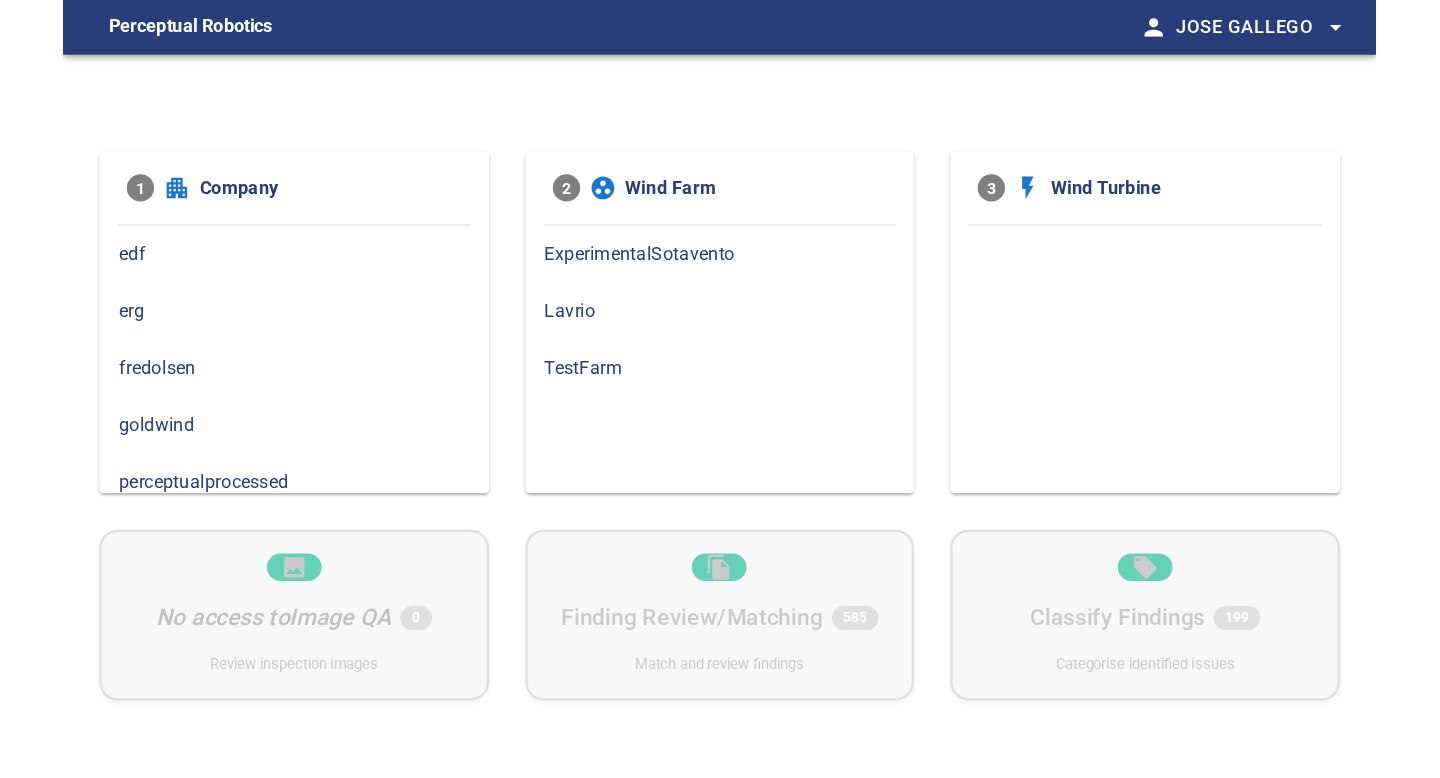 scroll, scrollTop: 0, scrollLeft: 0, axis: both 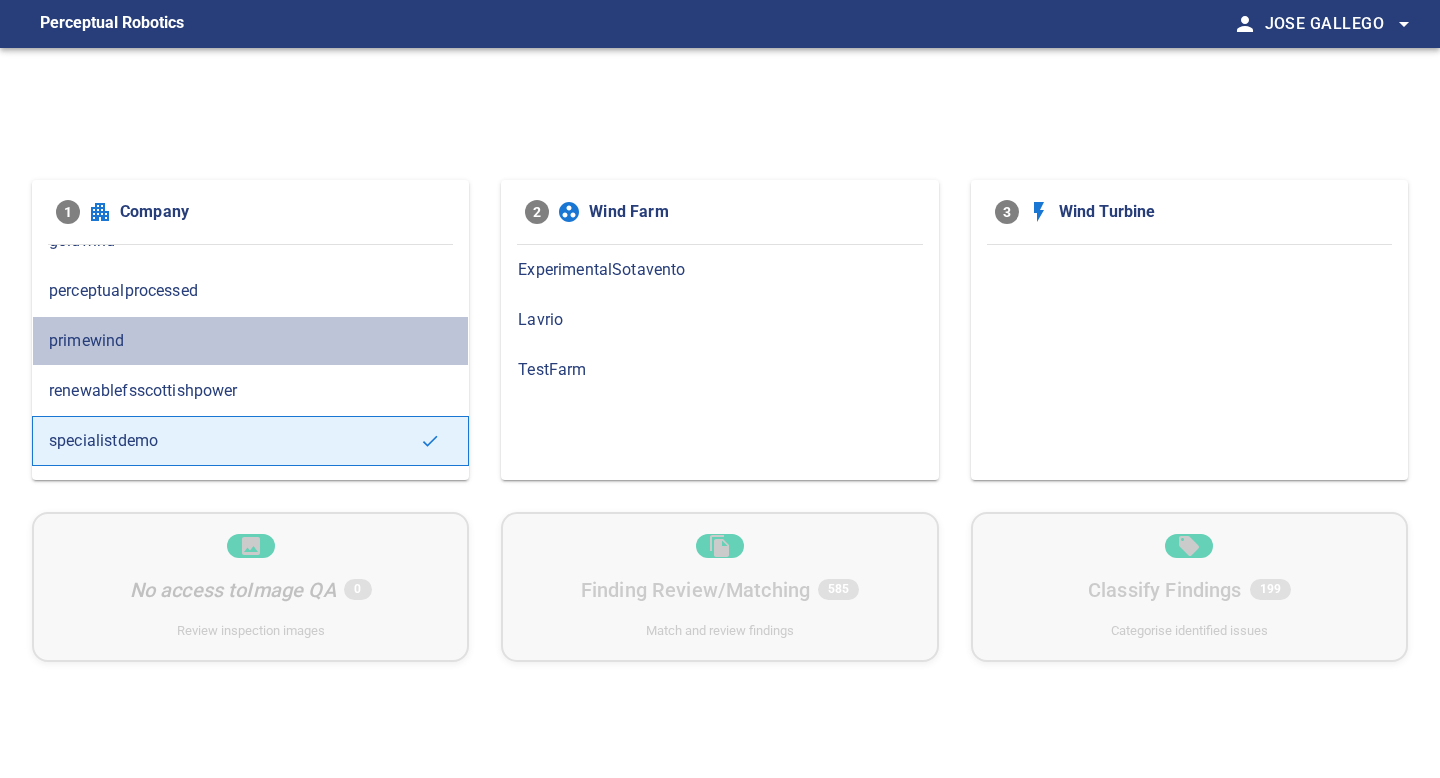 click on "primewind" at bounding box center (250, 341) 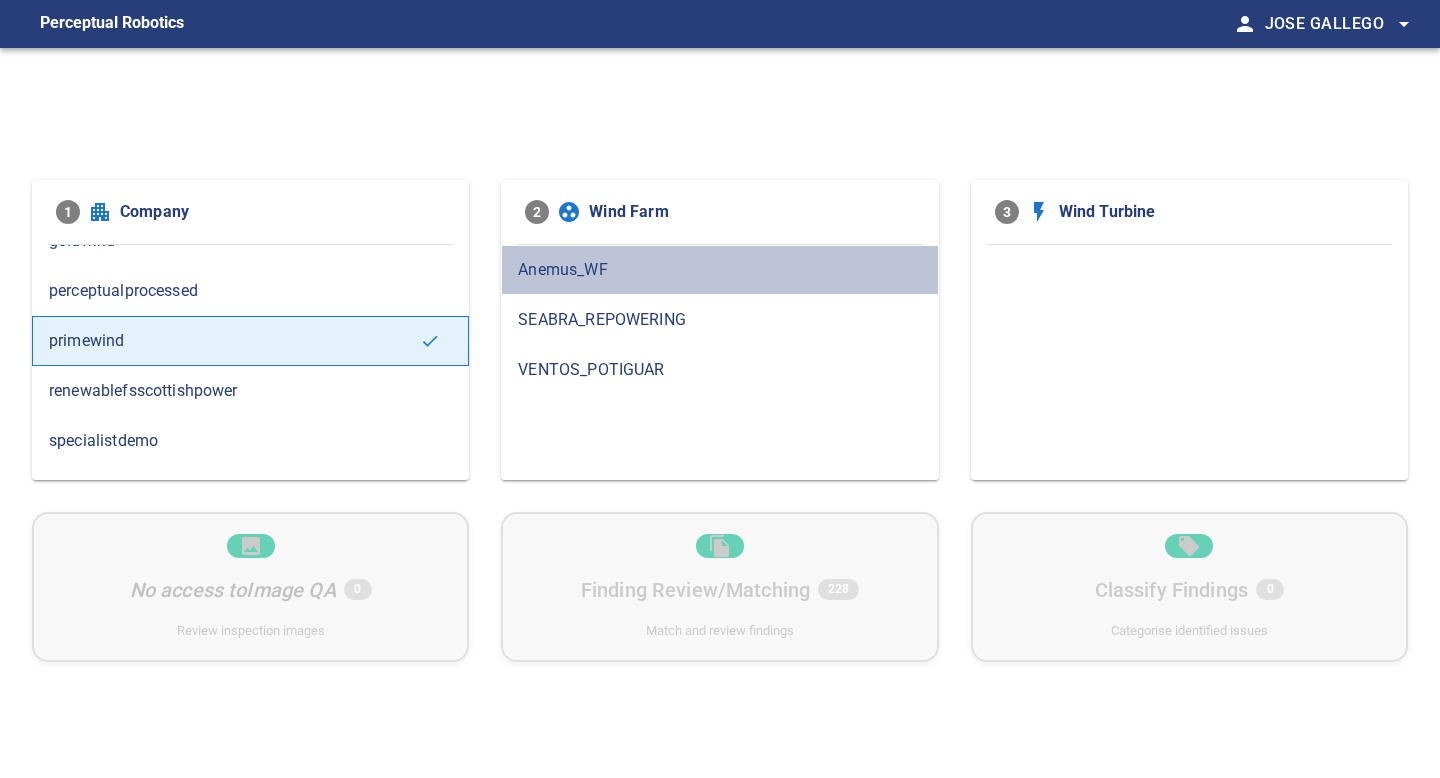 click on "Anemus_WF" at bounding box center (719, 270) 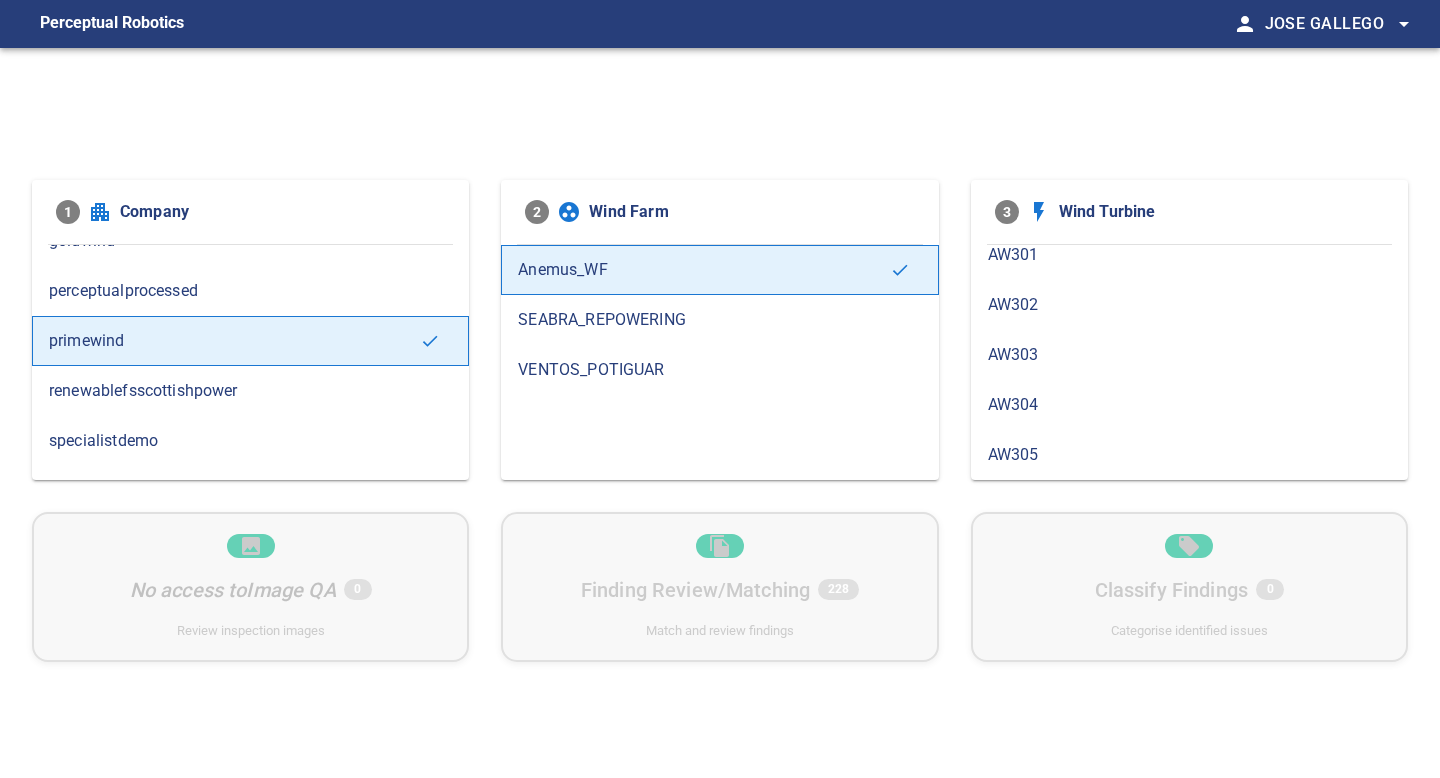 scroll, scrollTop: 1000, scrollLeft: 0, axis: vertical 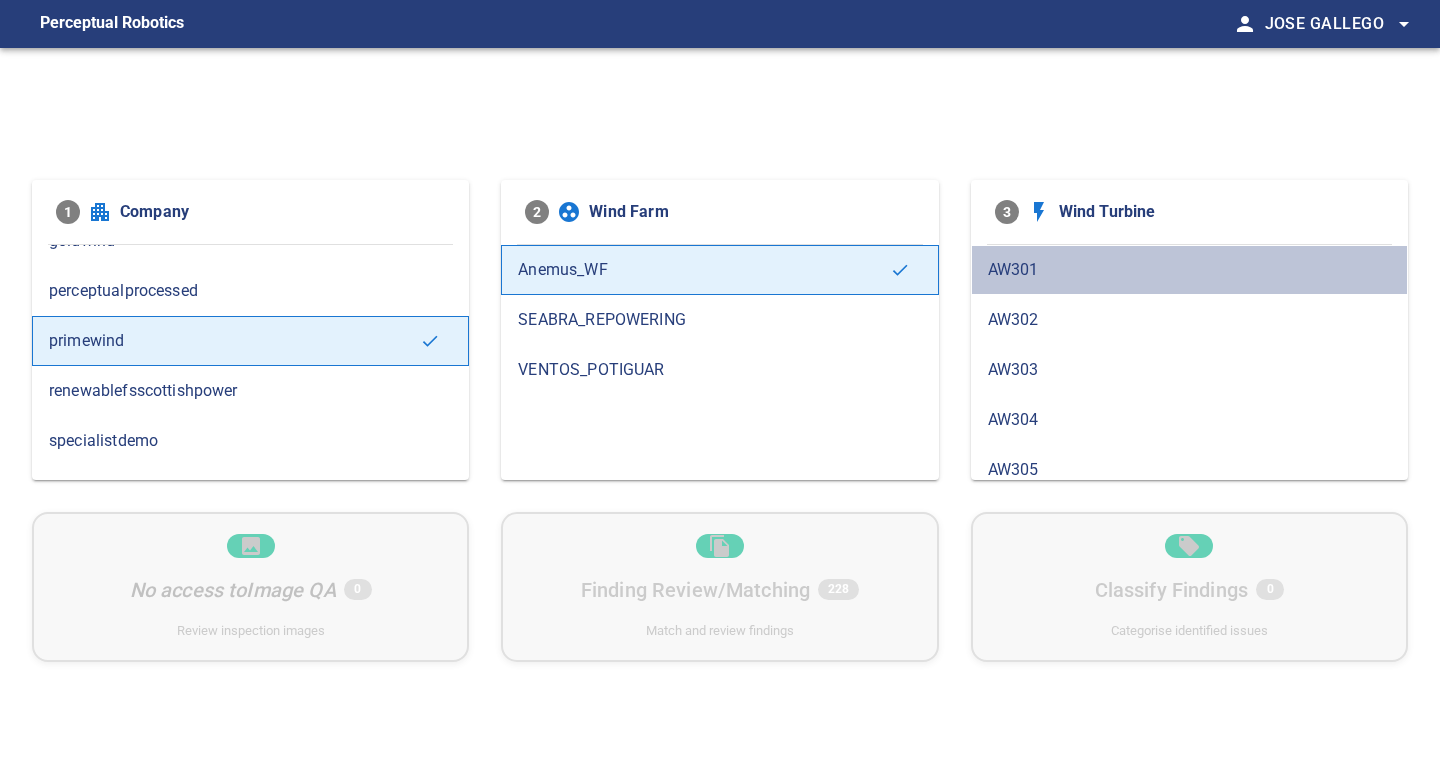 click on "AW301" at bounding box center (1189, 270) 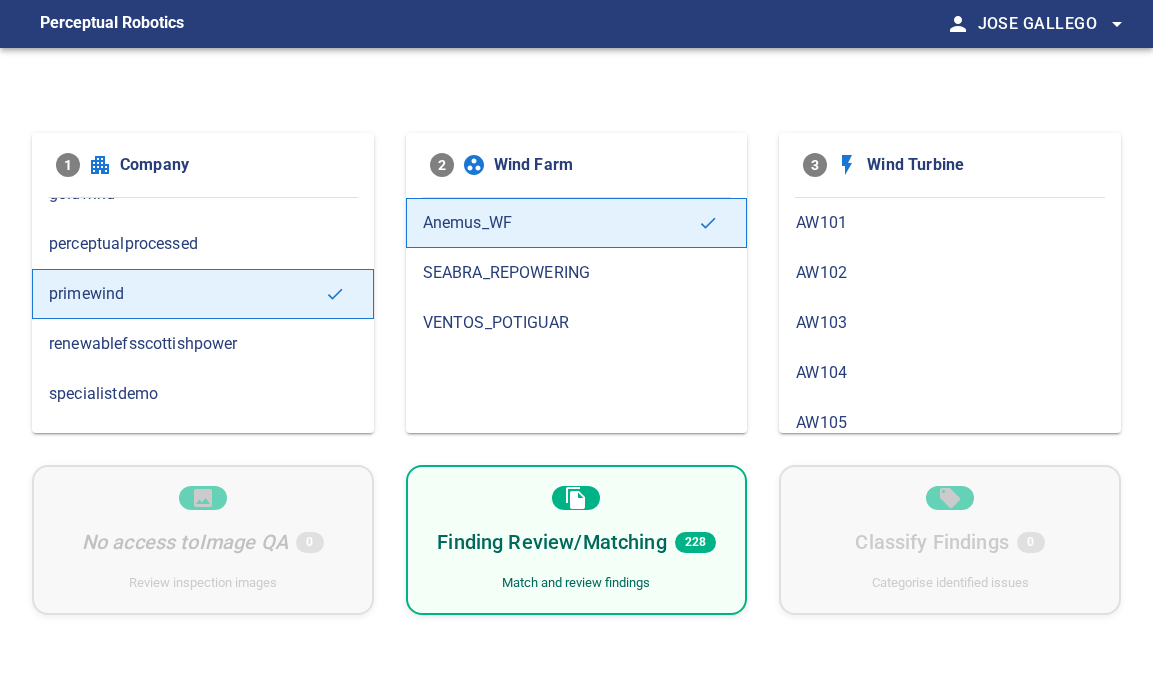 click on "Finding Review/Matching 228 Match and review findings" at bounding box center (577, 540) 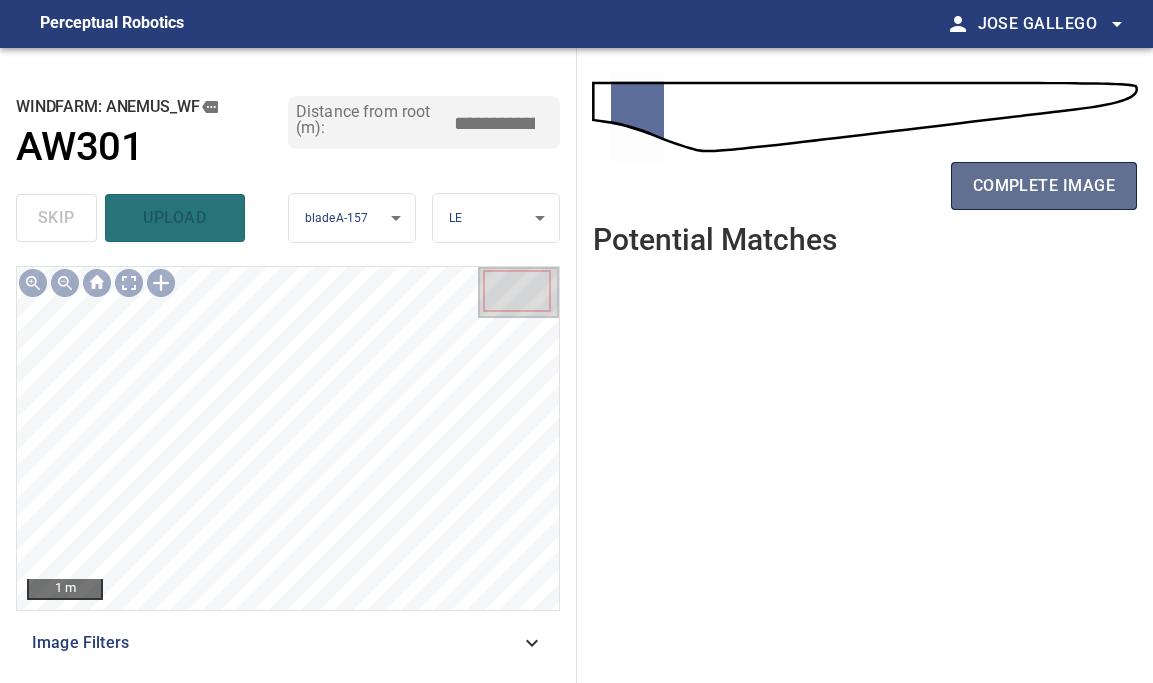 click on "complete image" at bounding box center [1044, 186] 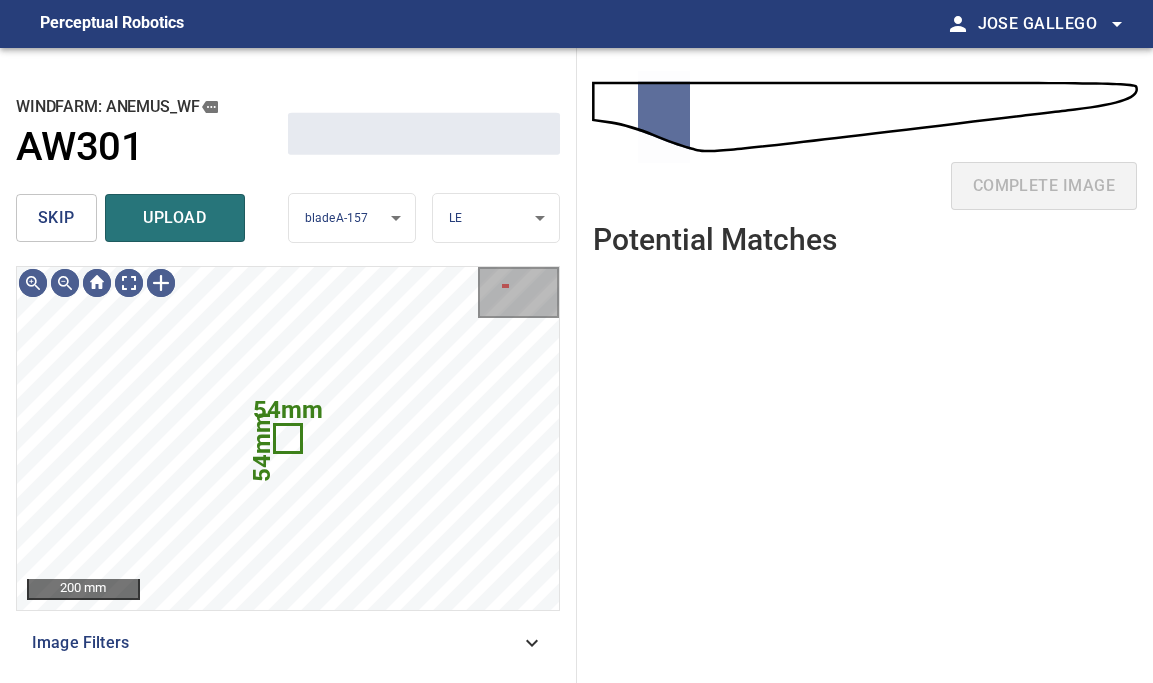 click on "skip" at bounding box center (56, 218) 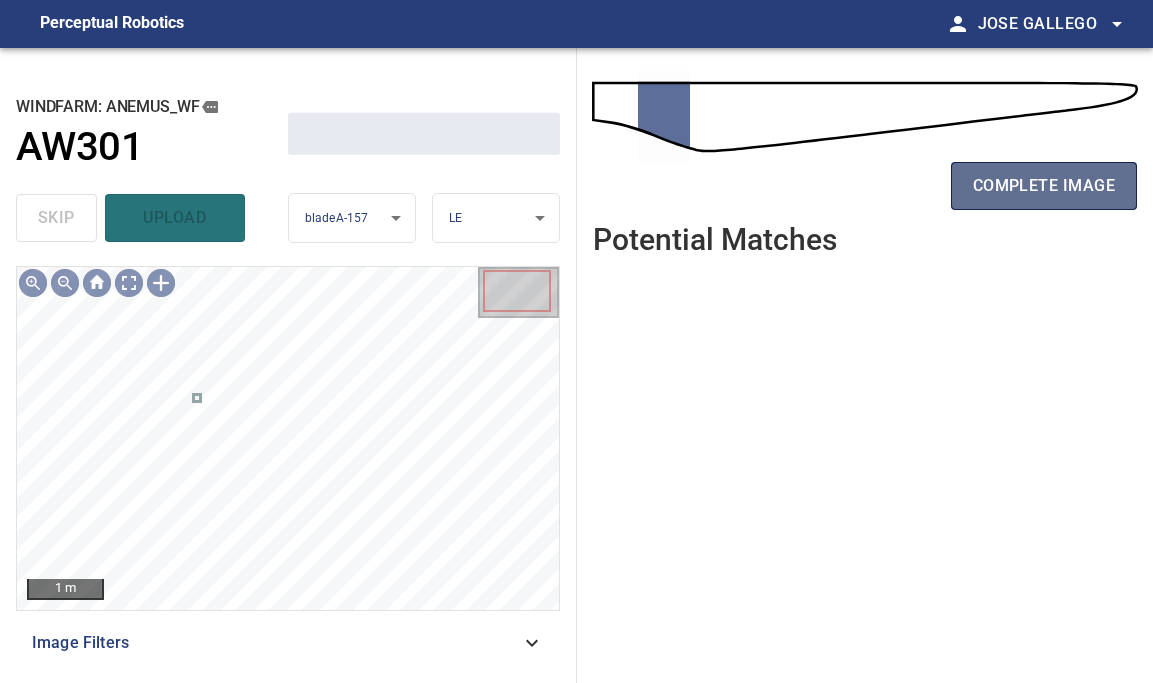 click on "complete image" at bounding box center [1044, 186] 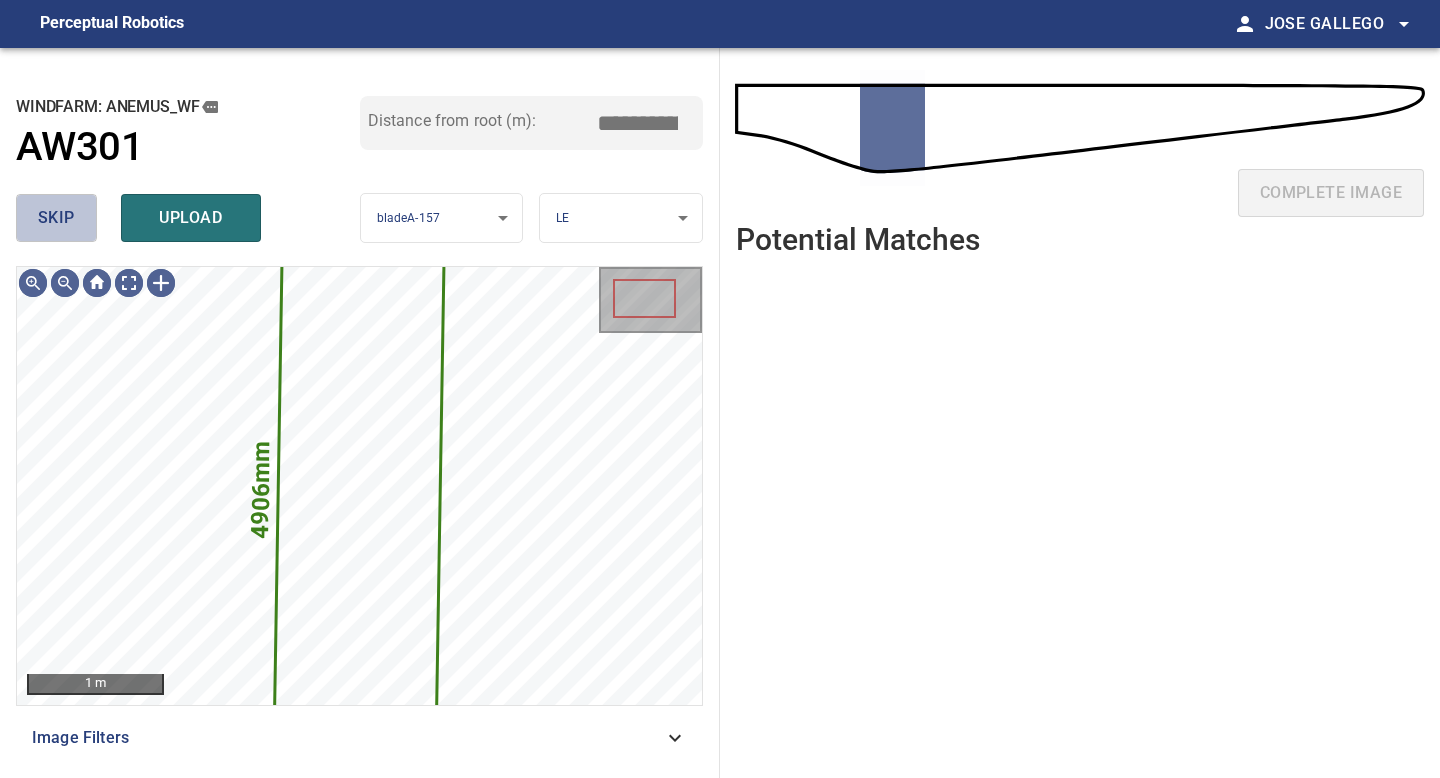 click on "skip" at bounding box center (56, 218) 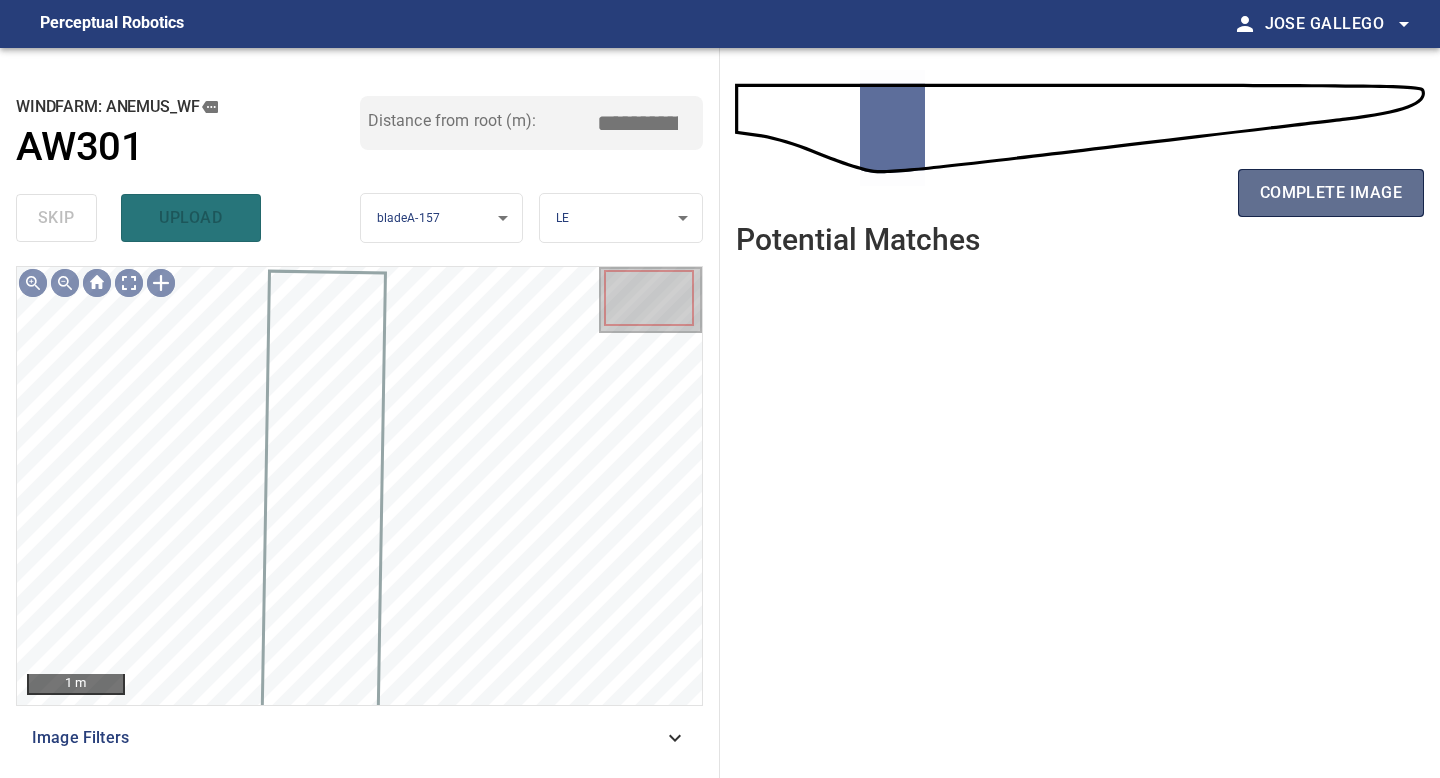 click on "complete image" at bounding box center (1331, 193) 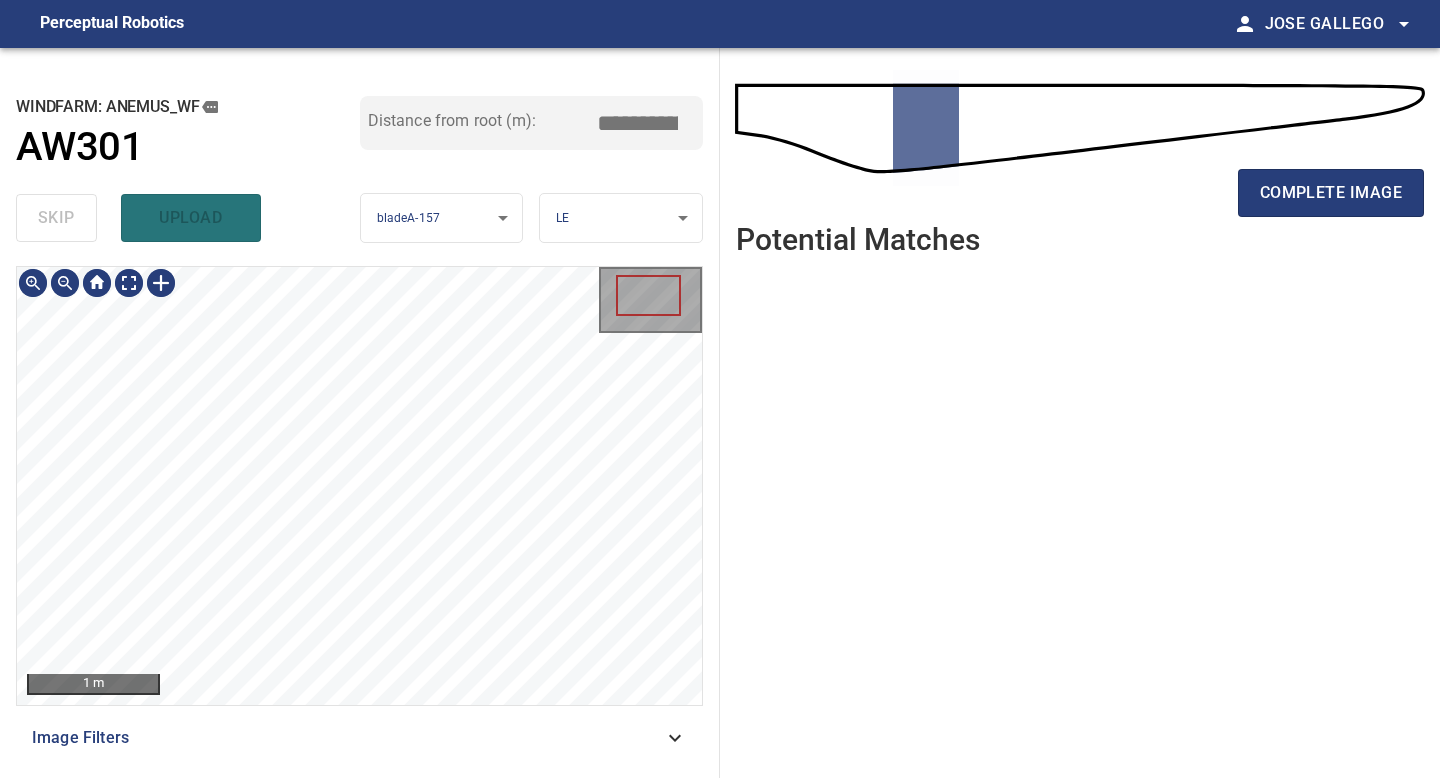 click on "1 m Image Filters" at bounding box center [359, 514] 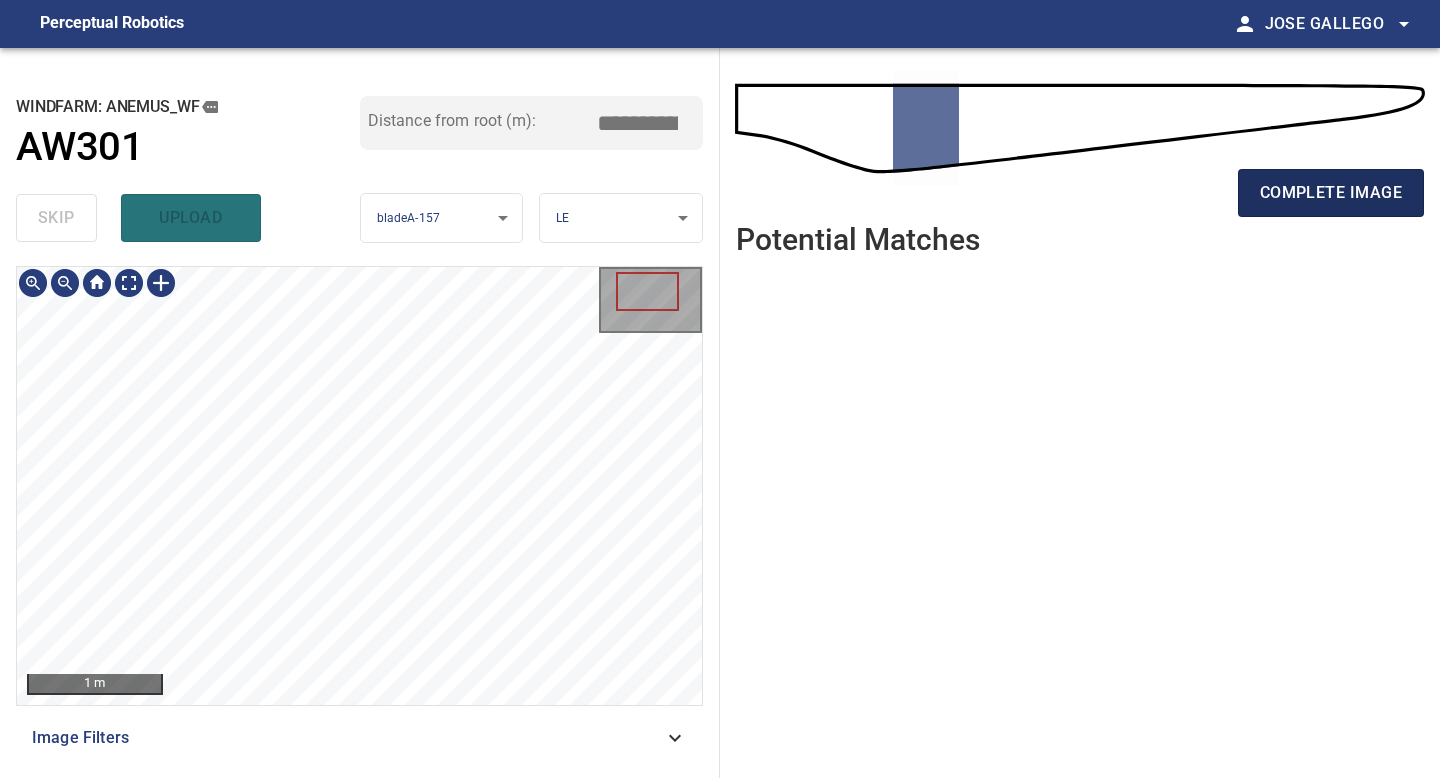 click on "complete image" at bounding box center [1331, 193] 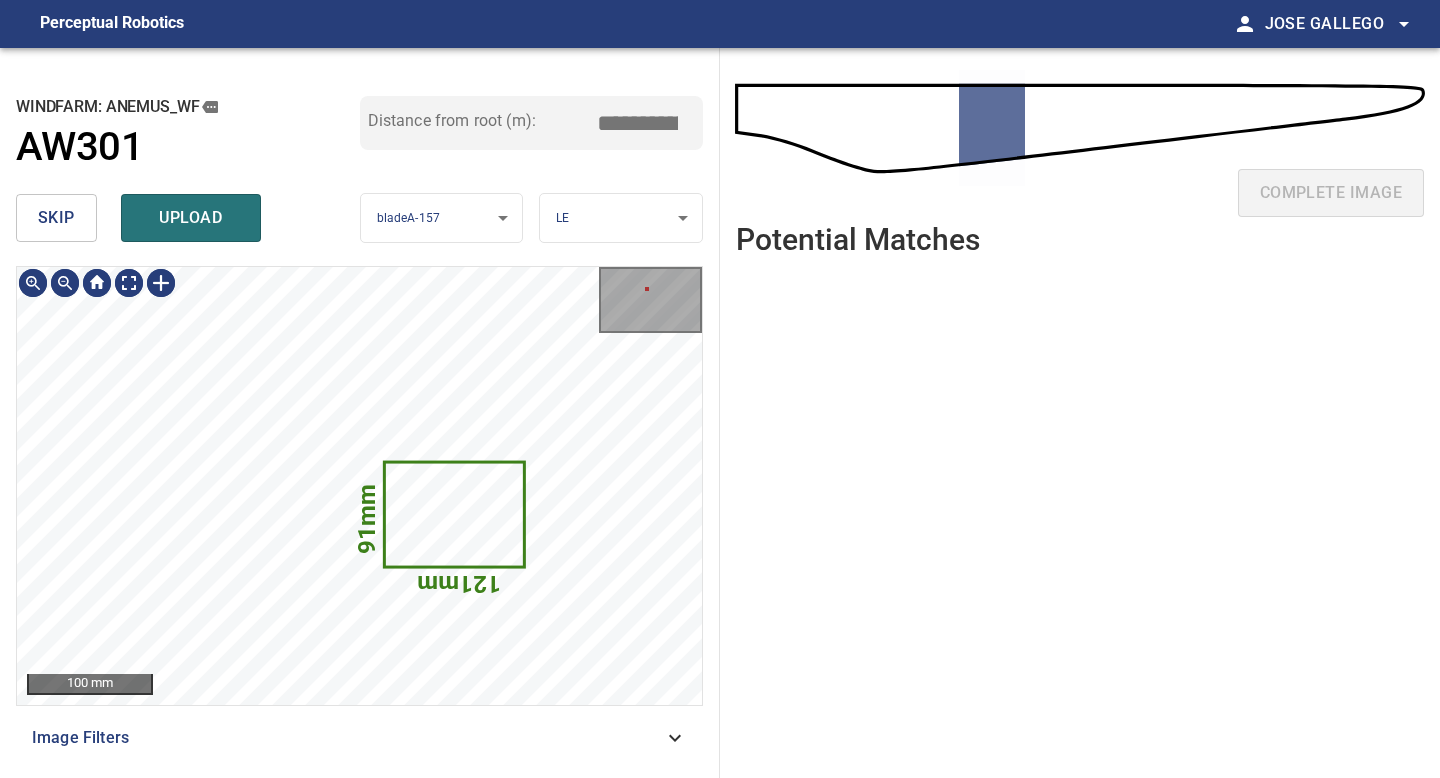 click on "skip" at bounding box center [56, 218] 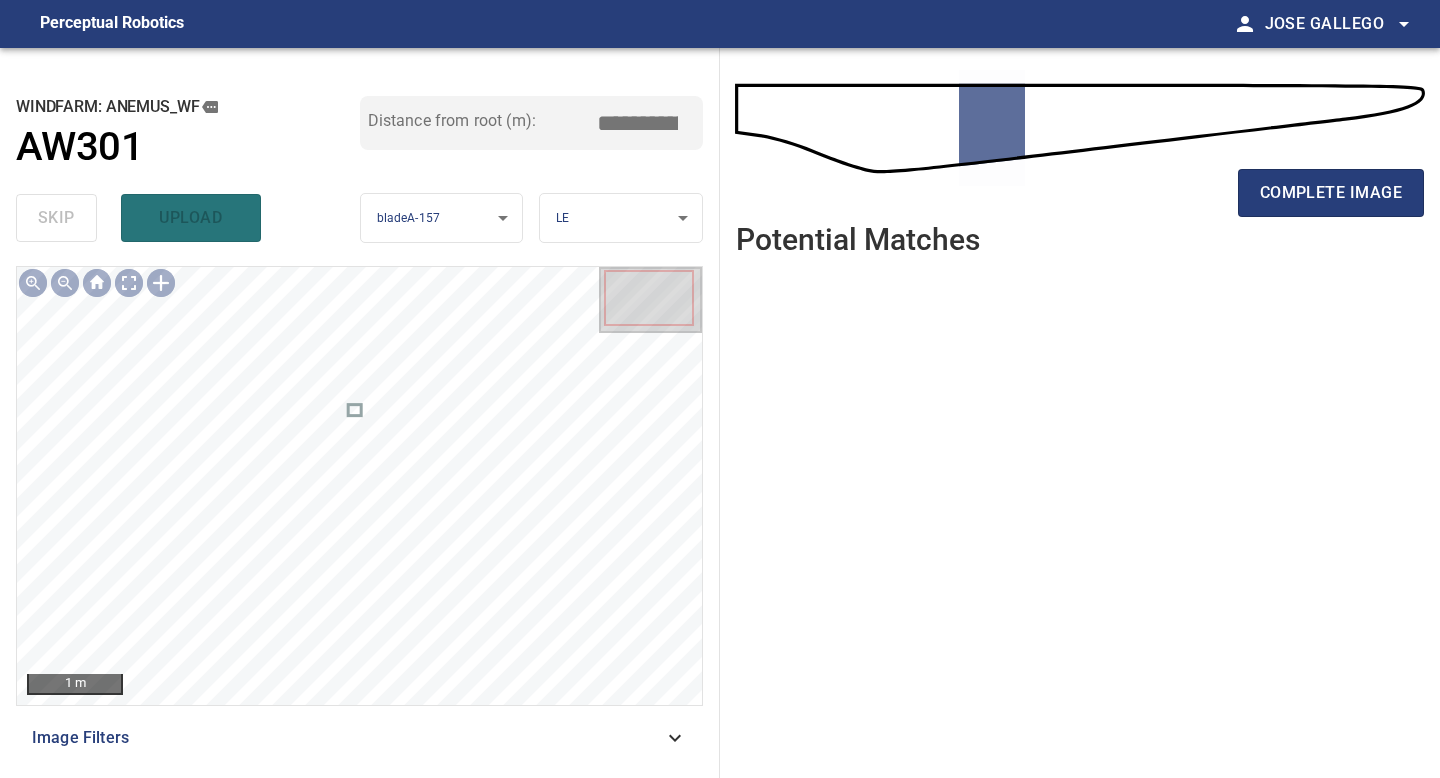 click on "complete image" at bounding box center [1080, 201] 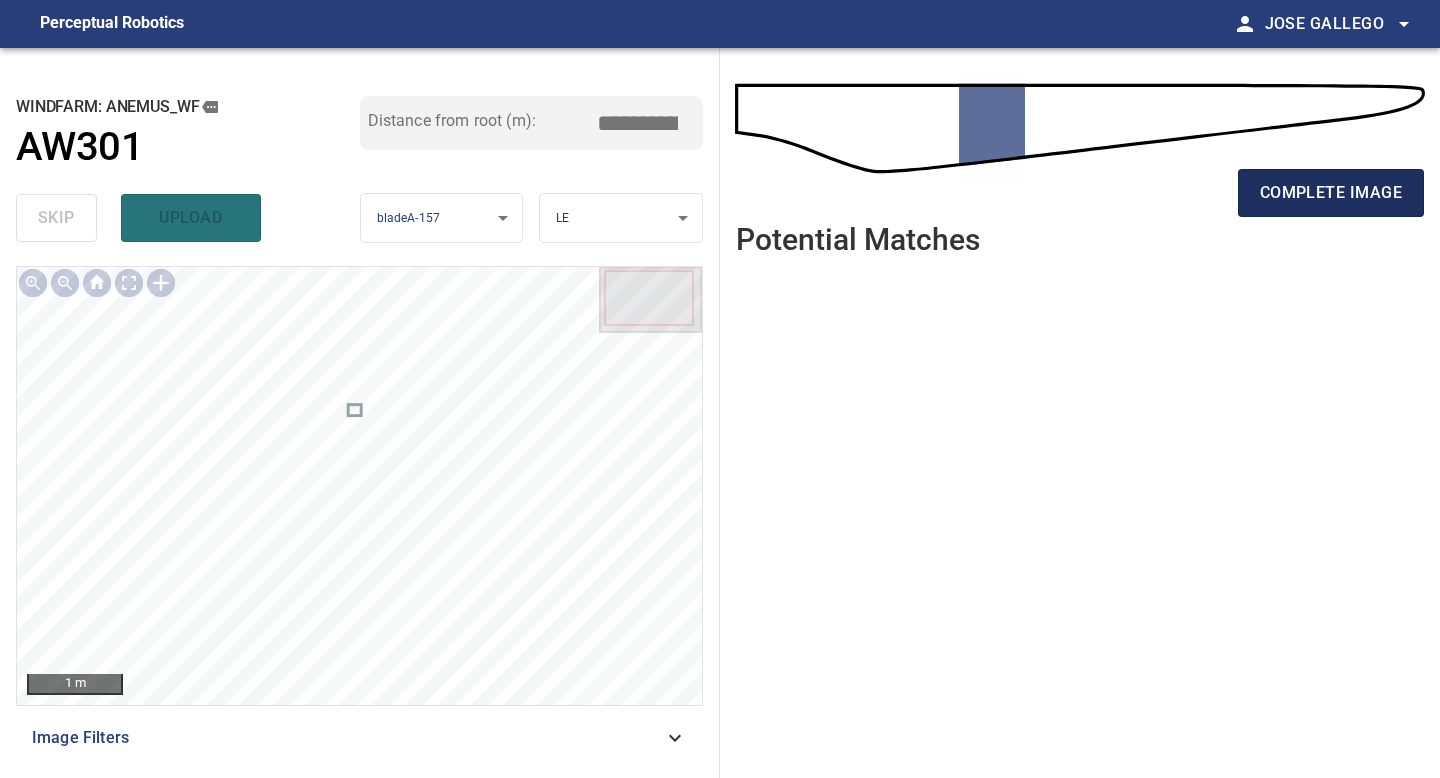 click on "complete image" at bounding box center [1331, 193] 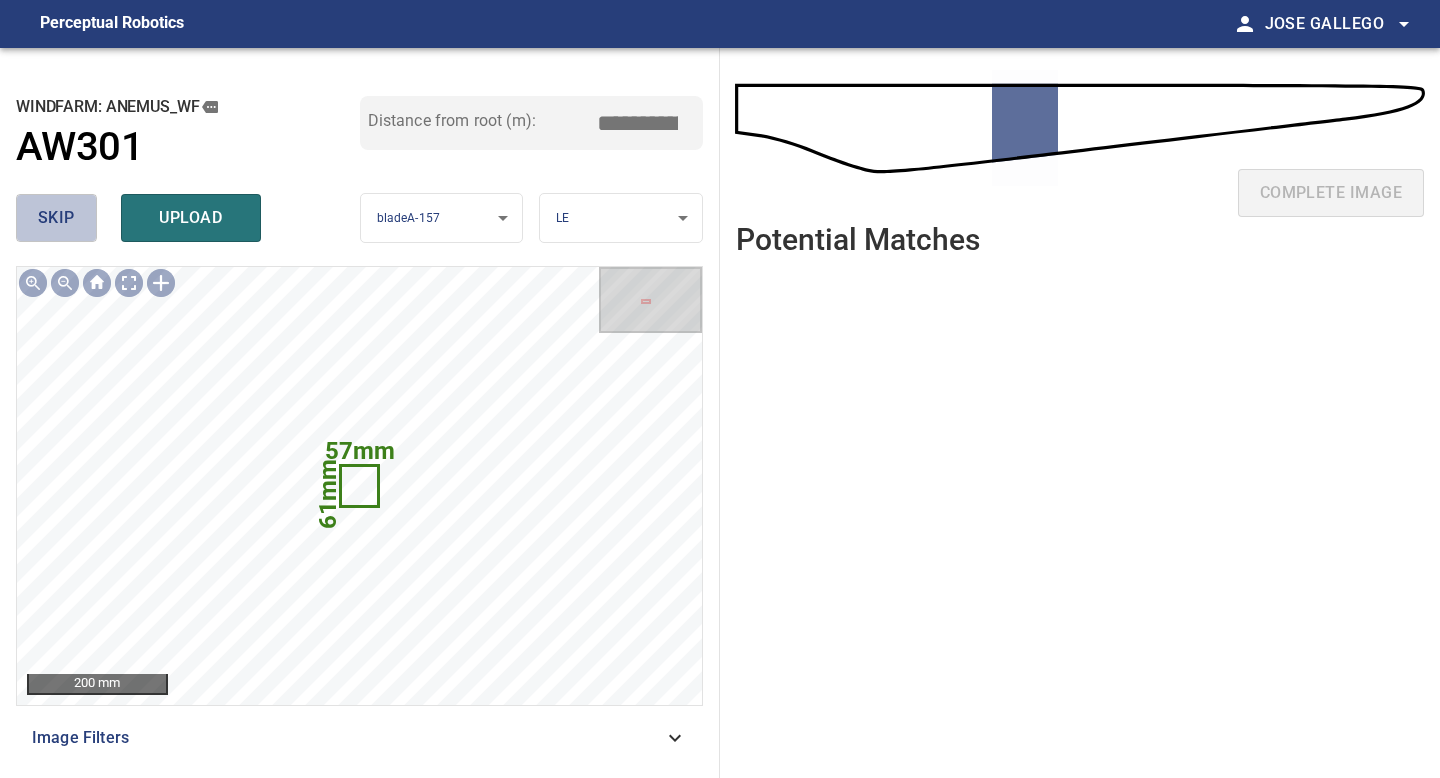 click on "skip" at bounding box center (56, 218) 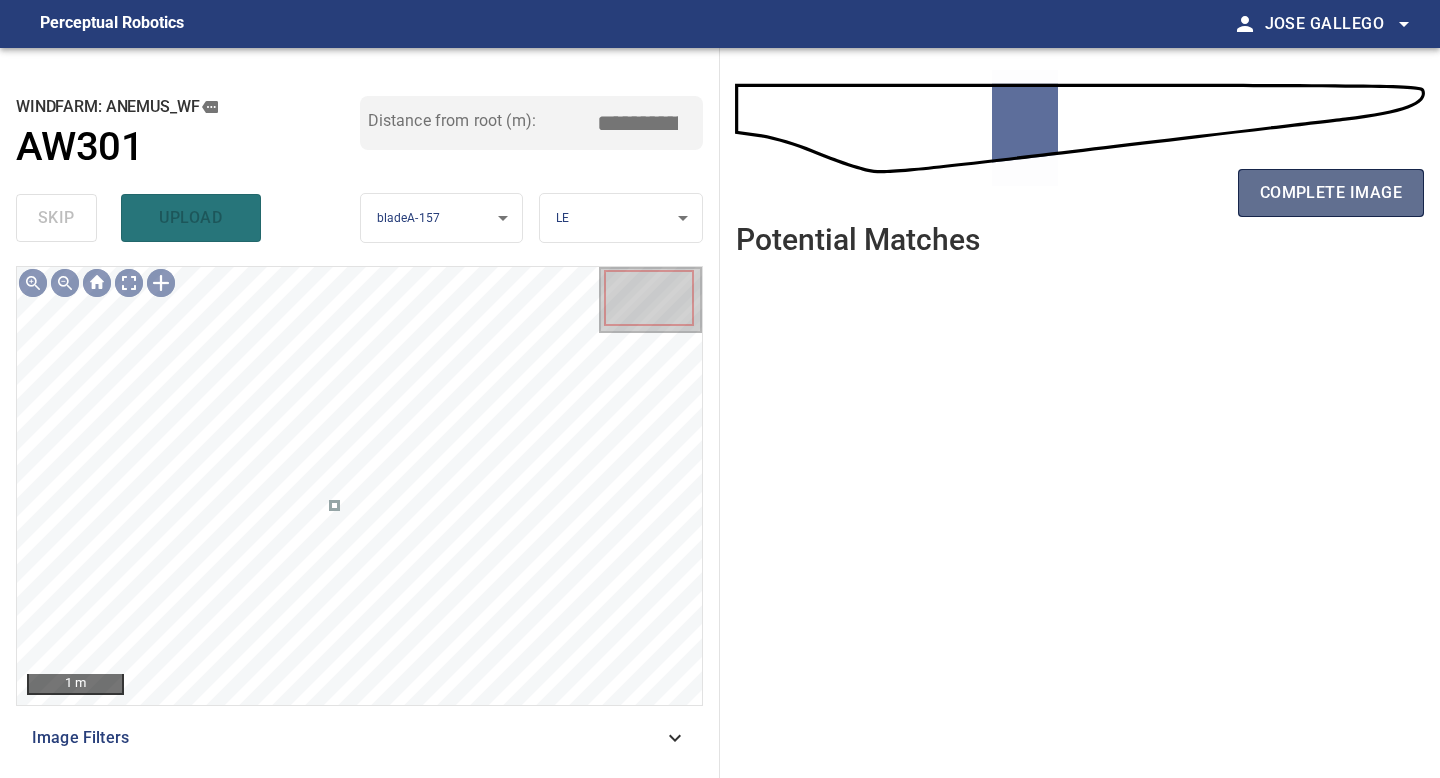 click on "complete image" at bounding box center (1331, 193) 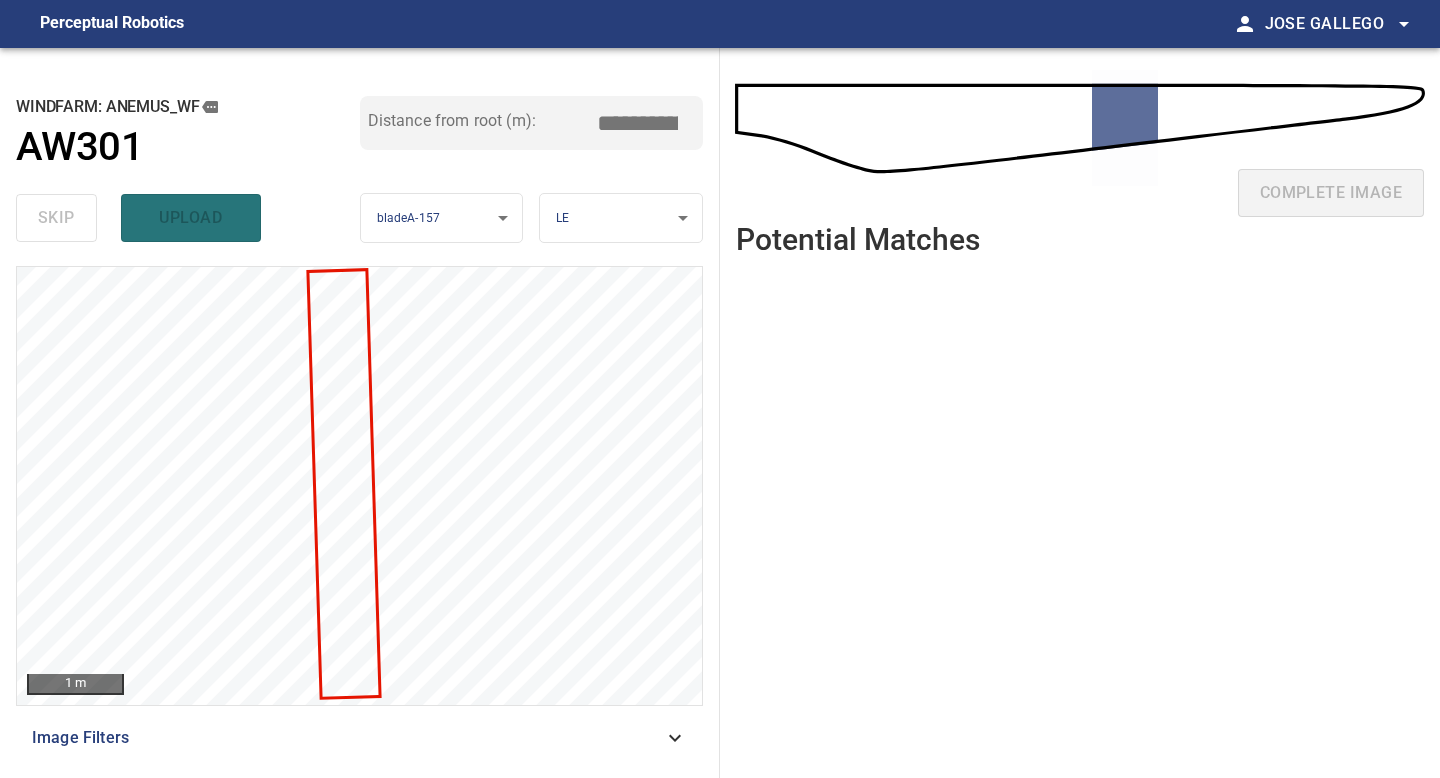 click at bounding box center (1080, 509) 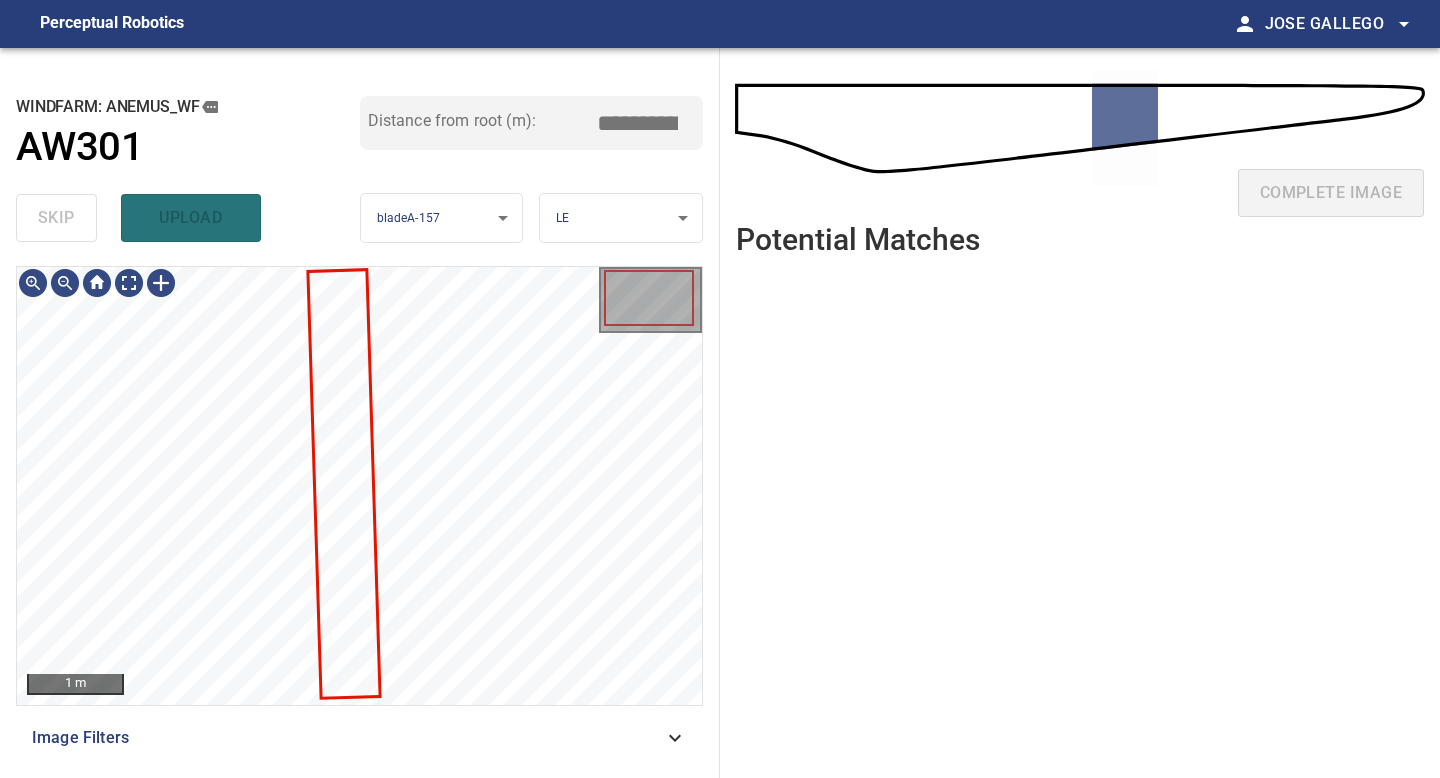 click at bounding box center (1080, 509) 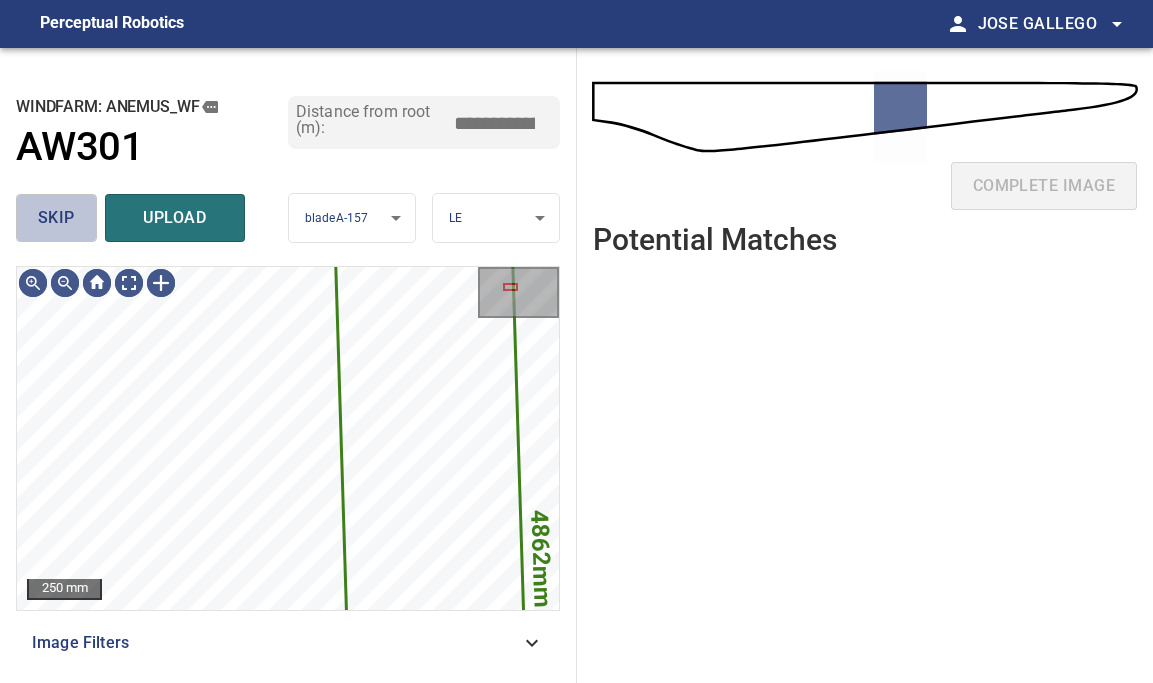 click on "skip" at bounding box center [56, 218] 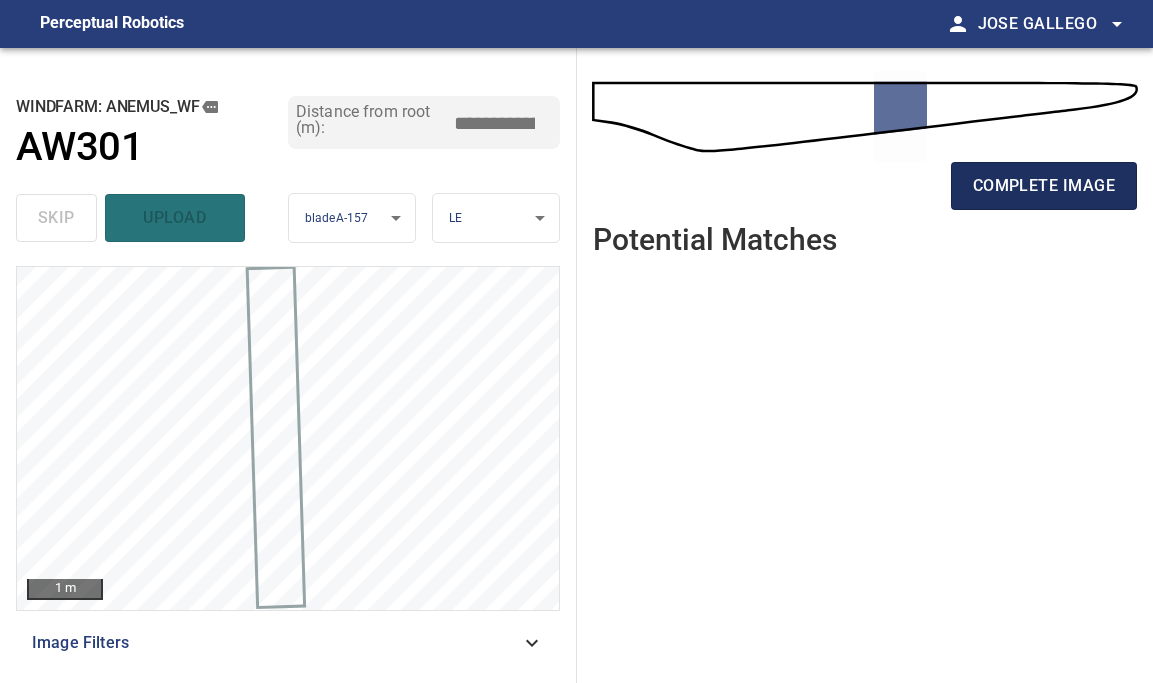 click on "complete image" at bounding box center (1044, 186) 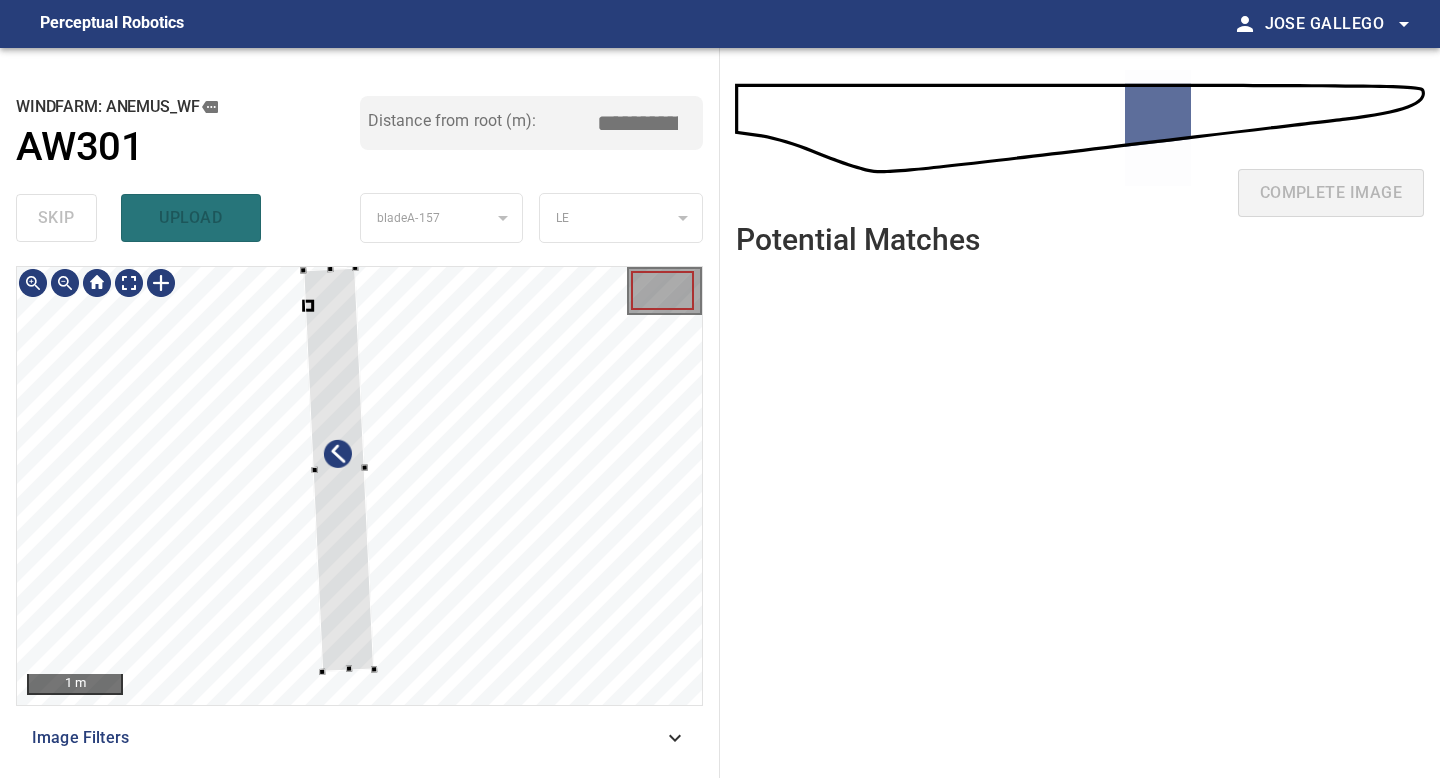 click at bounding box center [314, 470] 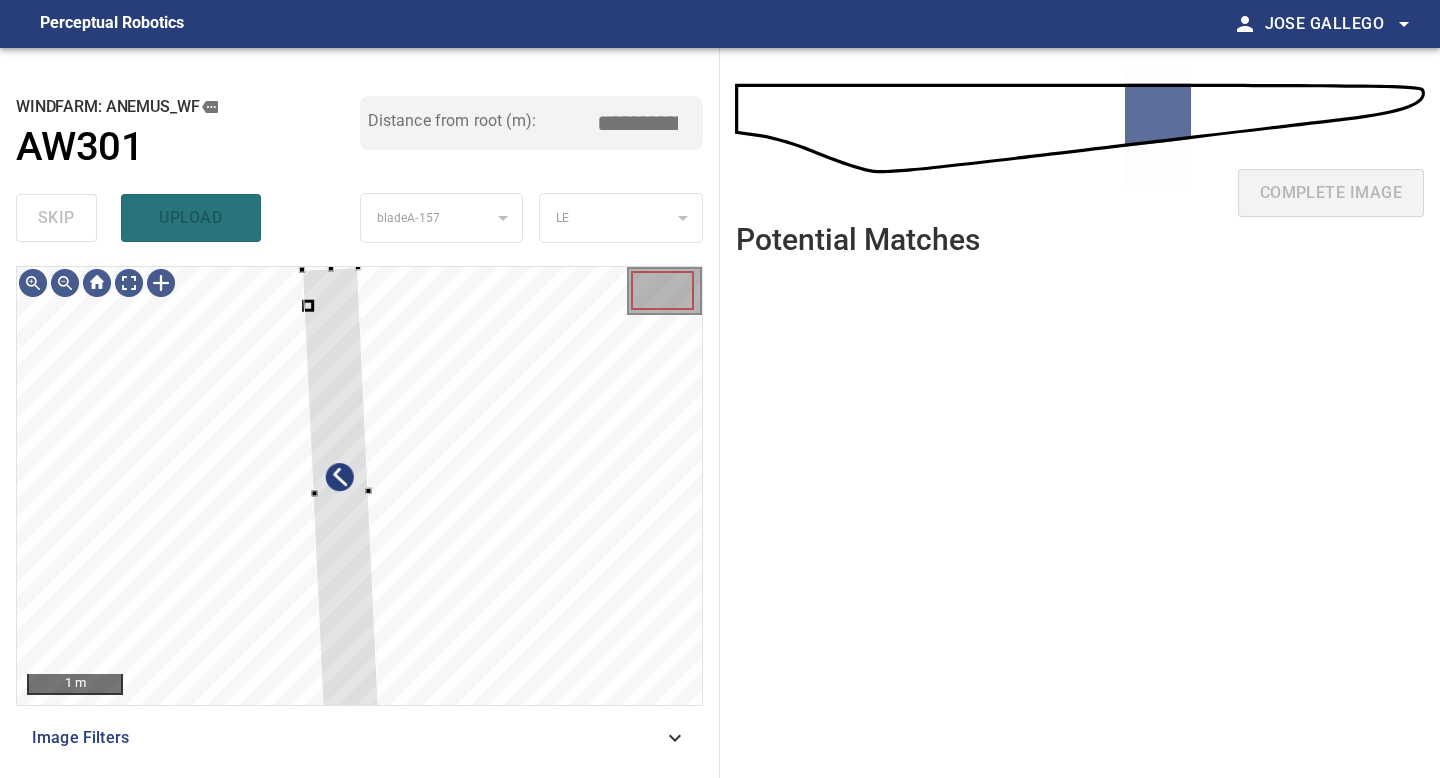 click on "1 m Image Filters" at bounding box center [359, 514] 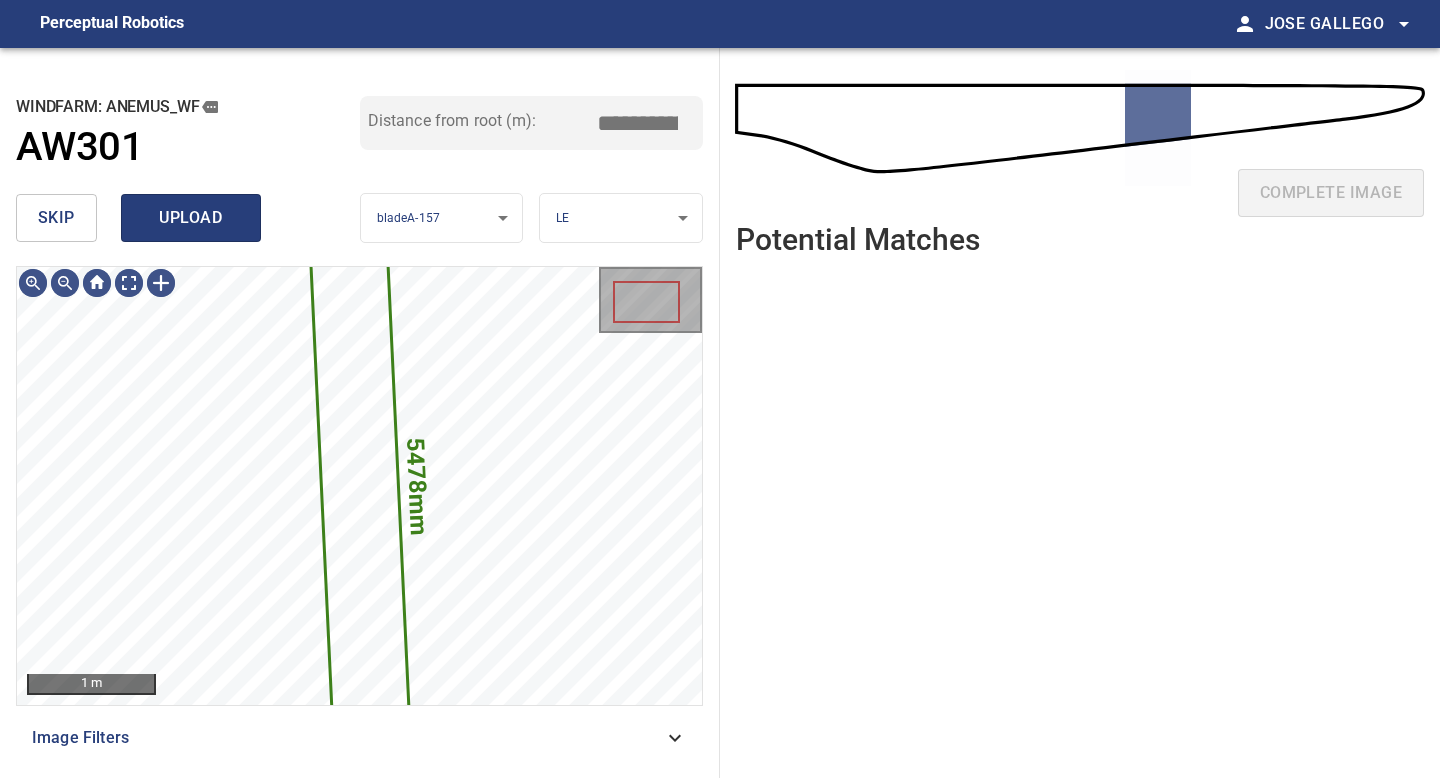 click on "upload" at bounding box center (191, 218) 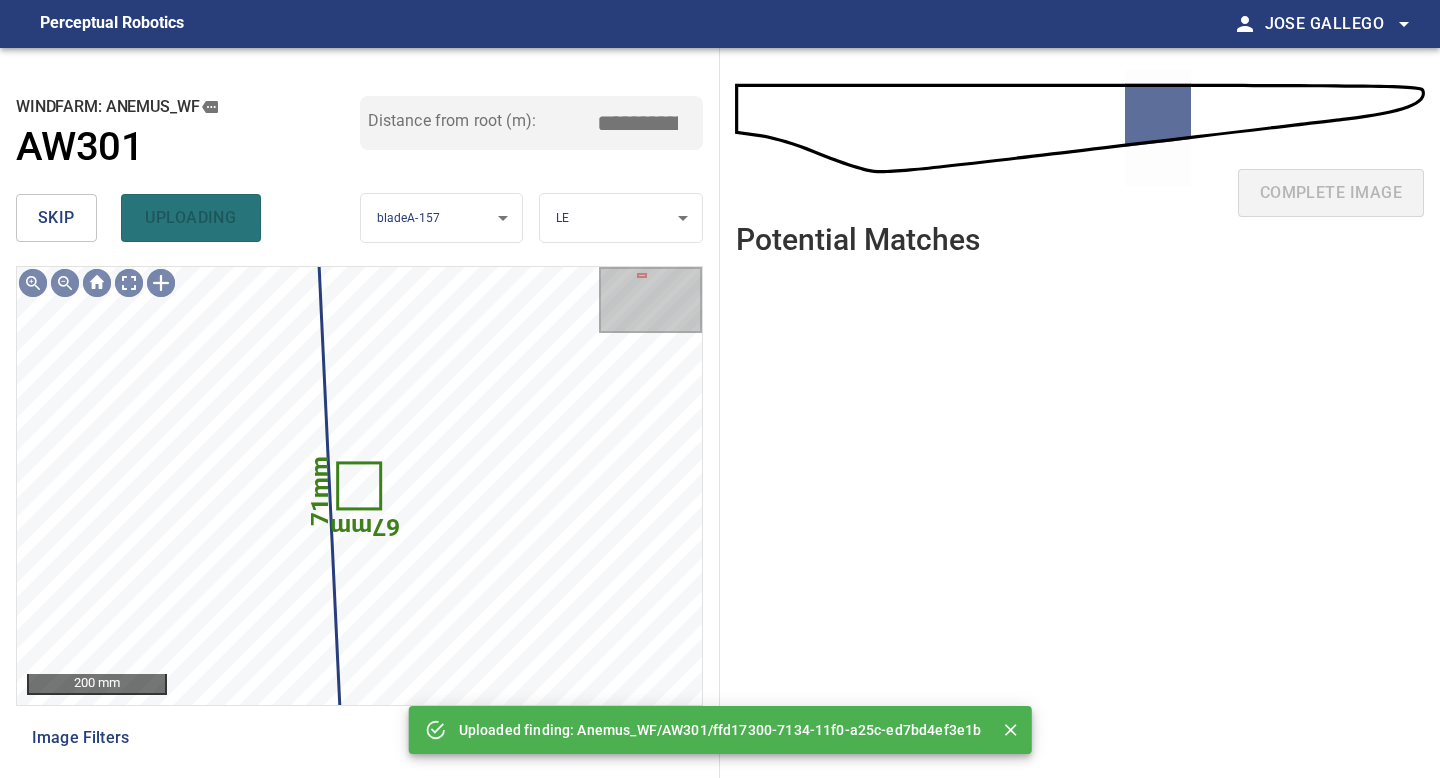 click on "skip" at bounding box center (56, 218) 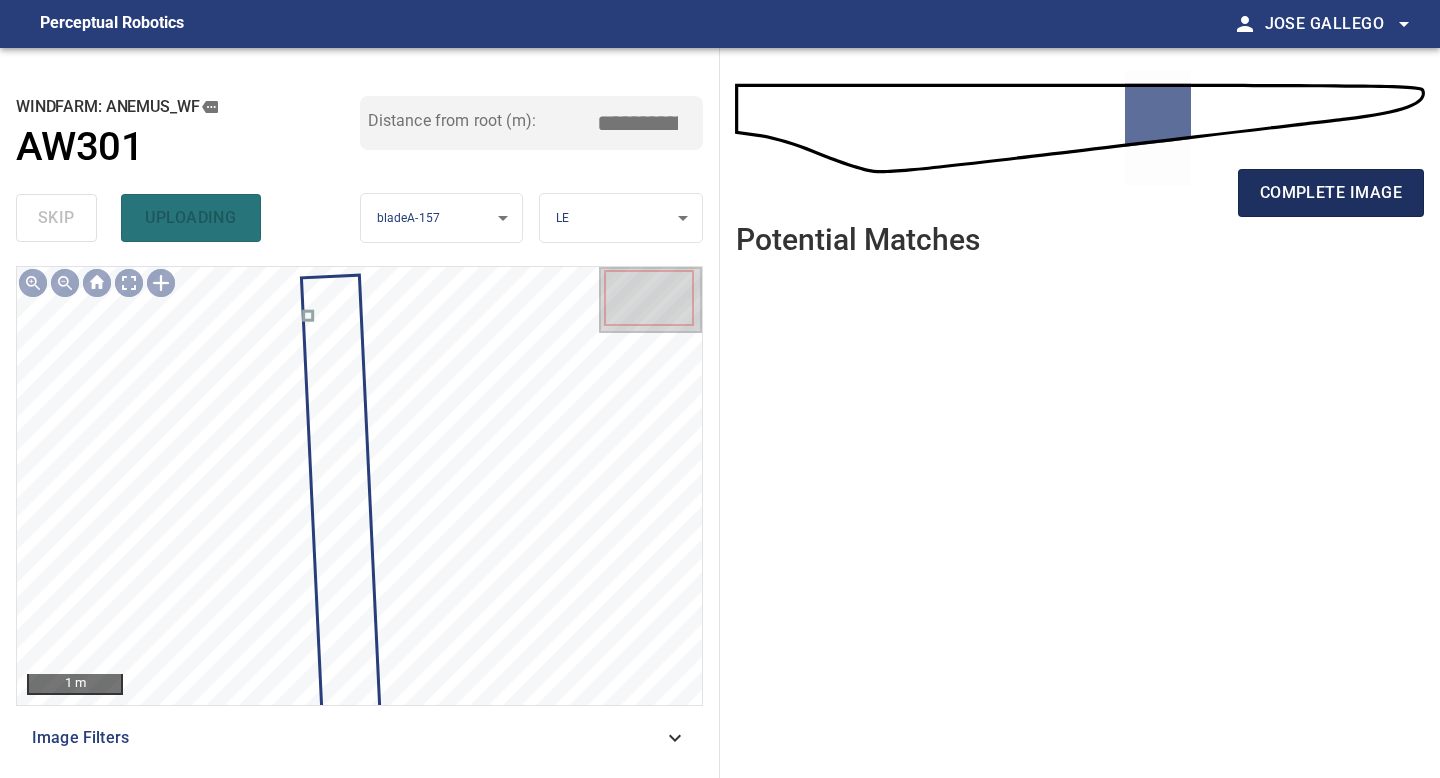 click on "complete image" at bounding box center (1331, 193) 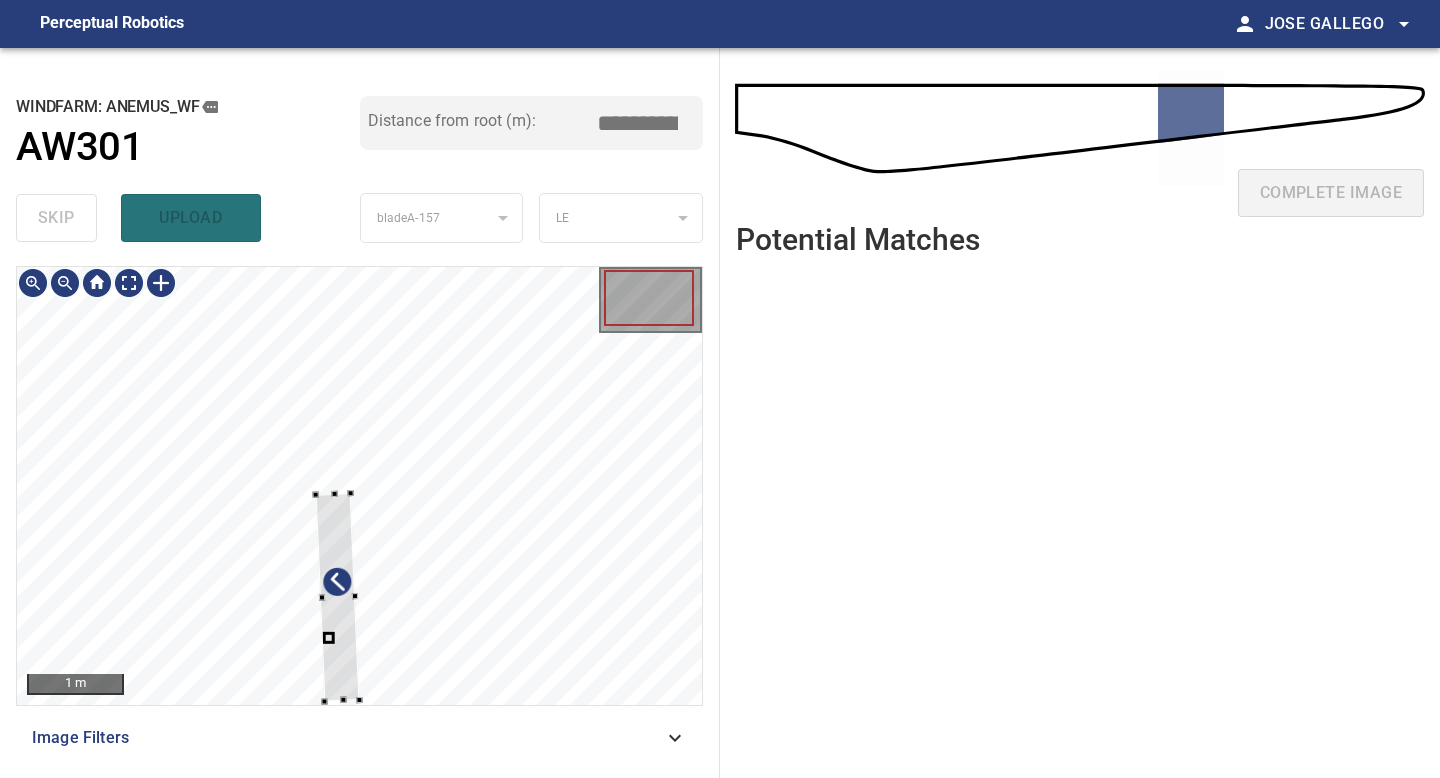 click on "1 m Image Filters" at bounding box center [359, 514] 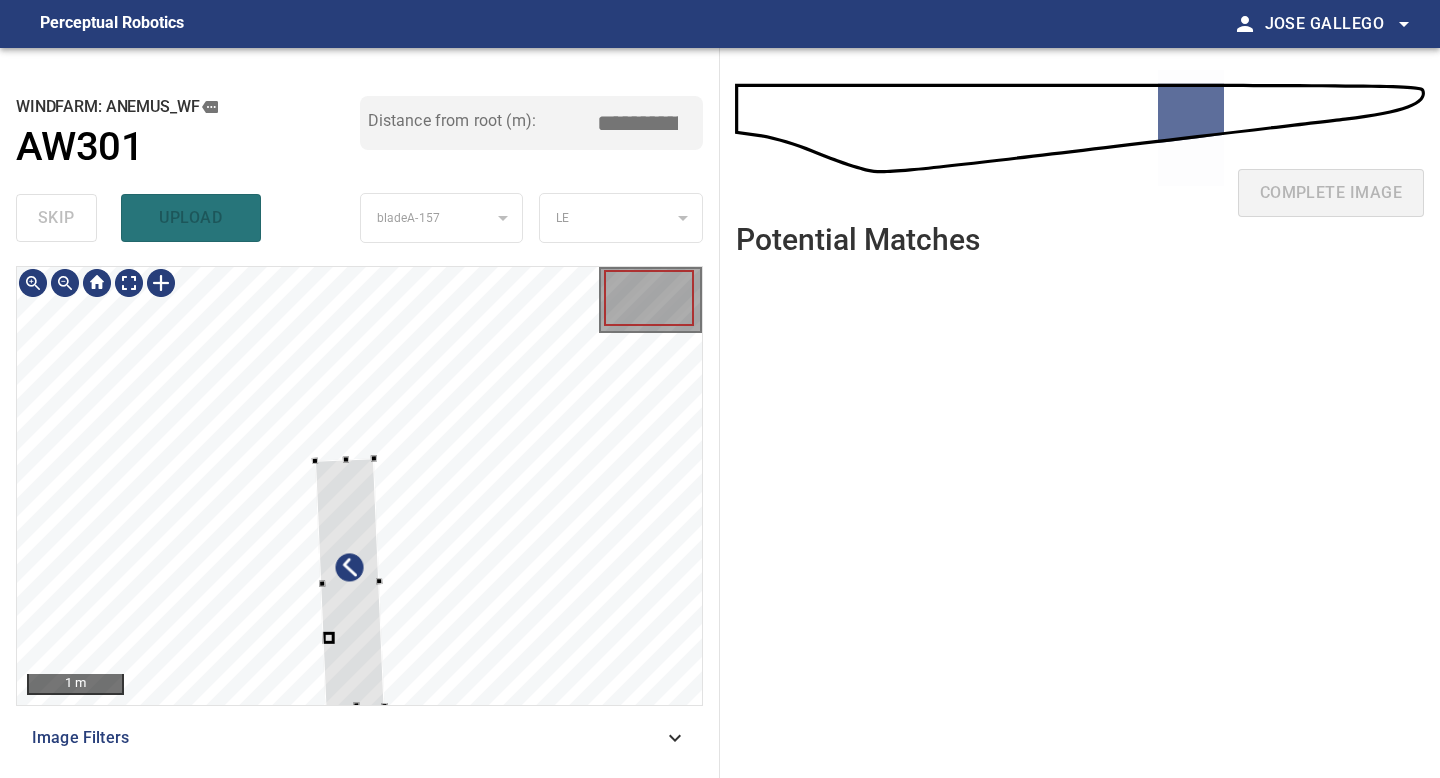 click at bounding box center [359, 486] 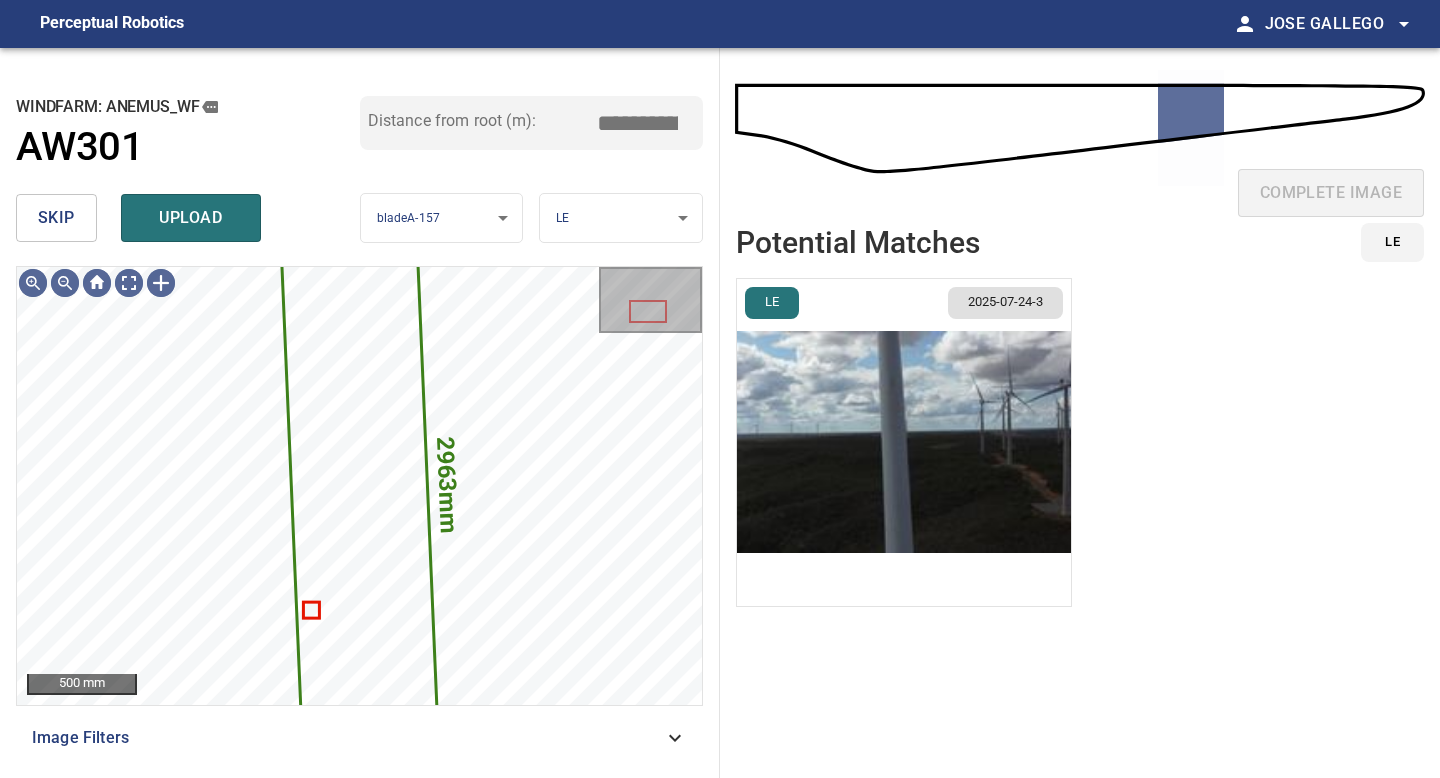 click at bounding box center (904, 442) 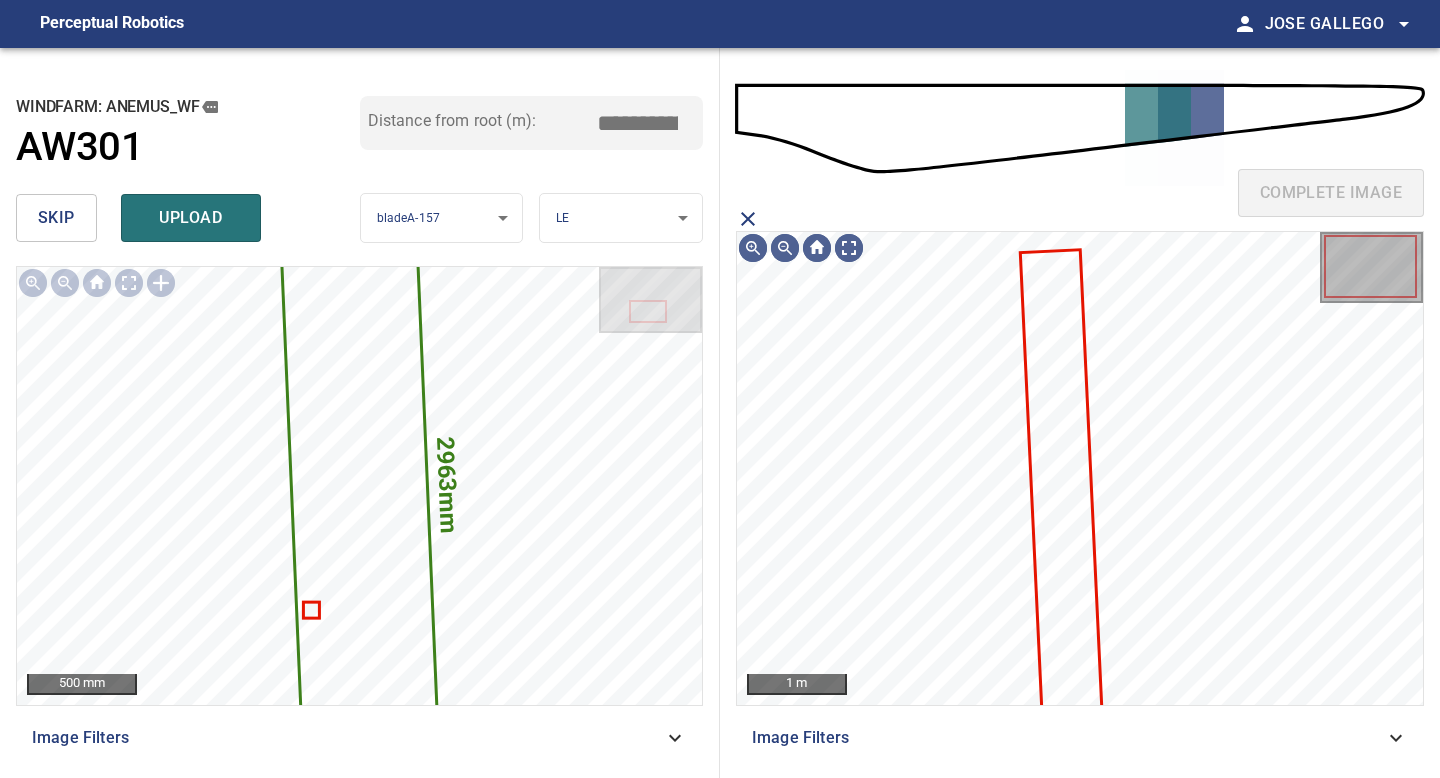 click 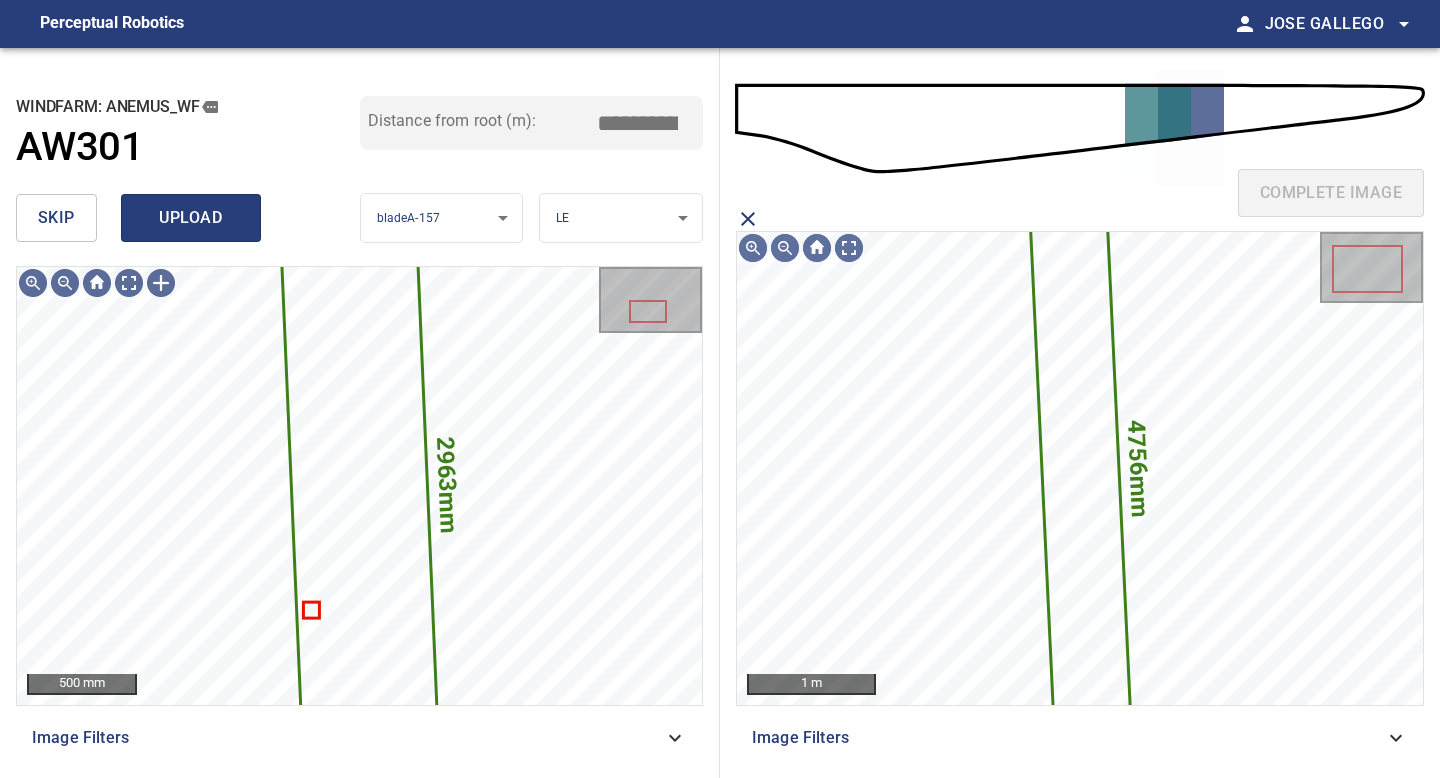 click on "upload" at bounding box center [191, 218] 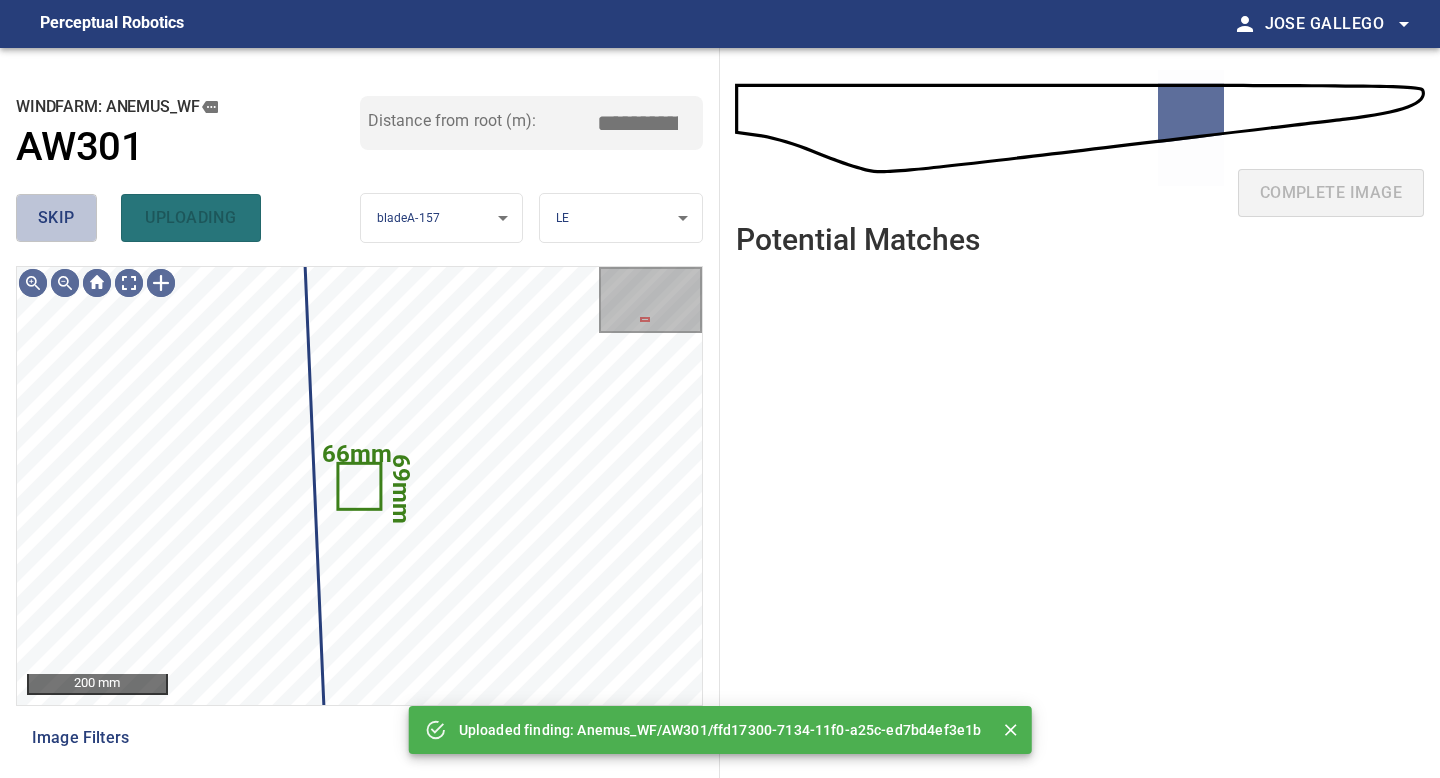 click on "skip" at bounding box center (56, 218) 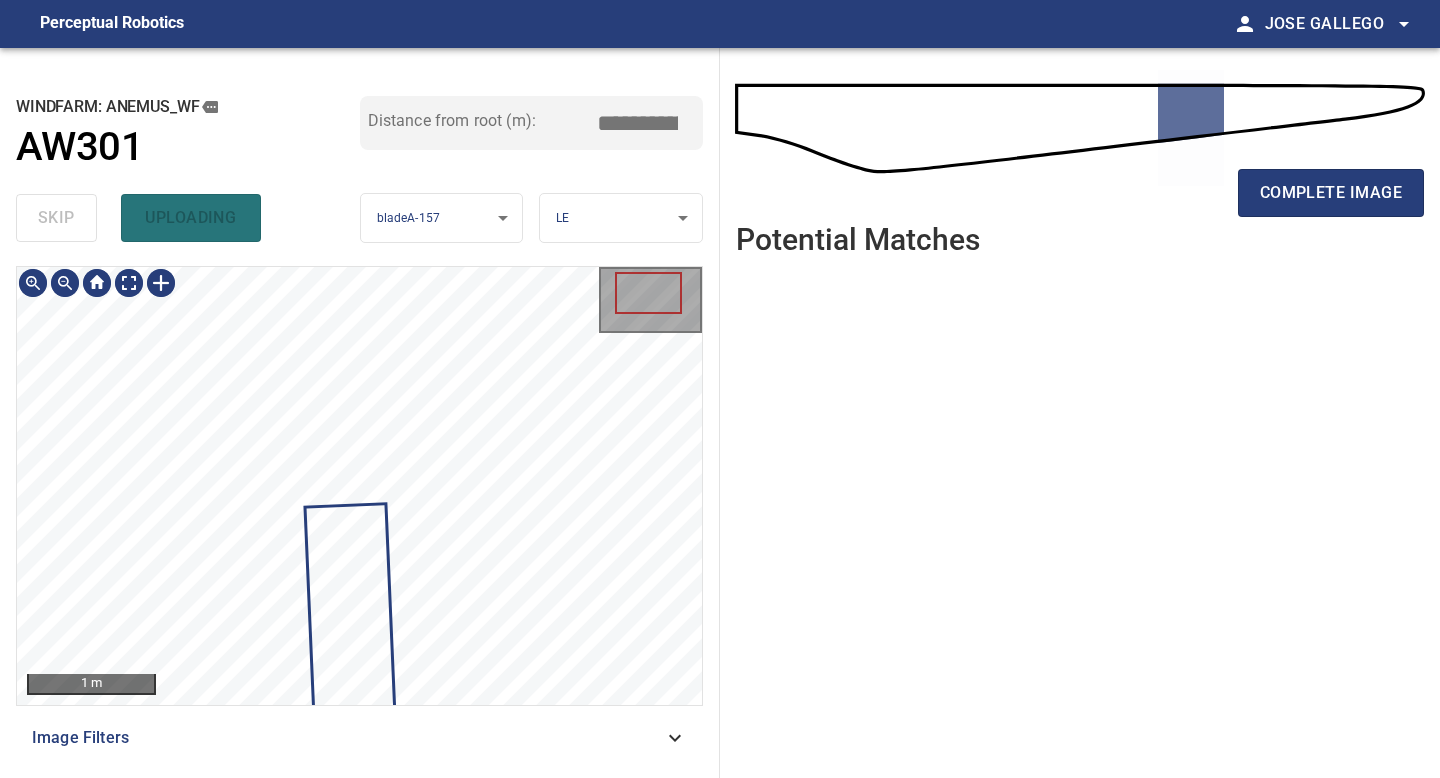 click at bounding box center [359, 486] 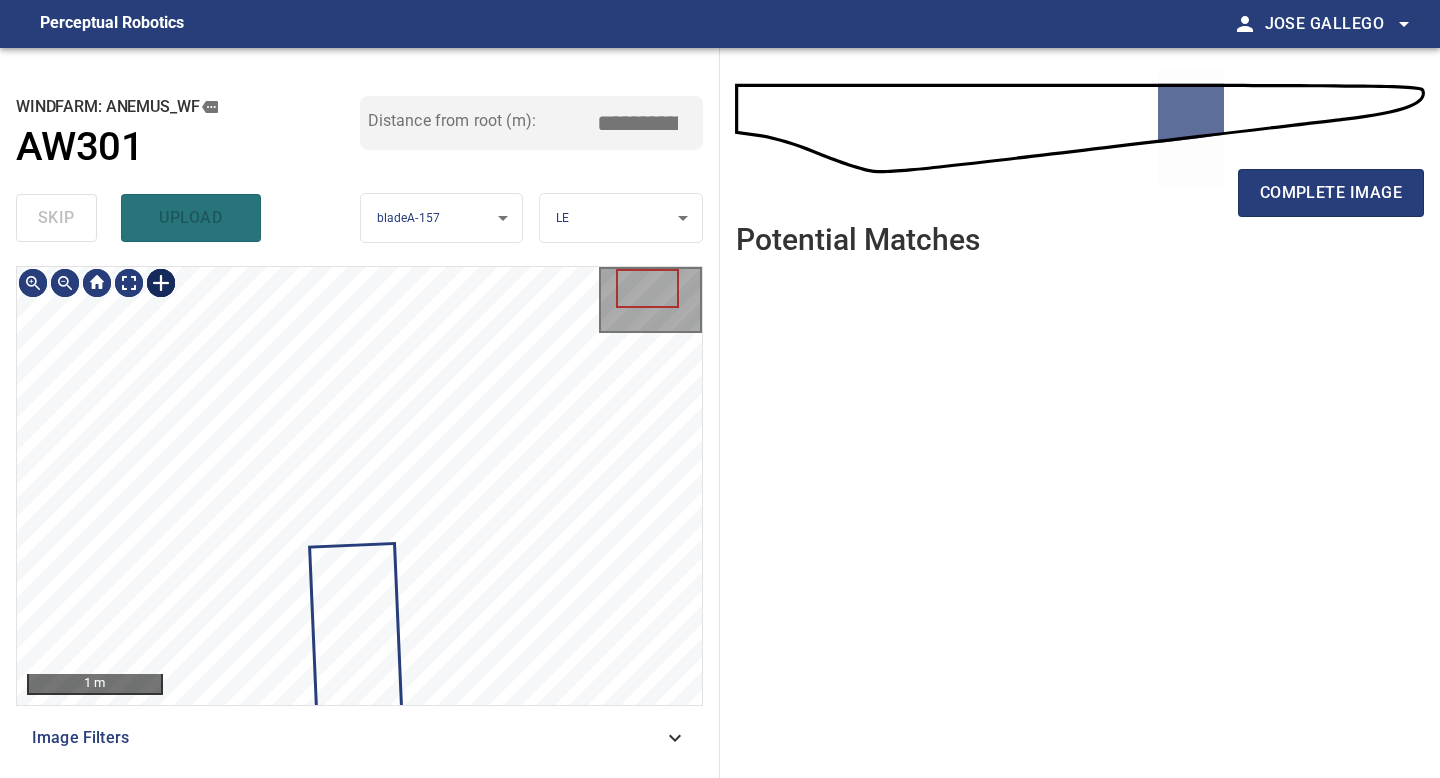 click at bounding box center [161, 283] 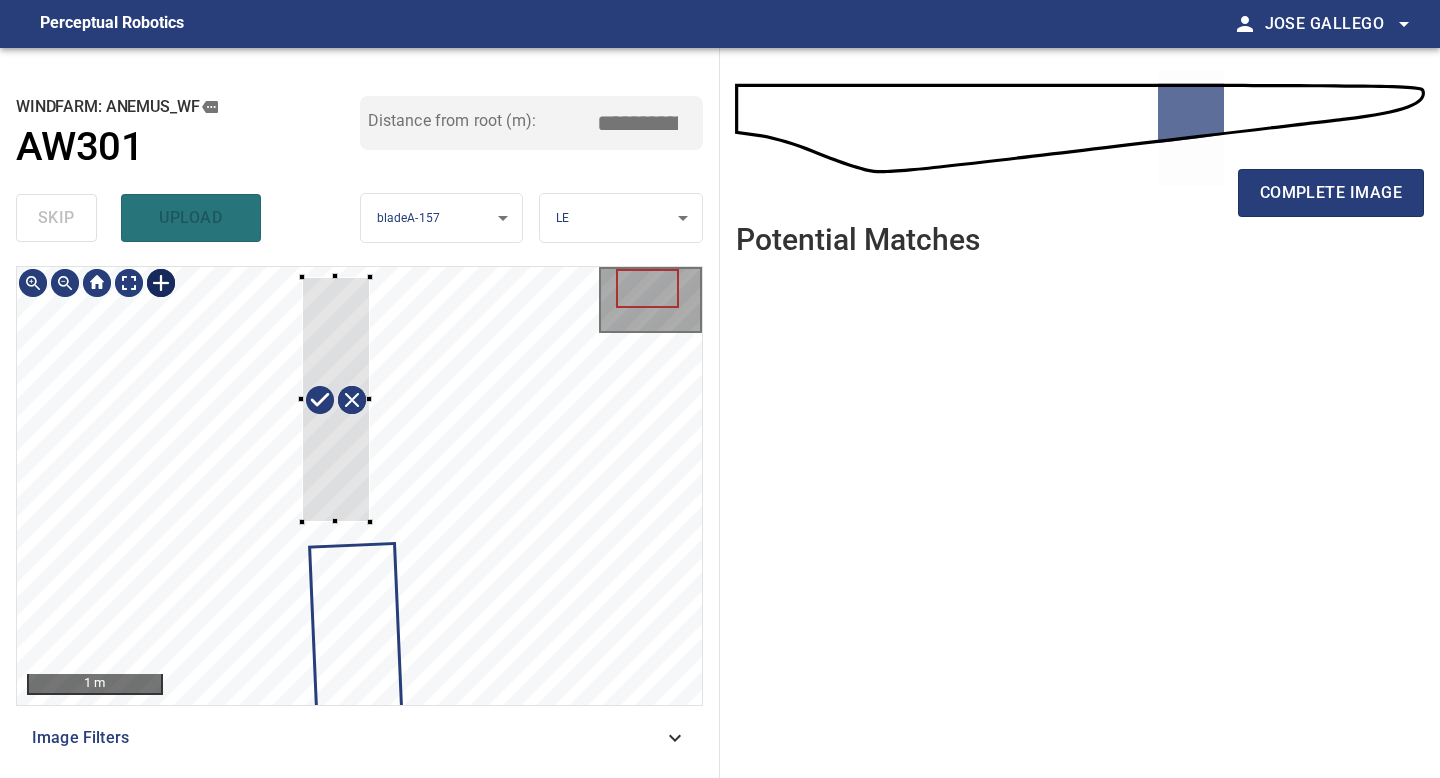 click at bounding box center [359, 486] 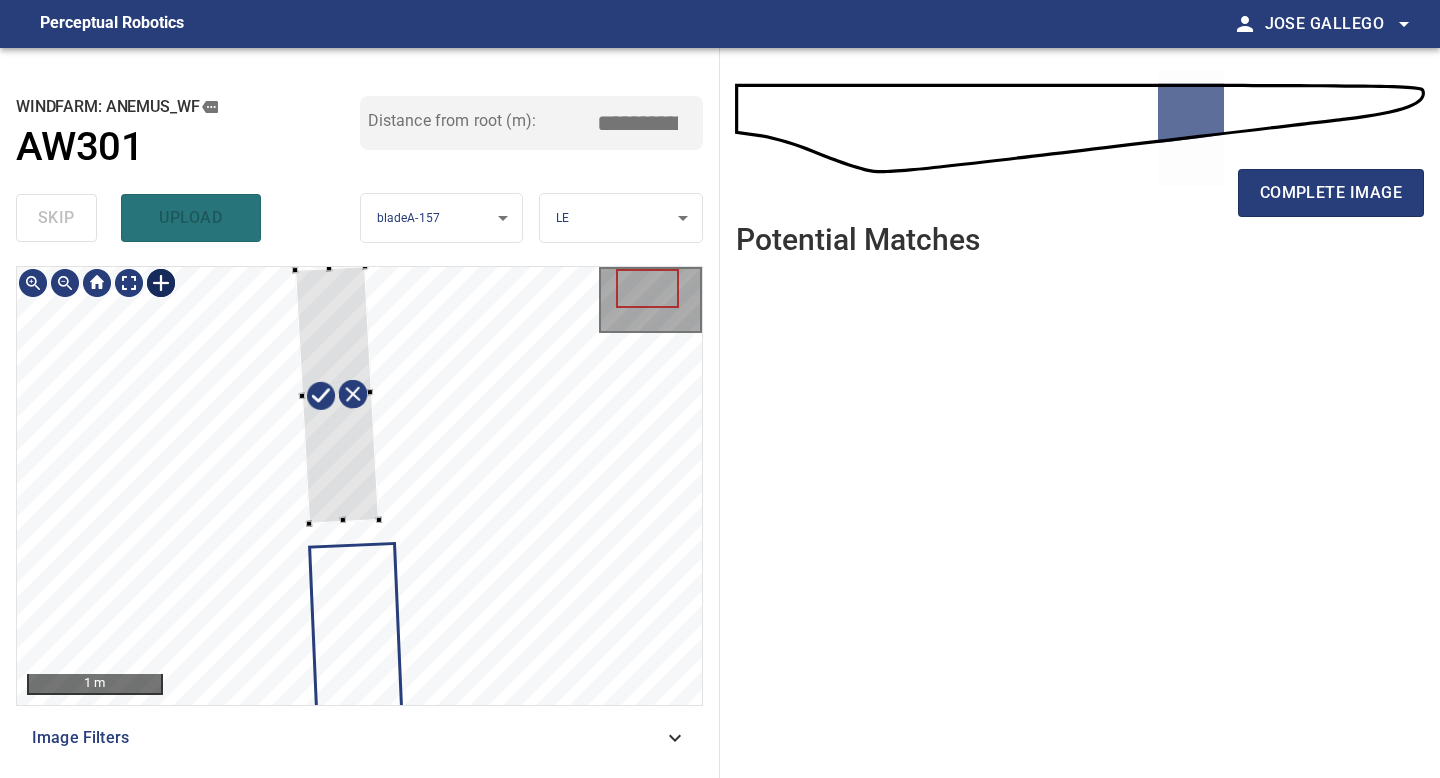 click at bounding box center [337, 394] 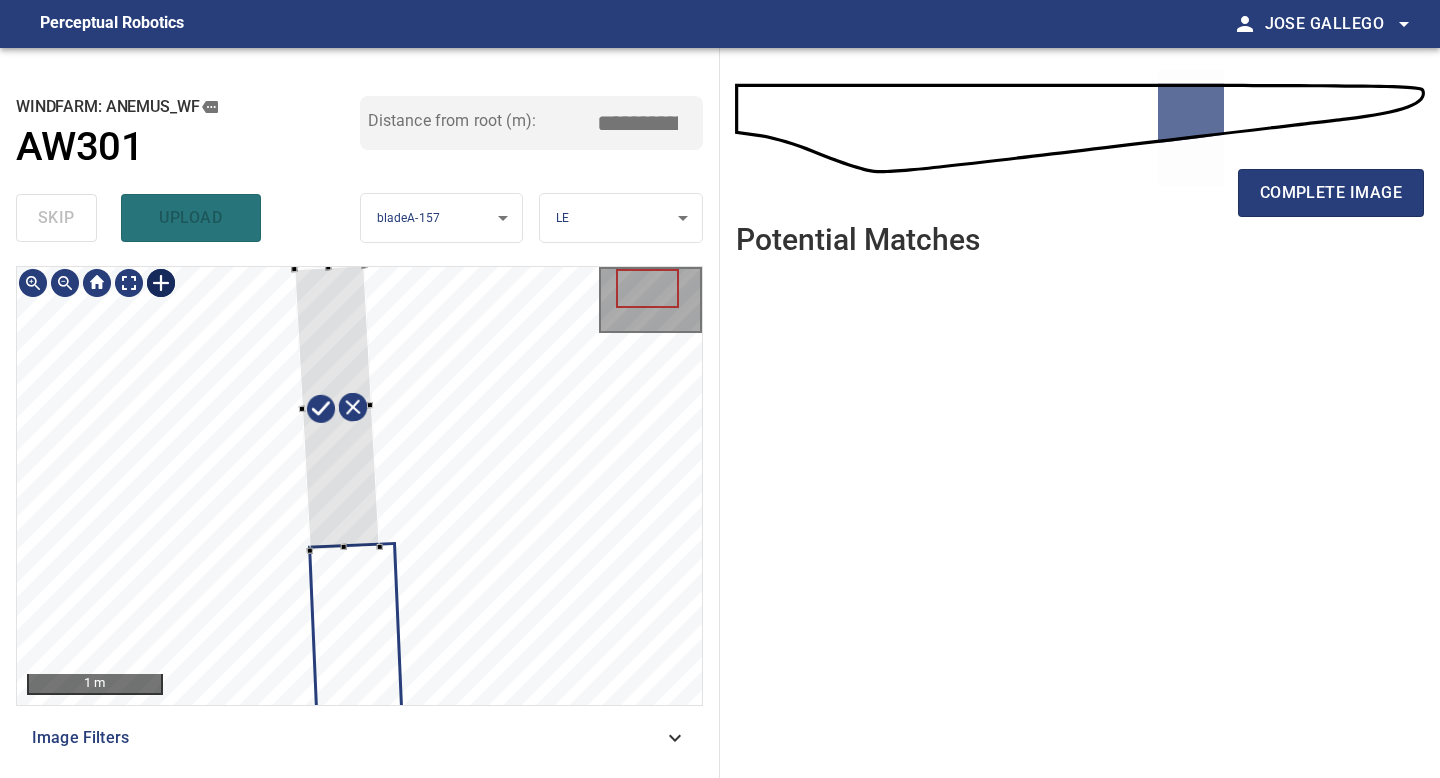 click at bounding box center (359, 486) 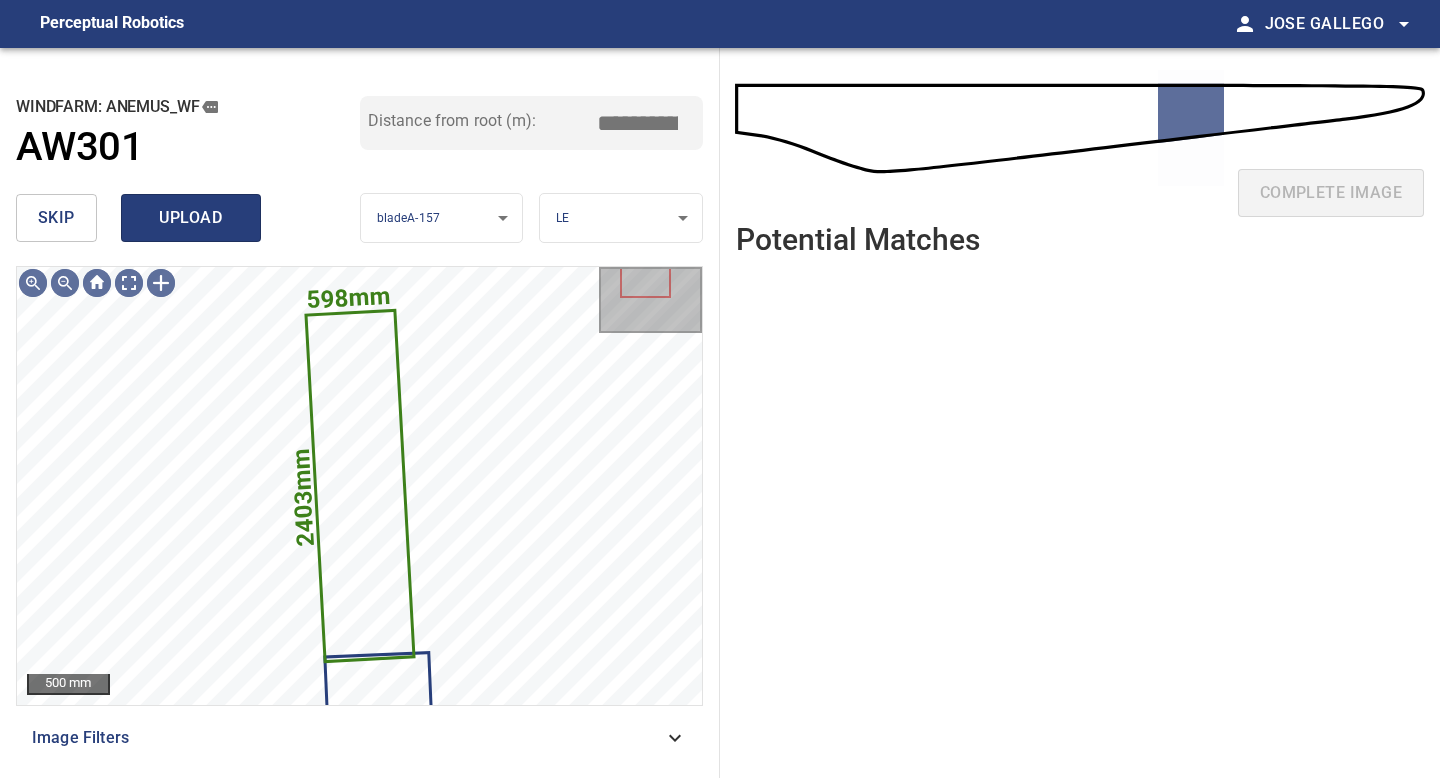 click on "upload" at bounding box center (191, 218) 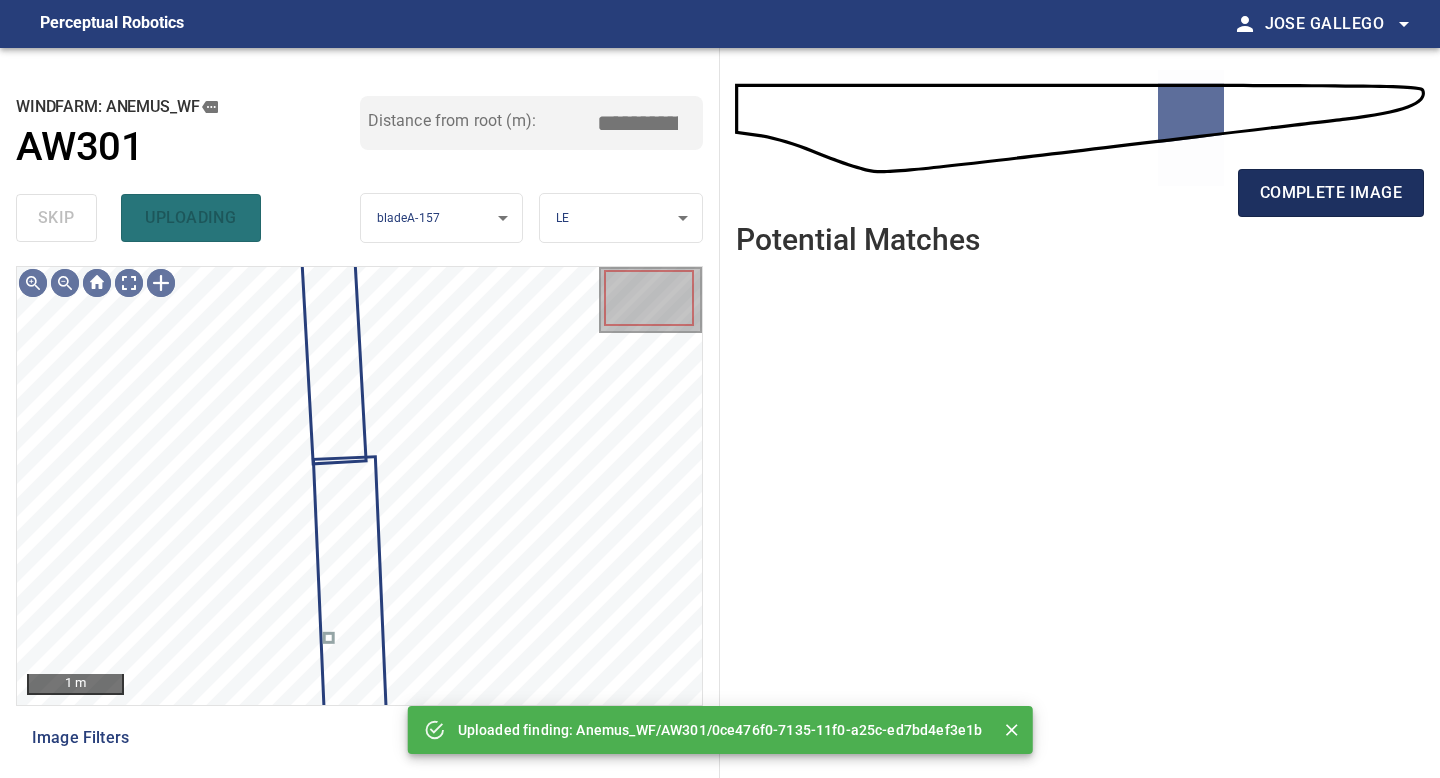 click on "complete image" at bounding box center [1331, 193] 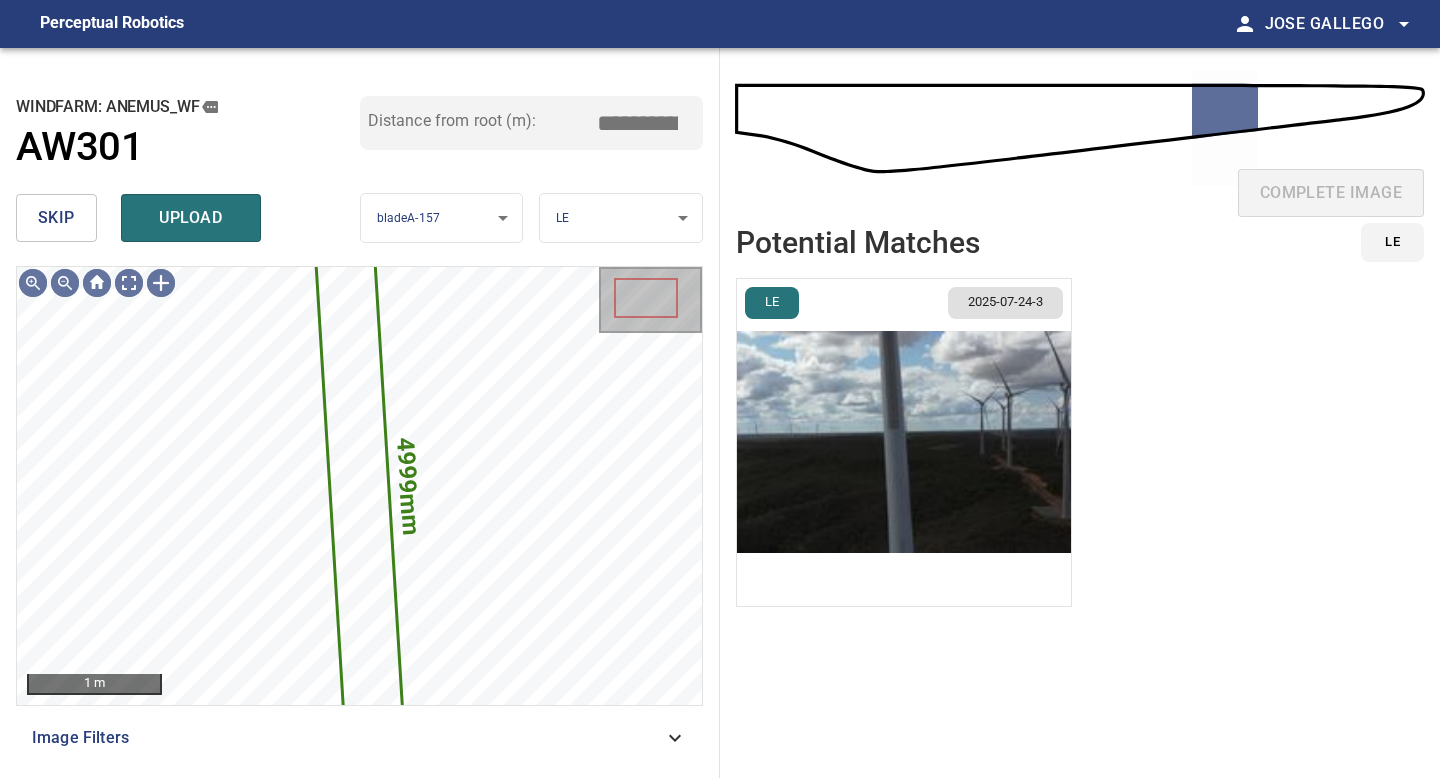 click on "LE 2025-07-24-3" at bounding box center [904, 442] 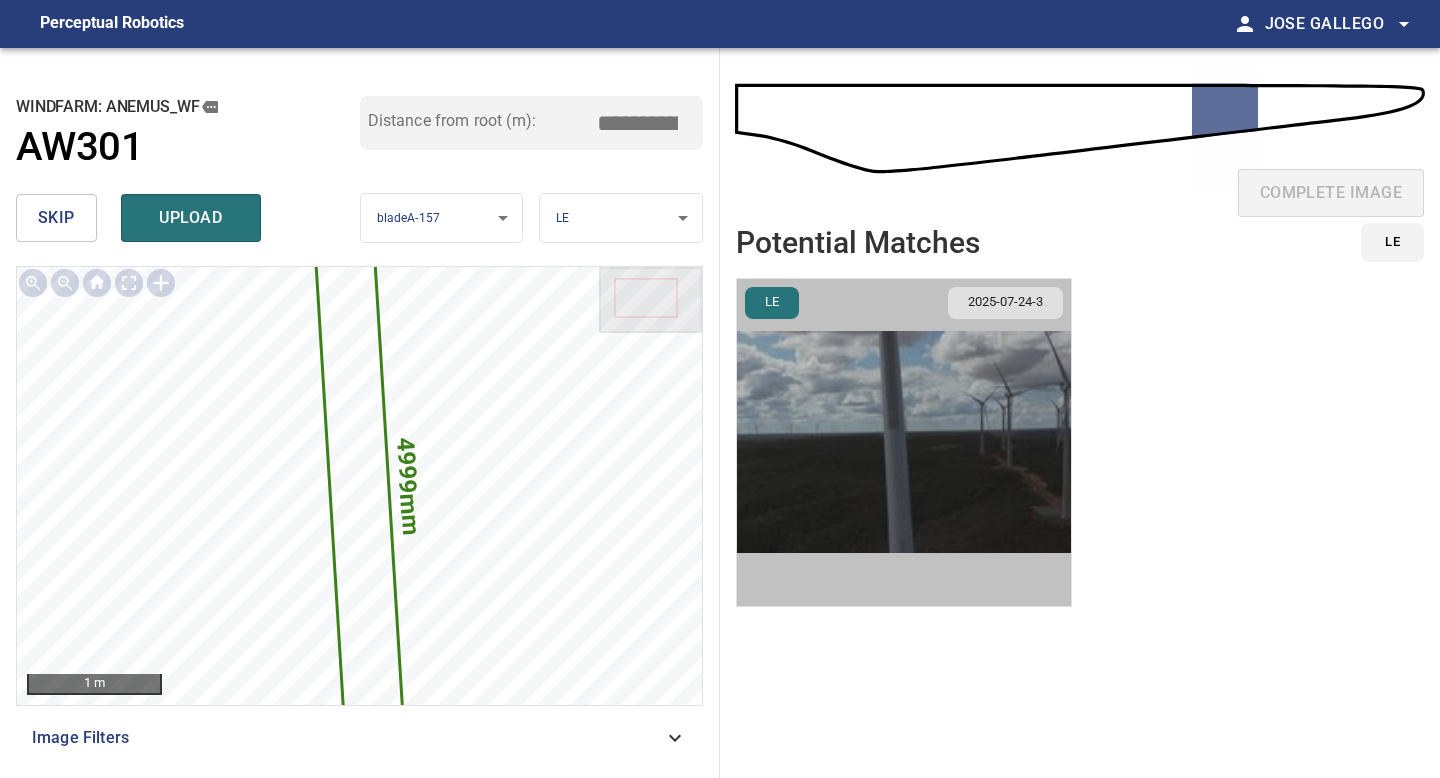 click at bounding box center (904, 442) 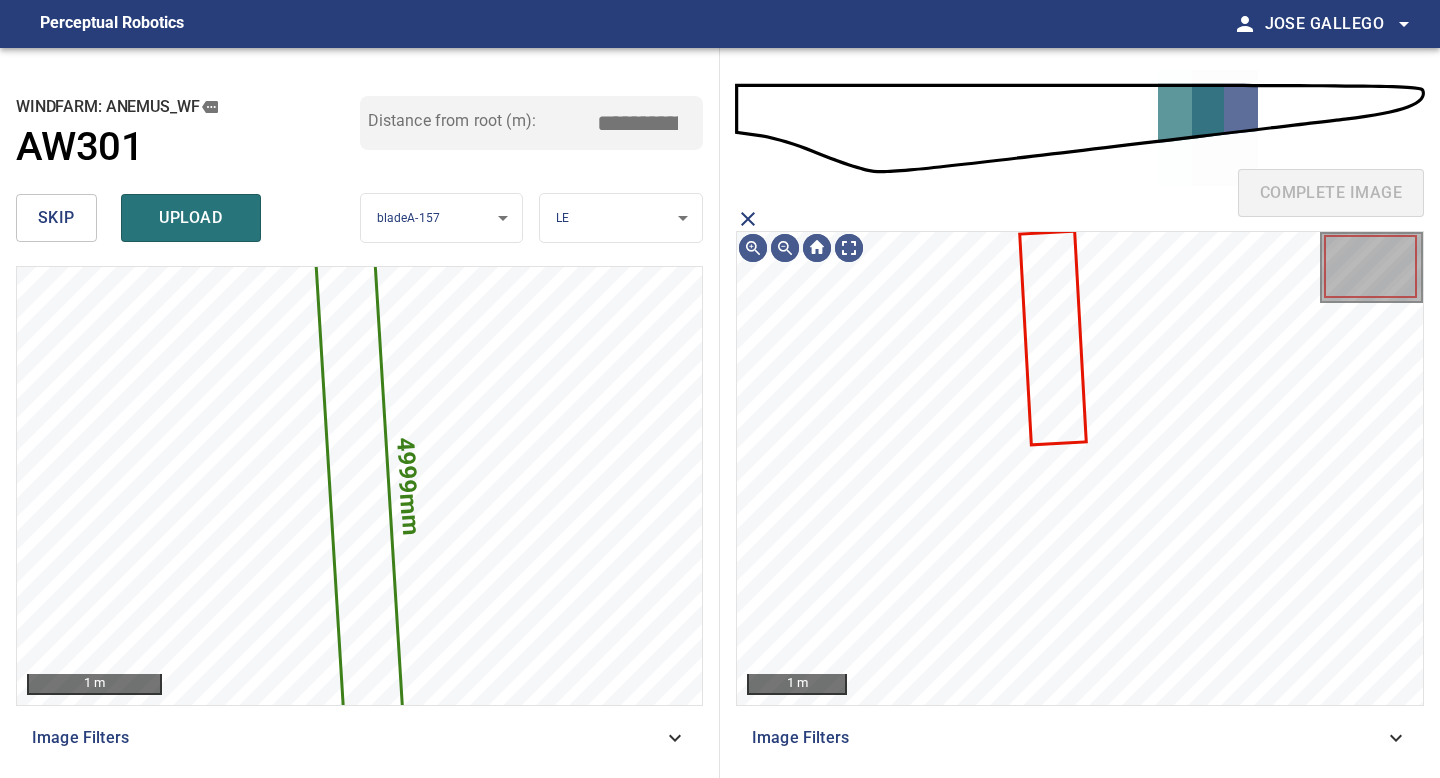 click 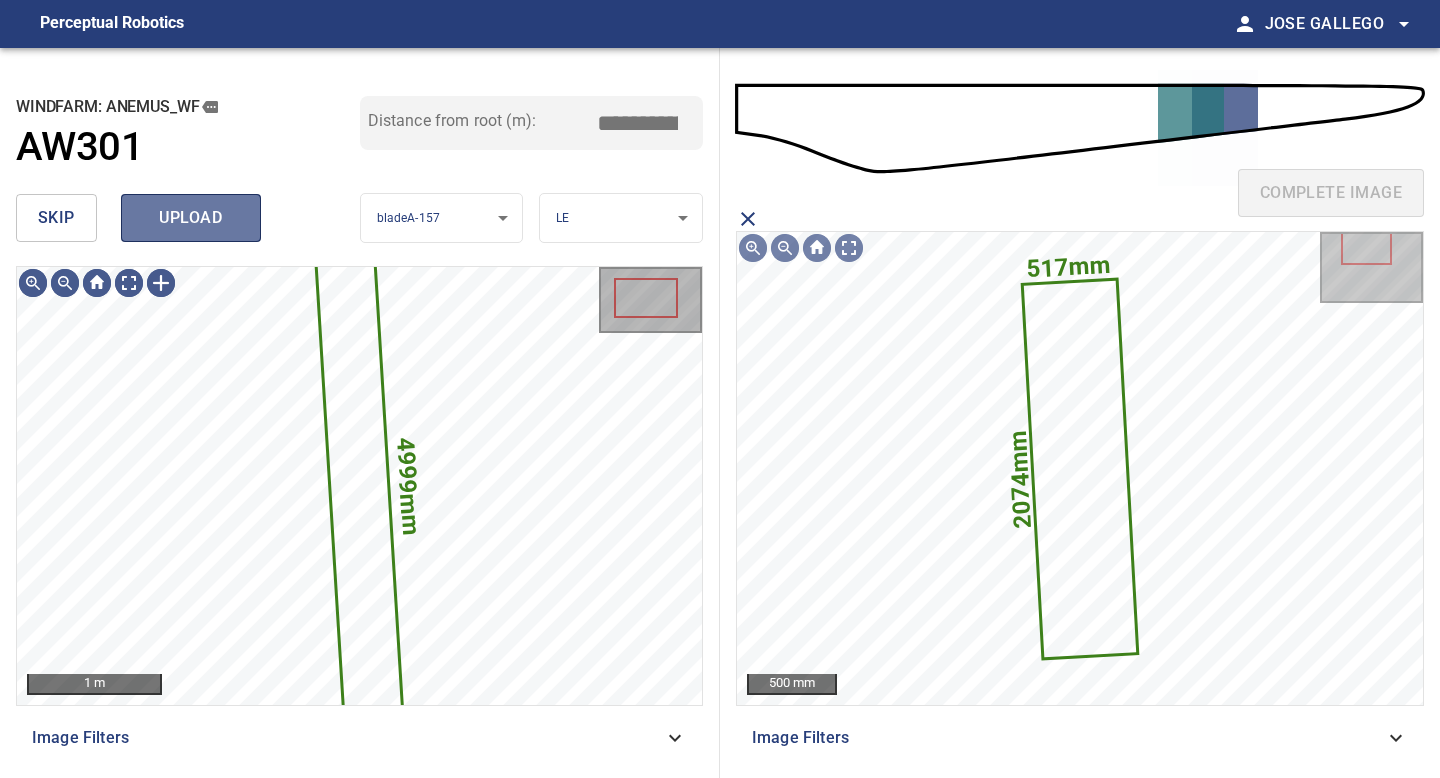 click on "upload" at bounding box center [191, 218] 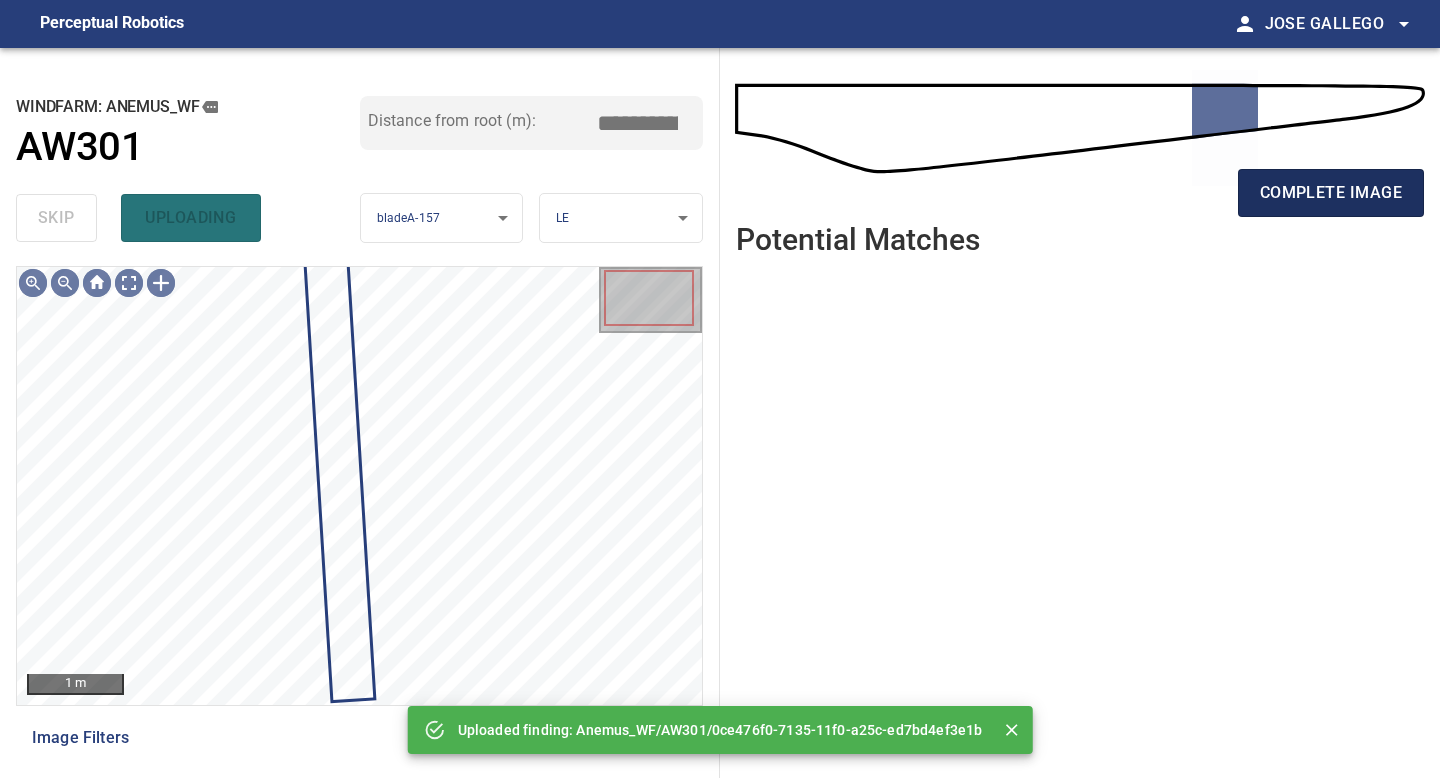 click on "complete image" at bounding box center [1331, 193] 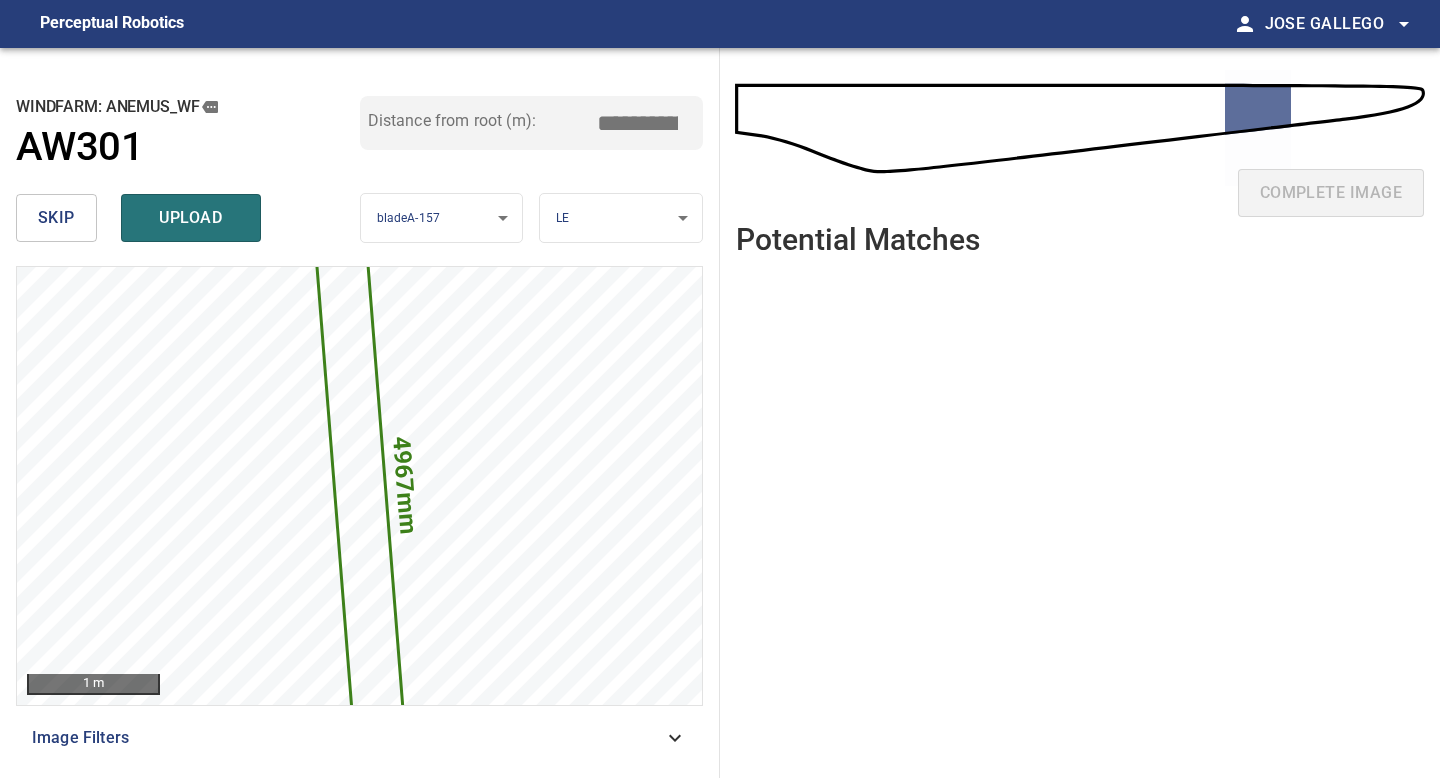 drag, startPoint x: 648, startPoint y: 117, endPoint x: 637, endPoint y: 117, distance: 11 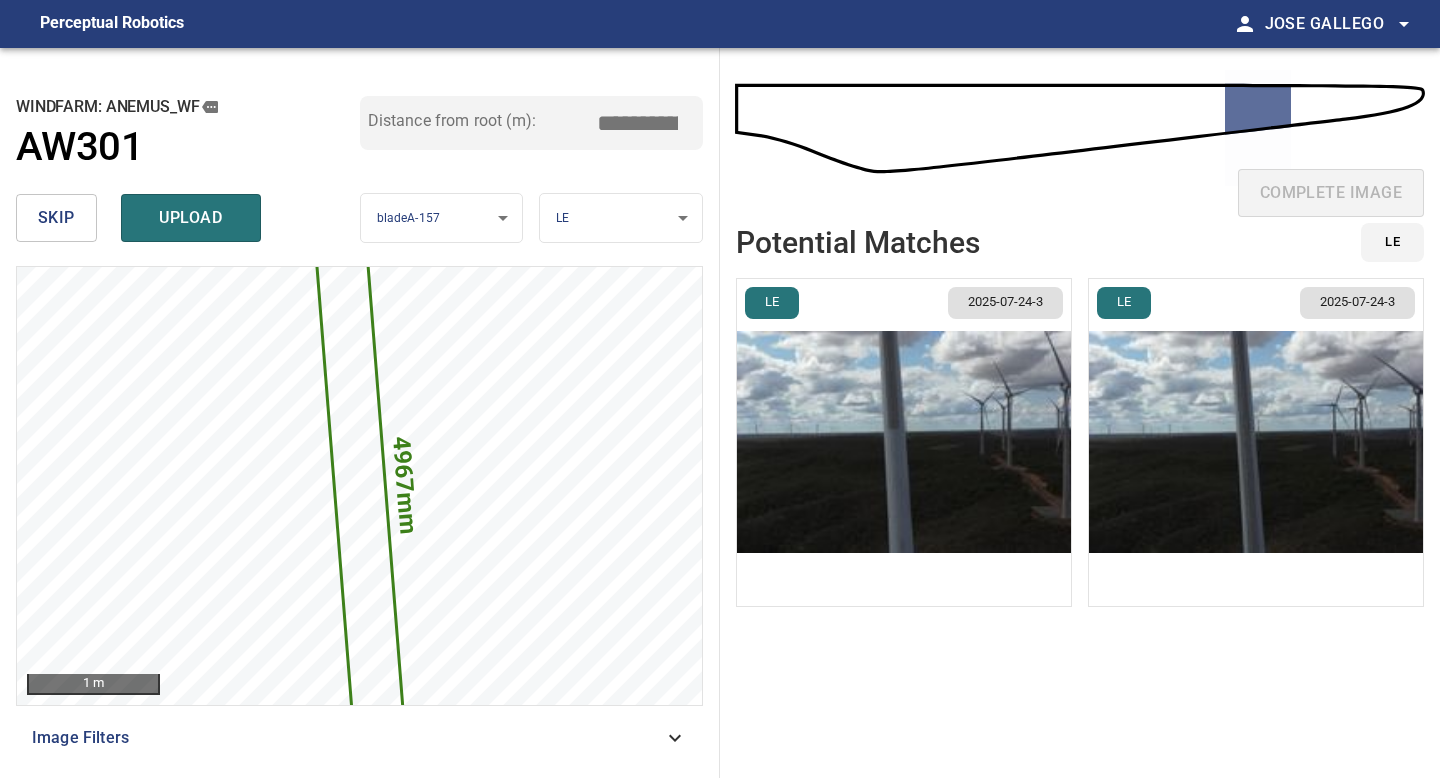 type on "*****" 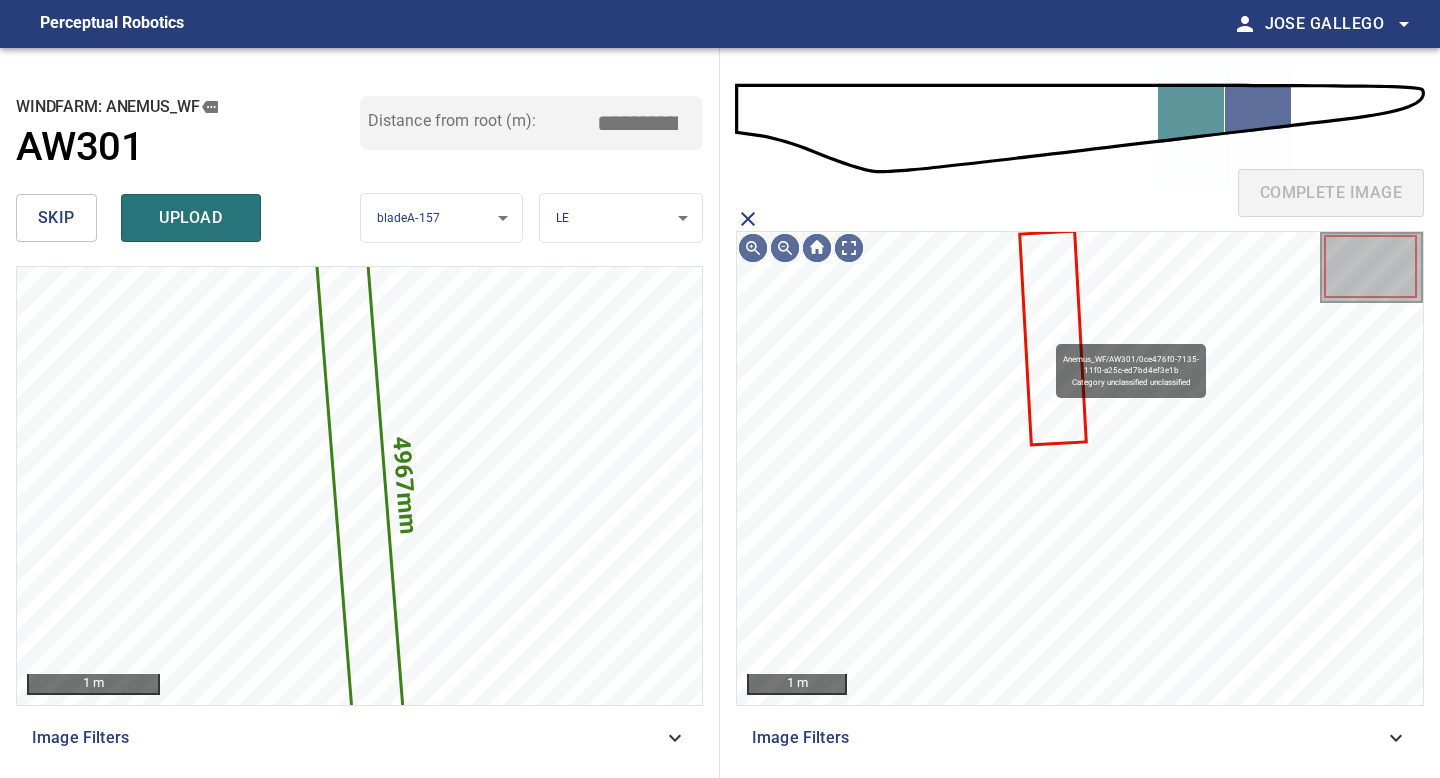 click 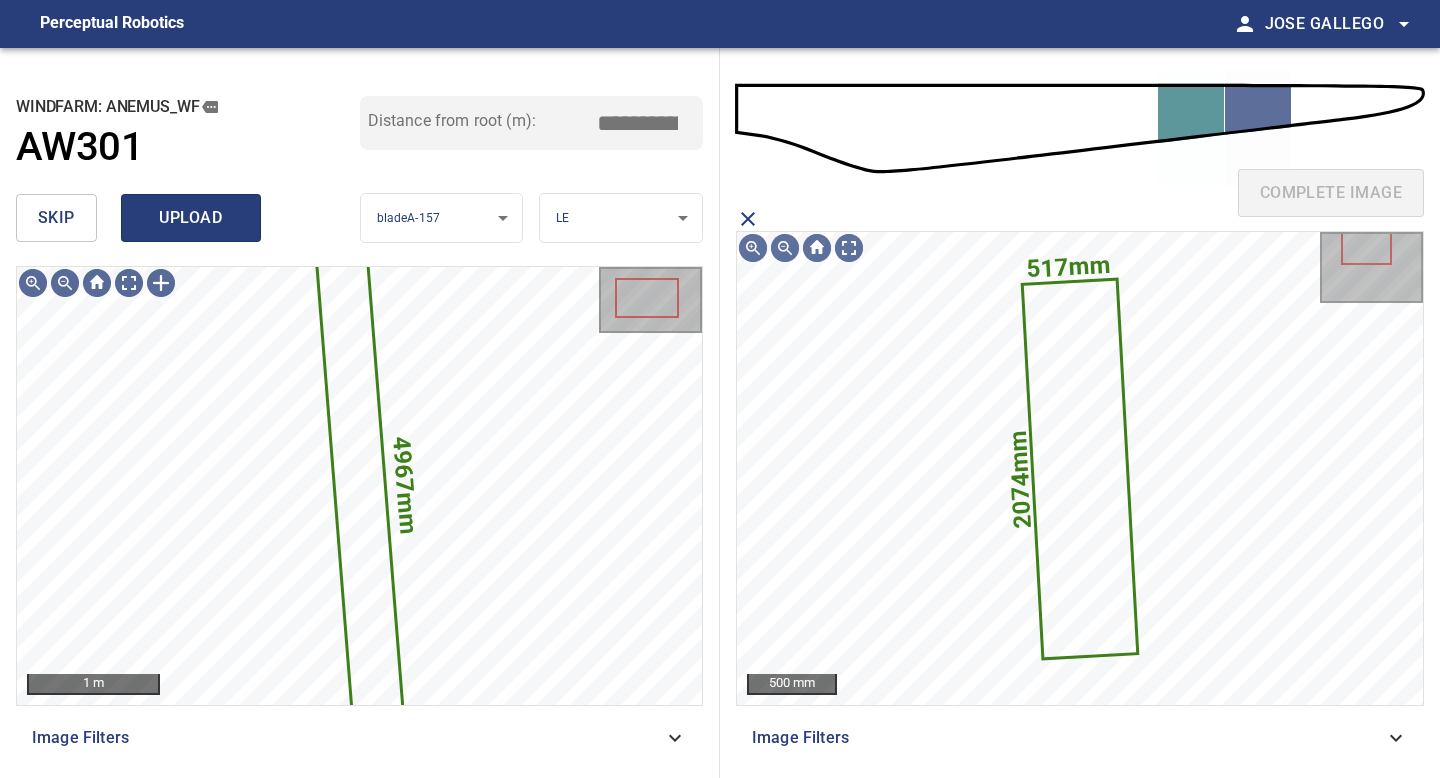 click on "upload" at bounding box center (191, 218) 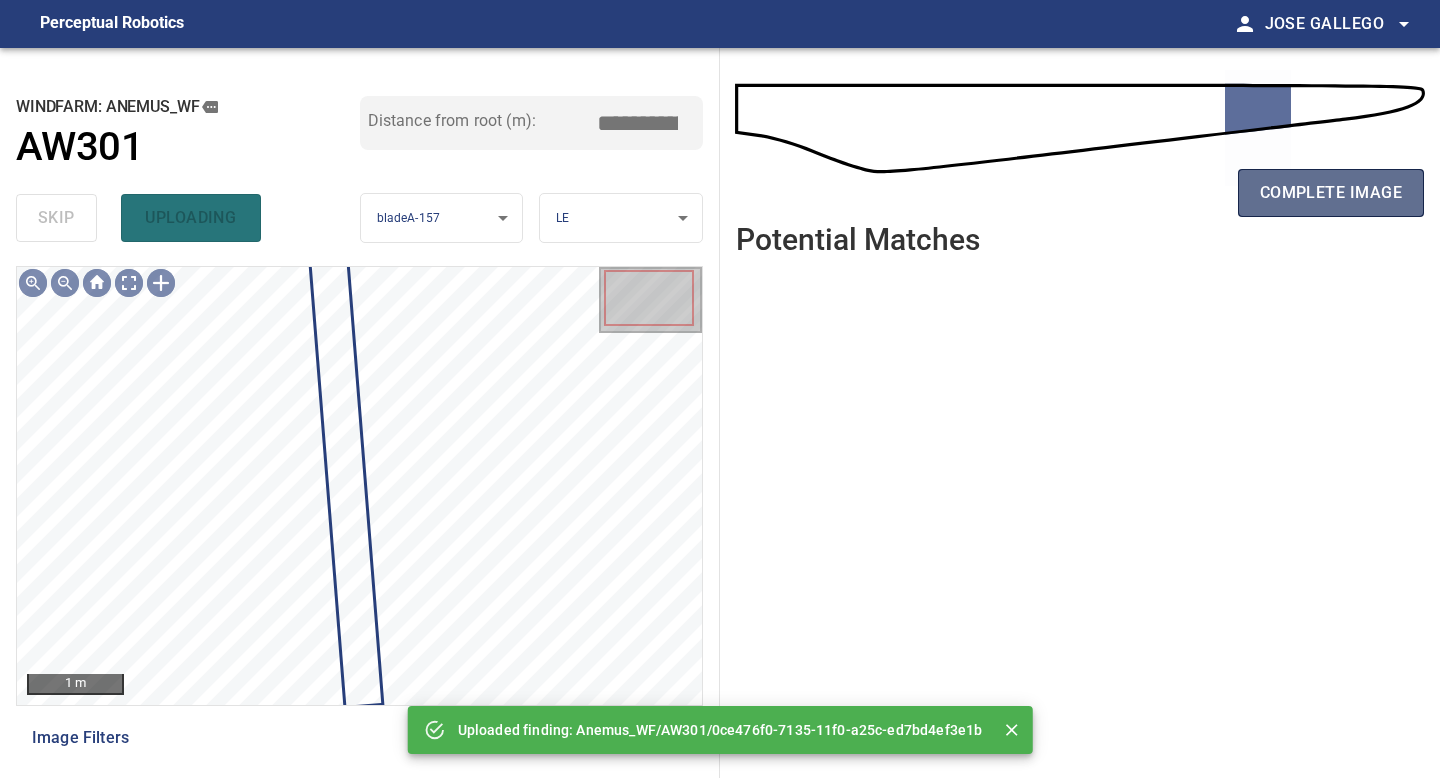 click on "complete image" at bounding box center [1331, 193] 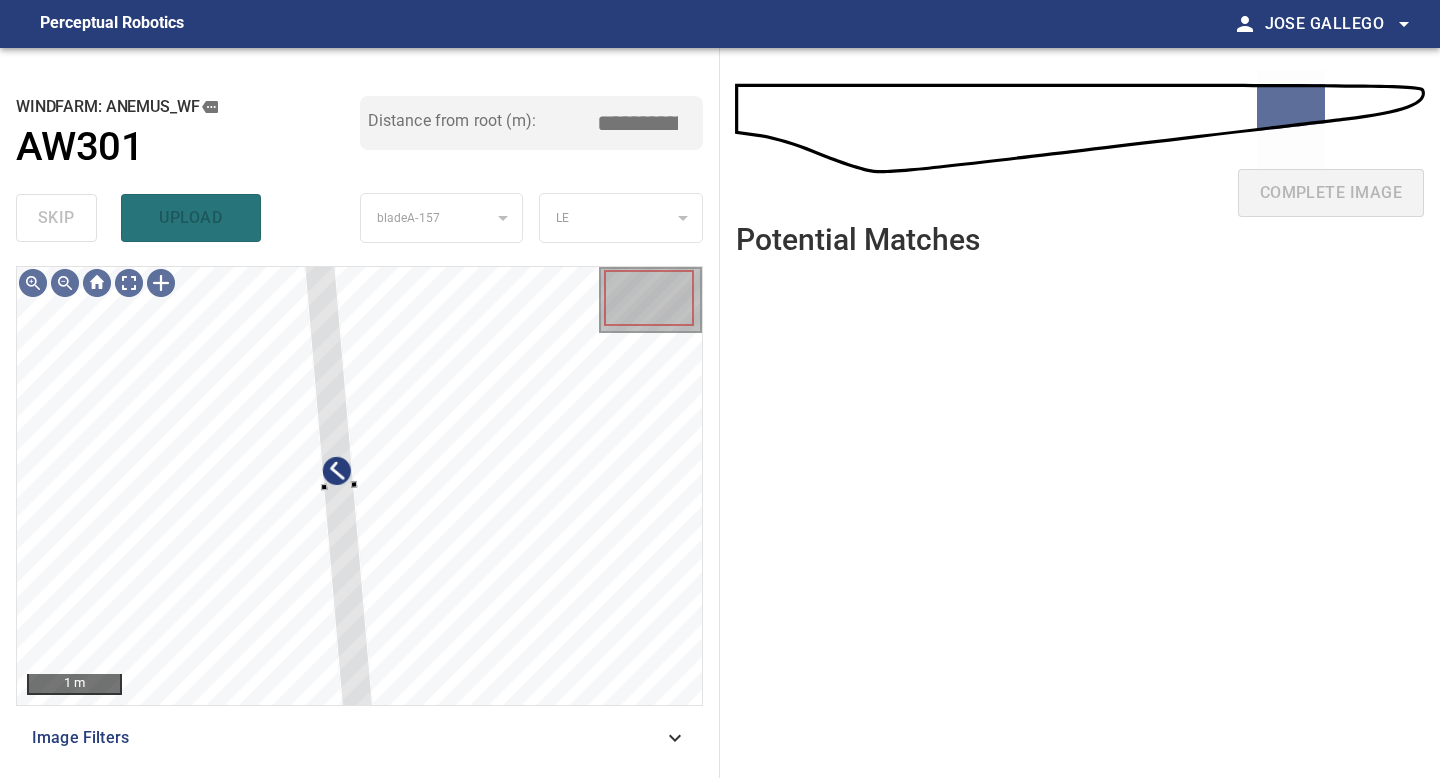 click on "**********" at bounding box center [360, 413] 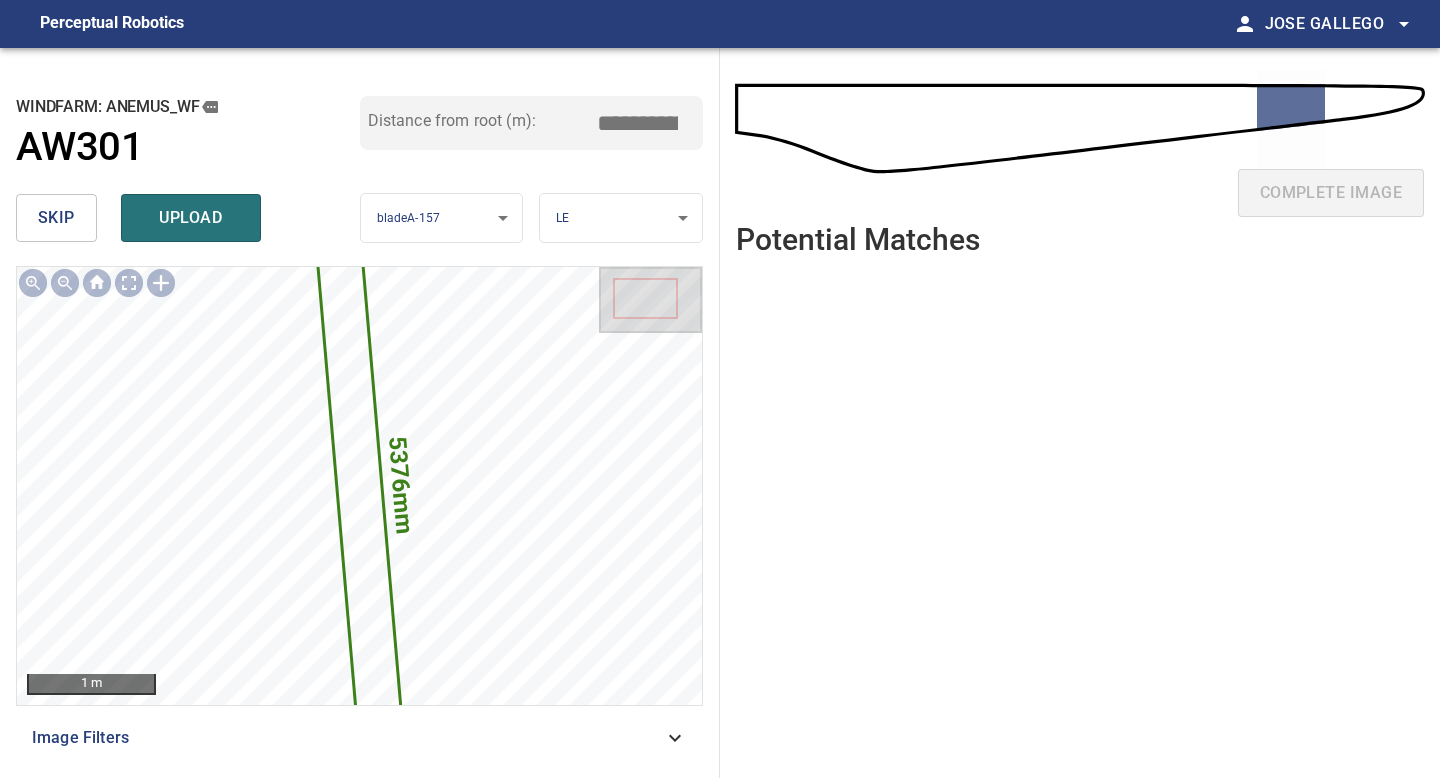 drag, startPoint x: 646, startPoint y: 118, endPoint x: 632, endPoint y: 118, distance: 14 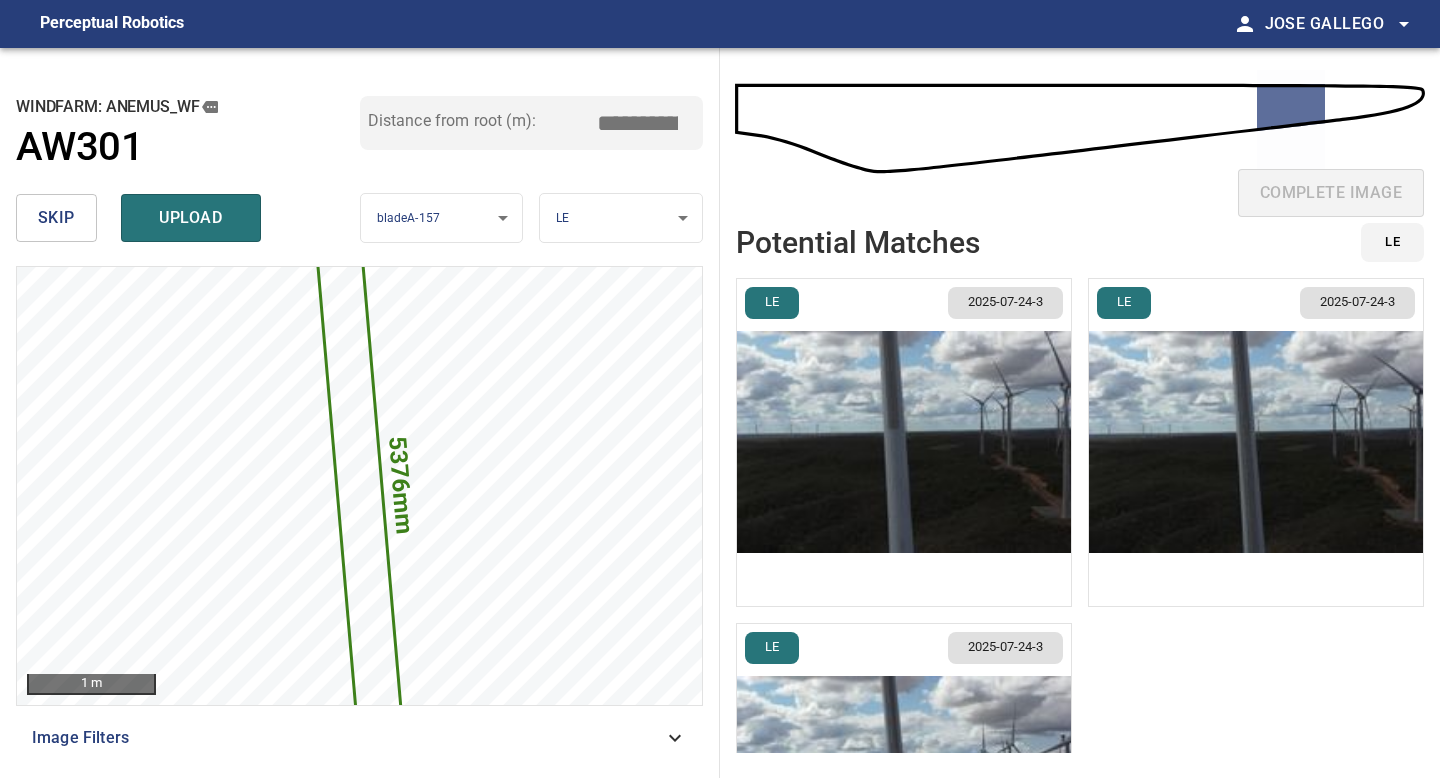 type on "*****" 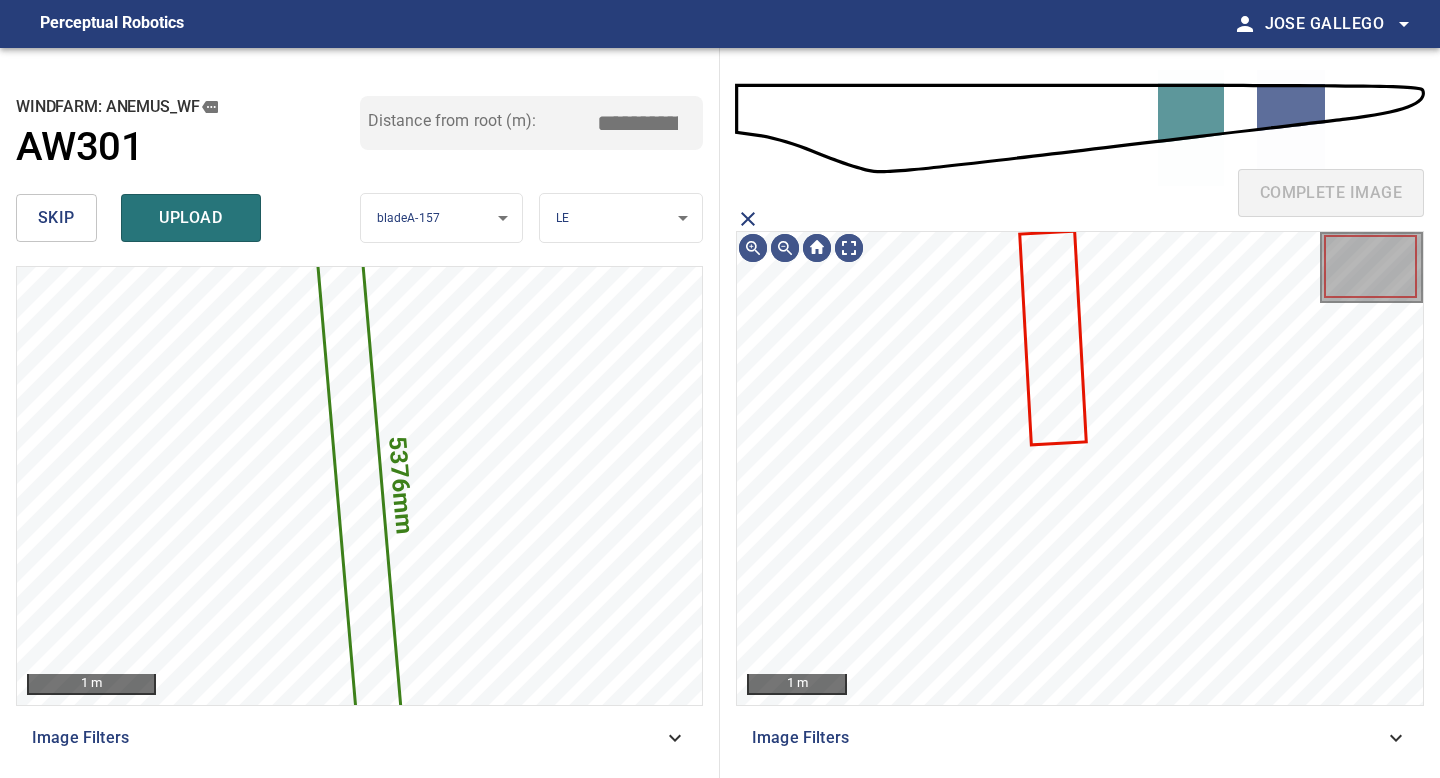 click 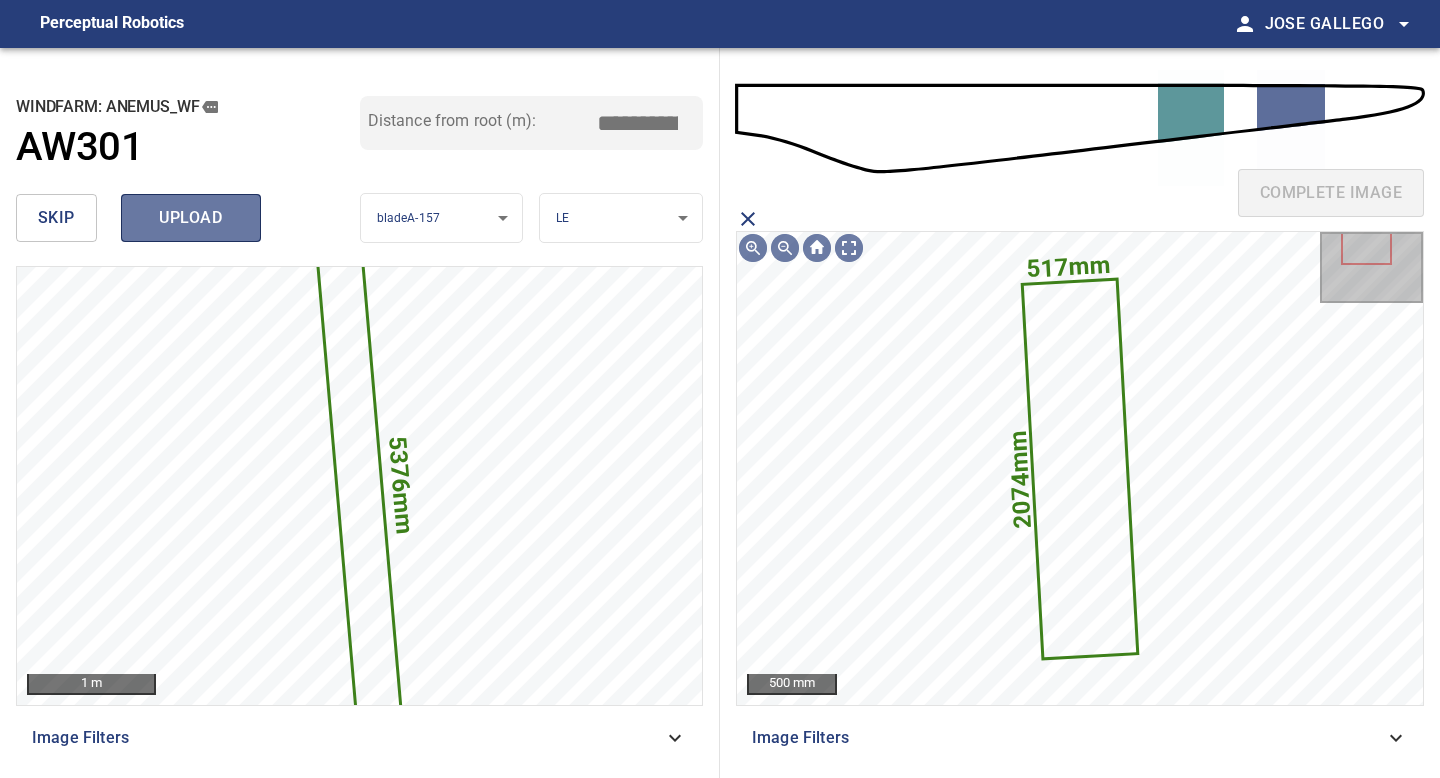 click on "upload" at bounding box center (191, 218) 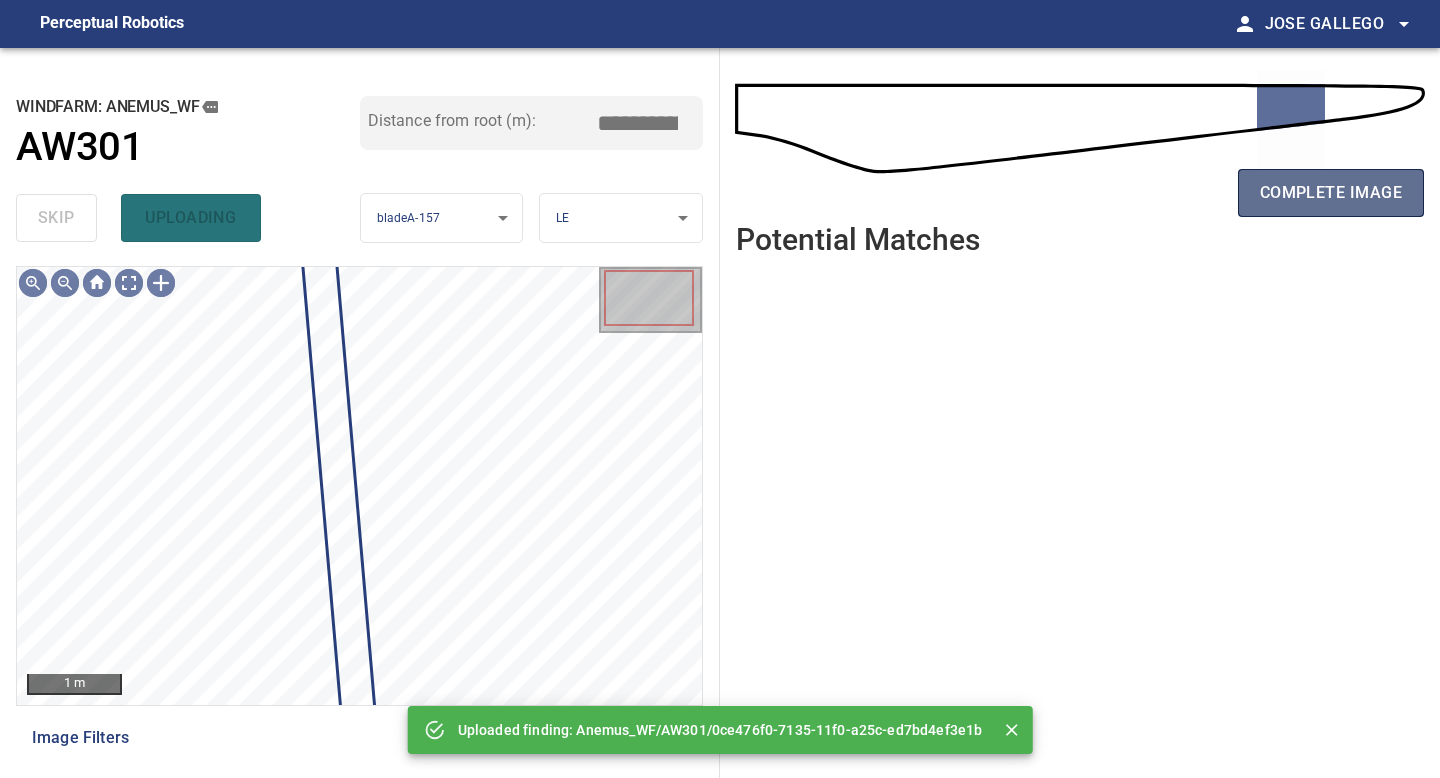 click on "complete image" at bounding box center [1331, 193] 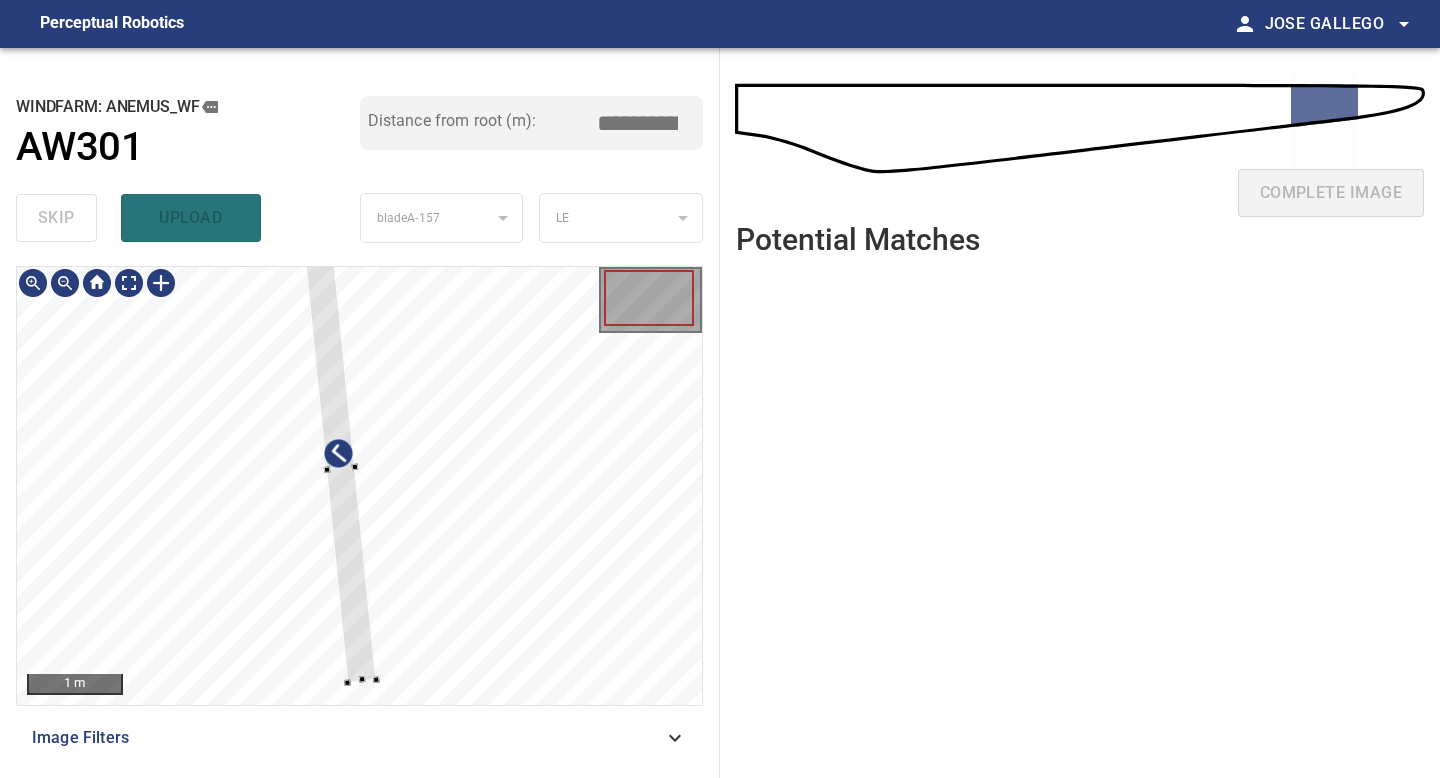 click at bounding box center [340, 470] 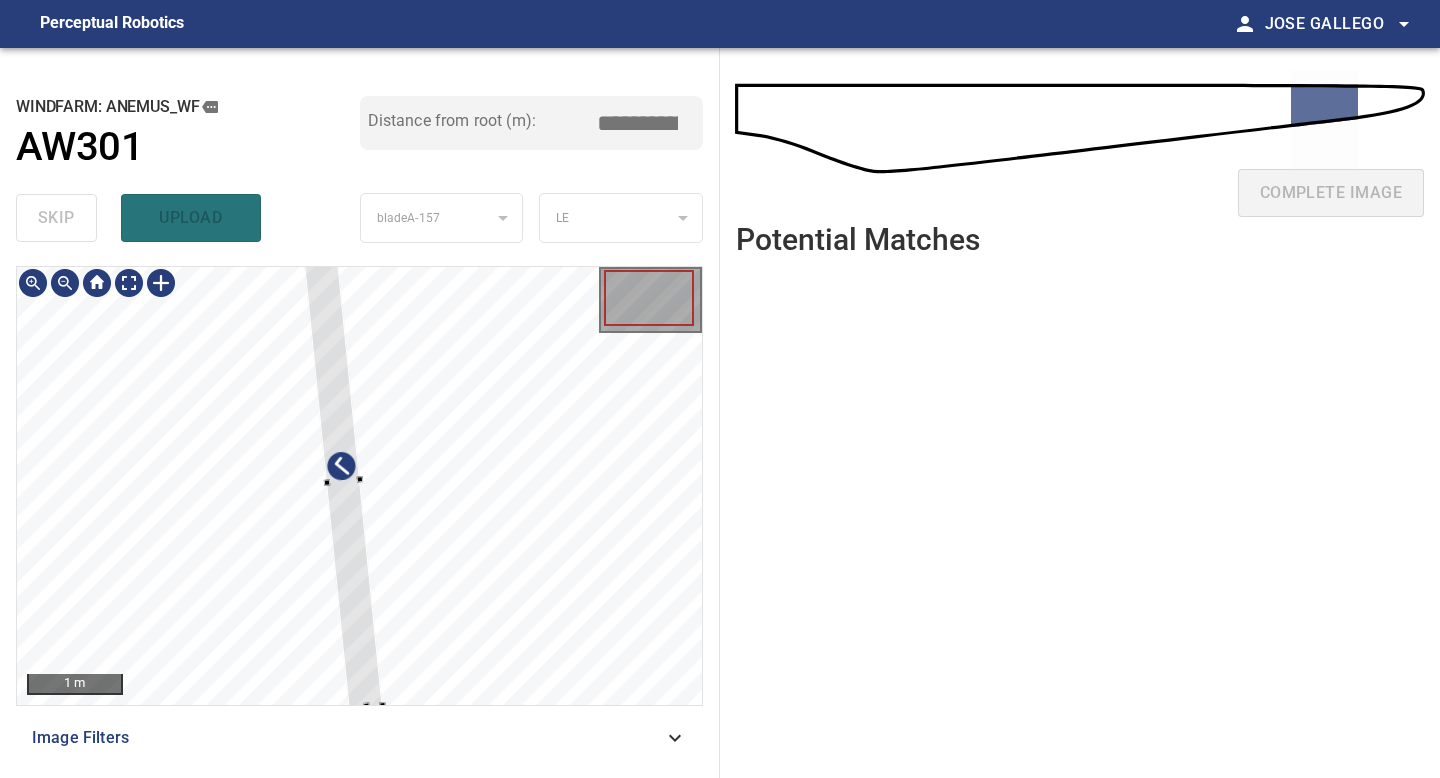 click at bounding box center [382, 704] 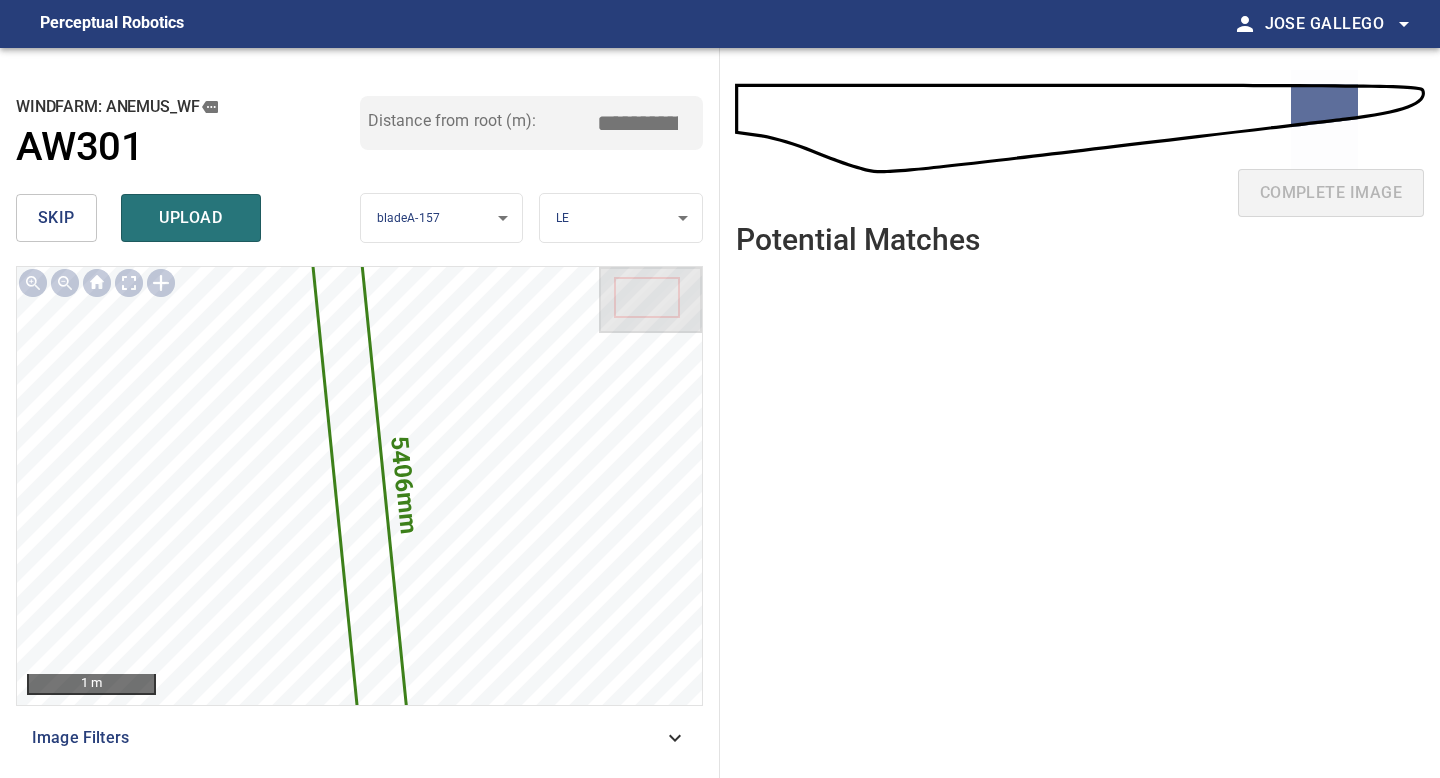drag, startPoint x: 645, startPoint y: 123, endPoint x: 513, endPoint y: 123, distance: 132 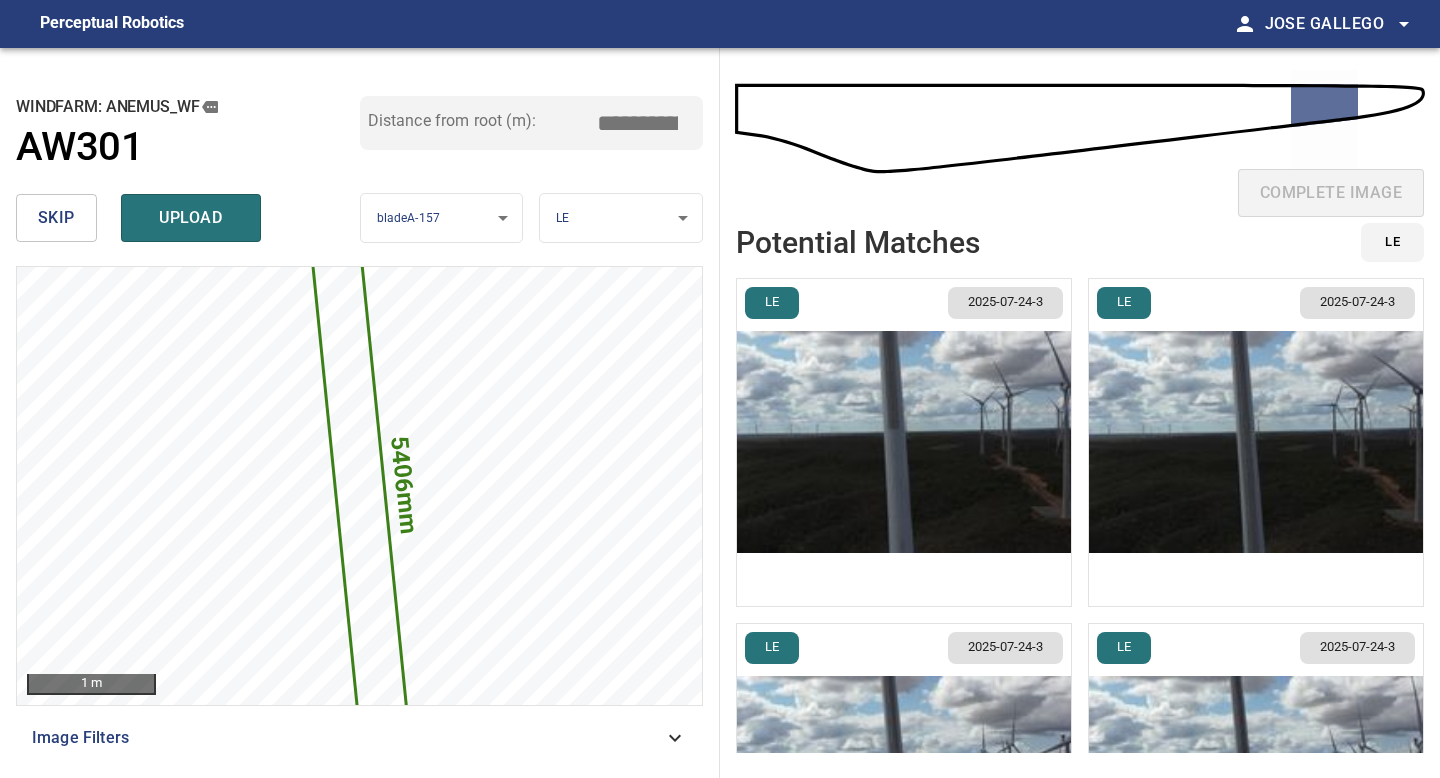 type on "*****" 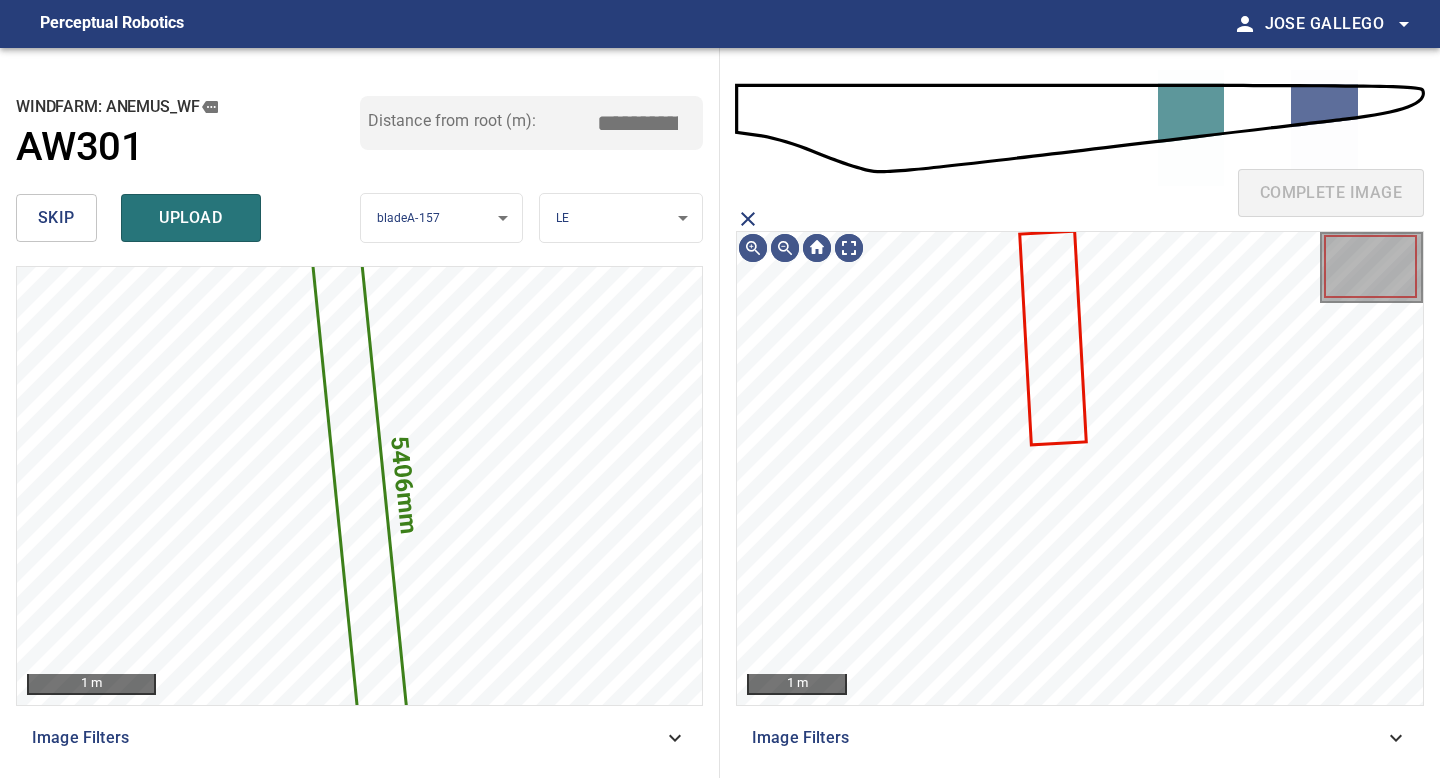 click 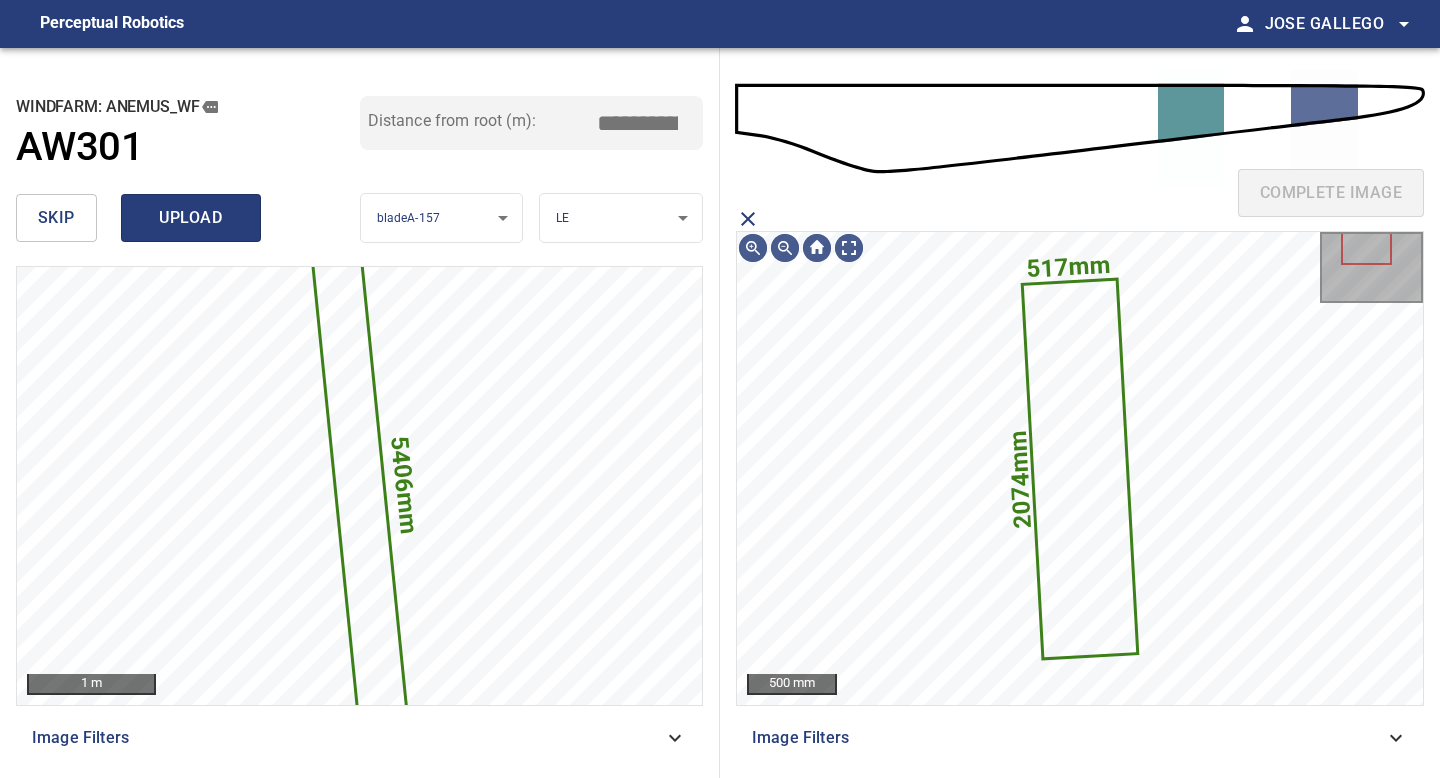 click on "upload" at bounding box center (191, 218) 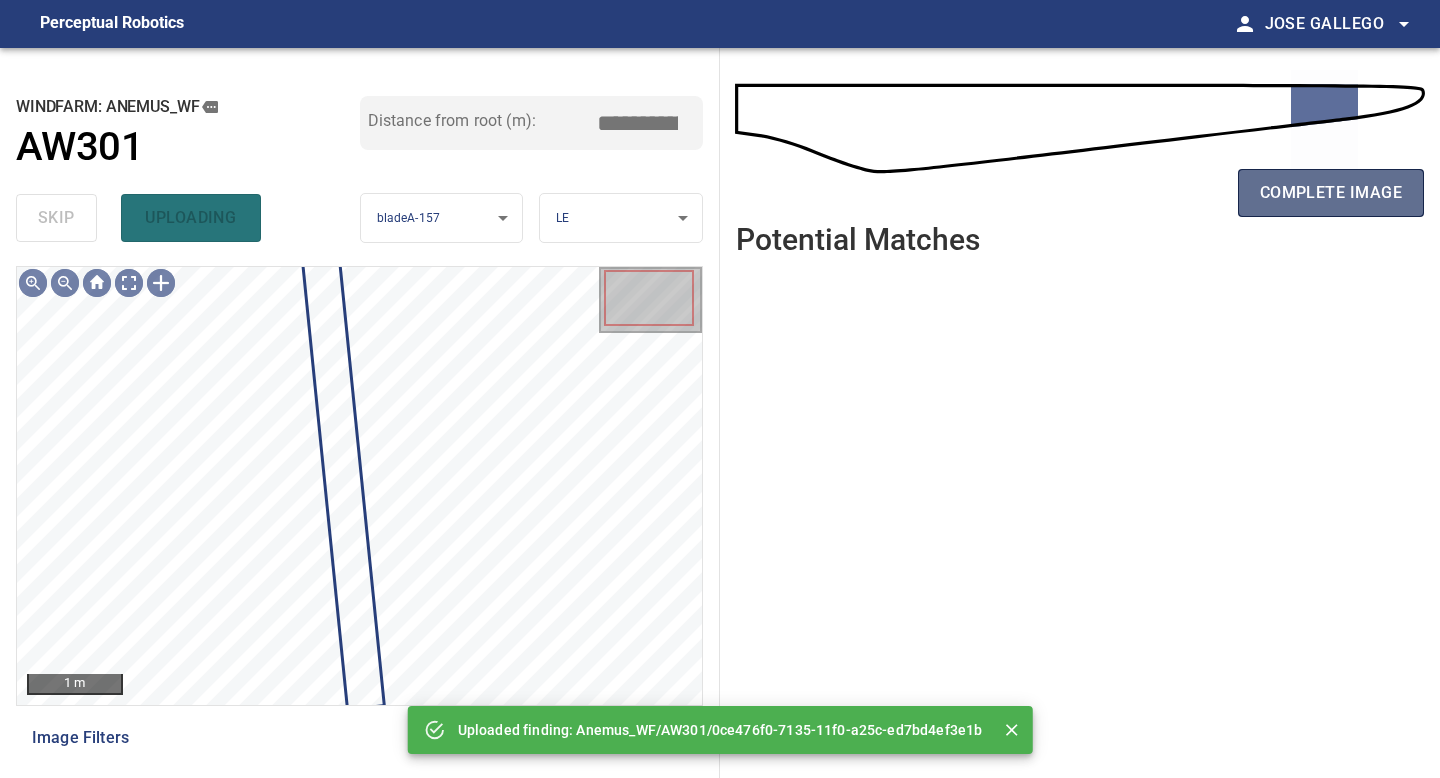 click on "complete image" at bounding box center (1331, 193) 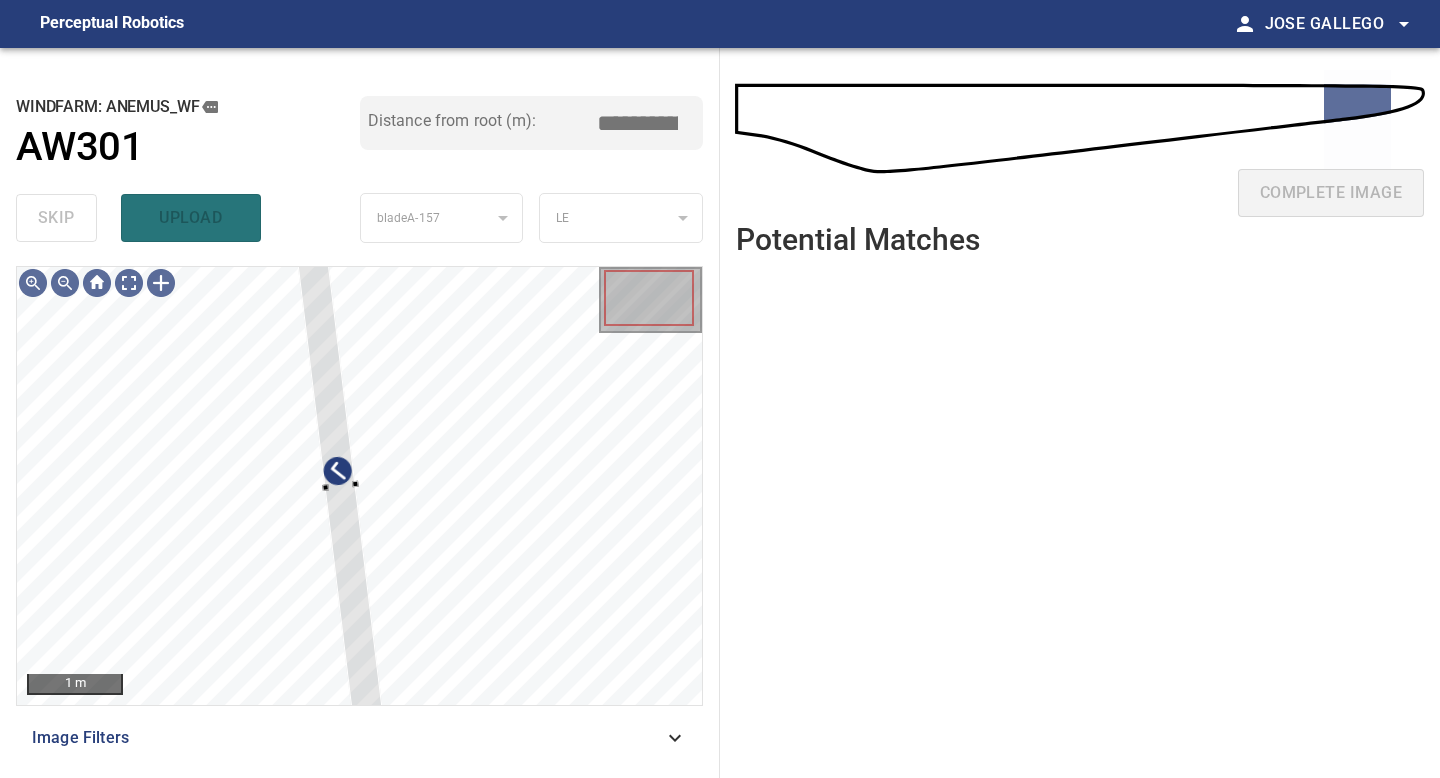 click on "1 m Image Filters" at bounding box center (359, 514) 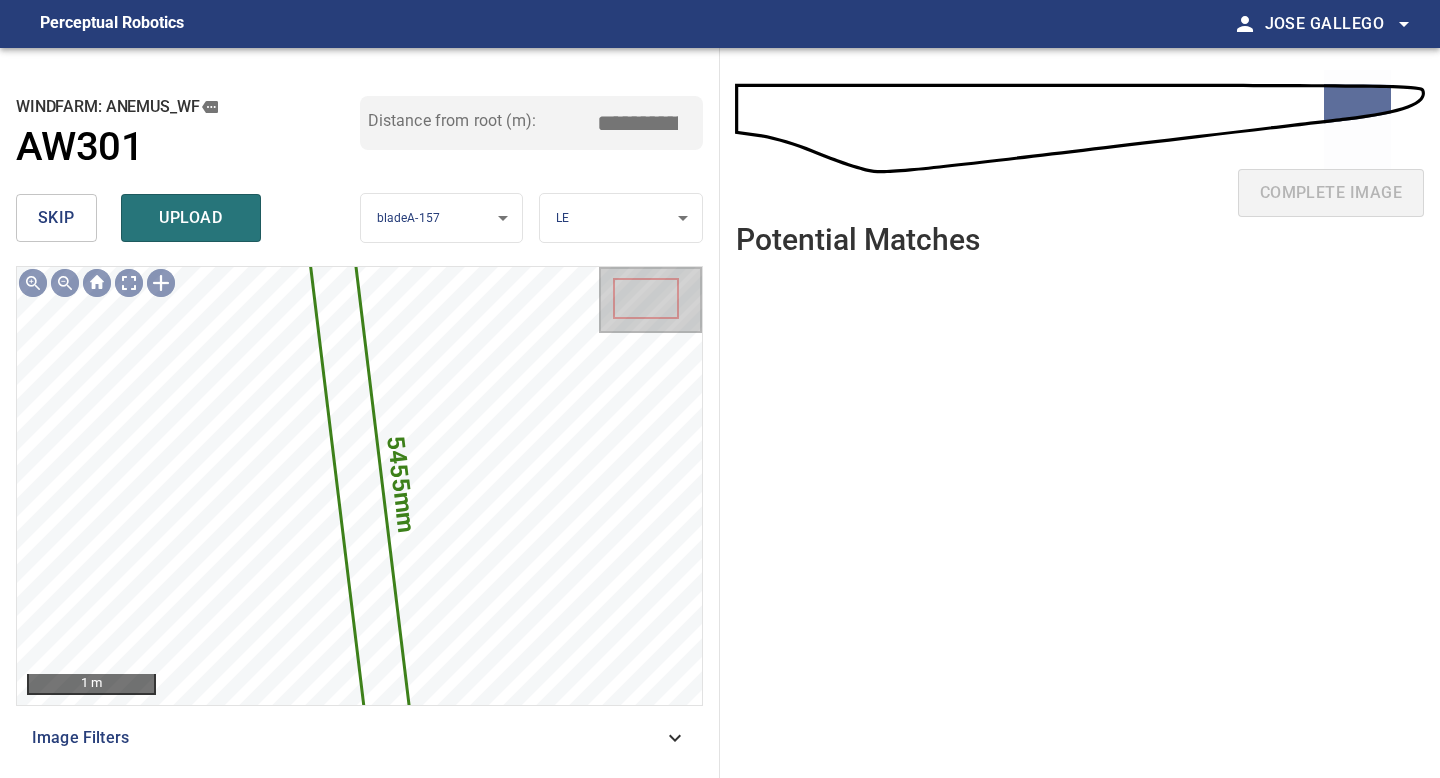 drag, startPoint x: 645, startPoint y: 124, endPoint x: 486, endPoint y: 124, distance: 159 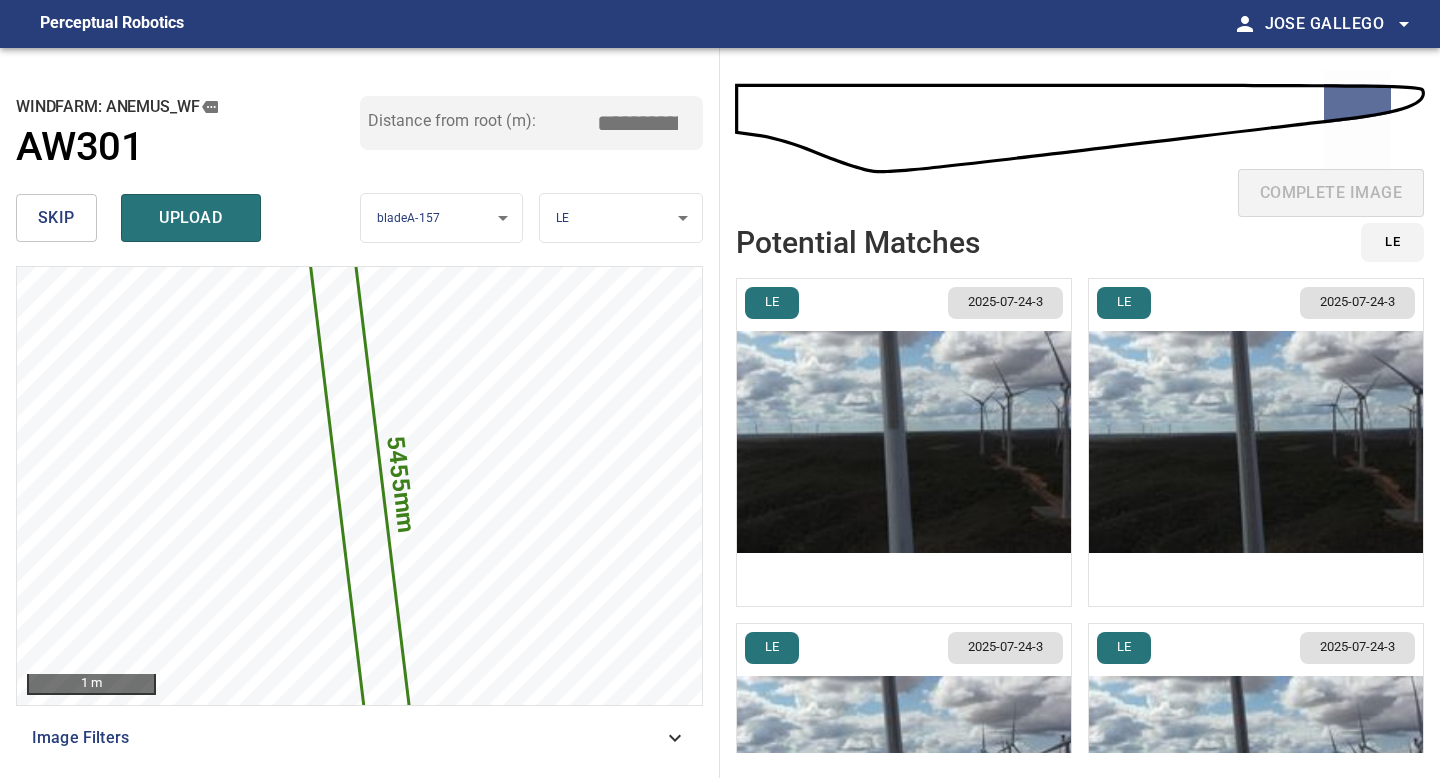 type on "*****" 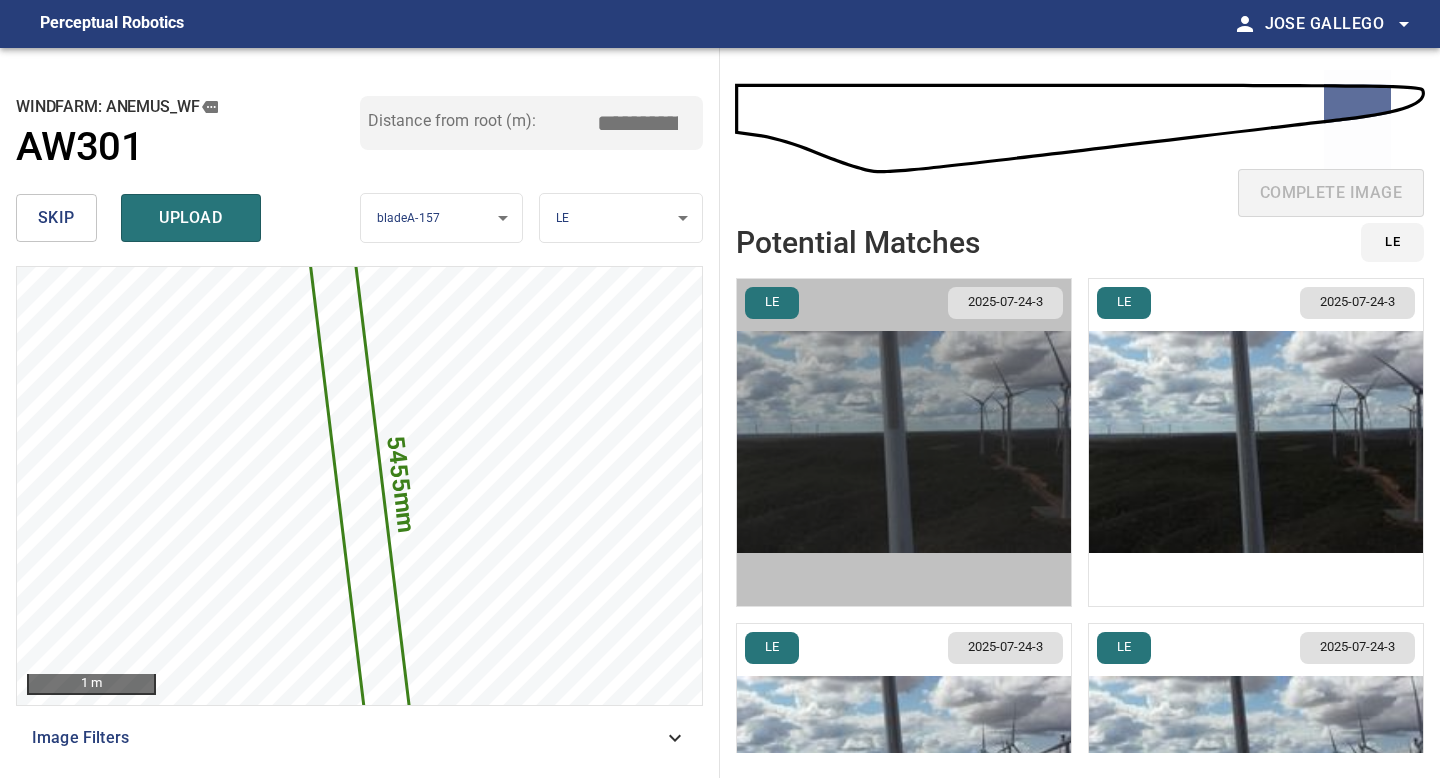 click at bounding box center [904, 442] 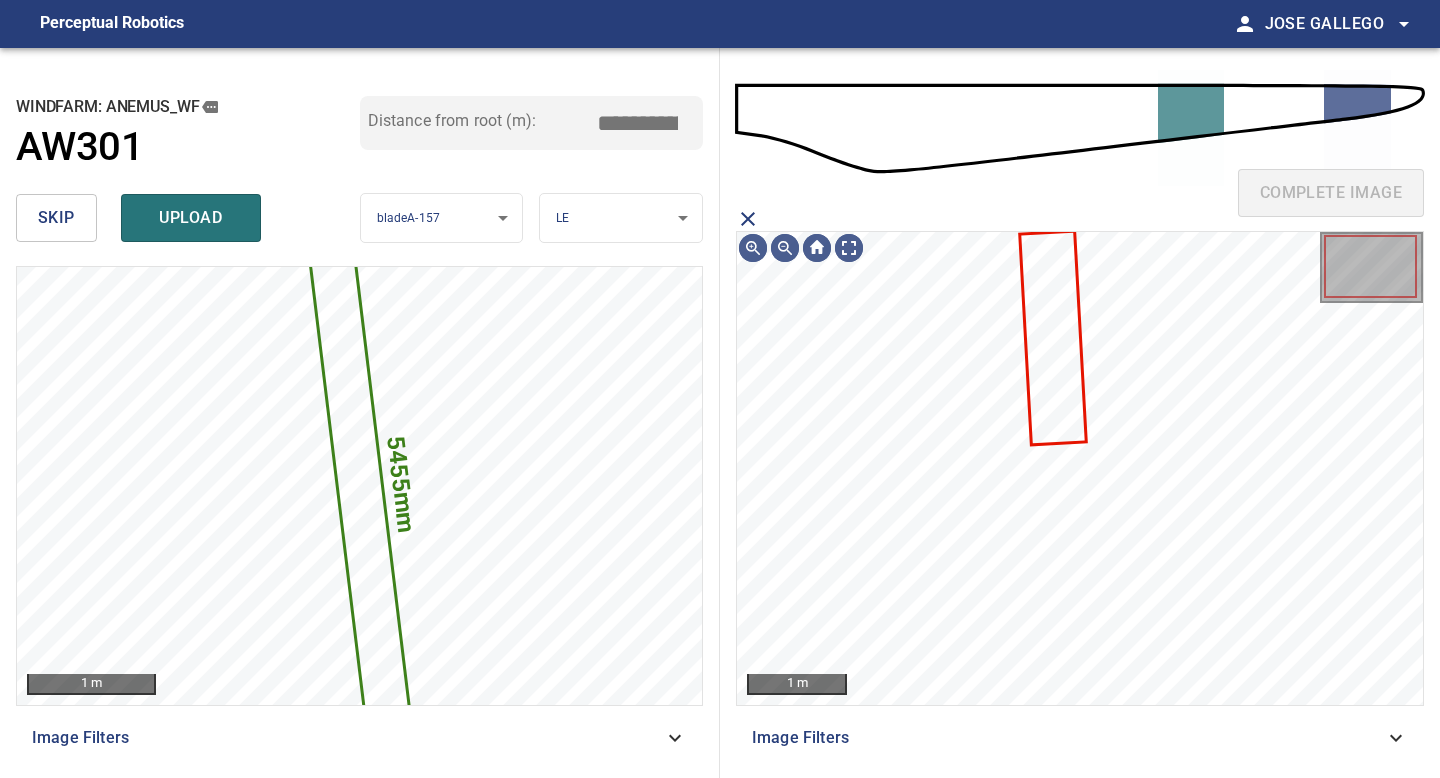 click 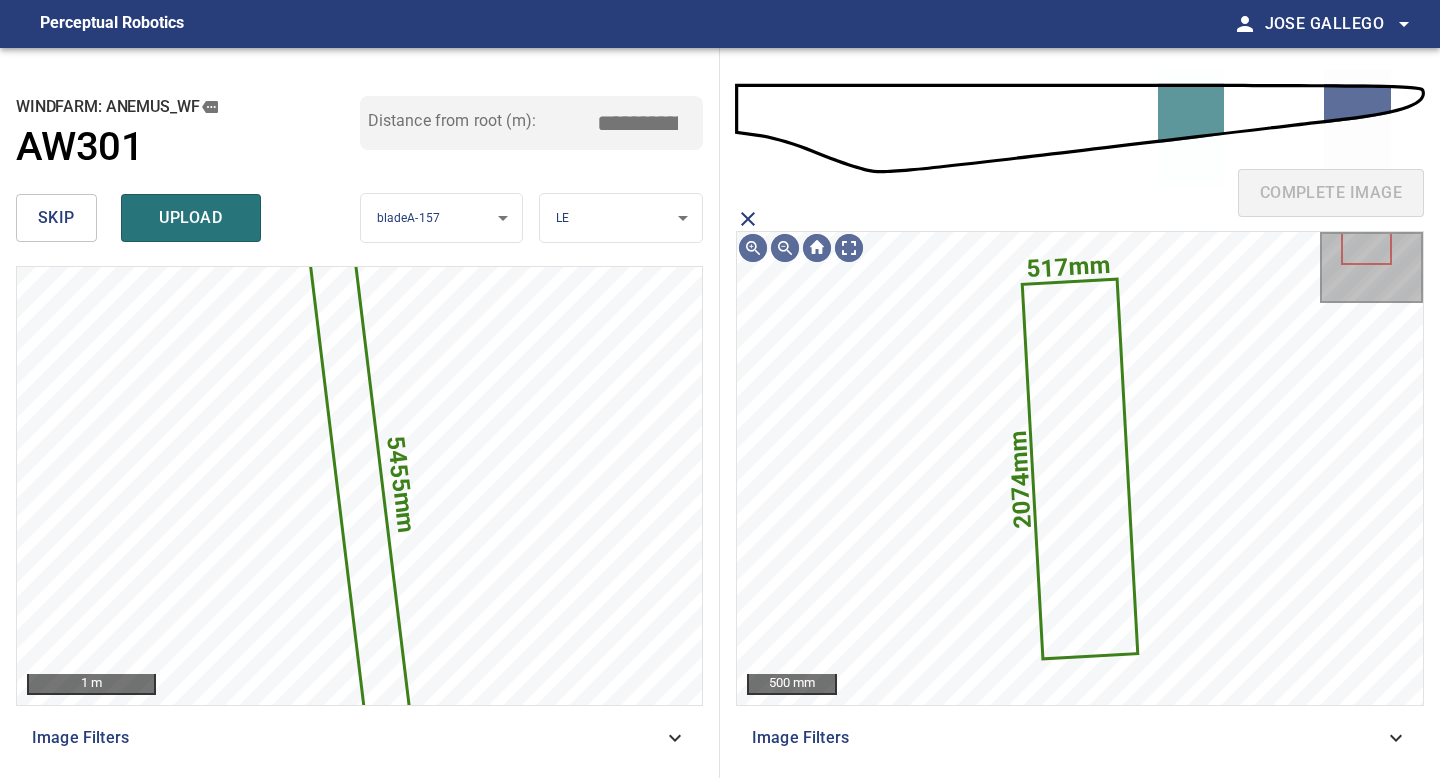 click on "upload" at bounding box center [191, 218] 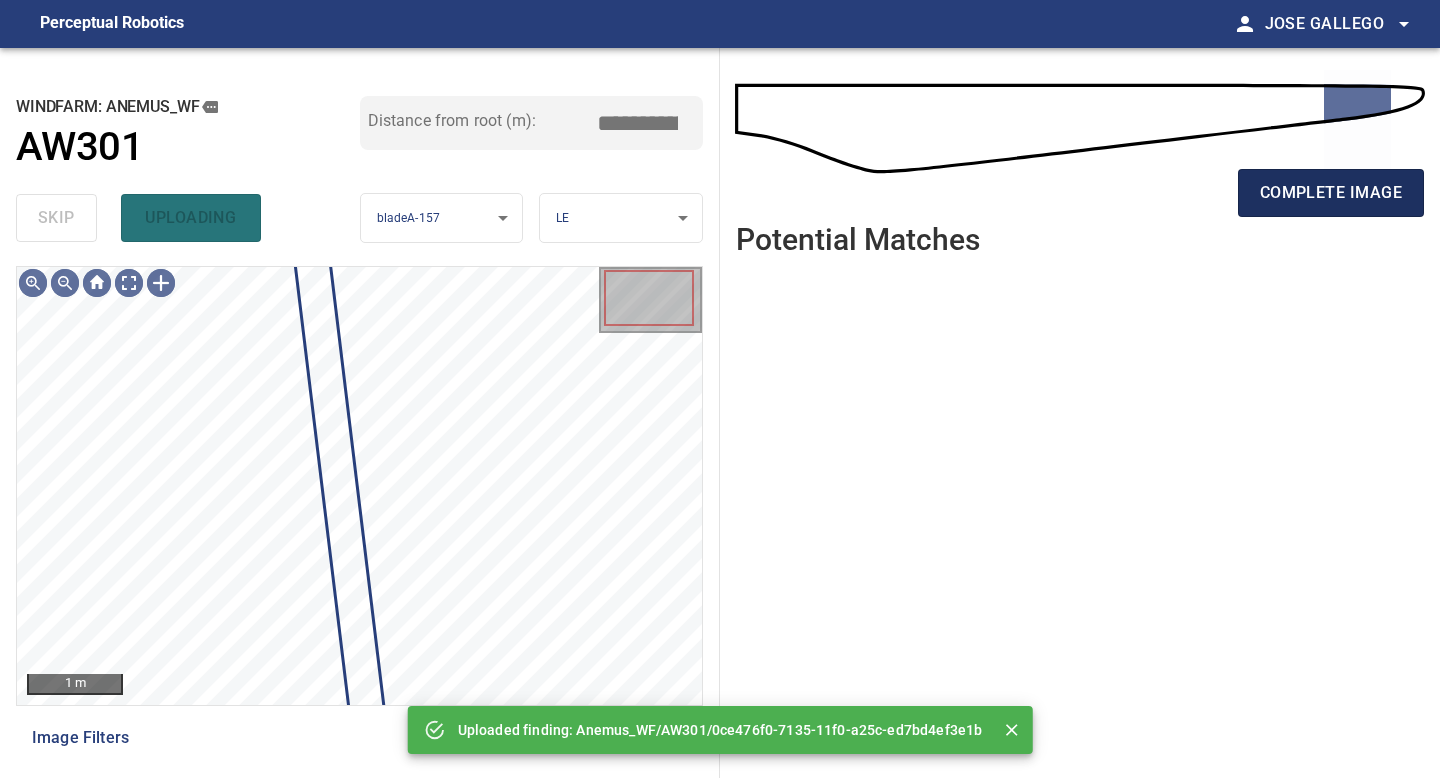 click on "complete image" at bounding box center [1331, 193] 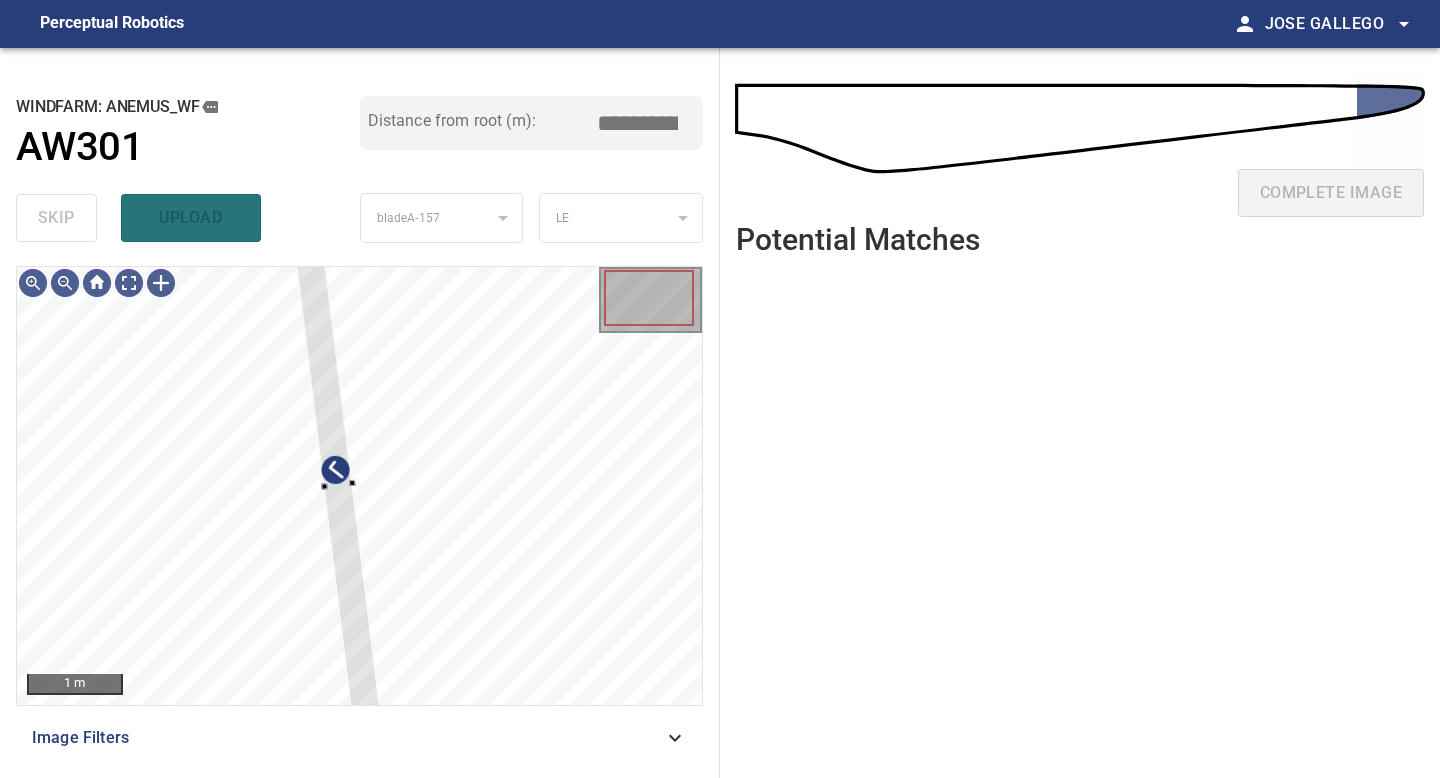 click on "1 m Image Filters" at bounding box center [359, 514] 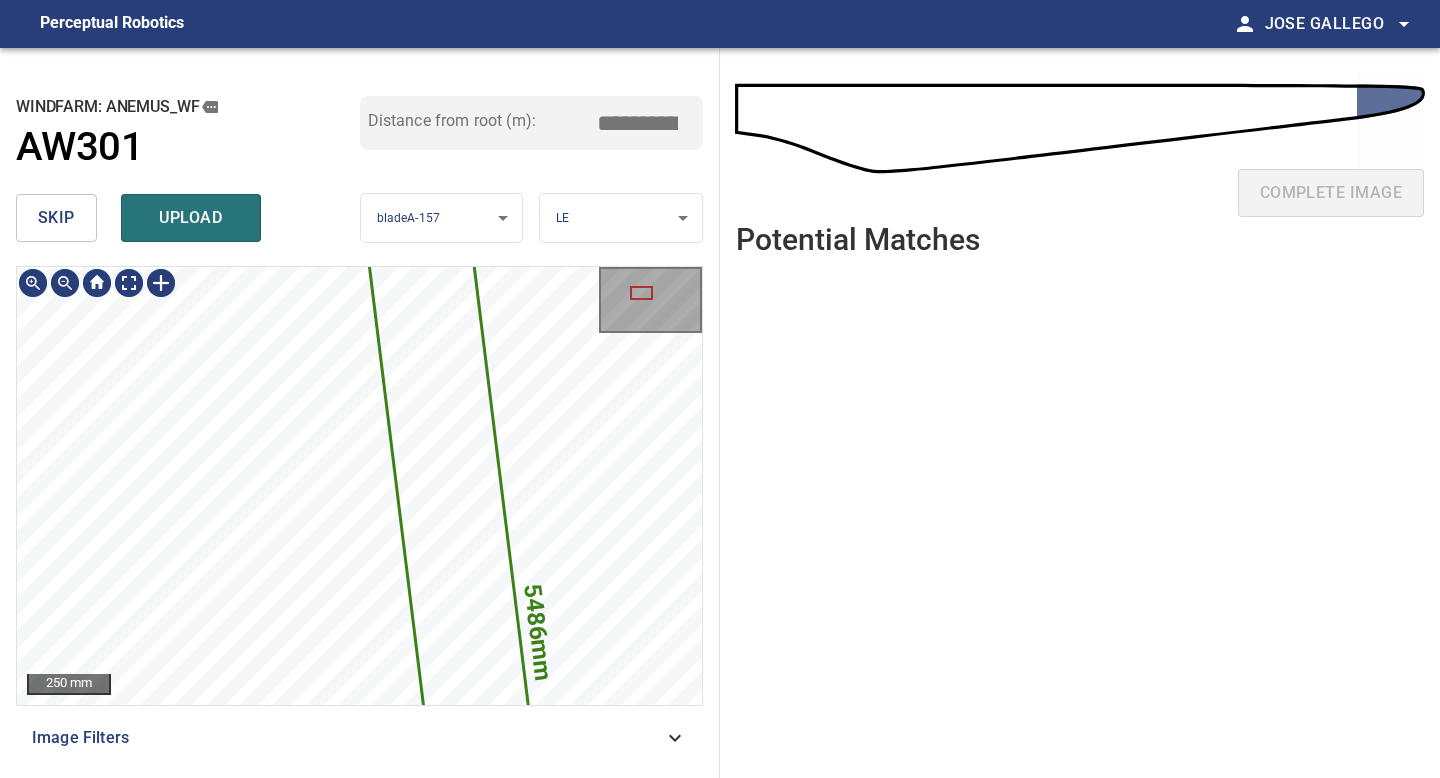 click on "**********" at bounding box center [360, 413] 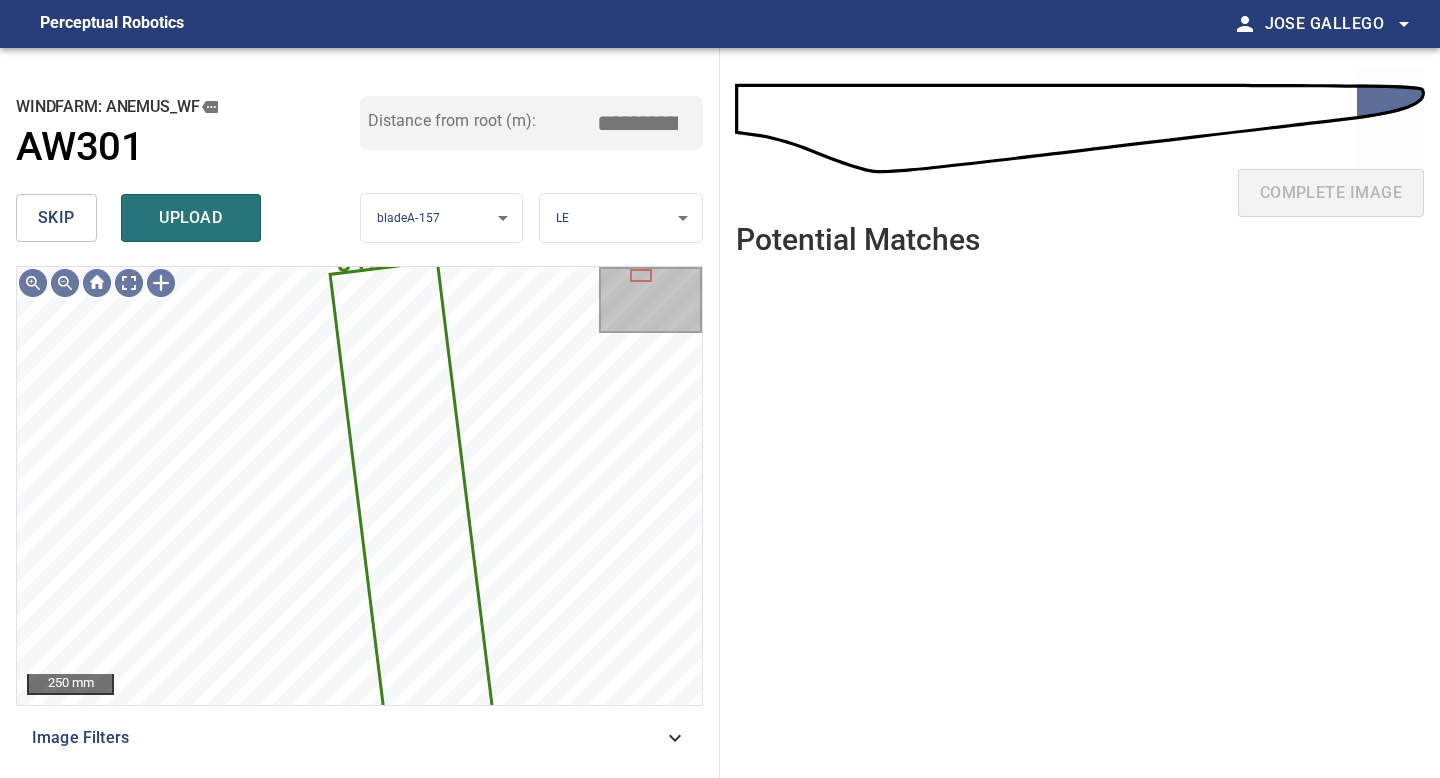 drag, startPoint x: 647, startPoint y: 116, endPoint x: 472, endPoint y: 117, distance: 175.00285 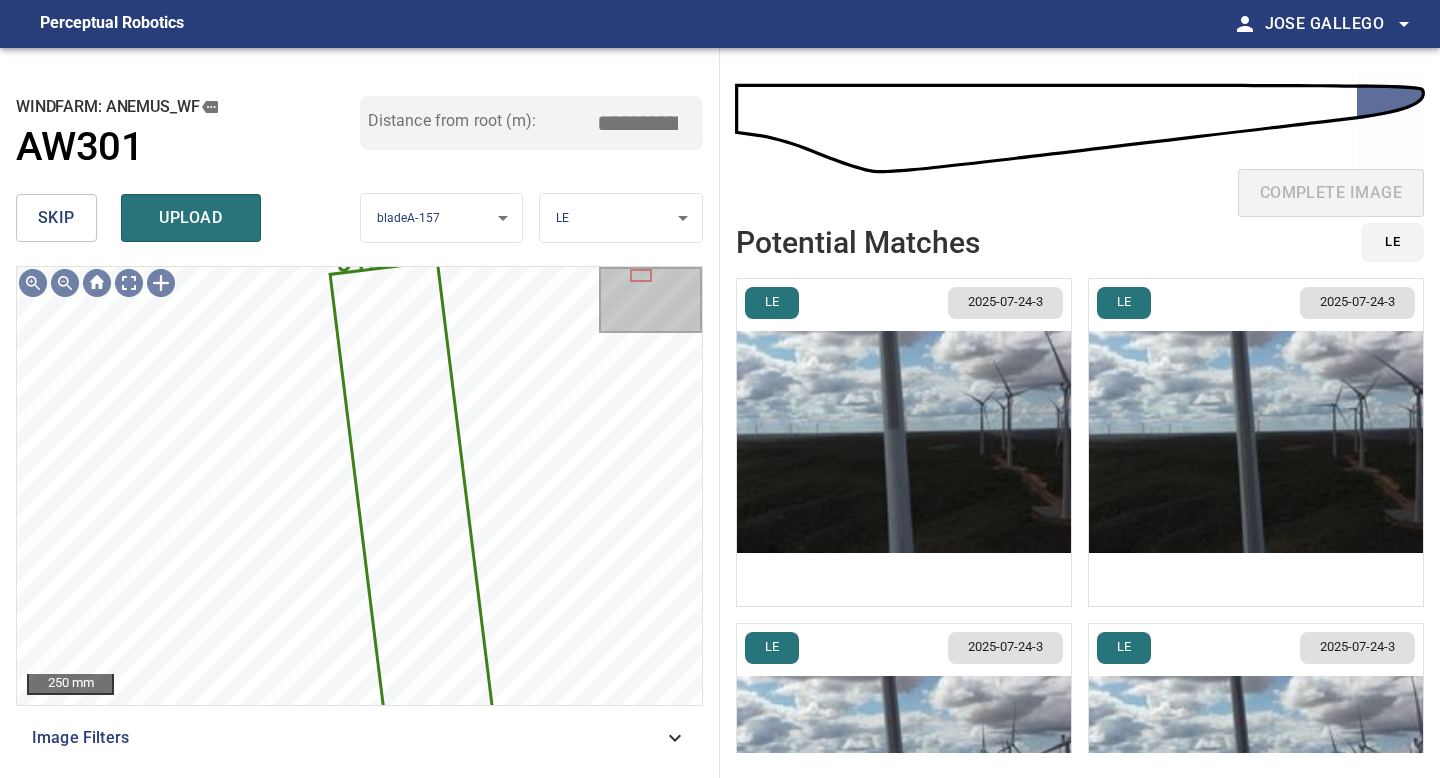 type on "*****" 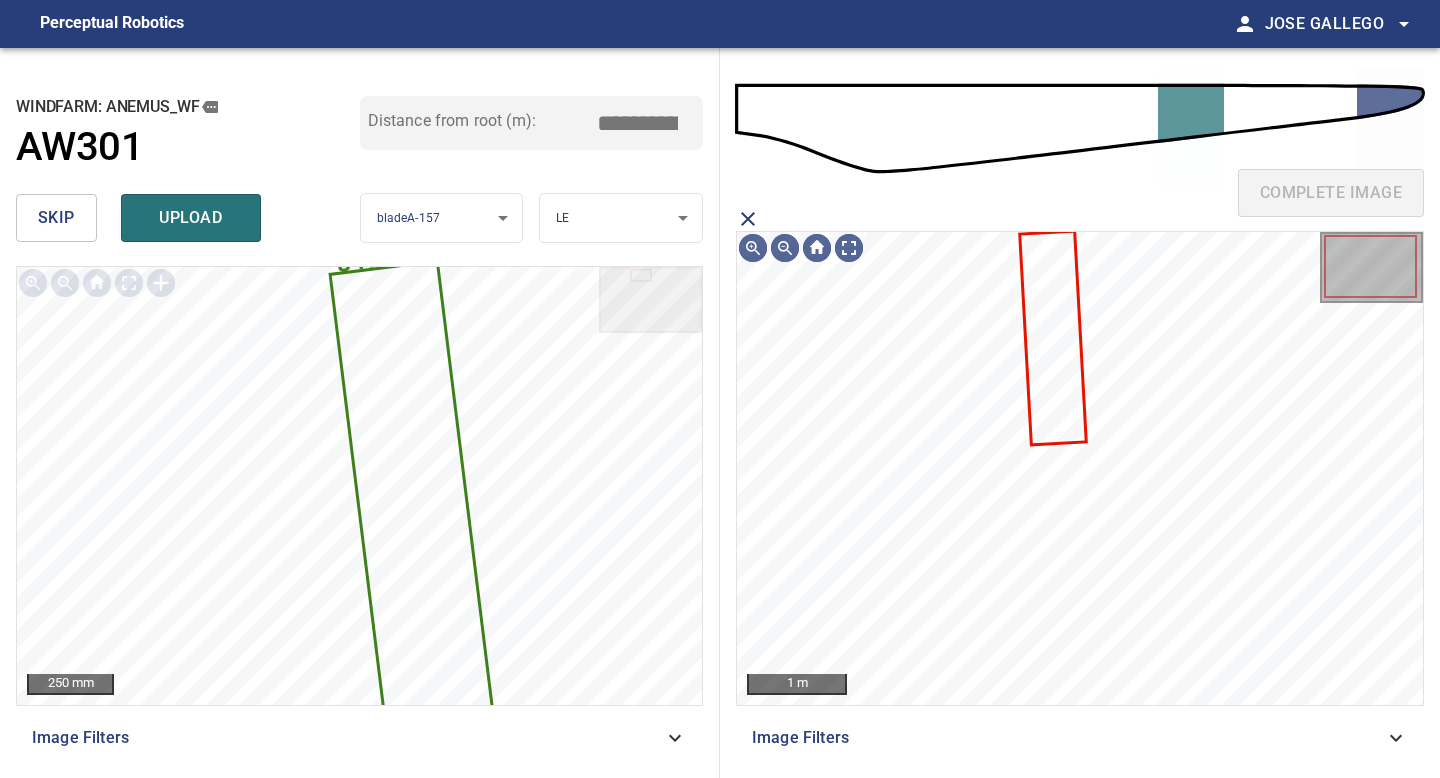 click 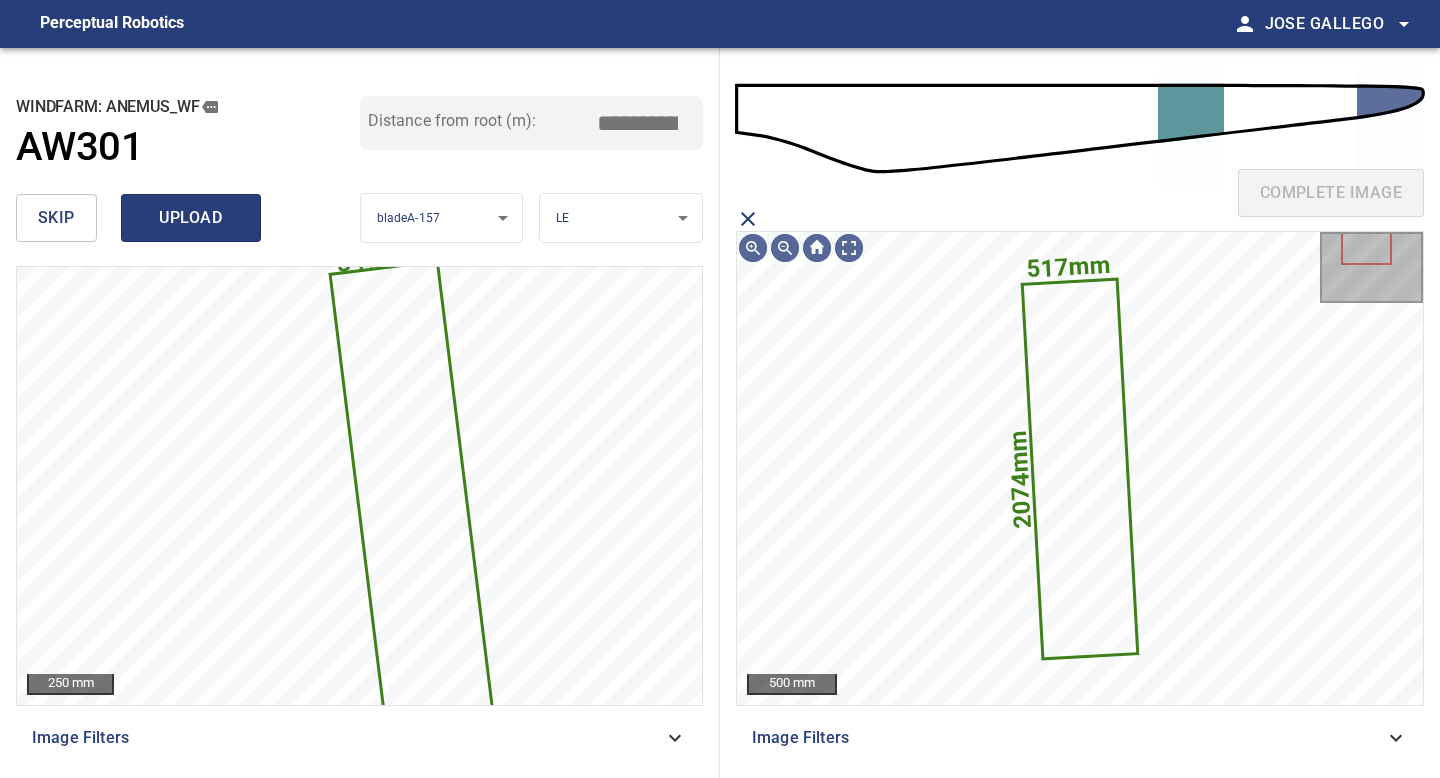 click on "upload" at bounding box center (191, 218) 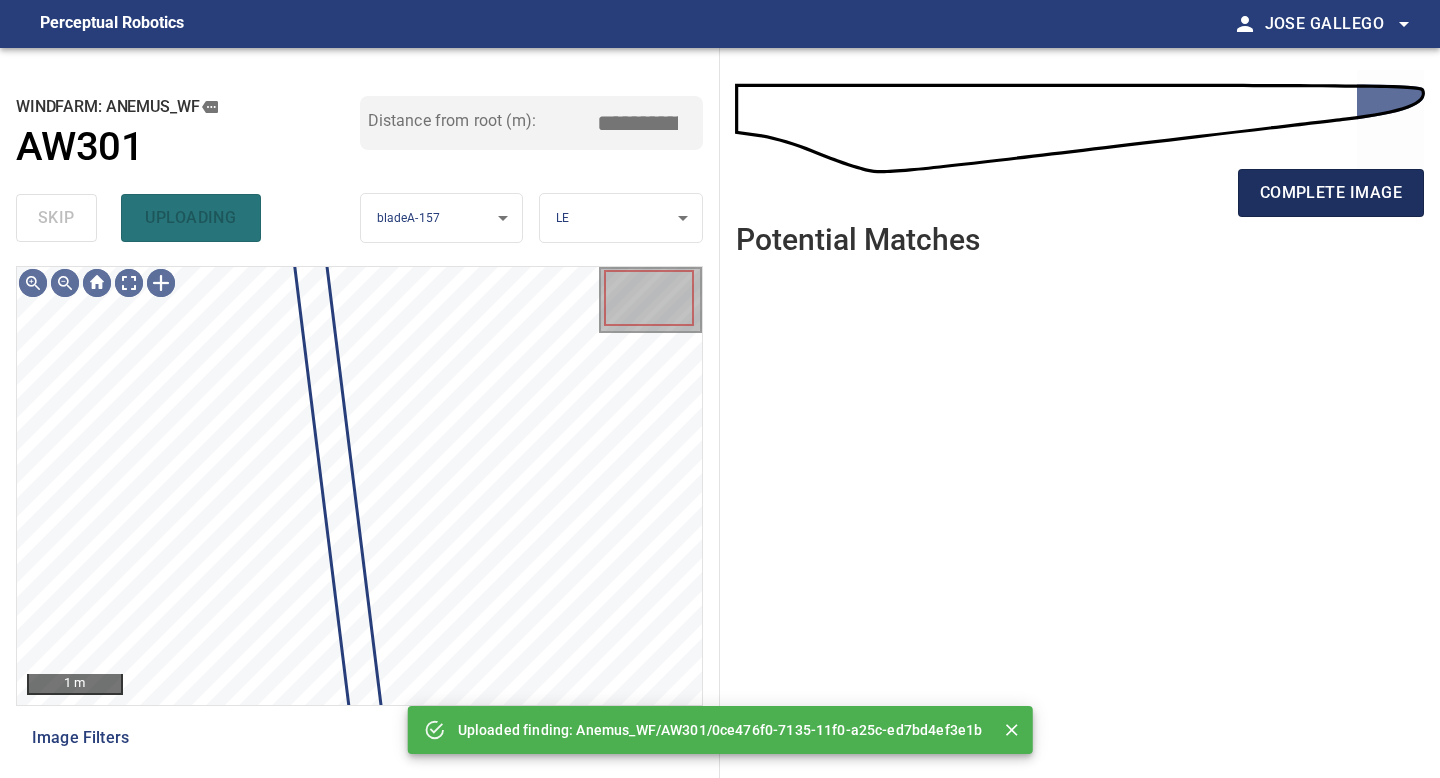 click on "complete image" at bounding box center [1331, 193] 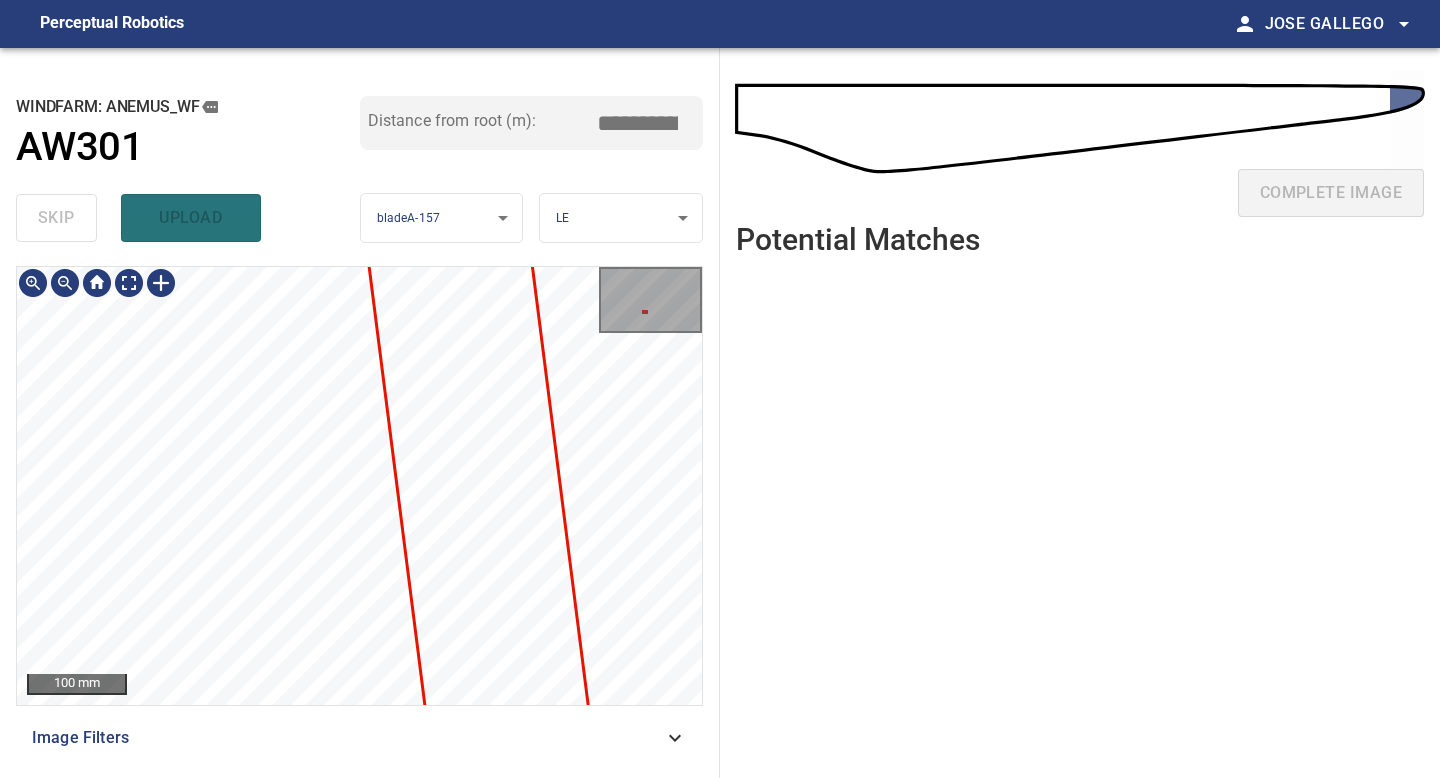 click on "**********" at bounding box center [360, 413] 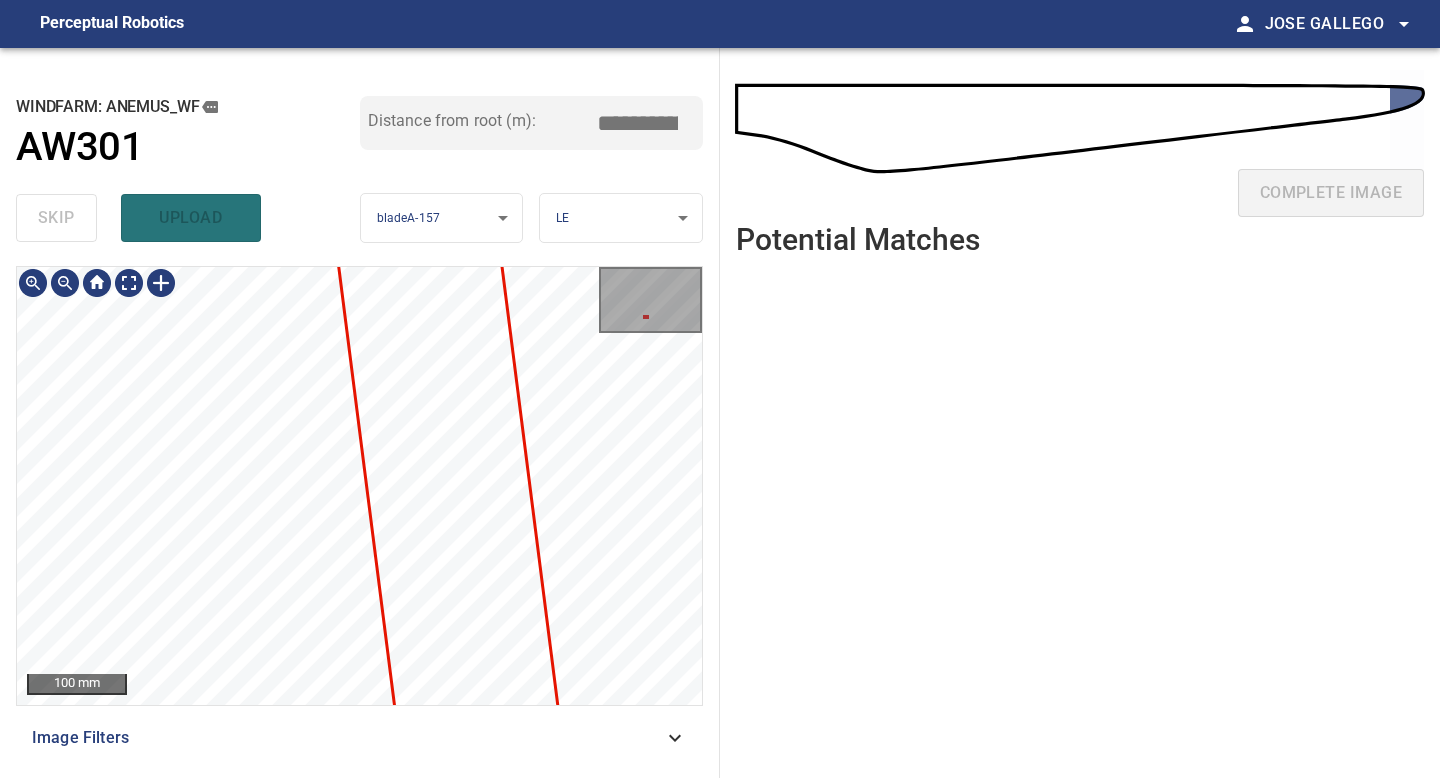 click on "**********" at bounding box center [360, 413] 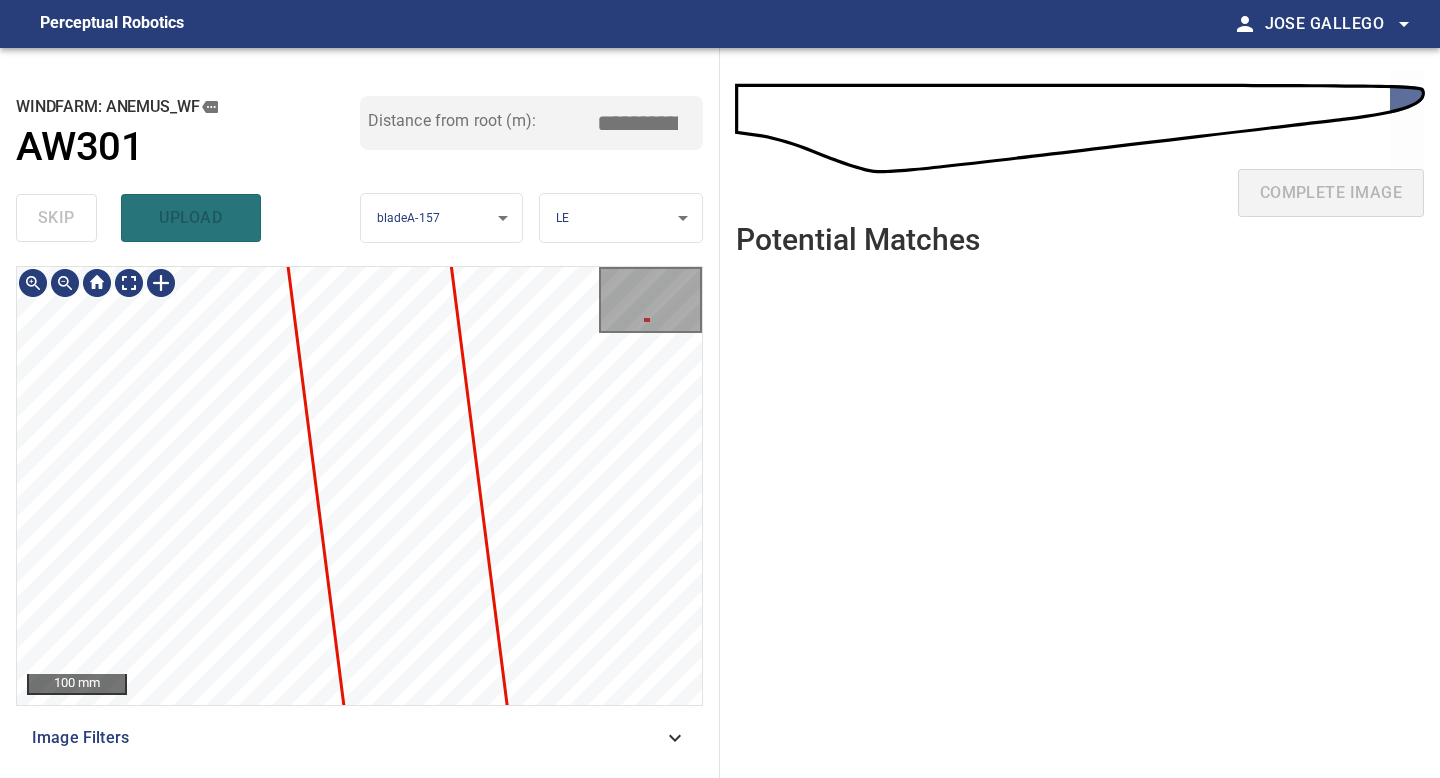 click on "**********" at bounding box center [360, 413] 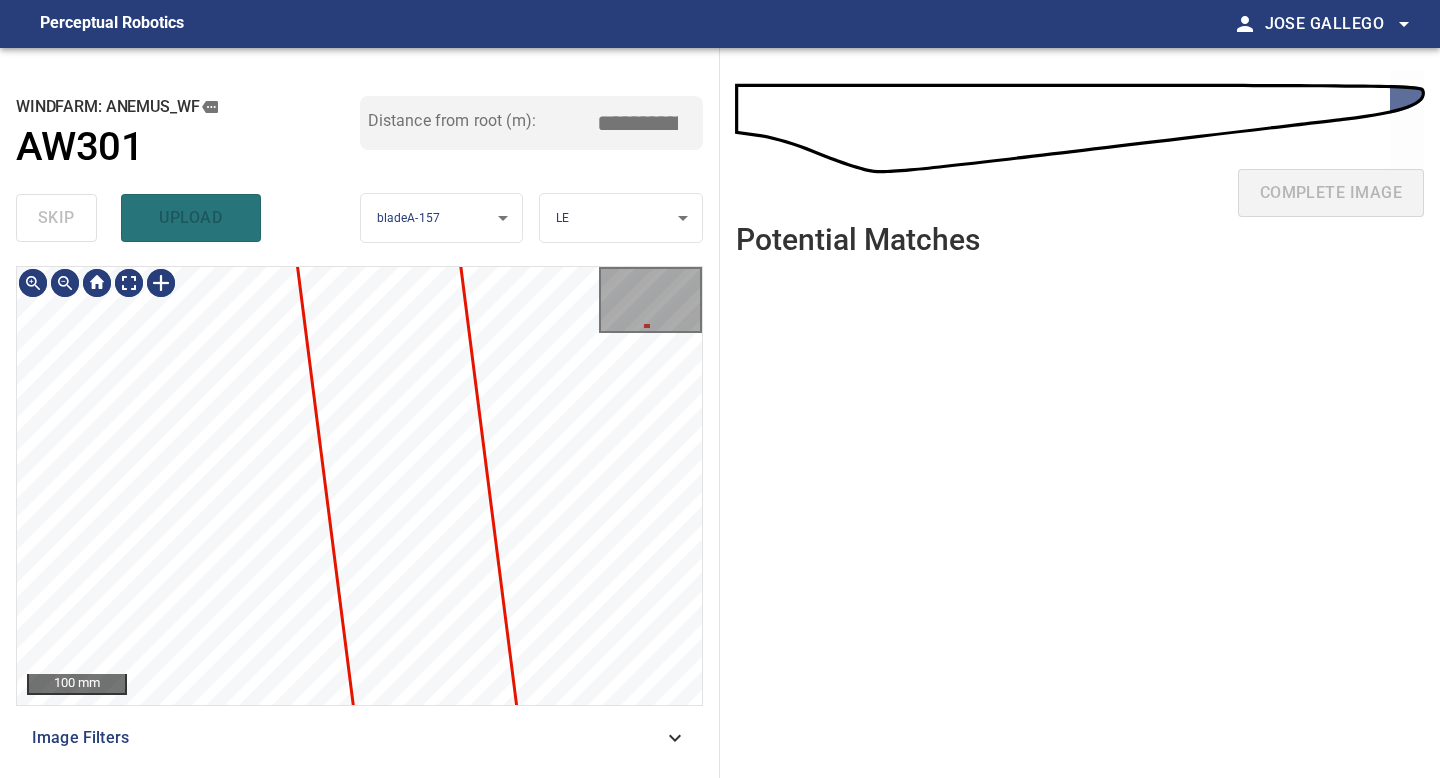 click on "**********" at bounding box center [360, 413] 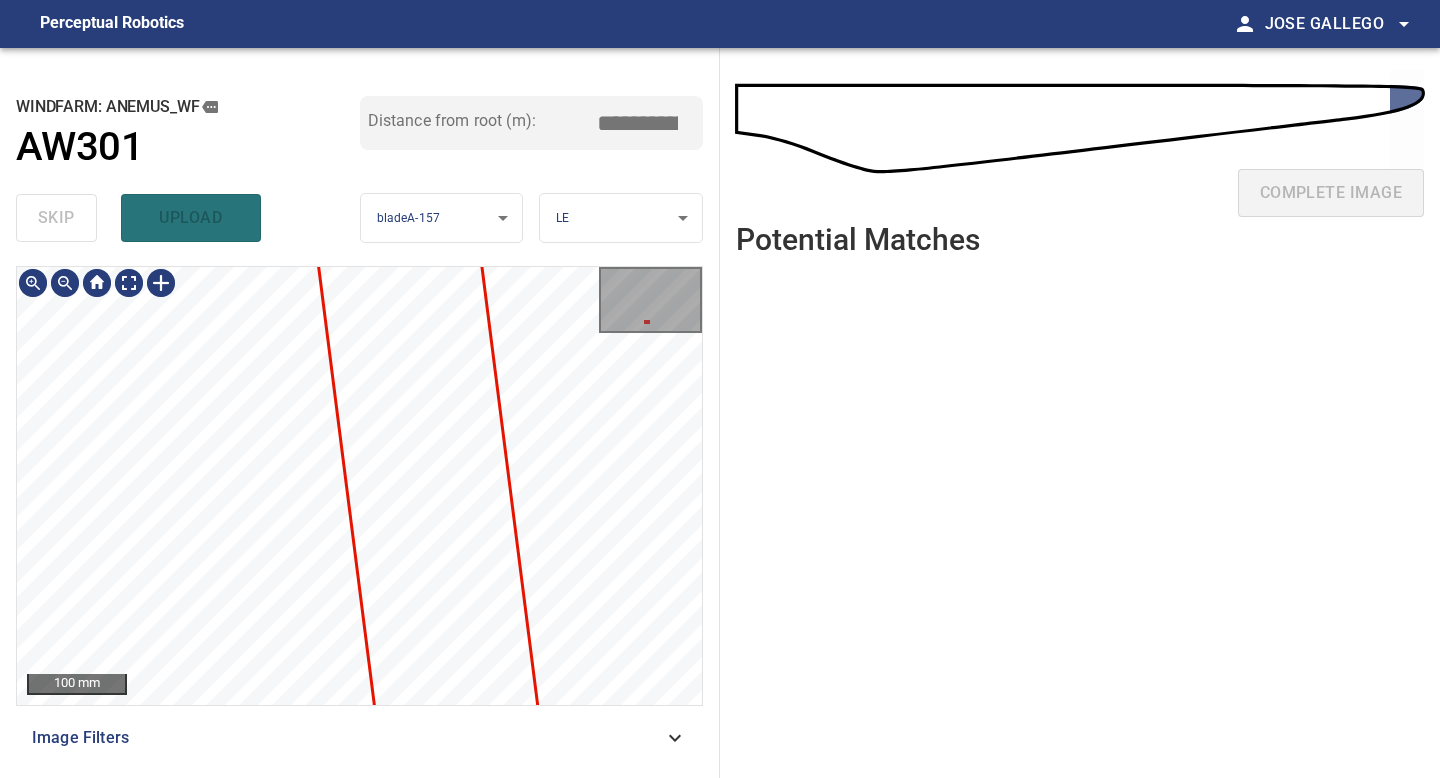 click on "**********" at bounding box center [360, 413] 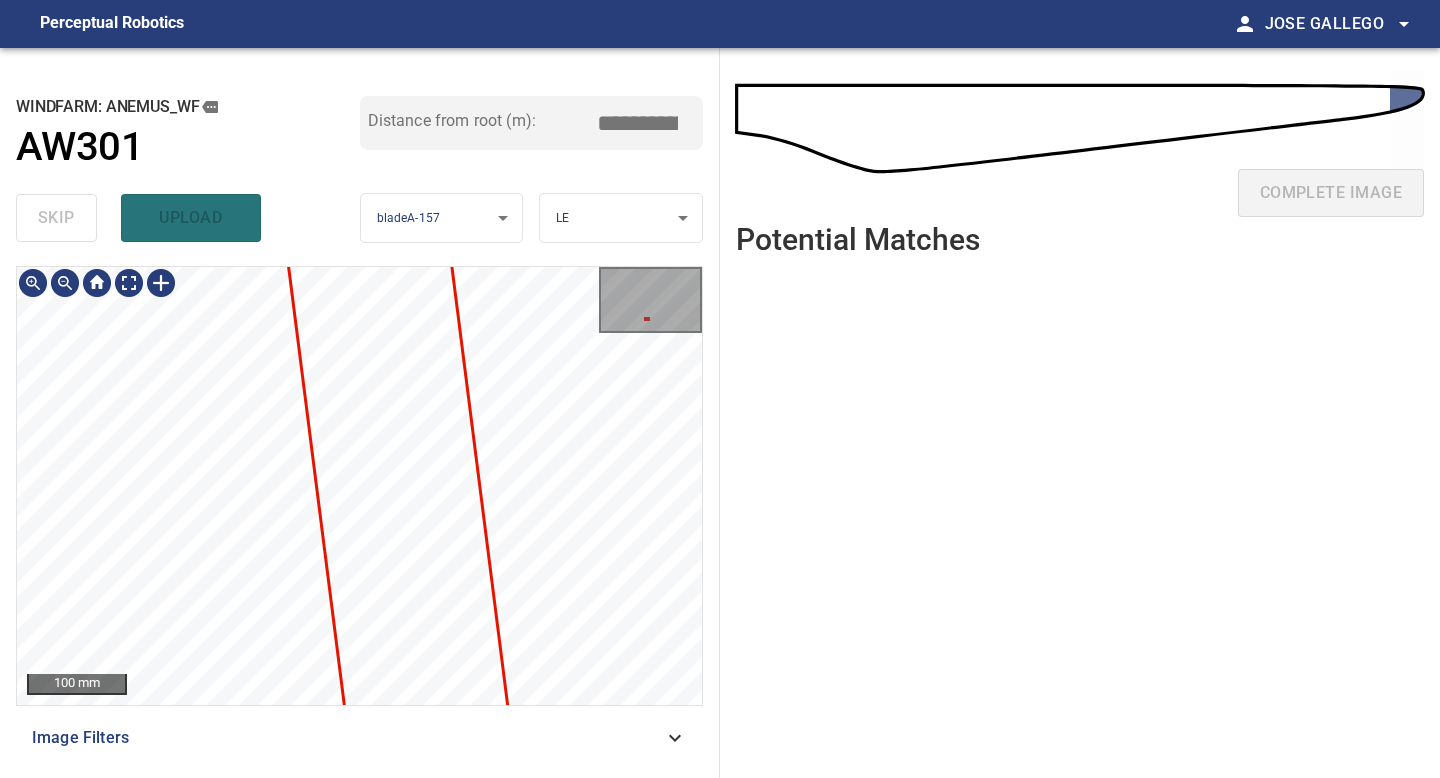 click on "**********" at bounding box center [360, 413] 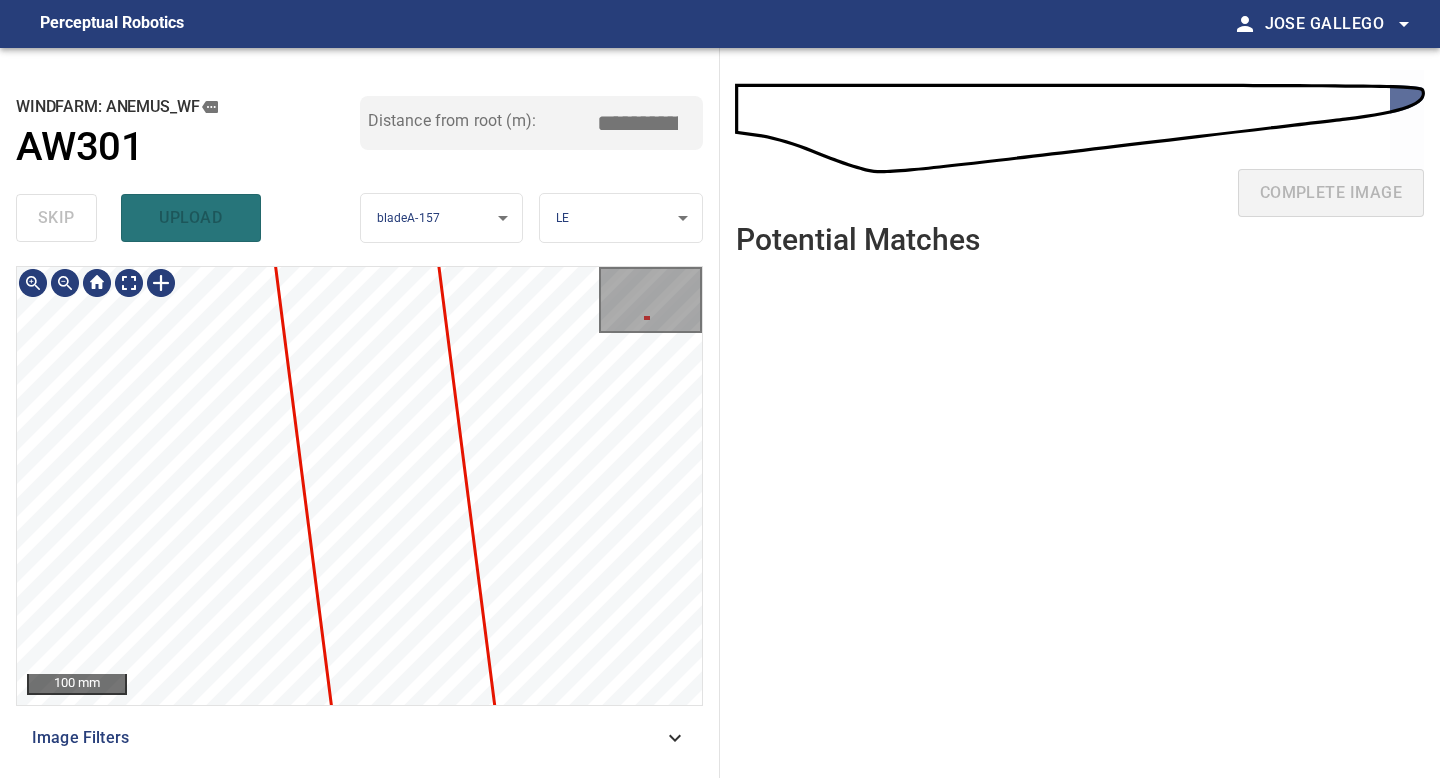 click on "**********" at bounding box center (360, 413) 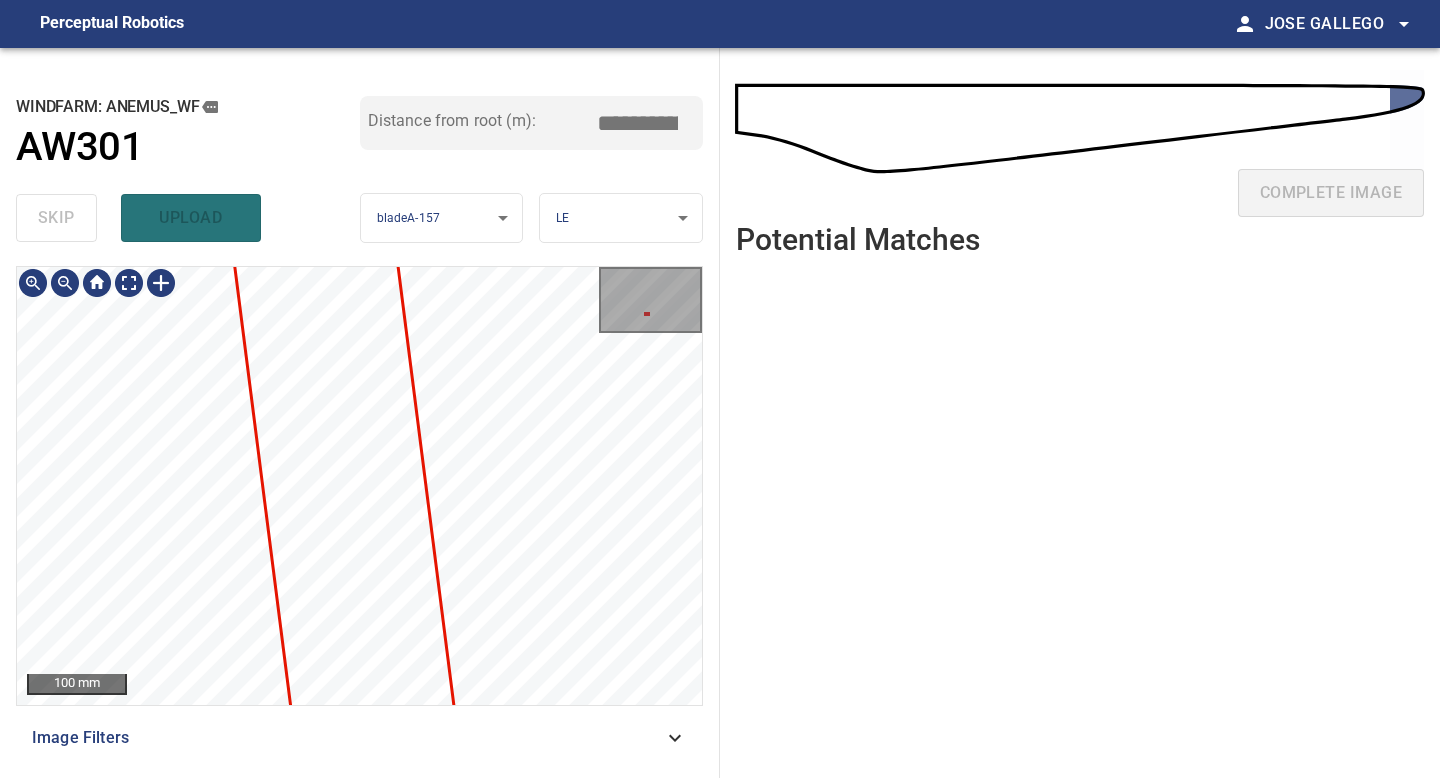 click on "**********" at bounding box center [360, 413] 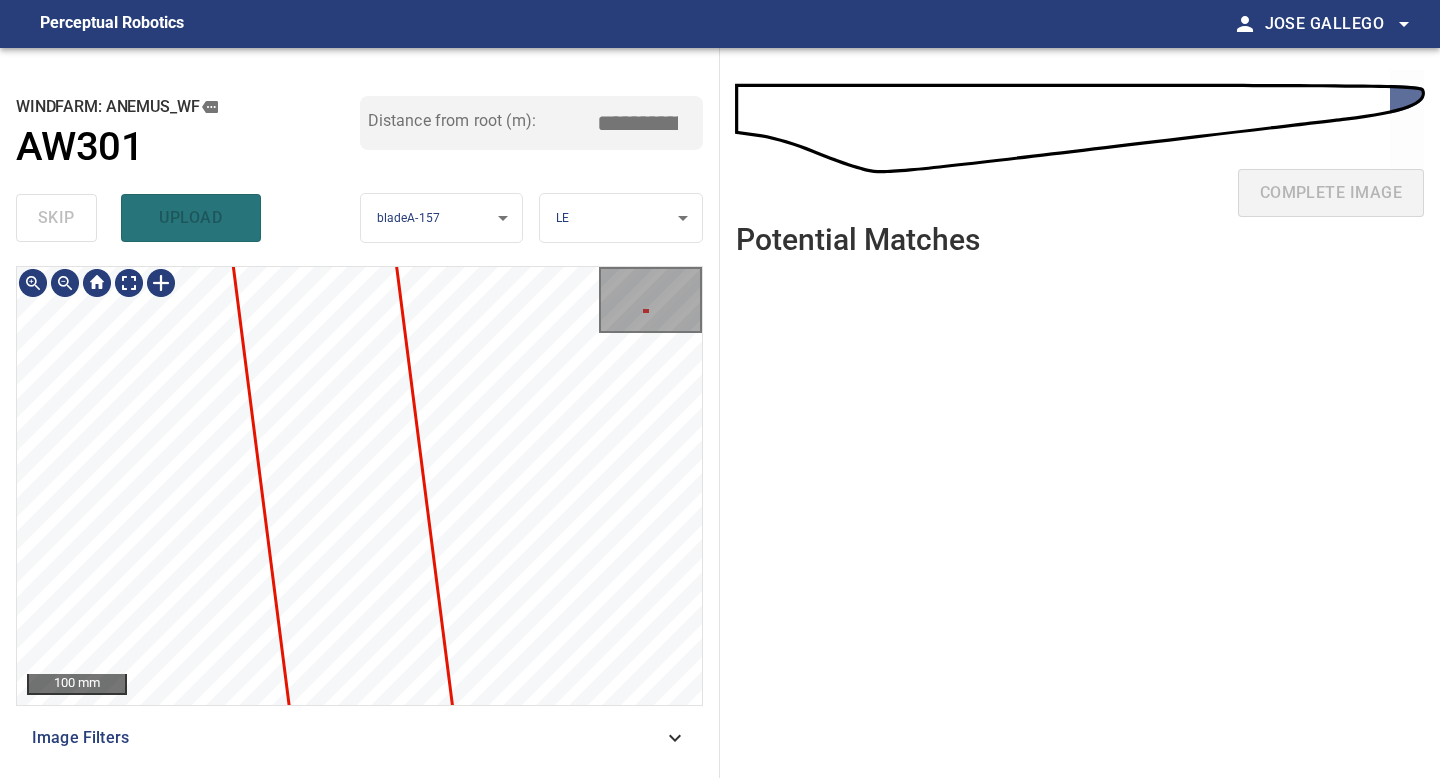 click on "100 mm Image Filters" at bounding box center (359, 514) 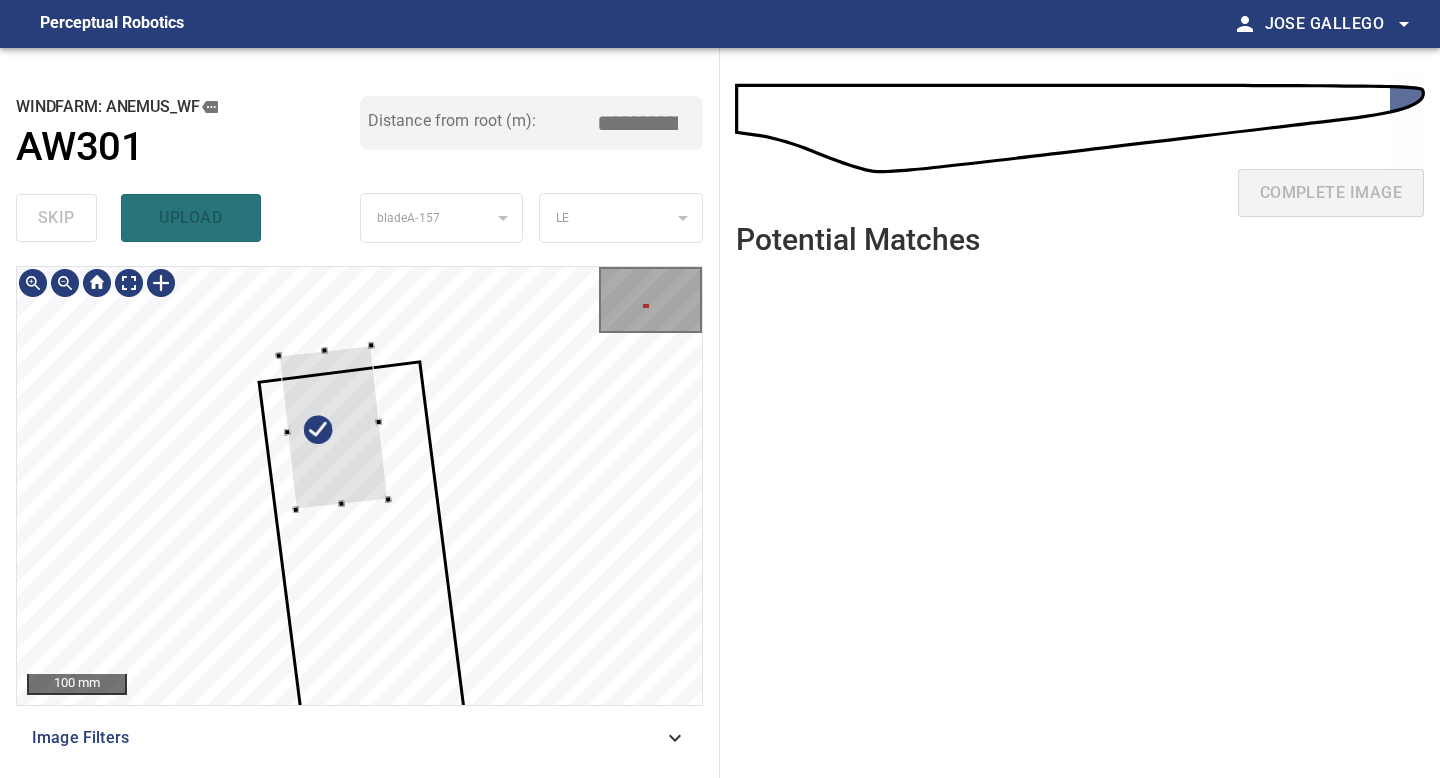 click at bounding box center (333, 428) 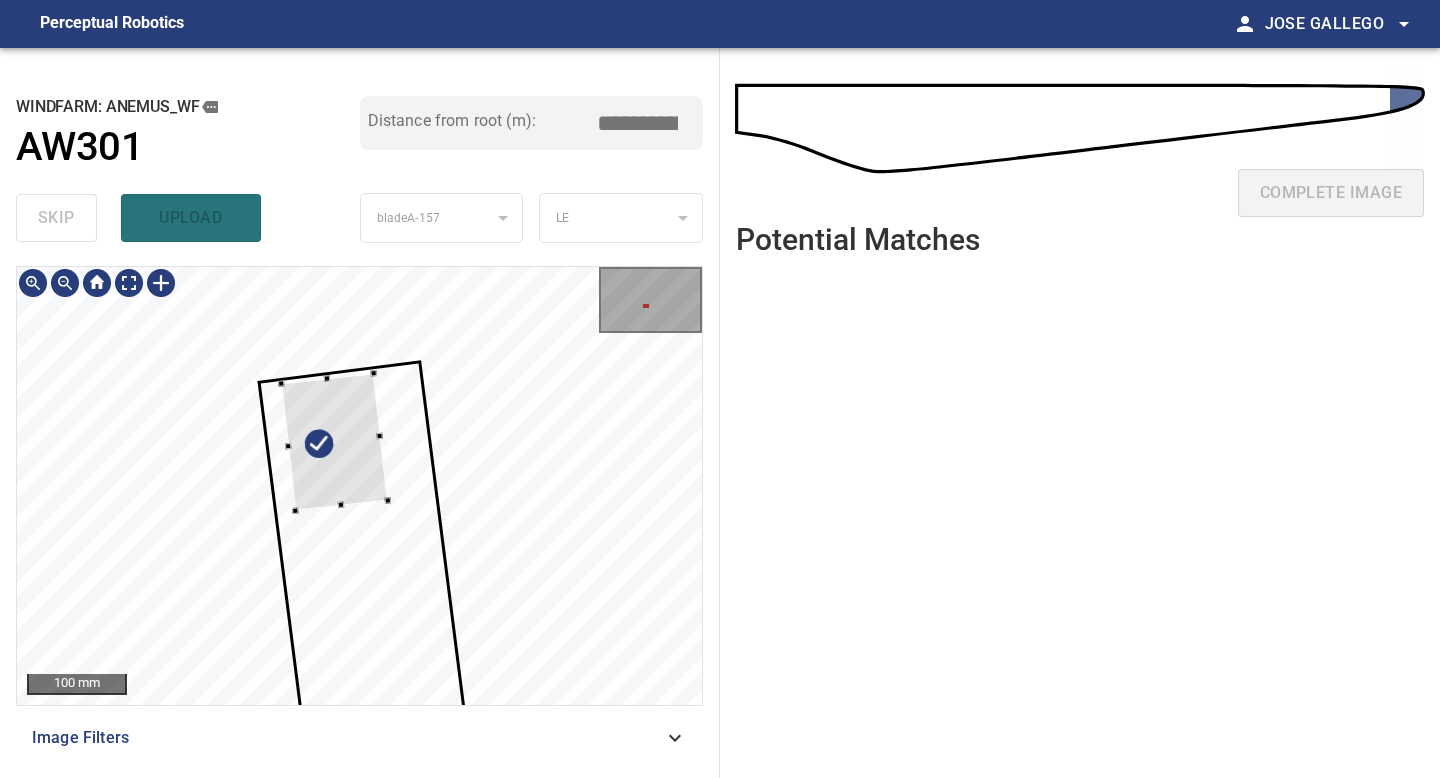 click at bounding box center (334, 442) 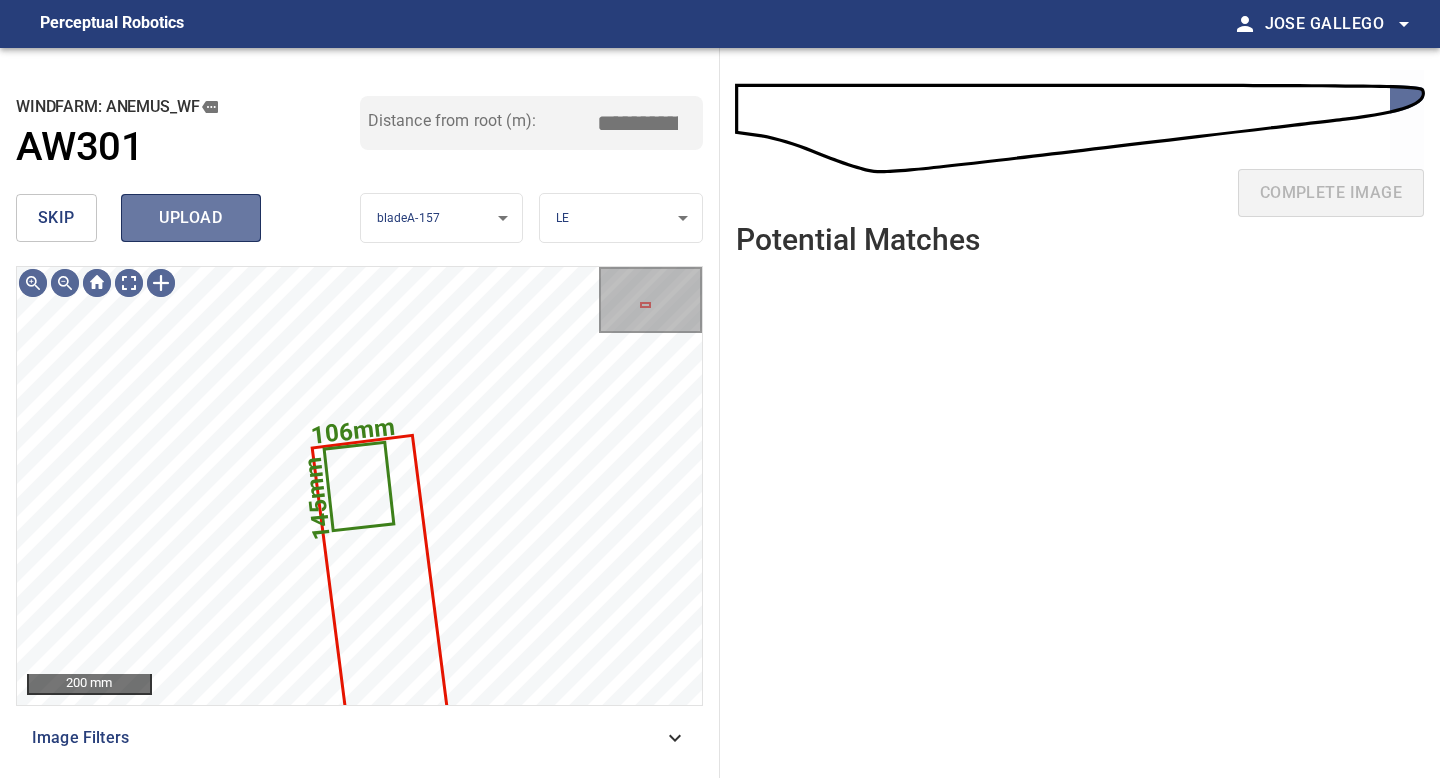 click on "upload" at bounding box center (191, 218) 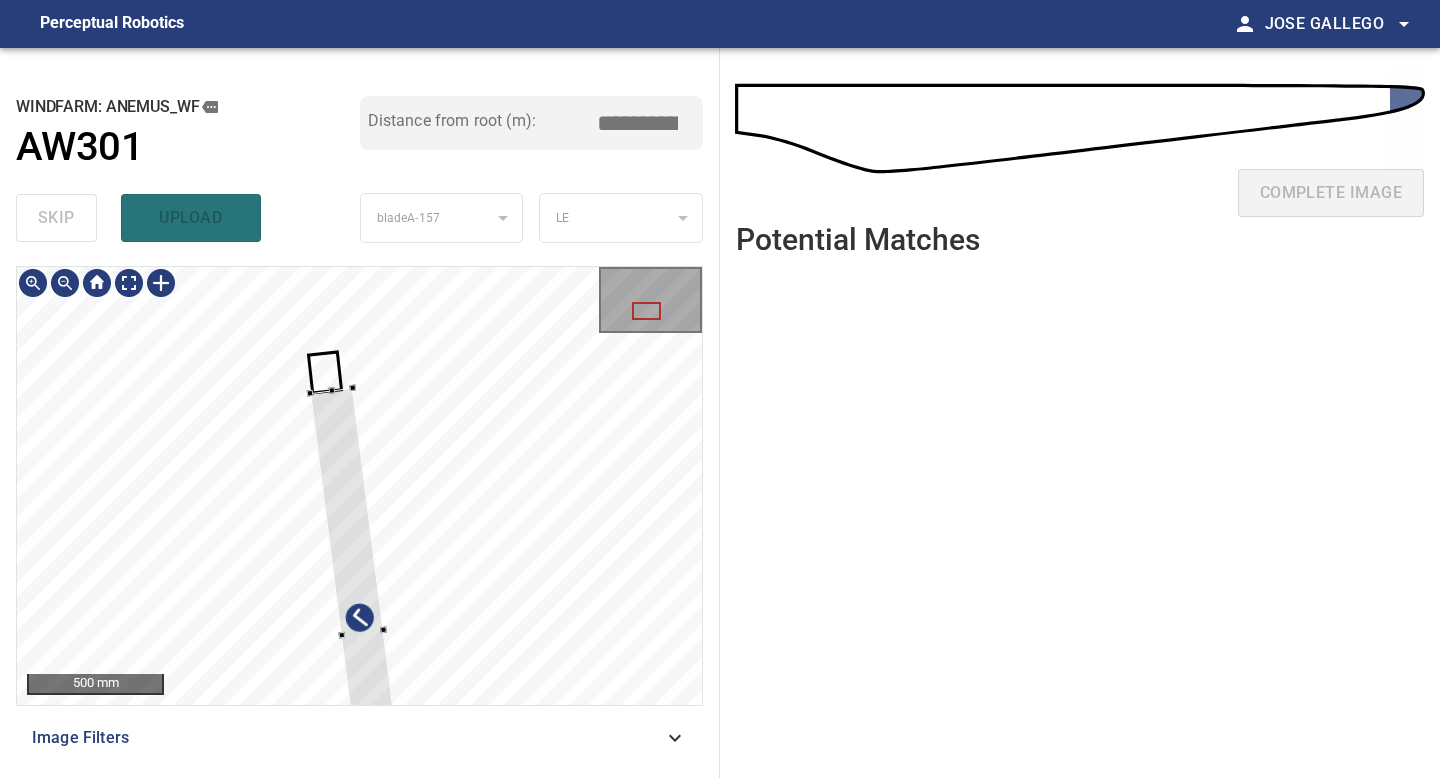 click at bounding box center (361, 633) 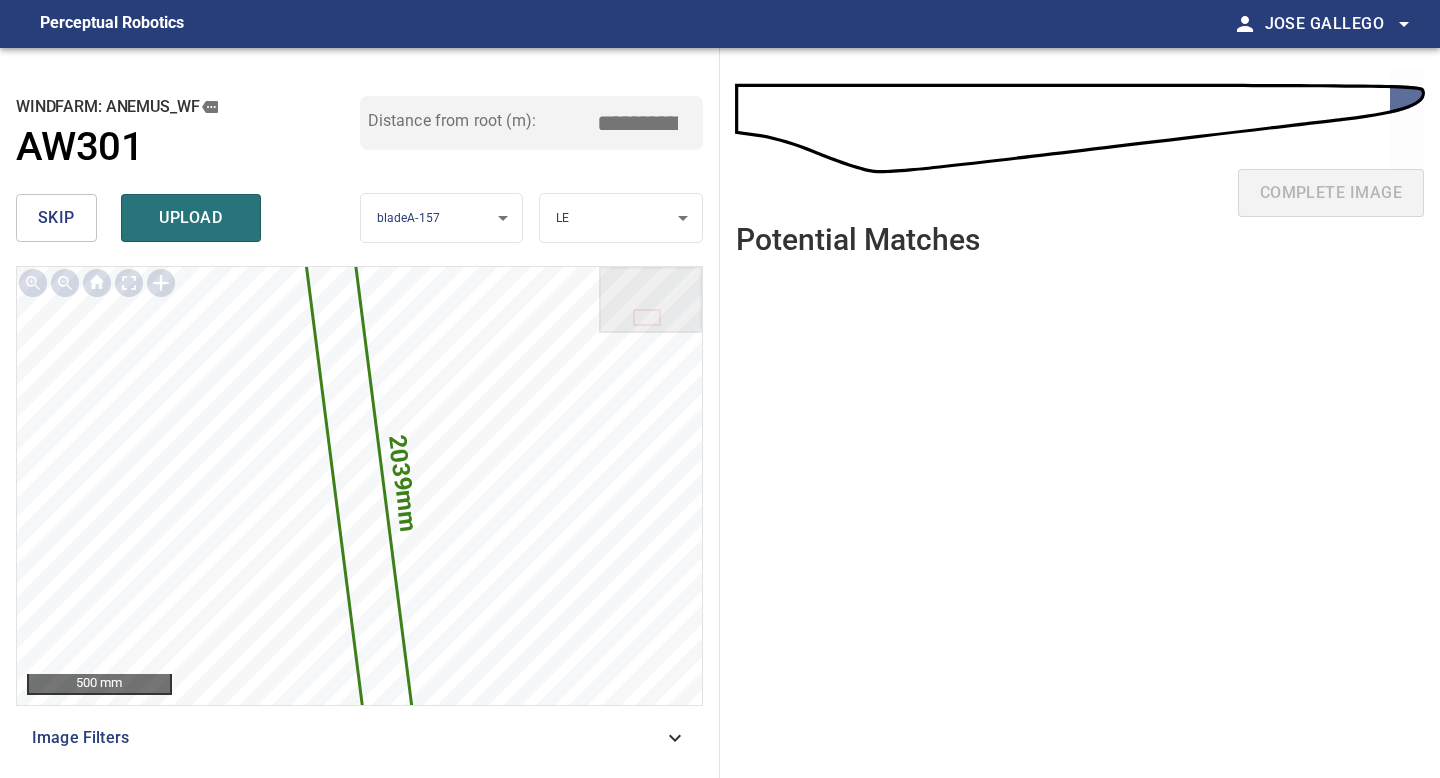drag, startPoint x: 646, startPoint y: 119, endPoint x: 480, endPoint y: 114, distance: 166.07529 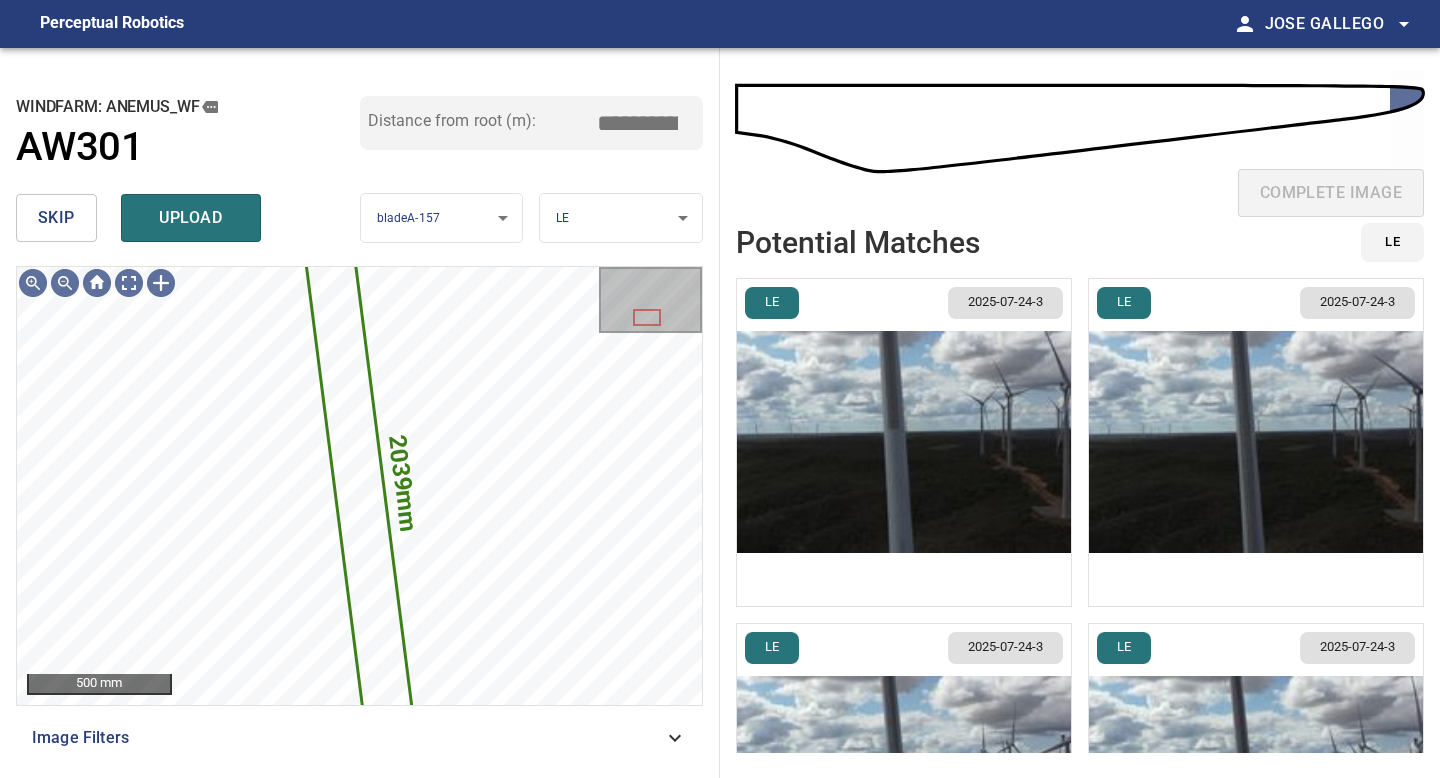type on "*****" 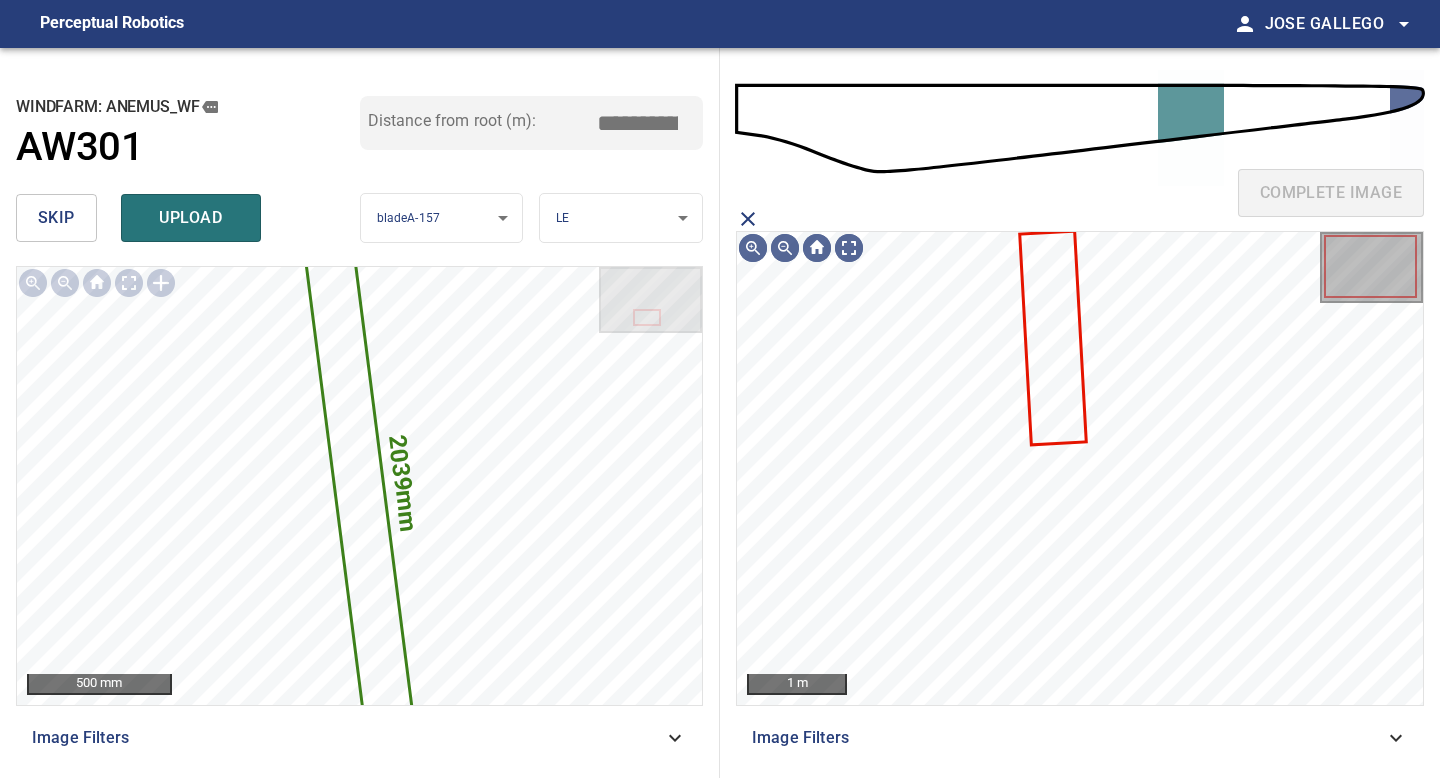 click 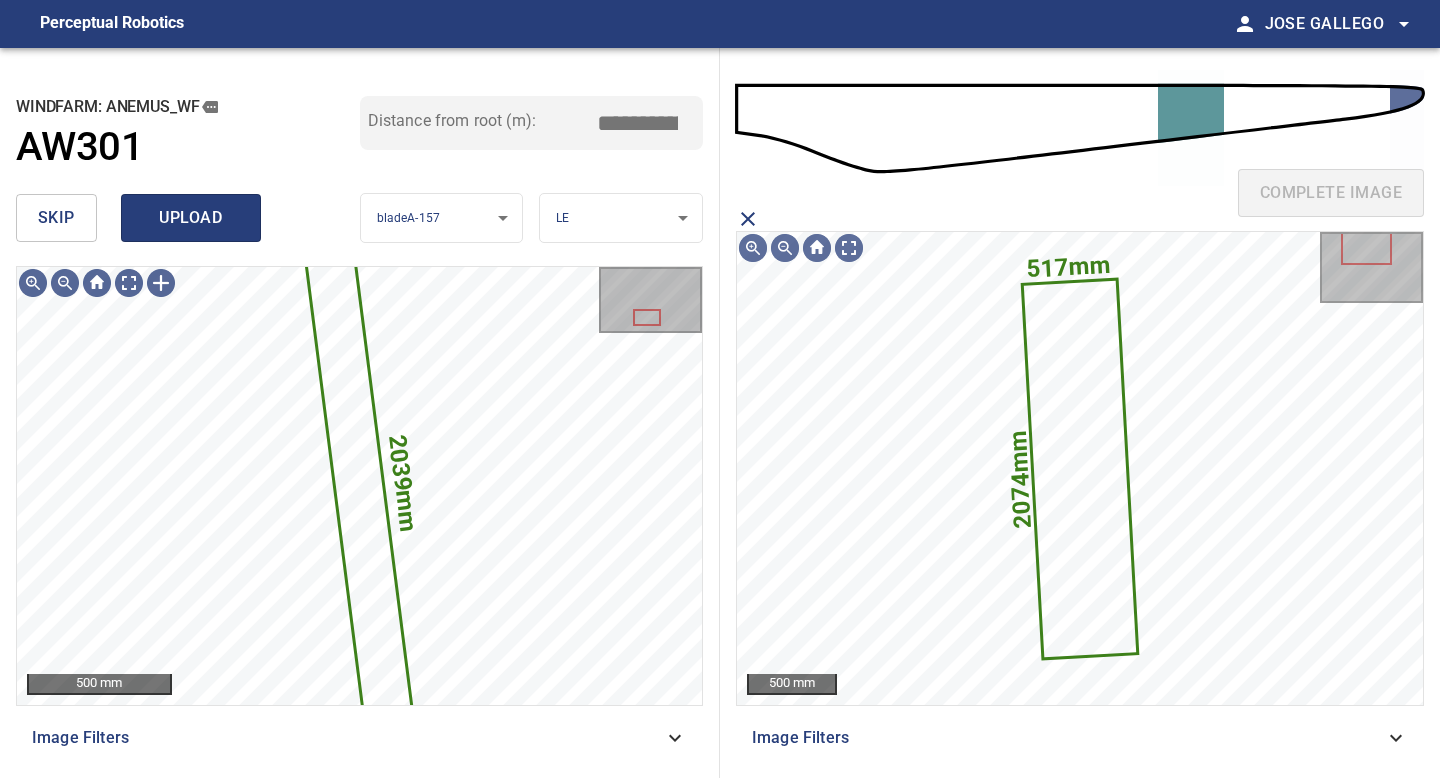 click on "upload" at bounding box center [191, 218] 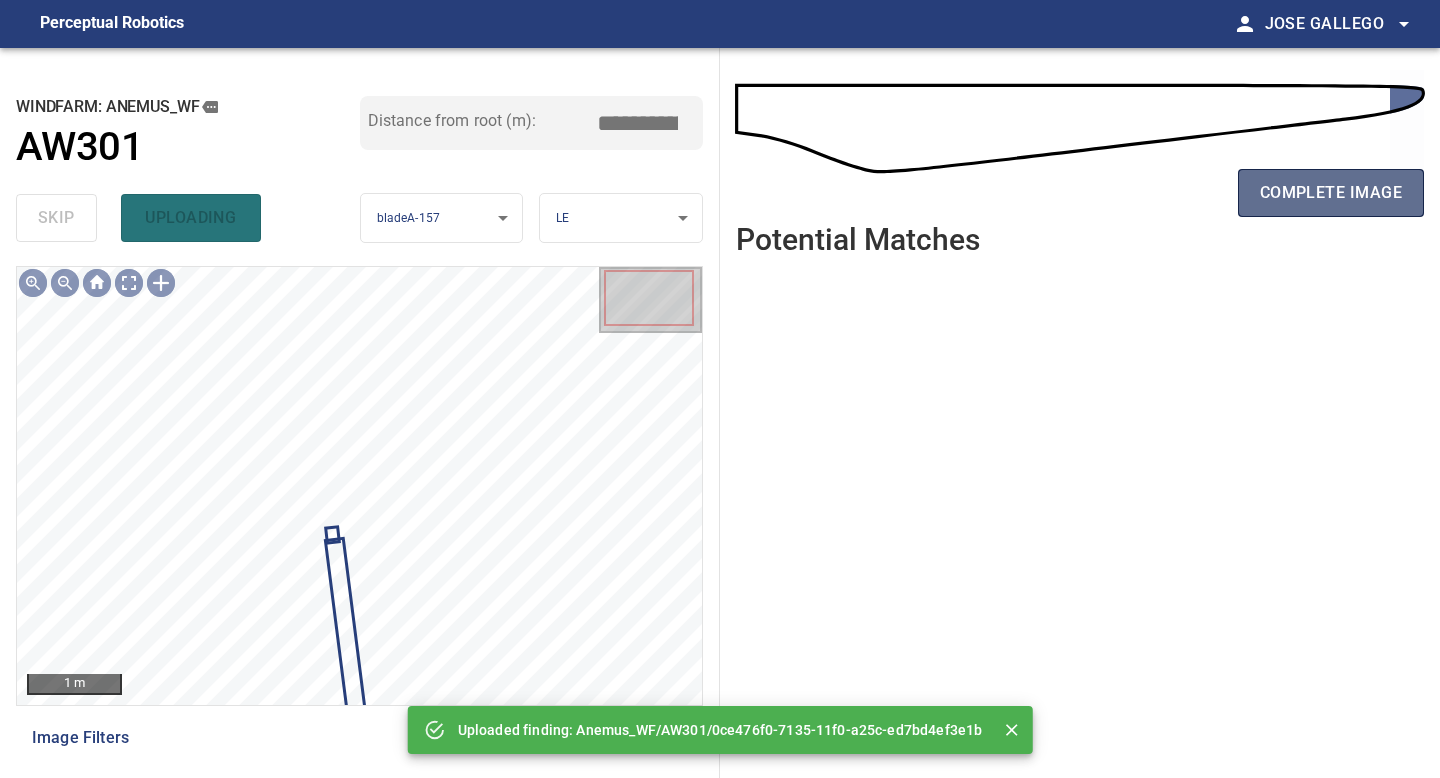 click on "complete image" at bounding box center [1331, 193] 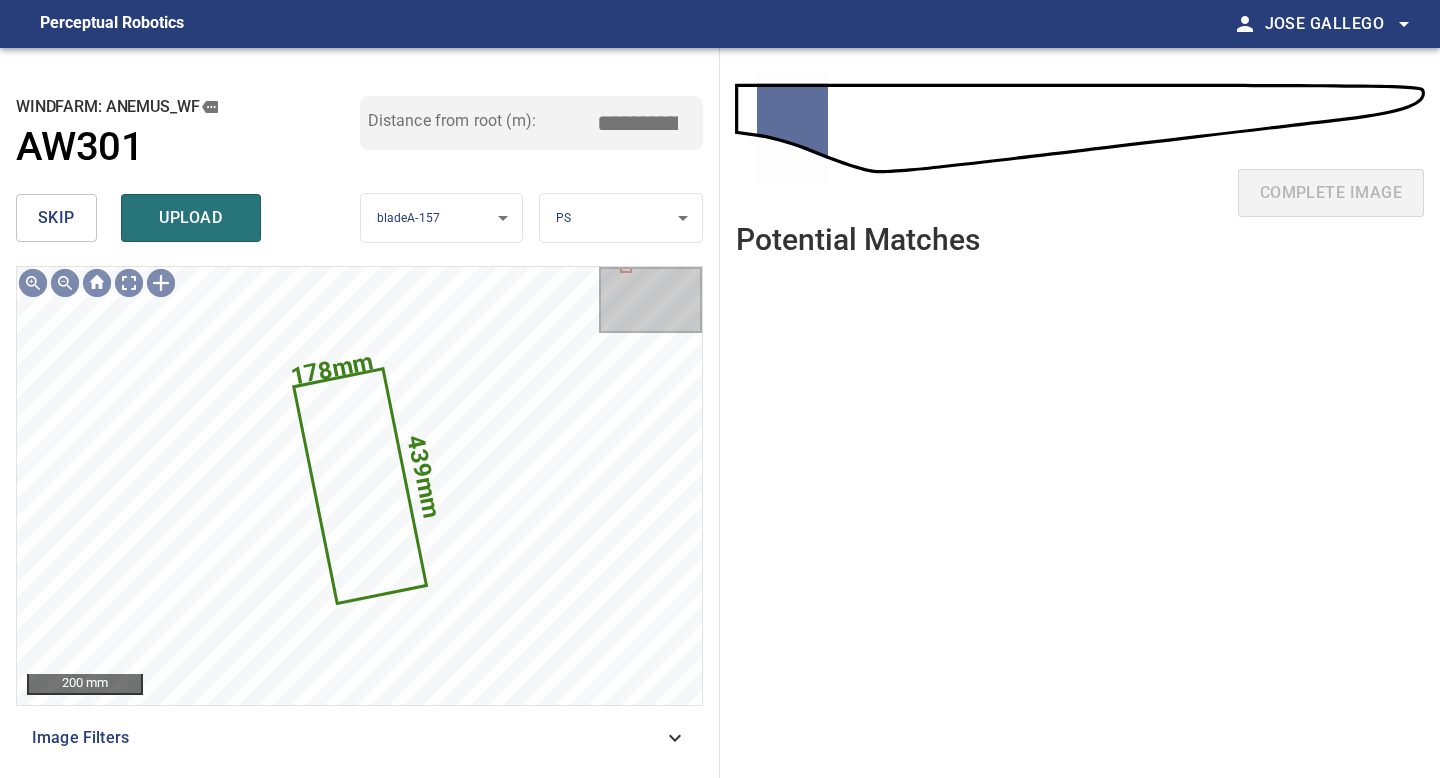 click on "skip" at bounding box center (56, 218) 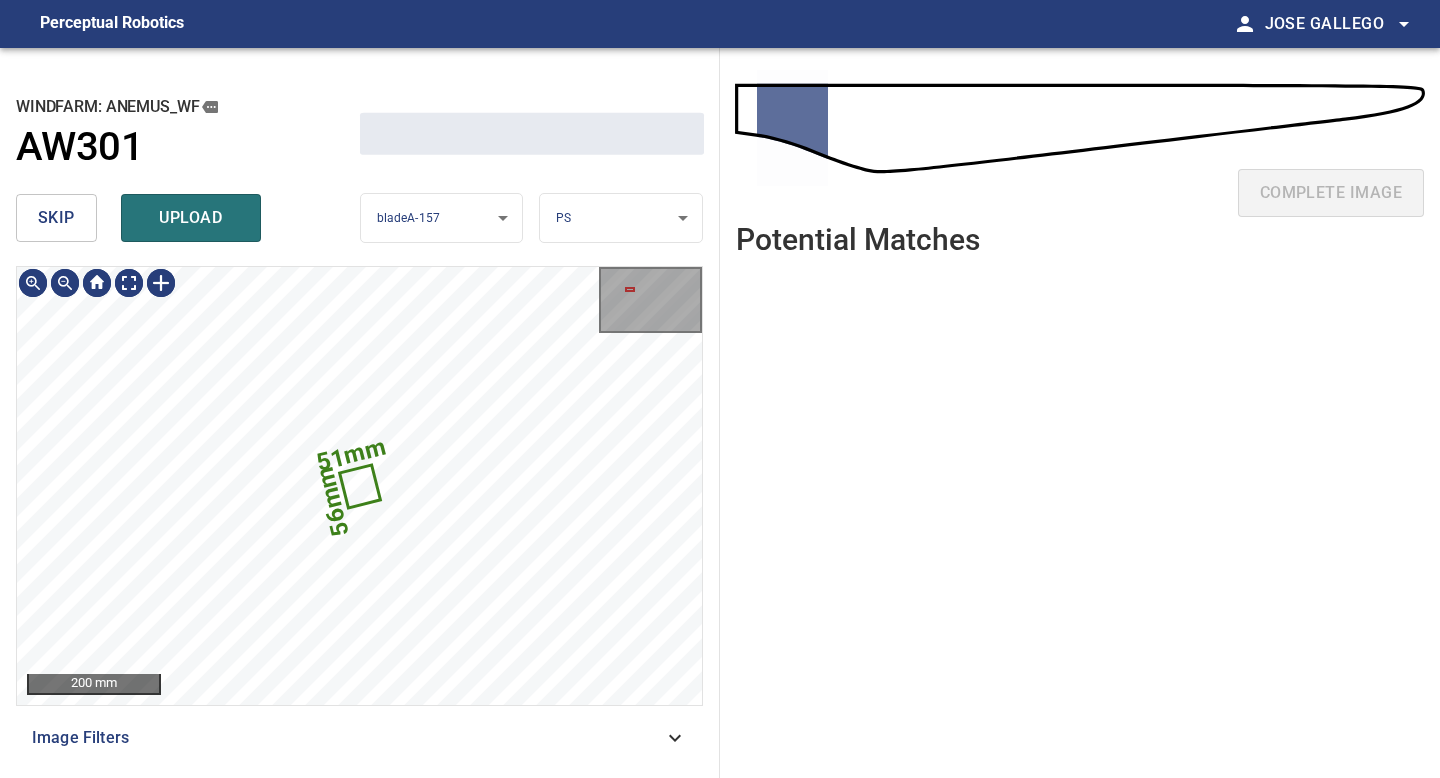 click on "skip" at bounding box center [56, 218] 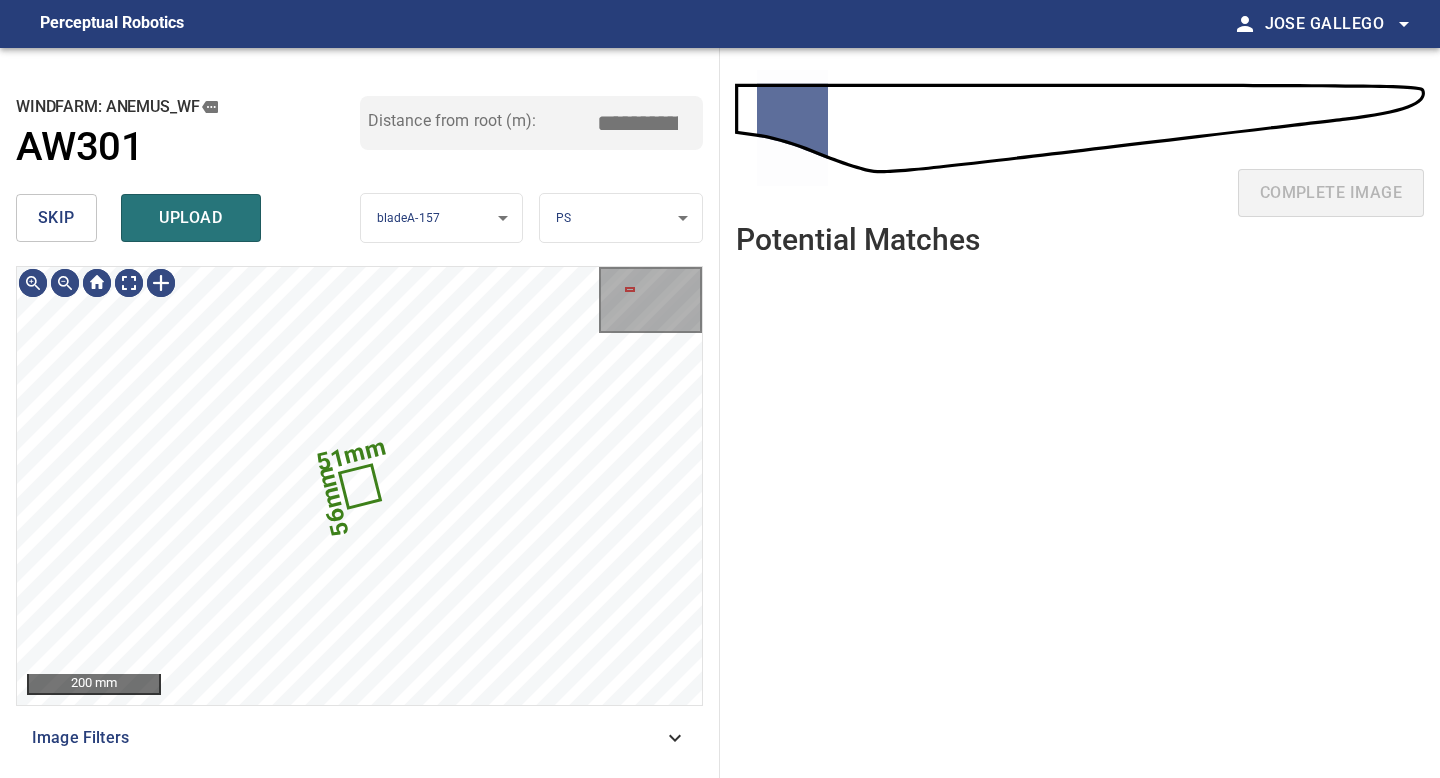 click on "skip" at bounding box center (56, 218) 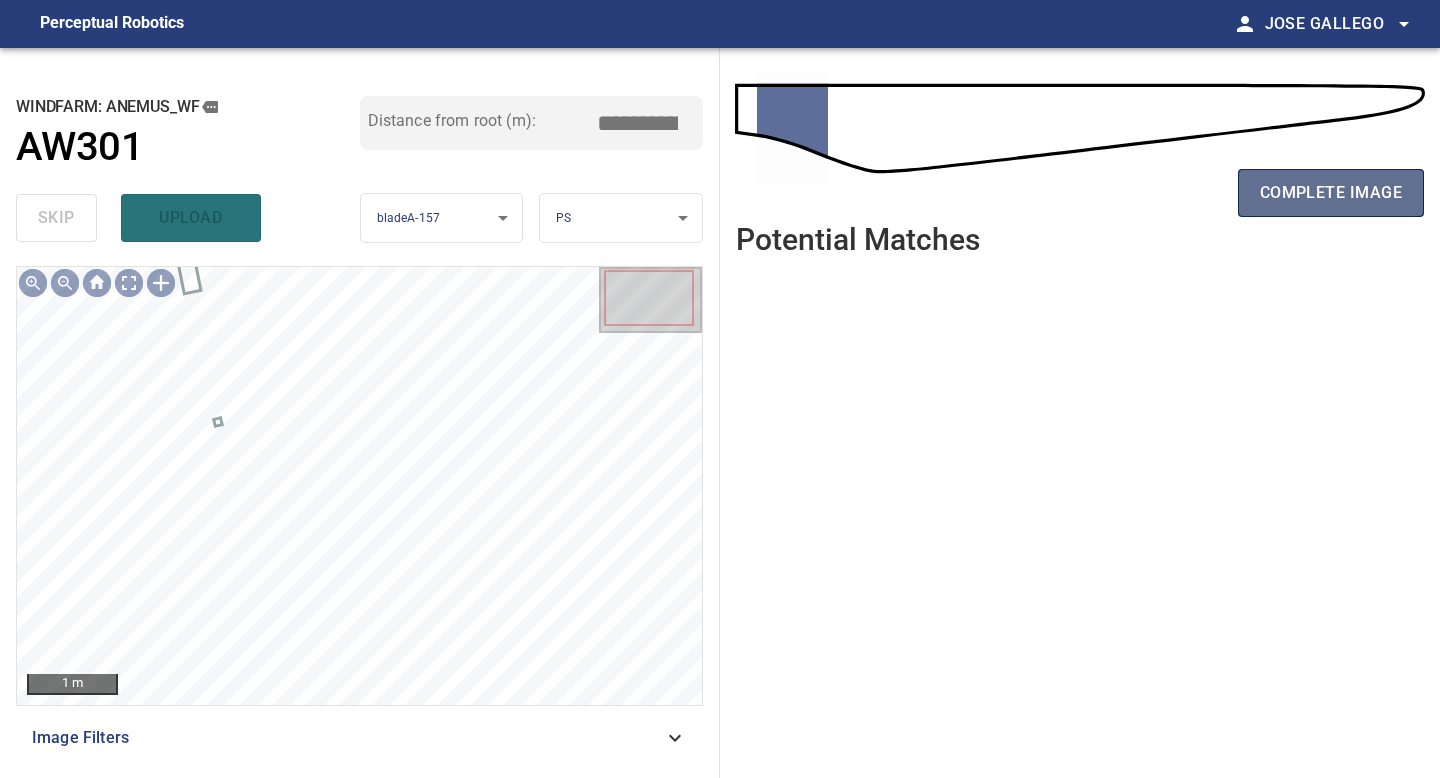 click on "complete image" at bounding box center (1331, 193) 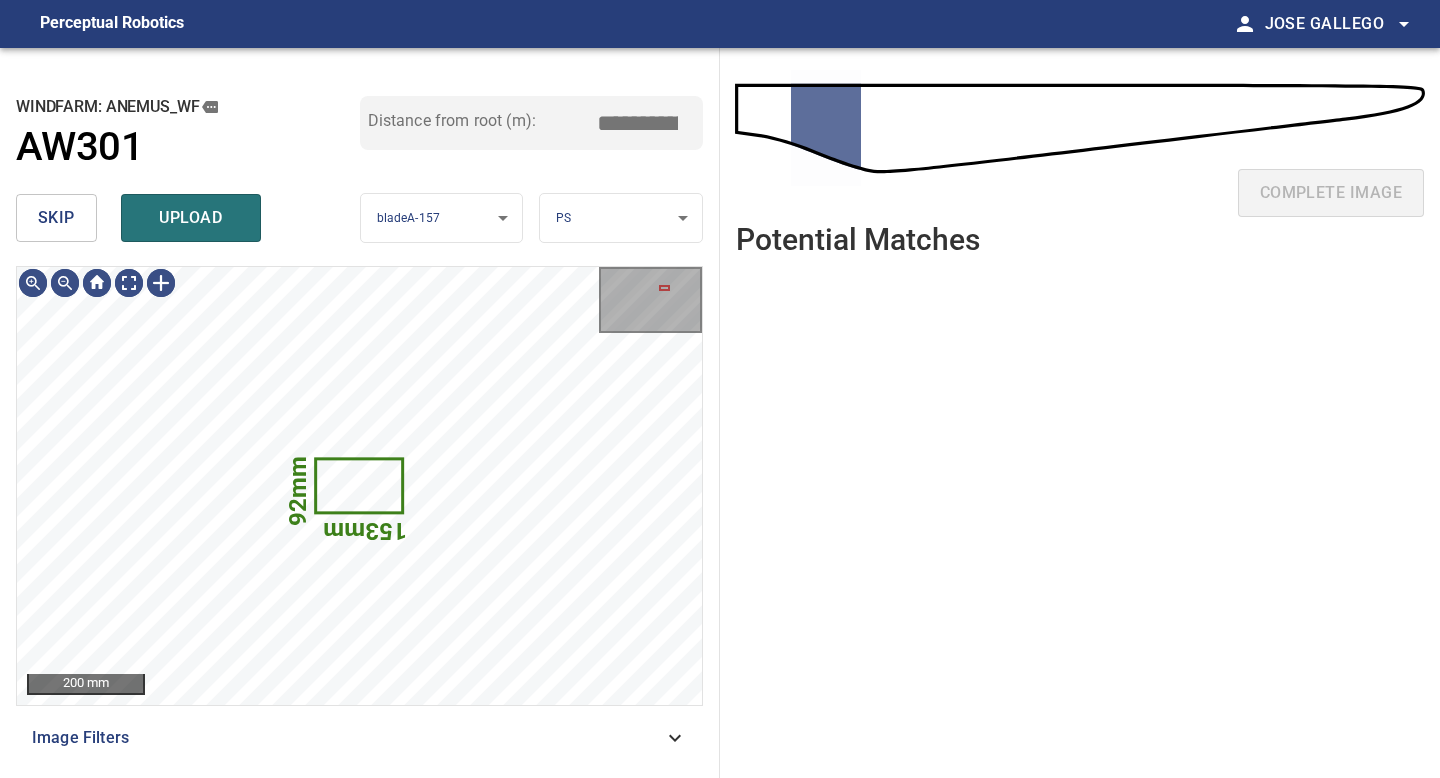 click on "skip" at bounding box center [56, 218] 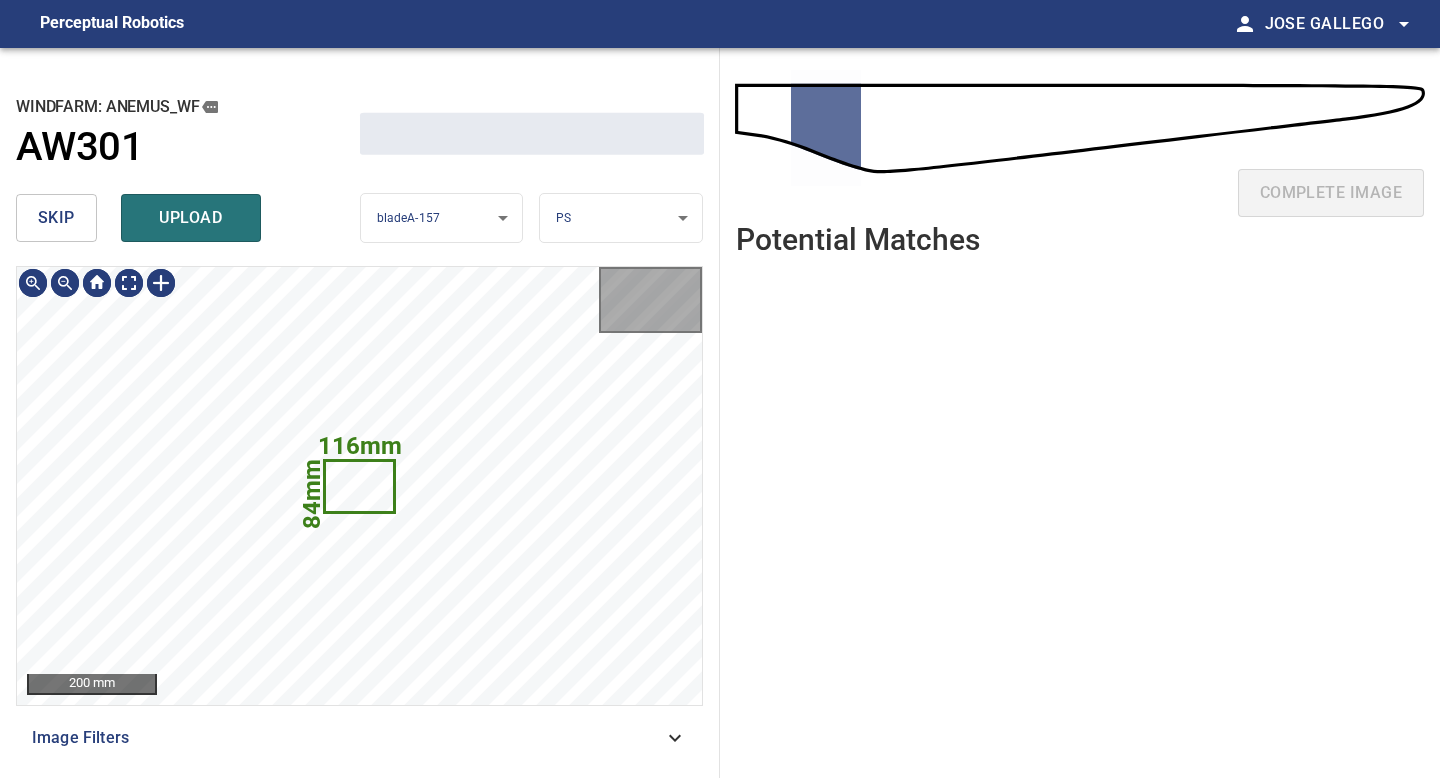 click on "skip" at bounding box center (56, 218) 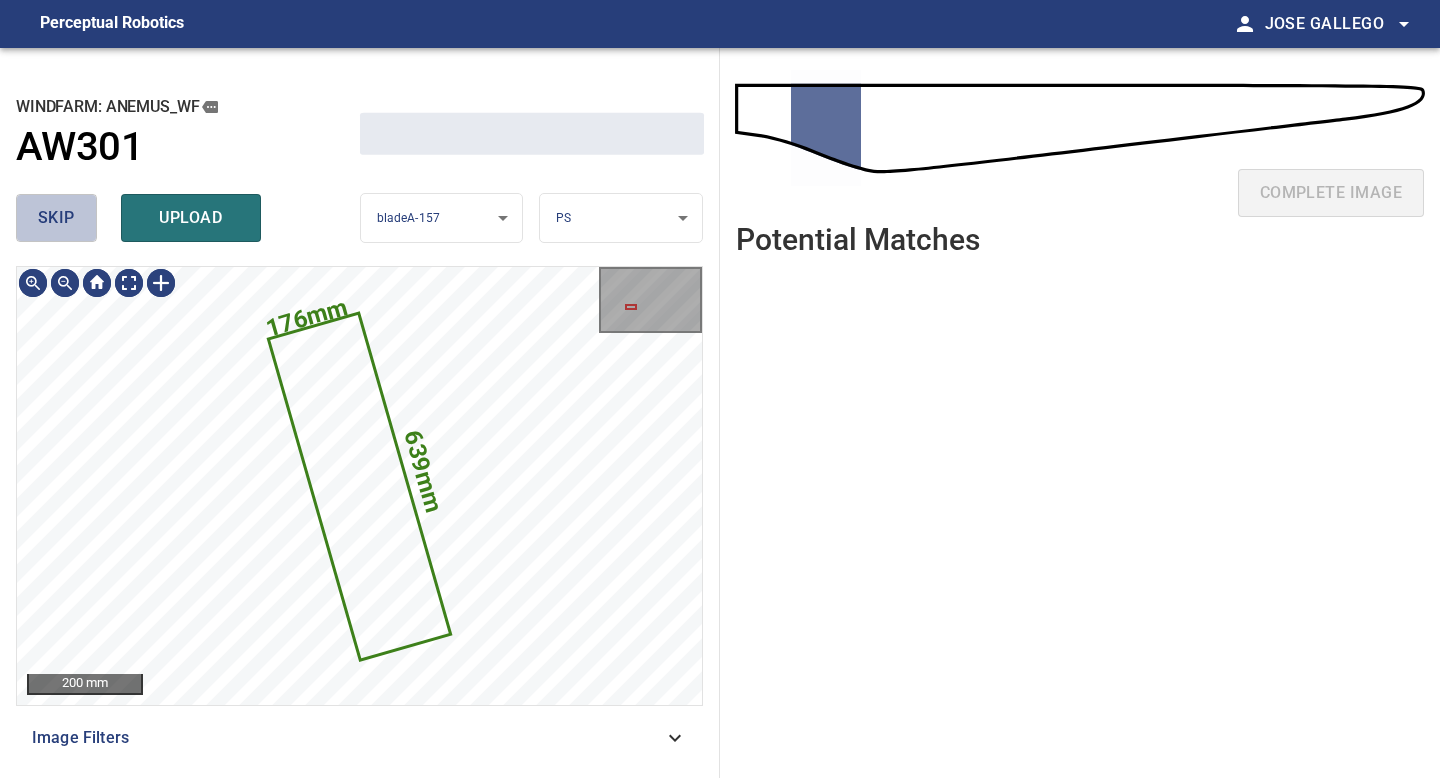click on "skip" at bounding box center [56, 218] 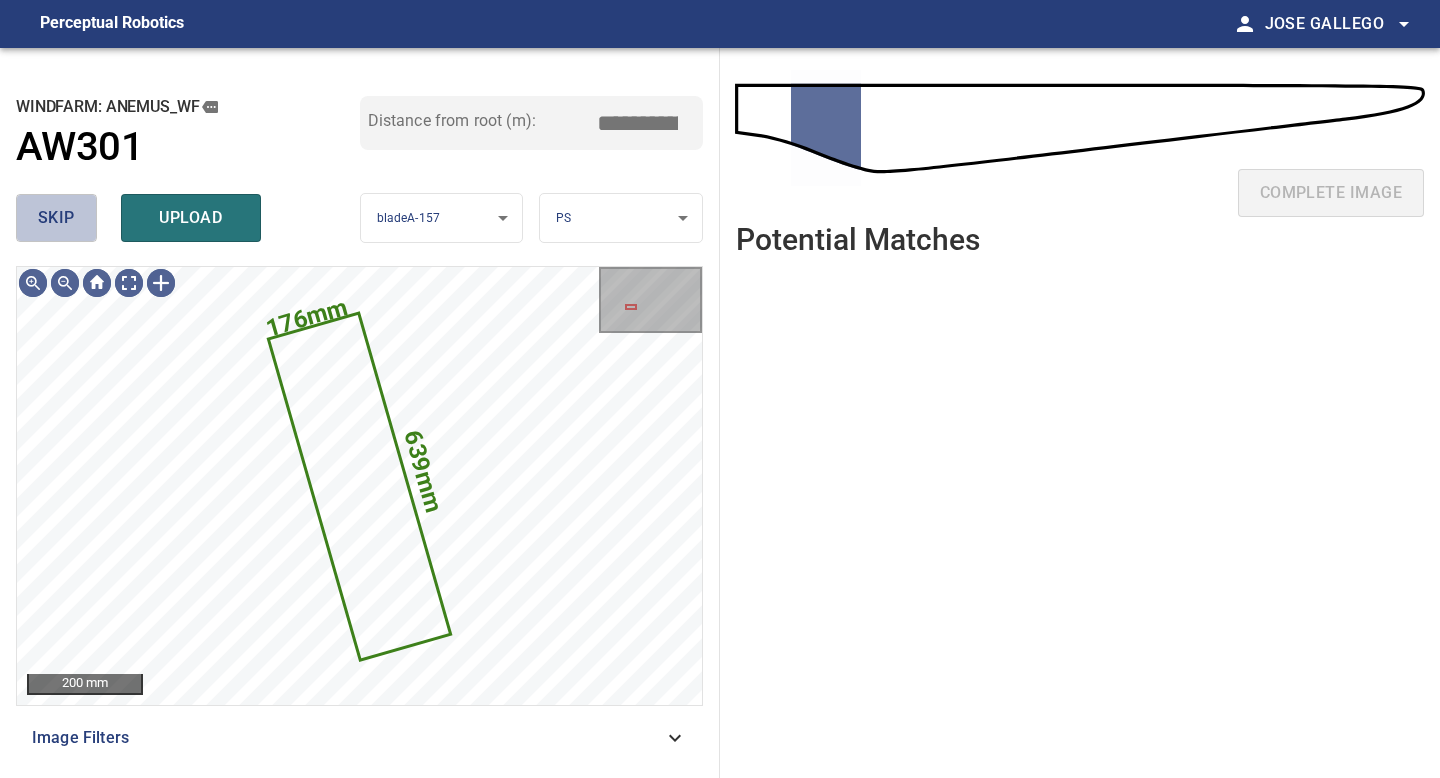 click on "skip" at bounding box center (56, 218) 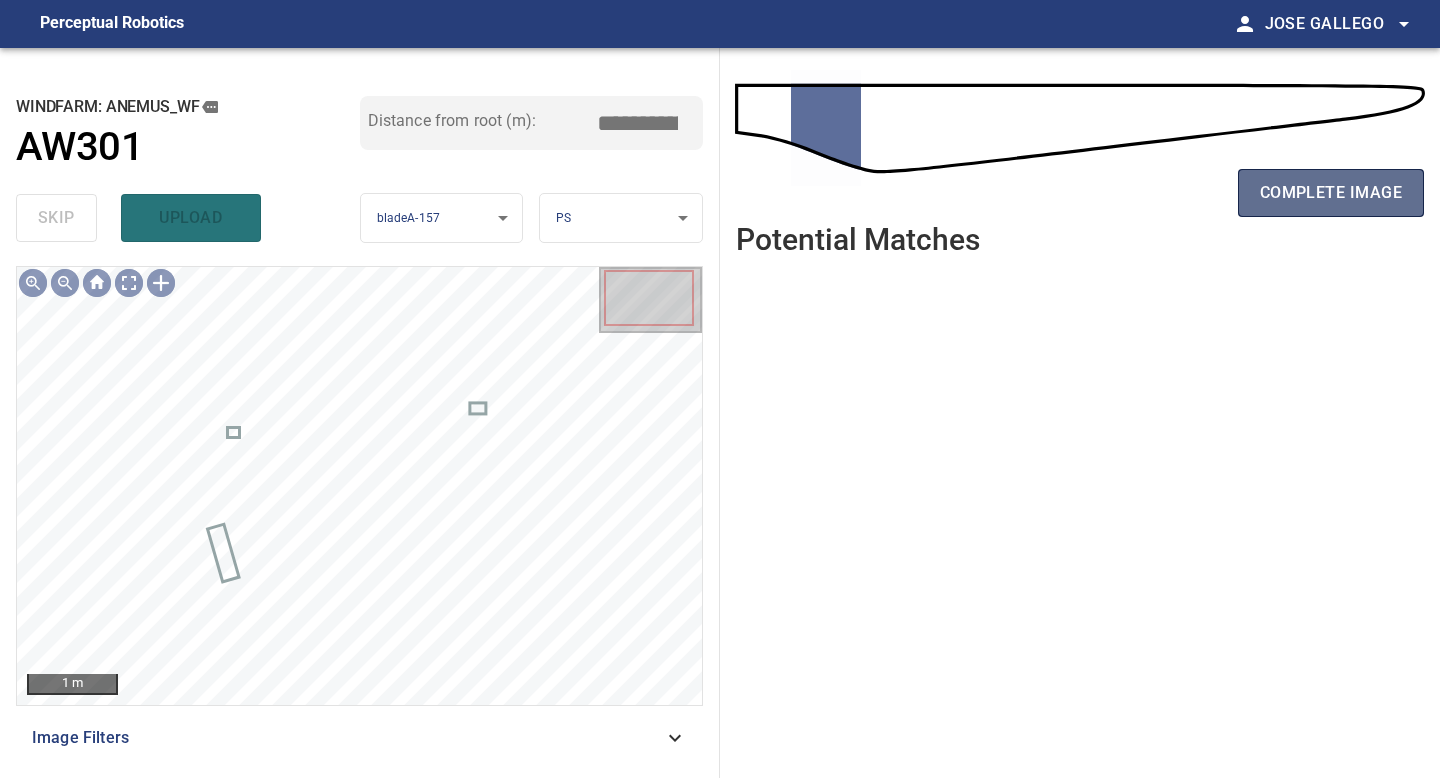 click on "complete image" at bounding box center (1331, 193) 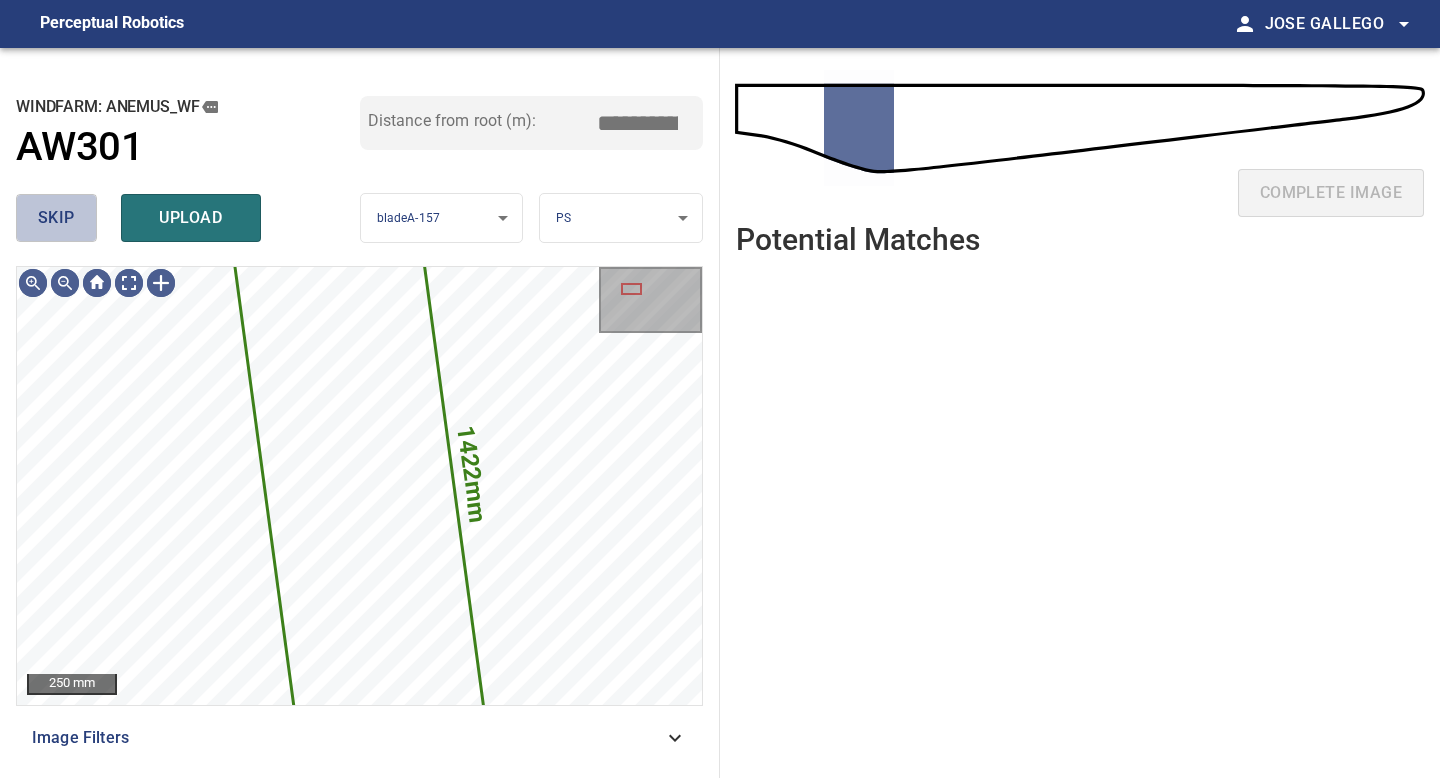 click on "skip" at bounding box center [56, 218] 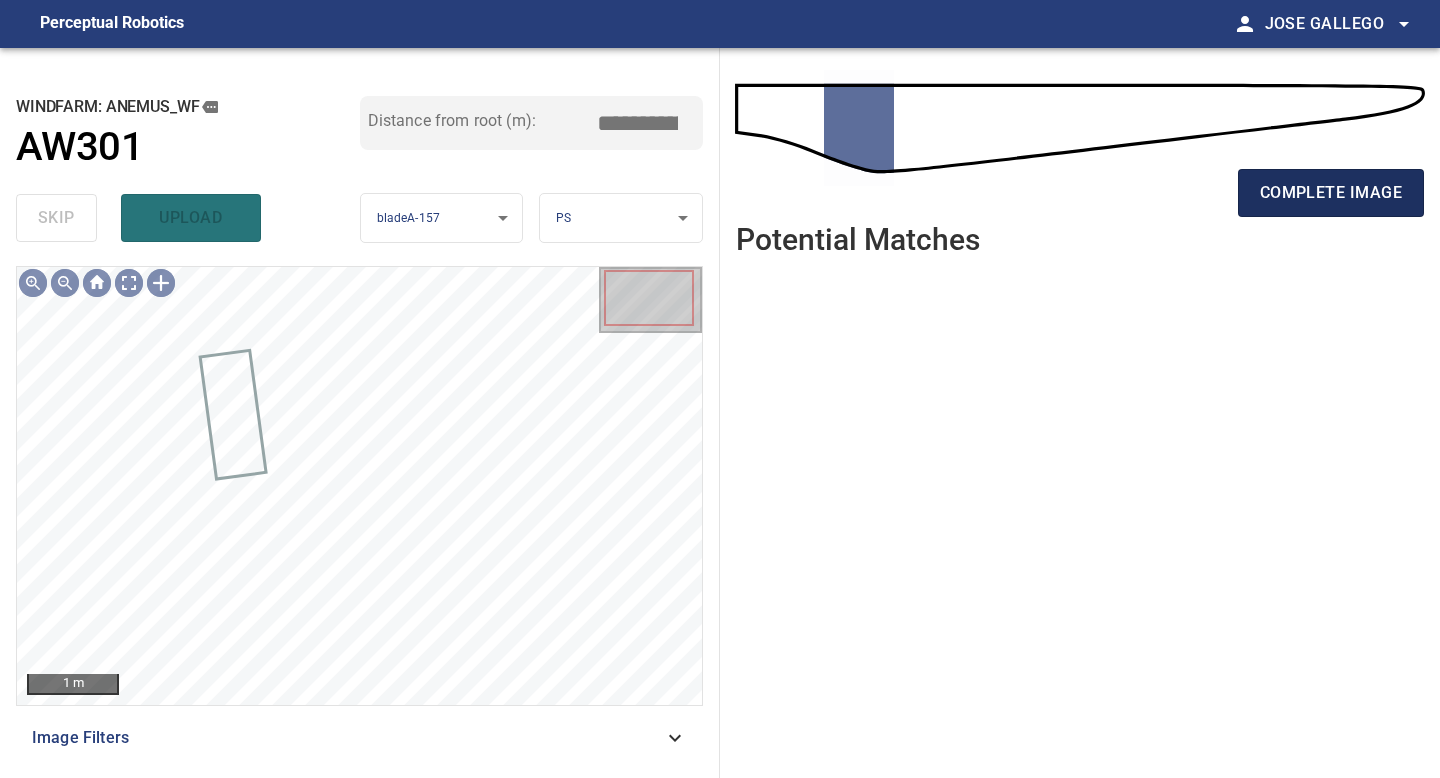 click on "complete image" at bounding box center [1331, 193] 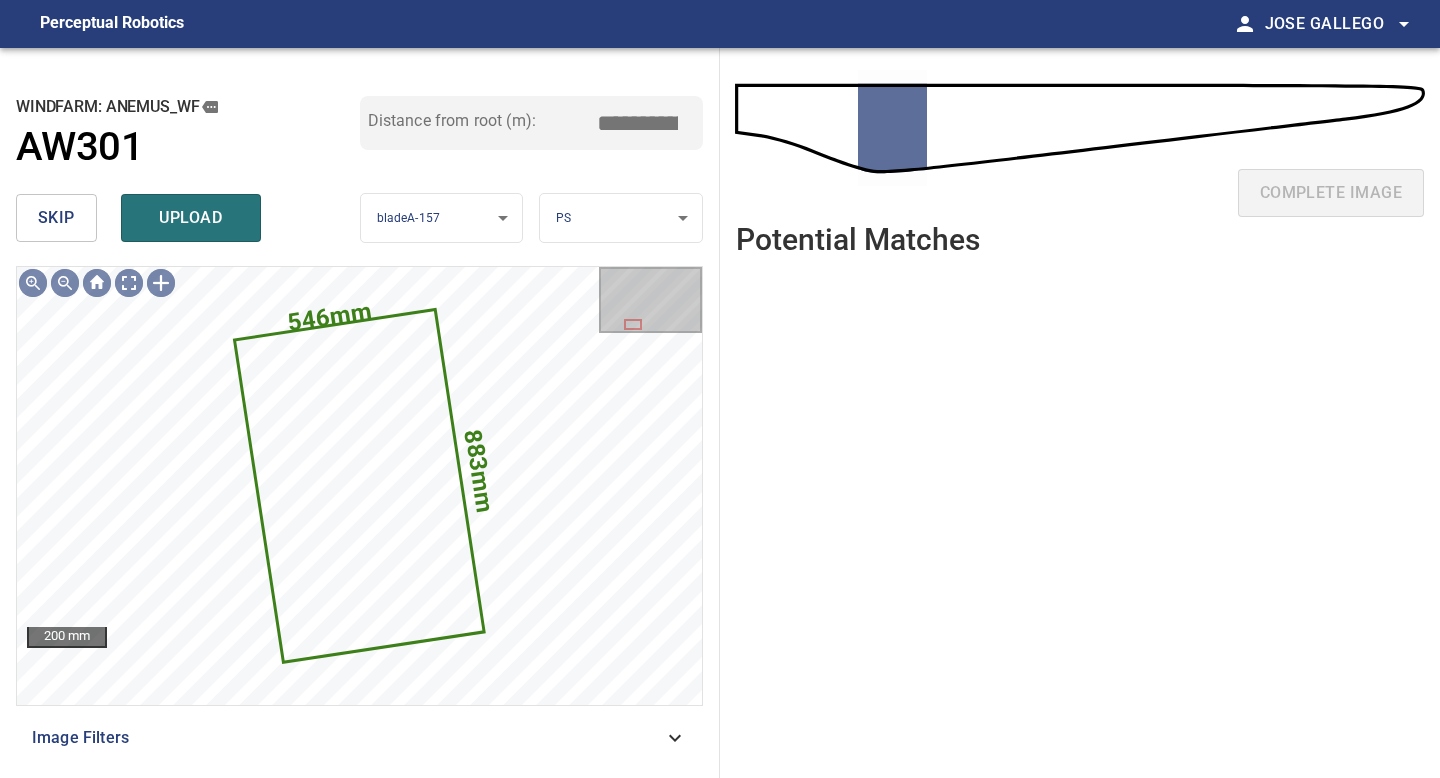 click on "skip" at bounding box center (56, 218) 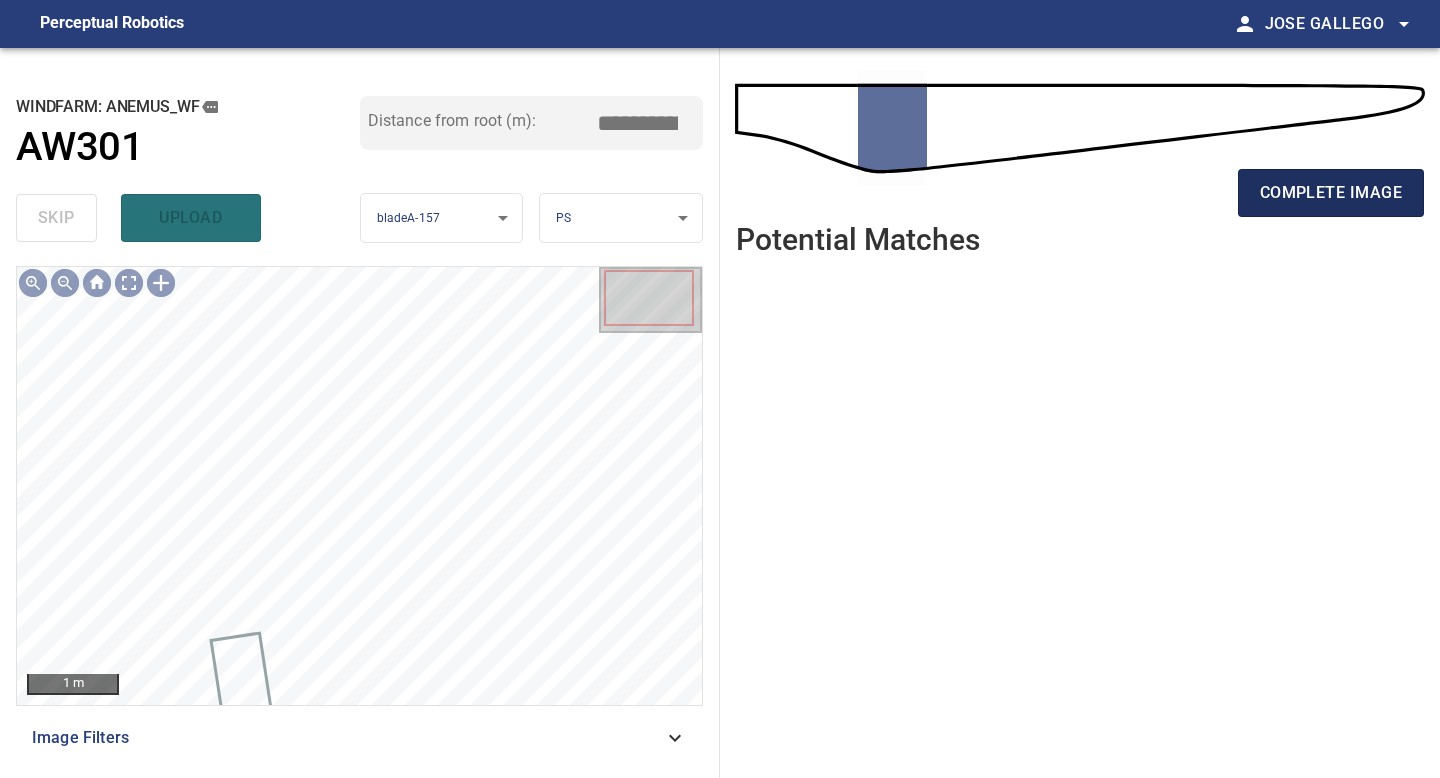 click on "complete image" at bounding box center [1331, 193] 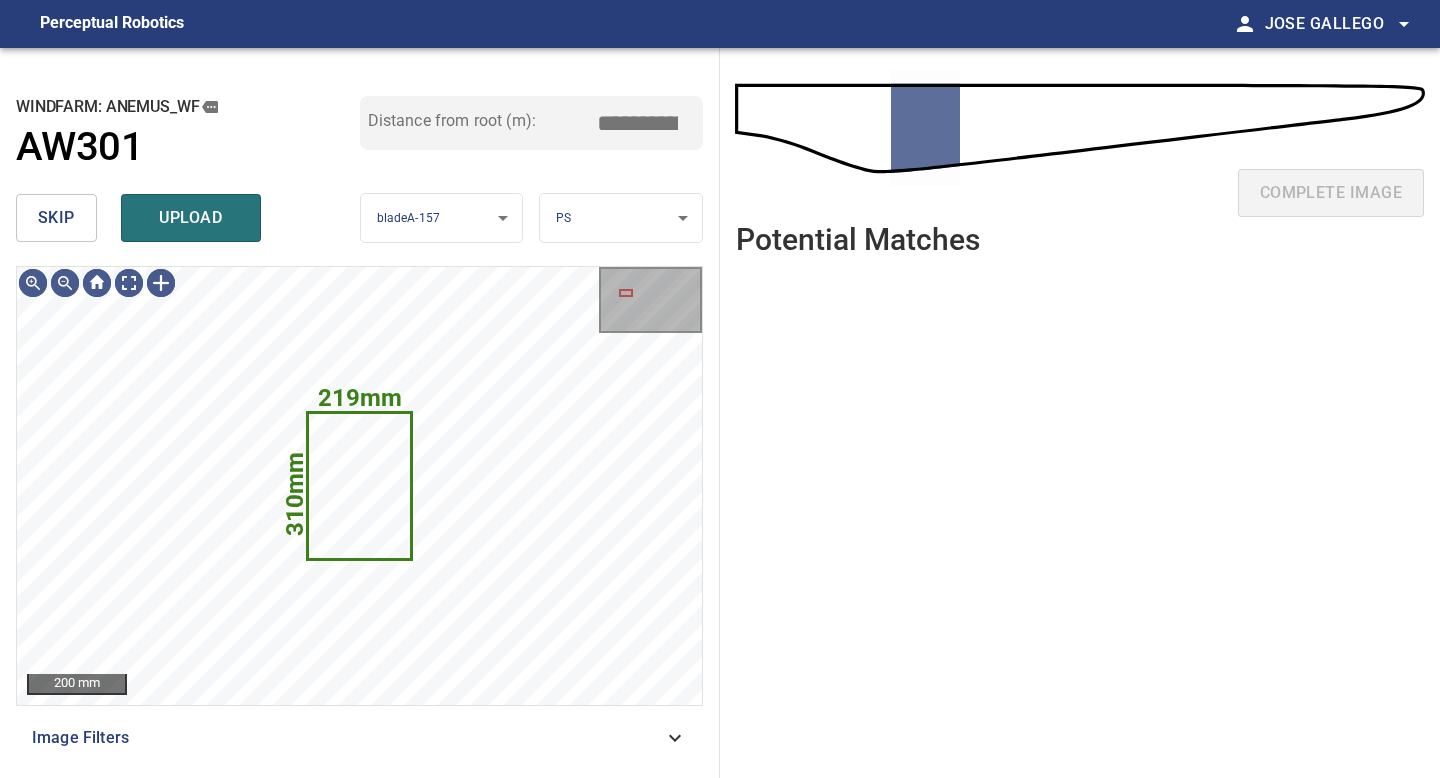 click on "skip" at bounding box center [56, 218] 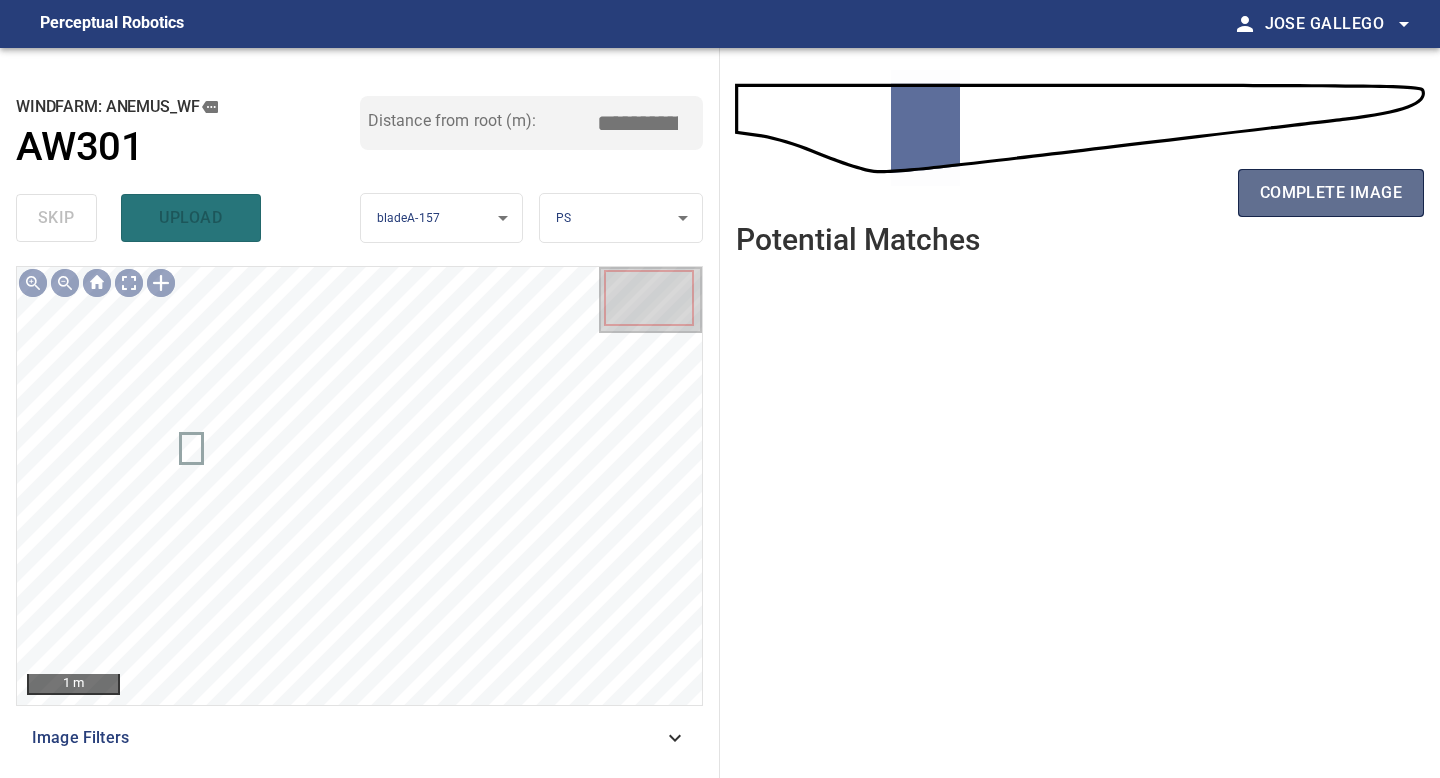 click on "complete image" at bounding box center [1331, 193] 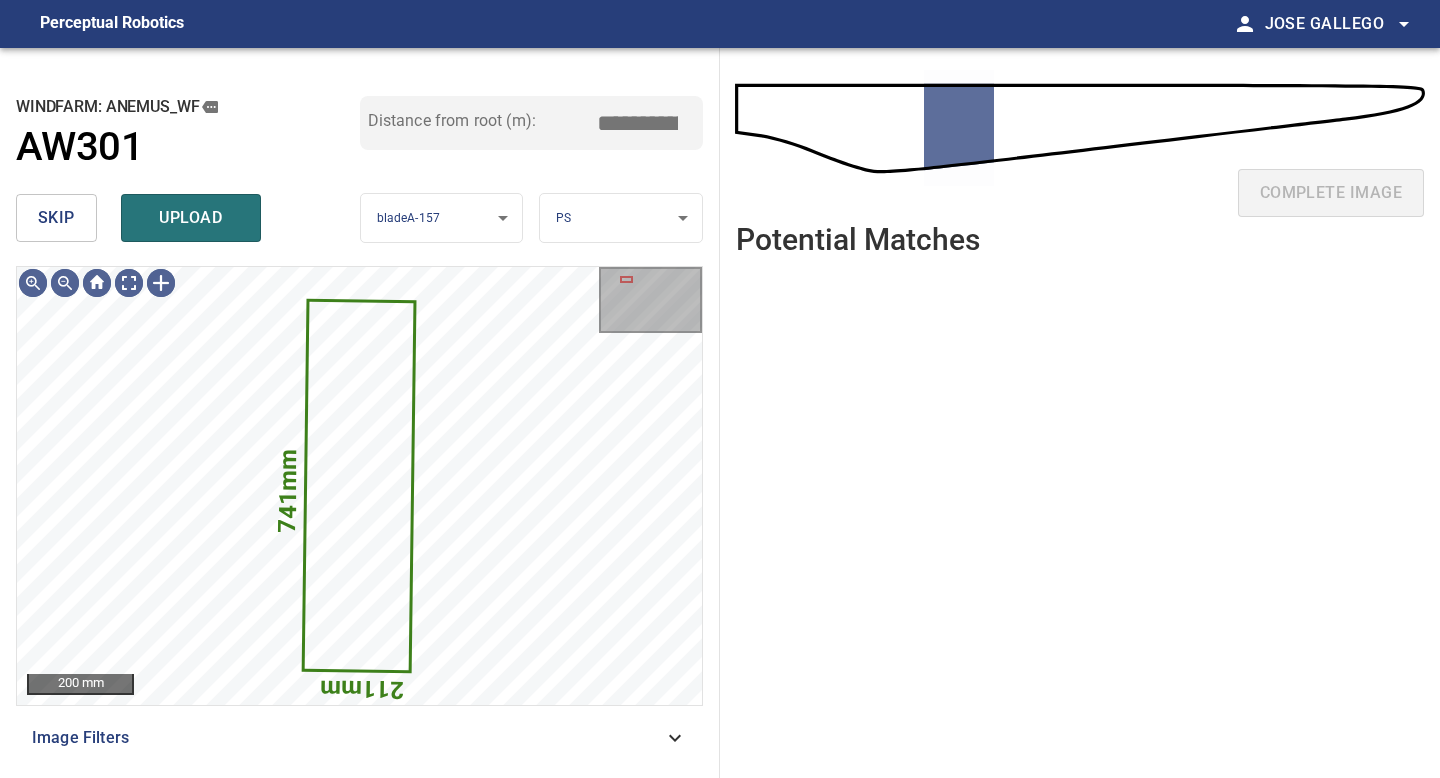 click on "skip" at bounding box center [56, 218] 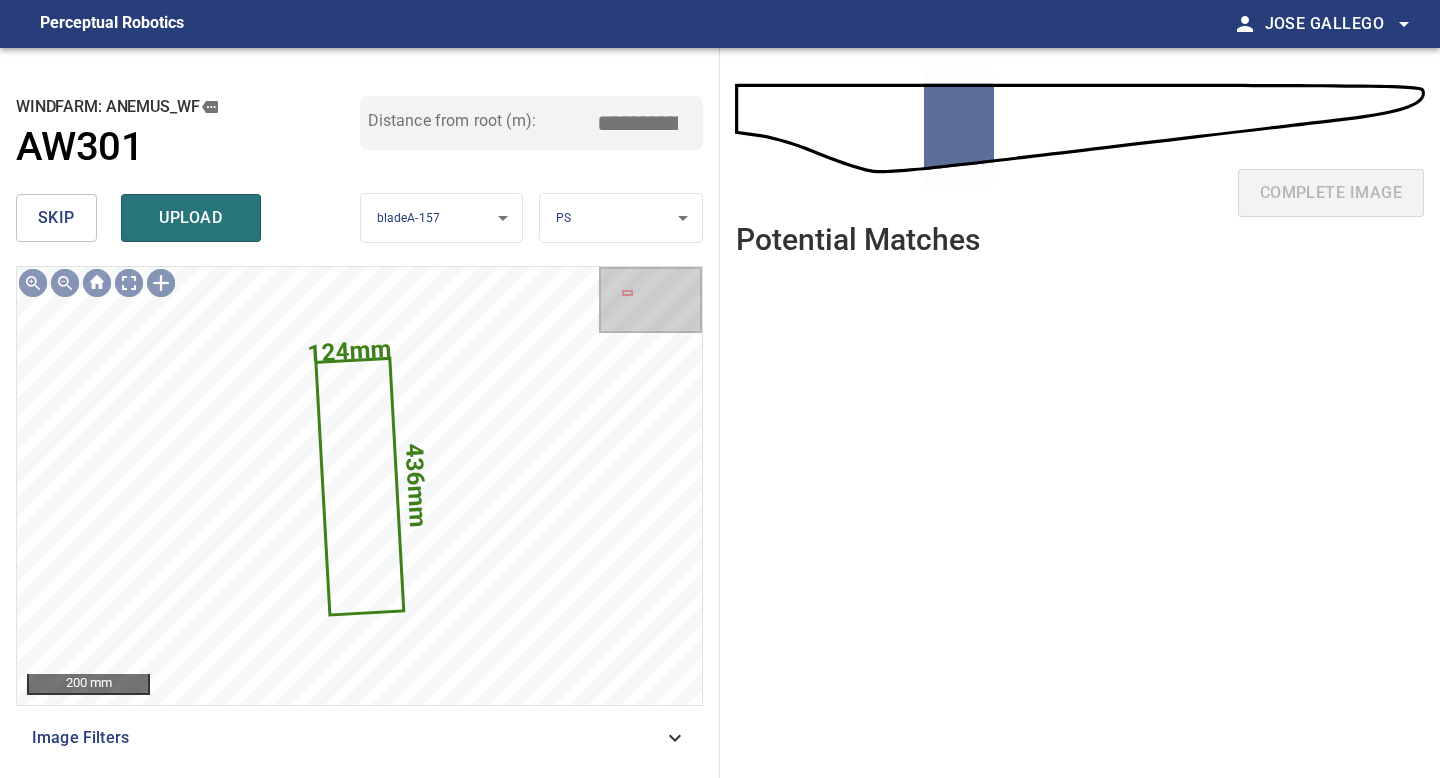 click on "skip" at bounding box center (56, 218) 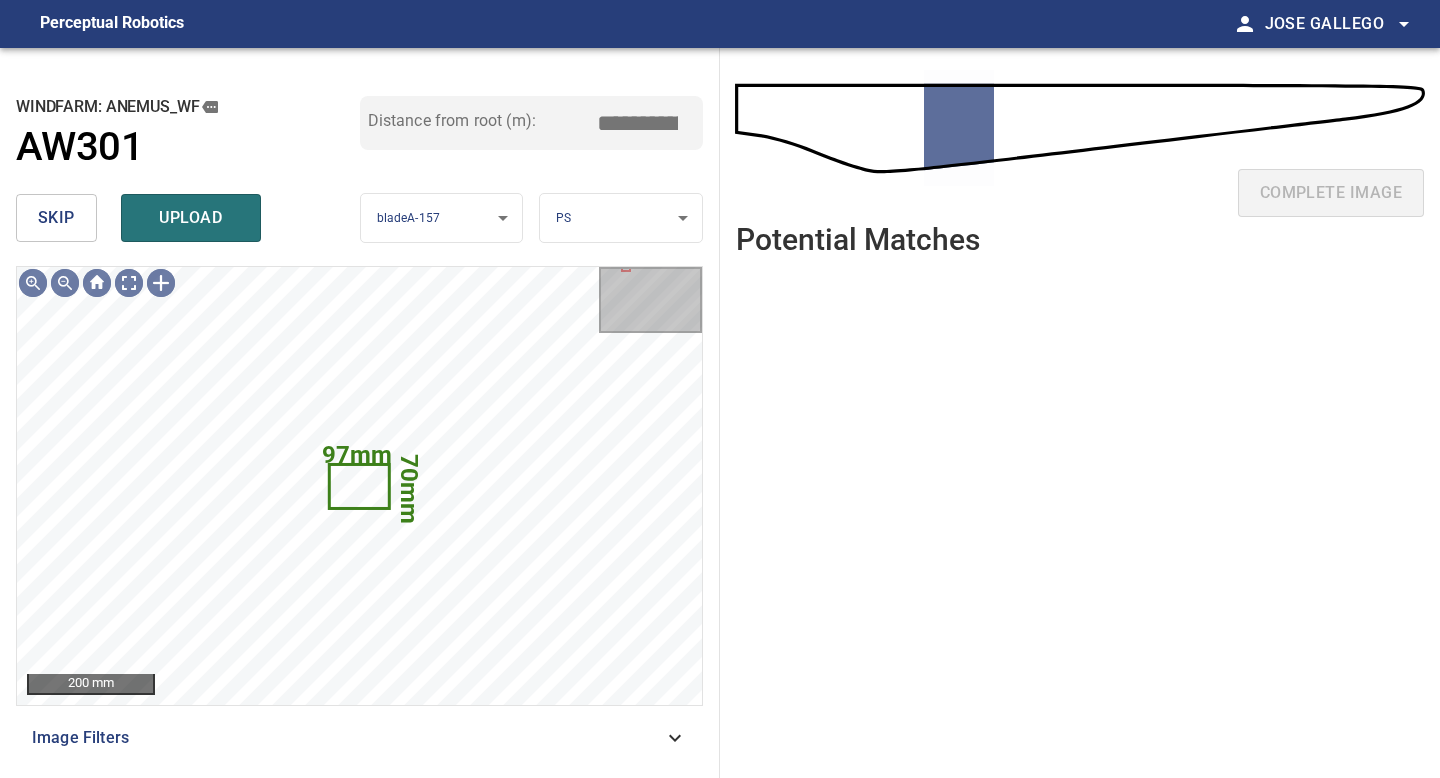 click on "skip" at bounding box center (56, 218) 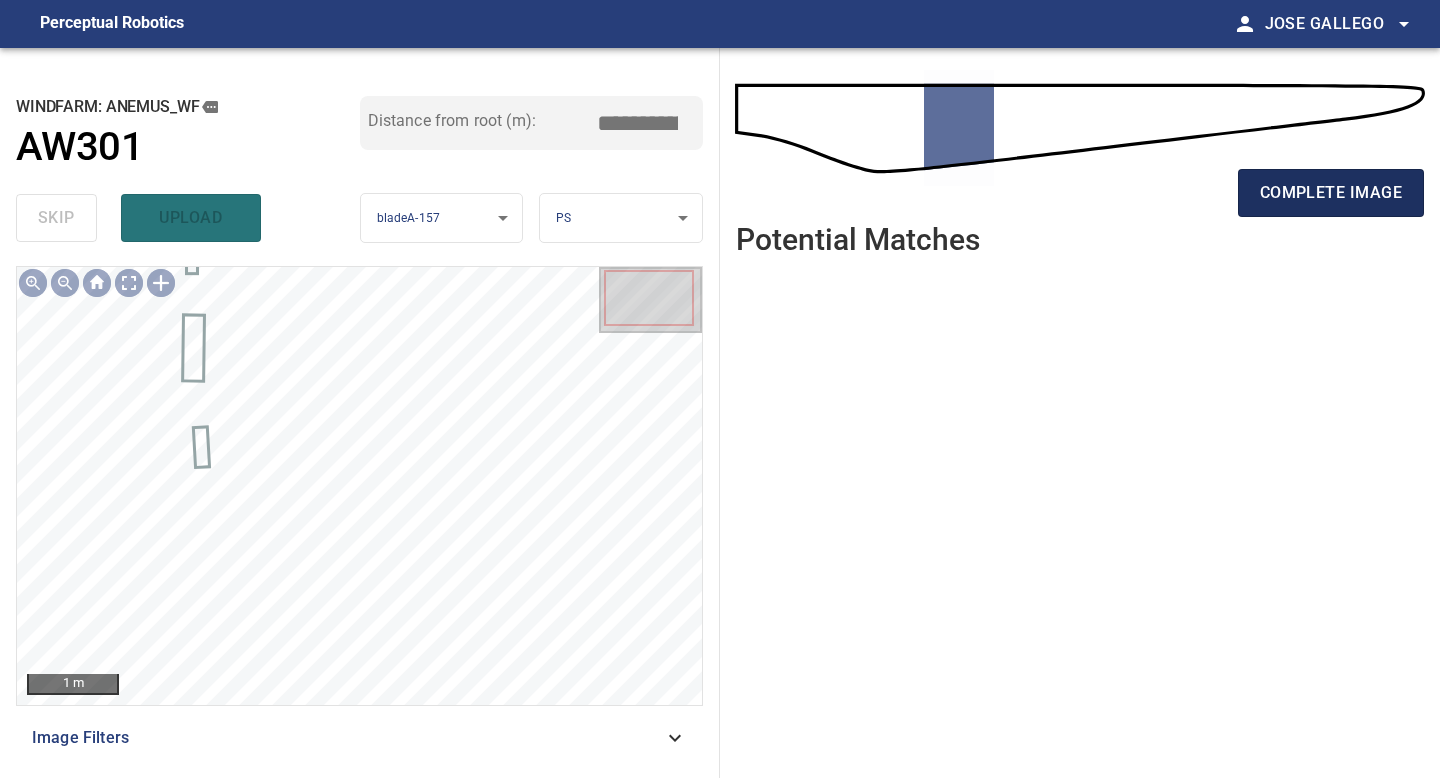 click on "complete image" at bounding box center [1331, 193] 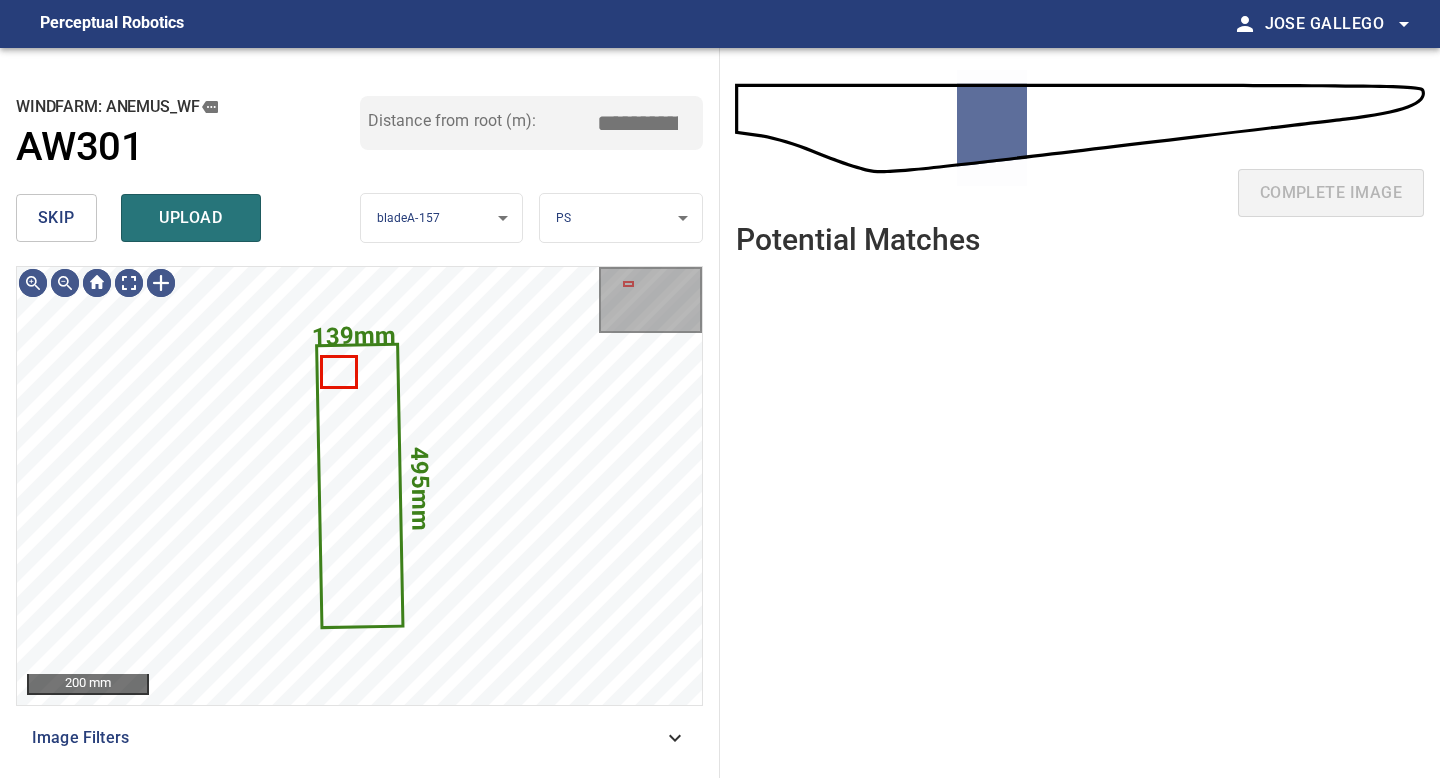 click on "skip" at bounding box center [56, 218] 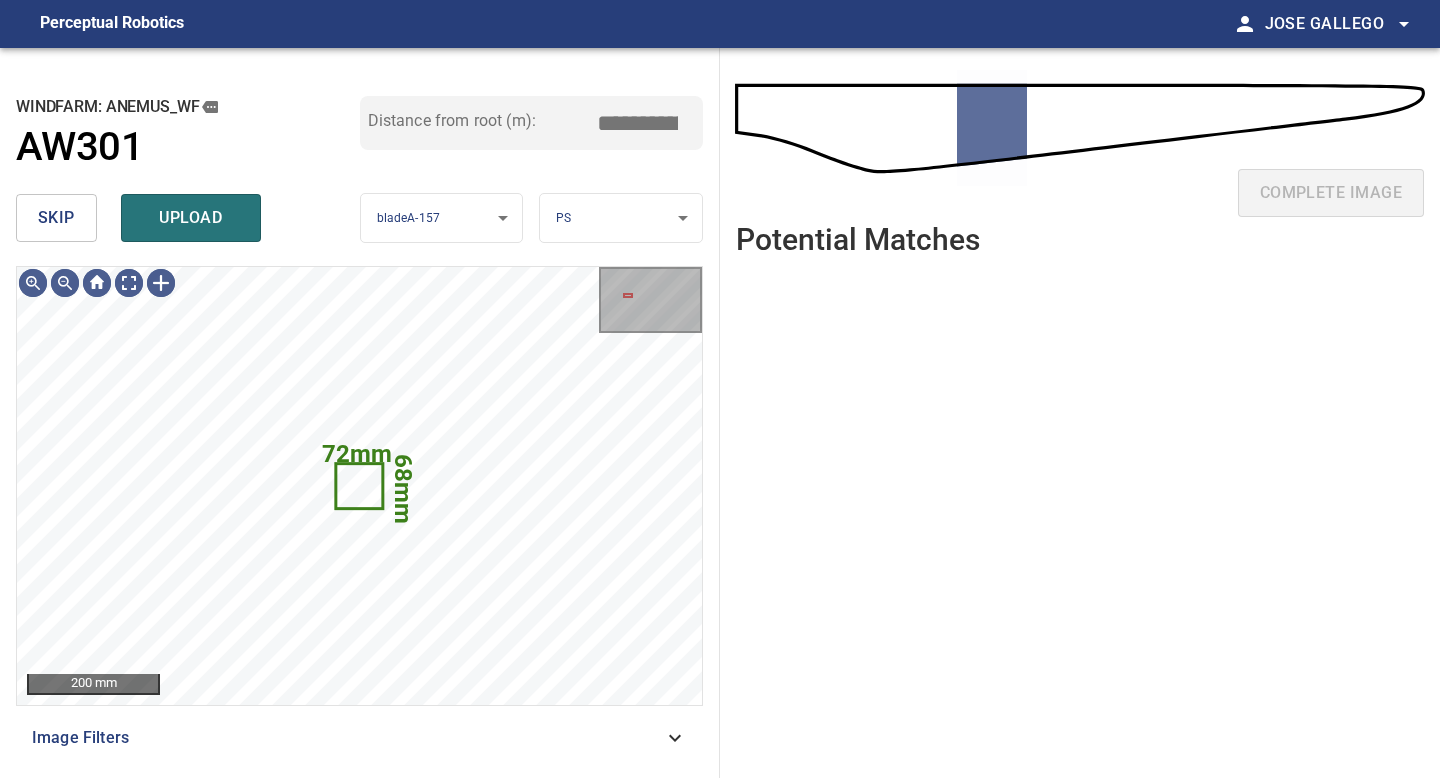 click on "skip" at bounding box center (56, 218) 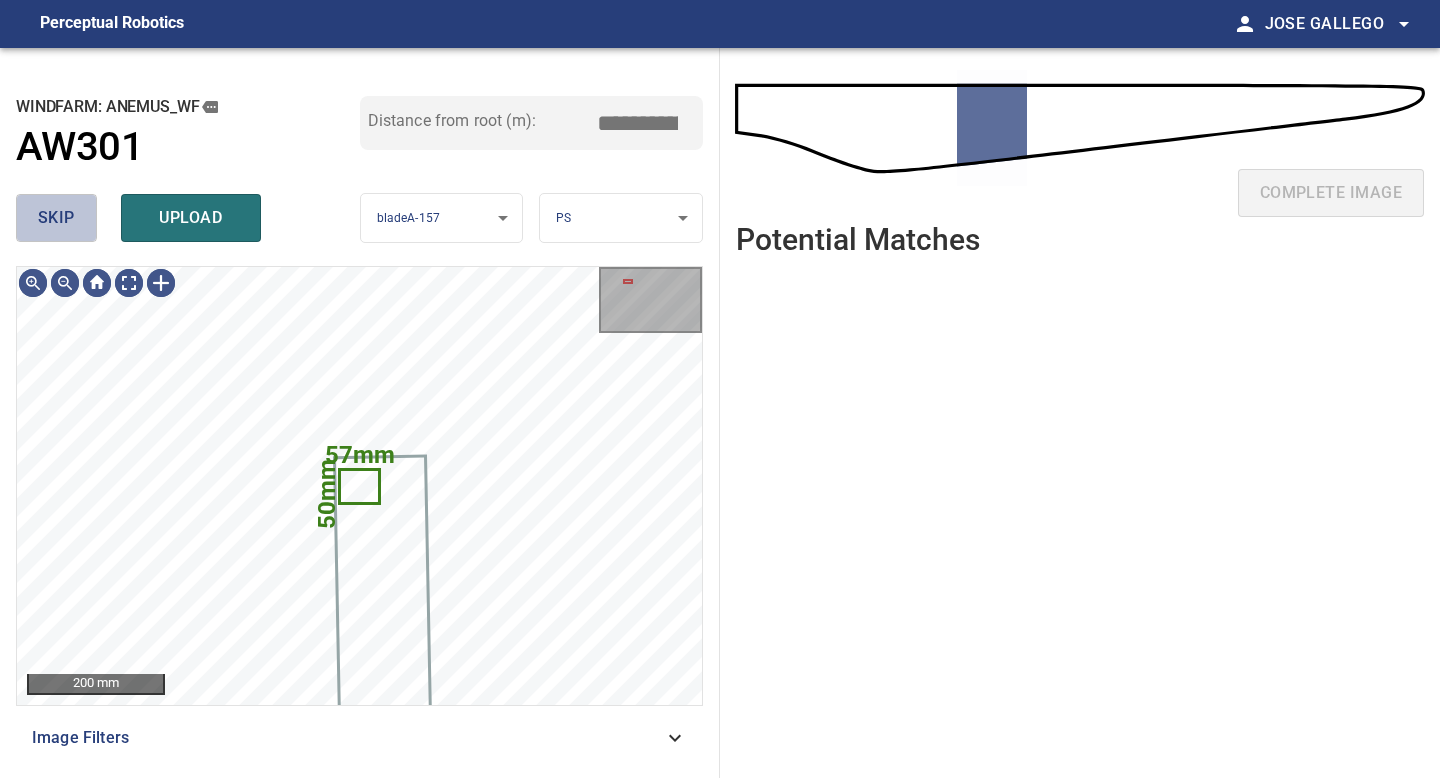 click on "skip" at bounding box center [56, 218] 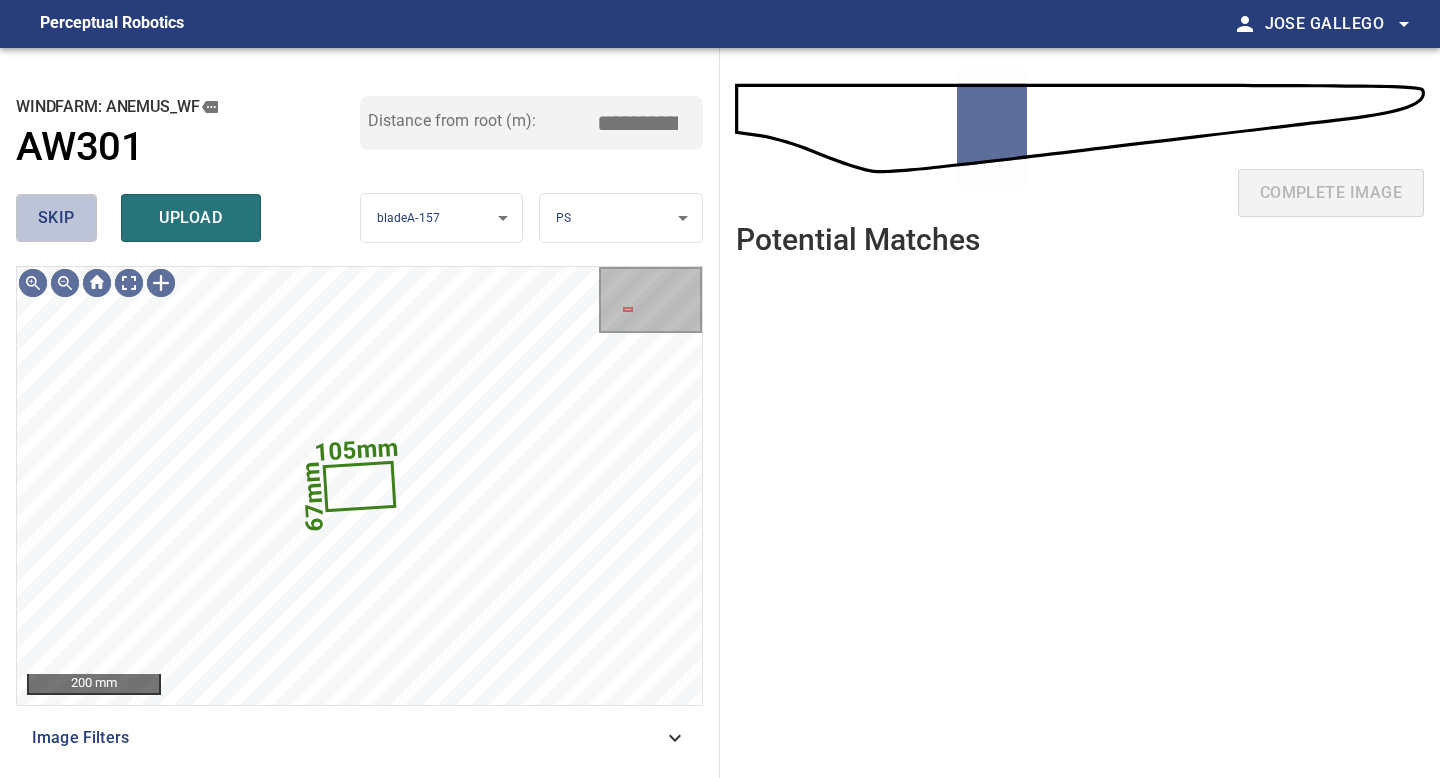 click on "skip" at bounding box center [56, 218] 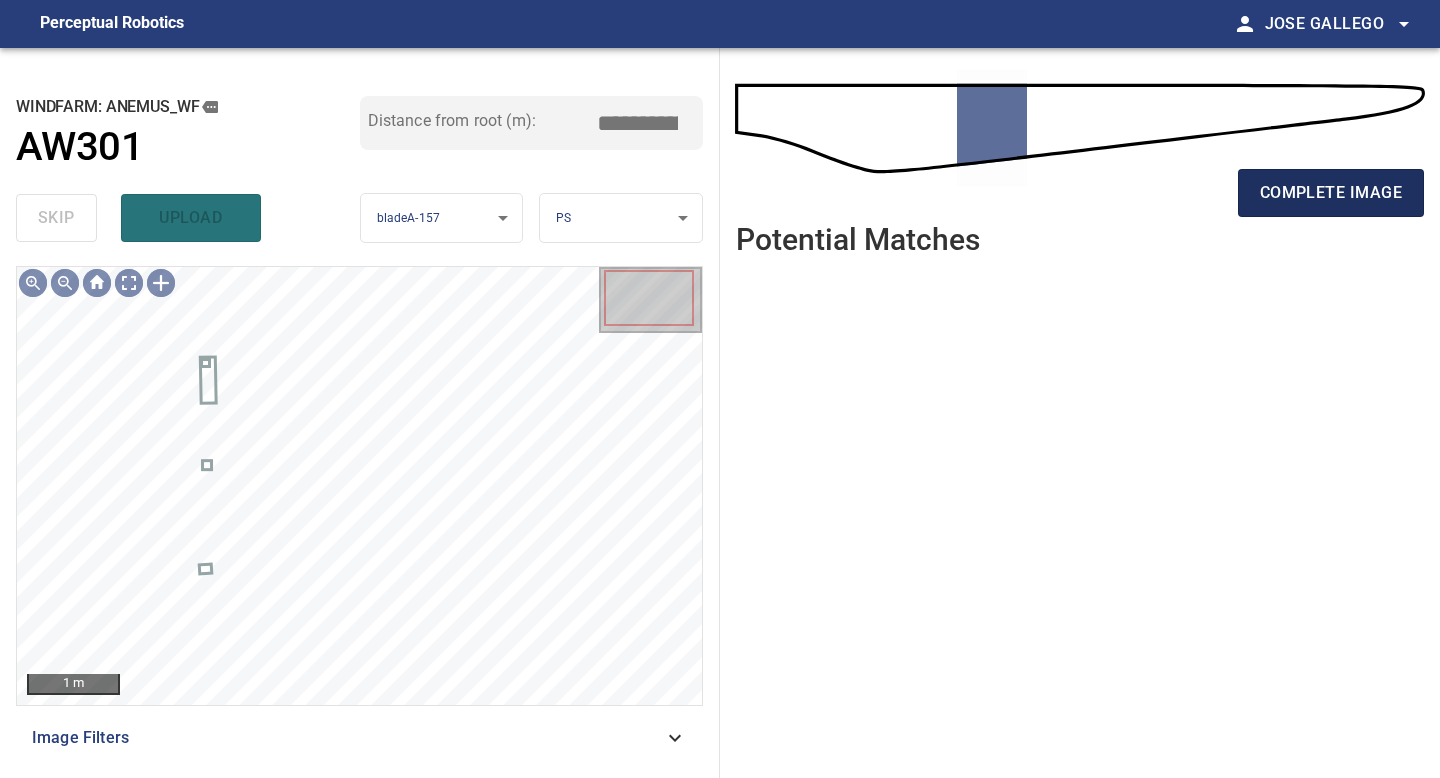 click on "complete image" at bounding box center [1331, 193] 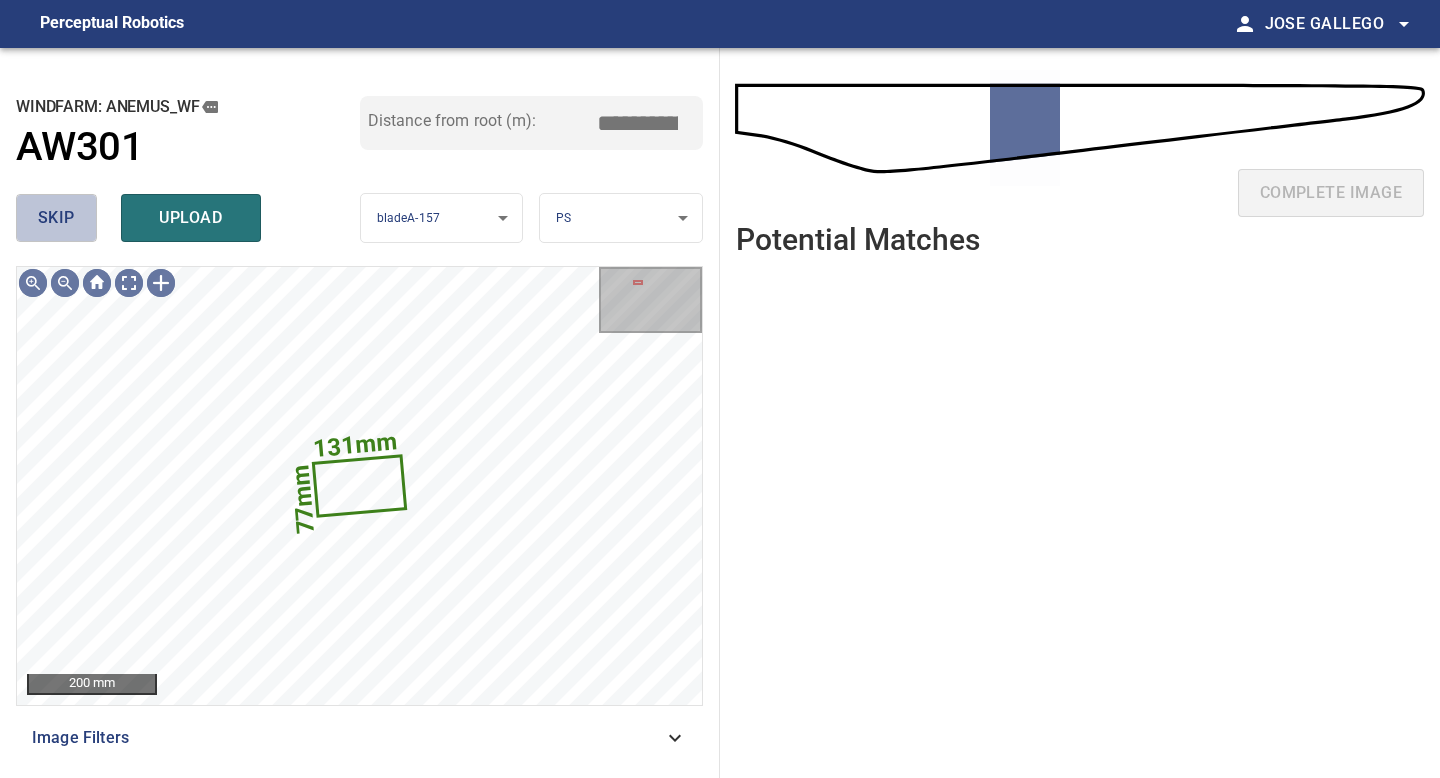 click on "skip" at bounding box center (56, 218) 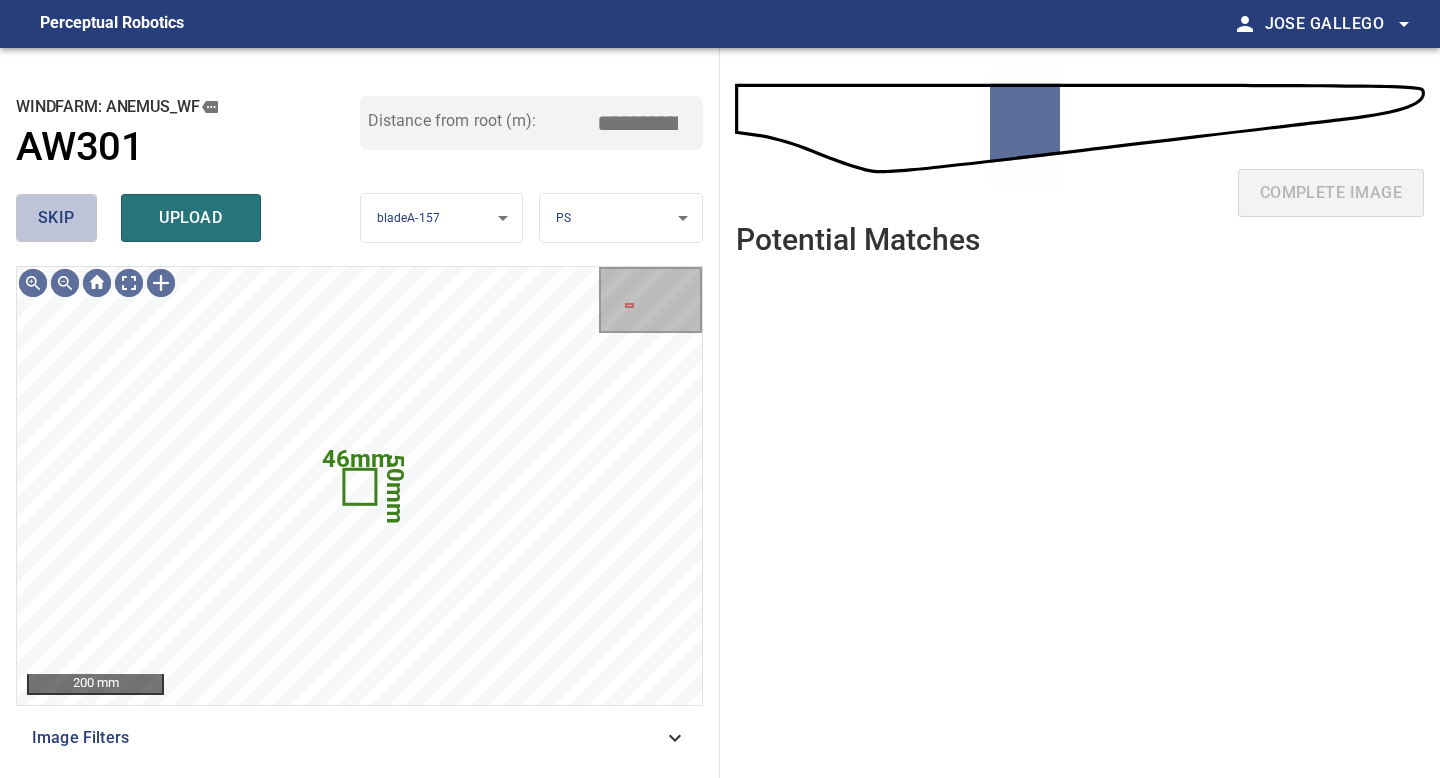 click on "skip" at bounding box center [56, 218] 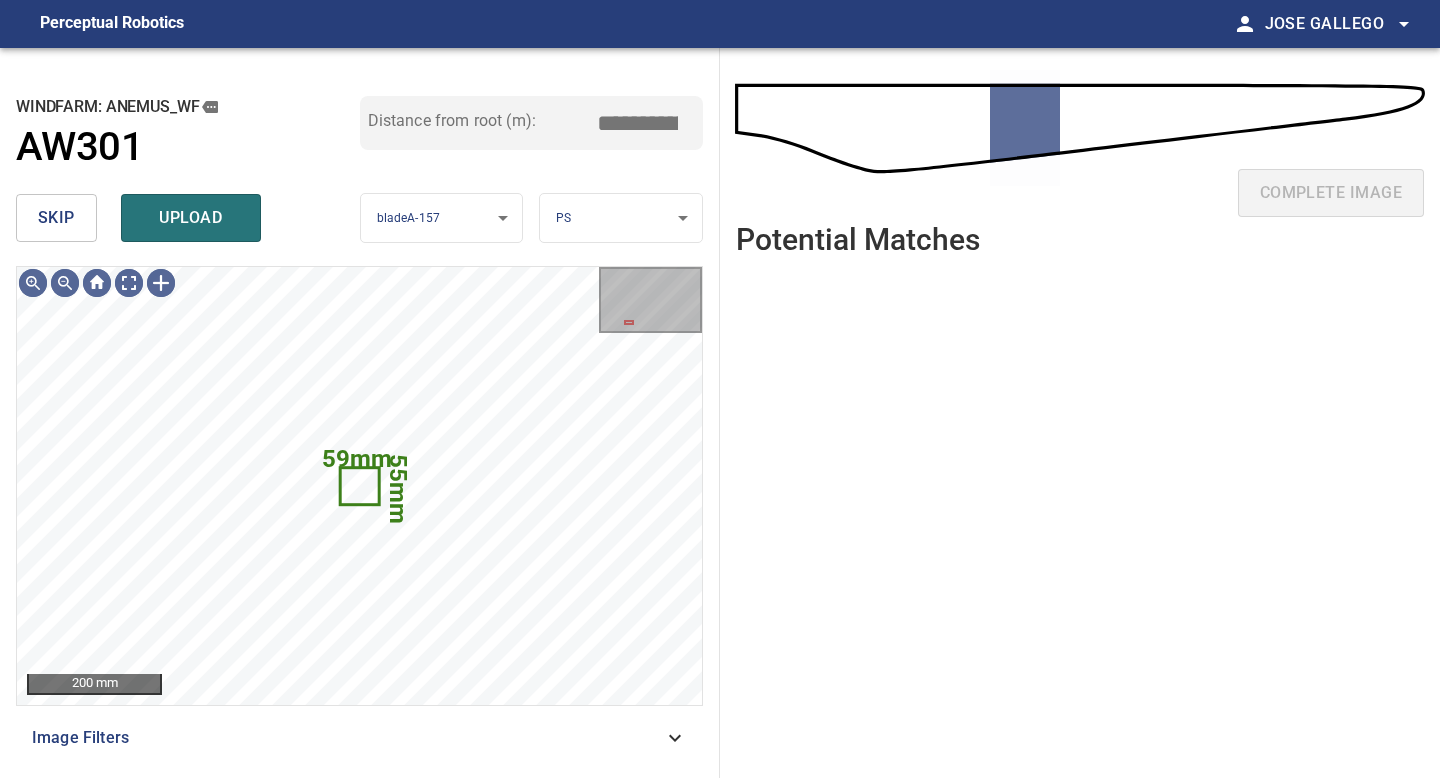 click on "skip" at bounding box center (56, 218) 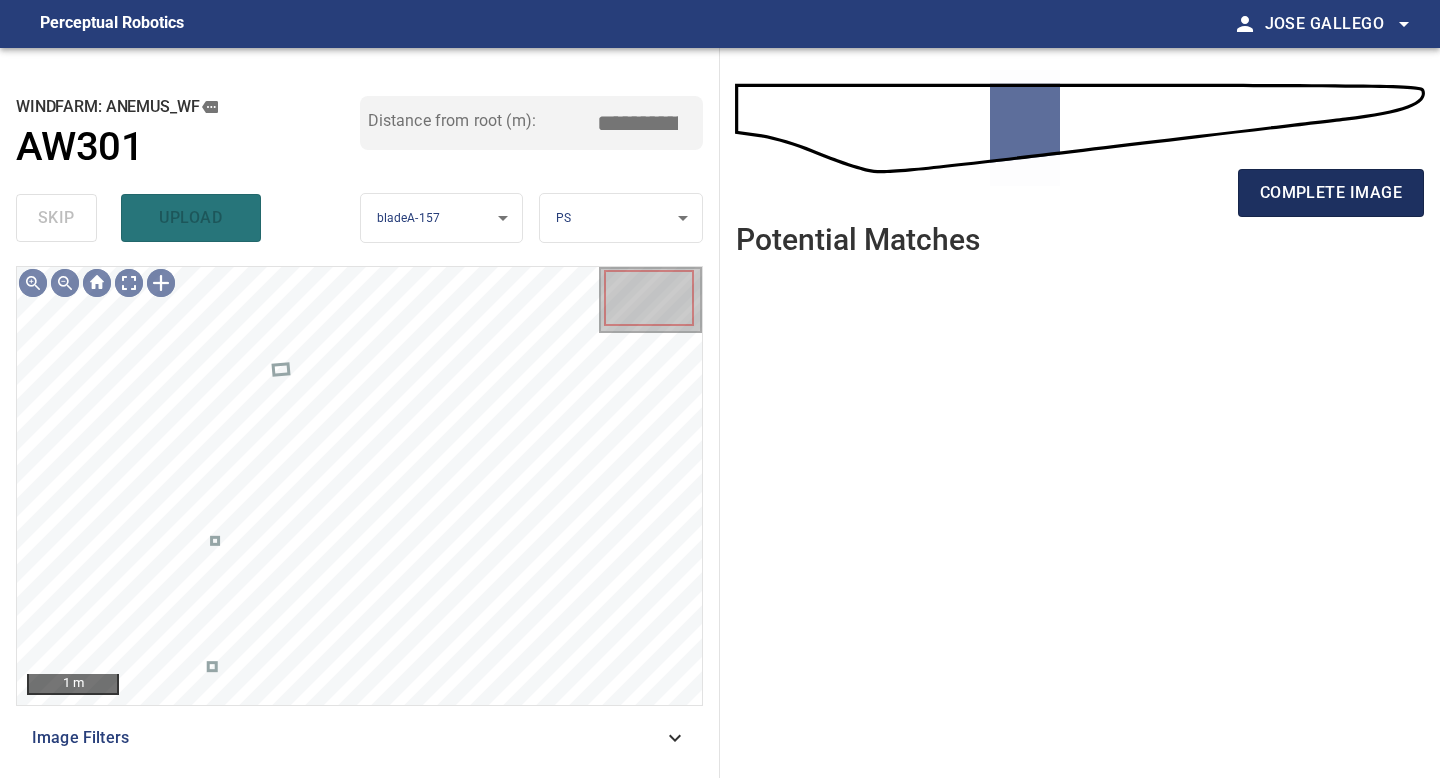 click on "complete image" at bounding box center [1331, 193] 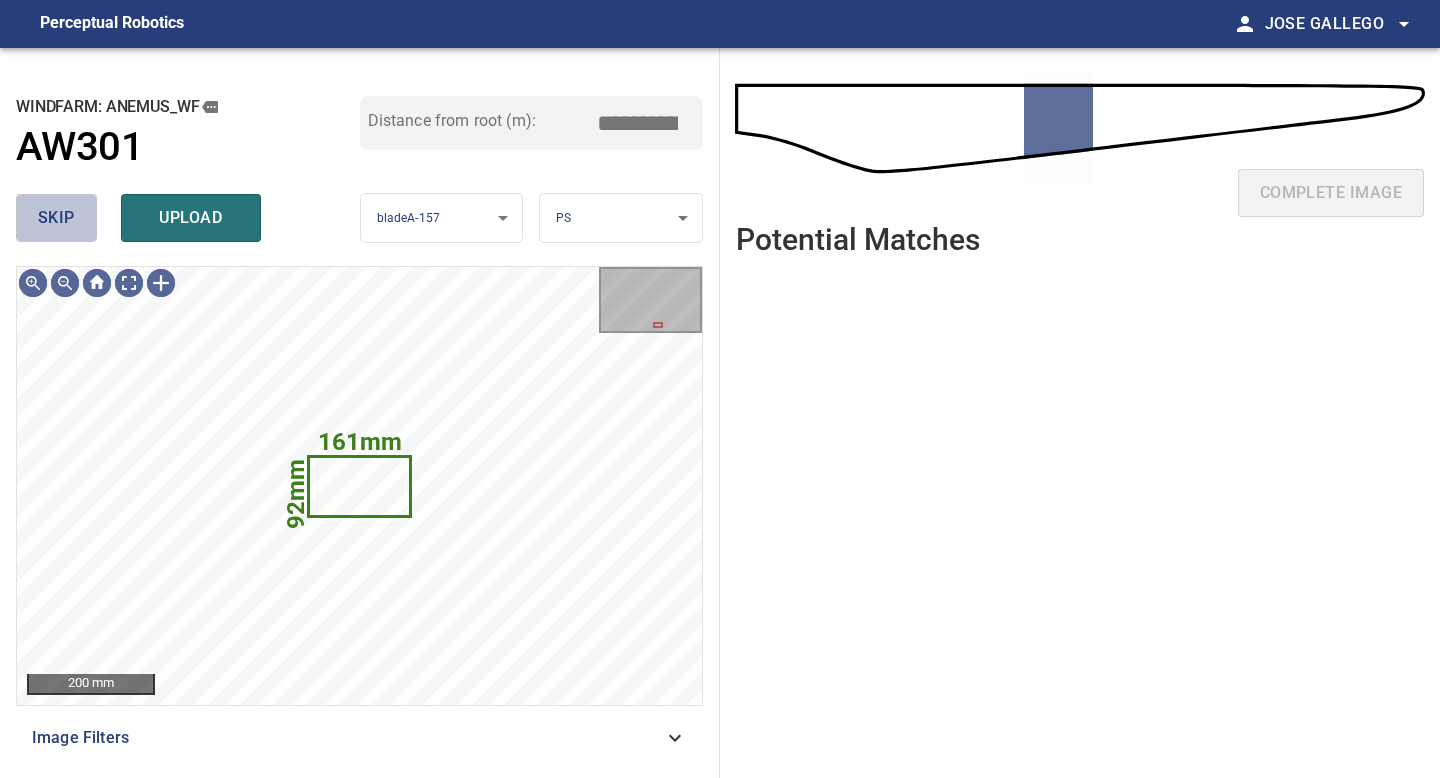 click on "skip" at bounding box center [56, 218] 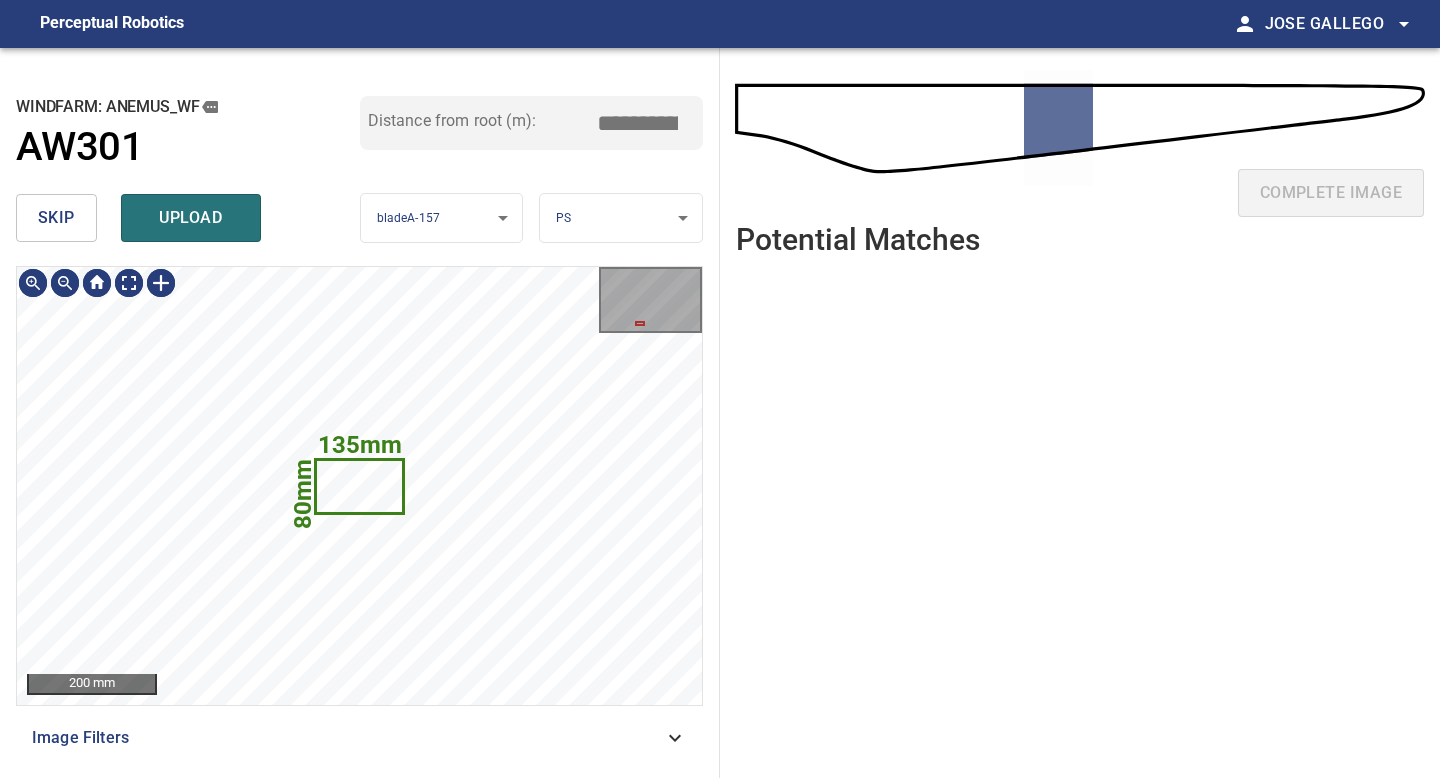 click on "skip" at bounding box center [56, 218] 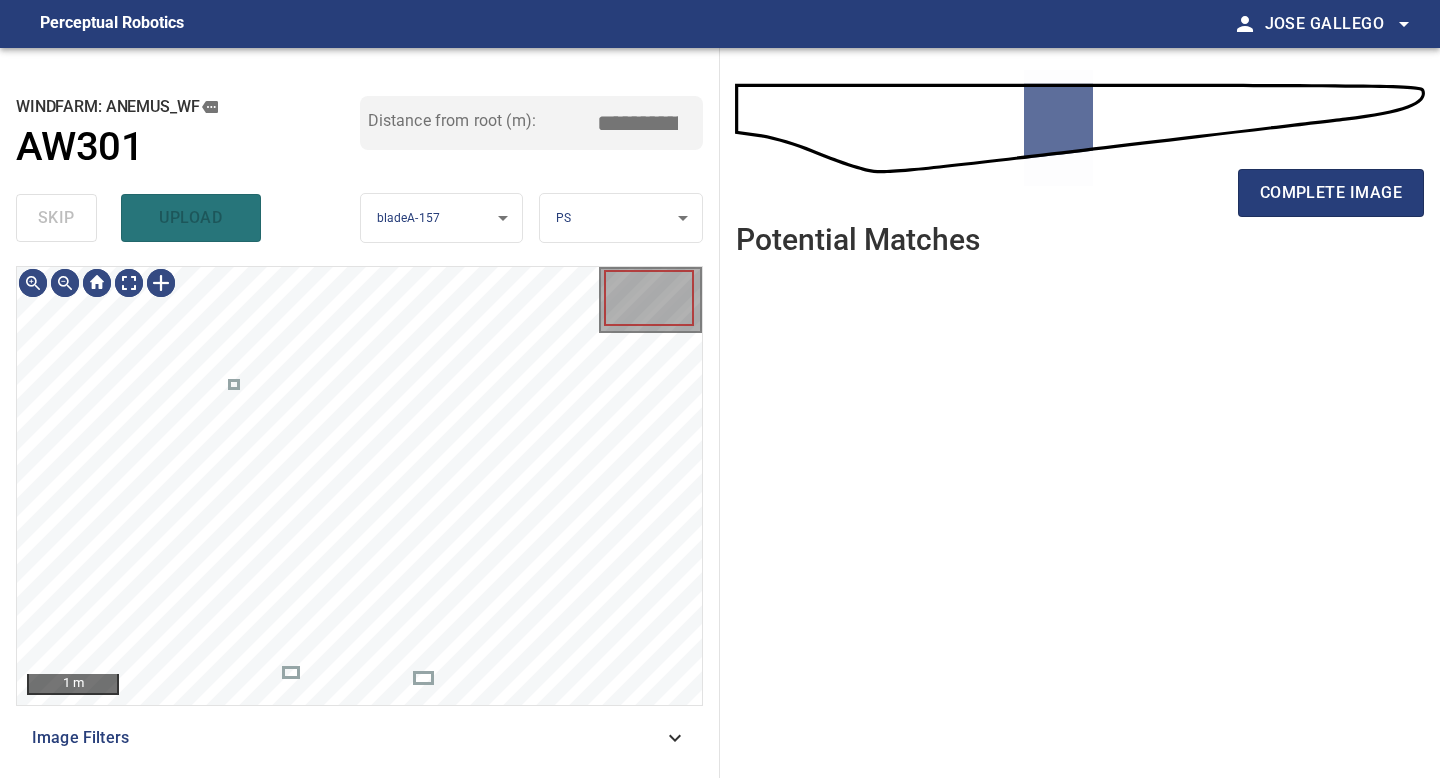 type on "*****" 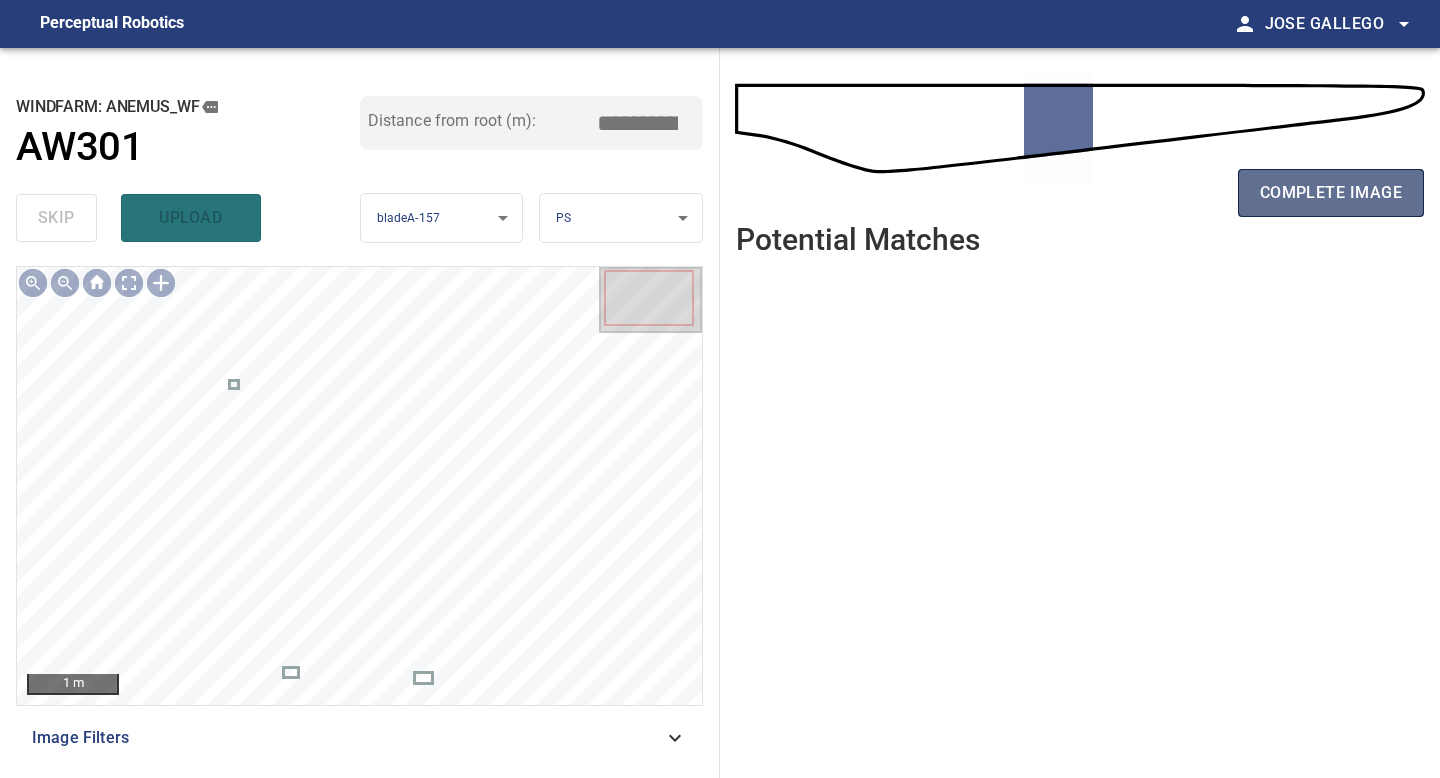 click on "complete image" at bounding box center (1331, 193) 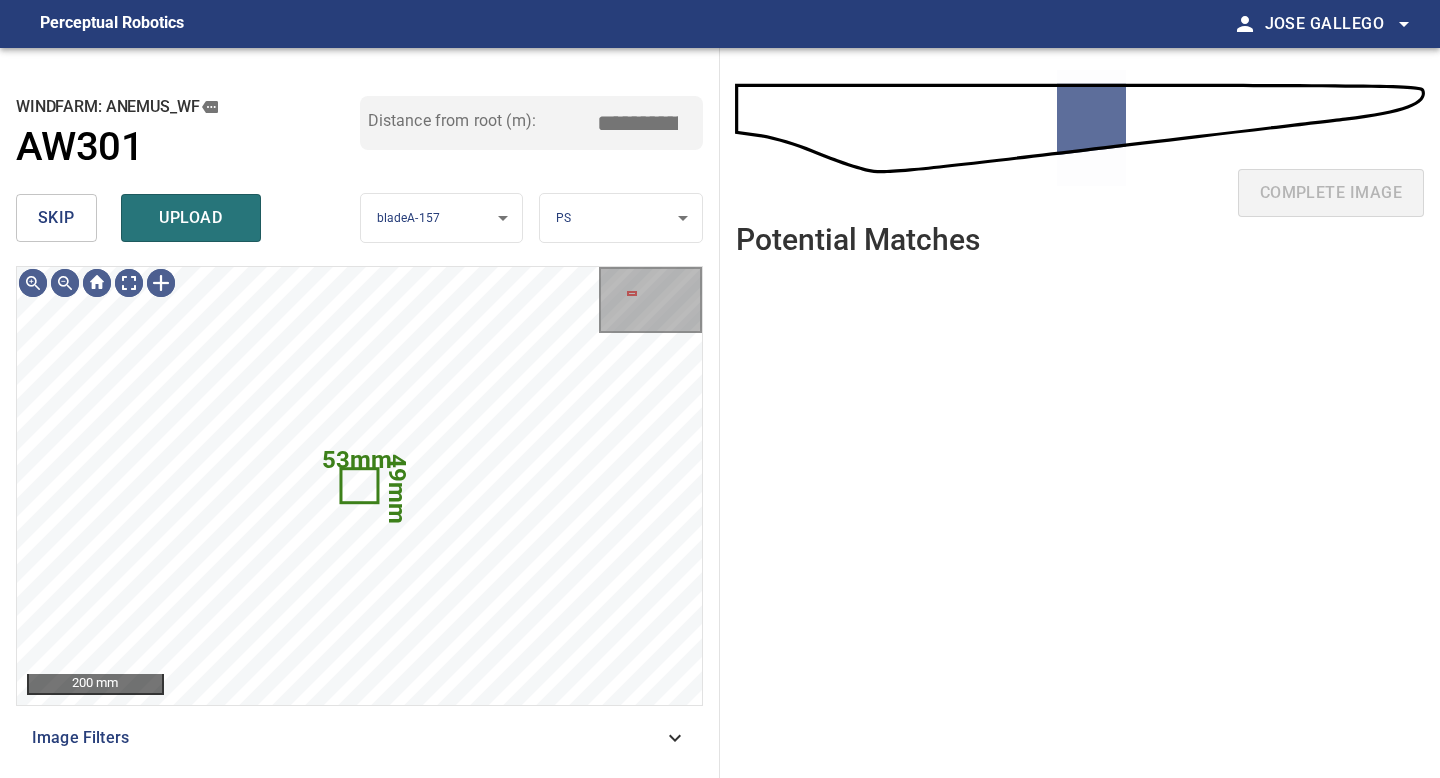 drag, startPoint x: 30, startPoint y: 232, endPoint x: 22, endPoint y: 240, distance: 11.313708 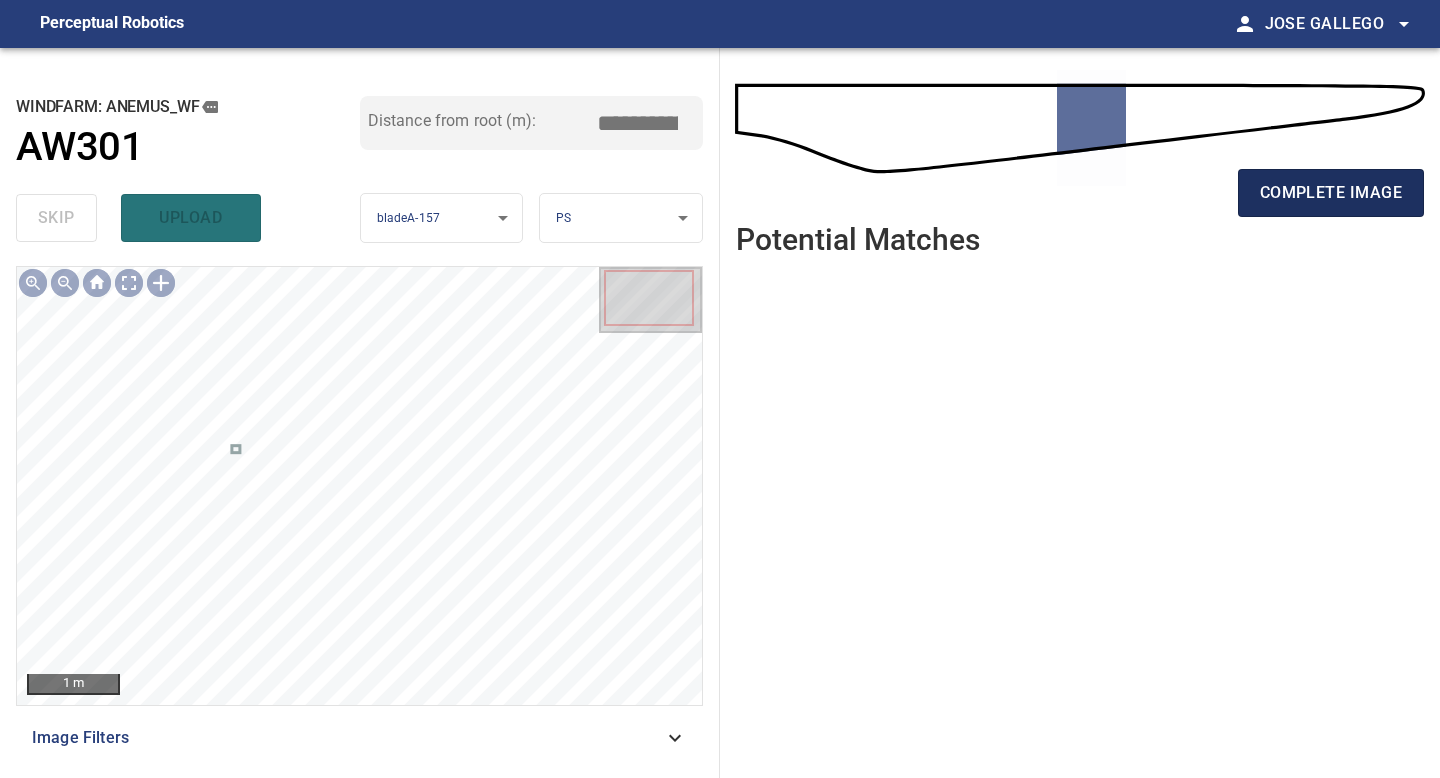 click on "complete image" at bounding box center [1331, 193] 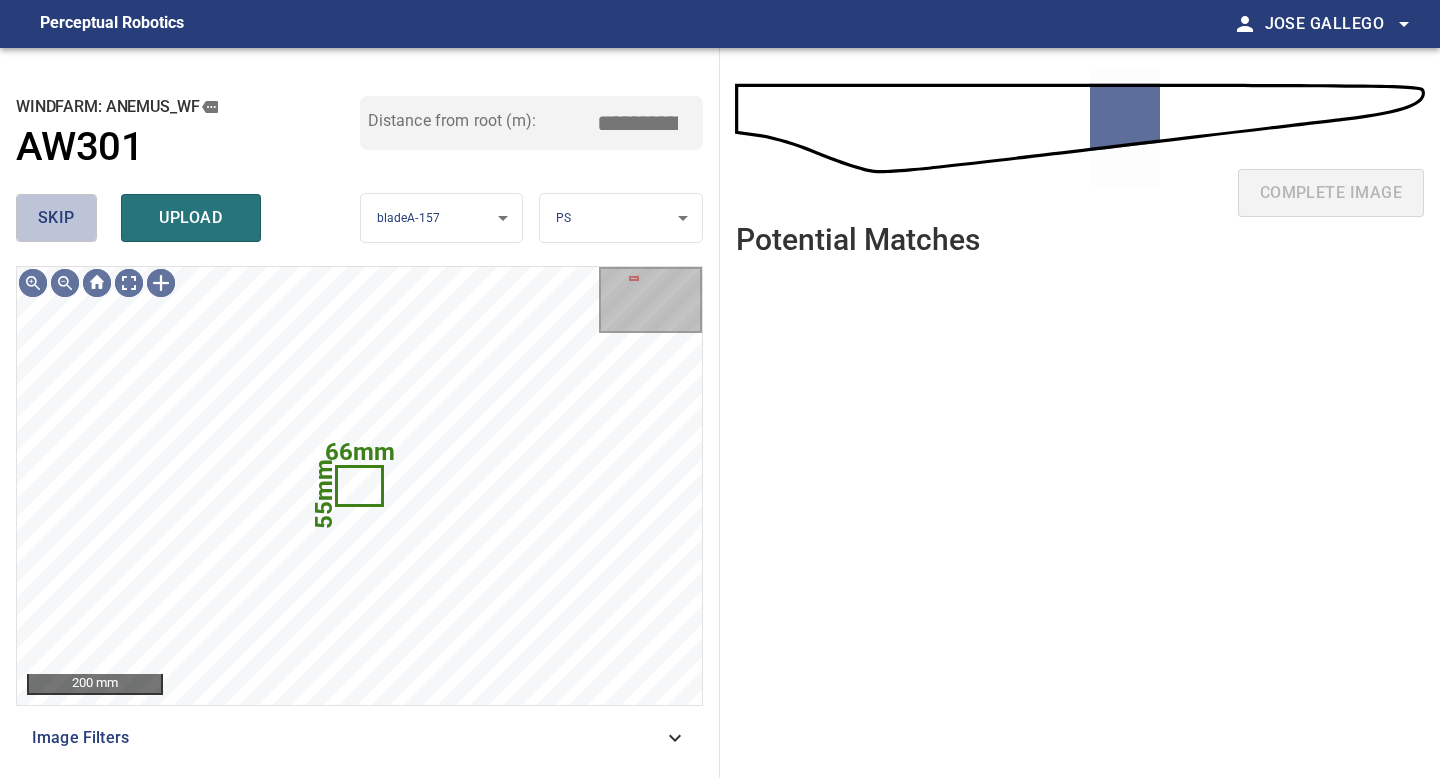 click on "skip" at bounding box center (56, 218) 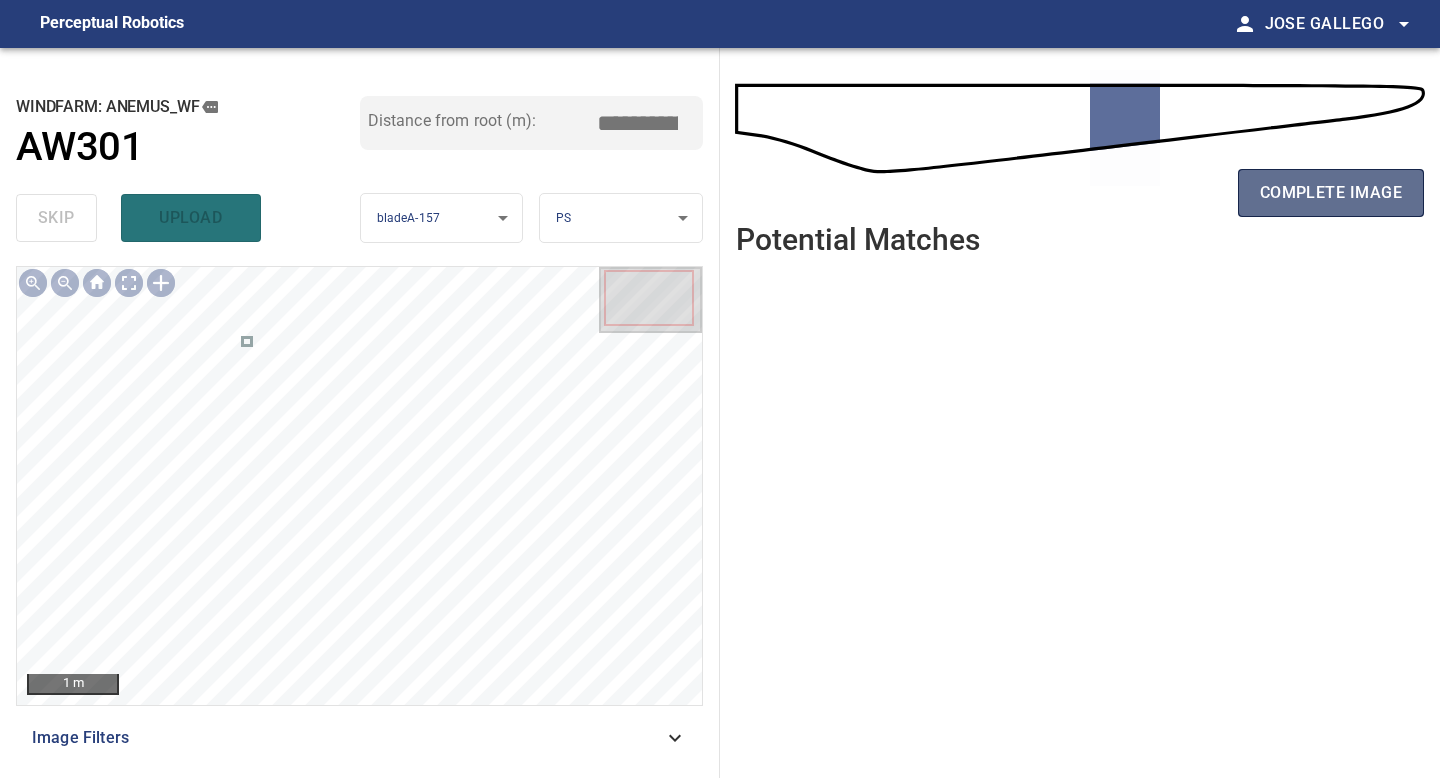 click on "complete image" at bounding box center [1331, 193] 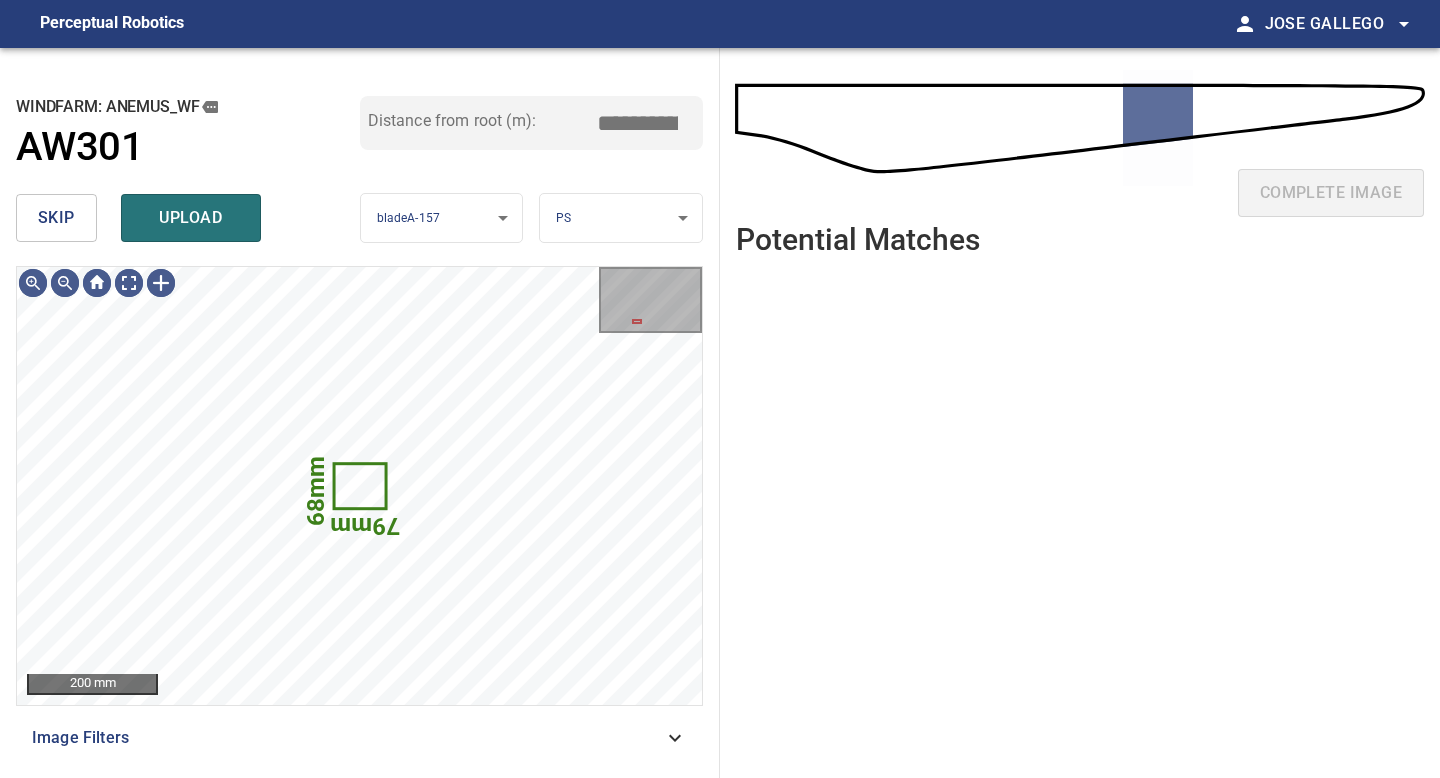 click on "skip" at bounding box center [56, 218] 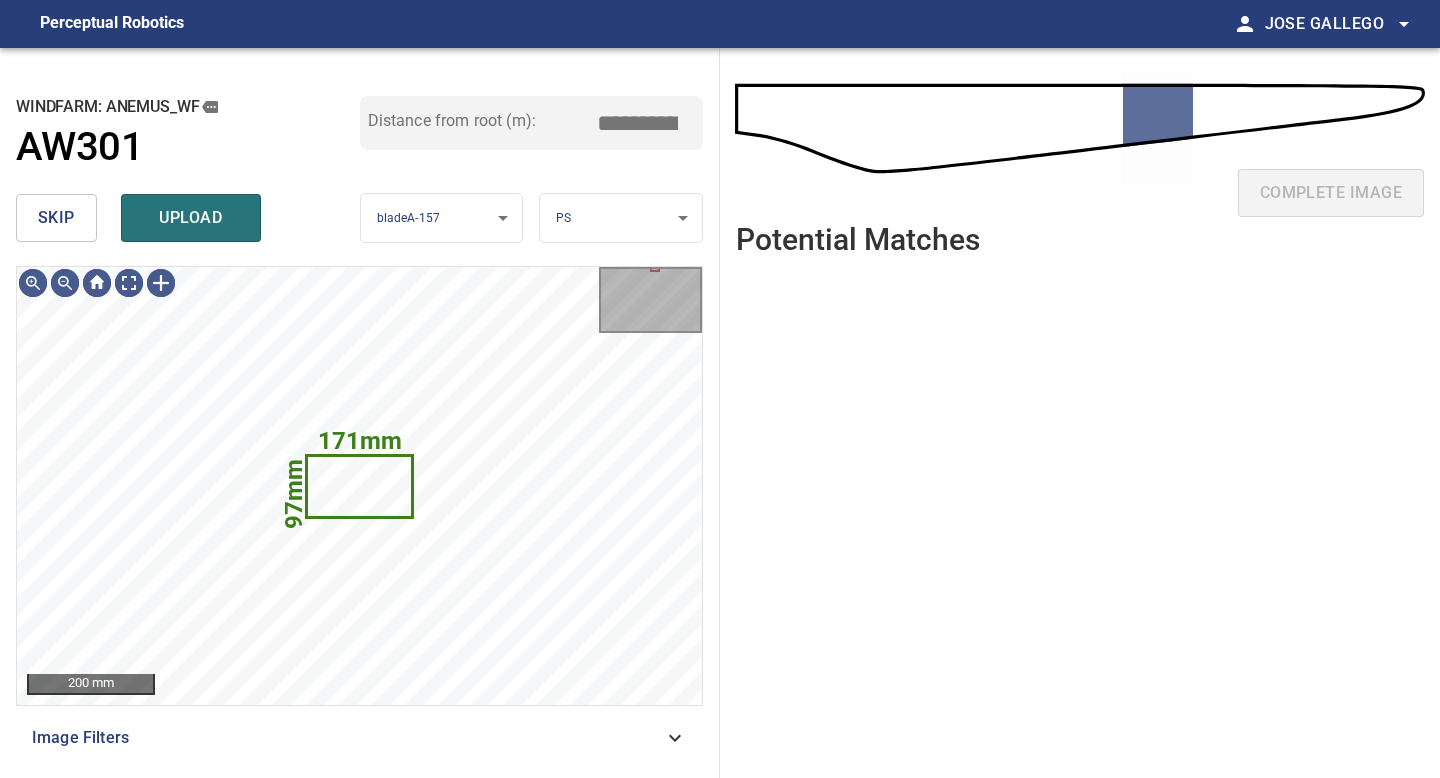 click on "skip" at bounding box center [56, 218] 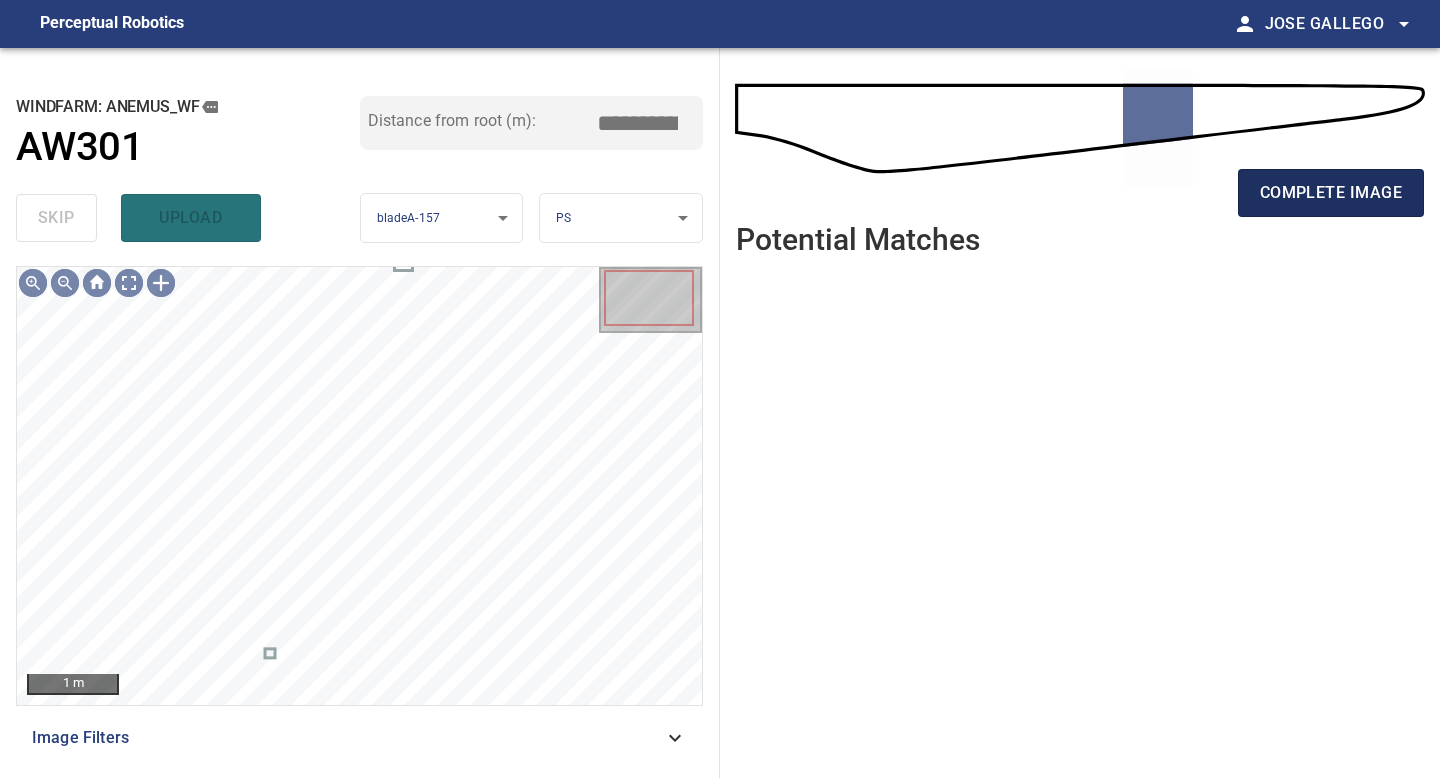 click on "complete image" at bounding box center [1331, 193] 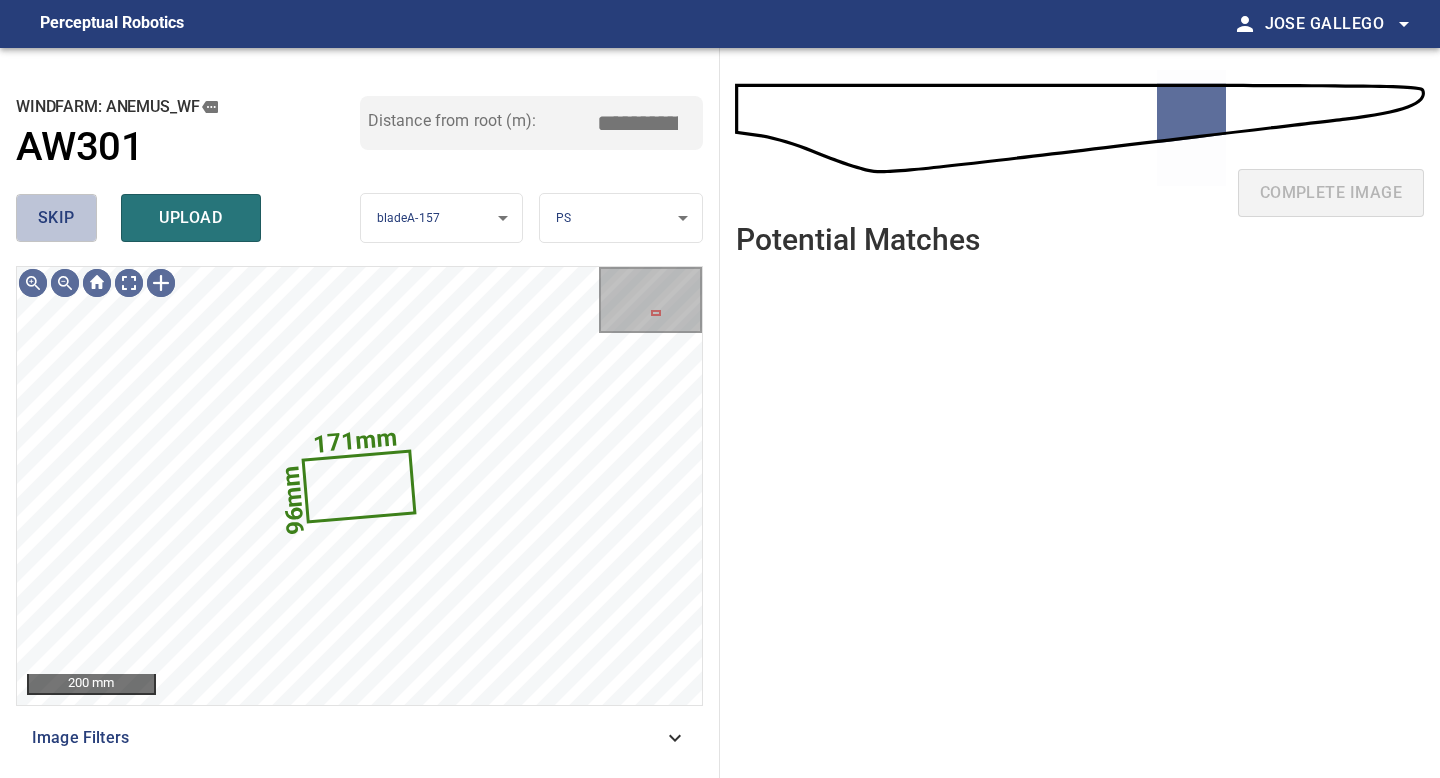 click on "skip" at bounding box center [56, 218] 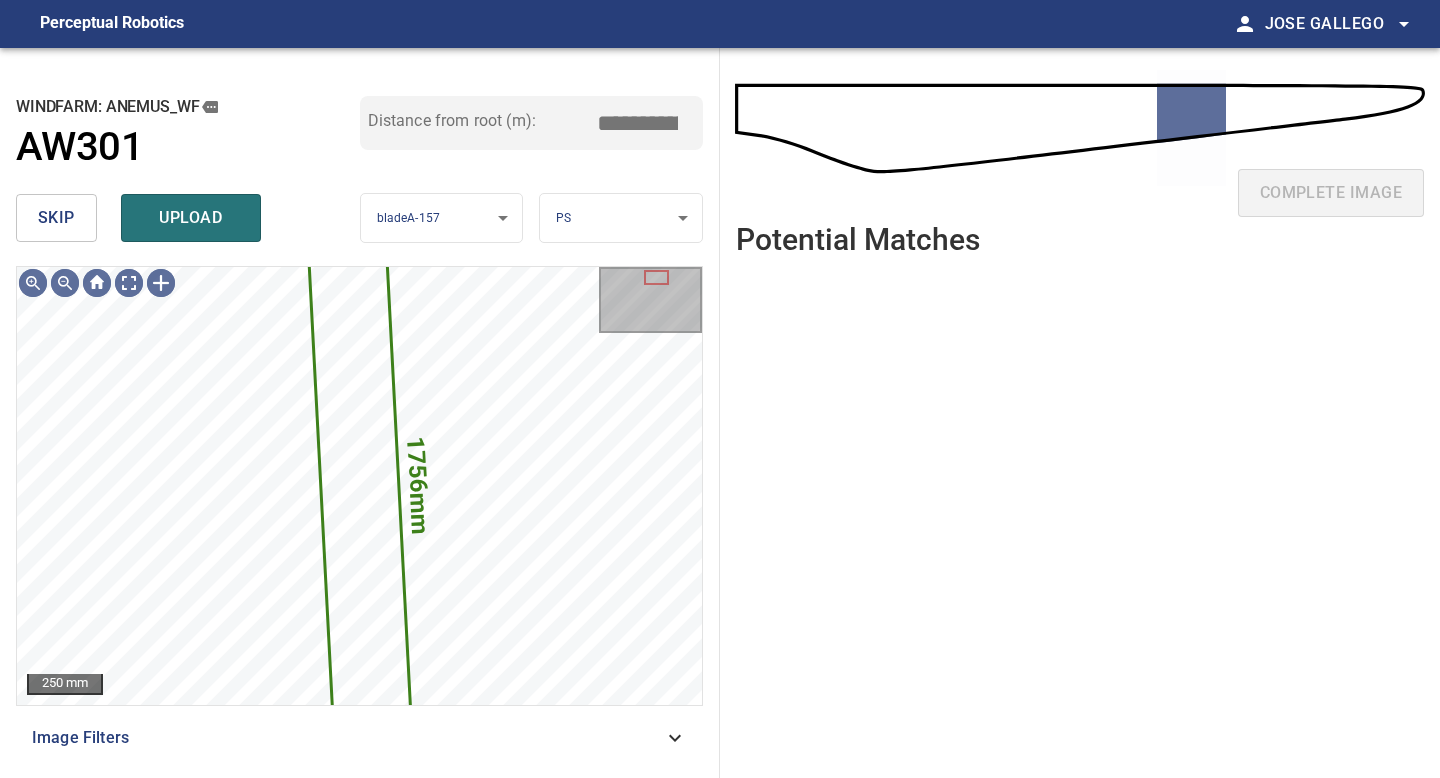 click on "skip" at bounding box center (56, 218) 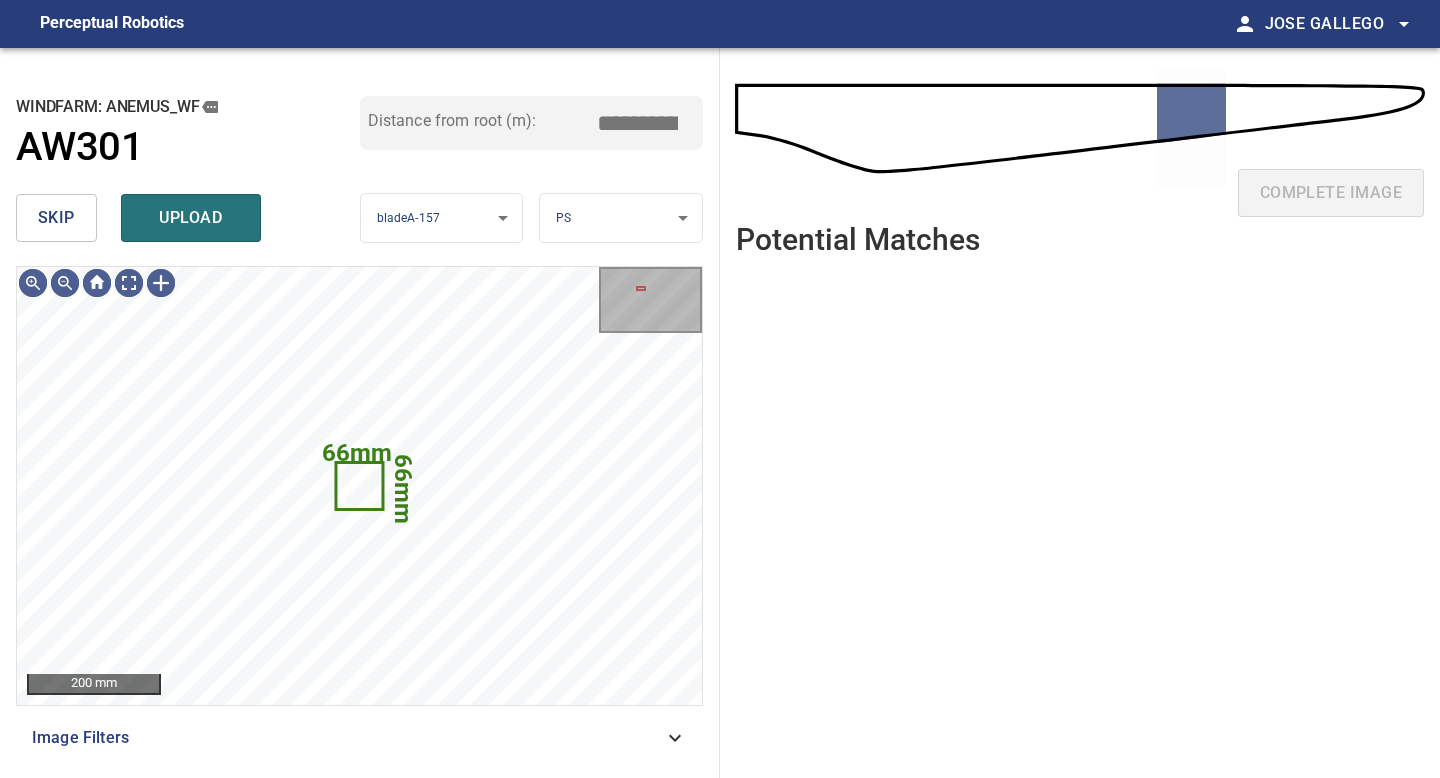 click on "skip" at bounding box center (56, 218) 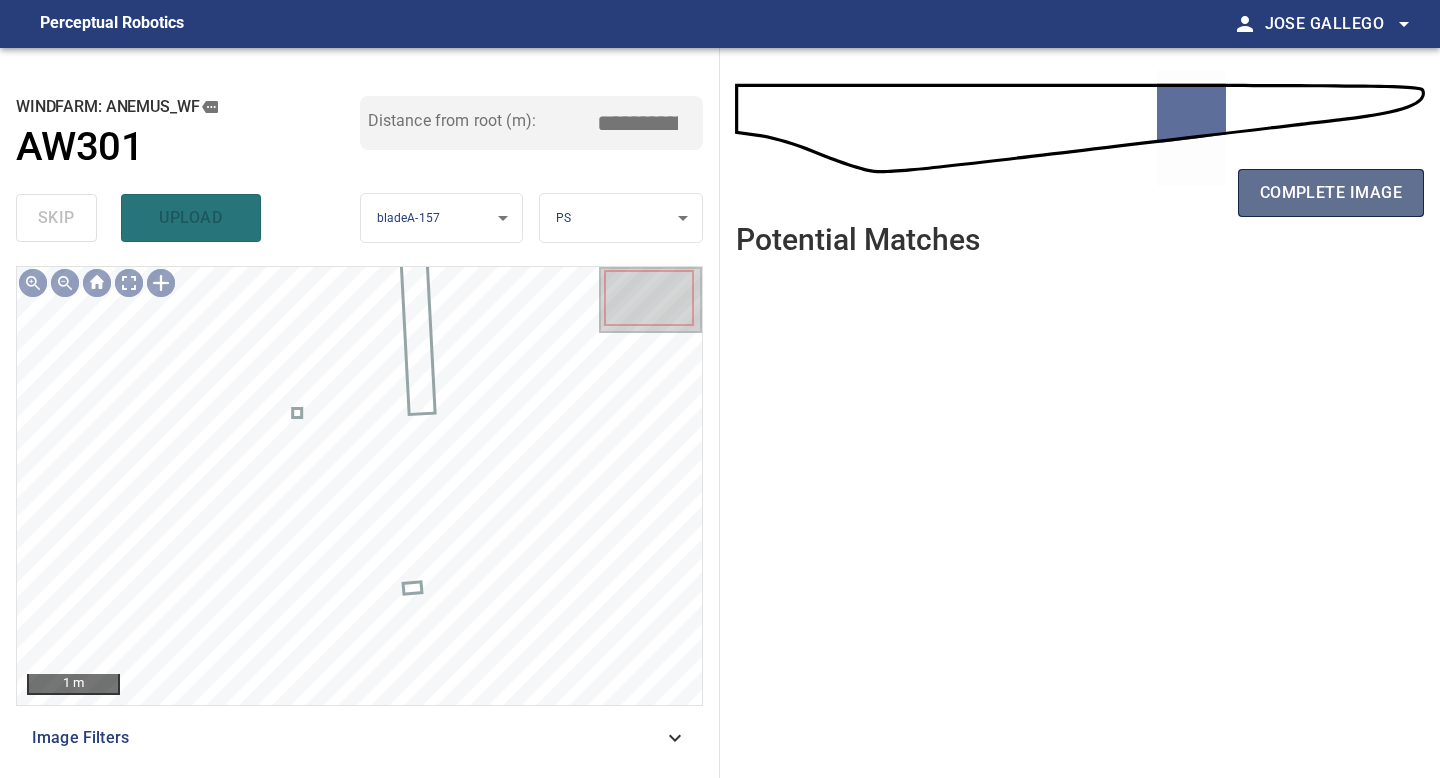 click on "complete image" at bounding box center (1331, 193) 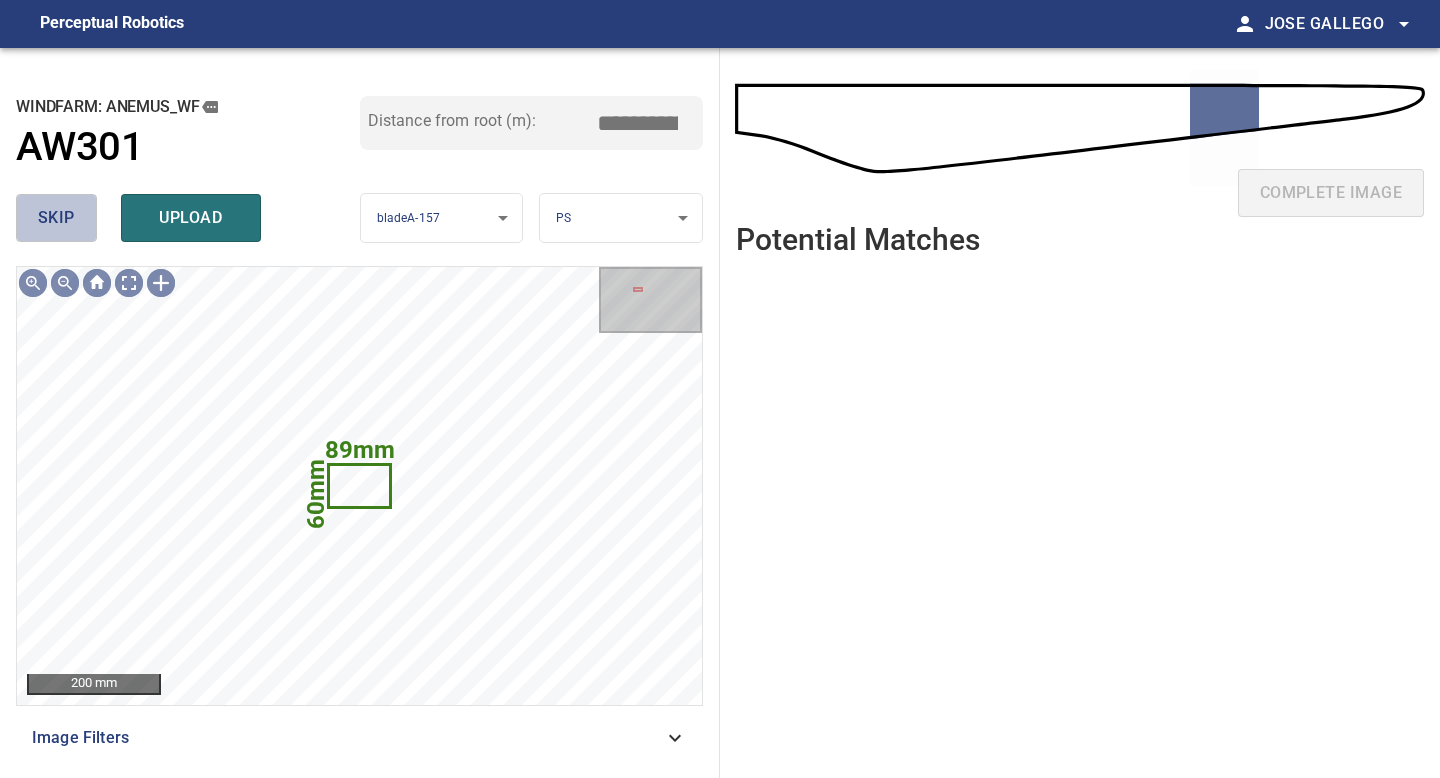 click on "skip" at bounding box center [56, 218] 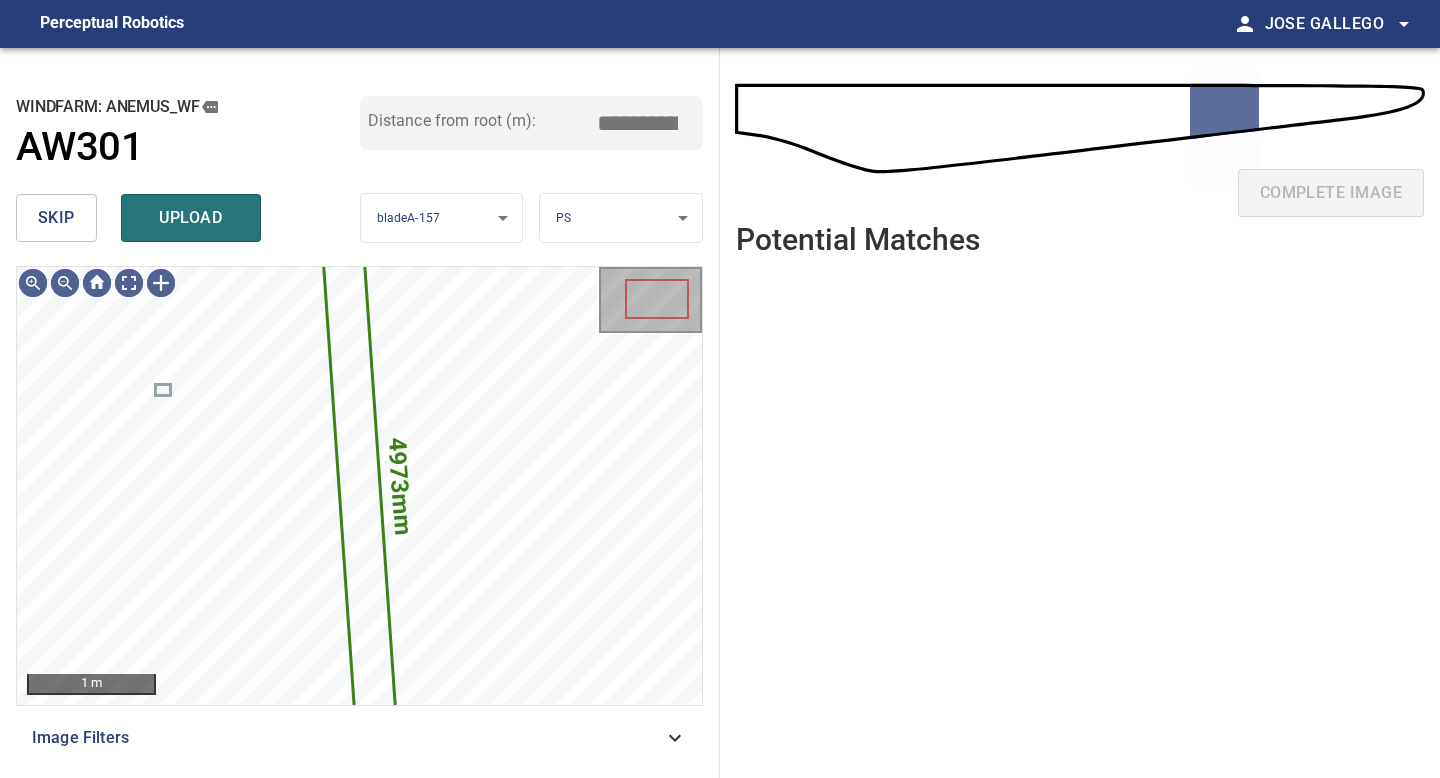 click on "skip" at bounding box center (56, 218) 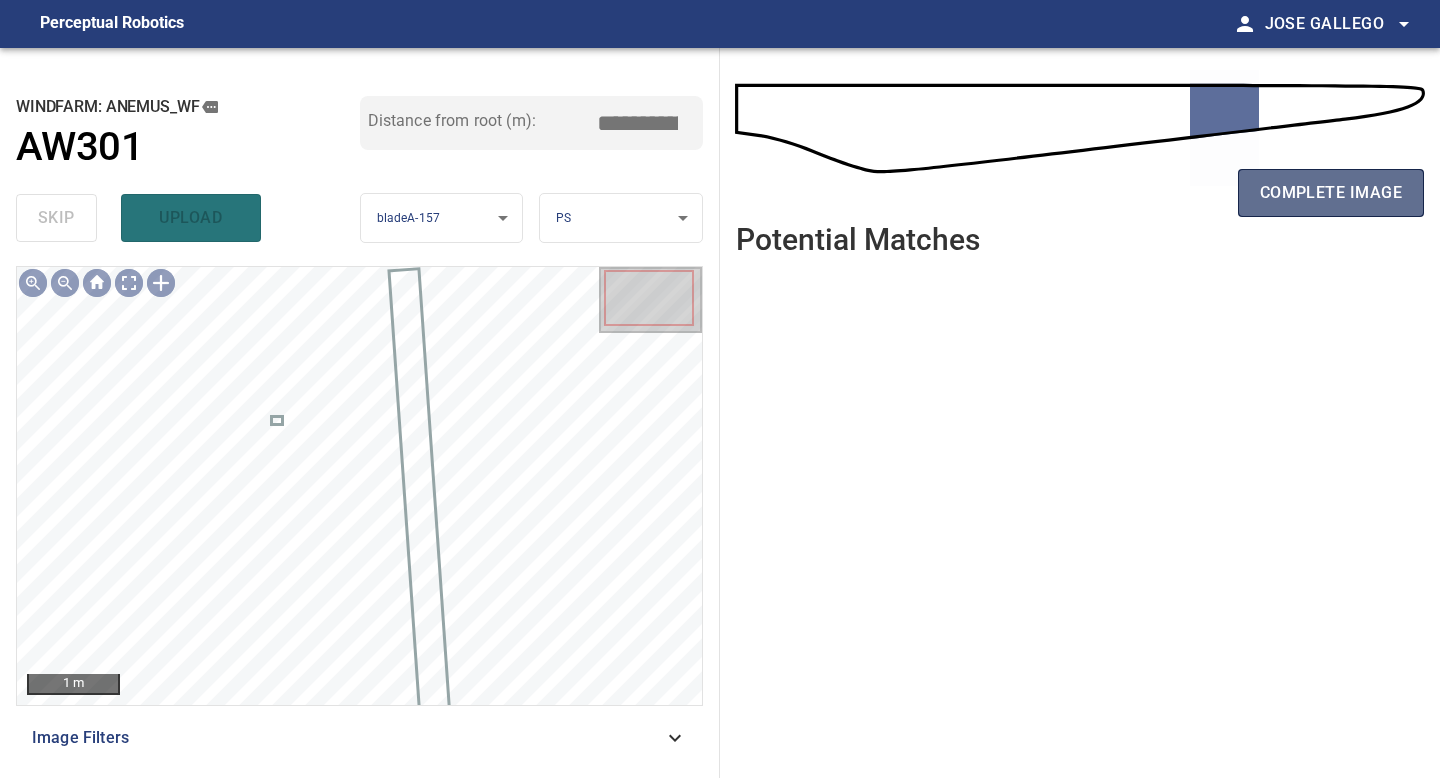 click on "complete image" at bounding box center [1331, 193] 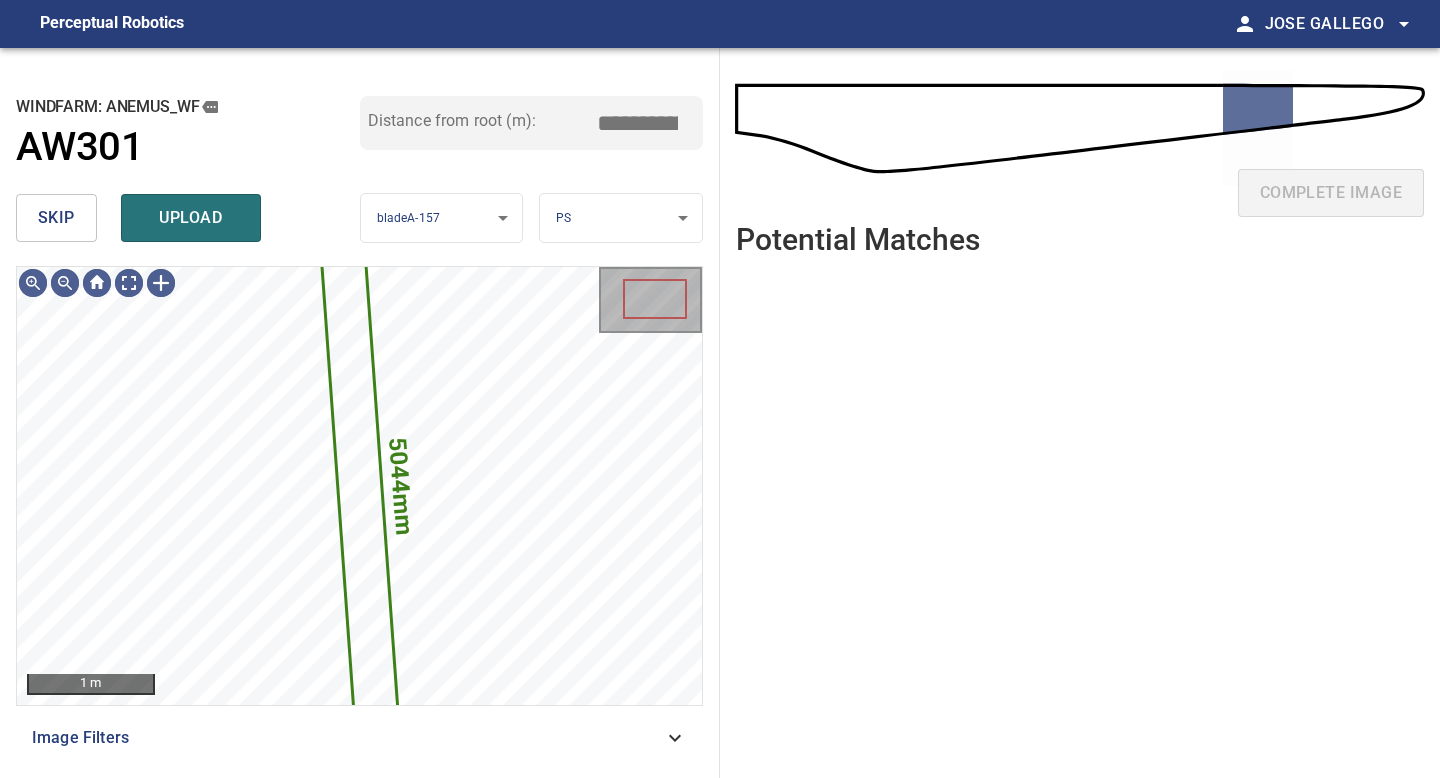 click on "skip" at bounding box center [56, 218] 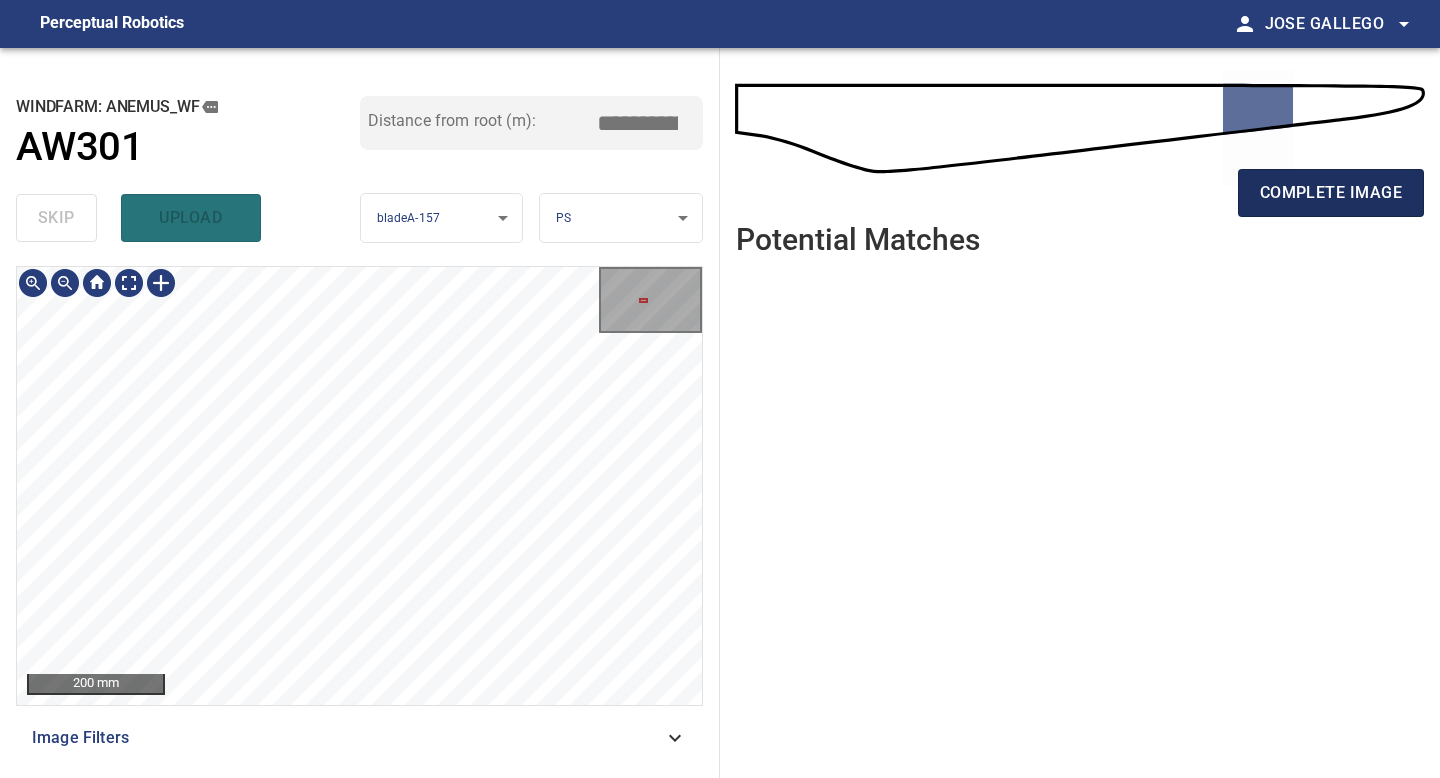 click on "complete image" at bounding box center [1331, 193] 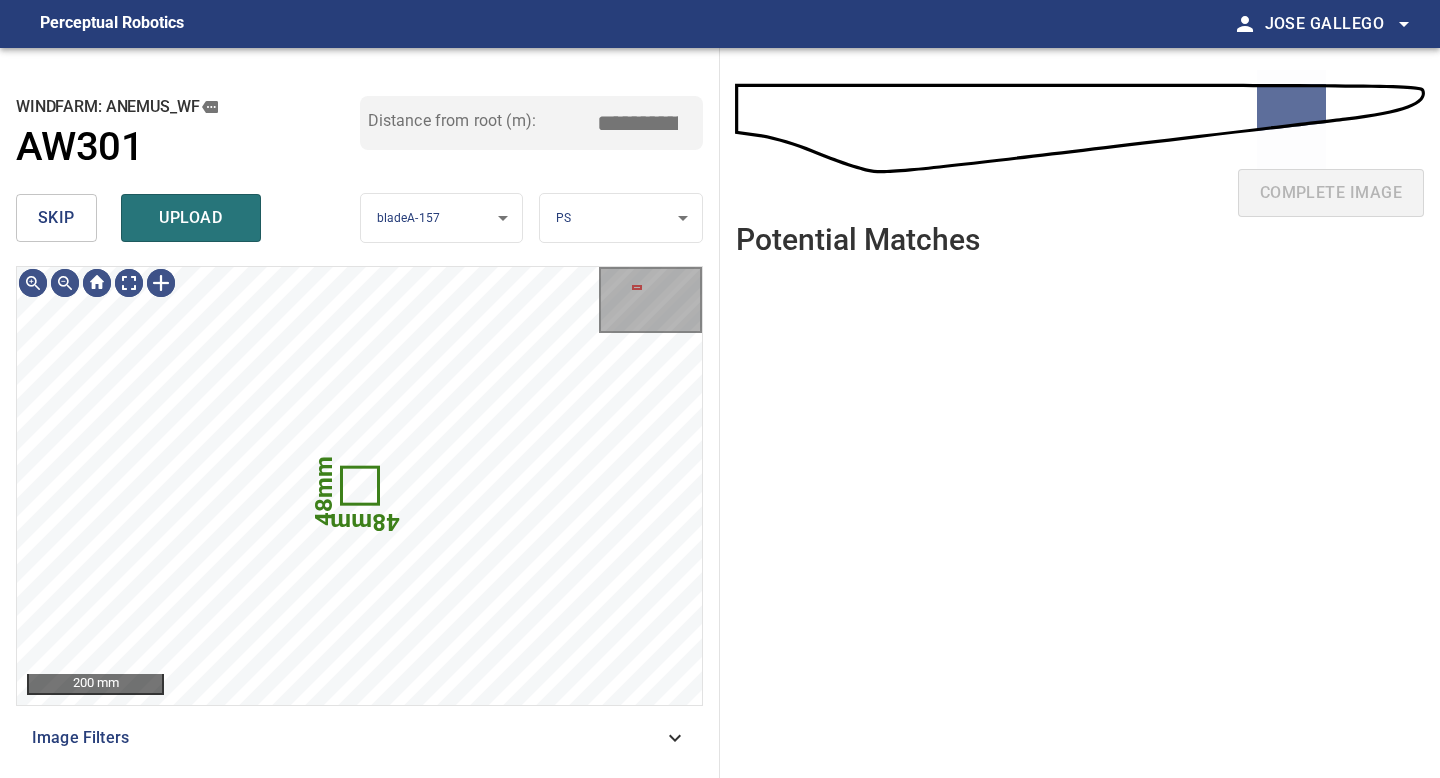click on "skip" at bounding box center (56, 218) 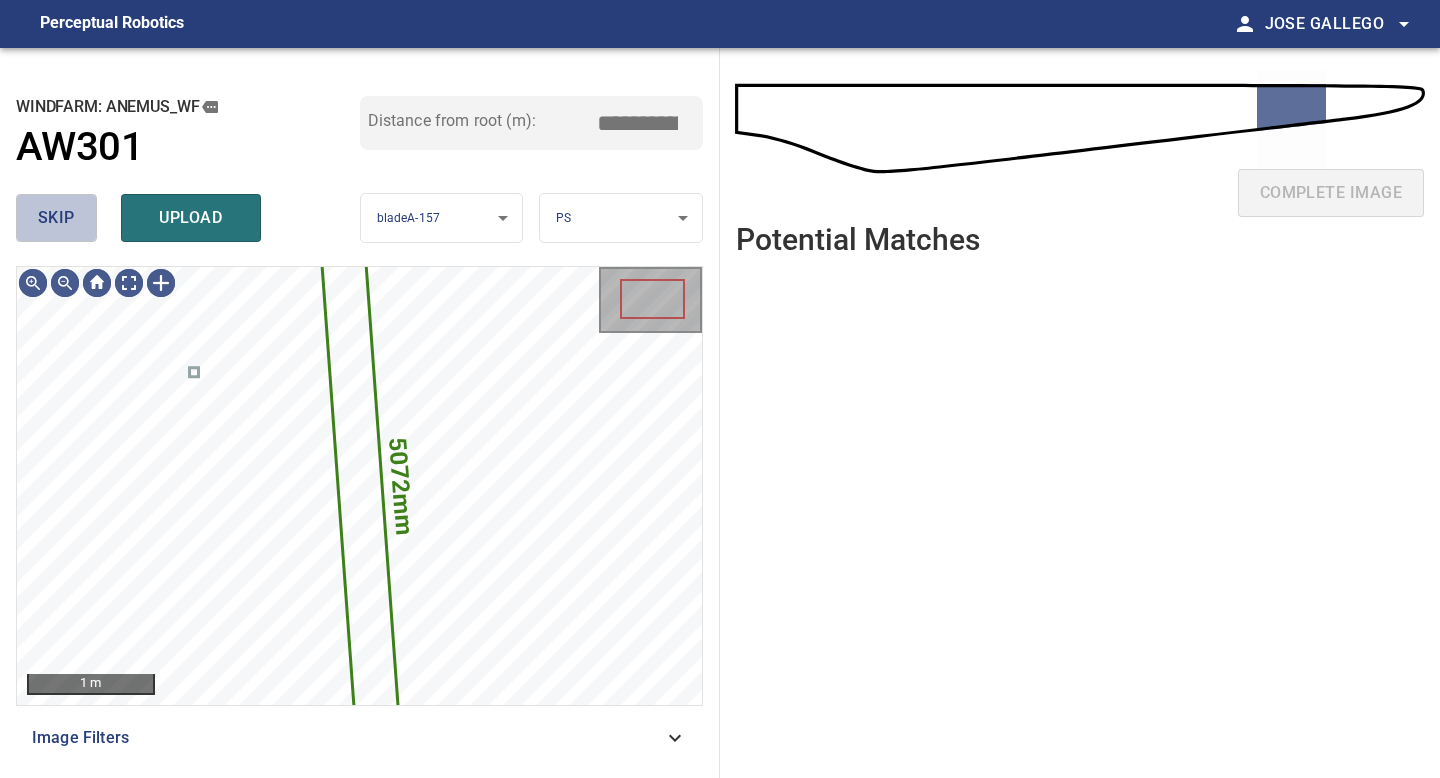 click on "skip" at bounding box center (56, 218) 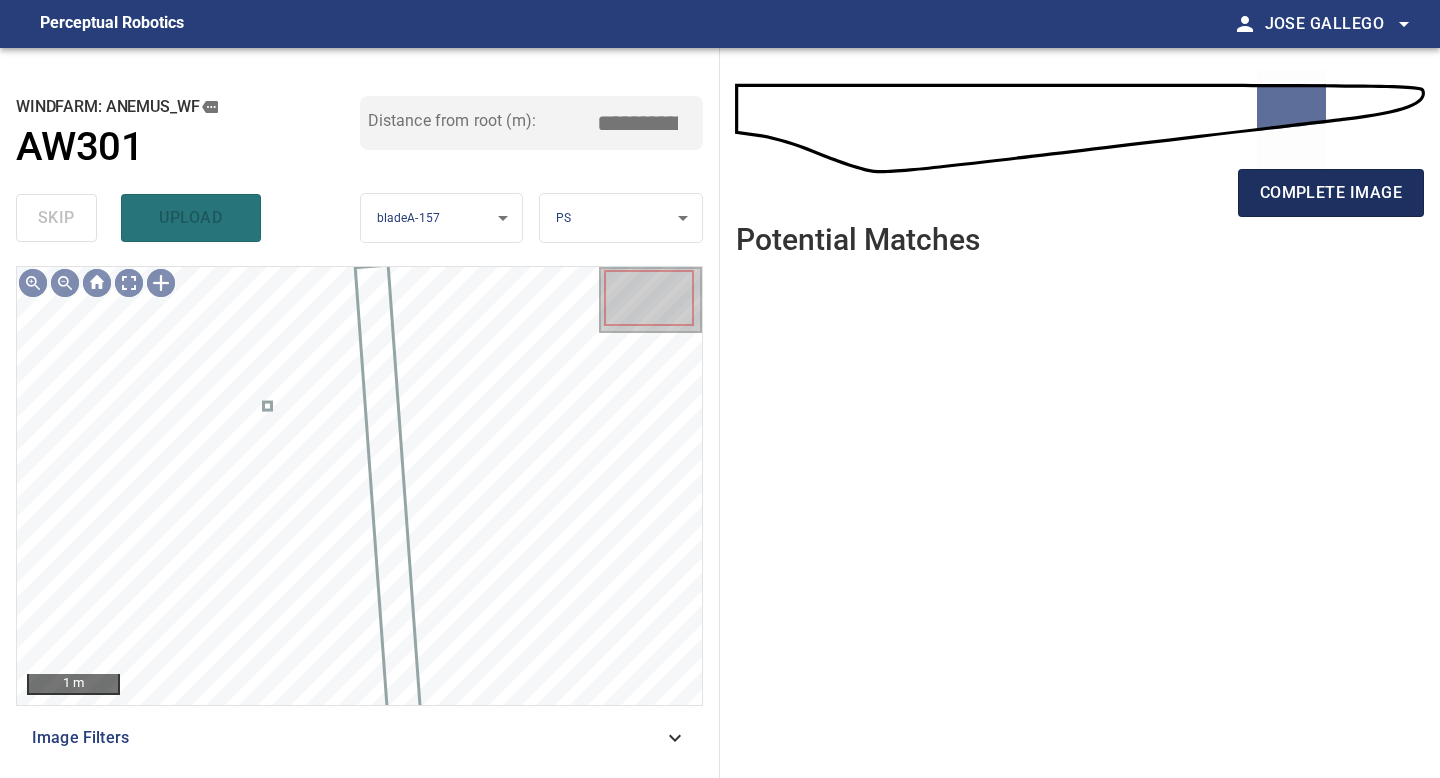 click on "complete image" at bounding box center (1331, 193) 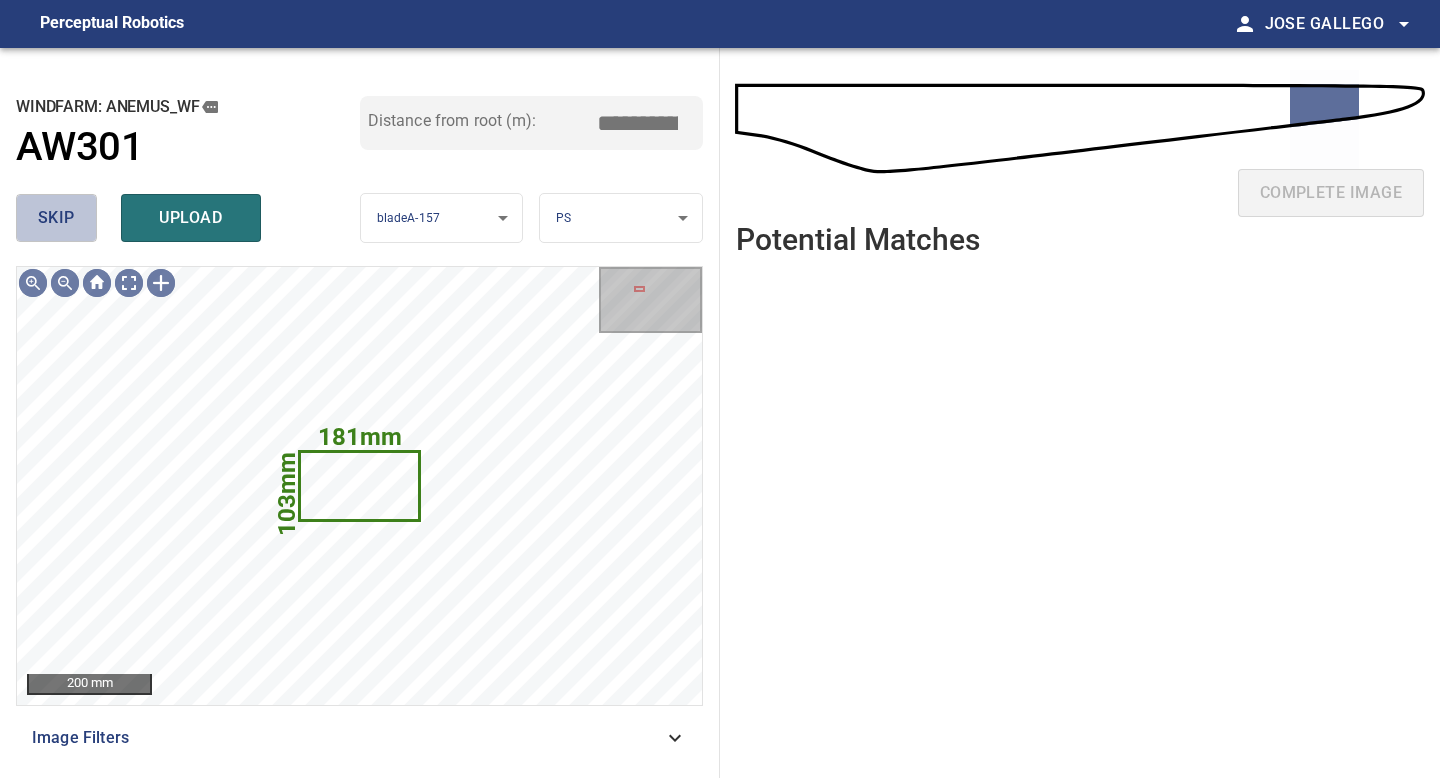 click on "skip" at bounding box center [56, 218] 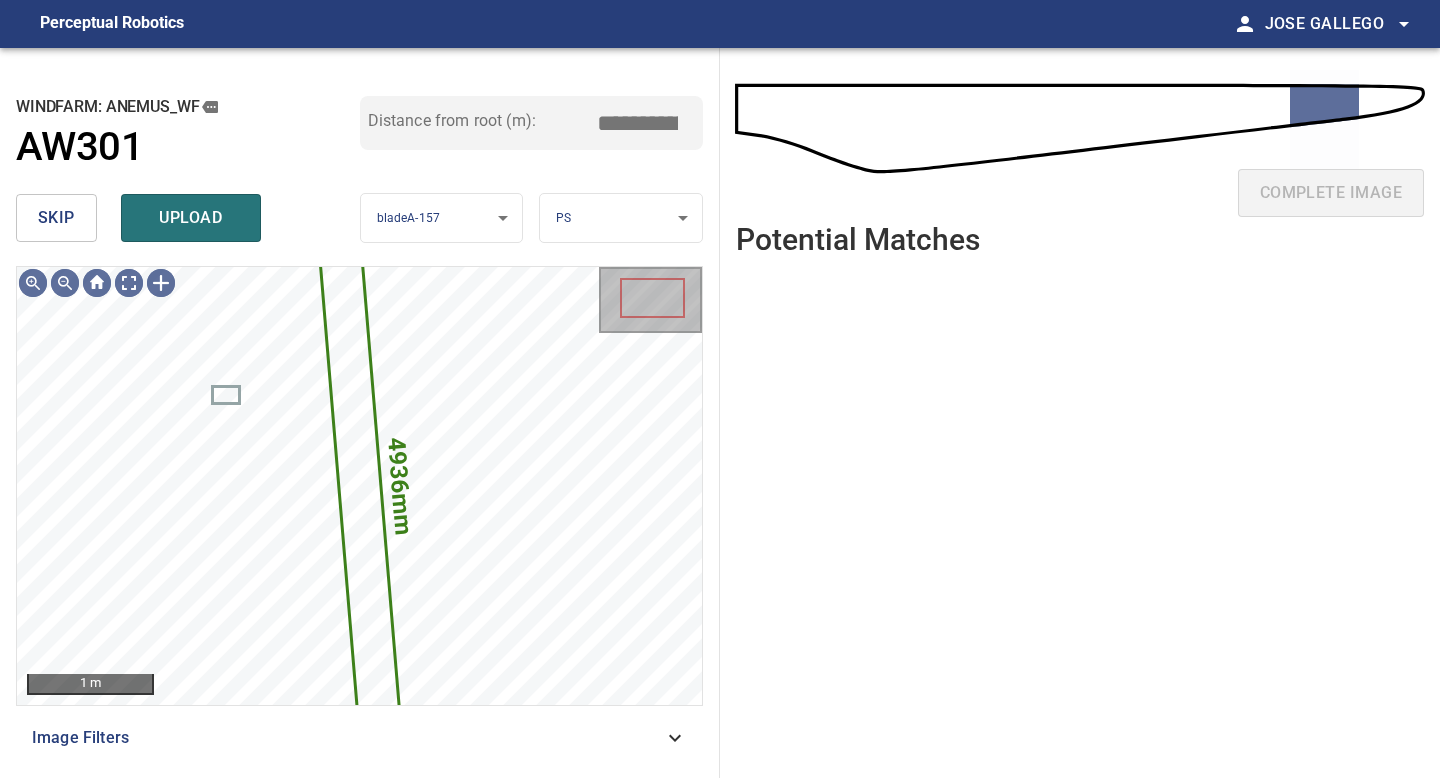 click on "skip" at bounding box center (56, 218) 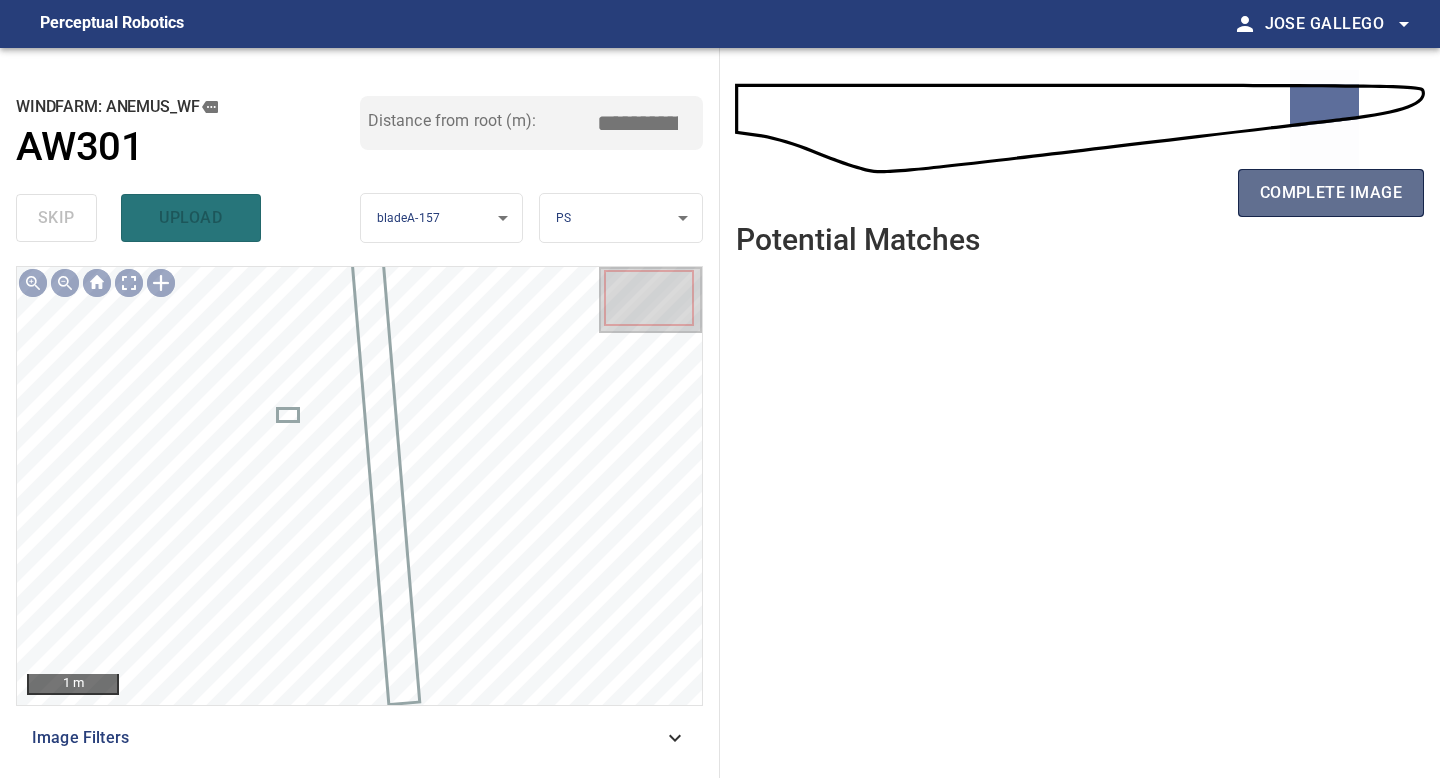 click on "complete image" at bounding box center (1331, 193) 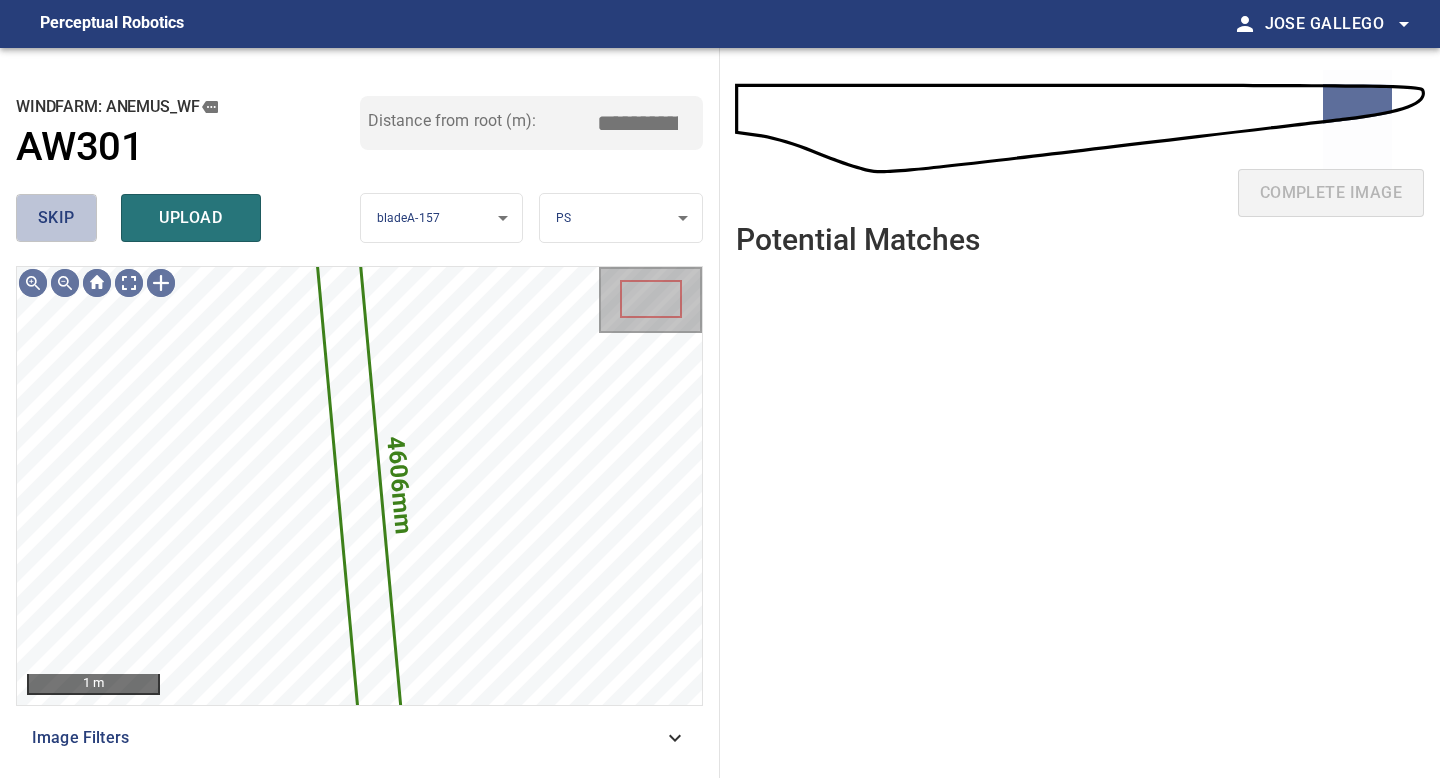 click on "skip" at bounding box center (56, 218) 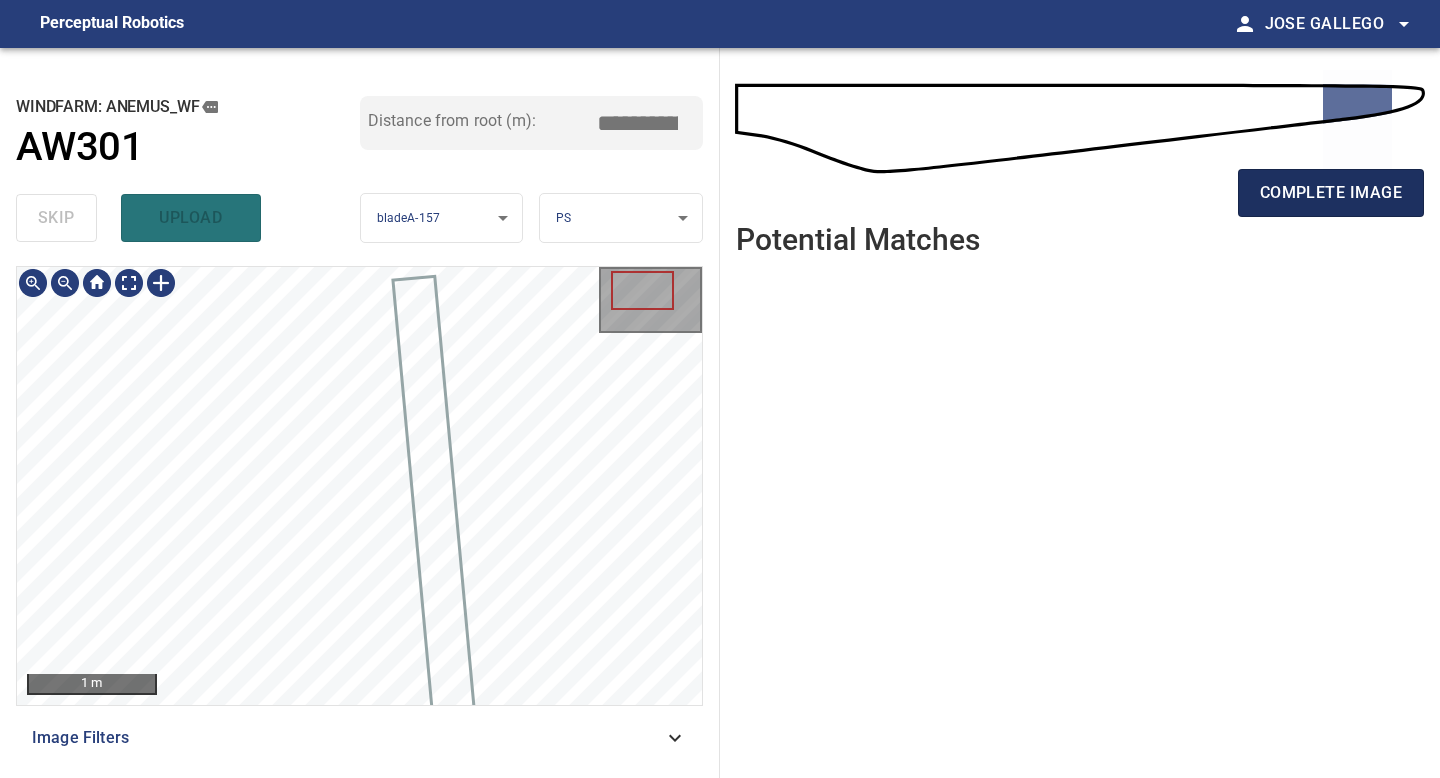 click on "complete image" at bounding box center (1331, 193) 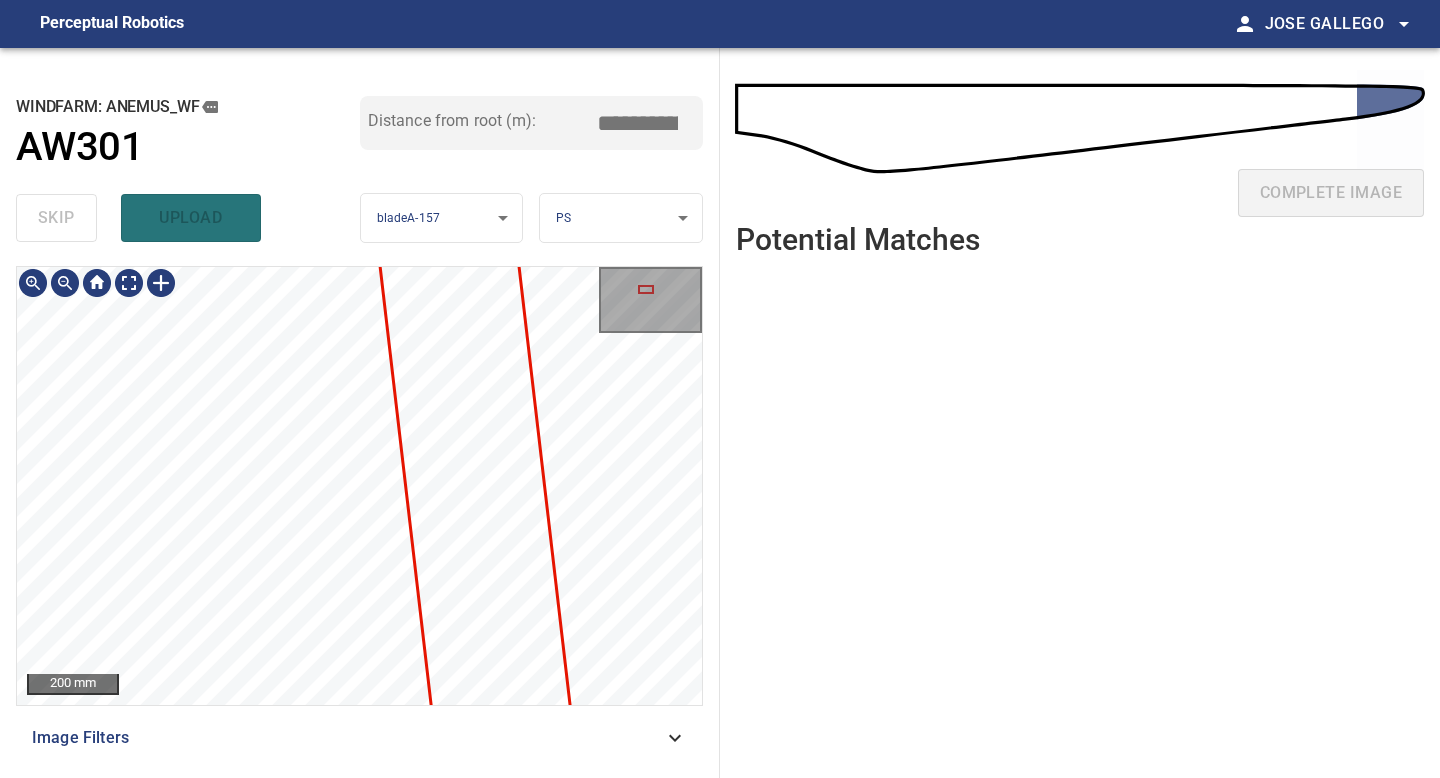 click on "200 mm Image Filters" at bounding box center [359, 514] 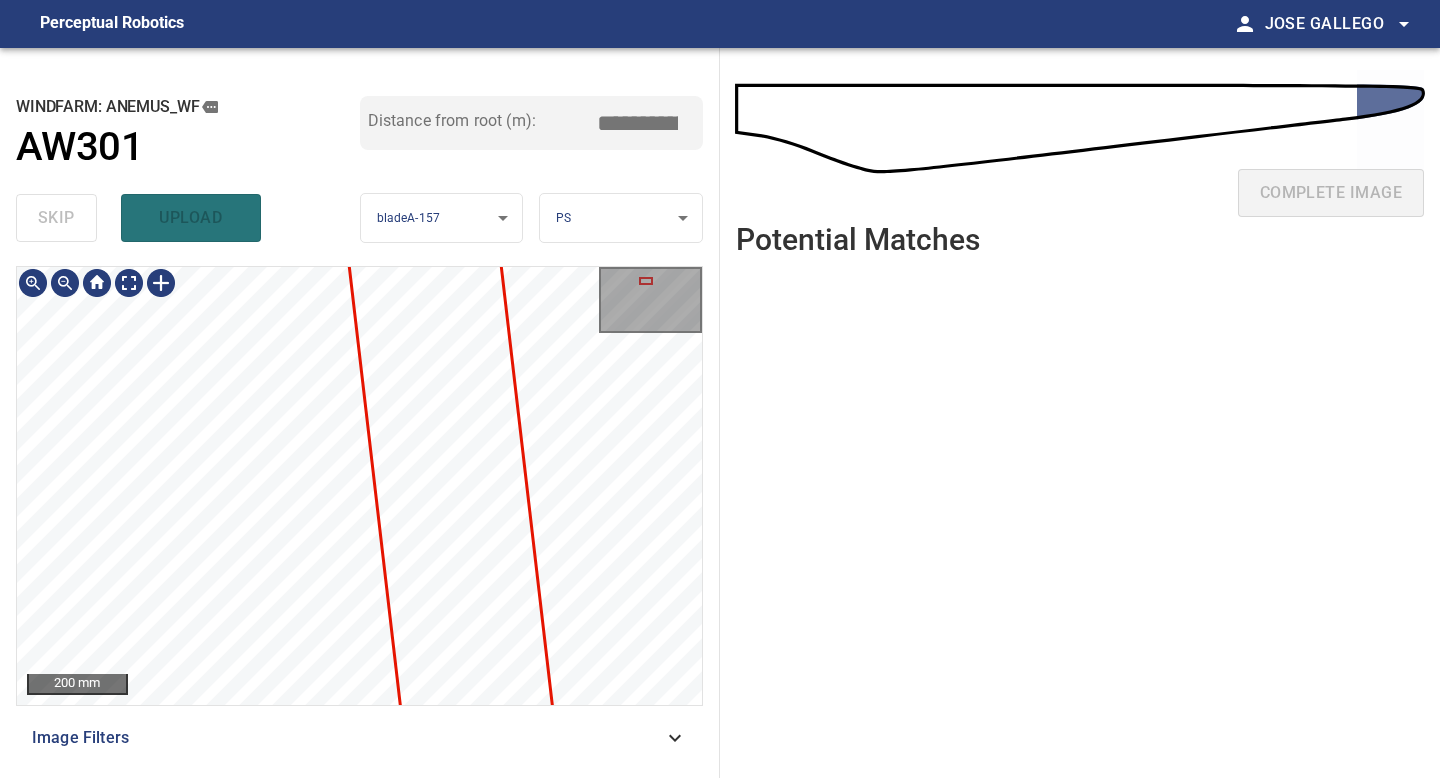 click on "200 mm Image Filters" at bounding box center (359, 514) 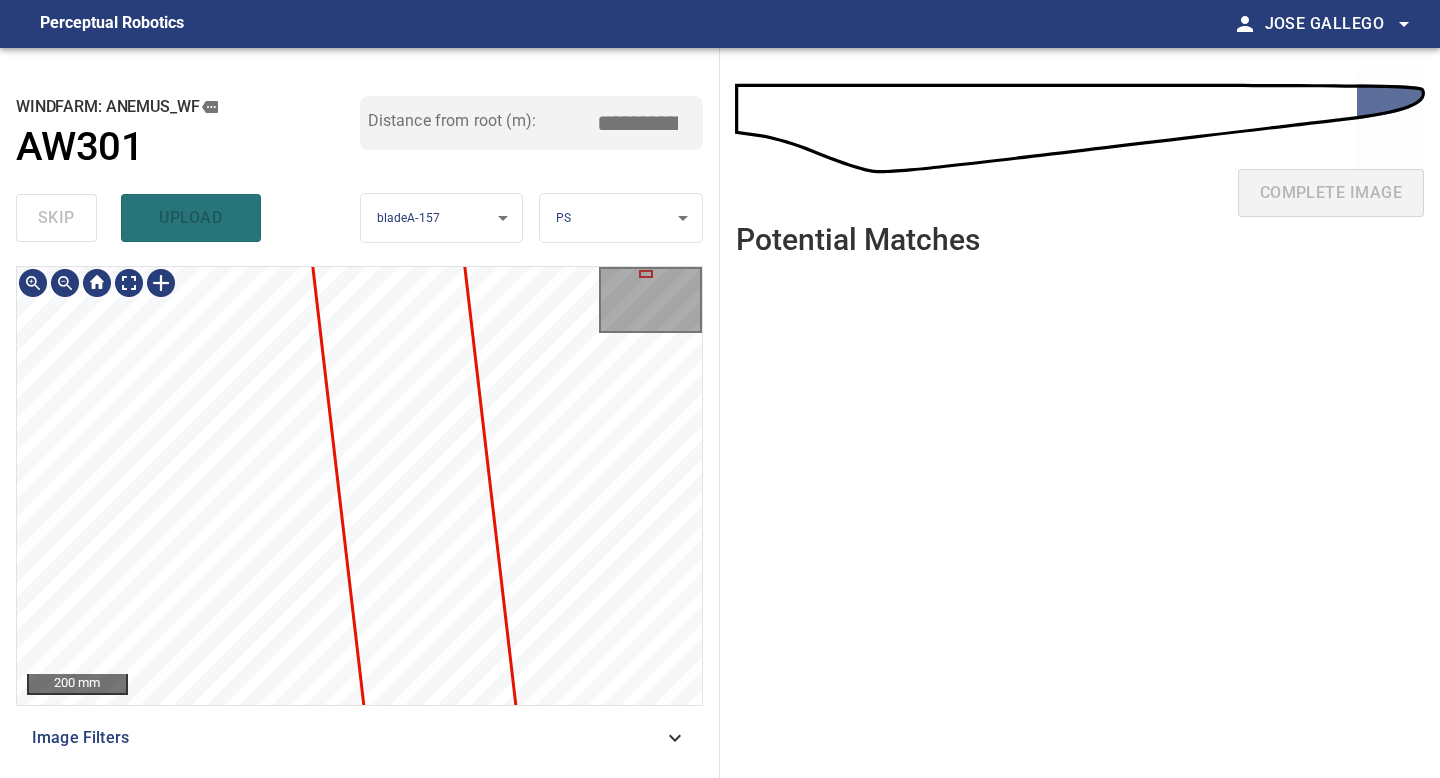 click on "**********" at bounding box center [360, 413] 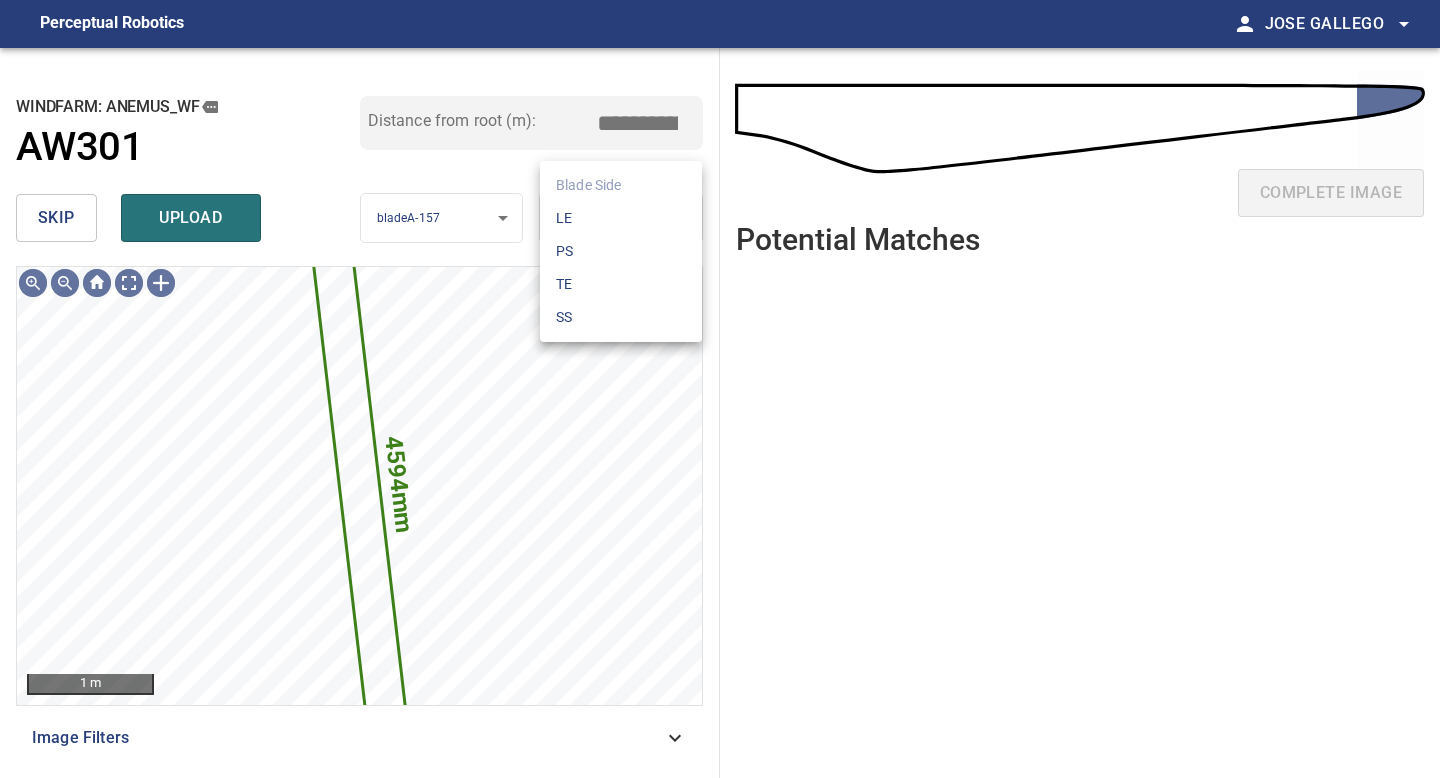 click on "**********" at bounding box center [720, 389] 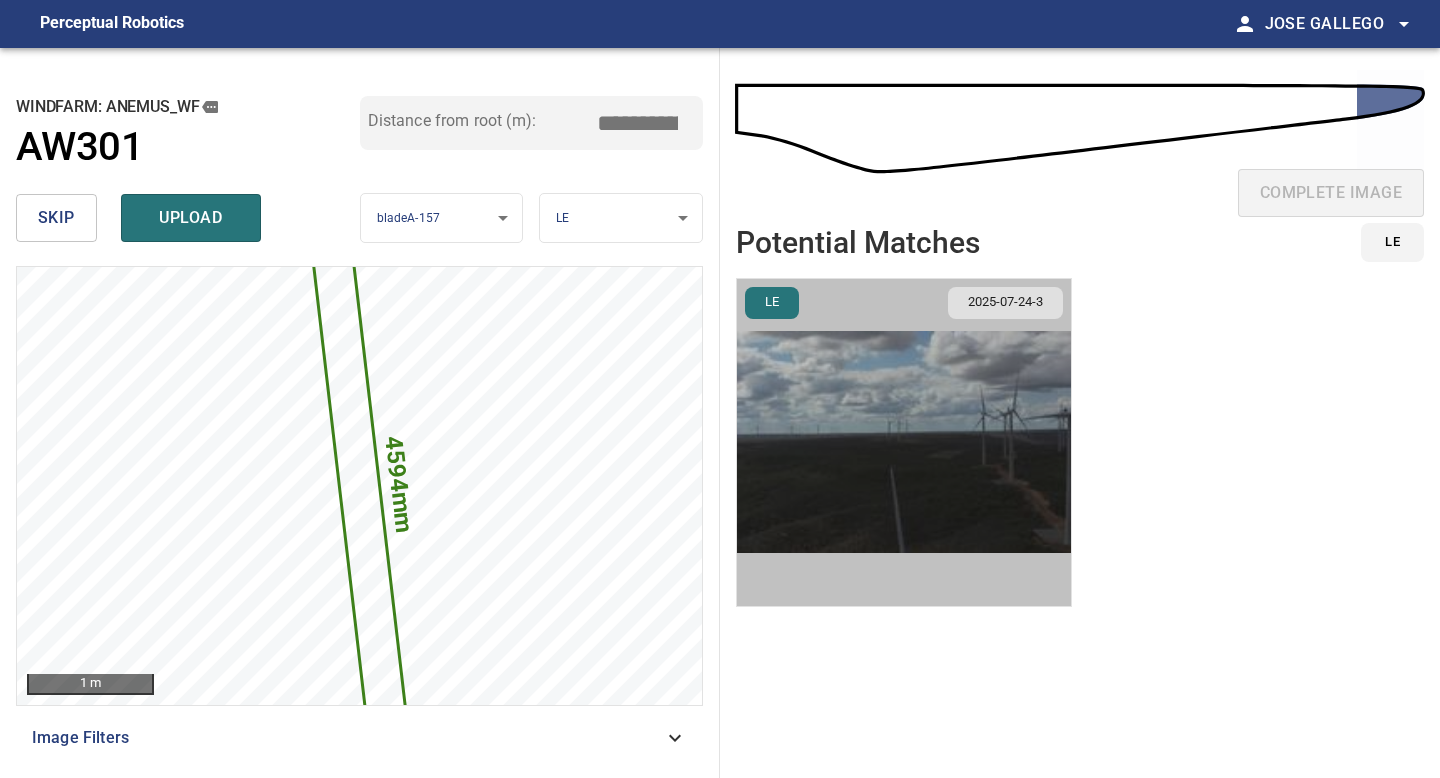 click at bounding box center (904, 442) 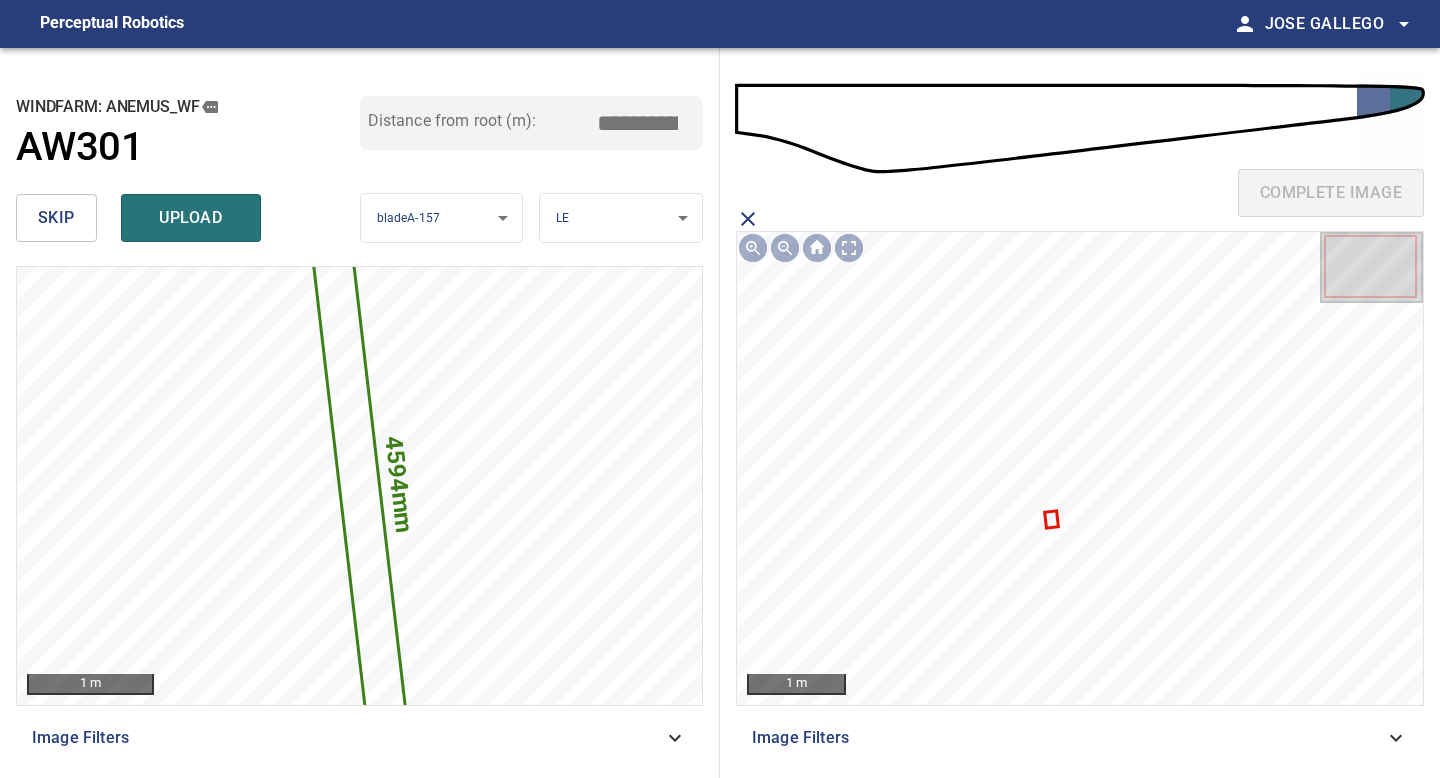 drag, startPoint x: 645, startPoint y: 119, endPoint x: 572, endPoint y: 119, distance: 73 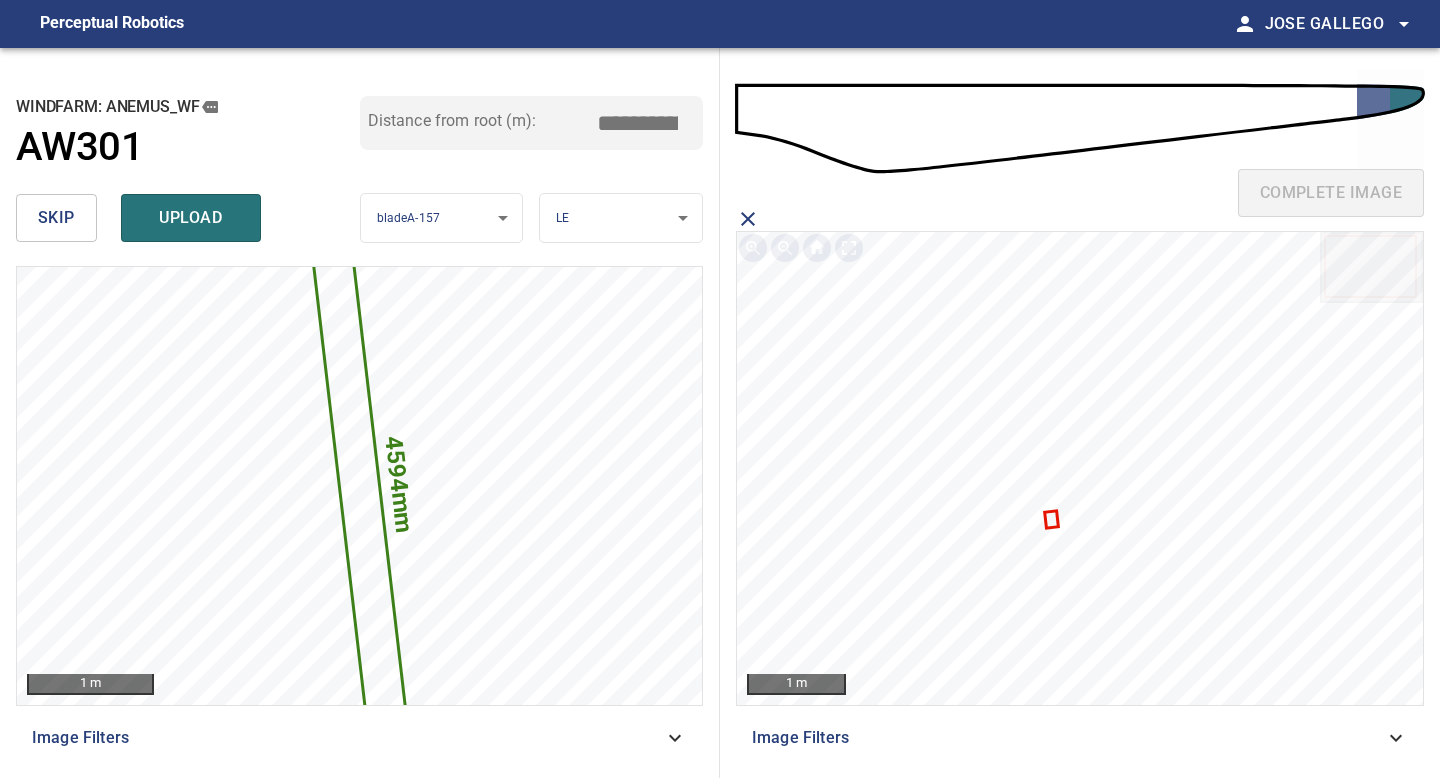 scroll, scrollTop: 0, scrollLeft: 0, axis: both 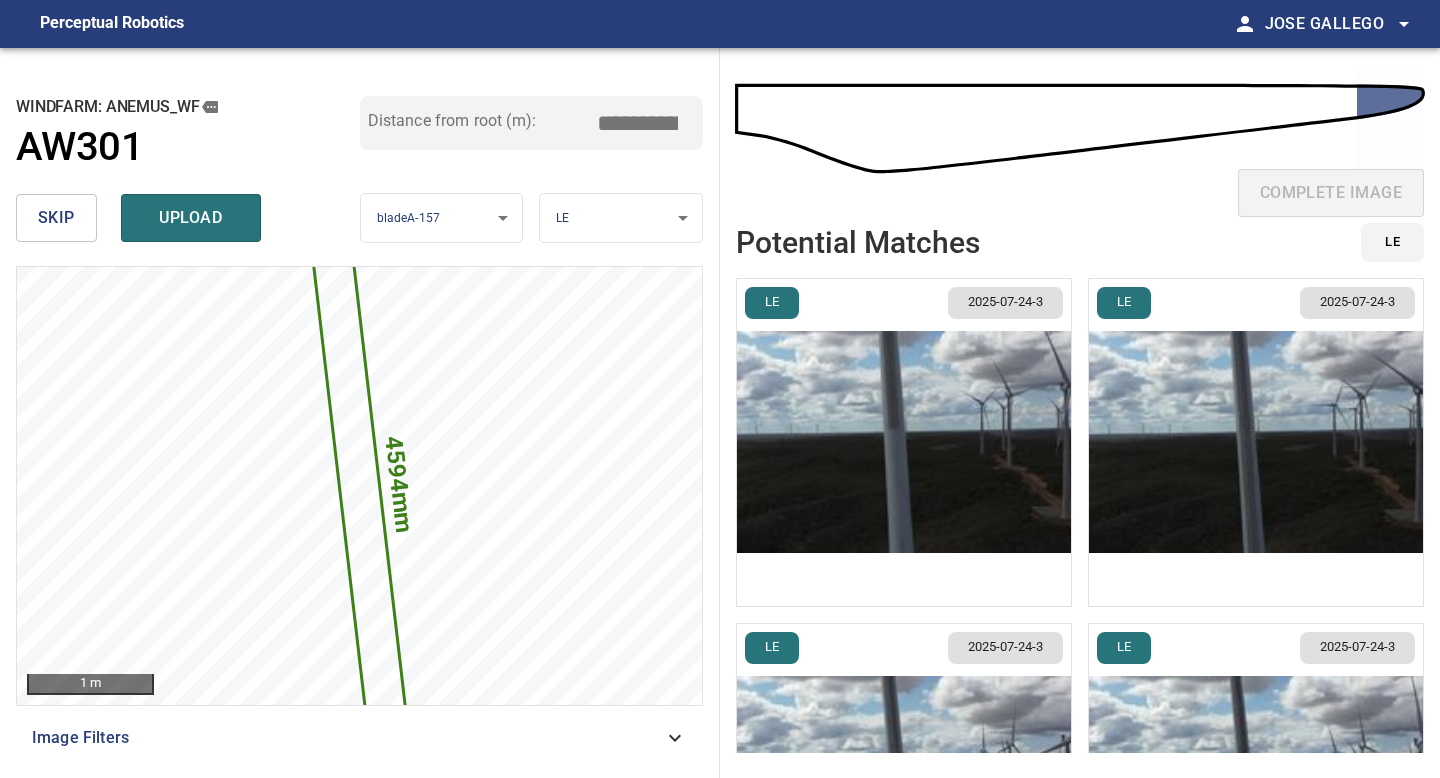 type on "*****" 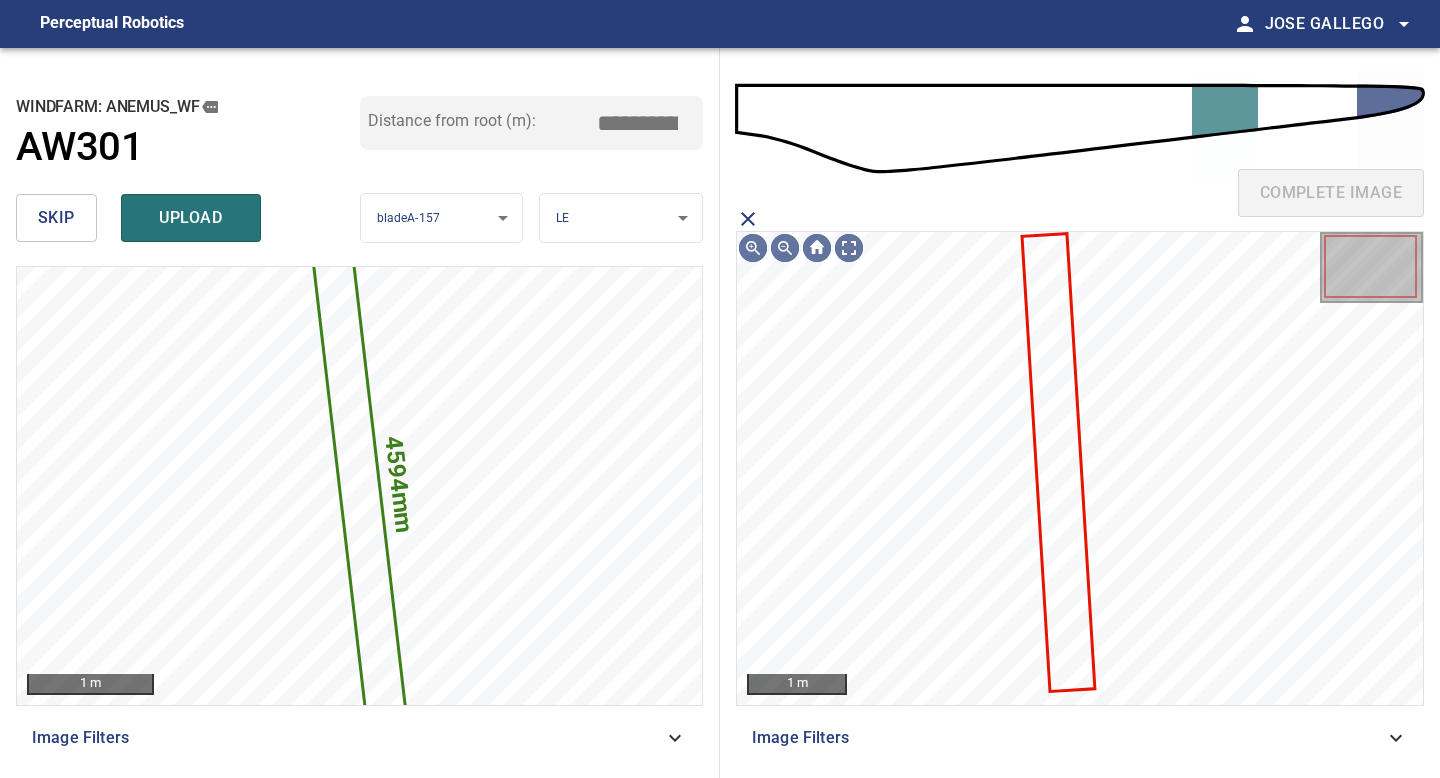 click 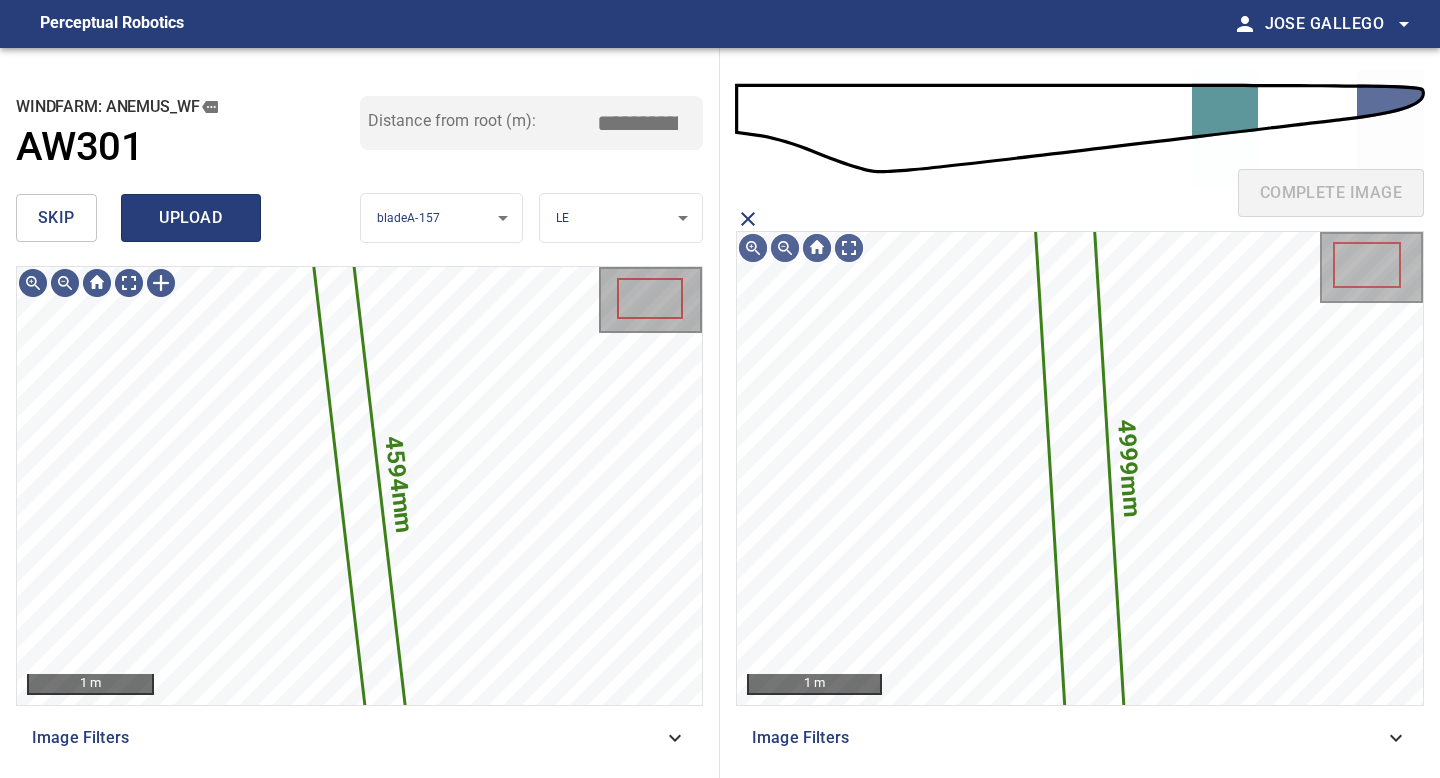 click on "upload" at bounding box center (191, 218) 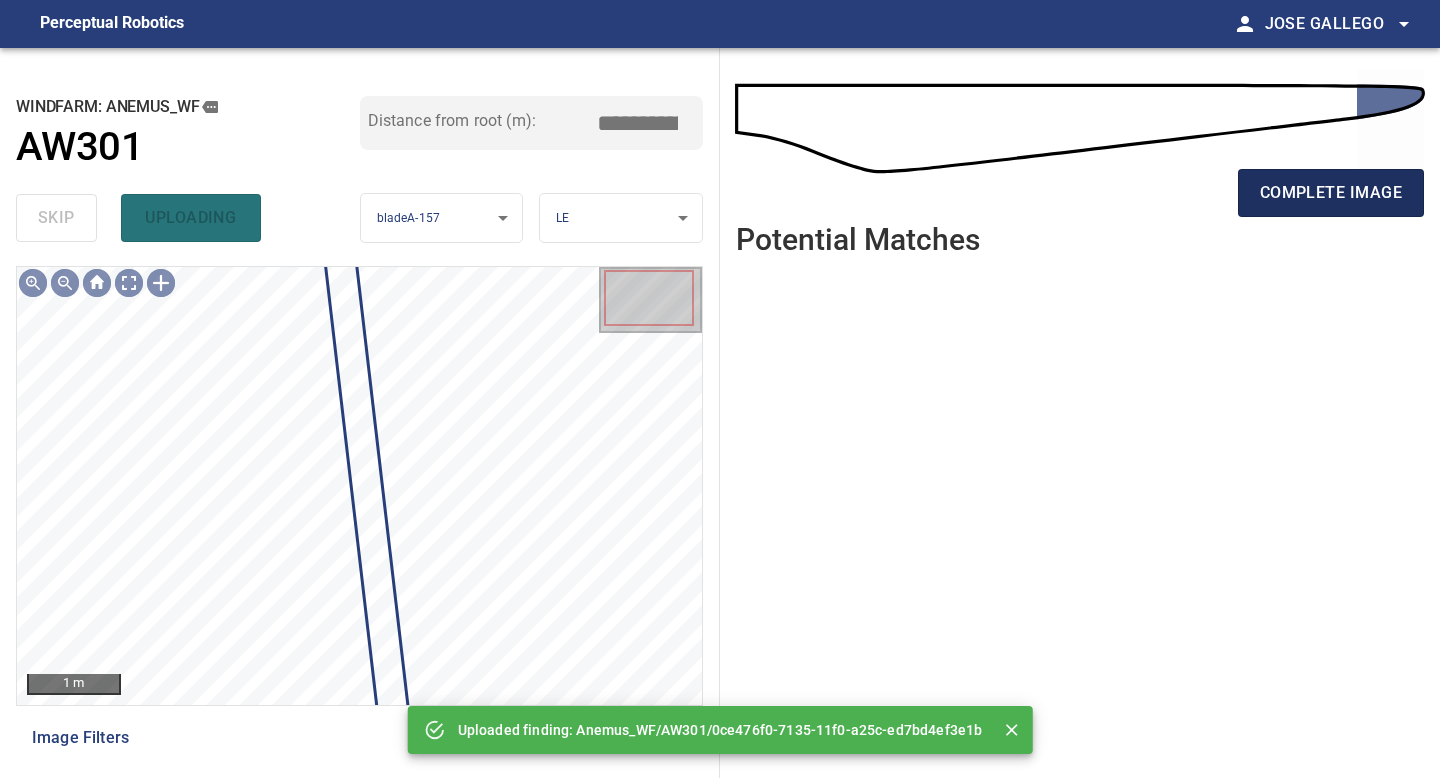 click on "complete image" at bounding box center [1331, 193] 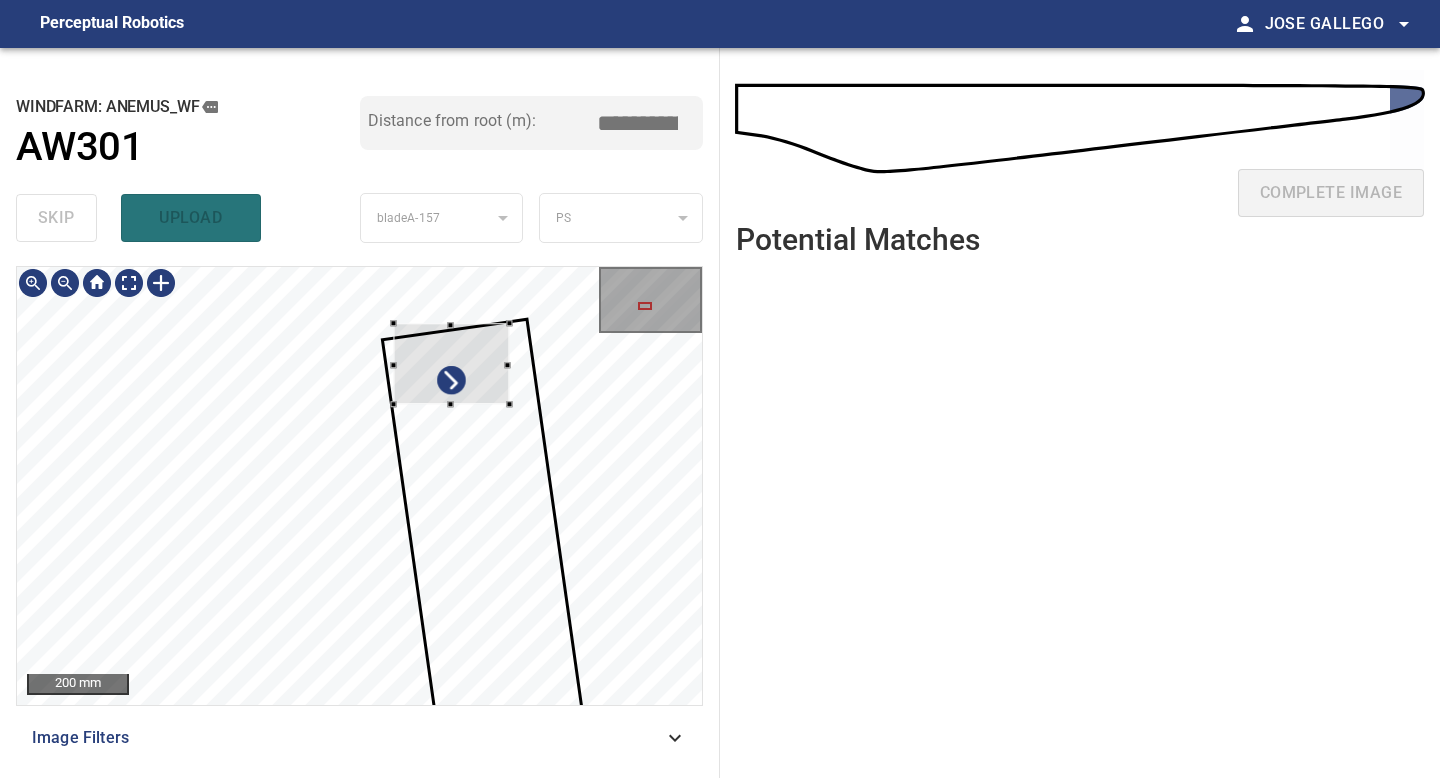 click at bounding box center [452, 363] 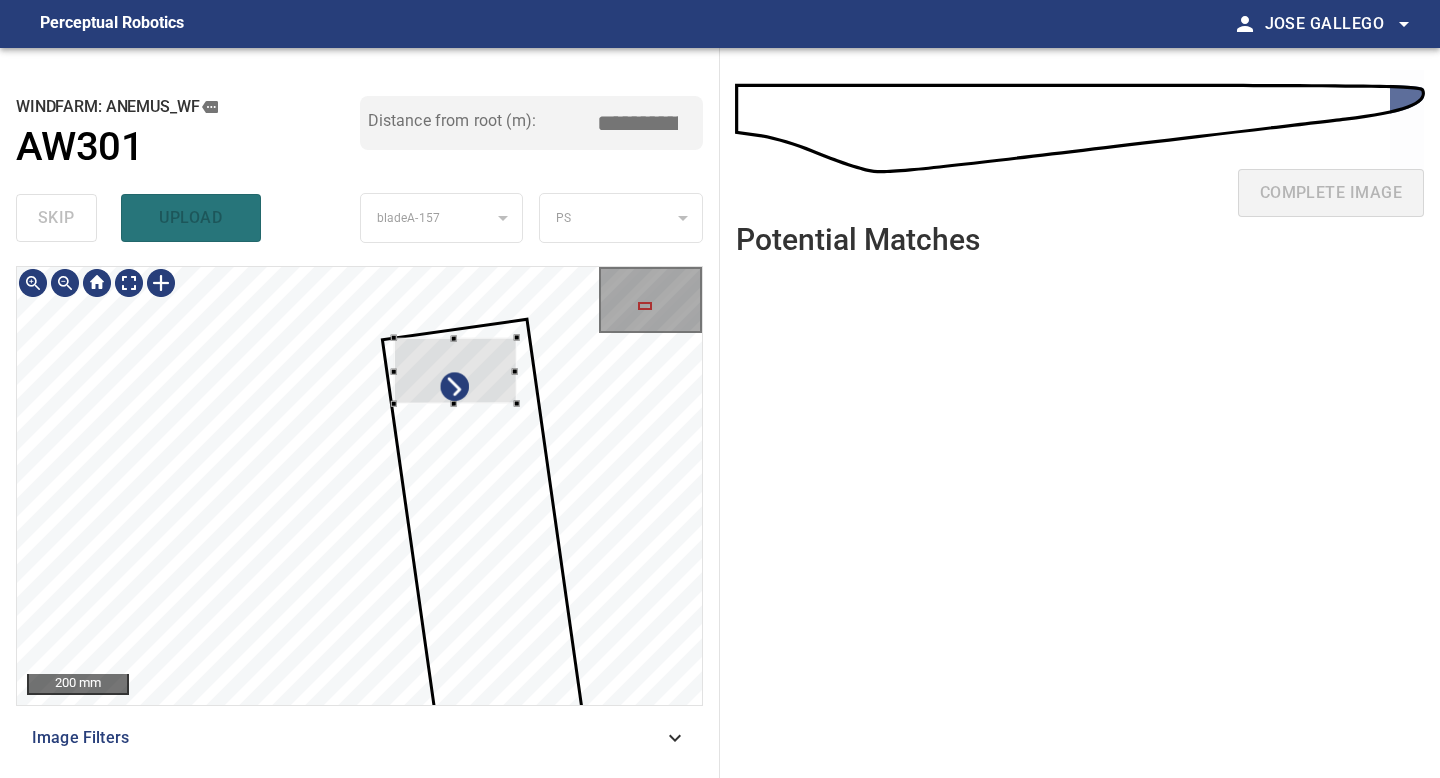 click at bounding box center [455, 371] 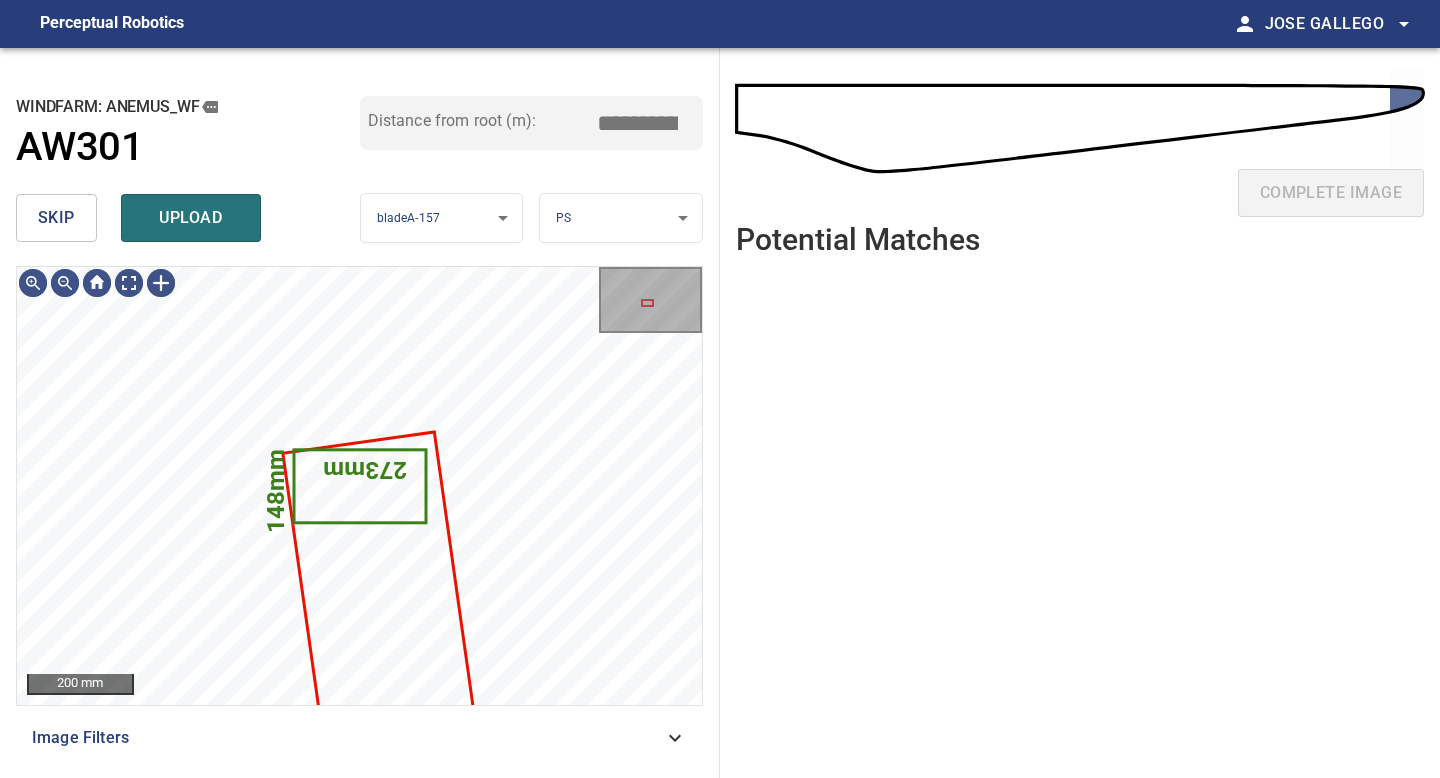 click on "**********" at bounding box center [720, 389] 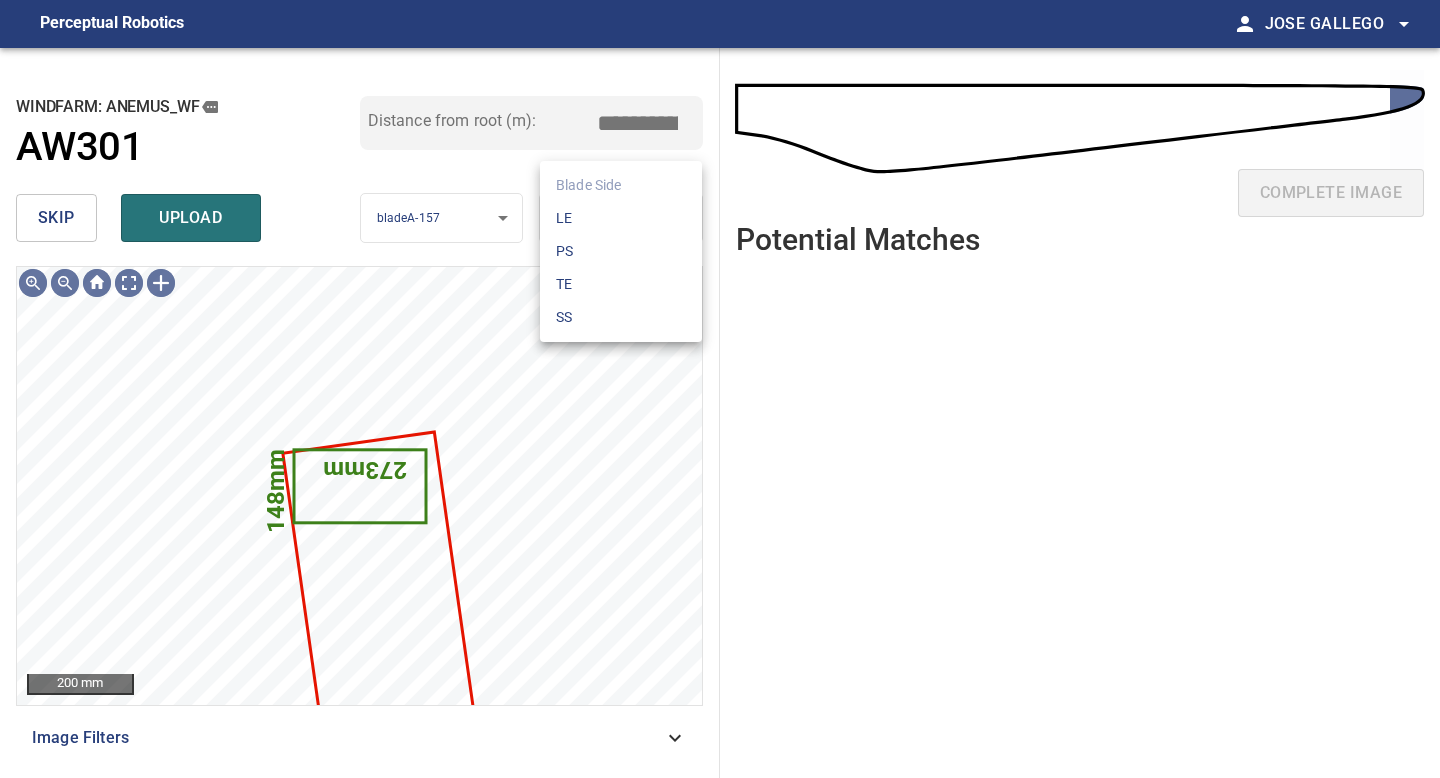 click on "LE" at bounding box center [621, 218] 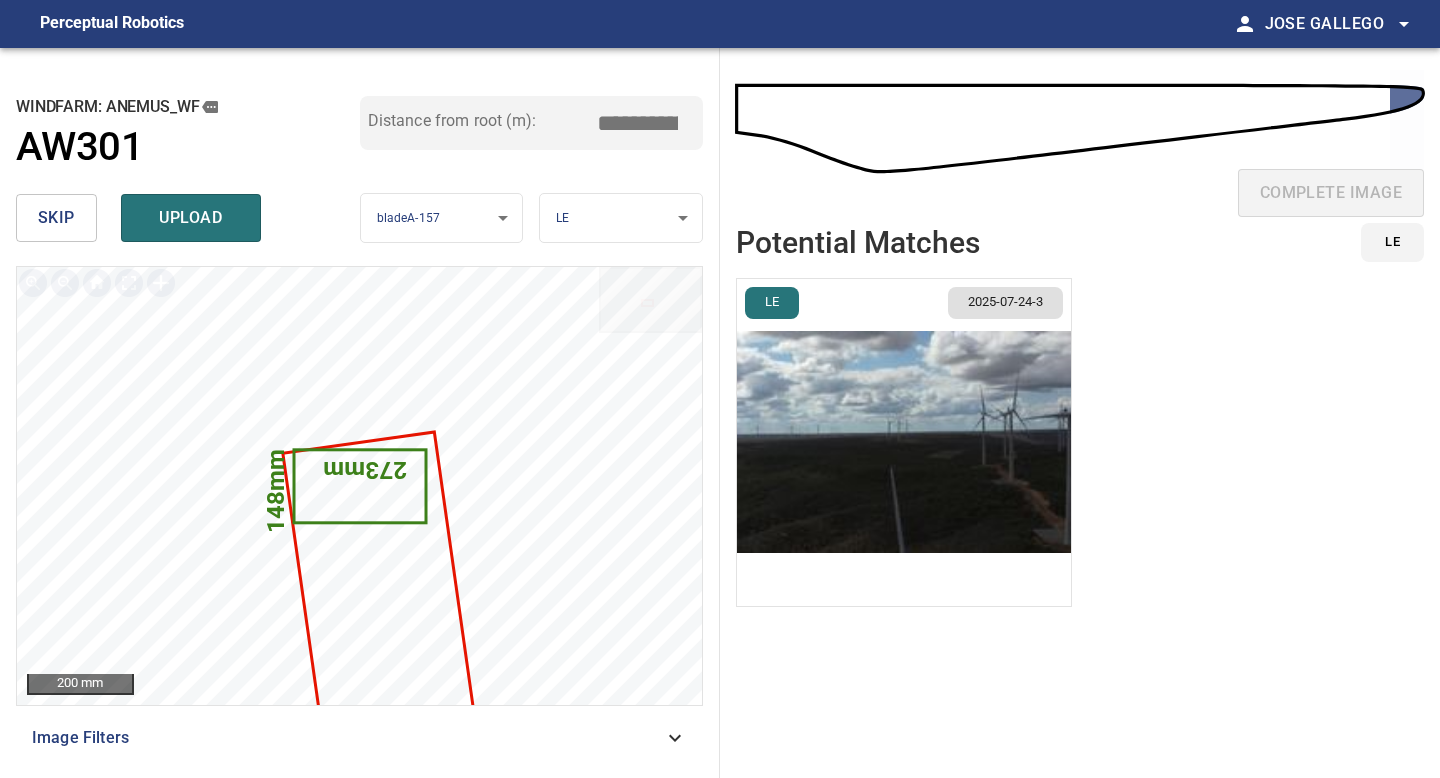 click at bounding box center [904, 442] 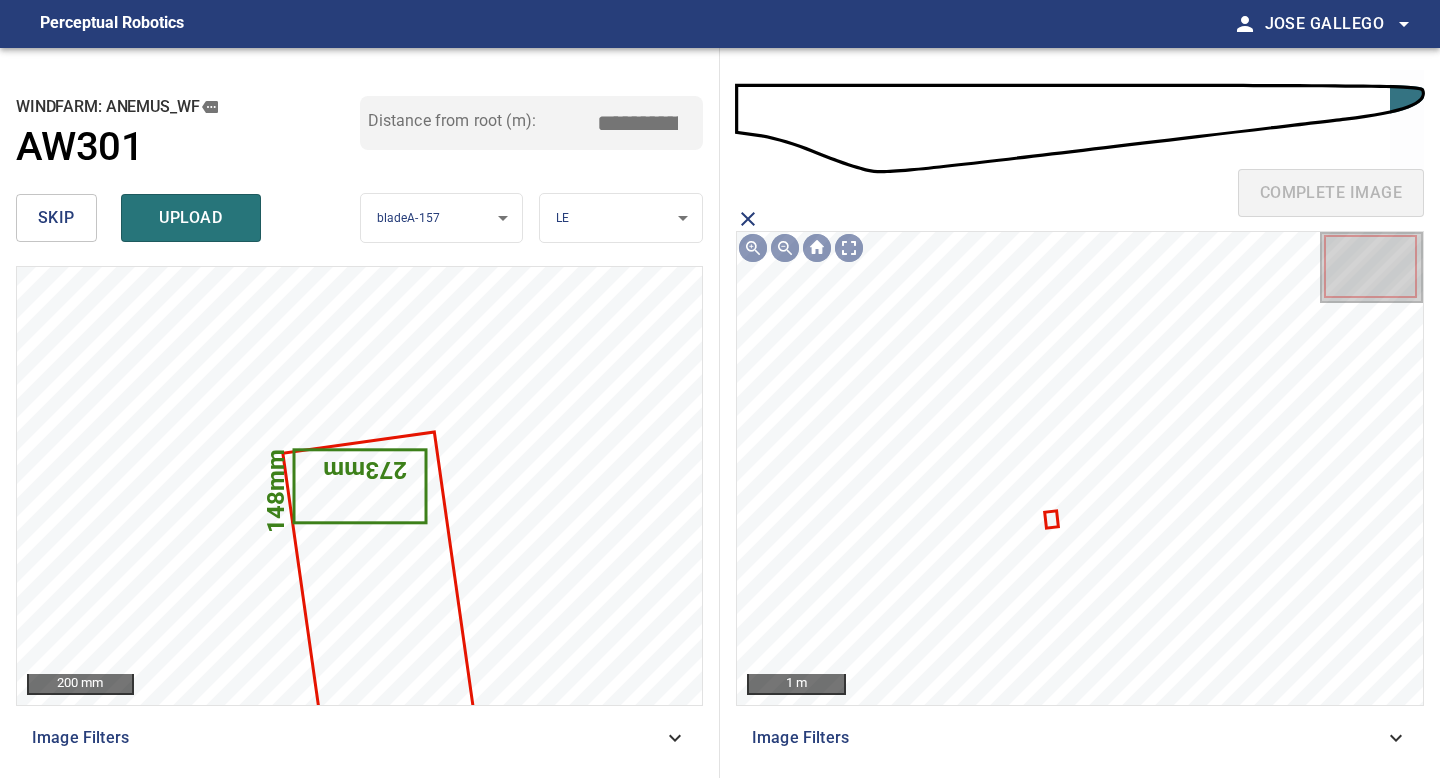 click 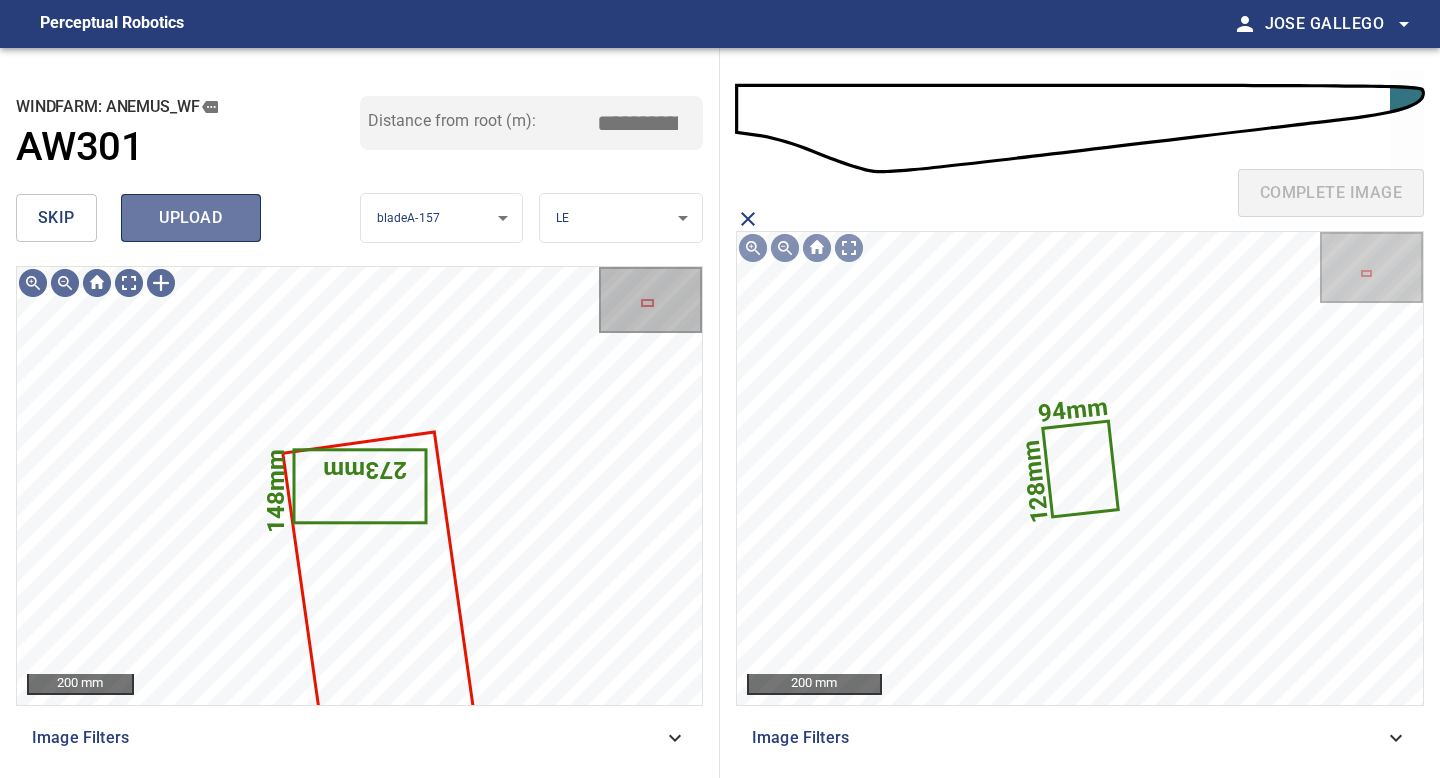 click on "upload" at bounding box center (191, 218) 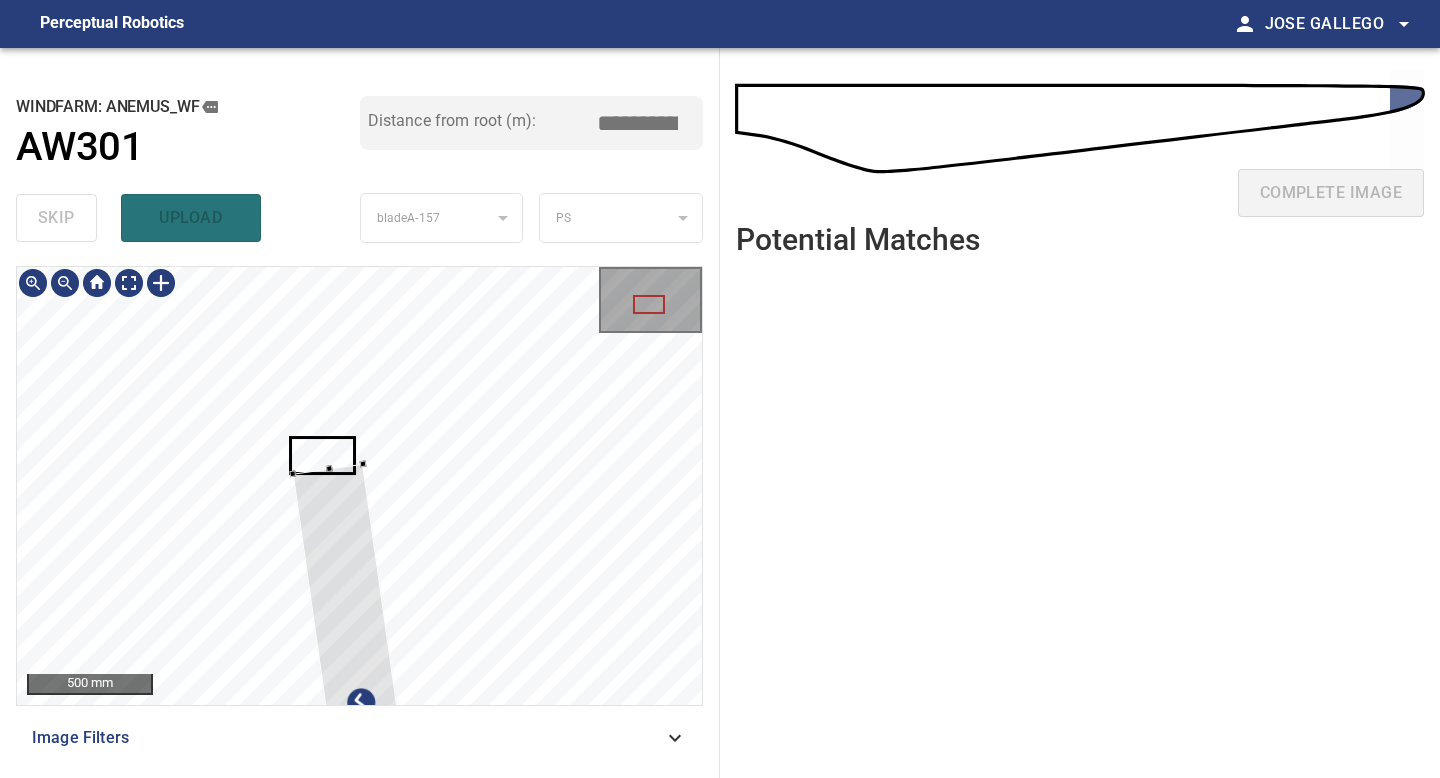 click at bounding box center (362, 718) 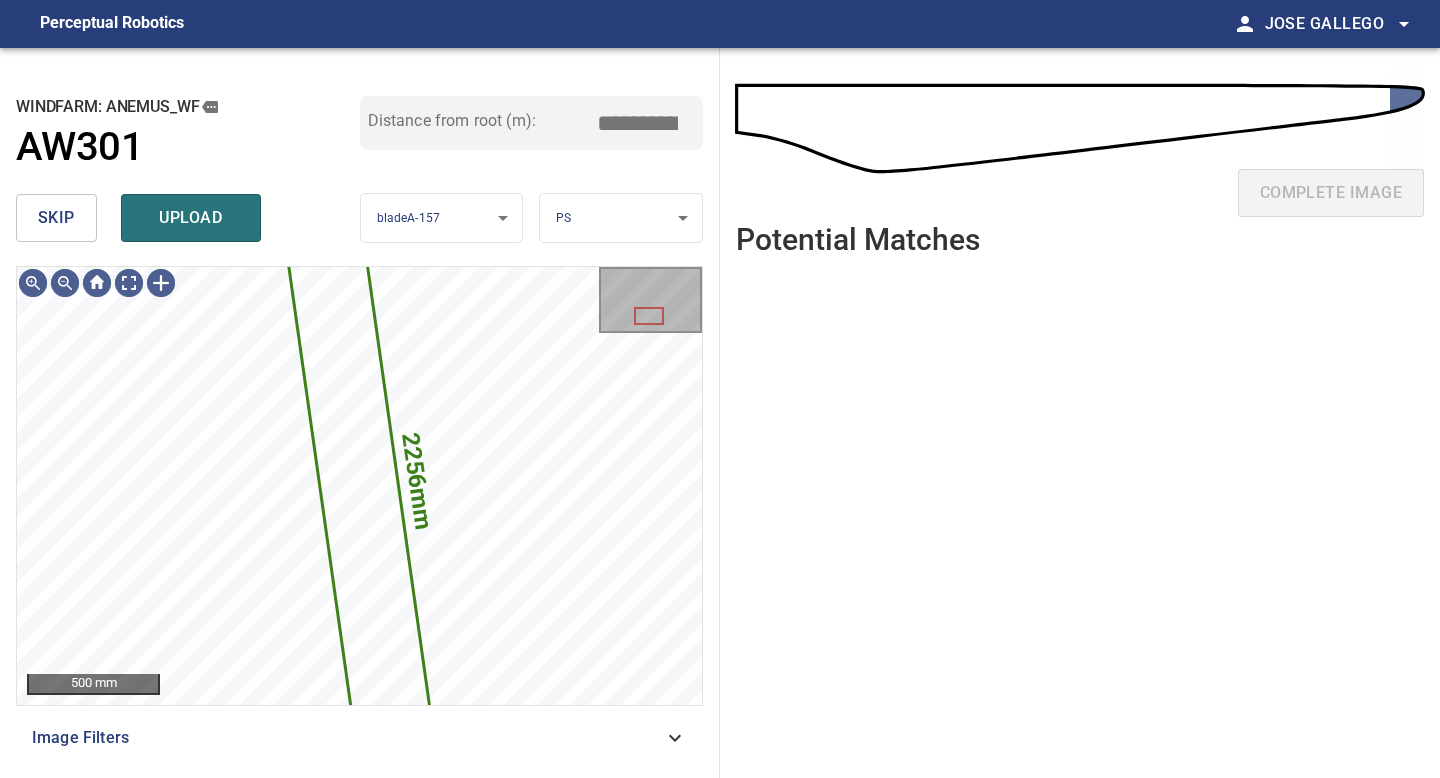 click on "**********" at bounding box center [720, 389] 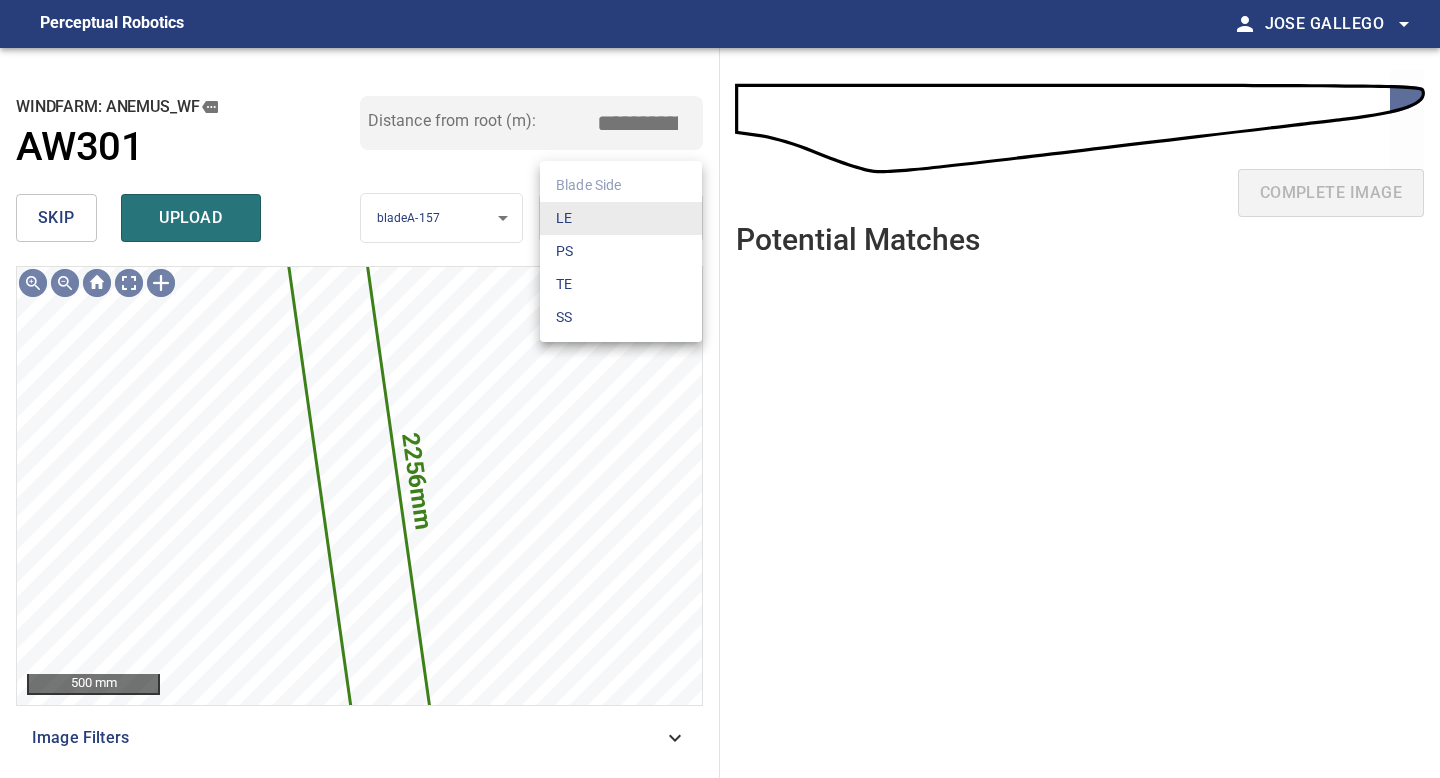 click on "LE" at bounding box center (621, 218) 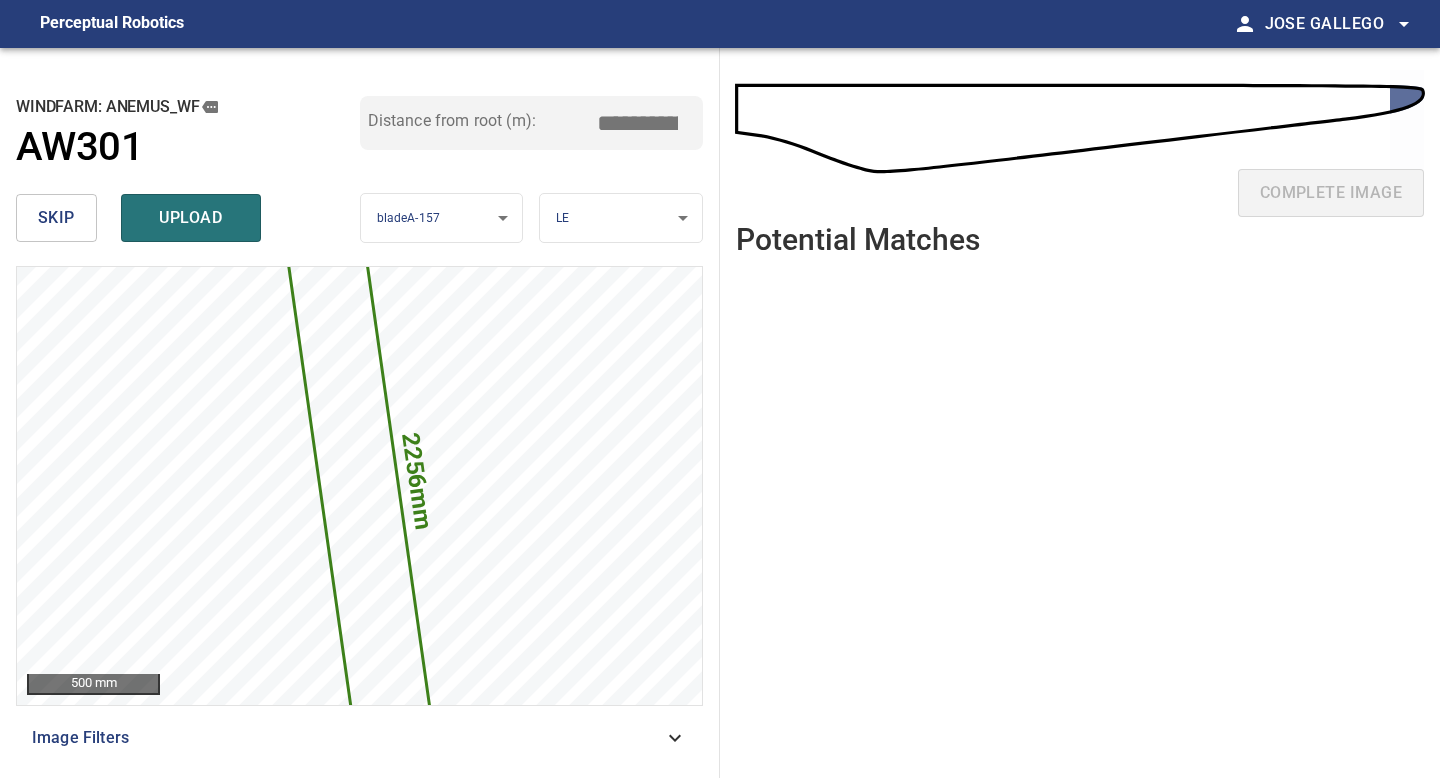 drag, startPoint x: 646, startPoint y: 116, endPoint x: 483, endPoint y: 116, distance: 163 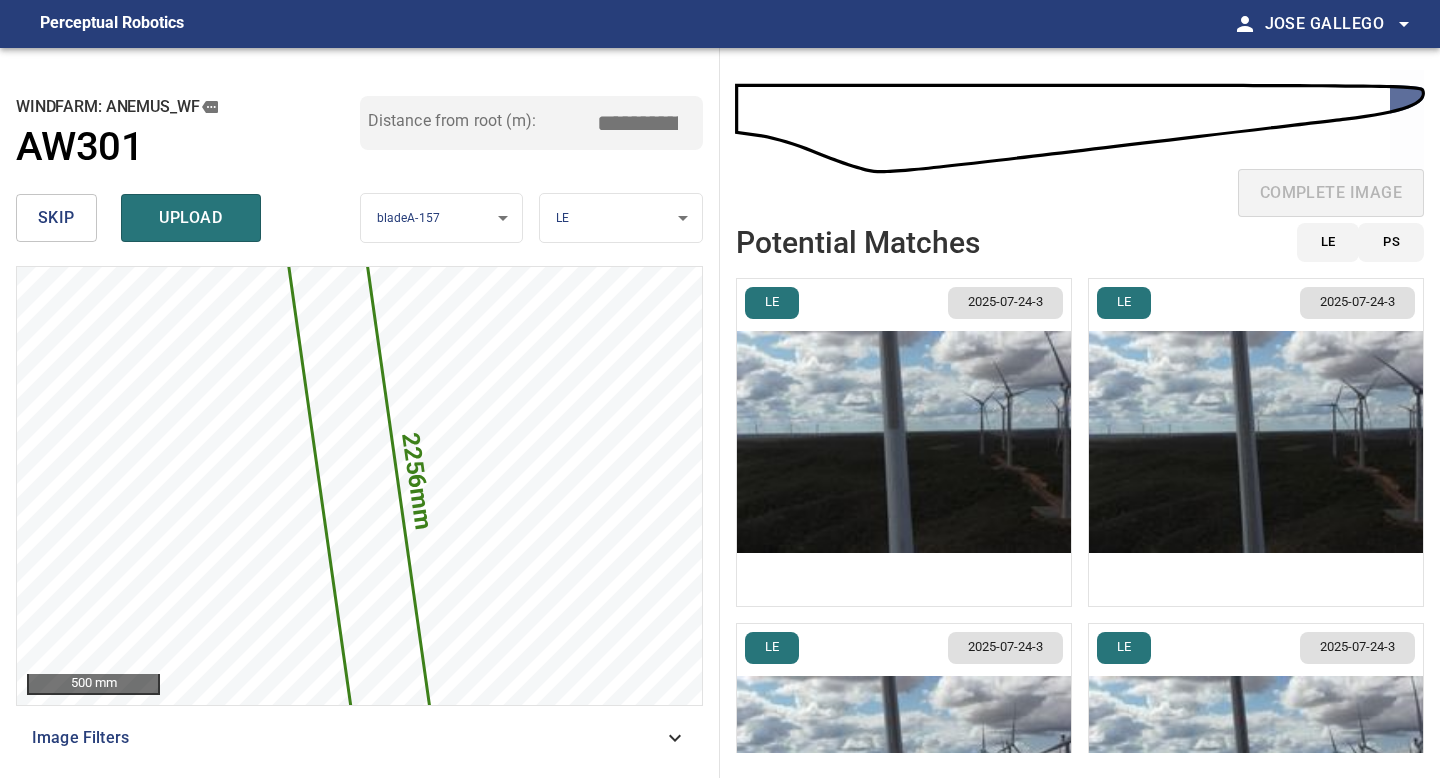 type on "*****" 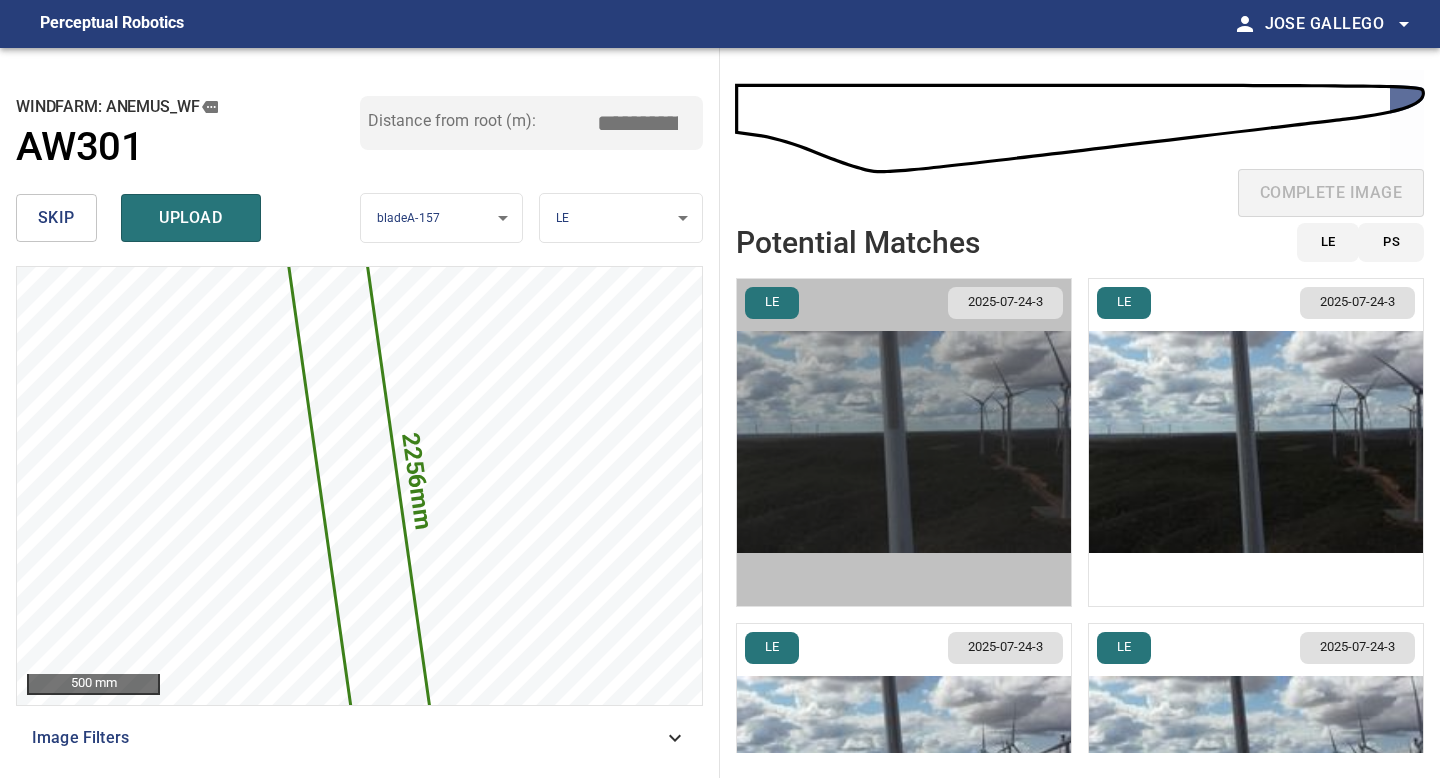 click at bounding box center [904, 442] 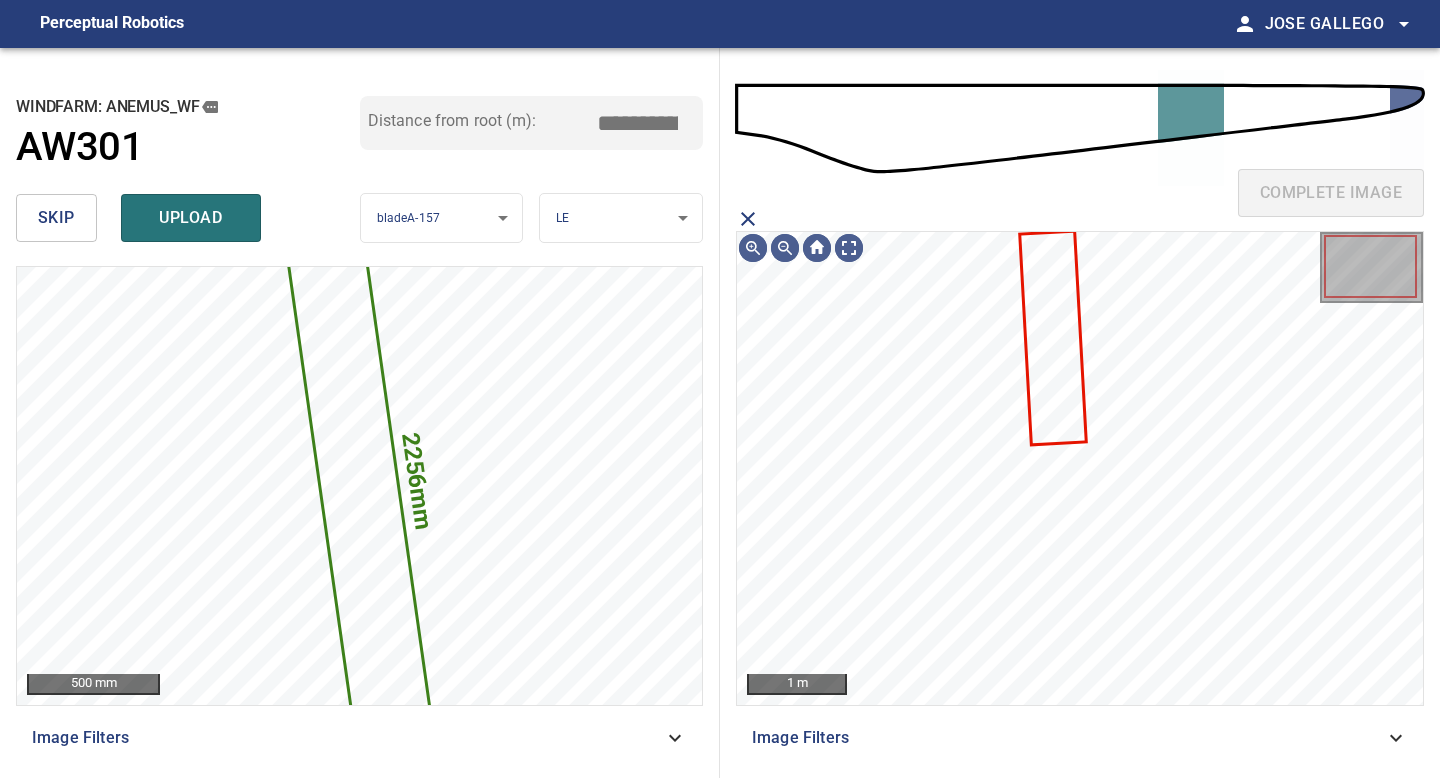 click 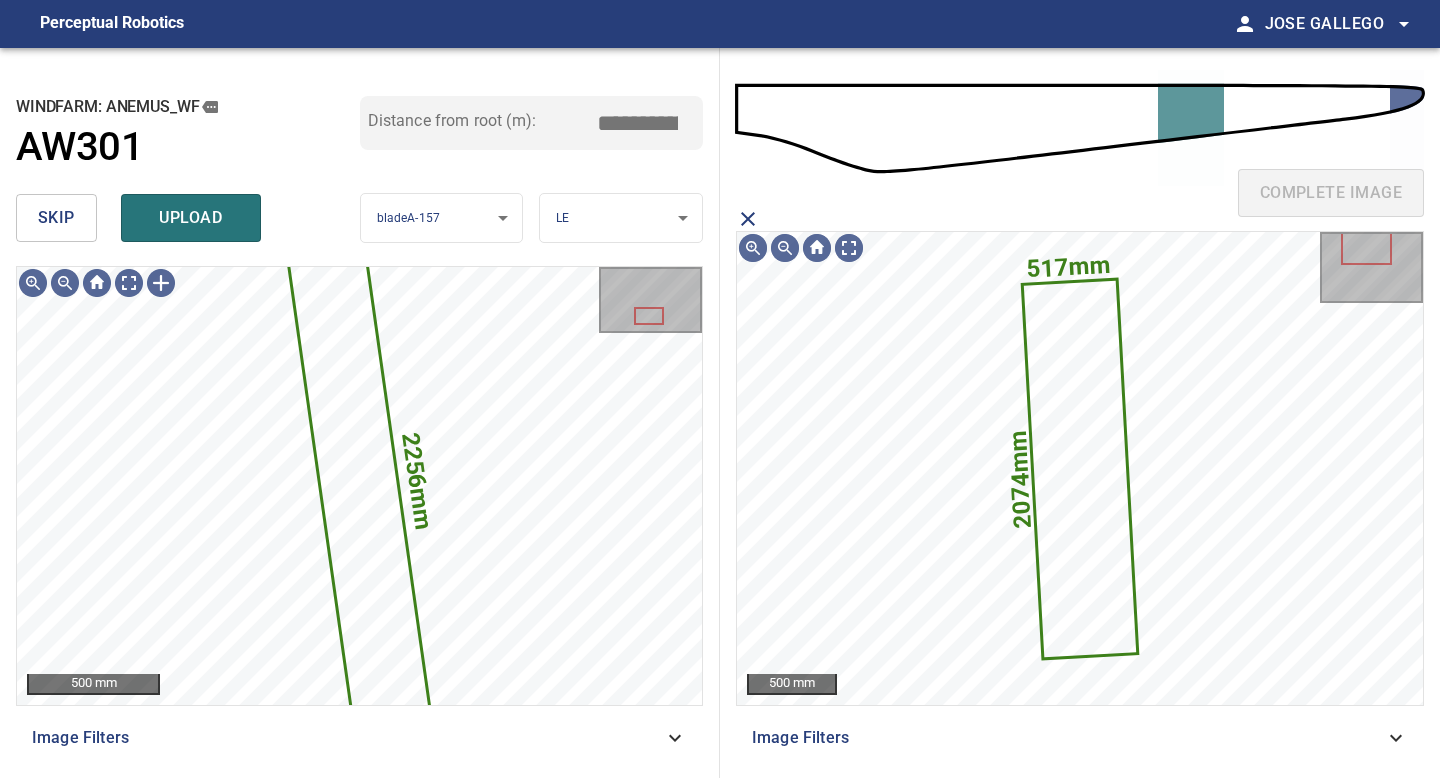 click on "windfarm: Anemus_WF AW301 Distance from root (m):  *****" at bounding box center (359, 141) 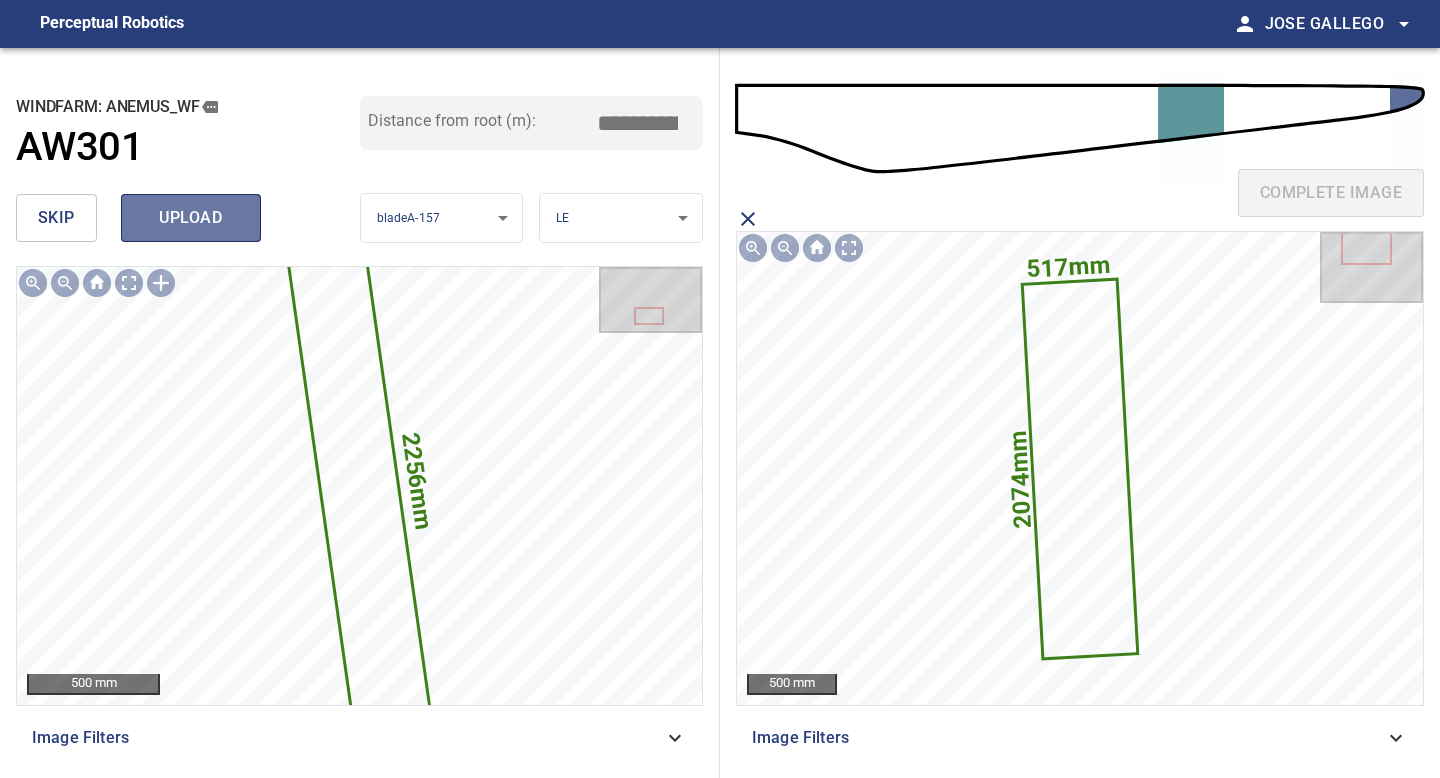 click on "upload" at bounding box center [191, 218] 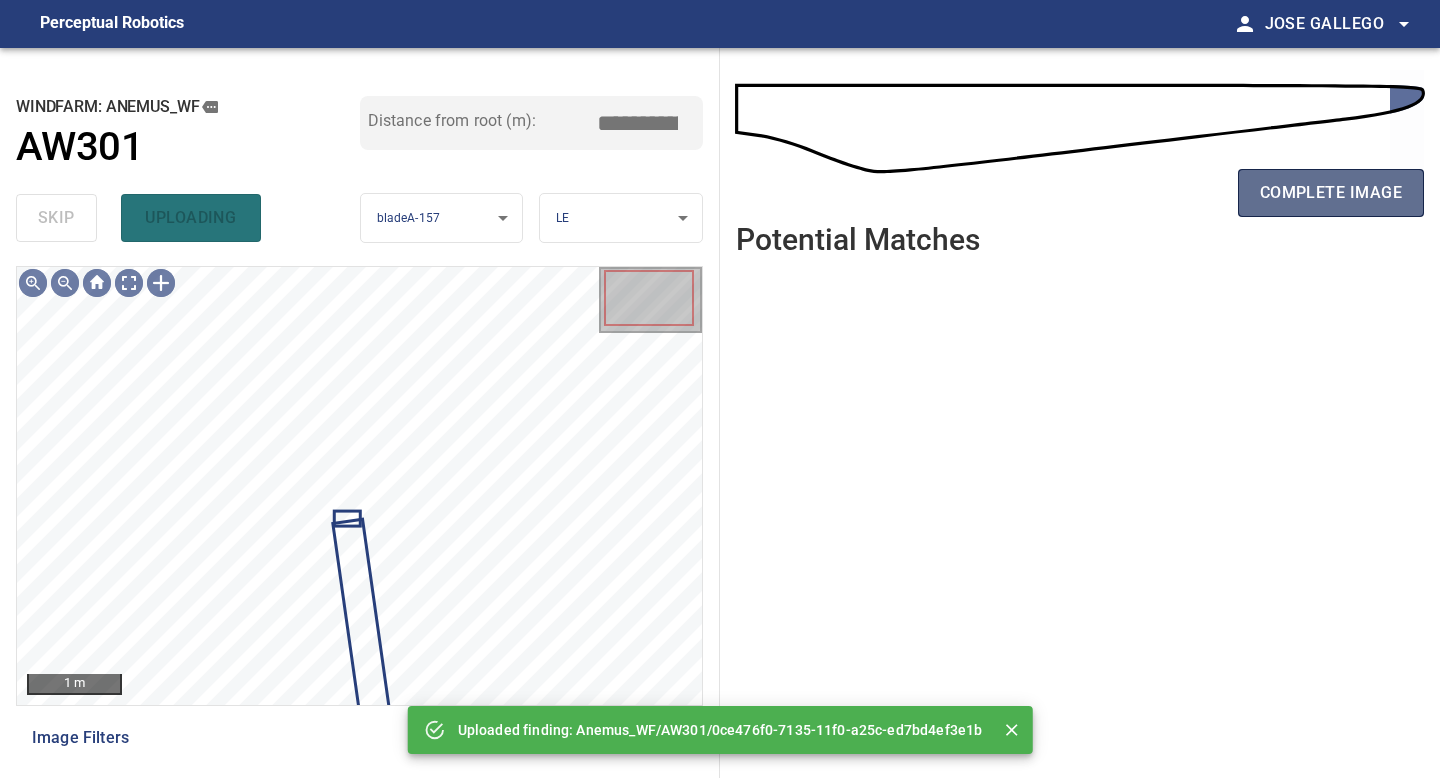 click on "complete image" at bounding box center (1331, 193) 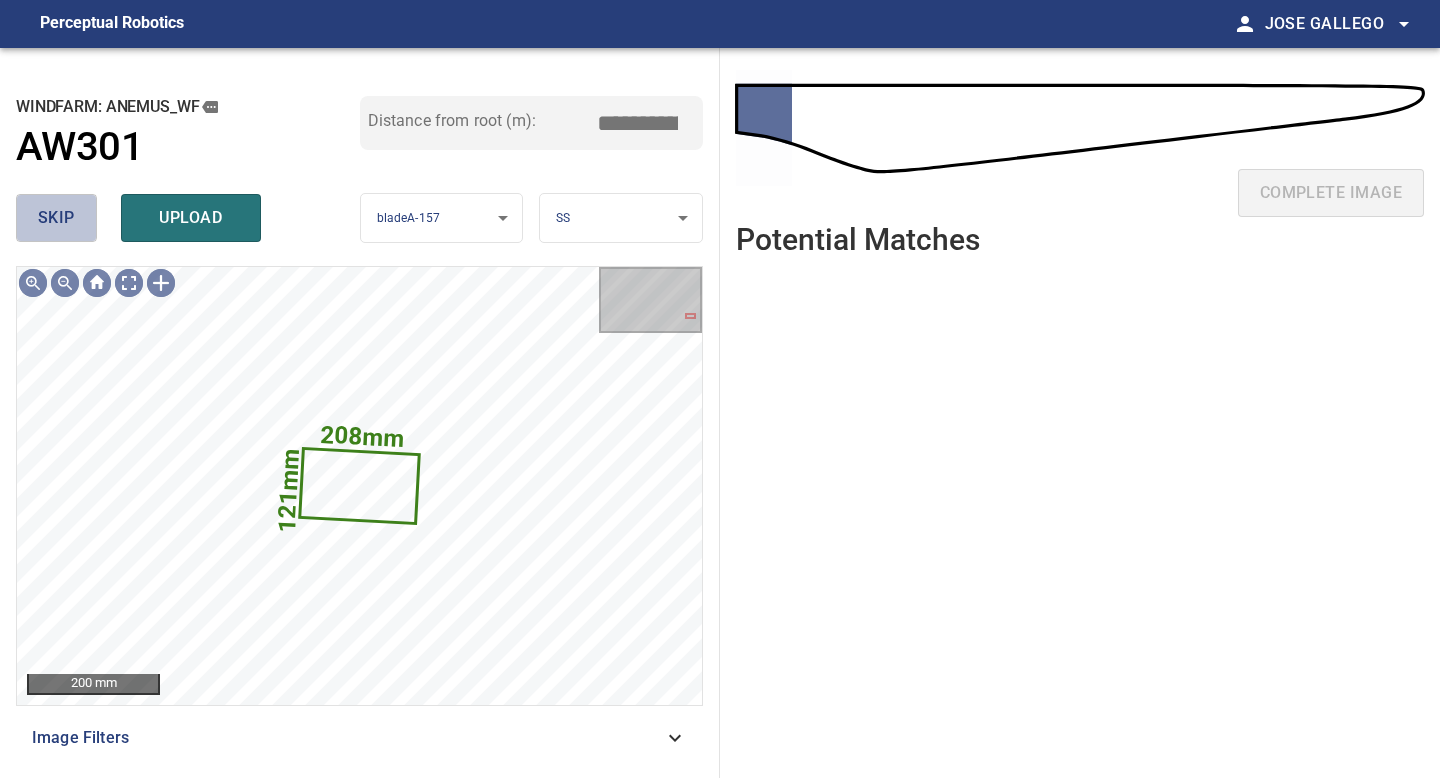 click on "skip" at bounding box center (56, 218) 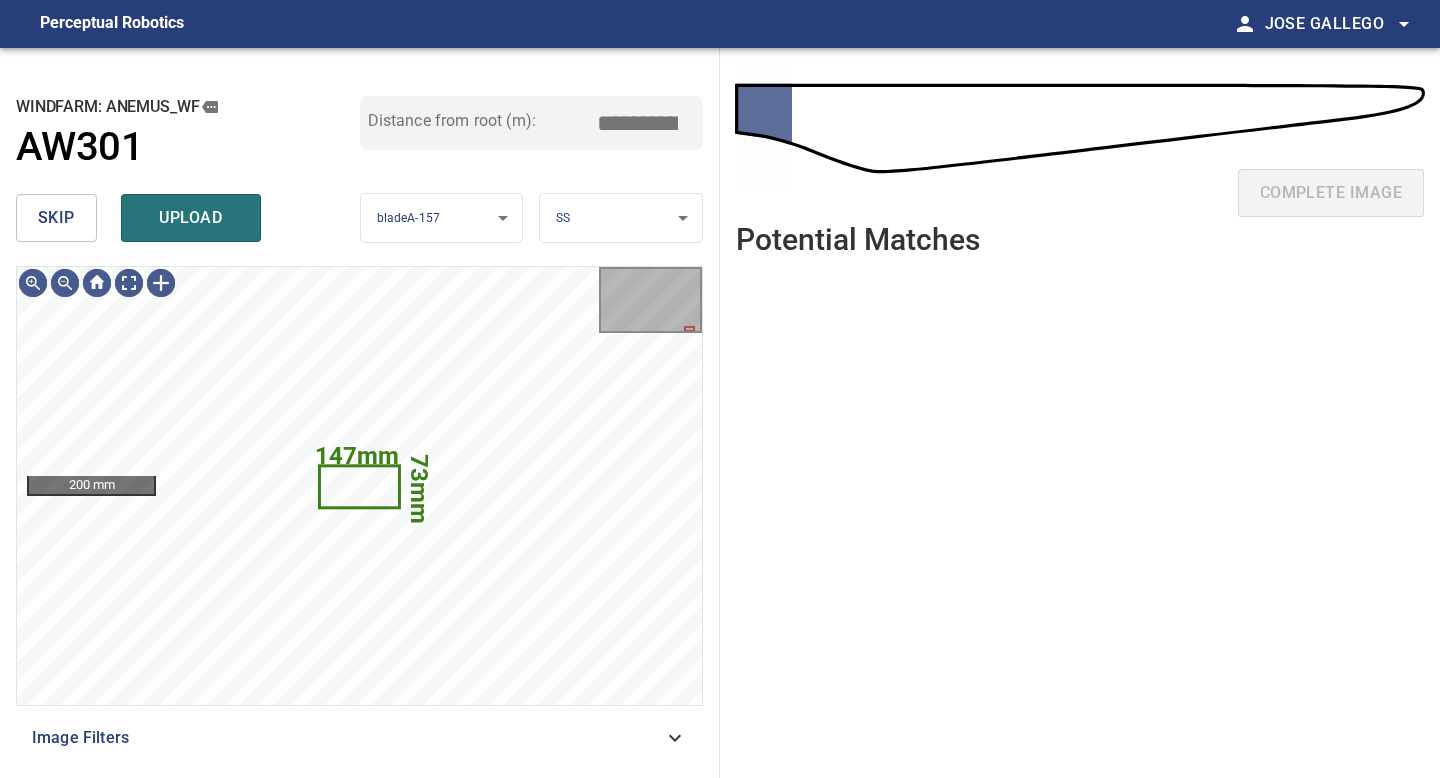 click on "skip" at bounding box center [56, 218] 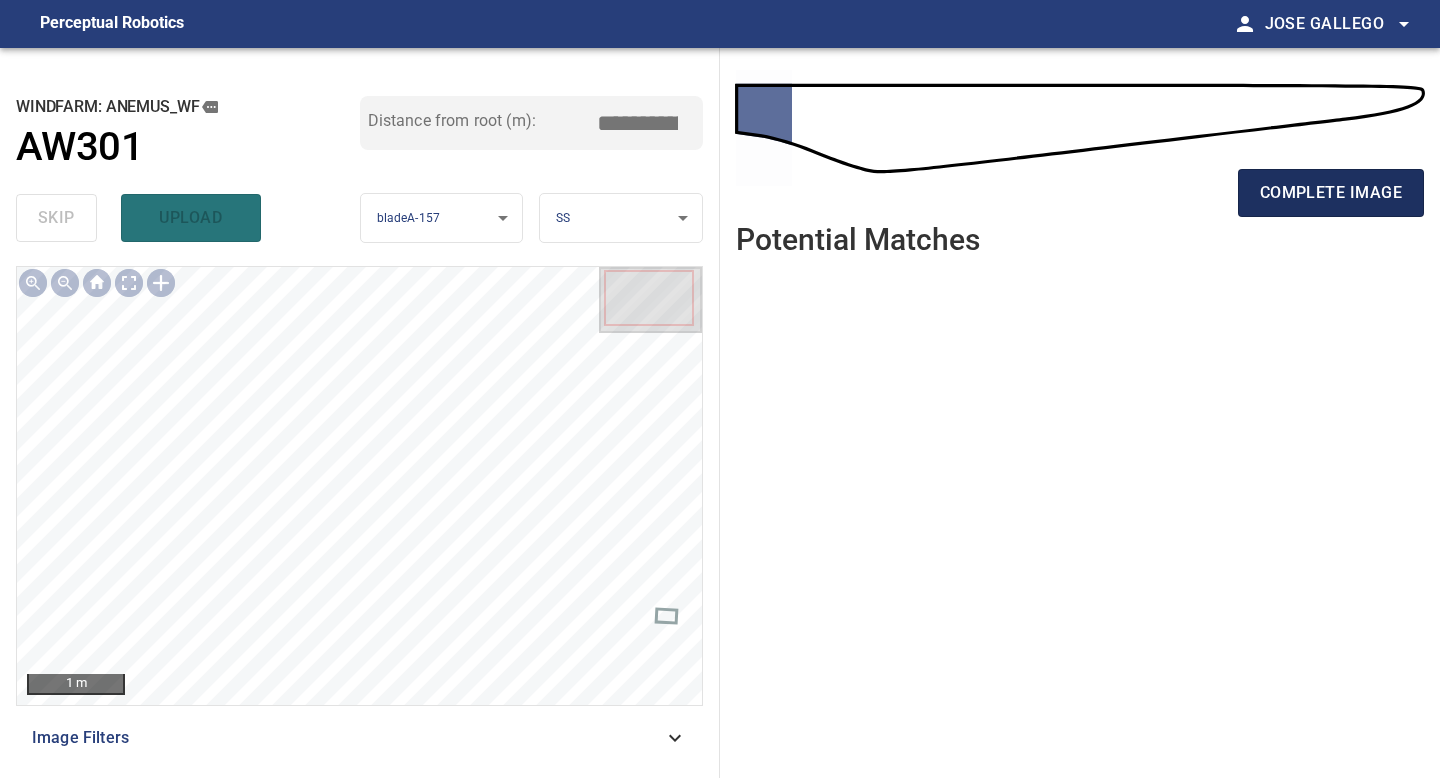 click on "complete image" at bounding box center (1331, 193) 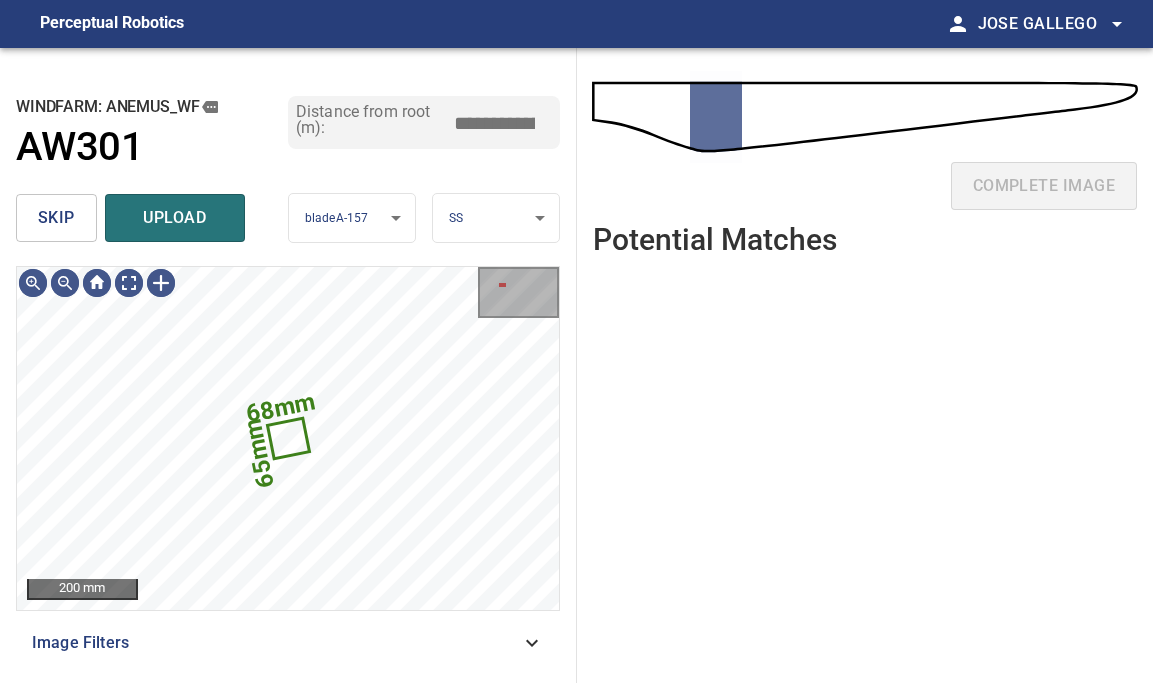 click on "skip" at bounding box center (56, 218) 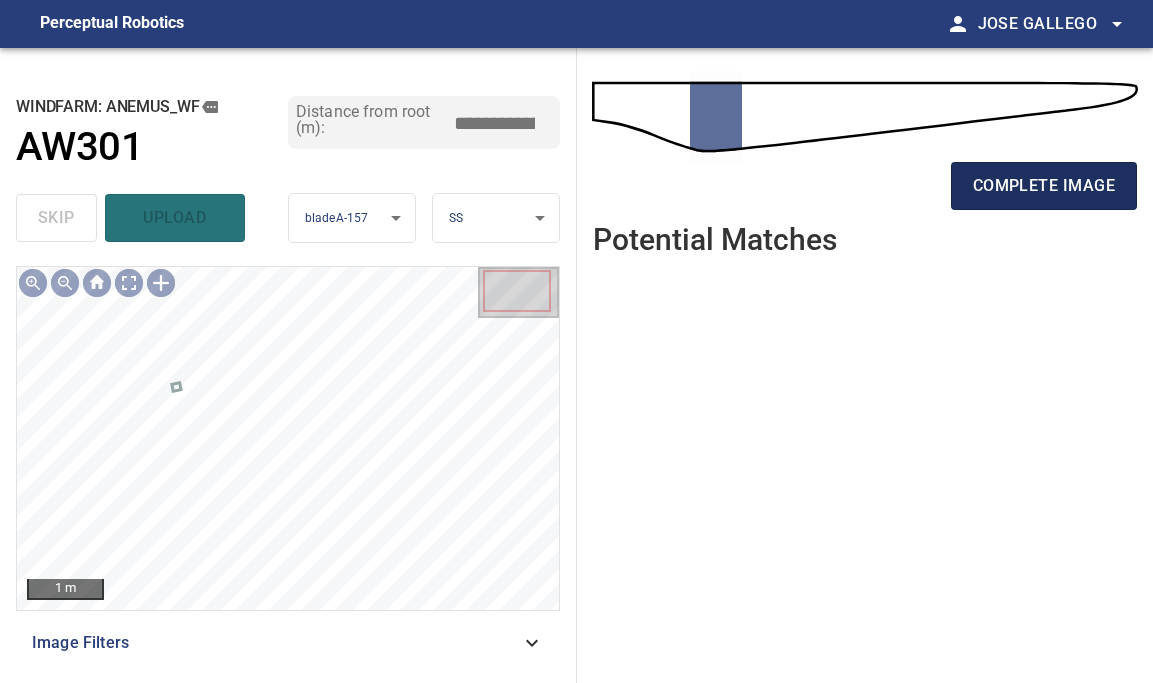 click on "complete image" at bounding box center [1044, 186] 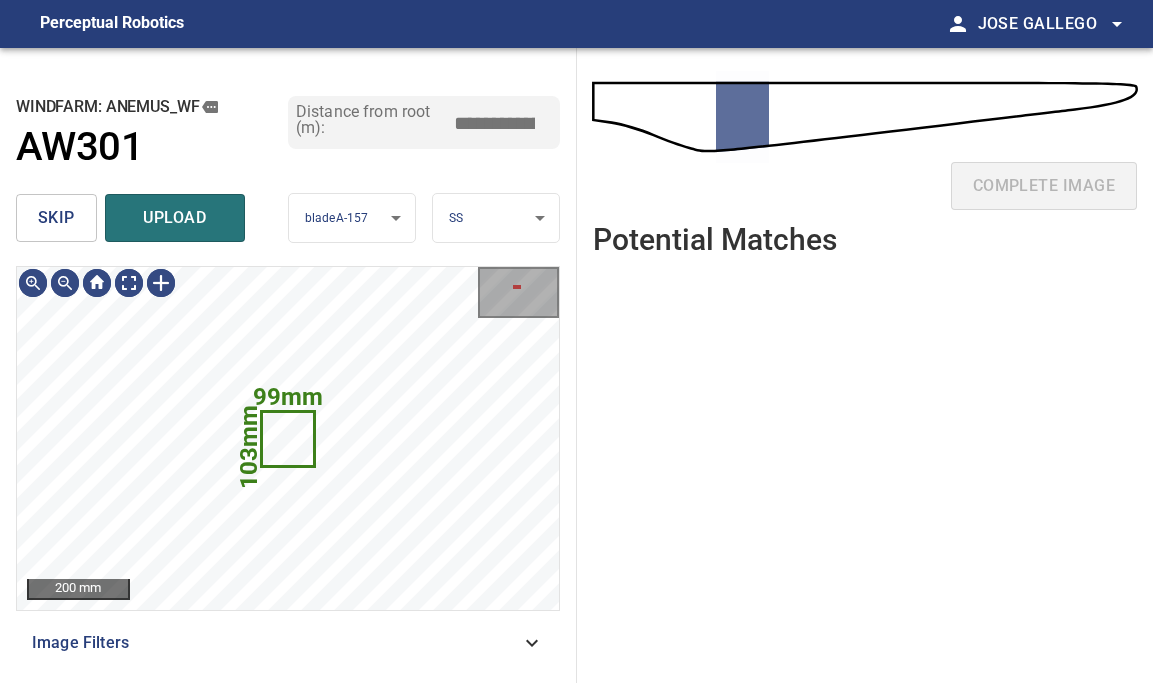 click on "skip" at bounding box center (56, 218) 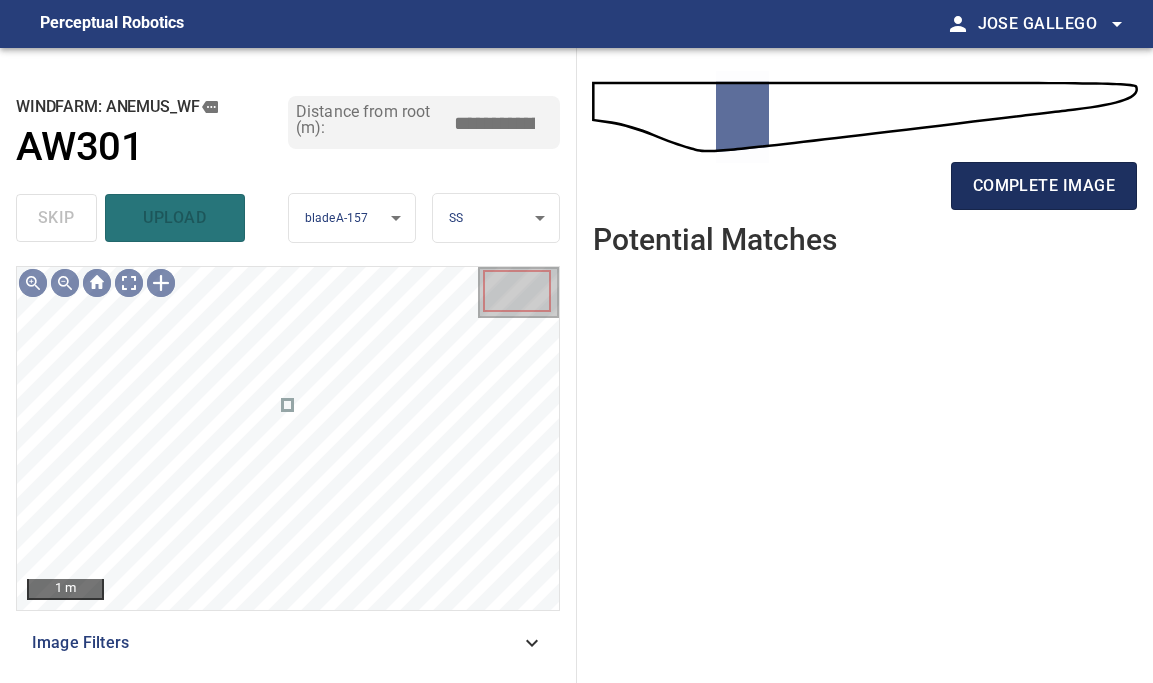 click on "complete image" at bounding box center (1044, 186) 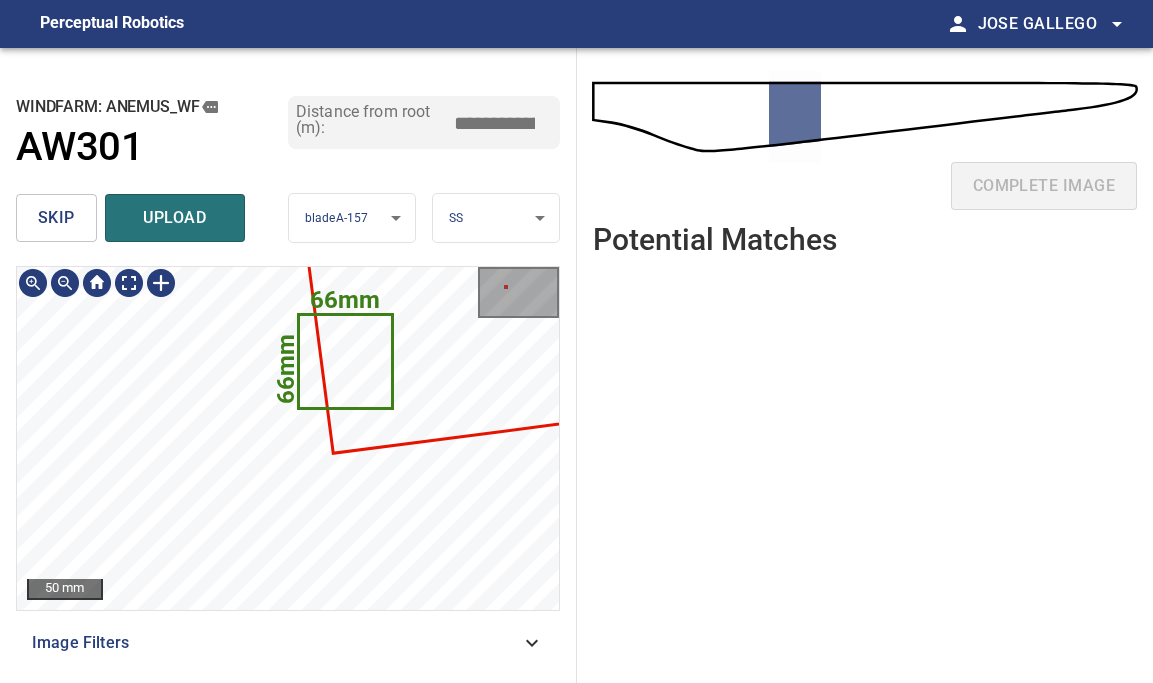 click on "66mm 66mm 50 mm Image Filters" at bounding box center (288, 466) 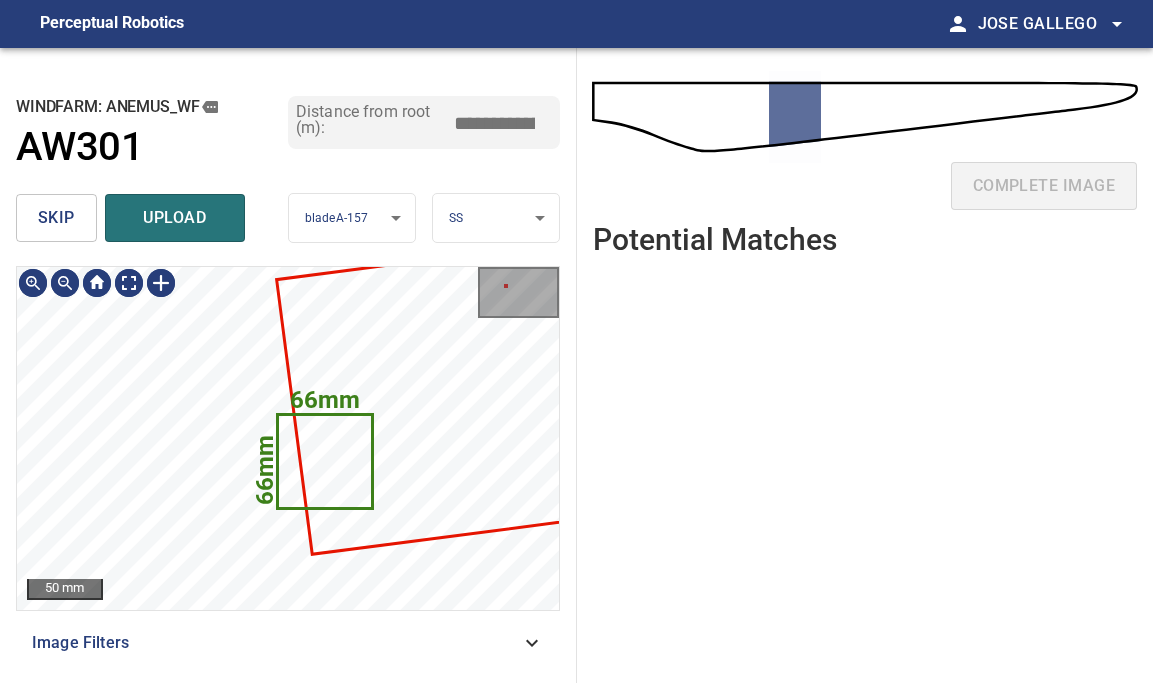 click on "skip" at bounding box center [56, 218] 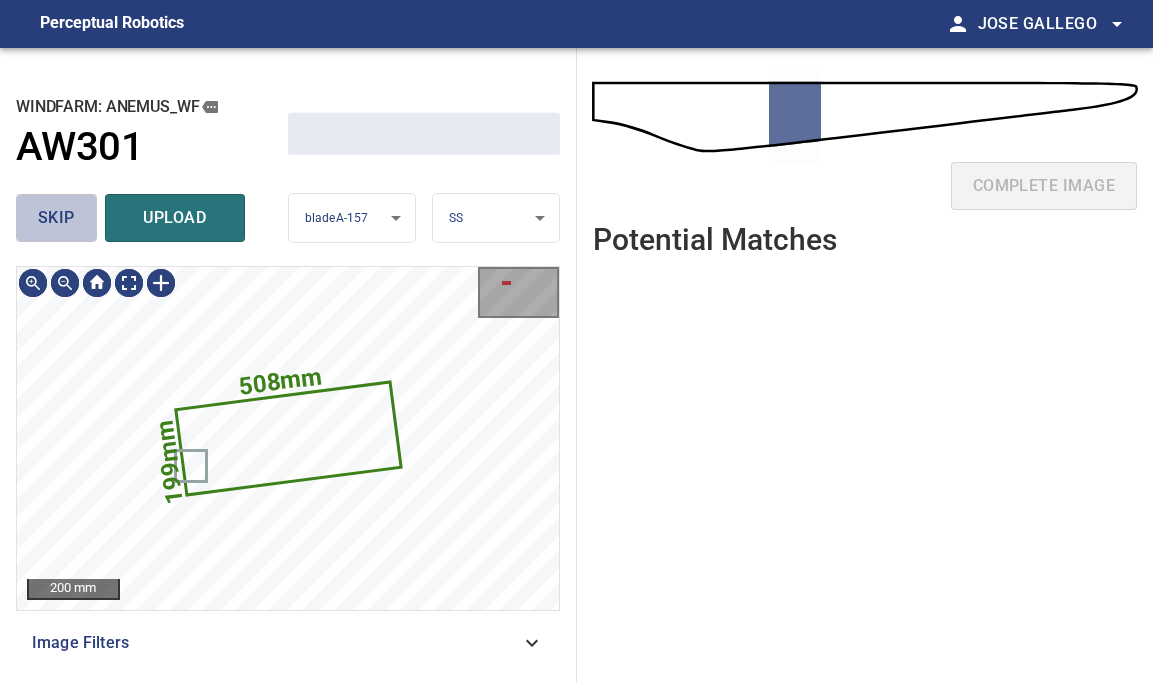 click on "skip" at bounding box center (56, 218) 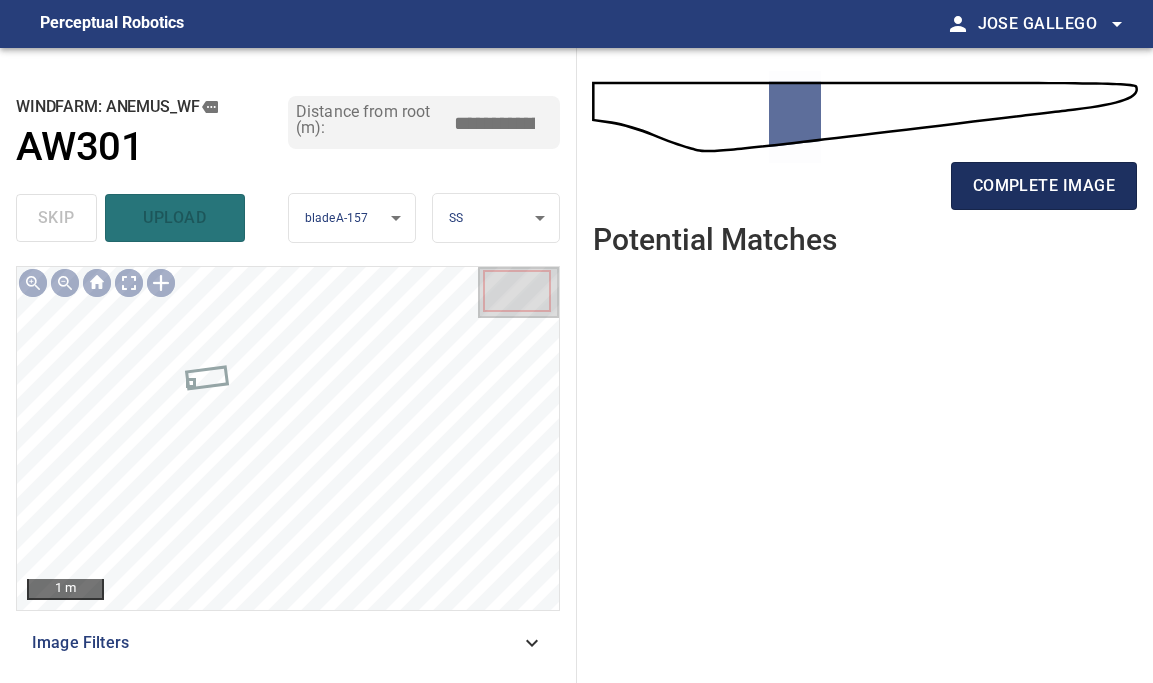 click on "complete image" at bounding box center [1044, 186] 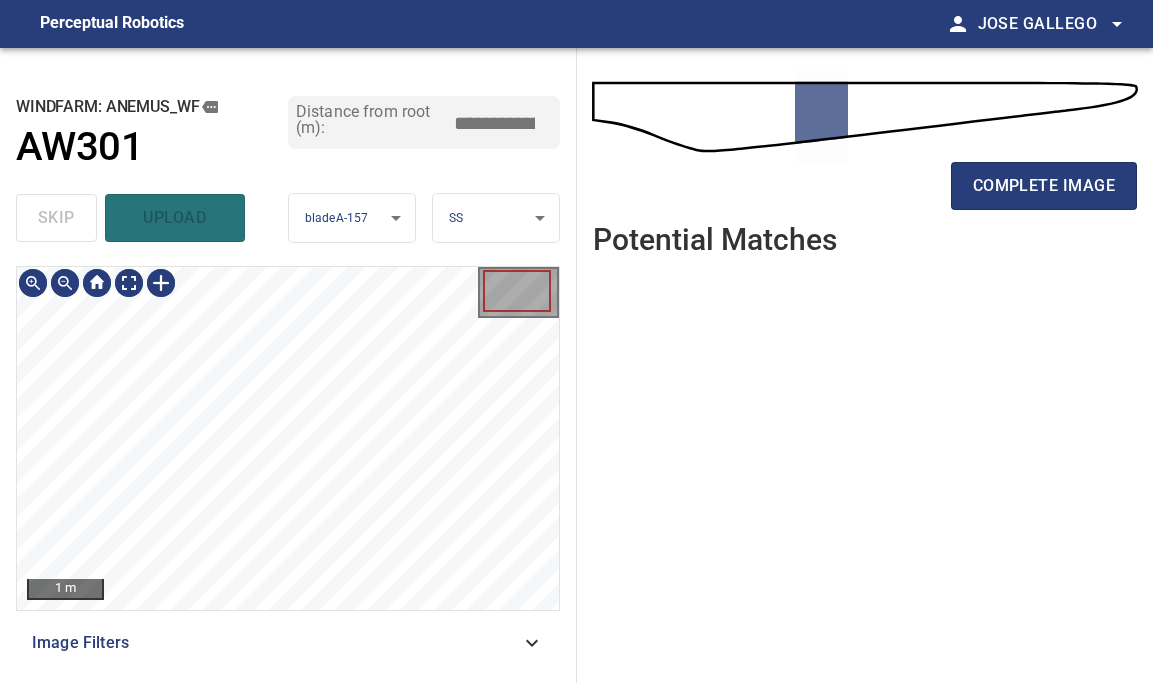click on "1 m Image Filters" at bounding box center [288, 466] 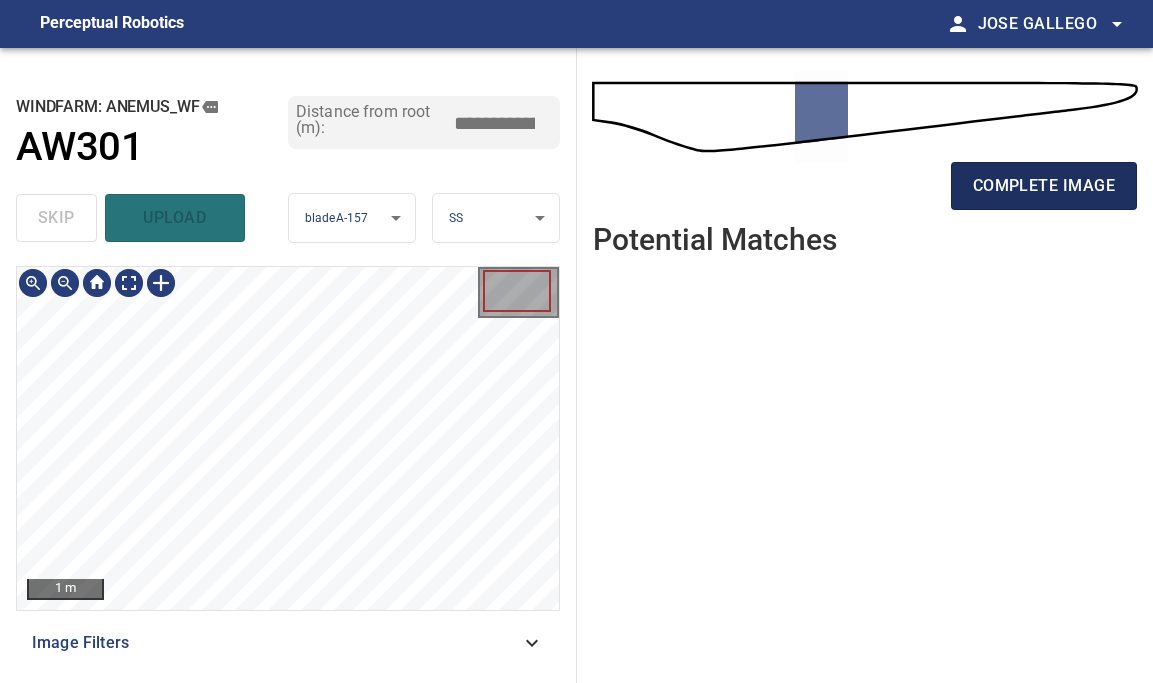 click on "complete image" at bounding box center [1044, 186] 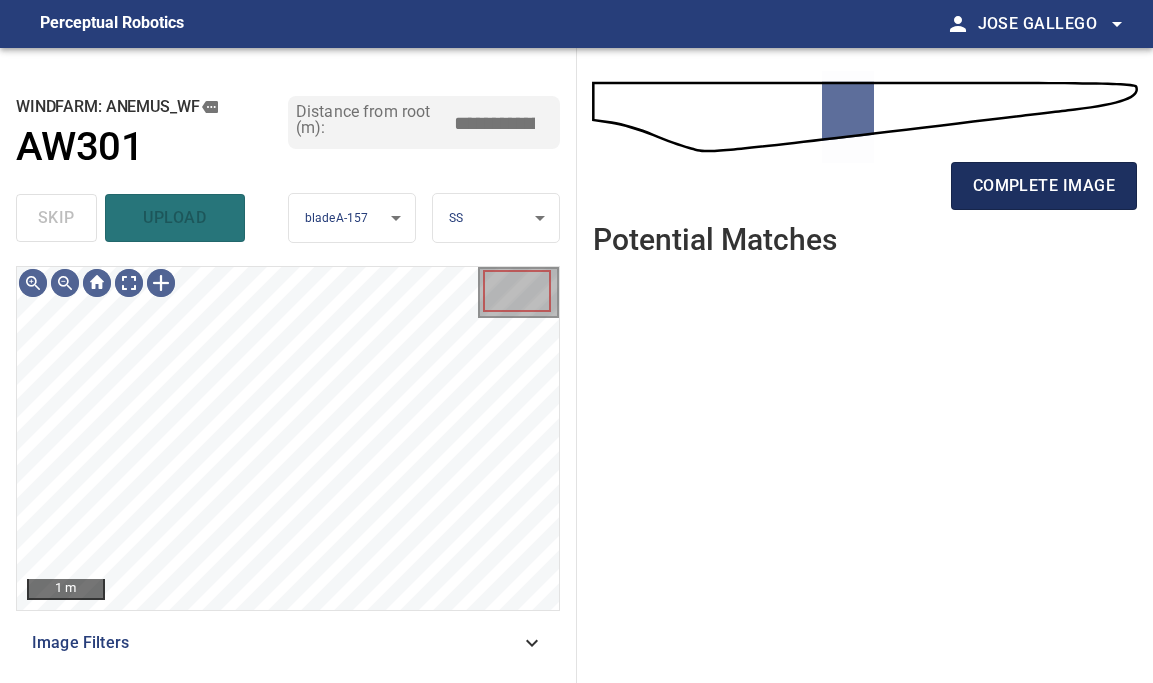 click on "complete image" at bounding box center (1044, 186) 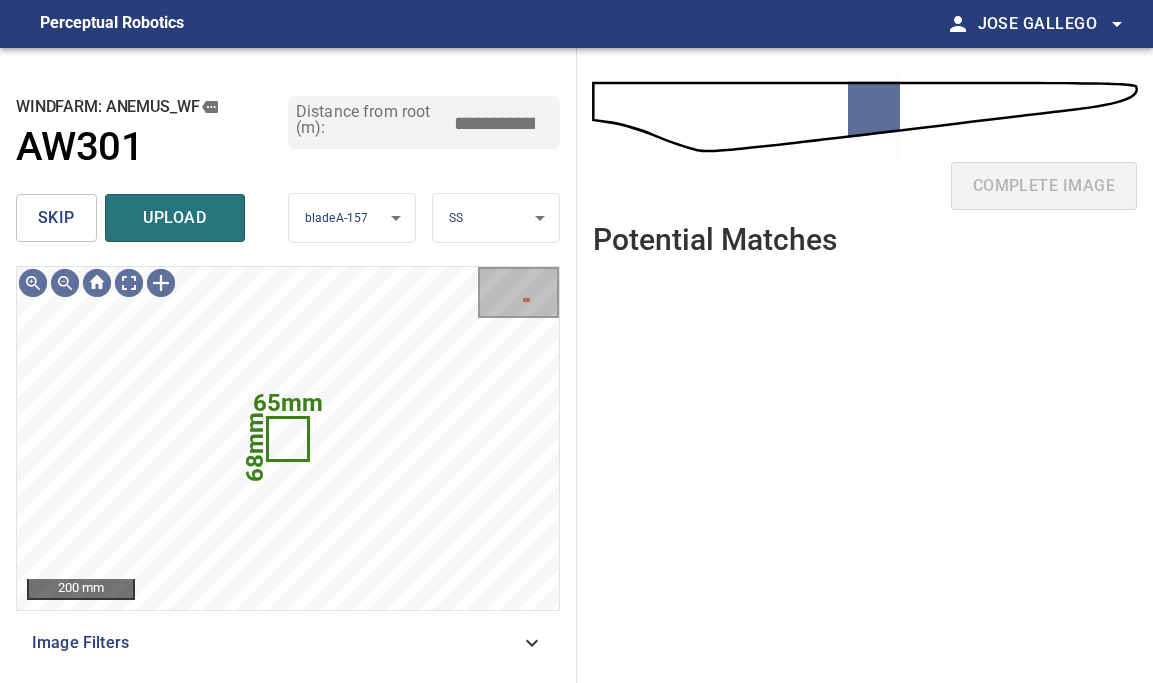 click on "skip" at bounding box center (56, 218) 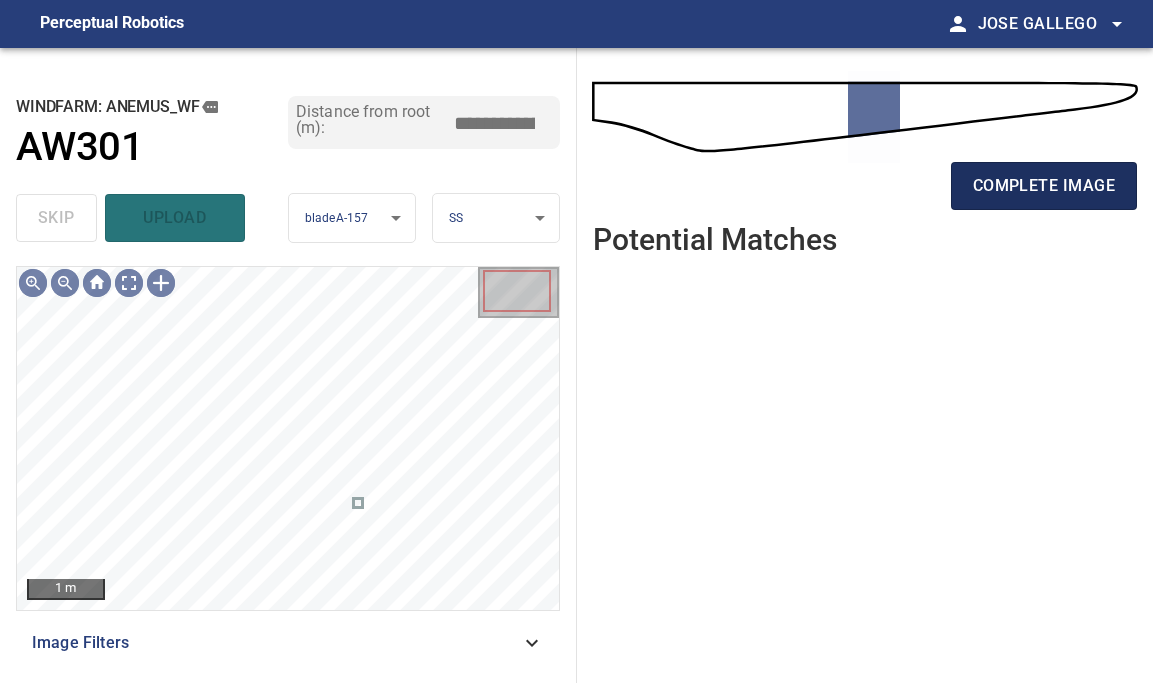 click on "complete image" at bounding box center (1044, 186) 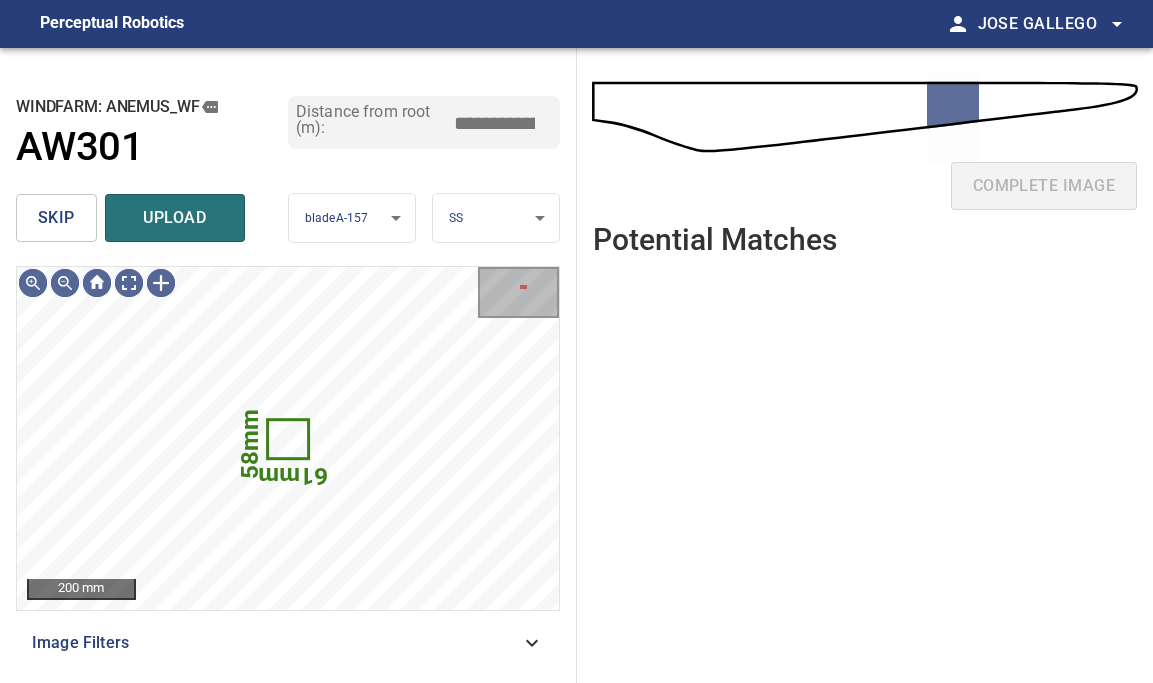 click on "skip" at bounding box center [56, 218] 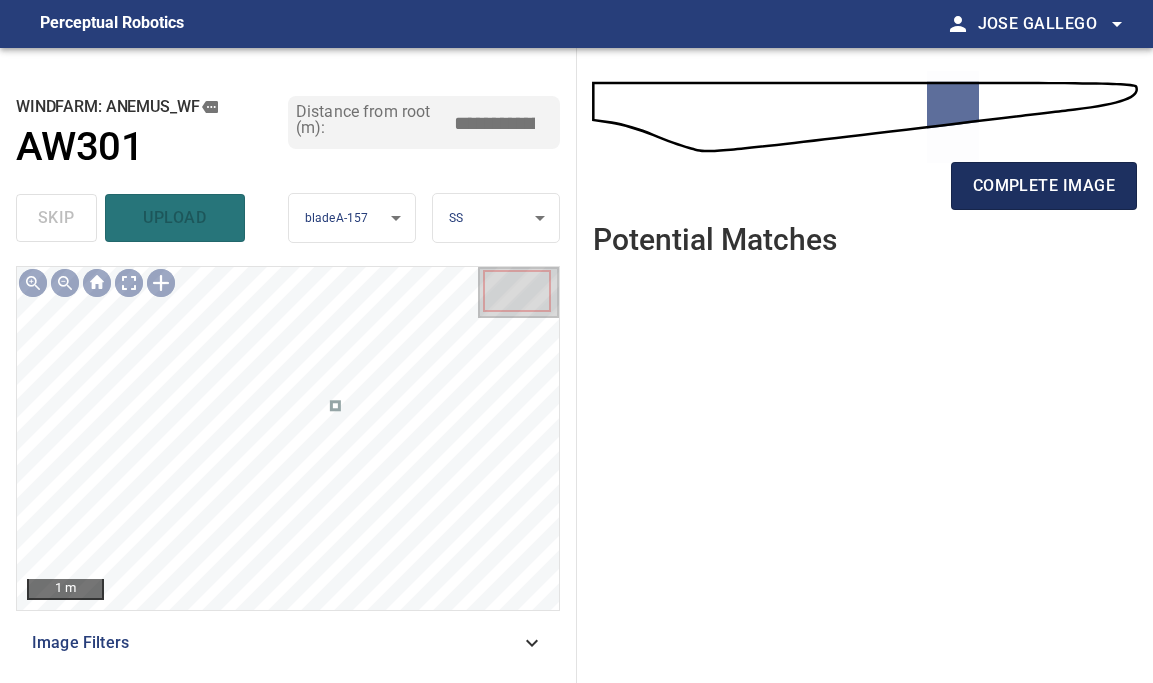 click on "complete image" at bounding box center (1044, 186) 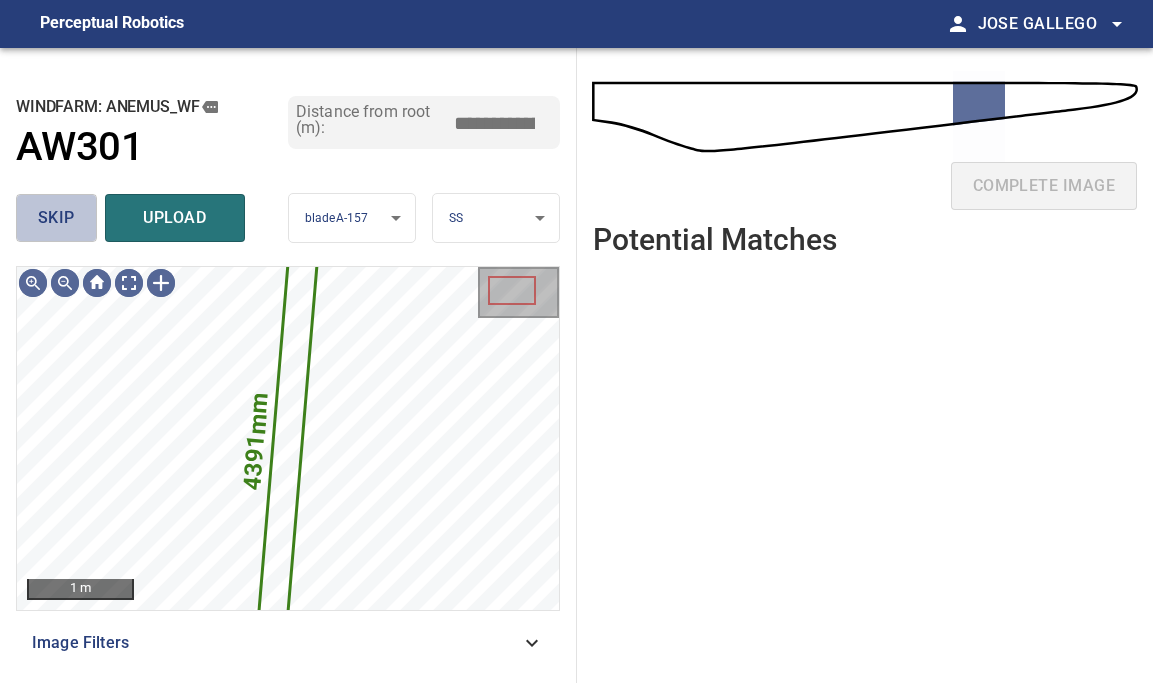 click on "skip" at bounding box center [56, 218] 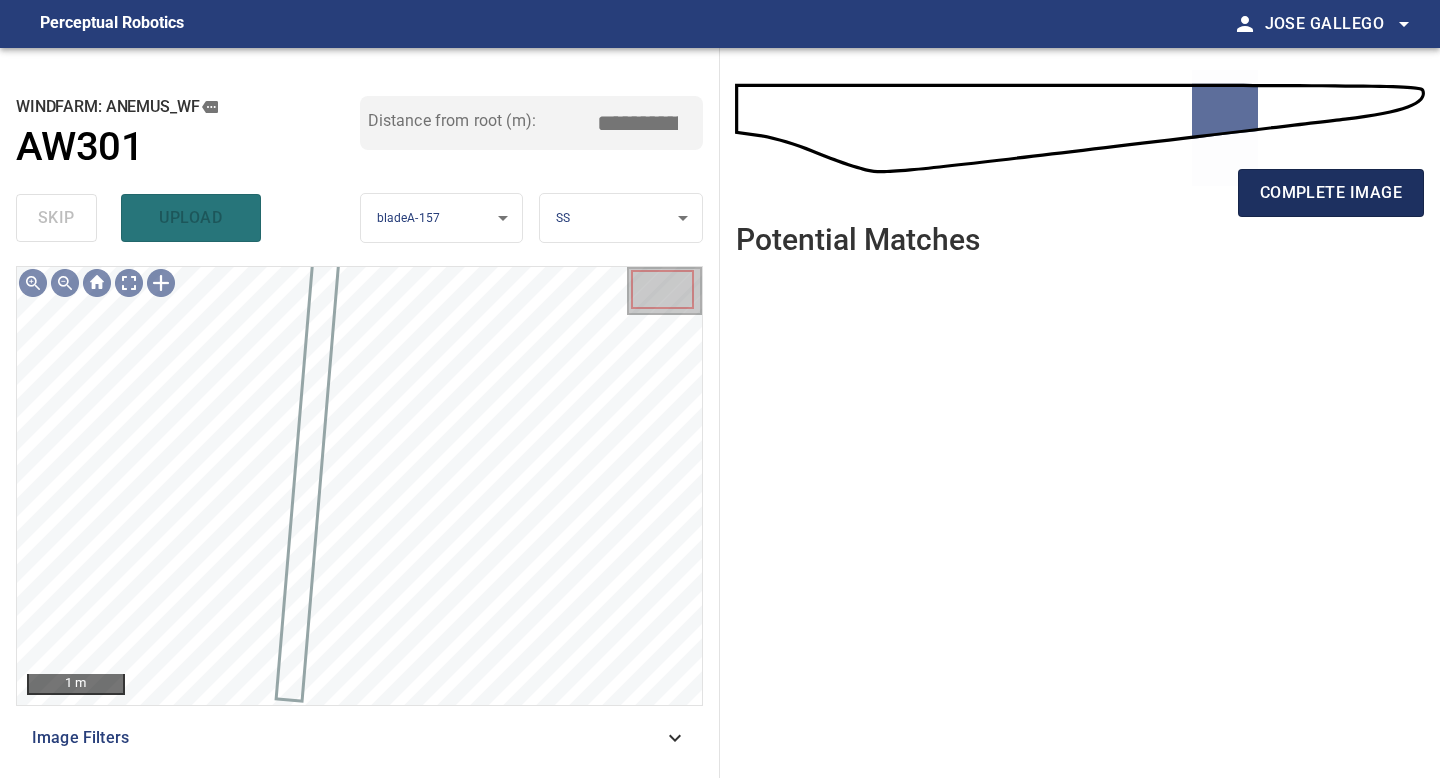 click on "complete image" at bounding box center [1331, 193] 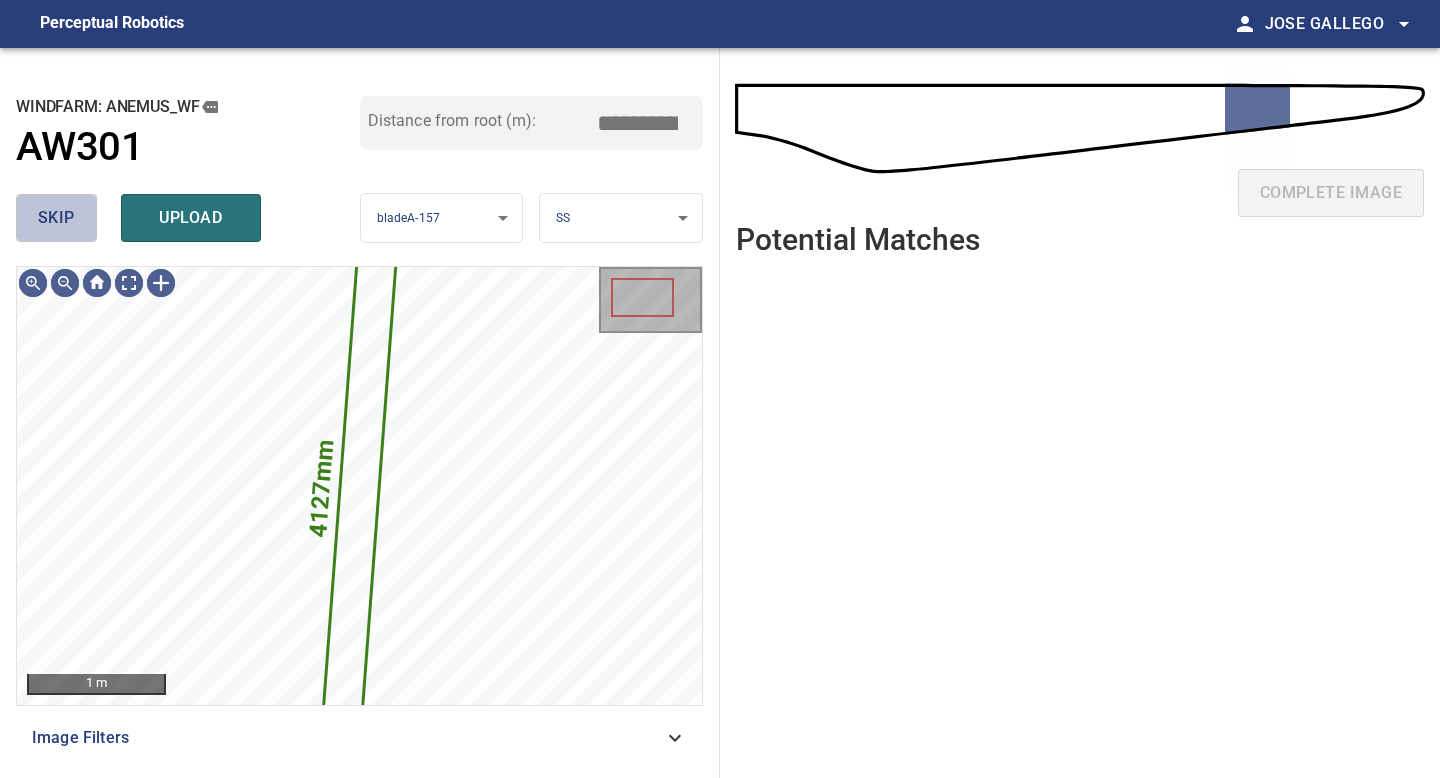 click on "skip" at bounding box center (56, 218) 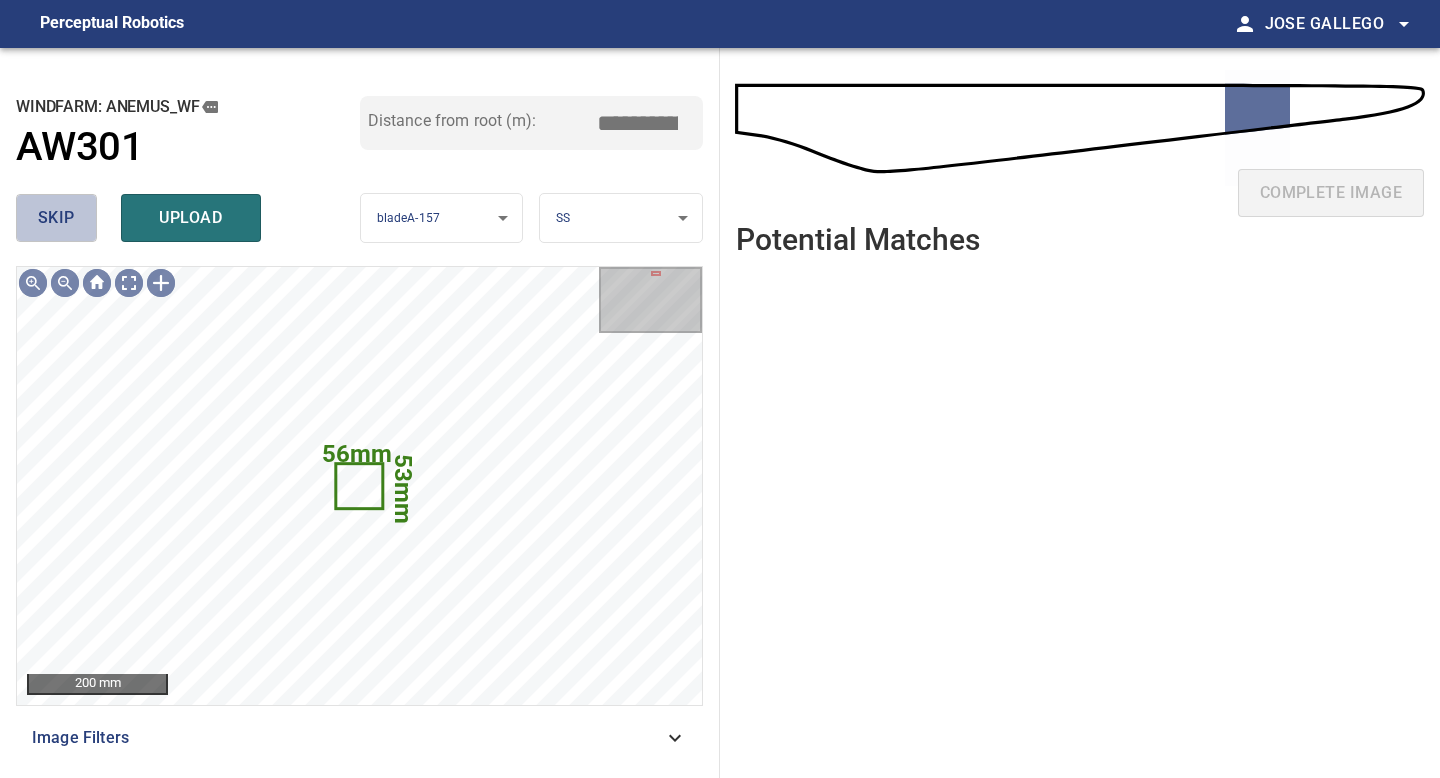 click on "skip" at bounding box center [56, 218] 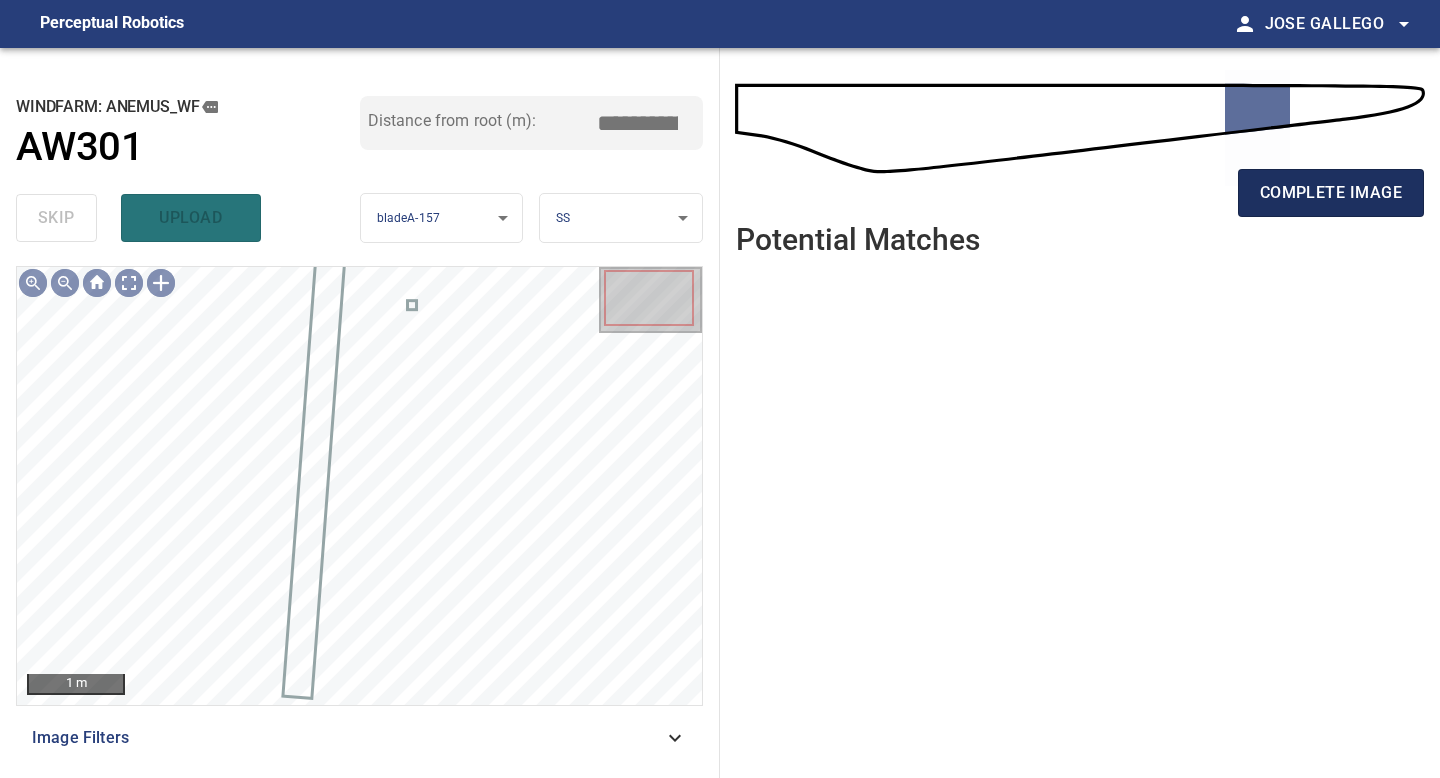 click on "complete image" at bounding box center [1331, 193] 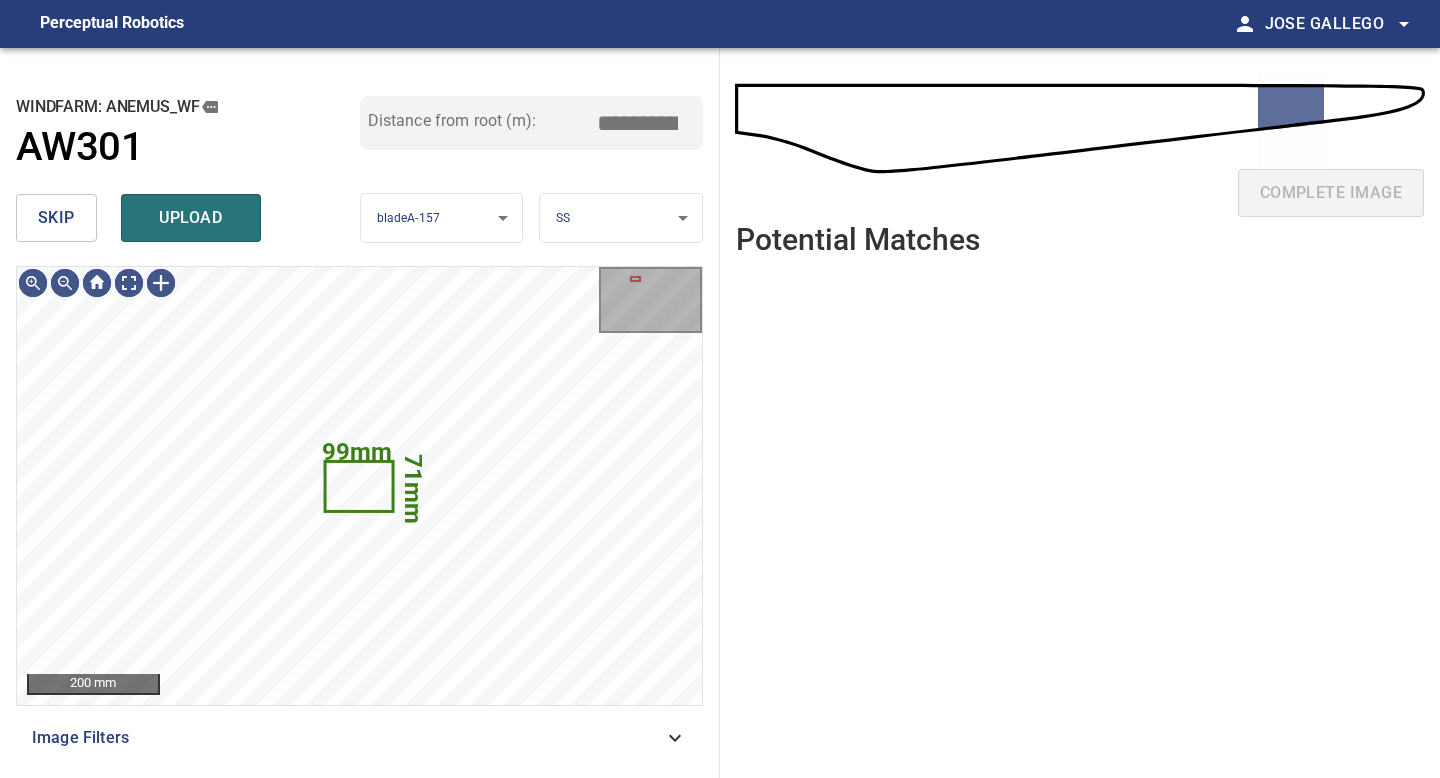 click on "skip" at bounding box center [56, 218] 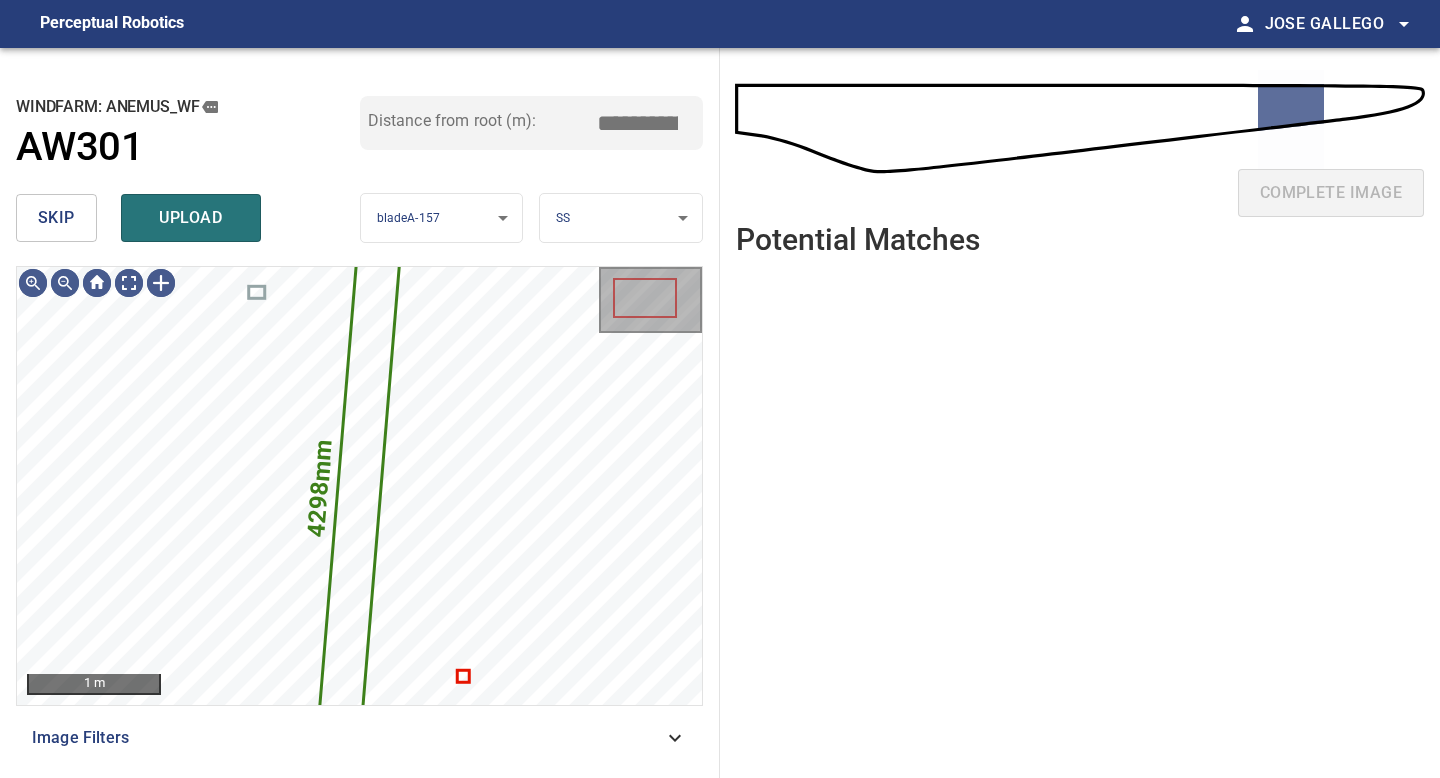 click on "skip" at bounding box center (56, 218) 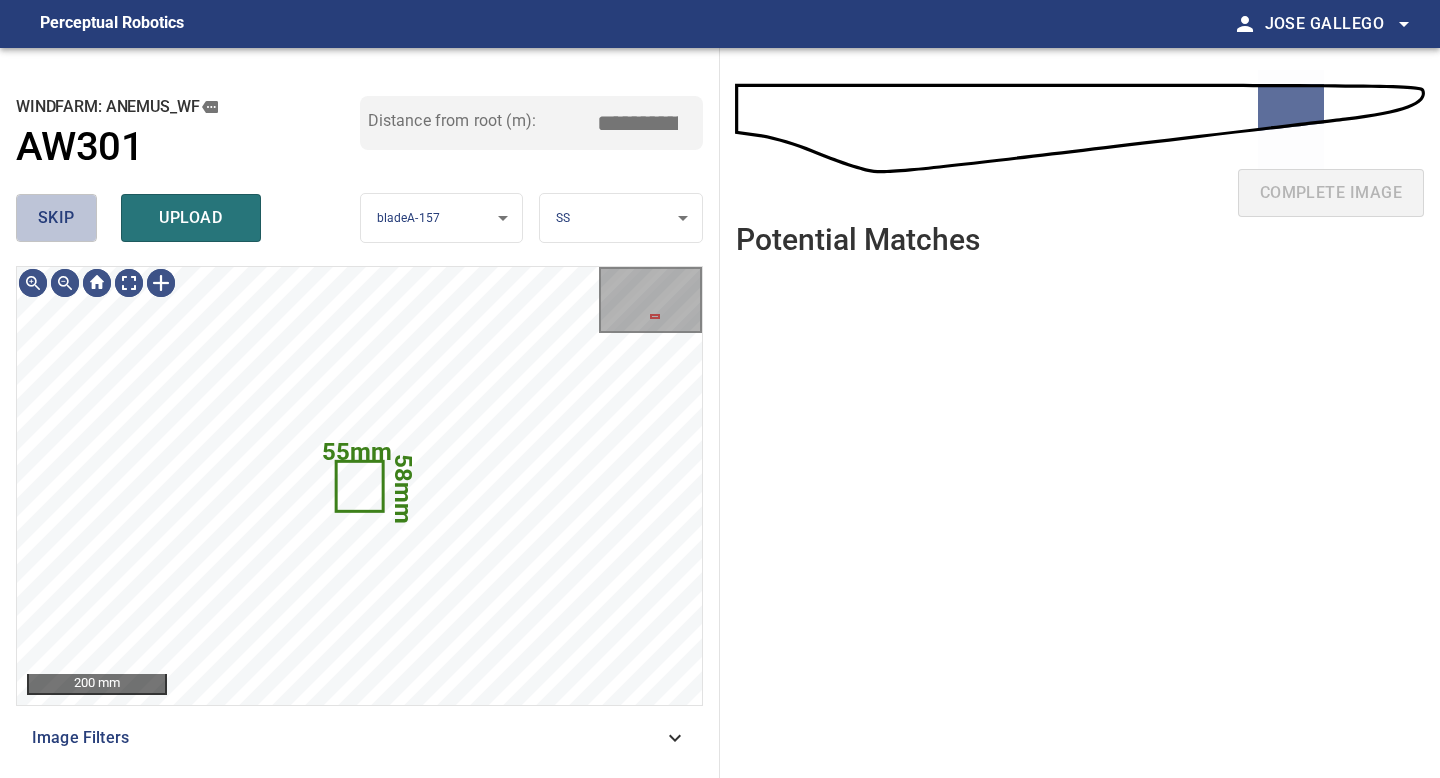 click on "skip" at bounding box center [56, 218] 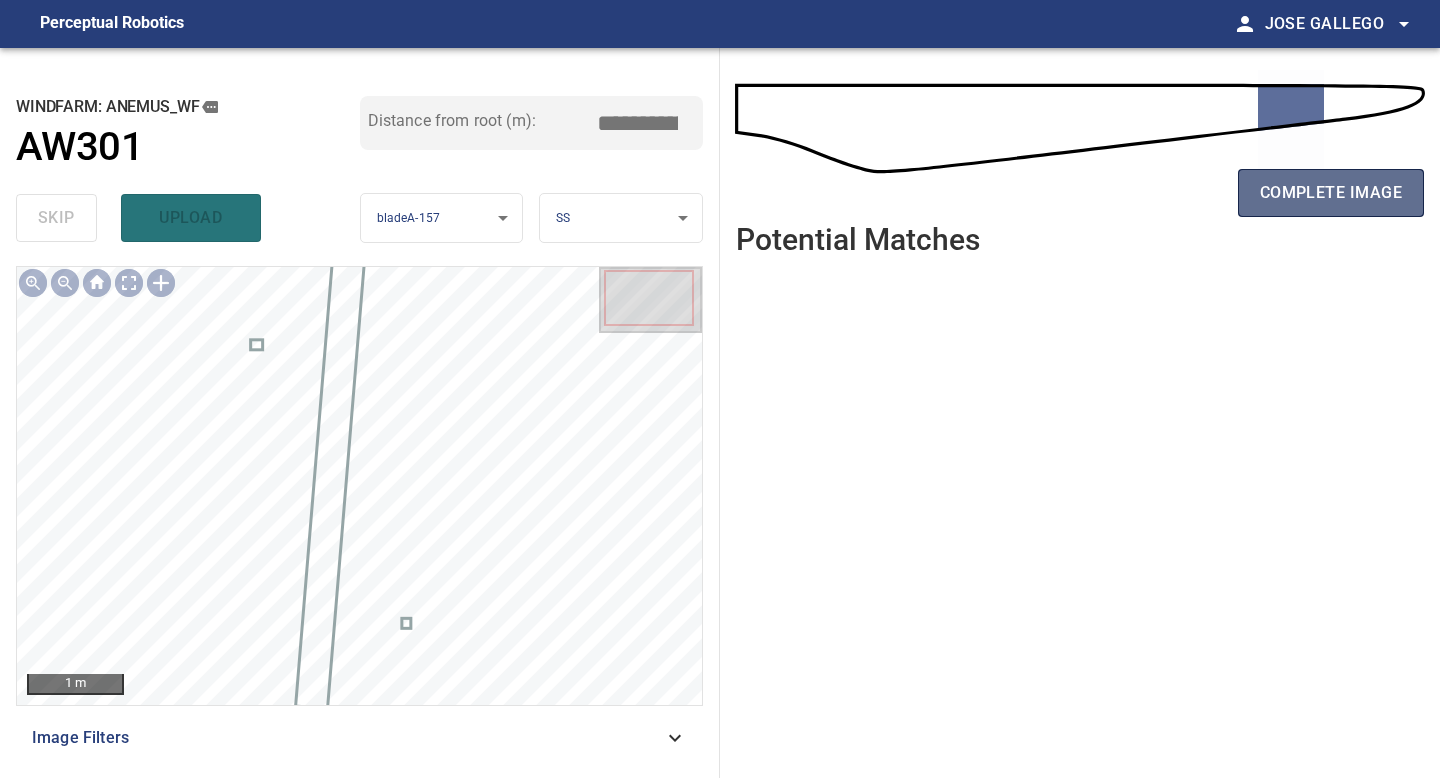click on "complete image" at bounding box center [1331, 193] 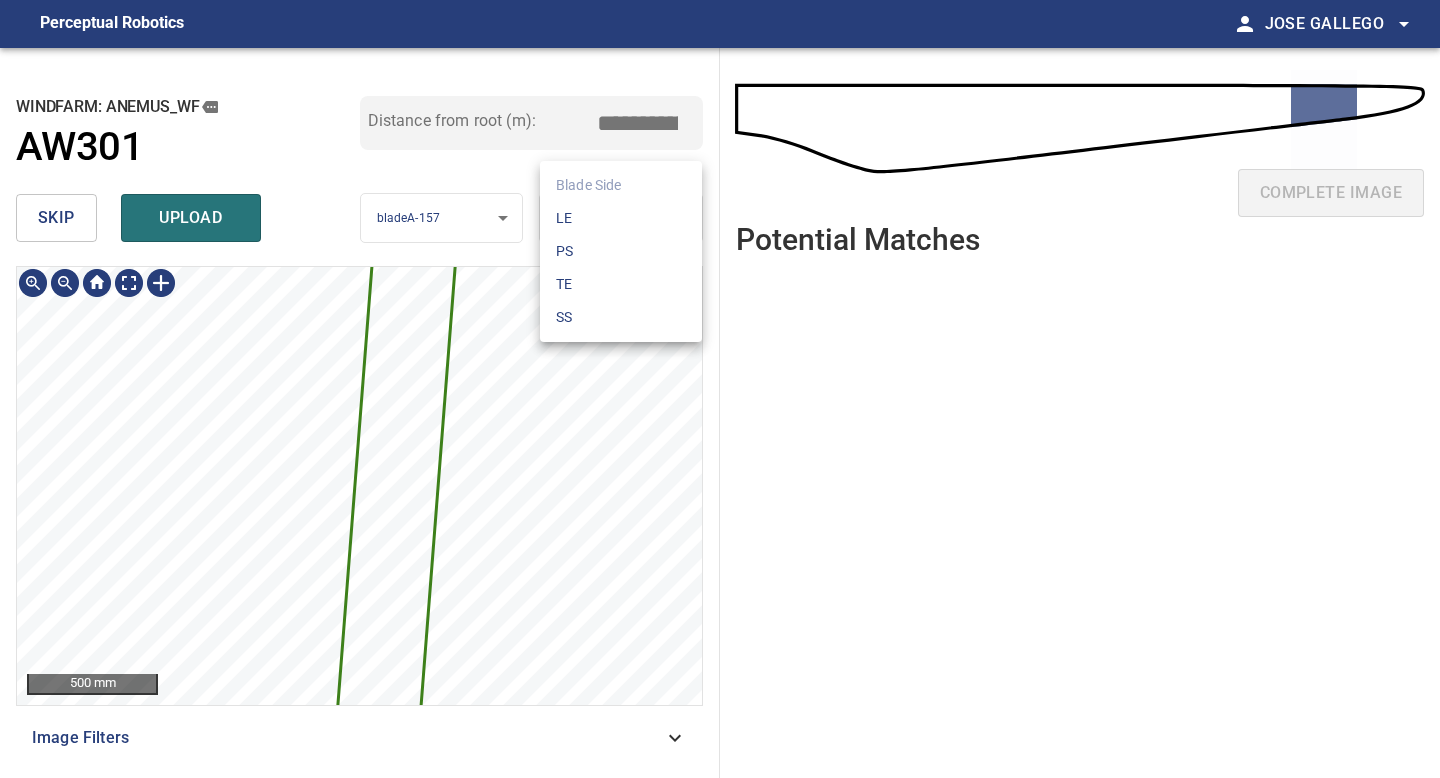 click on "**********" at bounding box center [720, 389] 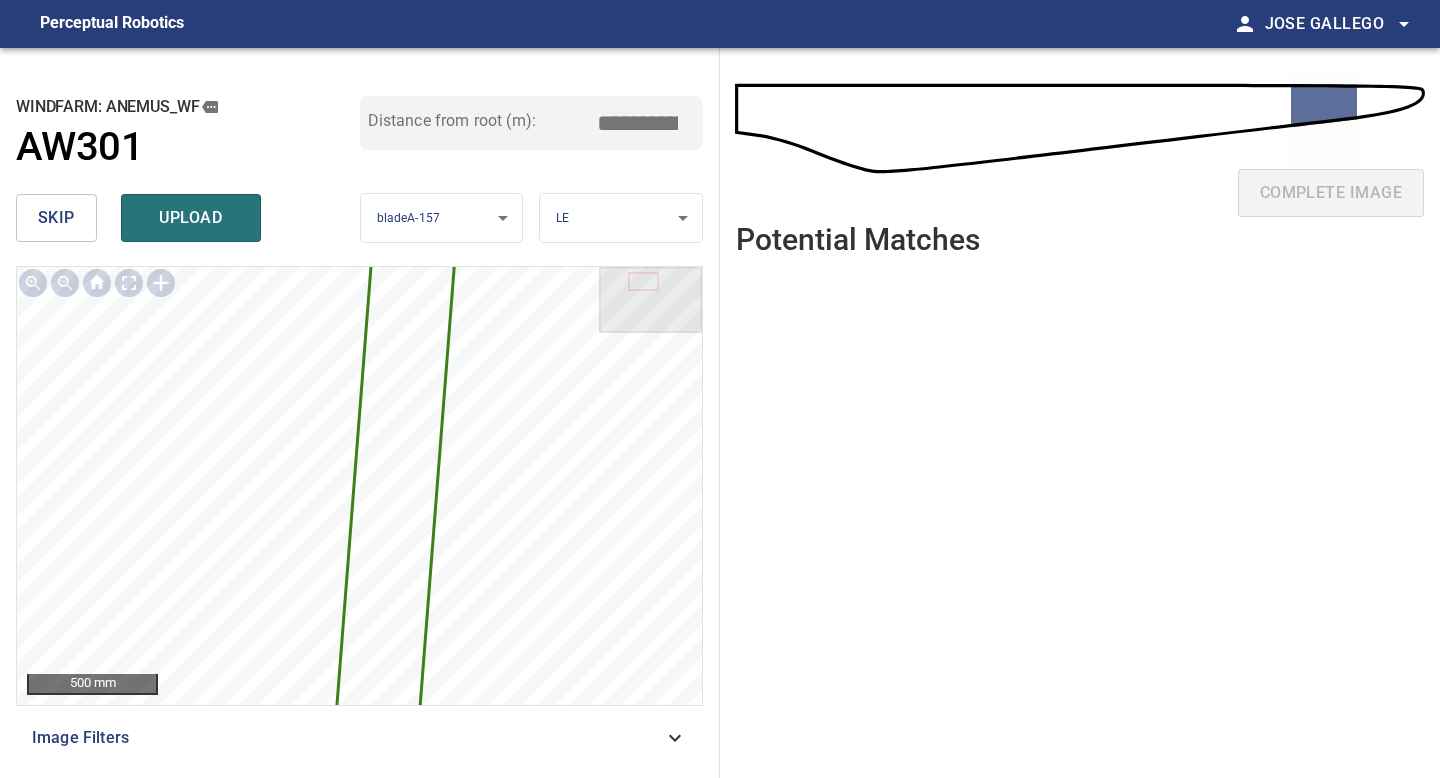 drag, startPoint x: 647, startPoint y: 120, endPoint x: 555, endPoint y: 120, distance: 92 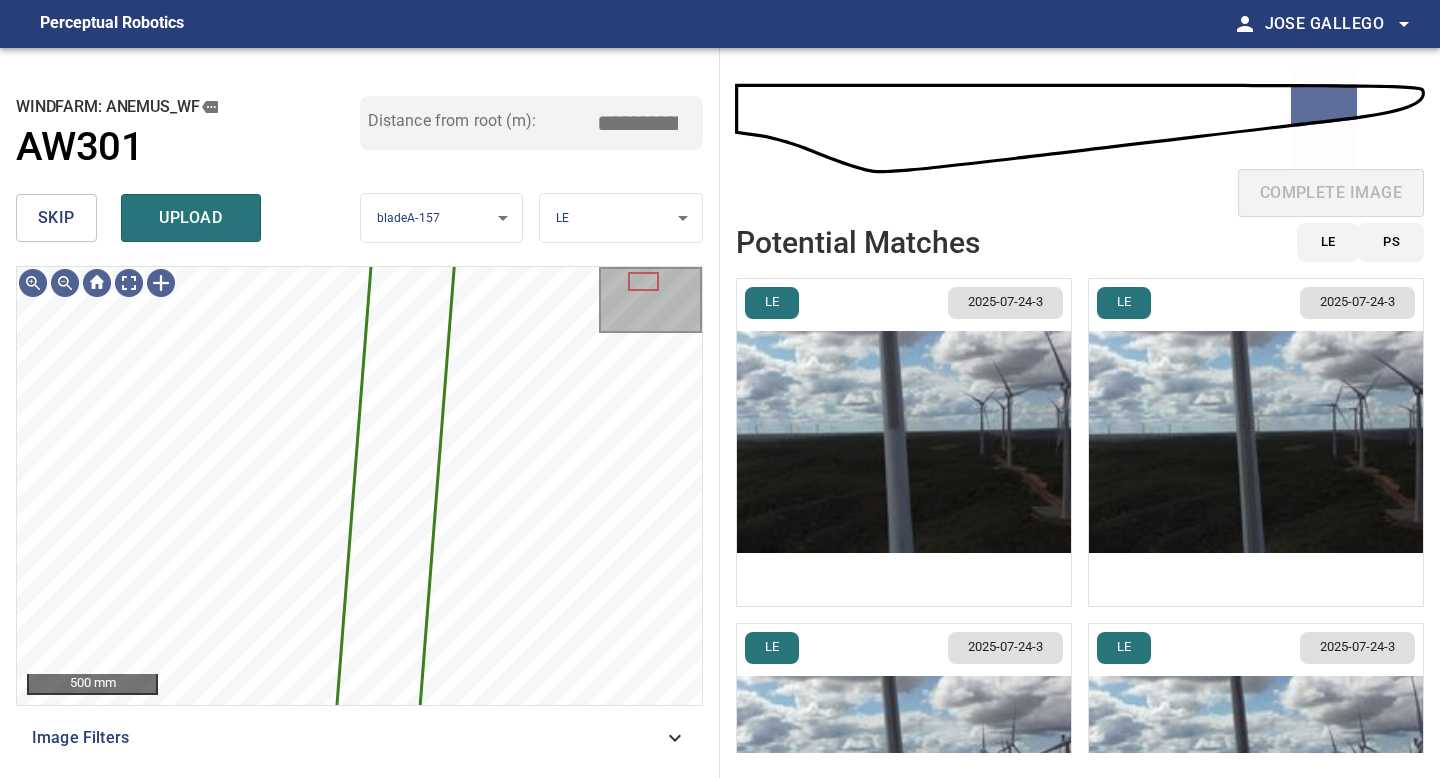 type on "*****" 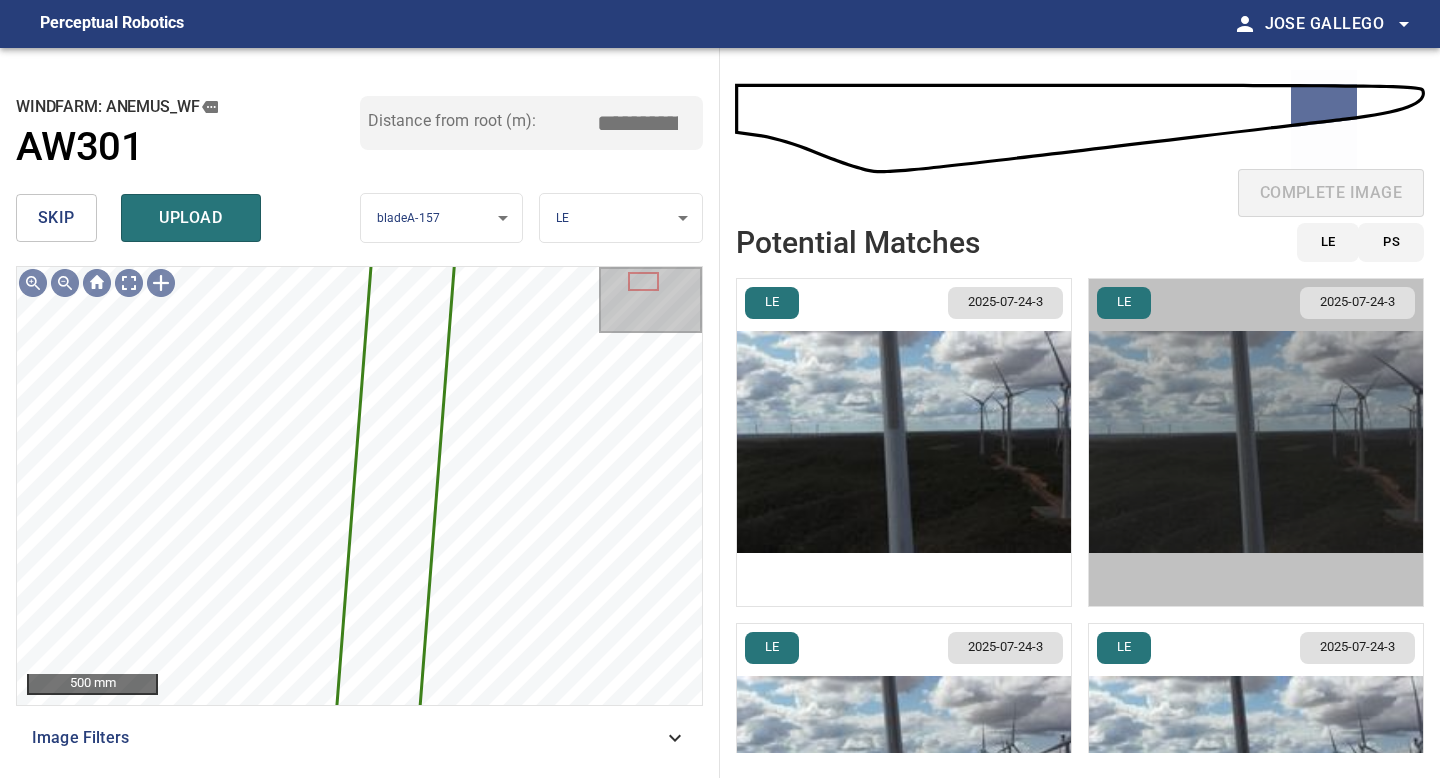 click at bounding box center (1256, 442) 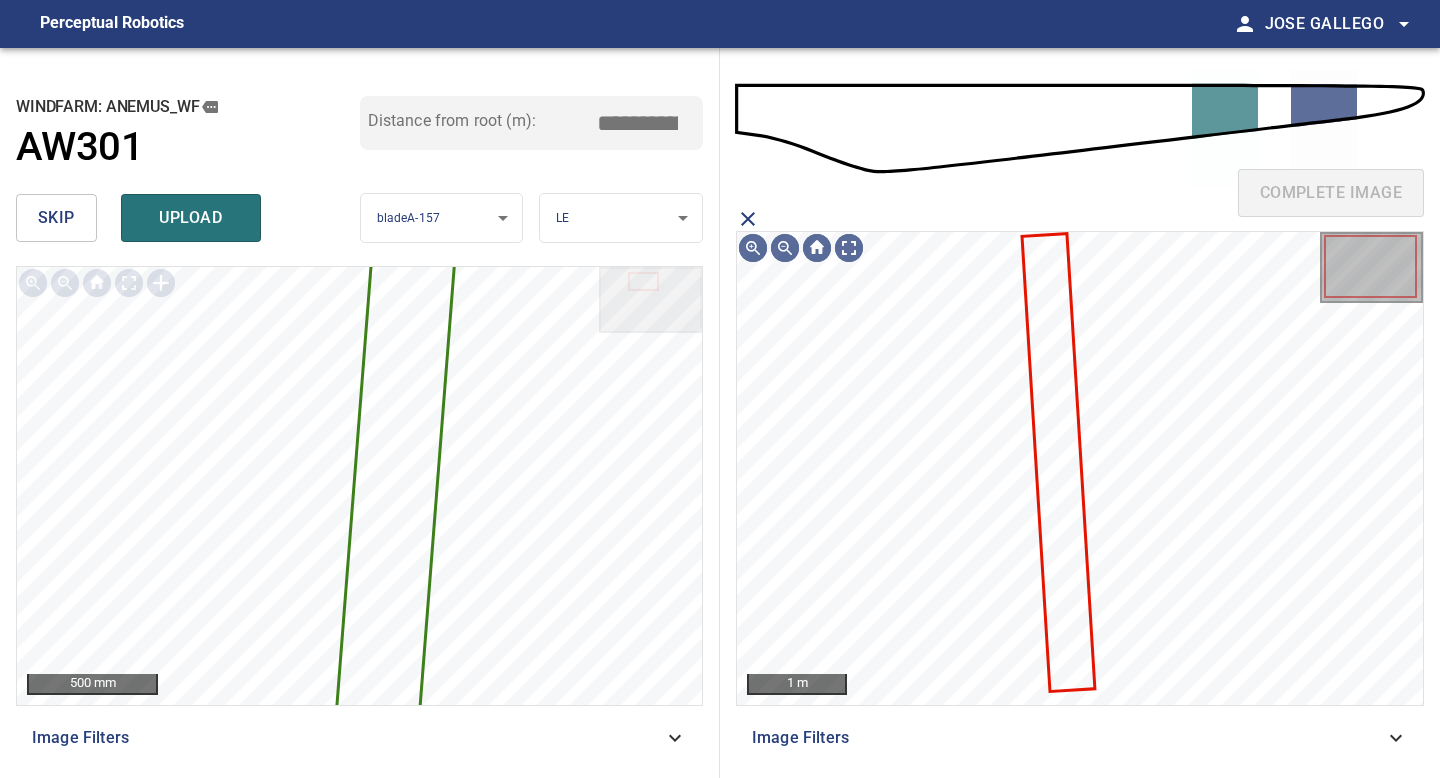 click 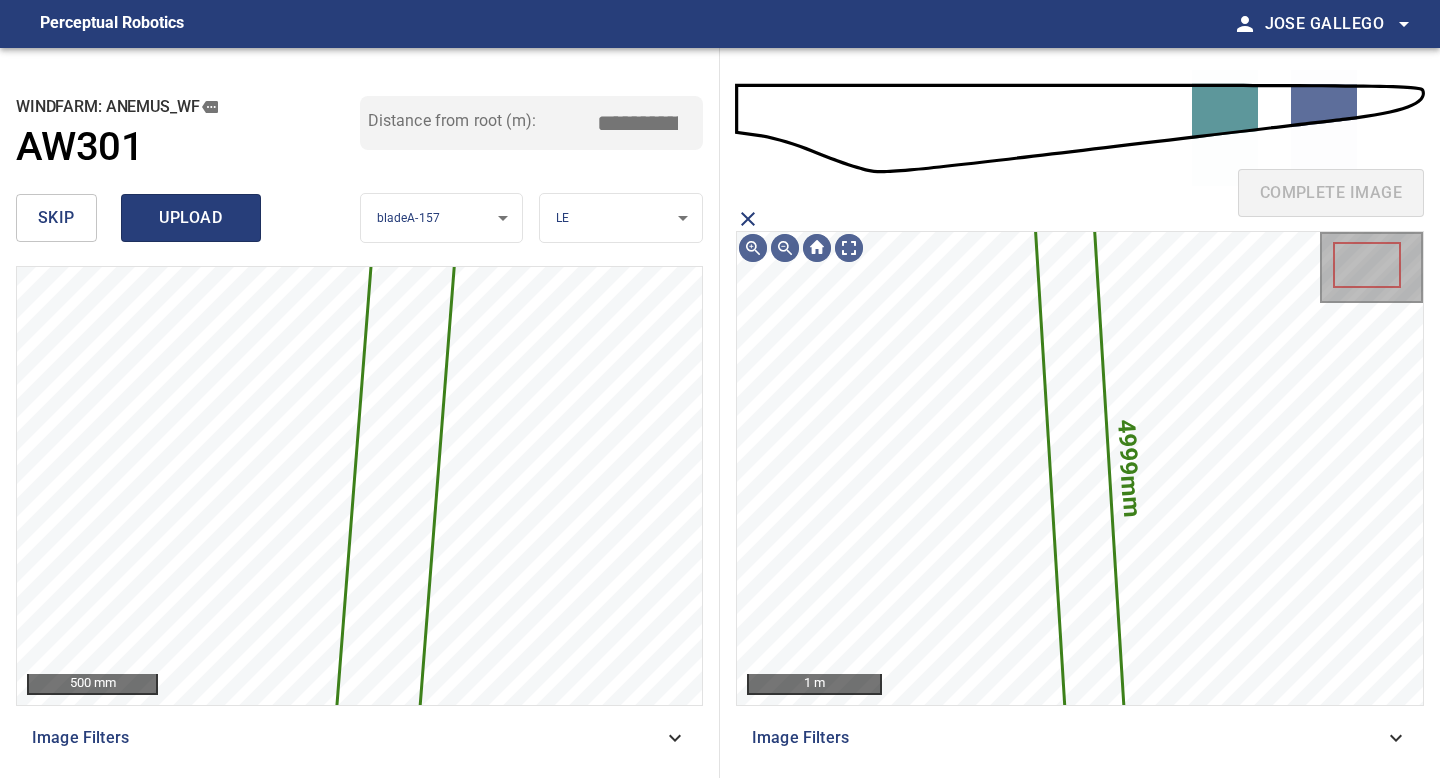click on "upload" at bounding box center (191, 218) 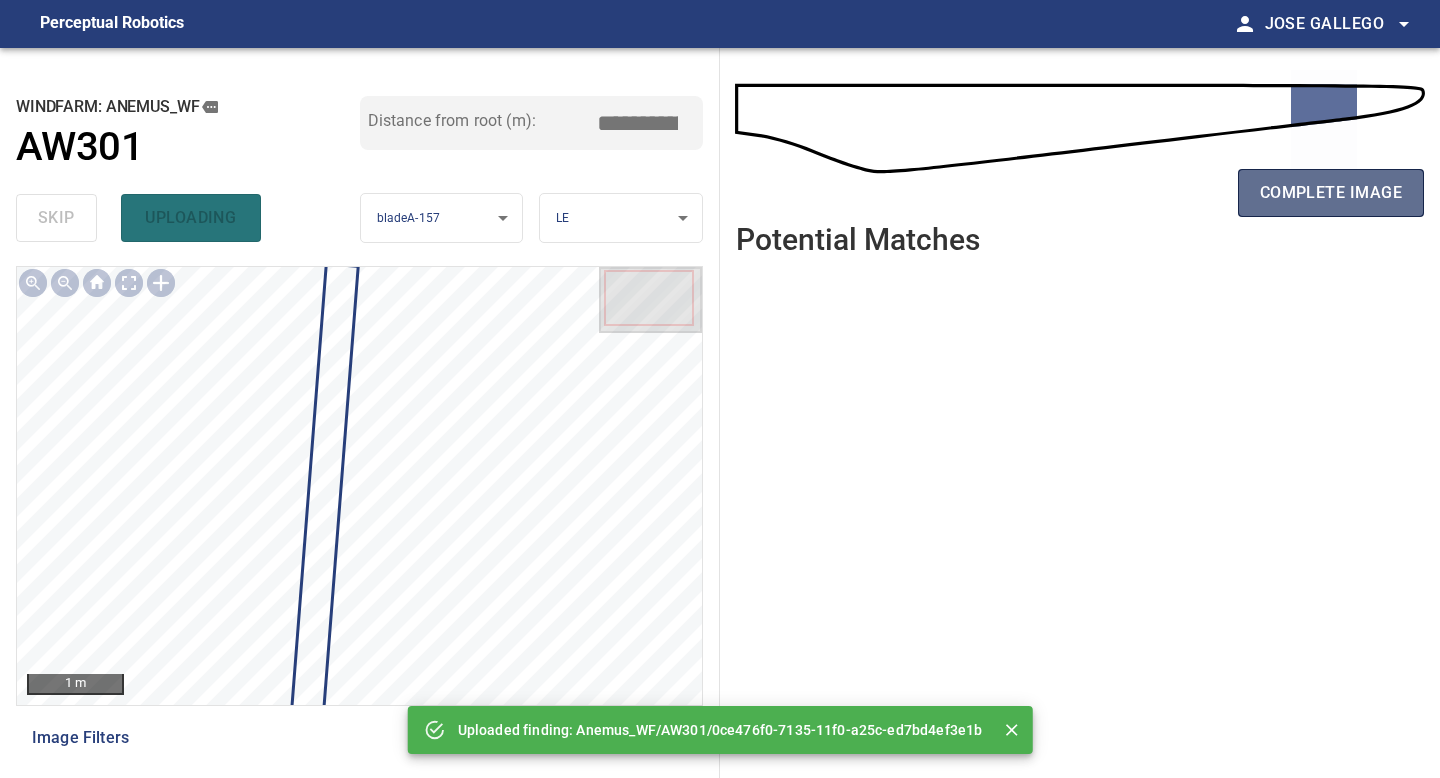 click on "complete image" at bounding box center [1331, 193] 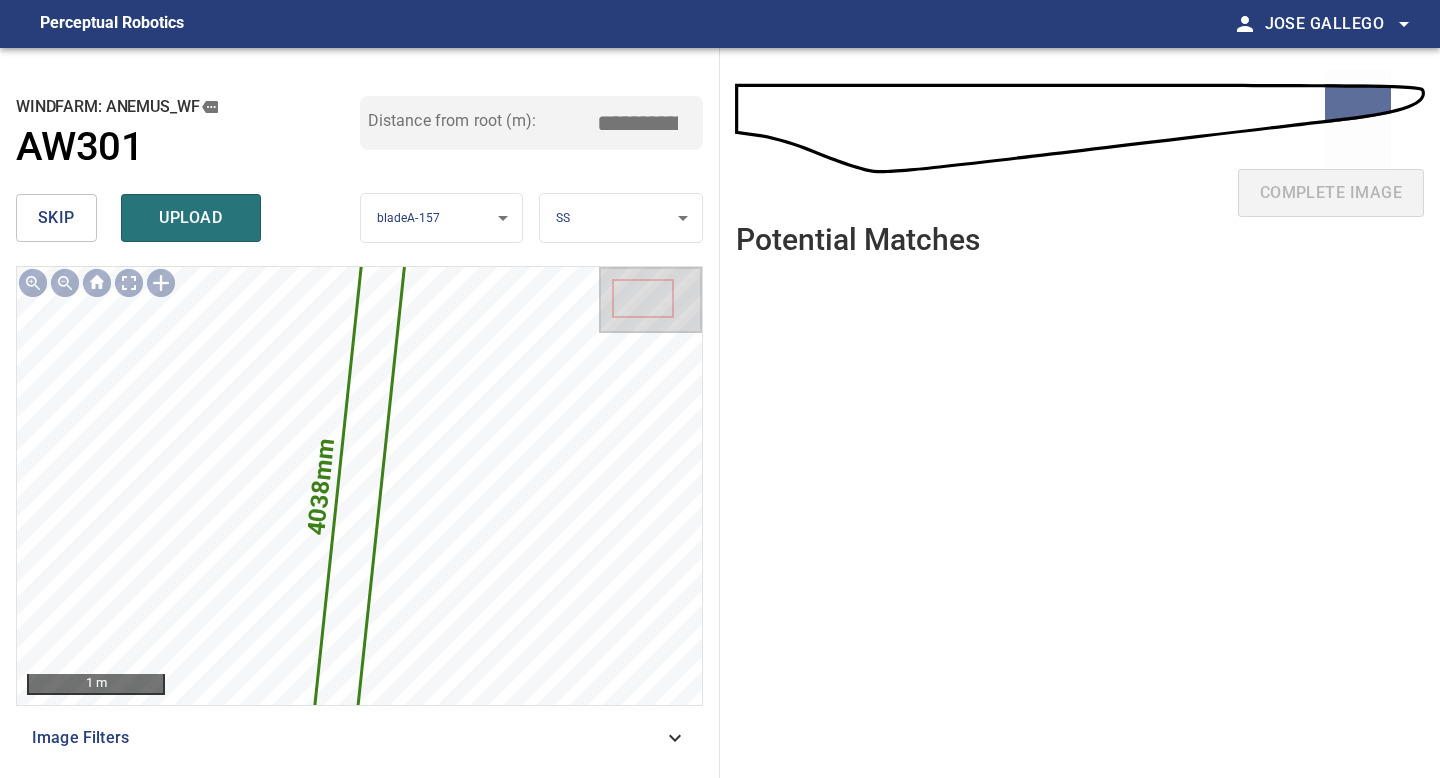 click on "**********" at bounding box center (720, 389) 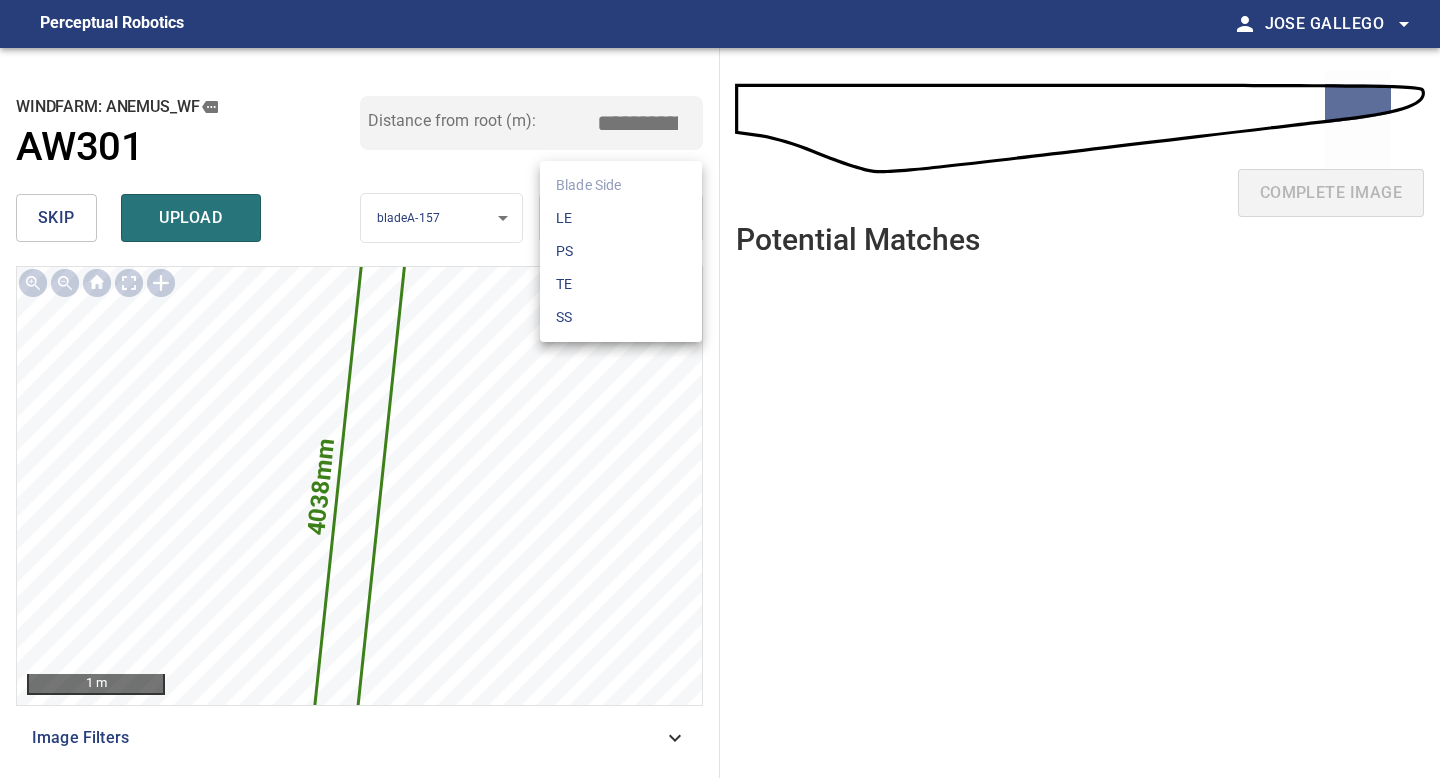 click on "LE" at bounding box center (621, 218) 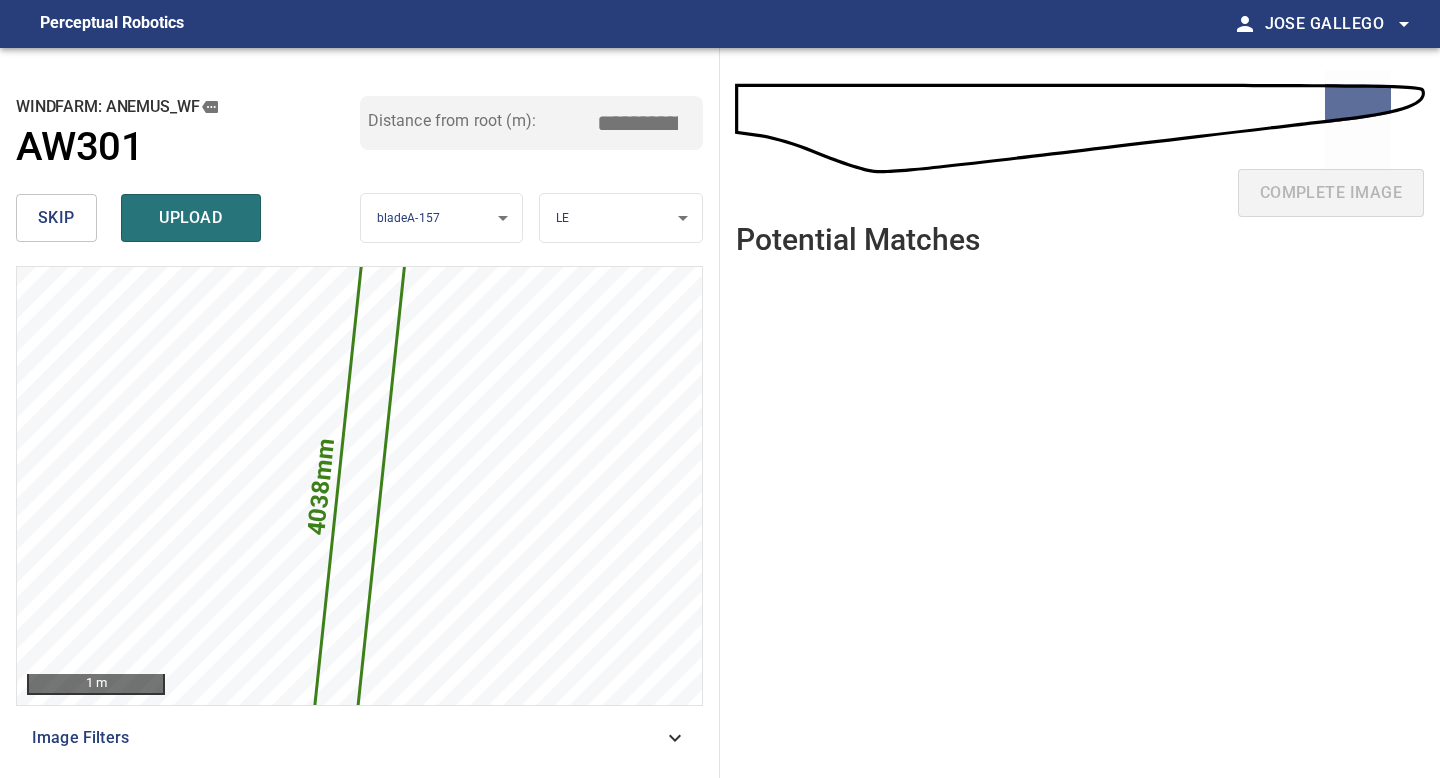 drag, startPoint x: 645, startPoint y: 118, endPoint x: 445, endPoint y: 118, distance: 200 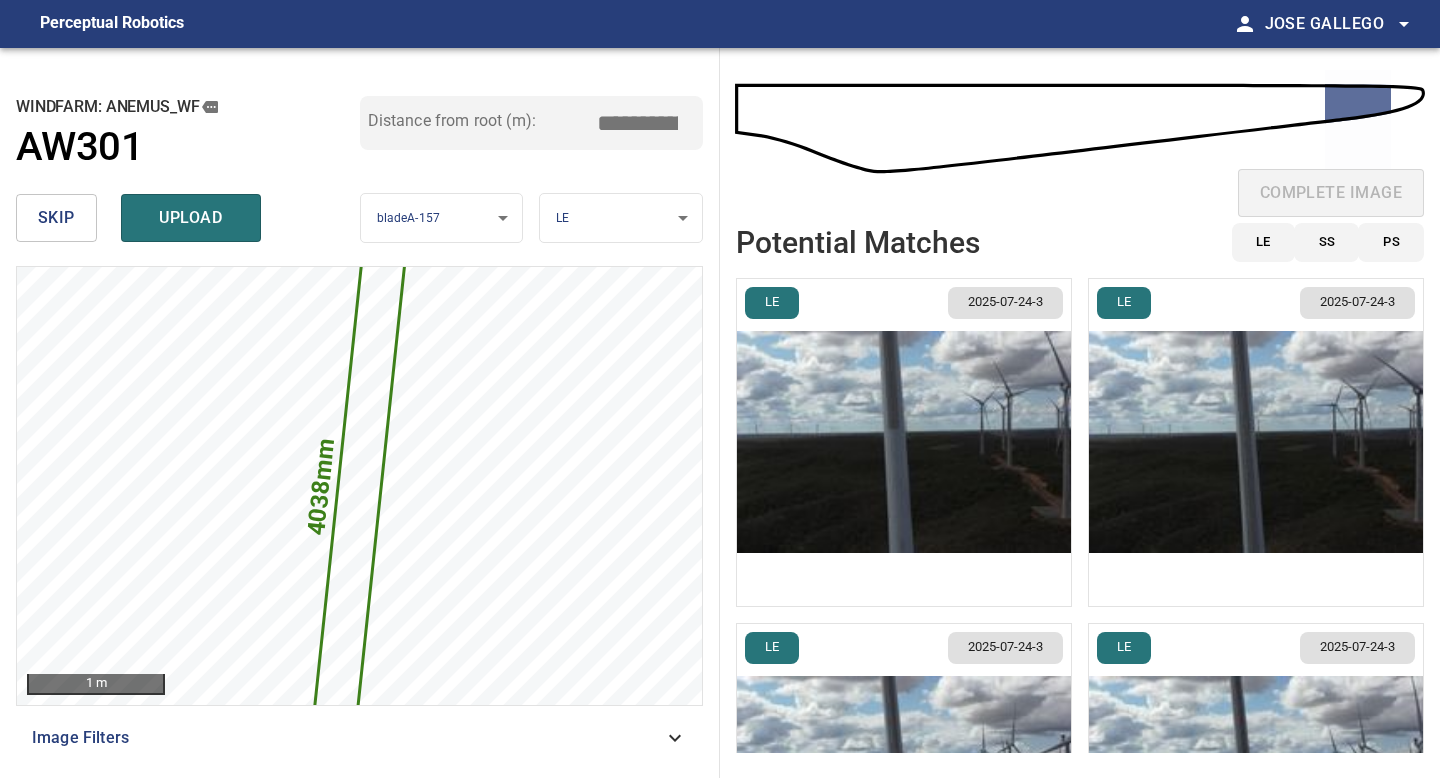type on "*****" 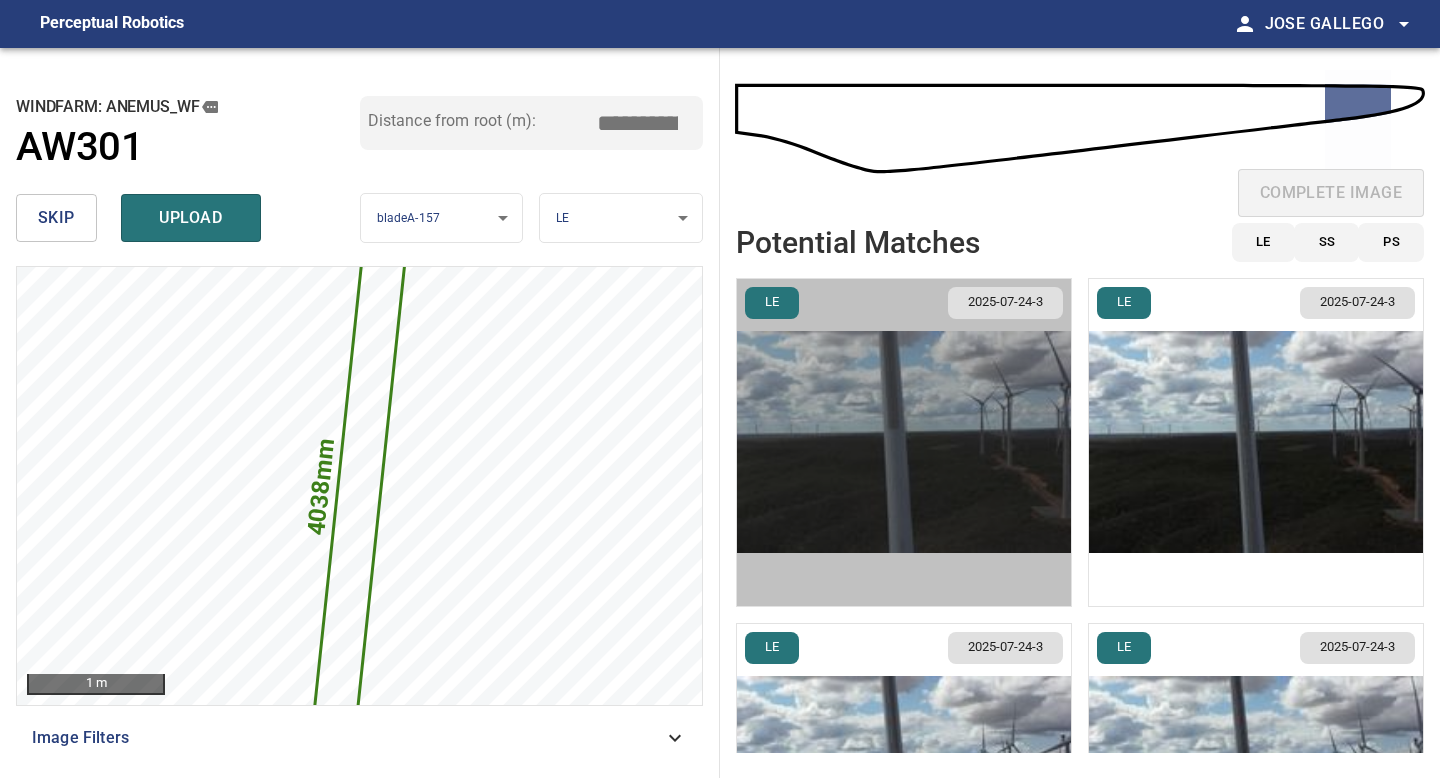 click at bounding box center [904, 442] 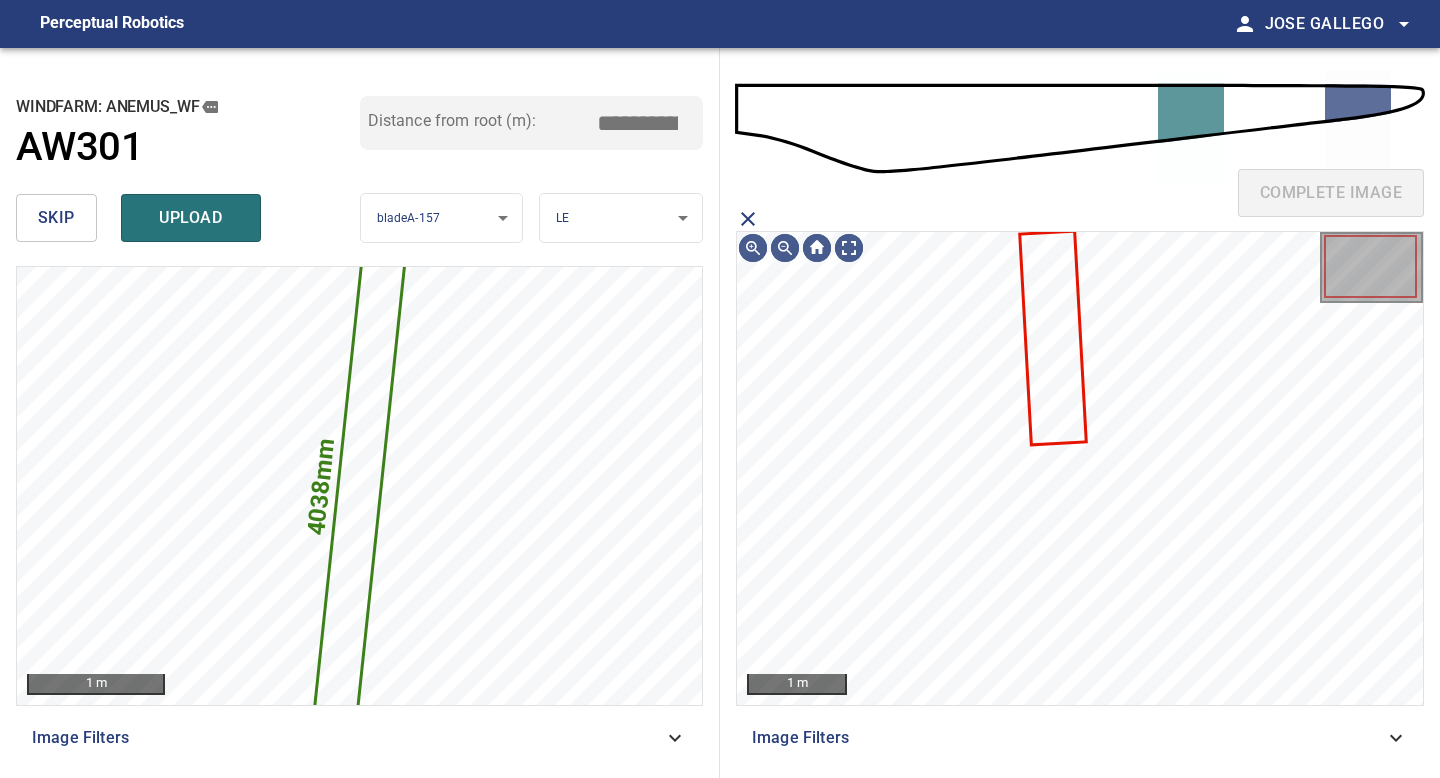 click 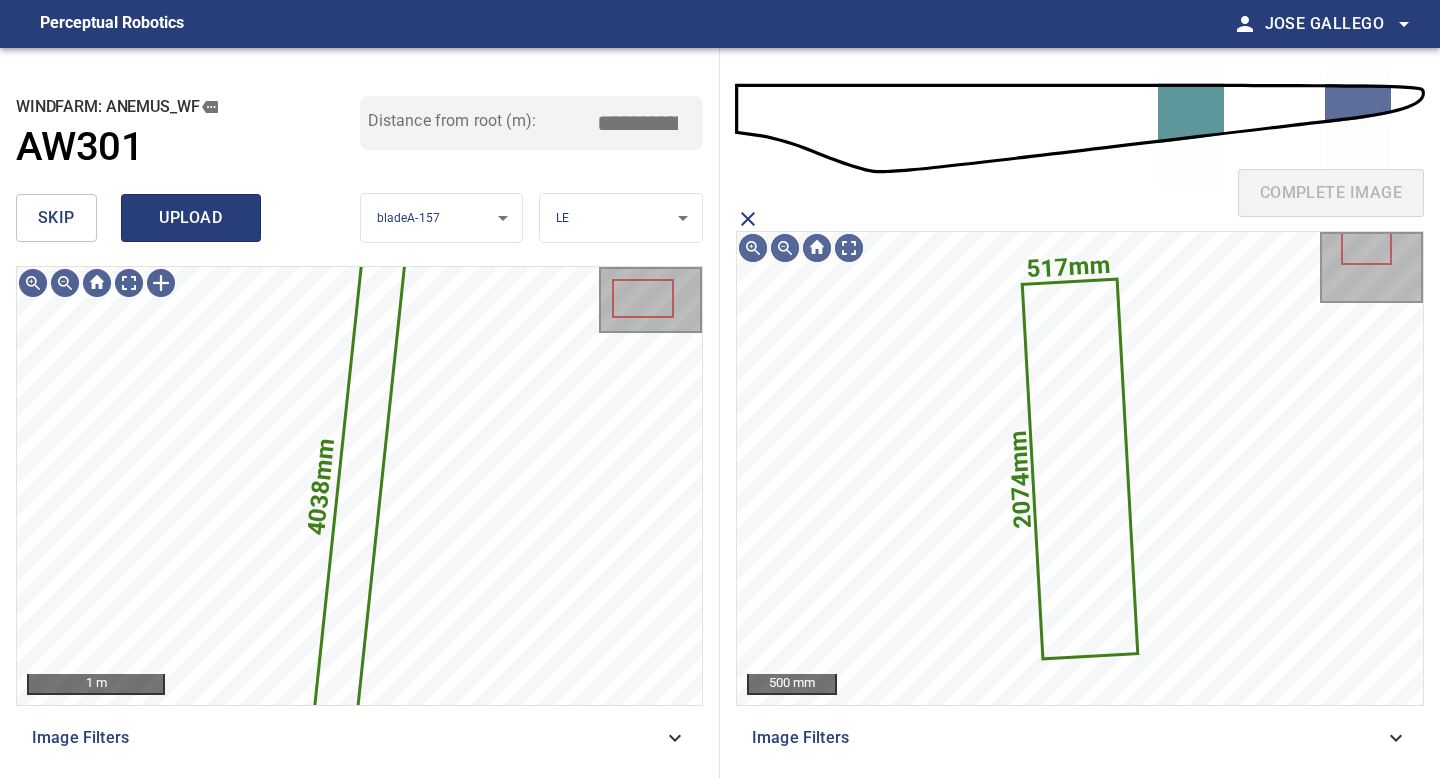 click on "upload" at bounding box center (191, 218) 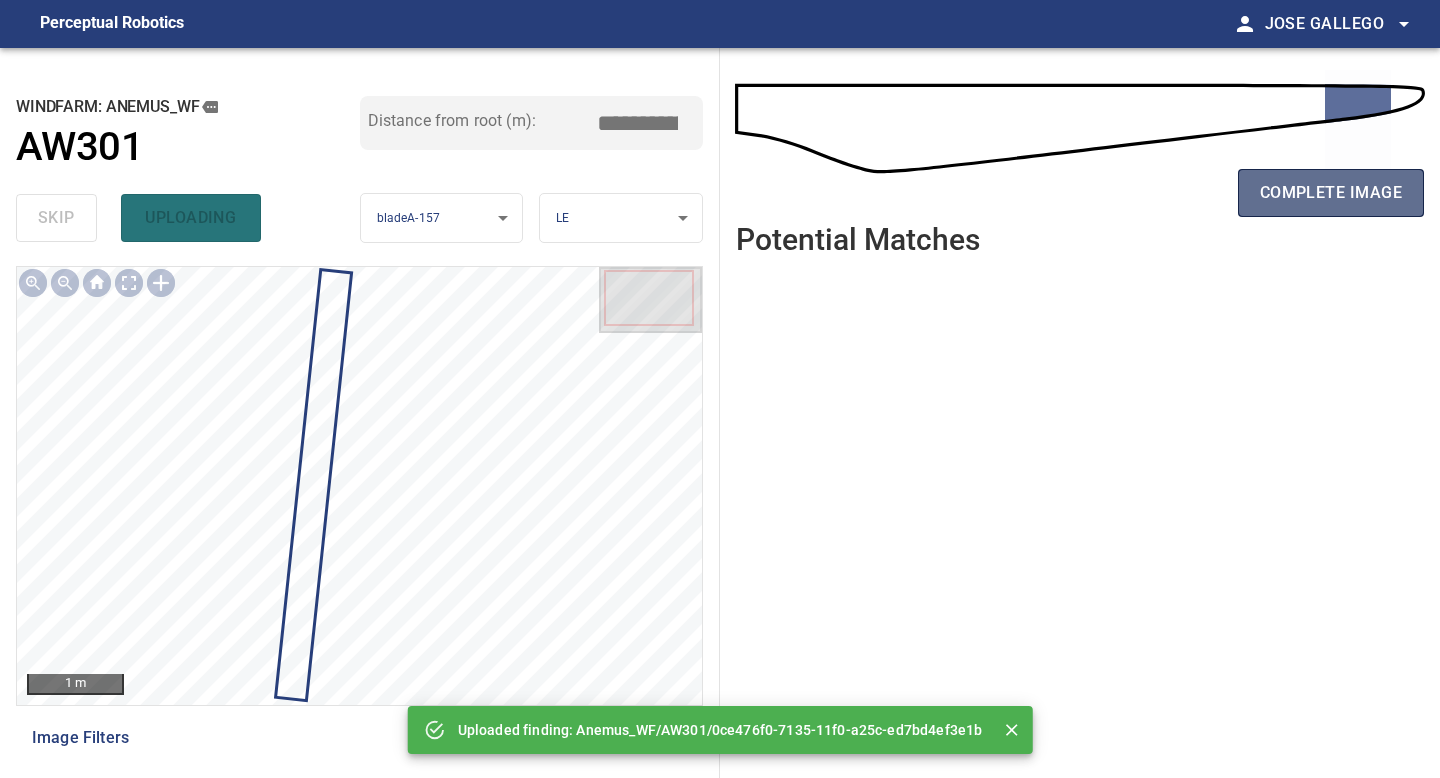 click on "complete image" at bounding box center (1331, 193) 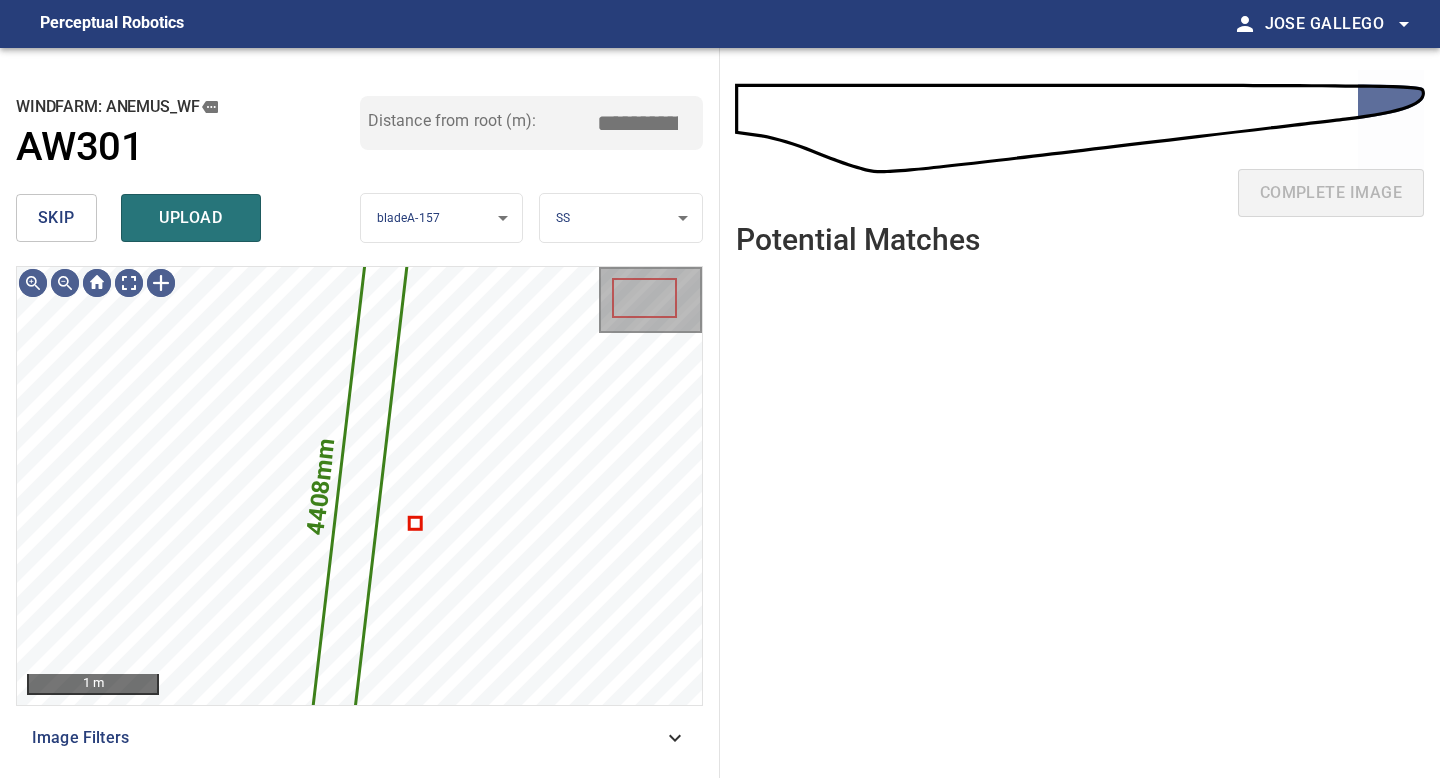 click on "**********" at bounding box center (720, 389) 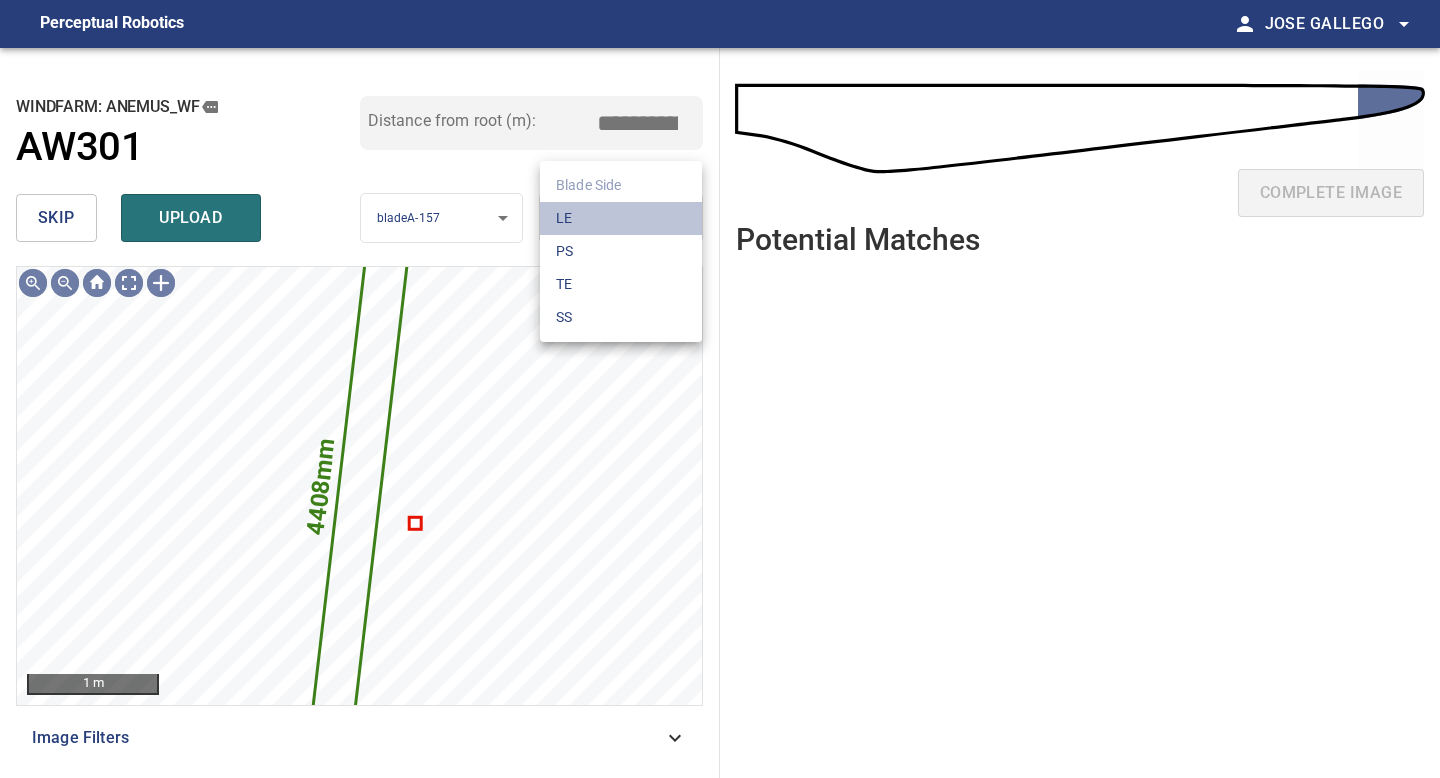 click on "LE" at bounding box center [621, 218] 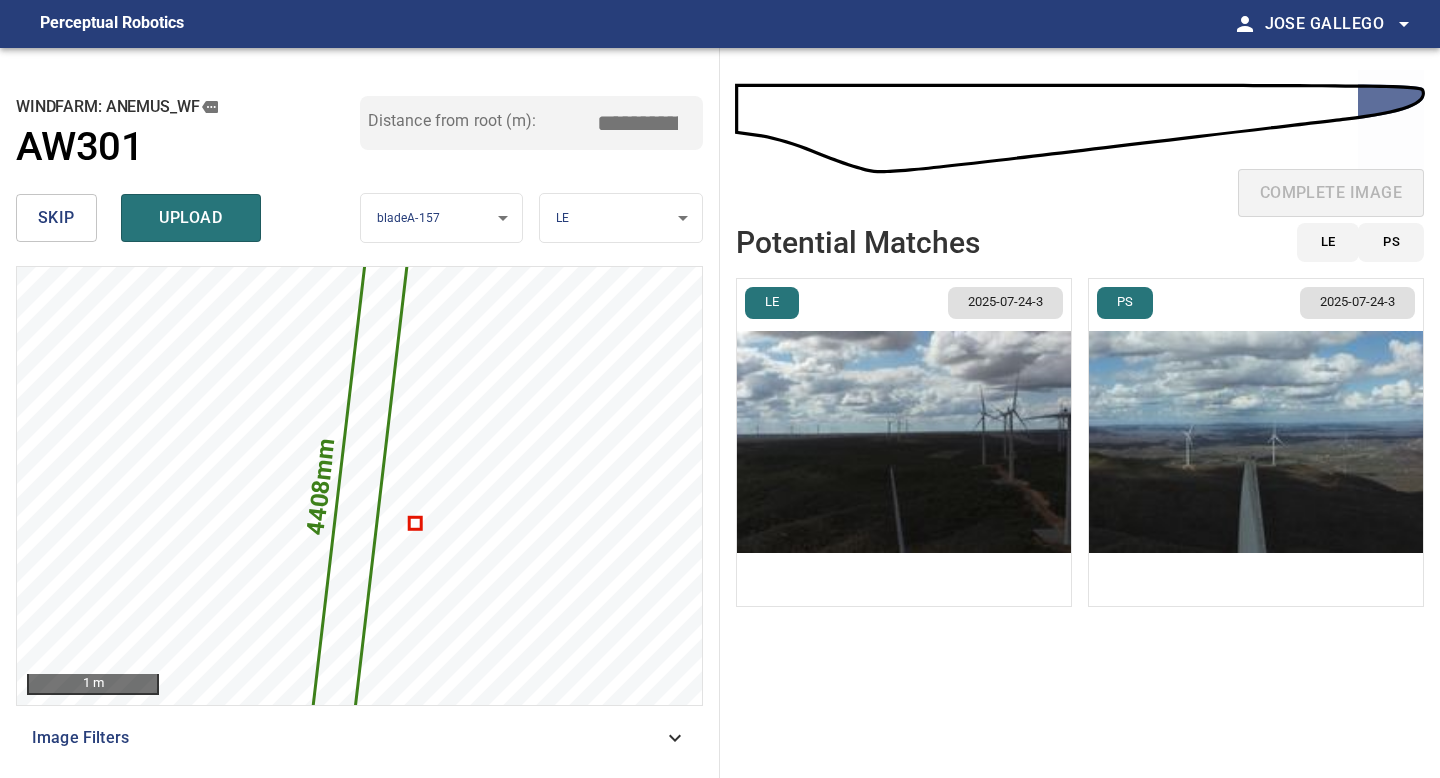 drag, startPoint x: 644, startPoint y: 121, endPoint x: 502, endPoint y: 117, distance: 142.05632 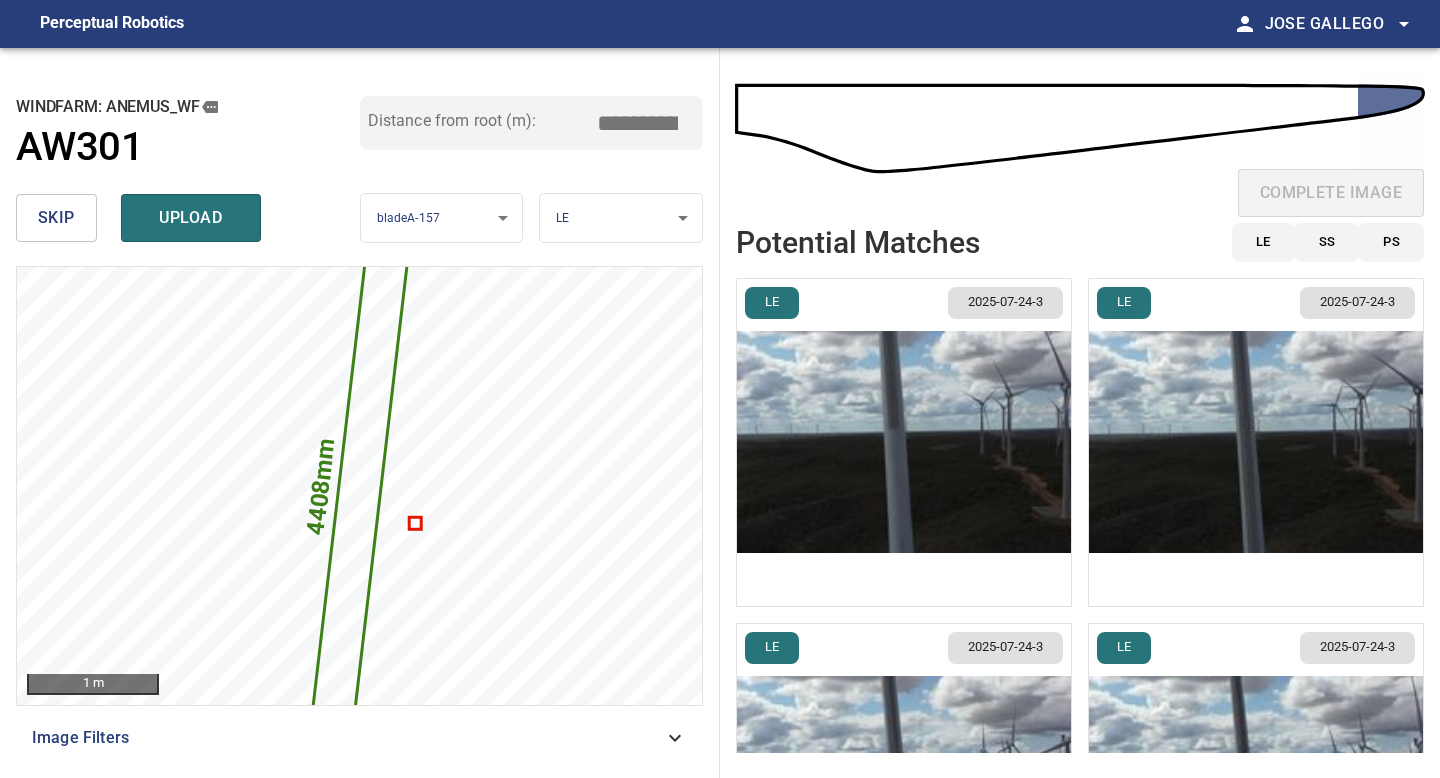 type on "*****" 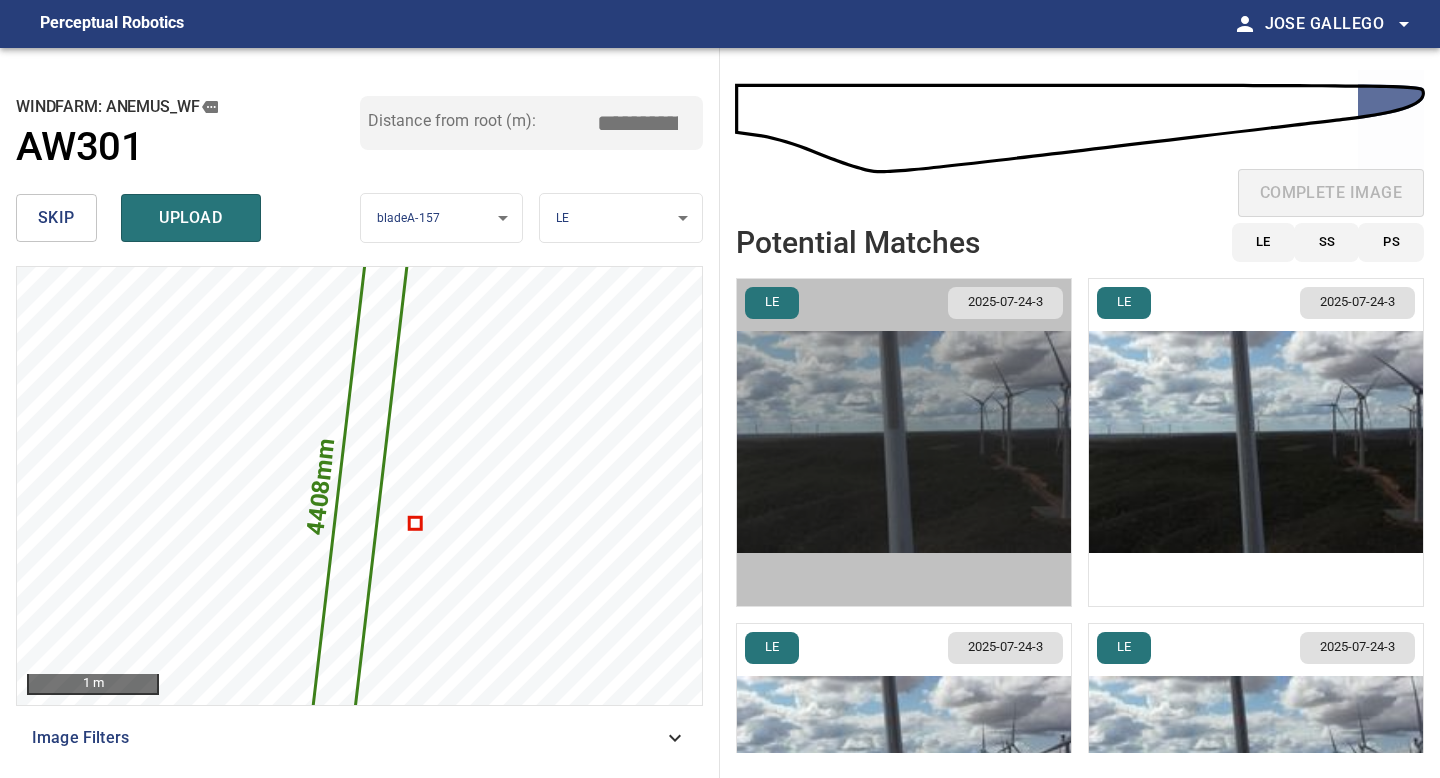 click at bounding box center (904, 442) 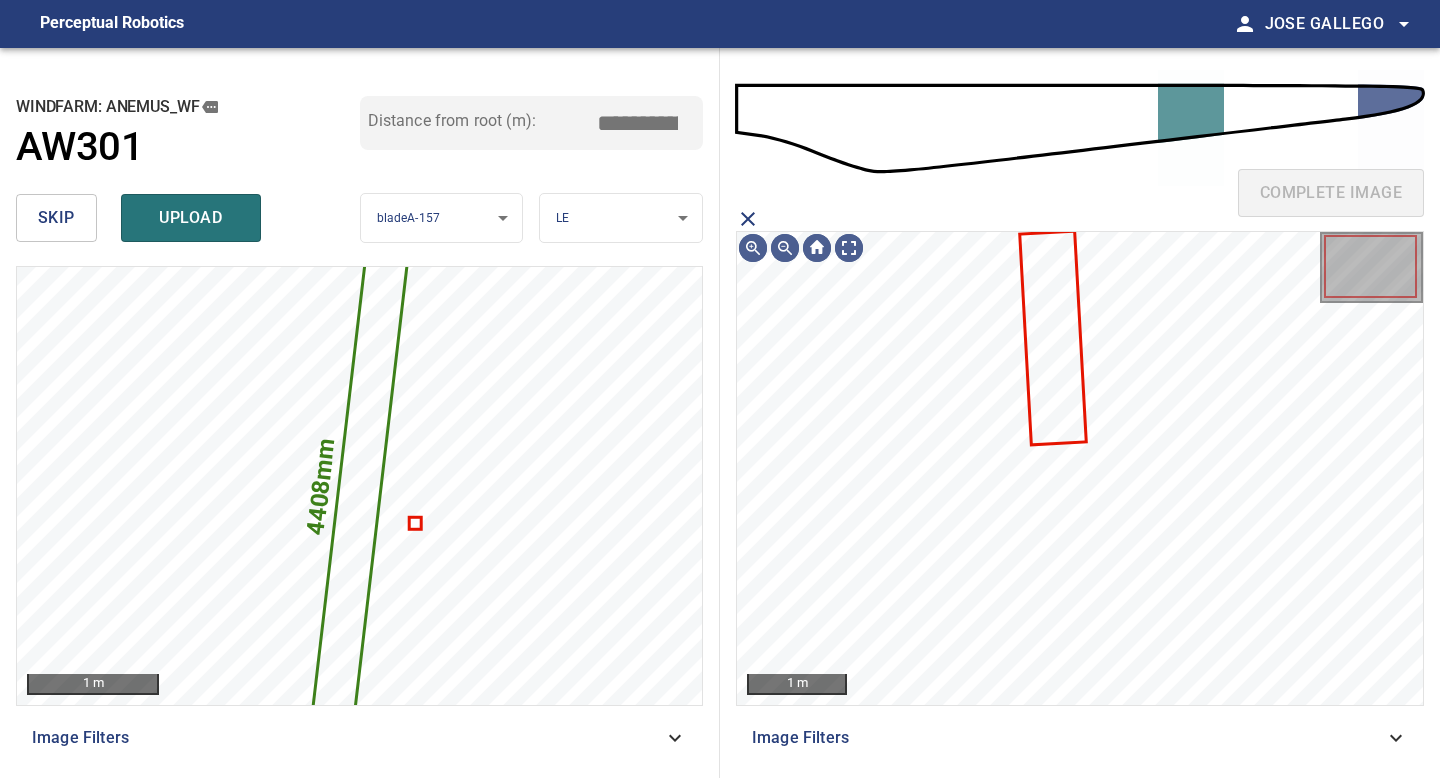 click 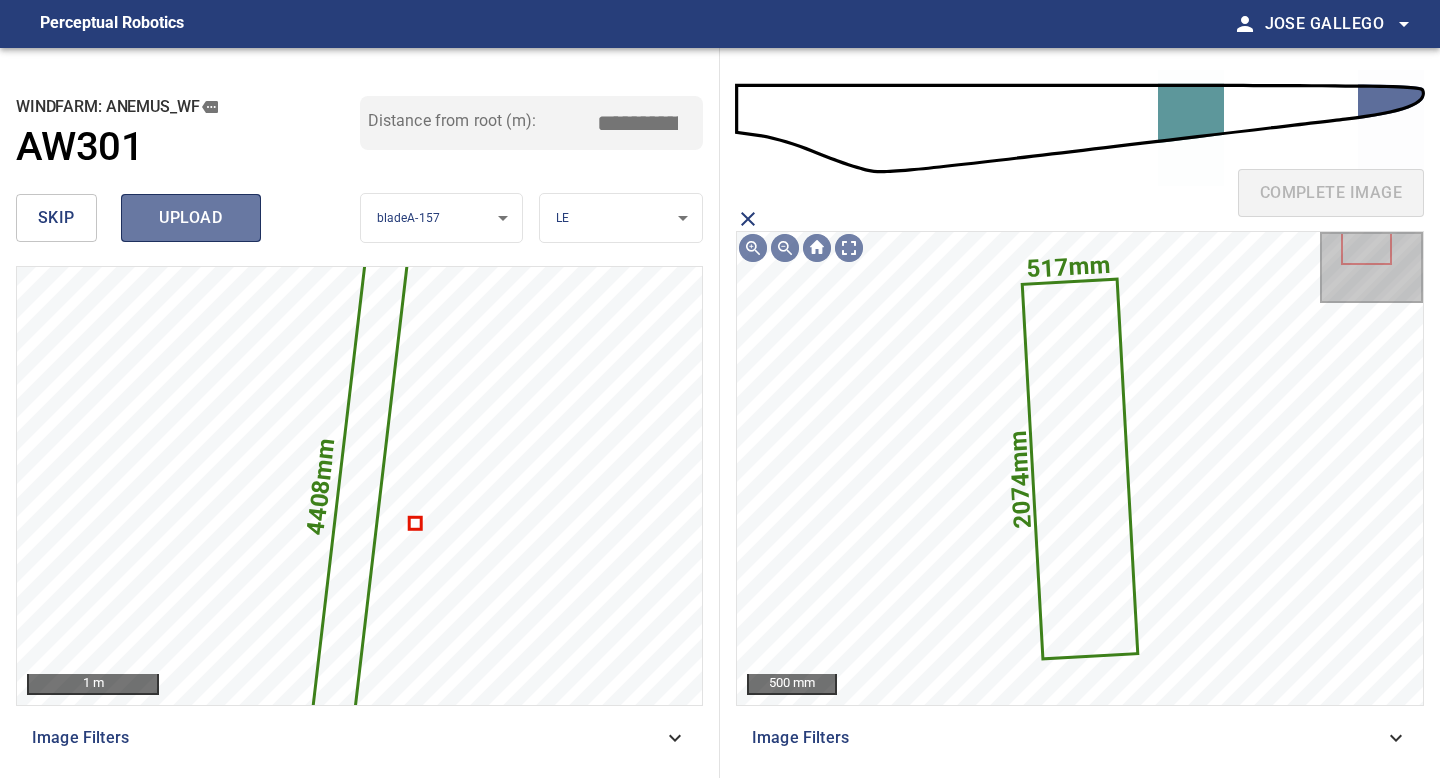 click on "upload" at bounding box center [191, 218] 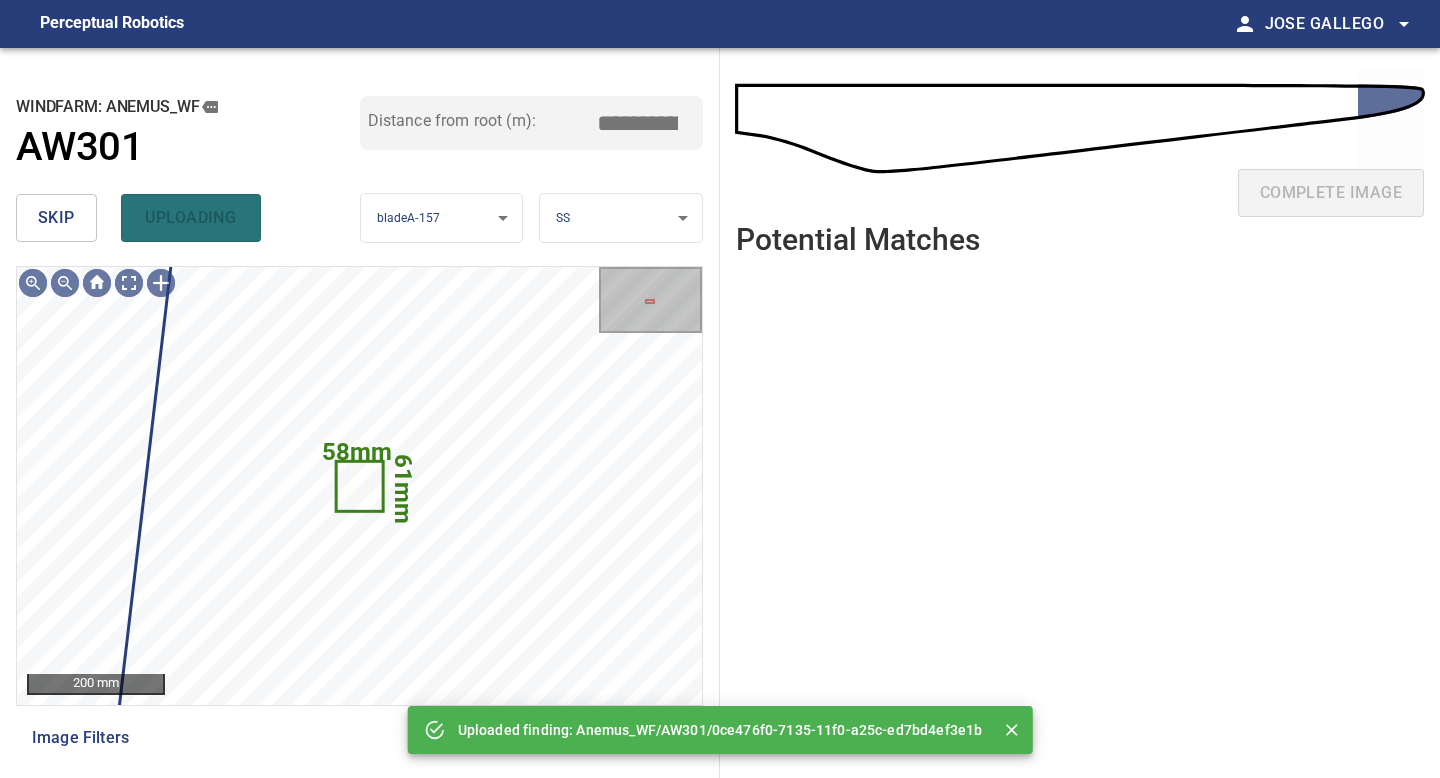 click on "skip" at bounding box center [56, 218] 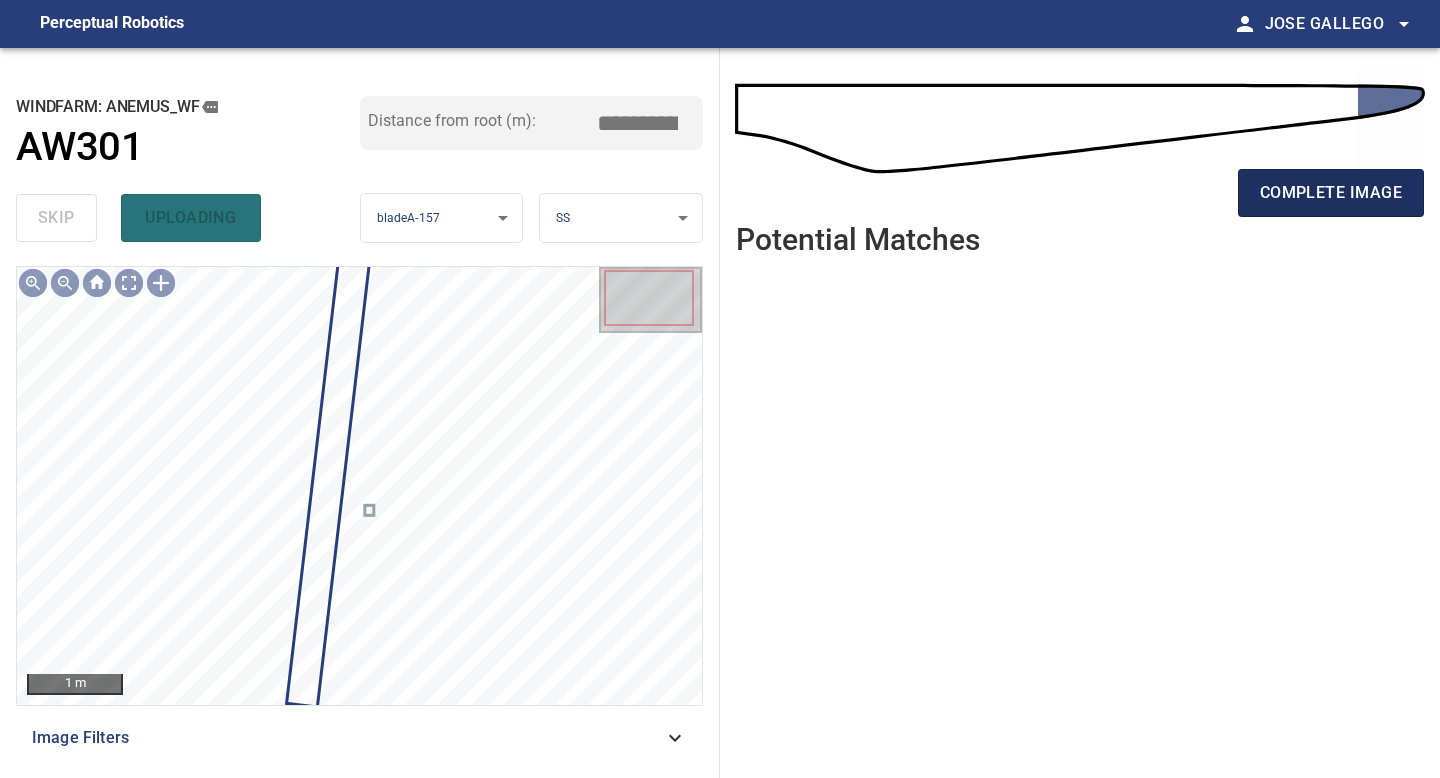 click on "complete image" at bounding box center (1331, 193) 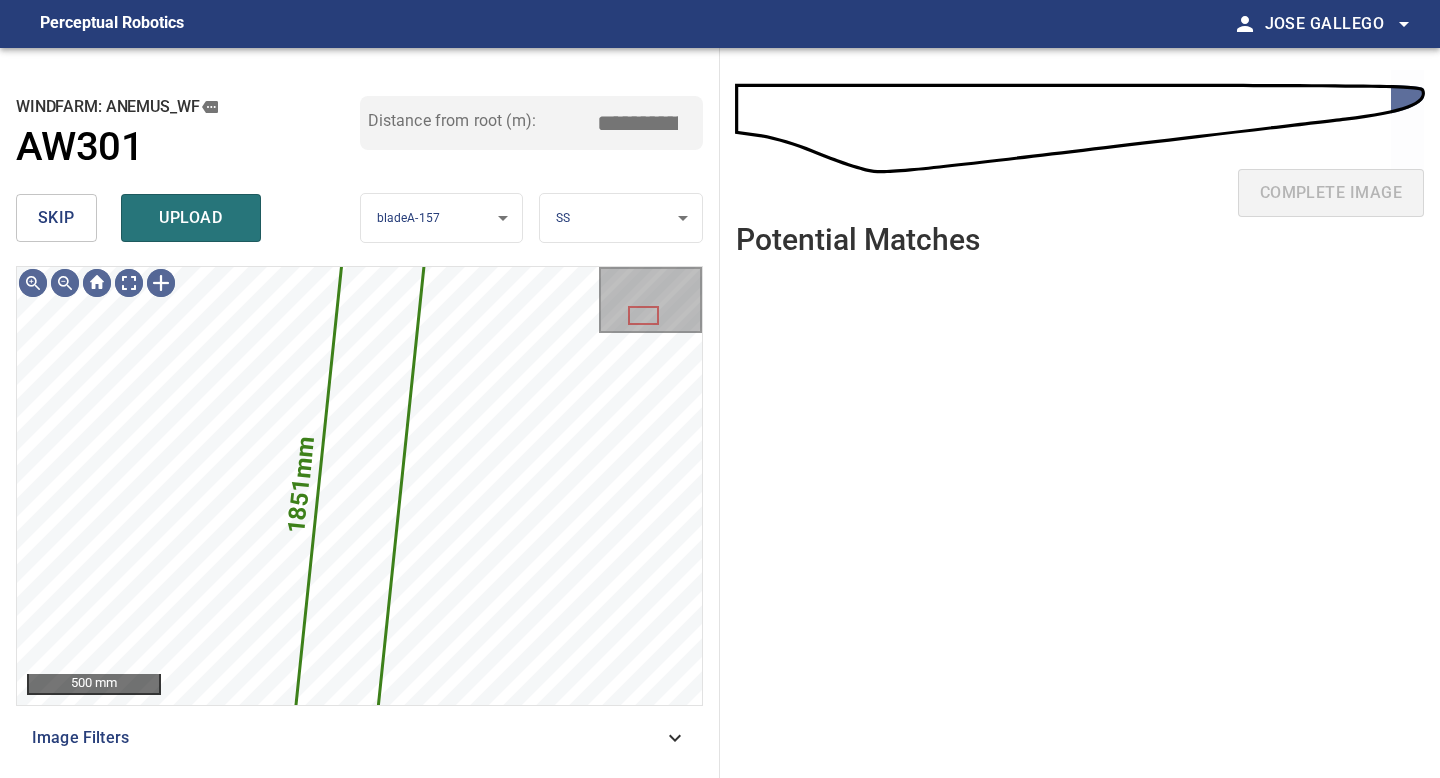 click on "**********" at bounding box center (720, 389) 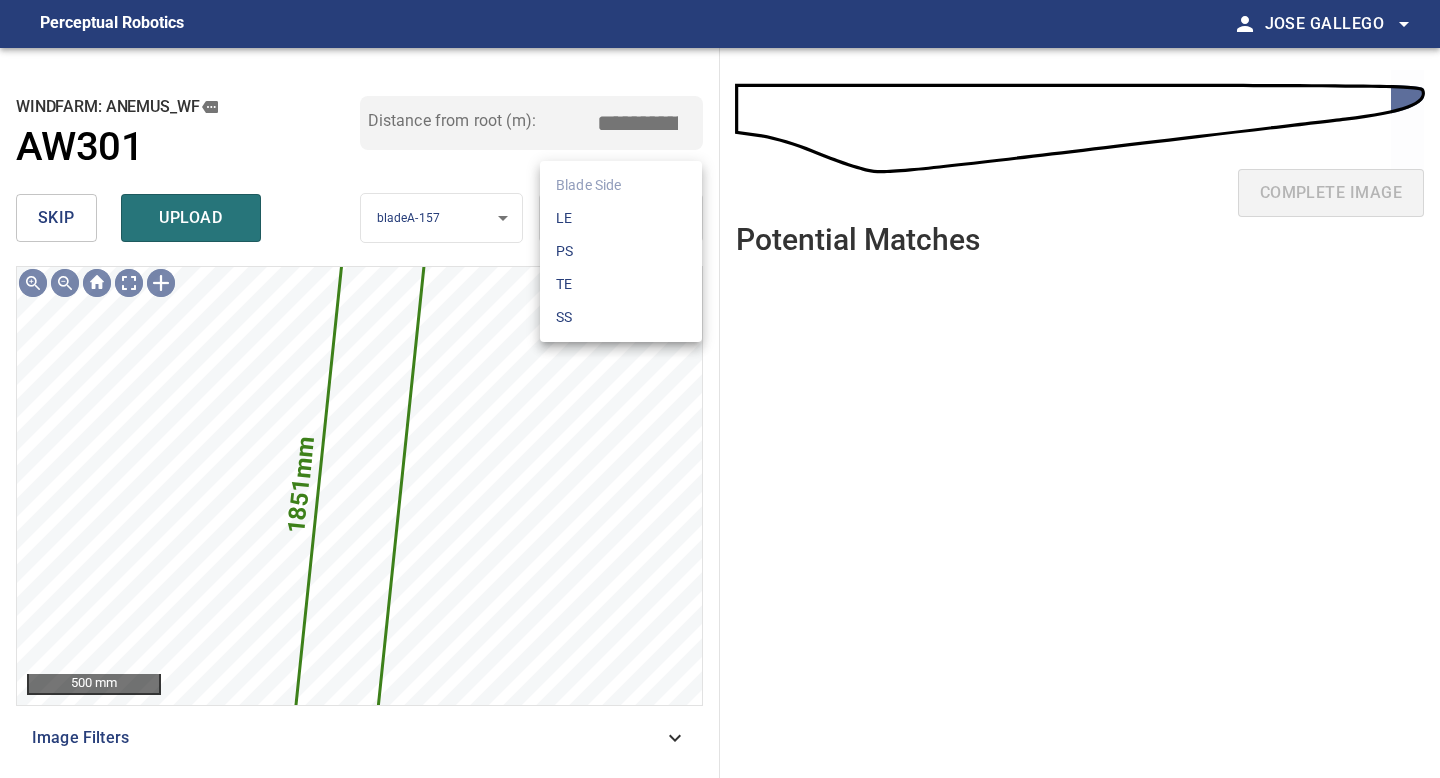 click on "LE" at bounding box center [621, 218] 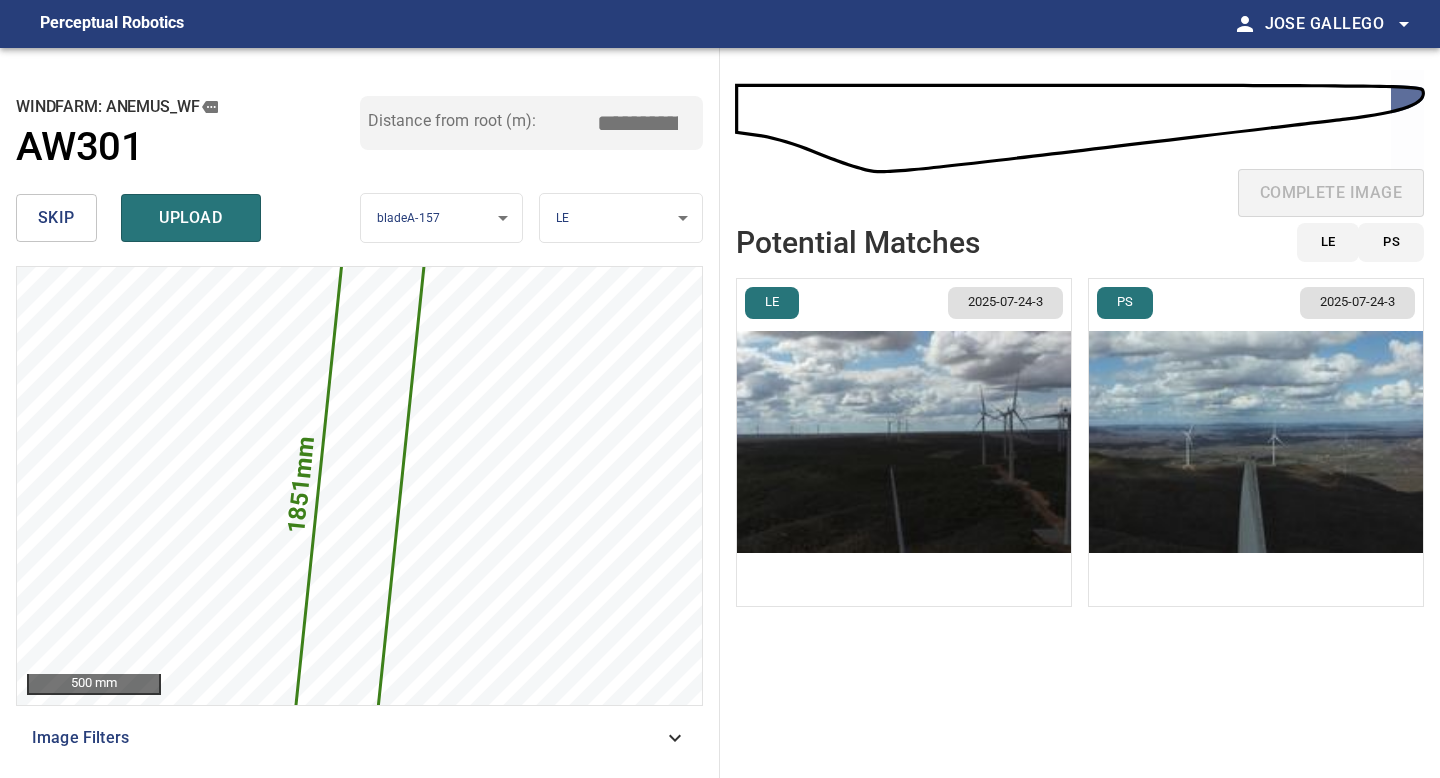 drag, startPoint x: 646, startPoint y: 122, endPoint x: 493, endPoint y: 101, distance: 154.43445 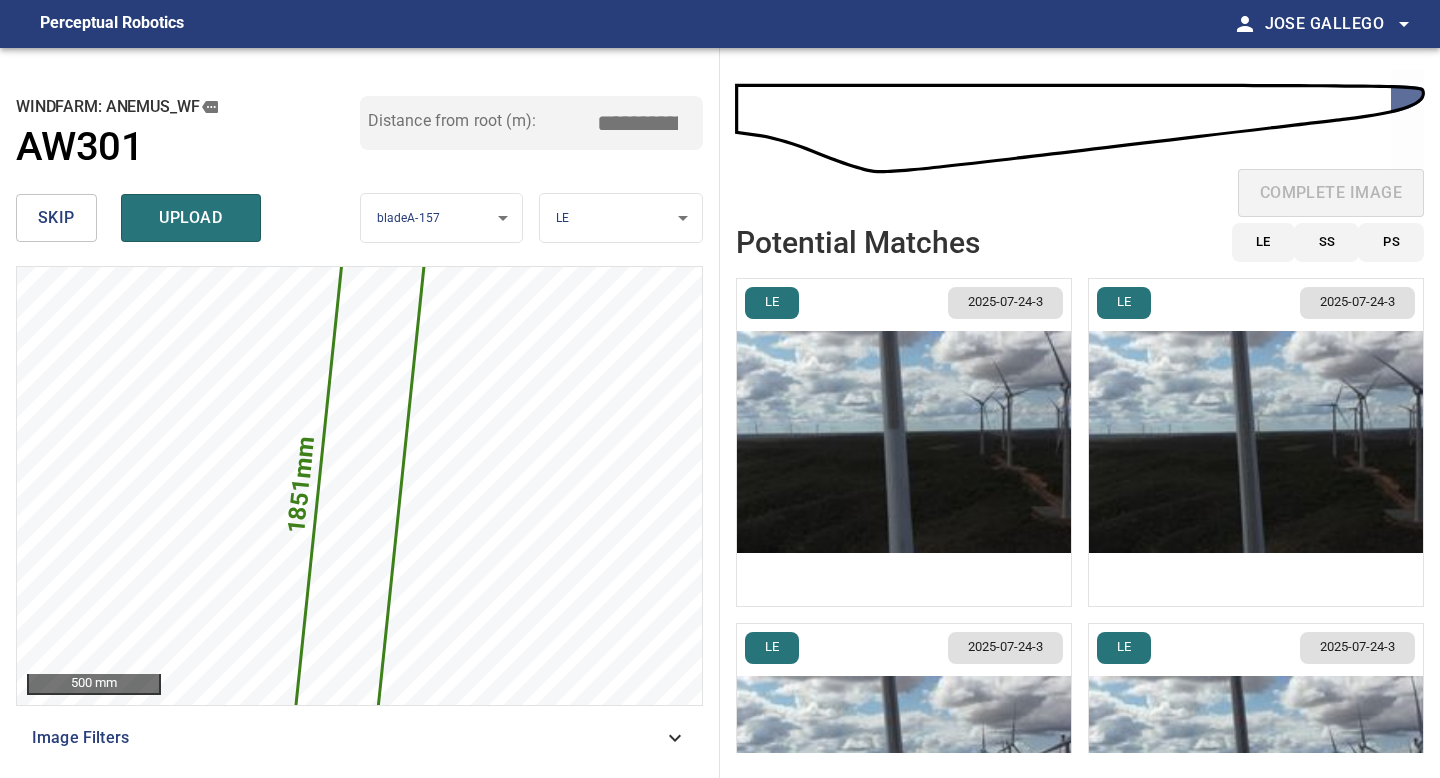 type on "*****" 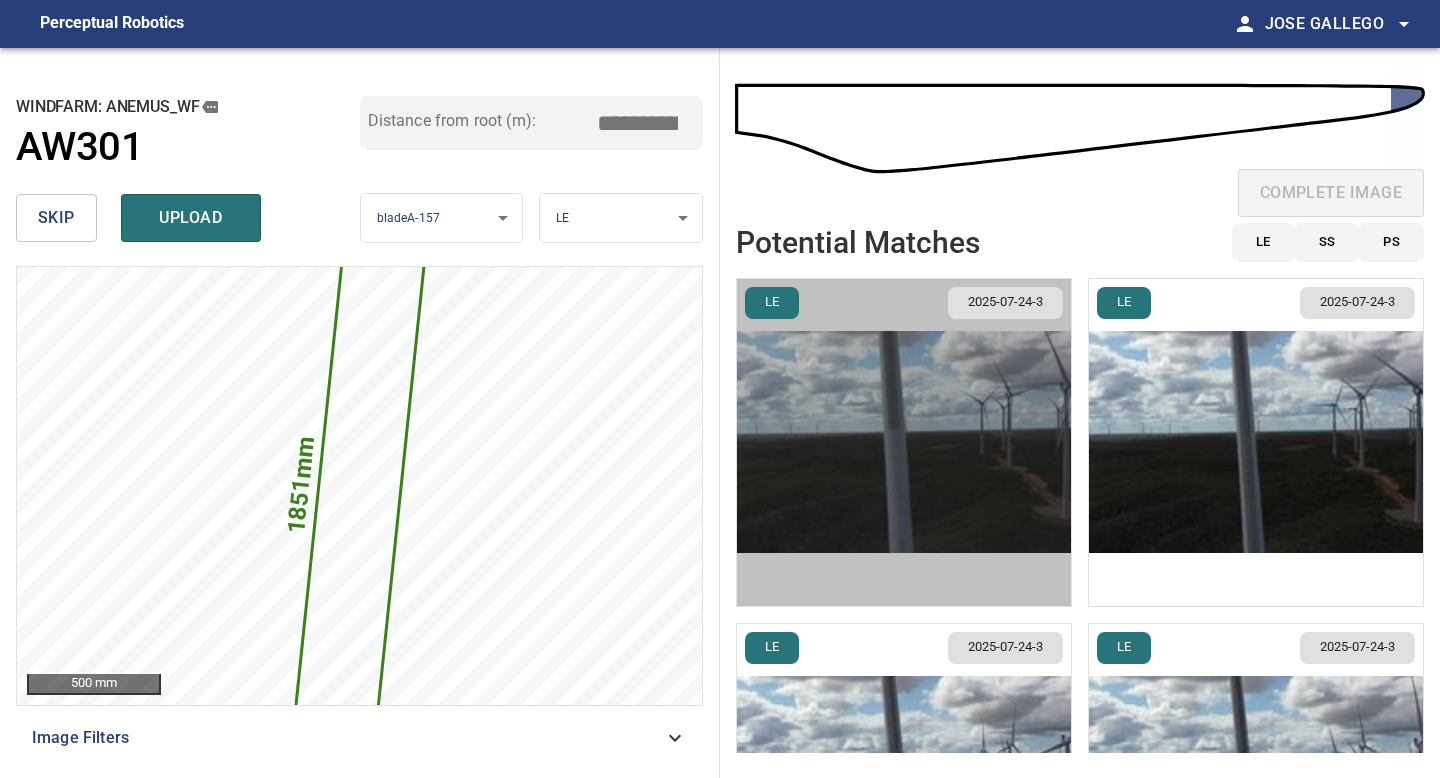 click at bounding box center [904, 442] 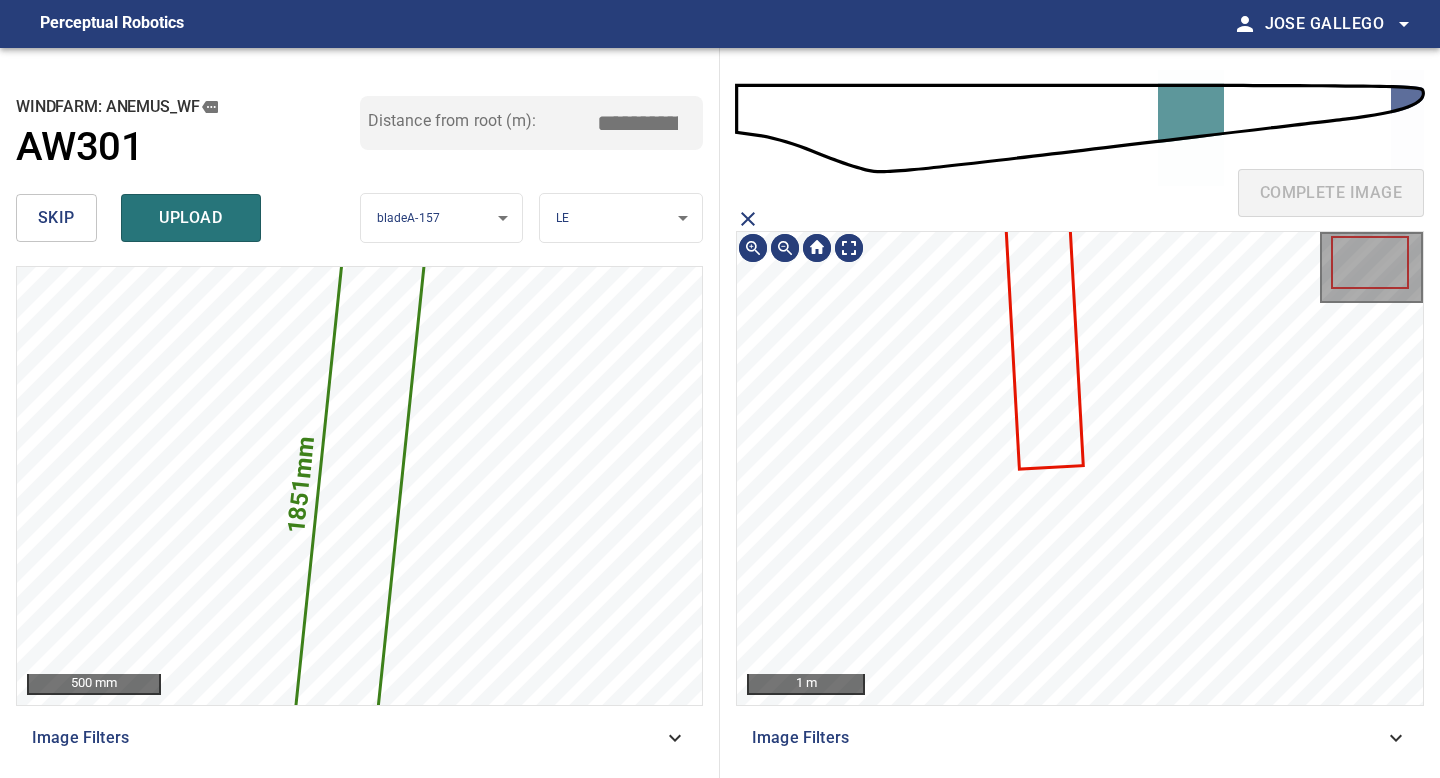click 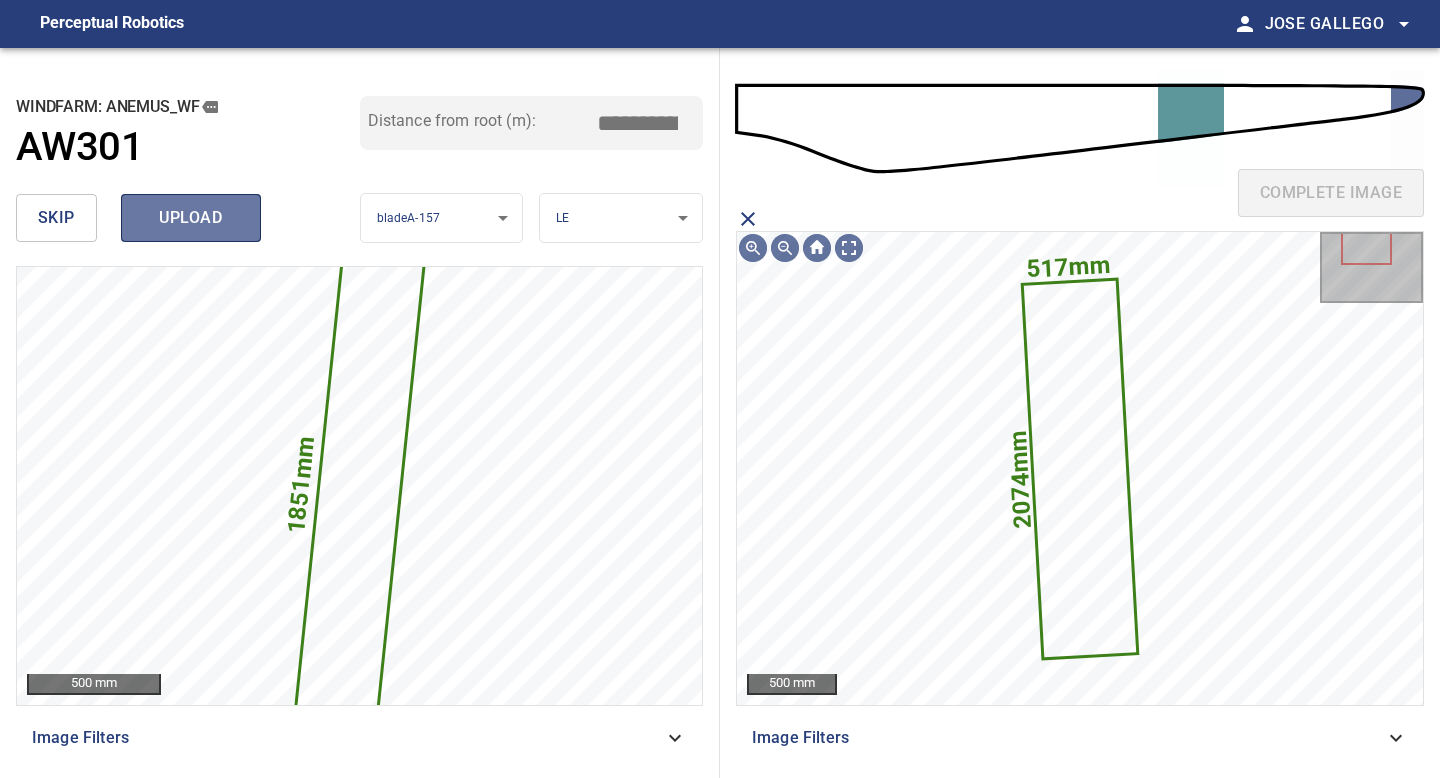 click on "upload" at bounding box center (191, 218) 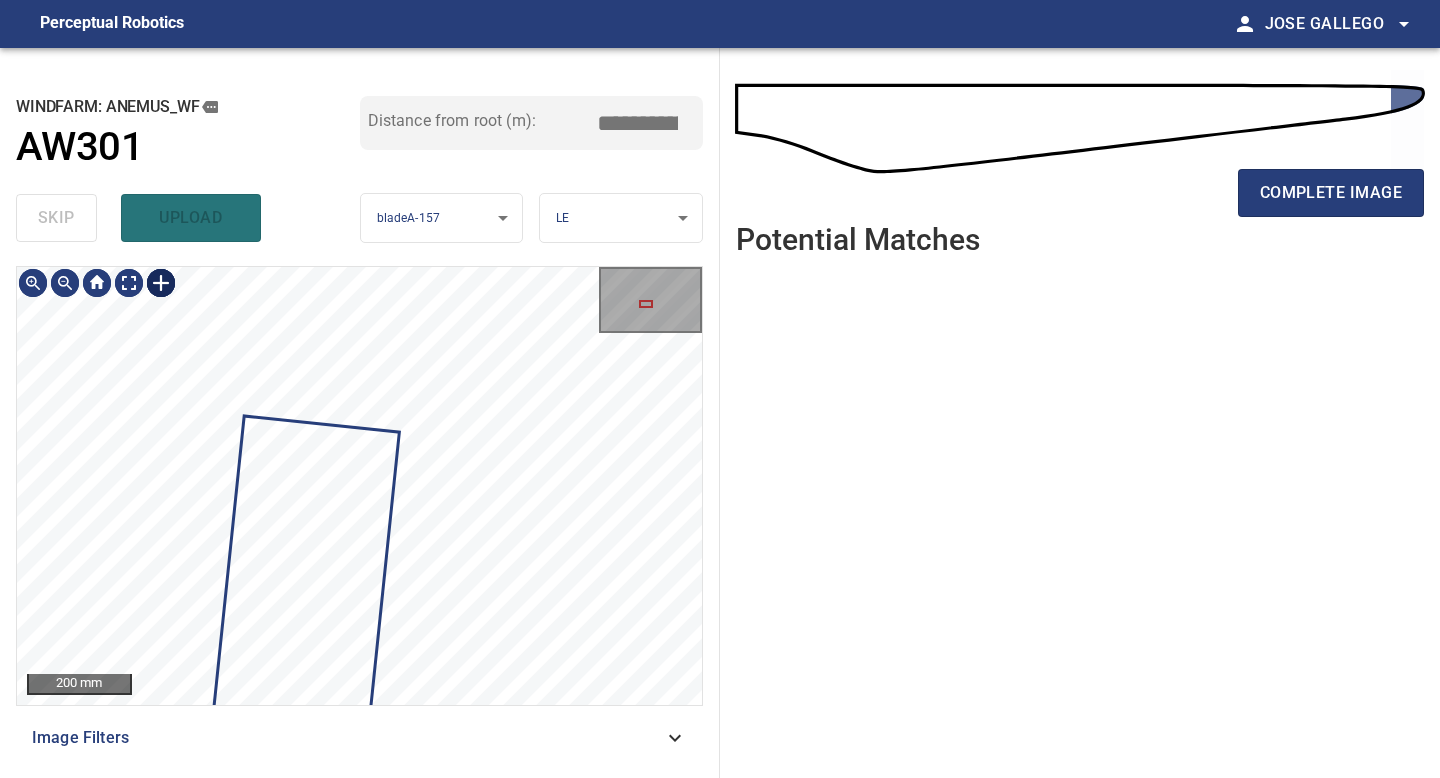 click at bounding box center (161, 283) 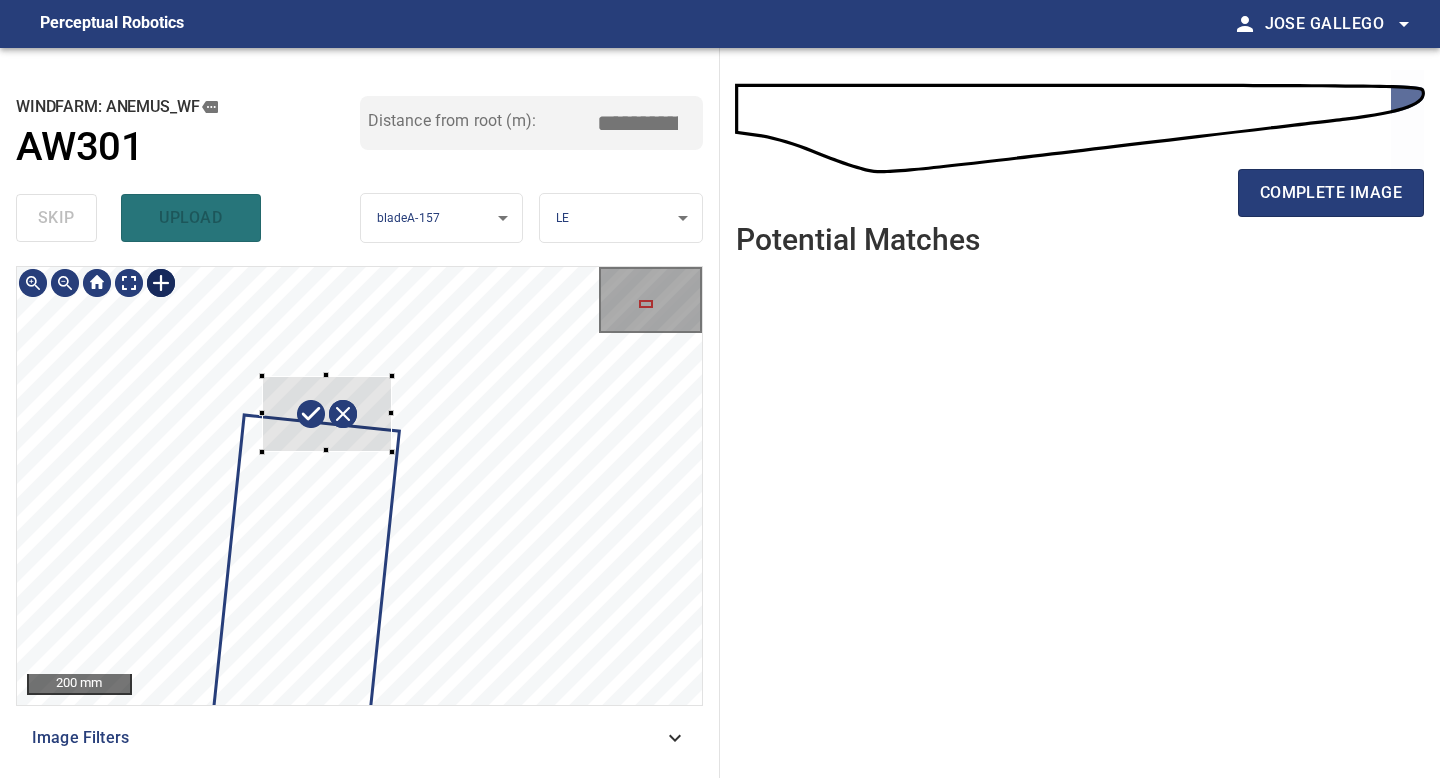 click at bounding box center (359, 486) 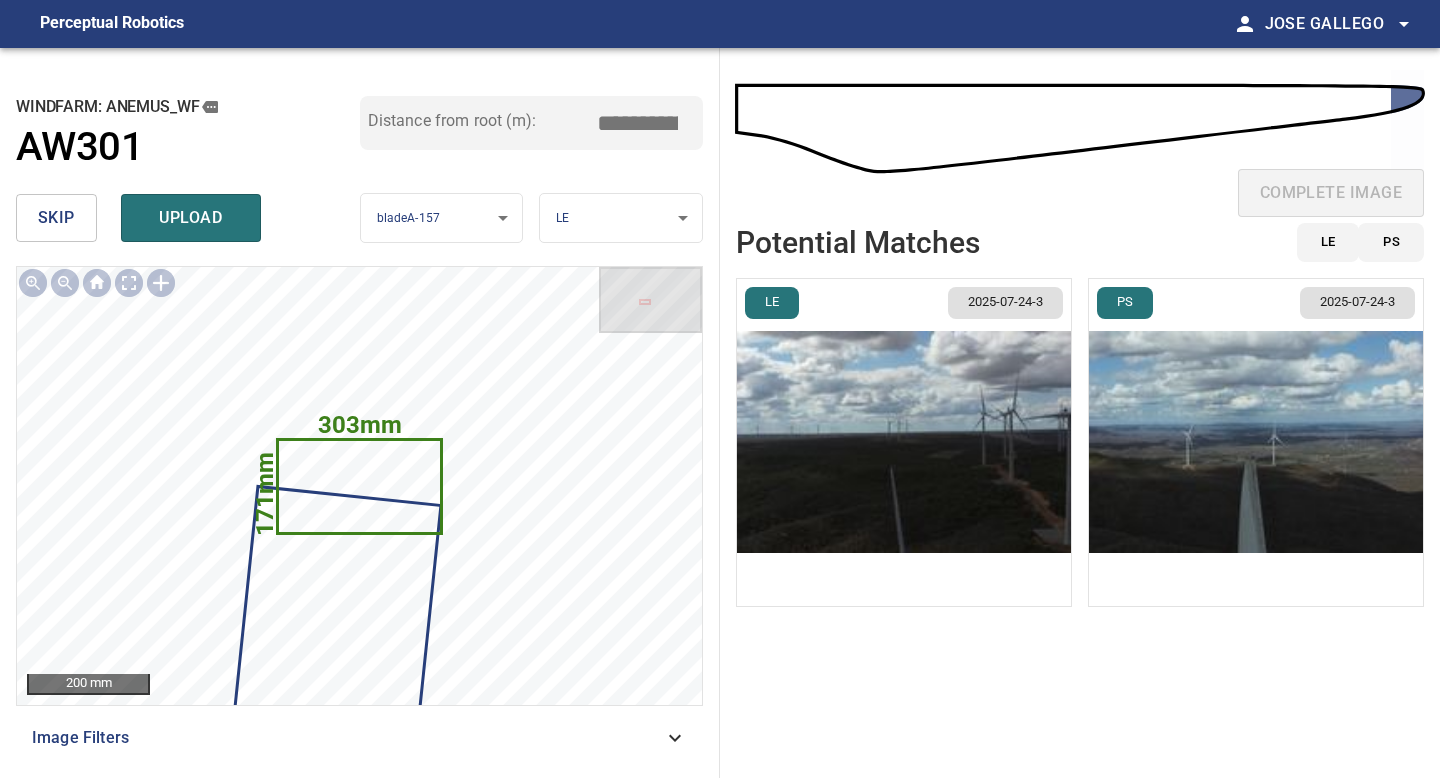 click at bounding box center [904, 442] 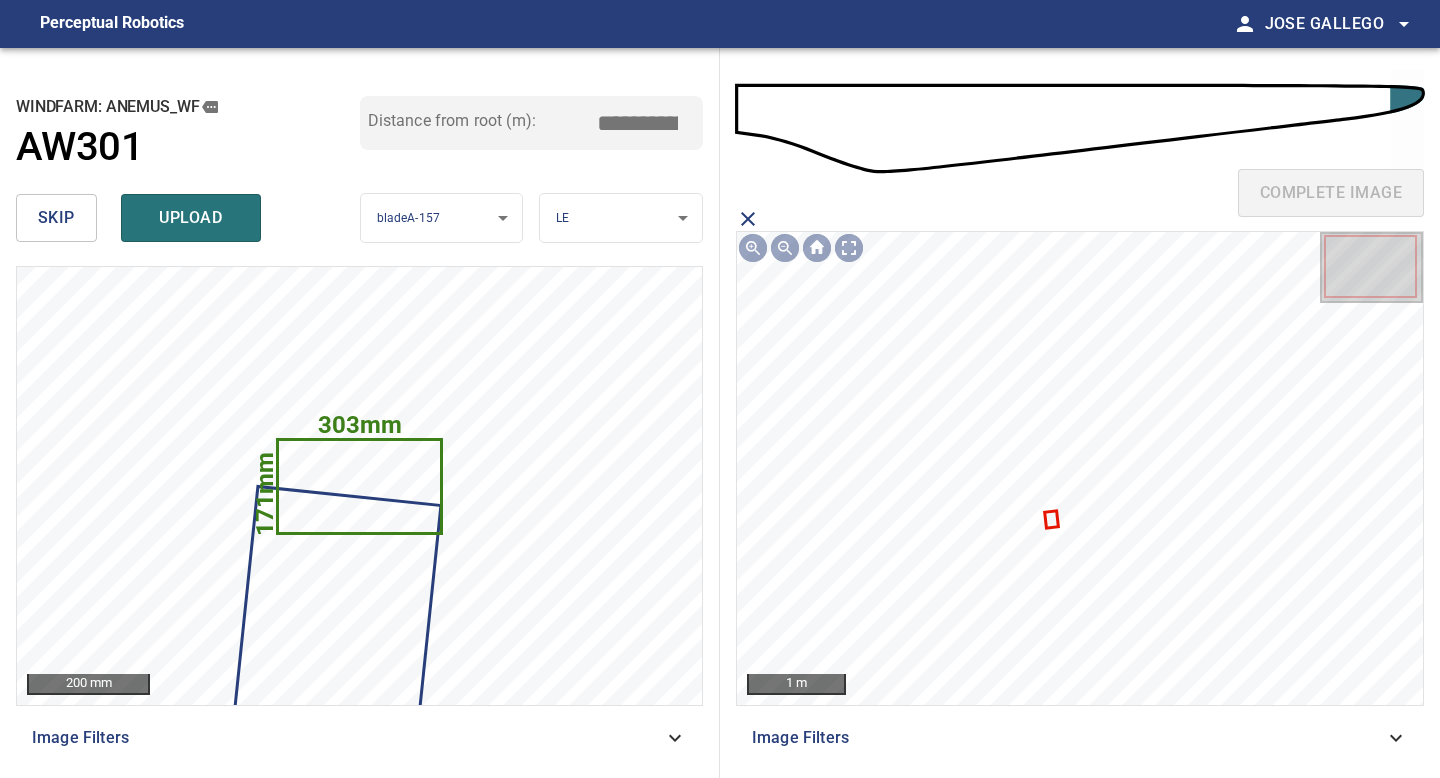 click 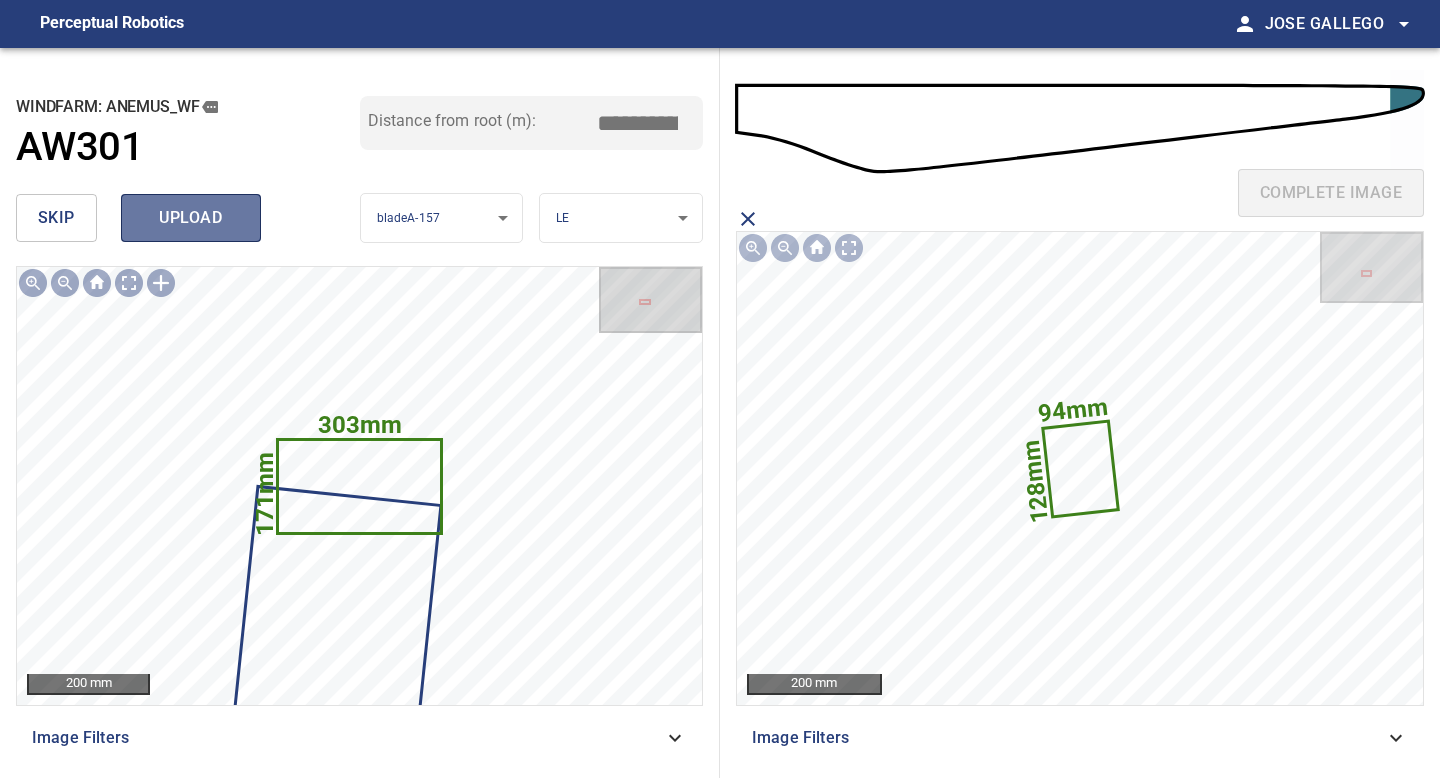 click on "upload" at bounding box center [191, 218] 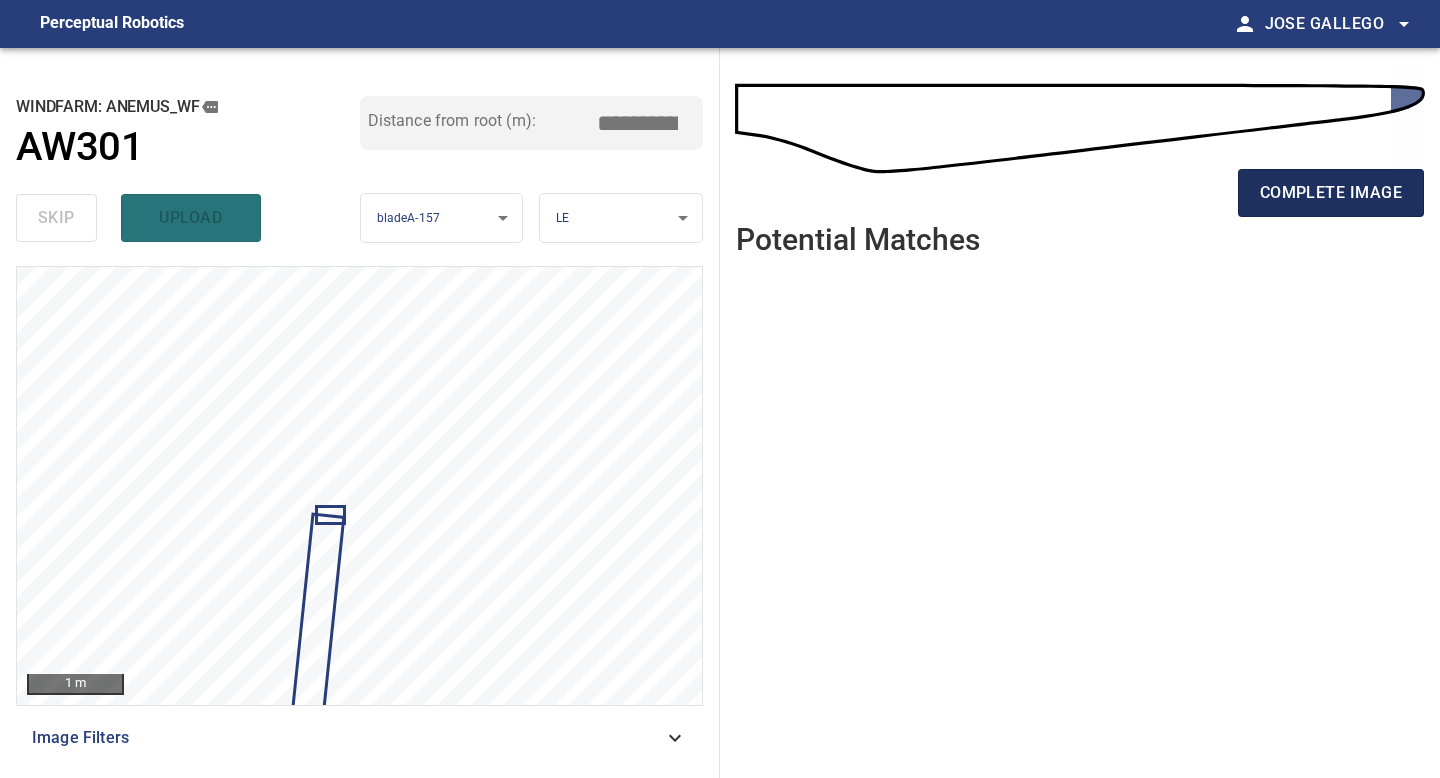 click on "complete image" at bounding box center (1331, 193) 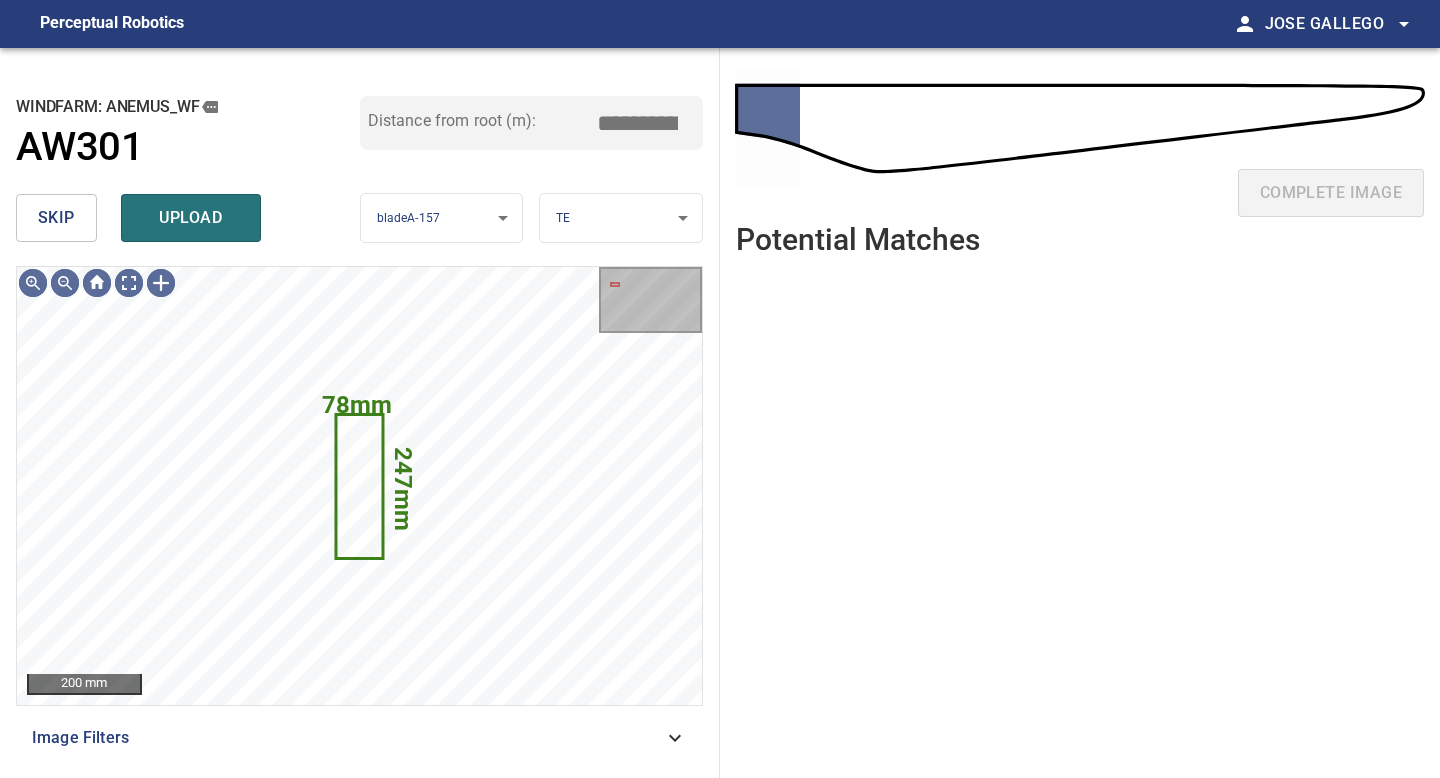 click on "skip" at bounding box center [56, 218] 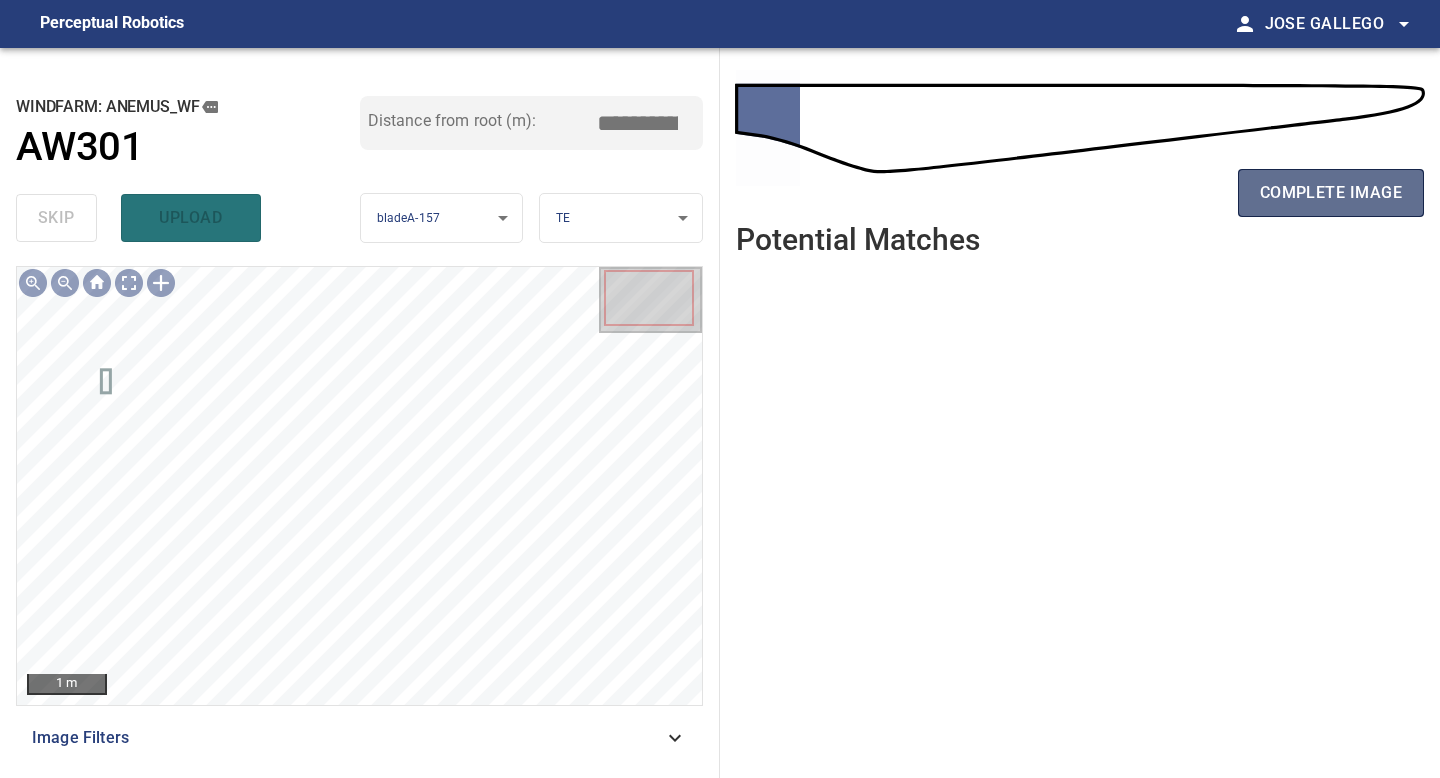 click on "complete image" at bounding box center (1331, 193) 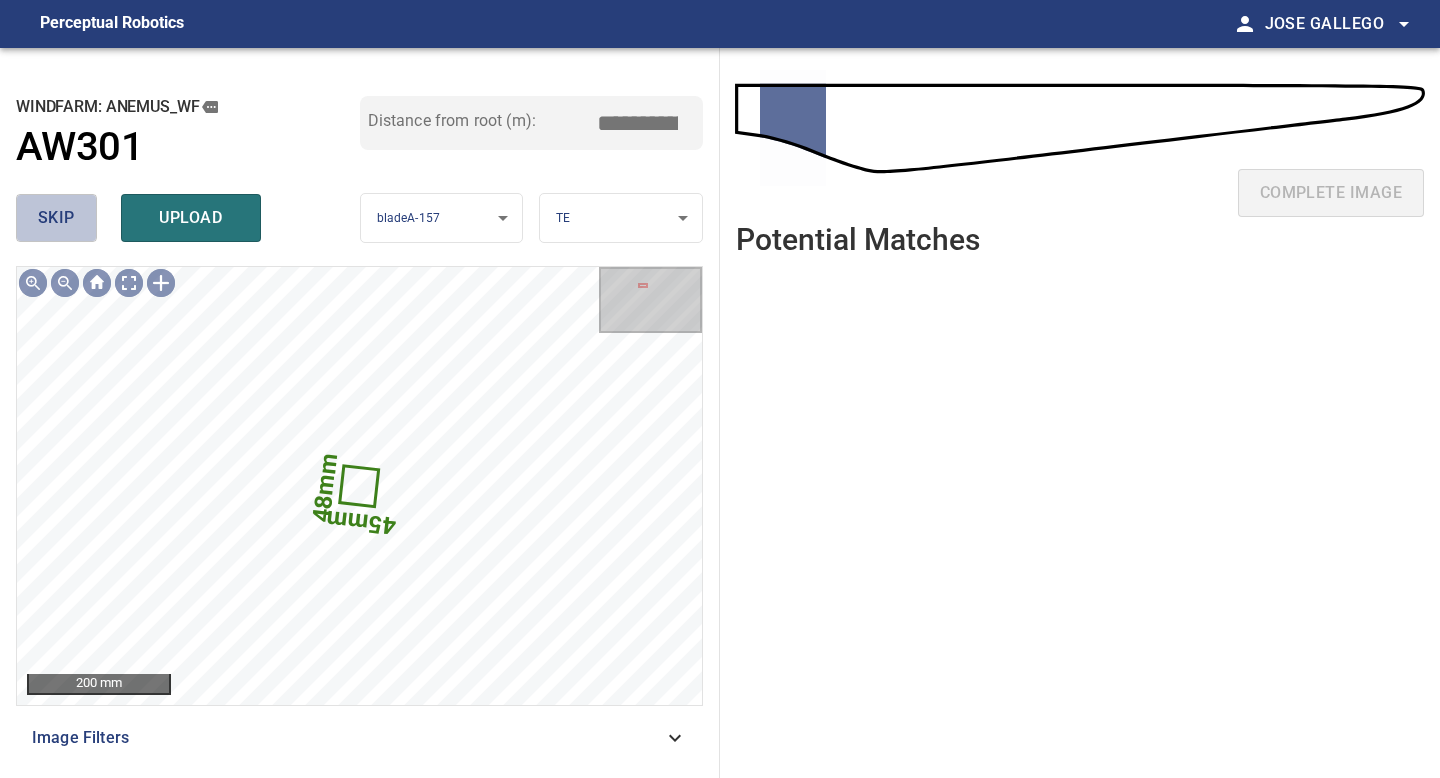 click on "skip" at bounding box center [56, 218] 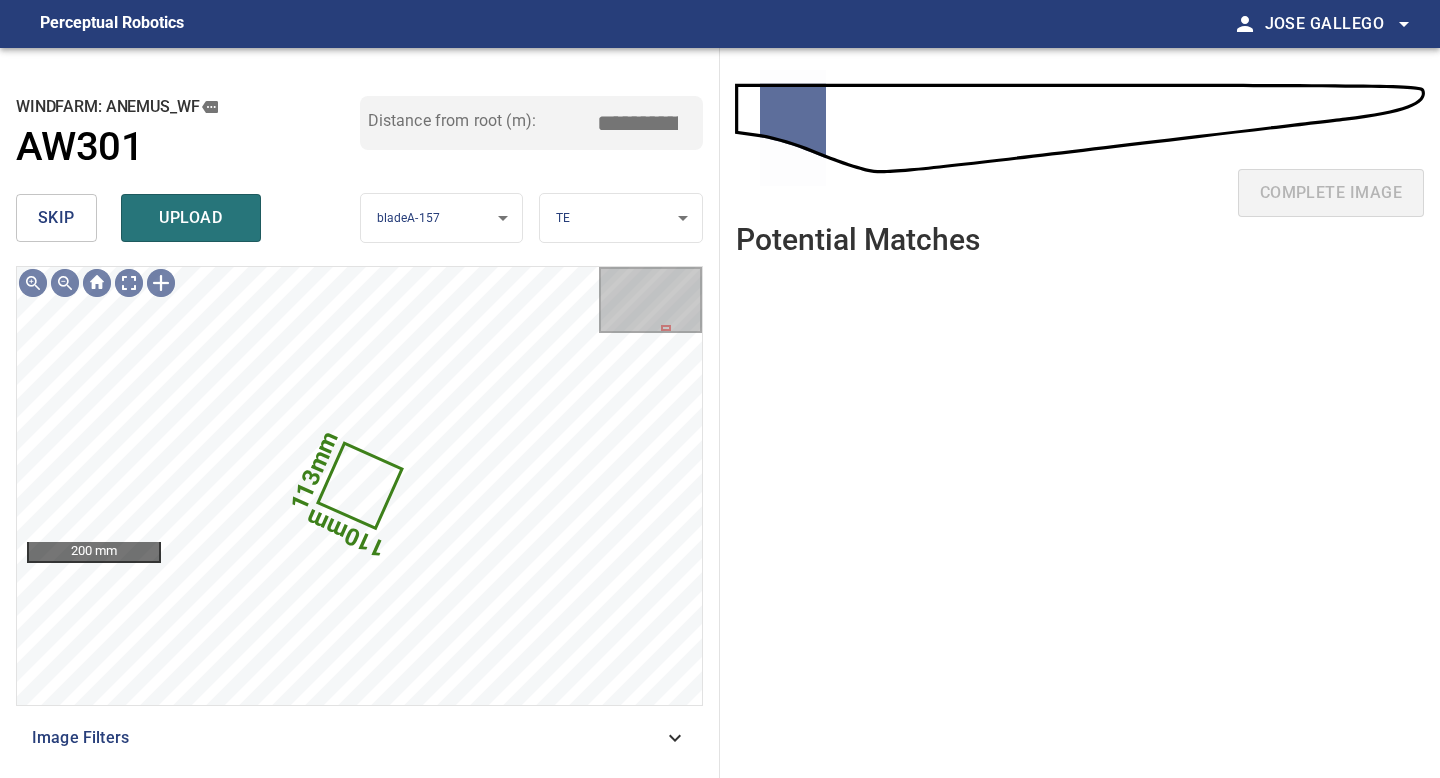 click on "skip" at bounding box center [56, 218] 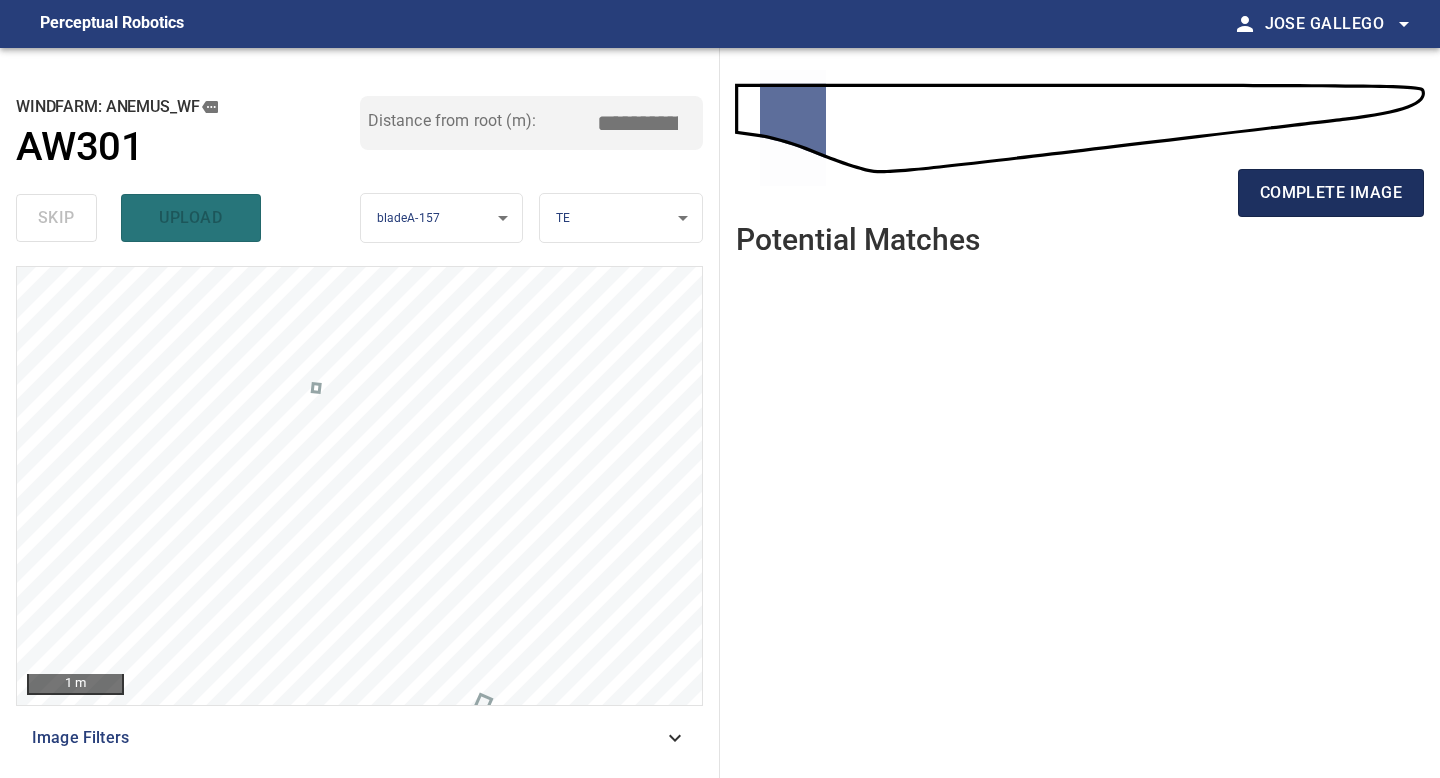 click on "complete image" at bounding box center (1331, 193) 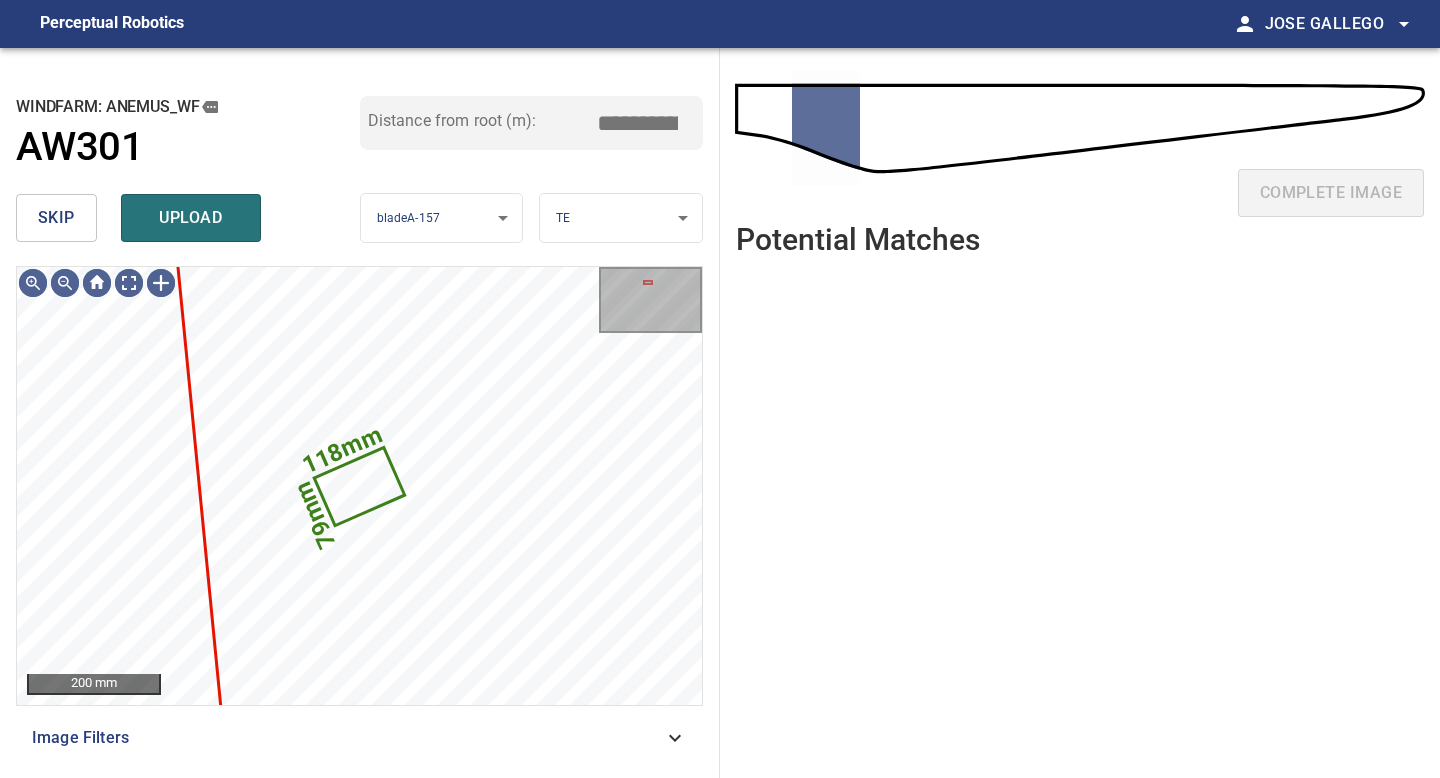 click on "skip" at bounding box center (56, 218) 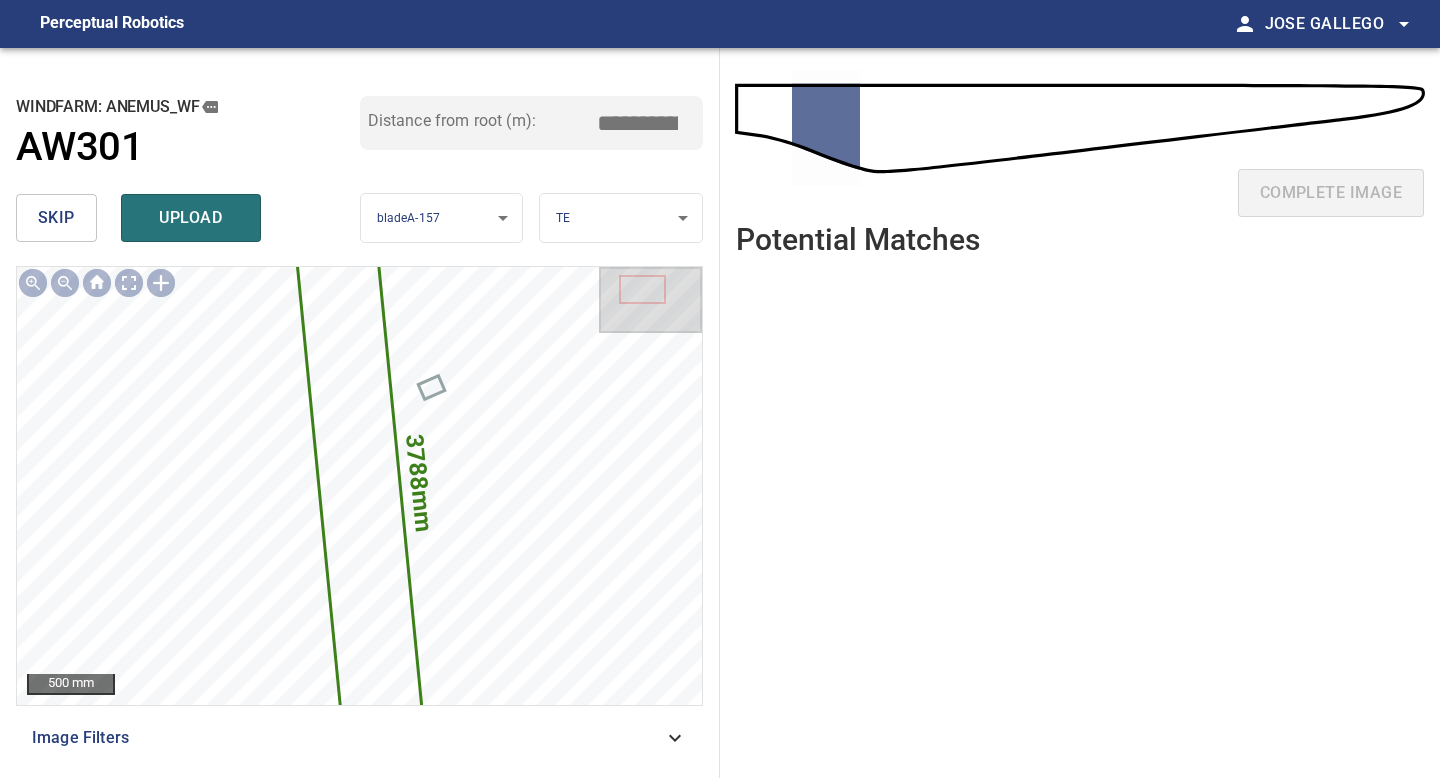 click on "skip" at bounding box center [56, 218] 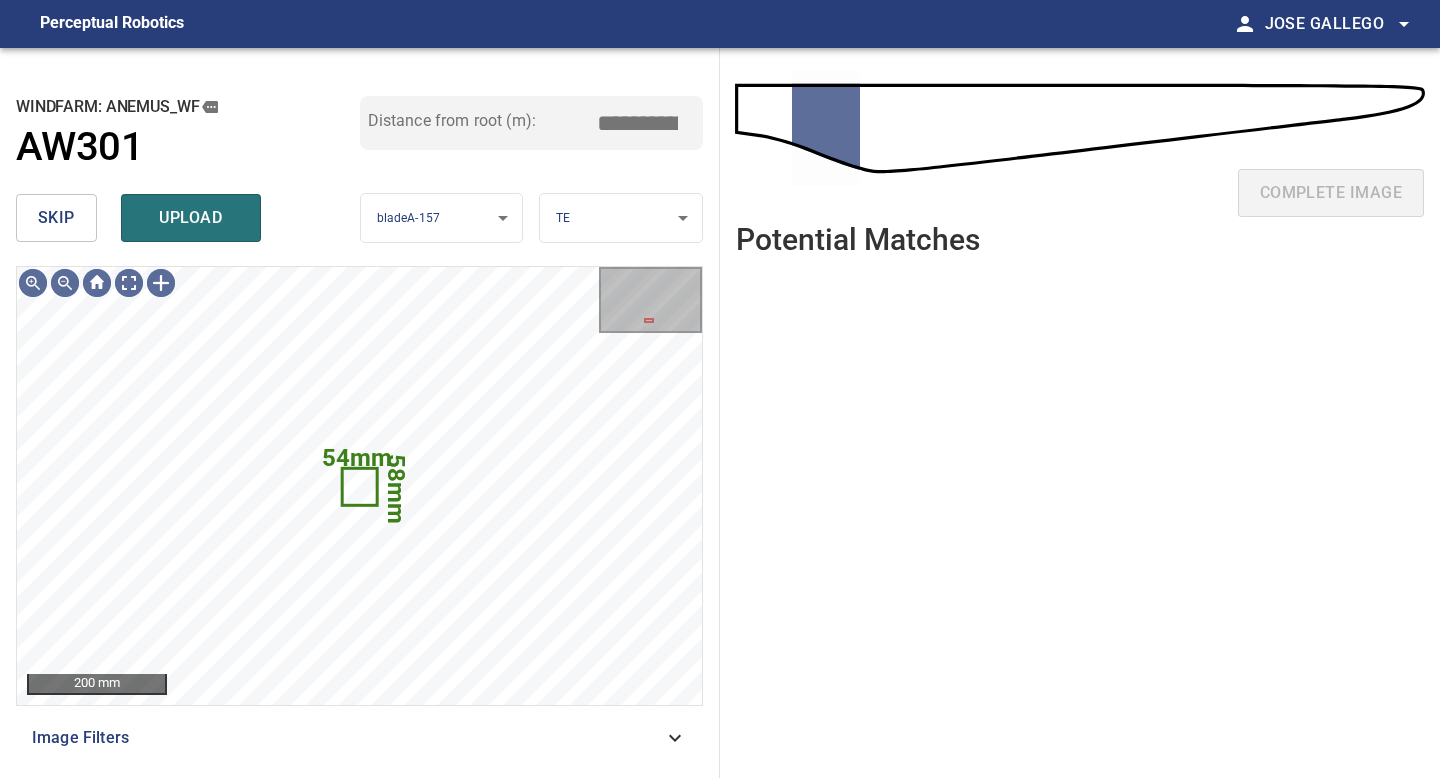click on "skip" at bounding box center [56, 218] 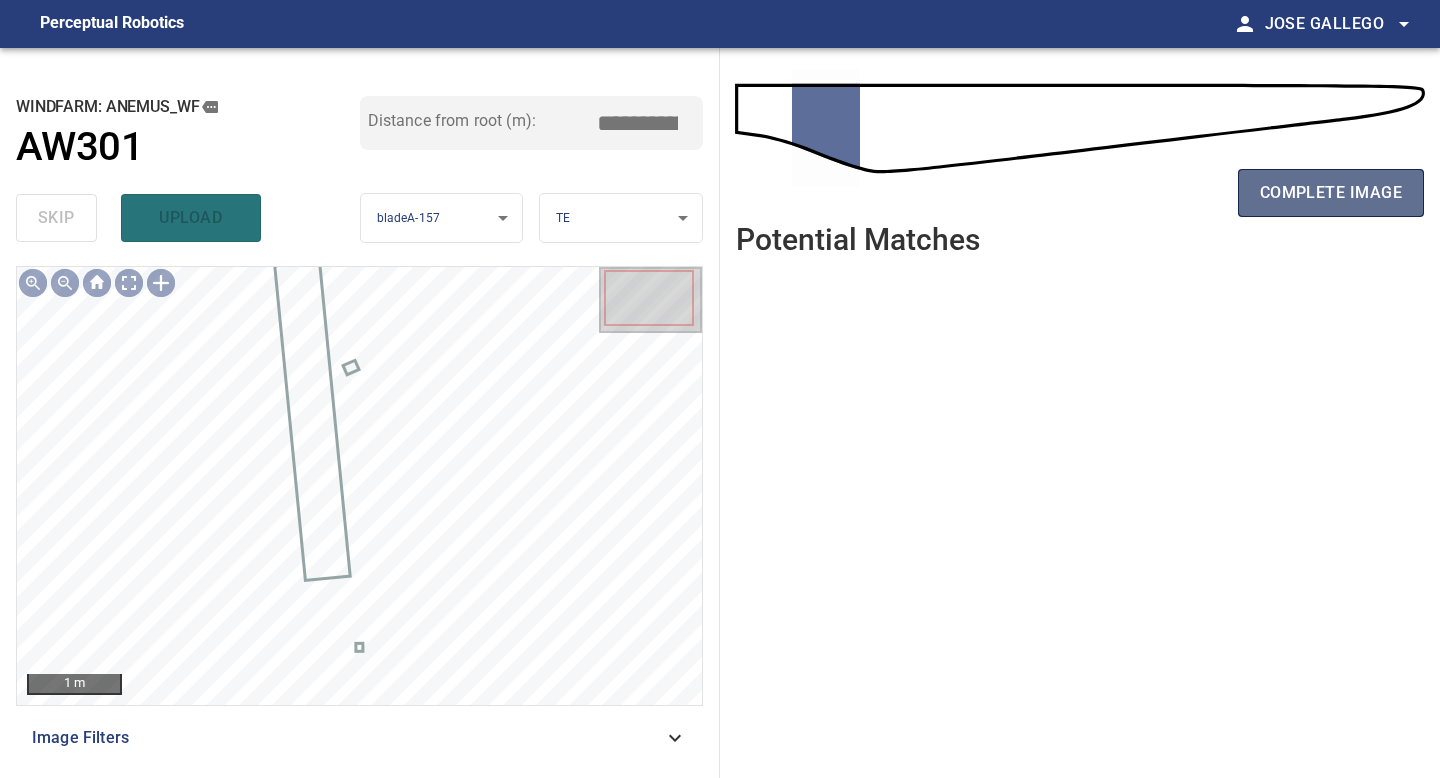 click on "complete image" at bounding box center [1331, 193] 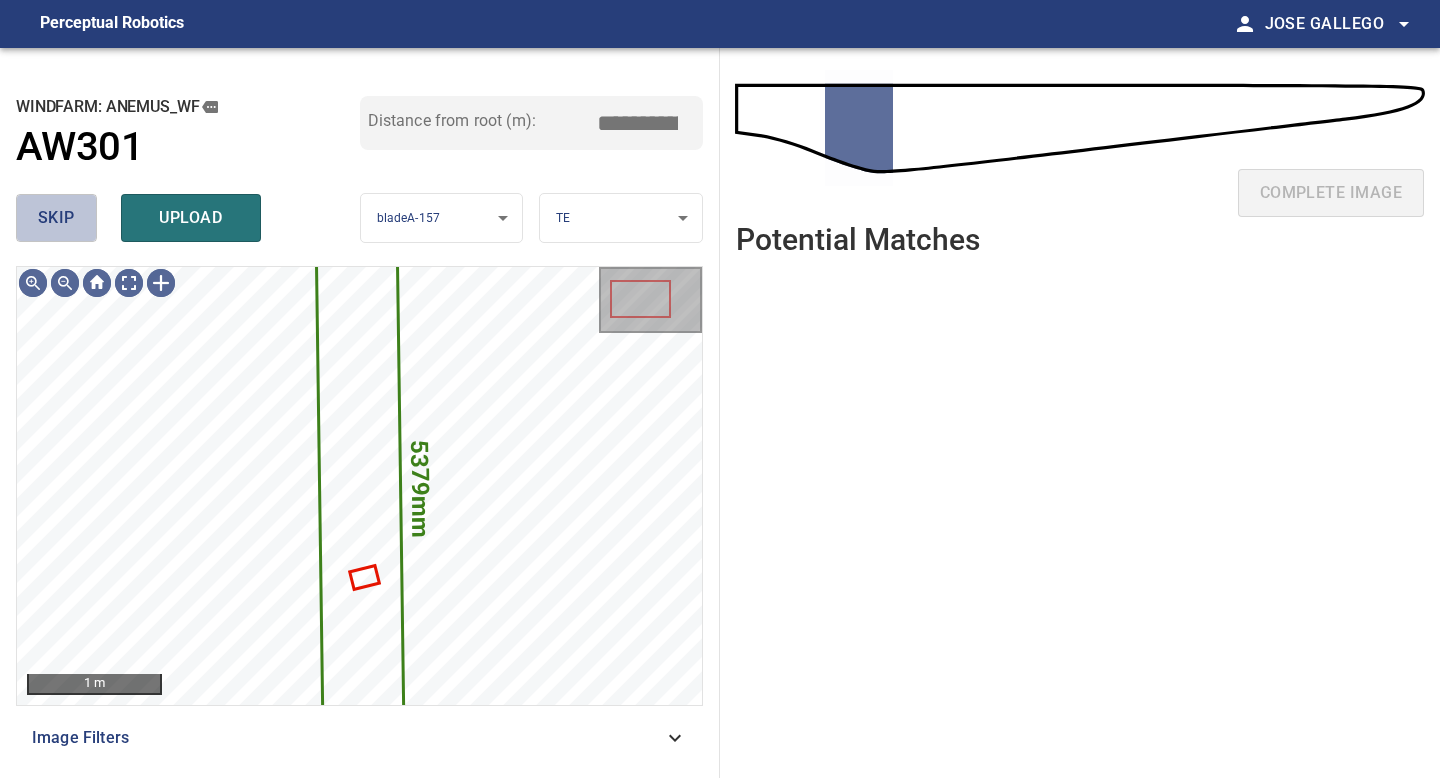 click on "skip" at bounding box center (56, 218) 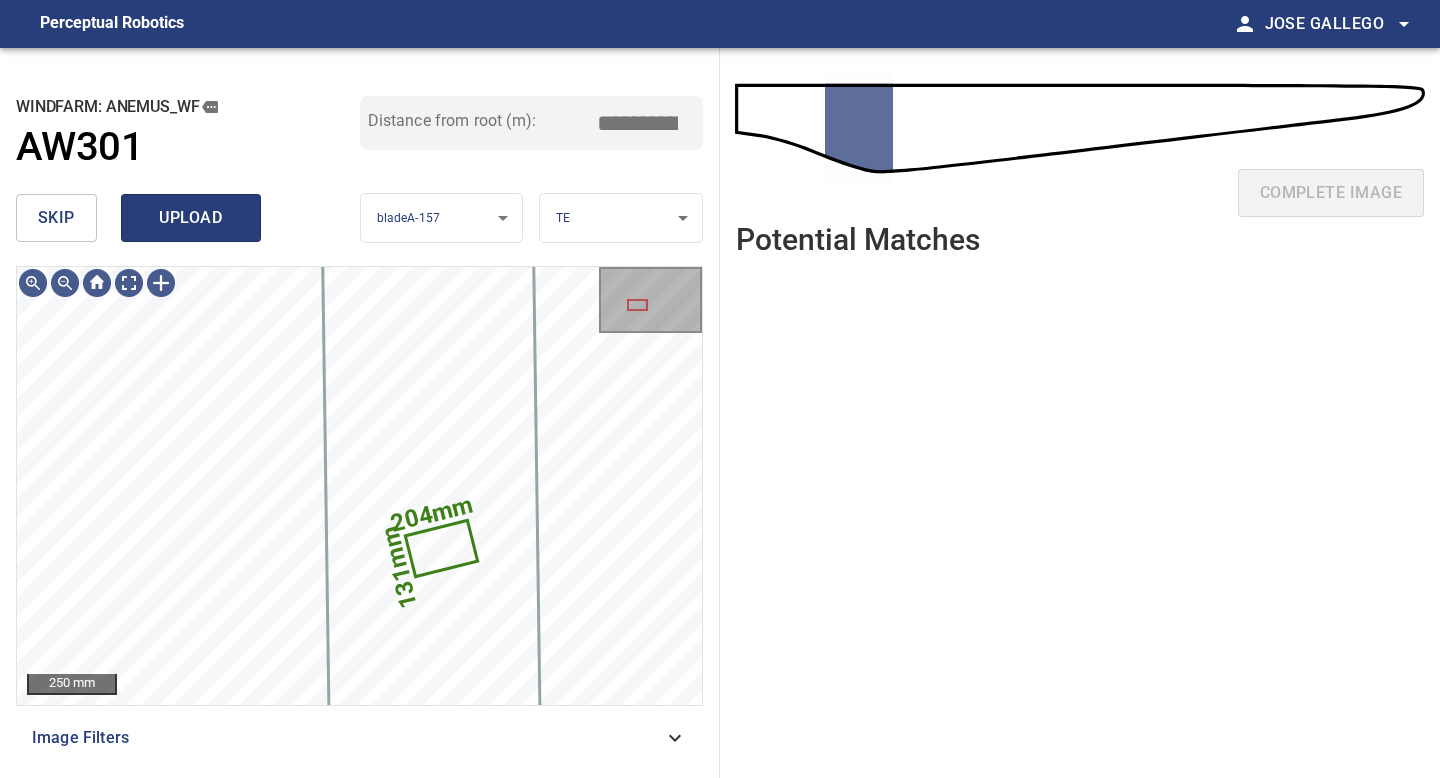 click on "upload" at bounding box center (191, 218) 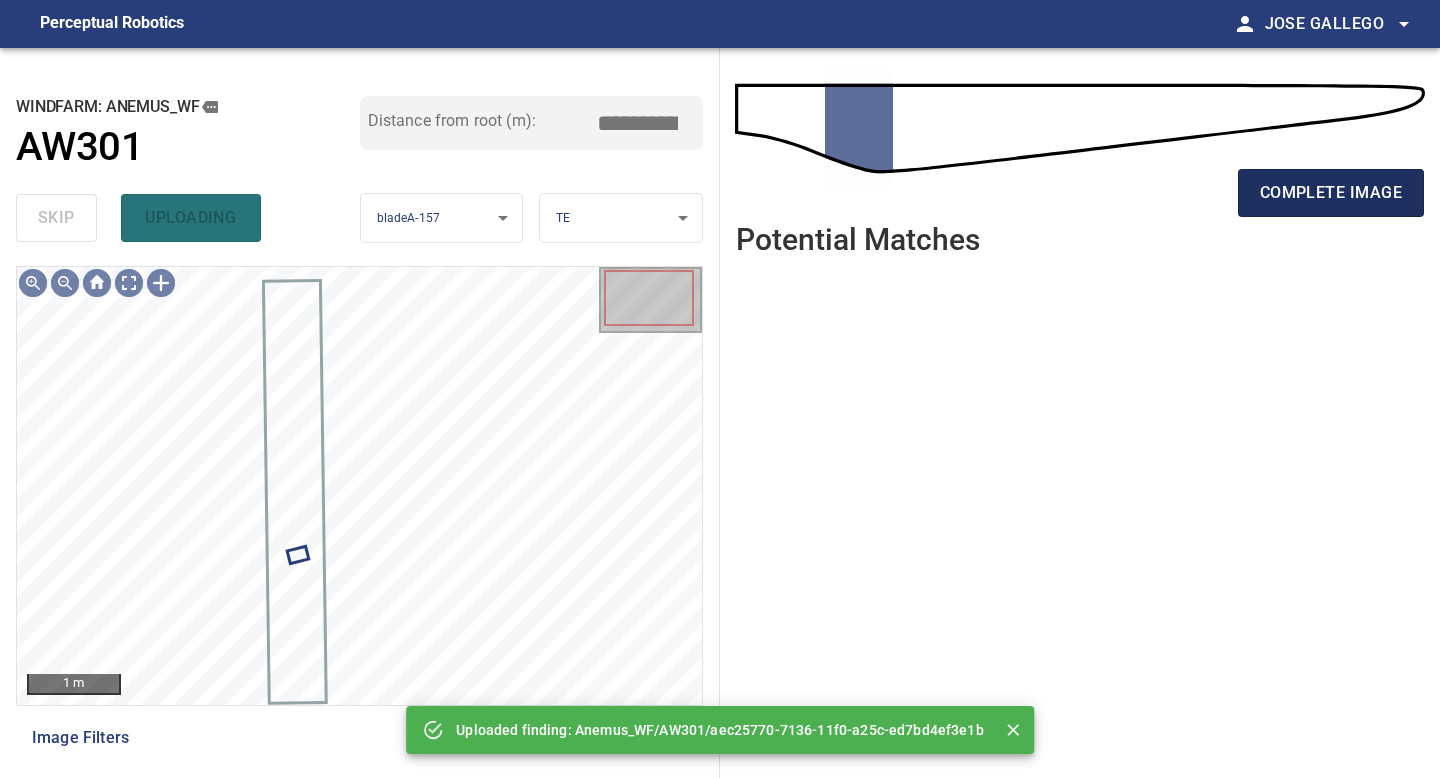 click on "complete image" at bounding box center (1331, 193) 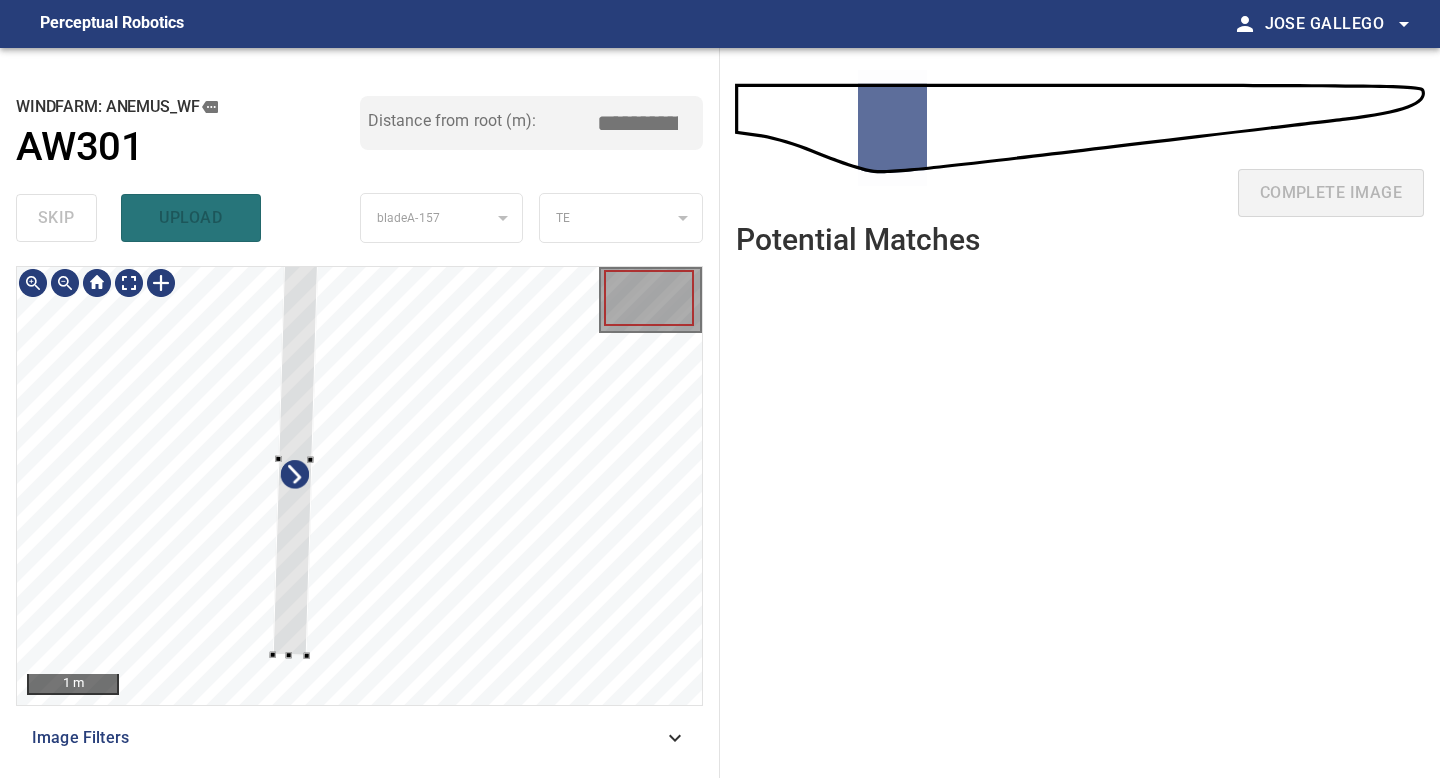 click at bounding box center [295, 458] 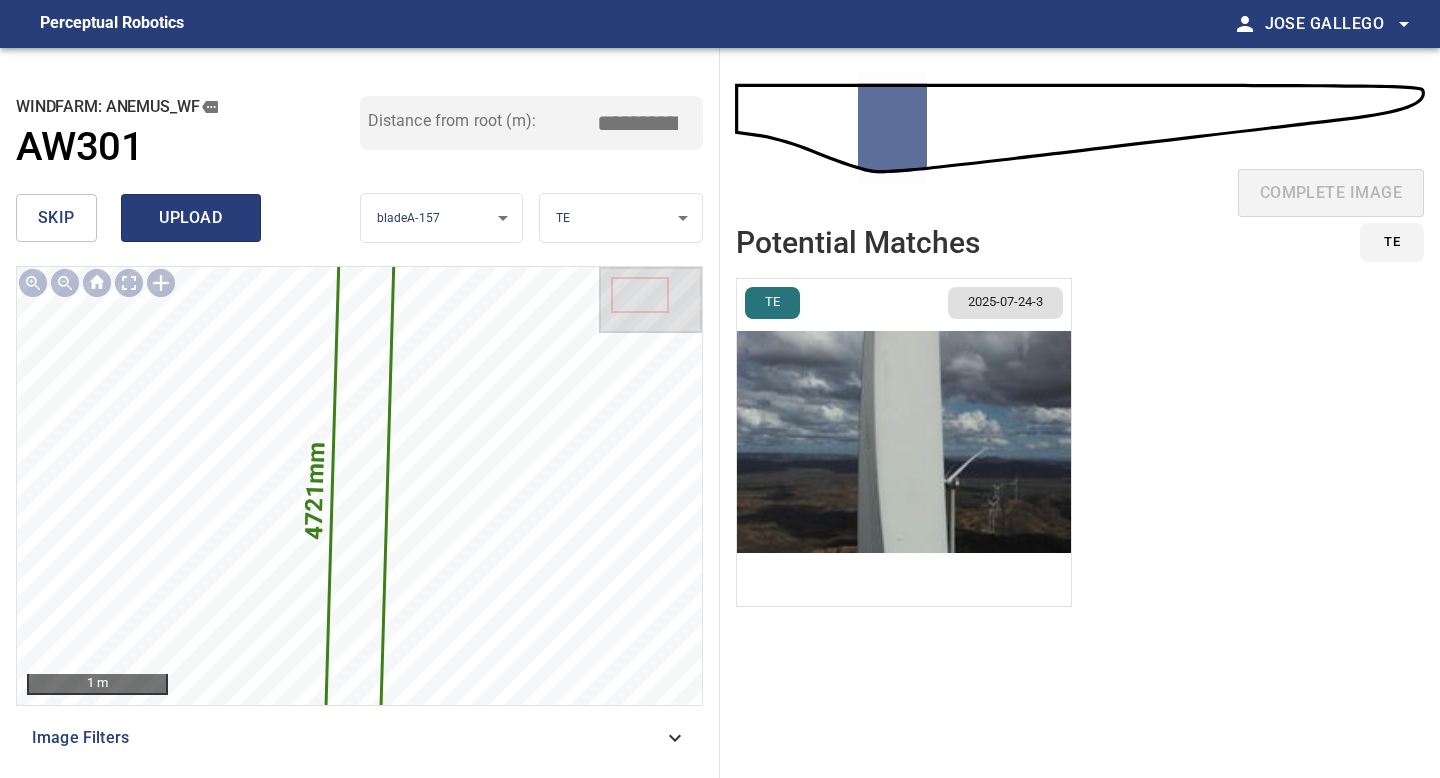 click on "upload" at bounding box center [191, 218] 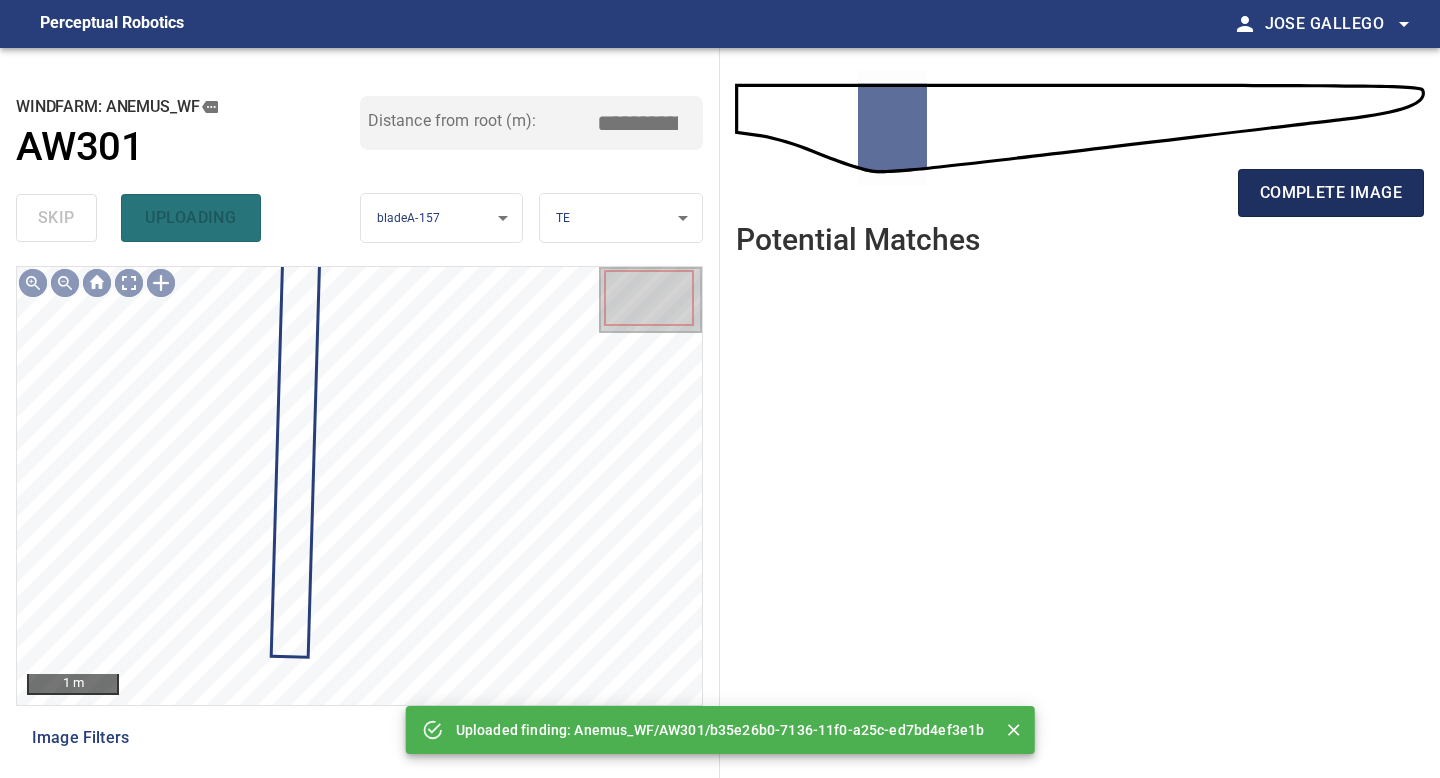 click on "complete image" at bounding box center (1331, 193) 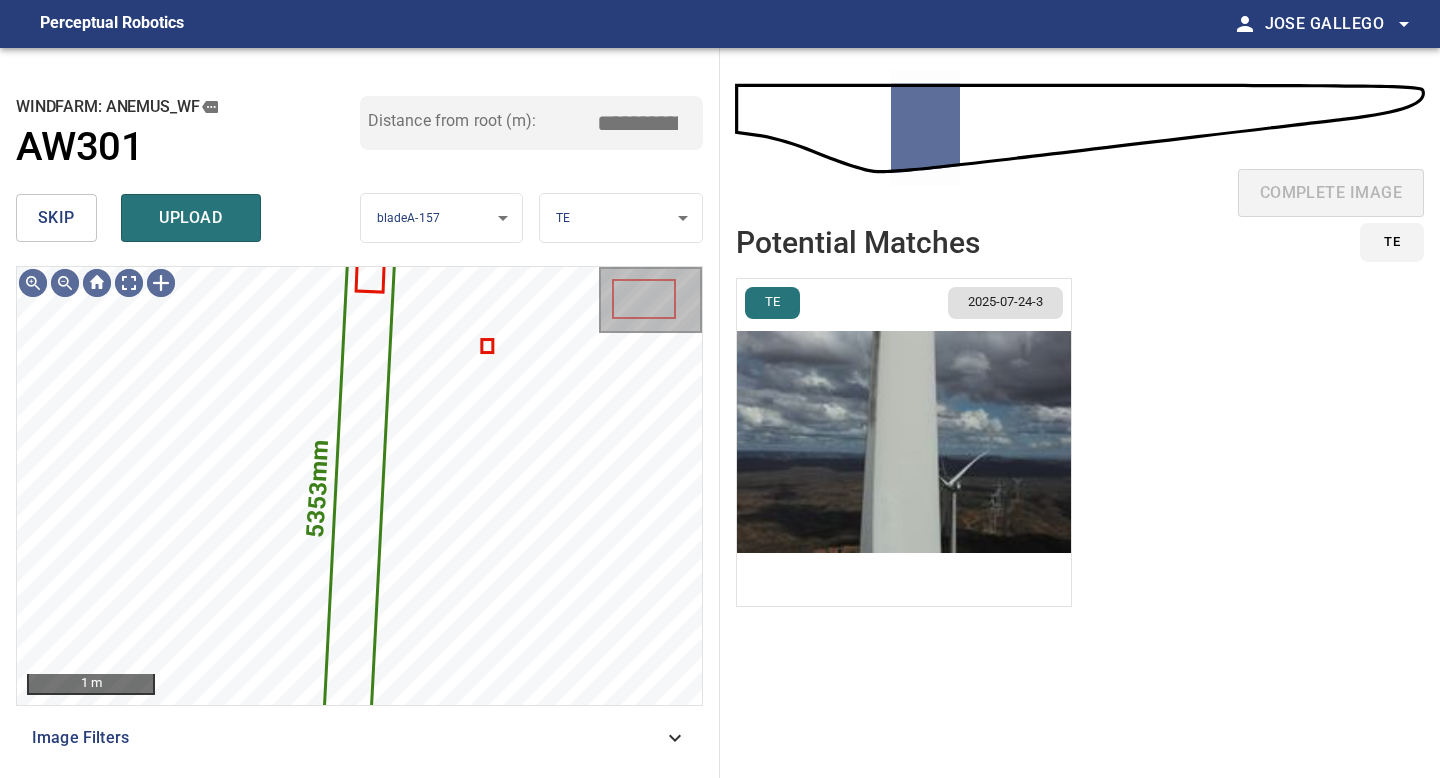 click at bounding box center [904, 442] 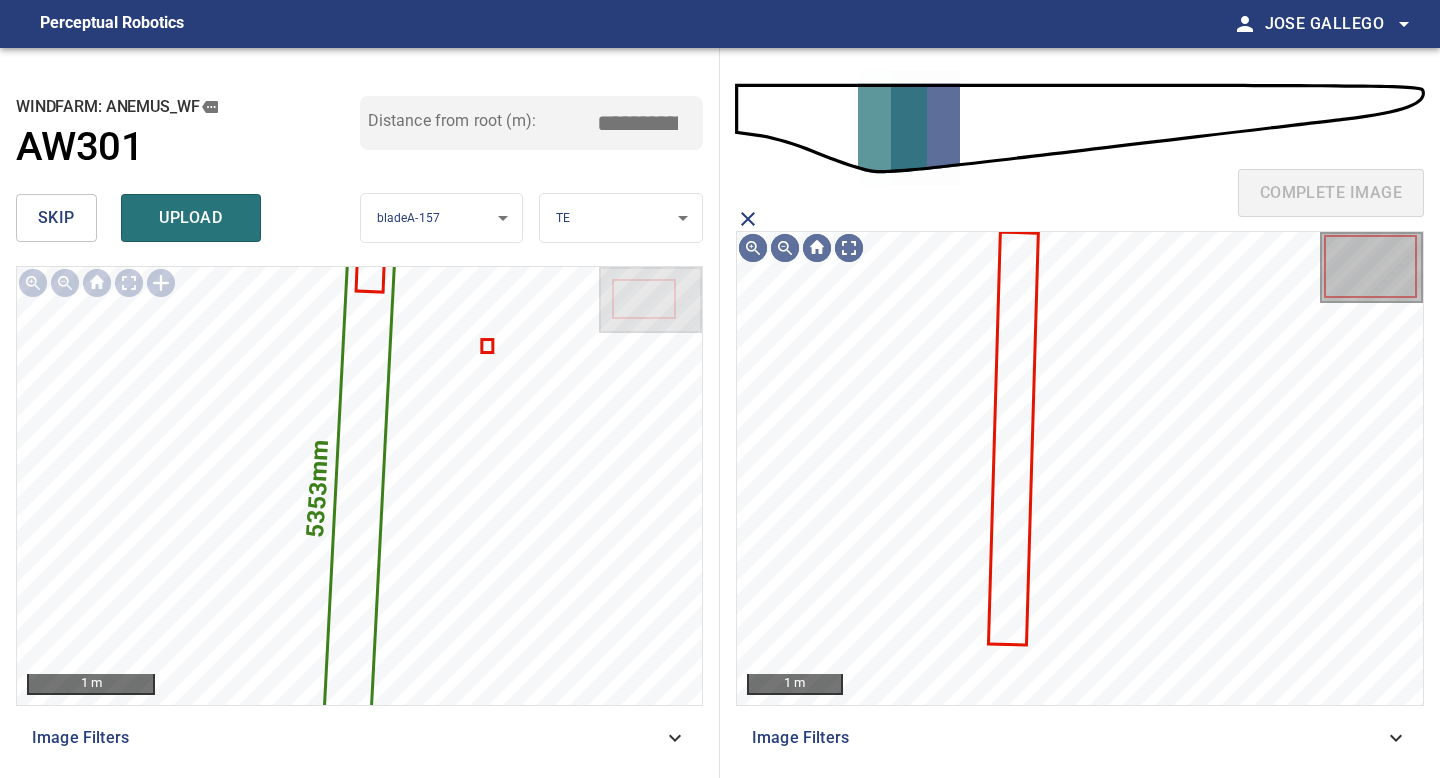 click 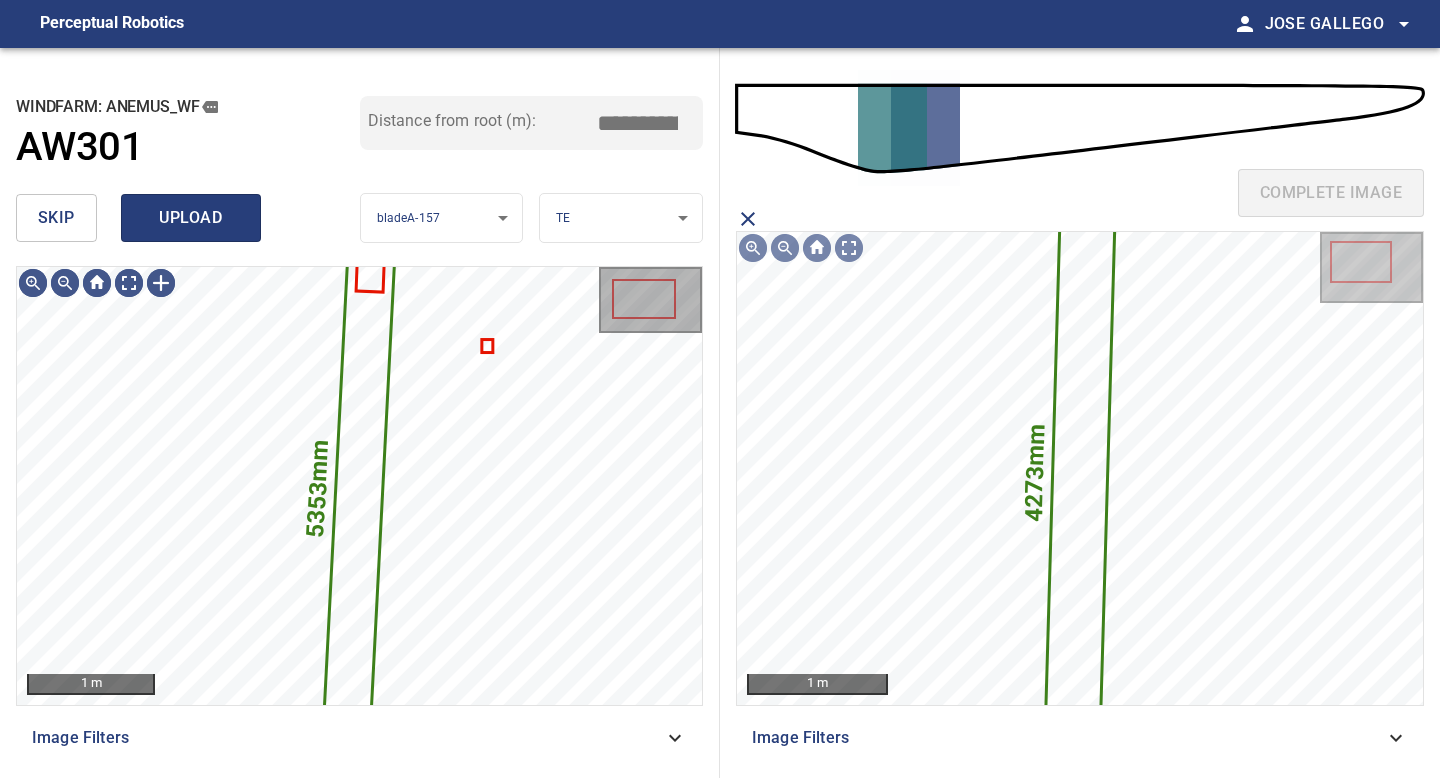 click on "upload" at bounding box center [191, 218] 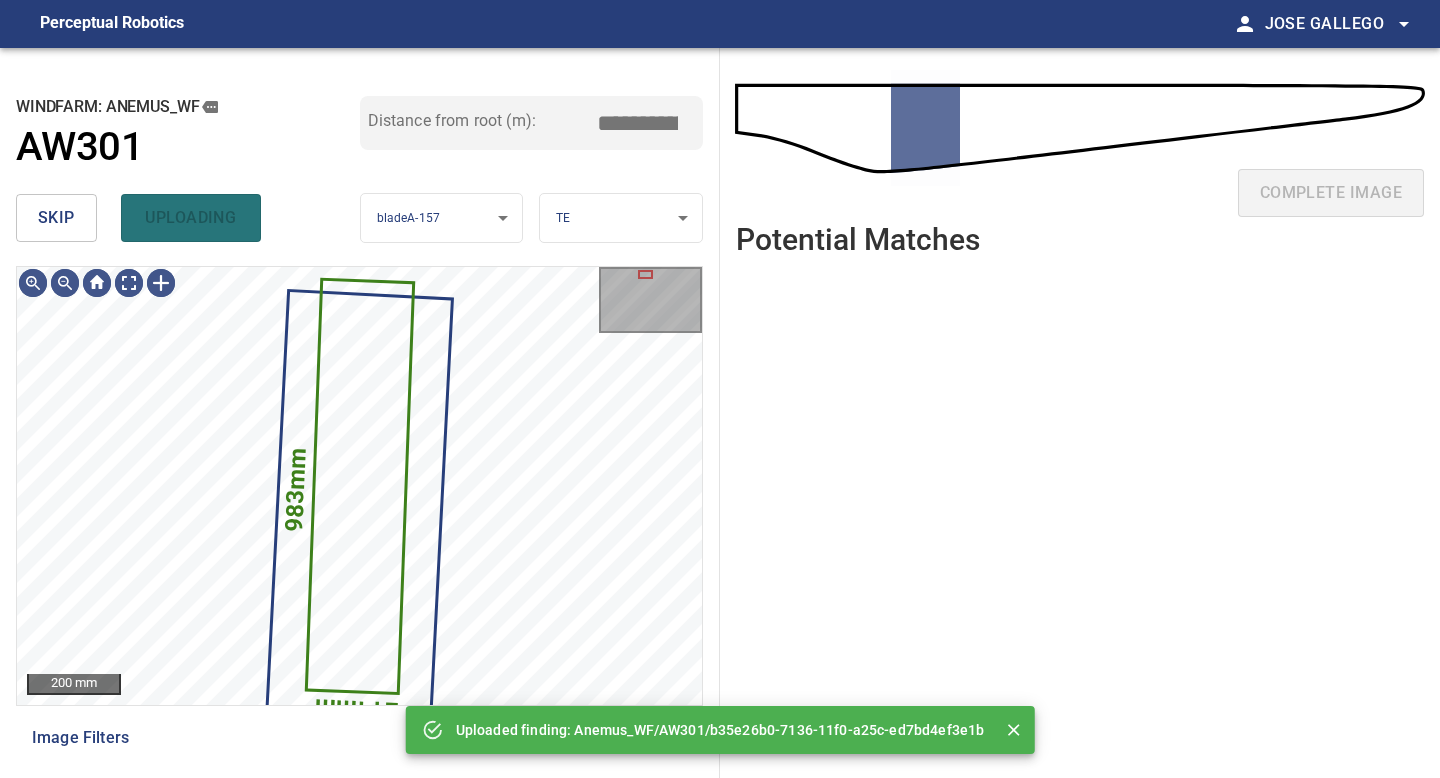 click on "skip" at bounding box center (56, 218) 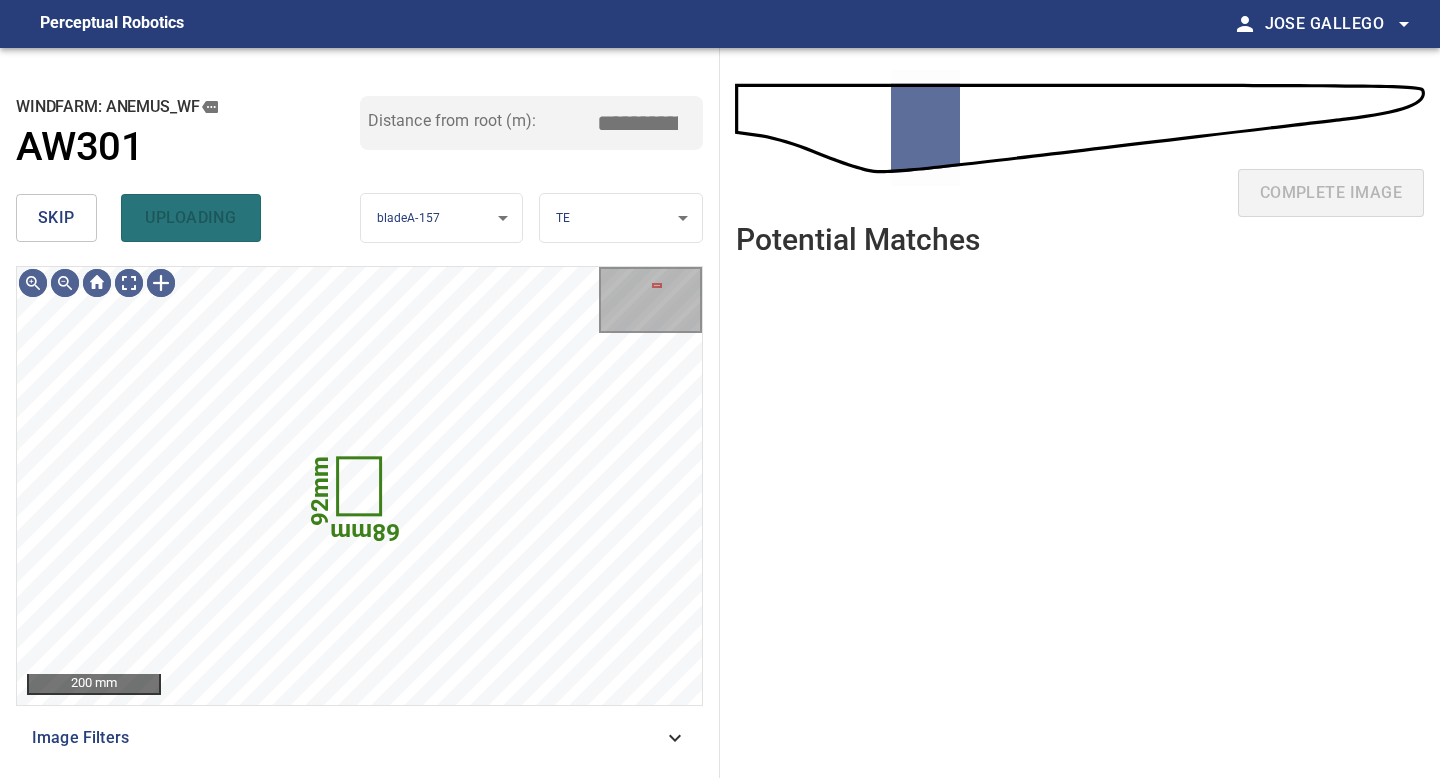 click on "skip" at bounding box center [56, 218] 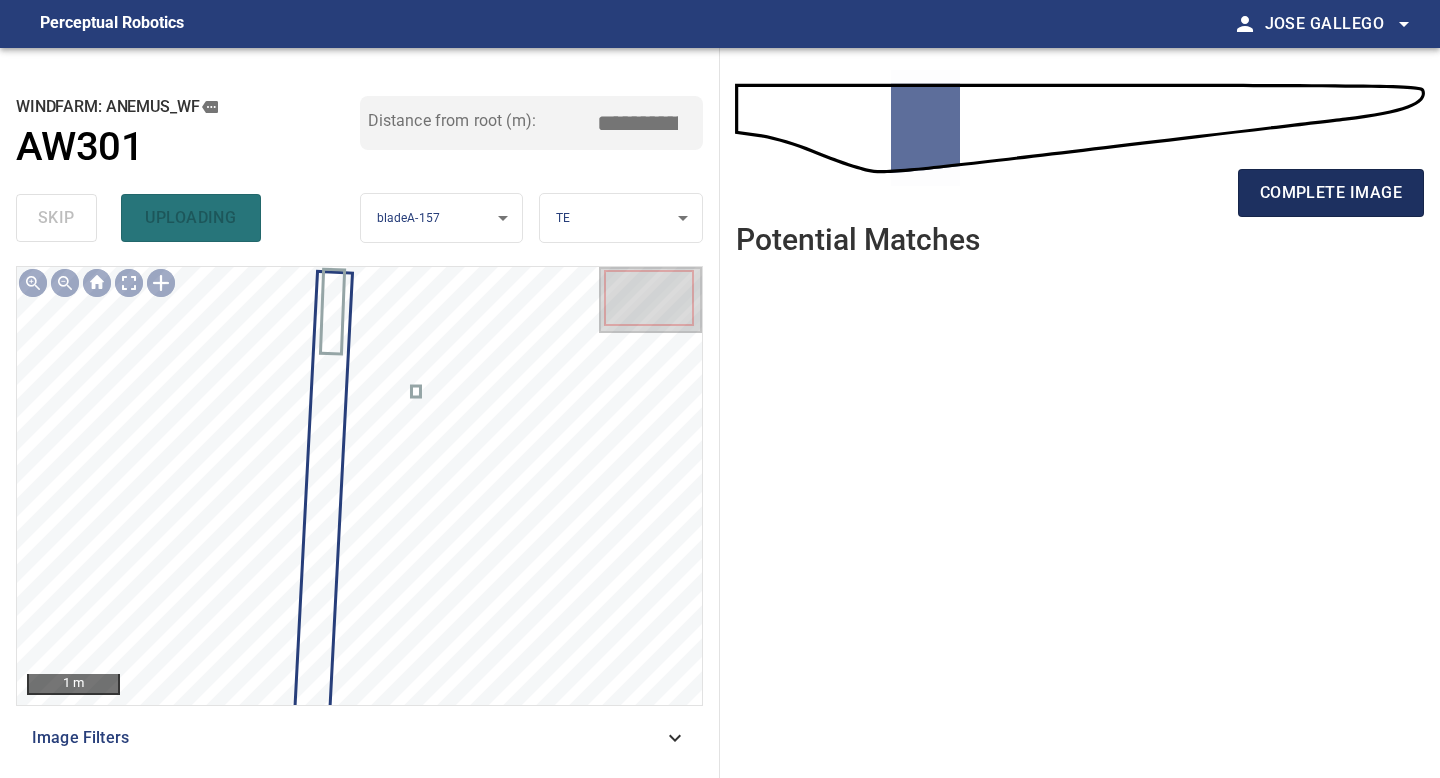 click on "complete image" at bounding box center (1331, 193) 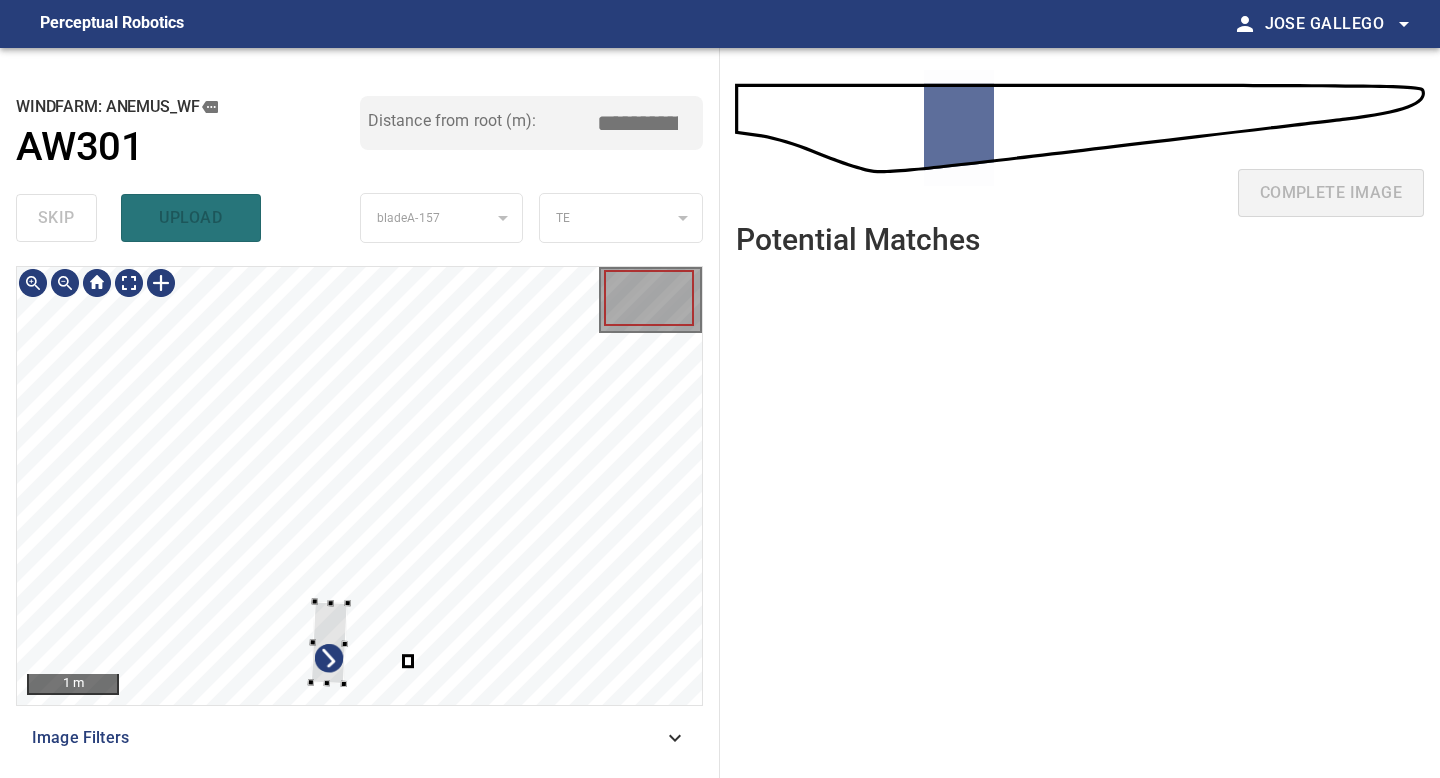 click at bounding box center [359, 486] 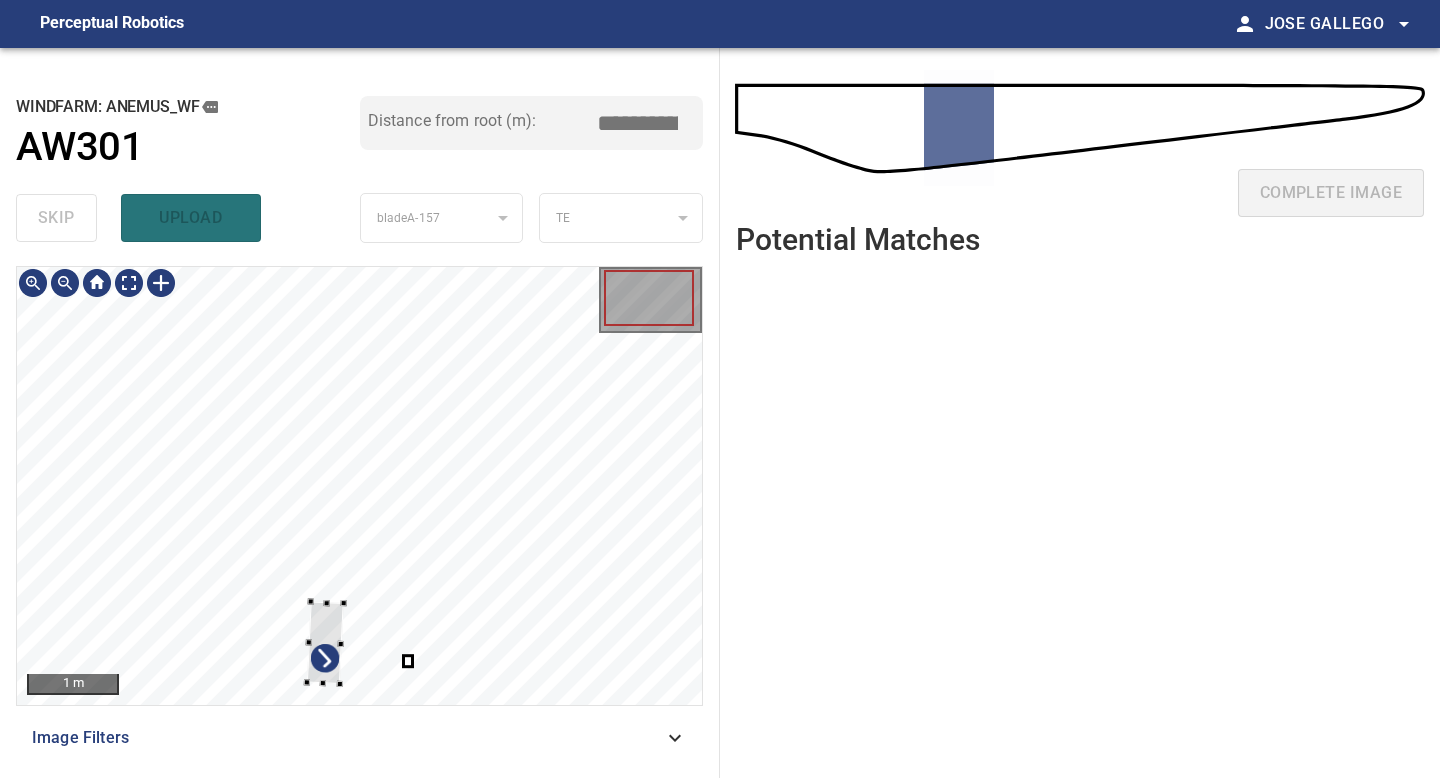 click at bounding box center [324, 643] 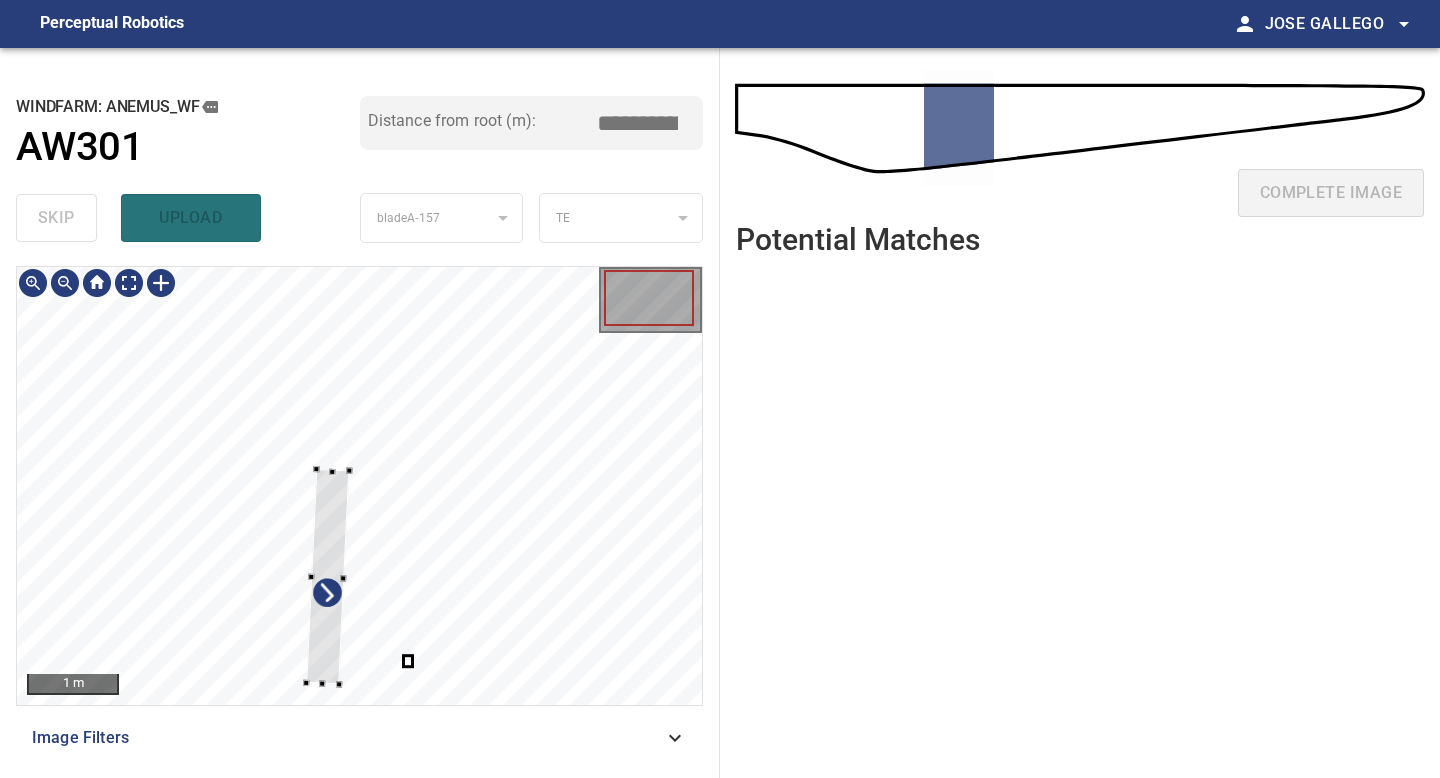 click at bounding box center [359, 486] 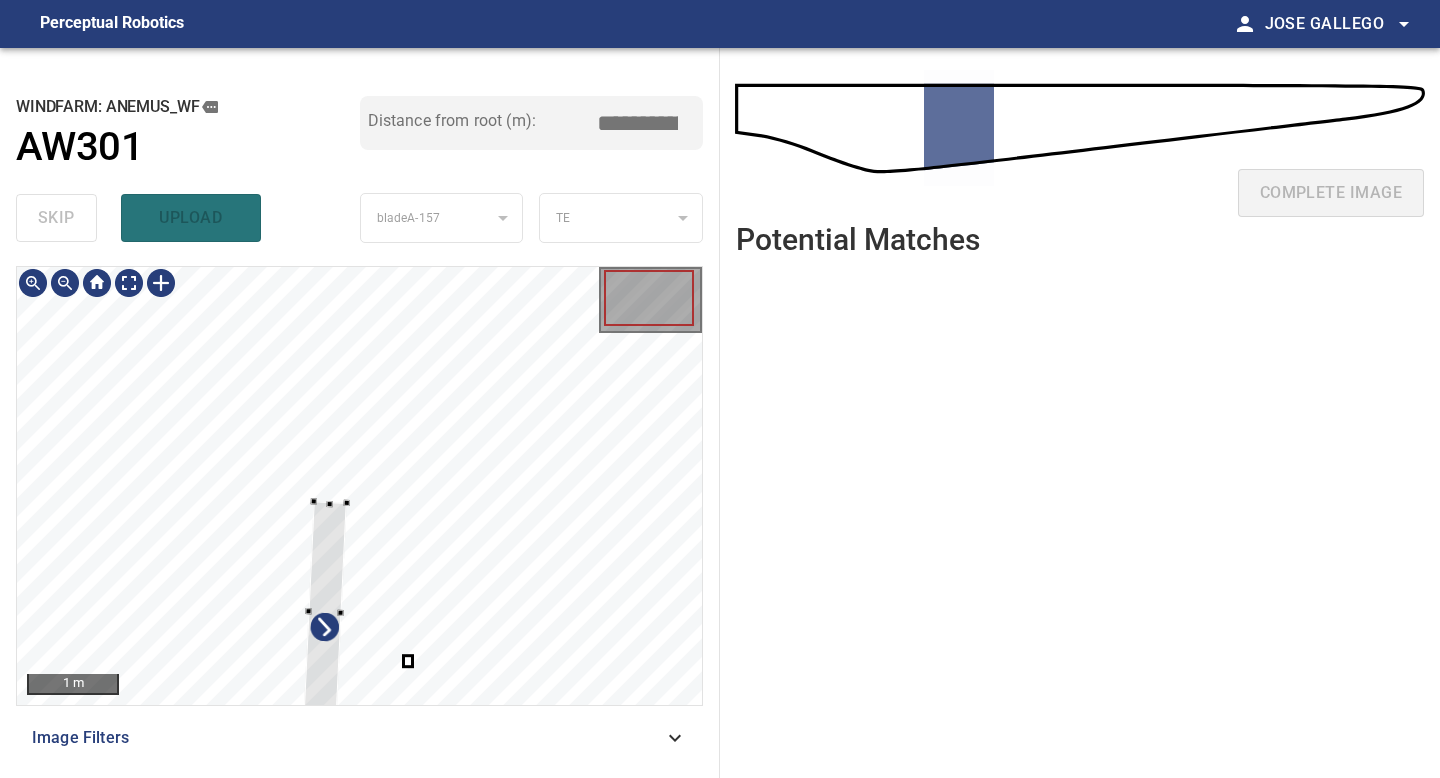 click at bounding box center [325, 611] 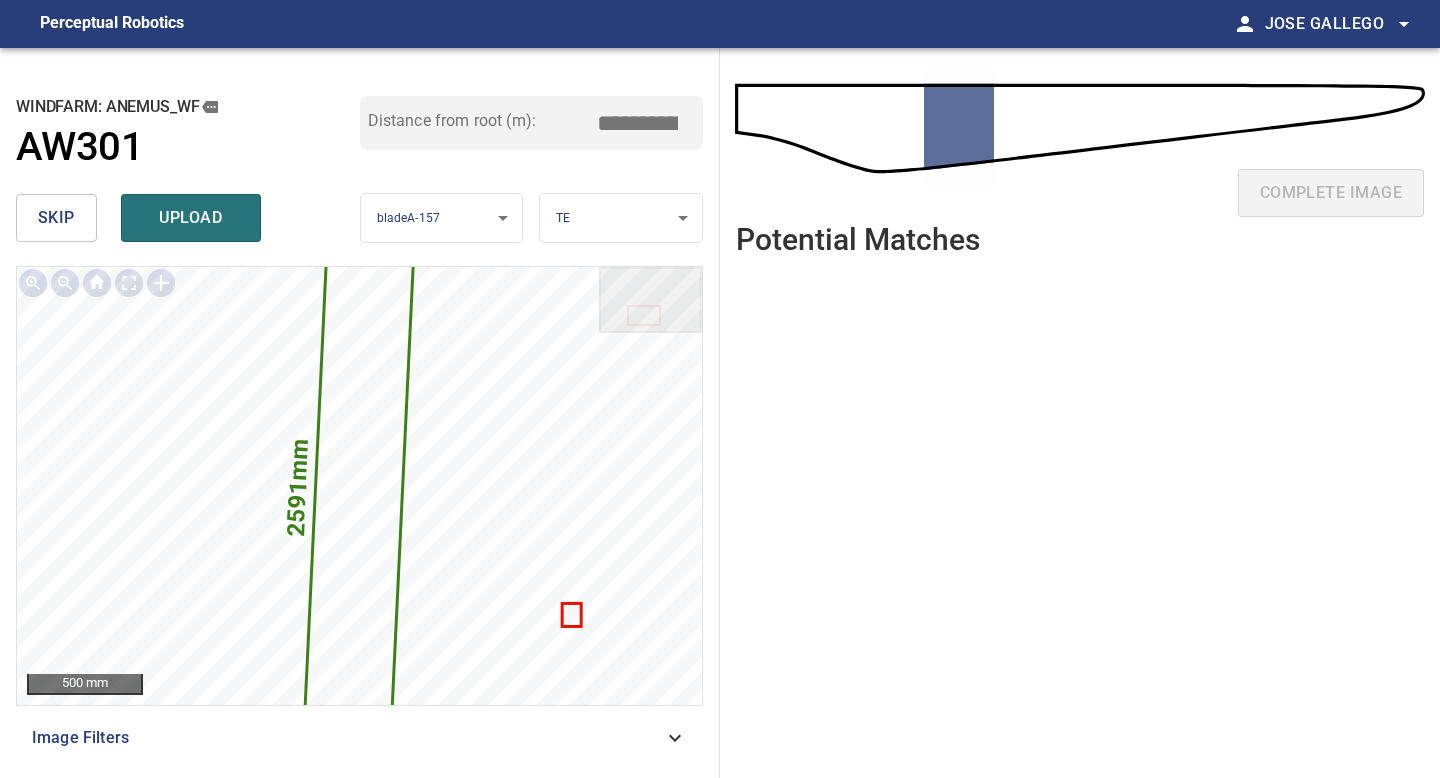 drag, startPoint x: 638, startPoint y: 121, endPoint x: 650, endPoint y: 121, distance: 12 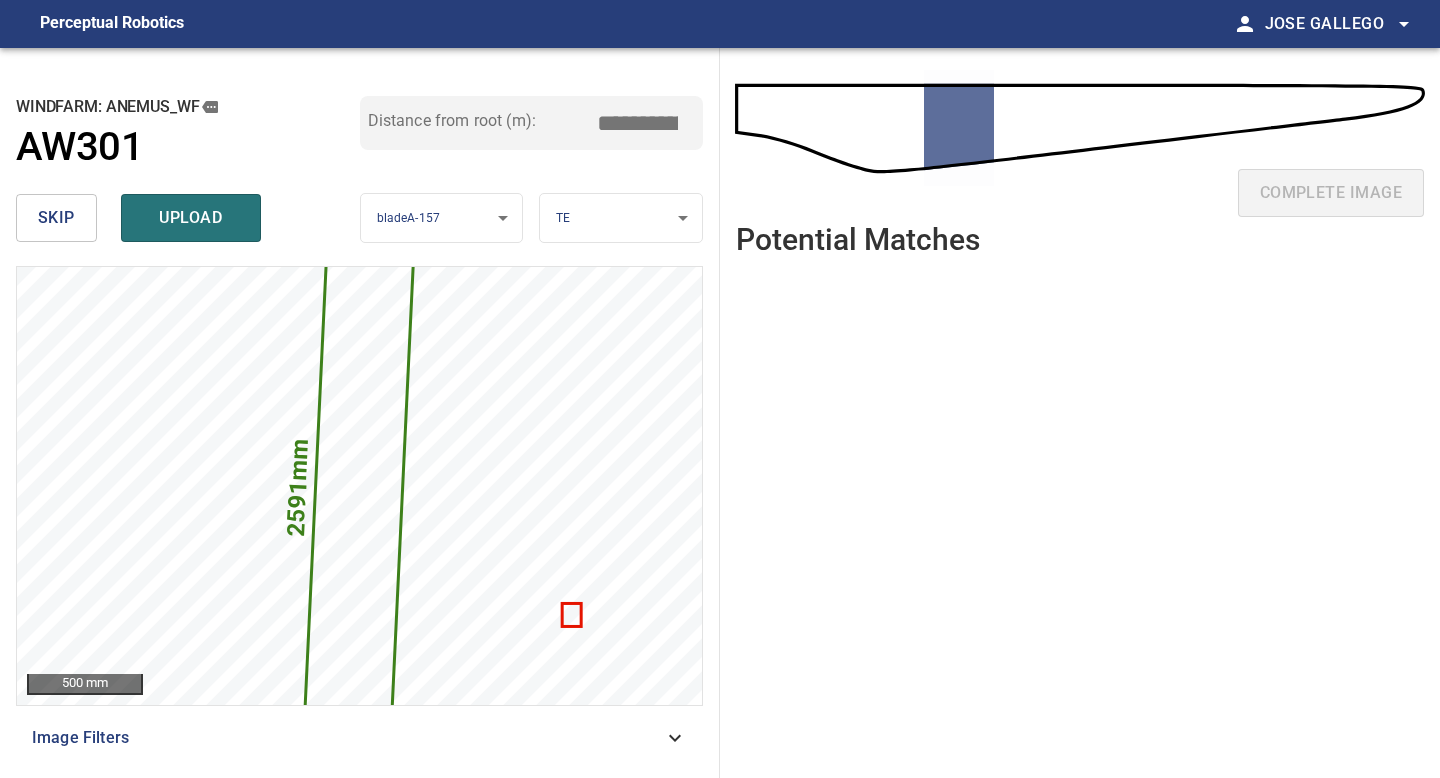 click on "*****" at bounding box center (645, 123) 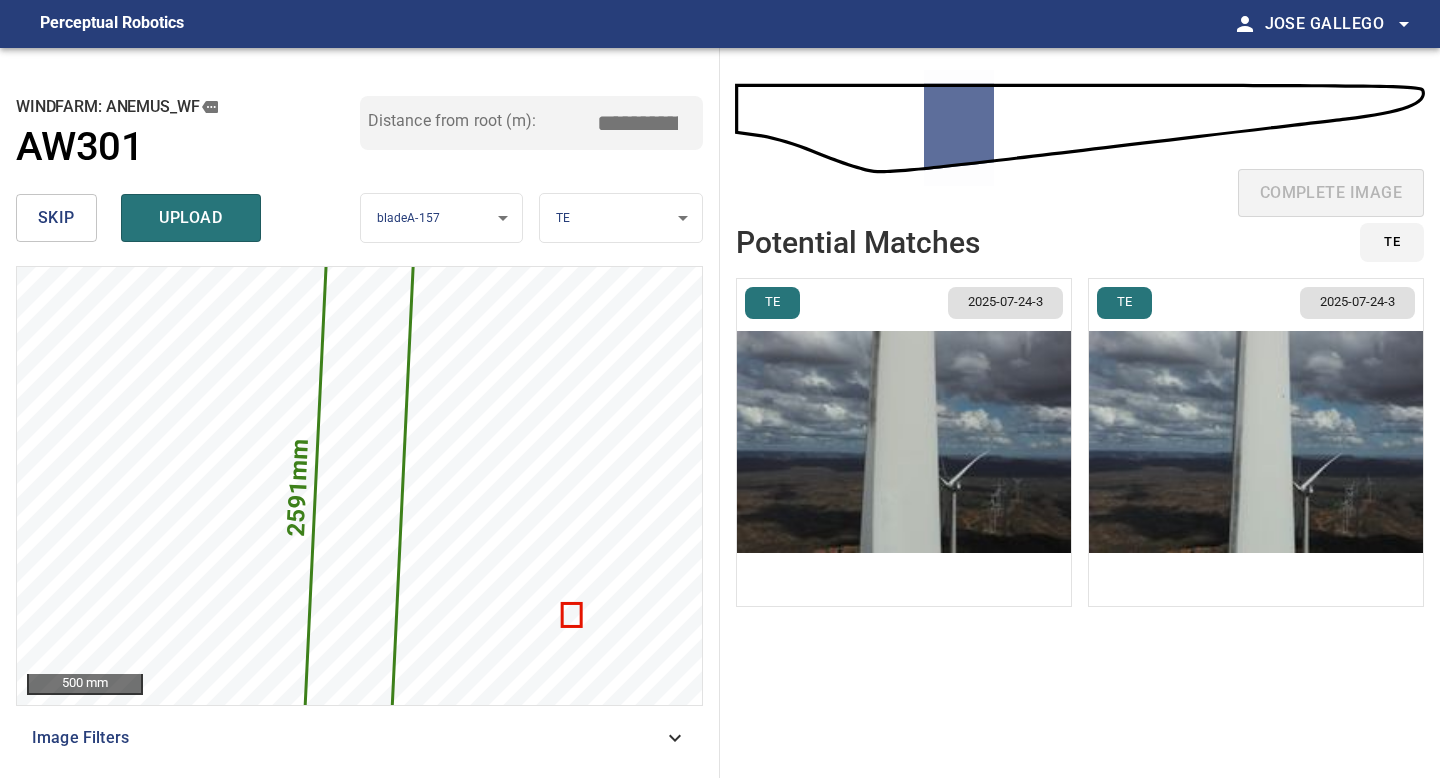 type on "*****" 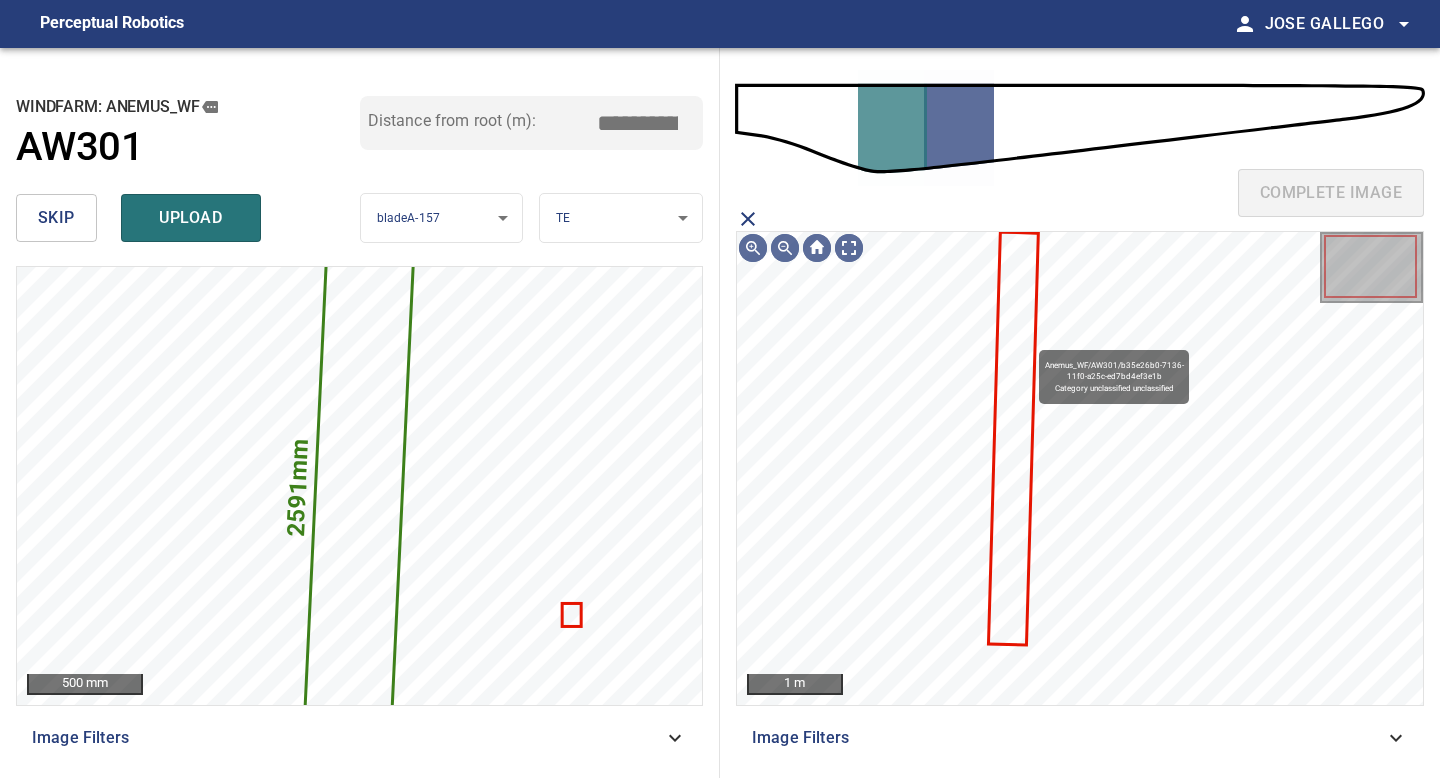click 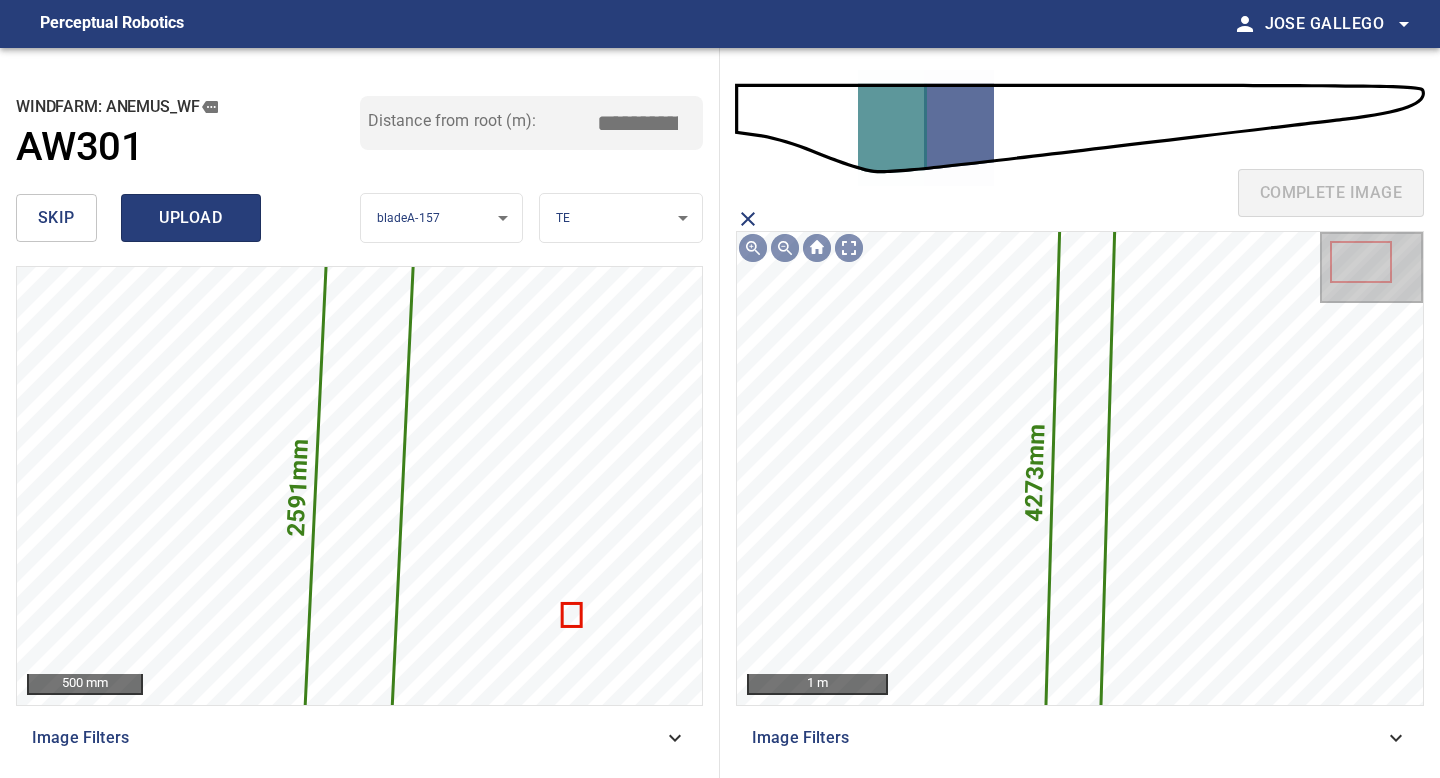 click on "upload" at bounding box center [191, 218] 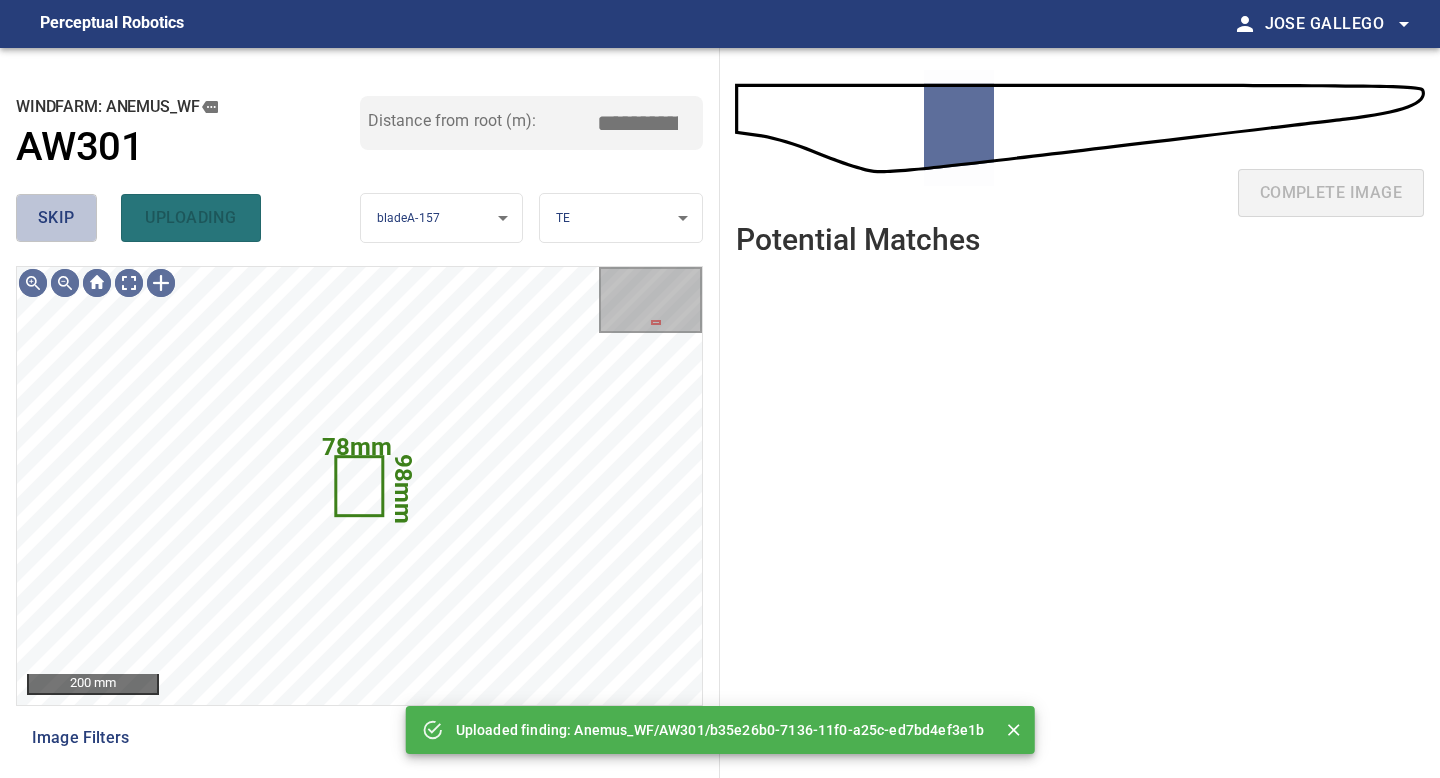 click on "skip" at bounding box center (56, 218) 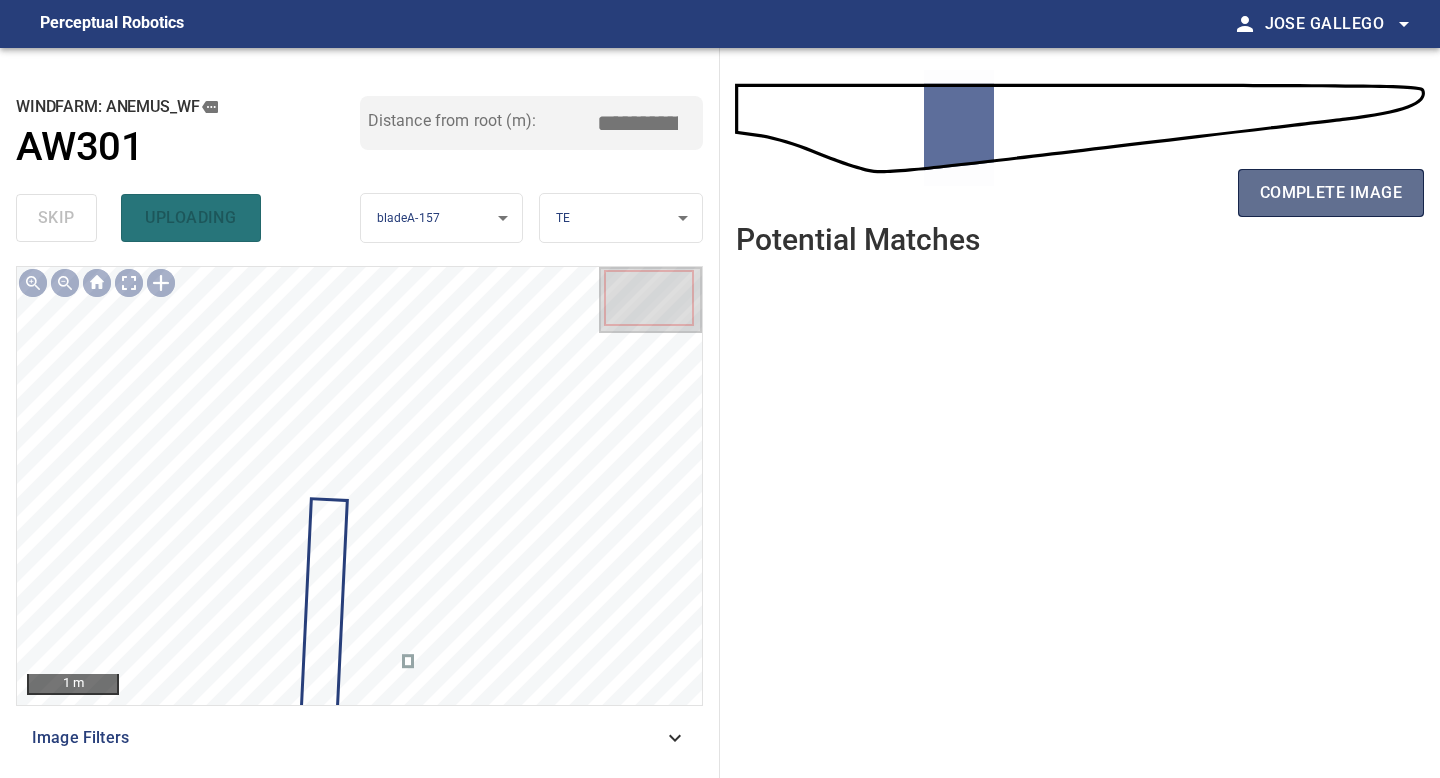 click on "complete image" at bounding box center [1331, 193] 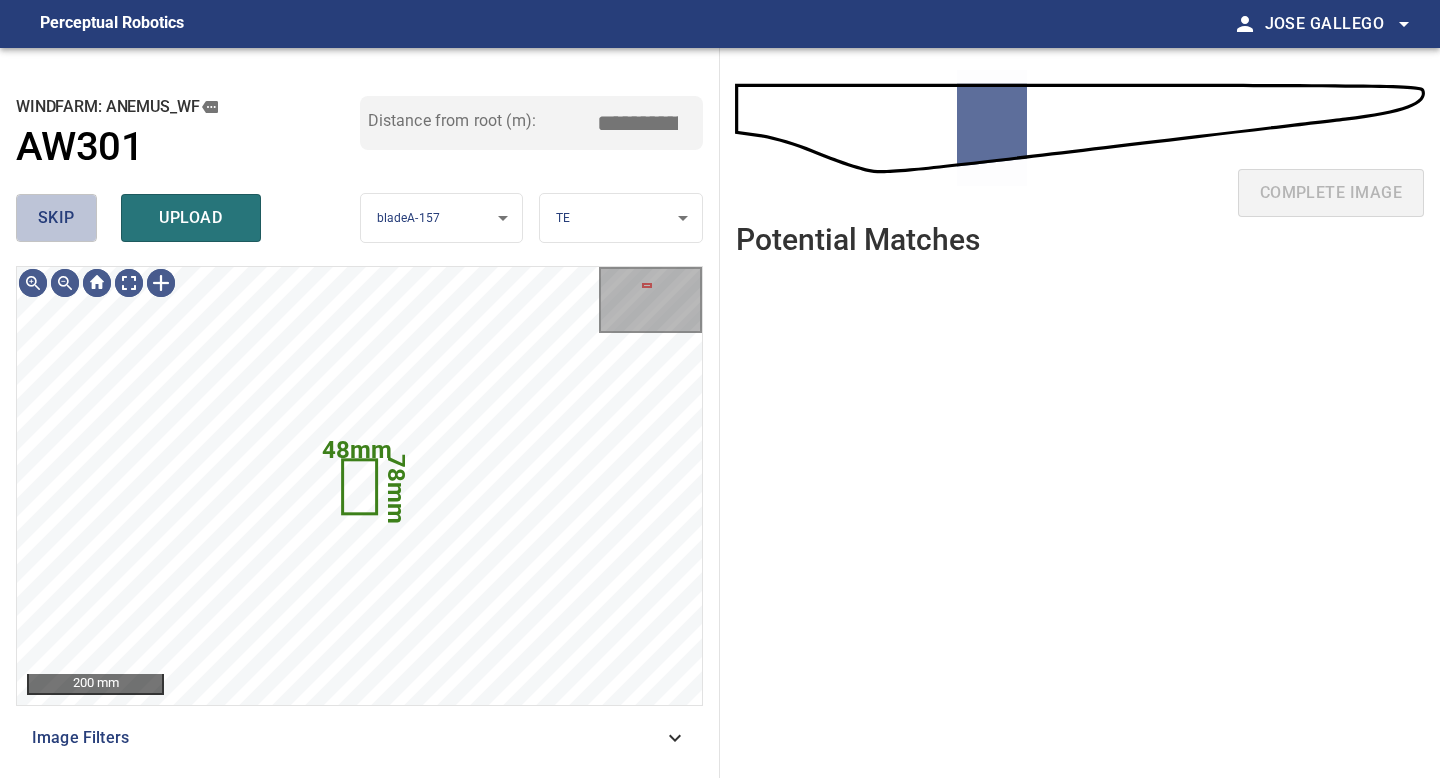 click on "skip" at bounding box center [56, 218] 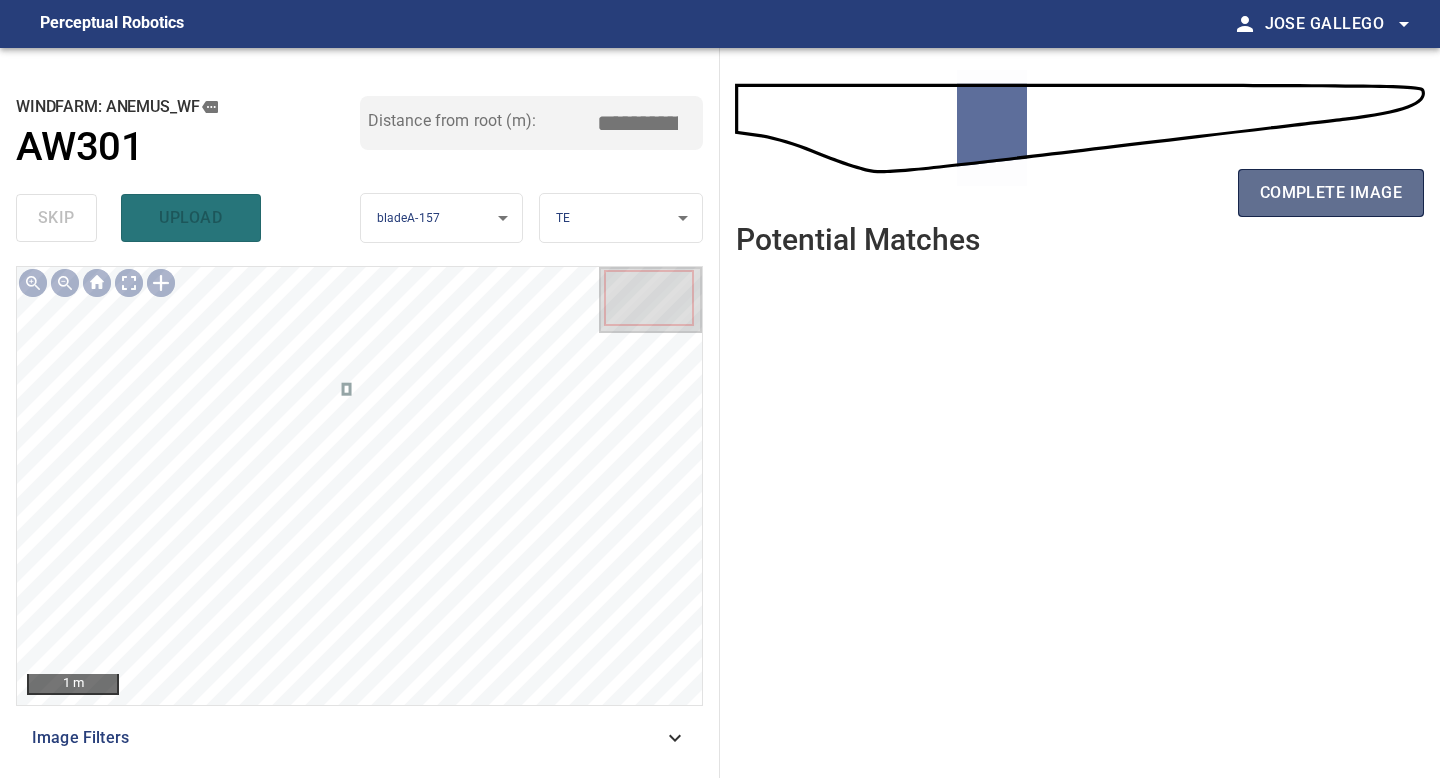 click on "complete image" at bounding box center (1331, 193) 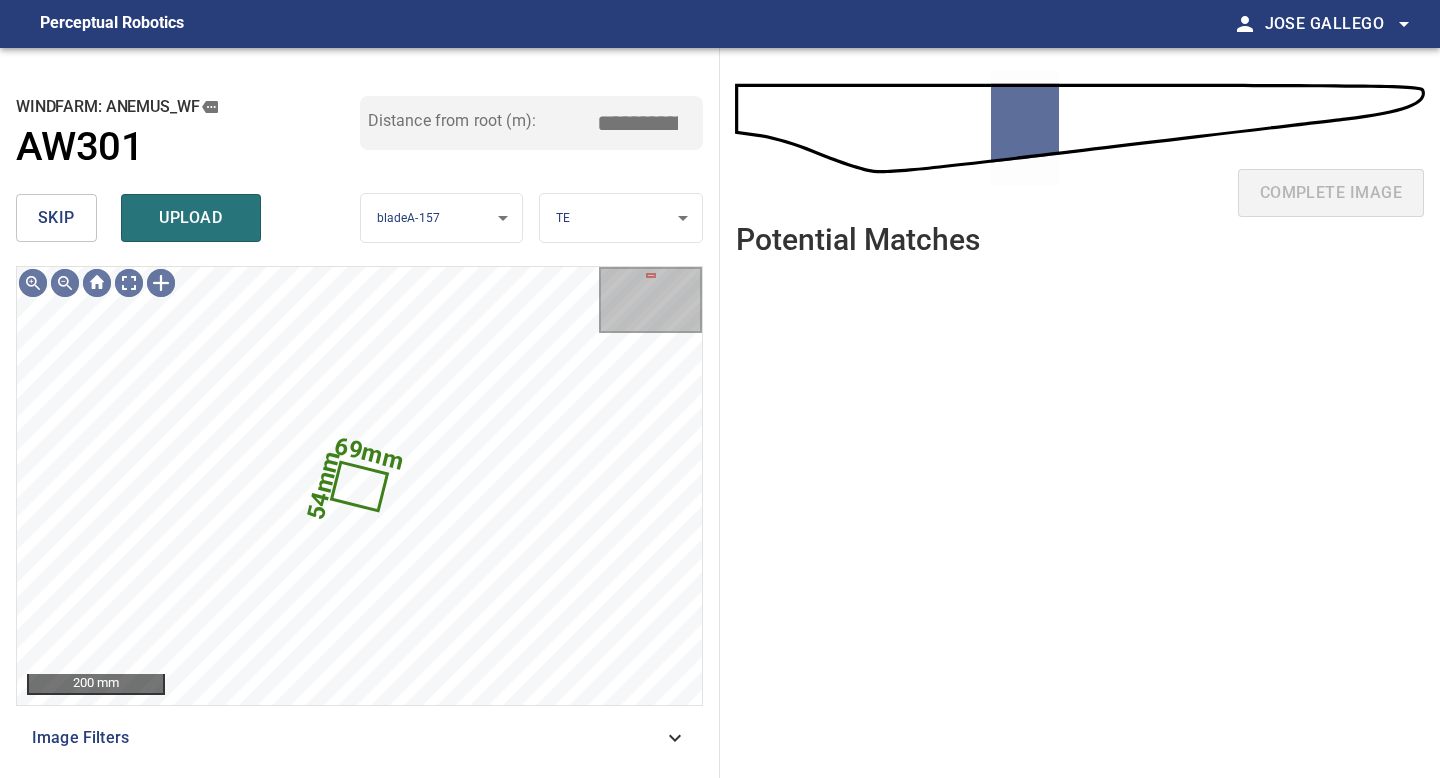 click on "skip" at bounding box center [56, 218] 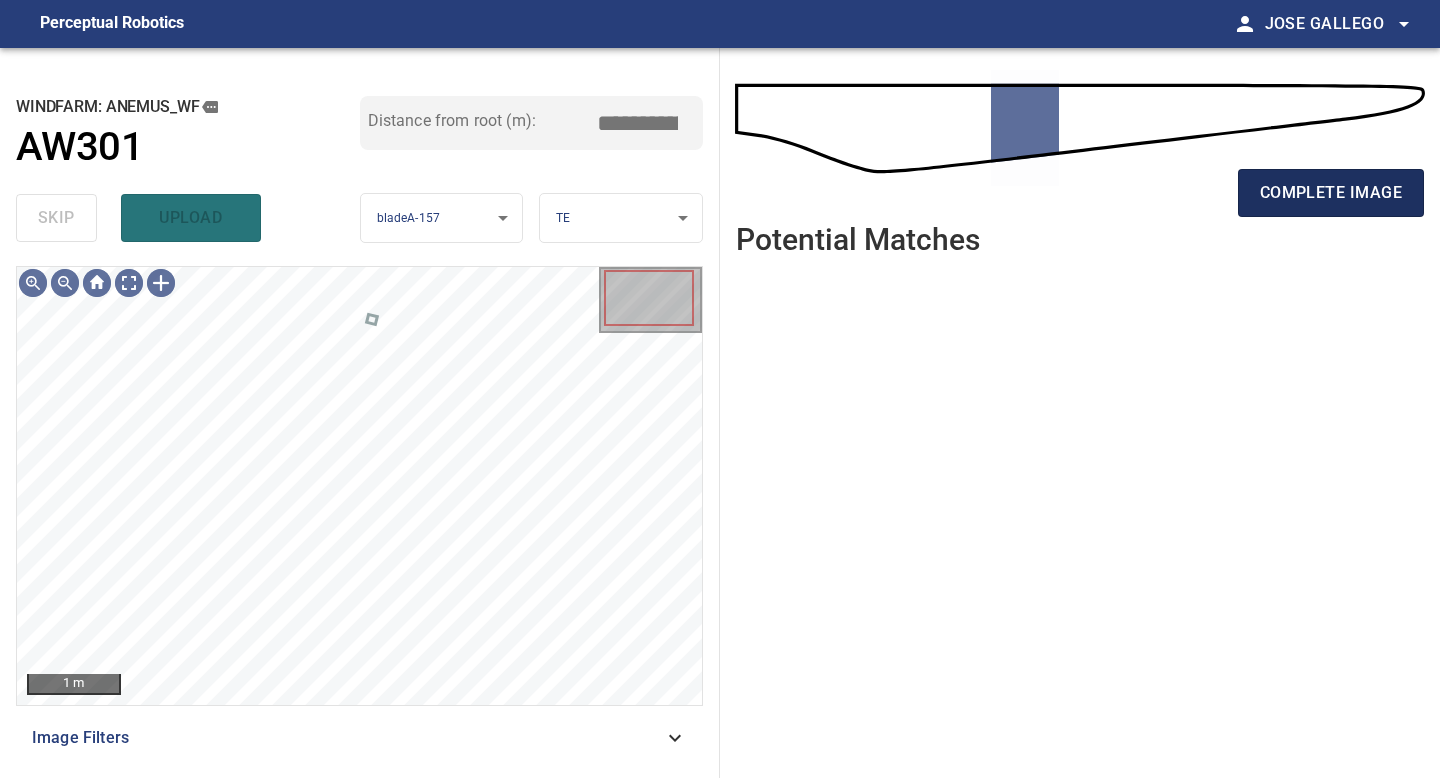 click on "complete image" at bounding box center (1331, 193) 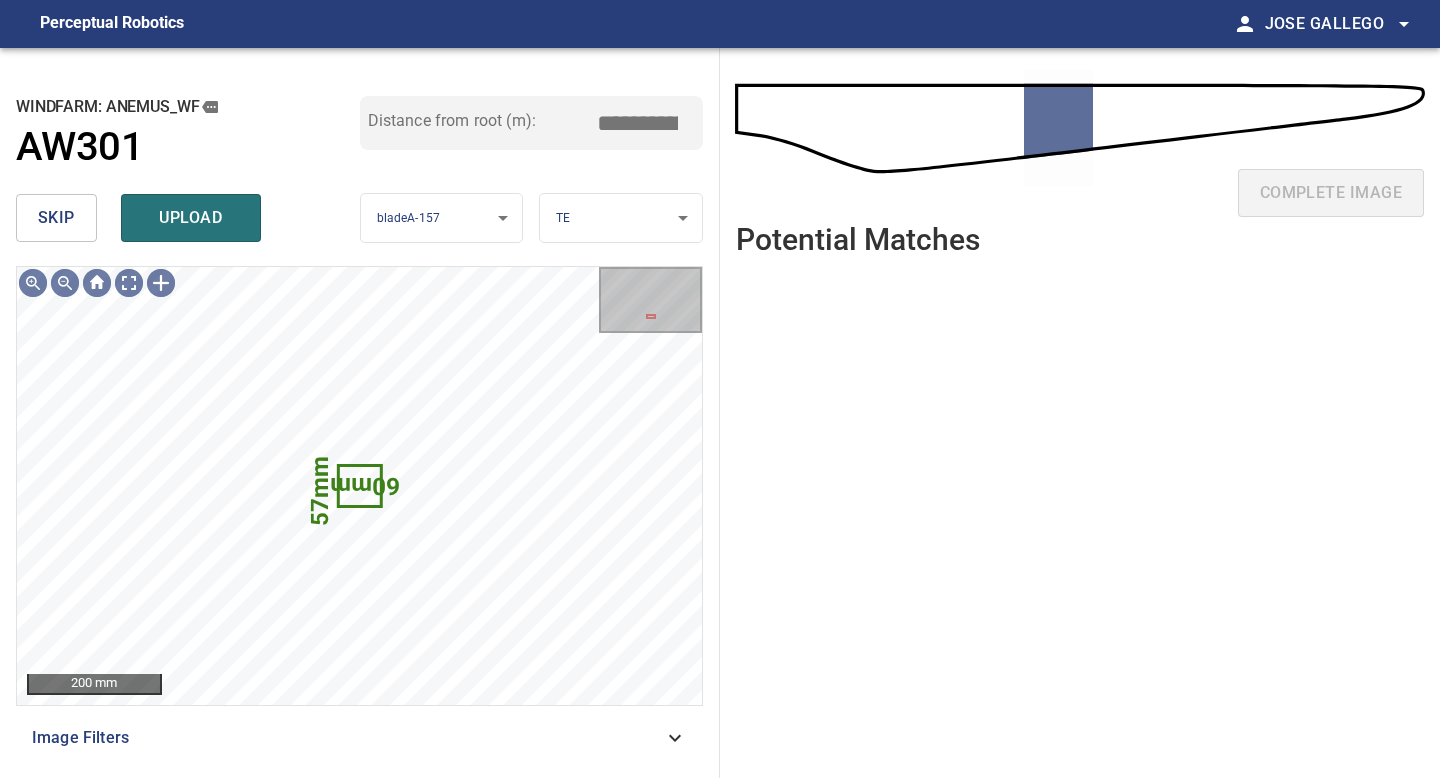 click on "skip" at bounding box center (56, 218) 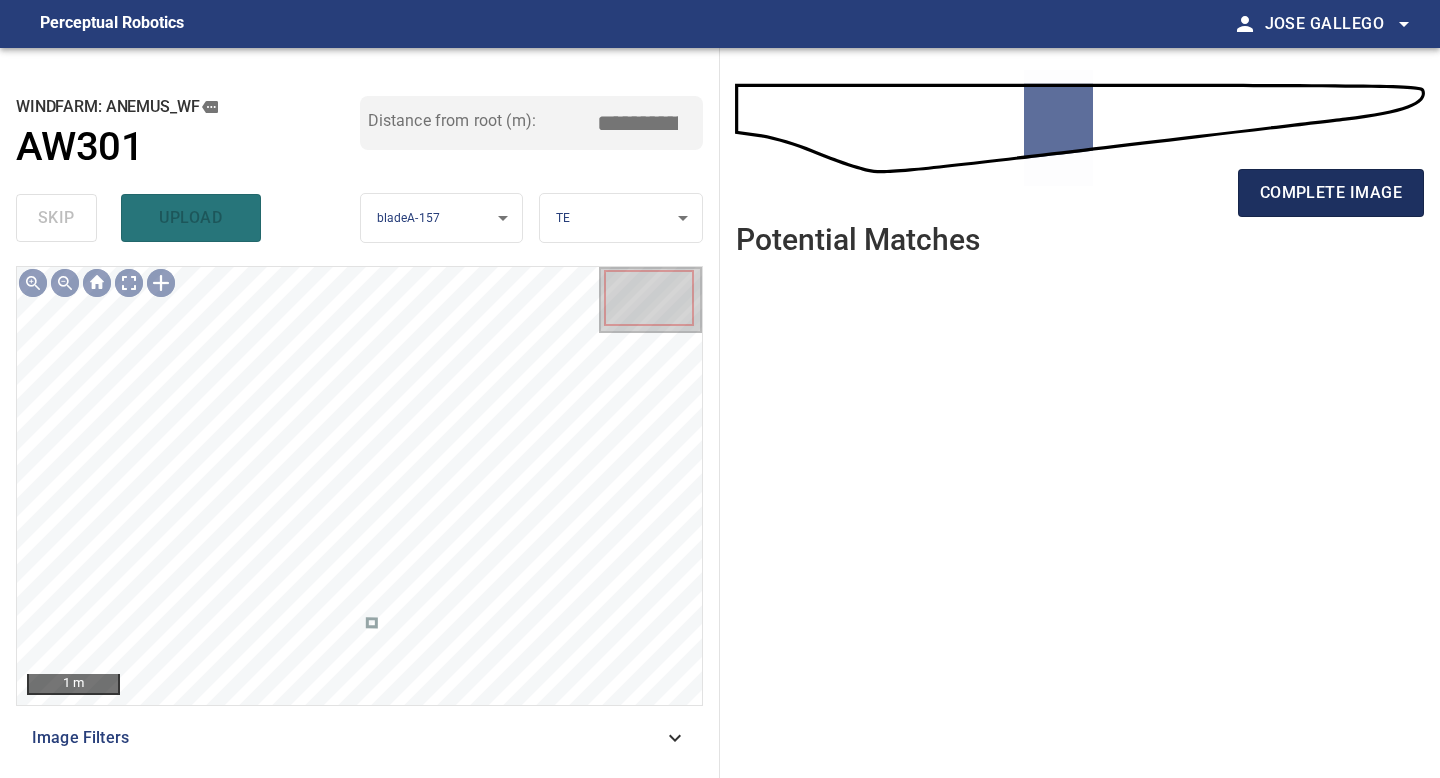 click on "complete image" at bounding box center [1331, 193] 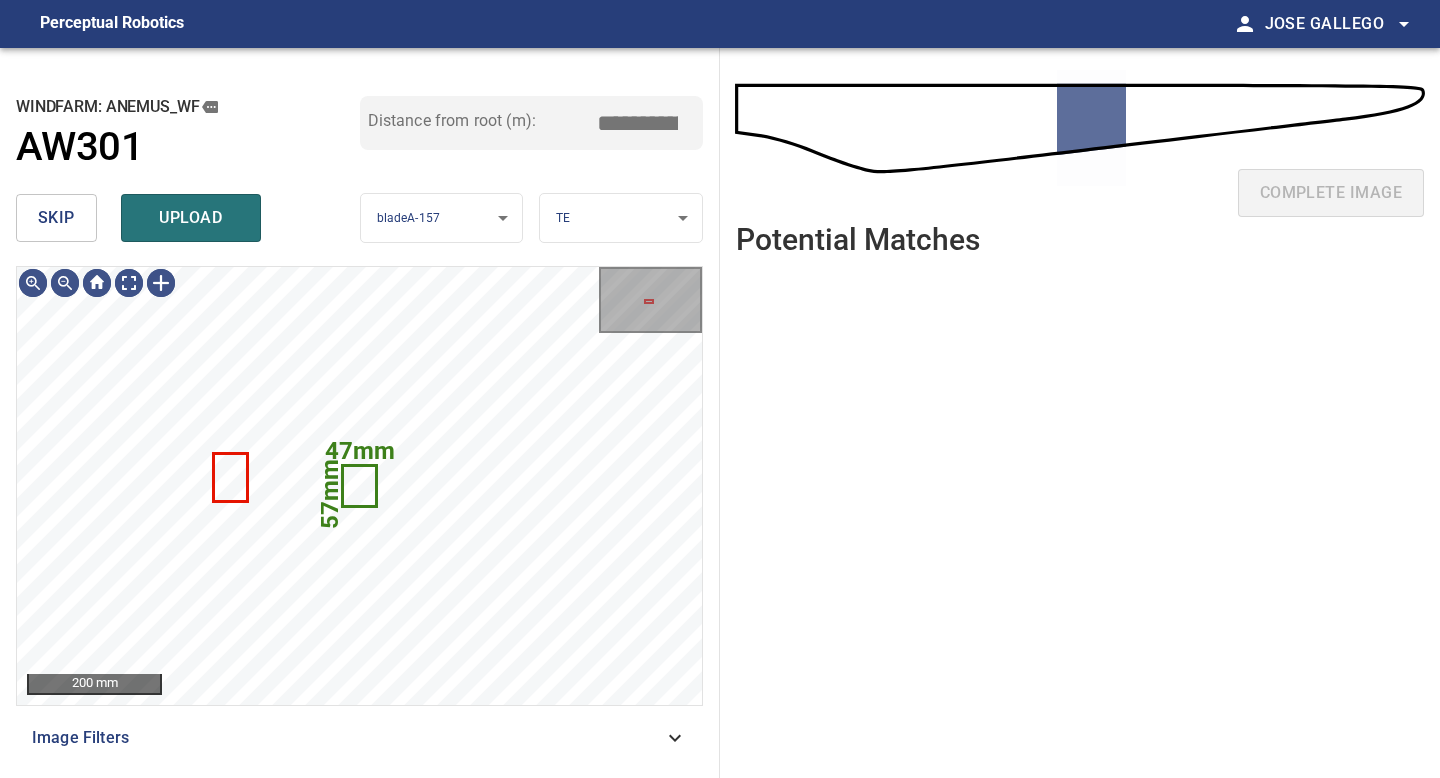 click on "skip" at bounding box center (56, 218) 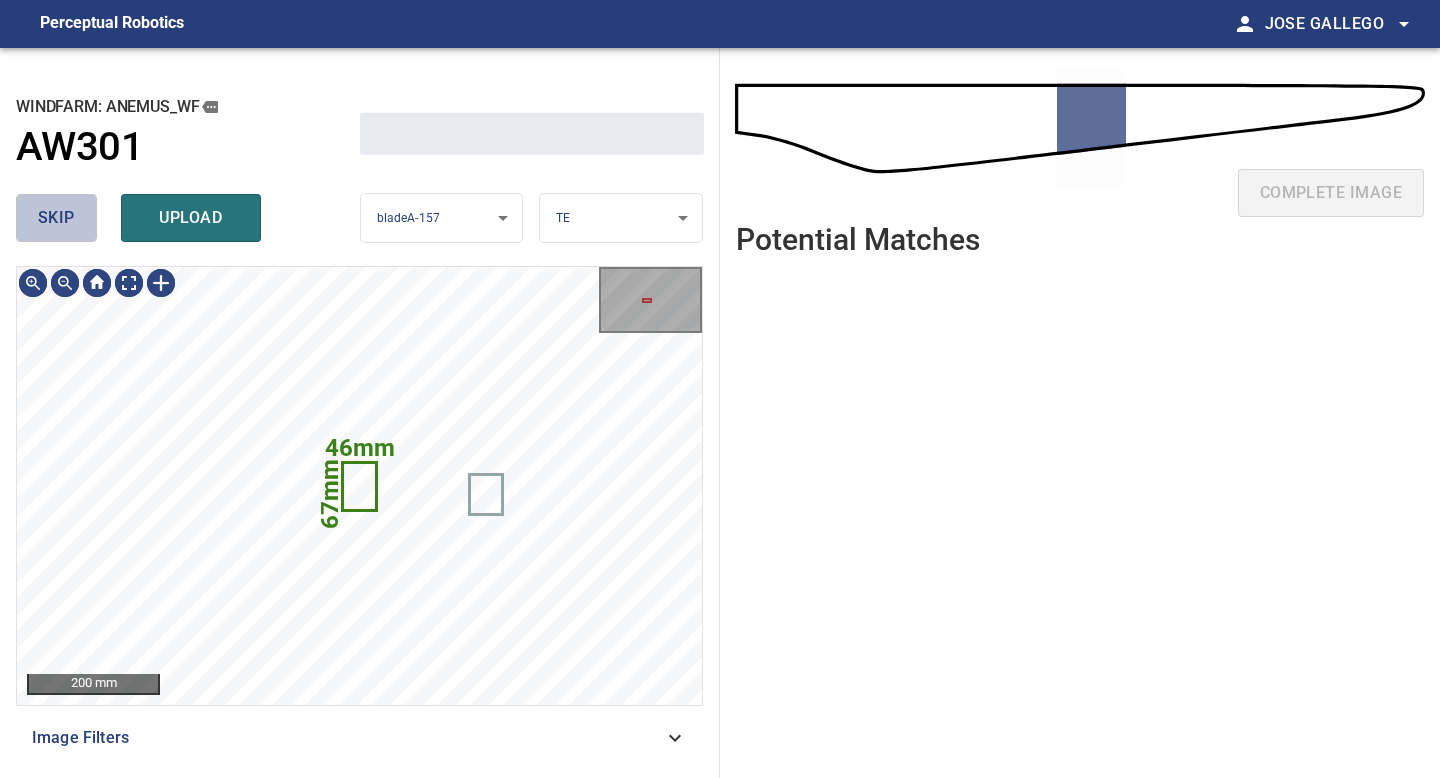 click on "skip" at bounding box center (56, 218) 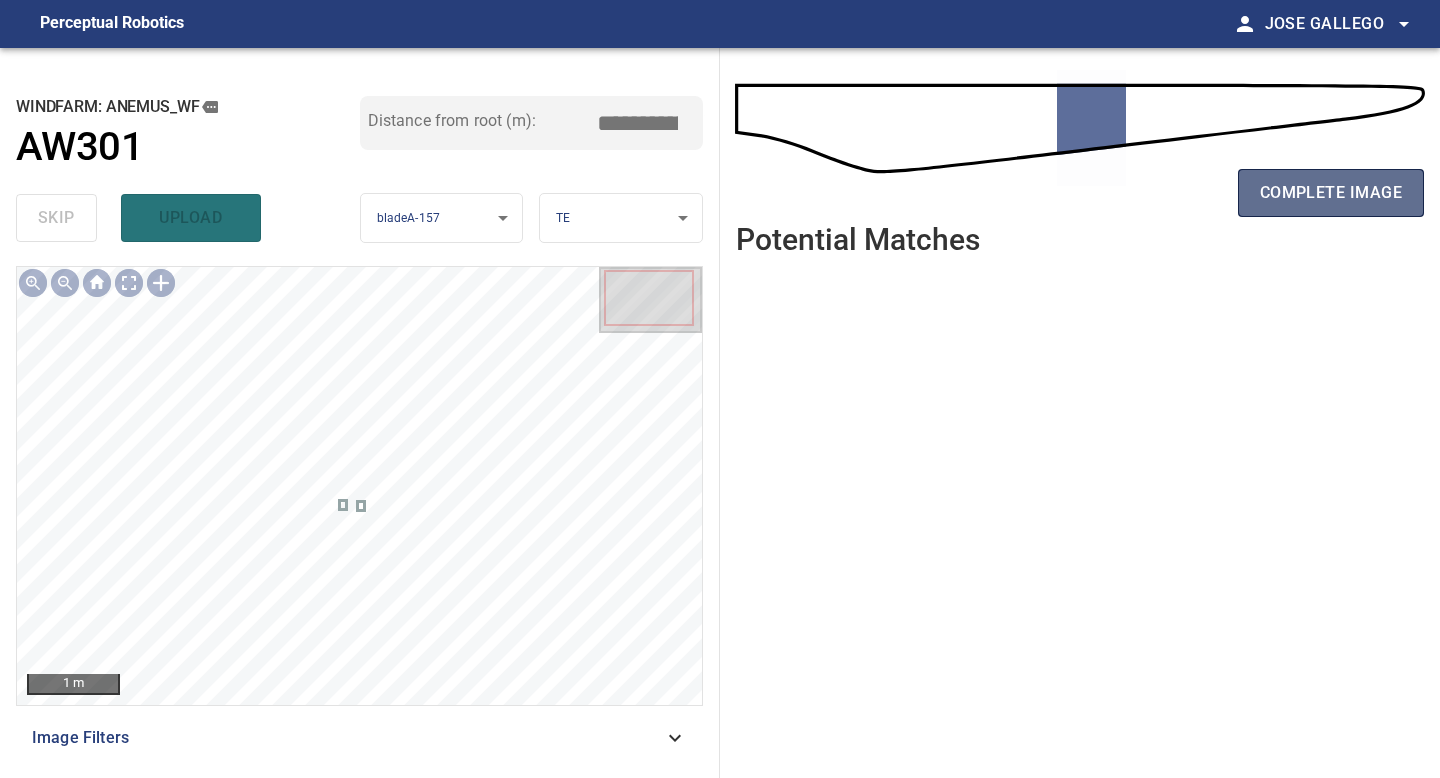 click on "complete image" at bounding box center [1331, 193] 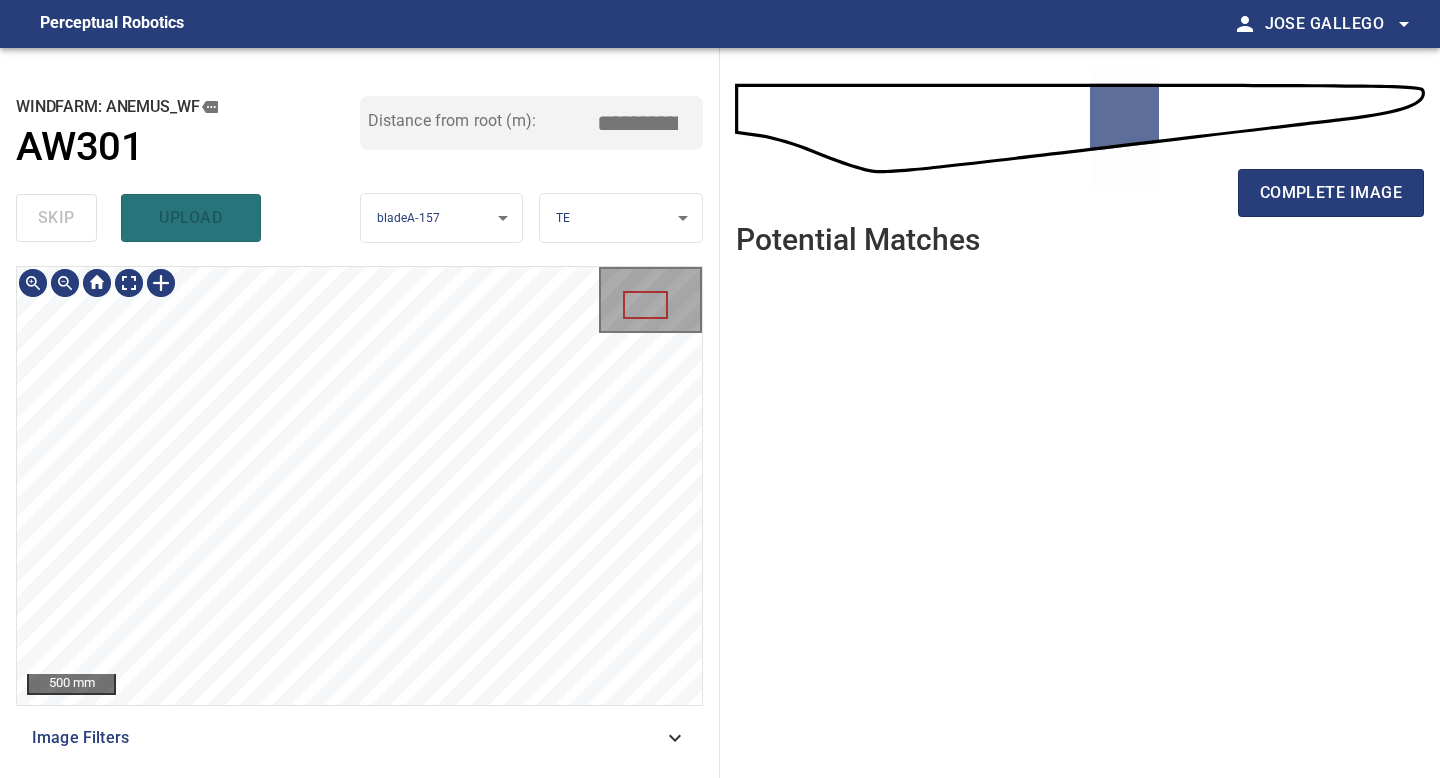 click on "**********" at bounding box center [360, 413] 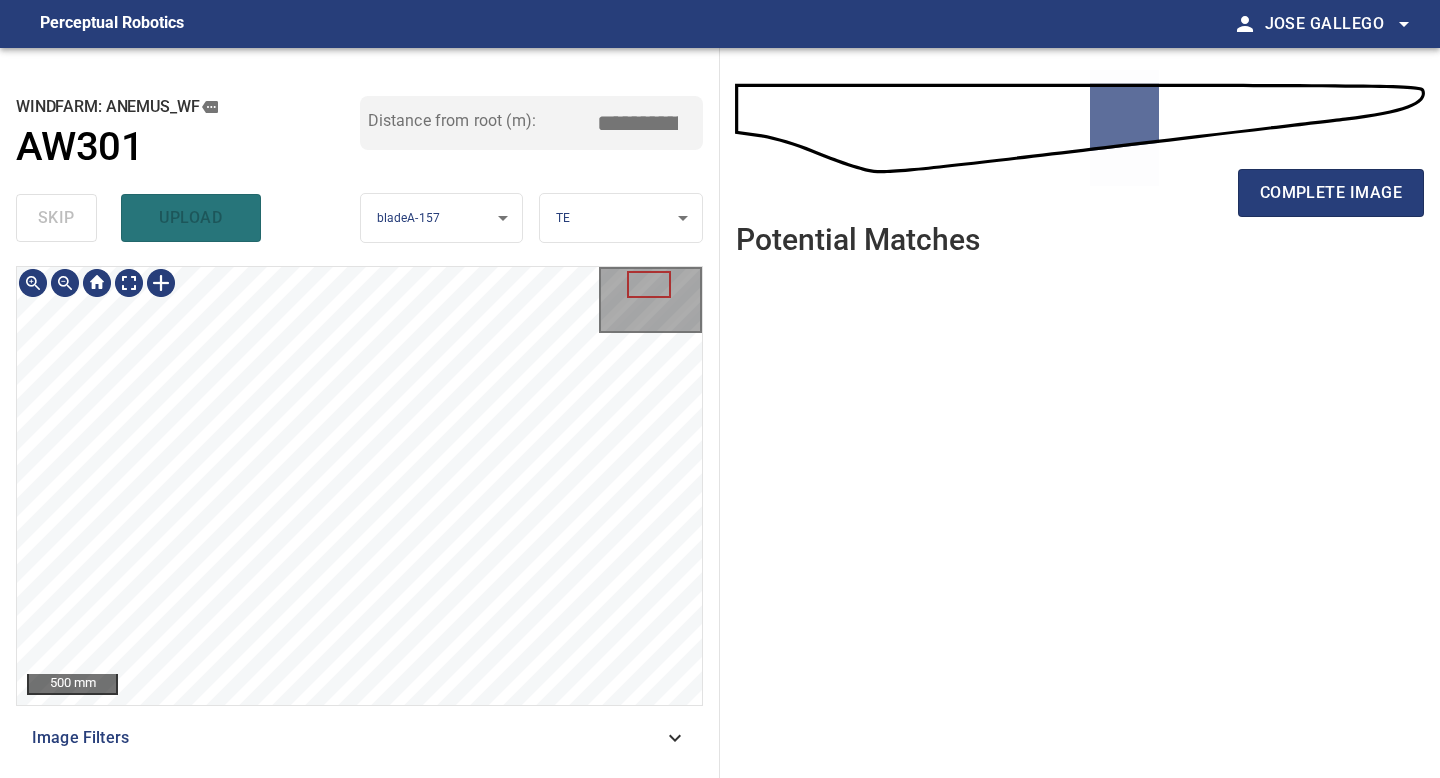click on "500 mm Image Filters" at bounding box center (359, 514) 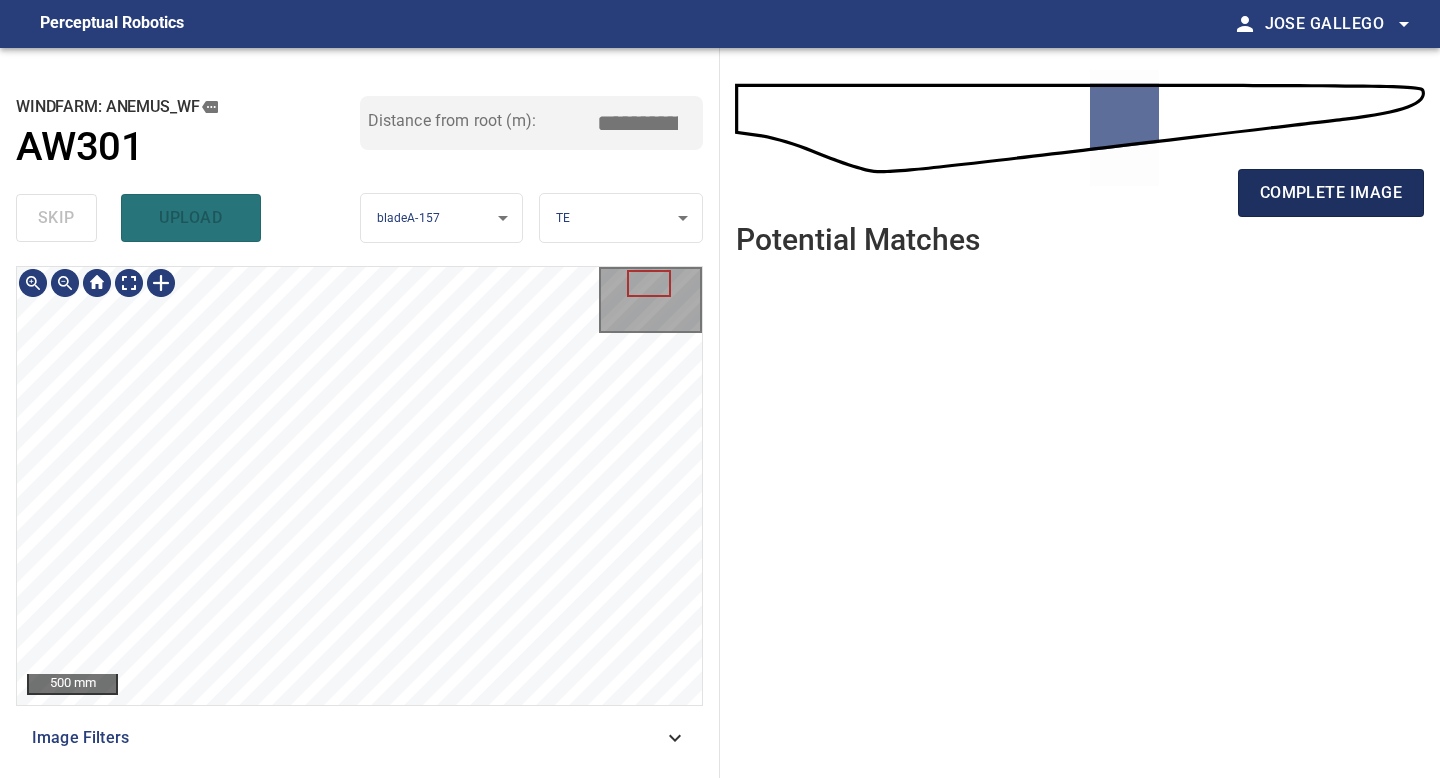 click on "complete image" at bounding box center (1331, 193) 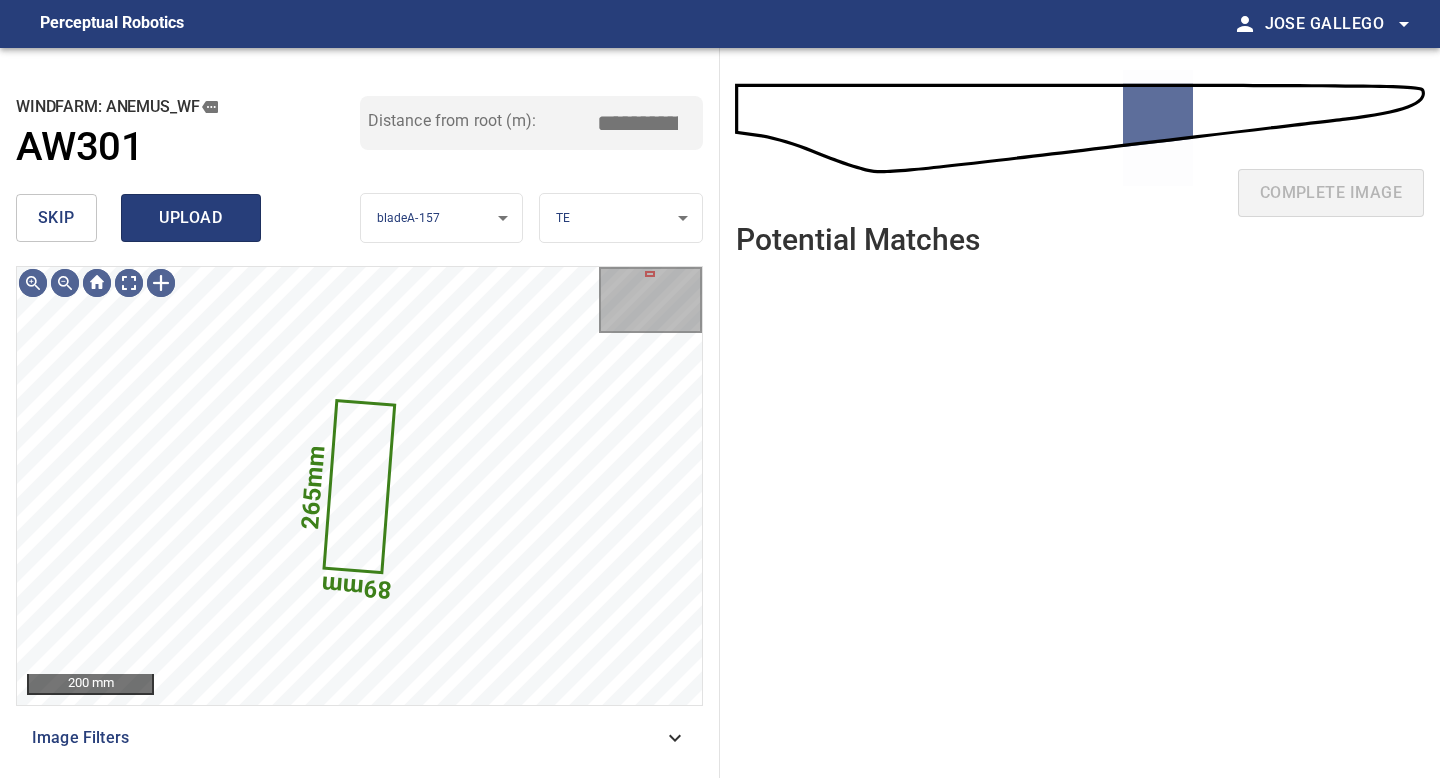 click on "upload" at bounding box center [191, 218] 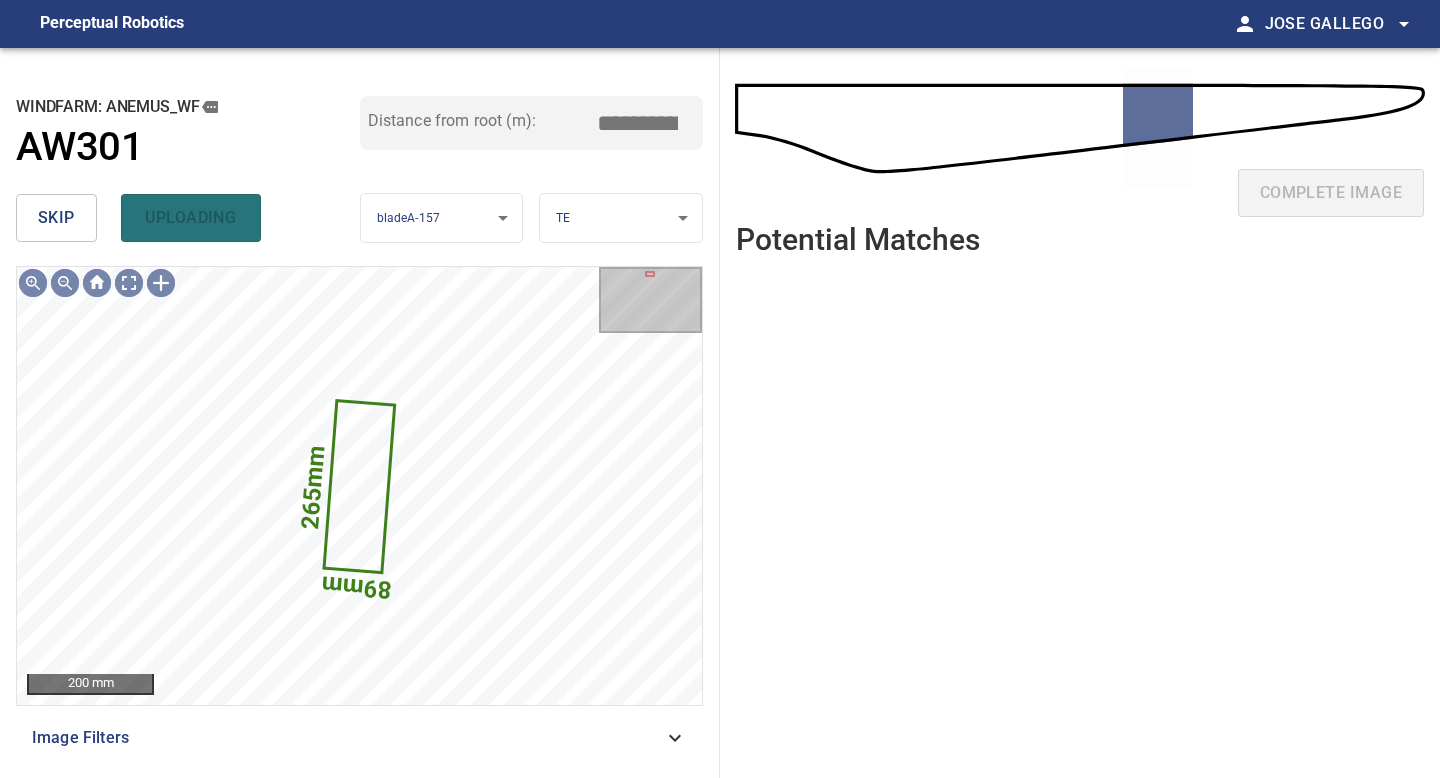 click on "skip" at bounding box center [56, 218] 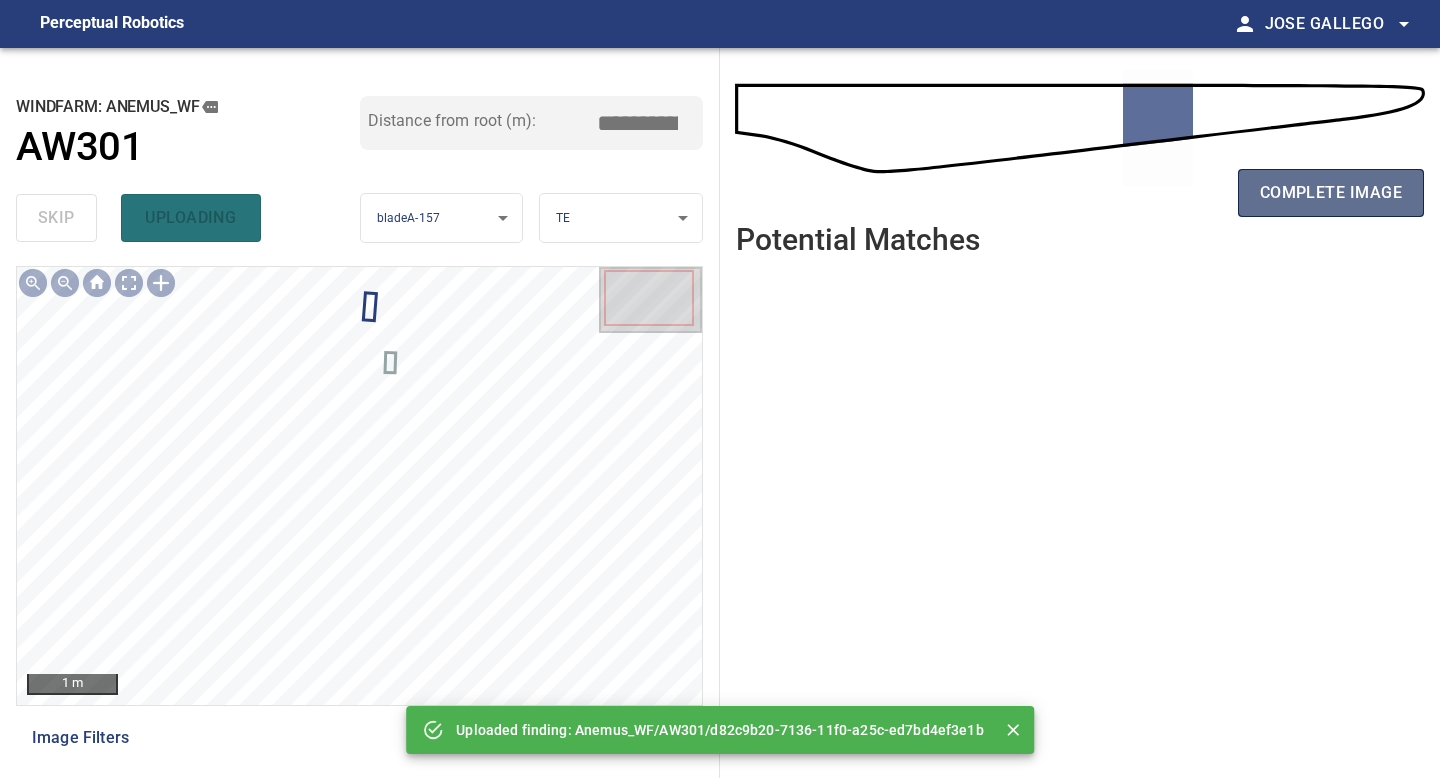 click on "complete image" at bounding box center (1331, 193) 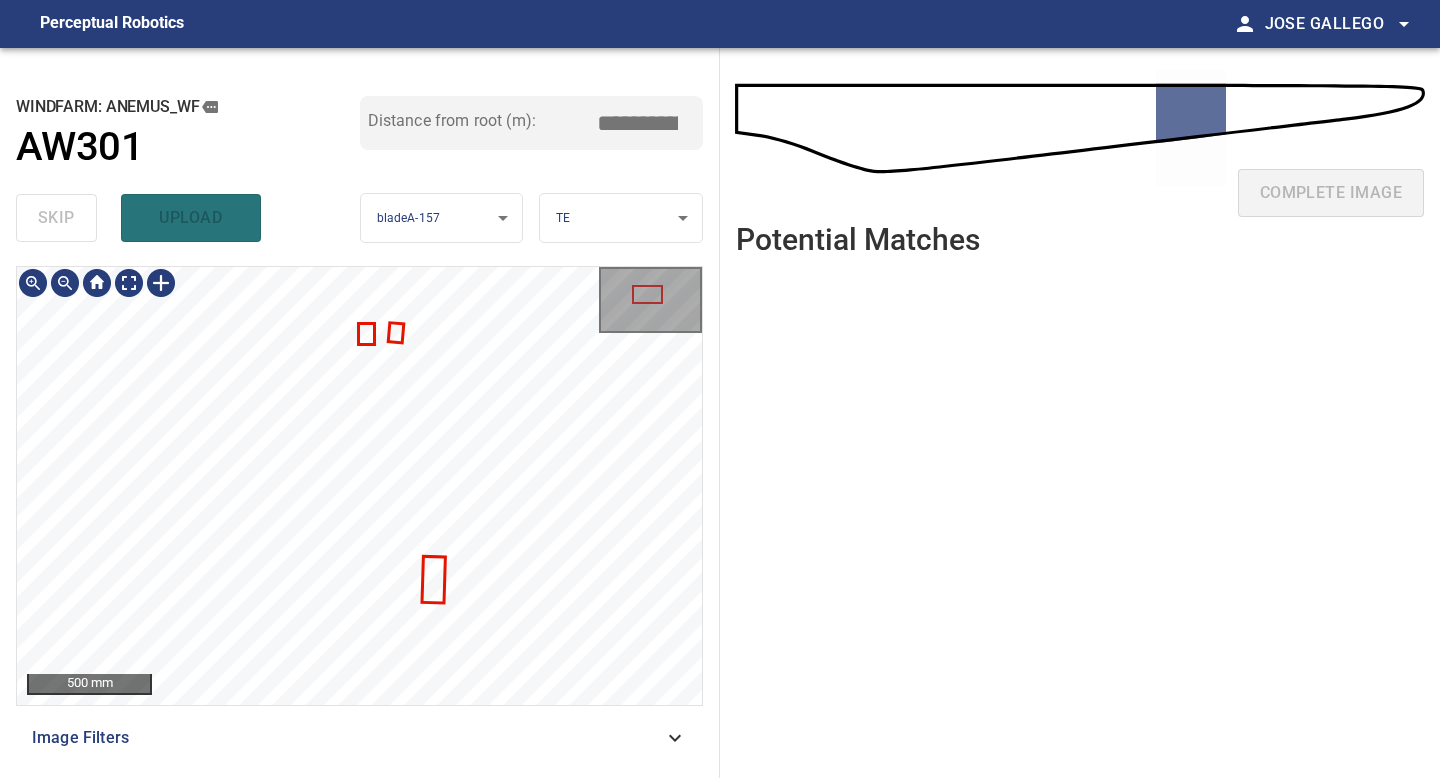 click on "**********" at bounding box center [360, 413] 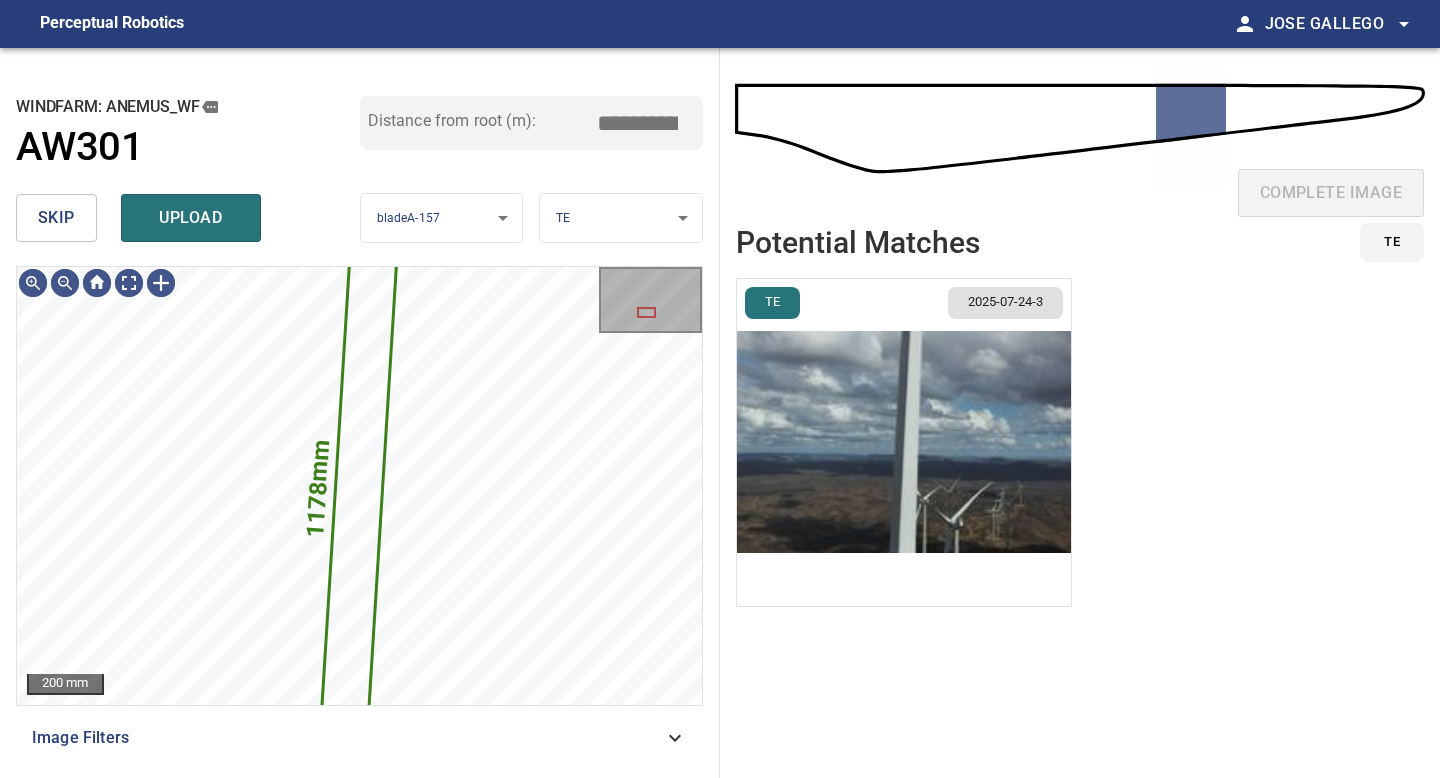 click at bounding box center [904, 442] 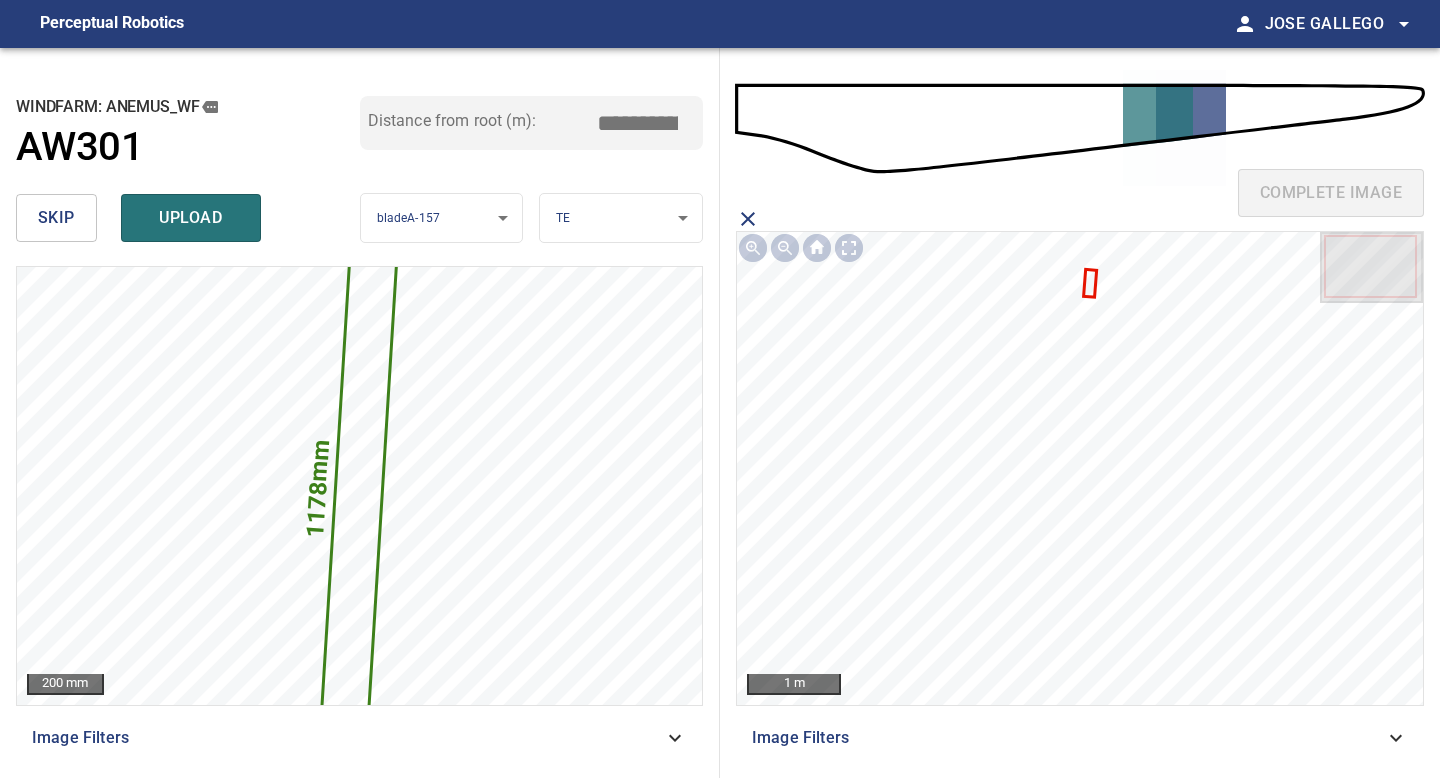 click 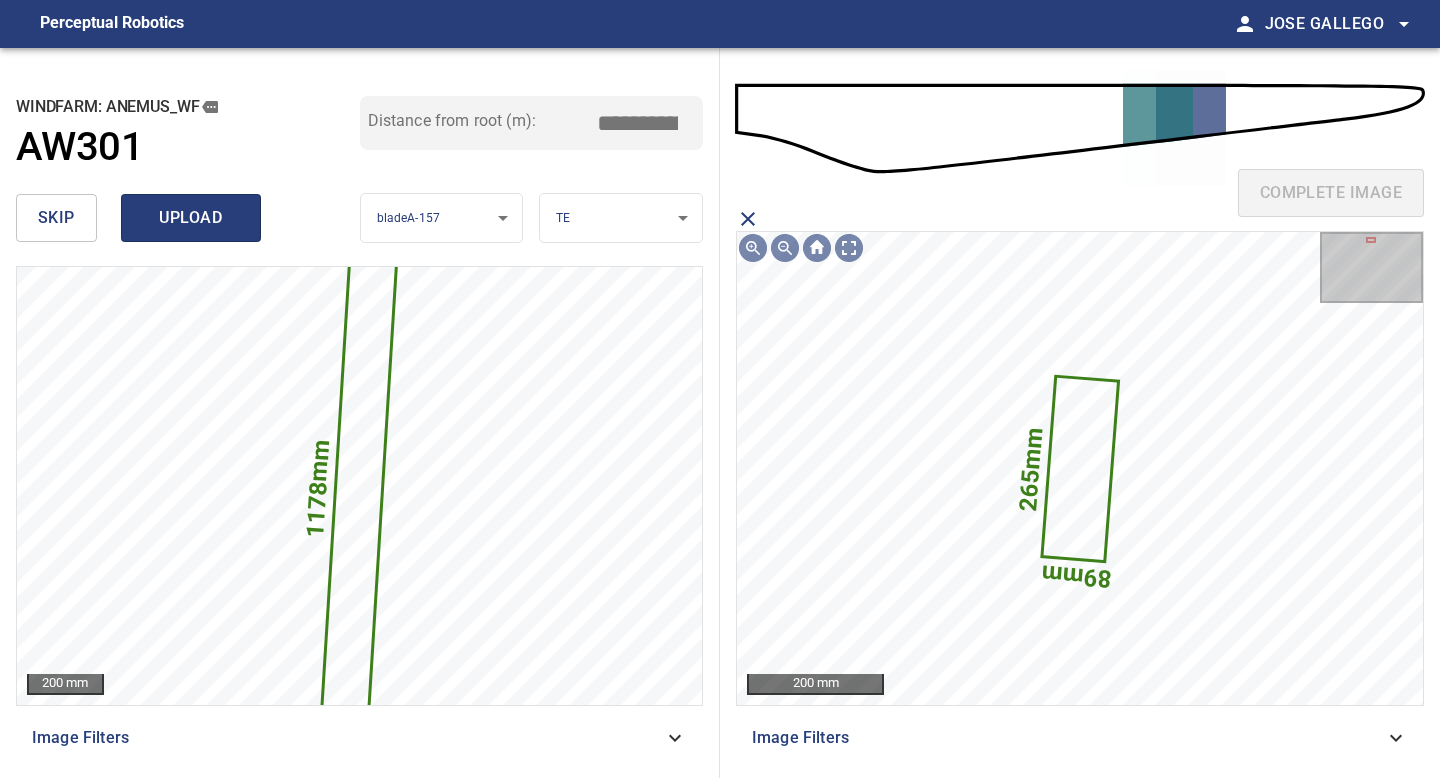 click on "upload" at bounding box center [191, 218] 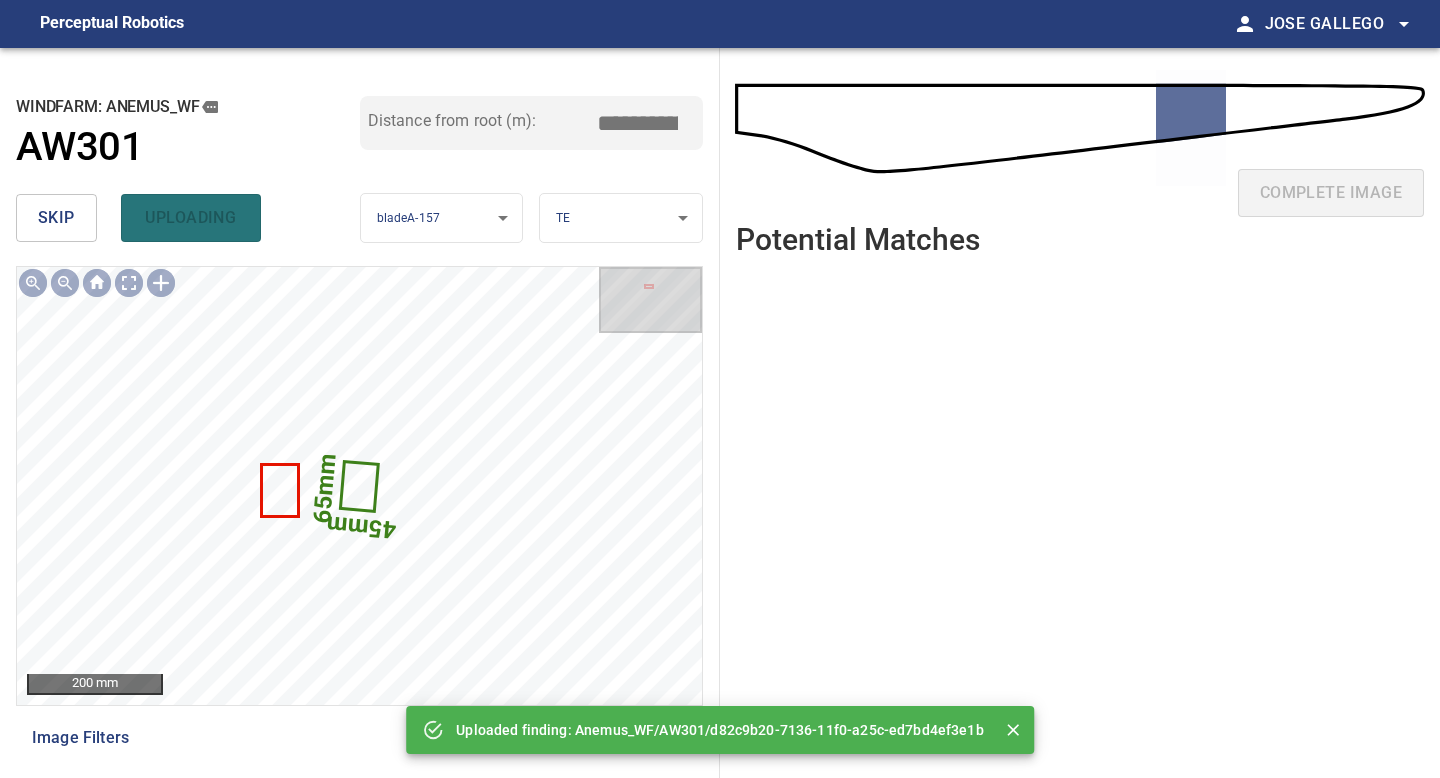 click on "skip" at bounding box center (56, 218) 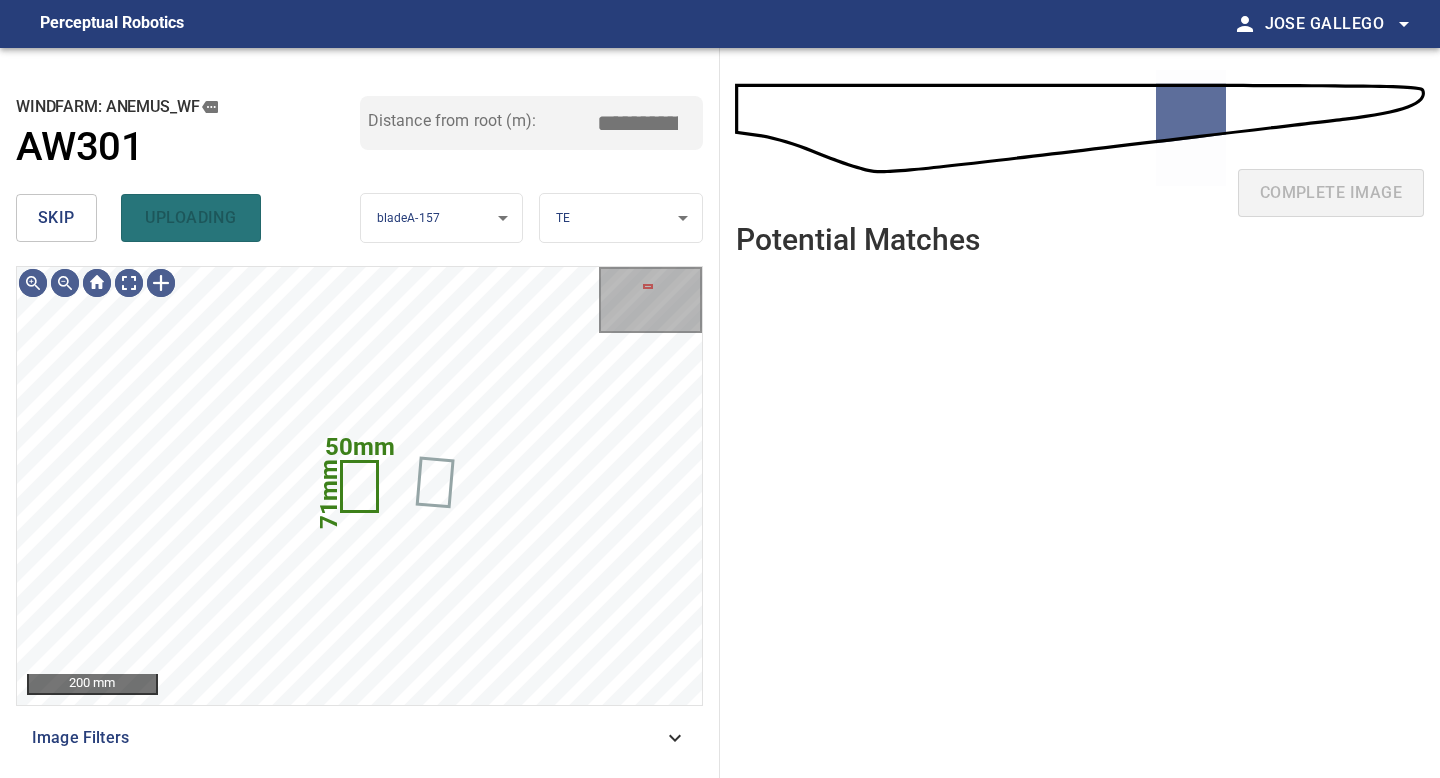 click on "skip" at bounding box center [56, 218] 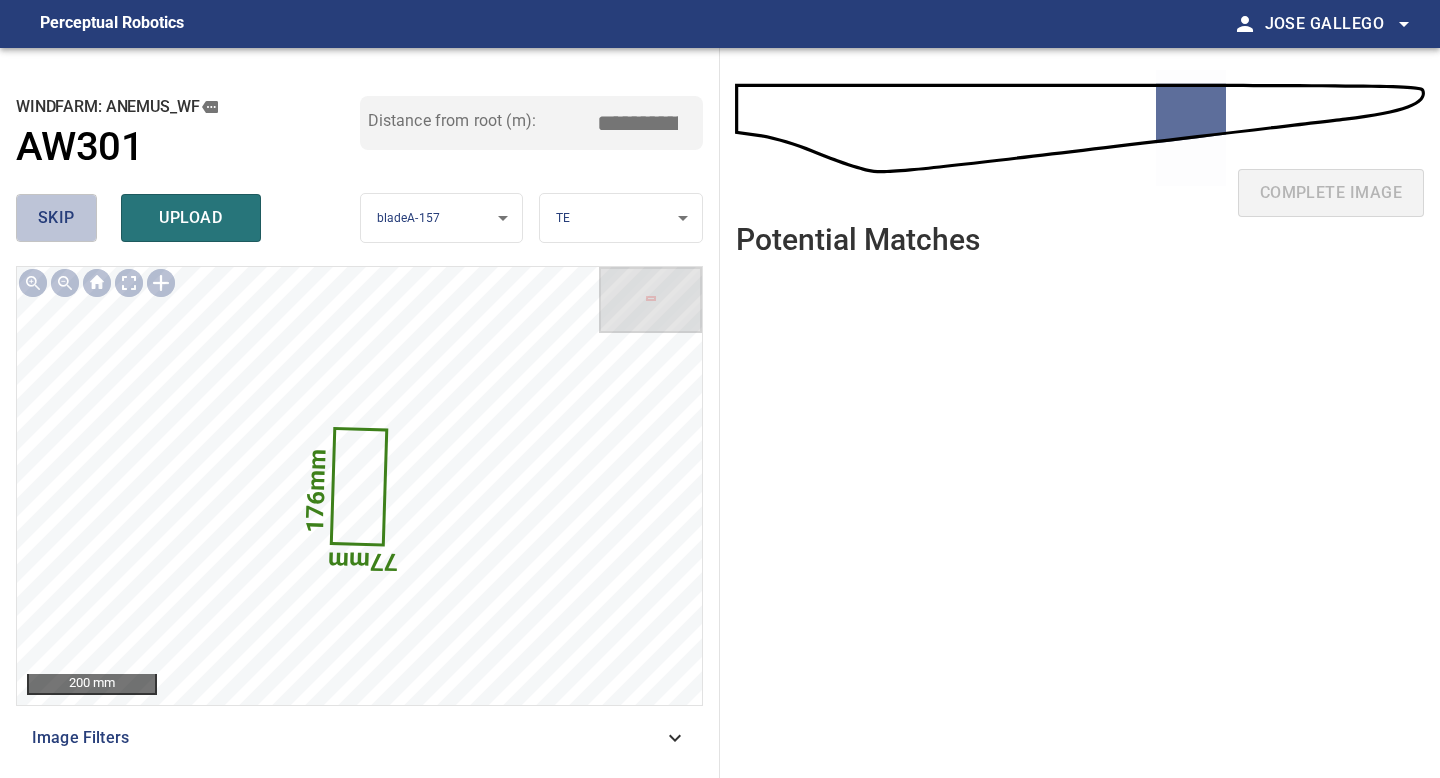 click on "skip" at bounding box center [56, 218] 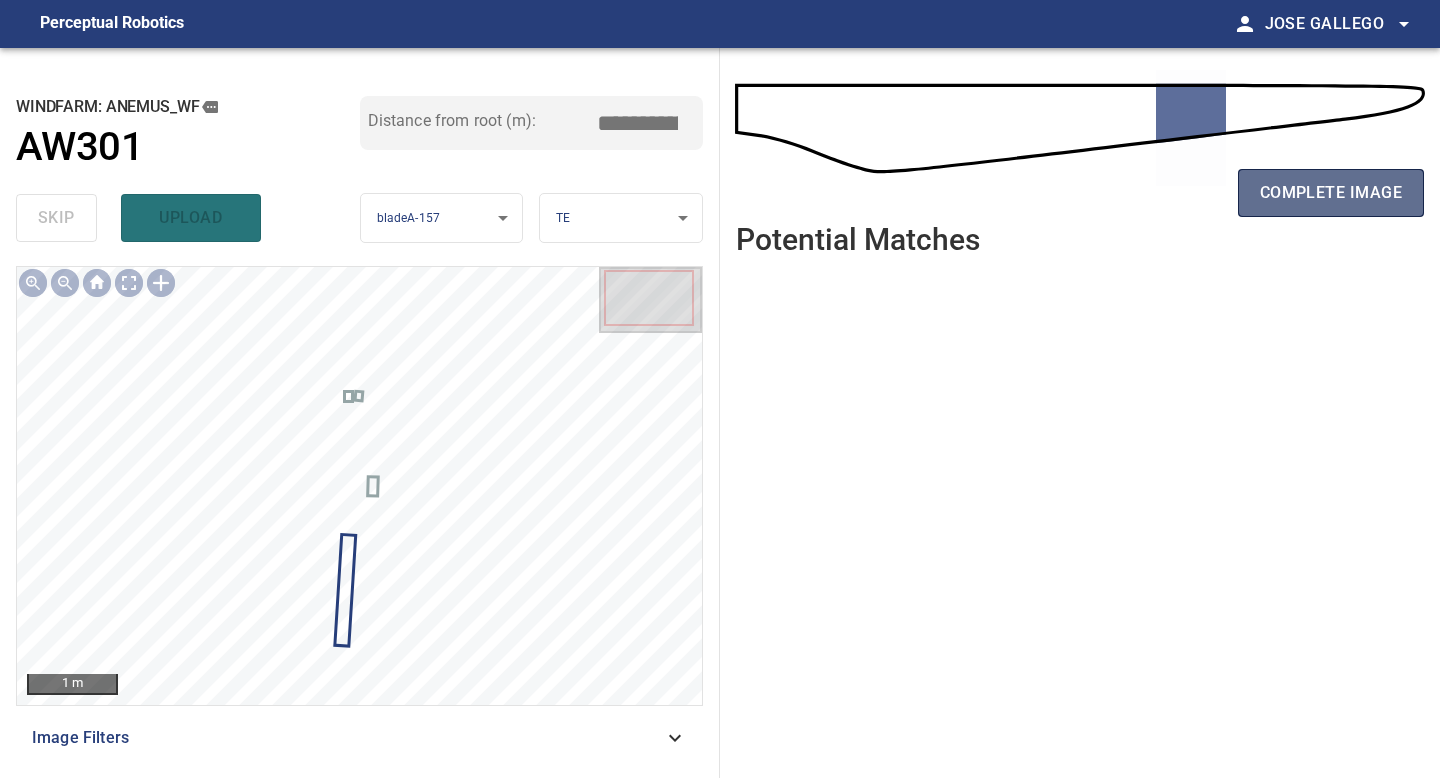 click on "complete image" at bounding box center [1331, 193] 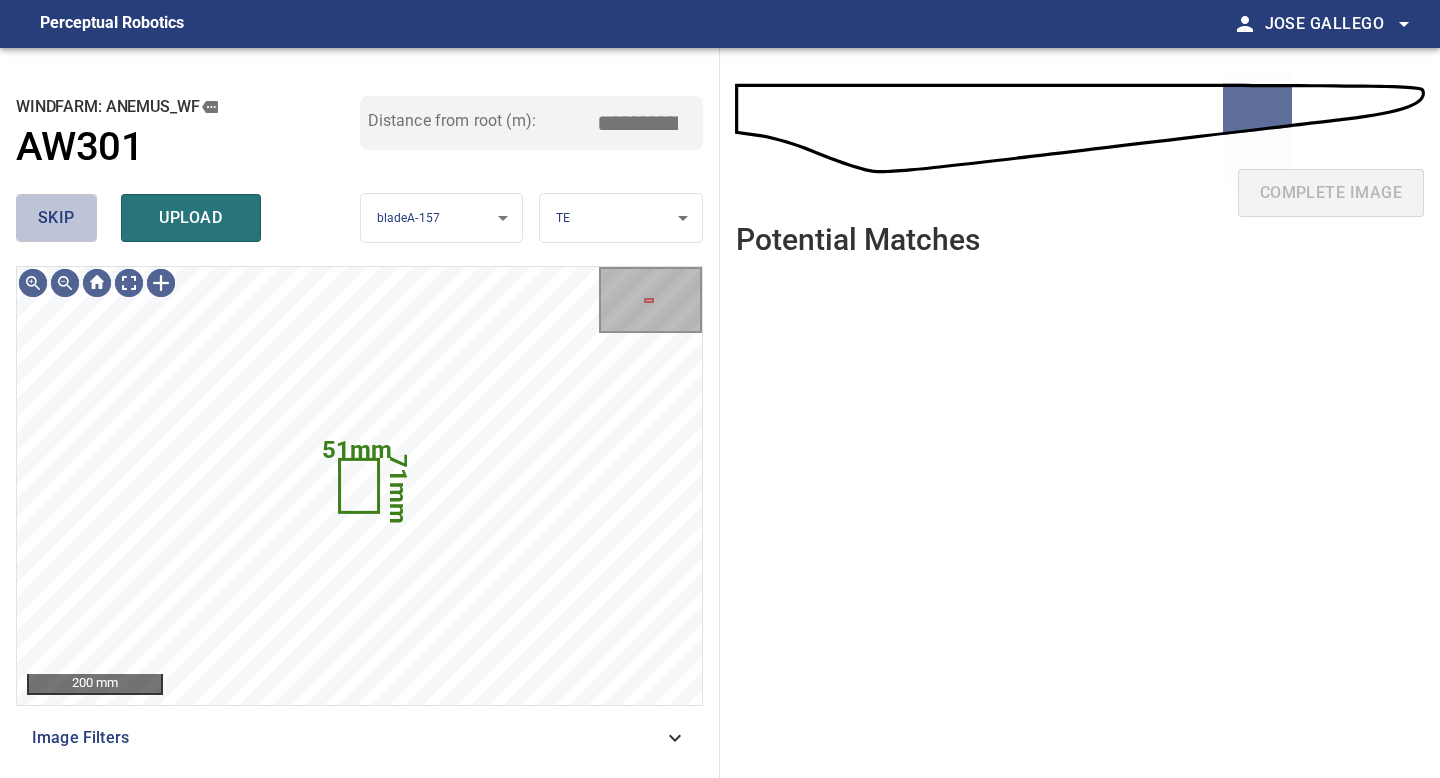click on "skip" at bounding box center (56, 218) 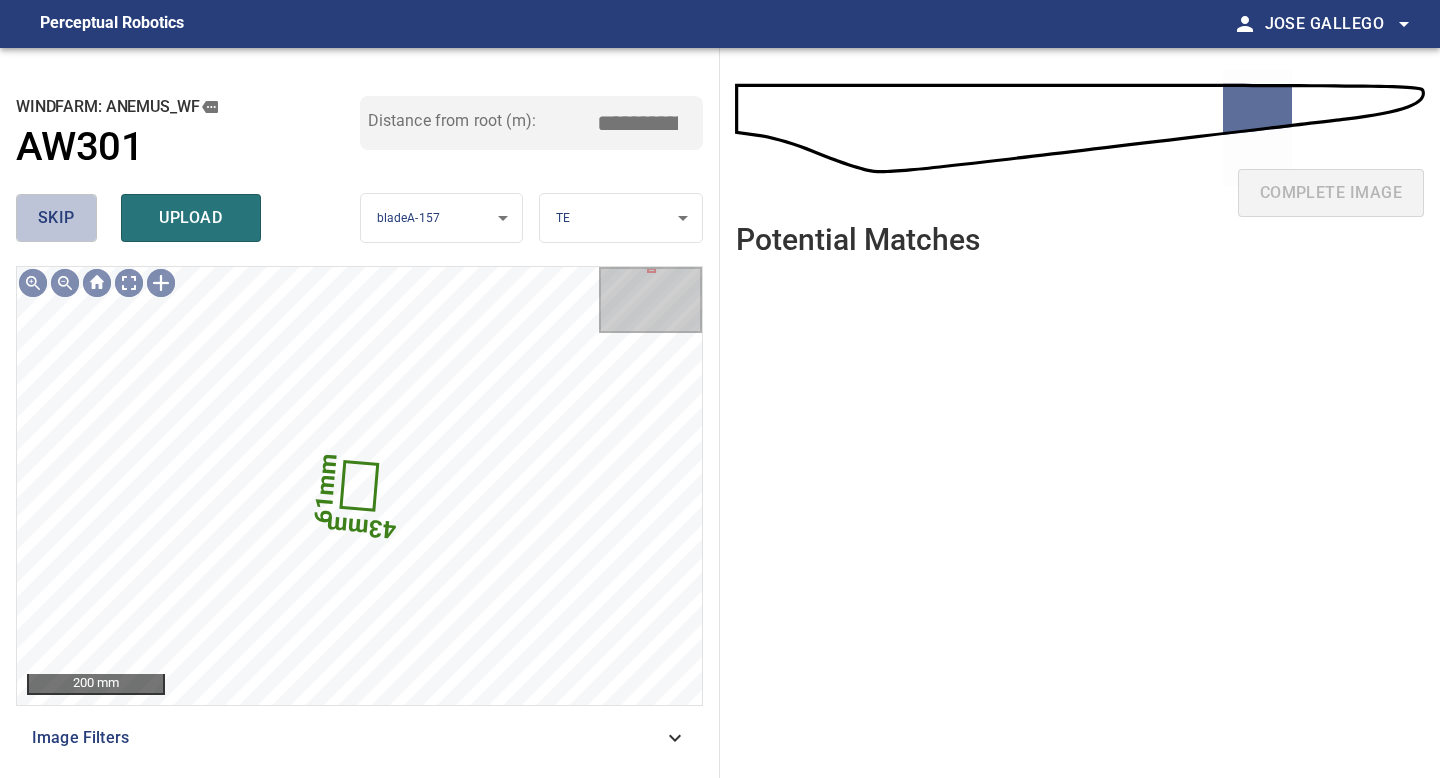 click on "skip" at bounding box center [56, 218] 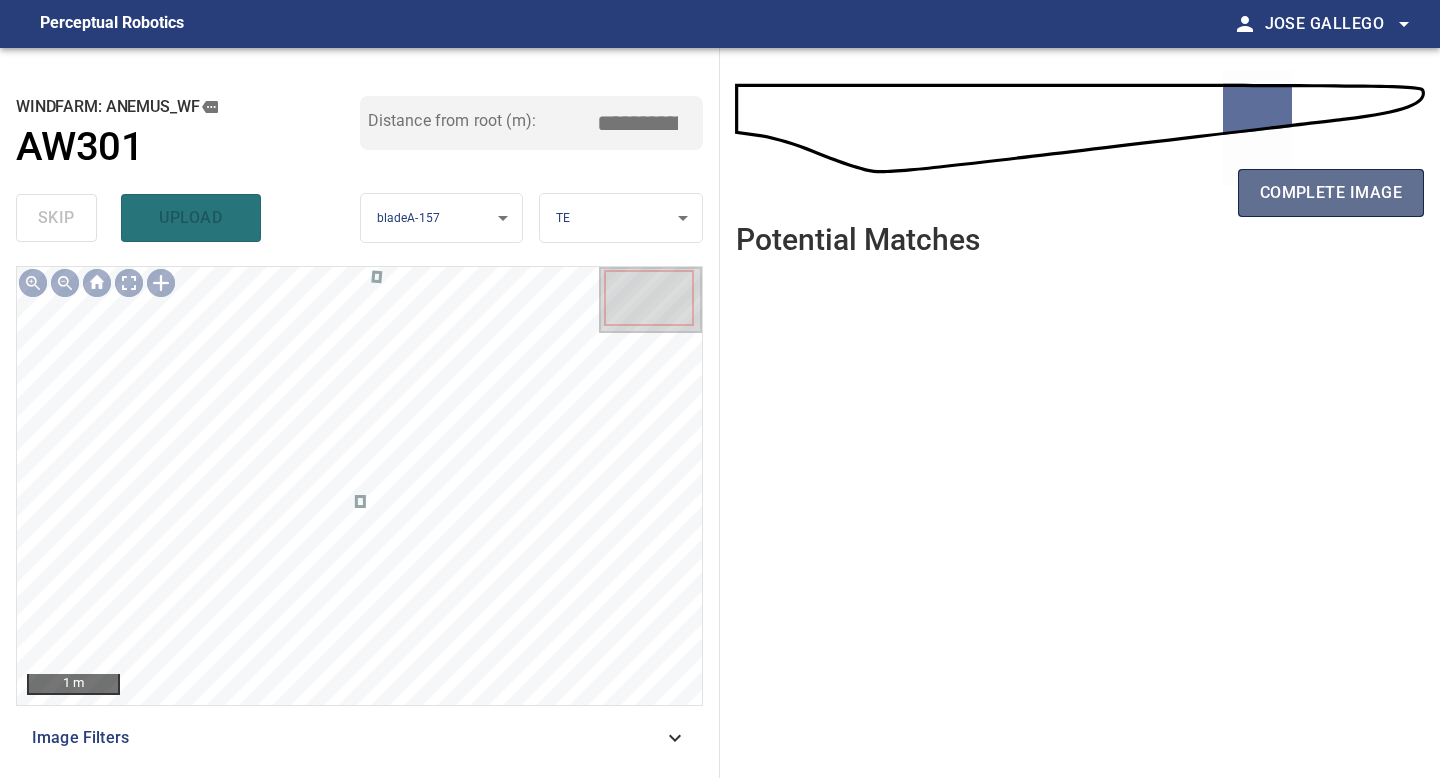 click on "complete image" at bounding box center (1331, 193) 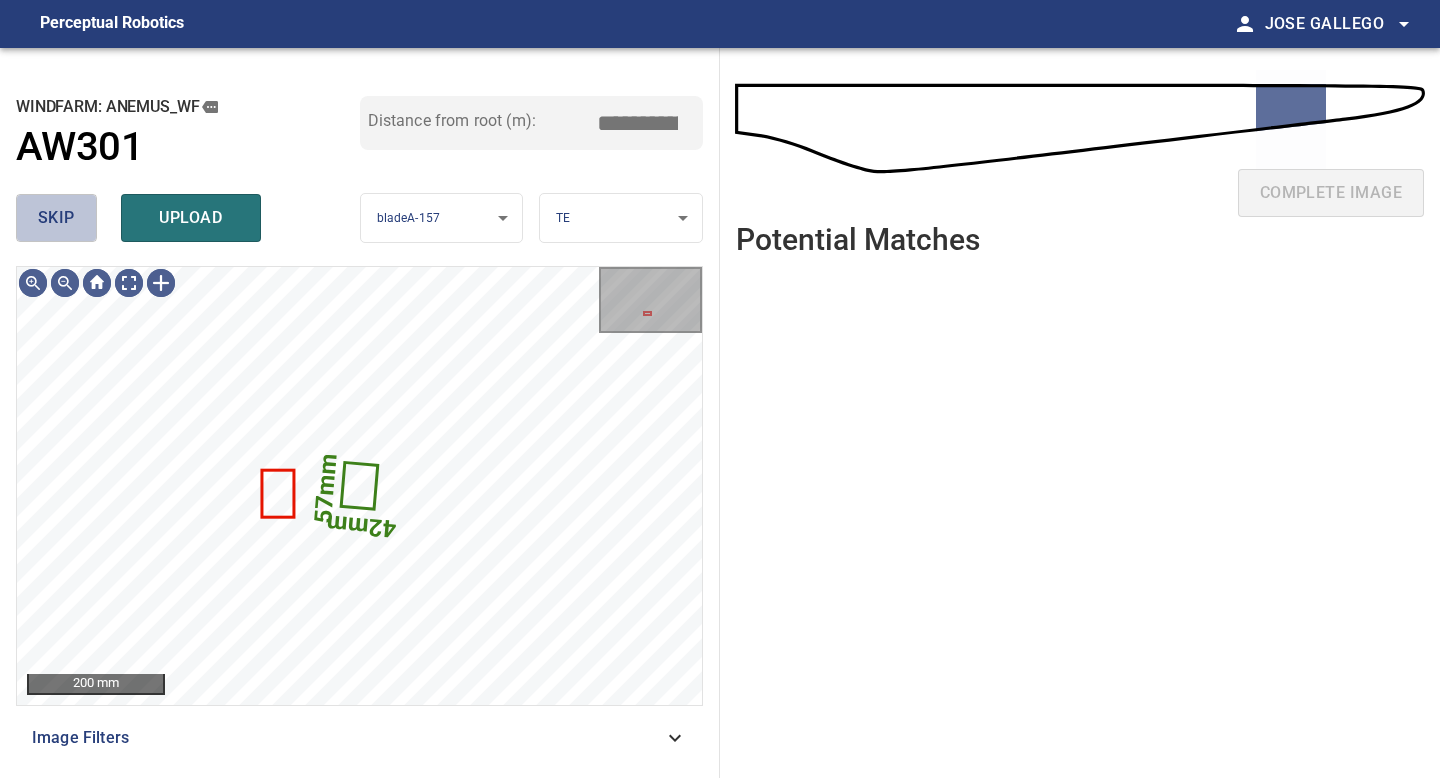 click on "skip" at bounding box center (56, 218) 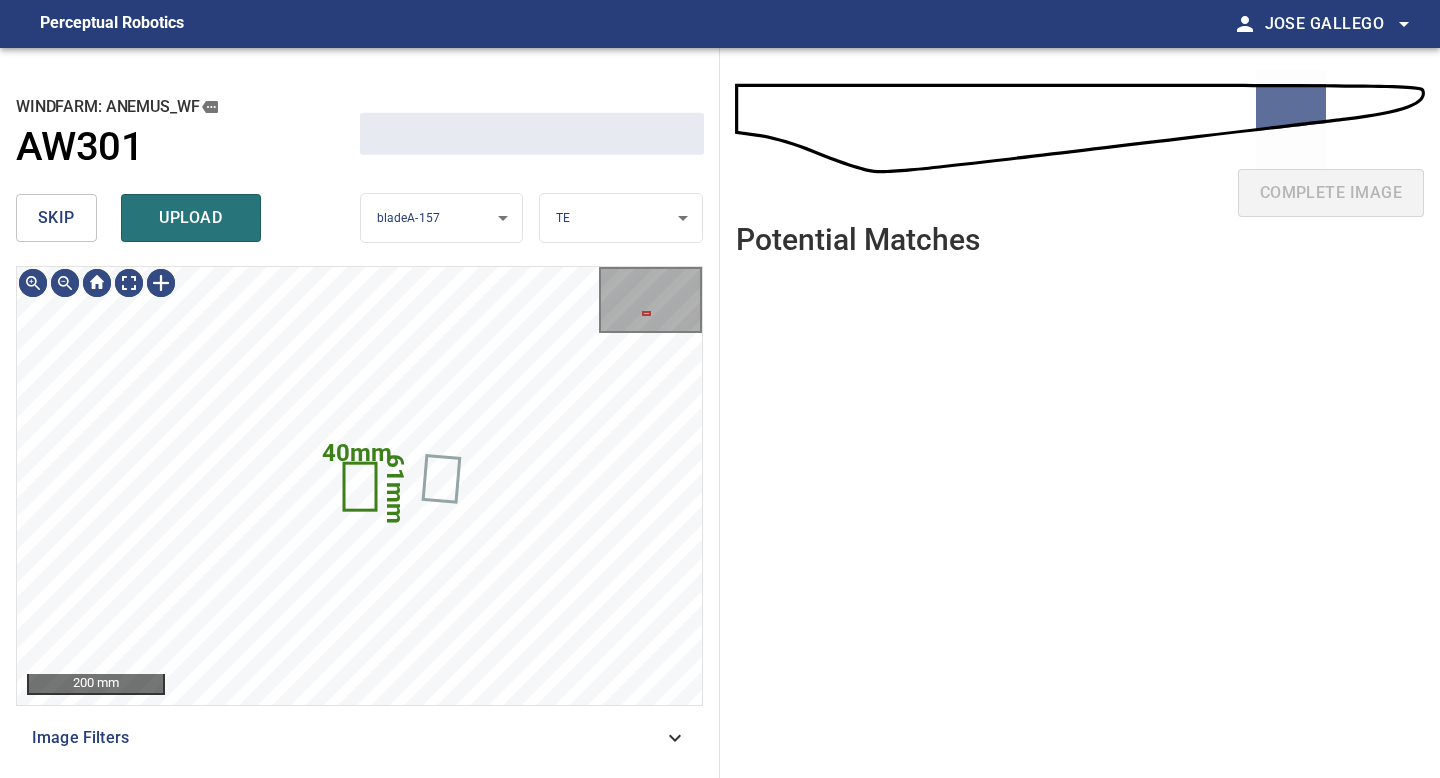 click on "skip" at bounding box center [56, 218] 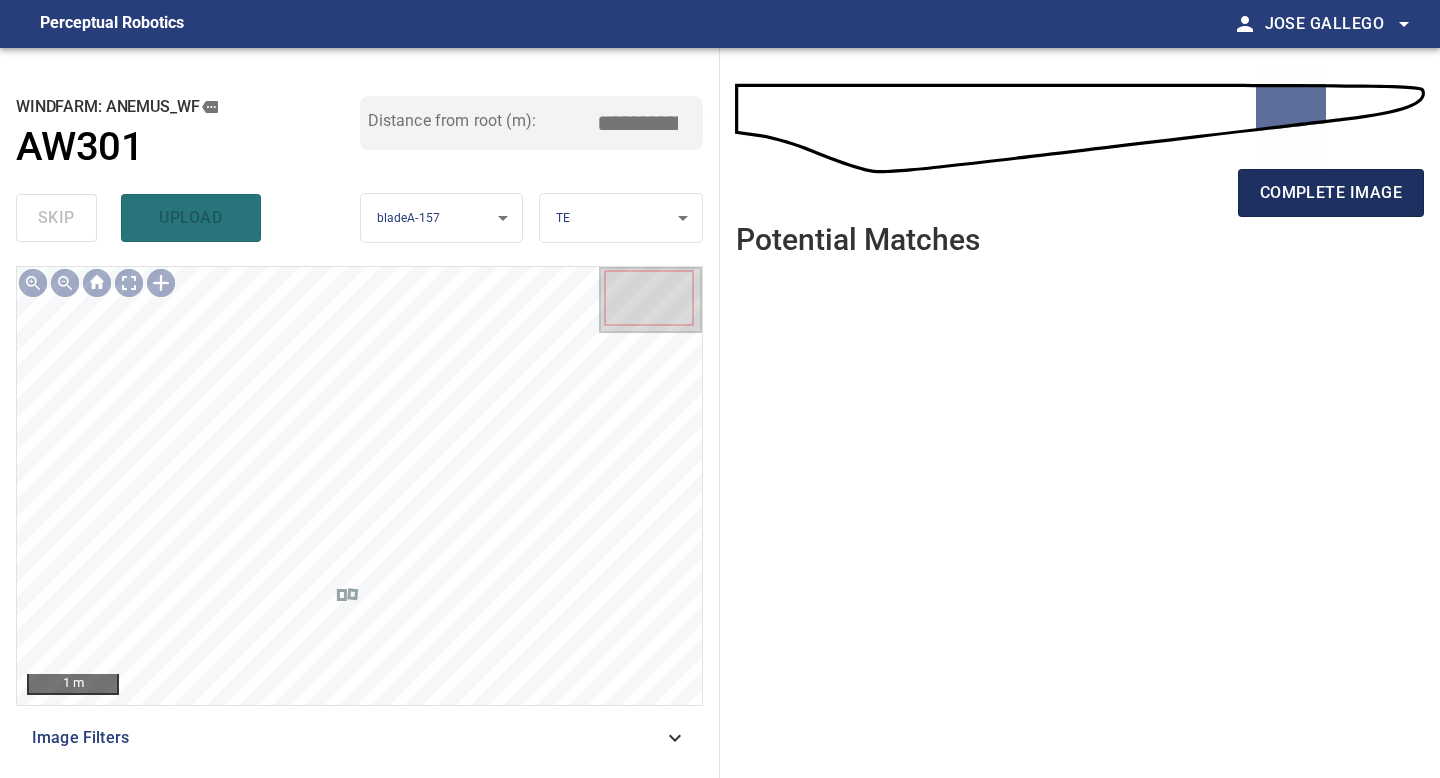 click on "complete image" at bounding box center (1331, 193) 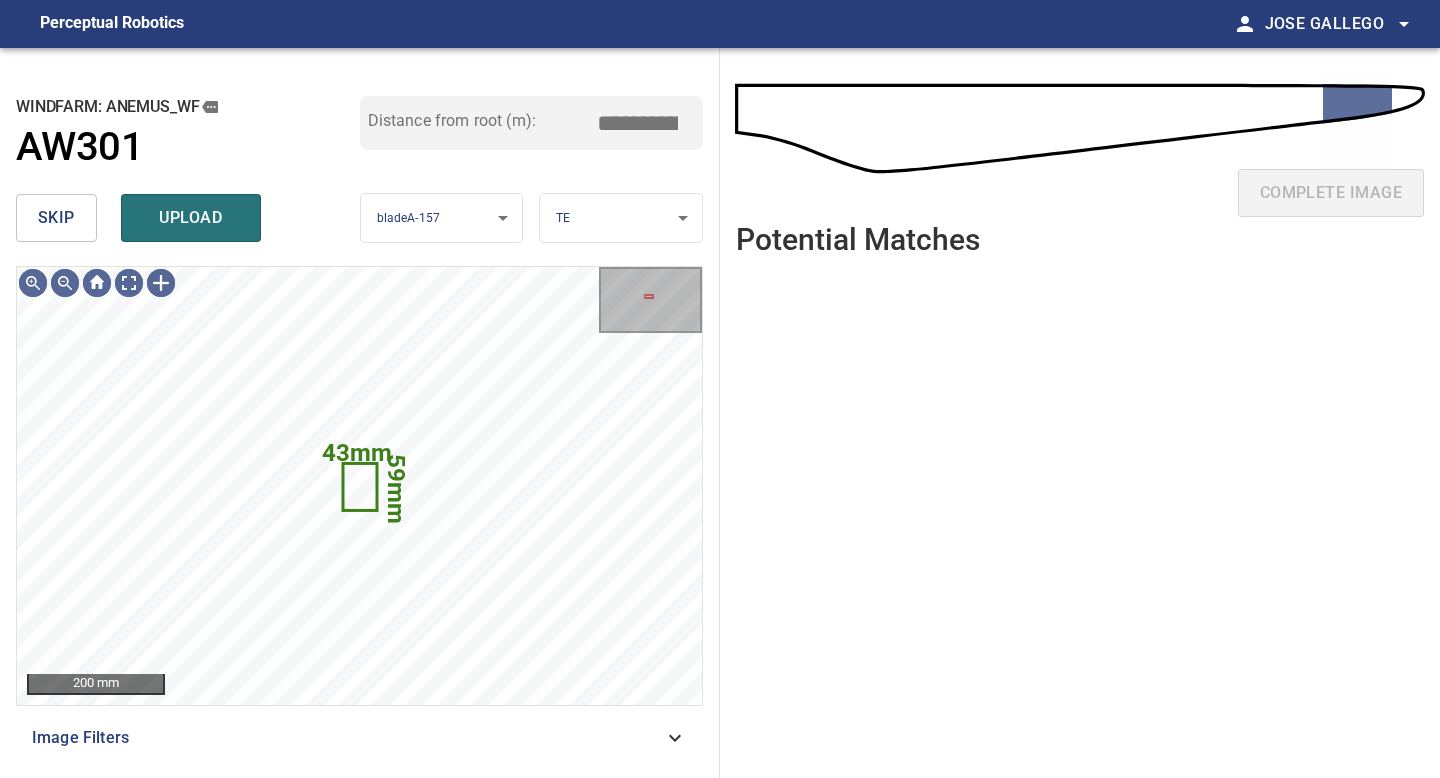 click on "skip" at bounding box center (56, 218) 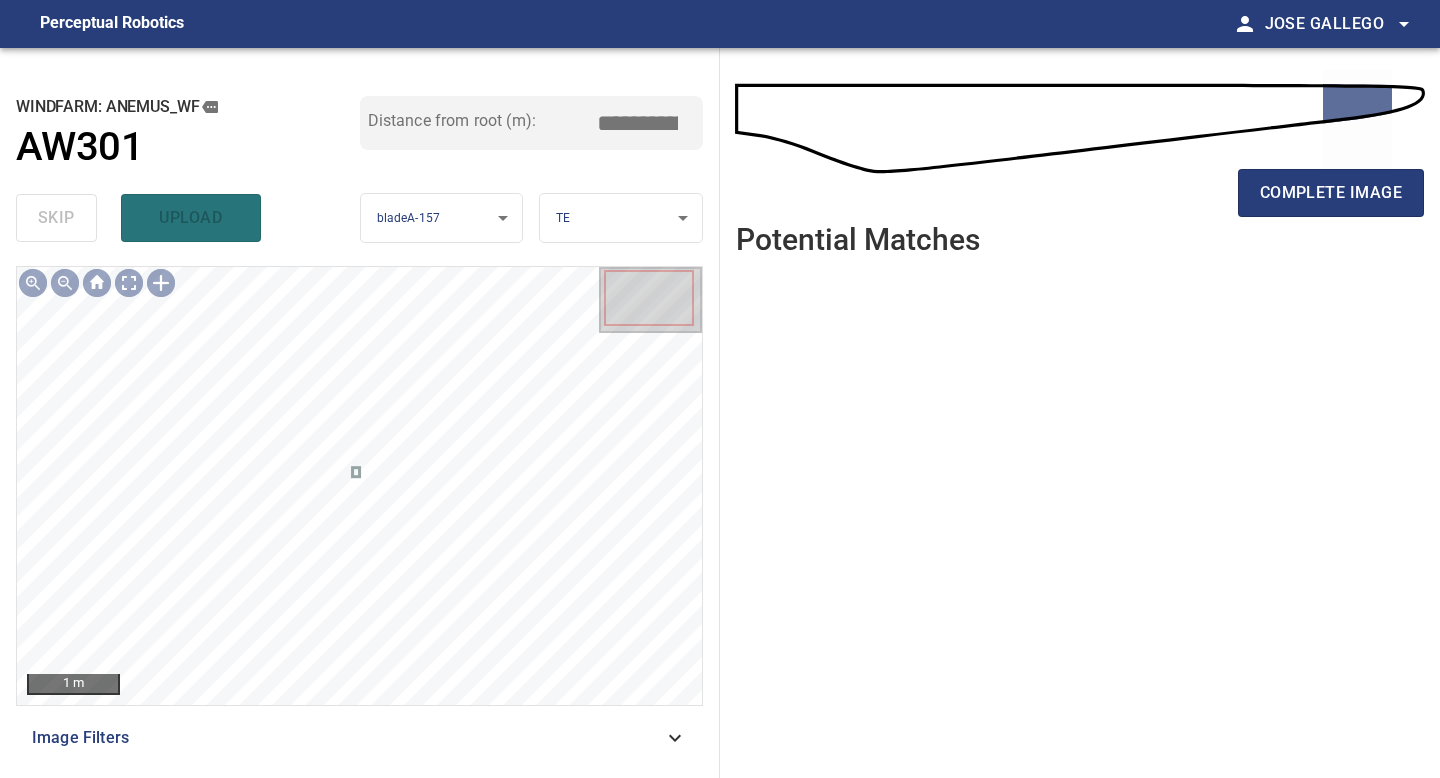 scroll, scrollTop: 0, scrollLeft: 0, axis: both 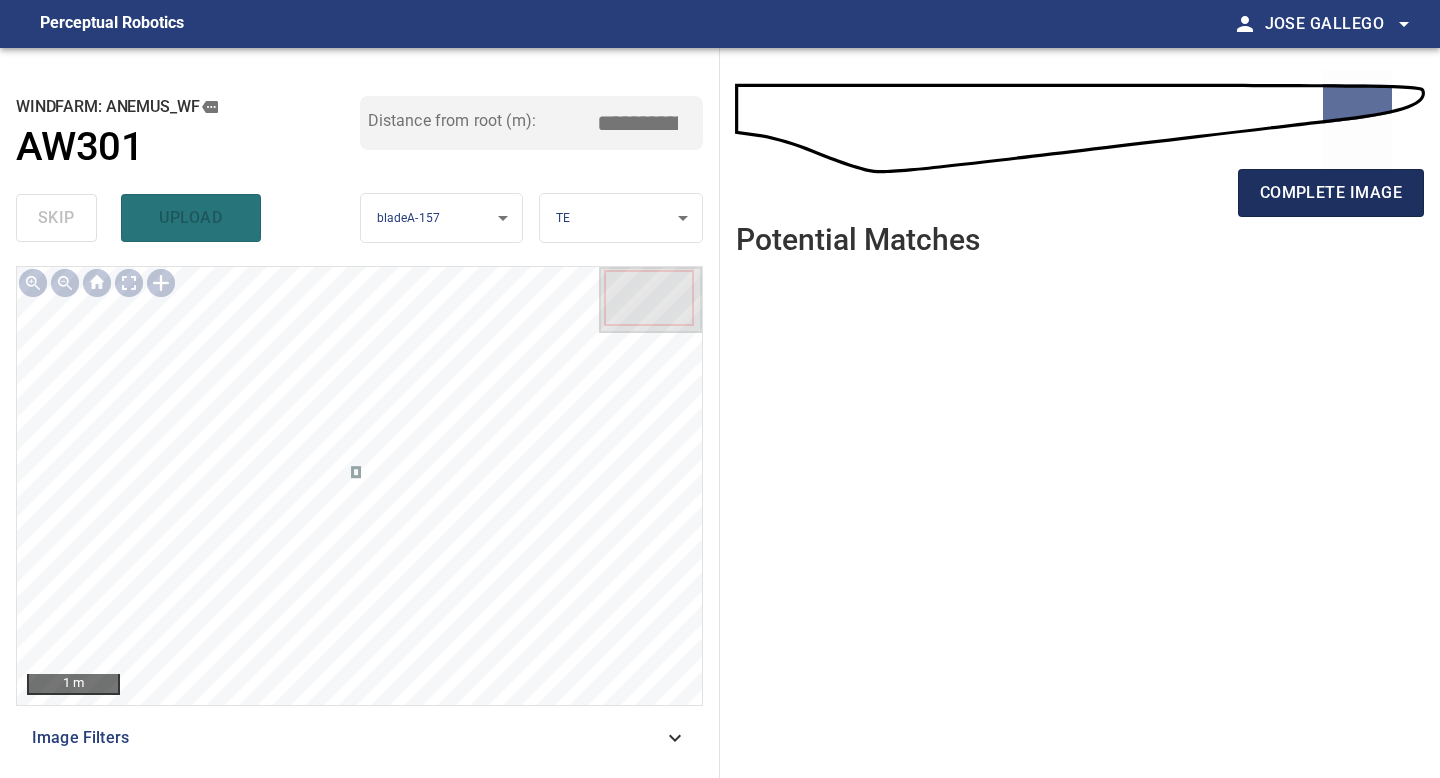 click on "complete image" at bounding box center [1331, 193] 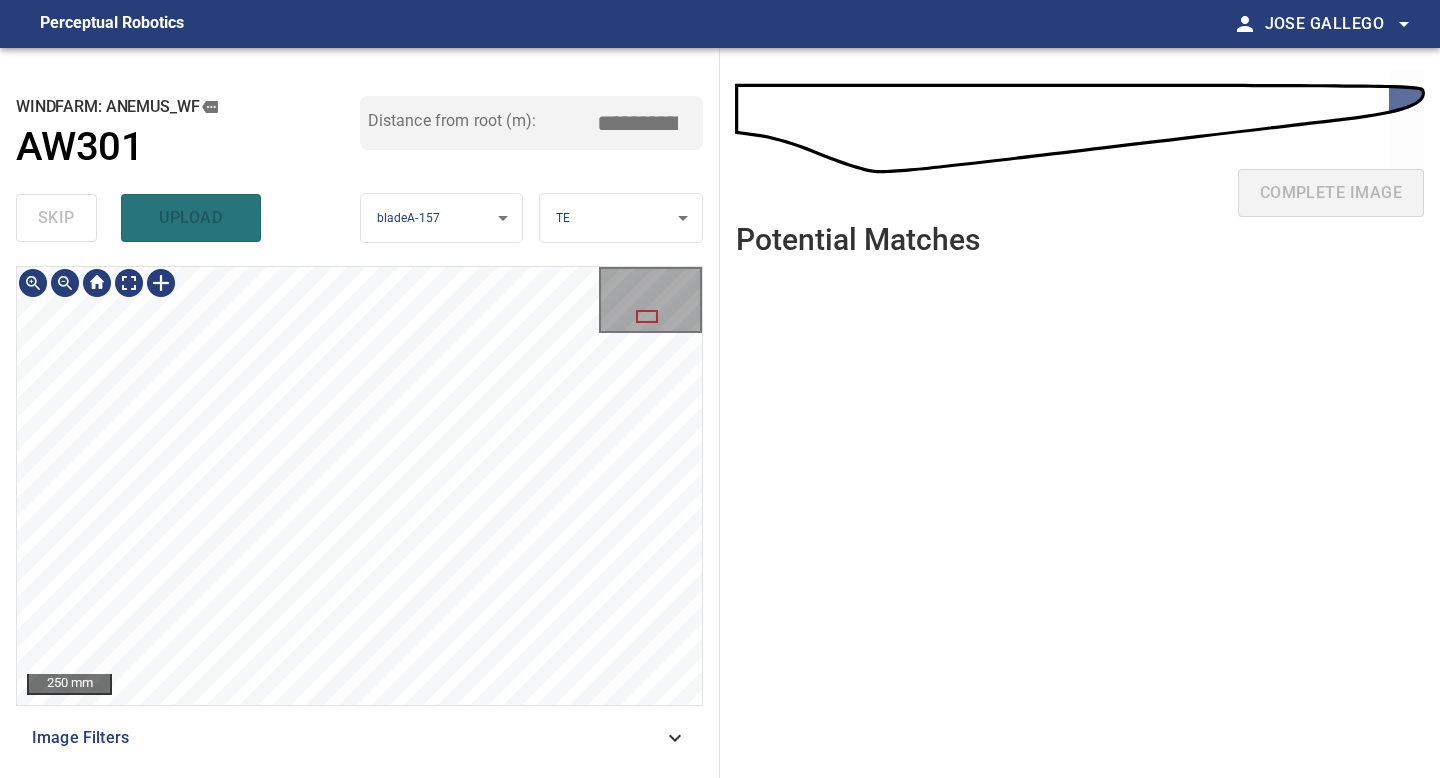 click on "**********" at bounding box center (360, 413) 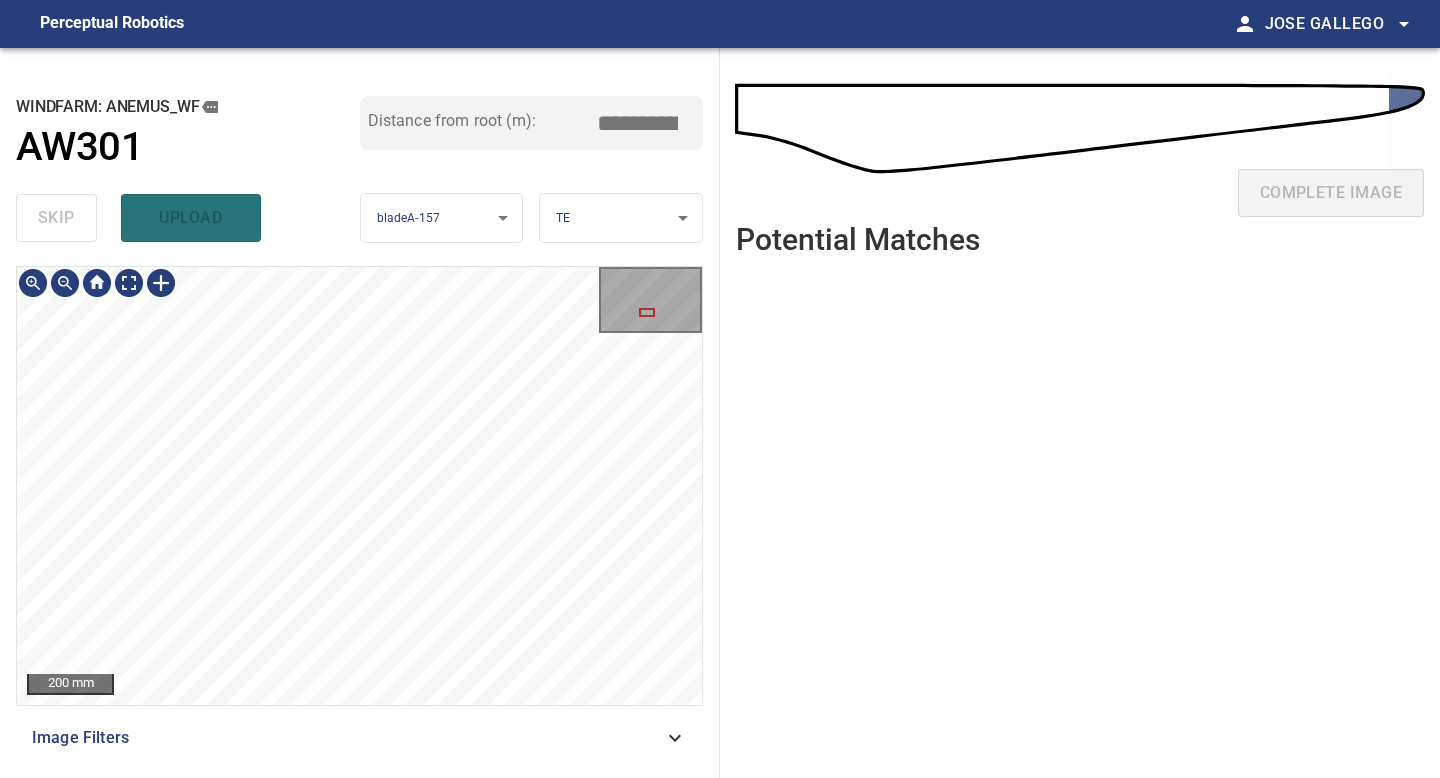 click on "200 mm Image Filters" at bounding box center (359, 514) 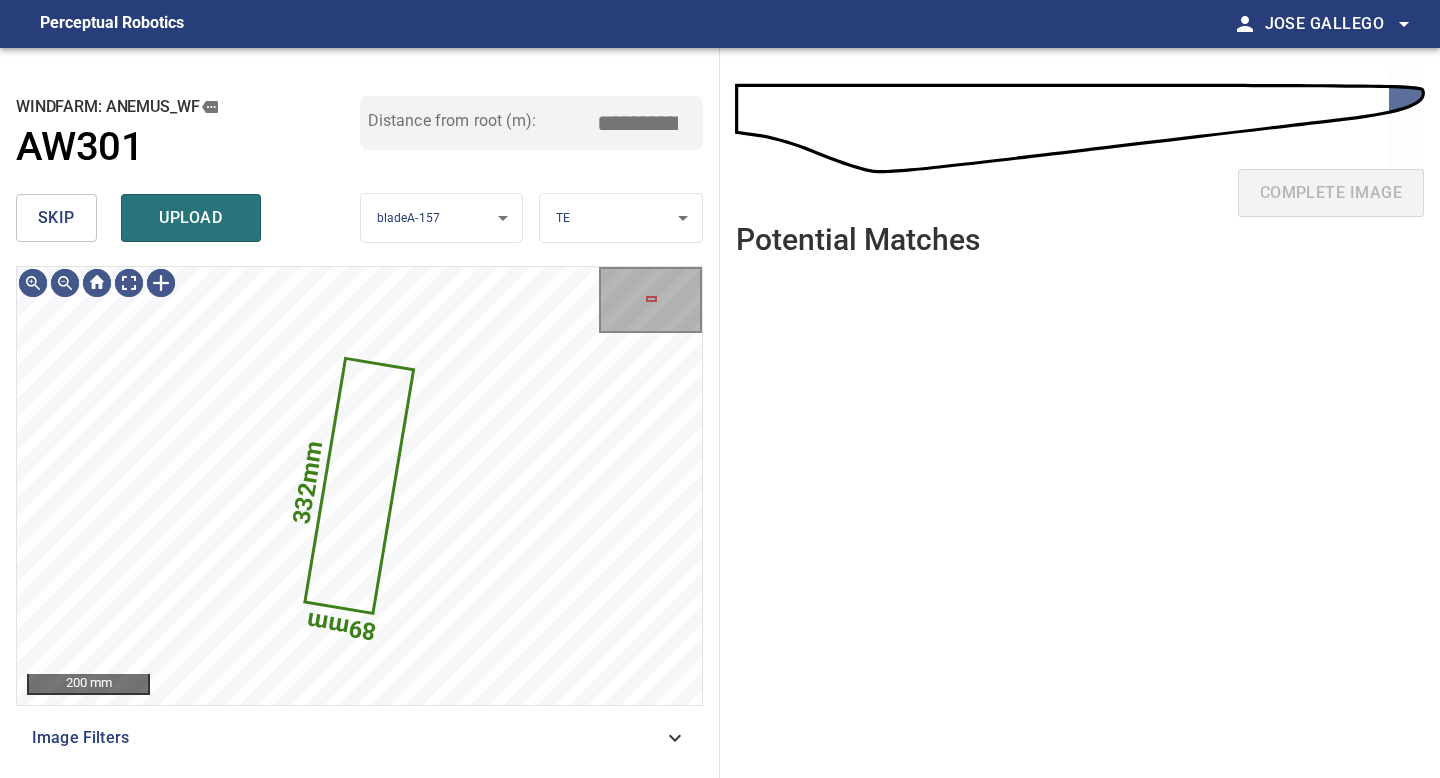 click on "skip" at bounding box center (56, 218) 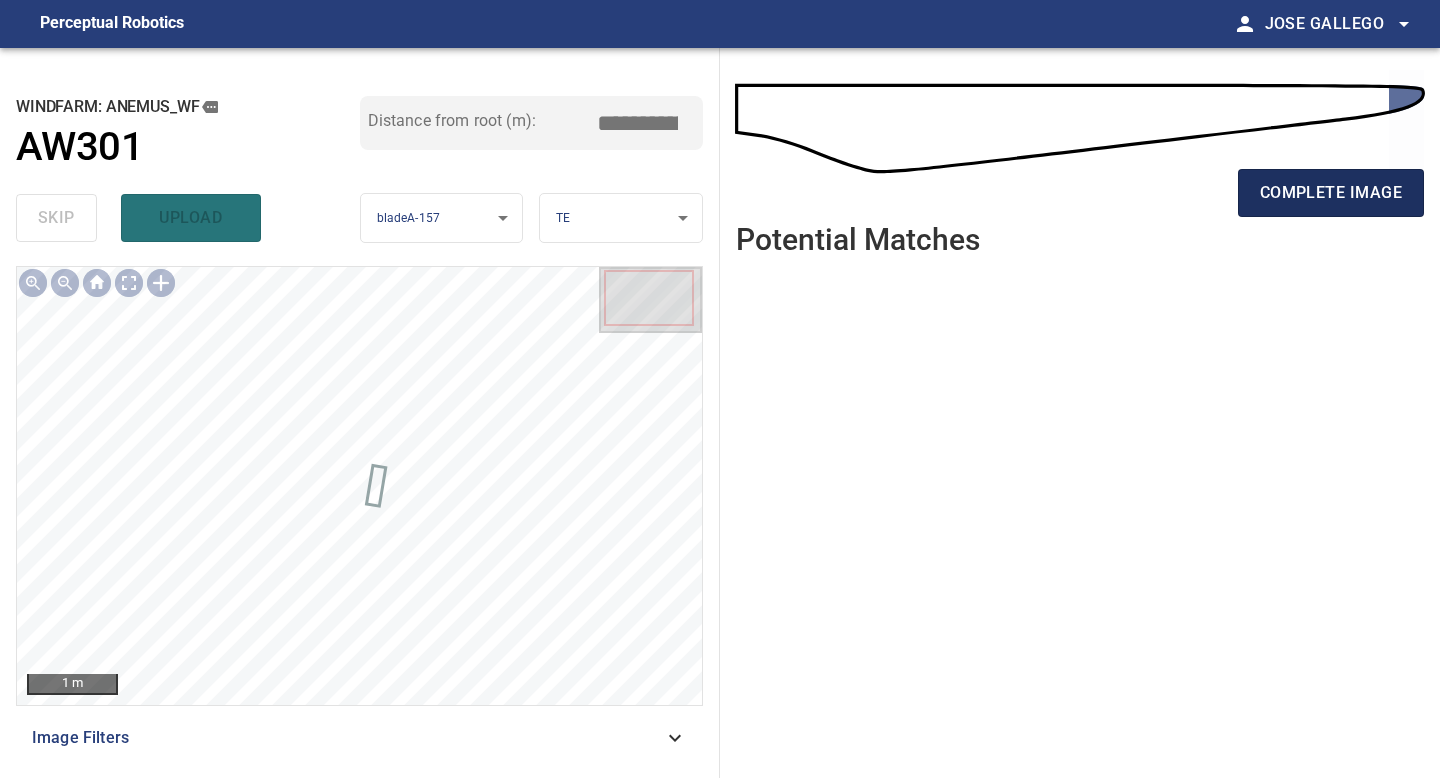 click on "complete image" at bounding box center (1331, 193) 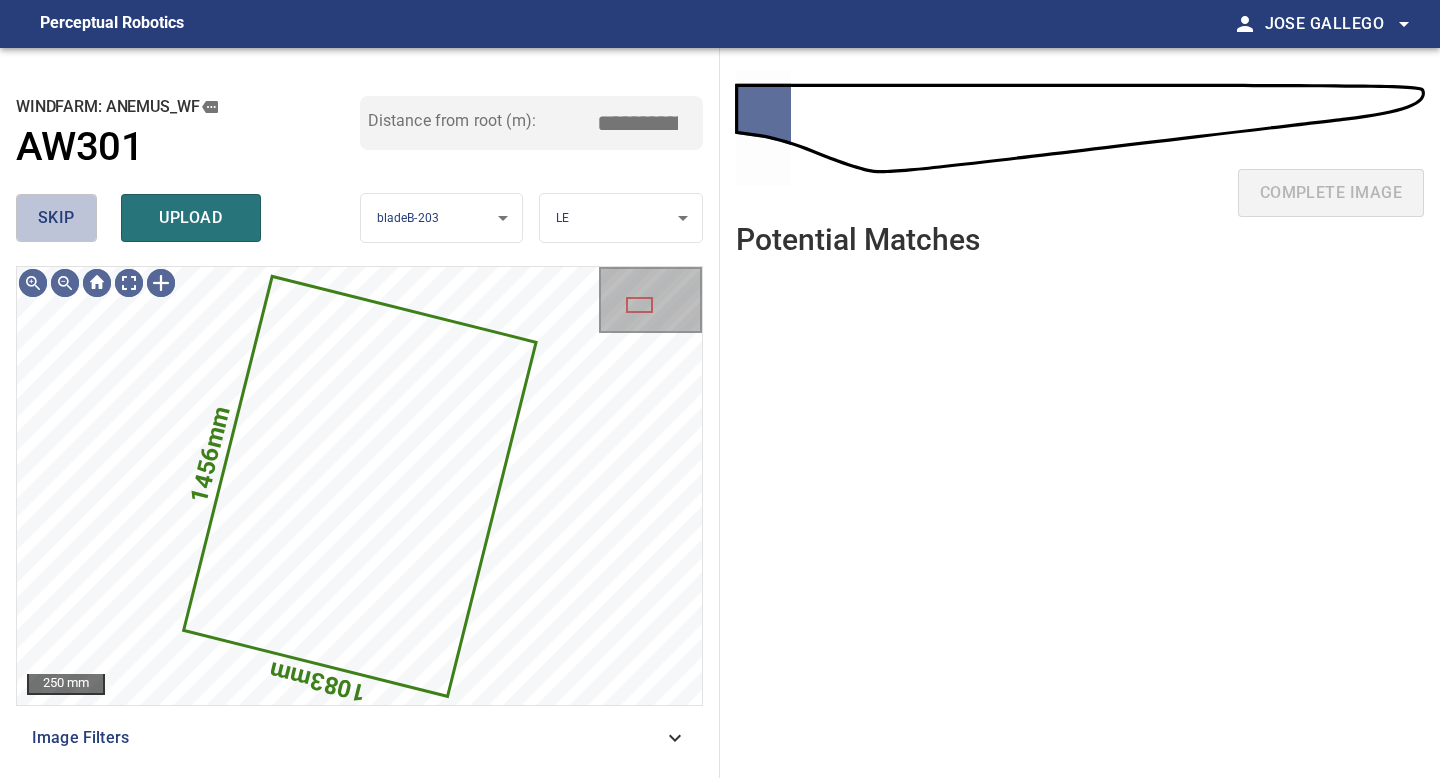 click on "skip" at bounding box center [56, 218] 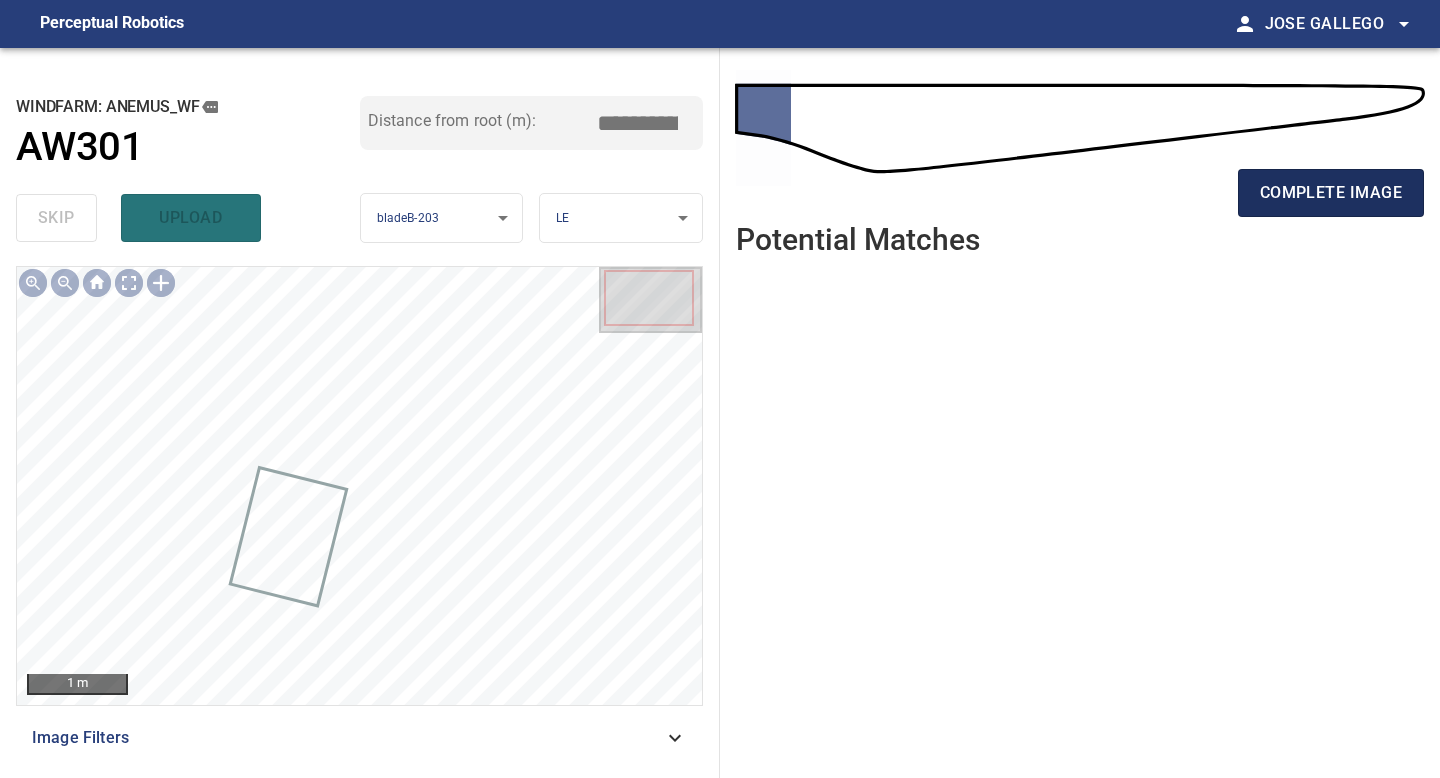click on "complete image" at bounding box center [1331, 193] 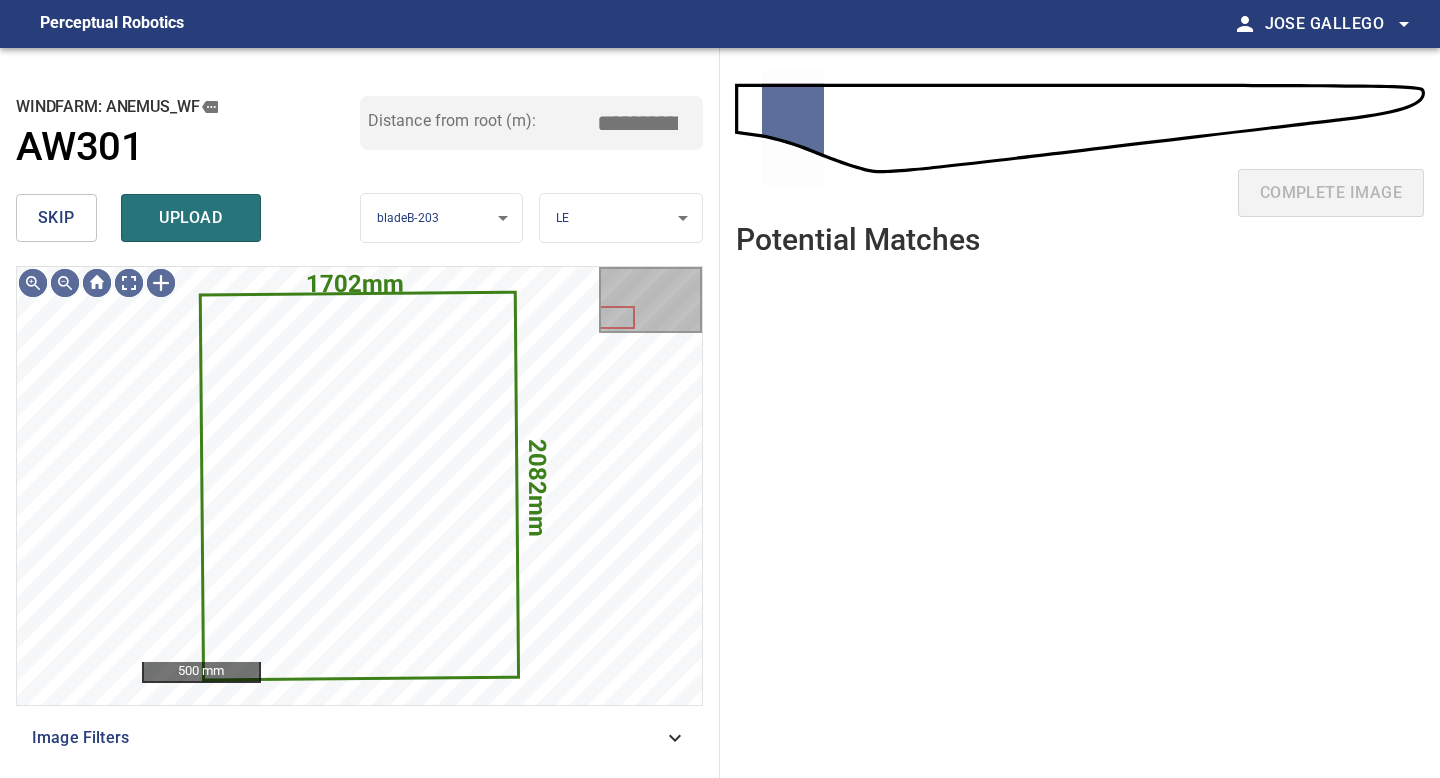 click on "skip" at bounding box center (56, 218) 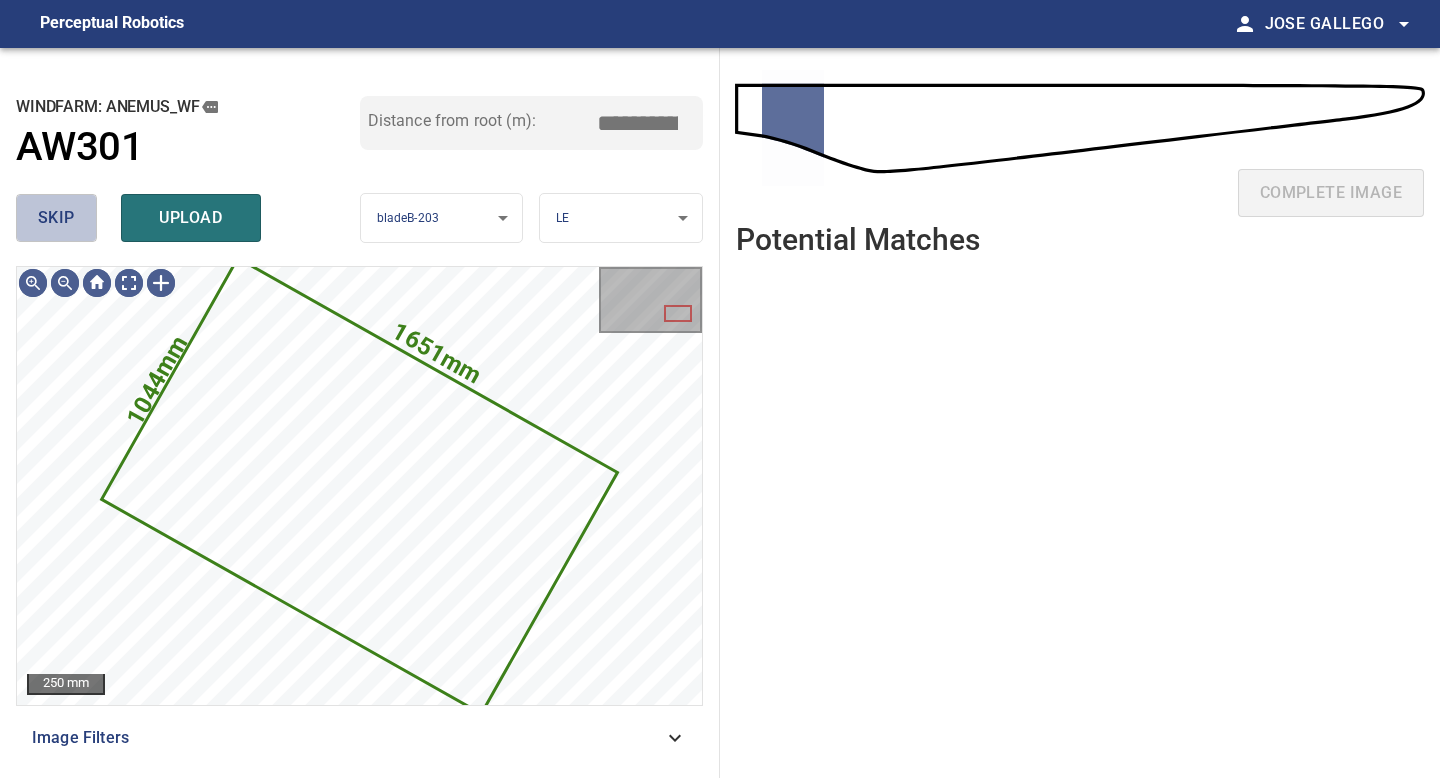 click on "skip" at bounding box center (56, 218) 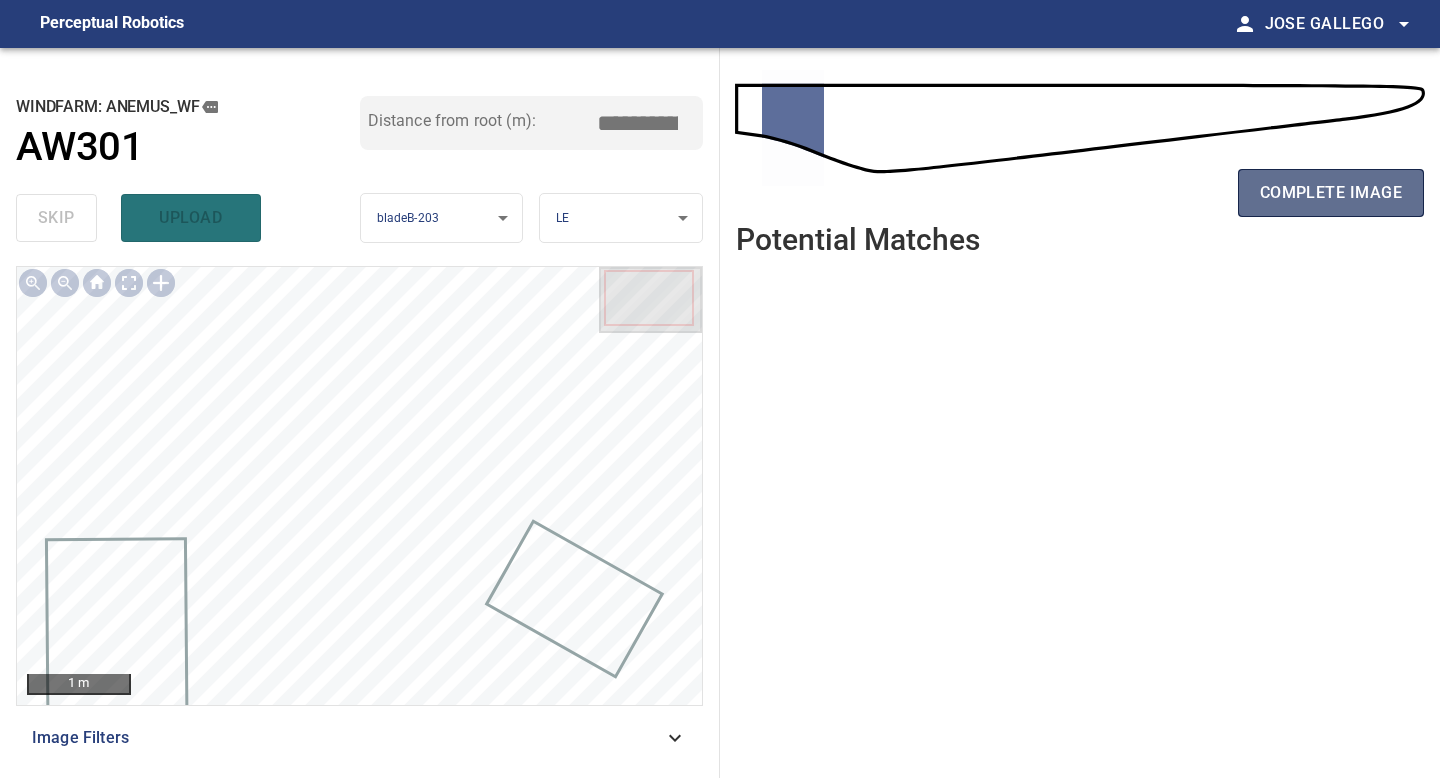 click on "complete image" at bounding box center [1331, 193] 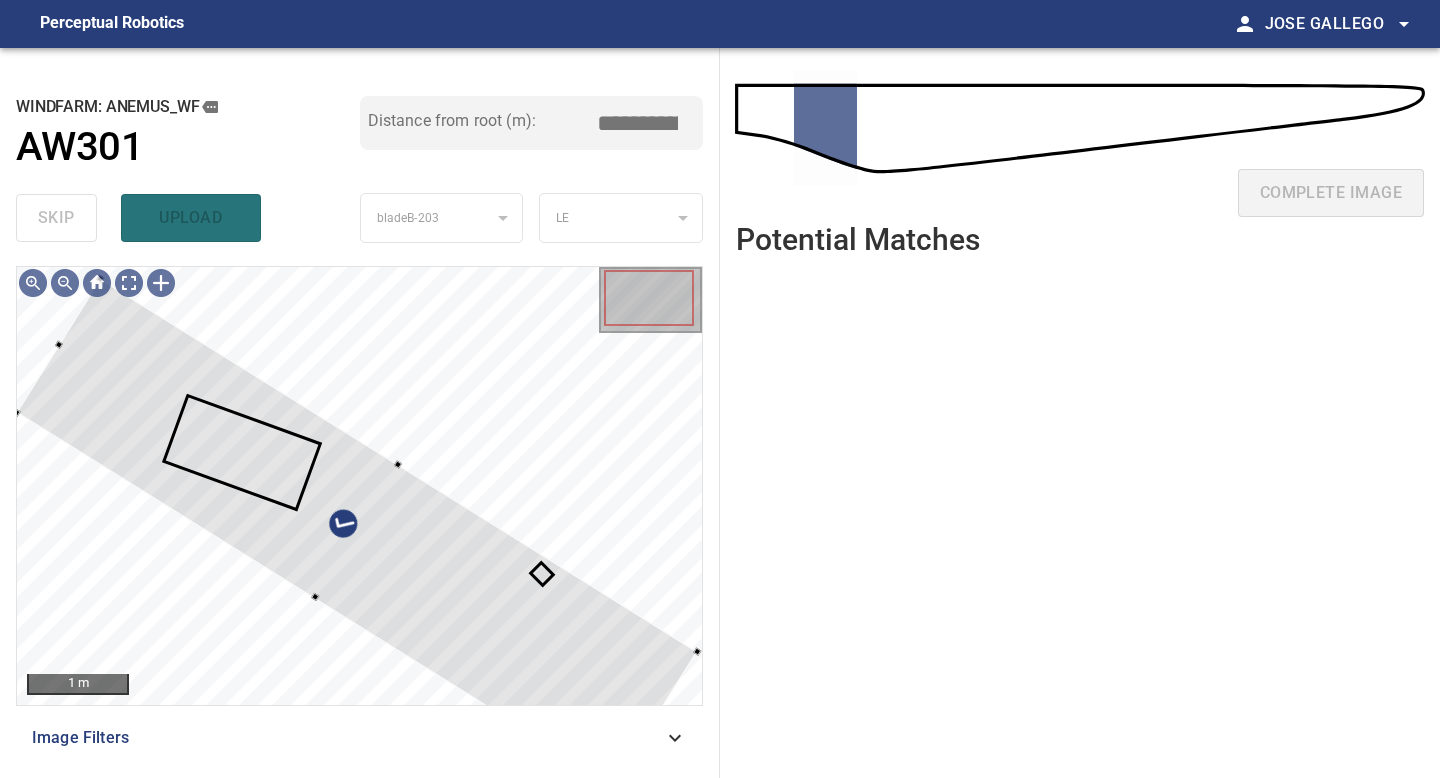 click on "**********" at bounding box center [360, 413] 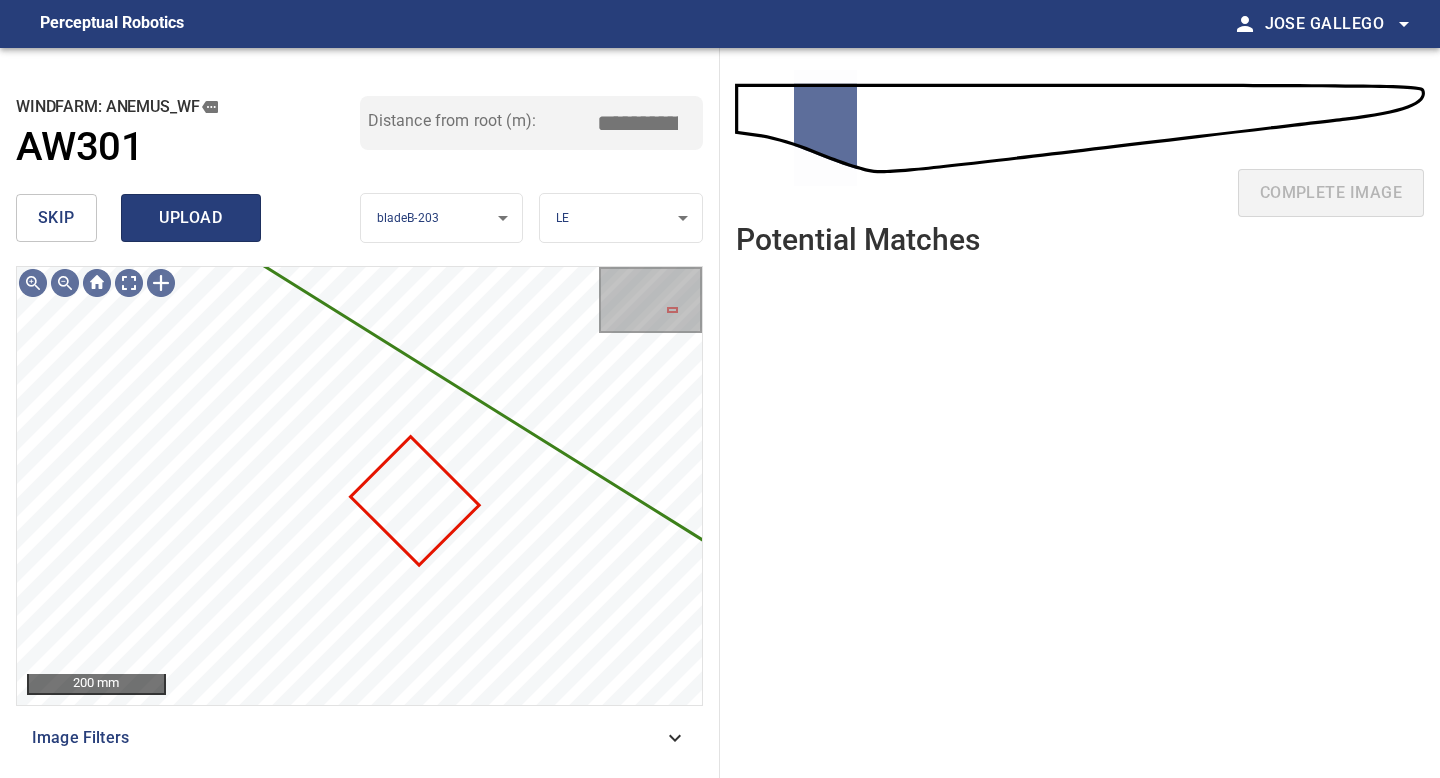 click on "upload" at bounding box center (191, 218) 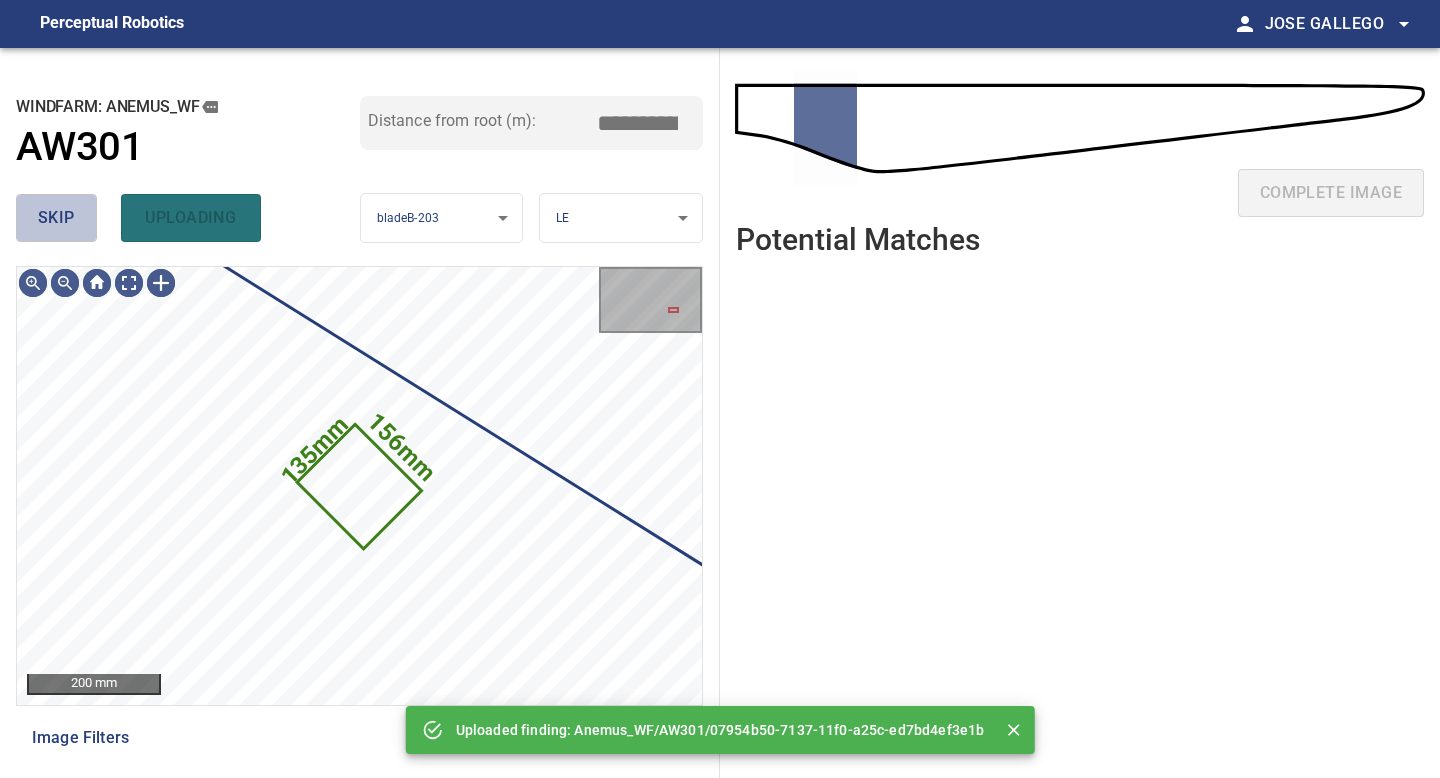 click on "skip" at bounding box center [56, 218] 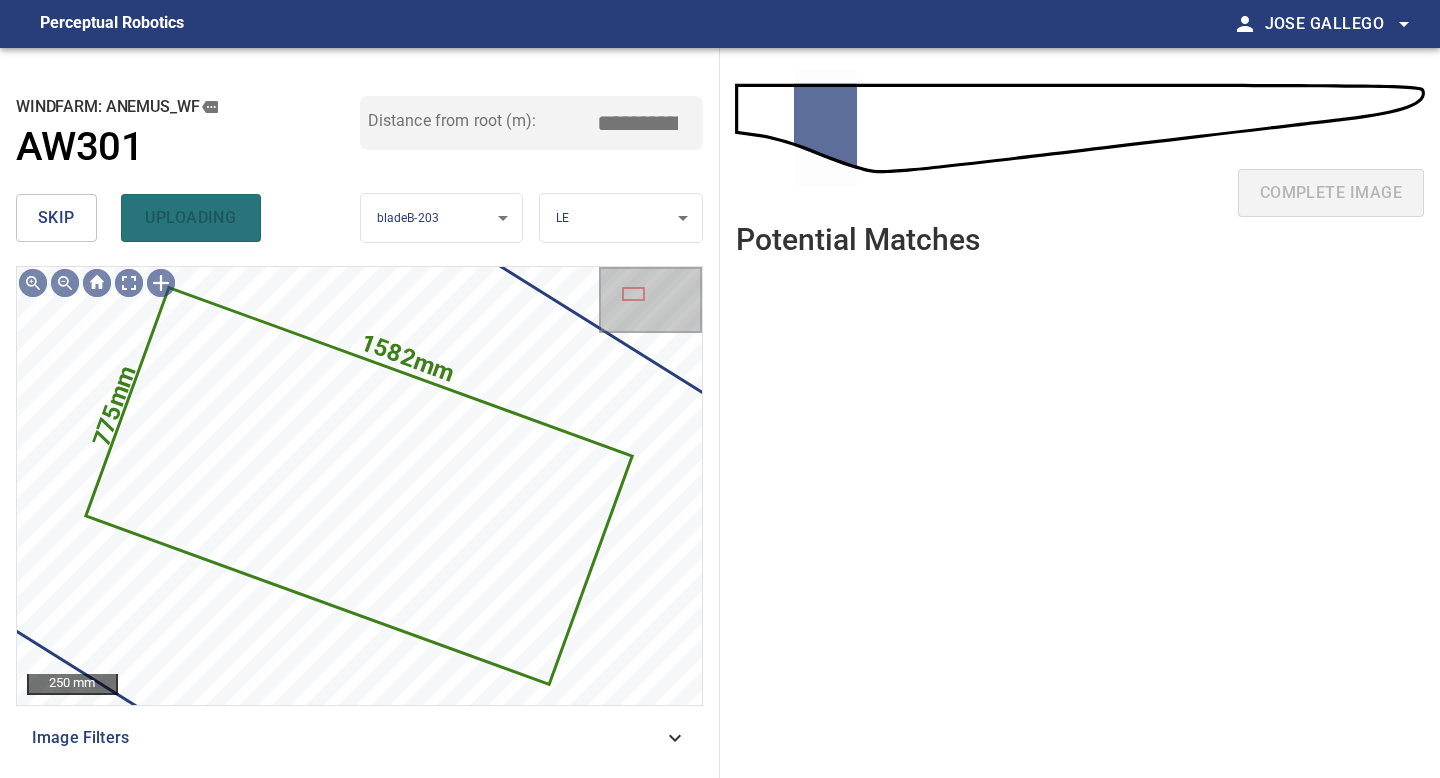 click on "skip" at bounding box center (56, 218) 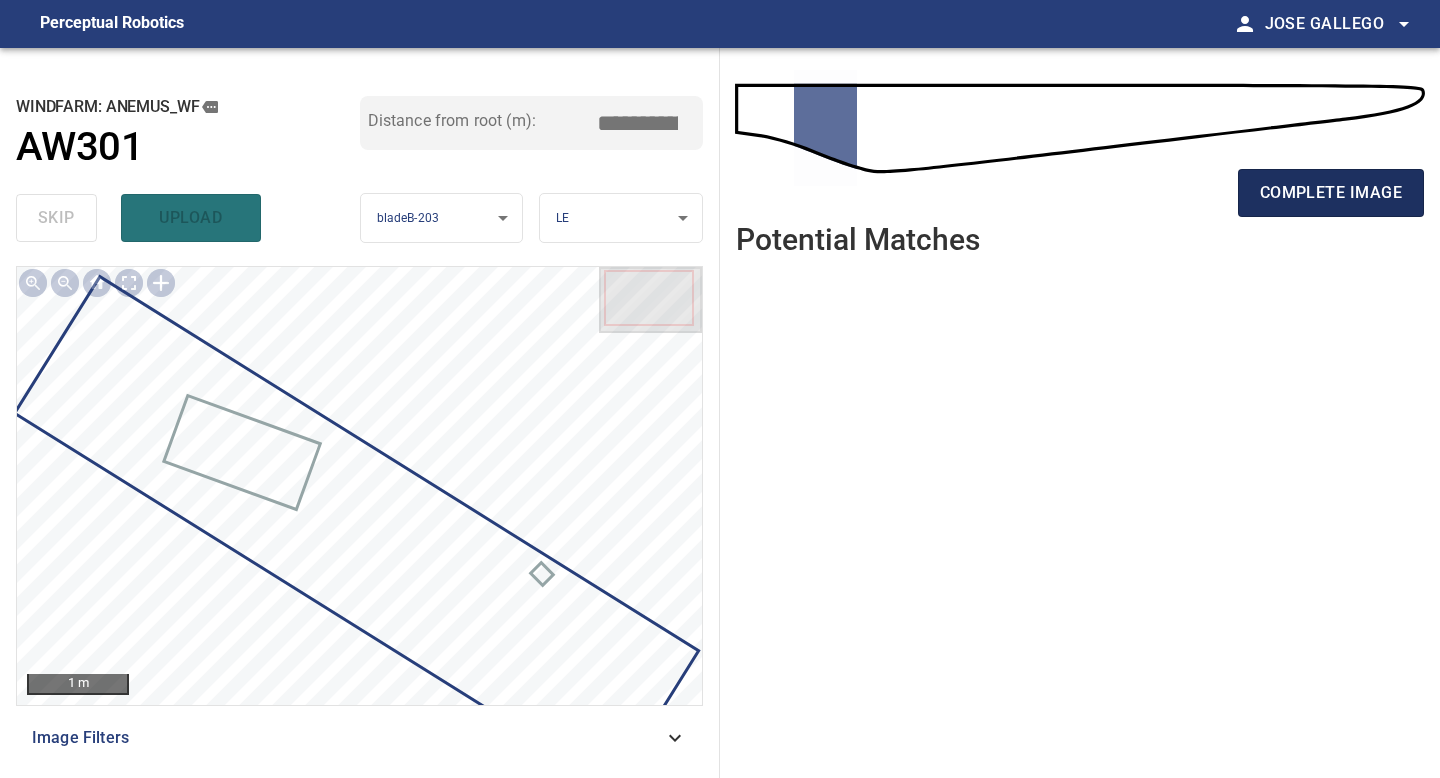 click on "complete image" at bounding box center (1331, 193) 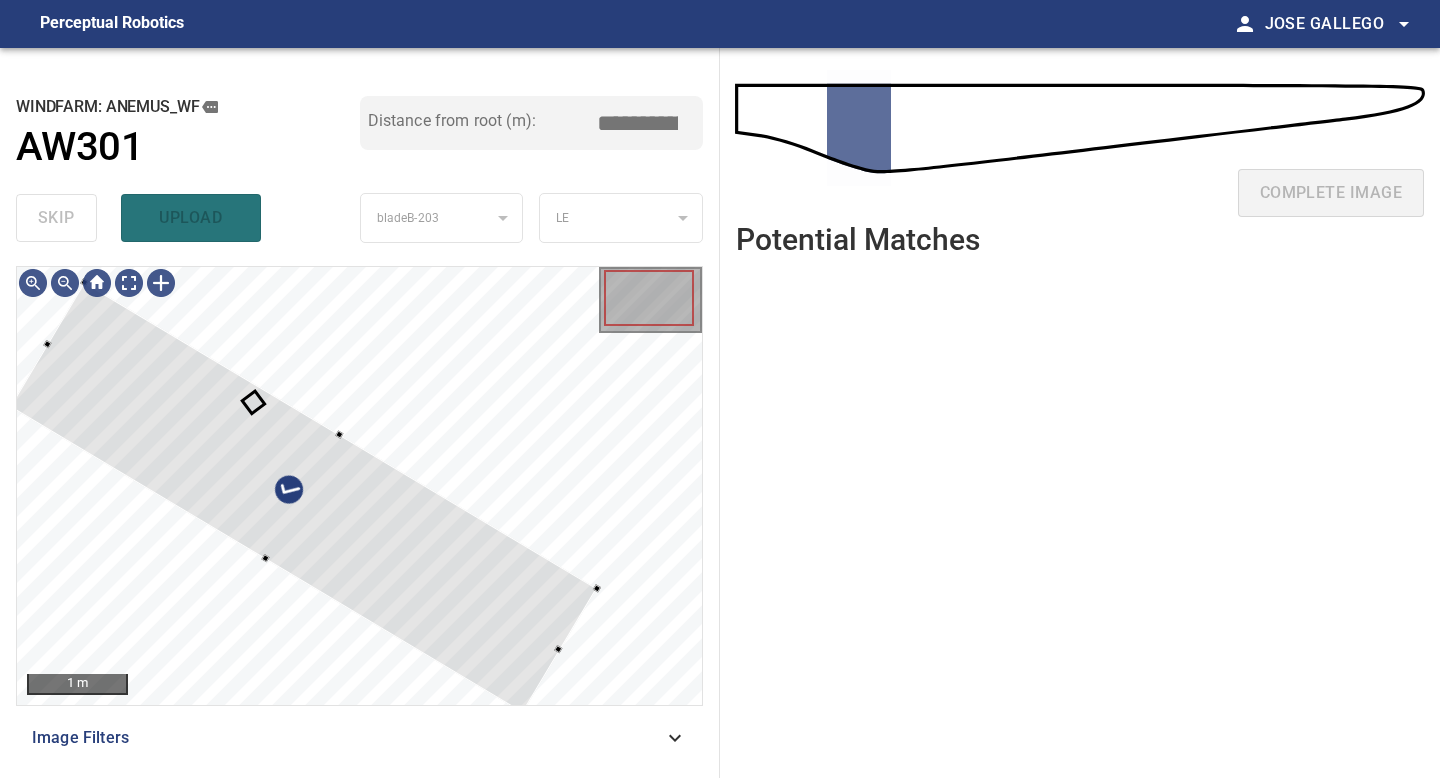 click on "1 m Image Filters" at bounding box center [359, 514] 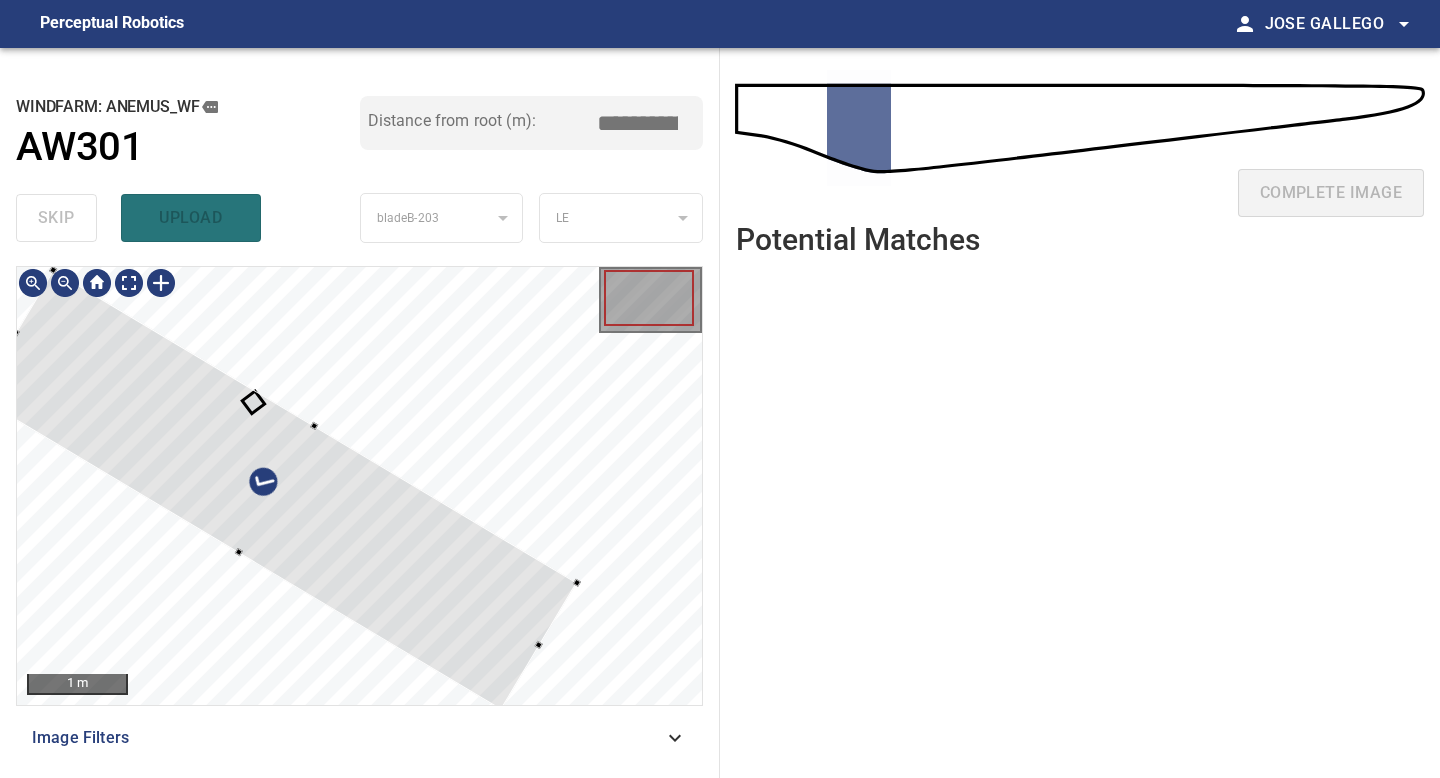 click at bounding box center [278, 490] 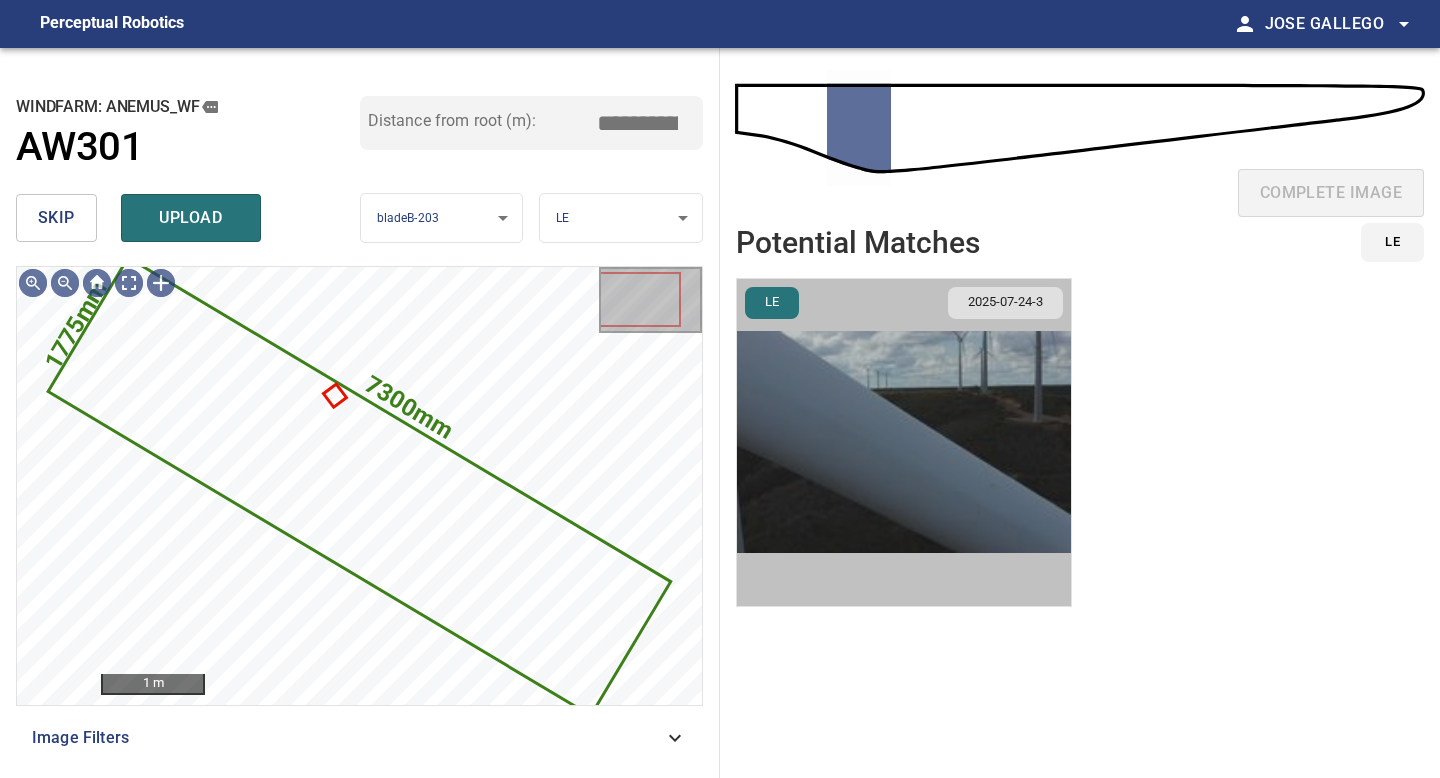 click at bounding box center [904, 442] 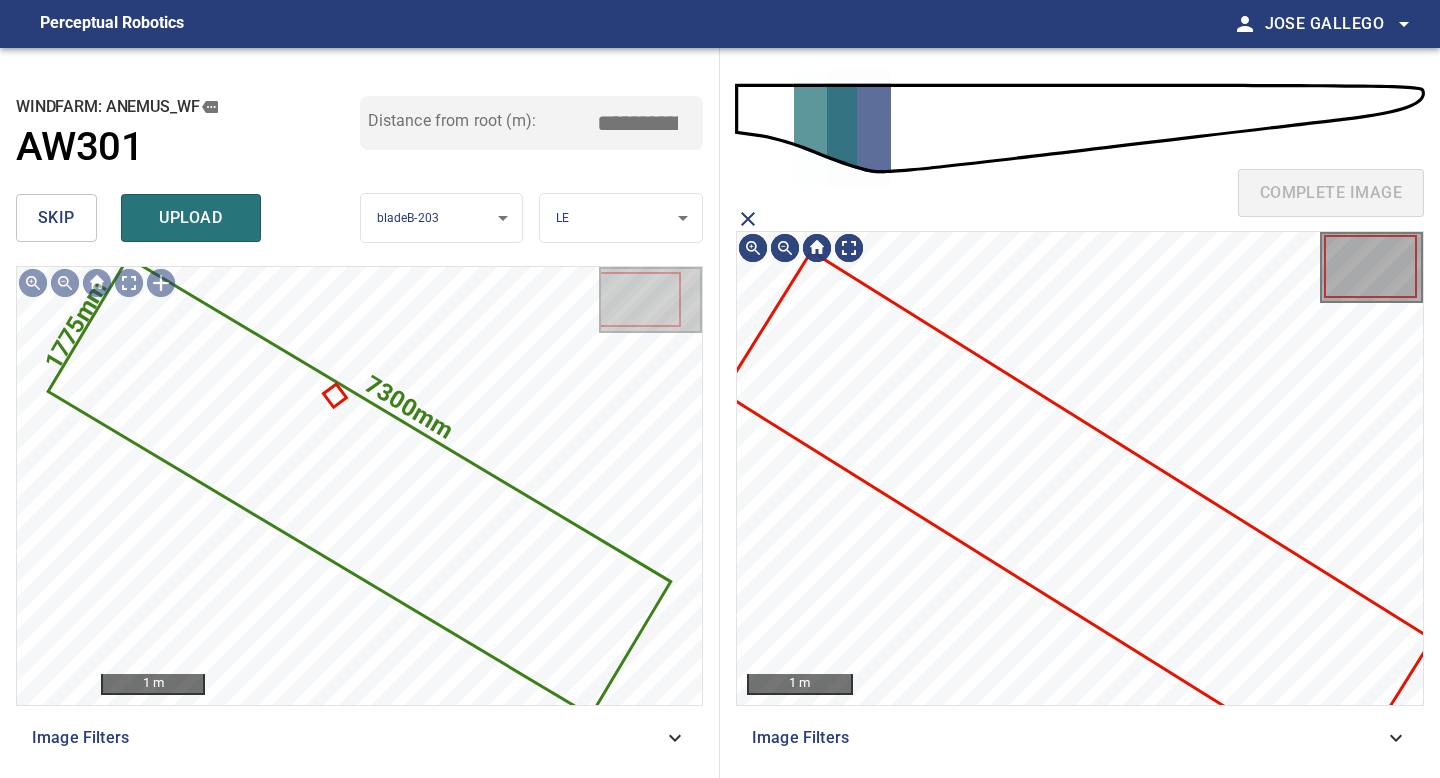 click 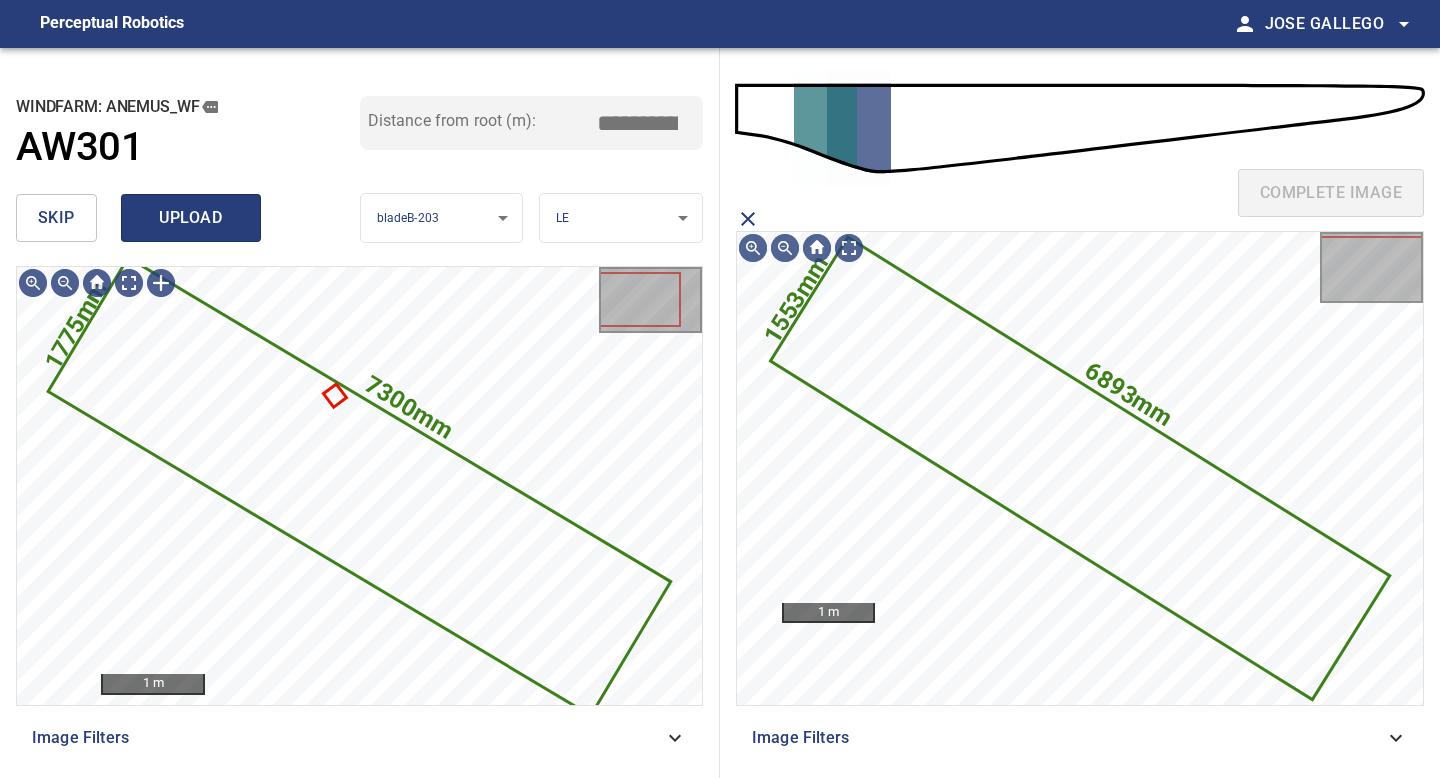 click on "upload" at bounding box center (191, 218) 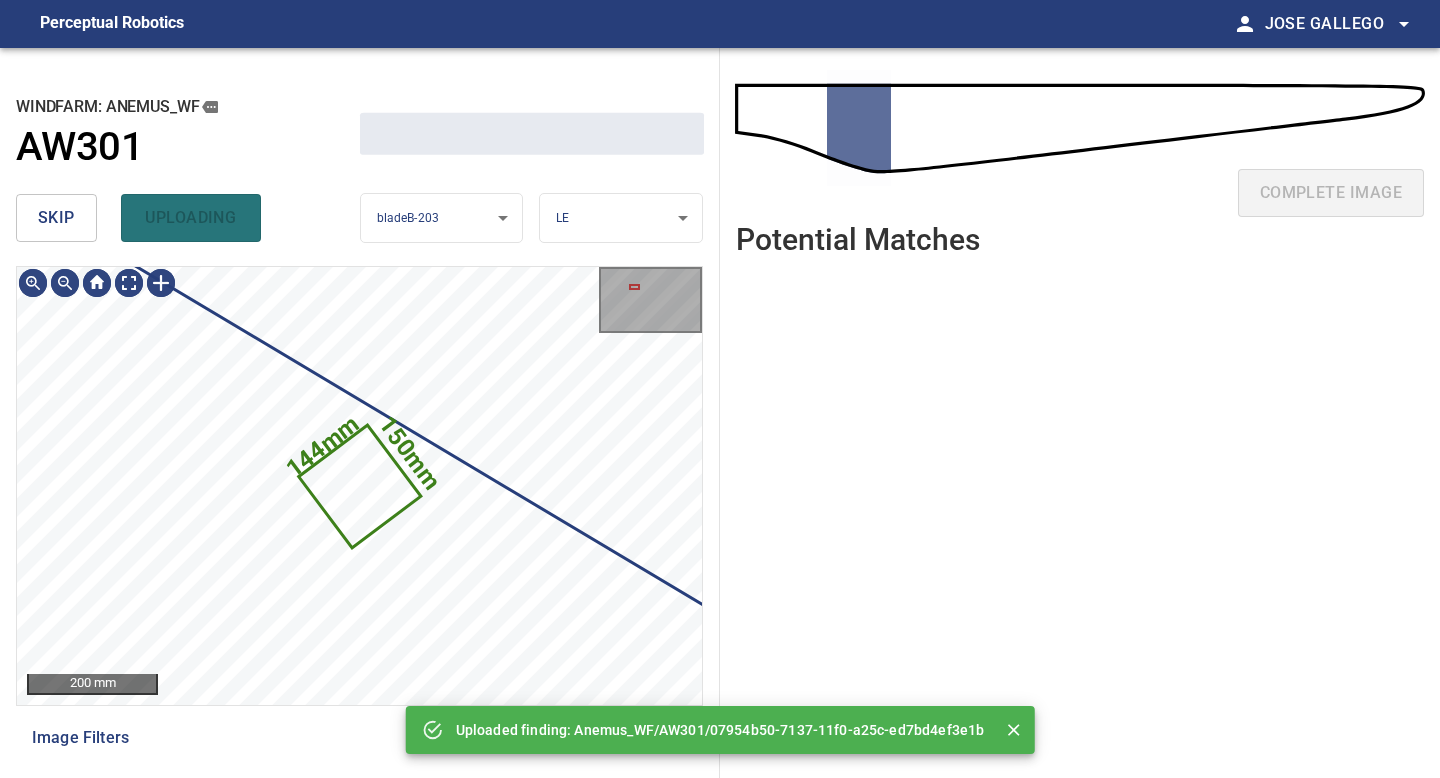 click on "skip" at bounding box center (56, 218) 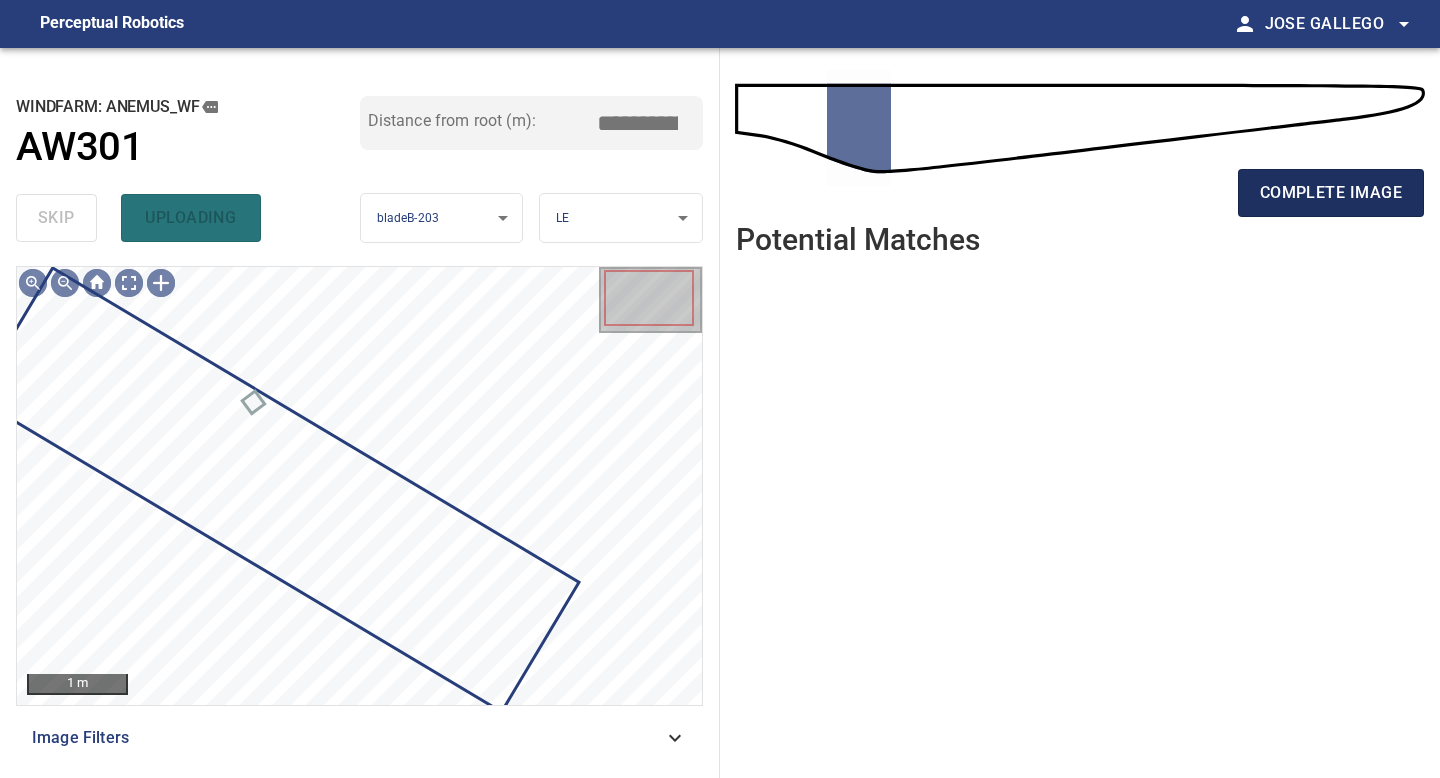 click on "complete image" at bounding box center [1331, 193] 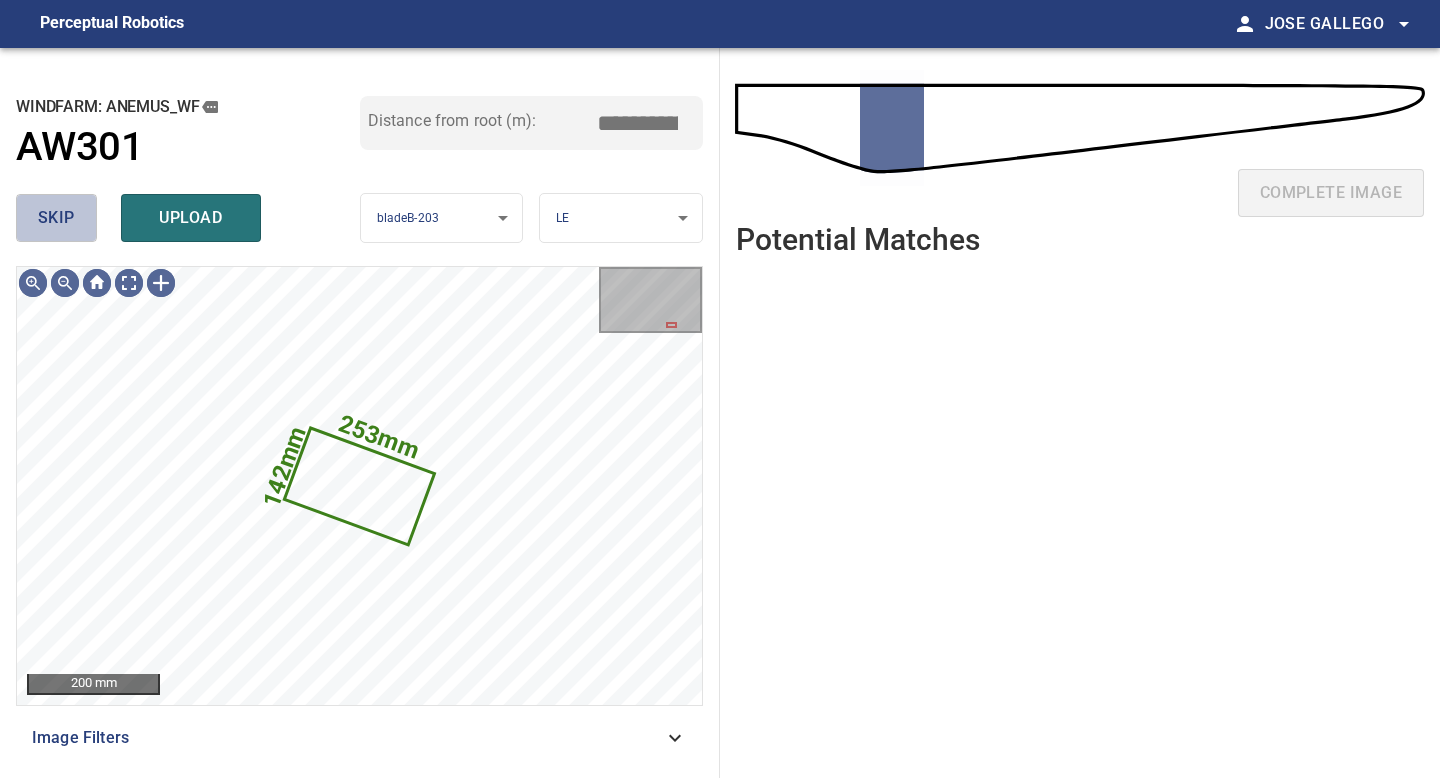 click on "skip" at bounding box center (56, 218) 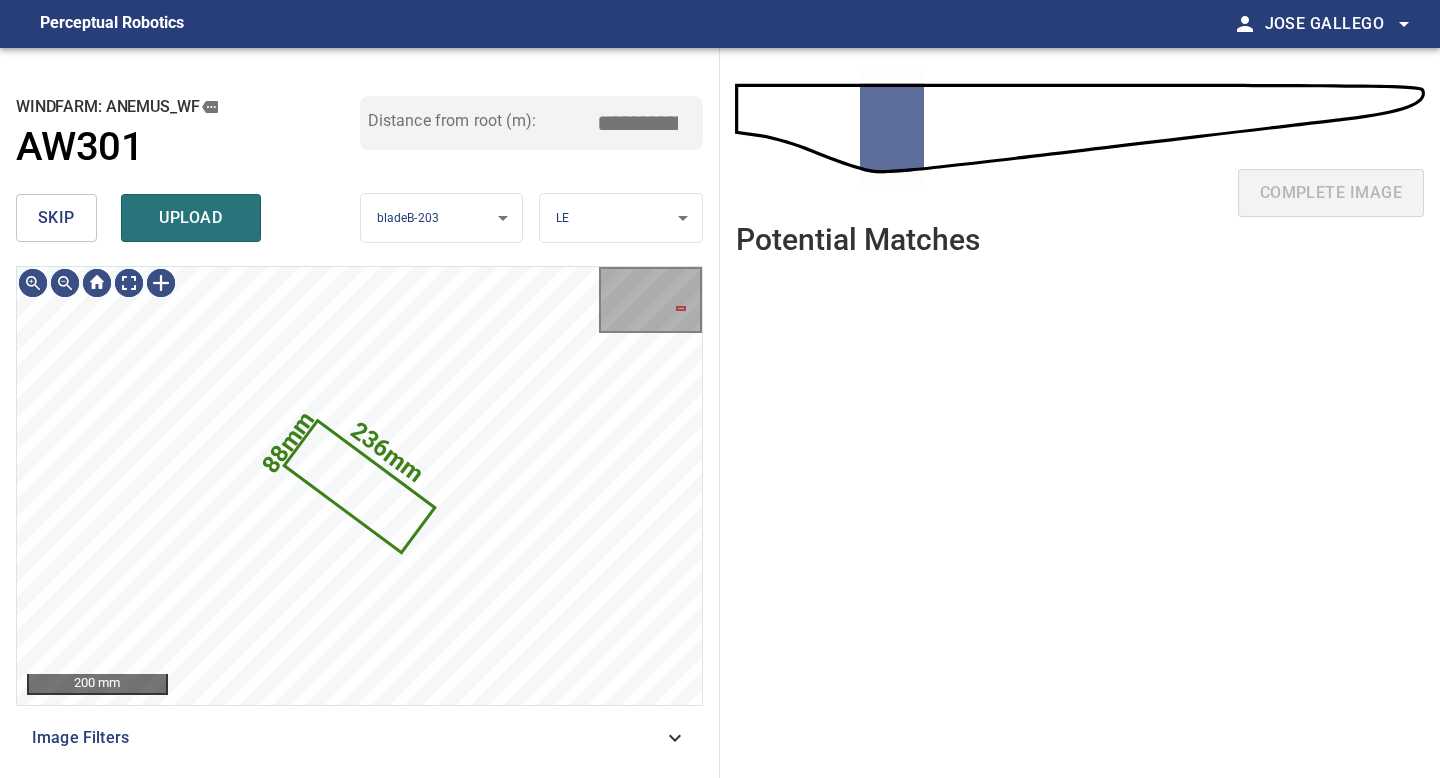 click on "skip" at bounding box center [56, 218] 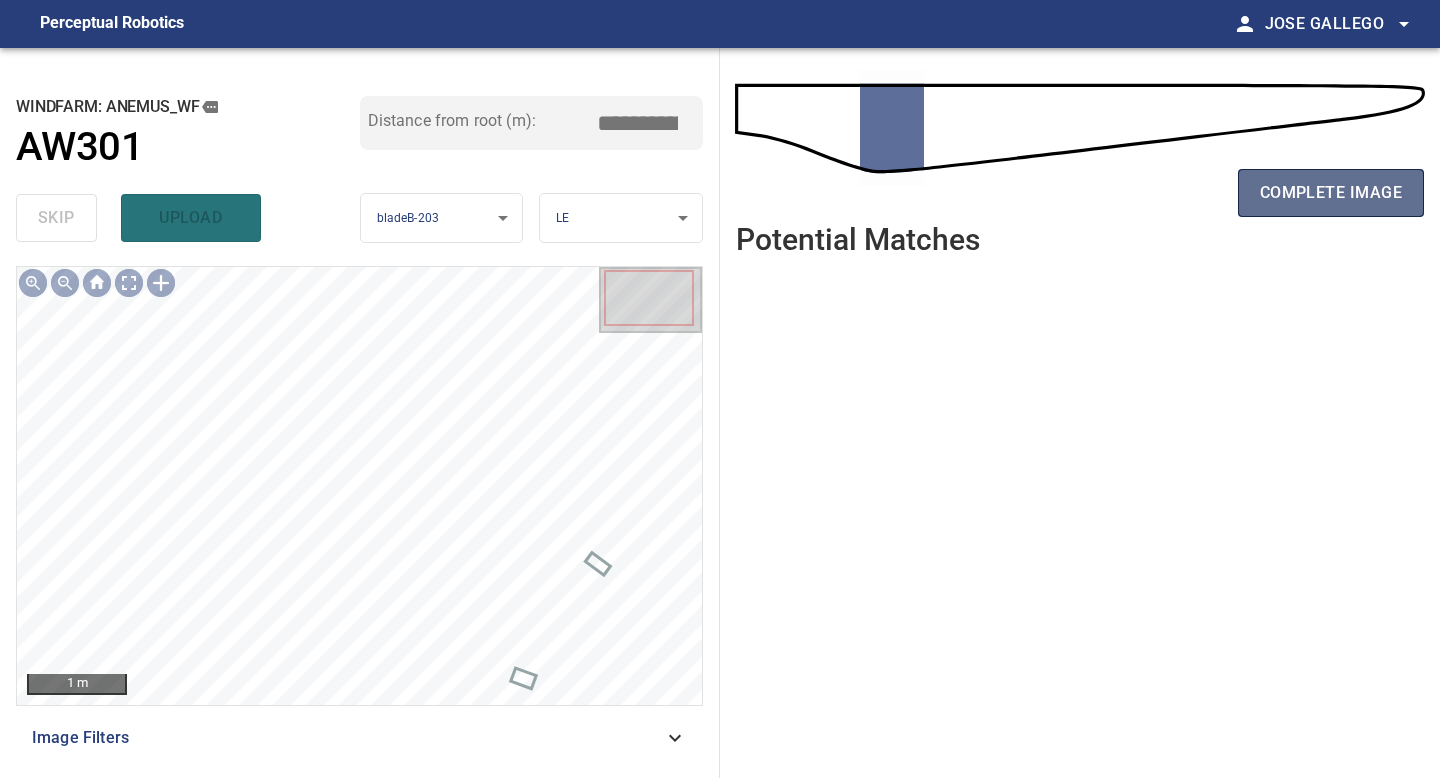 click on "complete image" at bounding box center (1331, 193) 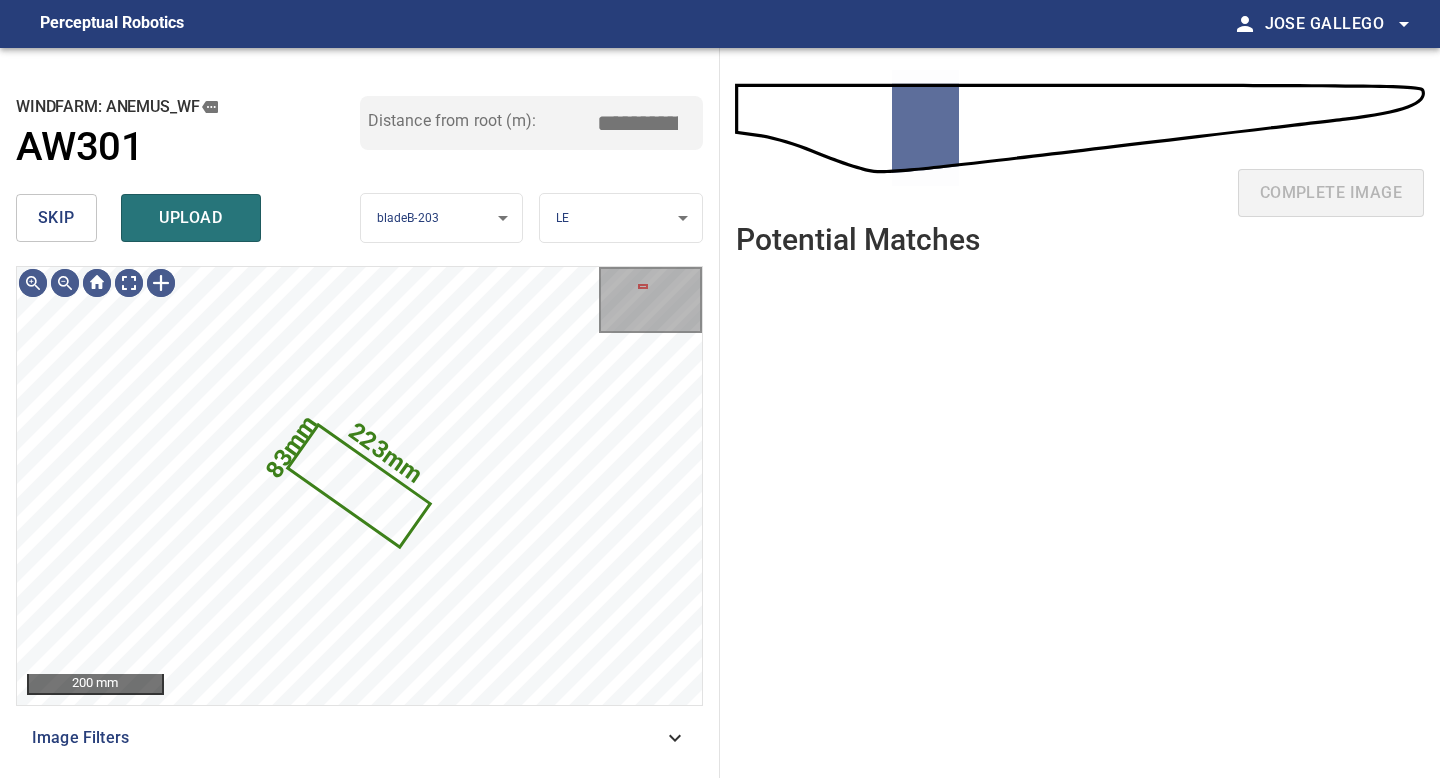 click on "skip" at bounding box center (56, 218) 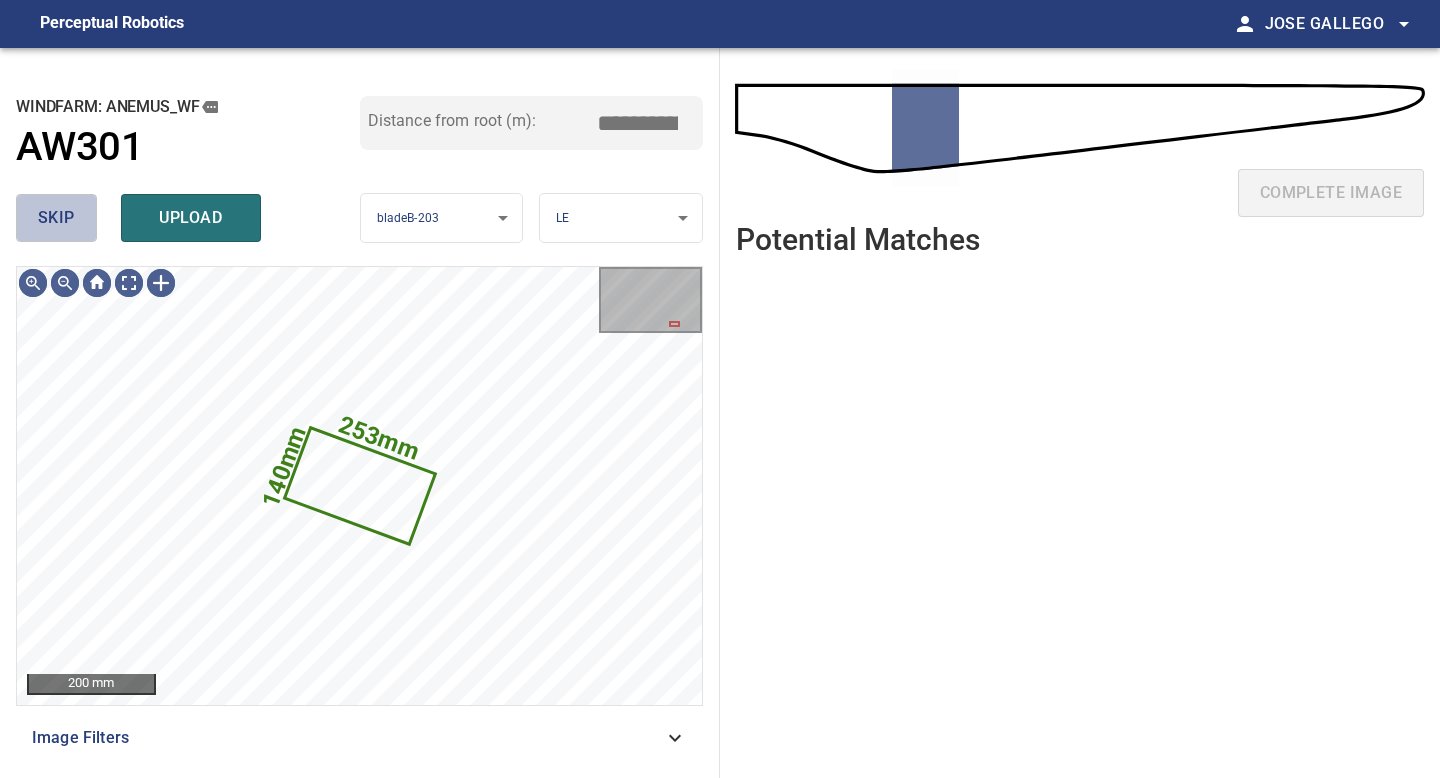 click on "skip" at bounding box center (56, 218) 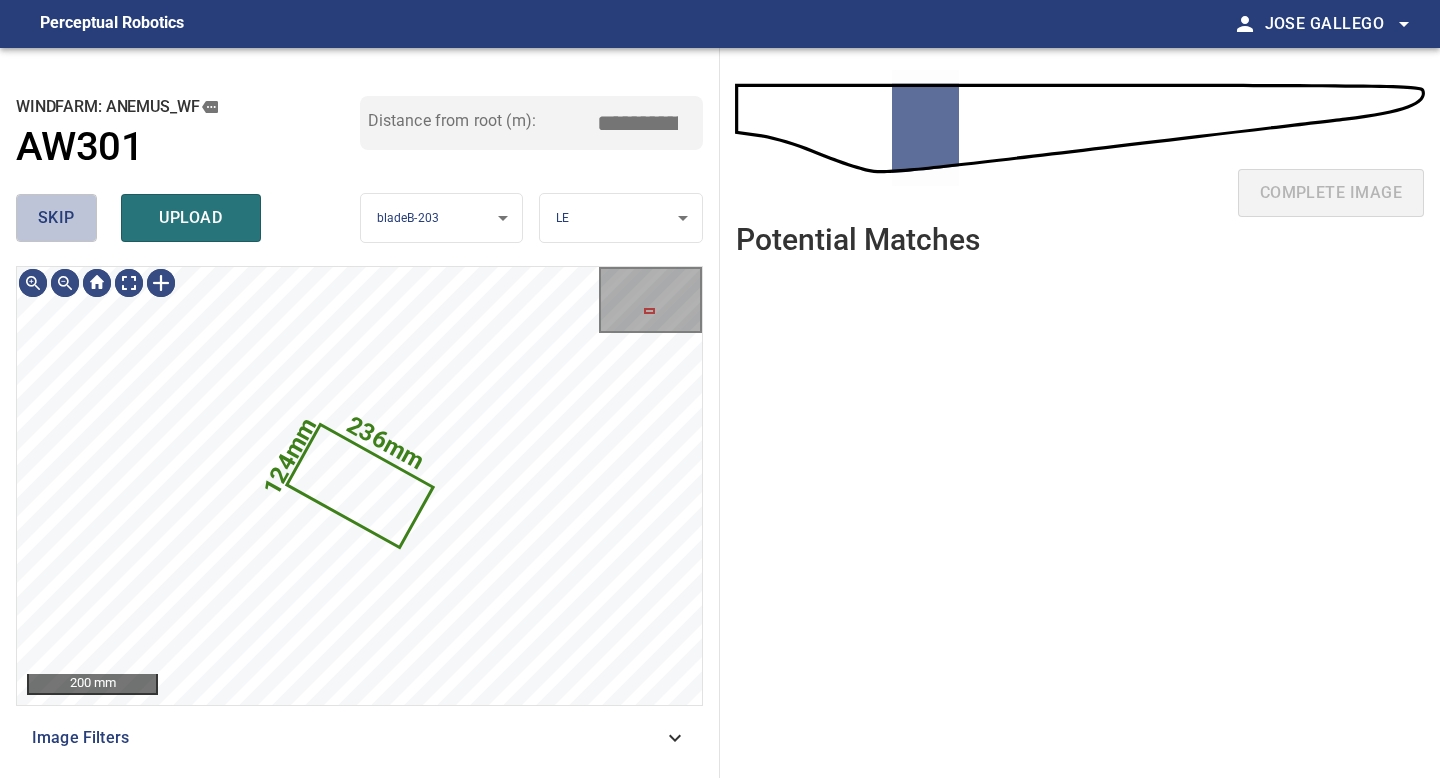 click on "skip" at bounding box center [56, 218] 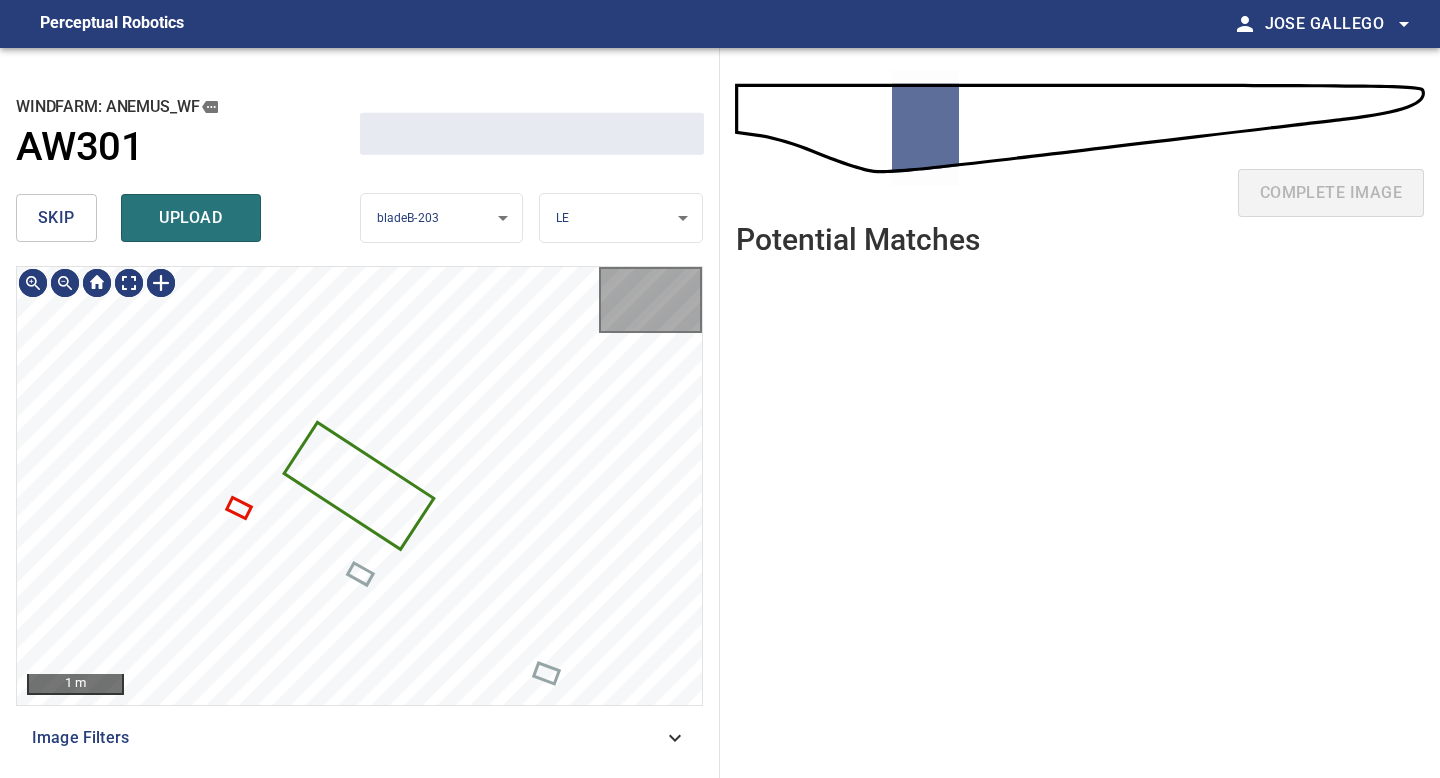 click on "skip" at bounding box center (56, 218) 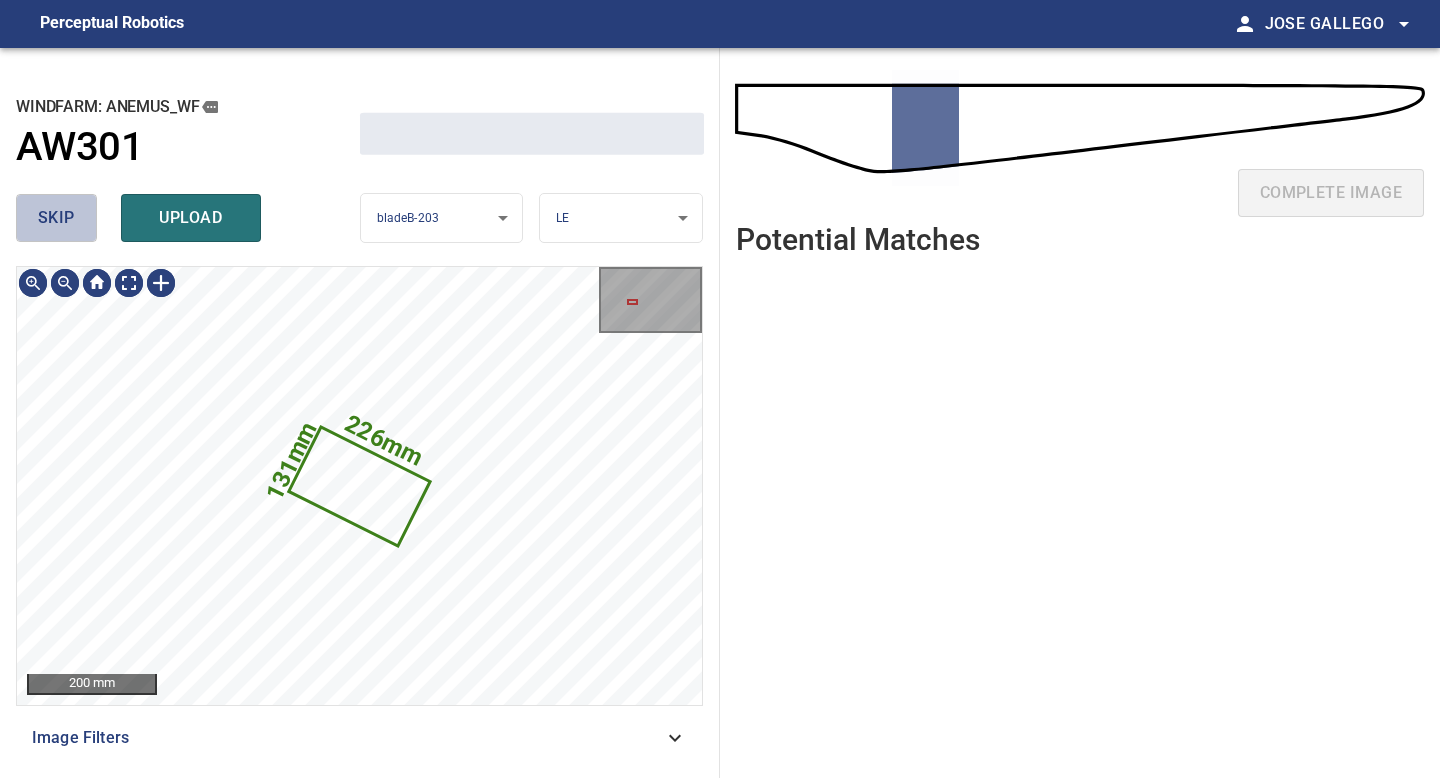 click on "skip" at bounding box center [56, 218] 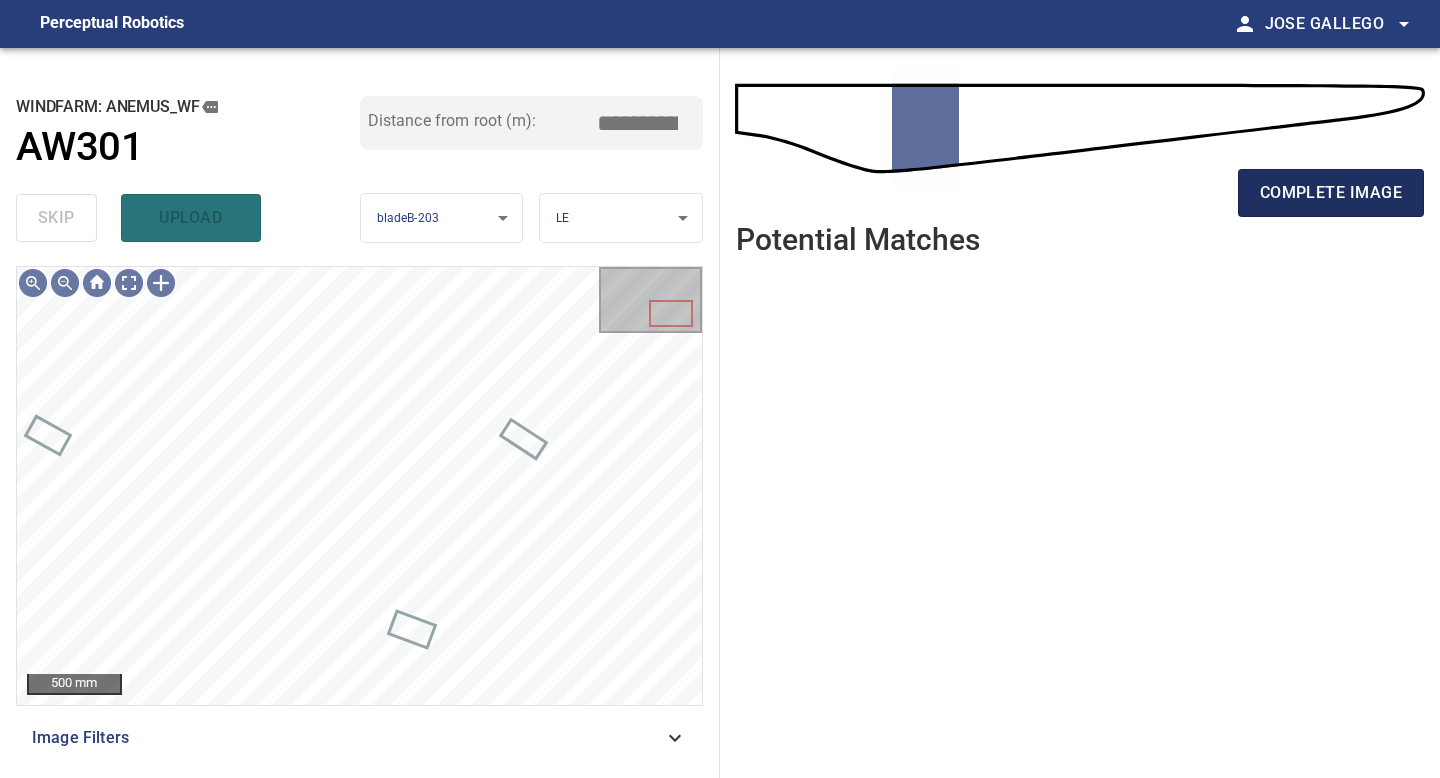 click on "complete image" at bounding box center (1331, 193) 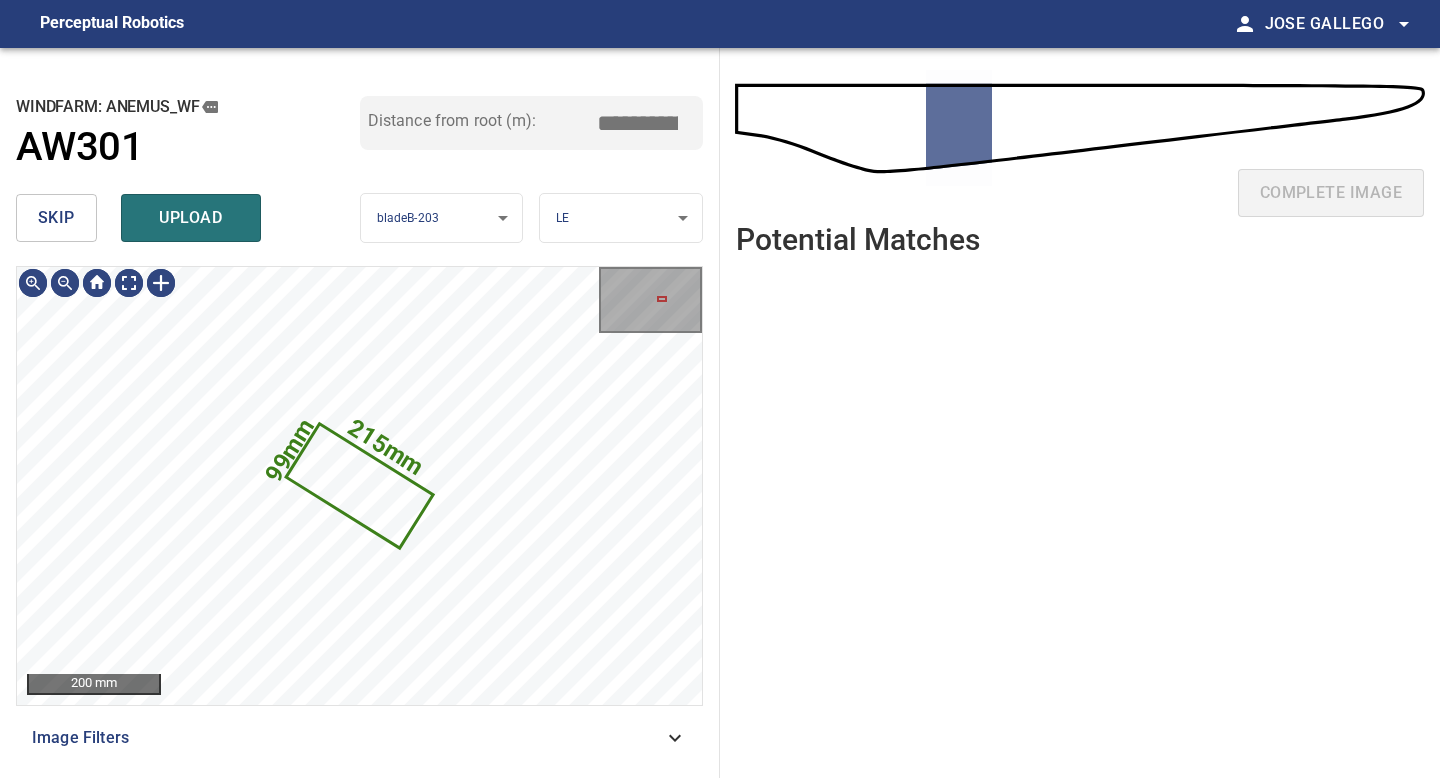 click on "skip" at bounding box center [56, 218] 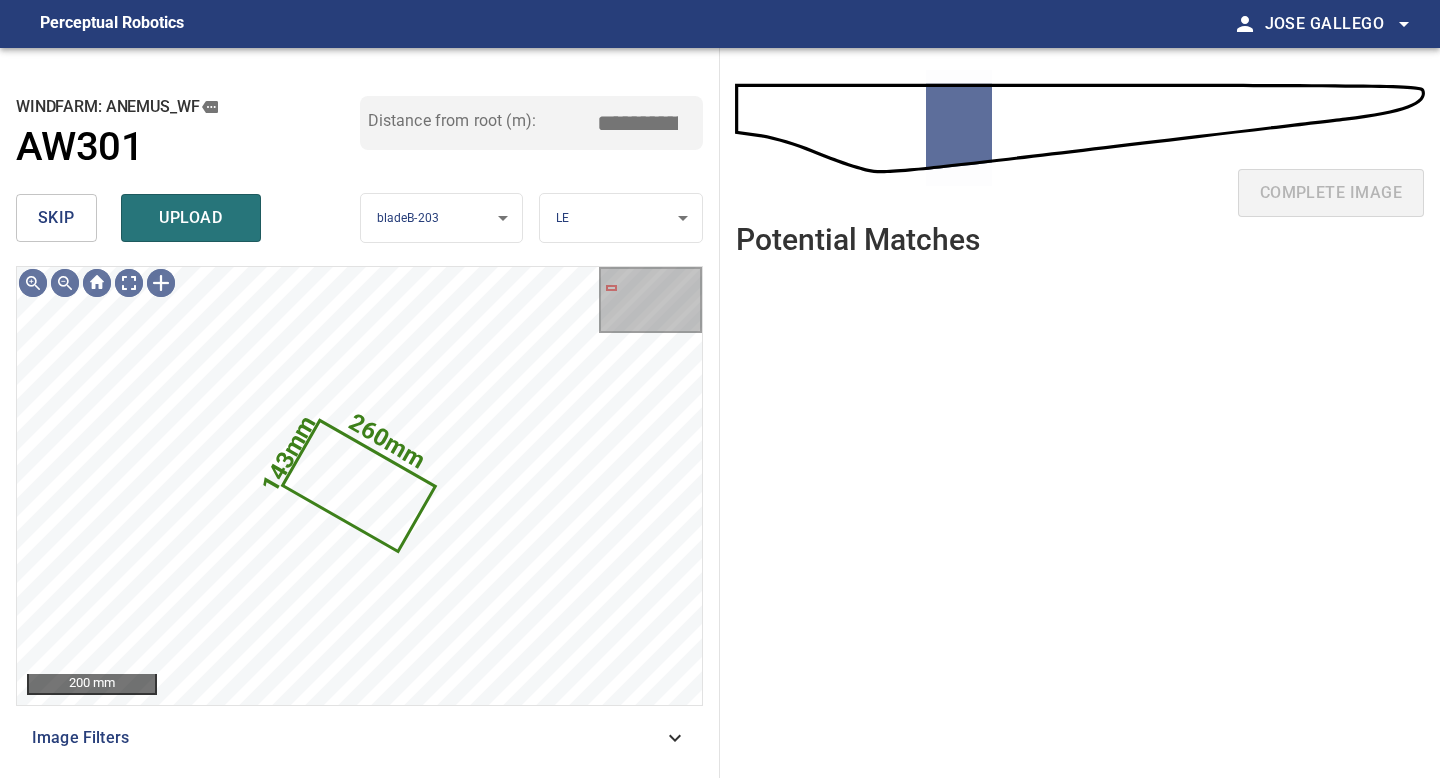 click on "skip" at bounding box center (56, 218) 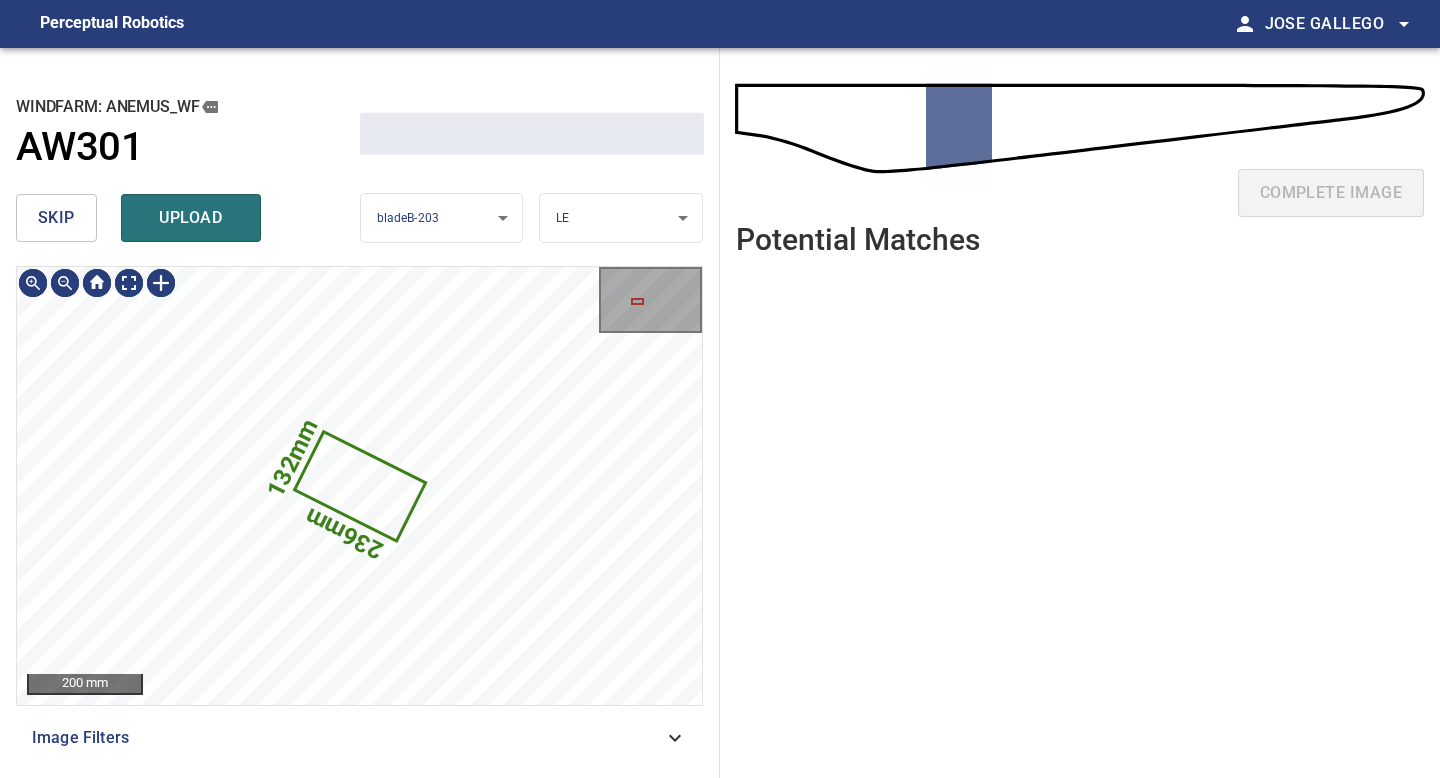 click on "skip" at bounding box center (56, 218) 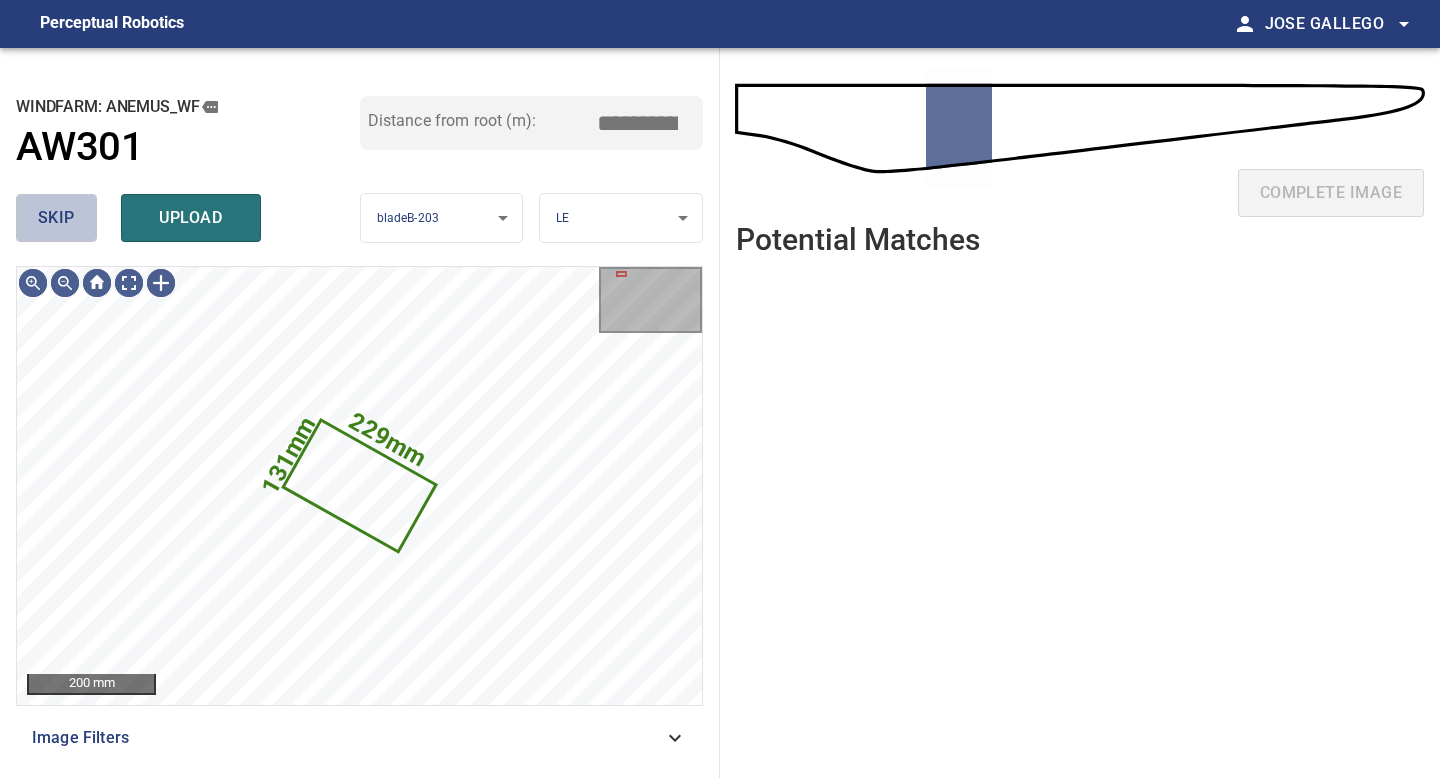 click on "skip" at bounding box center (56, 218) 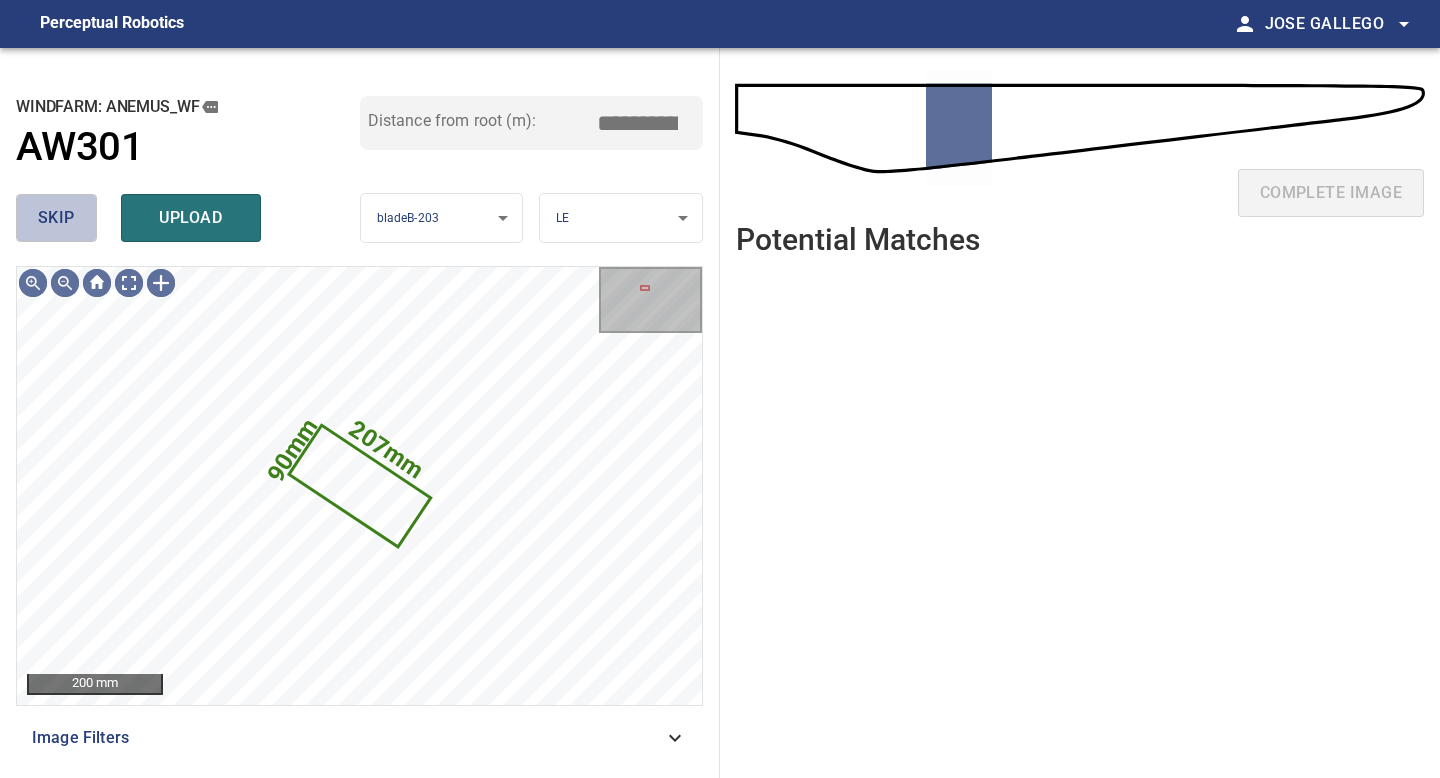 click on "skip" at bounding box center (56, 218) 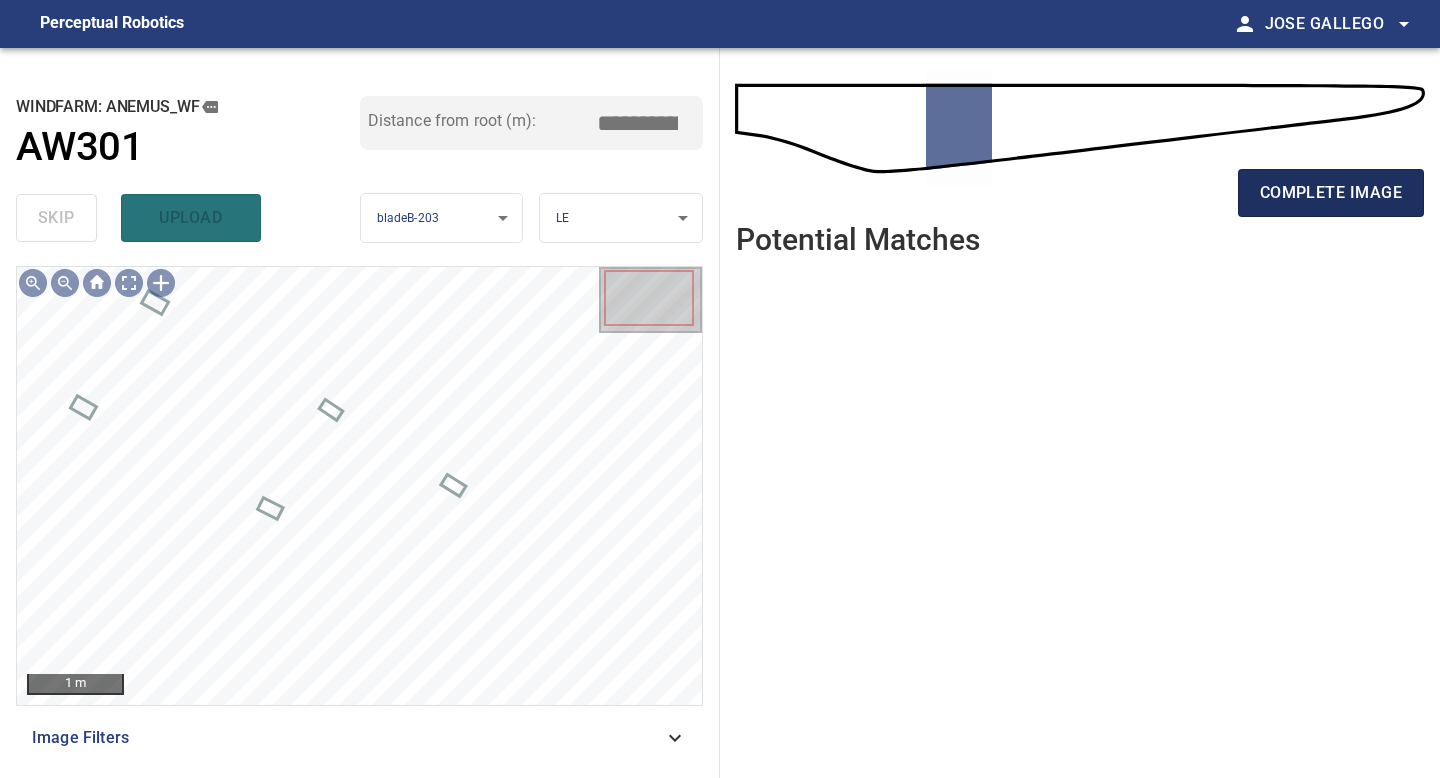 click on "complete image" at bounding box center [1331, 193] 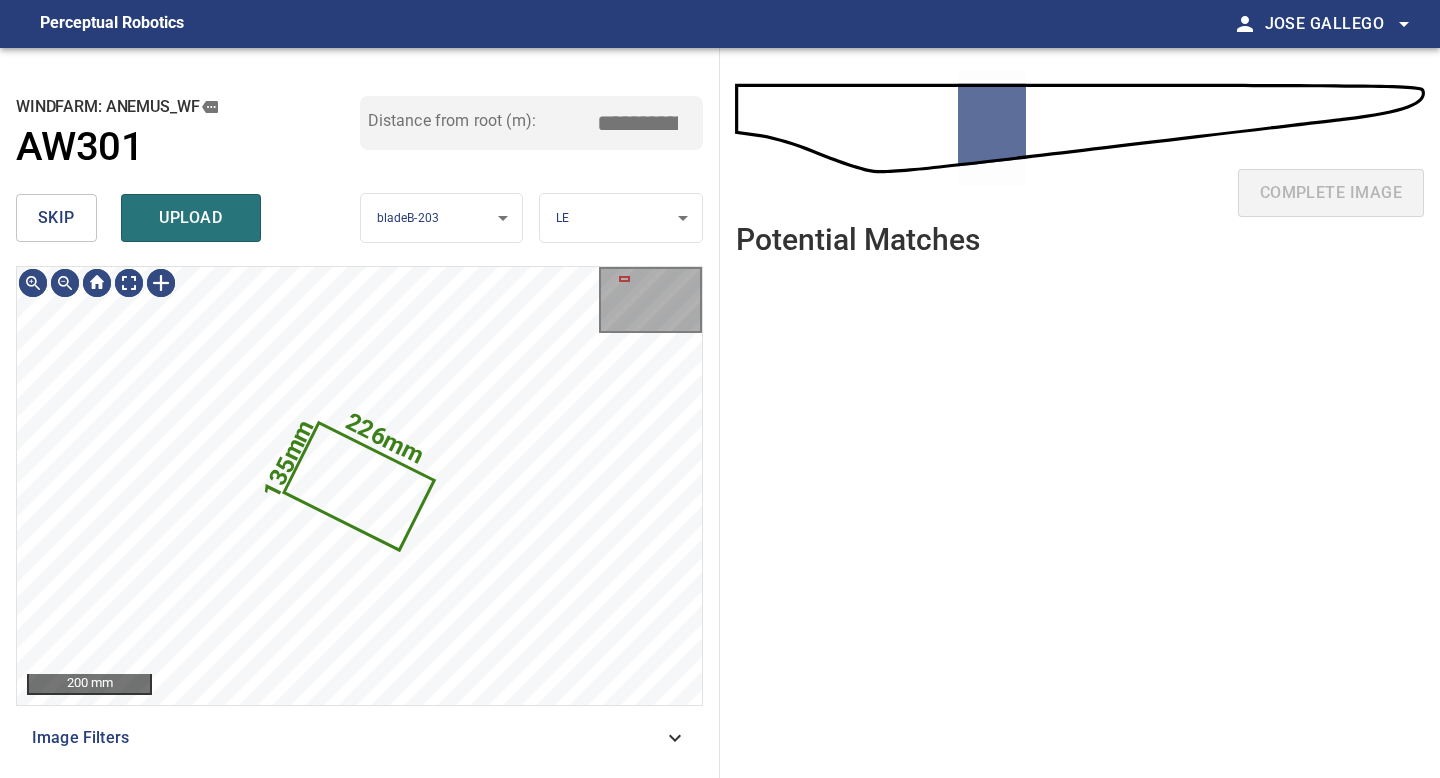 click on "skip" at bounding box center [56, 218] 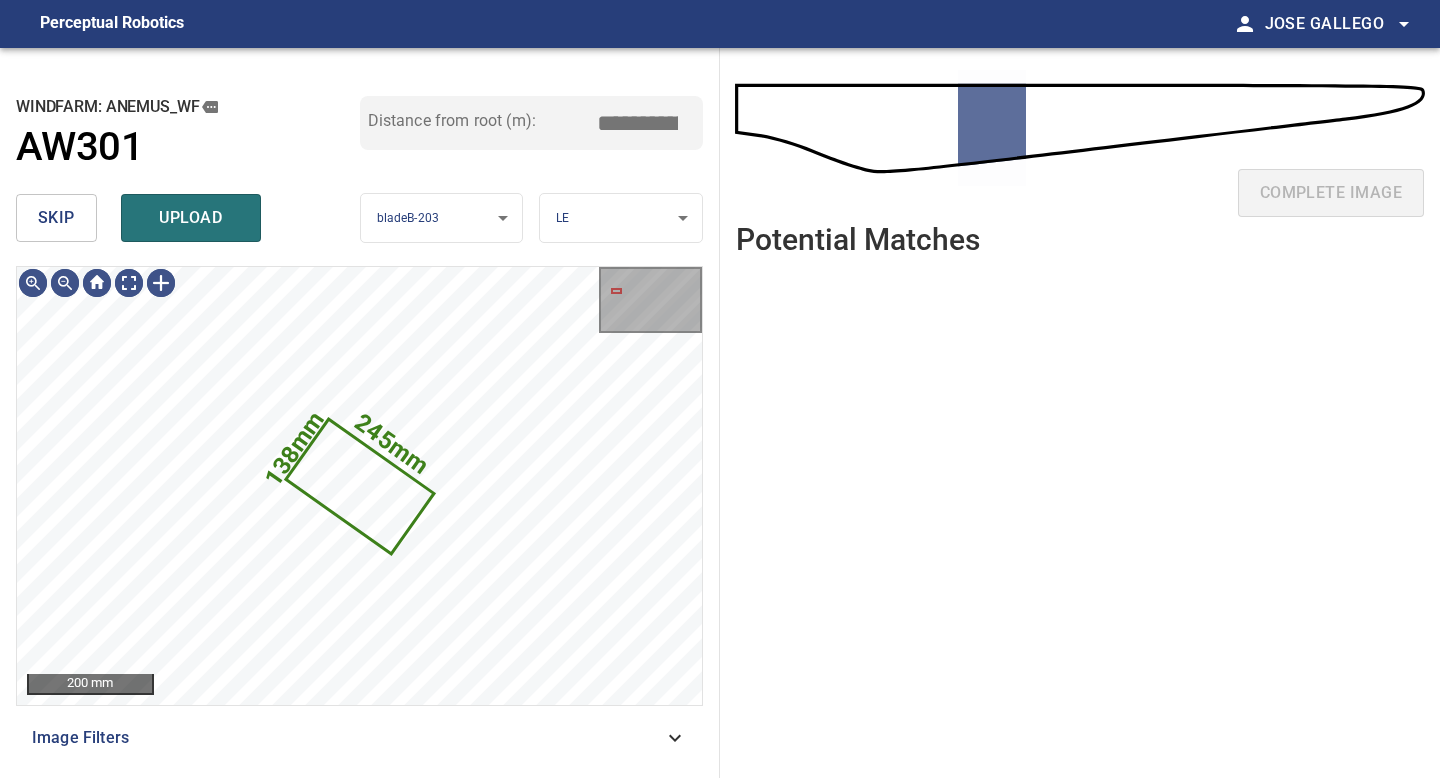 click on "skip" at bounding box center (56, 218) 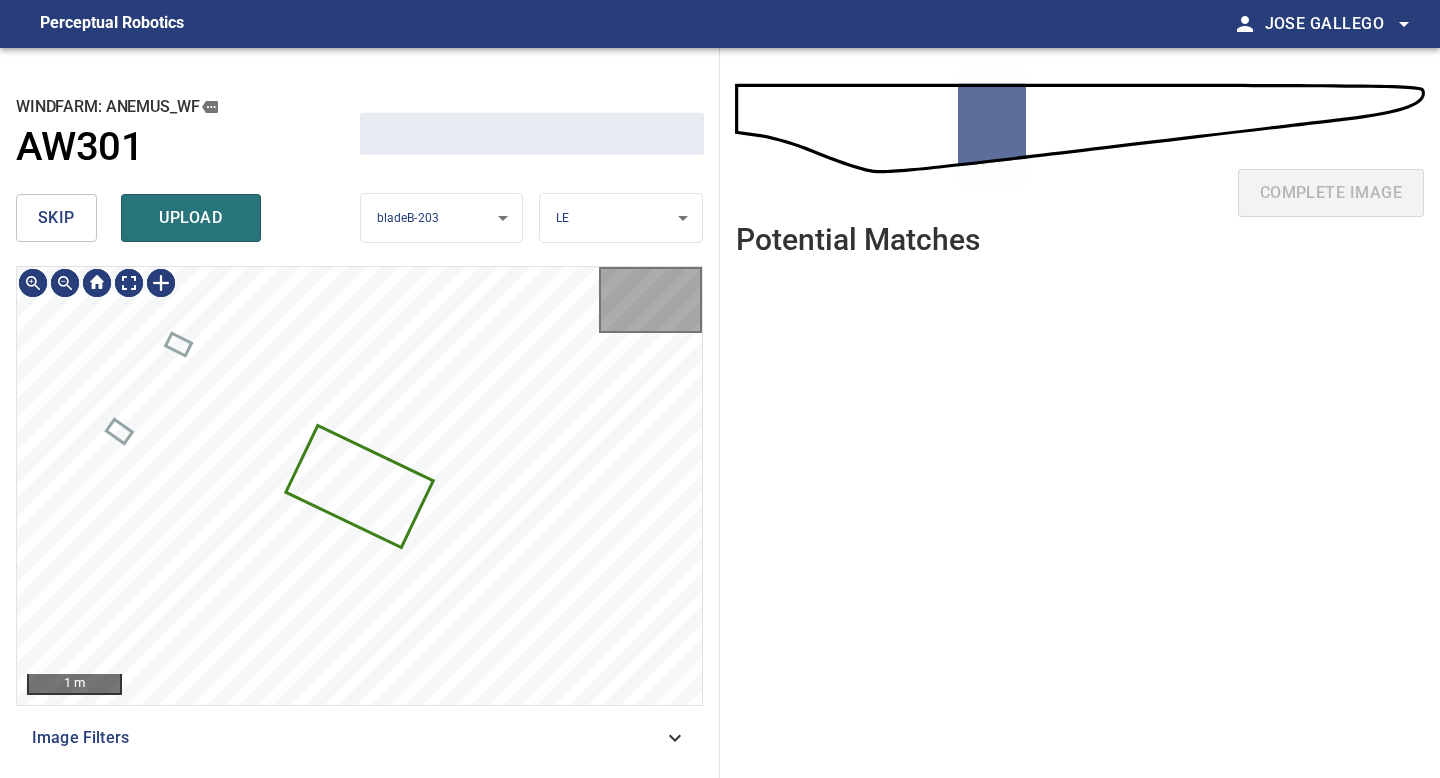 click on "skip" at bounding box center (56, 218) 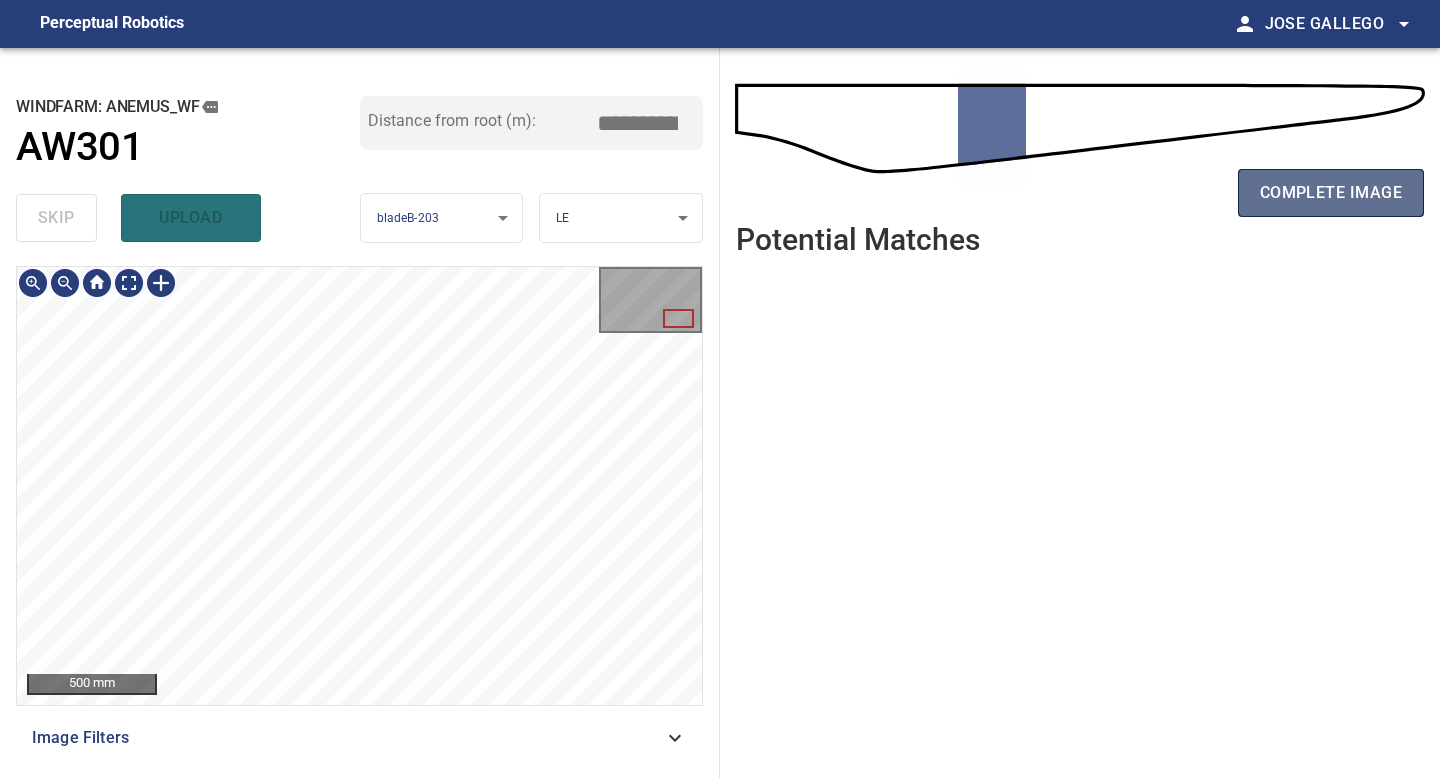 click on "complete image" at bounding box center (1331, 193) 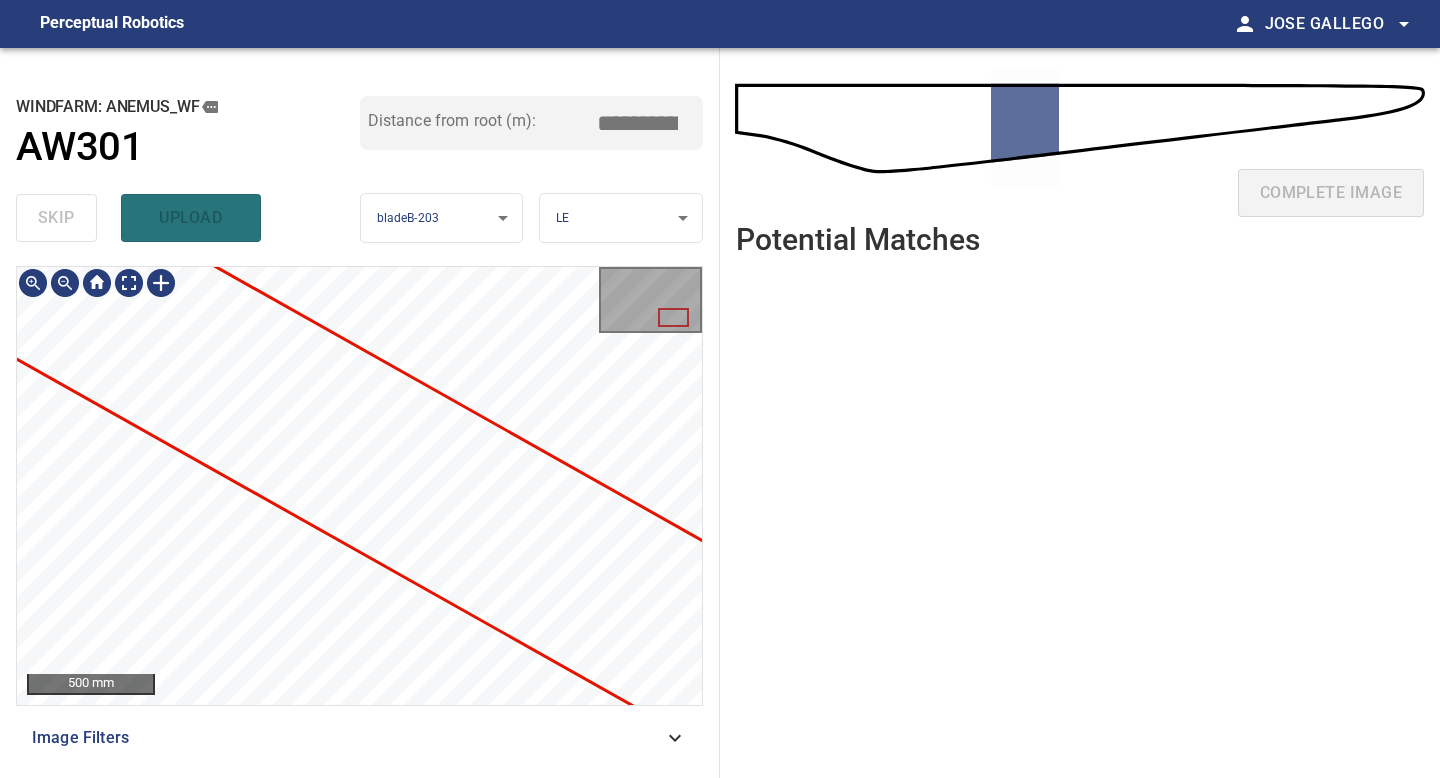 click at bounding box center (359, 486) 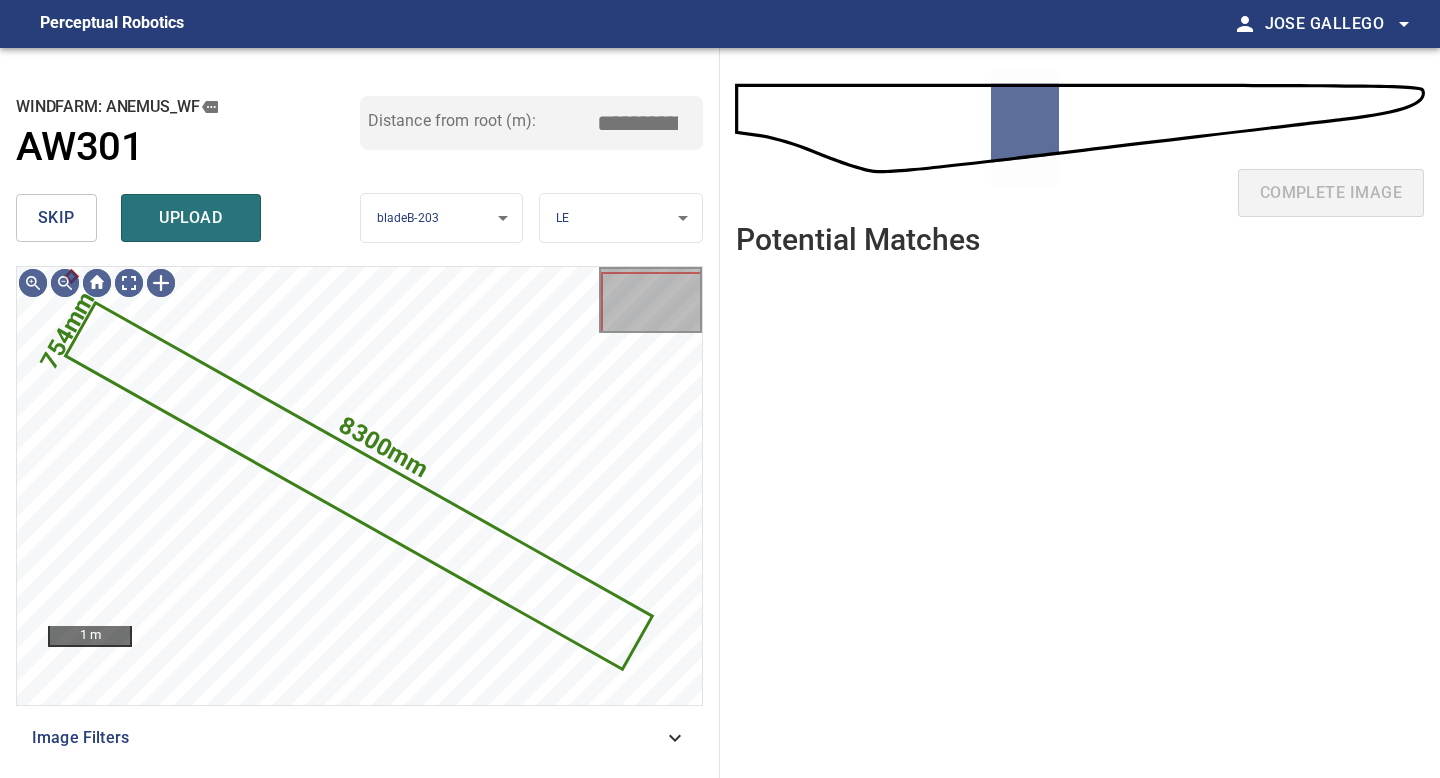 click on "skip" at bounding box center [56, 218] 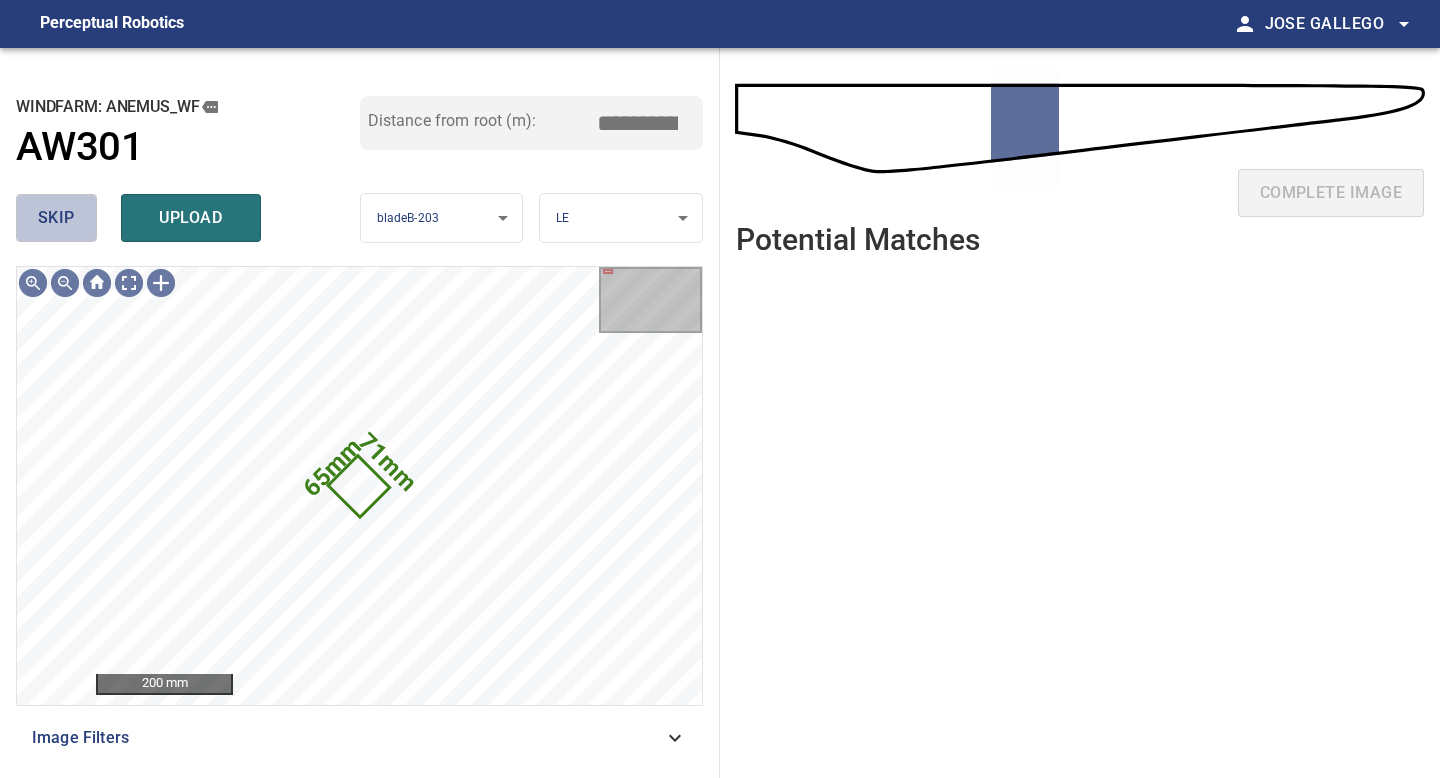 click on "skip" at bounding box center [56, 218] 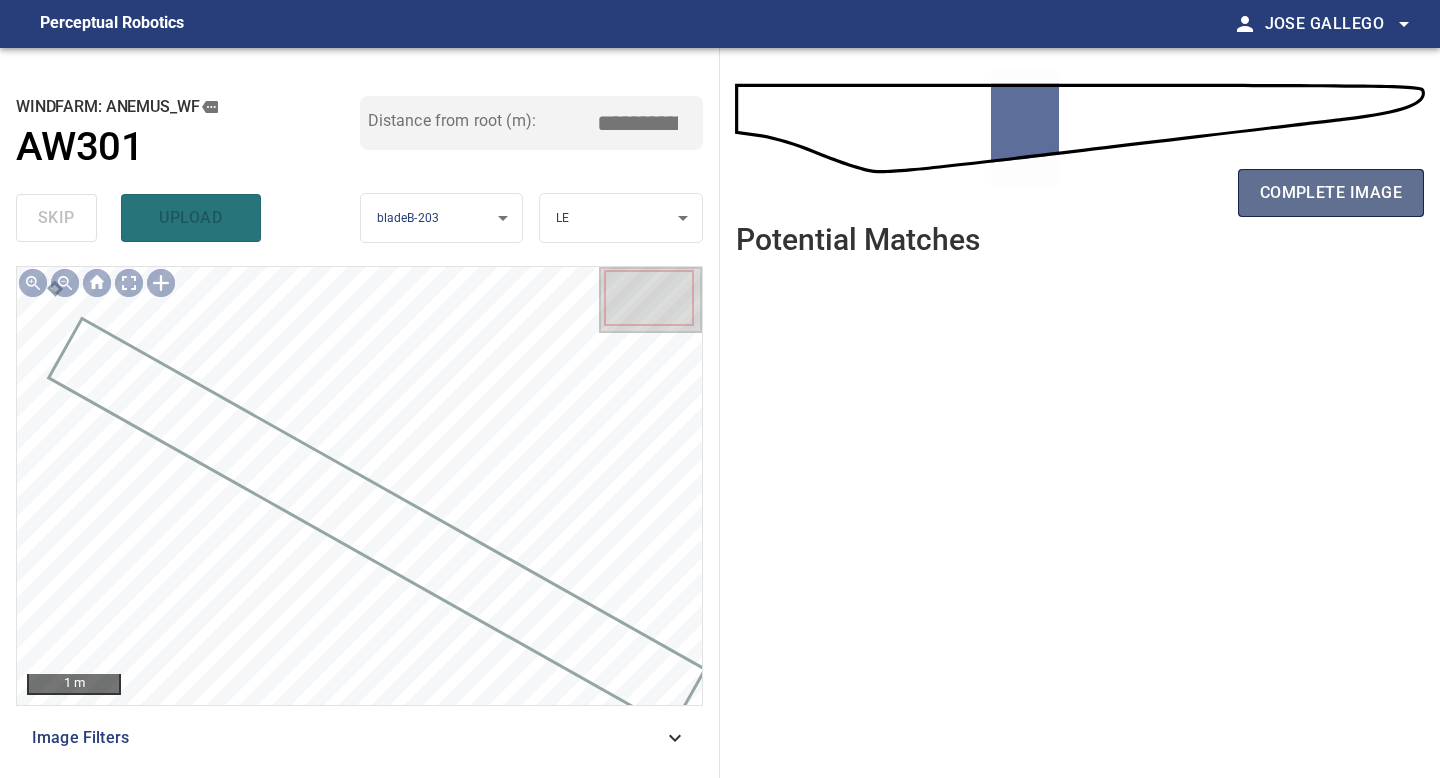 click on "complete image" at bounding box center [1331, 193] 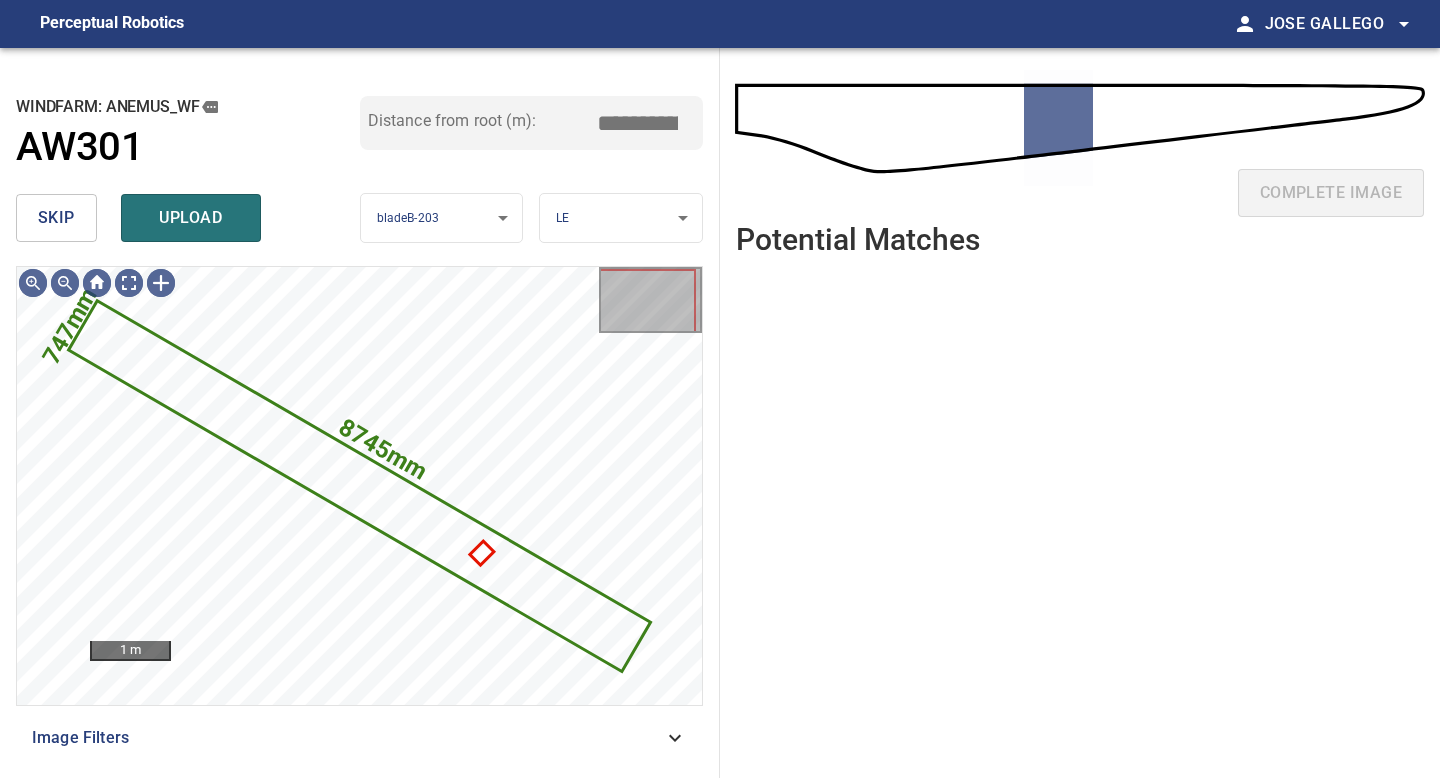 click on "skip" at bounding box center (56, 218) 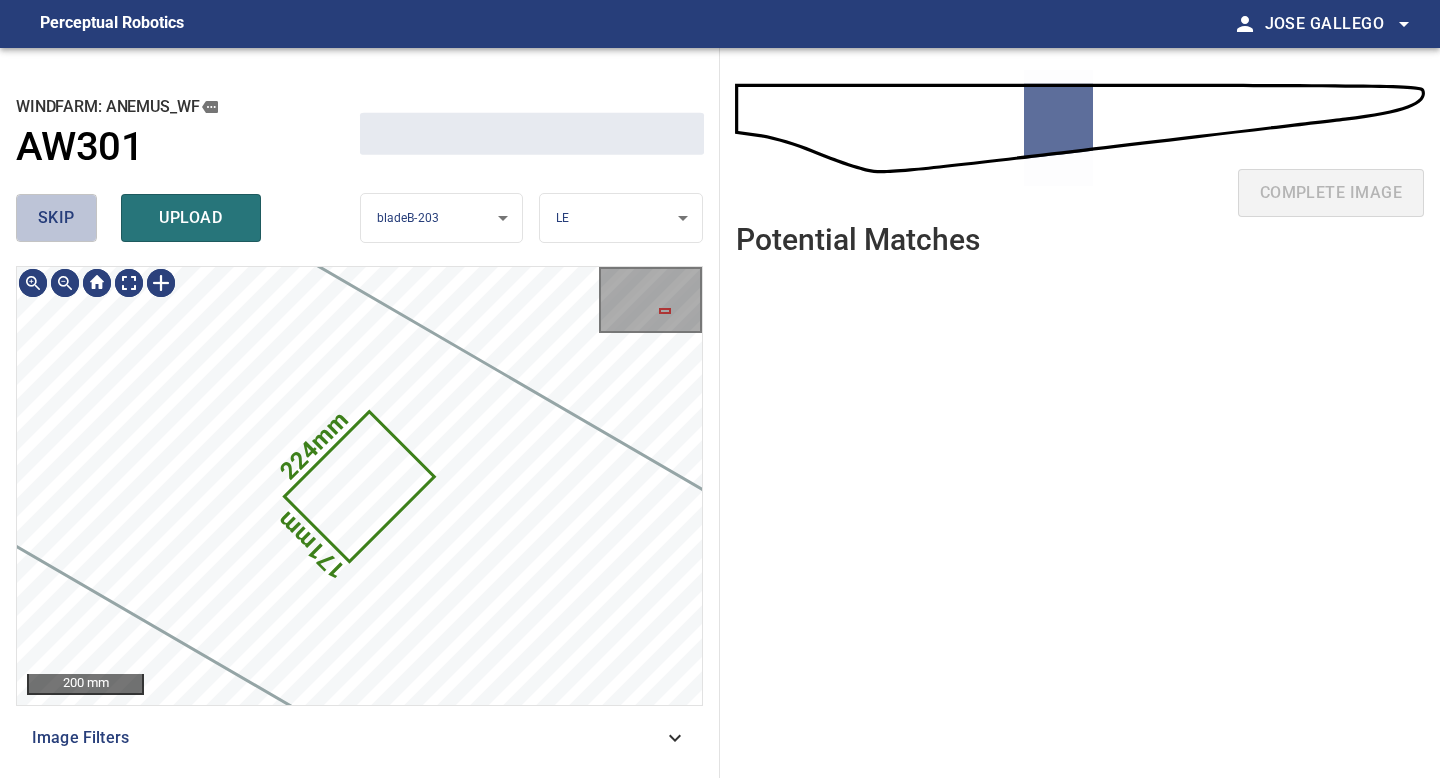 click on "skip" at bounding box center (56, 218) 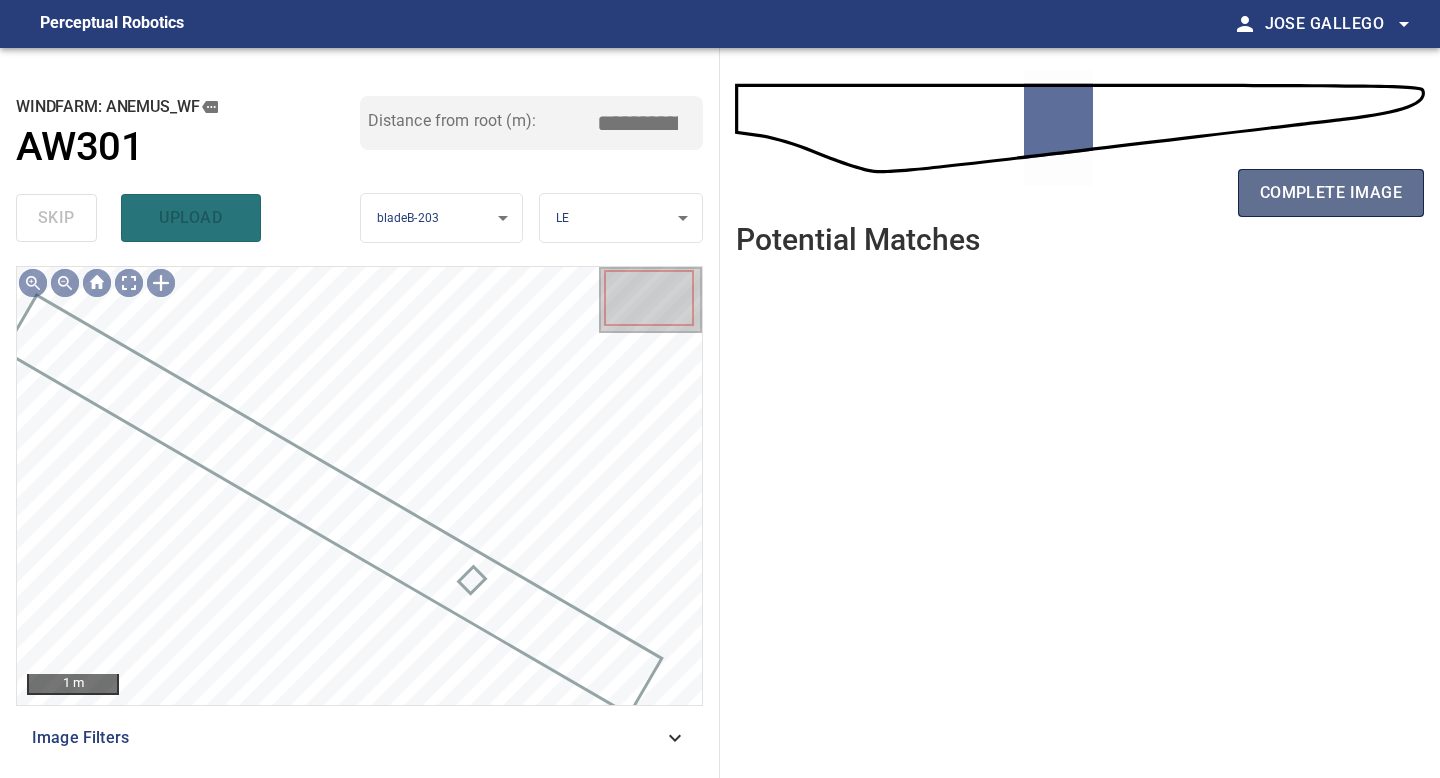 click on "complete image" at bounding box center (1331, 193) 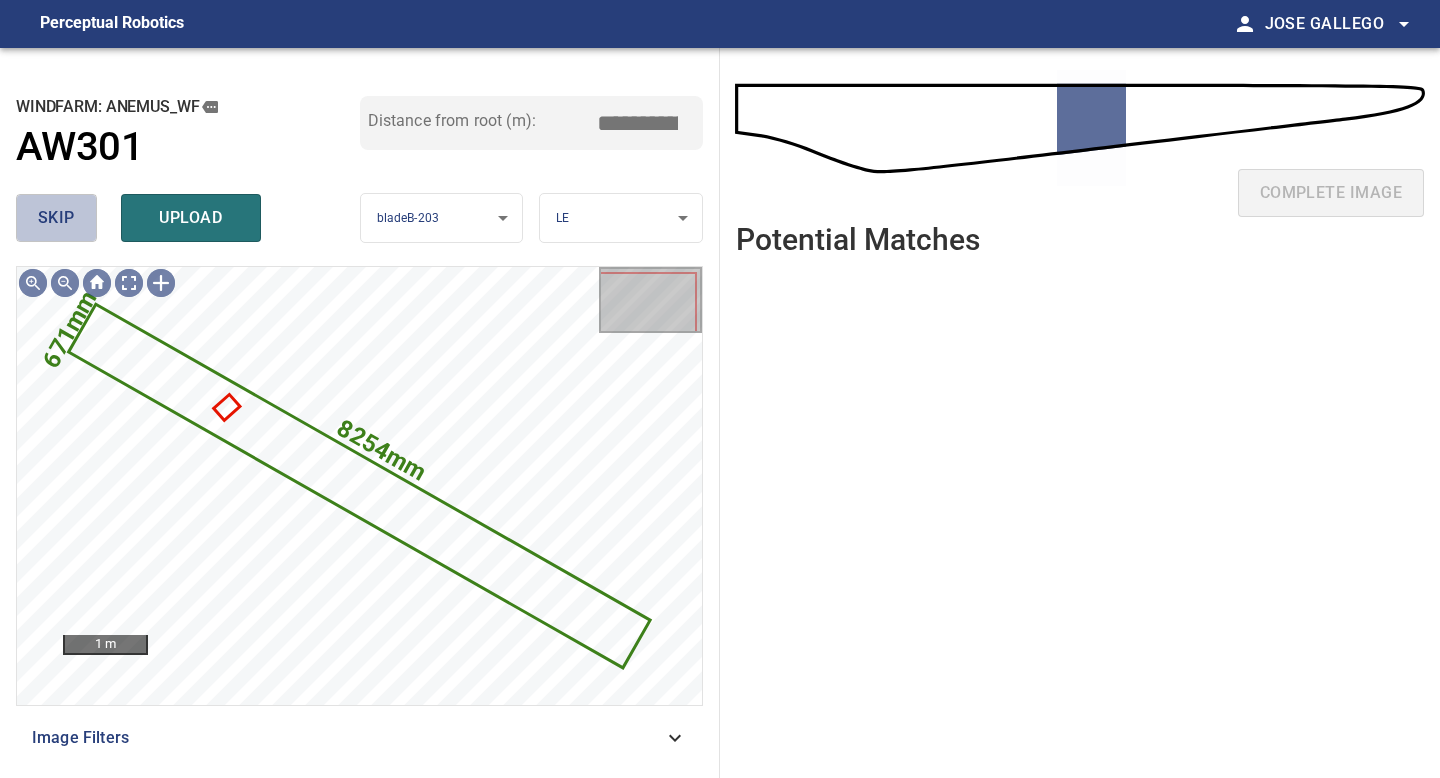 click on "skip" at bounding box center (56, 218) 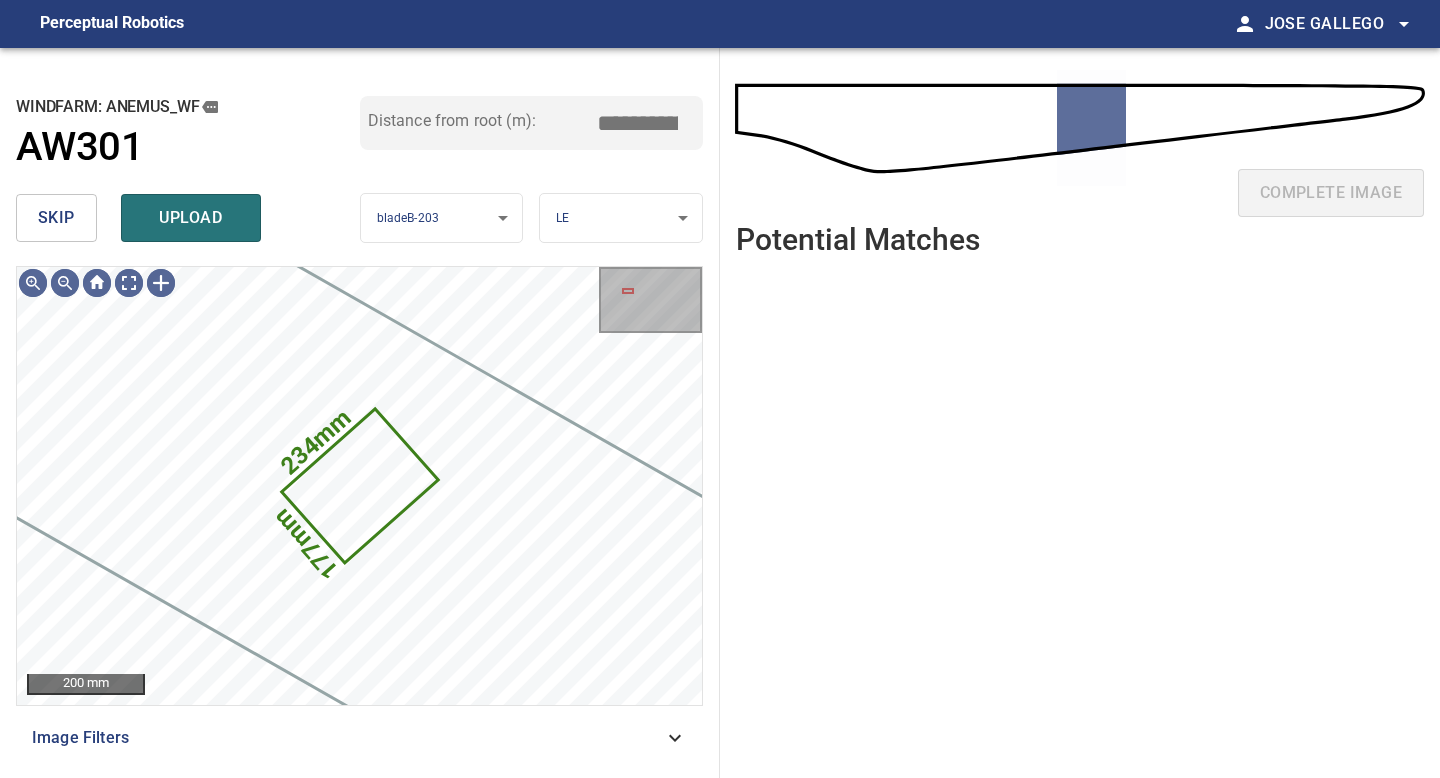 click on "skip" at bounding box center [56, 218] 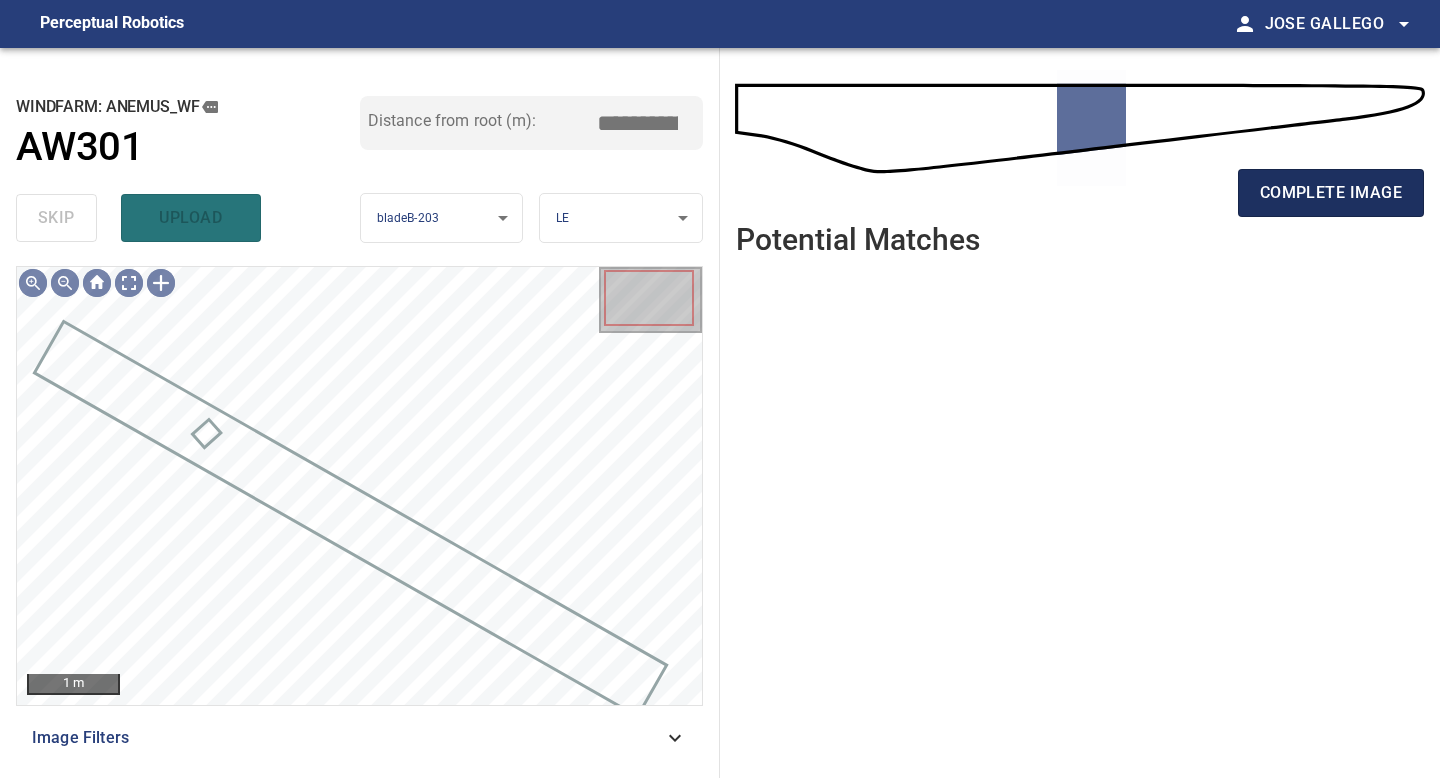 click on "complete image" at bounding box center (1331, 193) 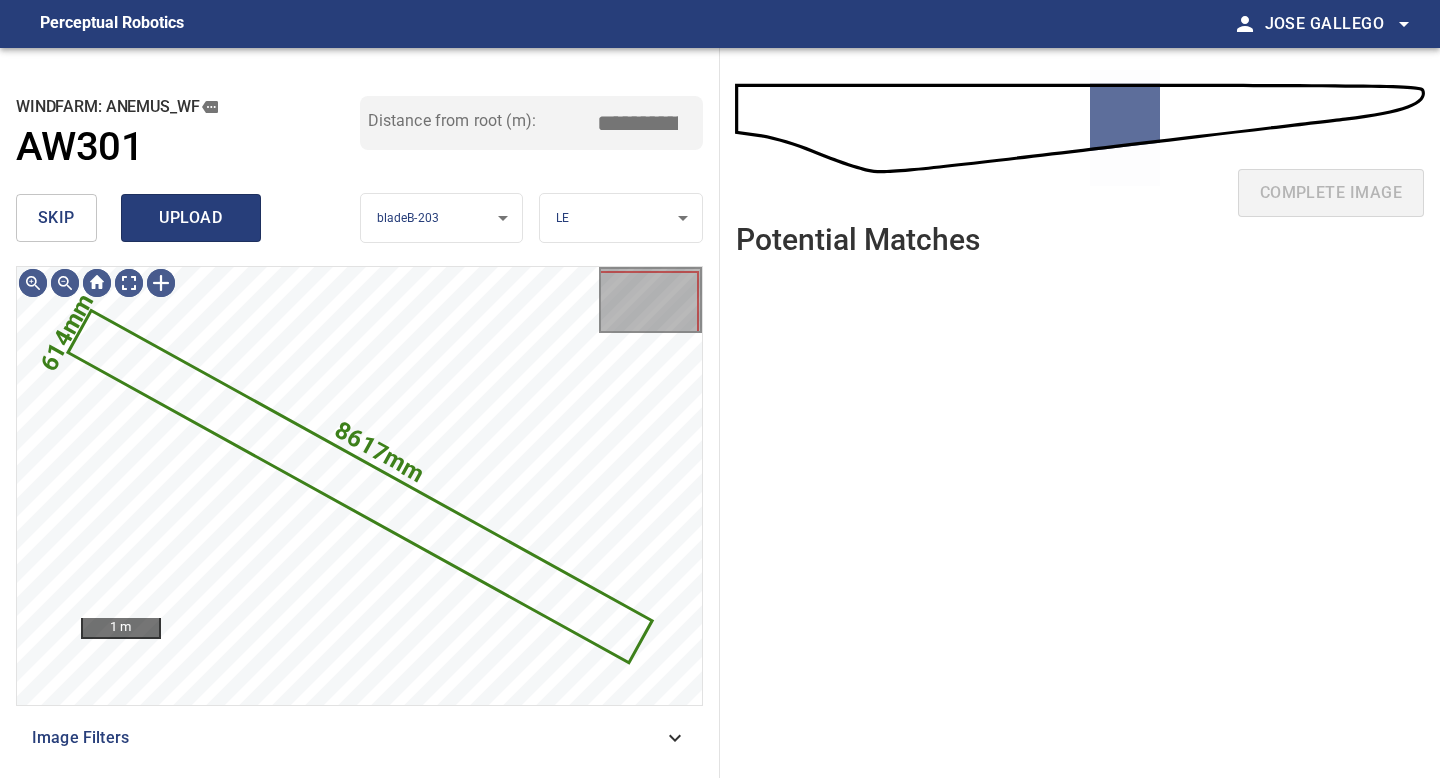 click on "upload" at bounding box center (191, 218) 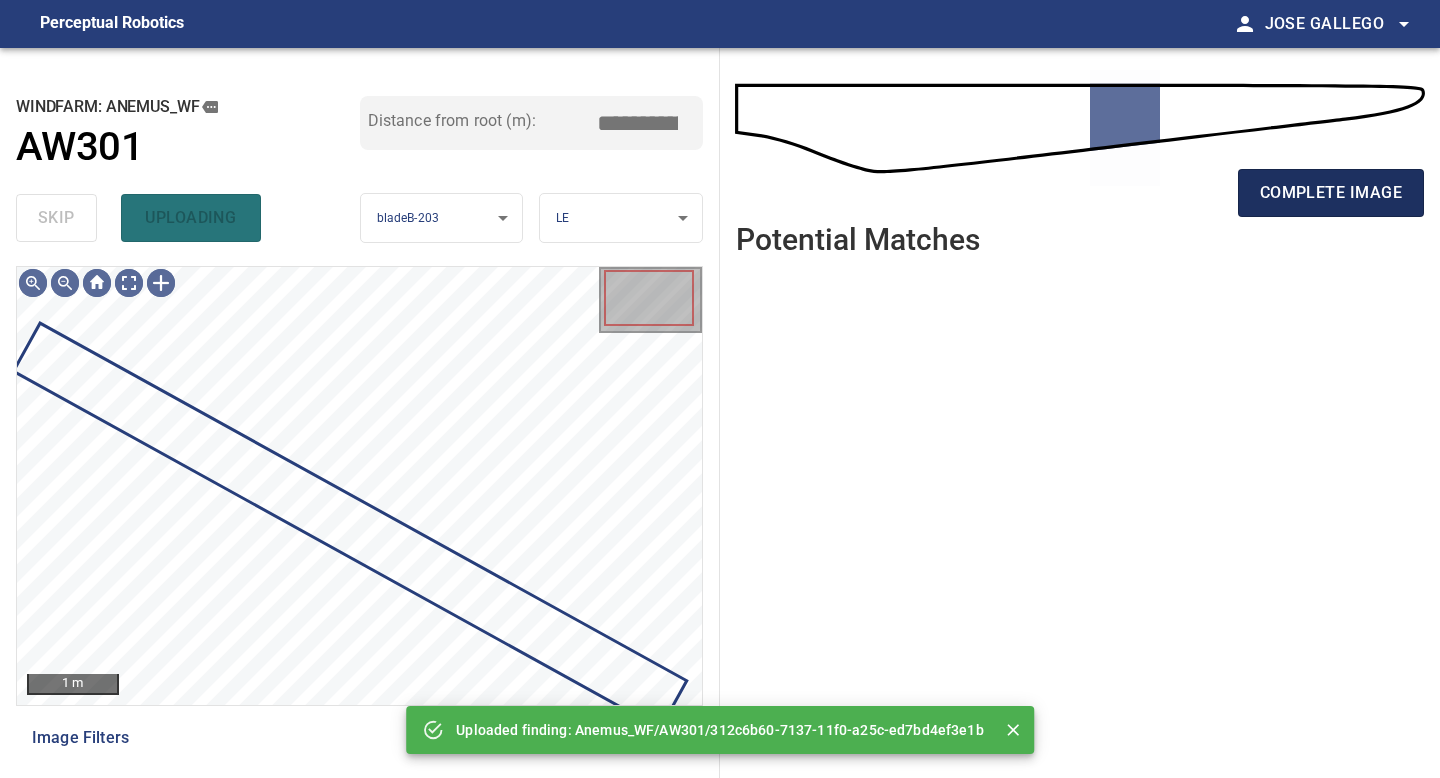 click on "complete image" at bounding box center [1331, 193] 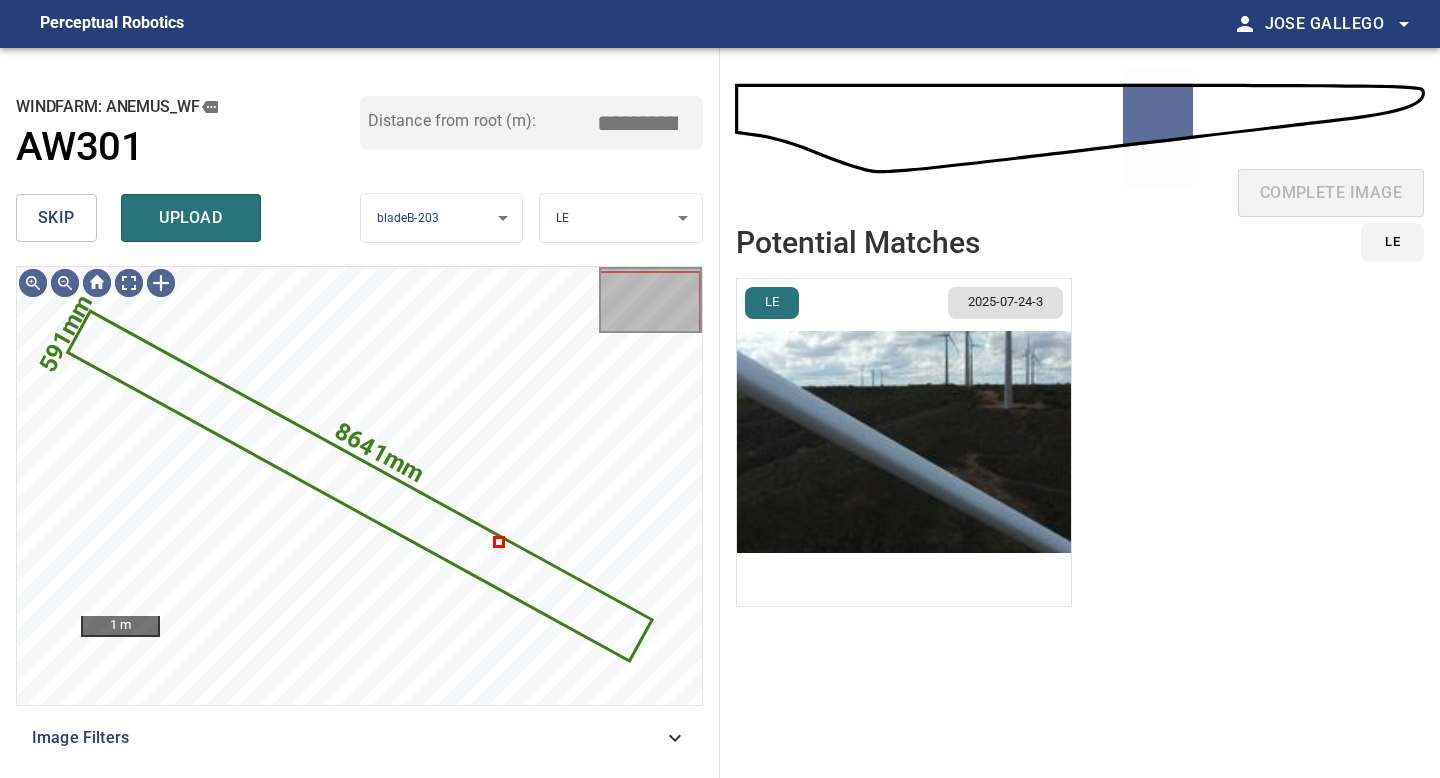 click at bounding box center (904, 442) 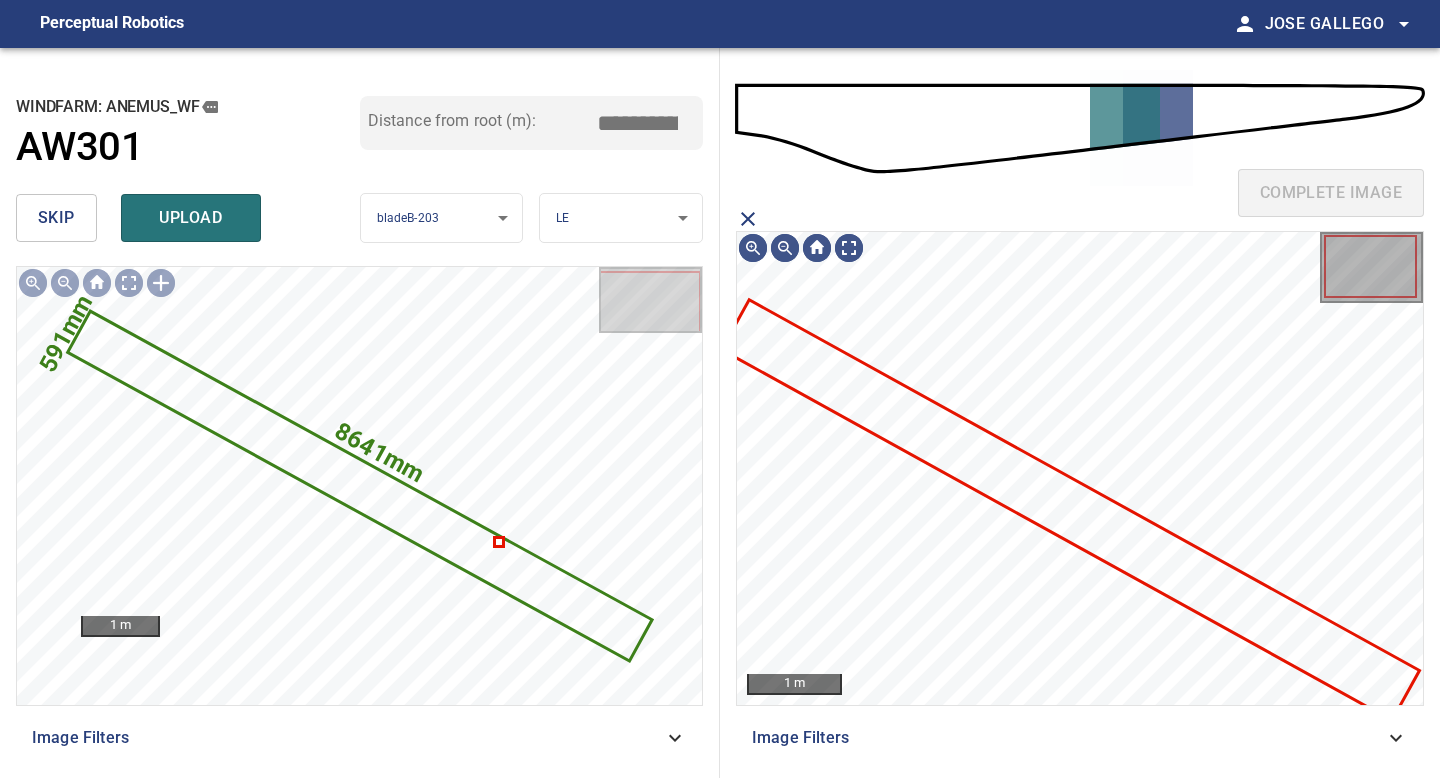 click 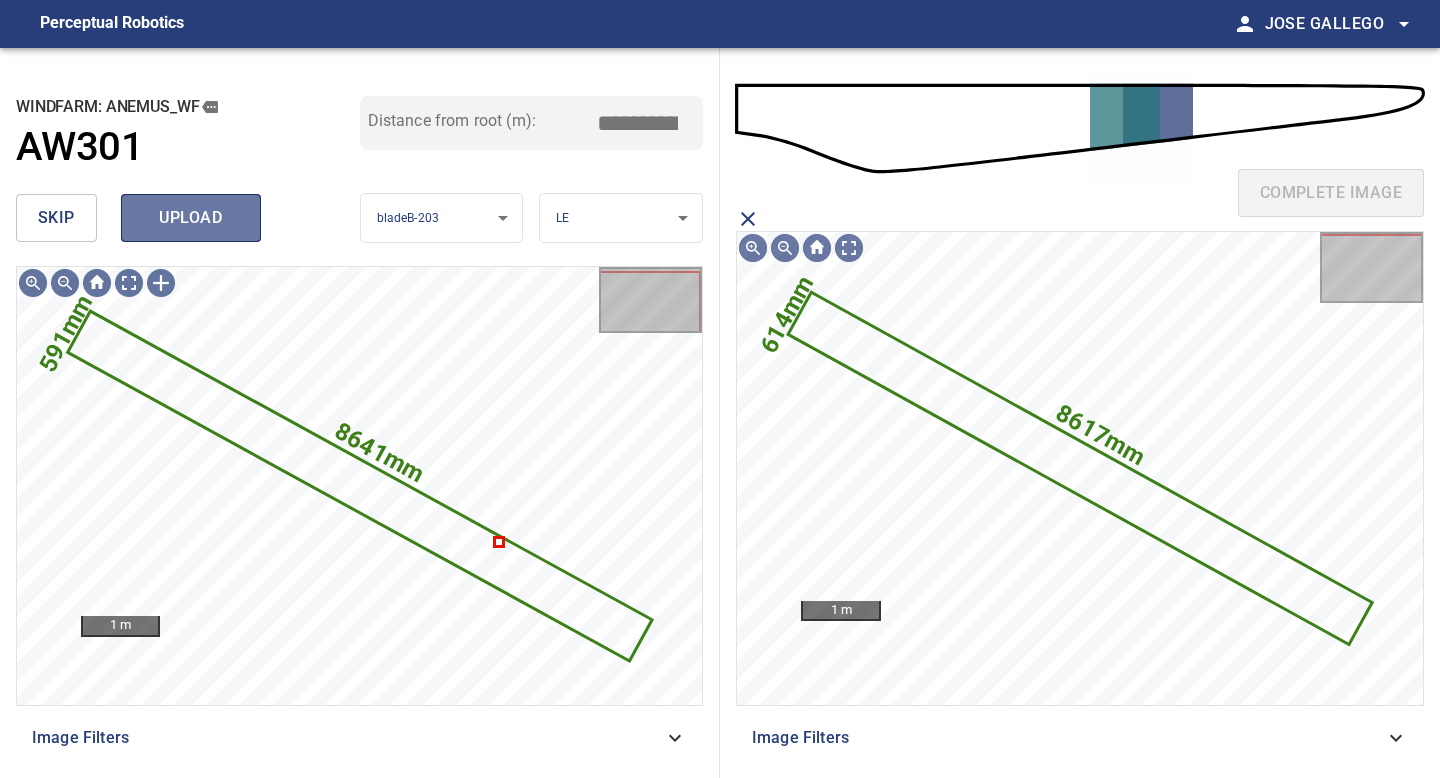 click on "upload" at bounding box center (191, 218) 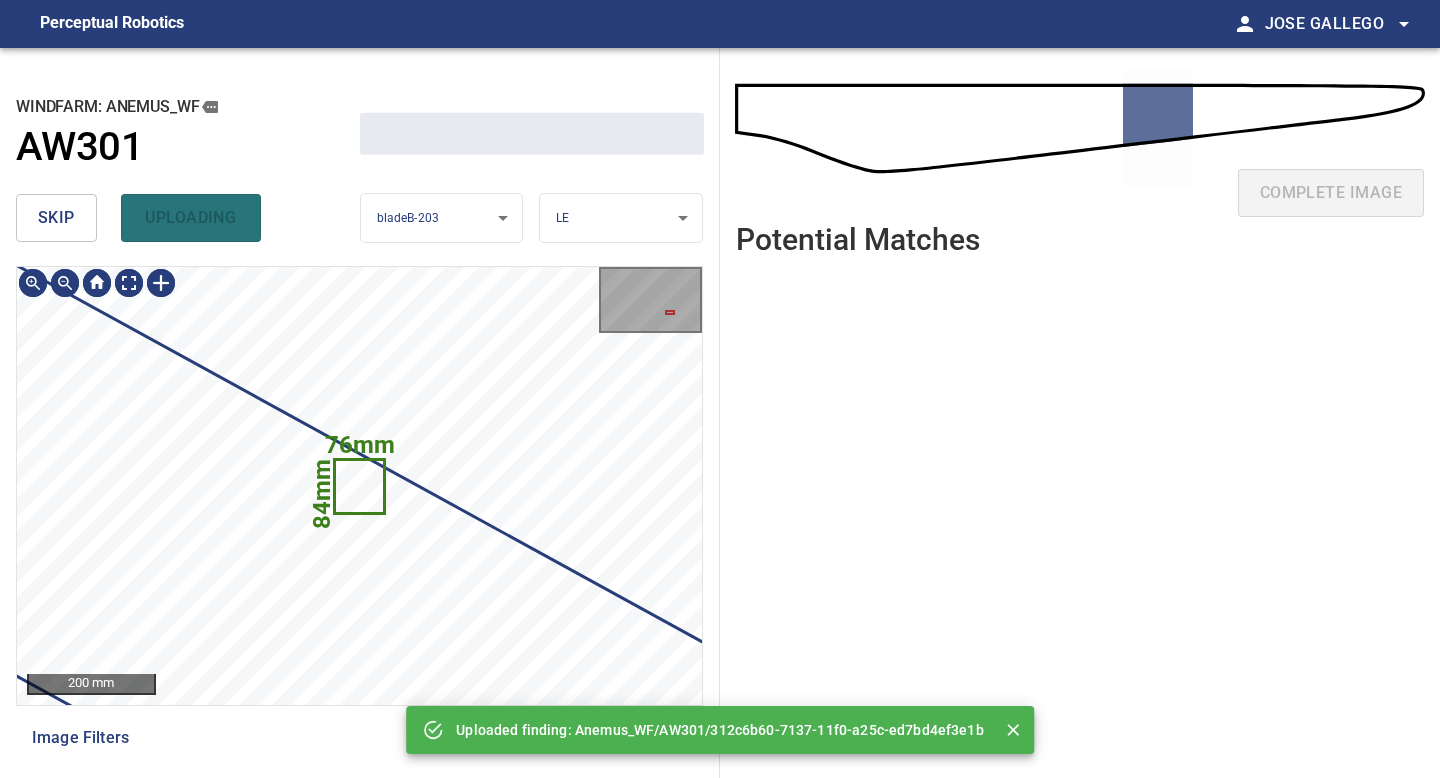 click on "skip" at bounding box center (56, 218) 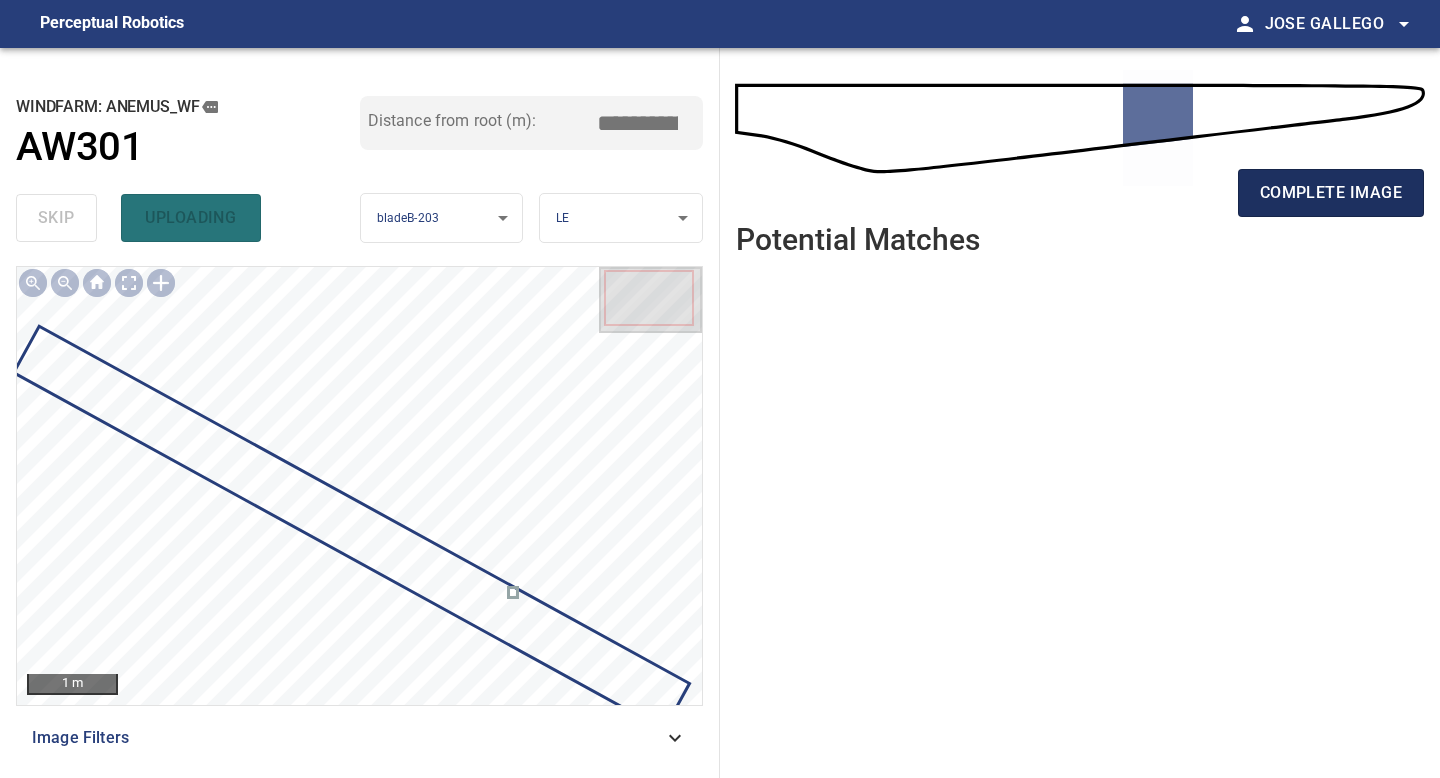 click on "complete image" at bounding box center (1331, 193) 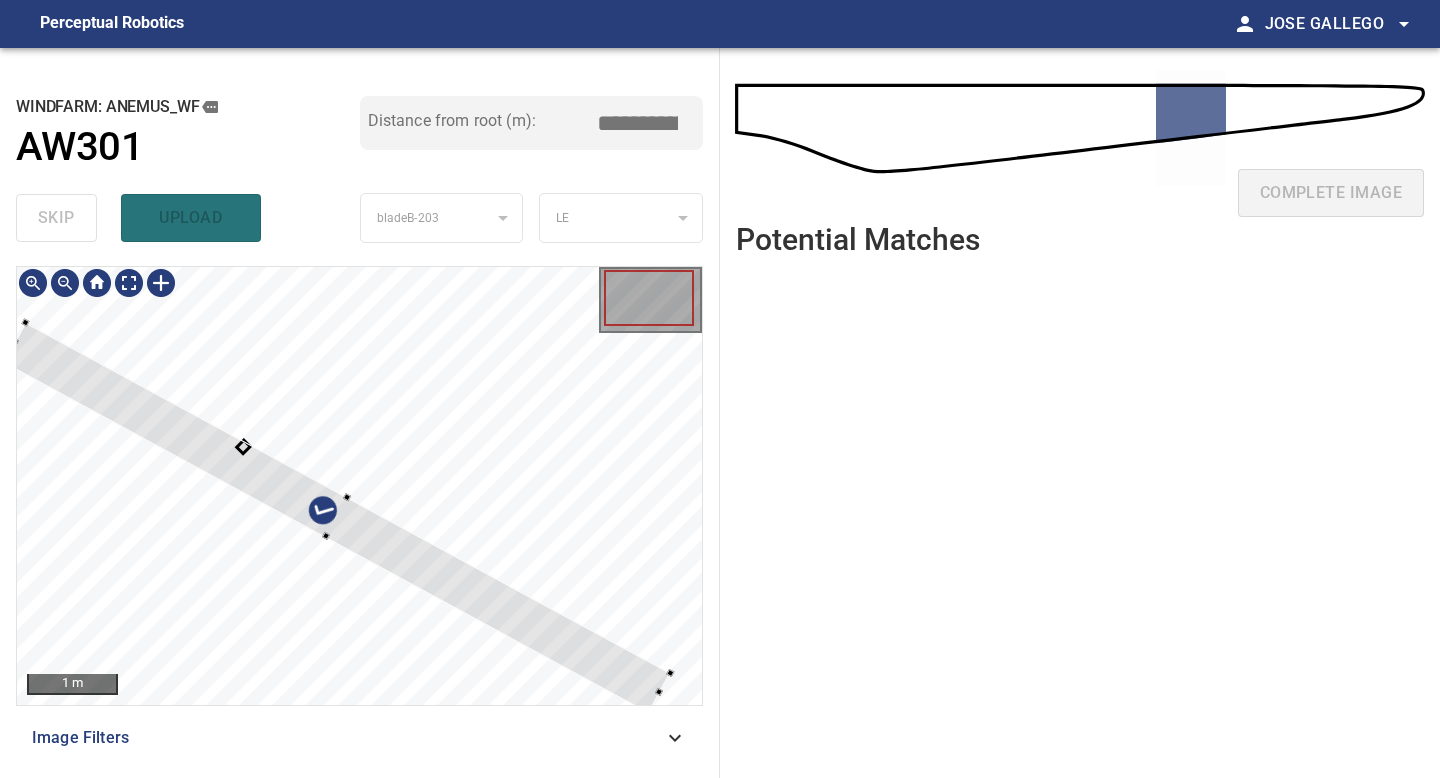 click at bounding box center (337, 518) 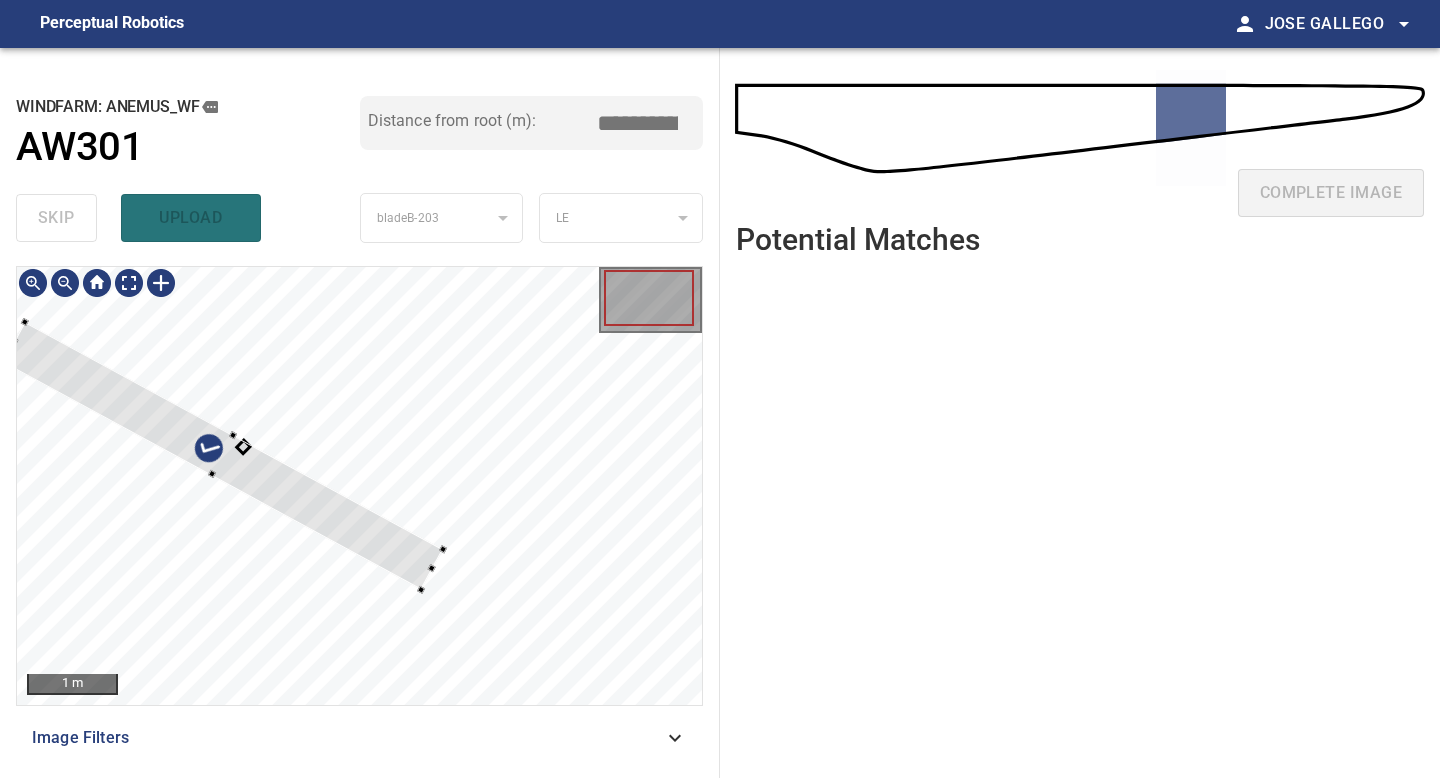 click at bounding box center (359, 486) 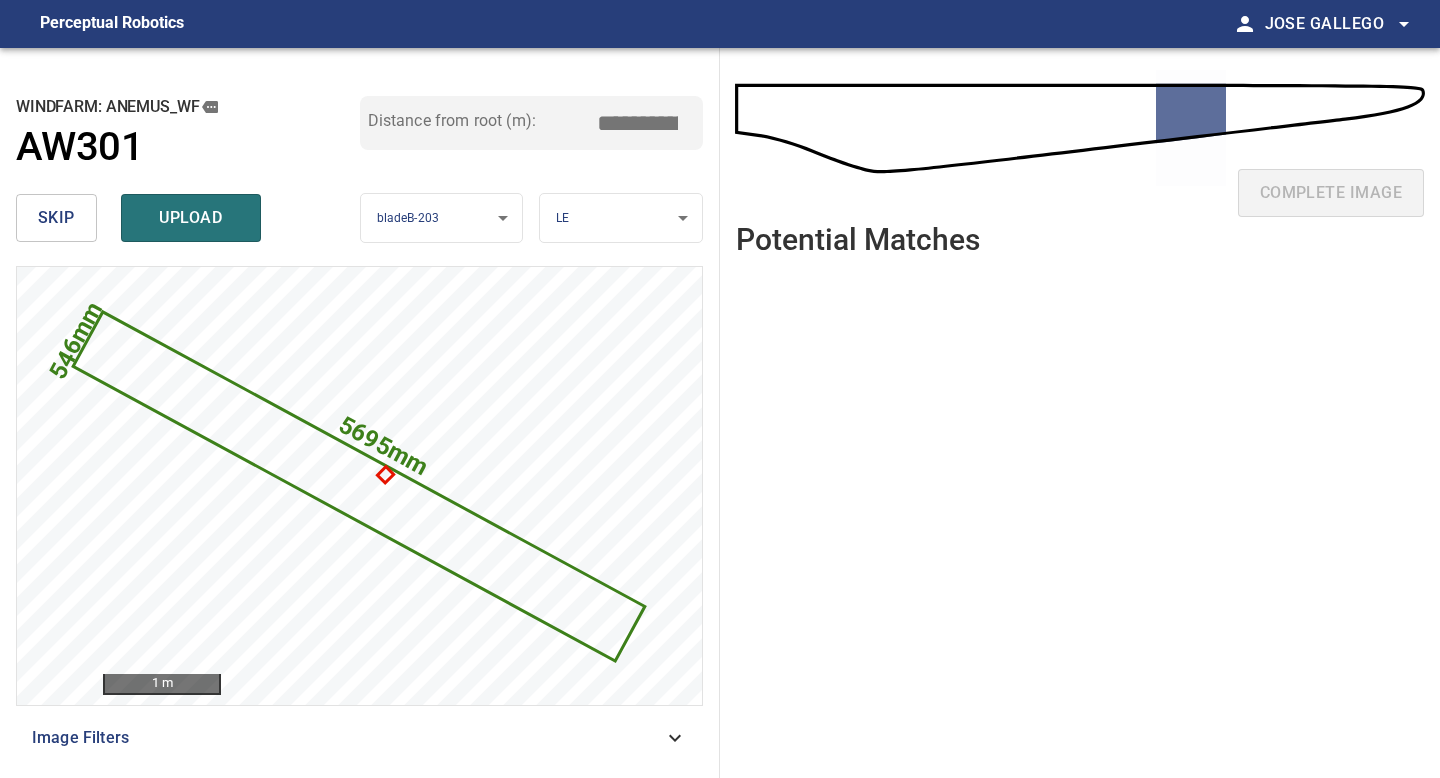 click on "*****" at bounding box center (645, 123) 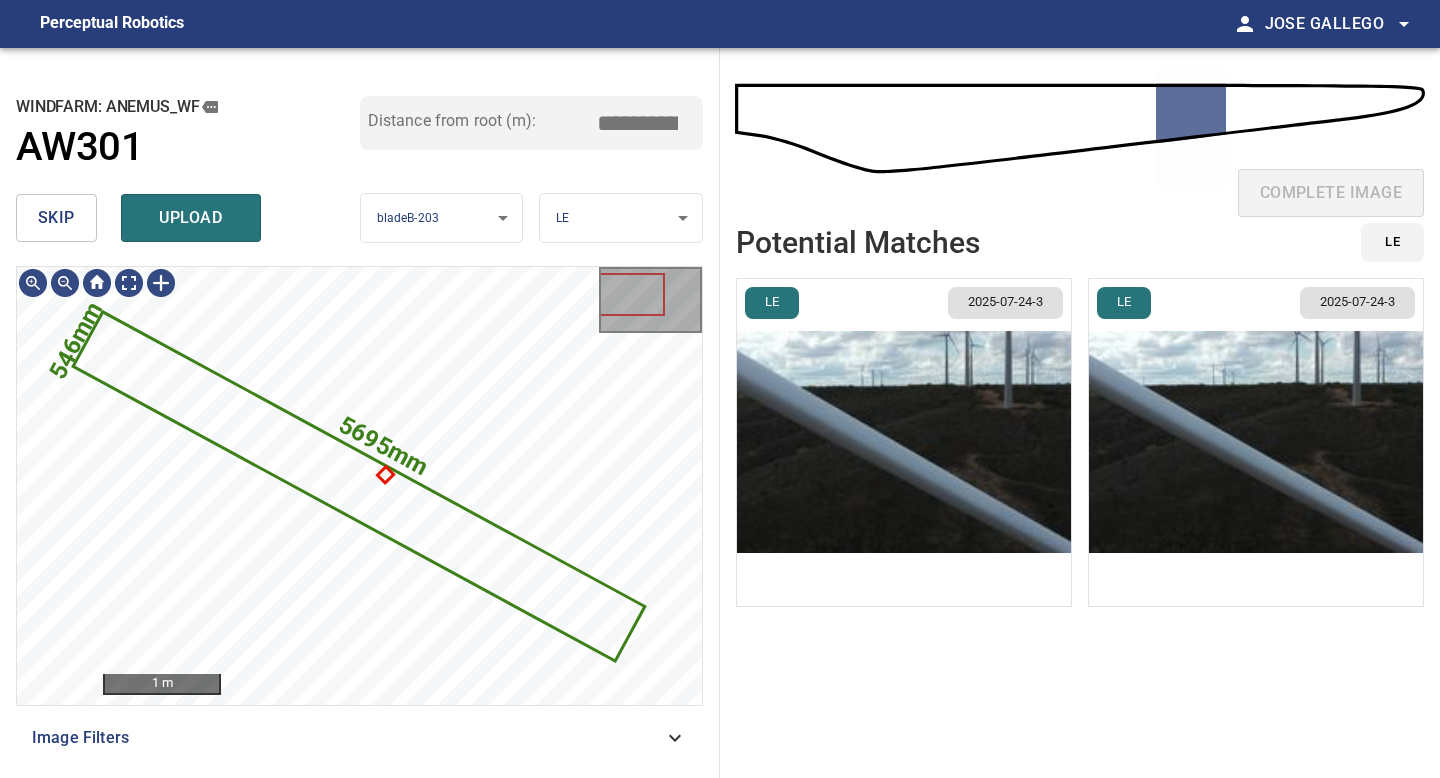 type on "*****" 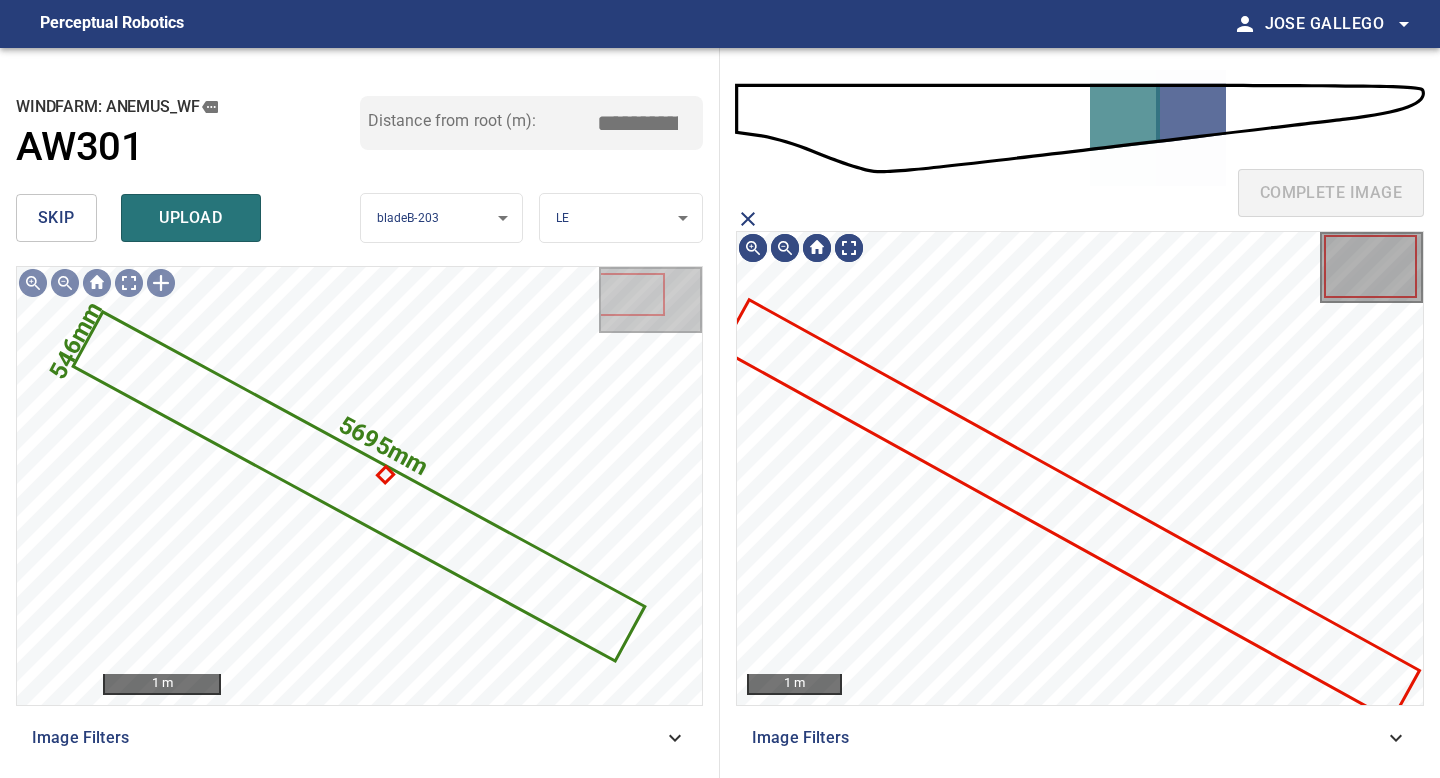 click 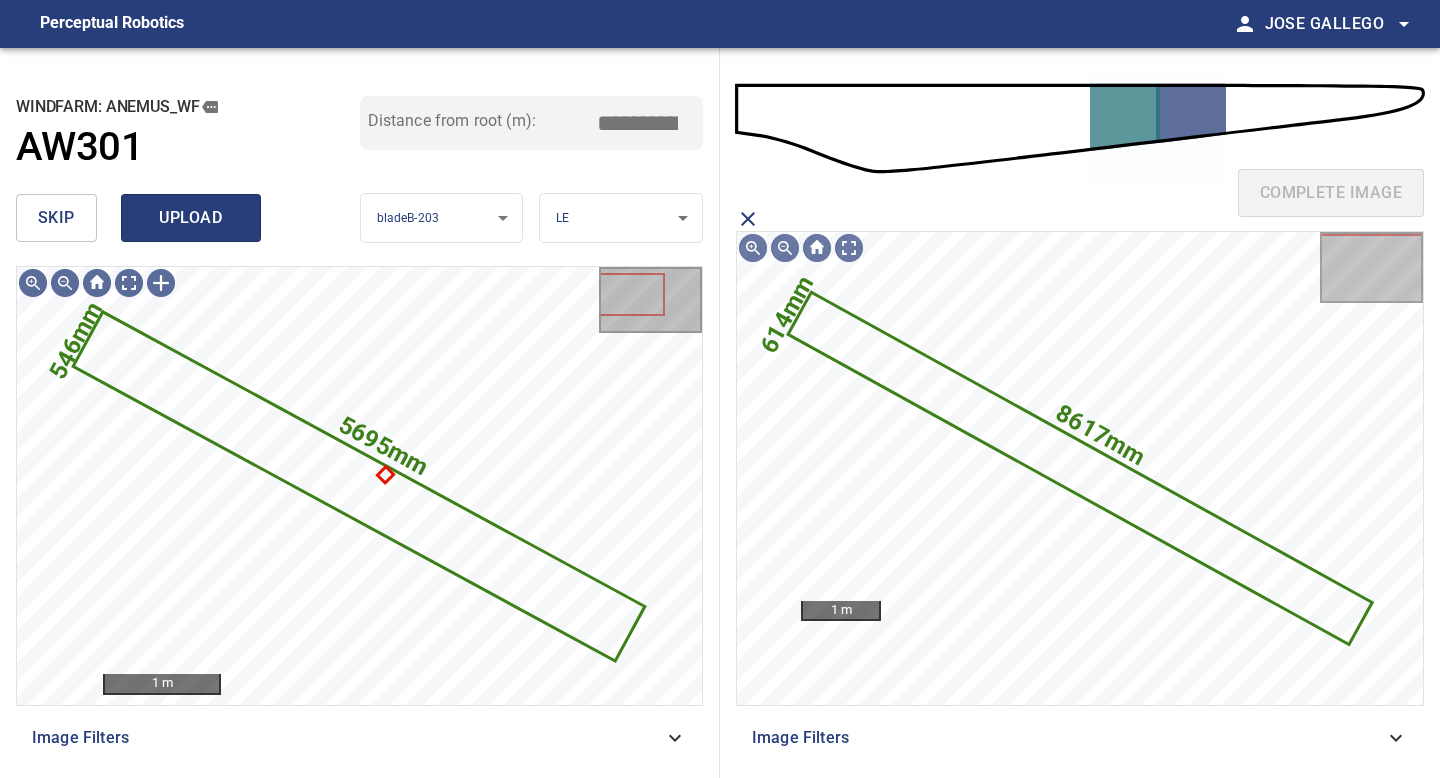 click on "upload" at bounding box center (191, 218) 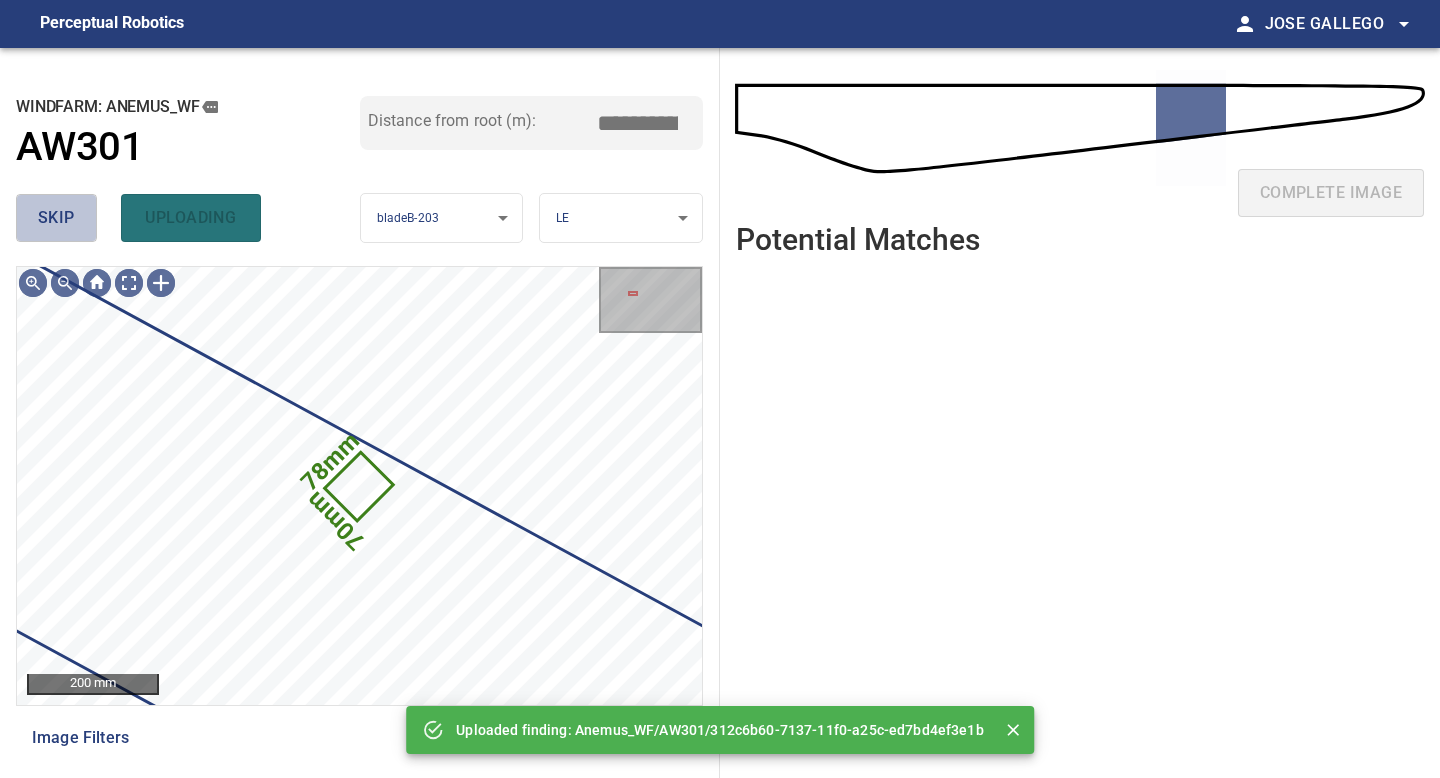 click on "skip" at bounding box center (56, 218) 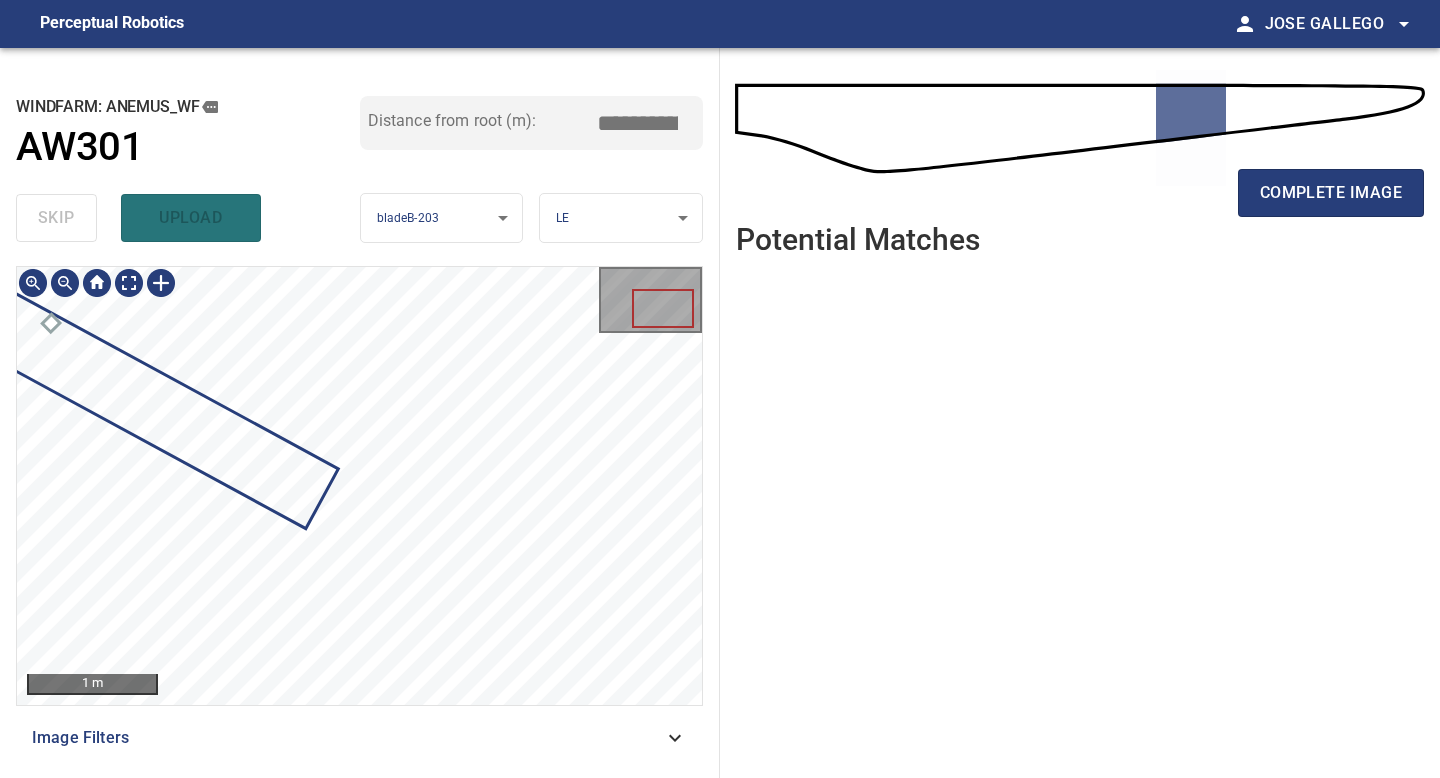 click at bounding box center (359, 486) 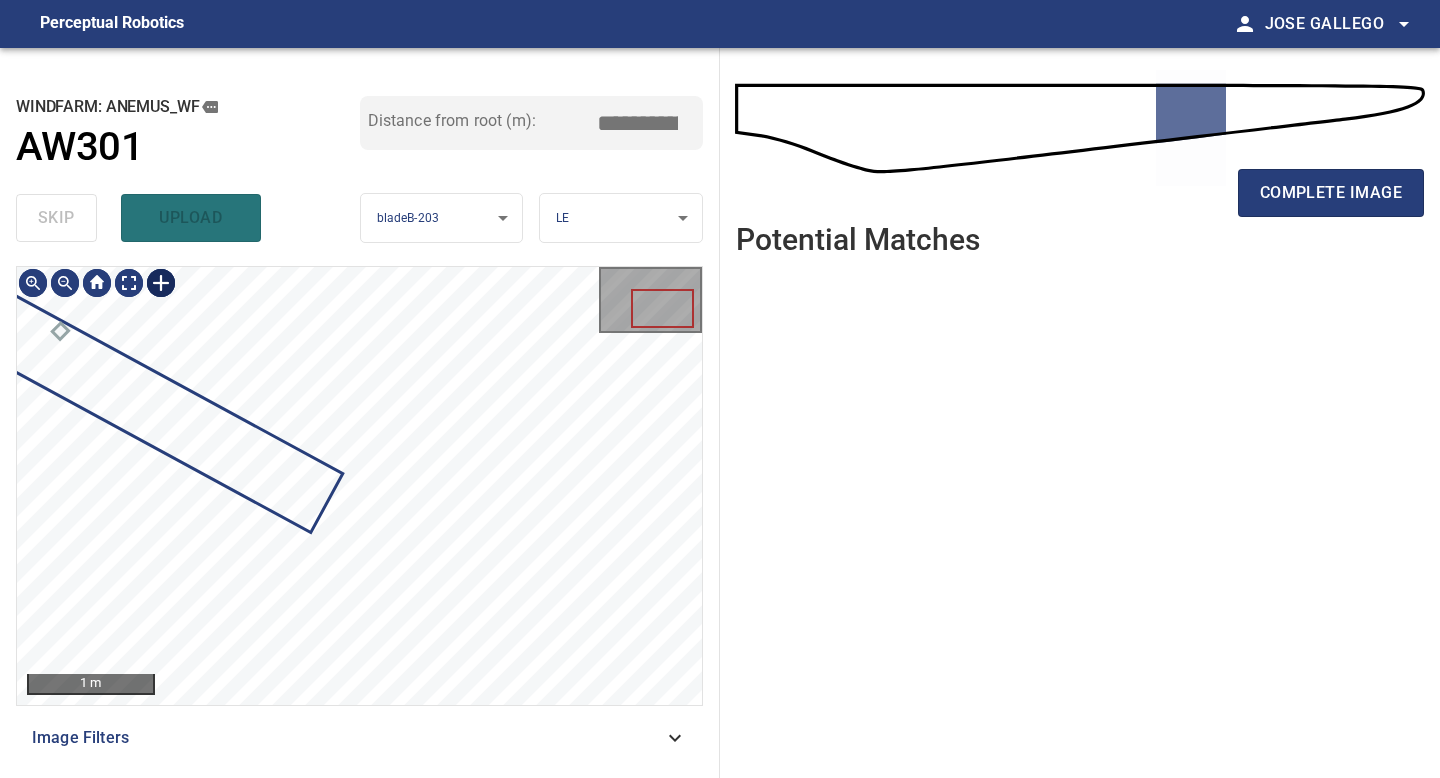 click at bounding box center (161, 283) 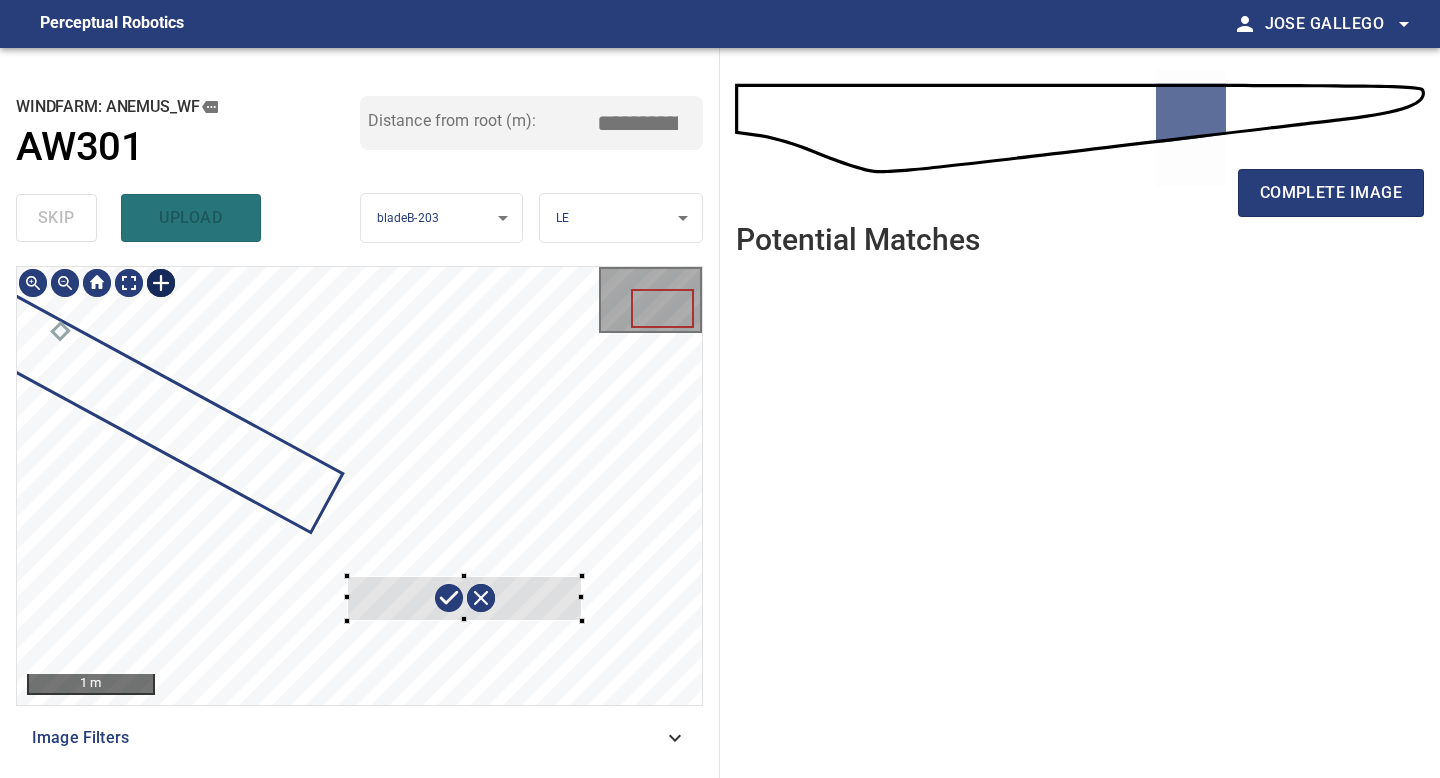 click at bounding box center (359, 486) 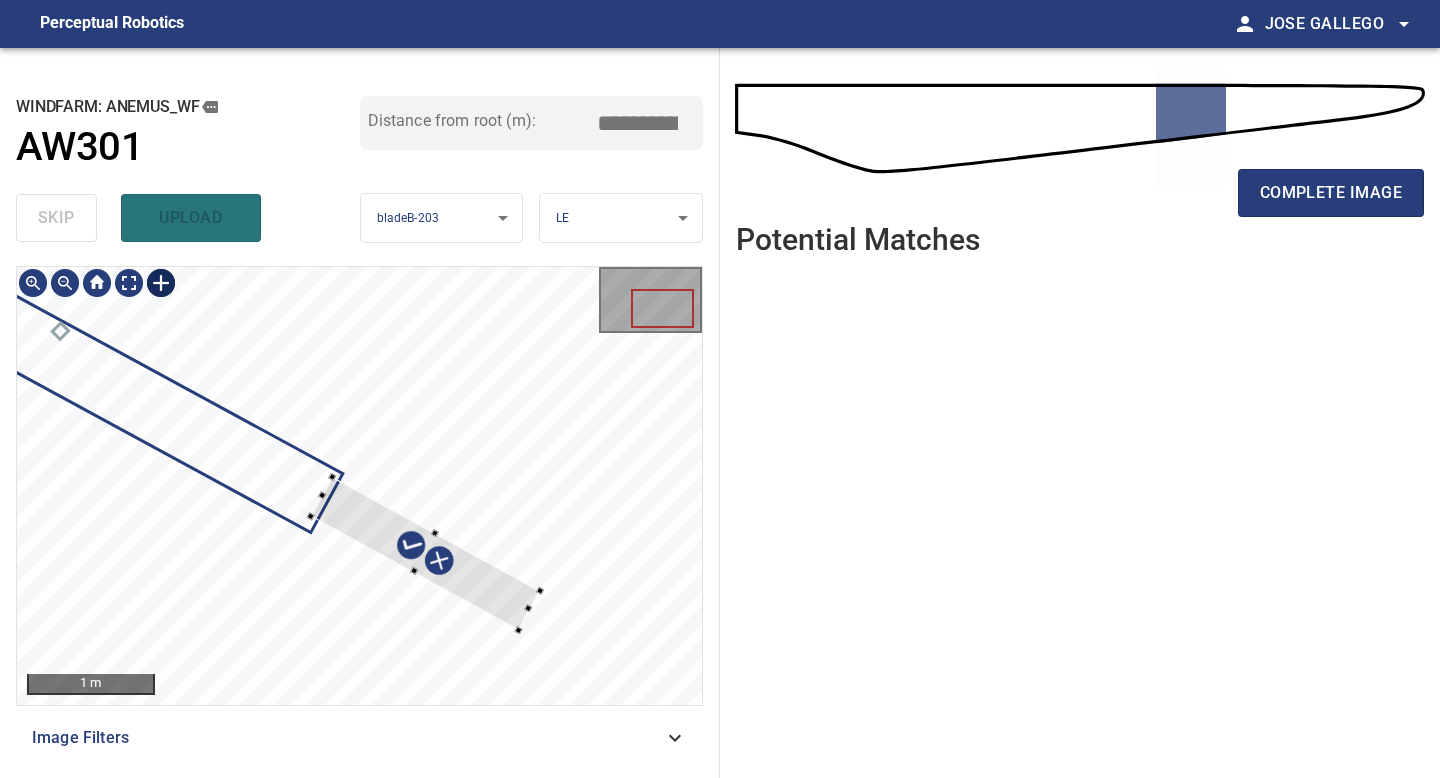 click at bounding box center (425, 553) 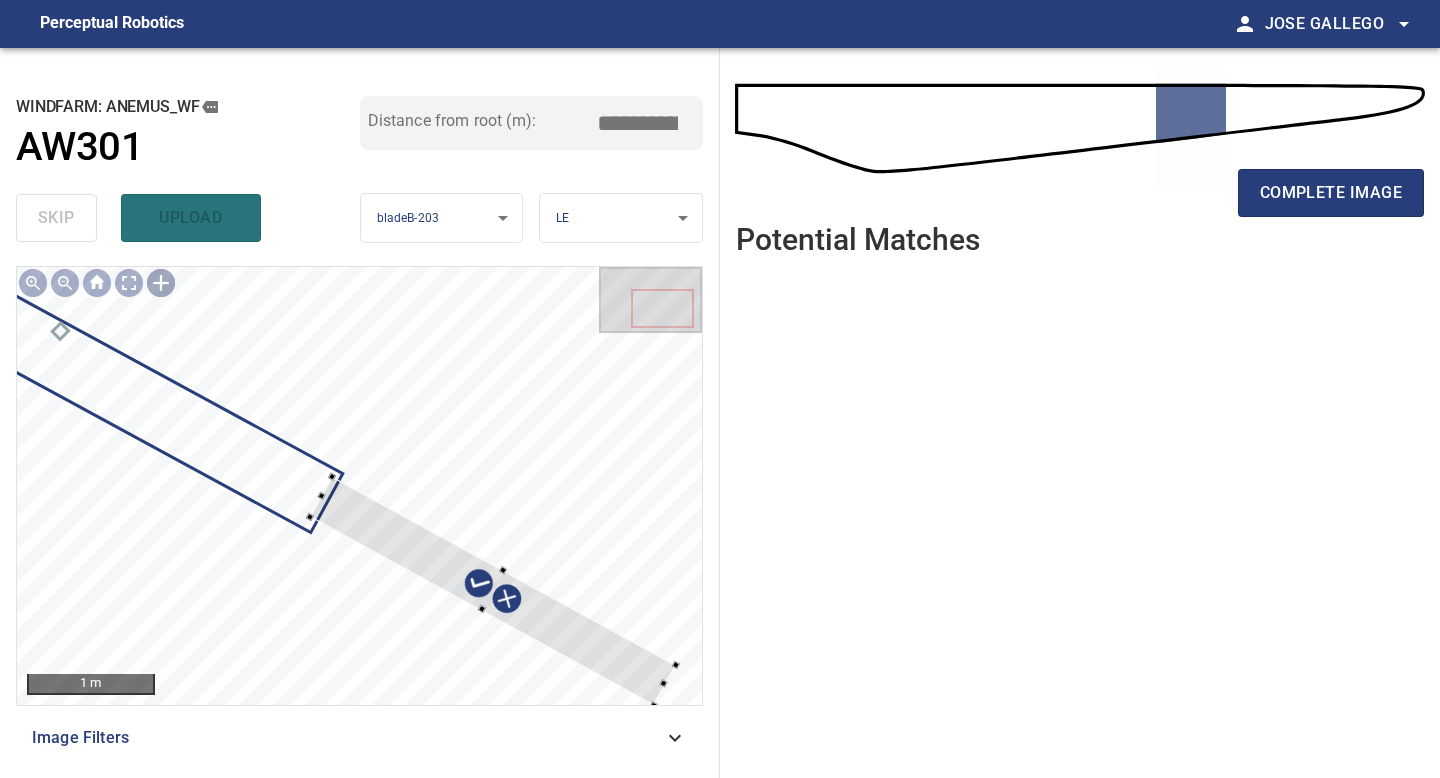 click on "**********" at bounding box center [360, 413] 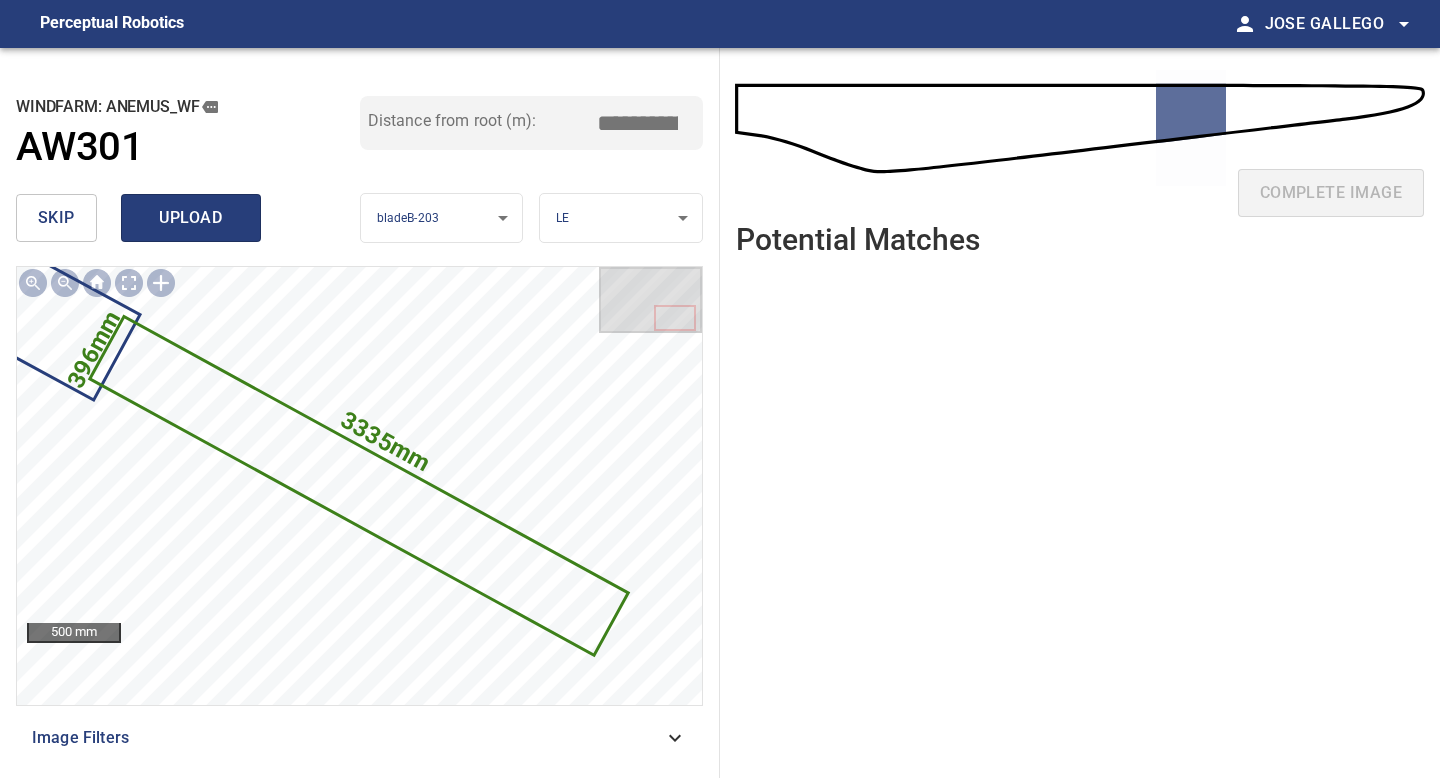 click on "upload" at bounding box center (191, 218) 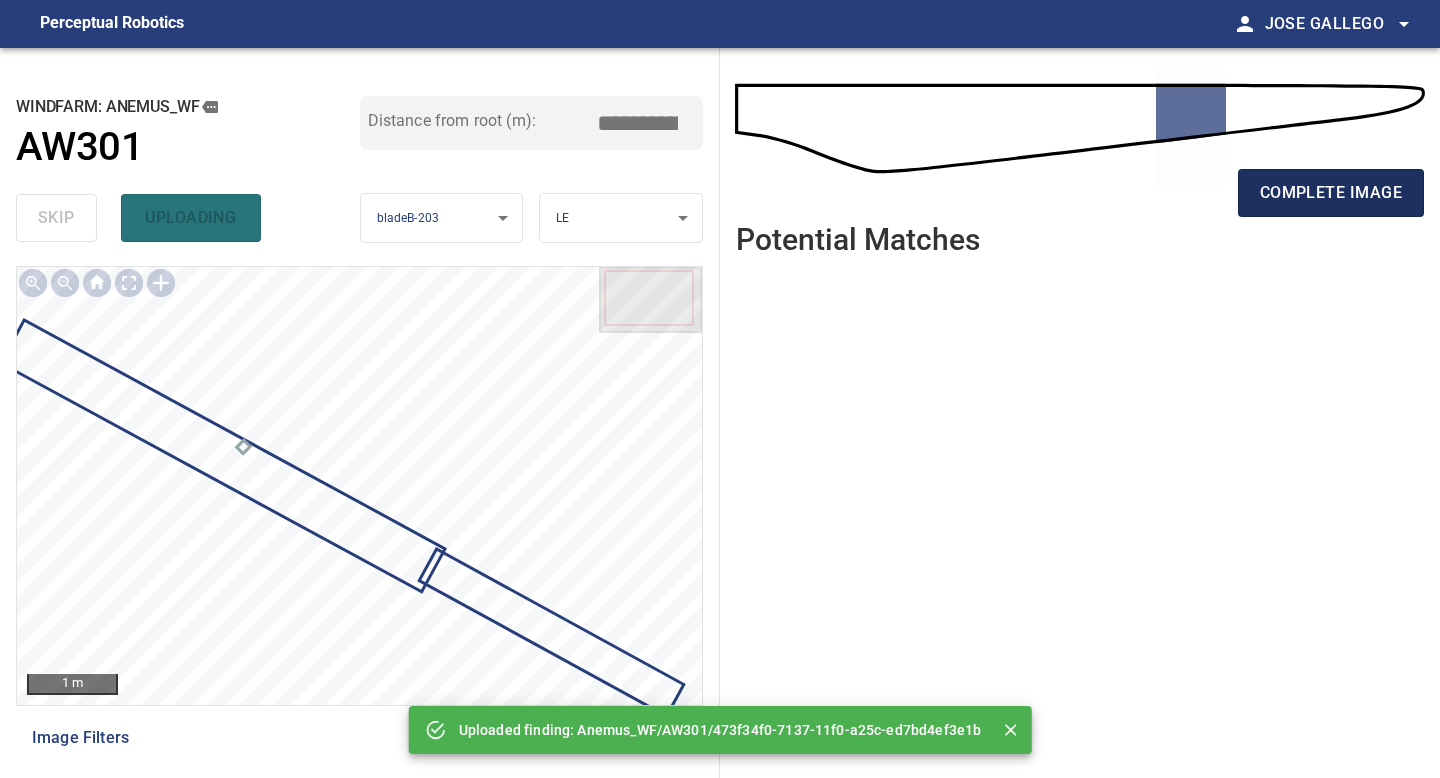 click on "complete image" at bounding box center (1331, 193) 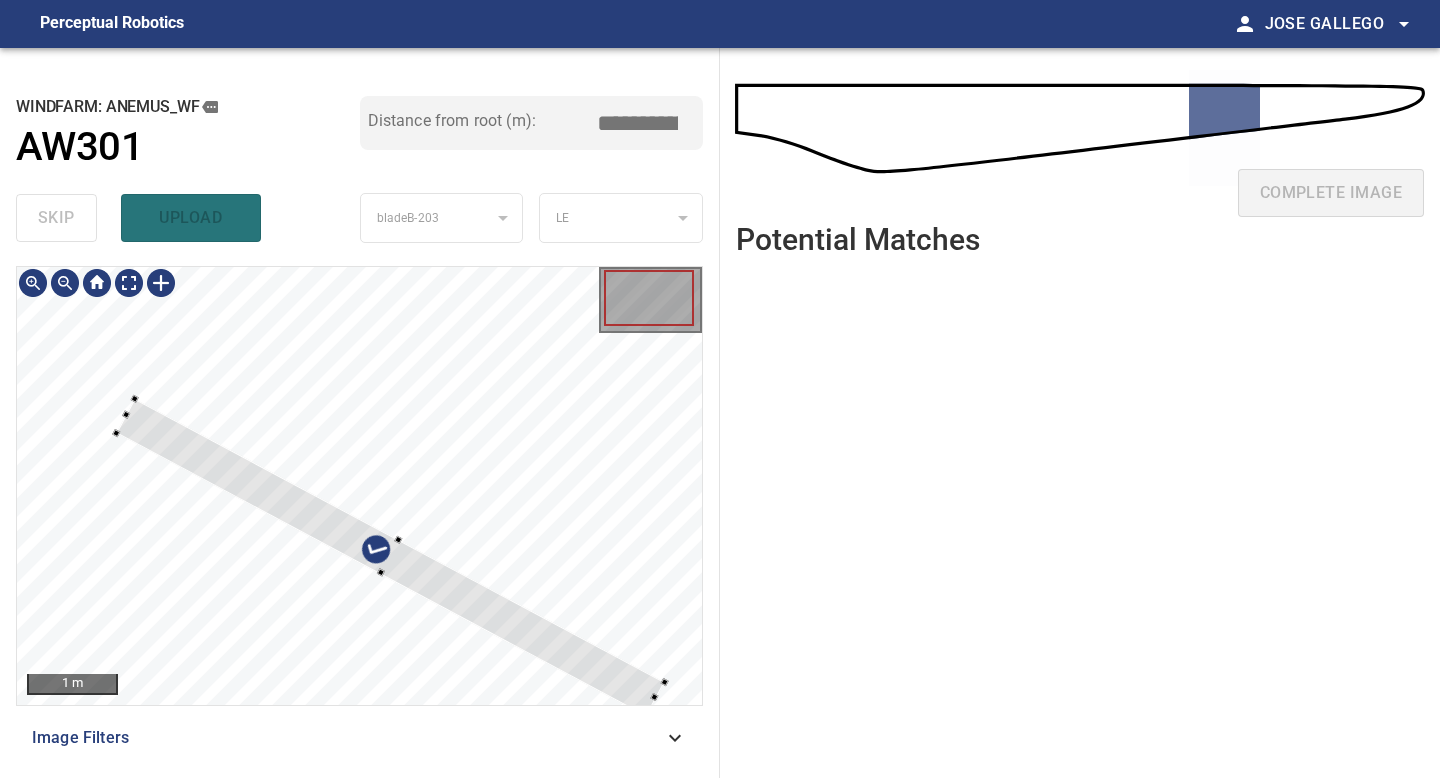 click at bounding box center [391, 558] 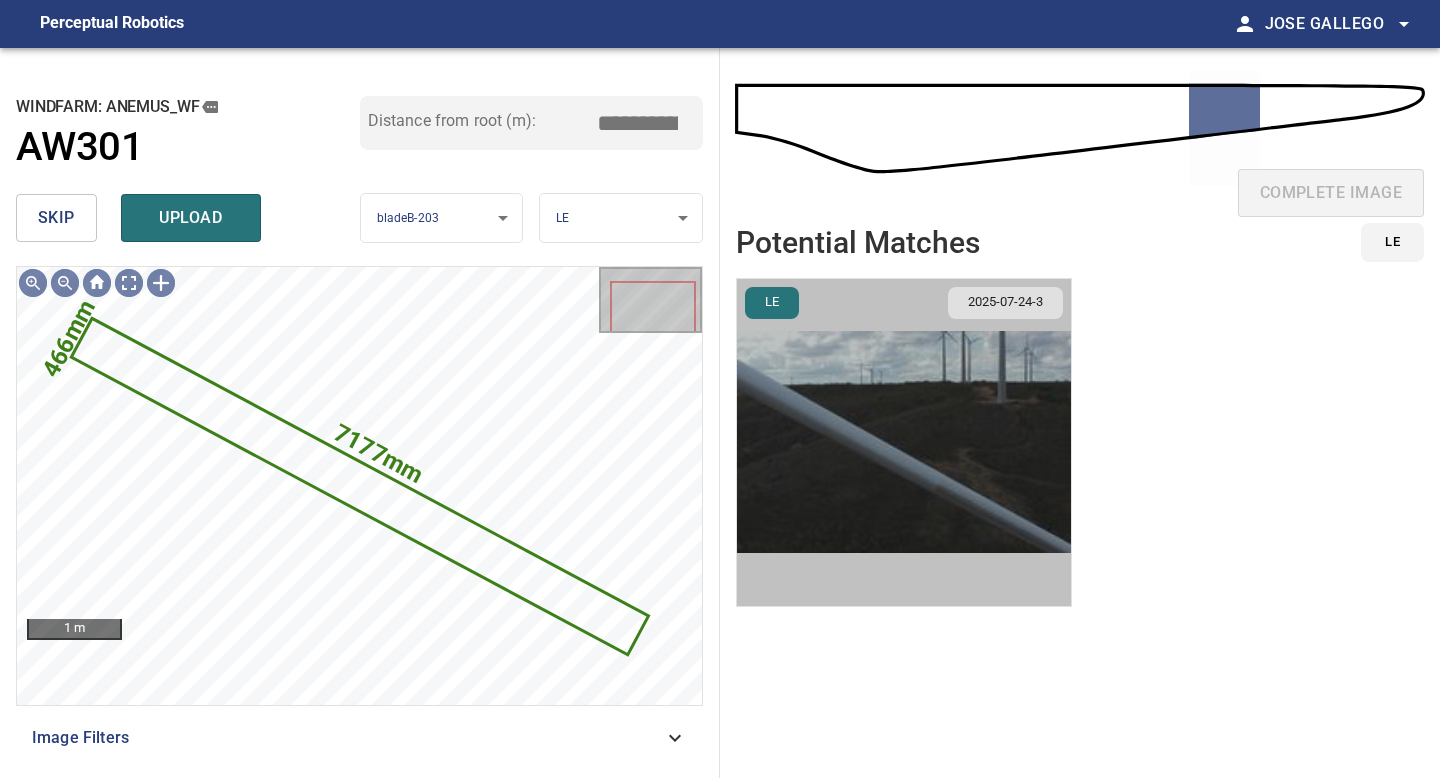 click at bounding box center (904, 442) 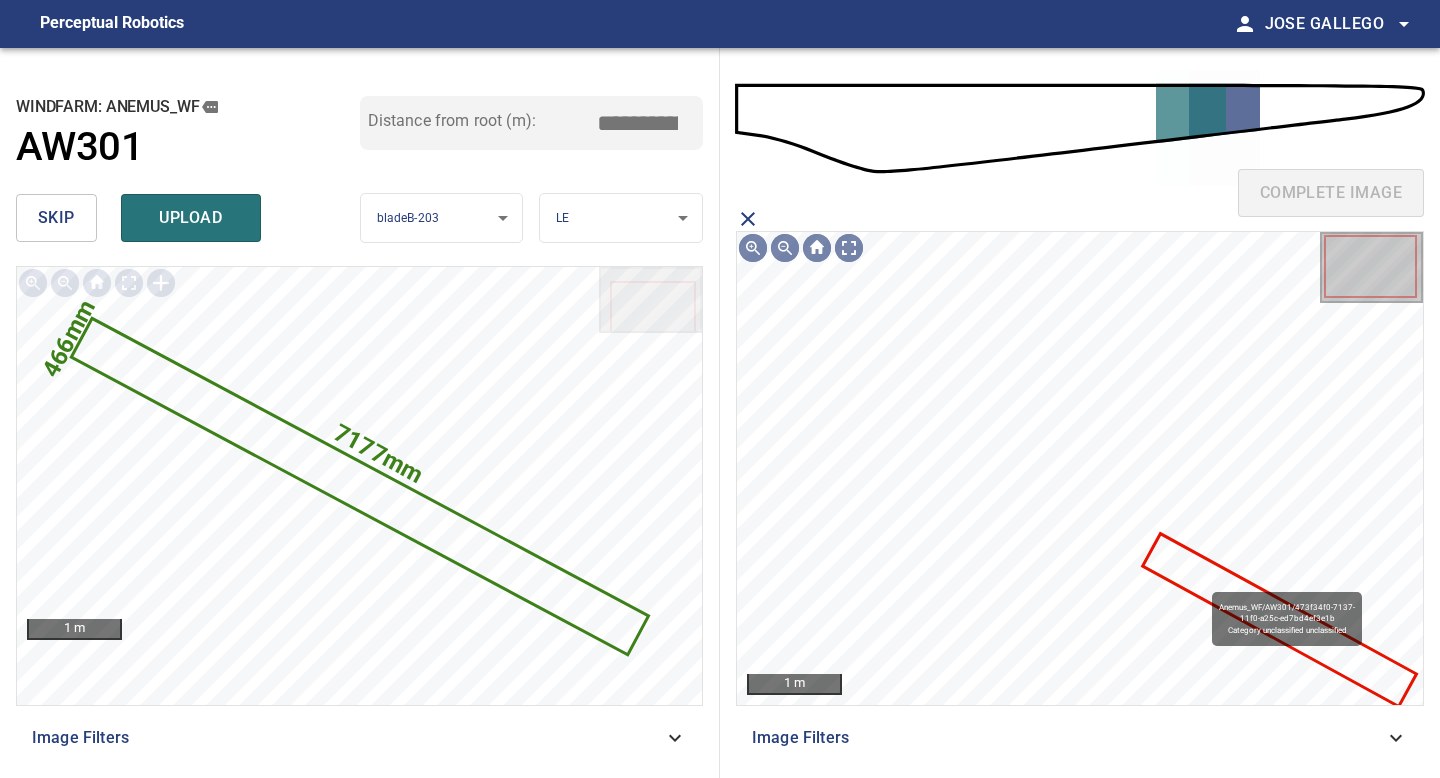 click 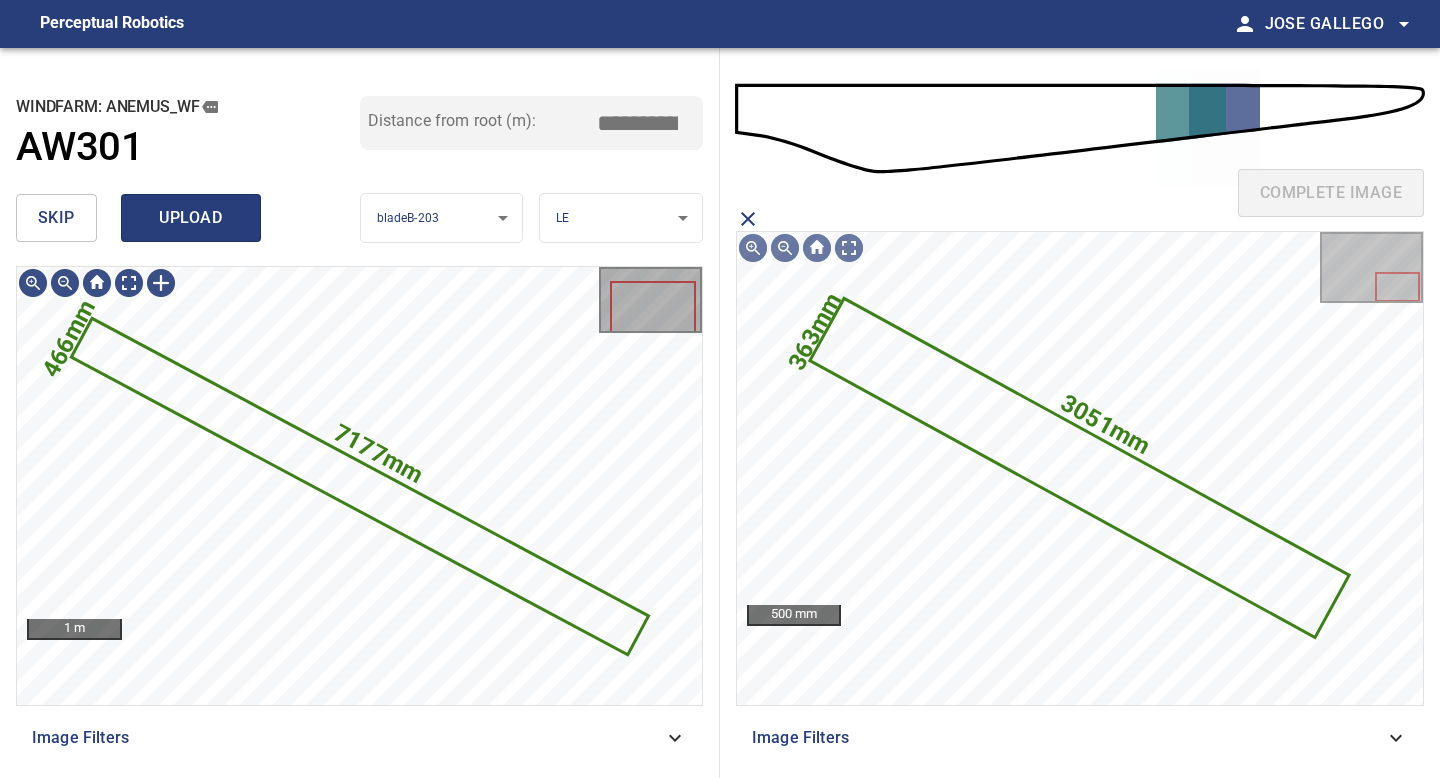 click on "upload" at bounding box center (191, 218) 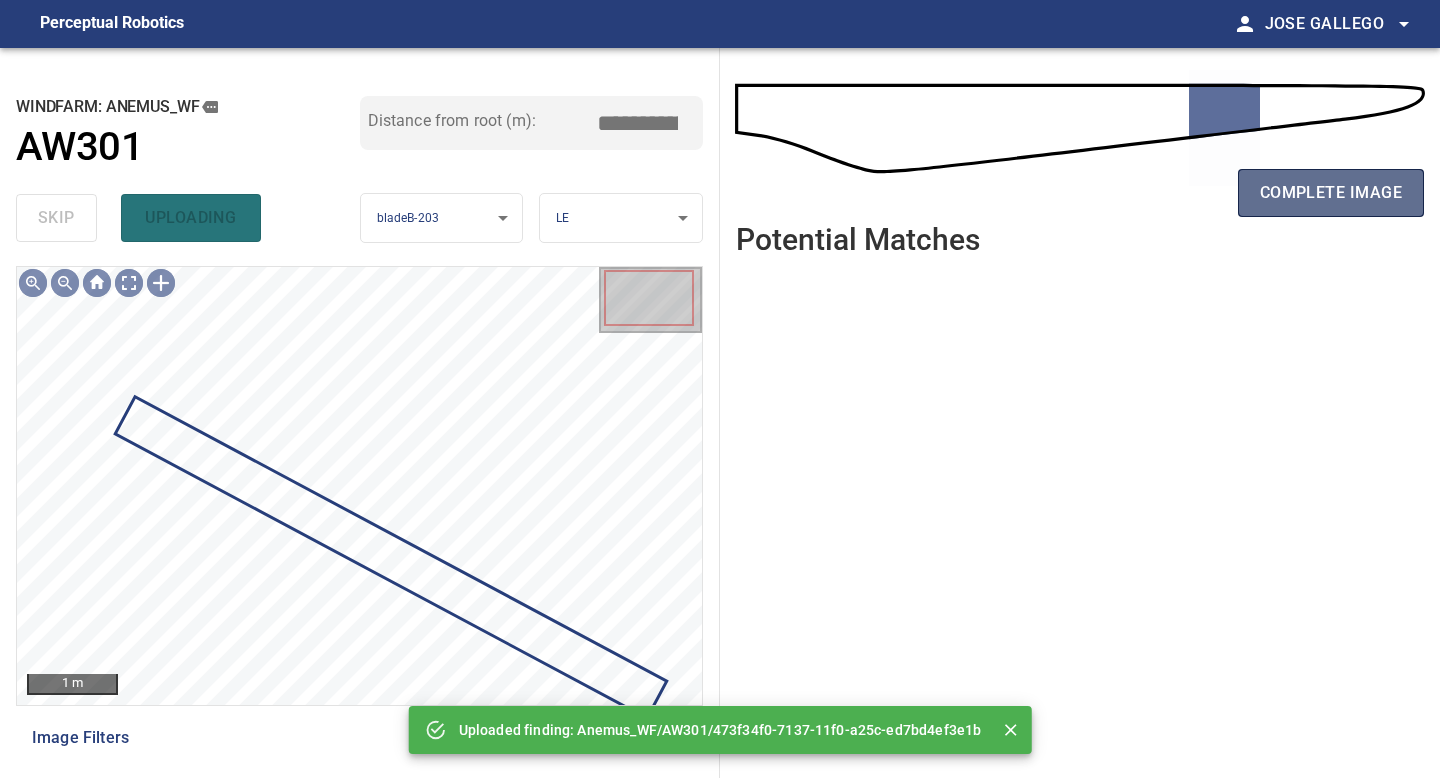 click on "complete image" at bounding box center (1331, 193) 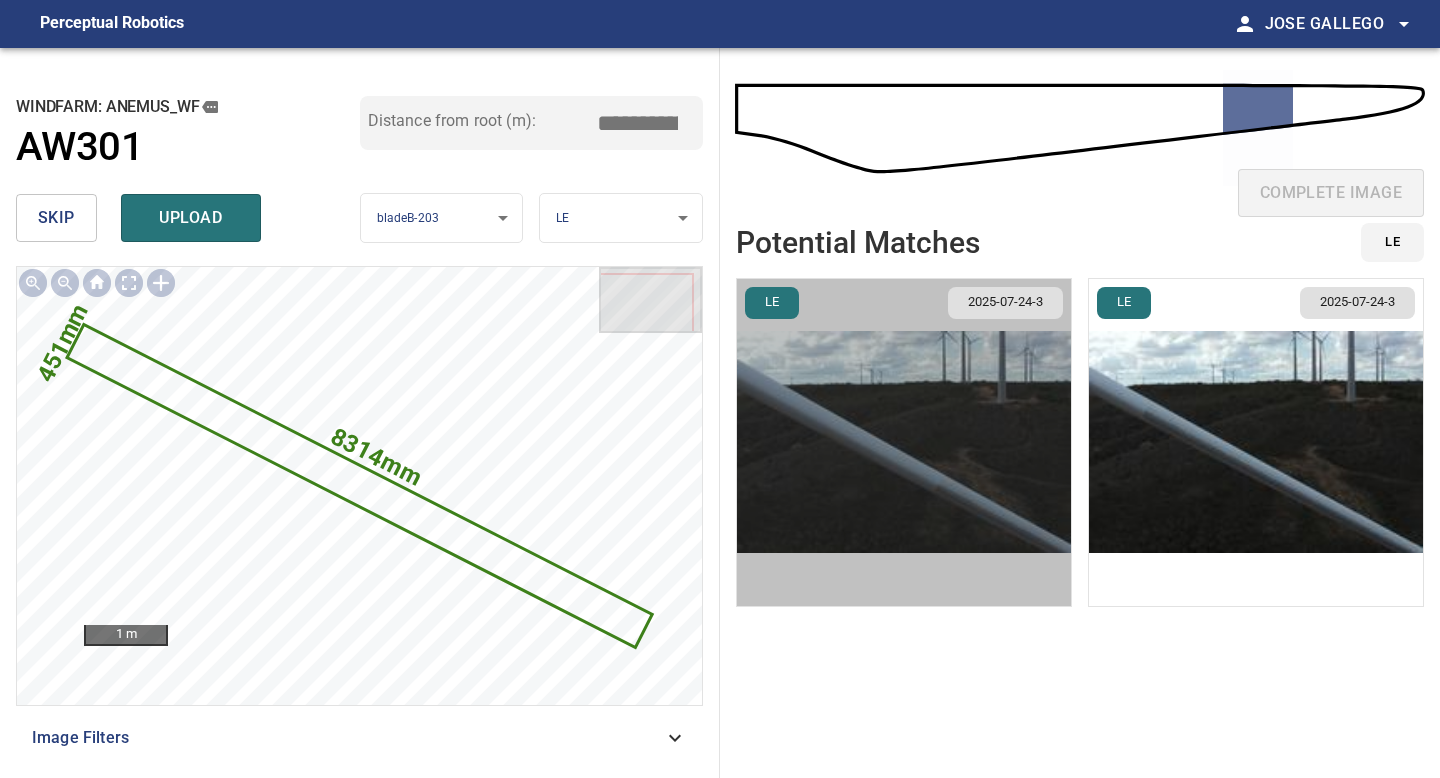 click at bounding box center [904, 442] 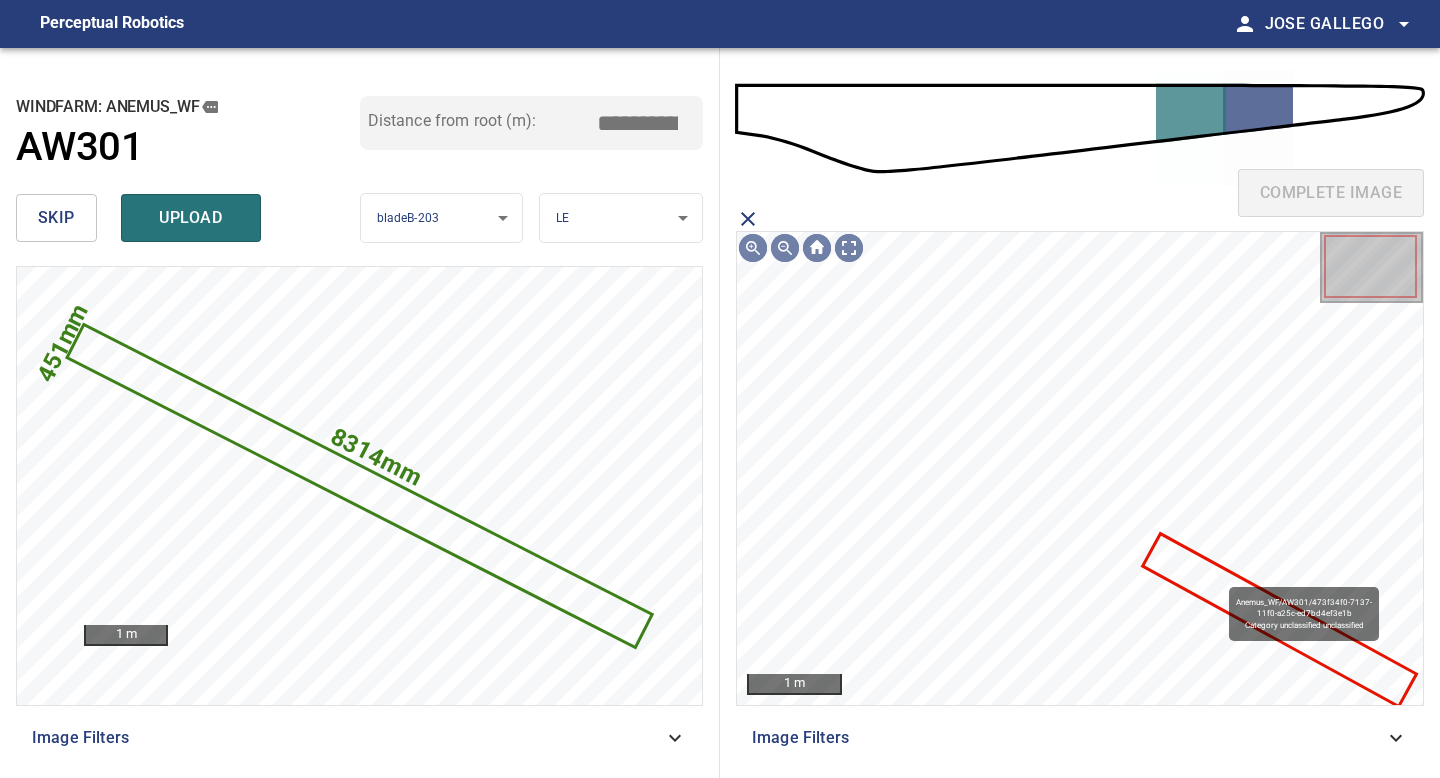 click 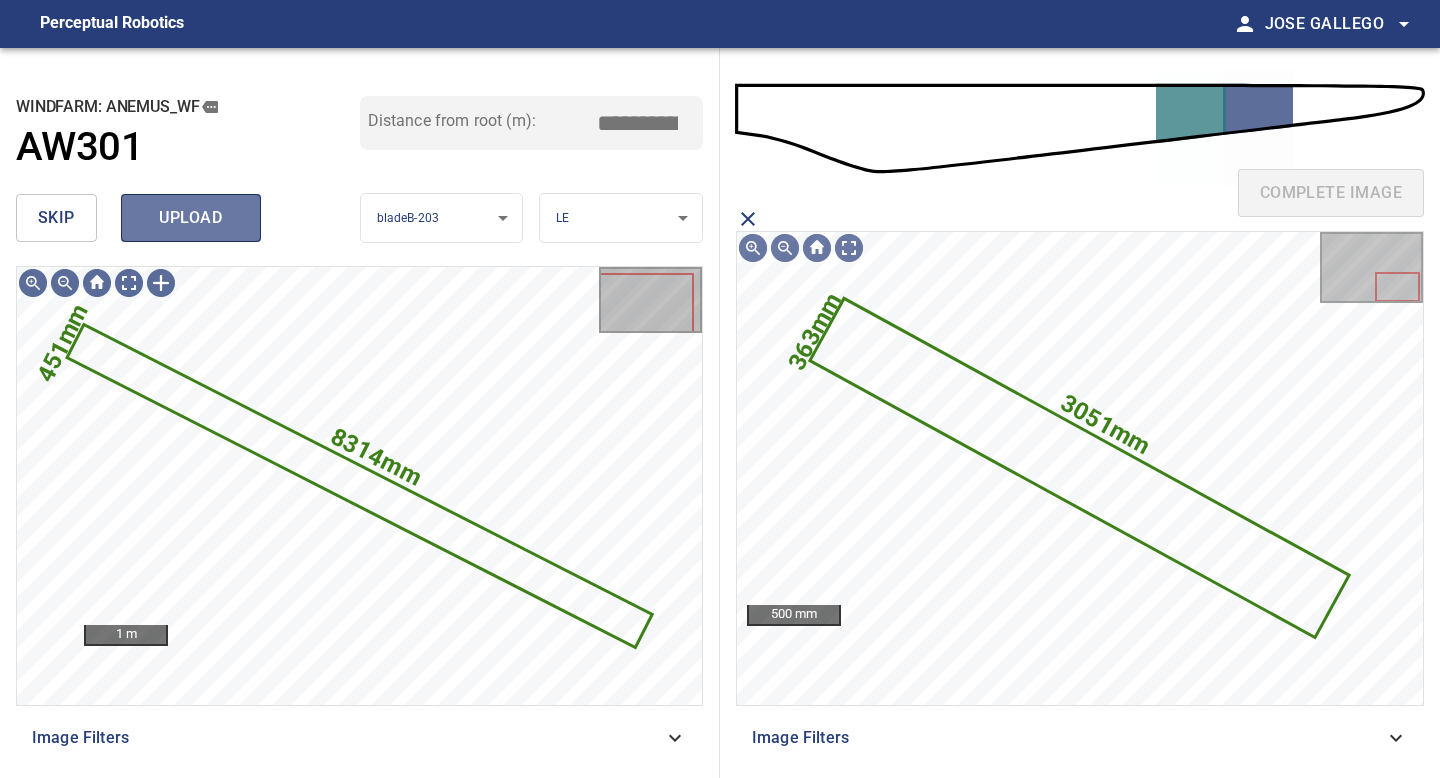 click on "upload" at bounding box center (191, 218) 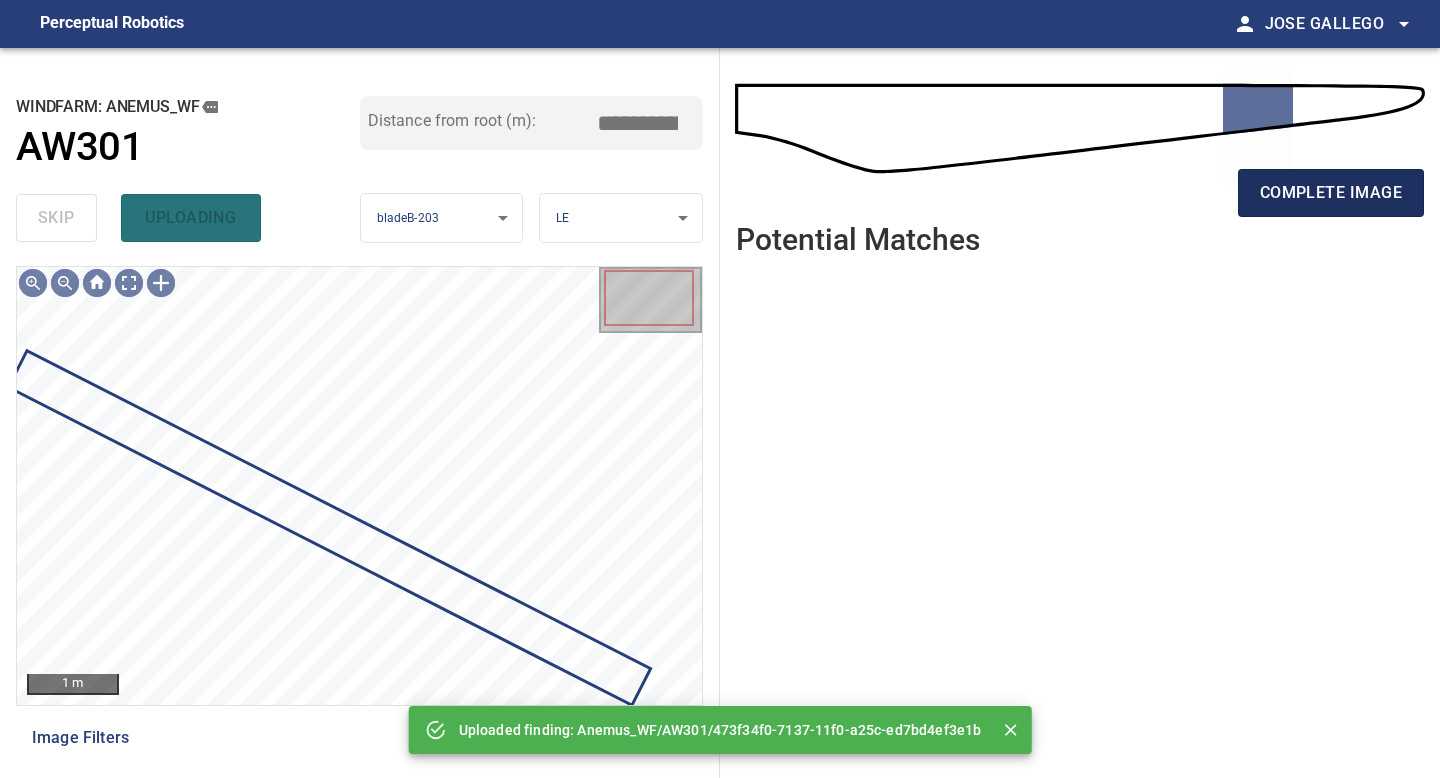 click on "complete image" at bounding box center (1331, 193) 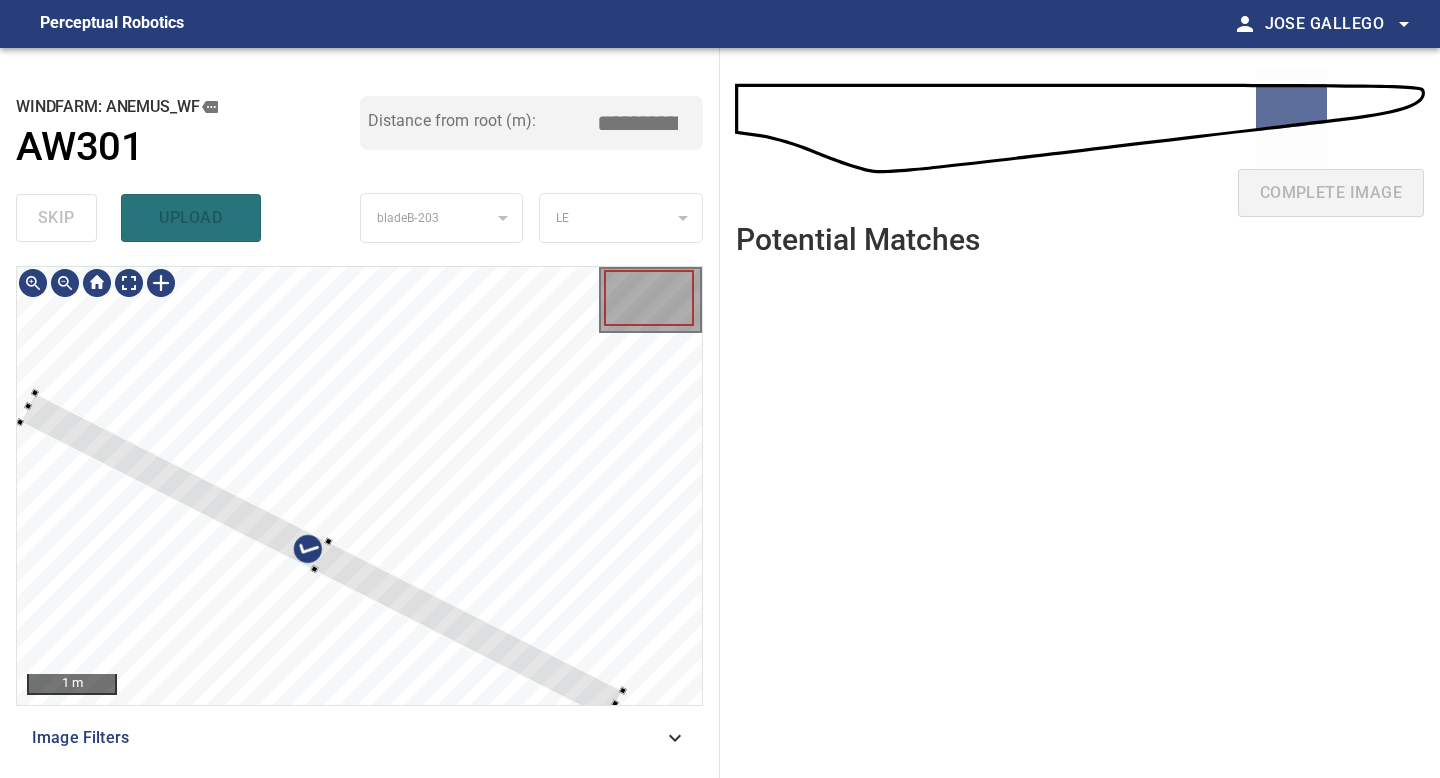click on "1 m Image Filters" at bounding box center (359, 514) 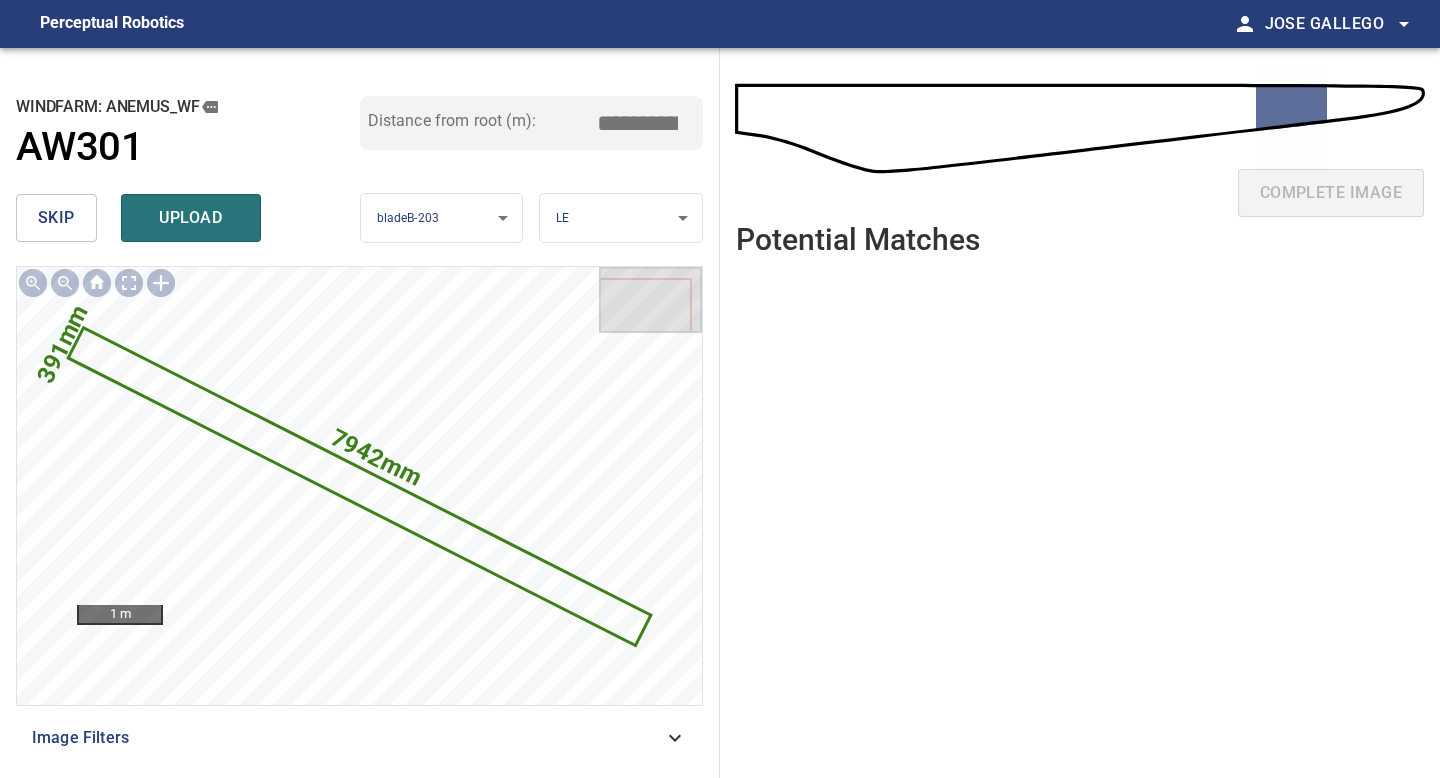 click on "*****" at bounding box center [645, 123] 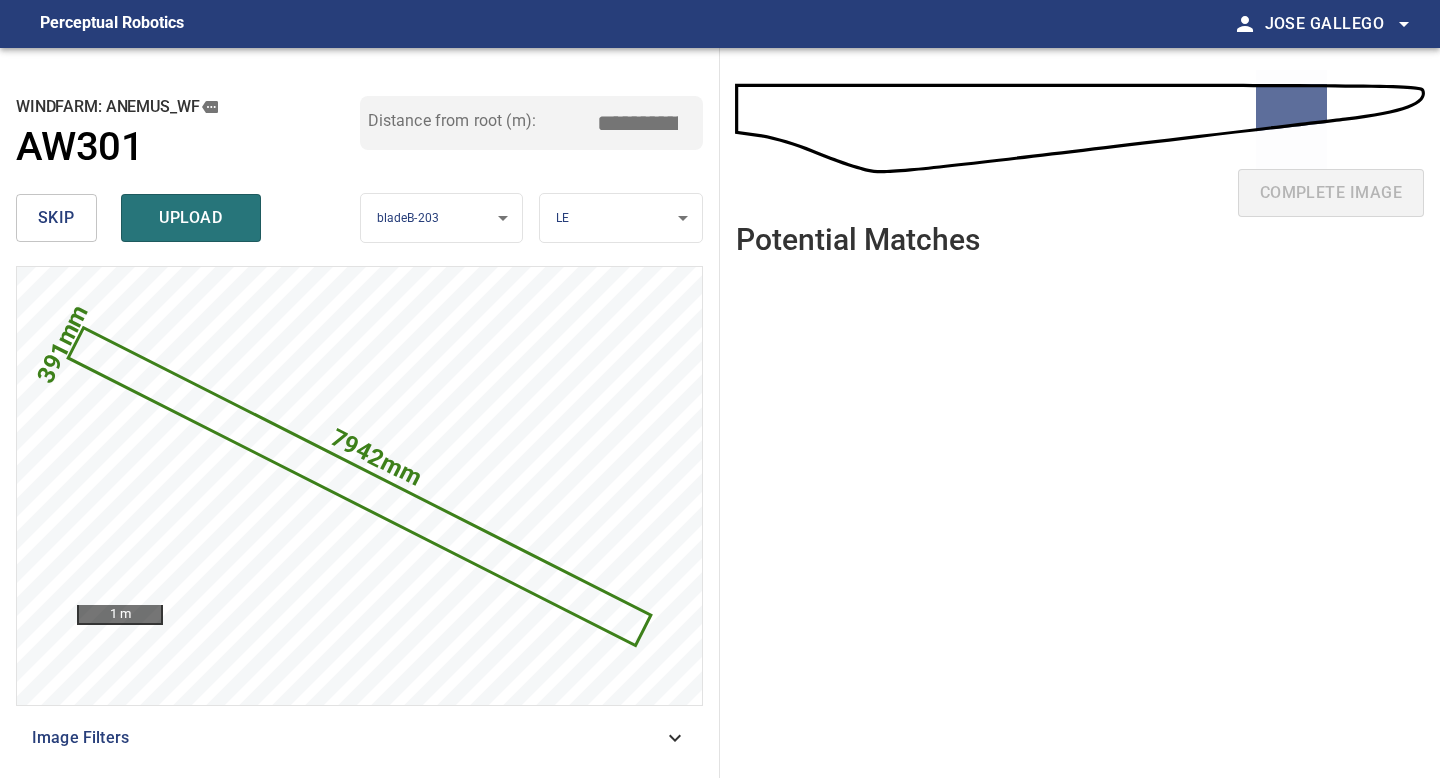 click on "*****" at bounding box center [645, 123] 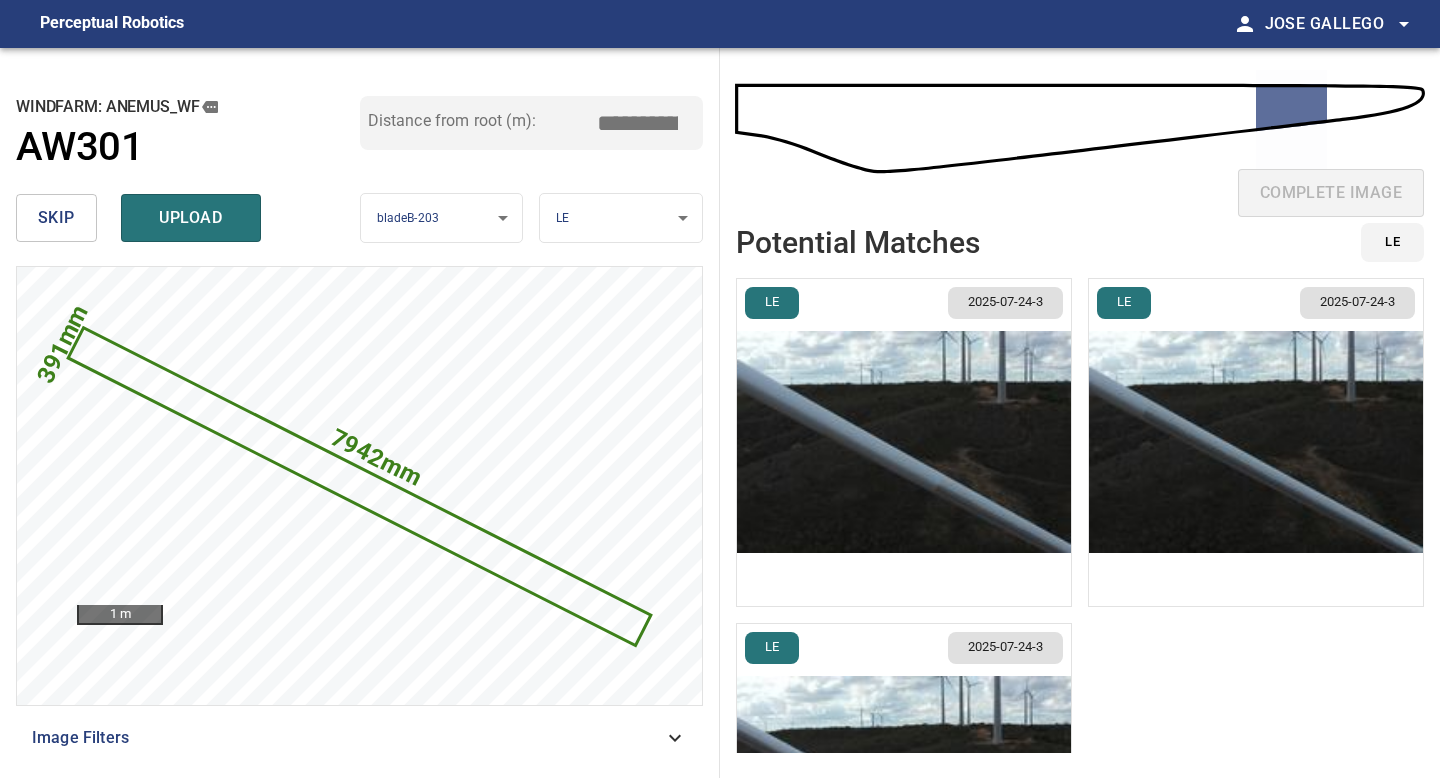 type on "*****" 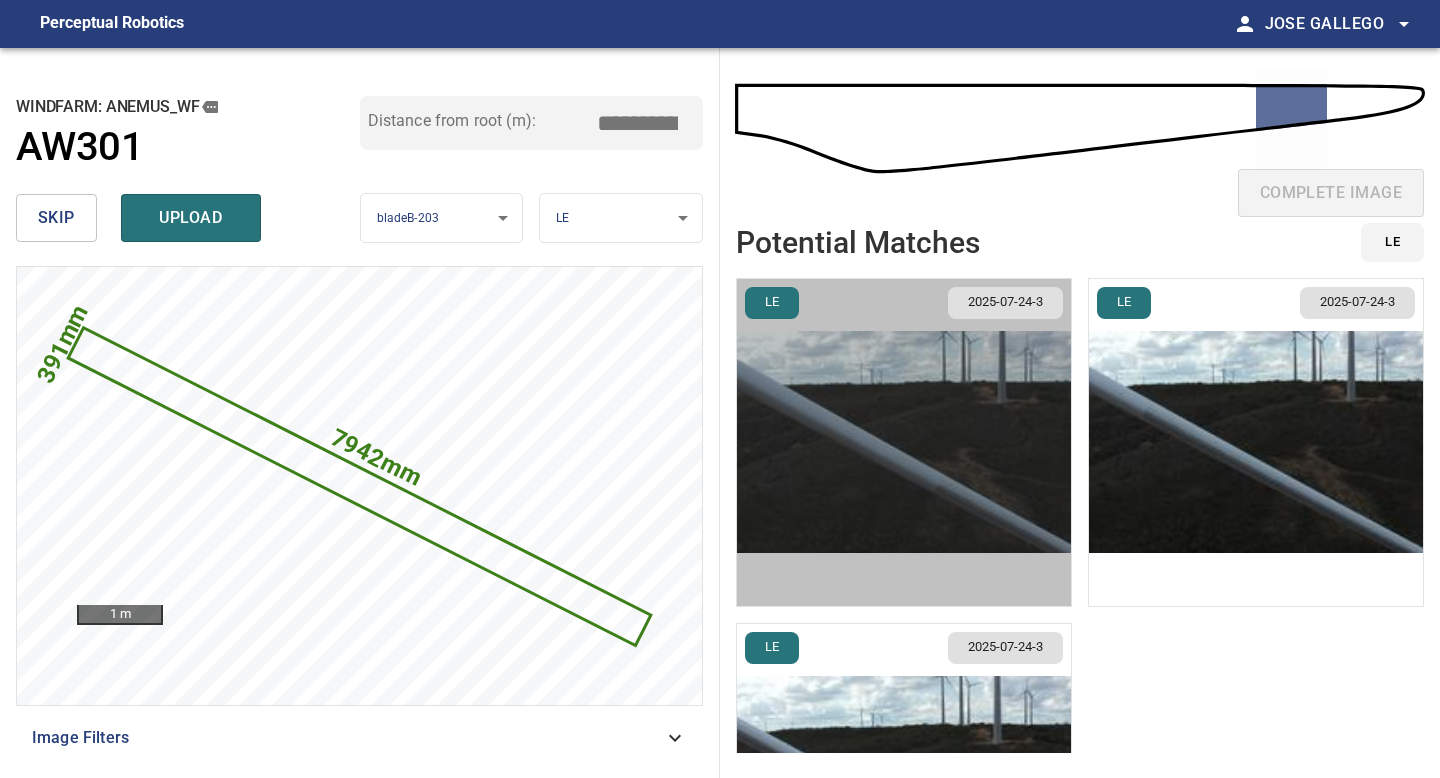 click at bounding box center [904, 442] 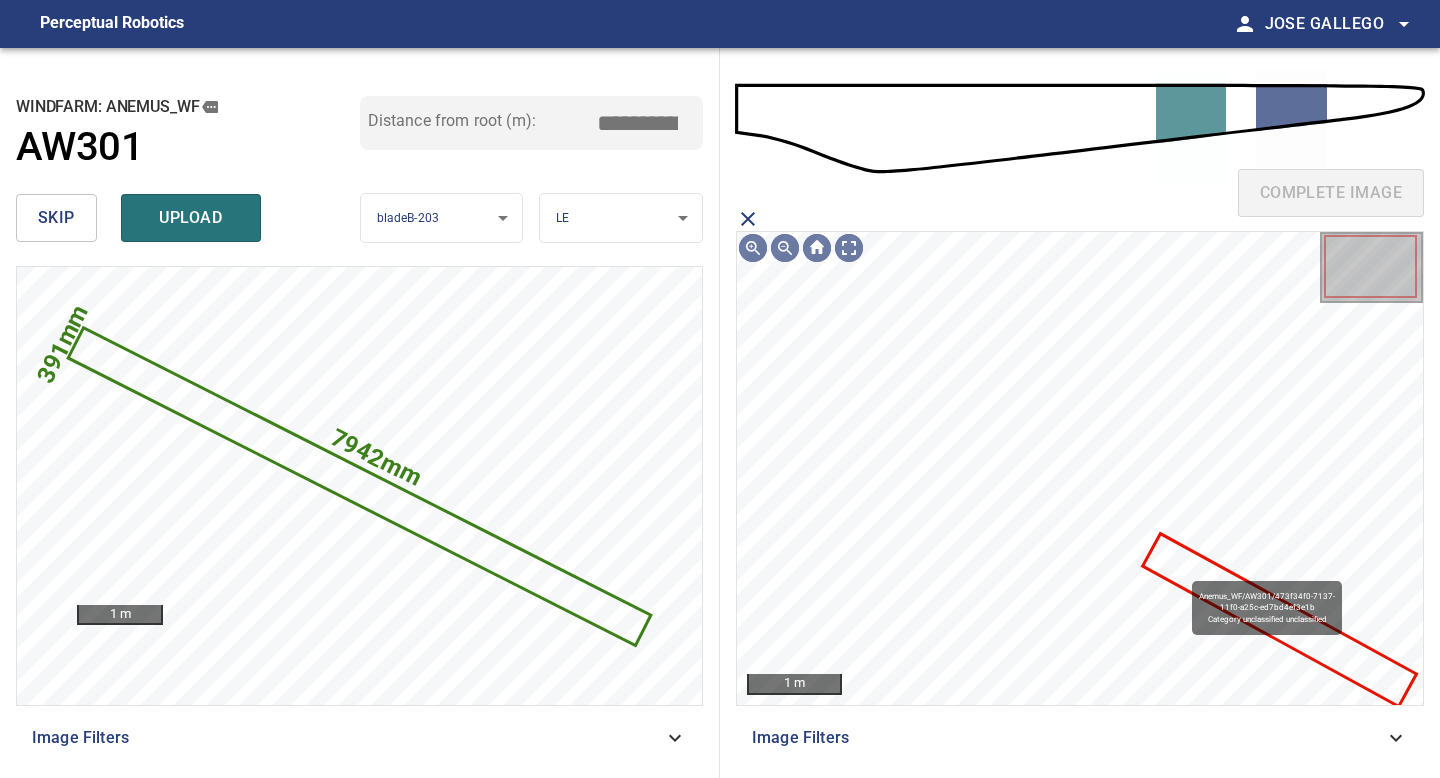 click 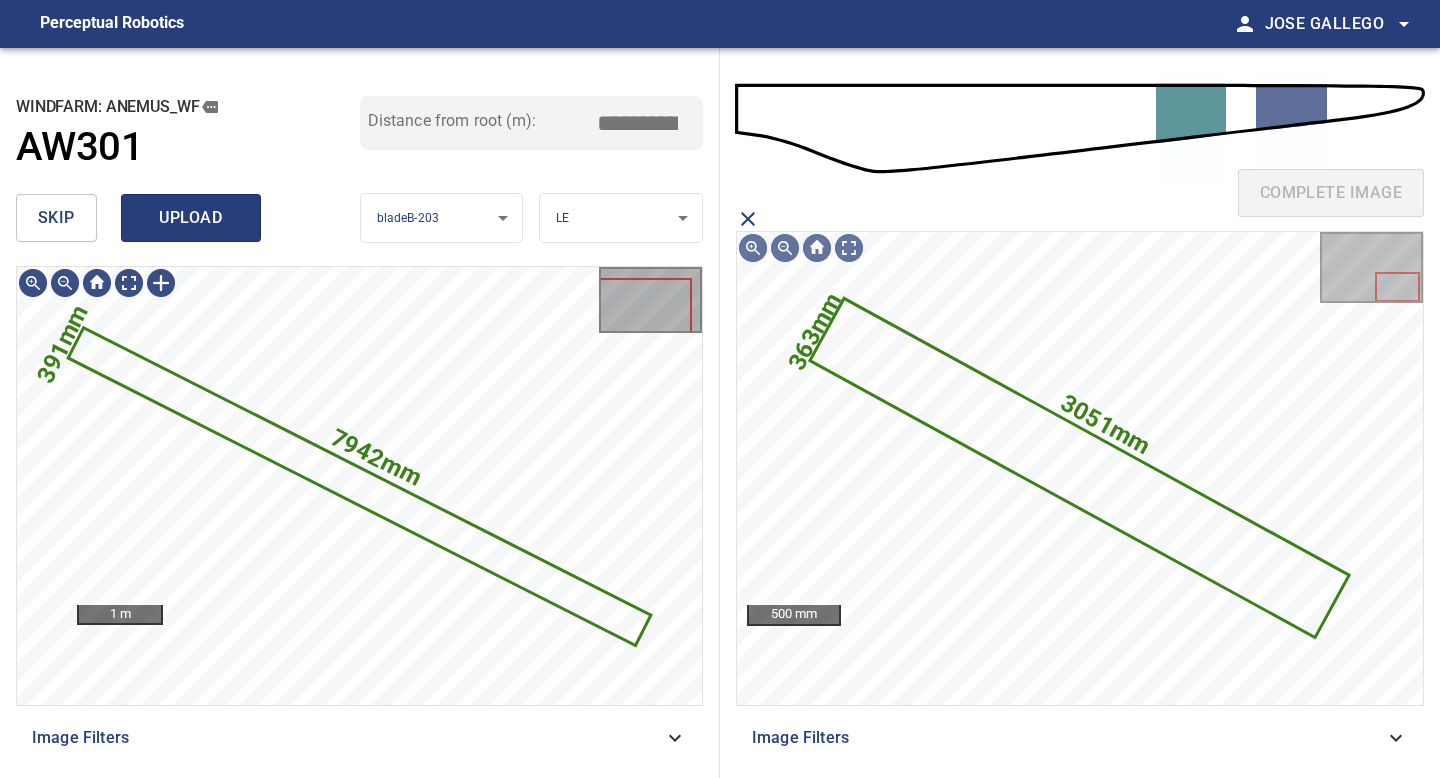 click on "upload" at bounding box center [191, 218] 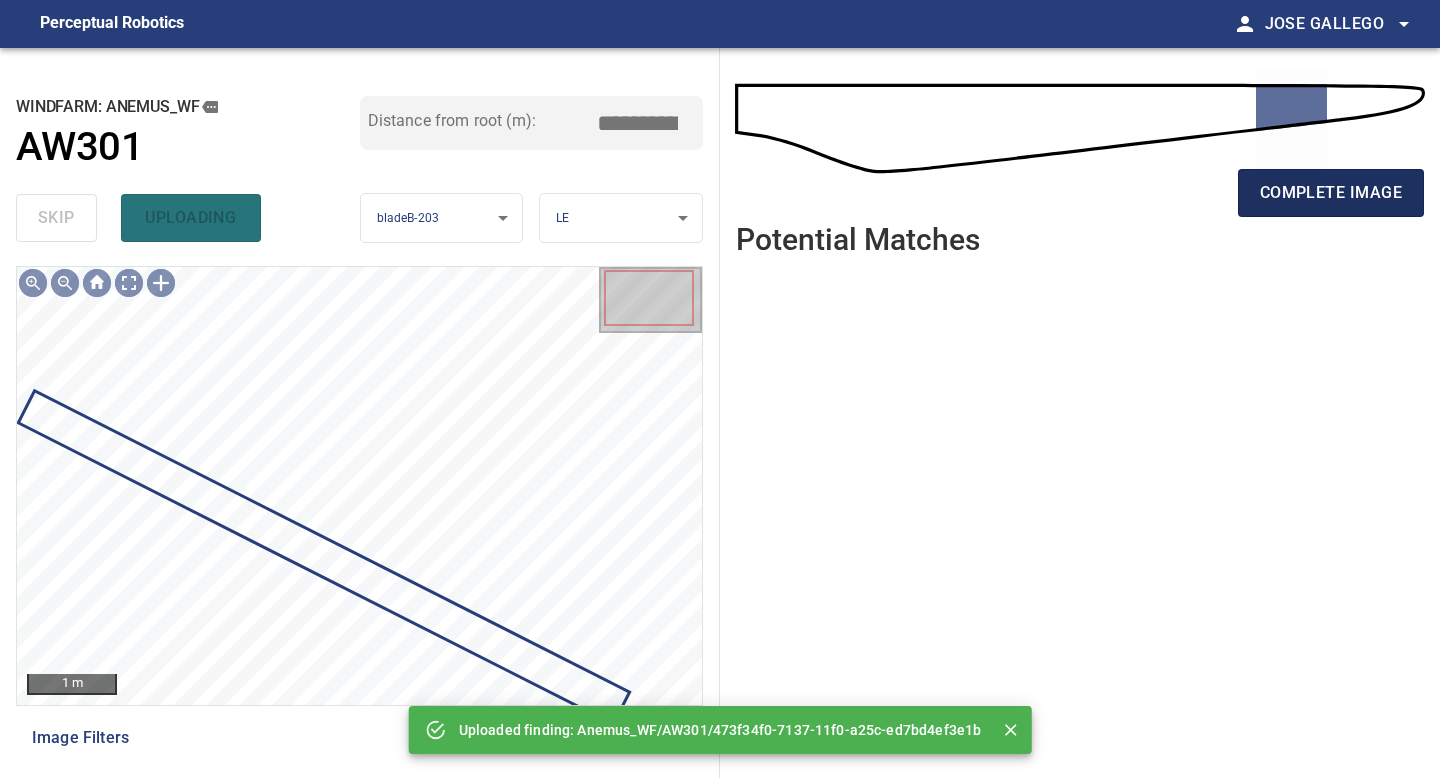 click on "complete image" at bounding box center (1331, 193) 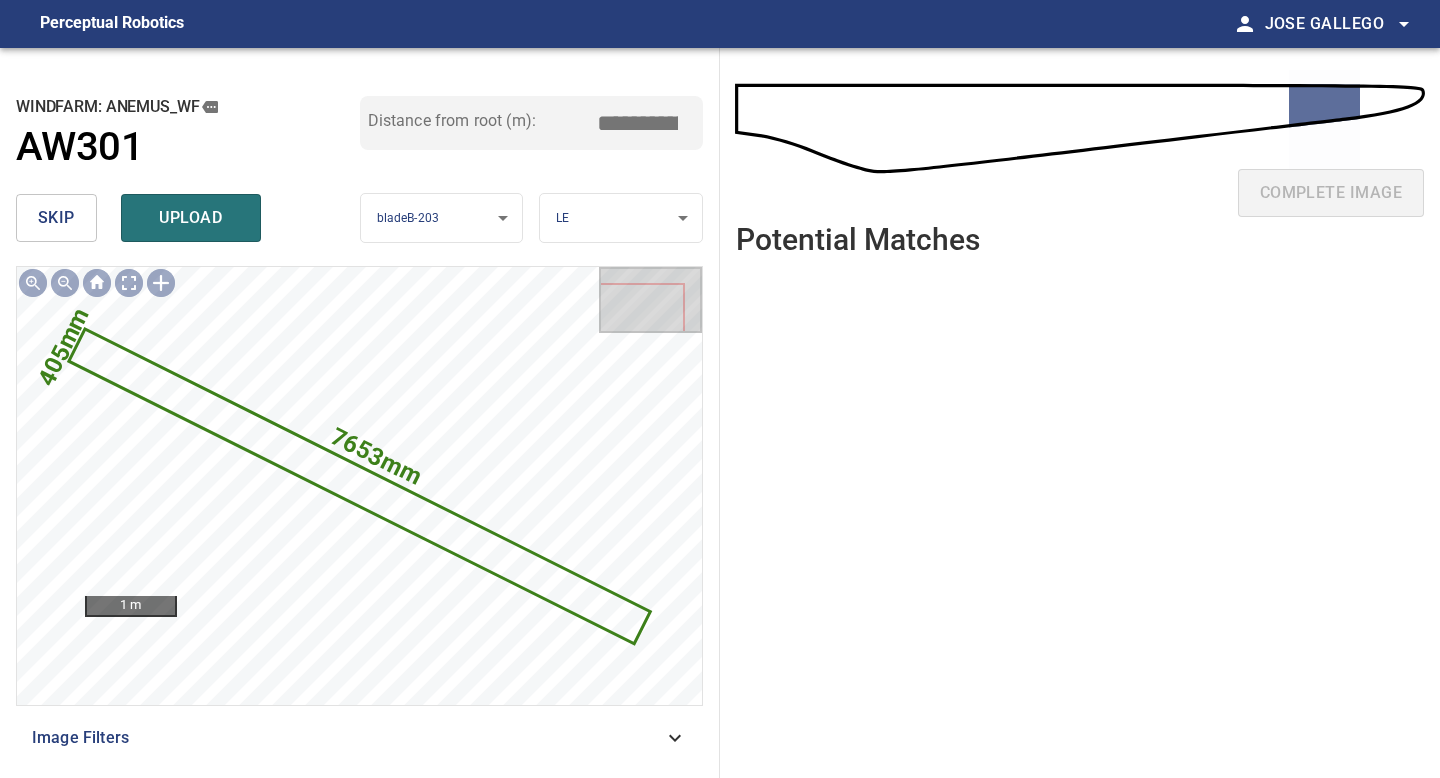 drag, startPoint x: 646, startPoint y: 114, endPoint x: 513, endPoint y: 114, distance: 133 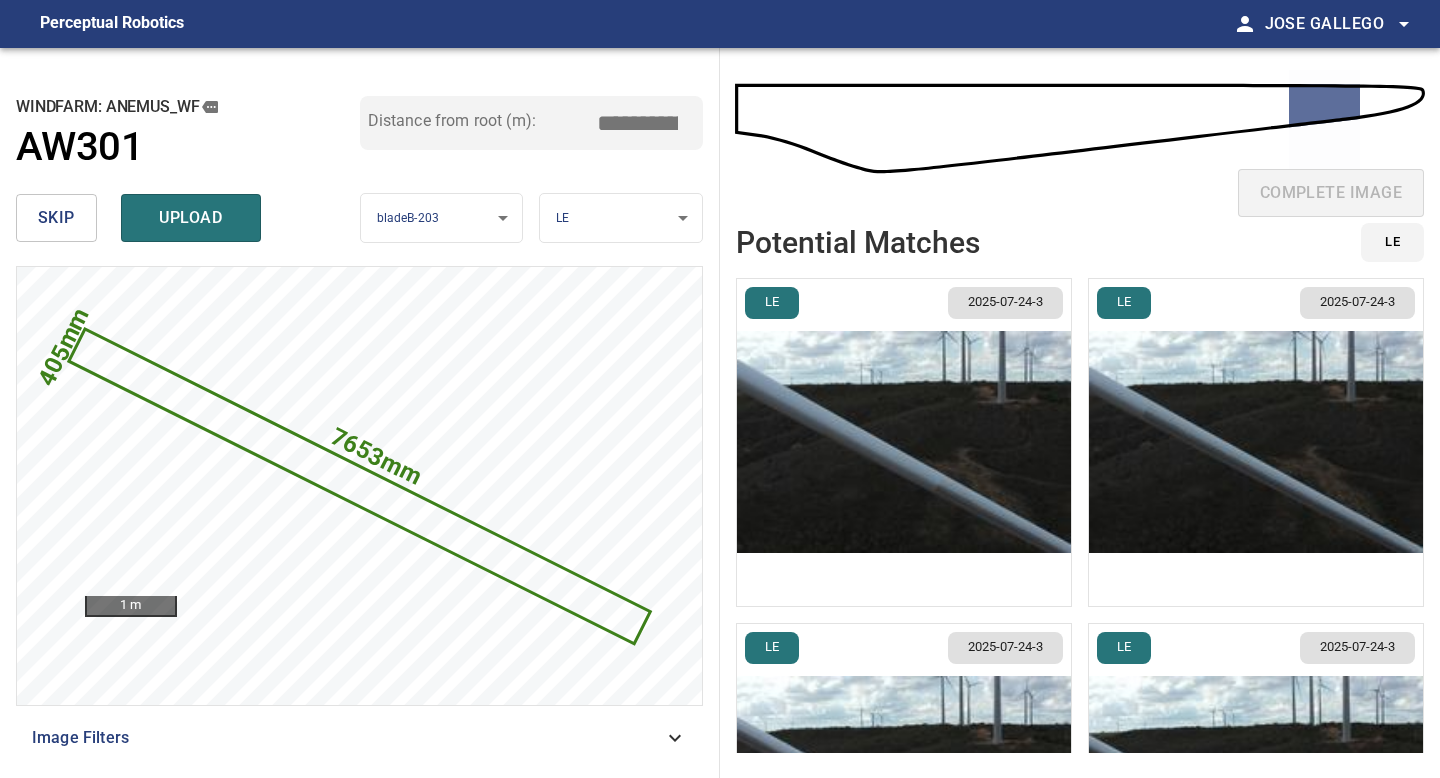 type on "*****" 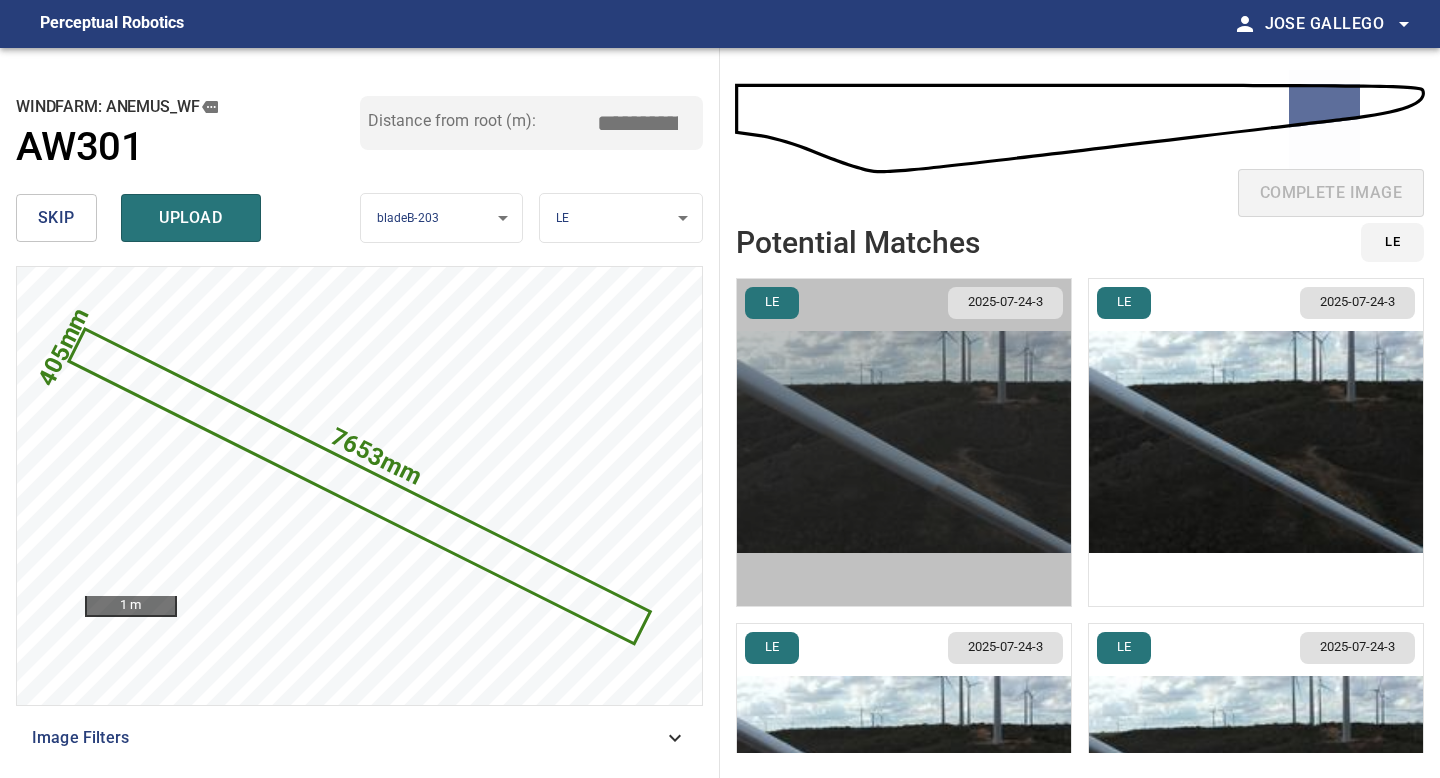 click at bounding box center (904, 442) 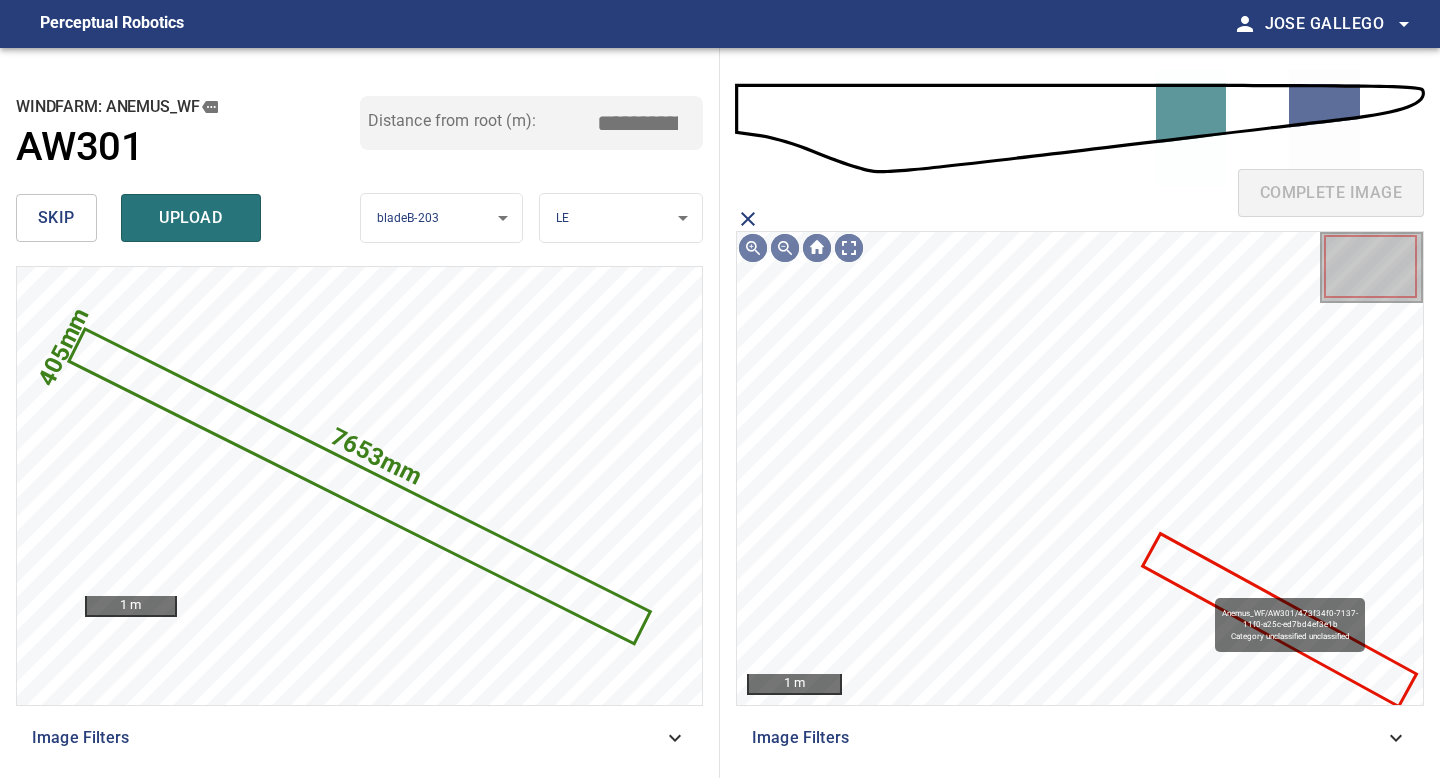 click 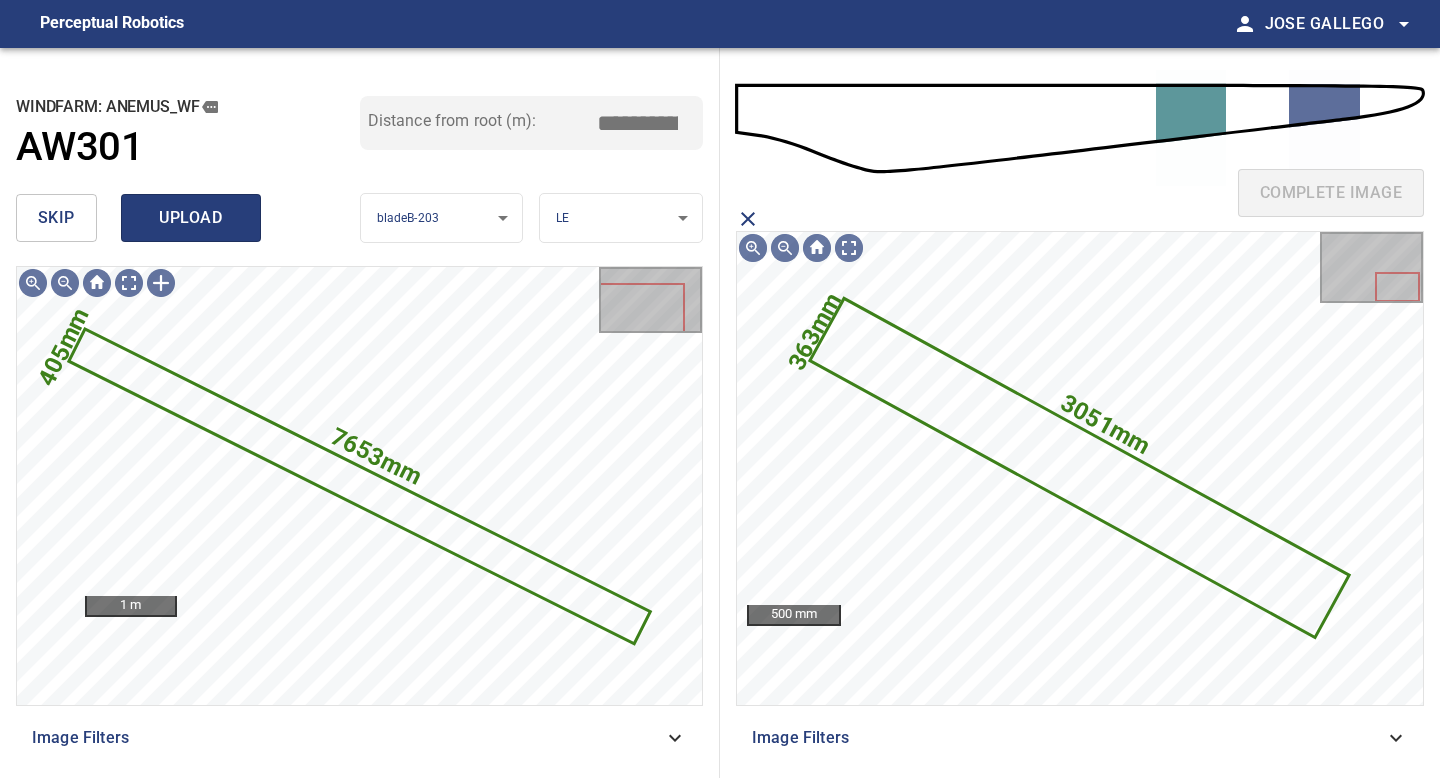 click on "upload" at bounding box center [191, 218] 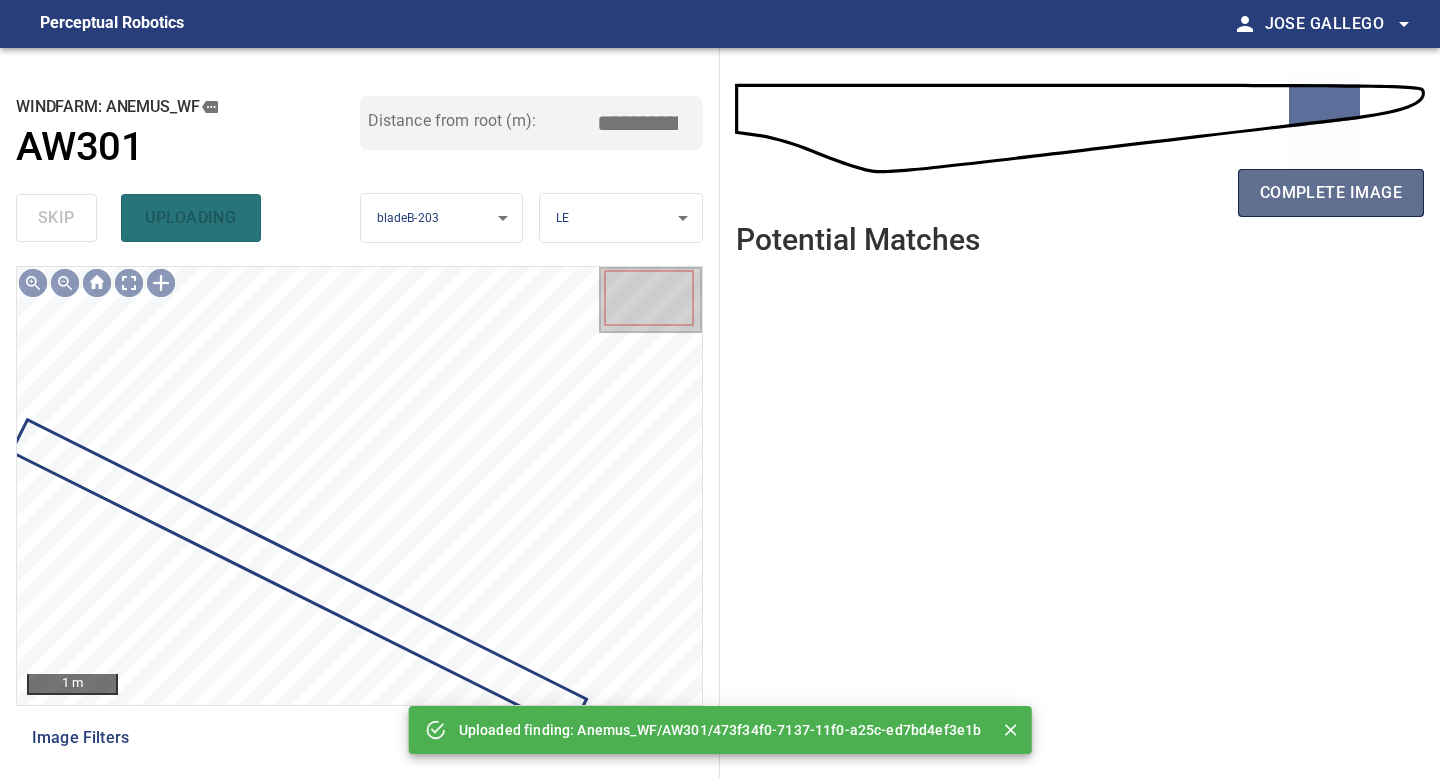 click on "complete image" at bounding box center [1331, 193] 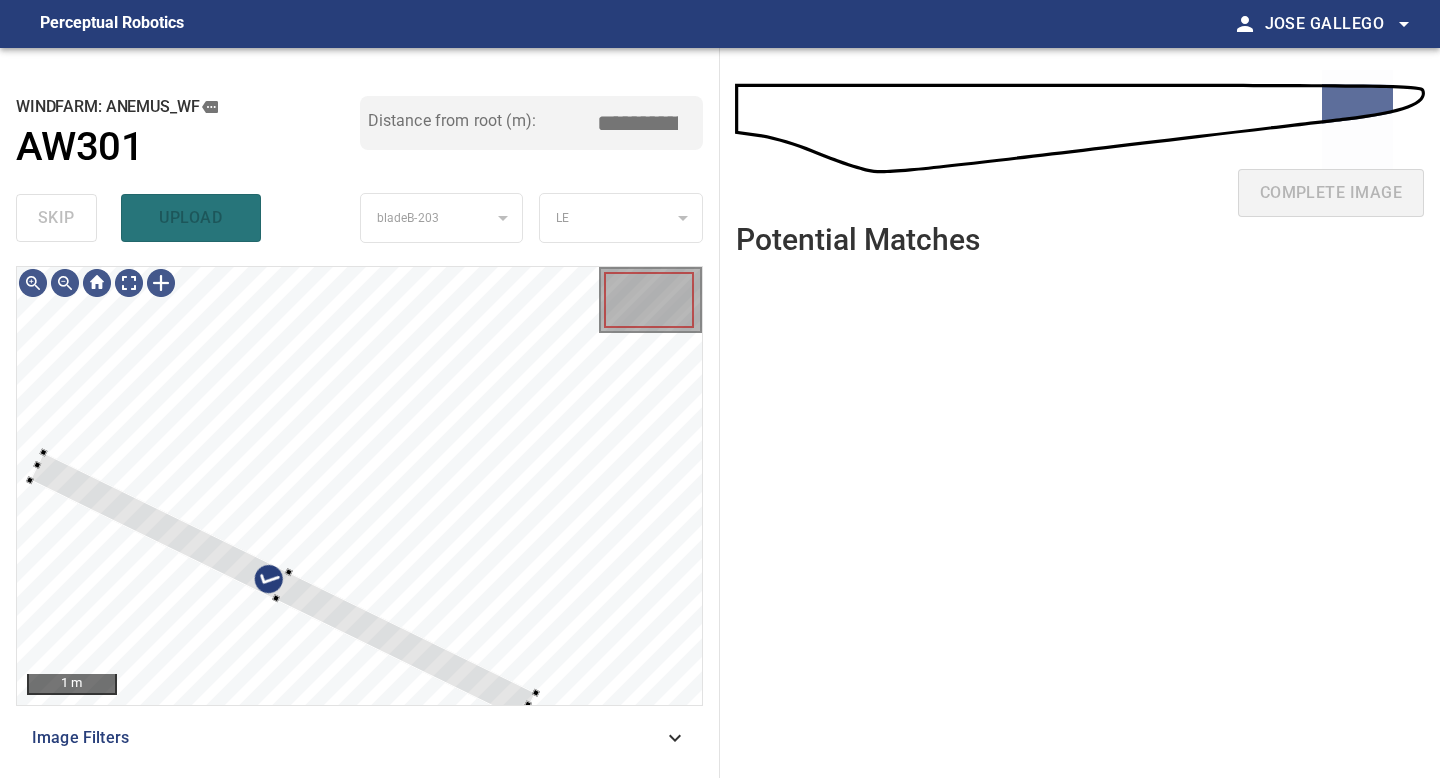 click on "1 m Image Filters" at bounding box center [359, 514] 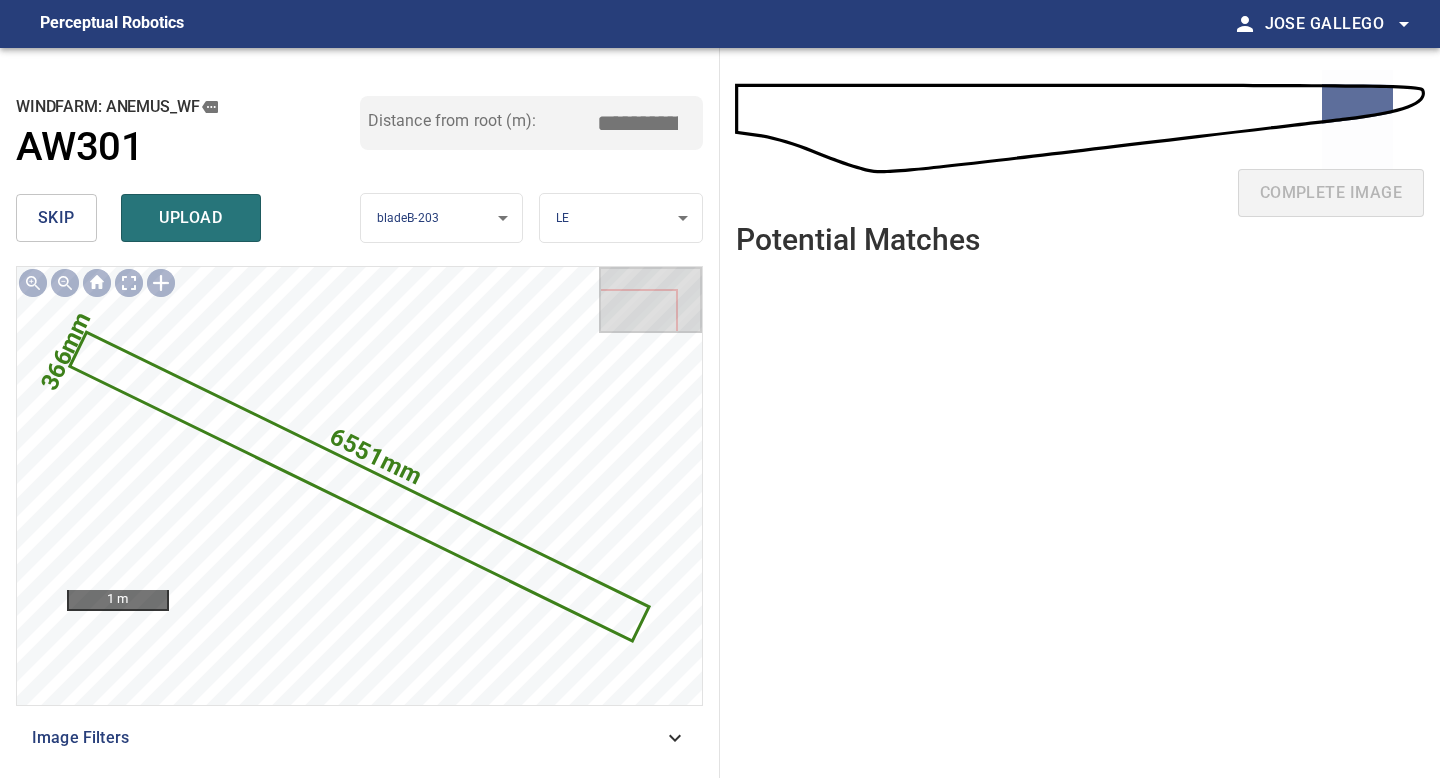 drag, startPoint x: 641, startPoint y: 118, endPoint x: 459, endPoint y: 118, distance: 182 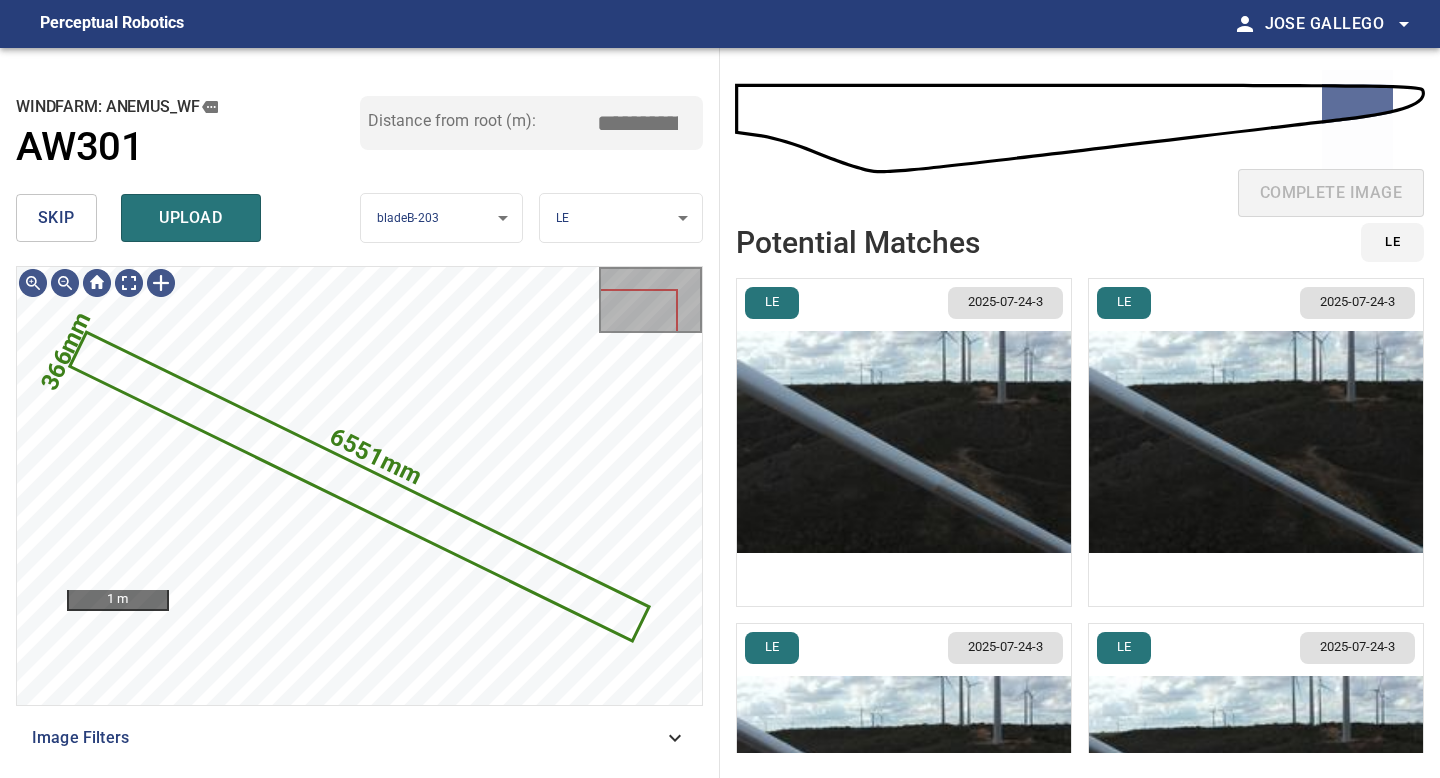 type on "*****" 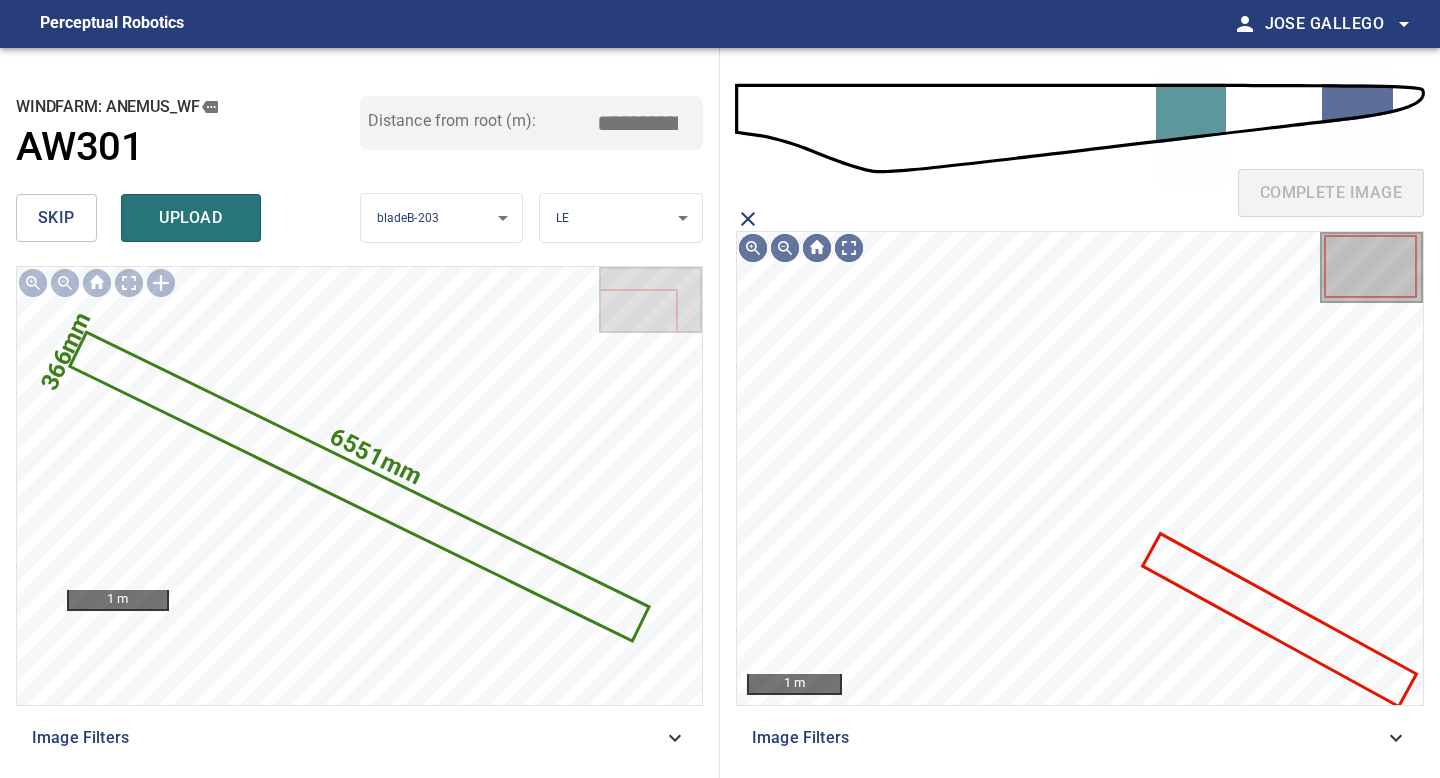 click 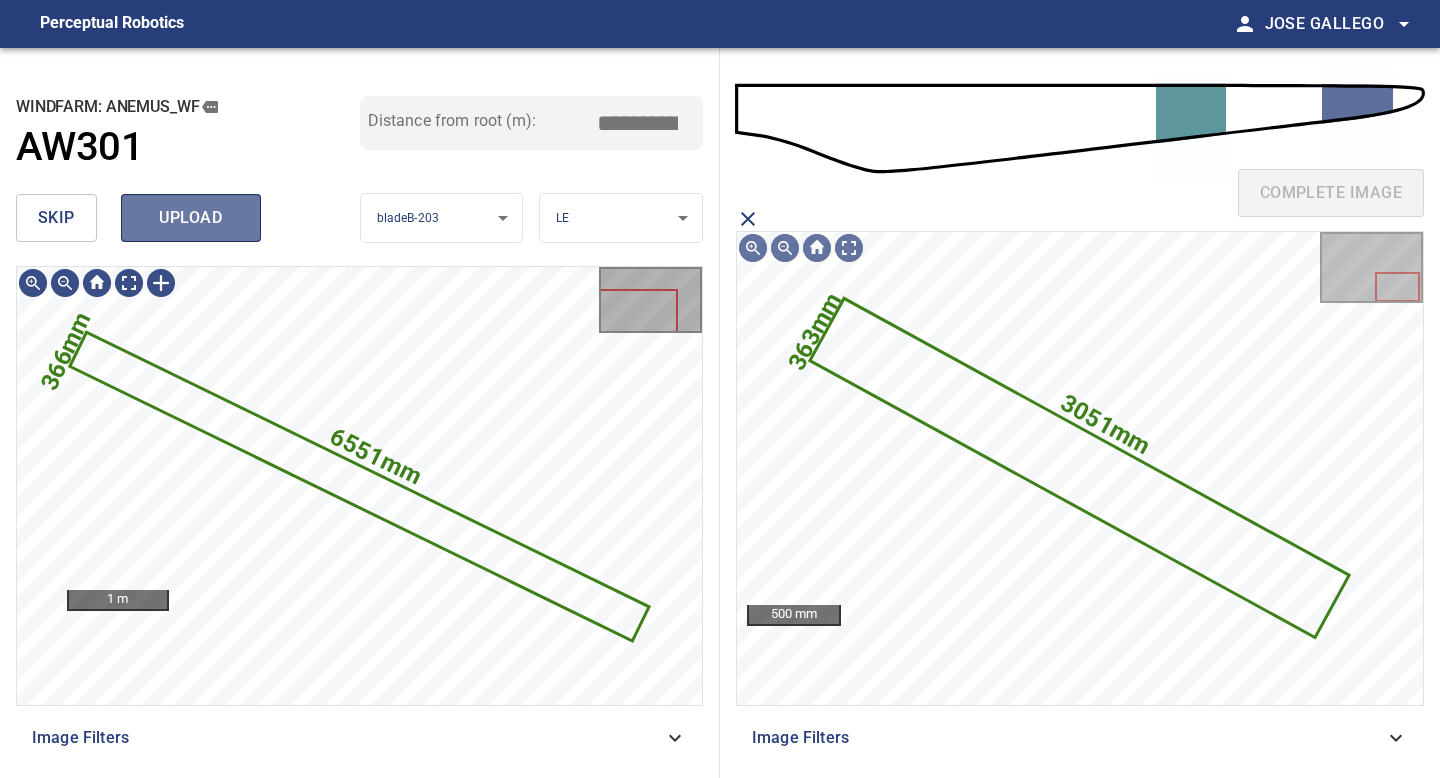 click on "upload" at bounding box center (191, 218) 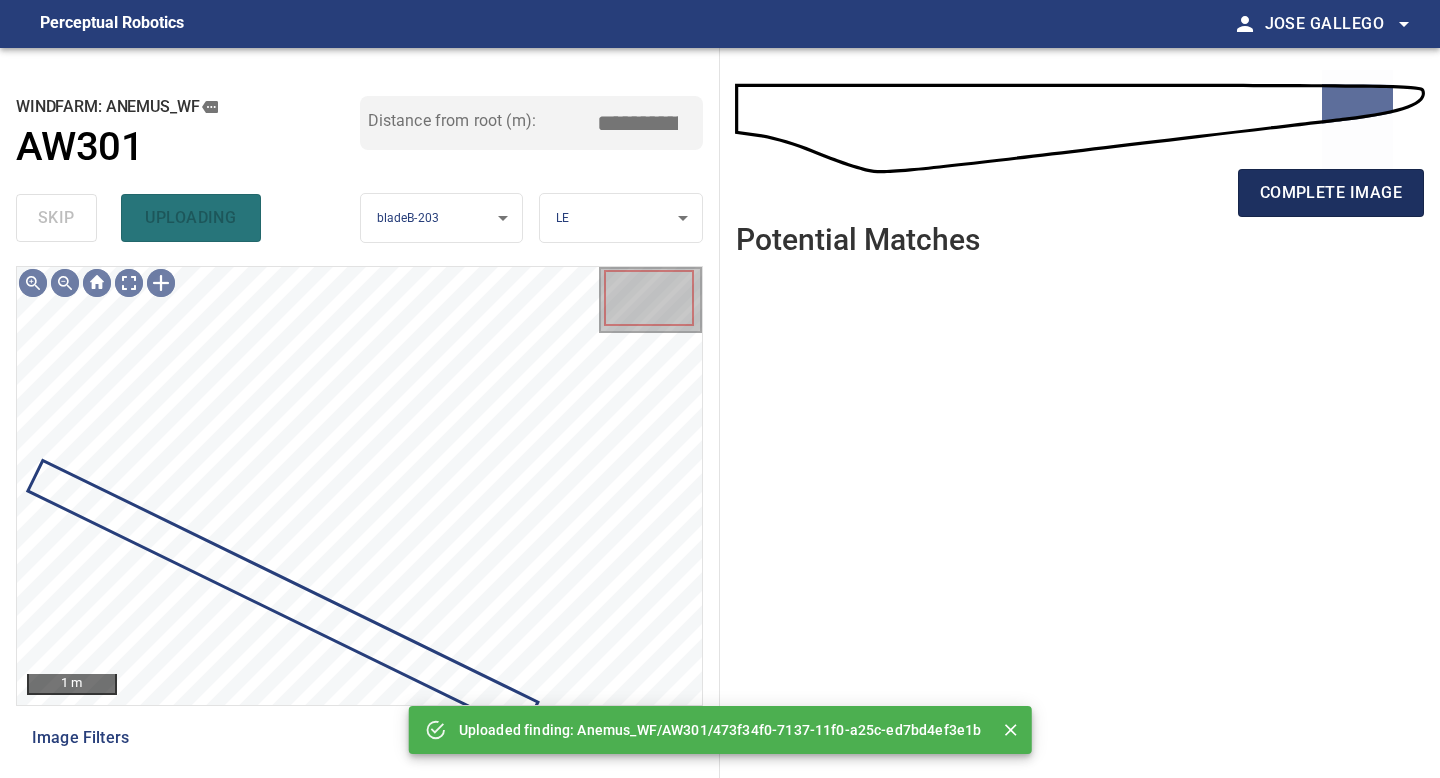 click on "complete image" at bounding box center [1331, 193] 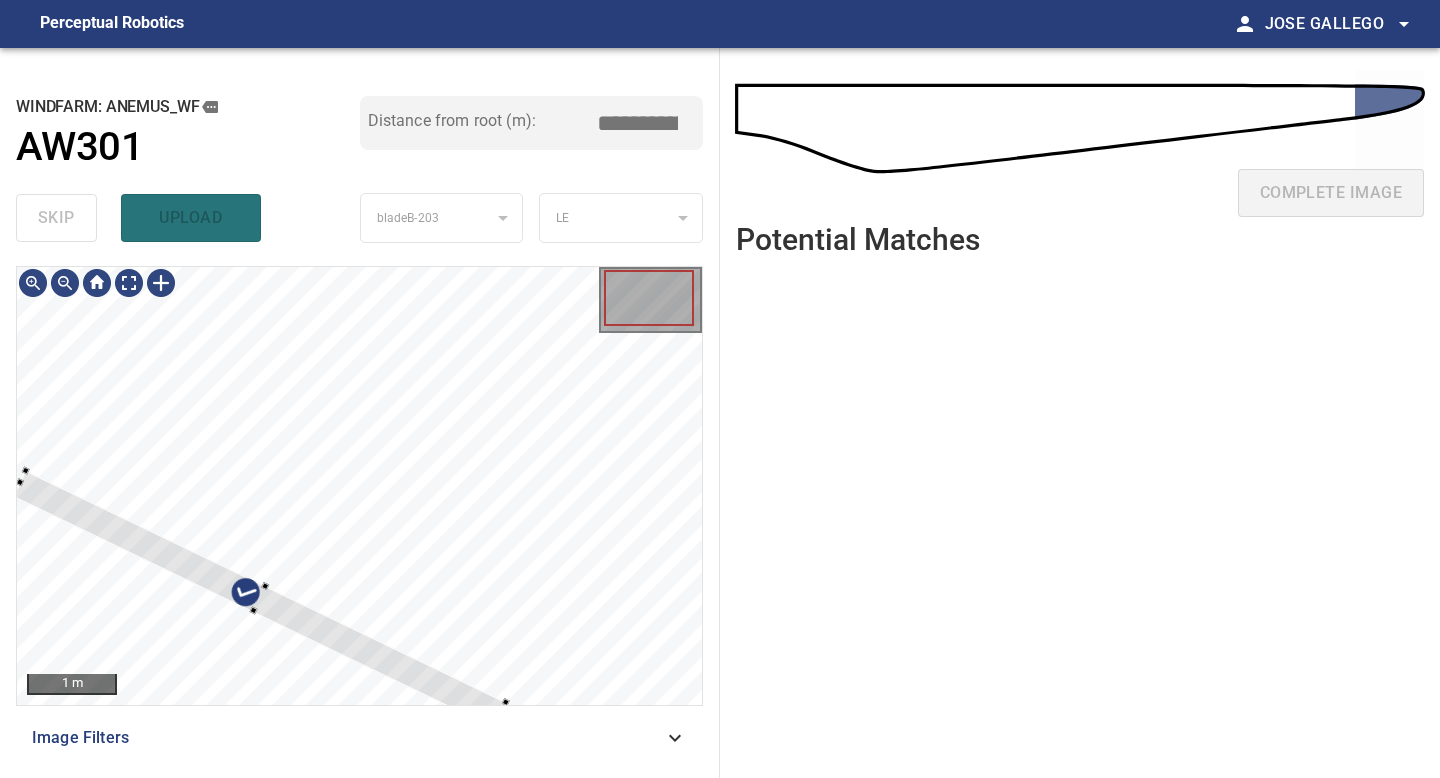 click on "**********" at bounding box center (360, 413) 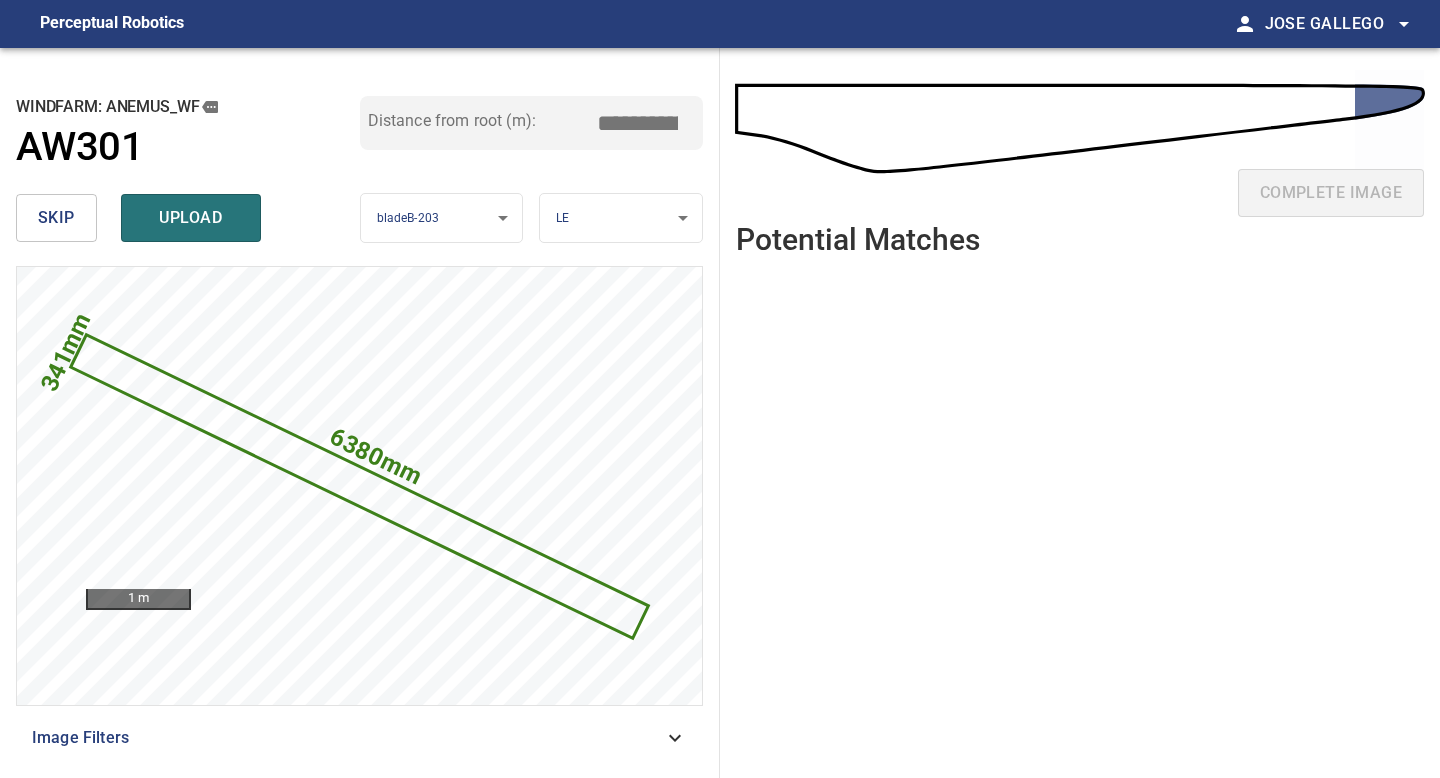 drag, startPoint x: 644, startPoint y: 119, endPoint x: 426, endPoint y: 119, distance: 218 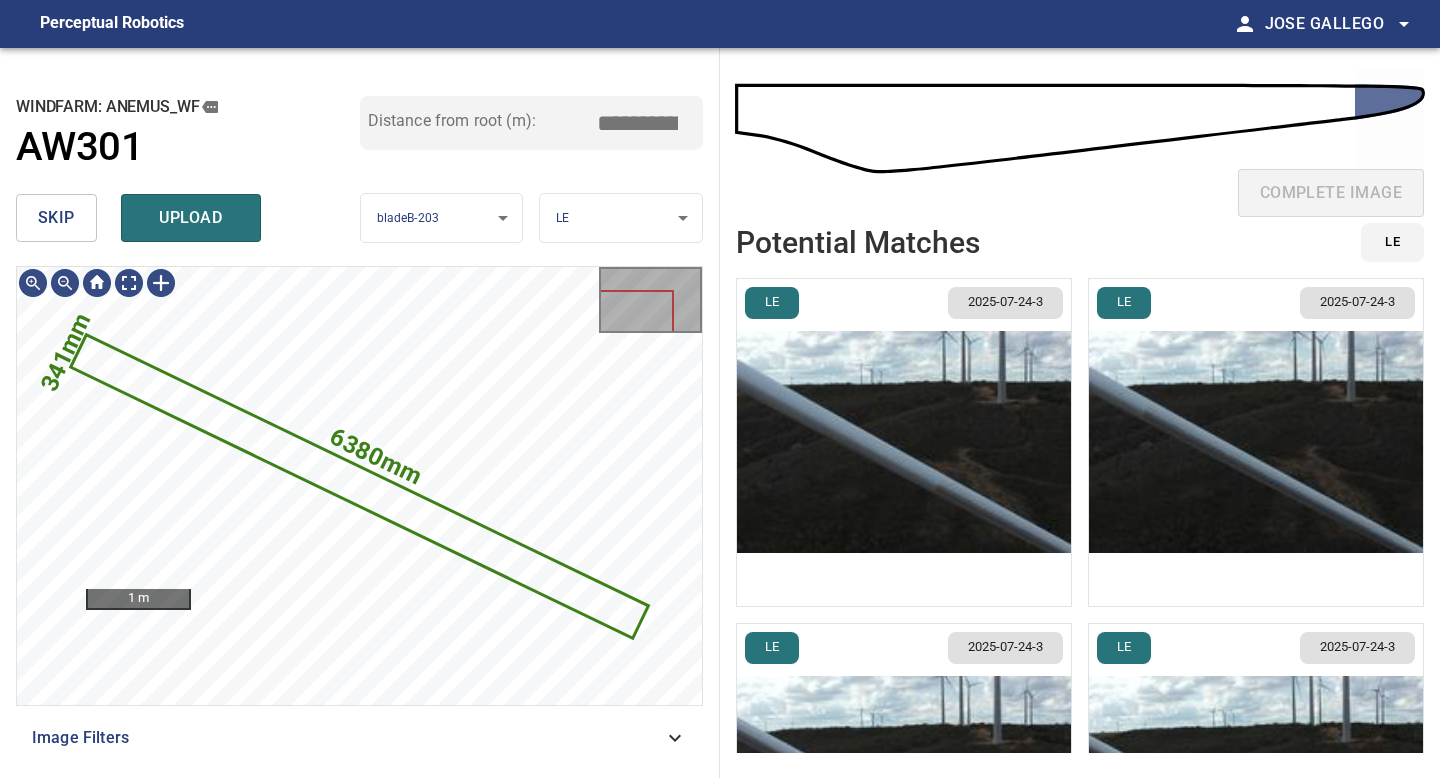 type on "*****" 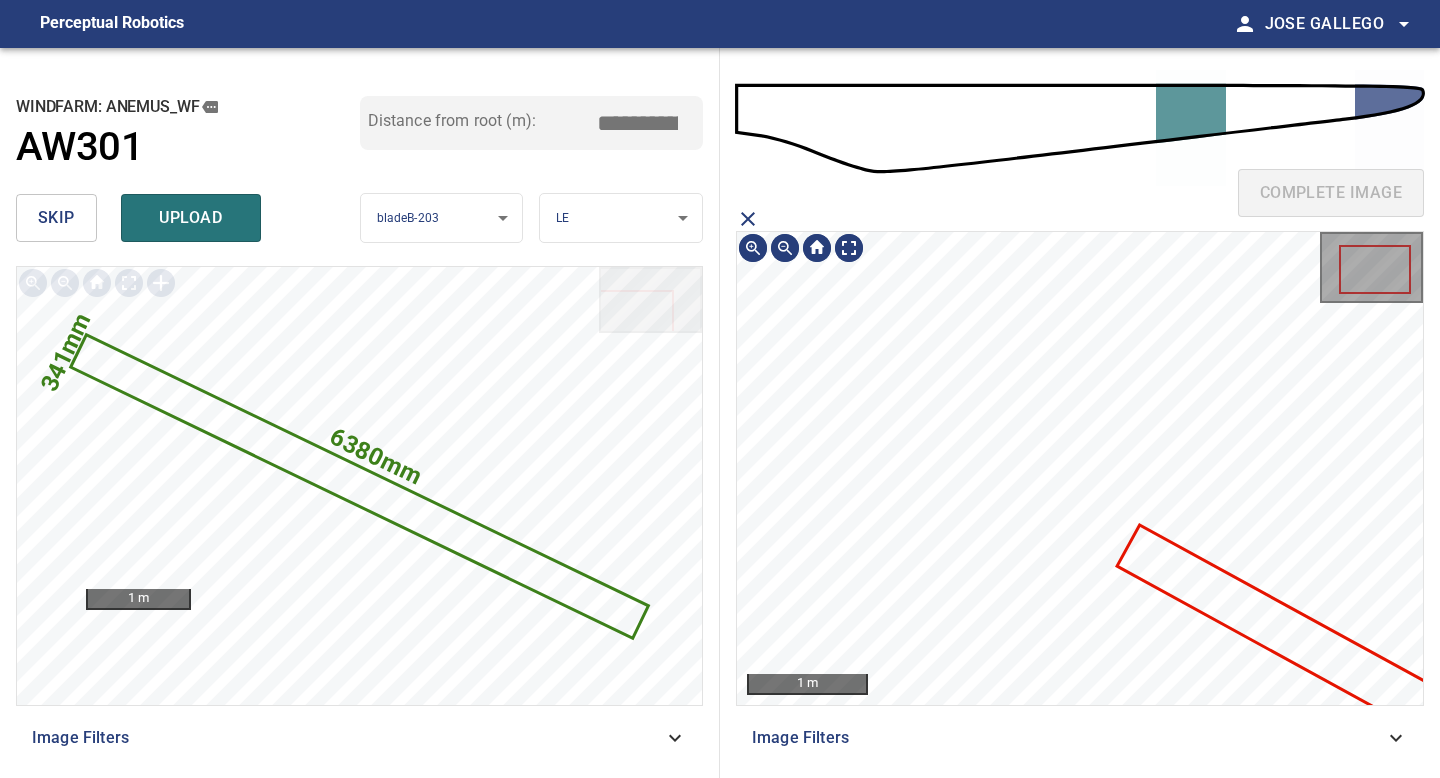 click 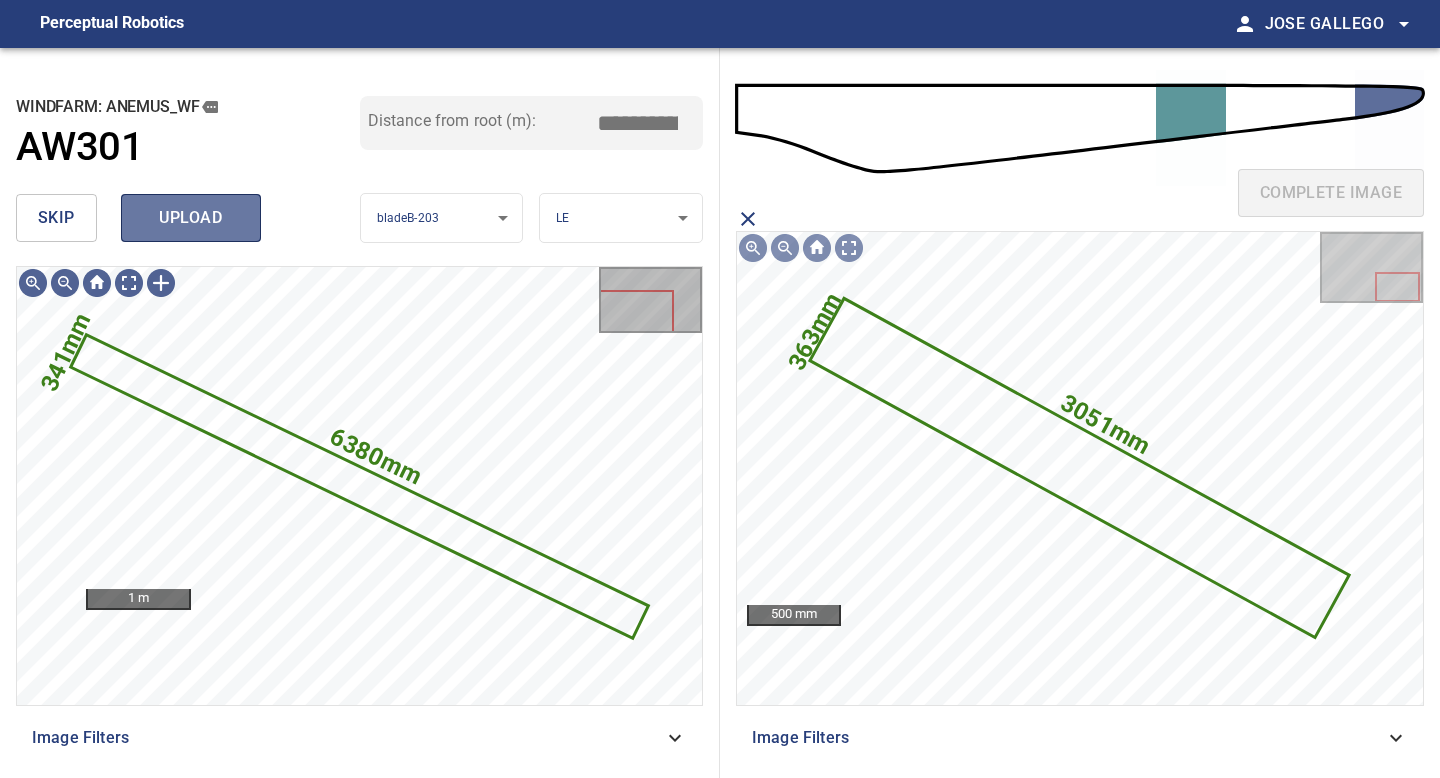 click on "upload" at bounding box center [191, 218] 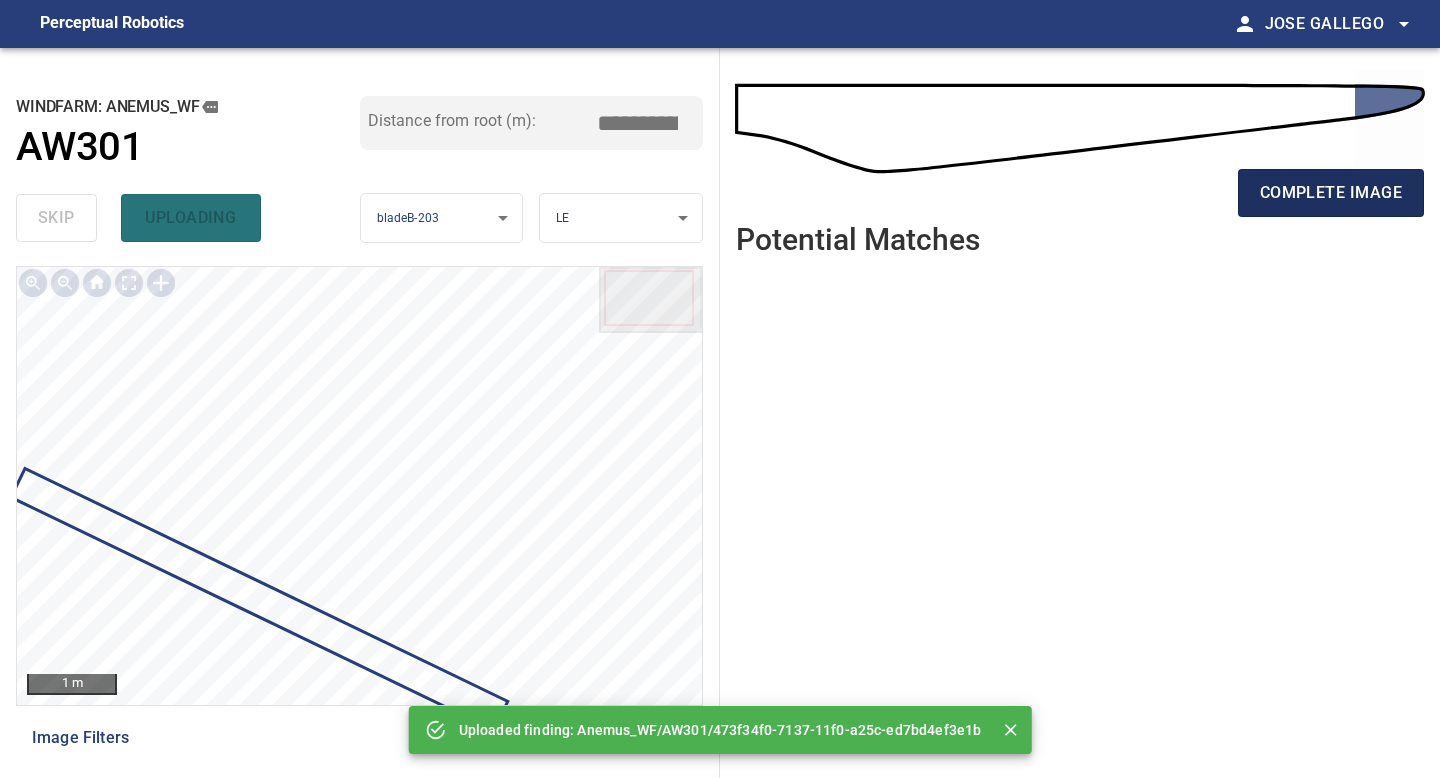 click on "complete image" at bounding box center (1331, 193) 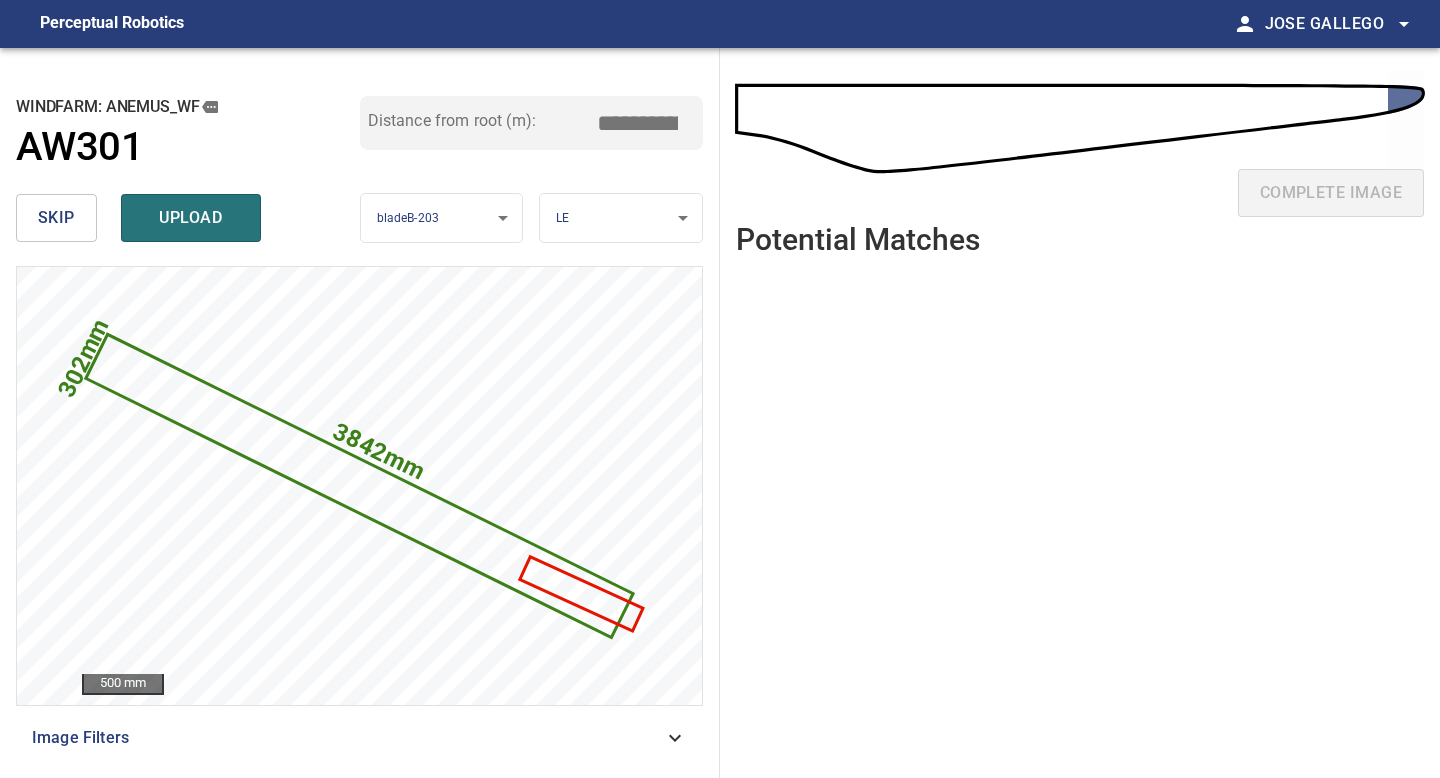 drag, startPoint x: 641, startPoint y: 117, endPoint x: 527, endPoint y: 149, distance: 118.40608 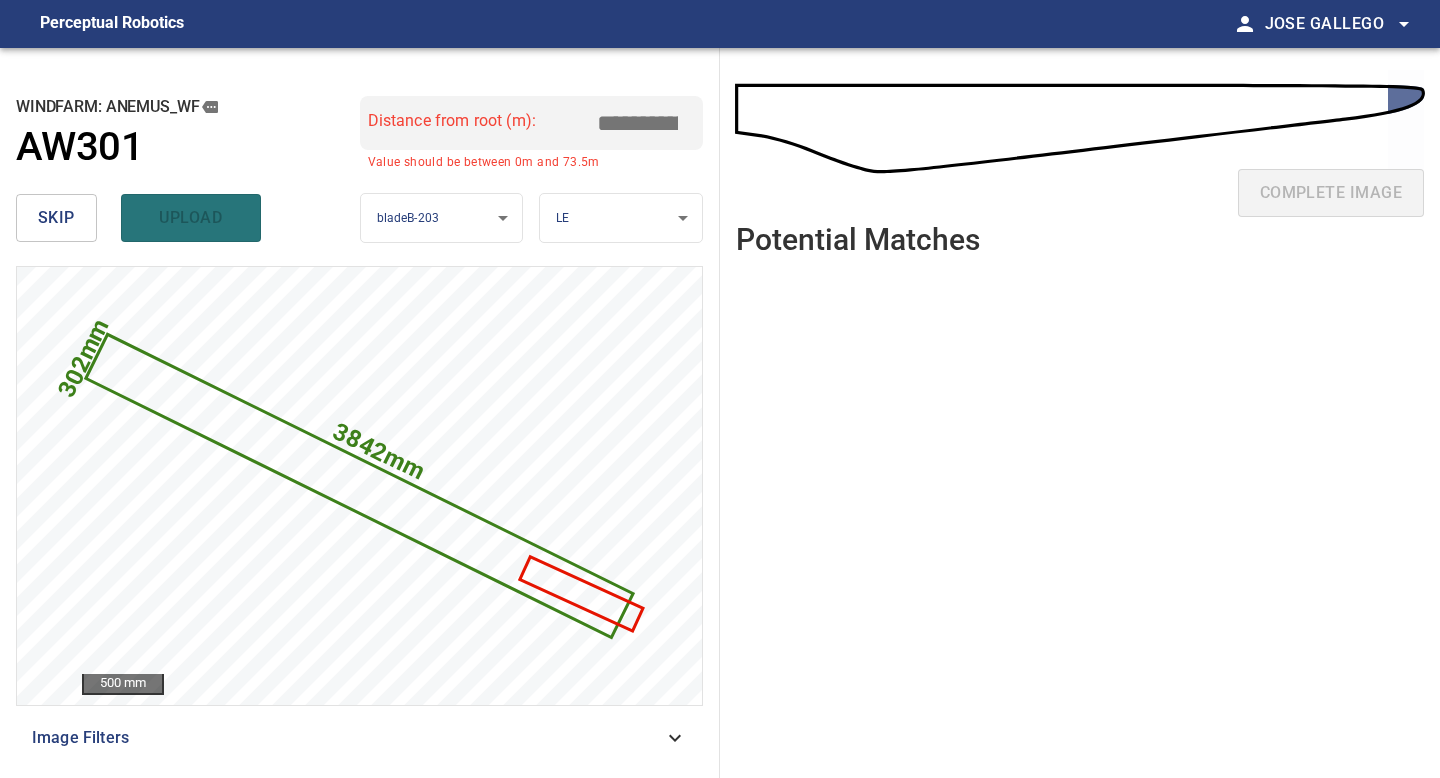 drag, startPoint x: 637, startPoint y: 120, endPoint x: 415, endPoint y: 120, distance: 222 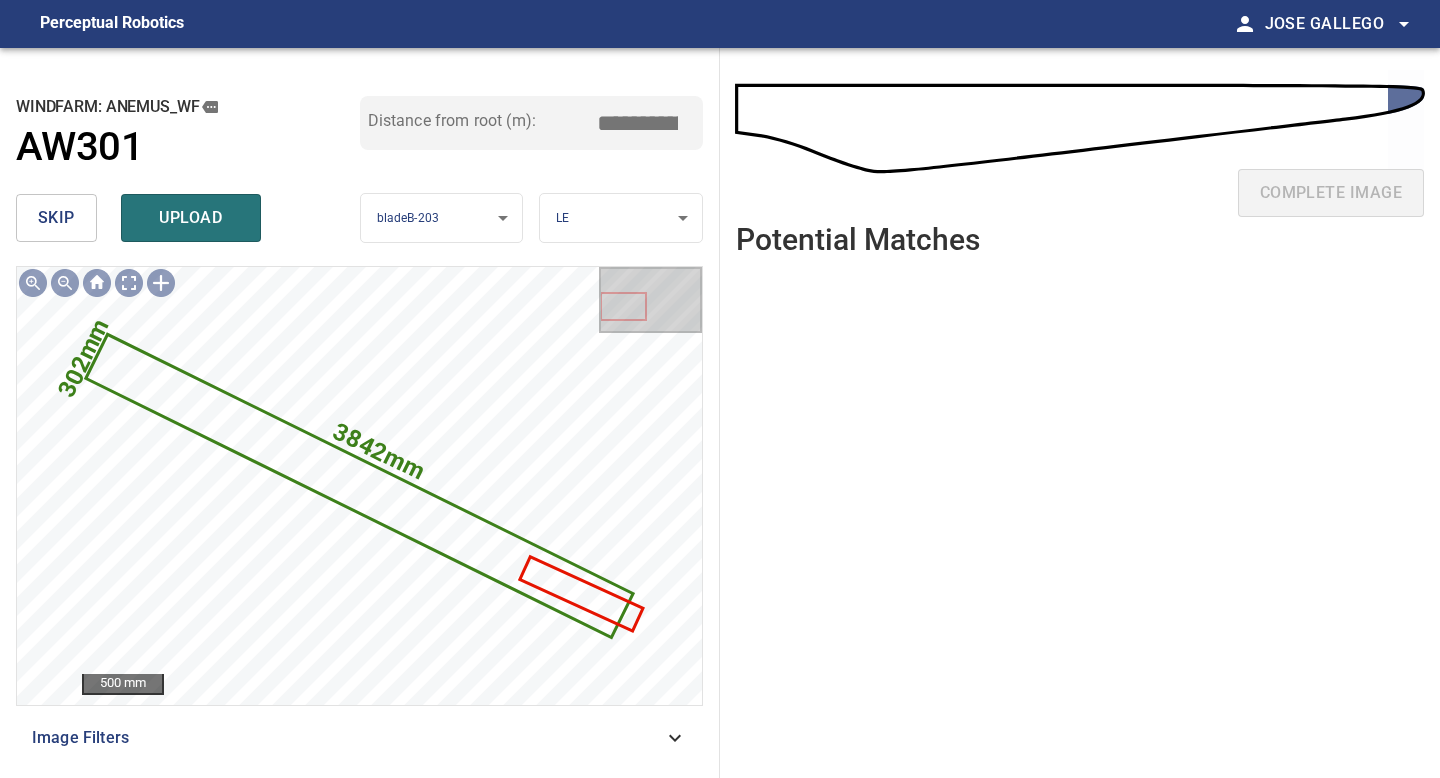 drag, startPoint x: 646, startPoint y: 121, endPoint x: 446, endPoint y: 121, distance: 200 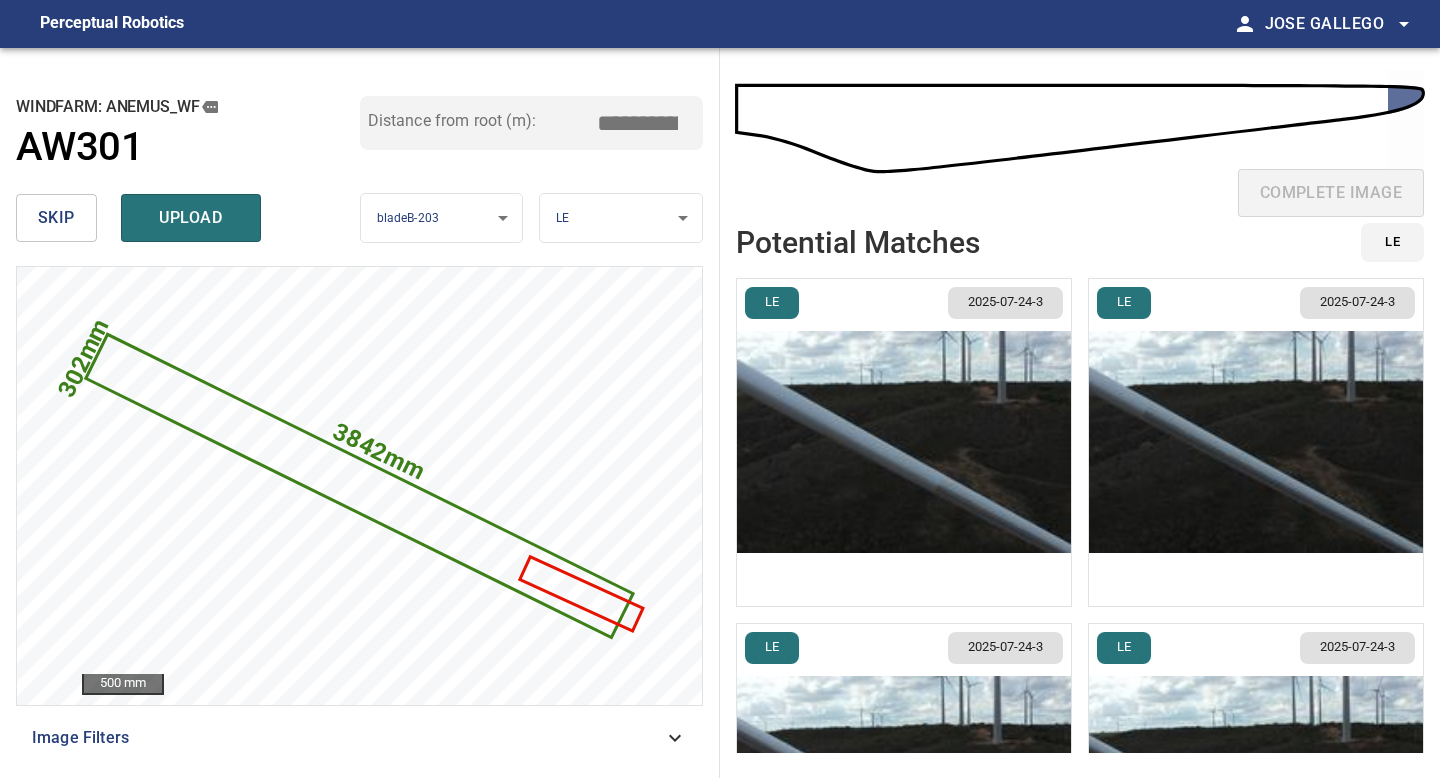 type on "*****" 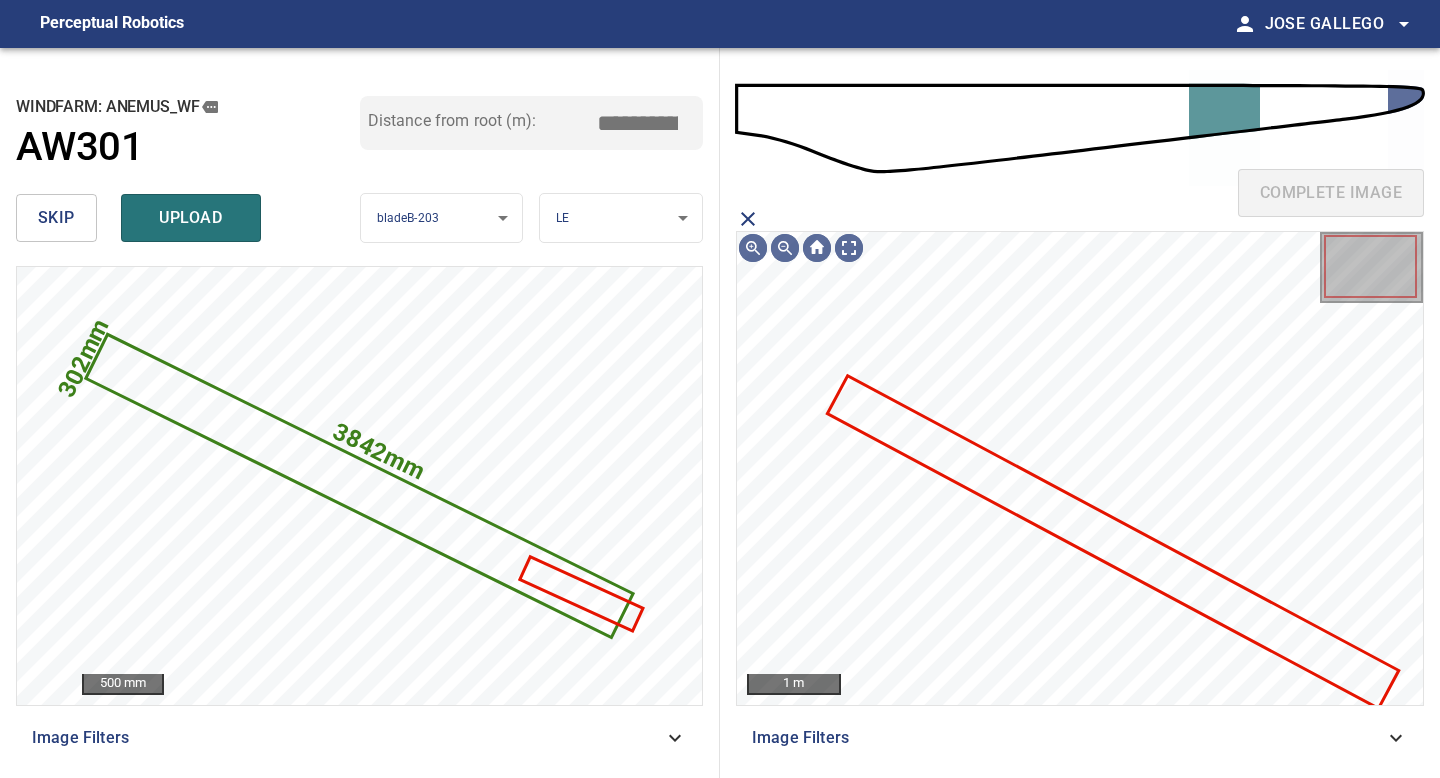 click 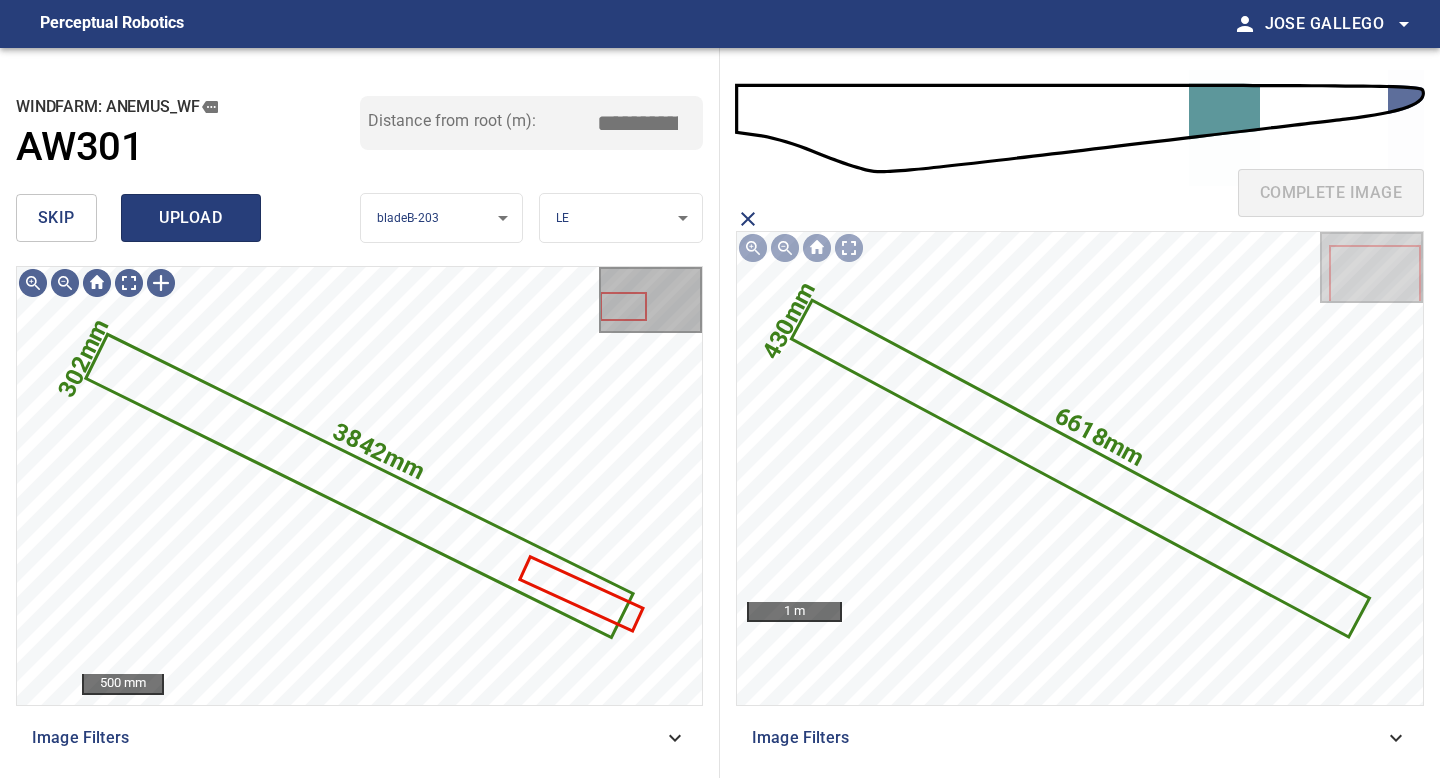 click on "upload" at bounding box center (191, 218) 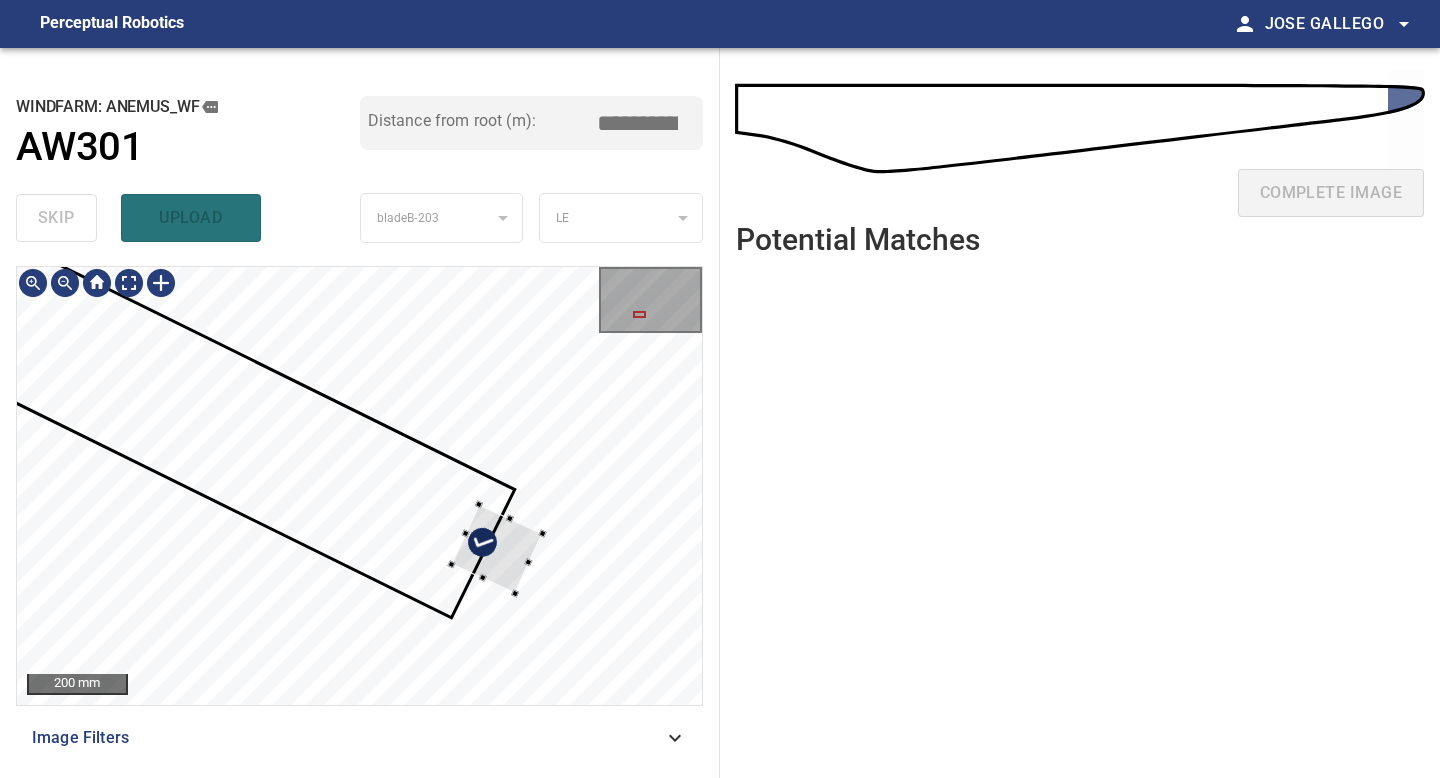 click at bounding box center (496, 549) 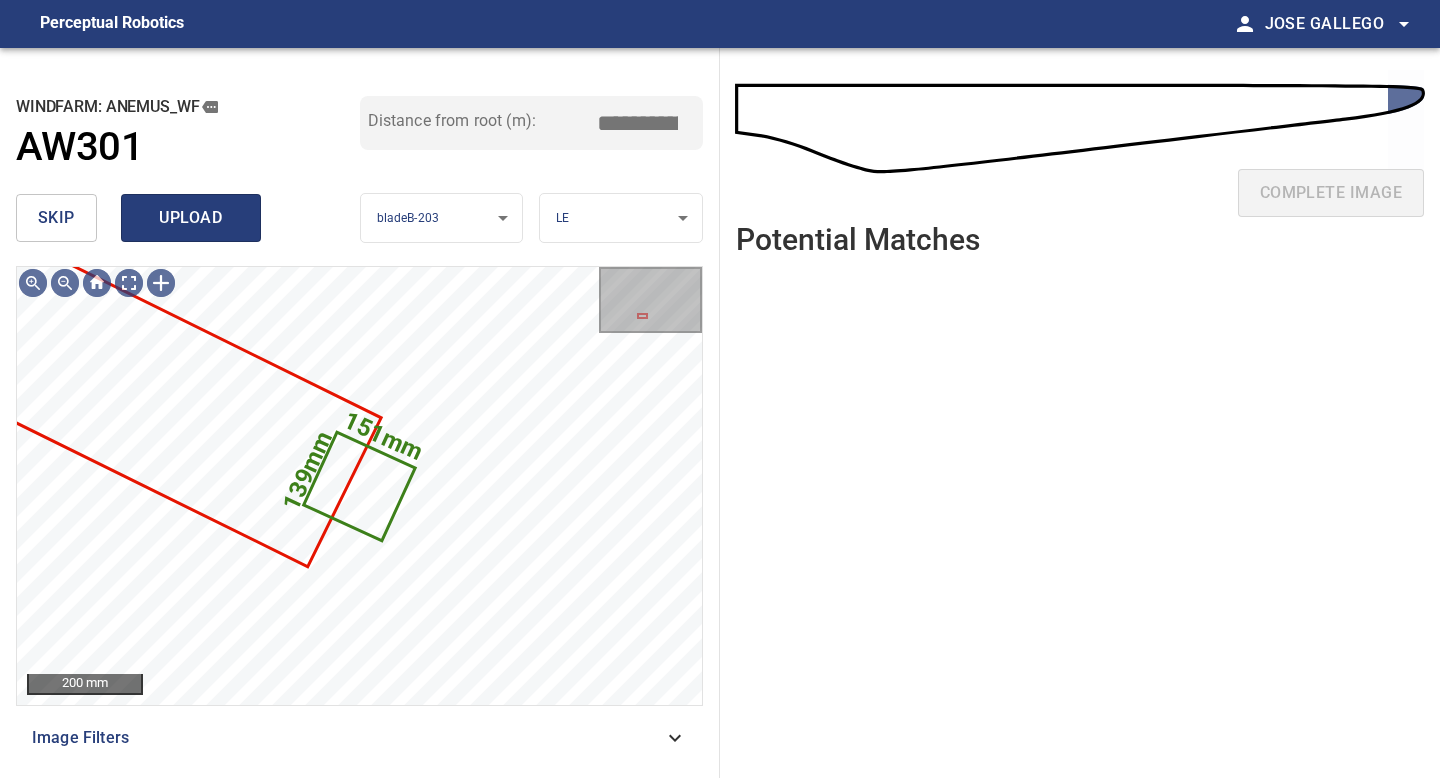 click on "upload" at bounding box center [191, 218] 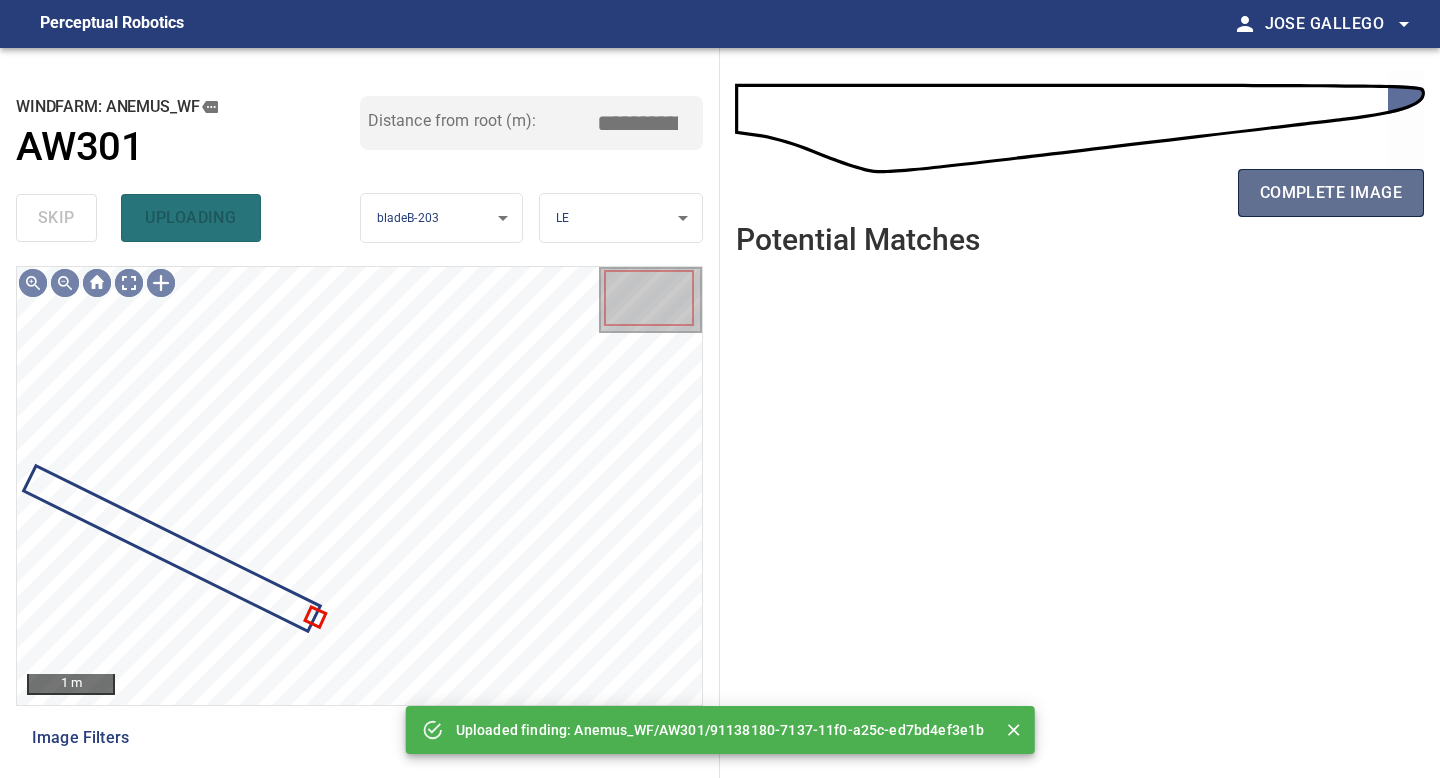 click on "complete image" at bounding box center [1331, 193] 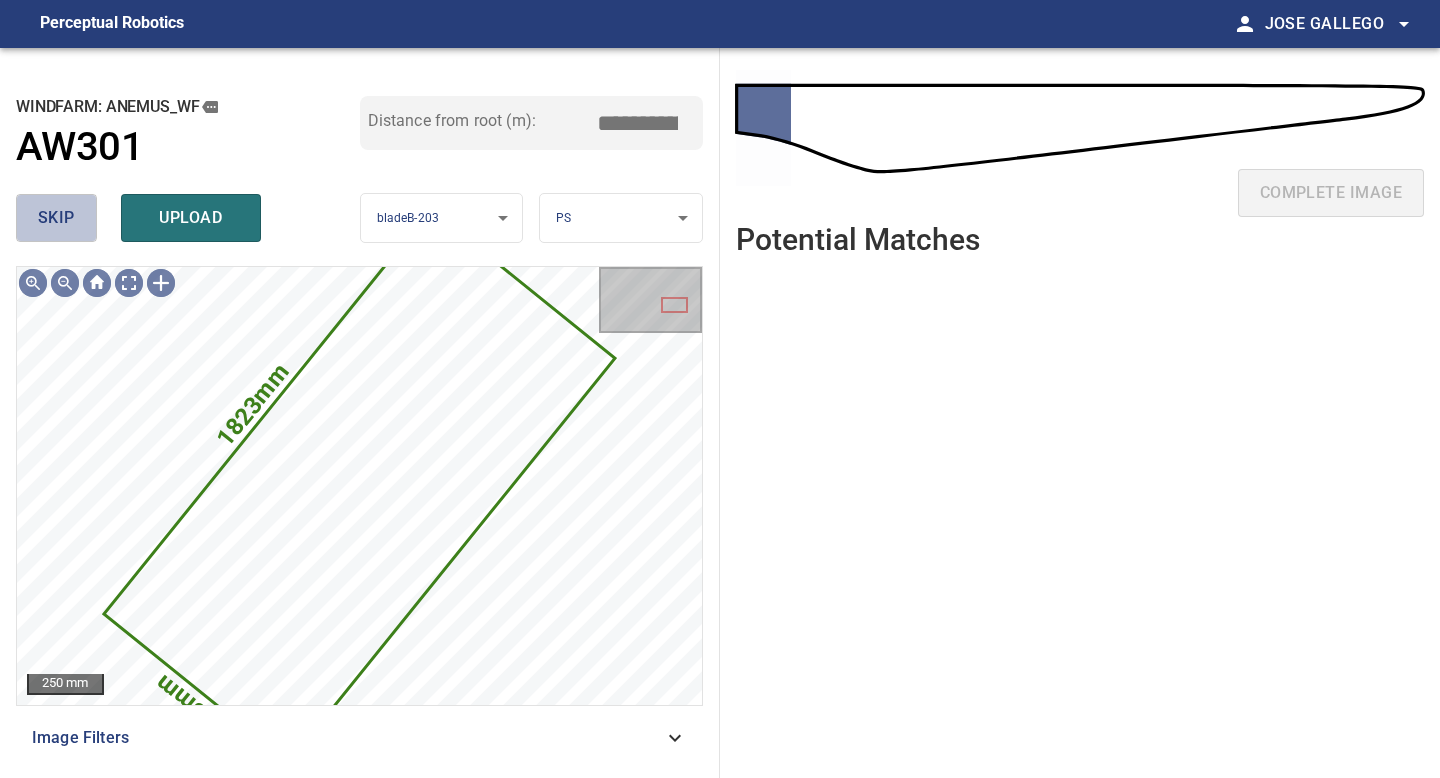click on "skip" at bounding box center [56, 218] 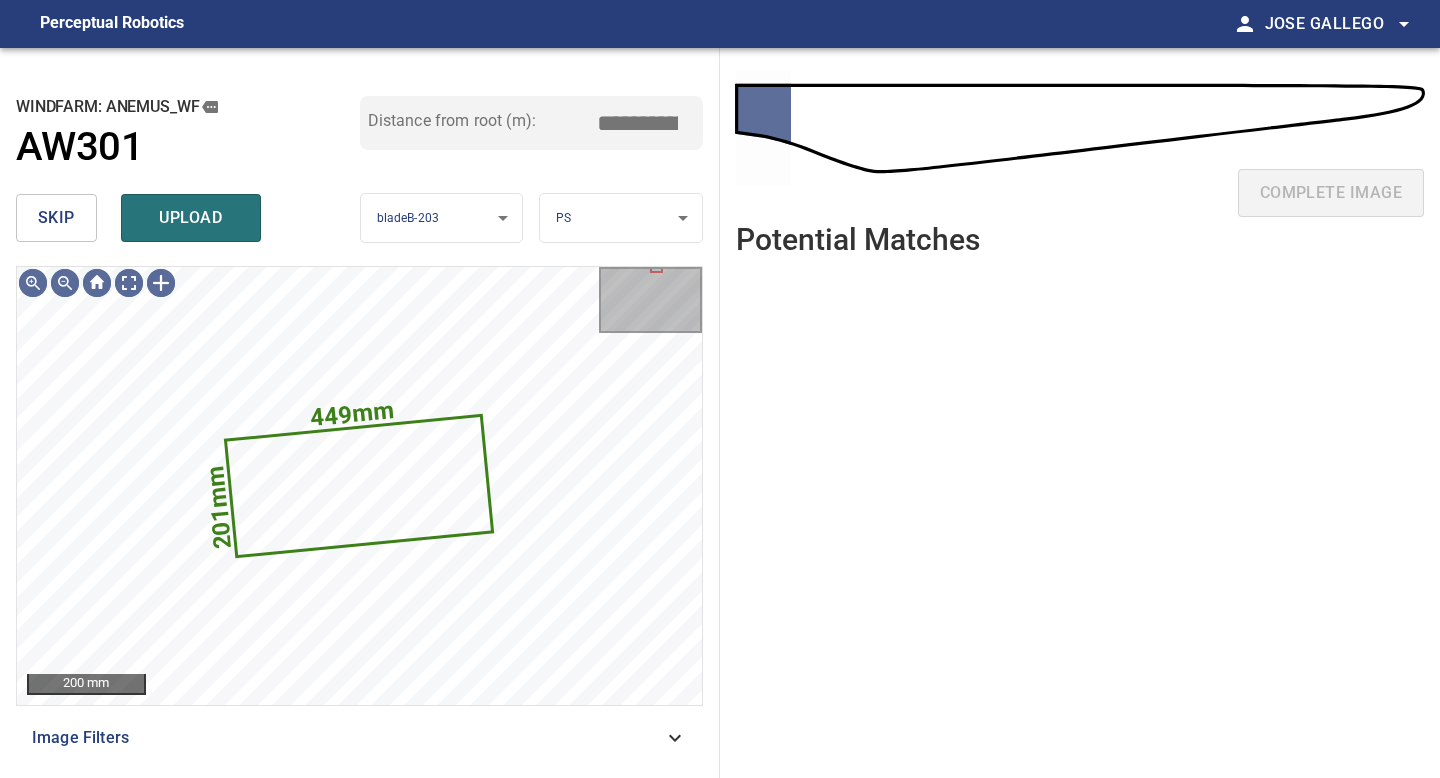 click on "skip" at bounding box center [56, 218] 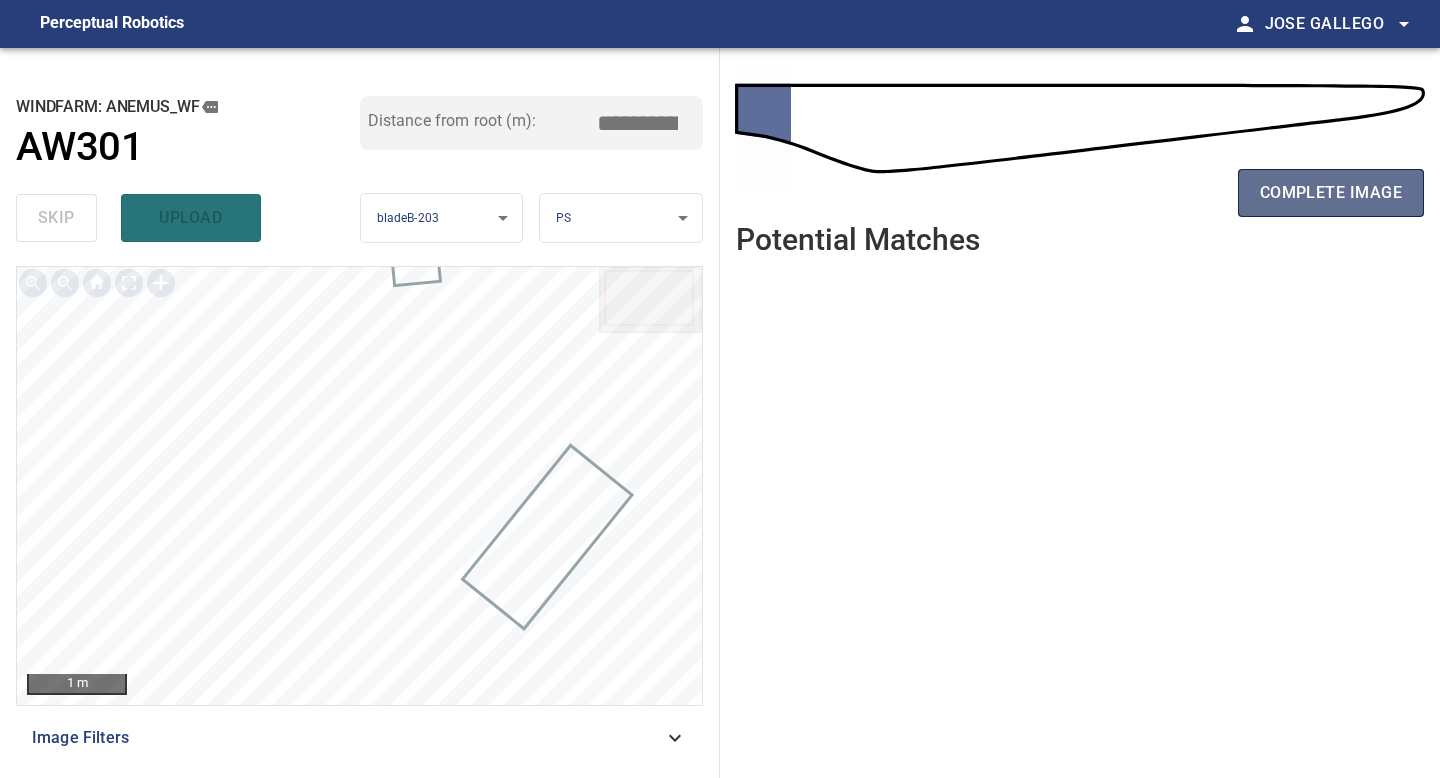 click on "complete image" at bounding box center [1331, 193] 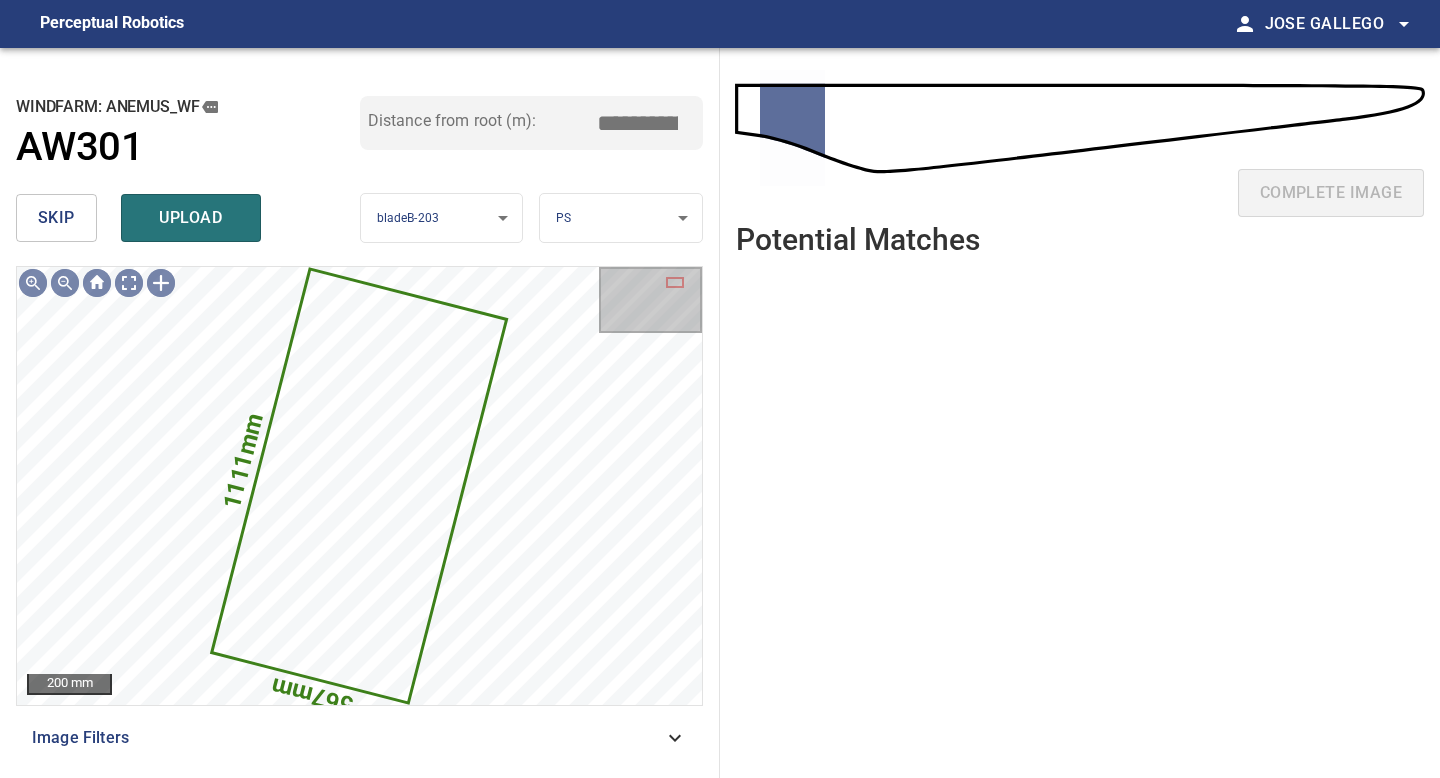 click on "skip" at bounding box center [56, 218] 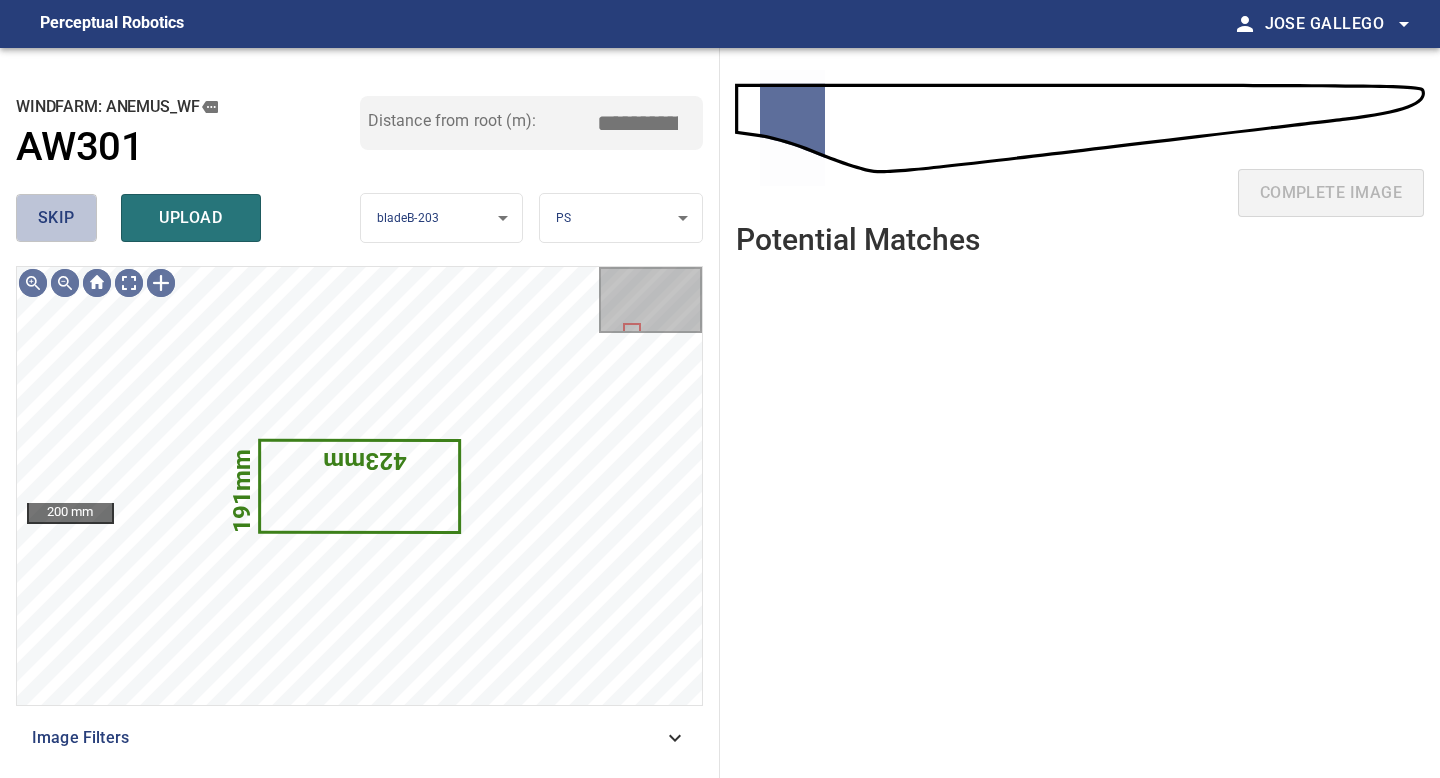 click on "skip" at bounding box center [56, 218] 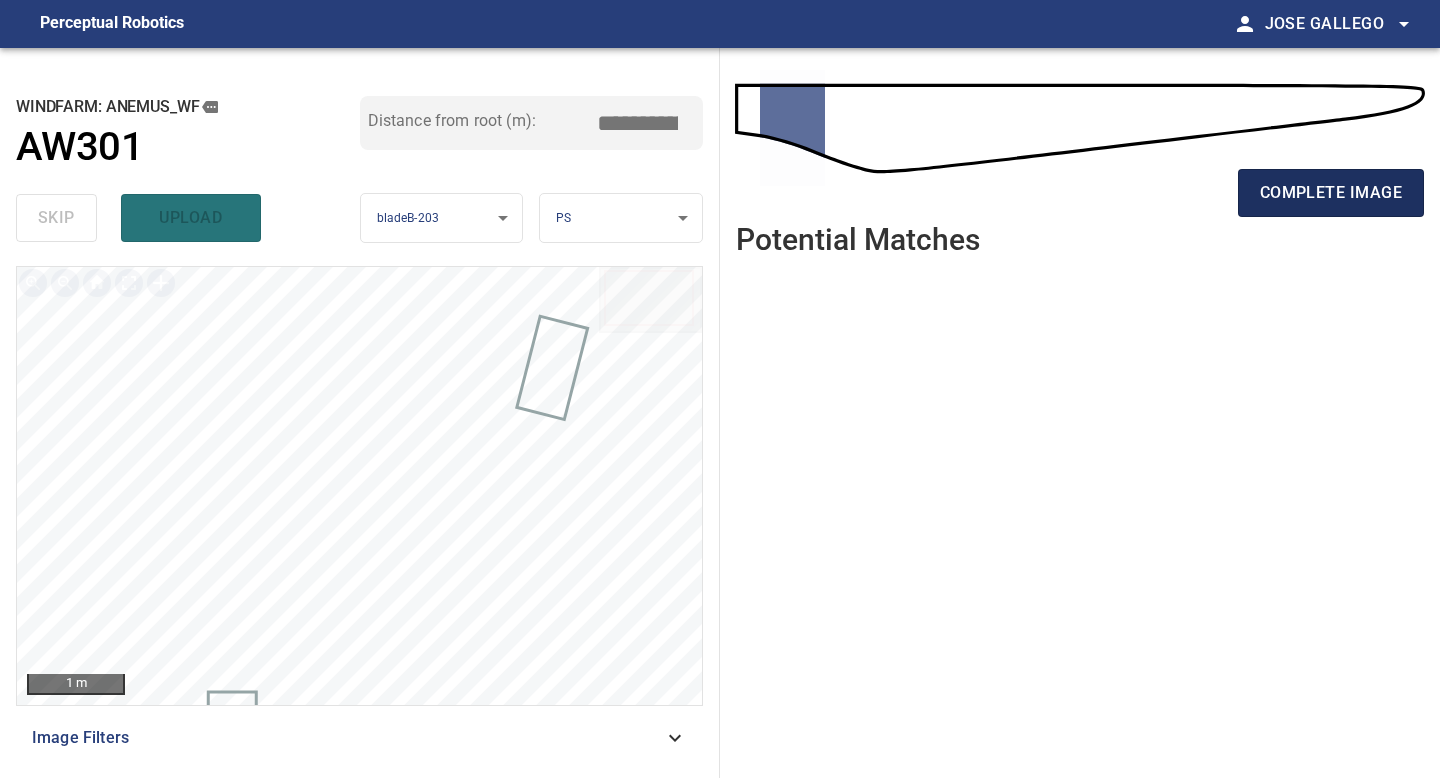 click on "complete image" at bounding box center [1331, 193] 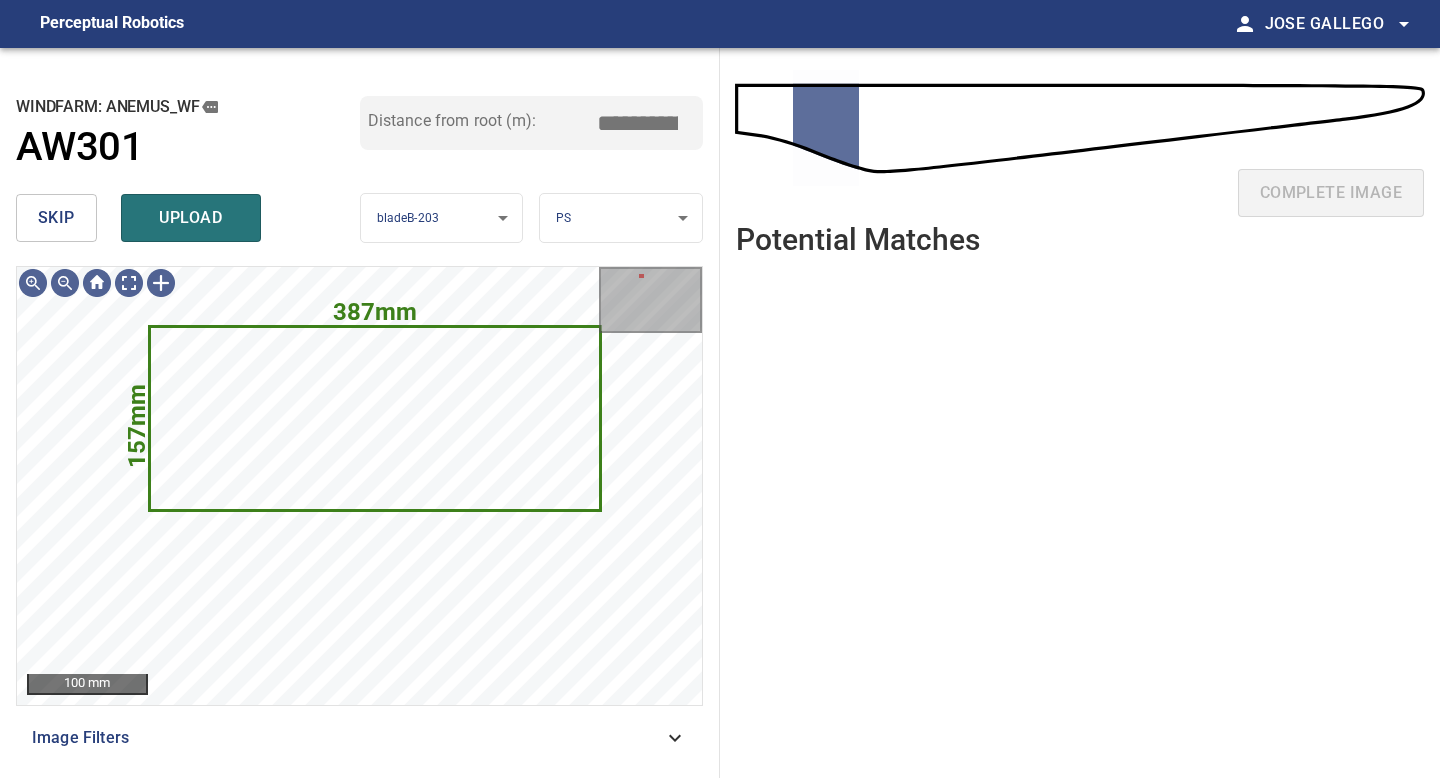 click on "skip" at bounding box center [56, 218] 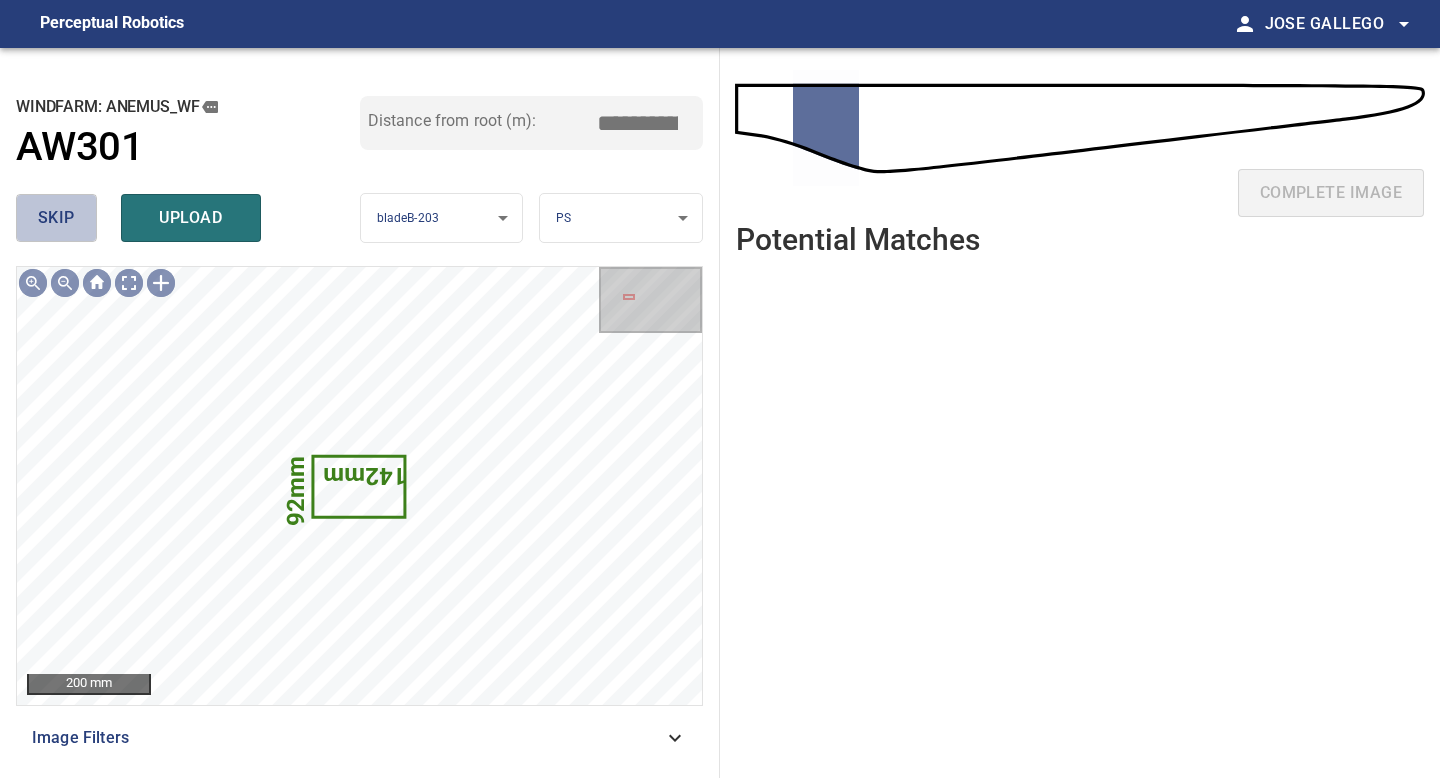 click on "skip" at bounding box center (56, 218) 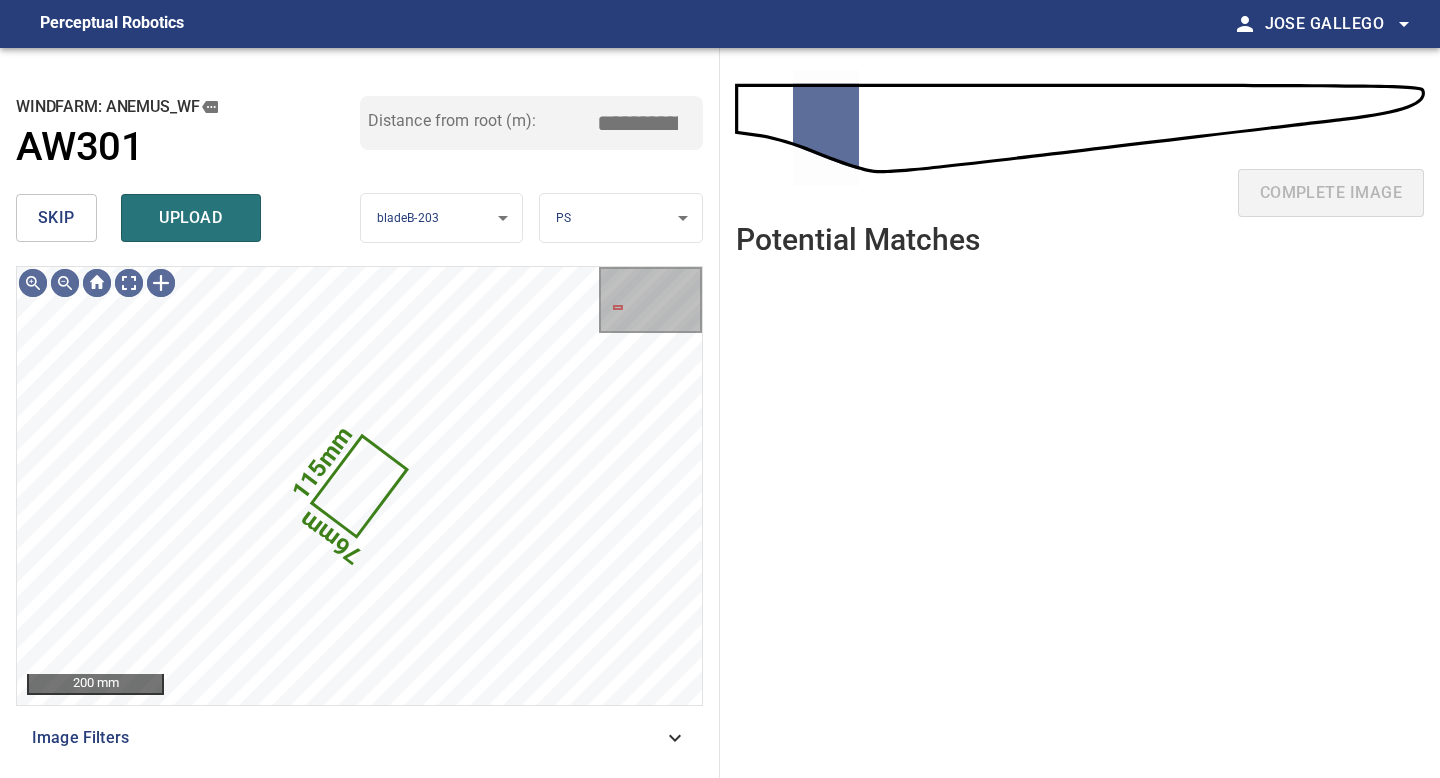 click on "skip" at bounding box center (56, 218) 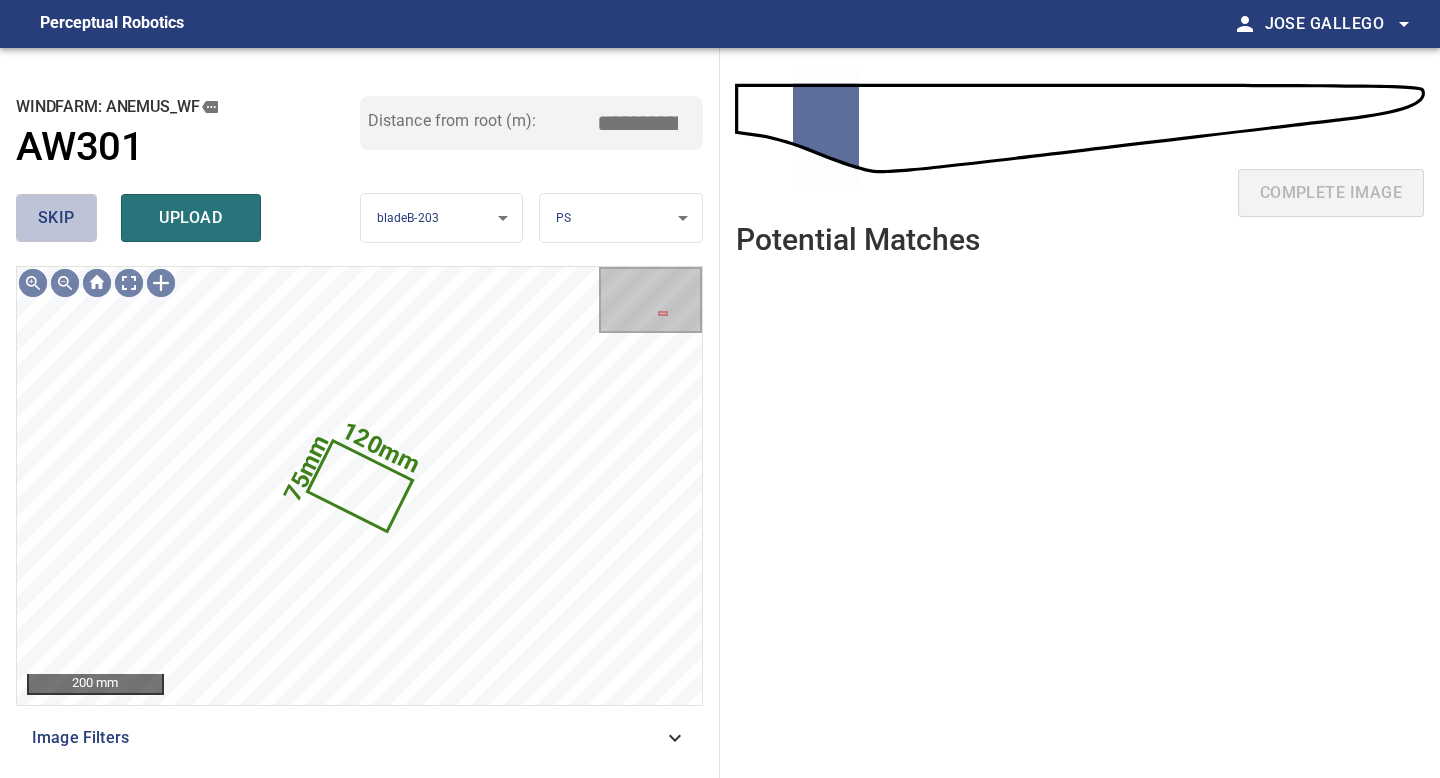click on "skip" at bounding box center (56, 218) 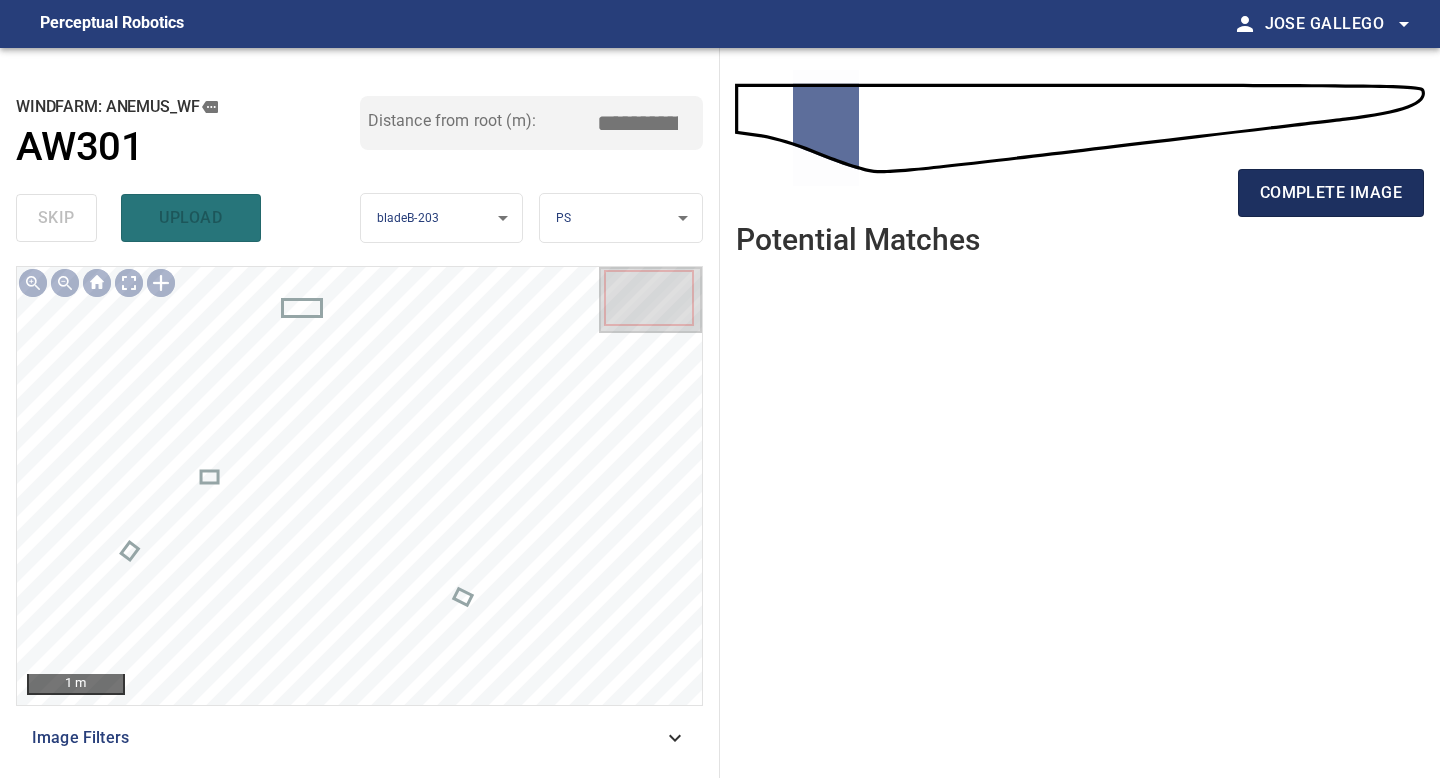 click on "complete image" at bounding box center [1331, 193] 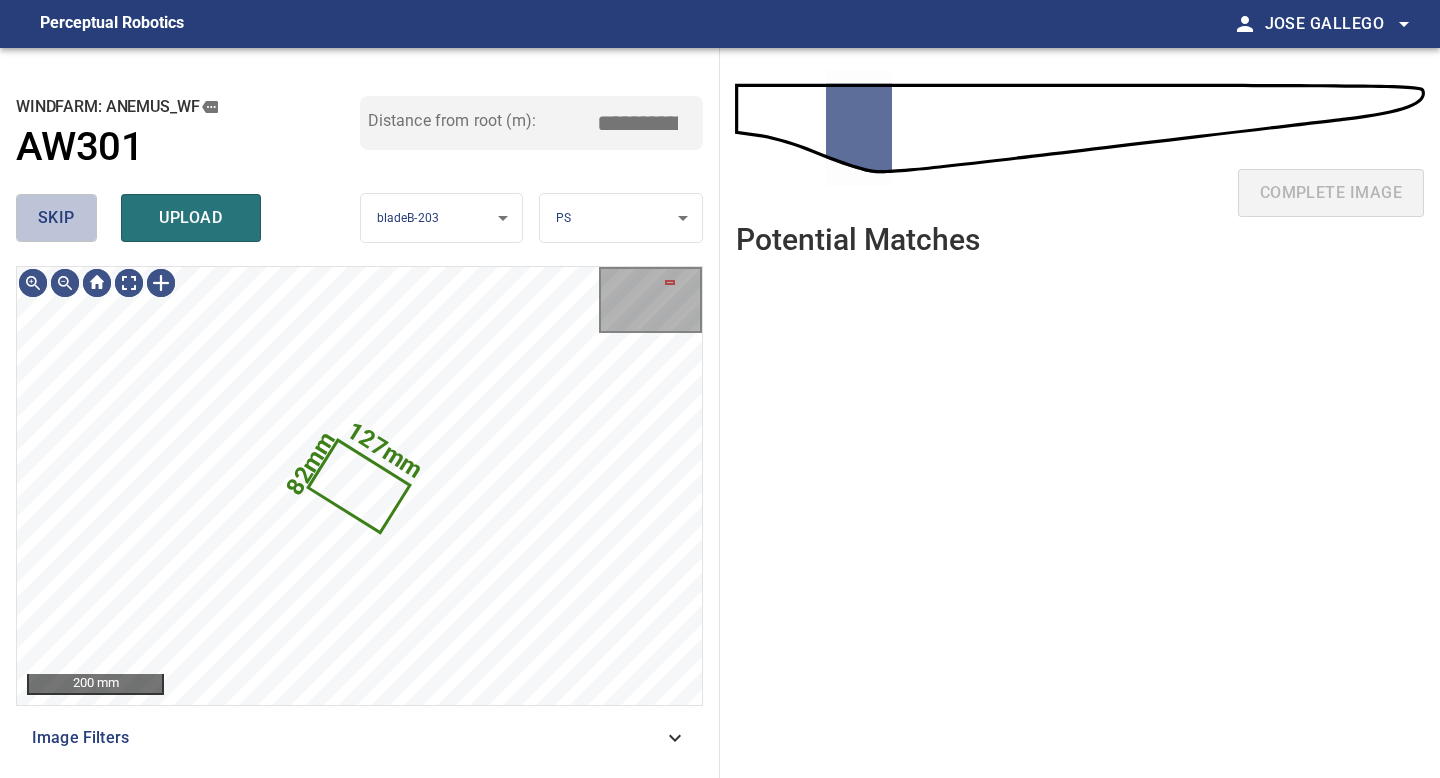 click on "skip" at bounding box center [56, 218] 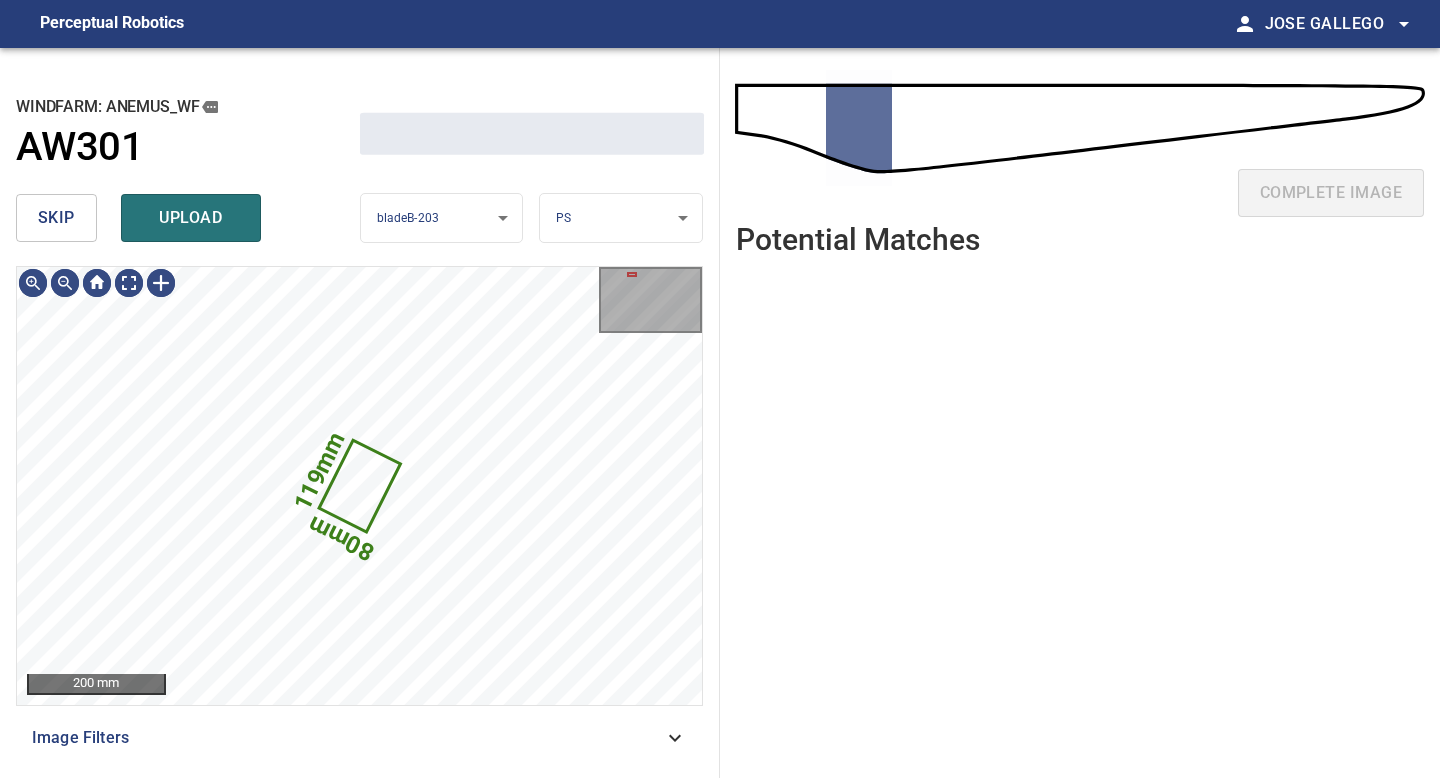 click on "skip" at bounding box center [56, 218] 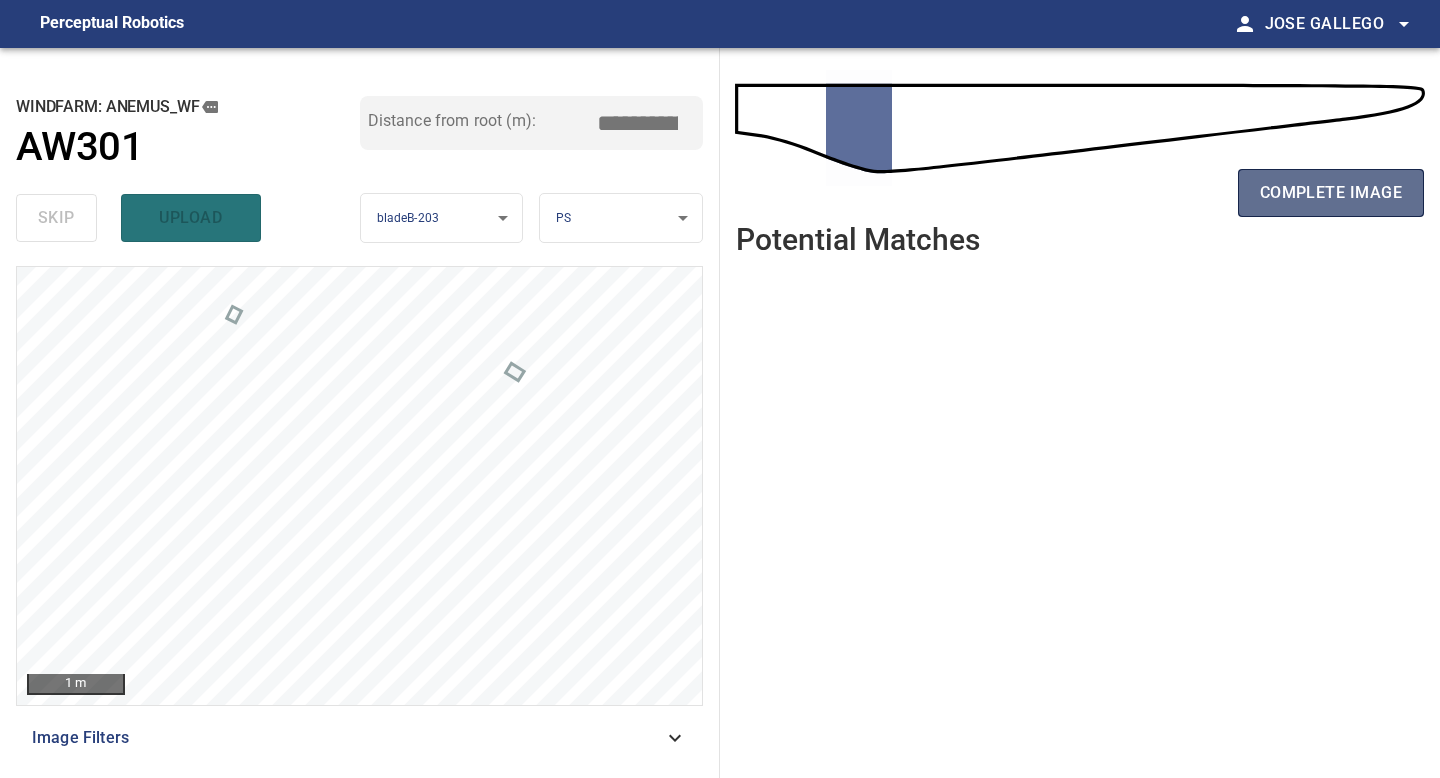 click on "complete image" at bounding box center [1331, 193] 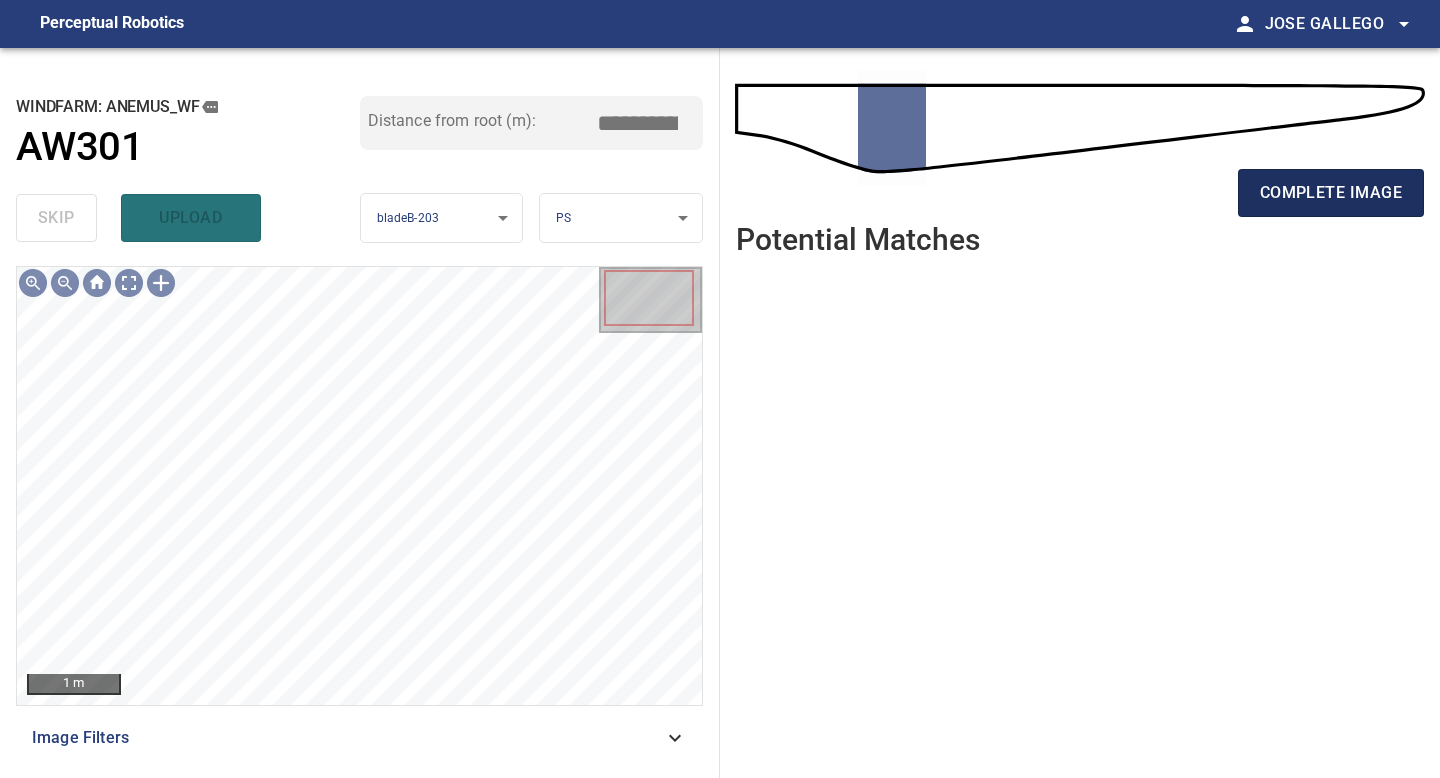 click on "complete image" at bounding box center (1331, 193) 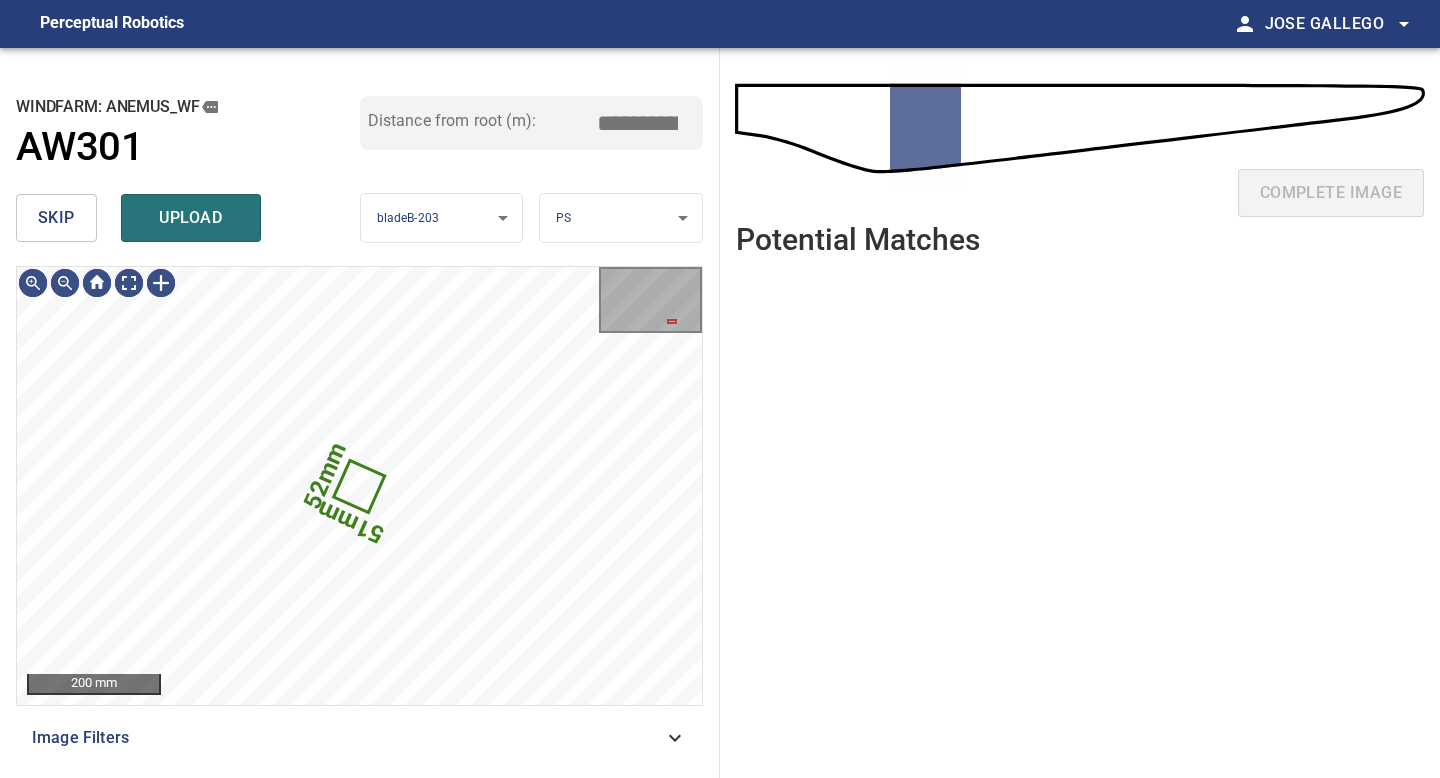 click on "skip" at bounding box center (56, 218) 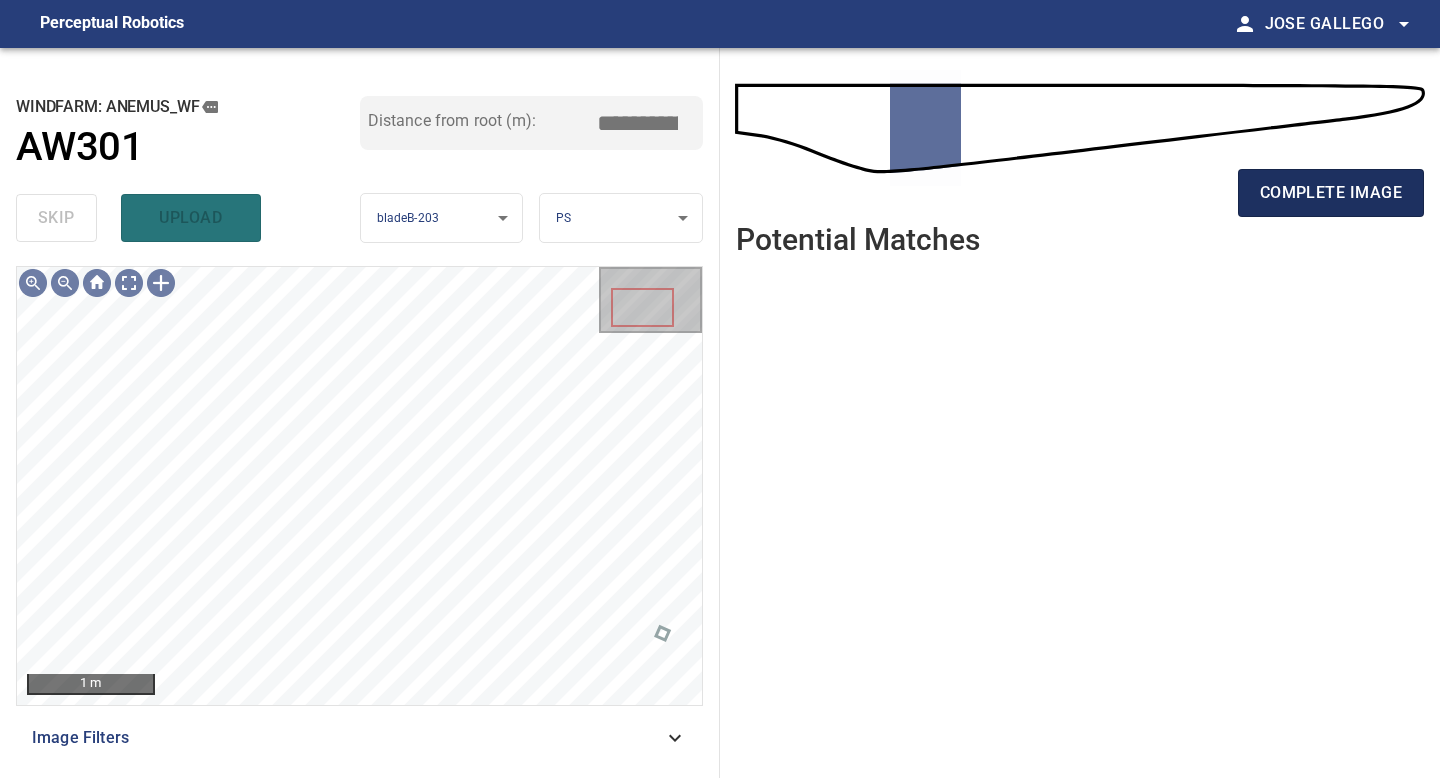 click on "complete image" at bounding box center [1331, 193] 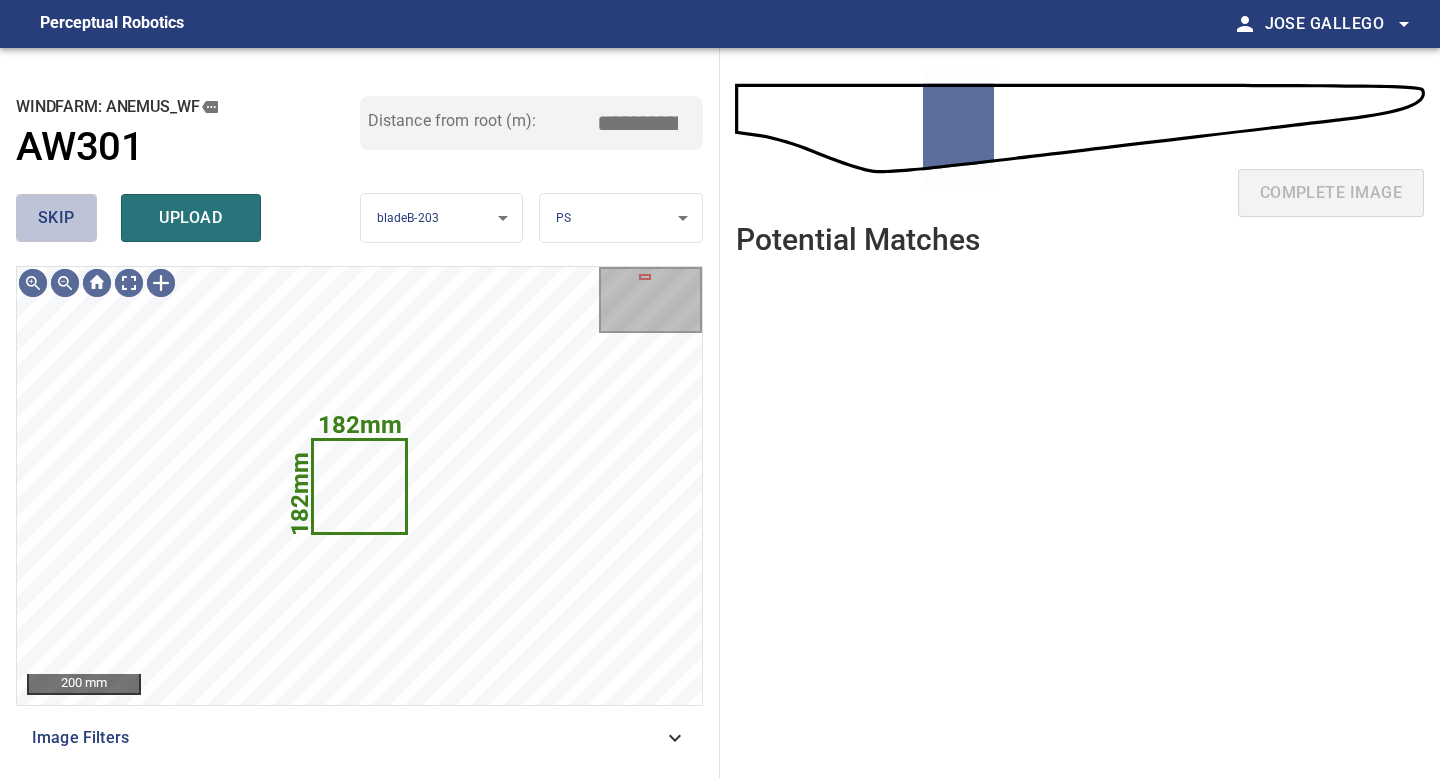 click on "skip" at bounding box center [56, 218] 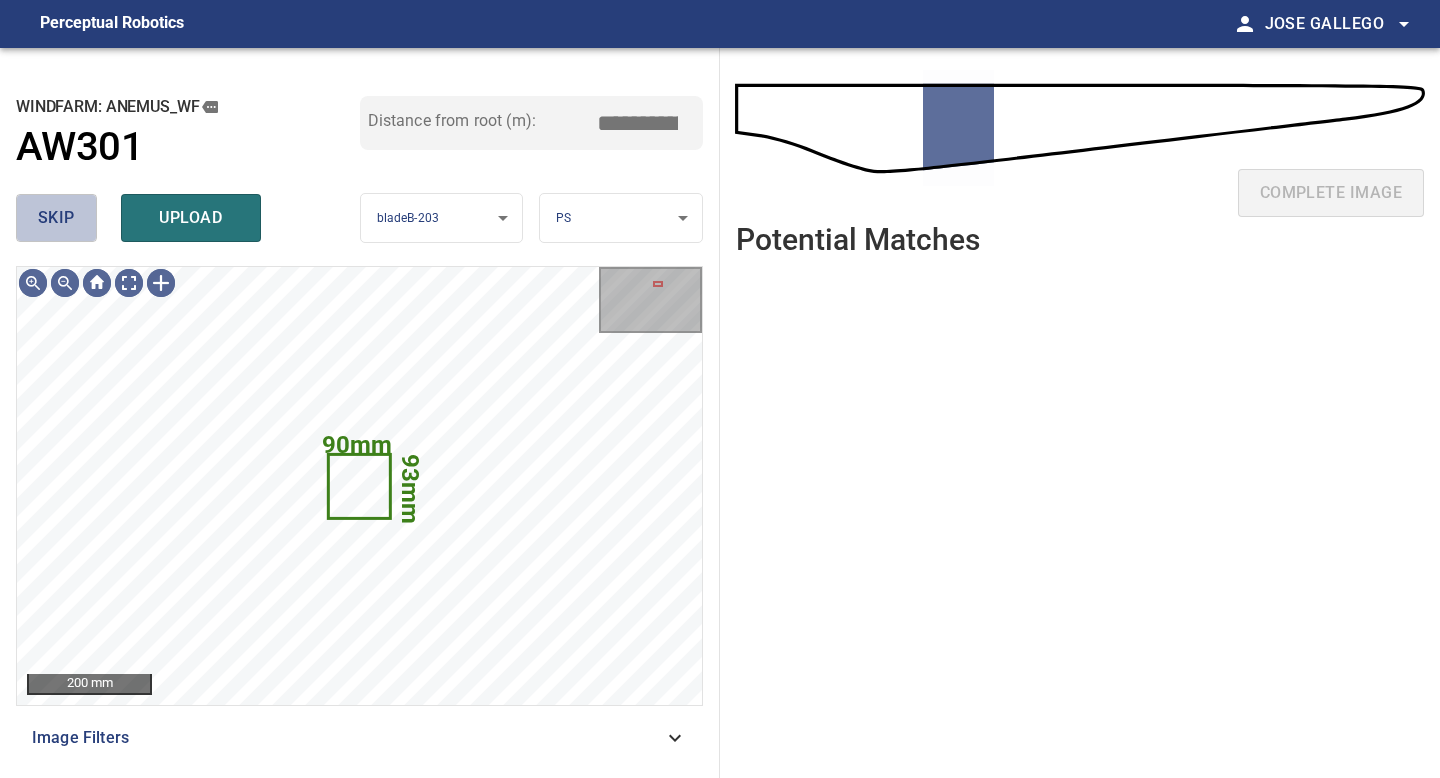 click on "skip" at bounding box center [56, 218] 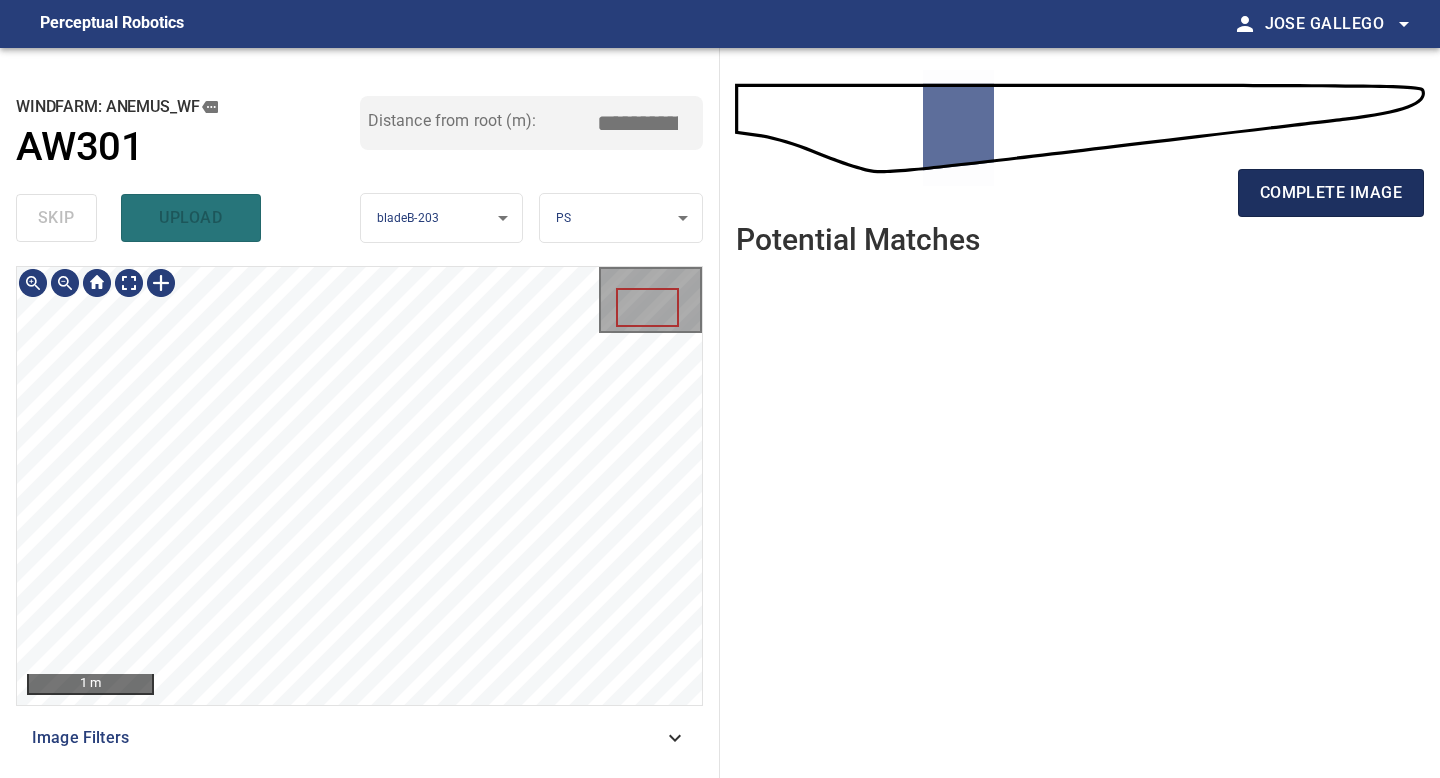 click on "complete image" at bounding box center (1331, 193) 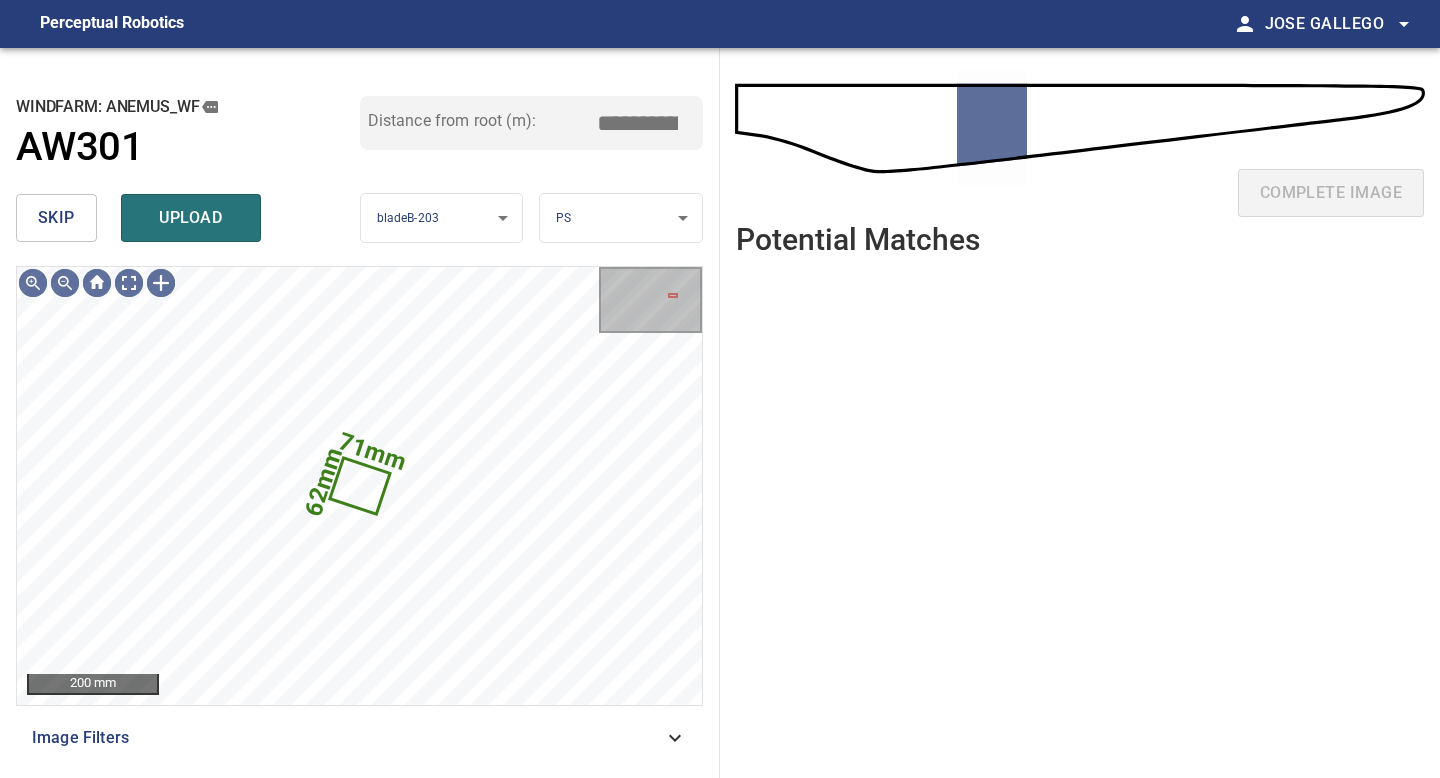 click on "skip" at bounding box center (56, 218) 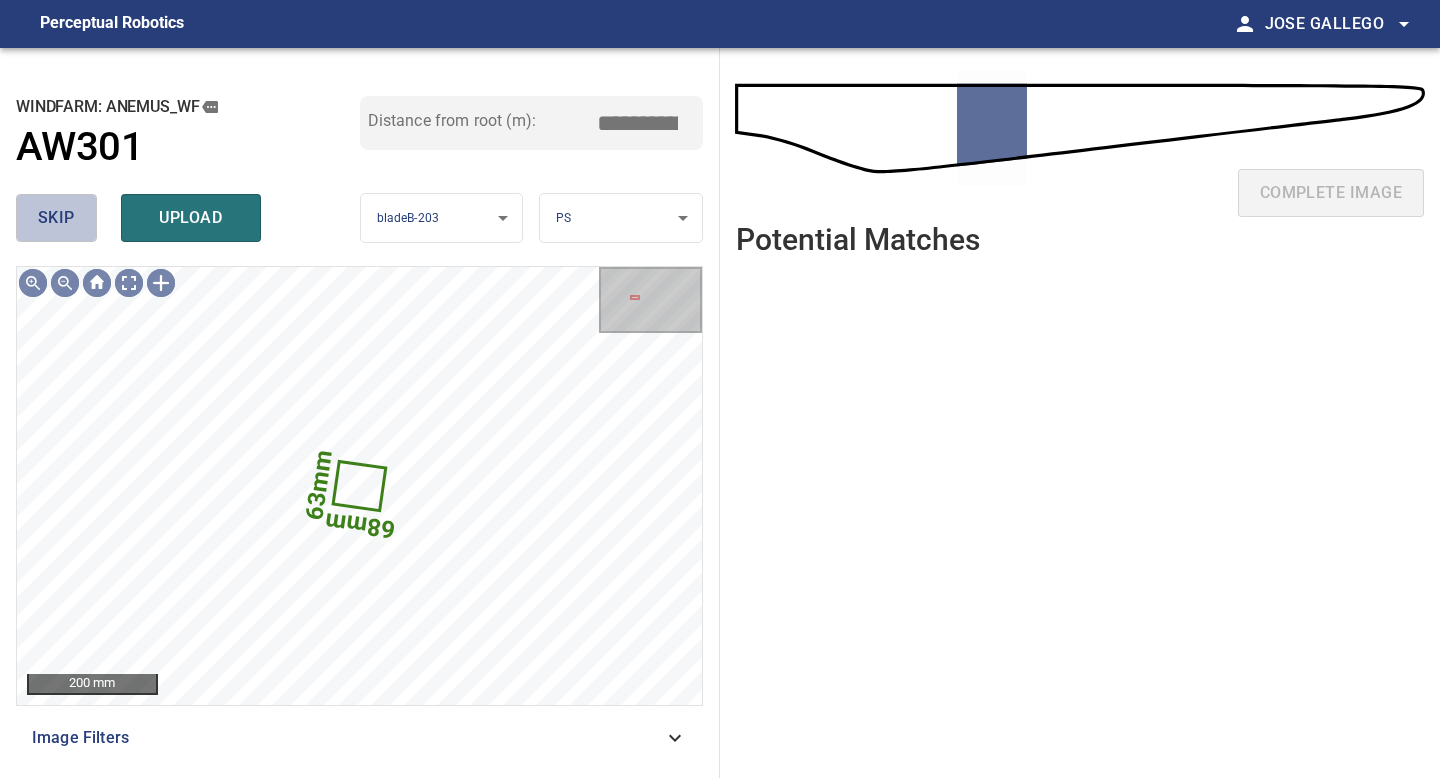 click on "skip" at bounding box center [56, 218] 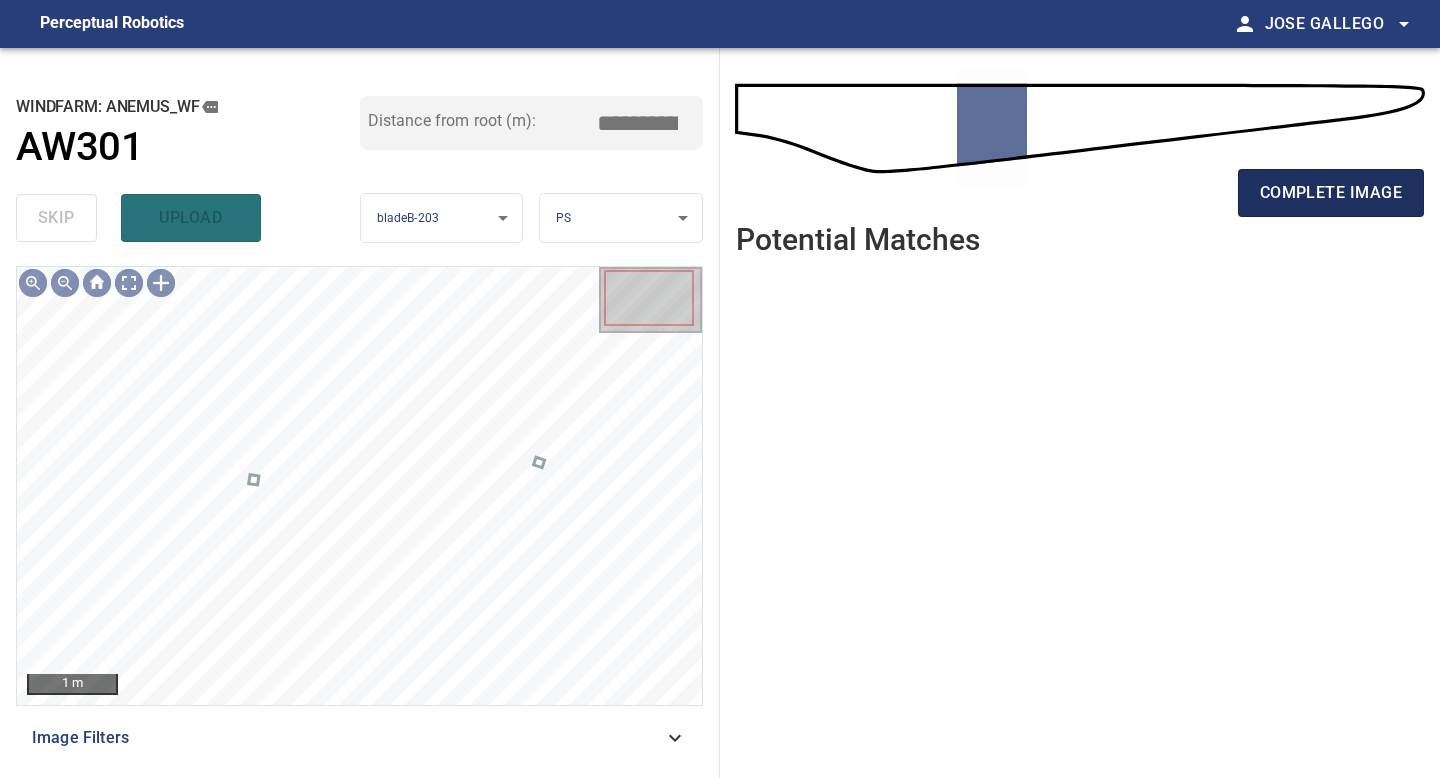 click on "complete image" at bounding box center [1331, 193] 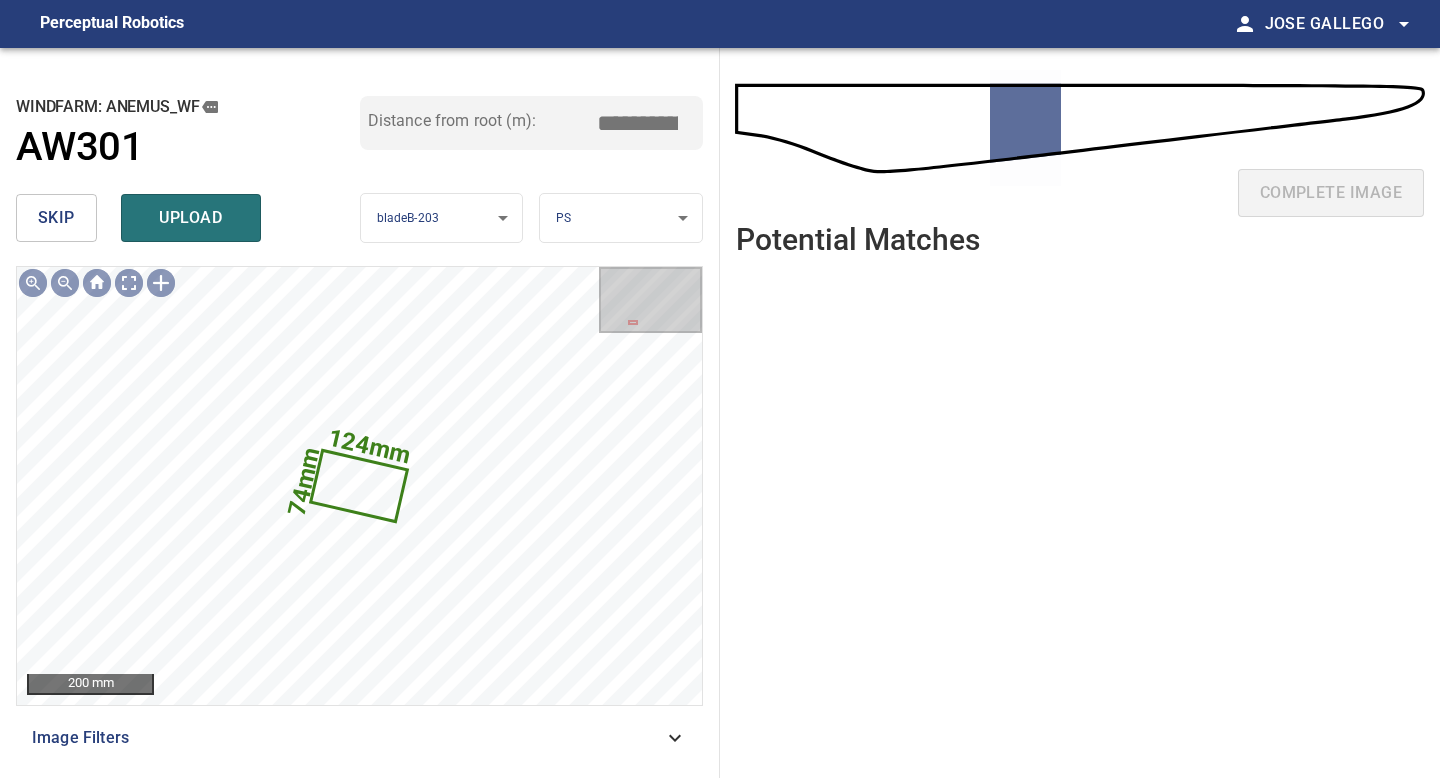 click on "skip" at bounding box center [56, 218] 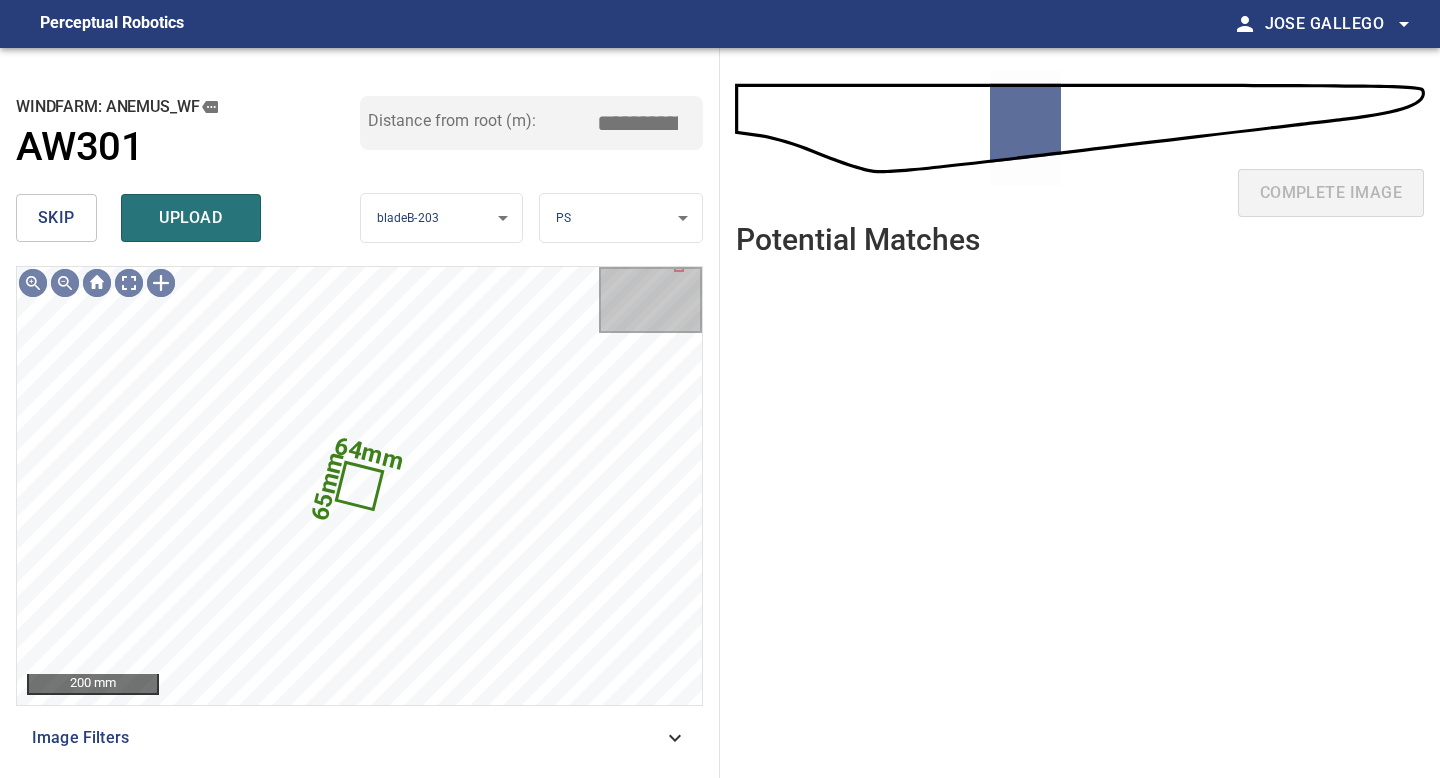 click on "skip" at bounding box center [56, 218] 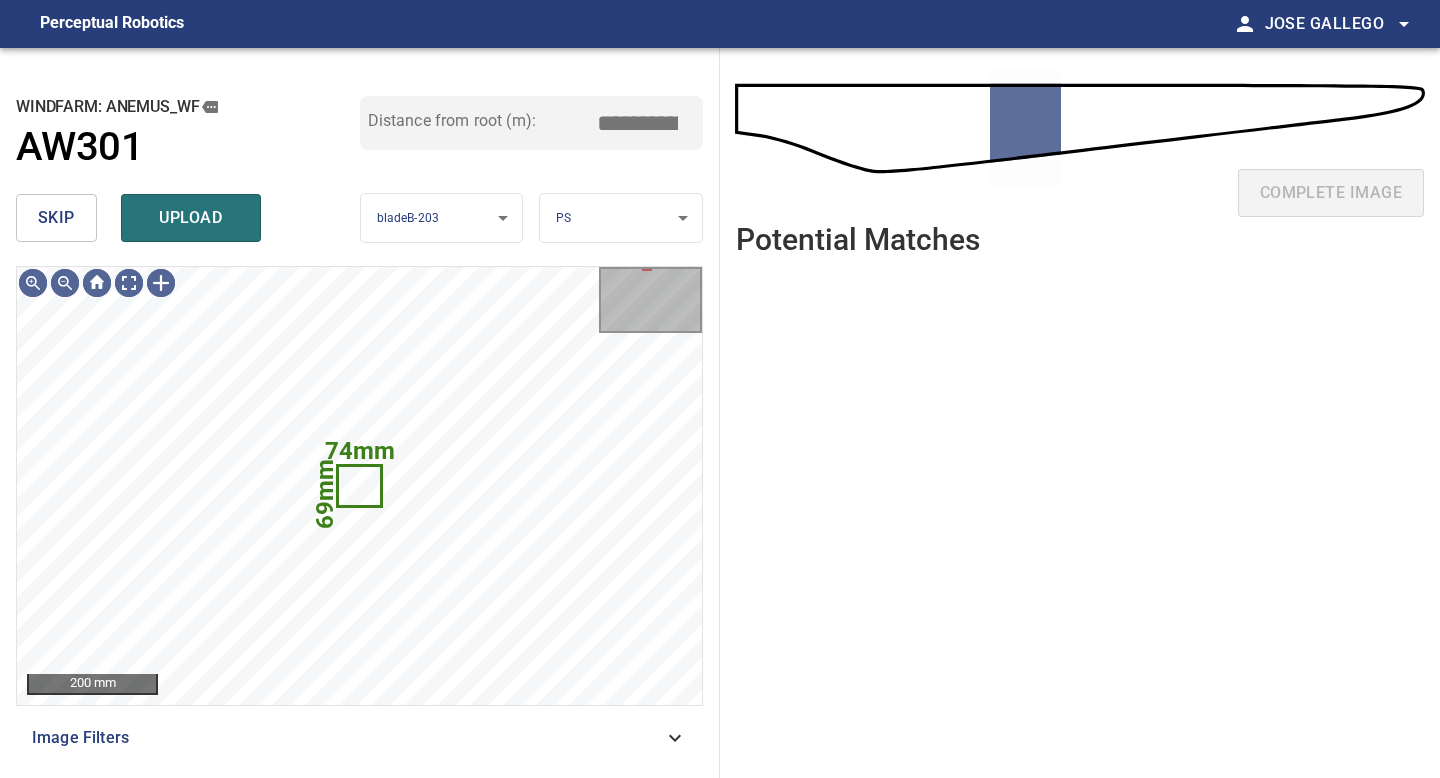 click on "skip" at bounding box center [56, 218] 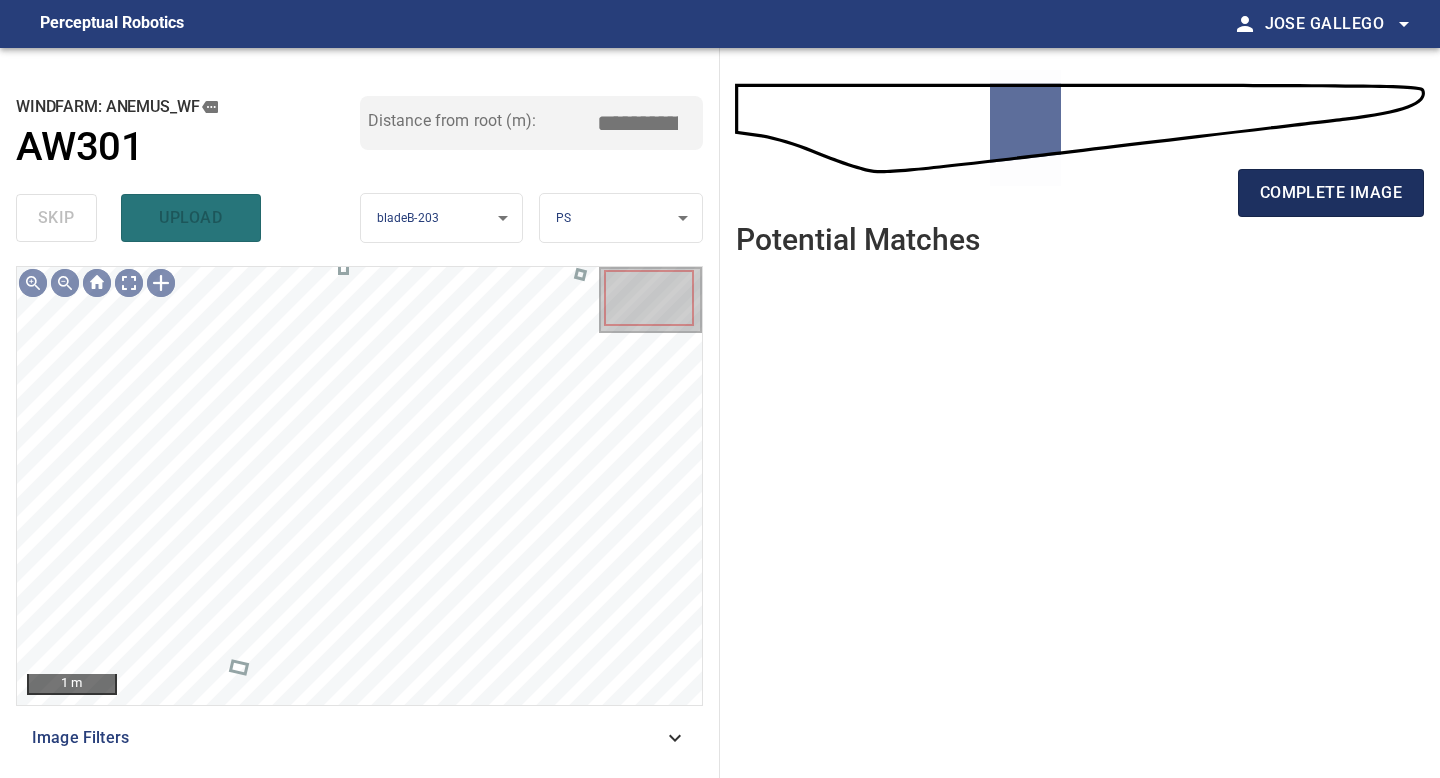 click on "complete image" at bounding box center (1331, 193) 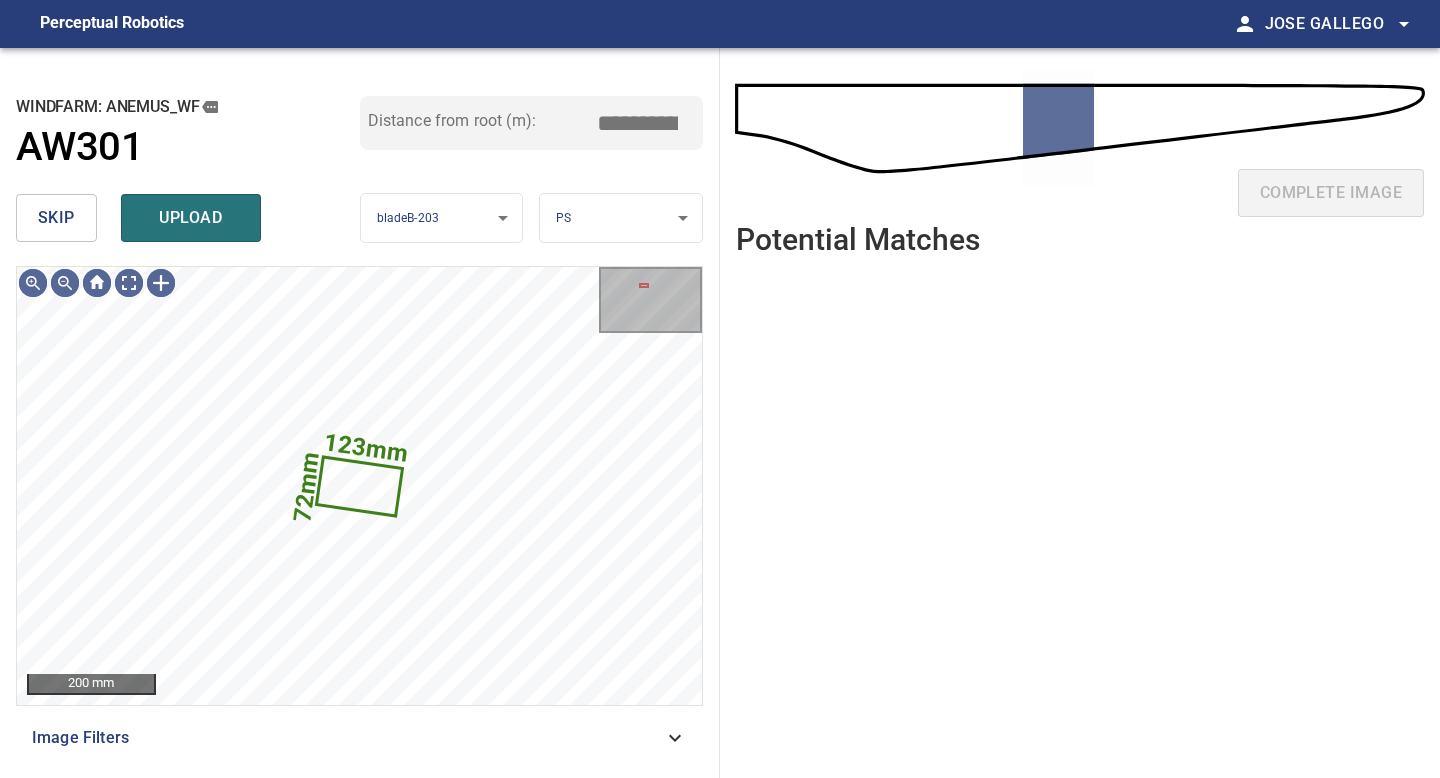 click on "skip" at bounding box center [56, 218] 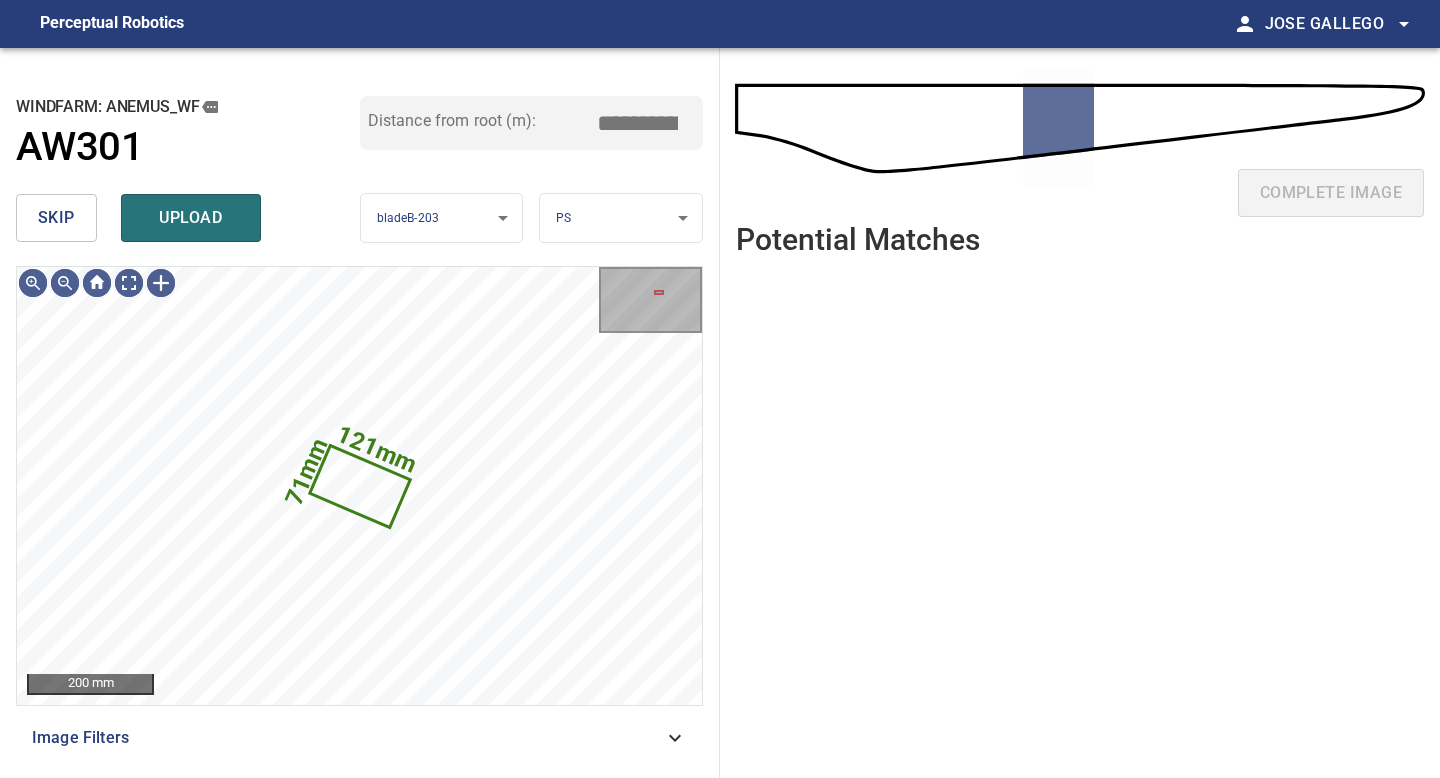 click on "skip" at bounding box center [56, 218] 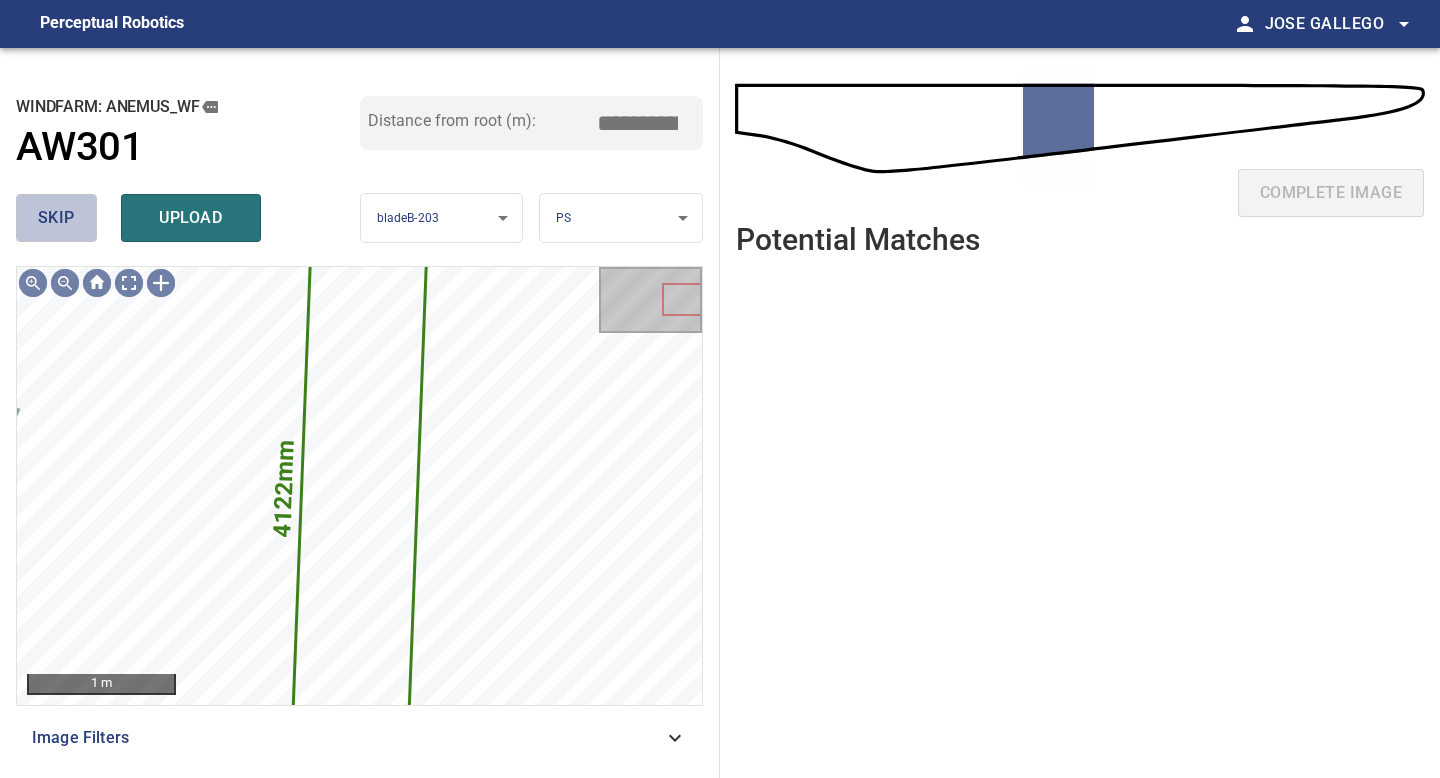 click on "skip" at bounding box center [56, 218] 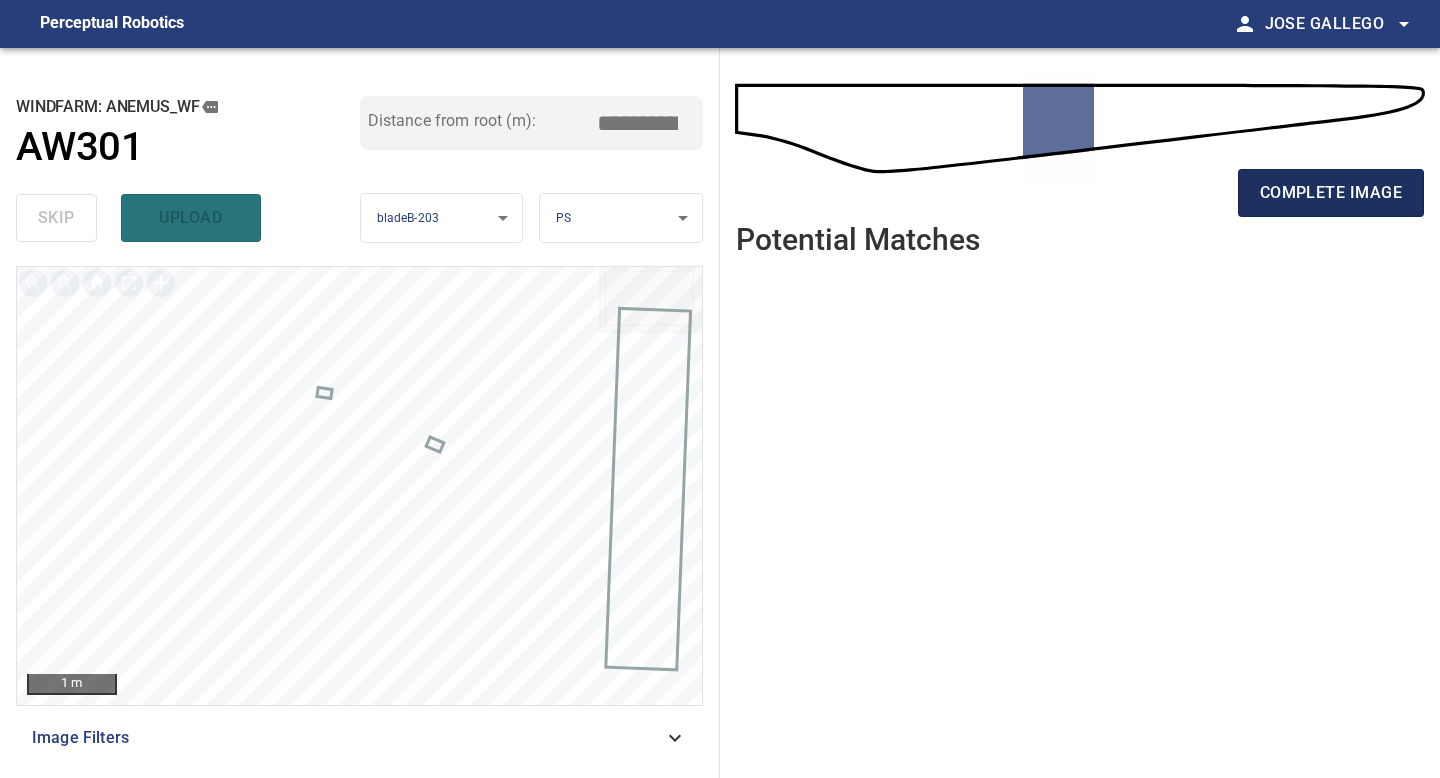 click on "complete image" at bounding box center [1331, 193] 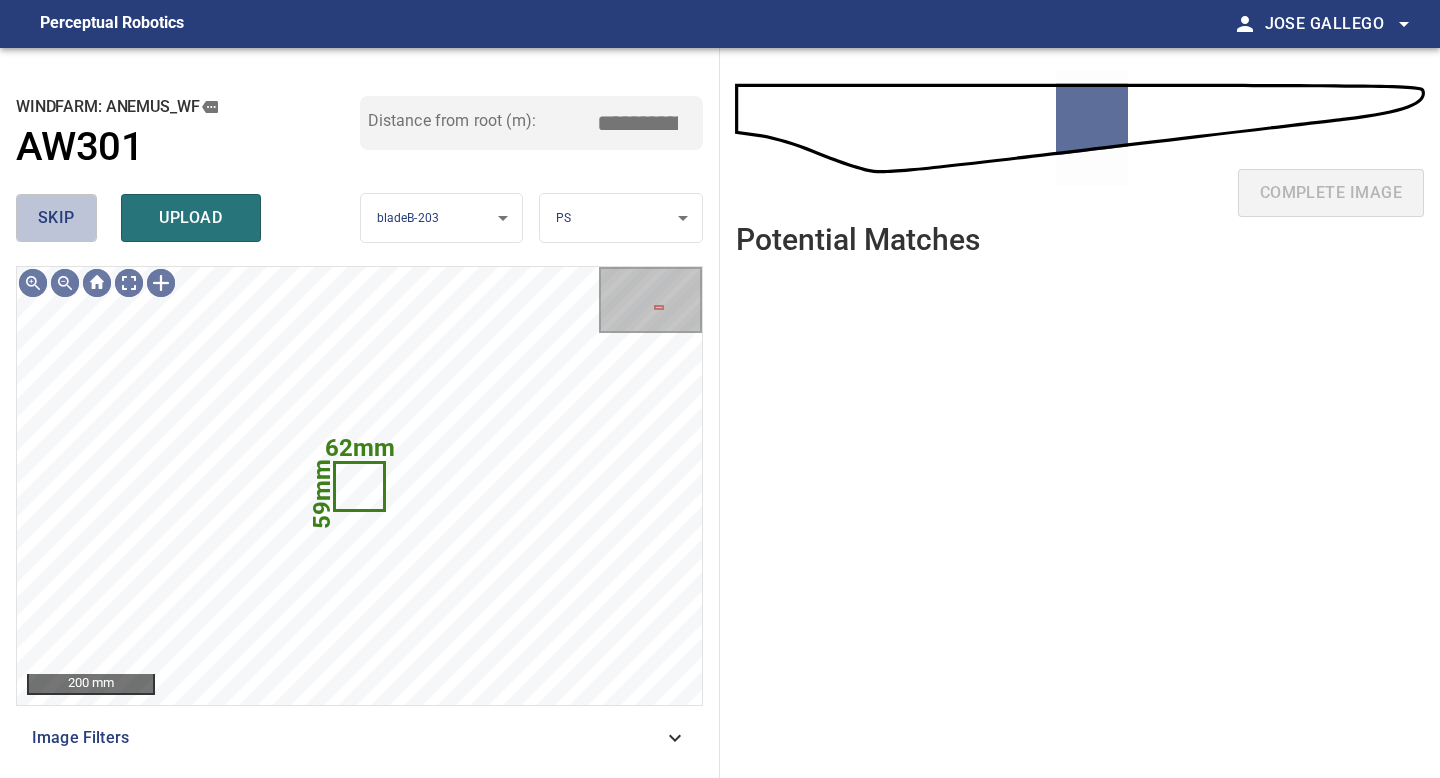 click on "skip" at bounding box center (56, 218) 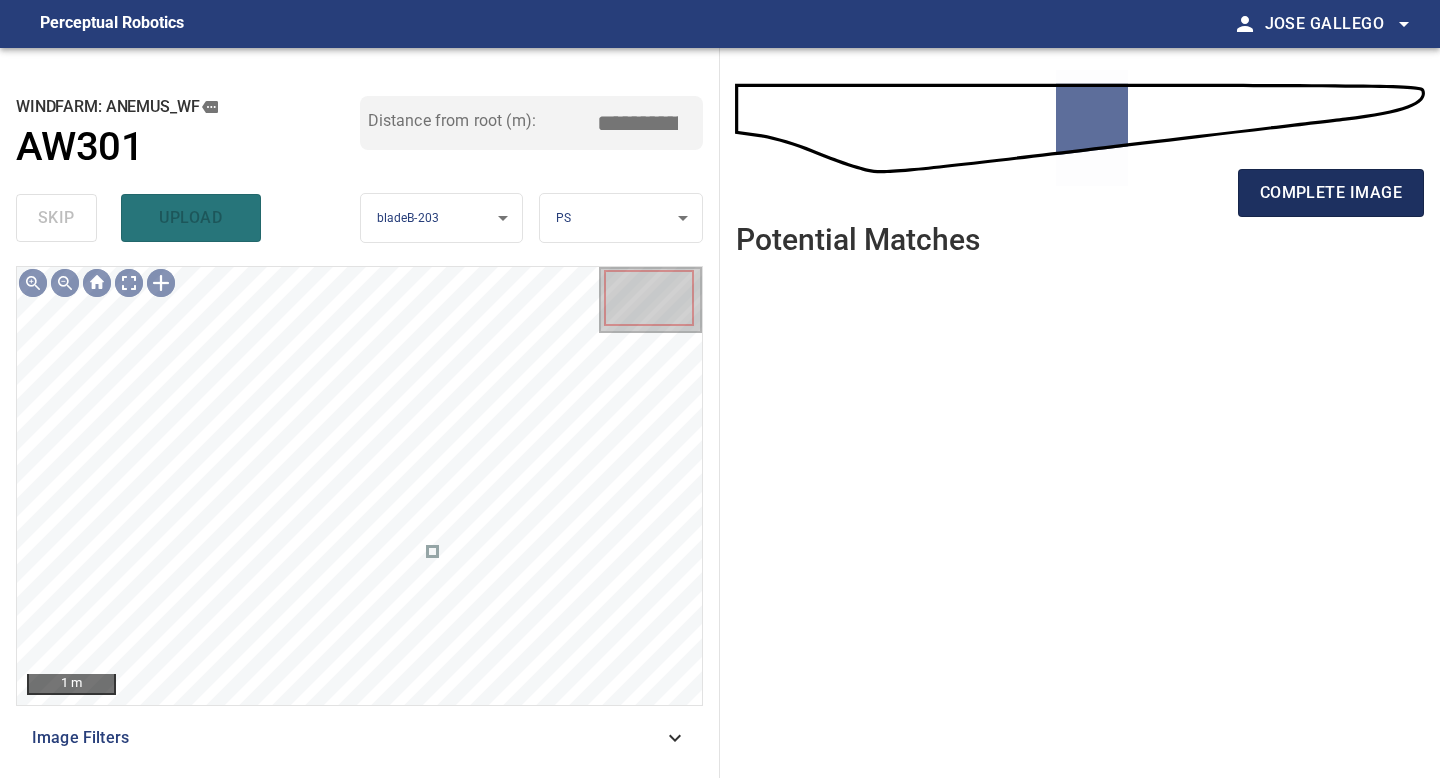 click on "complete image" at bounding box center [1331, 193] 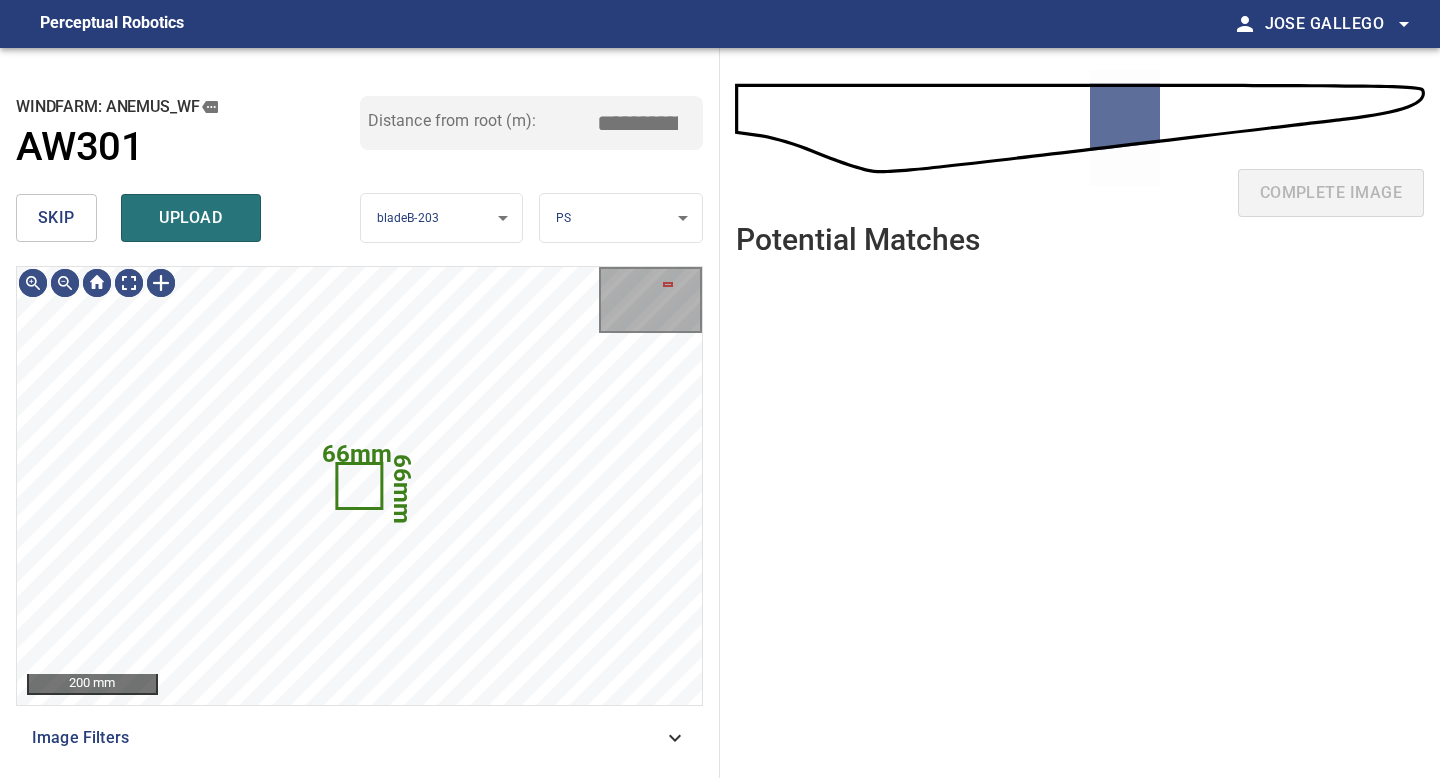 click on "skip" at bounding box center [56, 218] 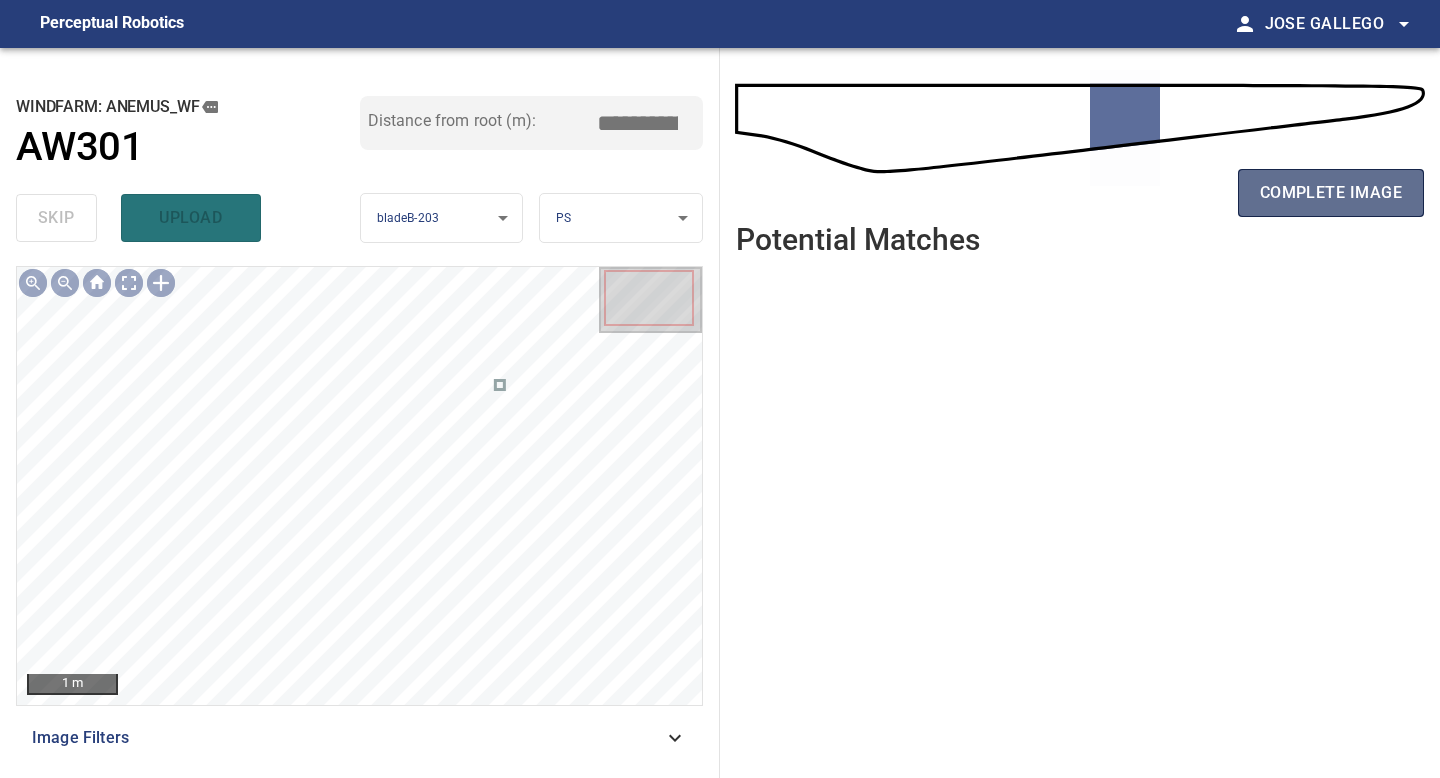 click on "complete image" at bounding box center (1331, 193) 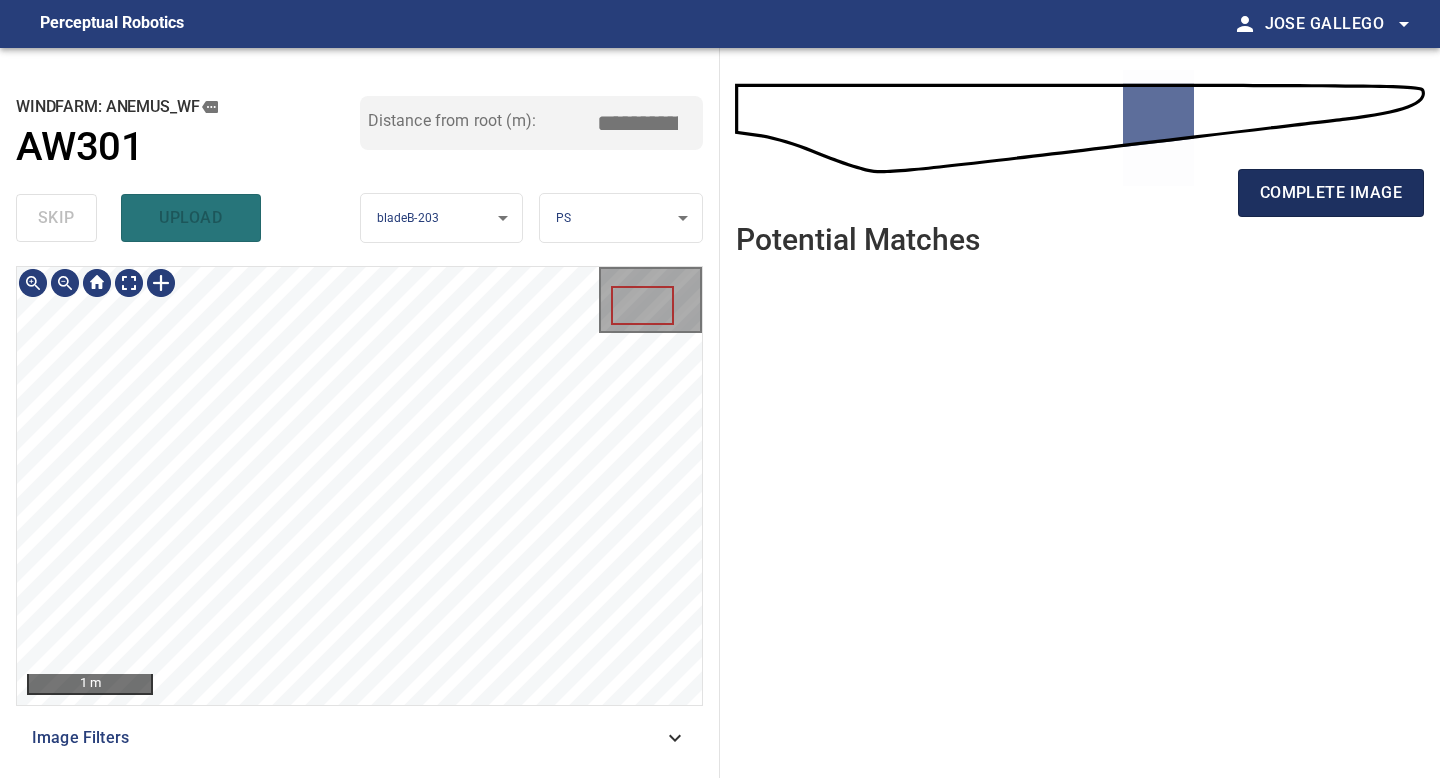 click on "complete image" at bounding box center (1331, 193) 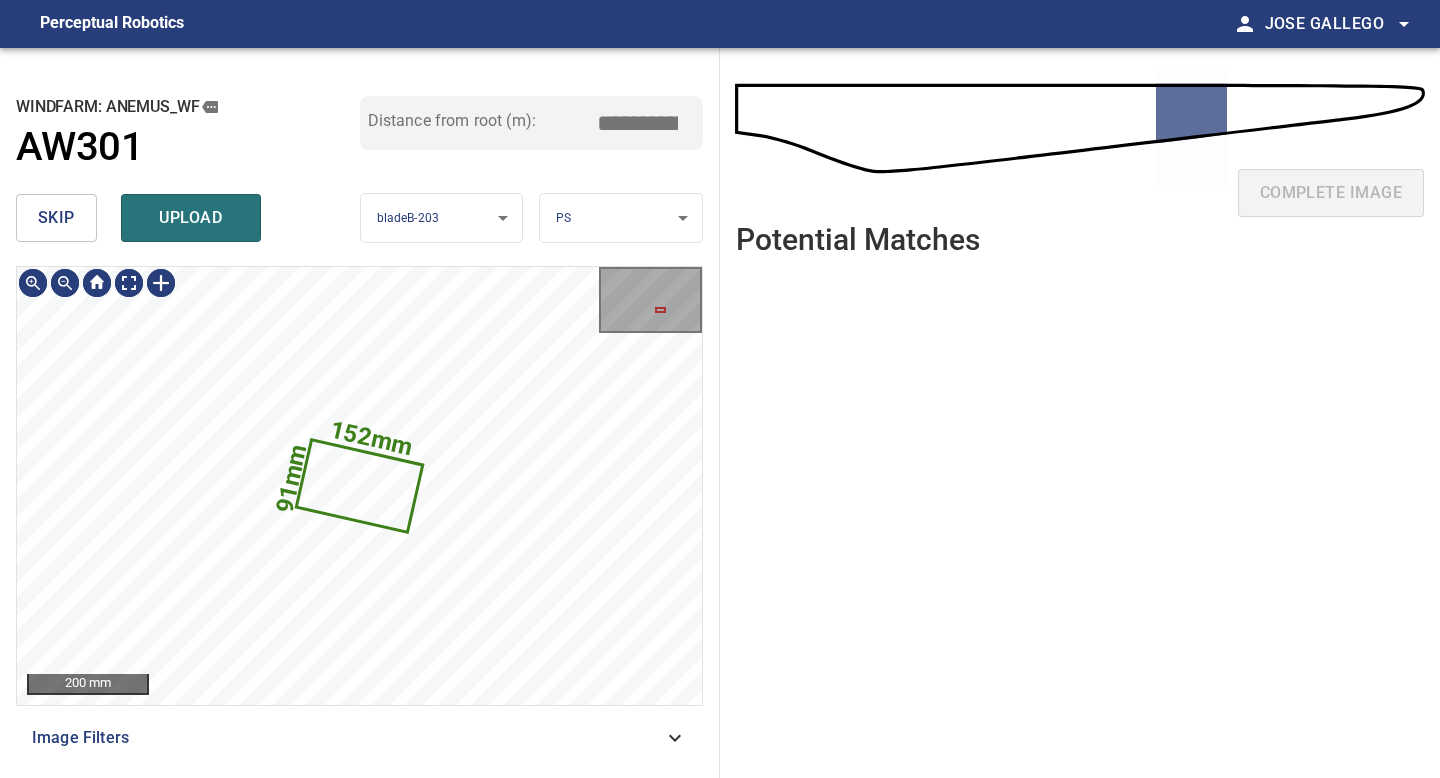 scroll, scrollTop: 0, scrollLeft: 0, axis: both 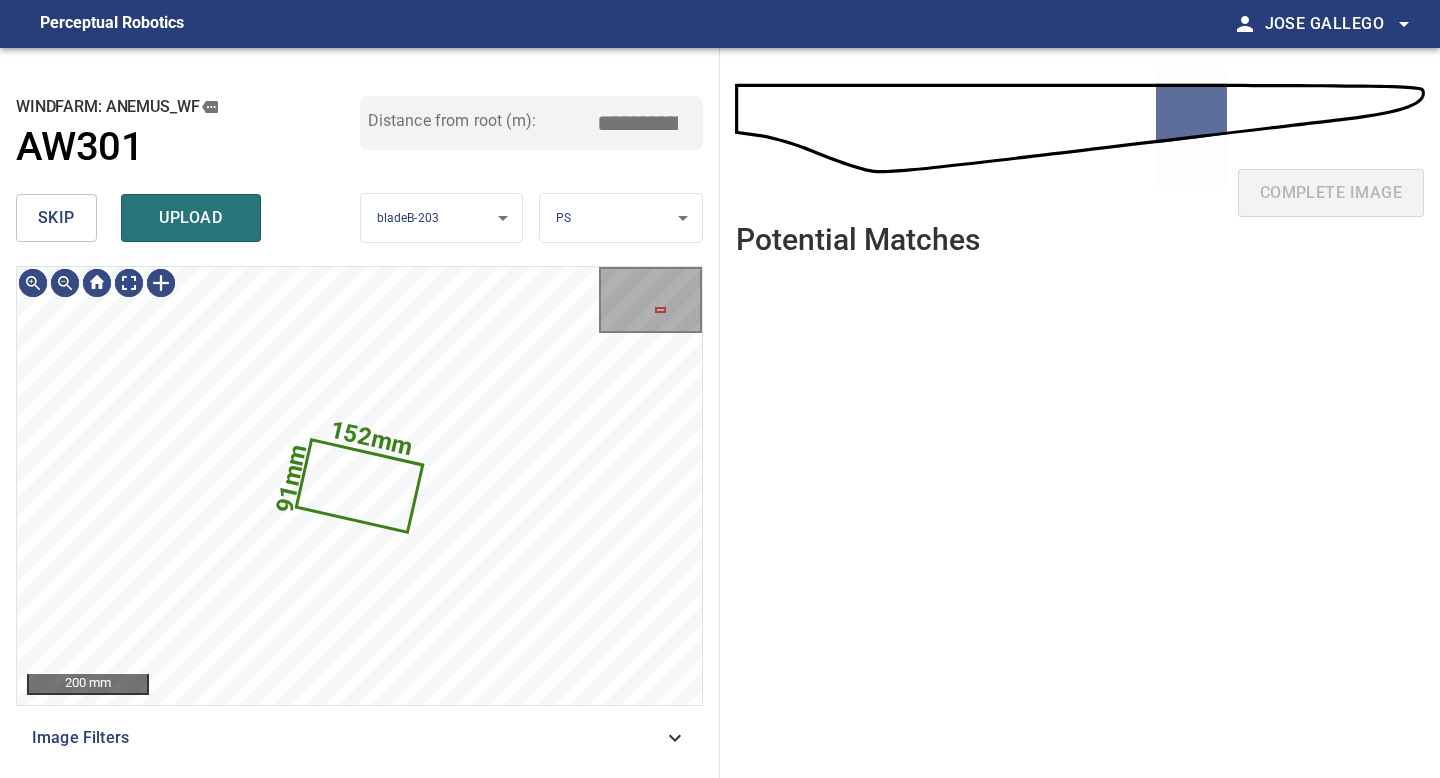 click on "skip" at bounding box center (56, 218) 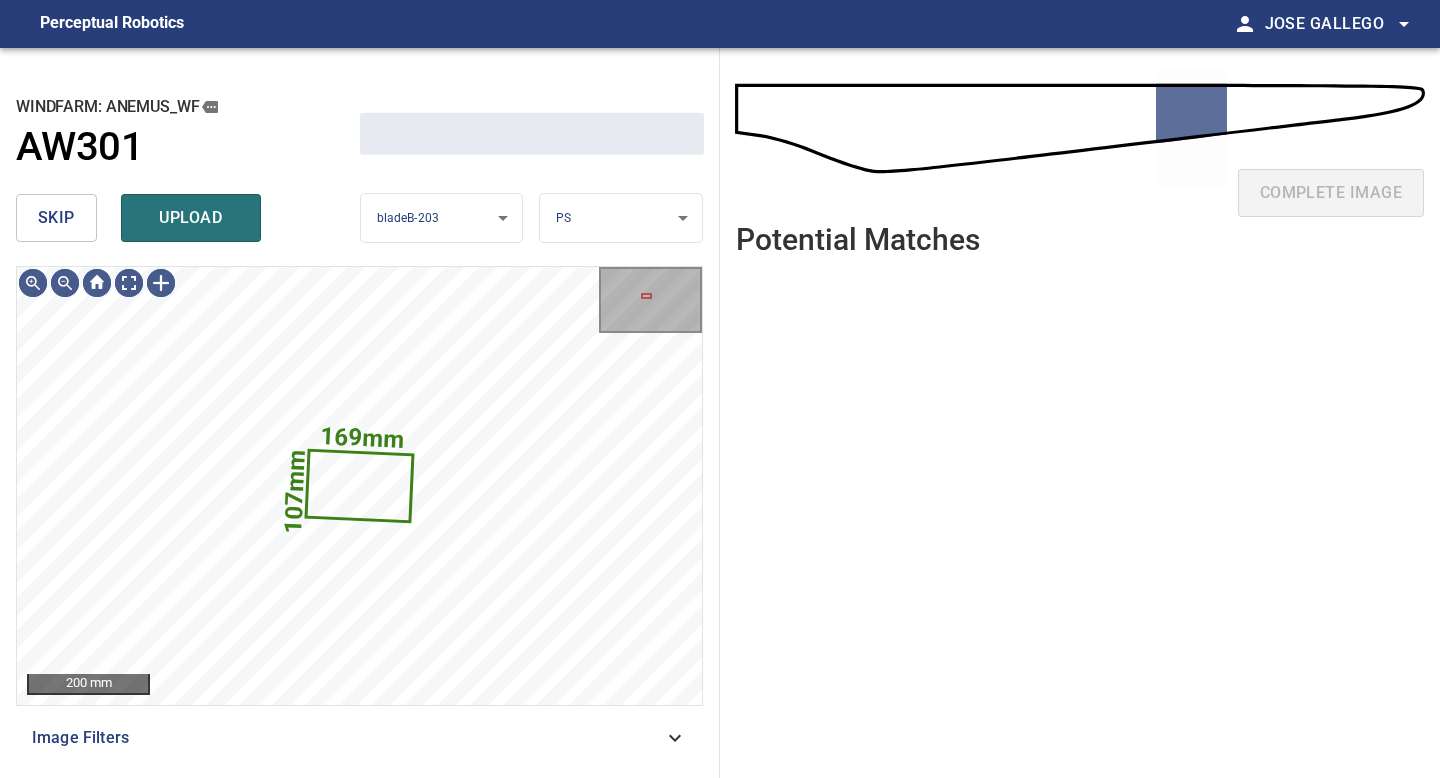 click on "skip" at bounding box center (56, 218) 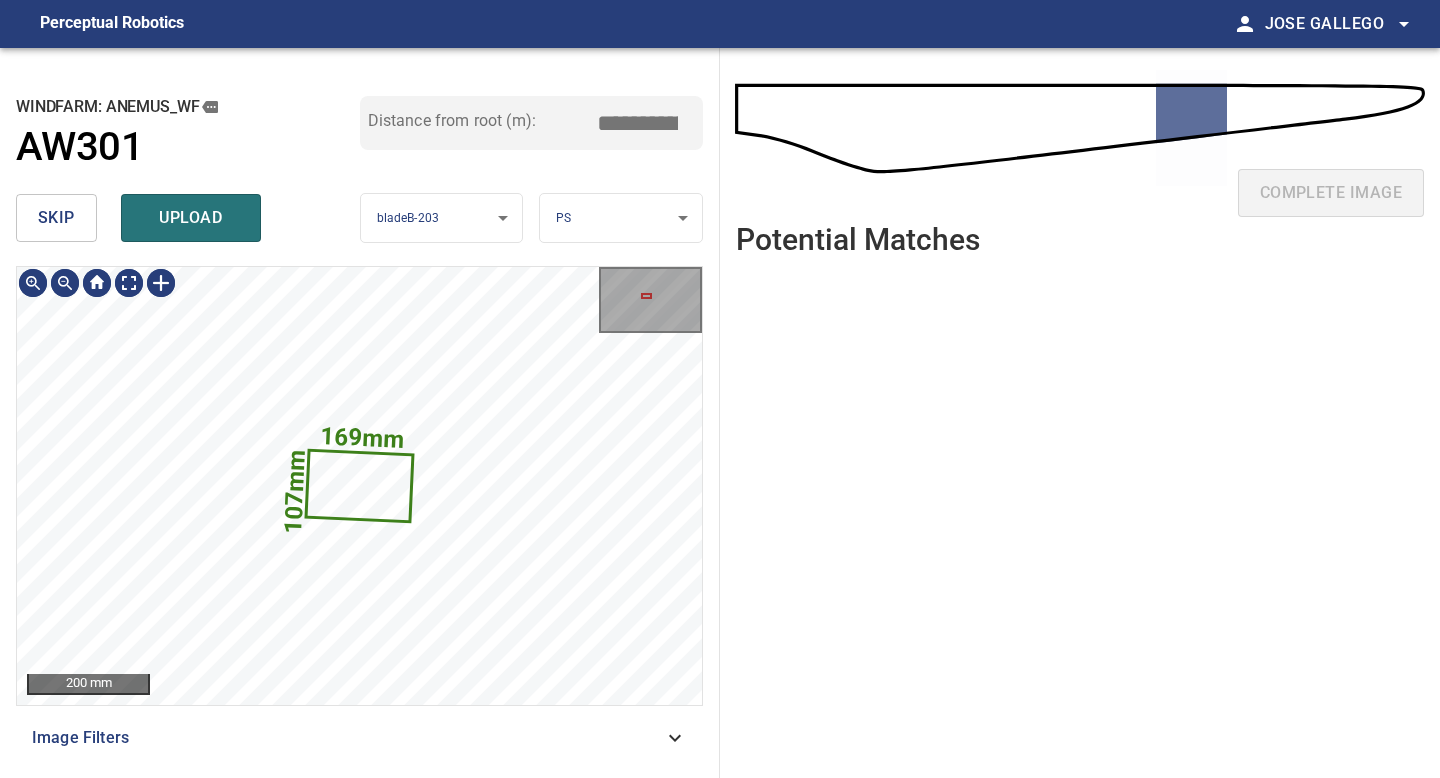 click 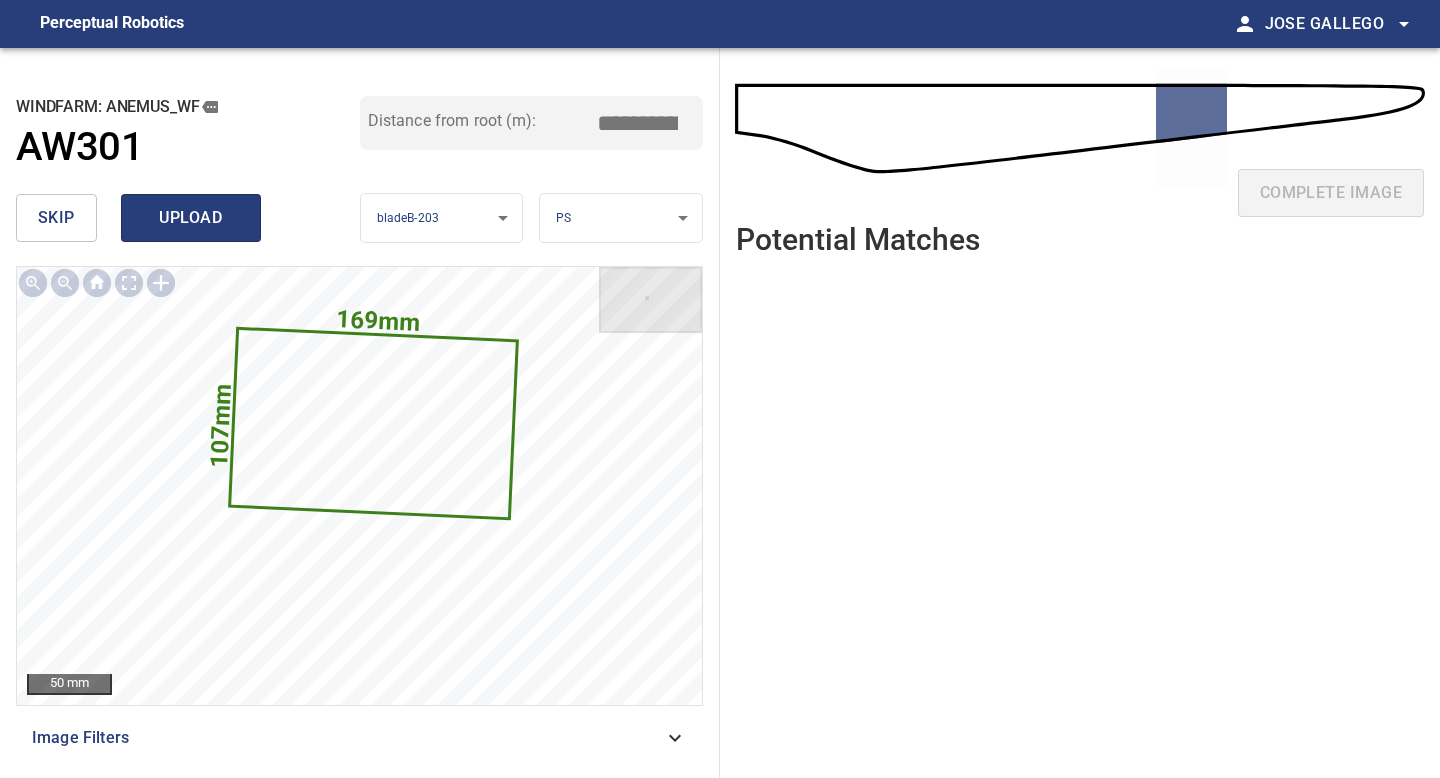 click on "upload" at bounding box center [191, 218] 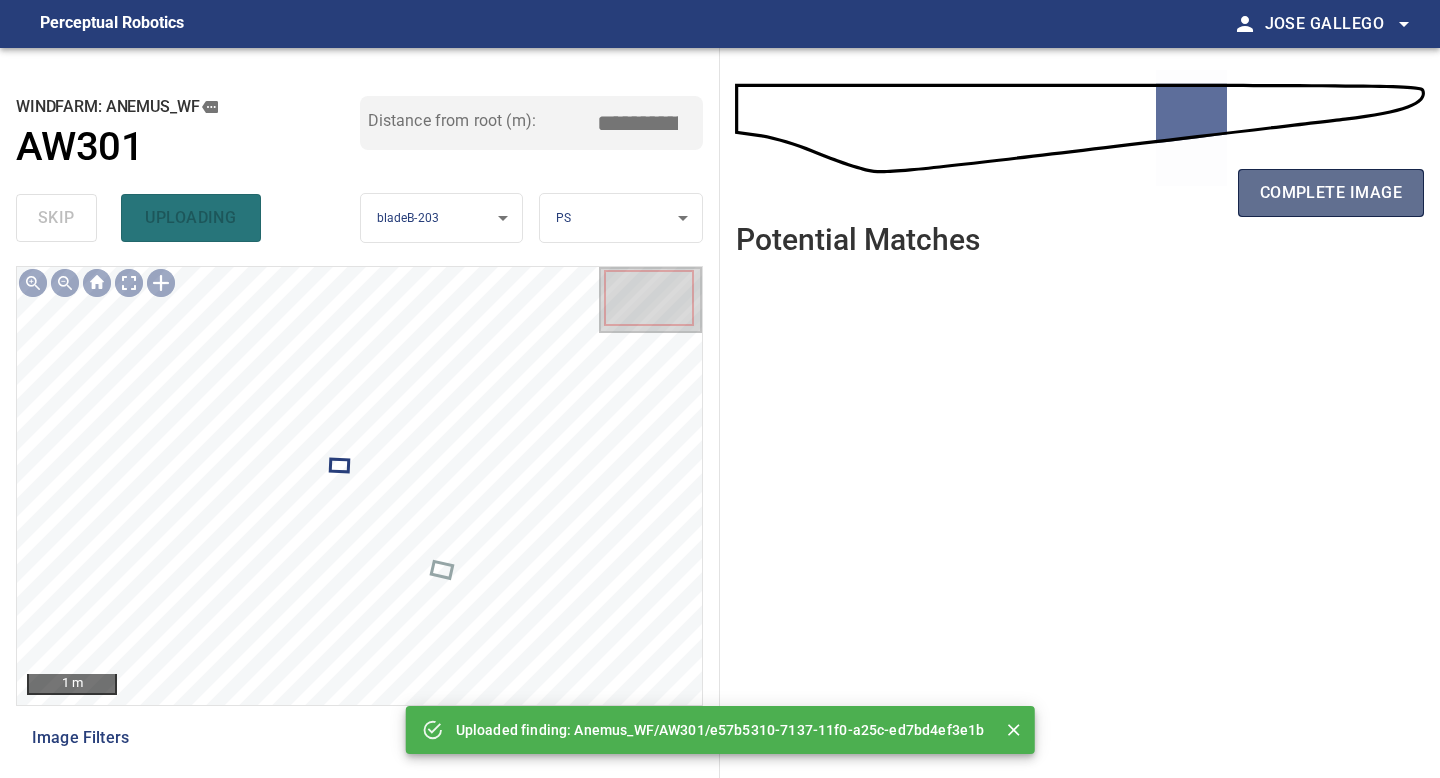 click on "complete image" at bounding box center [1331, 193] 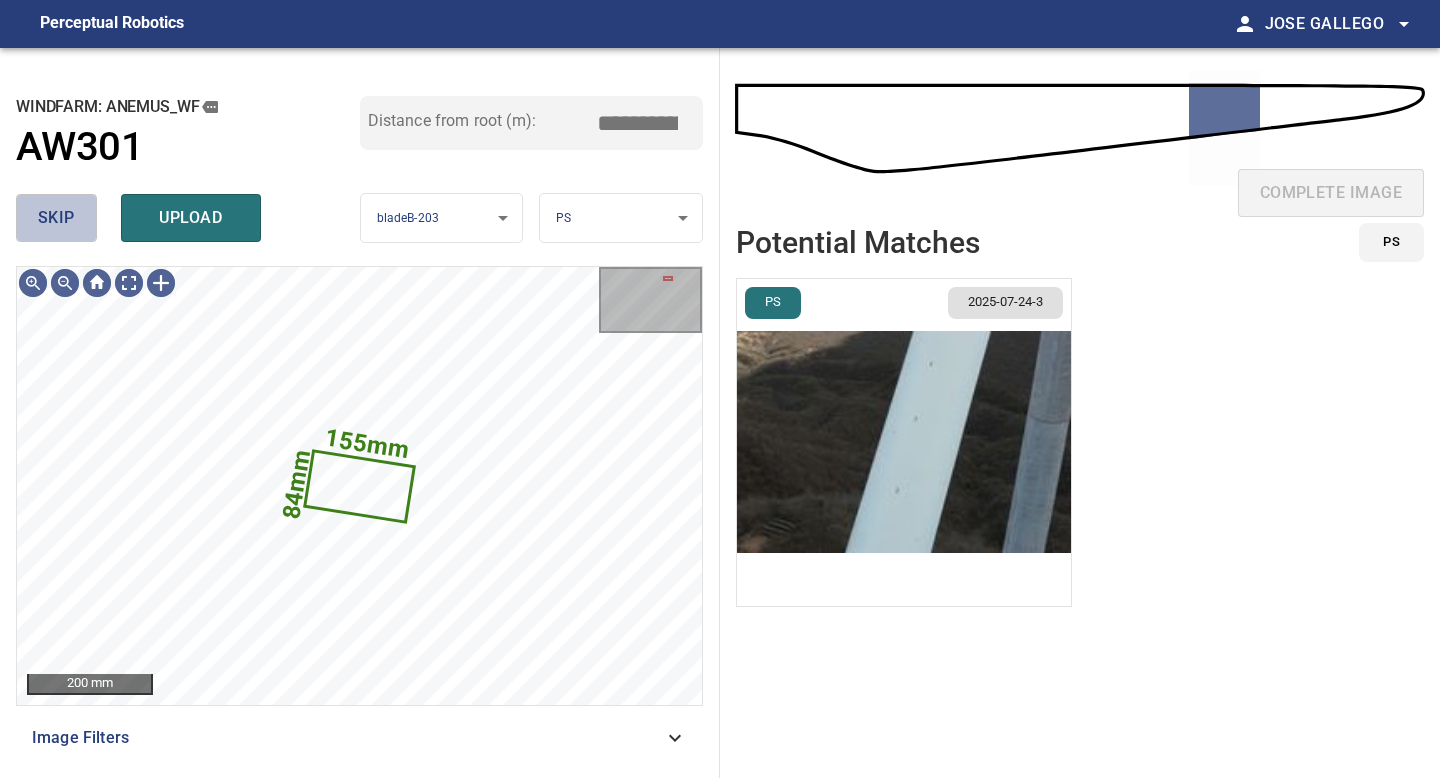 click on "skip" at bounding box center [56, 218] 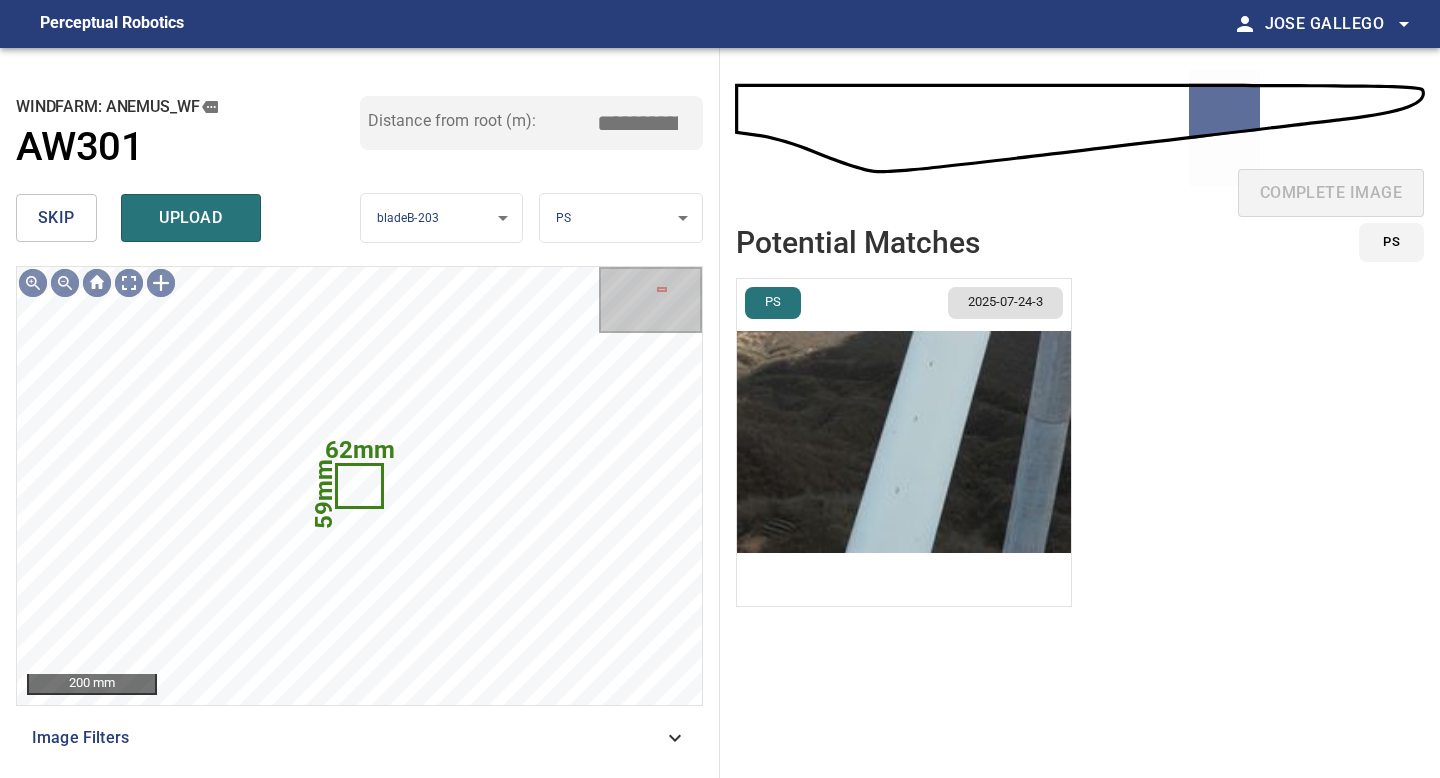 click on "skip" at bounding box center [56, 218] 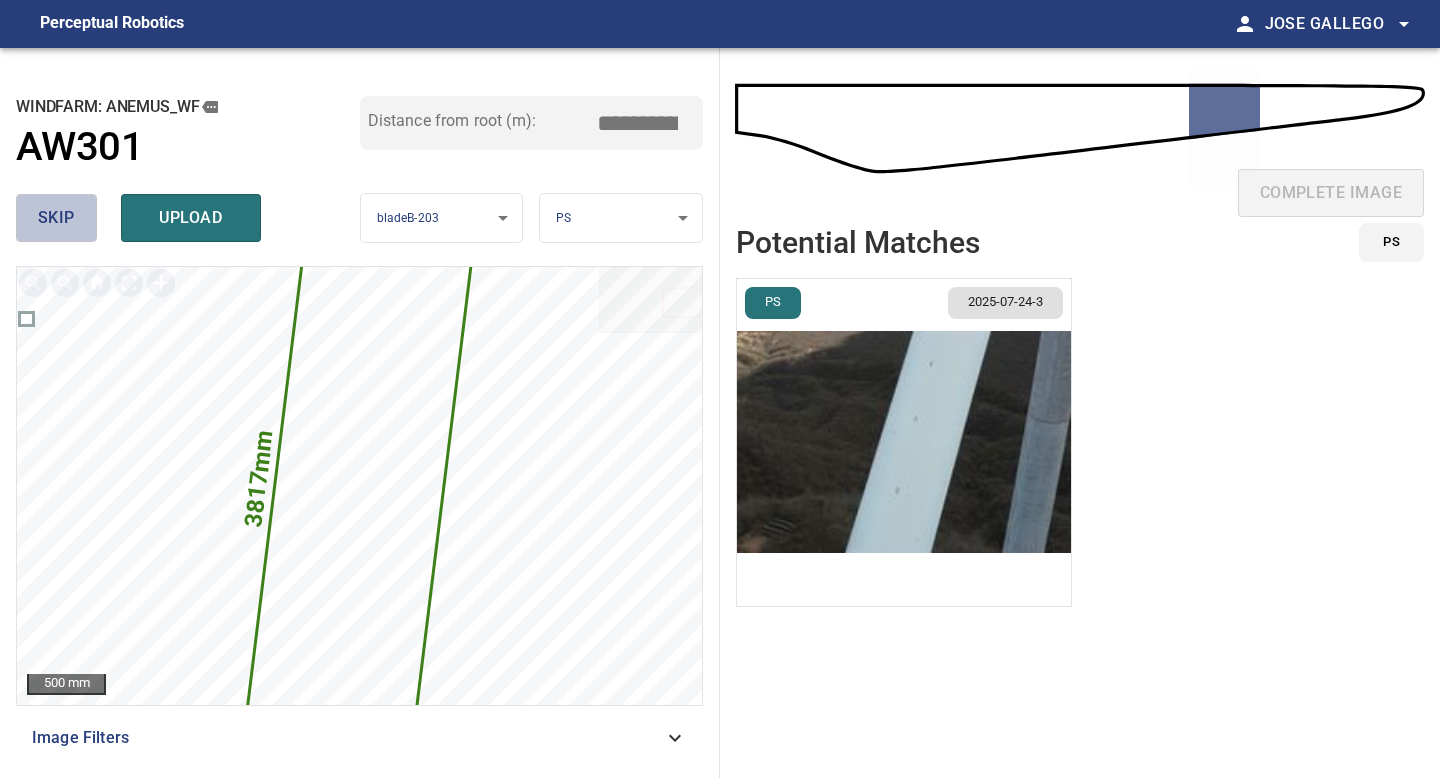 click on "skip" at bounding box center (56, 218) 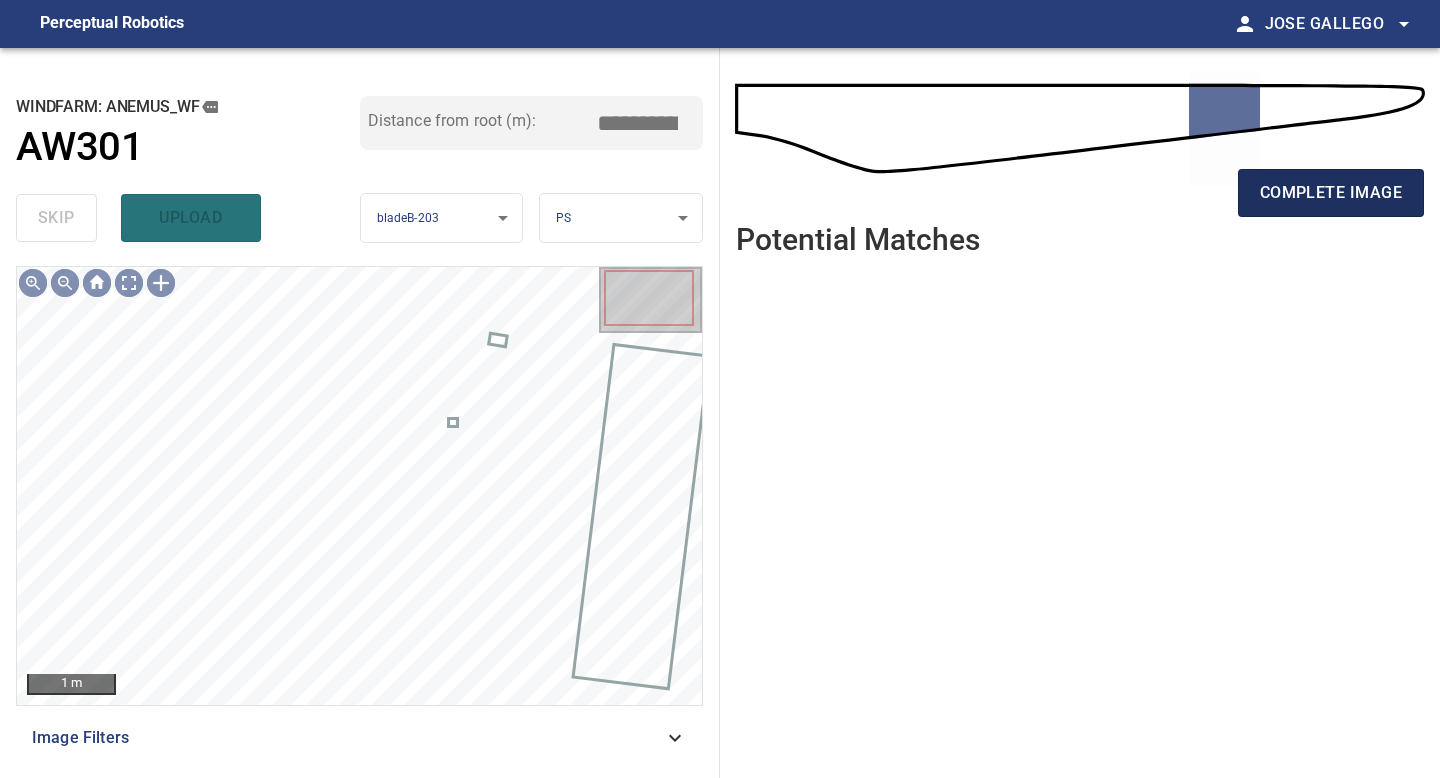 click on "complete image" at bounding box center (1331, 193) 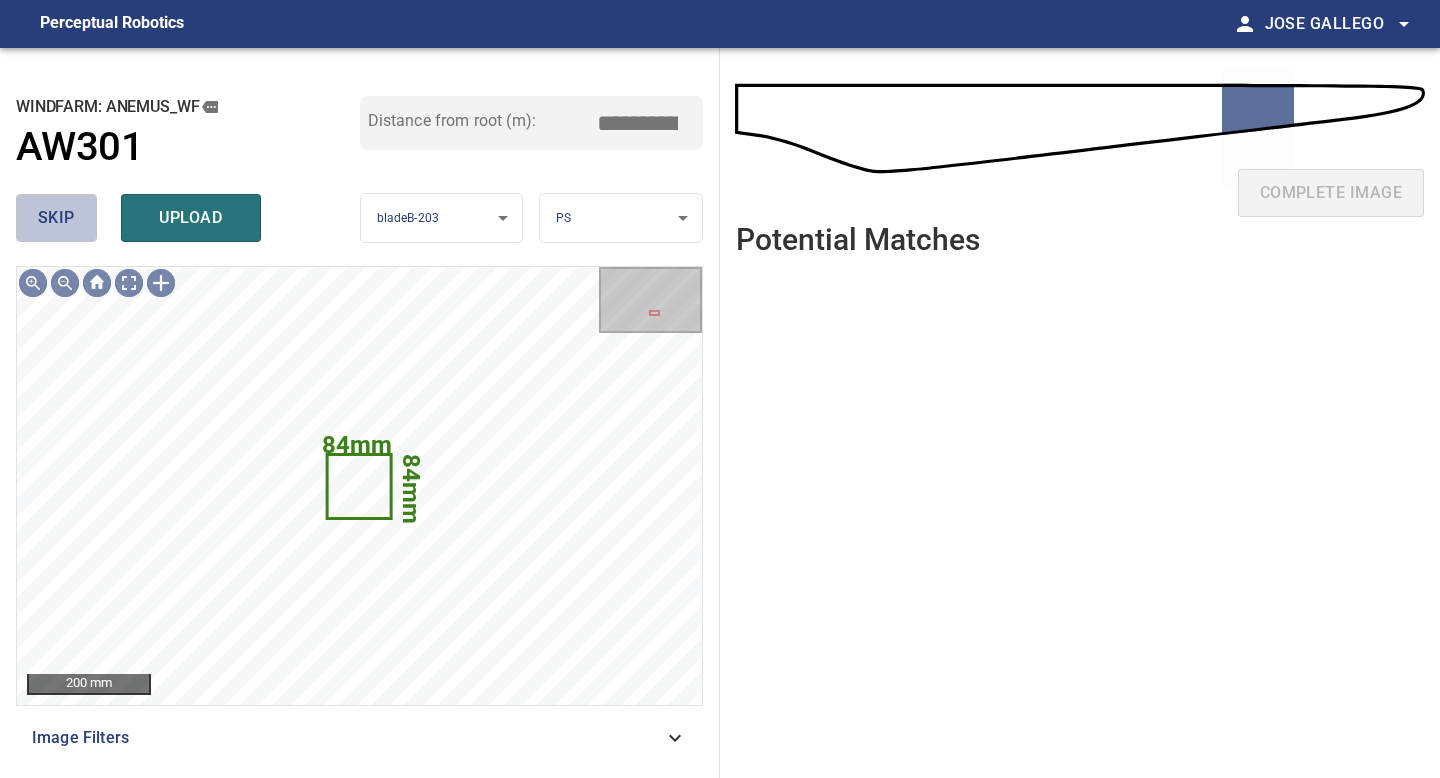 click on "skip" at bounding box center [56, 218] 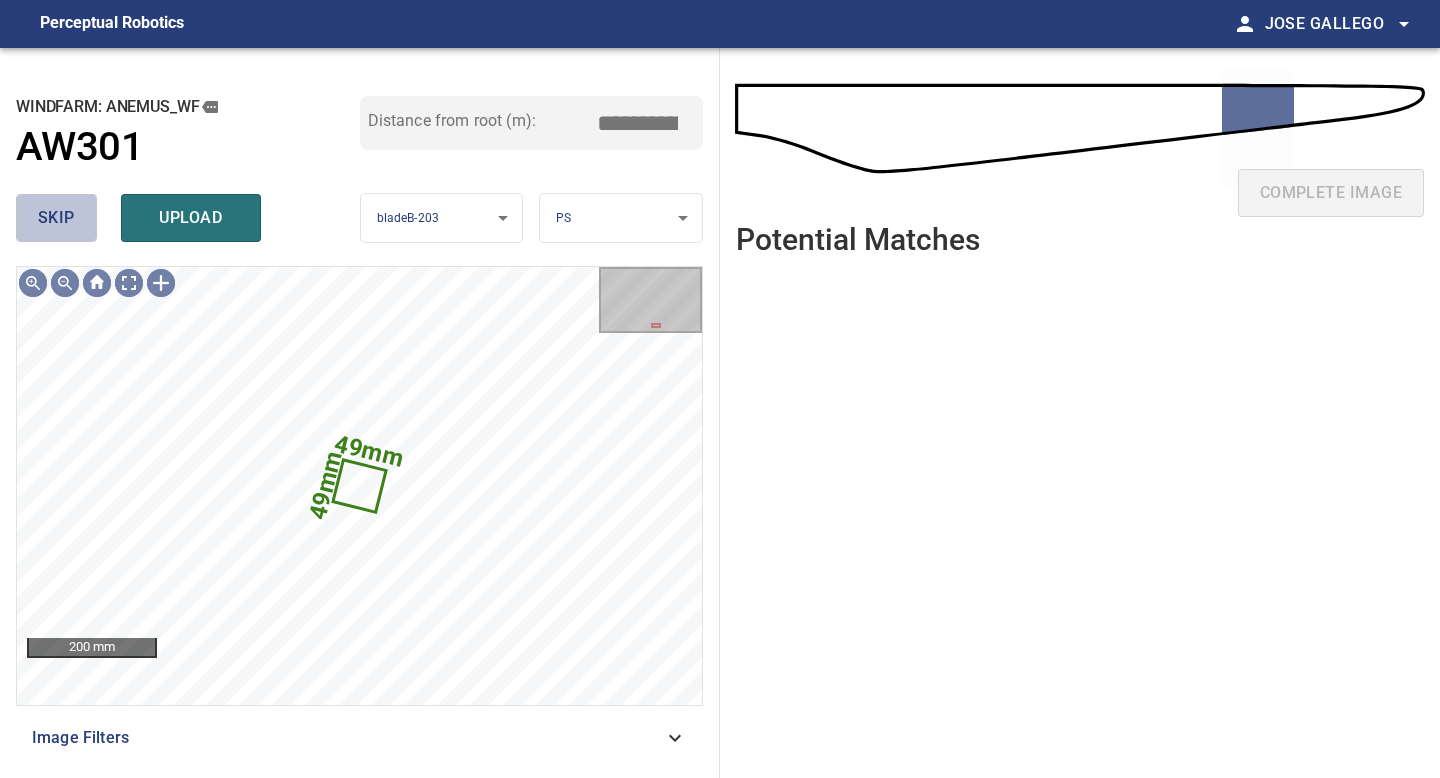 click on "skip" at bounding box center (56, 218) 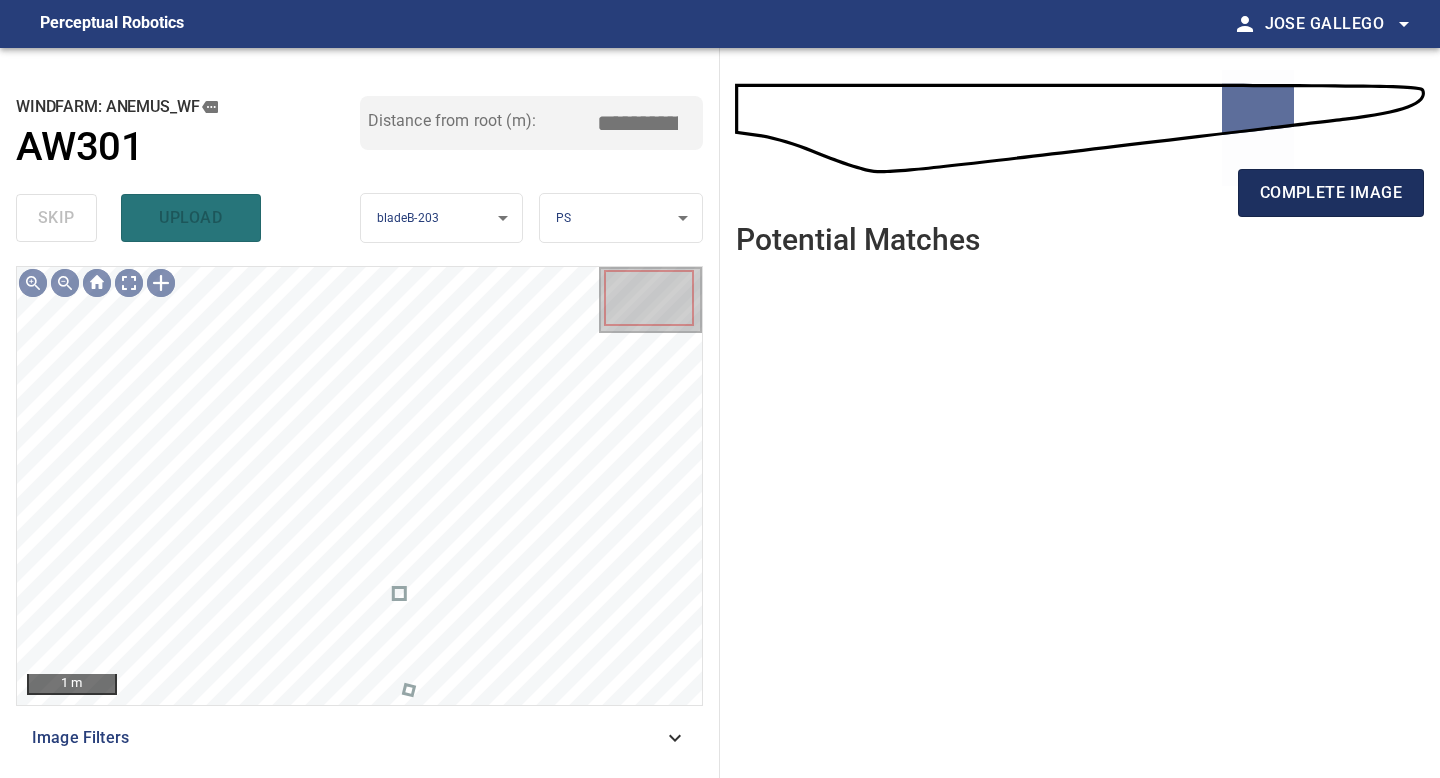 click on "complete image" at bounding box center [1331, 193] 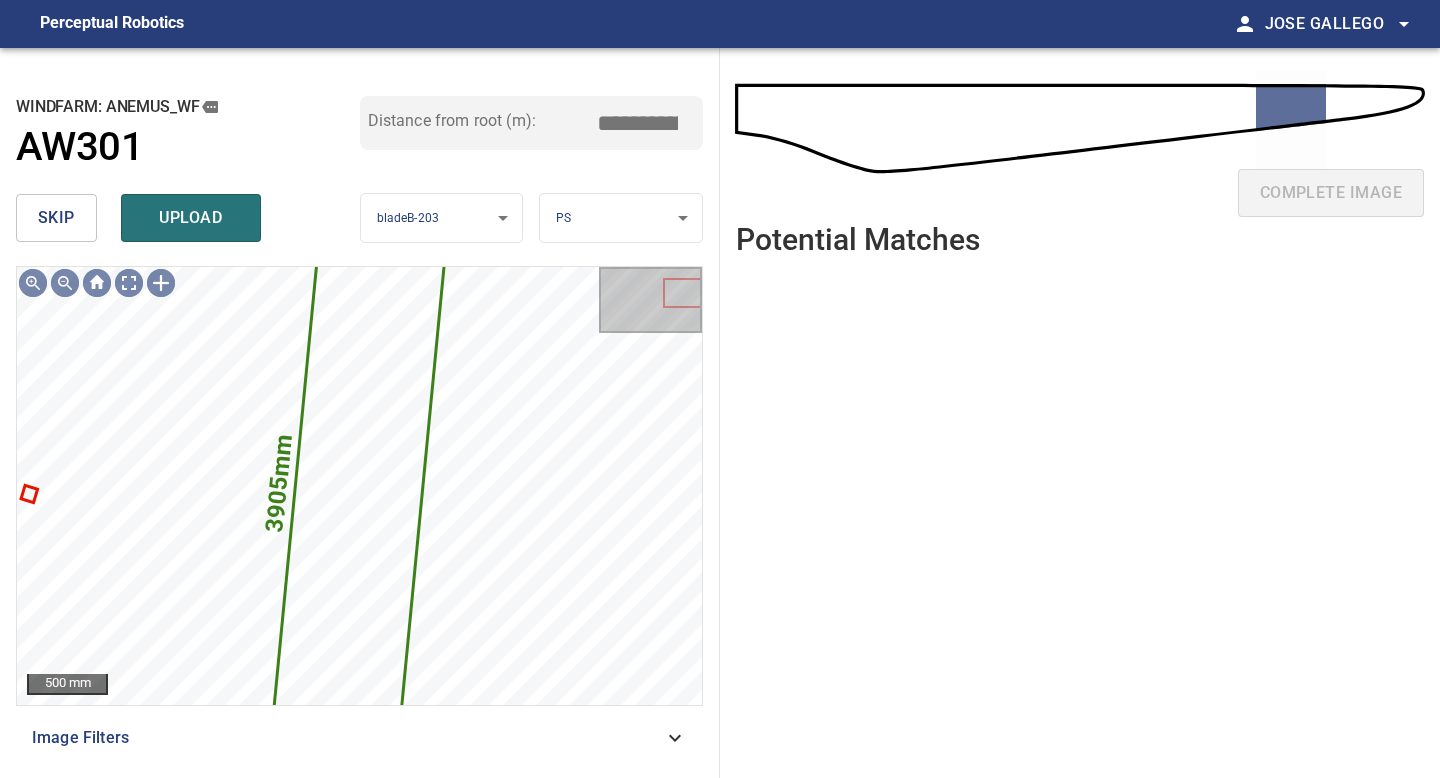 click on "skip" at bounding box center [56, 218] 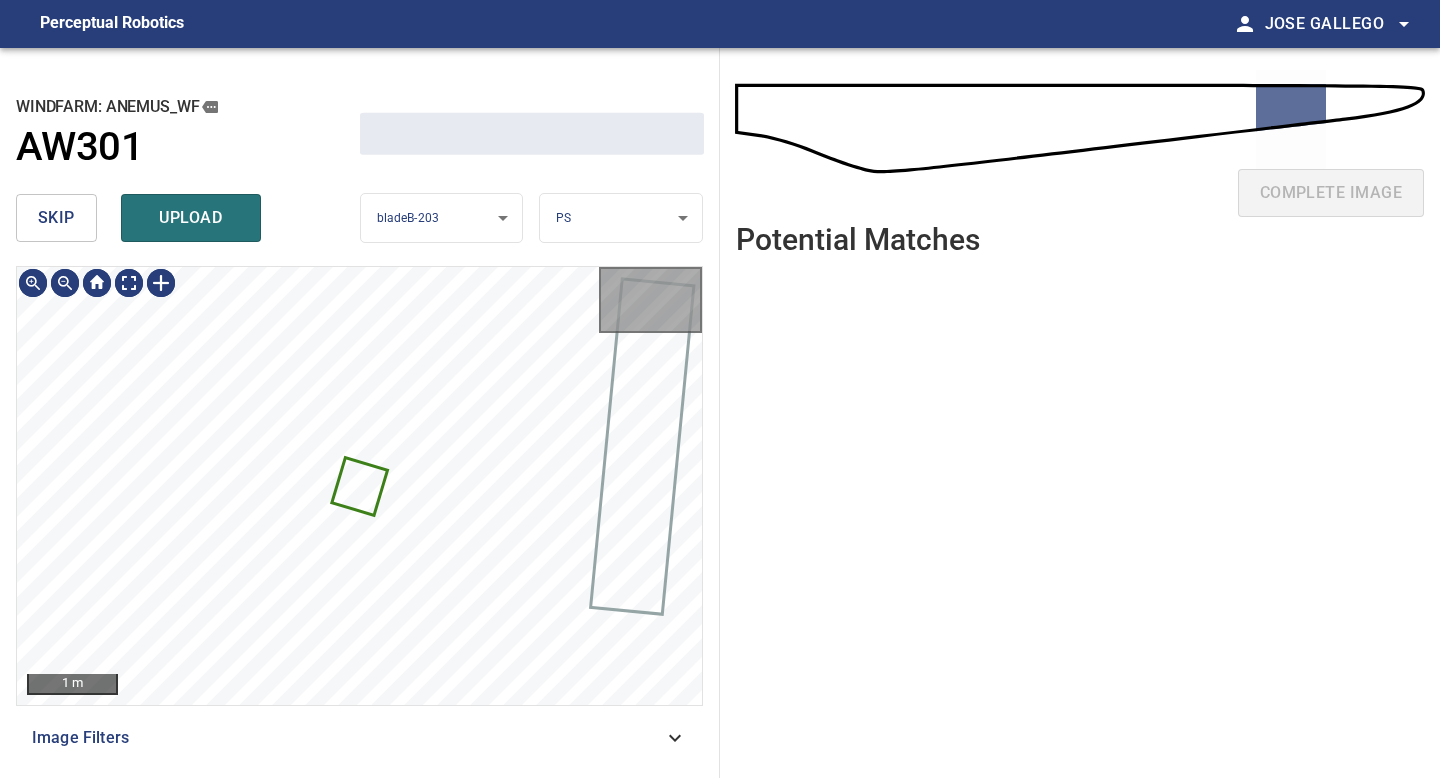 click on "skip" at bounding box center [56, 218] 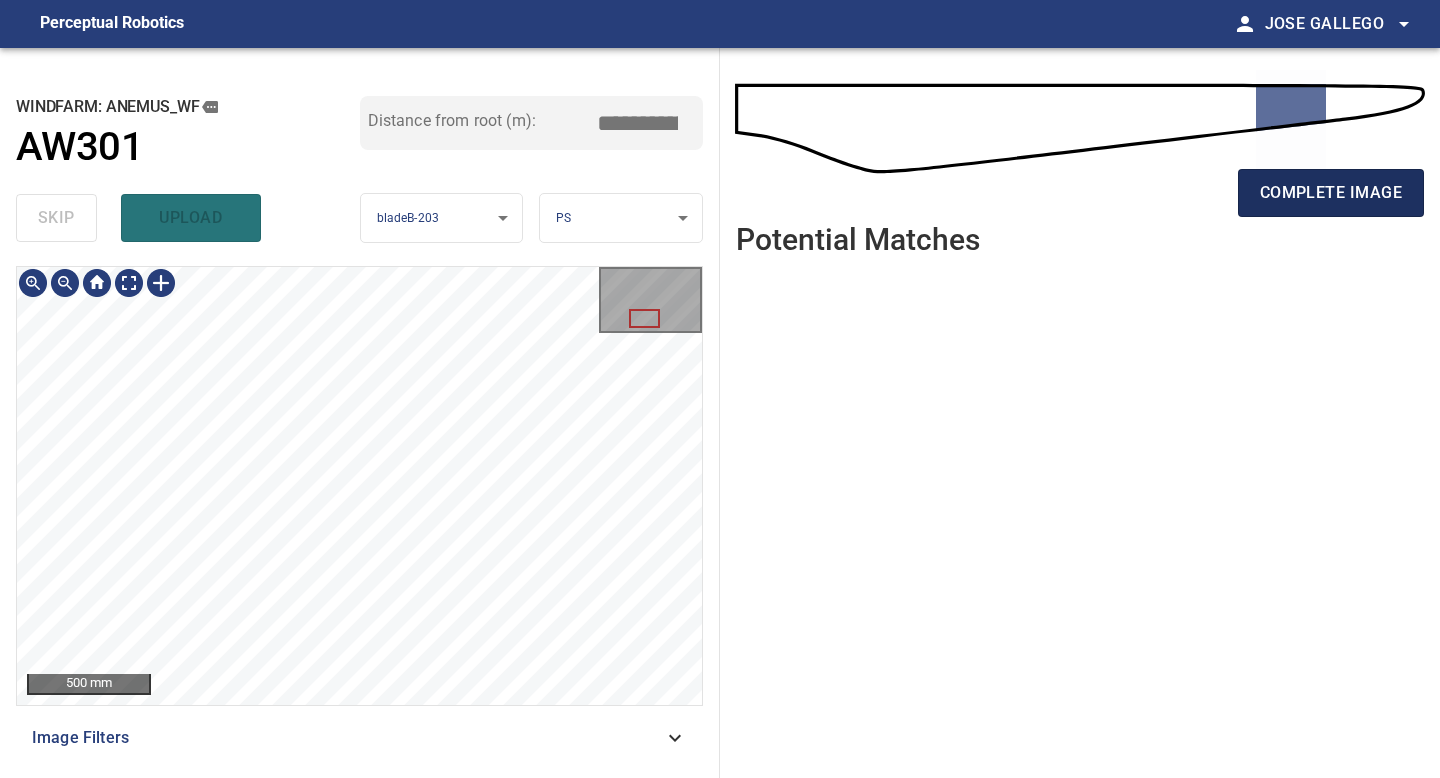 click on "complete image" at bounding box center [1331, 193] 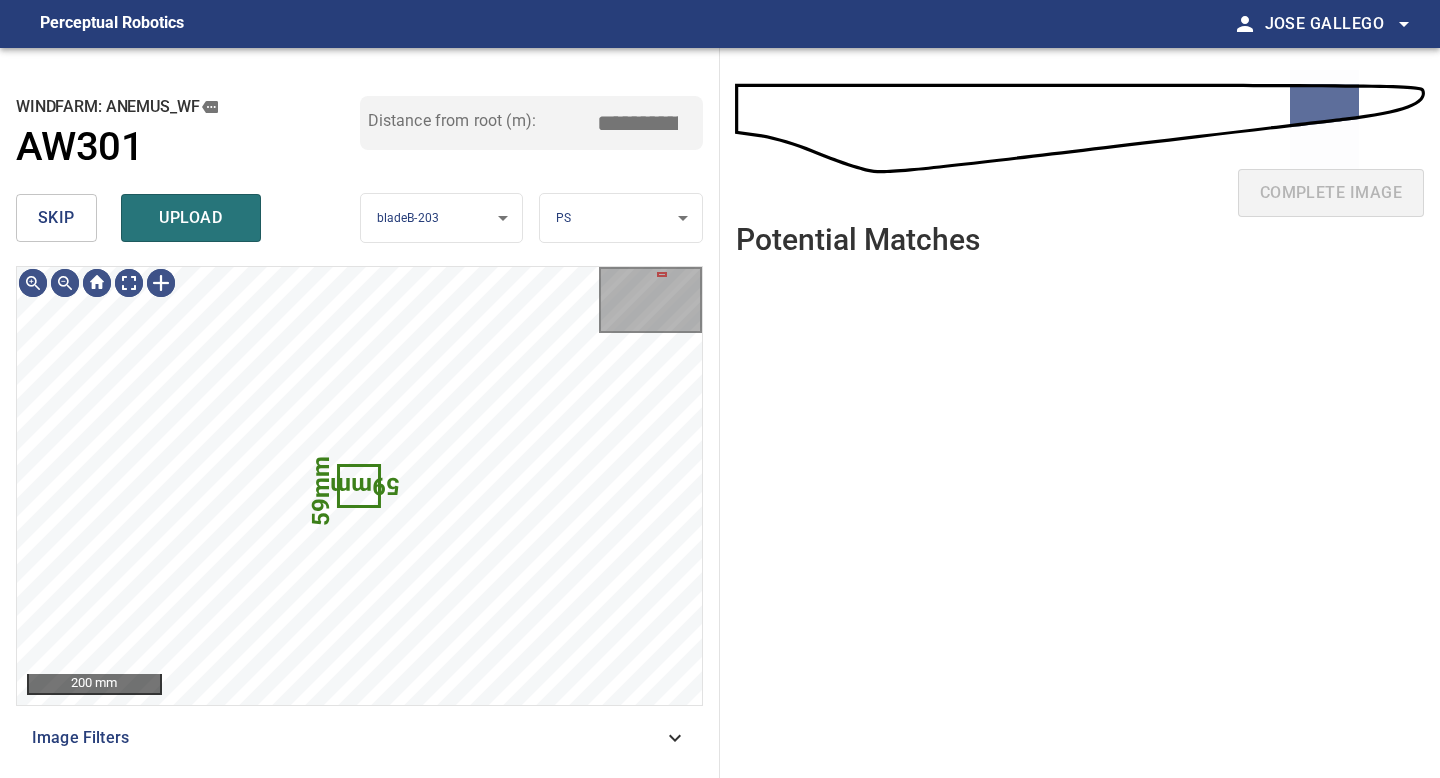 click on "skip" at bounding box center (56, 218) 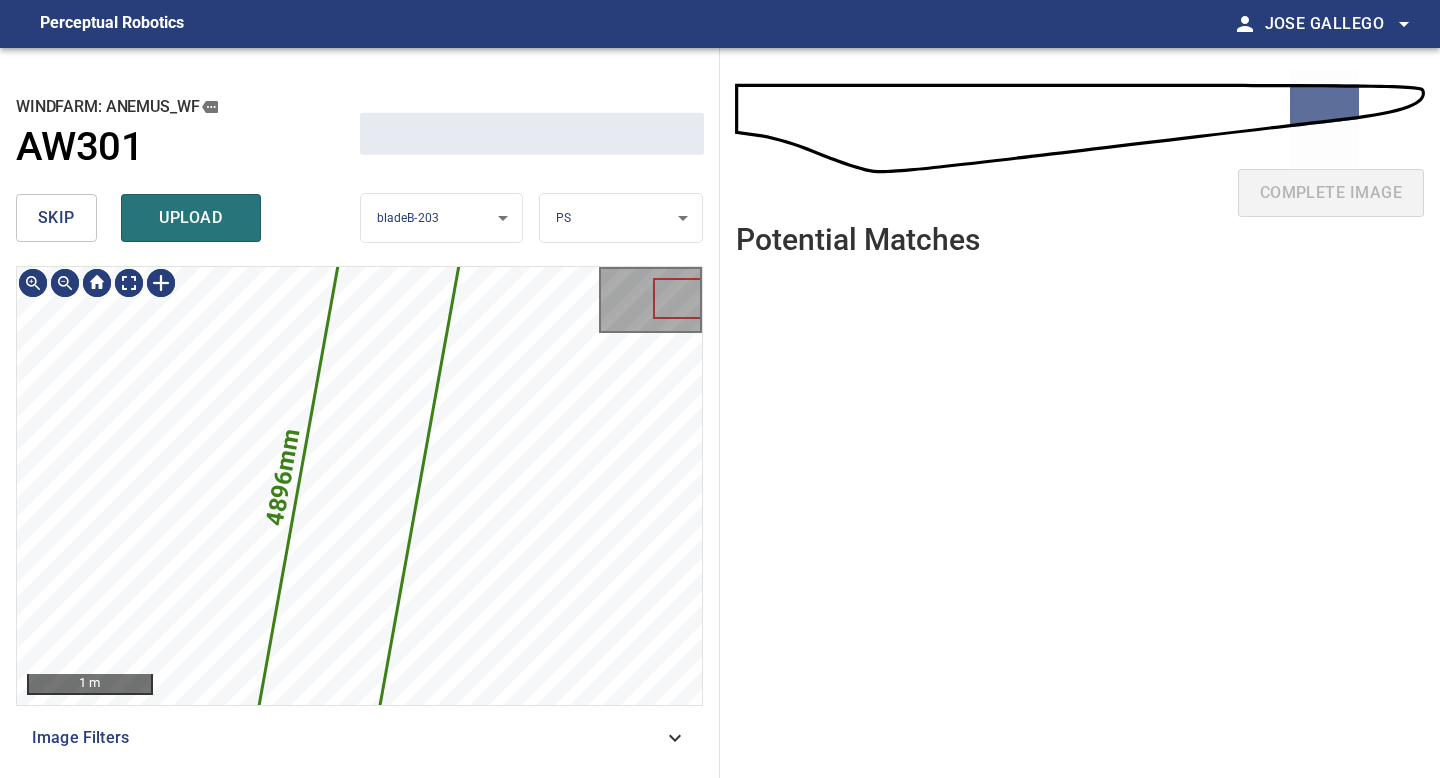 click on "skip" at bounding box center (56, 218) 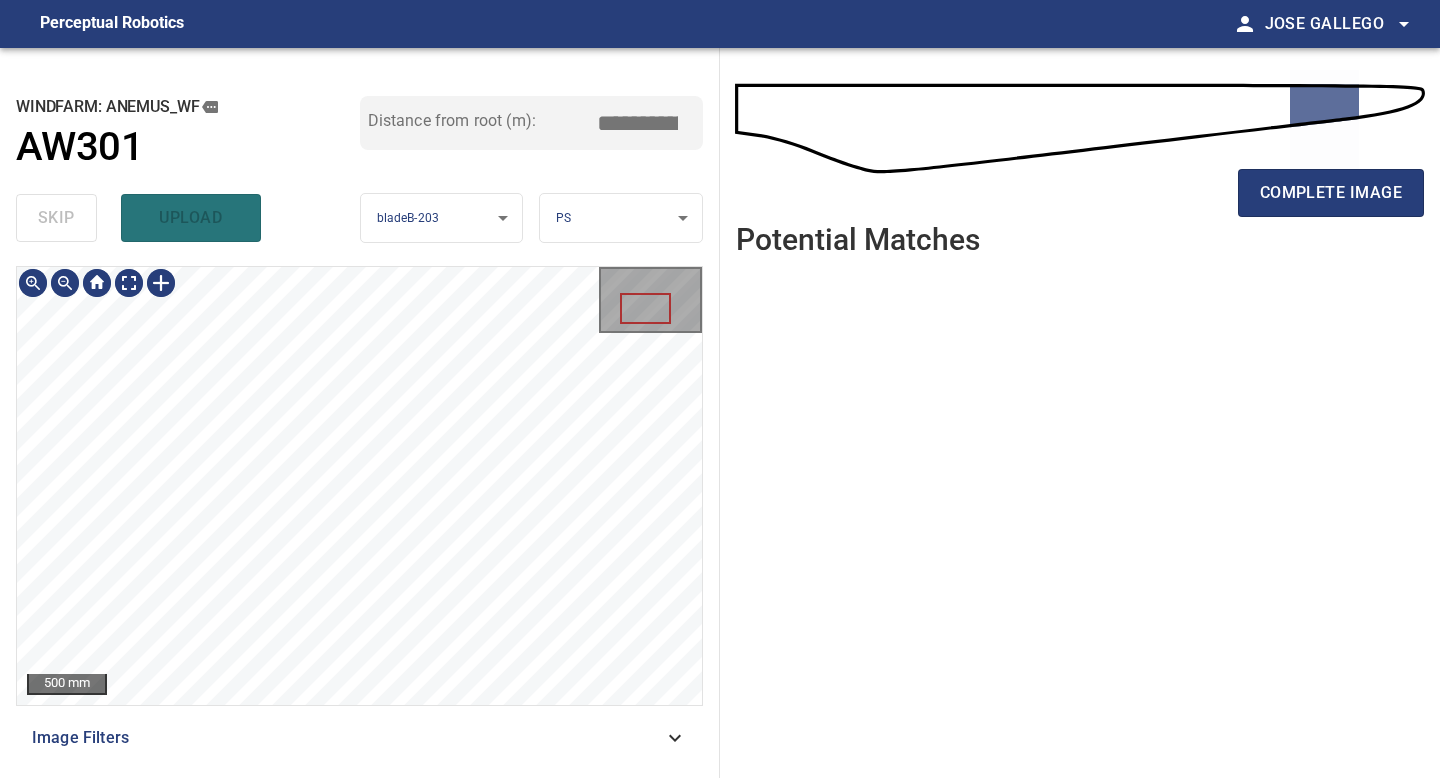 click on "500 mm" at bounding box center (359, 486) 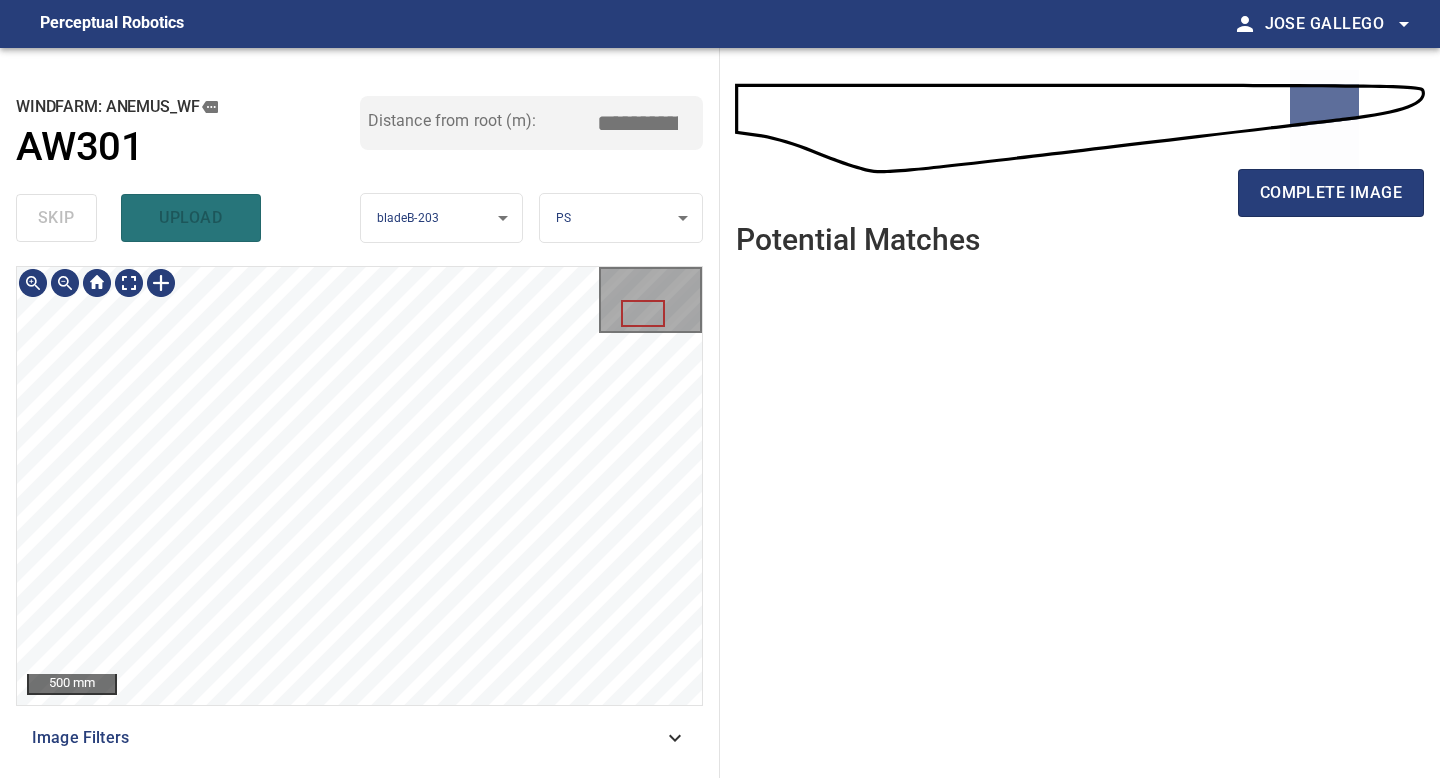 click on "complete image" at bounding box center (1080, 201) 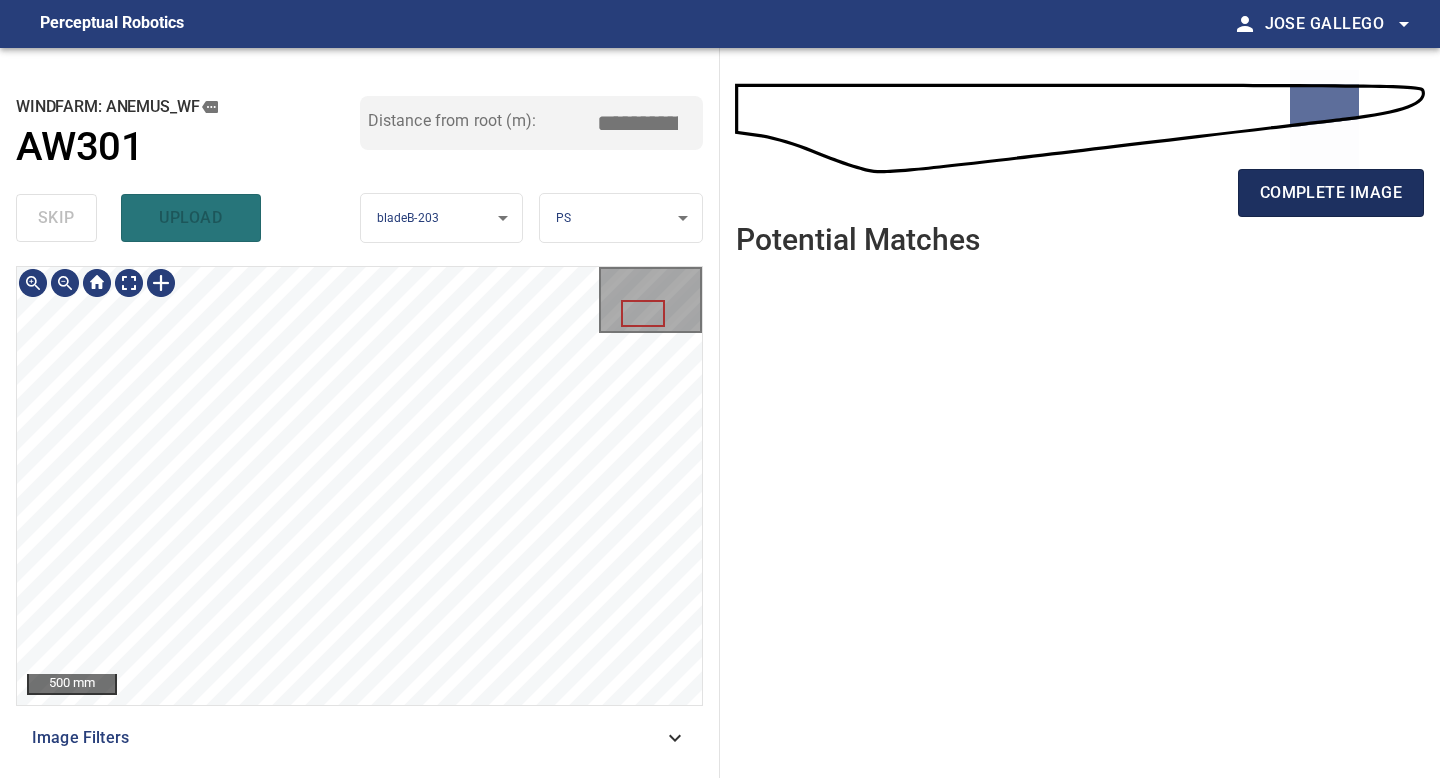 click on "complete image" at bounding box center (1331, 193) 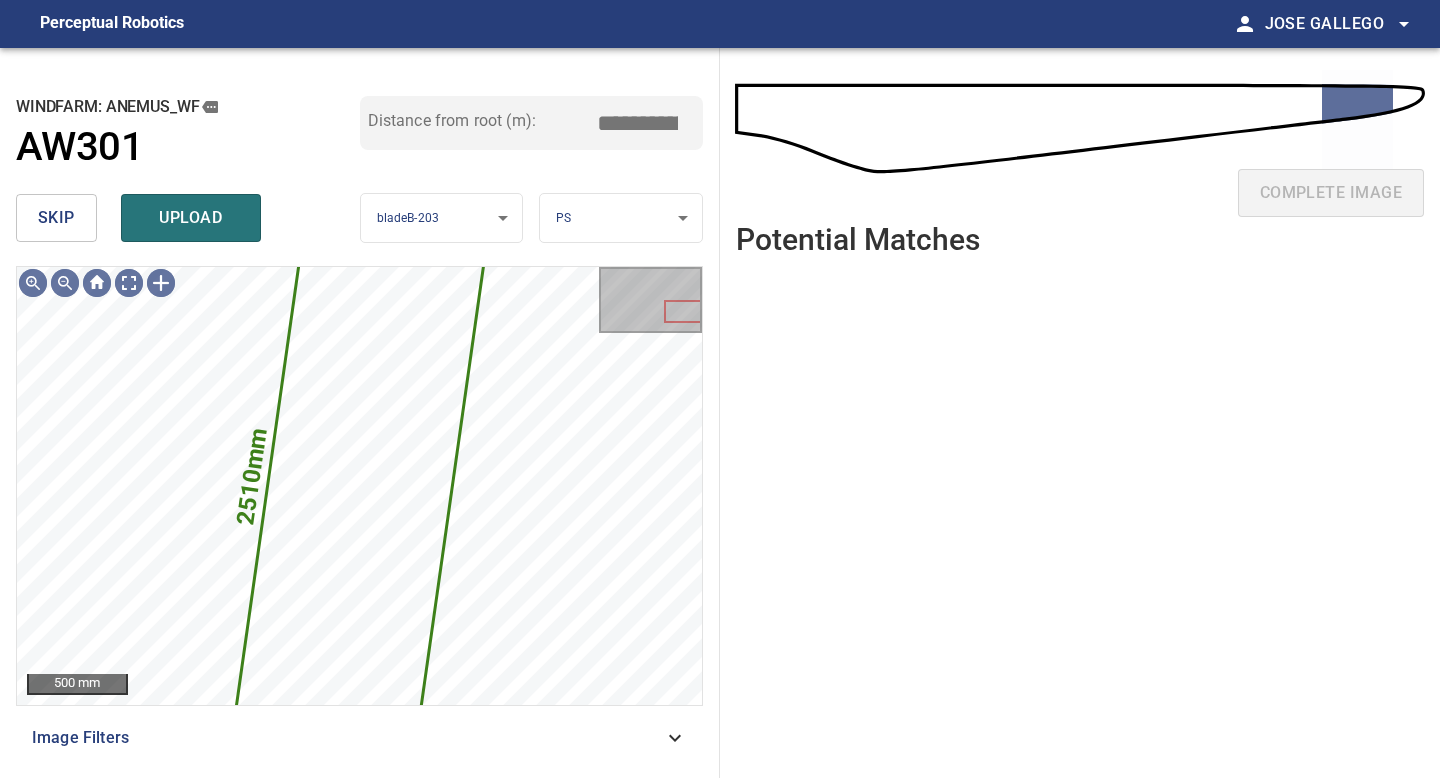 click on "skip" at bounding box center [56, 218] 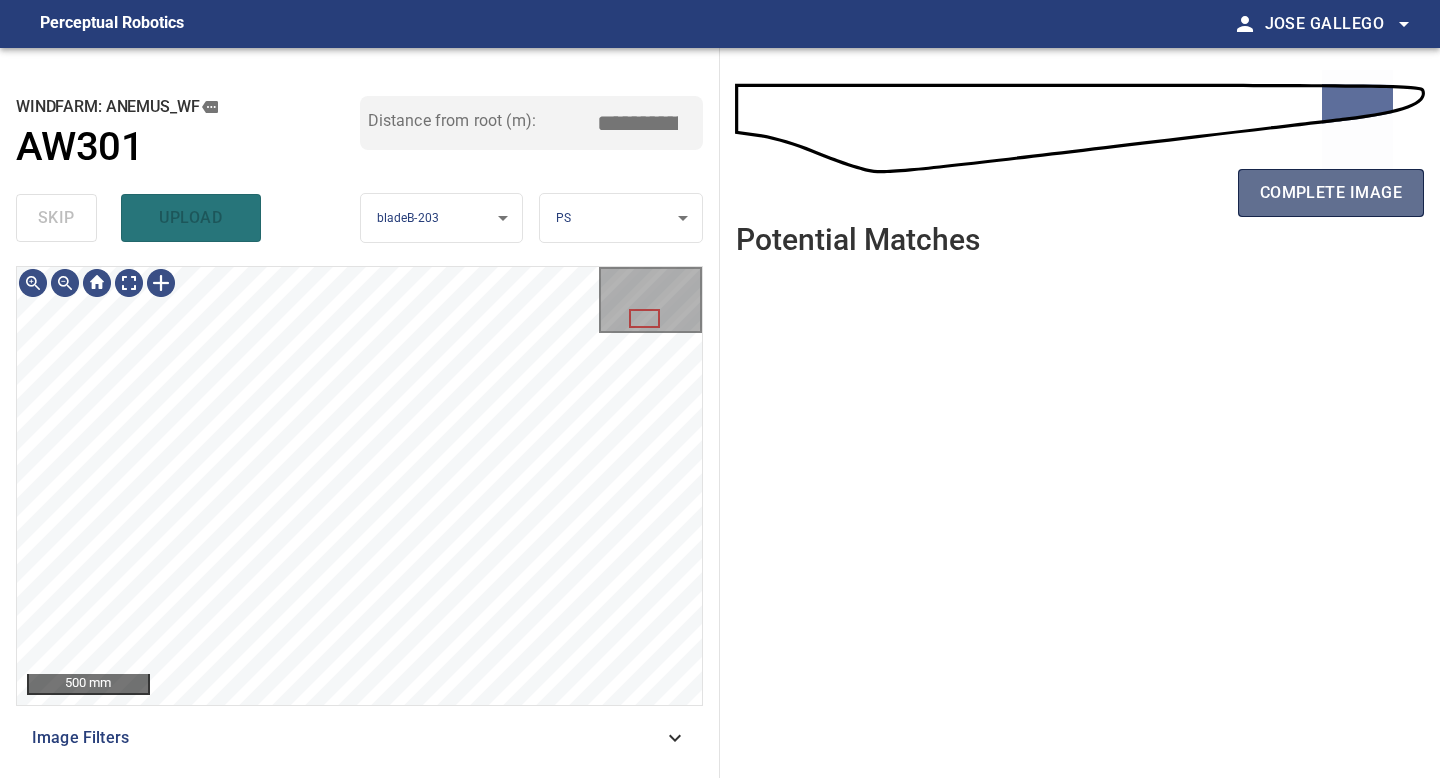 click on "complete image" at bounding box center [1331, 193] 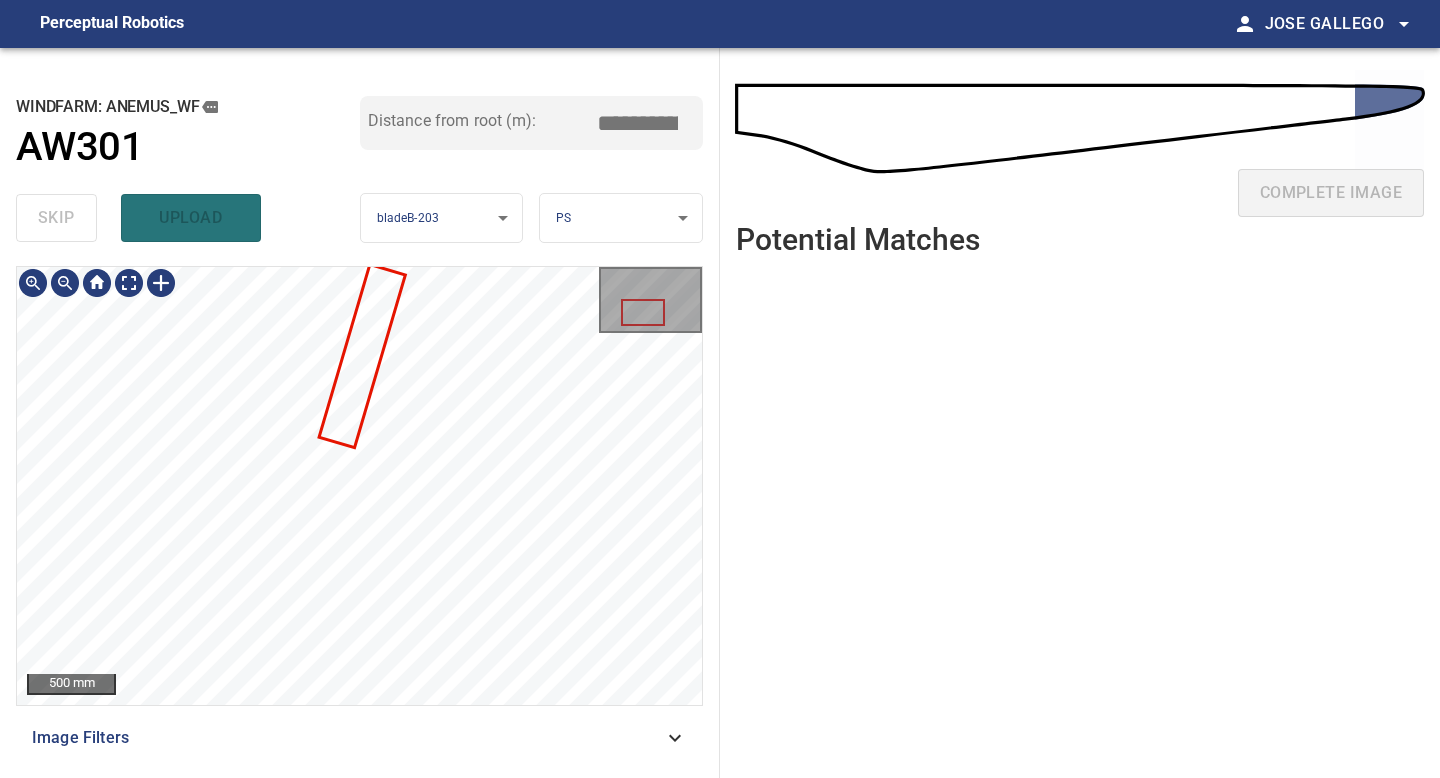 click at bounding box center [359, 486] 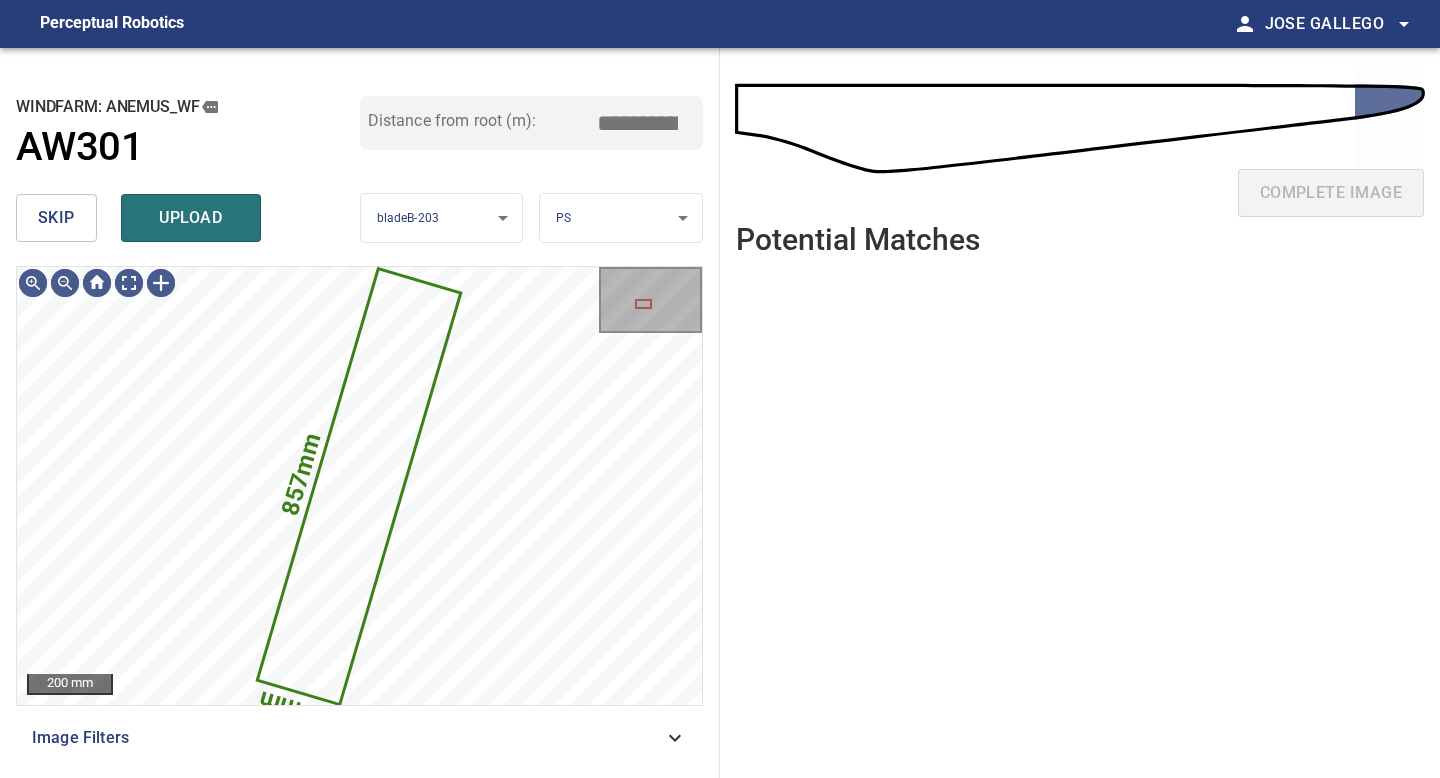 click on "skip" at bounding box center [56, 218] 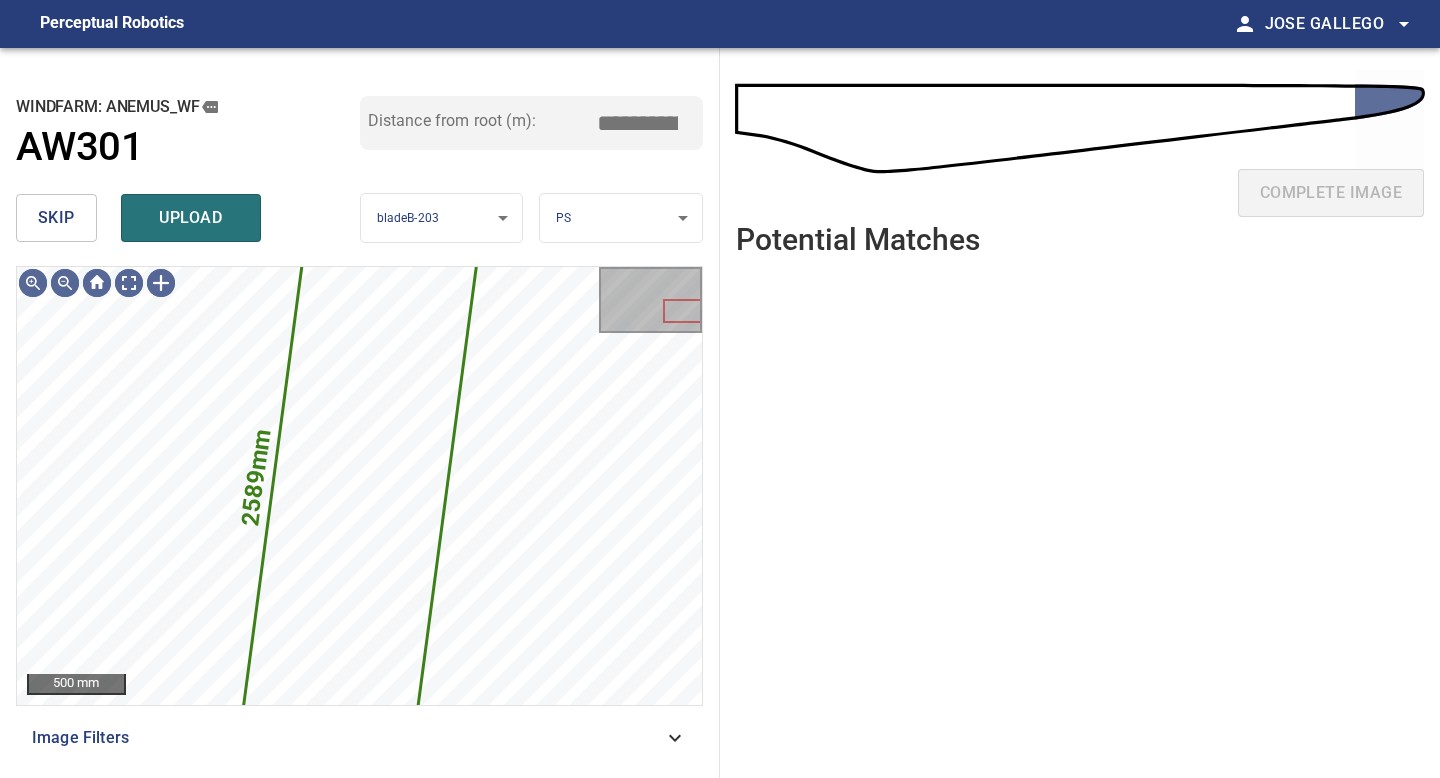 click on "skip" at bounding box center (56, 218) 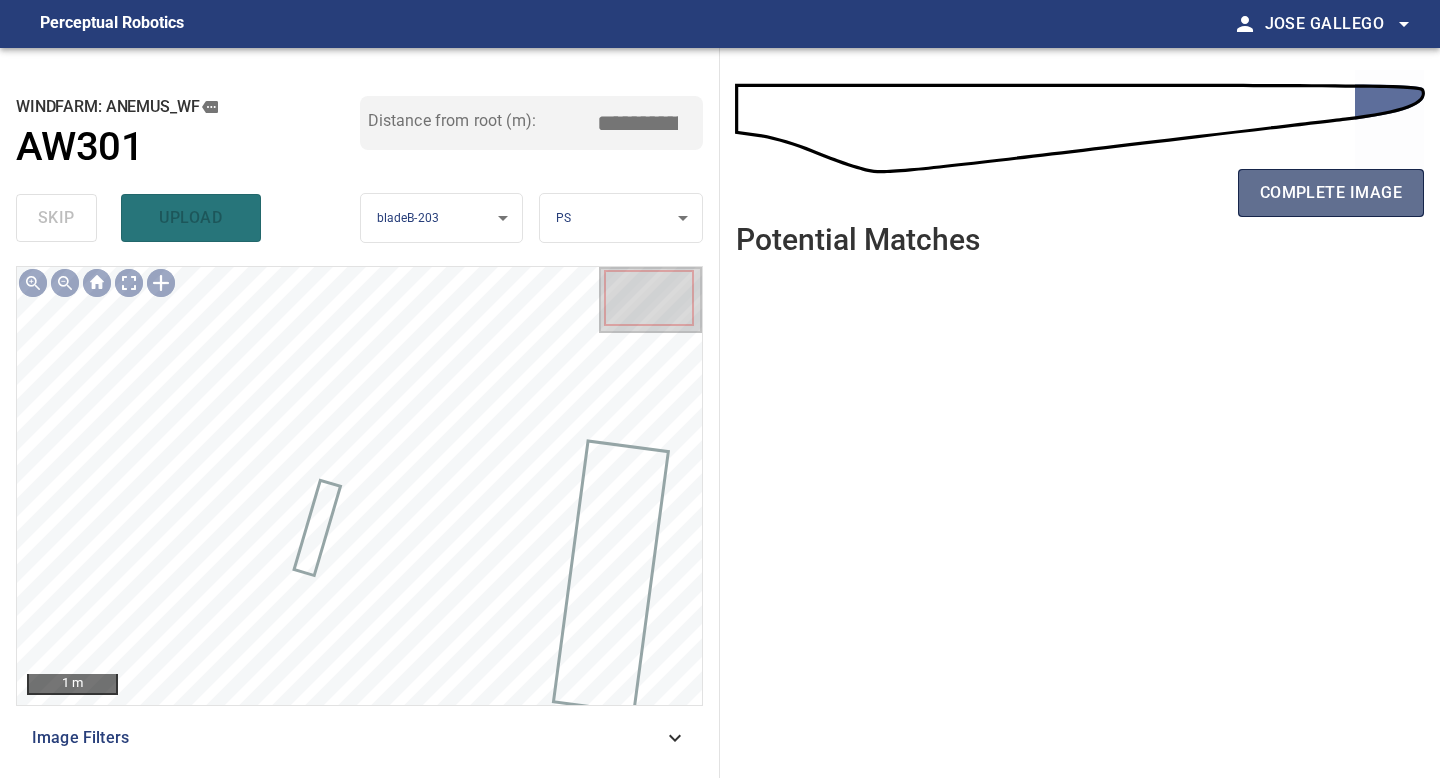 click on "complete image" at bounding box center [1331, 193] 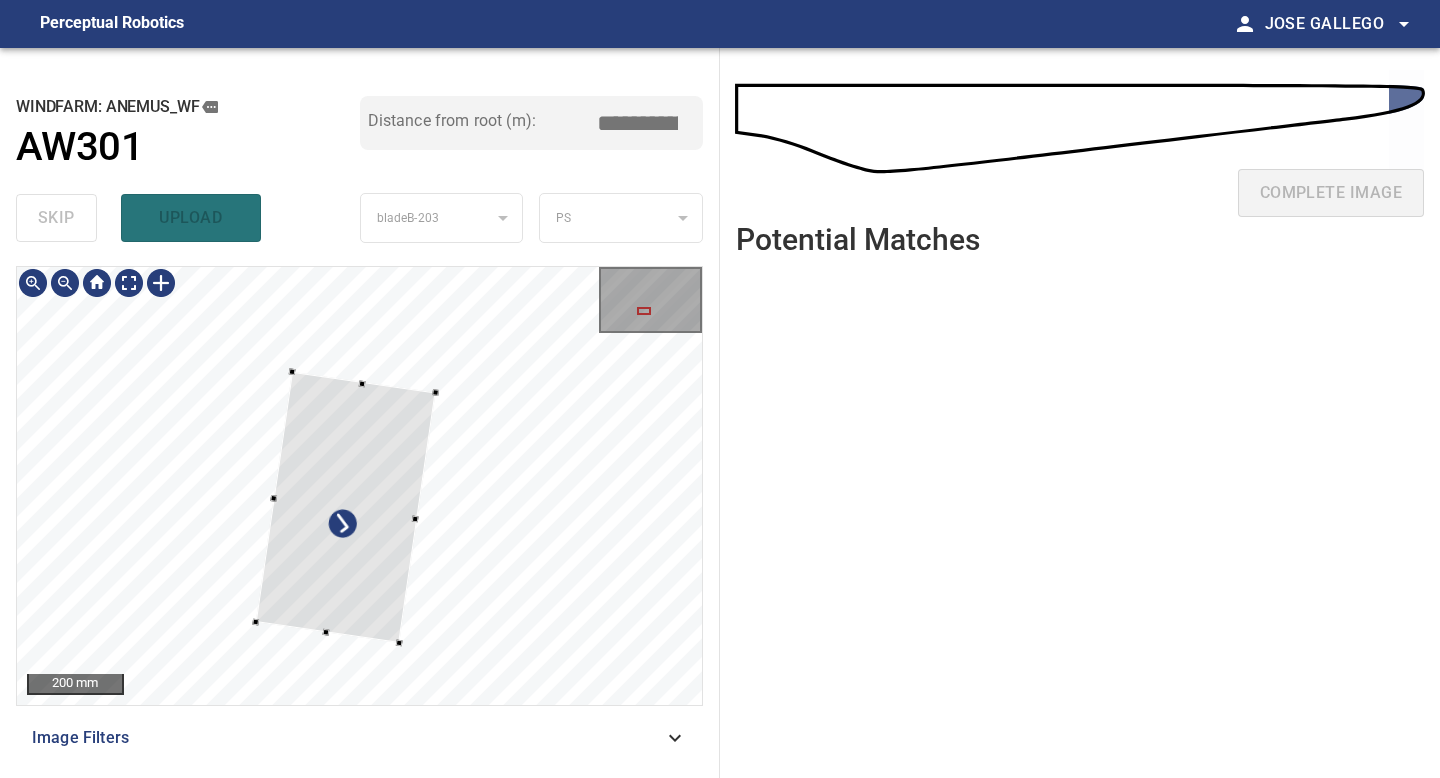 click at bounding box center (345, 506) 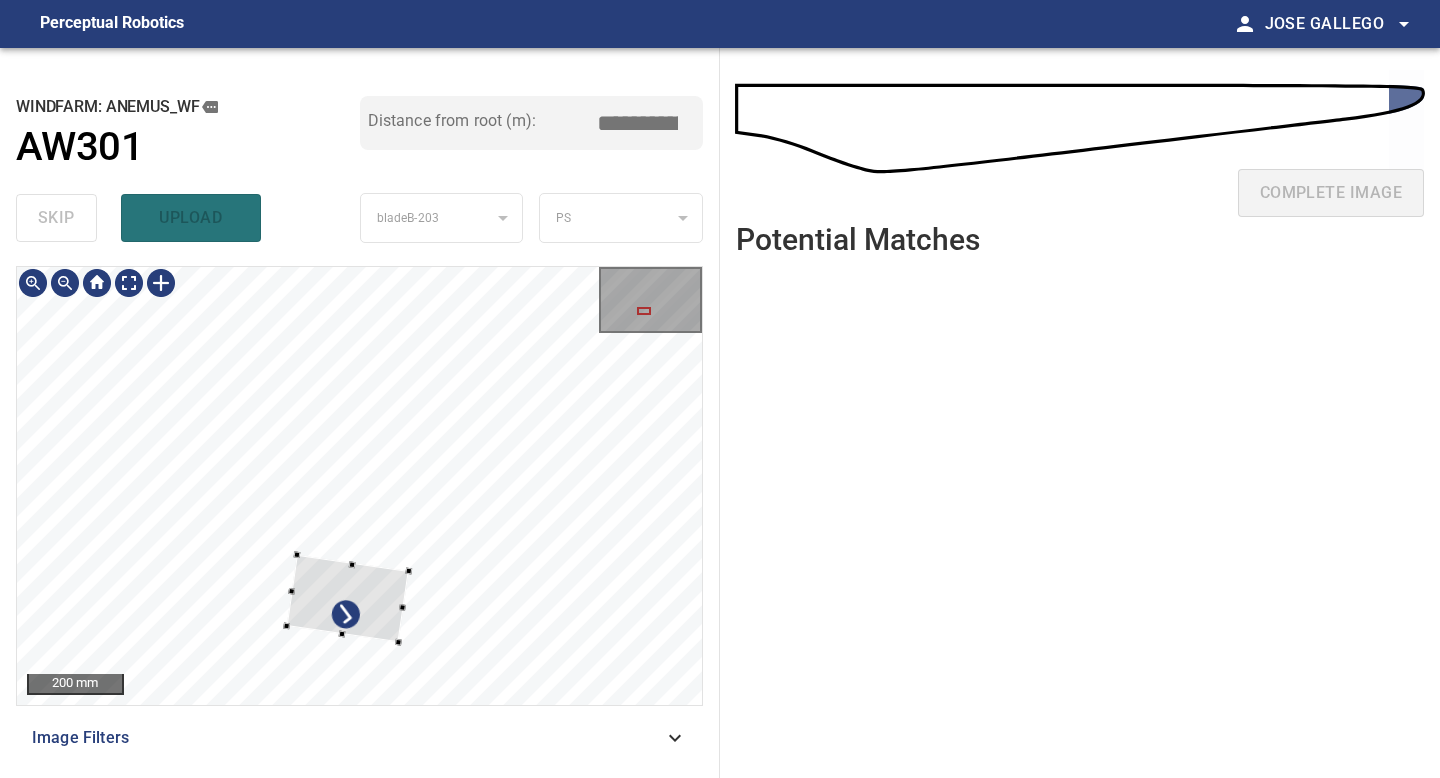 click at bounding box center [348, 598] 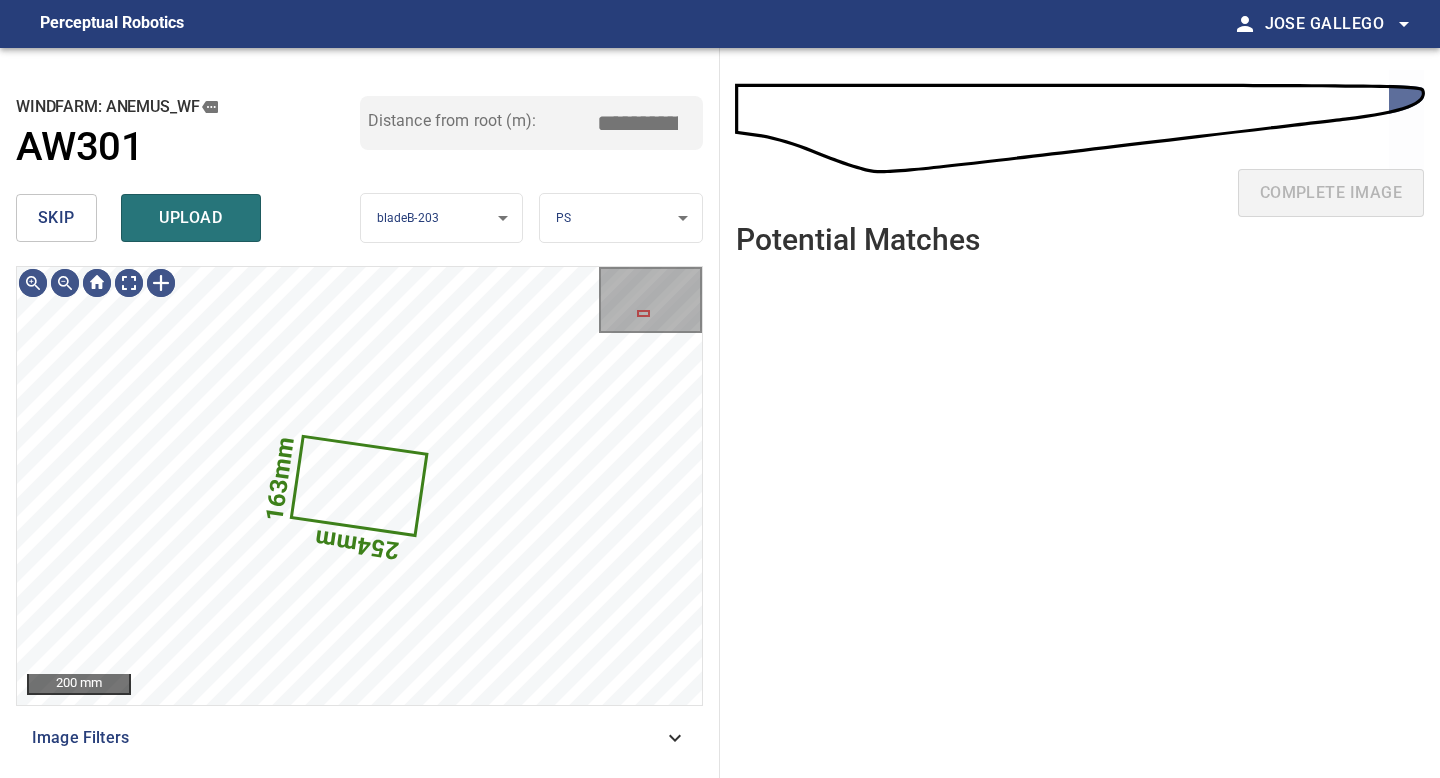 click on "**********" at bounding box center [720, 389] 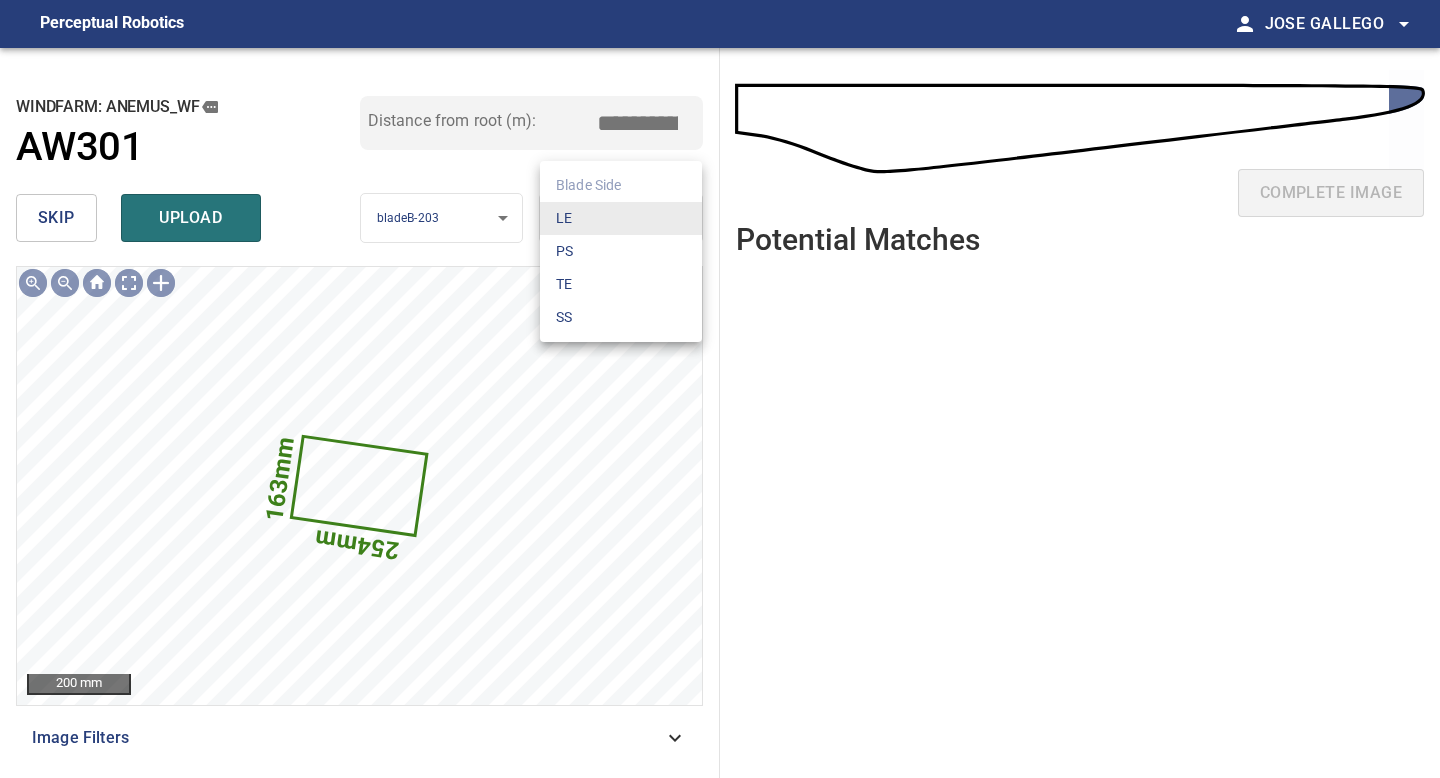 click on "LE" at bounding box center [621, 218] 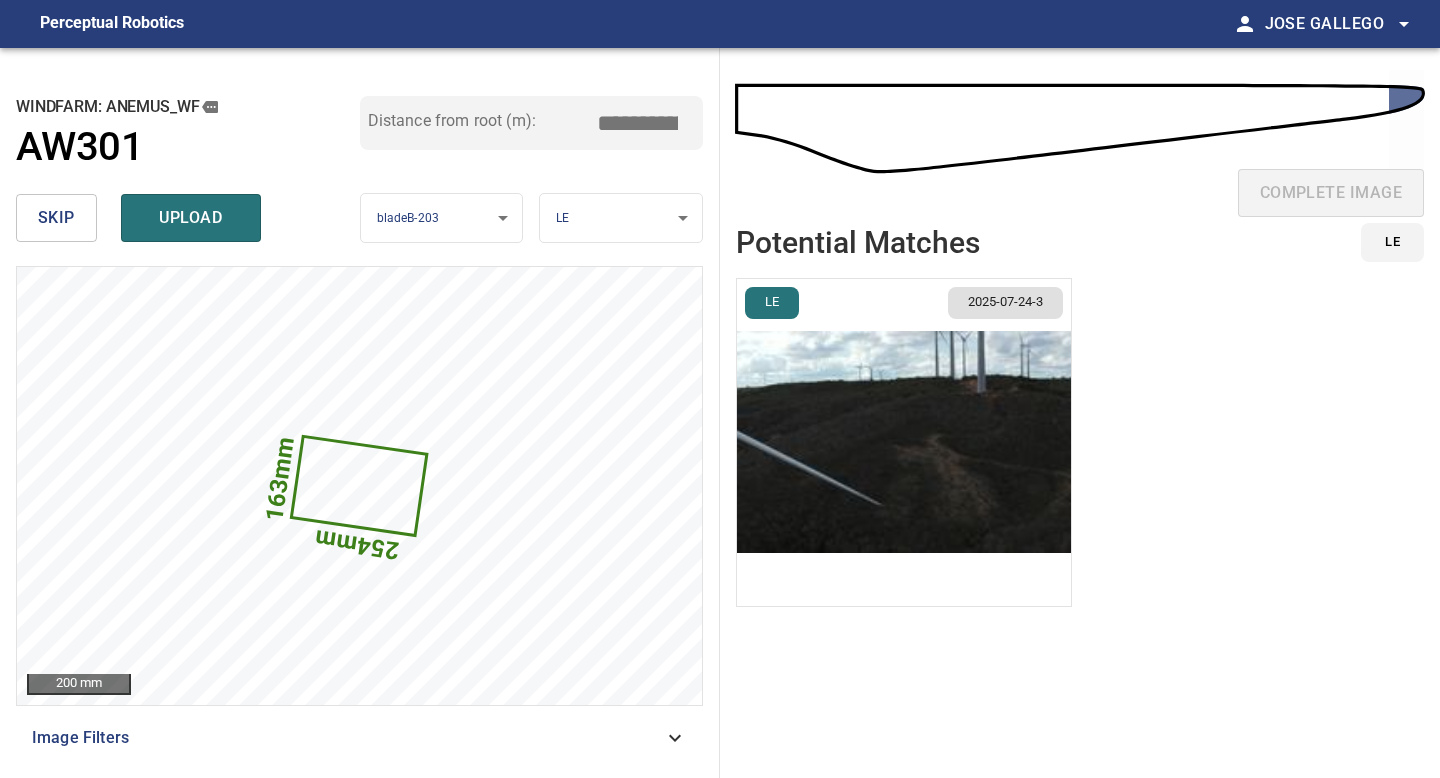 click at bounding box center [904, 442] 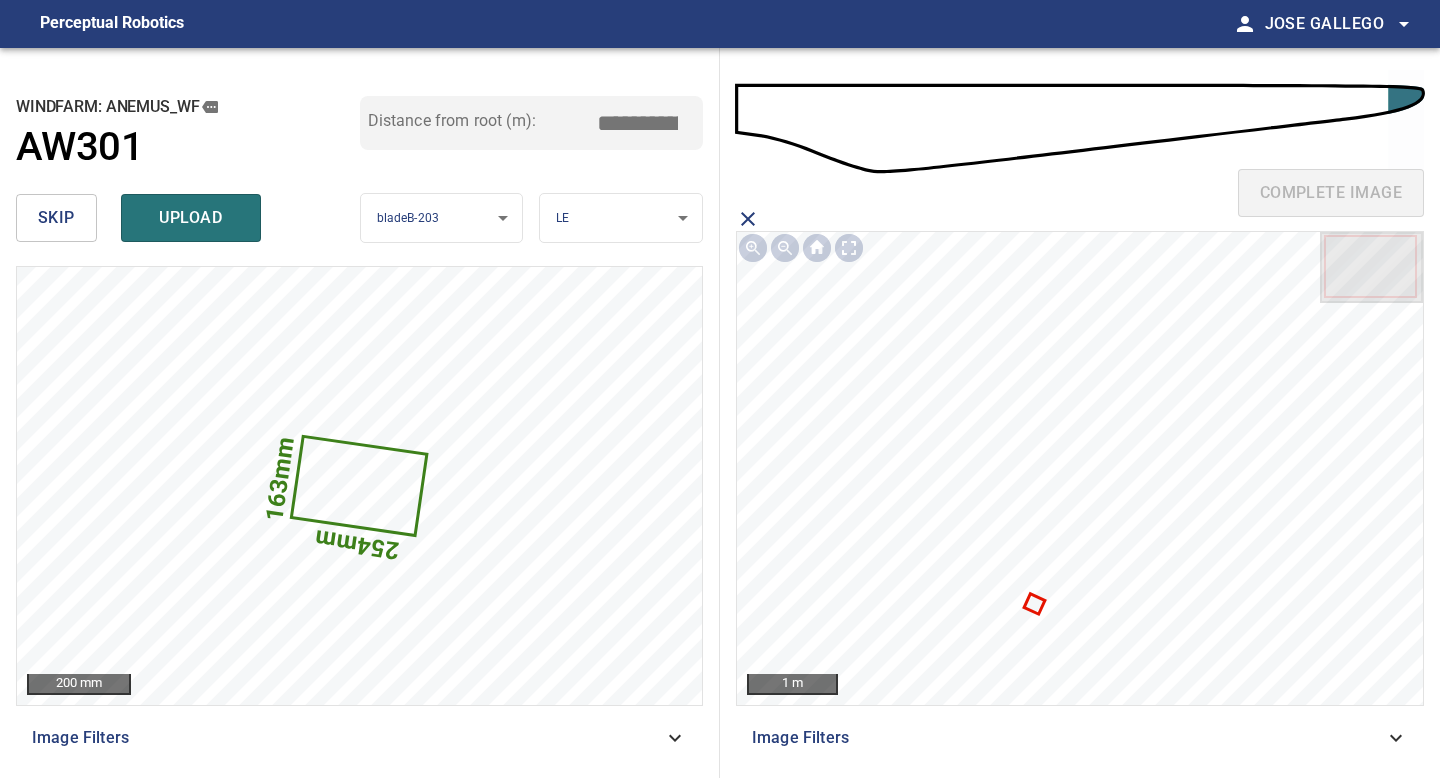 click 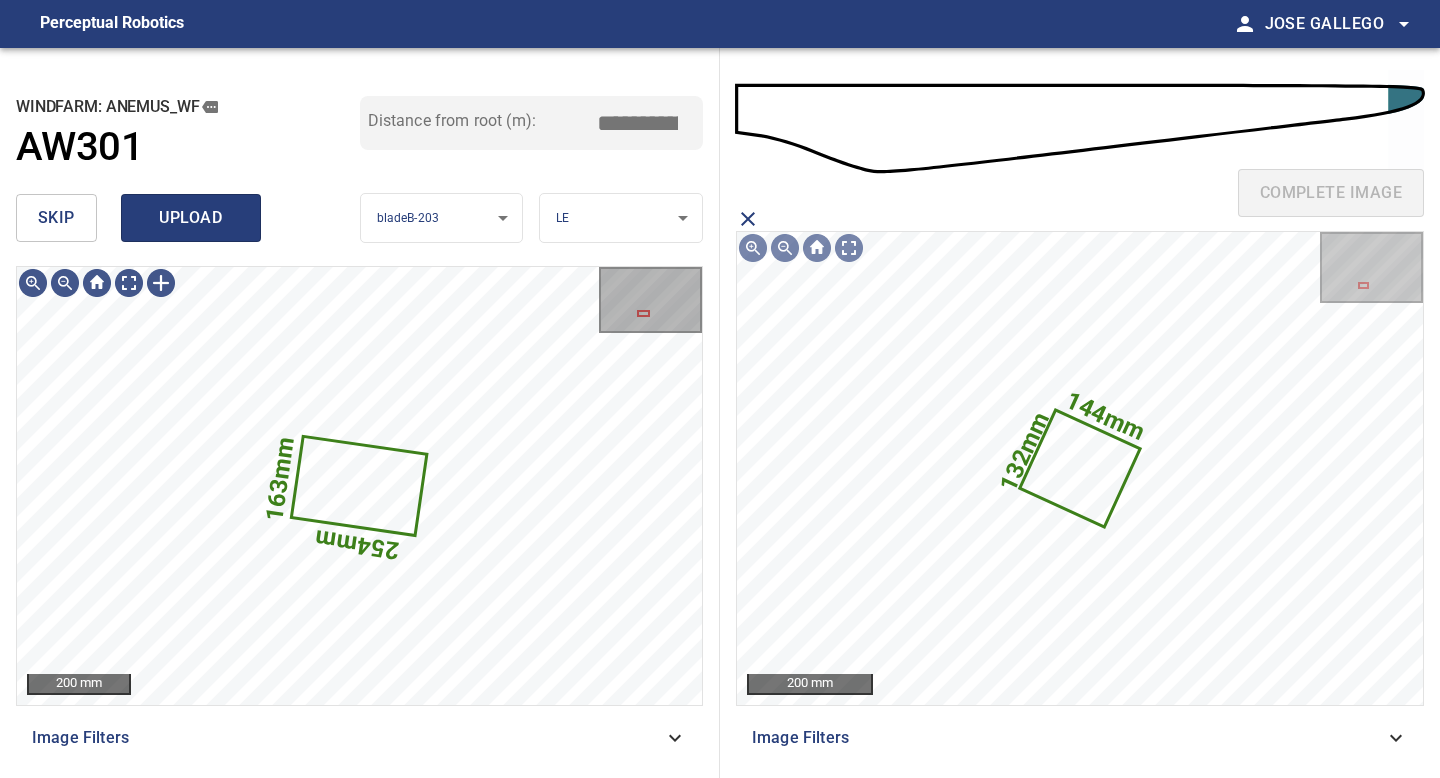 click on "upload" at bounding box center (191, 218) 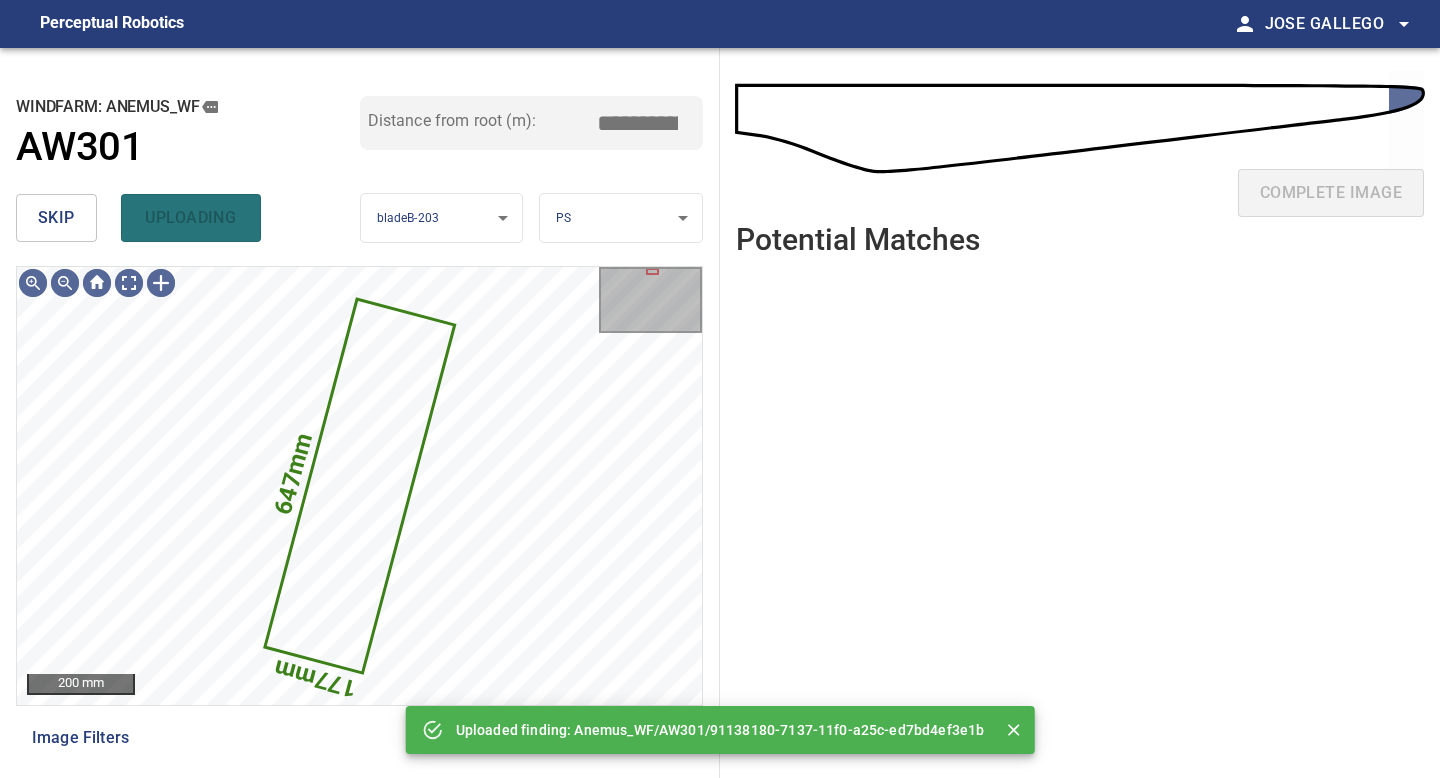 click on "skip" at bounding box center [56, 218] 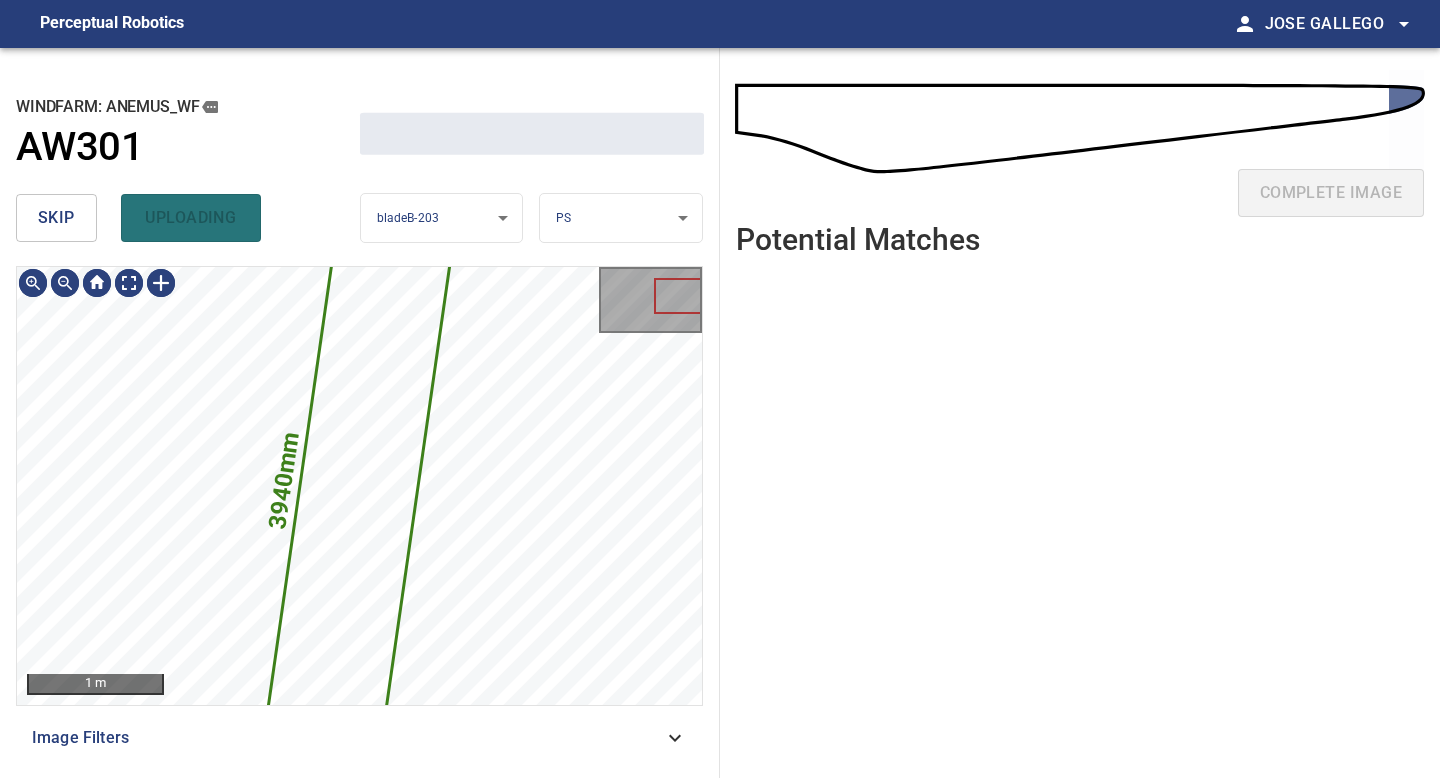 click on "skip" at bounding box center (56, 218) 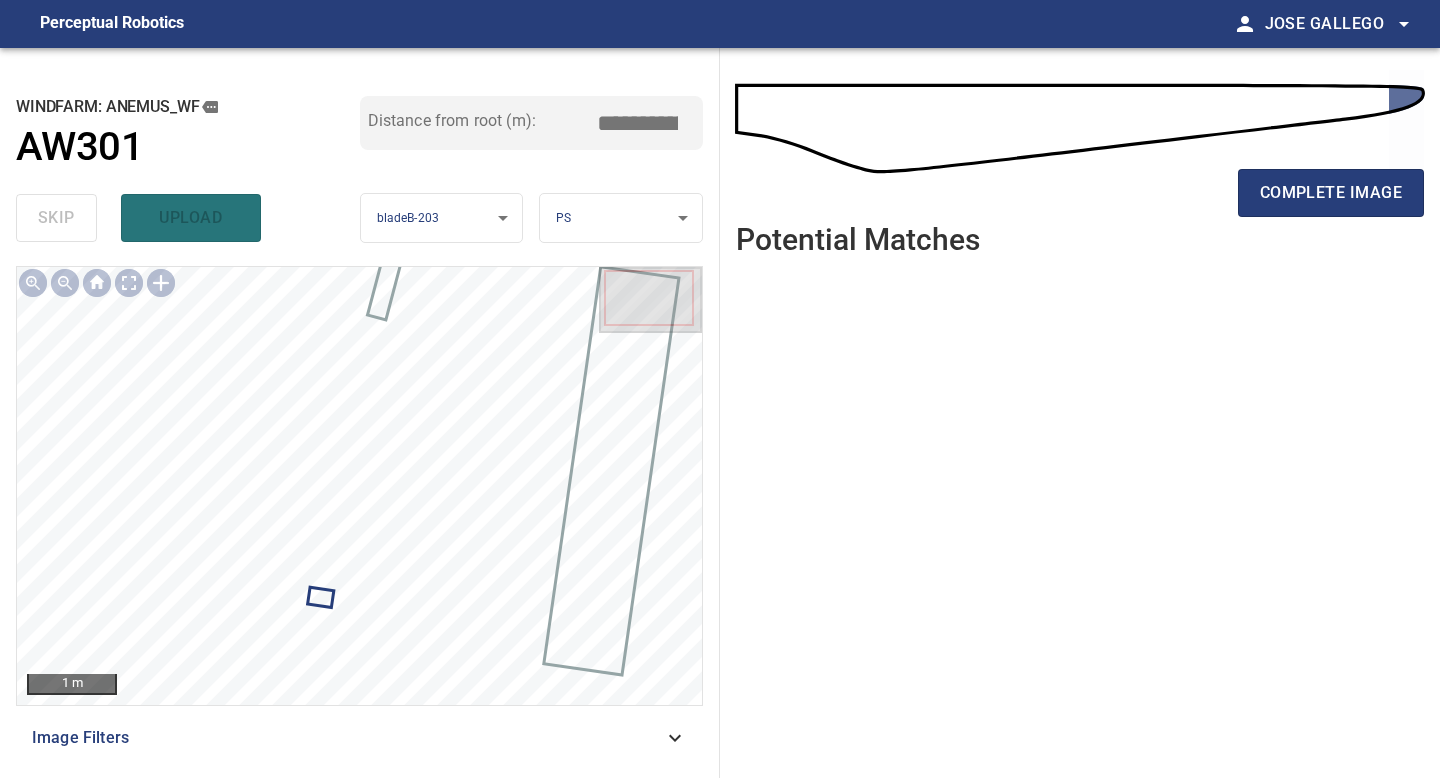 click on "complete image" at bounding box center [1080, 201] 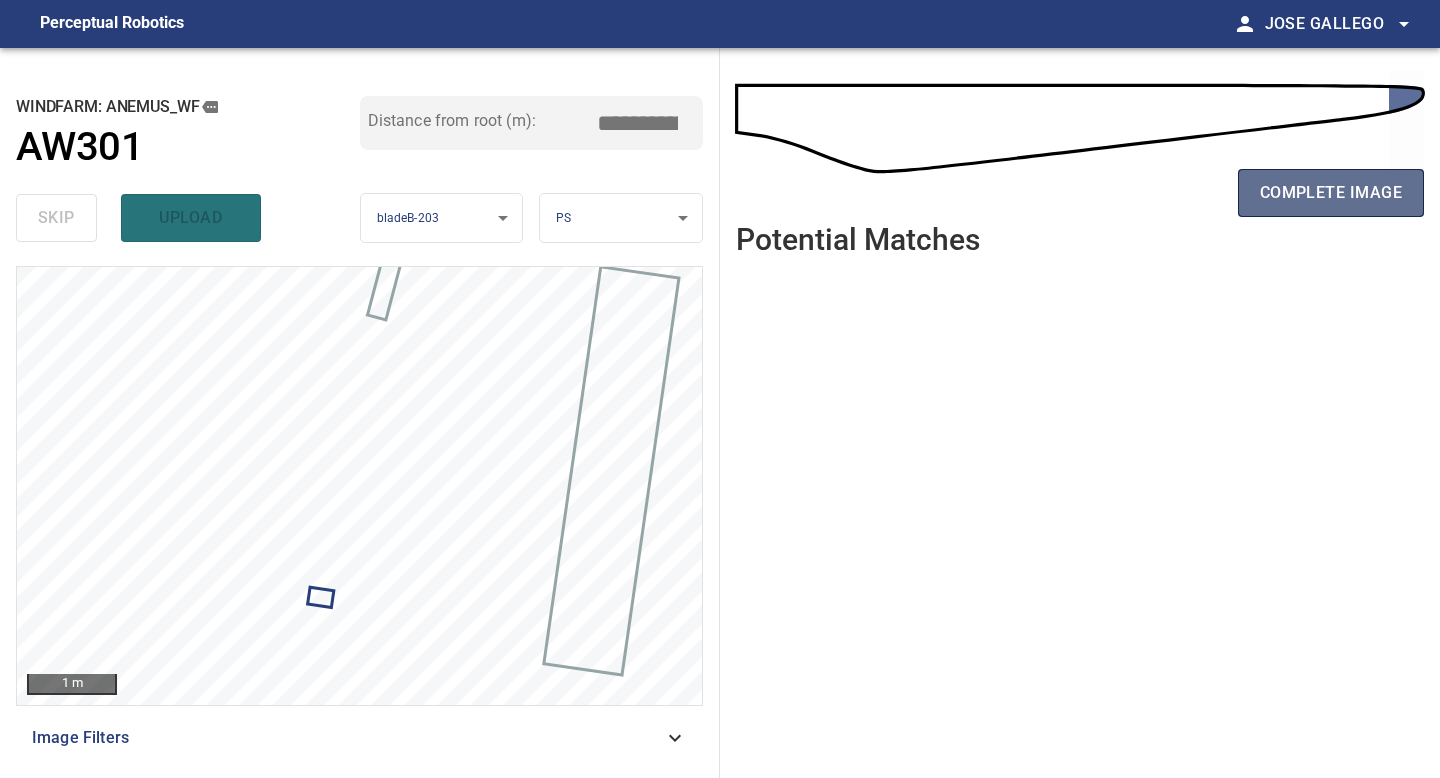 click on "complete image" at bounding box center [1331, 193] 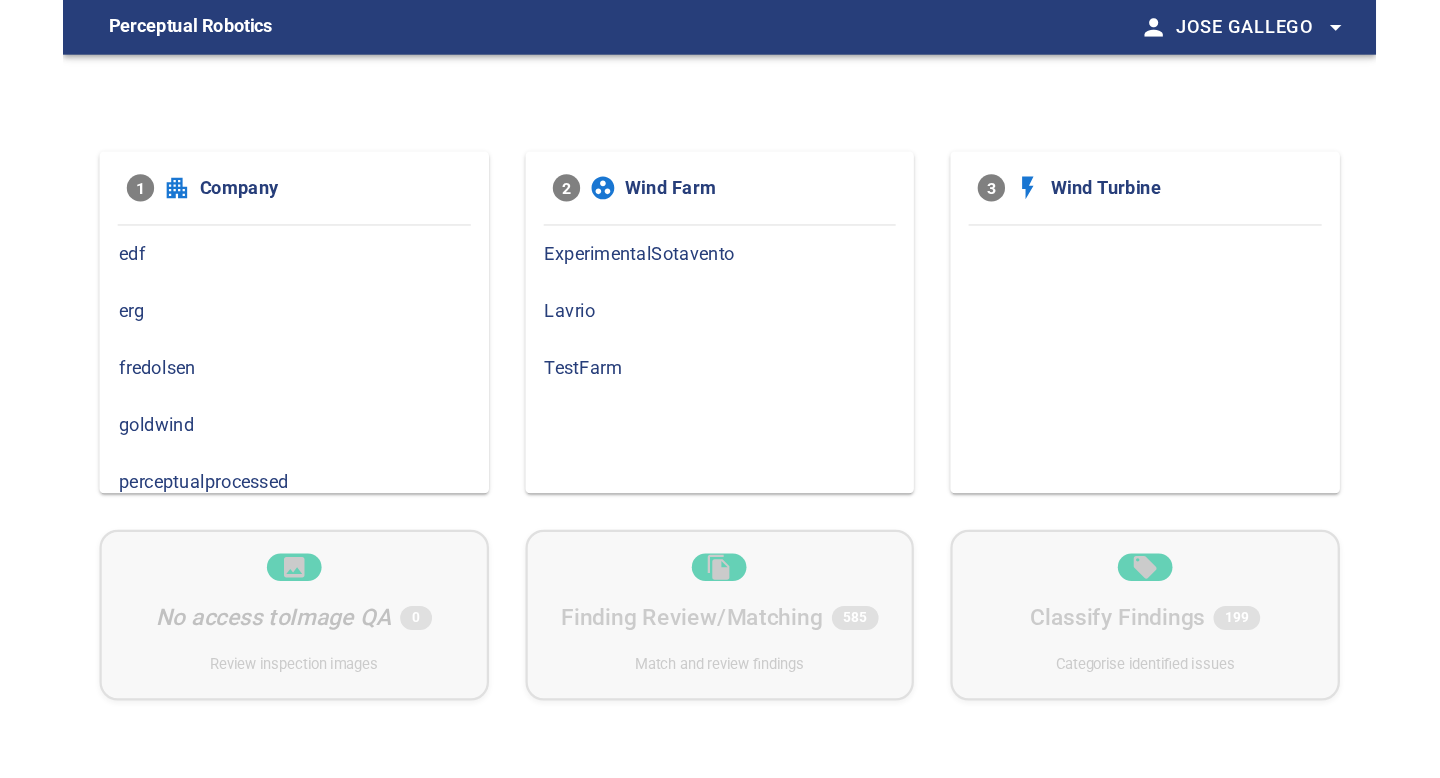 scroll, scrollTop: 0, scrollLeft: 0, axis: both 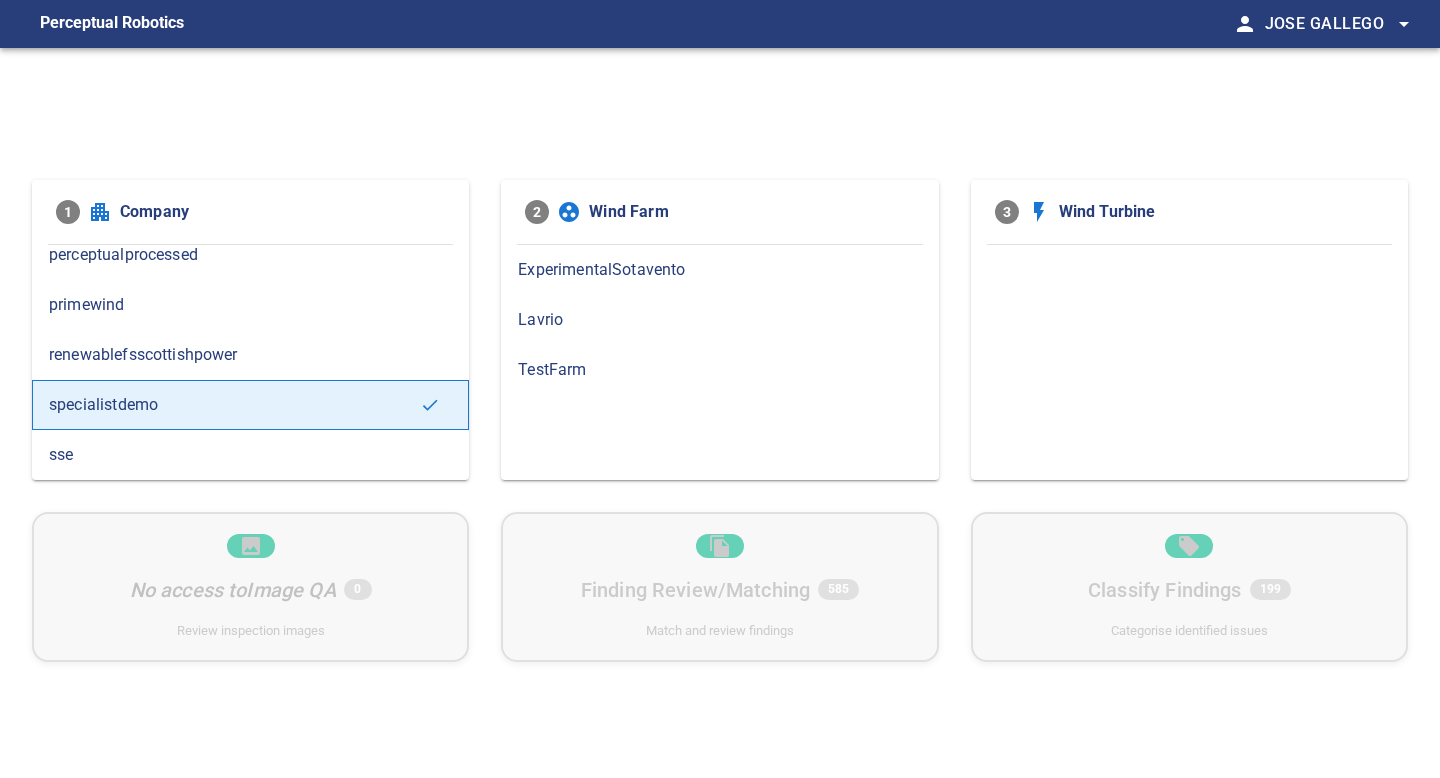 click on "primewind" at bounding box center (250, 305) 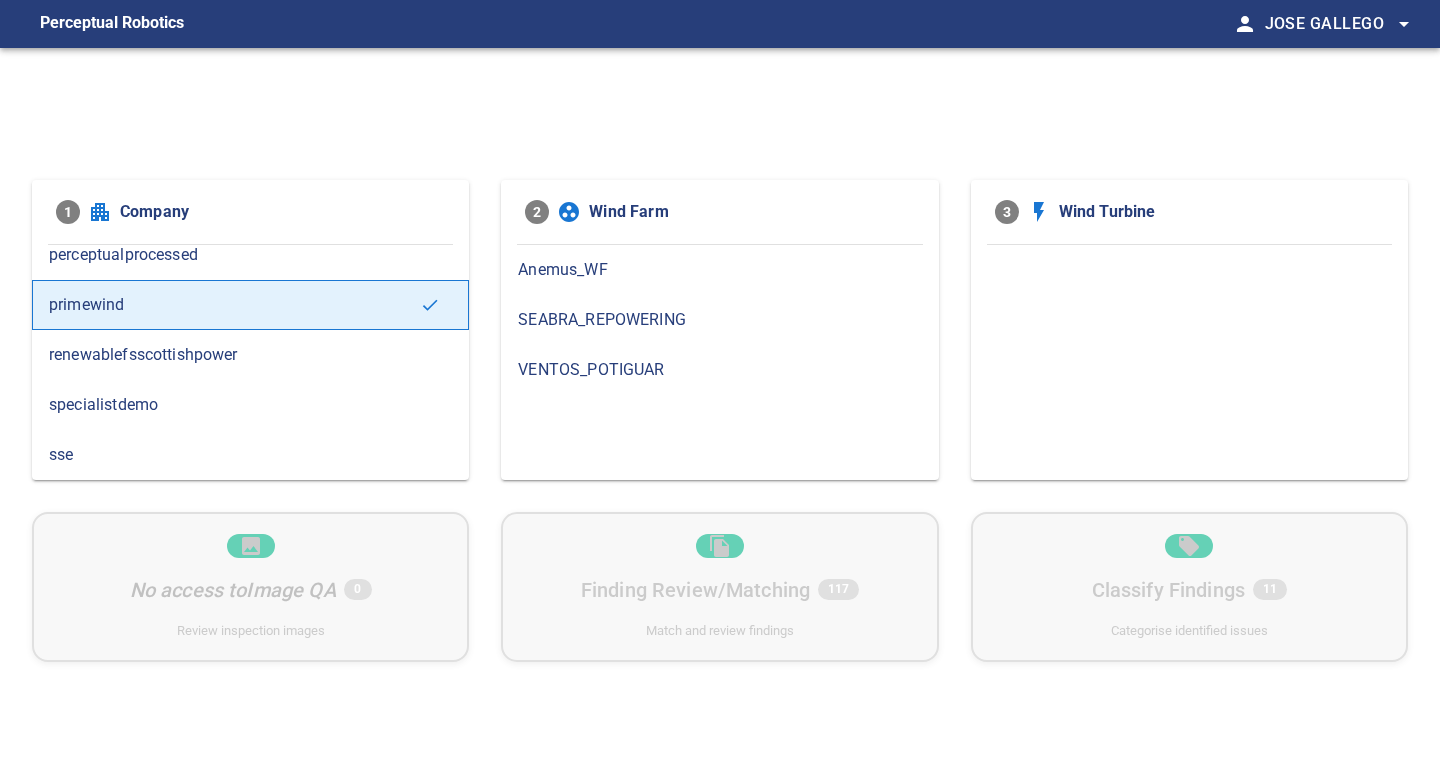 click on "Anemus_WF" at bounding box center [719, 270] 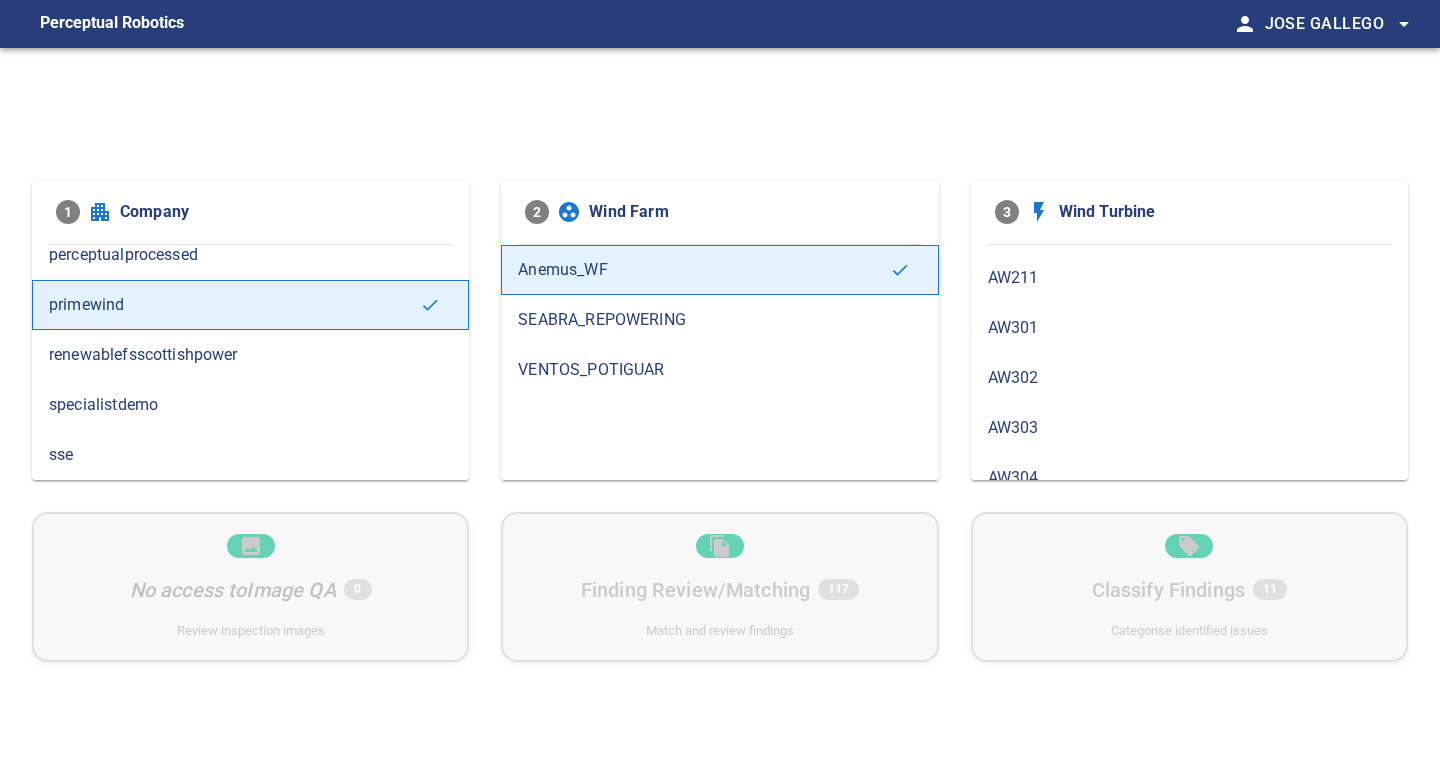 scroll, scrollTop: 928, scrollLeft: 0, axis: vertical 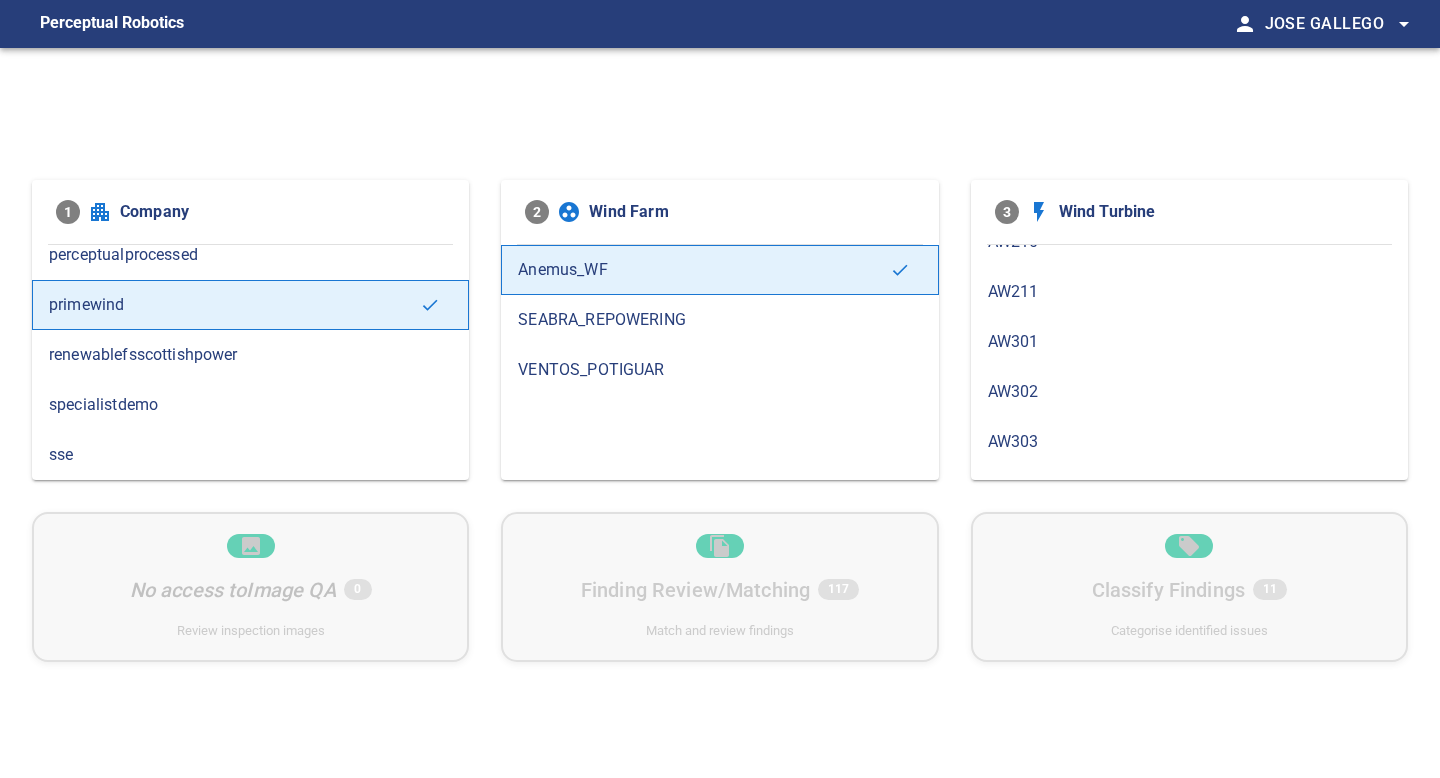 click on "AW301" at bounding box center [1189, 342] 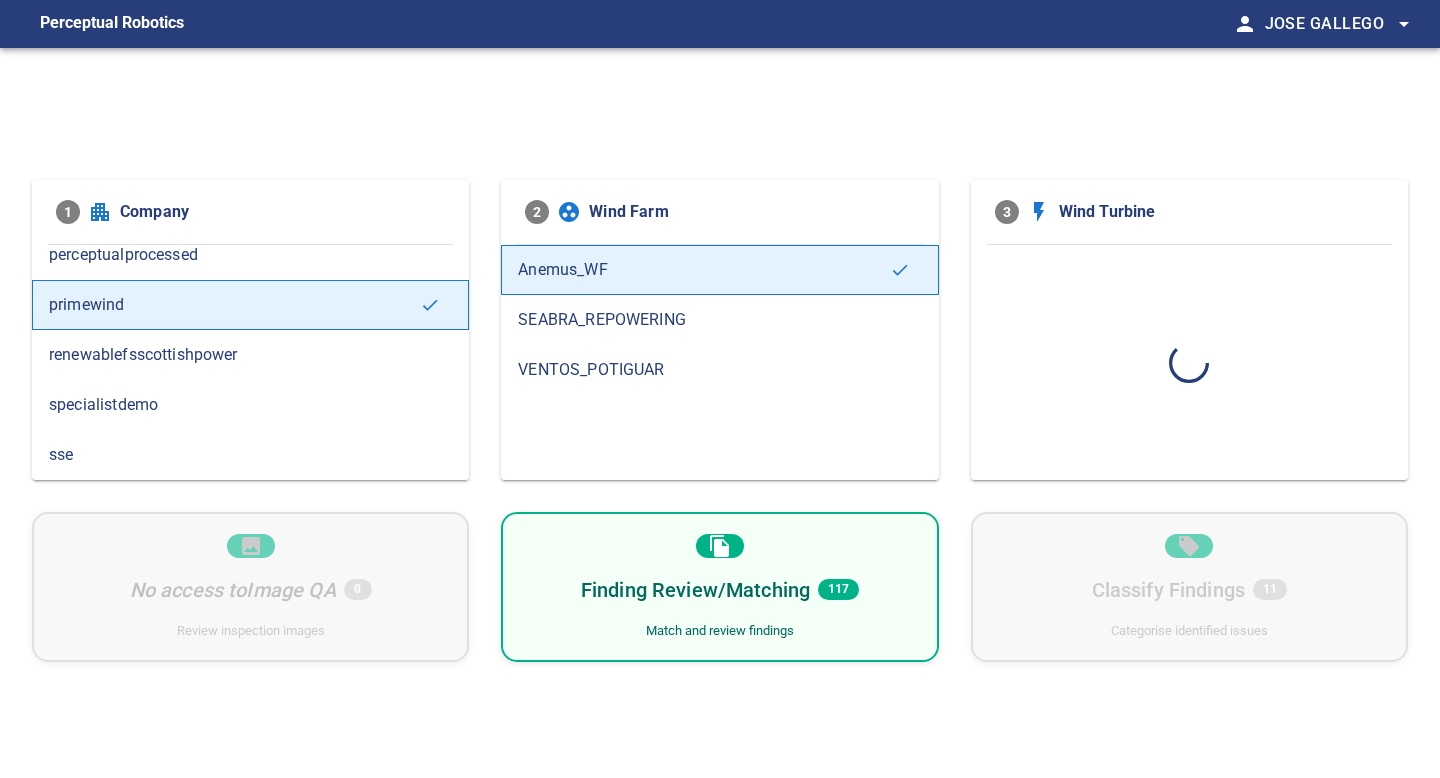 click on "Finding Review/Matching 117 Match and review findings" at bounding box center (719, 587) 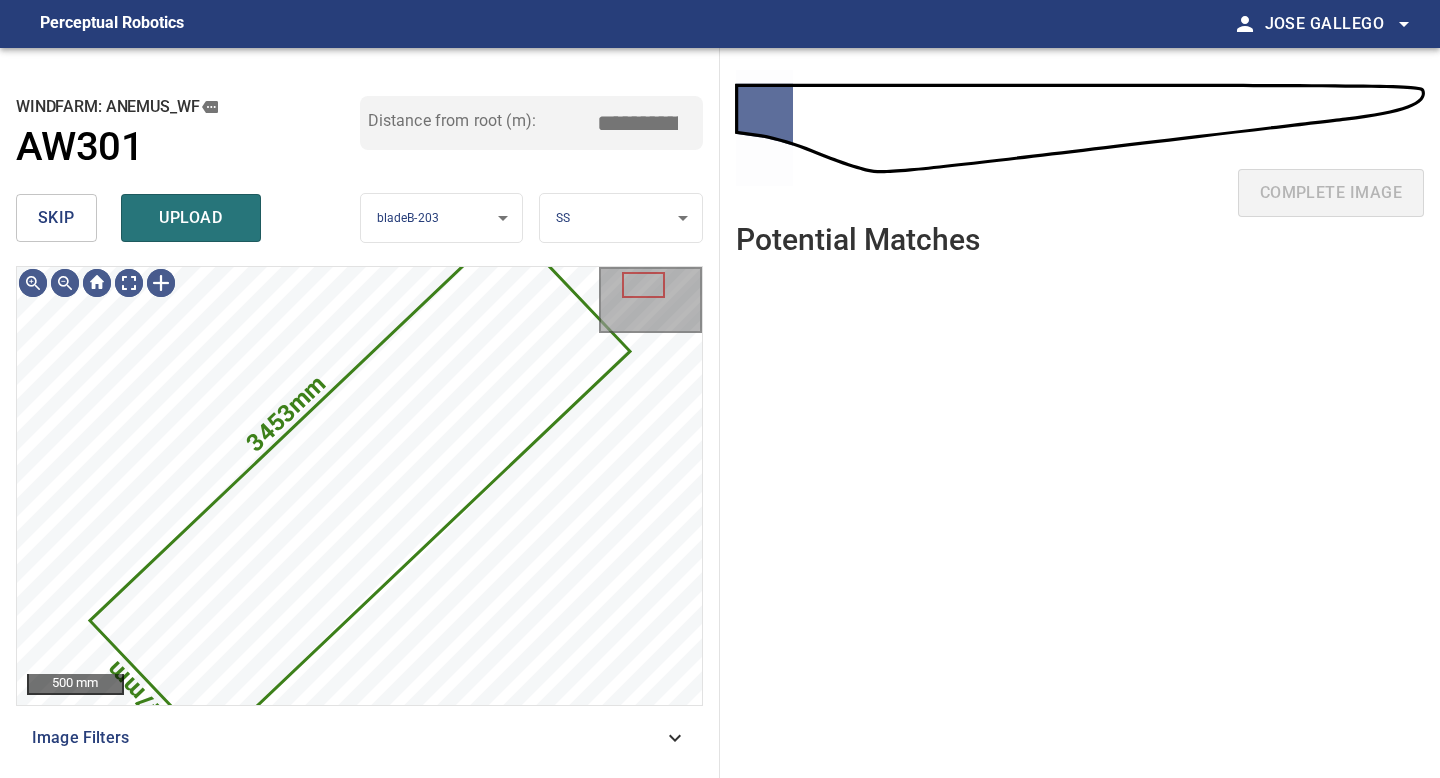 click on "skip" at bounding box center (56, 218) 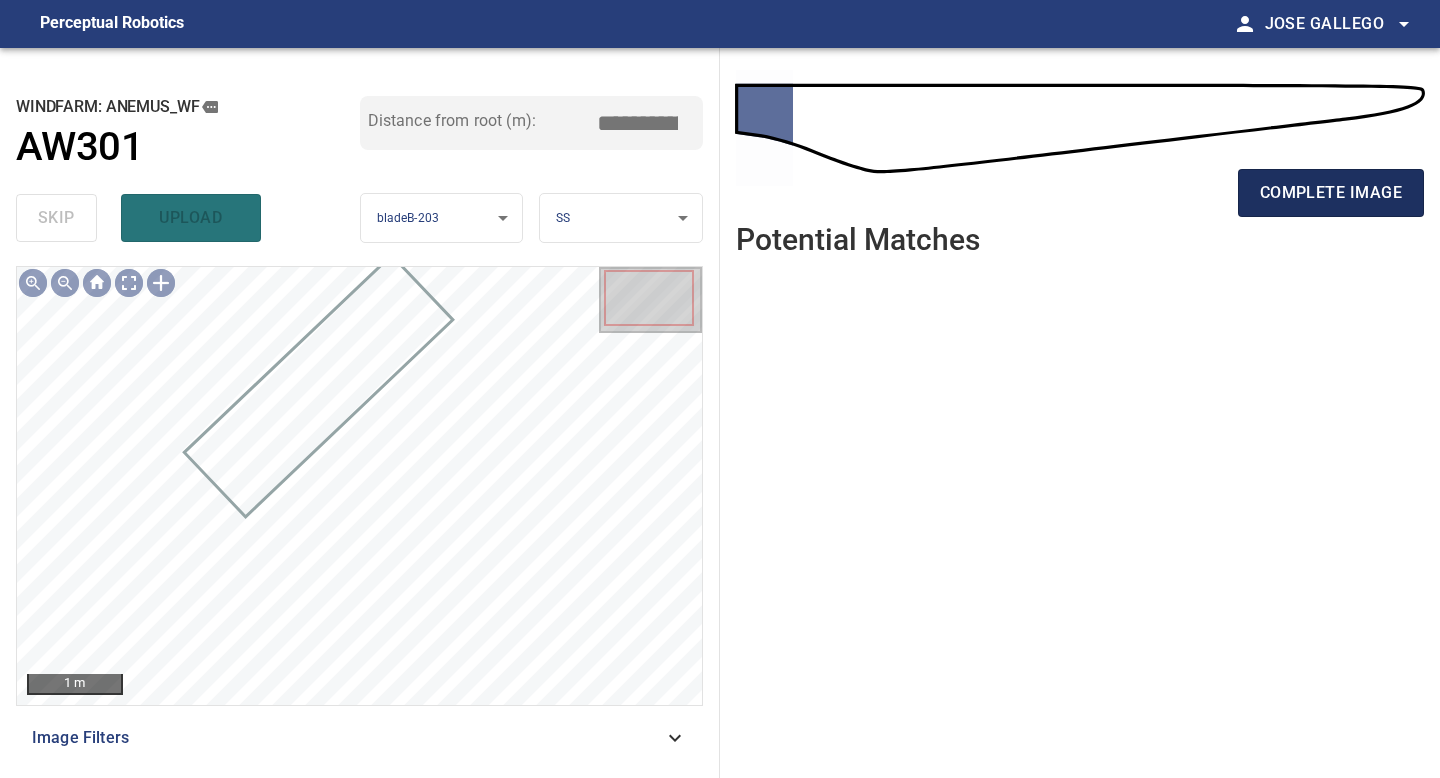 click on "complete image" at bounding box center (1331, 193) 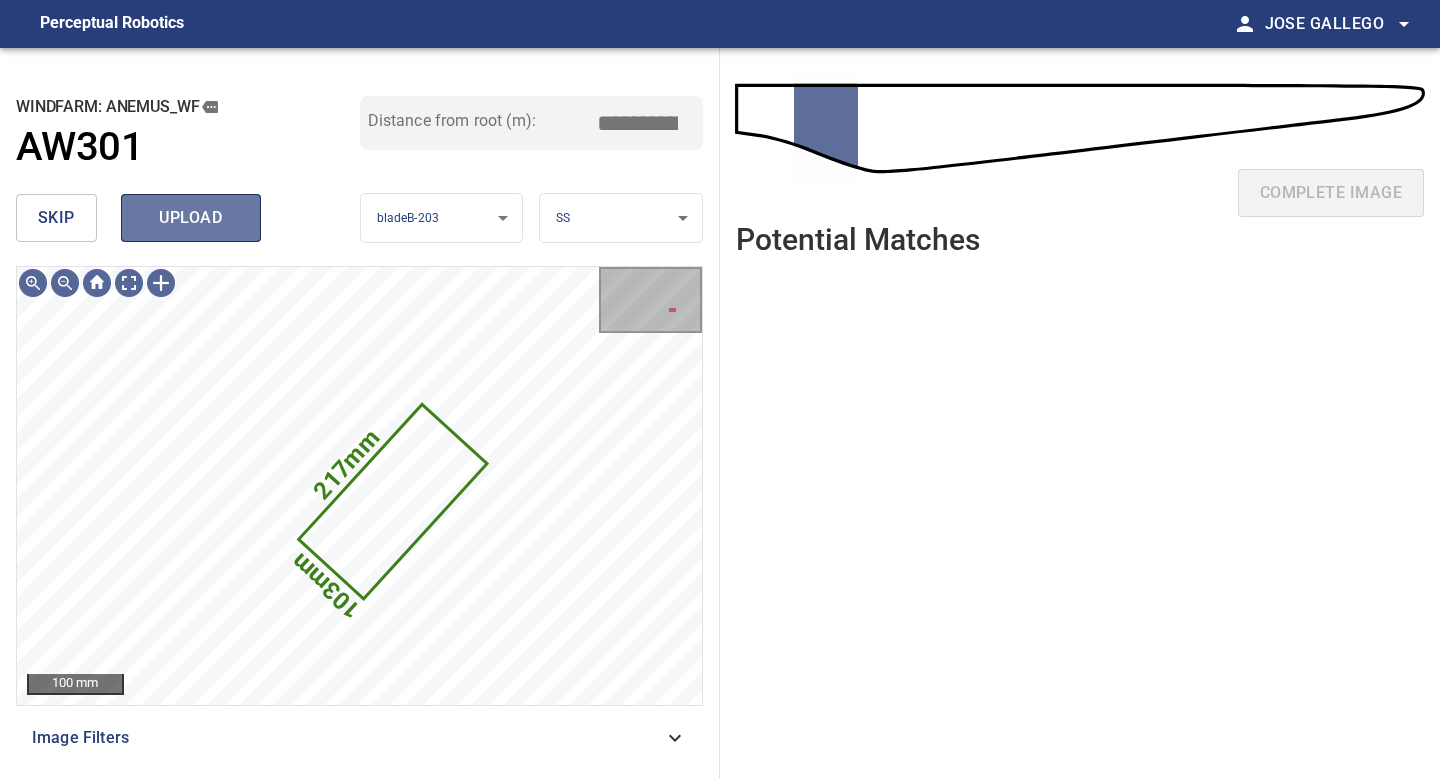 click on "upload" at bounding box center [191, 218] 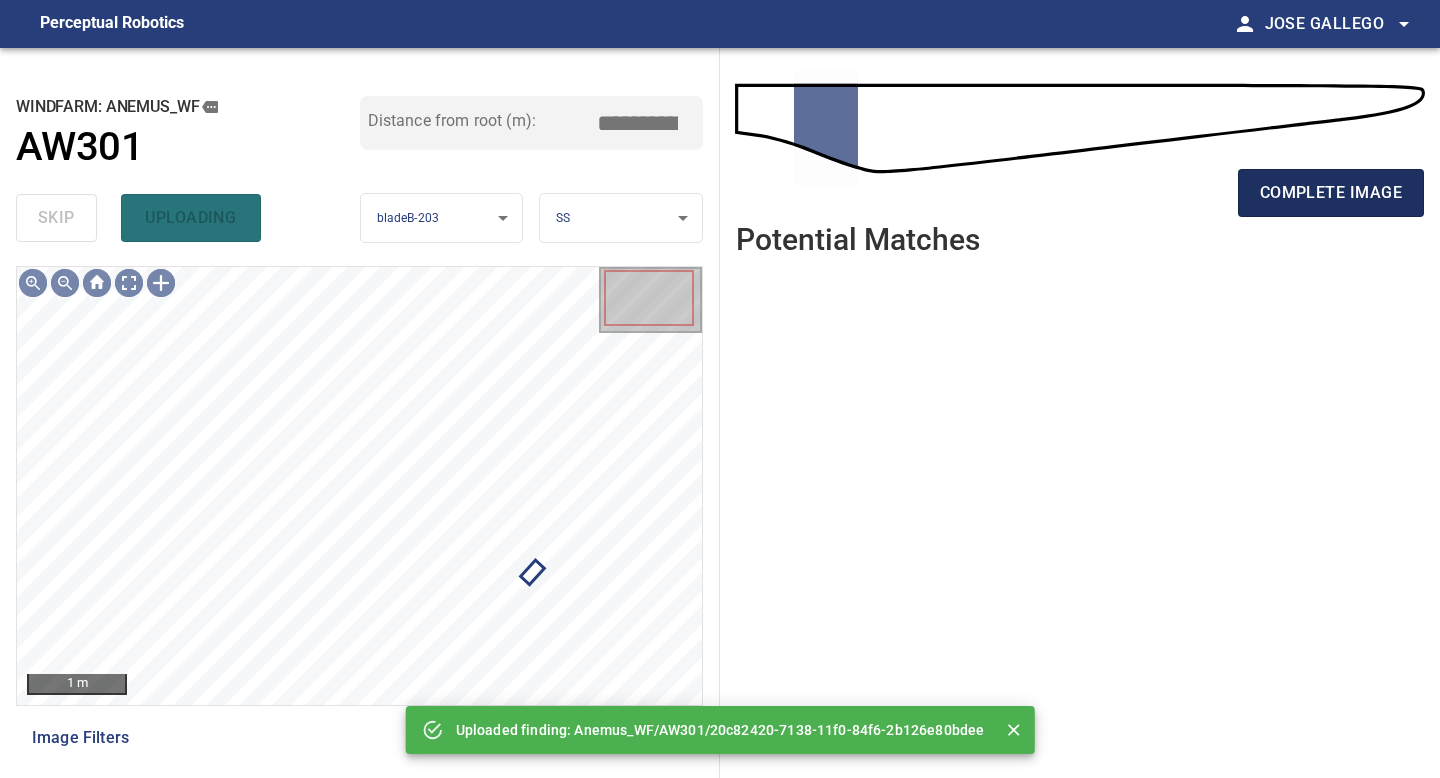 click on "complete image" at bounding box center (1331, 193) 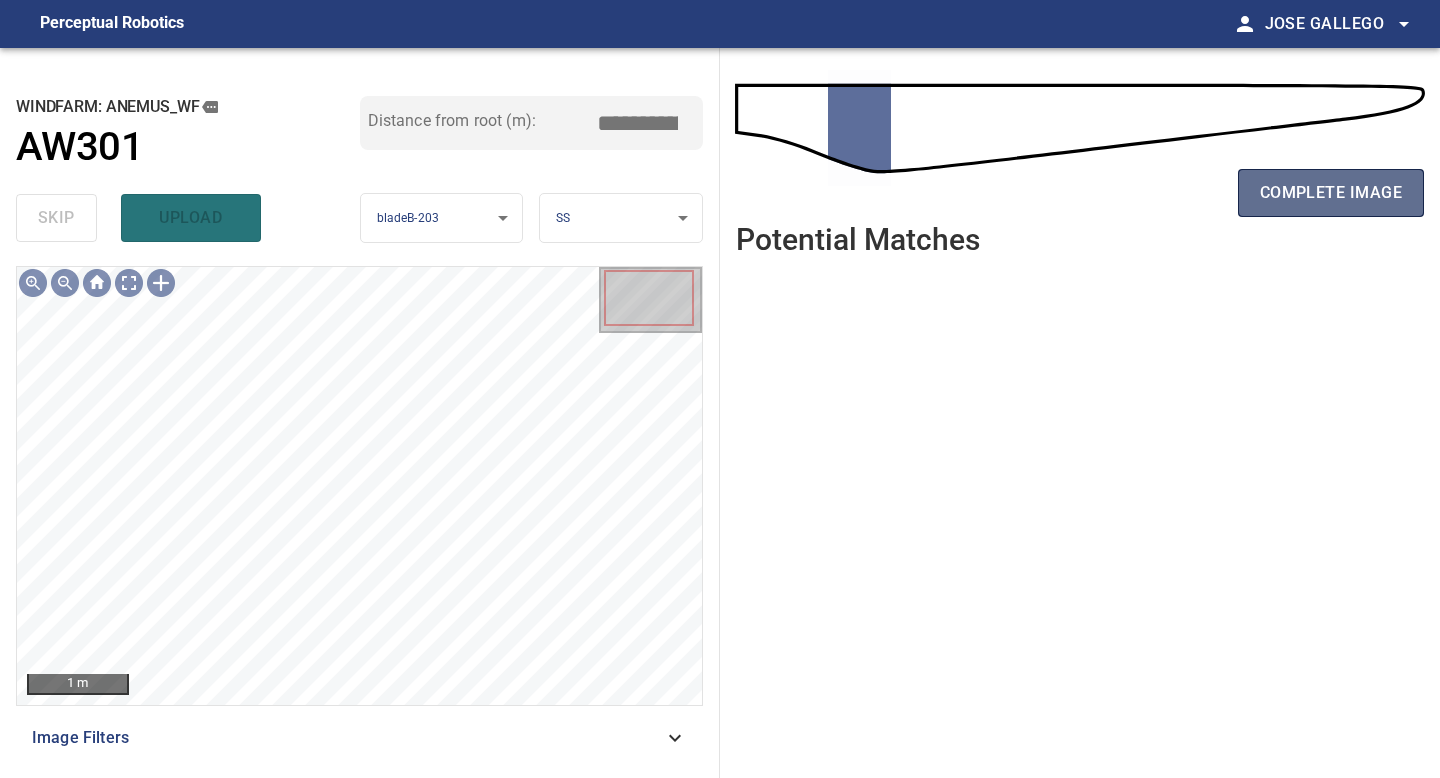 click on "complete image" at bounding box center (1331, 193) 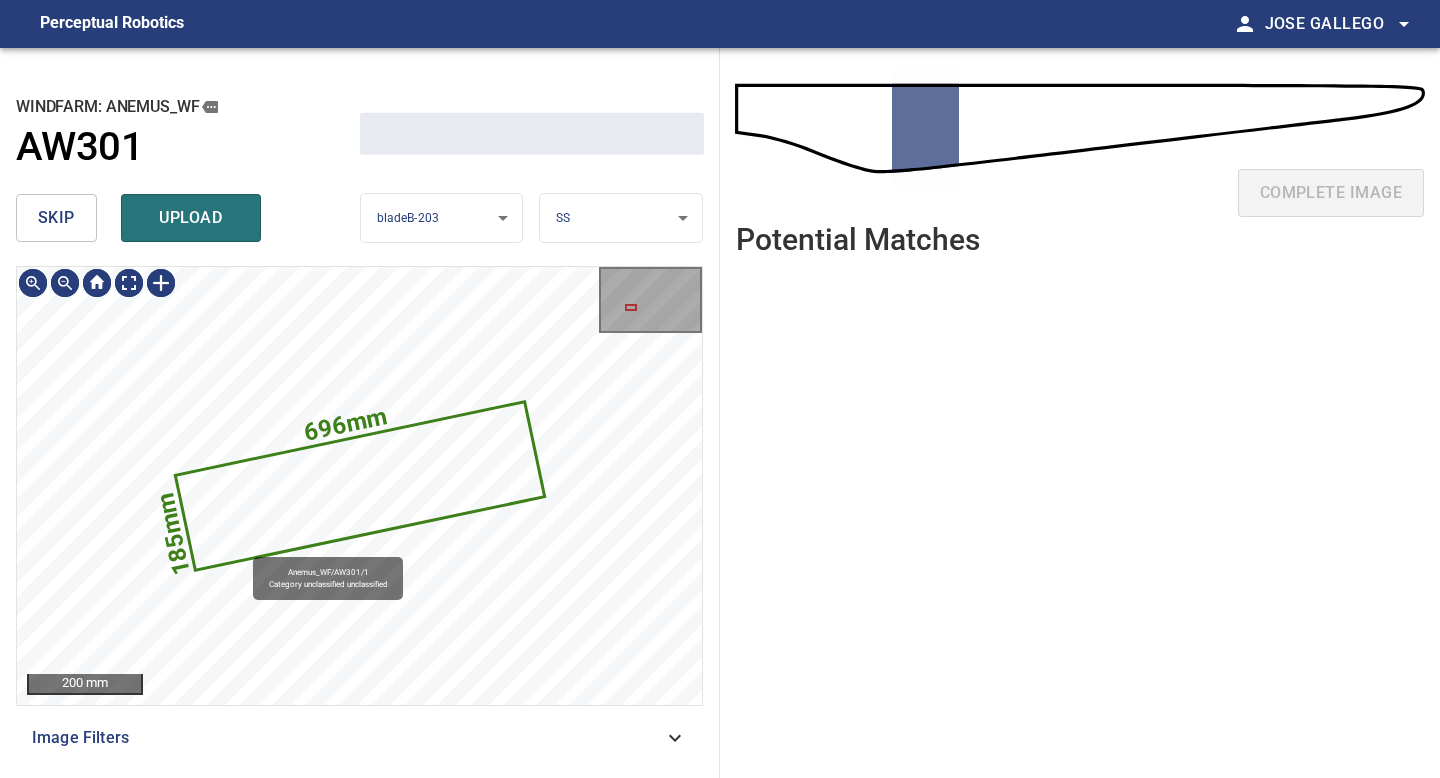 click 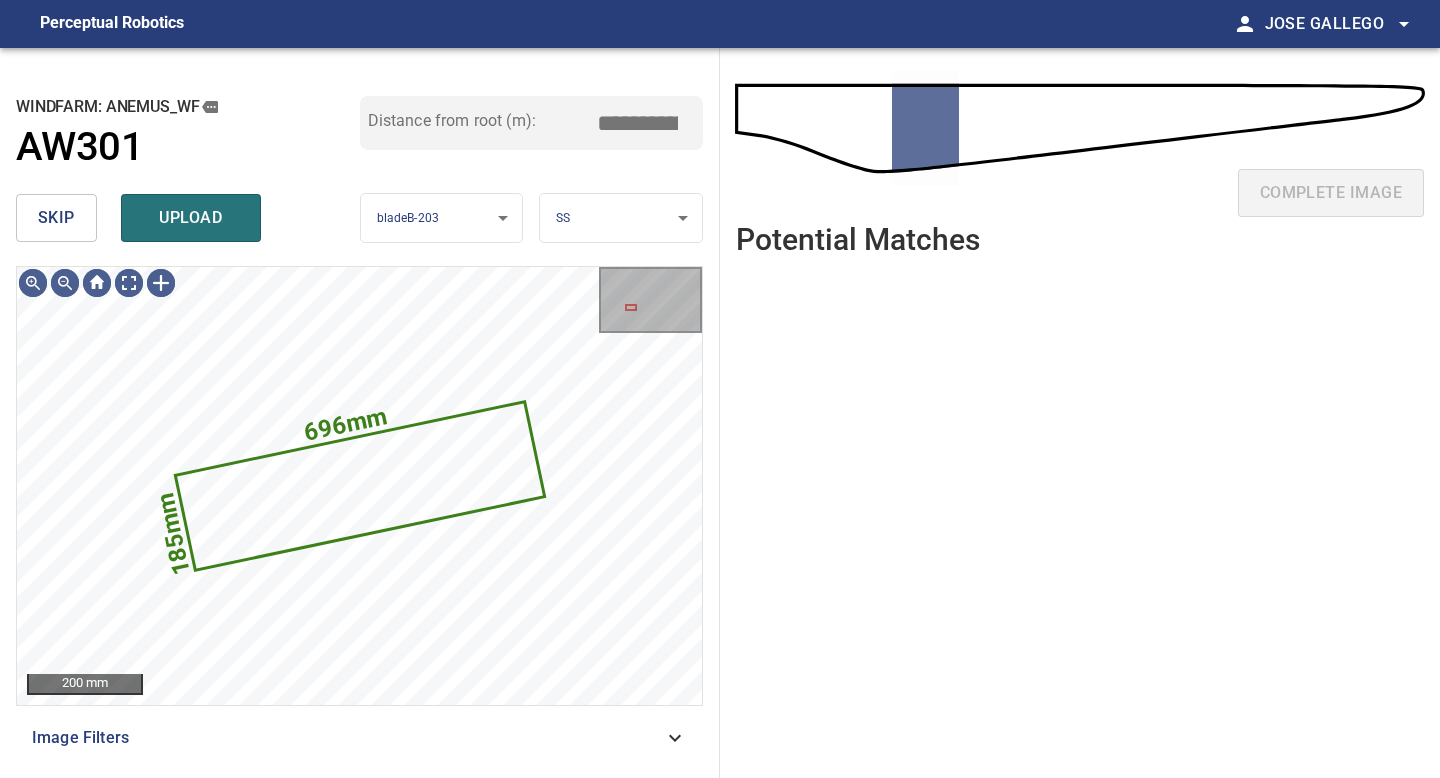 click on "skip" at bounding box center (56, 218) 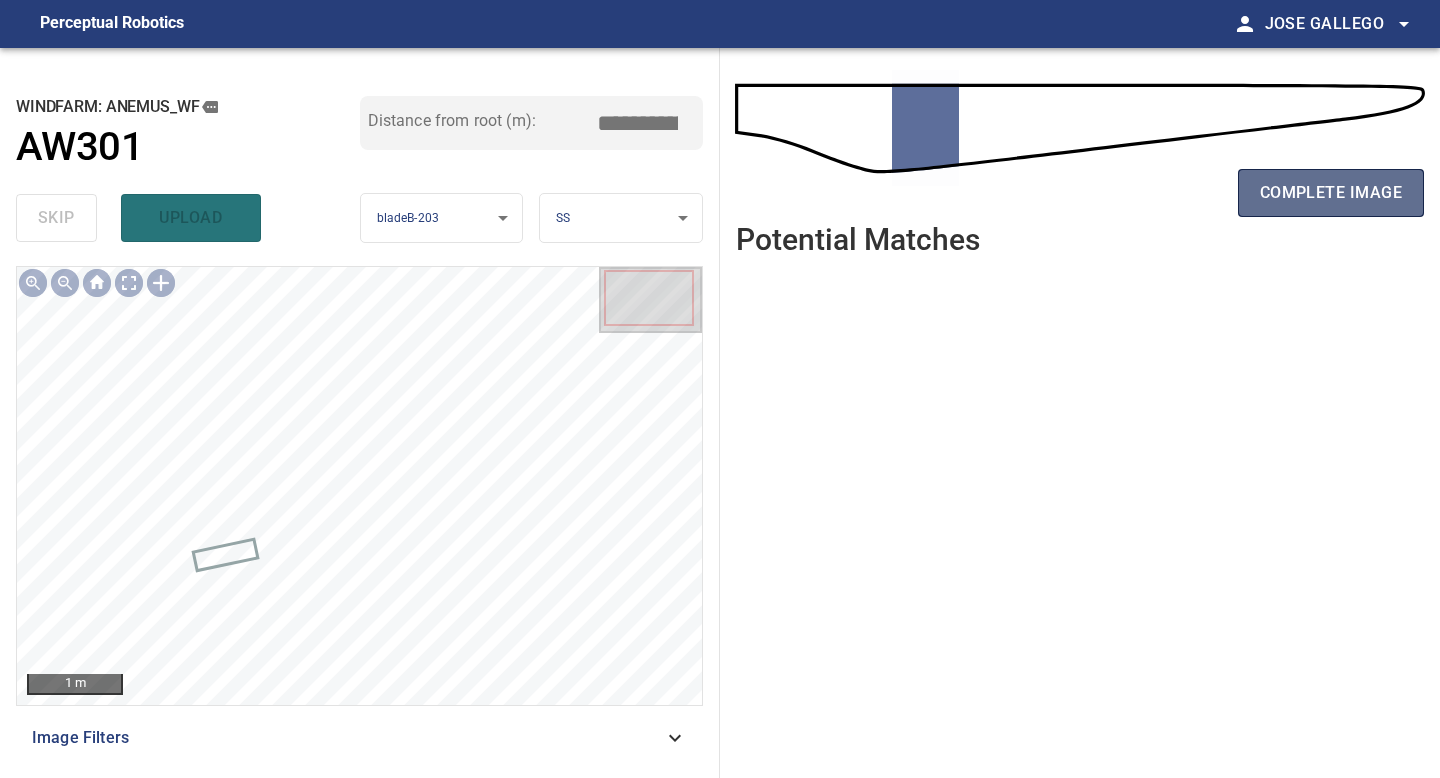 click on "complete image" at bounding box center (1331, 193) 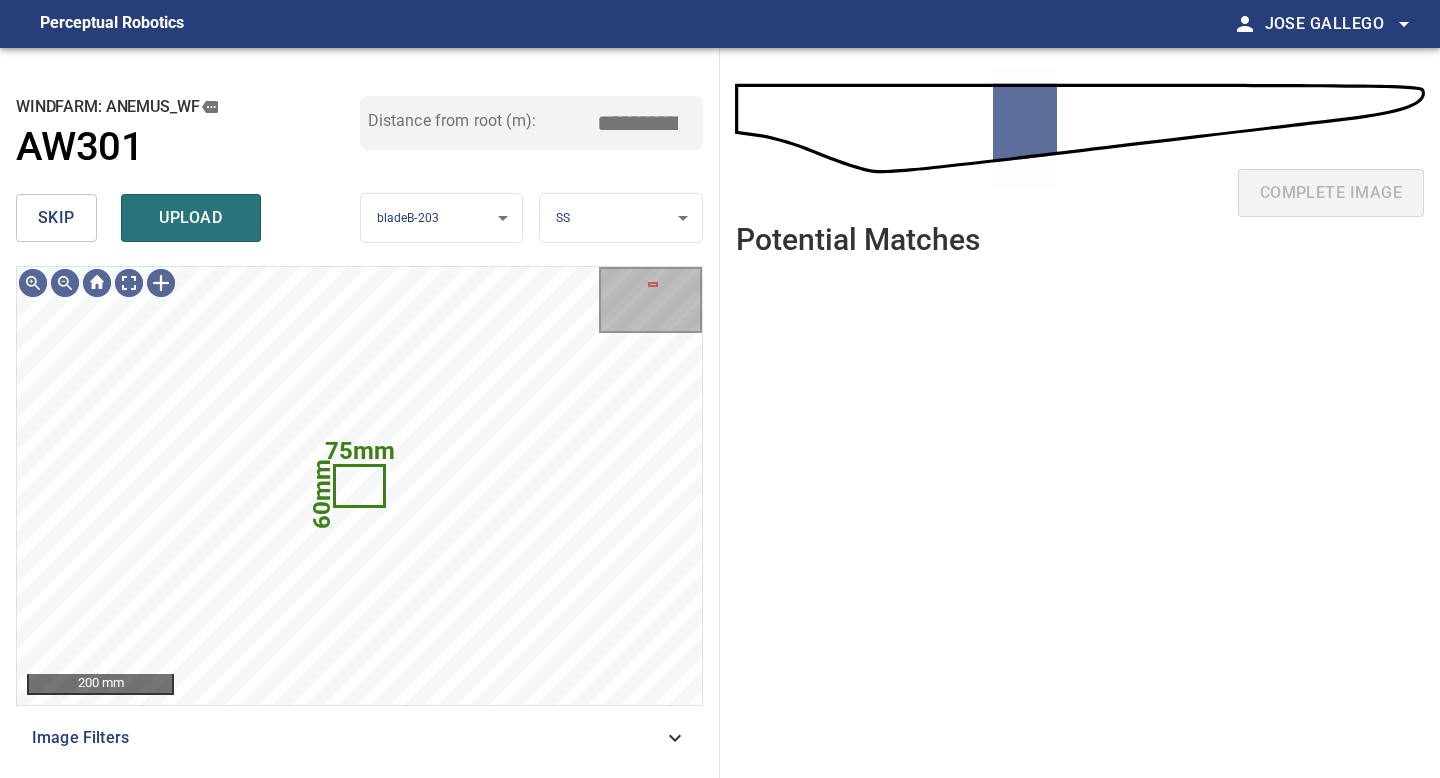 click on "skip" at bounding box center (56, 218) 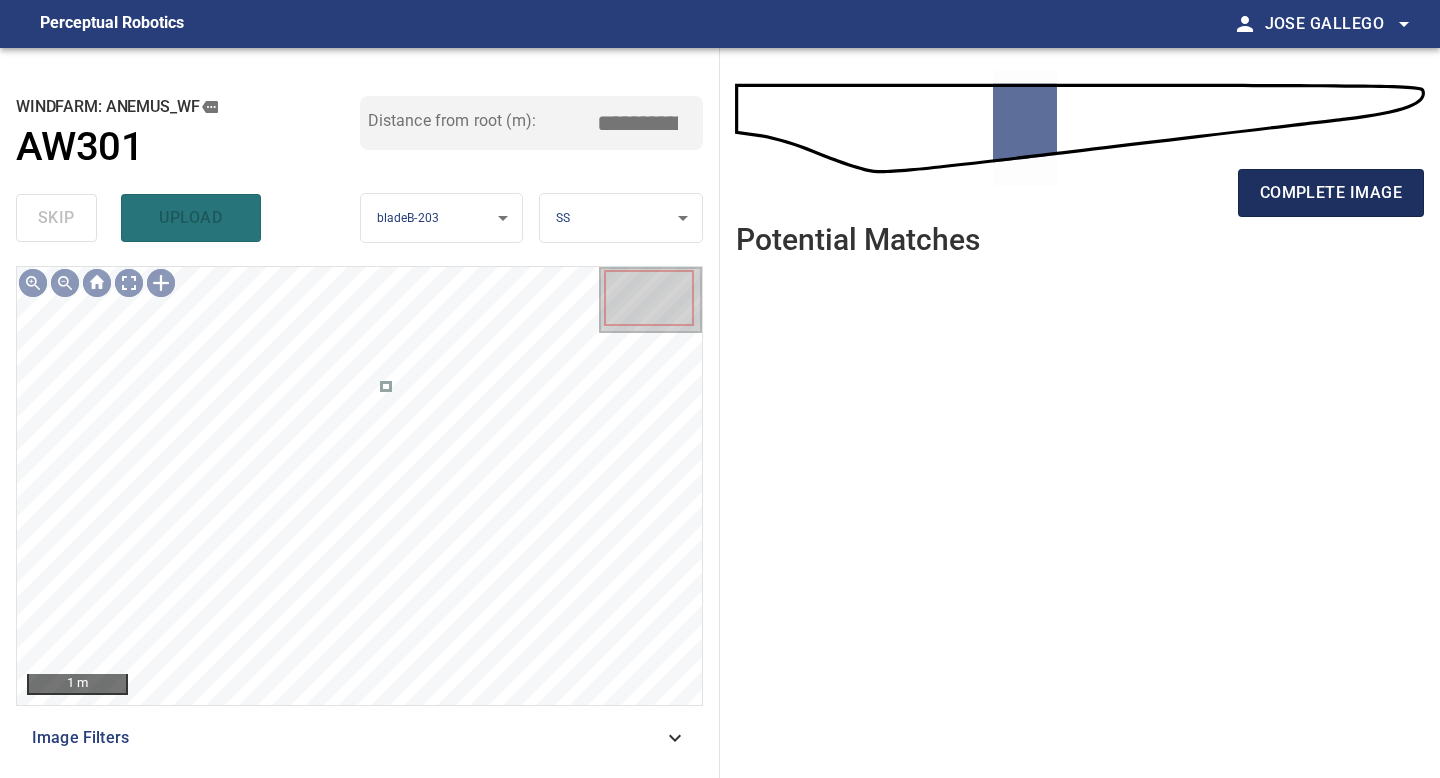 click on "complete image" at bounding box center [1331, 193] 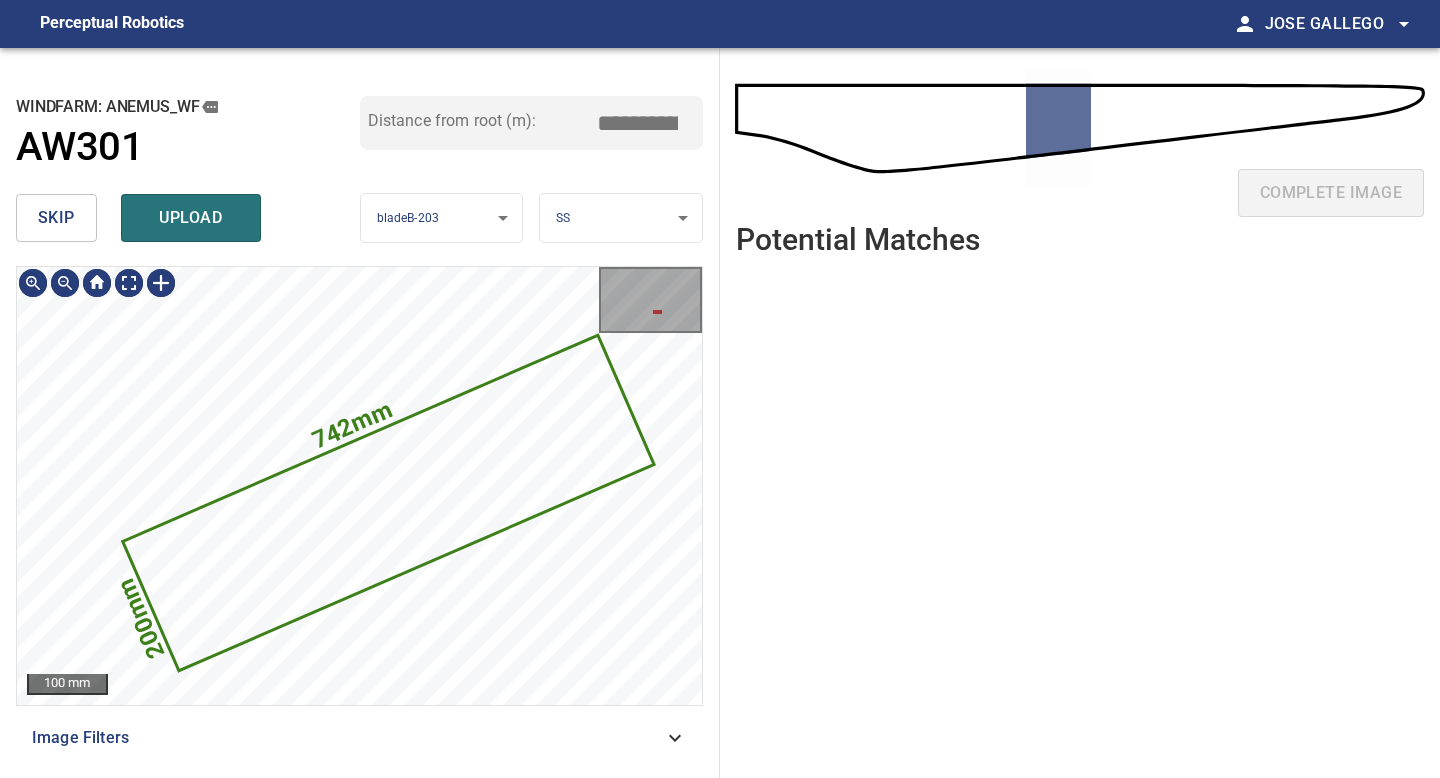 click on "skip" at bounding box center (56, 218) 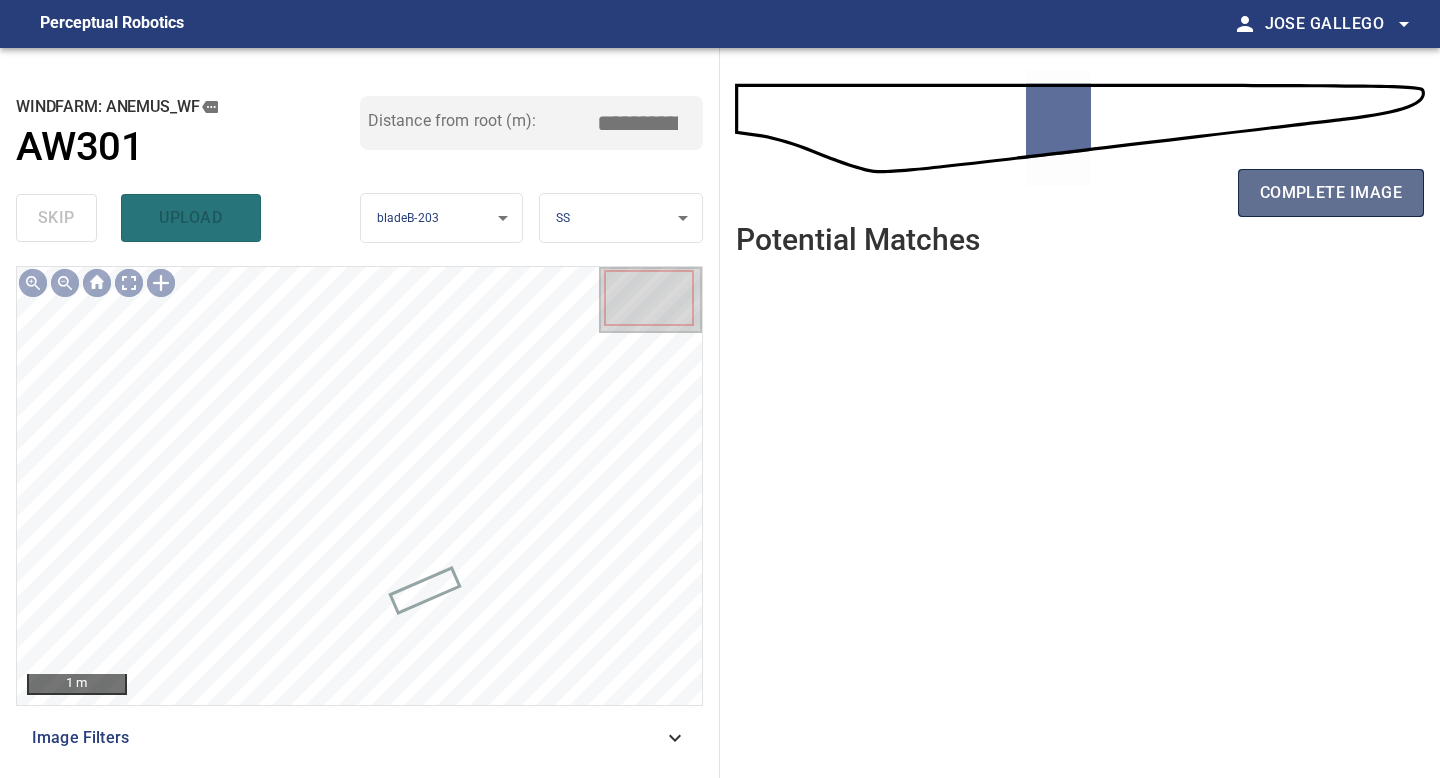 click on "complete image" at bounding box center (1331, 193) 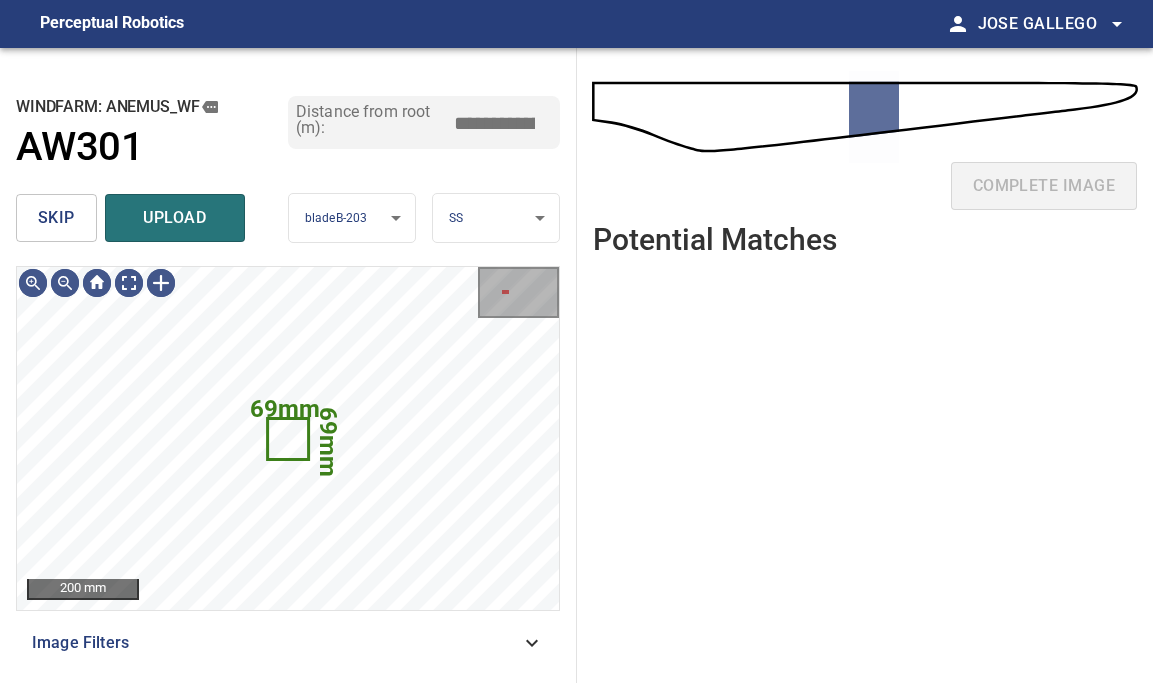 click on "skip upload" at bounding box center (152, 218) 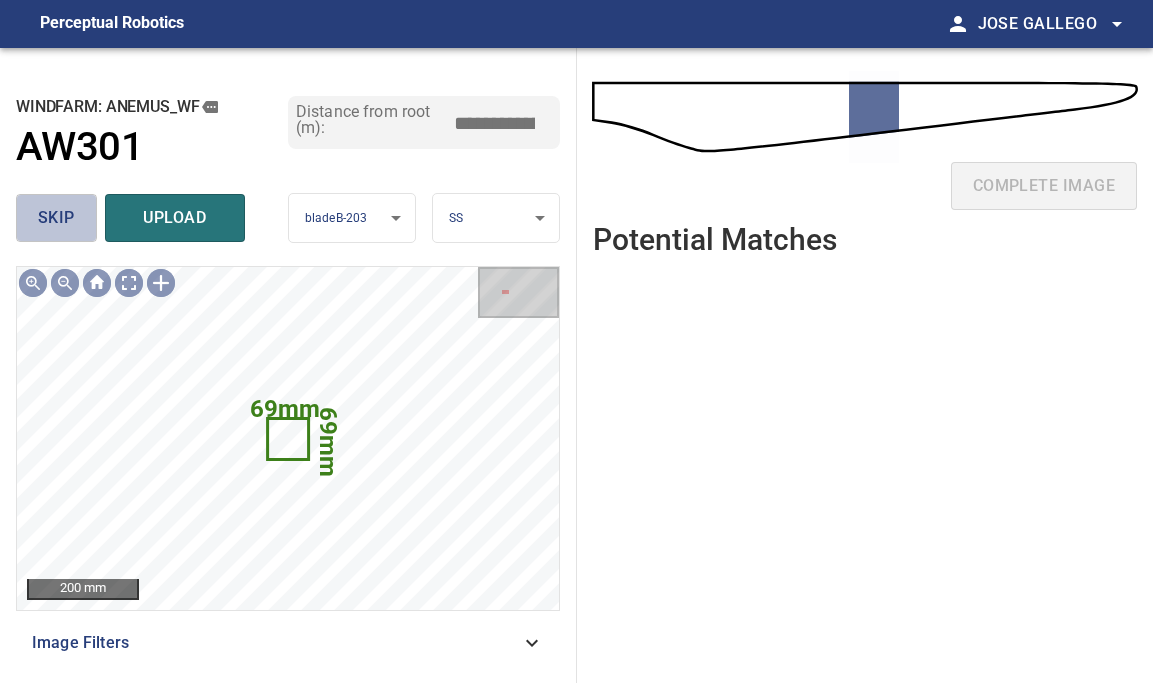 click on "skip" at bounding box center [56, 218] 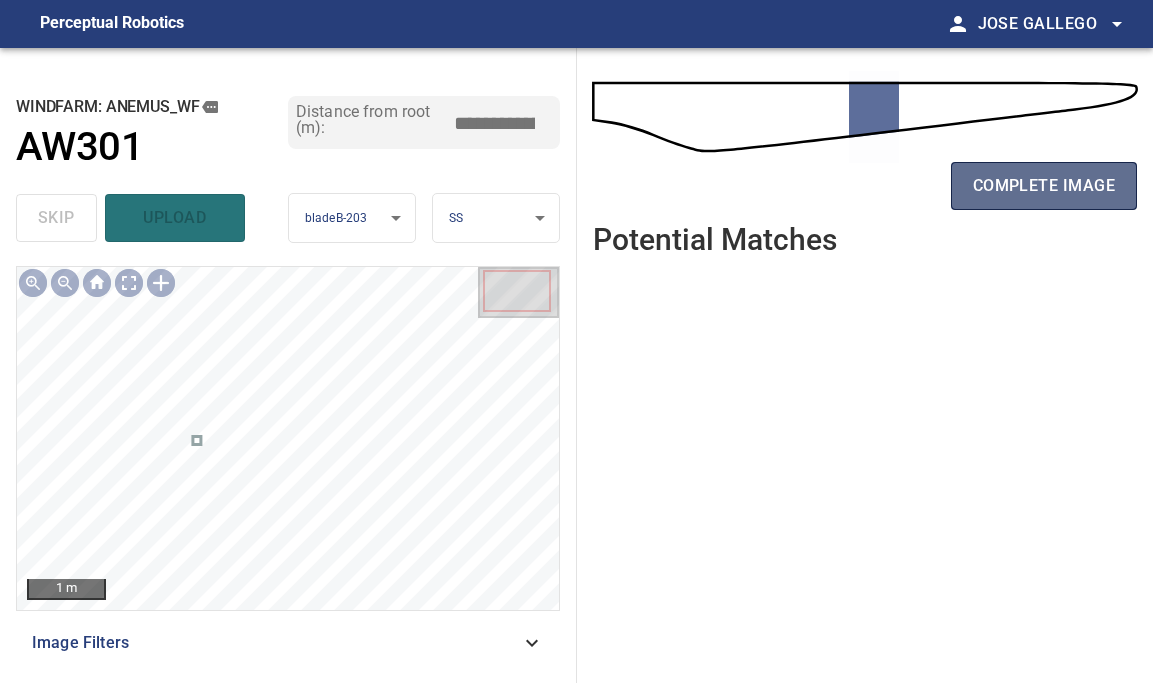 click on "complete image" at bounding box center (1044, 186) 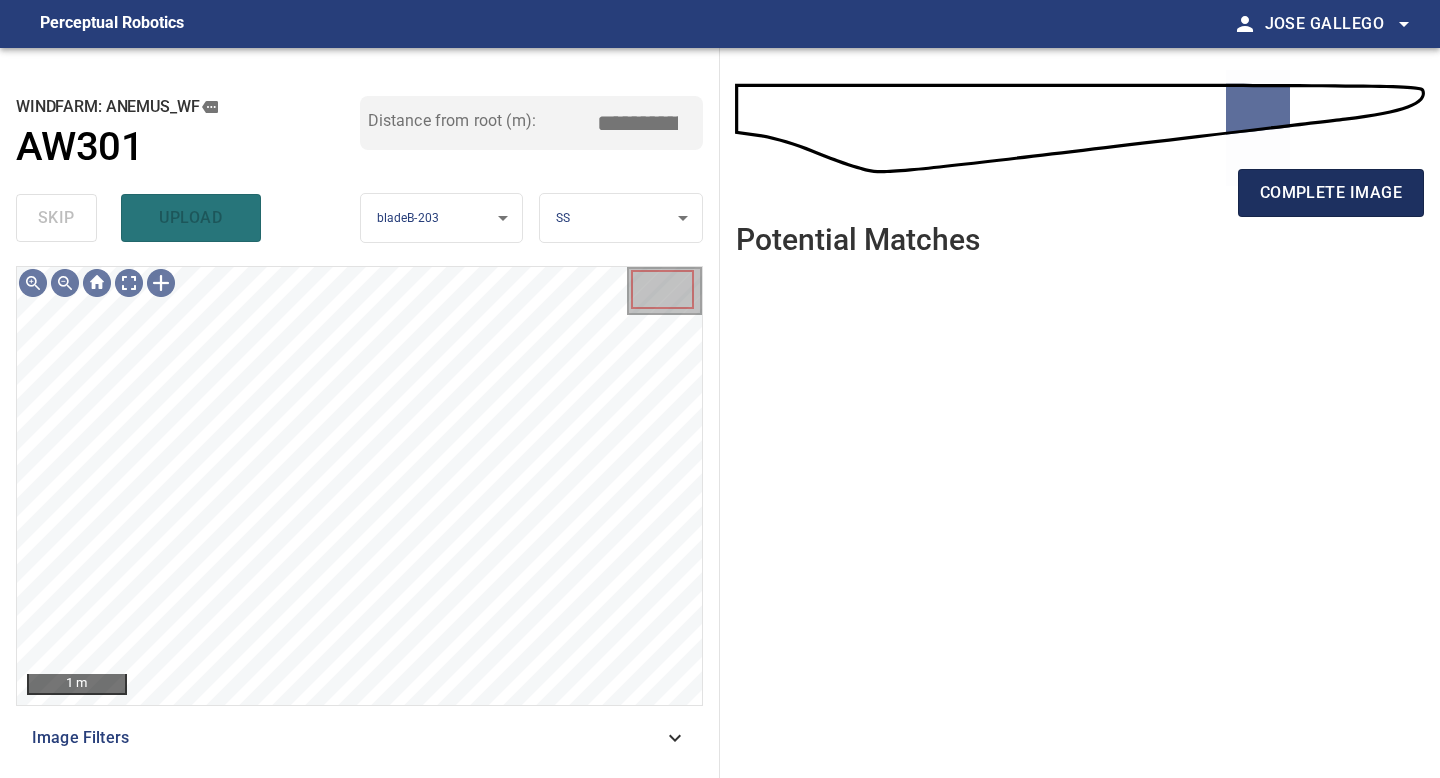 click on "complete image" at bounding box center (1331, 193) 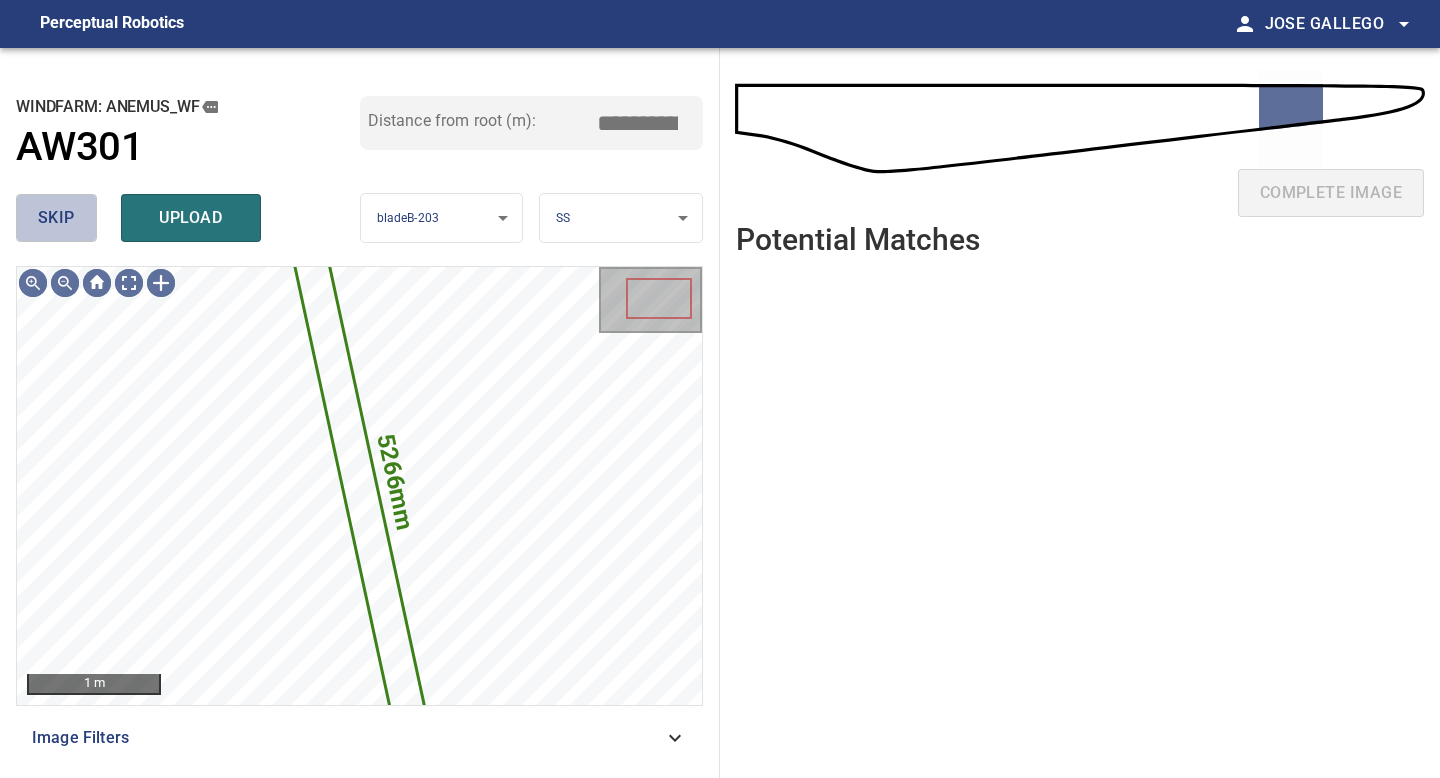 click on "skip" at bounding box center [56, 218] 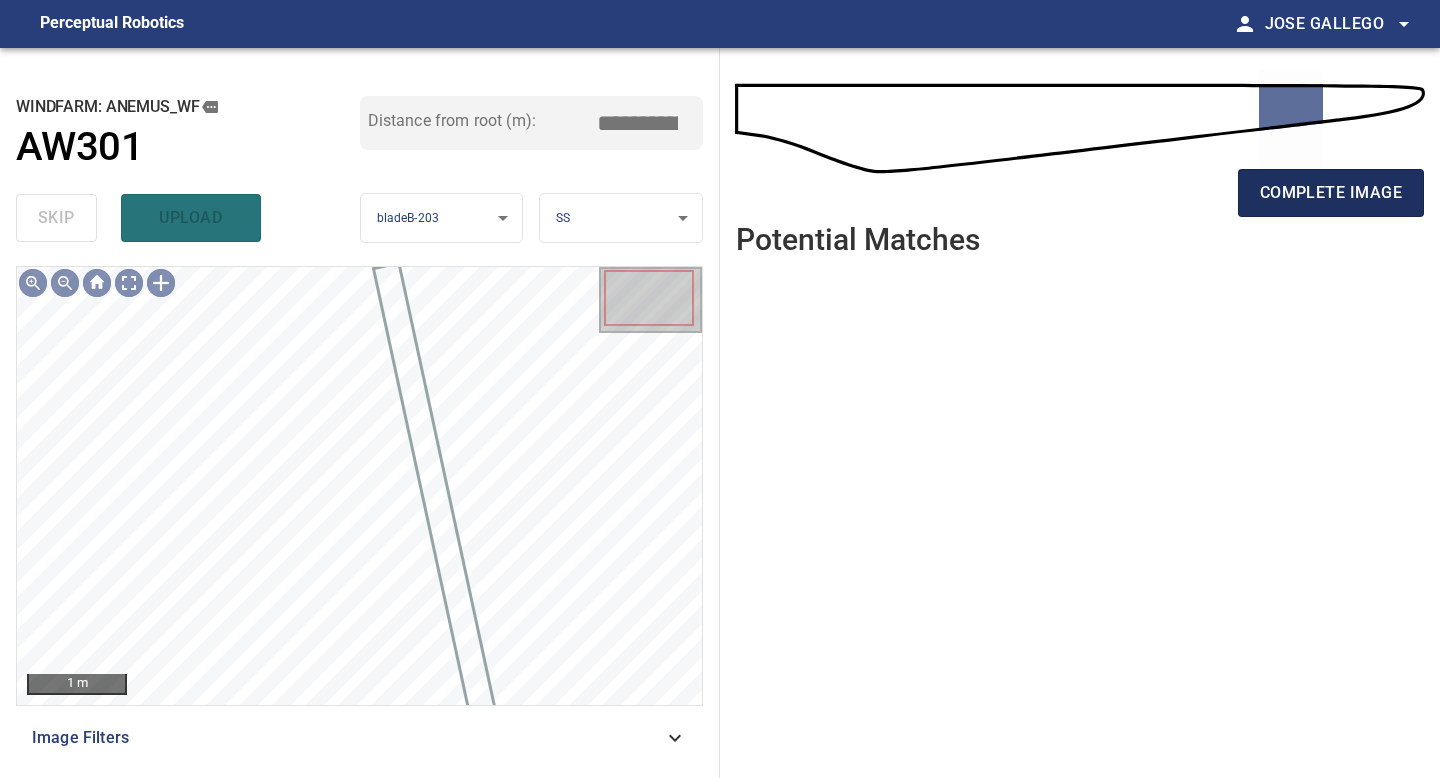 click on "complete image" at bounding box center [1331, 193] 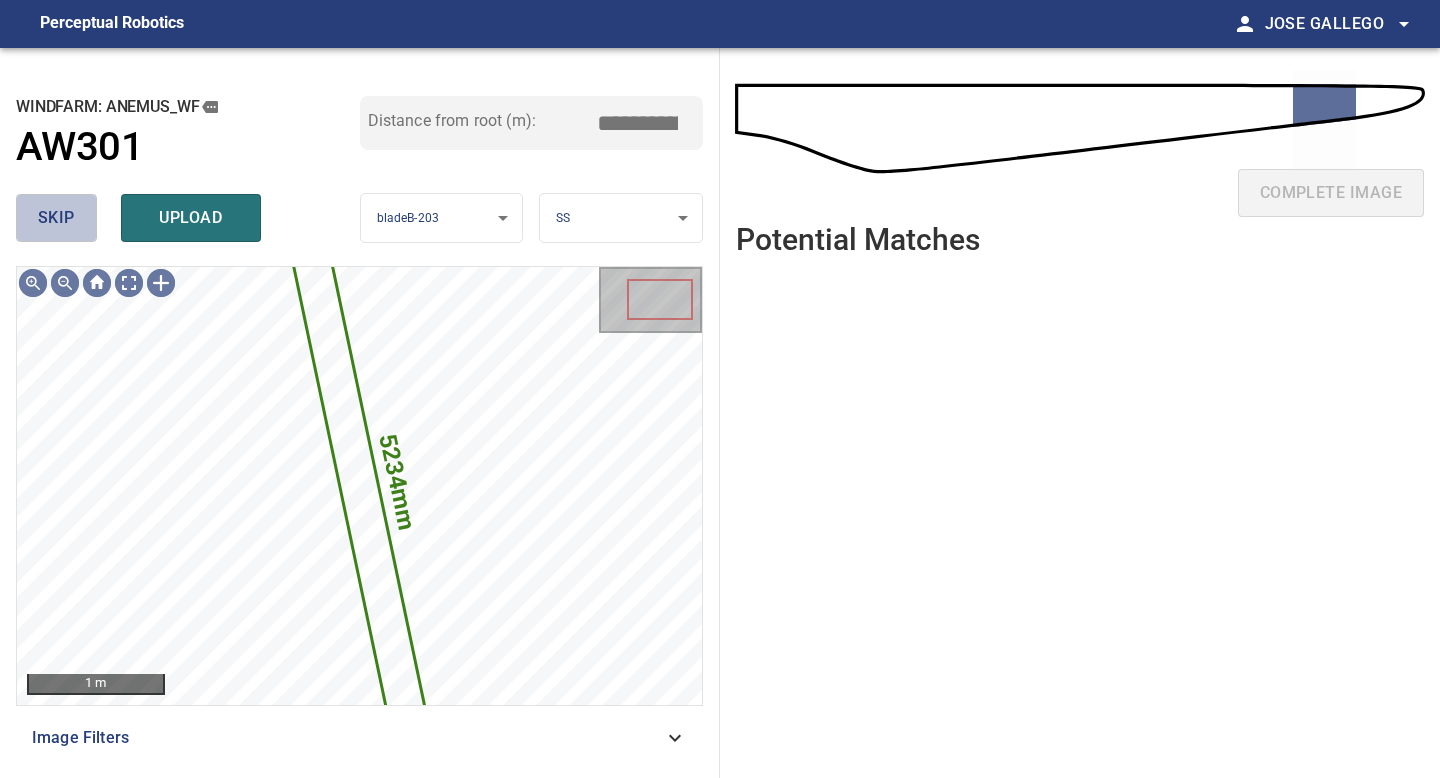 click on "skip" at bounding box center (56, 218) 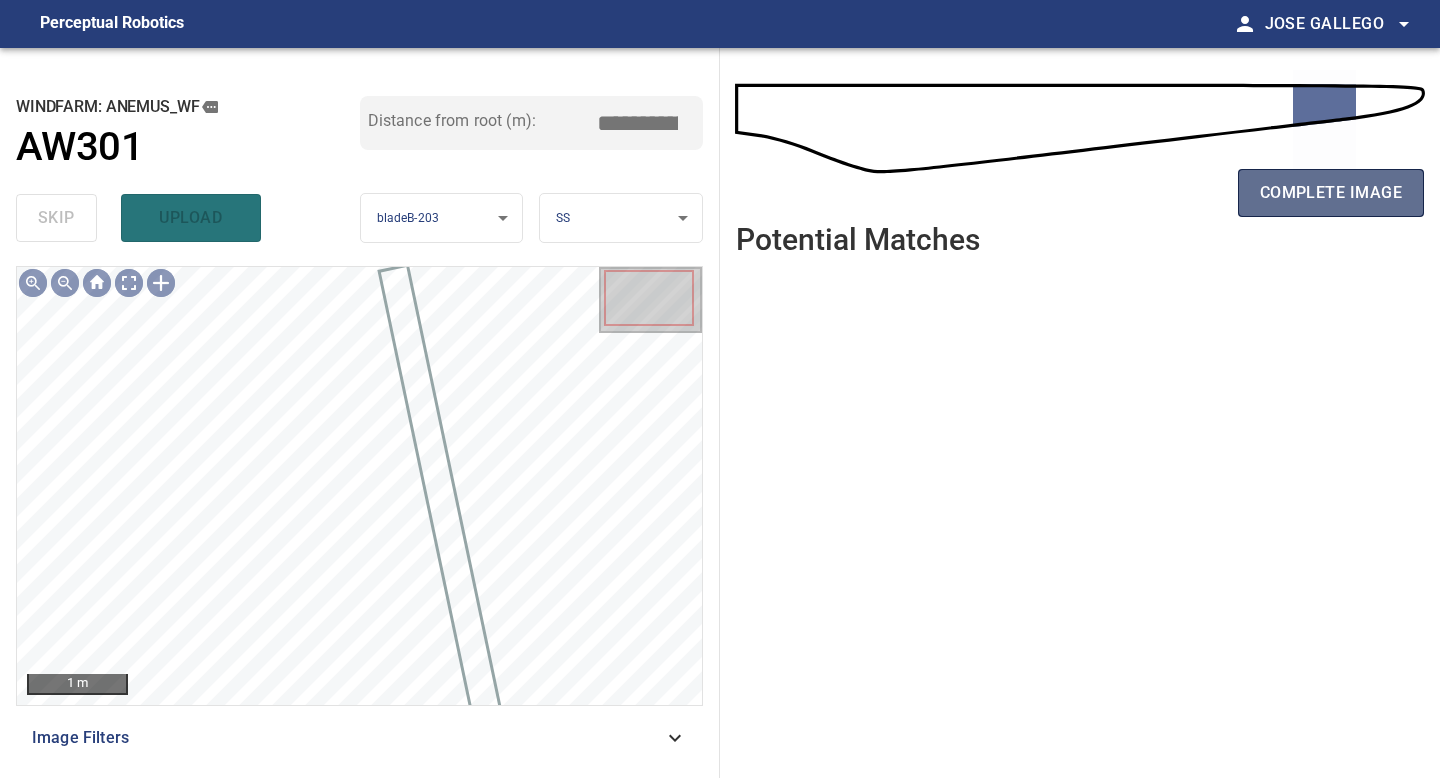 click on "complete image" at bounding box center [1331, 193] 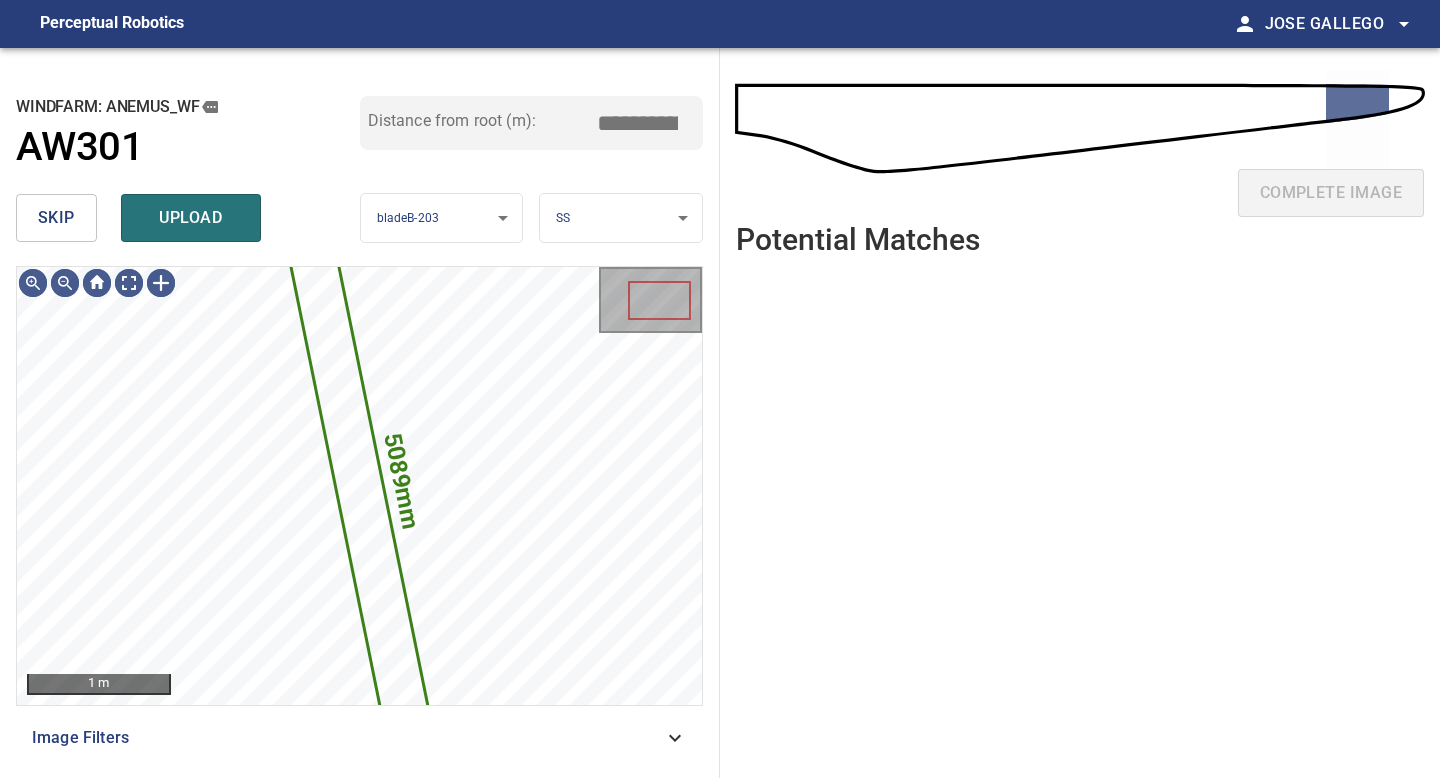click on "skip" at bounding box center (56, 218) 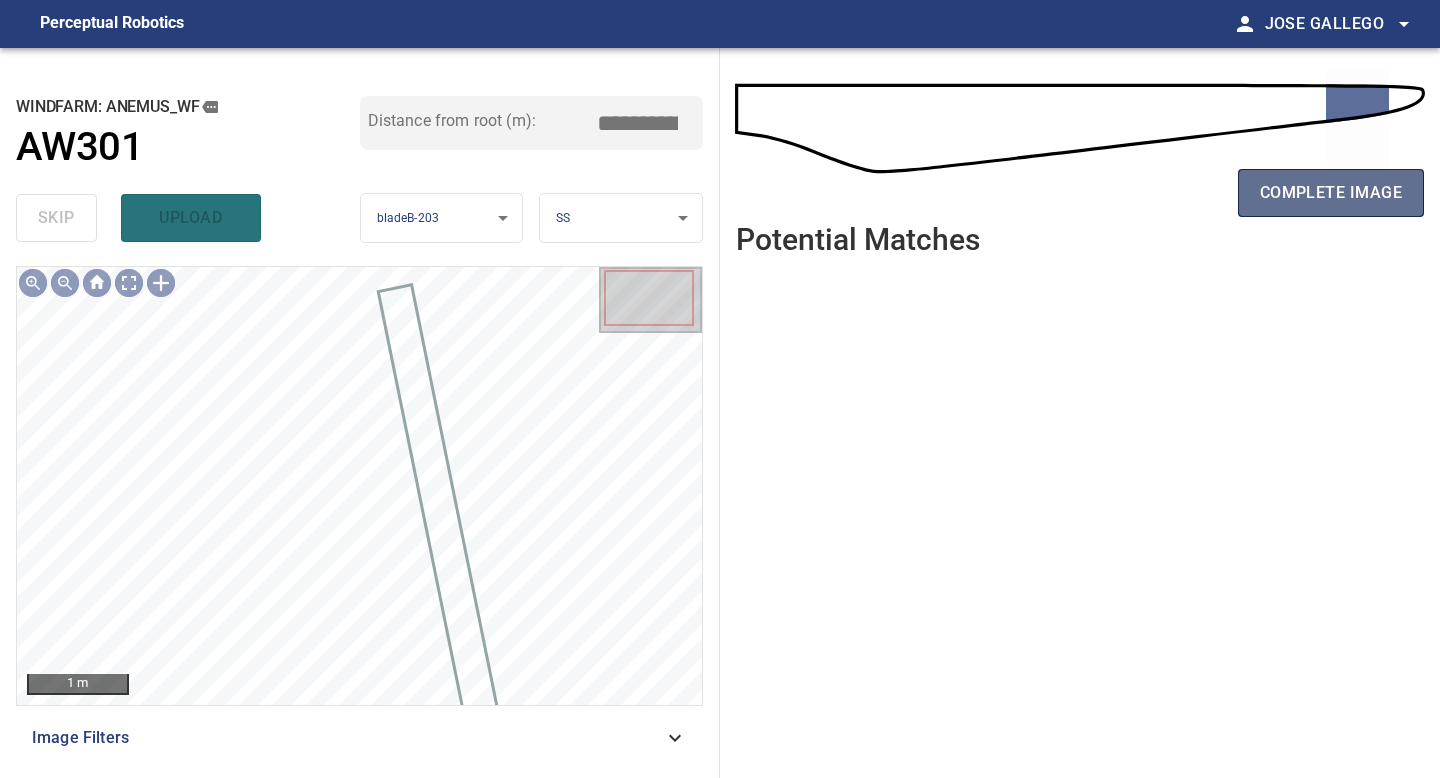 click on "complete image" at bounding box center [1331, 193] 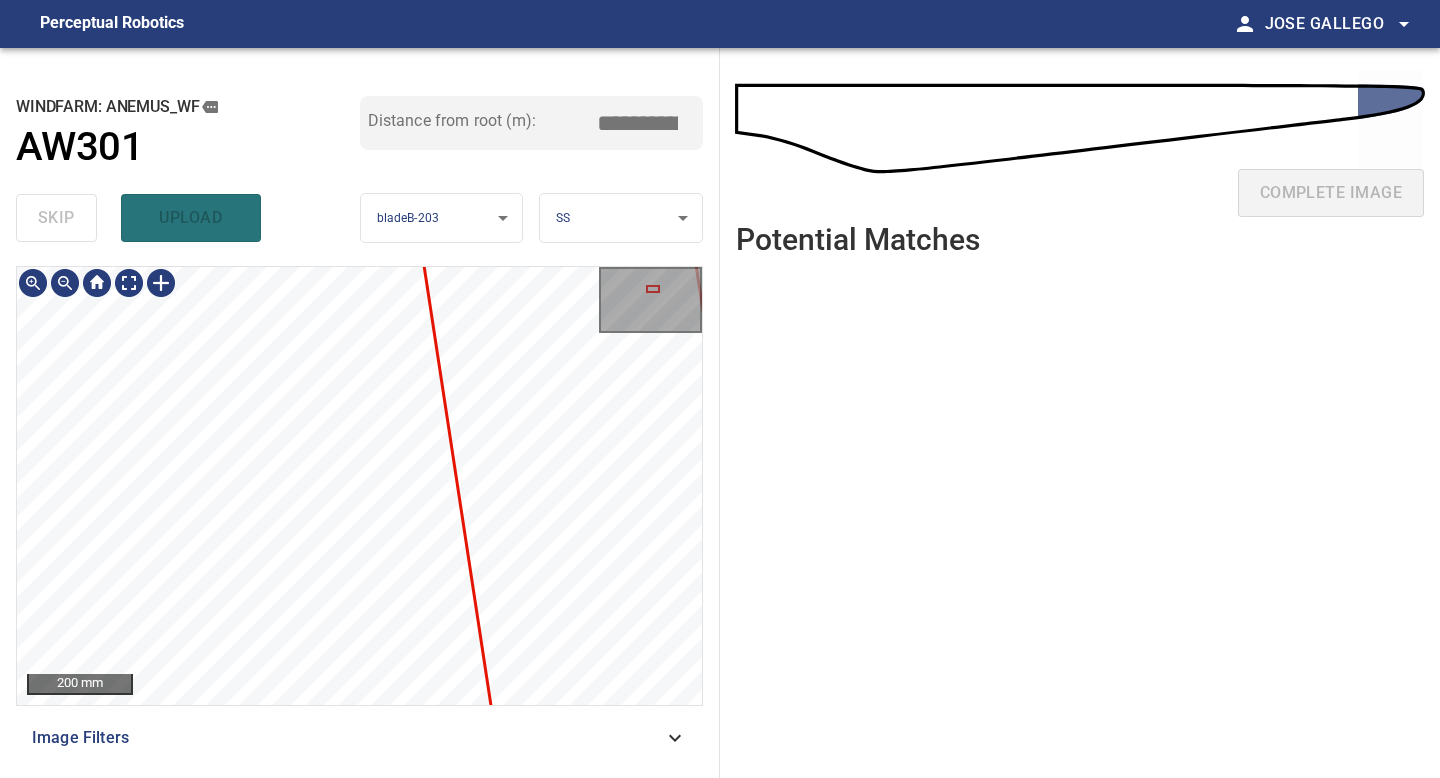 click on "**********" at bounding box center (360, 413) 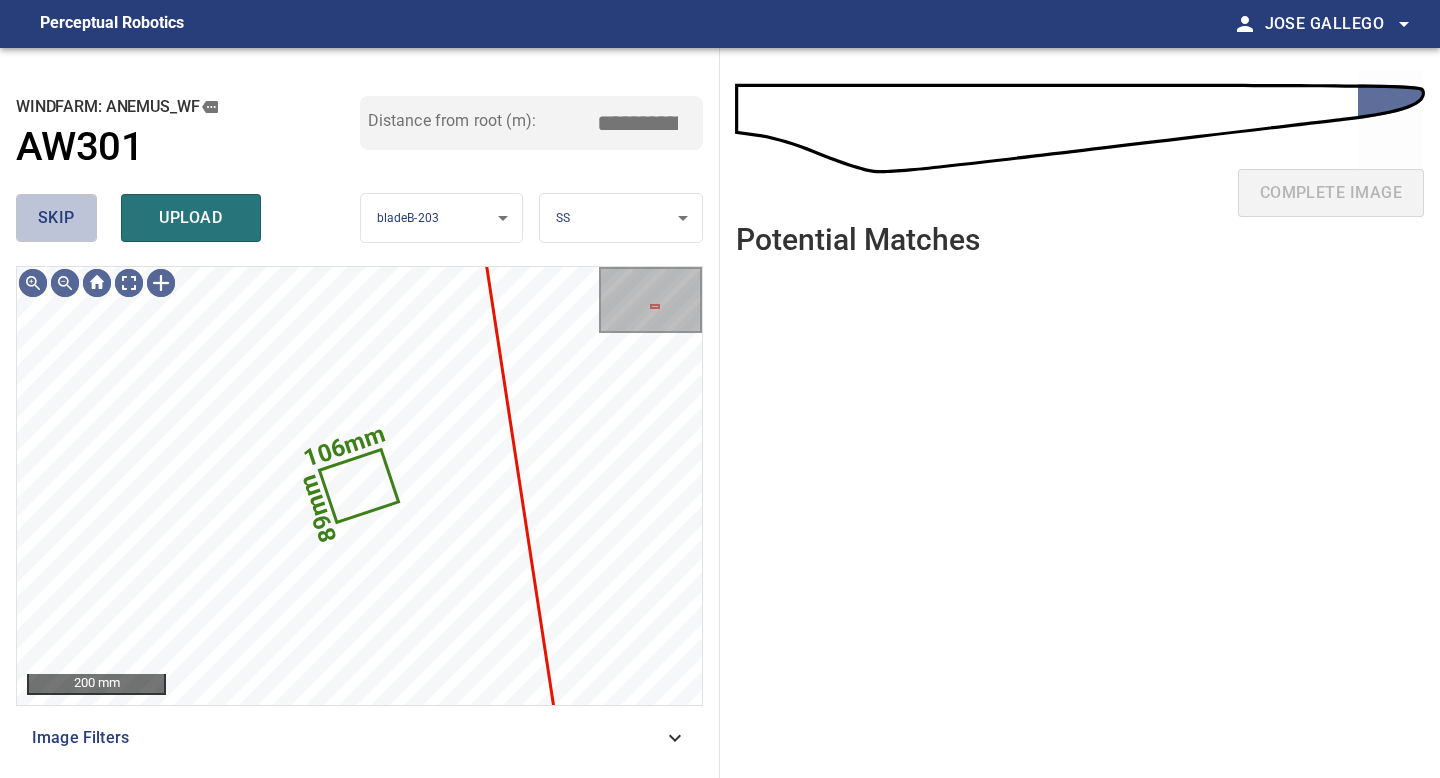 click on "skip" at bounding box center [56, 218] 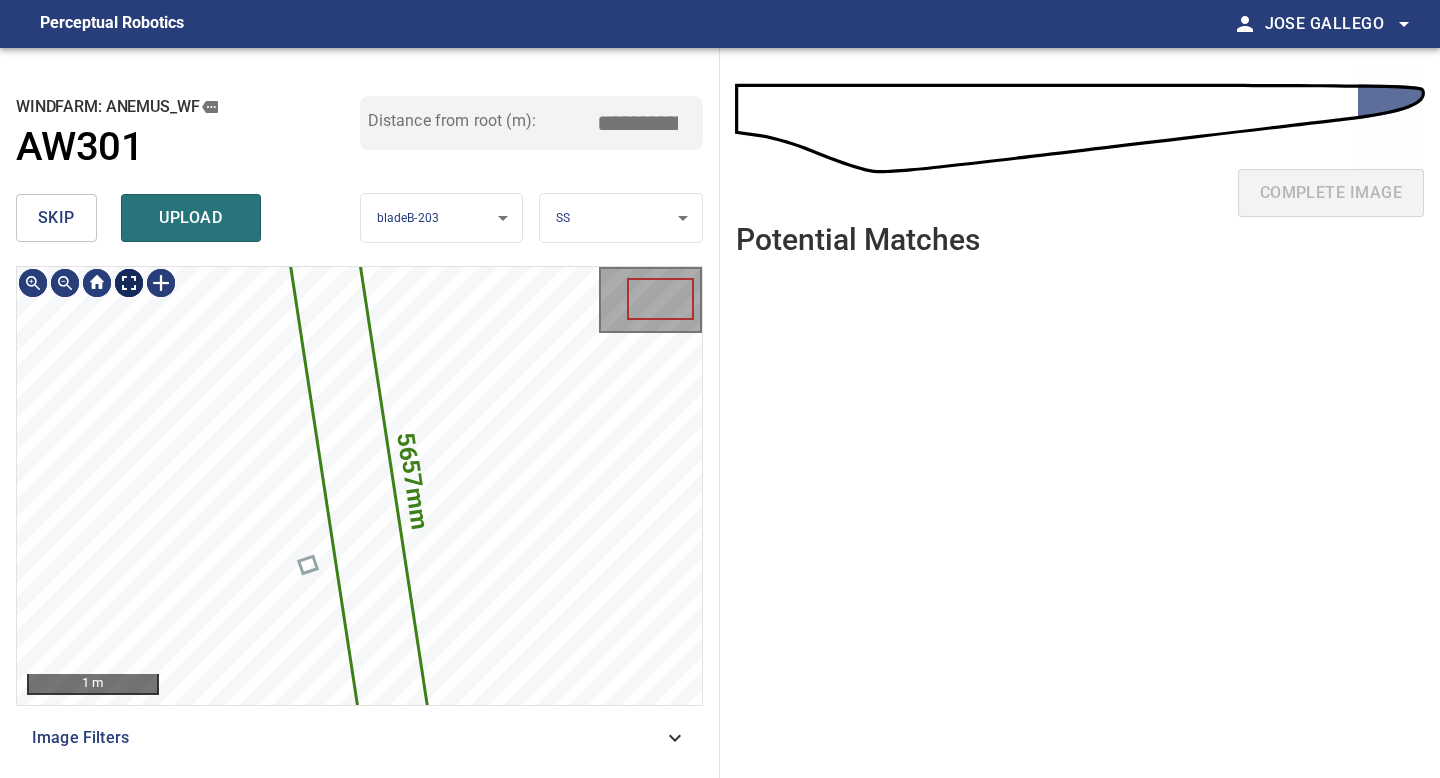 click on "skip" at bounding box center (56, 218) 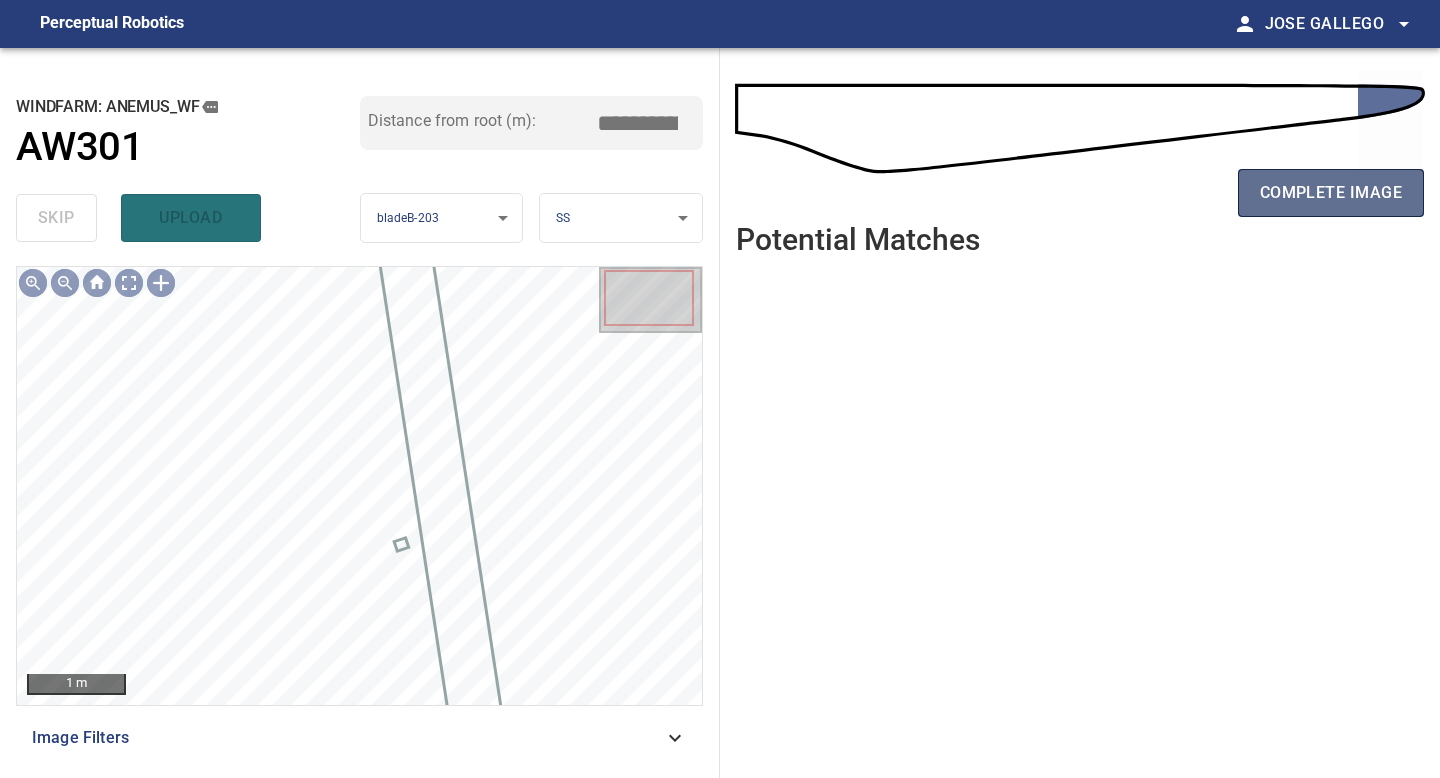 click on "complete image" at bounding box center [1331, 193] 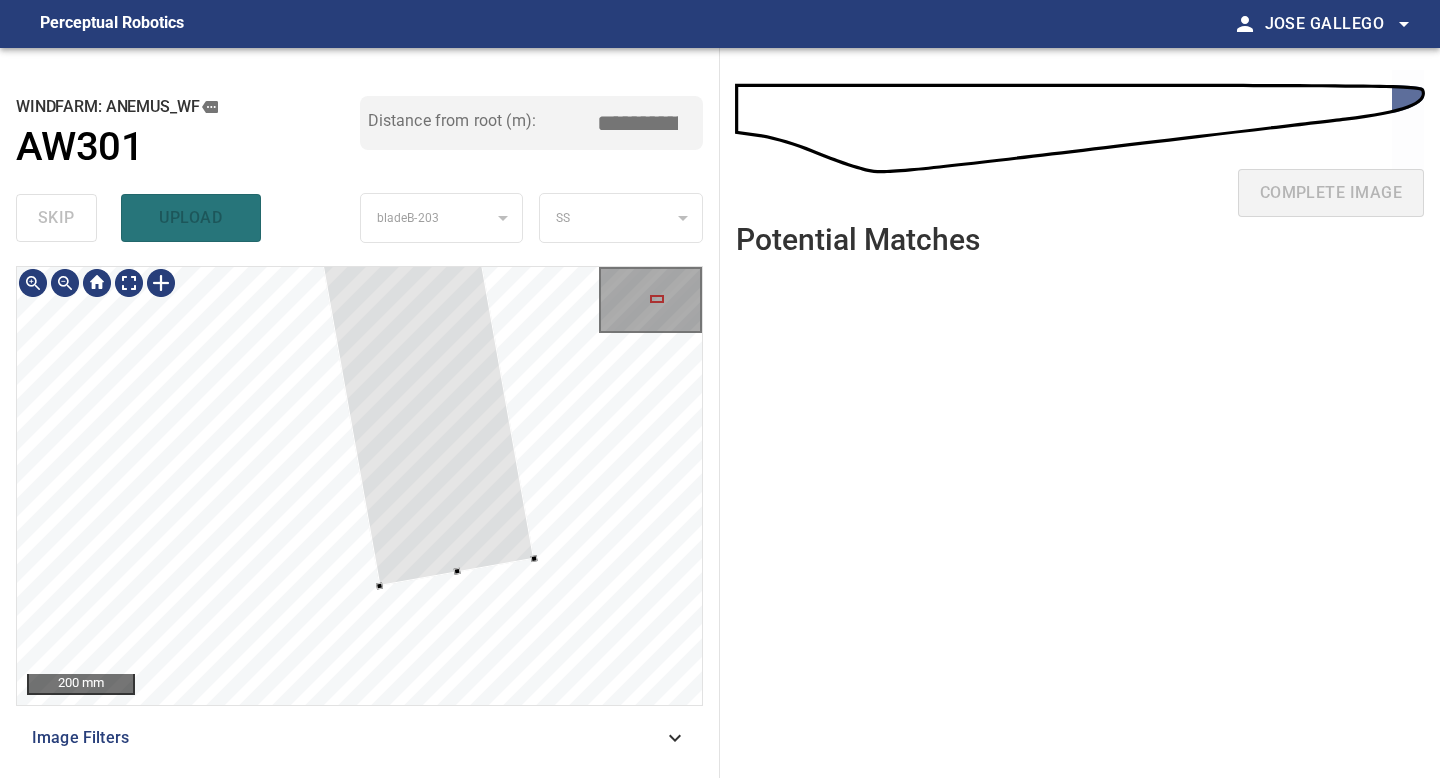 click at bounding box center (336, -106) 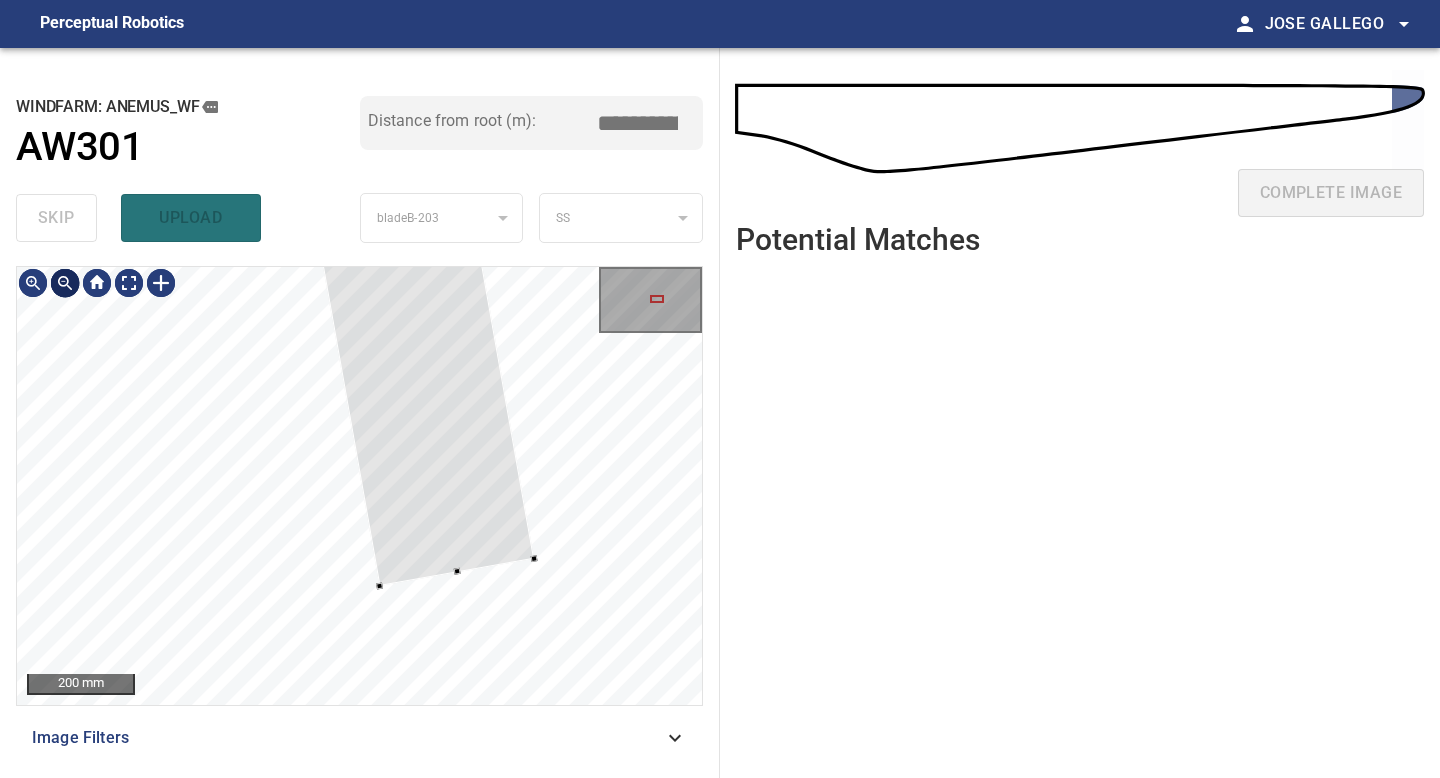 click at bounding box center (65, 283) 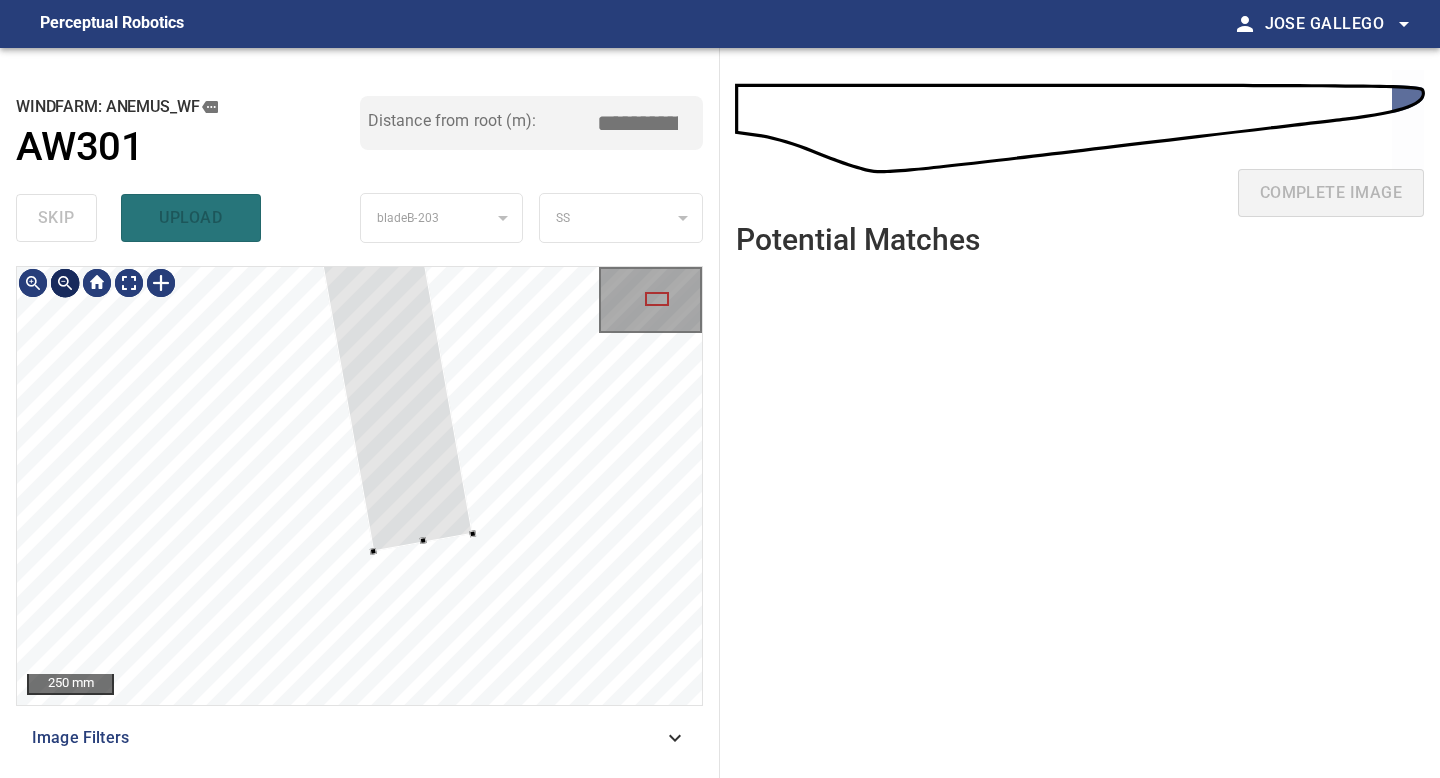 click at bounding box center (65, 283) 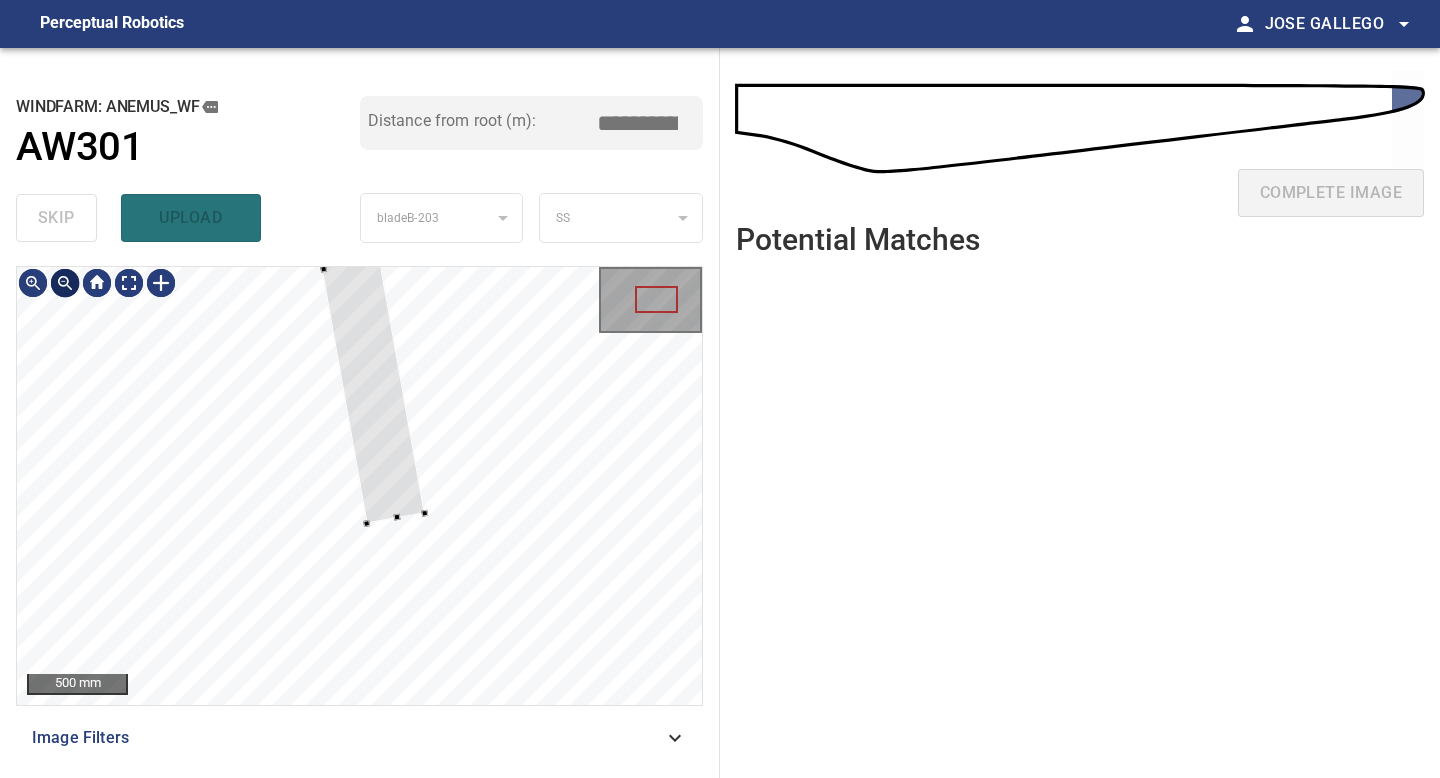 click at bounding box center [65, 283] 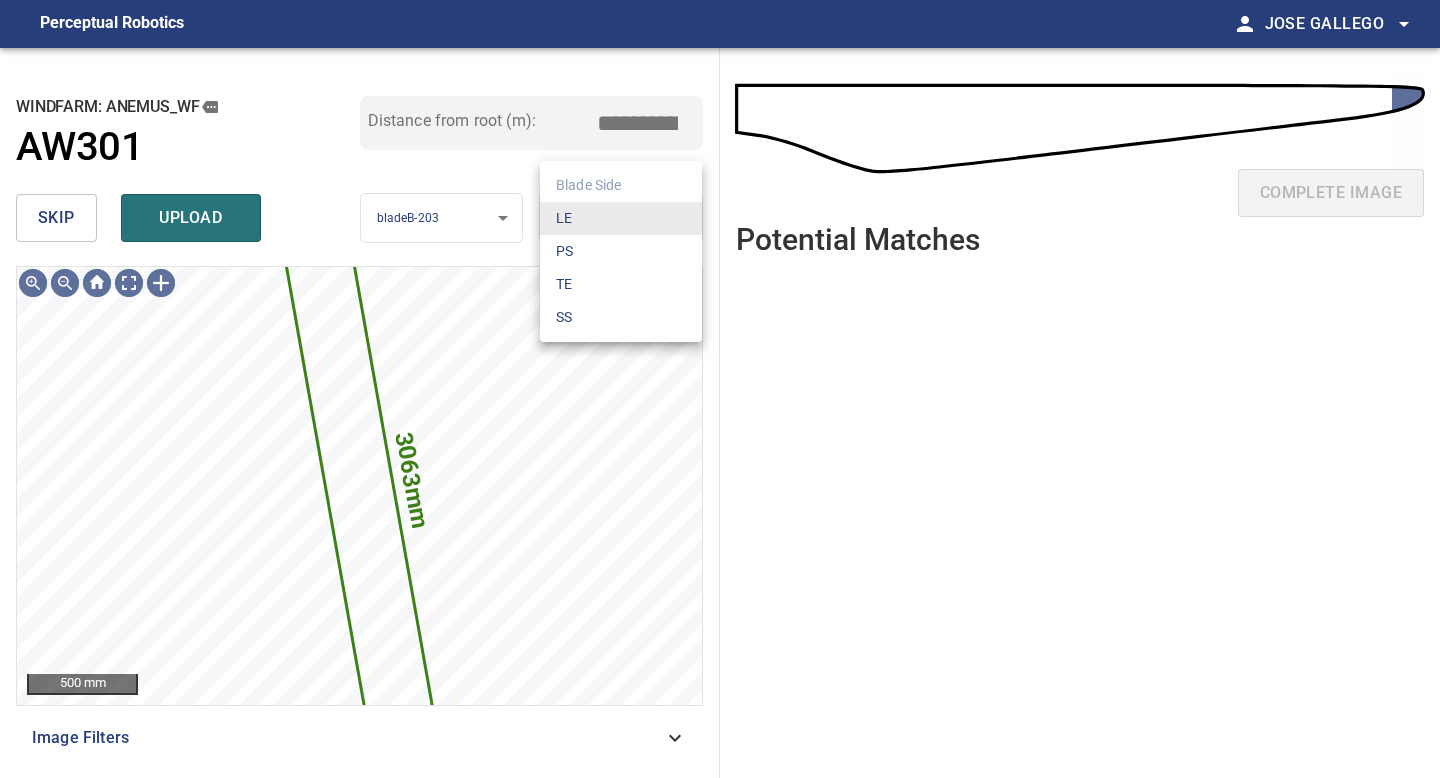 click on "**********" at bounding box center [720, 389] 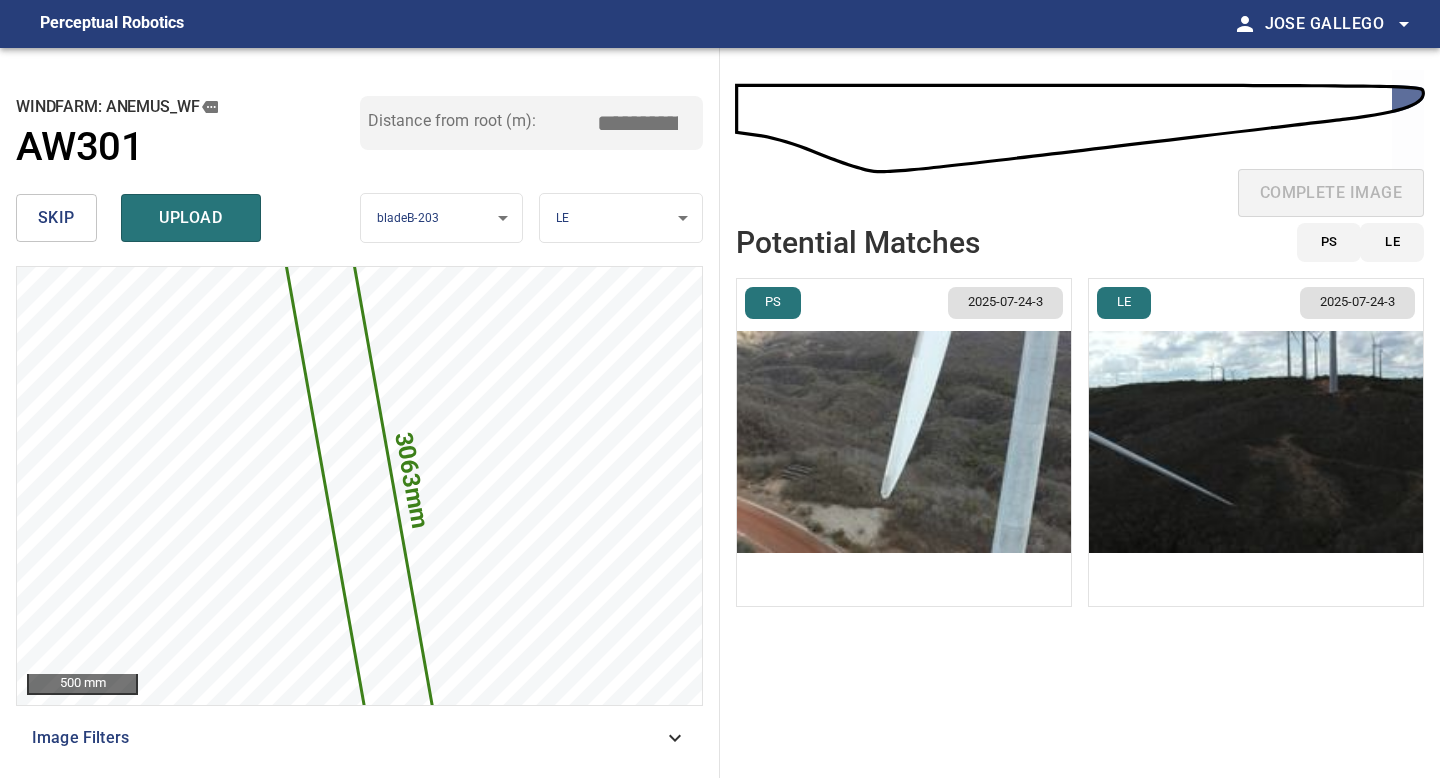 drag, startPoint x: 645, startPoint y: 124, endPoint x: 546, endPoint y: 106, distance: 100.62306 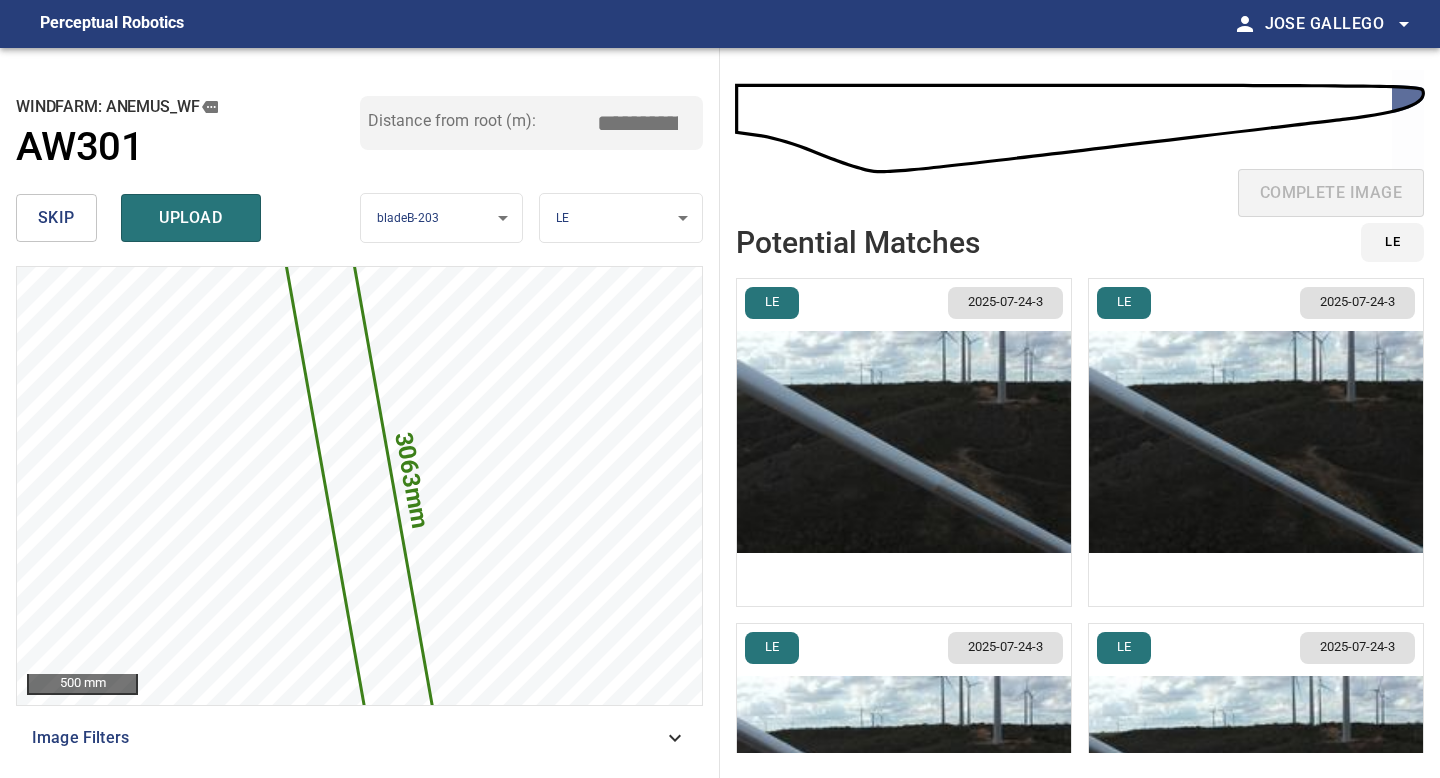 type on "*****" 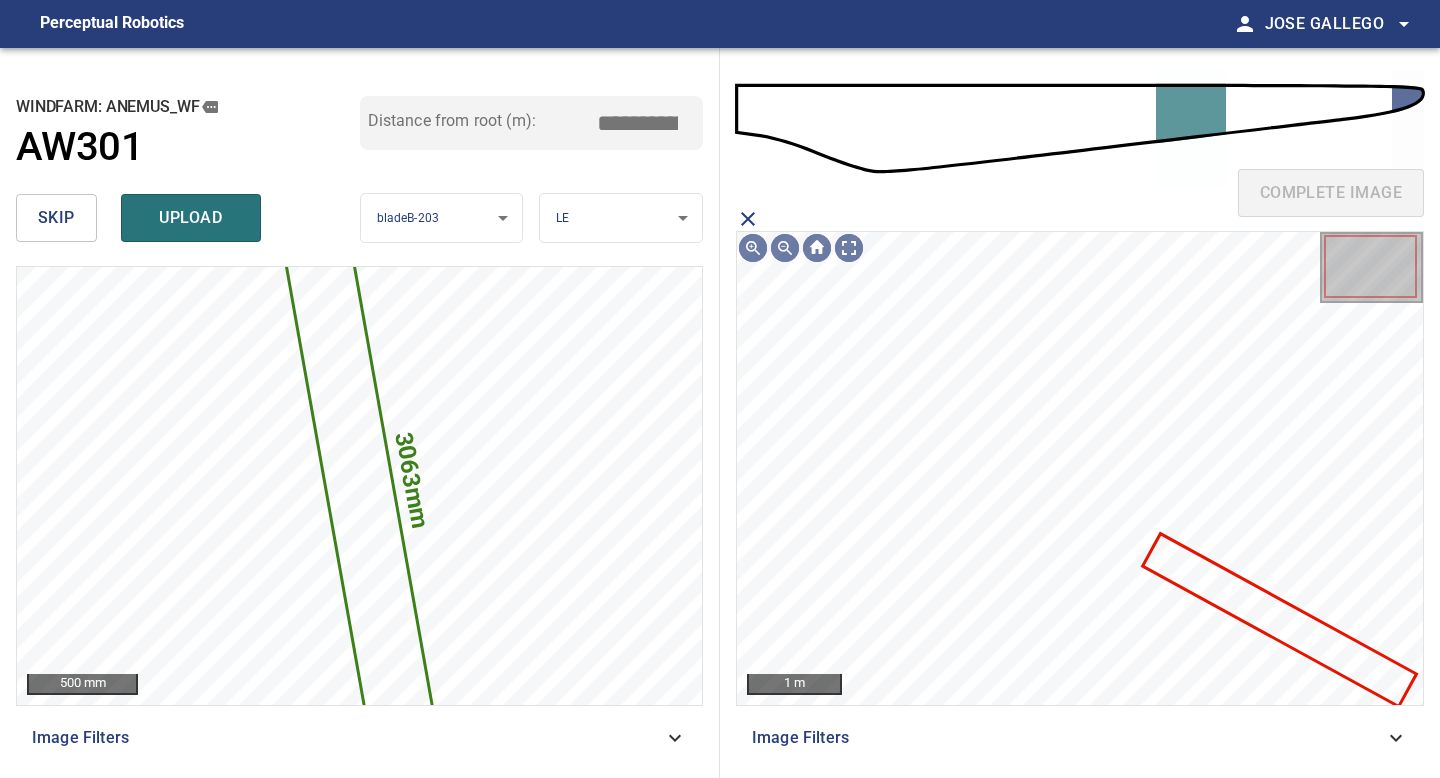click 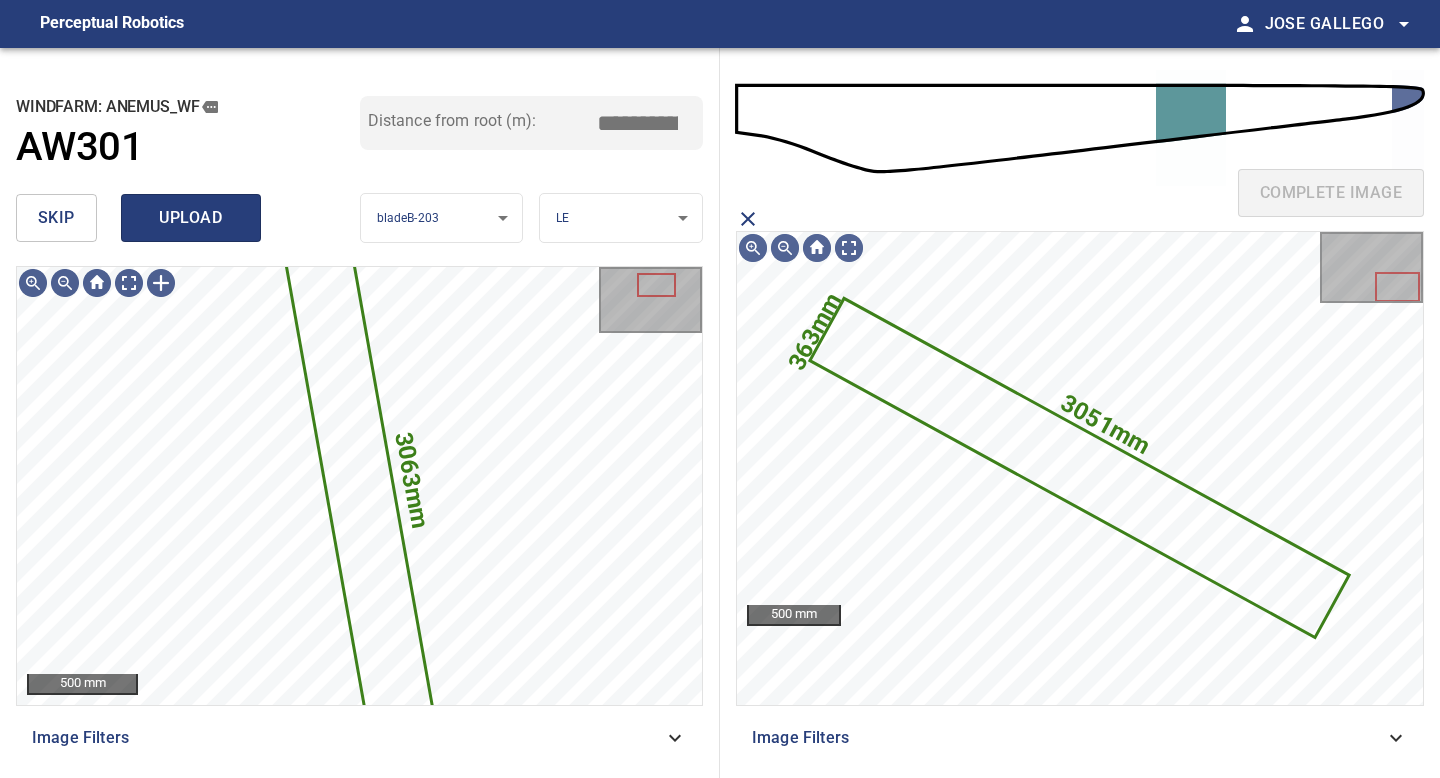 click on "upload" at bounding box center (191, 218) 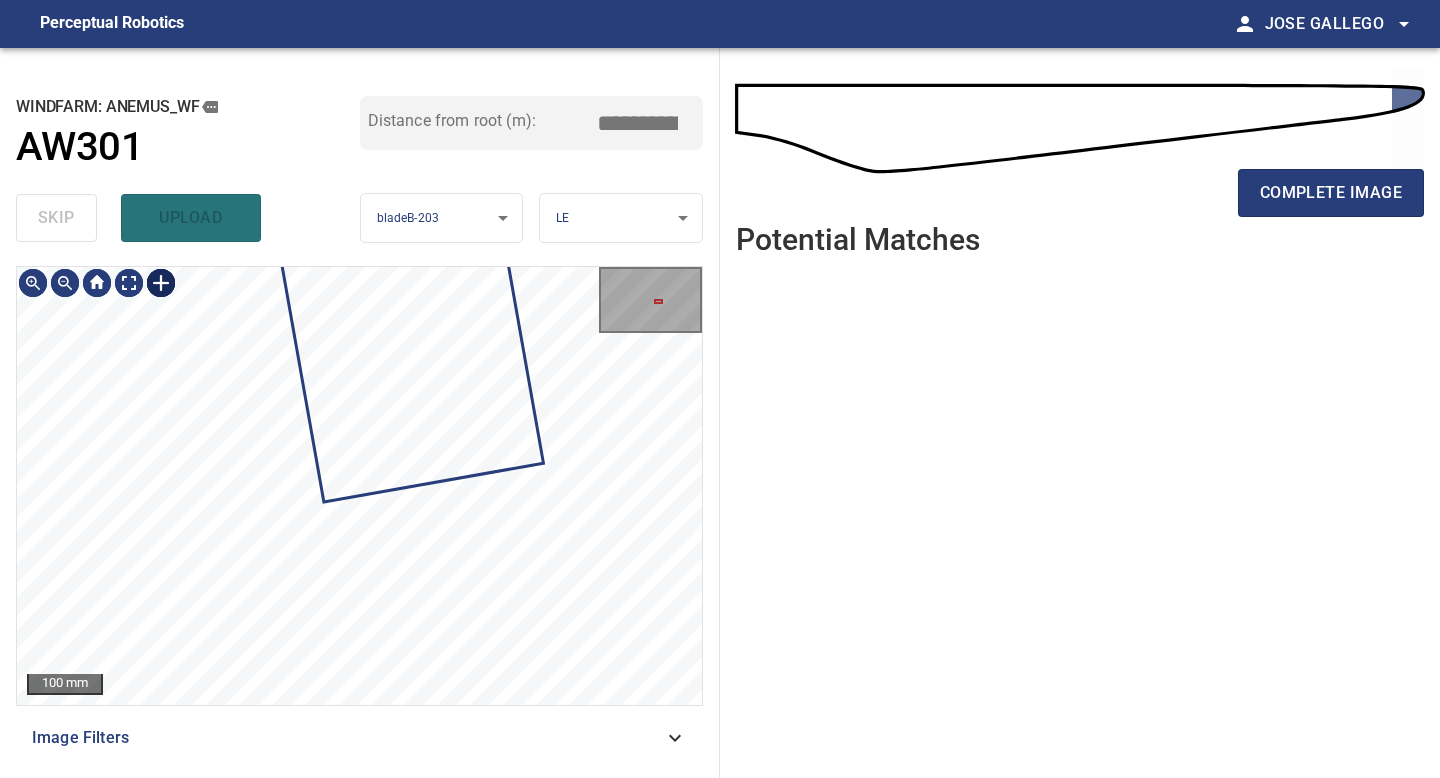 click at bounding box center (161, 283) 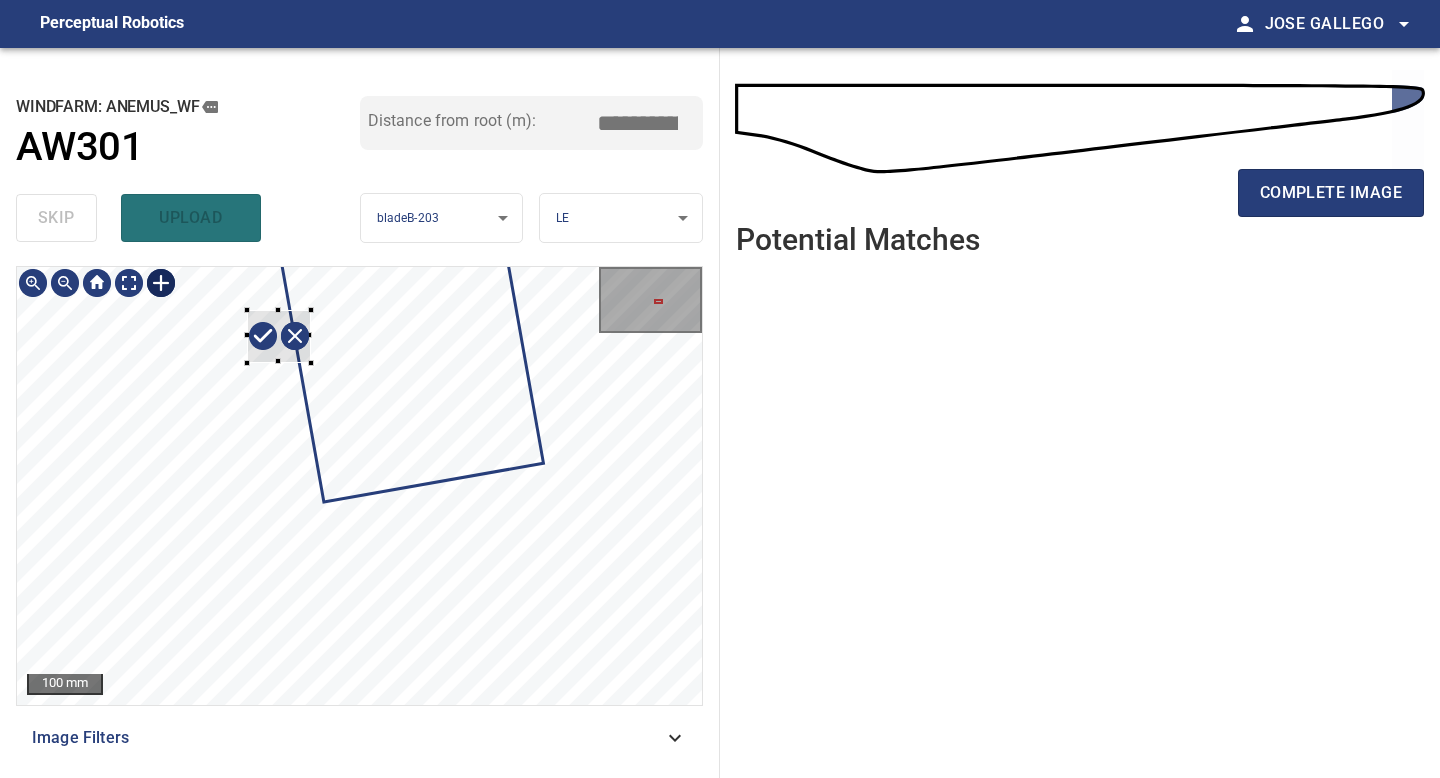 click at bounding box center [359, 486] 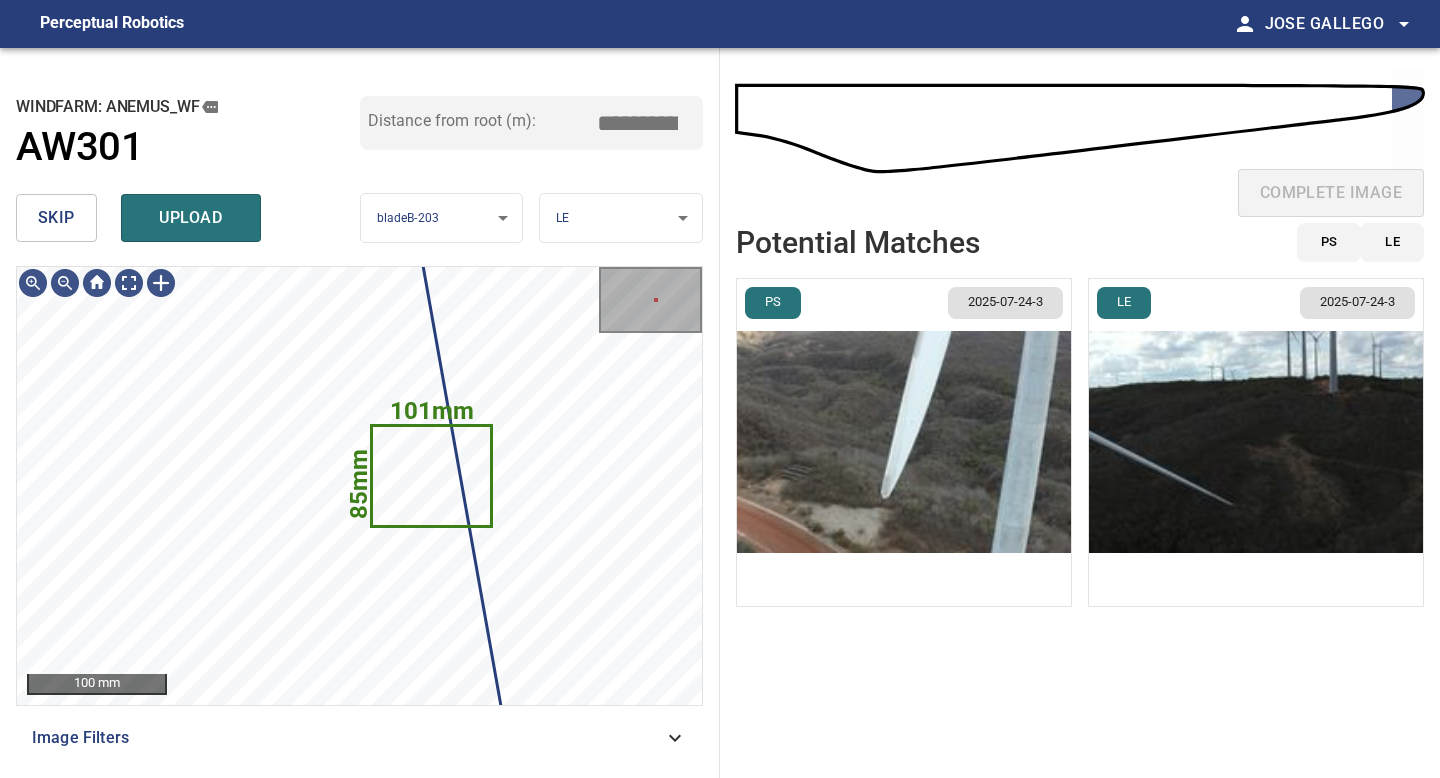 click on "**********" at bounding box center [720, 389] 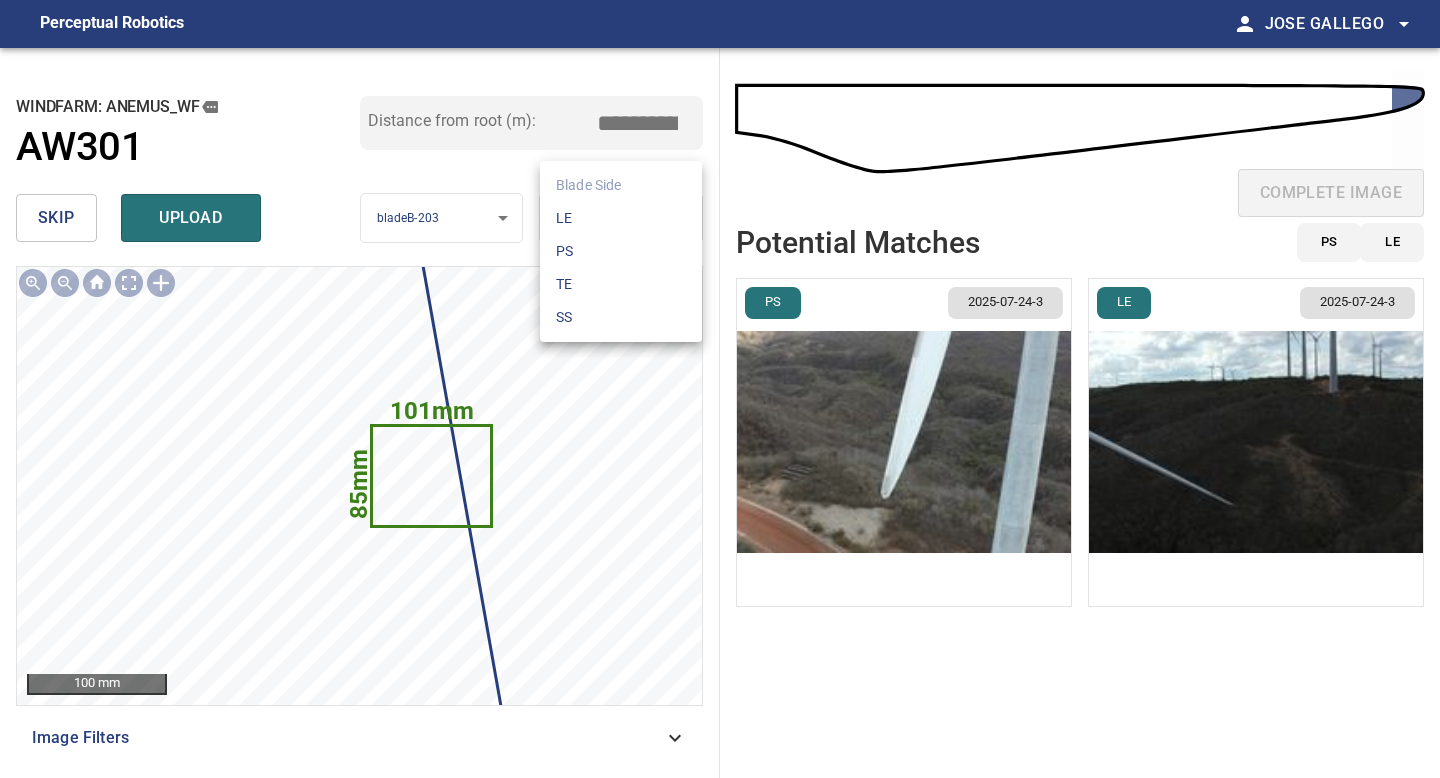 click on "SS" at bounding box center (621, 317) 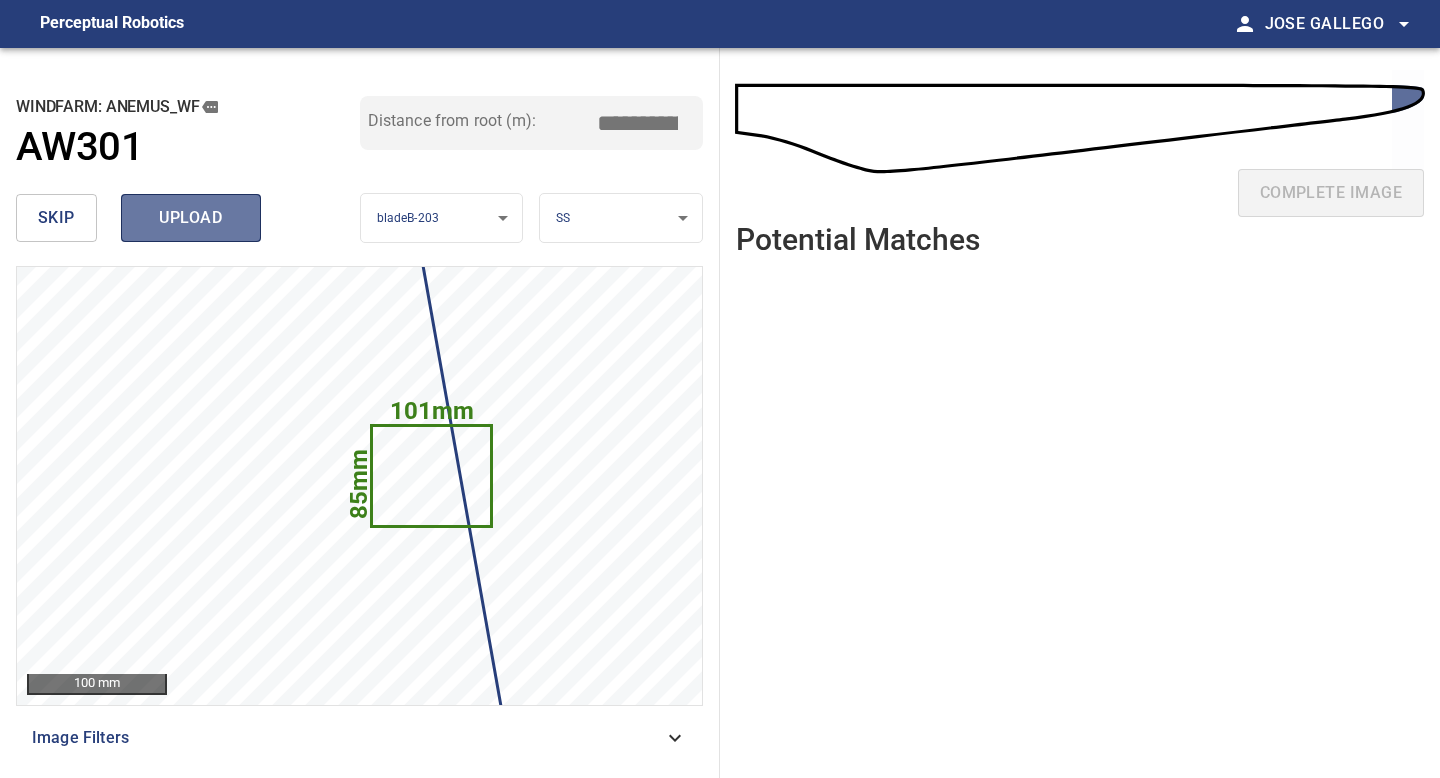 click on "upload" at bounding box center (191, 218) 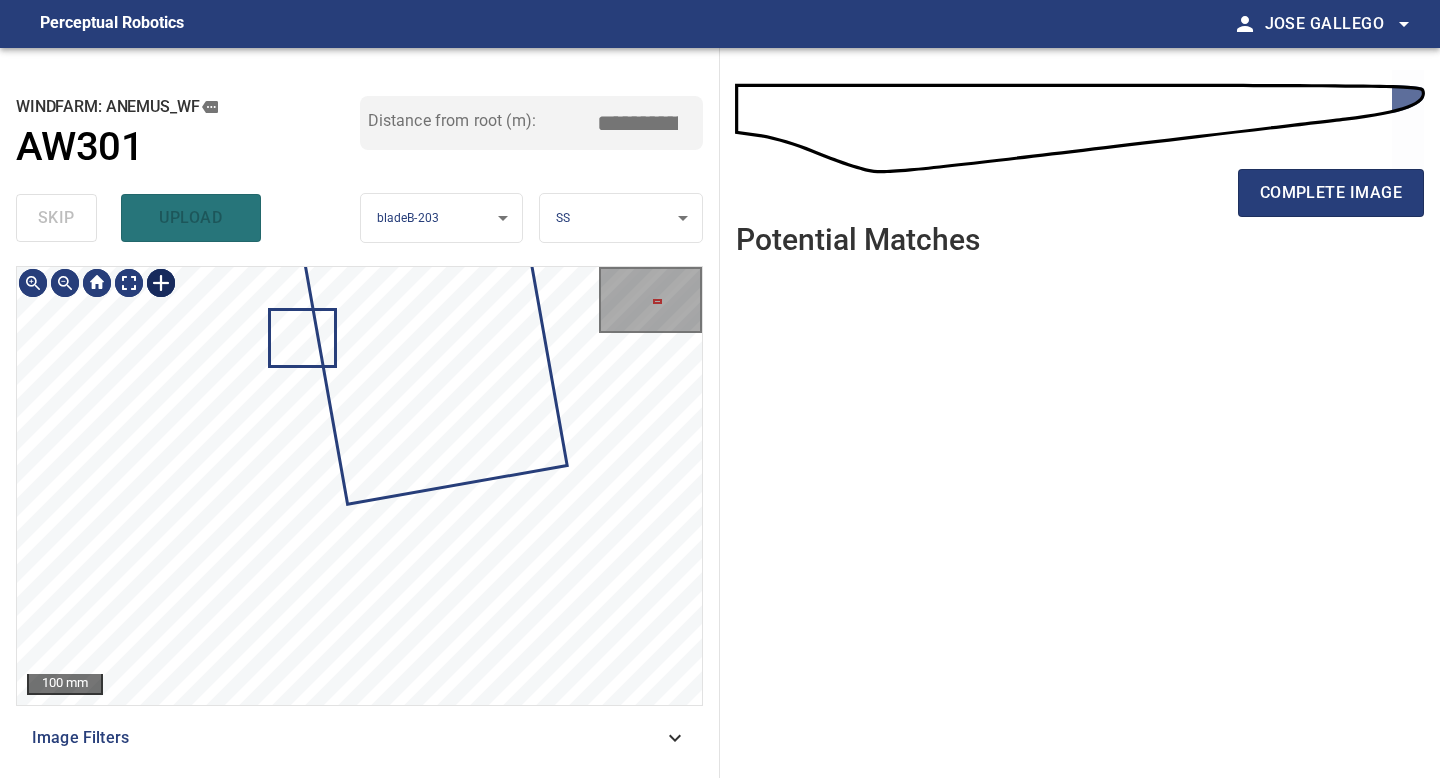 click at bounding box center [161, 283] 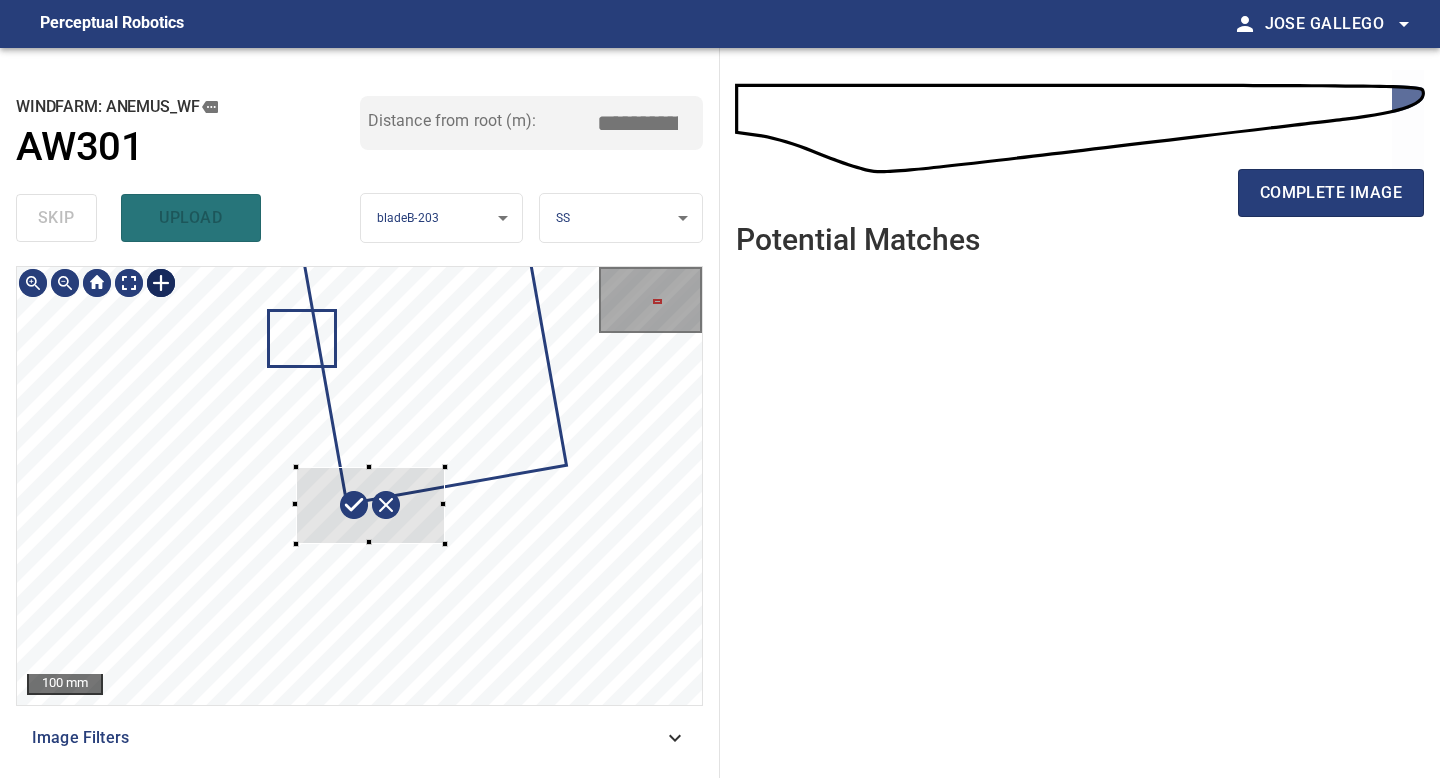 click at bounding box center [359, 486] 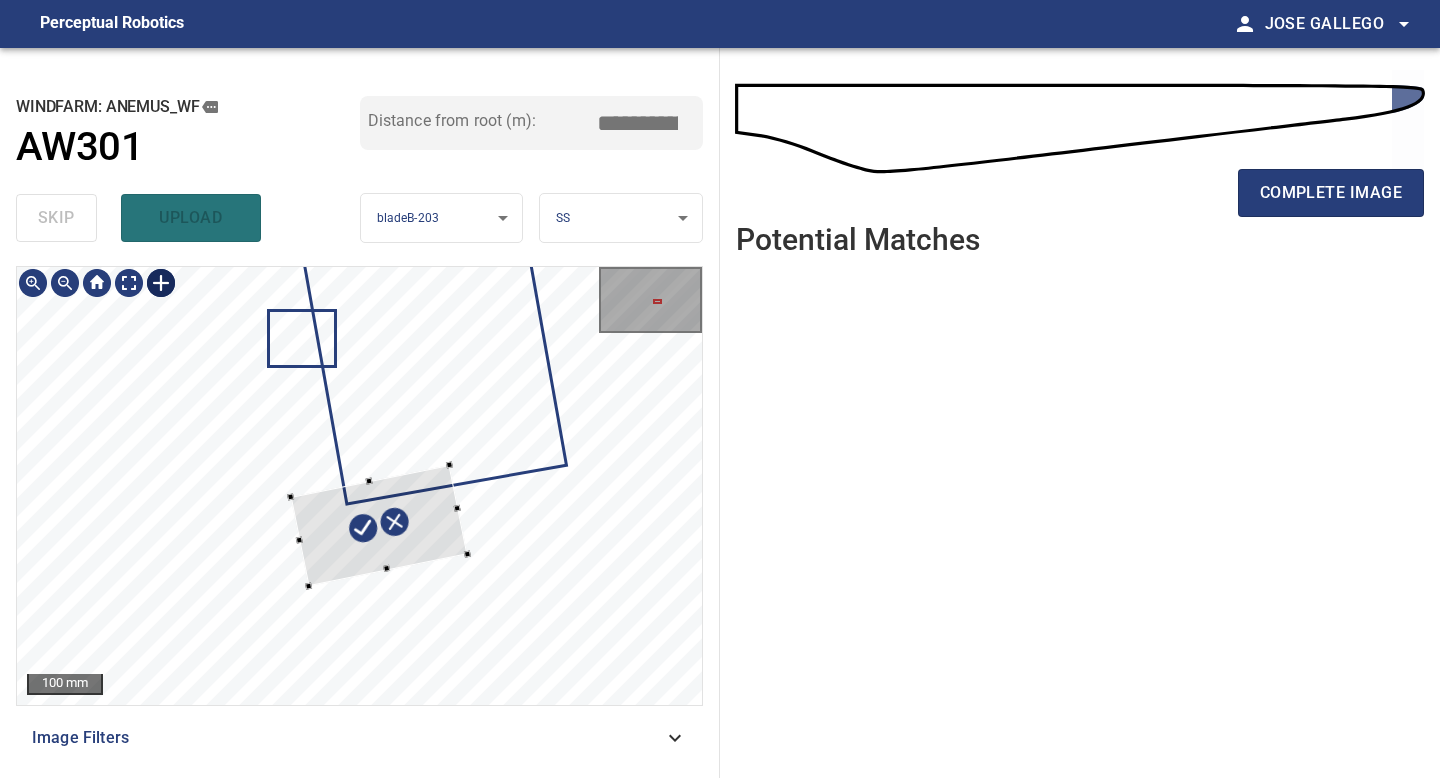 click at bounding box center (378, 525) 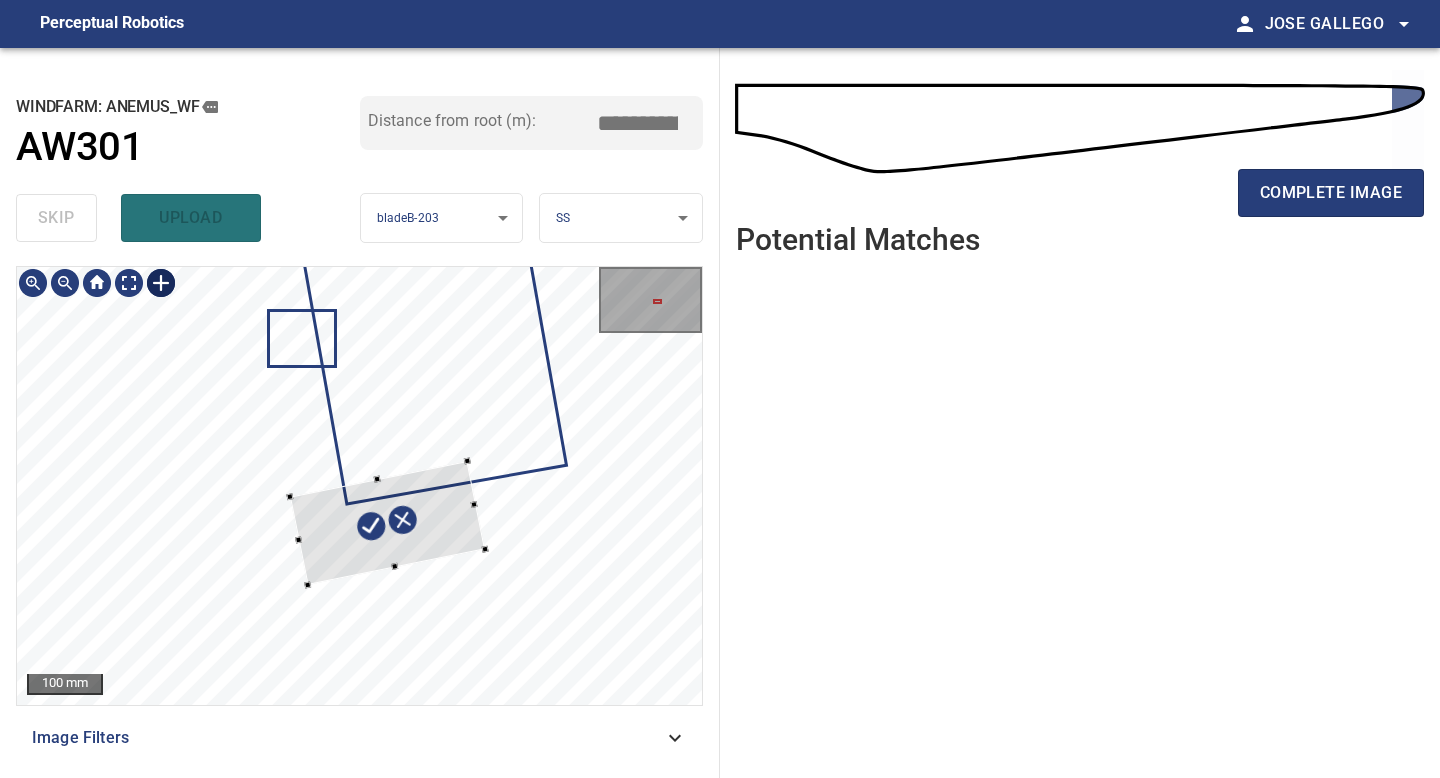 click at bounding box center [359, 486] 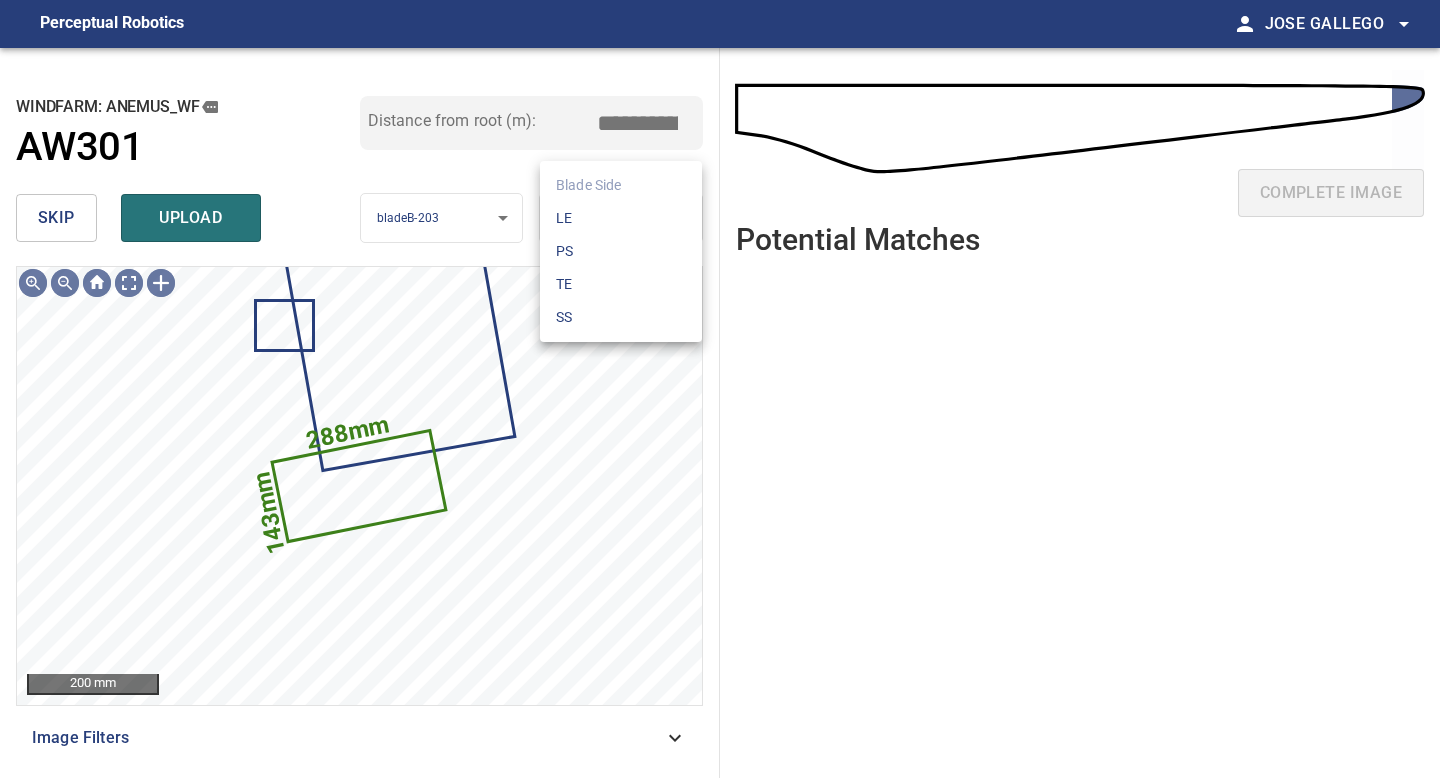 click on "**********" at bounding box center (720, 389) 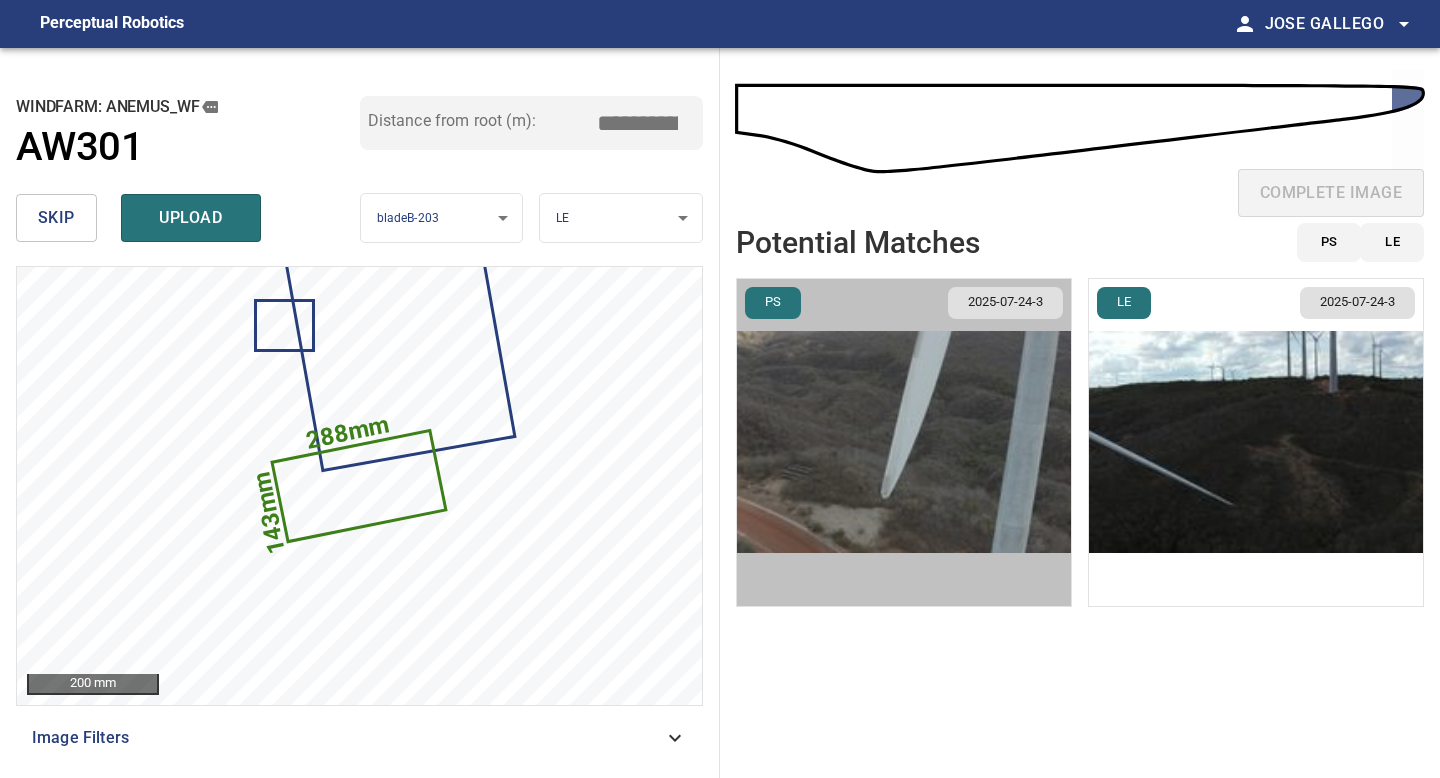 click at bounding box center [904, 442] 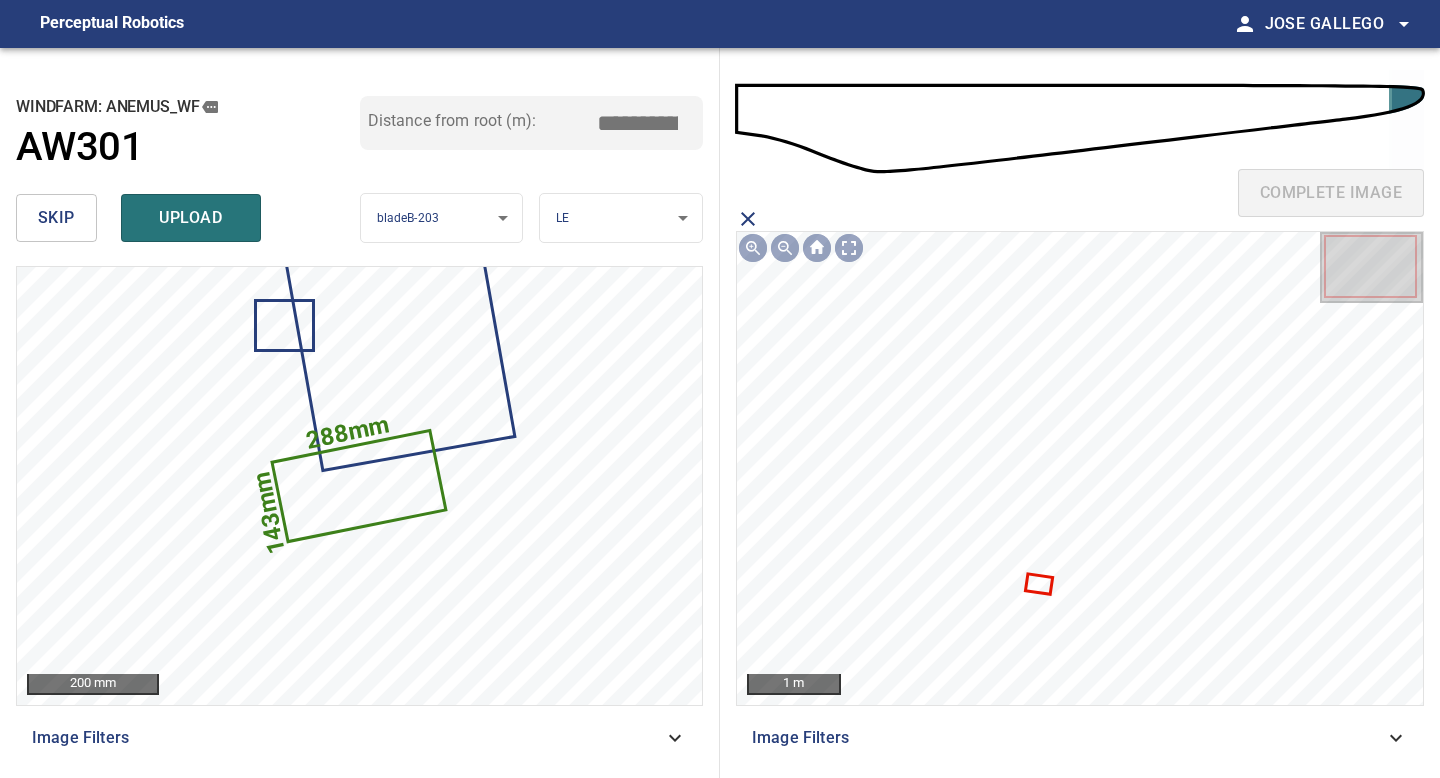 click 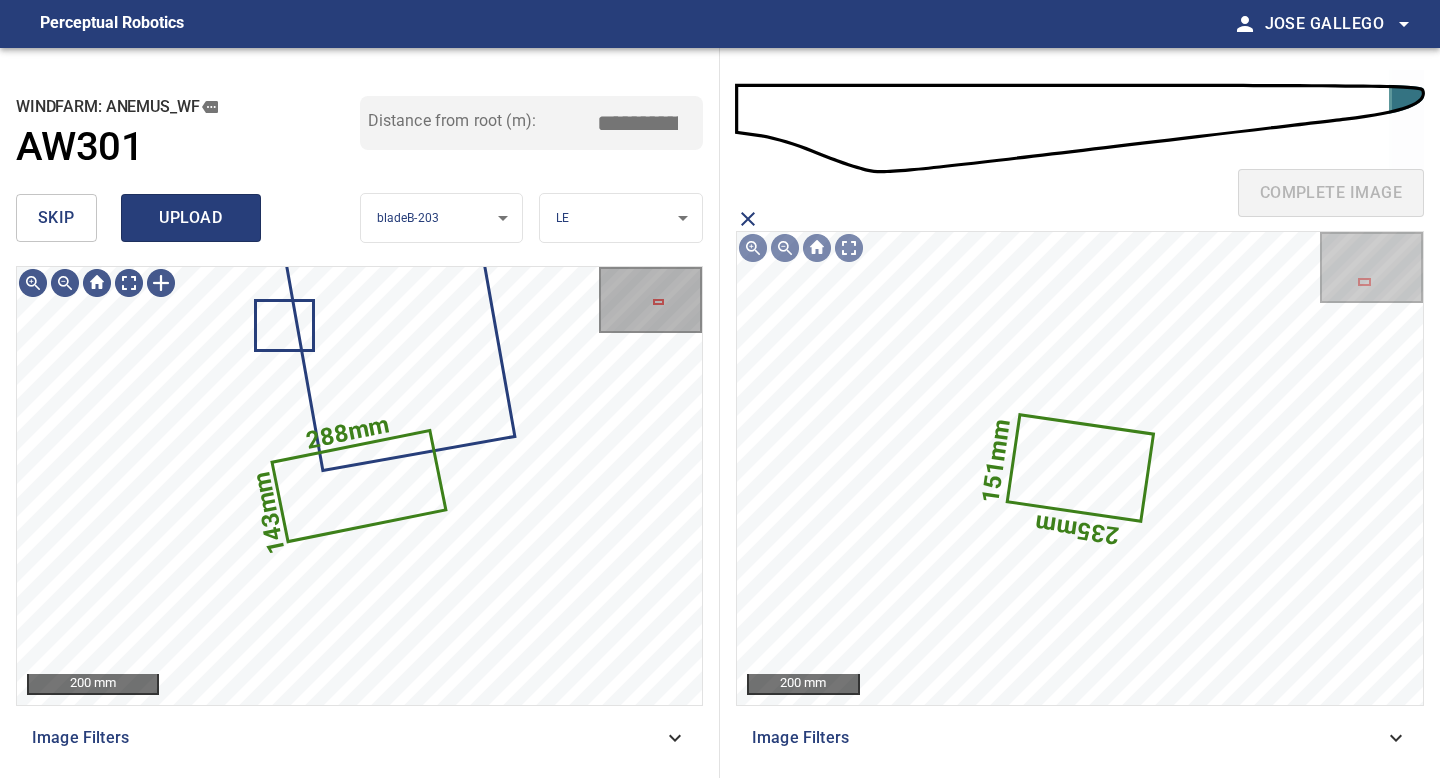 click on "upload" at bounding box center [191, 218] 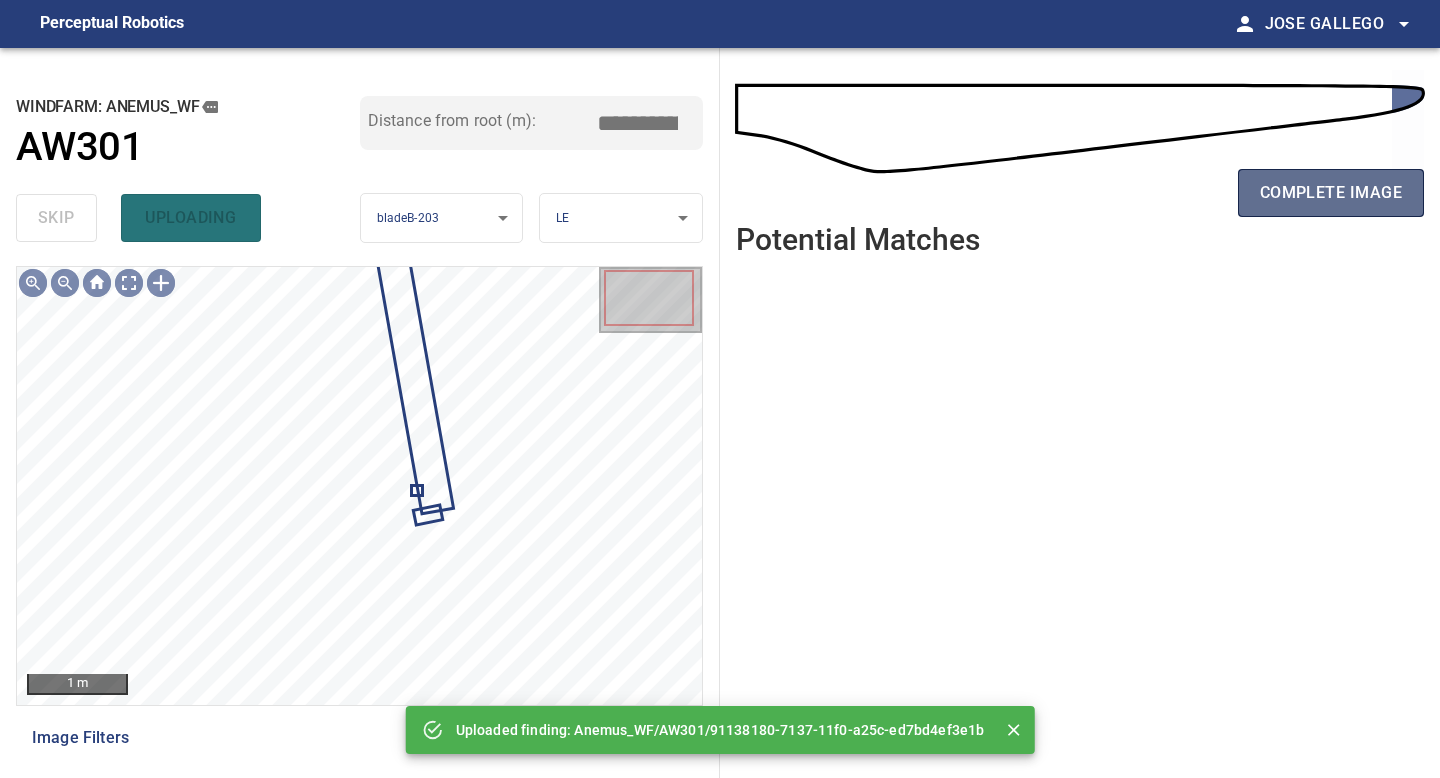 click on "complete image" at bounding box center (1331, 193) 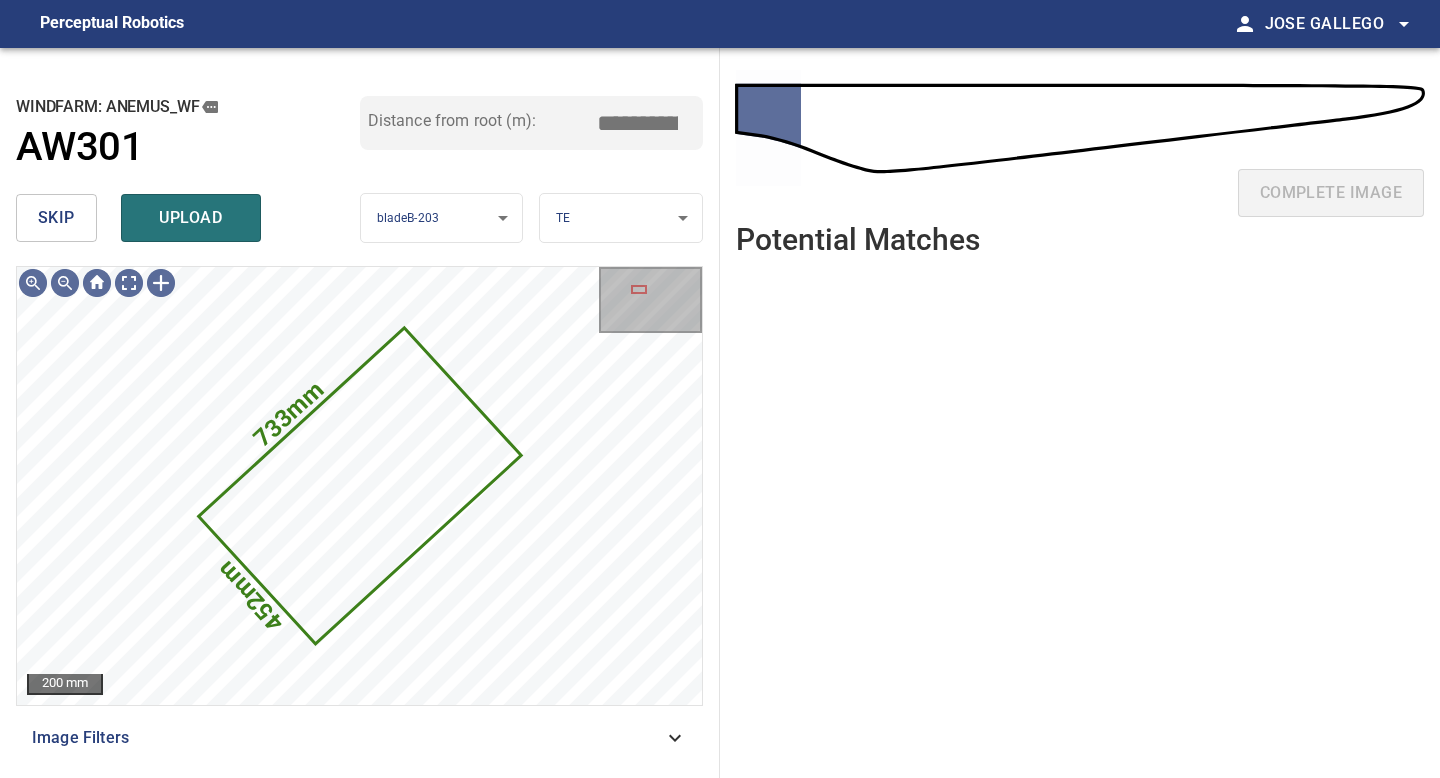 click on "skip" at bounding box center [56, 218] 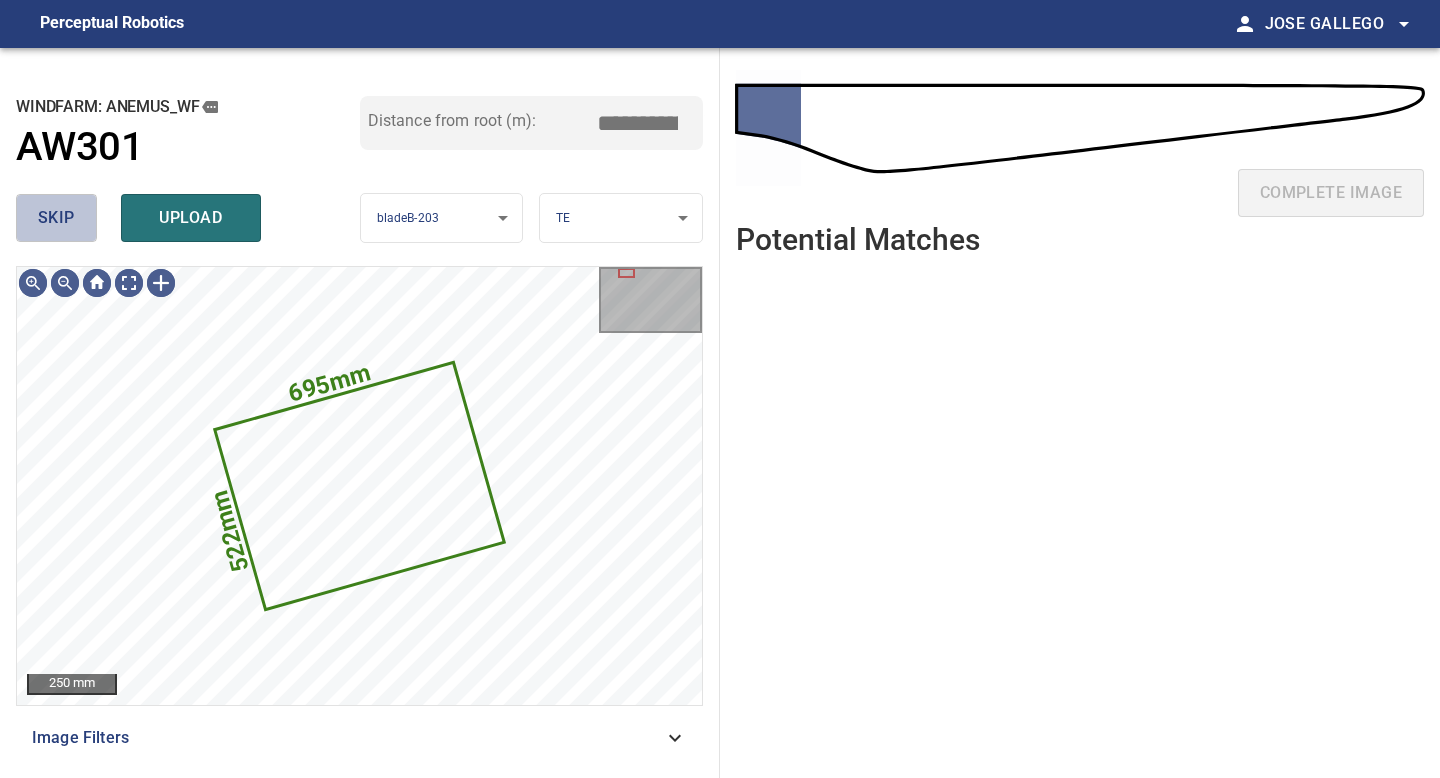 click on "skip" at bounding box center (56, 218) 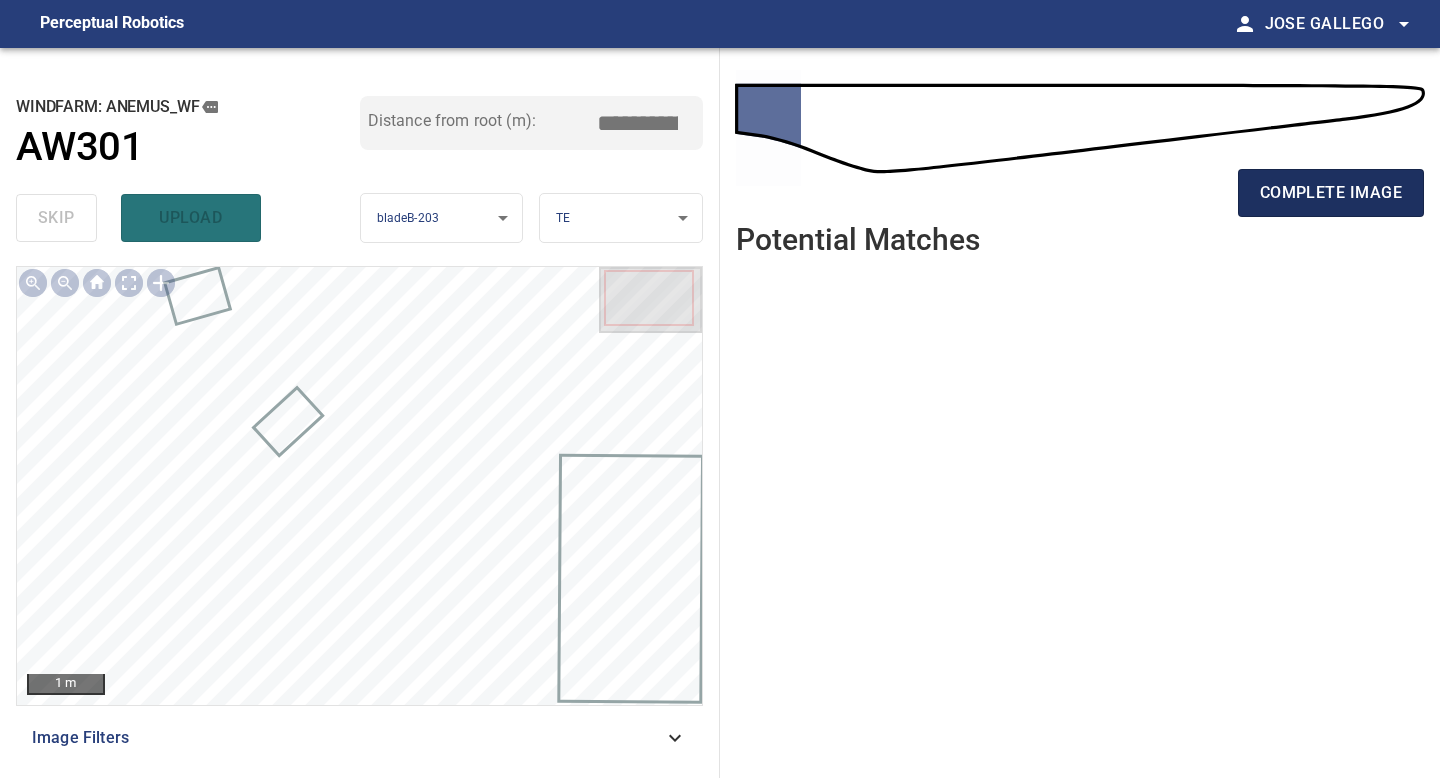 click on "complete image" at bounding box center (1331, 193) 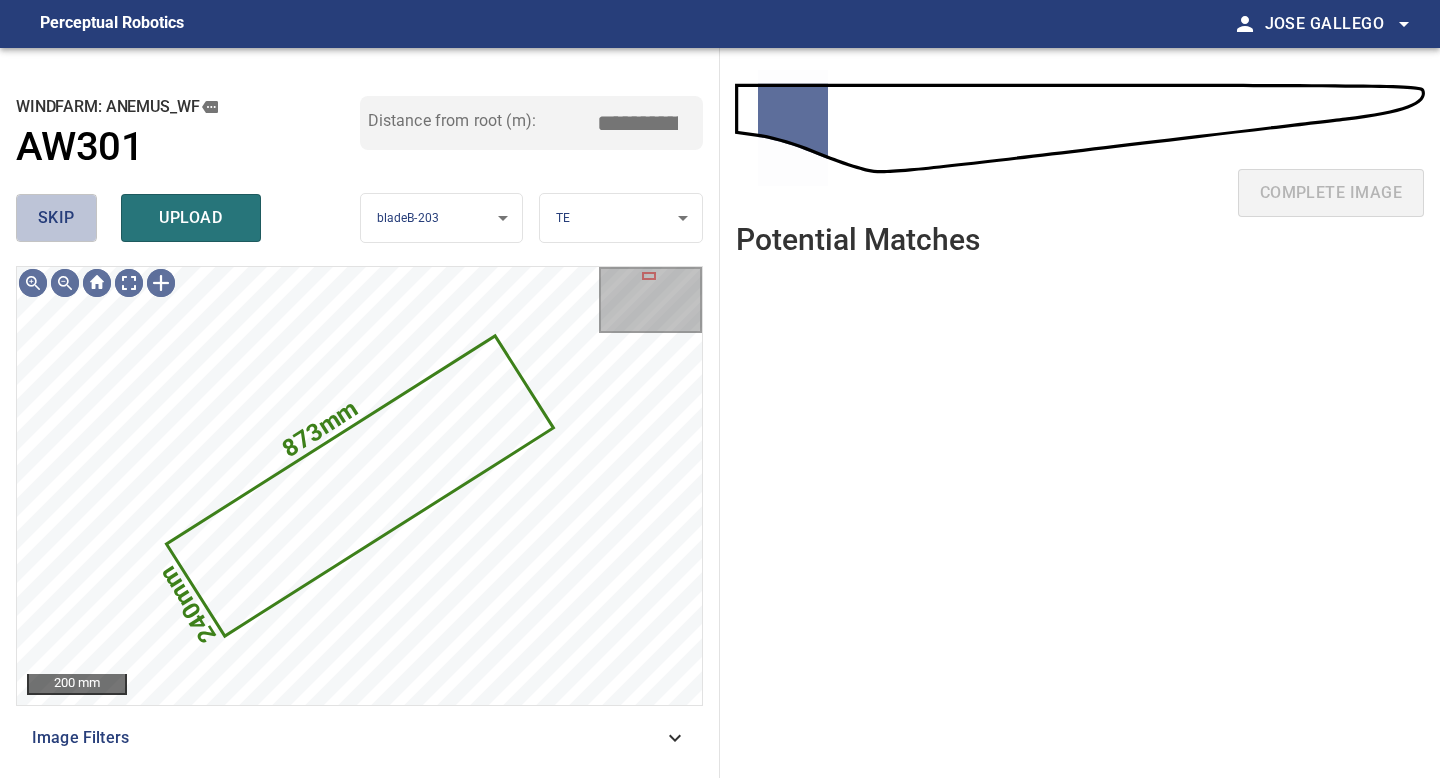 click on "skip" at bounding box center [56, 218] 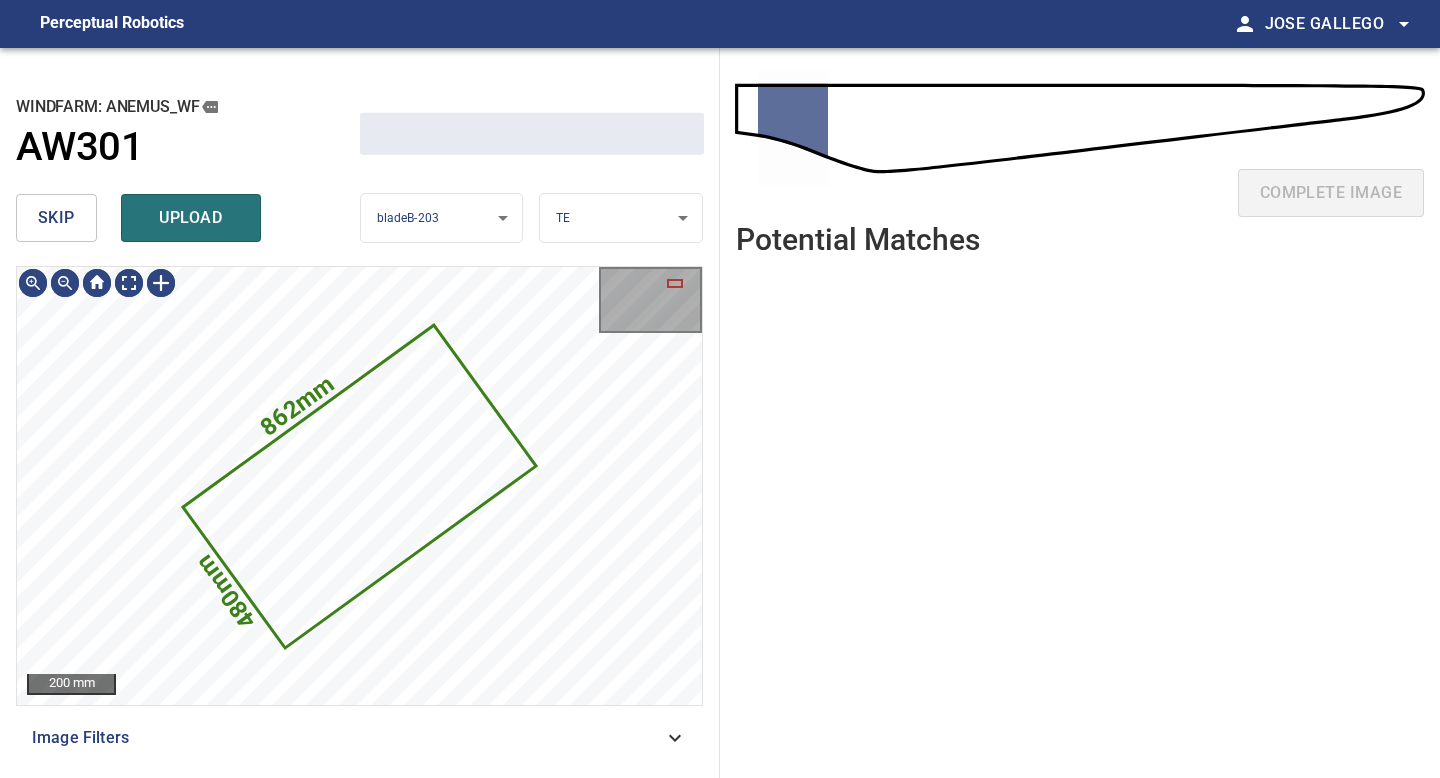 click on "skip" at bounding box center [56, 218] 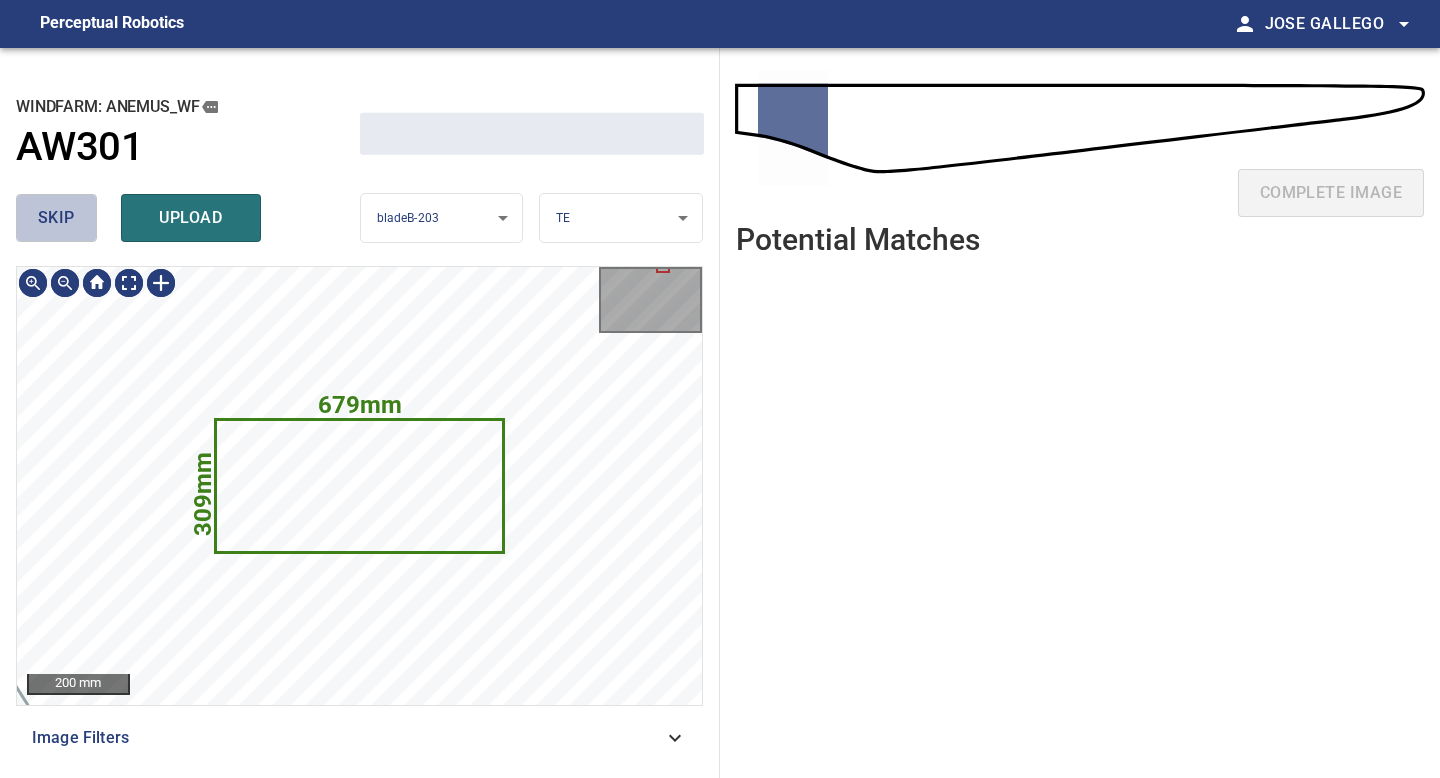click on "skip" at bounding box center [56, 218] 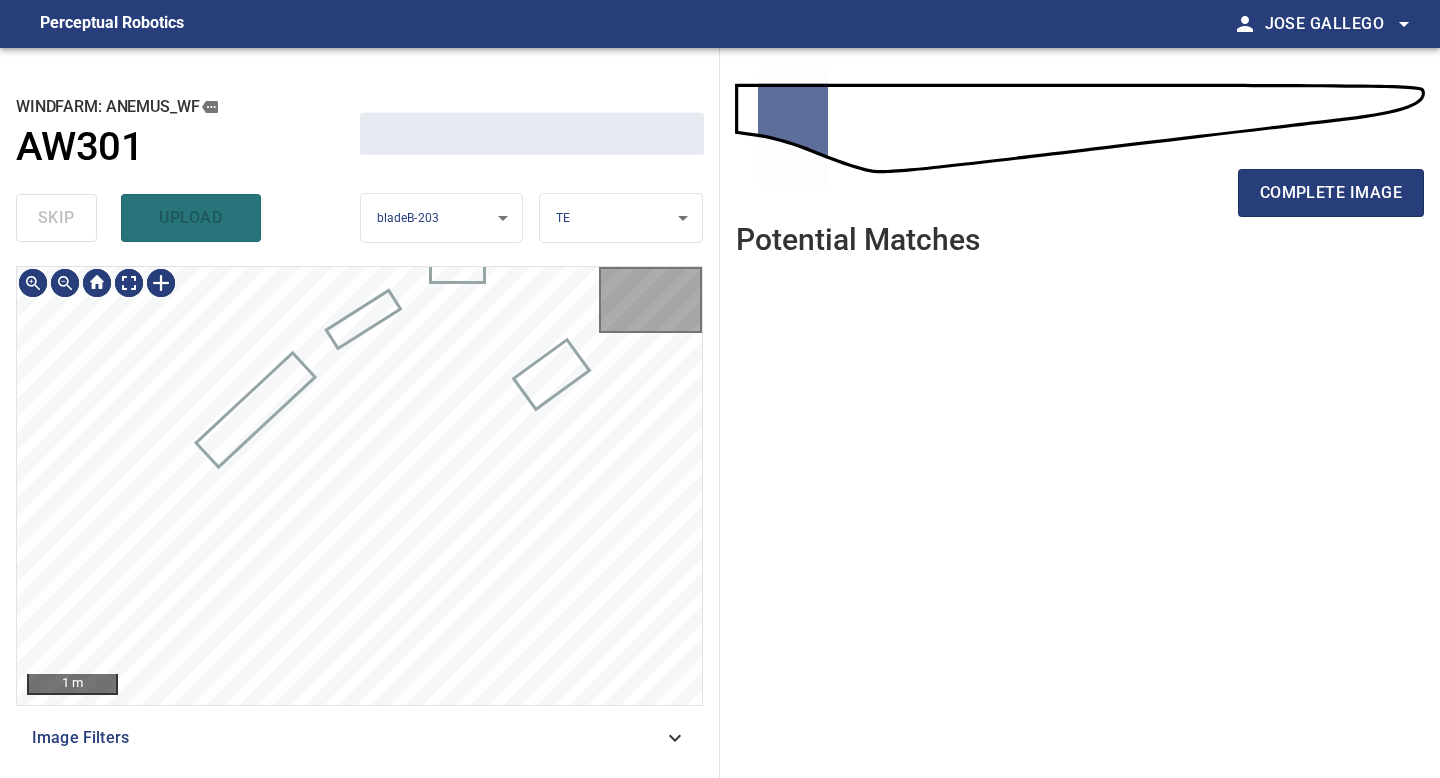click on "skip upload" at bounding box center [188, 218] 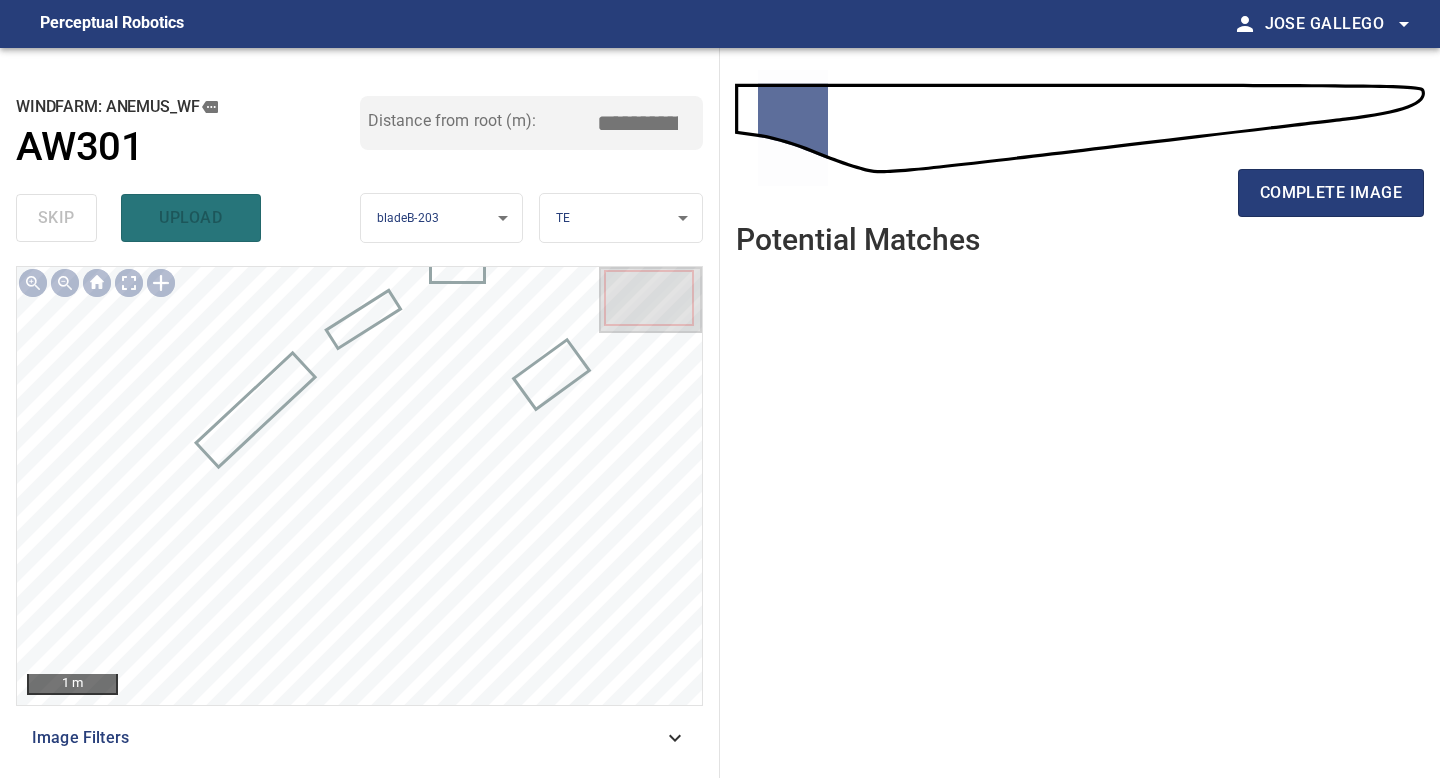 click on "complete image" at bounding box center (1080, 201) 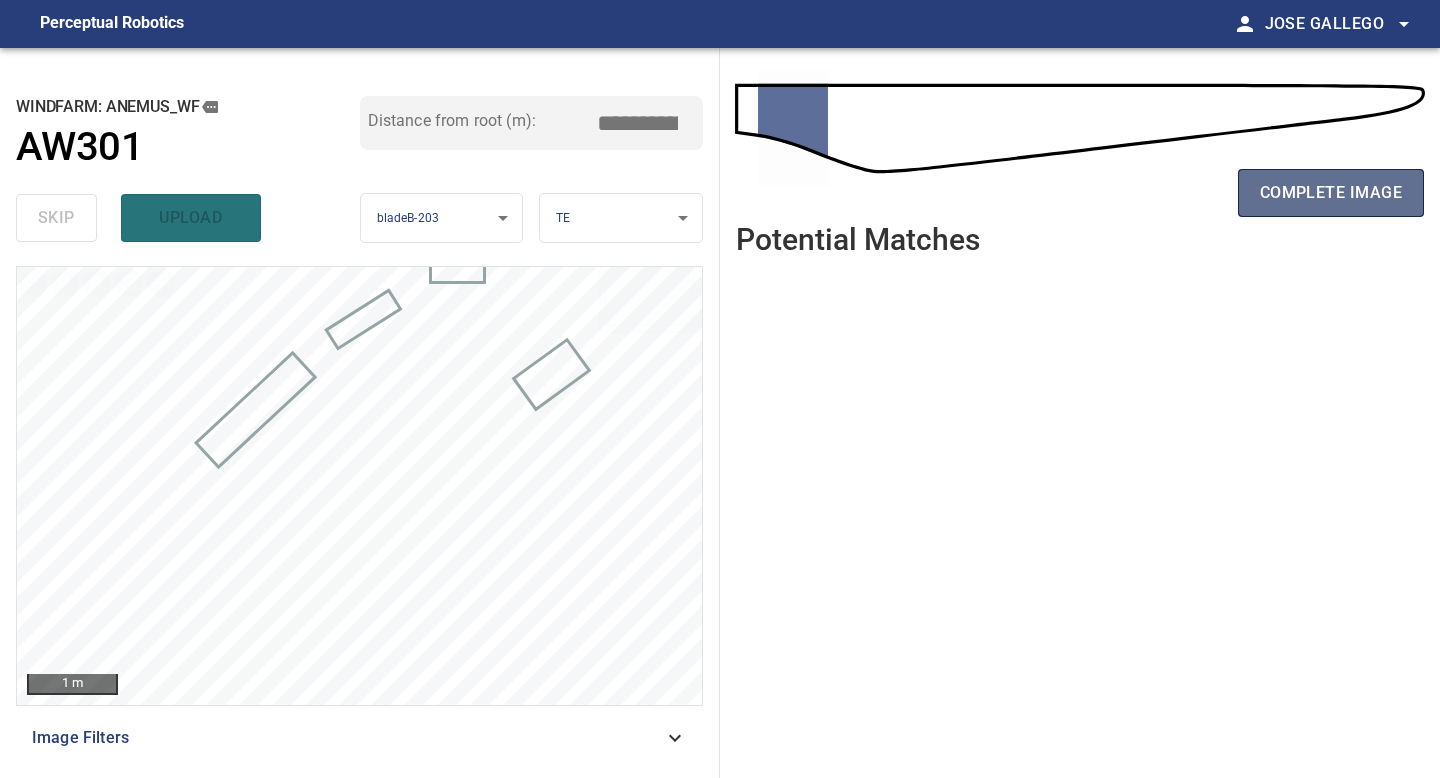 click on "complete image" at bounding box center [1331, 193] 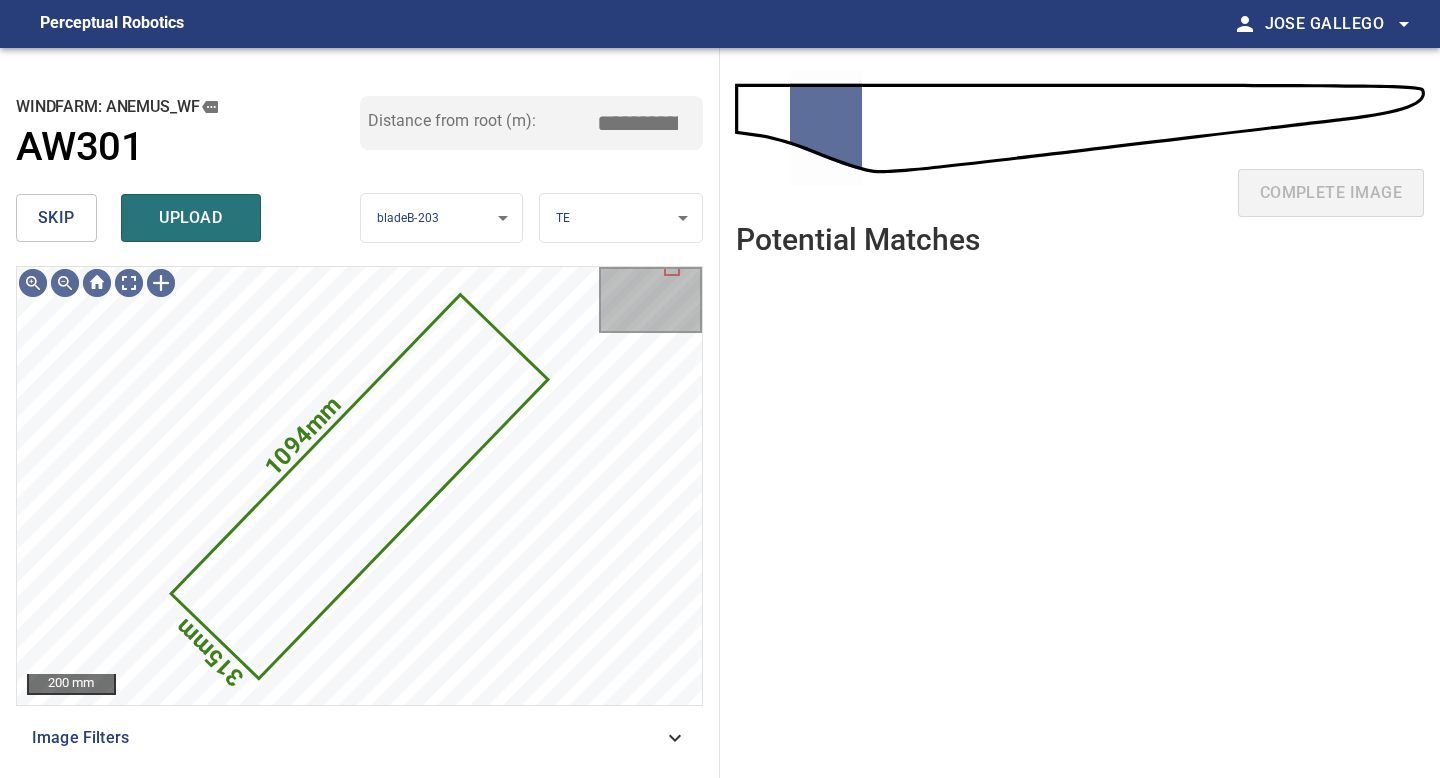 click on "skip" at bounding box center [56, 218] 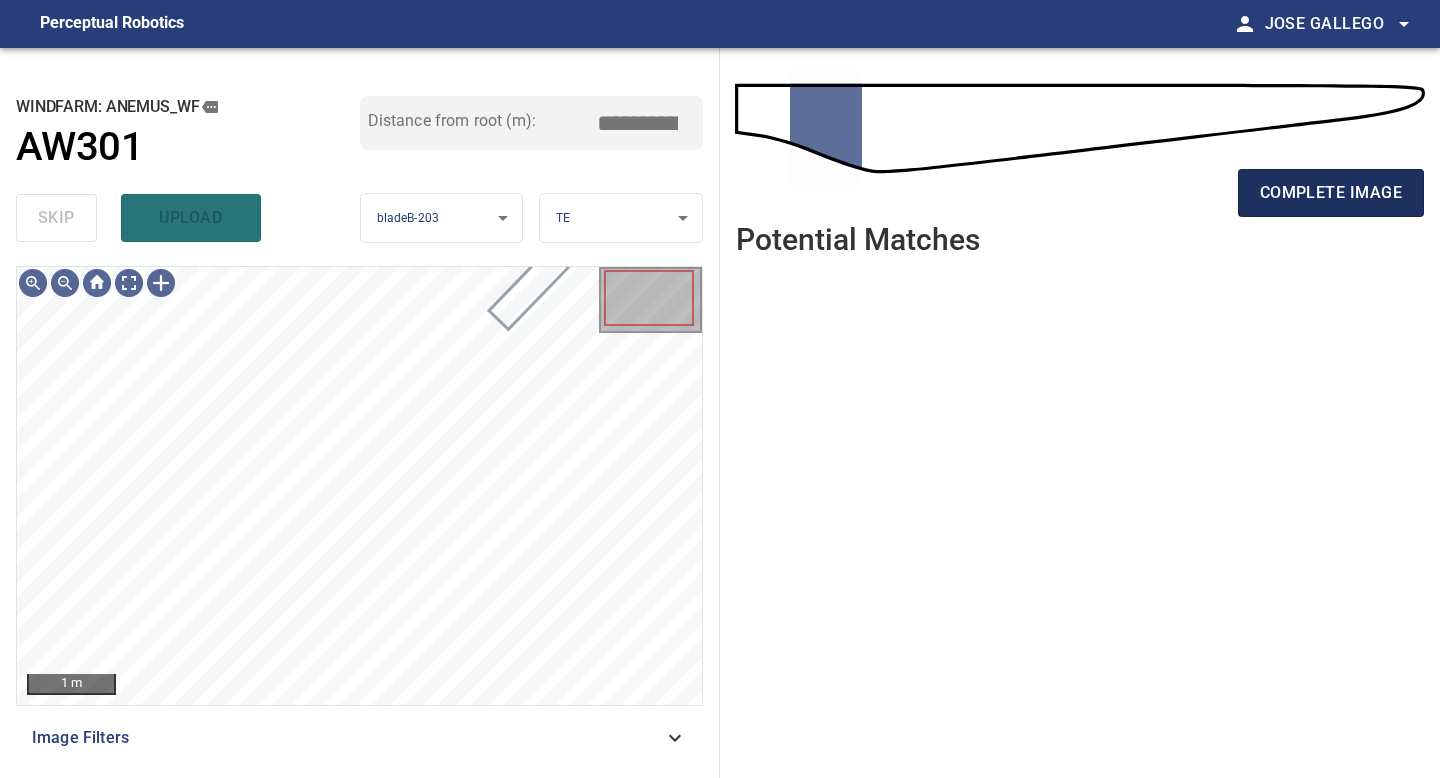 click on "complete image" at bounding box center (1331, 193) 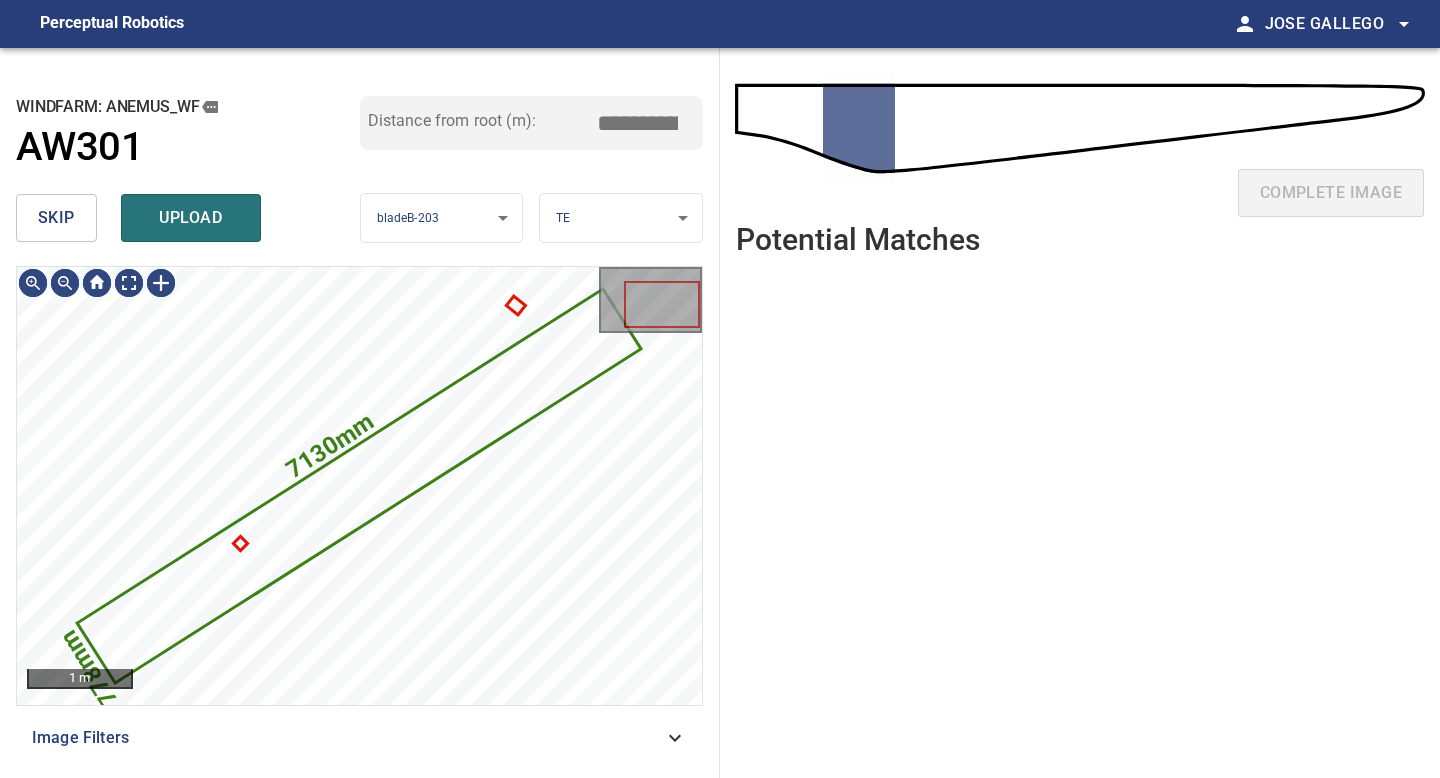 click on "skip" at bounding box center [56, 218] 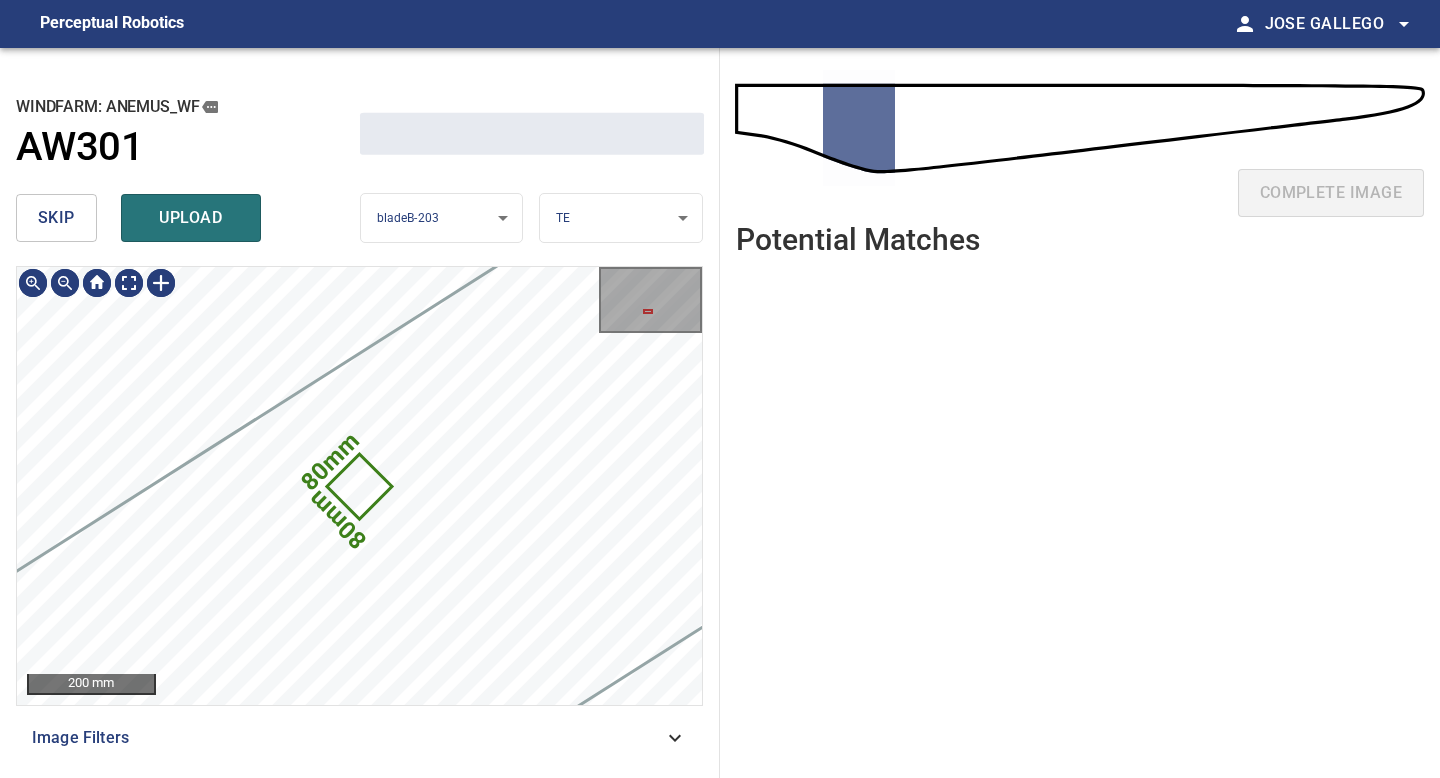 click on "skip" at bounding box center (56, 218) 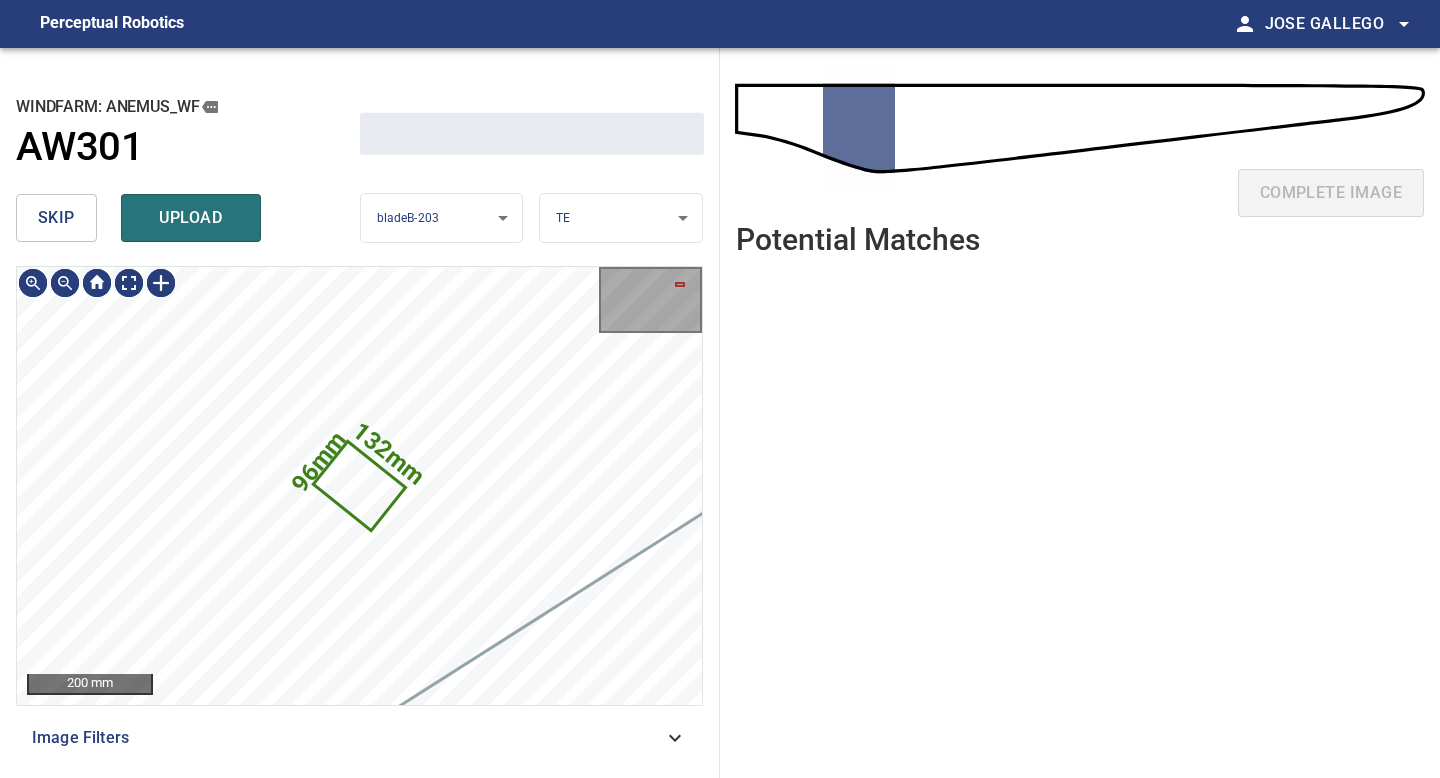click on "skip" at bounding box center [56, 218] 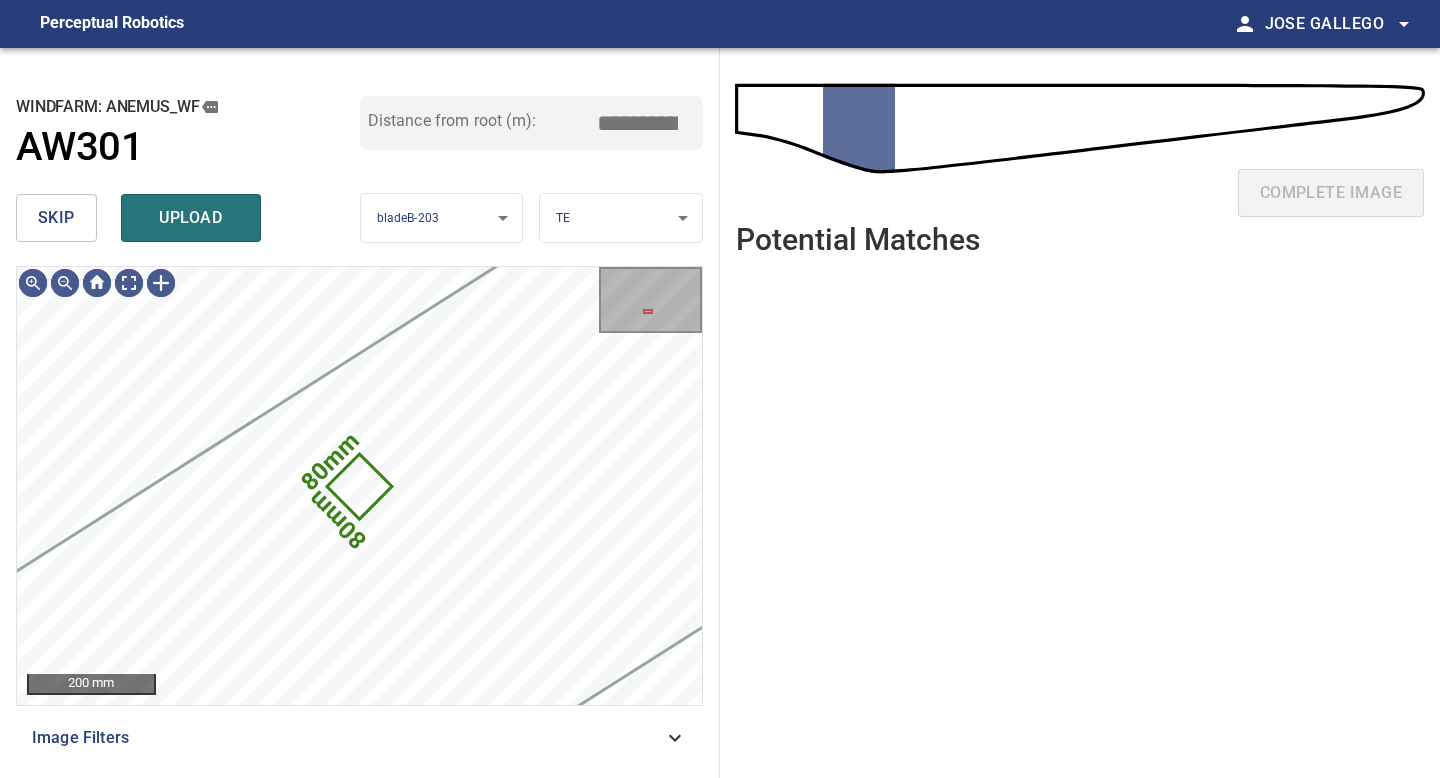 click on "skip" at bounding box center [56, 218] 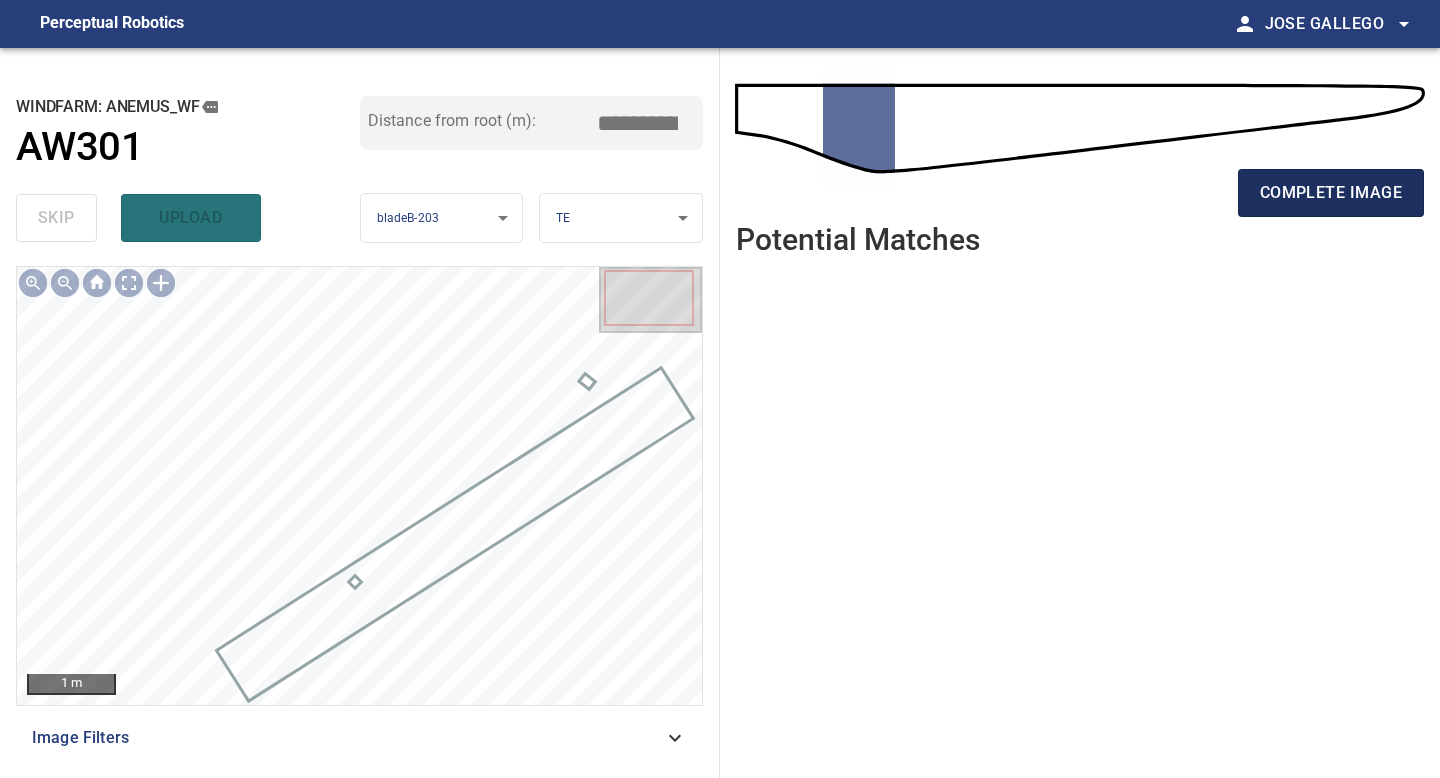 click on "complete image" at bounding box center (1331, 193) 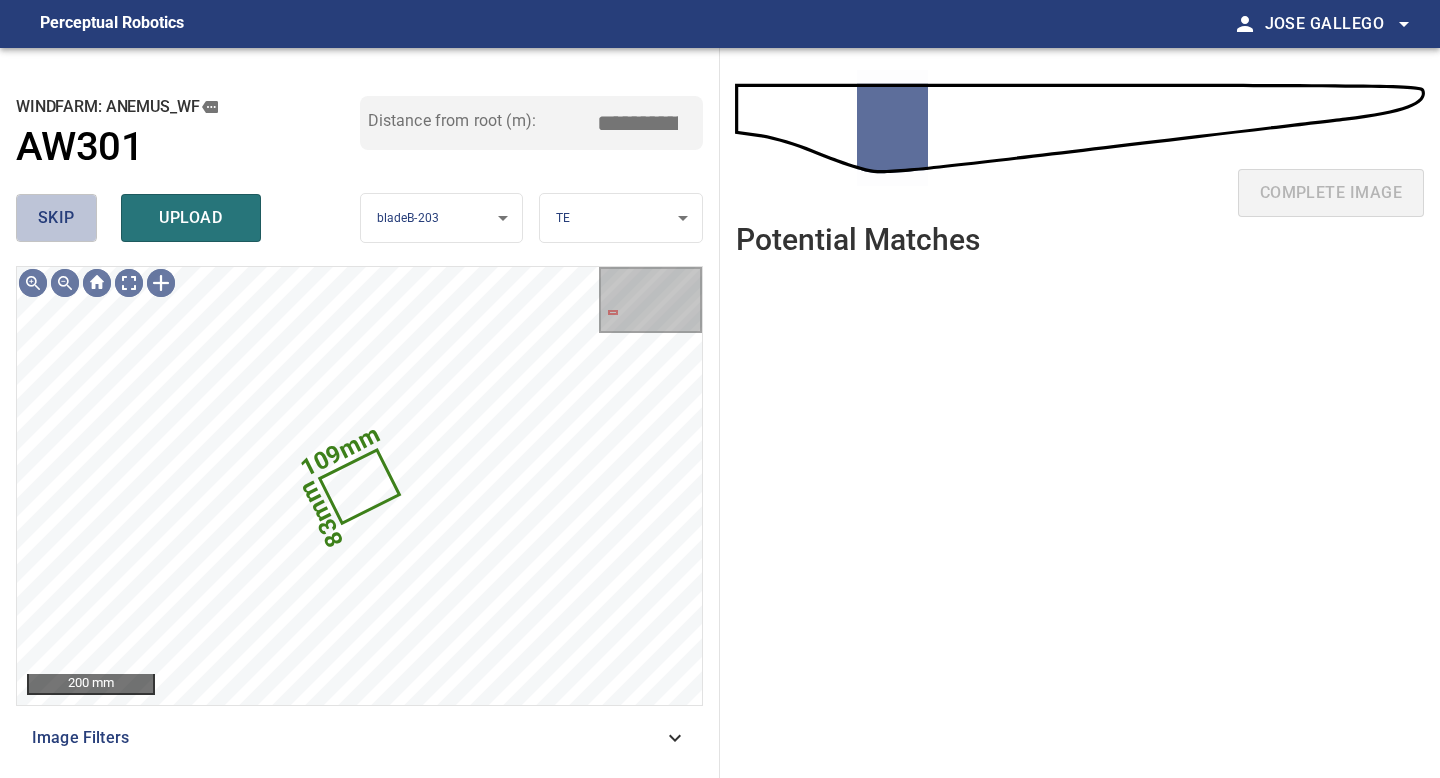click on "skip" at bounding box center [56, 218] 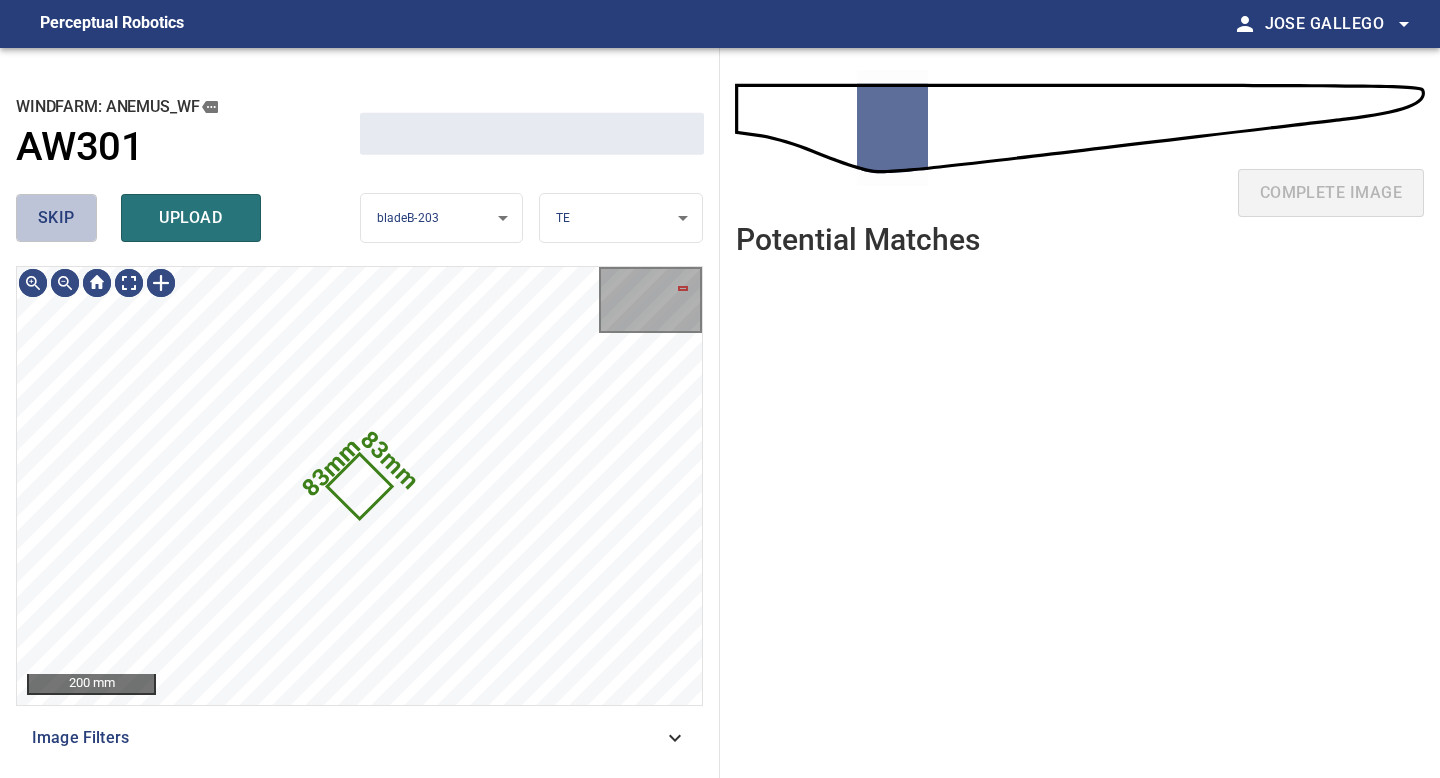click on "skip" at bounding box center [56, 218] 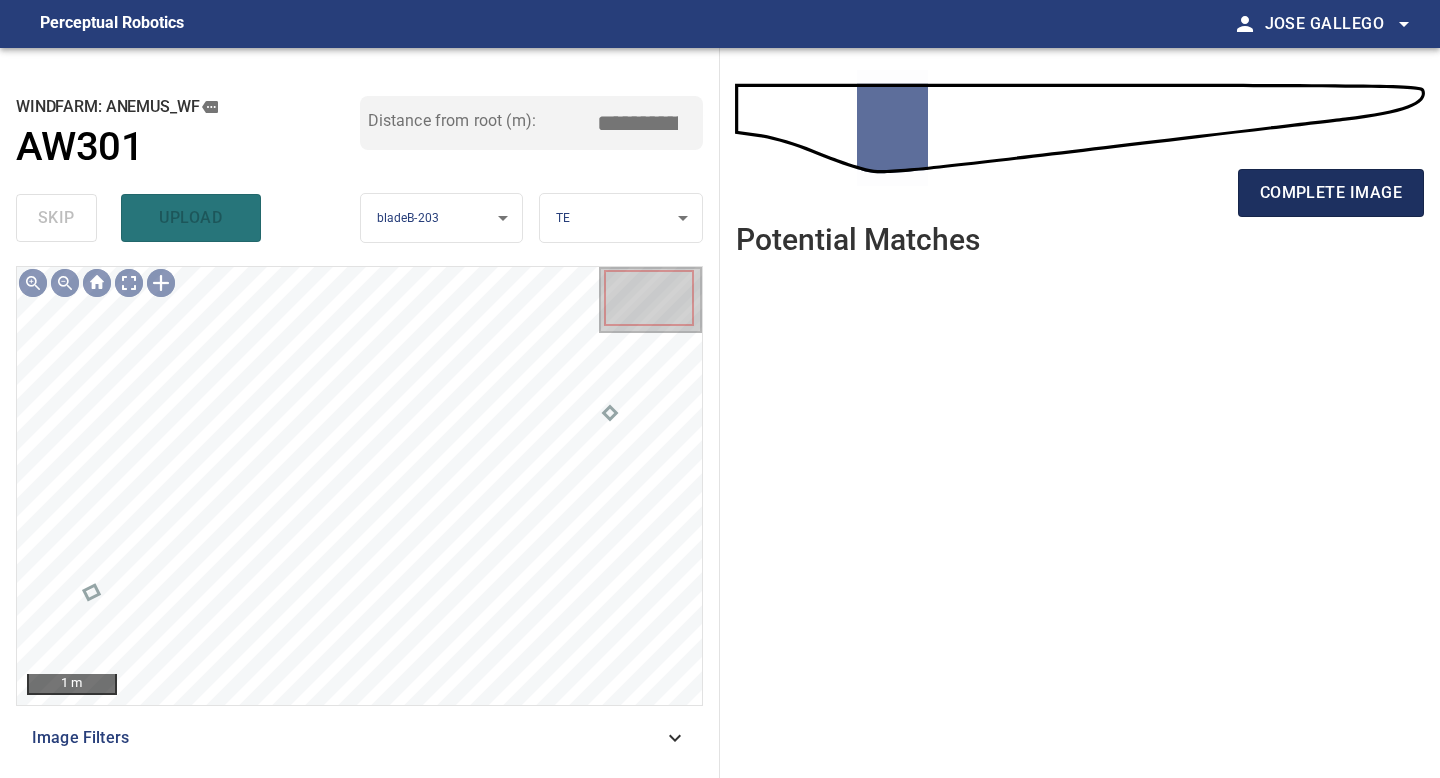 click on "complete image" at bounding box center (1331, 193) 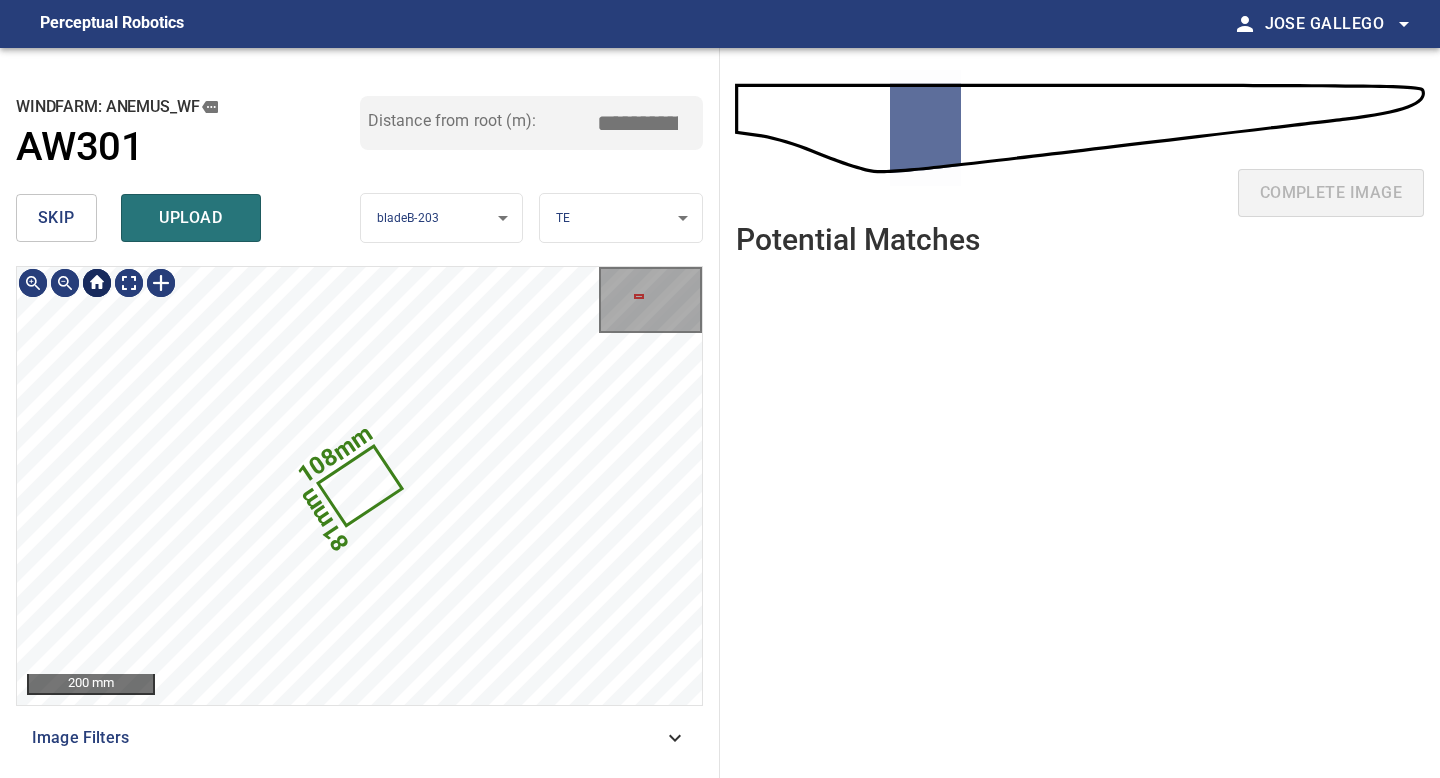 click on "skip" at bounding box center (56, 218) 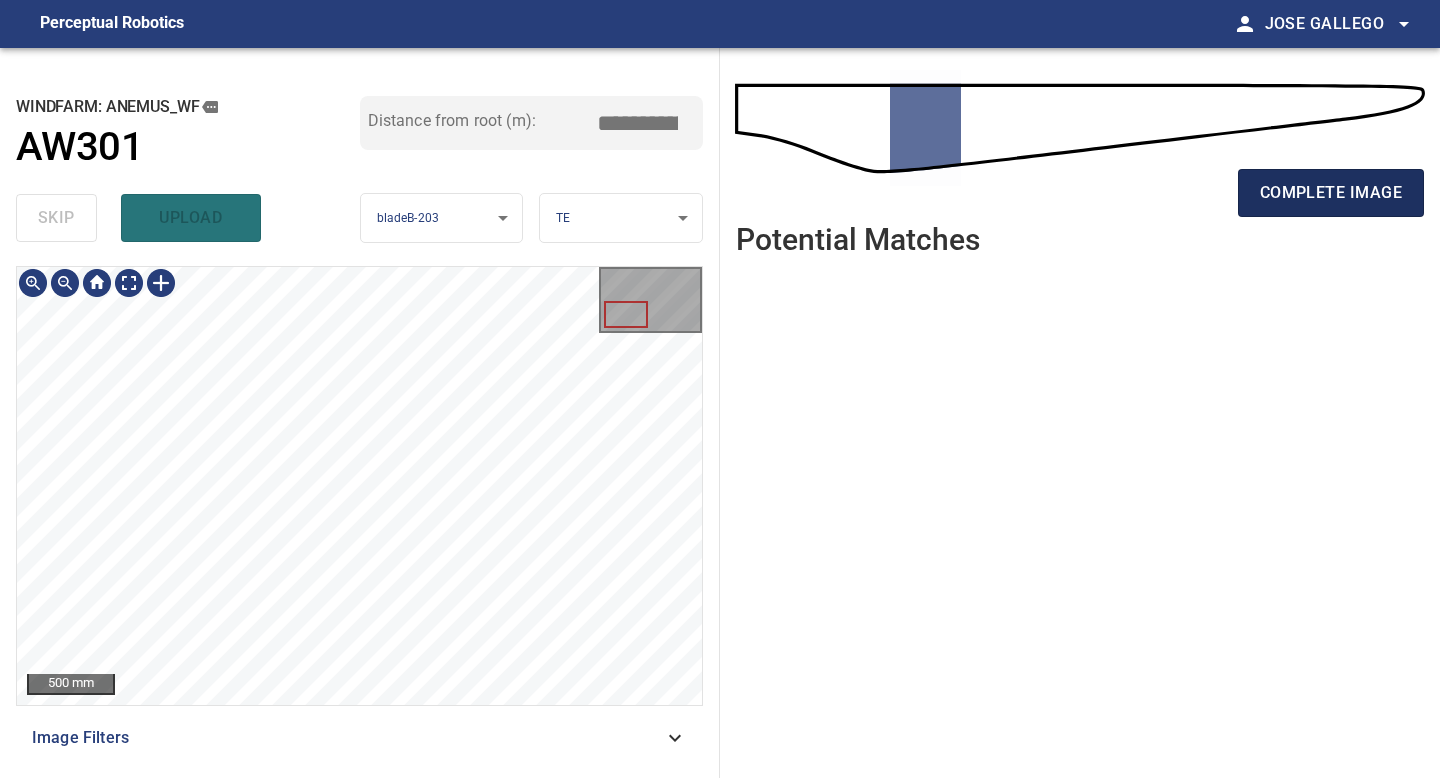 click on "complete image" at bounding box center (1331, 193) 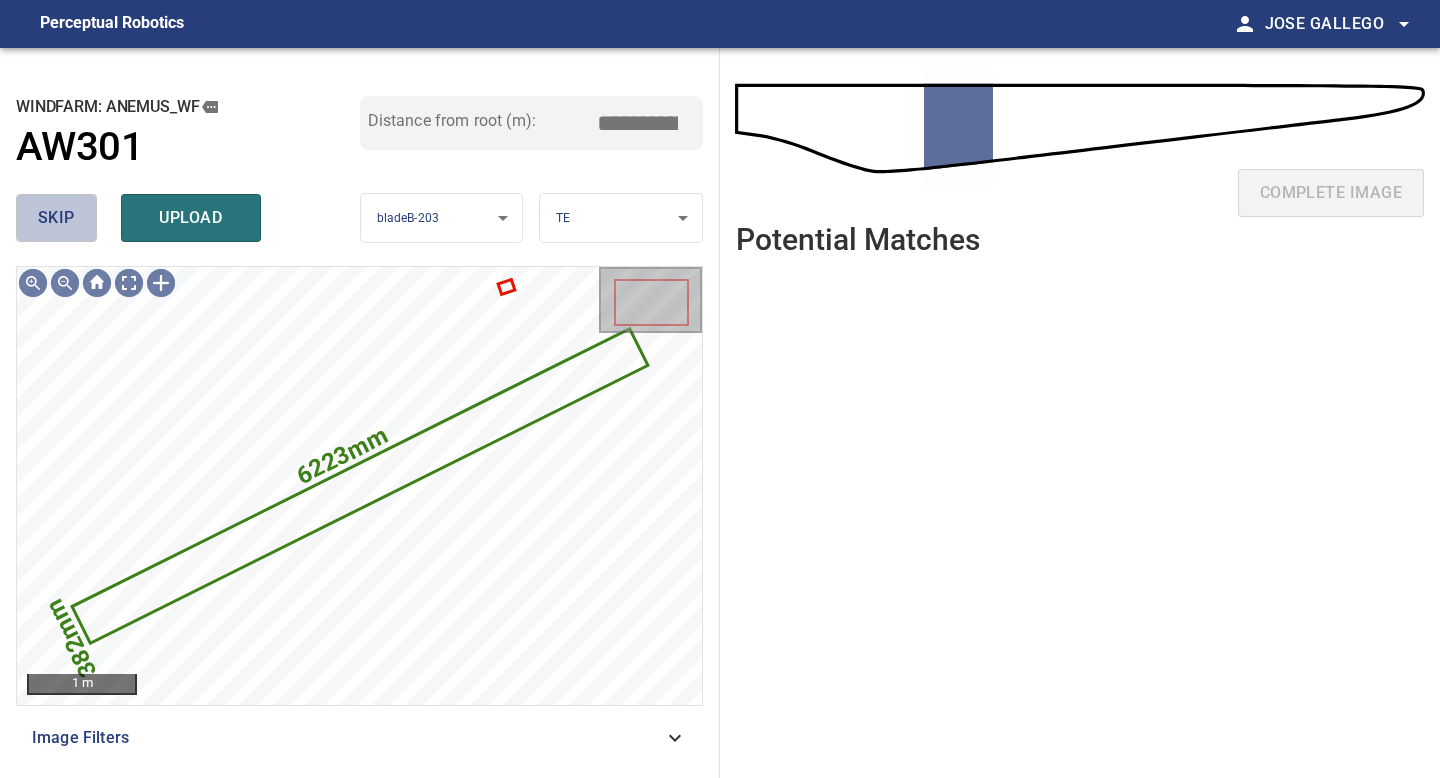 click on "skip" at bounding box center (56, 218) 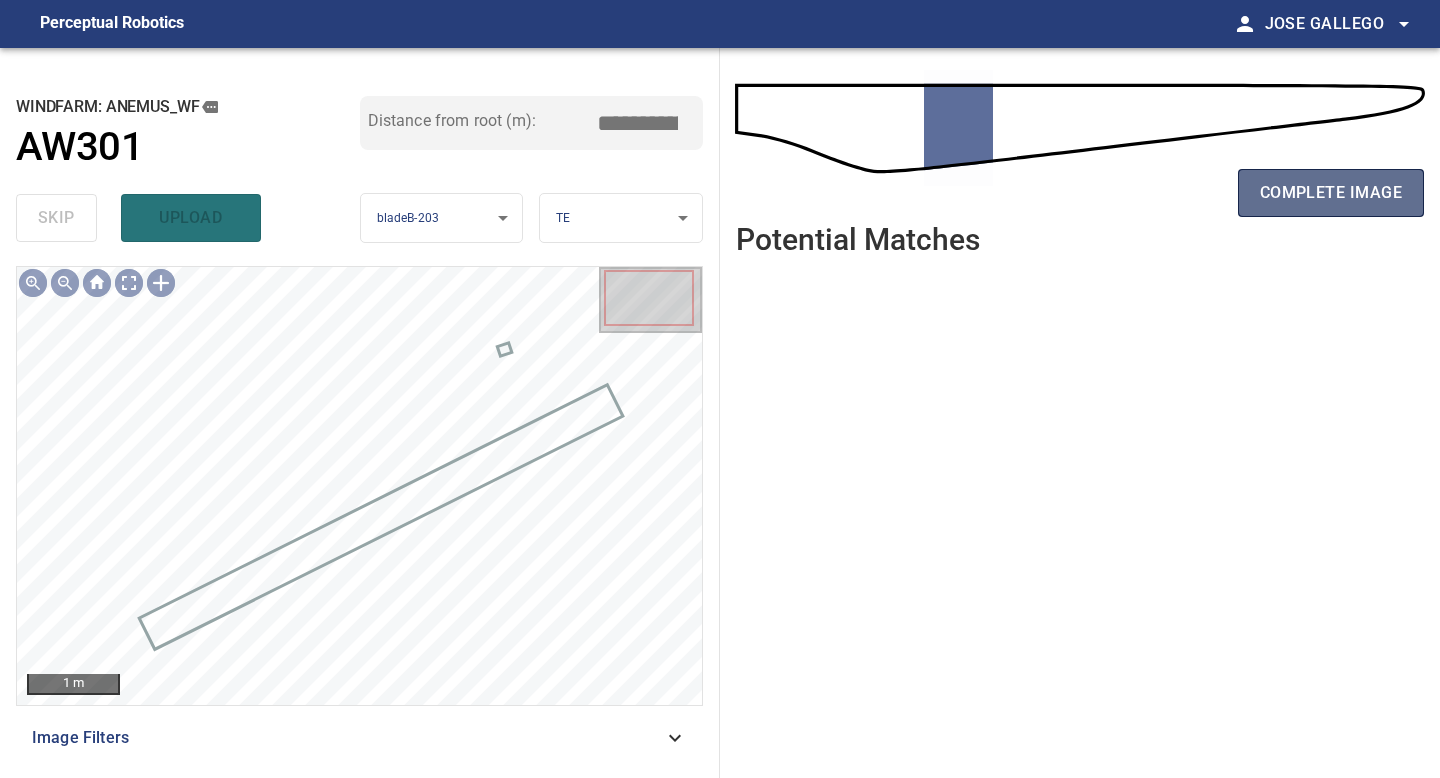 click on "complete image" at bounding box center [1331, 193] 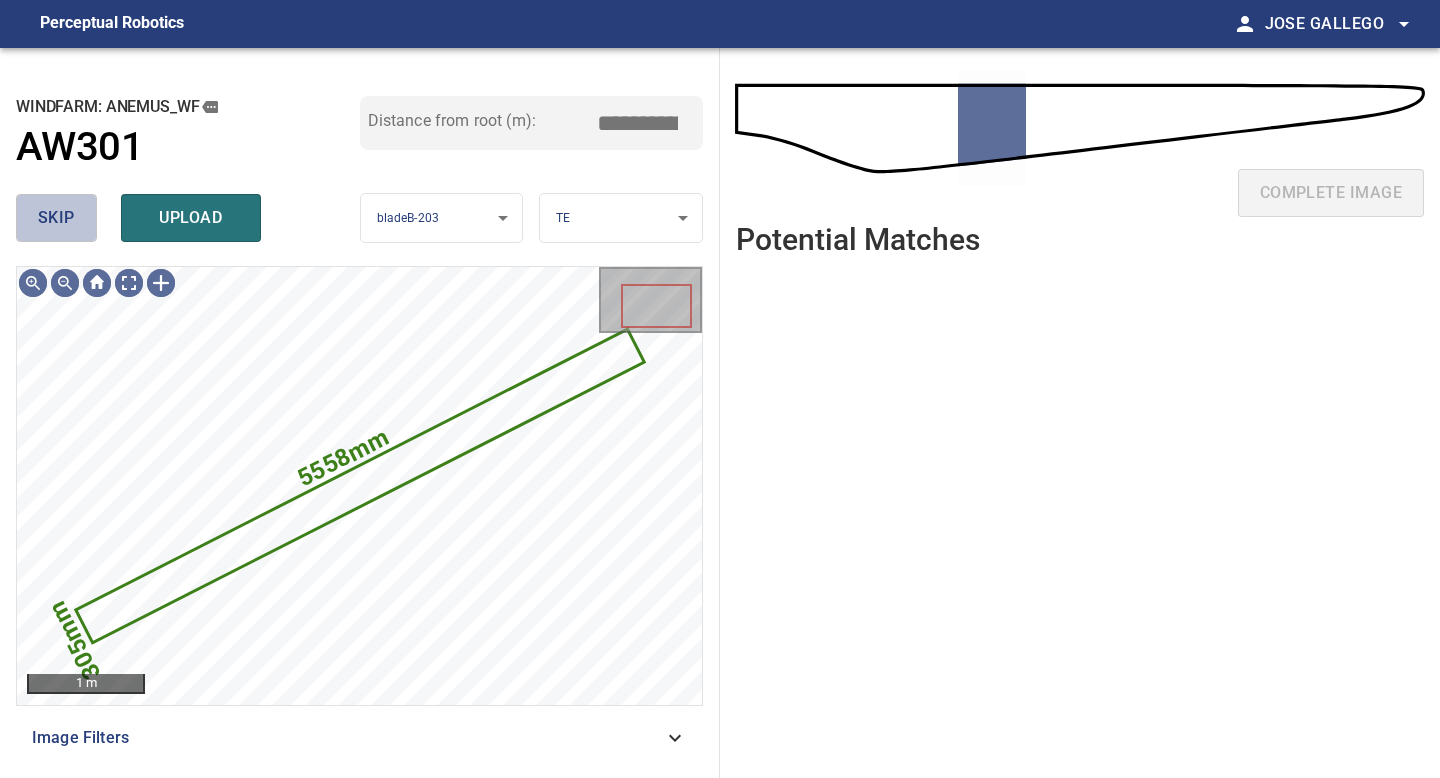 click on "skip" at bounding box center [56, 218] 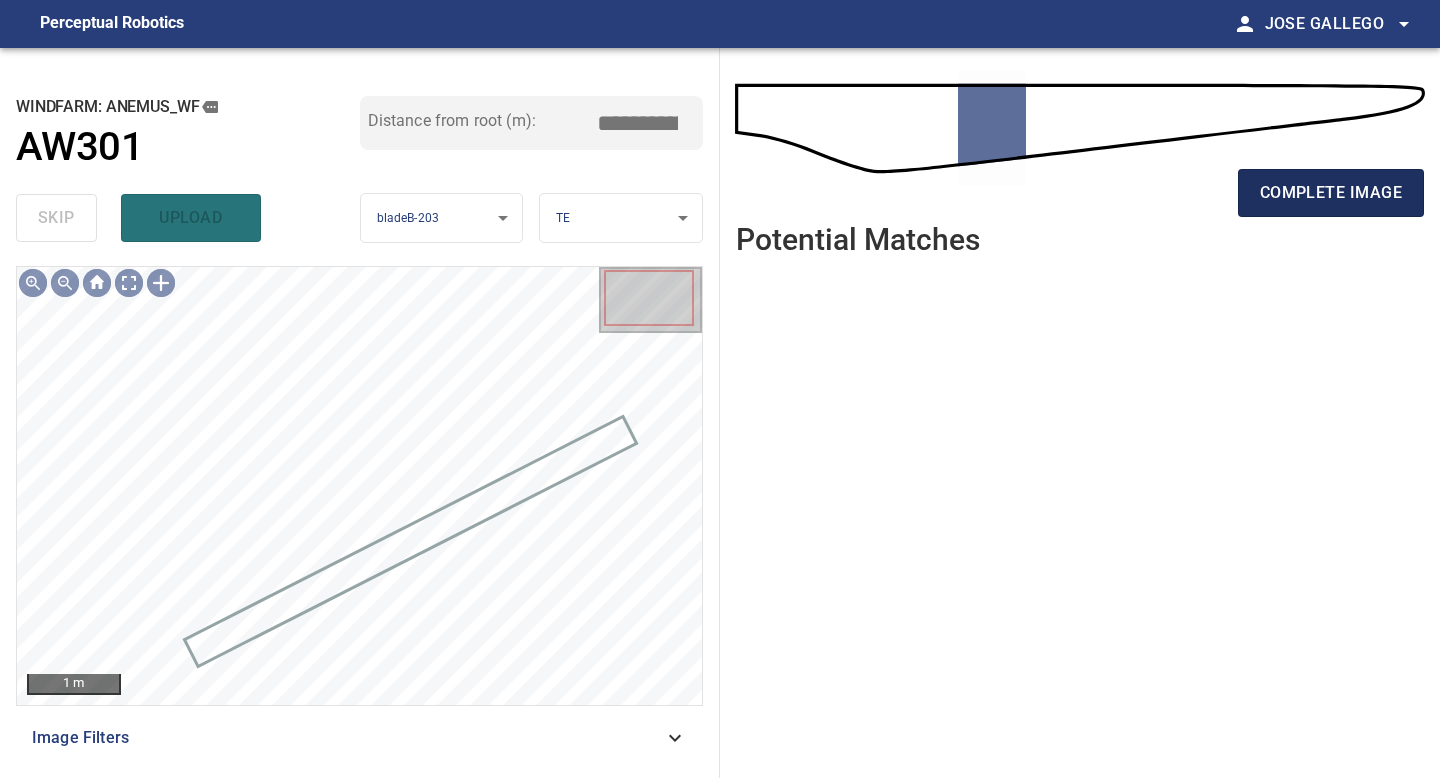 click on "complete image" at bounding box center (1331, 193) 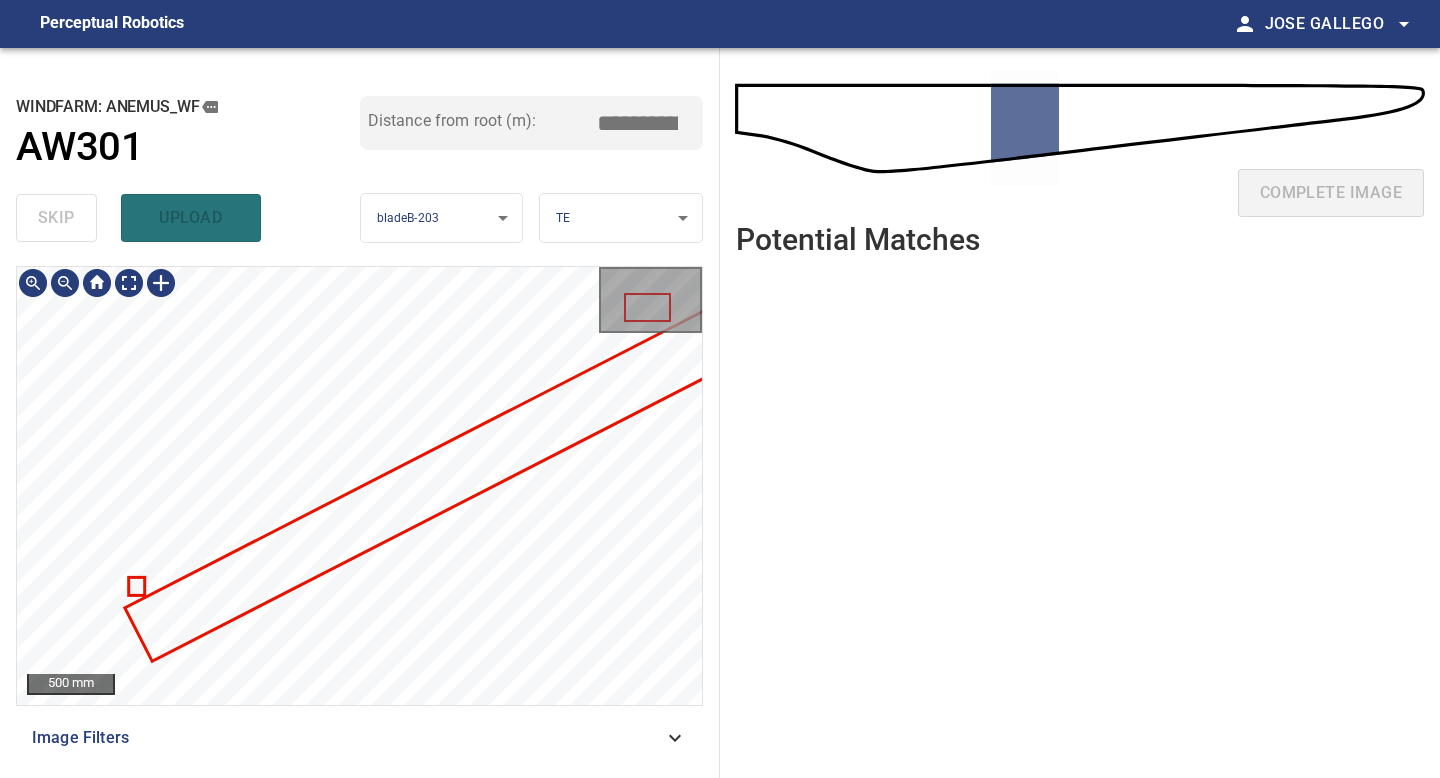 click on "**********" at bounding box center (720, 413) 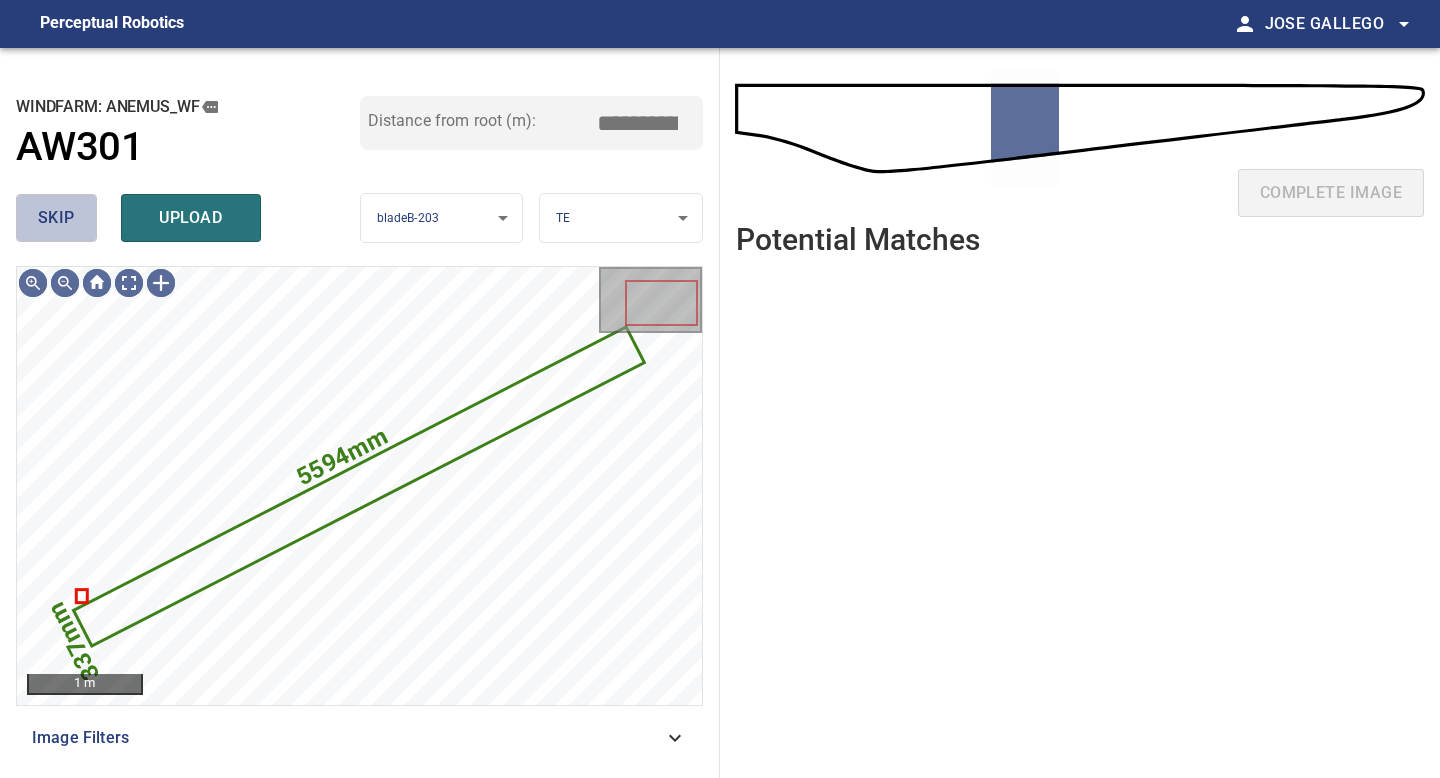 click on "skip" at bounding box center (56, 218) 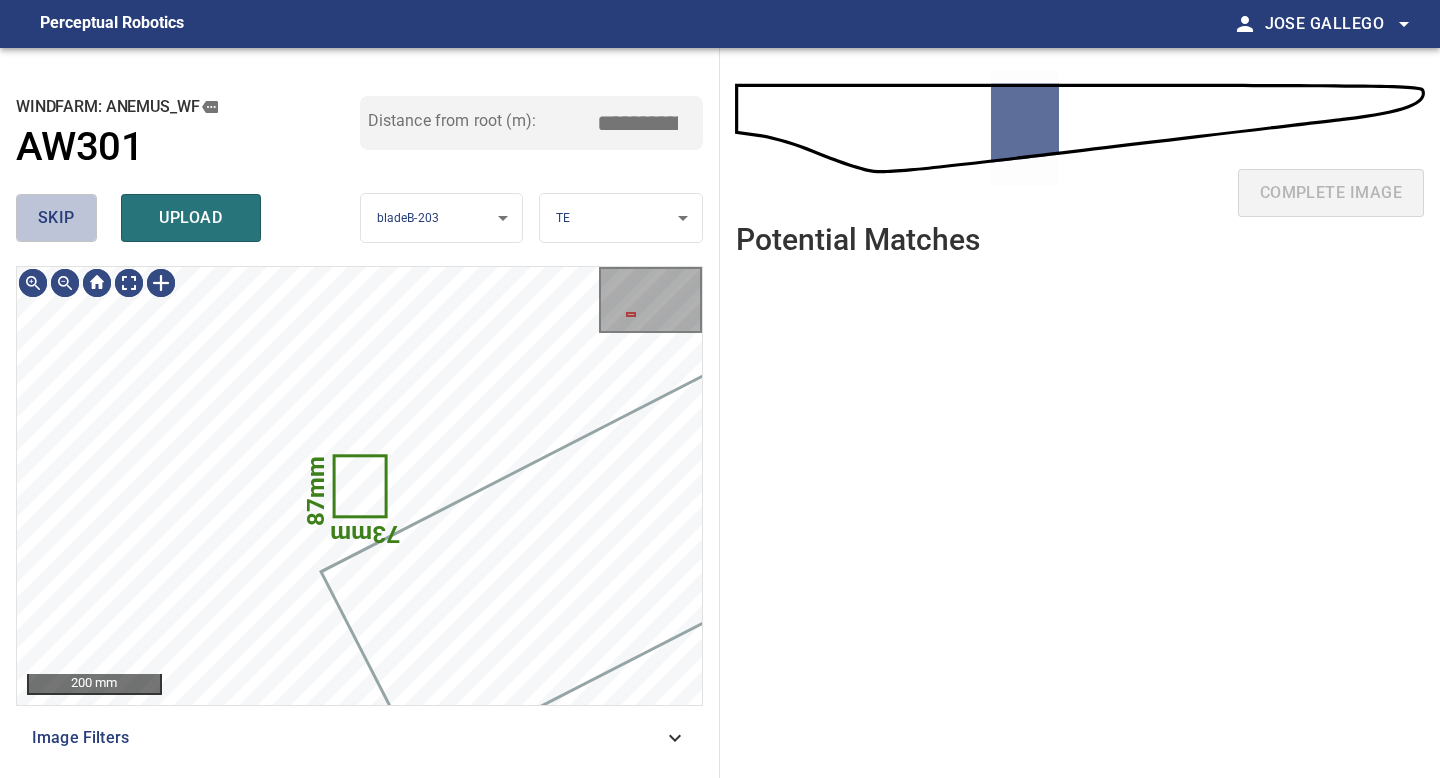 click on "skip" at bounding box center [56, 218] 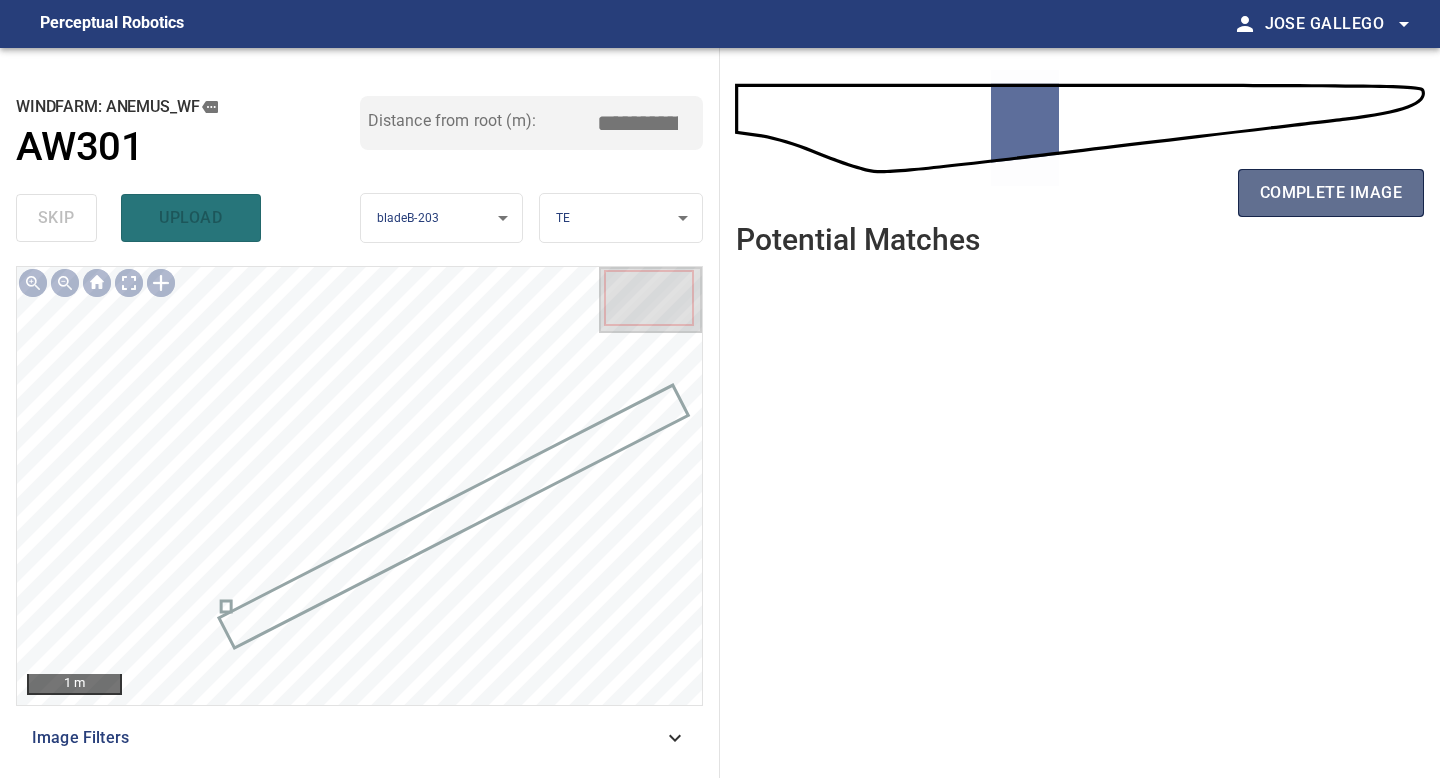click on "complete image" at bounding box center [1331, 193] 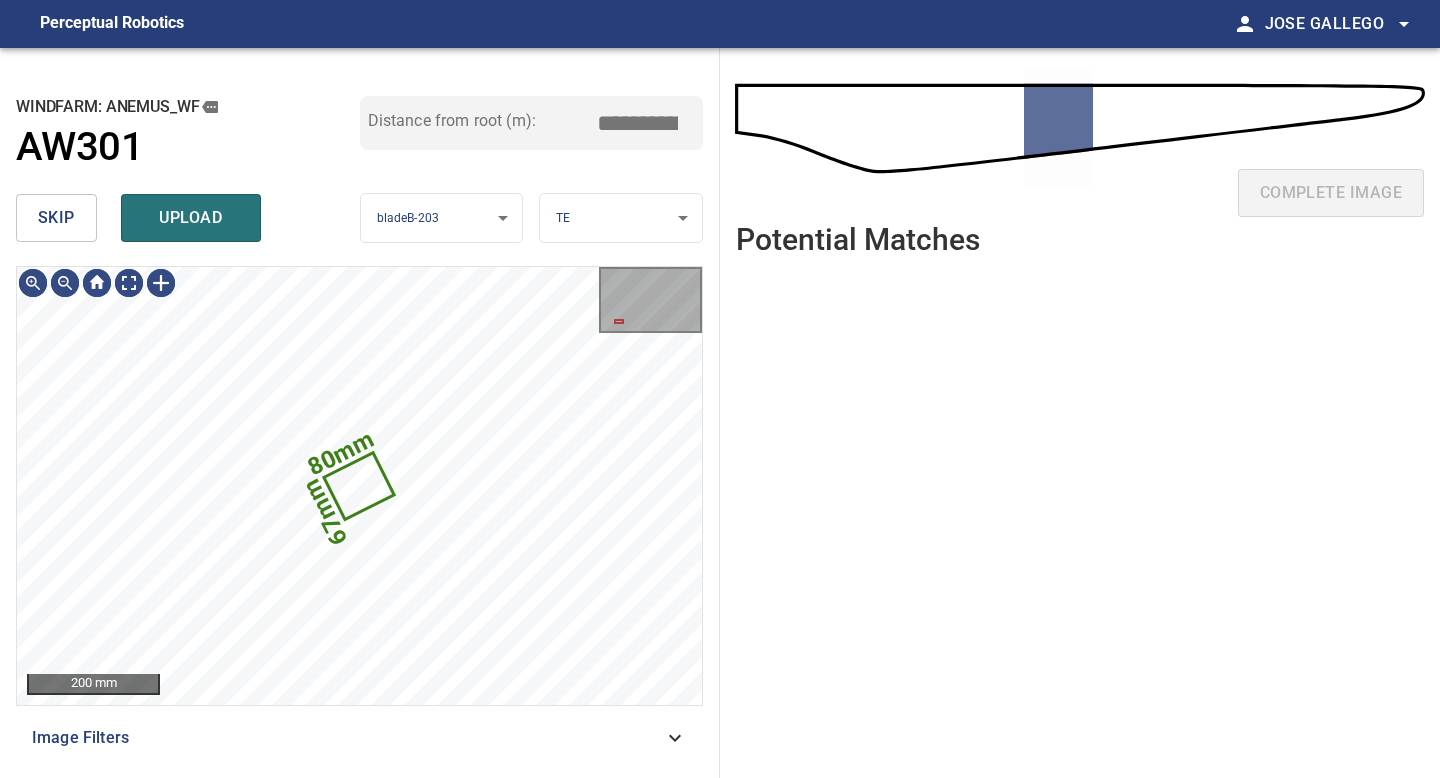 click on "skip" at bounding box center (56, 218) 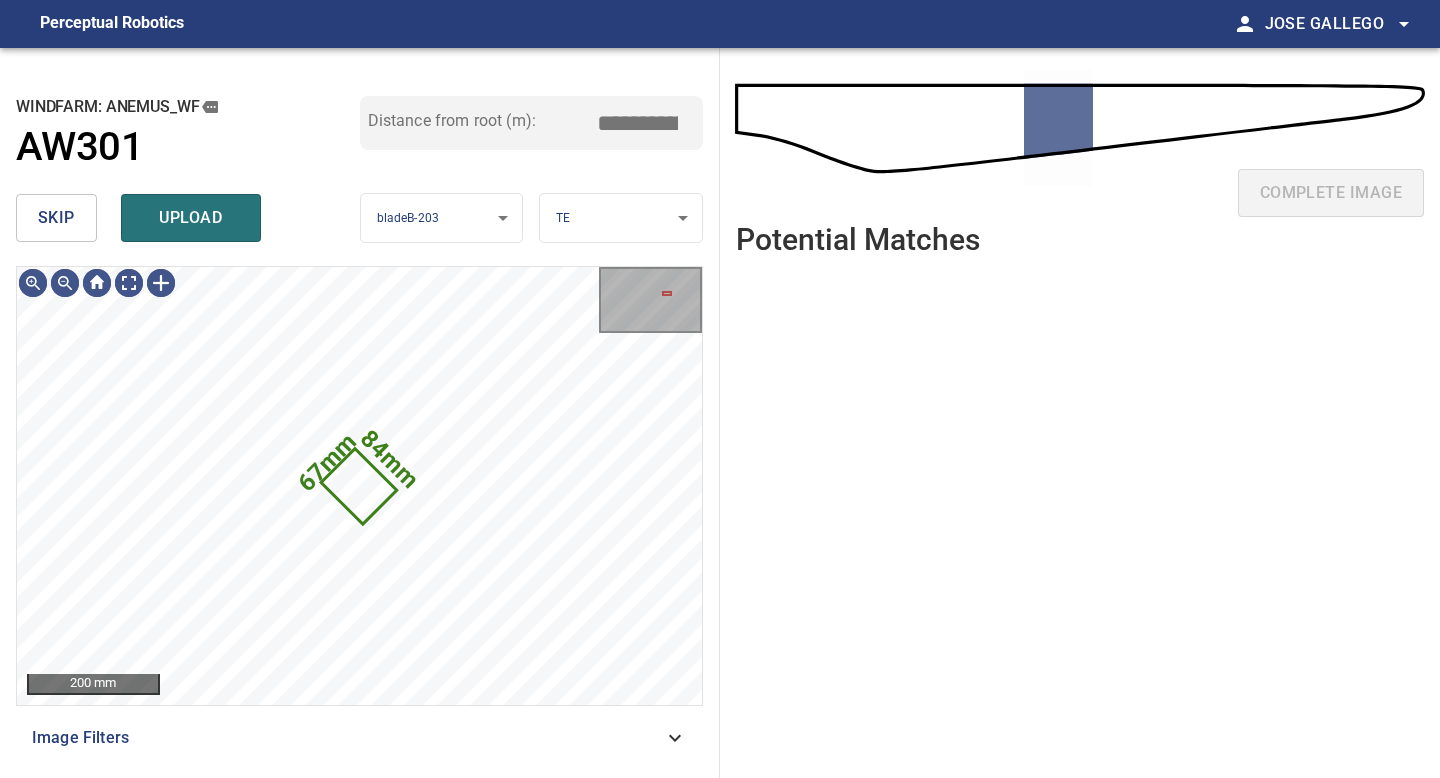 click on "skip" at bounding box center (56, 218) 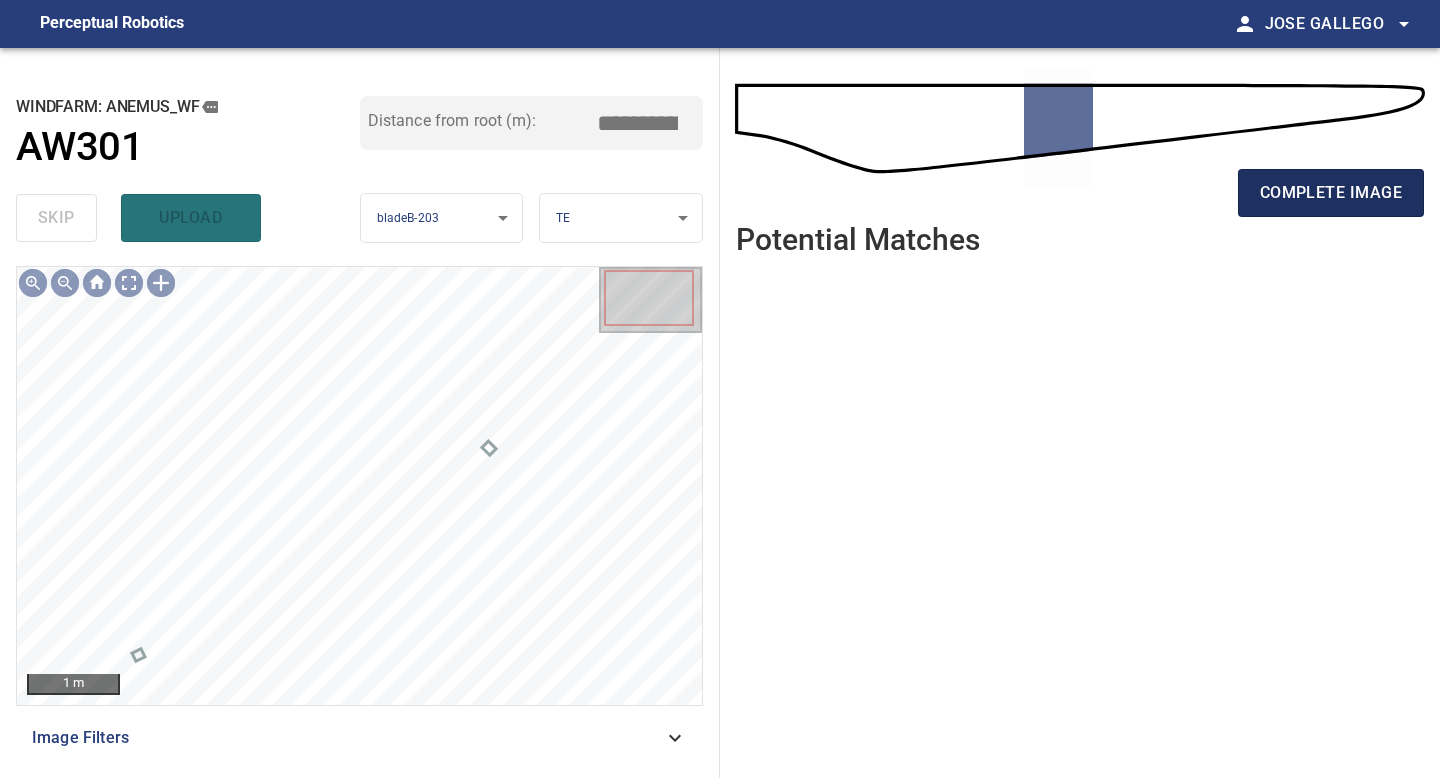 click on "complete image" at bounding box center (1331, 193) 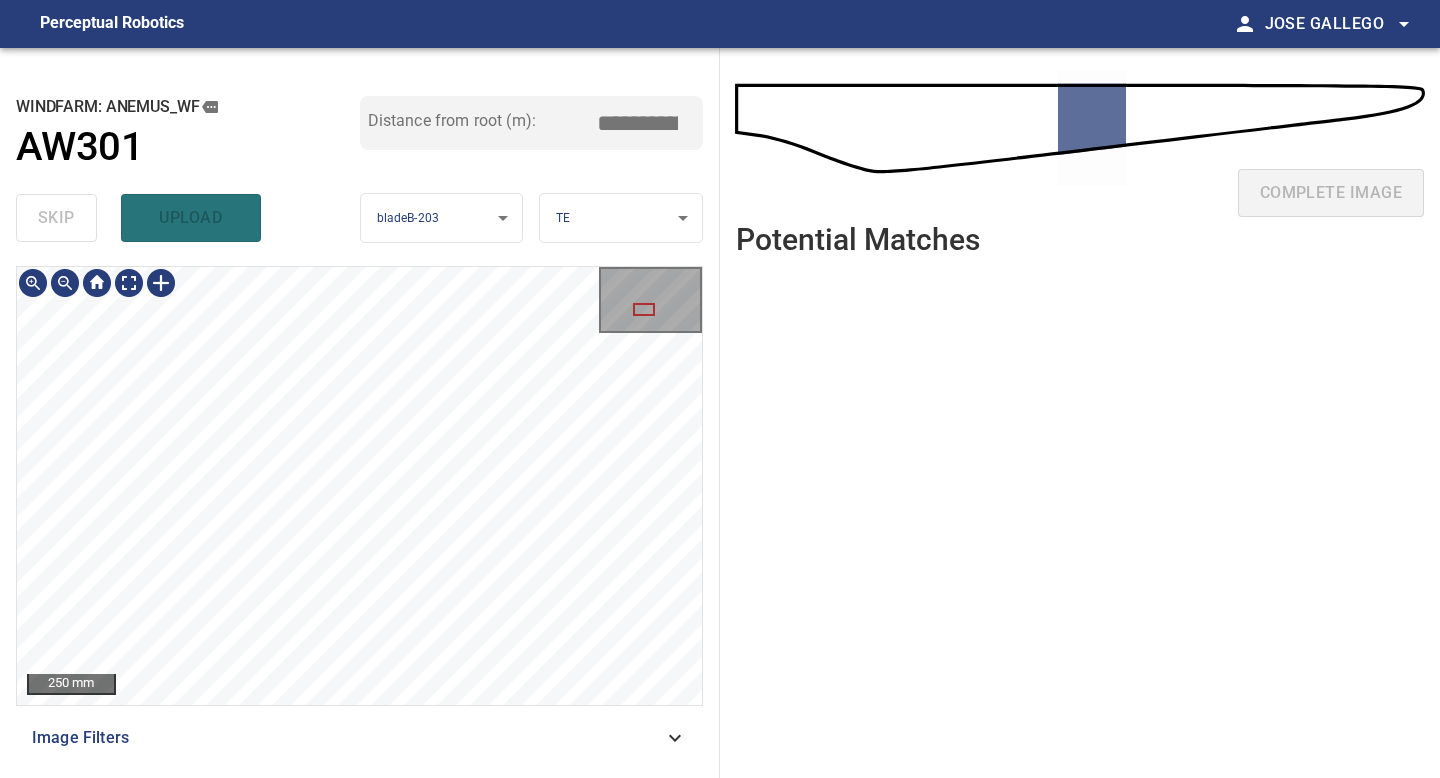click on "**********" at bounding box center [720, 413] 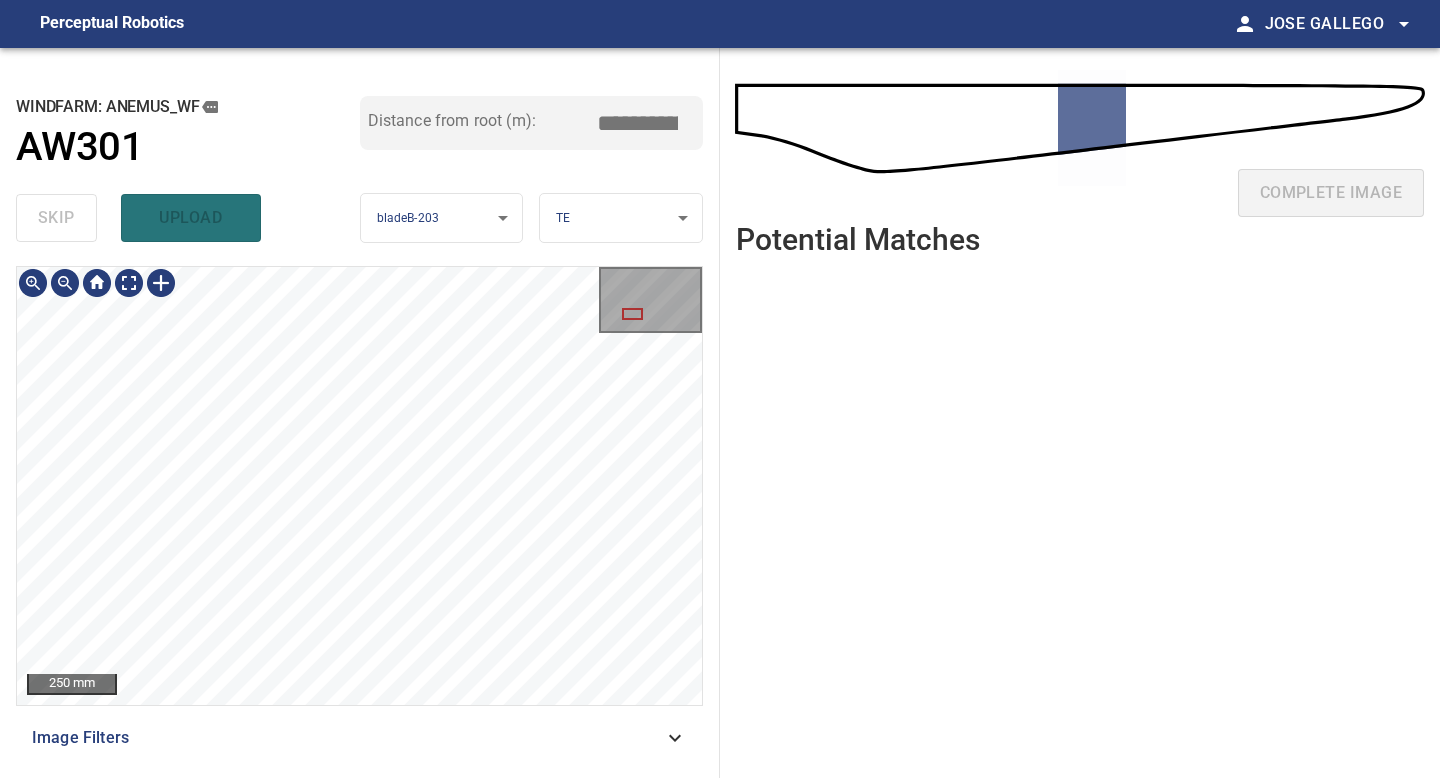 click on "**********" at bounding box center (720, 413) 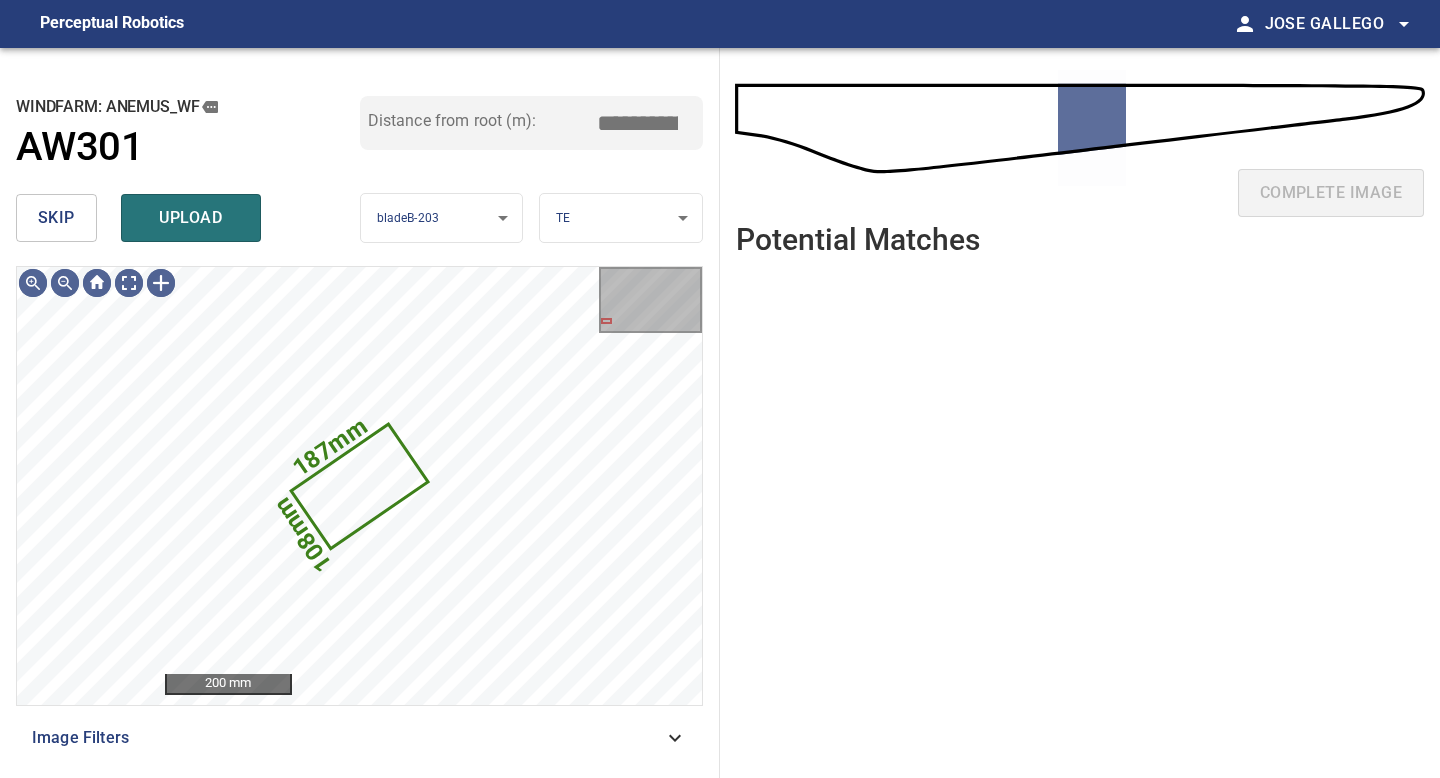 click on "skip" at bounding box center (56, 218) 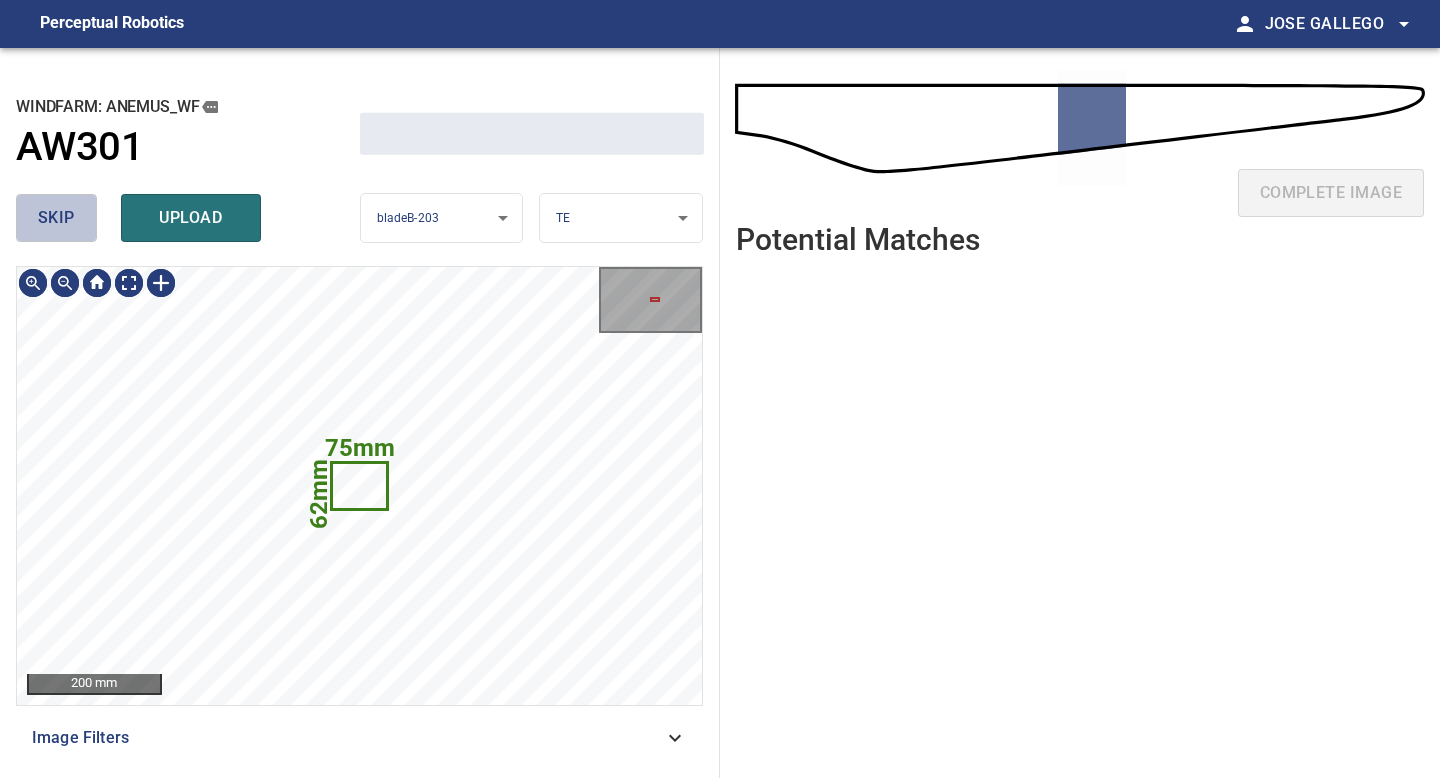click on "skip" at bounding box center (56, 218) 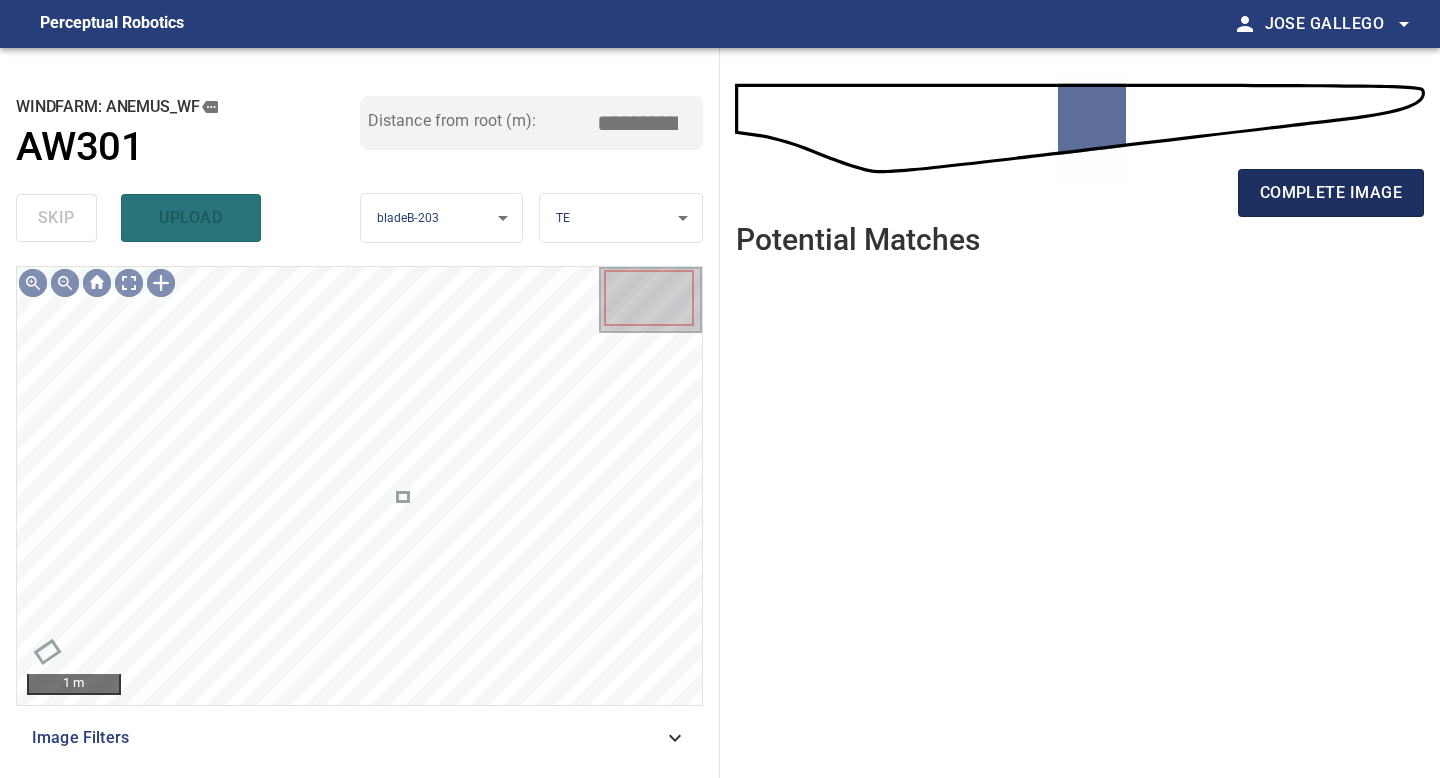 click on "complete image" at bounding box center (1331, 193) 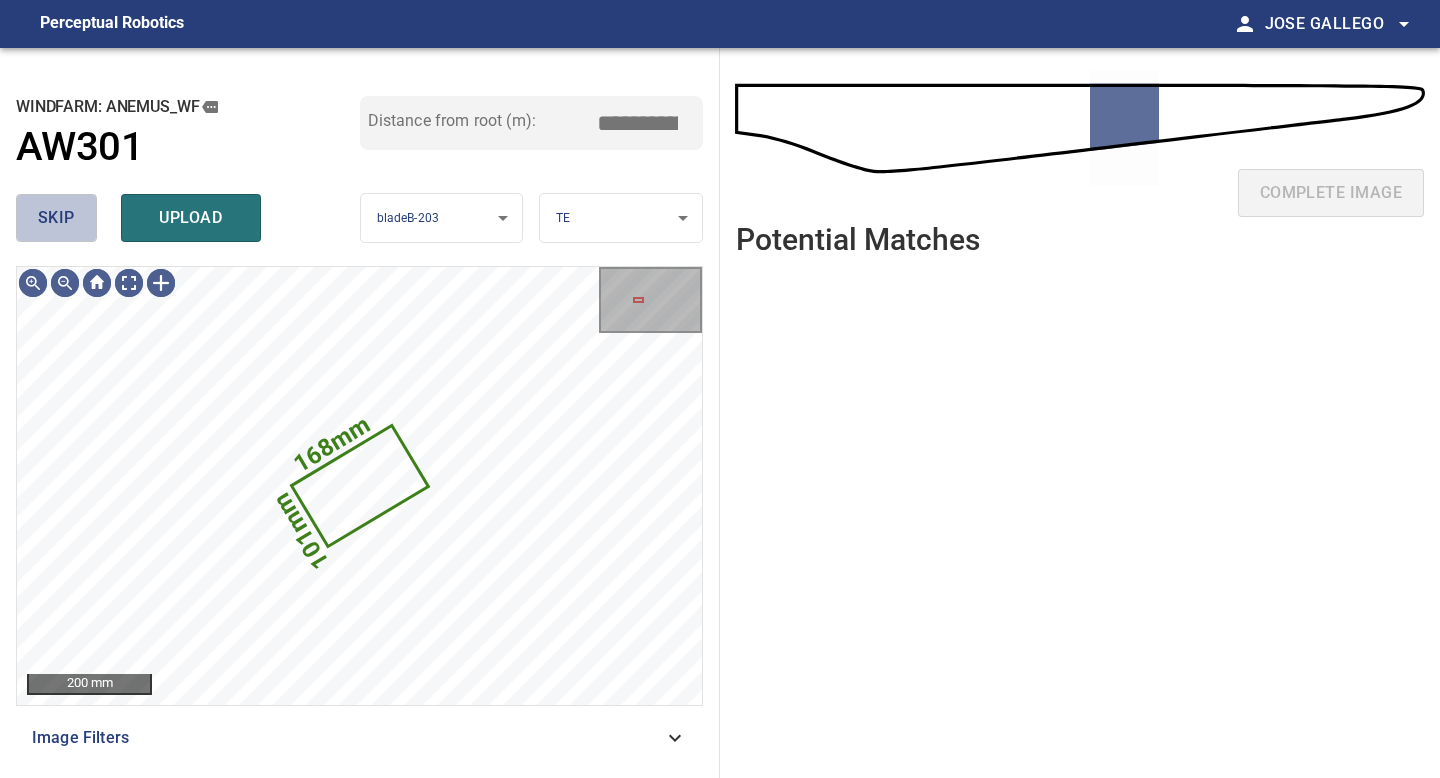 click on "skip" at bounding box center (56, 218) 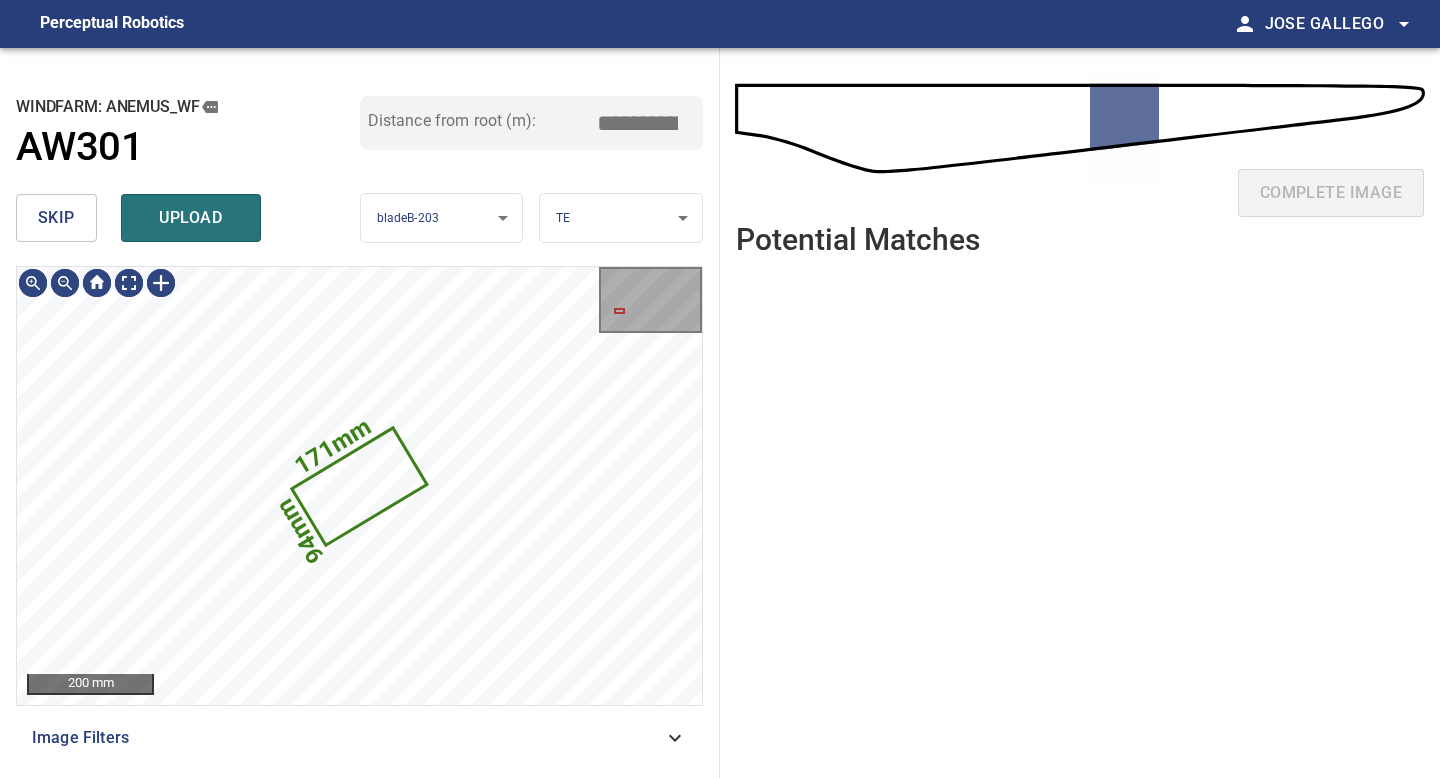 click on "skip" at bounding box center [56, 218] 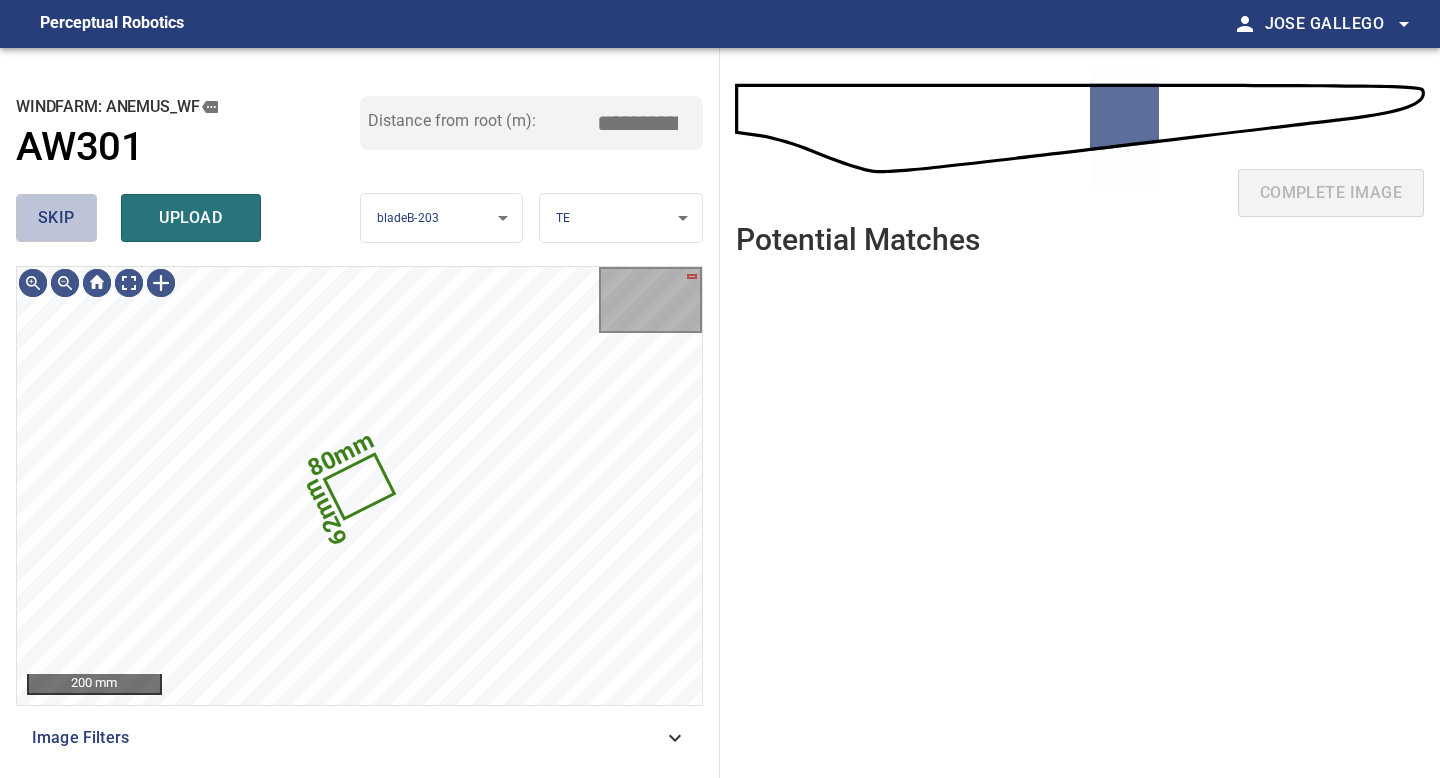 click on "skip" at bounding box center (56, 218) 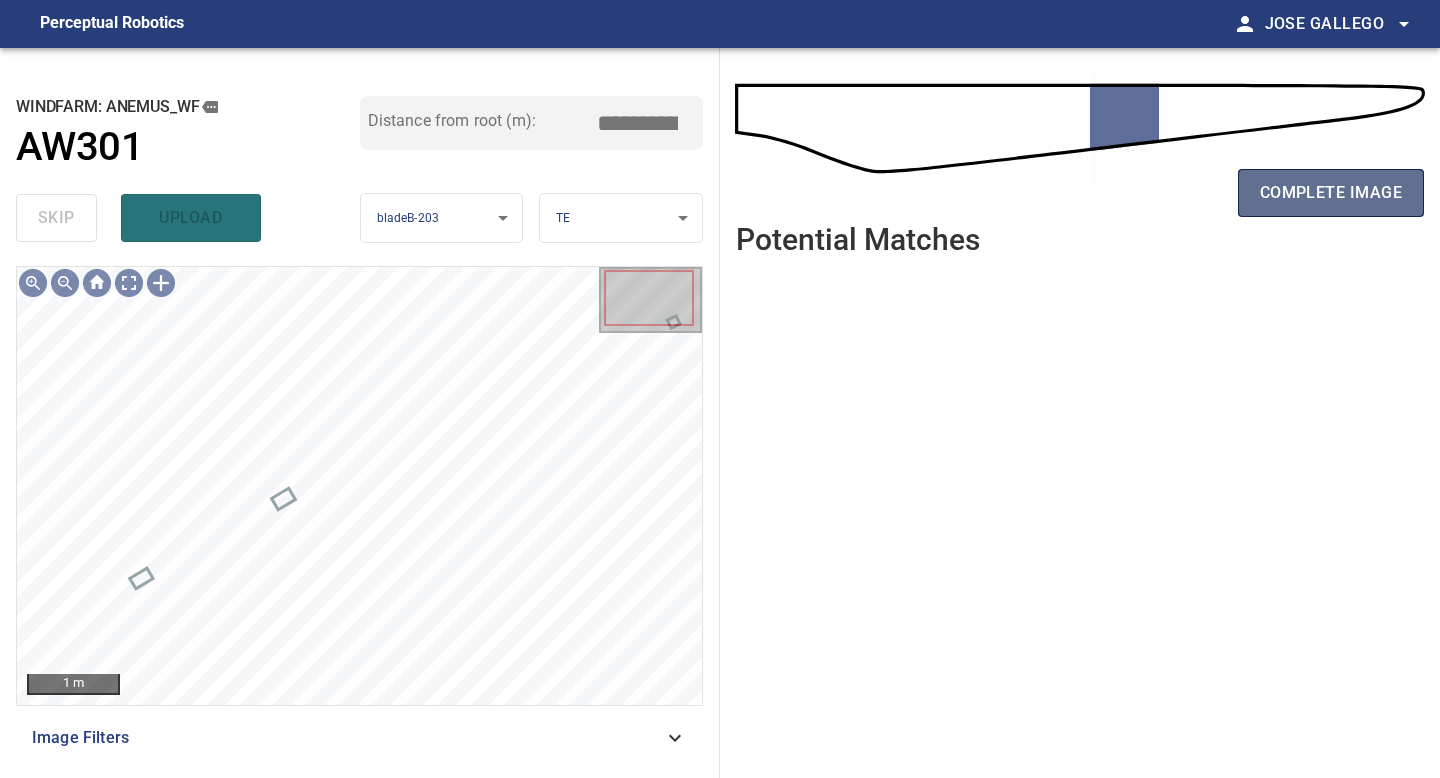 click on "complete image" at bounding box center (1331, 193) 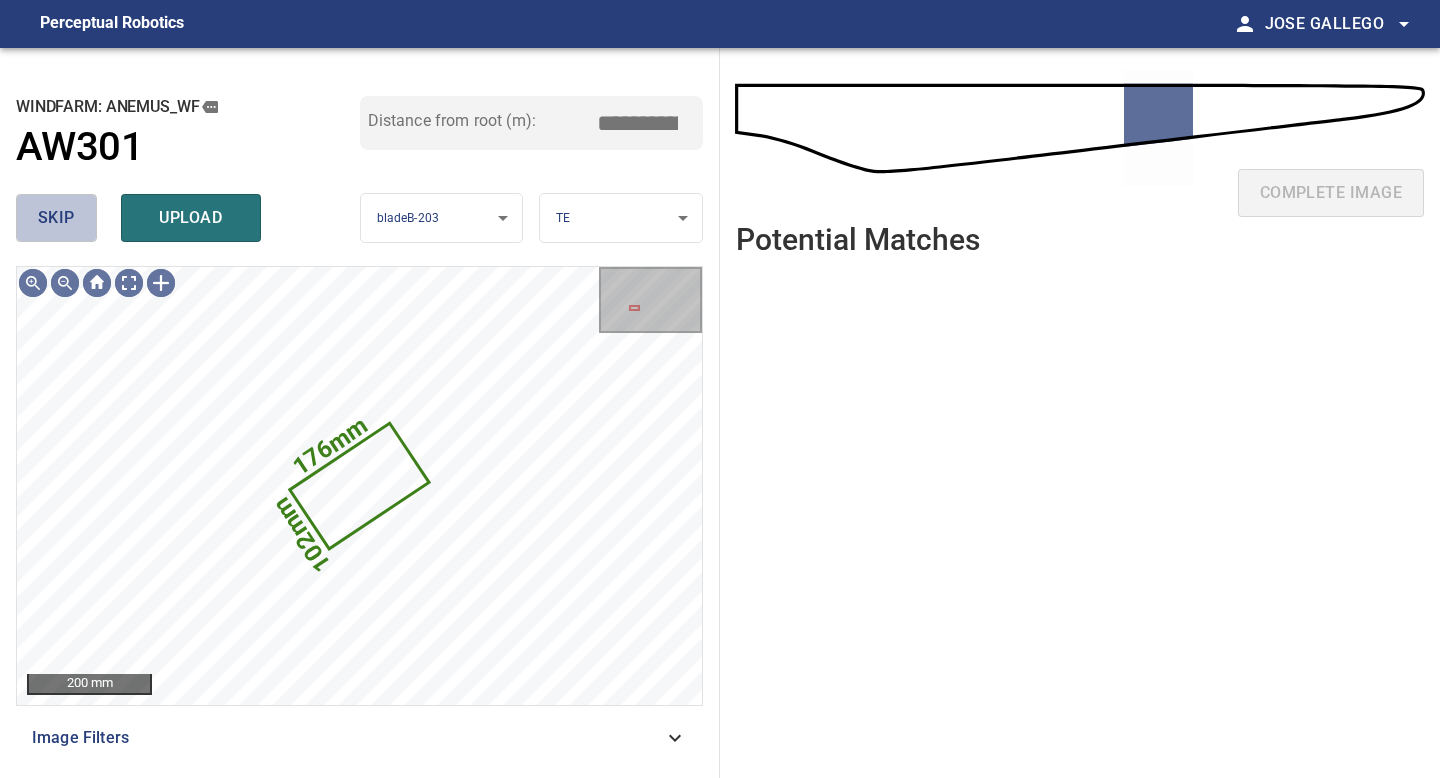 click on "skip" at bounding box center [56, 218] 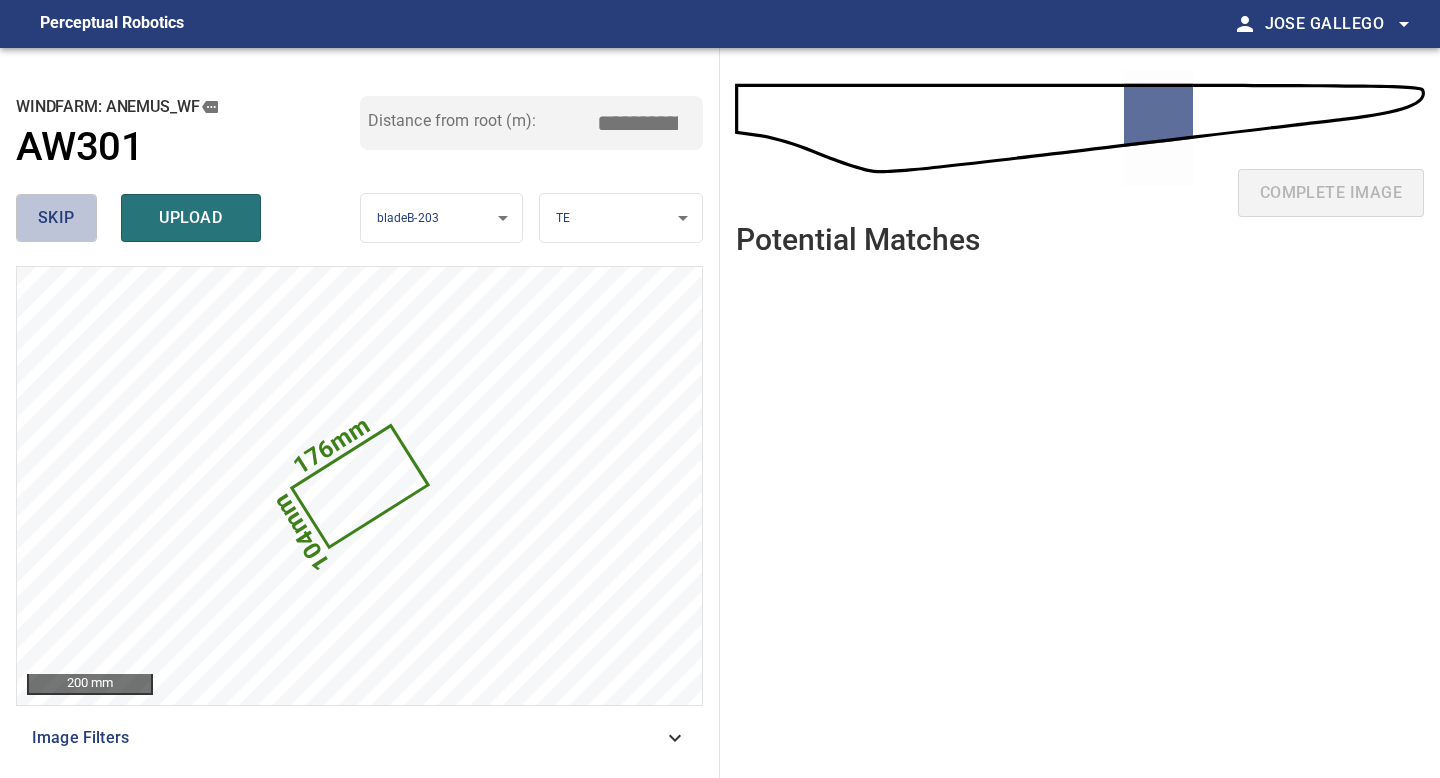 click on "skip" at bounding box center [56, 218] 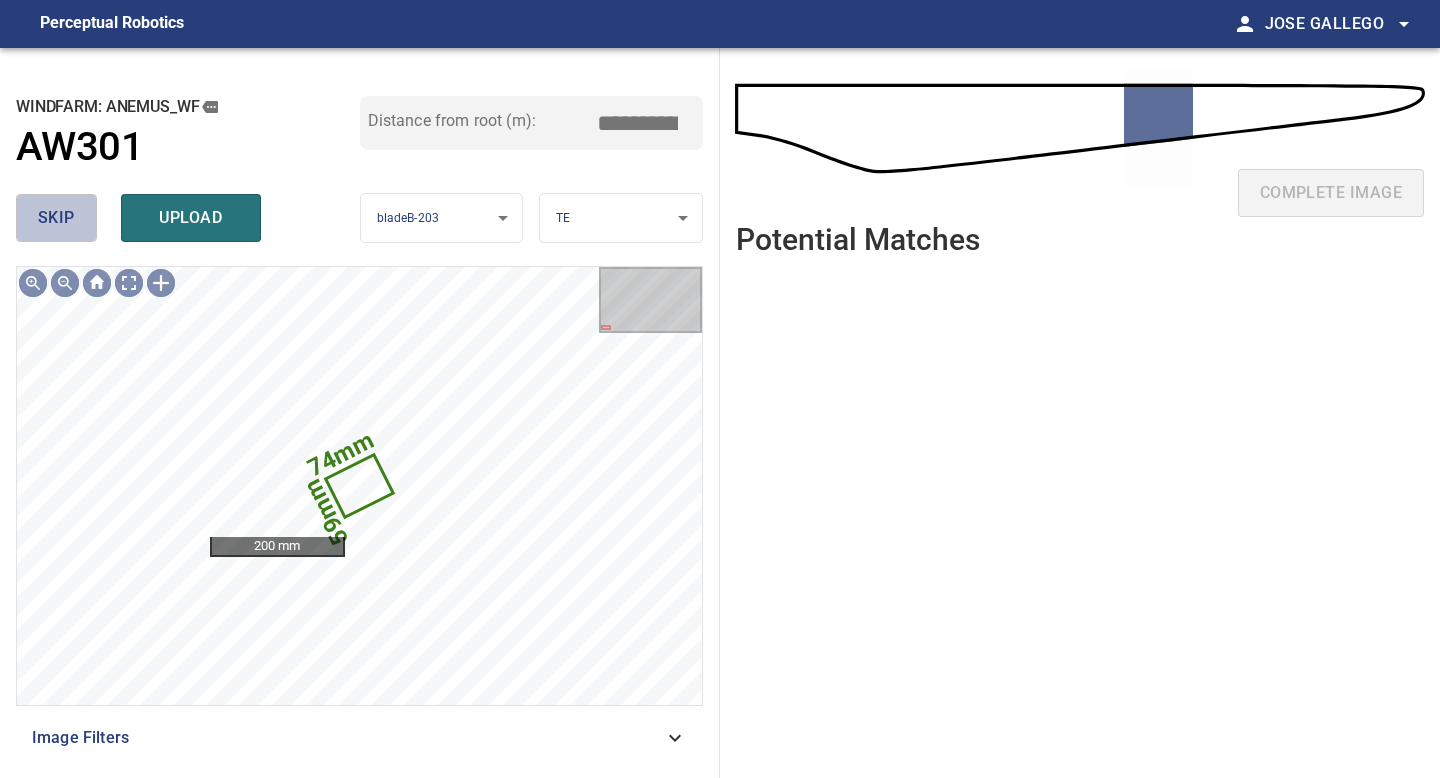 click on "skip" at bounding box center [56, 218] 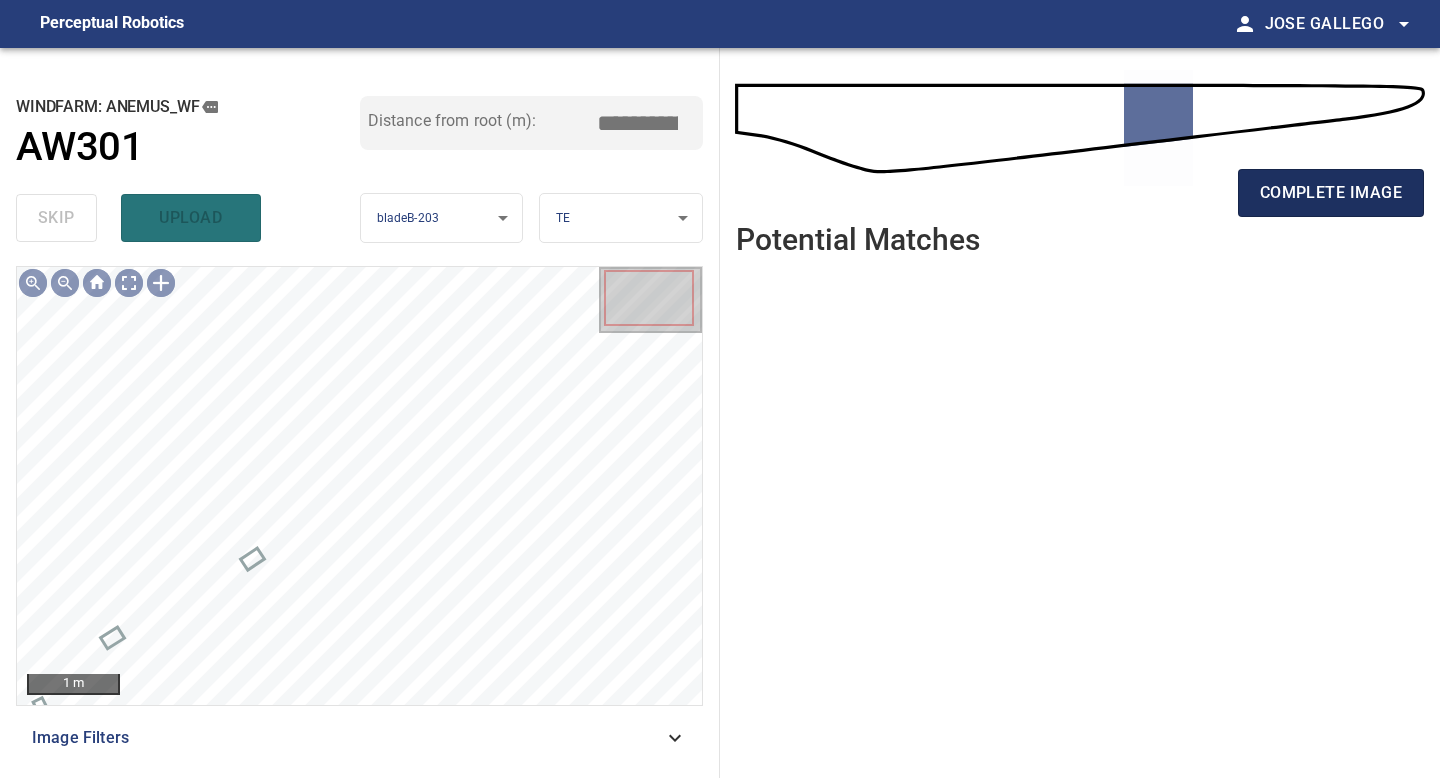 click on "complete image" at bounding box center (1331, 193) 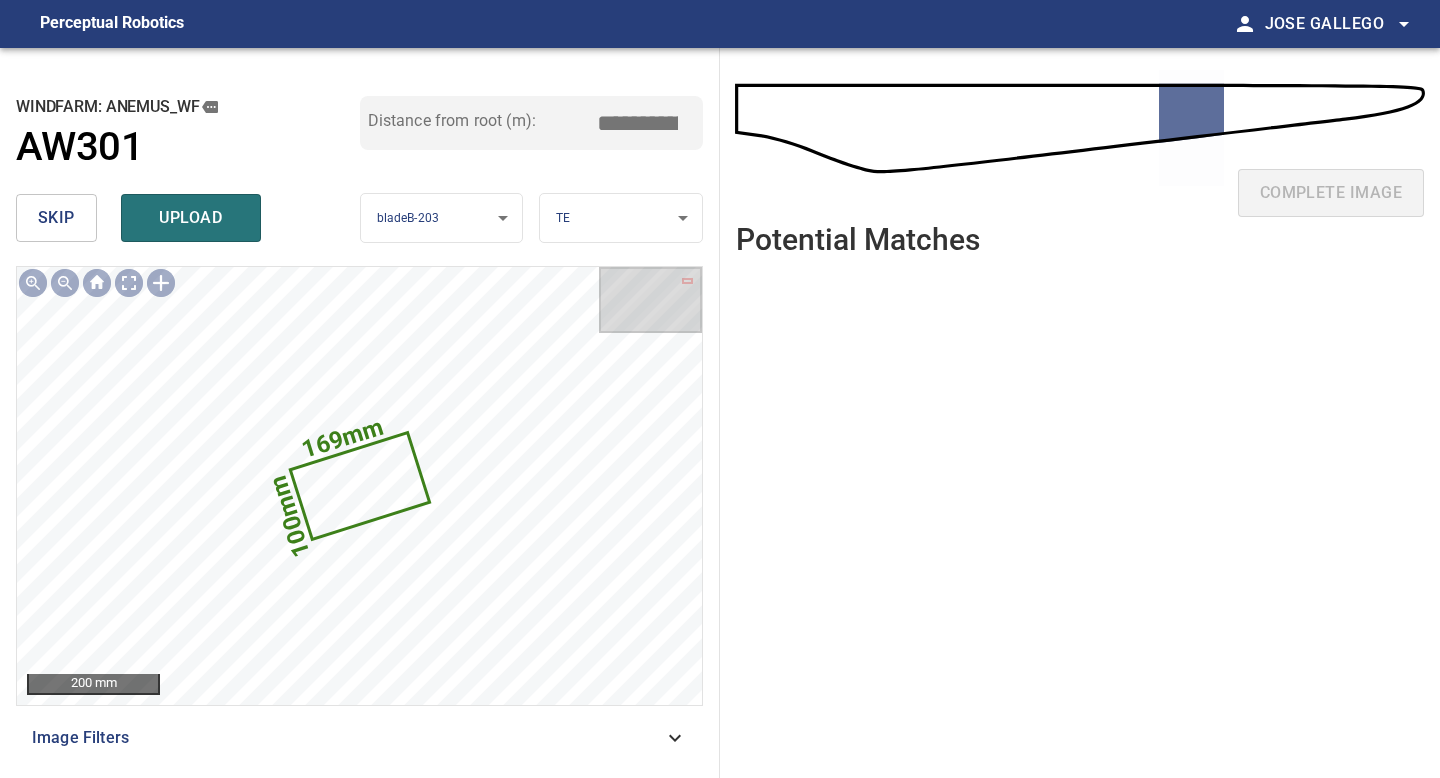 click on "skip" at bounding box center (56, 218) 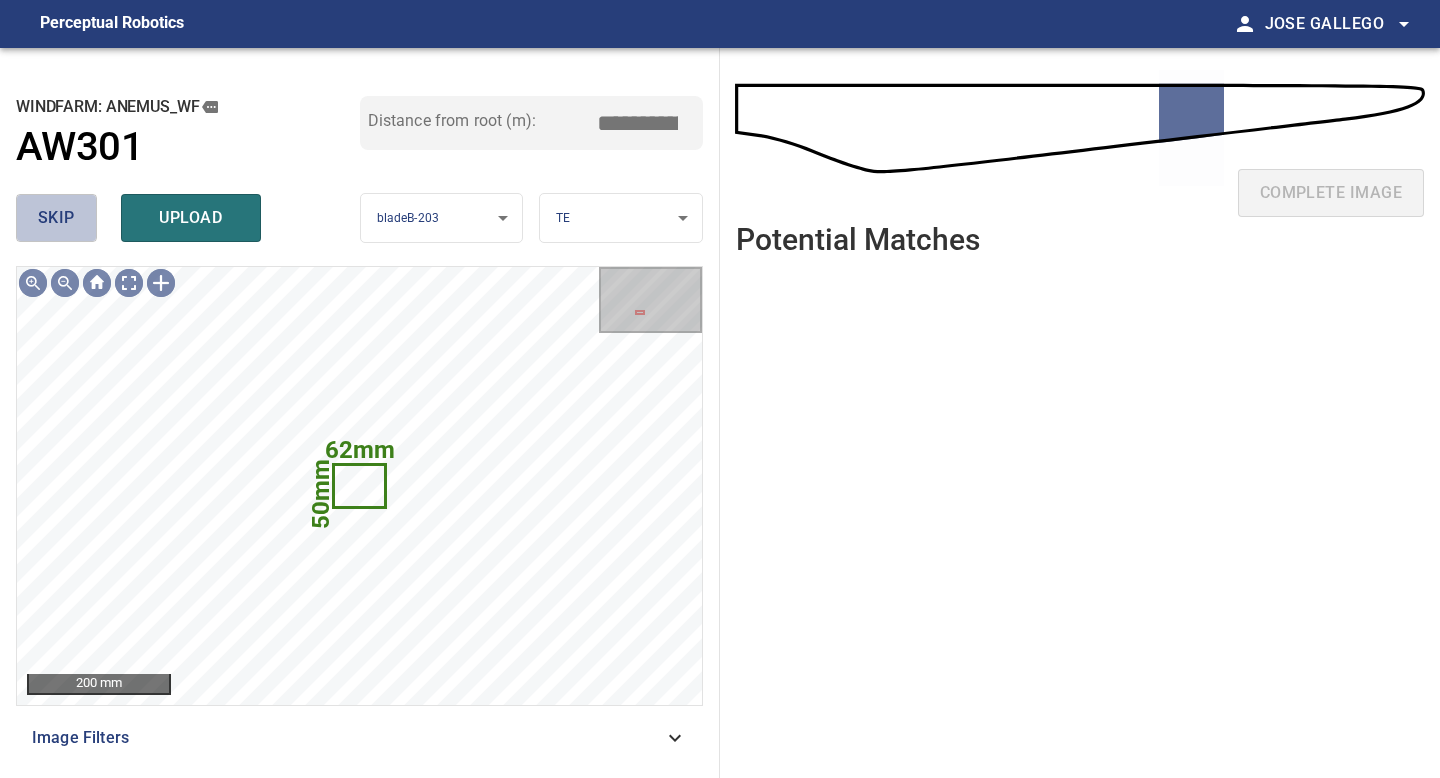 click on "skip" at bounding box center [56, 218] 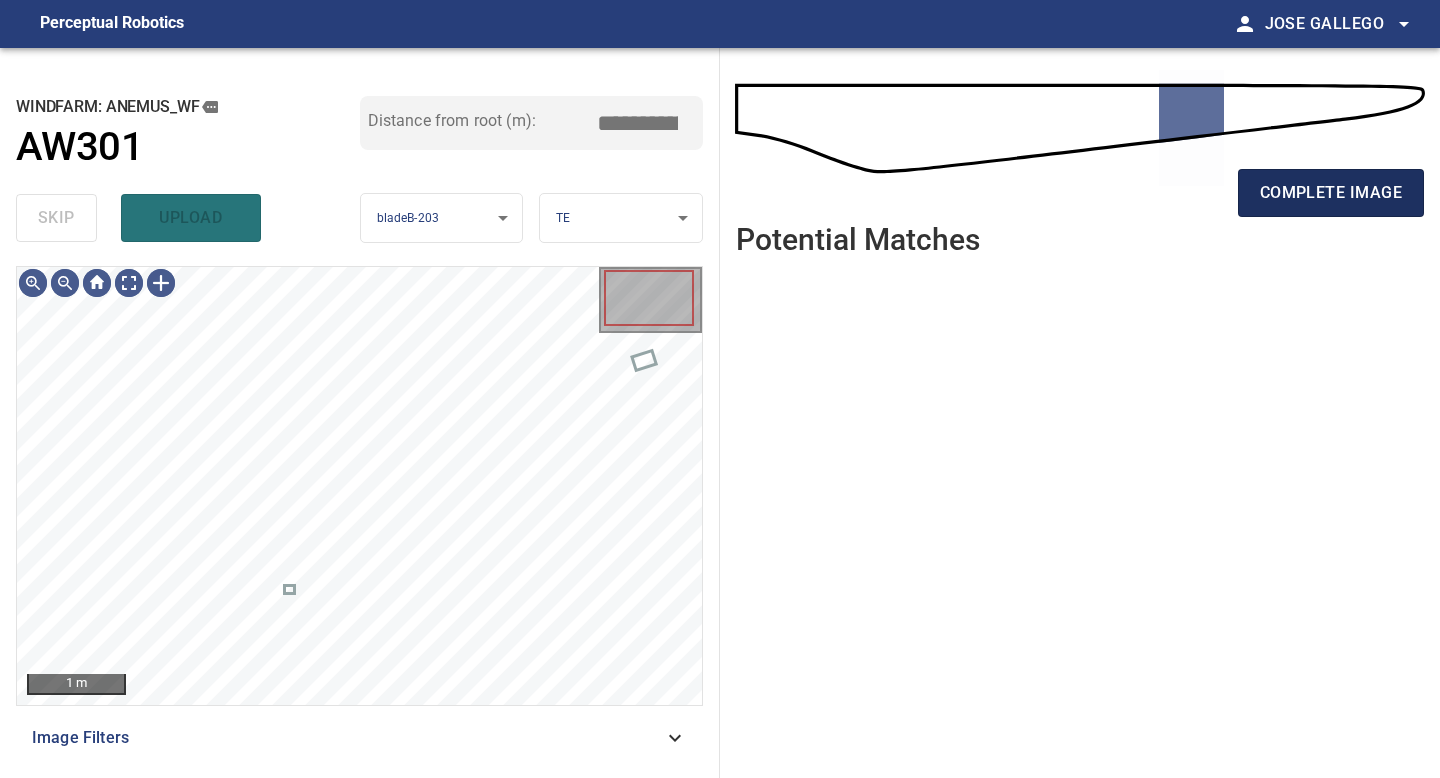 click on "complete image" at bounding box center (1331, 193) 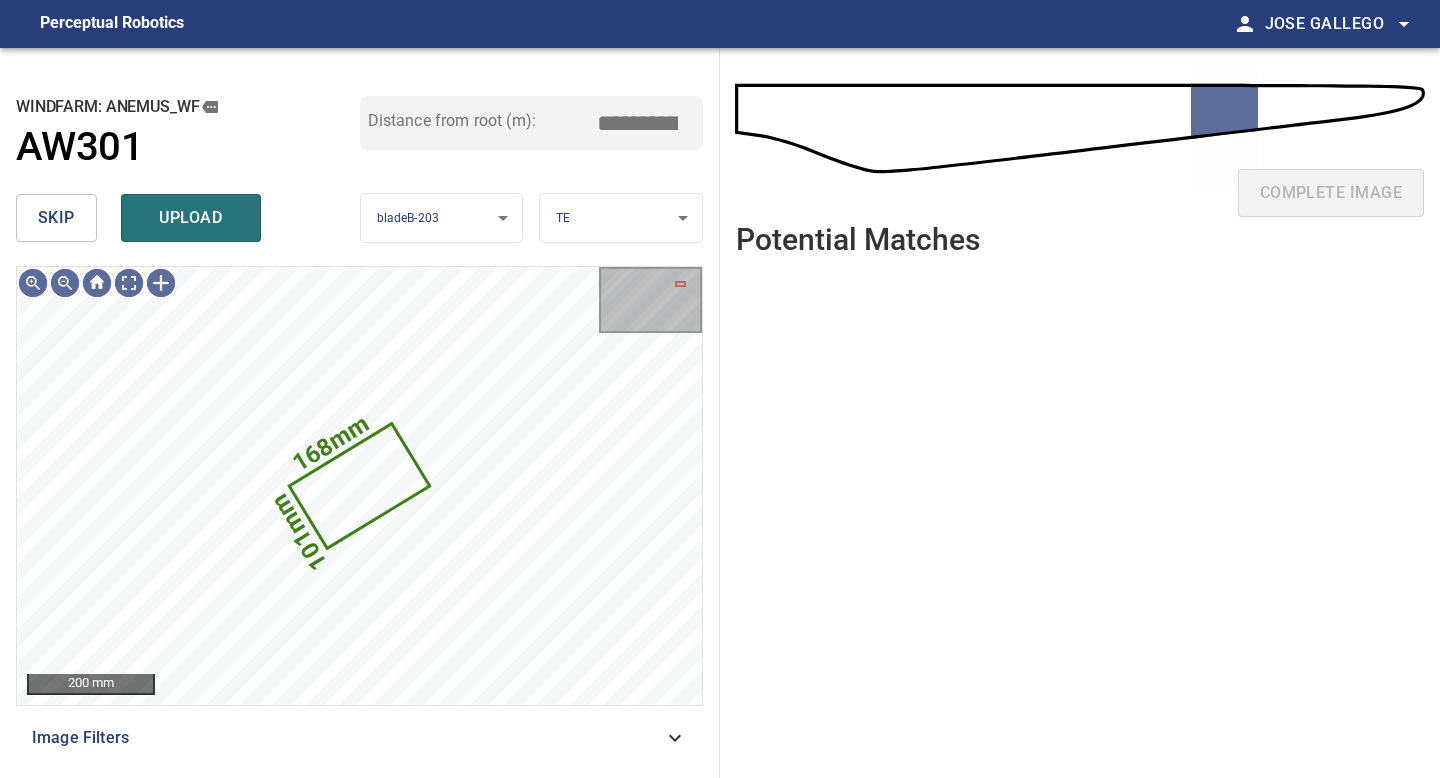 click on "skip" at bounding box center (56, 218) 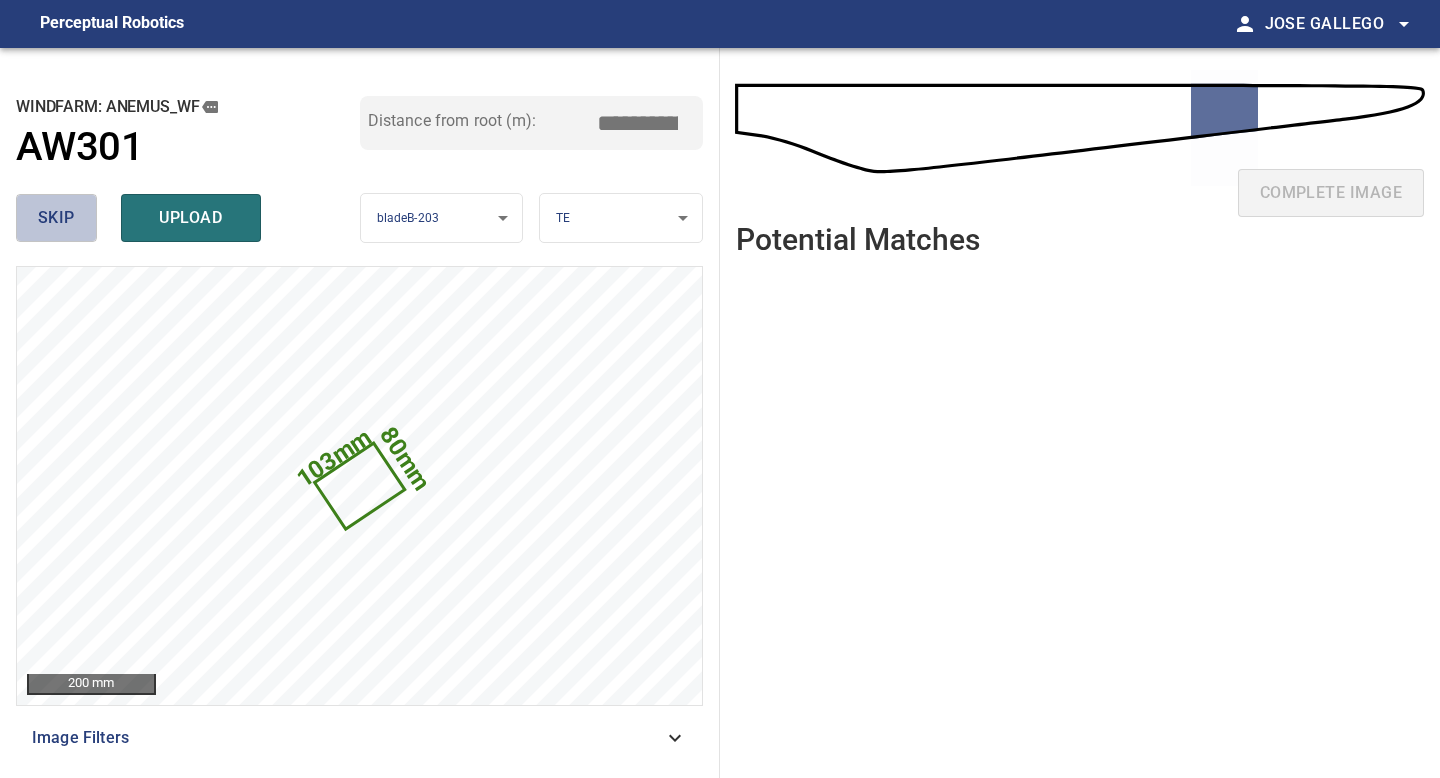 click on "skip" at bounding box center [56, 218] 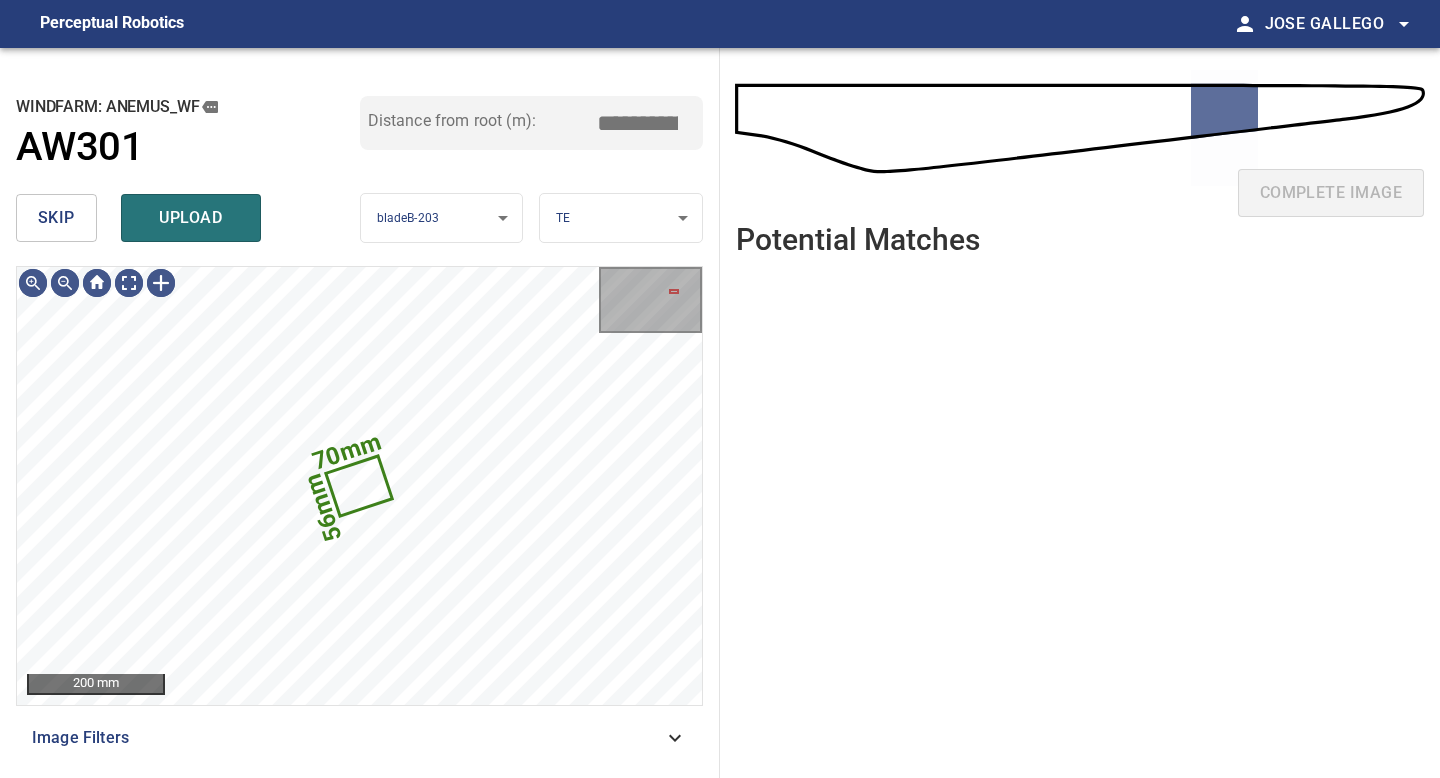 click on "skip" at bounding box center [56, 218] 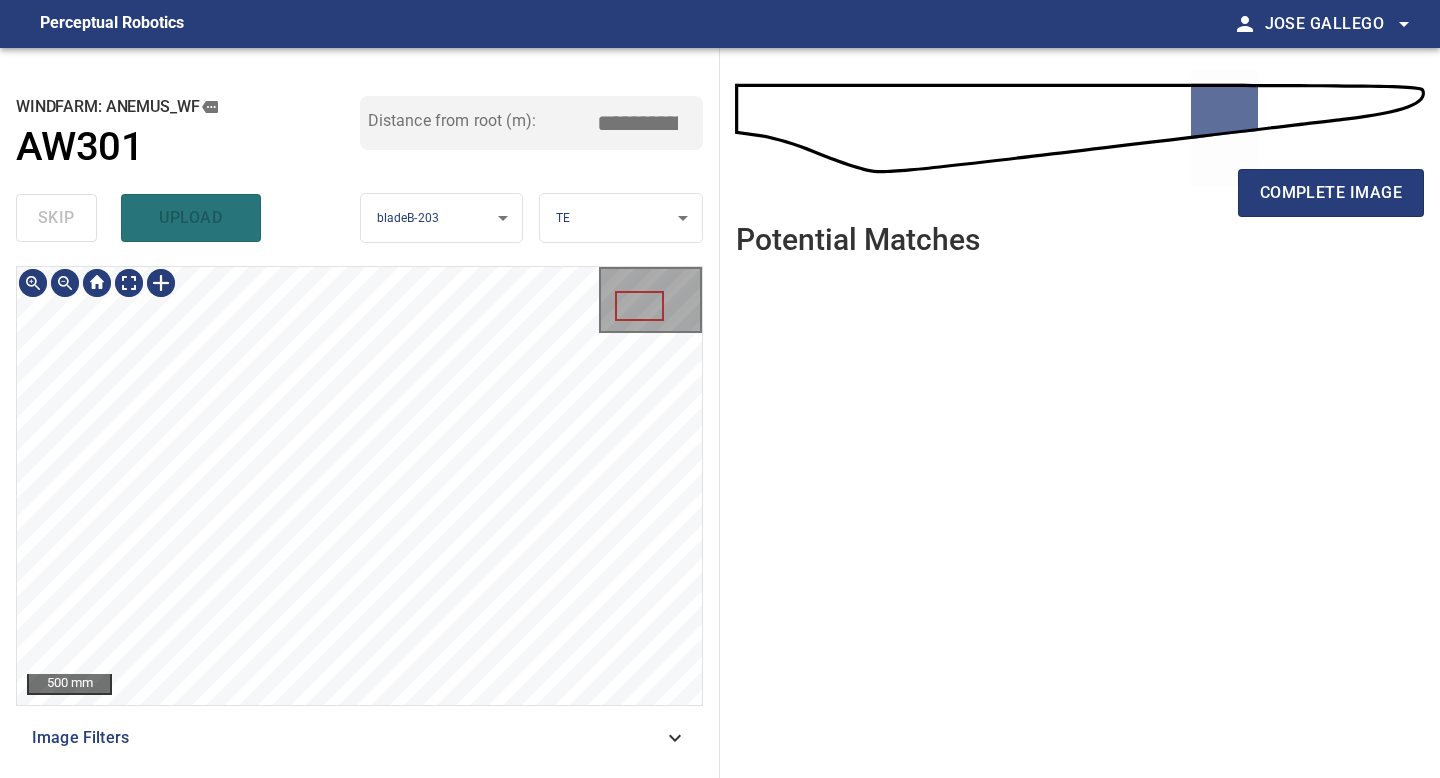 click on "**********" at bounding box center (360, 413) 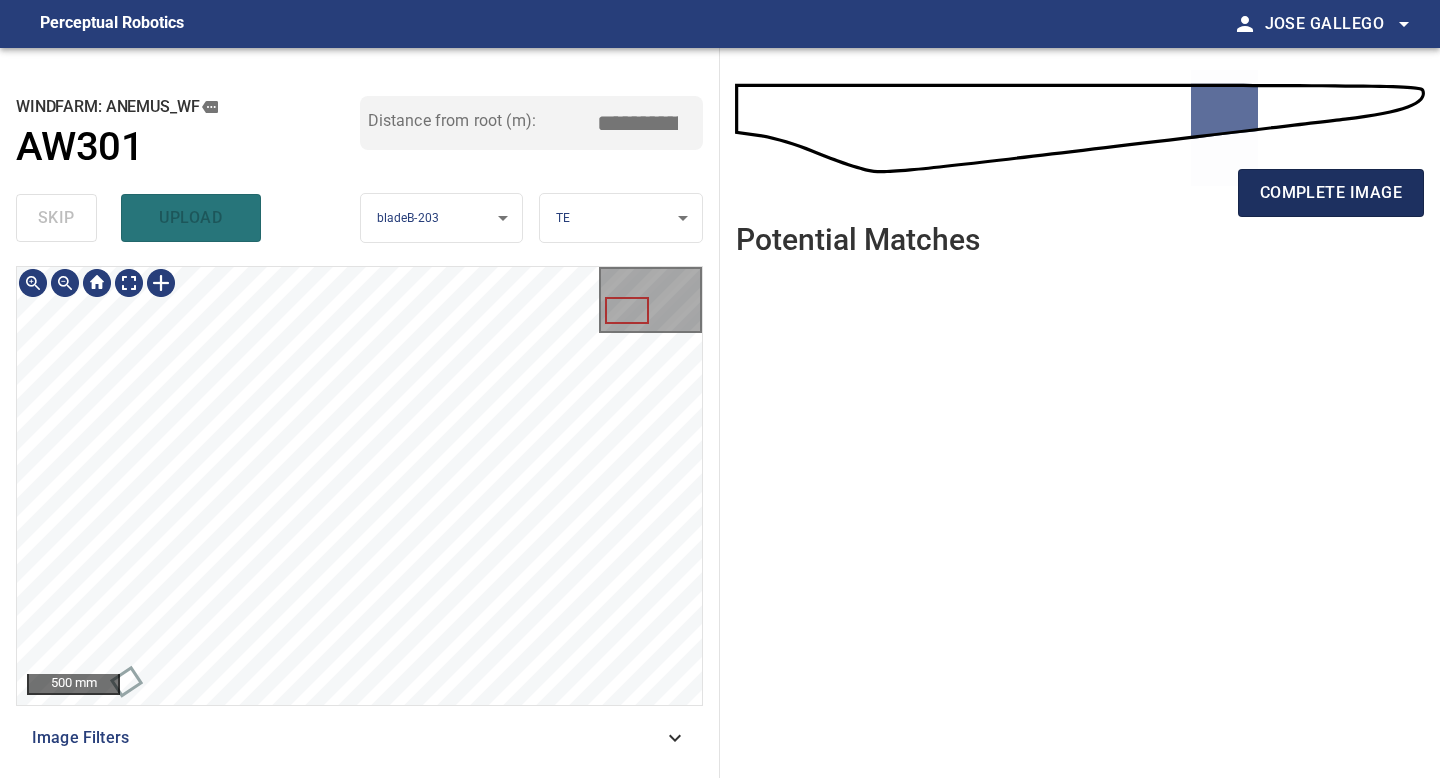 click on "complete image" at bounding box center [1331, 193] 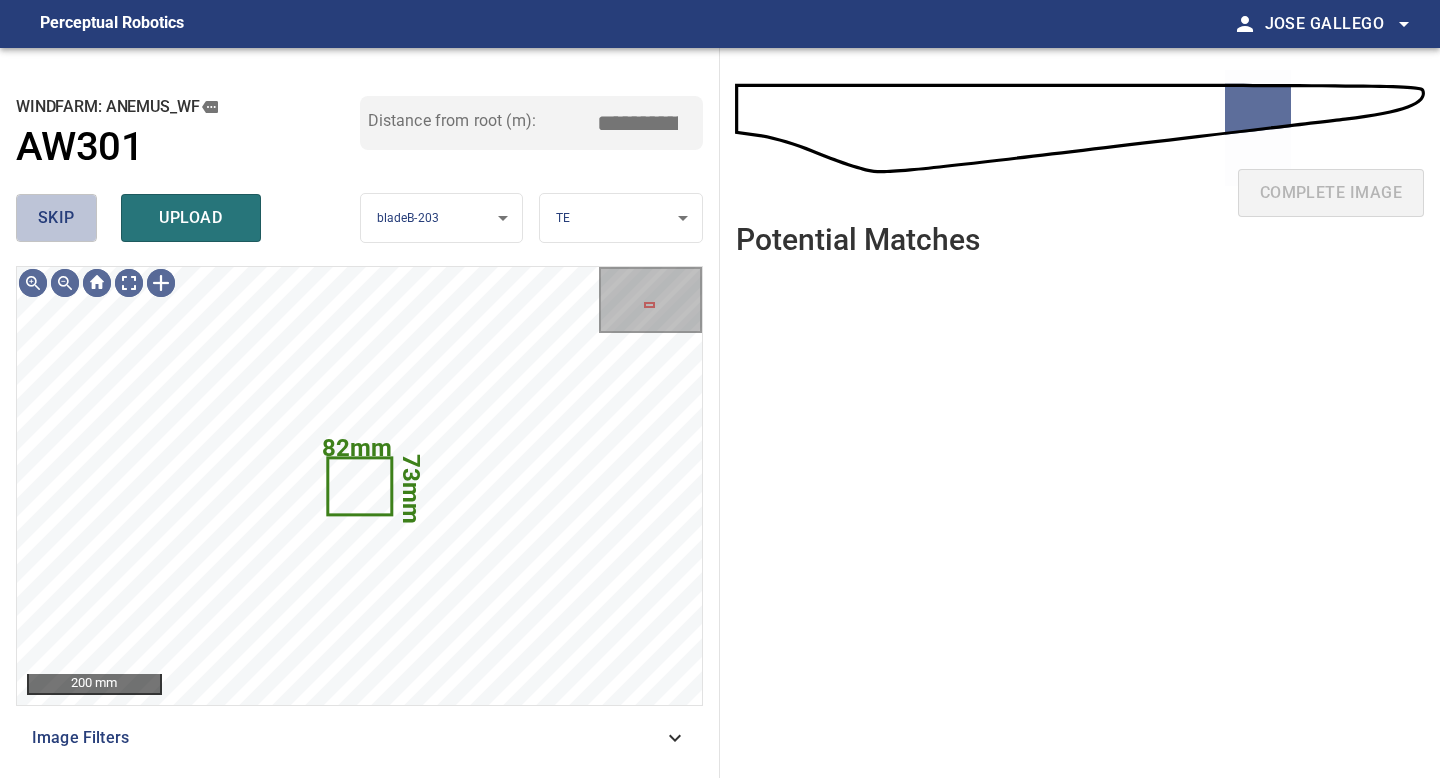 click on "skip" at bounding box center (56, 218) 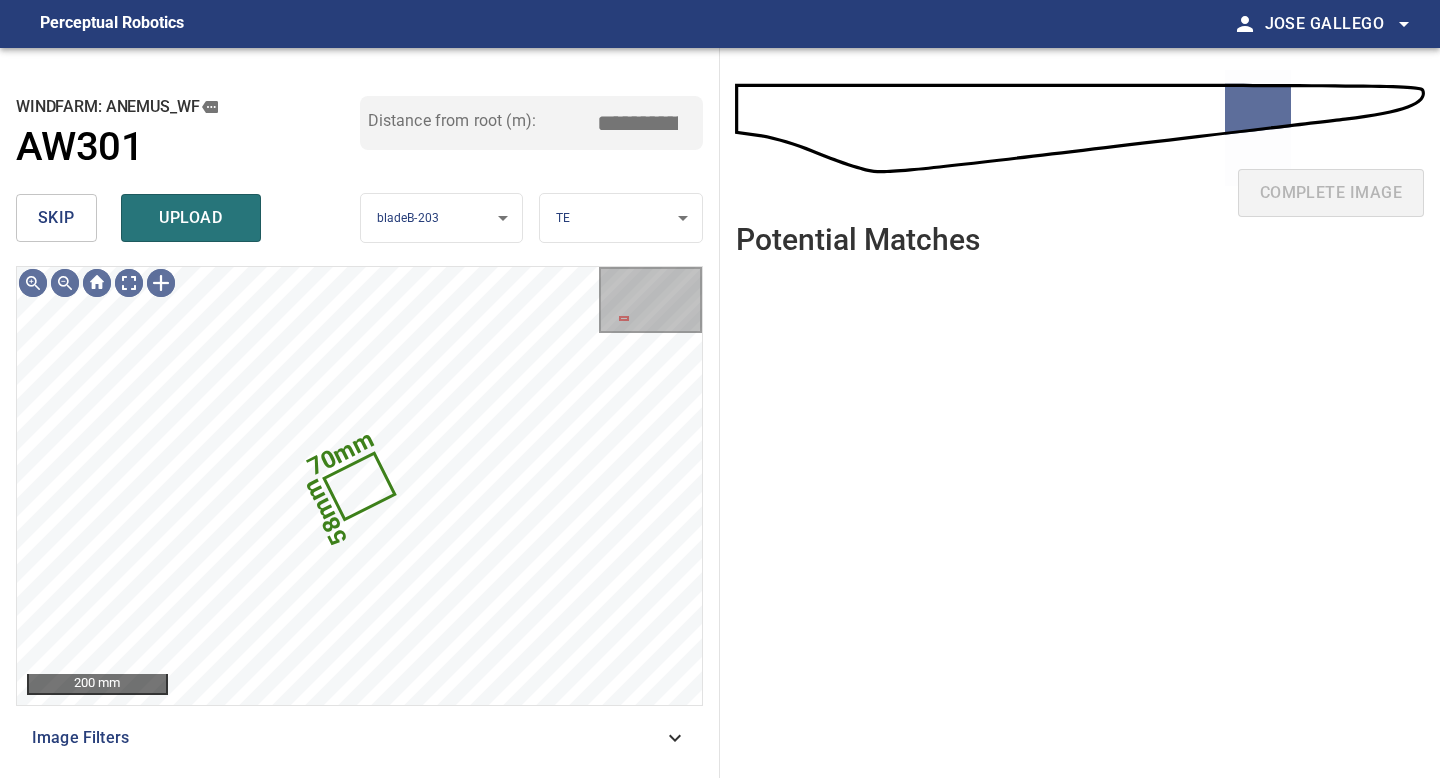 click on "skip" at bounding box center [56, 218] 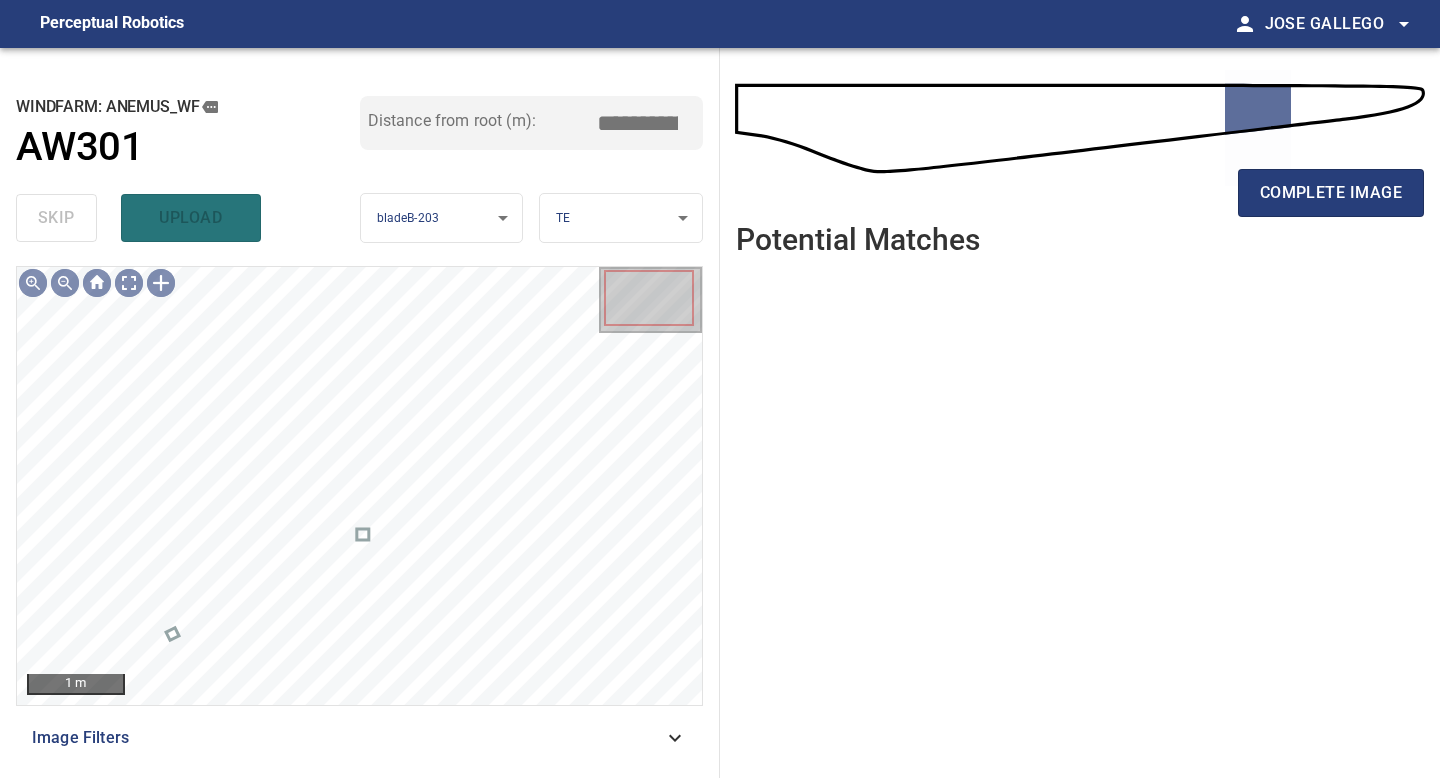 click on "complete image" at bounding box center (1080, 135) 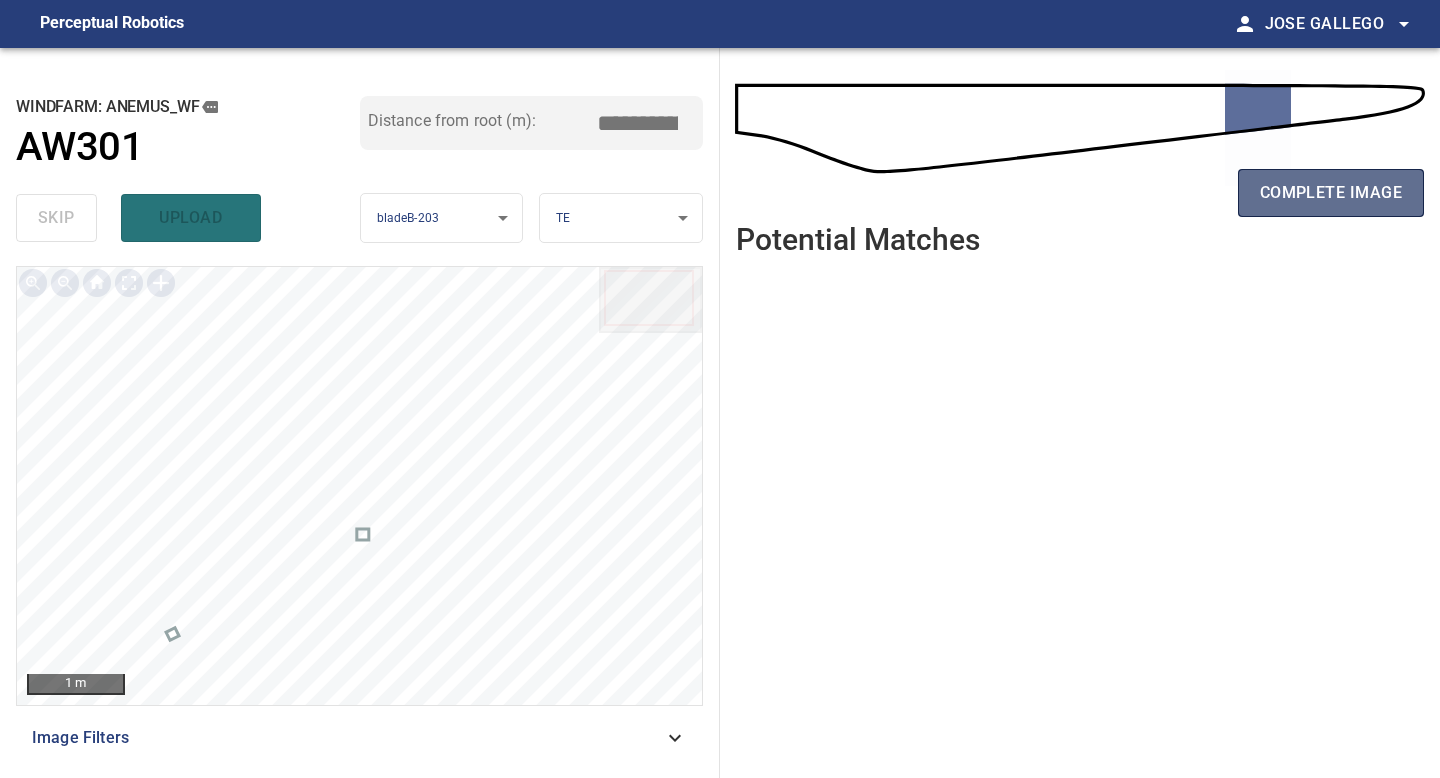 click on "complete image" at bounding box center (1331, 193) 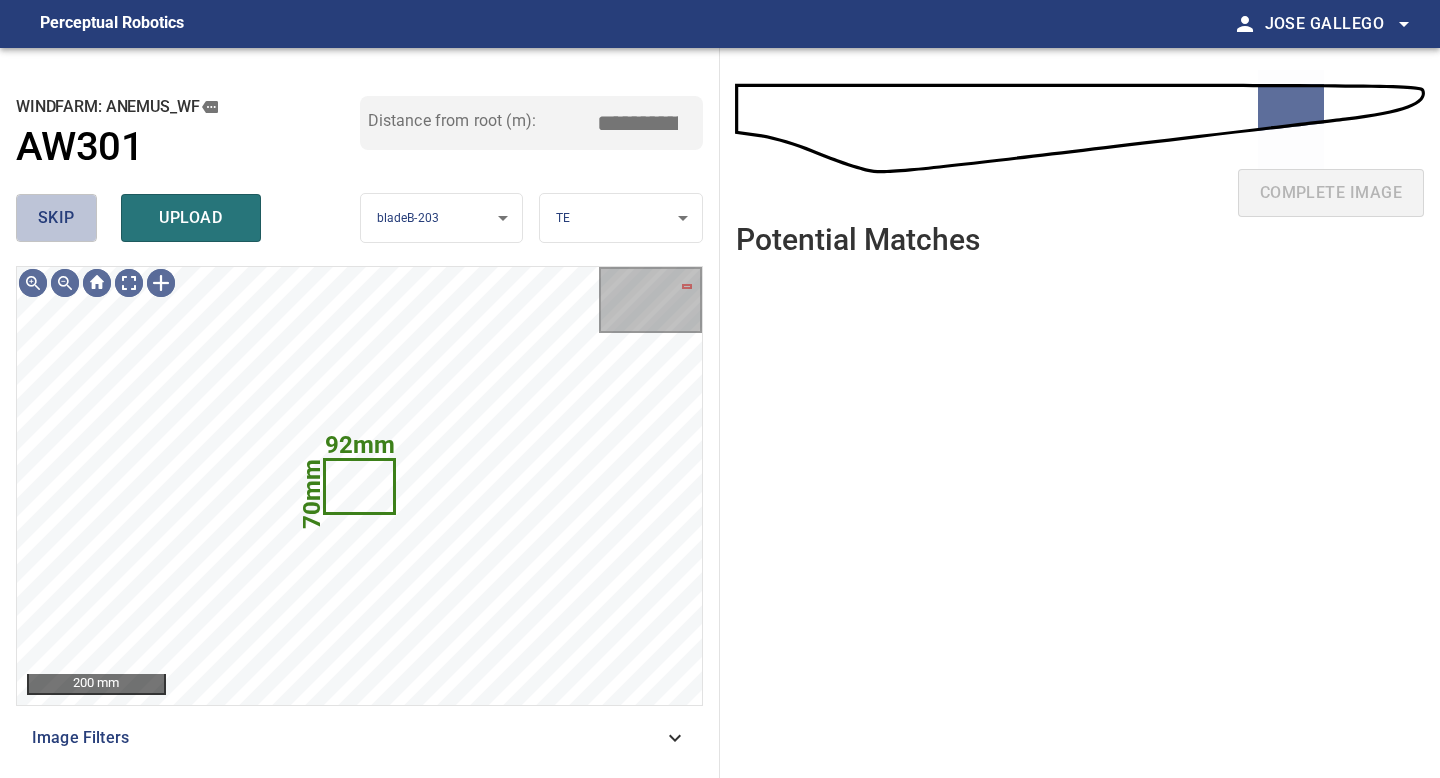 click on "skip" at bounding box center (56, 218) 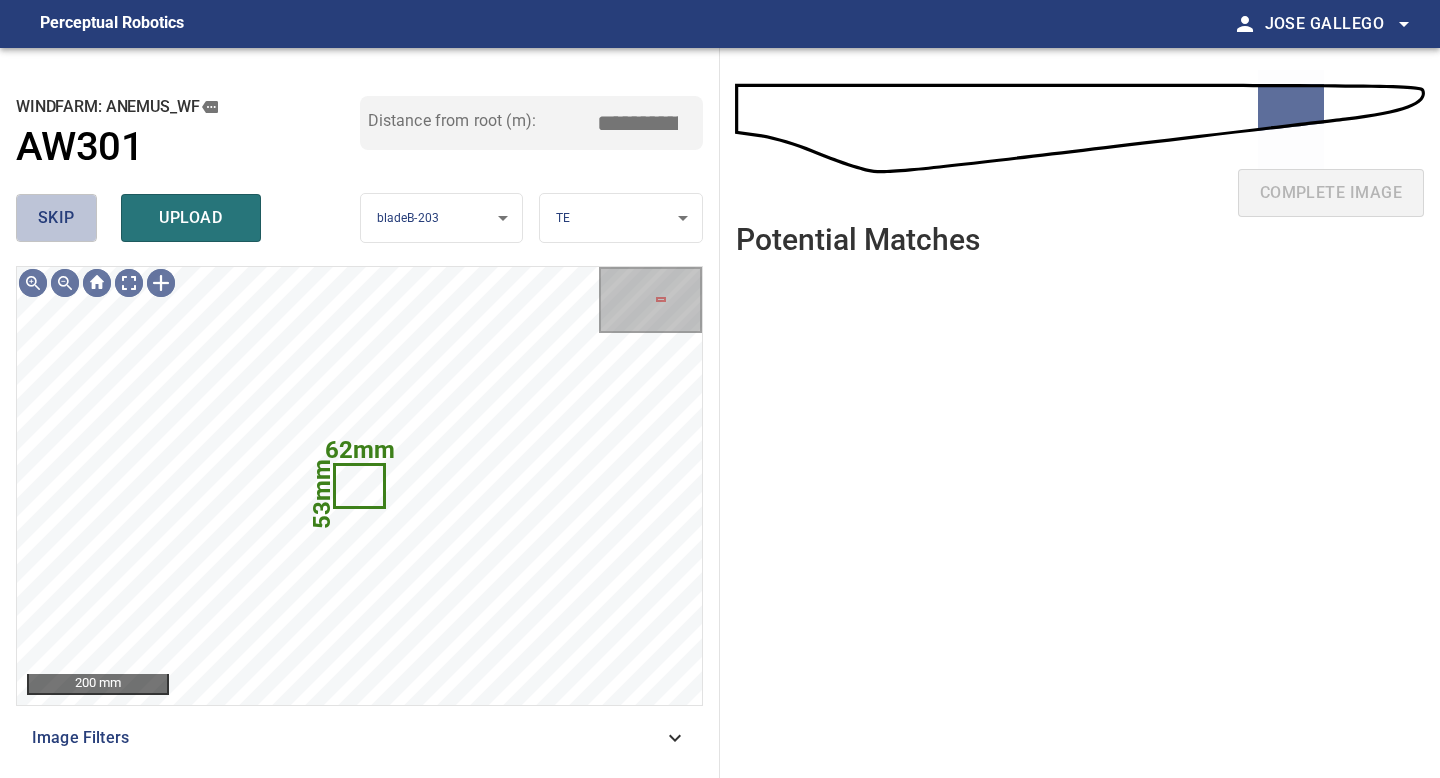 click on "skip" at bounding box center [56, 218] 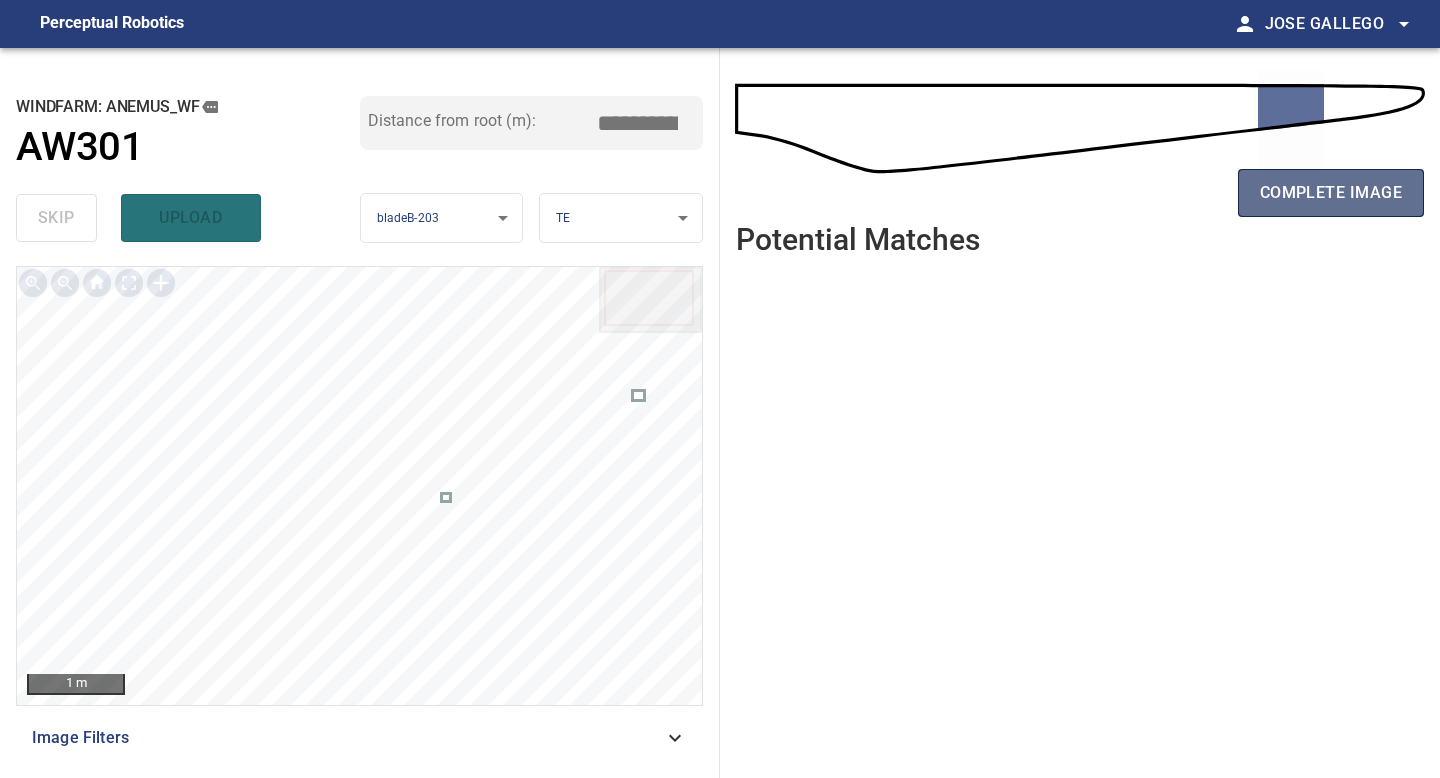click on "complete image" at bounding box center (1331, 193) 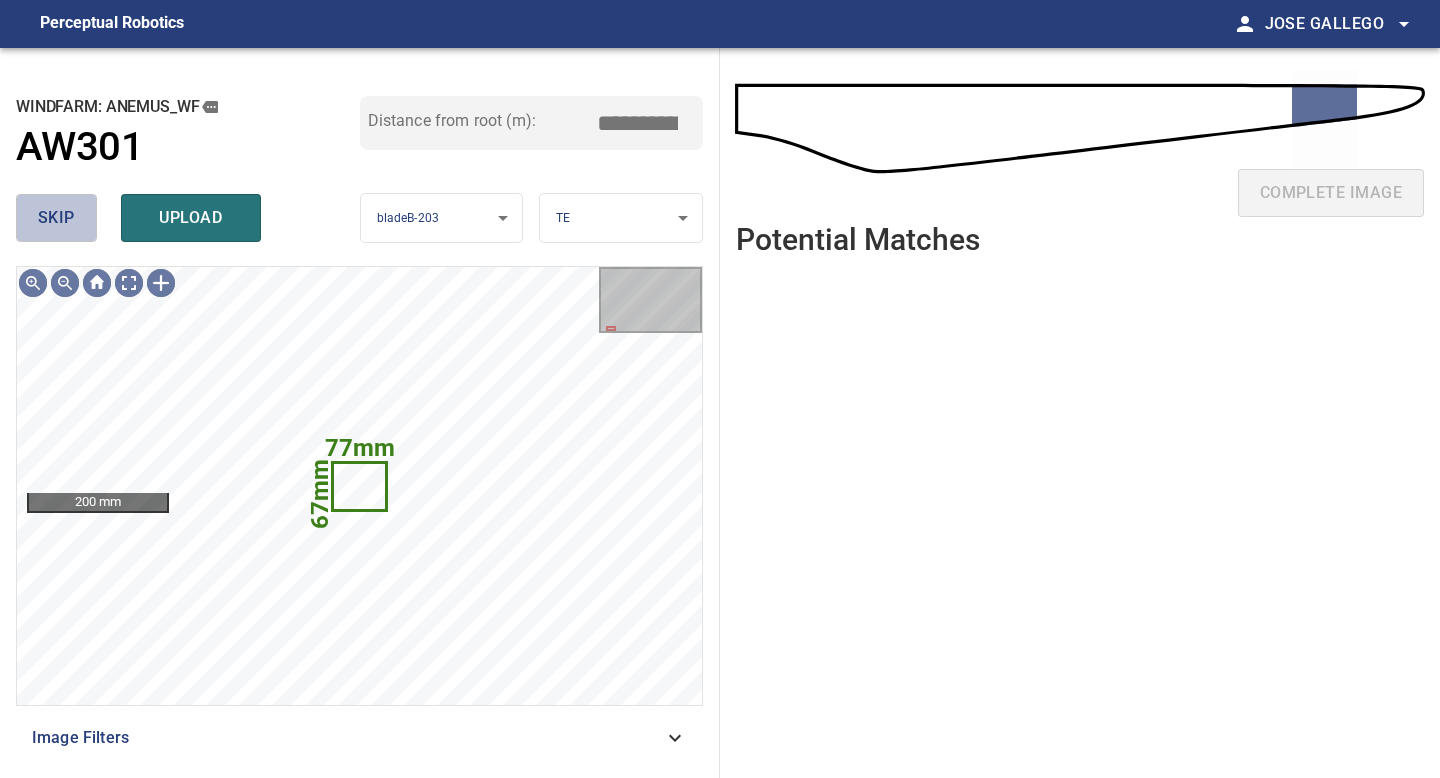 click on "skip" at bounding box center (56, 218) 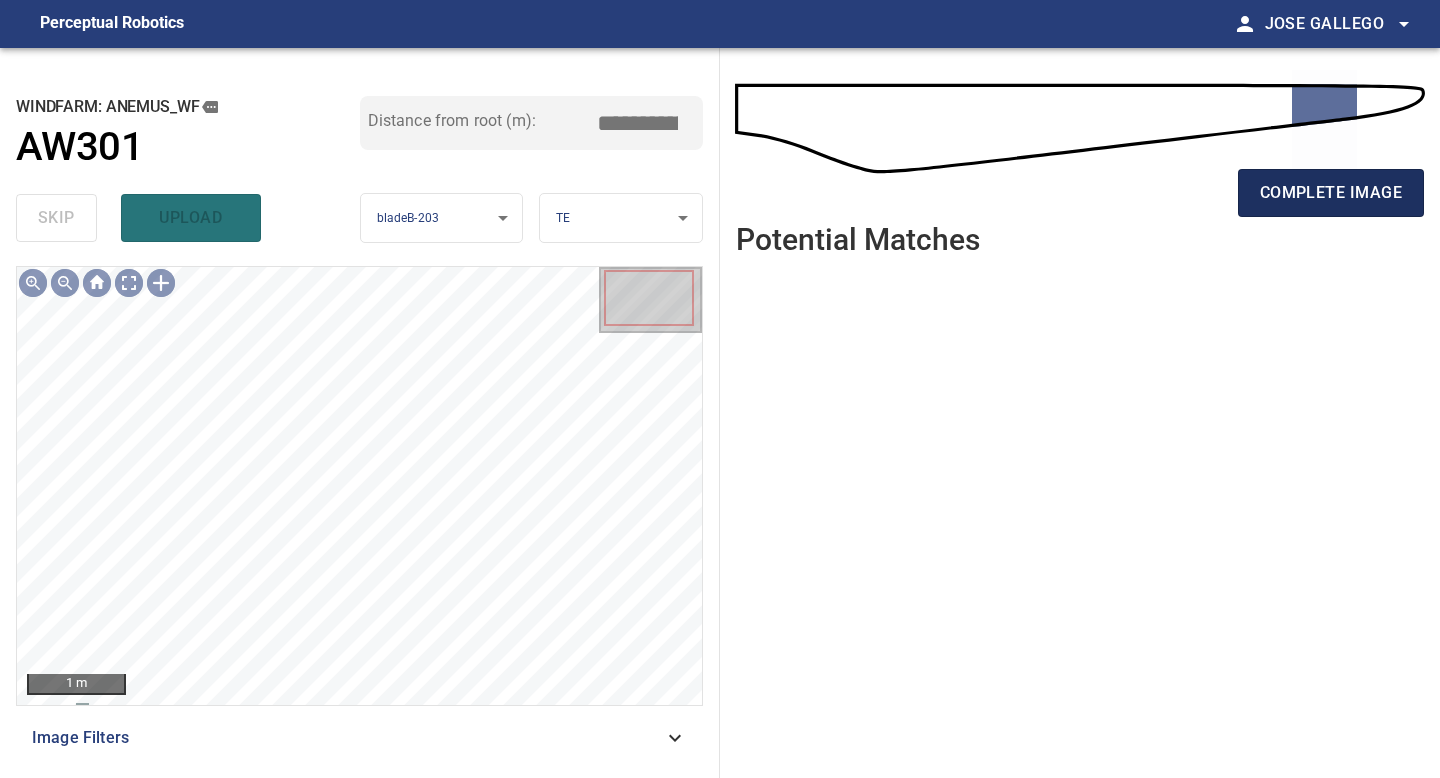 click on "complete image" at bounding box center (1331, 193) 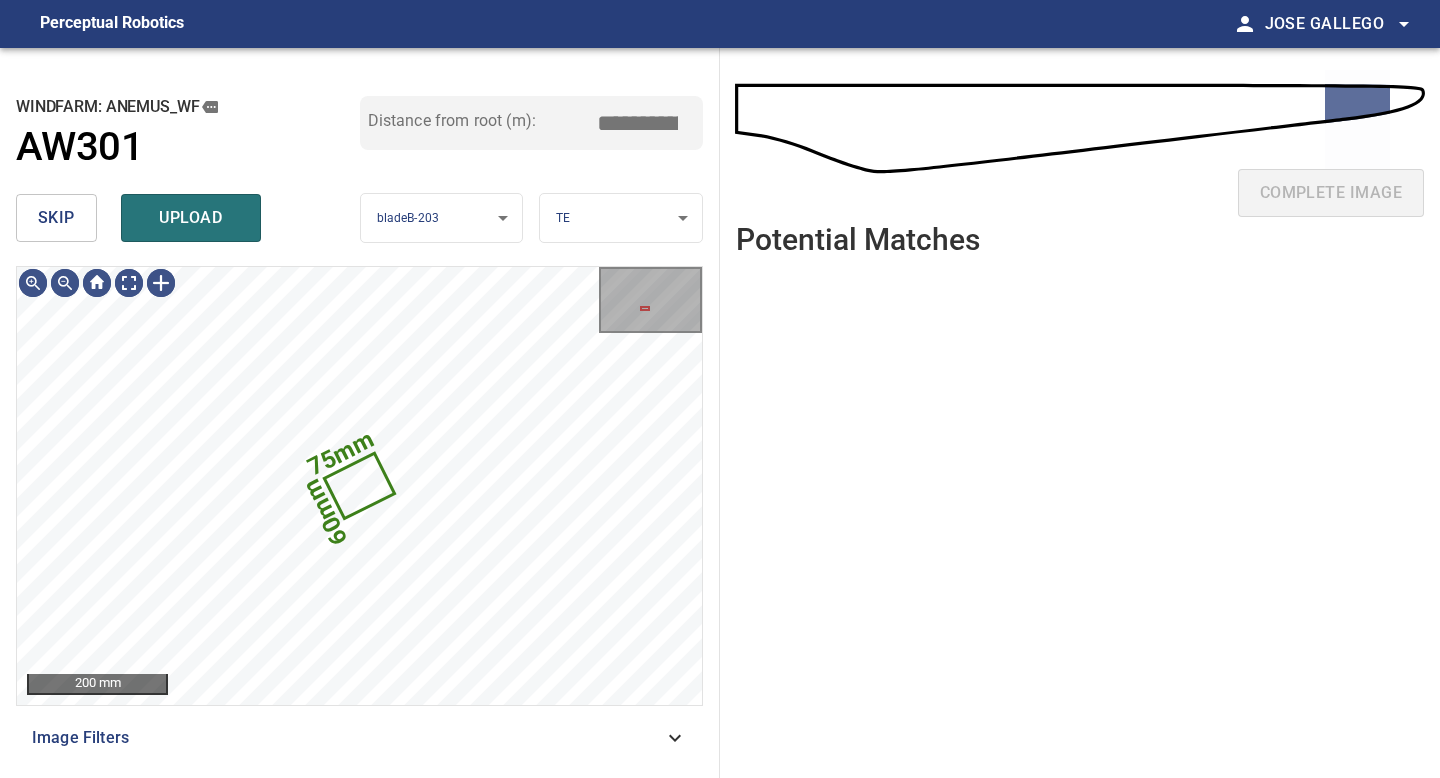 click on "skip" at bounding box center (56, 218) 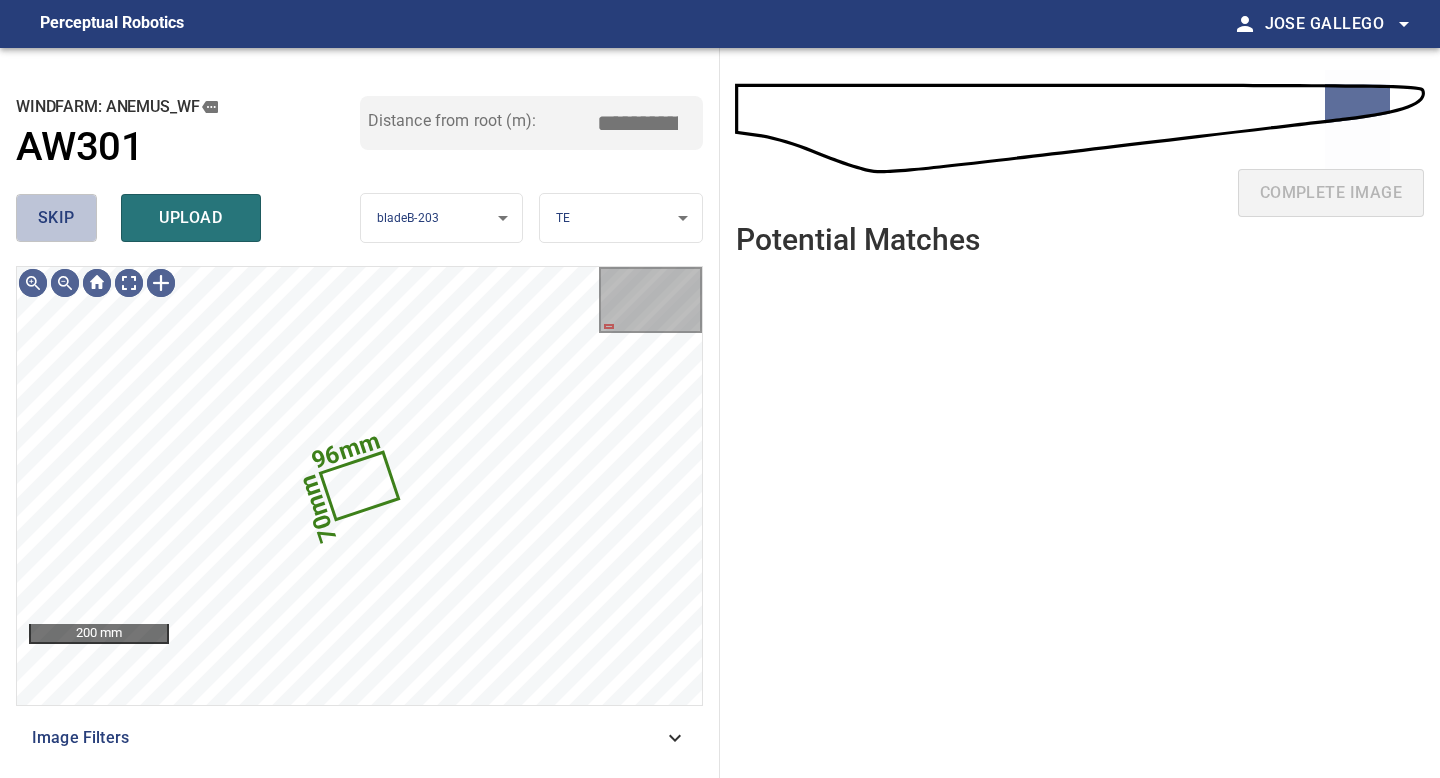 click on "skip" at bounding box center (56, 218) 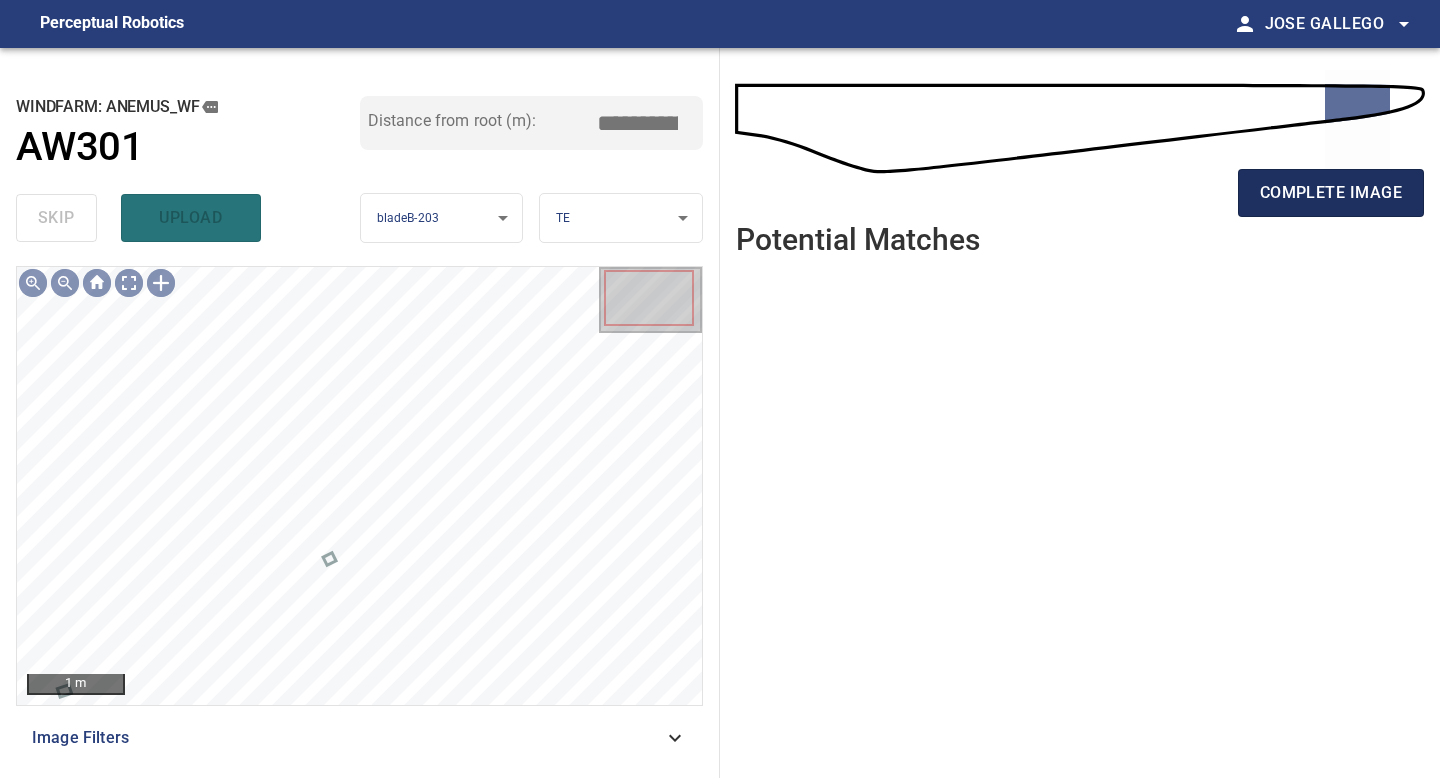 click on "complete image" at bounding box center [1331, 193] 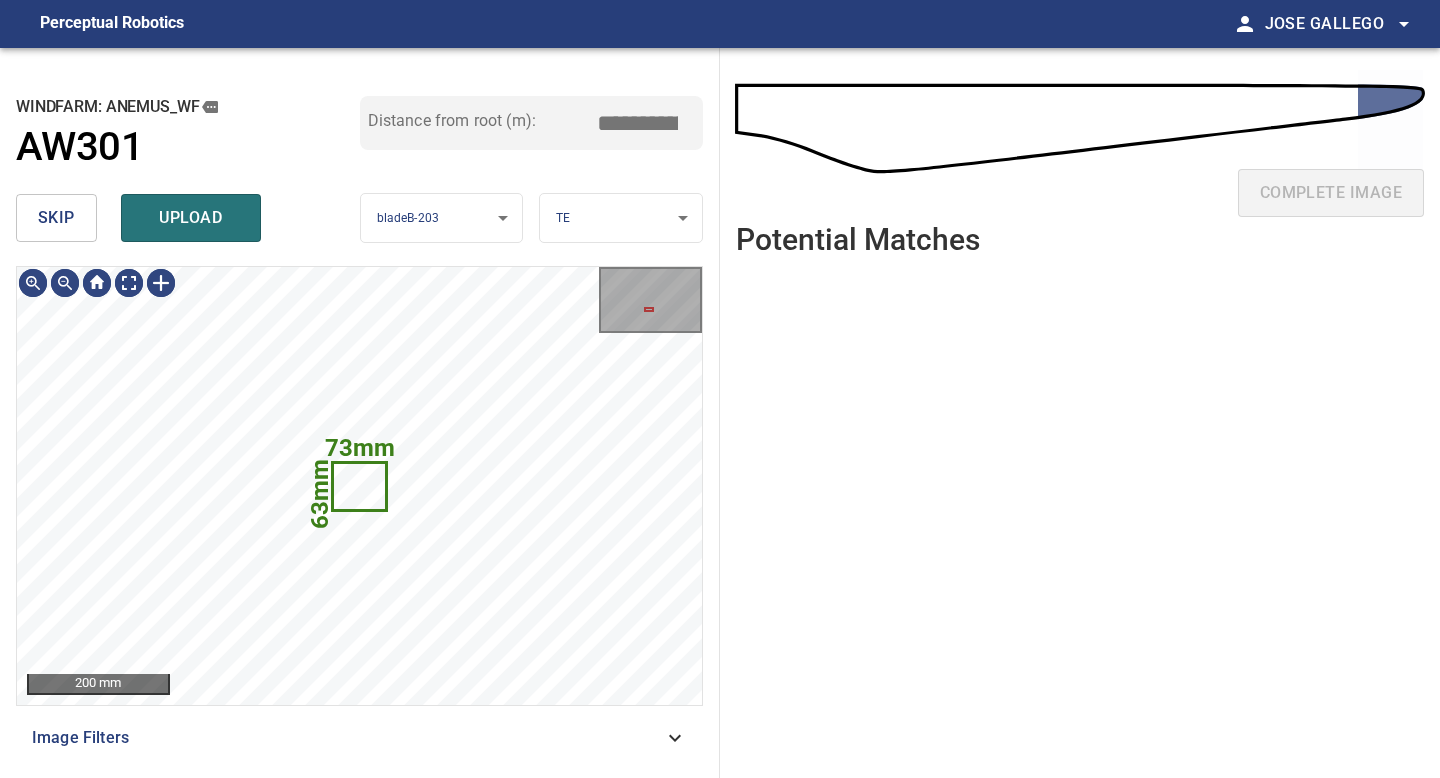click on "skip" at bounding box center [56, 218] 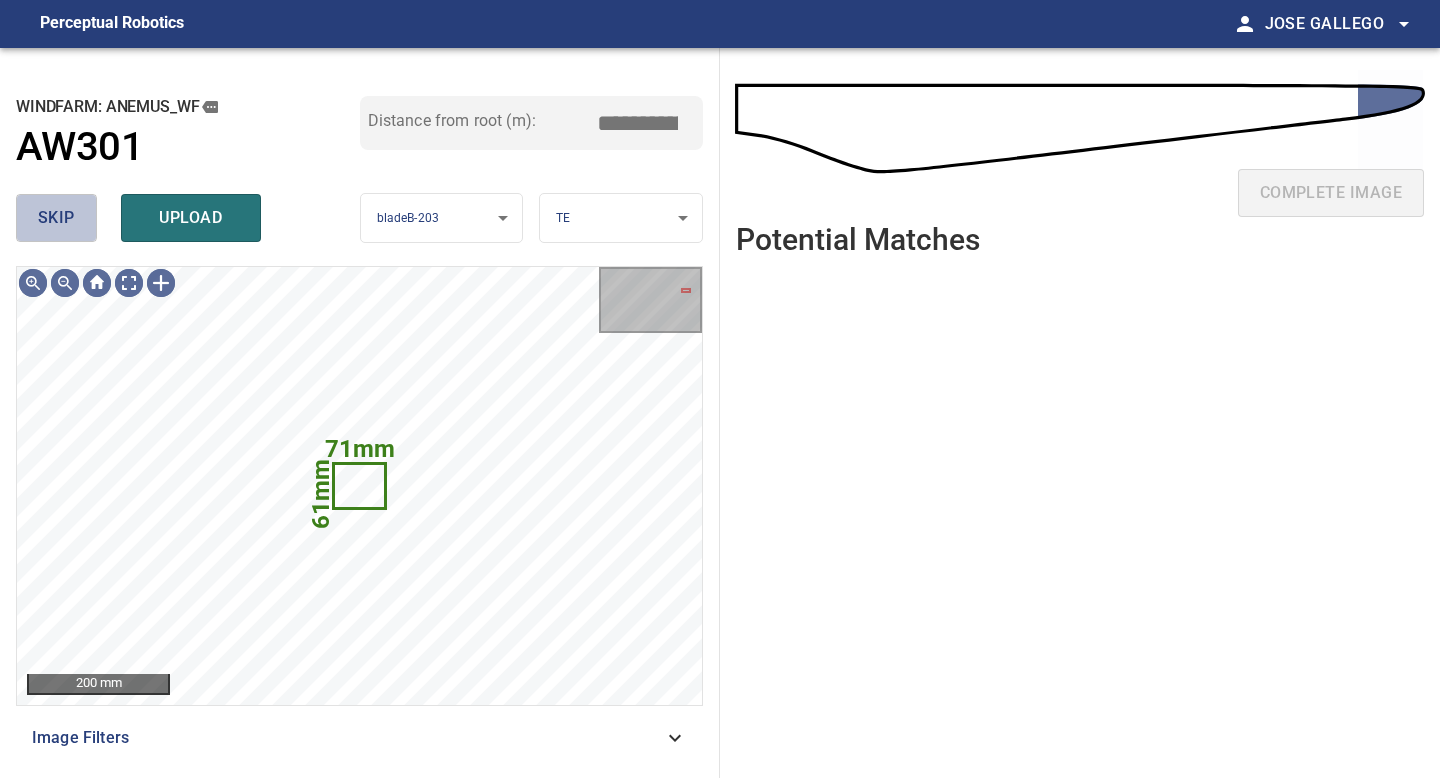 click on "skip" at bounding box center (56, 218) 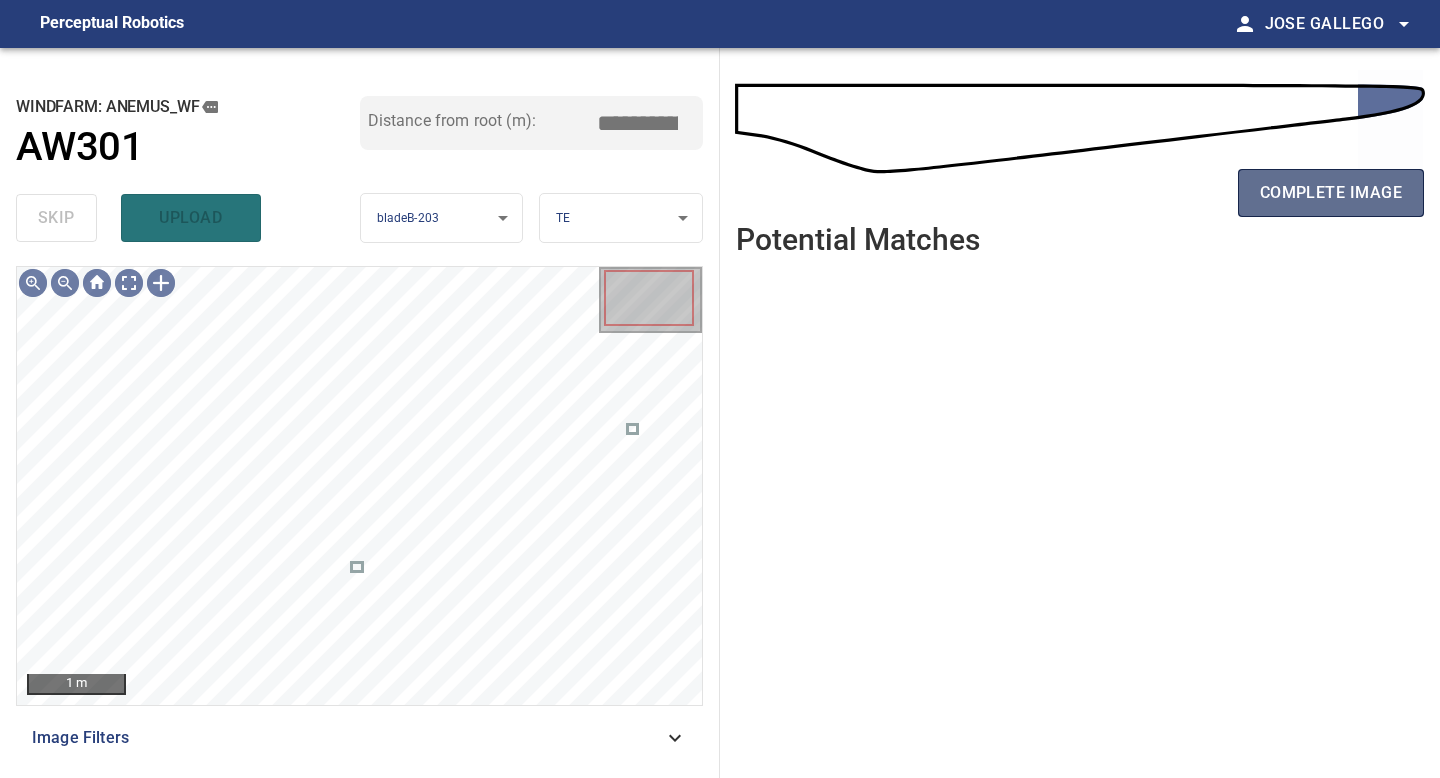 click on "complete image" at bounding box center [1331, 193] 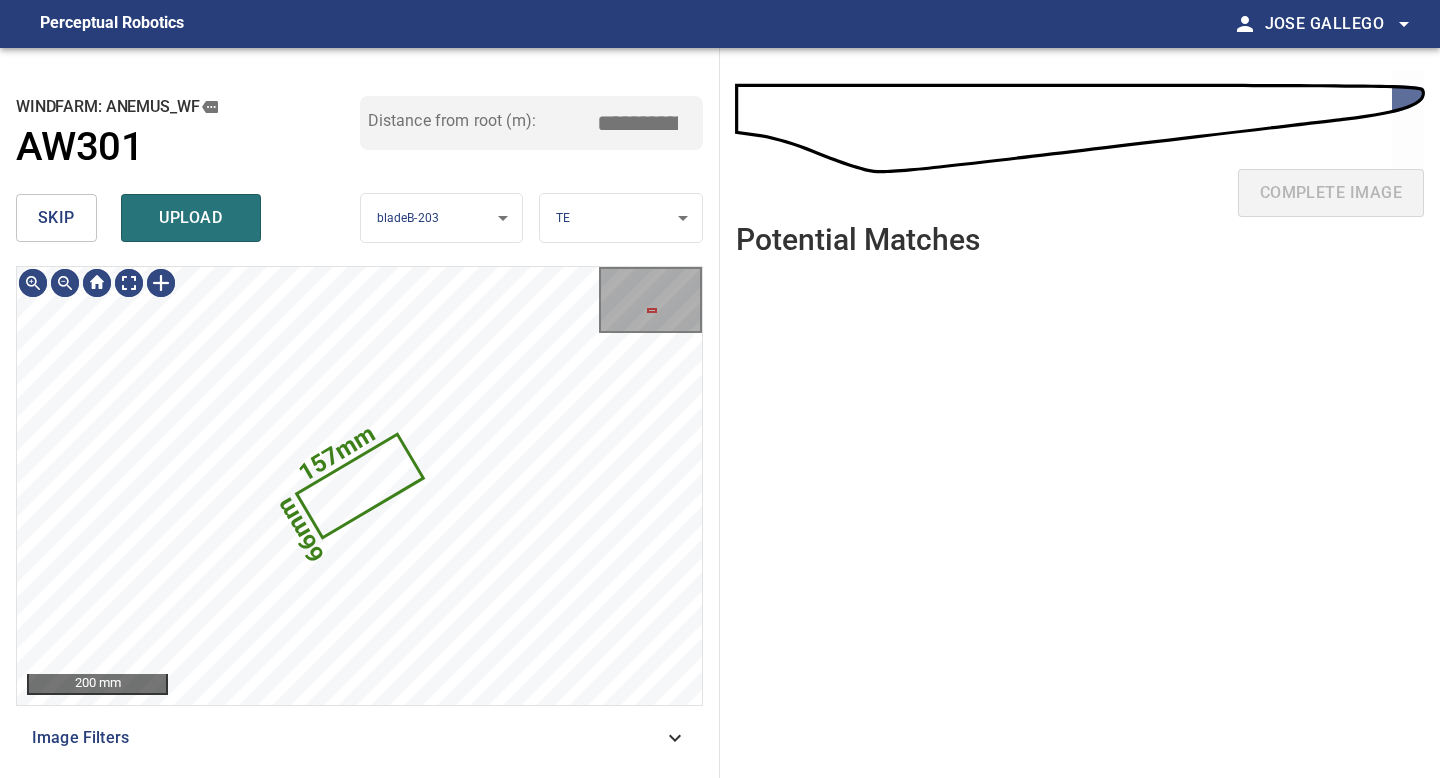 click on "skip" at bounding box center [56, 218] 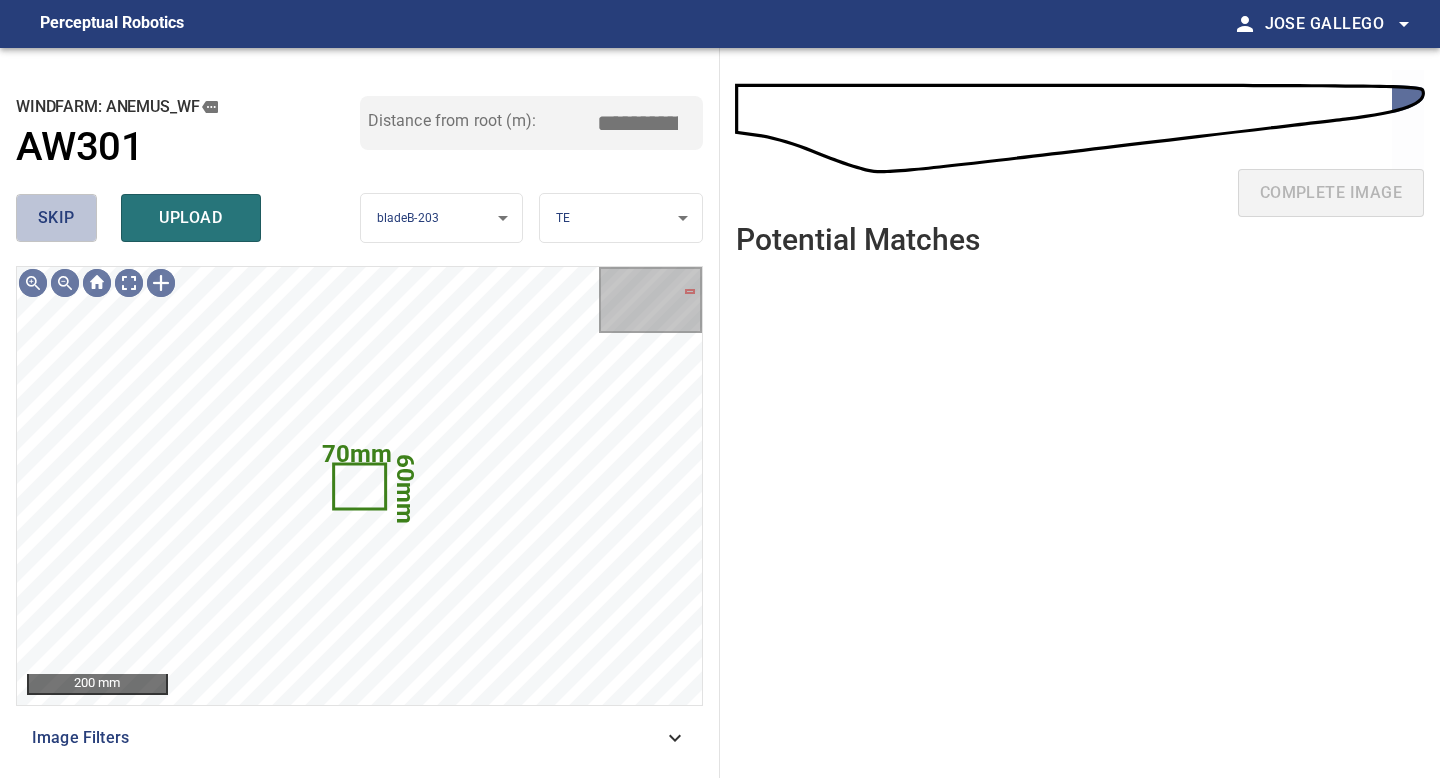 click on "skip" at bounding box center (56, 218) 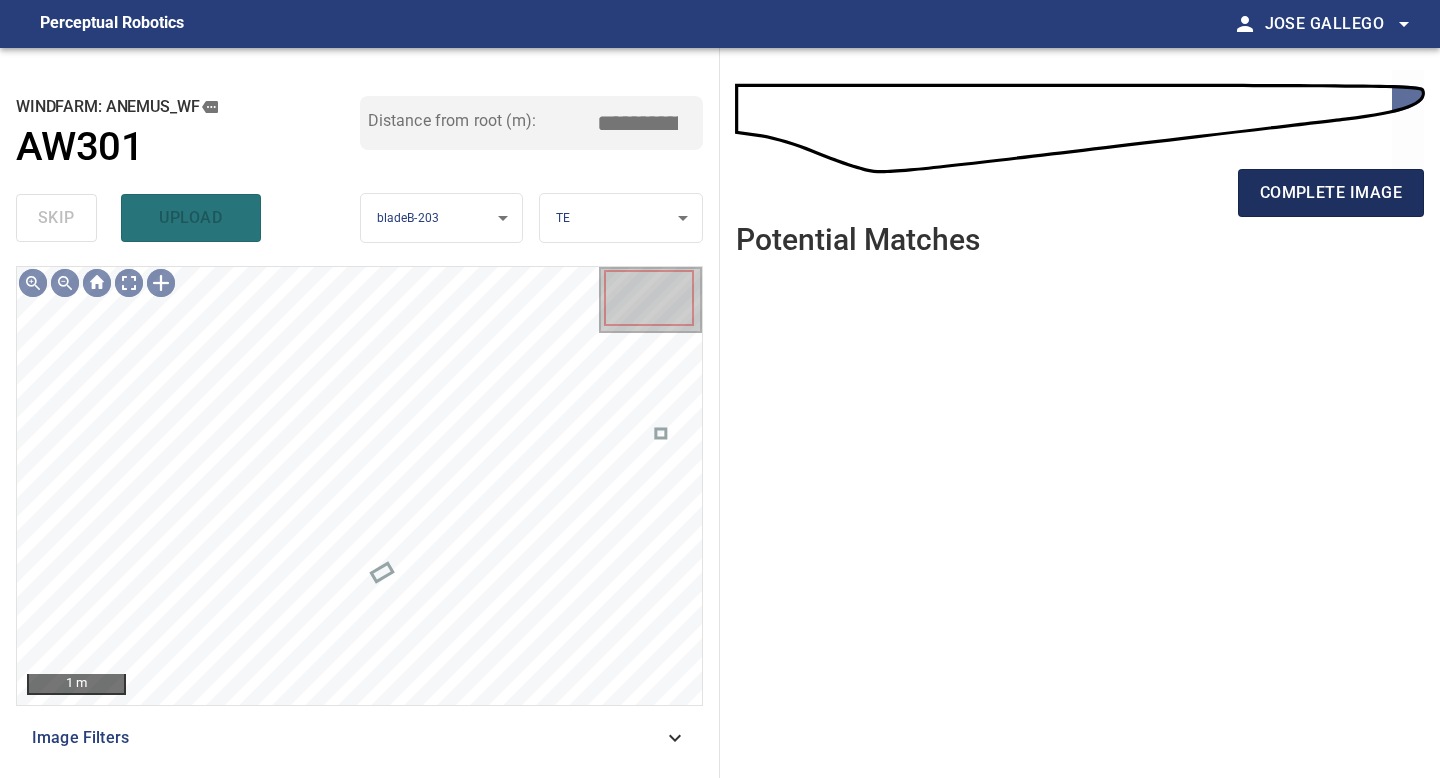 click on "complete image" at bounding box center (1331, 193) 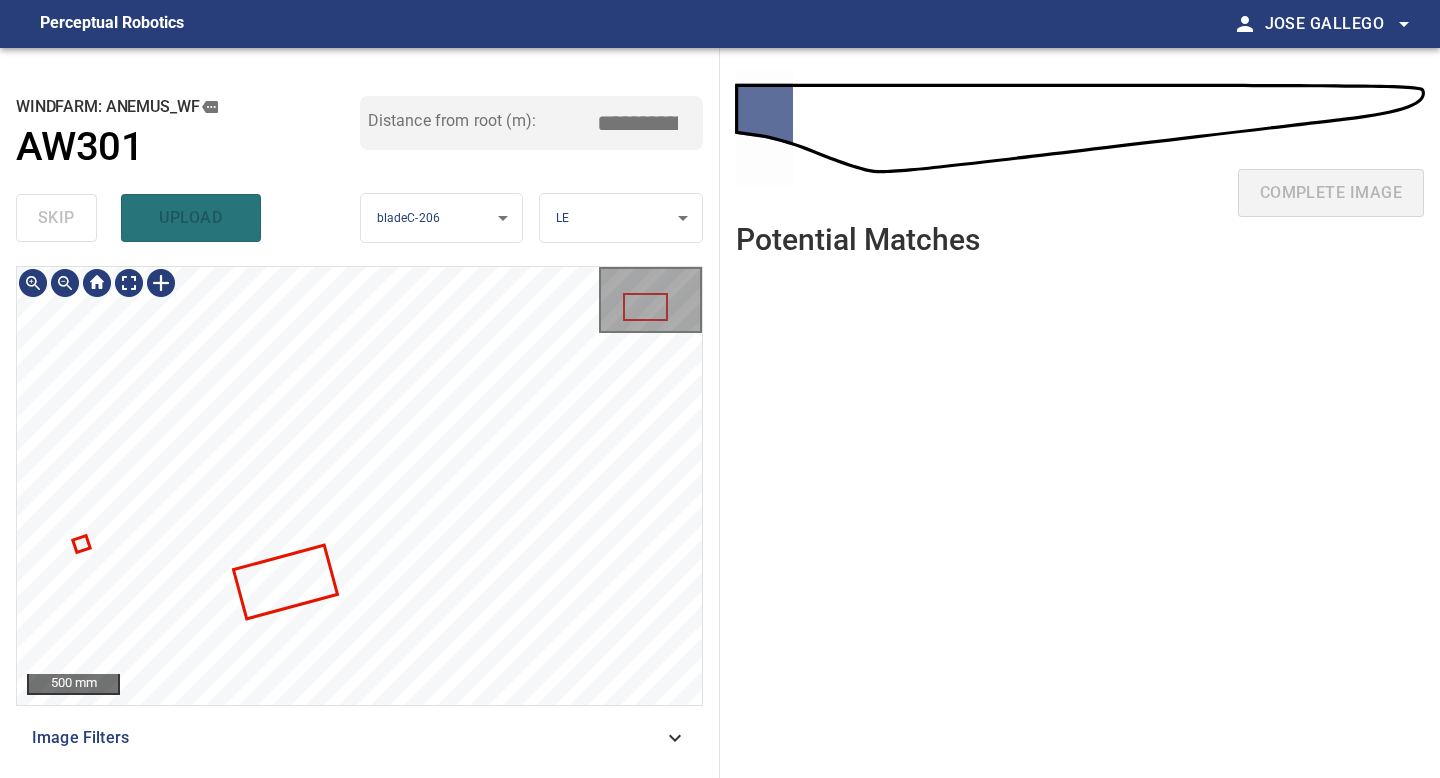 scroll, scrollTop: 0, scrollLeft: 0, axis: both 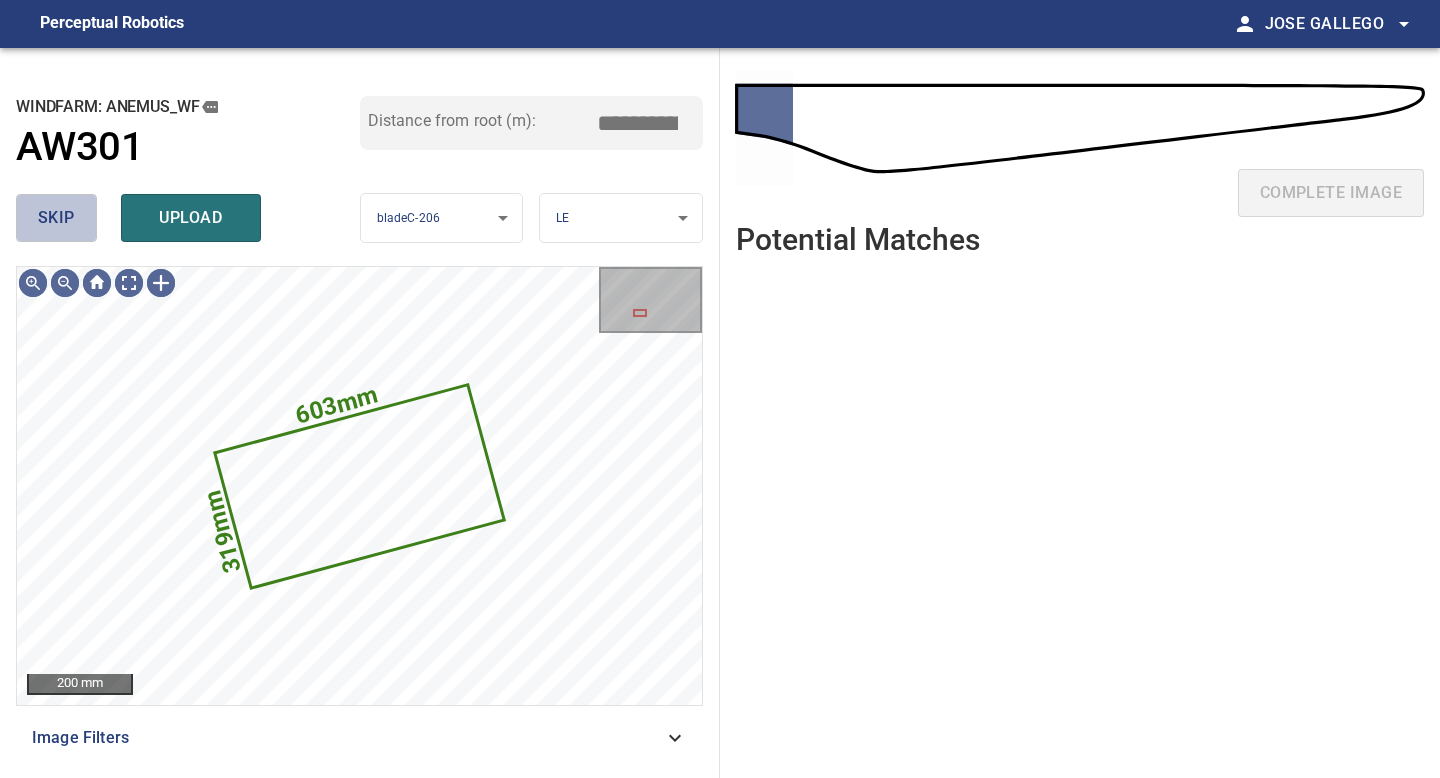 click on "skip" at bounding box center [56, 218] 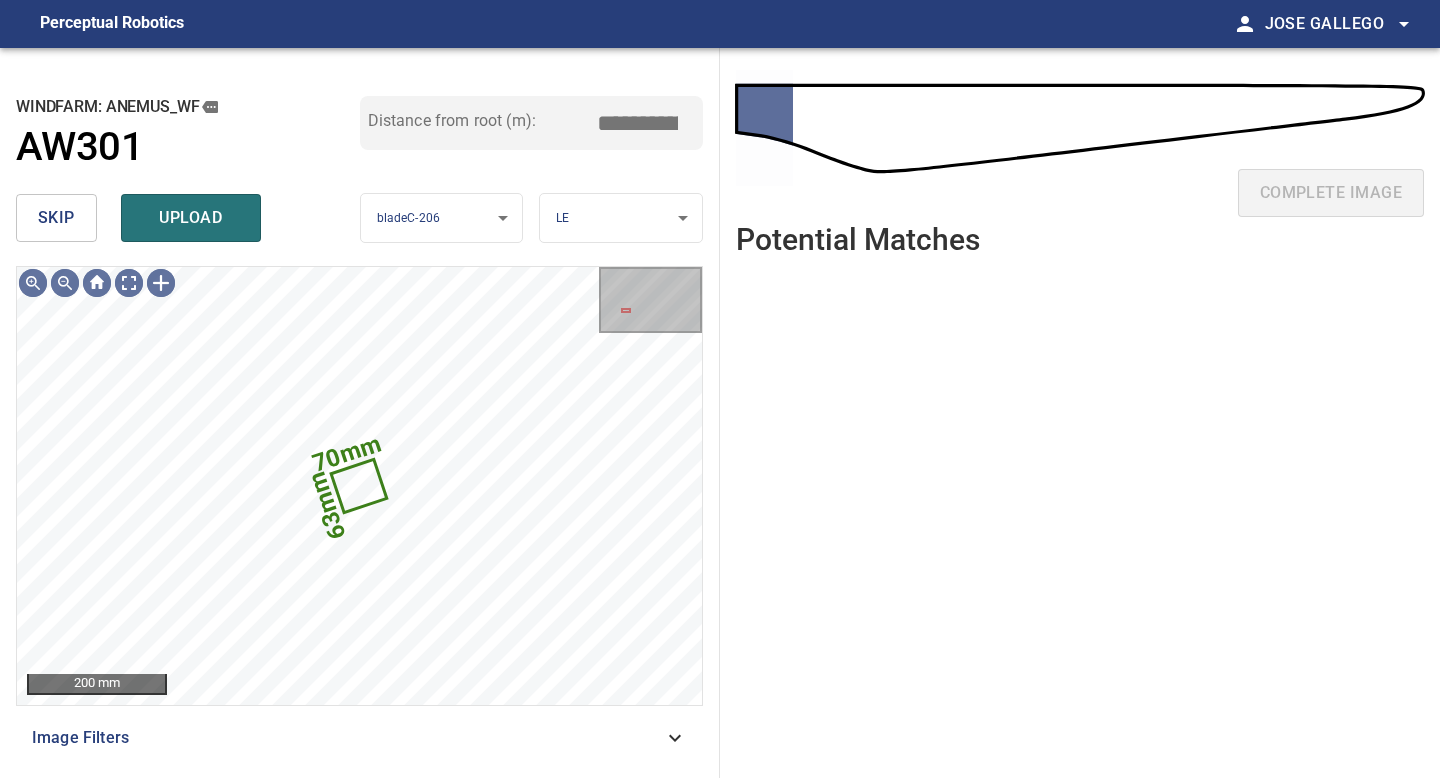 click on "skip" at bounding box center (56, 218) 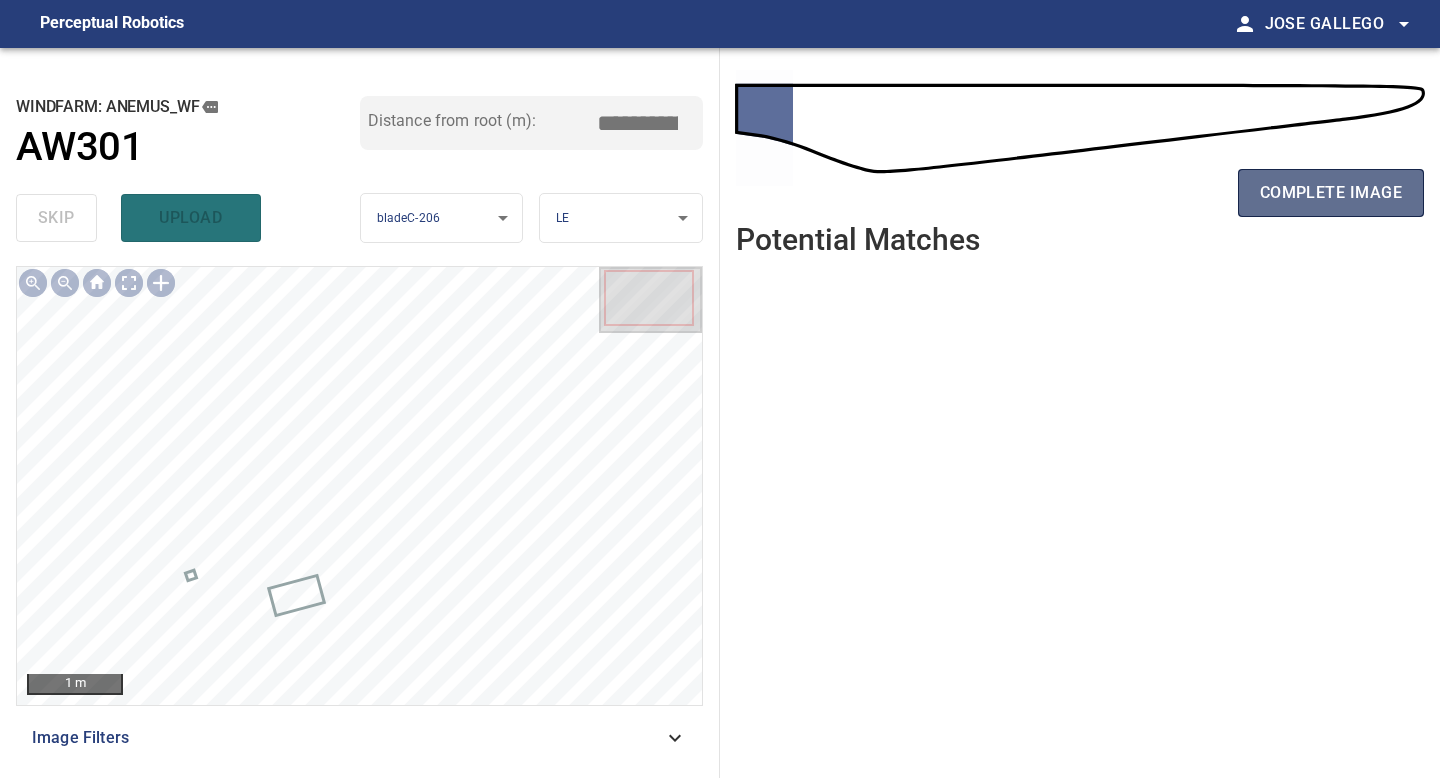 click on "complete image" at bounding box center (1331, 193) 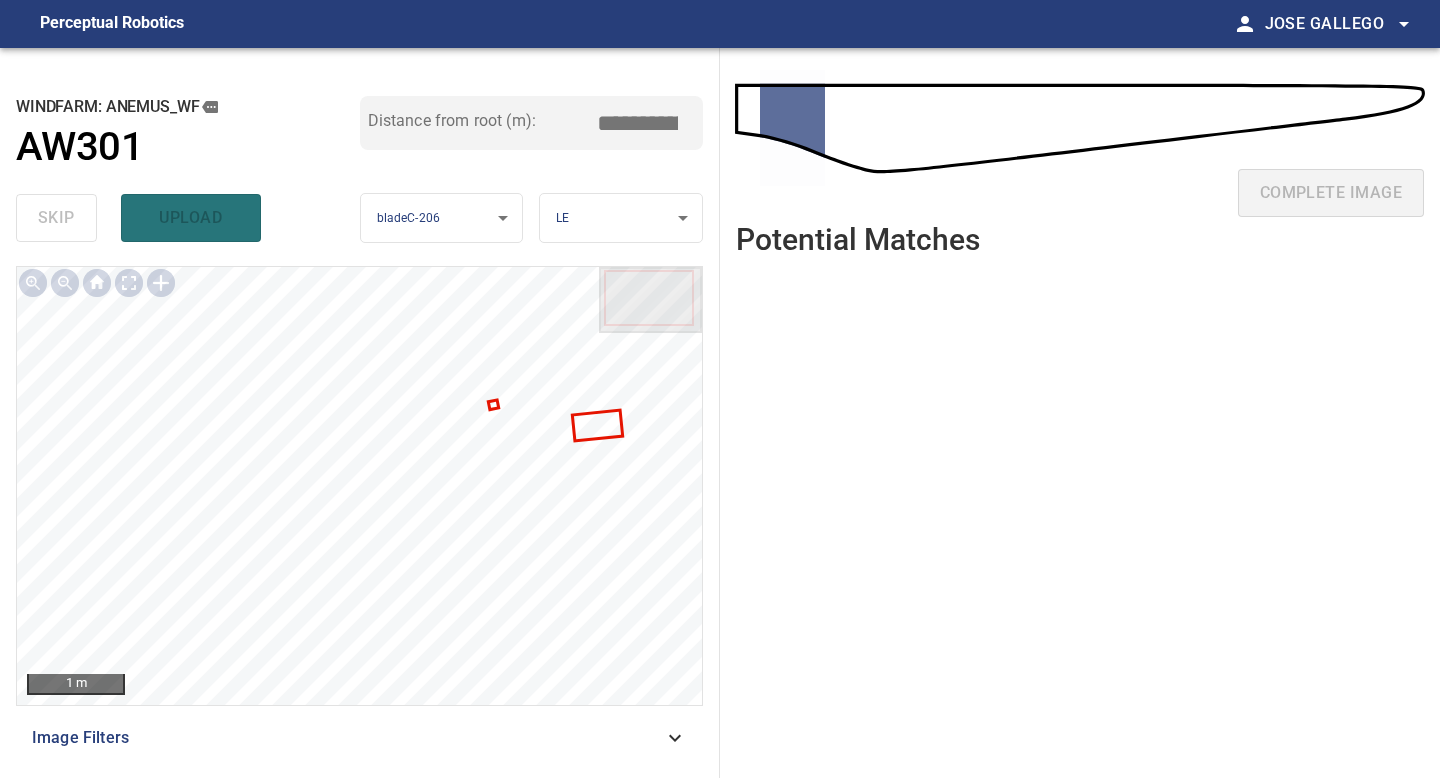 click at bounding box center (1080, 509) 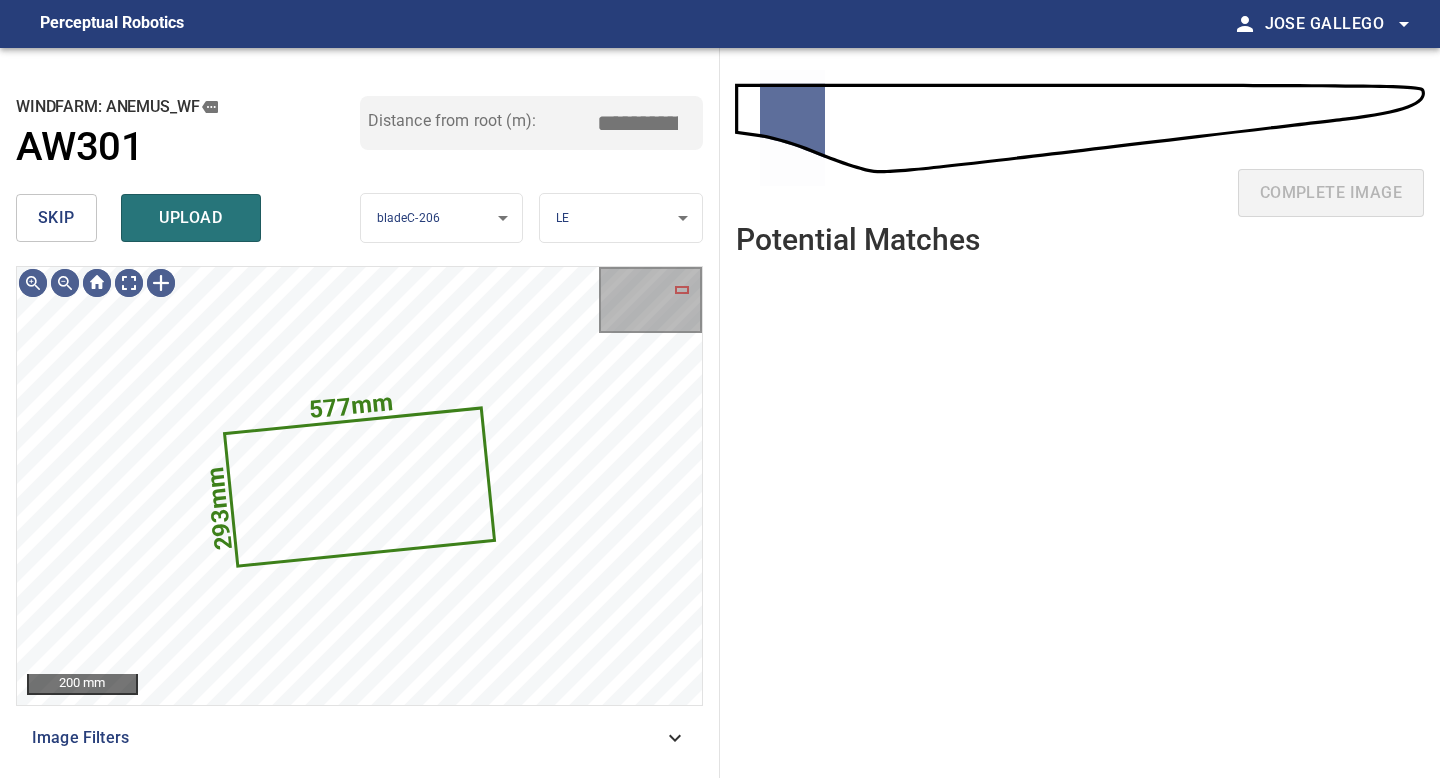click on "skip" at bounding box center [56, 218] 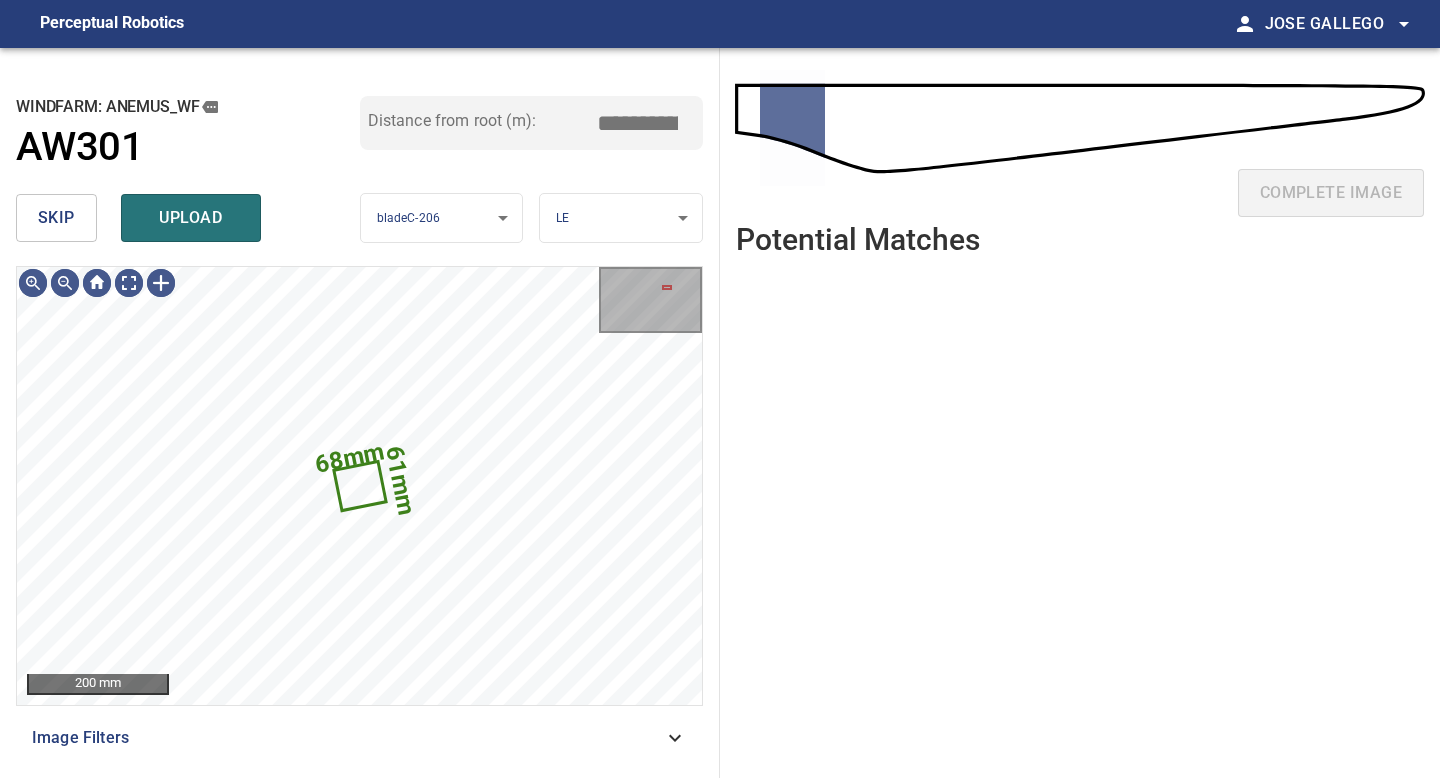 click on "skip" at bounding box center (56, 218) 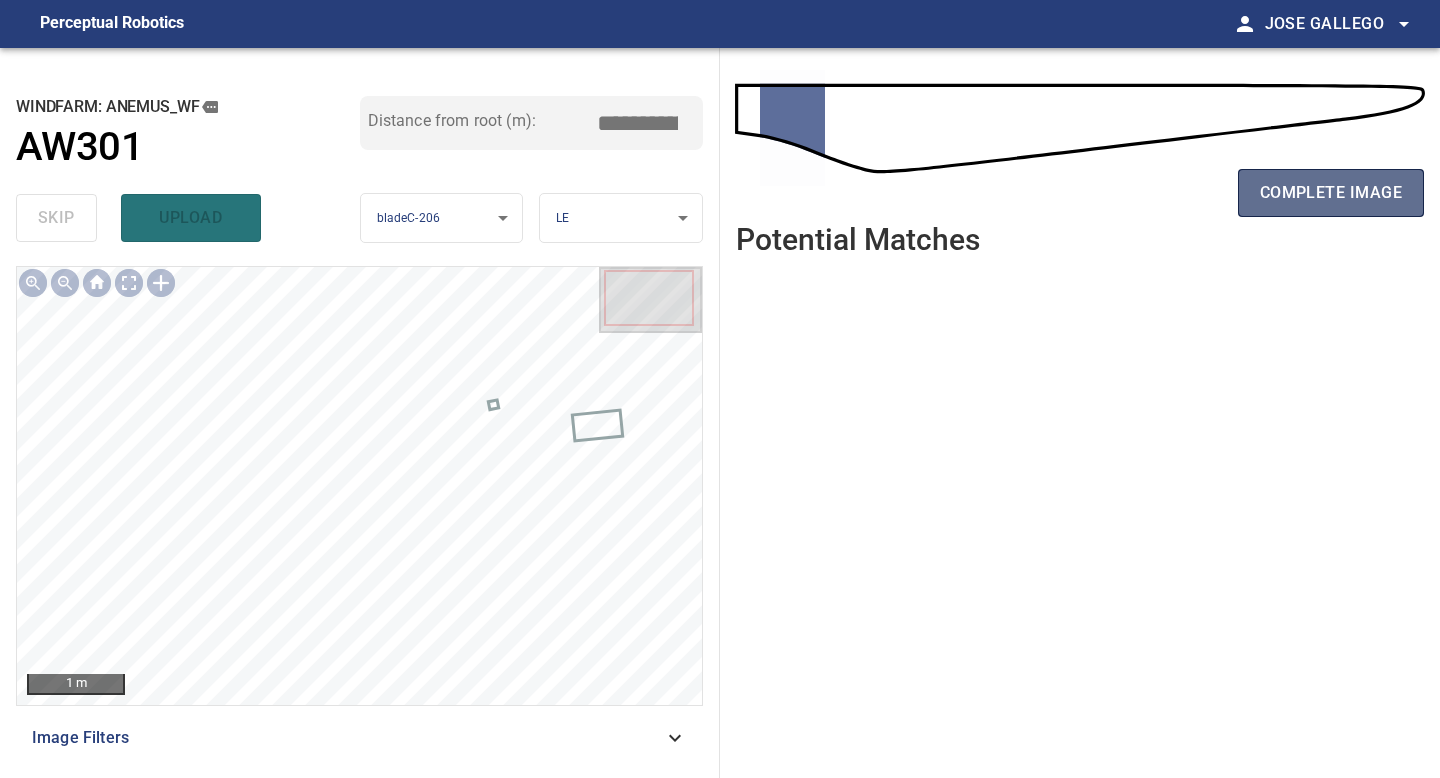 click on "complete image" at bounding box center [1331, 193] 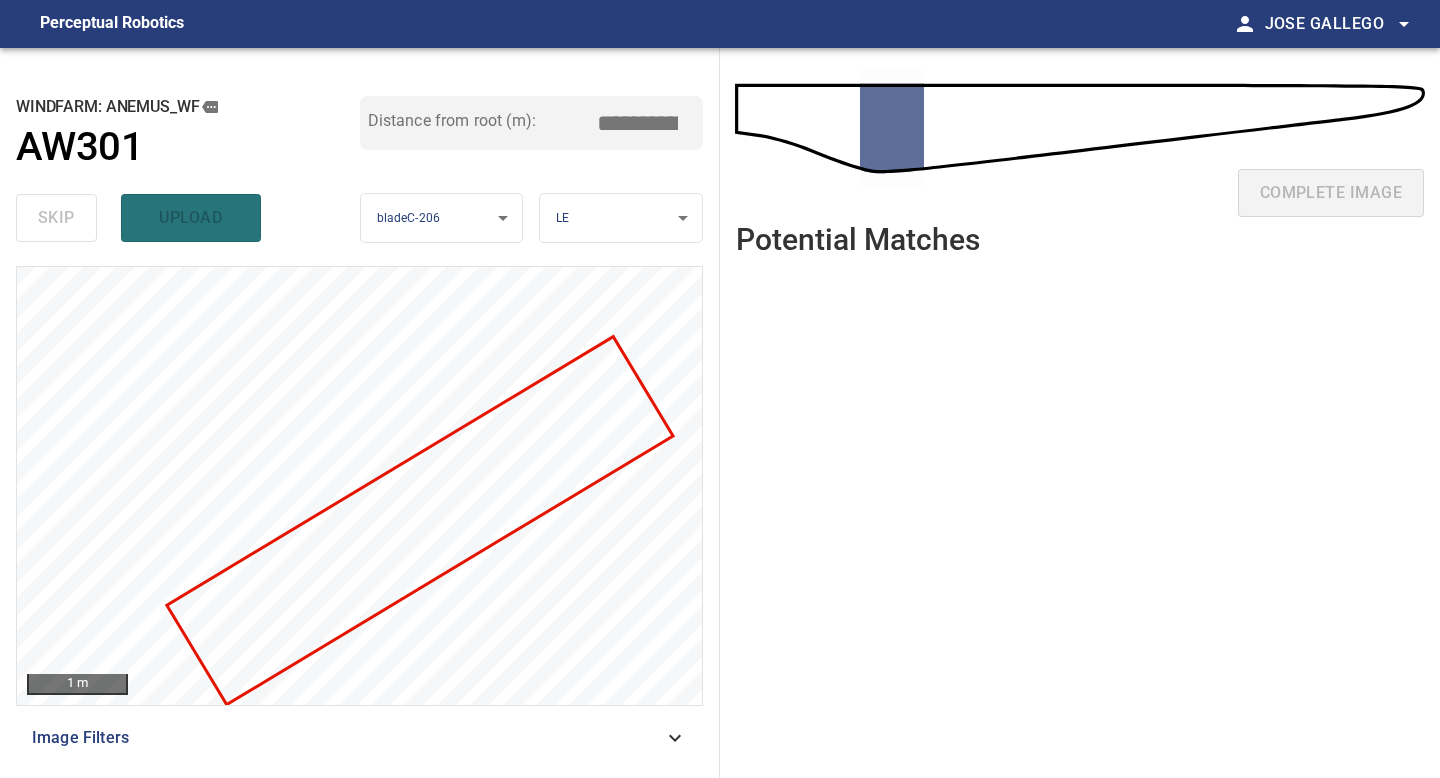 click at bounding box center (1080, 509) 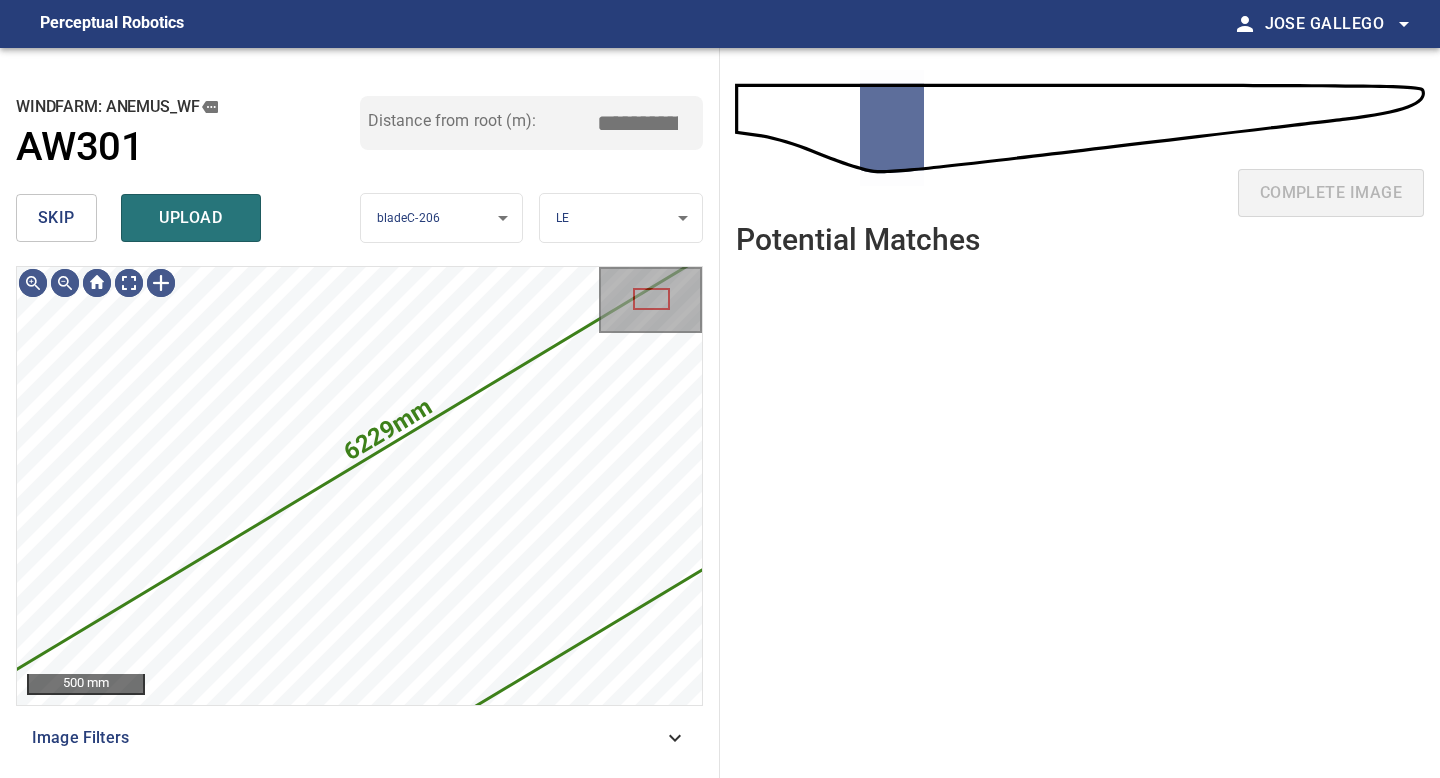 click on "skip" at bounding box center [56, 218] 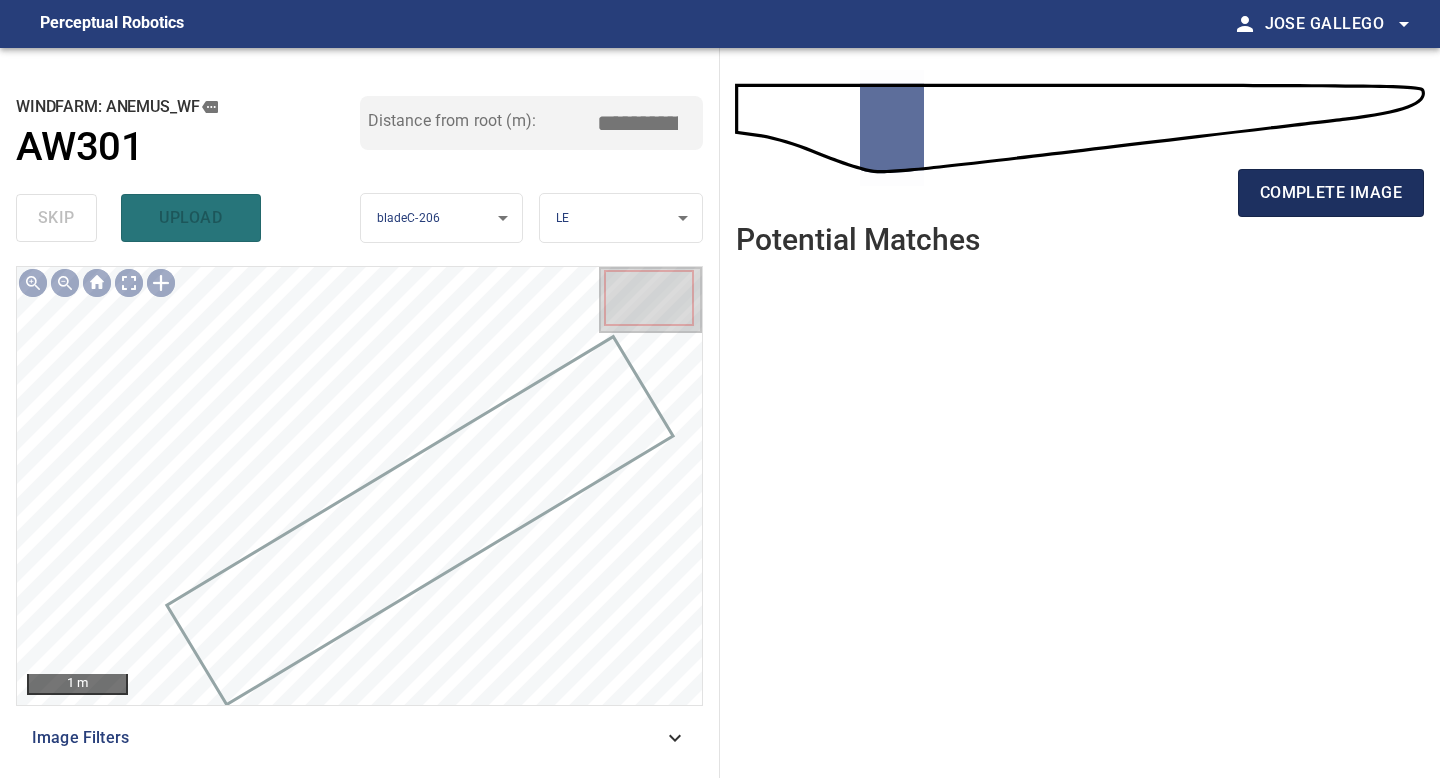 click on "complete image" at bounding box center (1331, 193) 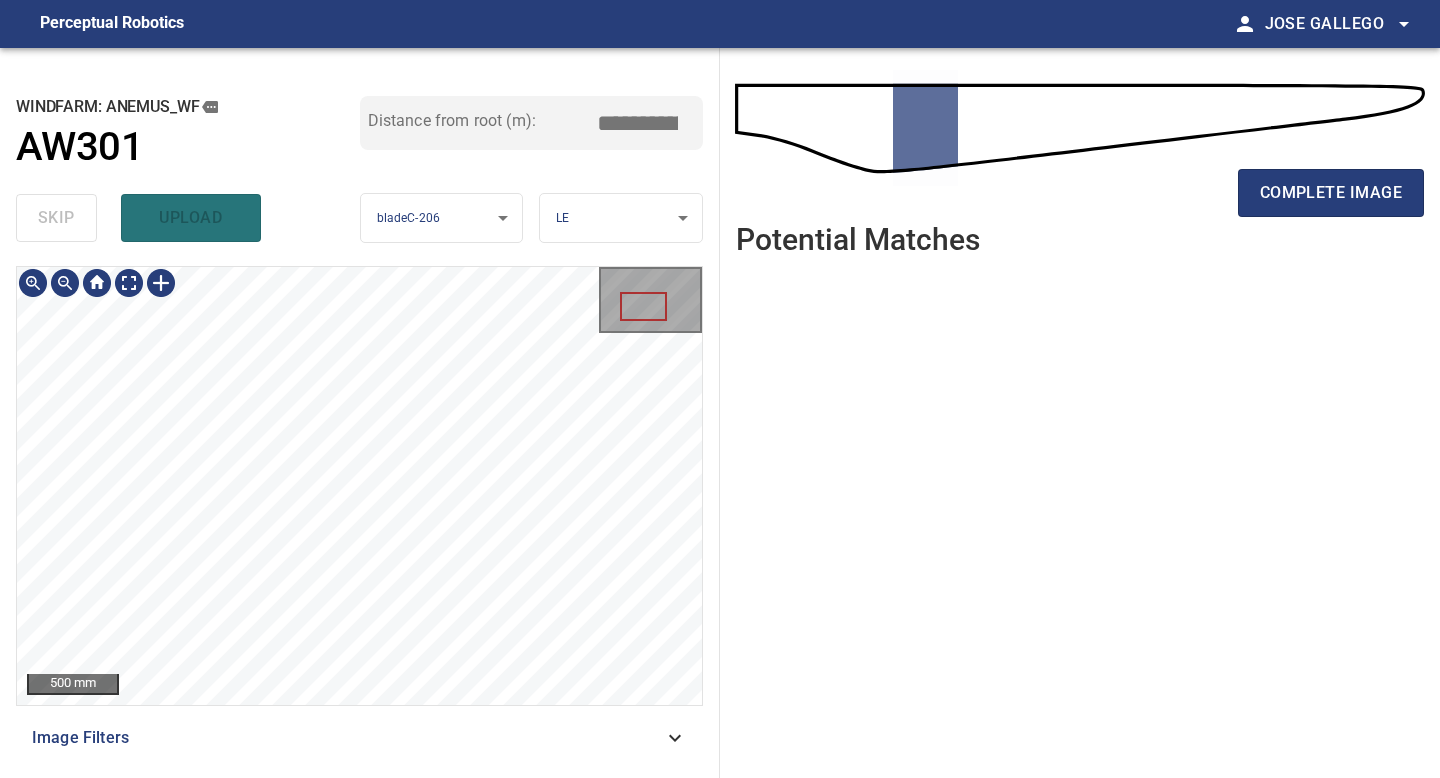click on "**********" at bounding box center (720, 413) 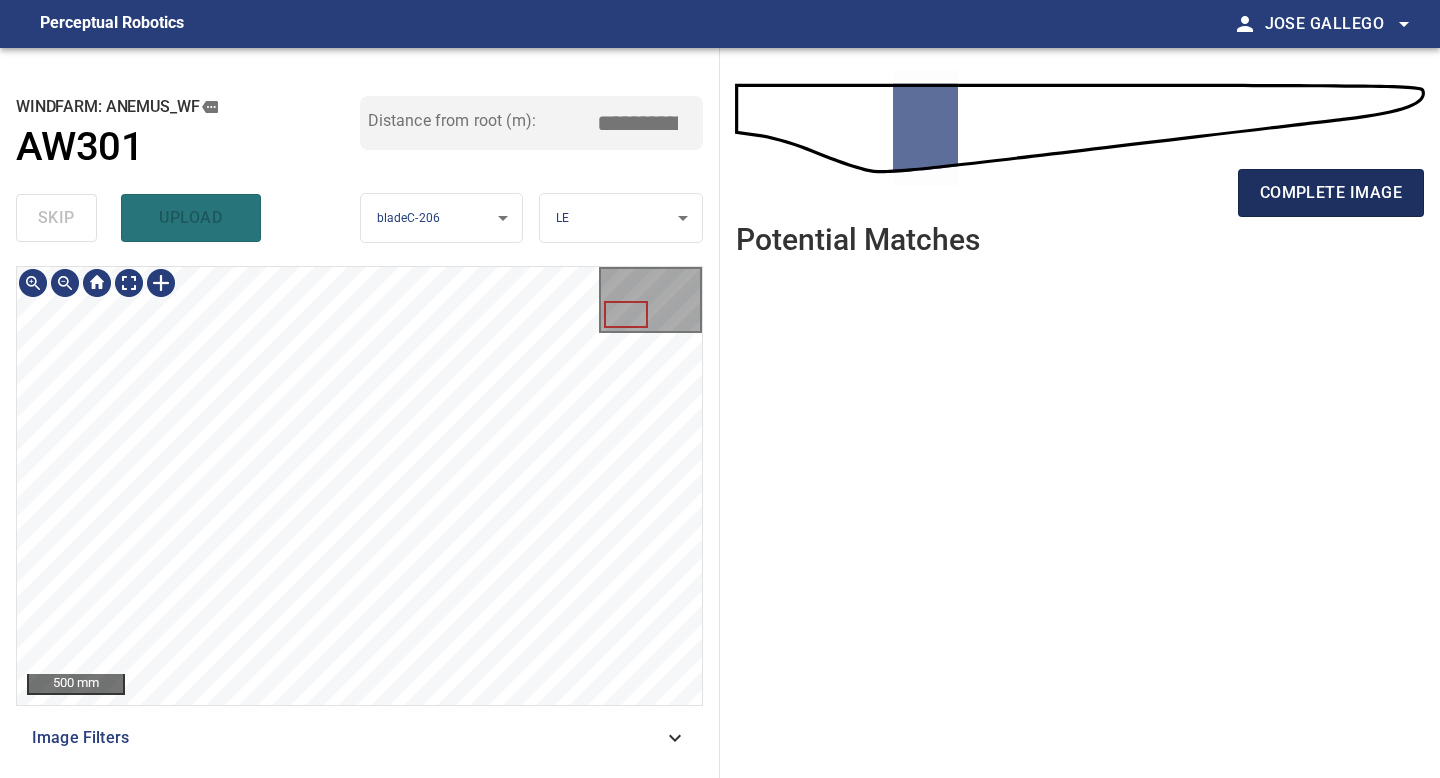 click on "complete image" at bounding box center [1331, 193] 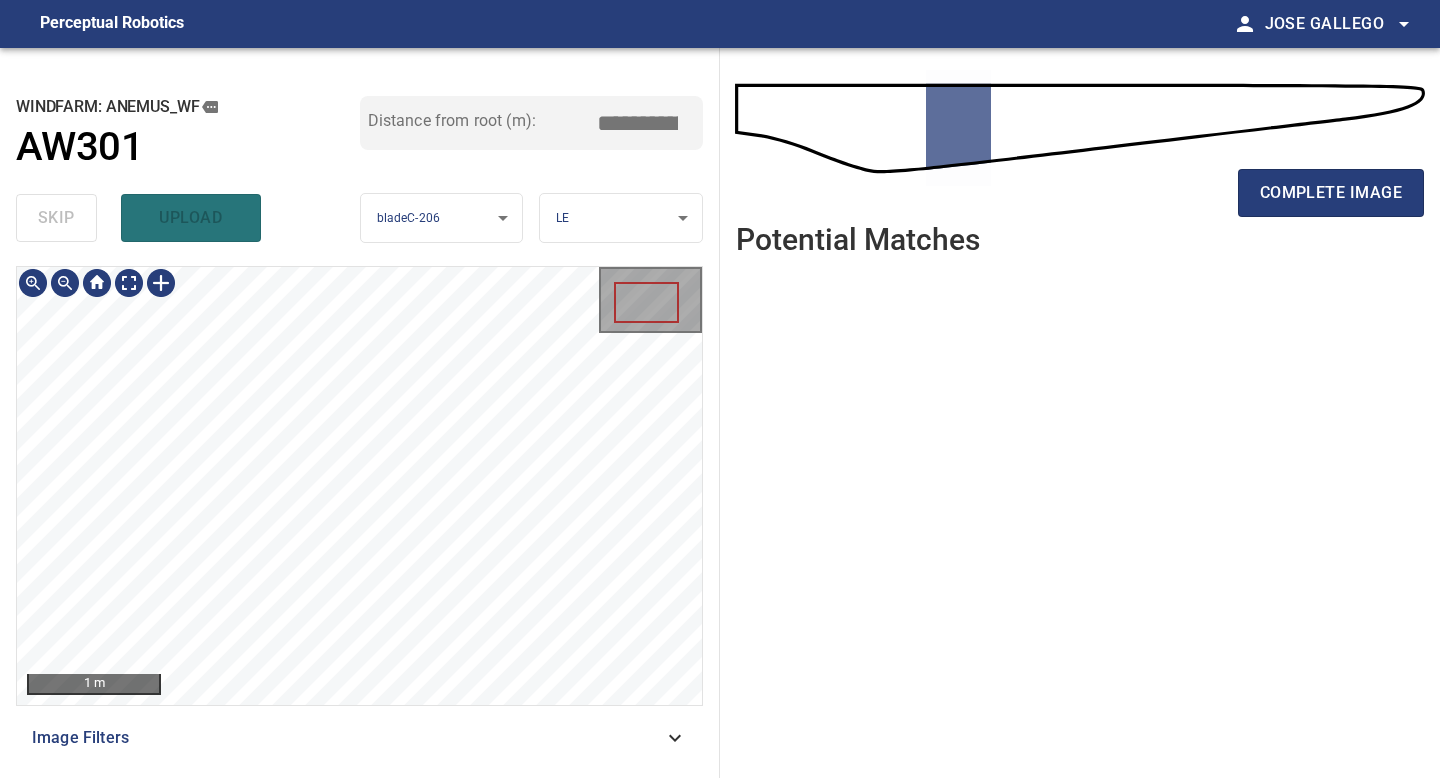 click on "**********" at bounding box center [720, 413] 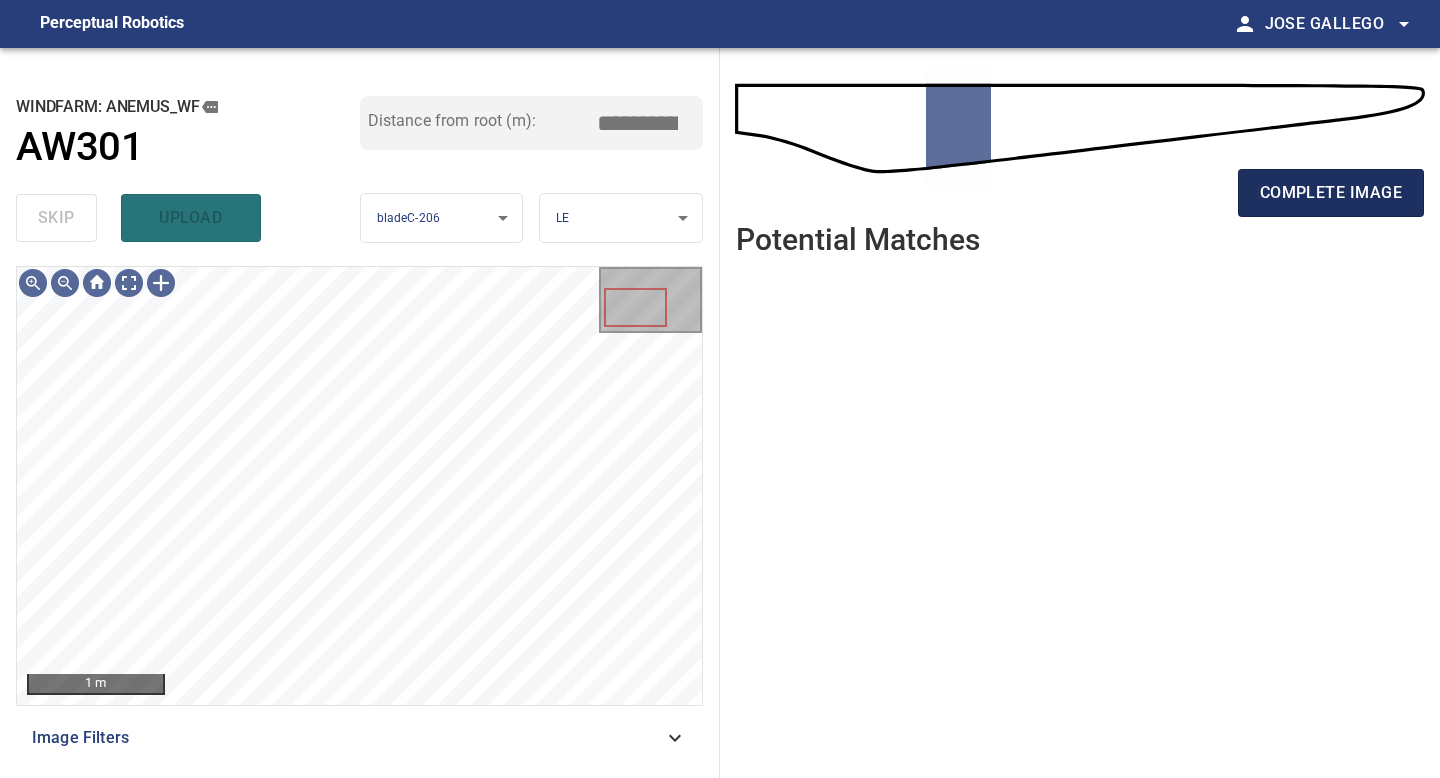 click on "complete image" at bounding box center (1331, 193) 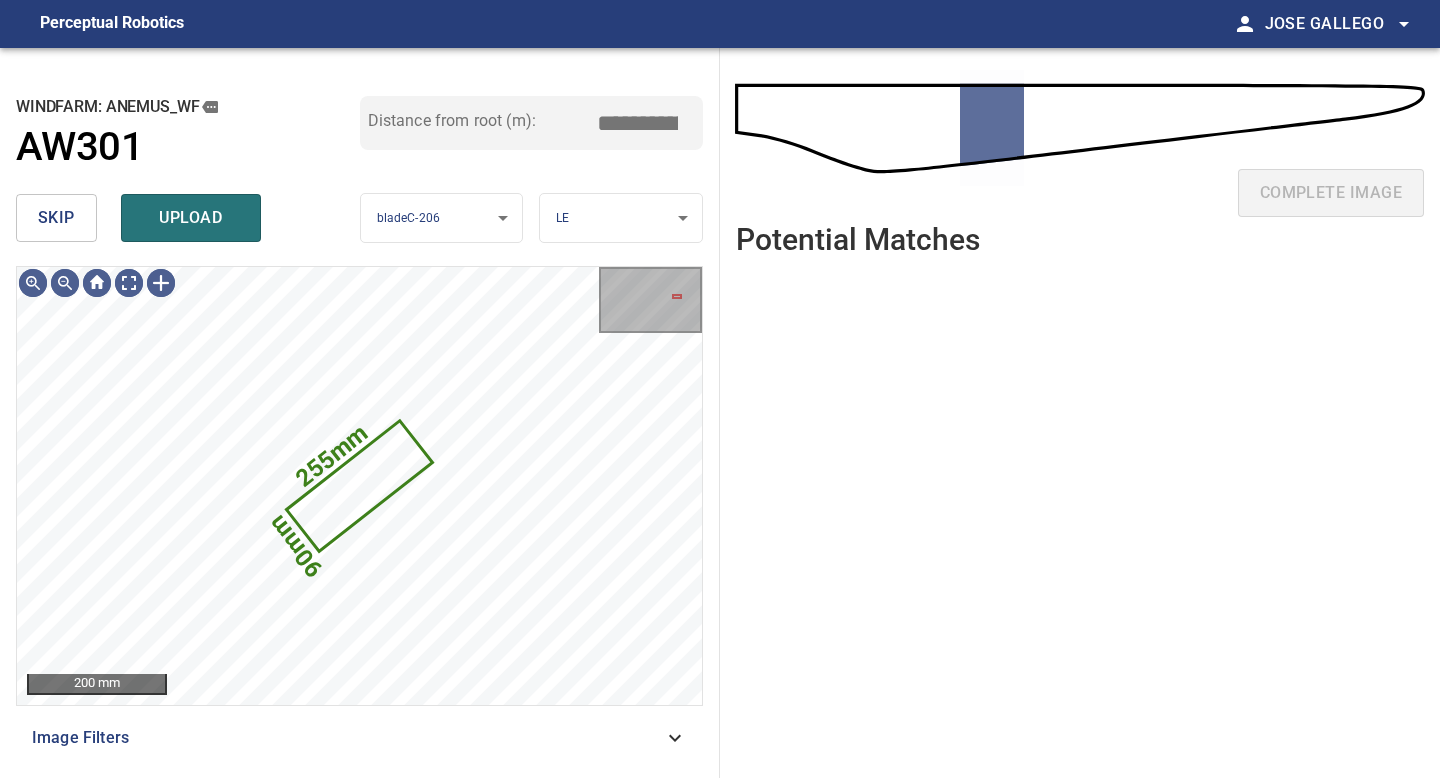 click on "skip" at bounding box center (56, 218) 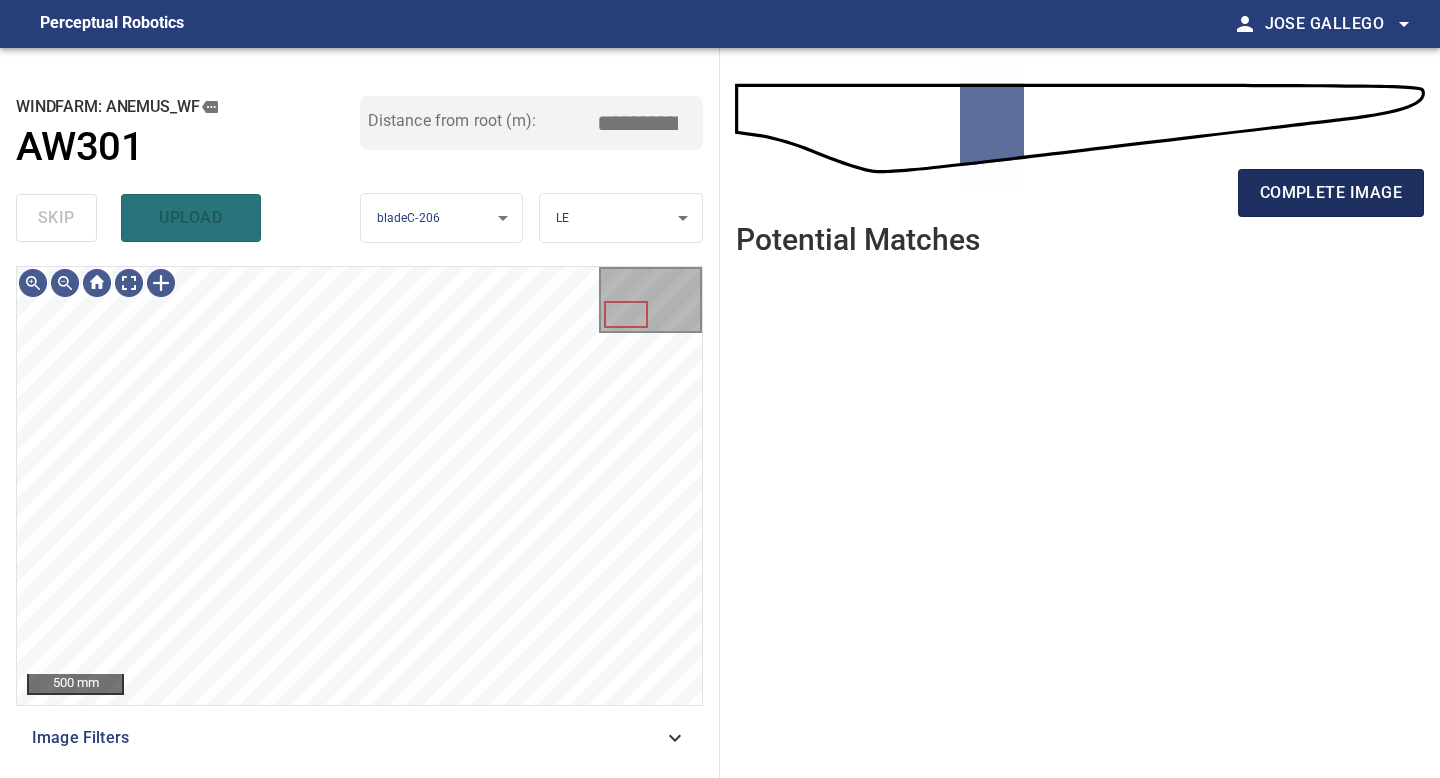 click on "complete image" at bounding box center (1331, 193) 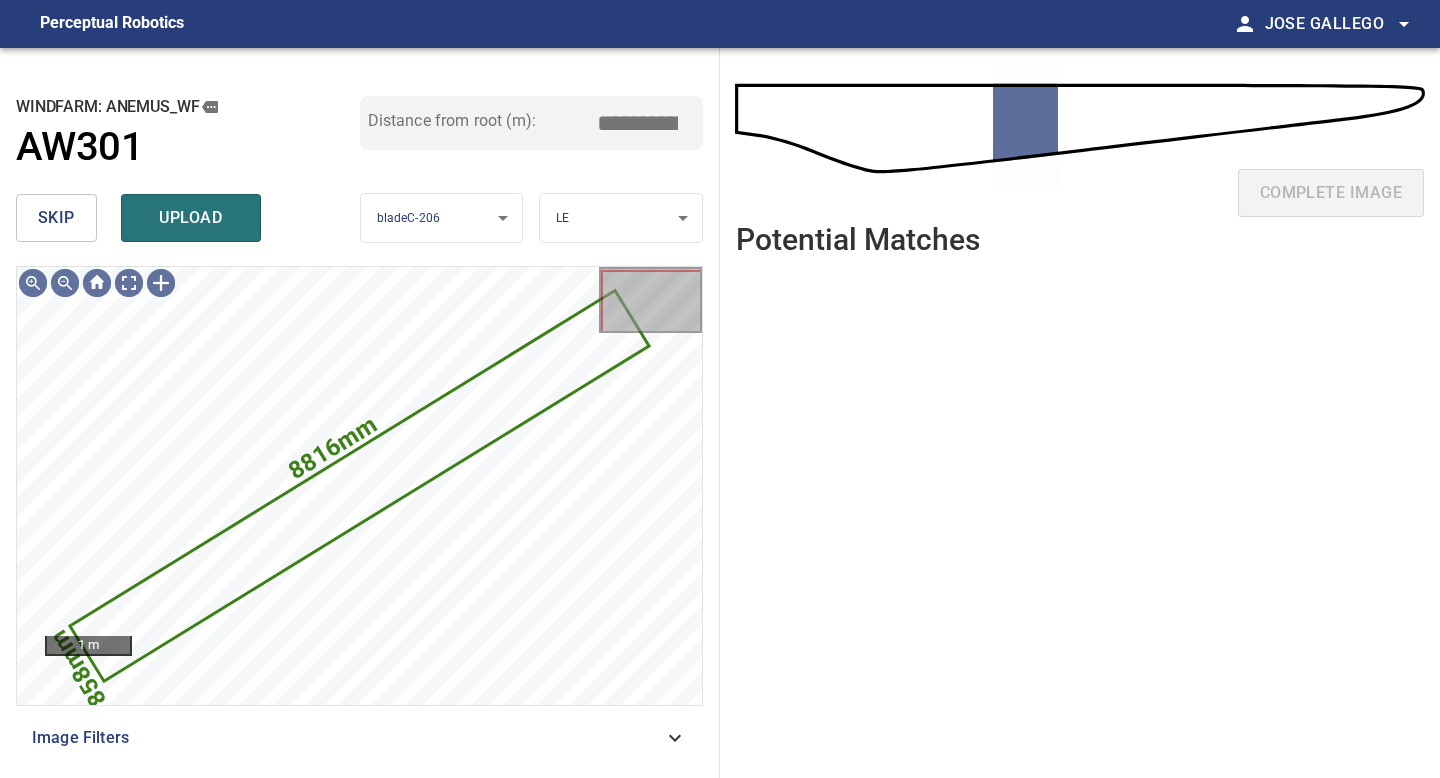 click on "skip" at bounding box center [56, 218] 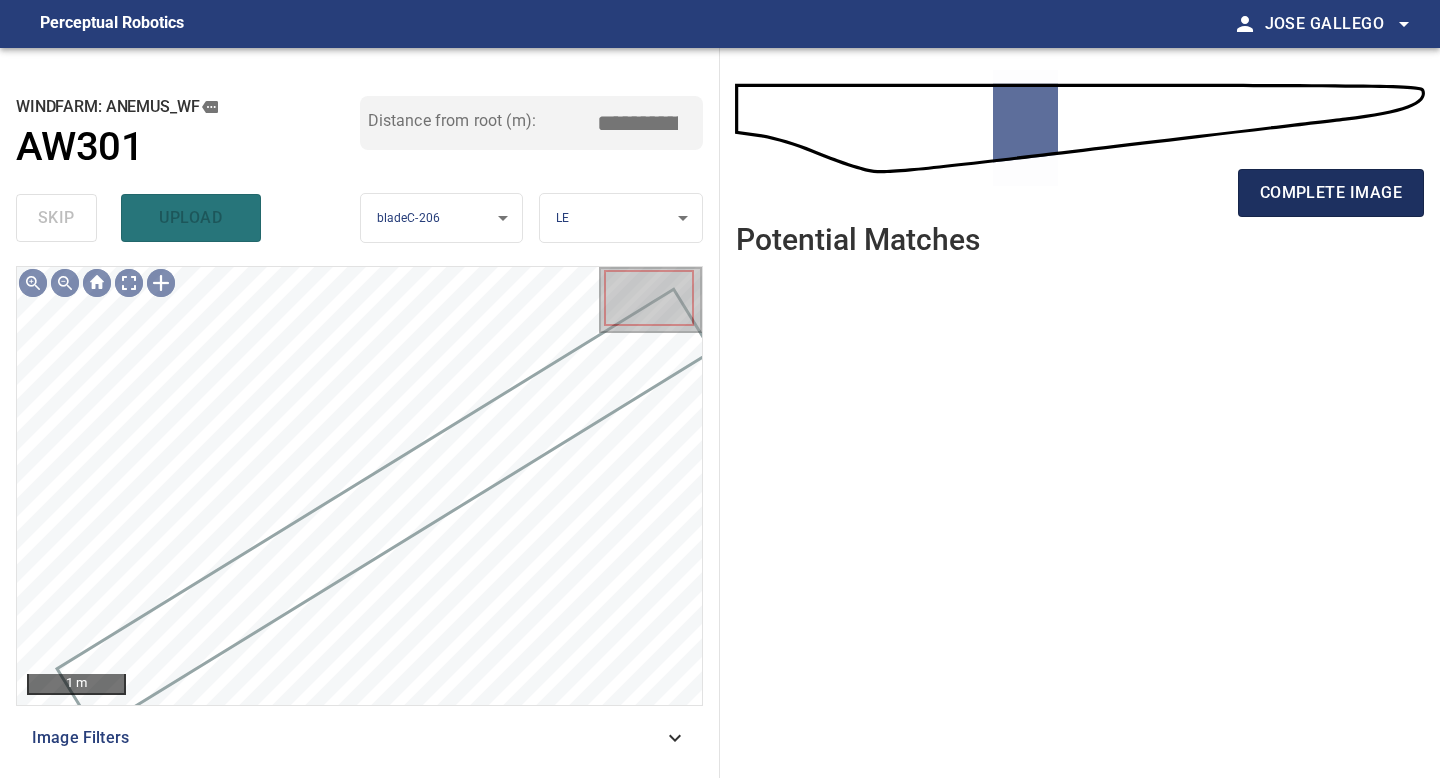 click on "complete image" at bounding box center (1331, 193) 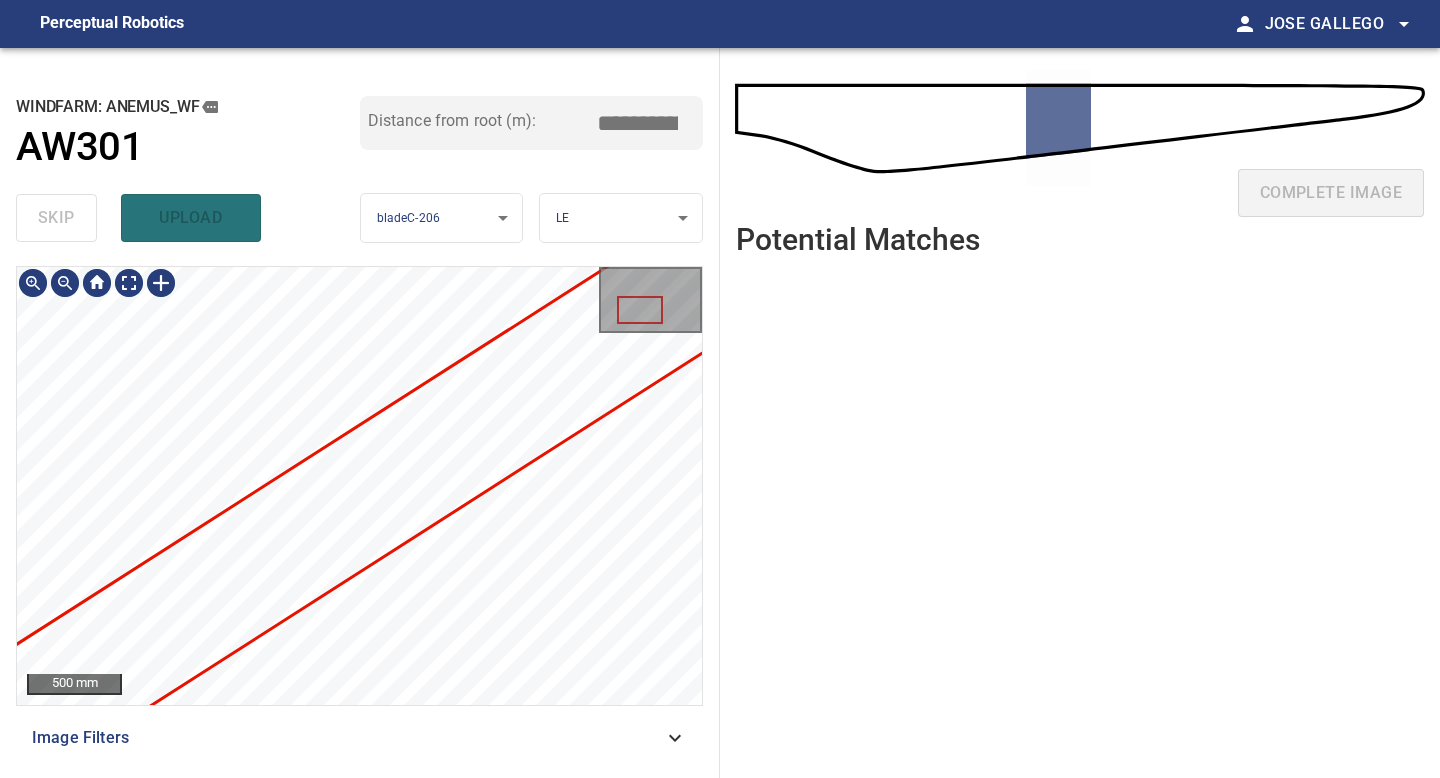 click on "**********" at bounding box center (720, 413) 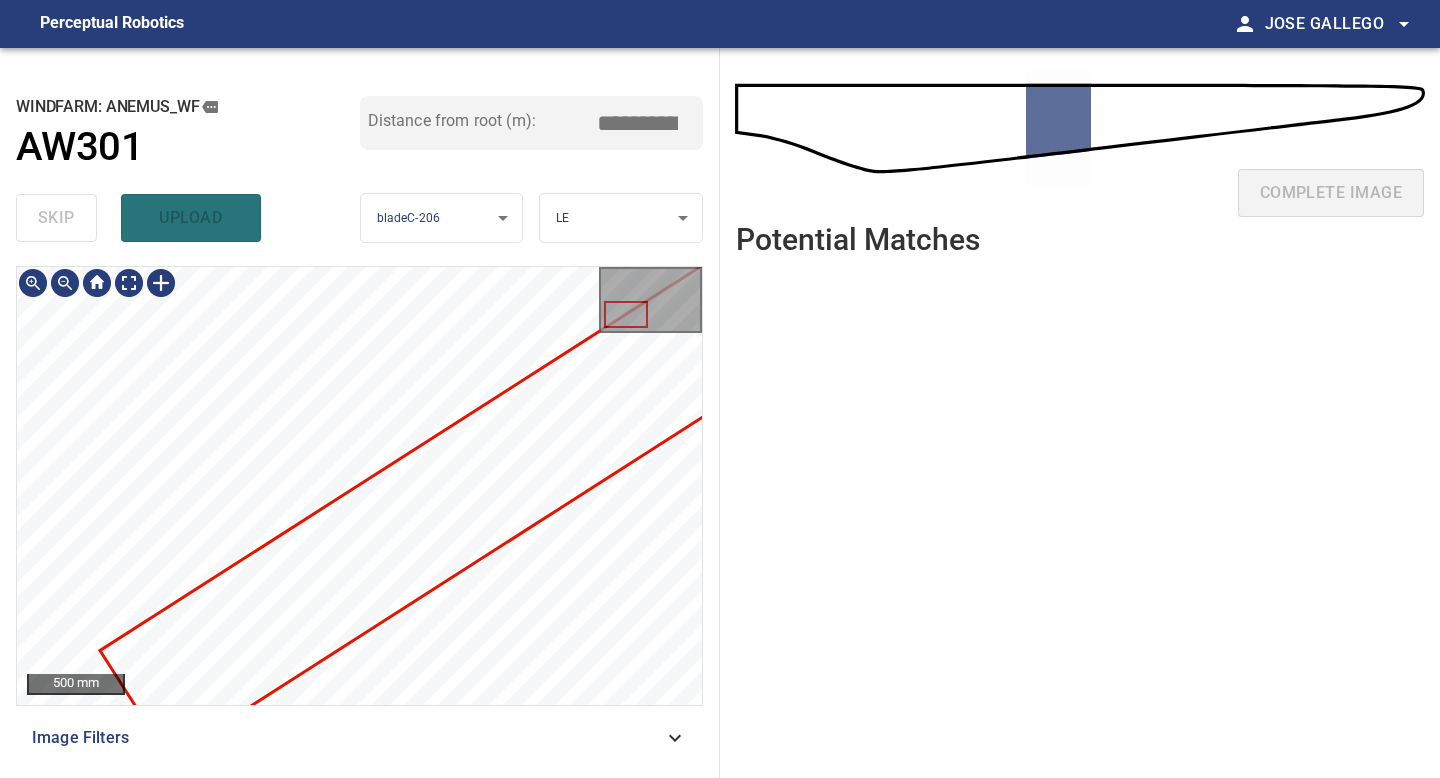 click at bounding box center (359, 486) 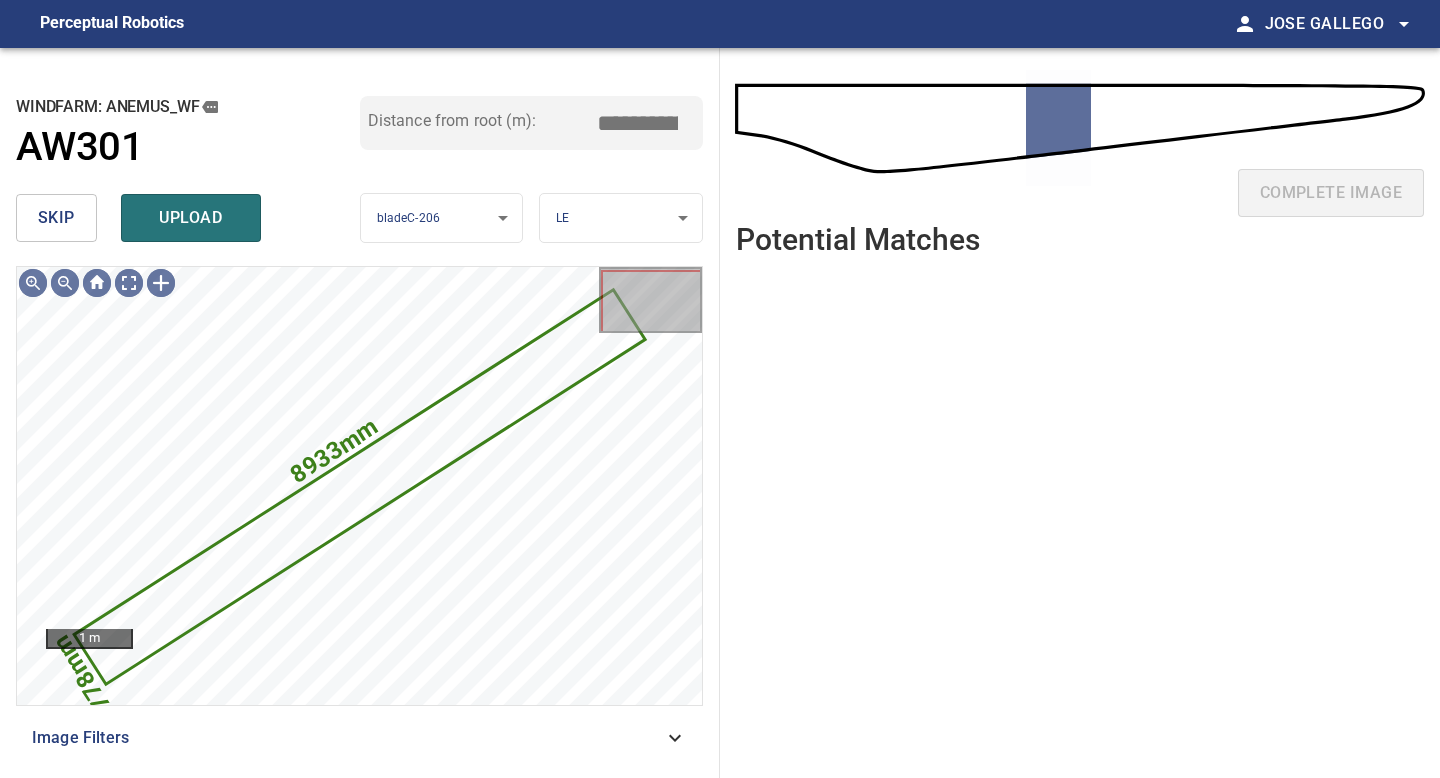 click on "skip" at bounding box center [56, 218] 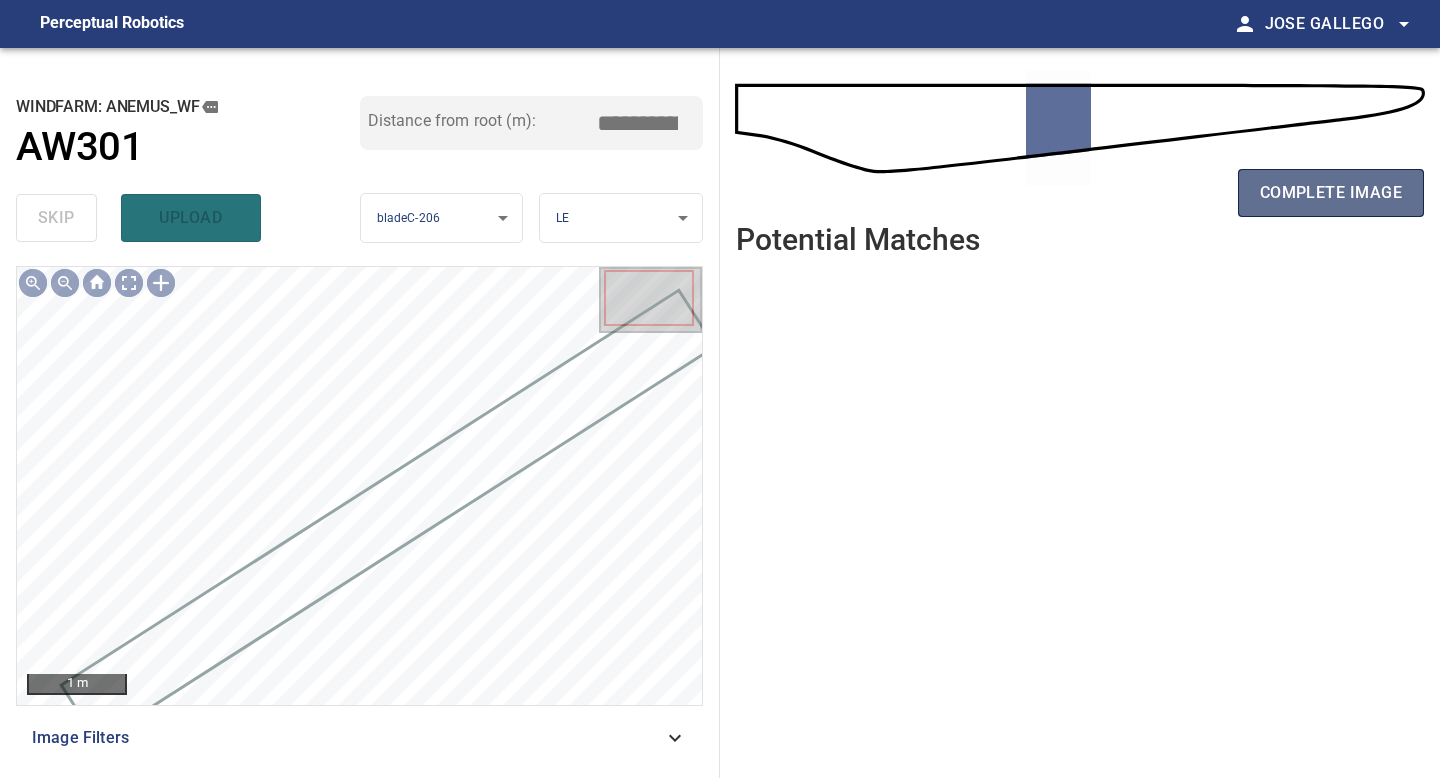 click on "complete image" at bounding box center [1331, 193] 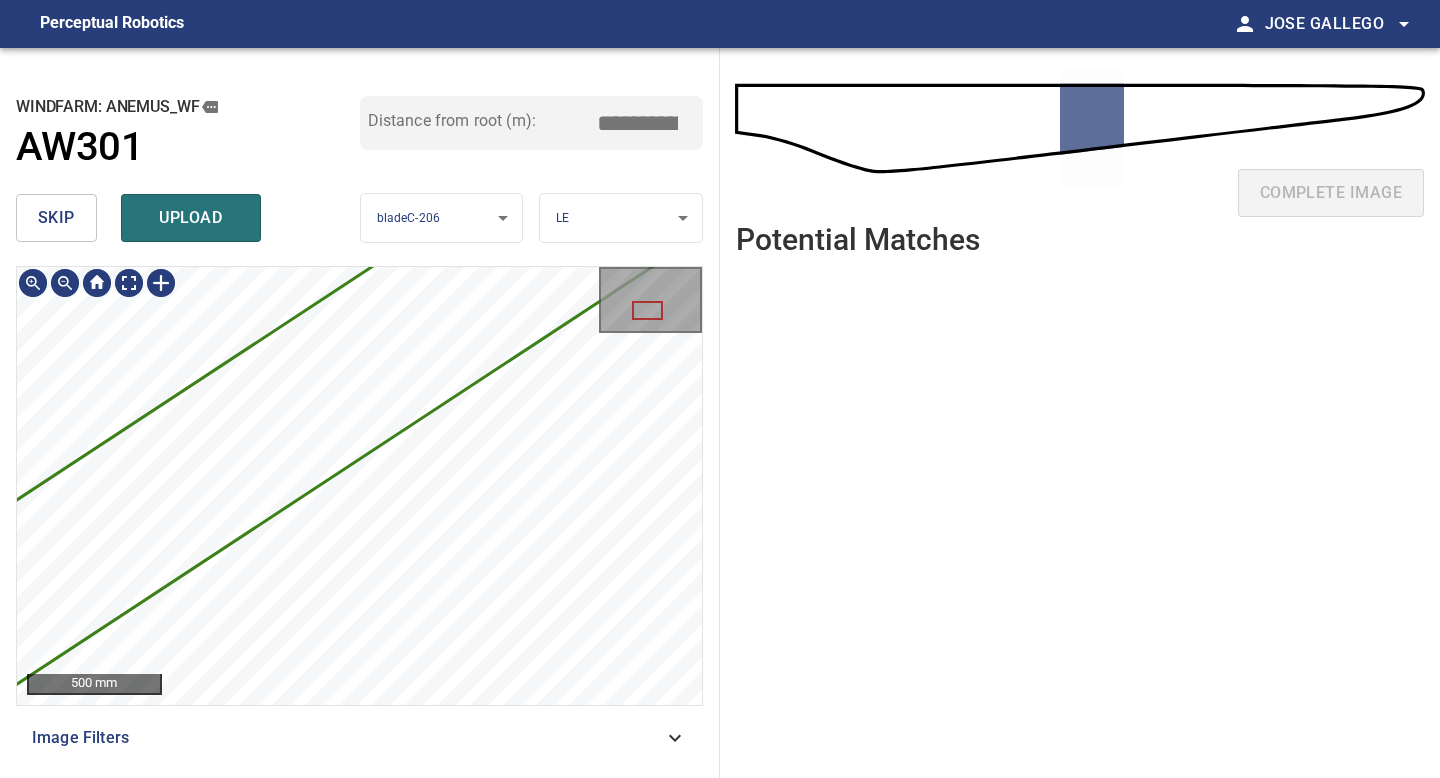 click on "**********" at bounding box center [720, 413] 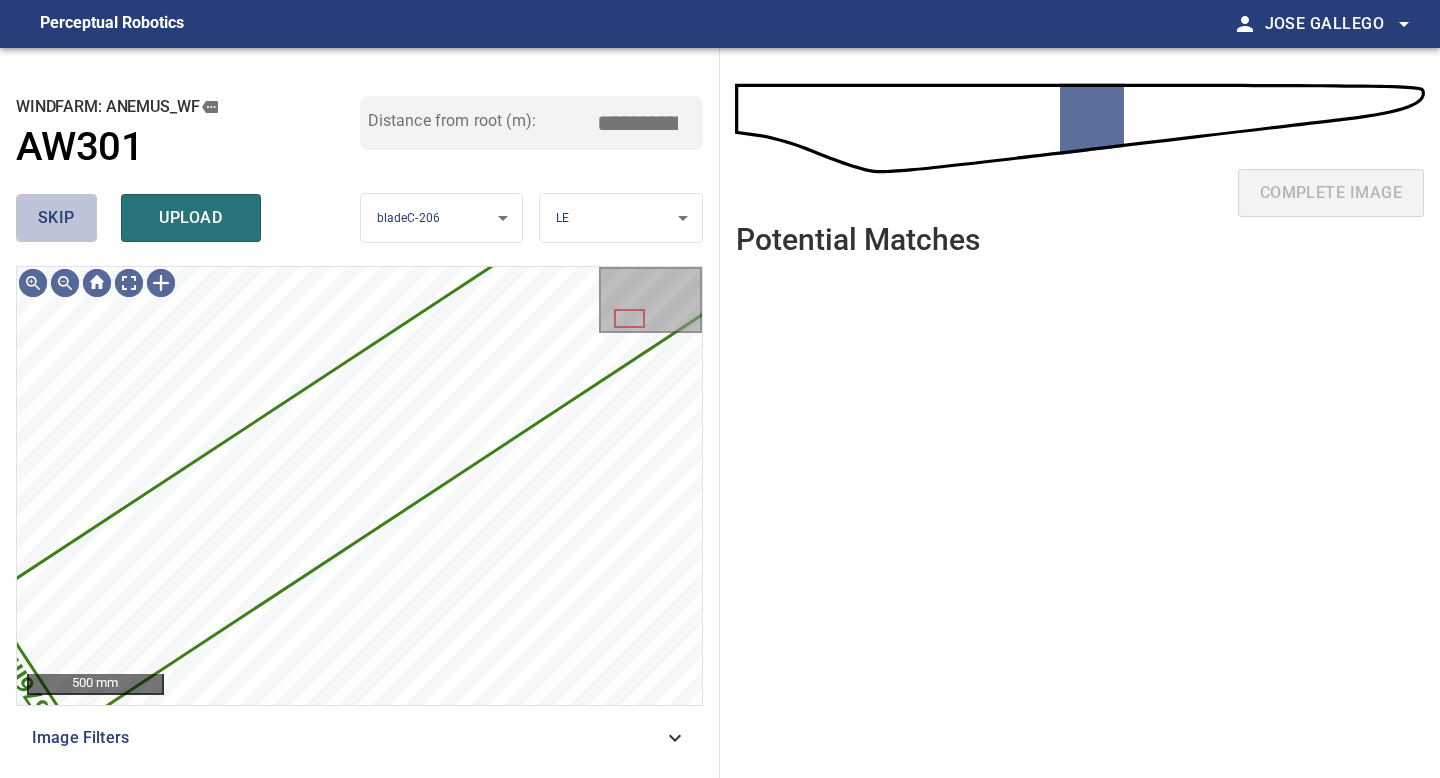 click on "skip" at bounding box center (56, 218) 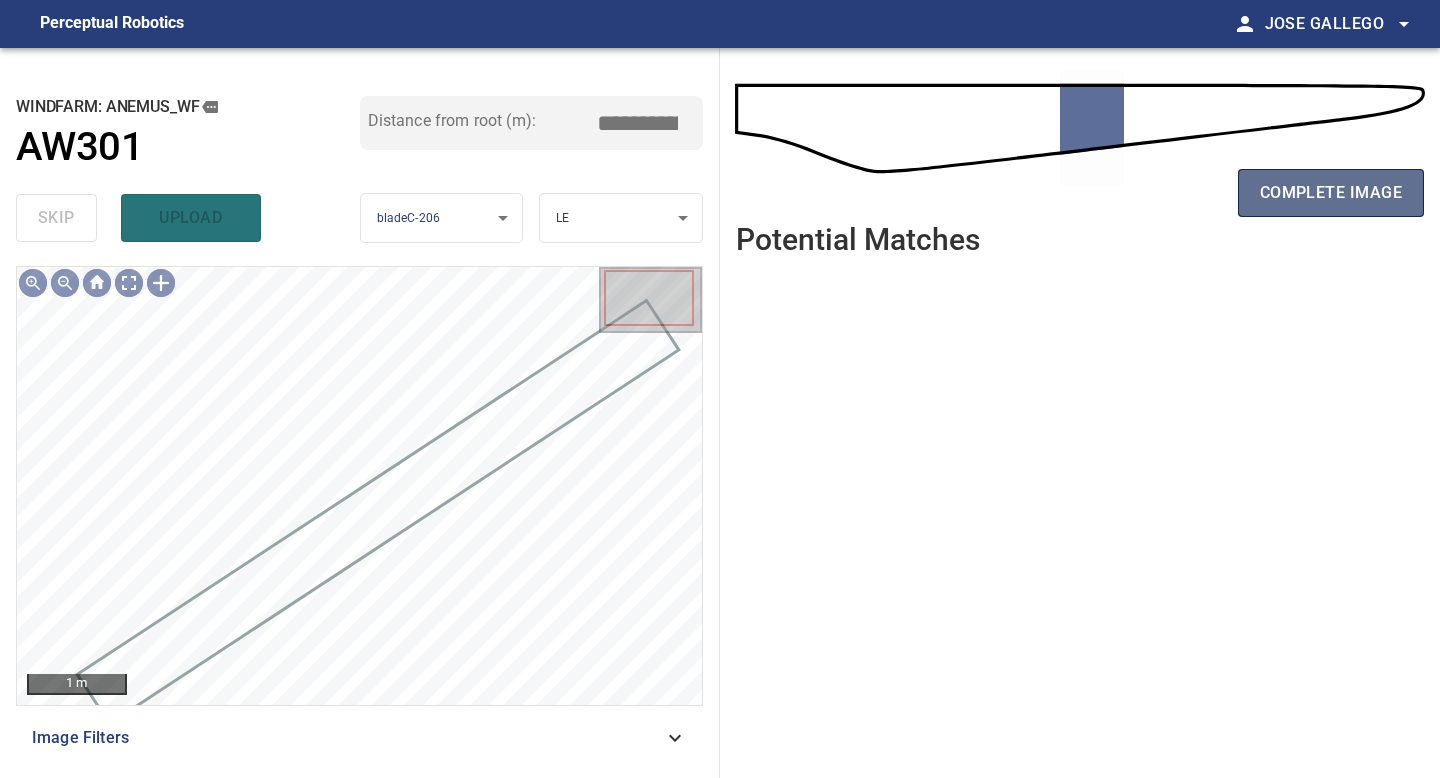 click on "complete image" at bounding box center (1331, 193) 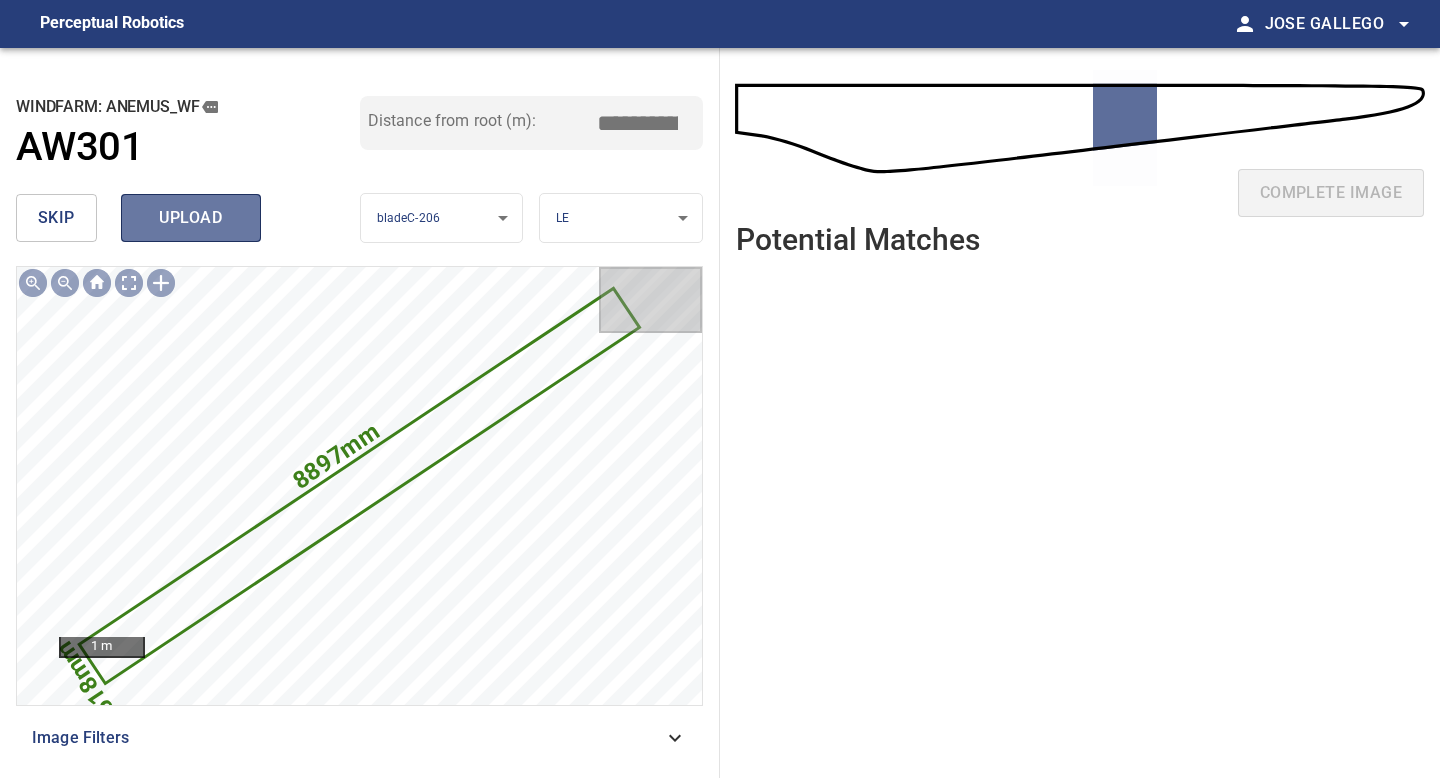 click on "upload" at bounding box center (191, 218) 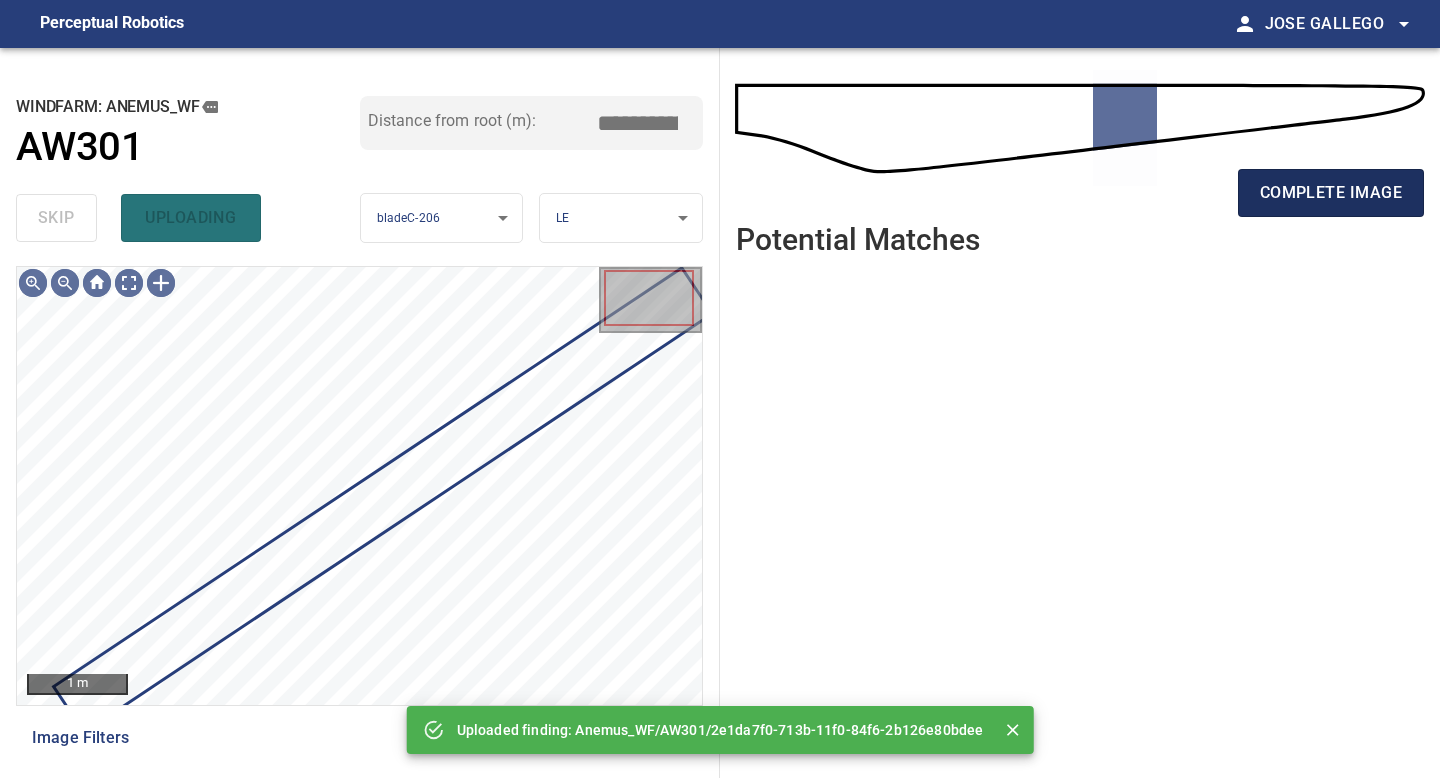 click on "complete image" at bounding box center [1331, 193] 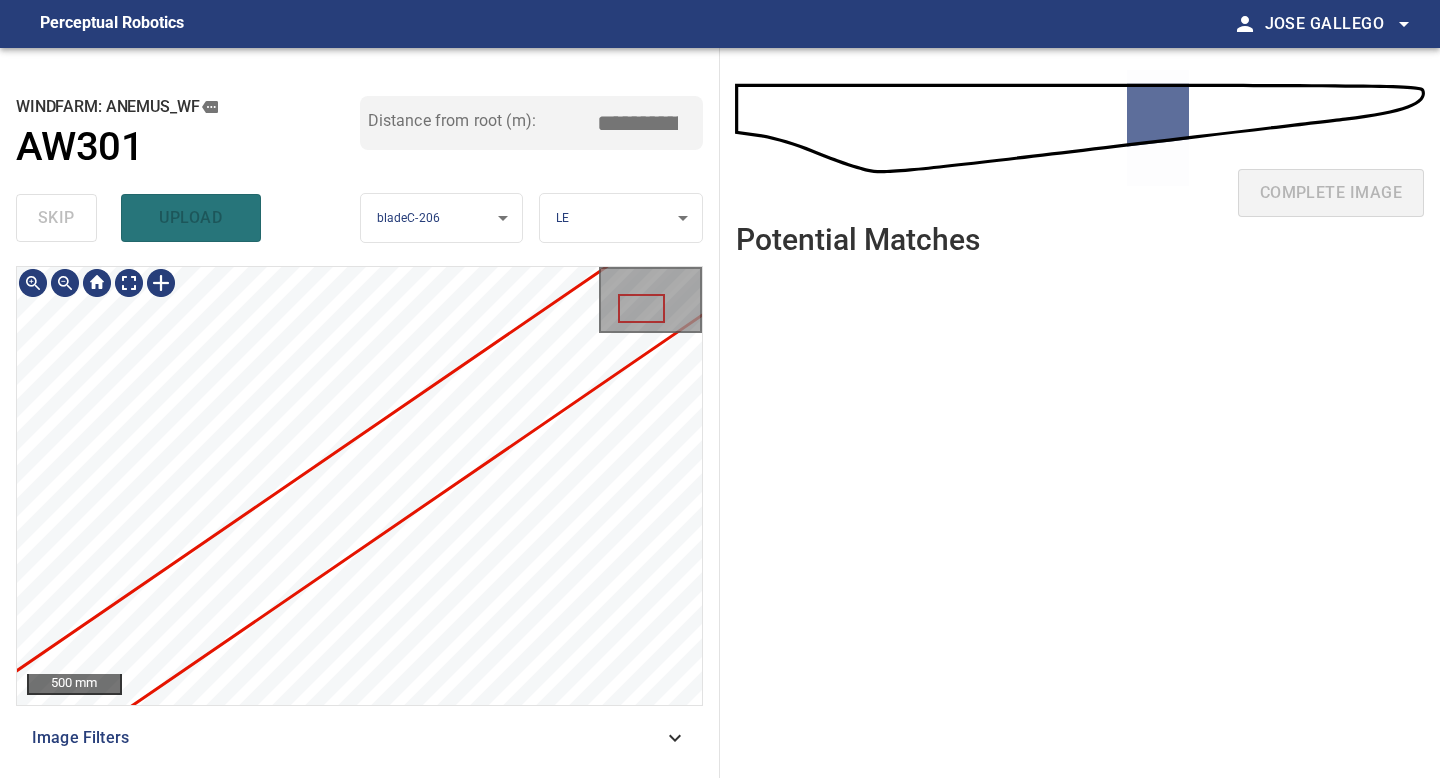click at bounding box center (359, 486) 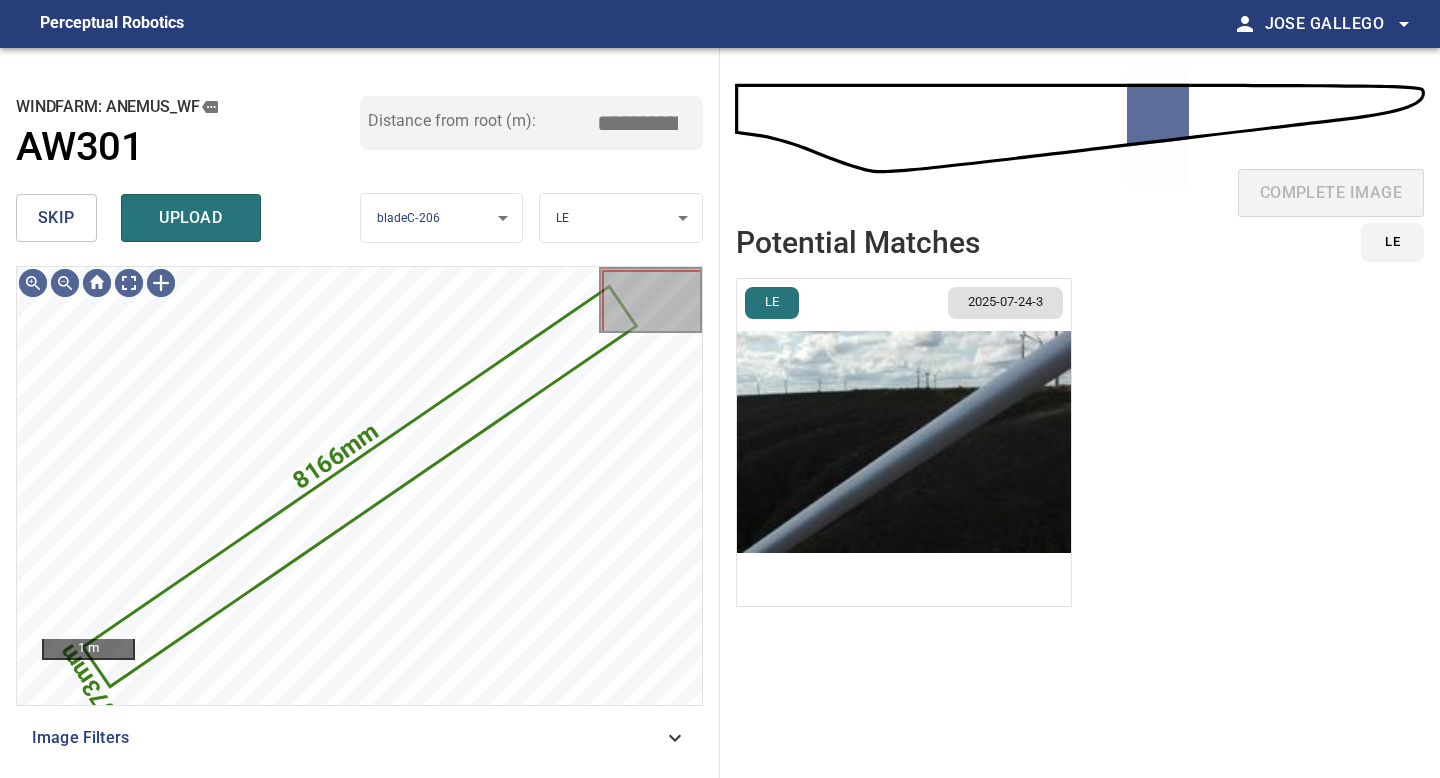 click at bounding box center [904, 442] 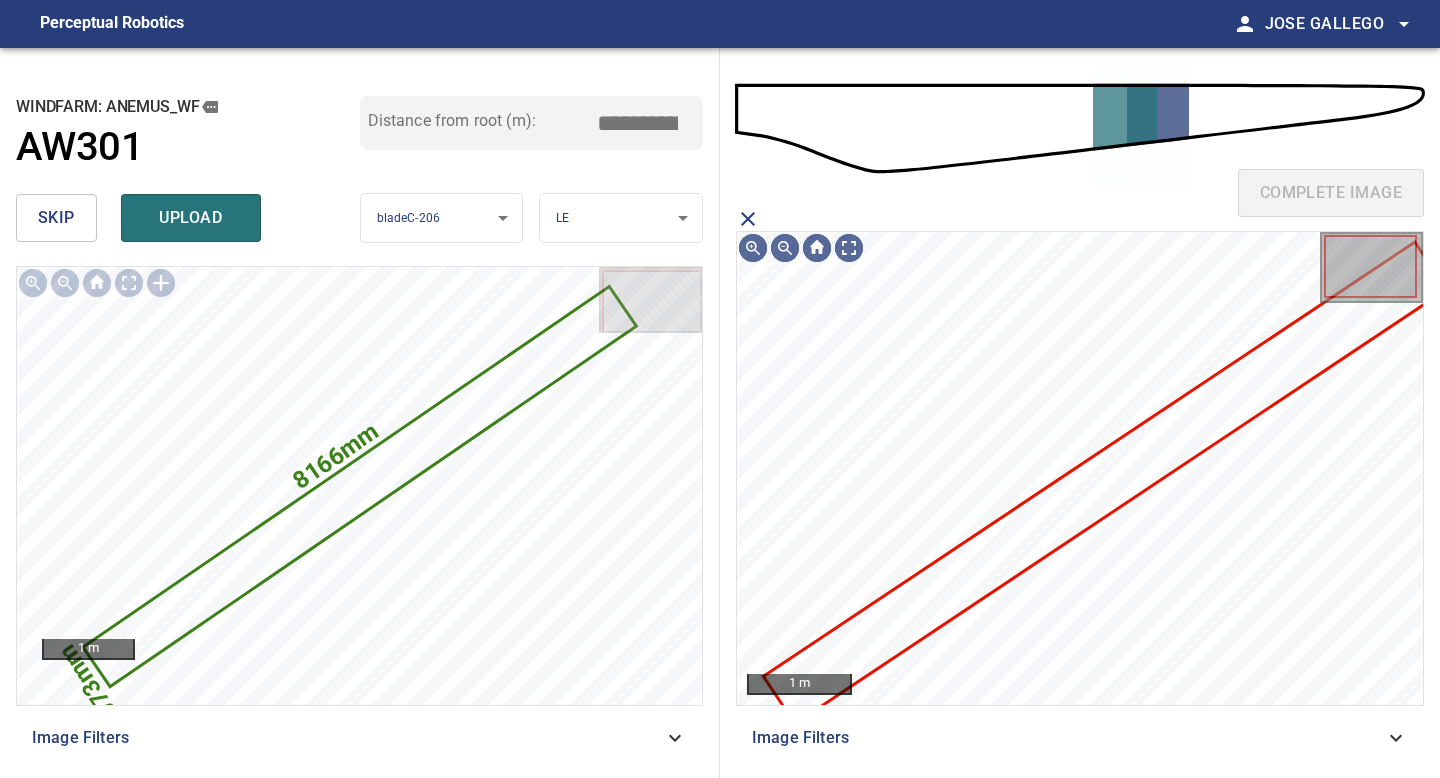click 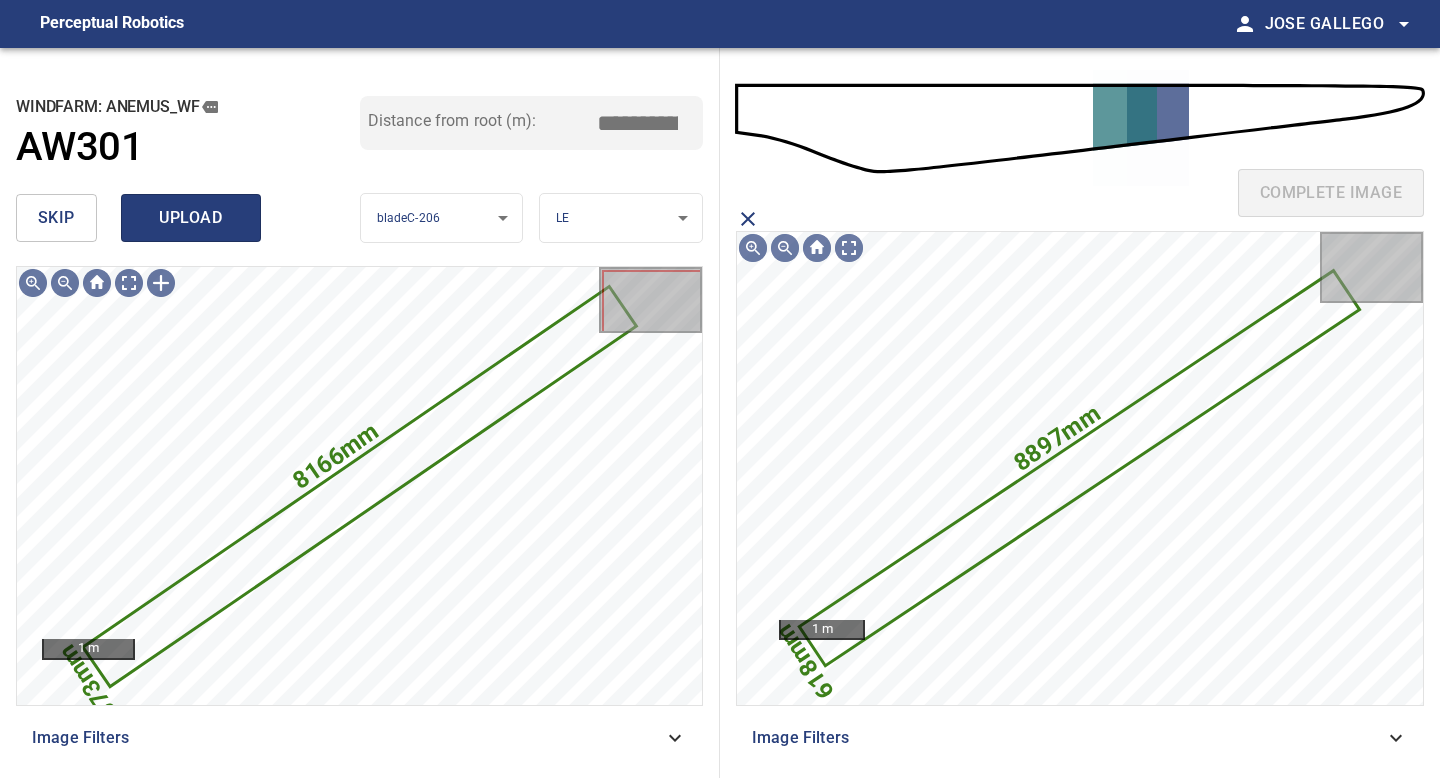 click on "upload" at bounding box center [191, 218] 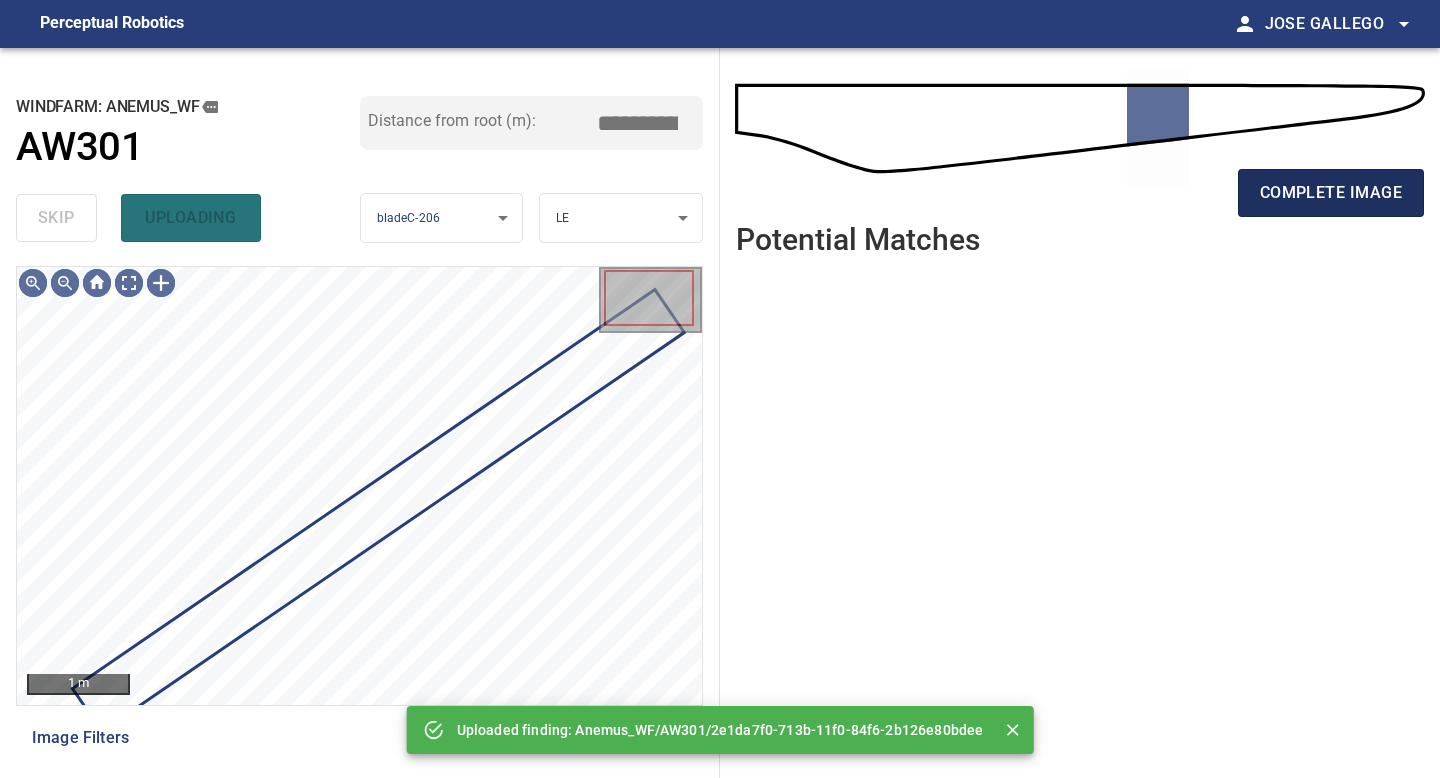 click on "complete image" at bounding box center [1331, 193] 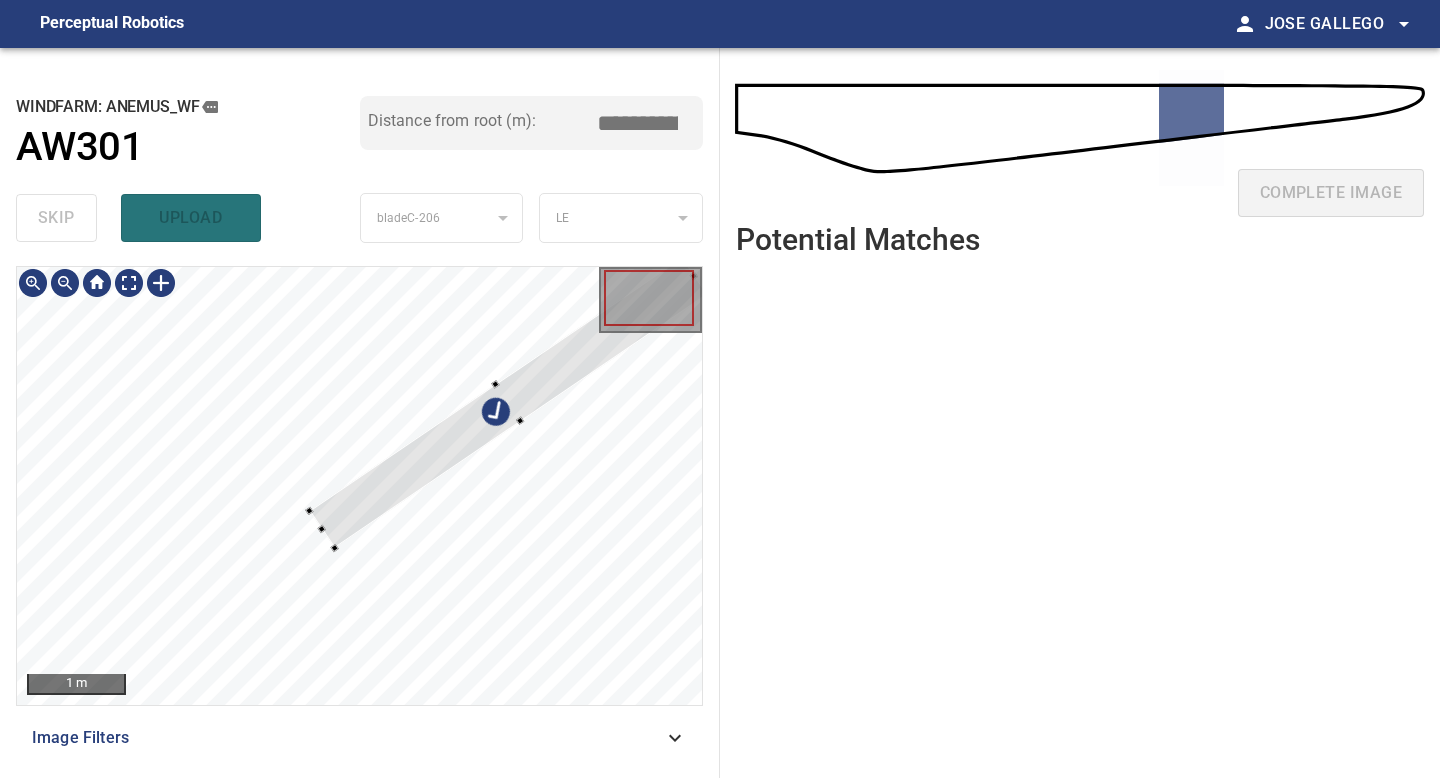 click at bounding box center (508, 402) 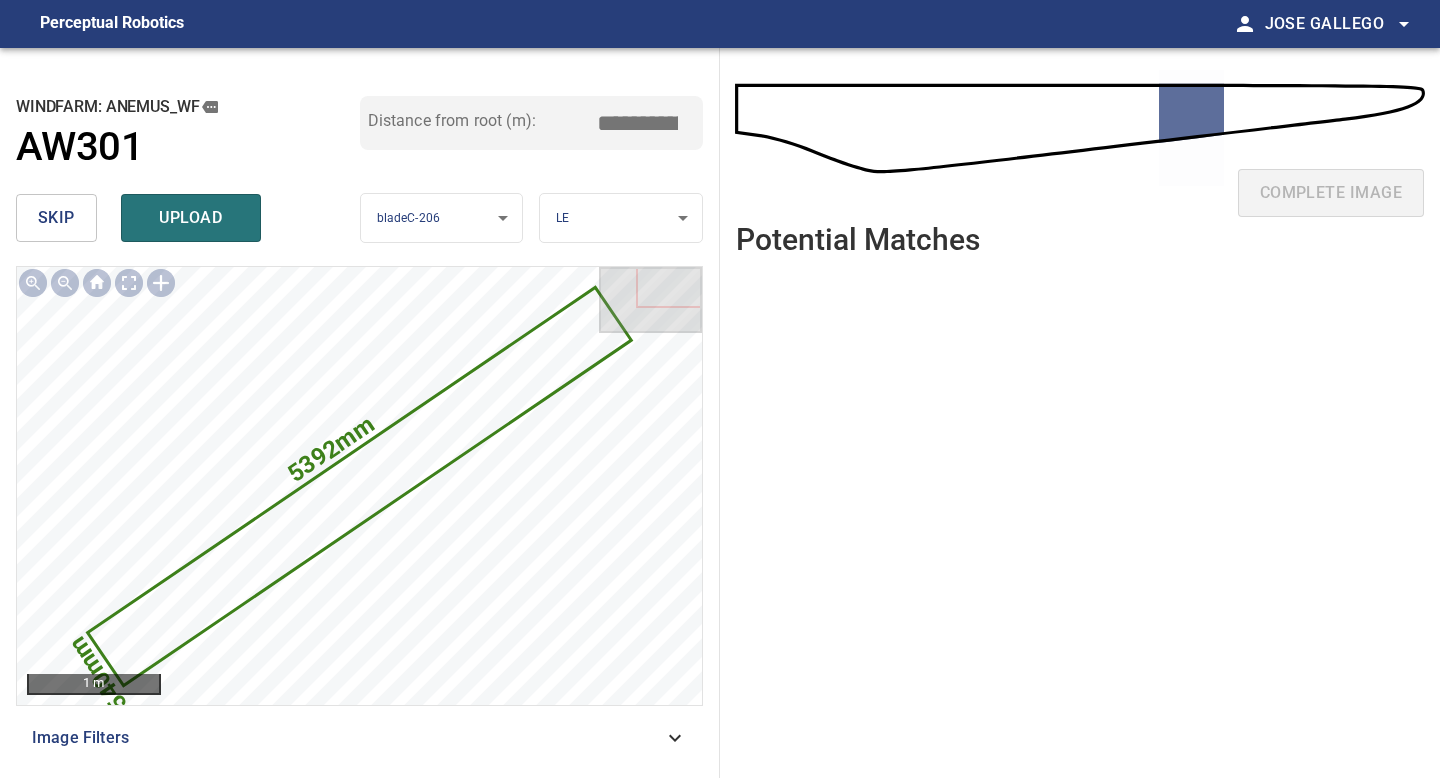 click on "*****" at bounding box center [645, 123] 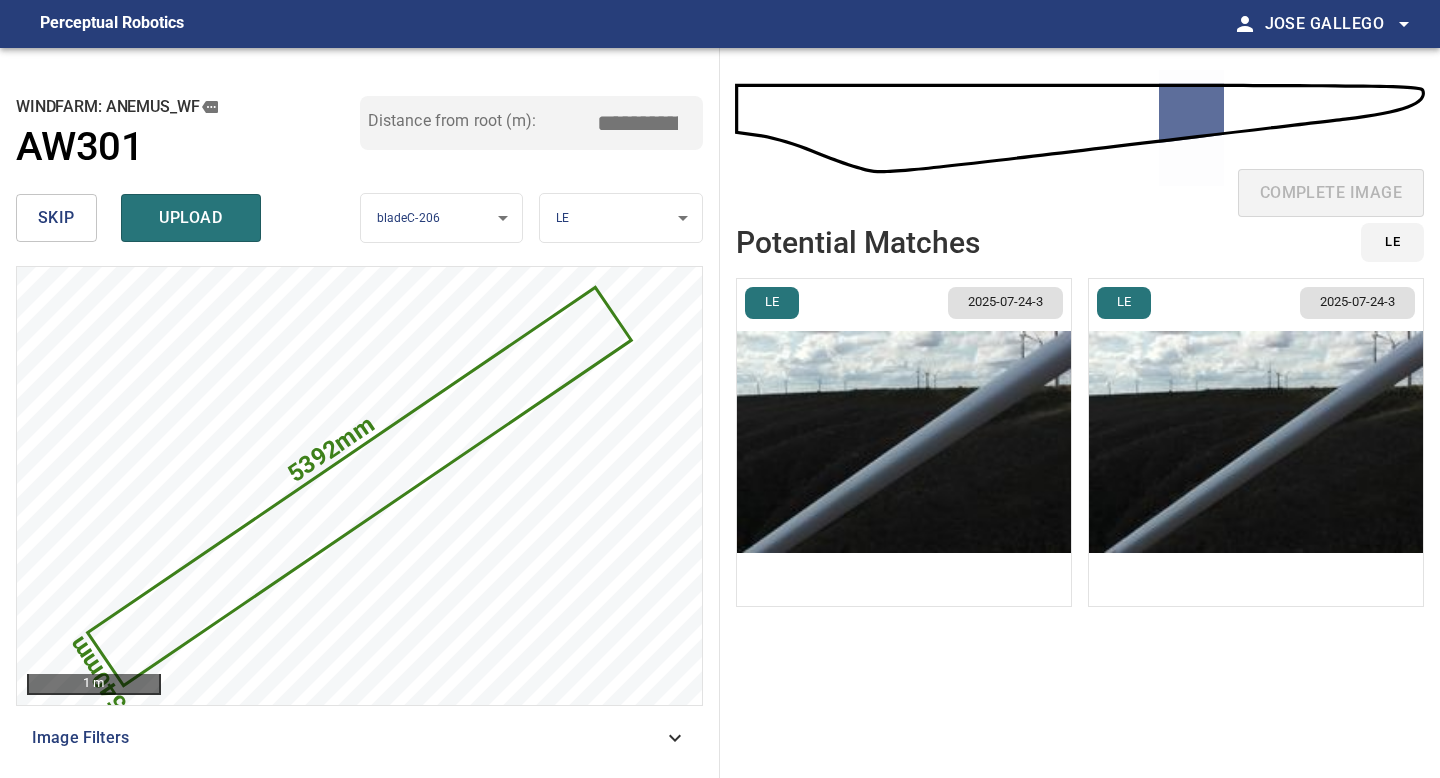 type on "*****" 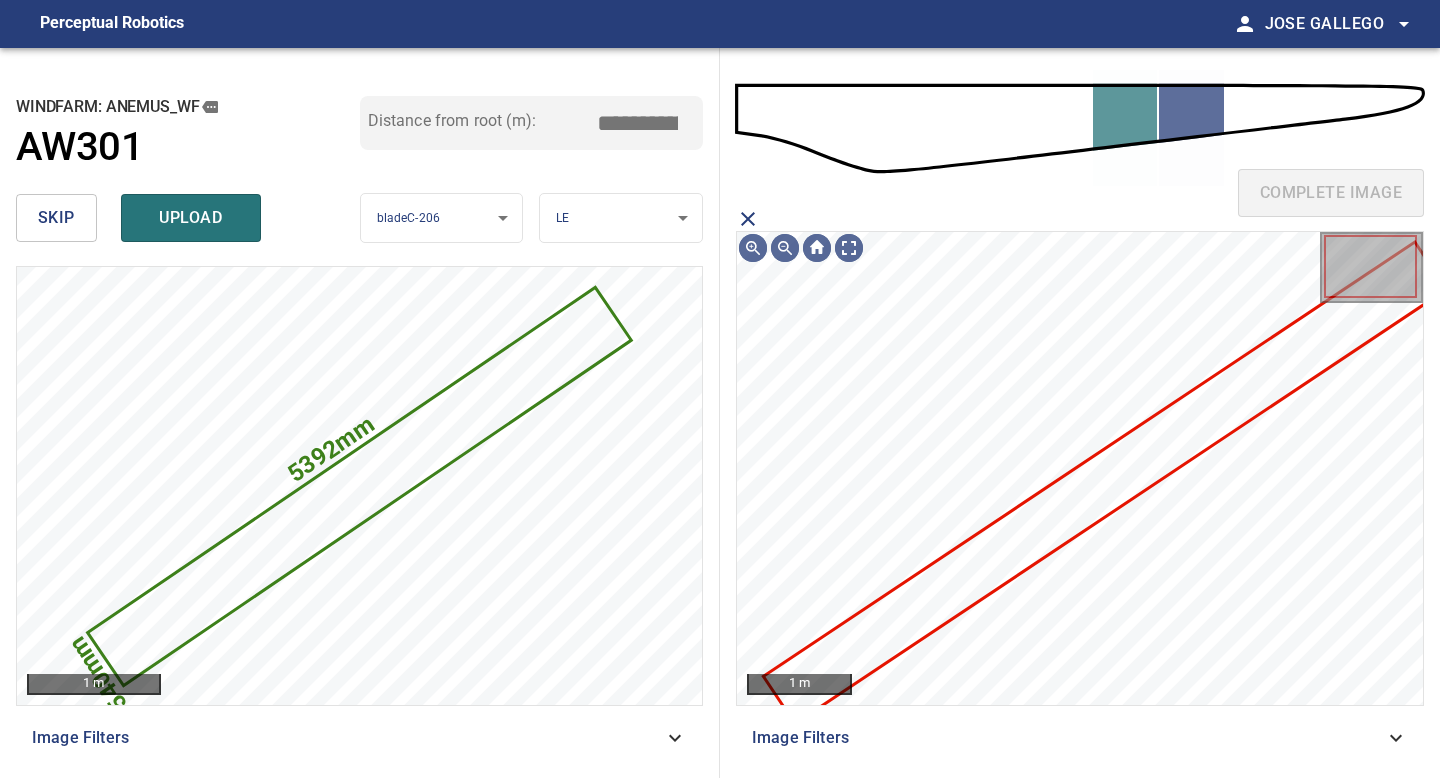 click 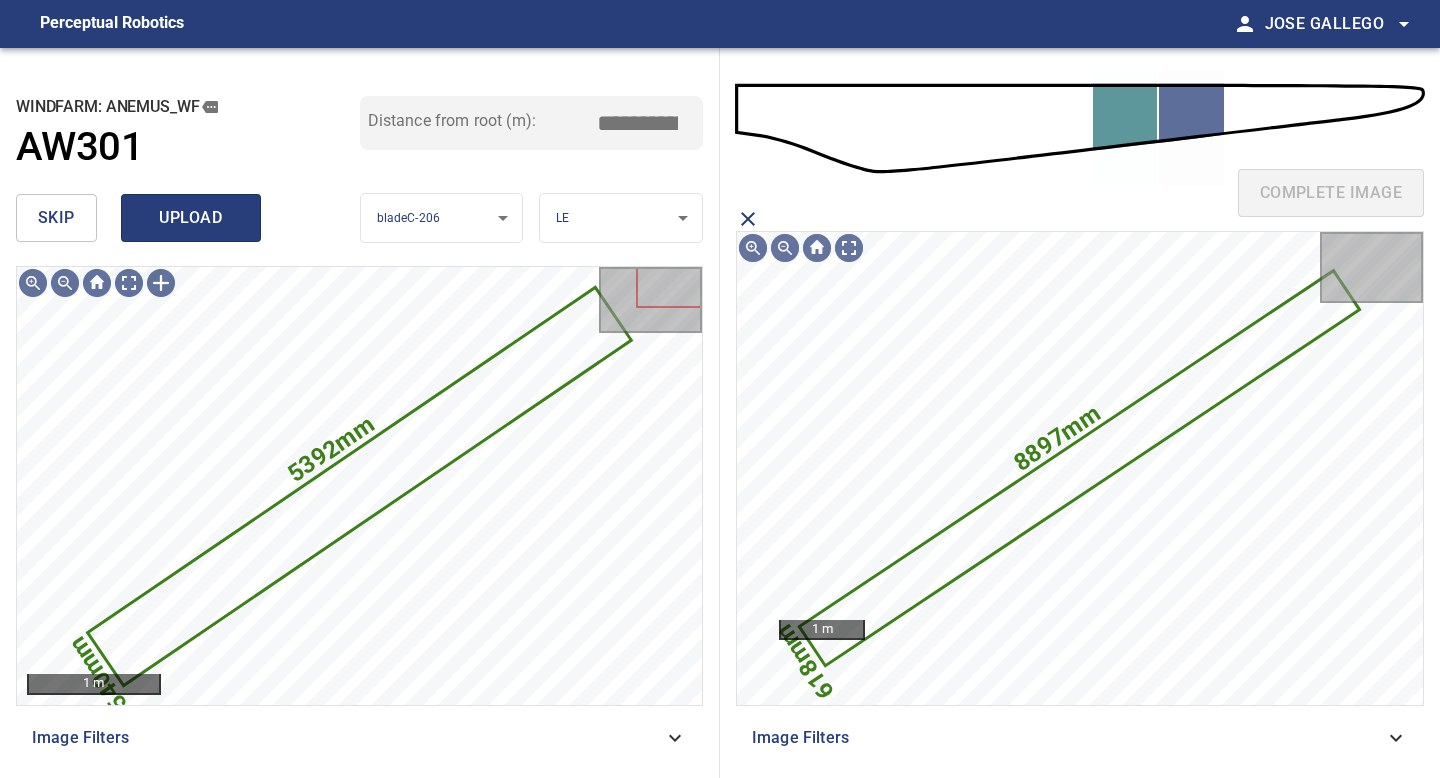 click on "upload" at bounding box center (191, 218) 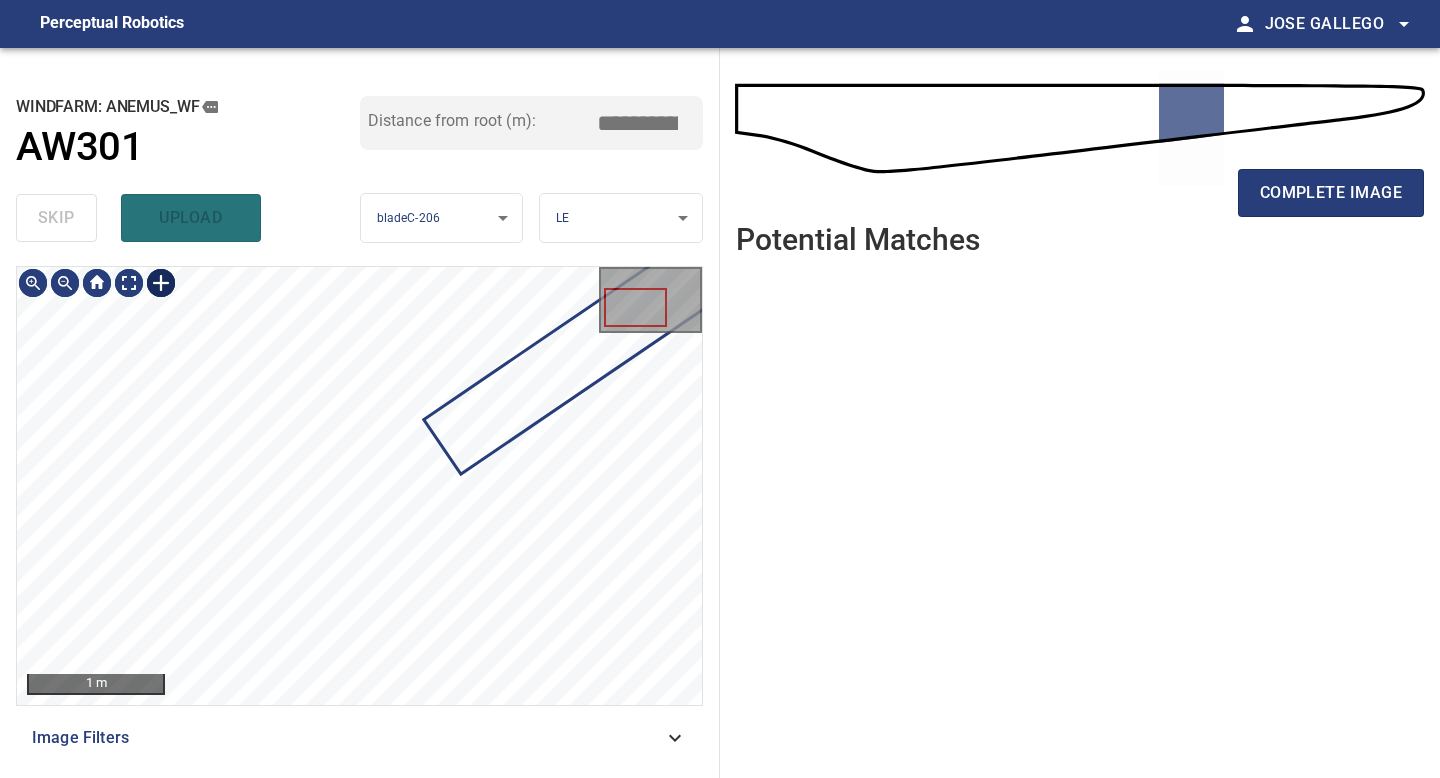 click at bounding box center [161, 283] 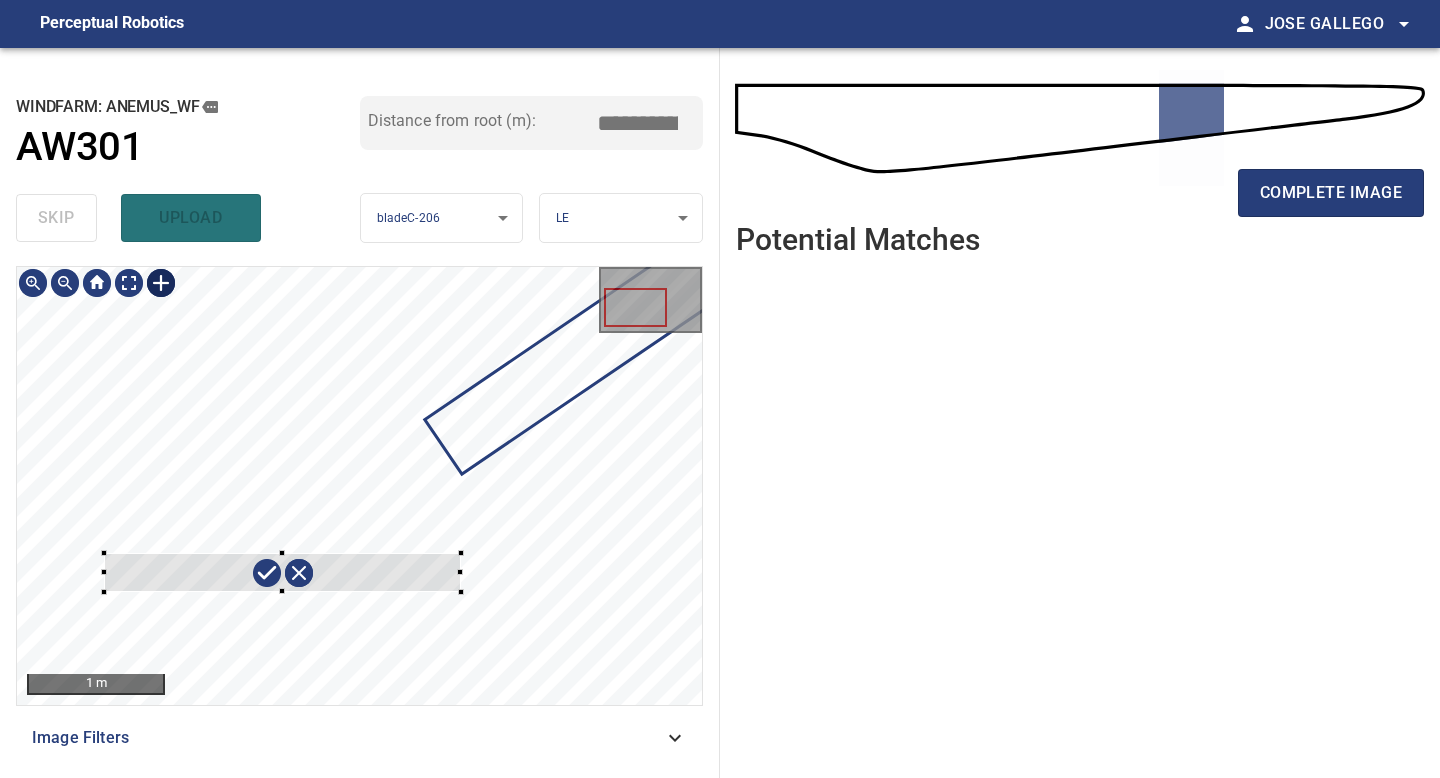 click at bounding box center (359, 486) 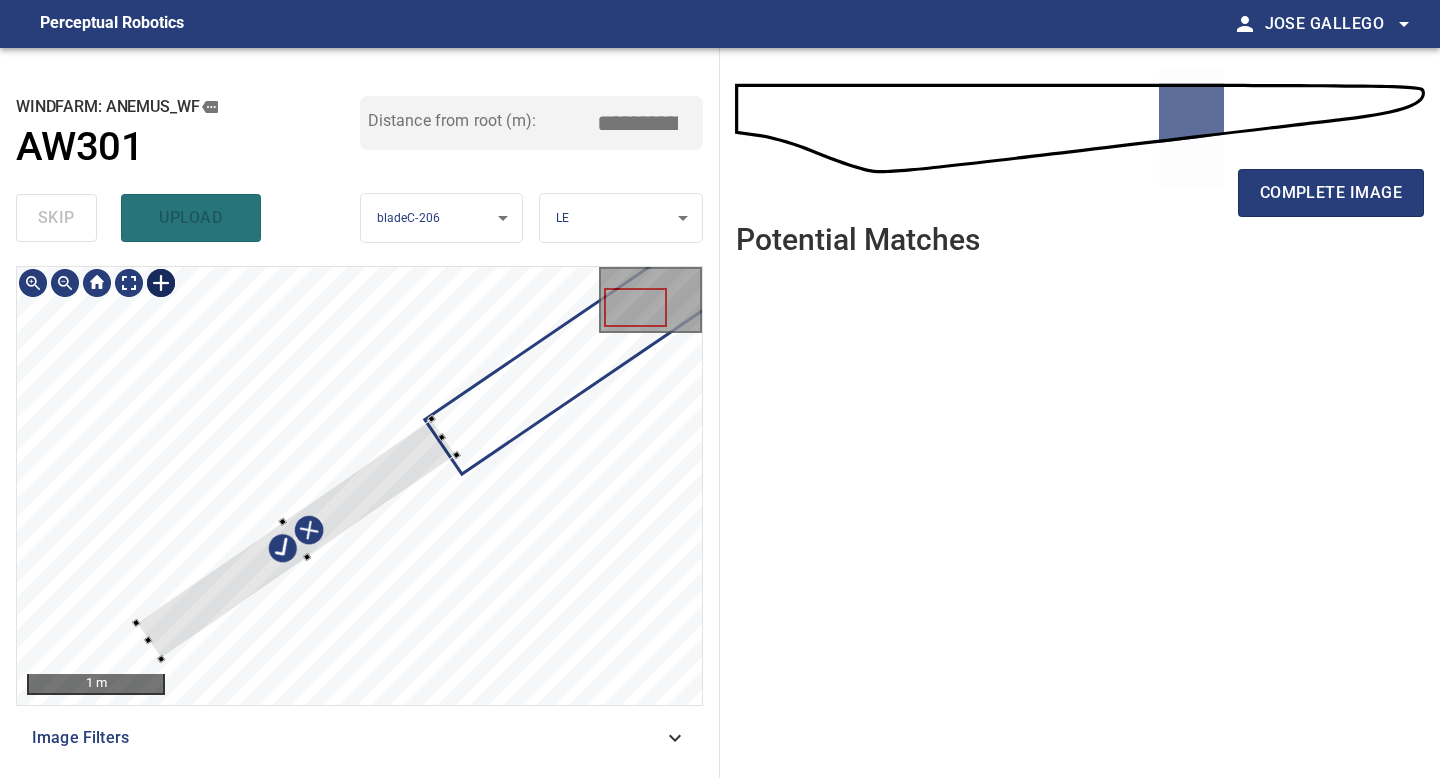 click at bounding box center (296, 539) 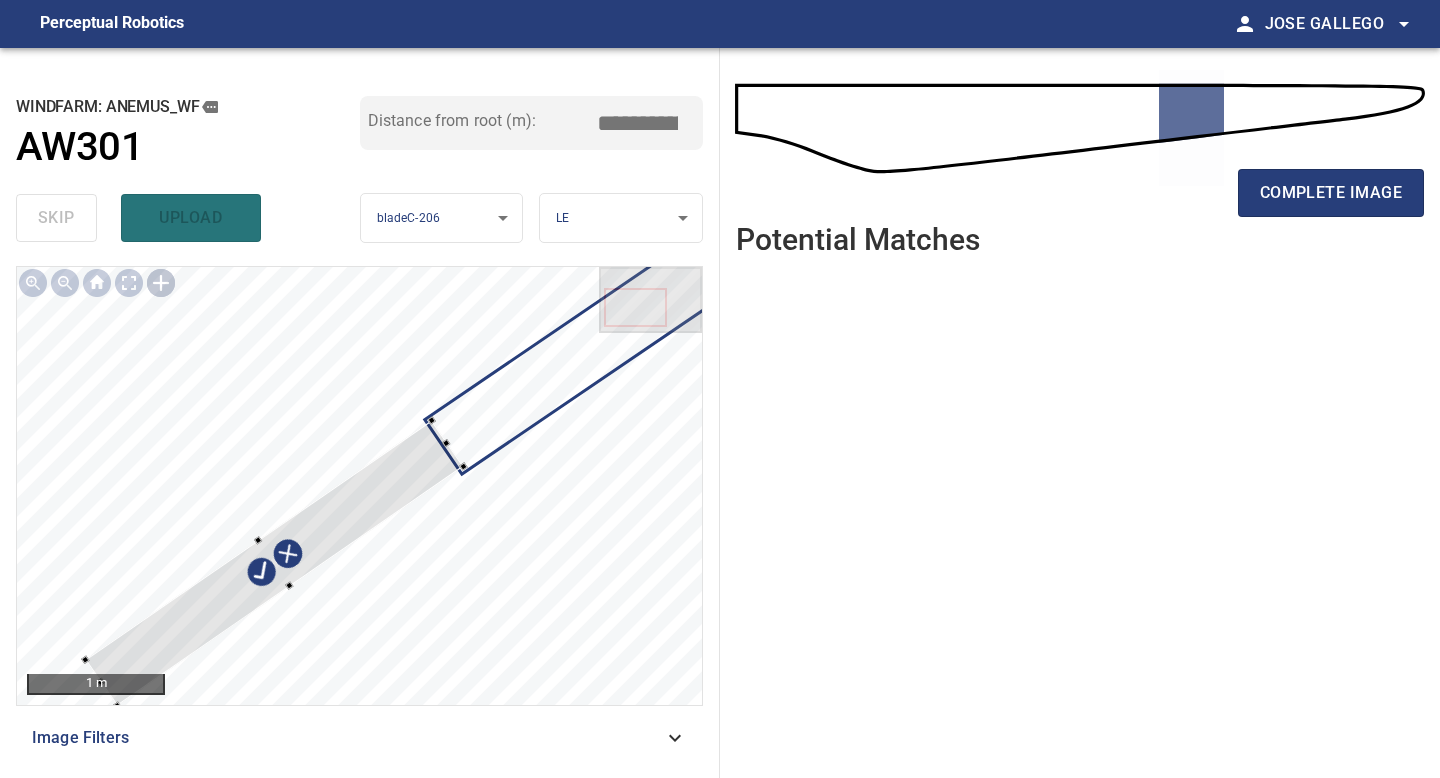 click on "**********" at bounding box center (360, 413) 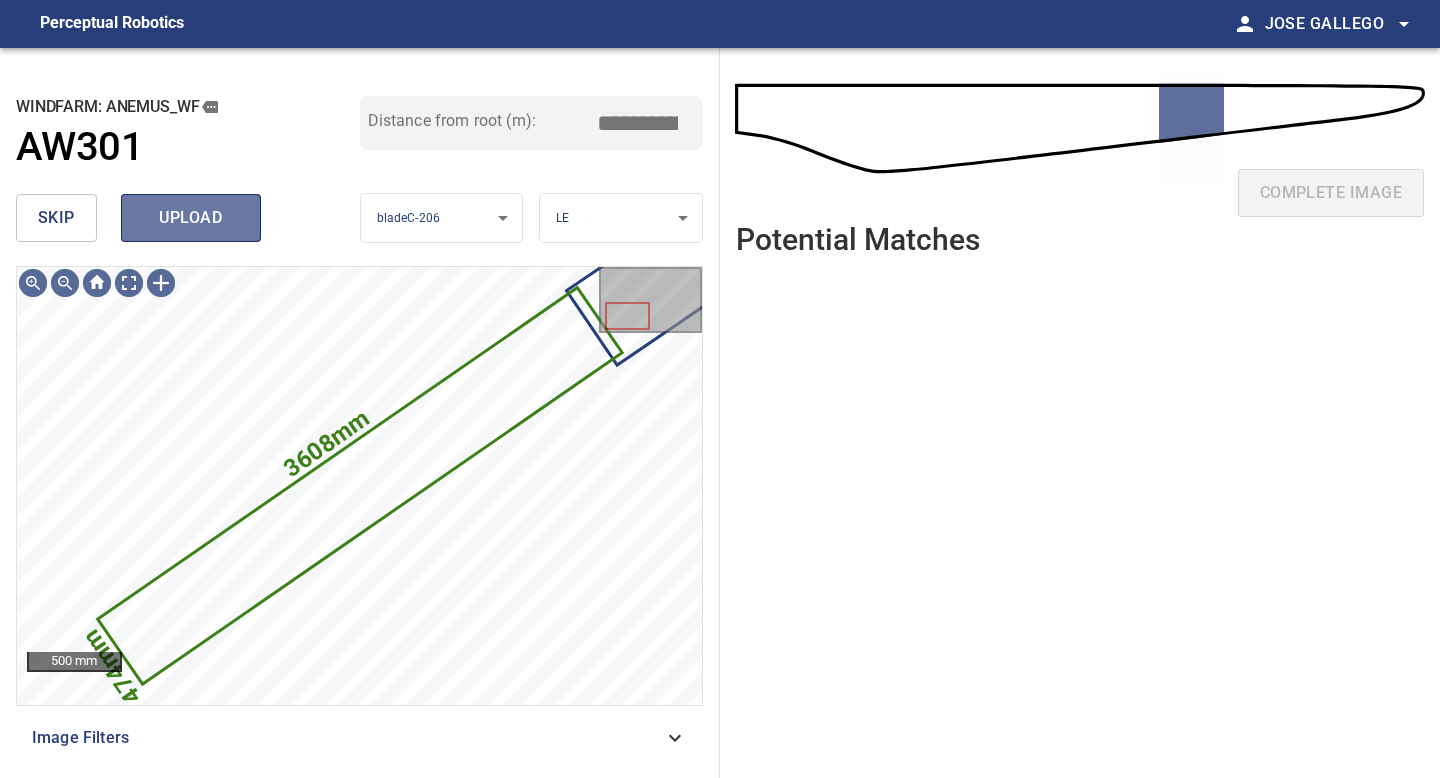 click on "upload" at bounding box center [191, 218] 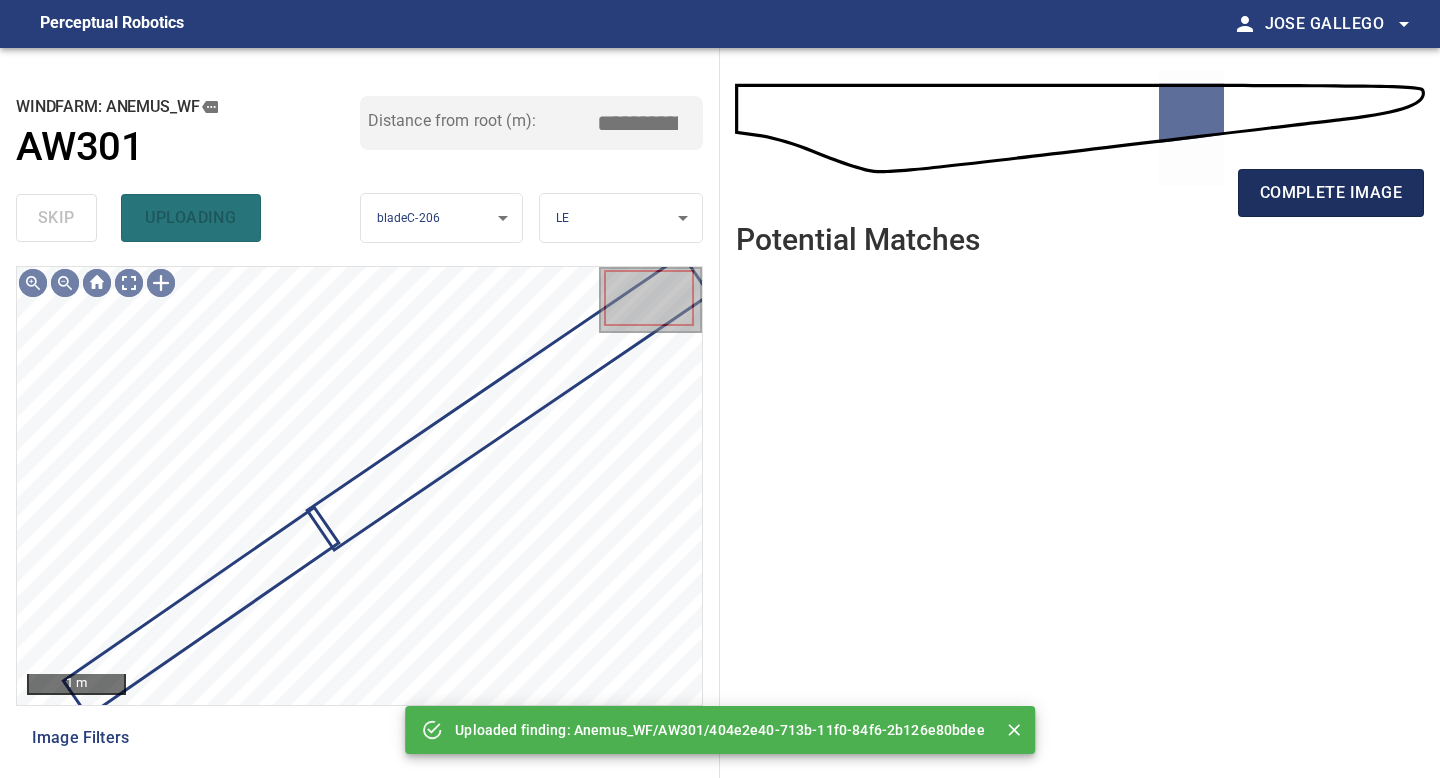 click on "complete image" at bounding box center [1331, 193] 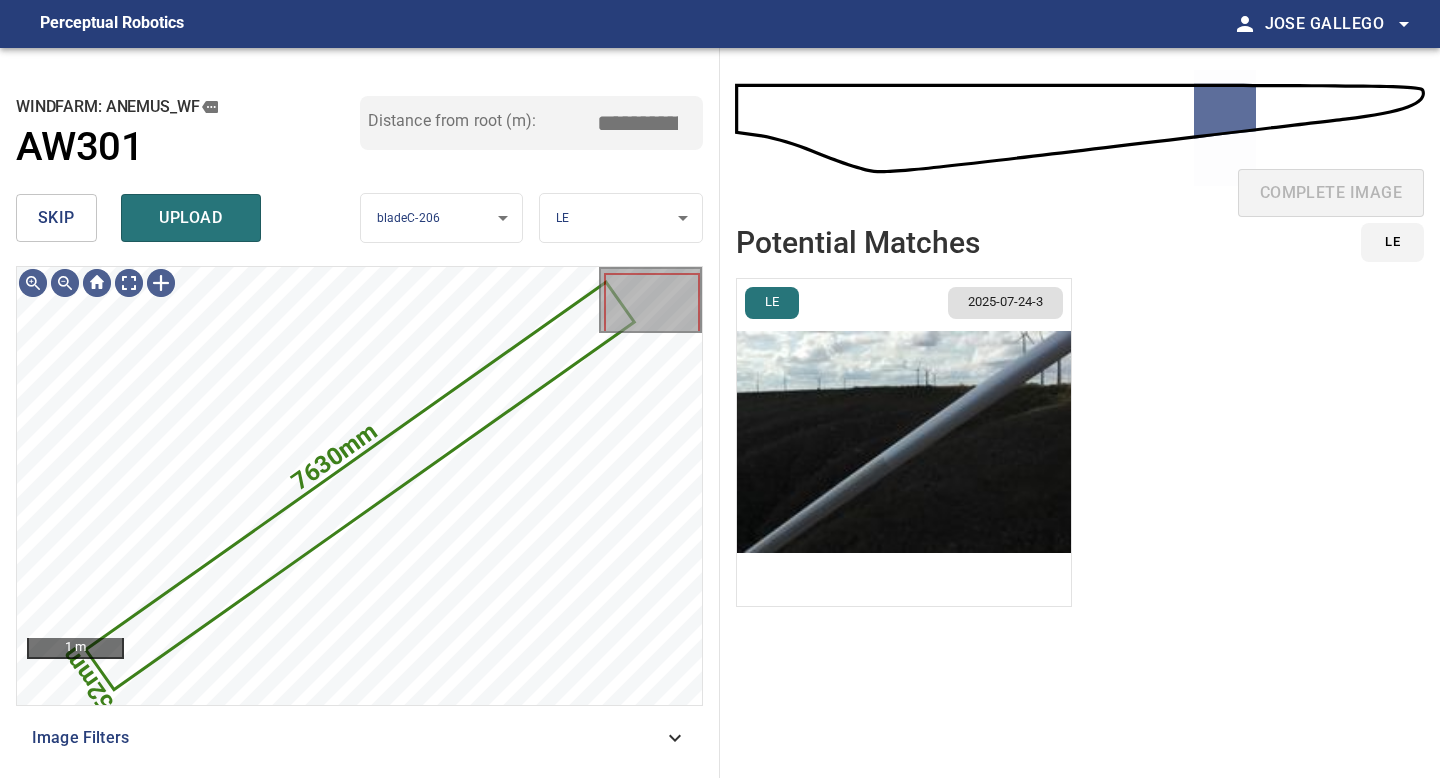 click at bounding box center [904, 442] 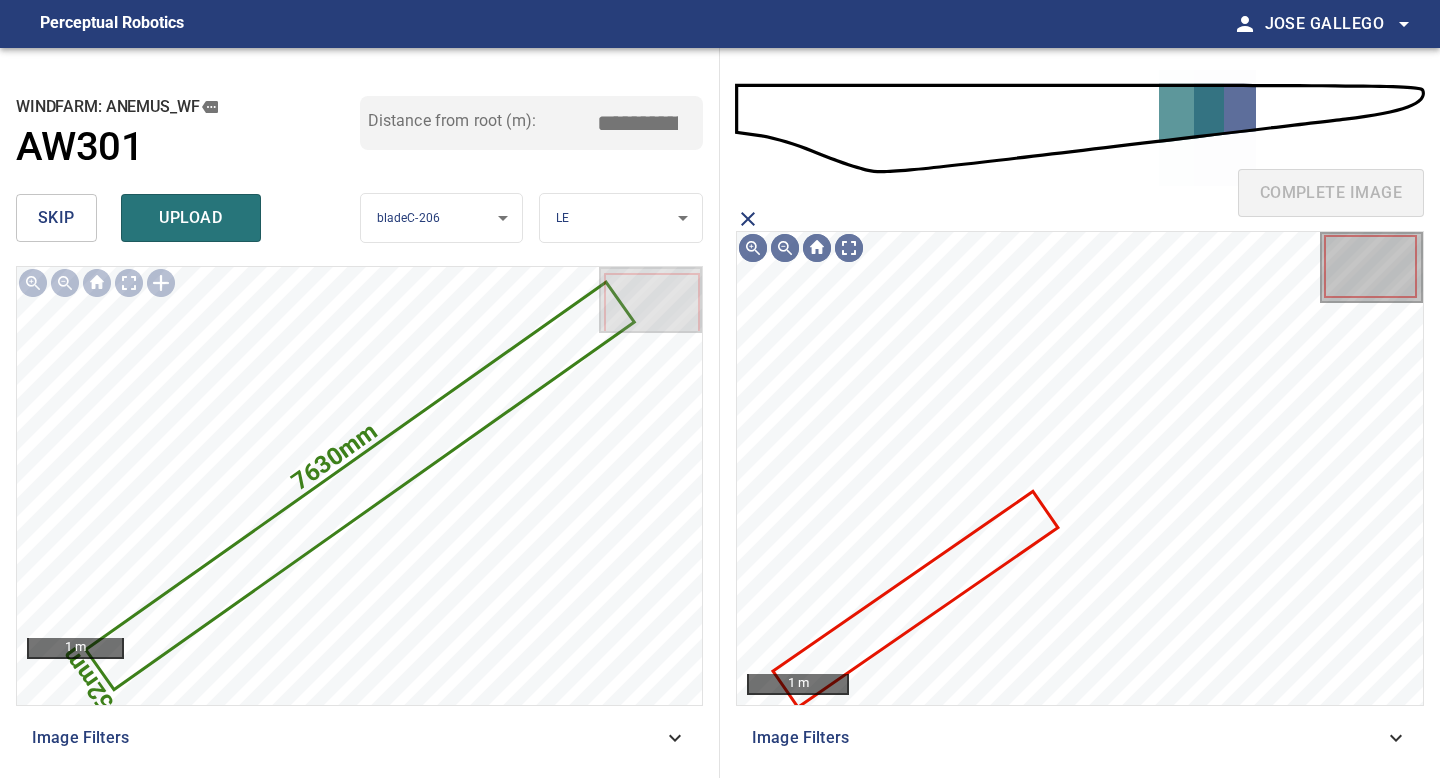click 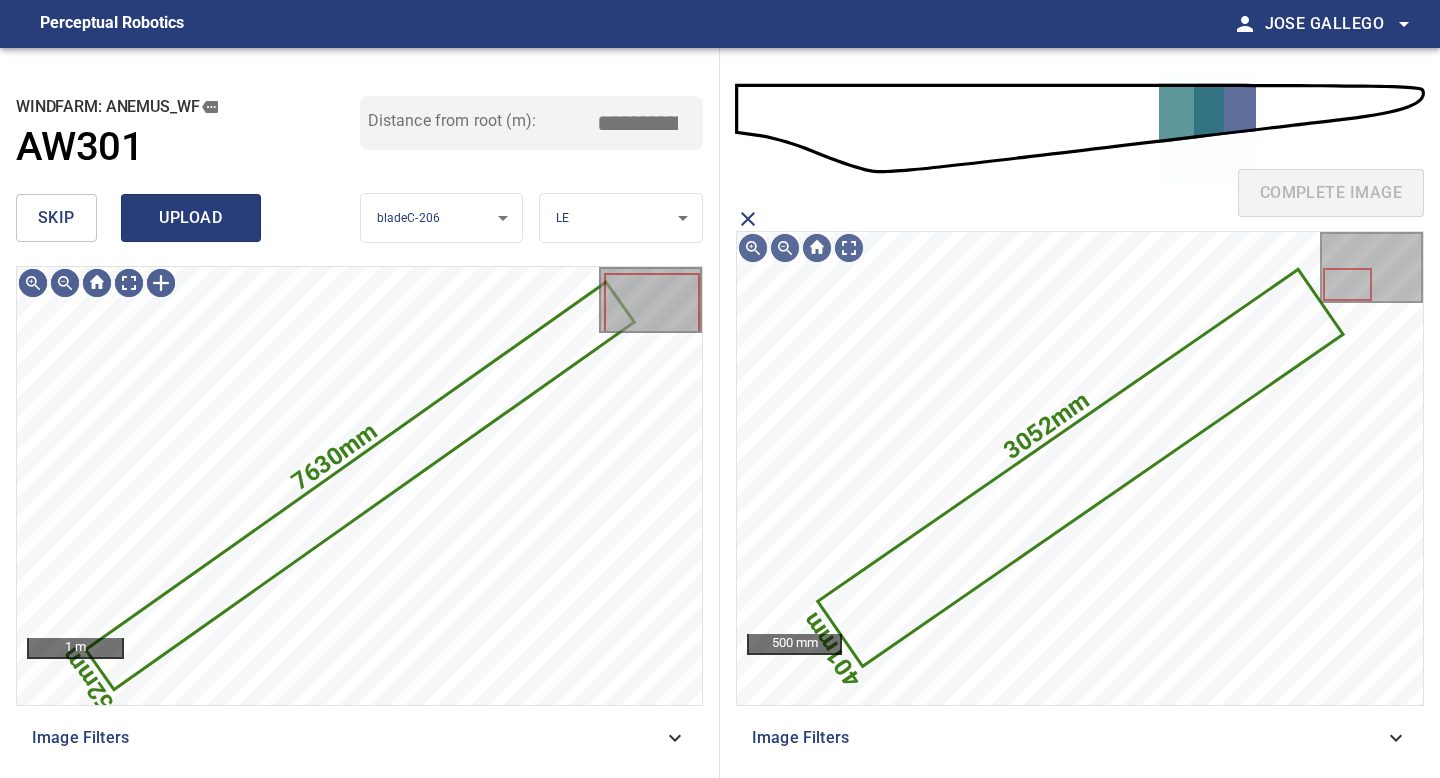 click on "upload" at bounding box center [191, 218] 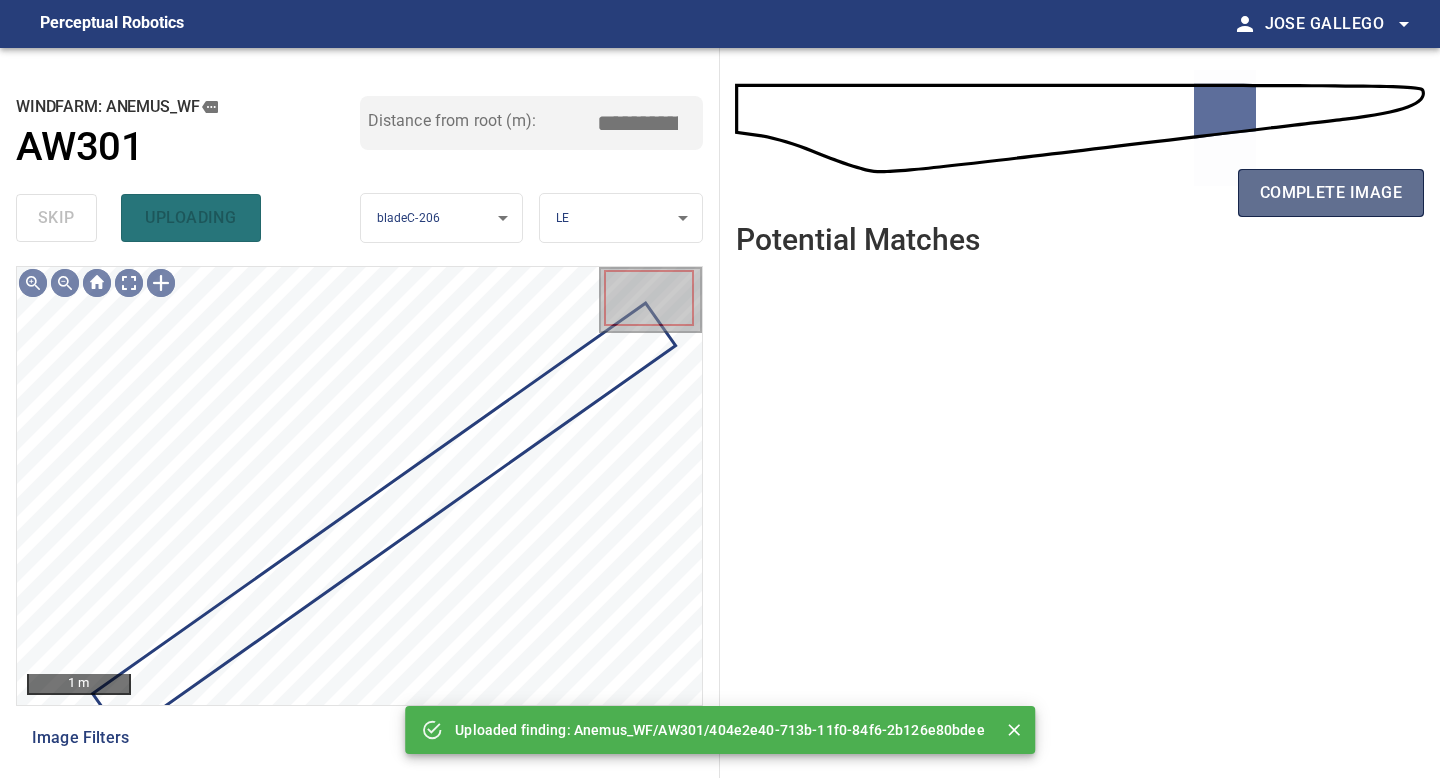 click on "complete image" at bounding box center [1331, 193] 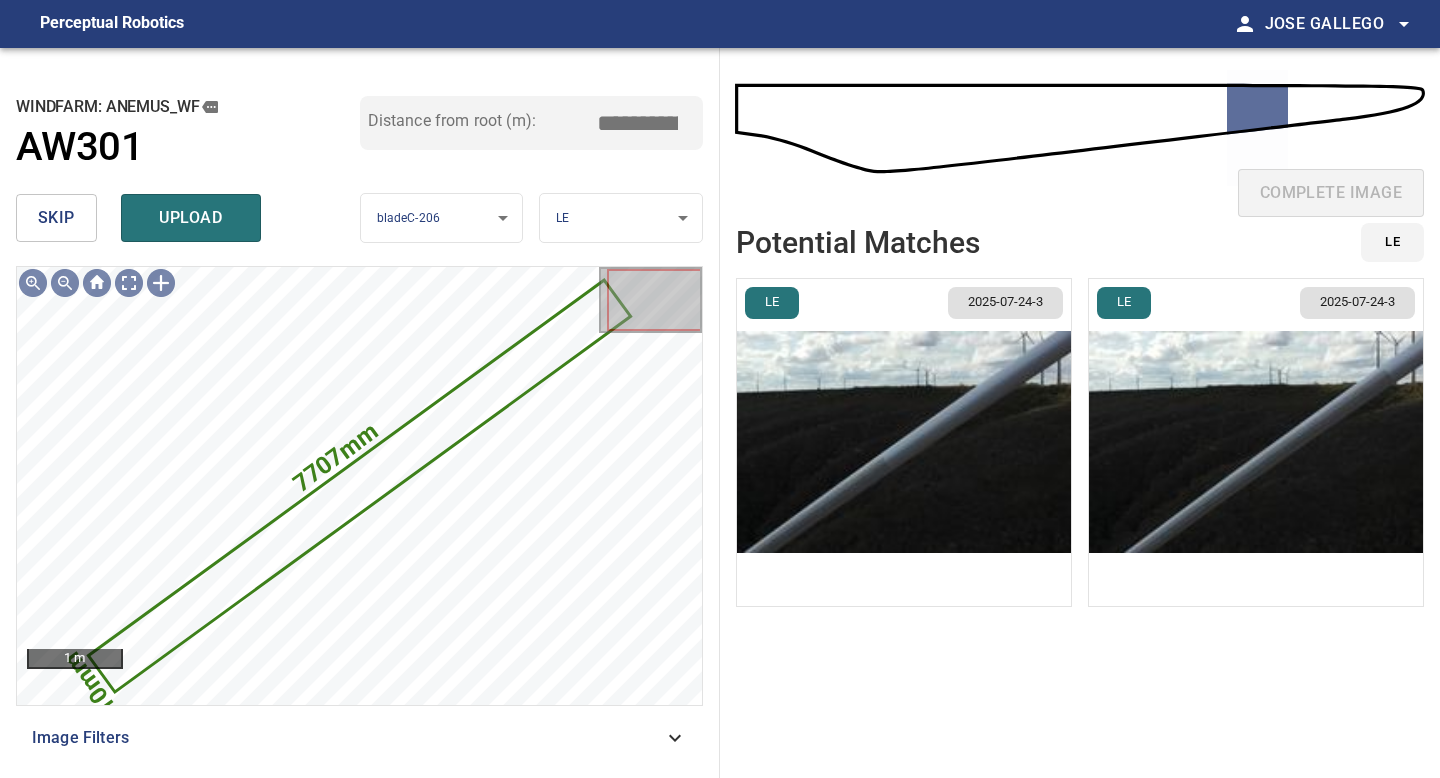 click at bounding box center [904, 442] 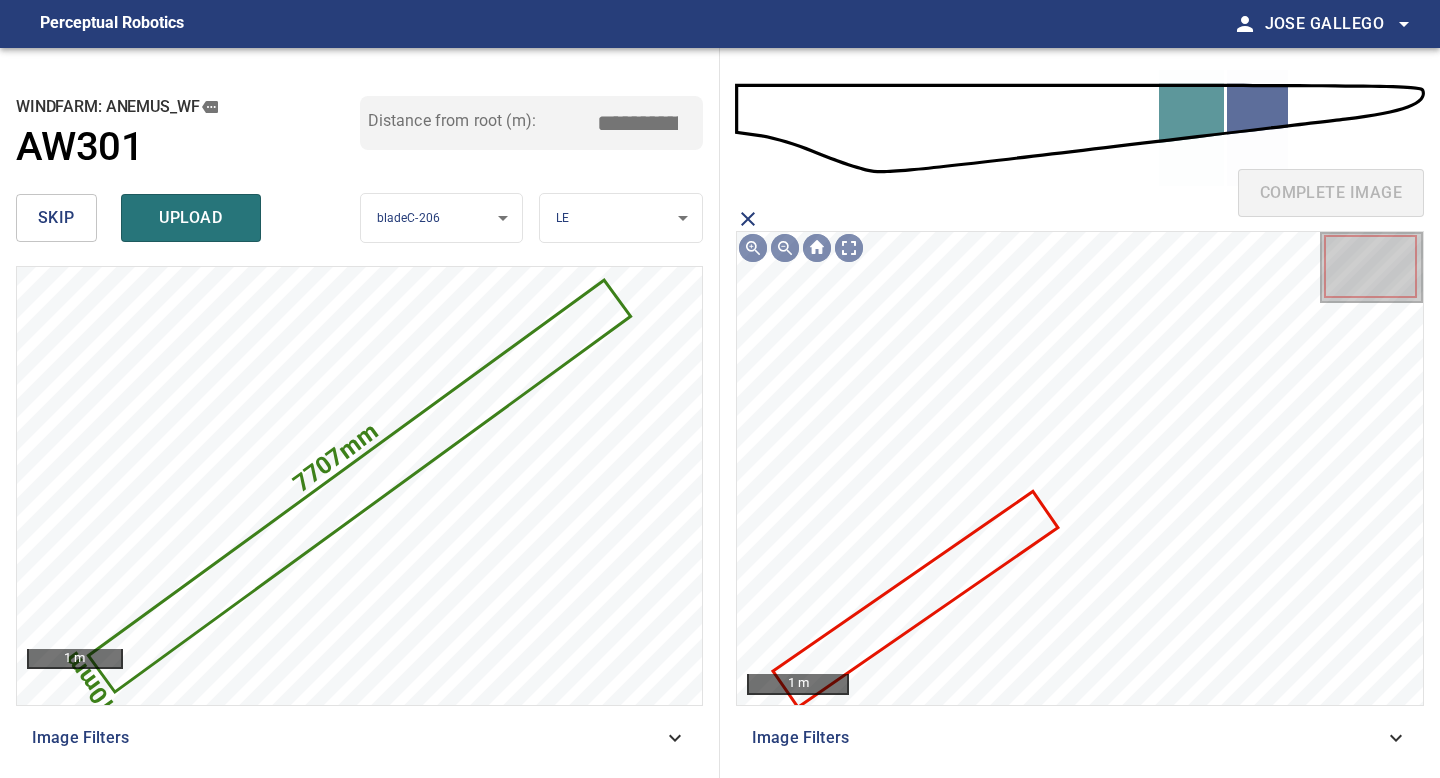 click 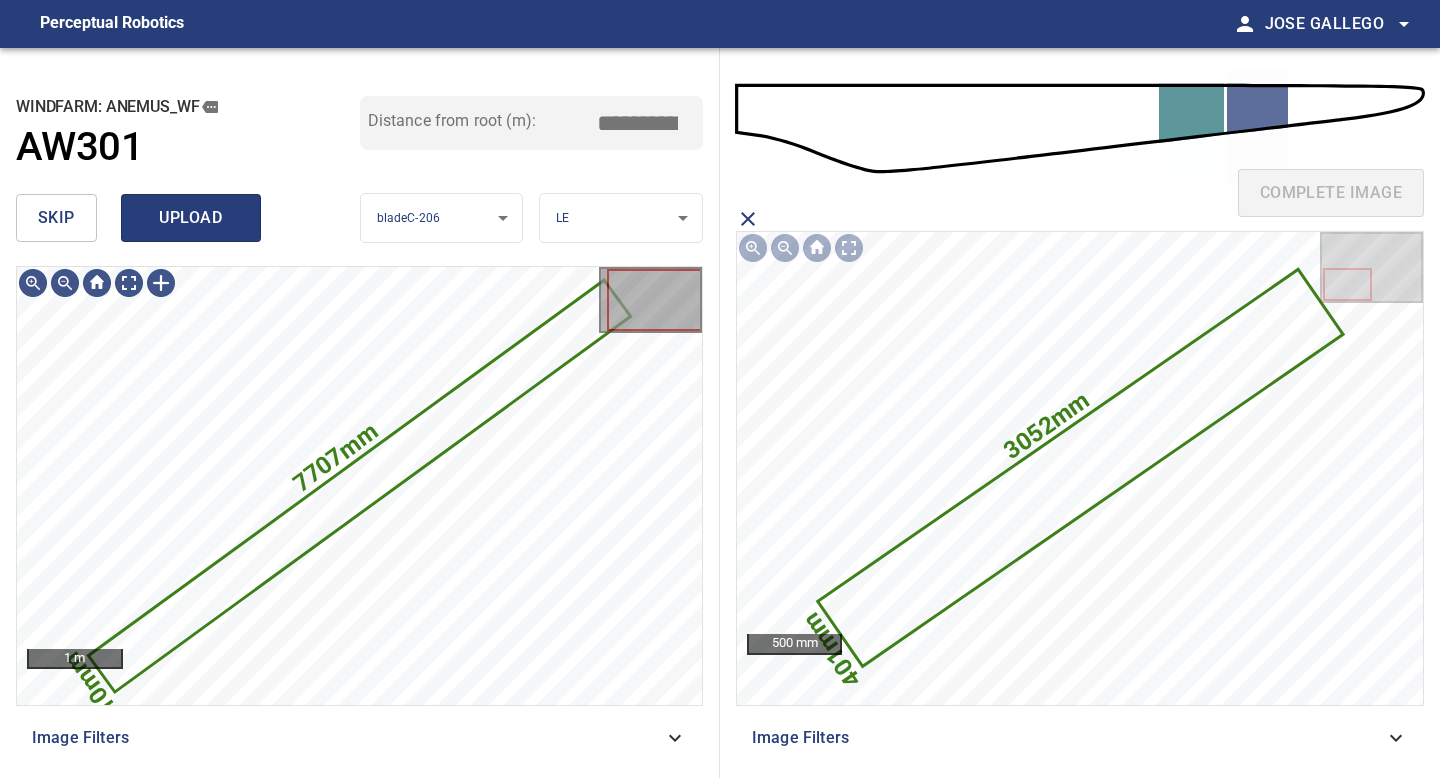 click on "upload" at bounding box center [191, 218] 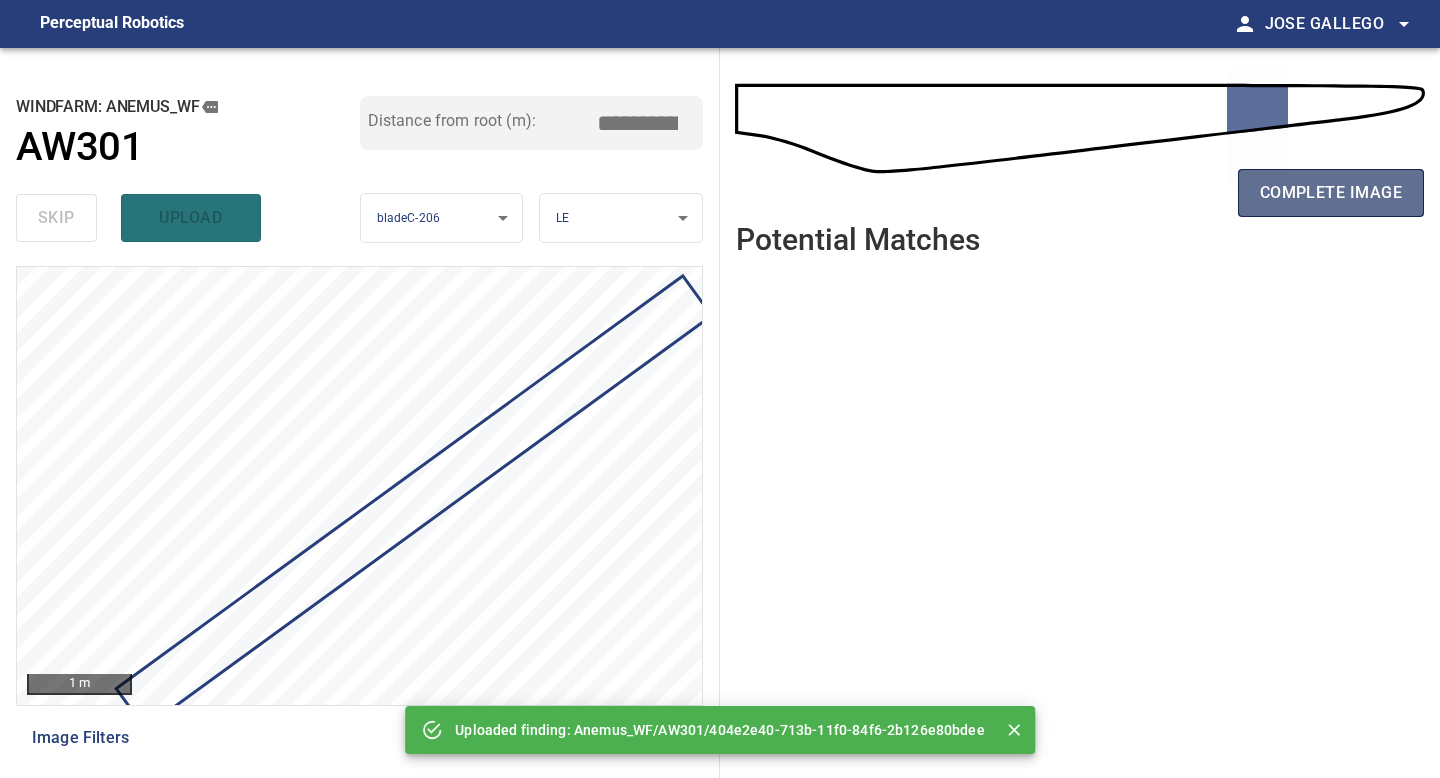 click on "complete image" at bounding box center (1331, 193) 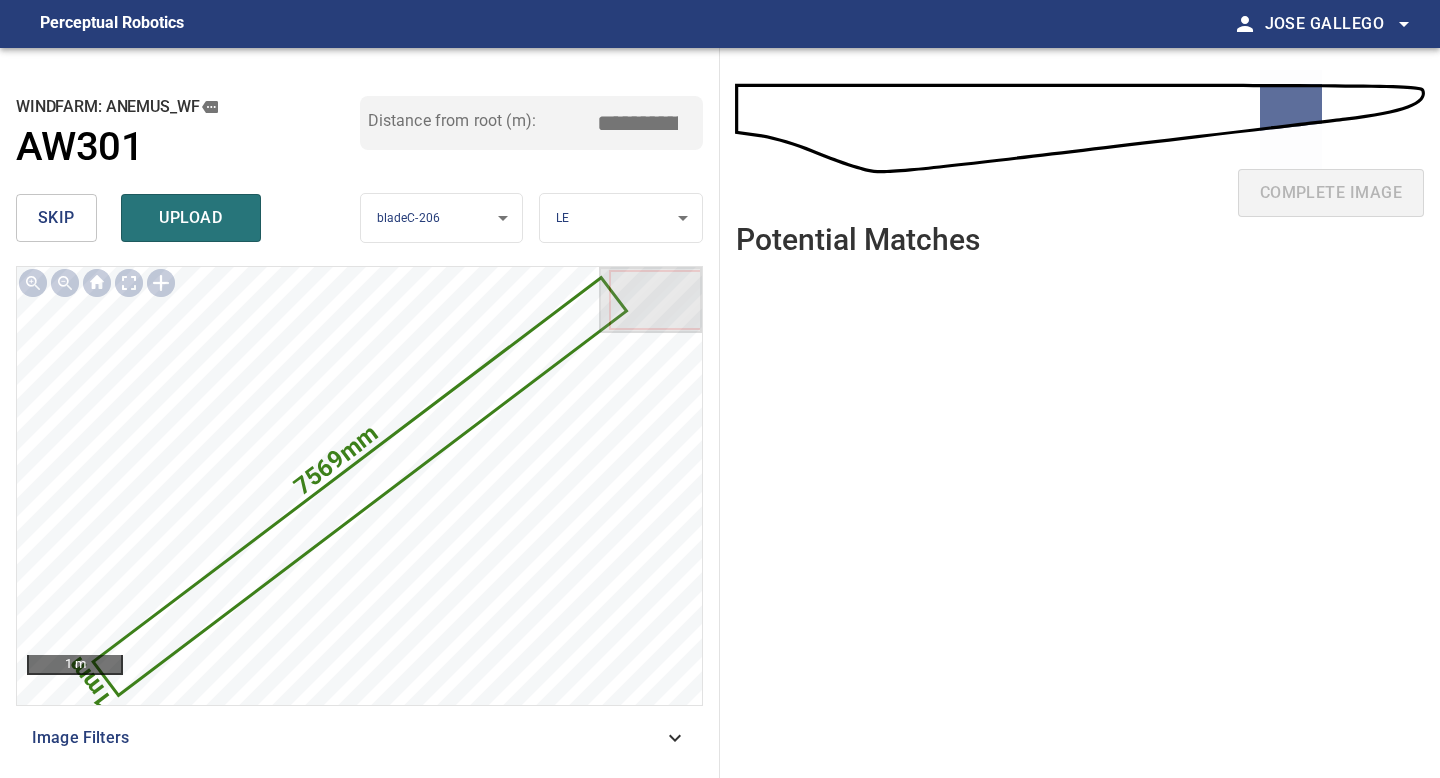 drag, startPoint x: 645, startPoint y: 125, endPoint x: 630, endPoint y: 125, distance: 15 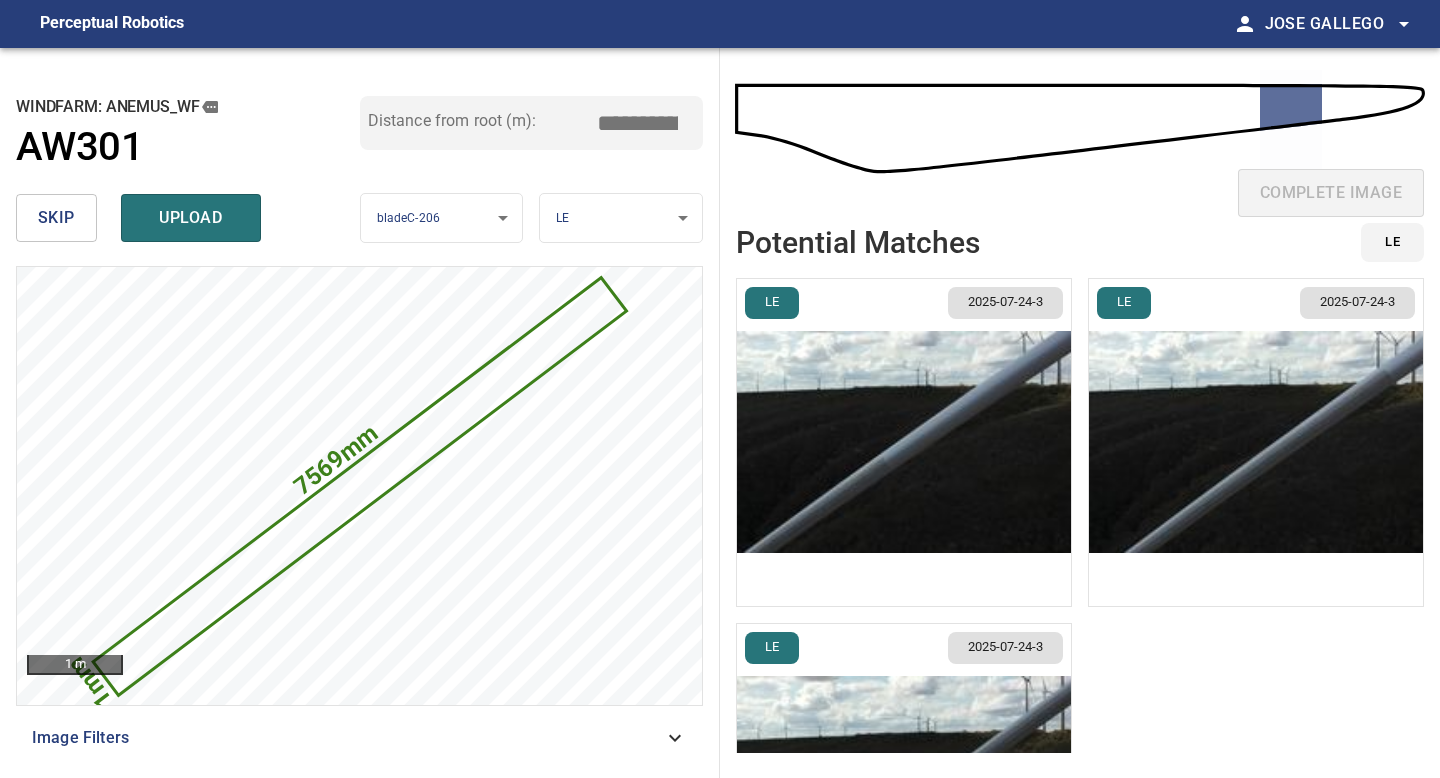 type on "*****" 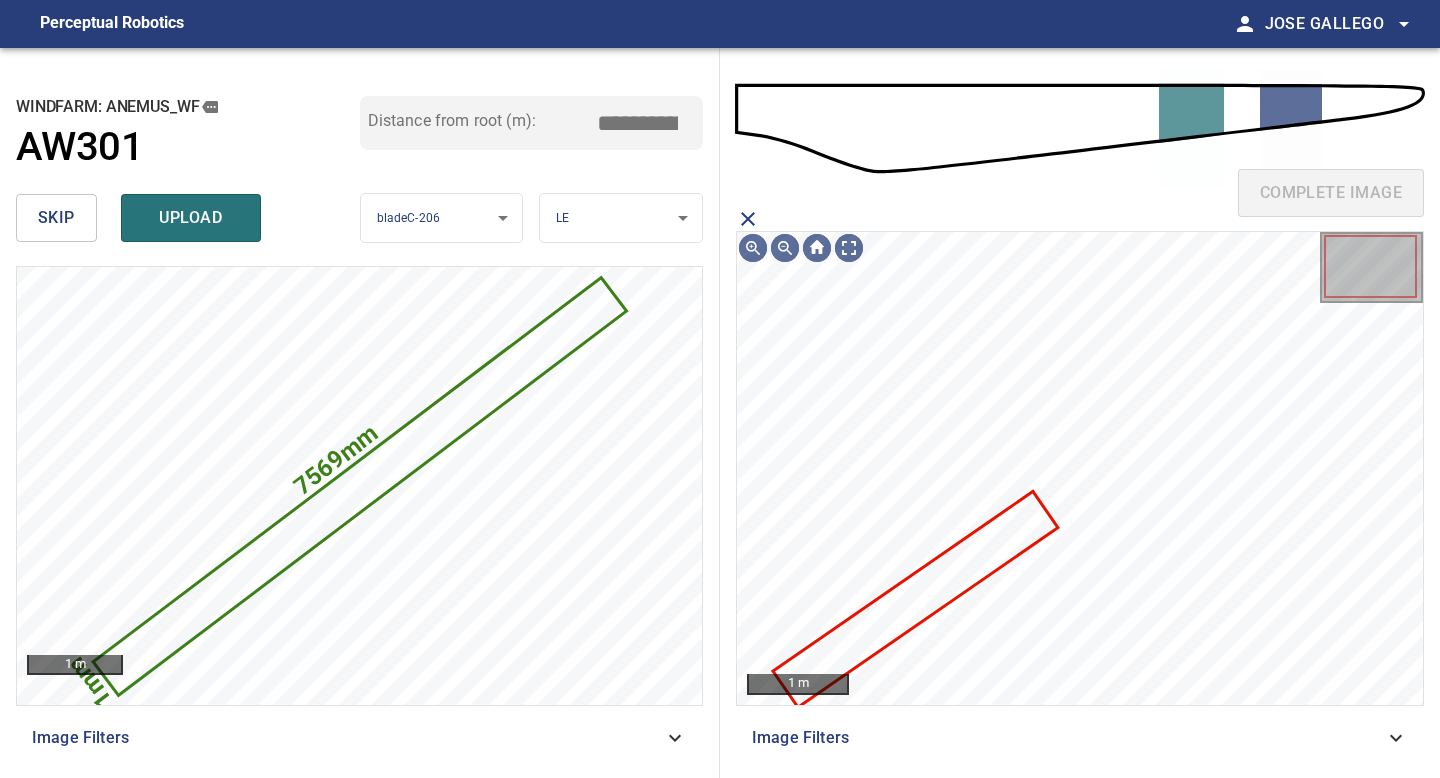 click 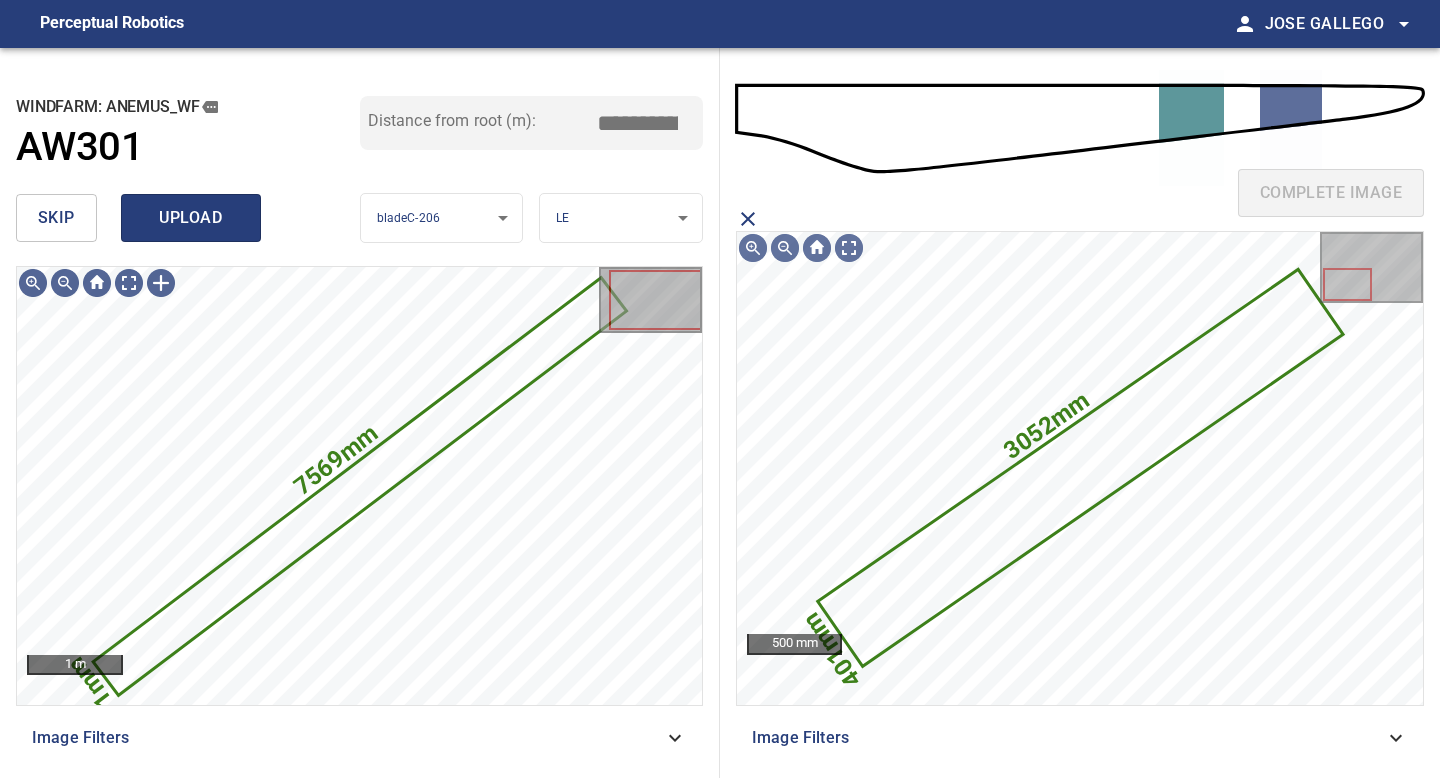 click on "upload" at bounding box center [191, 218] 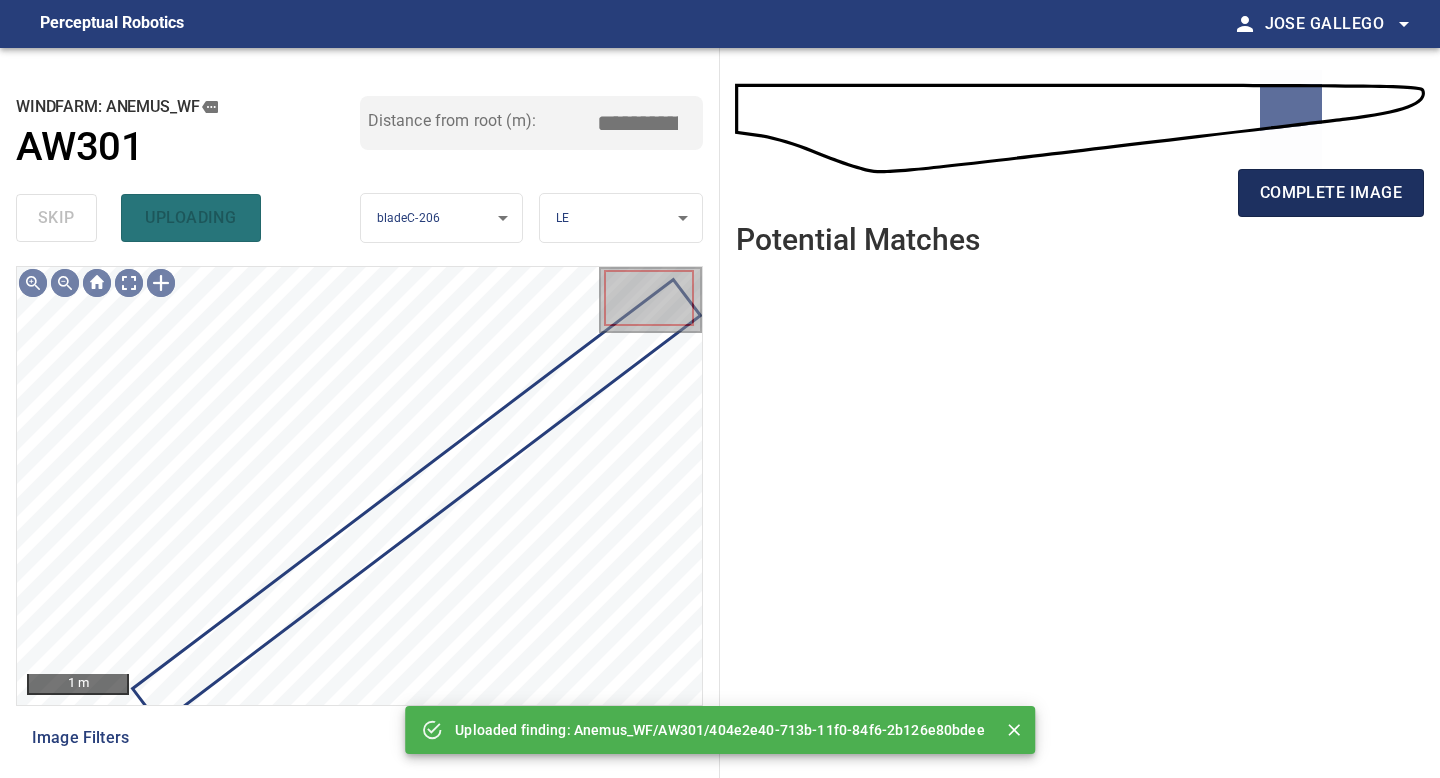 click on "complete image" at bounding box center (1331, 193) 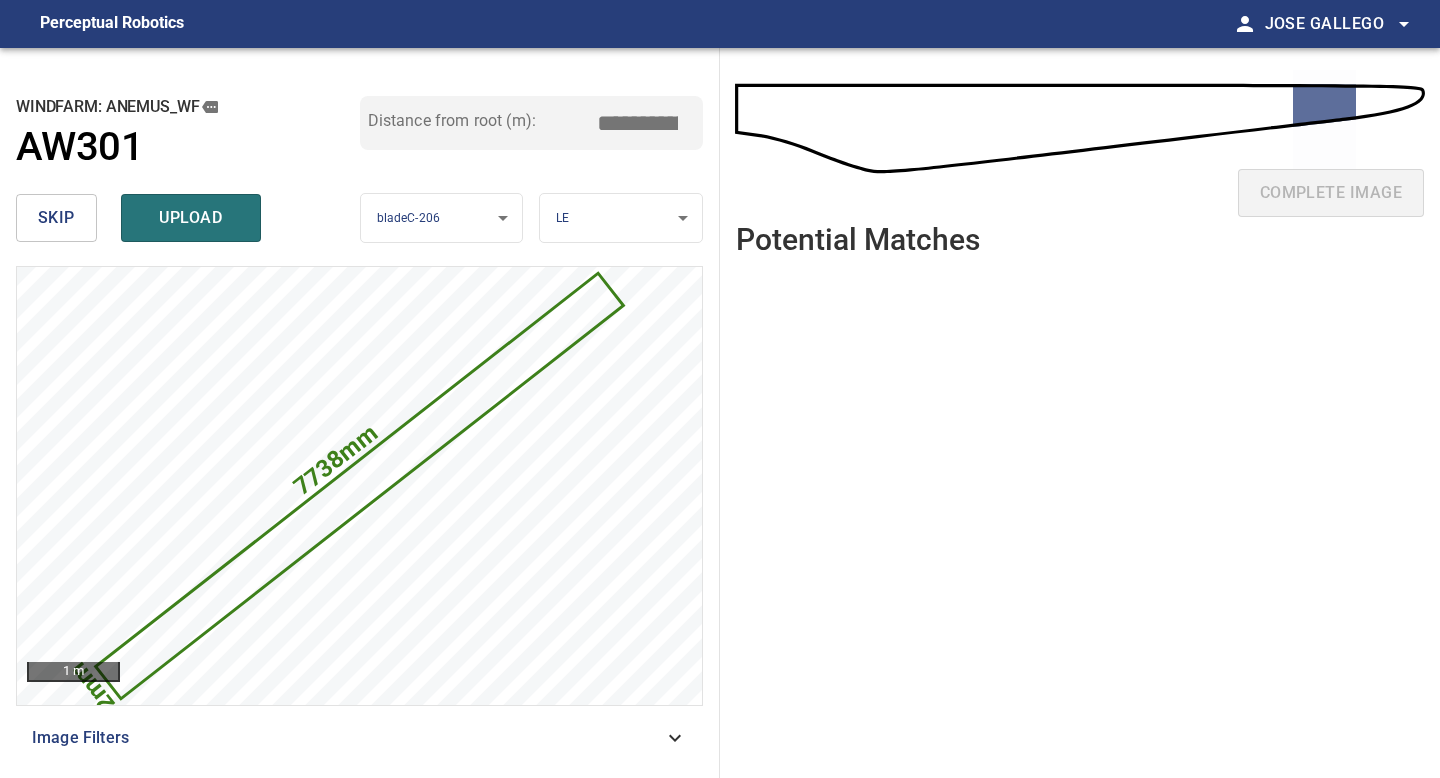 drag, startPoint x: 645, startPoint y: 123, endPoint x: 491, endPoint y: 120, distance: 154.02922 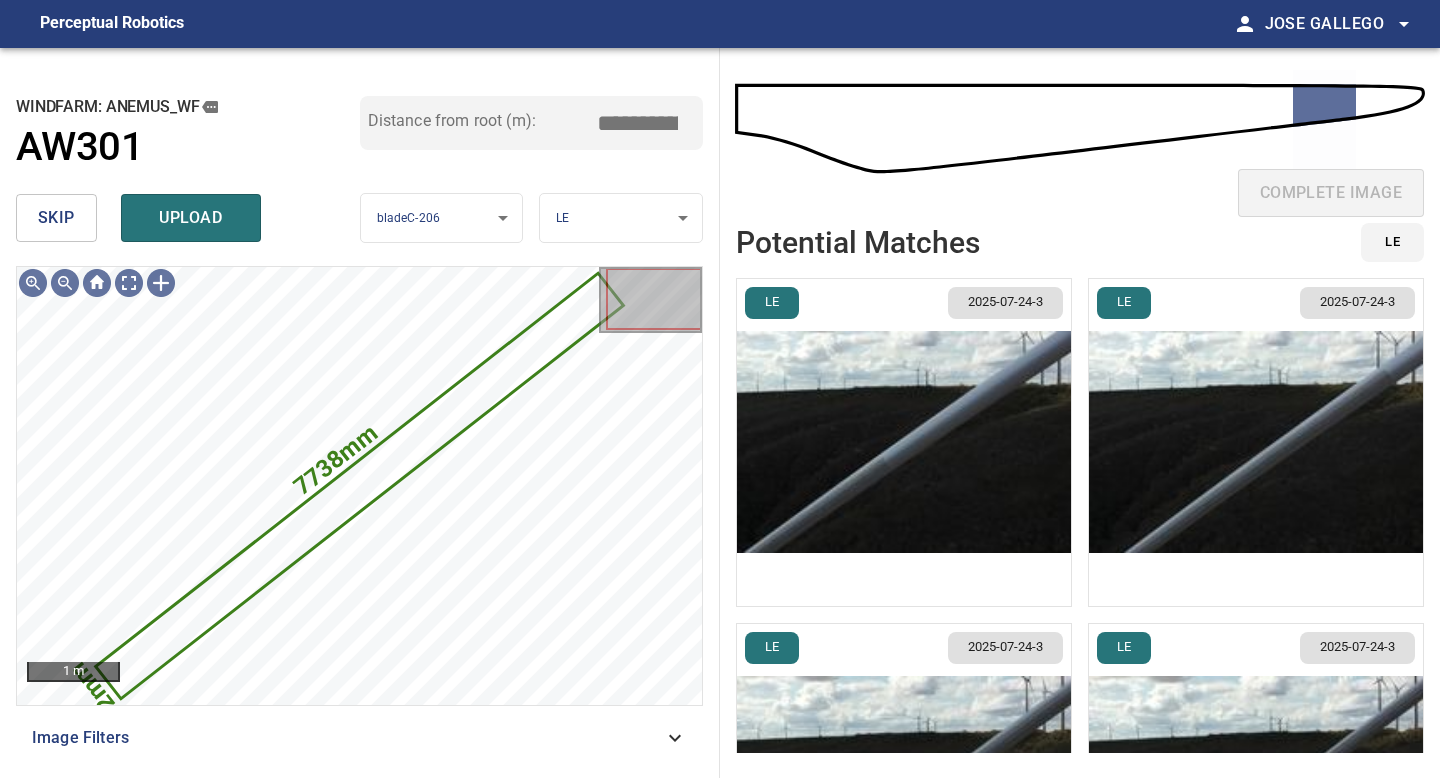 type on "*****" 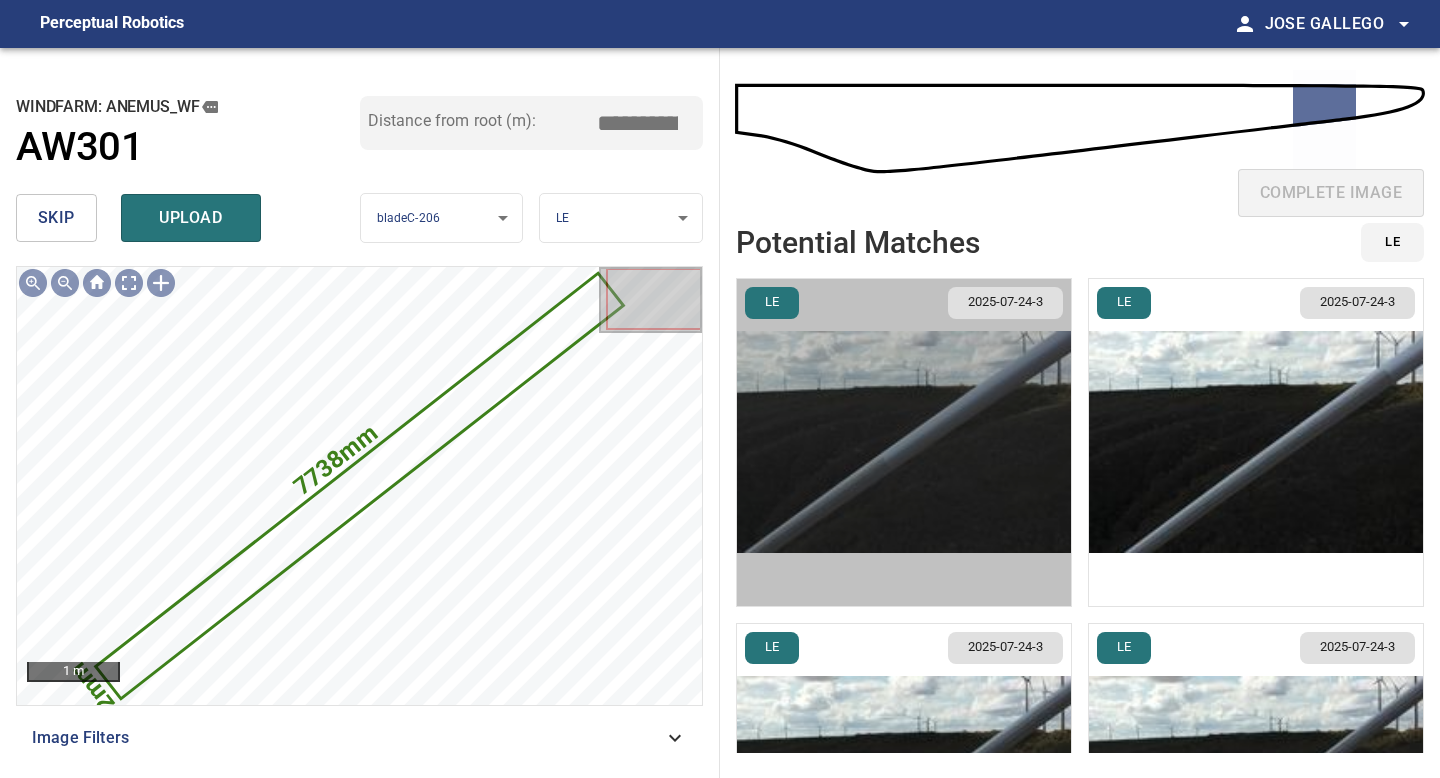 click at bounding box center (904, 442) 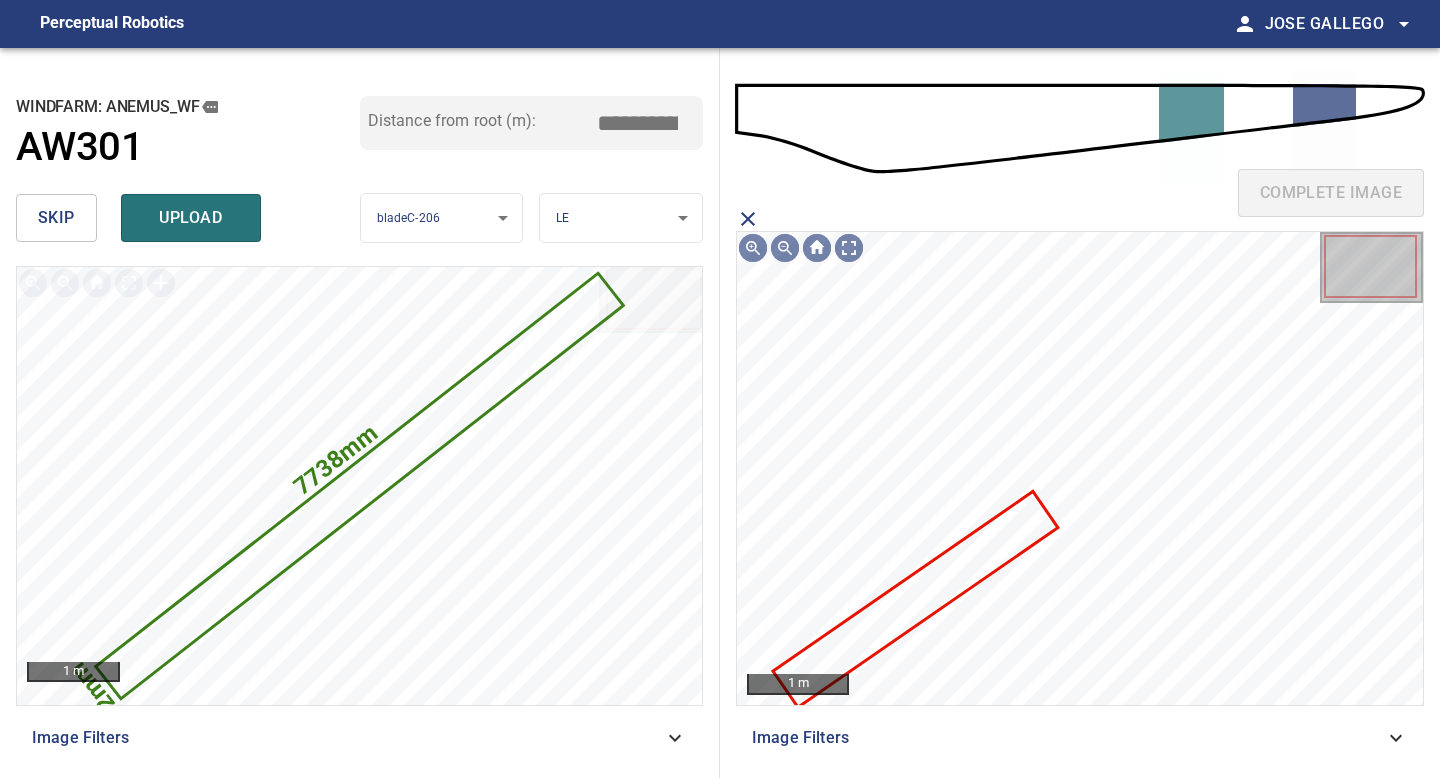 click 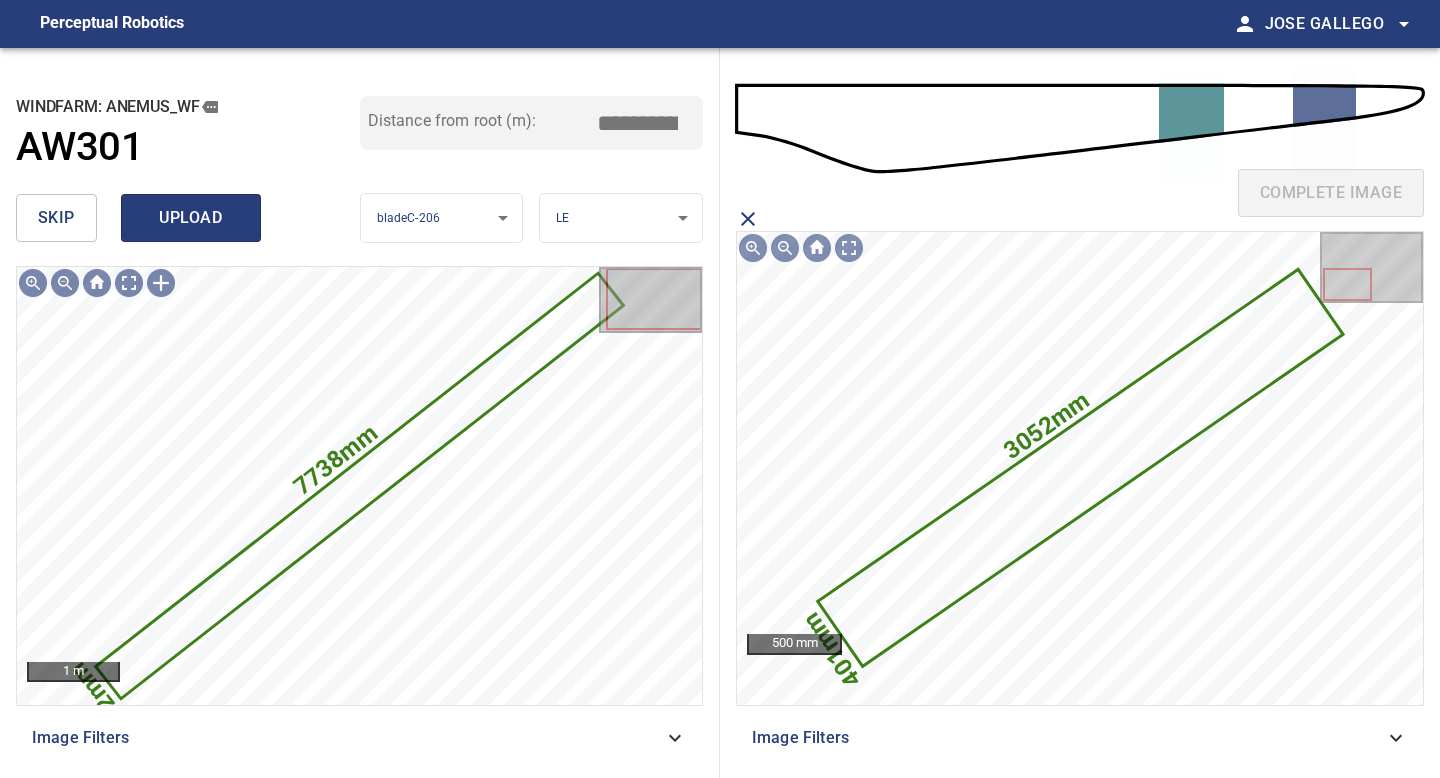 click on "upload" at bounding box center (191, 218) 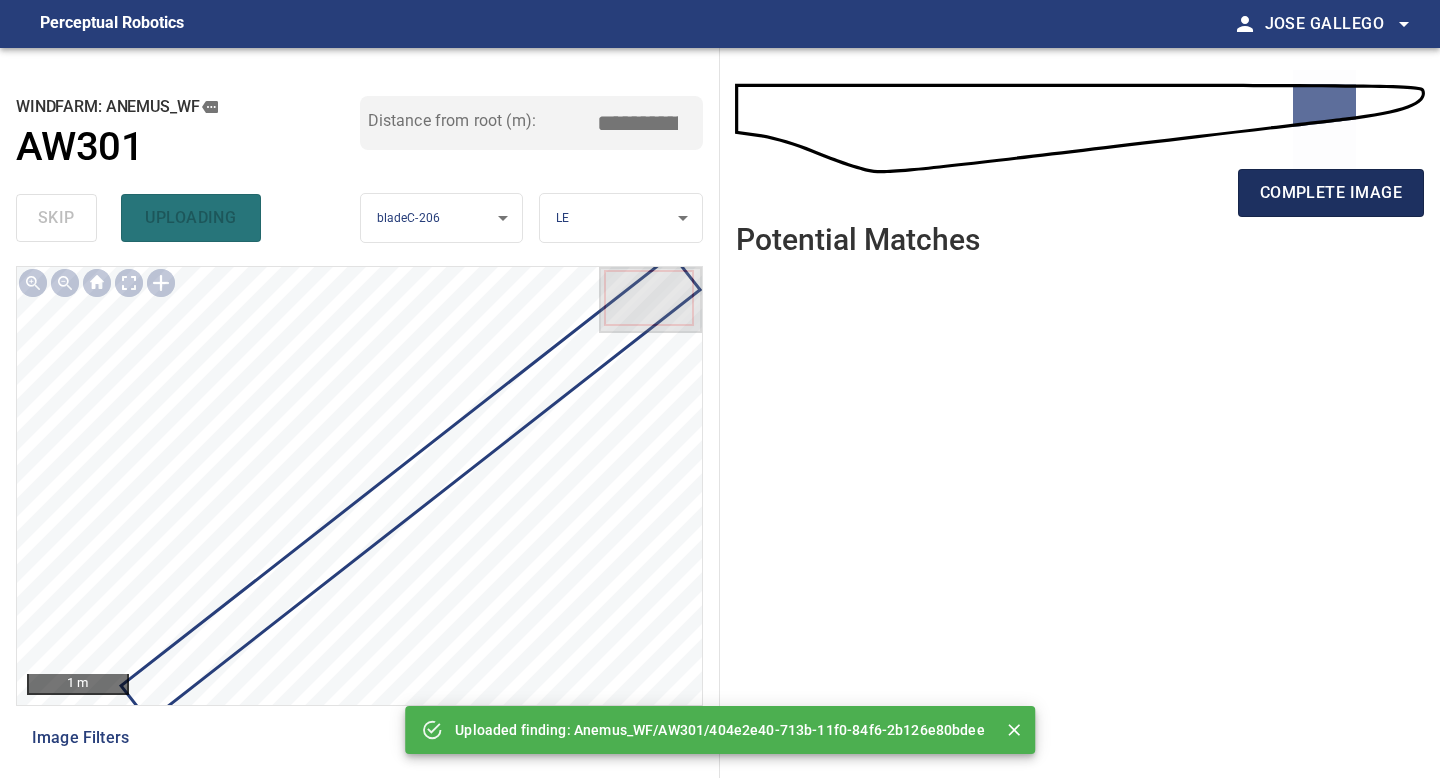 click on "complete image" at bounding box center (1331, 193) 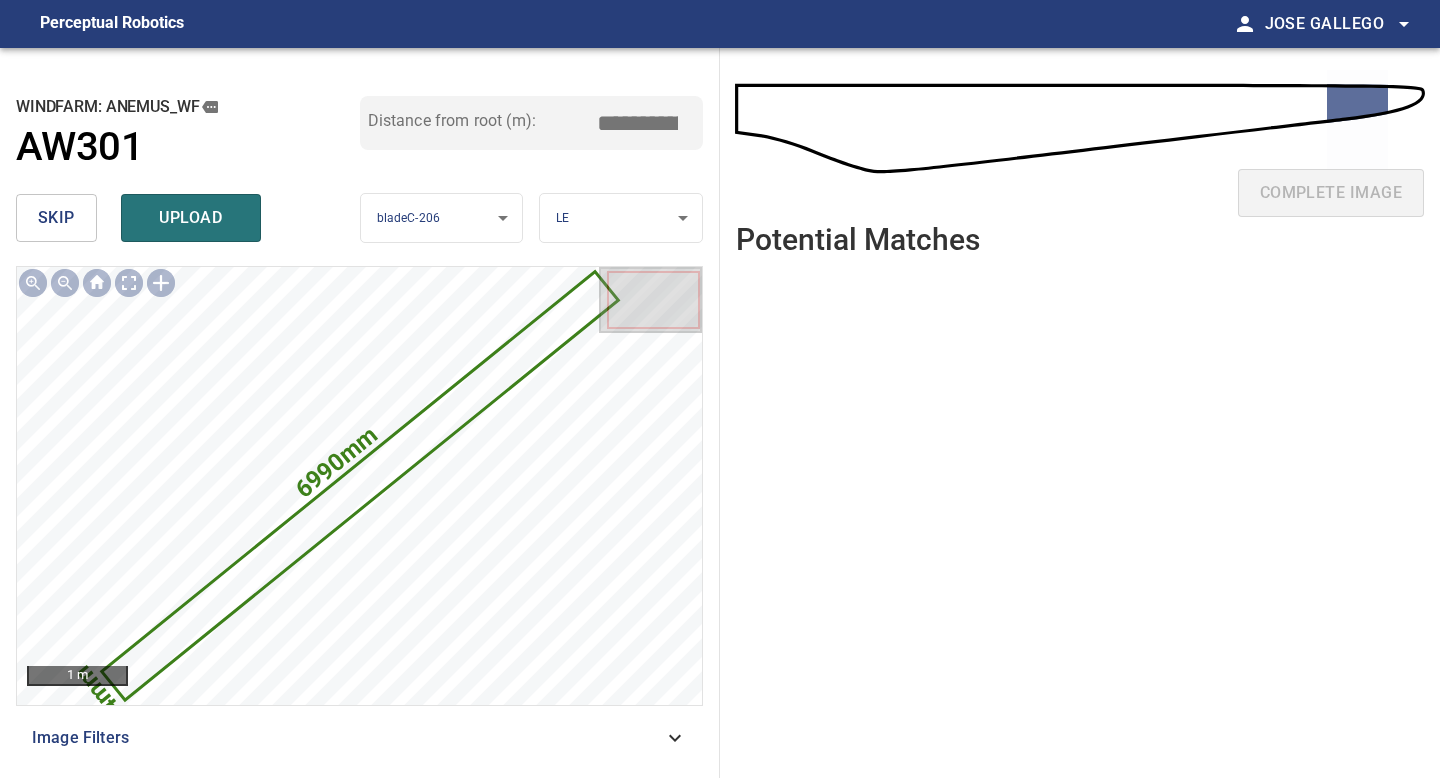 drag, startPoint x: 642, startPoint y: 124, endPoint x: 505, endPoint y: 125, distance: 137.00365 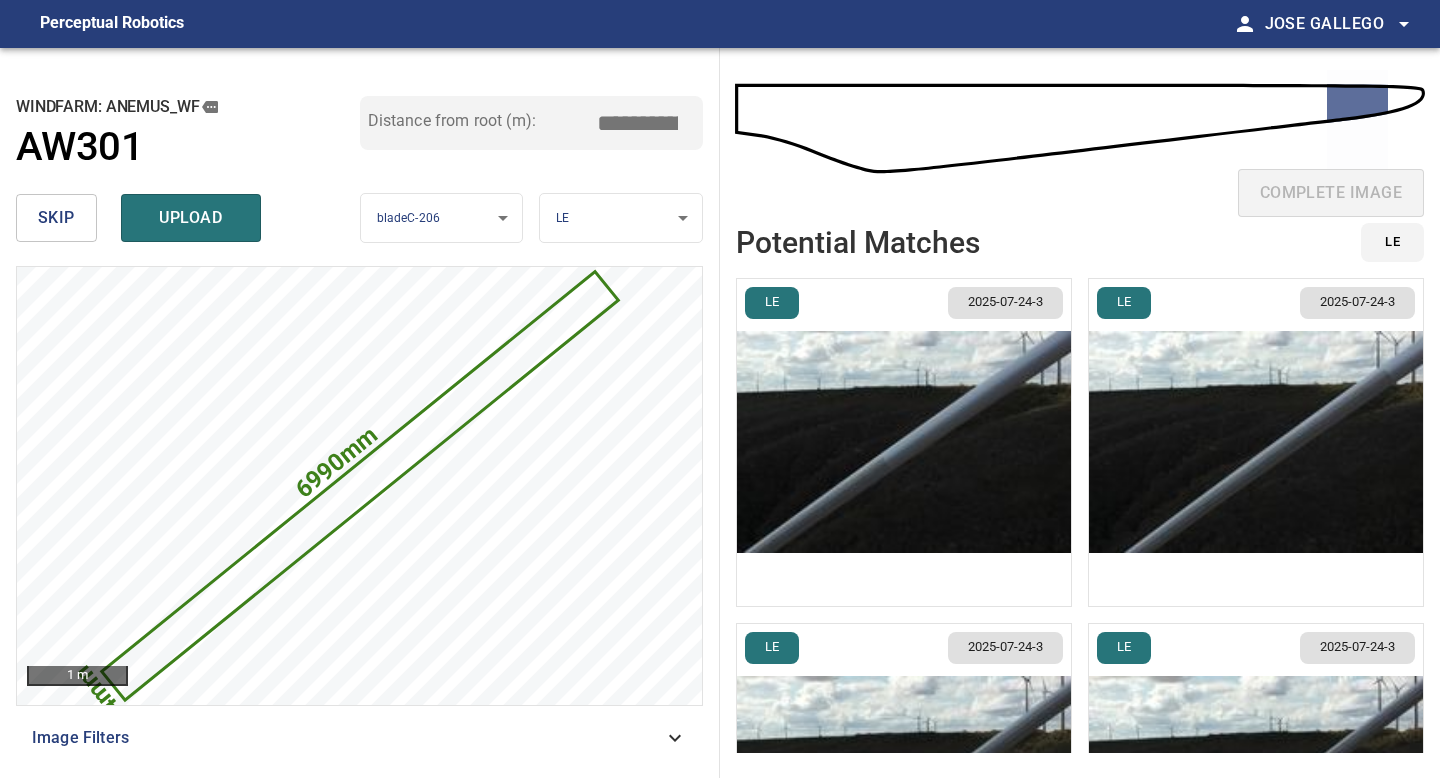 type on "*****" 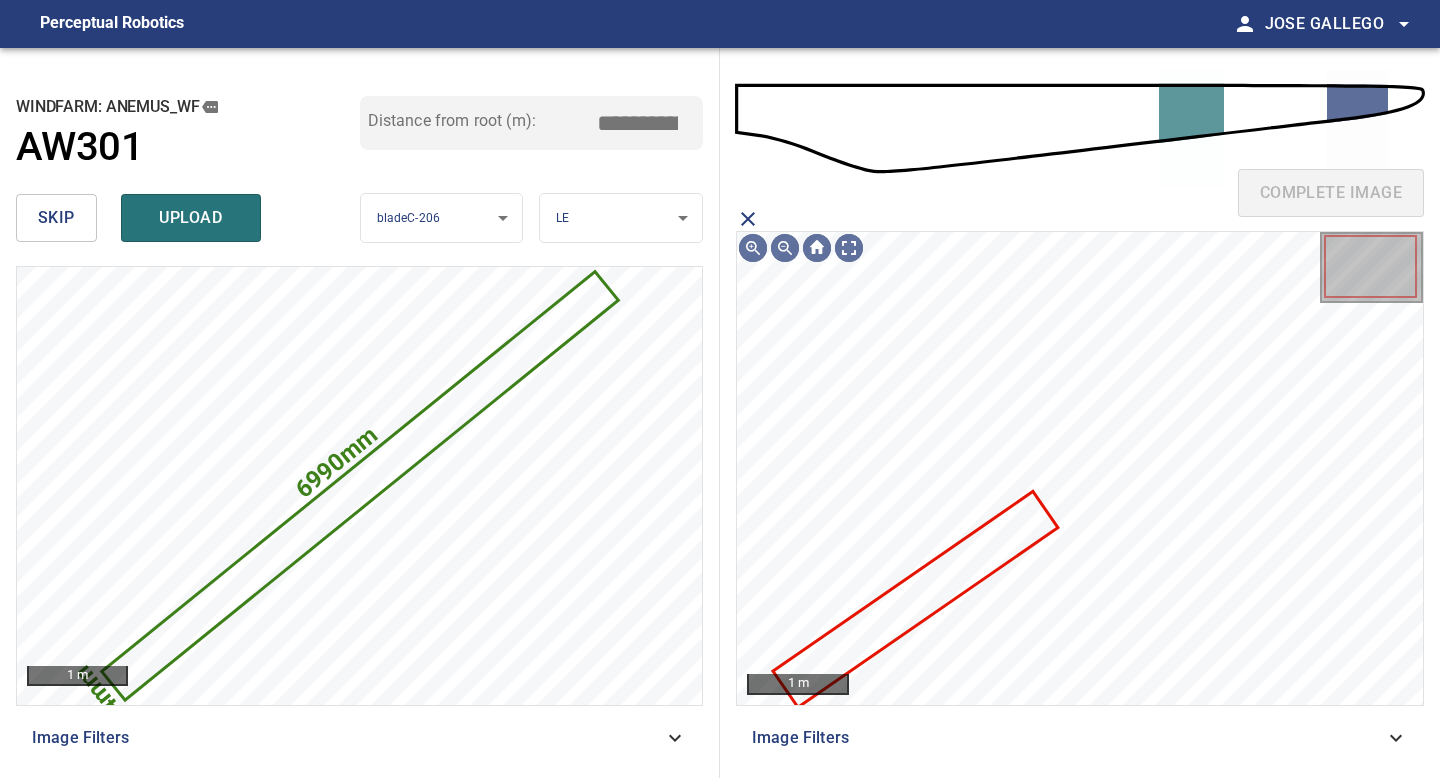 click 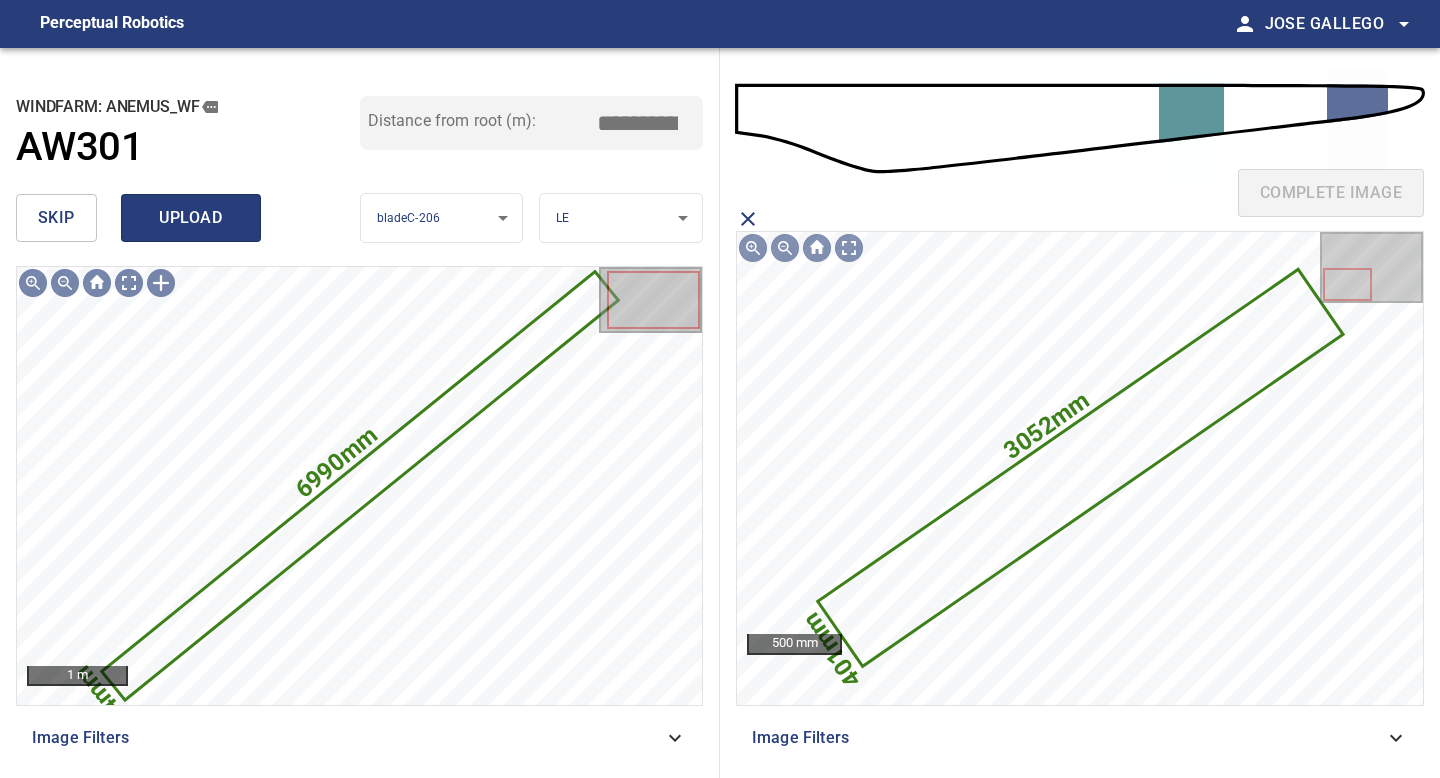 click on "upload" at bounding box center [191, 218] 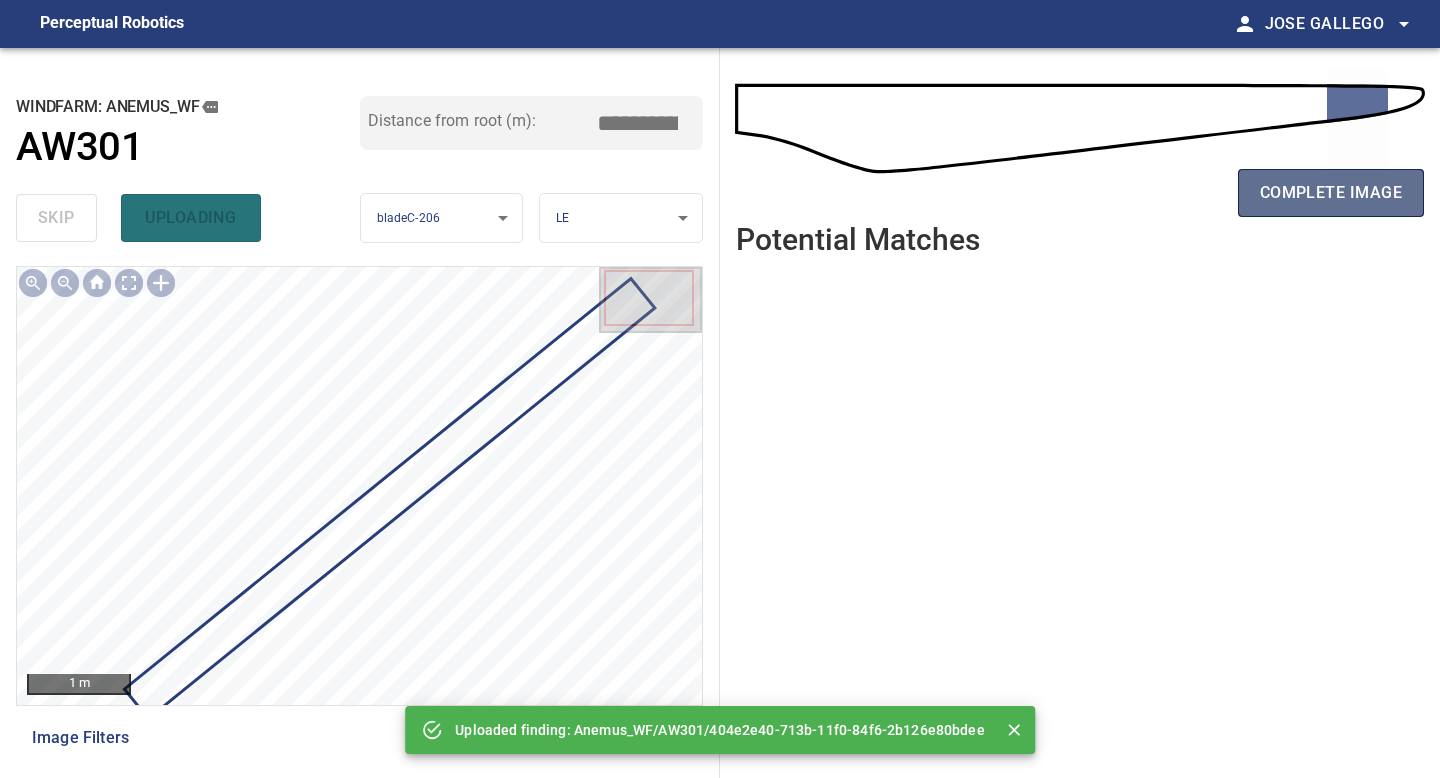 click on "complete image" at bounding box center [1331, 193] 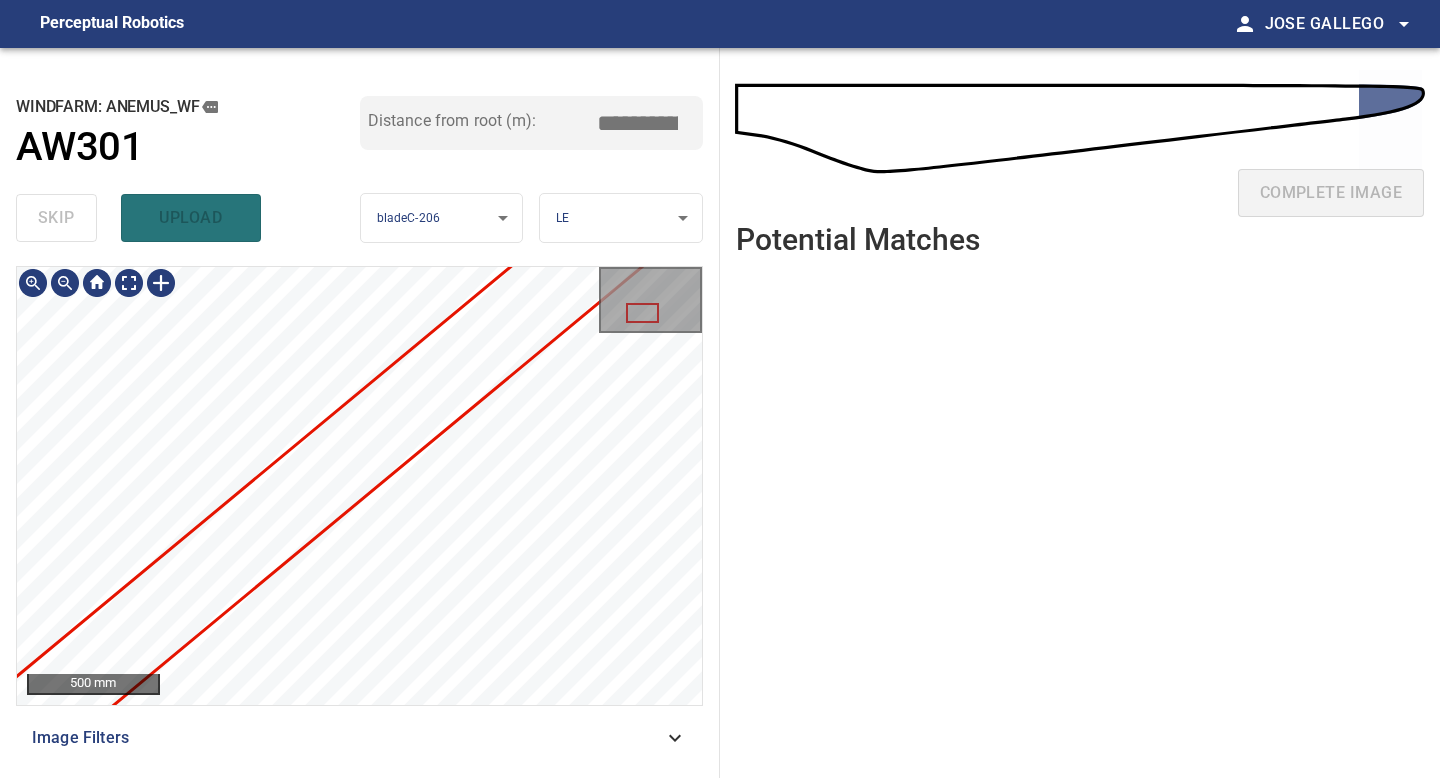 click at bounding box center (359, 486) 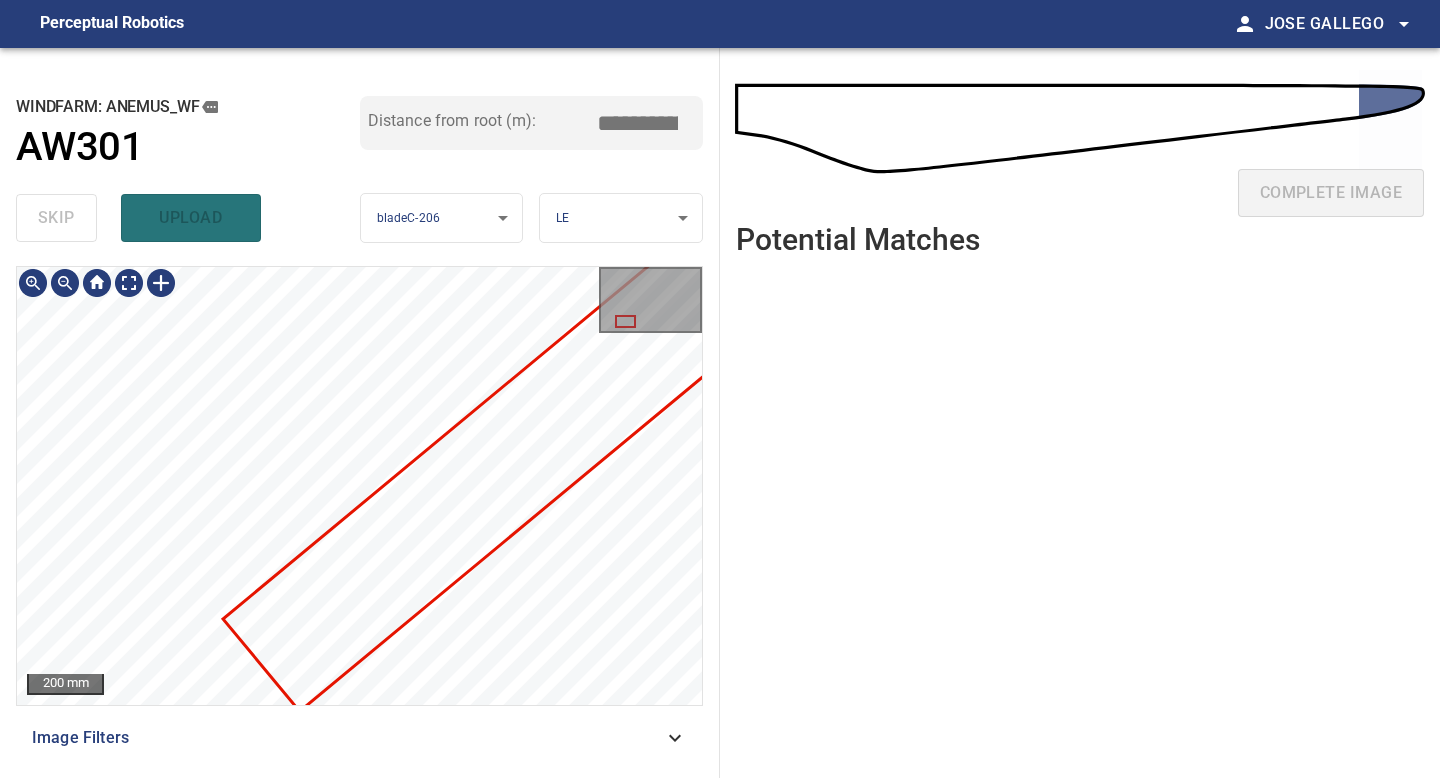 click at bounding box center (359, 486) 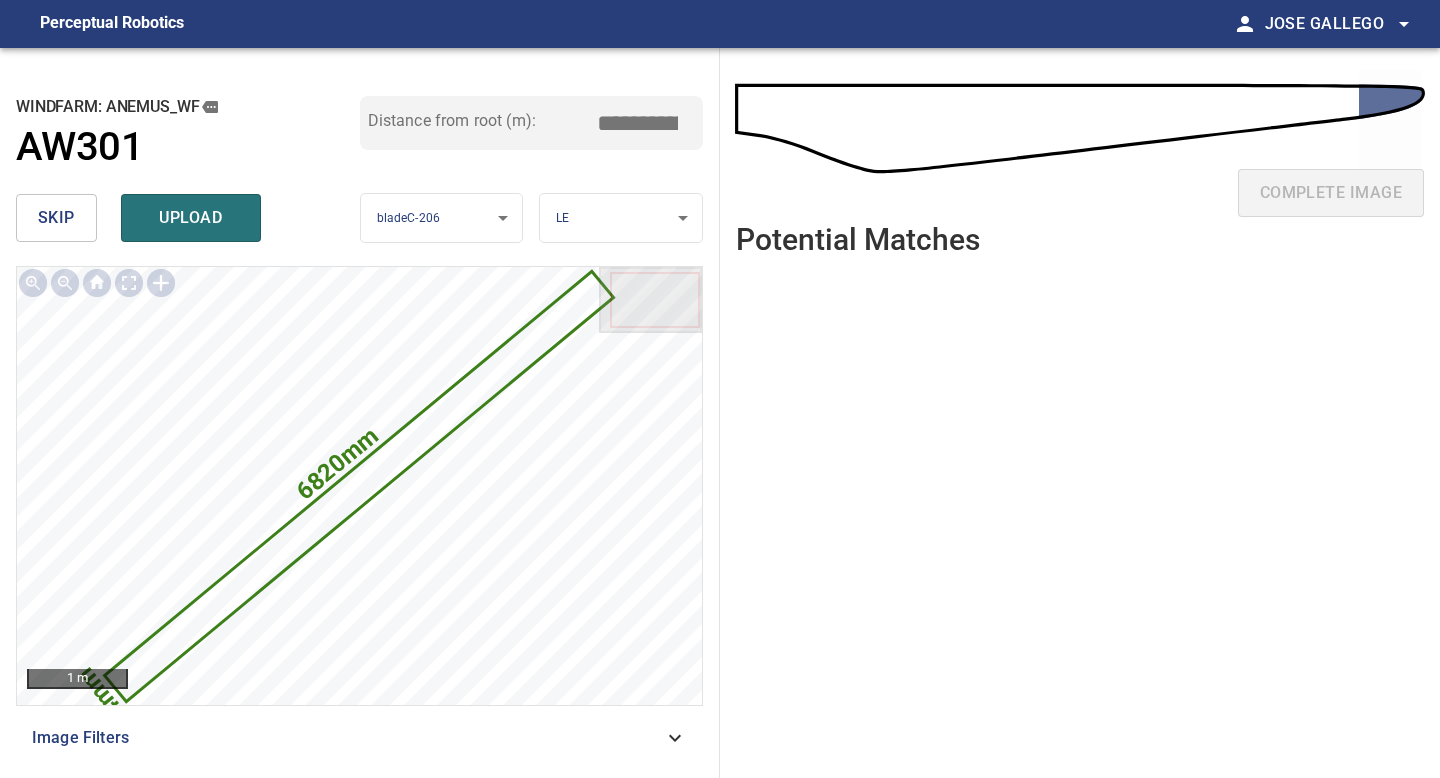 drag, startPoint x: 641, startPoint y: 121, endPoint x: 464, endPoint y: 114, distance: 177.13837 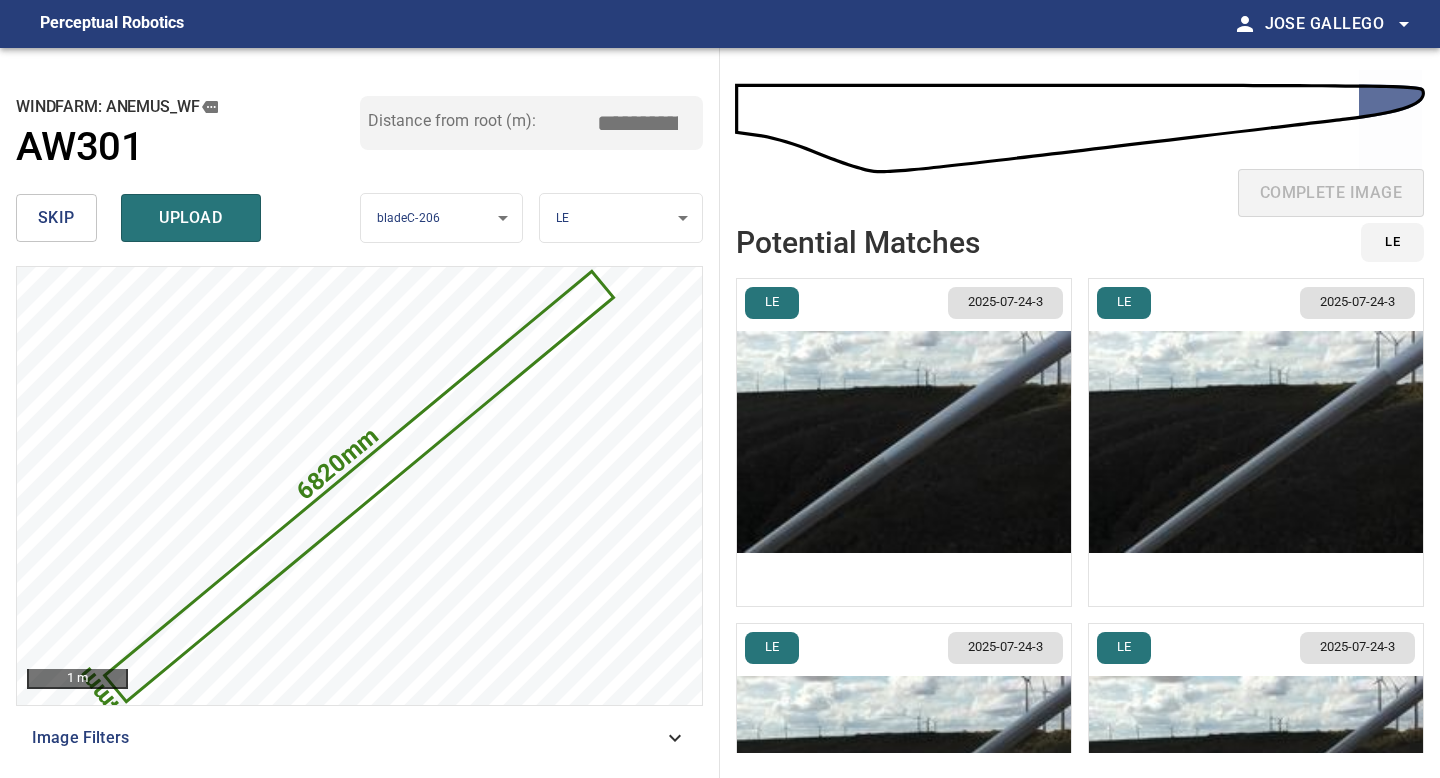 type on "*****" 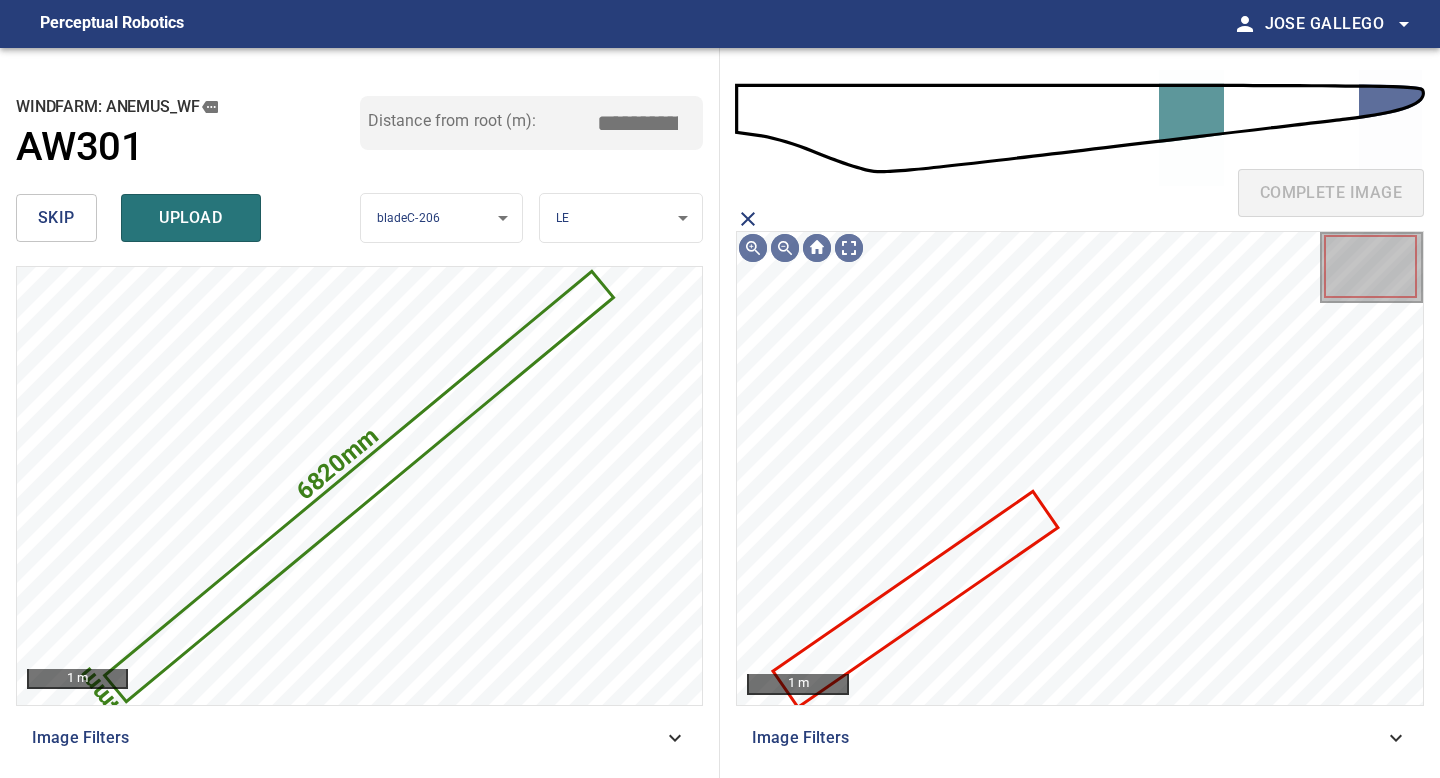 click 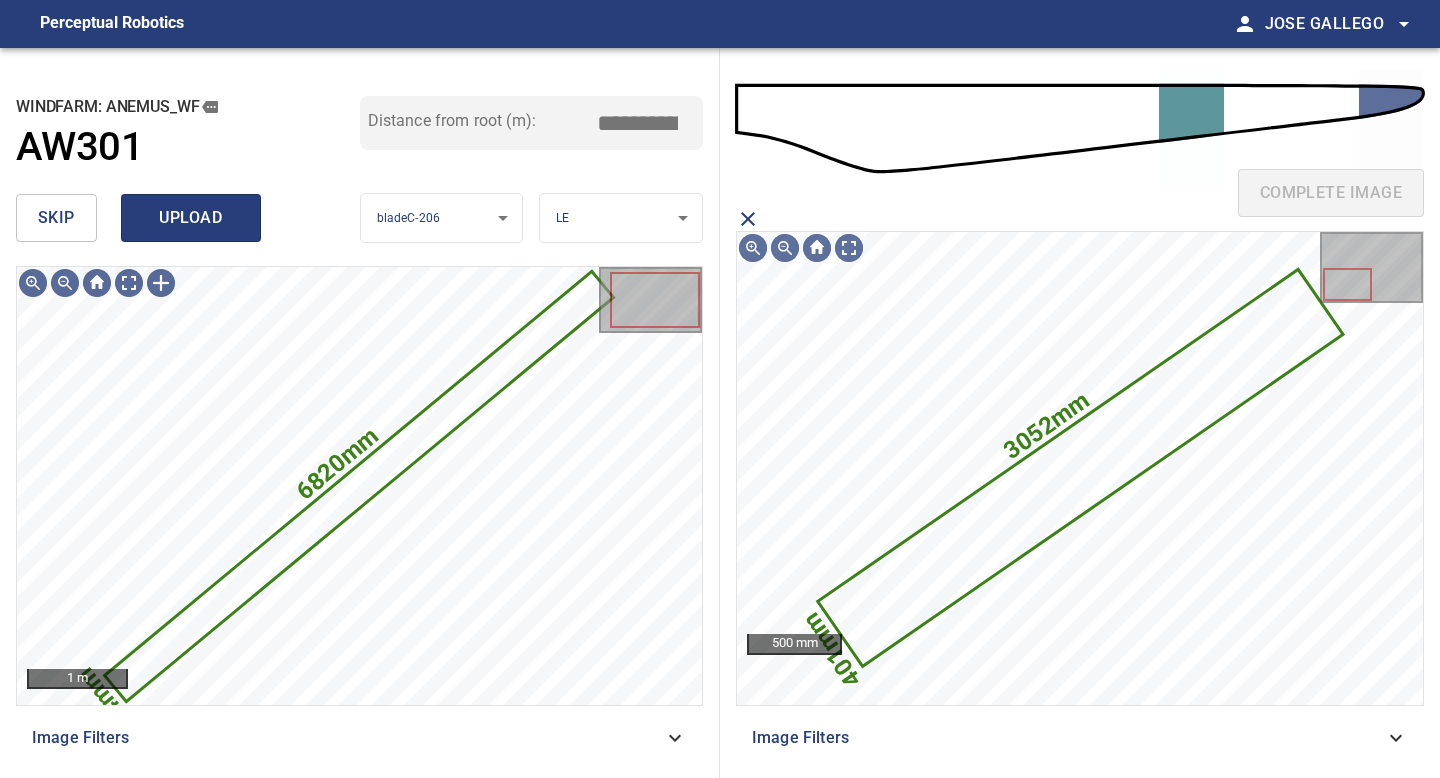 click on "upload" at bounding box center [191, 218] 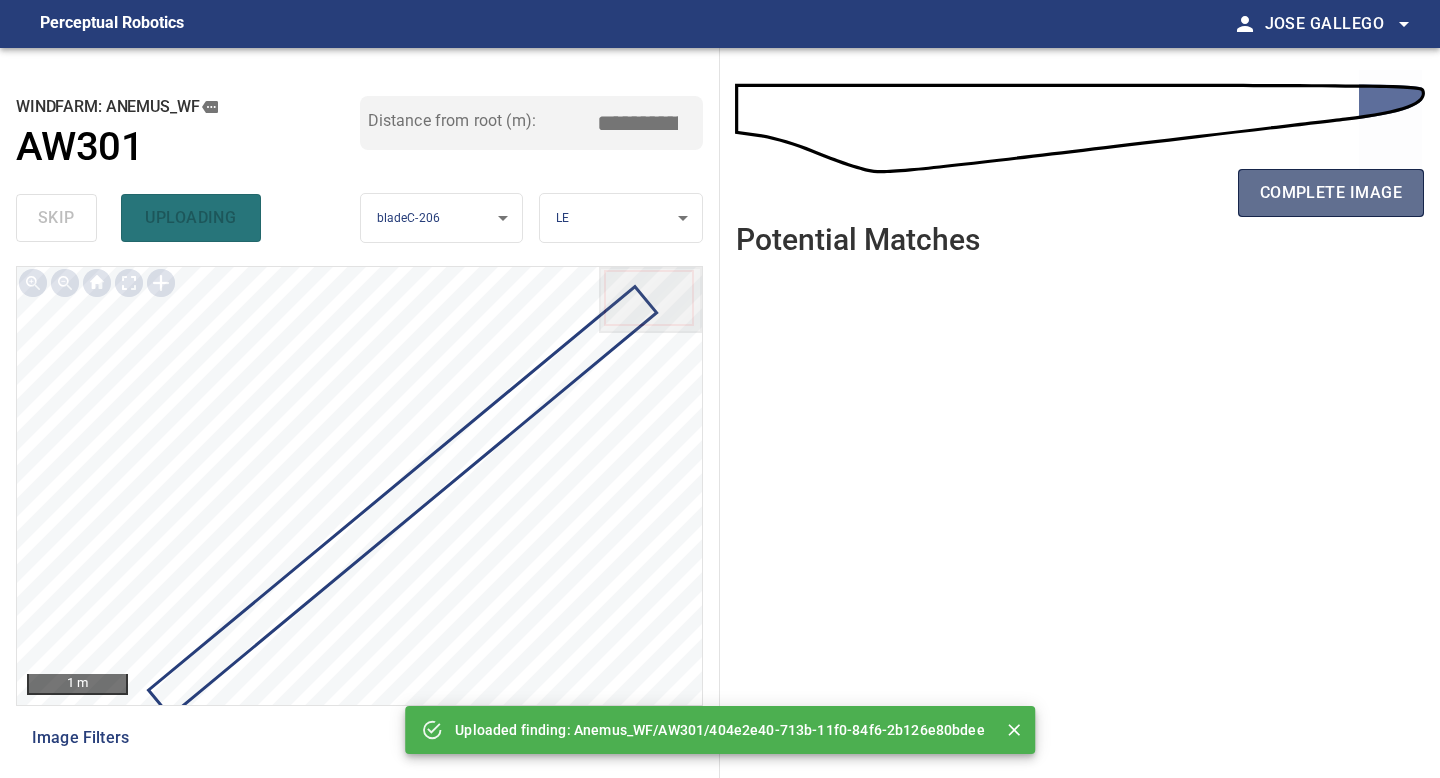 click on "complete image" at bounding box center (1331, 193) 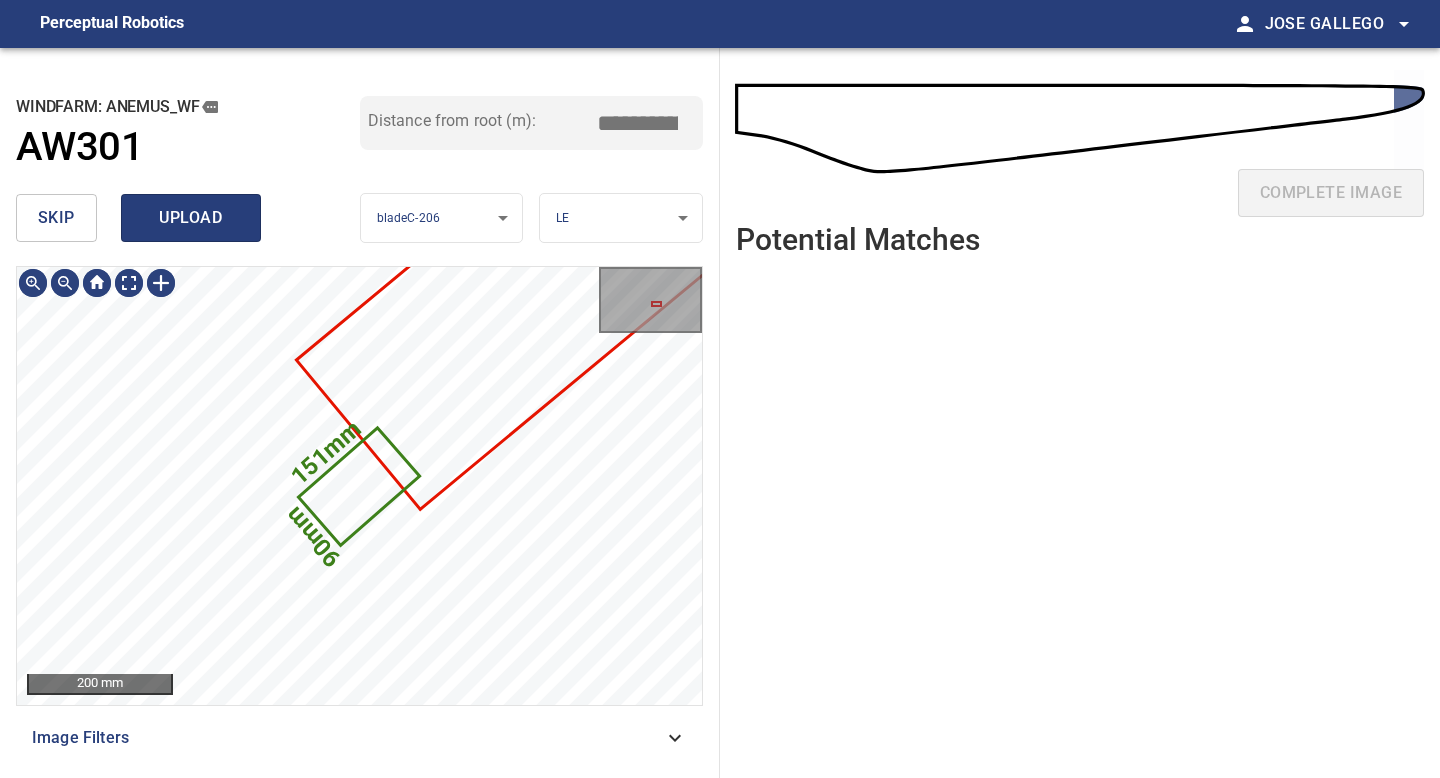 click on "upload" at bounding box center [191, 218] 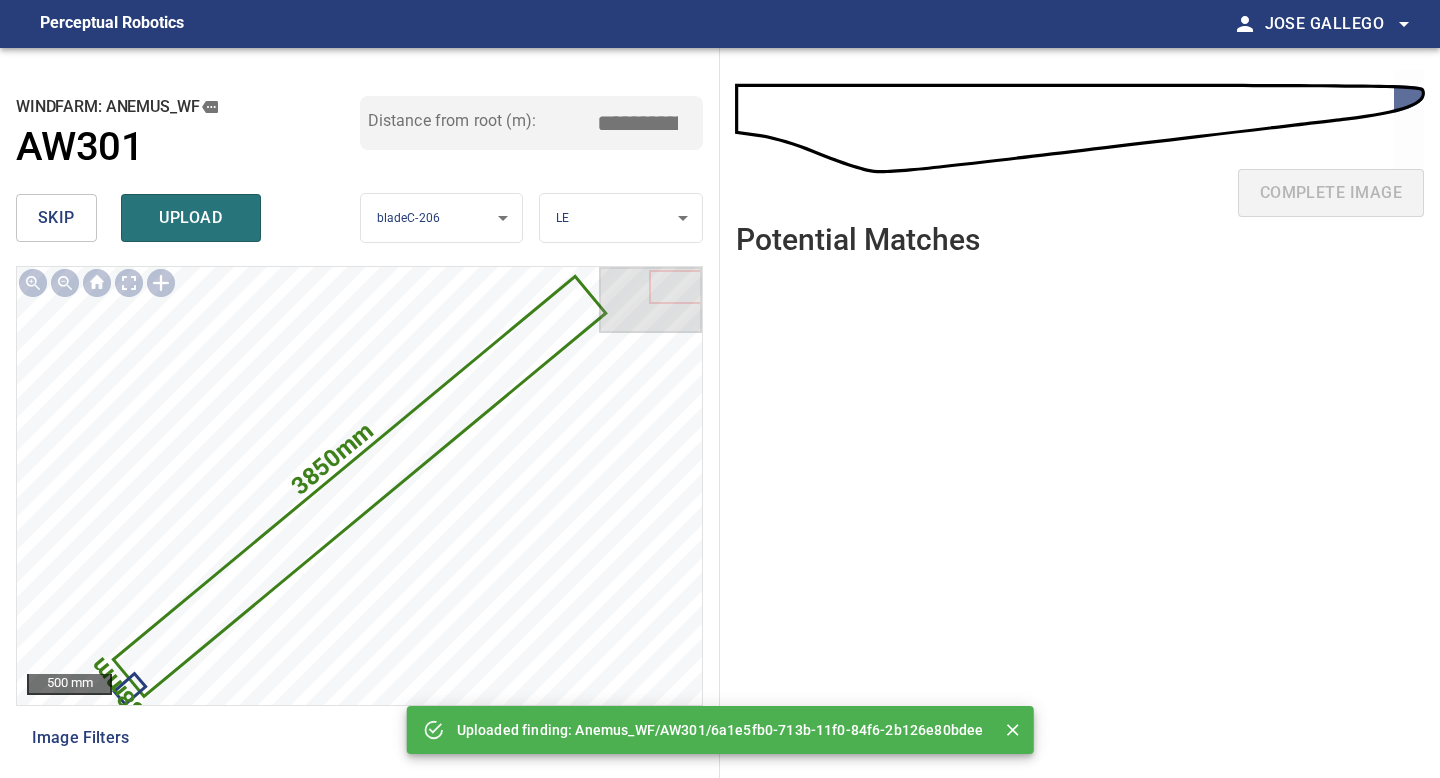 drag, startPoint x: 643, startPoint y: 118, endPoint x: 532, endPoint y: 145, distance: 114.236595 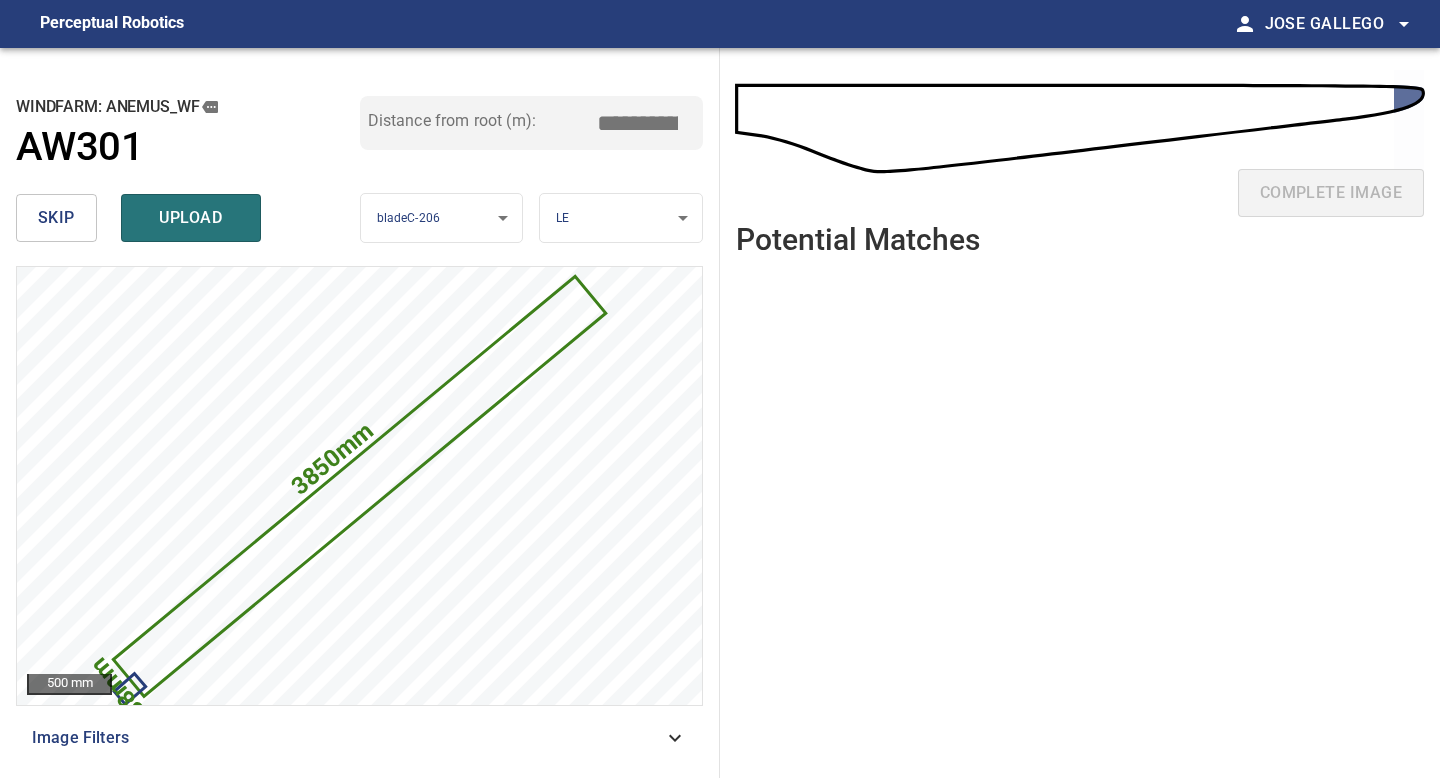 click on "*****" at bounding box center (645, 123) 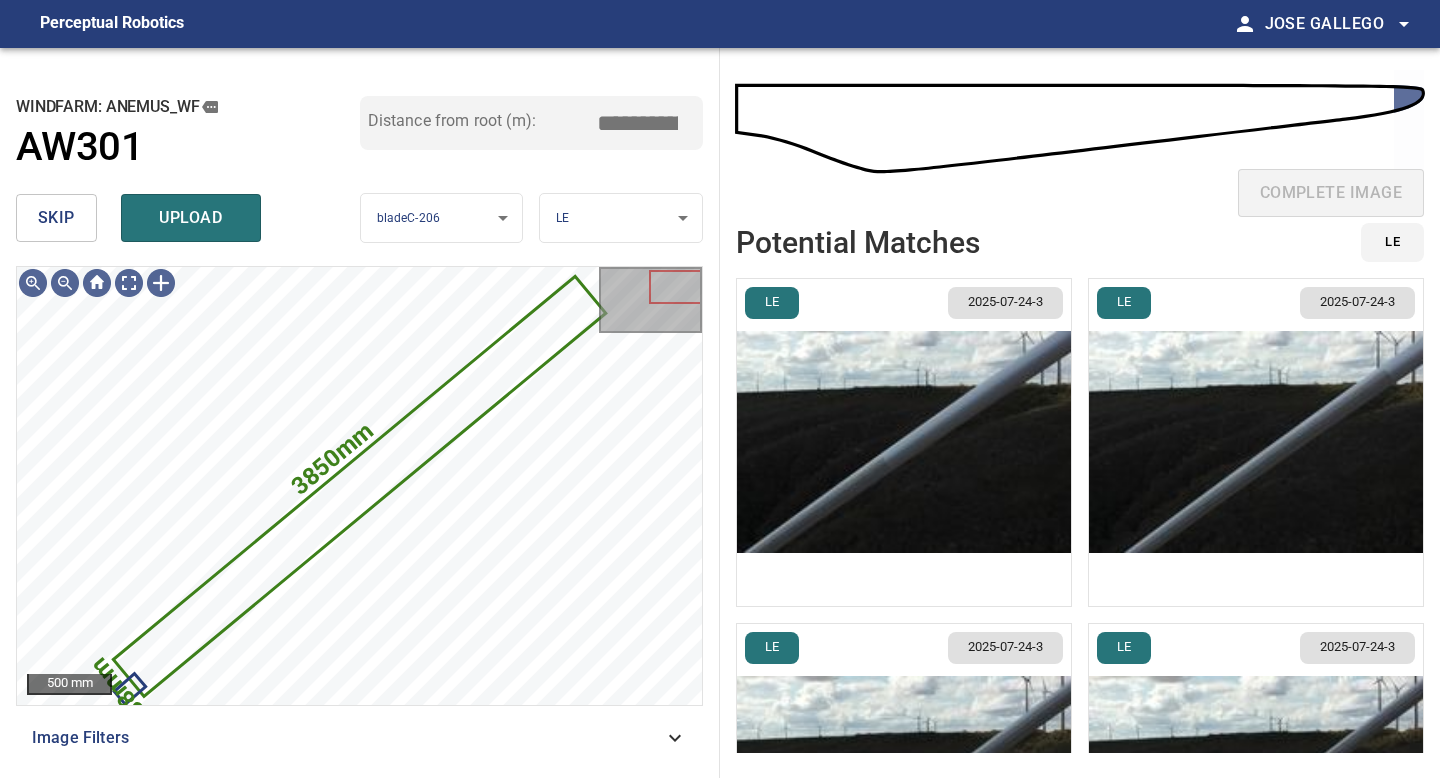 type on "*****" 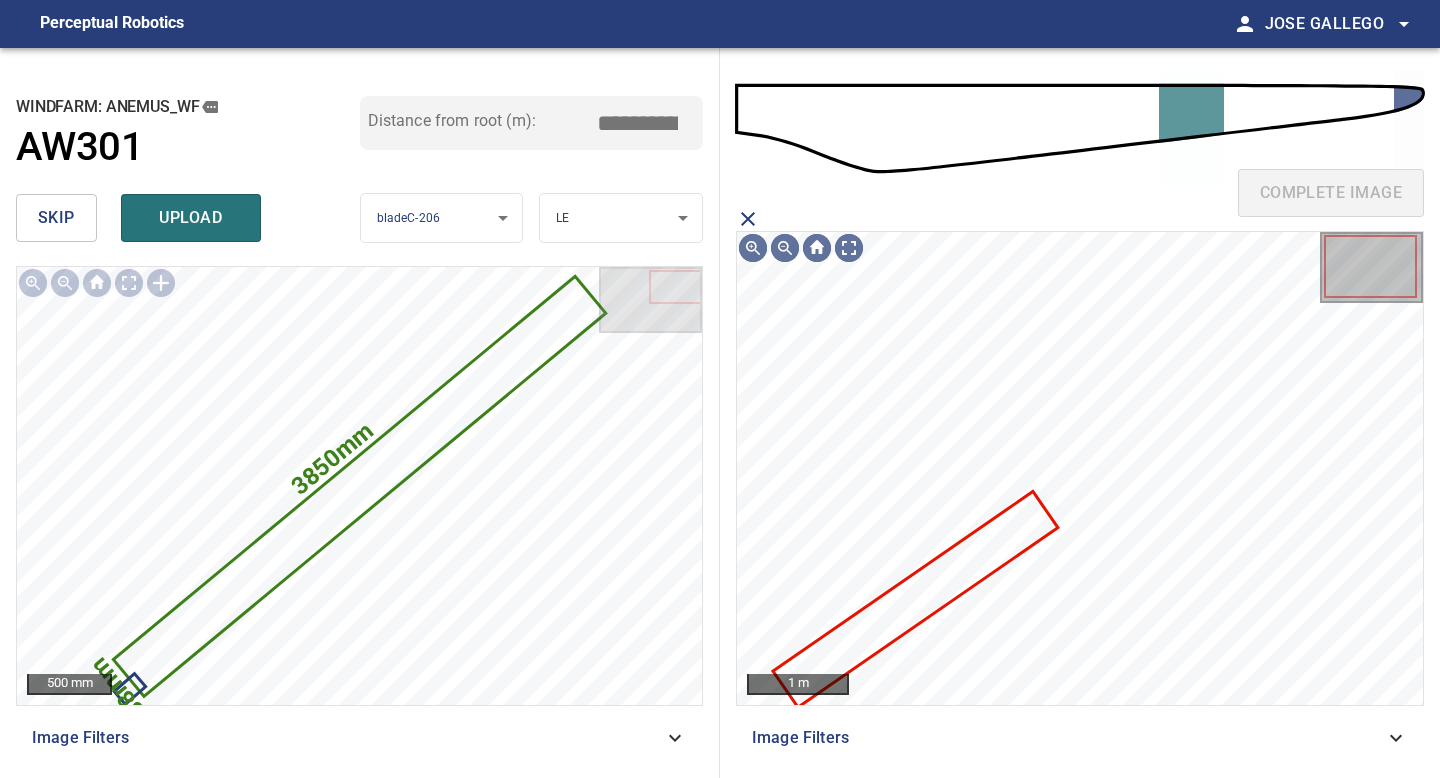 click 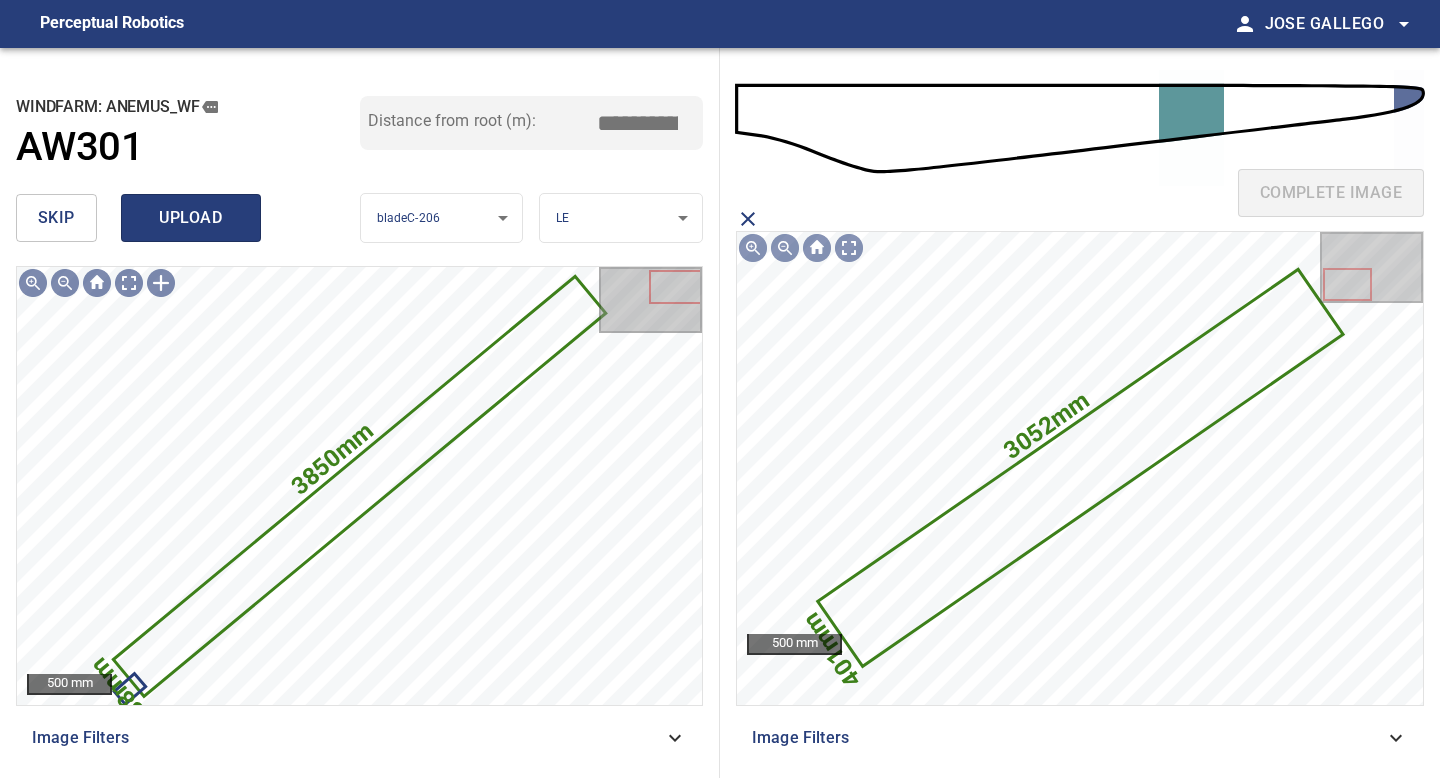 click on "upload" at bounding box center [191, 218] 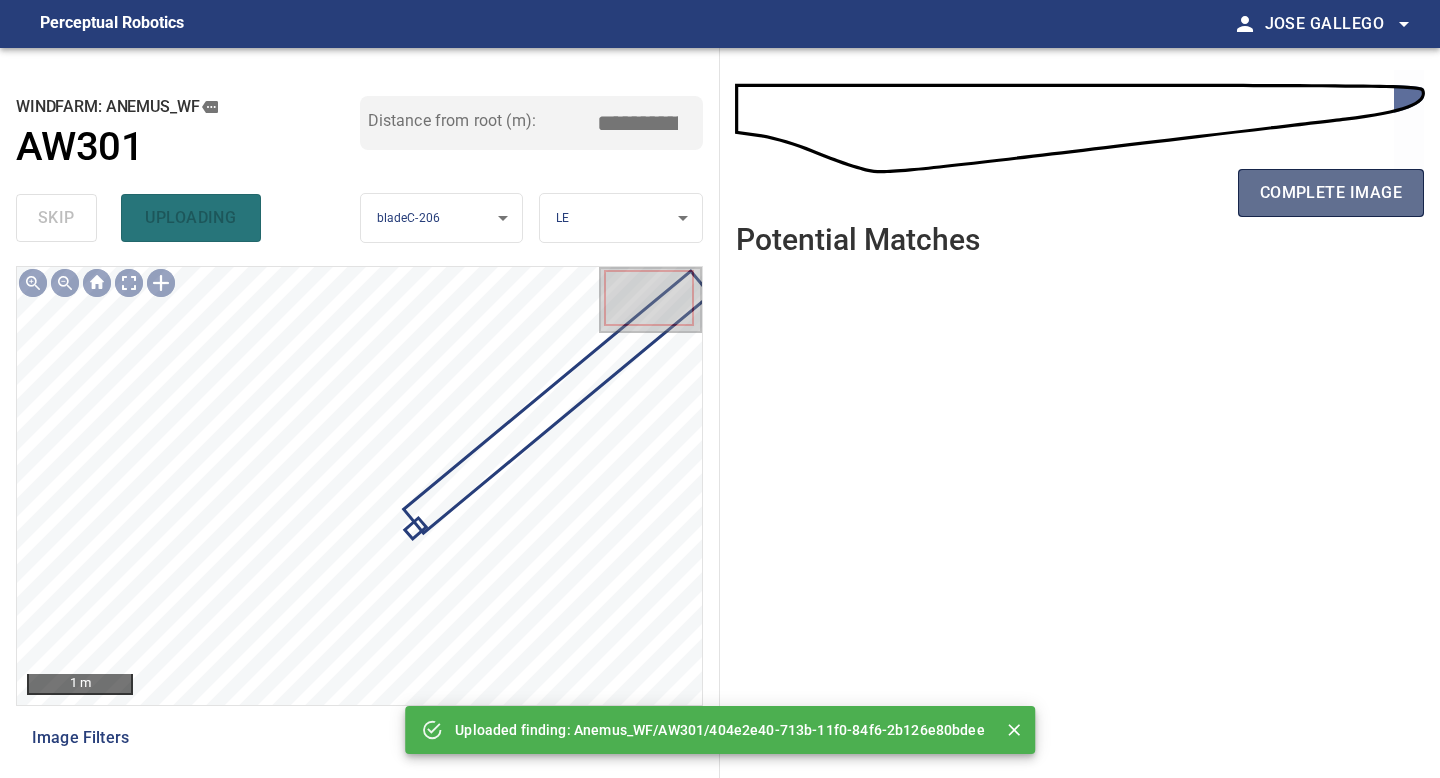 click on "complete image" at bounding box center [1331, 193] 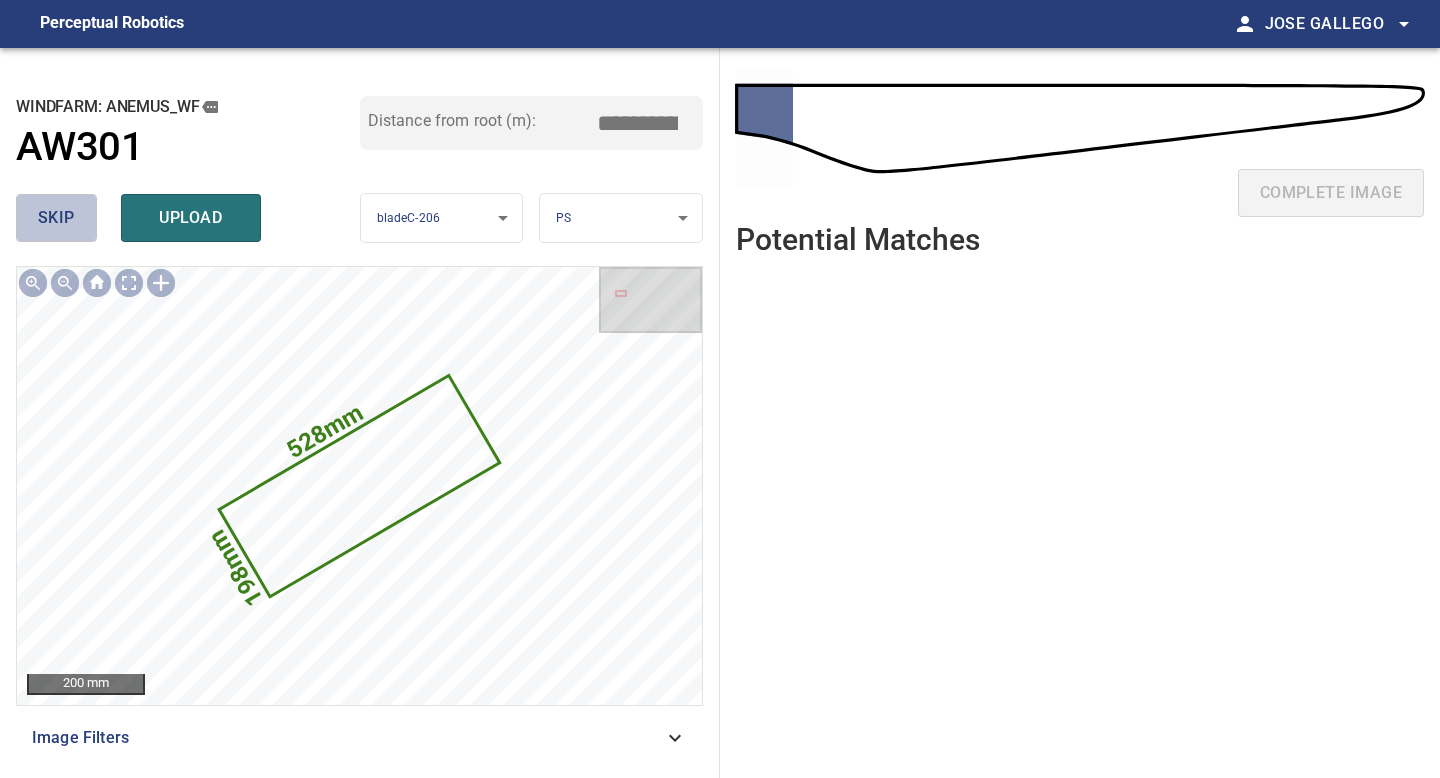 click on "skip" at bounding box center (56, 218) 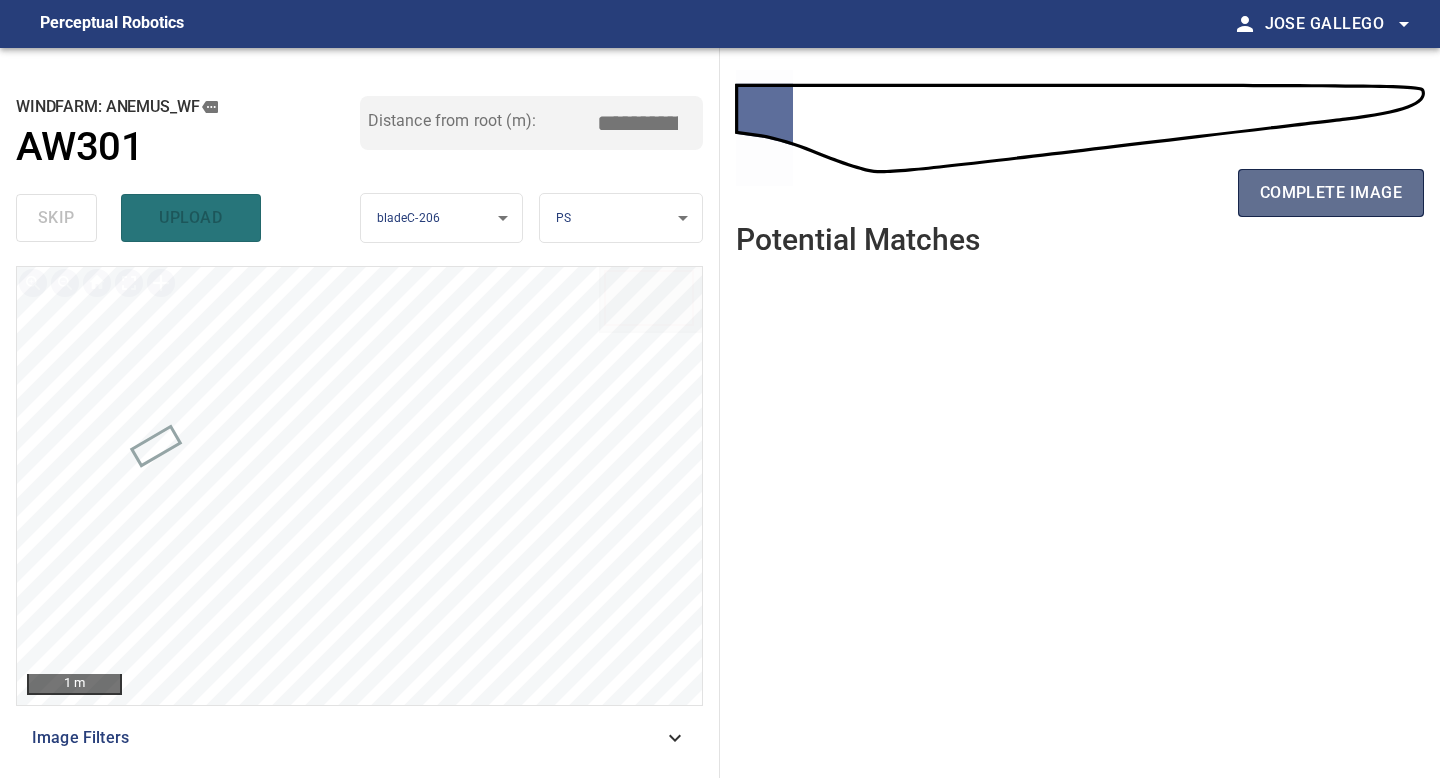 click on "complete image" at bounding box center (1331, 193) 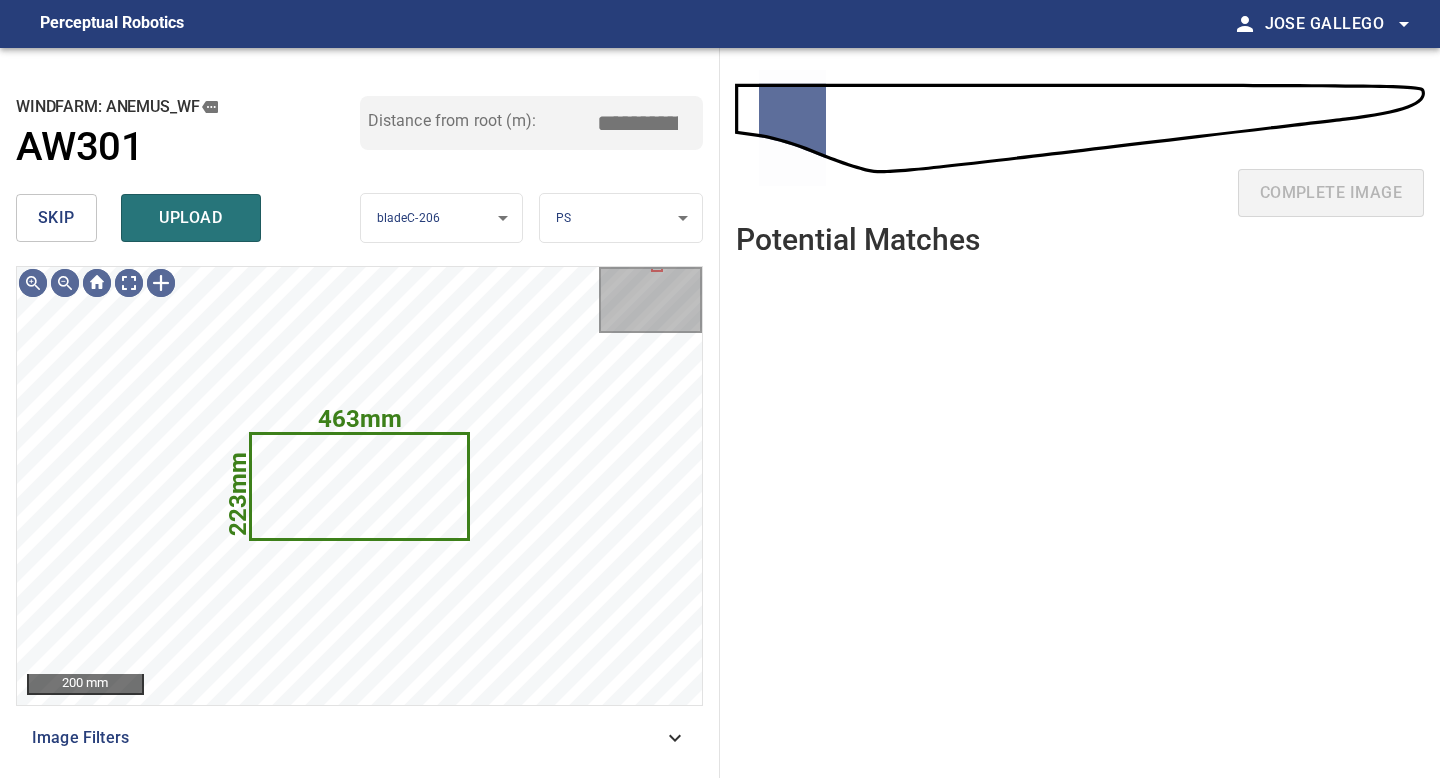 click on "skip" at bounding box center [56, 218] 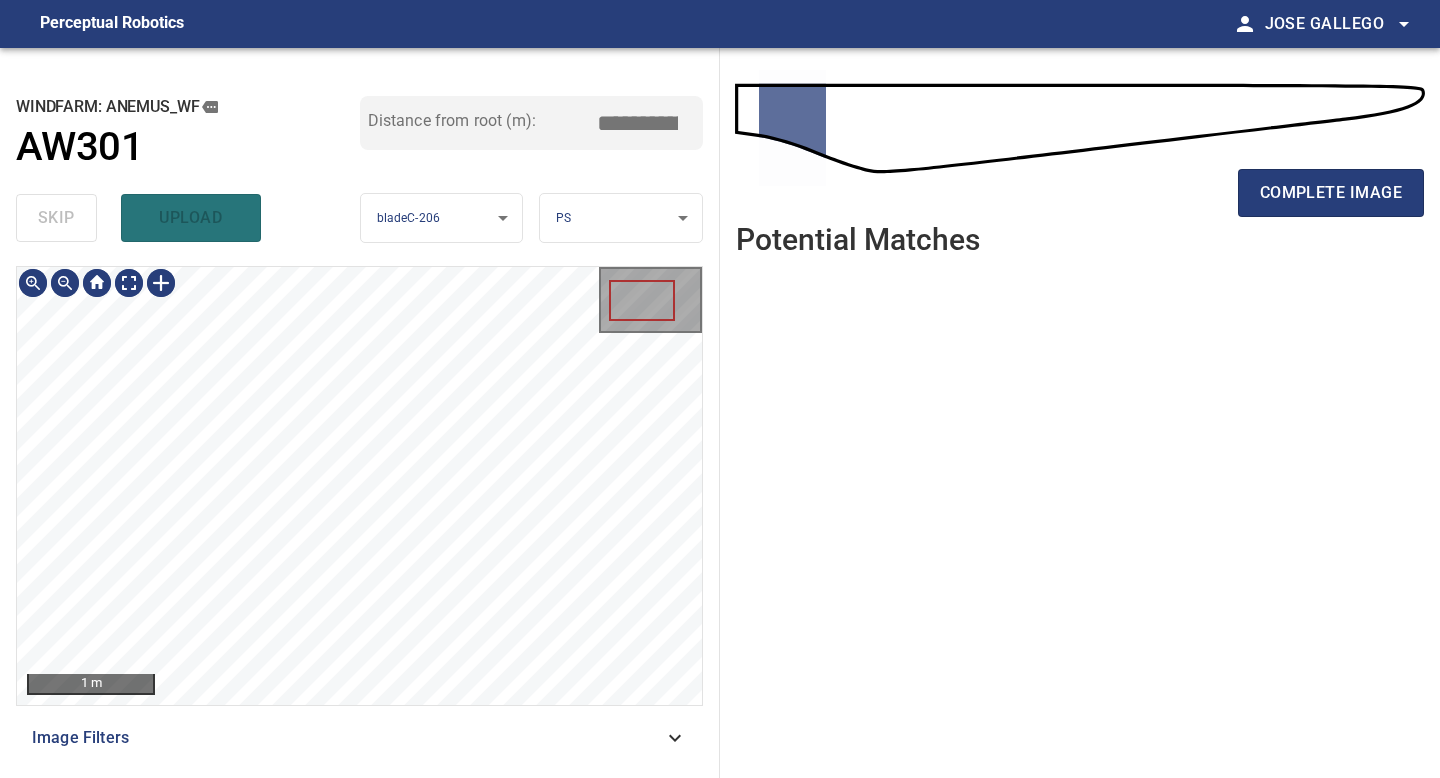 click on "**********" at bounding box center (720, 413) 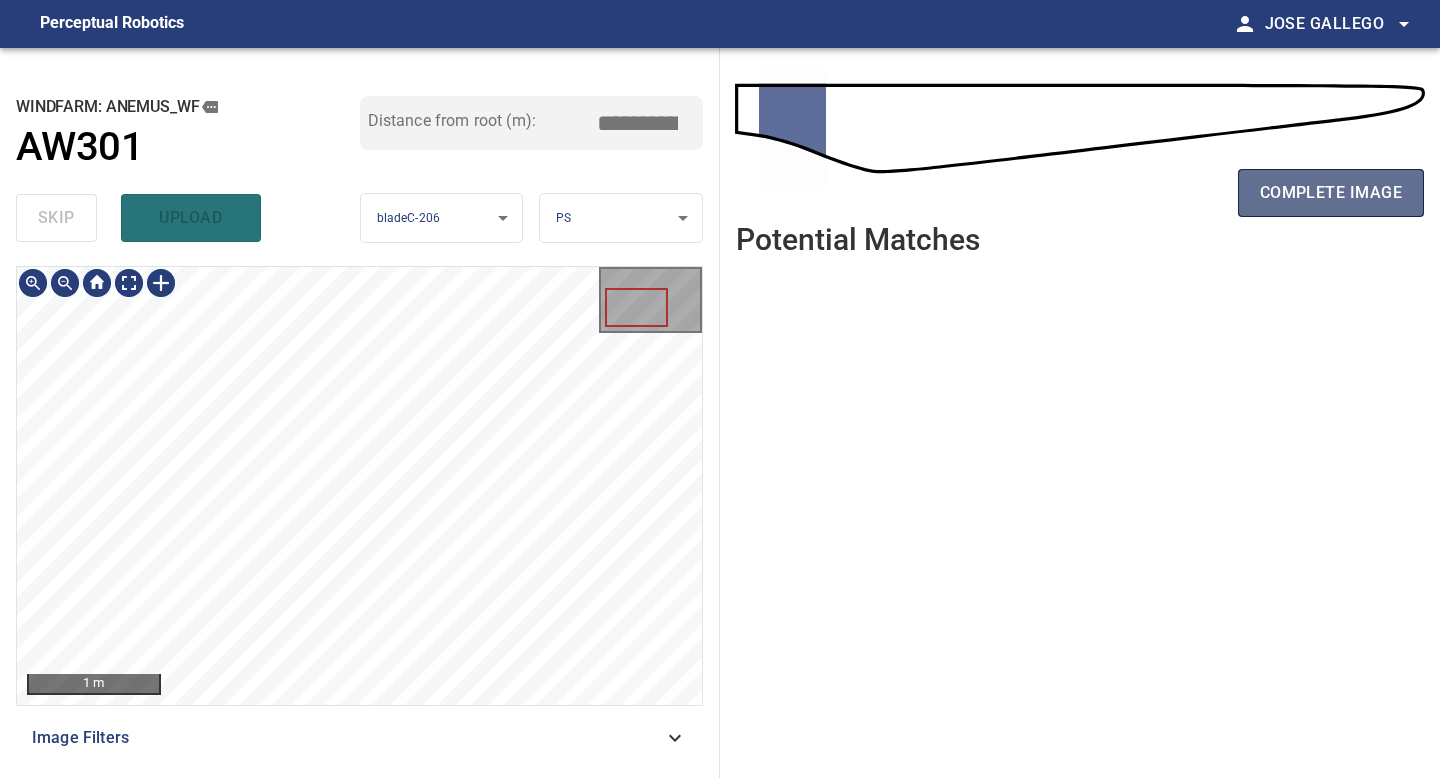 click on "complete image" at bounding box center [1331, 193] 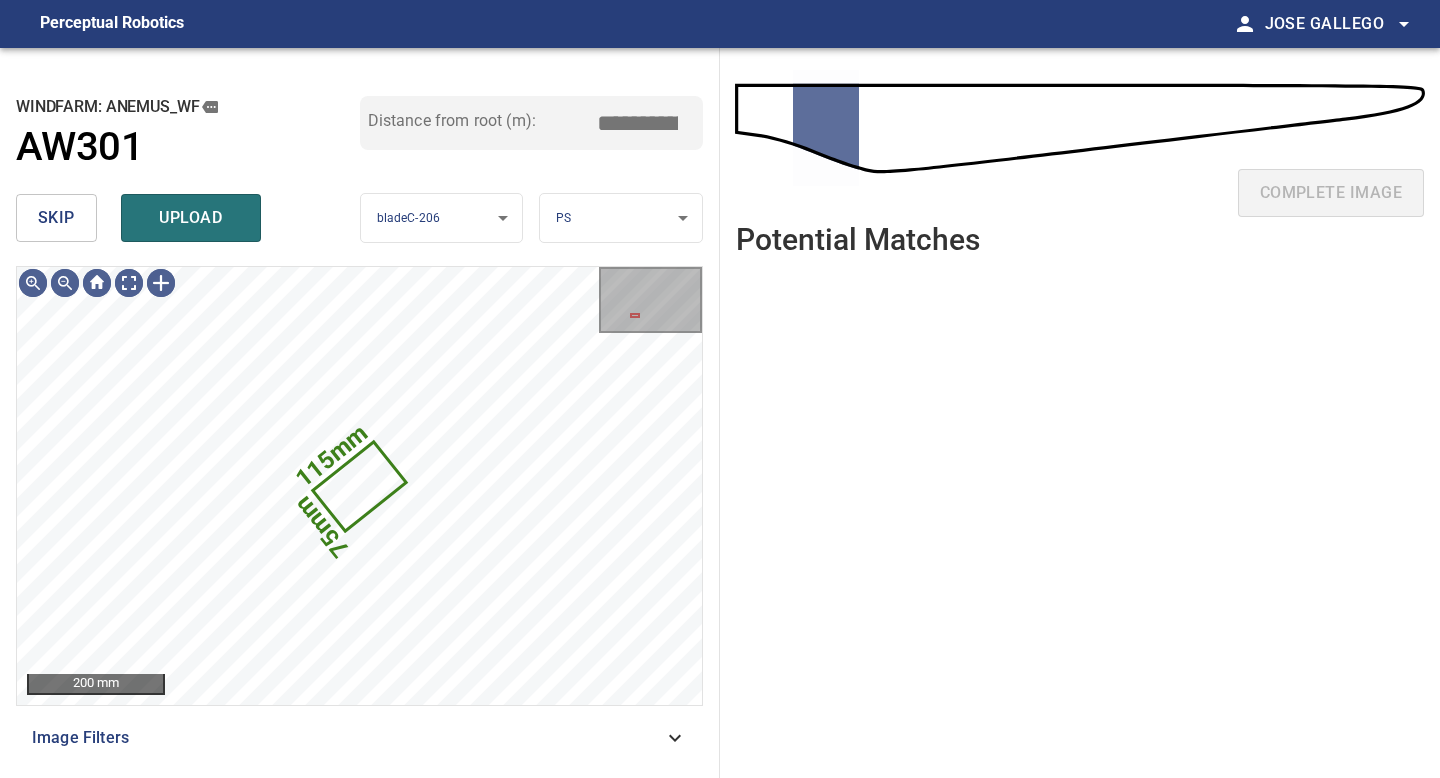 click on "skip" at bounding box center [56, 218] 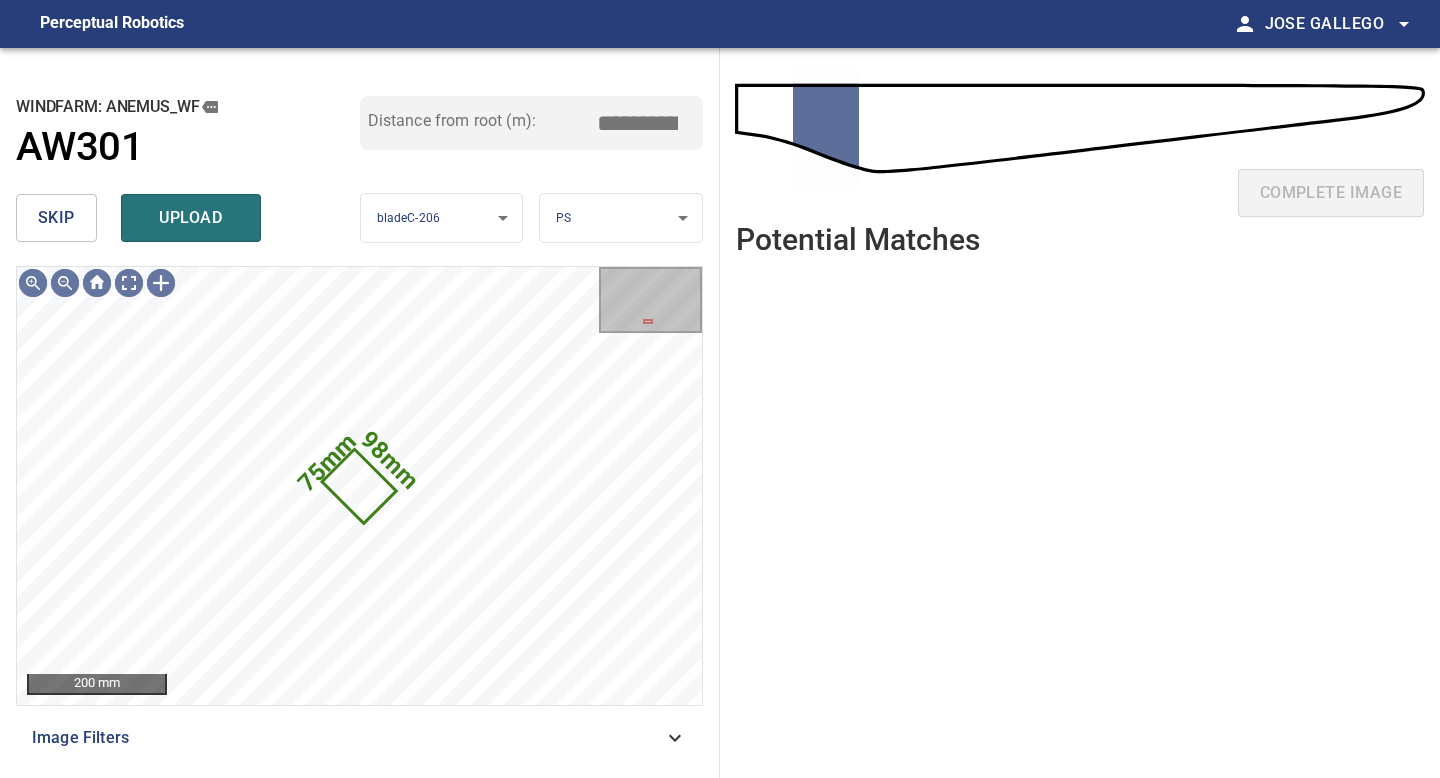 click on "skip" at bounding box center [56, 218] 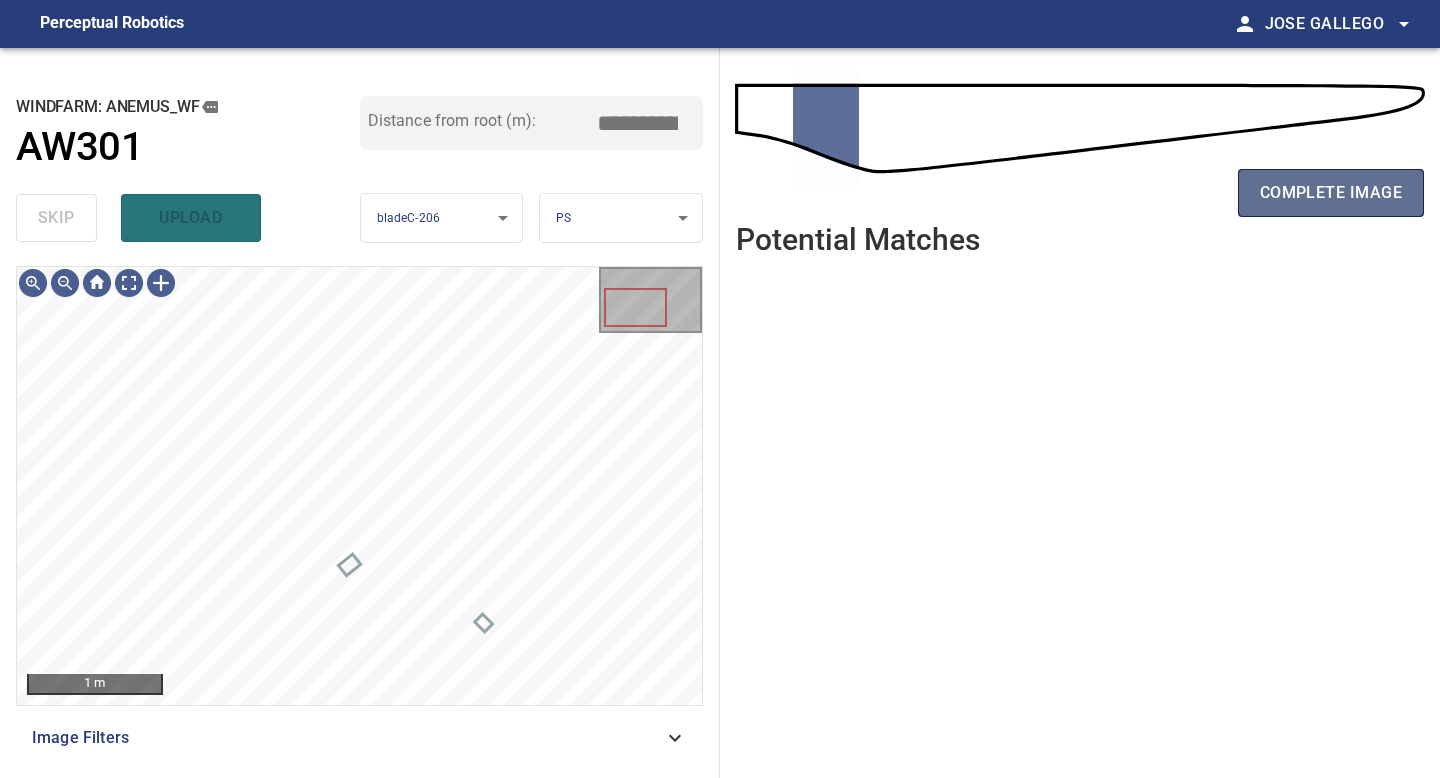 click on "complete image" at bounding box center [1331, 193] 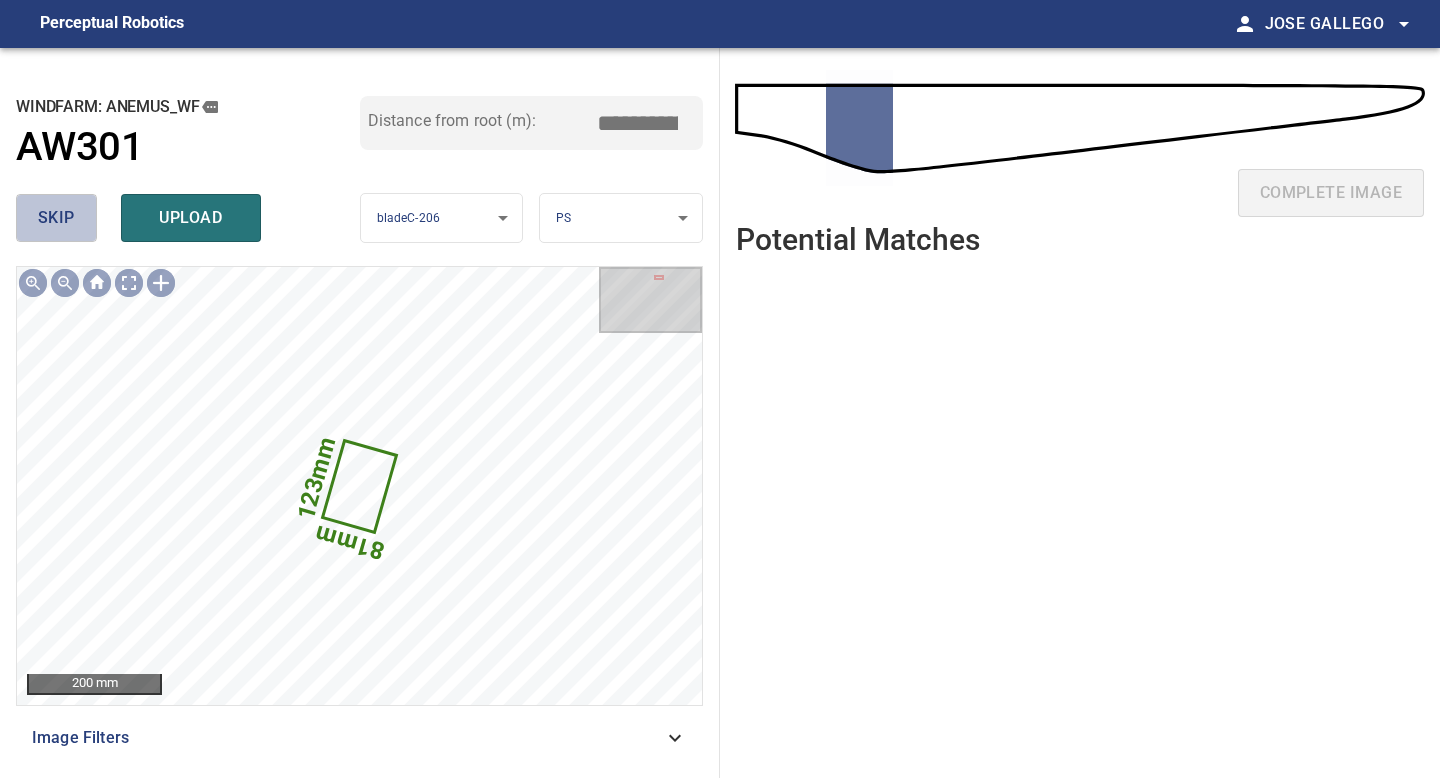click on "skip" at bounding box center [56, 218] 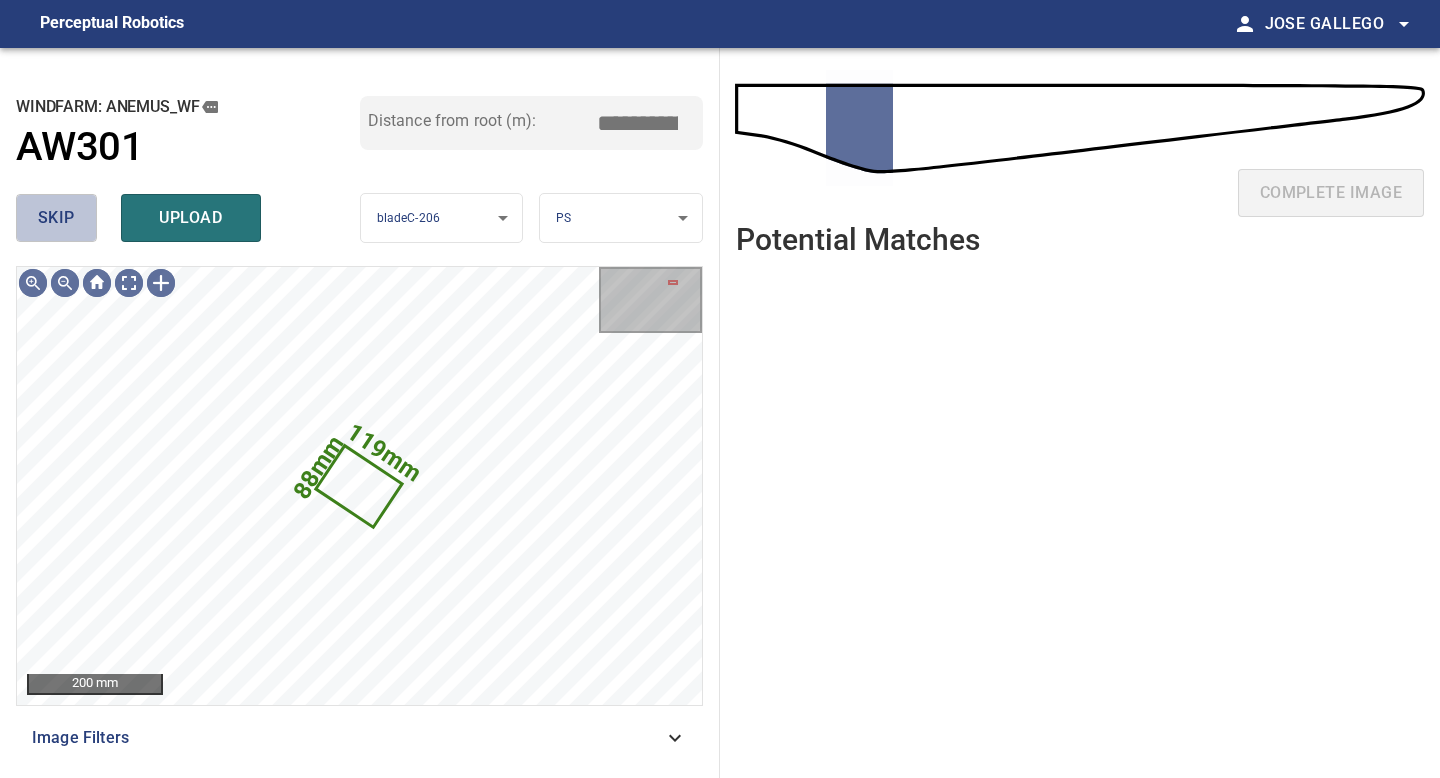 click on "skip" at bounding box center [56, 218] 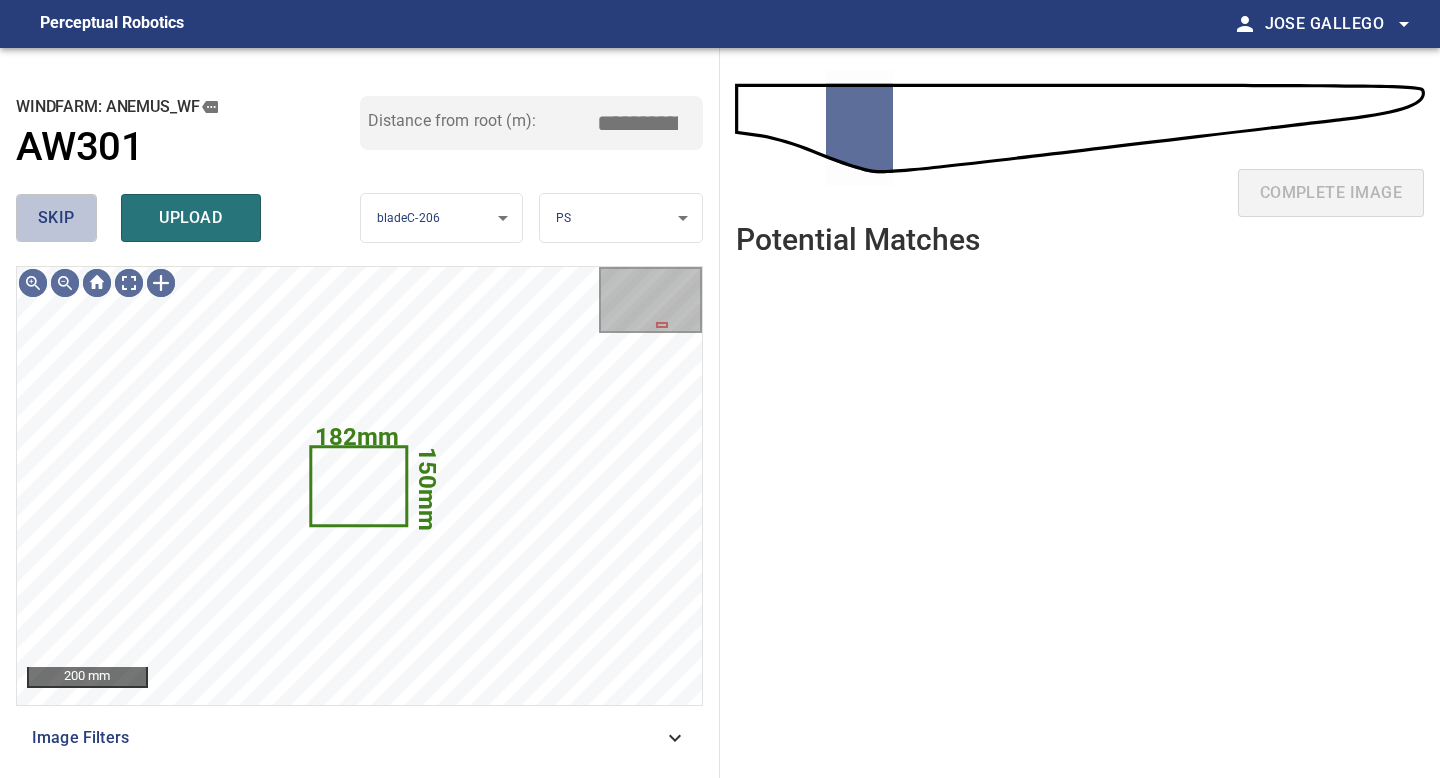 click on "skip" at bounding box center (56, 218) 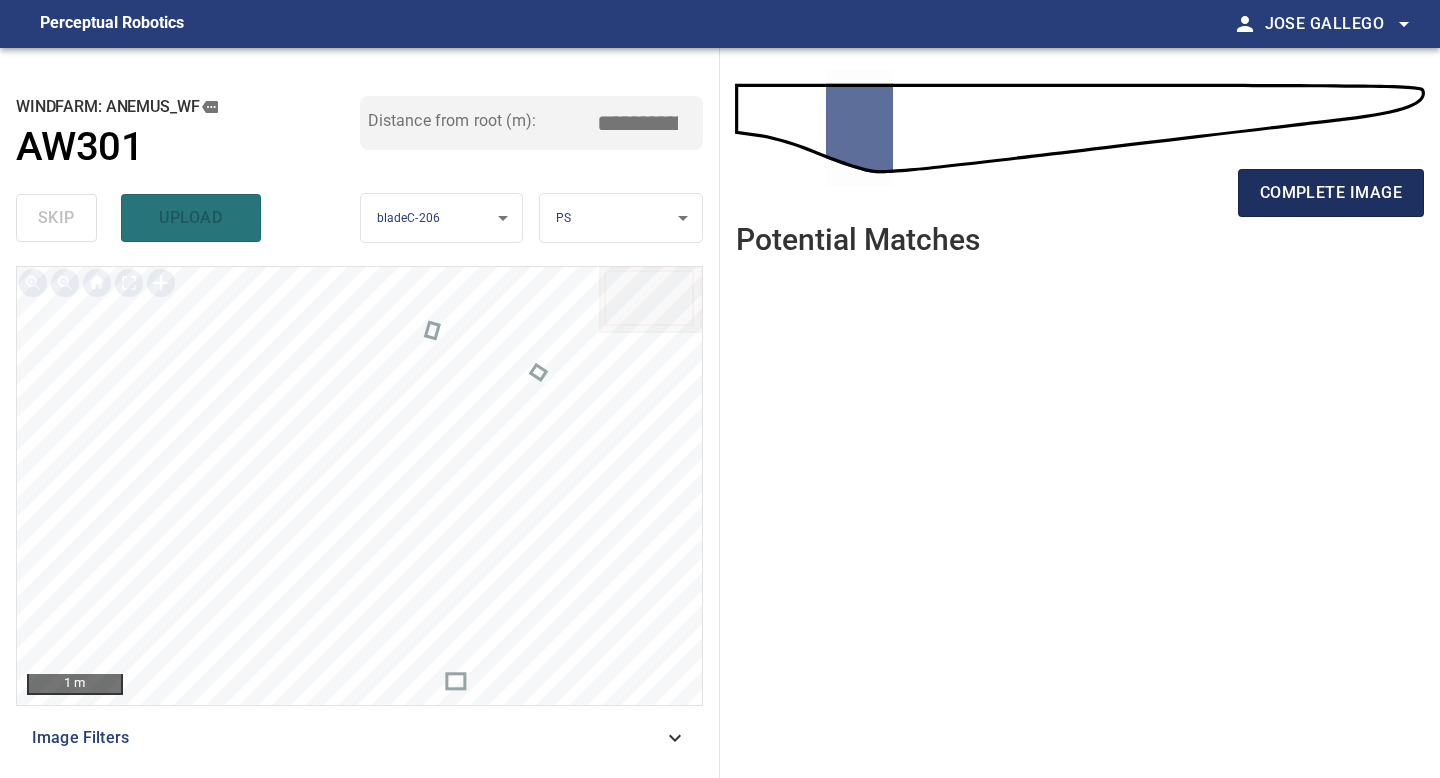 click on "complete image" at bounding box center [1331, 193] 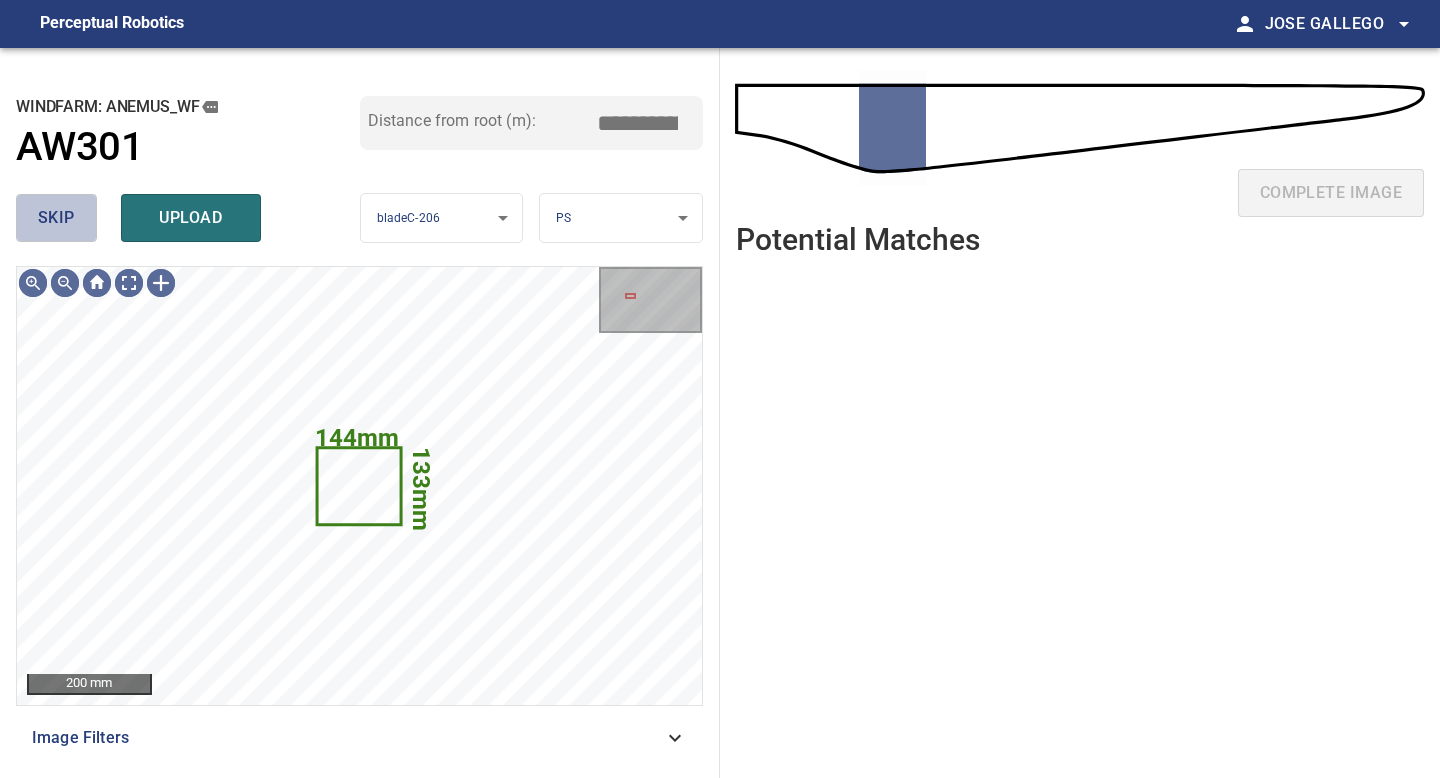click on "skip" at bounding box center [56, 218] 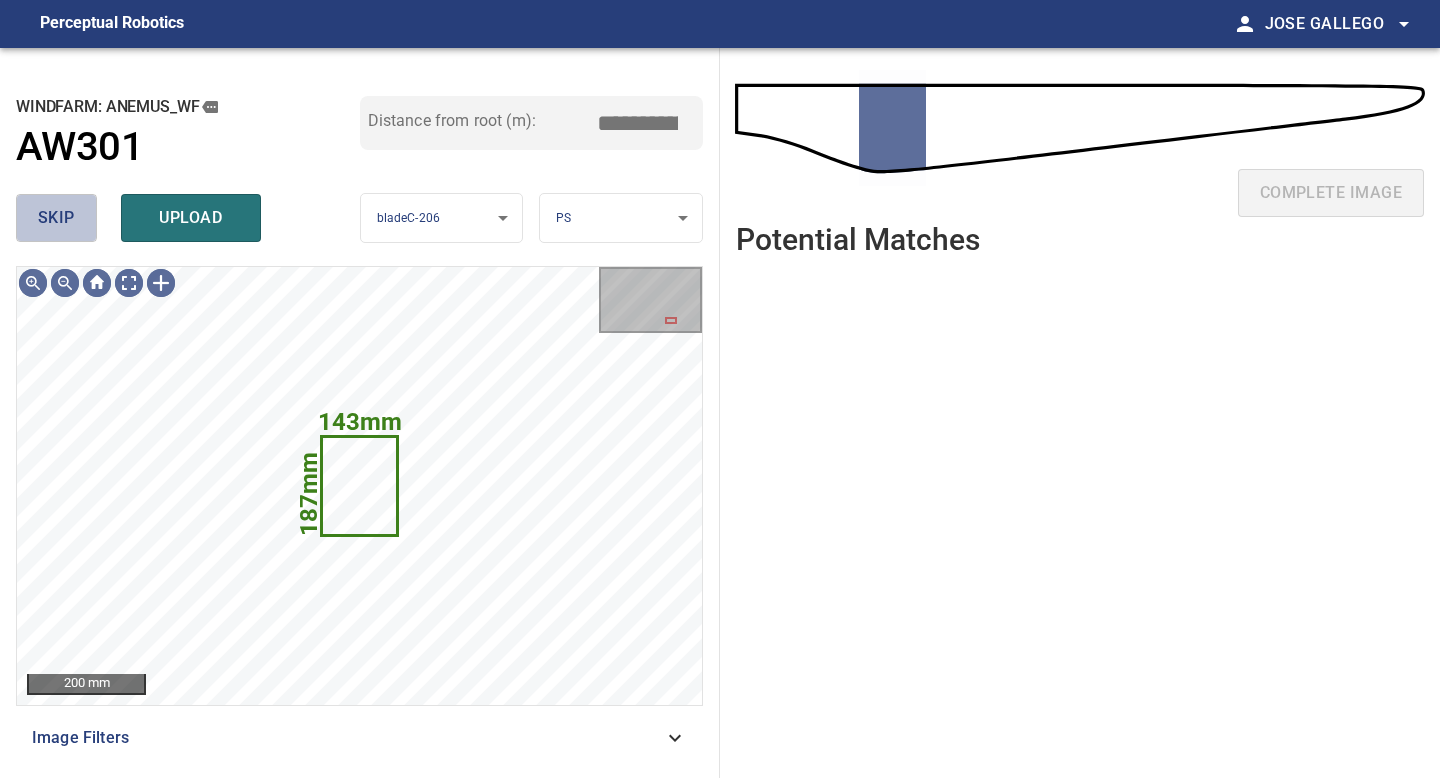 click on "skip" at bounding box center (56, 218) 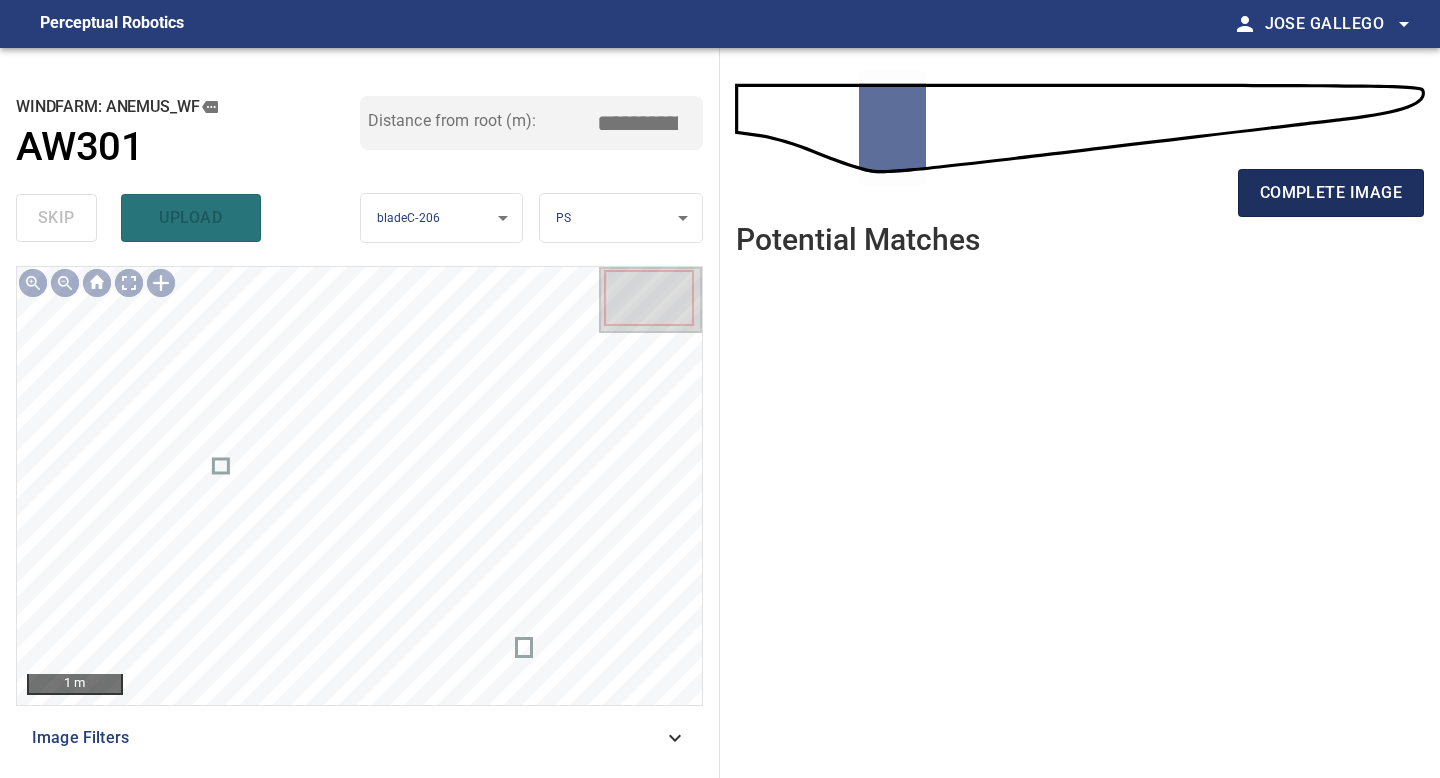 click on "complete image" at bounding box center (1331, 193) 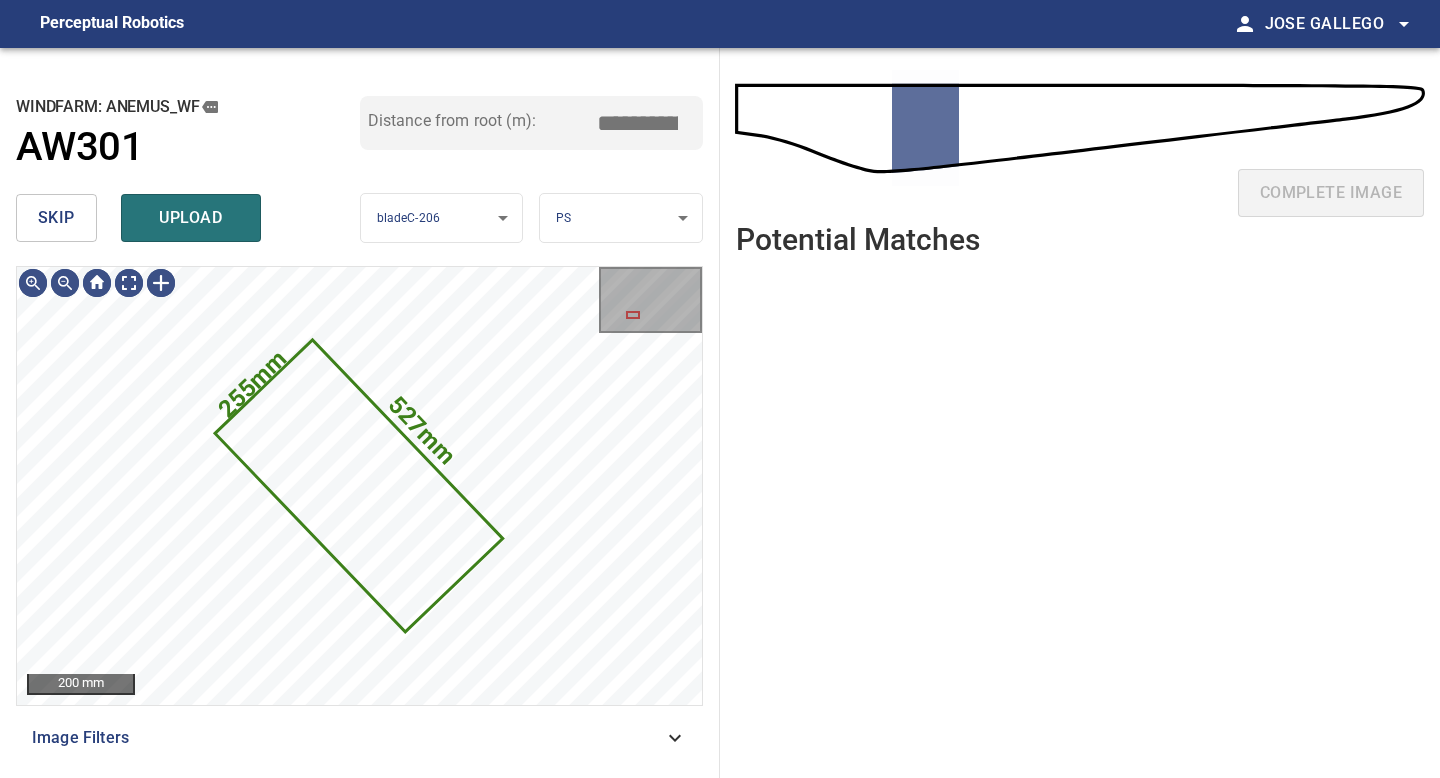 click on "skip" at bounding box center (56, 218) 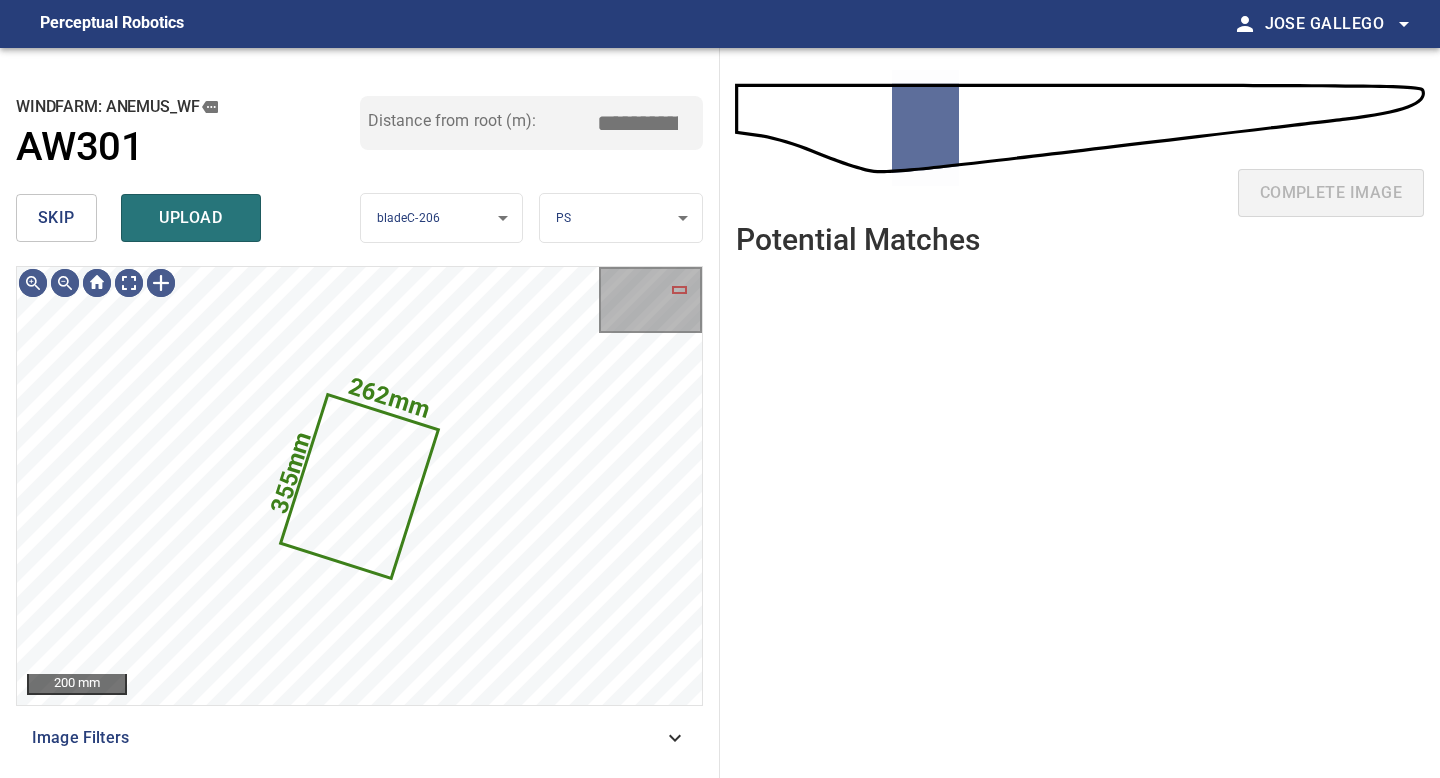 click on "skip" at bounding box center [56, 218] 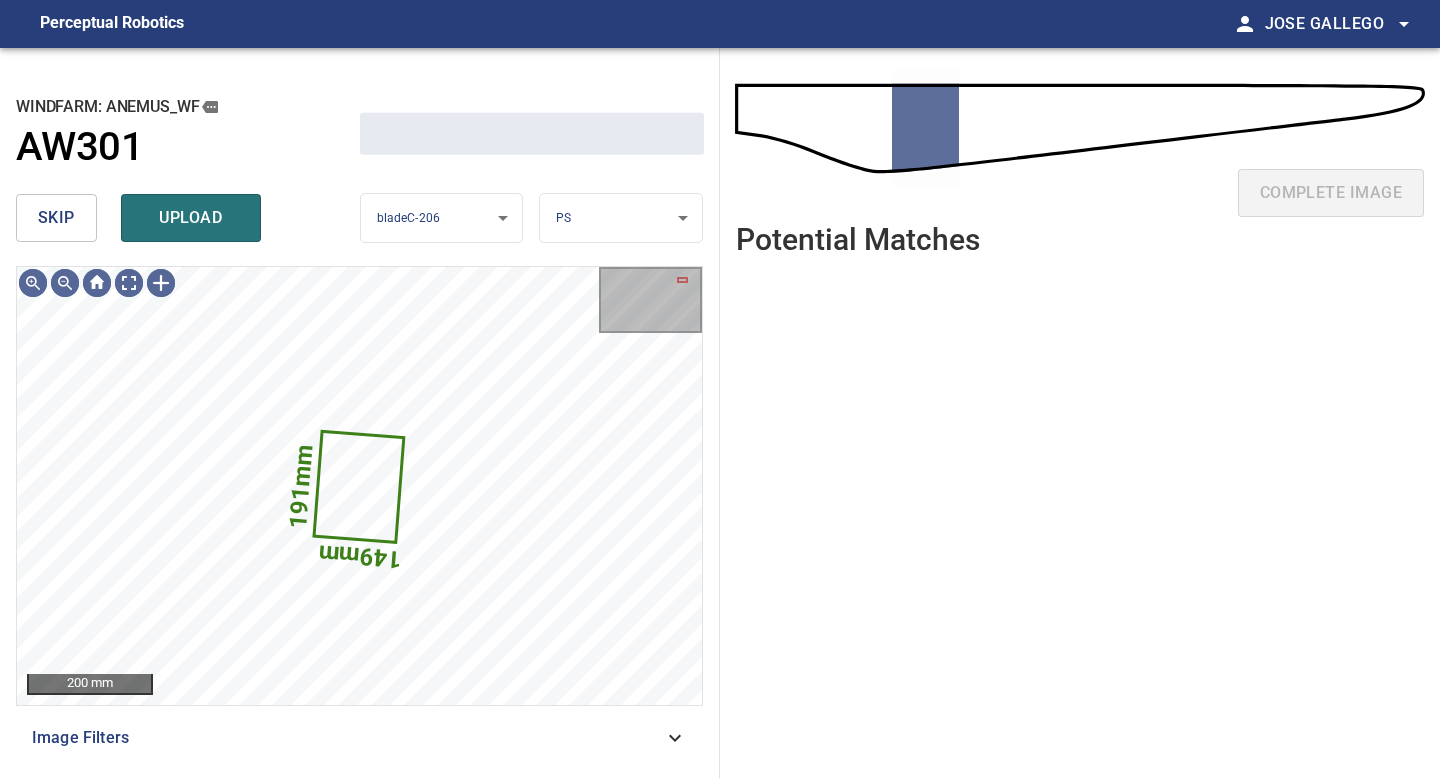 click on "skip" at bounding box center (56, 218) 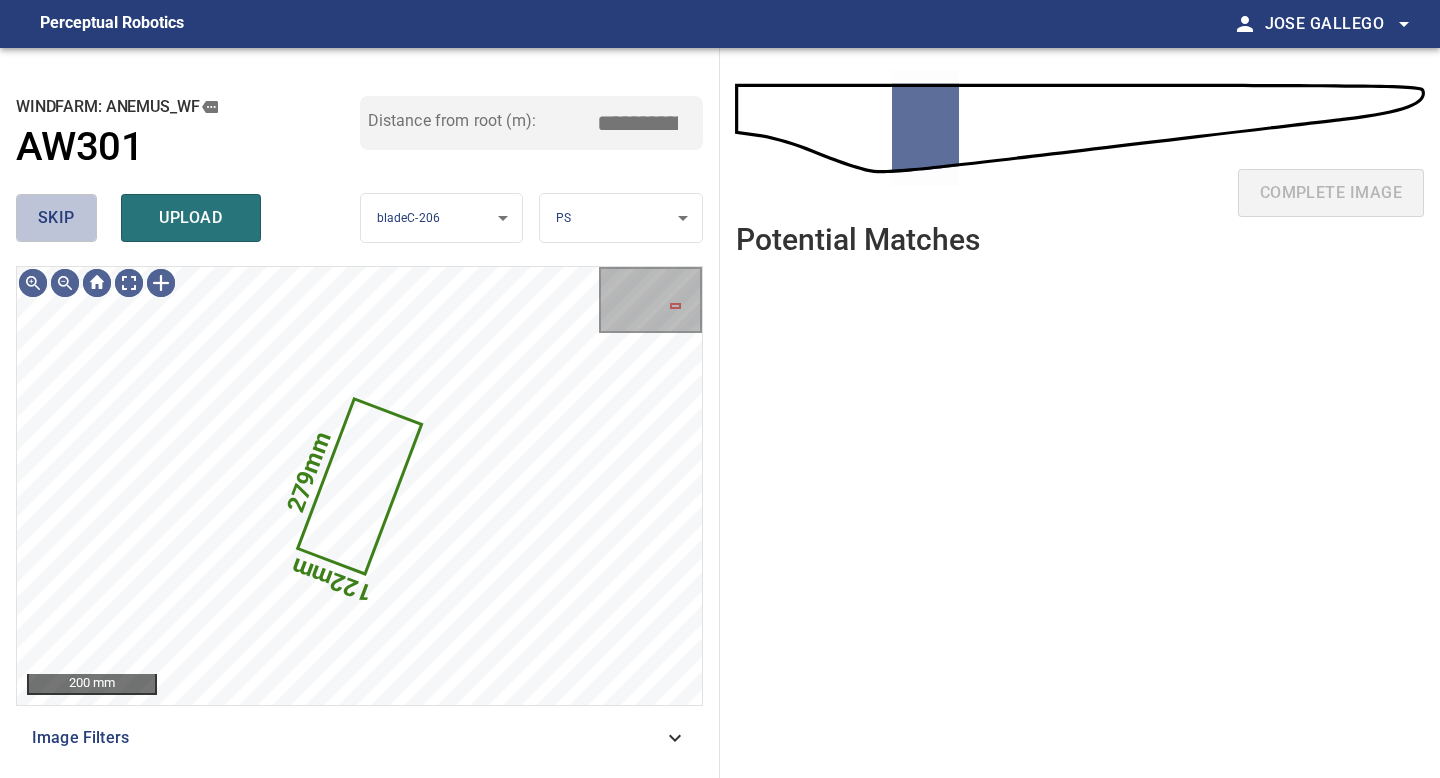 click on "skip" at bounding box center [56, 218] 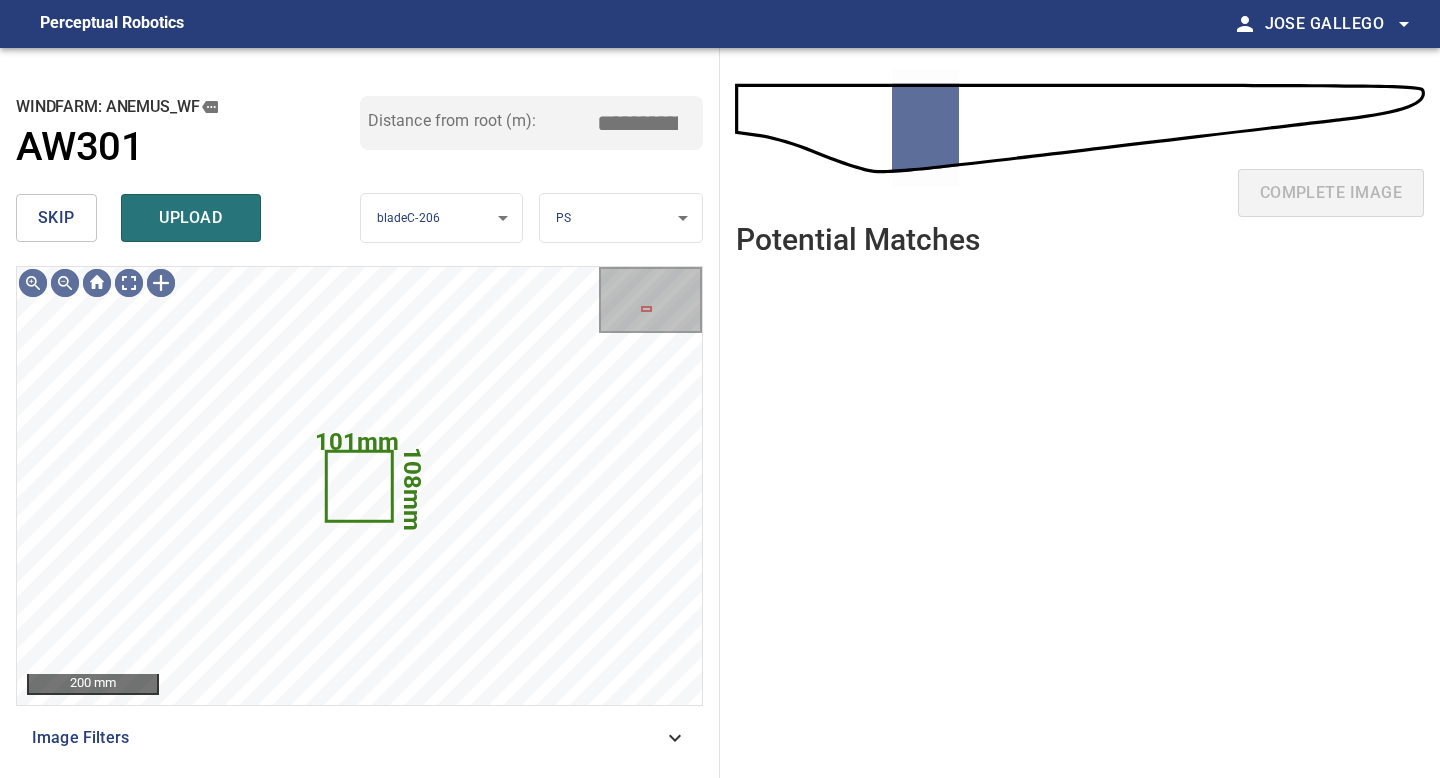 click on "skip" at bounding box center (56, 218) 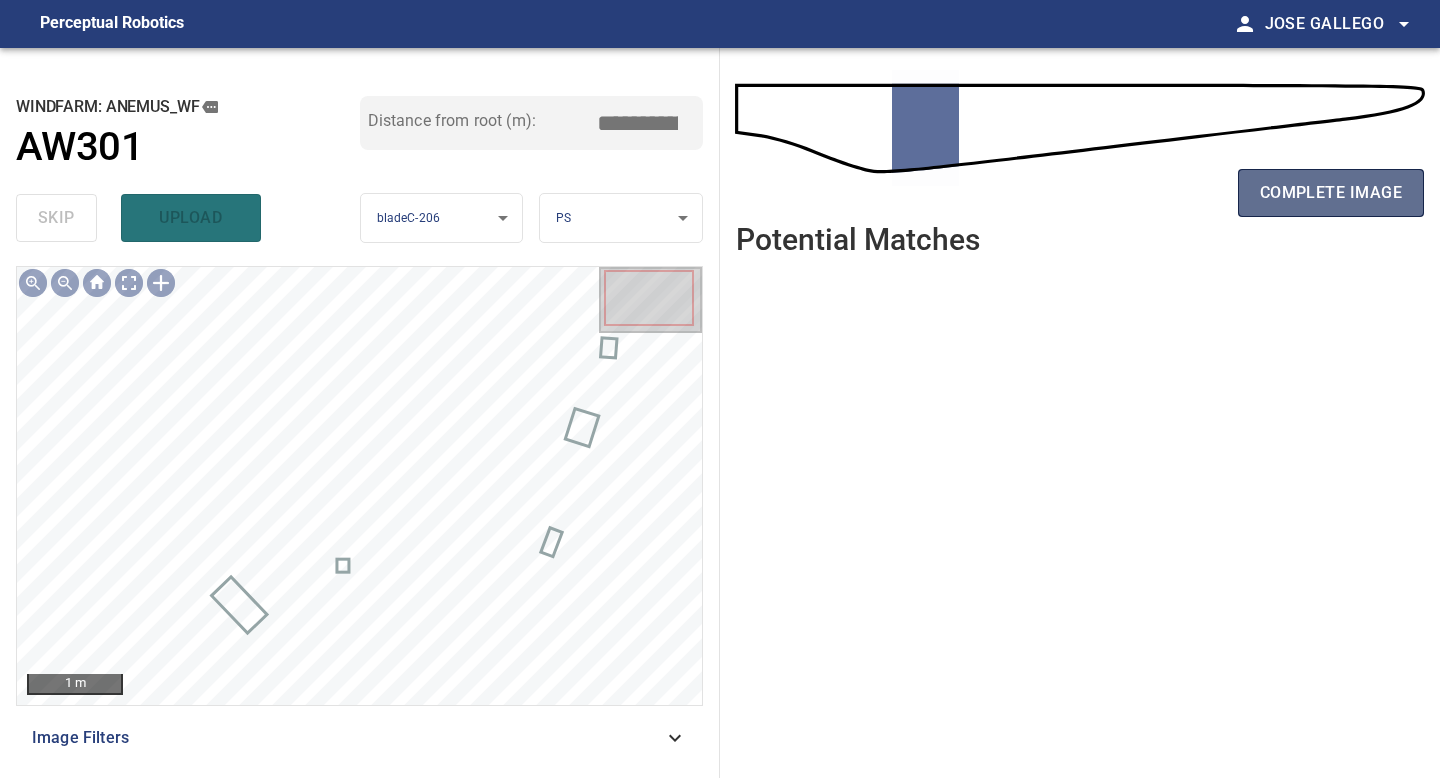 click on "complete image" at bounding box center [1331, 193] 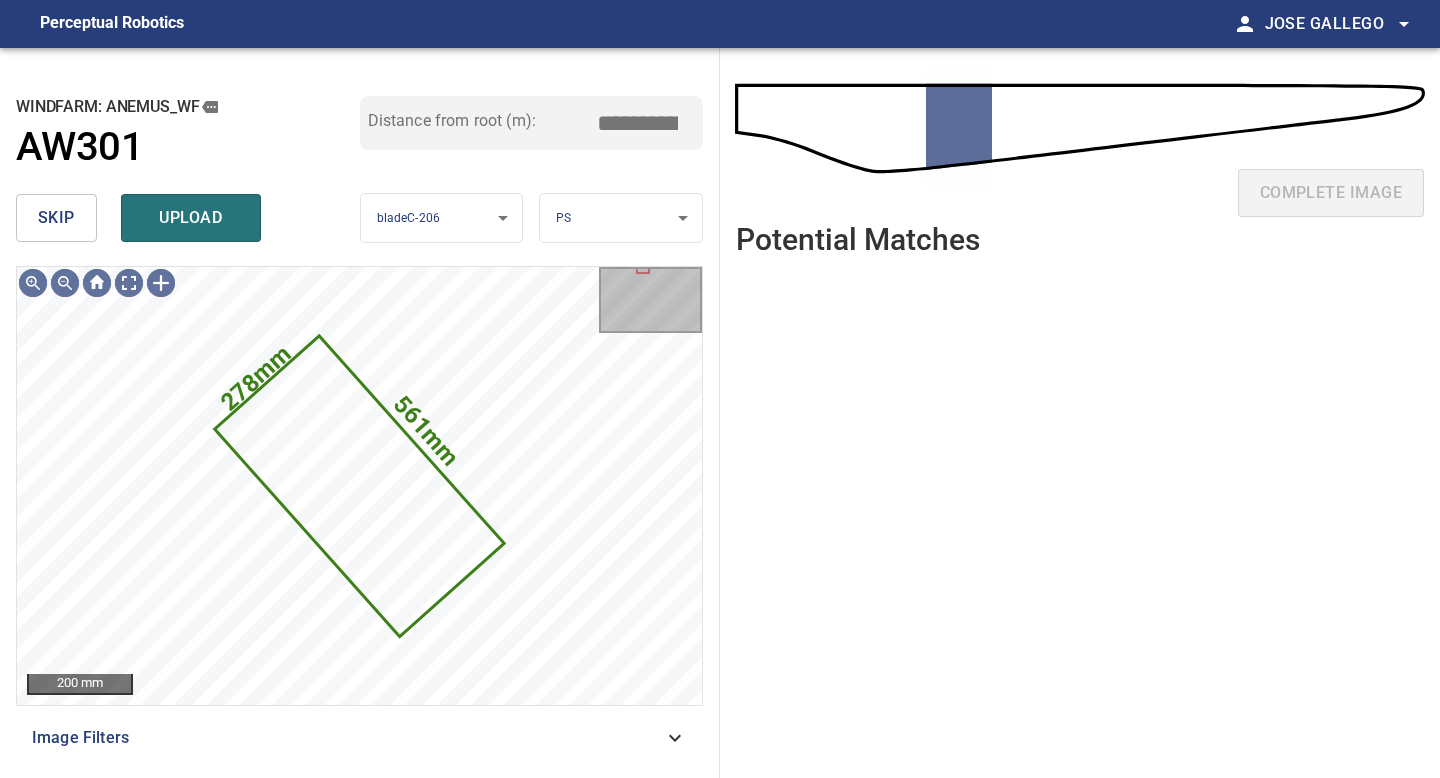 click on "skip" at bounding box center (56, 218) 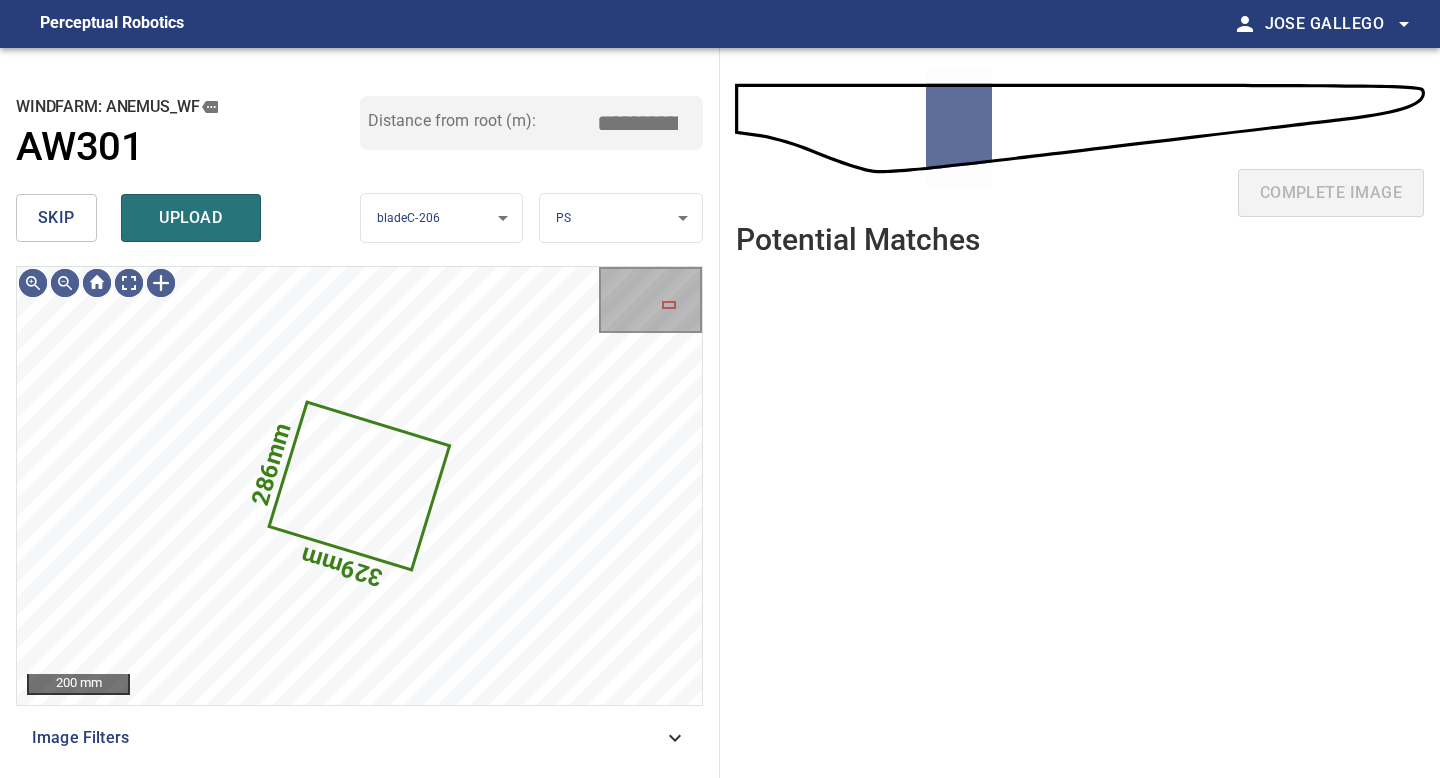 click on "skip" at bounding box center [56, 218] 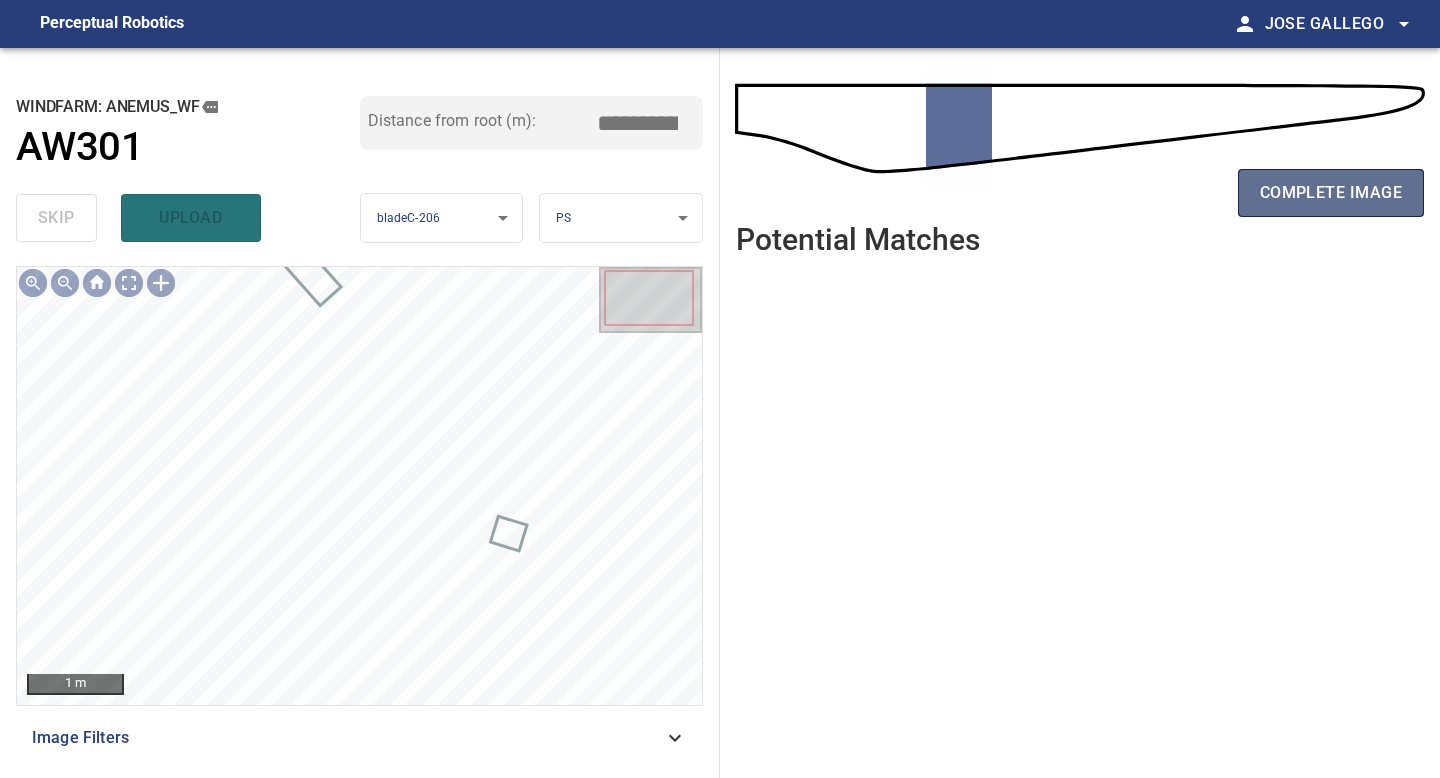 click on "complete image" at bounding box center [1331, 193] 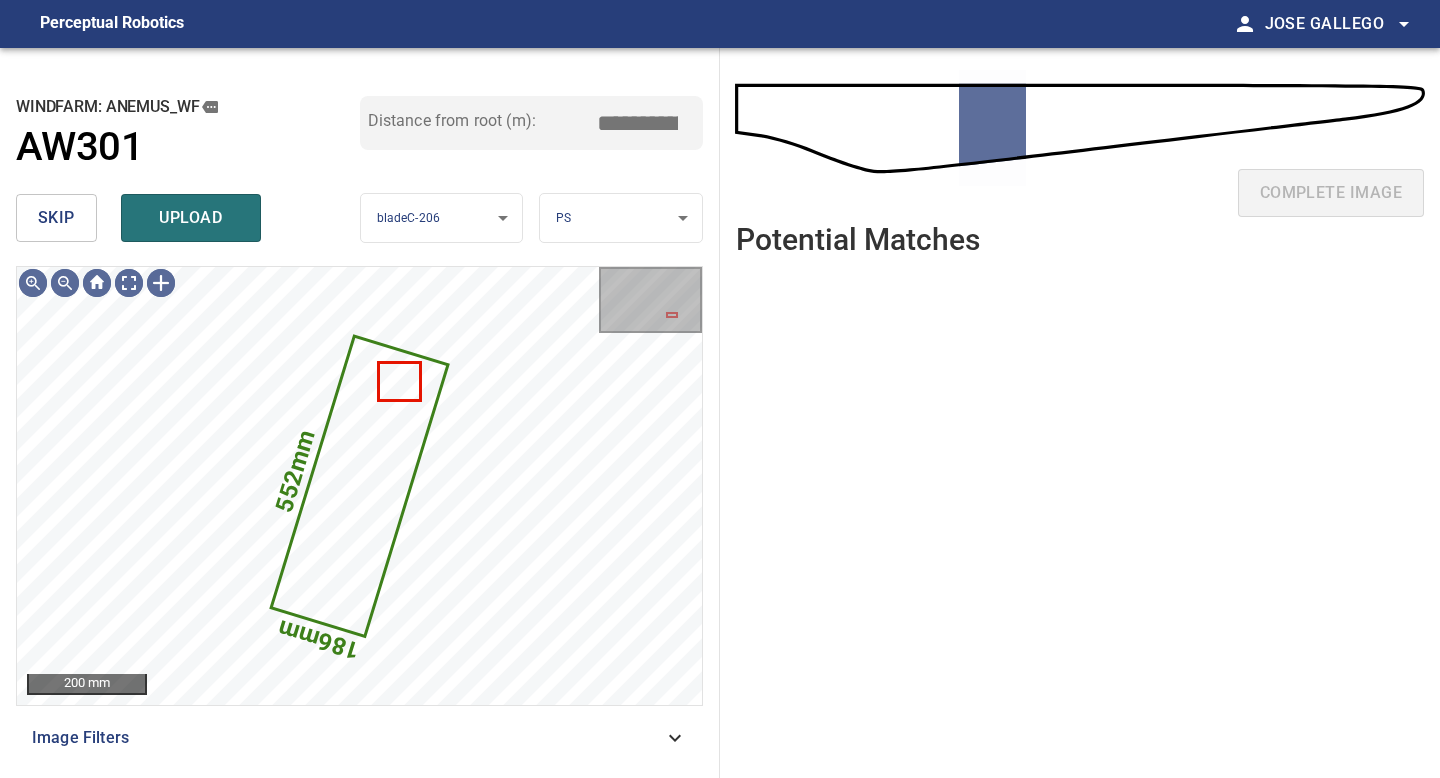 click on "skip" at bounding box center [56, 218] 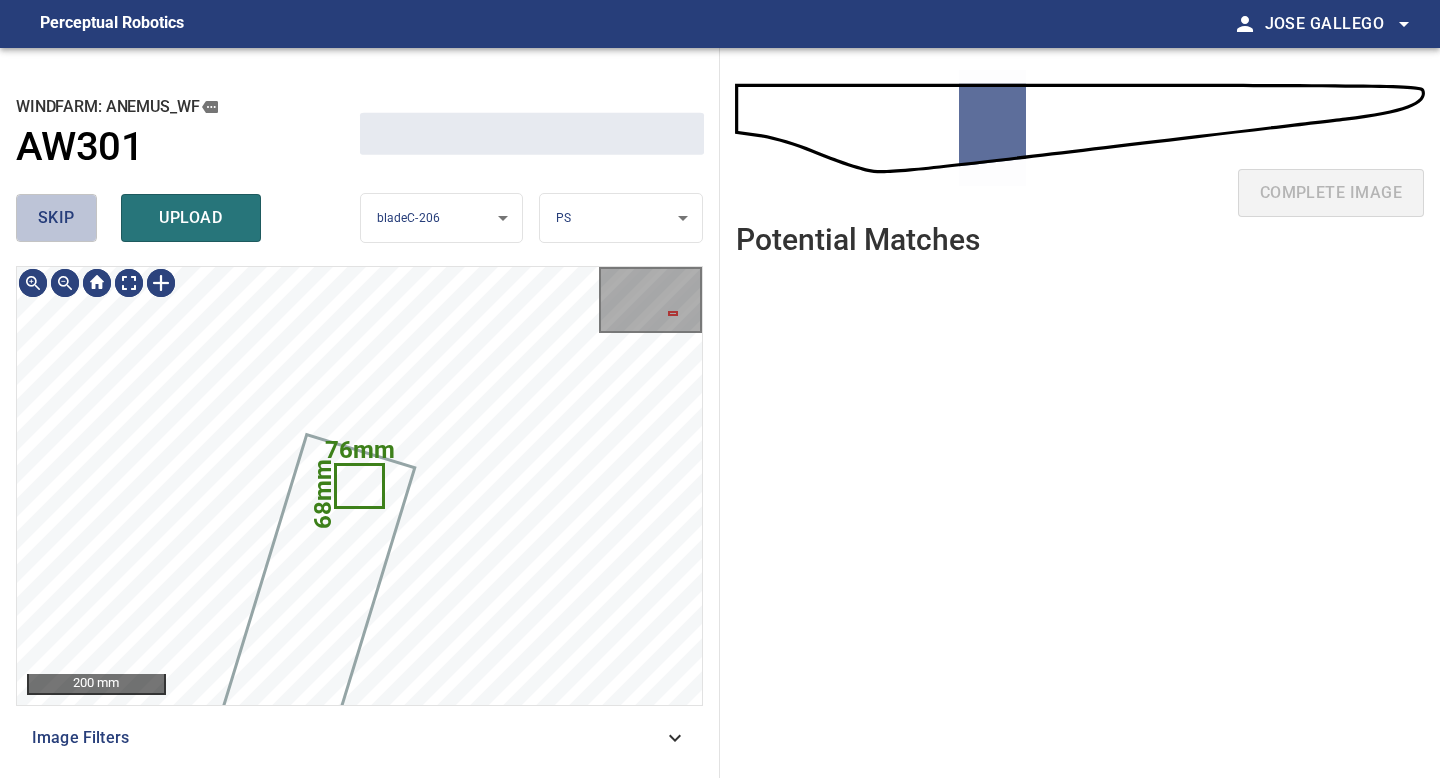 click on "skip" at bounding box center [56, 218] 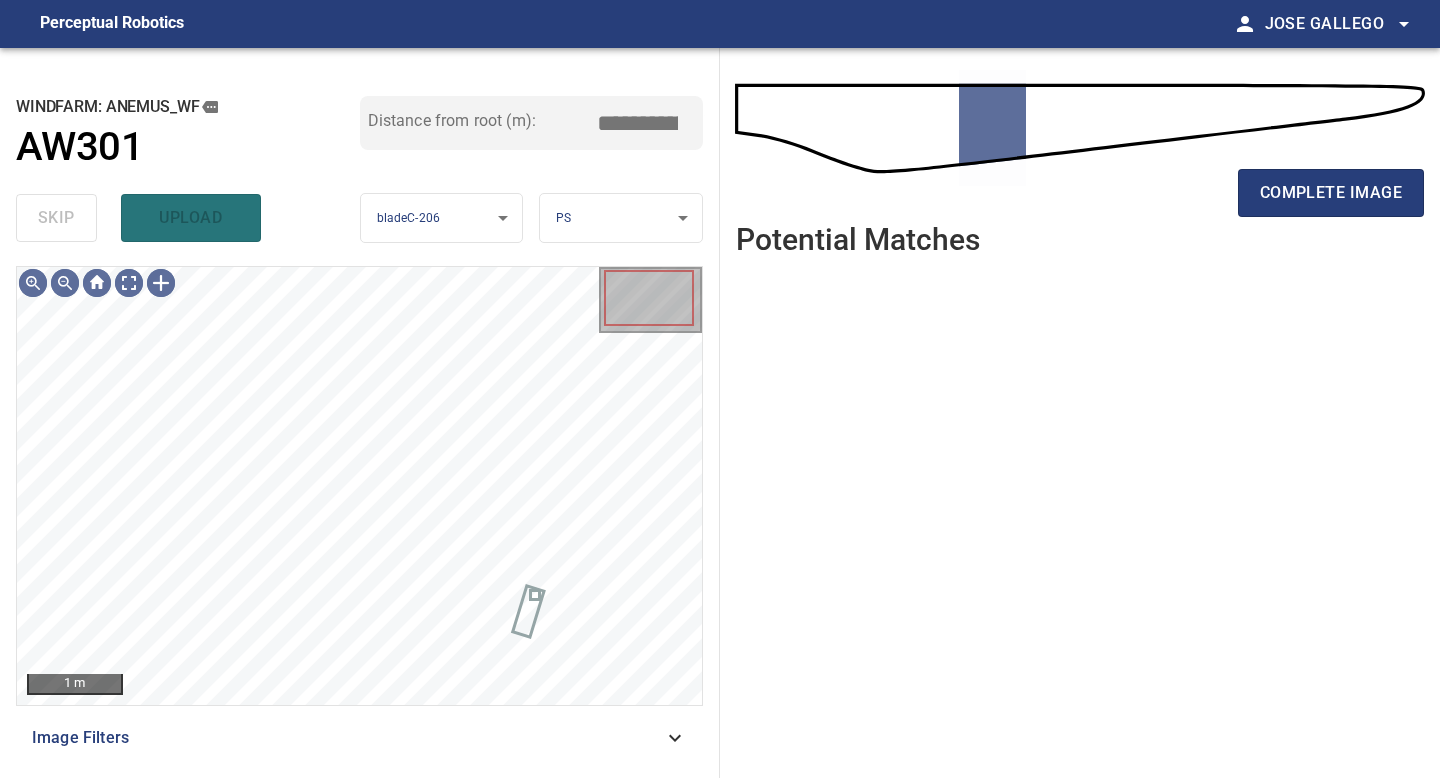 click on "skip upload" at bounding box center [188, 218] 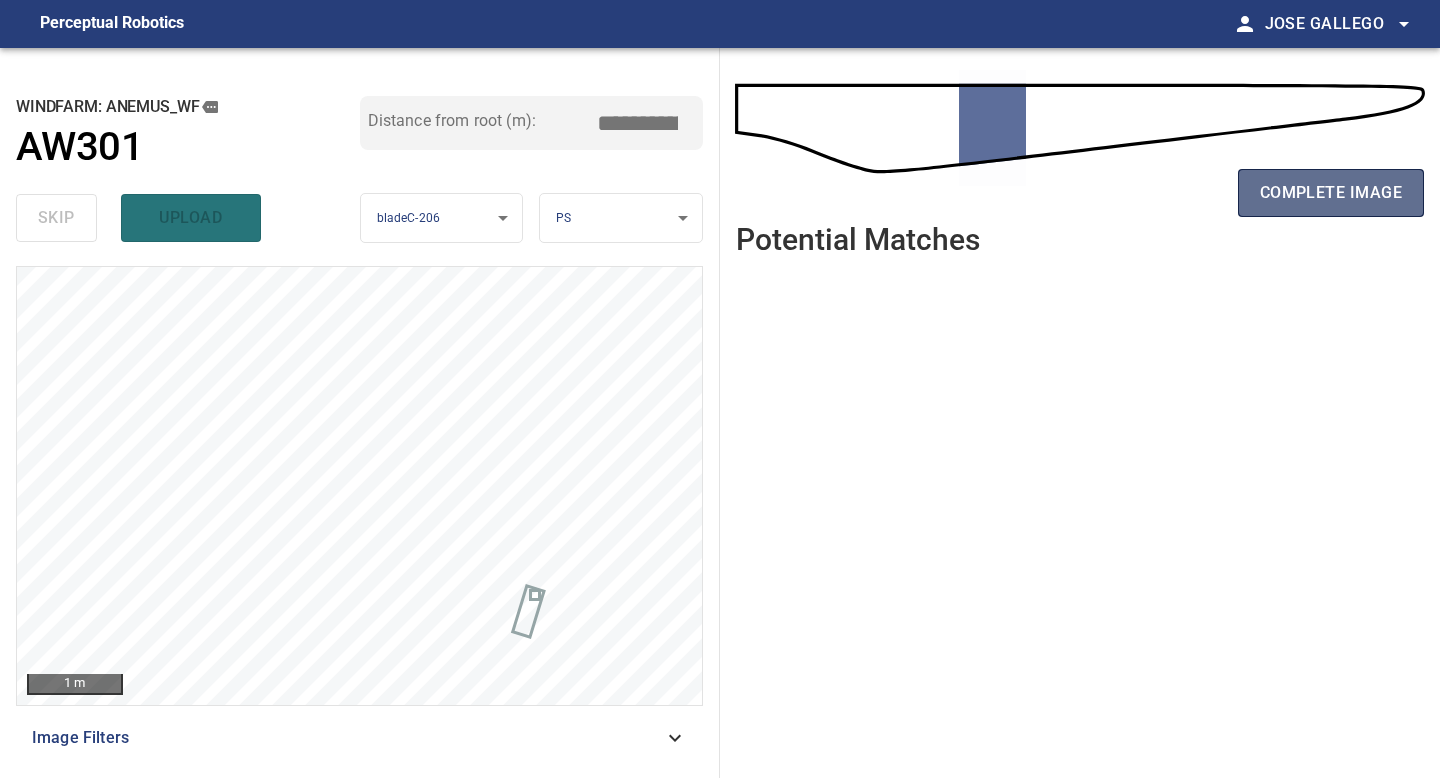 click on "complete image" at bounding box center (1331, 193) 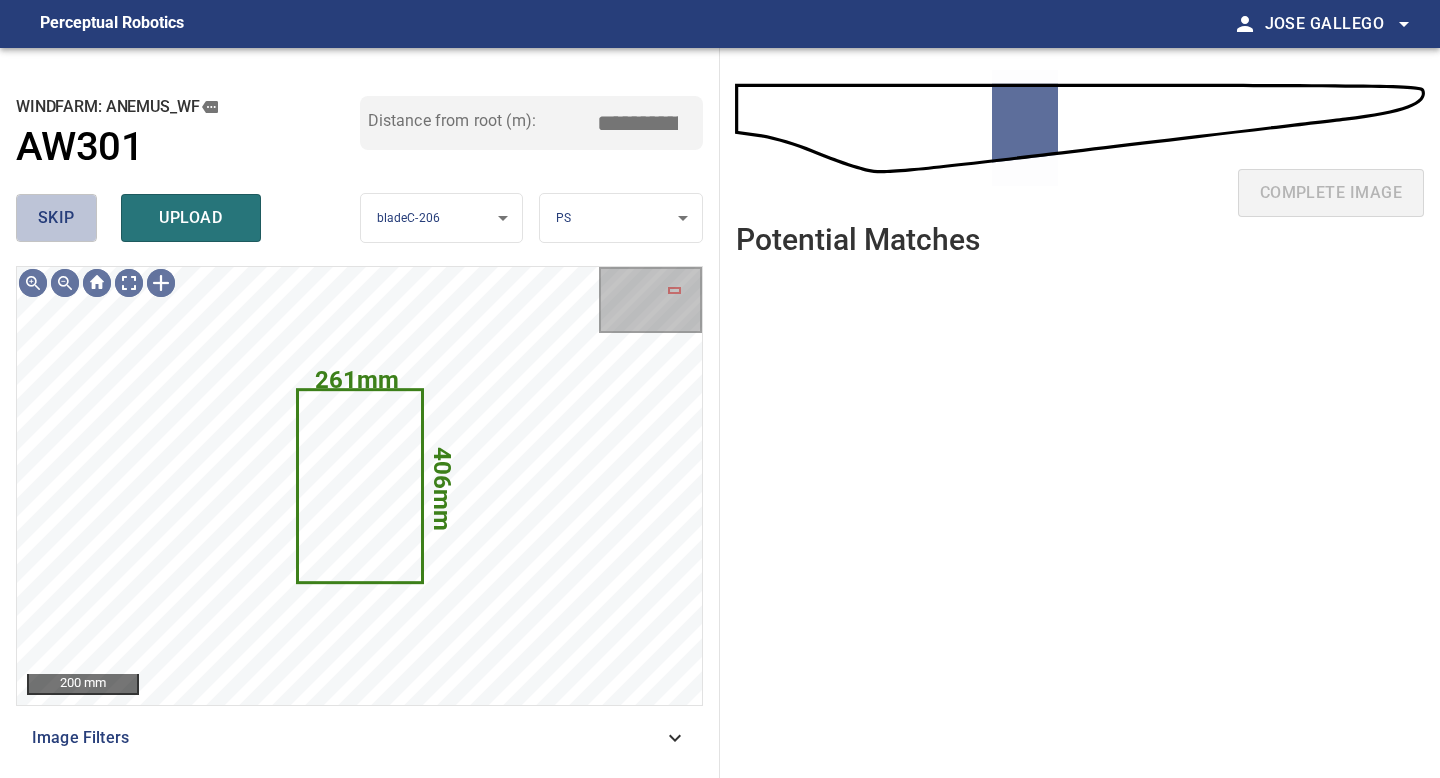 click on "skip" at bounding box center (56, 218) 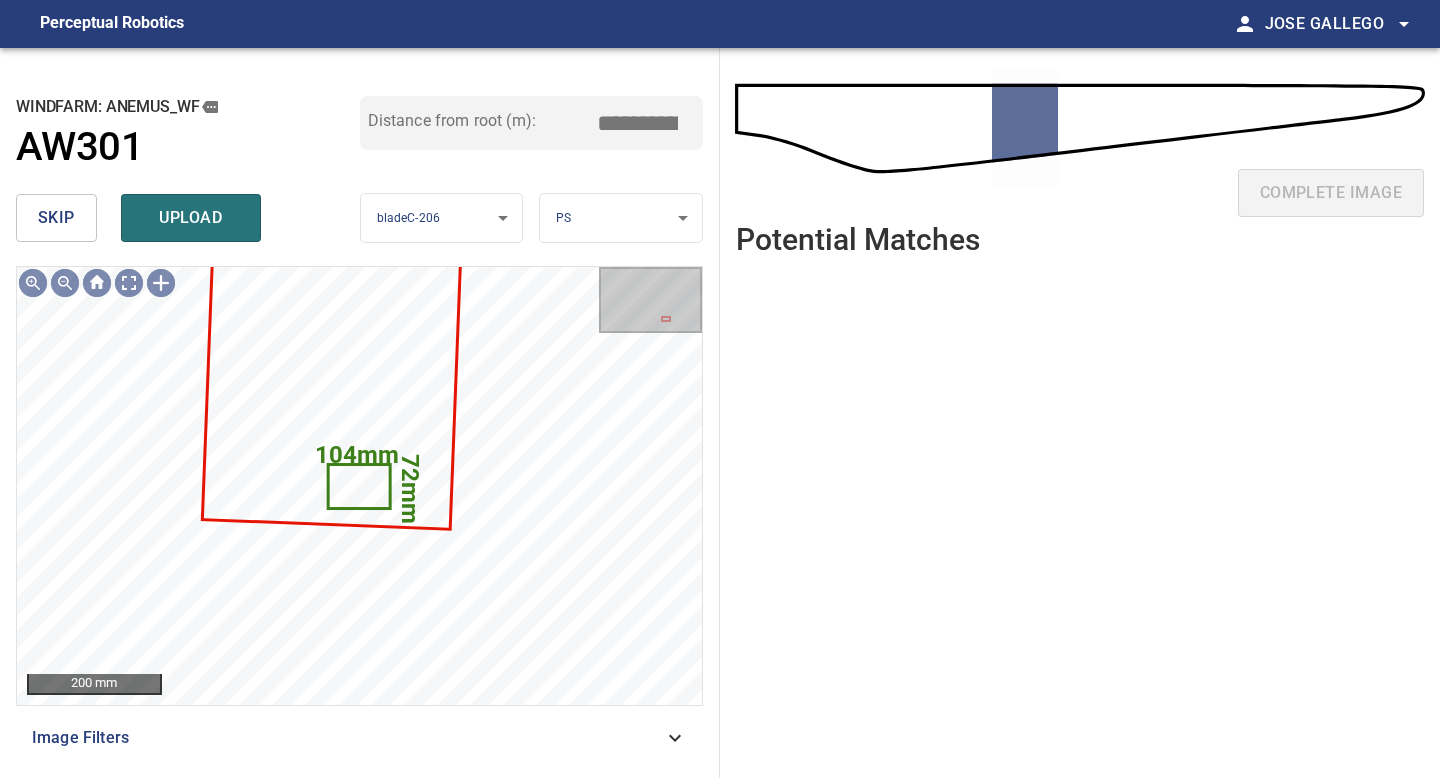 click on "skip" at bounding box center [56, 218] 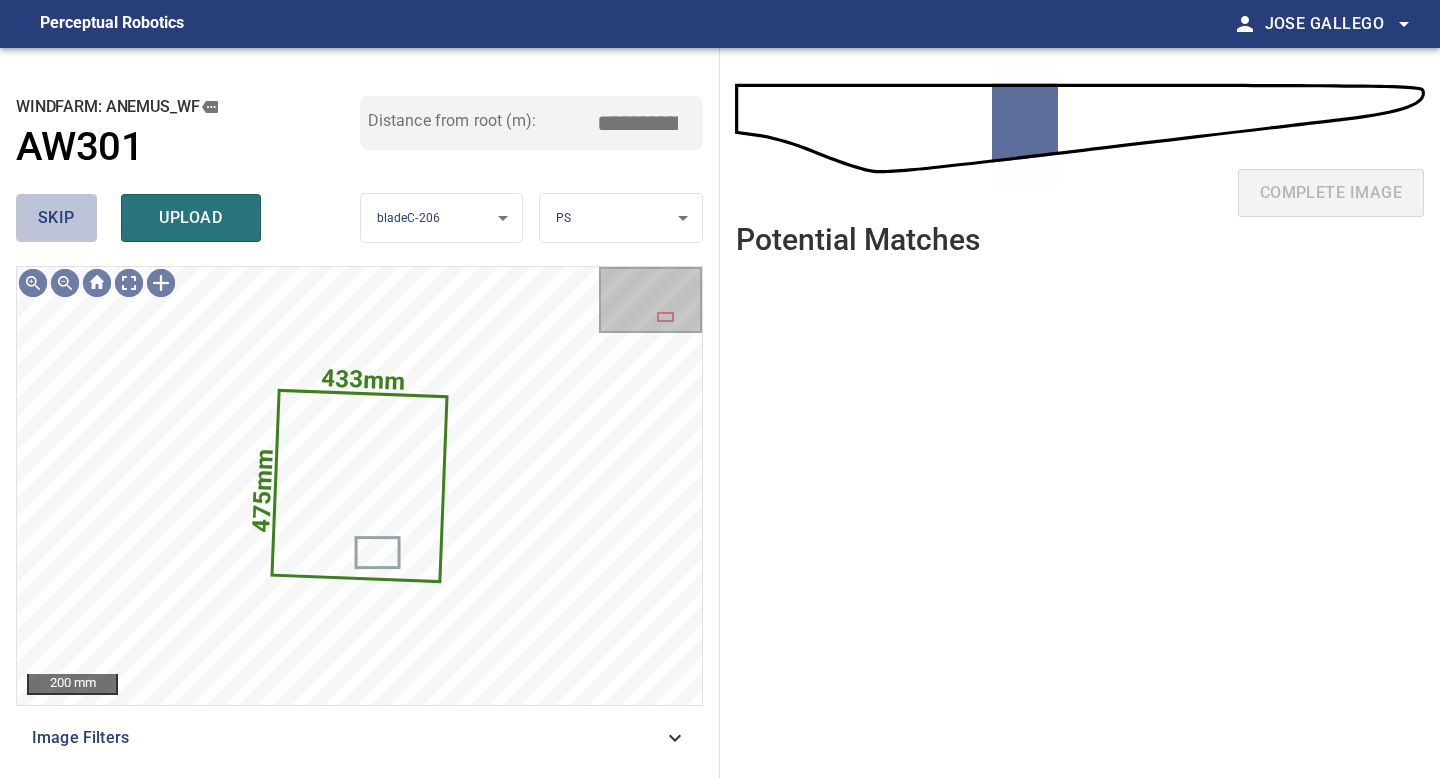 click on "skip" at bounding box center (56, 218) 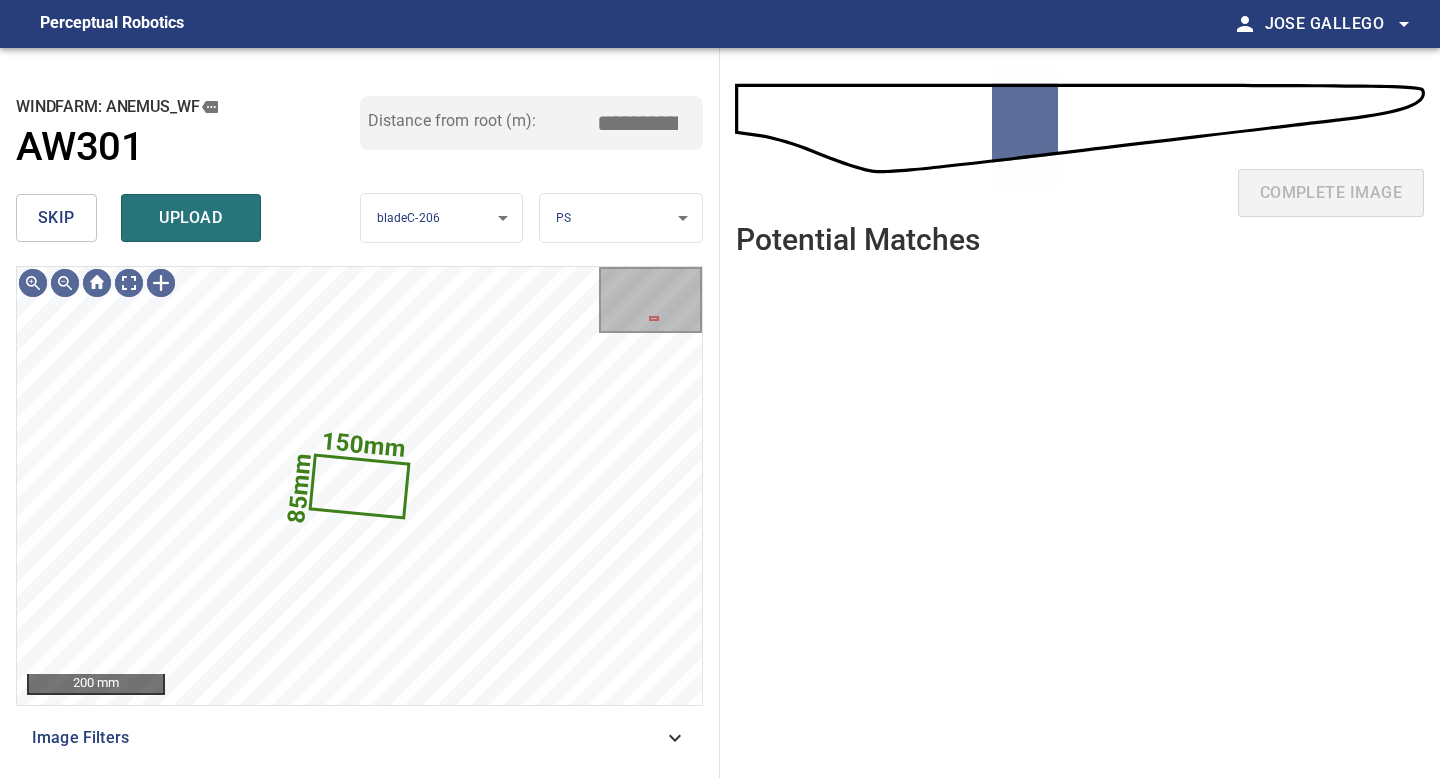click on "skip" at bounding box center (56, 218) 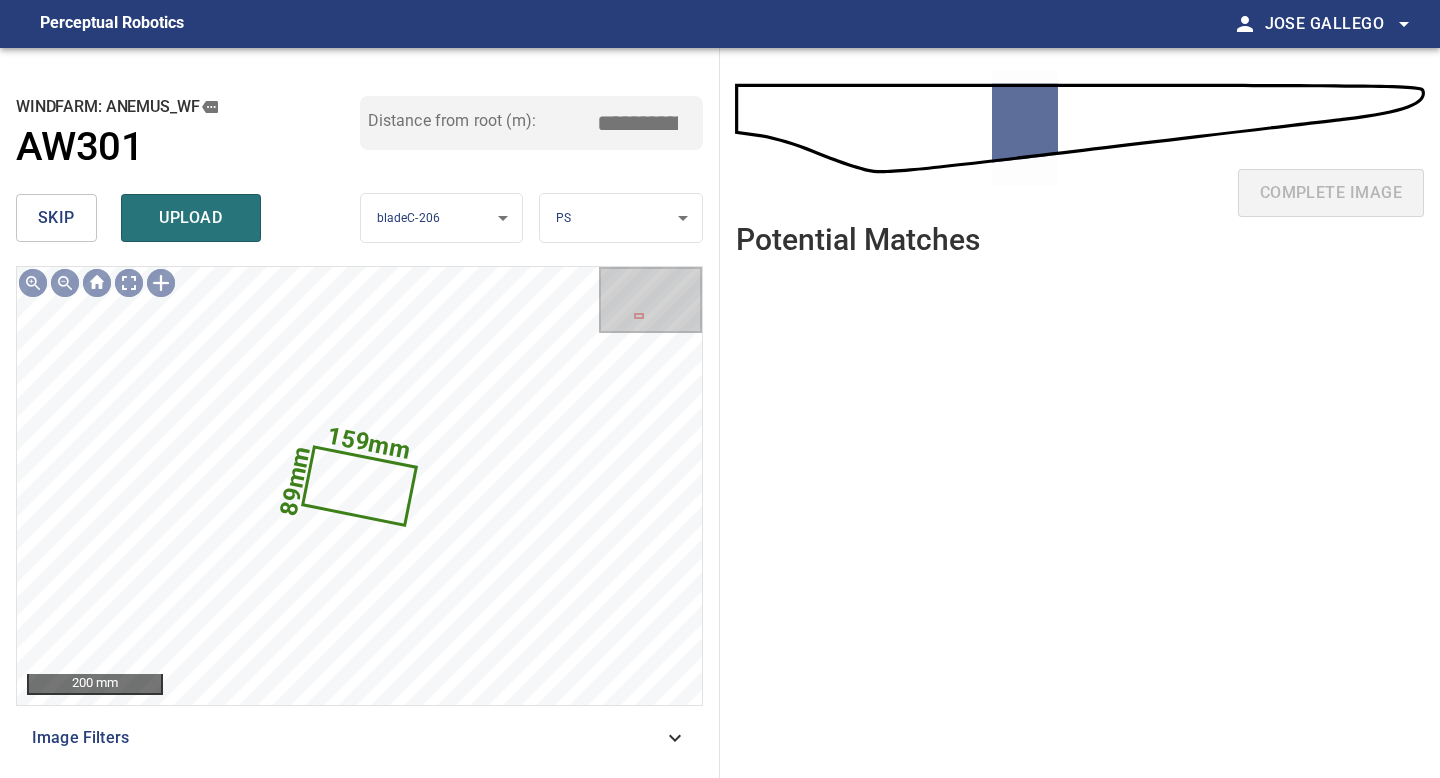 click on "skip" at bounding box center [56, 218] 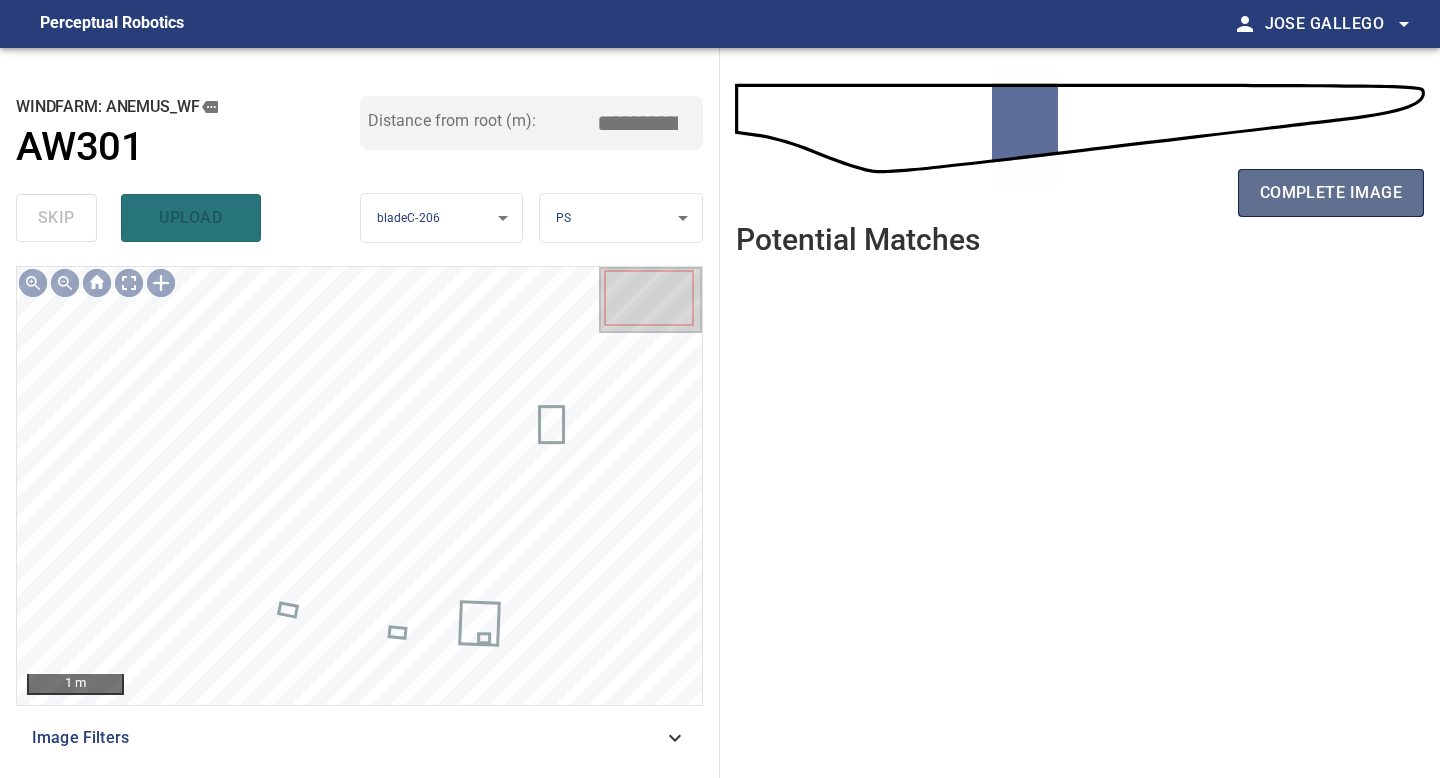 click on "complete image" at bounding box center [1331, 193] 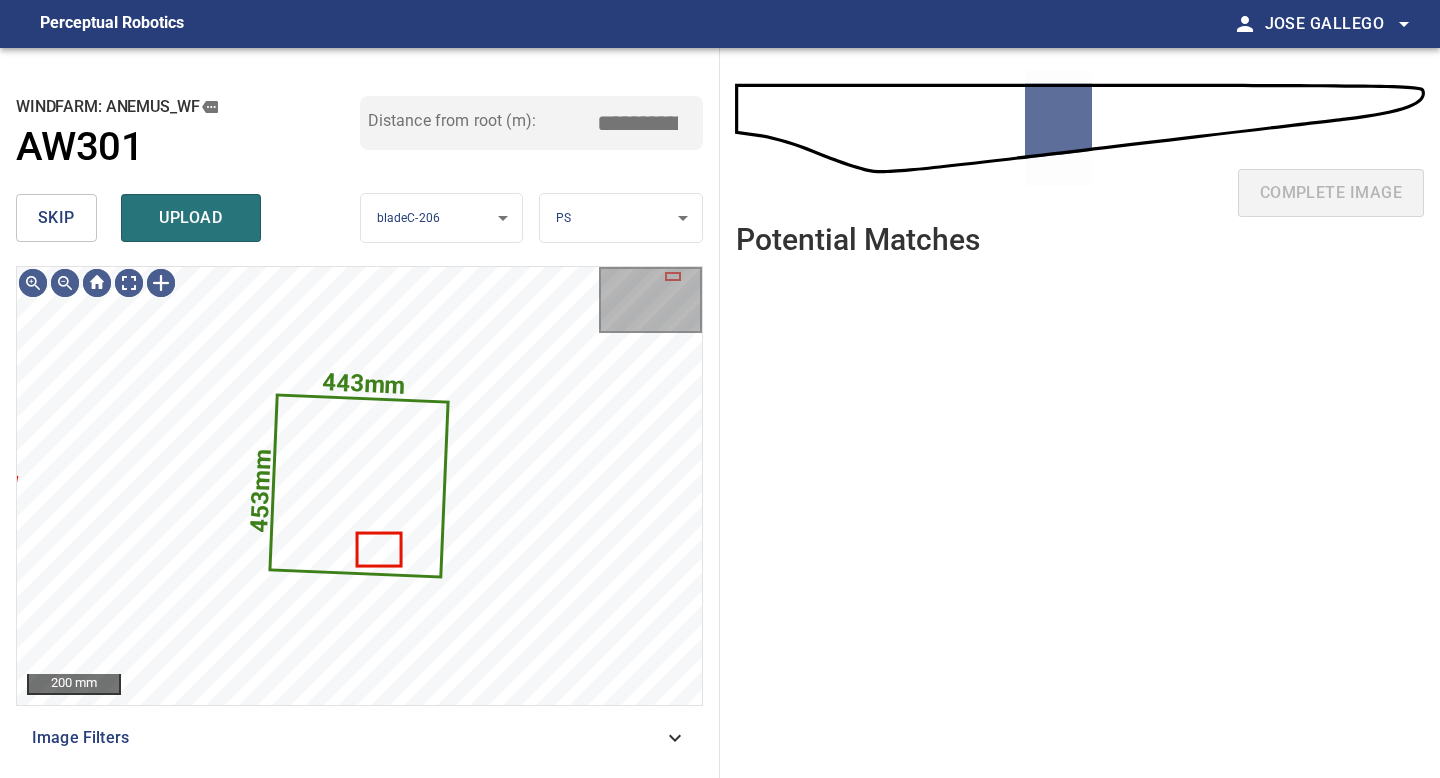 click on "skip" at bounding box center [56, 218] 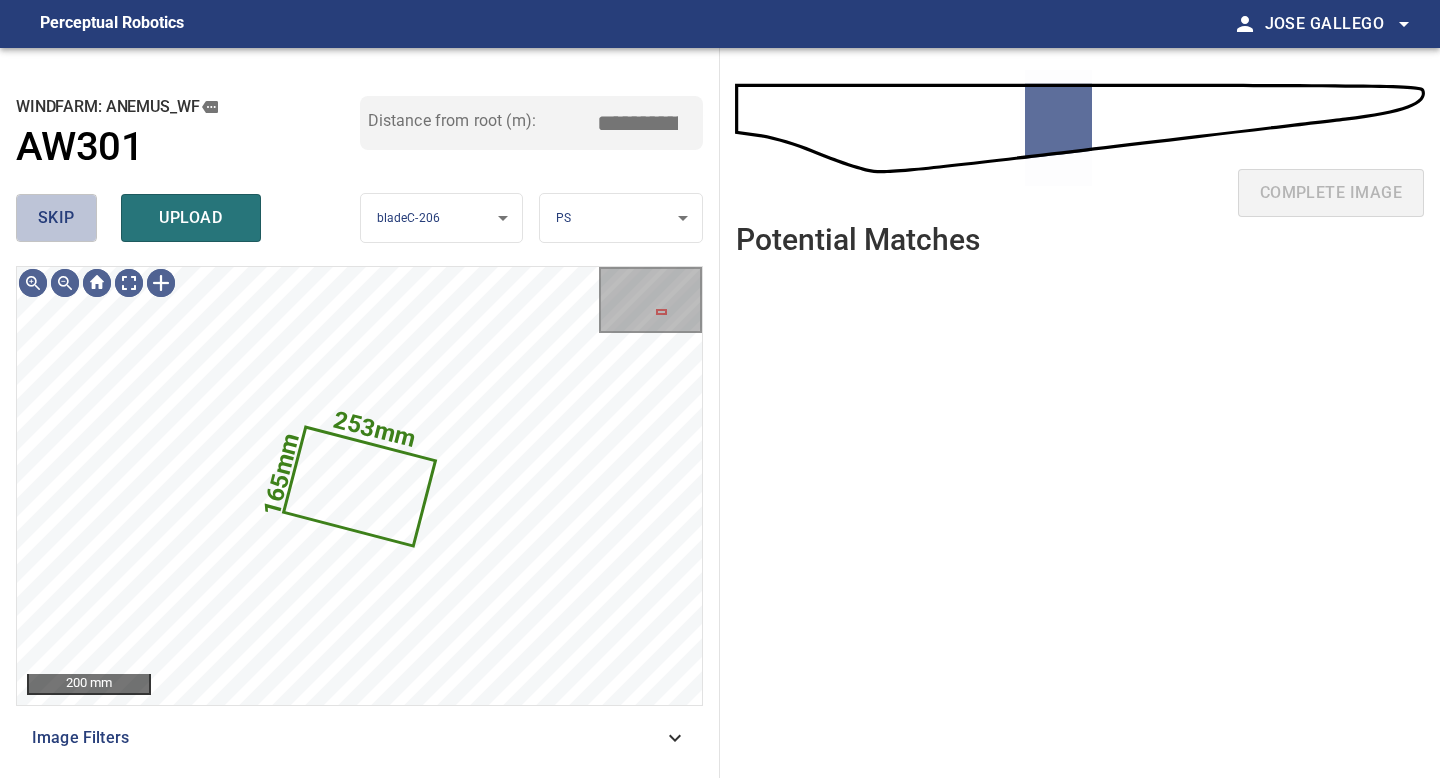 click on "skip" at bounding box center [56, 218] 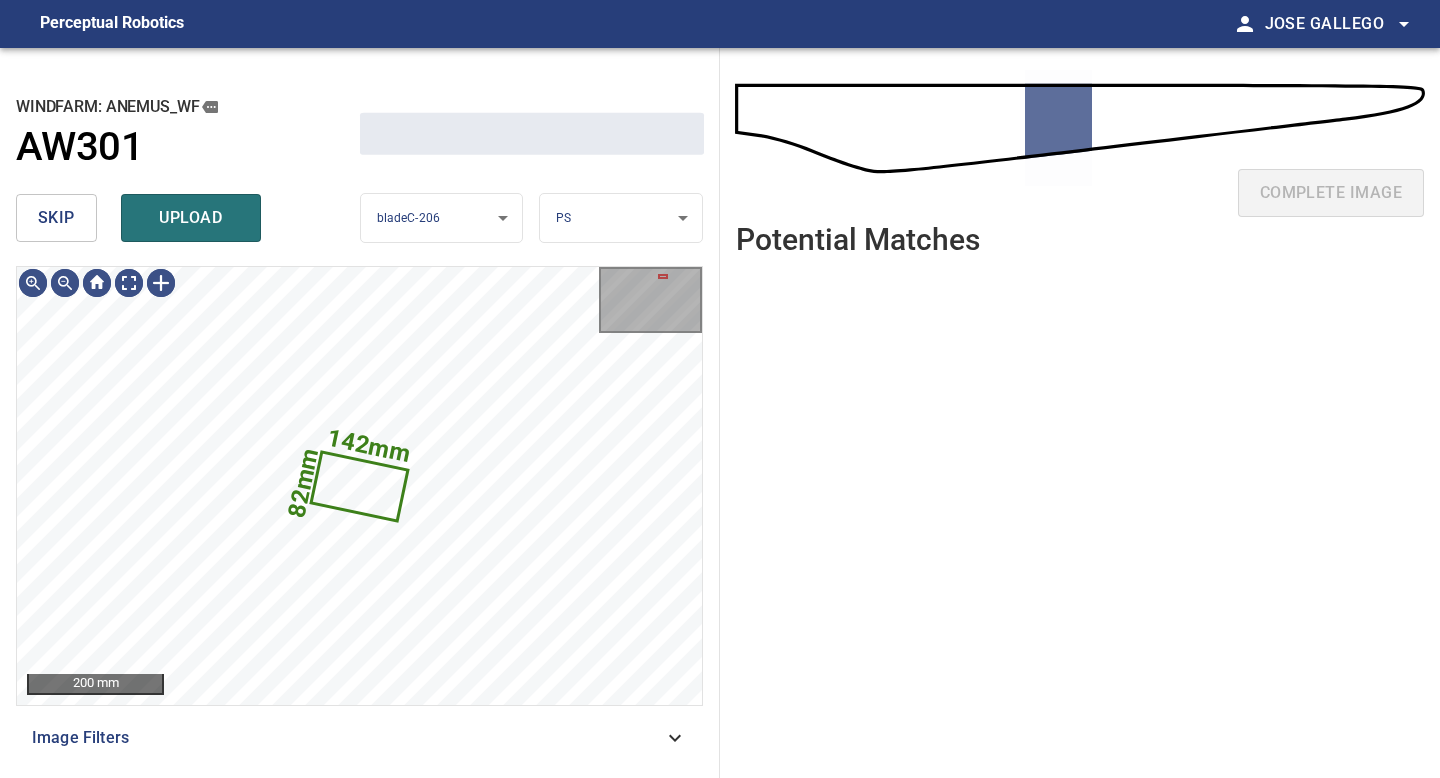 click on "skip" at bounding box center [56, 218] 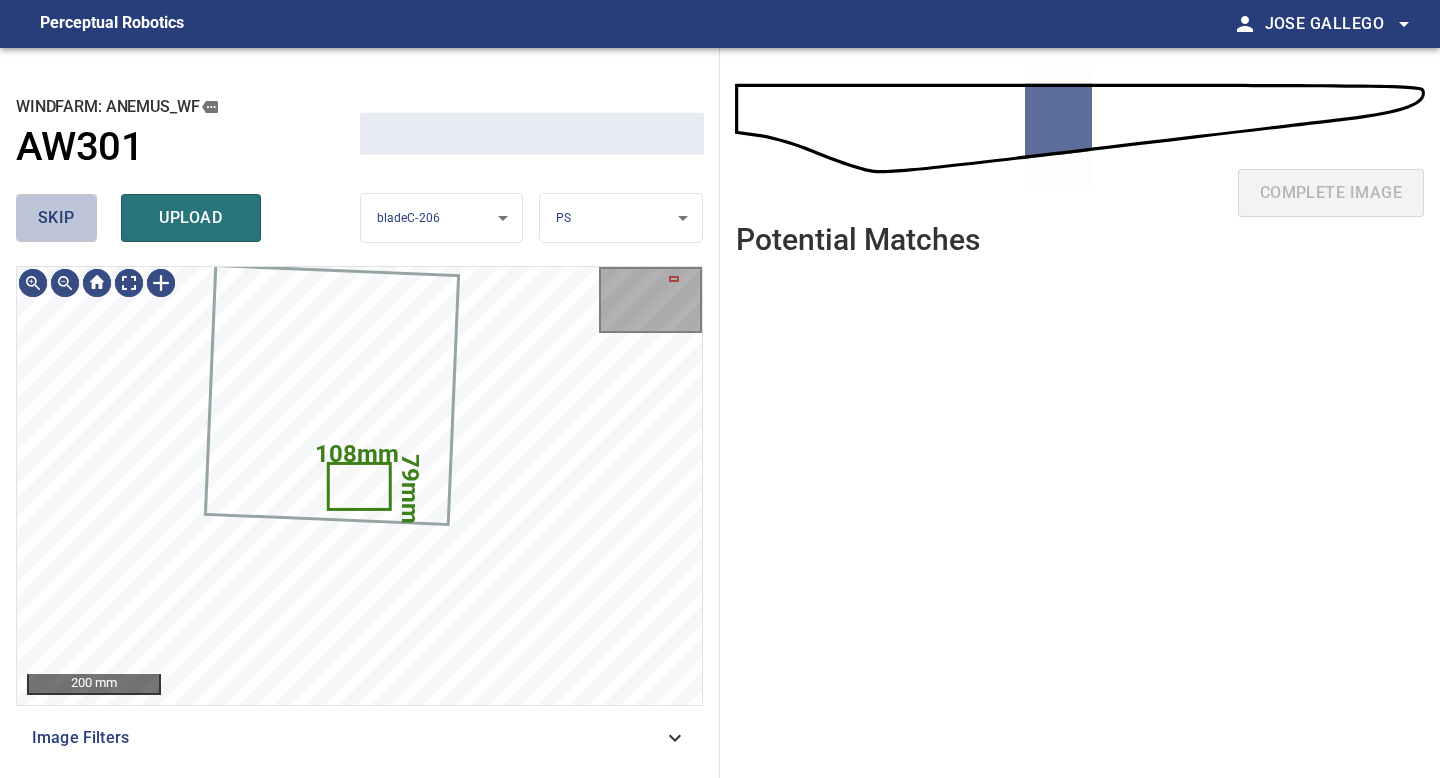 click on "skip" at bounding box center [56, 218] 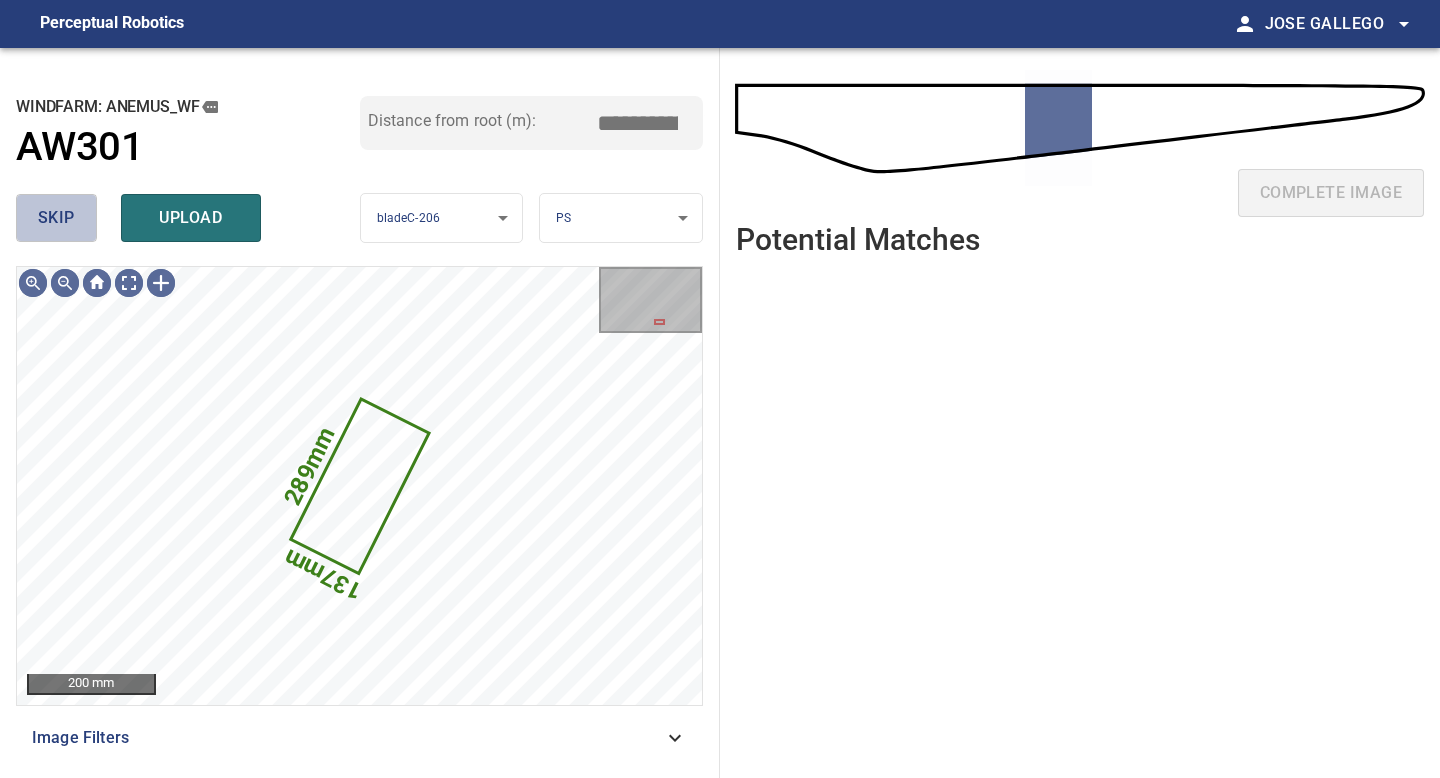 click on "skip" at bounding box center [56, 218] 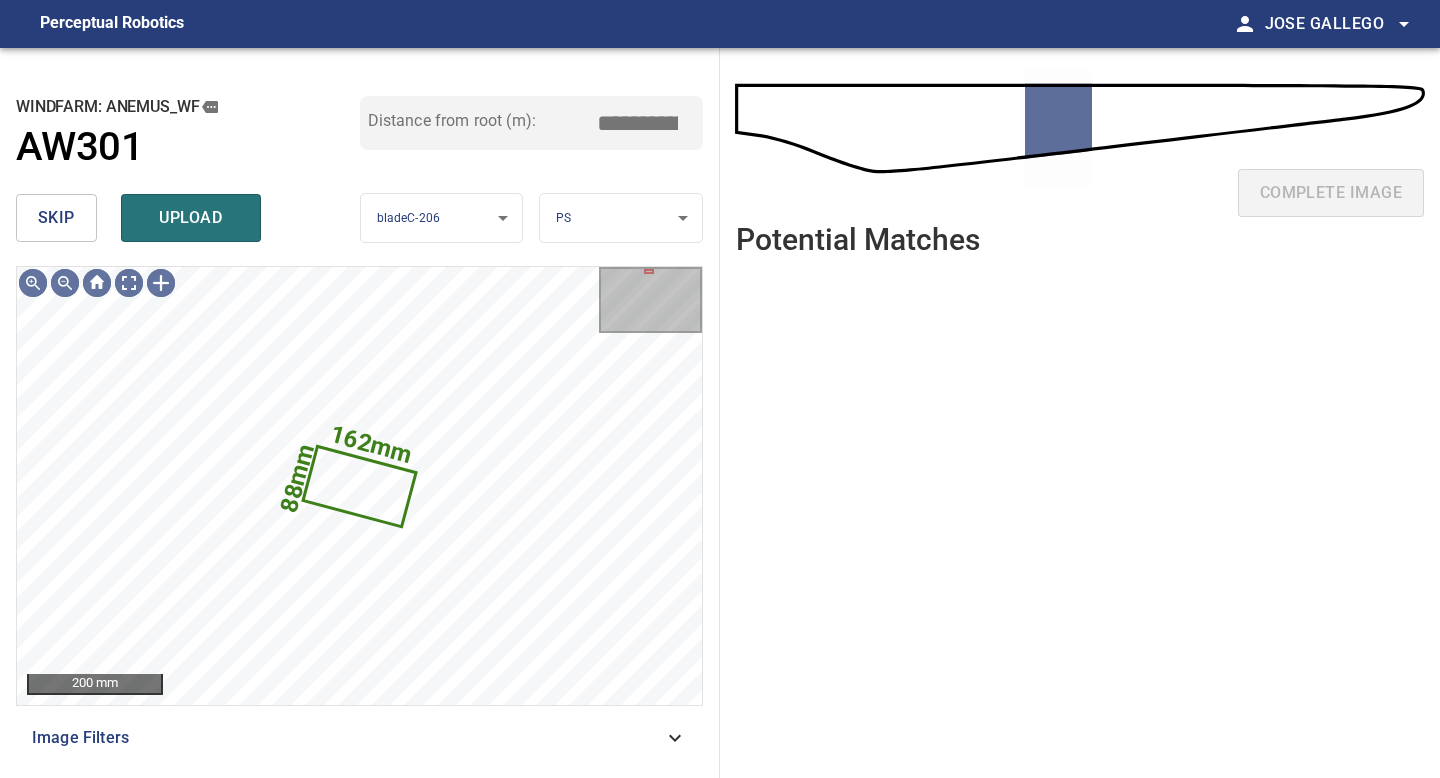 click on "skip" at bounding box center [56, 218] 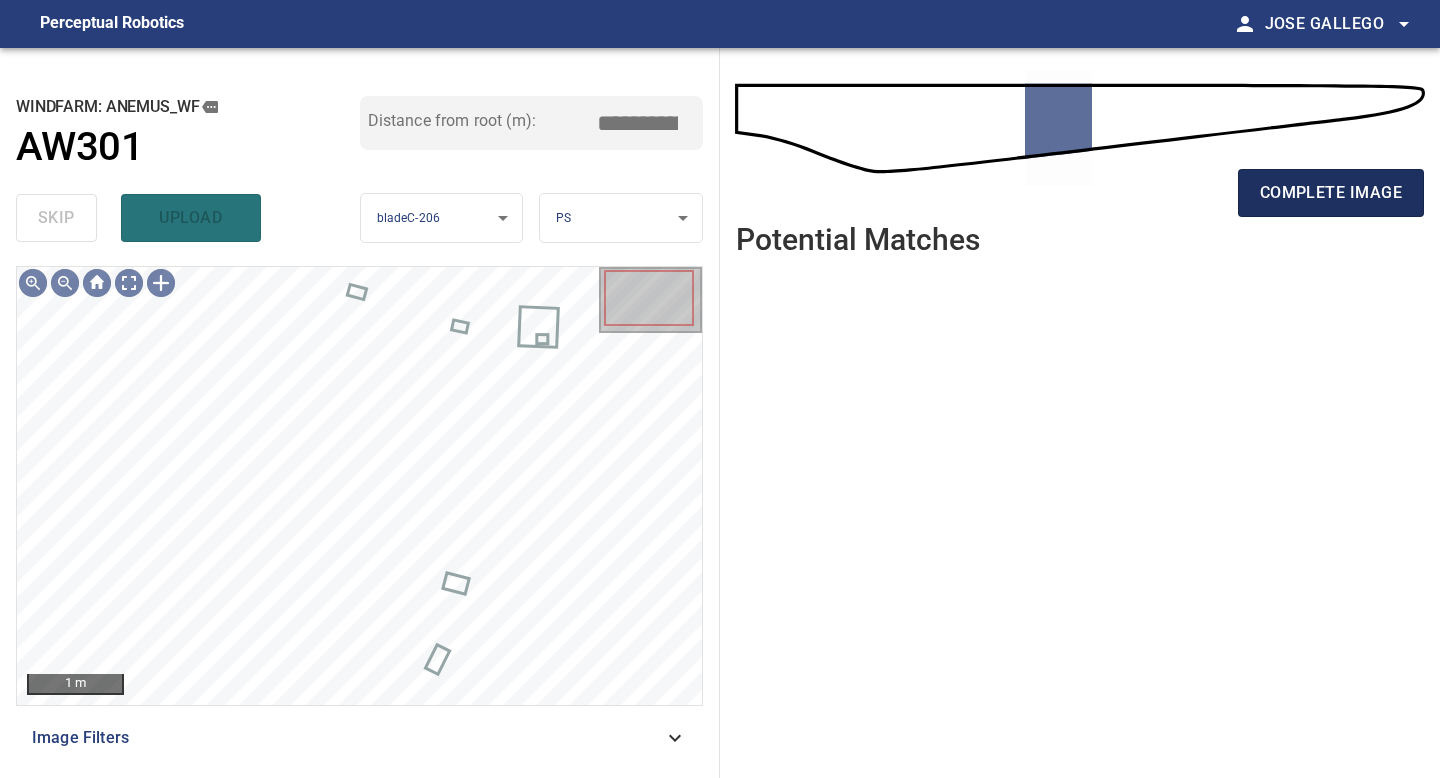 click on "complete image" at bounding box center [1331, 193] 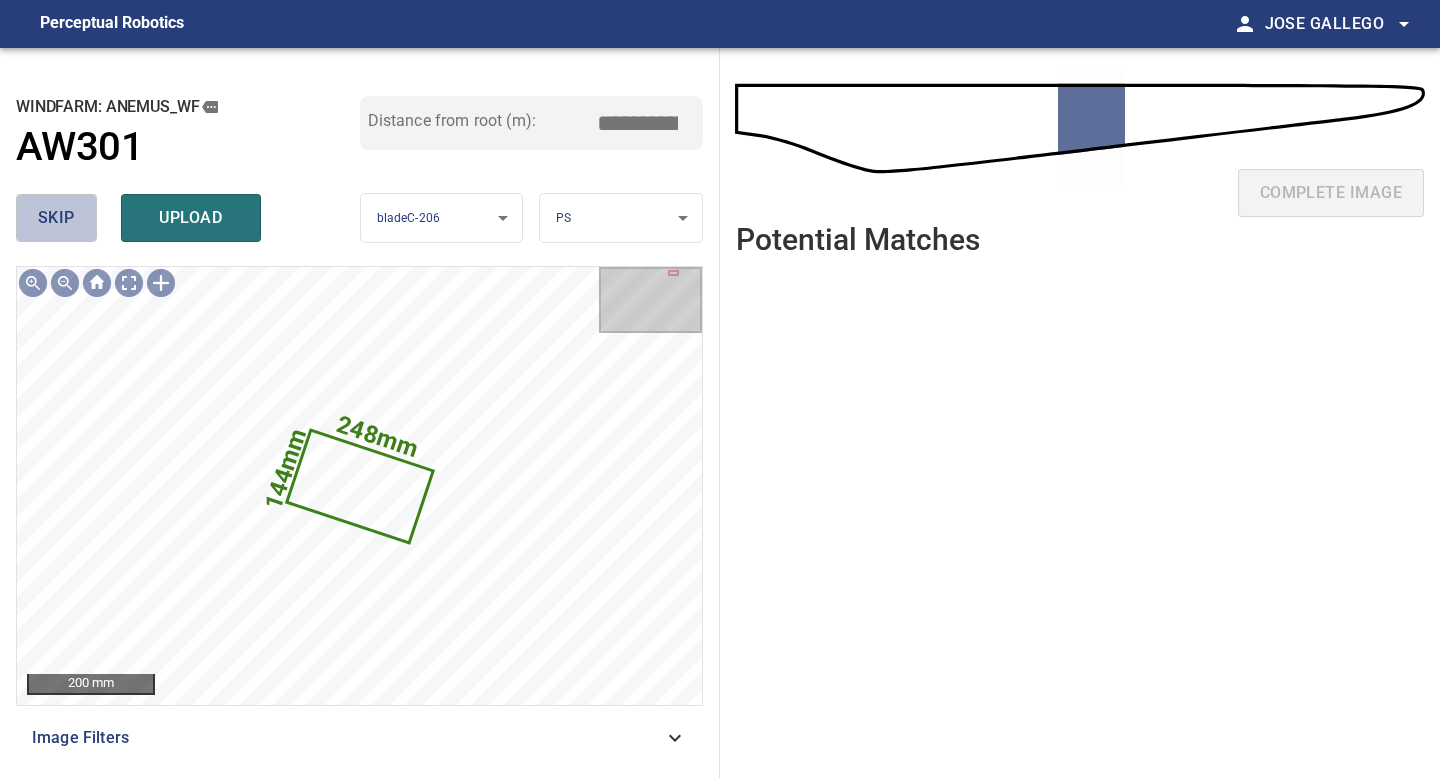 click on "skip" at bounding box center (56, 218) 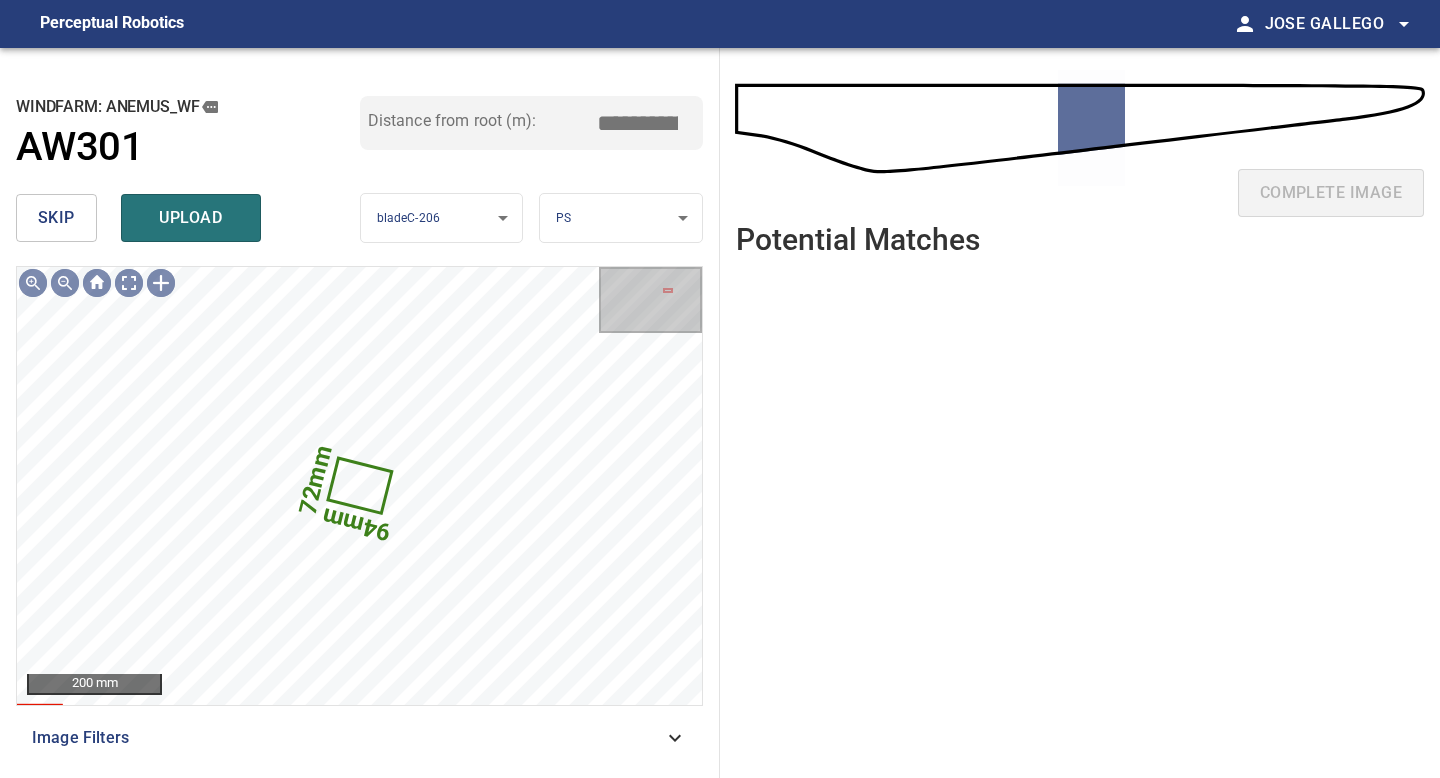 click on "skip" at bounding box center (56, 218) 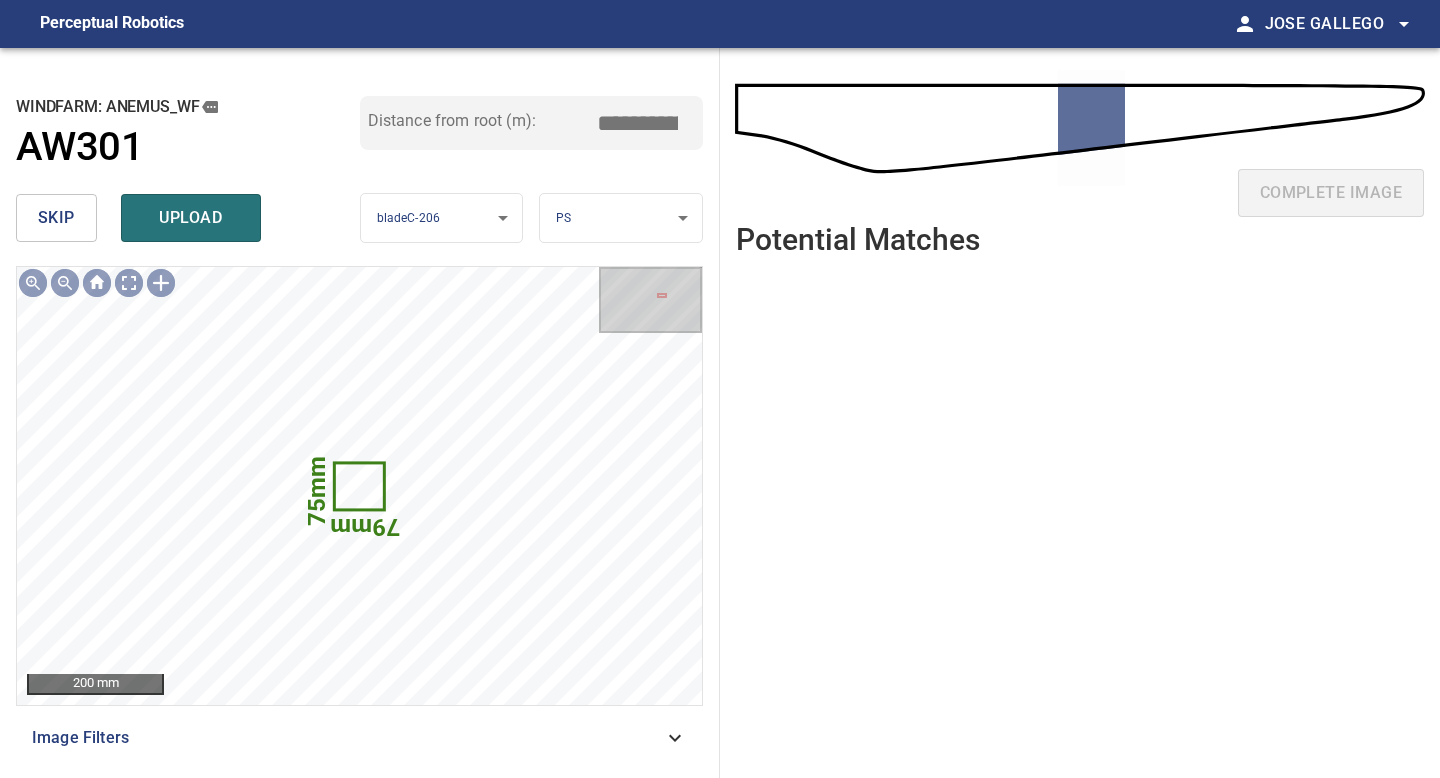 click on "skip" at bounding box center (56, 218) 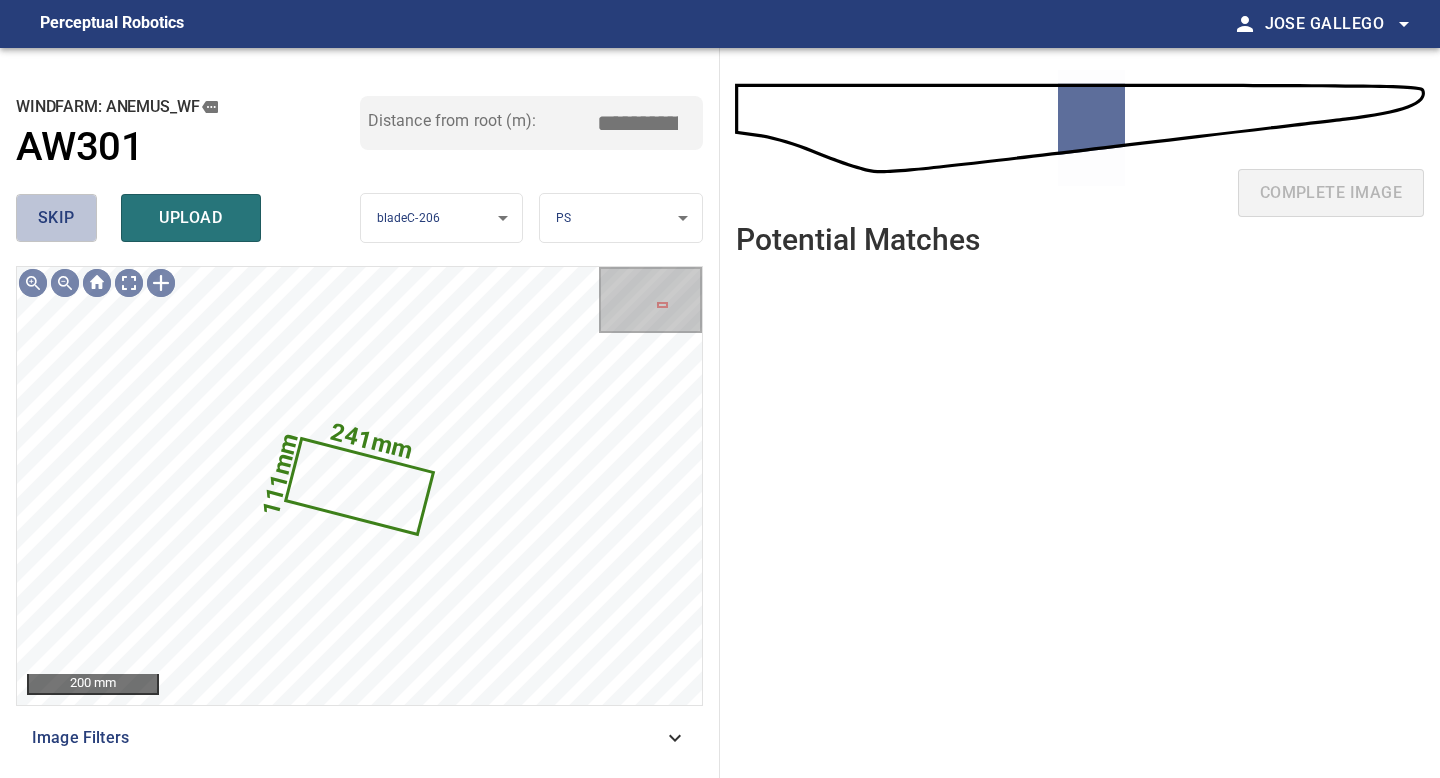 click on "skip" at bounding box center [56, 218] 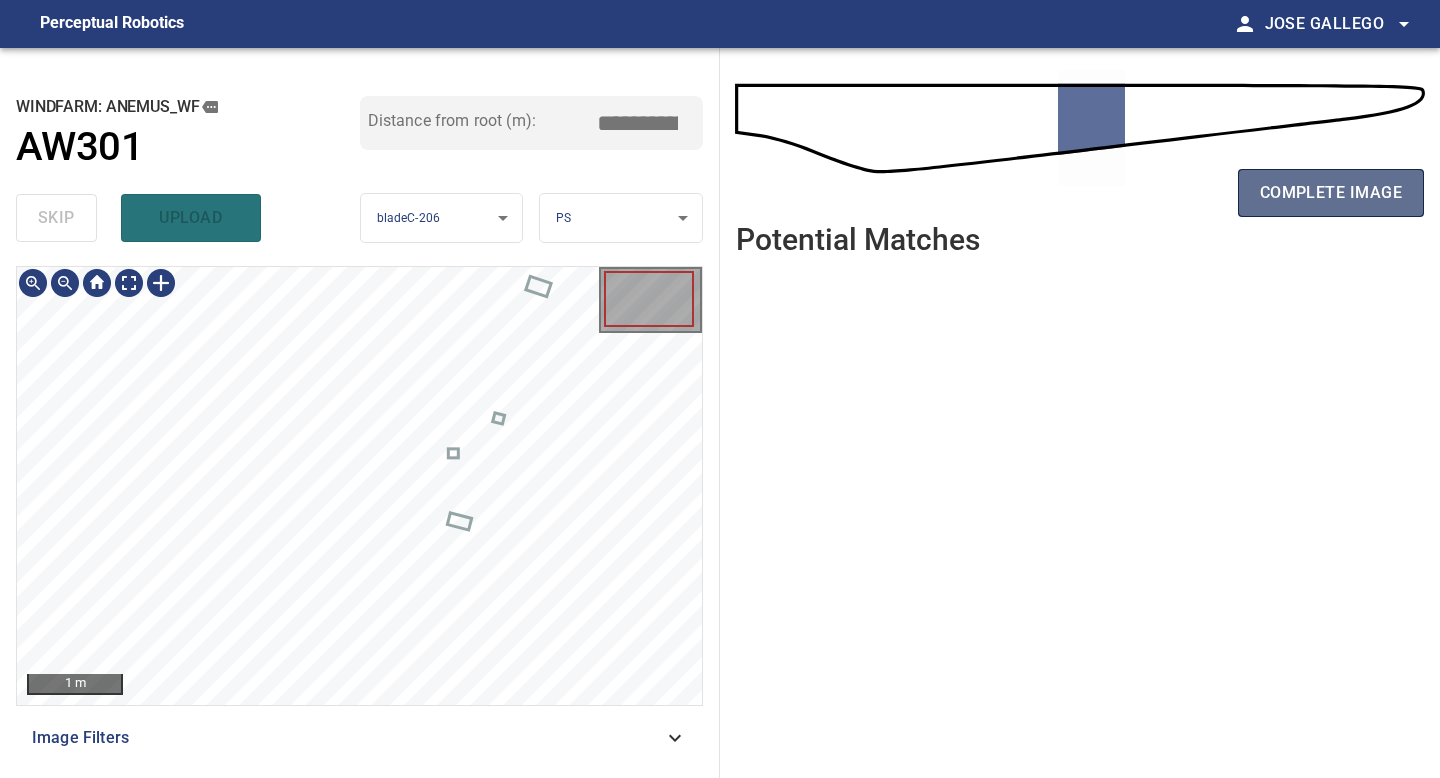 click on "complete image" at bounding box center [1331, 193] 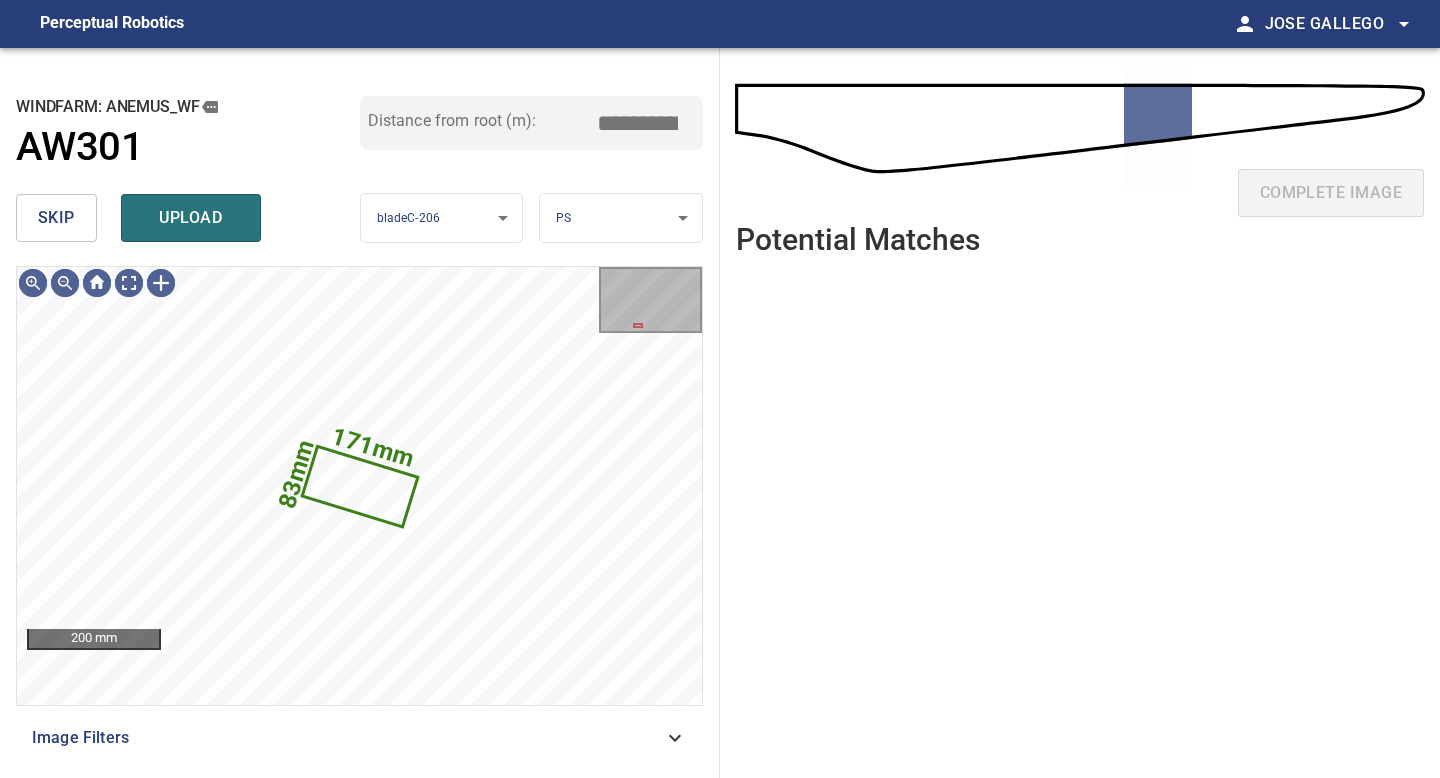 click on "skip" at bounding box center (56, 218) 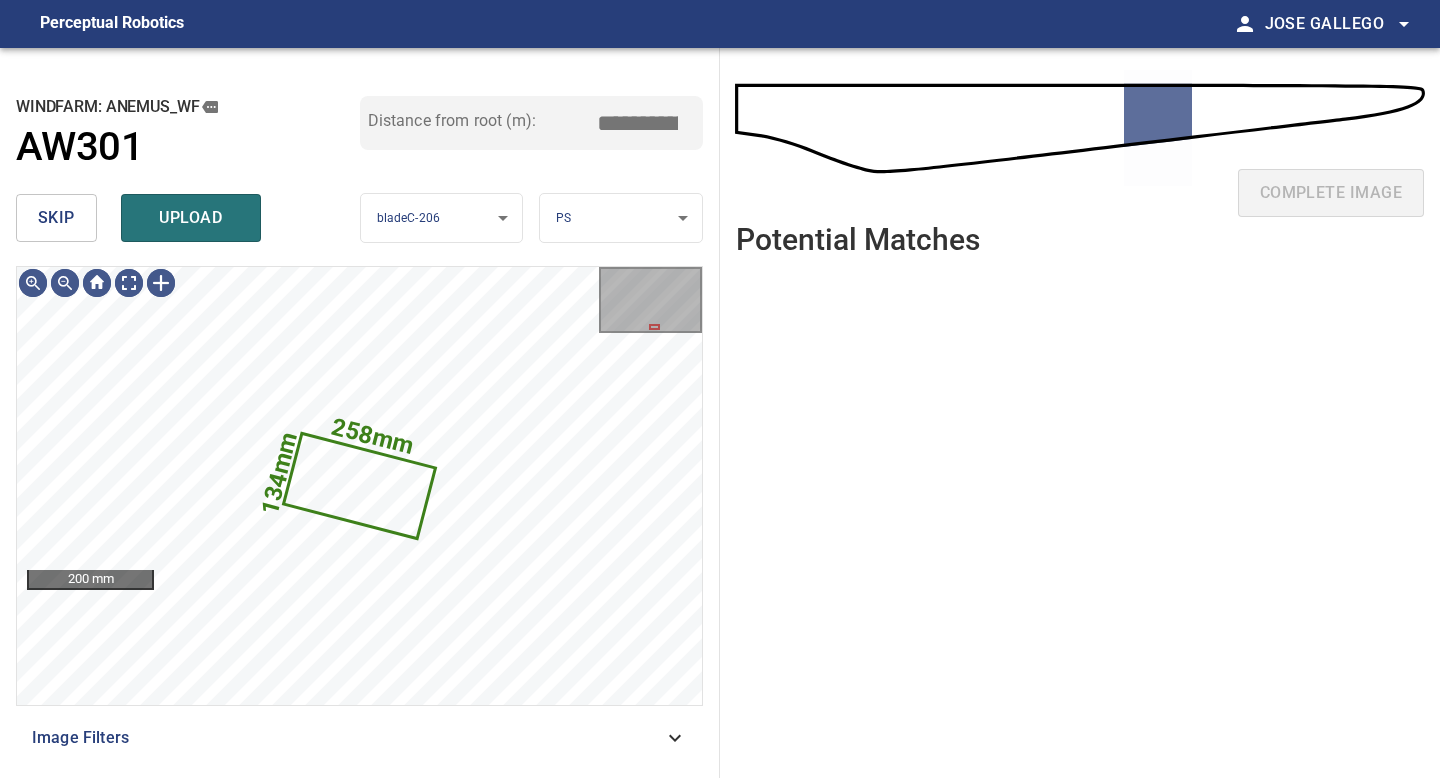 click on "skip" at bounding box center [56, 218] 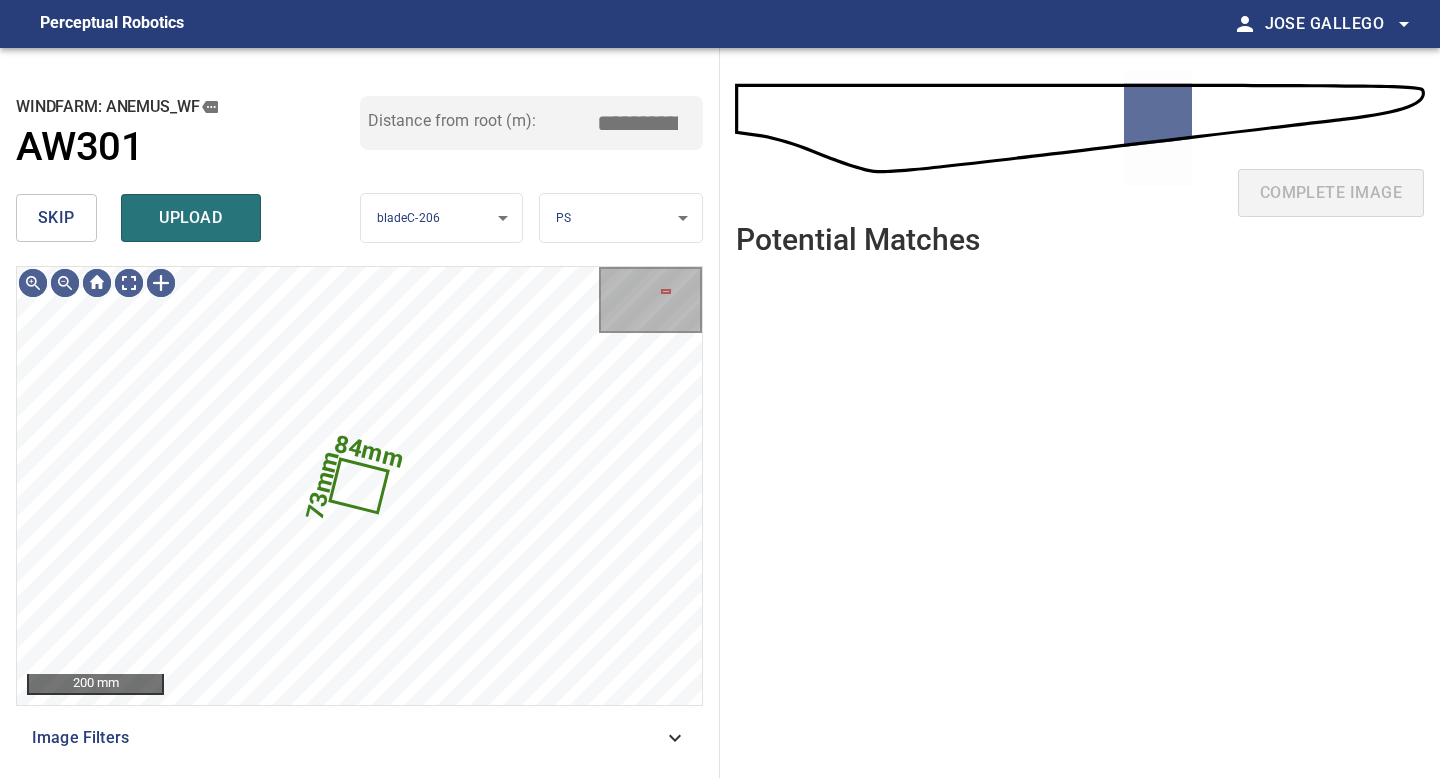 click on "skip" at bounding box center [56, 218] 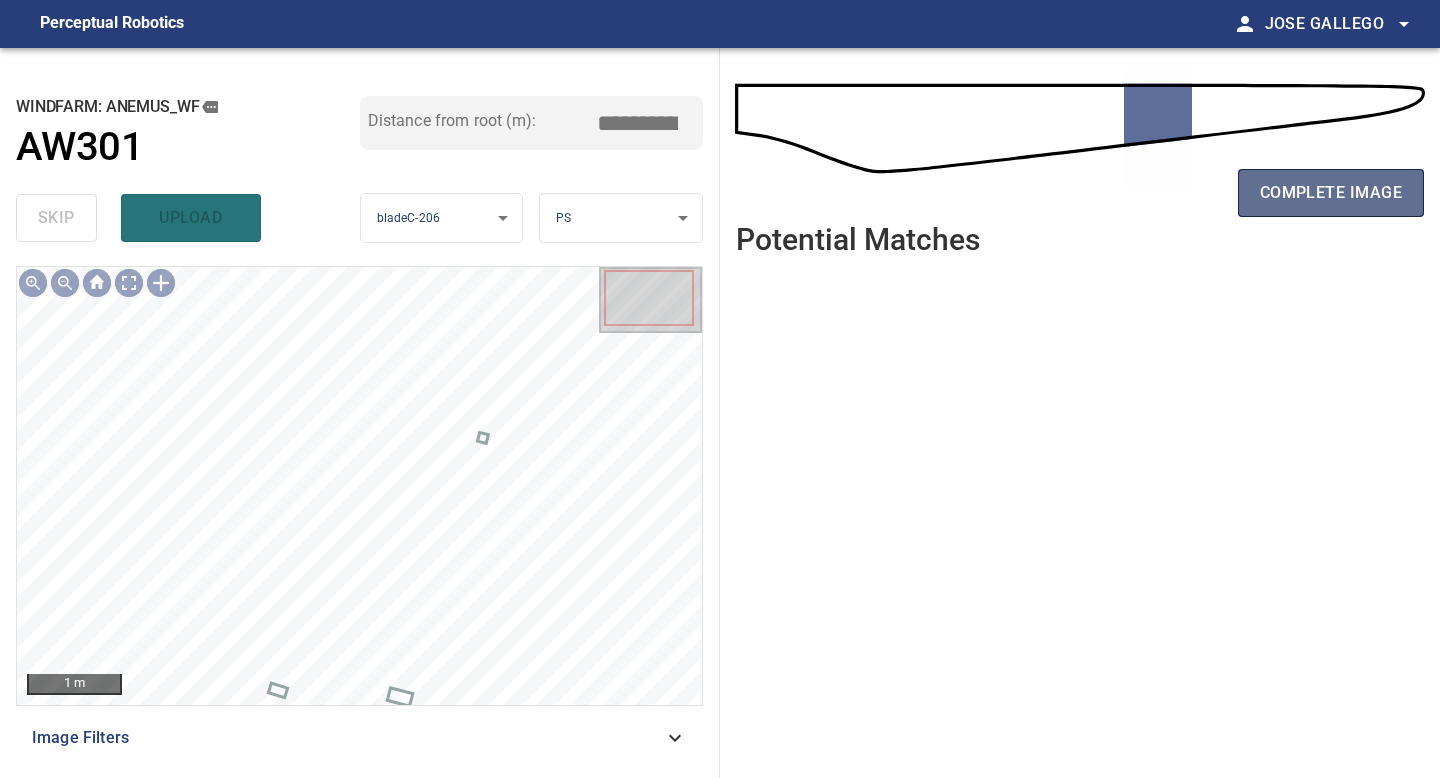 click on "complete image" at bounding box center [1331, 193] 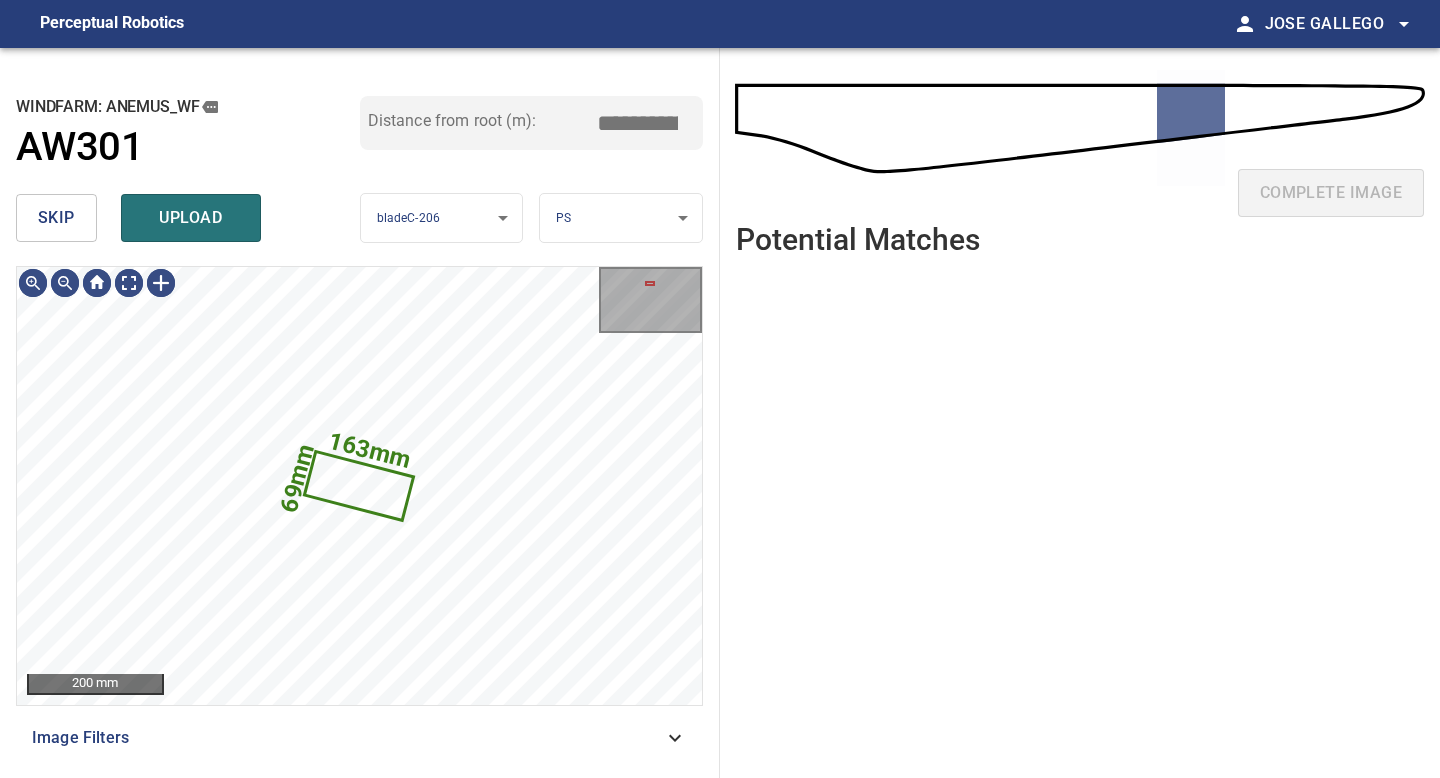 click on "skip" at bounding box center (56, 218) 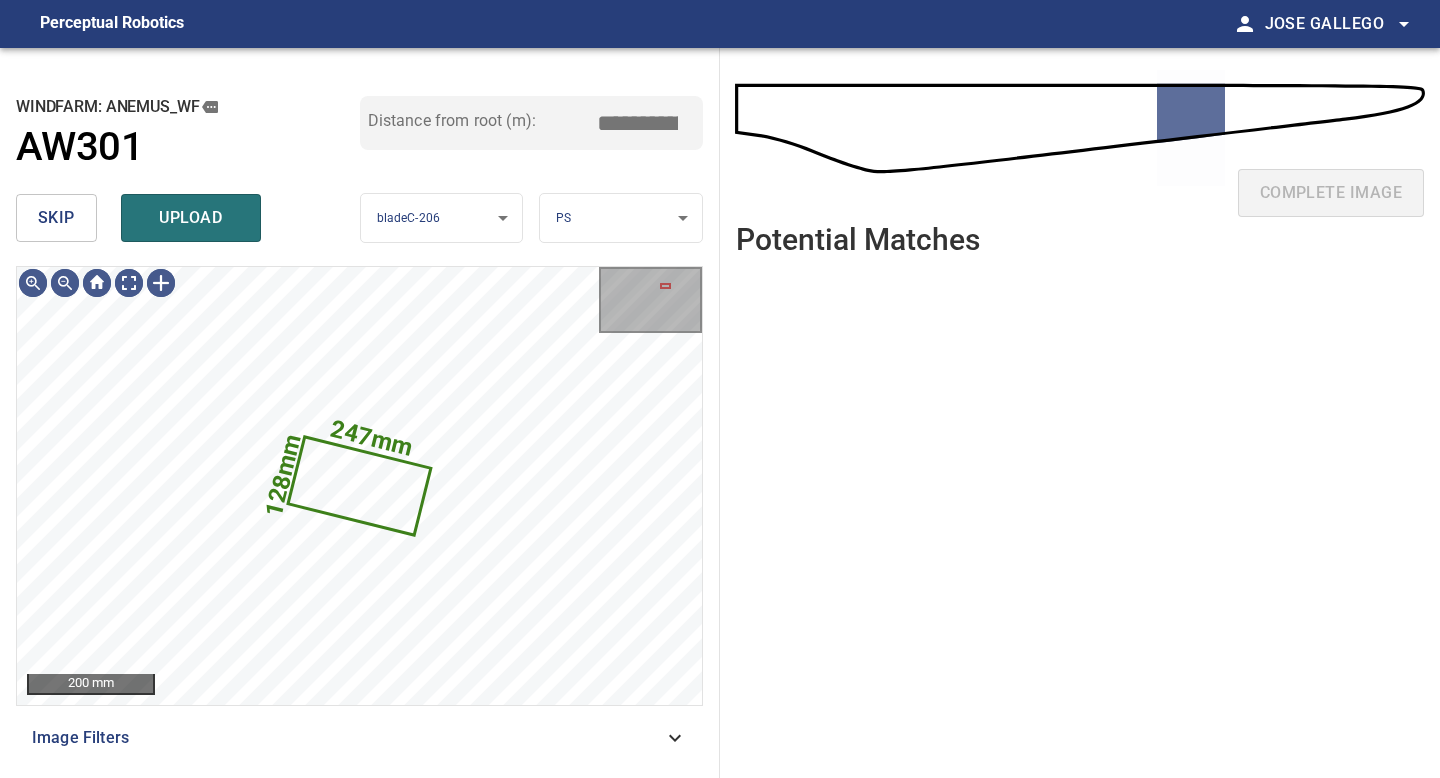 click on "skip" at bounding box center [56, 218] 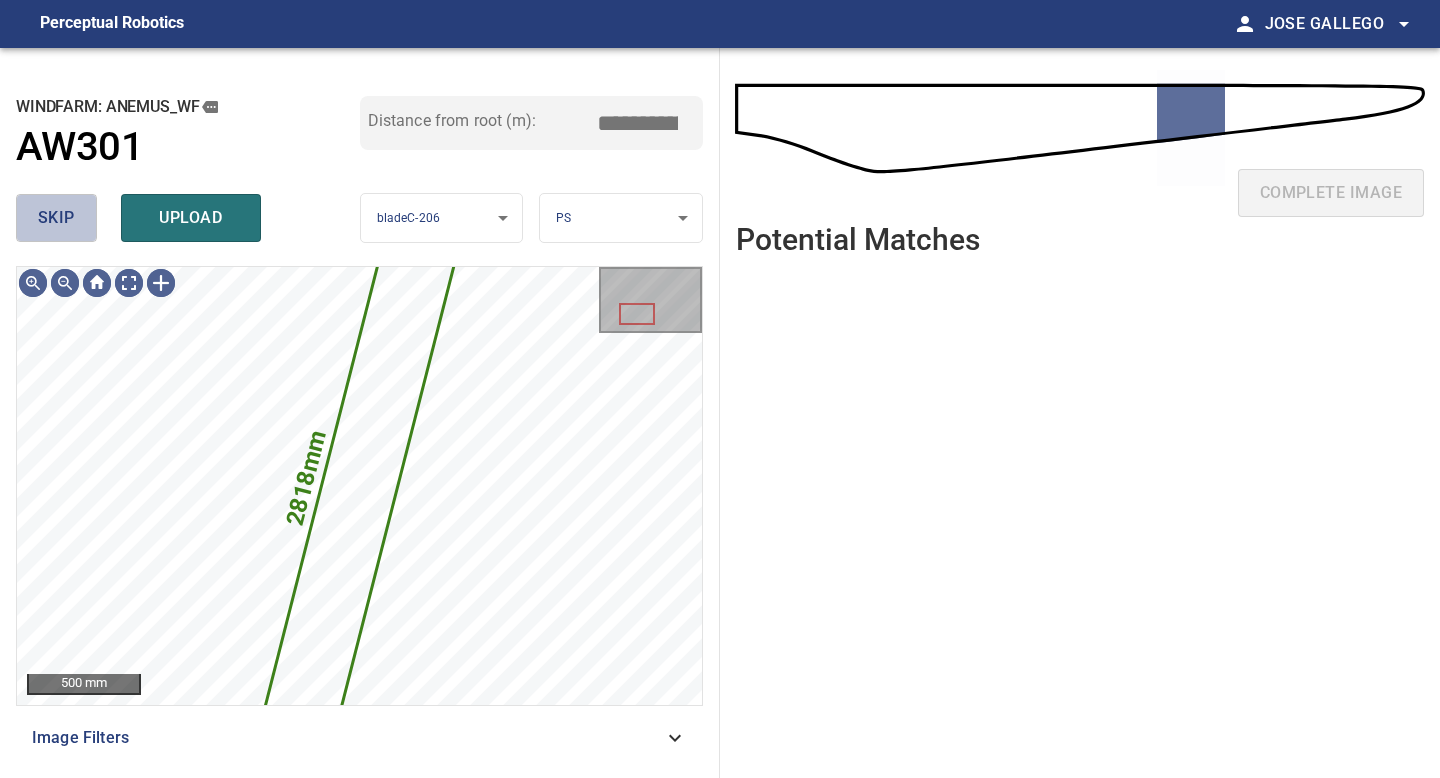 click on "skip" at bounding box center [56, 218] 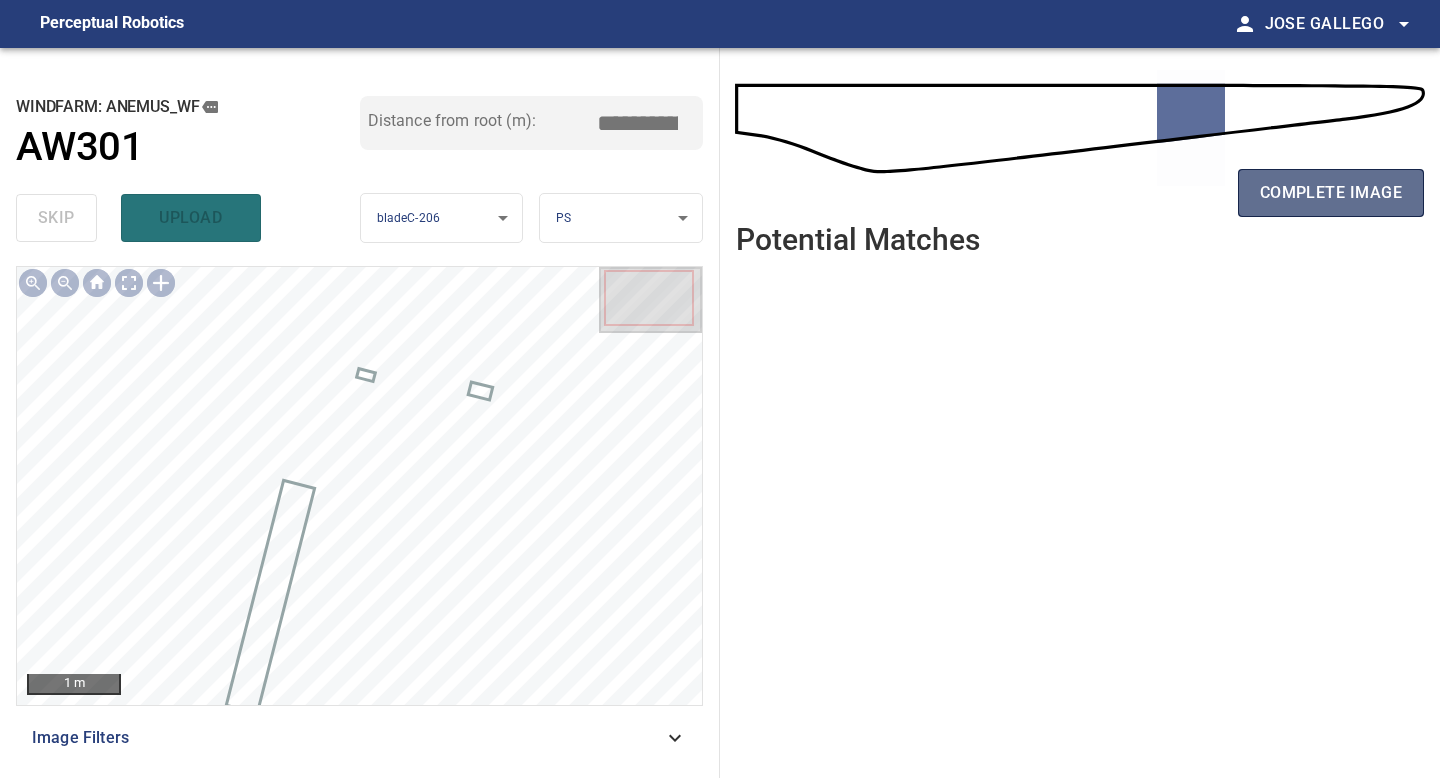 click on "complete image" at bounding box center [1331, 193] 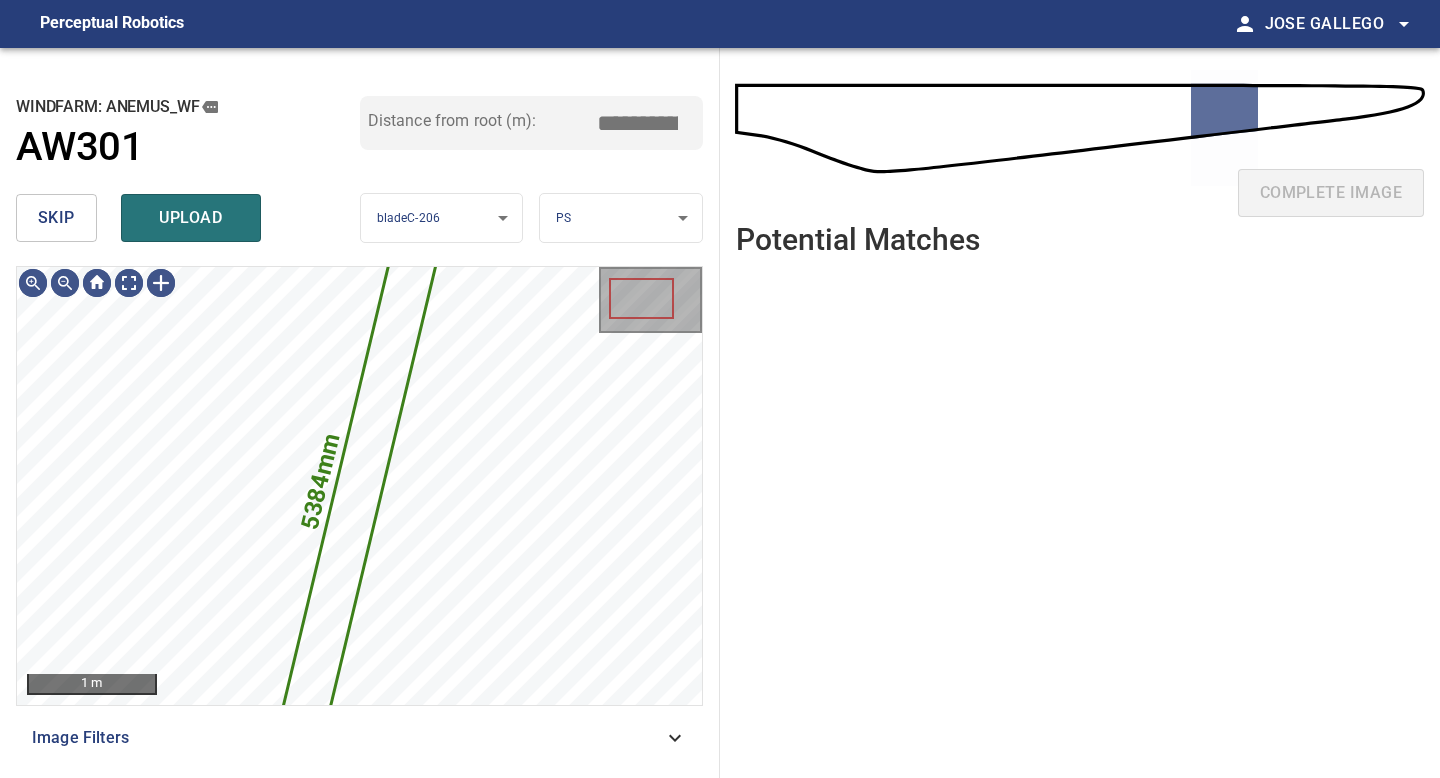click on "skip" at bounding box center (56, 218) 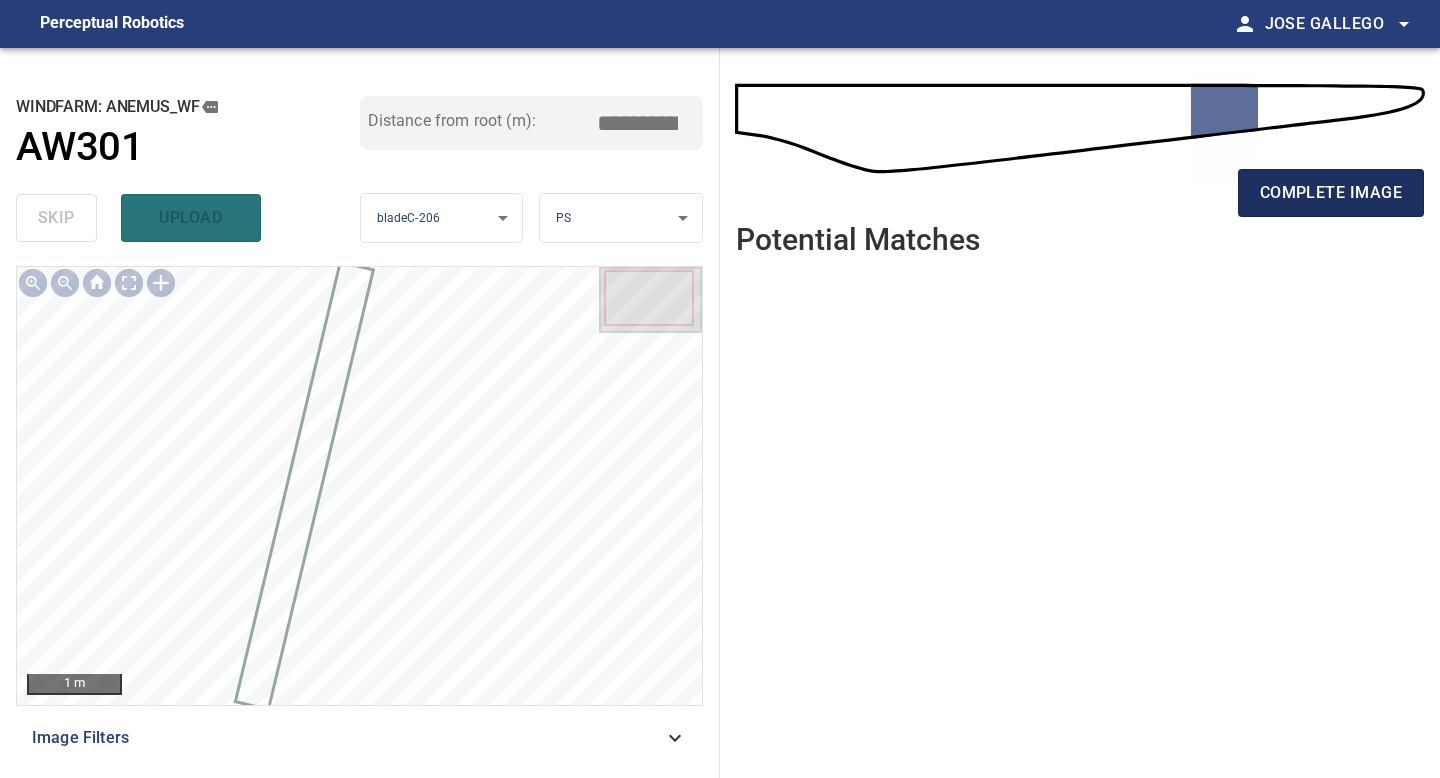 click on "complete image" at bounding box center (1331, 193) 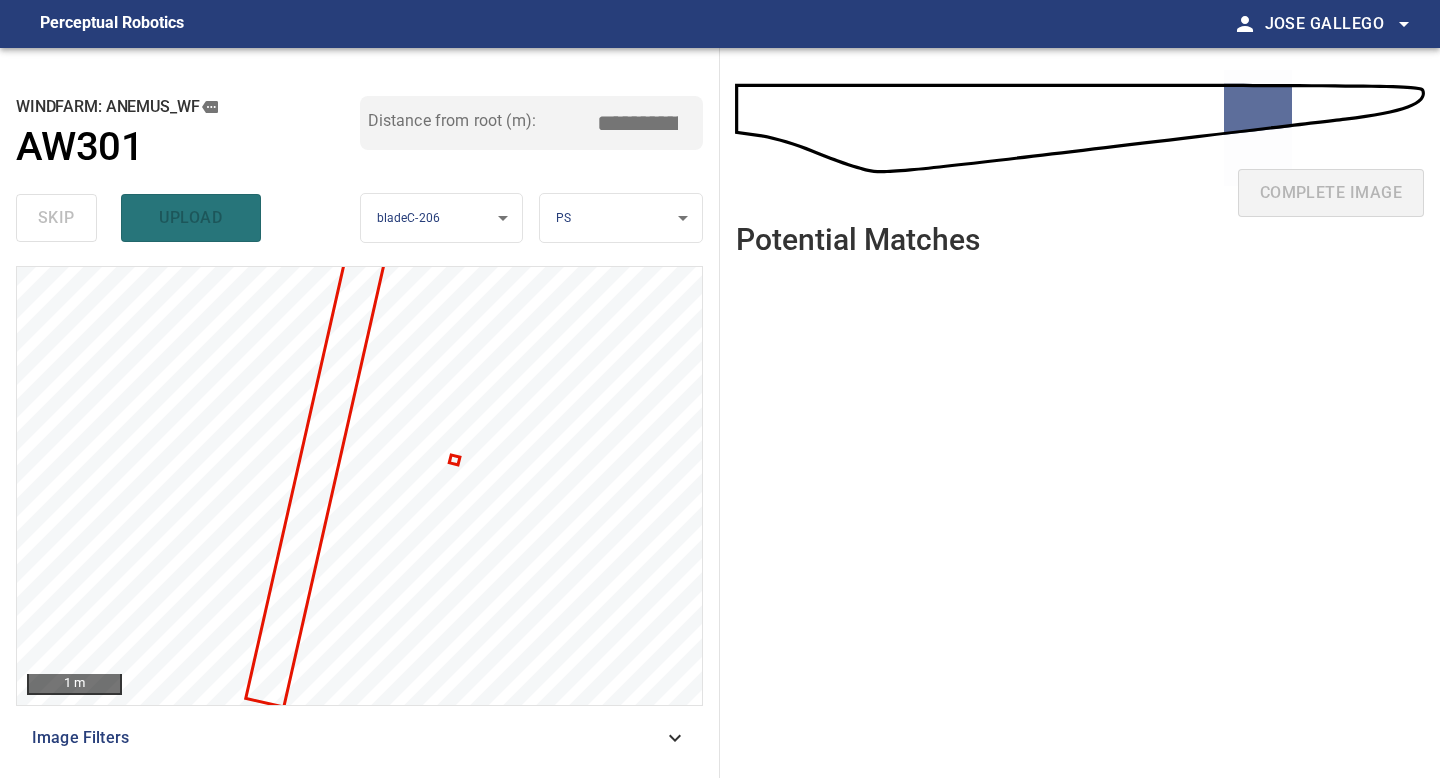 scroll, scrollTop: 0, scrollLeft: 0, axis: both 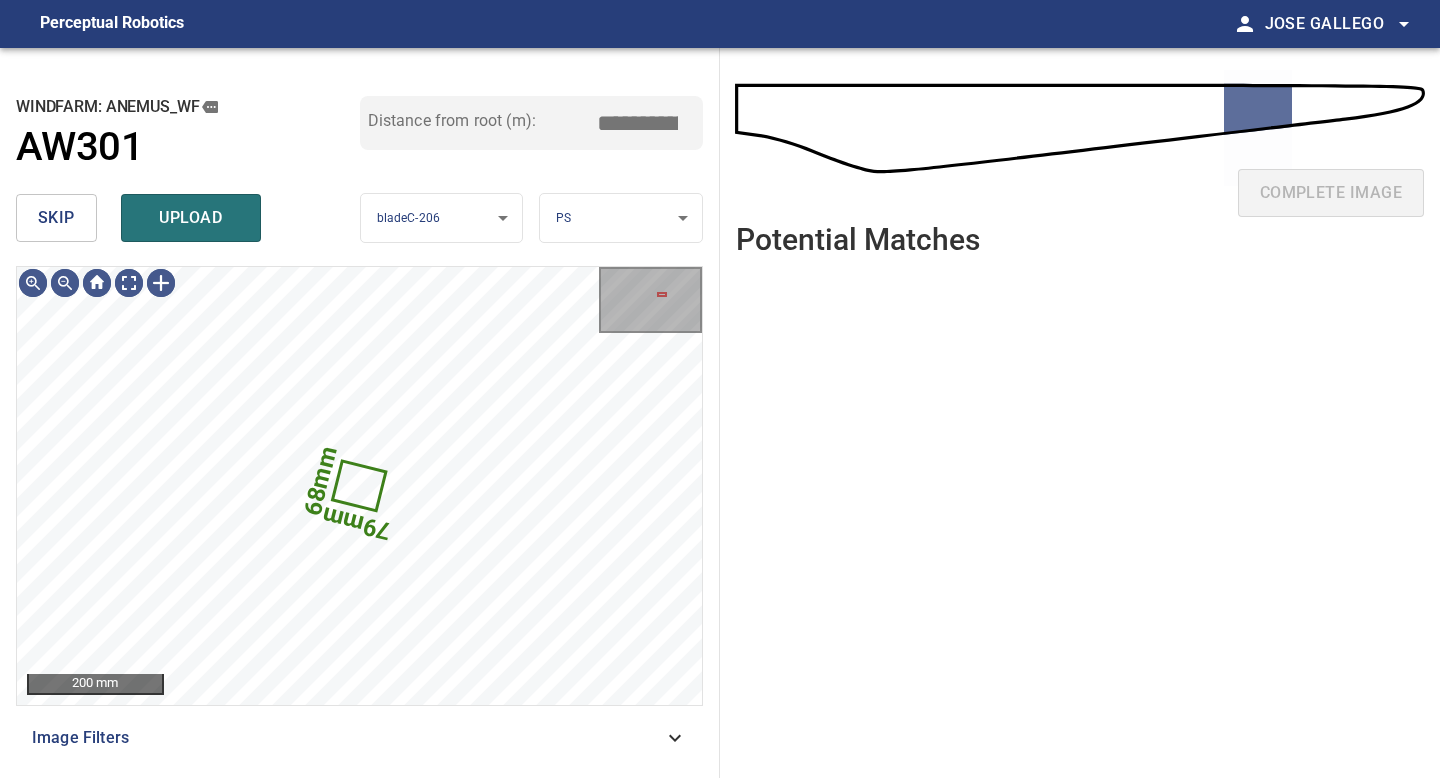 click on "skip" at bounding box center [56, 218] 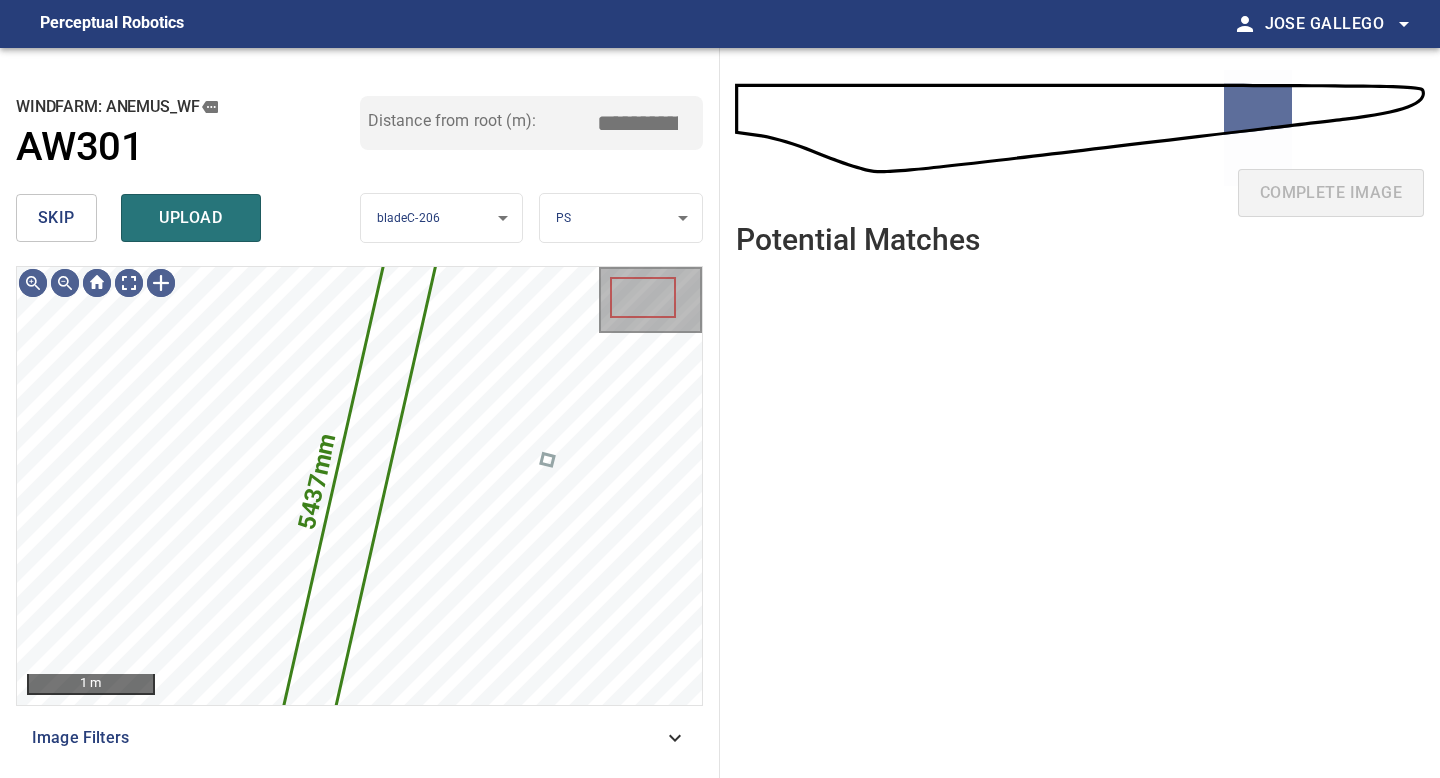 click on "skip" at bounding box center (56, 218) 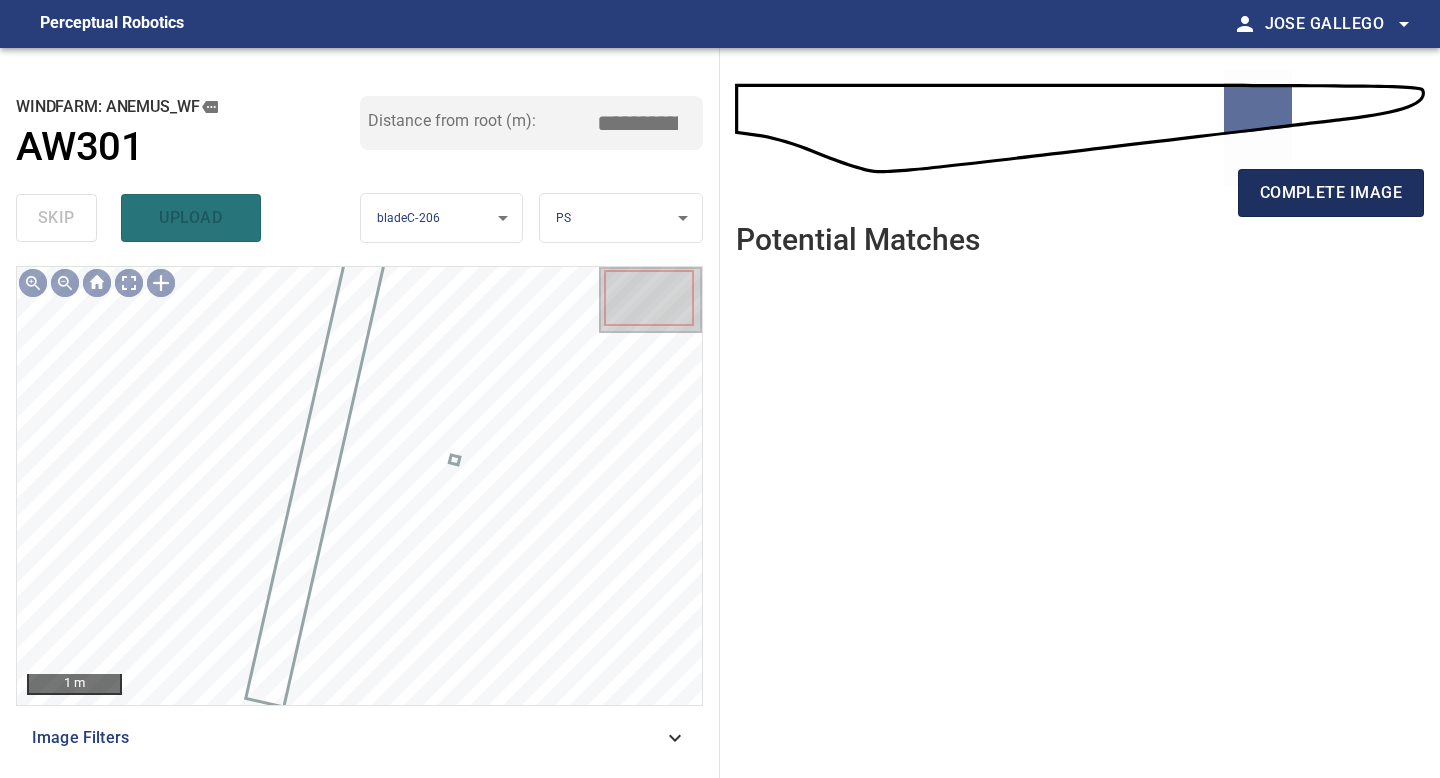 click on "complete image" at bounding box center (1331, 193) 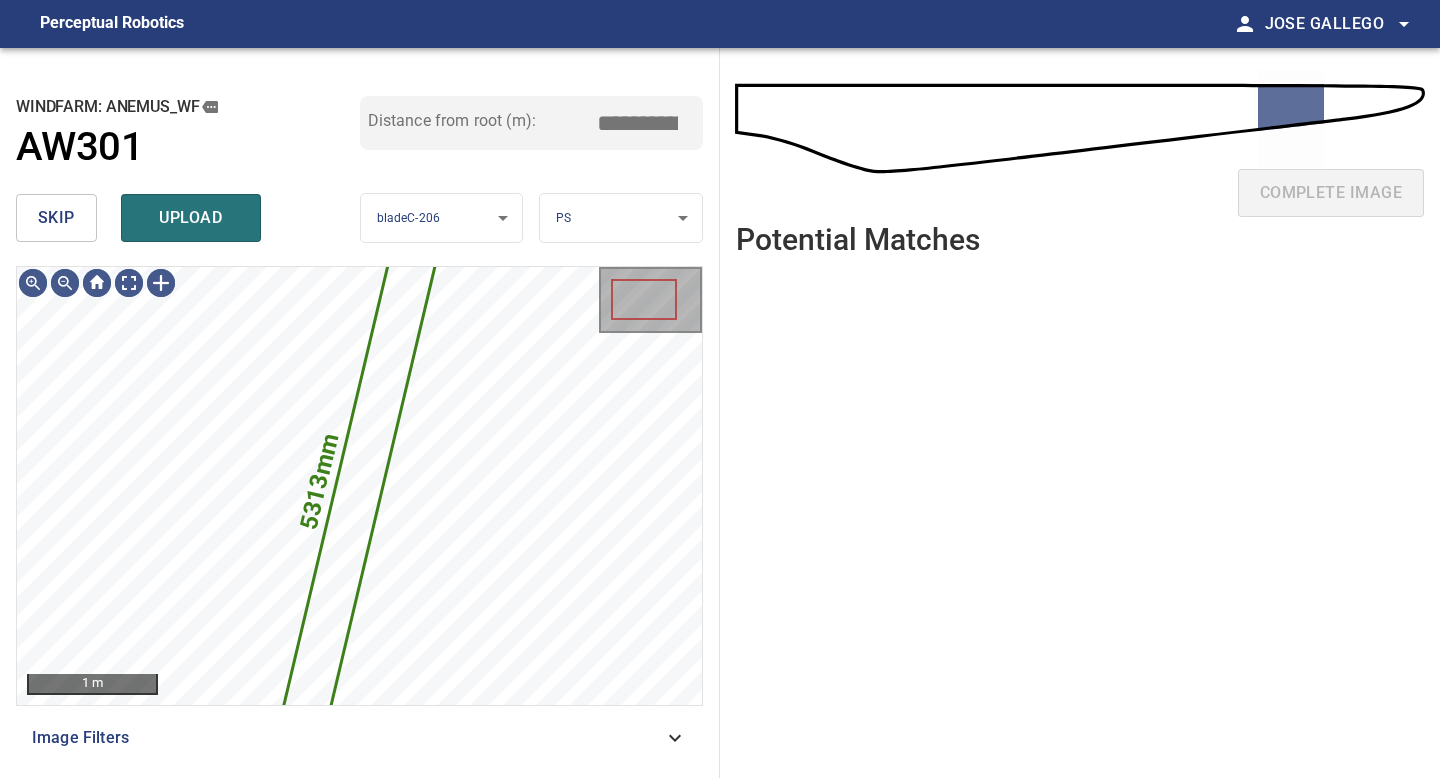 click on "skip" at bounding box center [56, 218] 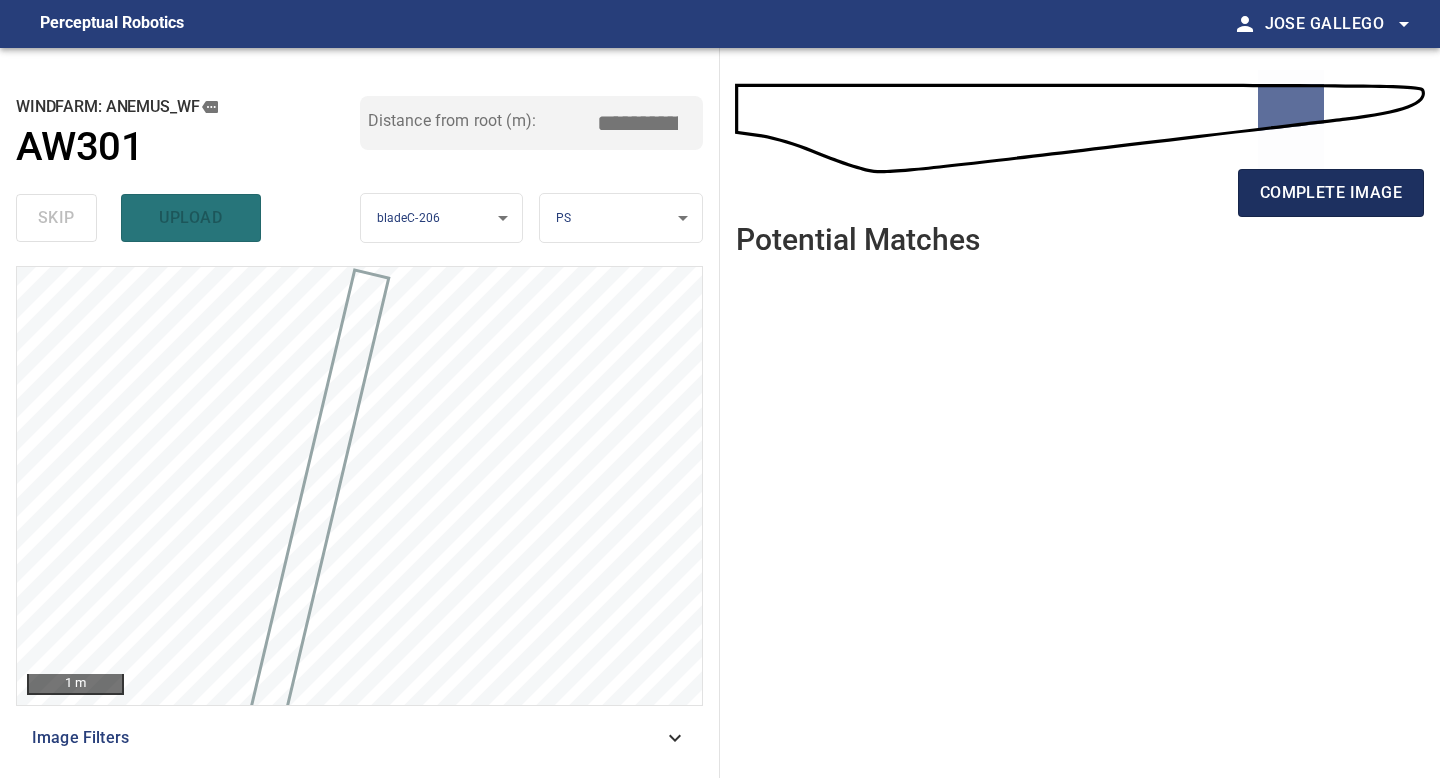 click on "complete image" at bounding box center (1331, 193) 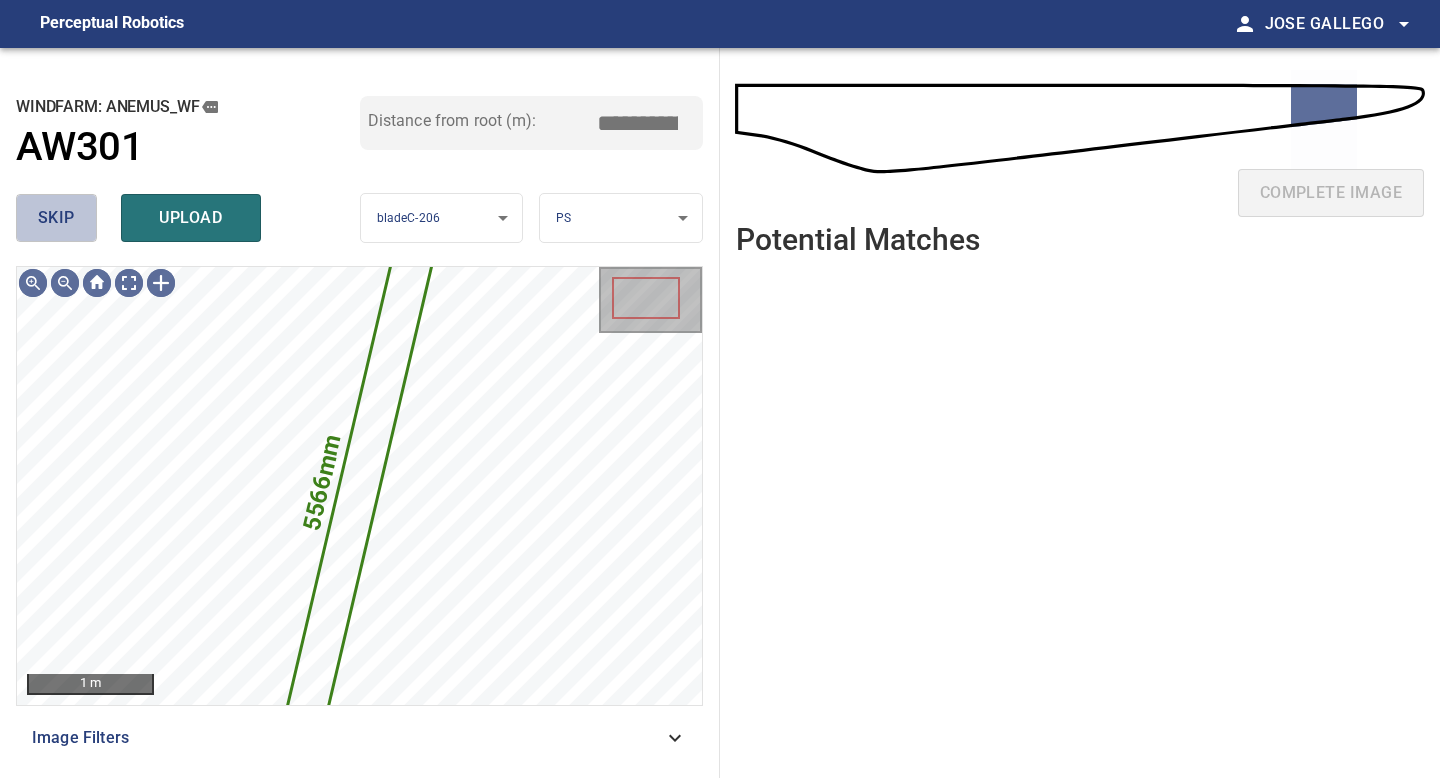 click on "skip" at bounding box center [56, 218] 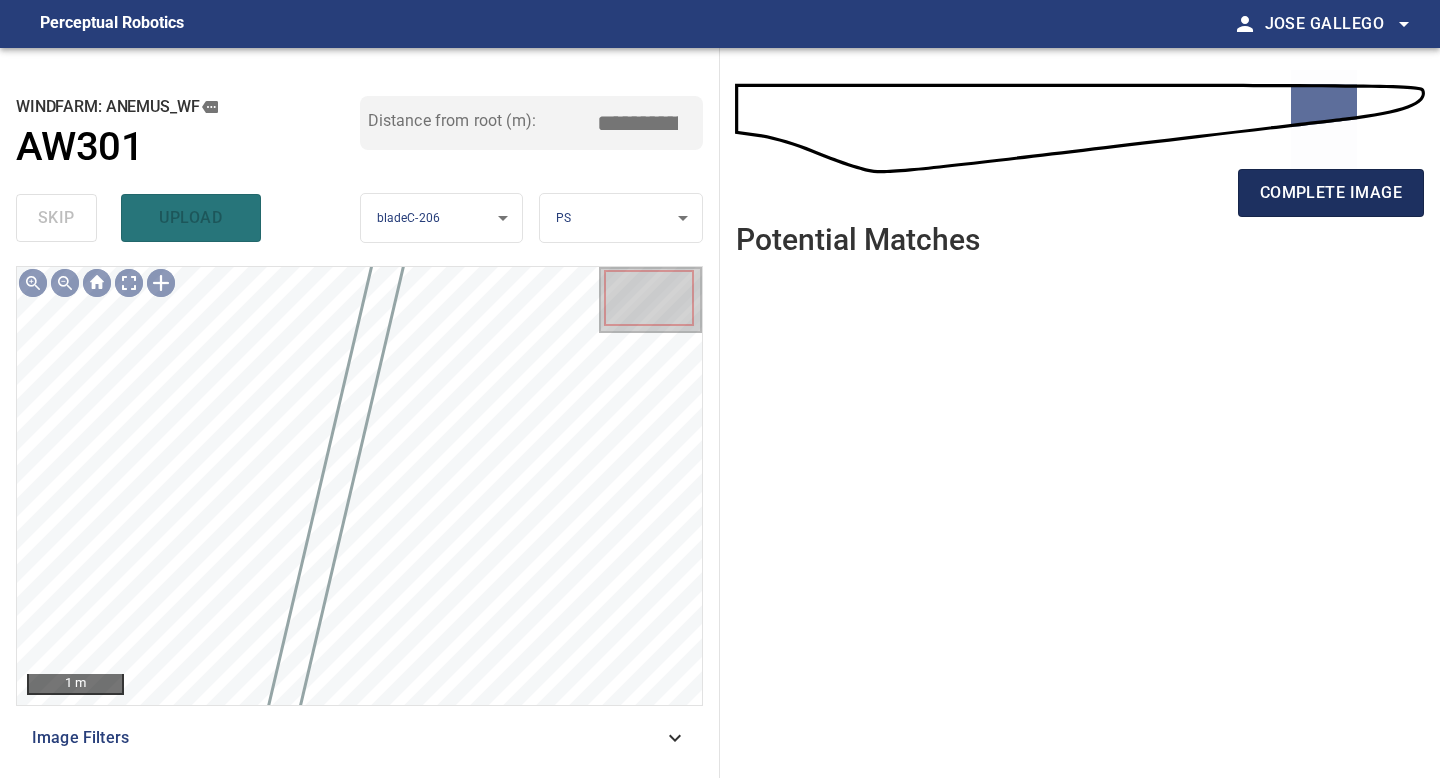 click on "complete image" at bounding box center [1331, 193] 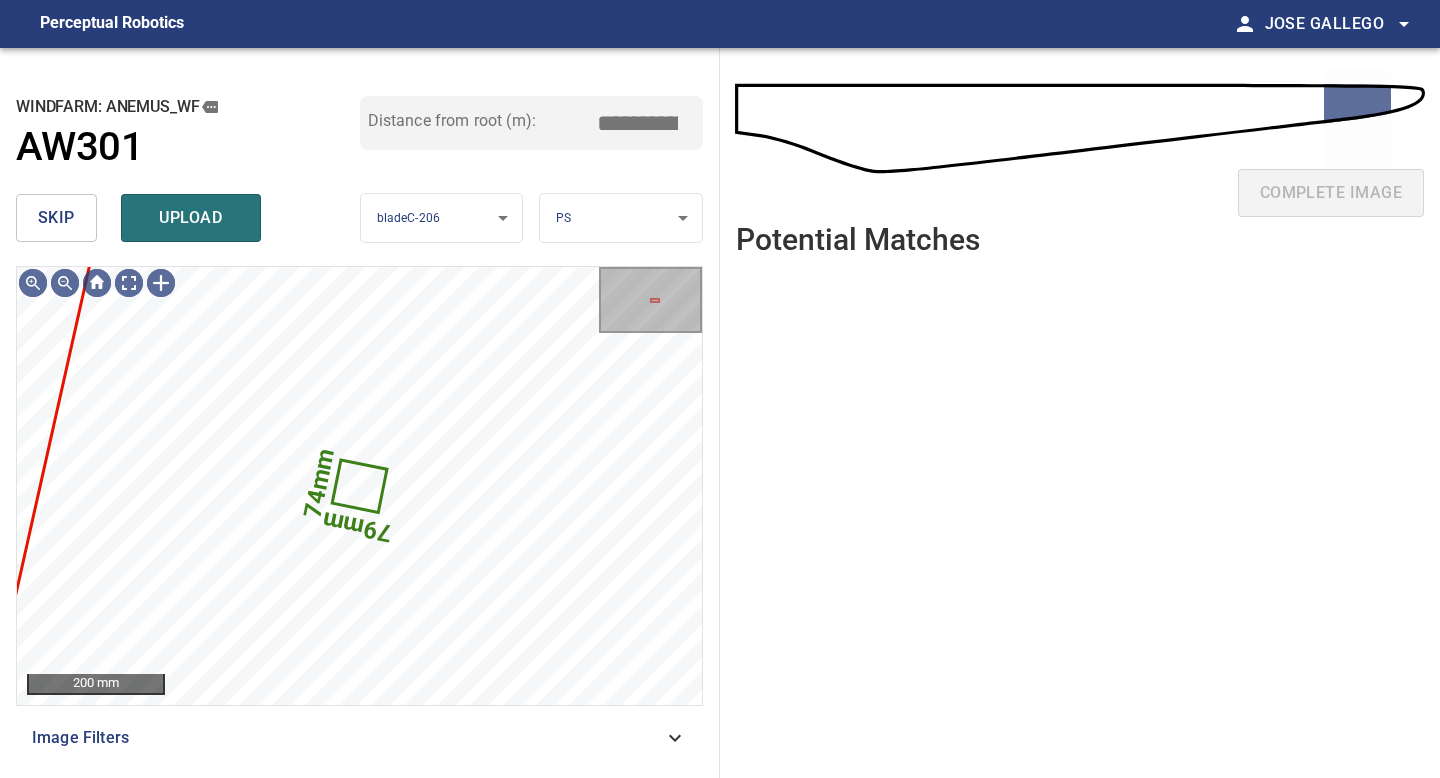 click on "skip" at bounding box center (56, 218) 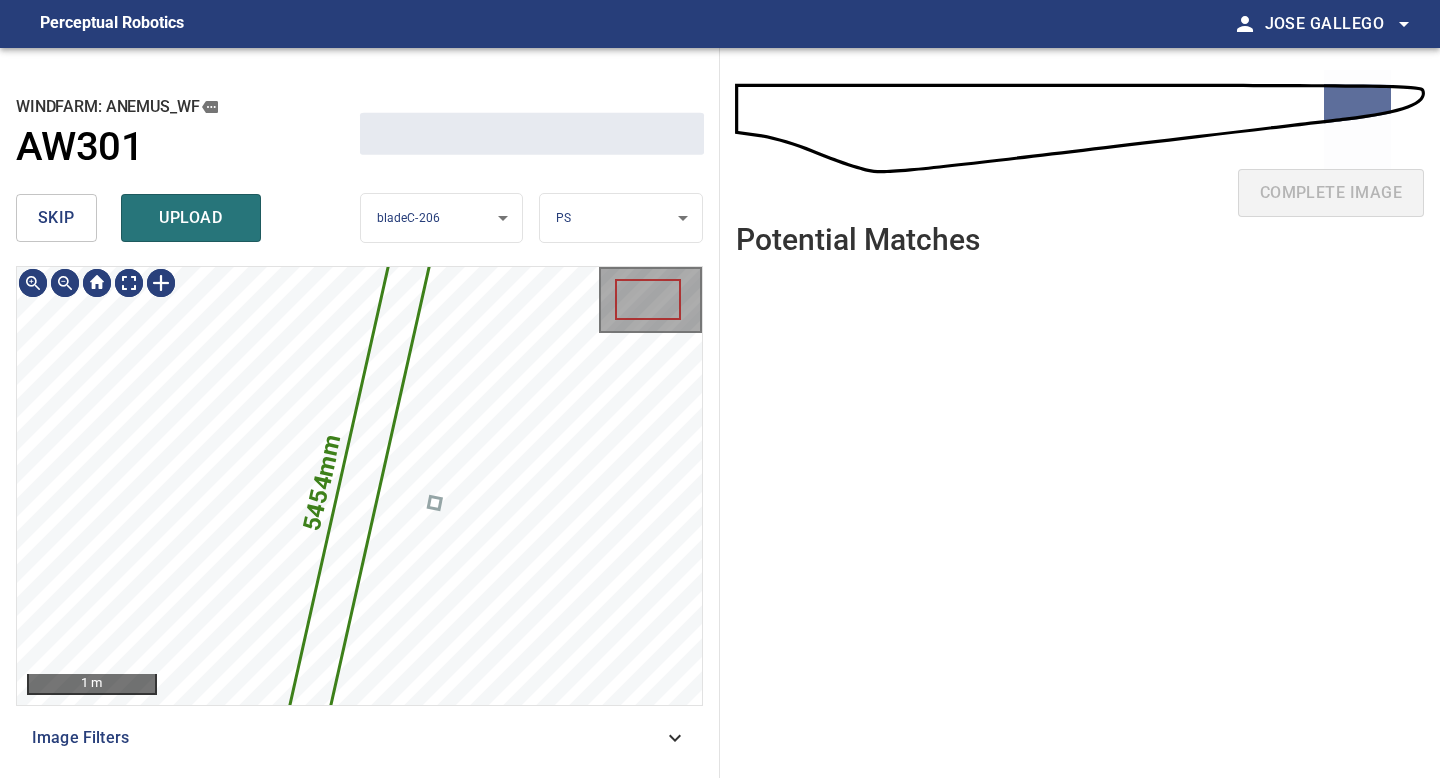 click on "skip" at bounding box center [56, 218] 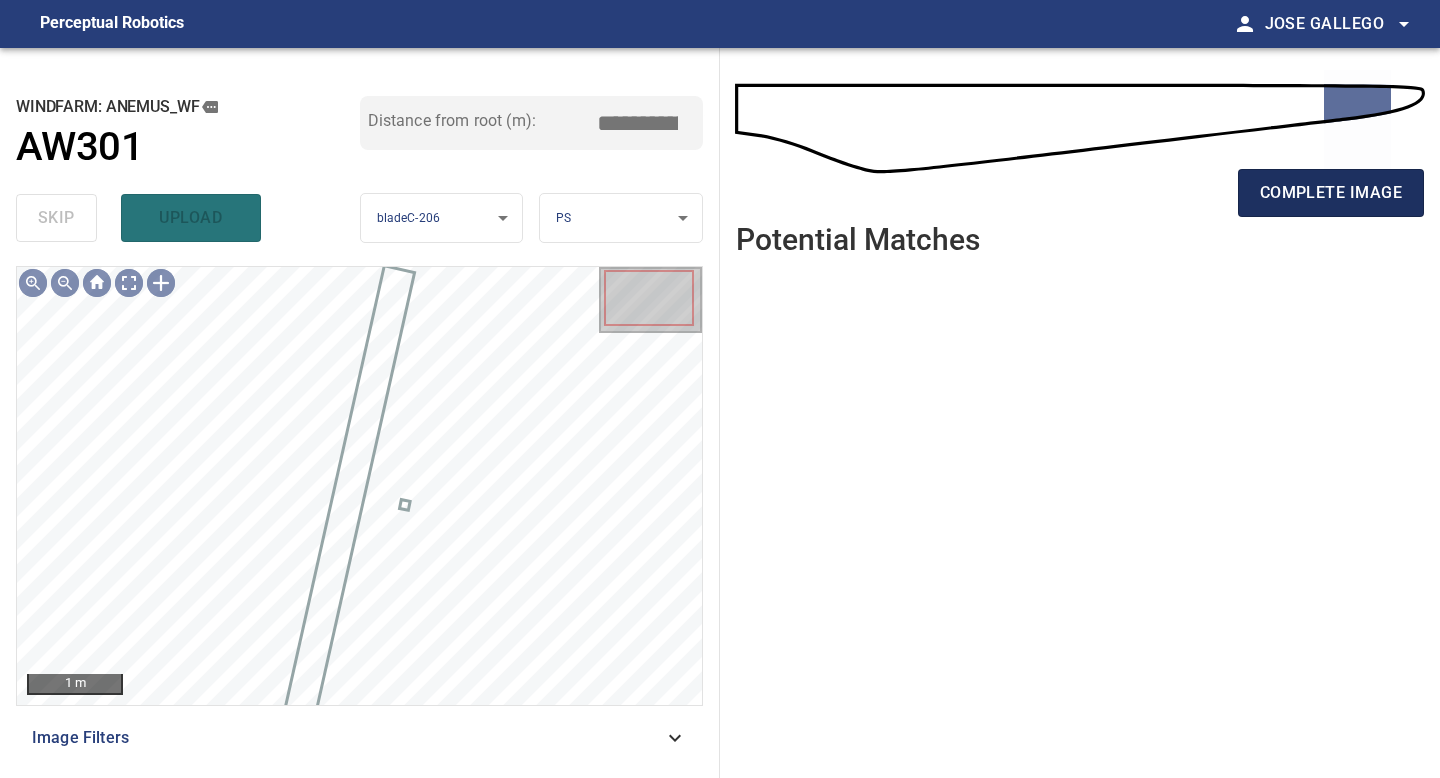 click on "complete image" at bounding box center [1331, 193] 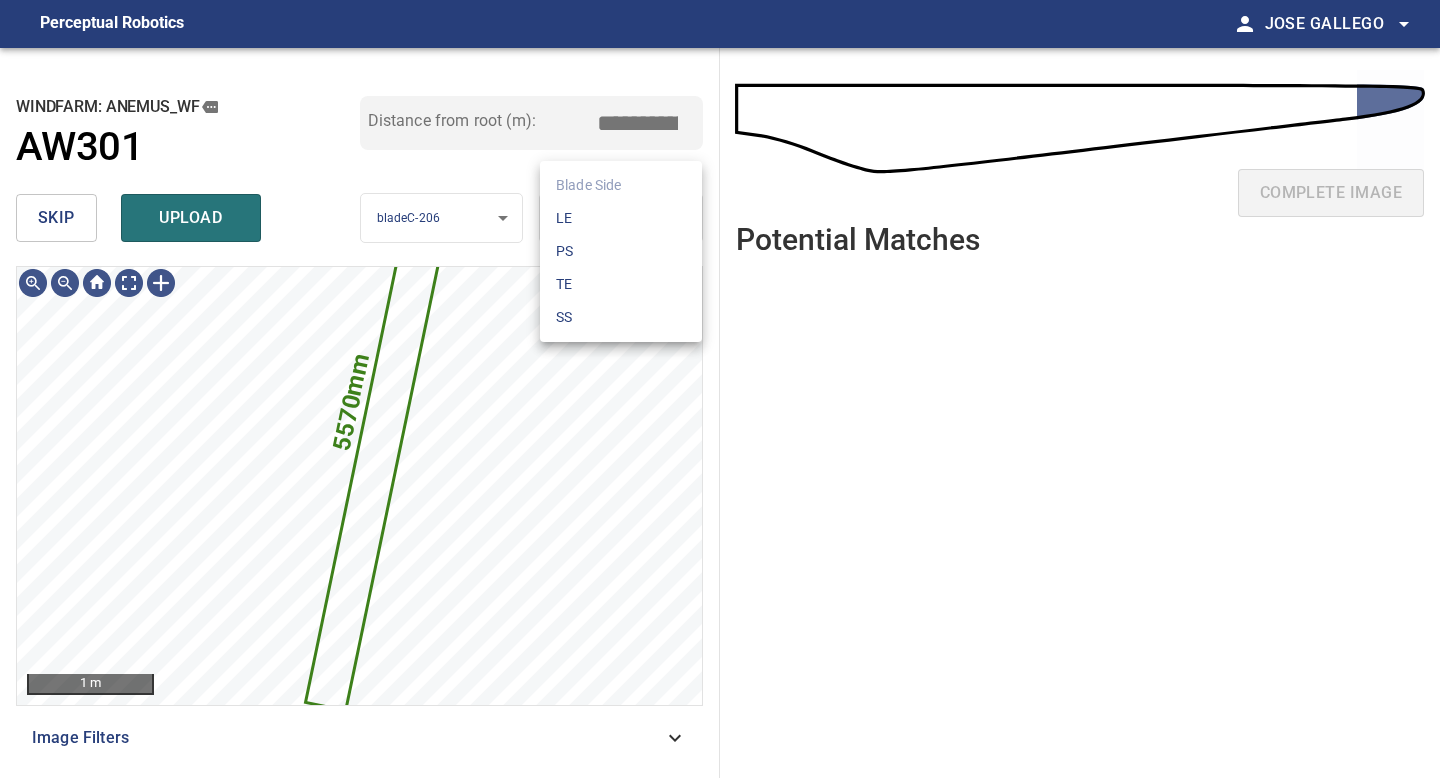 click on "**********" at bounding box center [720, 389] 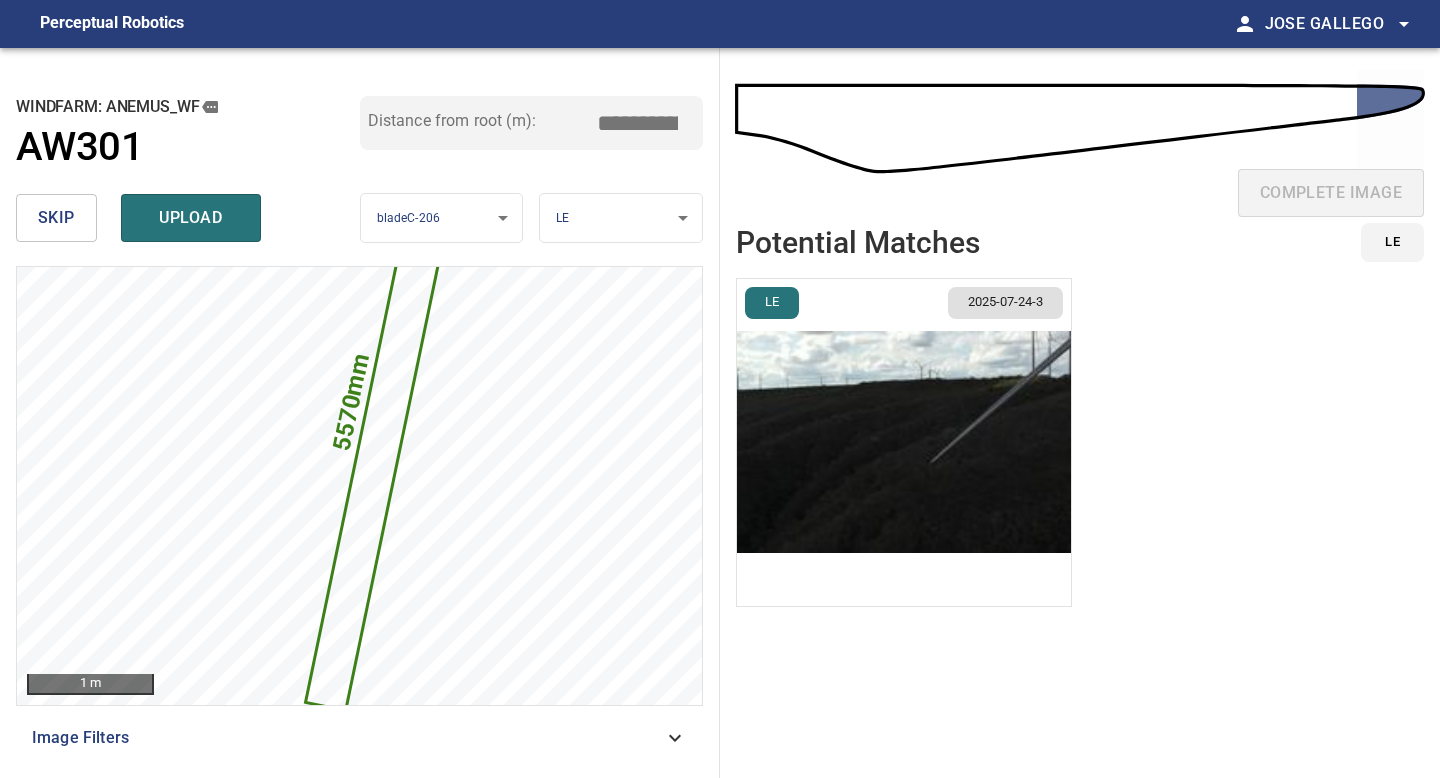 drag, startPoint x: 644, startPoint y: 124, endPoint x: 619, endPoint y: 124, distance: 25 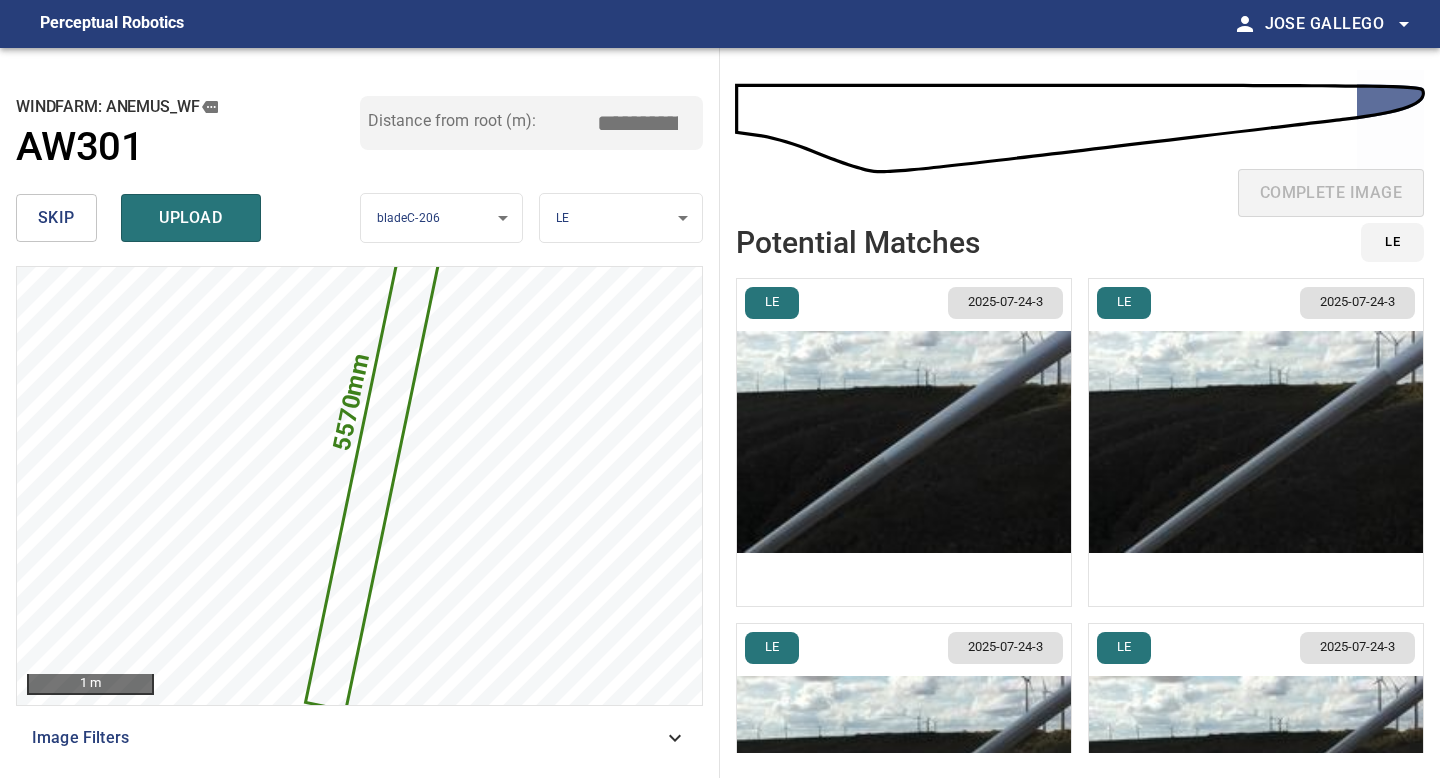 type on "*****" 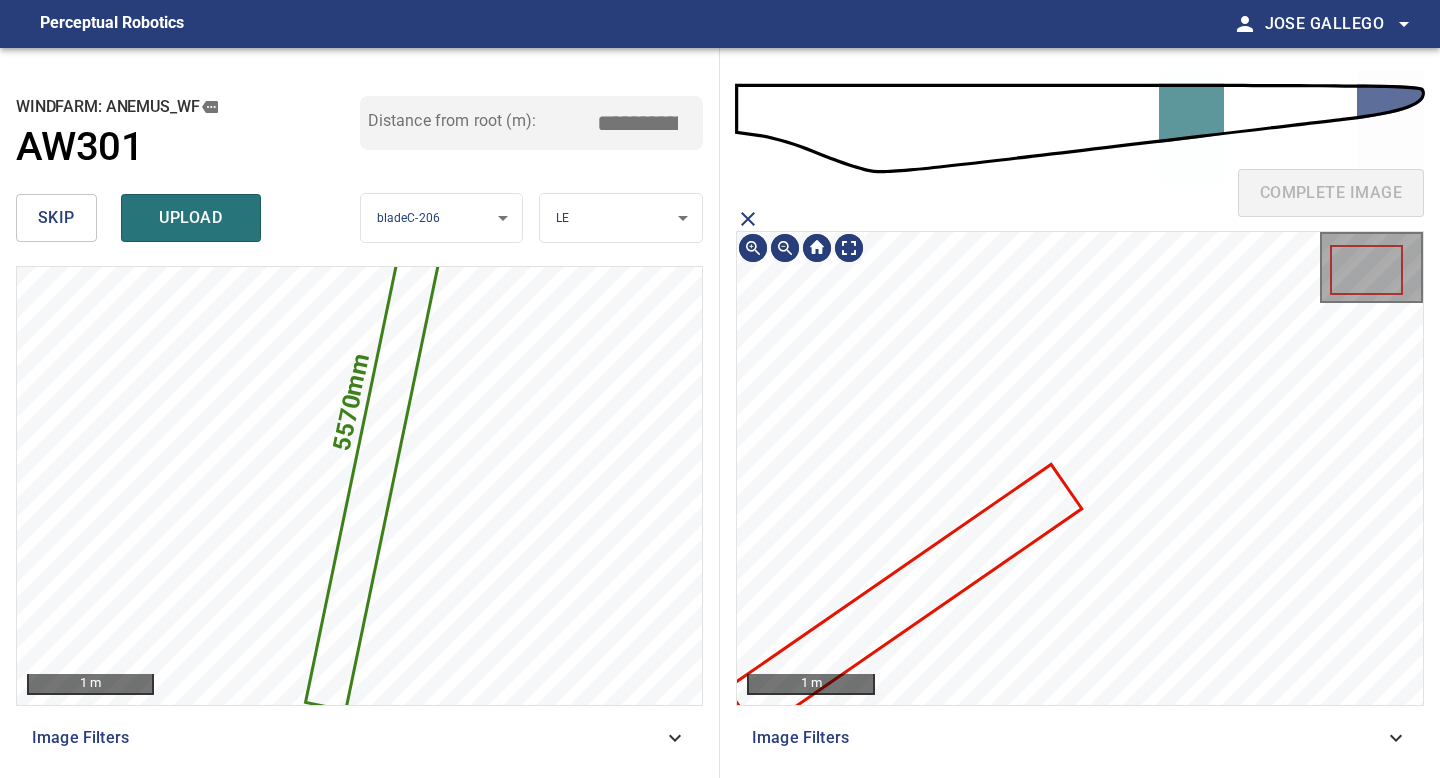 click 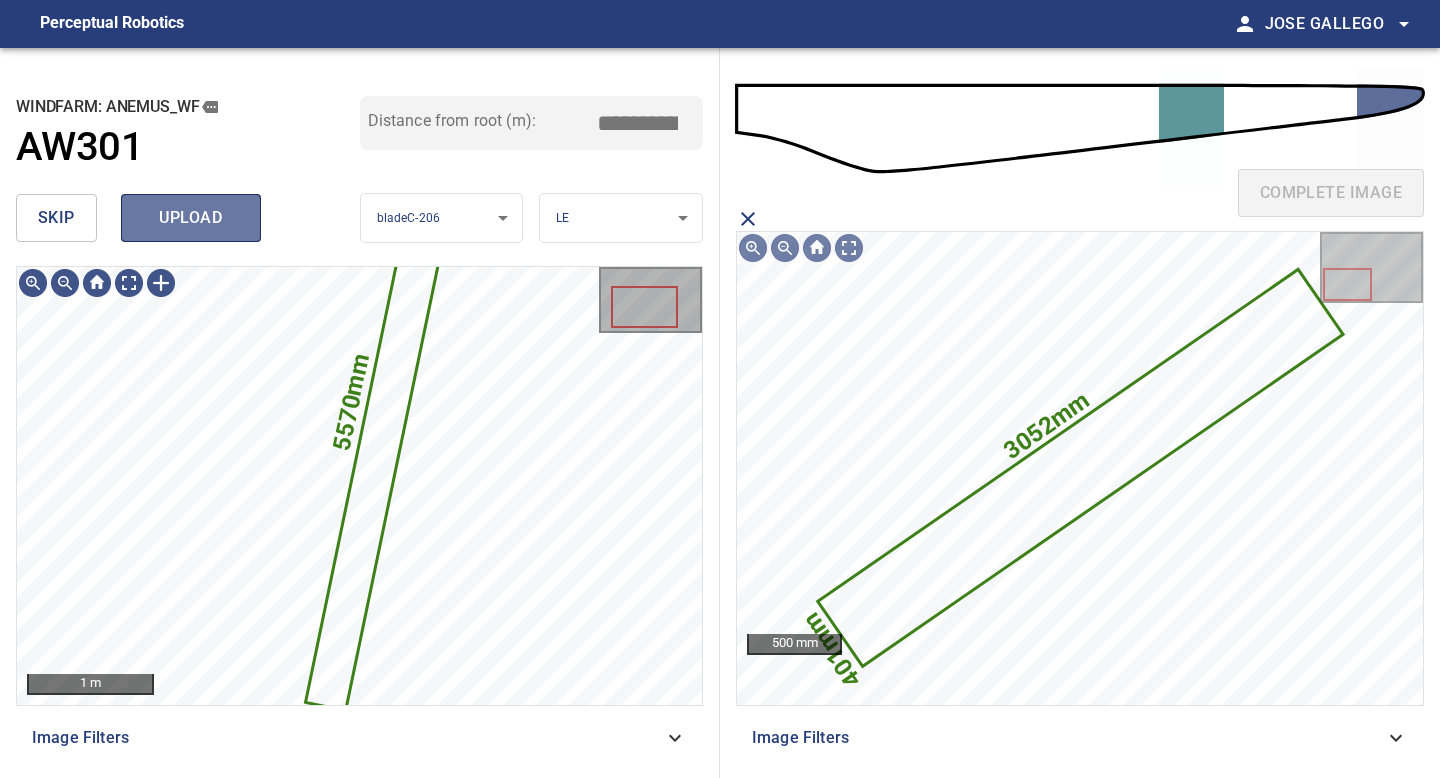 click on "upload" at bounding box center [191, 218] 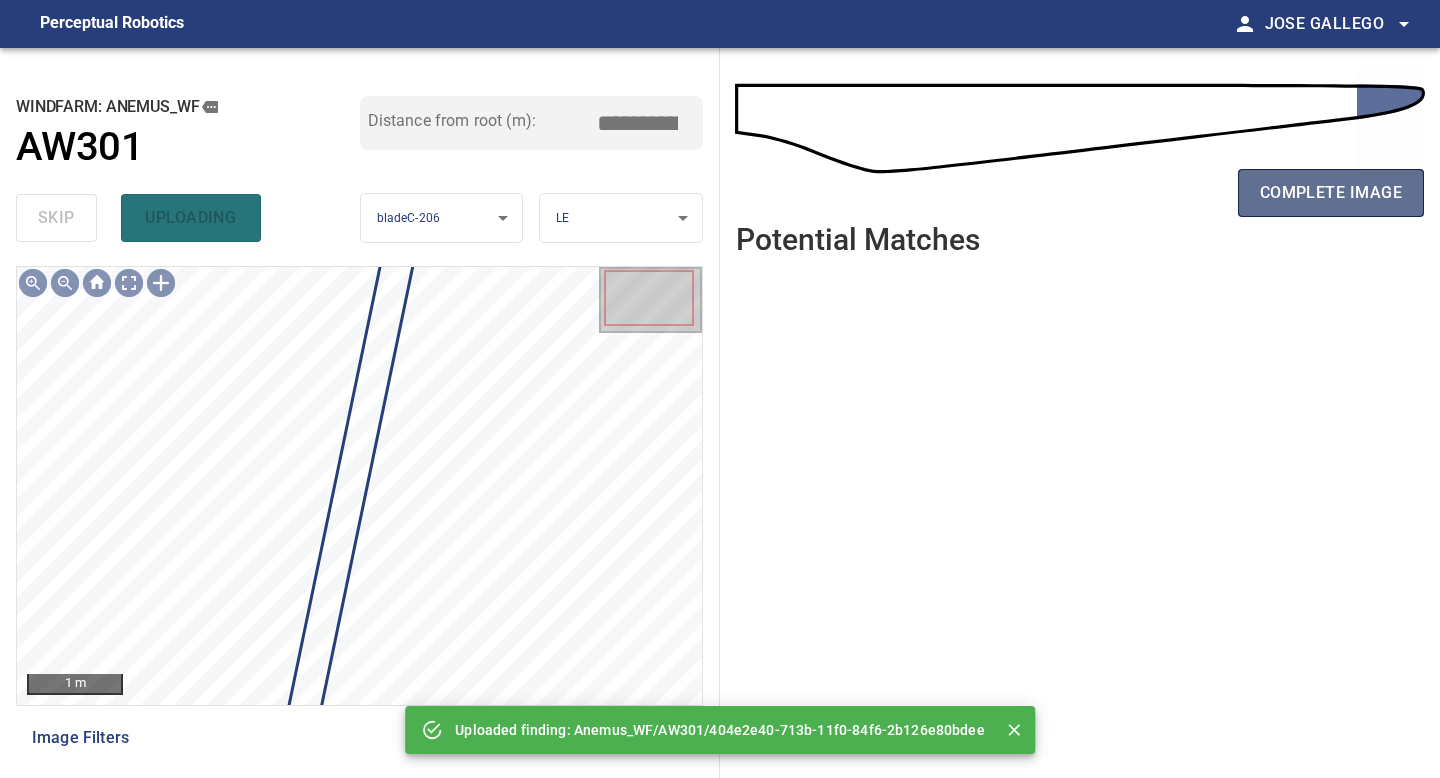 click on "complete image" at bounding box center [1331, 193] 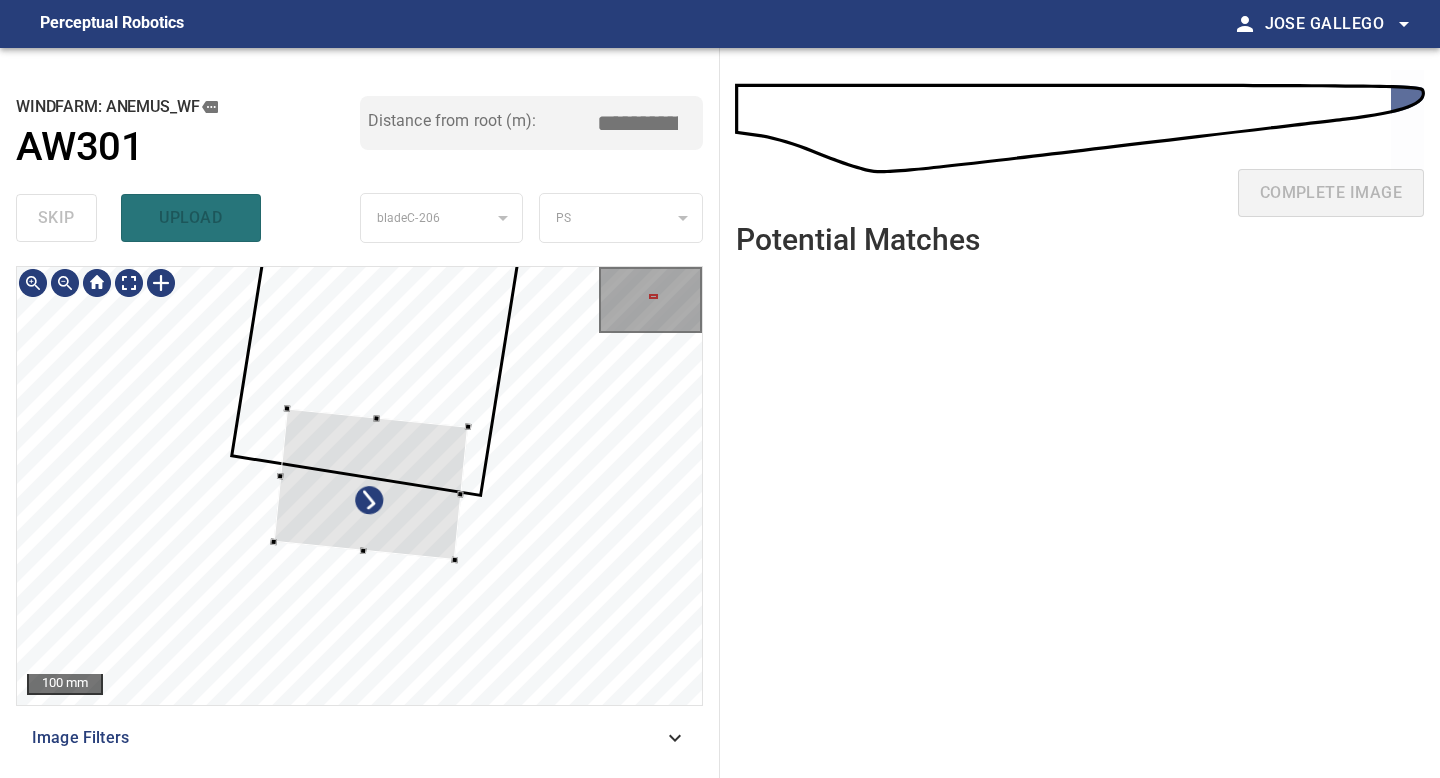 click at bounding box center [370, 484] 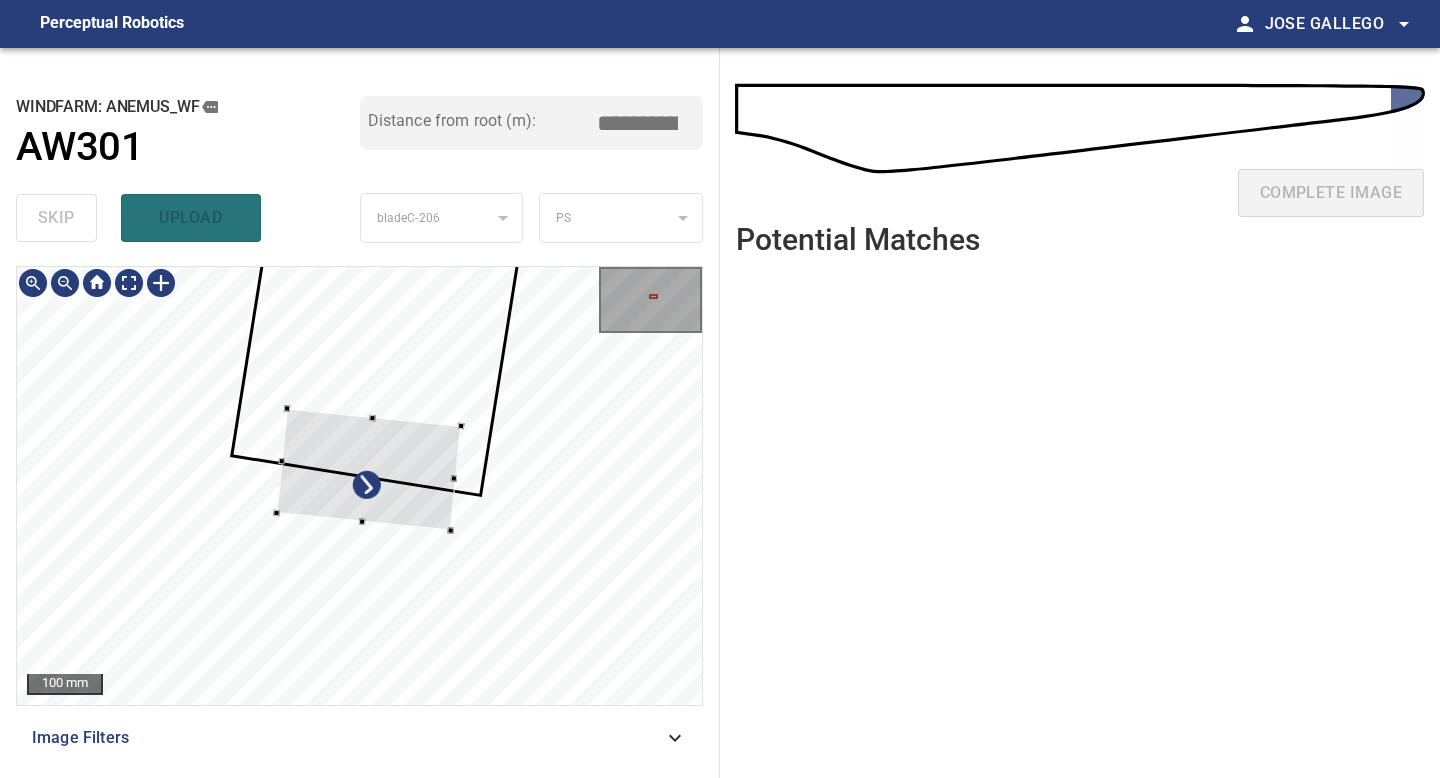 click at bounding box center [450, 530] 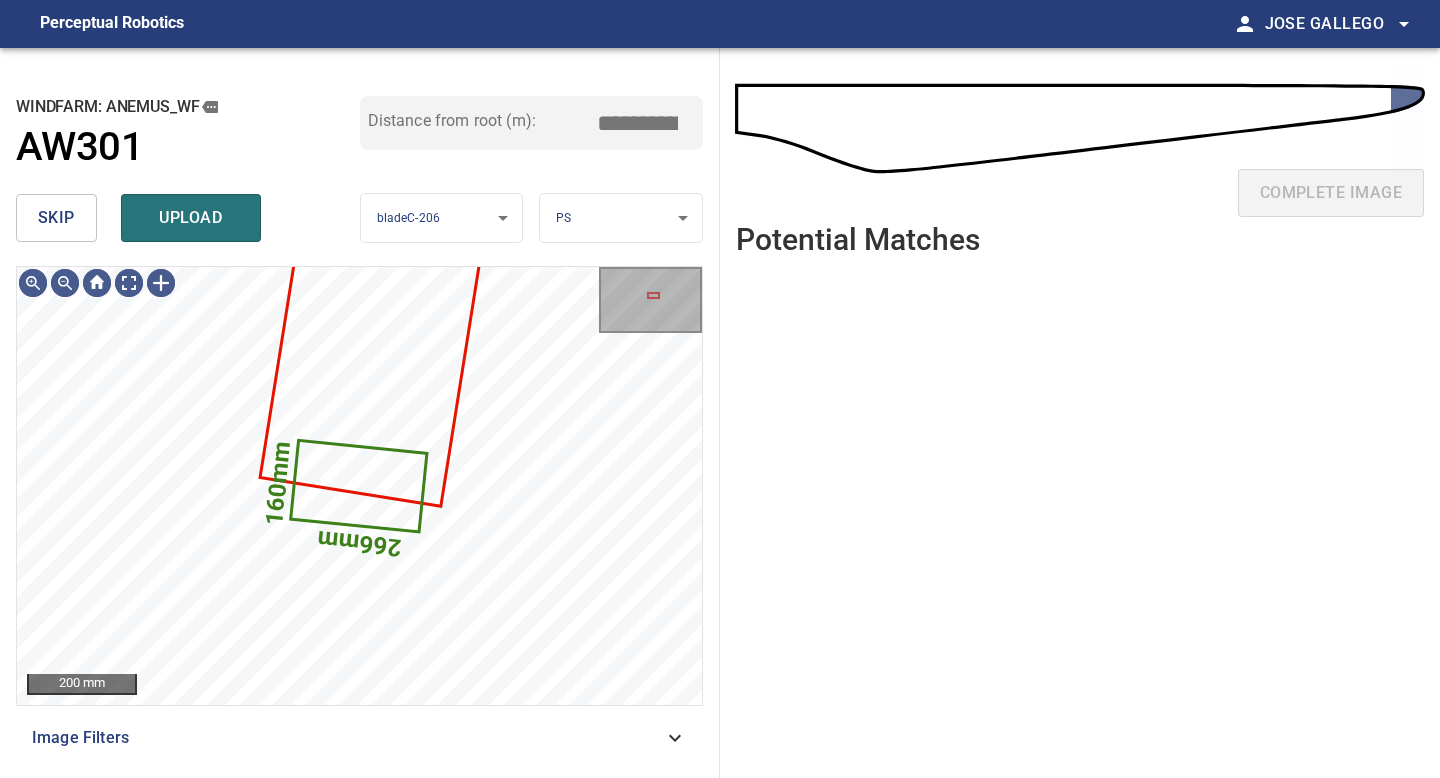click on "**********" at bounding box center [720, 389] 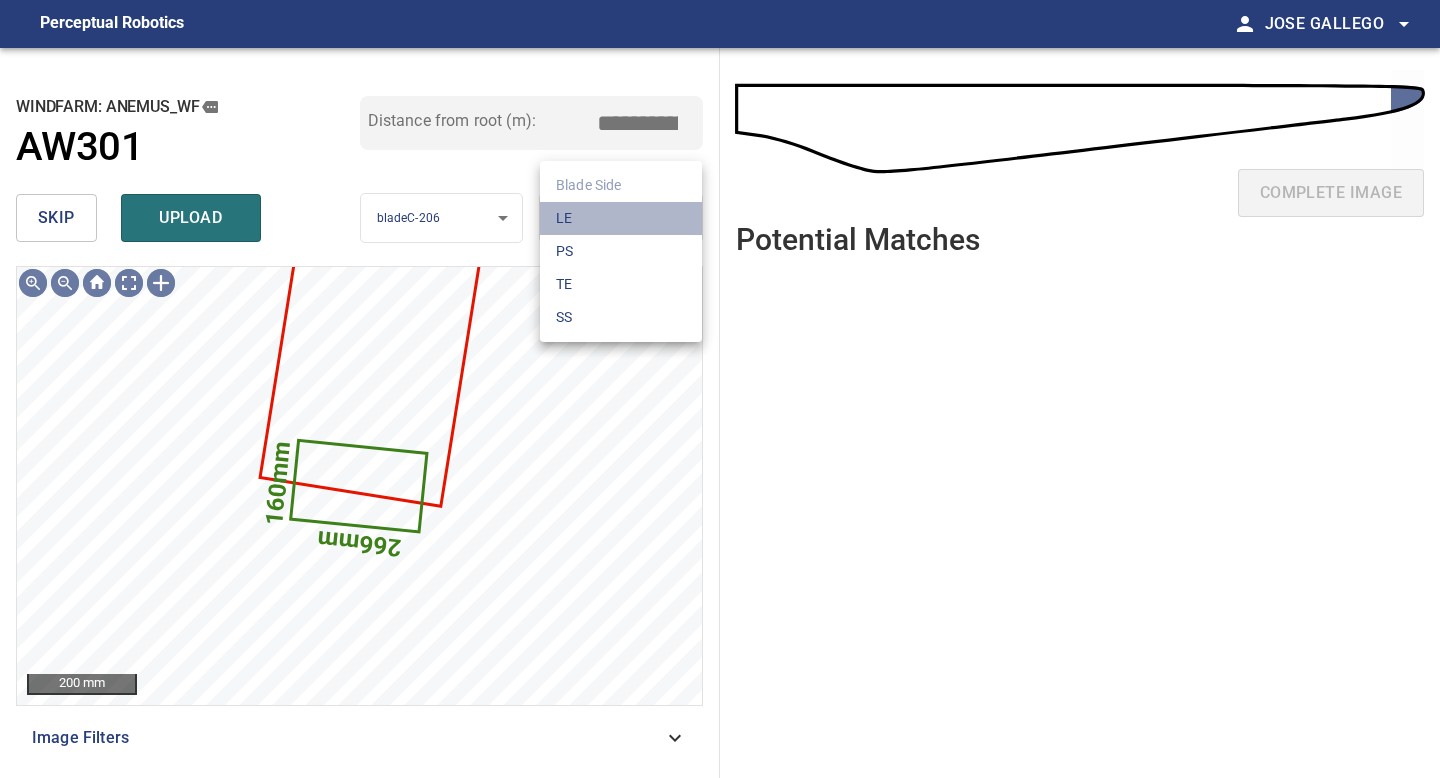 click on "LE" at bounding box center (621, 218) 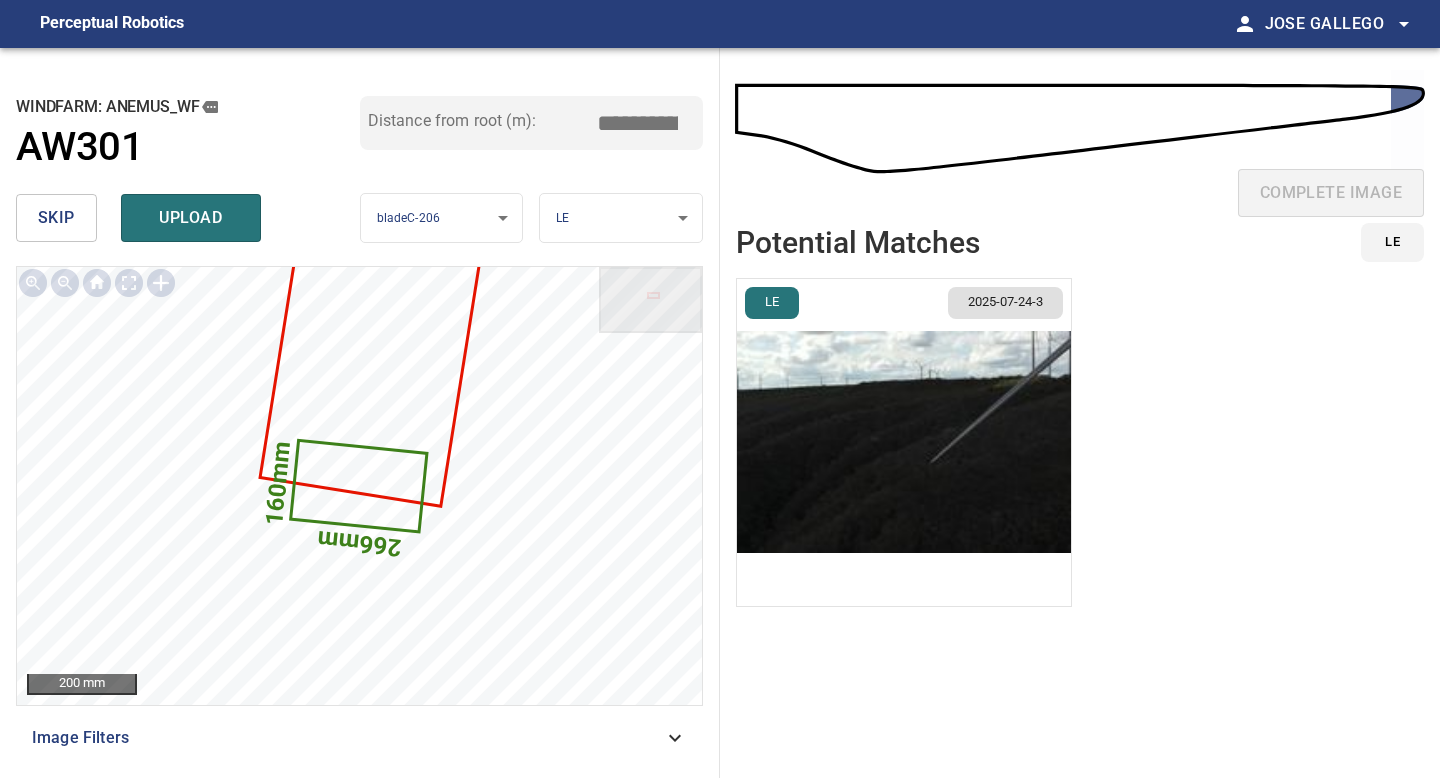click at bounding box center [904, 442] 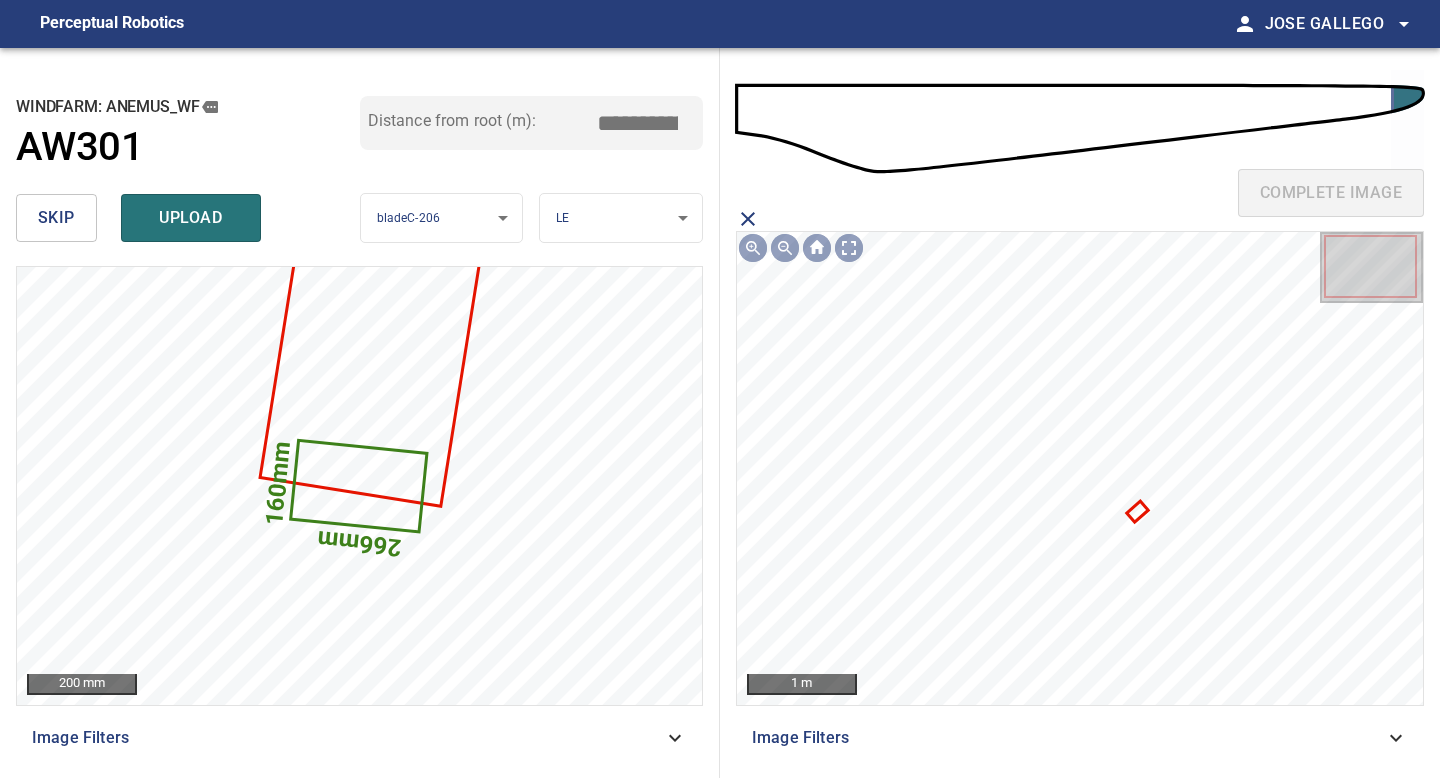 click 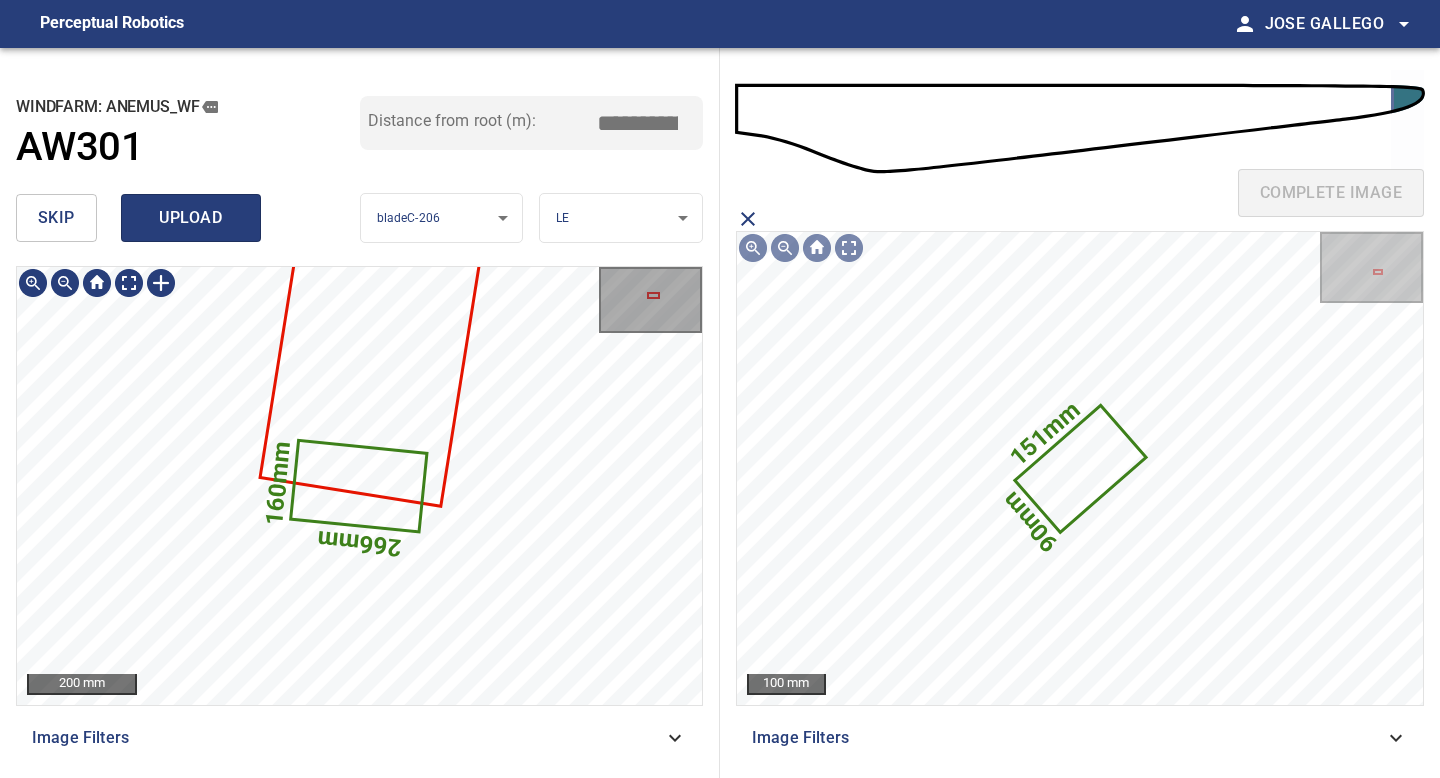 click on "upload" at bounding box center (191, 218) 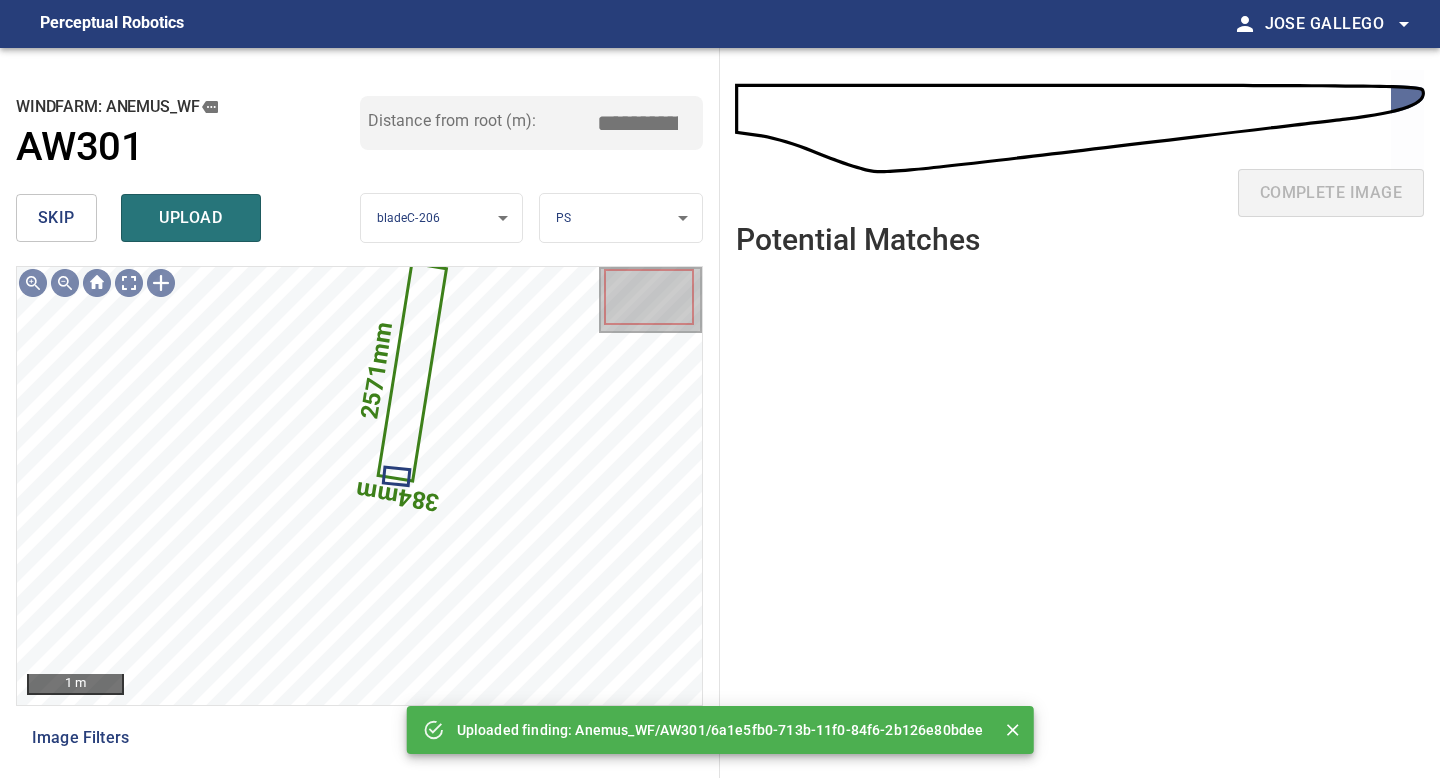 click on "**********" at bounding box center (720, 389) 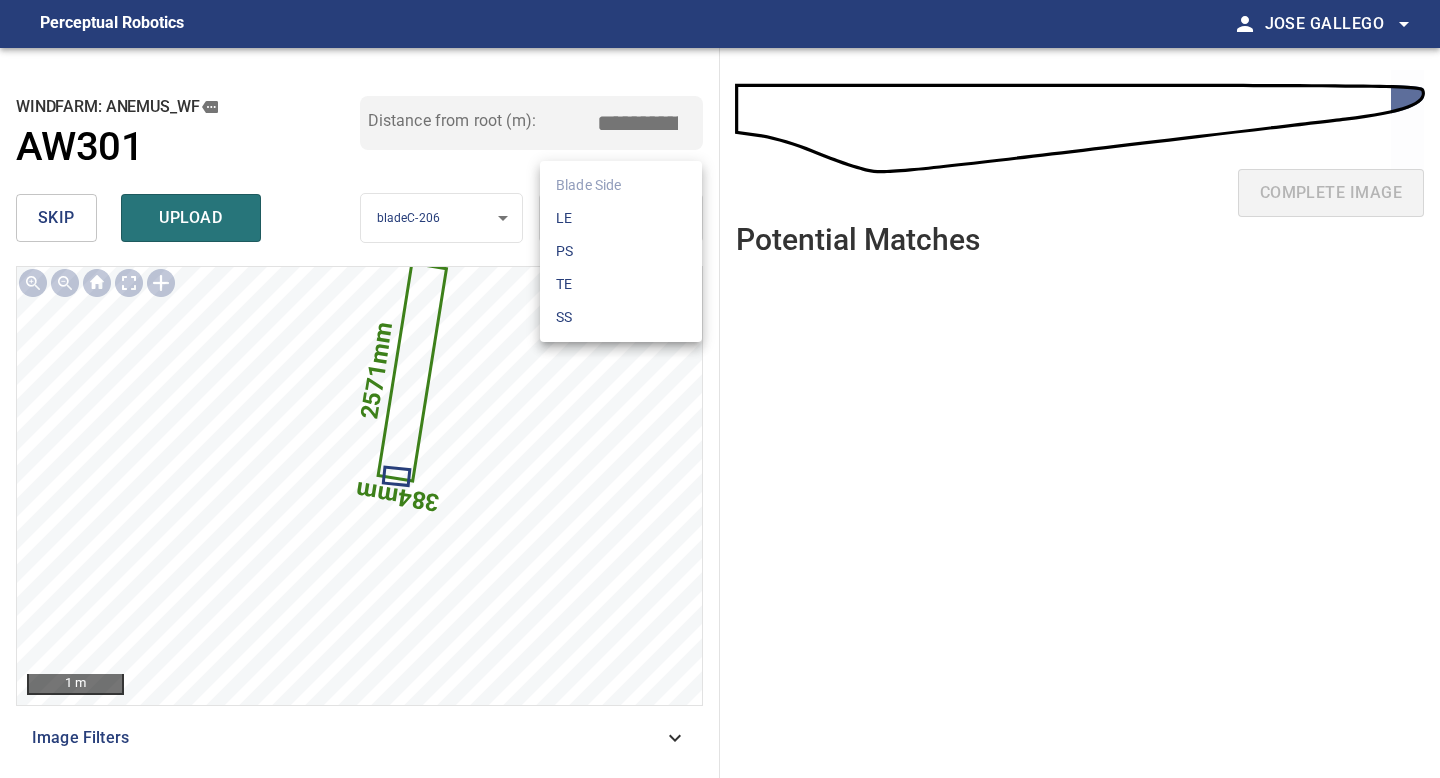 click on "LE" at bounding box center [621, 218] 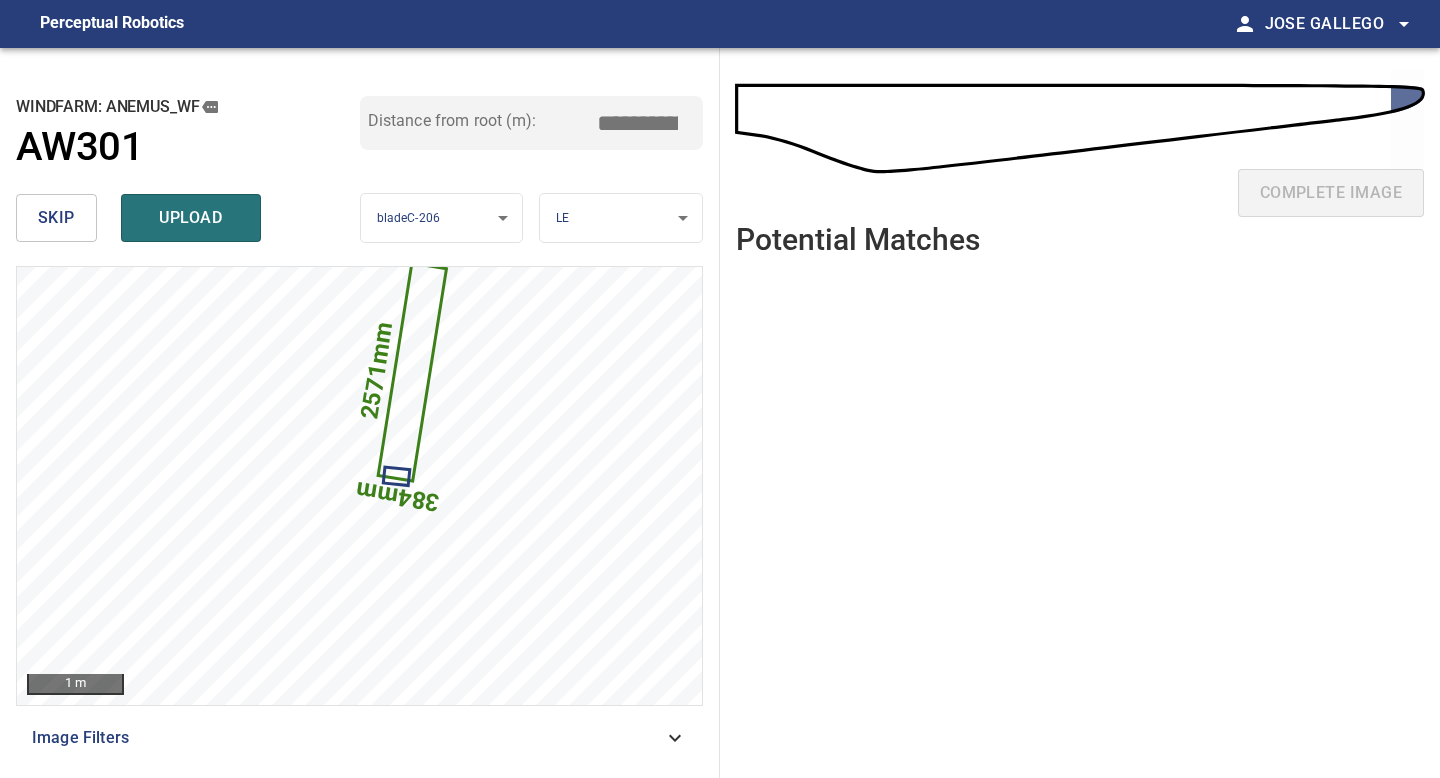 drag, startPoint x: 646, startPoint y: 124, endPoint x: 496, endPoint y: 124, distance: 150 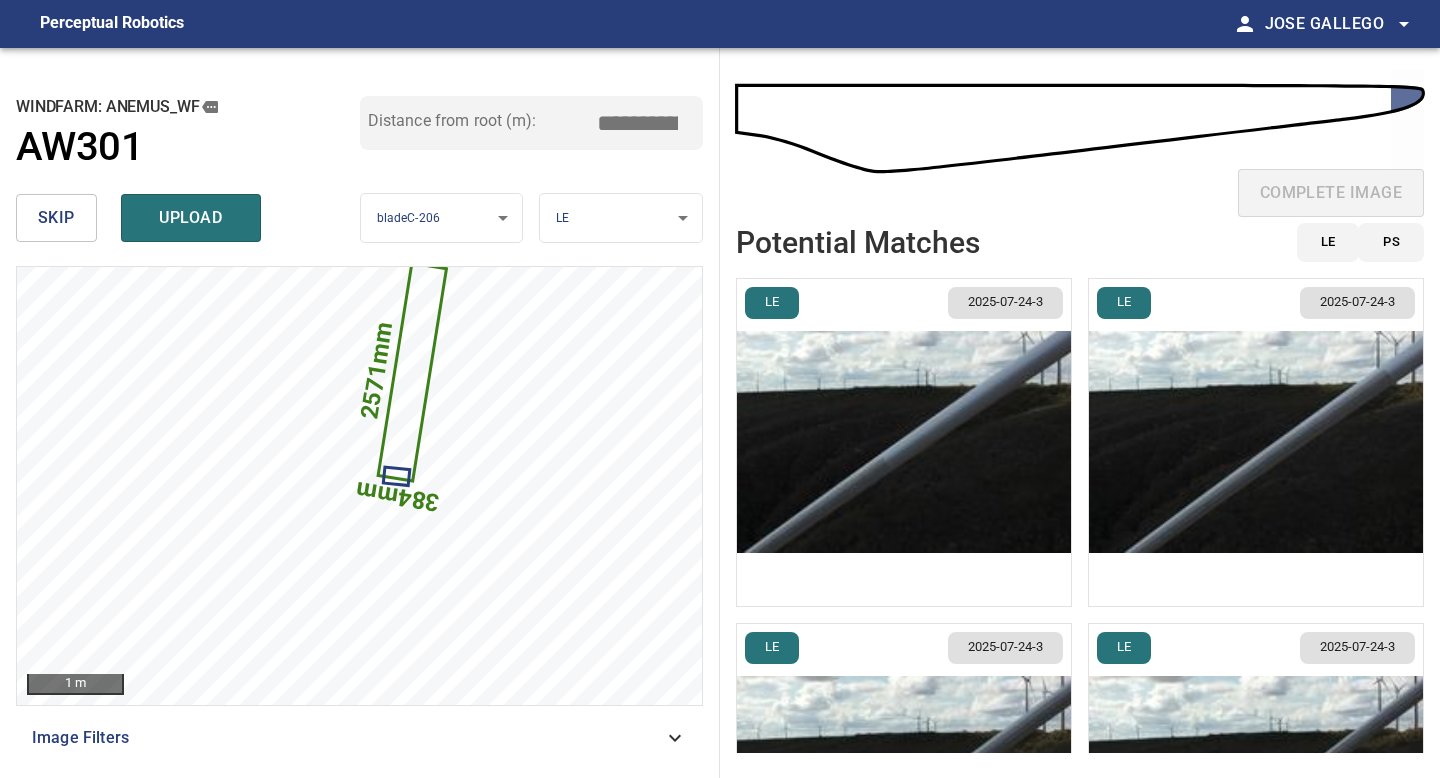 type on "*****" 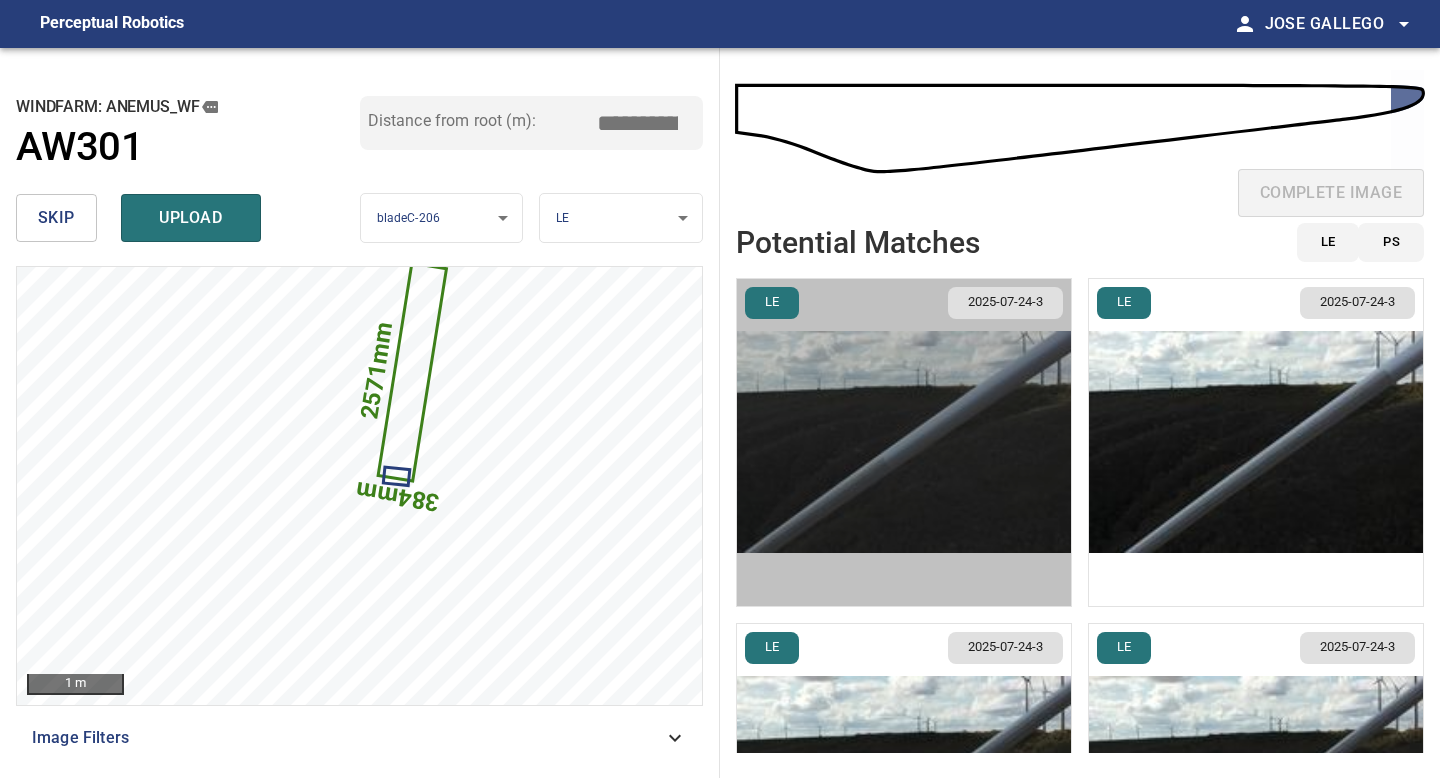 click at bounding box center (904, 442) 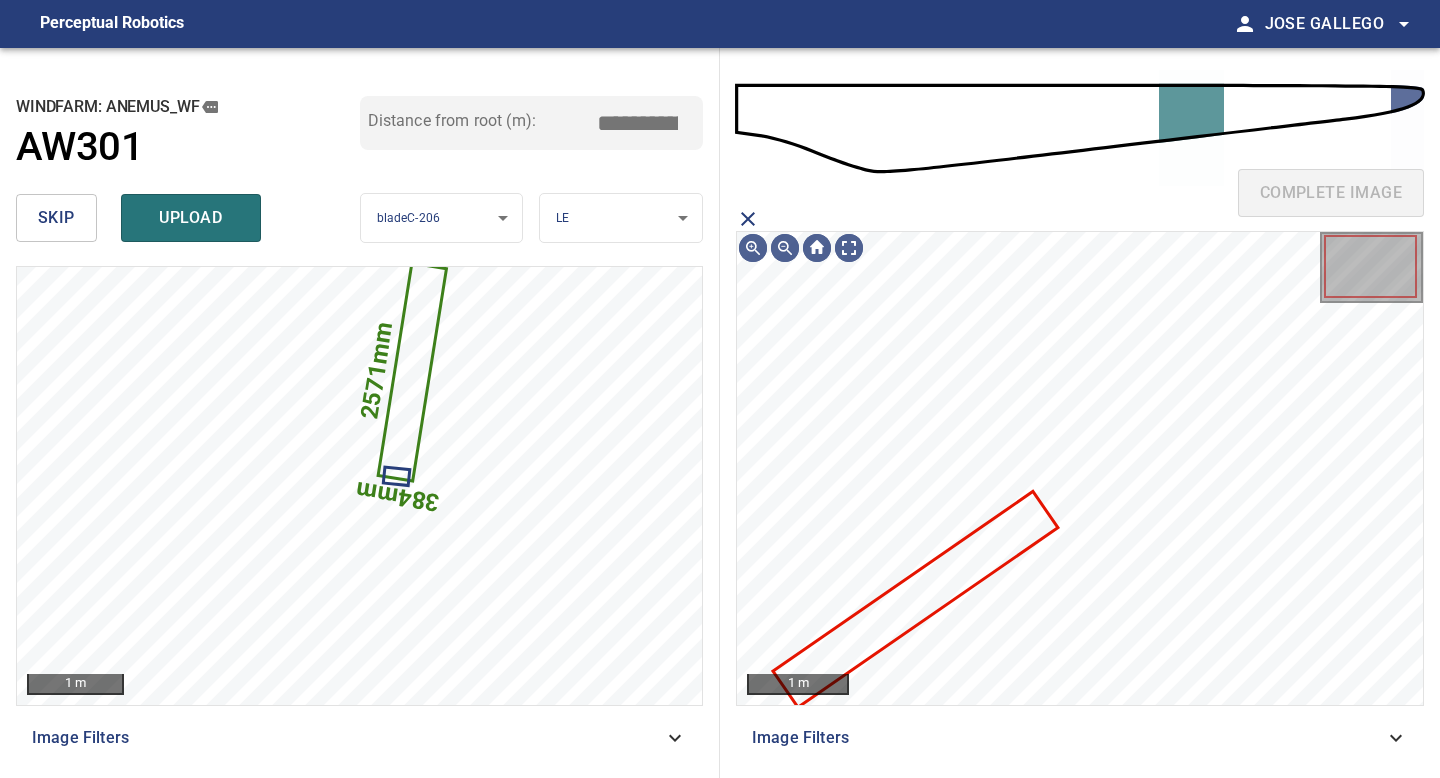 click 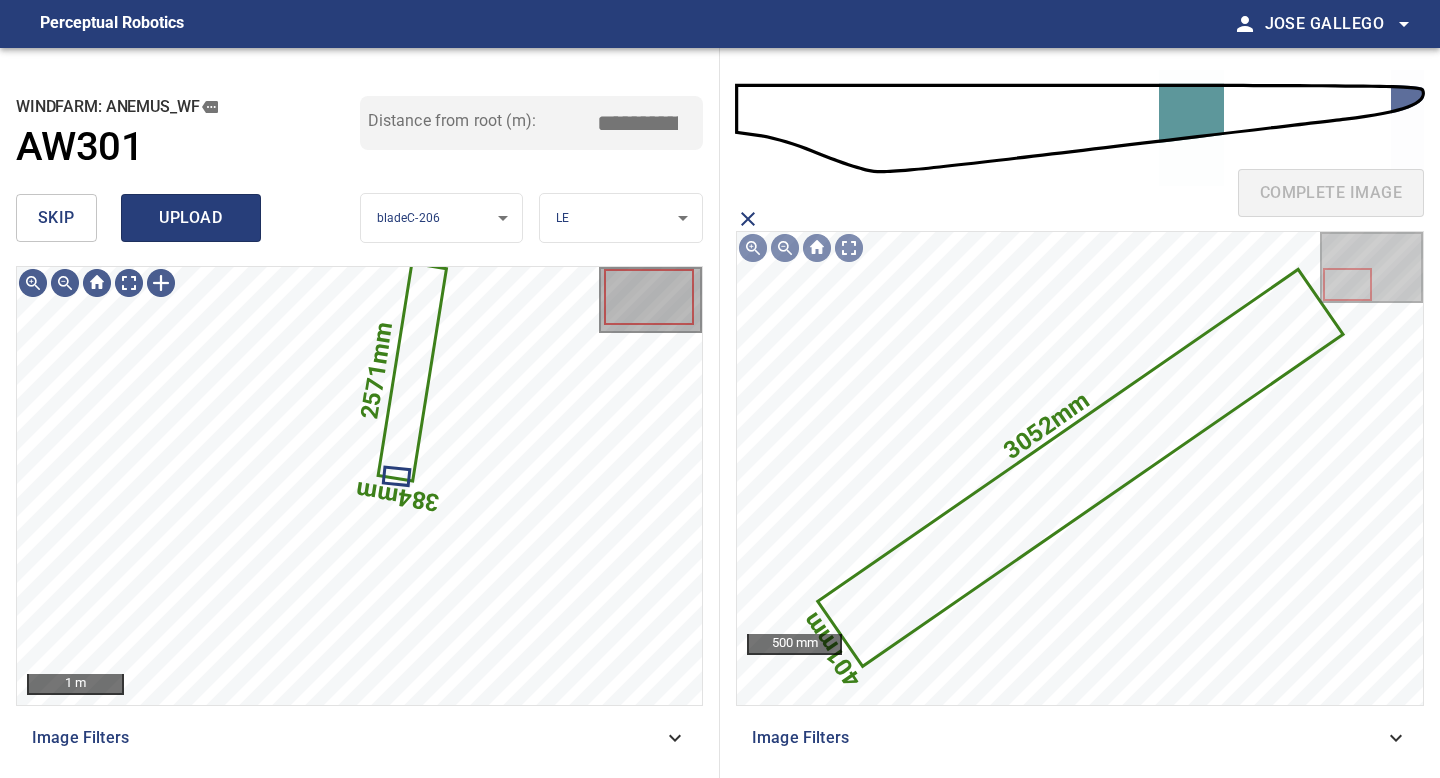 click on "upload" at bounding box center (191, 218) 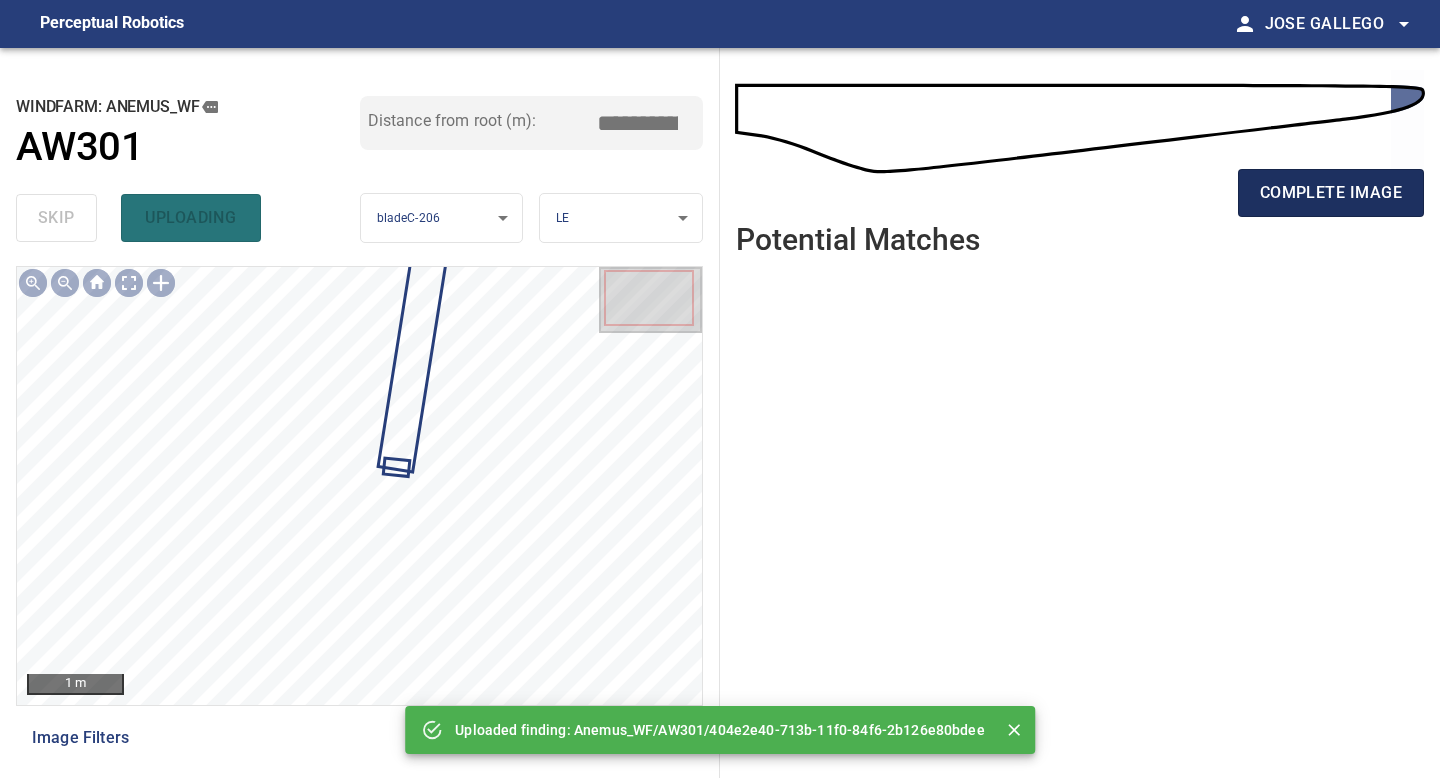 click on "complete image" at bounding box center [1331, 193] 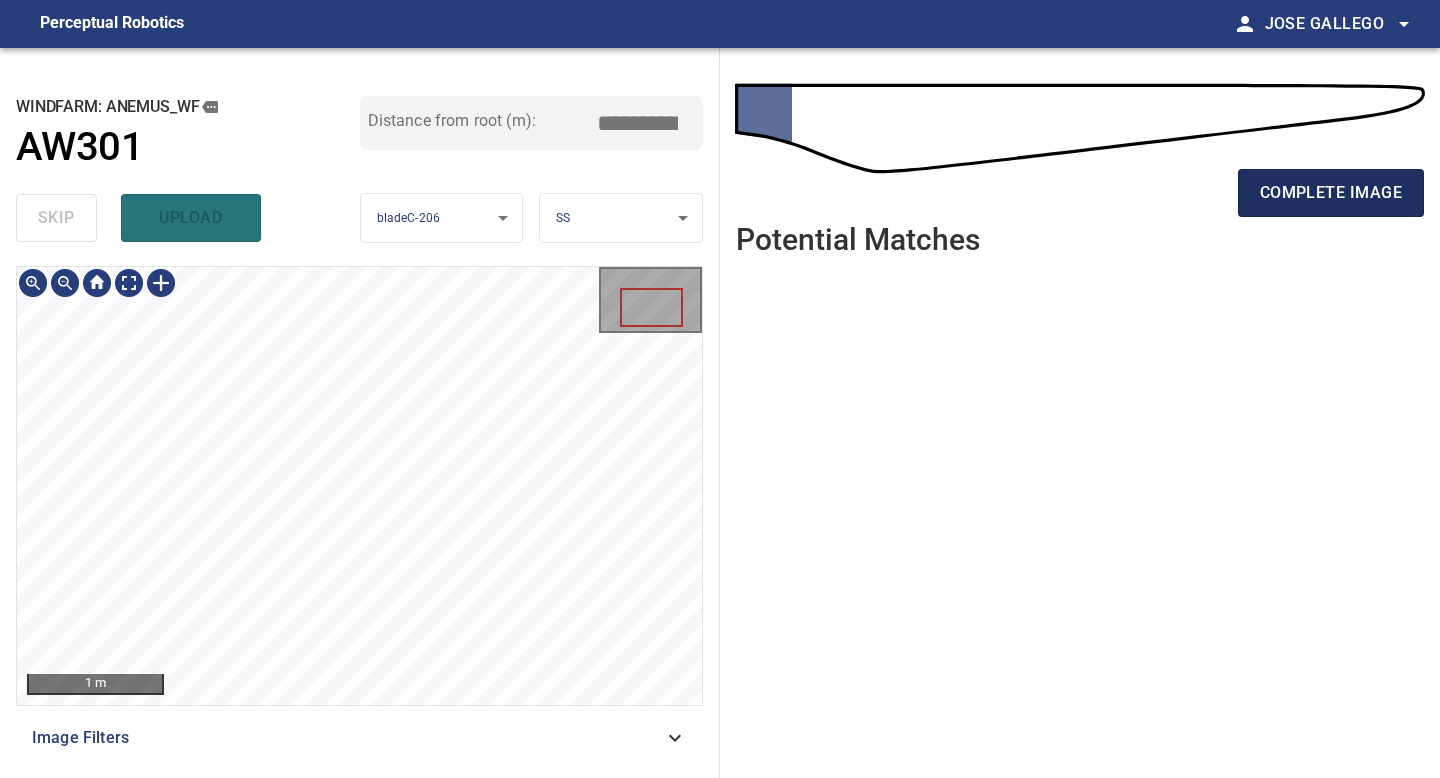 click on "complete image" at bounding box center [1331, 193] 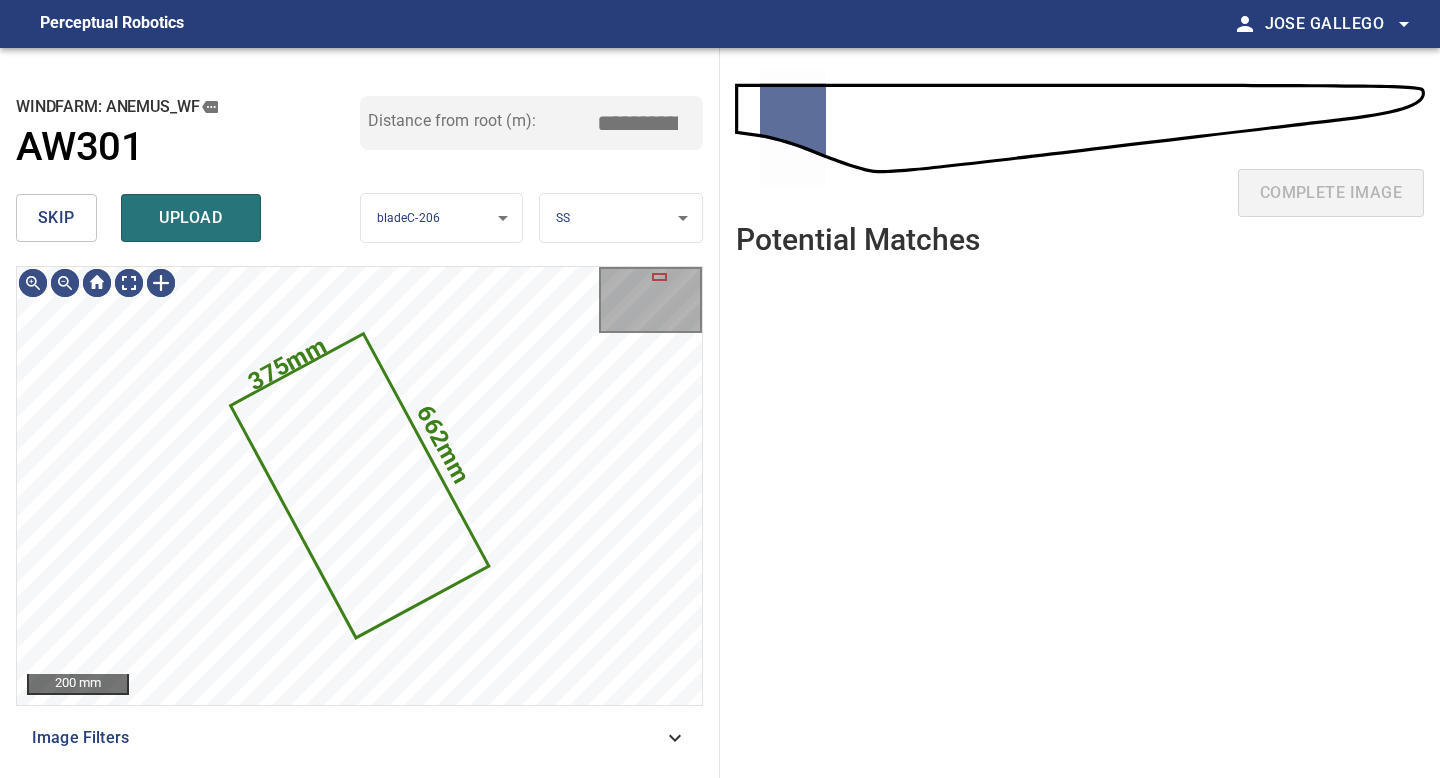 click on "skip" at bounding box center [56, 218] 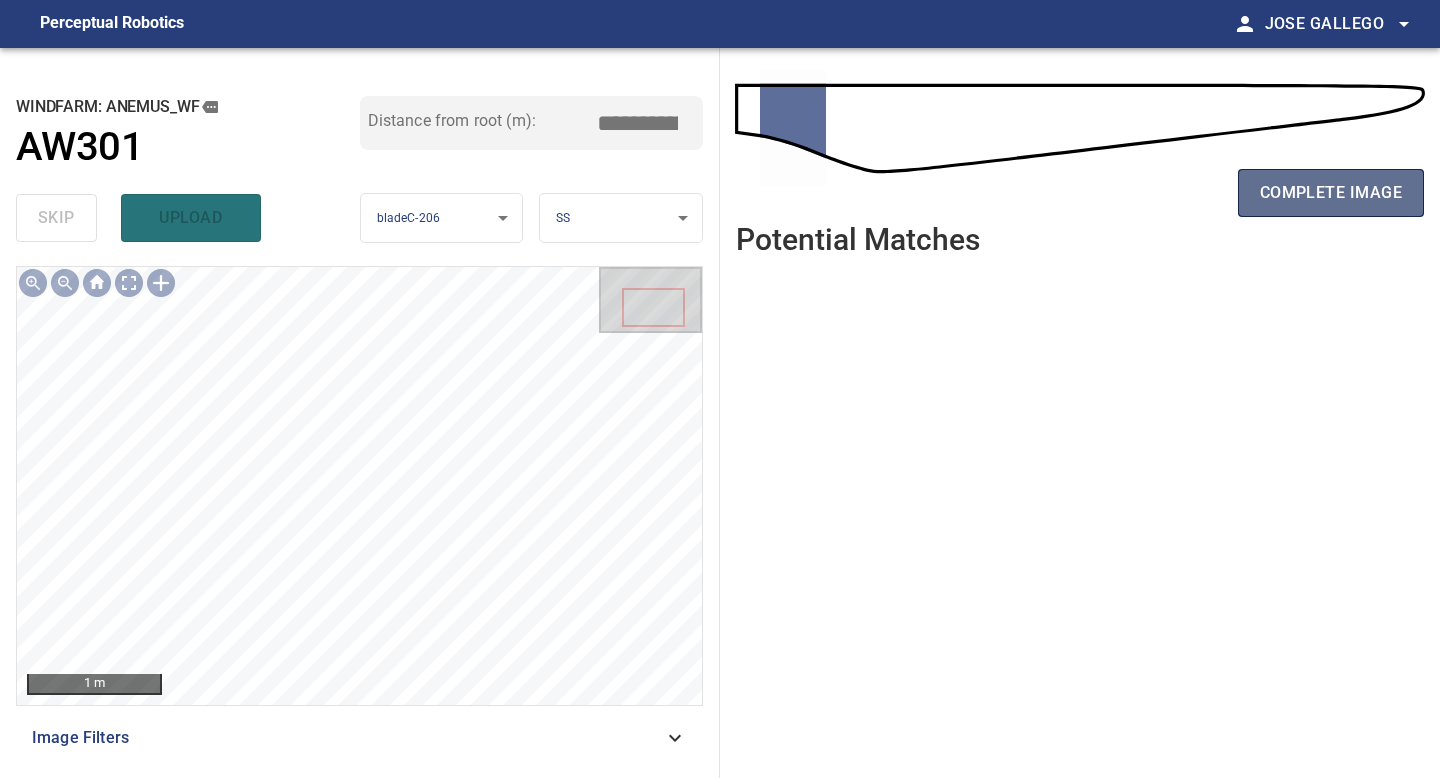 click on "complete image" at bounding box center [1331, 193] 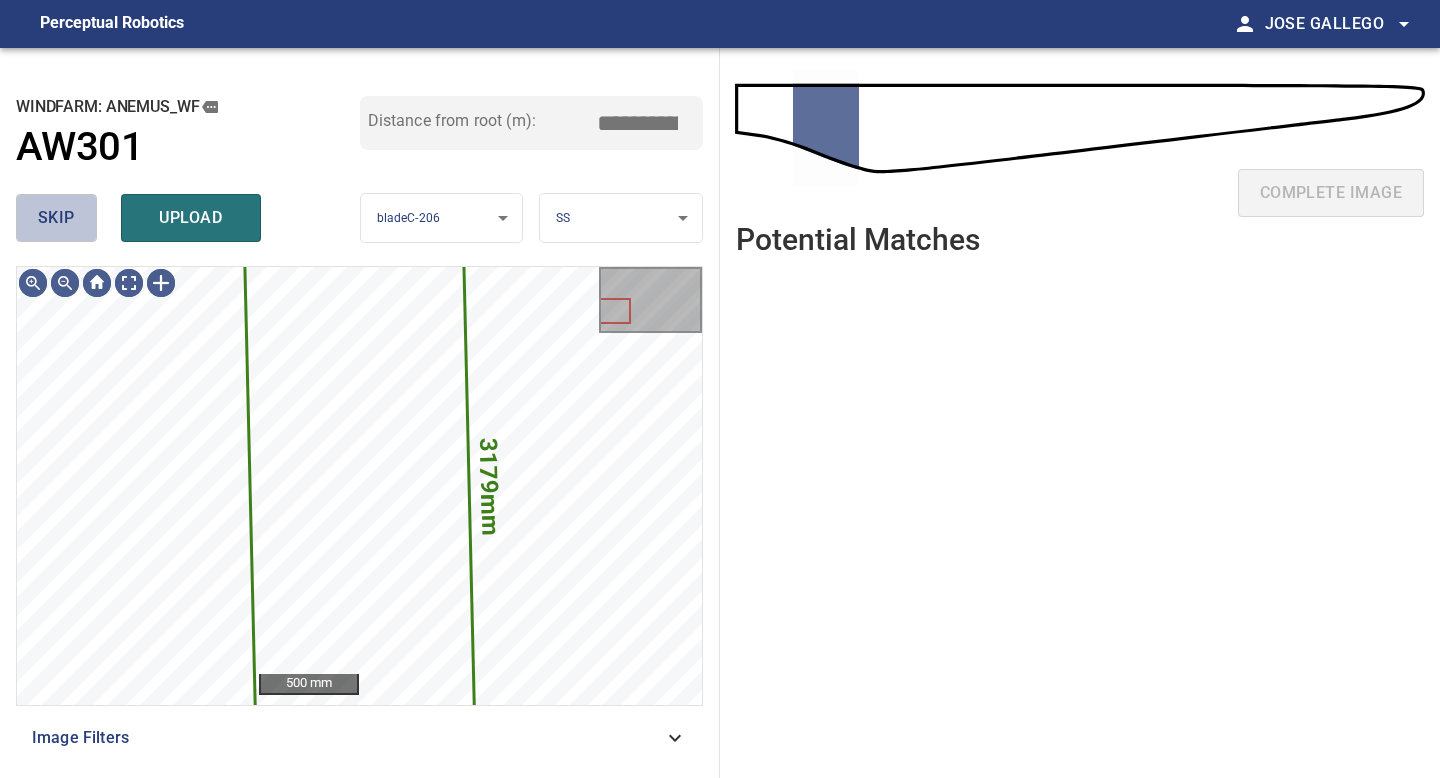 click on "skip" at bounding box center [56, 218] 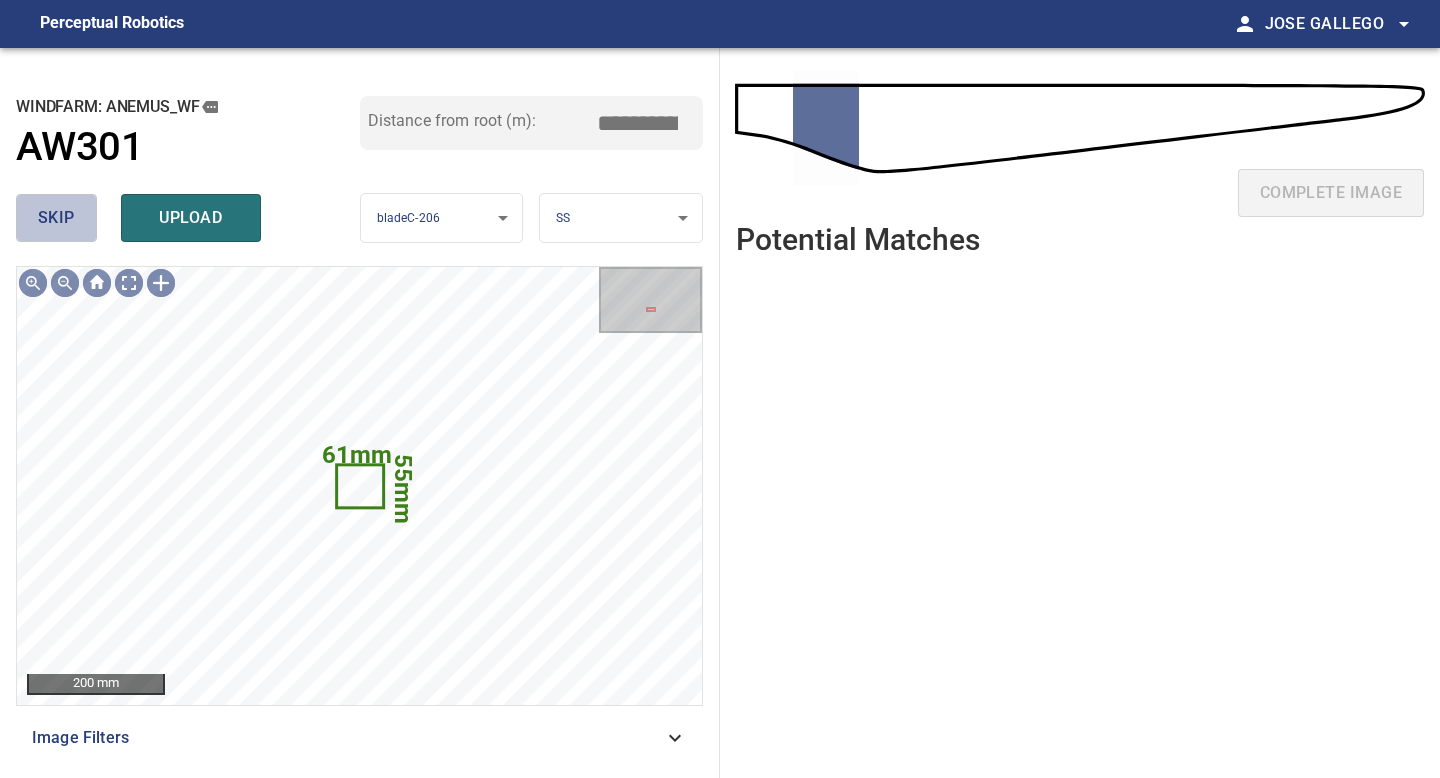 click on "skip" at bounding box center (56, 218) 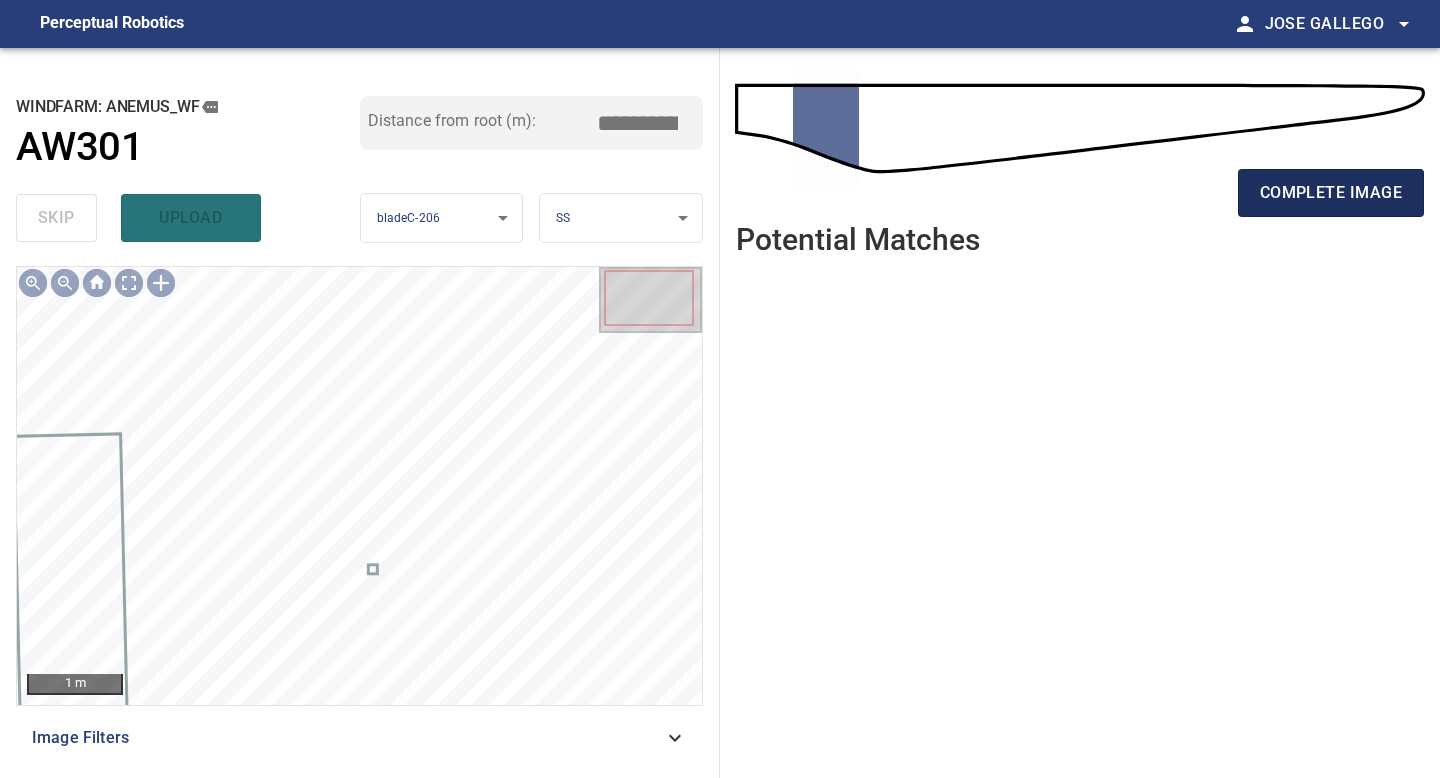 click on "complete image" at bounding box center [1331, 193] 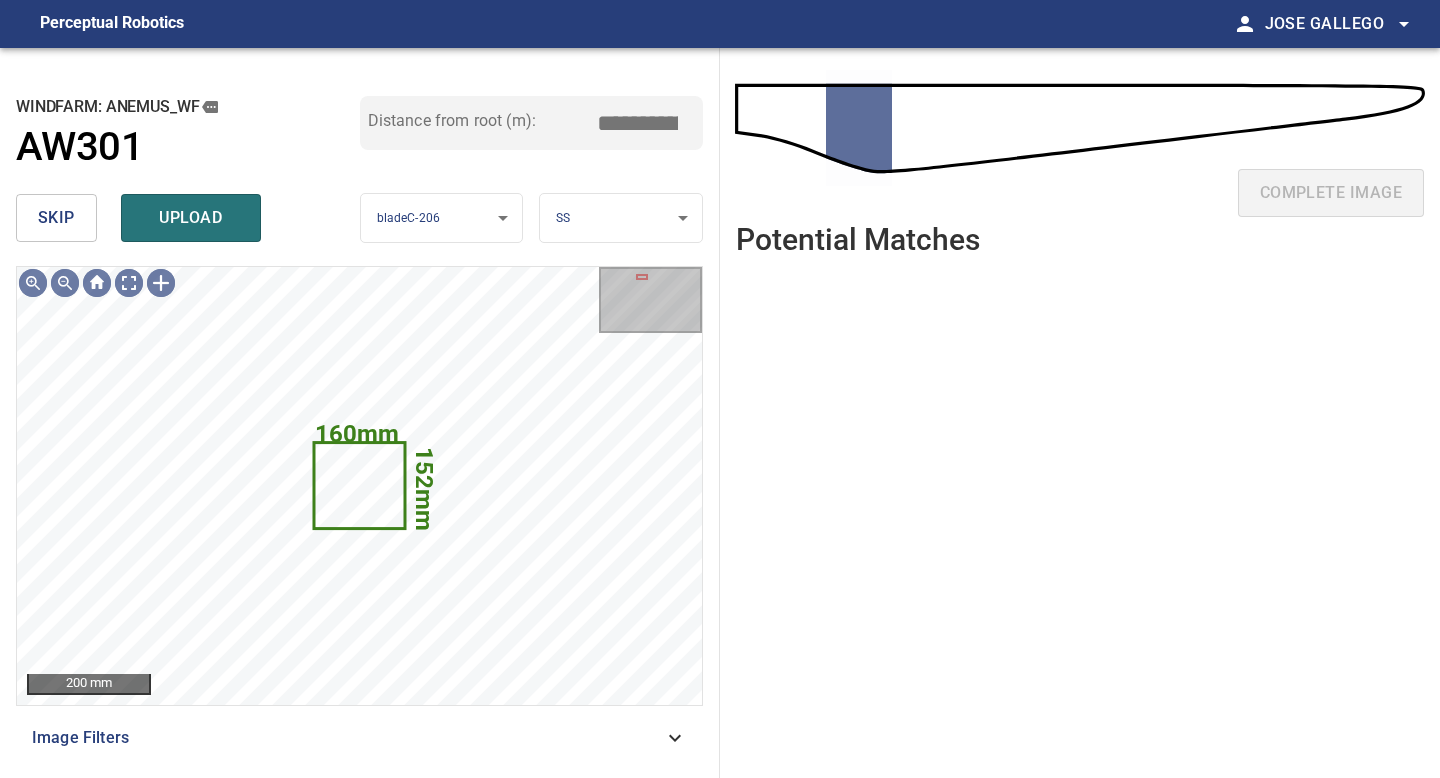 click on "skip" at bounding box center [56, 218] 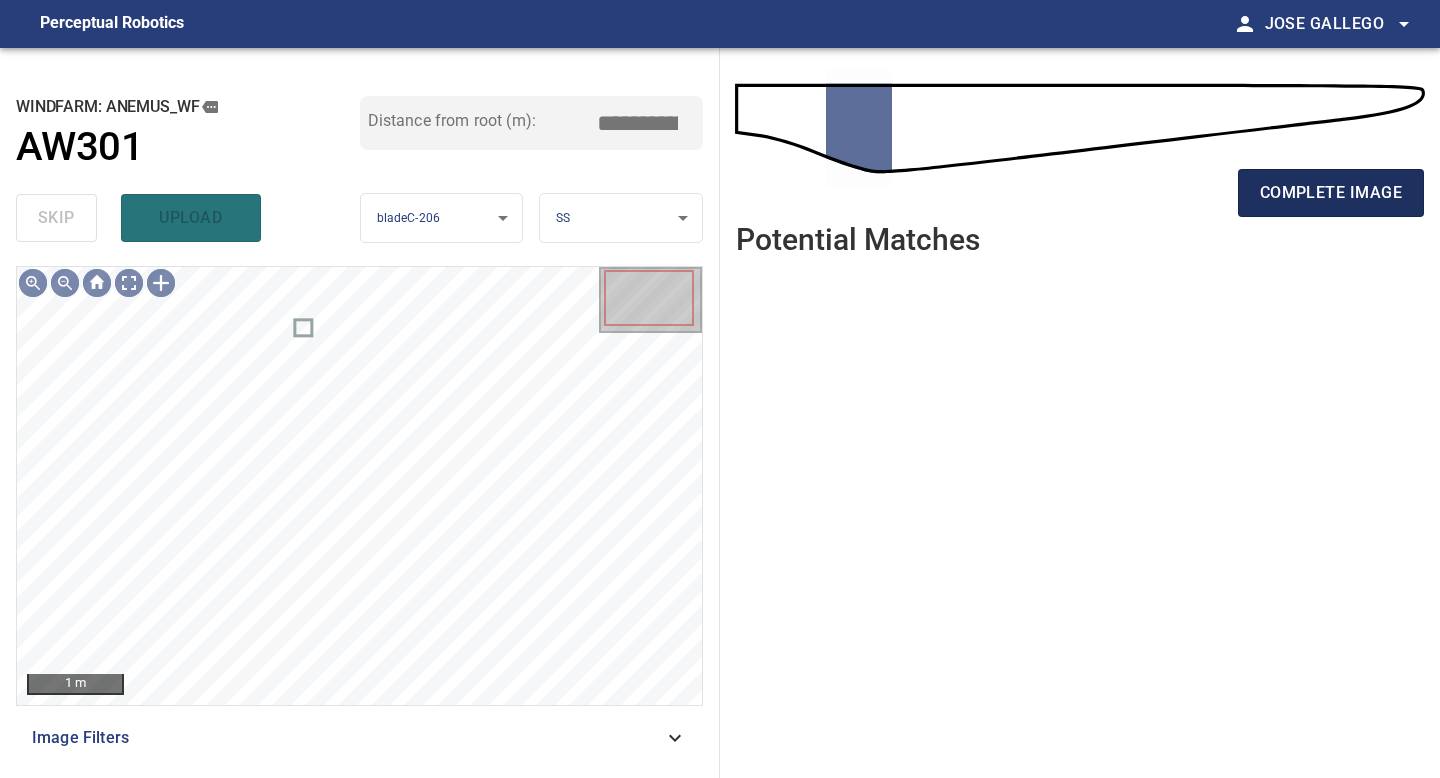 click on "complete image" at bounding box center (1331, 193) 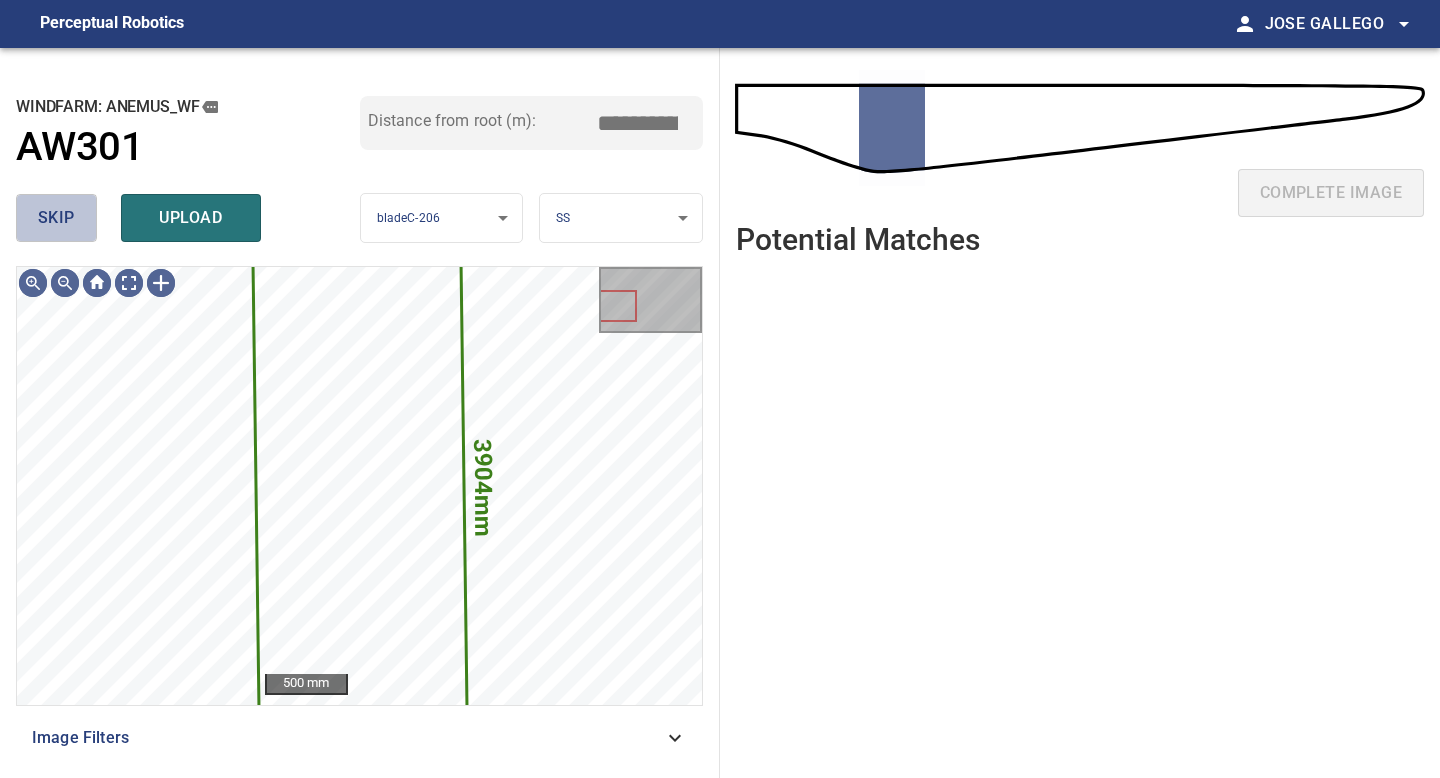 click on "skip" at bounding box center [56, 218] 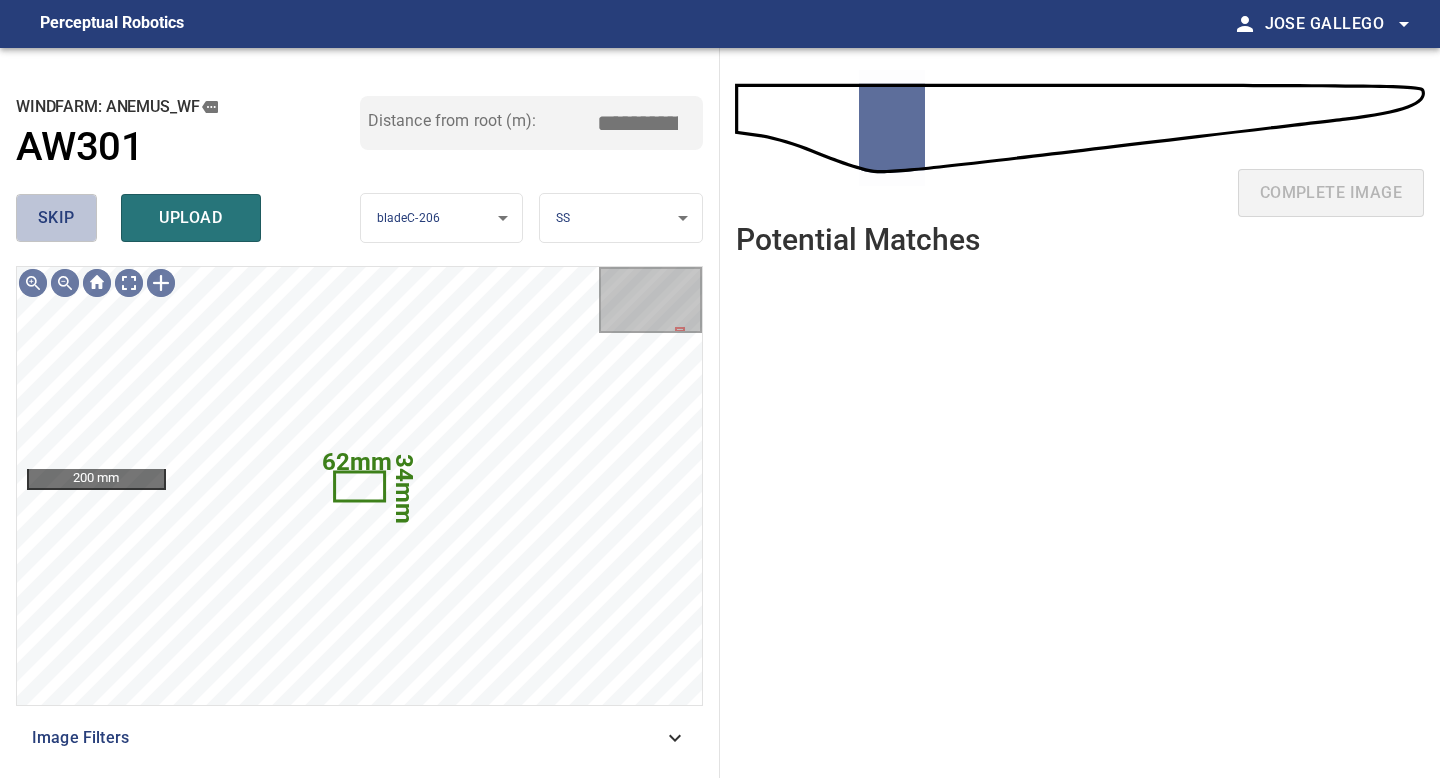 click on "skip" at bounding box center [56, 218] 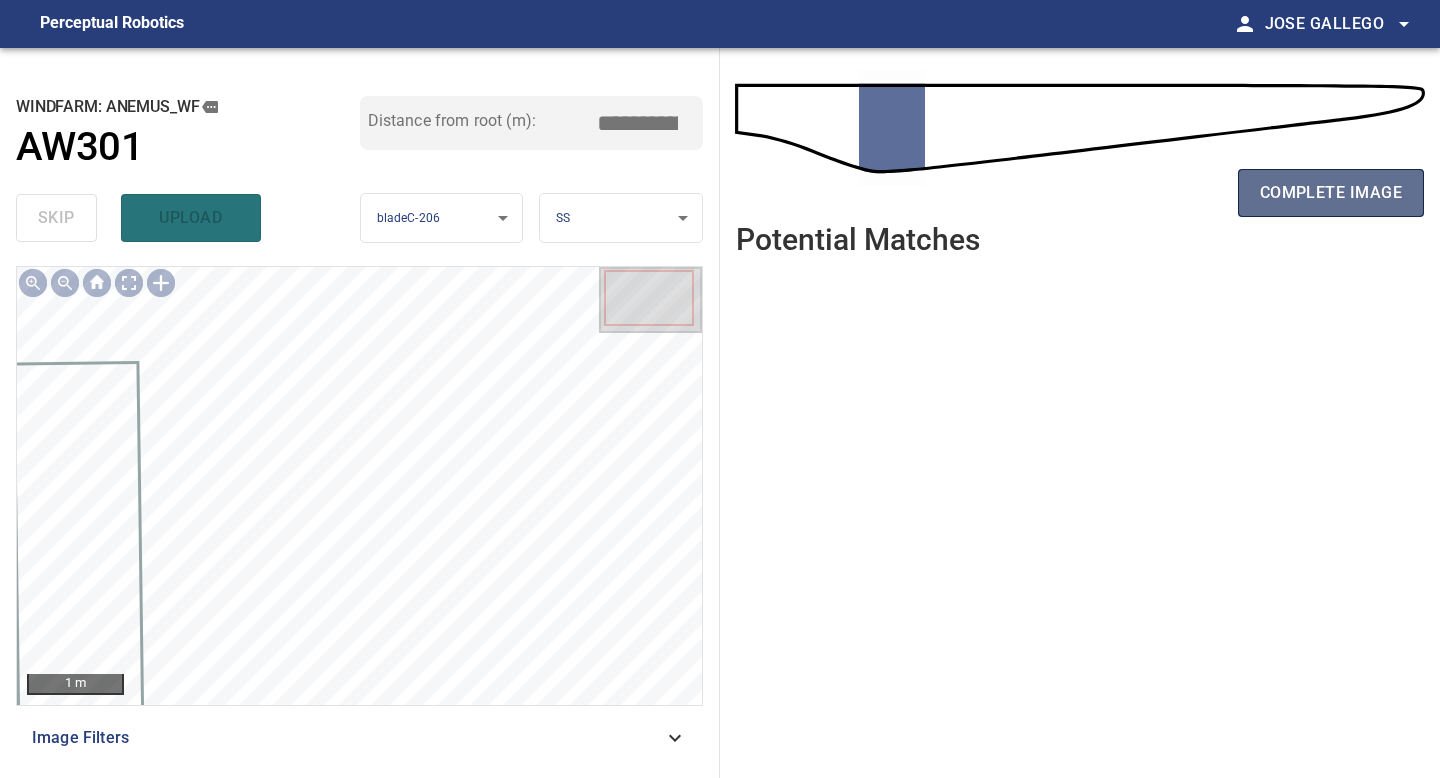 click on "complete image" at bounding box center (1331, 193) 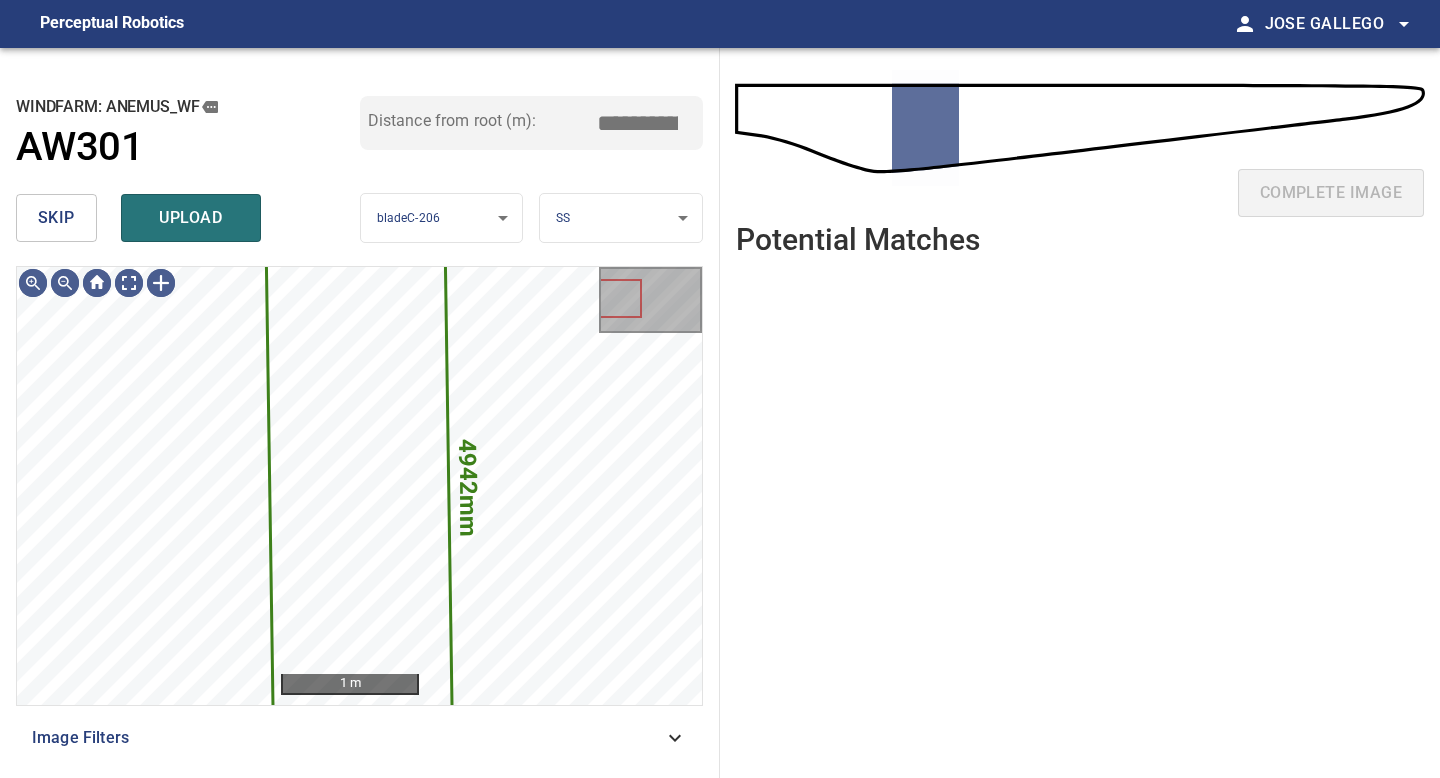 click on "skip" at bounding box center (56, 218) 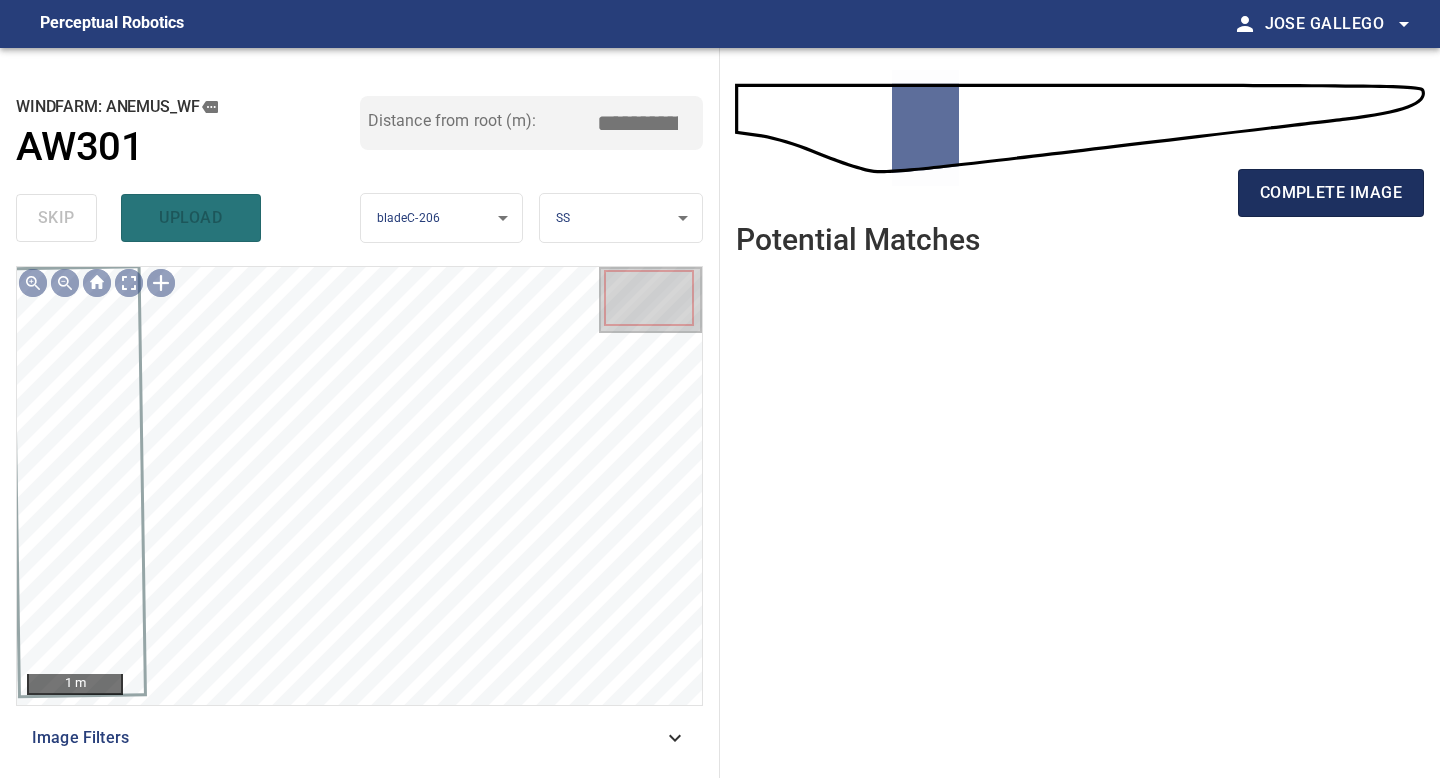 click on "complete image" at bounding box center [1331, 193] 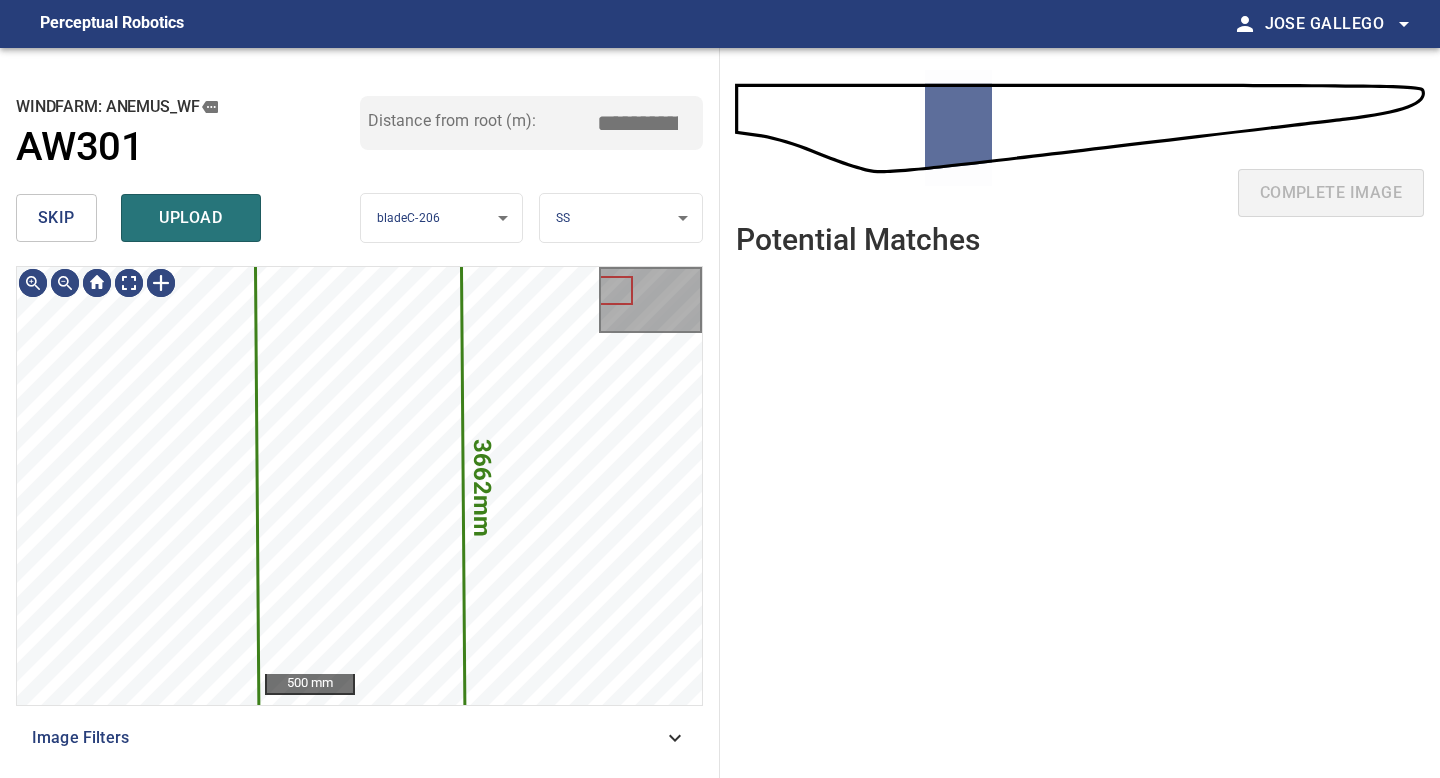 click on "skip" at bounding box center [56, 218] 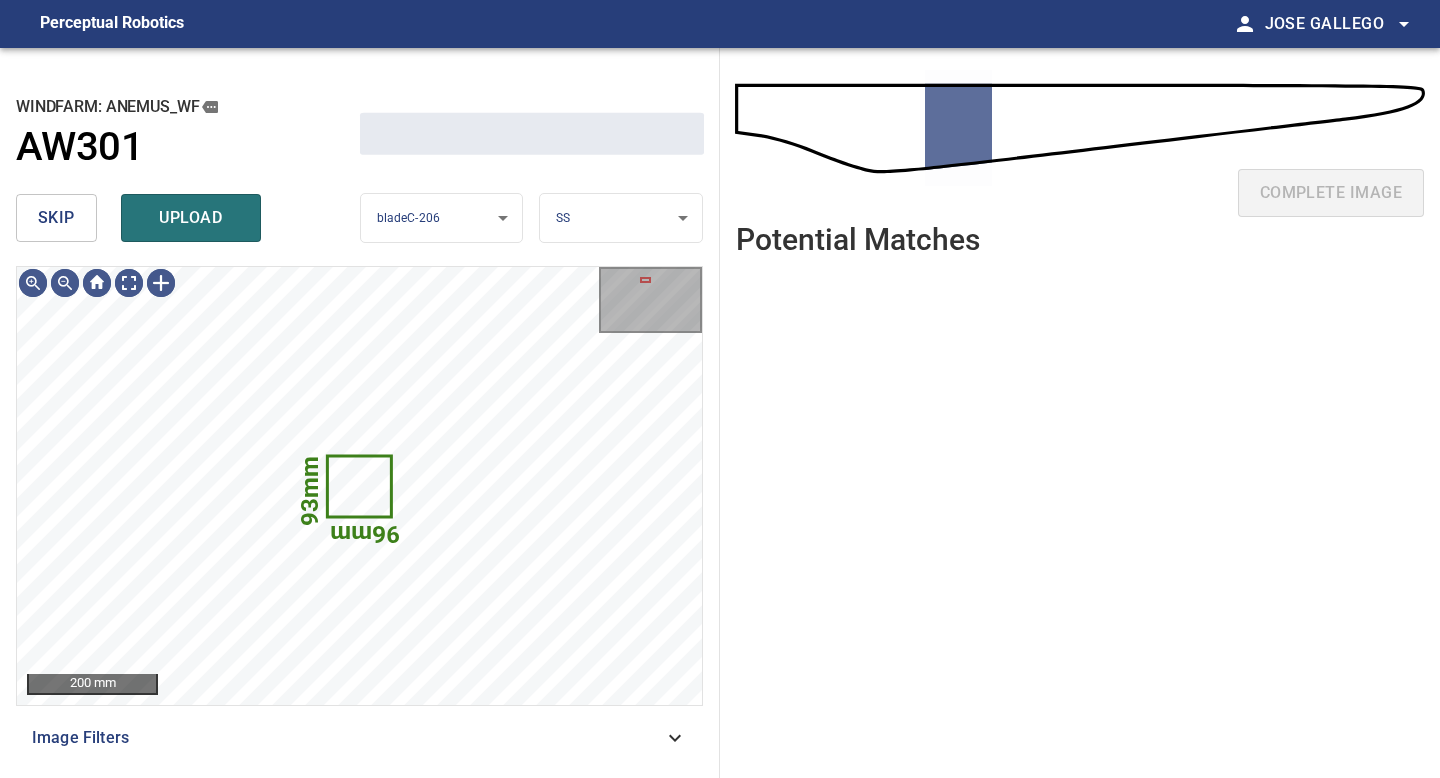 click on "skip" at bounding box center (56, 218) 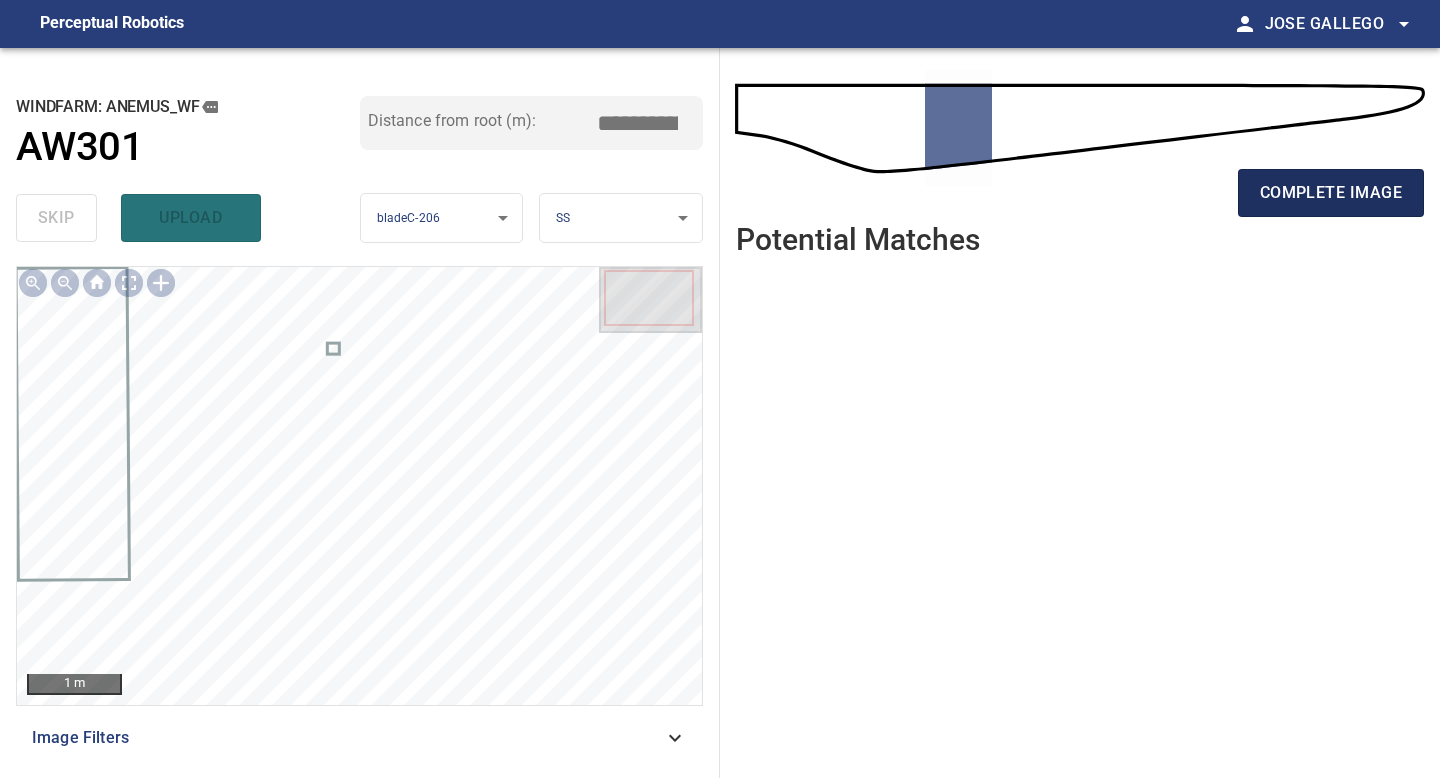 click on "complete image" at bounding box center (1331, 193) 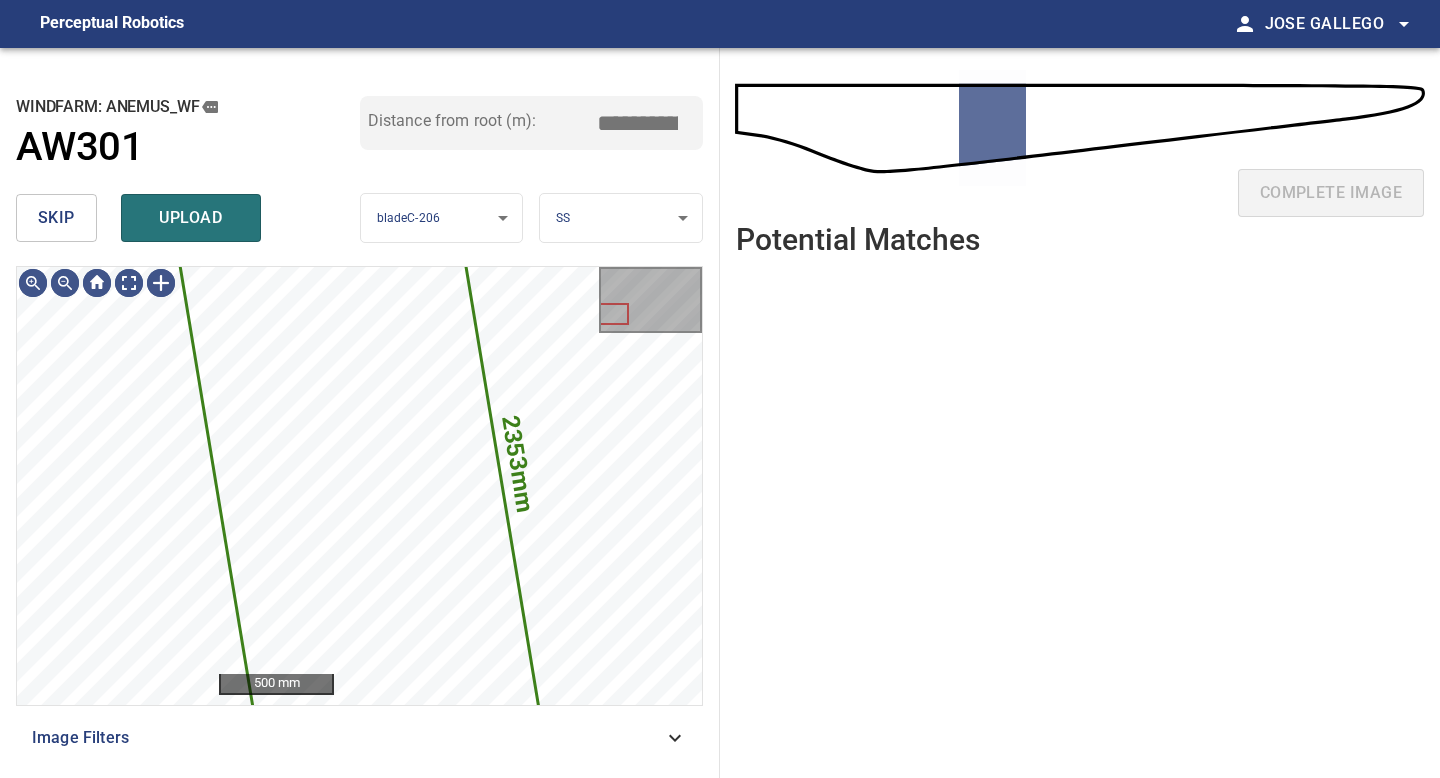 click on "skip" at bounding box center [56, 218] 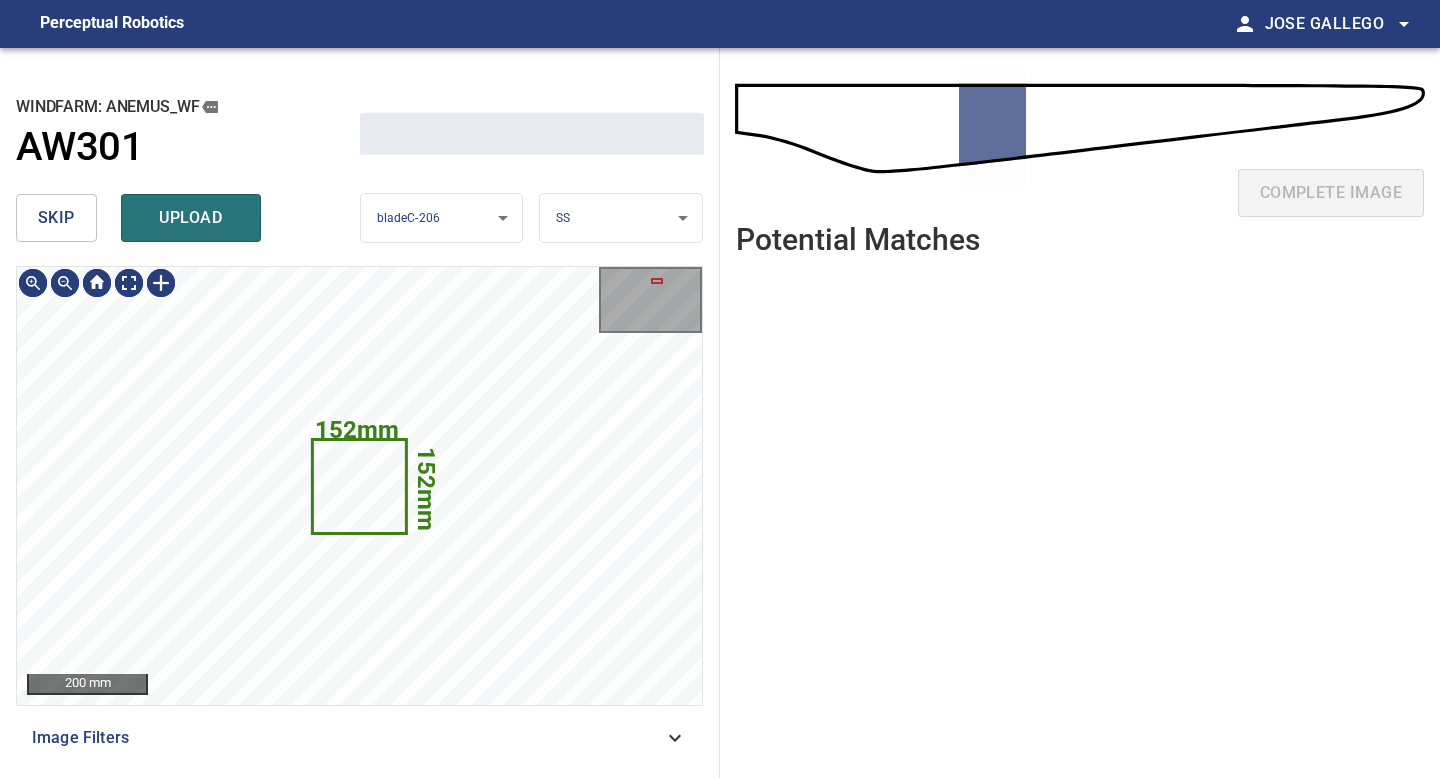 click on "skip" at bounding box center (56, 218) 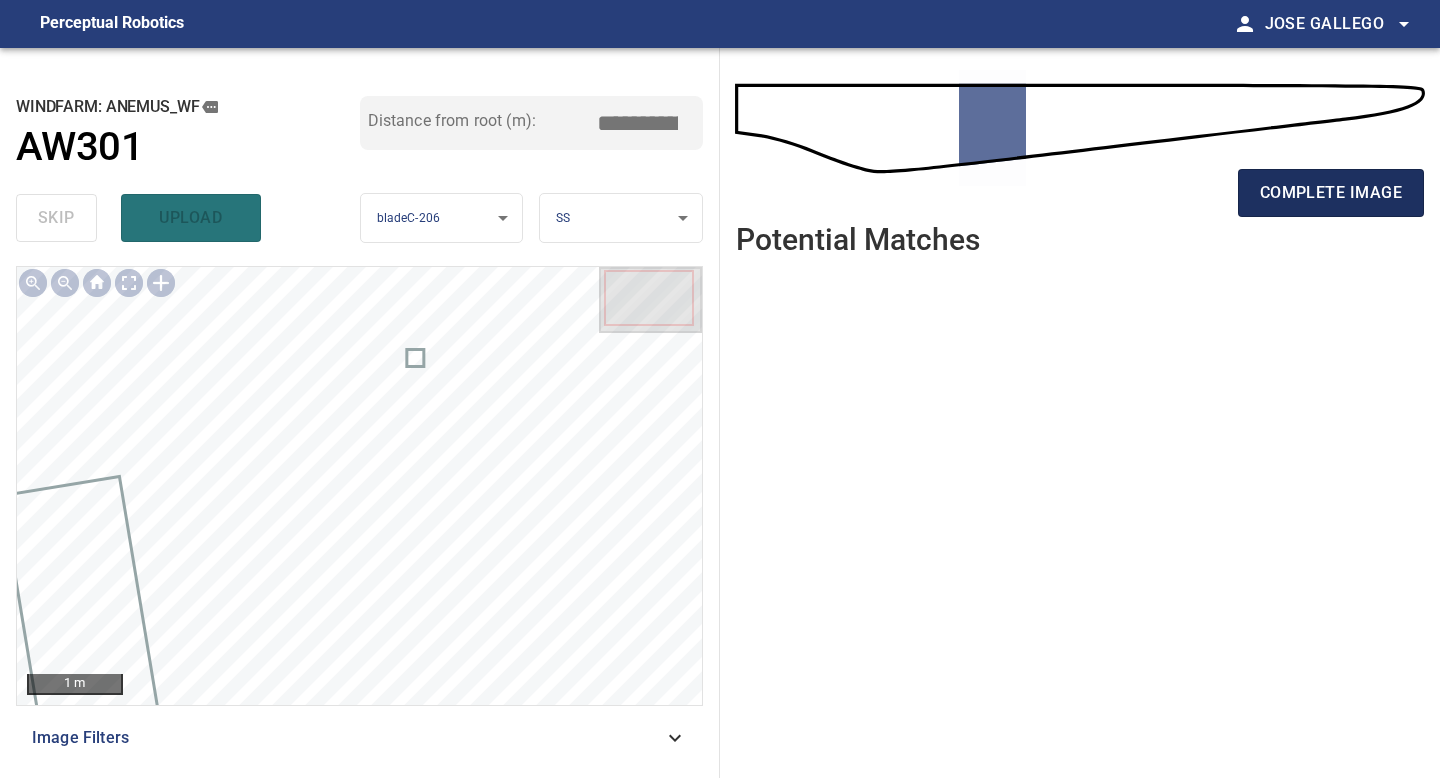 click on "complete image" at bounding box center (1331, 193) 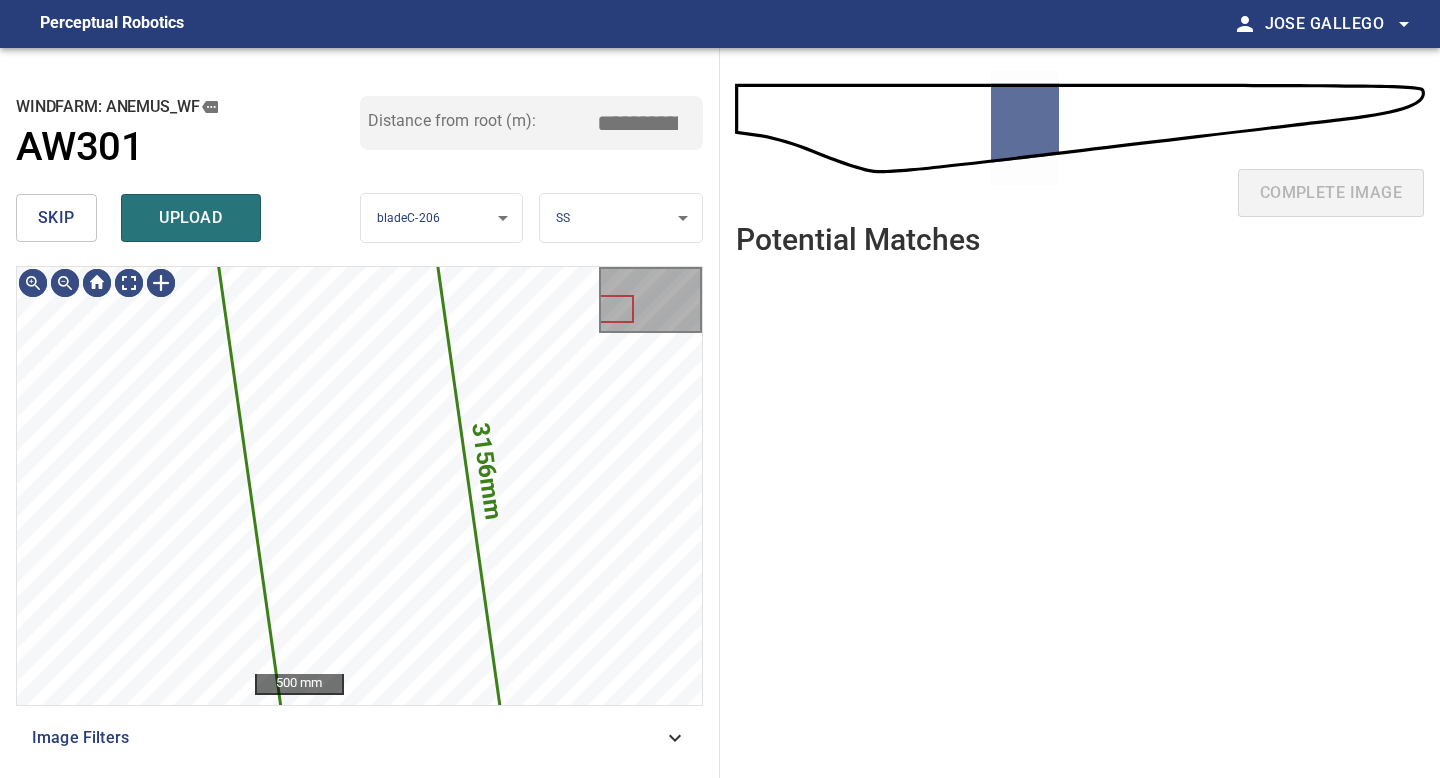 click on "skip" at bounding box center (56, 218) 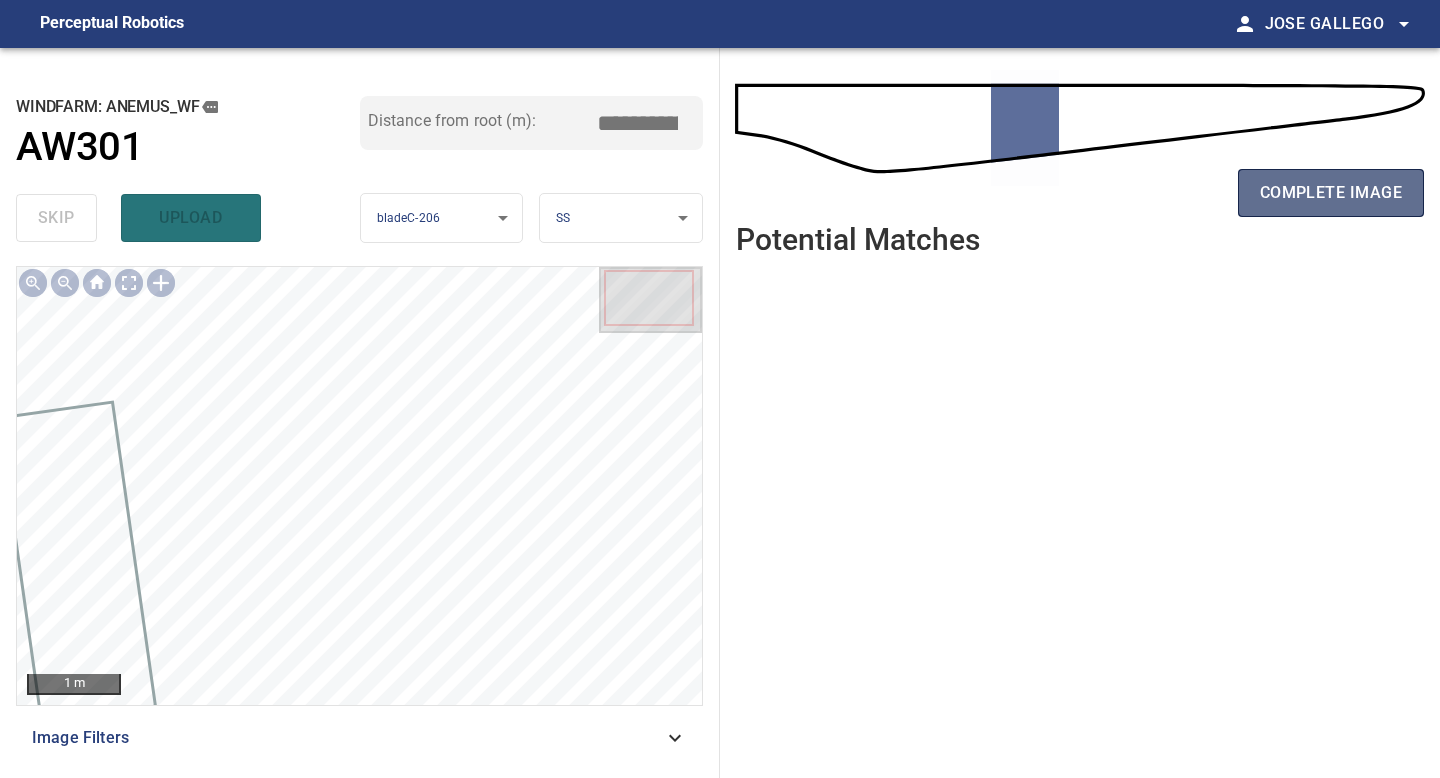 click on "complete image" at bounding box center [1331, 193] 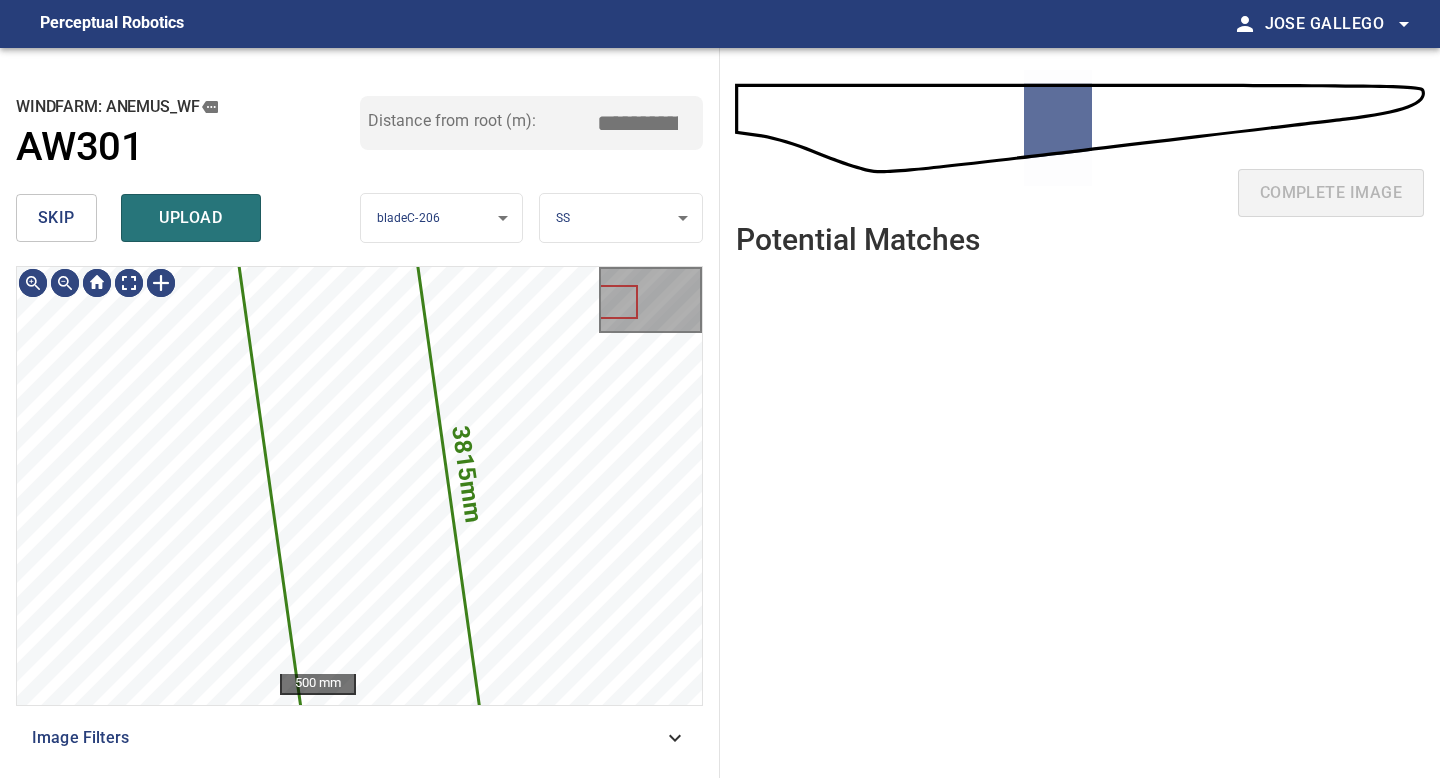 click on "skip" at bounding box center (56, 218) 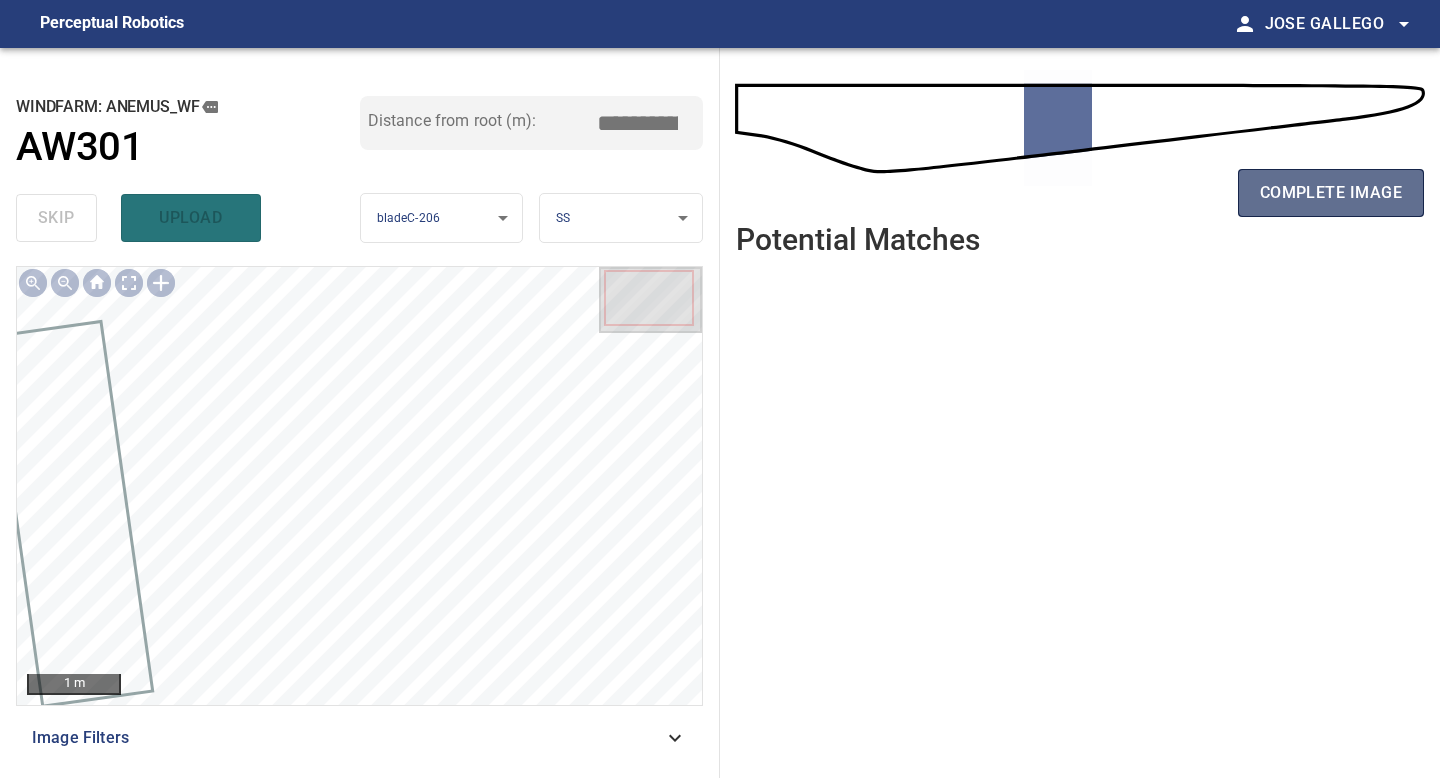 click on "complete image" at bounding box center (1331, 193) 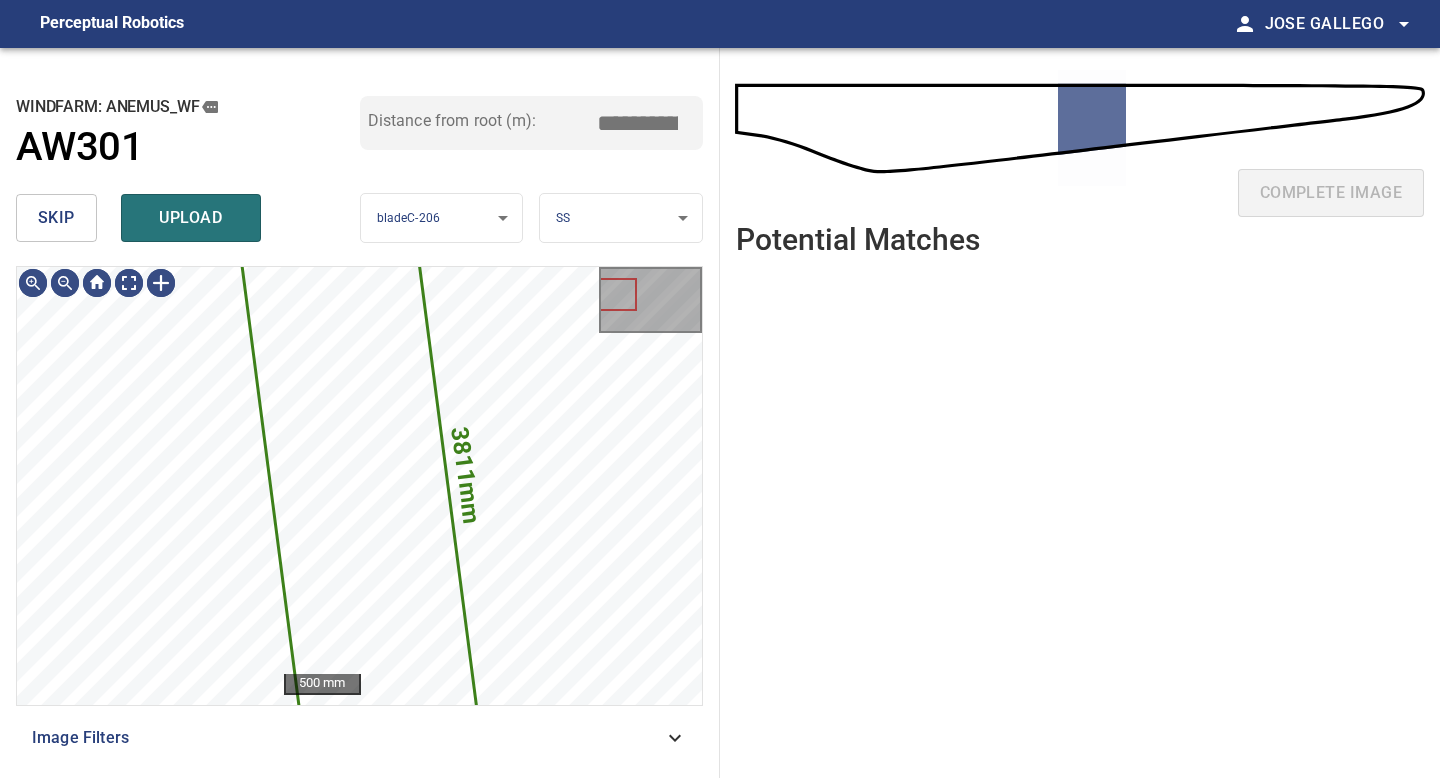 click on "skip" at bounding box center [56, 218] 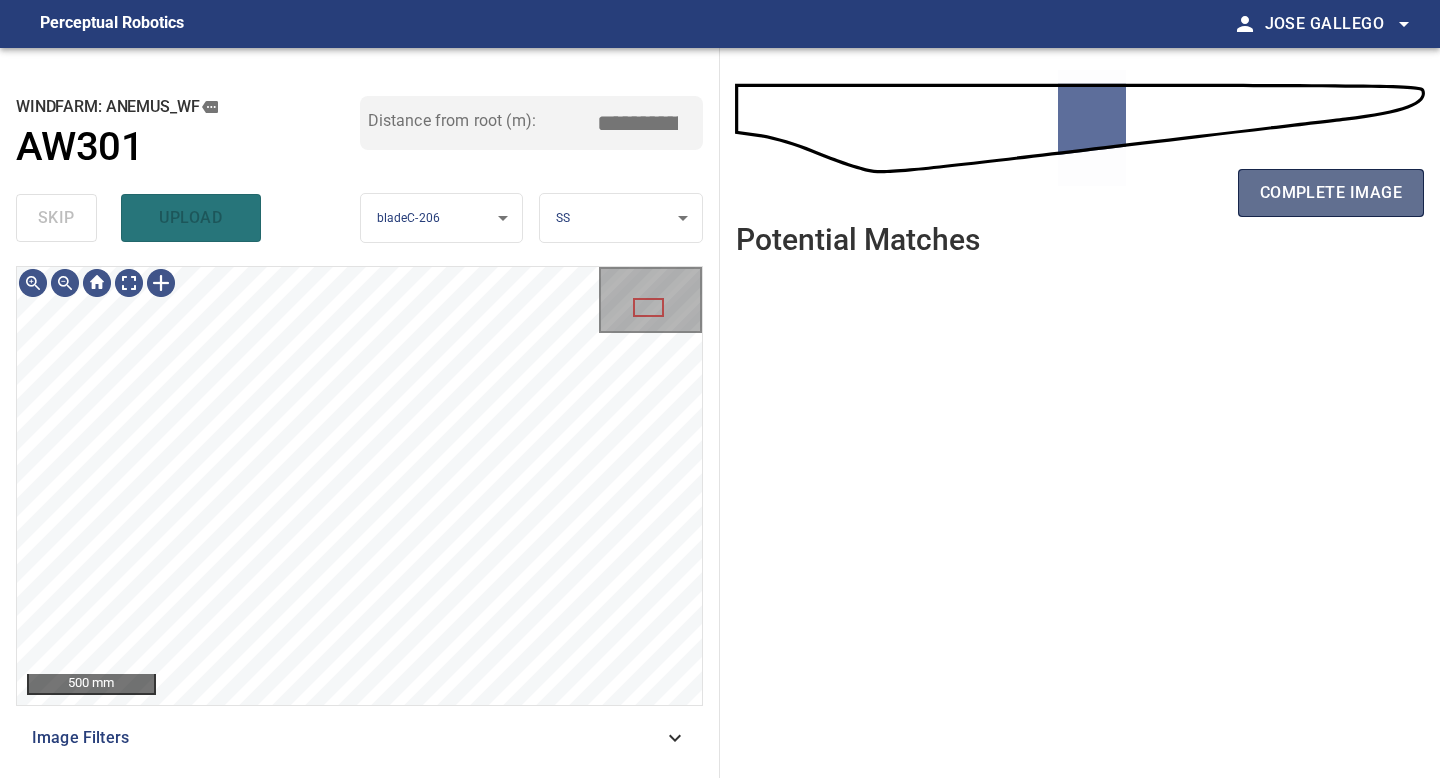 click on "complete image" at bounding box center [1331, 193] 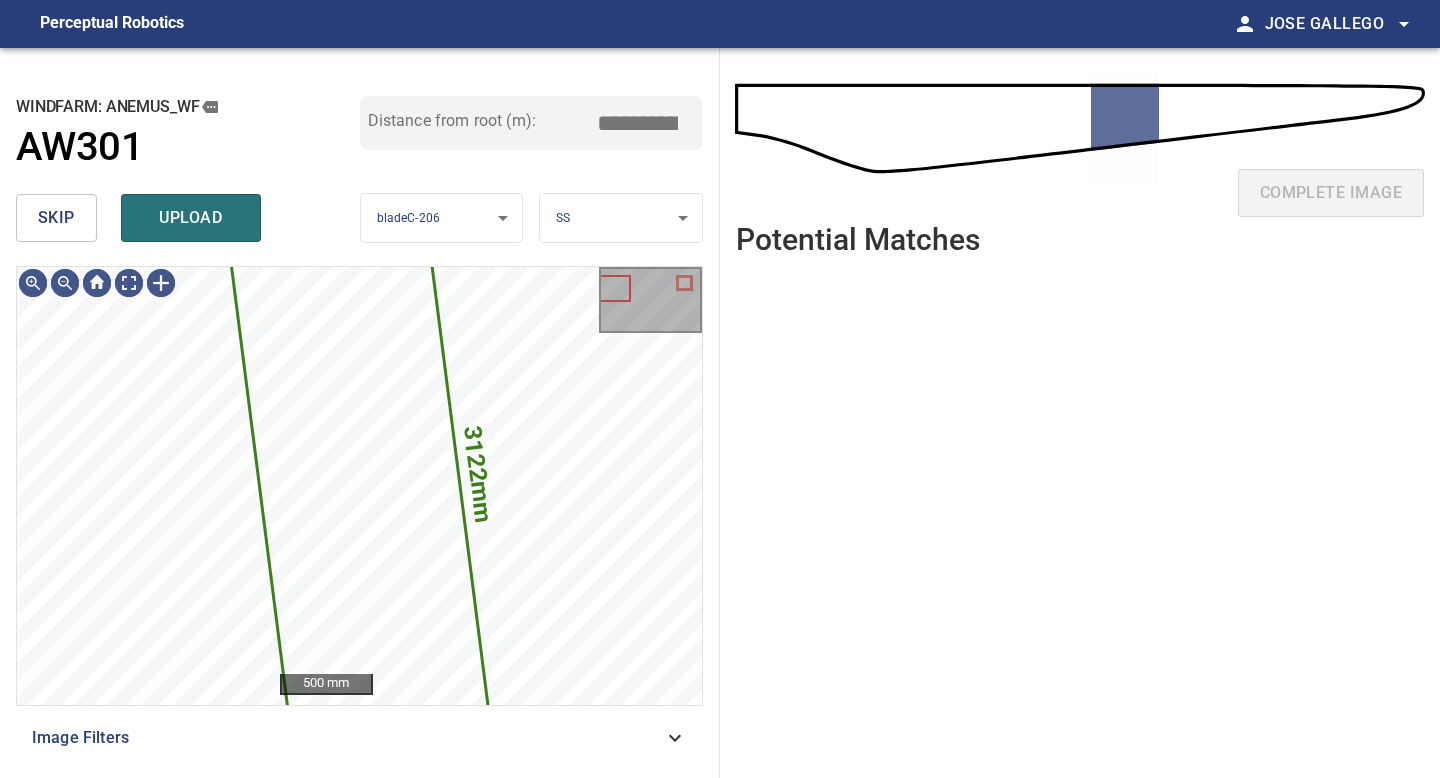 click on "skip" at bounding box center [56, 218] 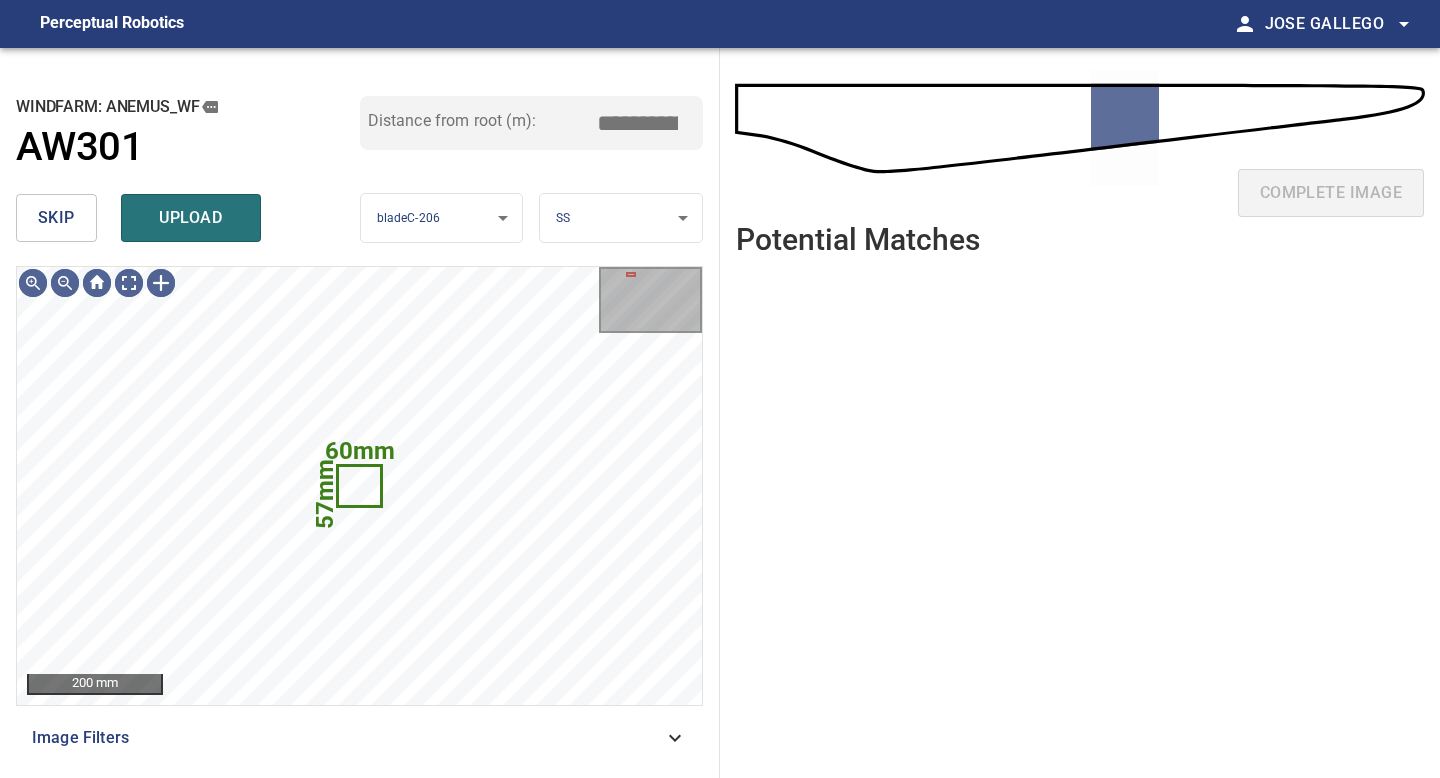 click on "skip" at bounding box center [56, 218] 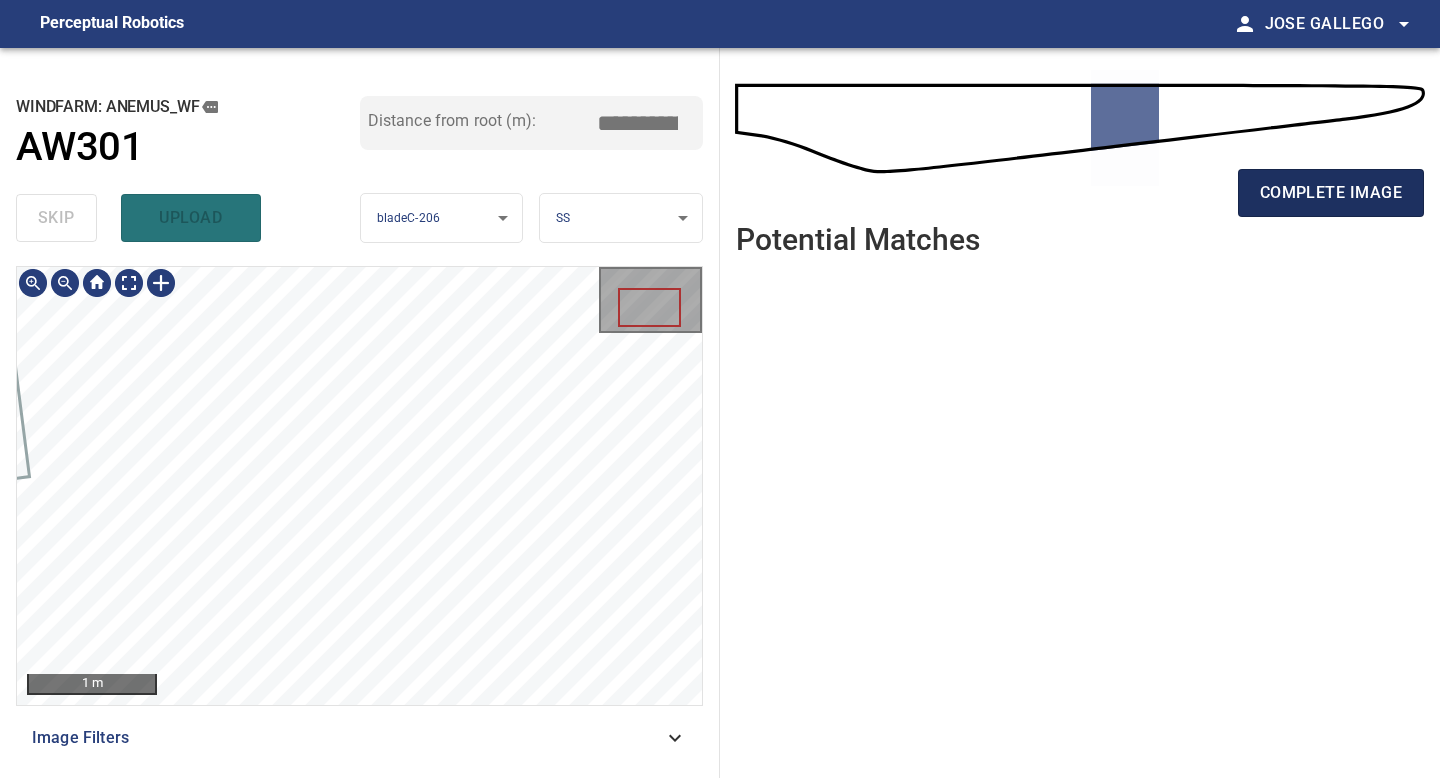 click on "complete image" at bounding box center [1331, 193] 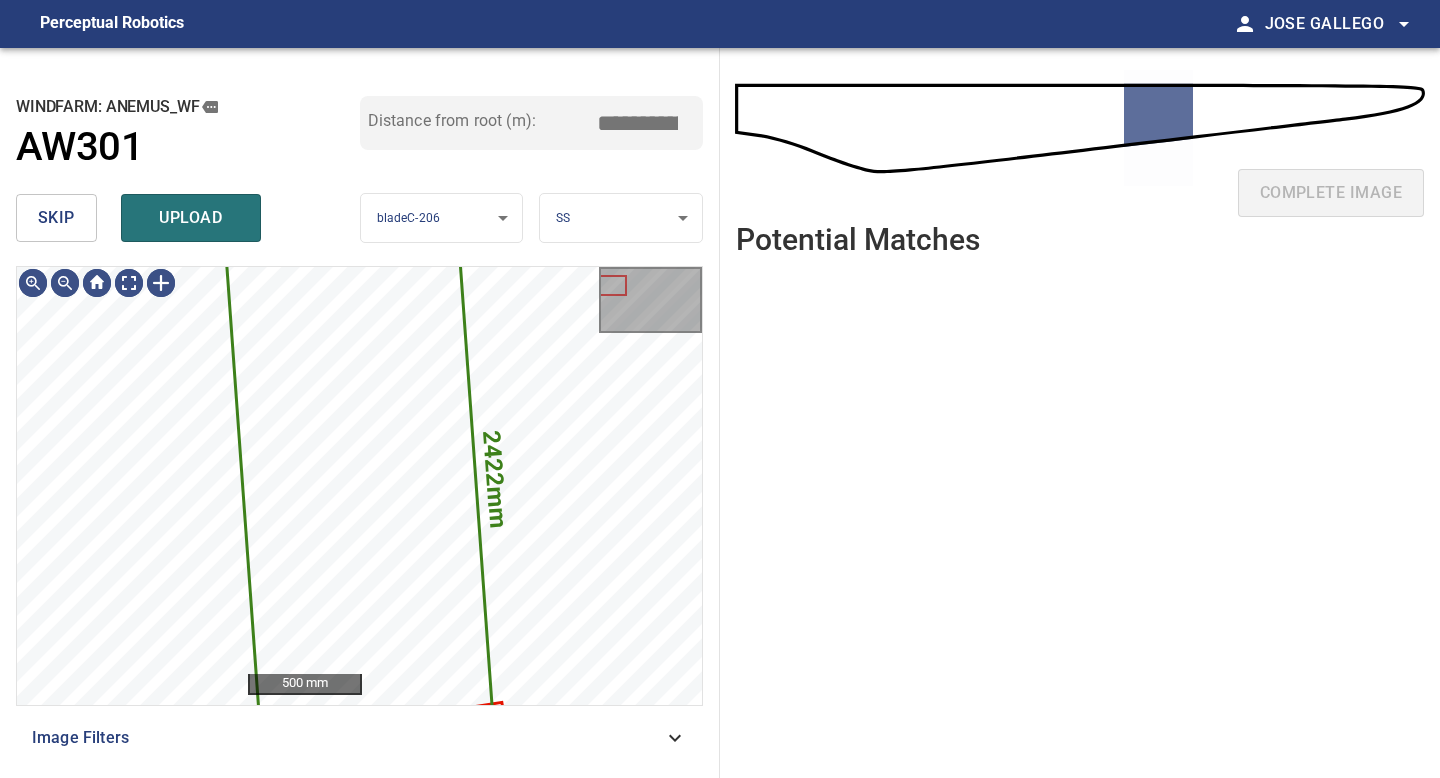 click on "skip" at bounding box center [56, 218] 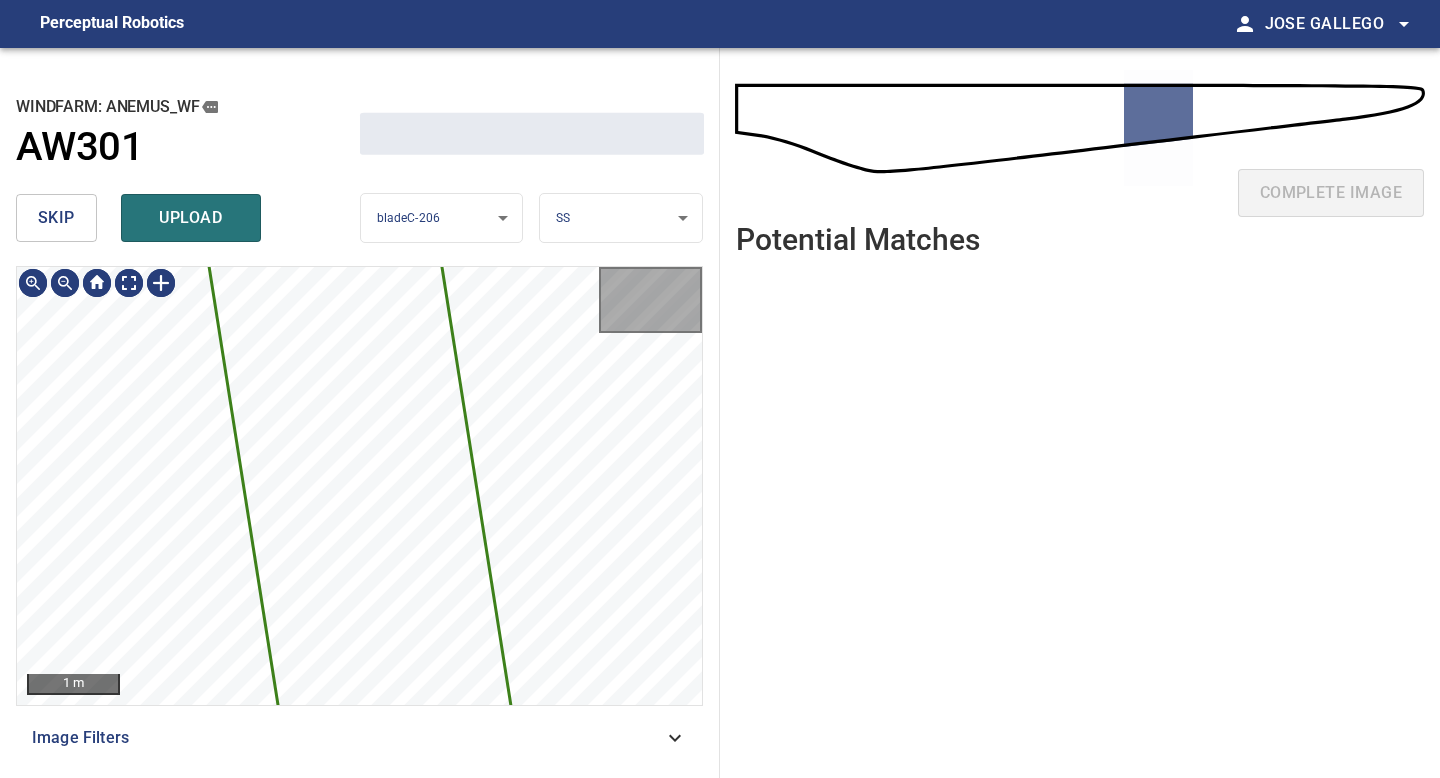 click on "skip" at bounding box center [56, 218] 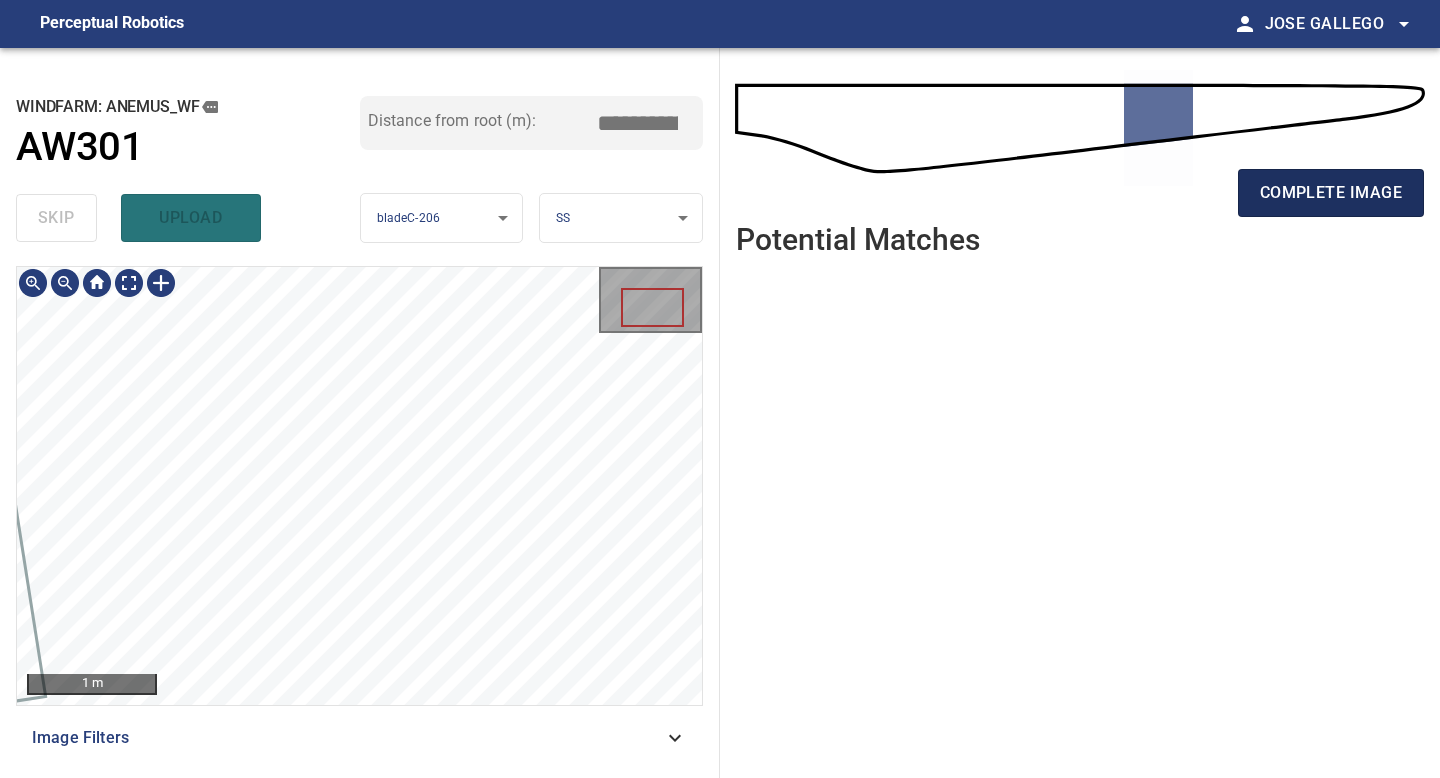 click on "complete image" at bounding box center (1331, 193) 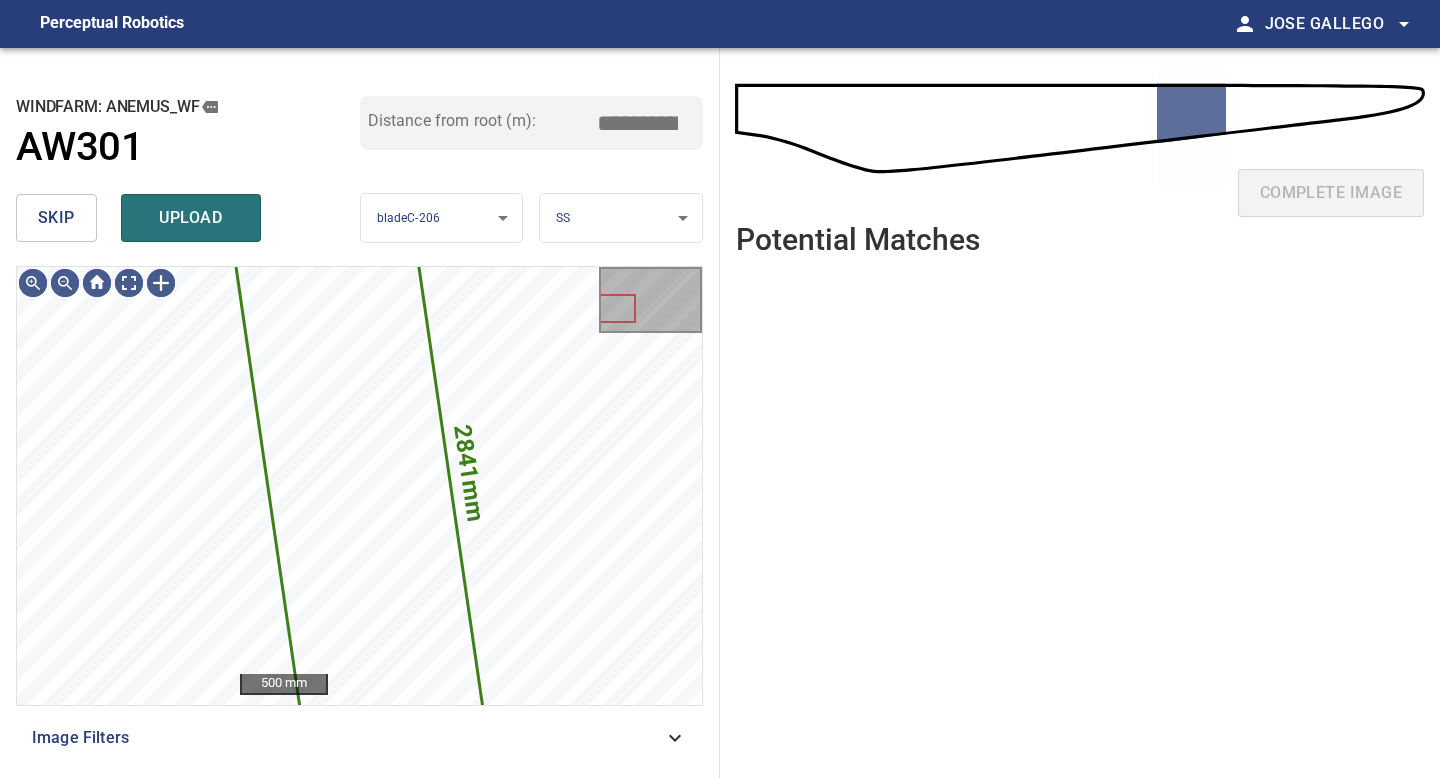 click on "skip" at bounding box center [56, 218] 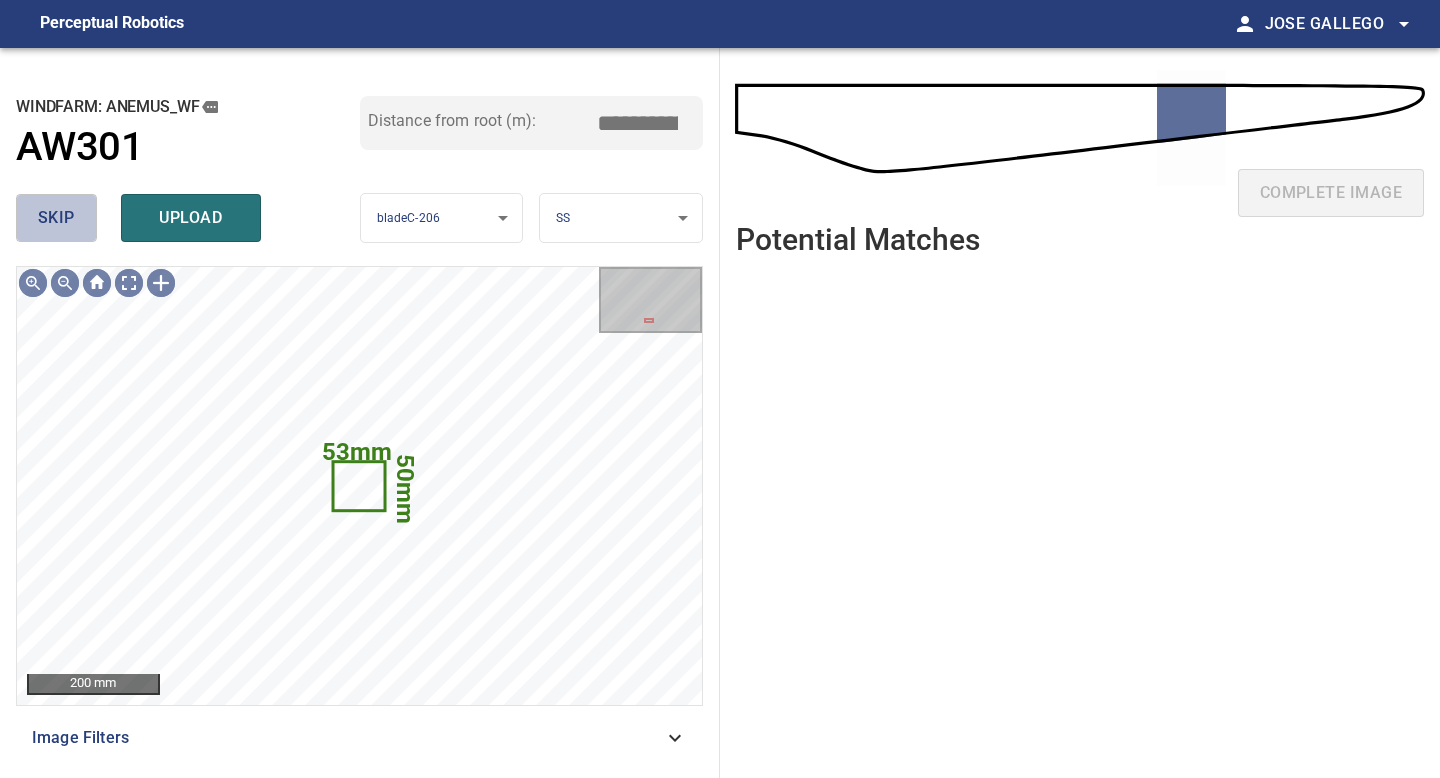 click on "skip" at bounding box center (56, 218) 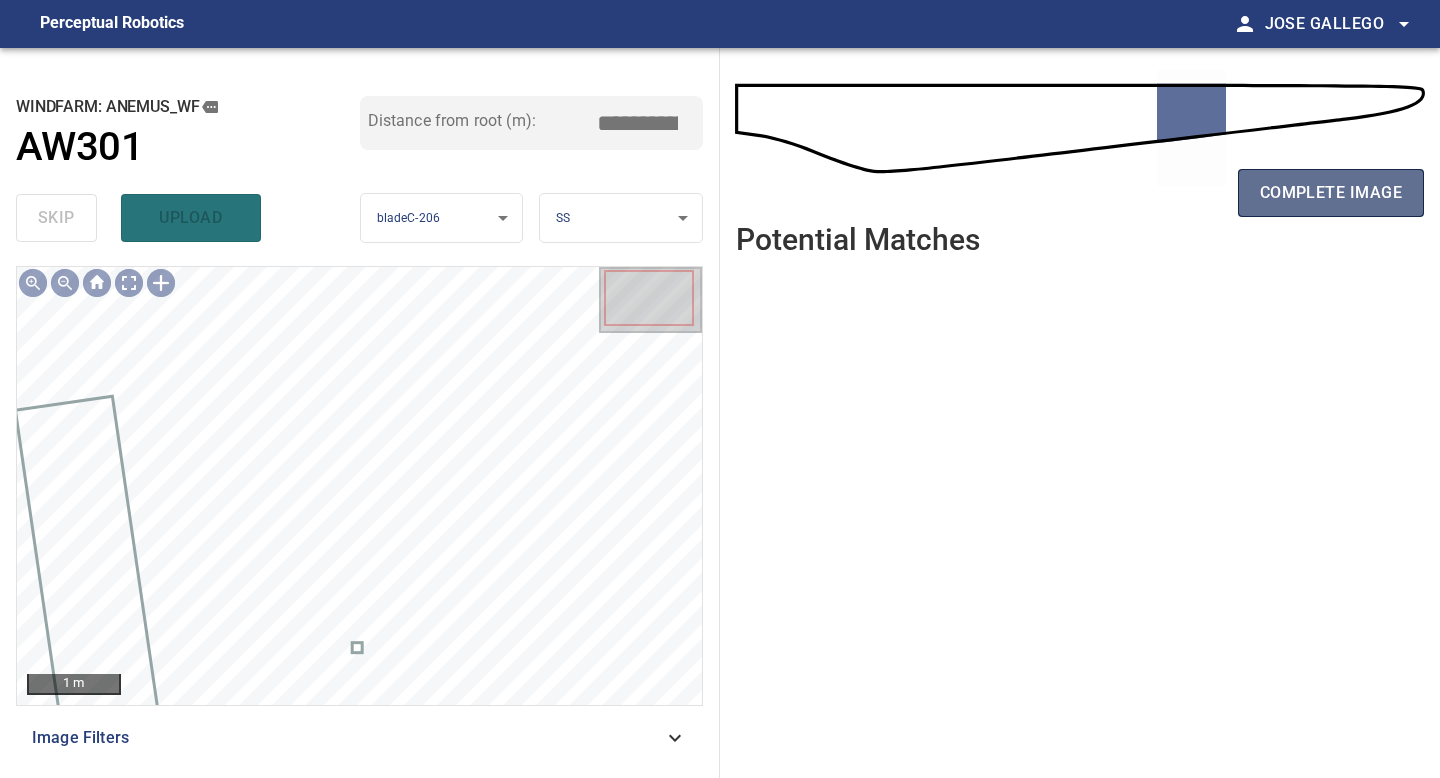 click on "complete image" at bounding box center (1331, 193) 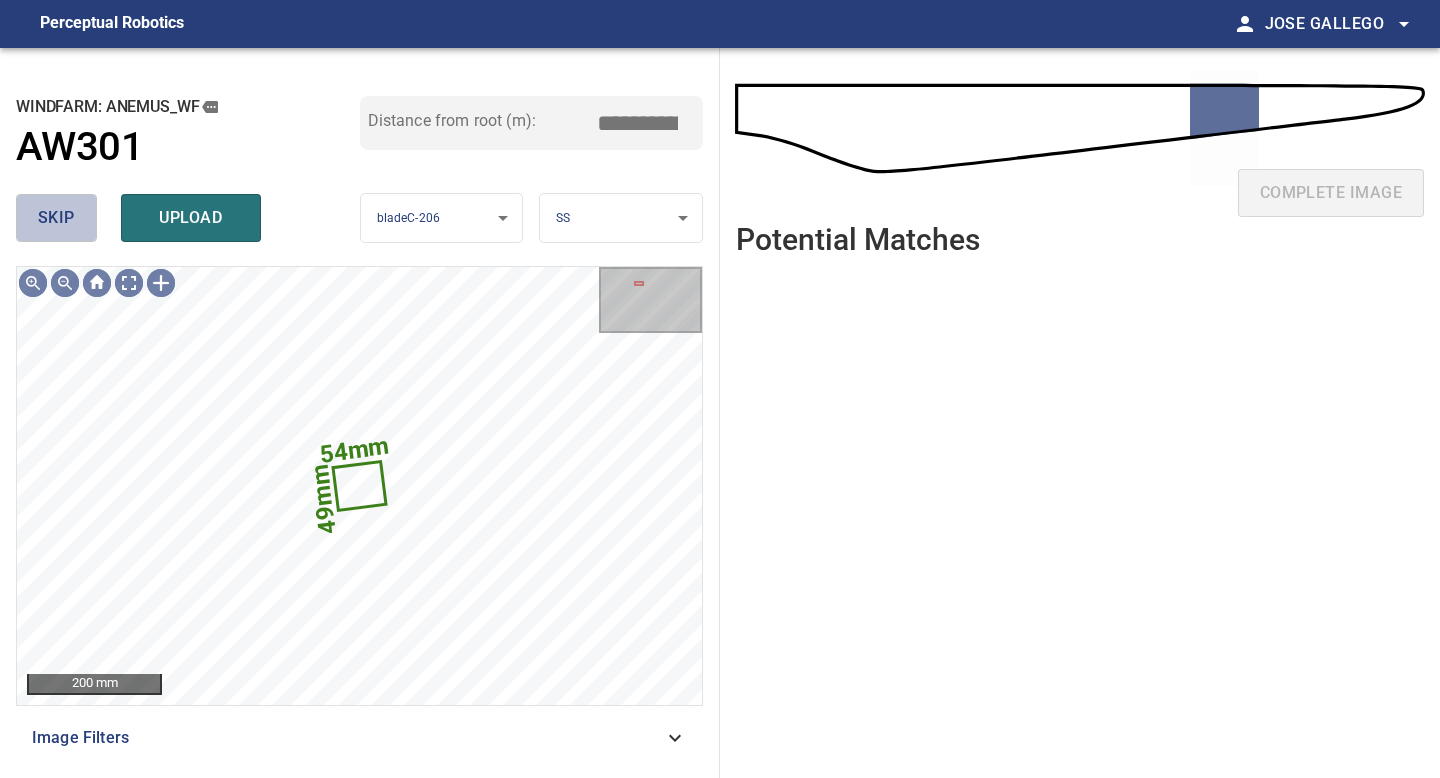 click on "skip" at bounding box center [56, 218] 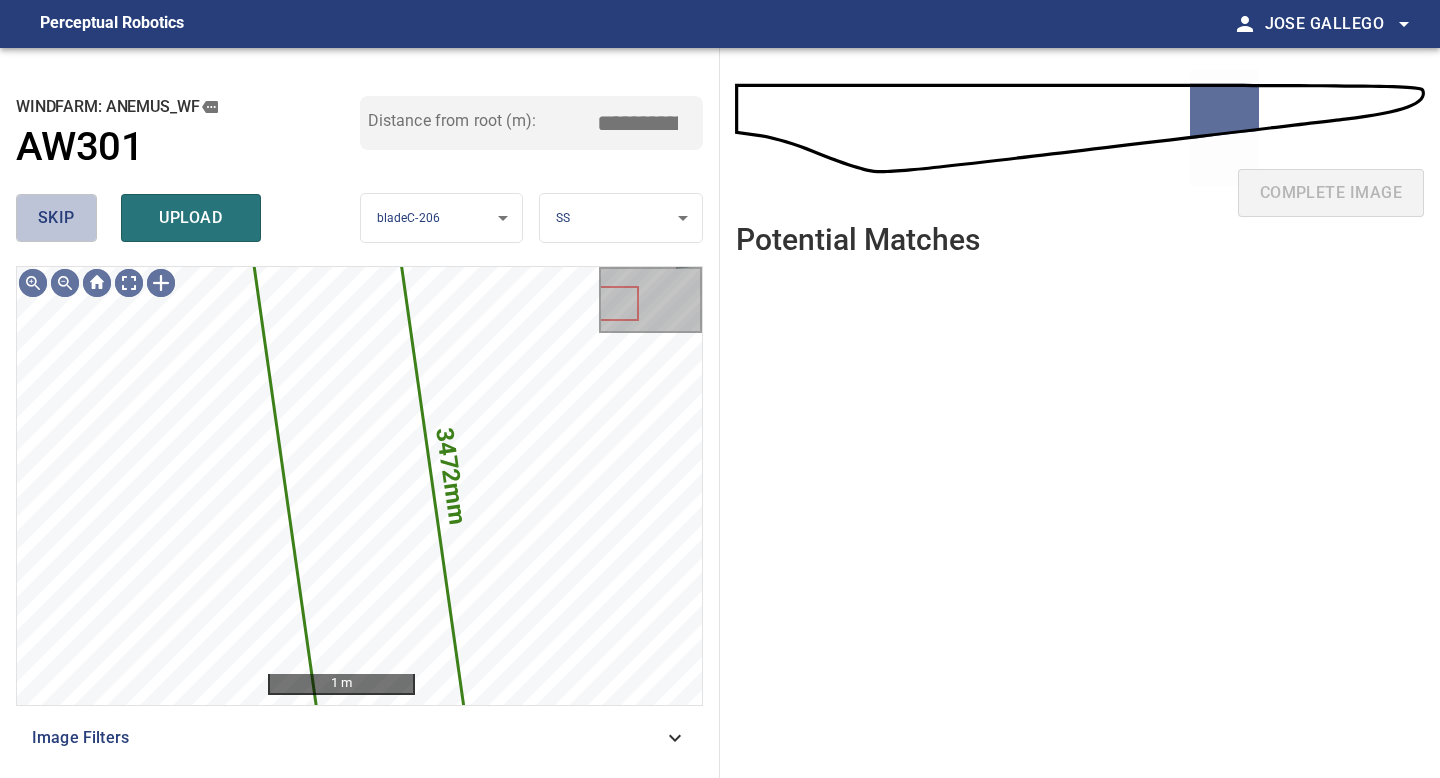 click on "skip" at bounding box center (56, 218) 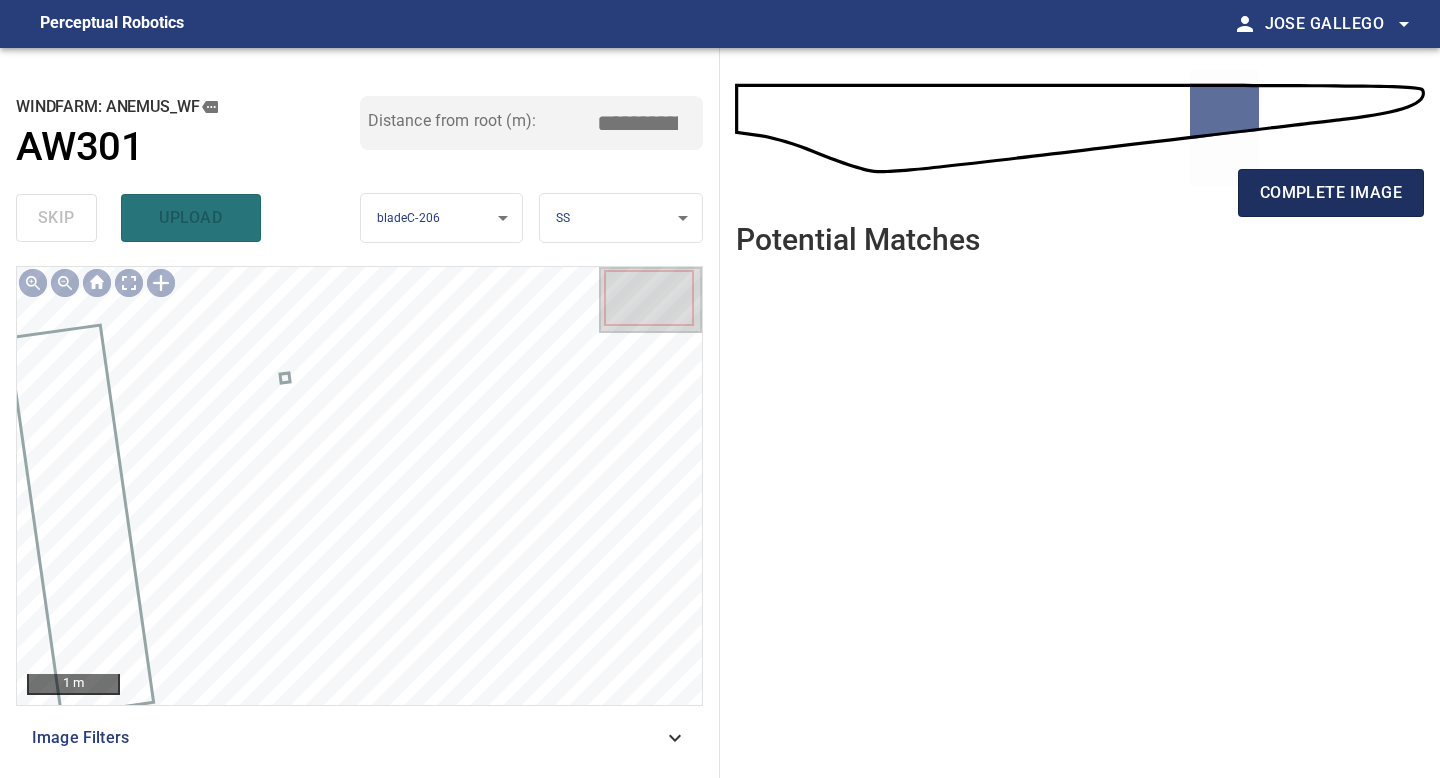 click on "complete image" at bounding box center (1331, 193) 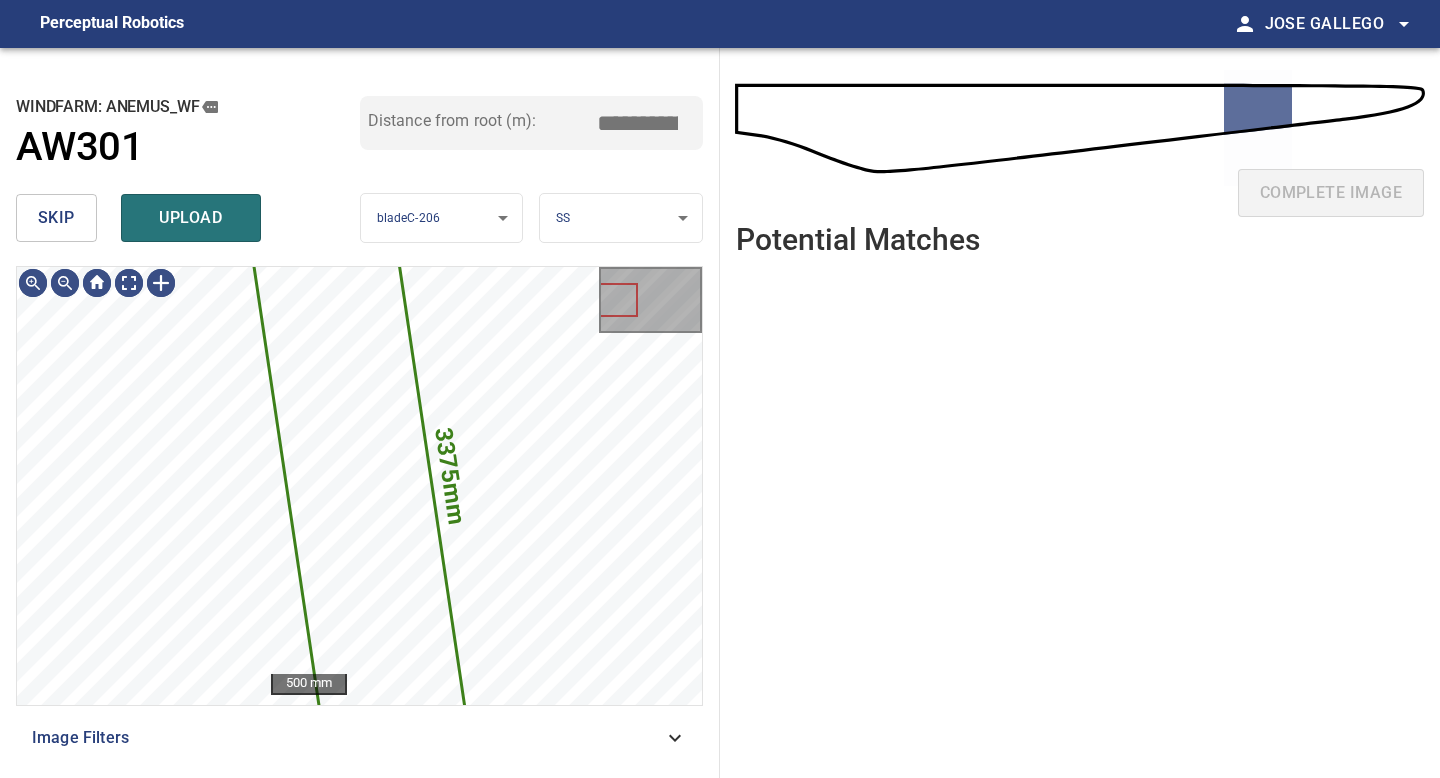 click on "skip" at bounding box center [56, 218] 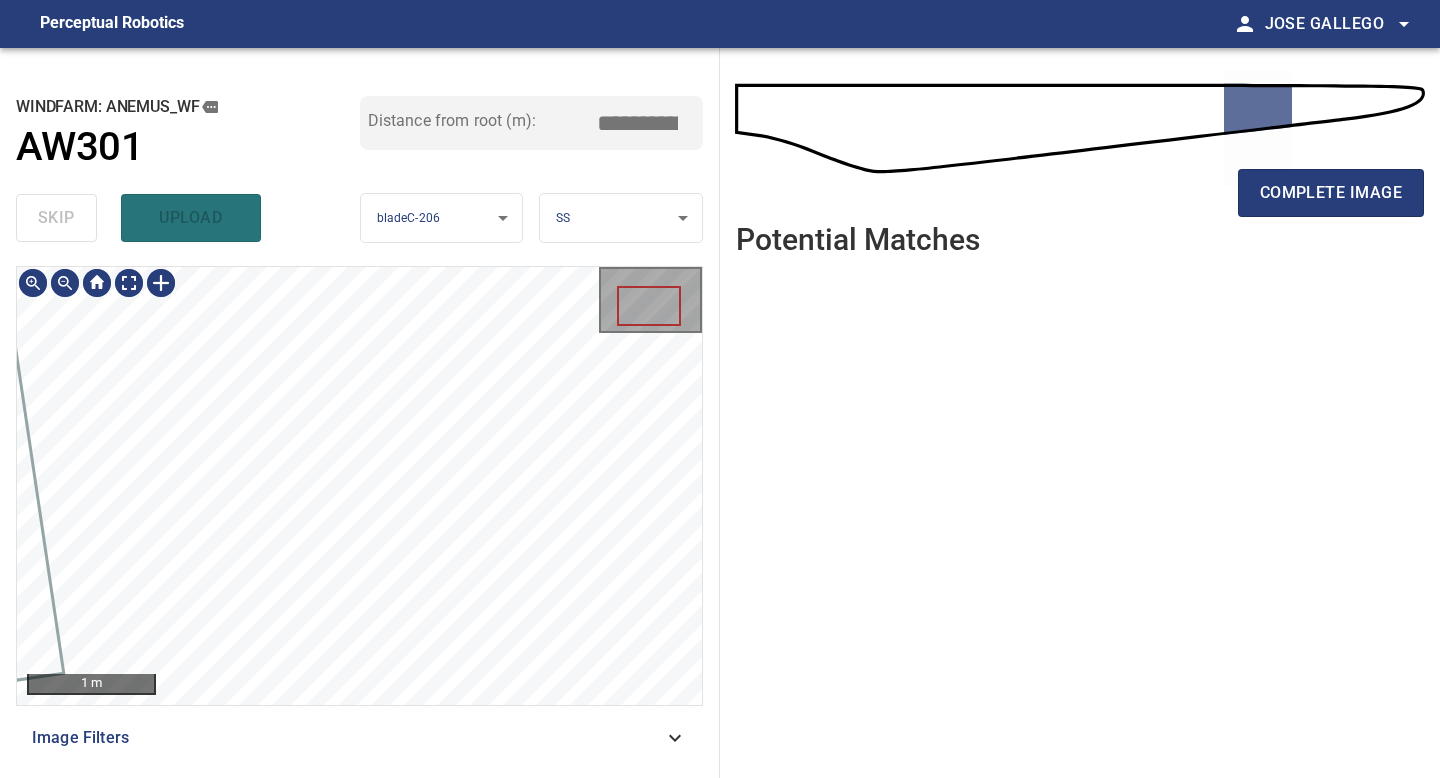 click on "**********" at bounding box center (360, 413) 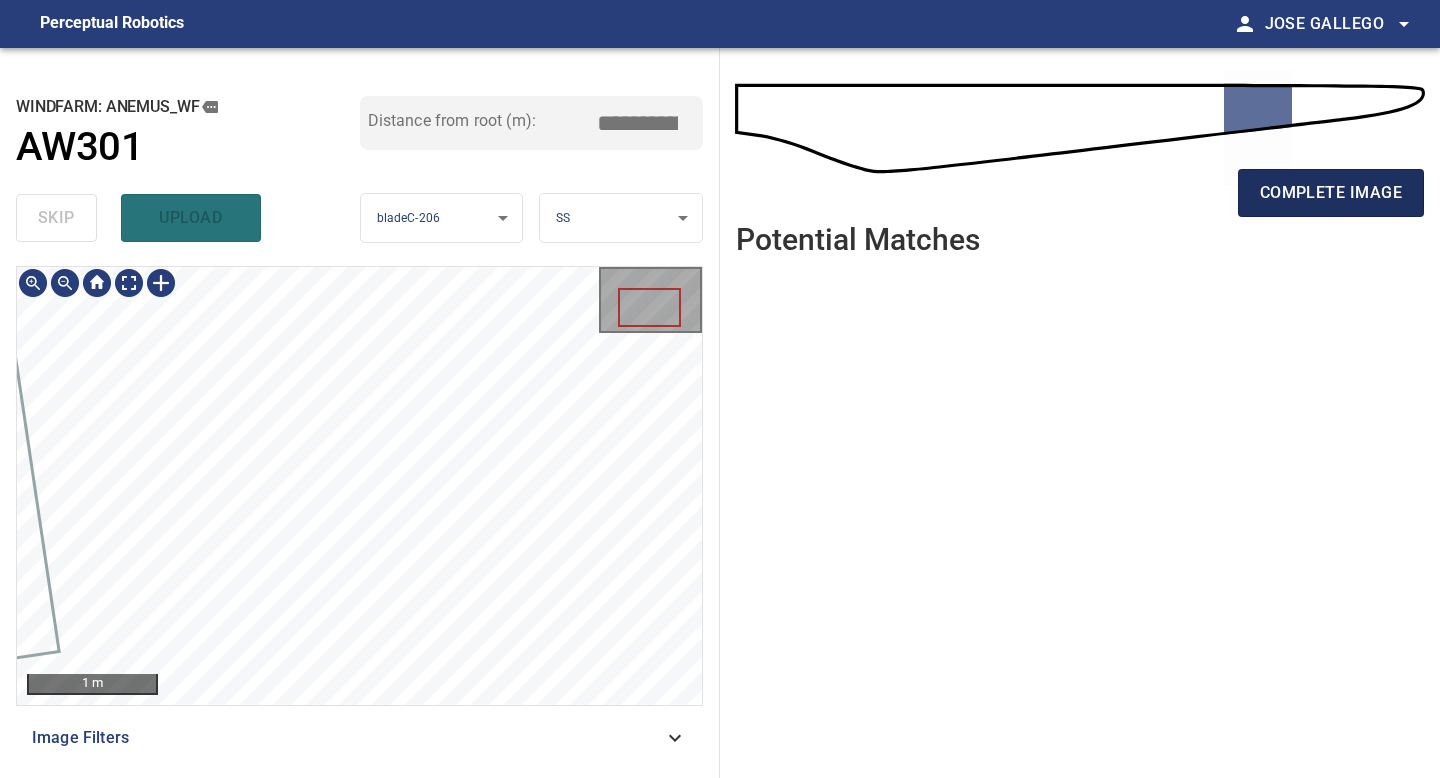 click on "complete image" at bounding box center (1331, 193) 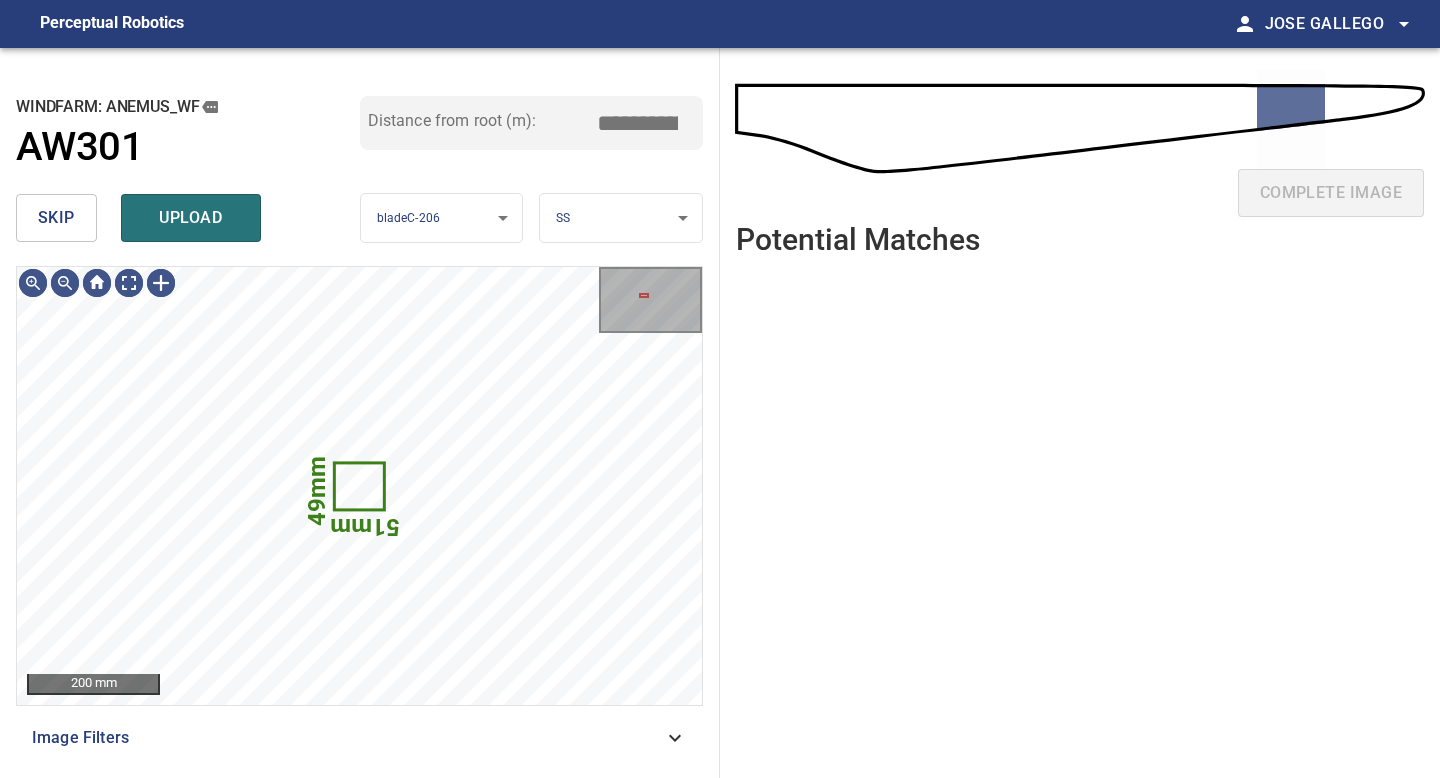 click on "skip upload" at bounding box center (188, 218) 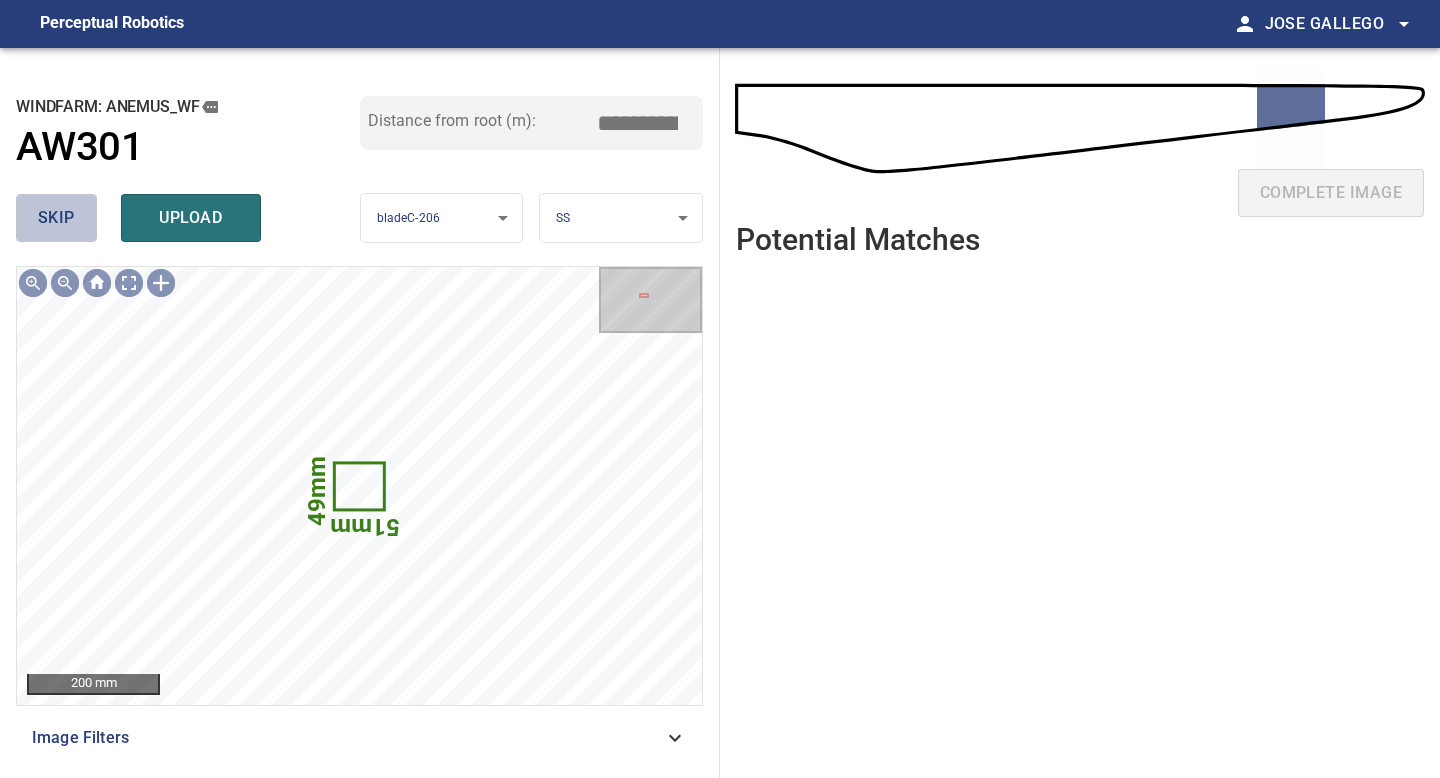 click on "skip" at bounding box center (56, 218) 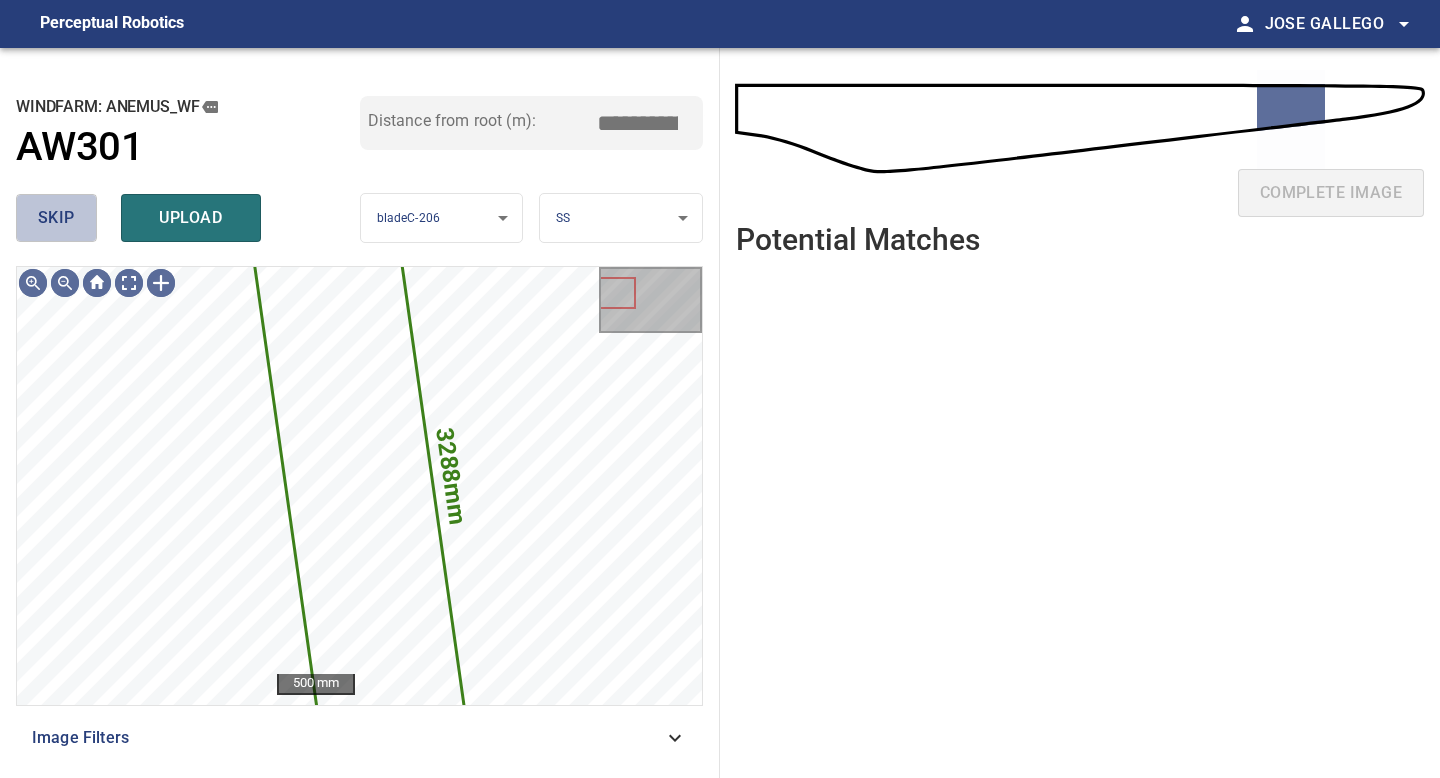 click on "skip" at bounding box center (56, 218) 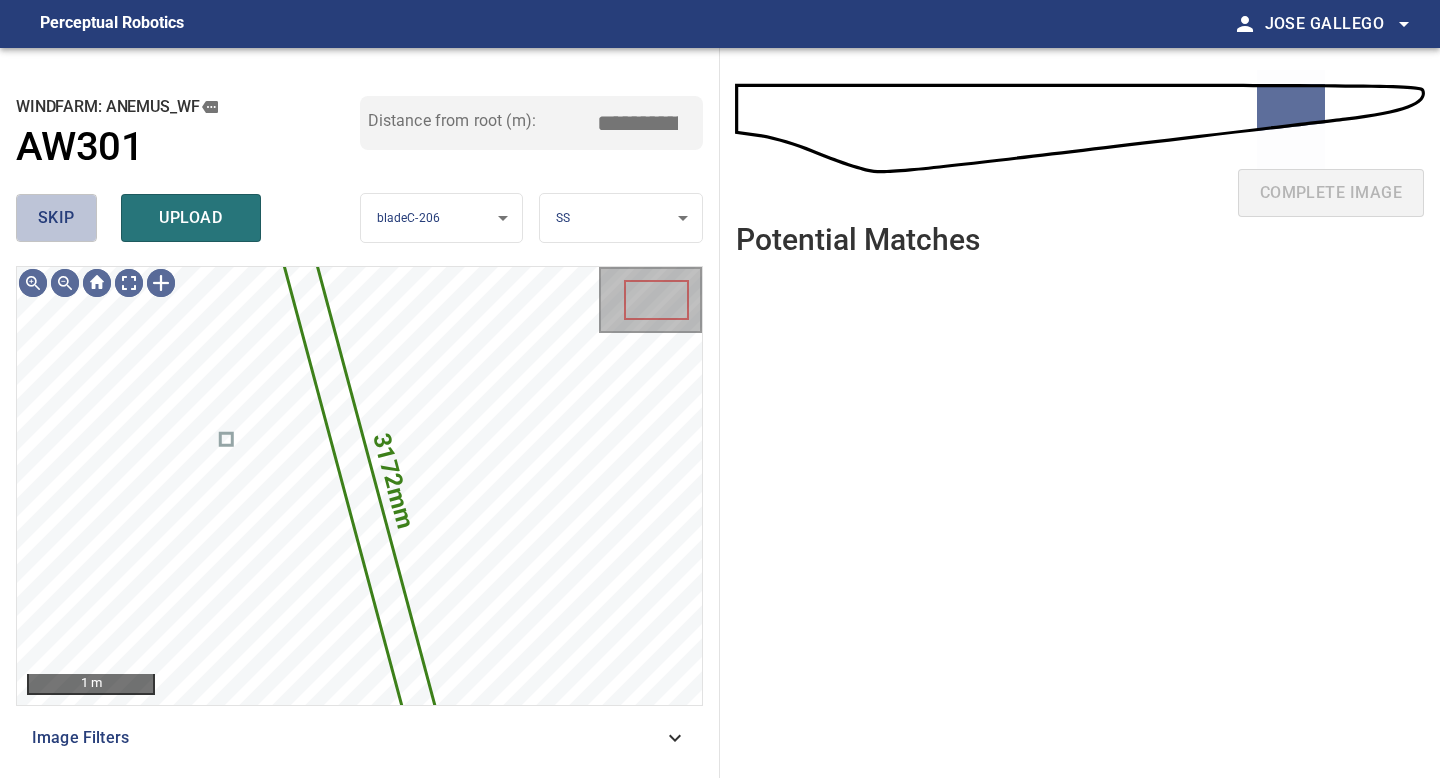 click on "skip" at bounding box center (56, 218) 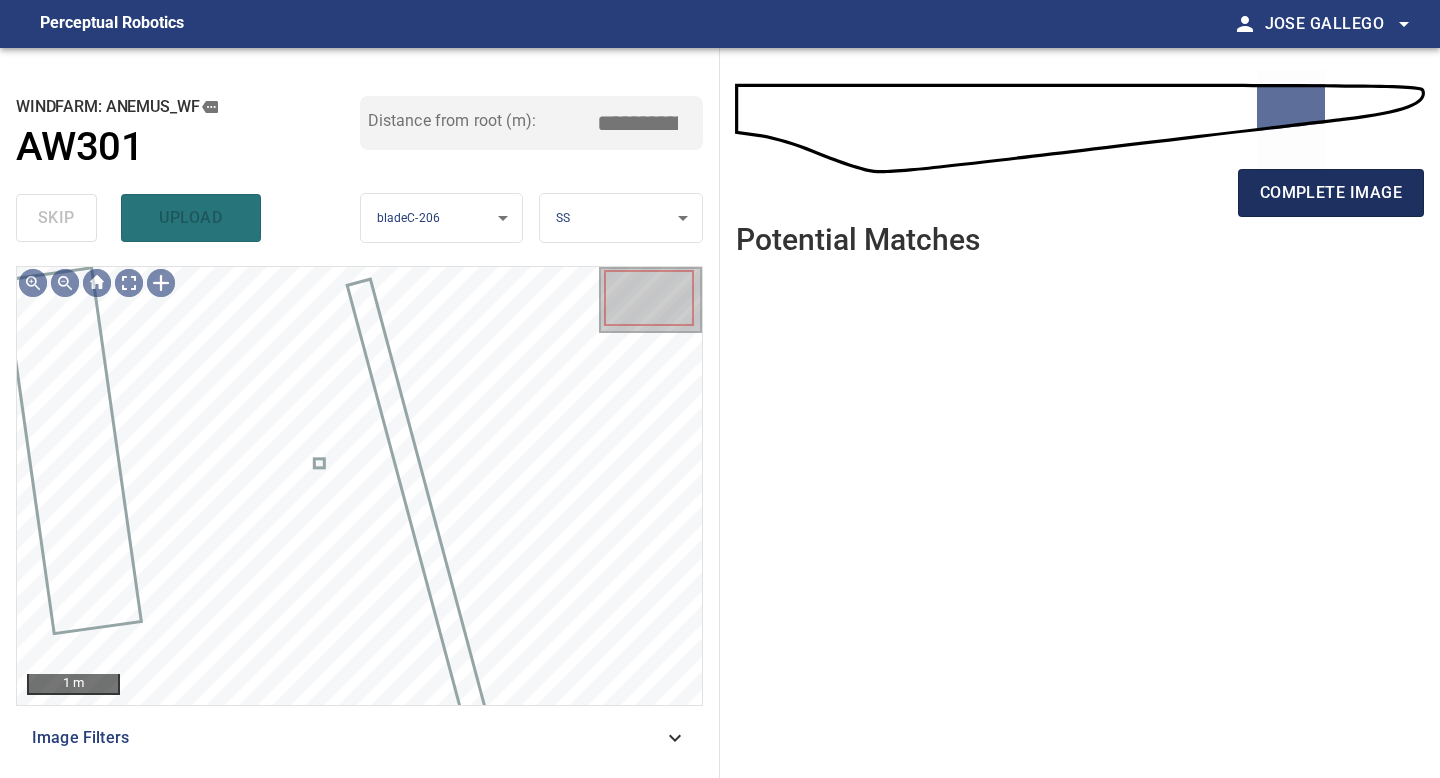 click on "complete image" at bounding box center (1331, 193) 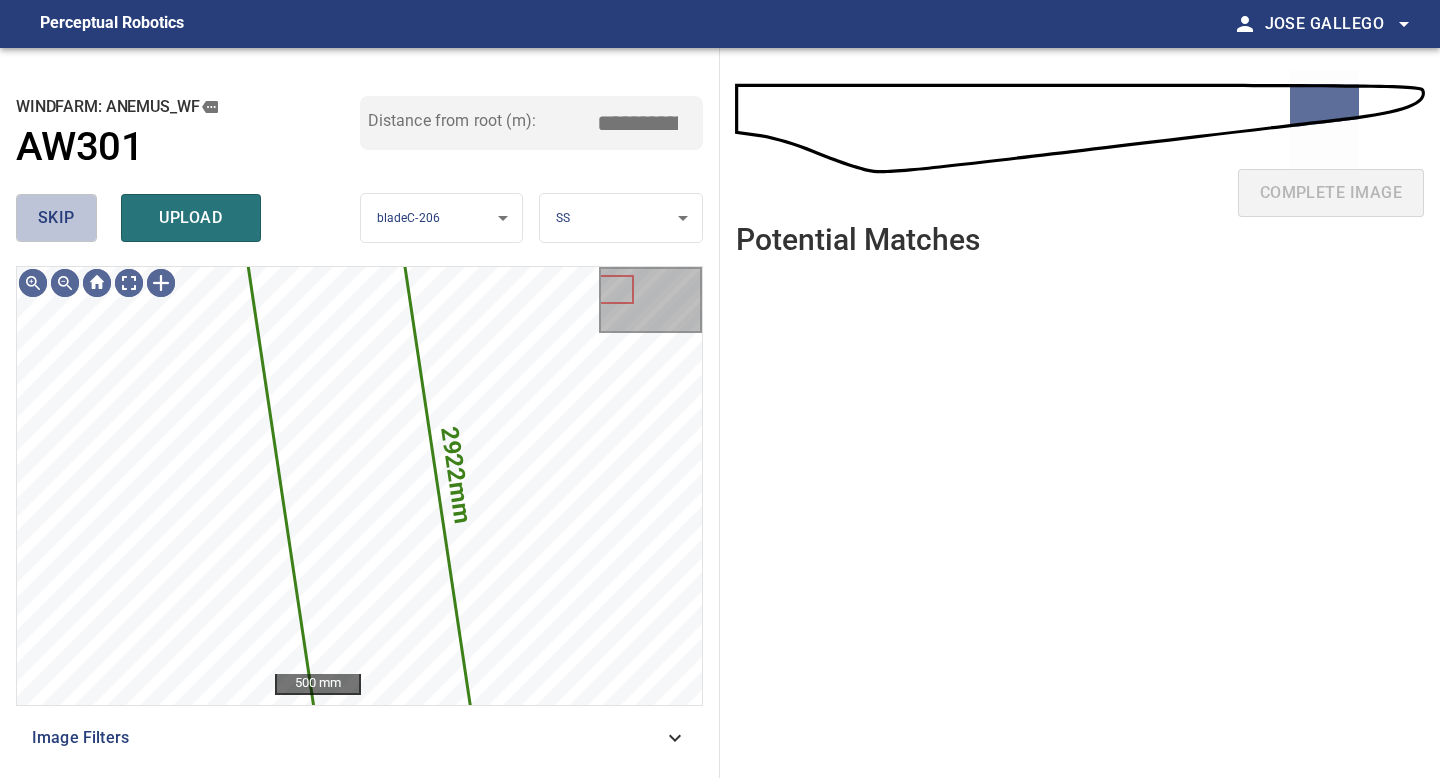 click on "skip" at bounding box center [56, 218] 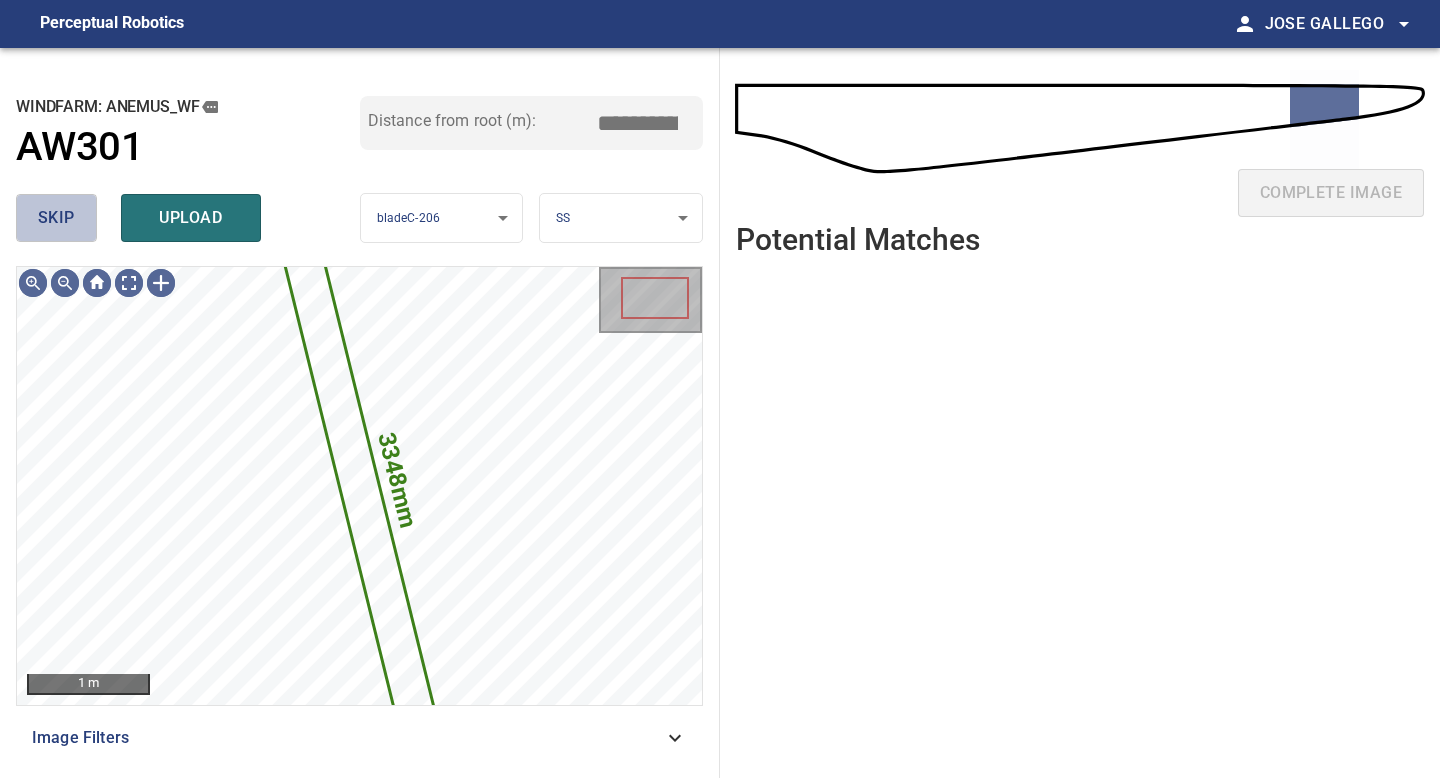 click on "skip" at bounding box center [56, 218] 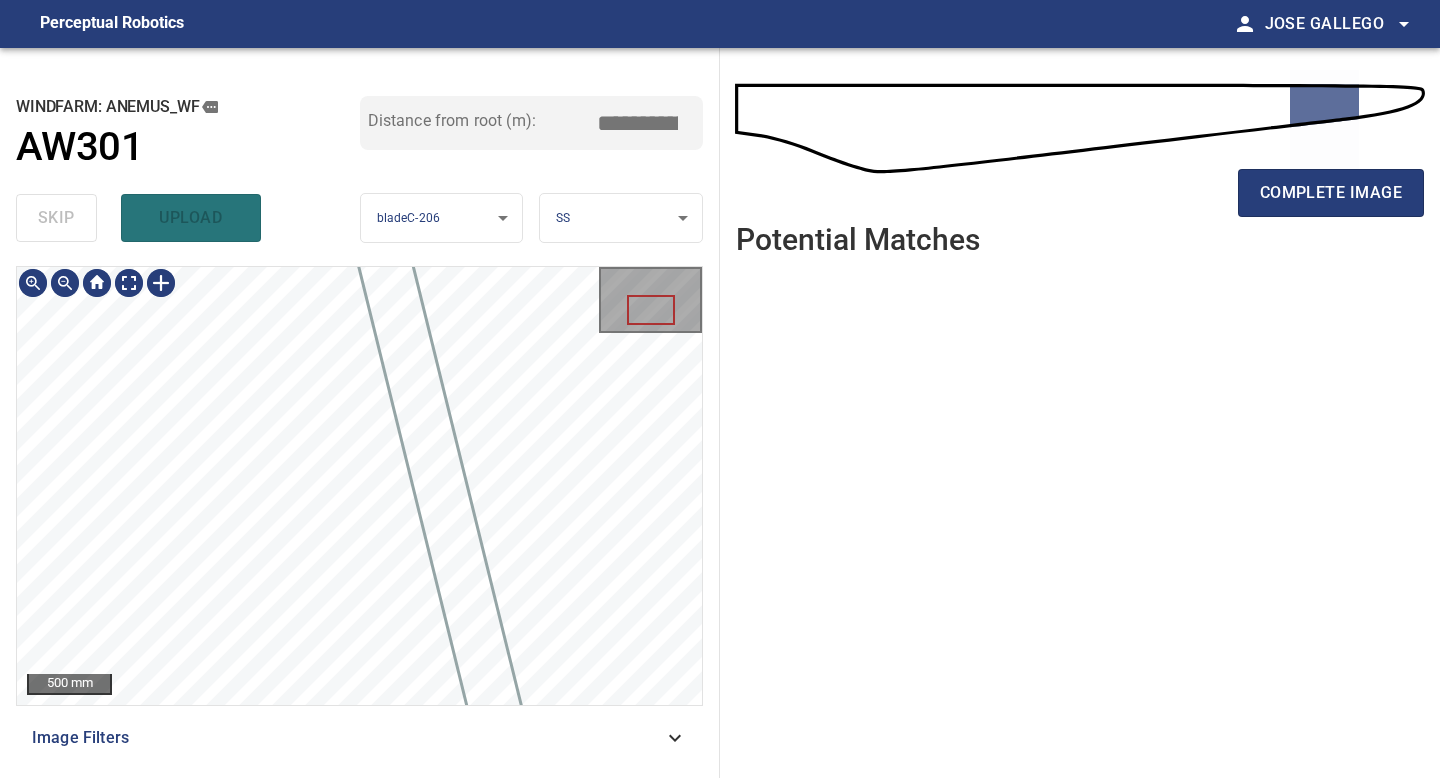 click on "**********" at bounding box center (360, 413) 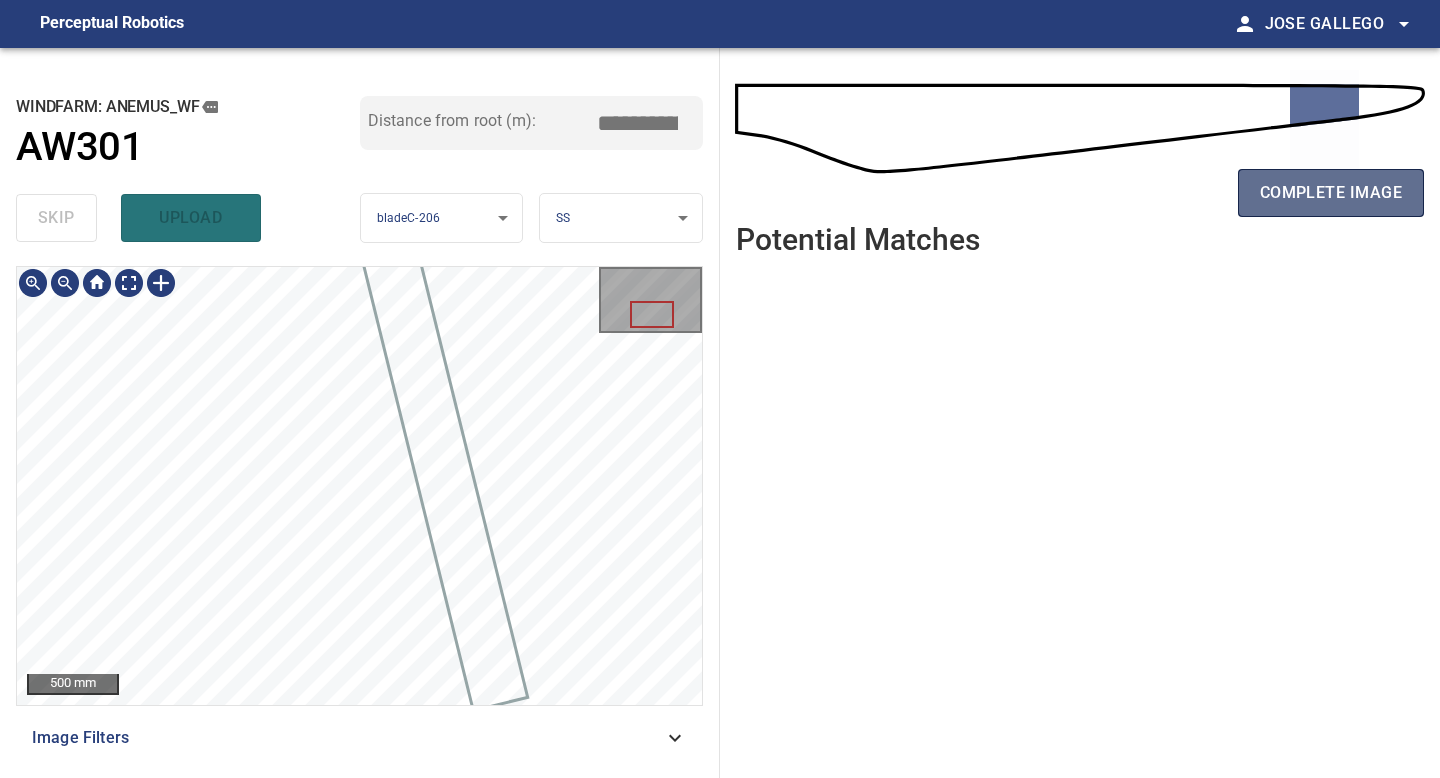 click on "complete image" at bounding box center [1331, 193] 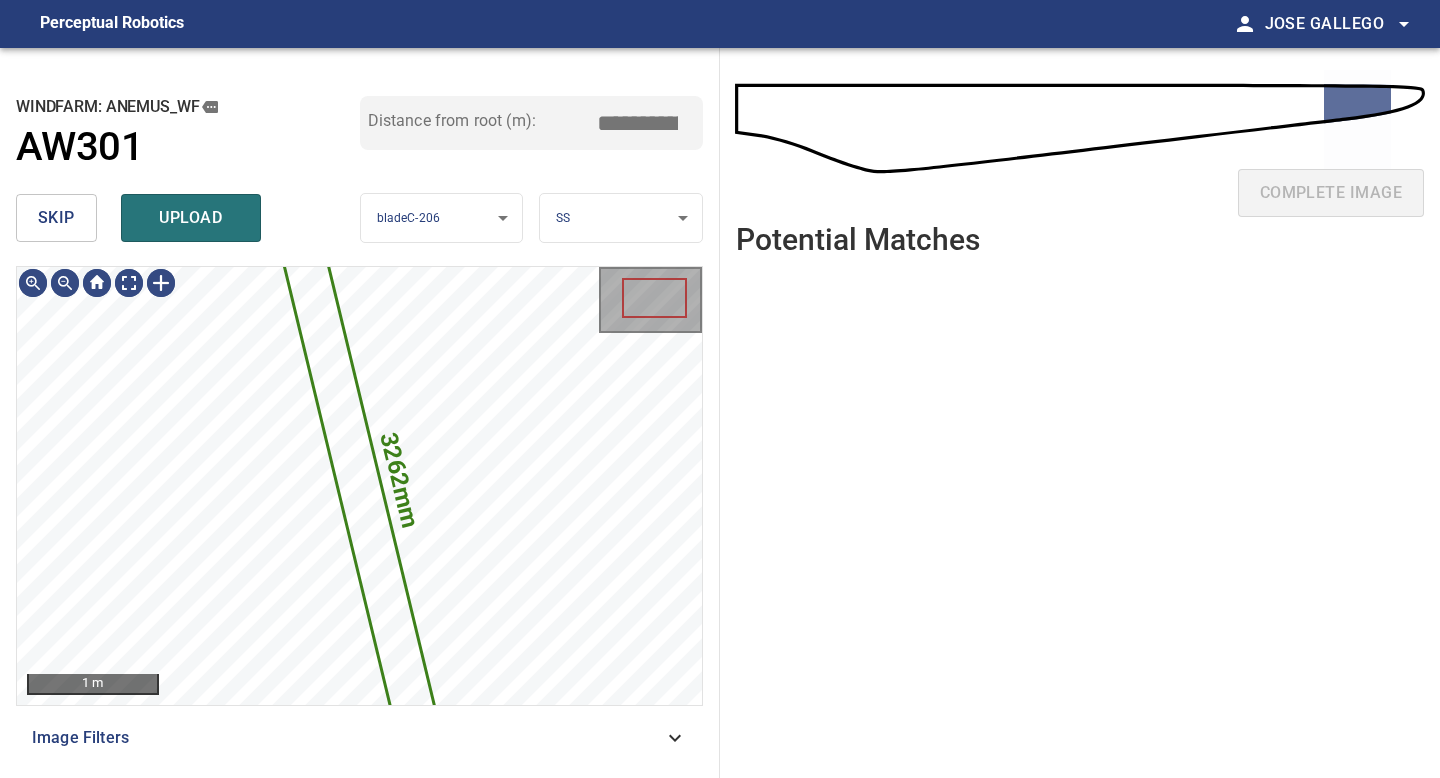 click on "**********" at bounding box center [720, 389] 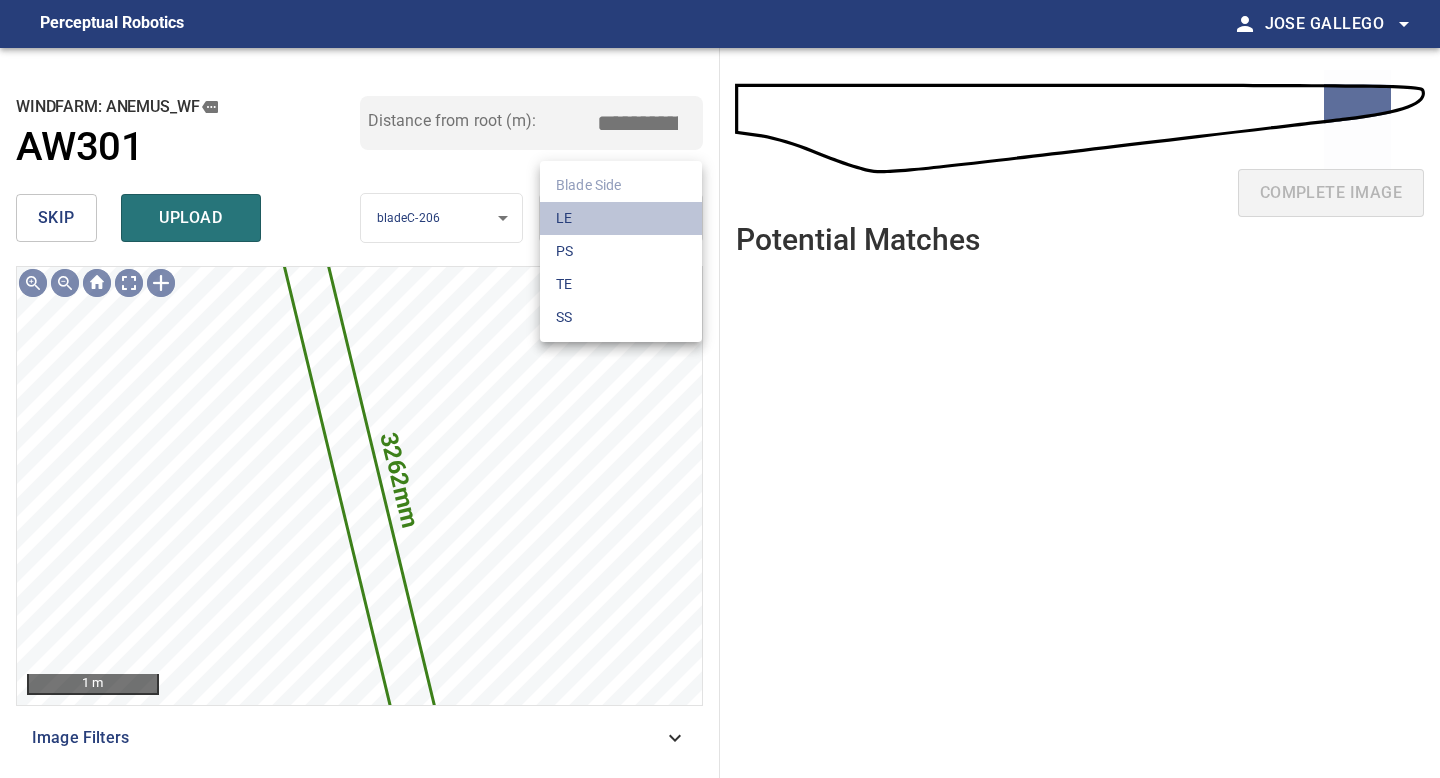 click on "LE" at bounding box center [621, 218] 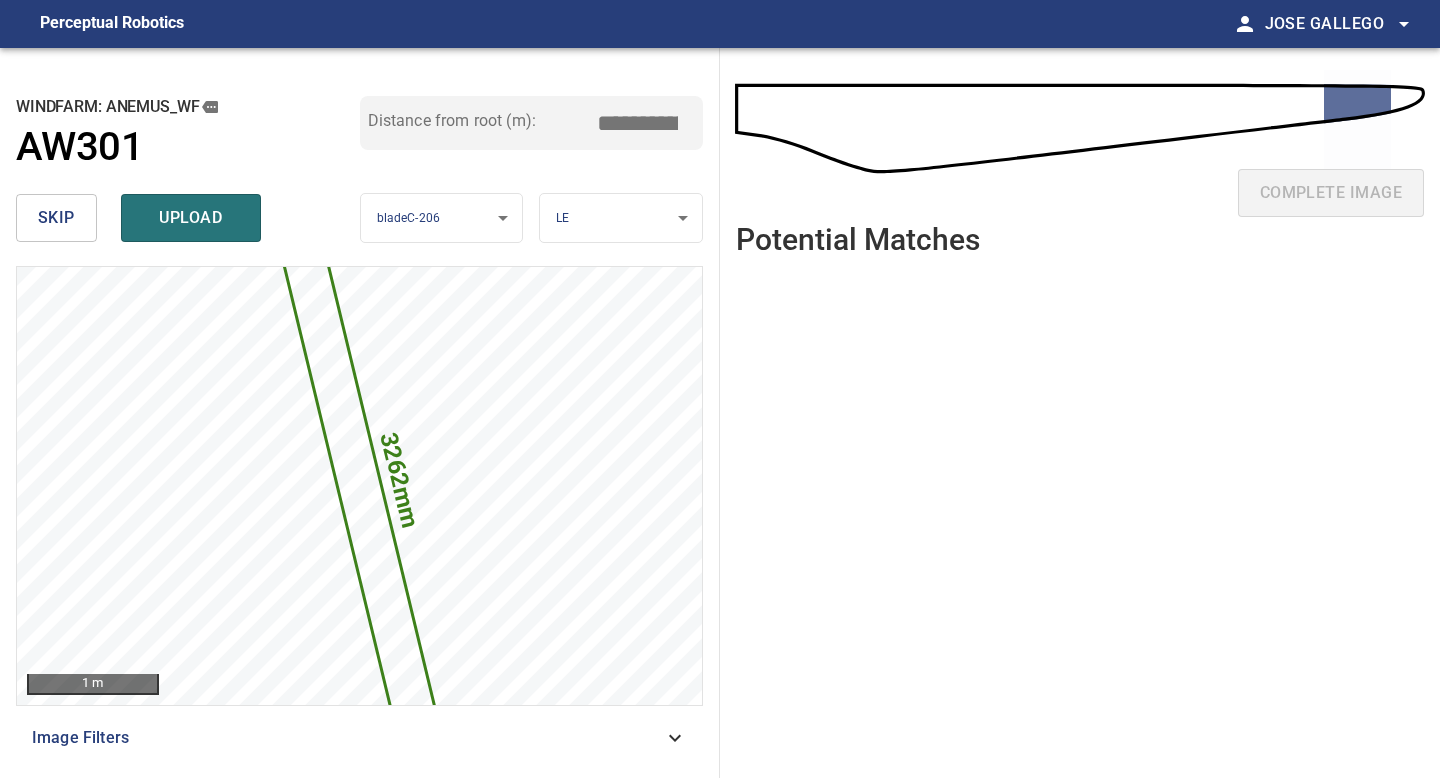 drag, startPoint x: 644, startPoint y: 122, endPoint x: 591, endPoint y: 122, distance: 53 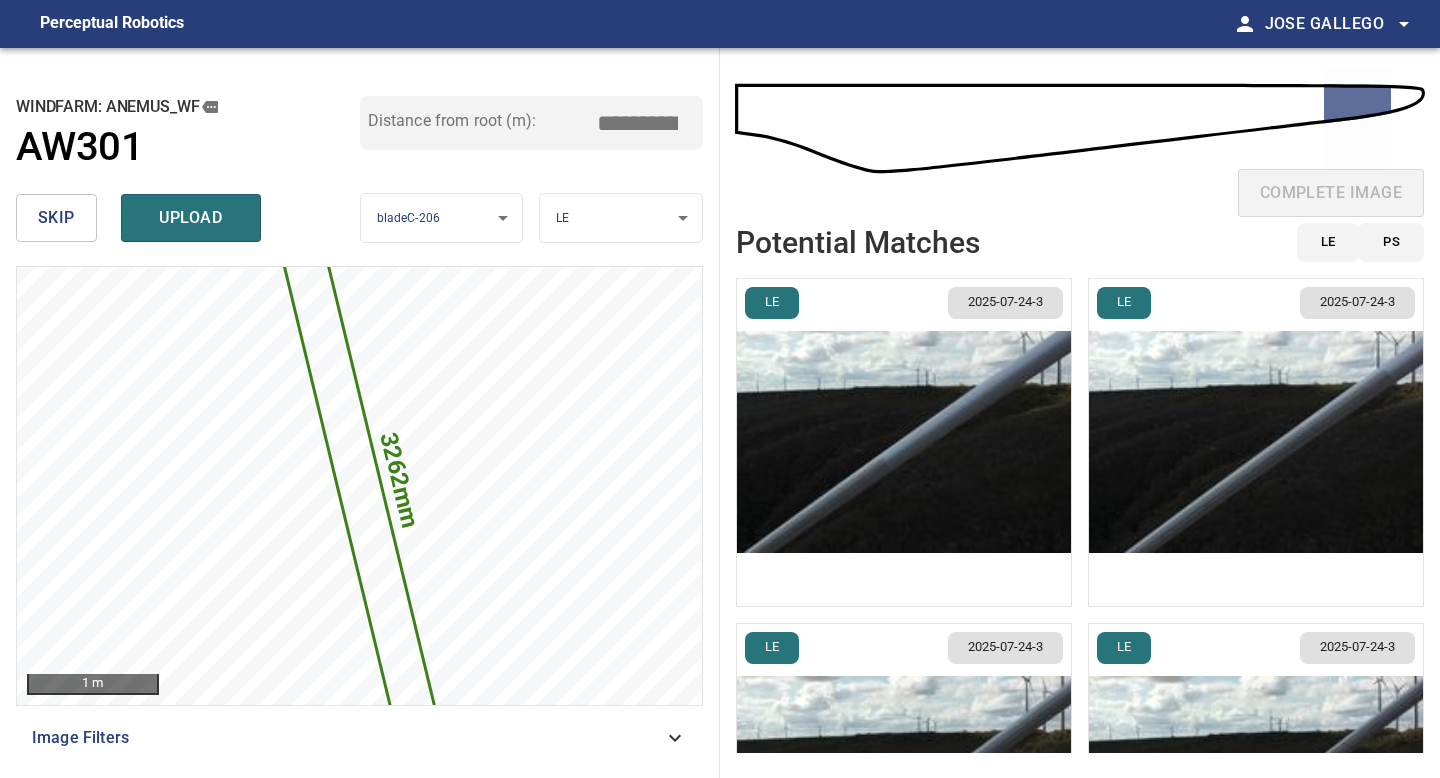 type on "*****" 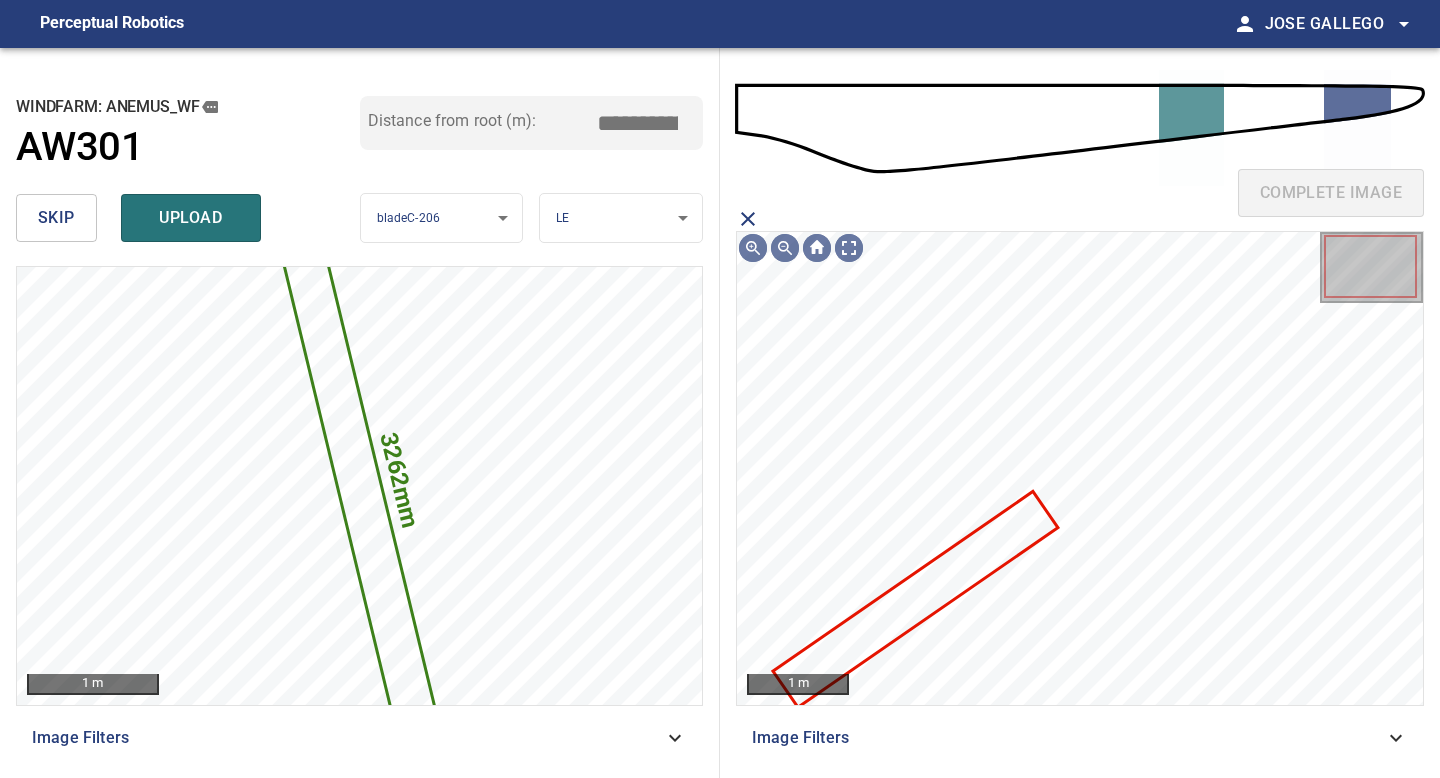click 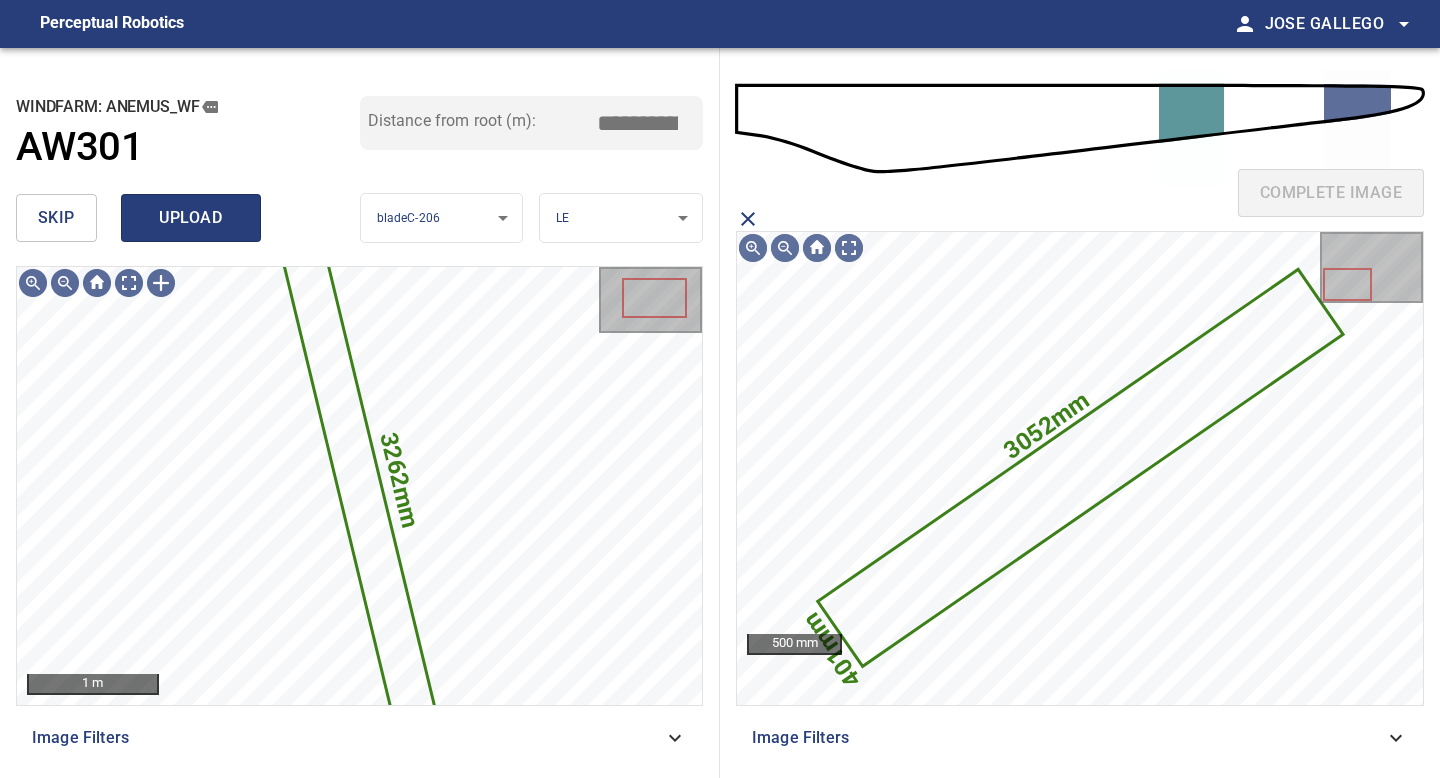 click on "upload" at bounding box center (191, 218) 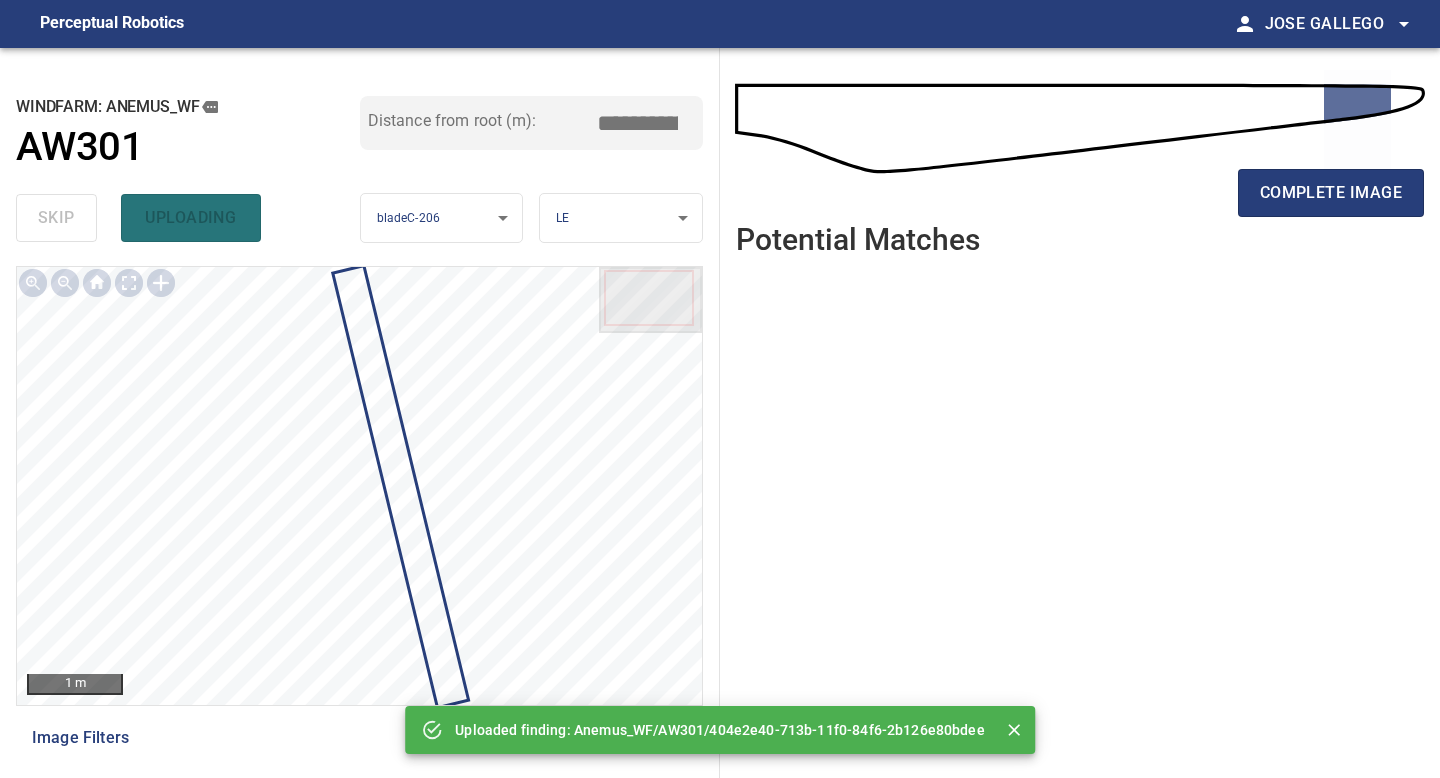 click on "complete image" at bounding box center (1080, 201) 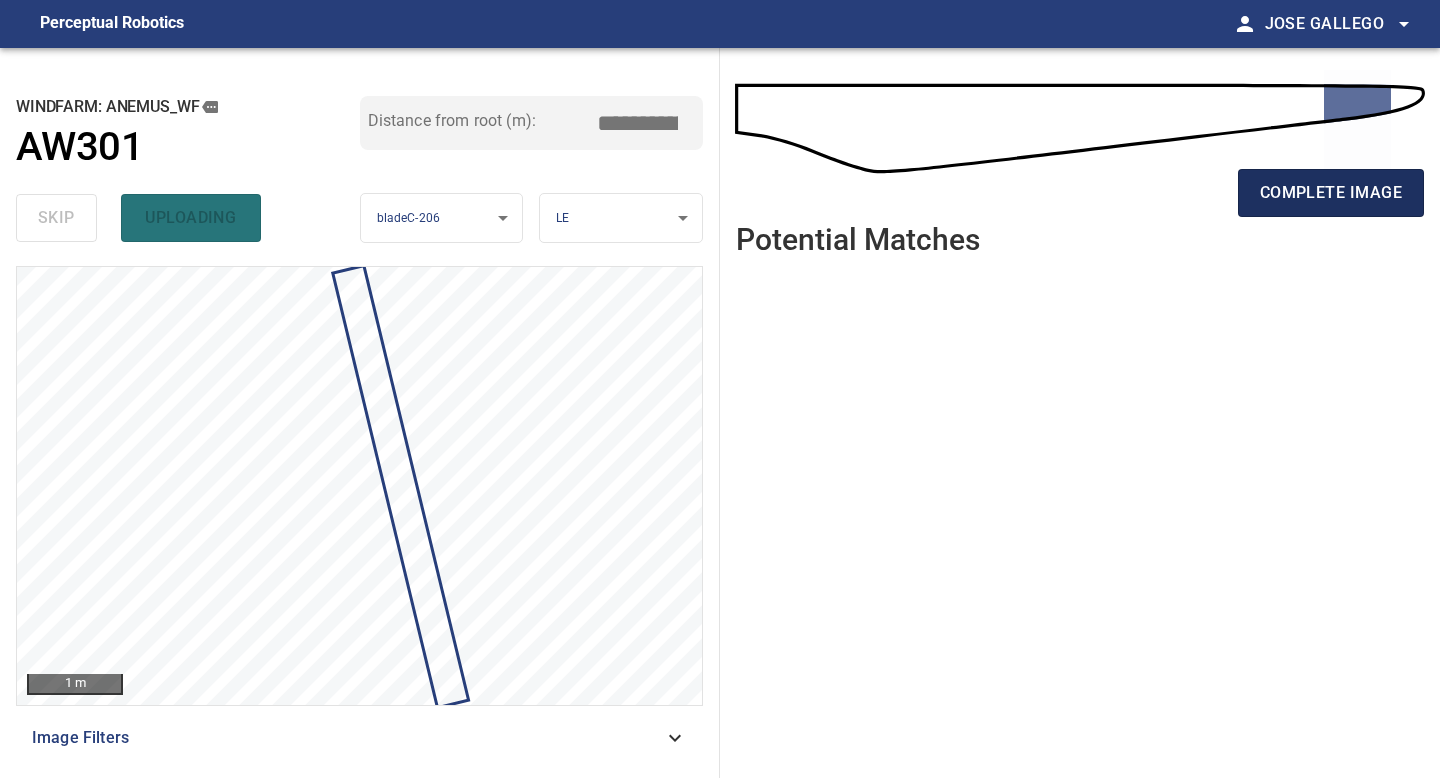 click on "complete image" at bounding box center [1331, 193] 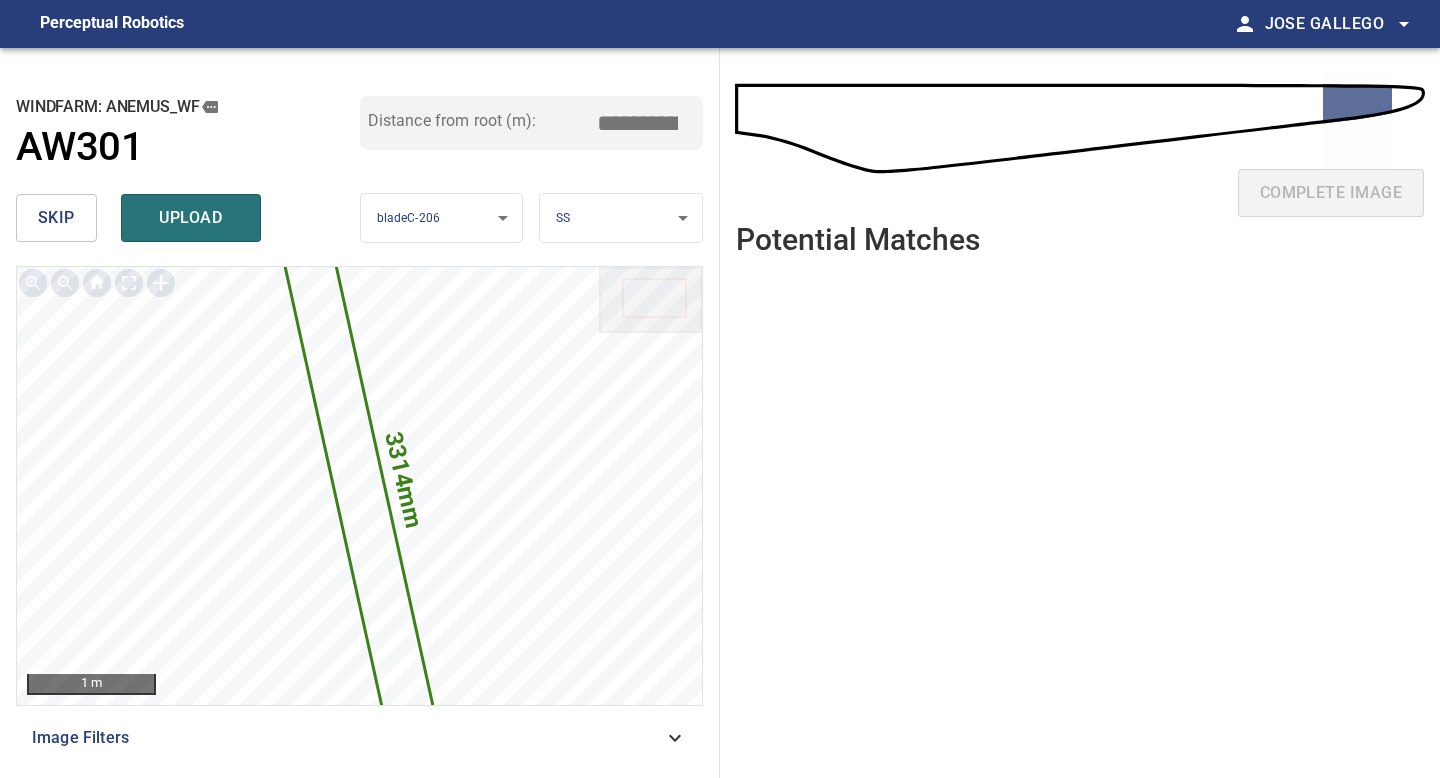 click on "**********" at bounding box center (720, 389) 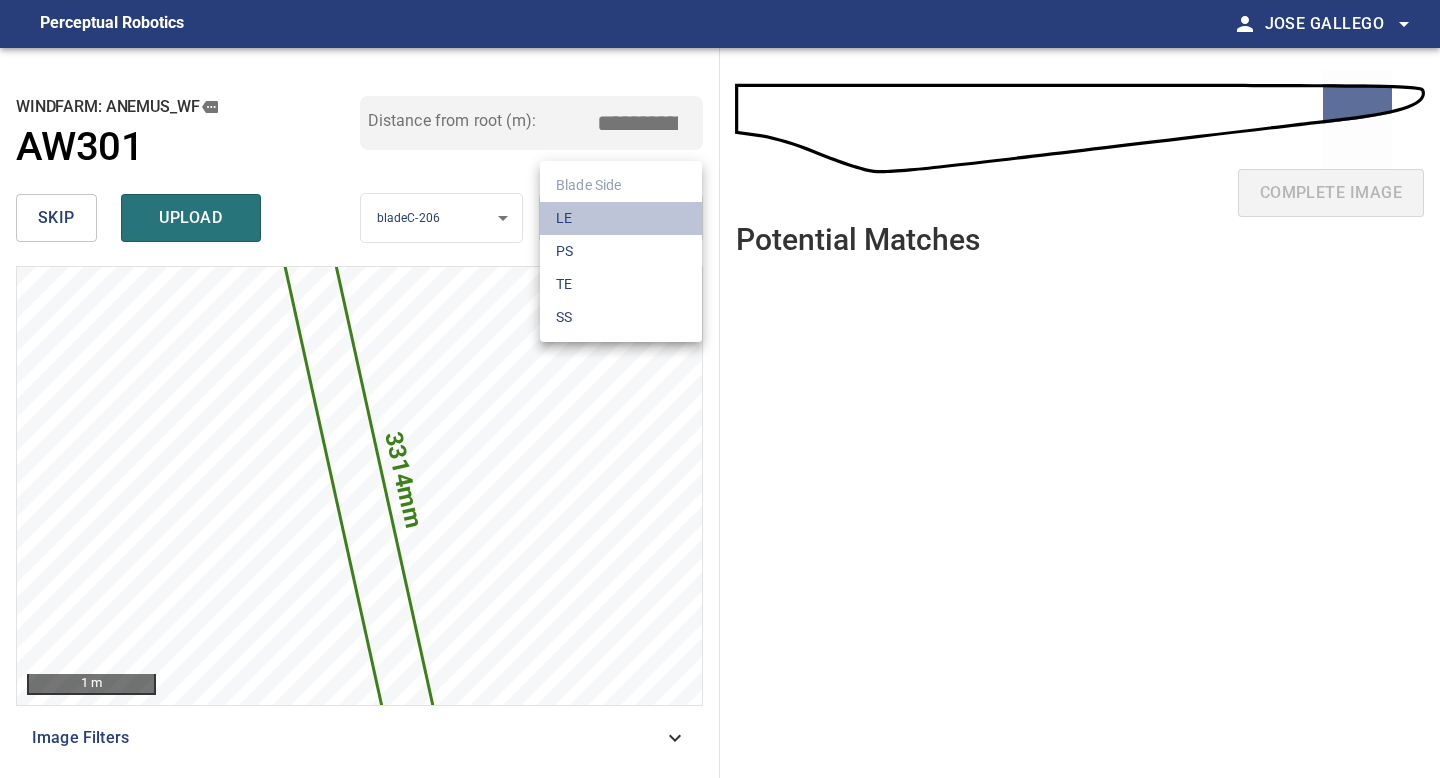 click on "LE" at bounding box center [621, 218] 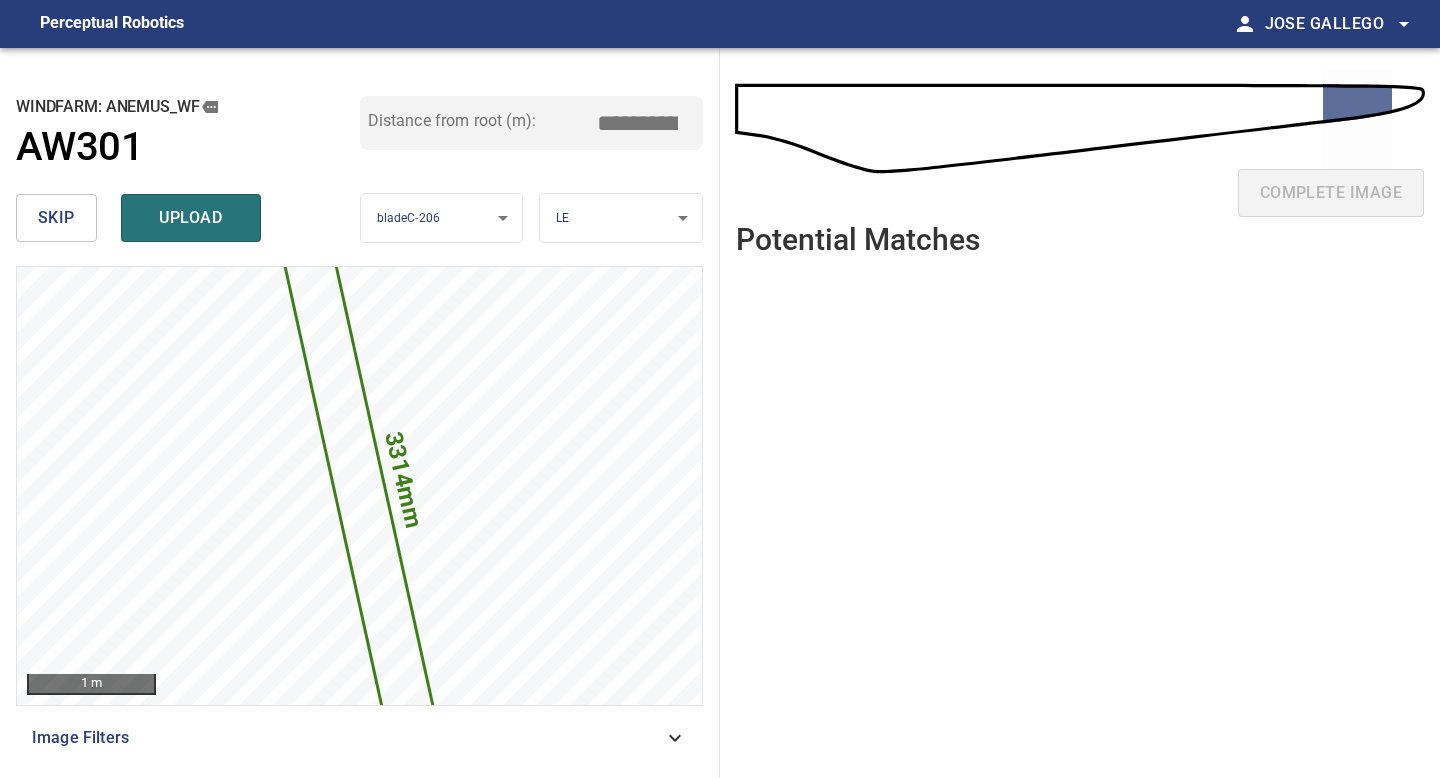 drag, startPoint x: 643, startPoint y: 120, endPoint x: 393, endPoint y: 120, distance: 250 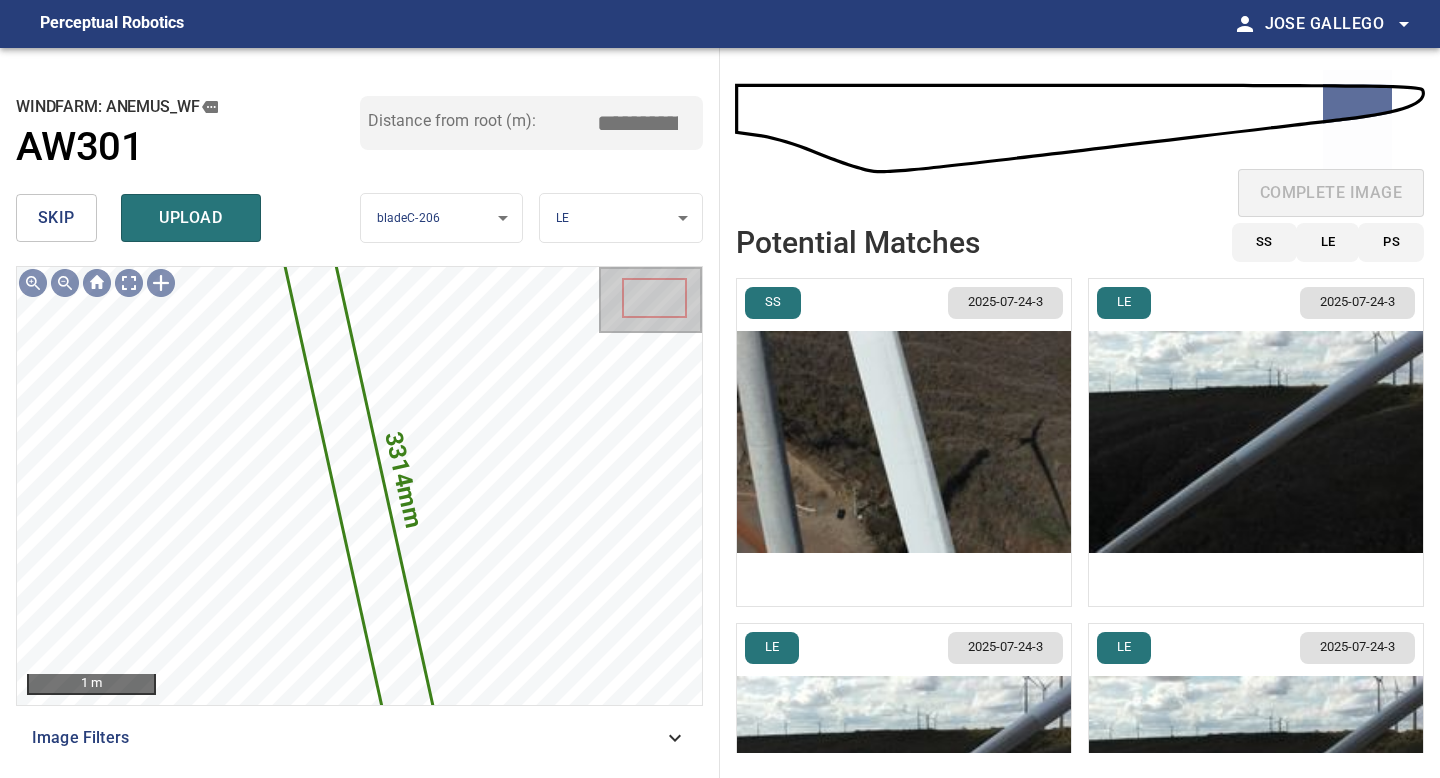 type on "*****" 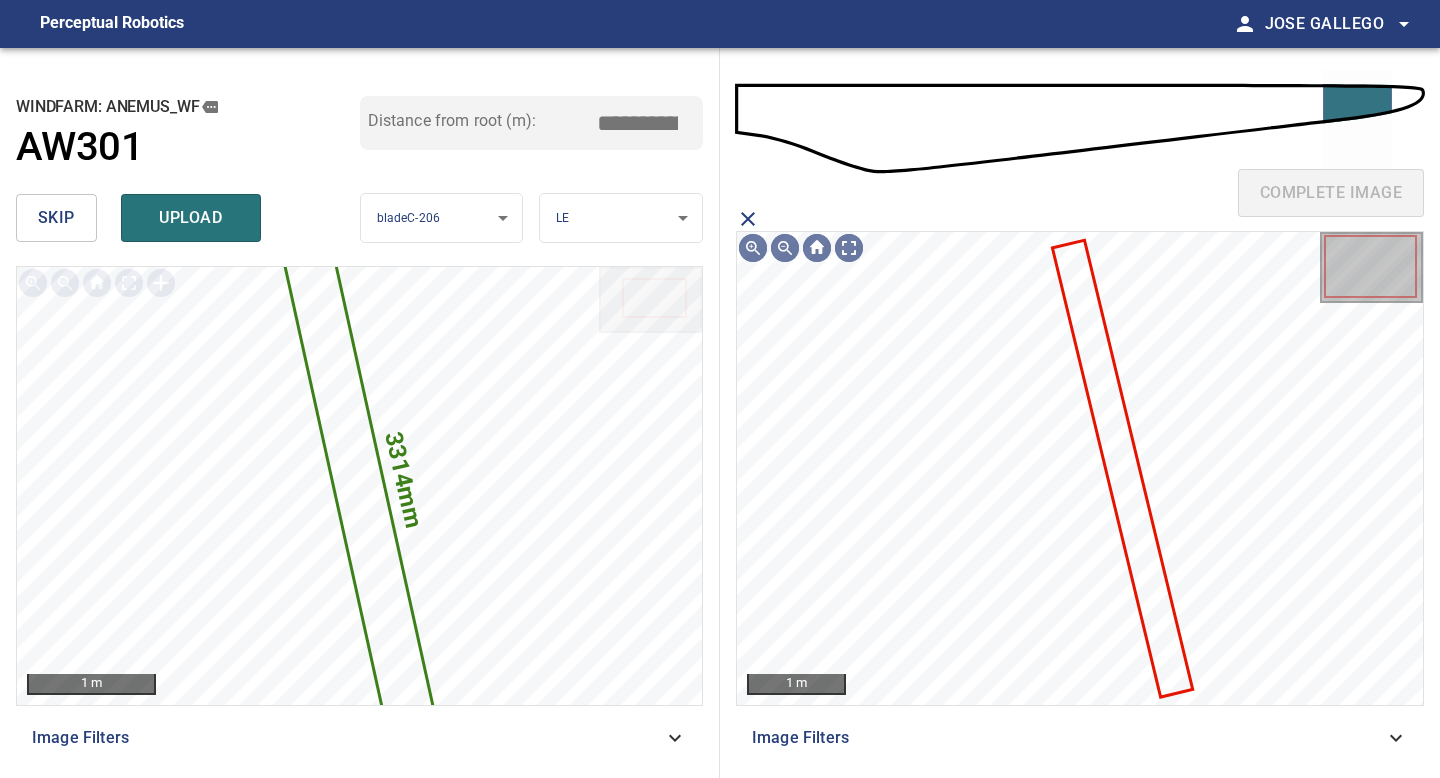 click 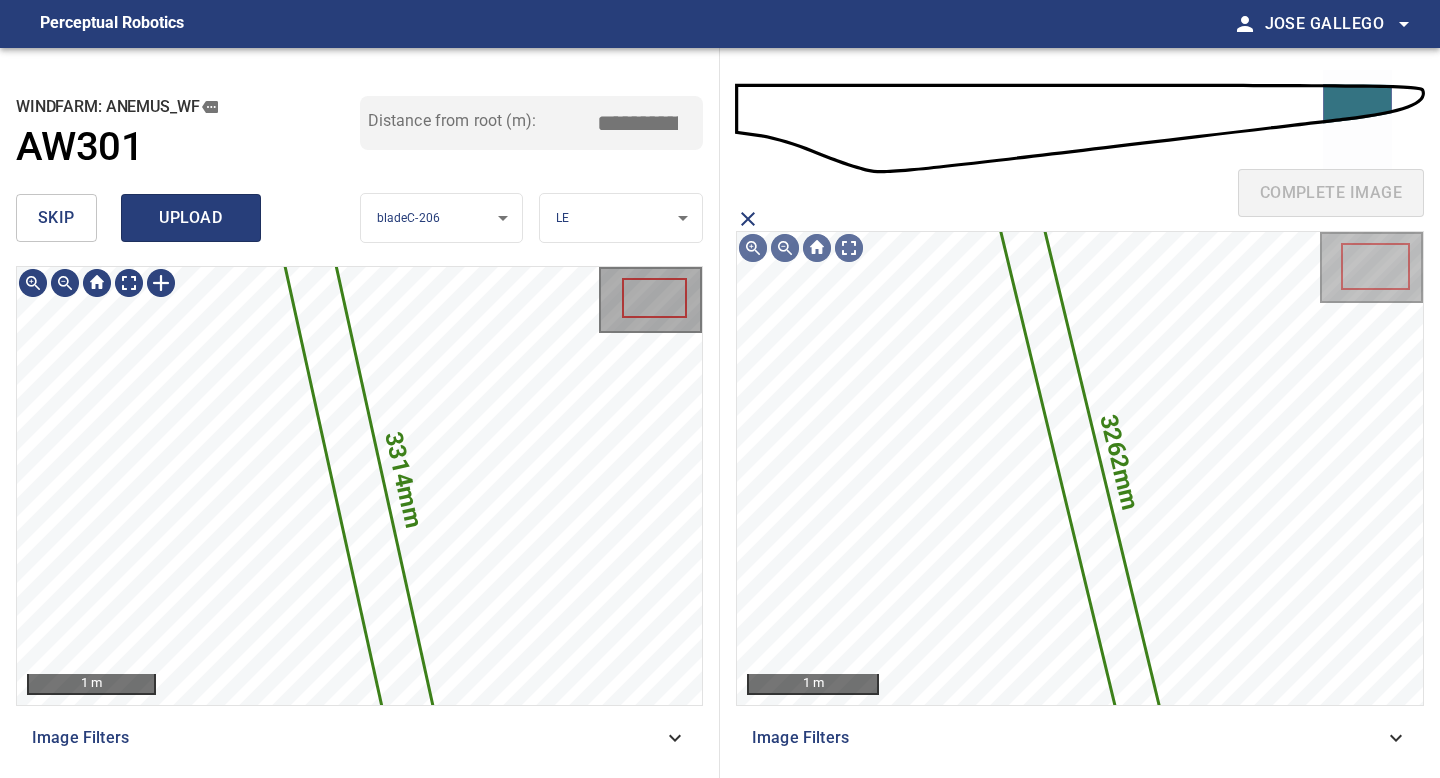 click on "upload" at bounding box center [191, 218] 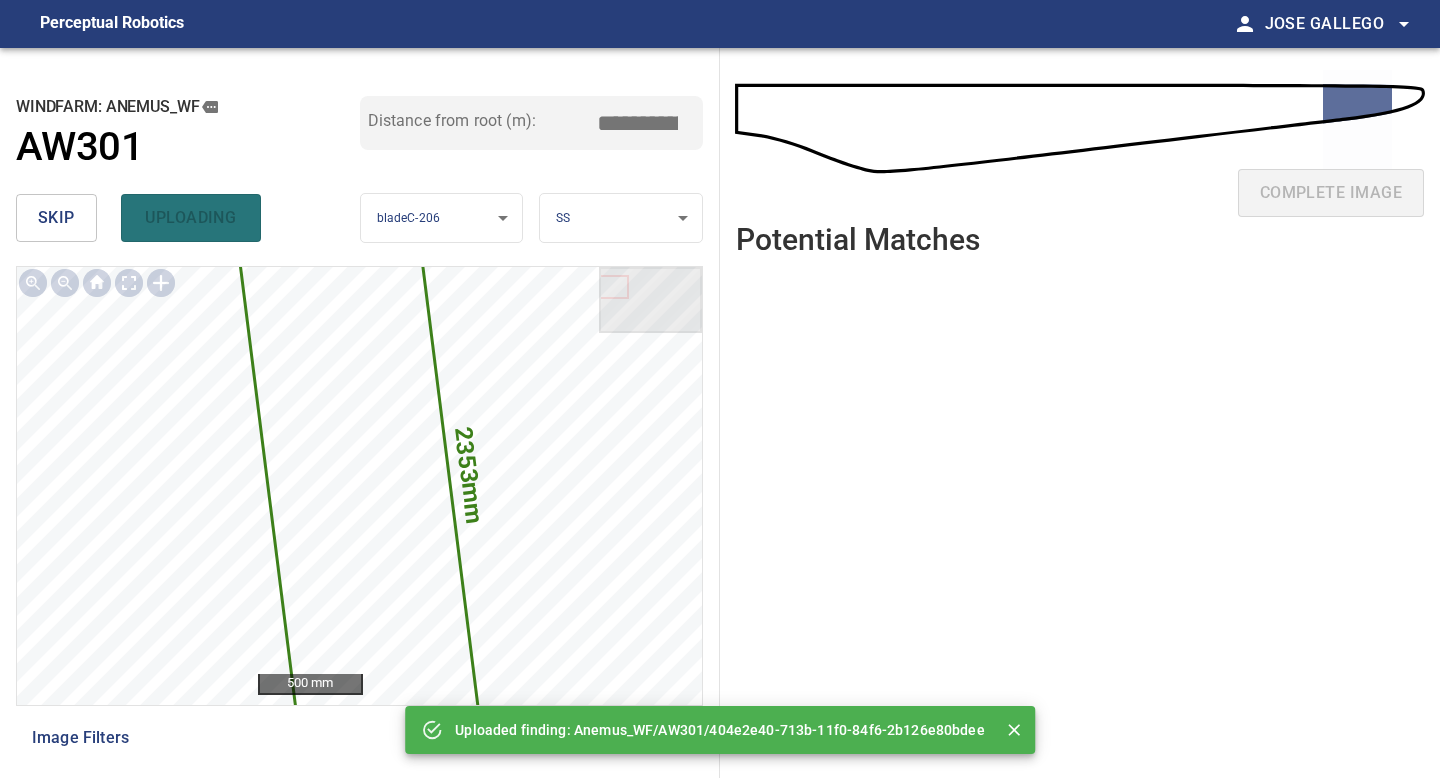 click on "skip" at bounding box center (56, 218) 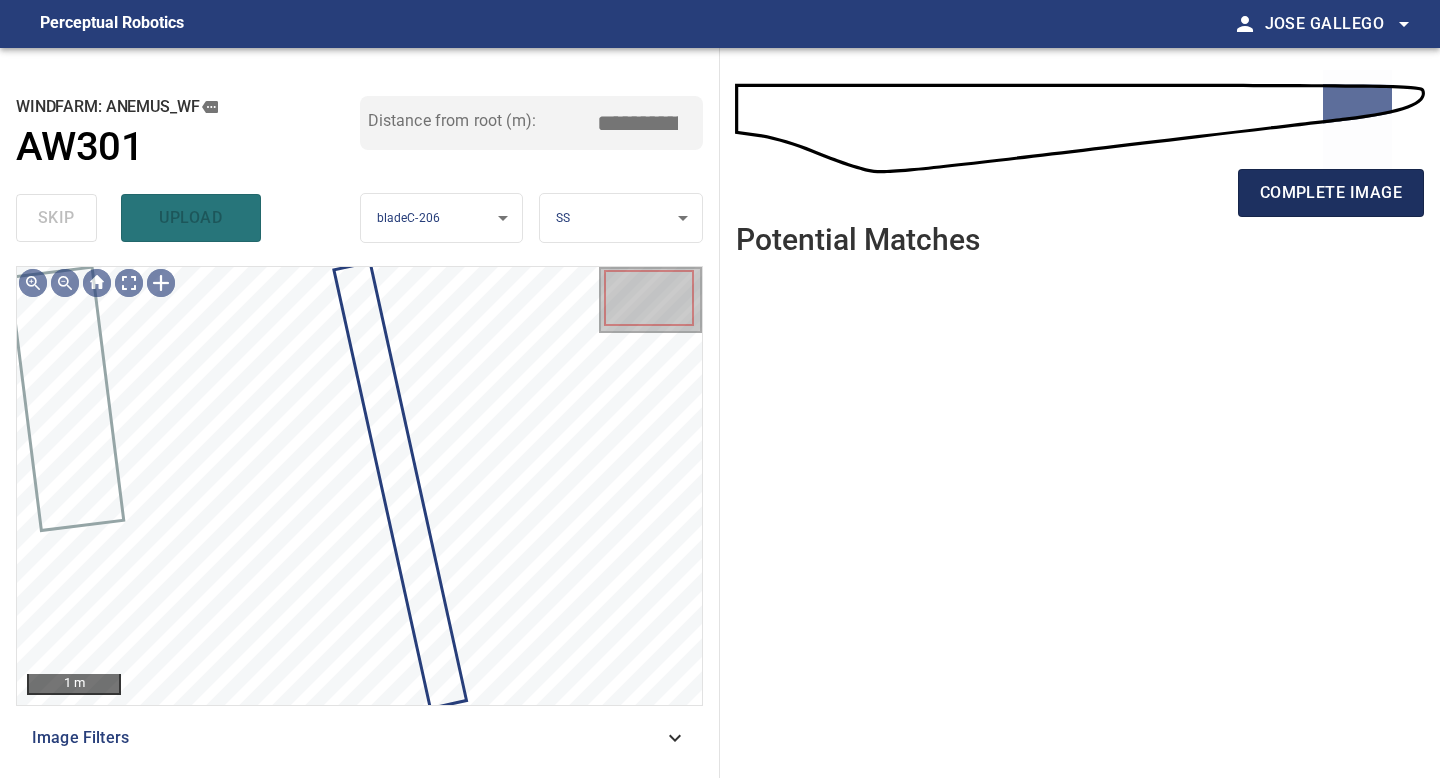 click on "complete image" at bounding box center [1331, 193] 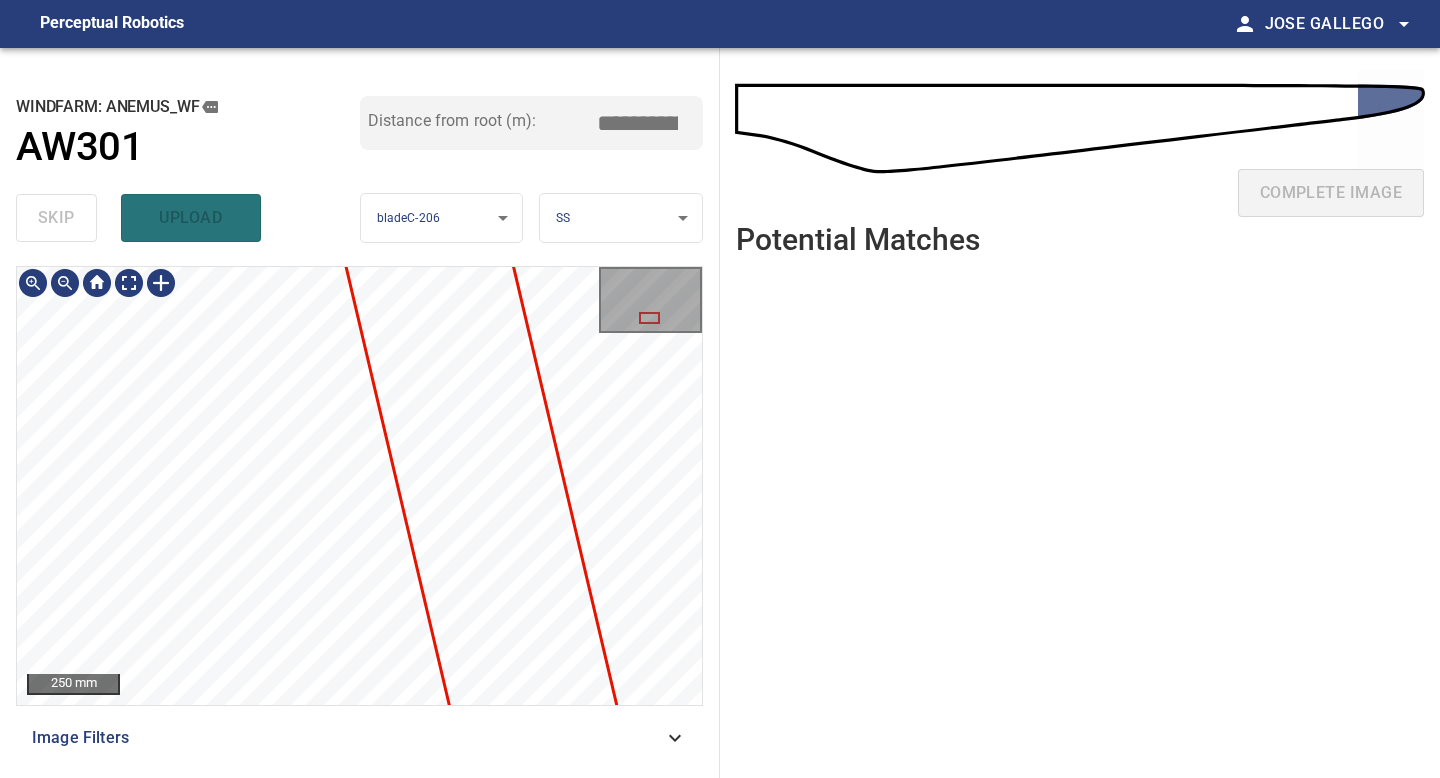 click on "**********" at bounding box center [360, 413] 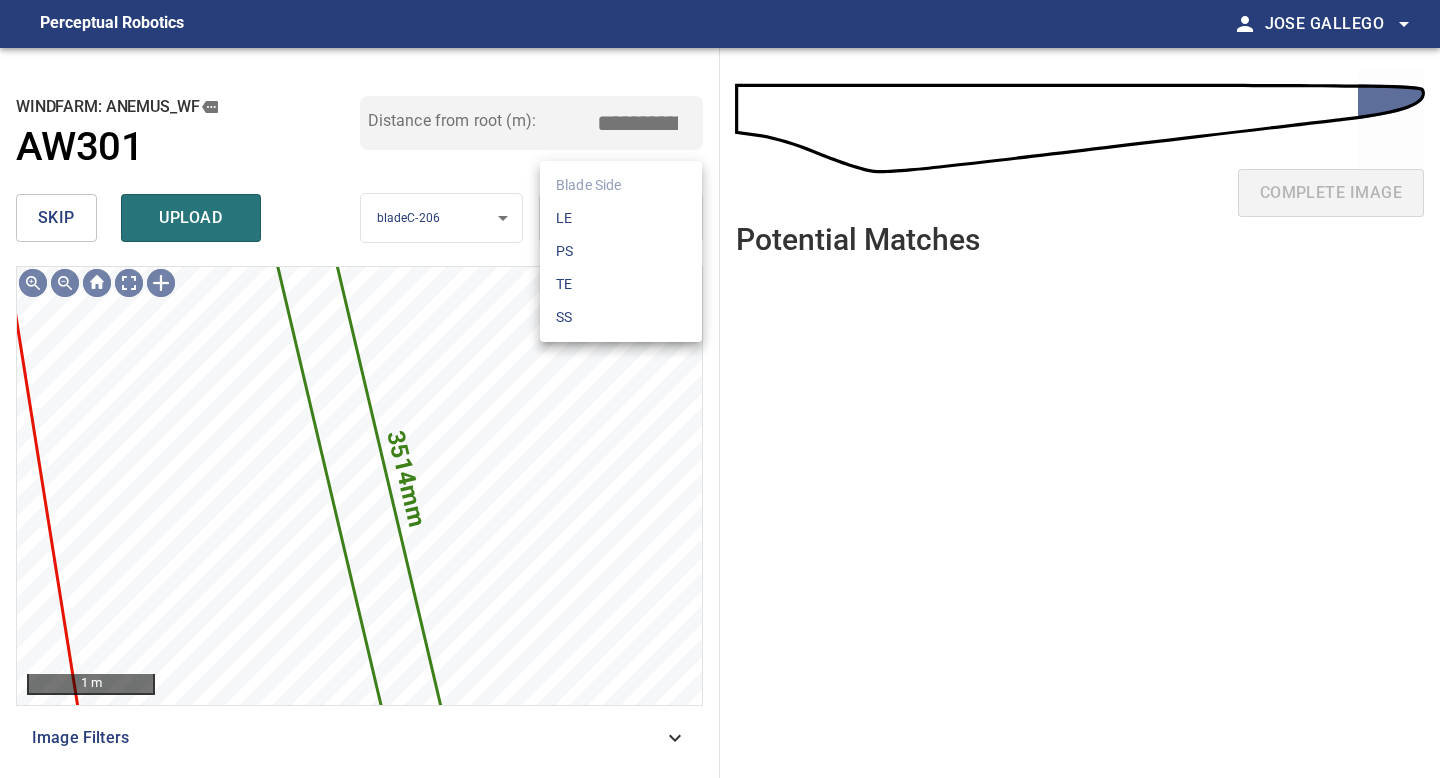 click on "**********" at bounding box center (720, 389) 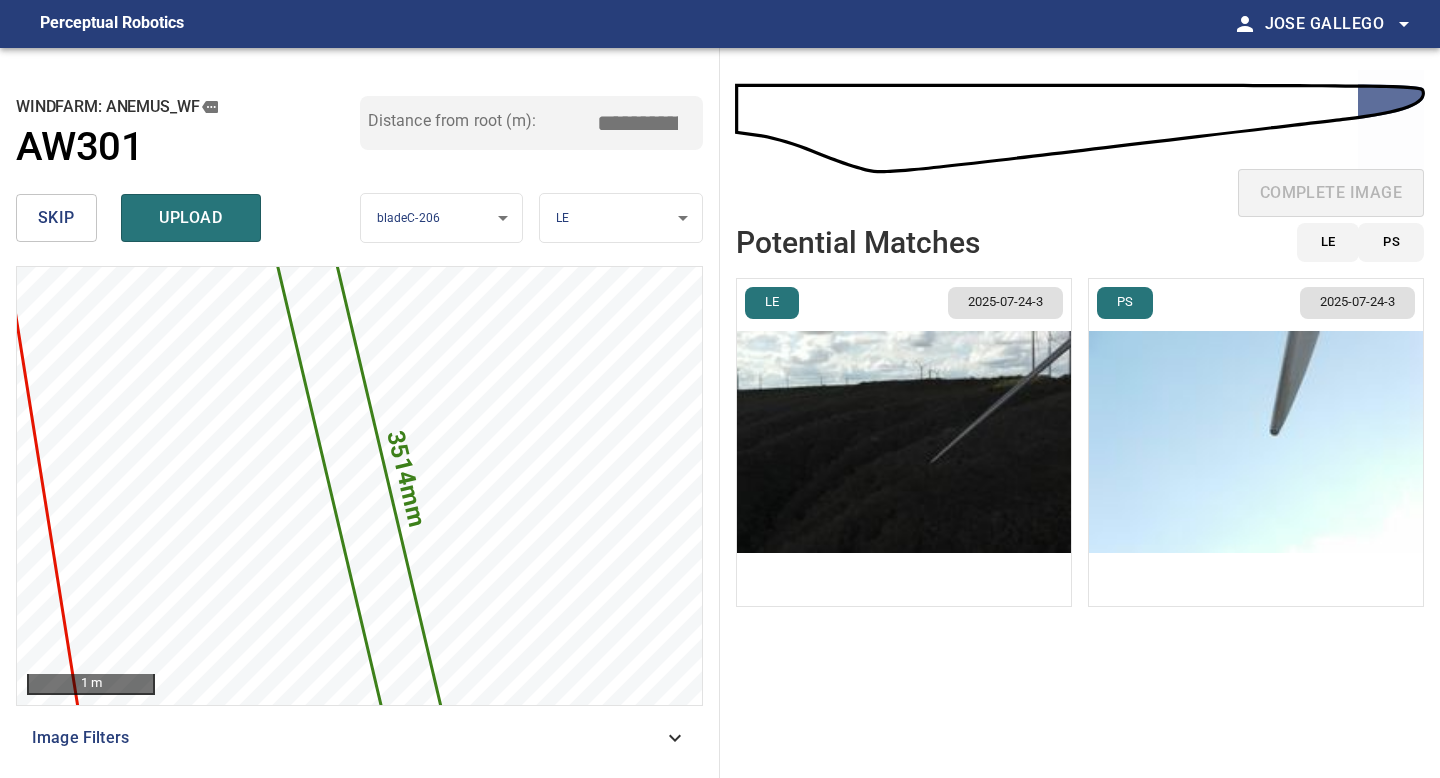 drag, startPoint x: 642, startPoint y: 115, endPoint x: 487, endPoint y: 106, distance: 155.26108 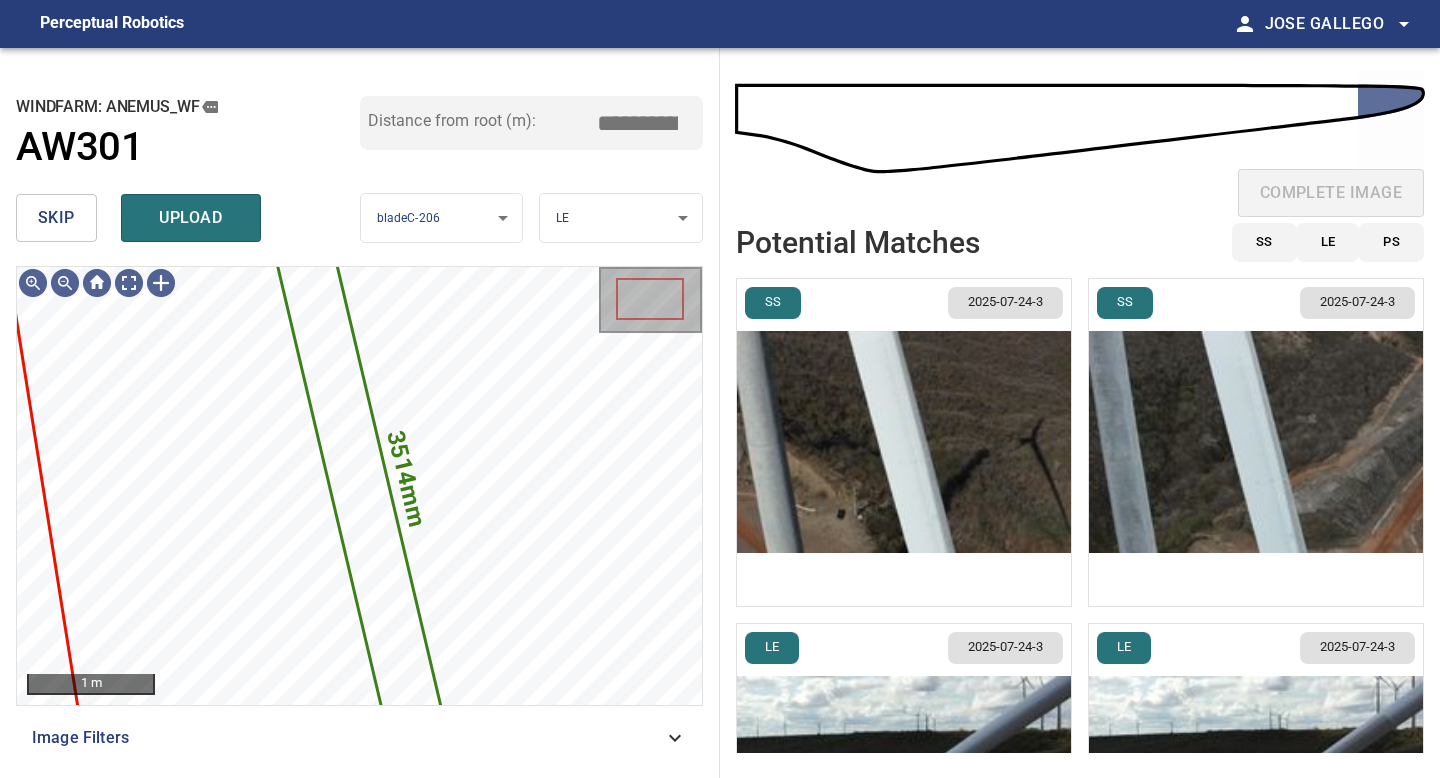 type on "*****" 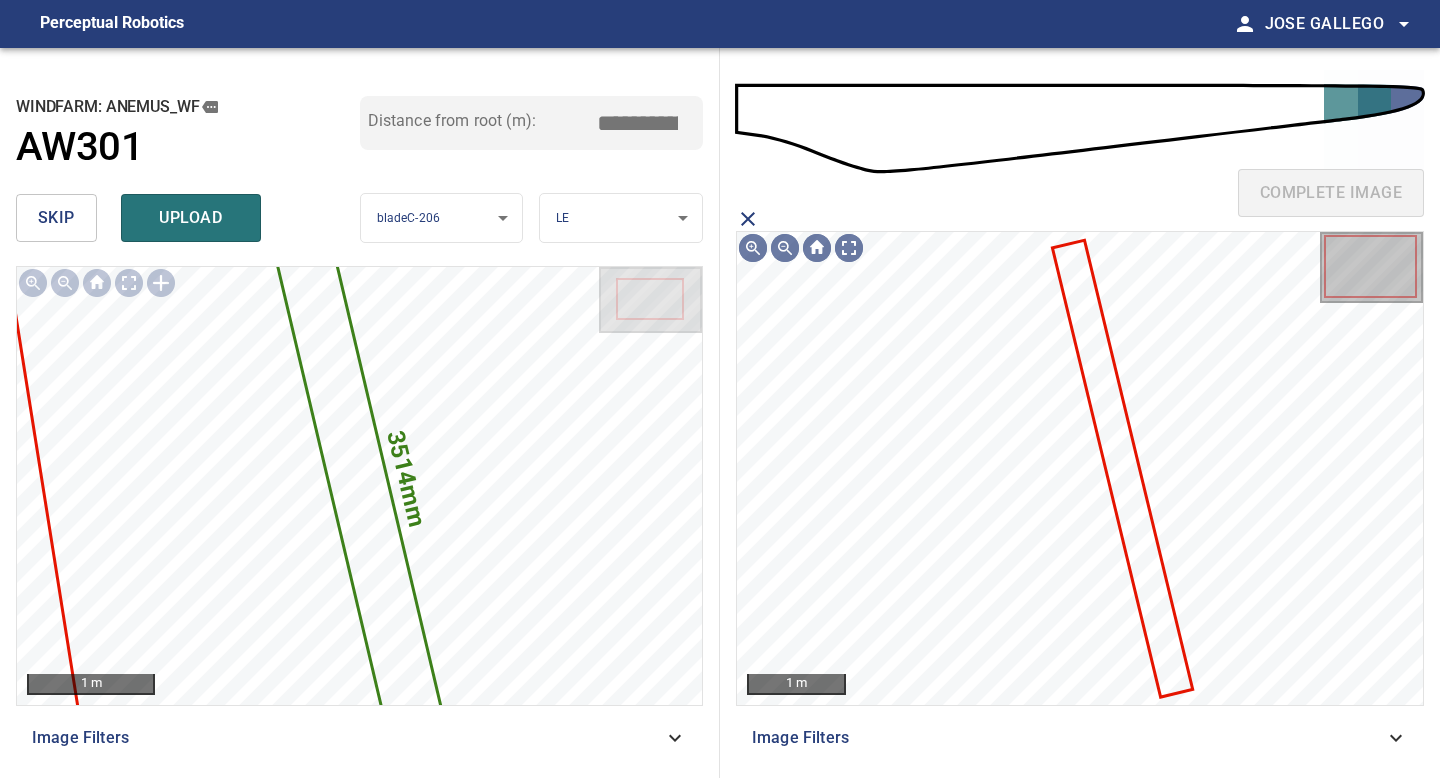 click 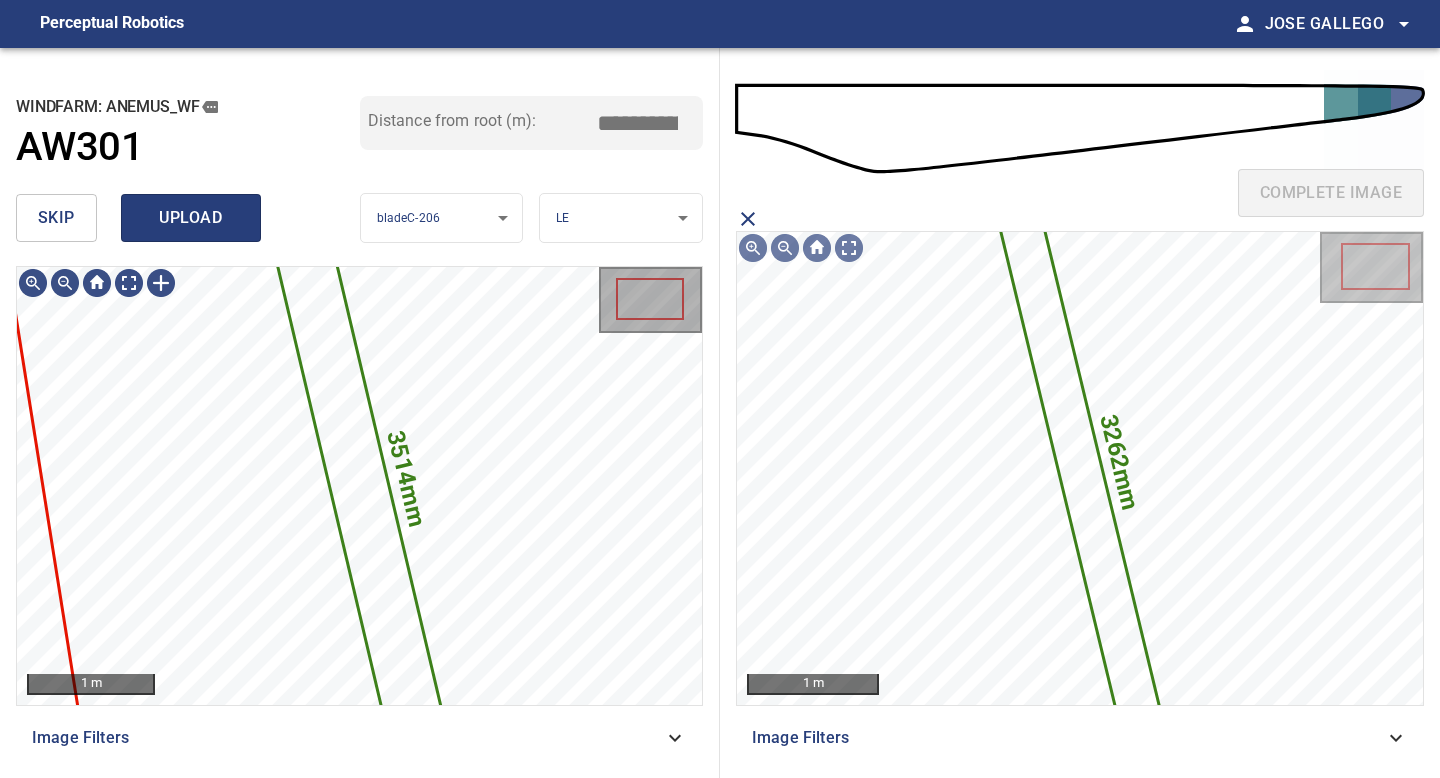 click on "upload" at bounding box center (191, 218) 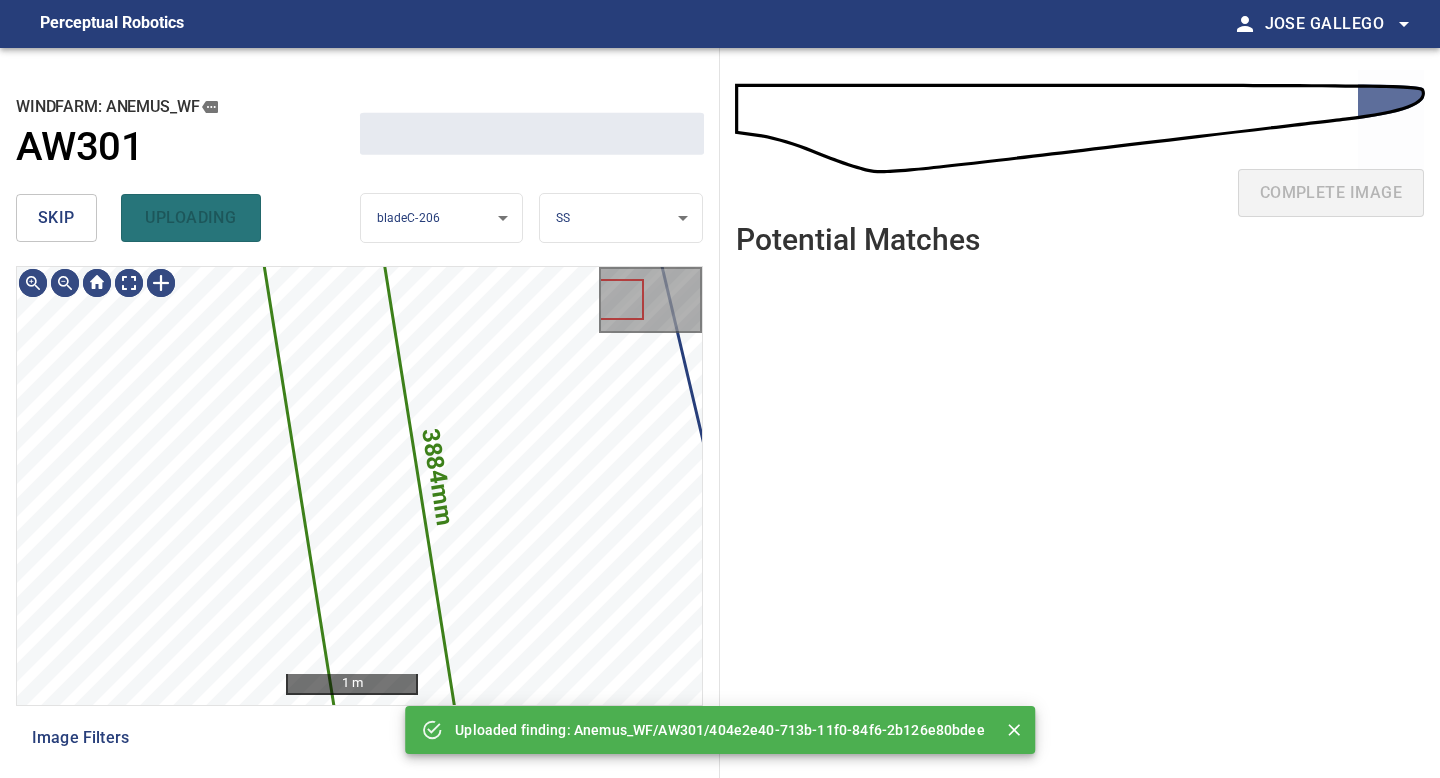 click on "skip" at bounding box center [56, 218] 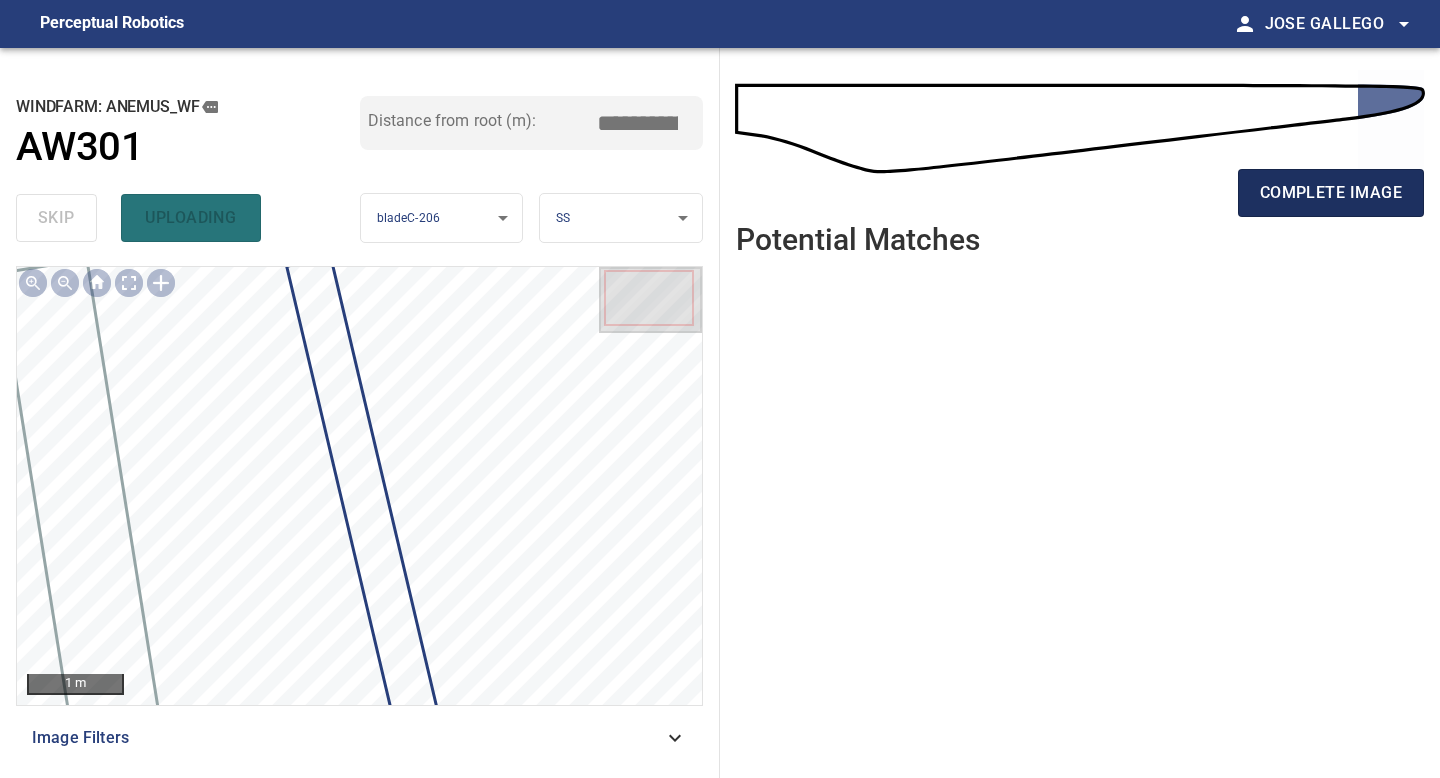 click on "complete image" at bounding box center [1331, 193] 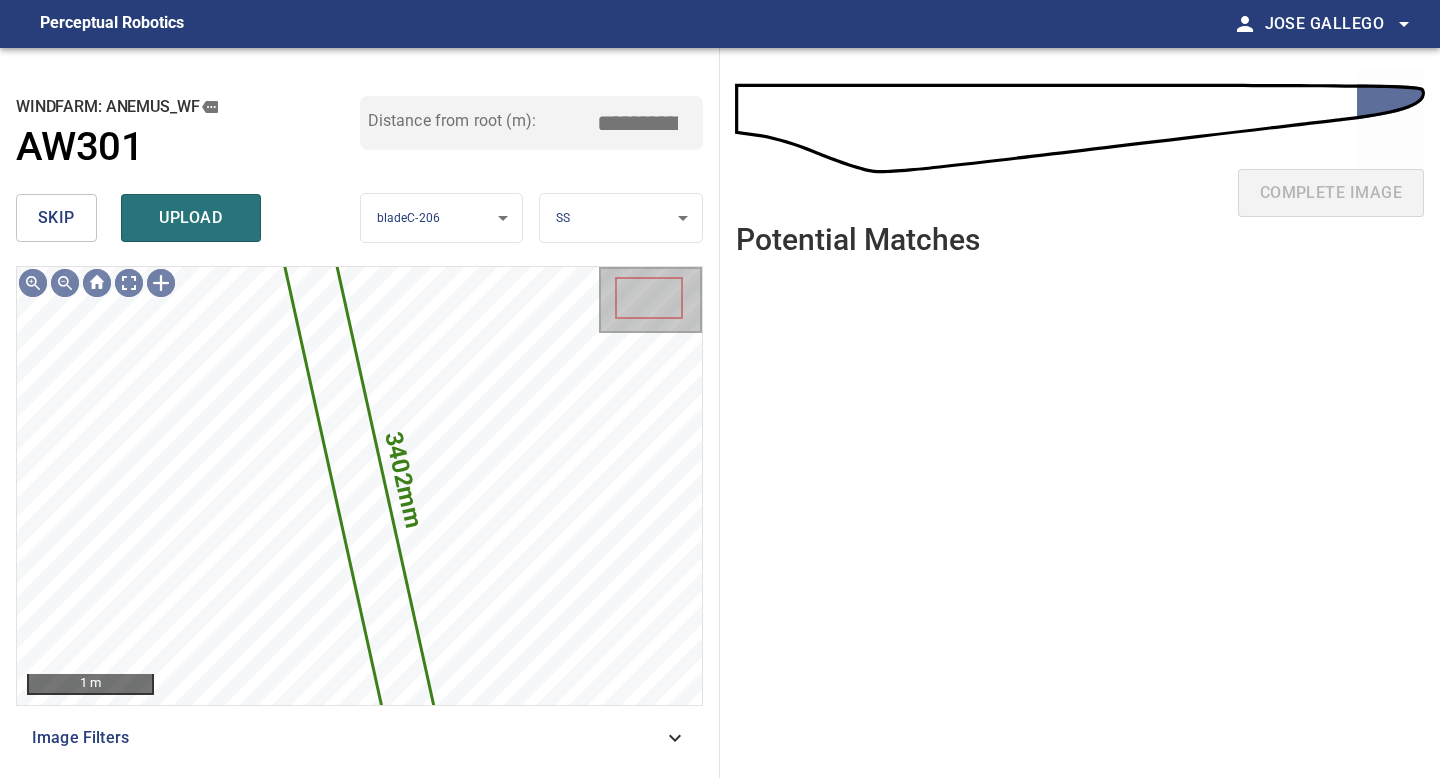 click on "**********" at bounding box center [720, 389] 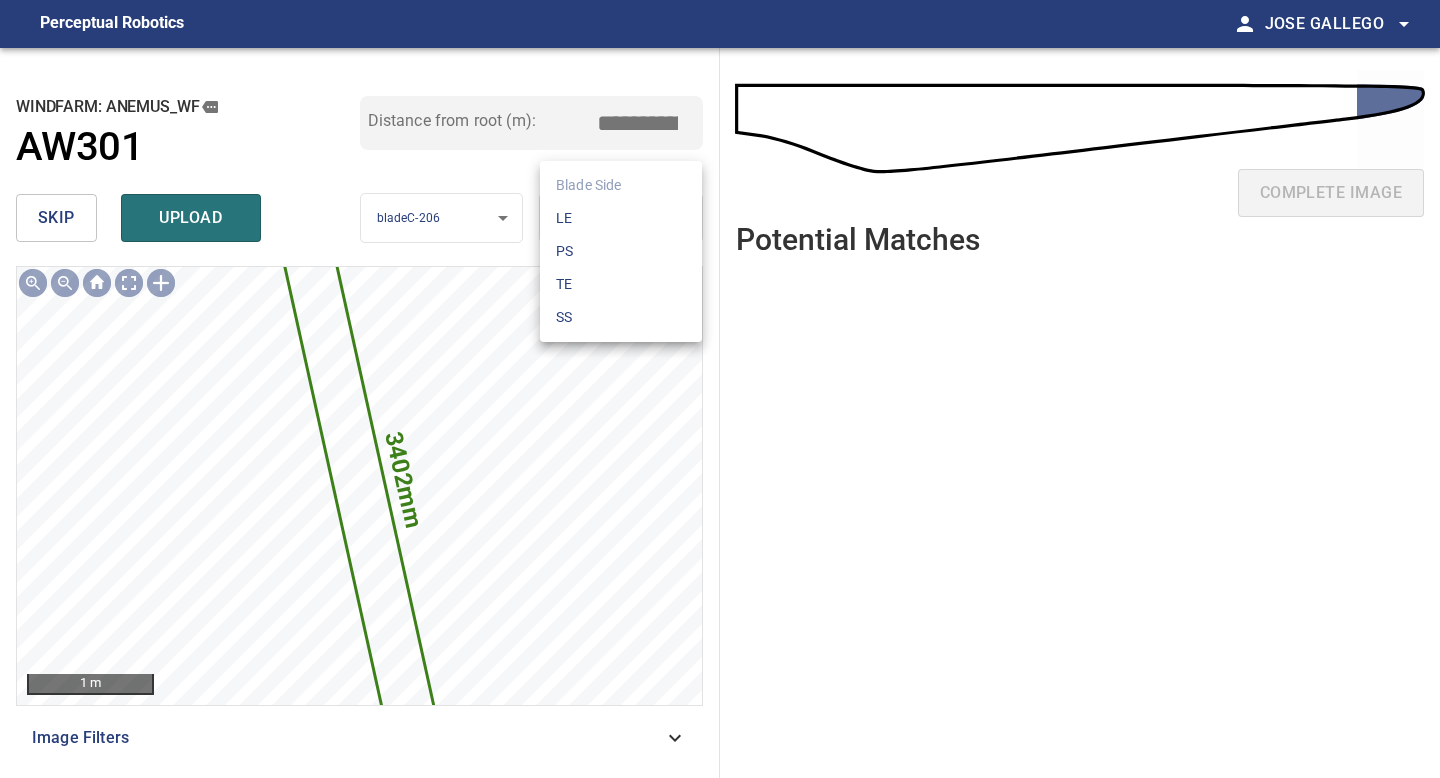 click on "LE" at bounding box center [621, 218] 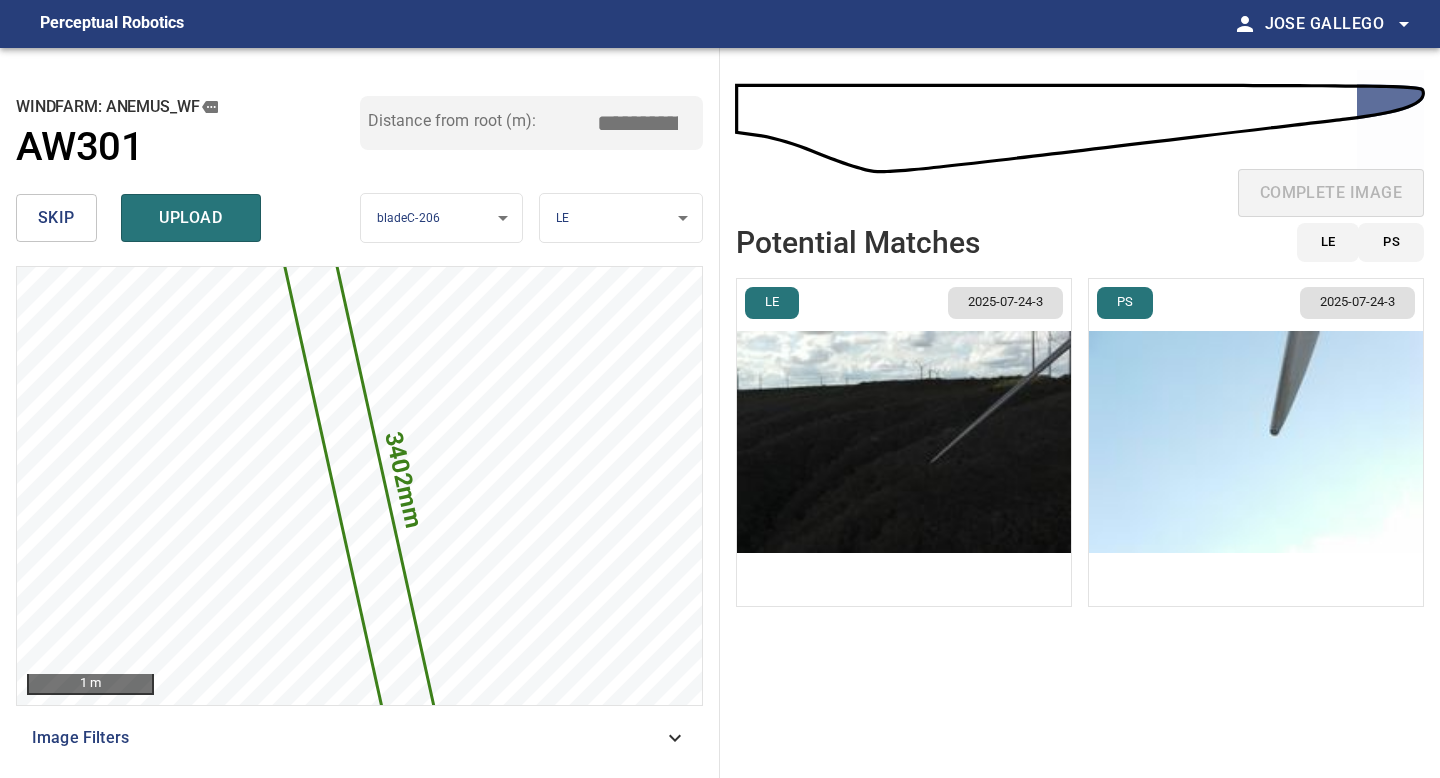 drag, startPoint x: 643, startPoint y: 124, endPoint x: 449, endPoint y: 124, distance: 194 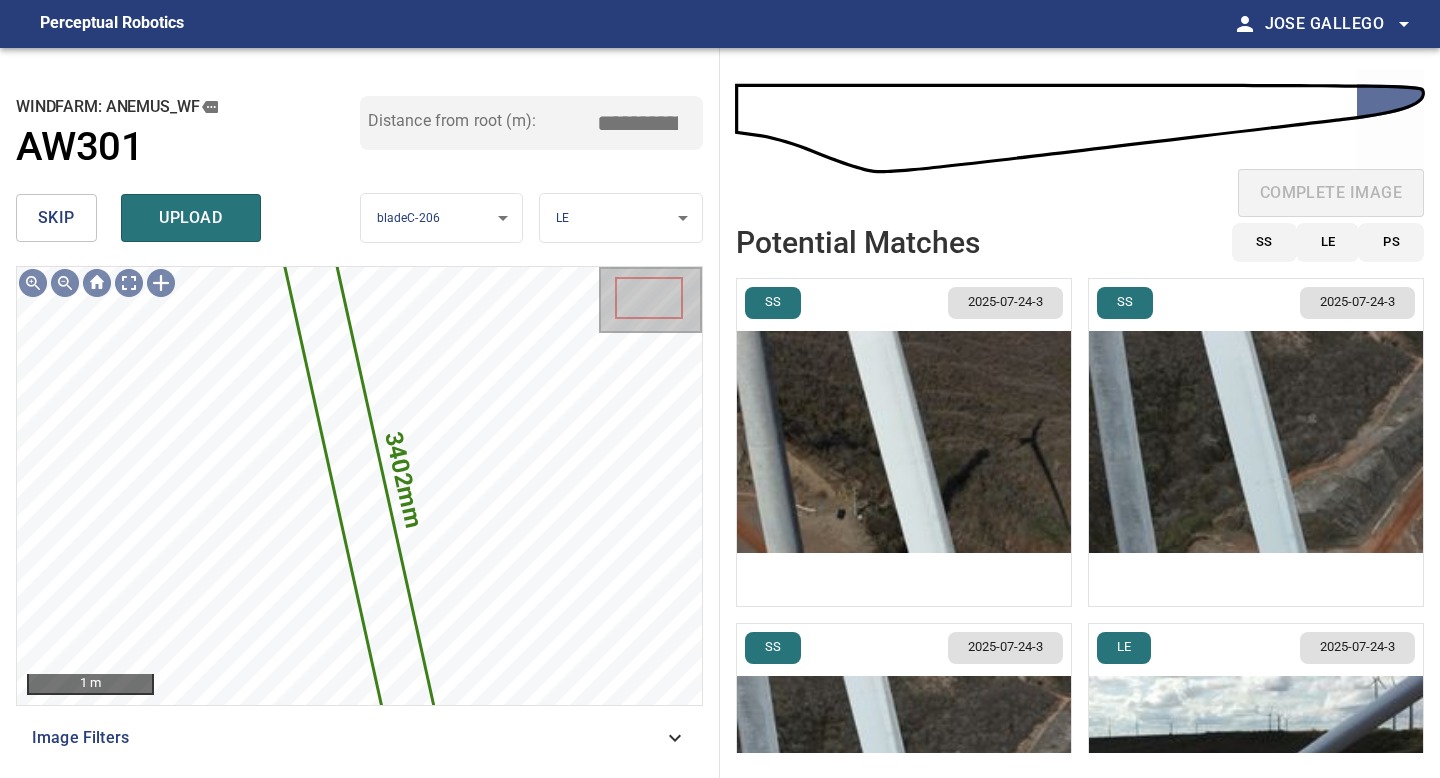 type on "*****" 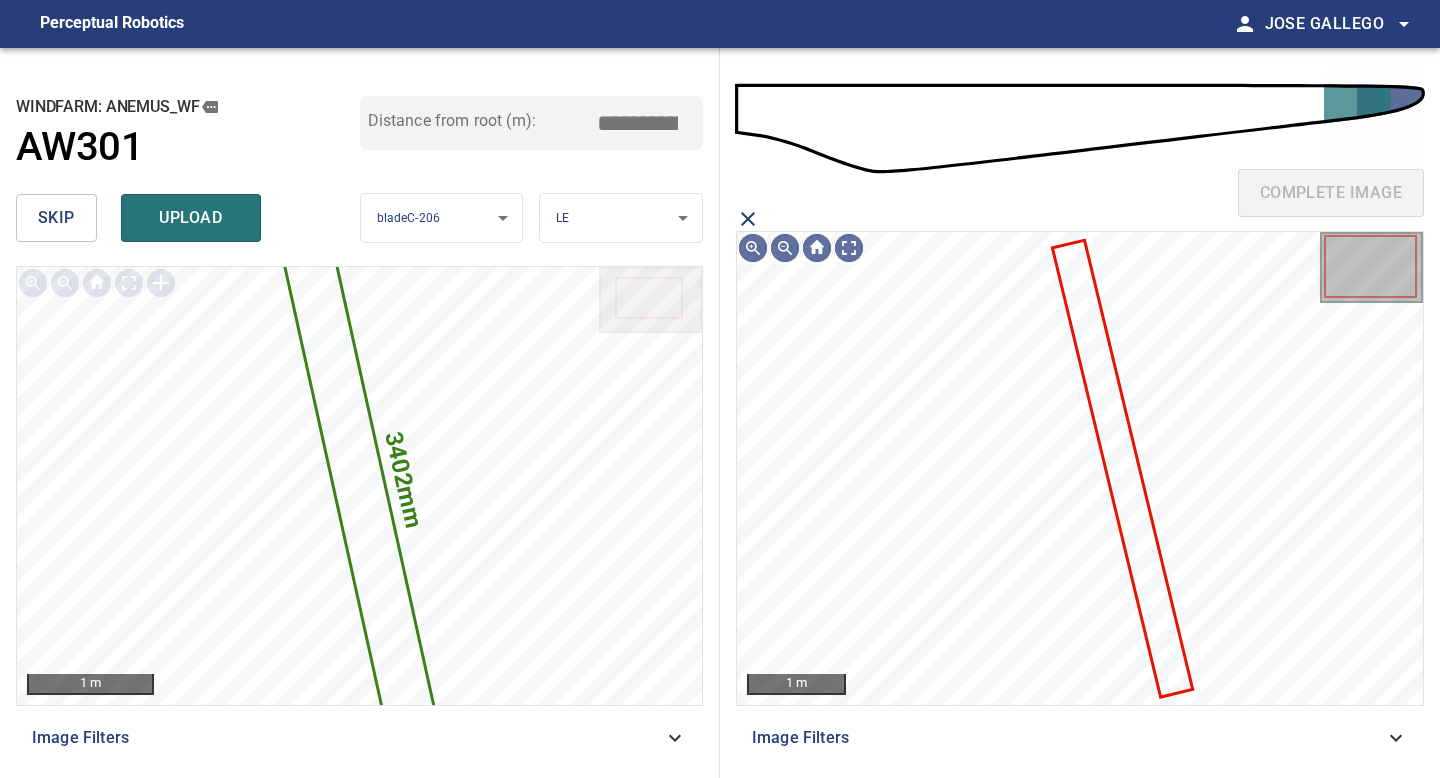 click 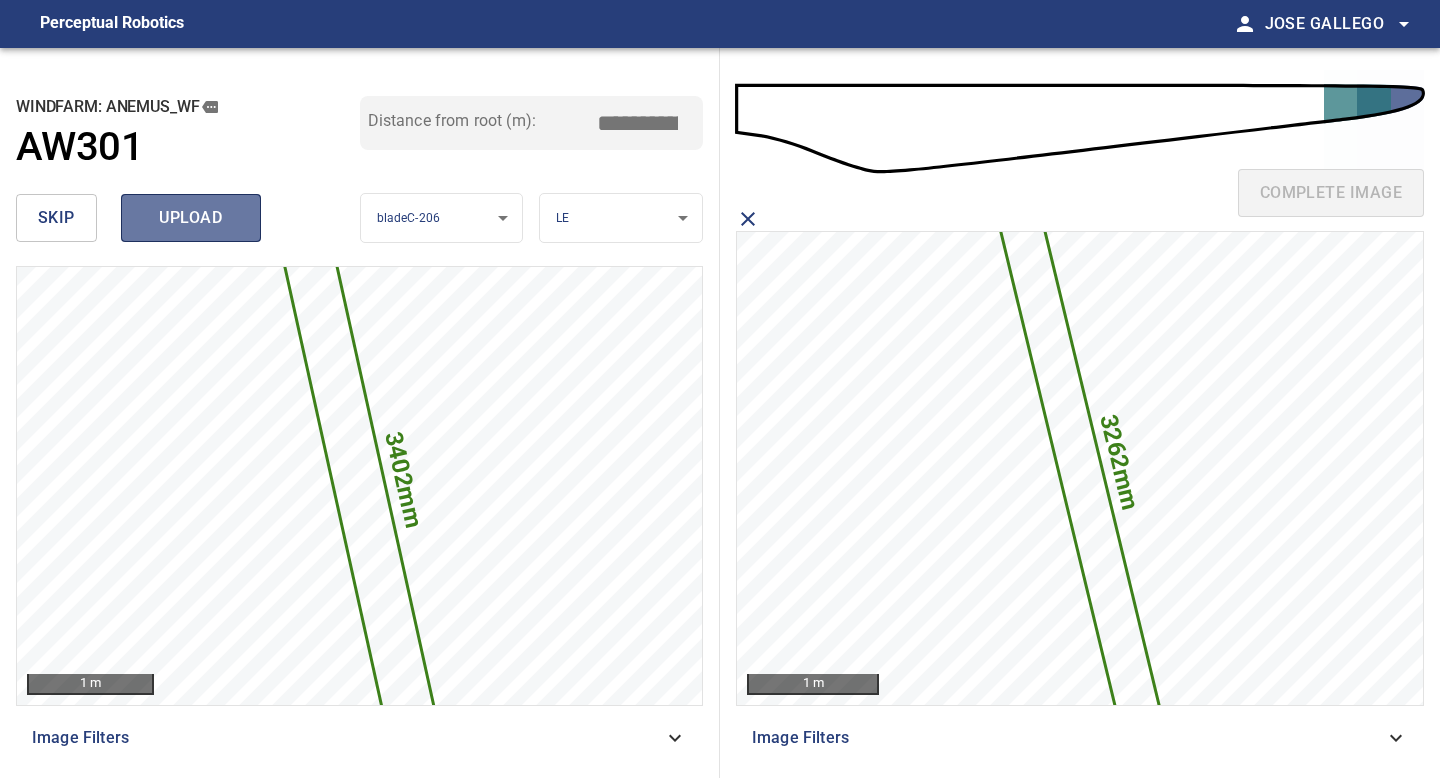 click on "upload" at bounding box center [191, 218] 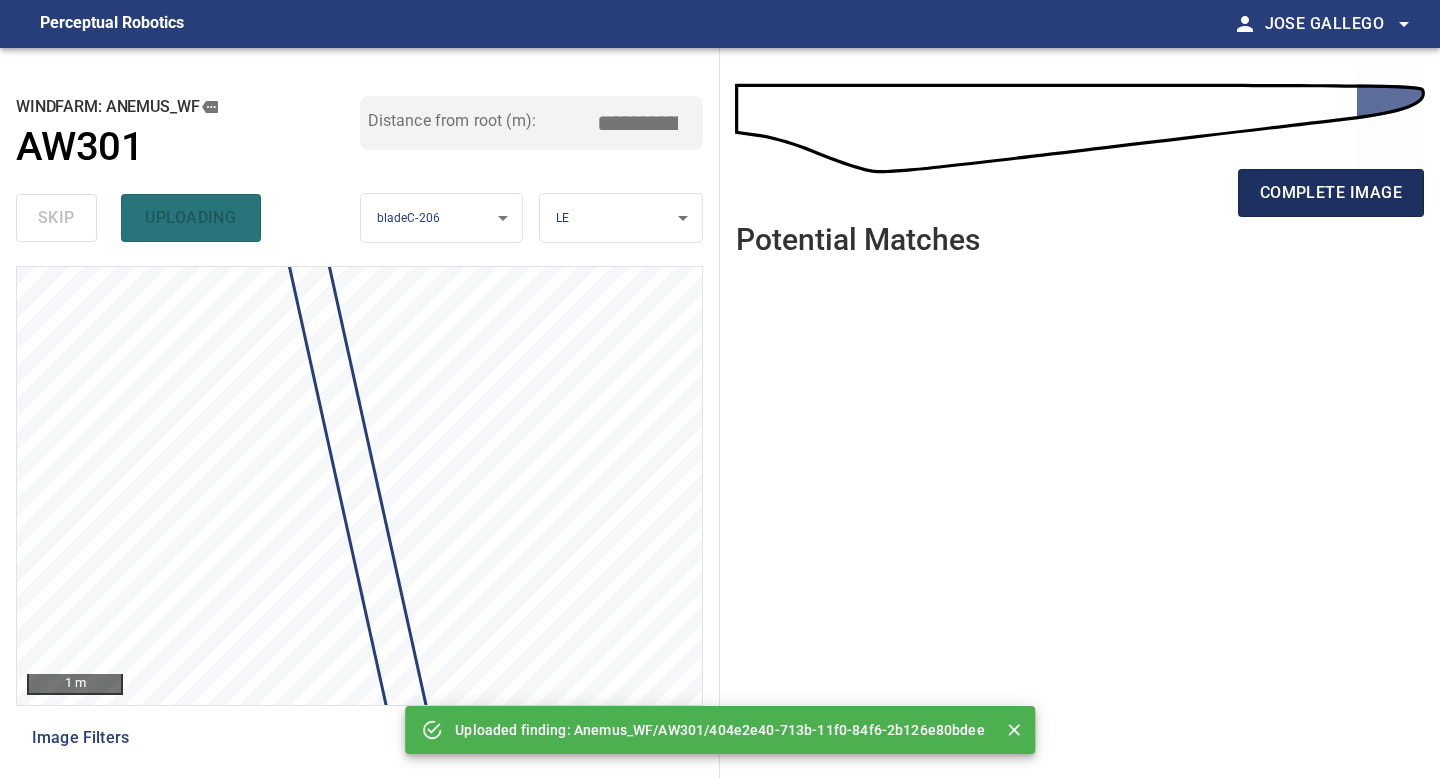 click on "complete image" at bounding box center (1331, 193) 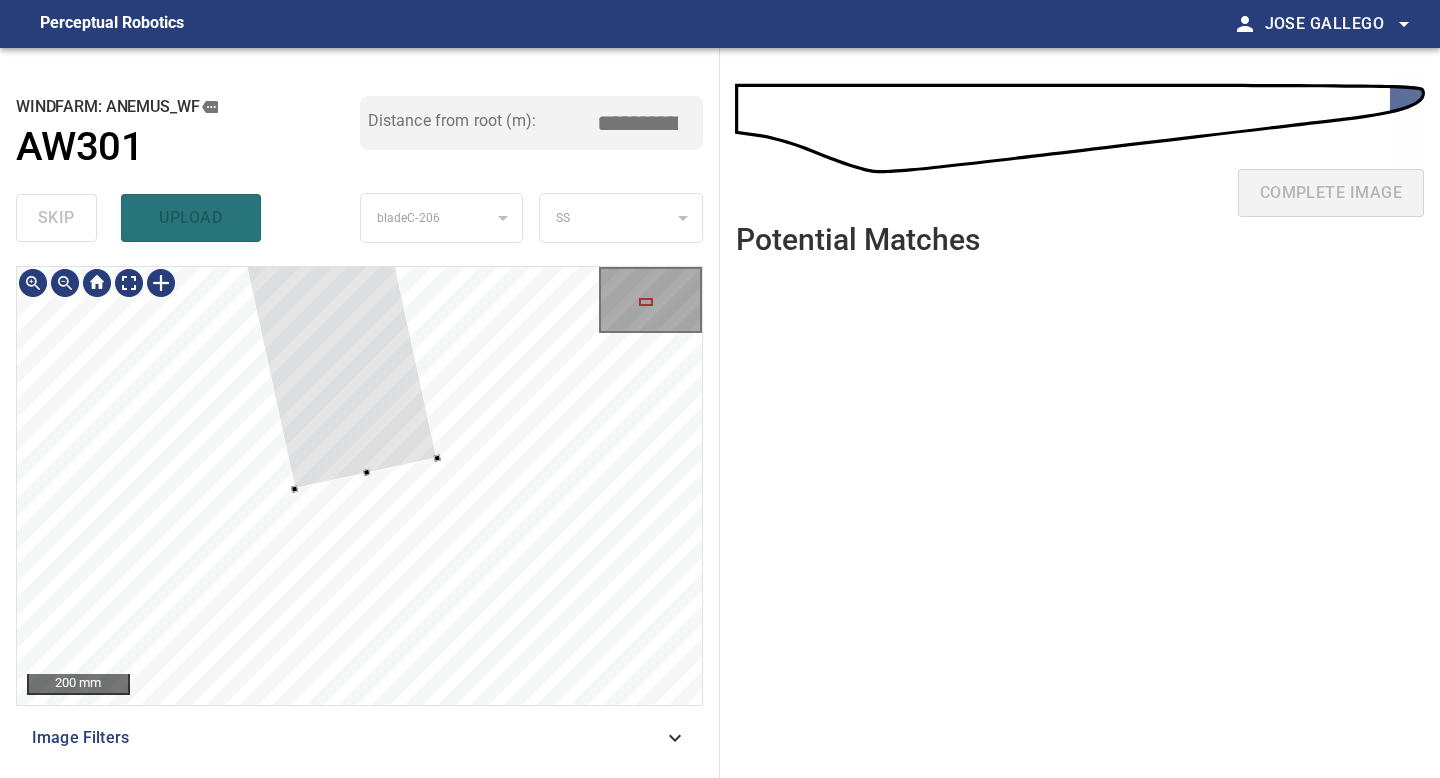 click at bounding box center [218, -207] 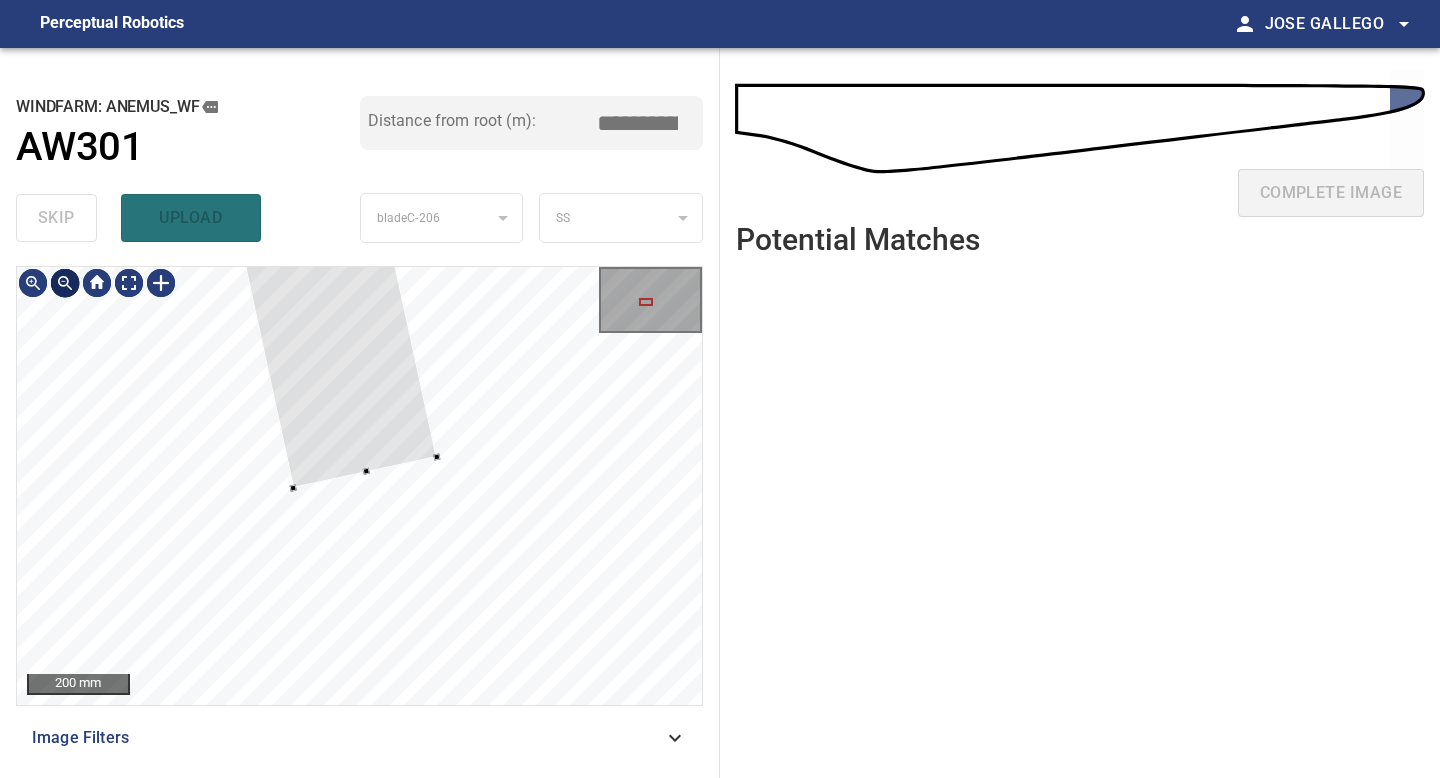 click at bounding box center (65, 283) 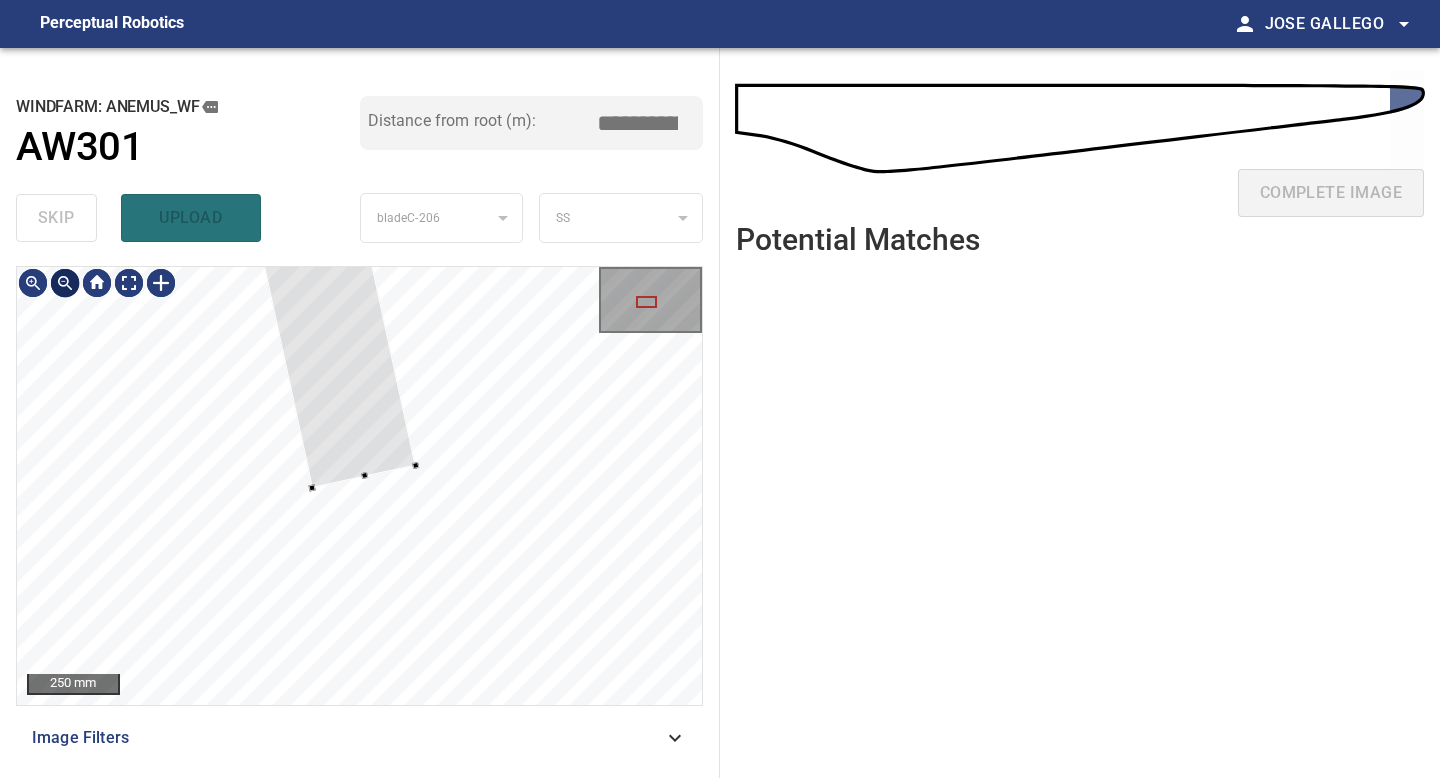 click at bounding box center (65, 283) 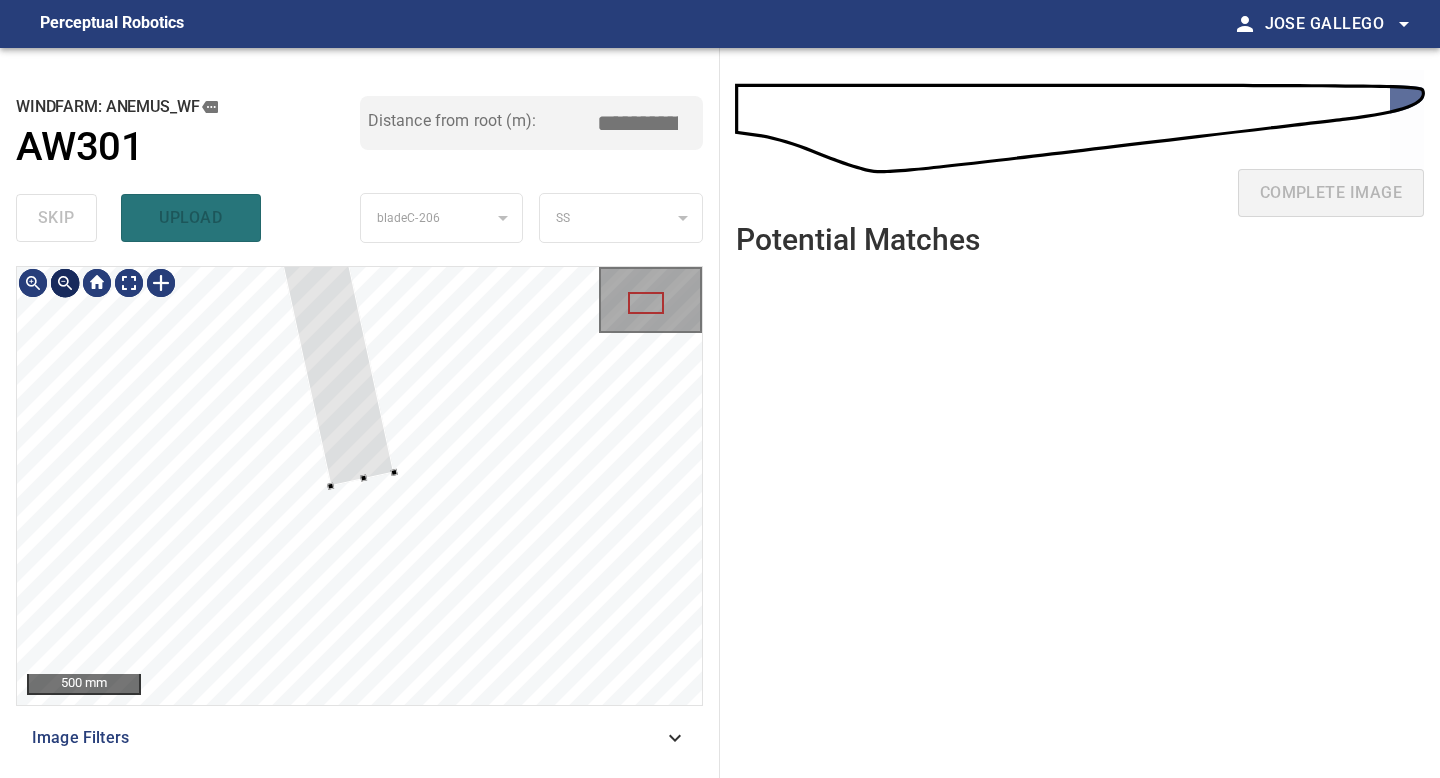 click at bounding box center (65, 283) 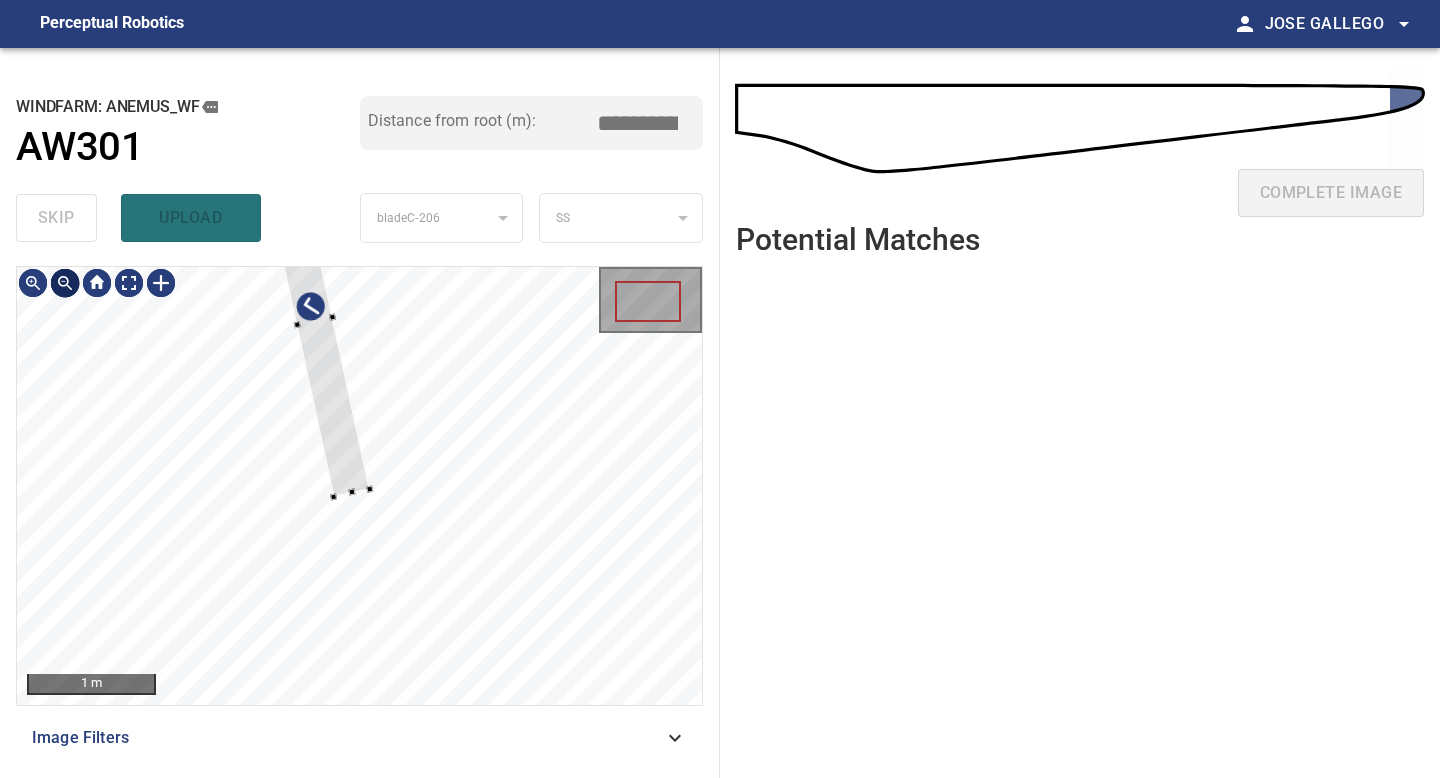 click at bounding box center [65, 283] 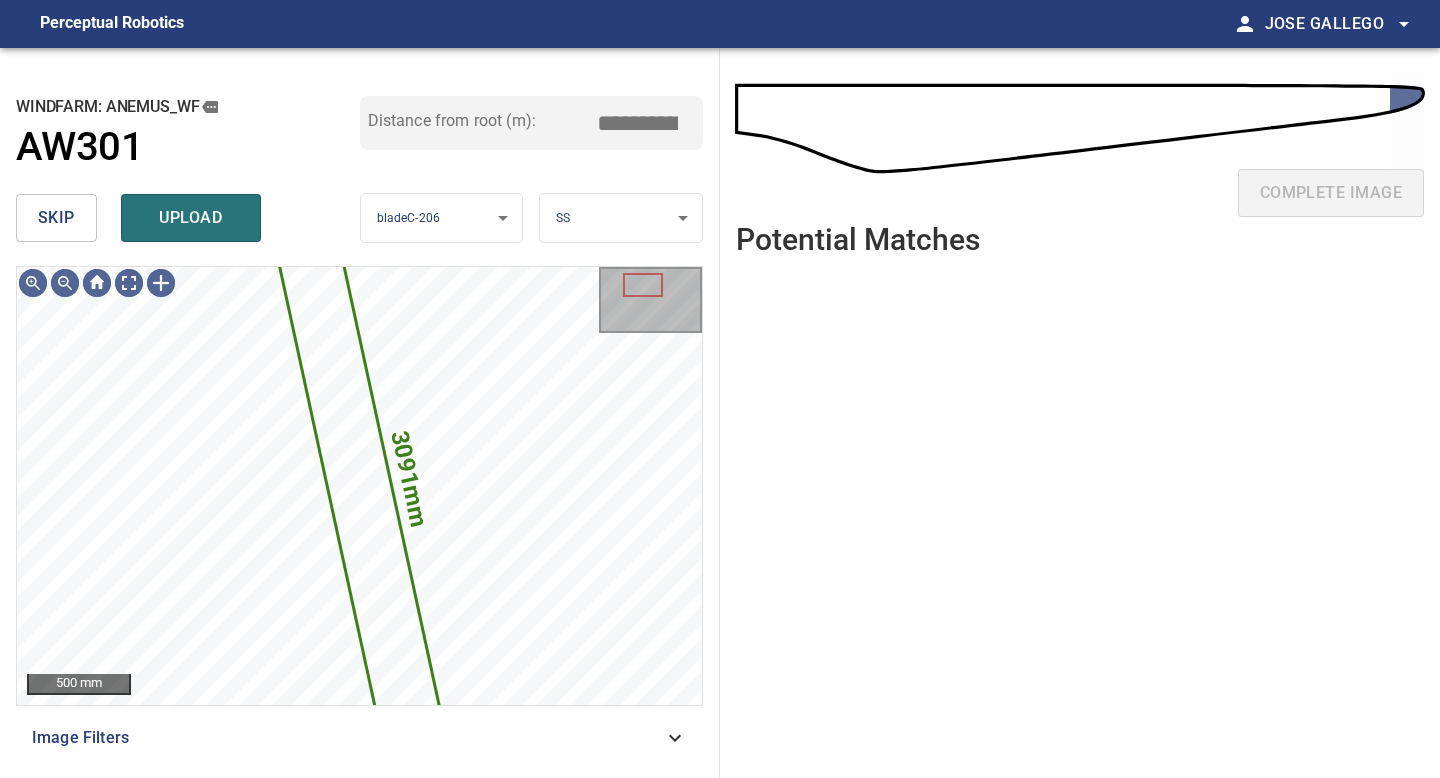 click on "**********" at bounding box center [720, 389] 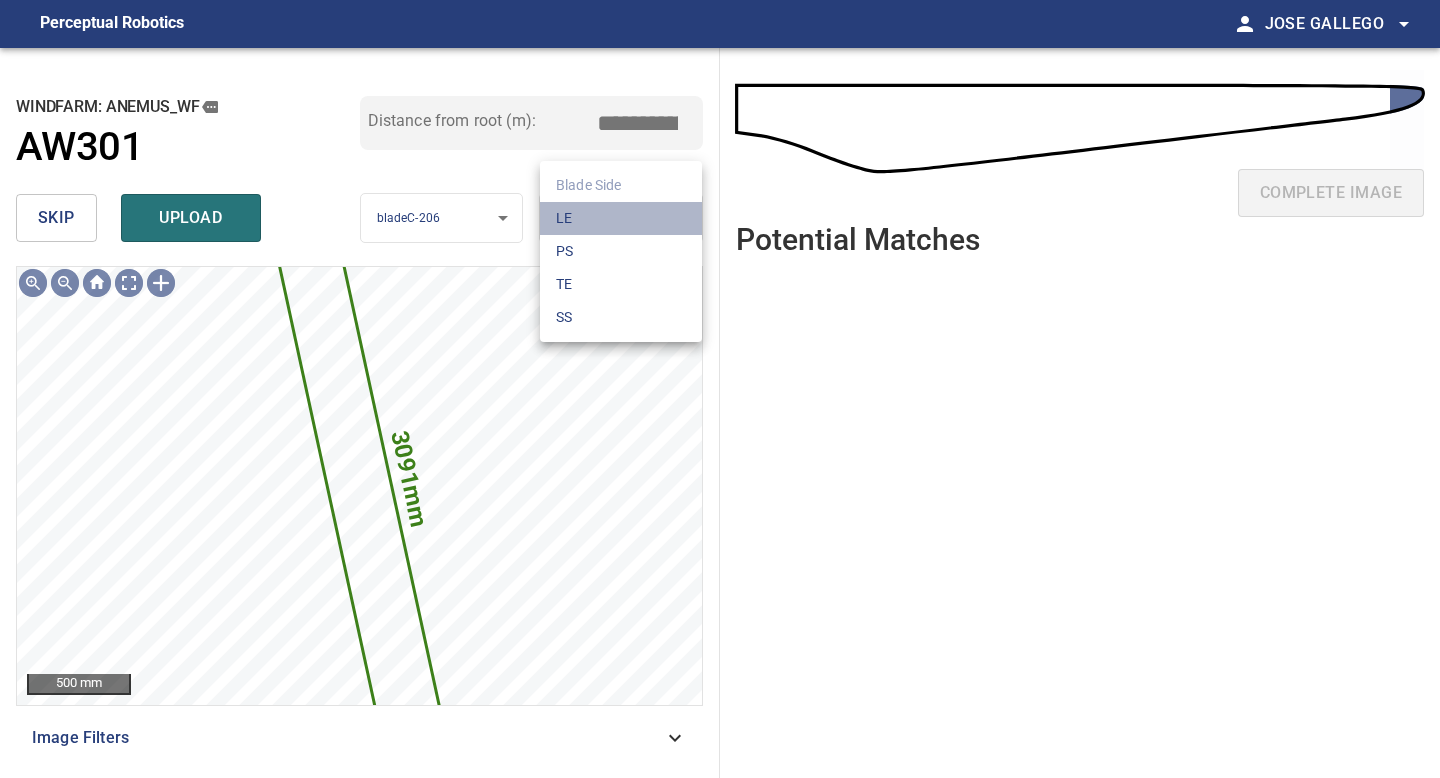 click on "LE" at bounding box center [621, 218] 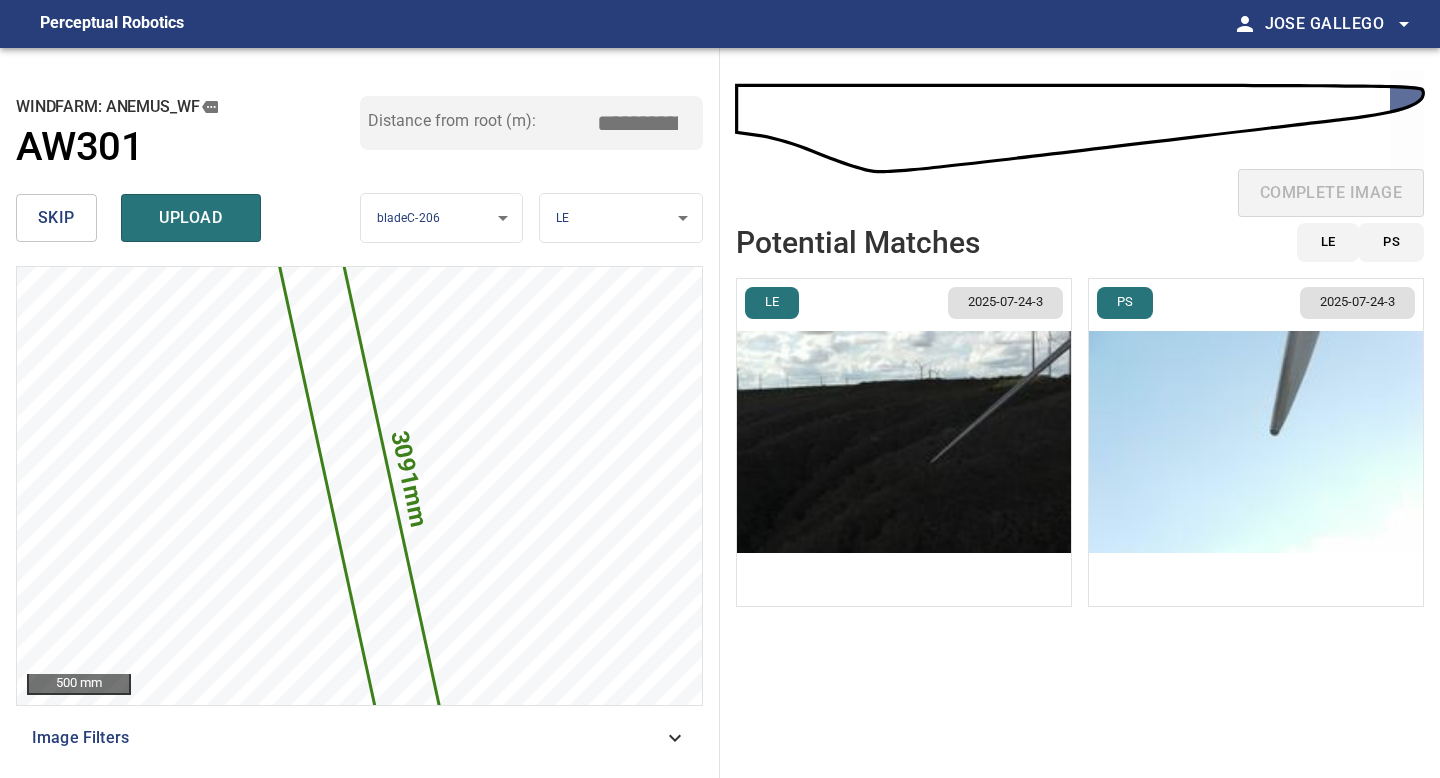 drag, startPoint x: 645, startPoint y: 126, endPoint x: 471, endPoint y: 120, distance: 174.10342 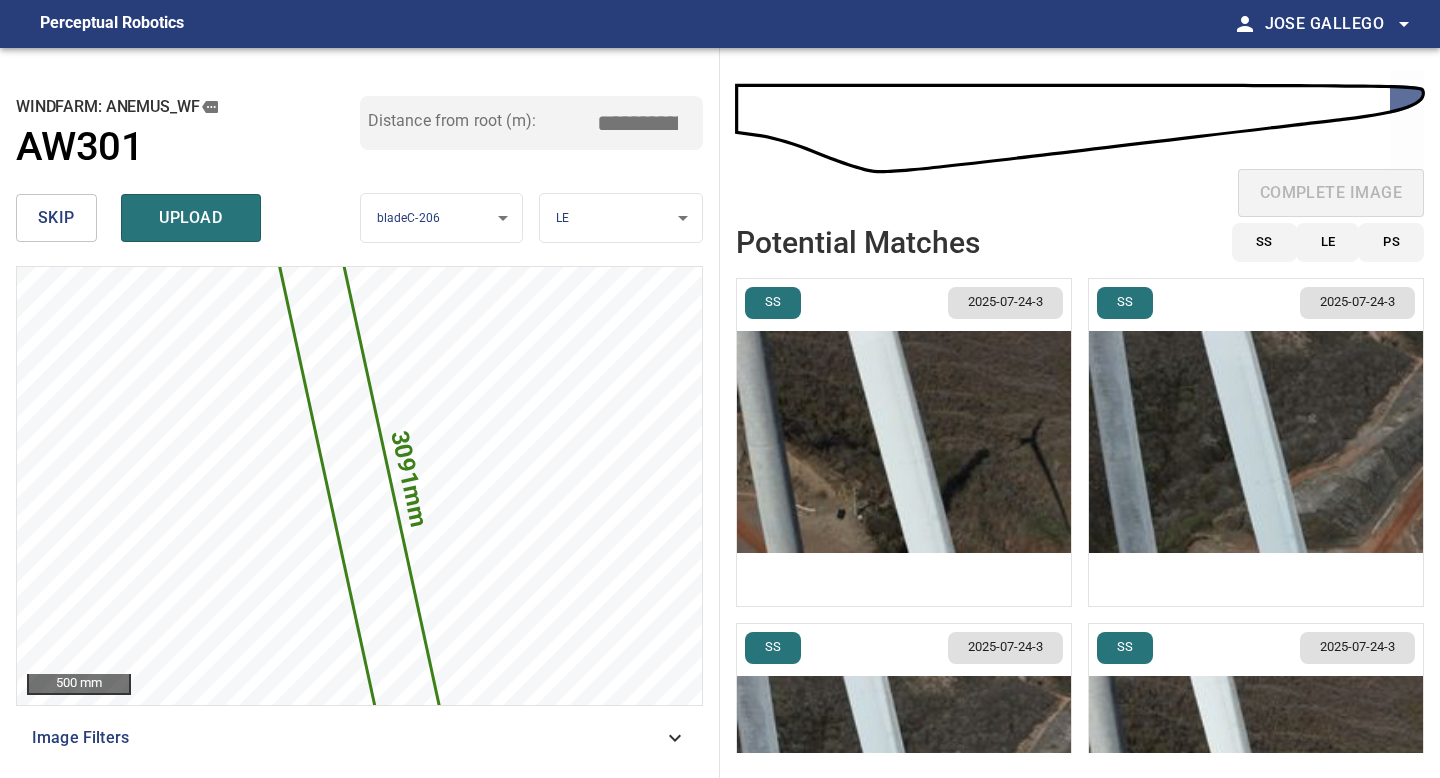 type on "*****" 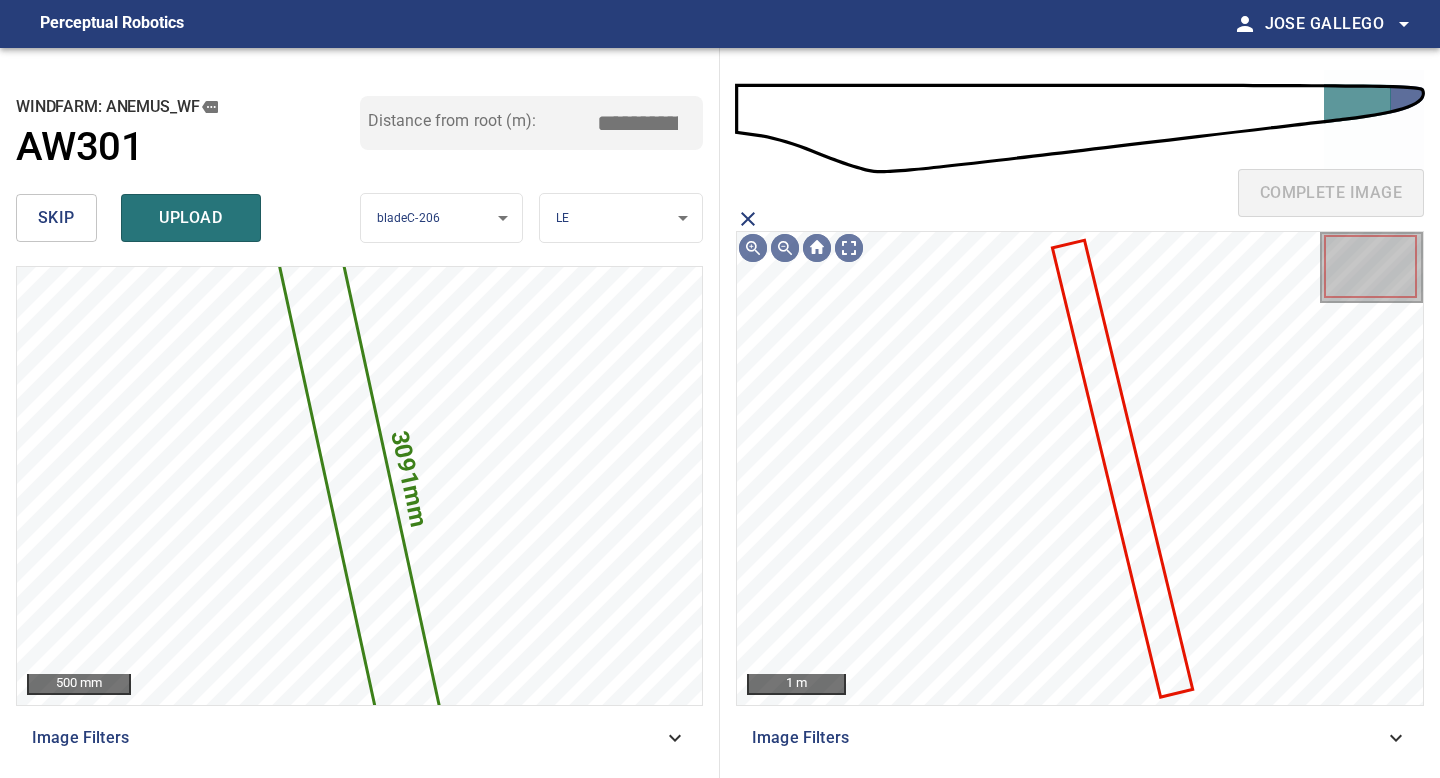 click 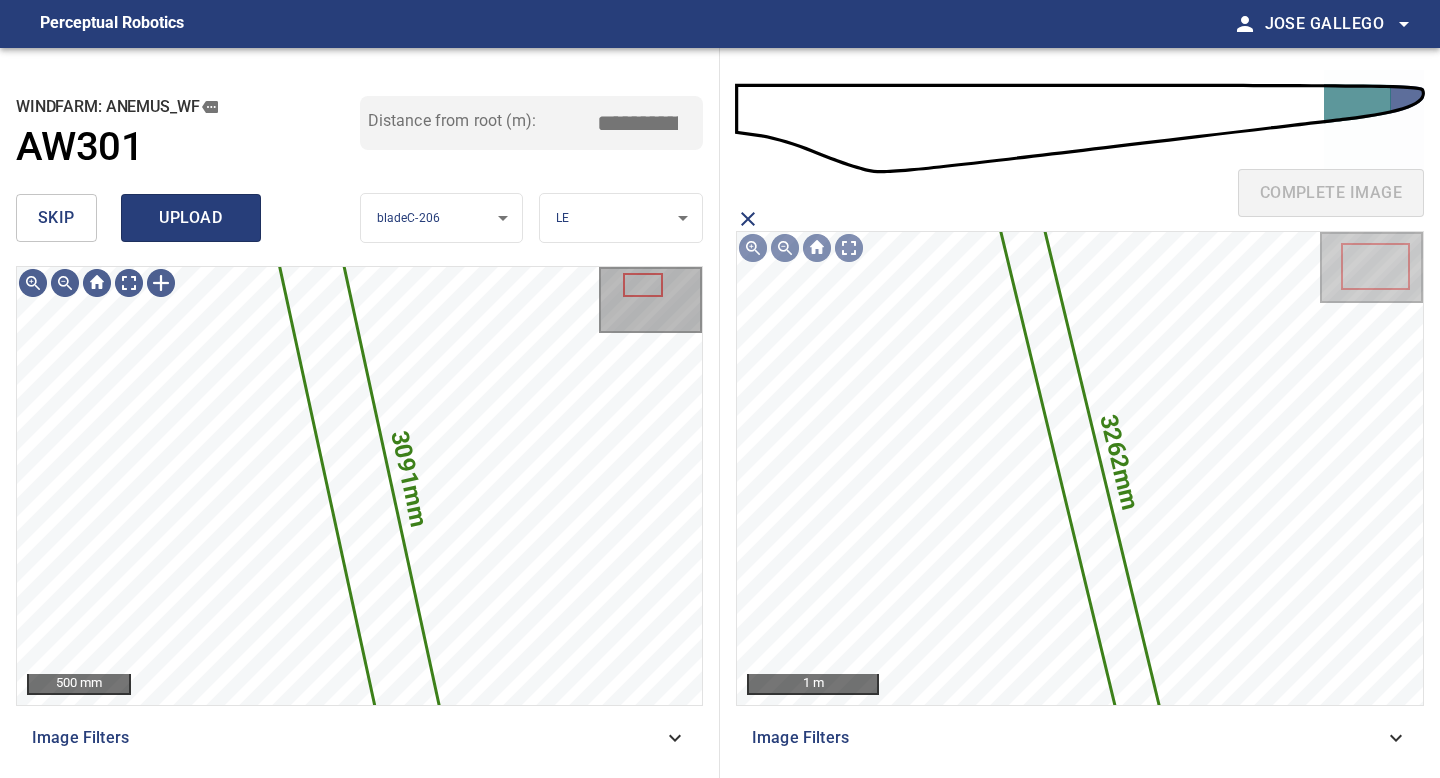 click on "upload" at bounding box center [191, 218] 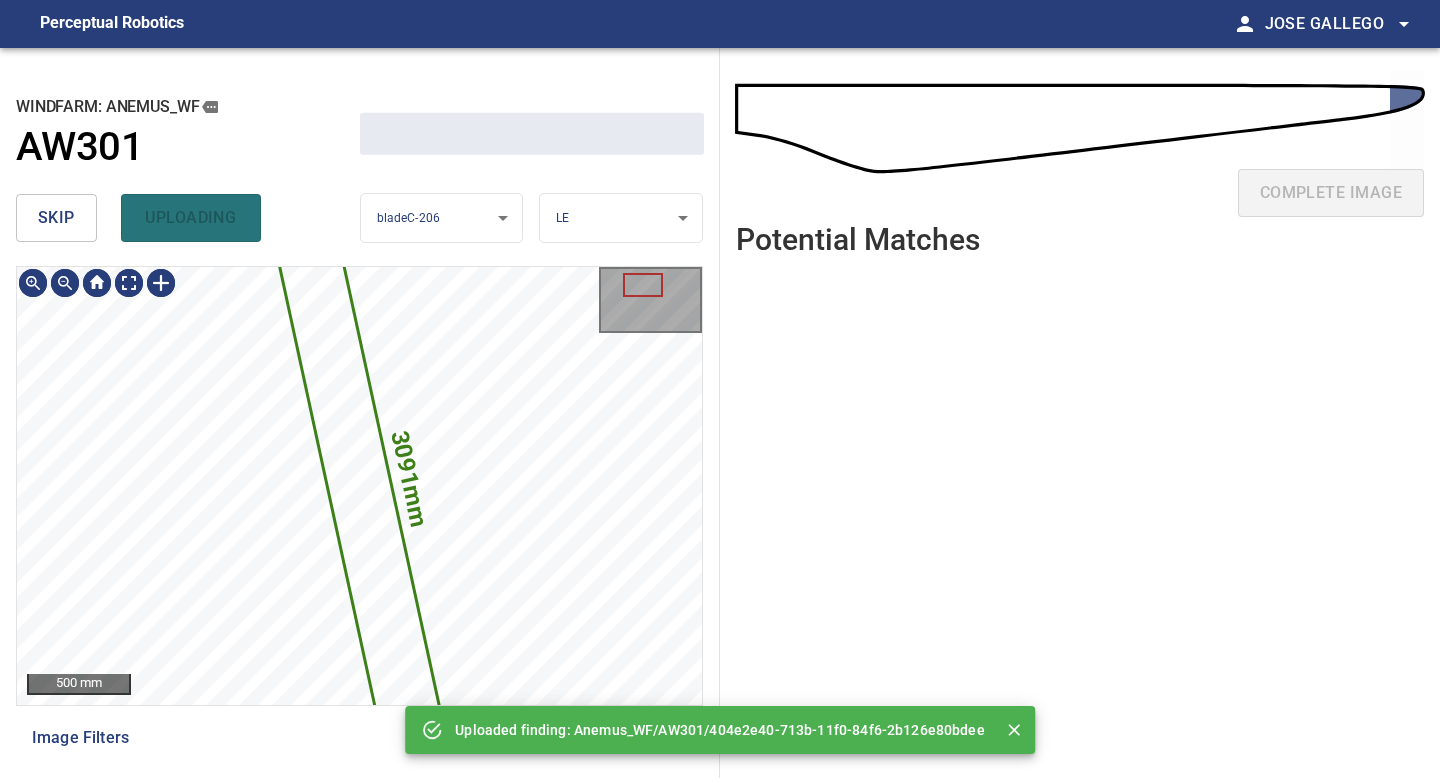 click 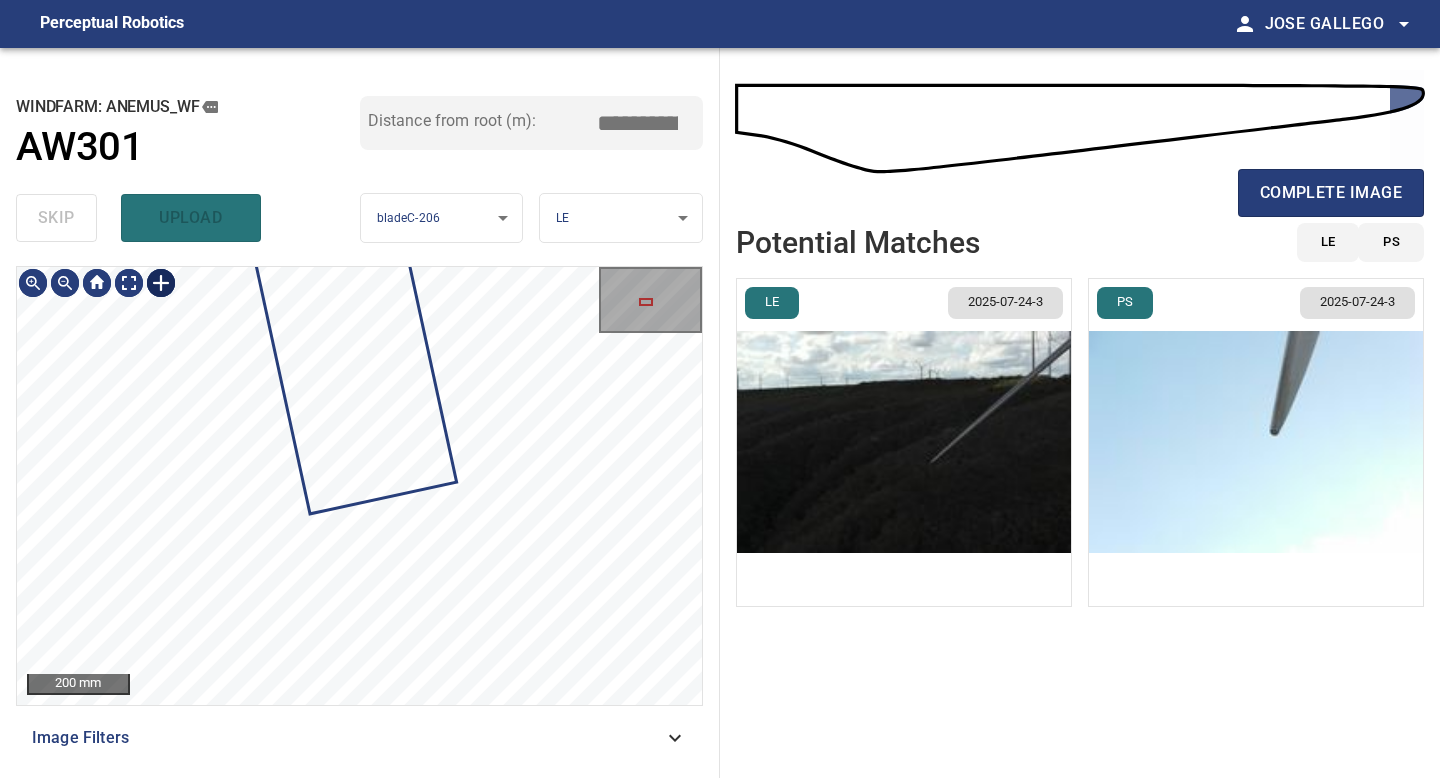 click at bounding box center (161, 283) 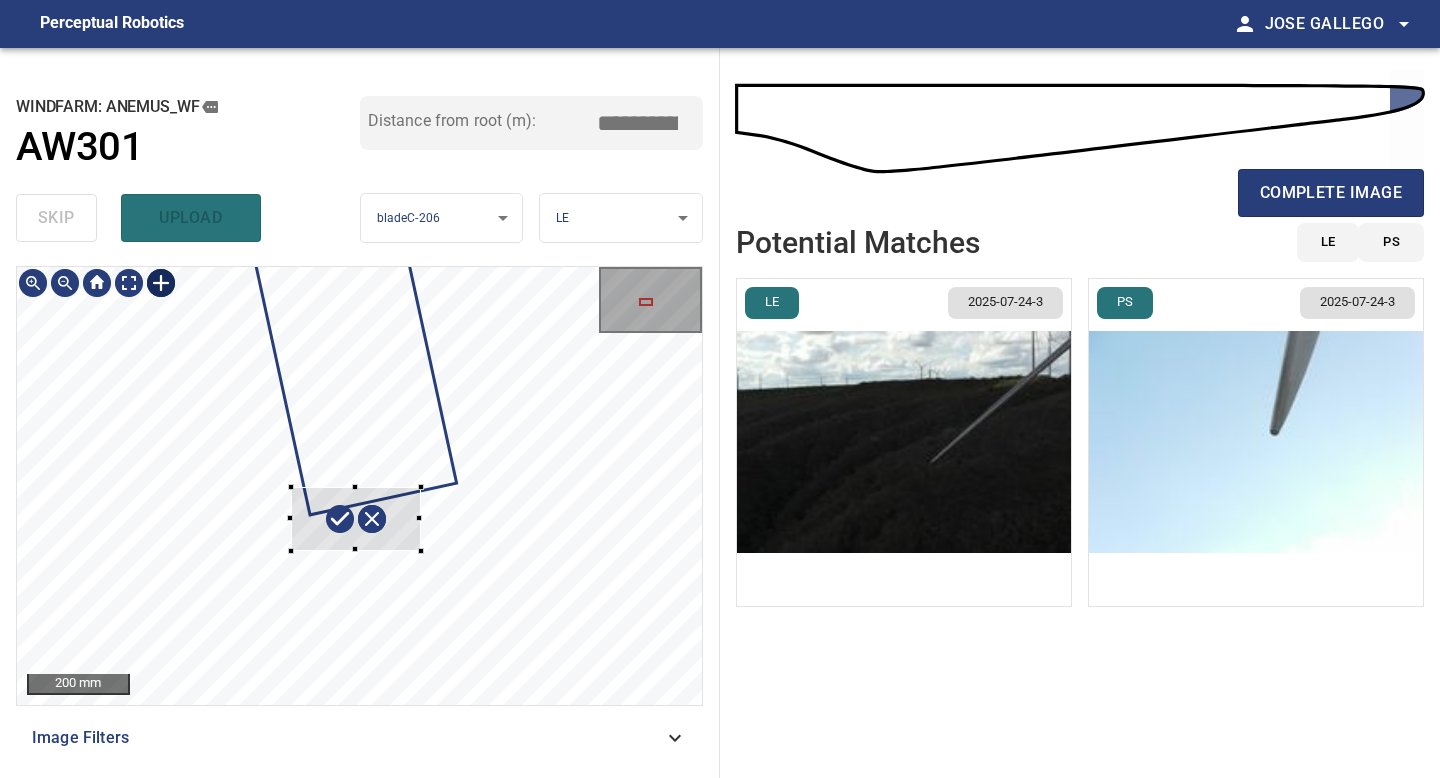 click at bounding box center (359, 486) 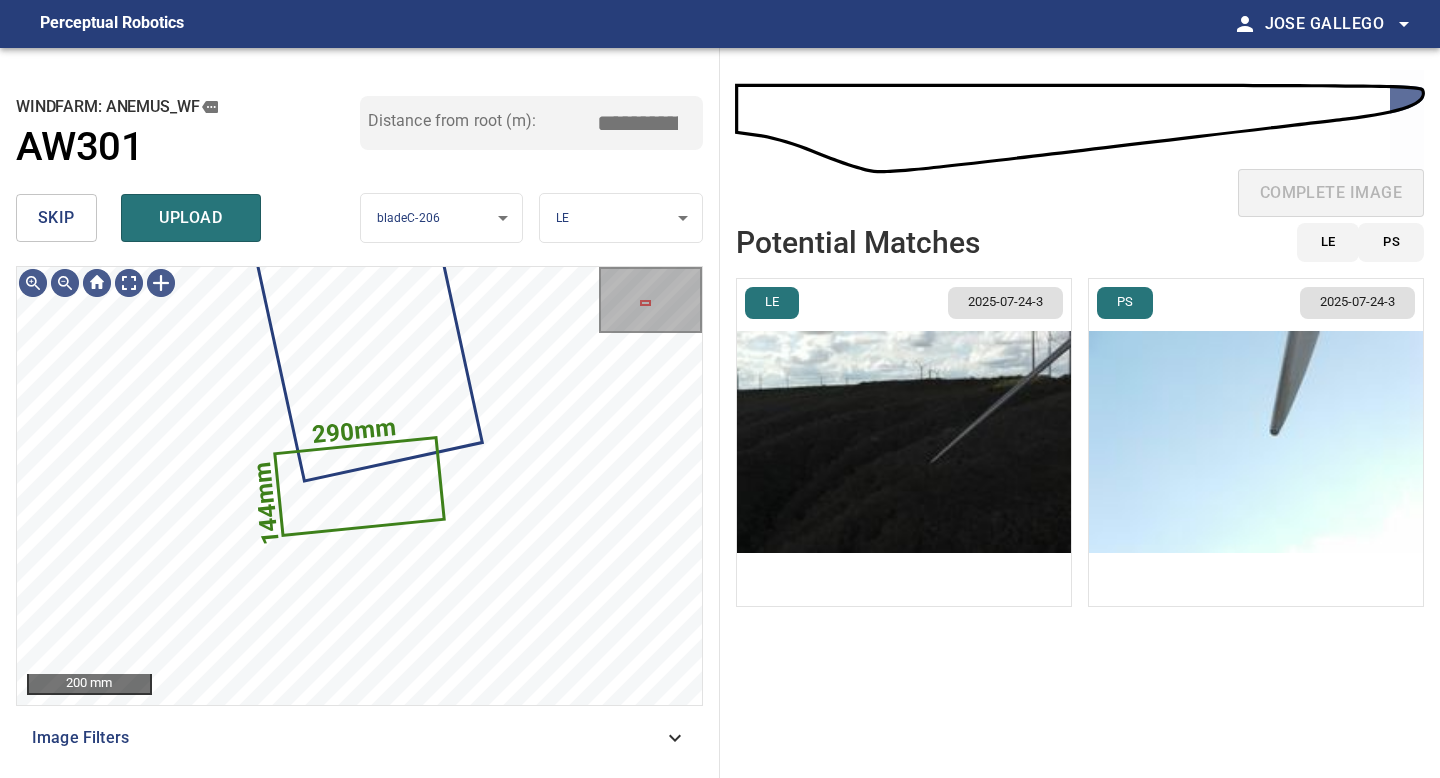 click at bounding box center [904, 442] 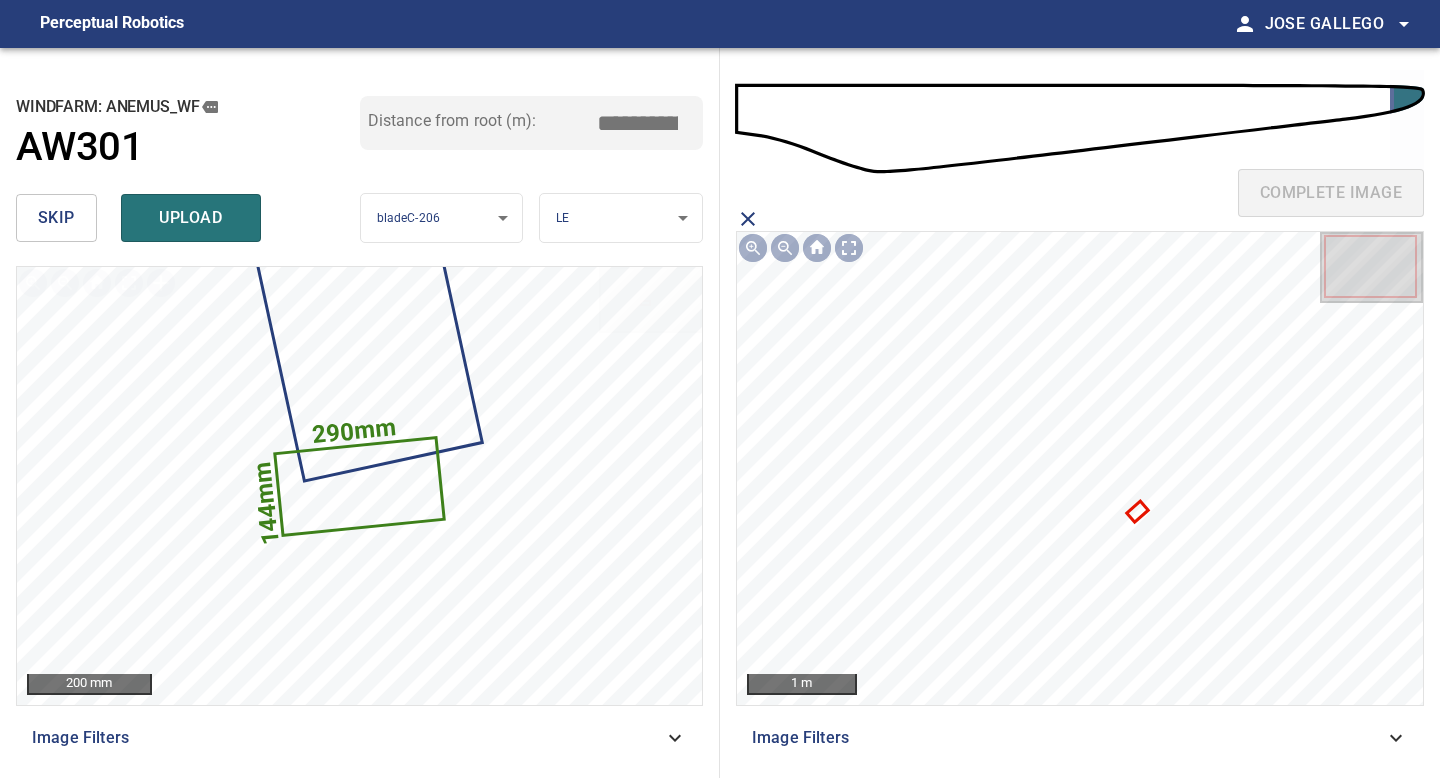 click 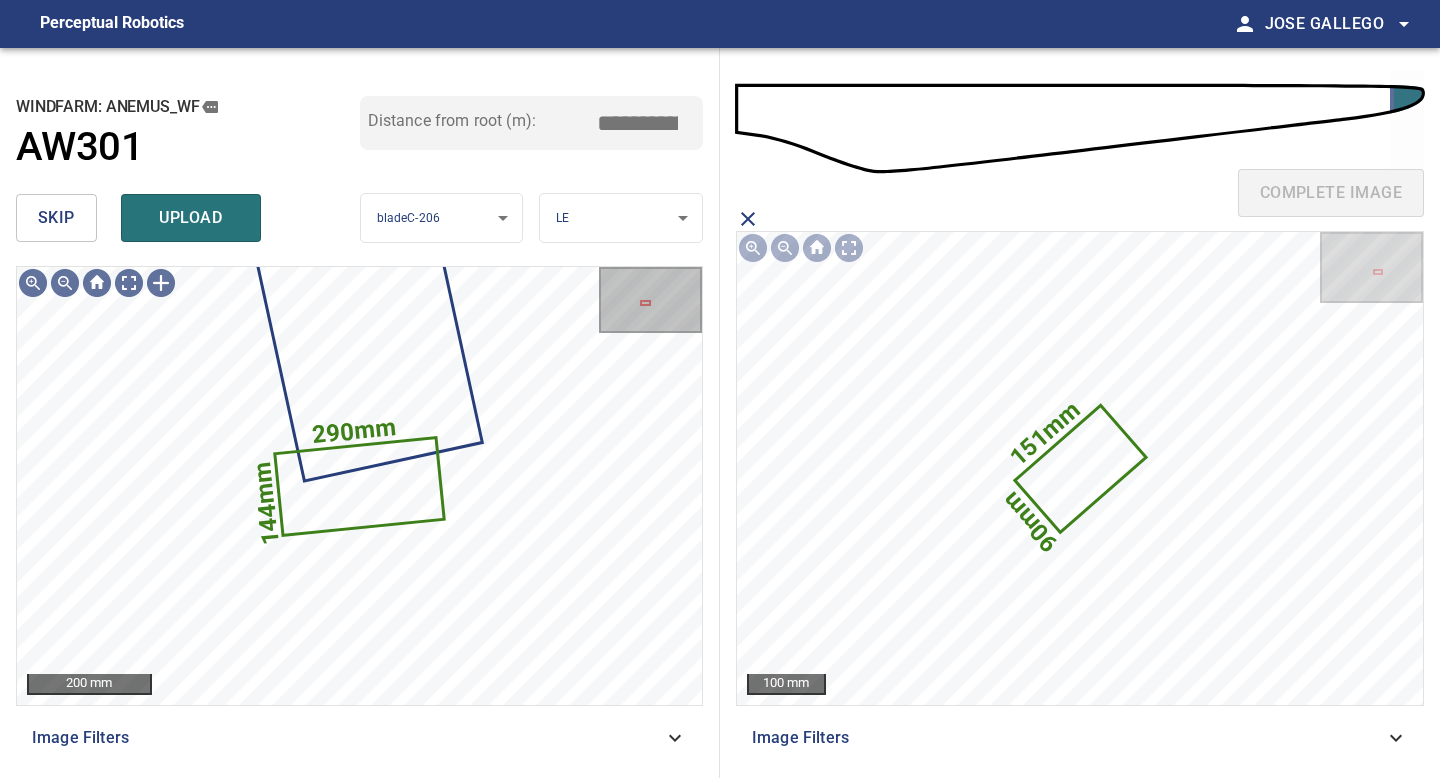 click on "skip upload" at bounding box center [188, 218] 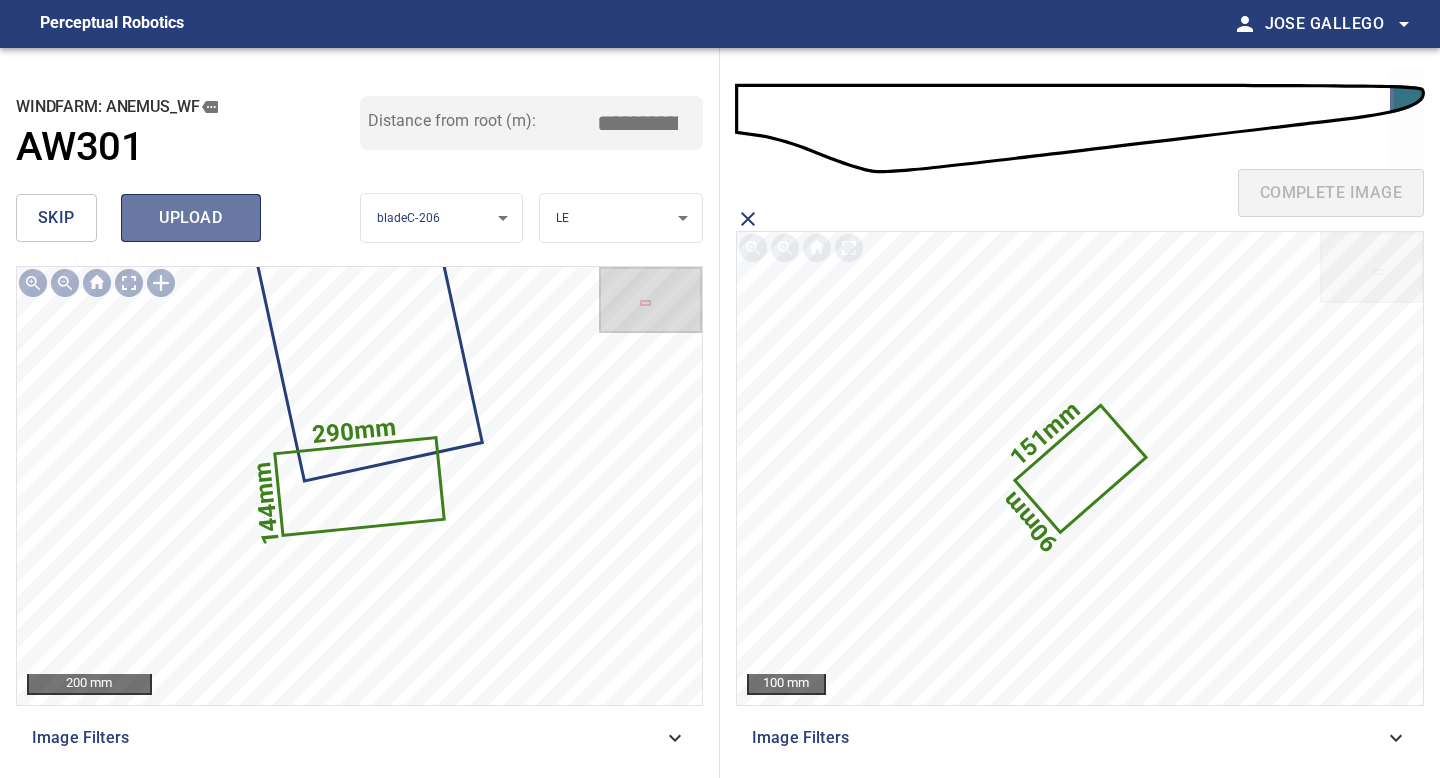 click on "upload" at bounding box center (191, 218) 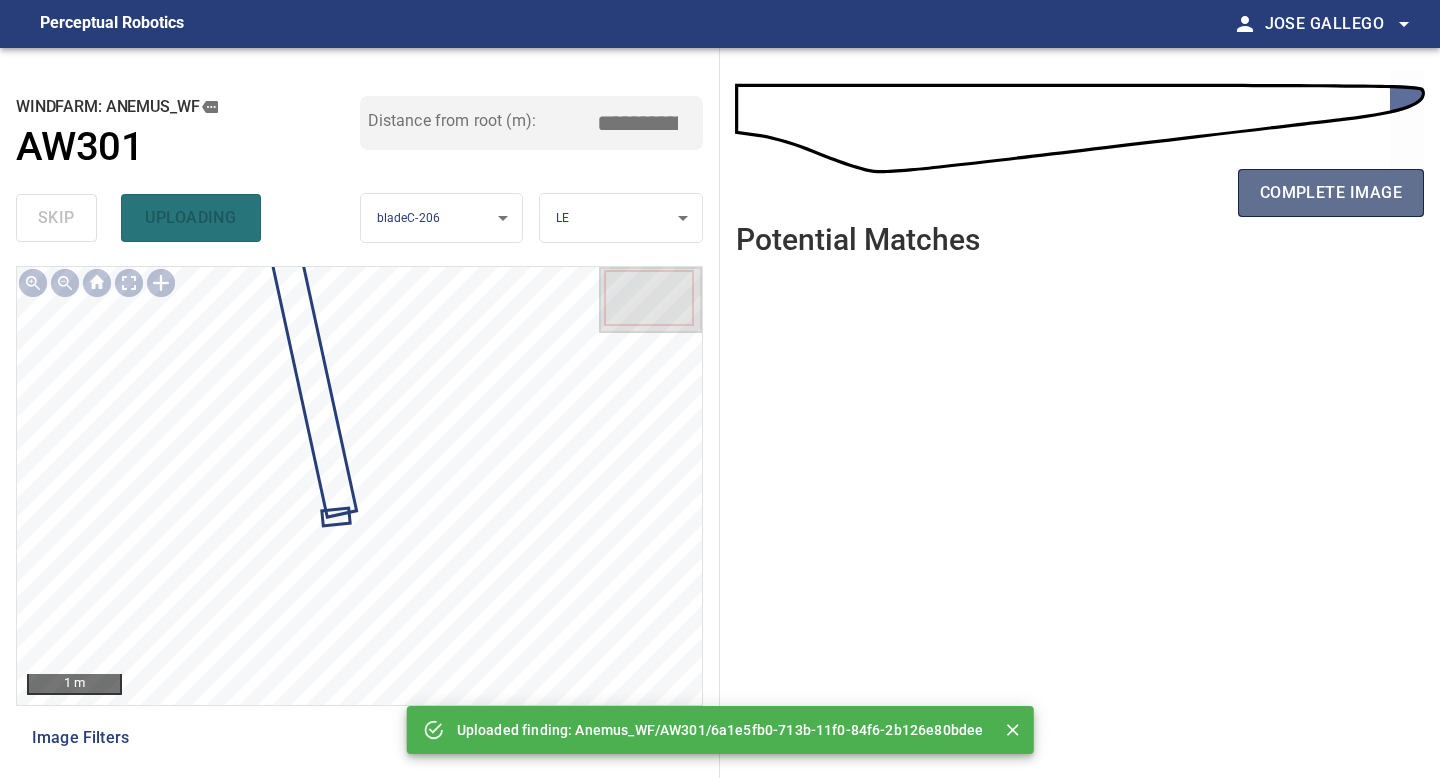 click on "complete image" at bounding box center (1331, 193) 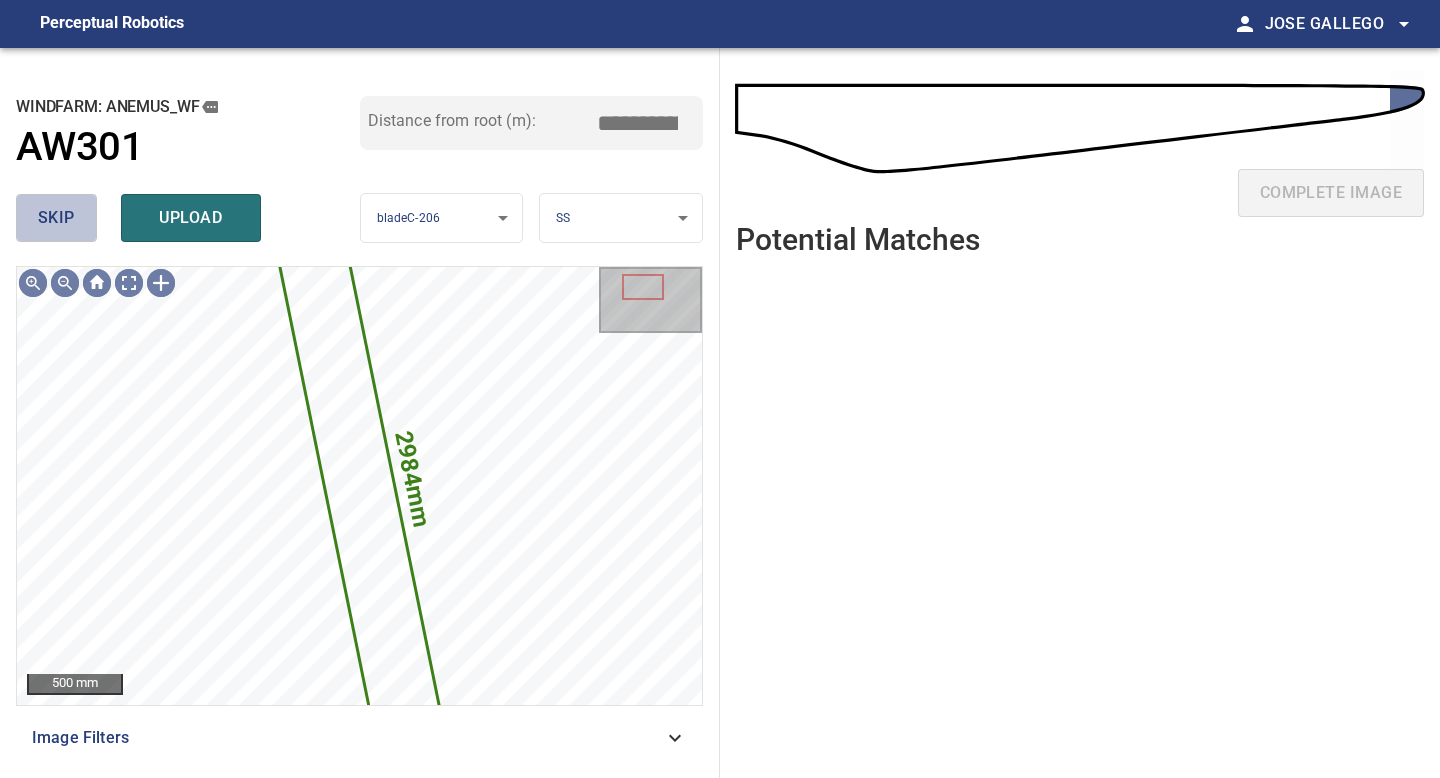 click on "skip" at bounding box center [56, 218] 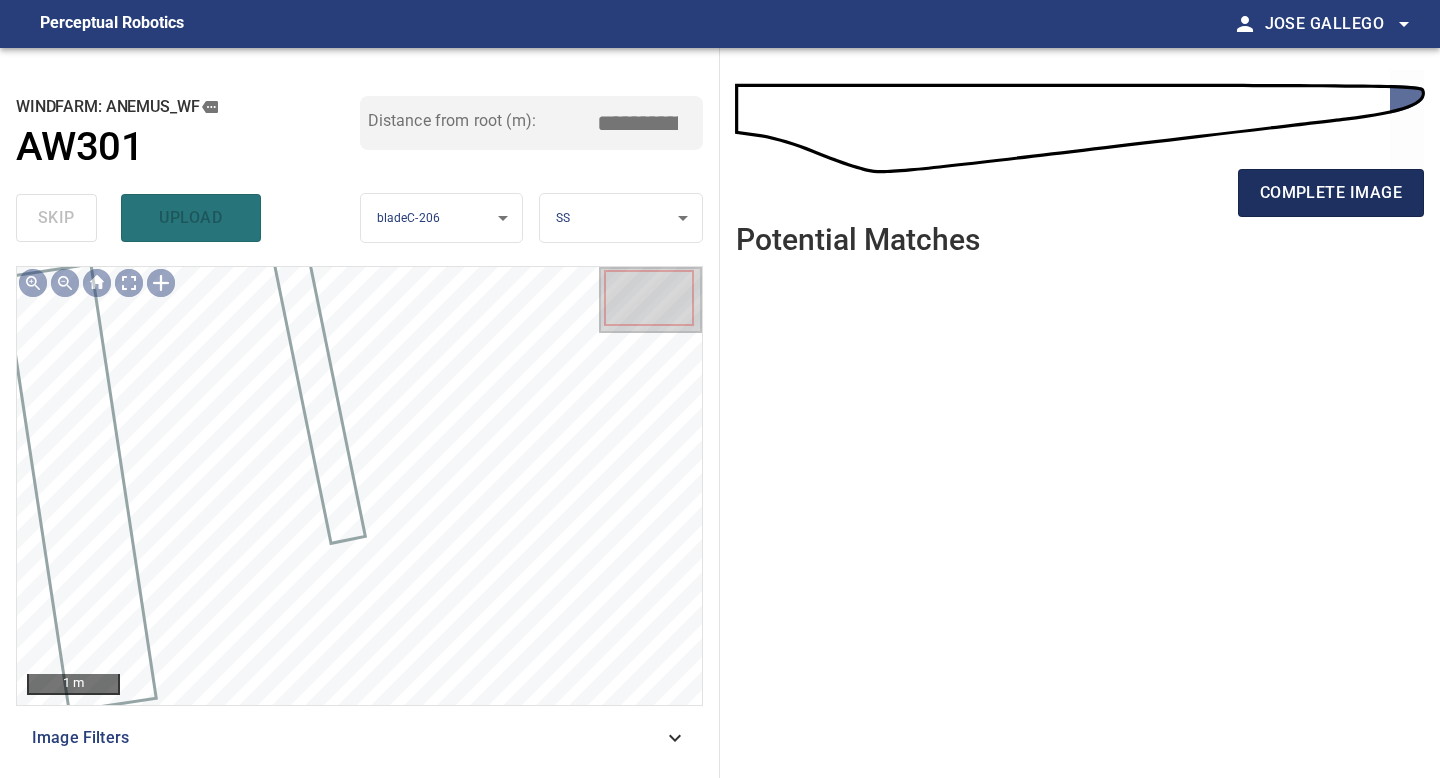 click on "complete image" at bounding box center [1331, 193] 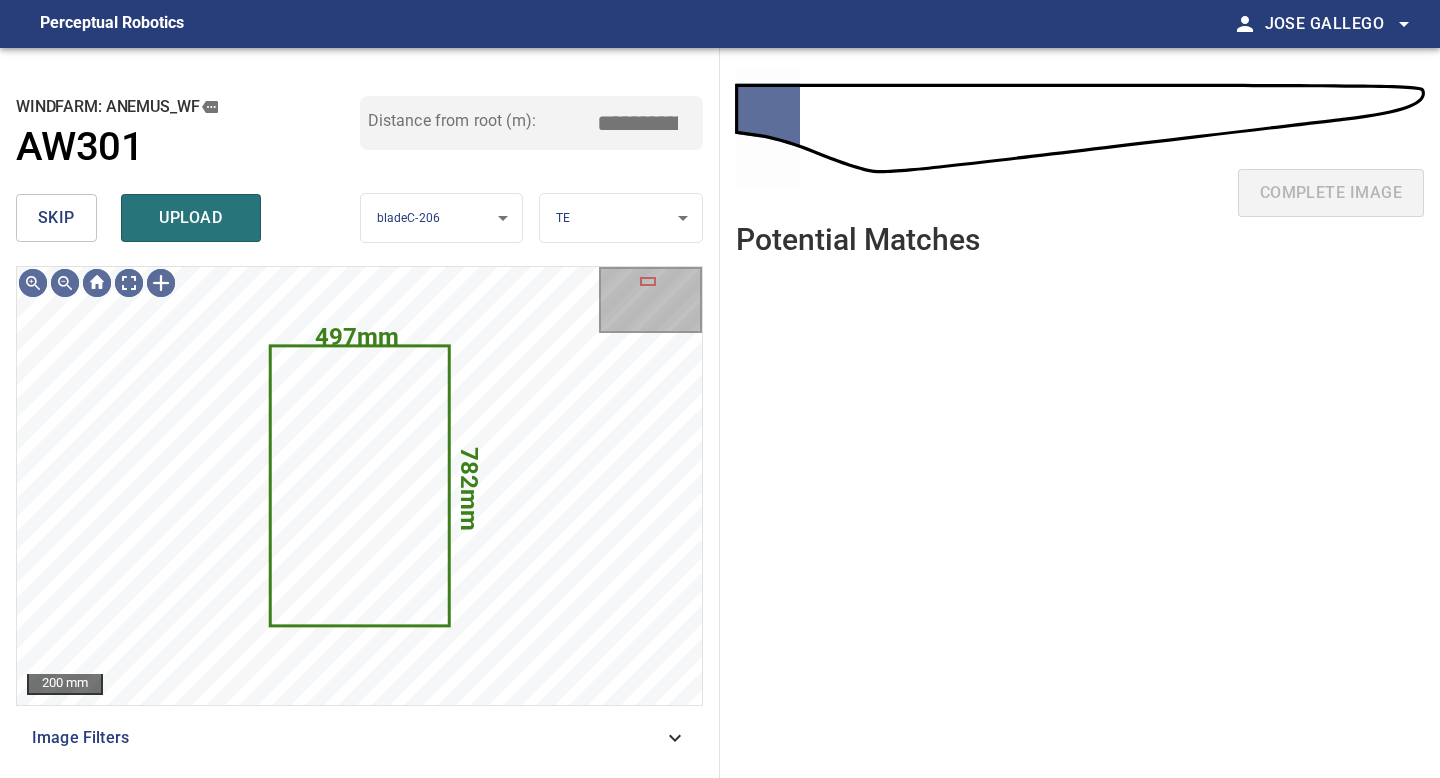 click on "skip" at bounding box center [56, 218] 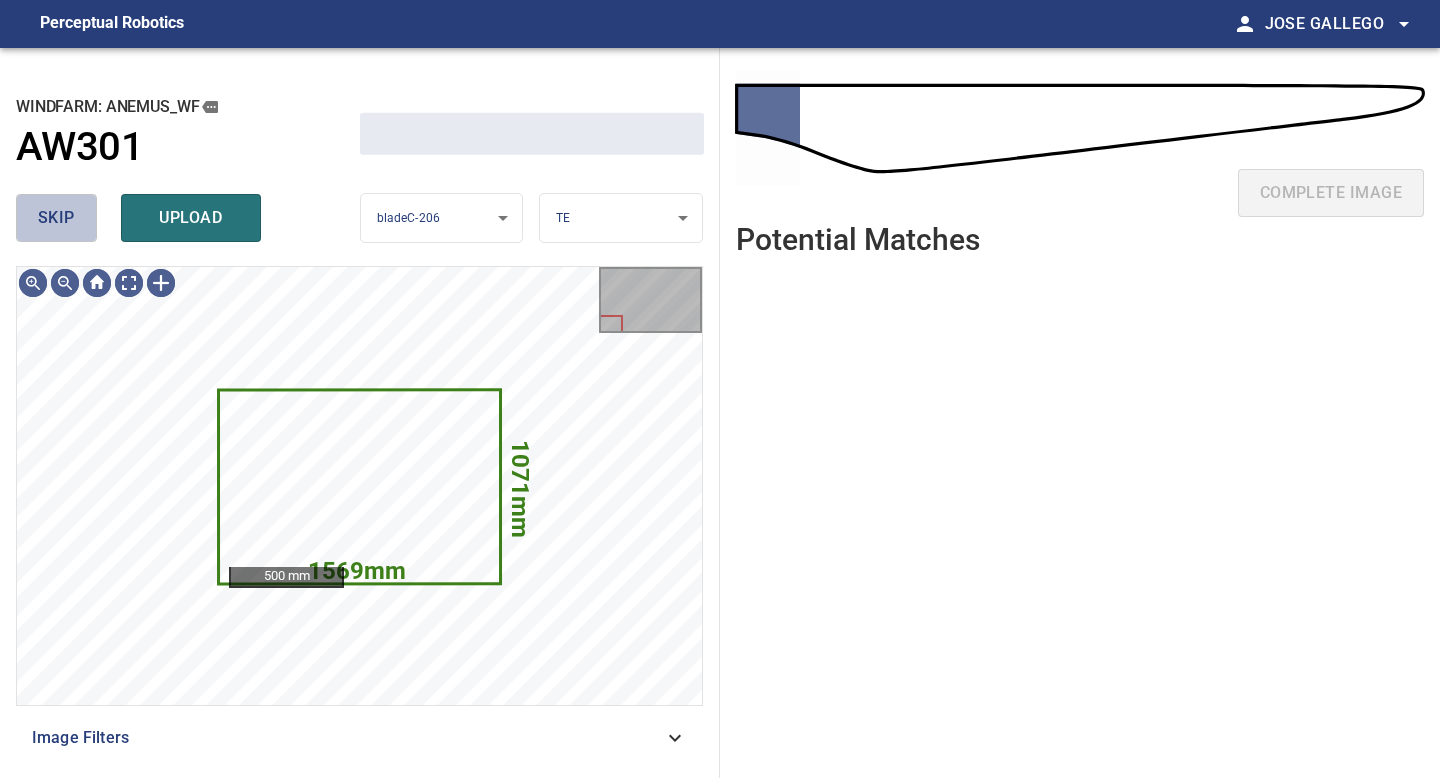 click on "skip" at bounding box center (56, 218) 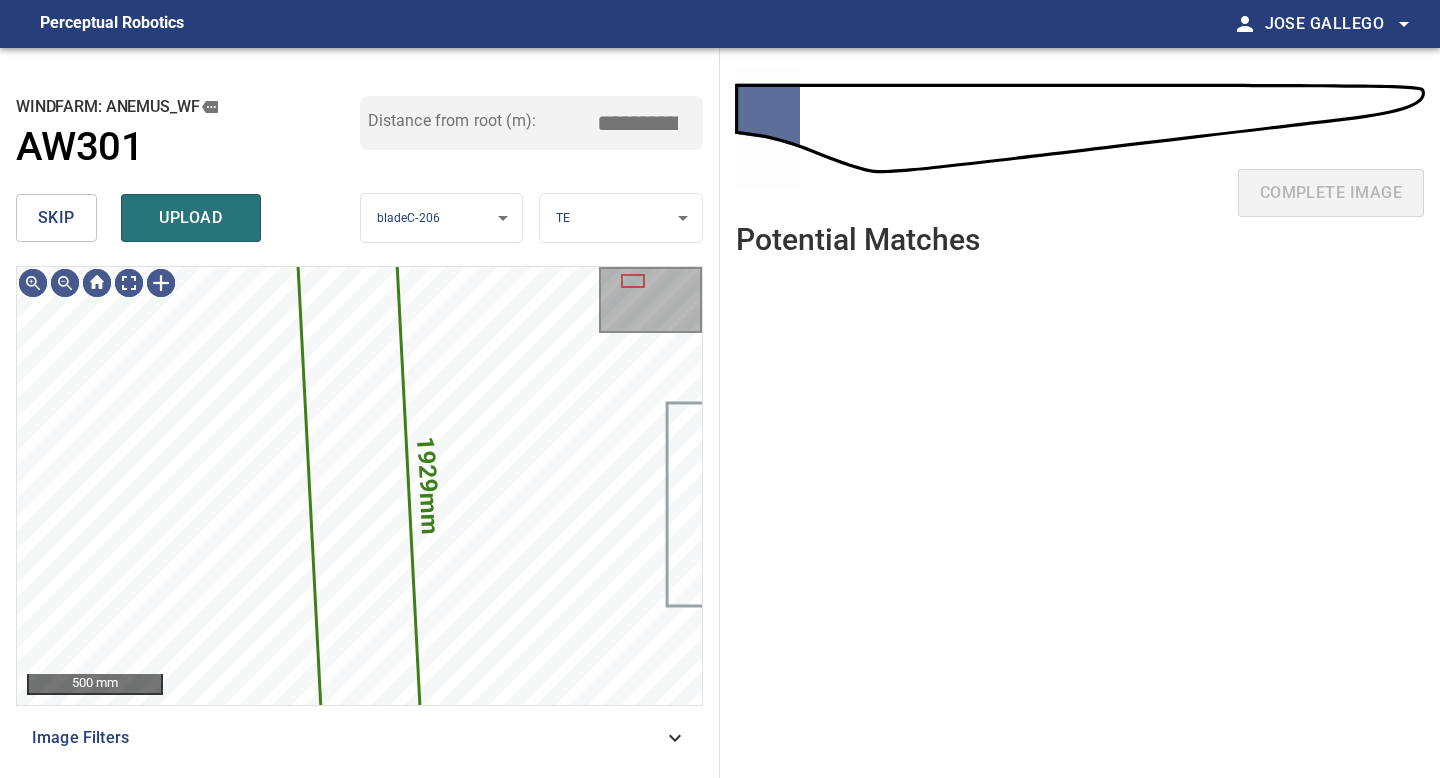 click on "skip" at bounding box center [56, 218] 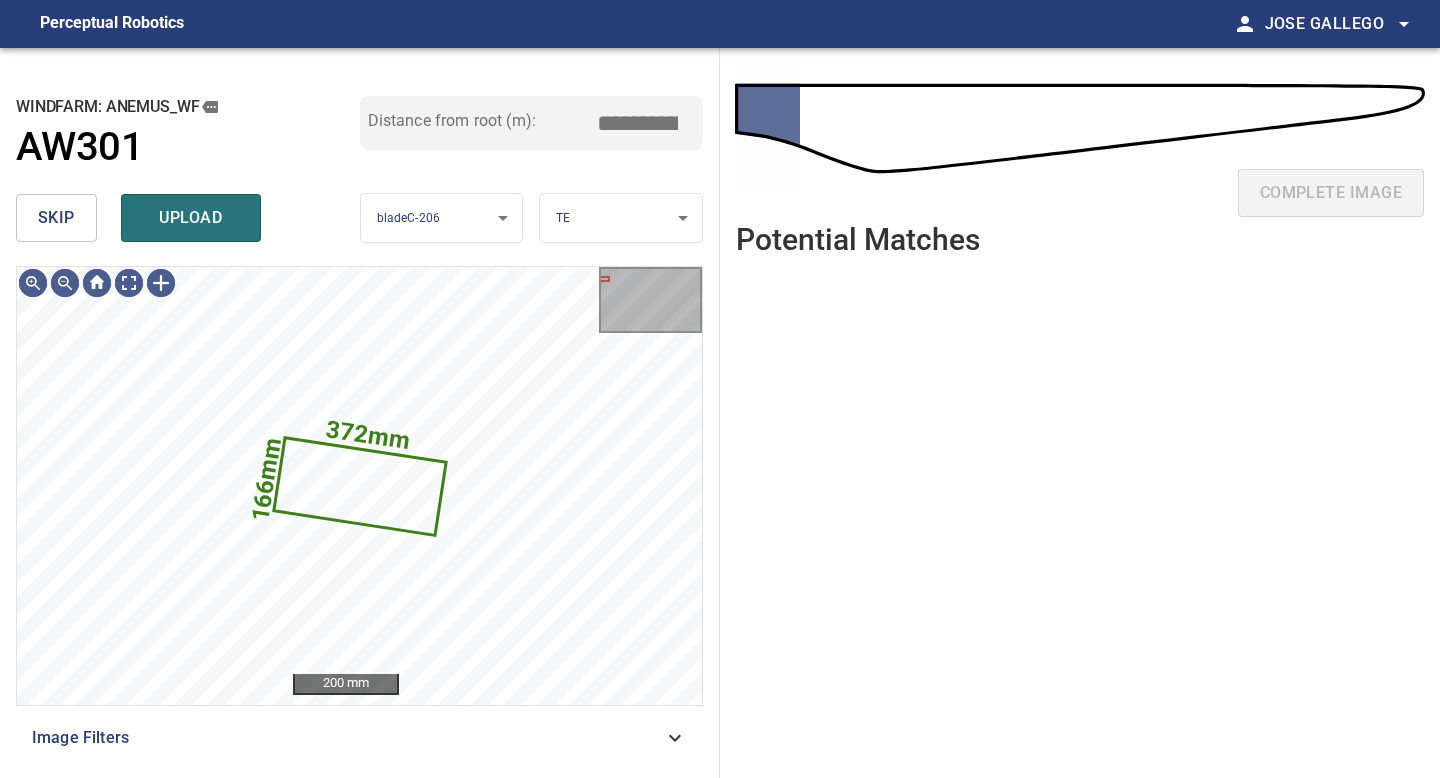 click on "skip" at bounding box center [56, 218] 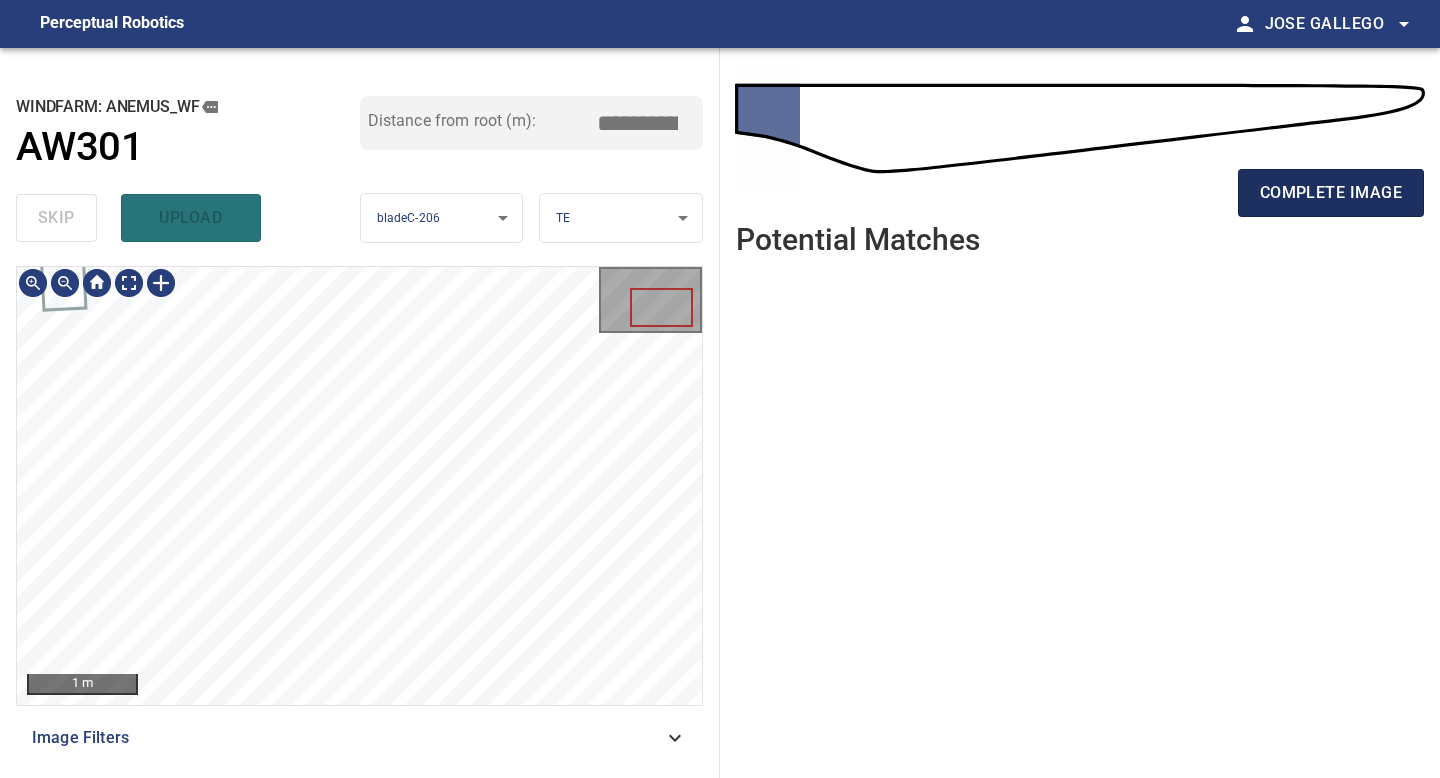click on "complete image" at bounding box center (1331, 193) 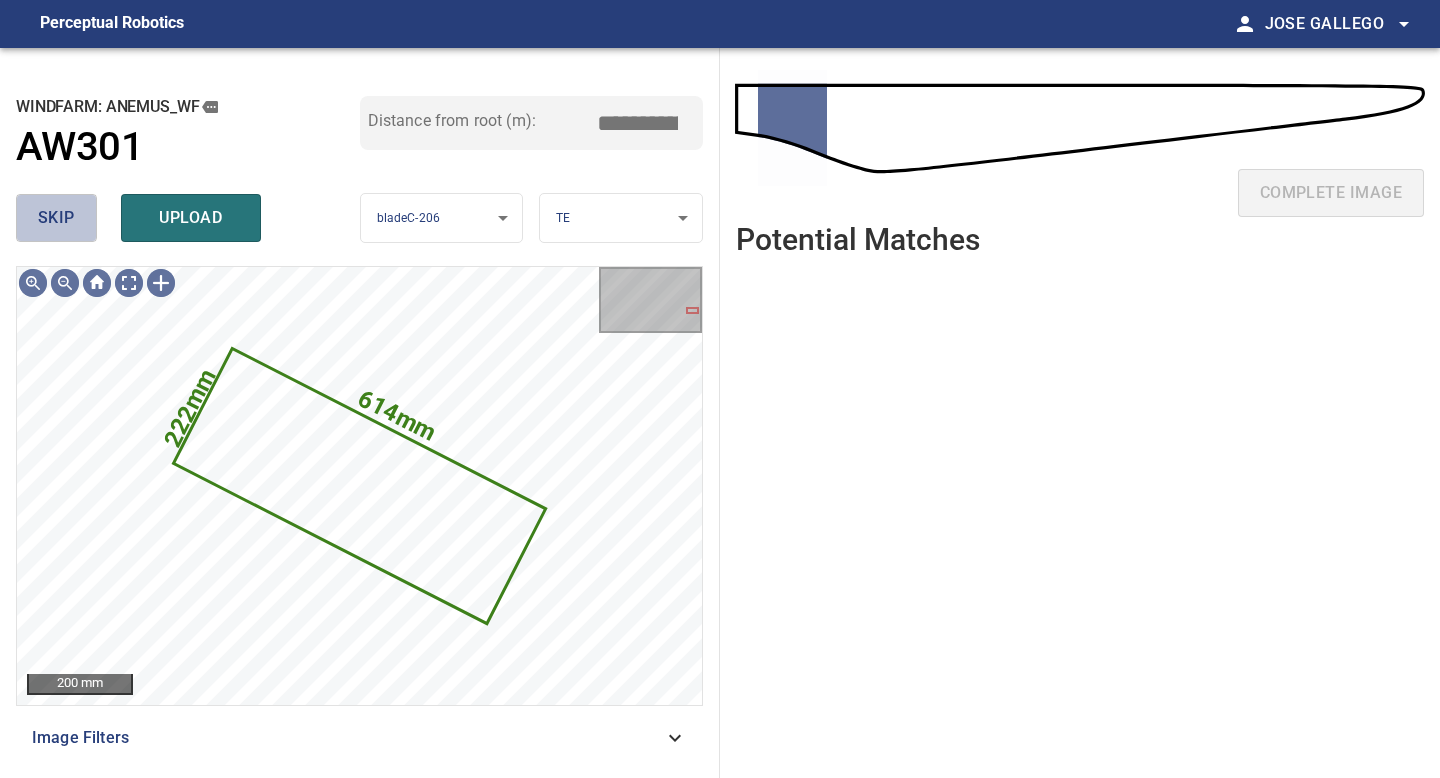 click on "skip" at bounding box center (56, 218) 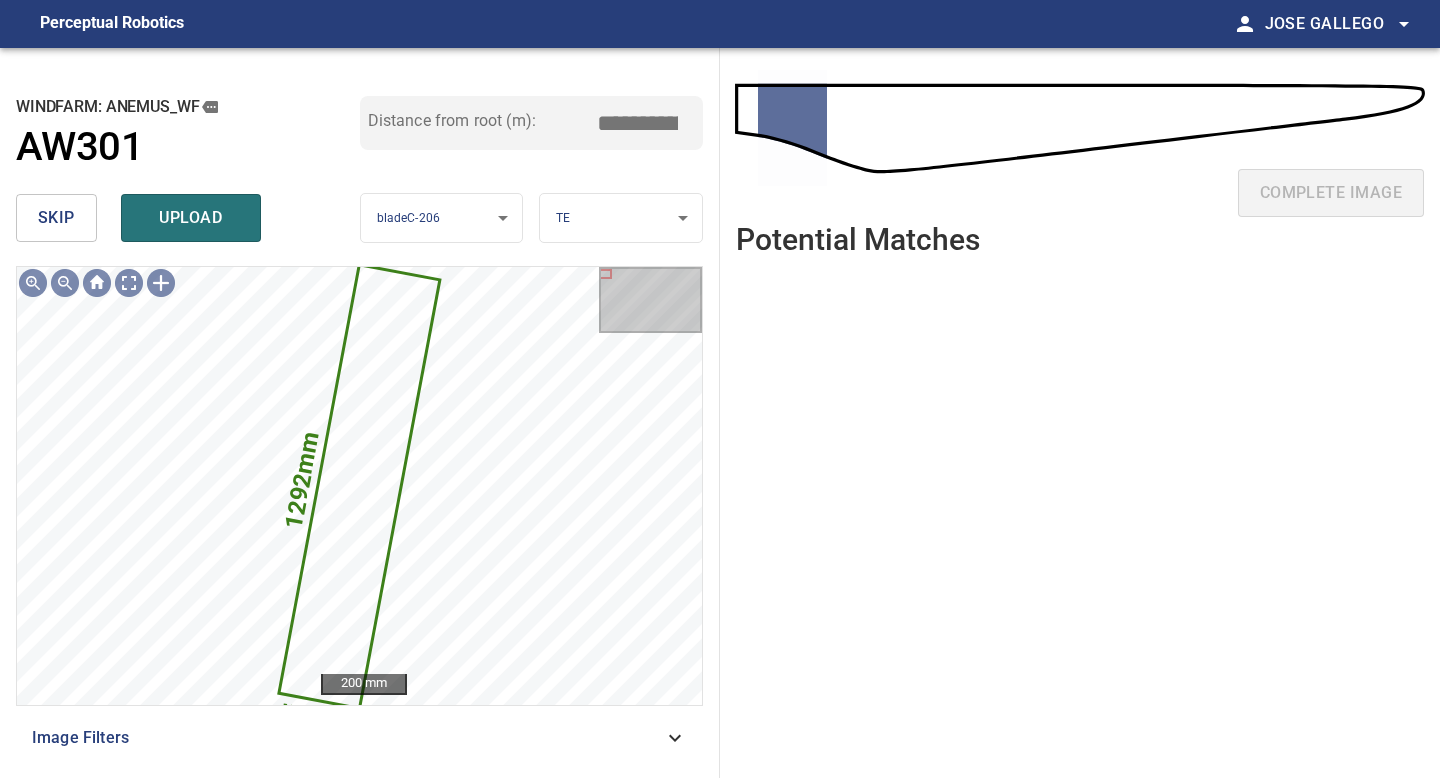 click on "skip" at bounding box center (56, 218) 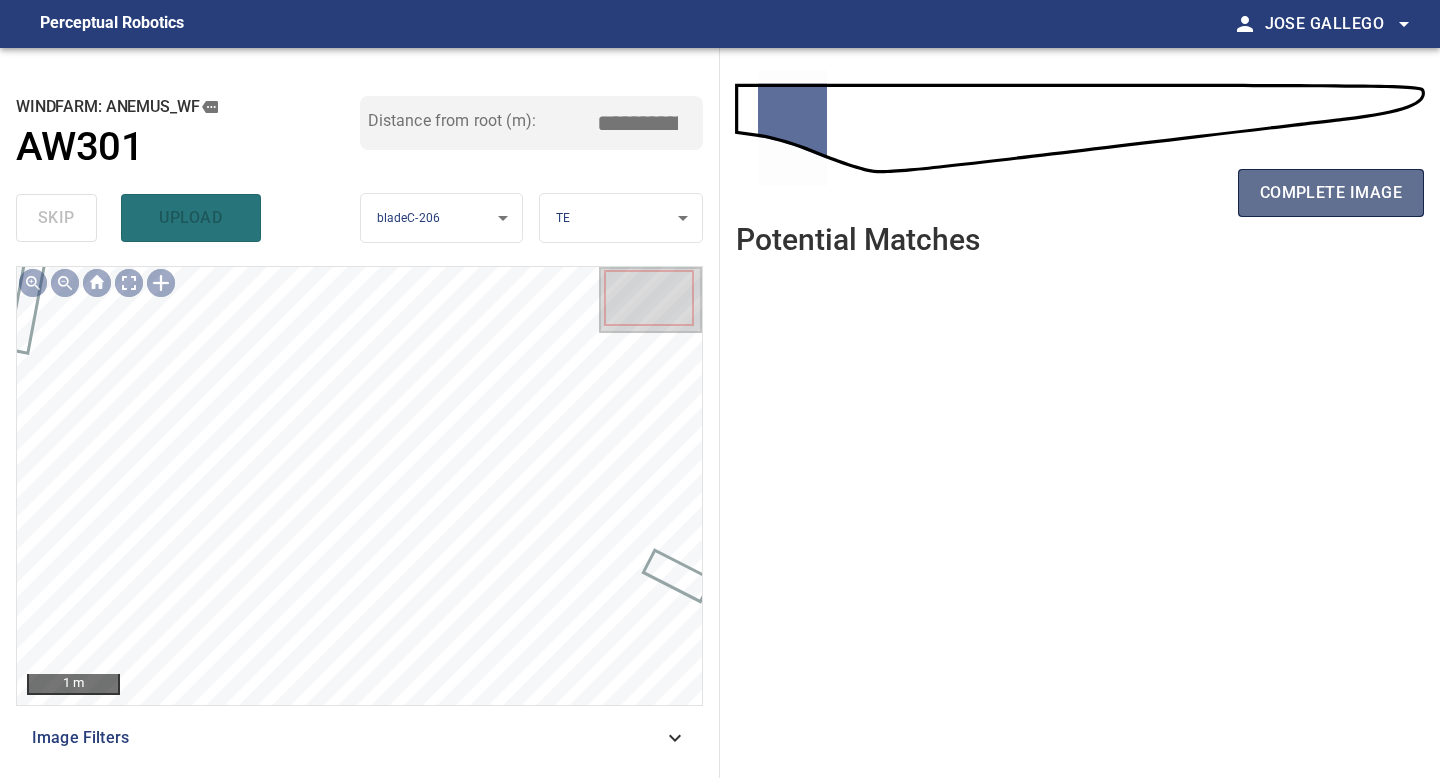 click on "complete image" at bounding box center (1331, 193) 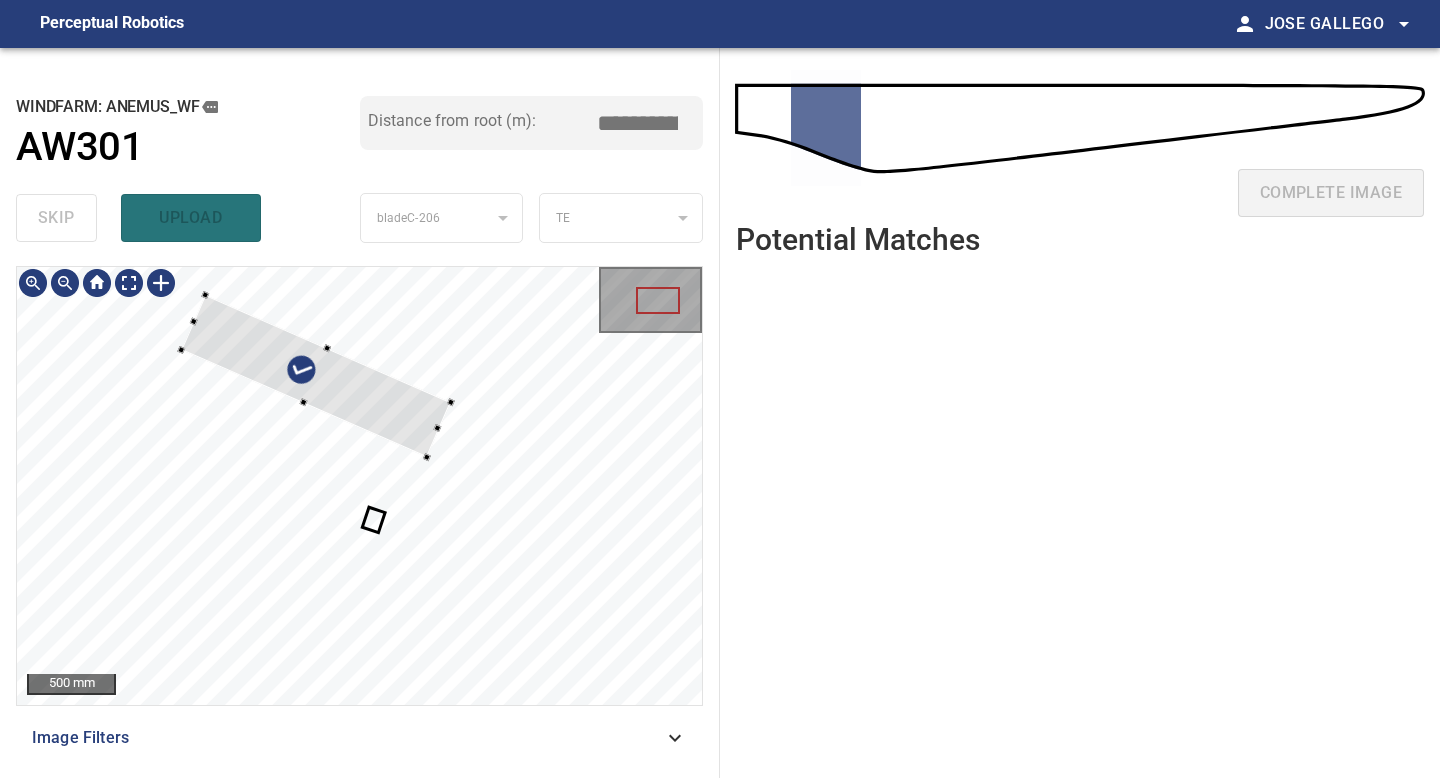 click at bounding box center (315, 376) 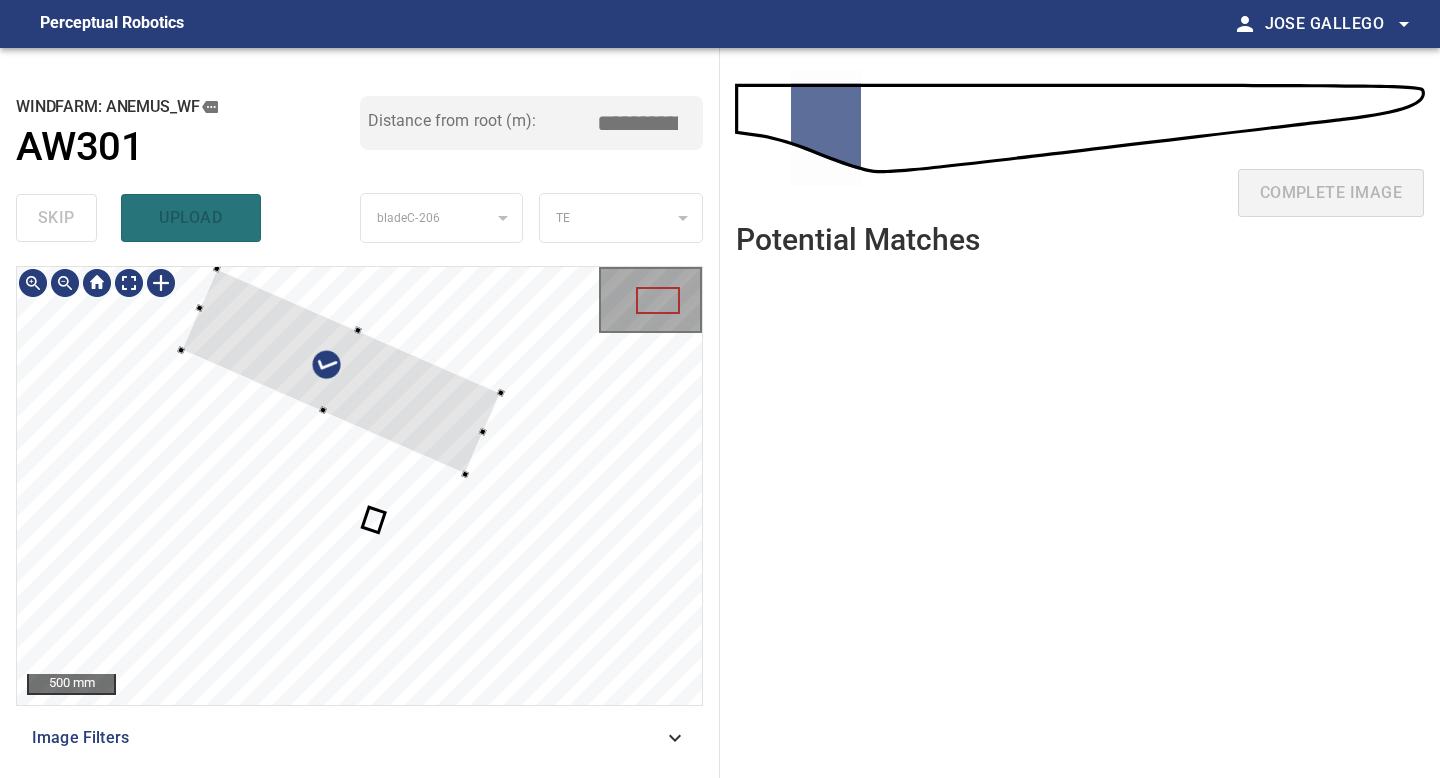 click at bounding box center (359, 486) 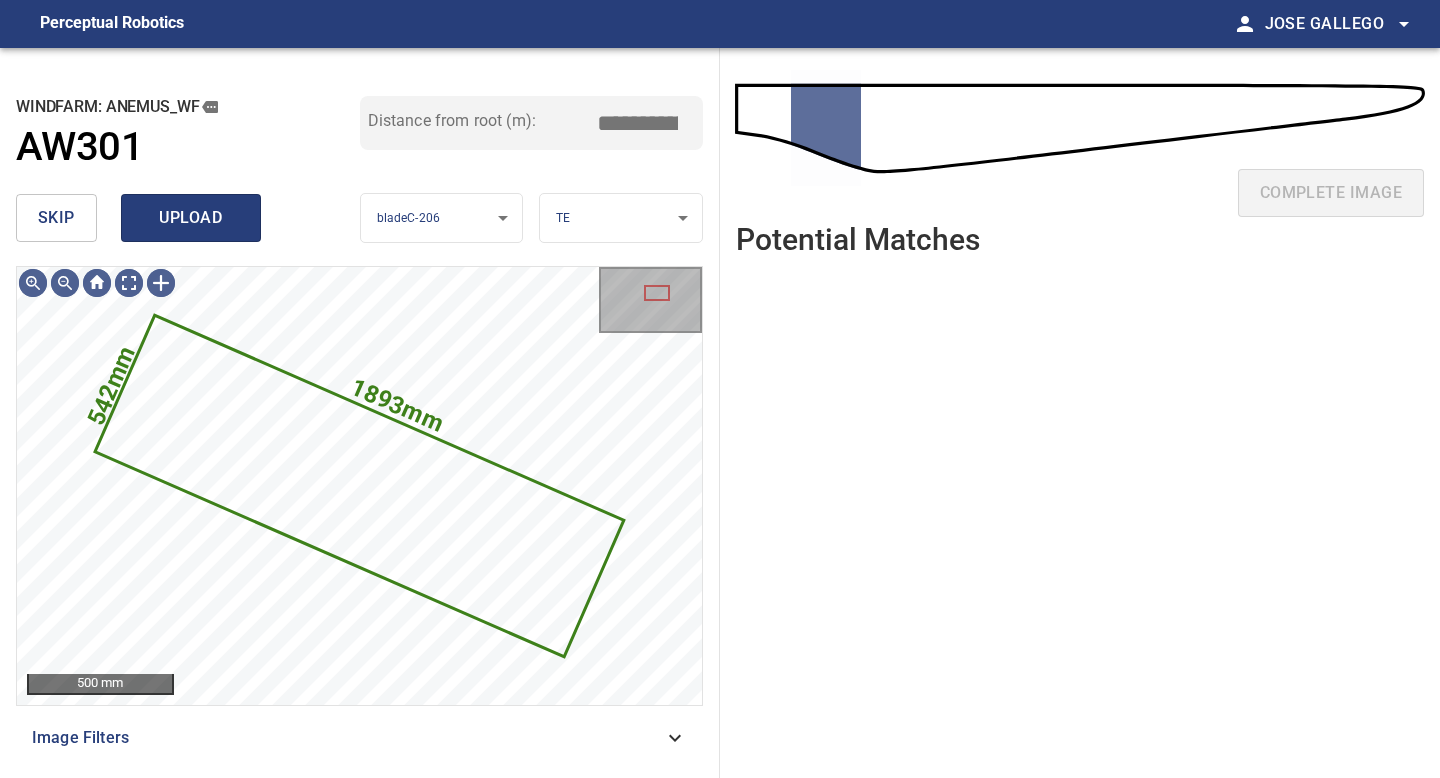 click on "upload" at bounding box center (191, 218) 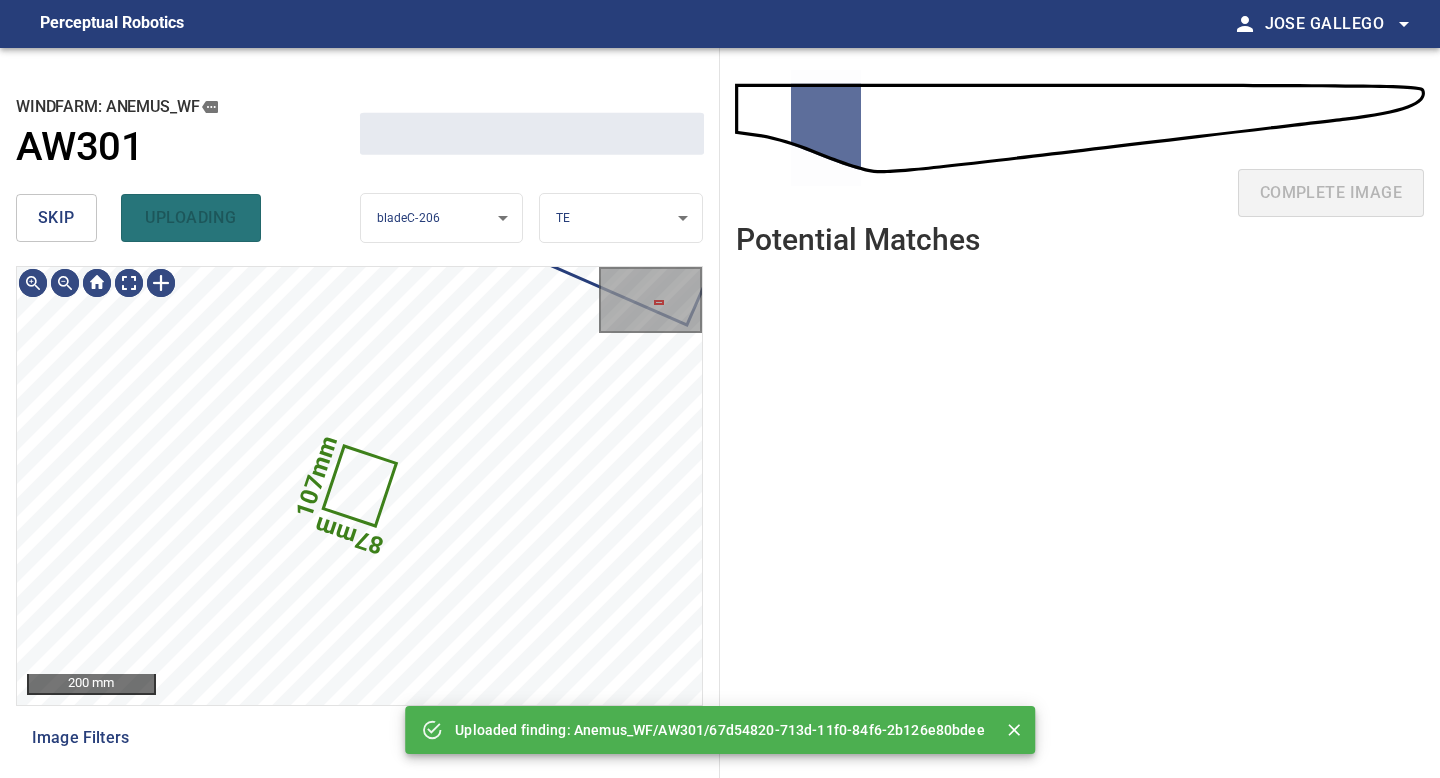 click on "skip" at bounding box center (56, 218) 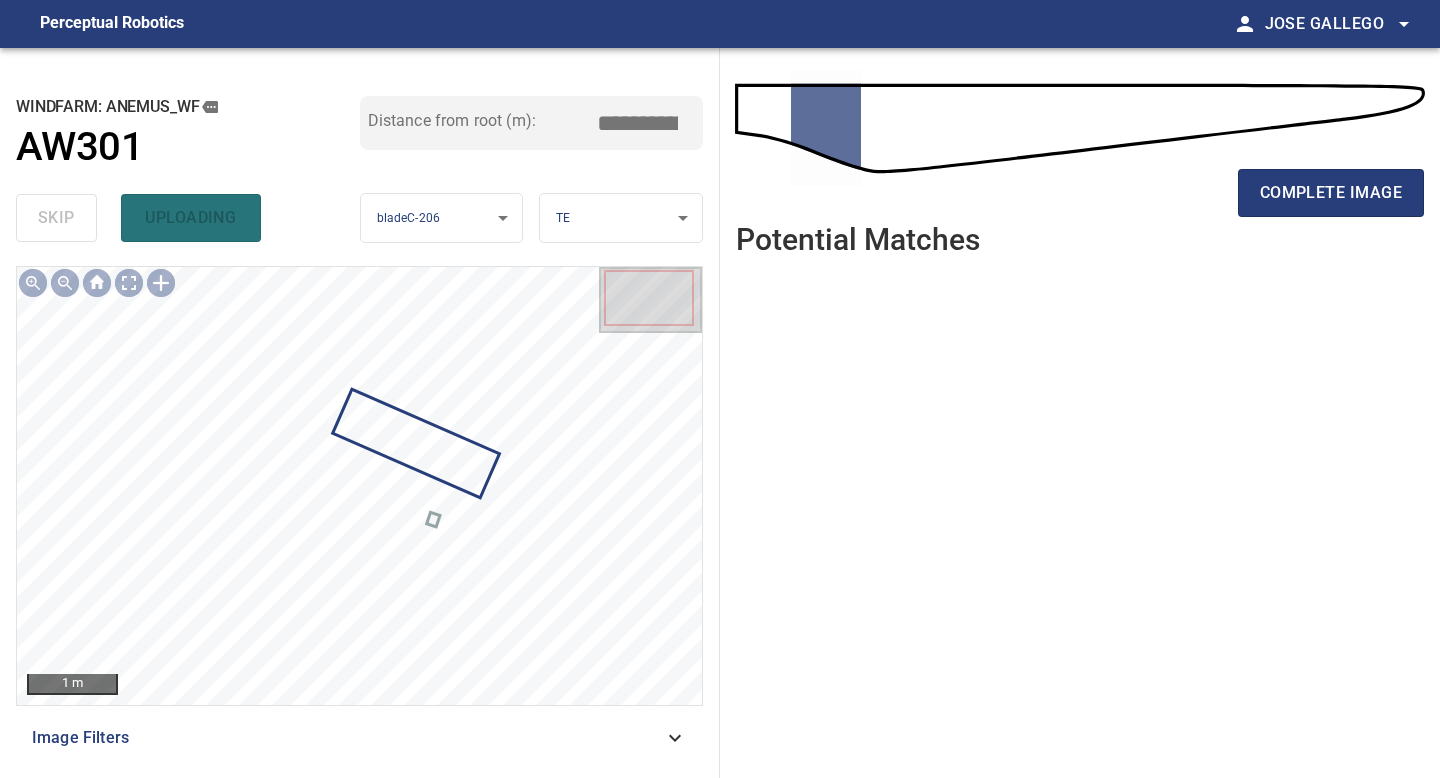 scroll, scrollTop: 0, scrollLeft: 0, axis: both 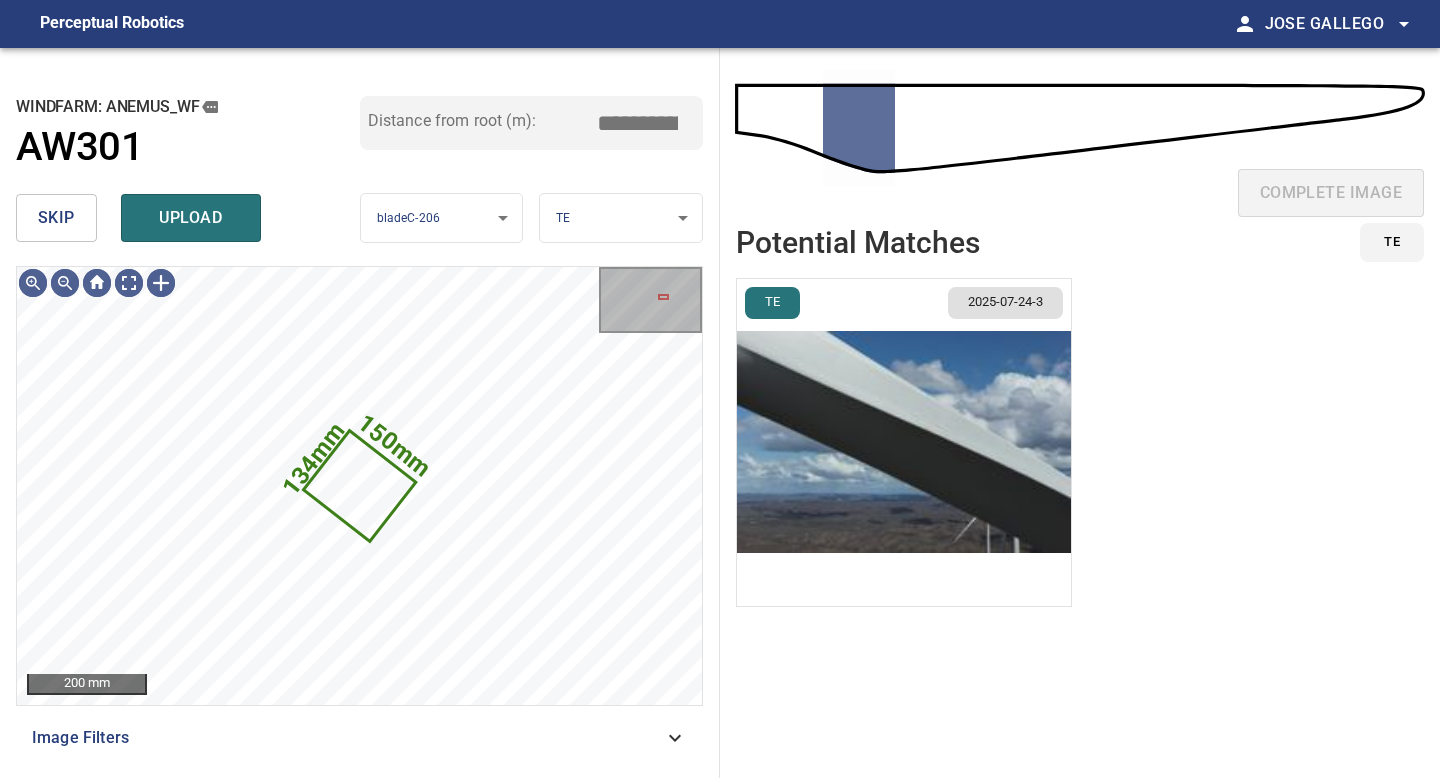 click on "skip" at bounding box center (56, 218) 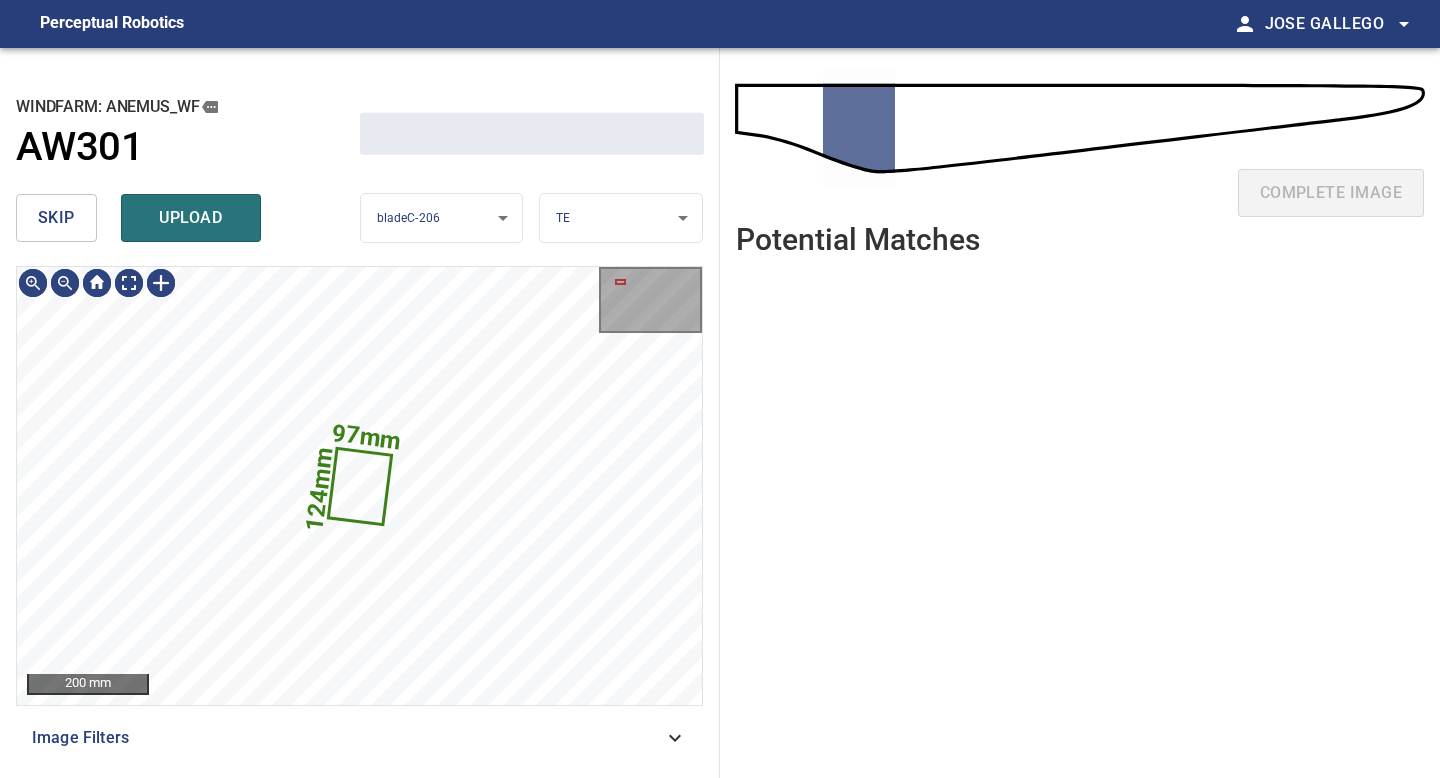 click on "skip" at bounding box center [56, 218] 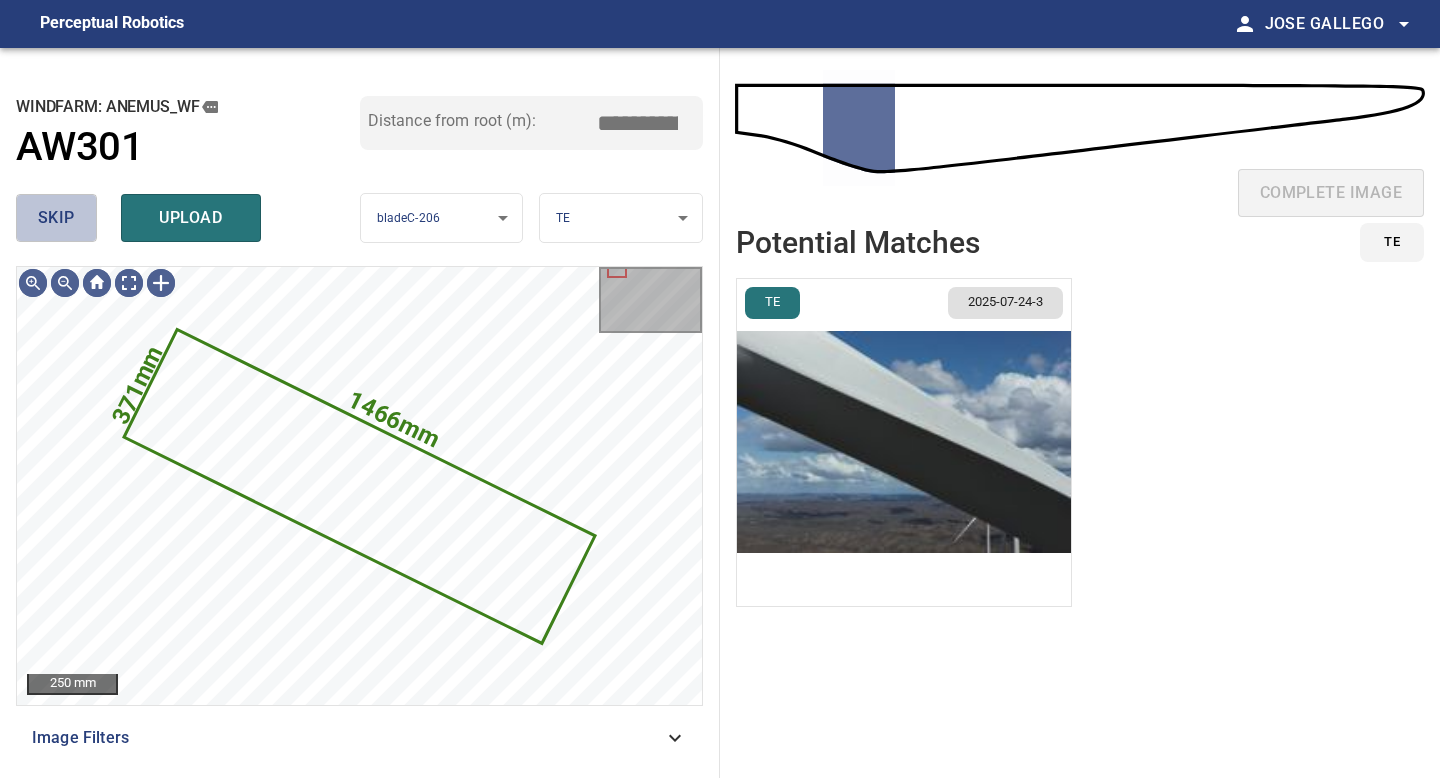 click on "skip" at bounding box center (56, 218) 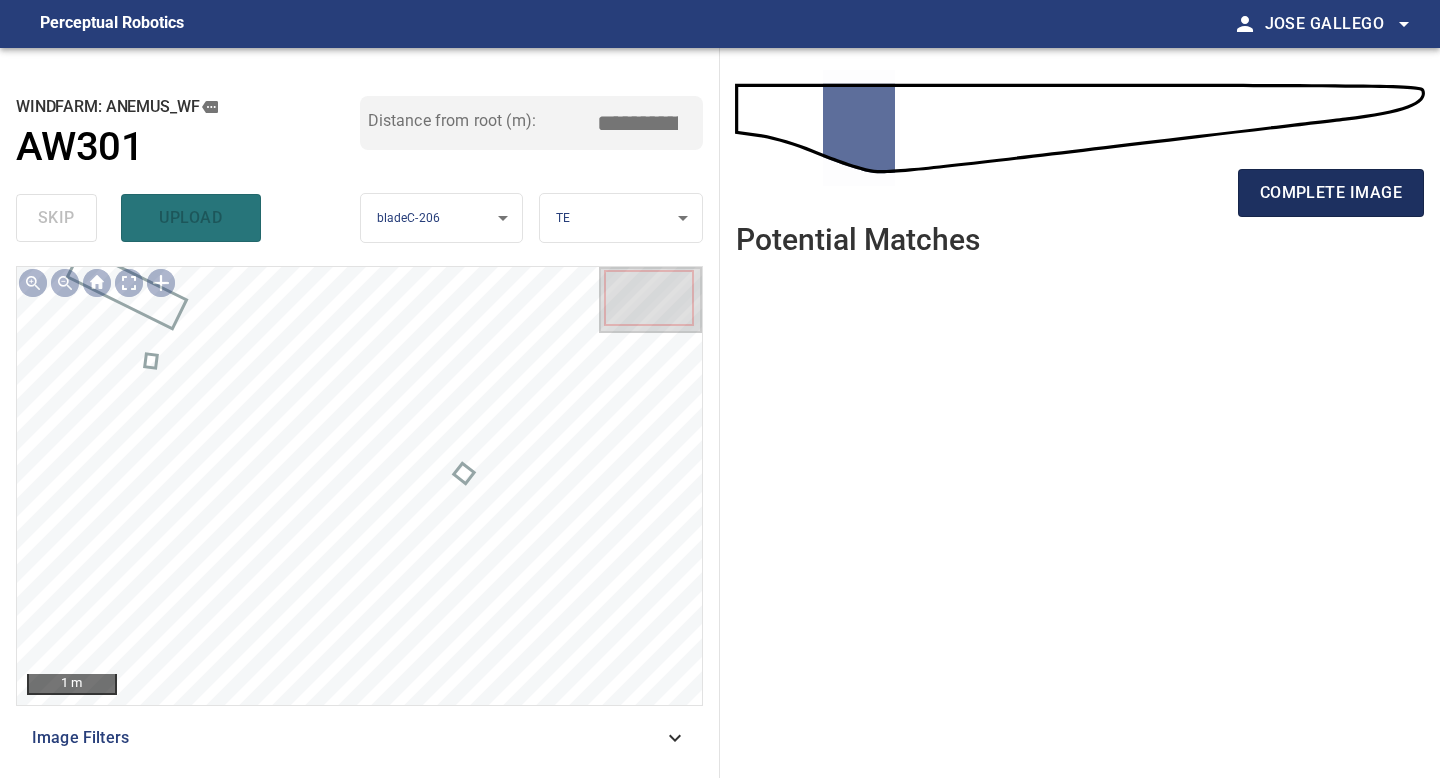 click on "complete image" at bounding box center (1331, 193) 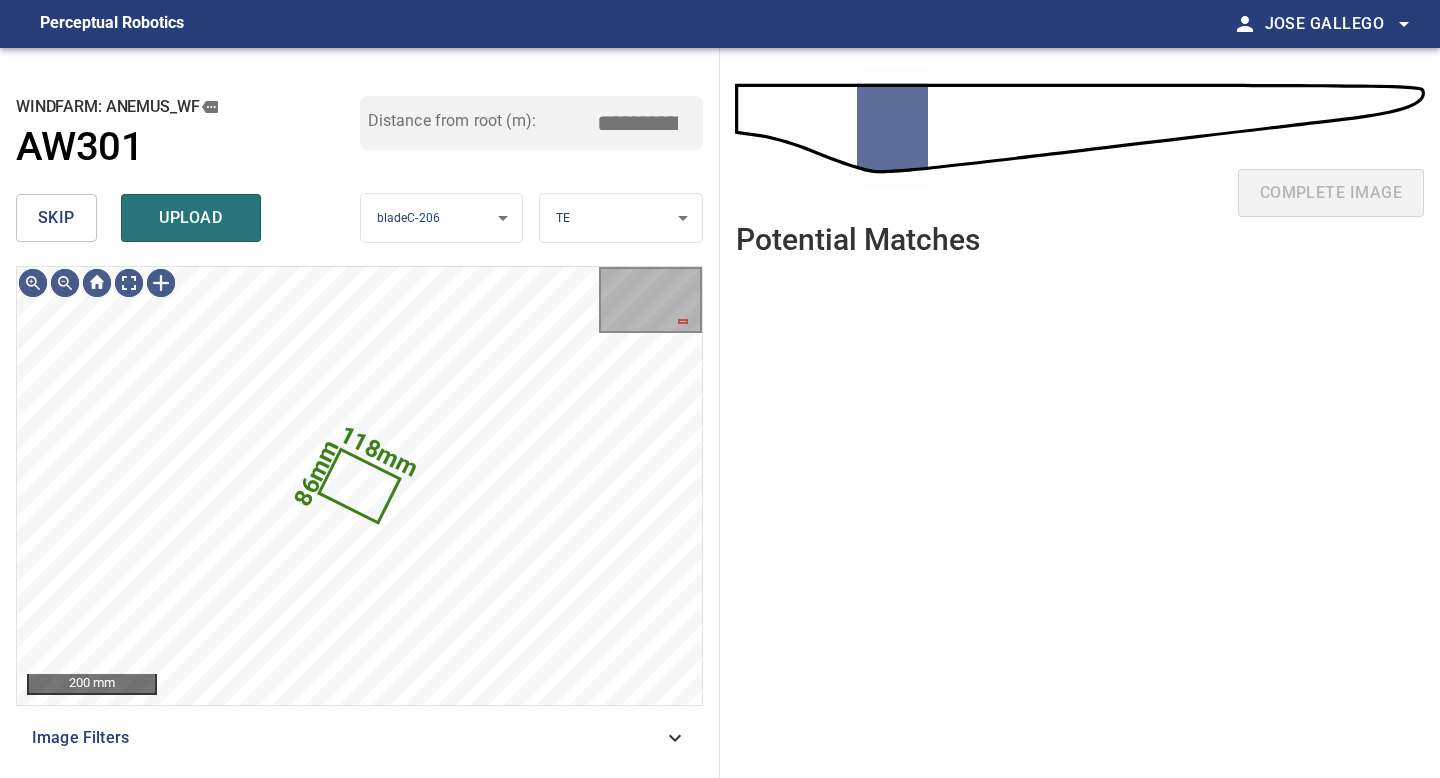 click on "skip" at bounding box center [56, 218] 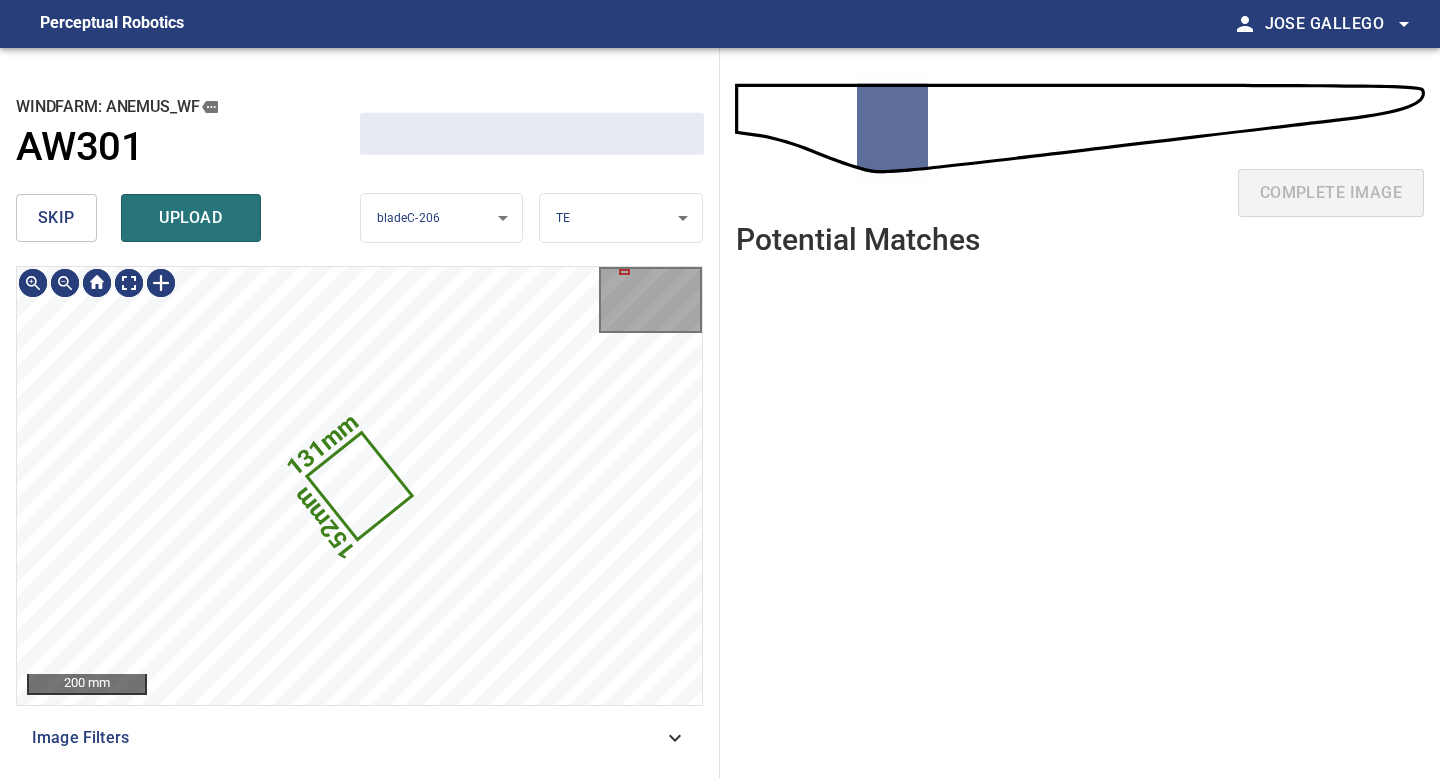 click on "skip" at bounding box center (56, 218) 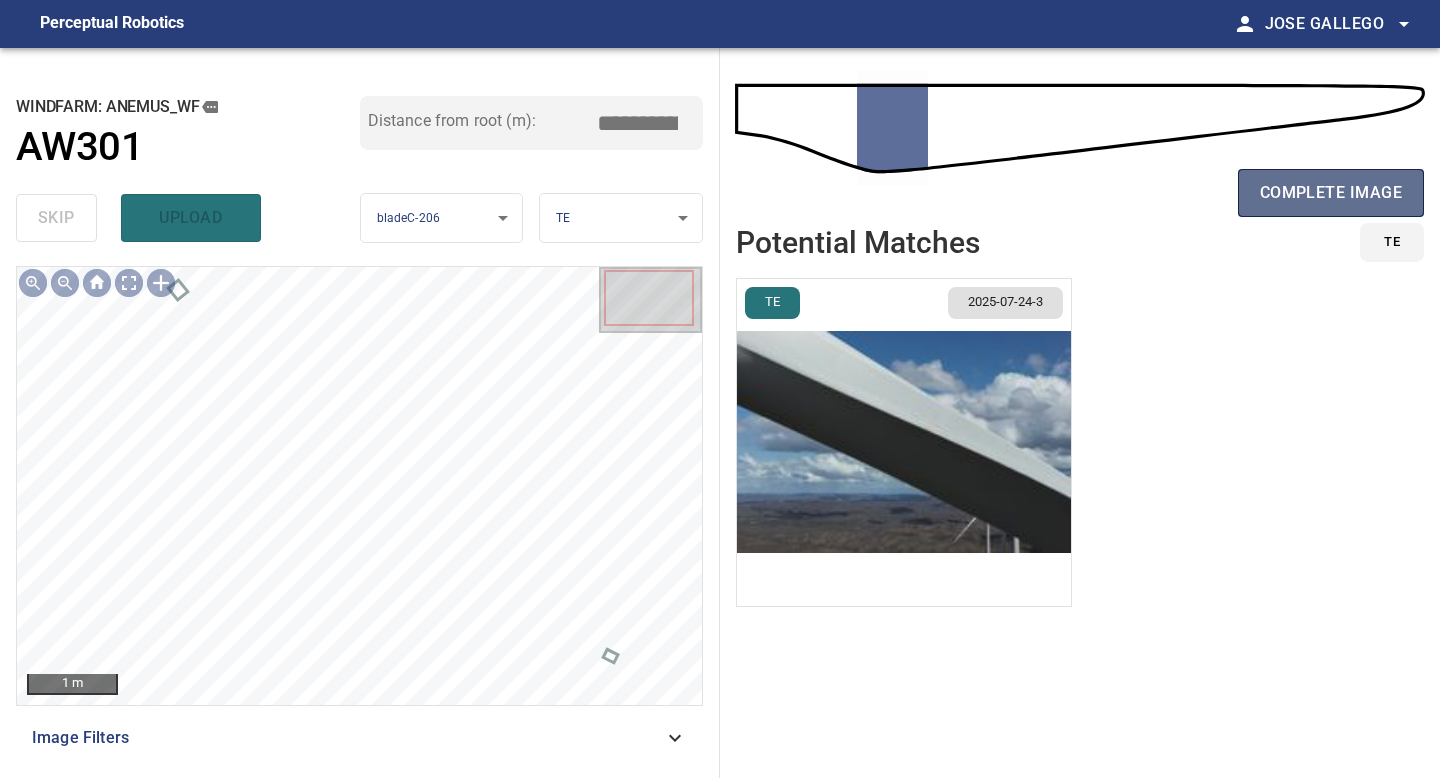 click on "complete image" at bounding box center (1331, 193) 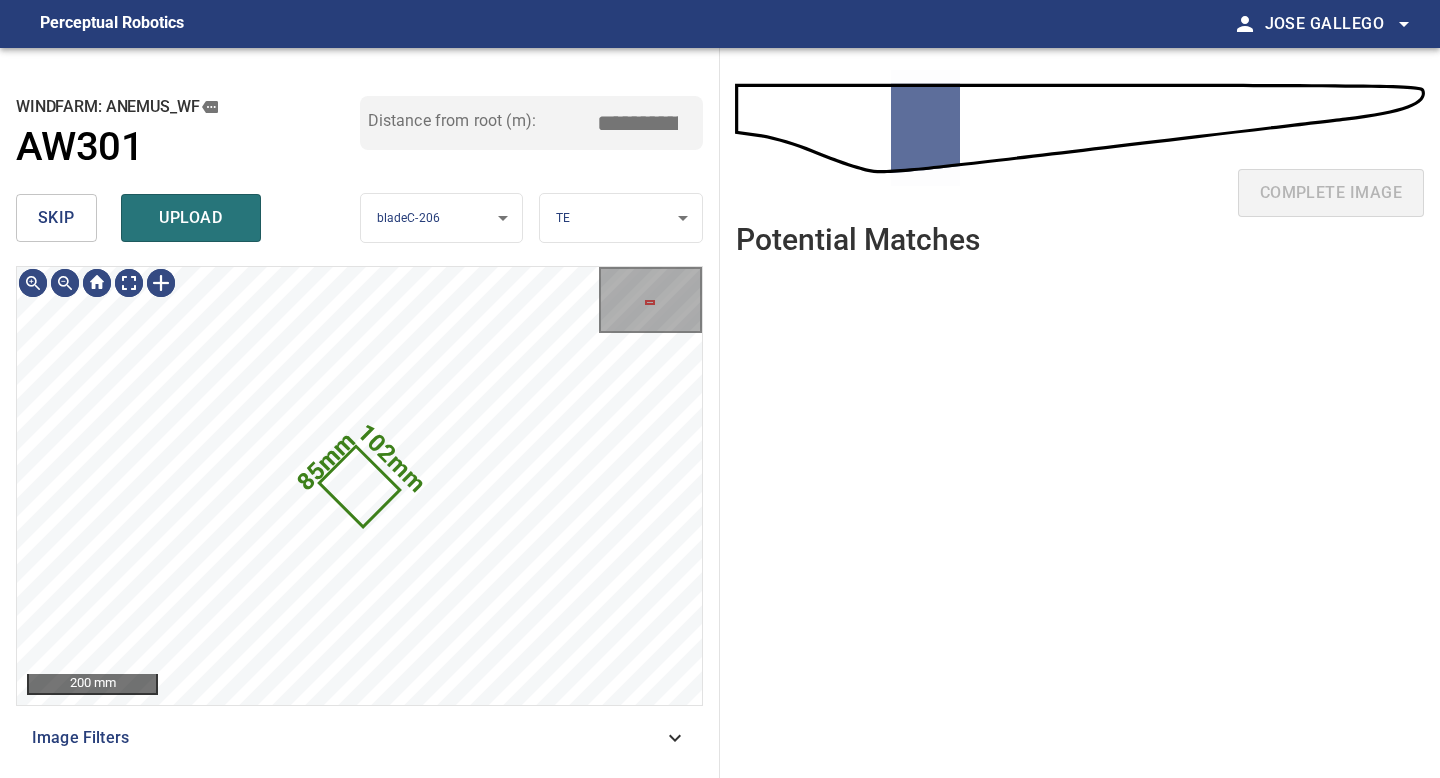 click on "skip" at bounding box center (56, 218) 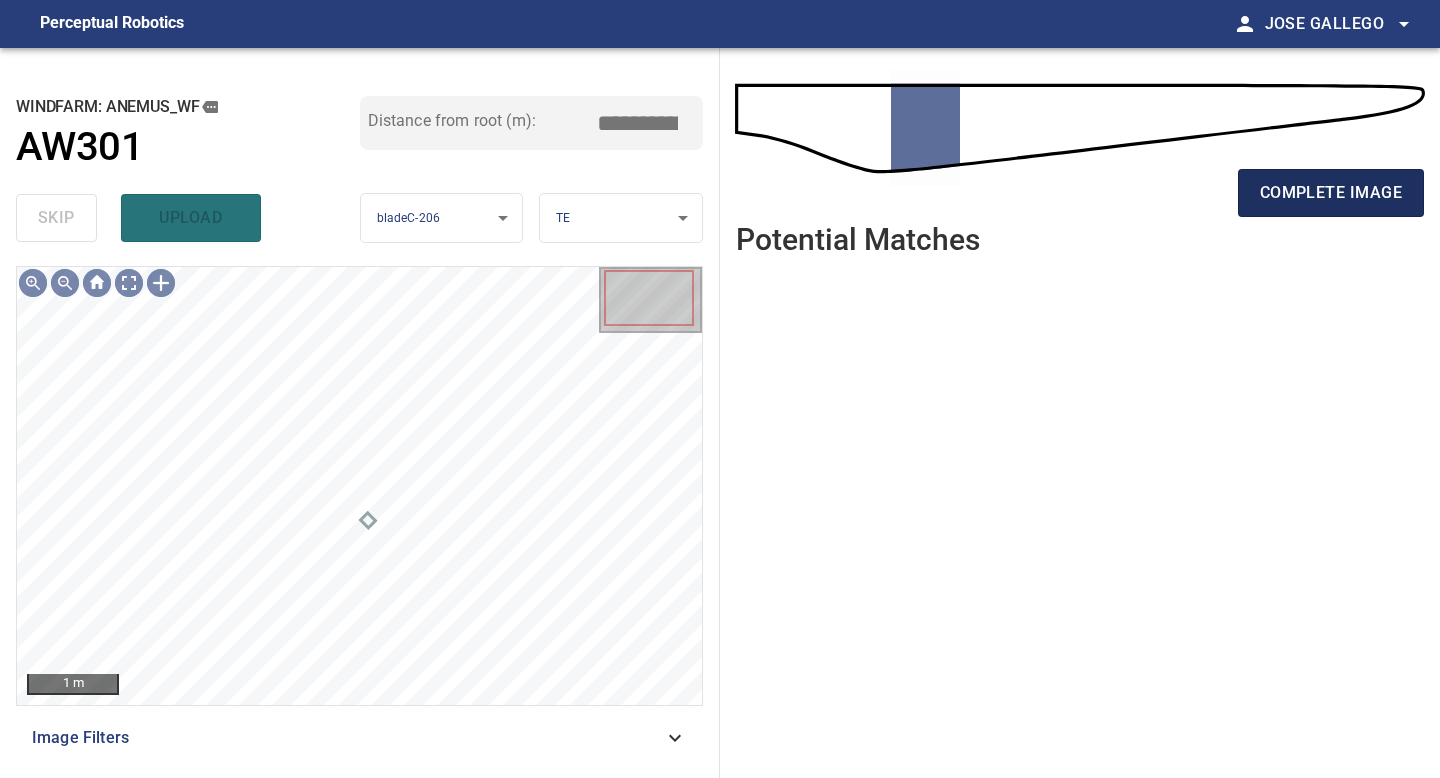 click on "complete image" at bounding box center [1331, 193] 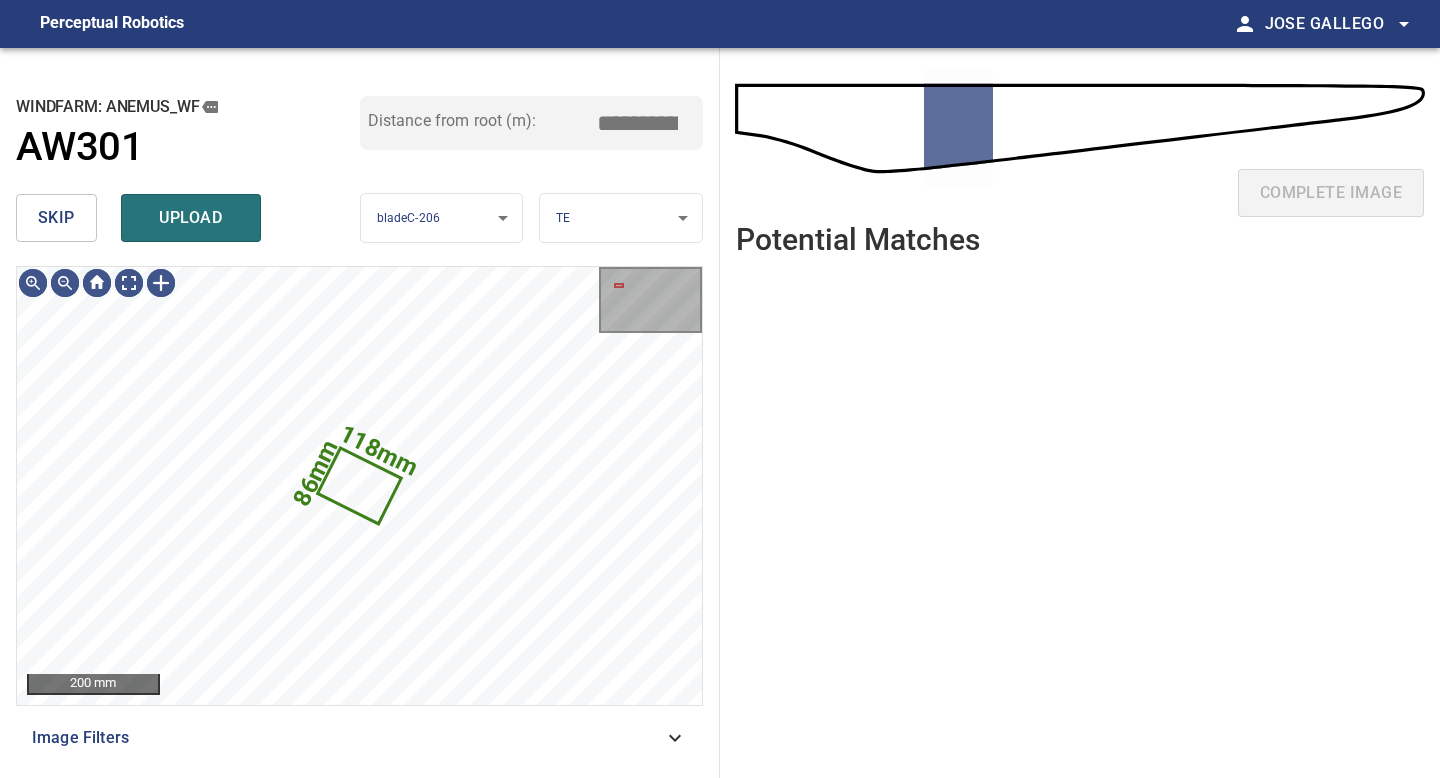 click on "skip" at bounding box center (56, 218) 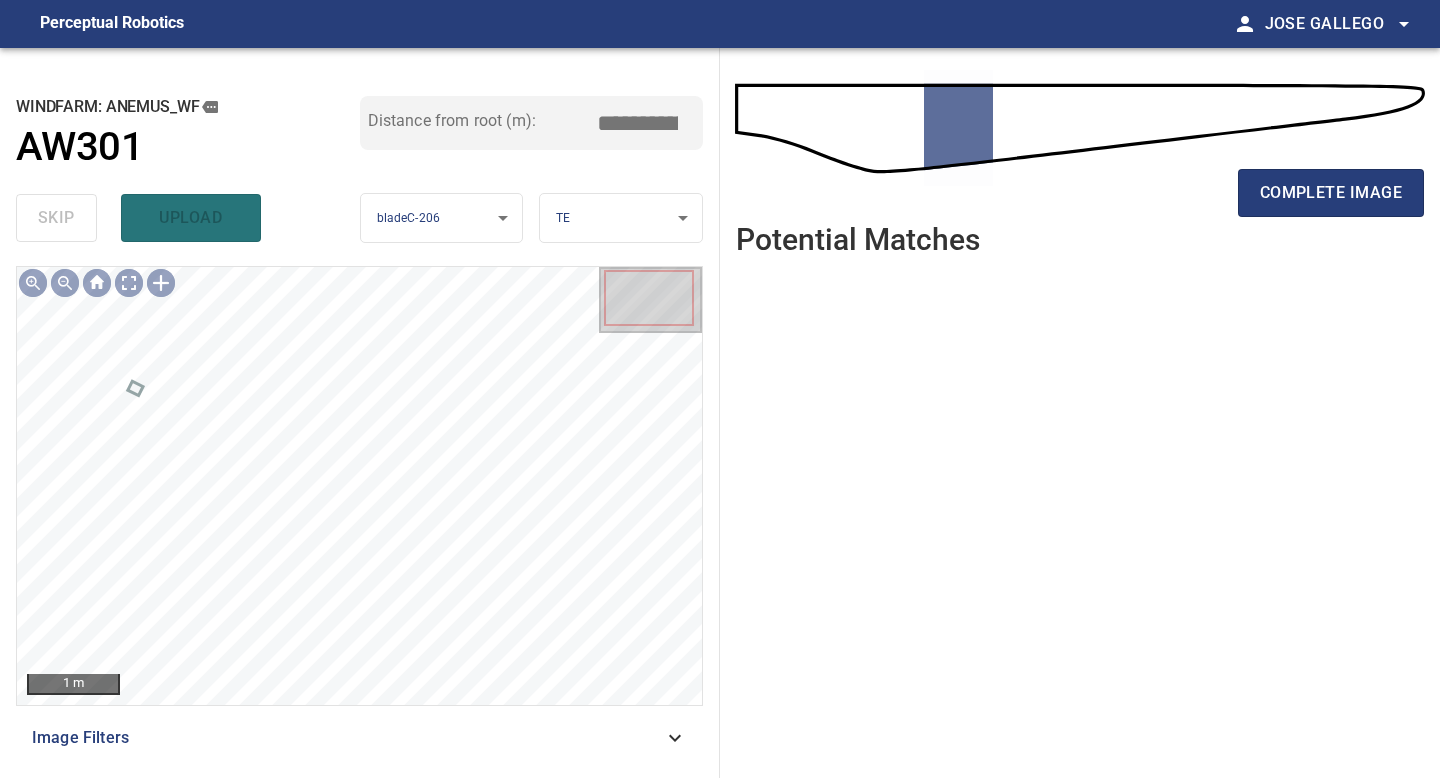 click on "complete image" at bounding box center [1080, 201] 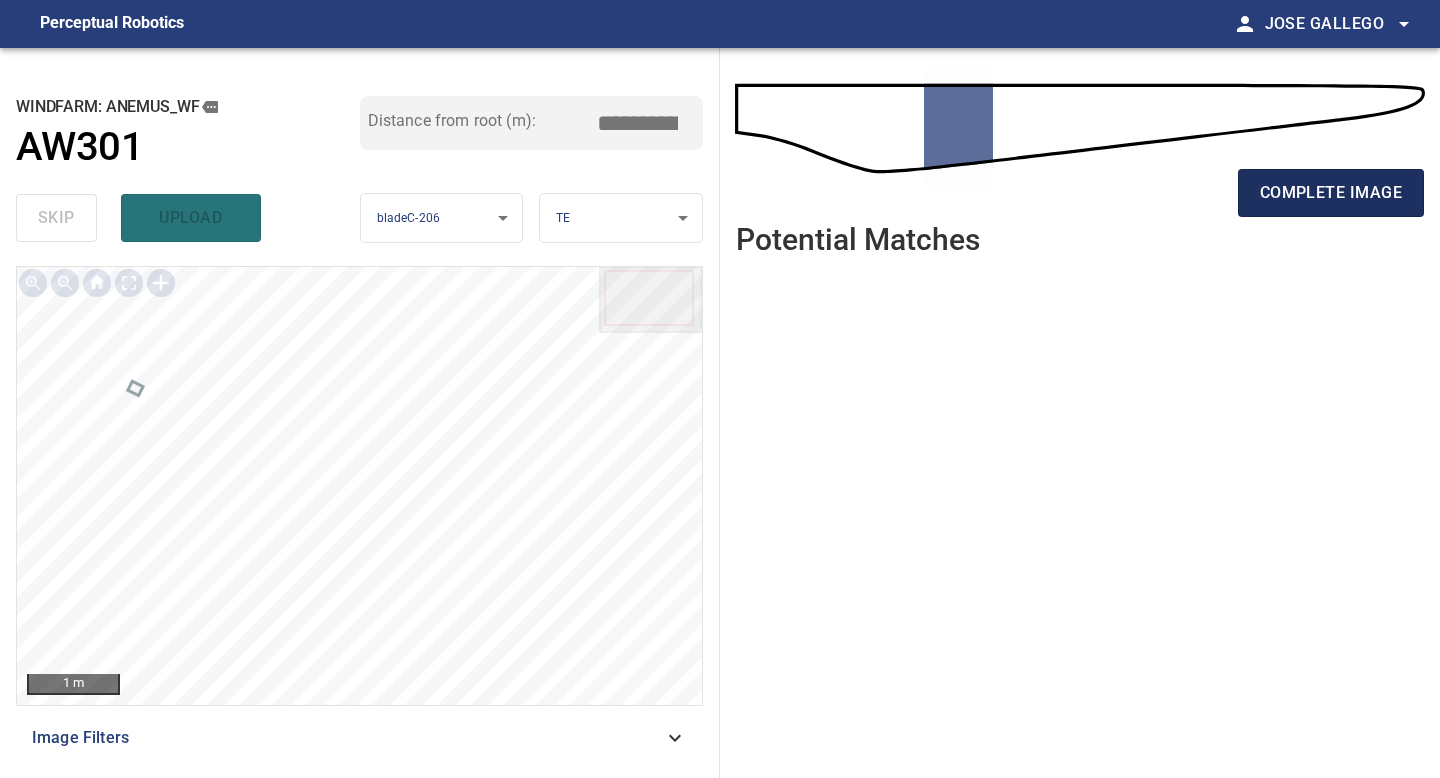click on "complete image" at bounding box center (1331, 193) 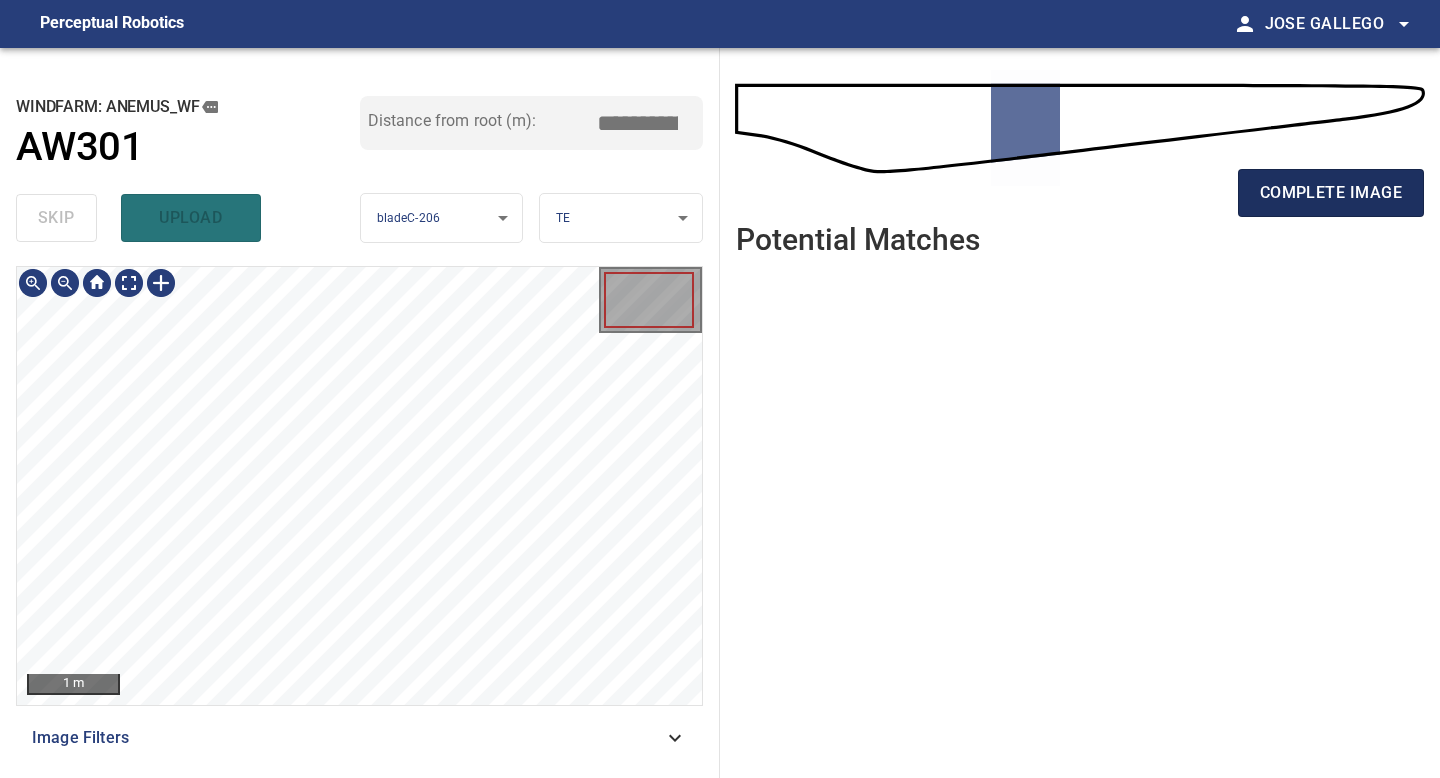 click on "complete image" at bounding box center (1331, 193) 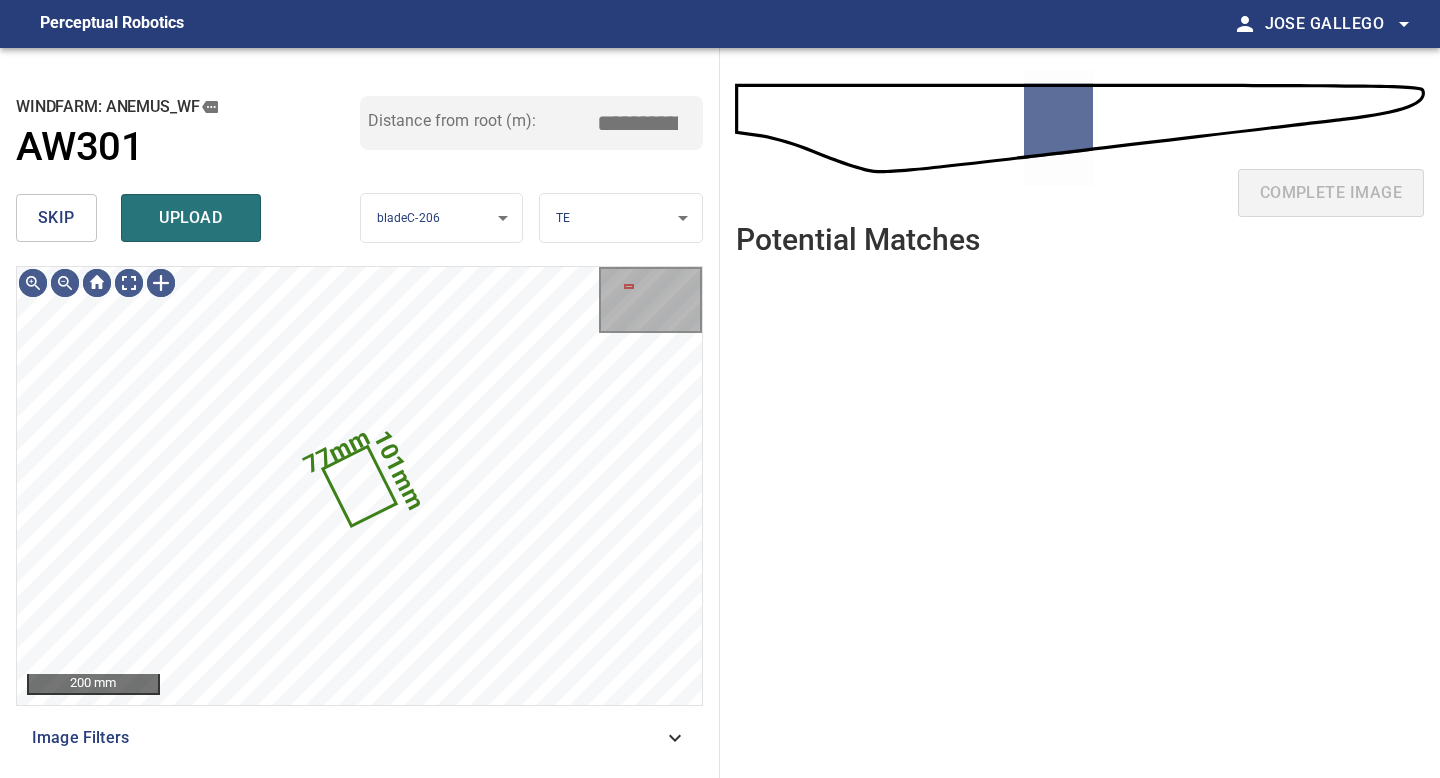 click on "skip" at bounding box center (56, 218) 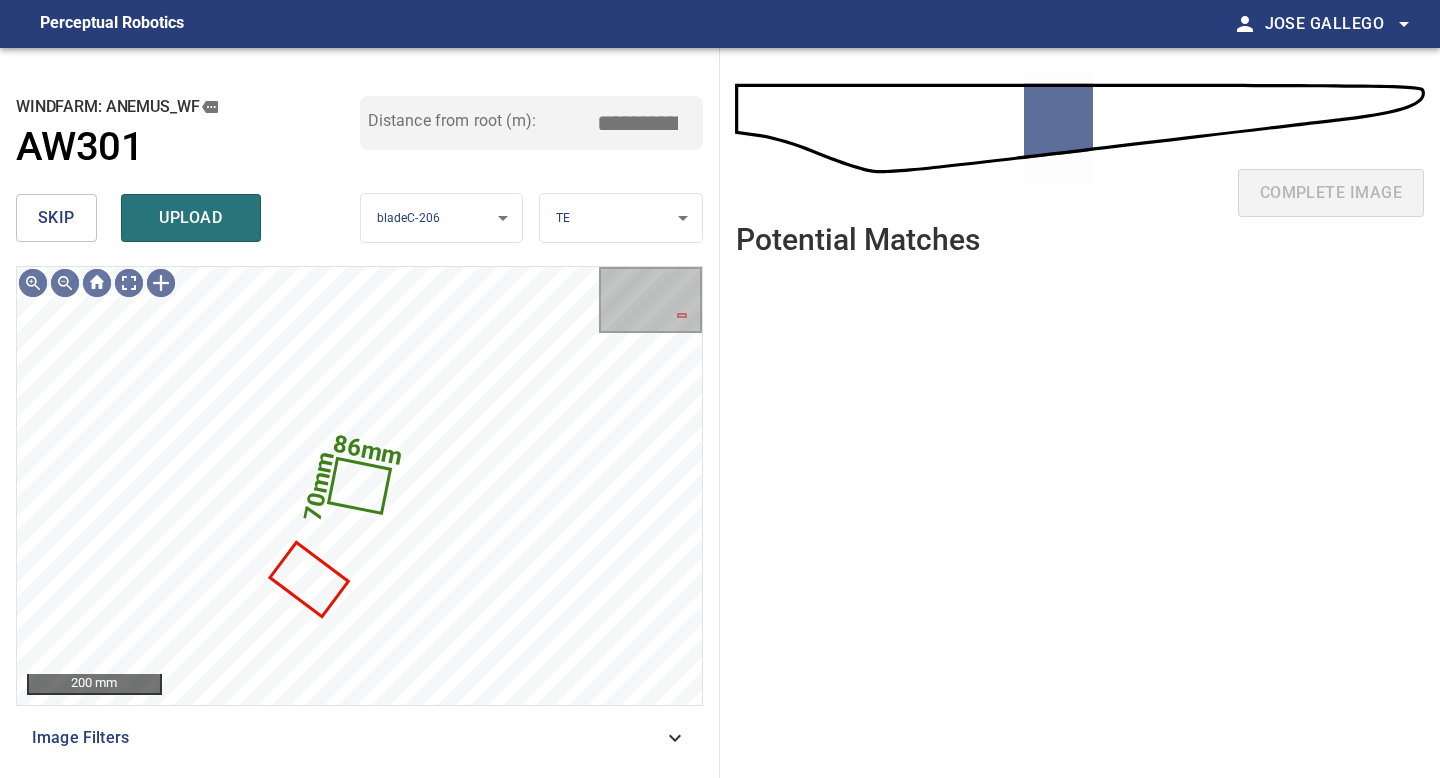 click on "skip" at bounding box center (56, 218) 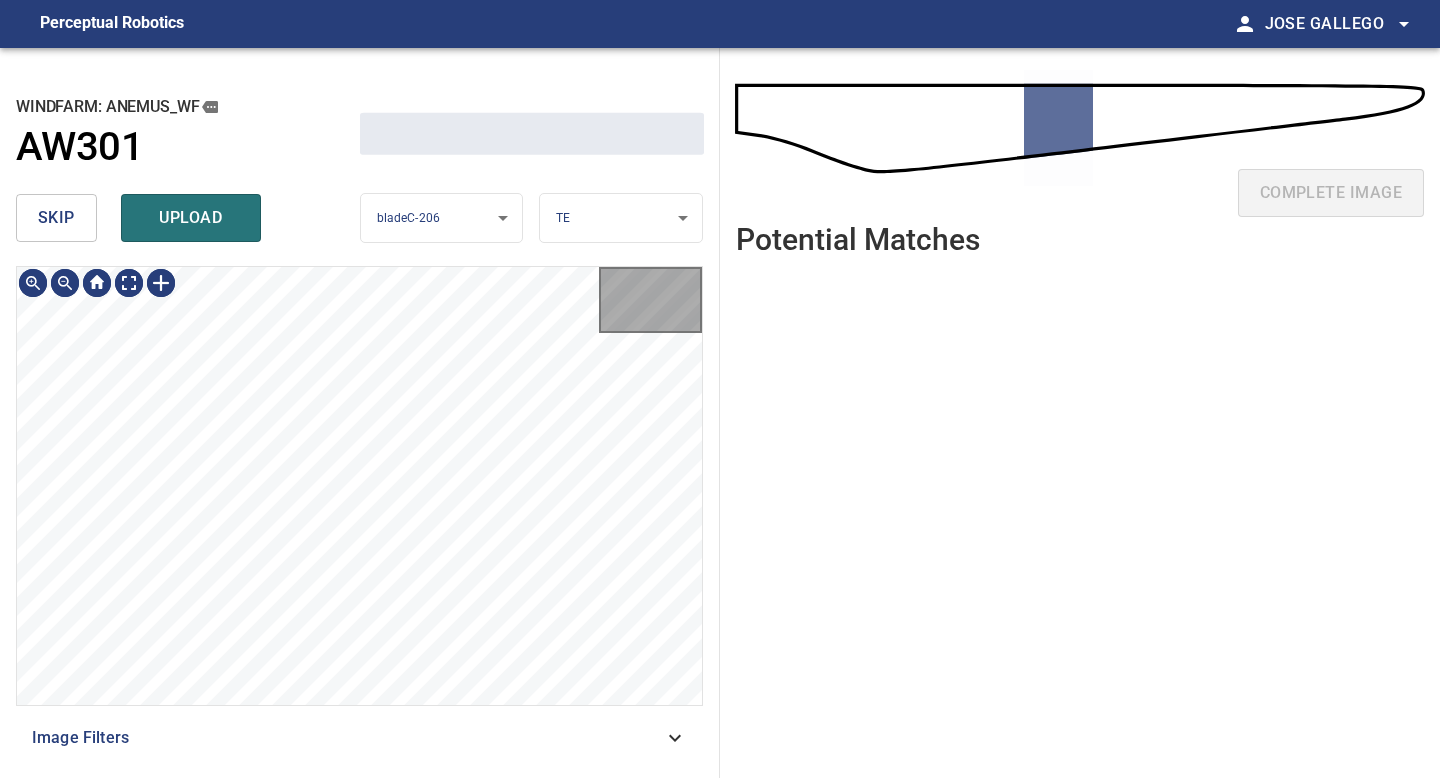 click on "skip" at bounding box center (56, 218) 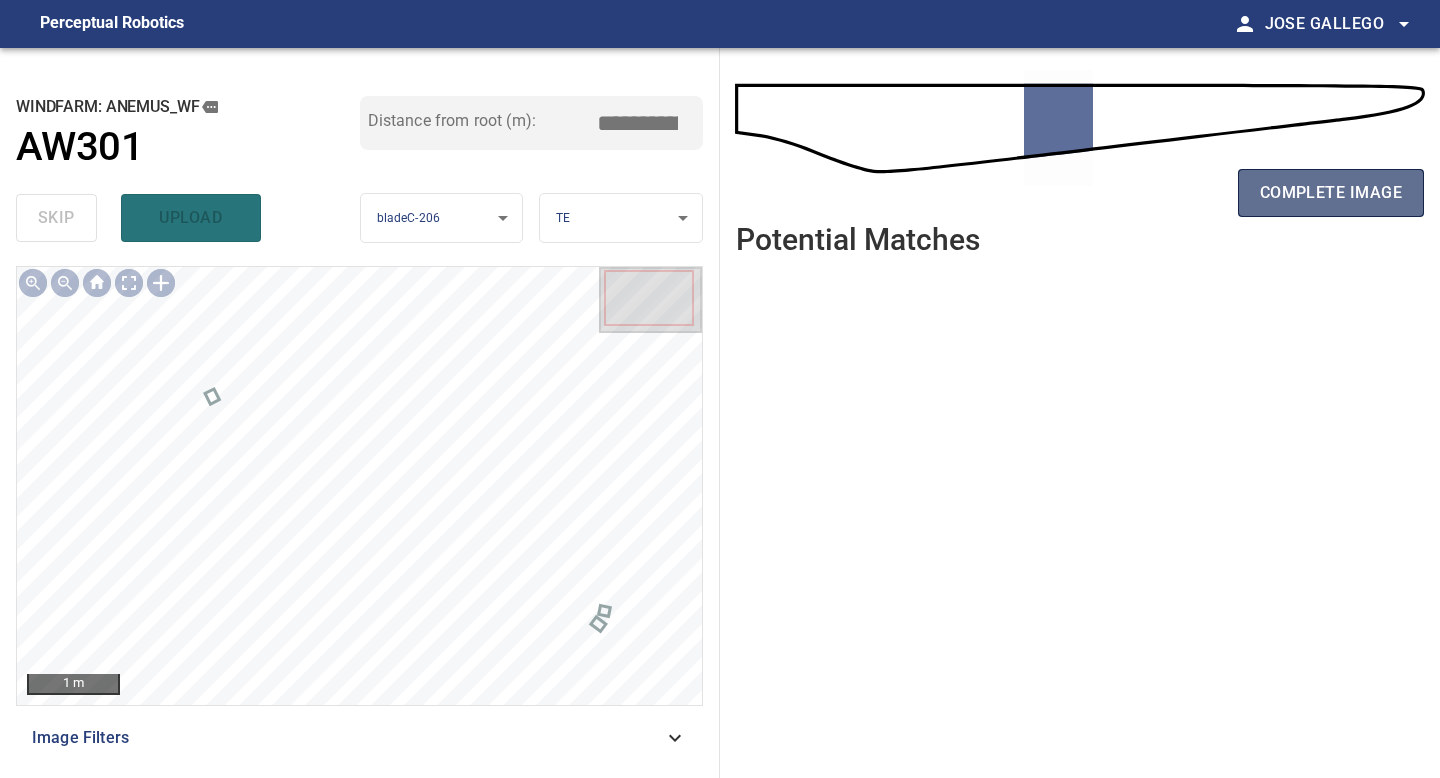 click on "complete image" at bounding box center (1331, 193) 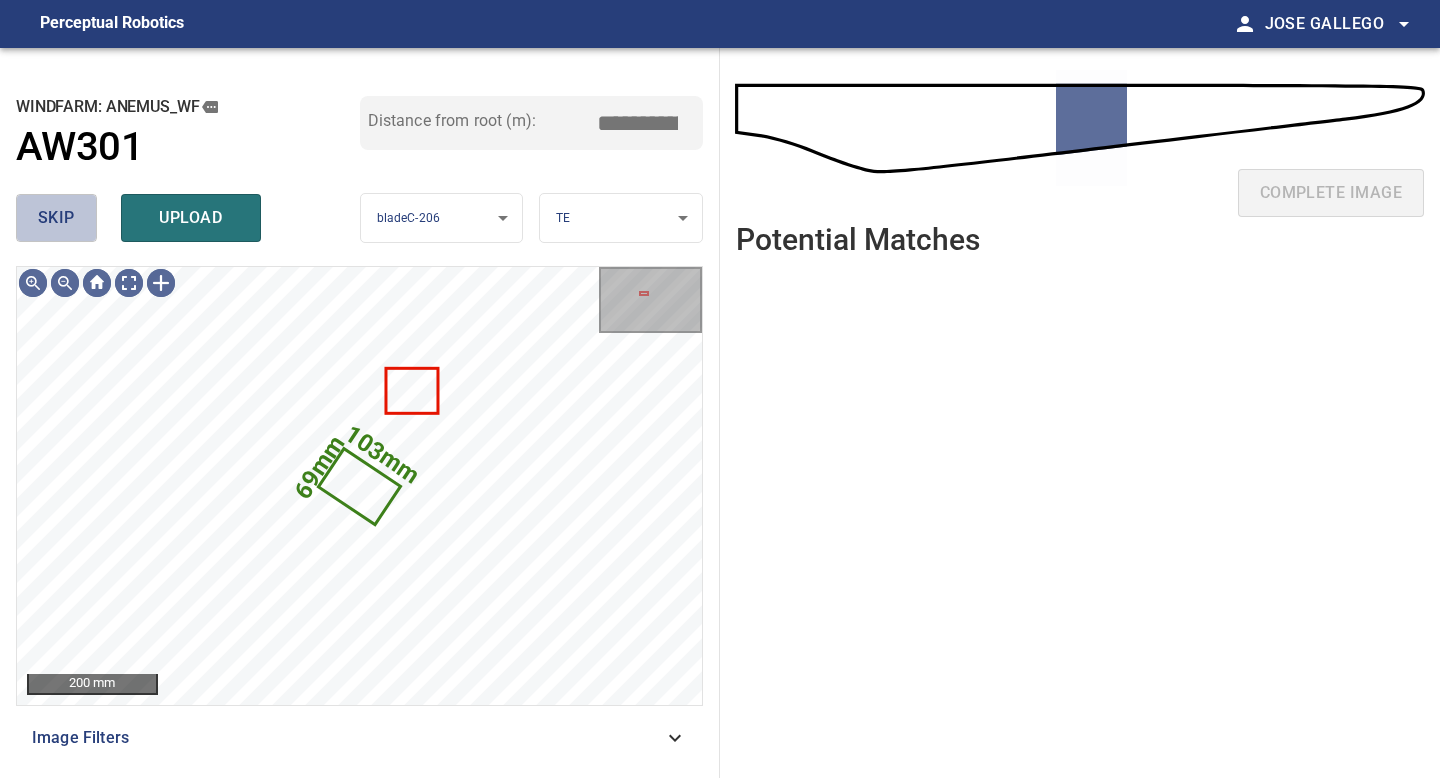 click on "skip" at bounding box center [56, 218] 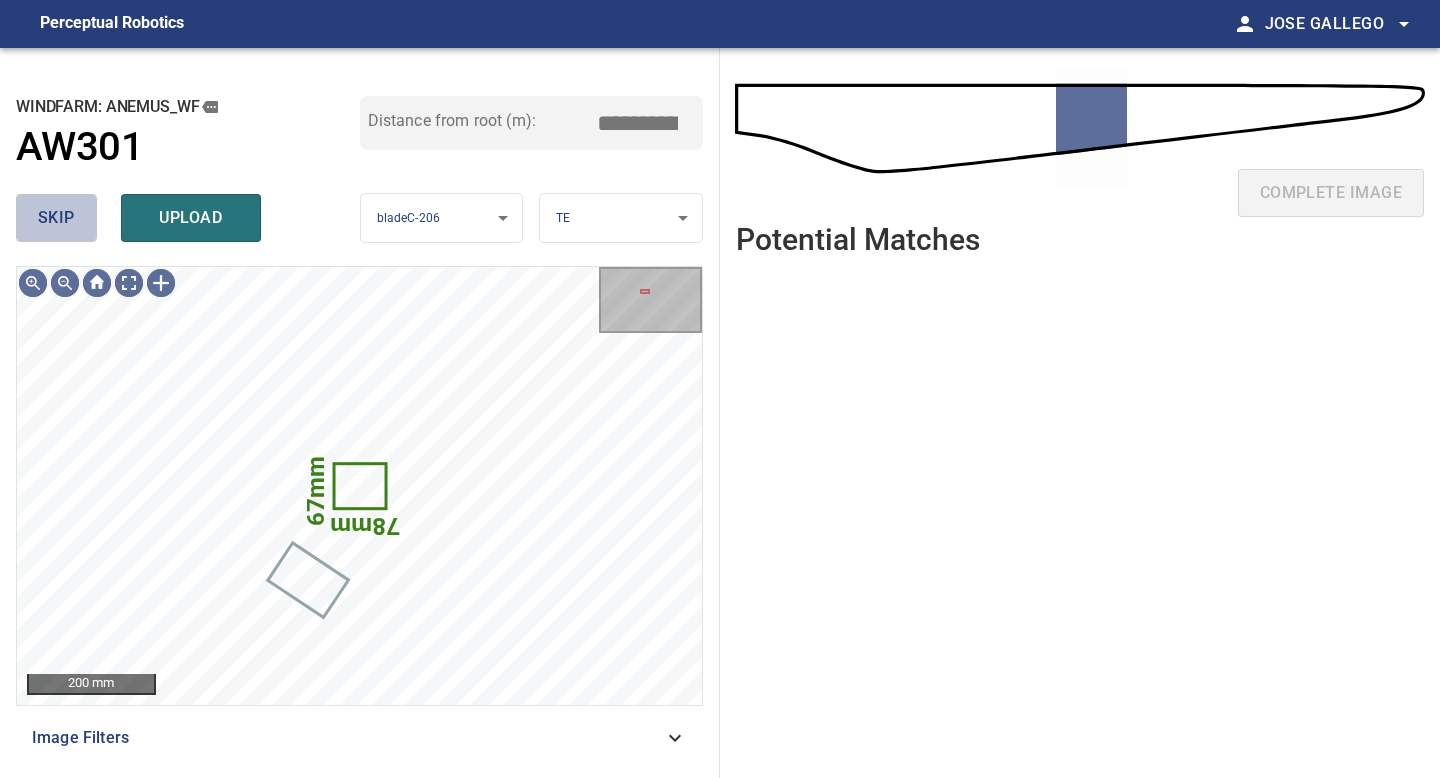 click on "skip" at bounding box center (56, 218) 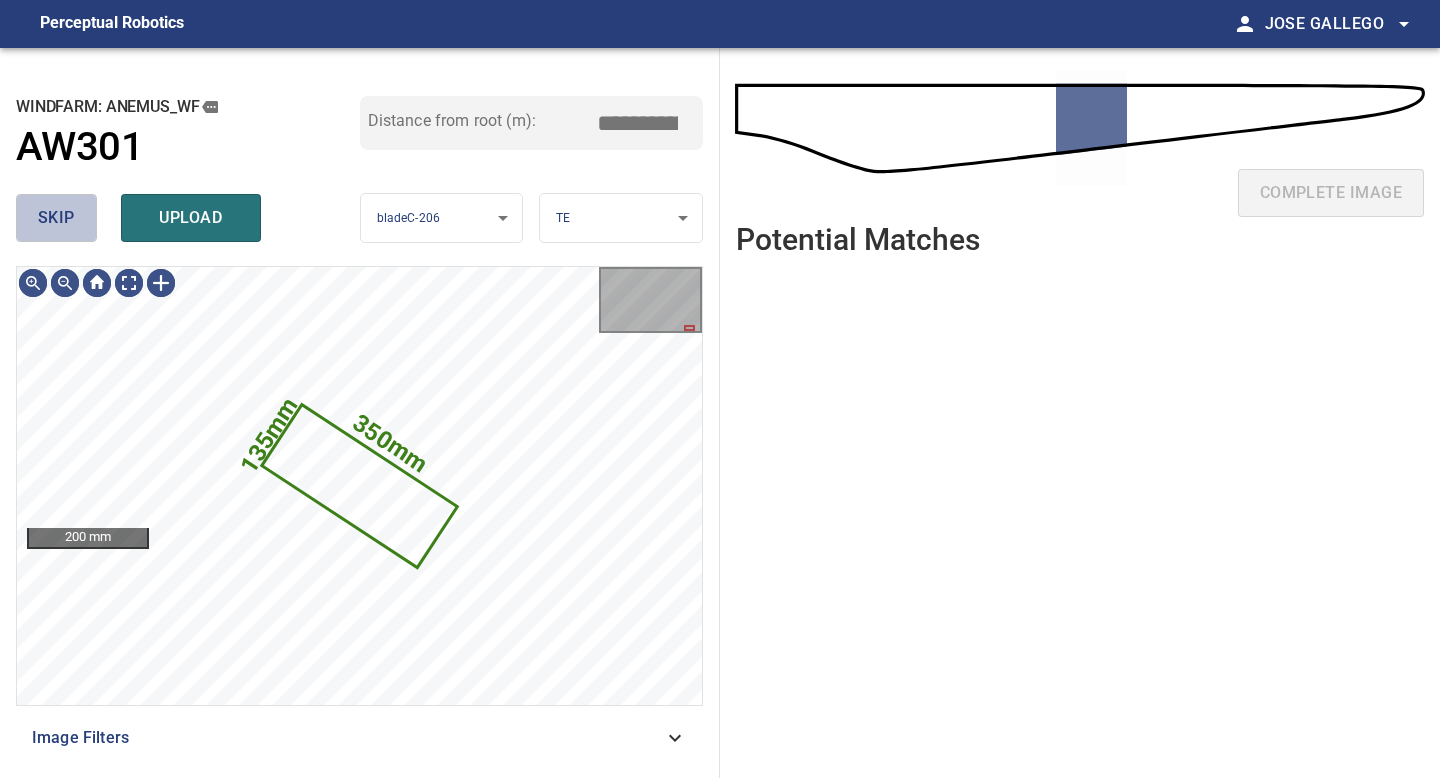 click on "skip" at bounding box center [56, 218] 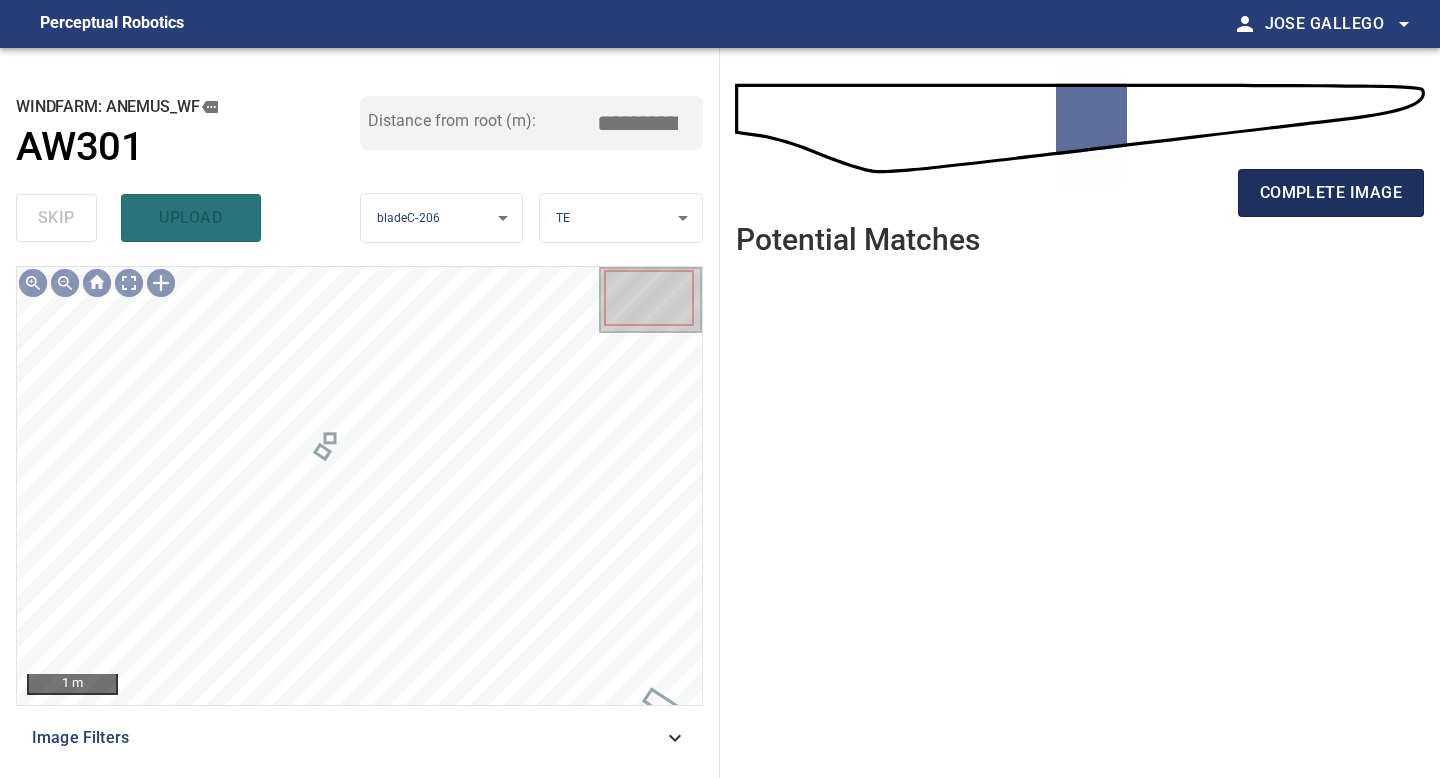 click on "complete image" at bounding box center [1331, 193] 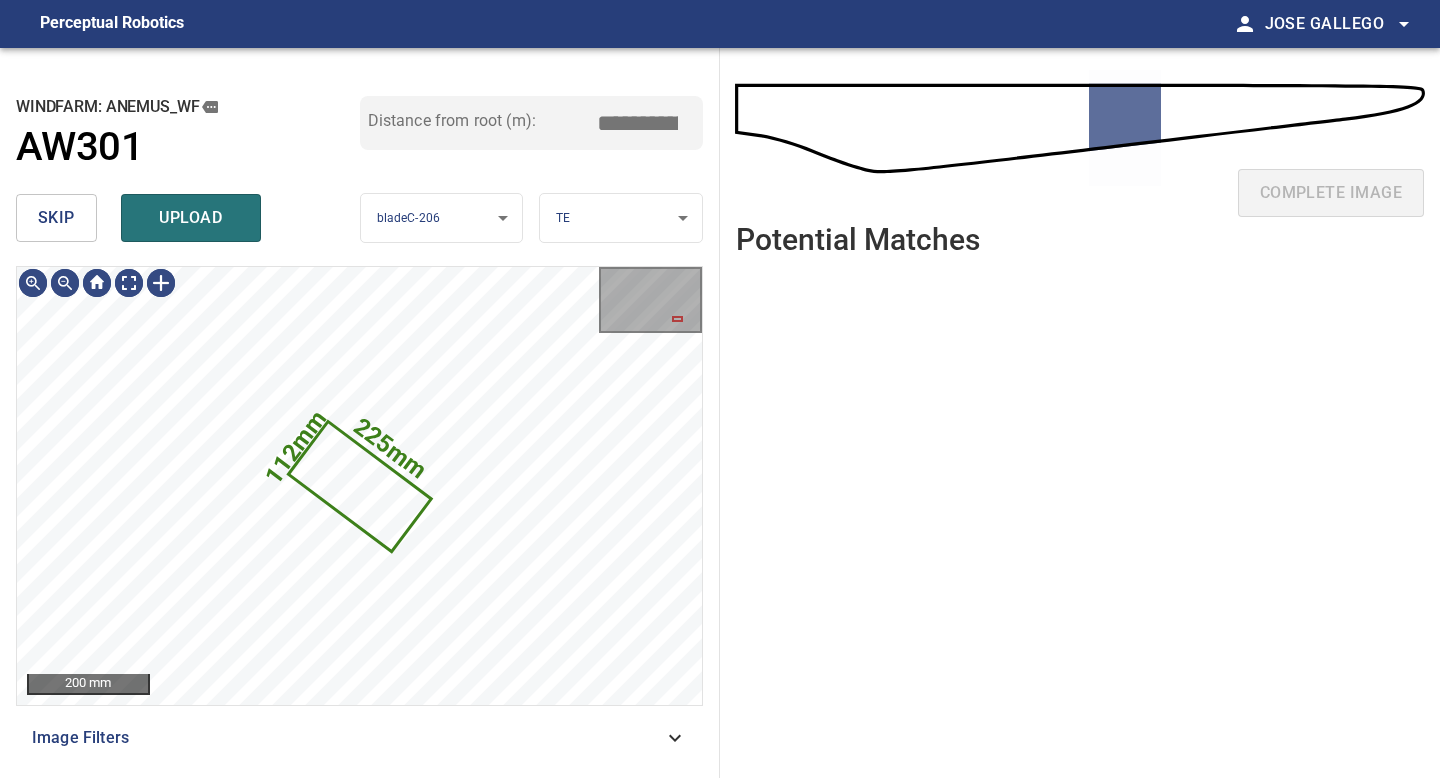 click on "skip" at bounding box center (56, 218) 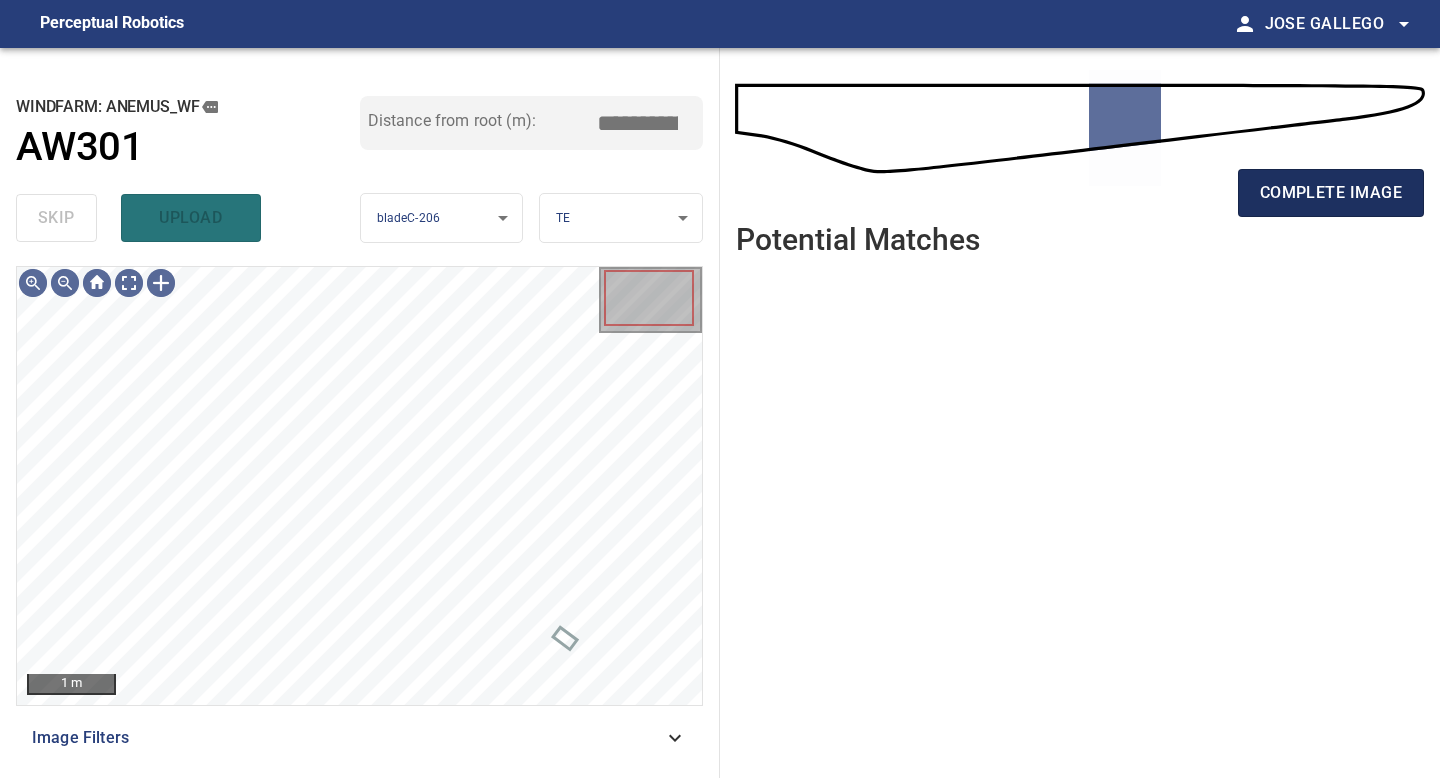 click on "complete image" at bounding box center [1331, 193] 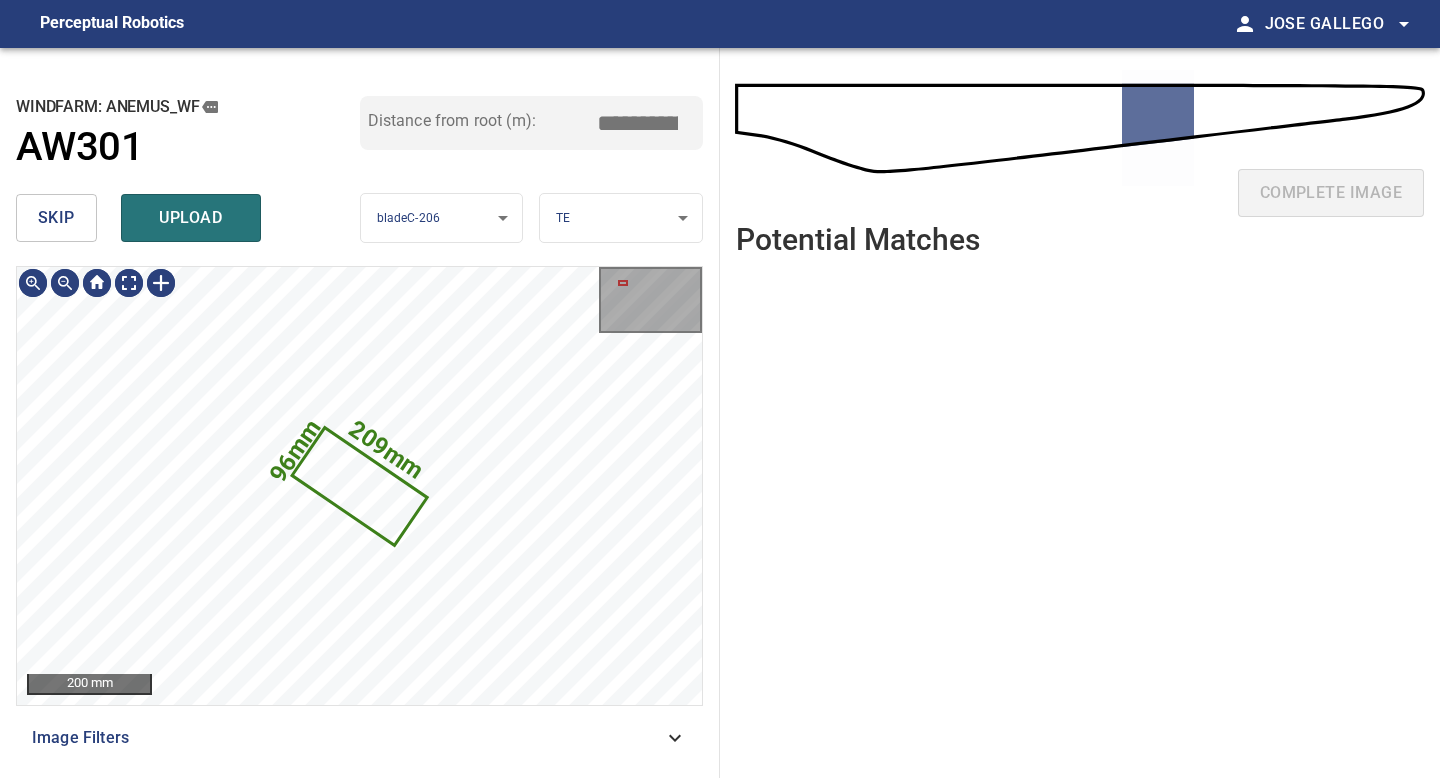 click on "skip" at bounding box center [56, 218] 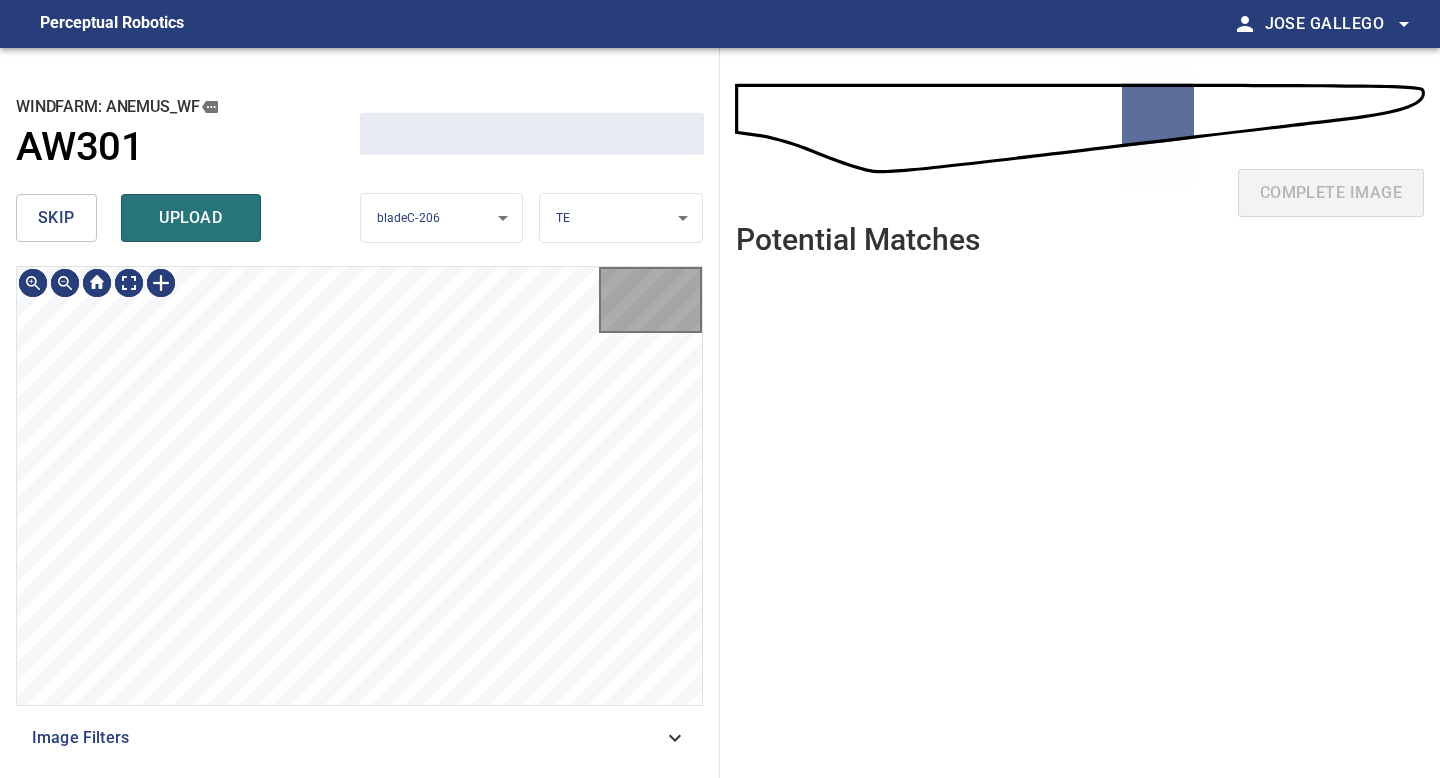 click on "skip" at bounding box center [56, 218] 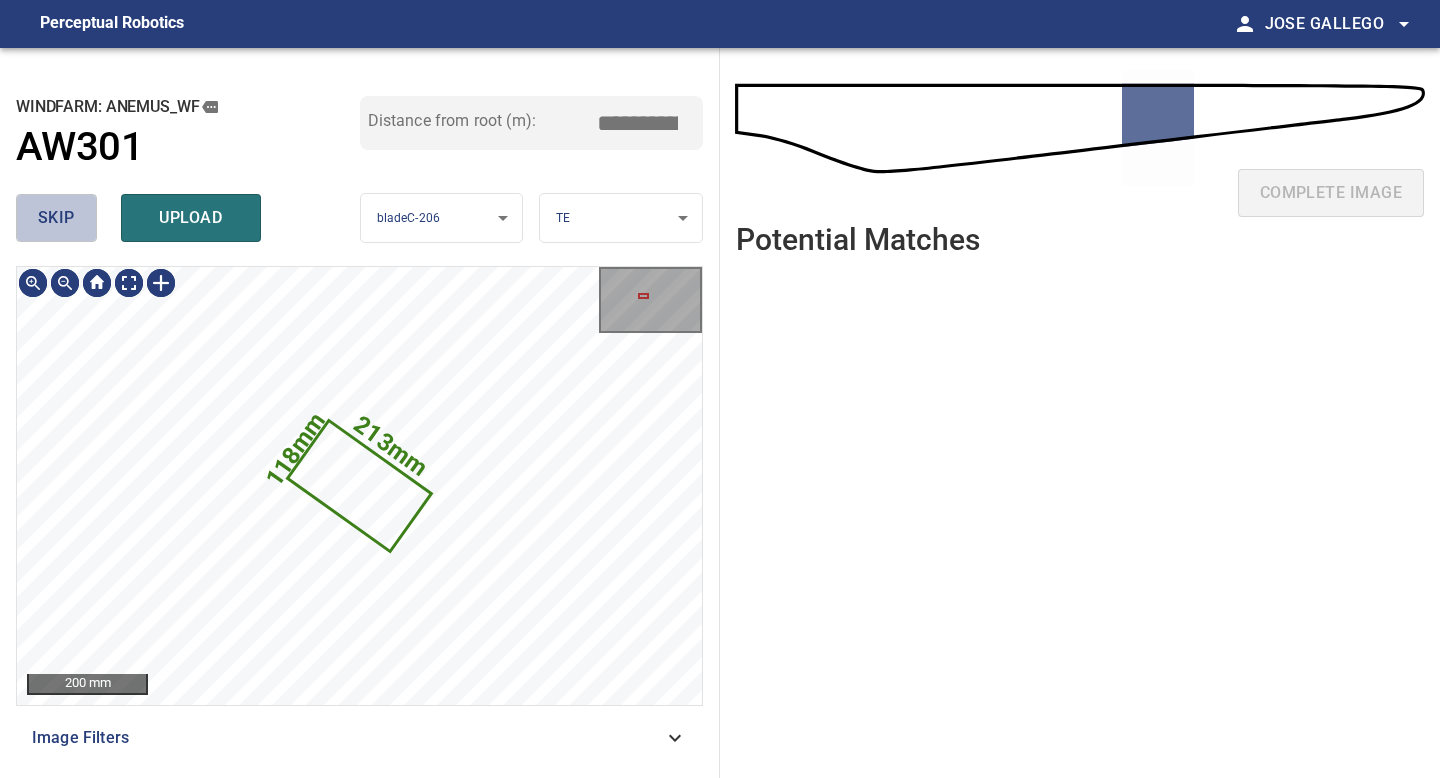 click on "skip" at bounding box center [56, 218] 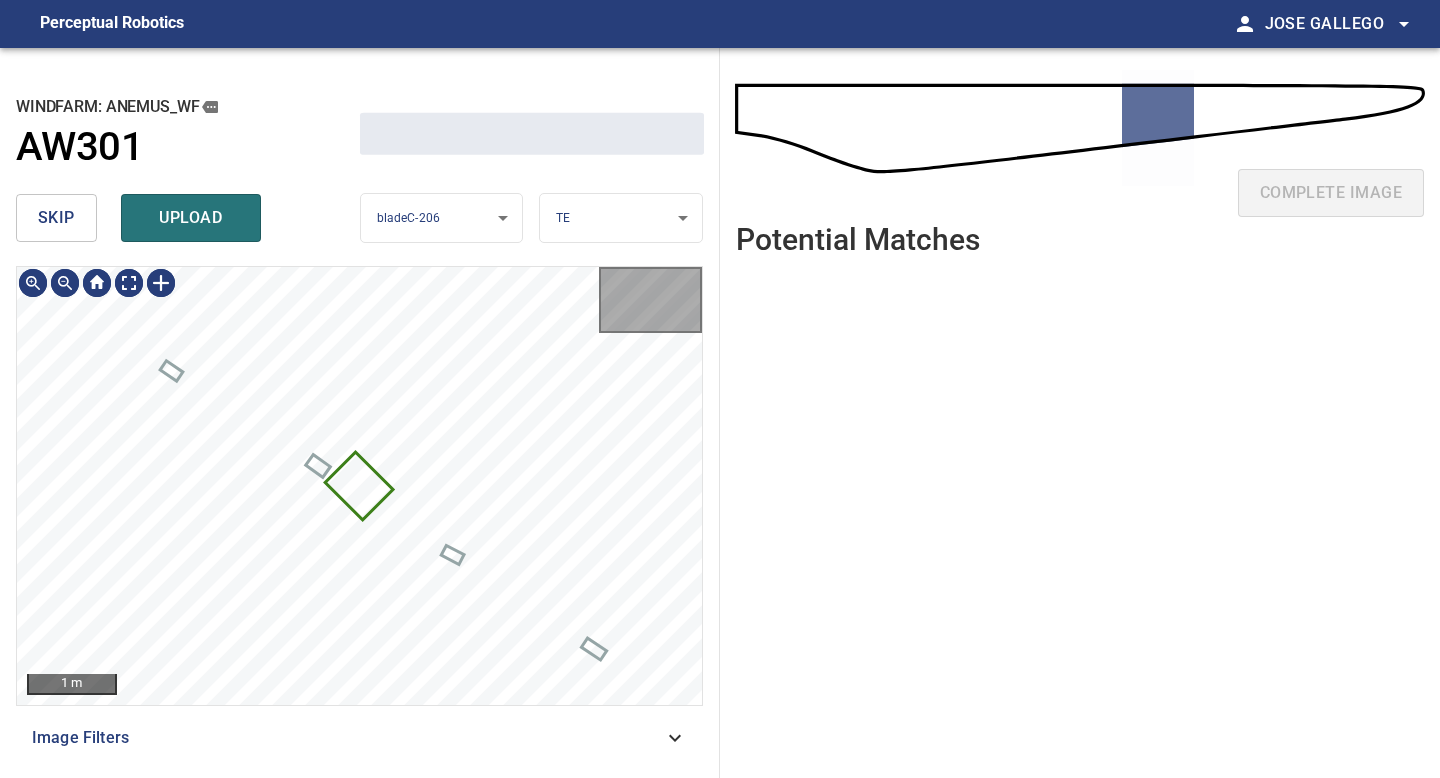 click on "skip" at bounding box center [56, 218] 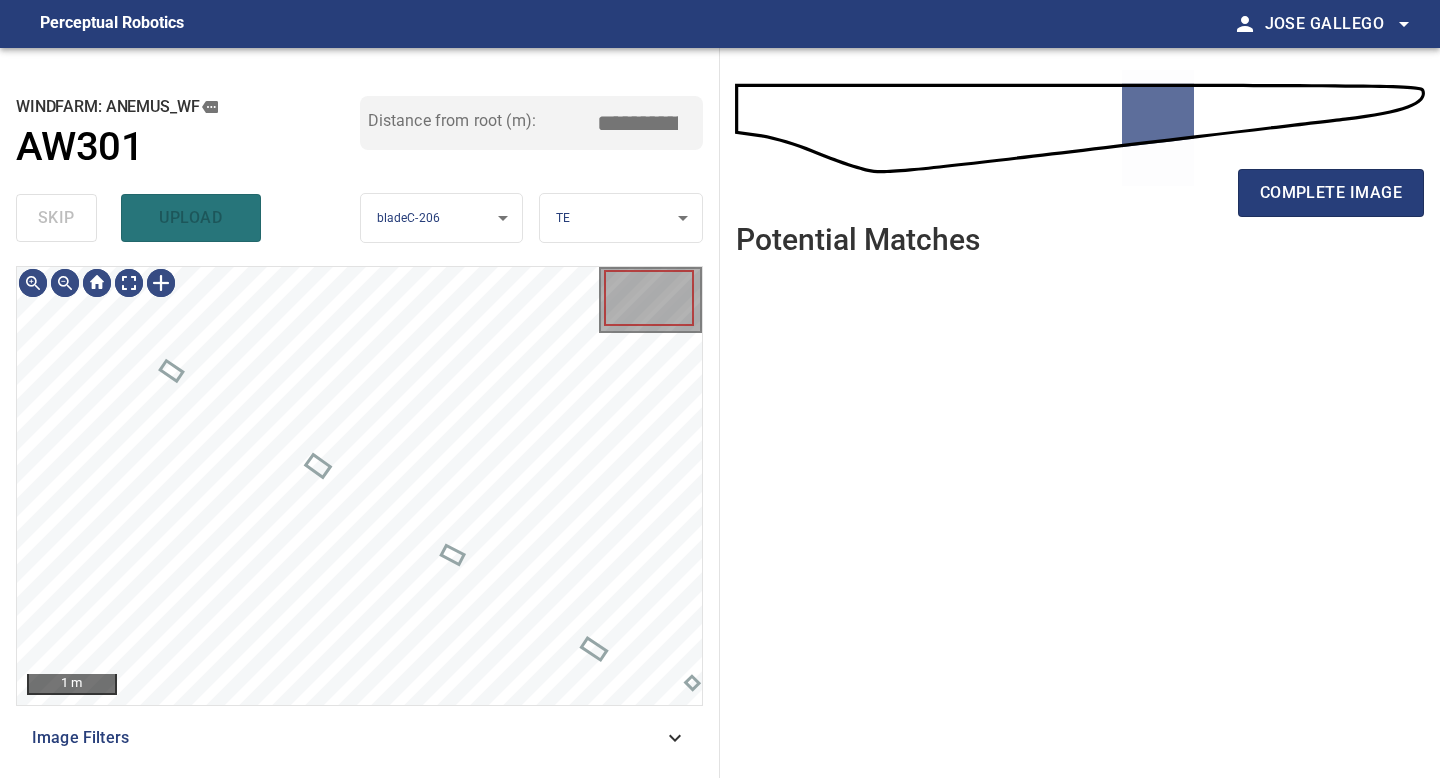 type on "*****" 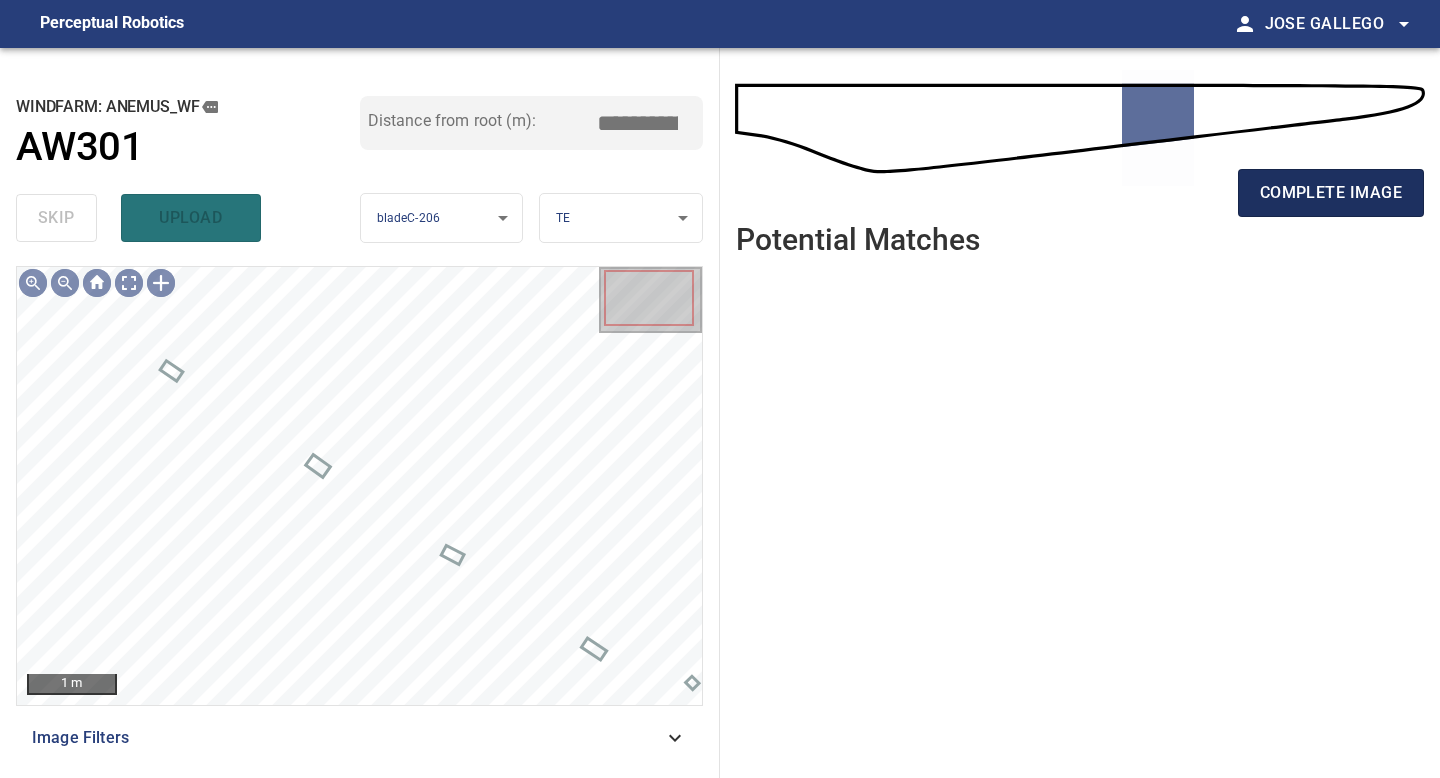 click on "complete image" at bounding box center (1331, 193) 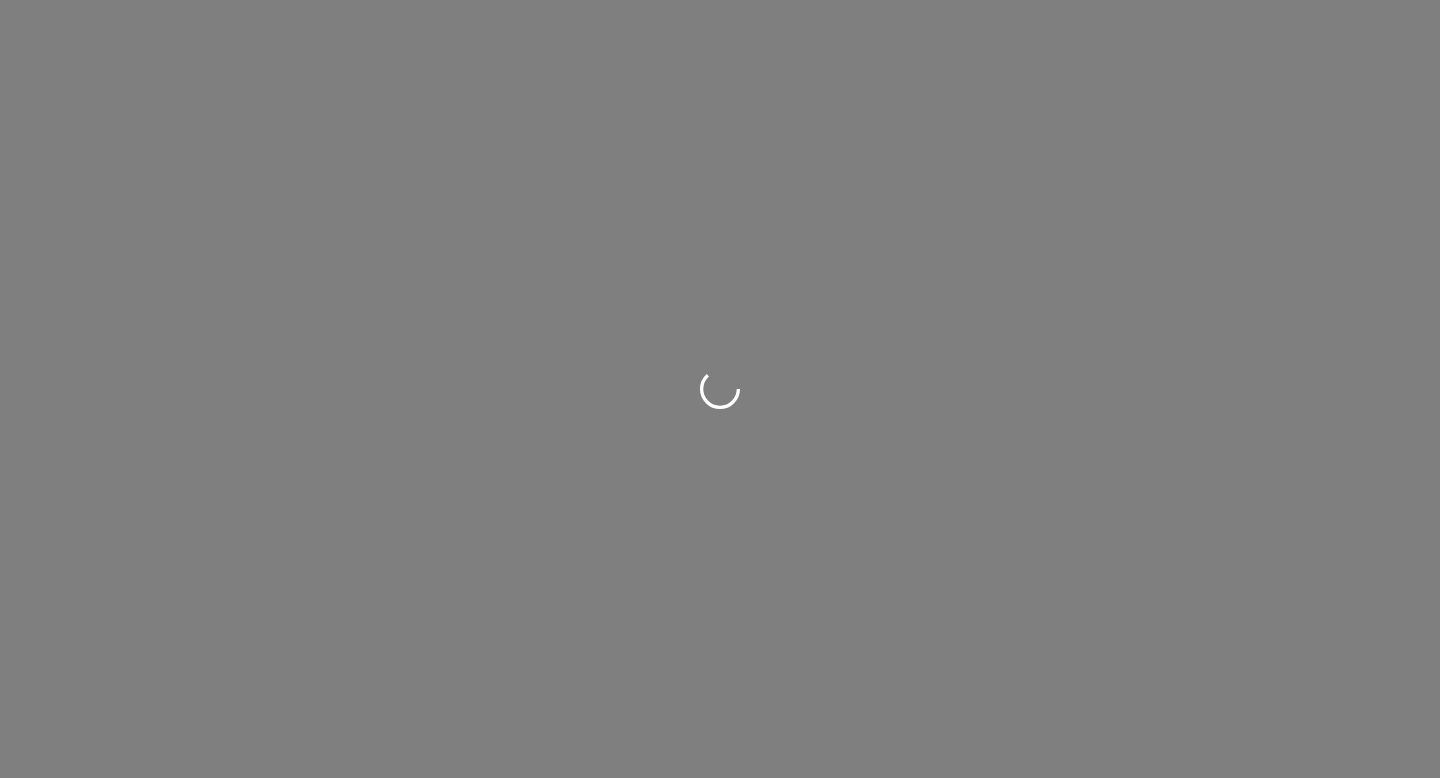 scroll, scrollTop: 0, scrollLeft: 0, axis: both 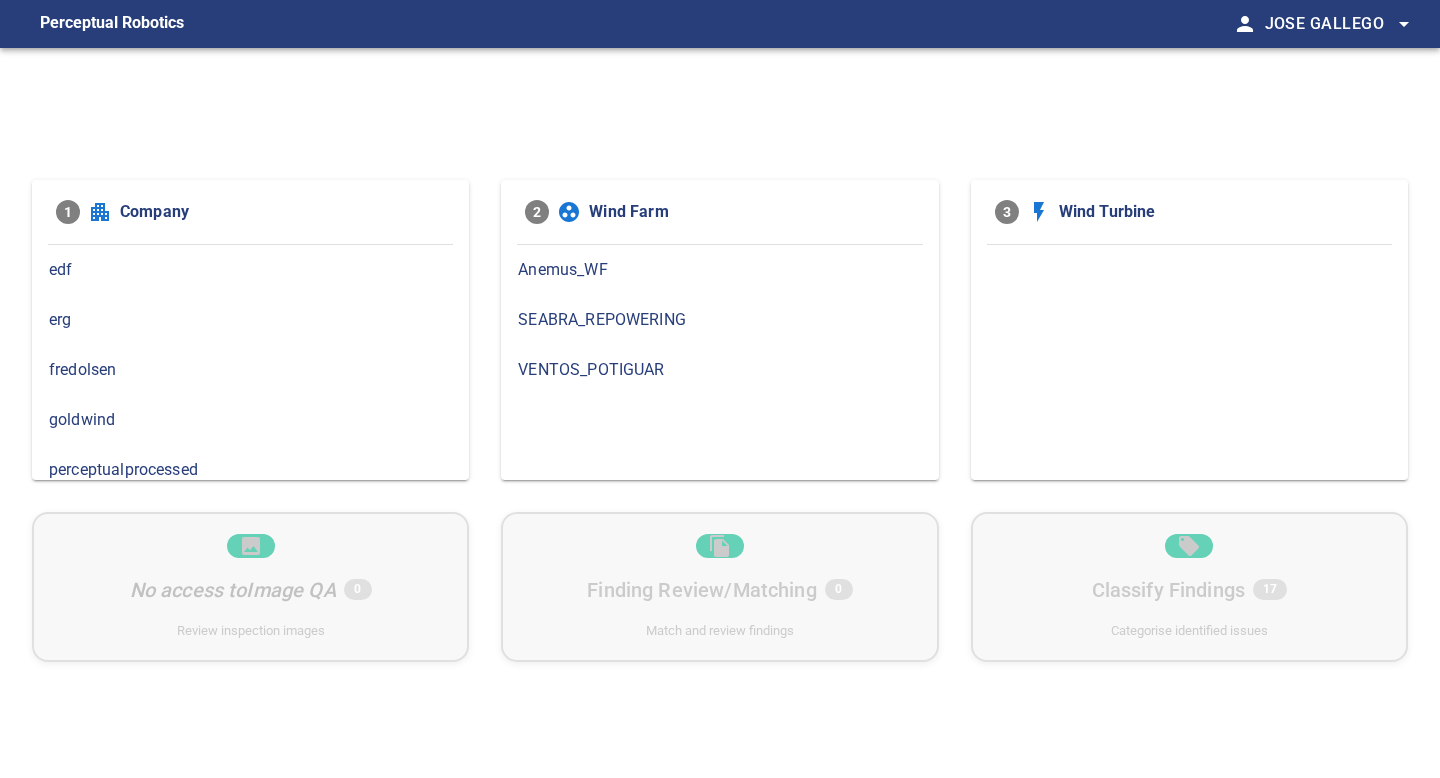 click on "Anemus_WF" at bounding box center [719, 270] 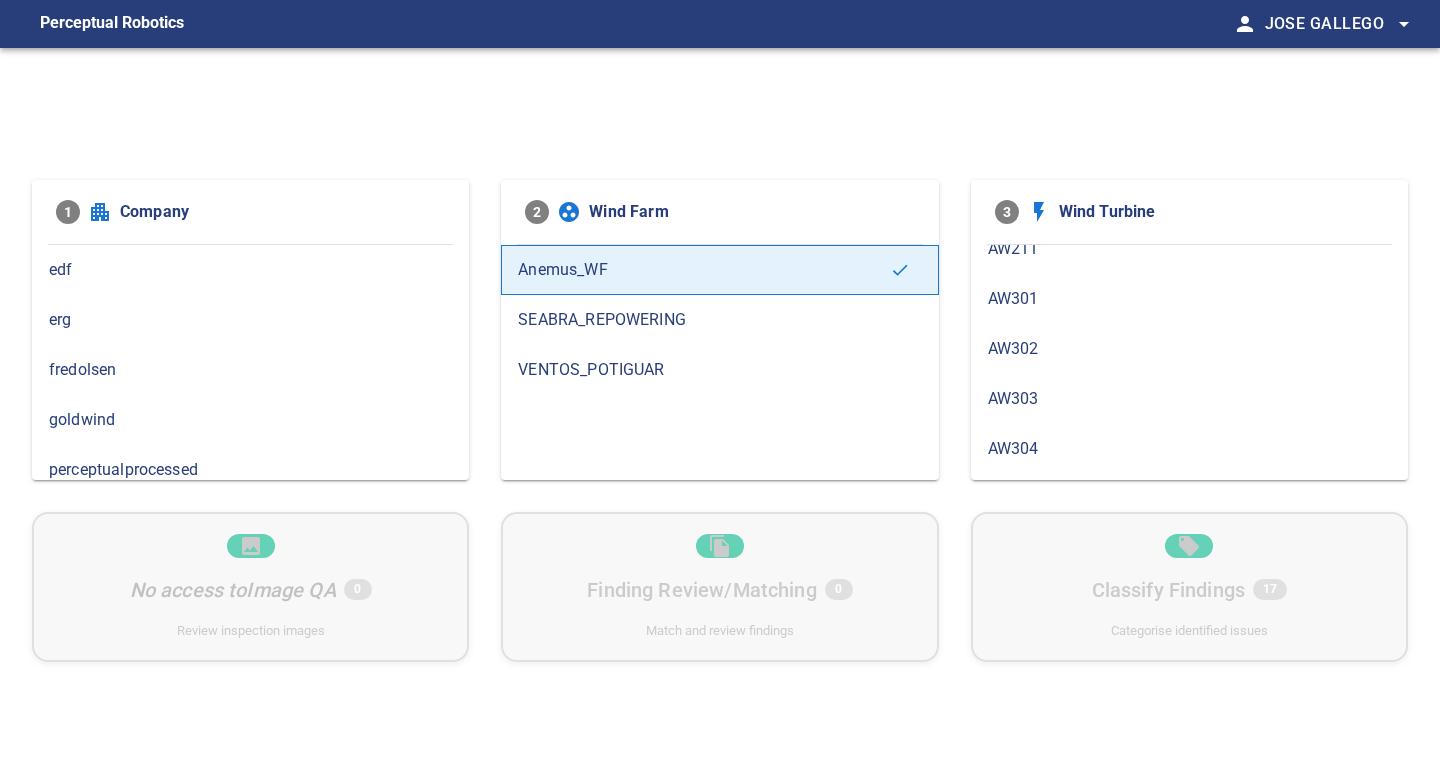 scroll, scrollTop: 965, scrollLeft: 0, axis: vertical 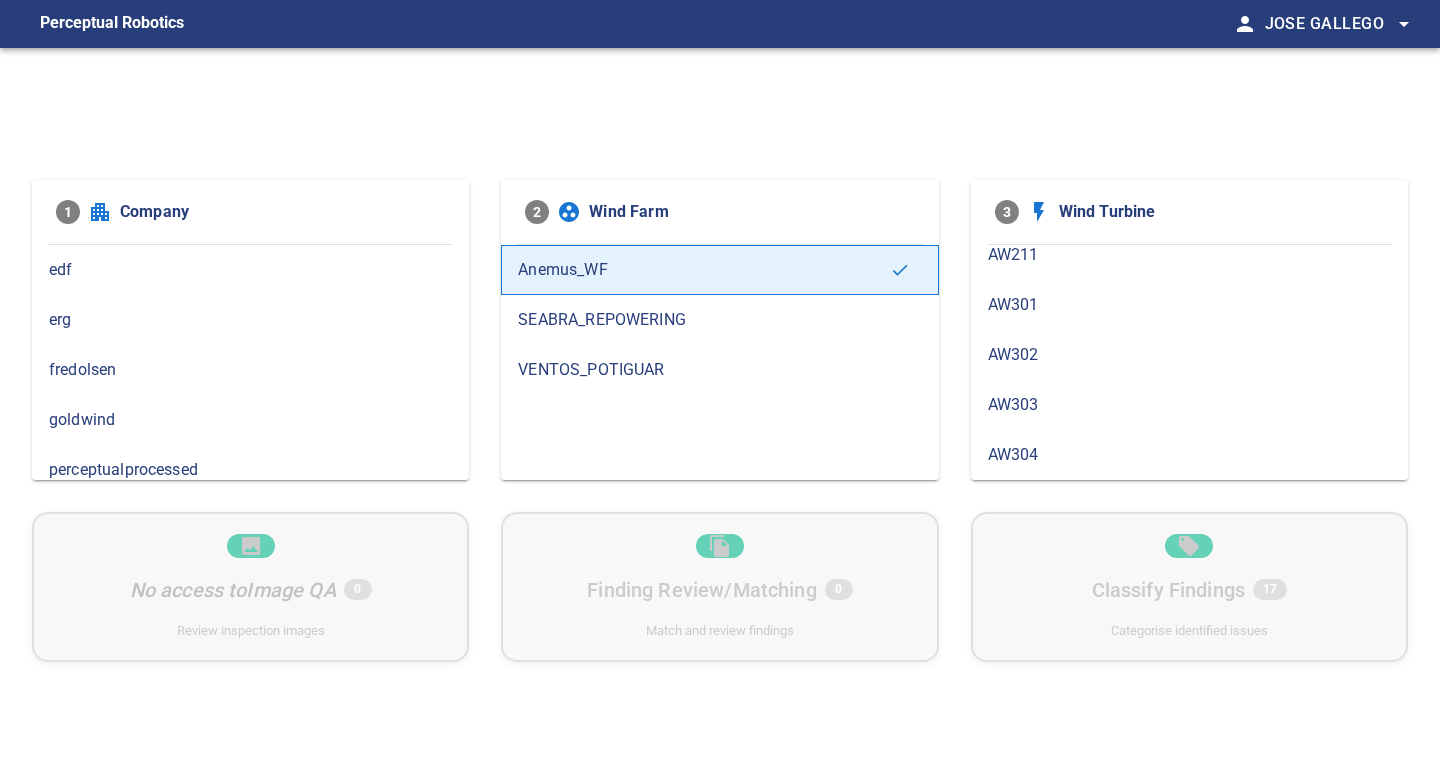 click on "AW301" at bounding box center [1189, 305] 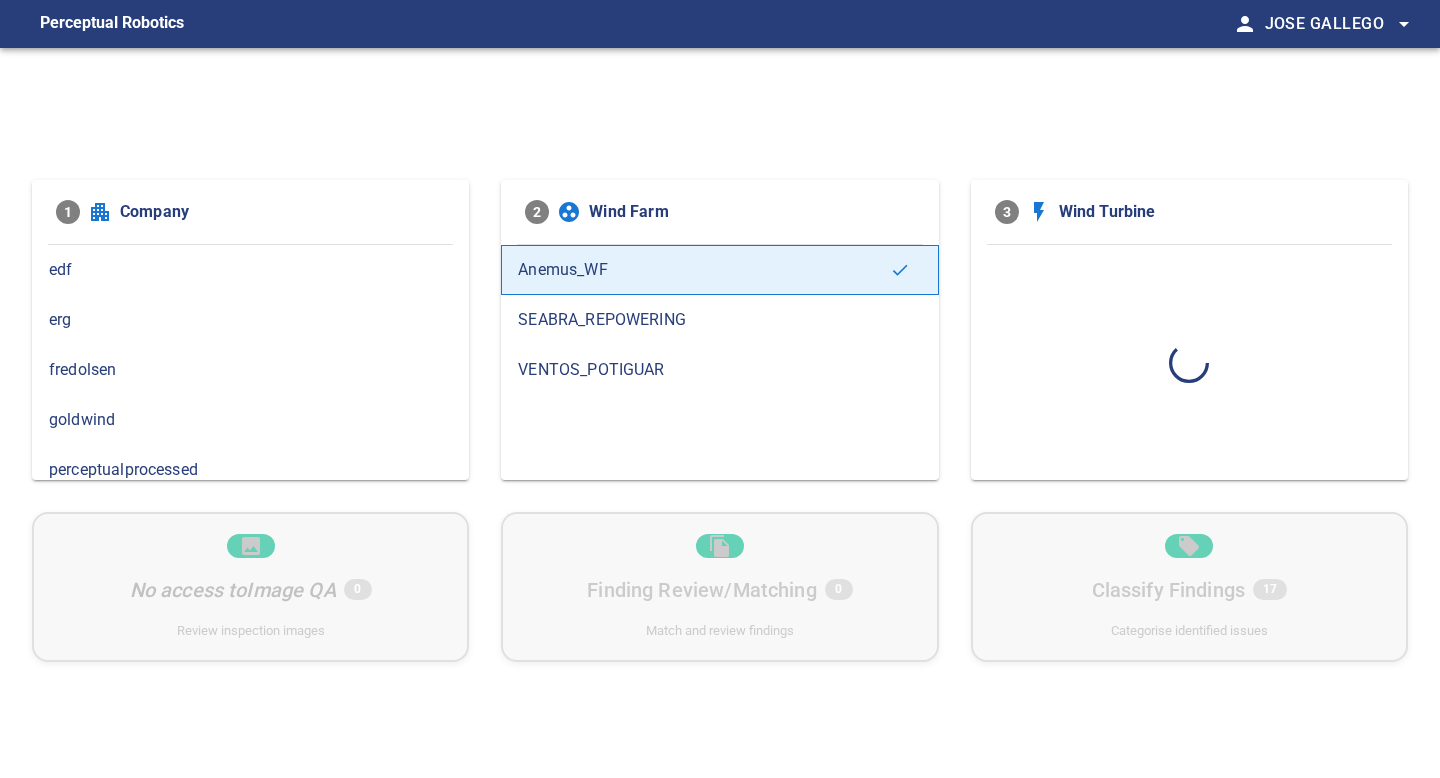 scroll, scrollTop: 0, scrollLeft: 0, axis: both 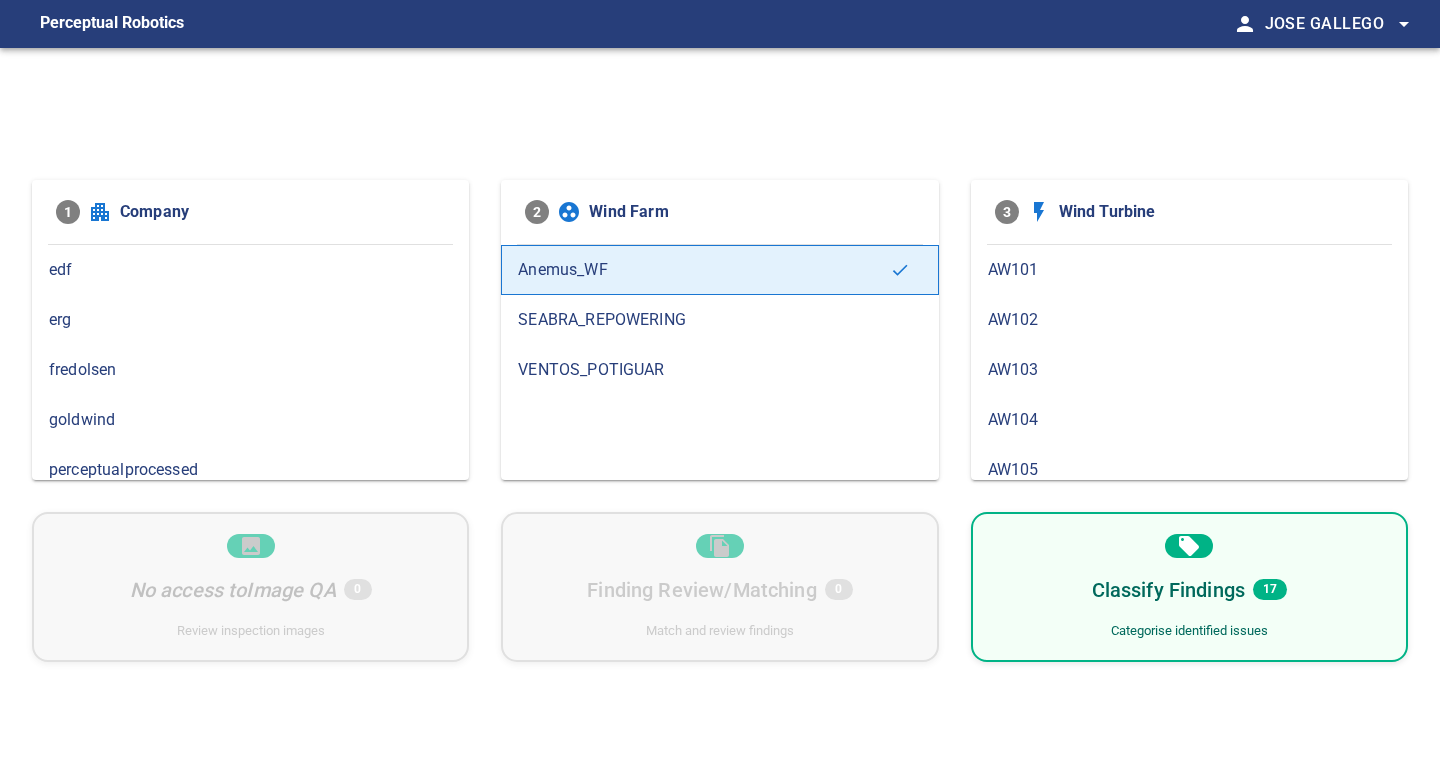 click on "Classify Findings 17 Categorise identified issues" at bounding box center (1189, 587) 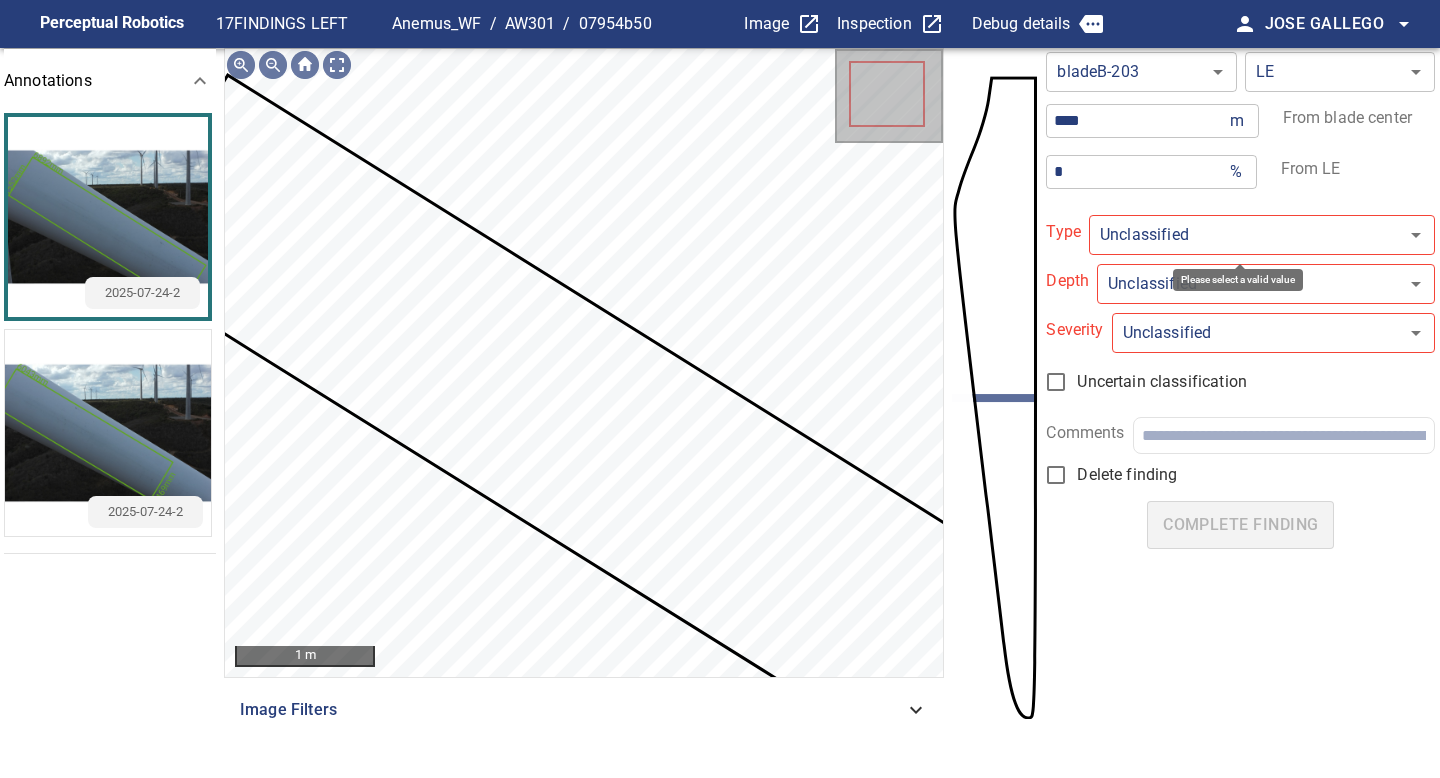 click on "**********" at bounding box center [720, 389] 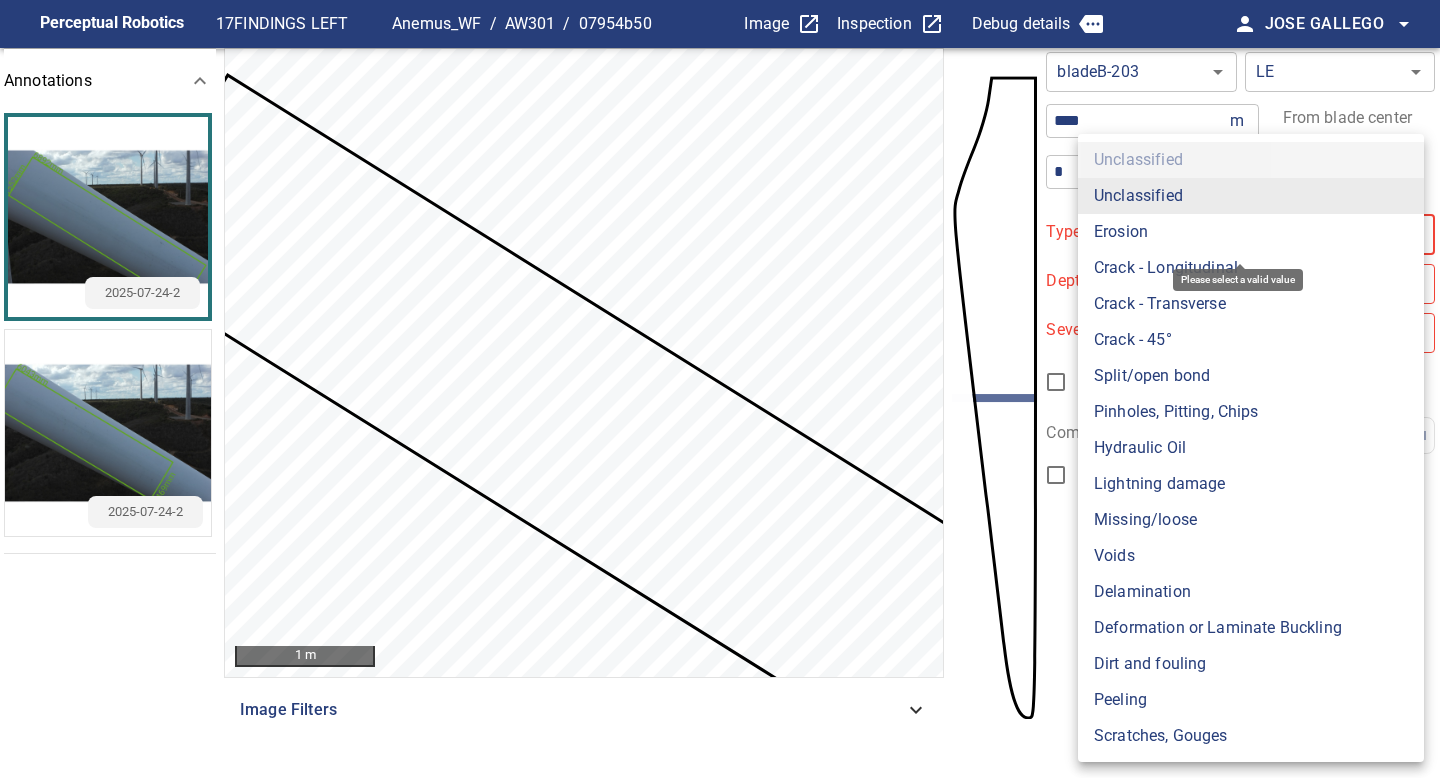 click on "Dirt and fouling" at bounding box center (1251, 664) 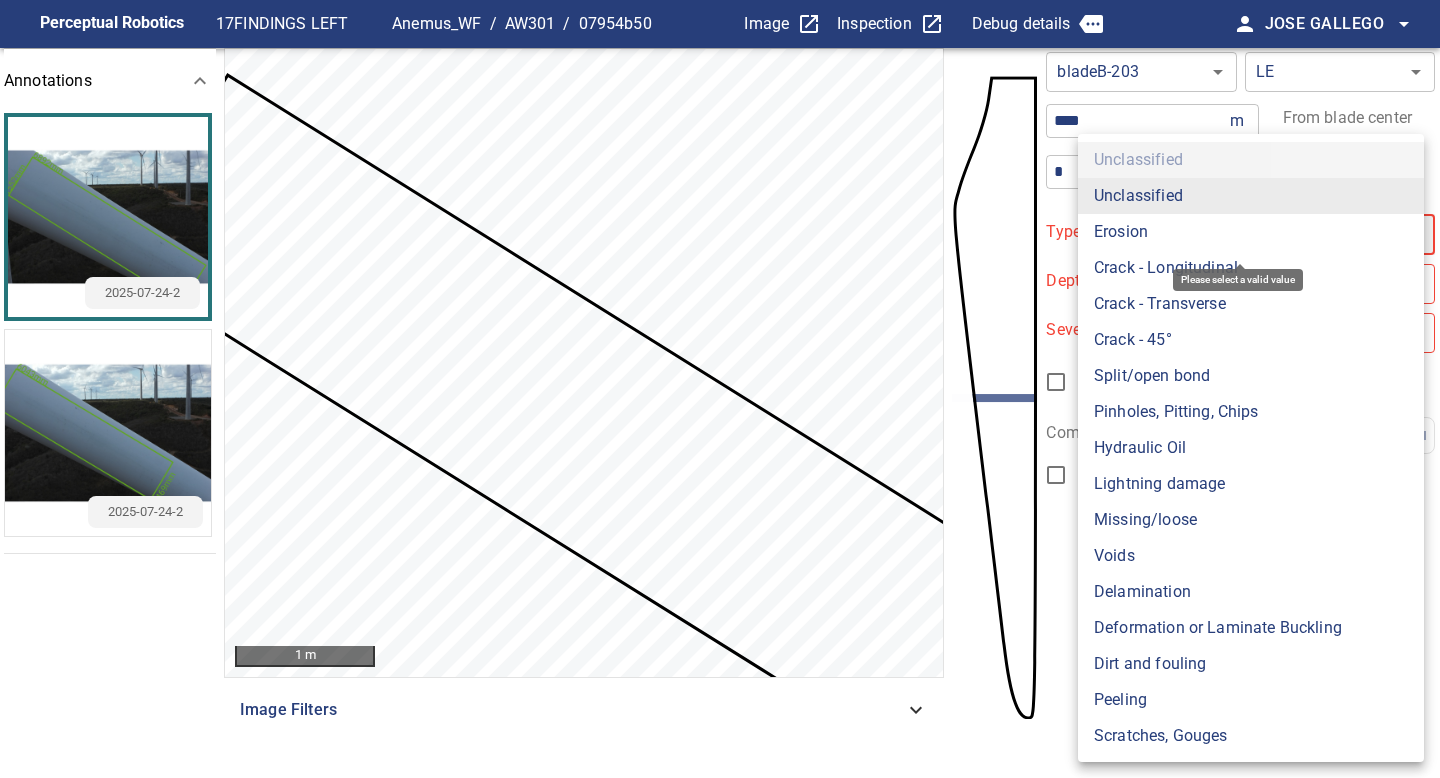 type on "**********" 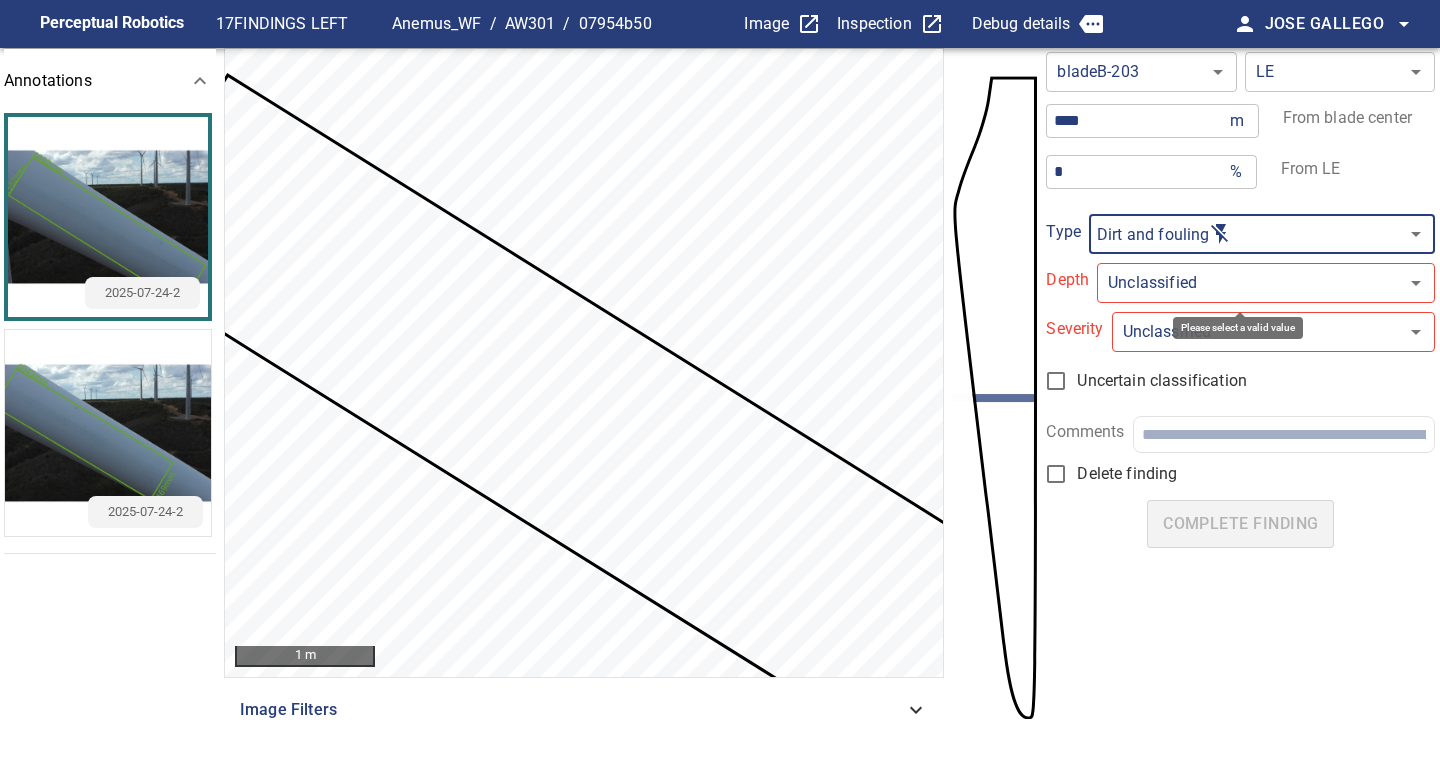 click on "**********" at bounding box center (720, 389) 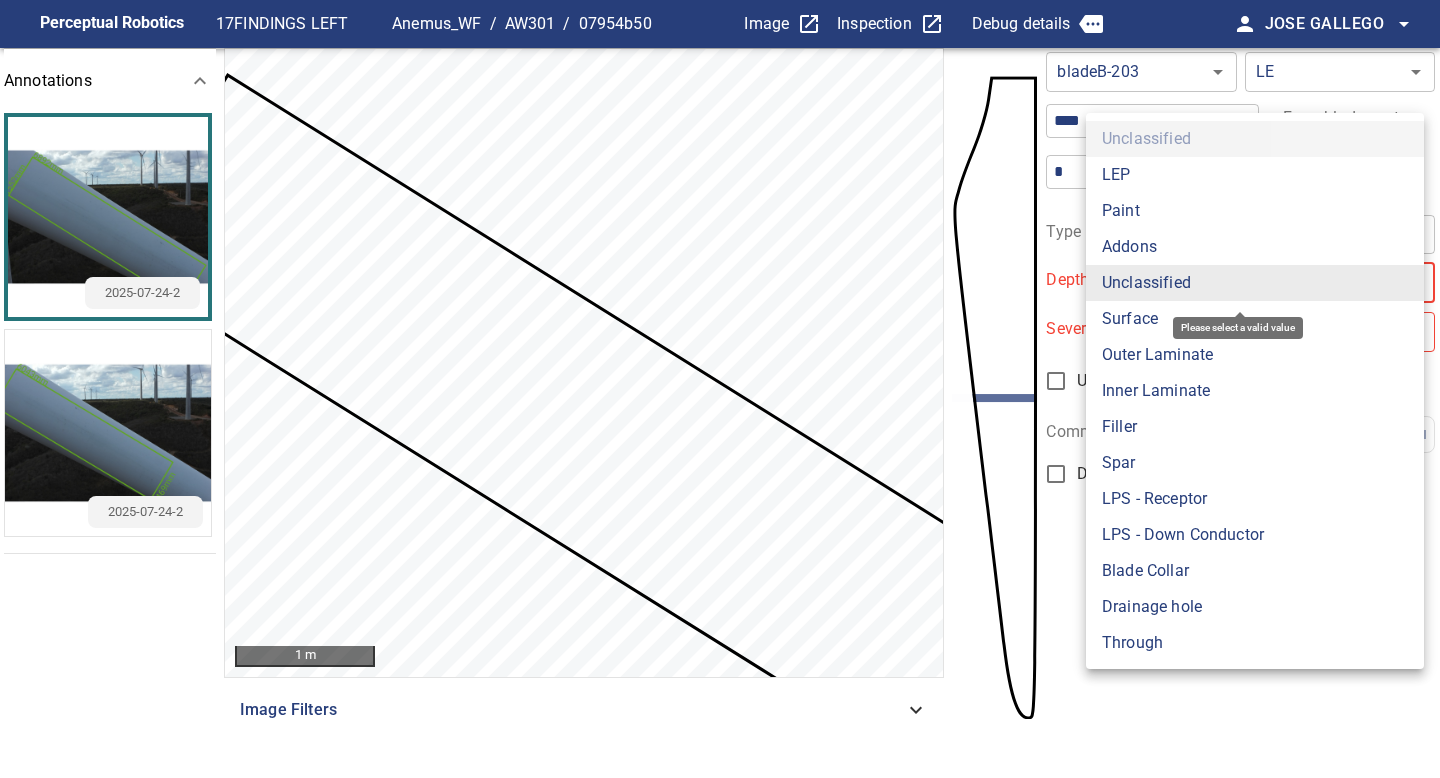 click on "Surface" at bounding box center (1255, 319) 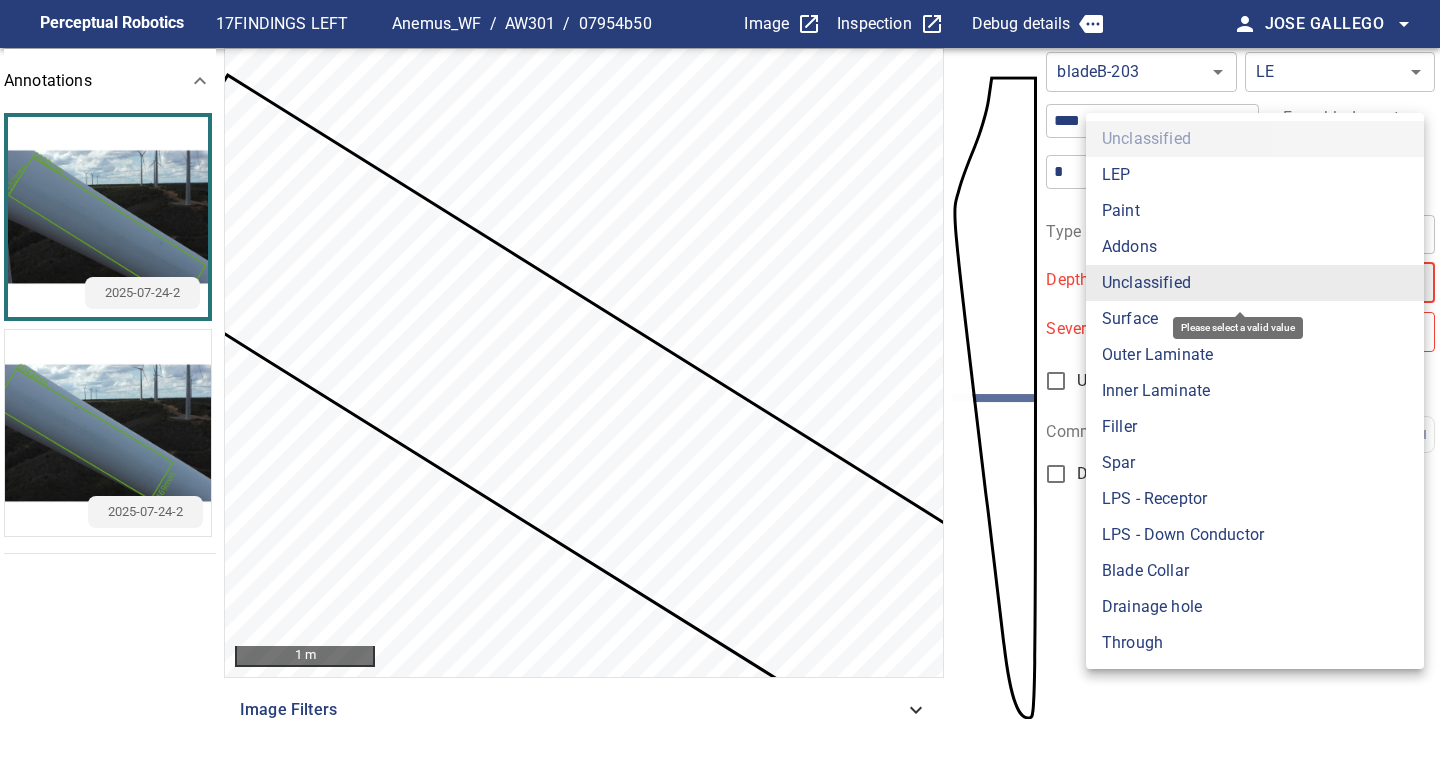type on "*******" 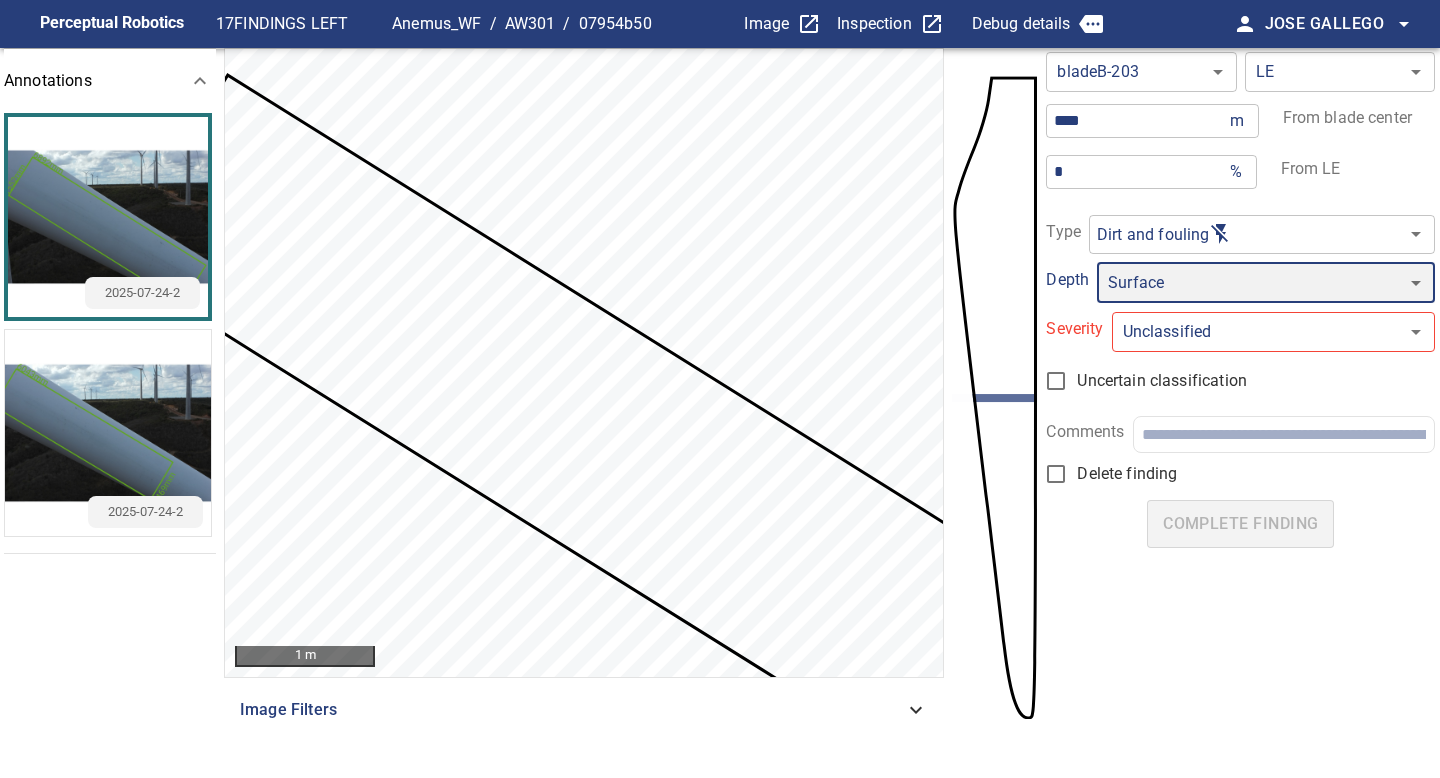 type on "*****" 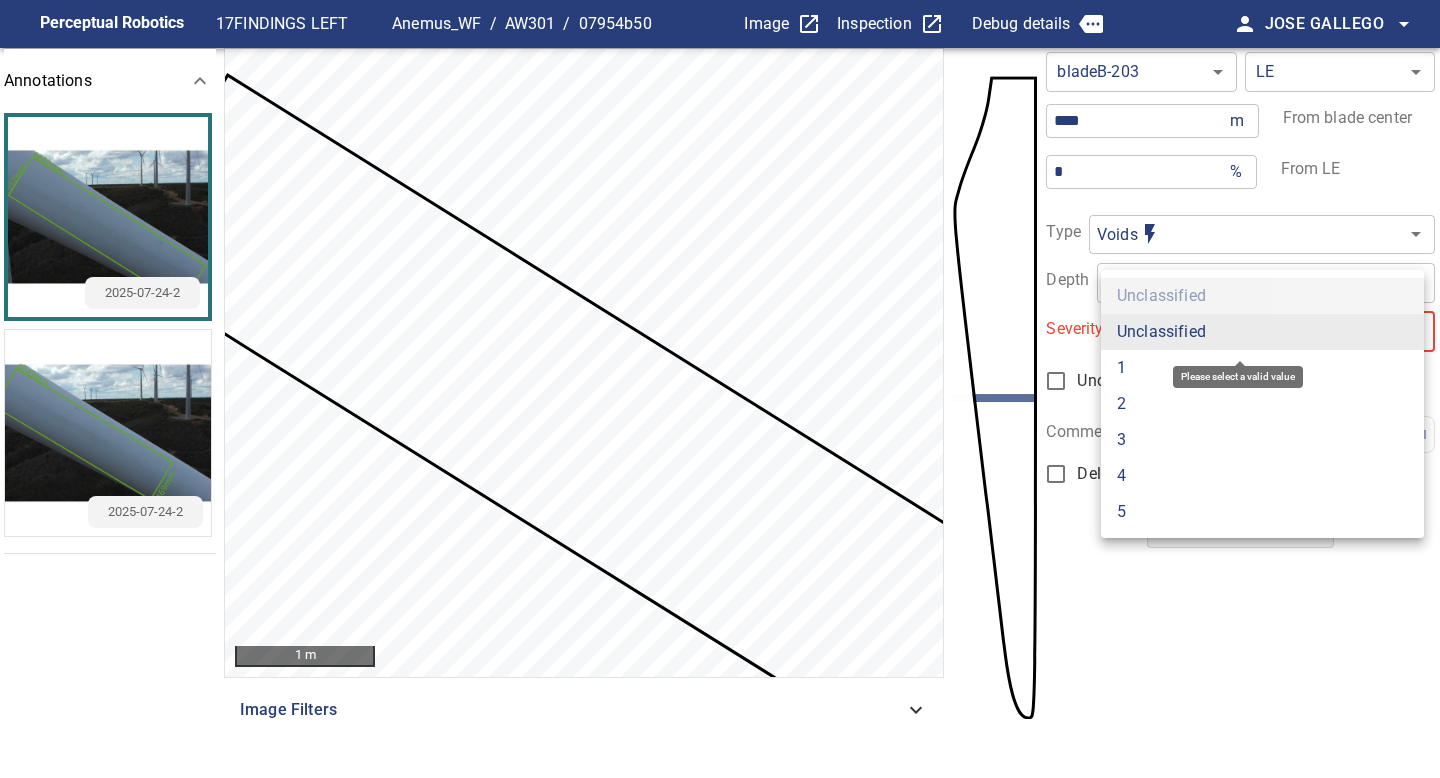 click on "**********" at bounding box center (720, 389) 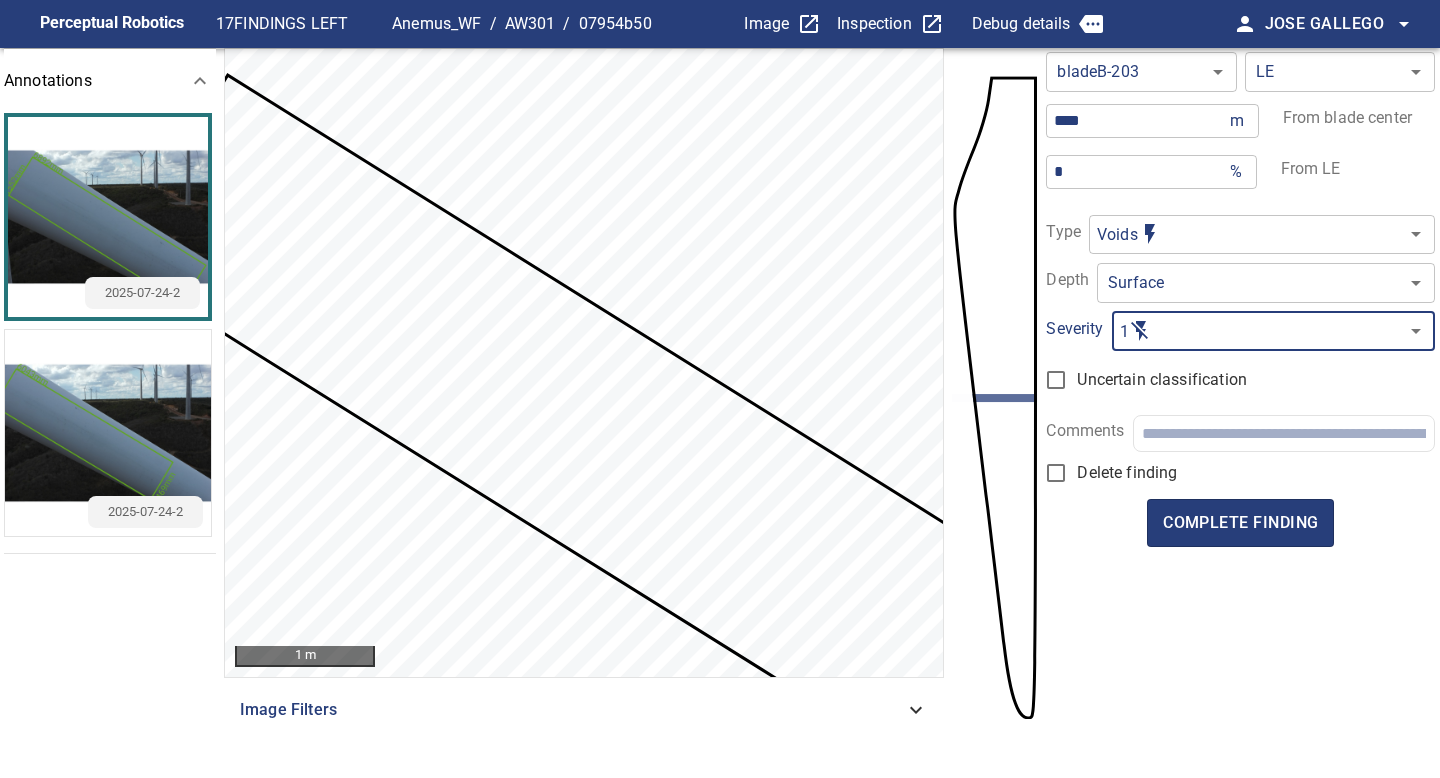 click on "**********" at bounding box center [720, 389] 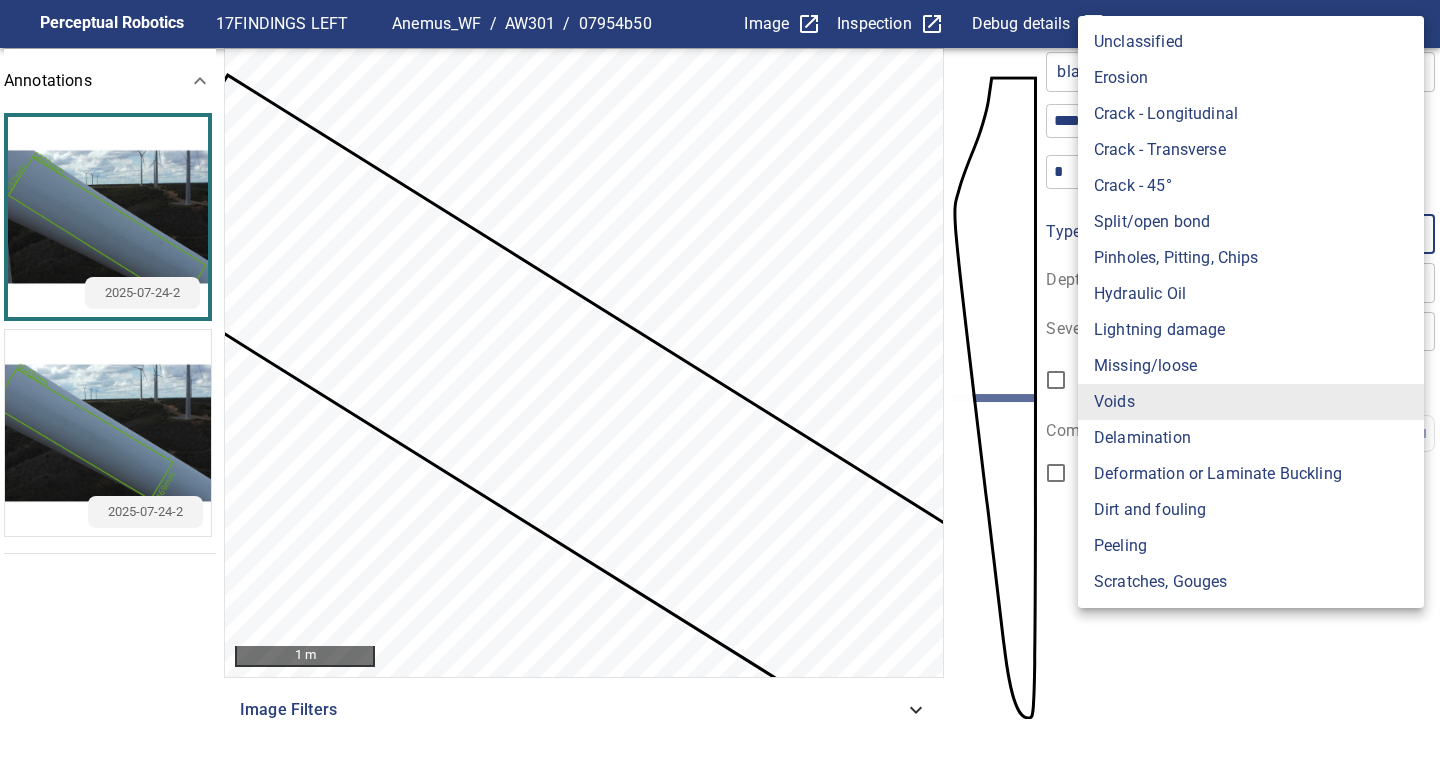 type on "*" 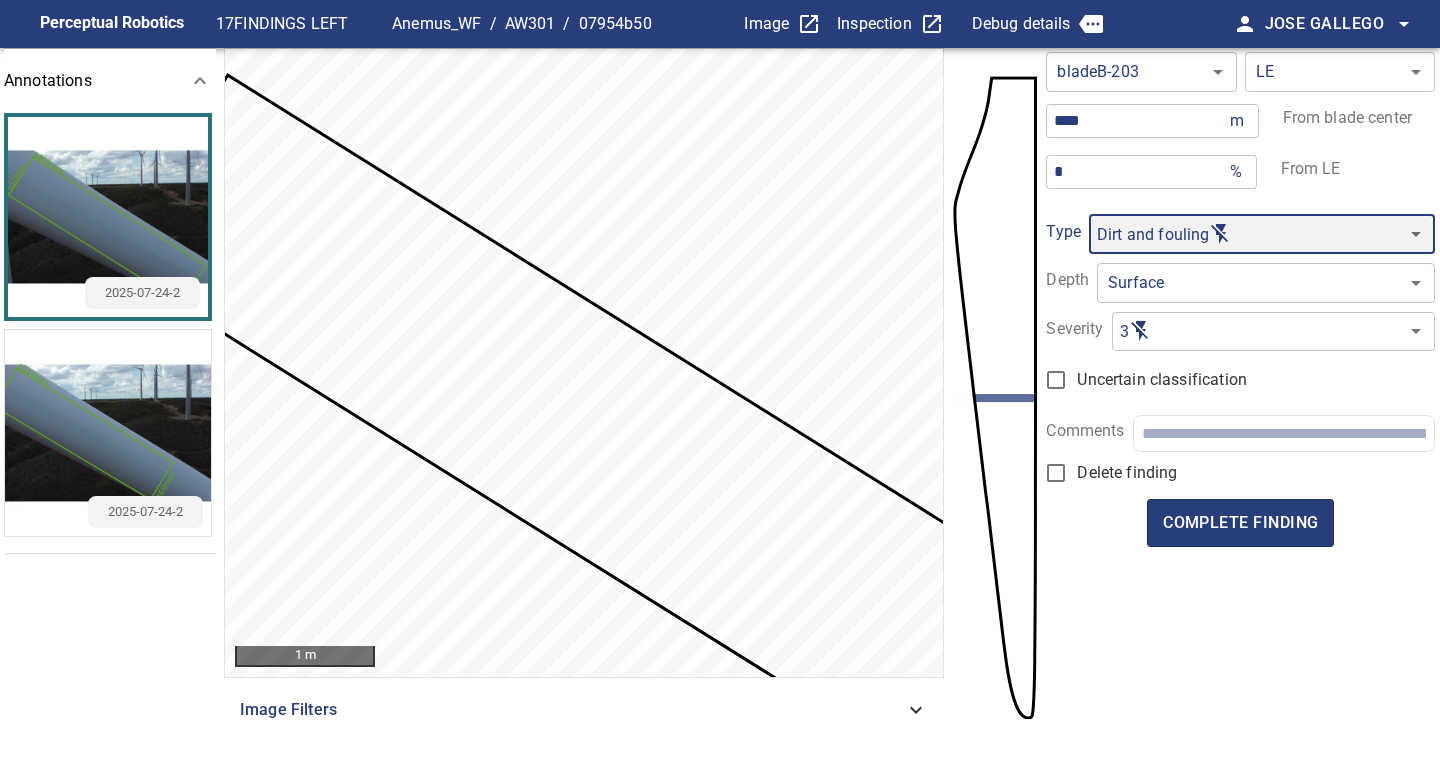 type on "**********" 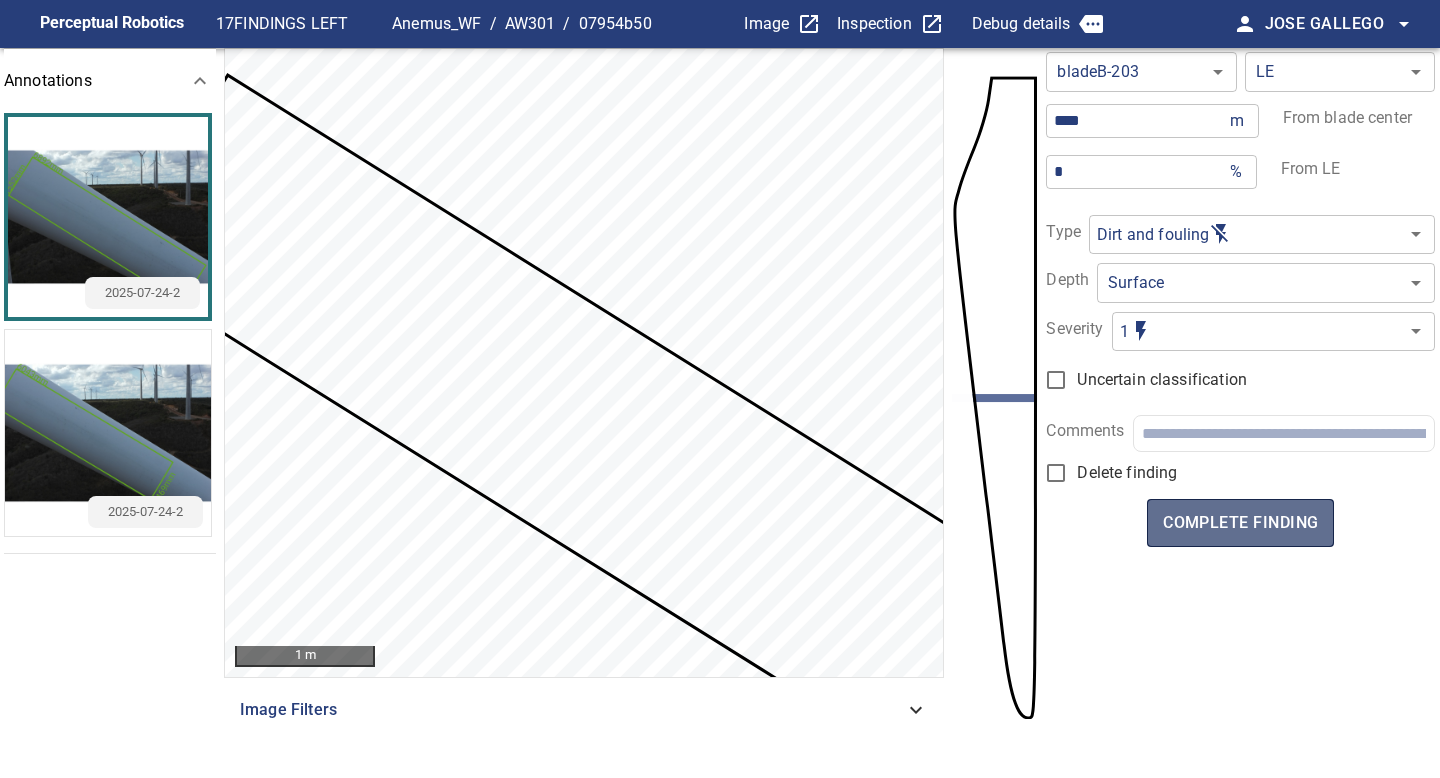 click on "complete finding" at bounding box center (1240, 523) 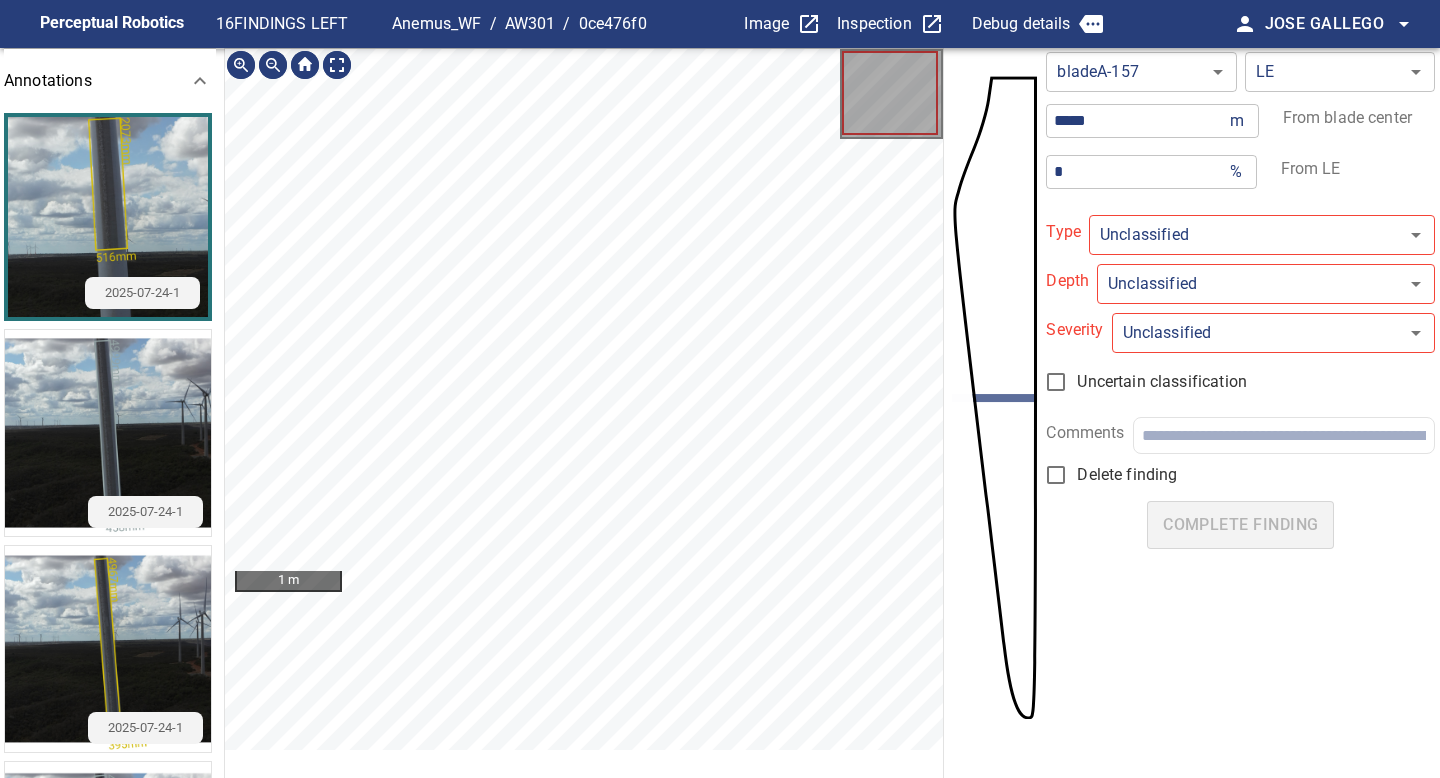 scroll, scrollTop: 1, scrollLeft: 0, axis: vertical 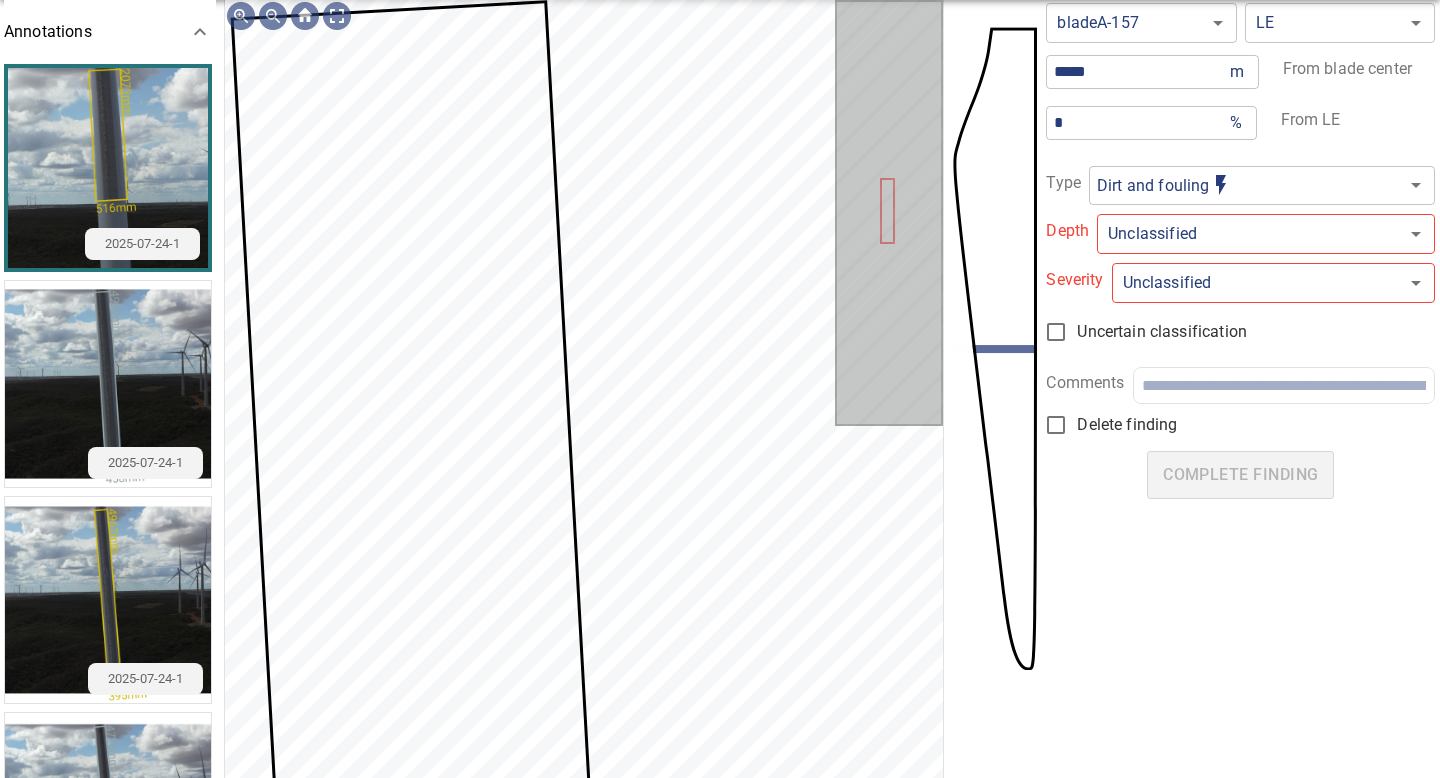 click at bounding box center (108, 600) 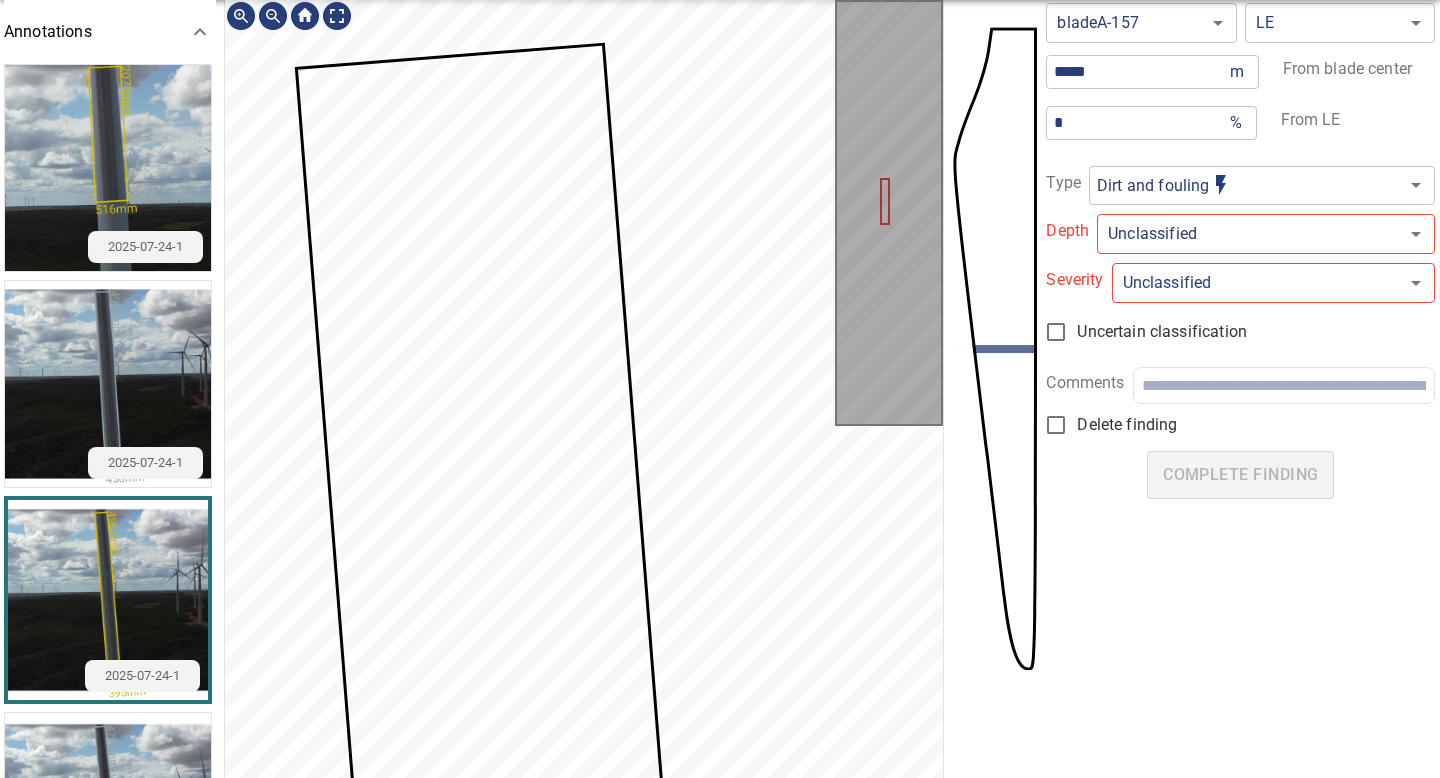 scroll, scrollTop: 38, scrollLeft: 0, axis: vertical 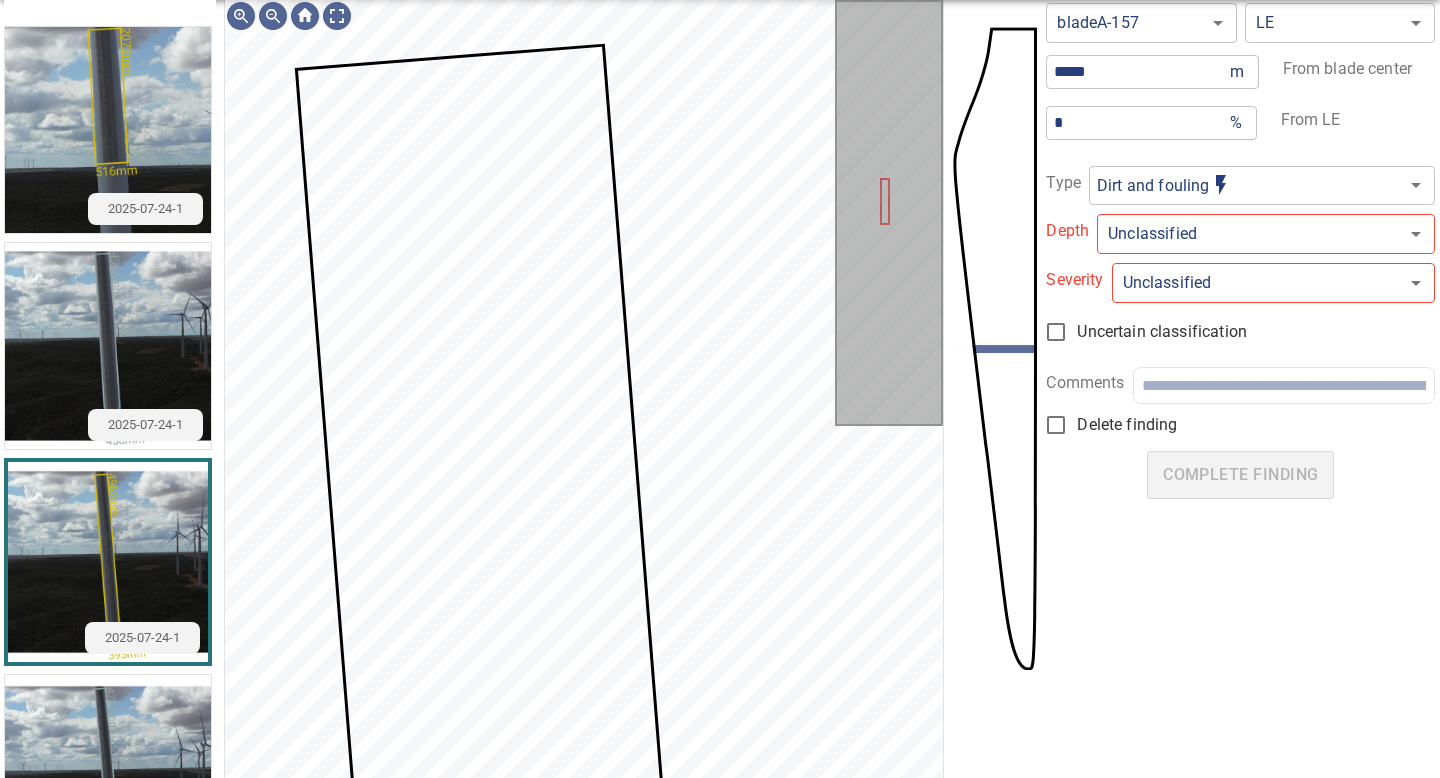 click at bounding box center (108, 778) 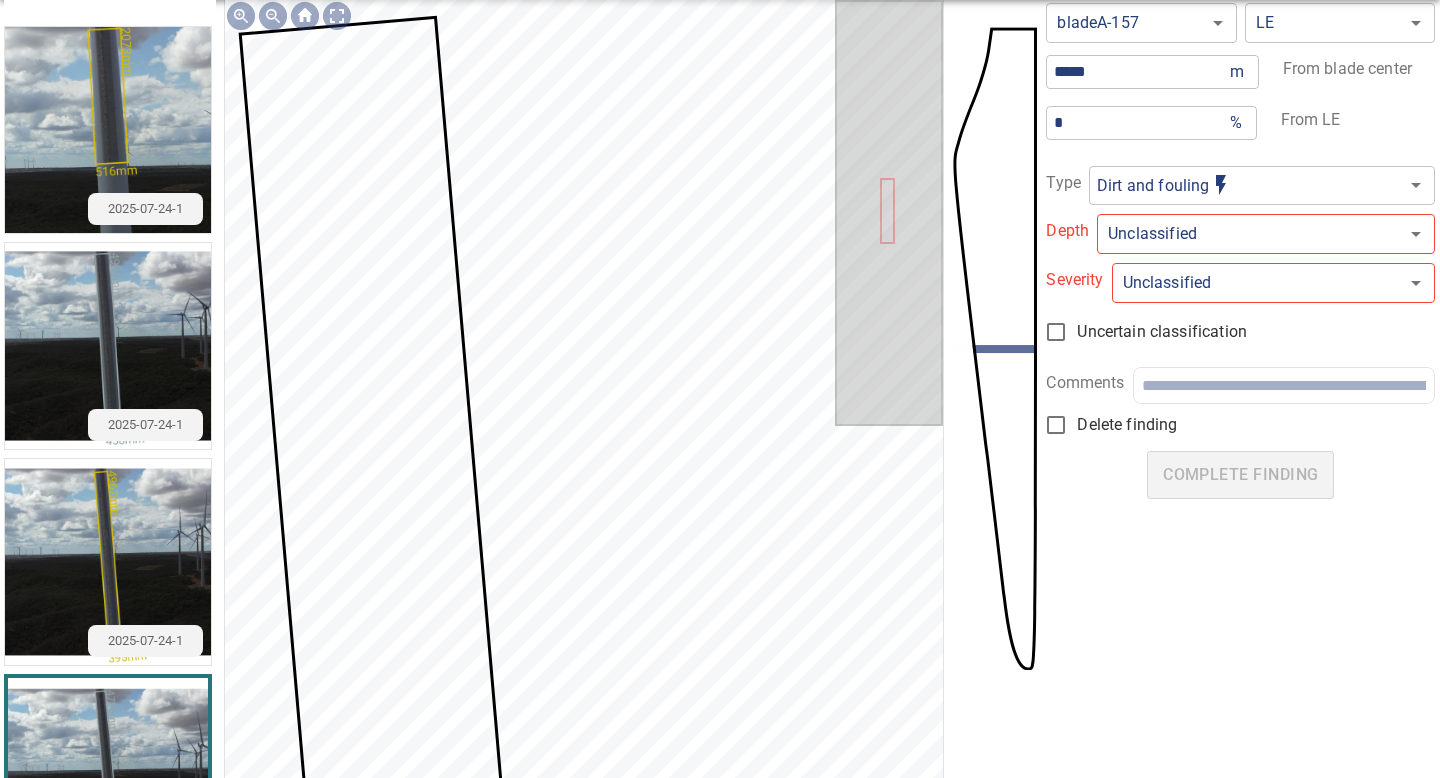 click on "**********" at bounding box center (720, 389) 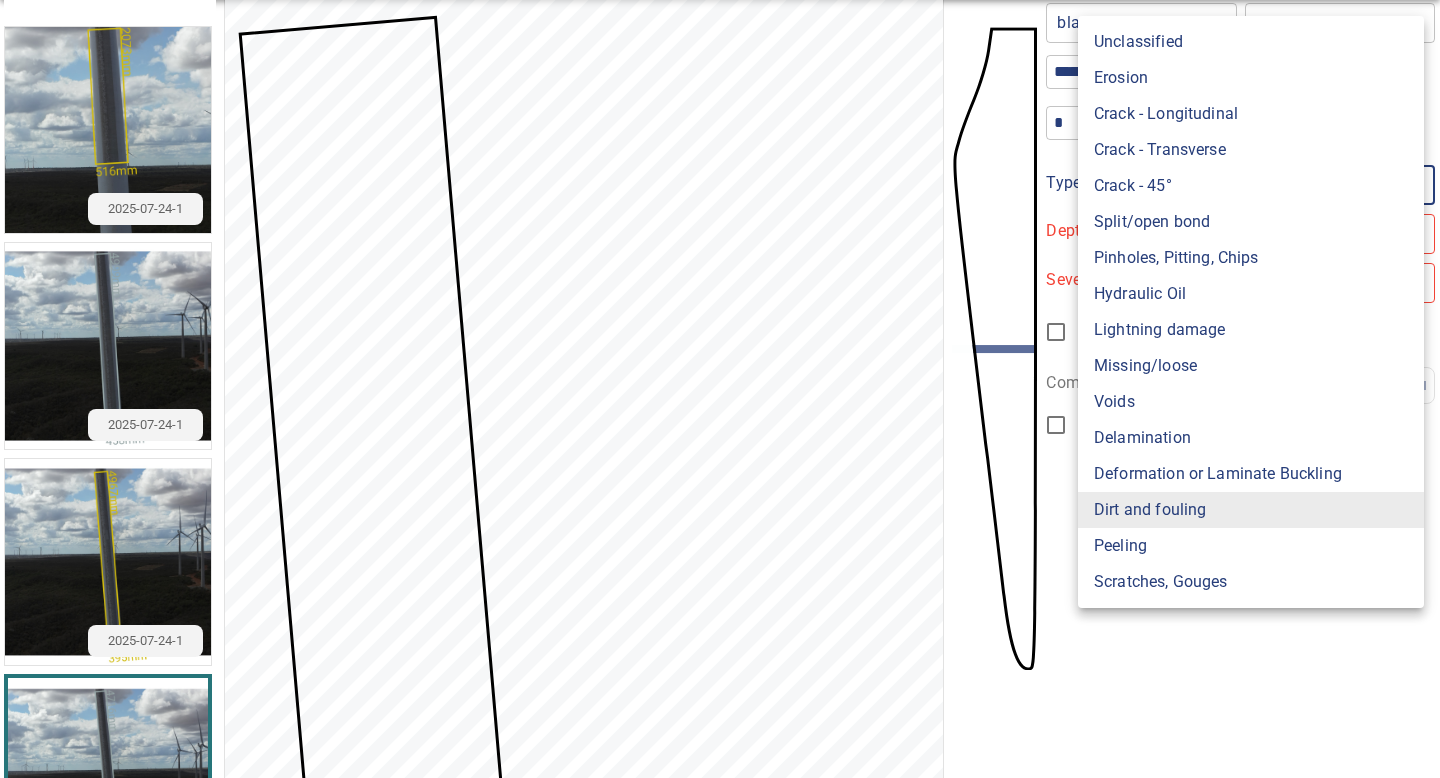 click on "Peeling" at bounding box center [1251, 546] 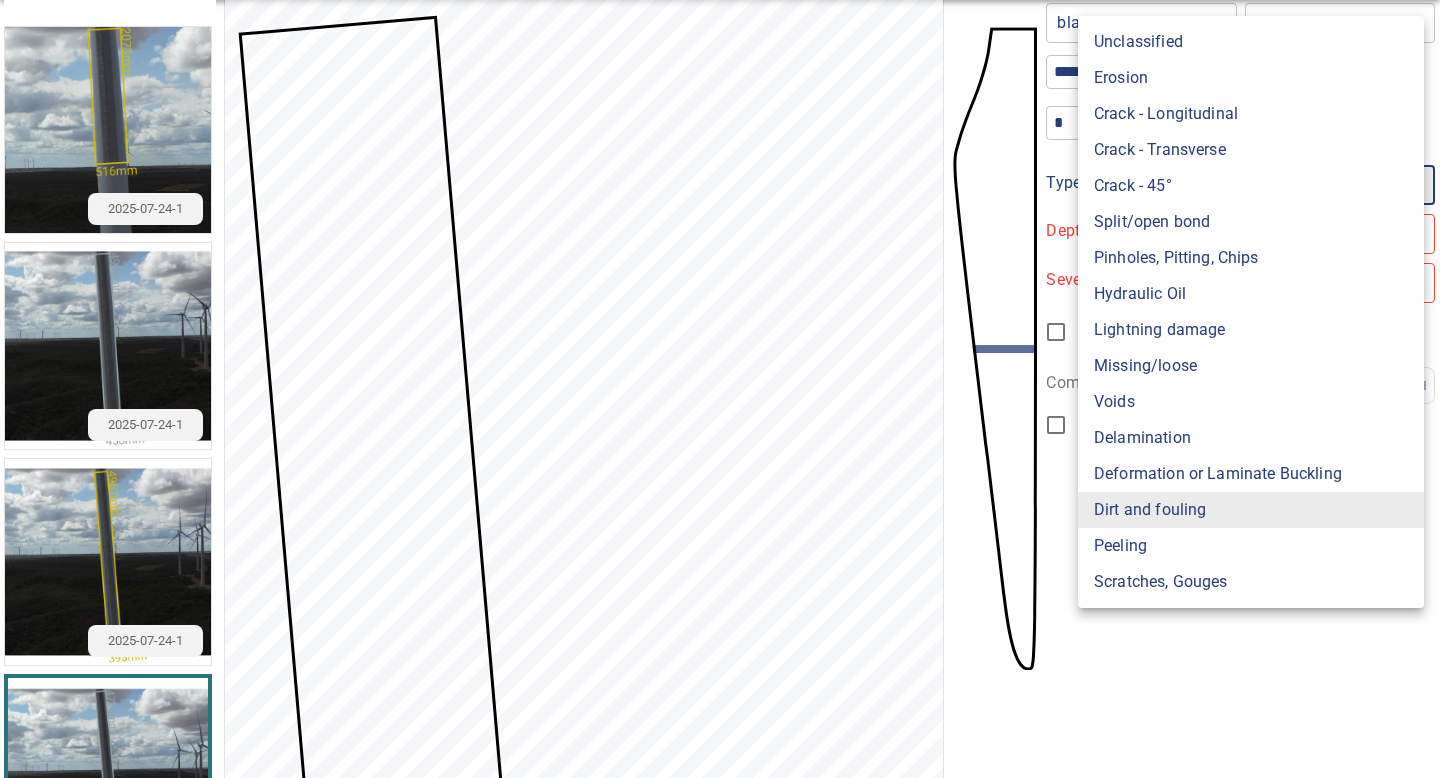 type on "*******" 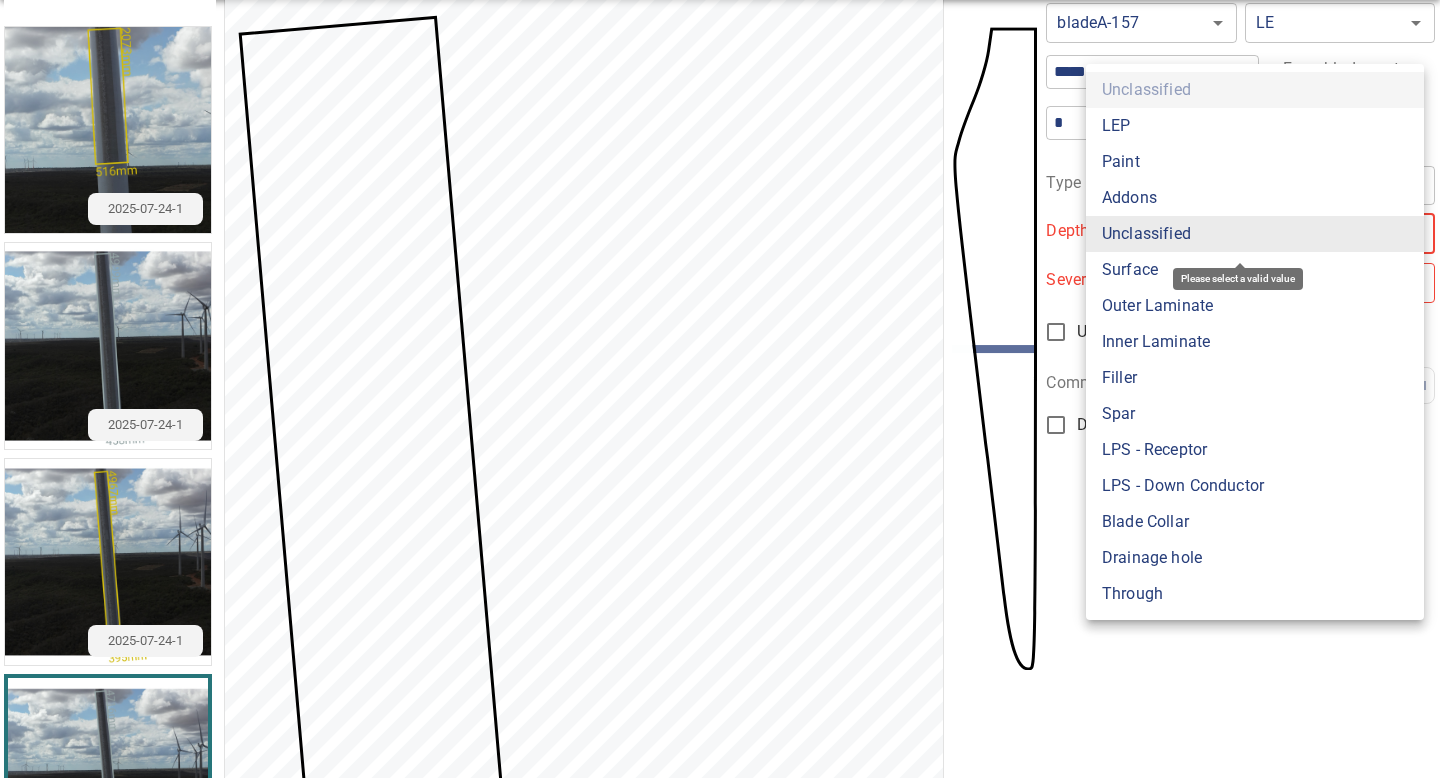click on "**********" at bounding box center [720, 389] 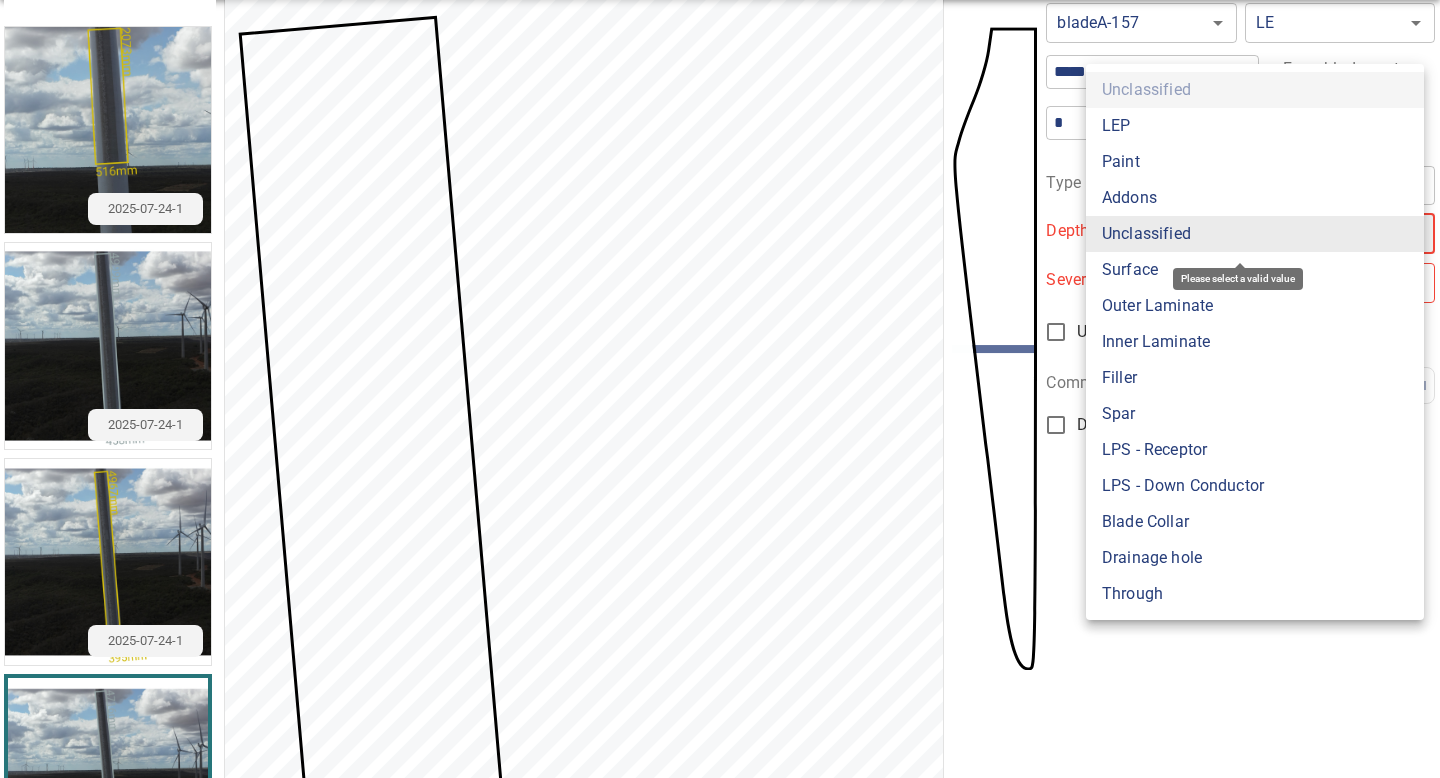 type on "***" 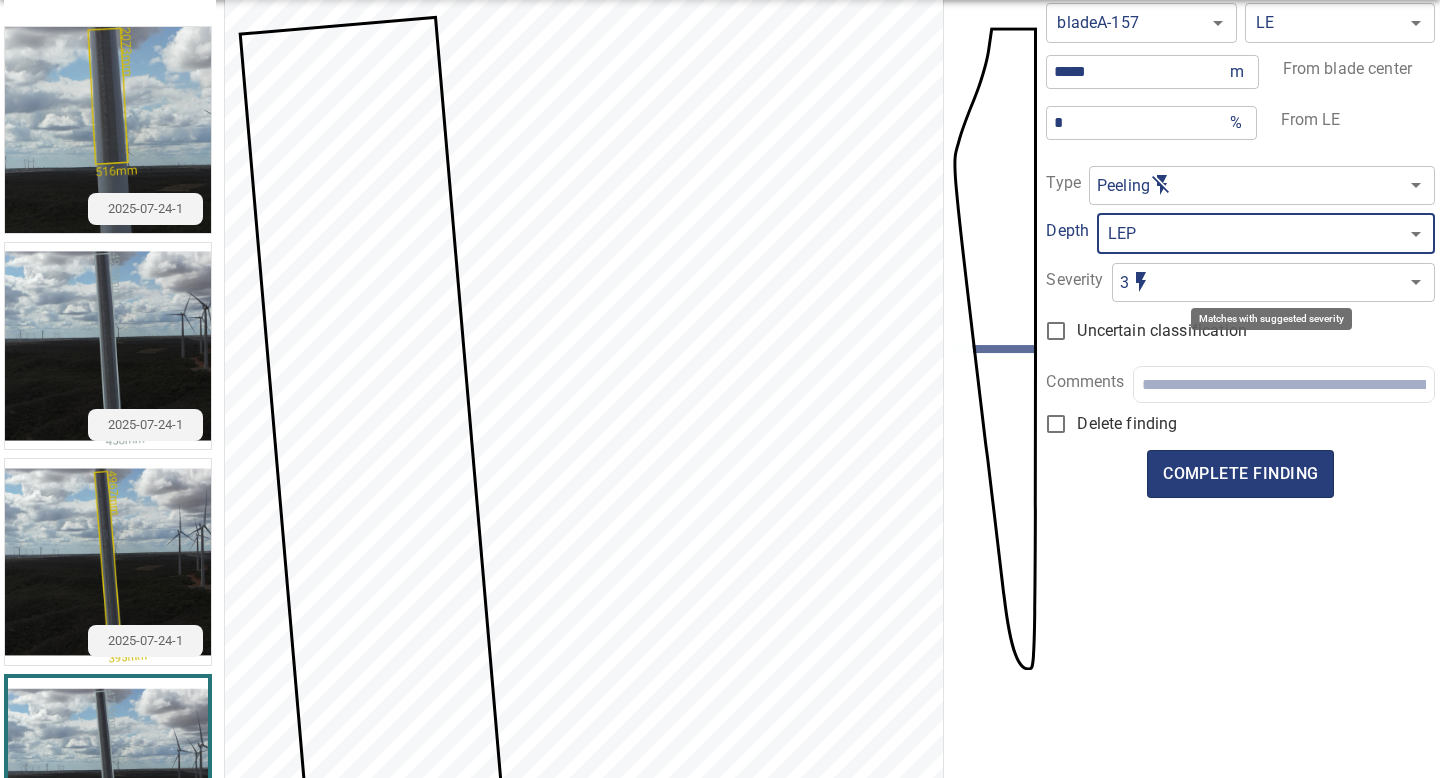 click on "**********" at bounding box center [720, 389] 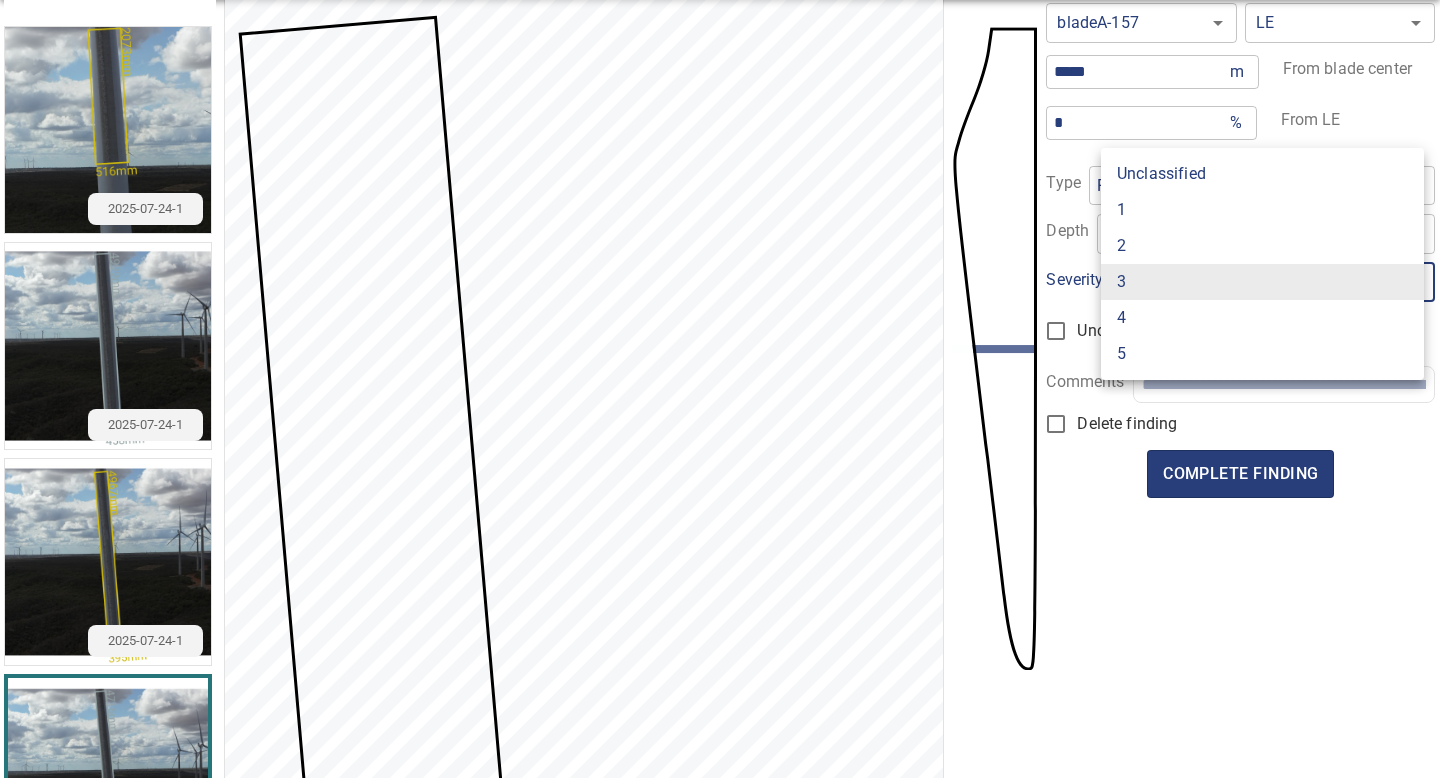 click on "2" at bounding box center [1262, 246] 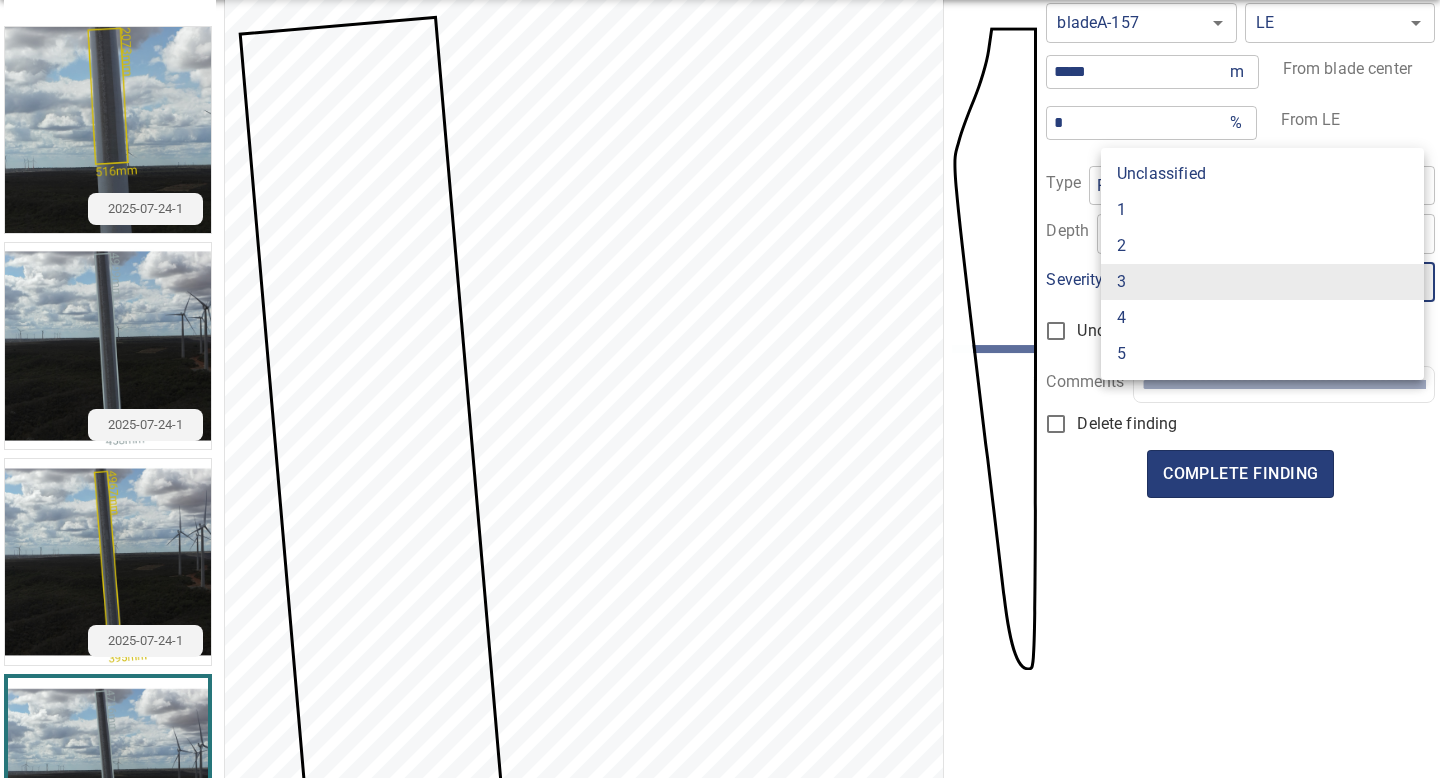 type on "*" 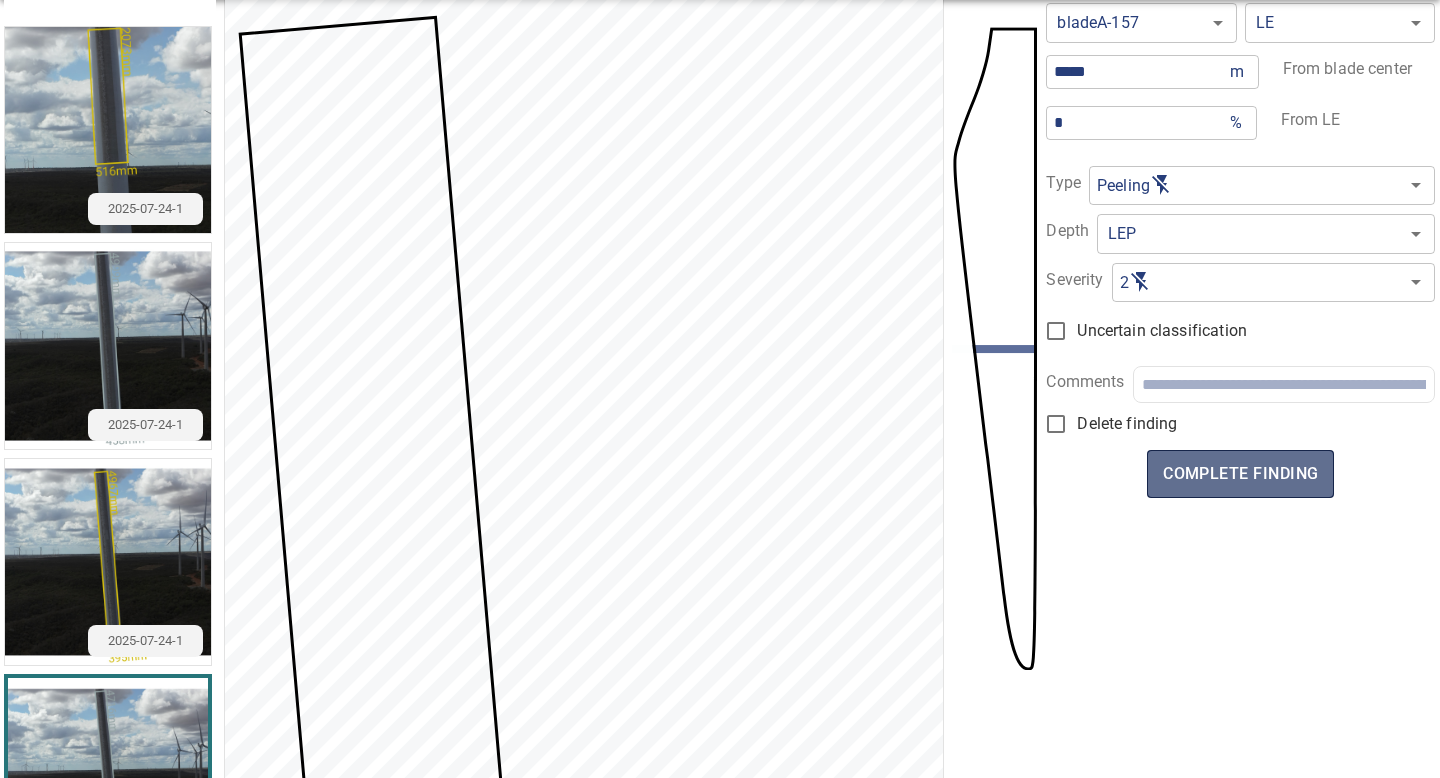click on "complete finding" at bounding box center [1240, 474] 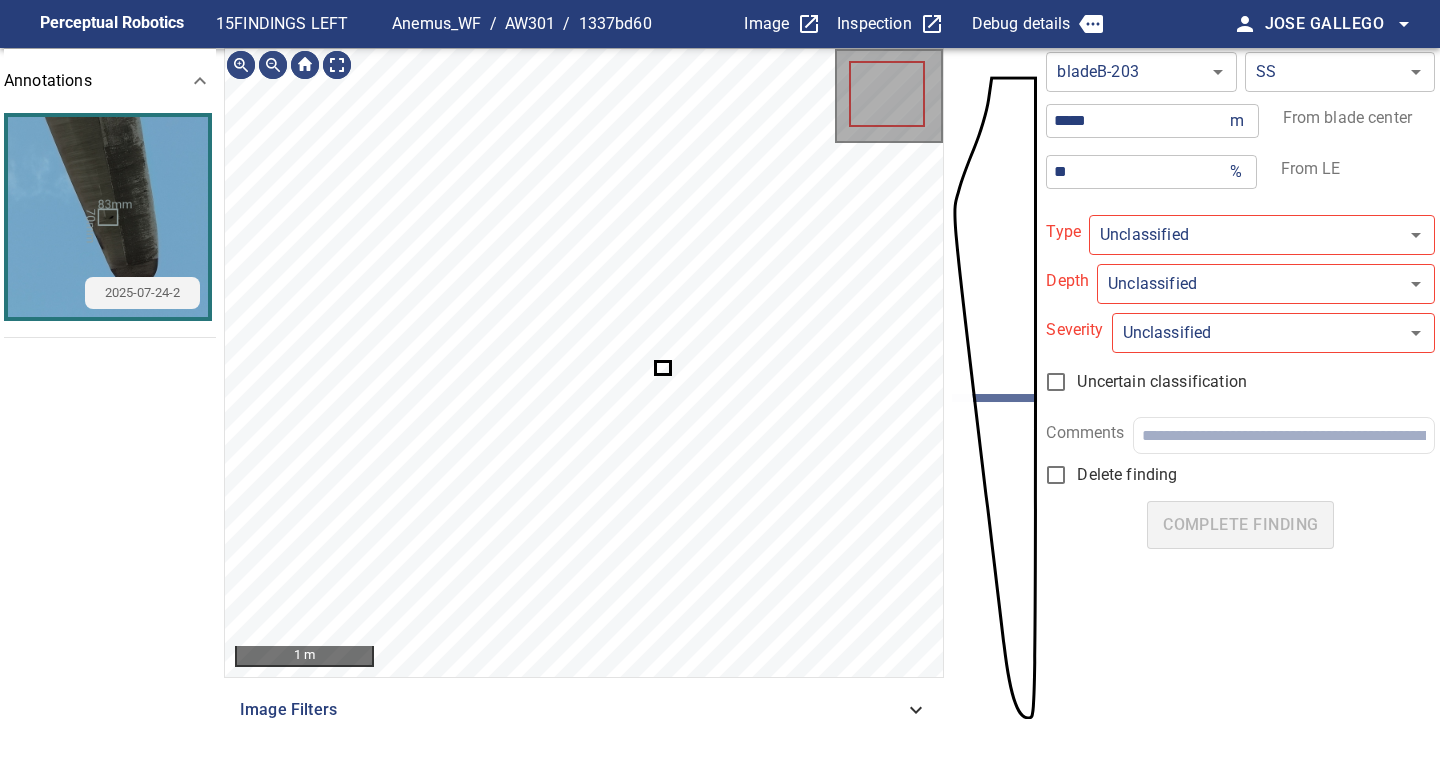 type on "**********" 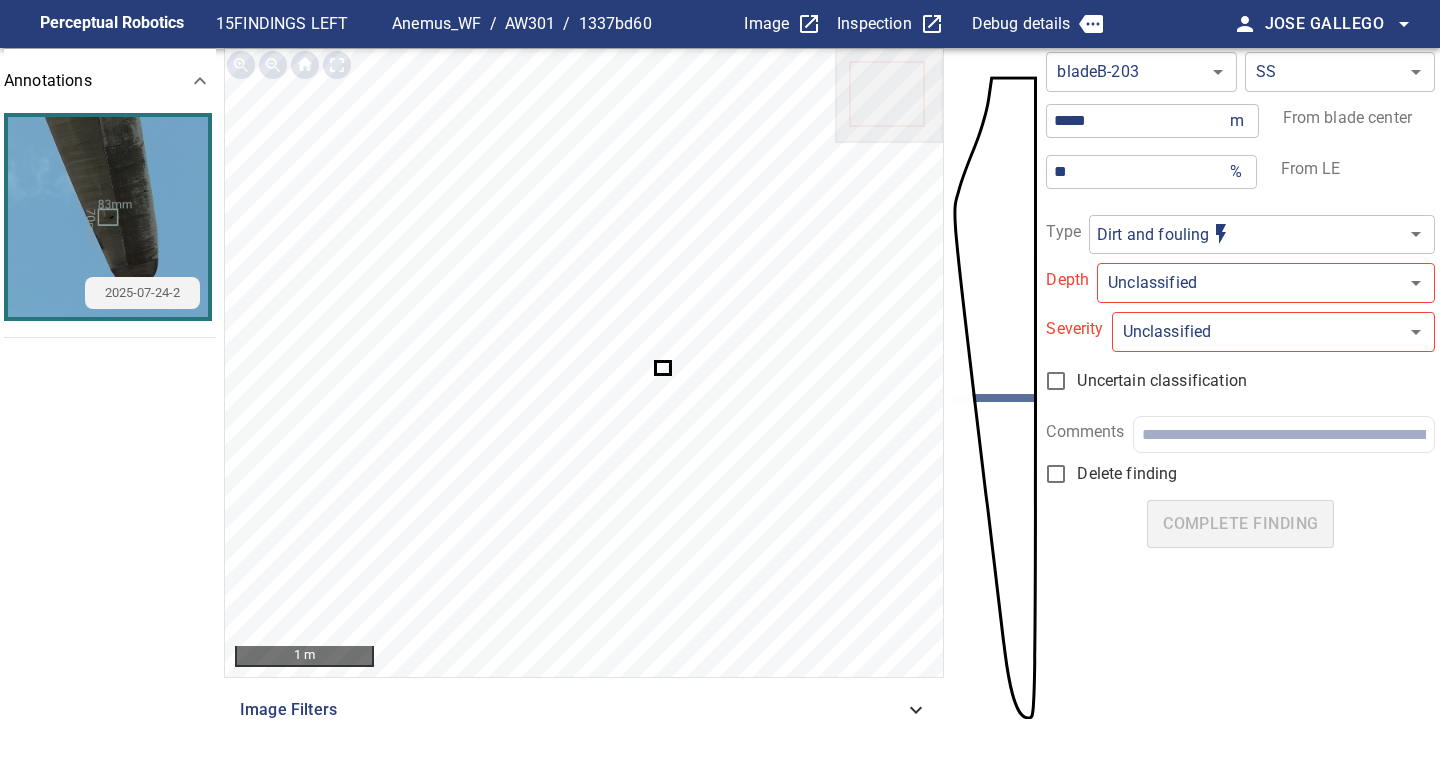 click 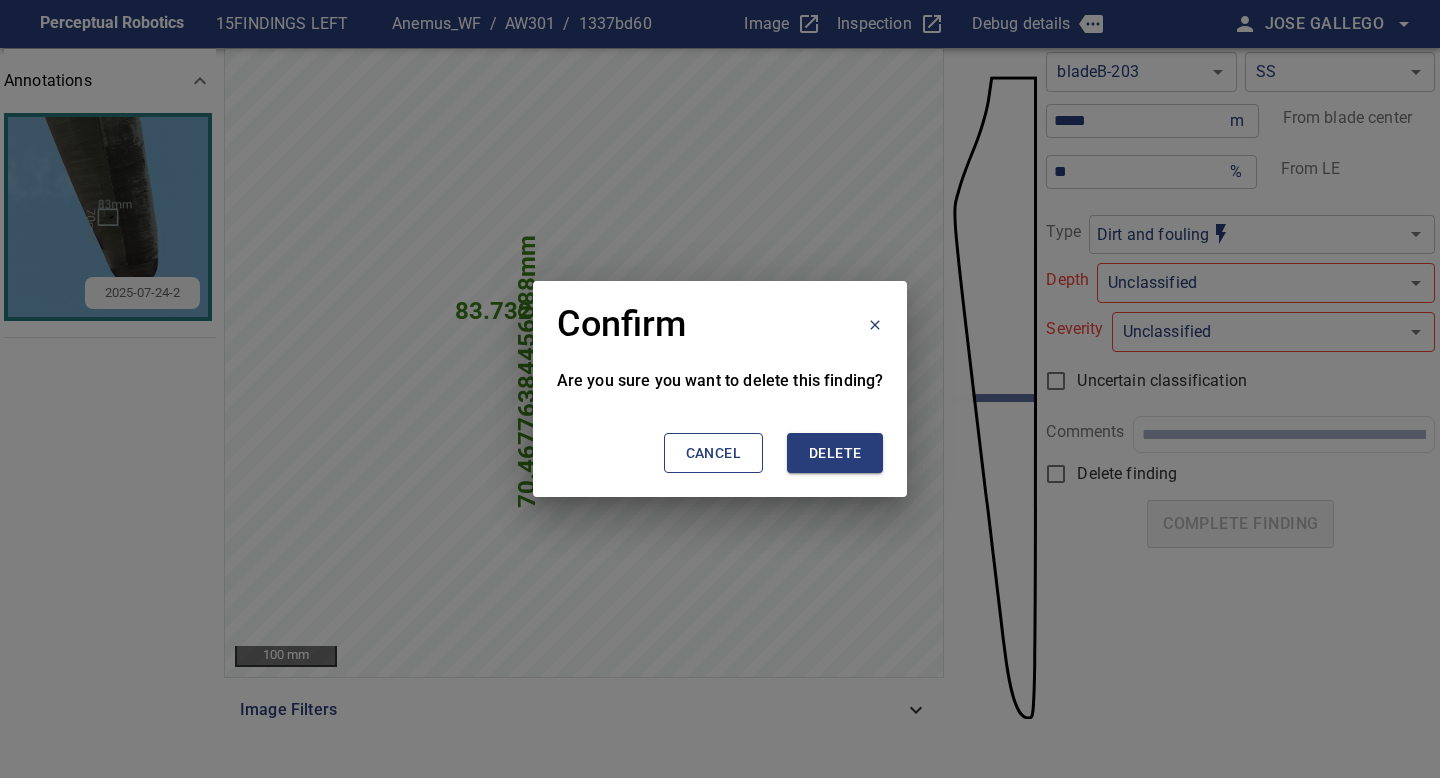 click on "Delete" at bounding box center [835, 453] 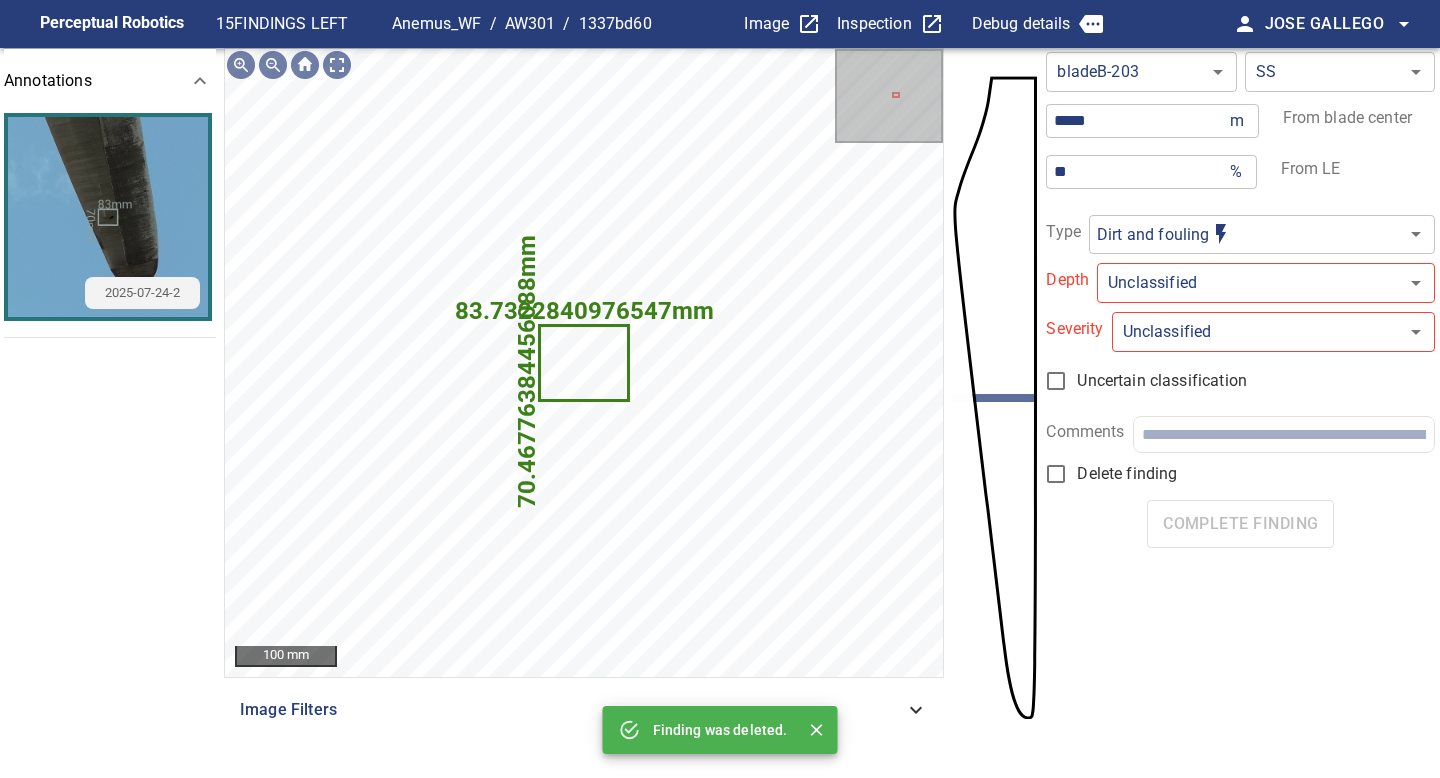 type on "*" 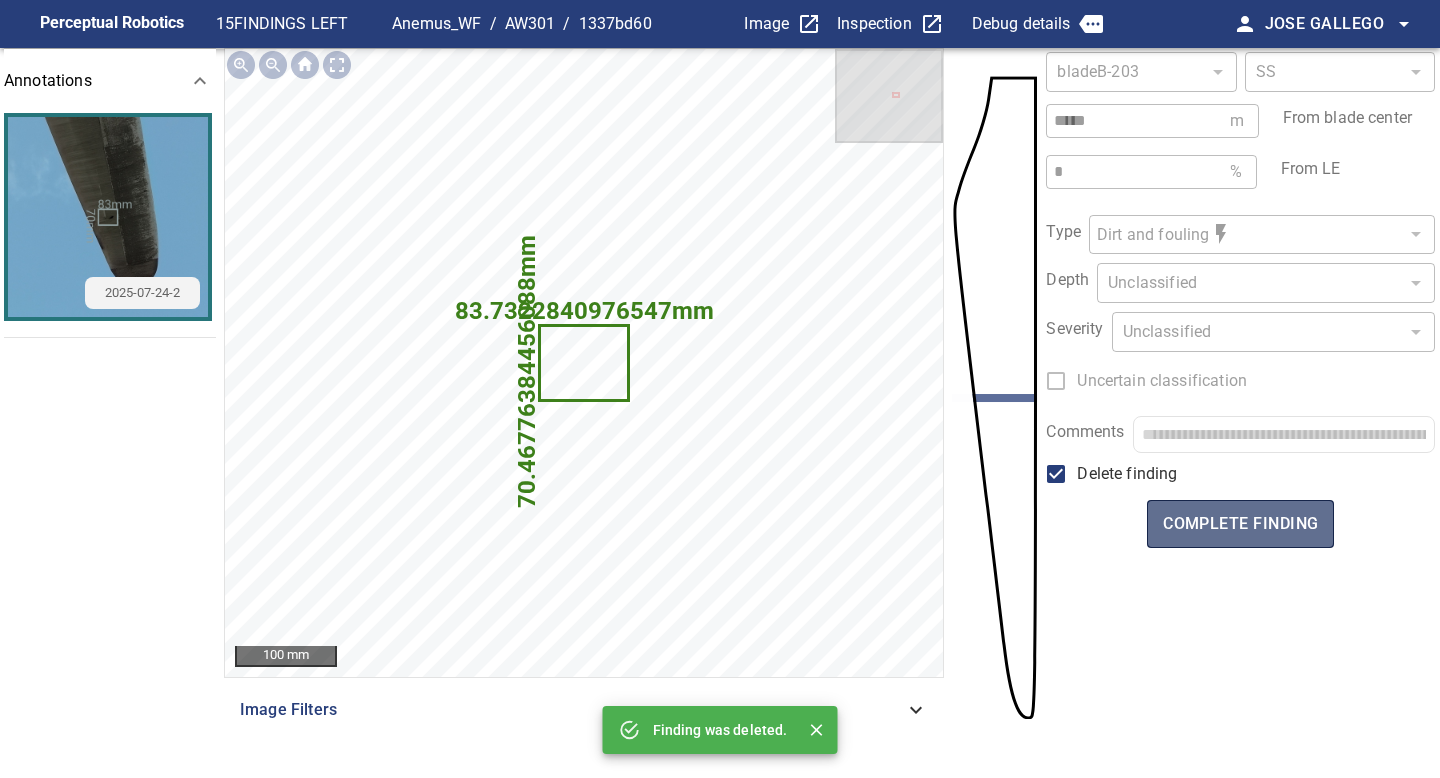 click on "complete finding" at bounding box center [1240, 524] 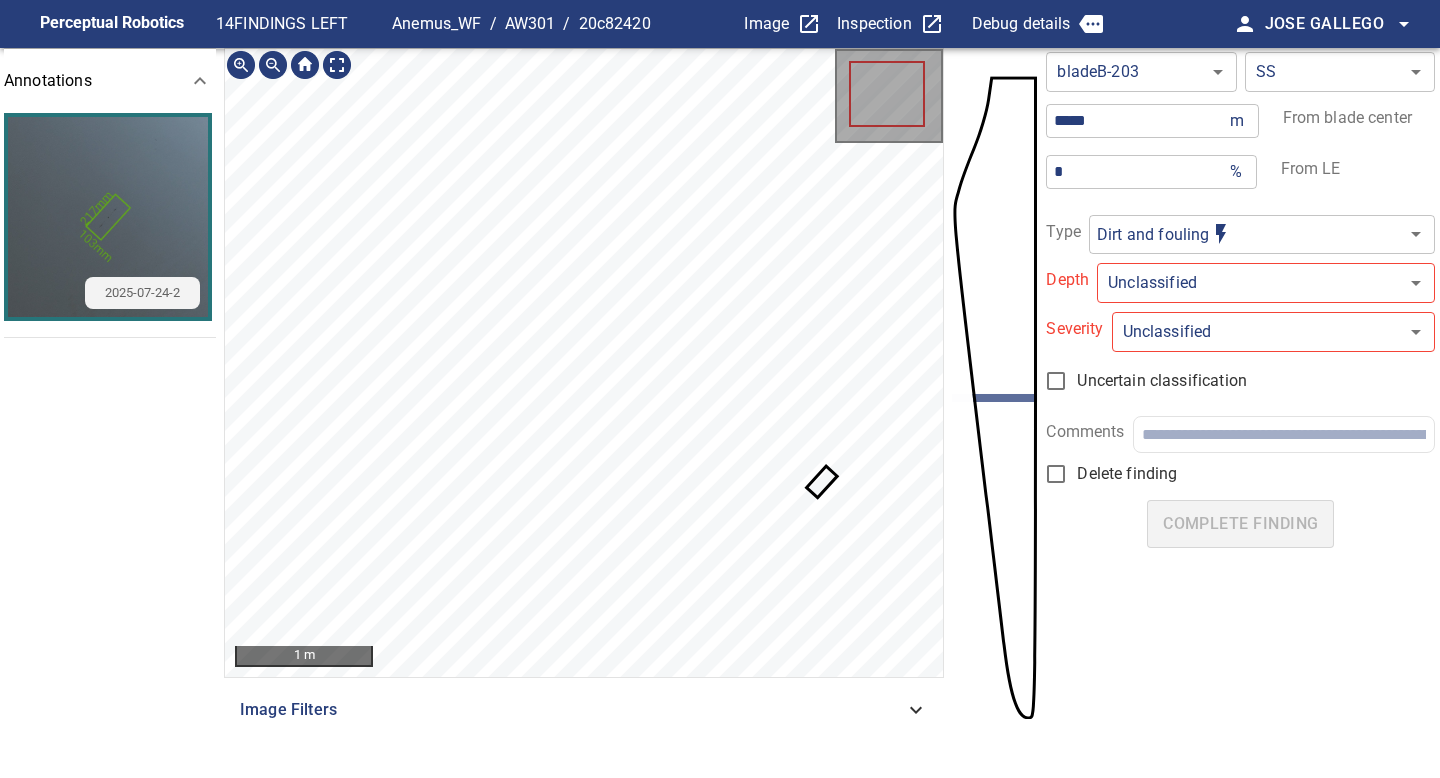 click 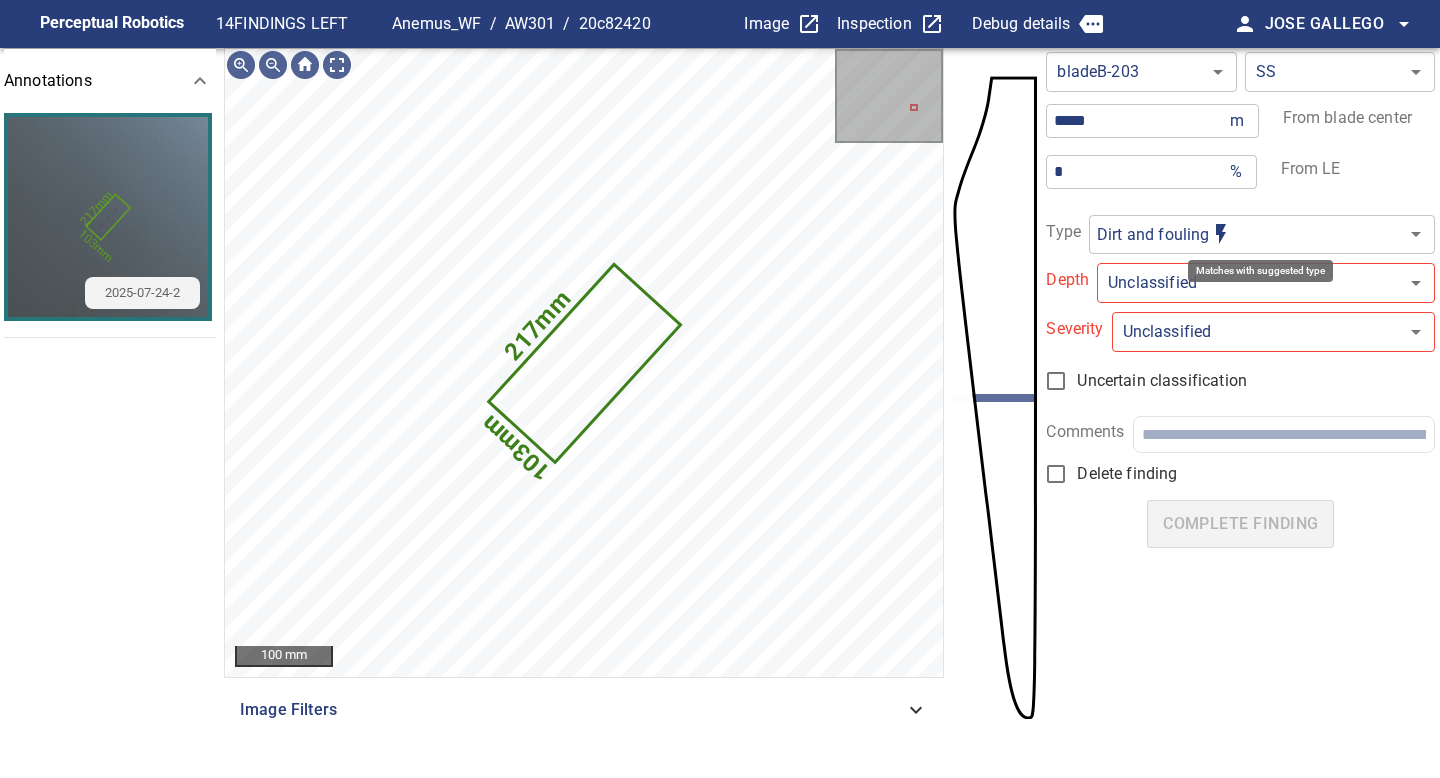 click on "**********" at bounding box center [1240, 398] 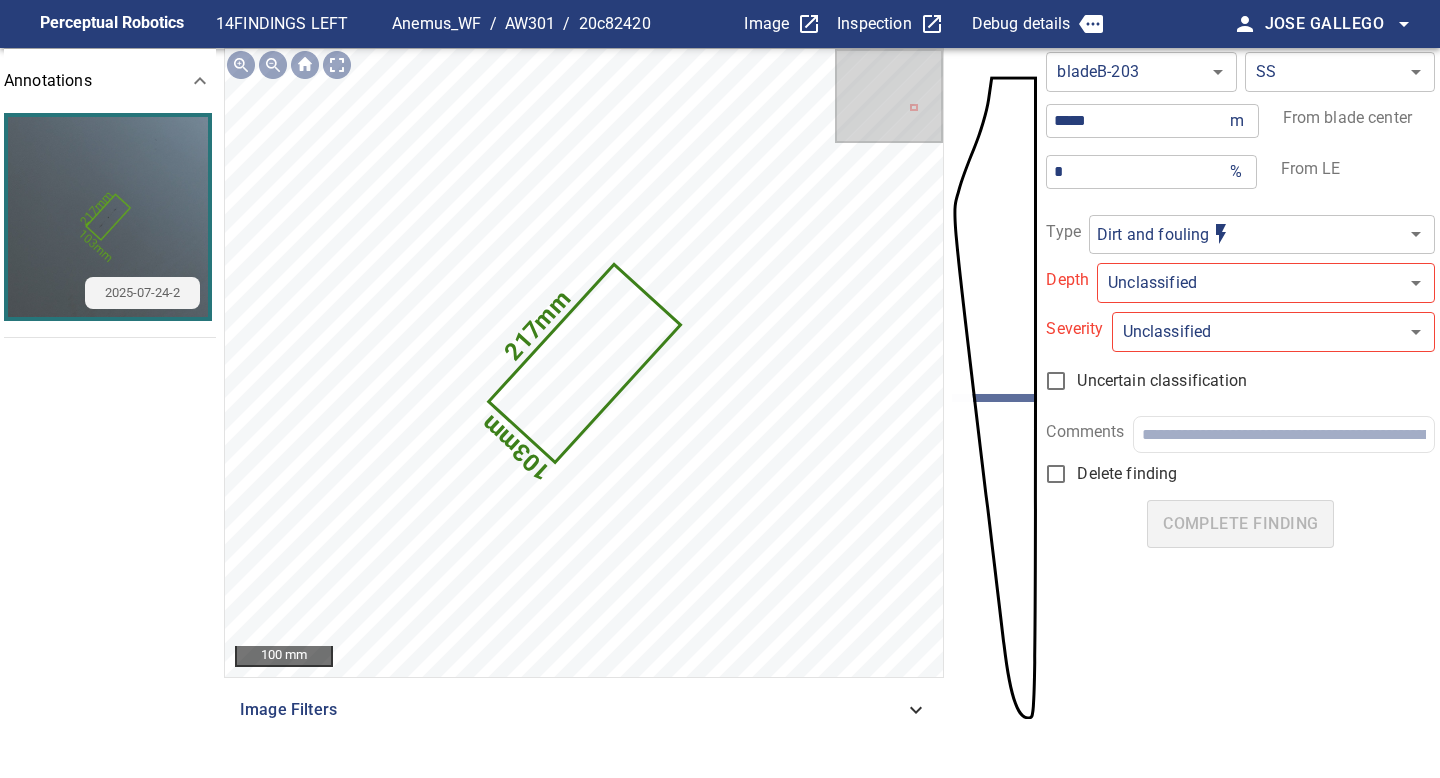 click on "**********" at bounding box center (720, 389) 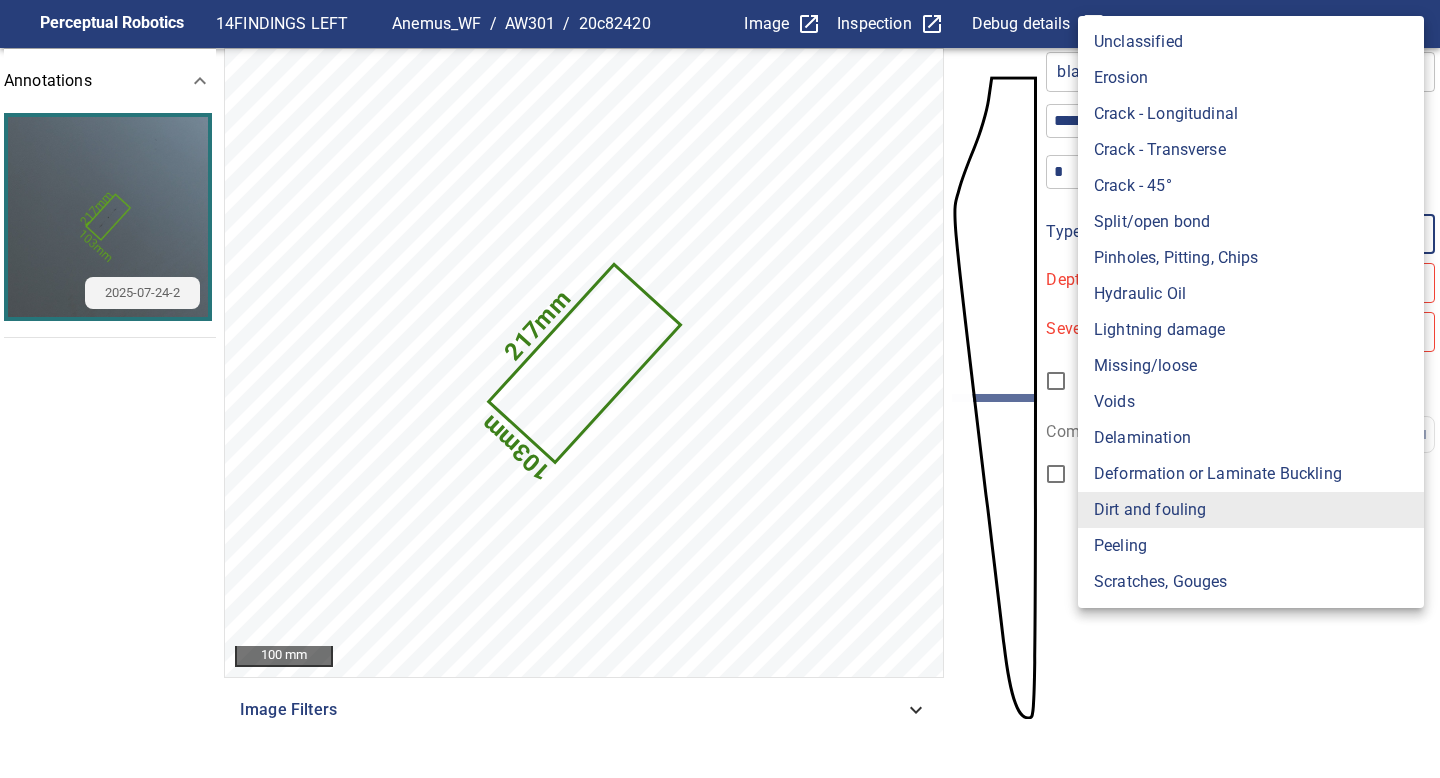 click on "Scratches, Gouges" at bounding box center [1251, 582] 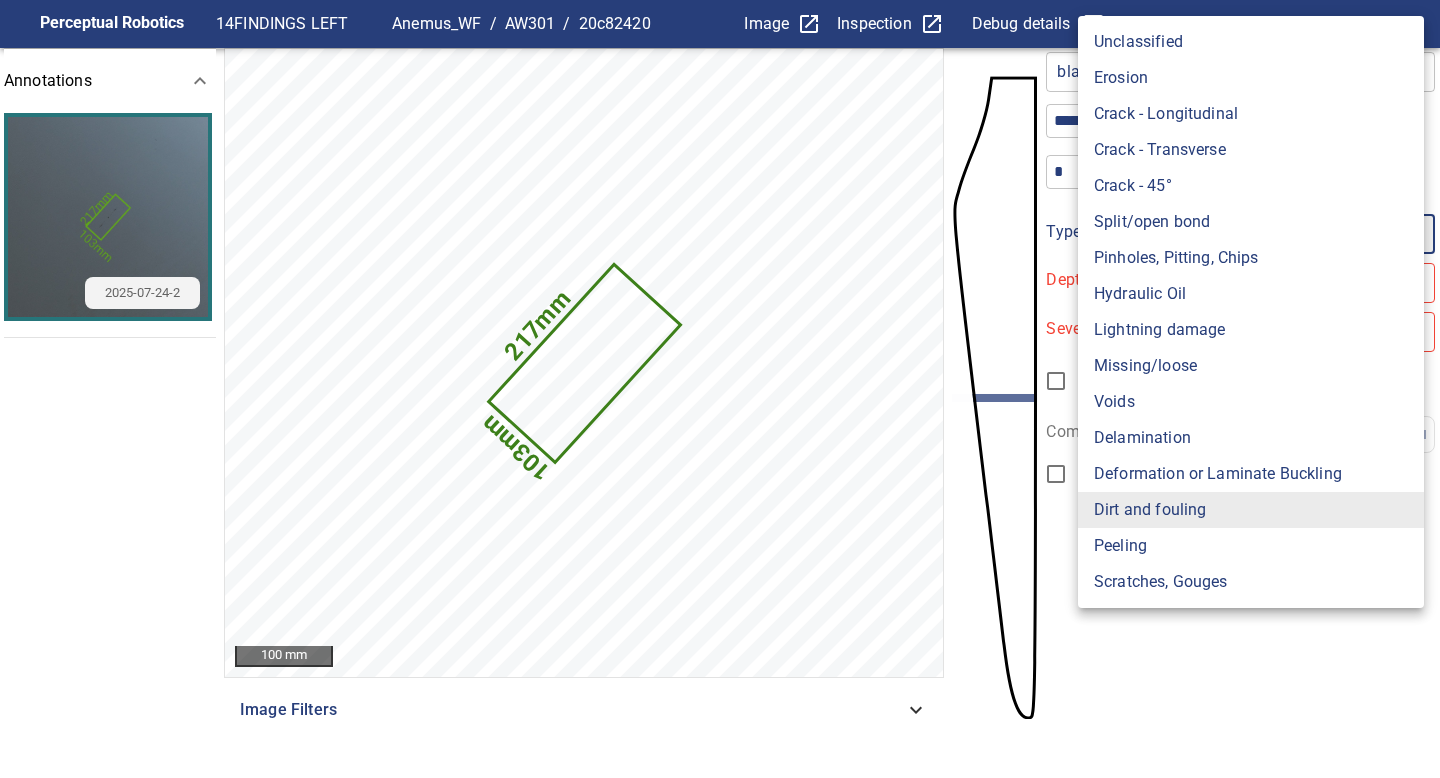 type on "**********" 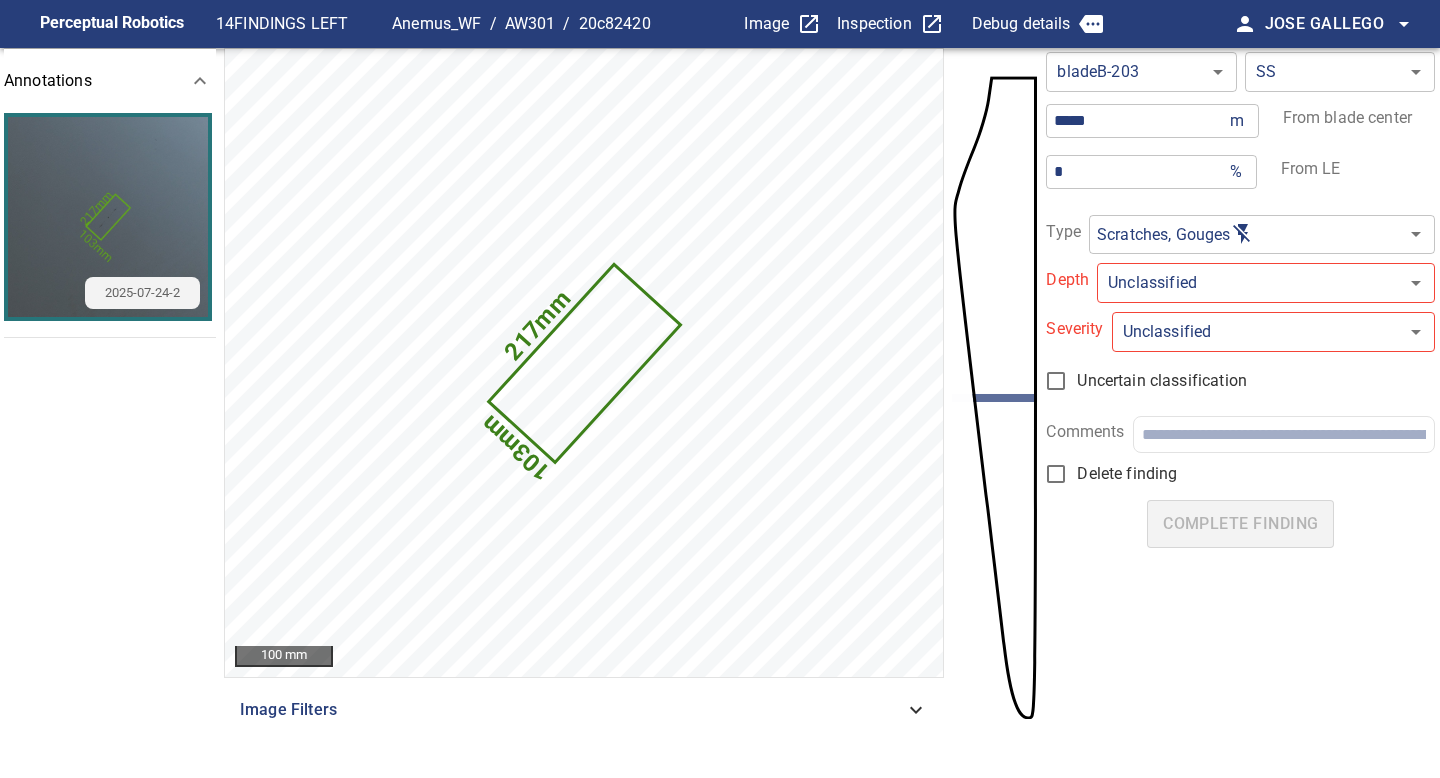 click on "**********" at bounding box center (1240, 310) 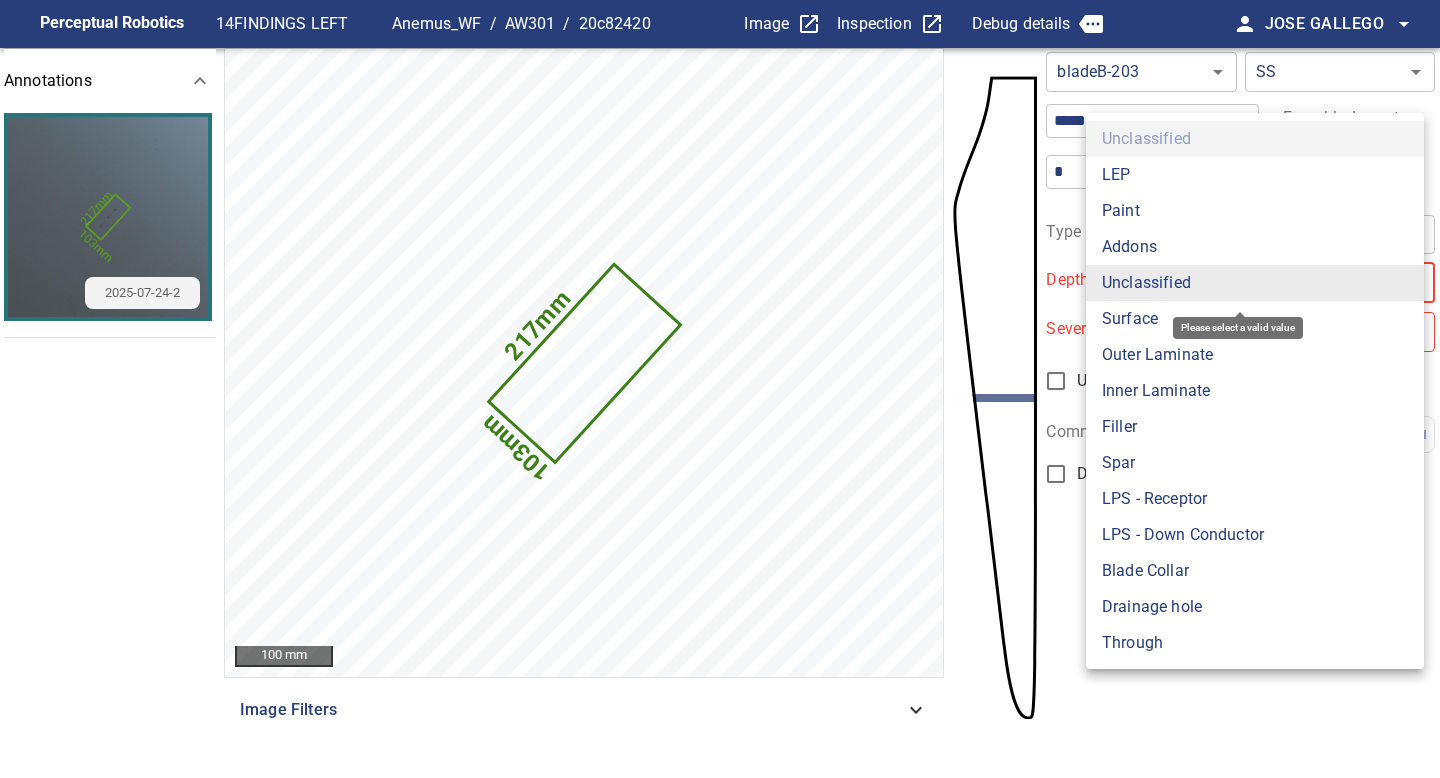click on "**********" at bounding box center (720, 389) 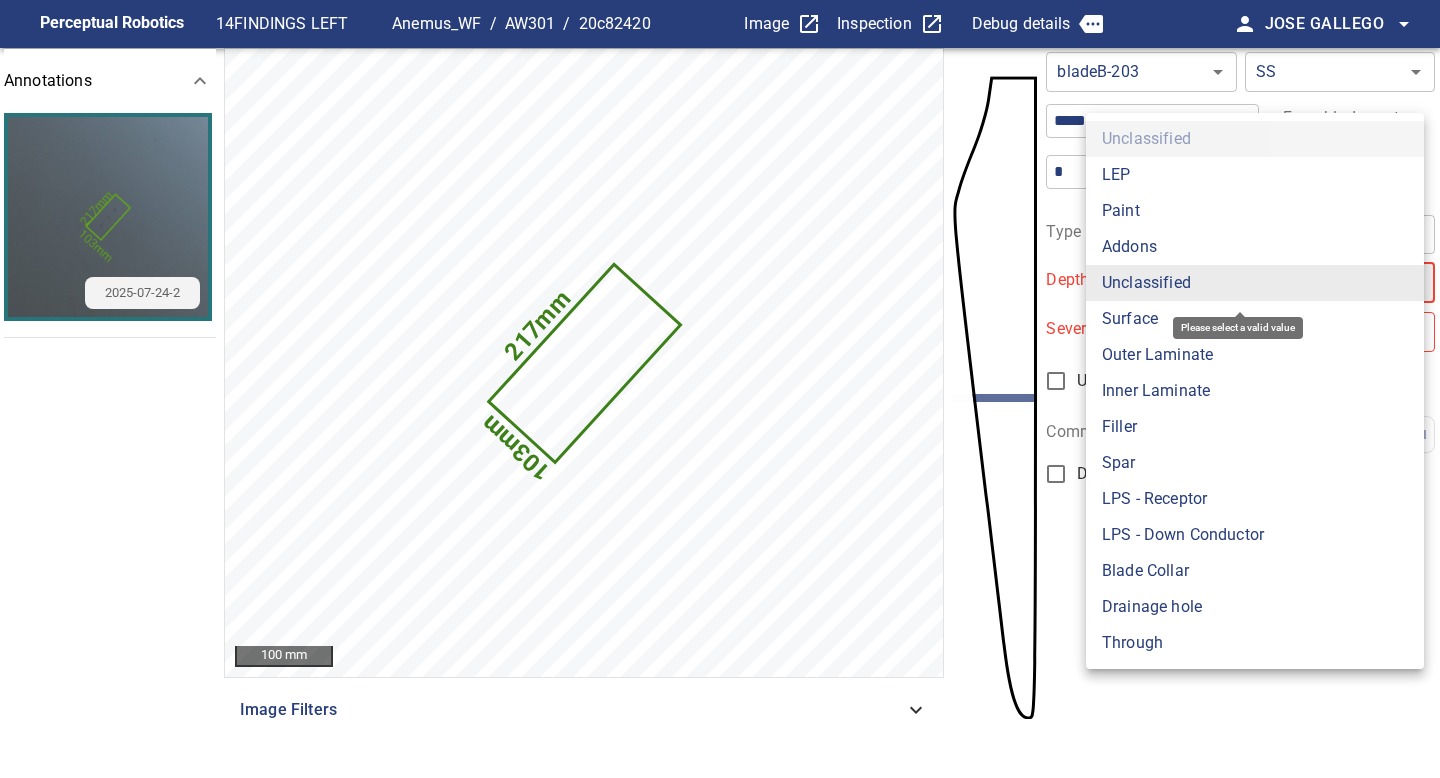 type on "*******" 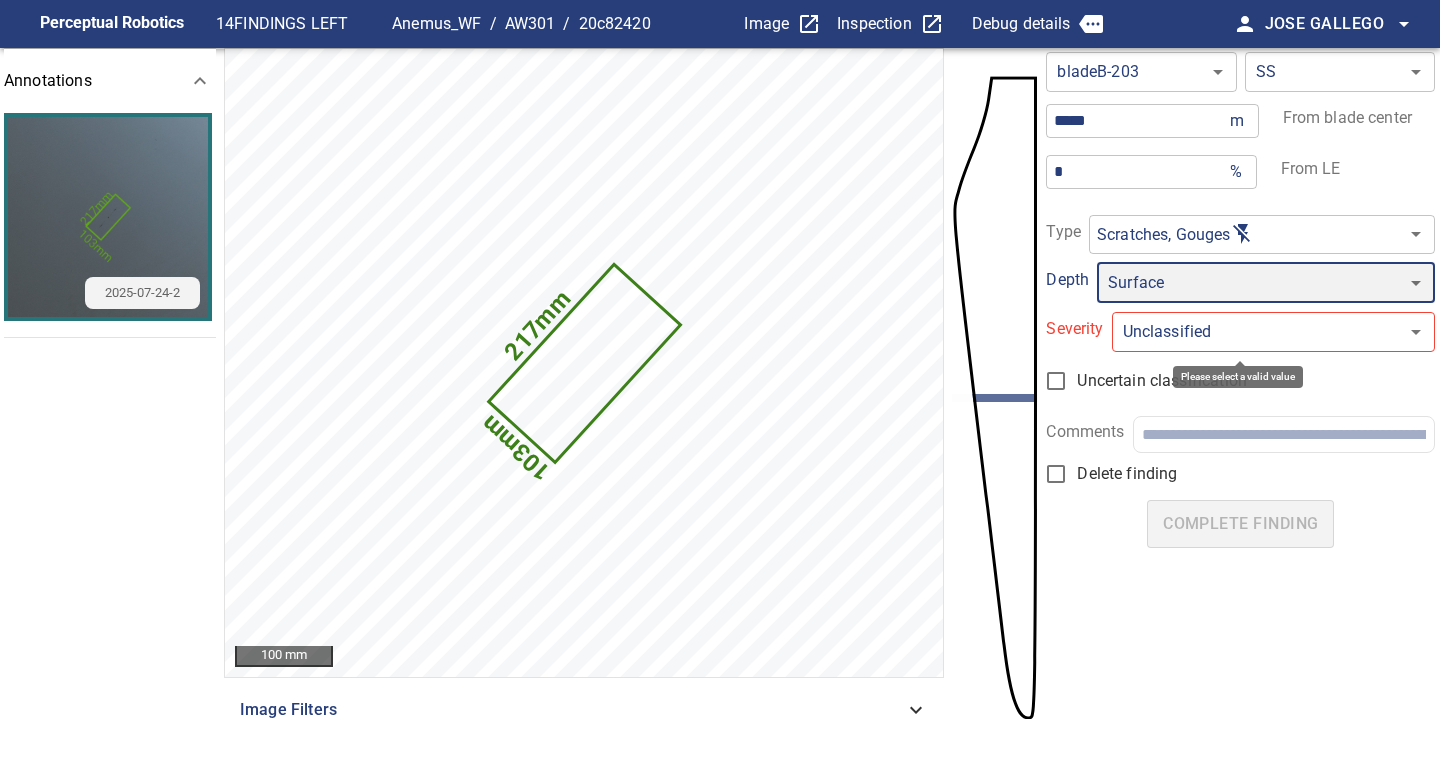 type on "*" 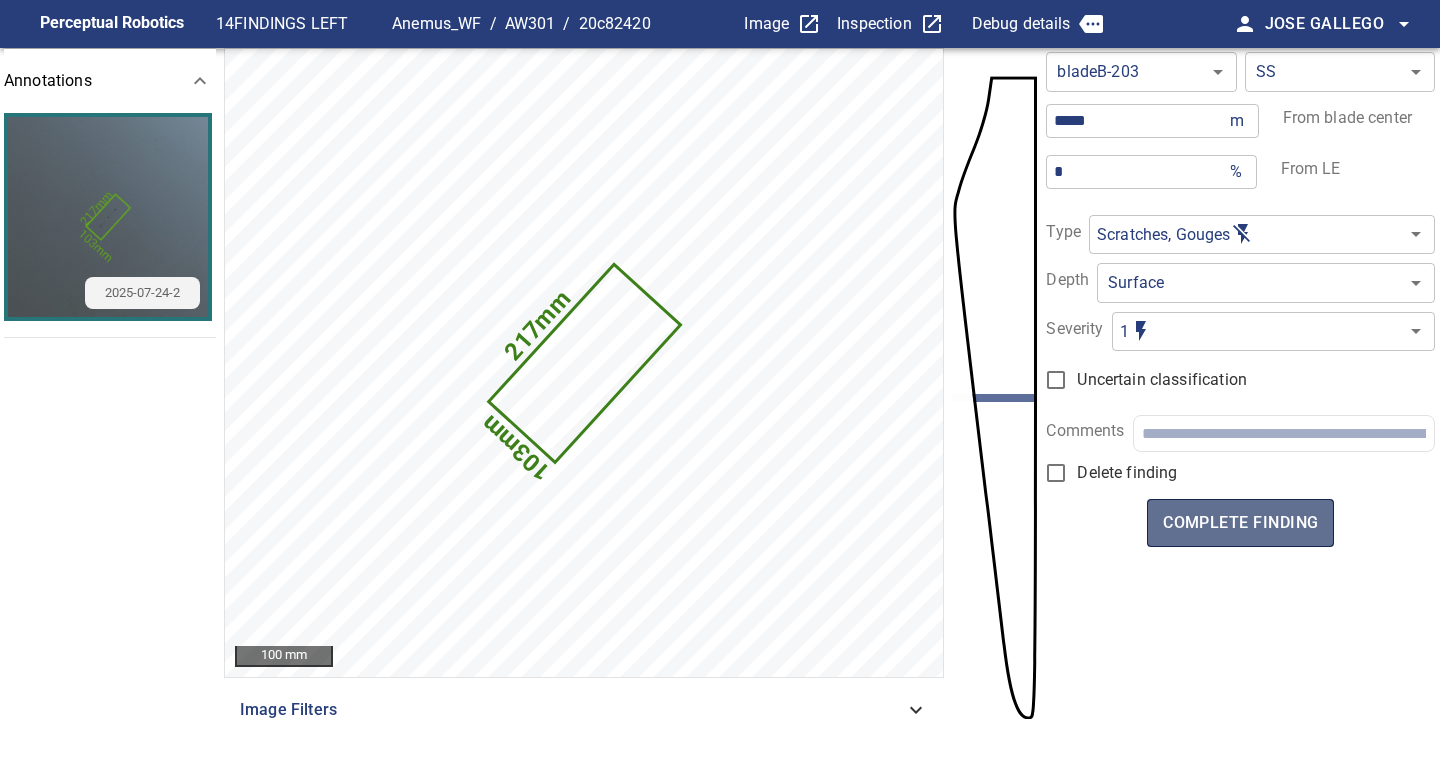 click on "complete finding" at bounding box center [1240, 523] 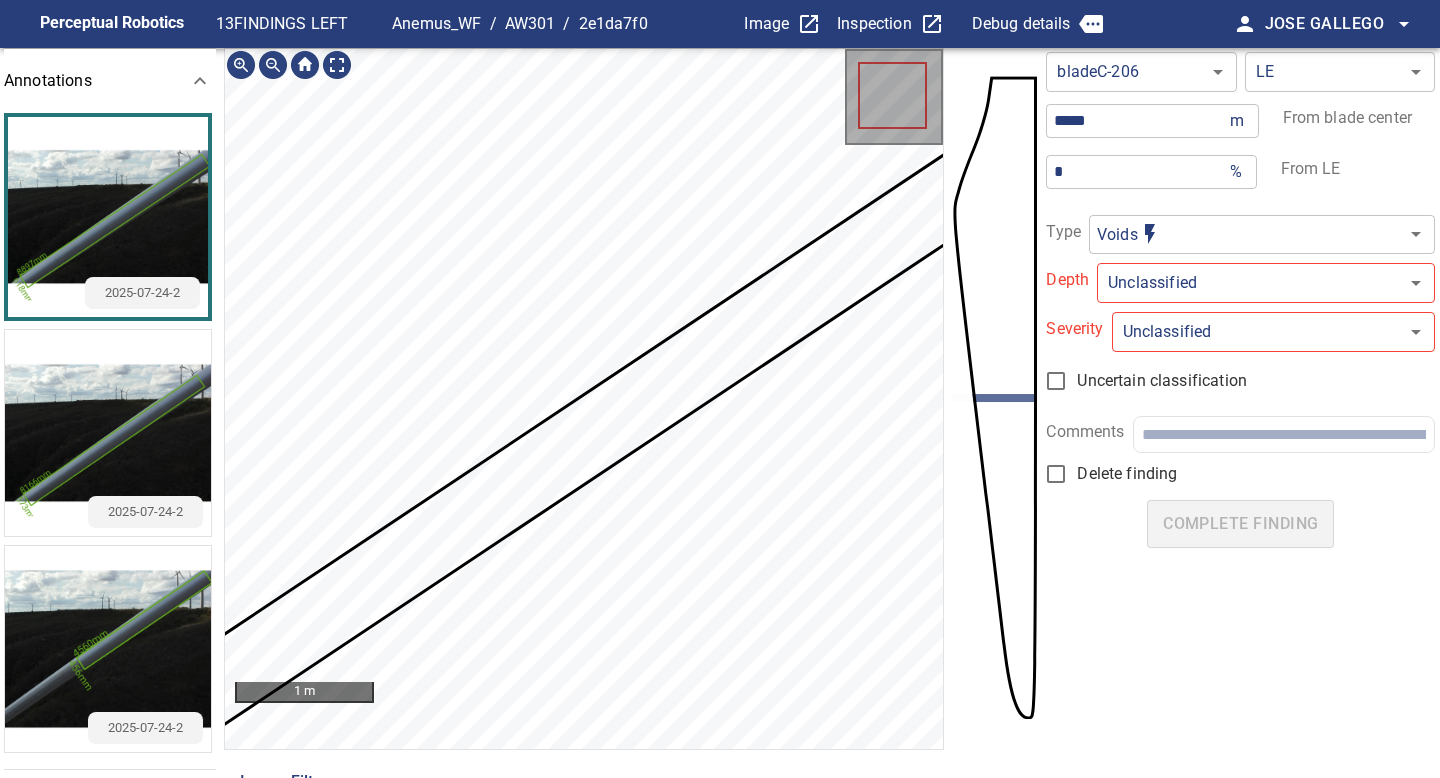 click at bounding box center (108, 649) 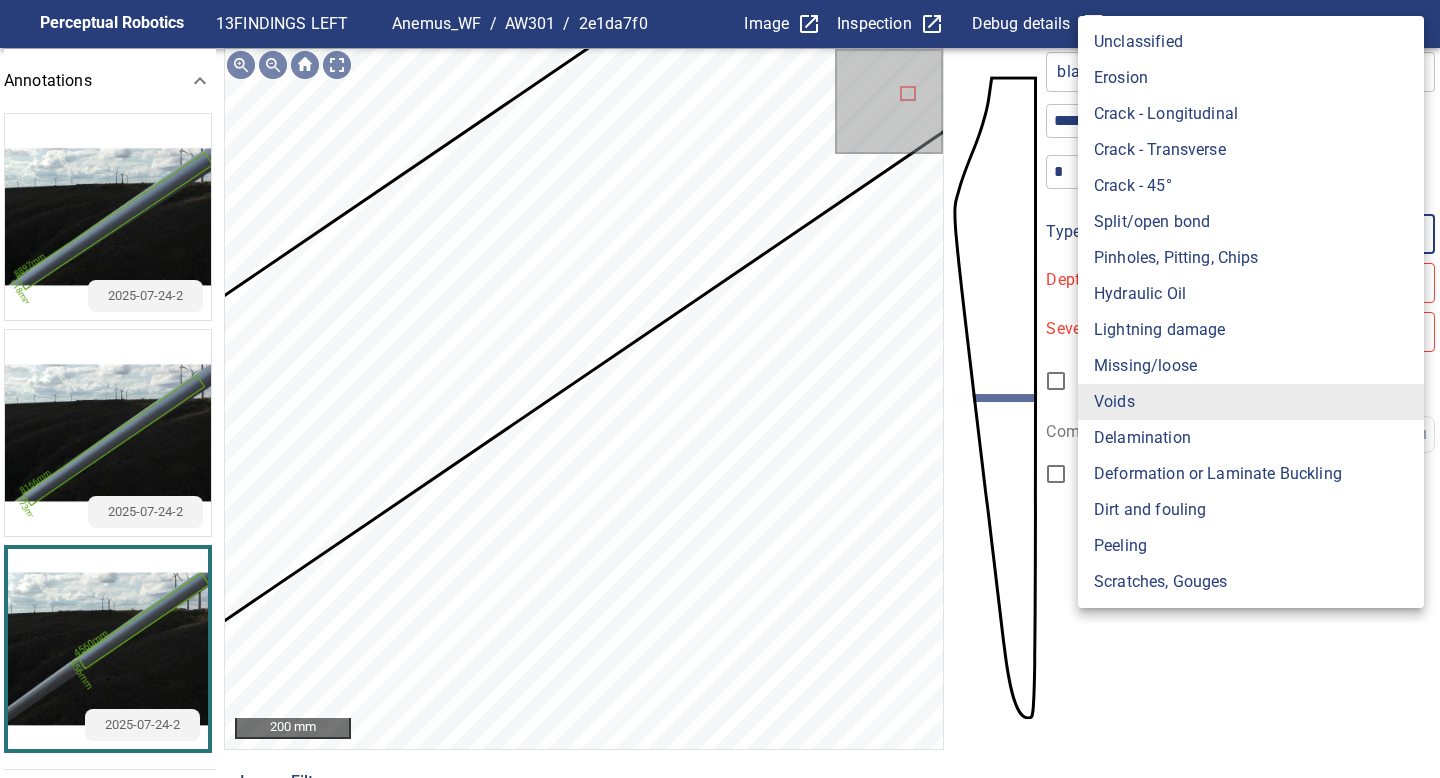 click on "**********" at bounding box center (720, 389) 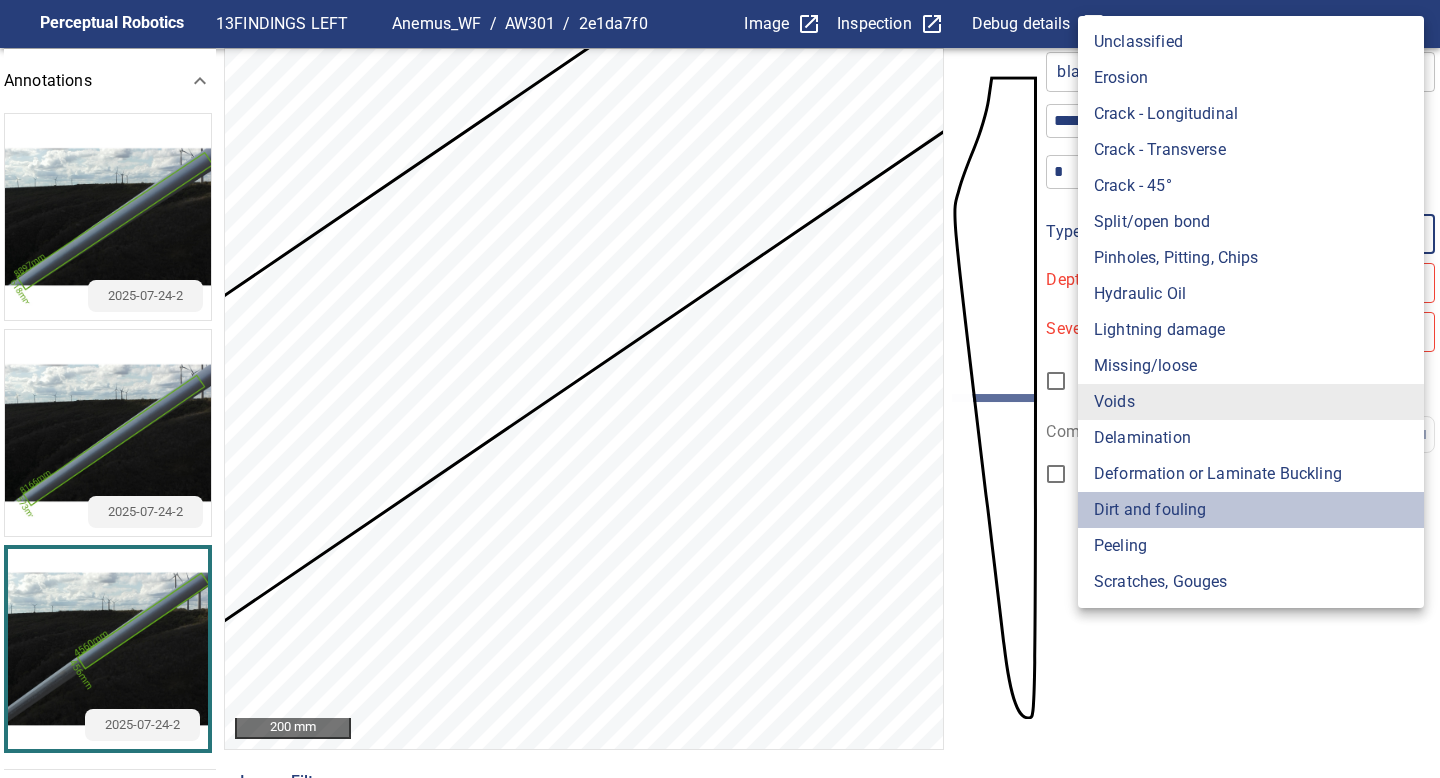 click on "Dirt and fouling" at bounding box center (1251, 510) 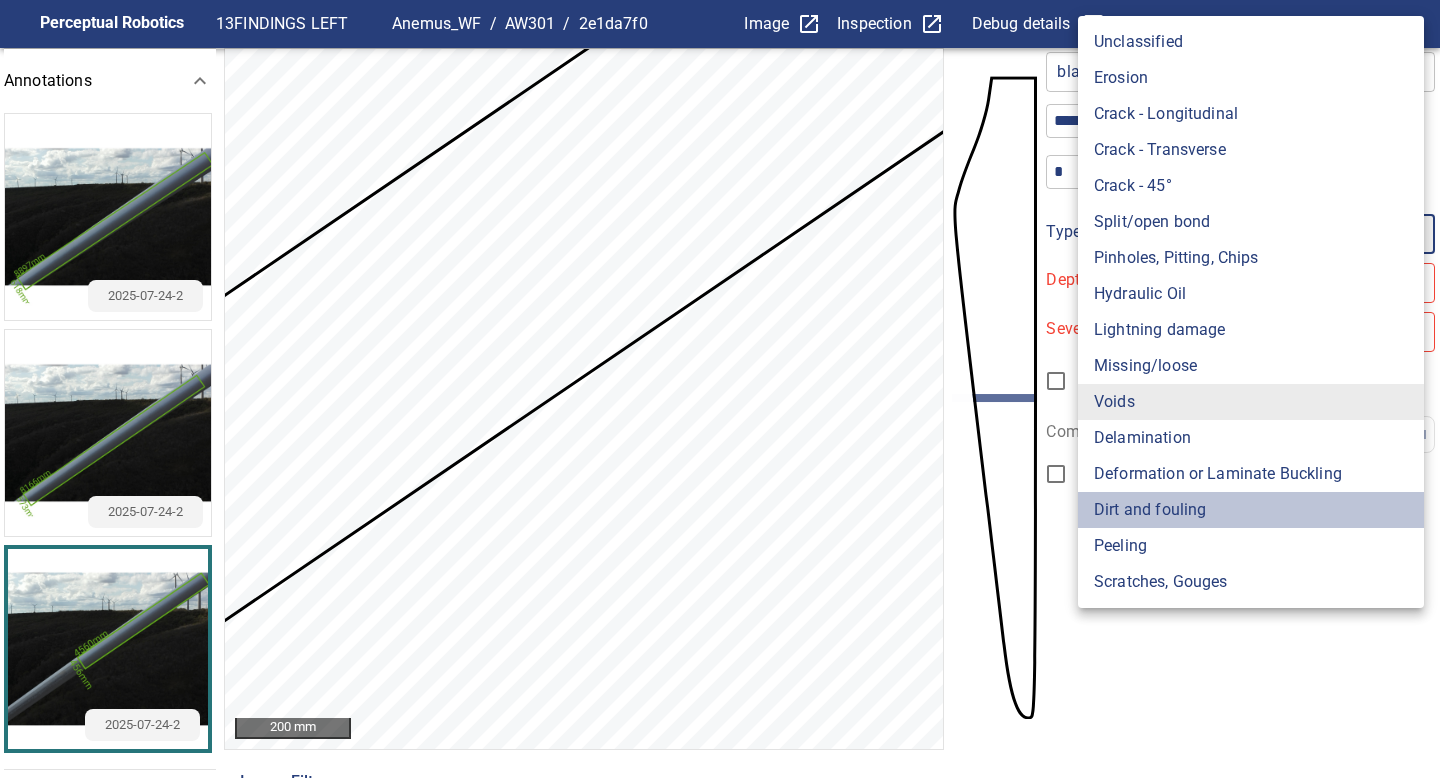 type on "**********" 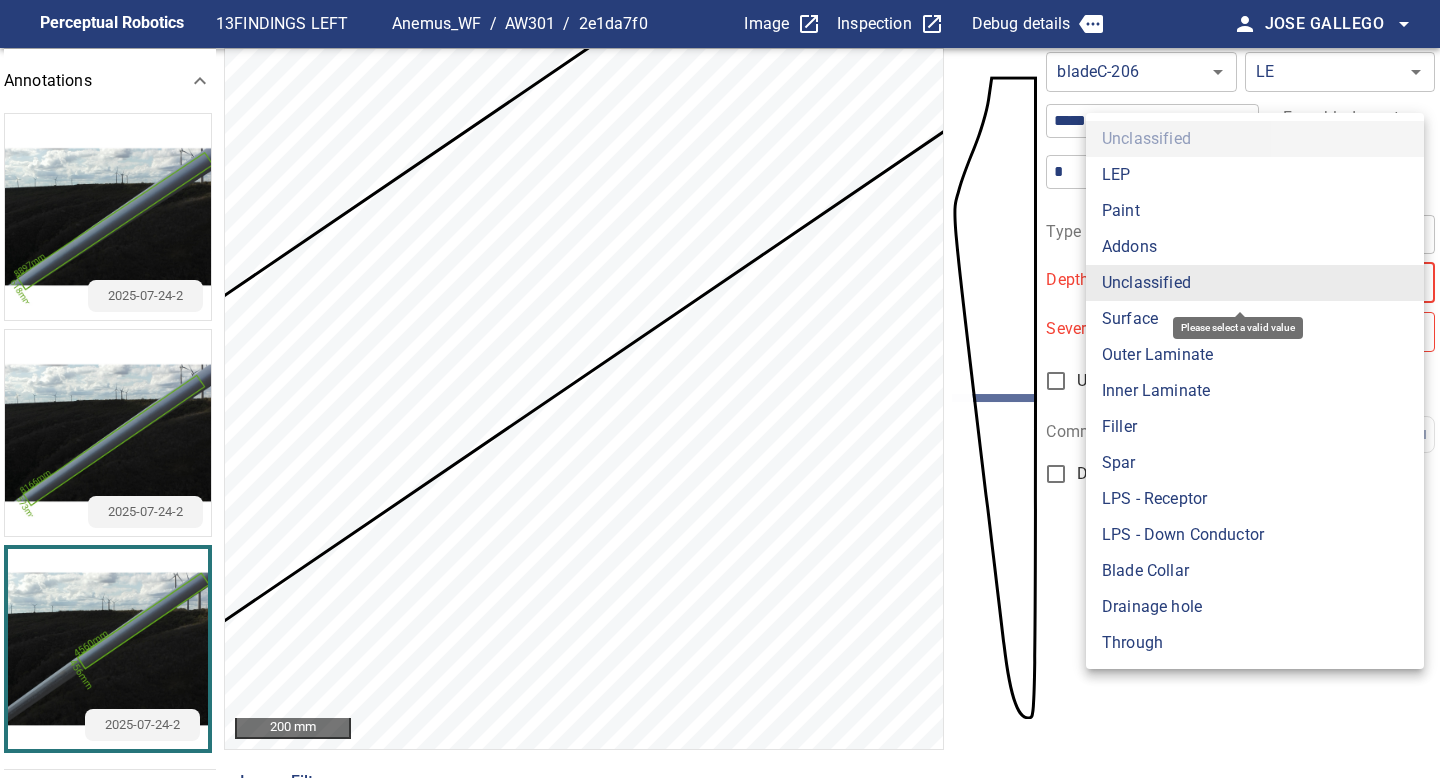 click on "**********" at bounding box center [720, 389] 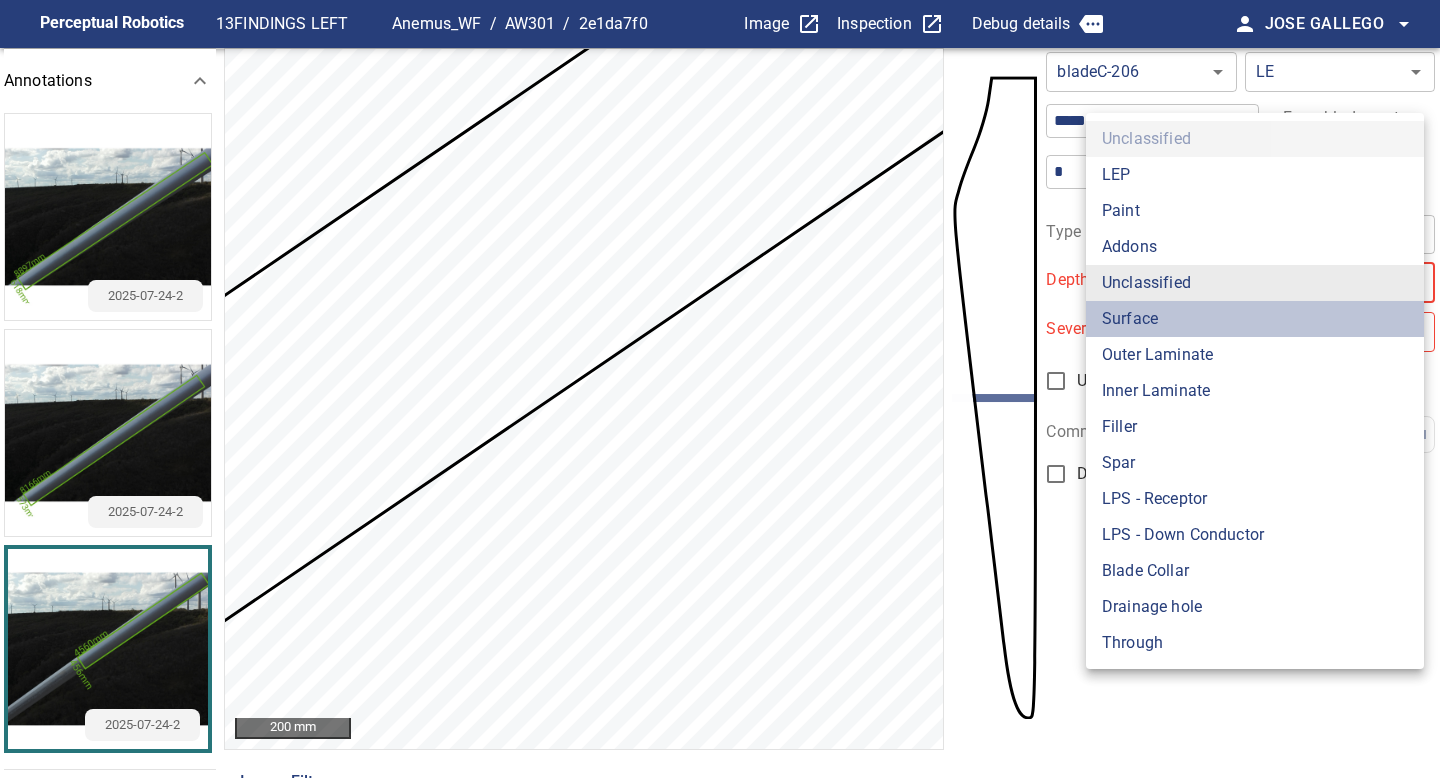 click on "Surface" at bounding box center [1255, 319] 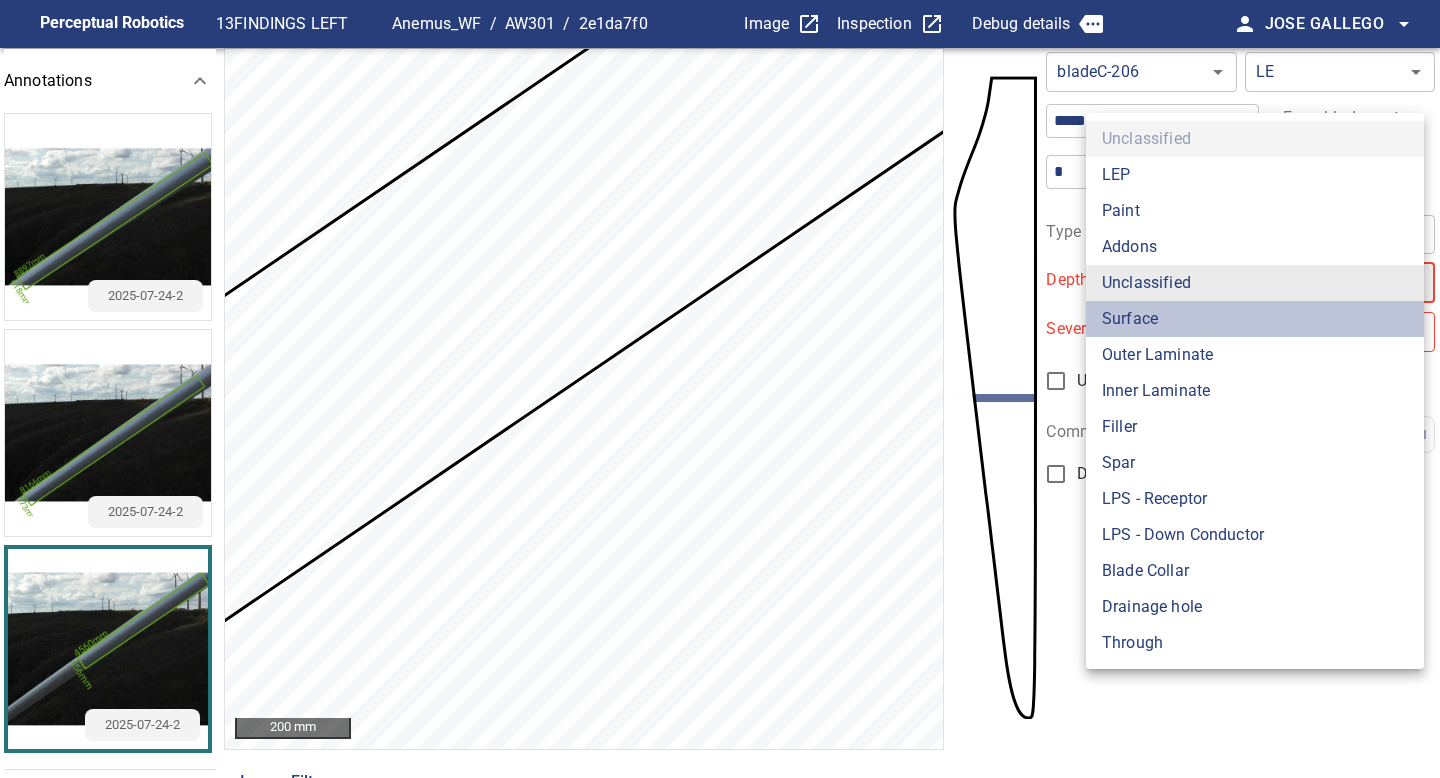 type on "*******" 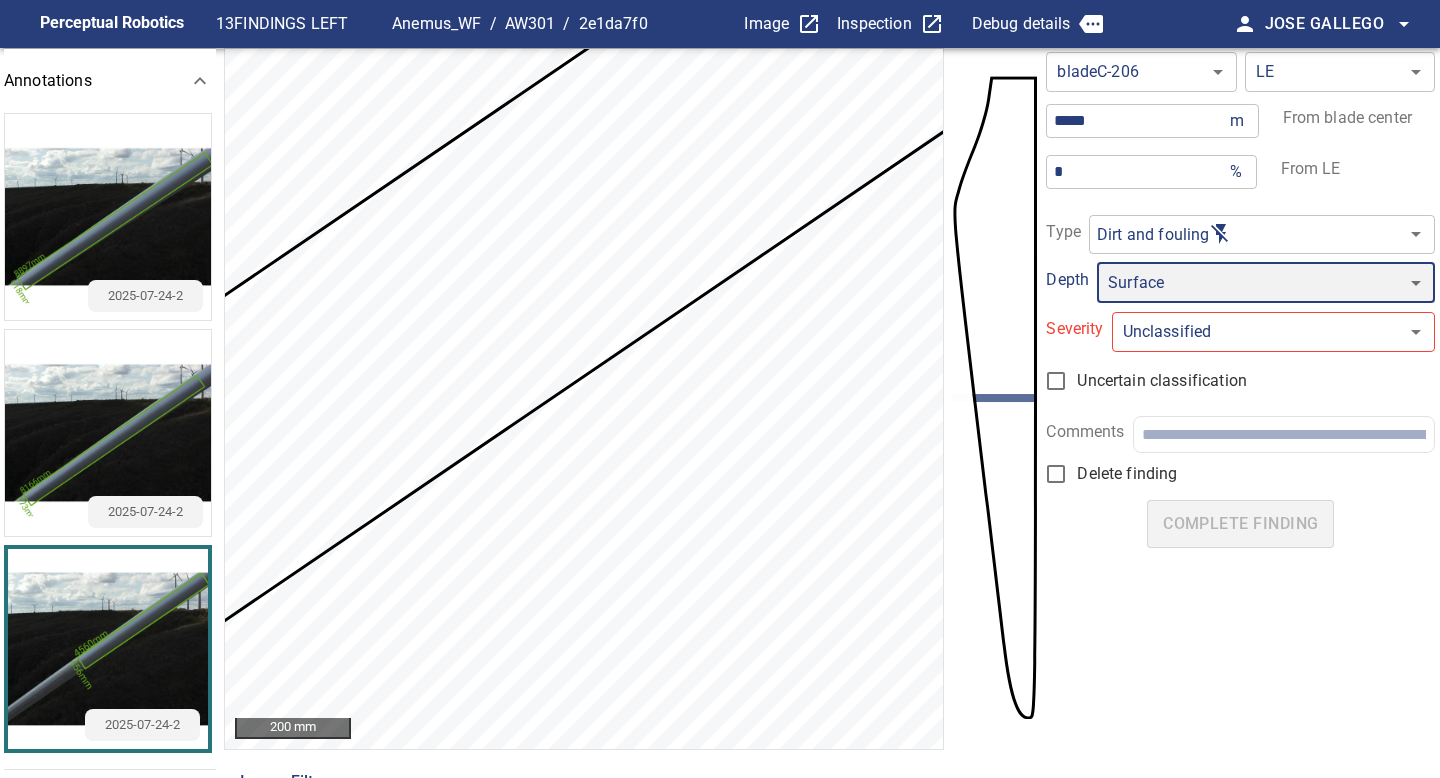 type on "*" 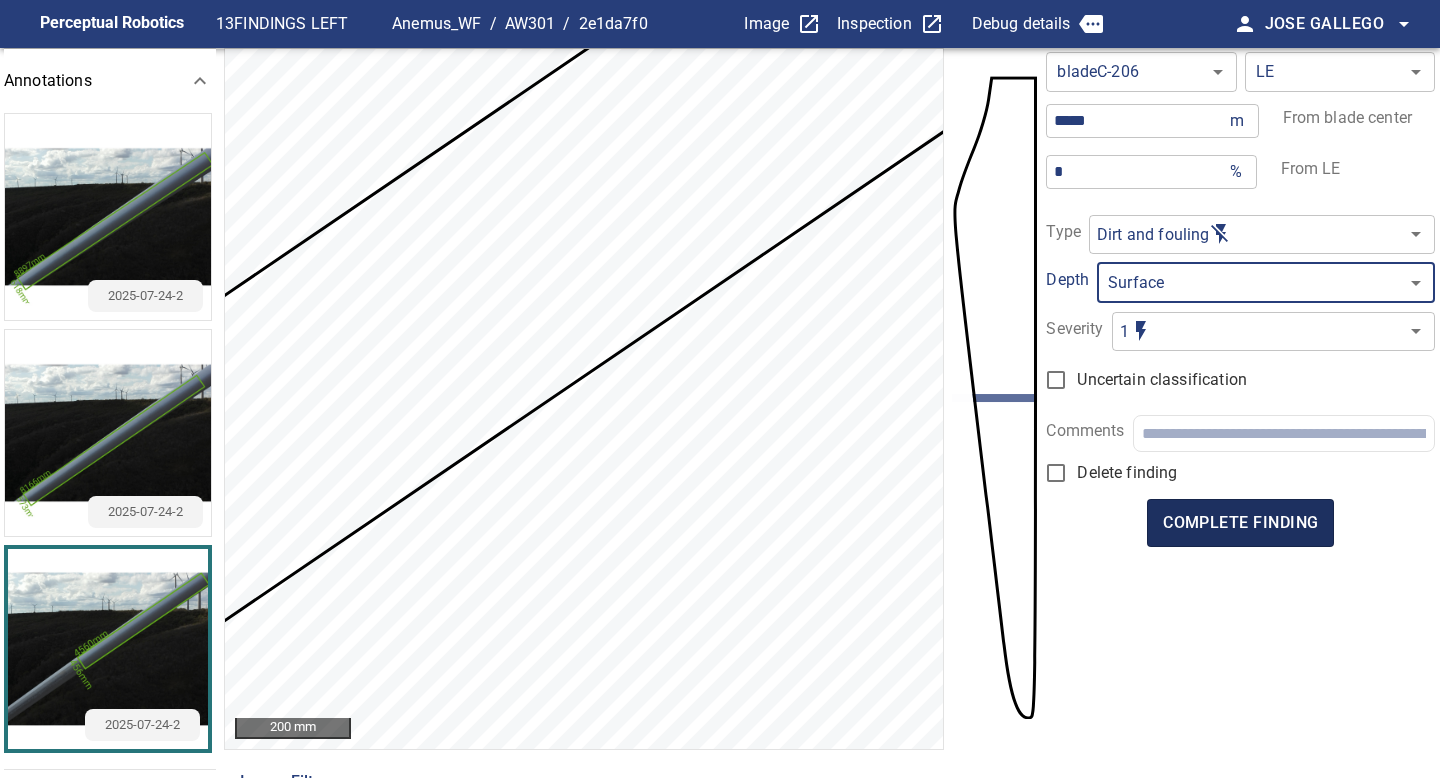 click on "complete finding" at bounding box center [1240, 523] 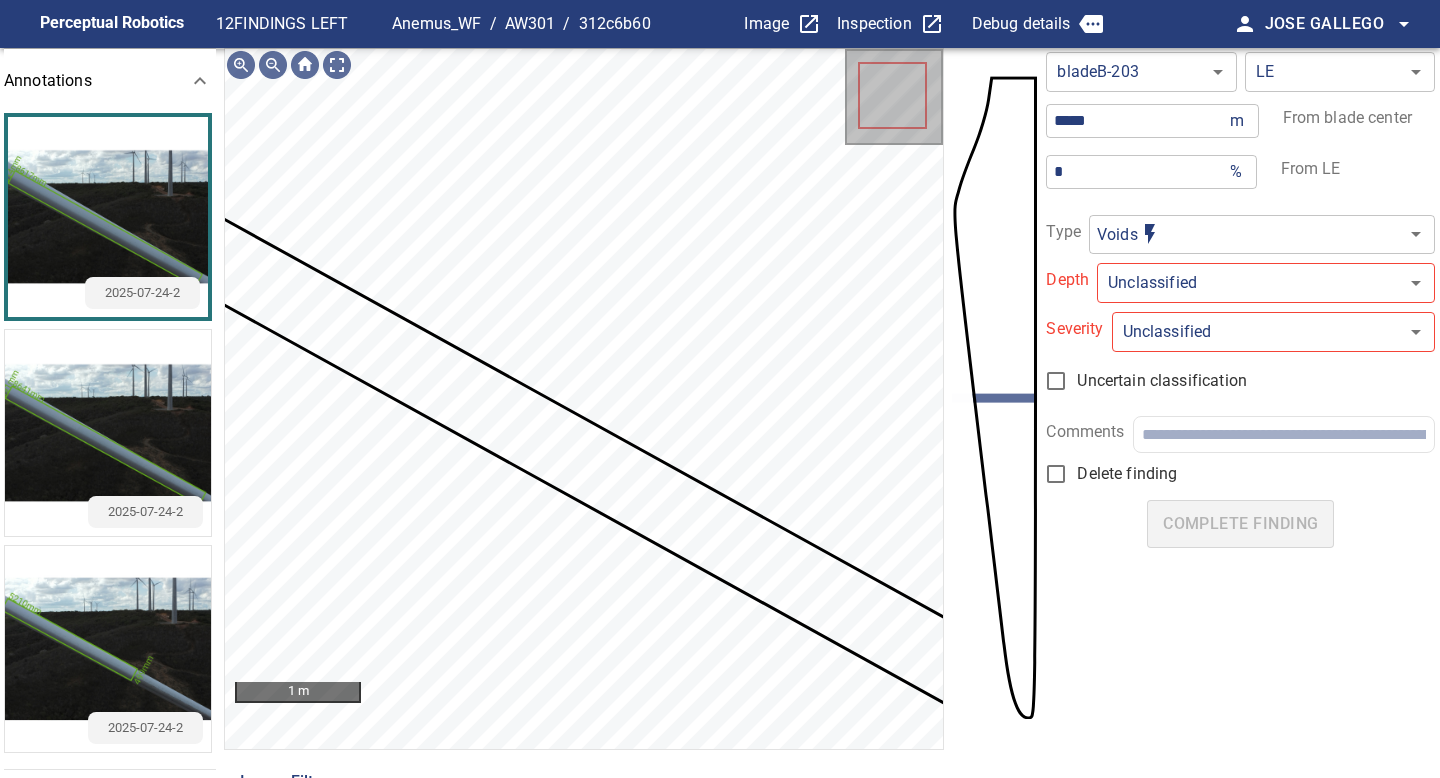 click at bounding box center (108, 433) 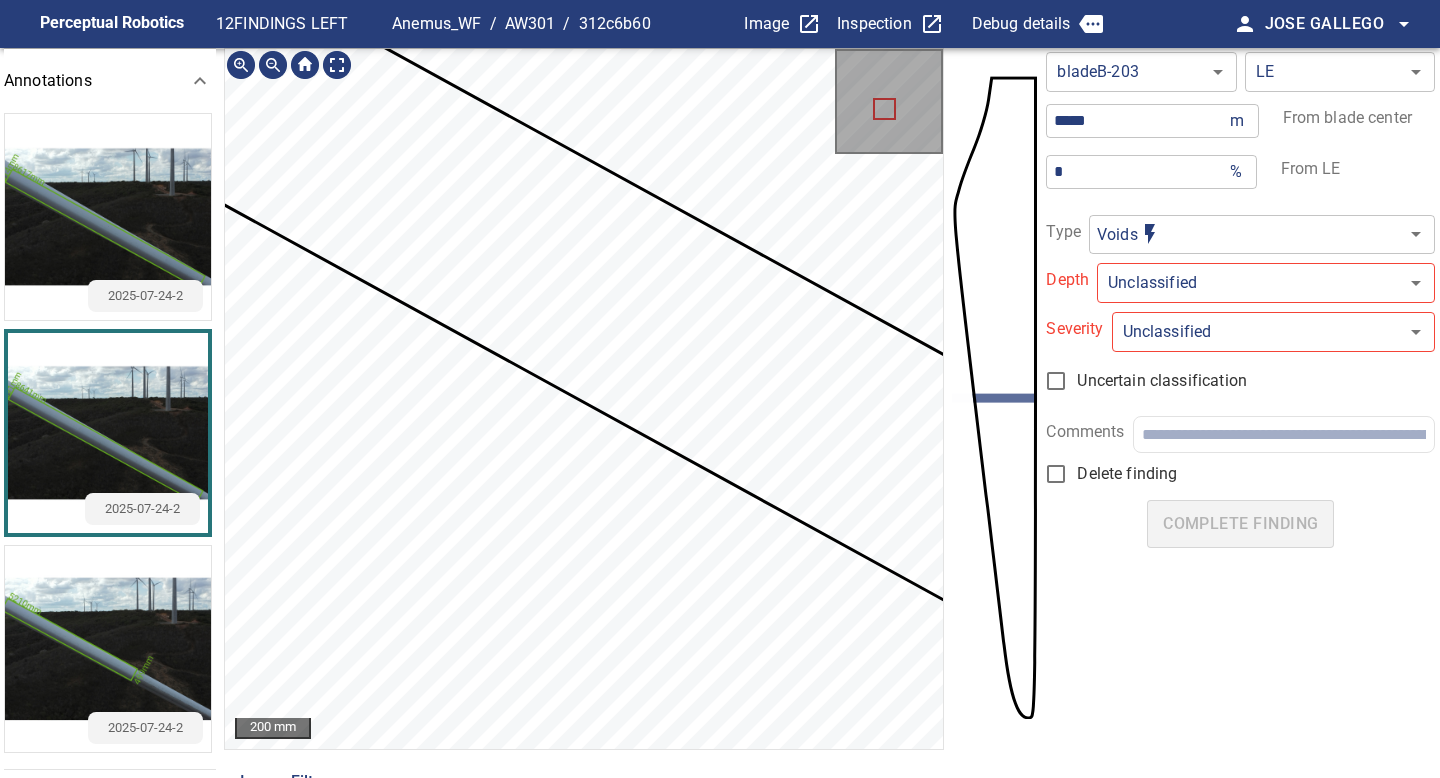 click on "**********" at bounding box center [720, 437] 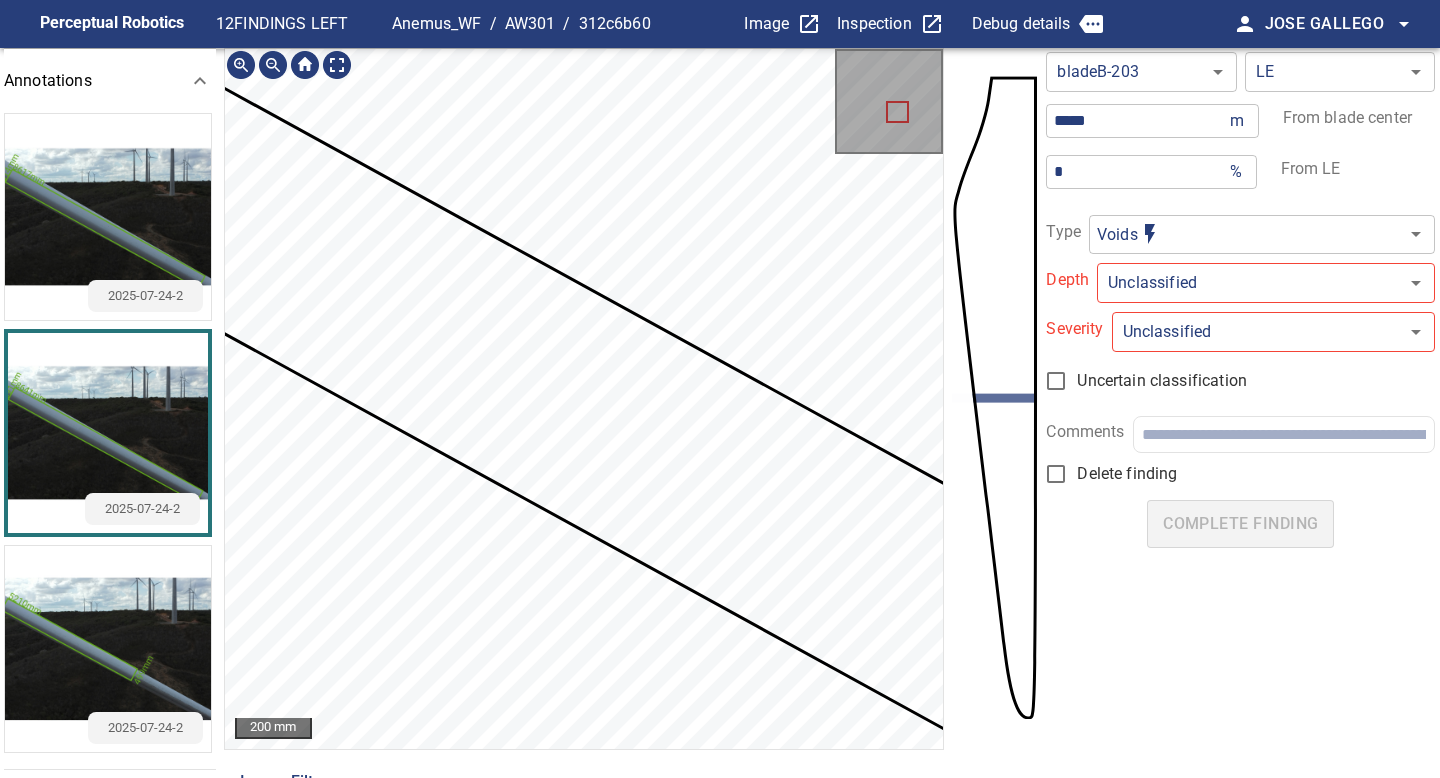 click on "**********" at bounding box center (720, 437) 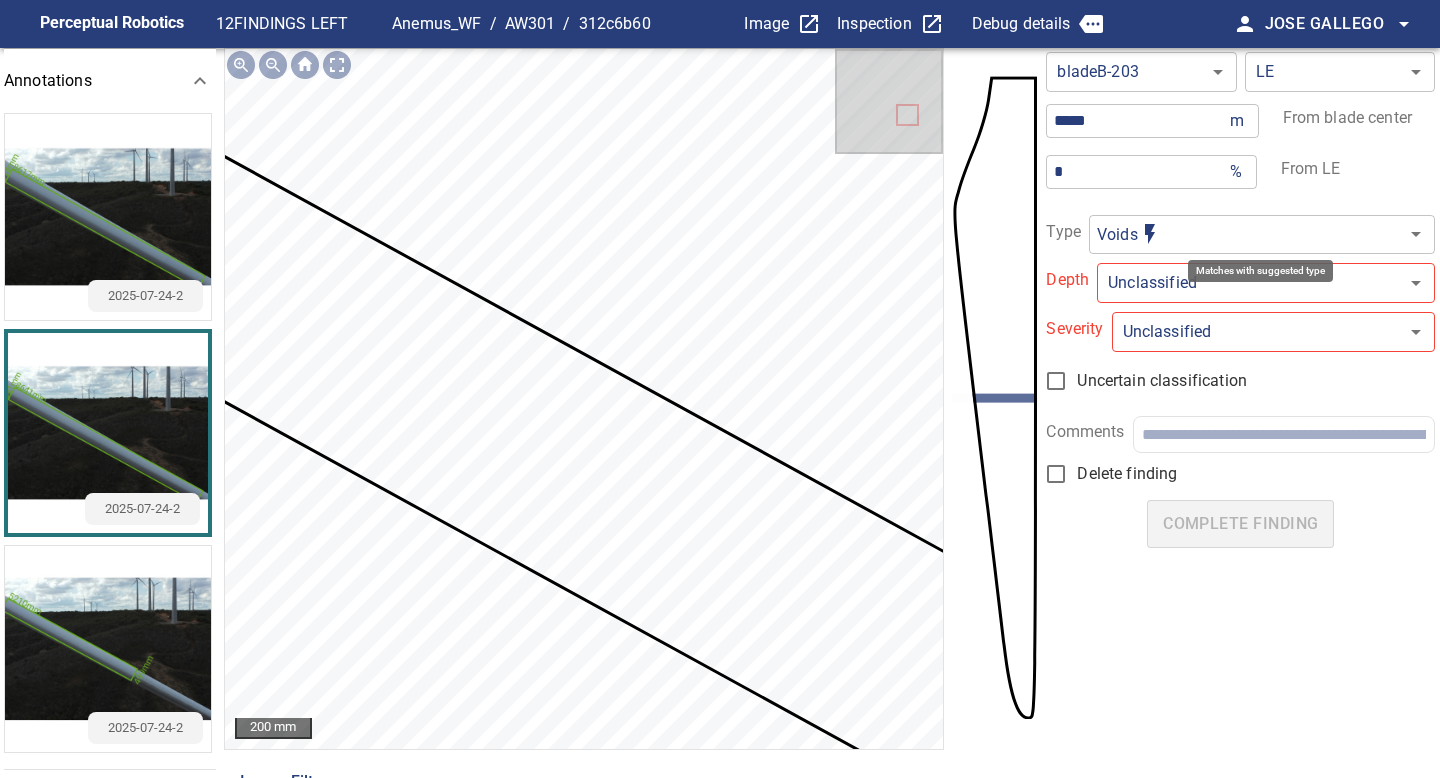 click on "**********" at bounding box center [720, 389] 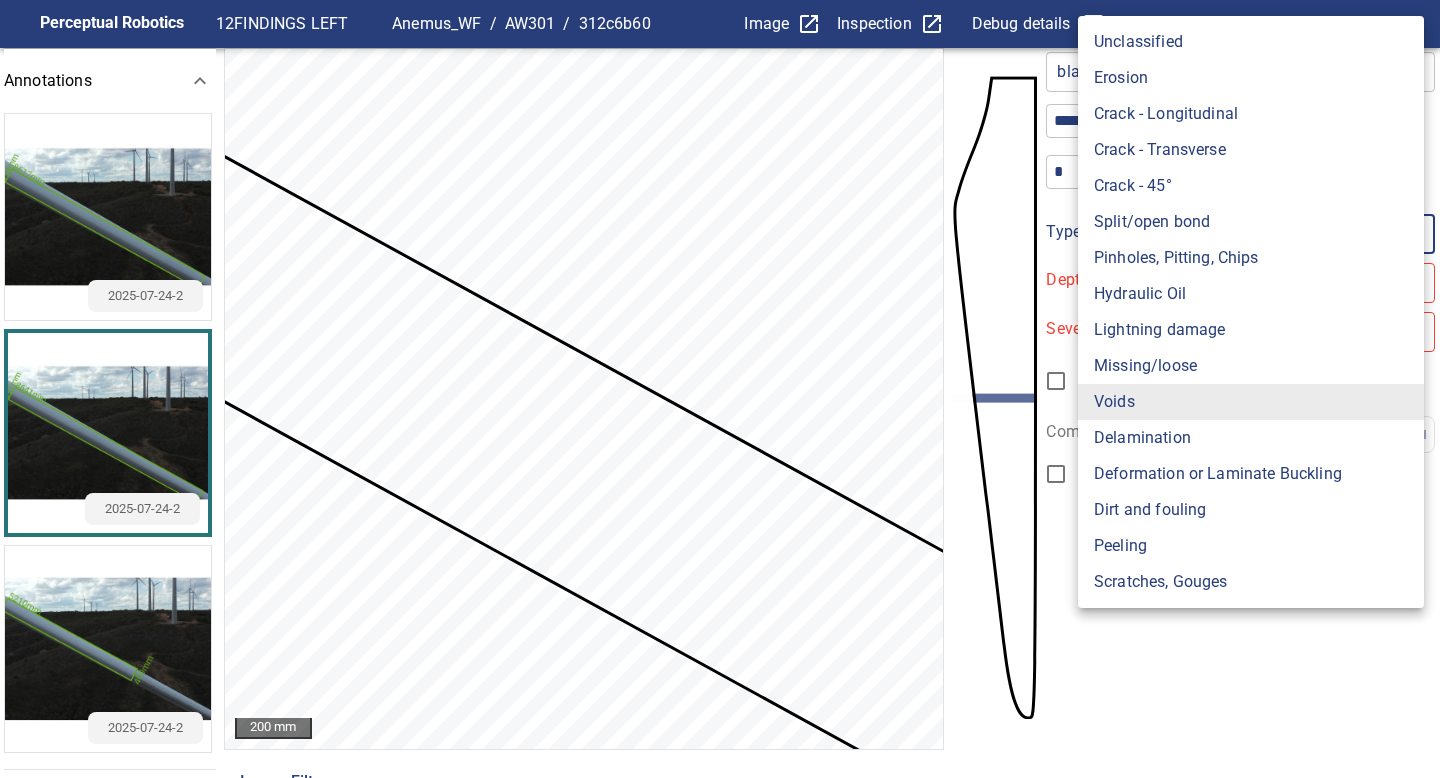 click on "Dirt and fouling" at bounding box center (1251, 510) 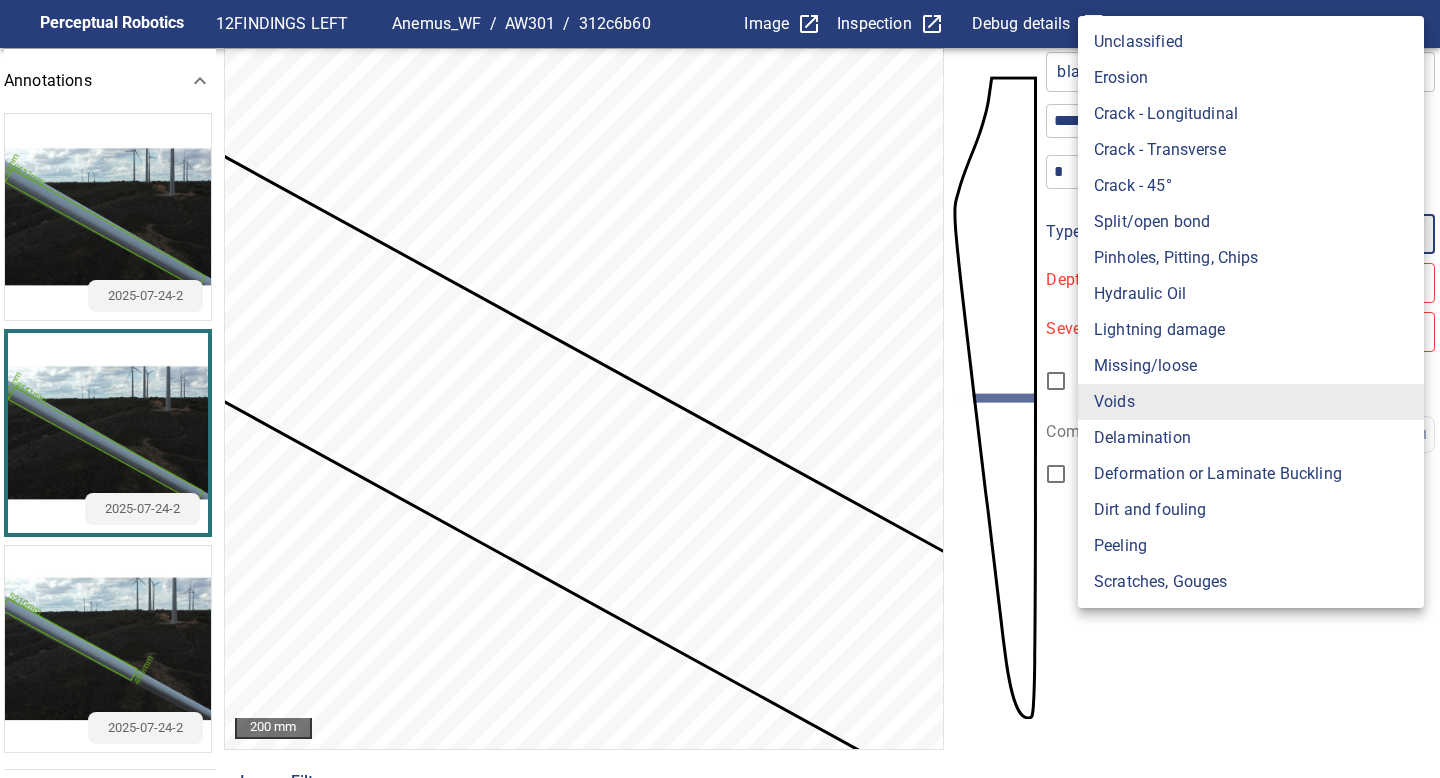 type on "**********" 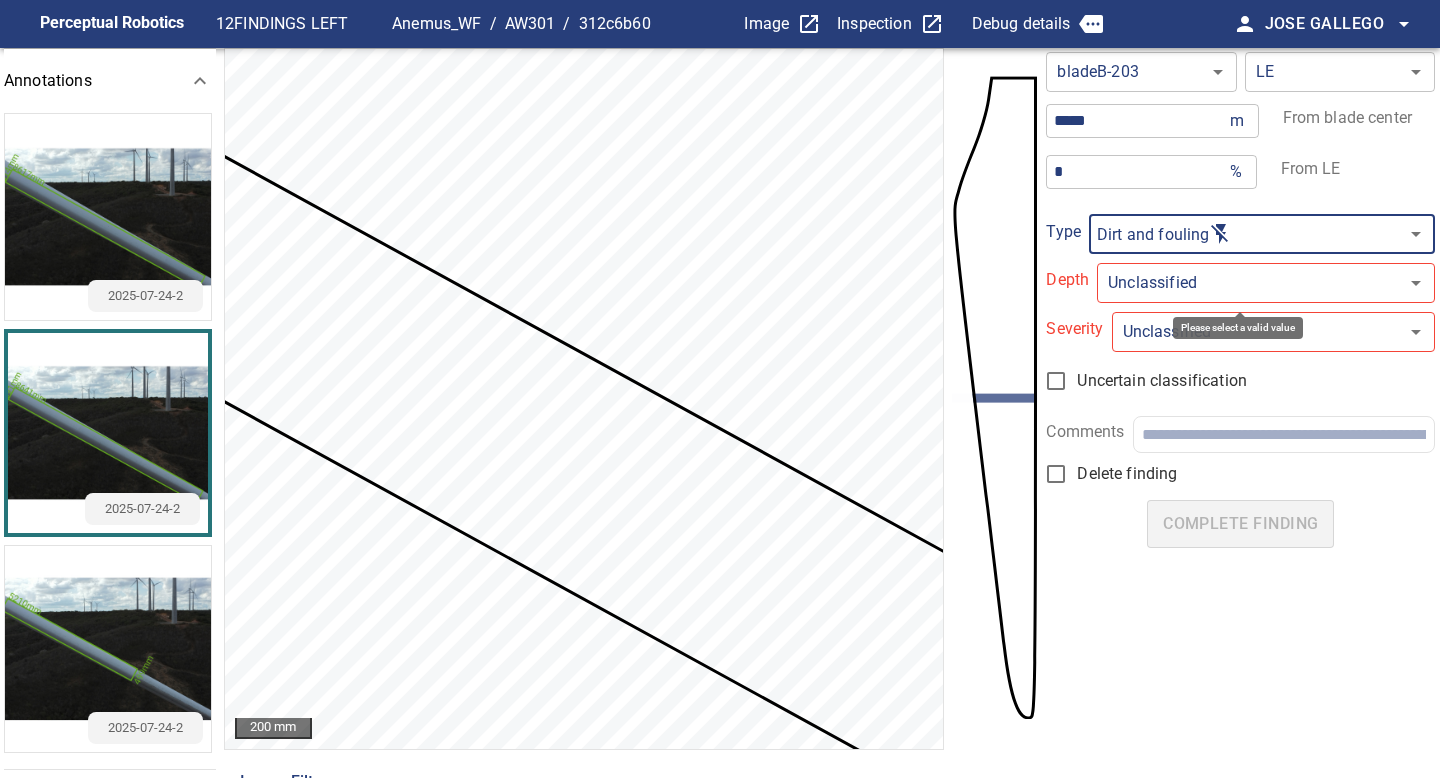 click on "**********" at bounding box center [720, 389] 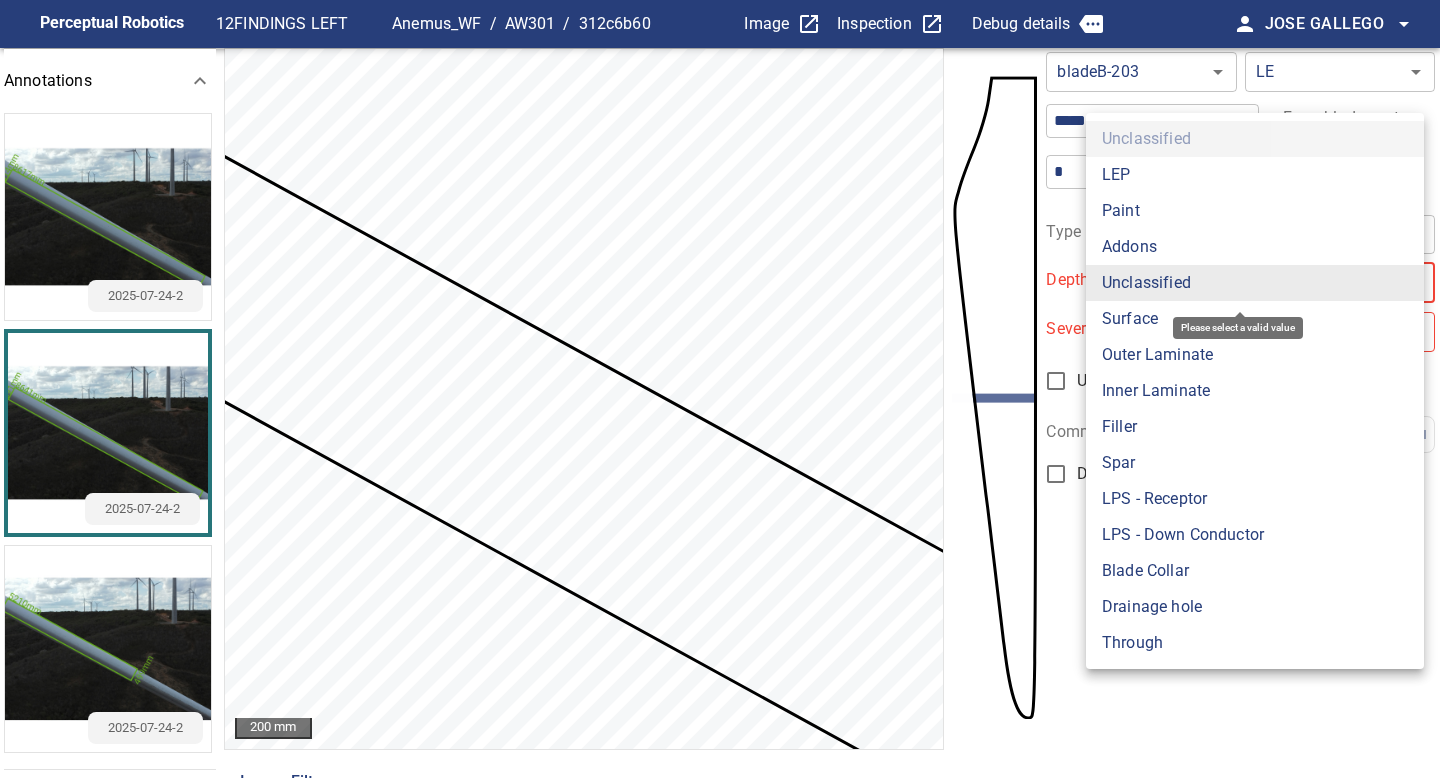 click on "Surface" at bounding box center (1255, 319) 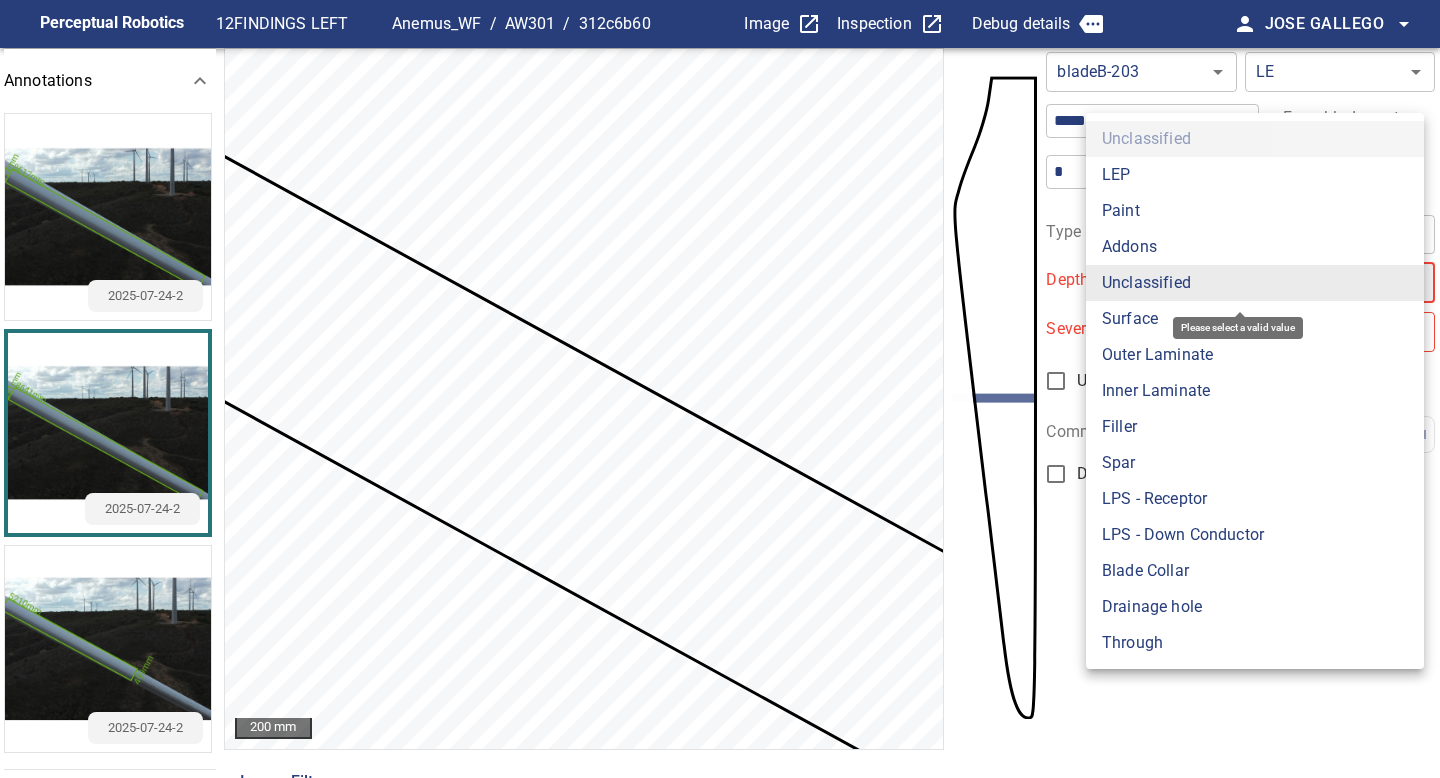 type on "*******" 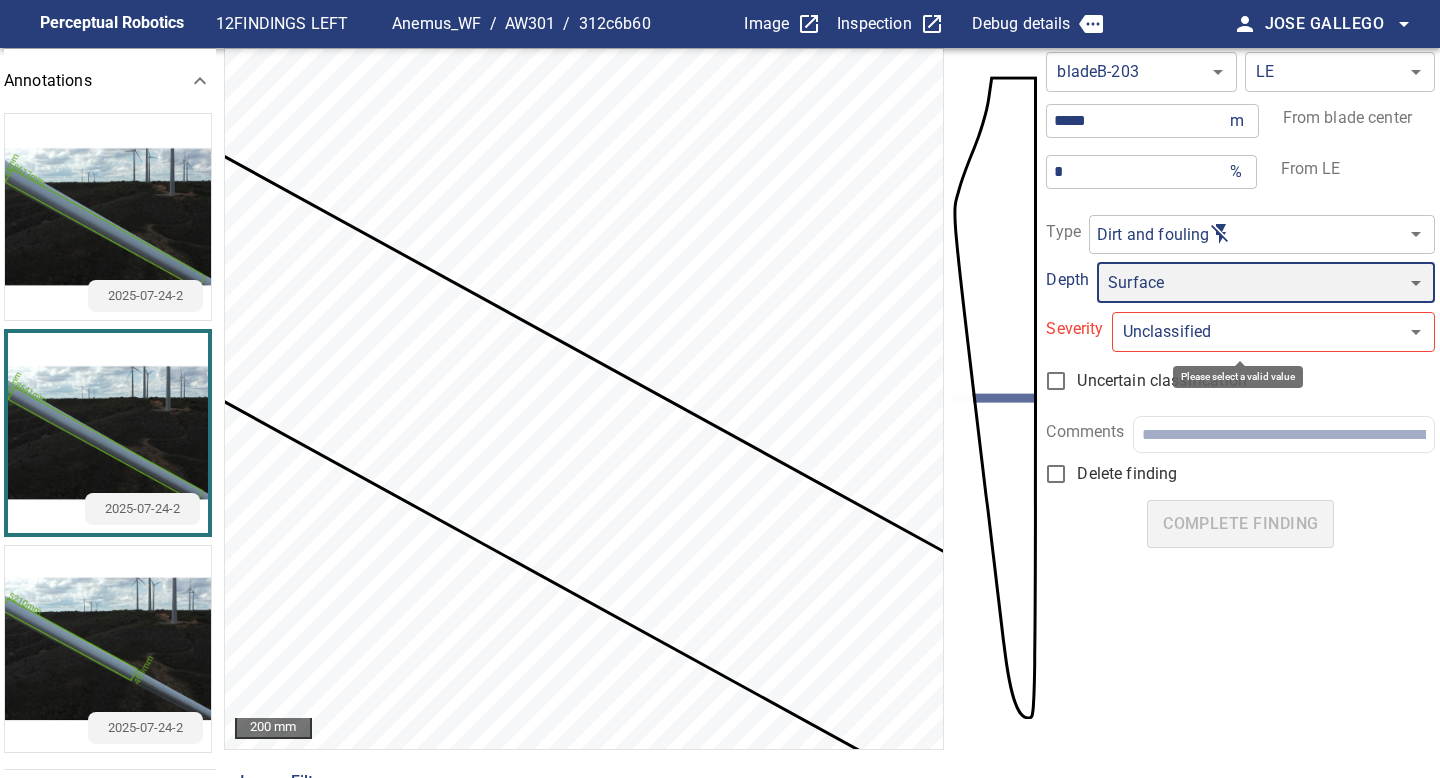 type on "*" 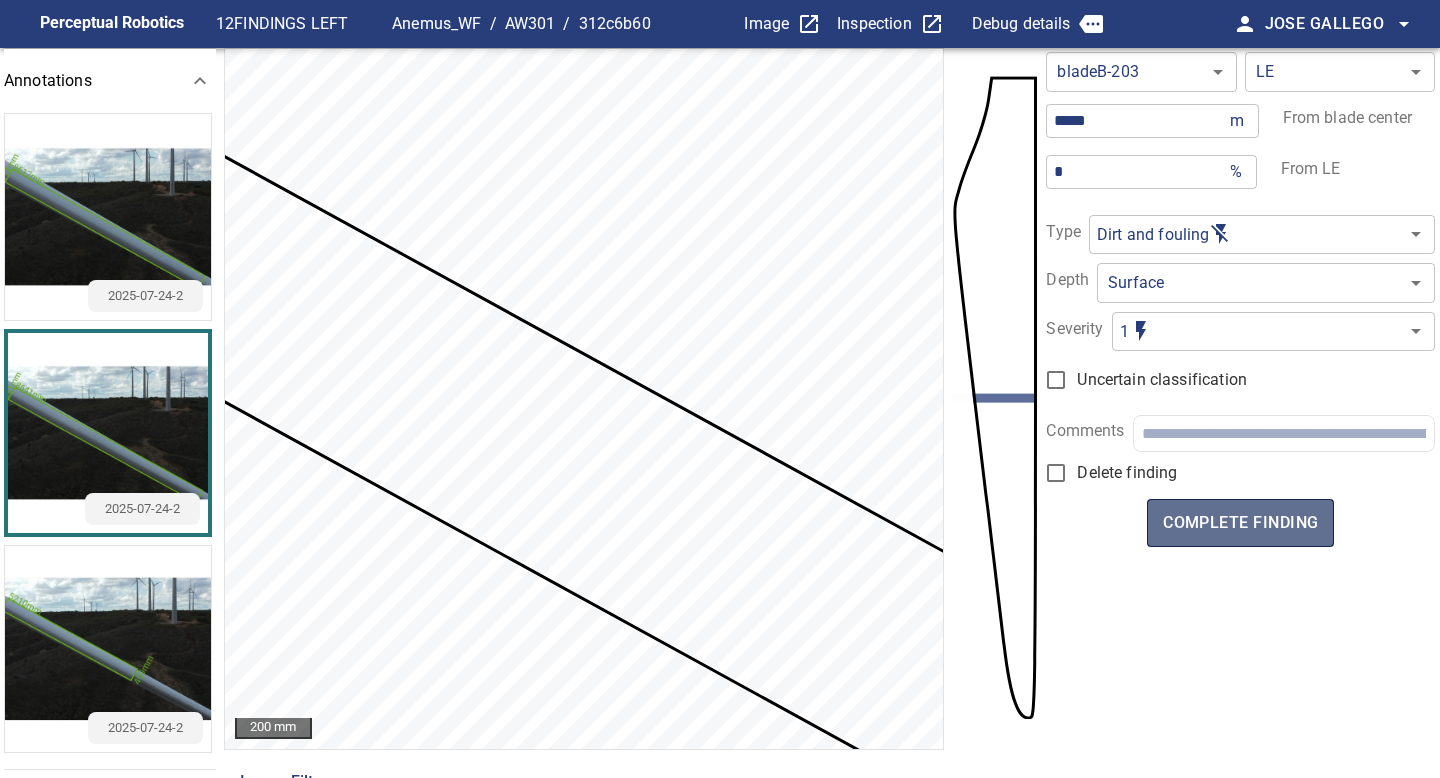 click on "complete finding" at bounding box center (1240, 523) 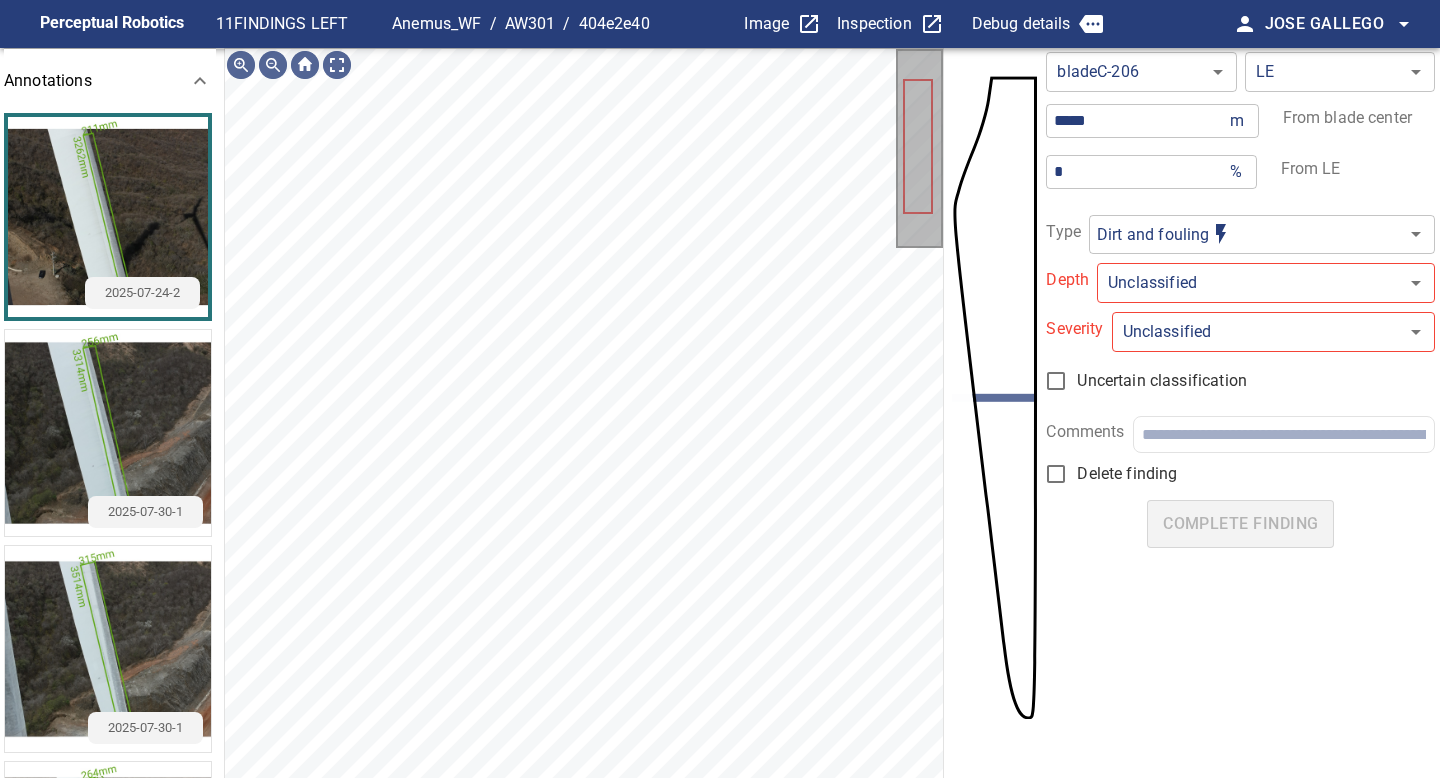 click at bounding box center [108, 433] 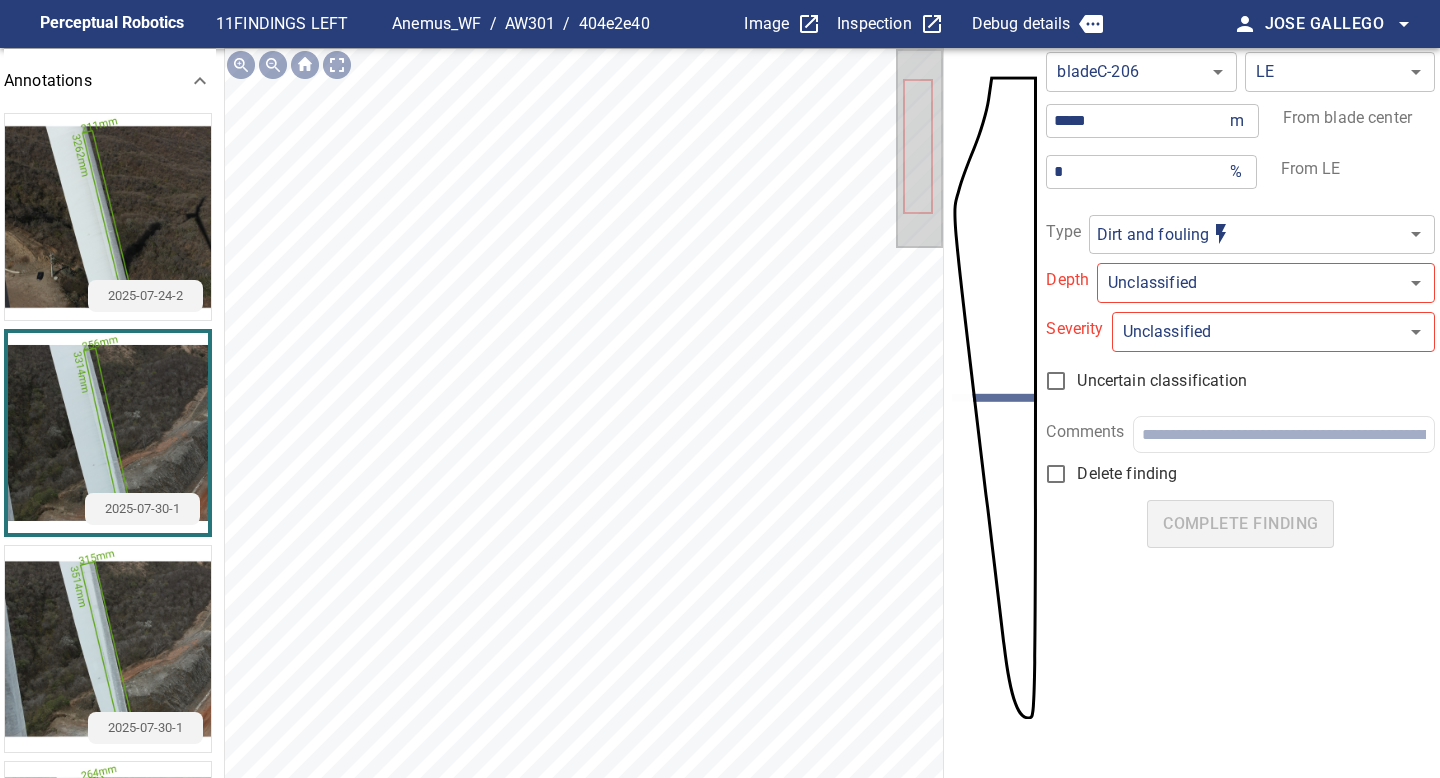 scroll, scrollTop: 1, scrollLeft: 0, axis: vertical 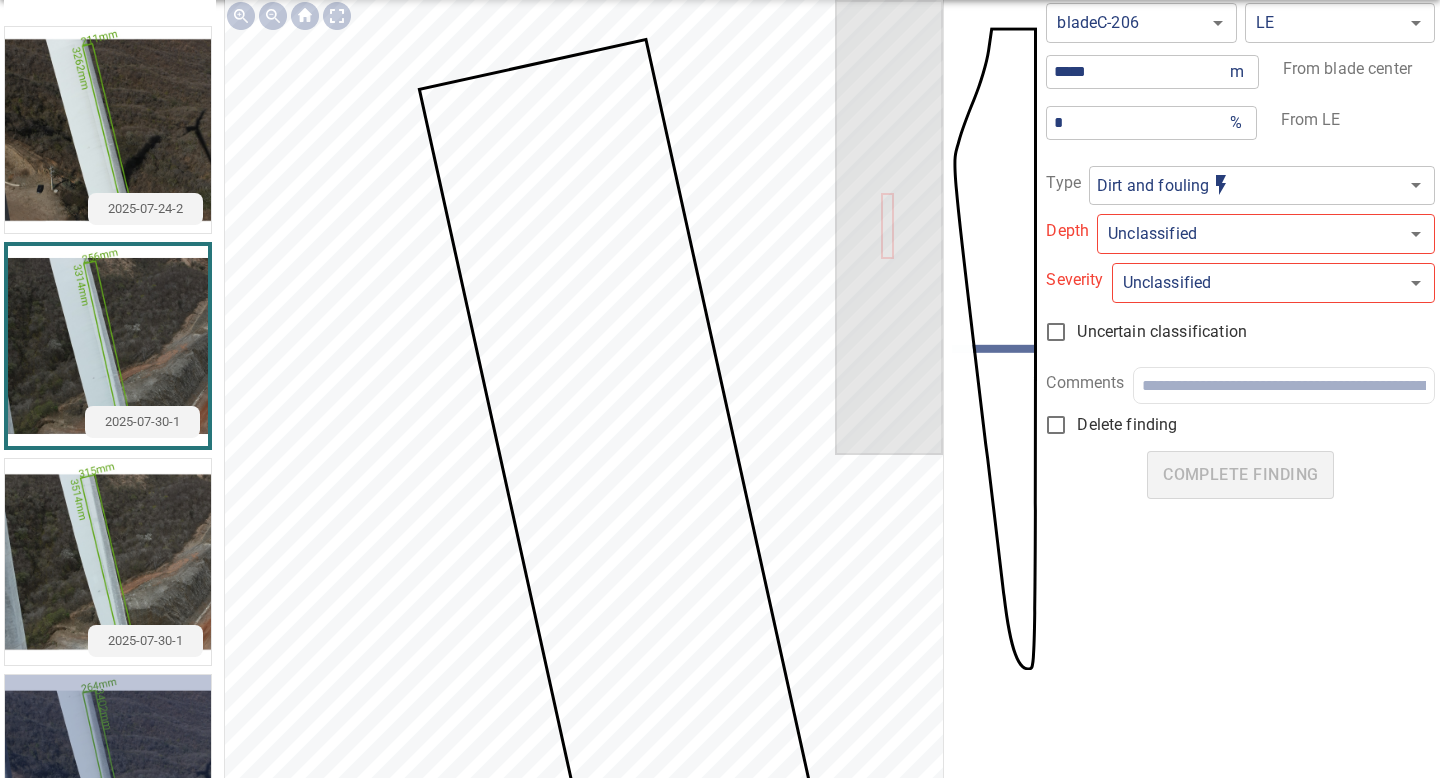click at bounding box center (108, 778) 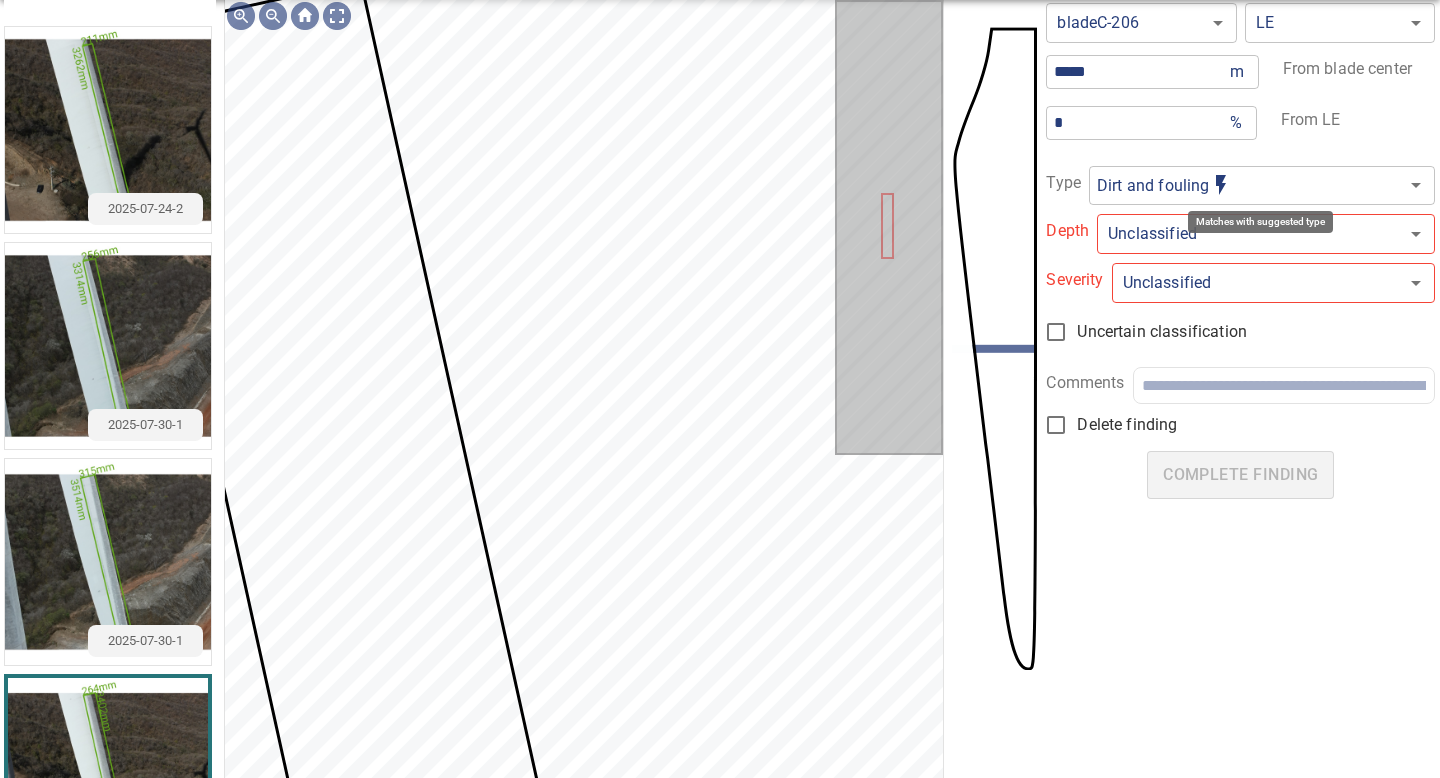 click on "**********" at bounding box center (720, 389) 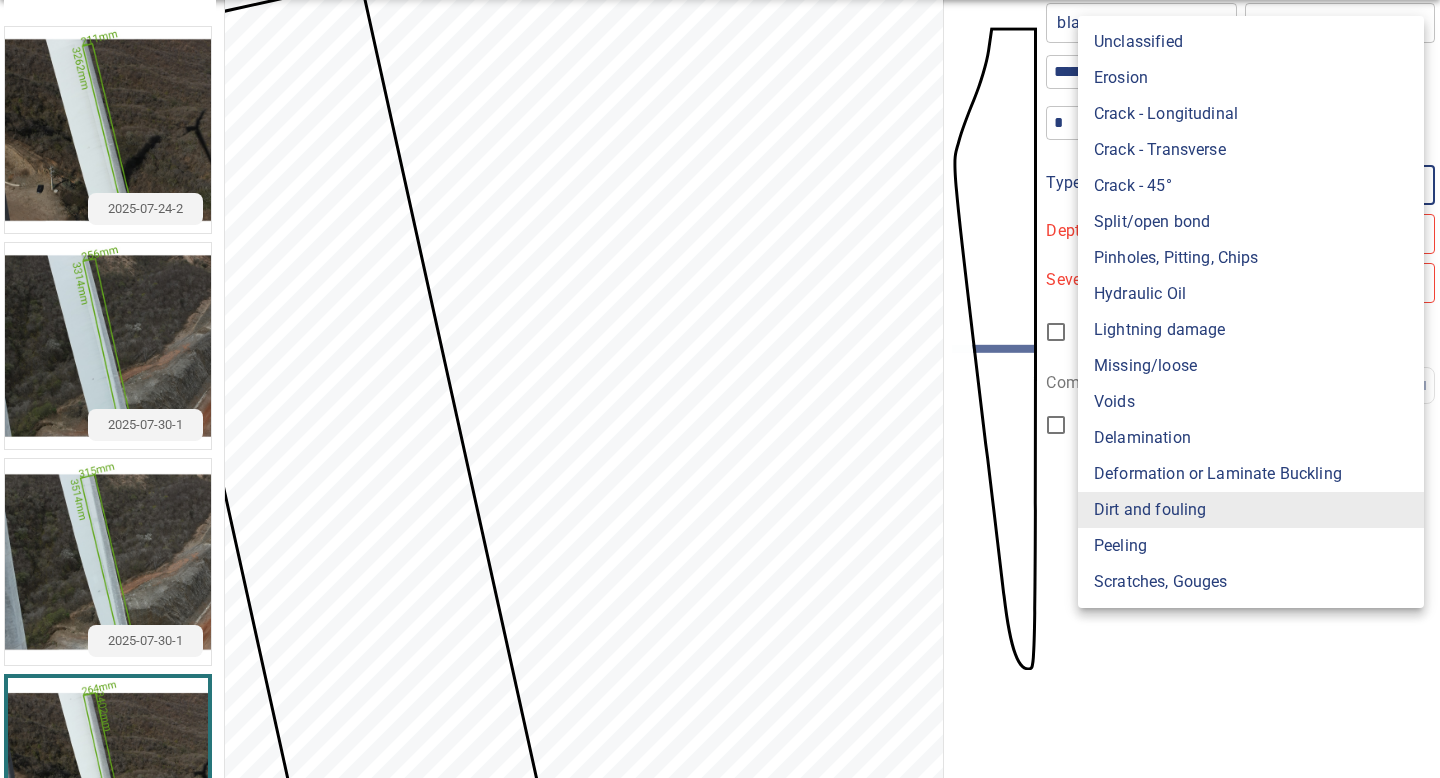 click on "Peeling" at bounding box center (1251, 546) 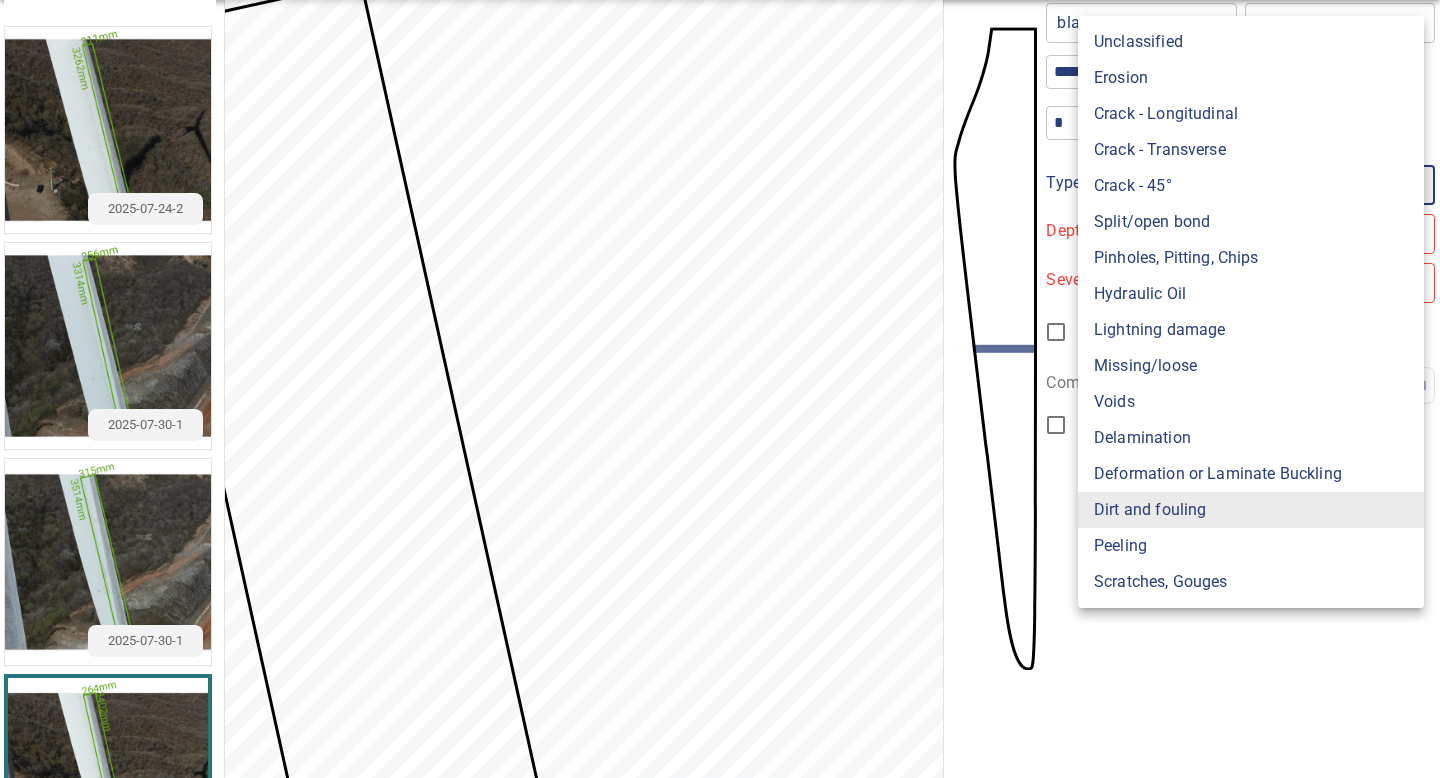 type on "*******" 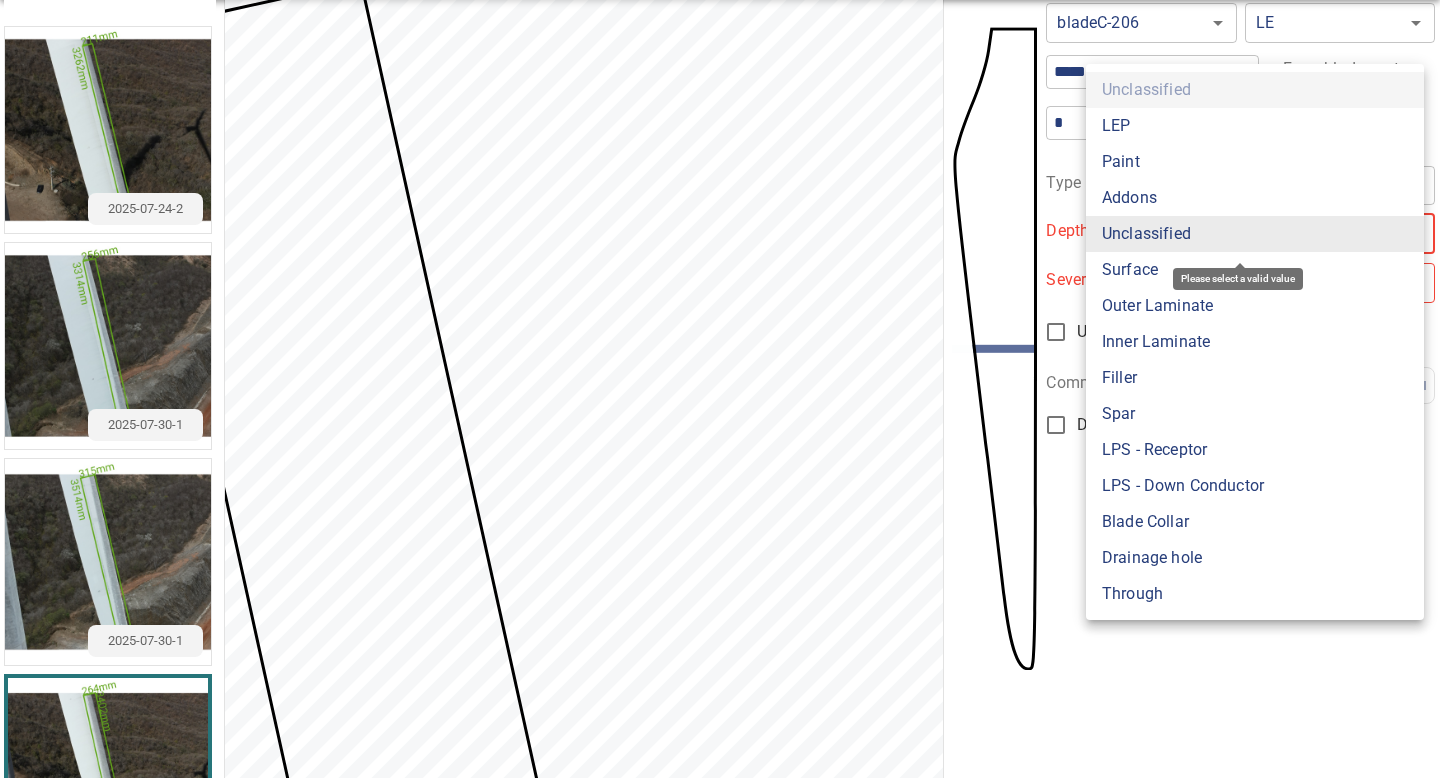 click on "**********" at bounding box center (720, 389) 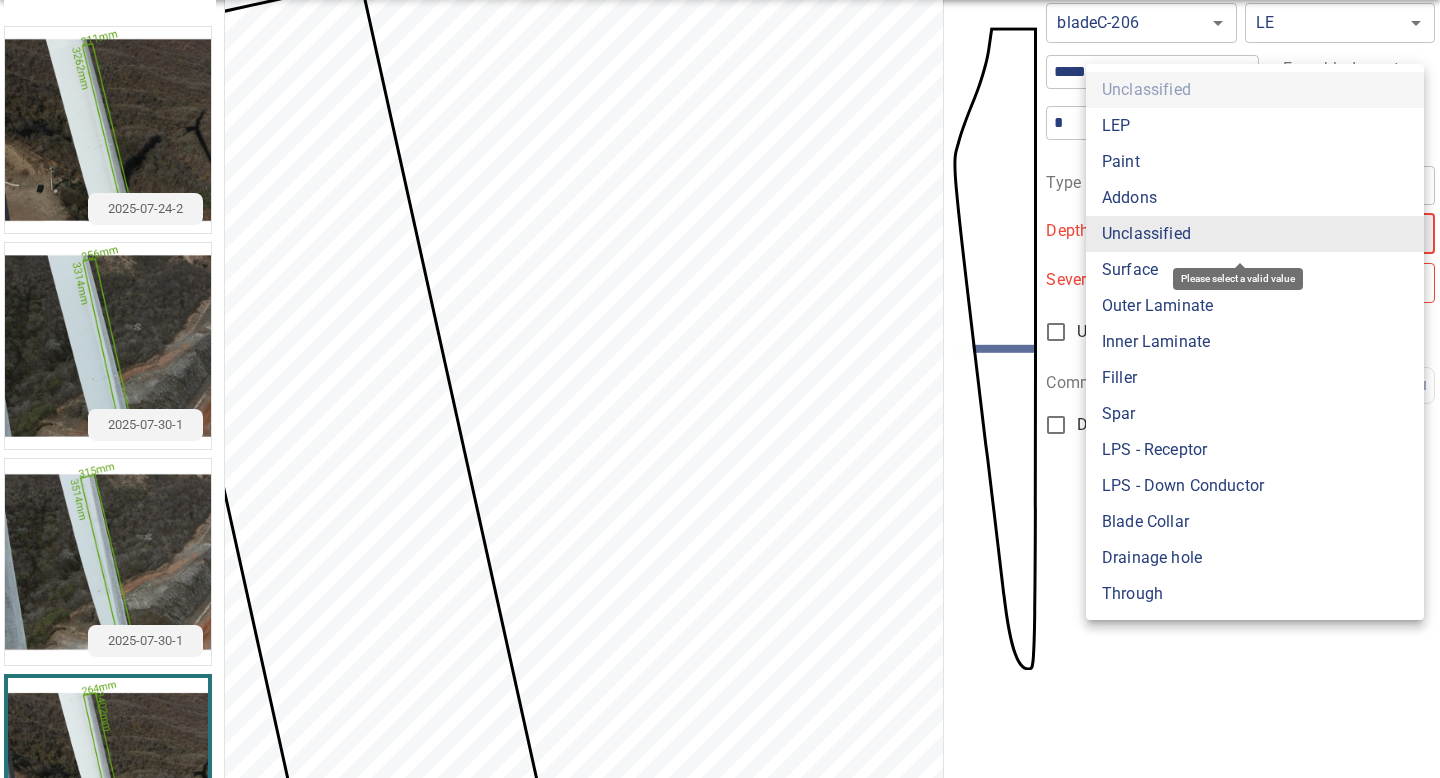 type on "***" 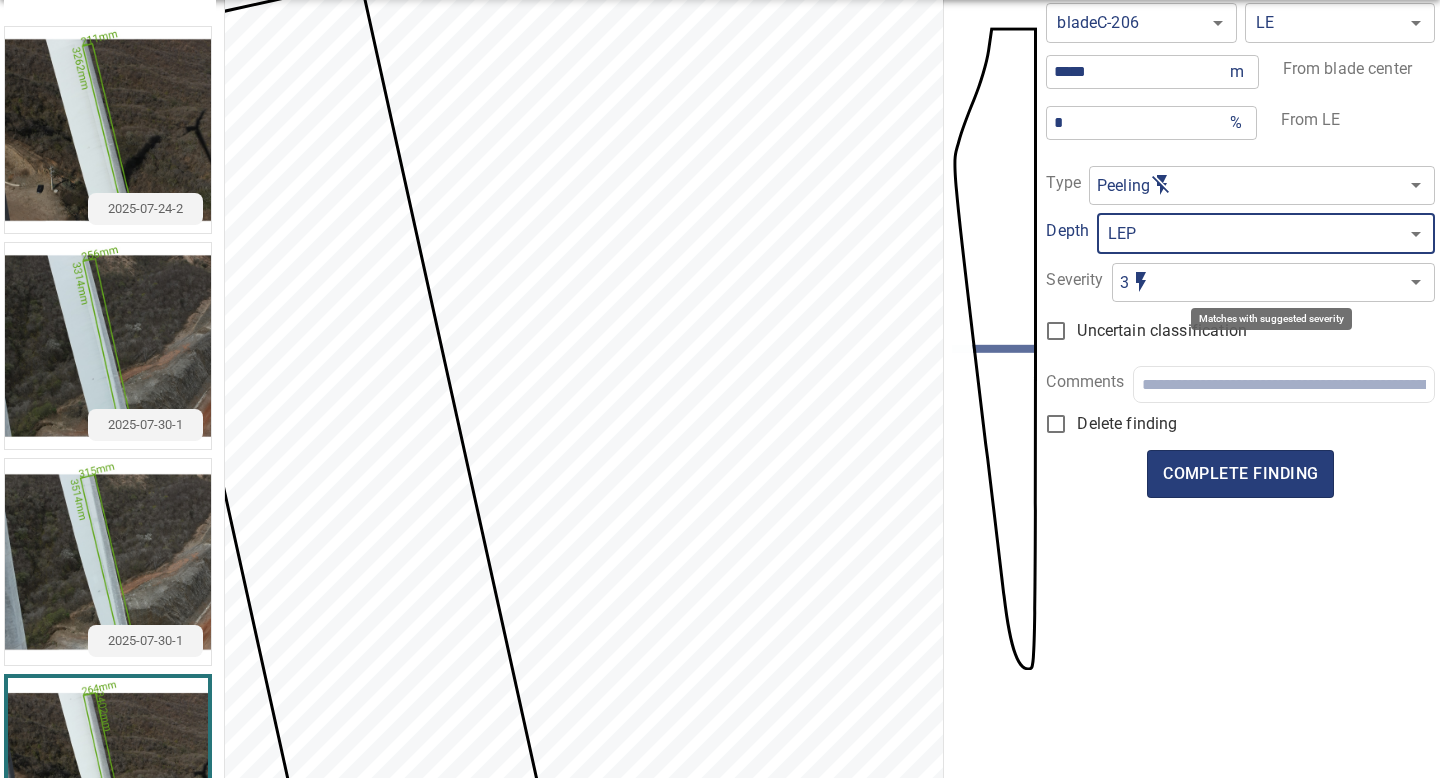 click on "**********" at bounding box center (720, 389) 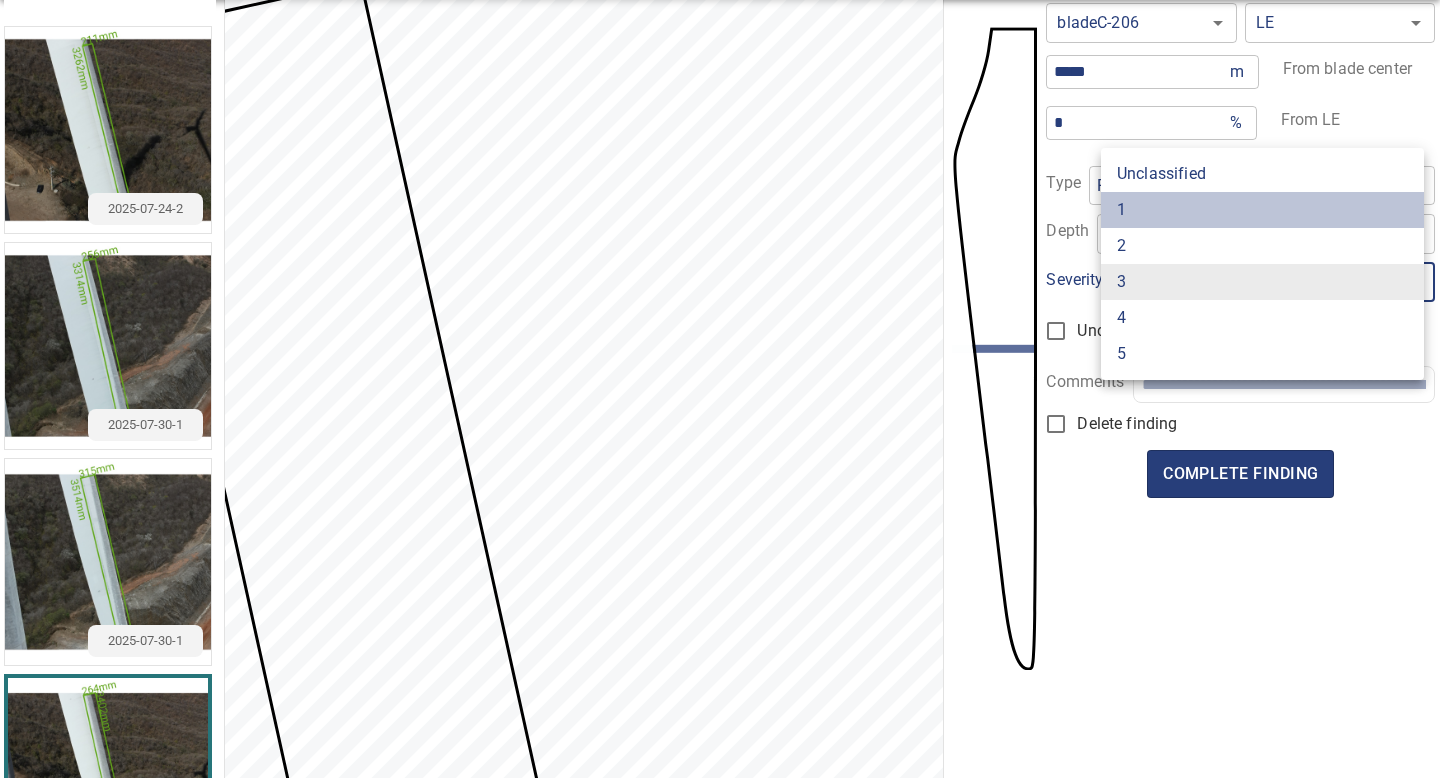 click on "1" at bounding box center [1262, 210] 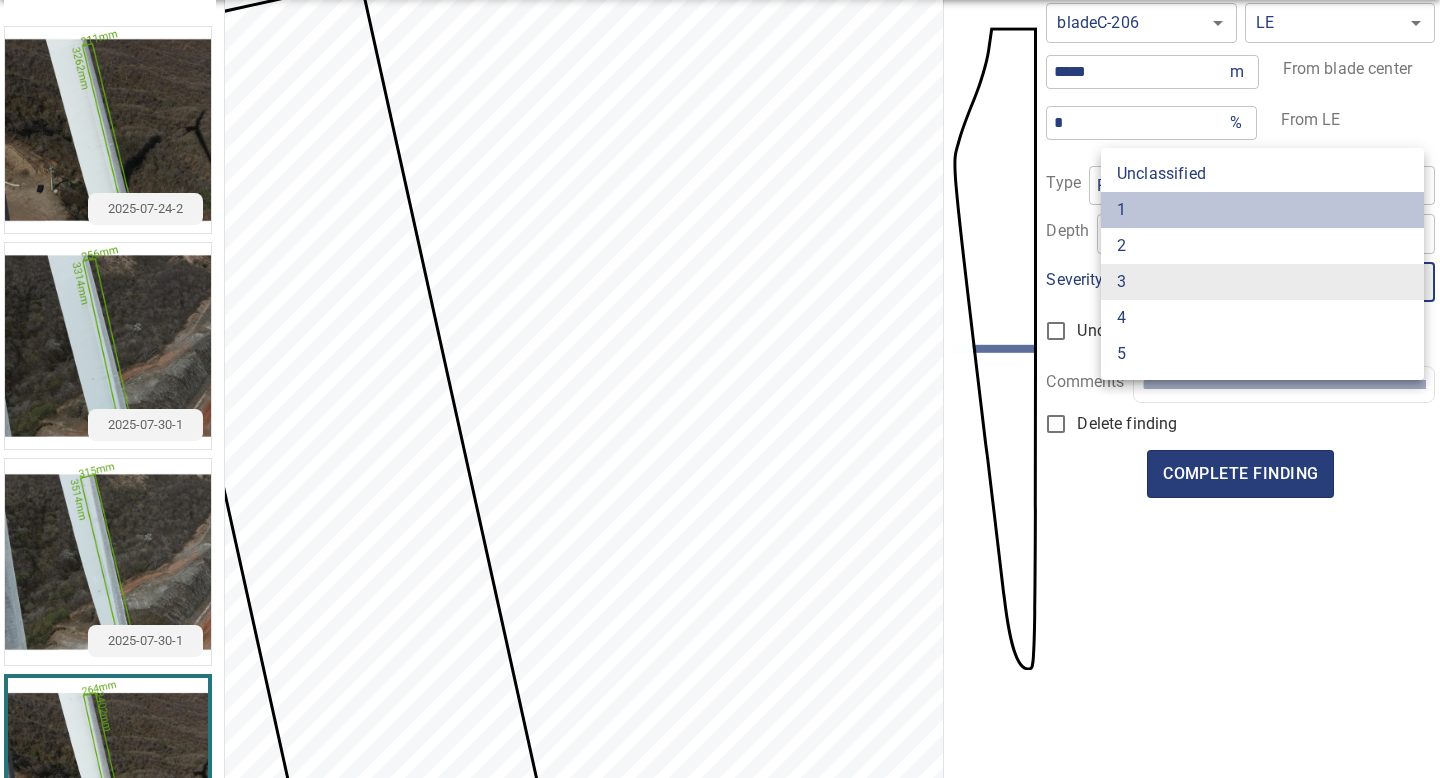 type on "*" 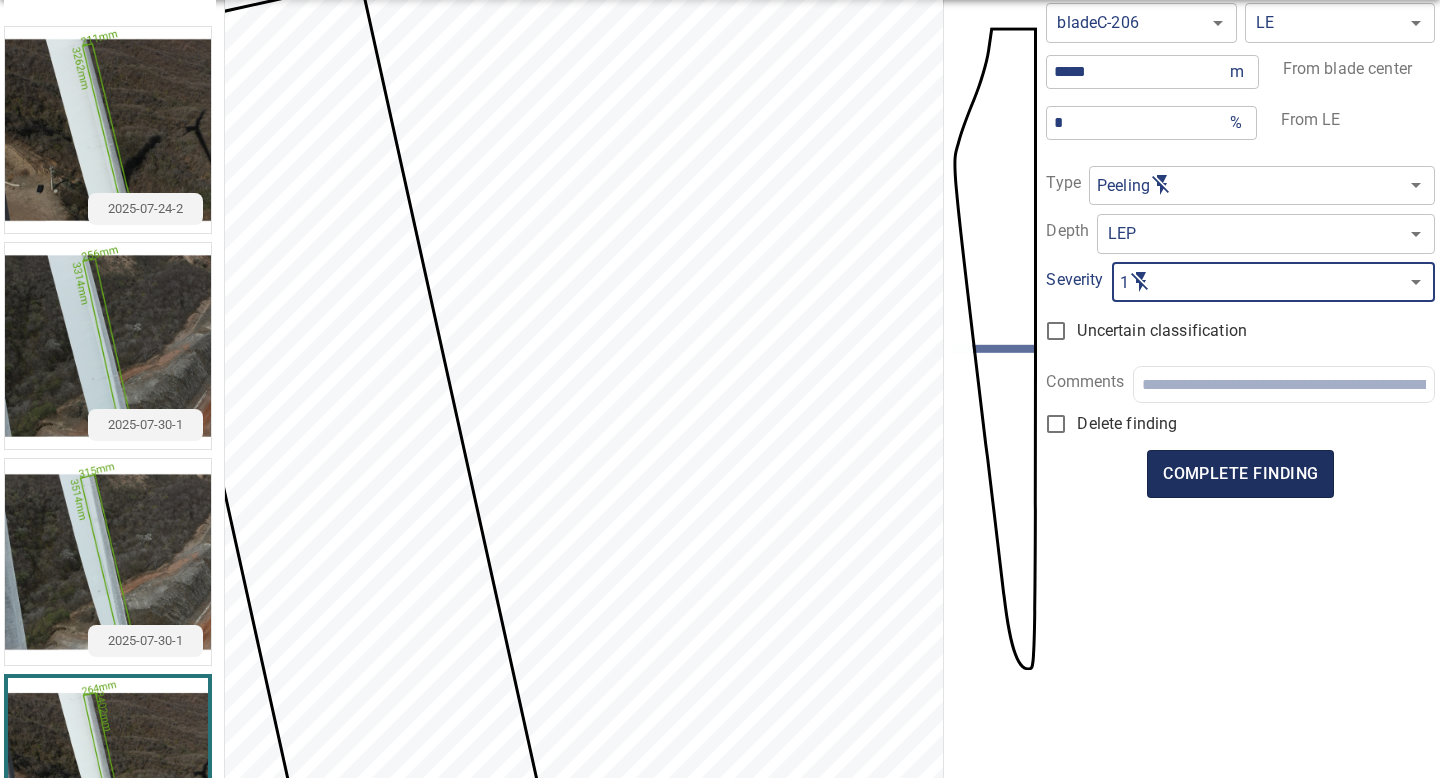 click on "complete finding" at bounding box center [1240, 474] 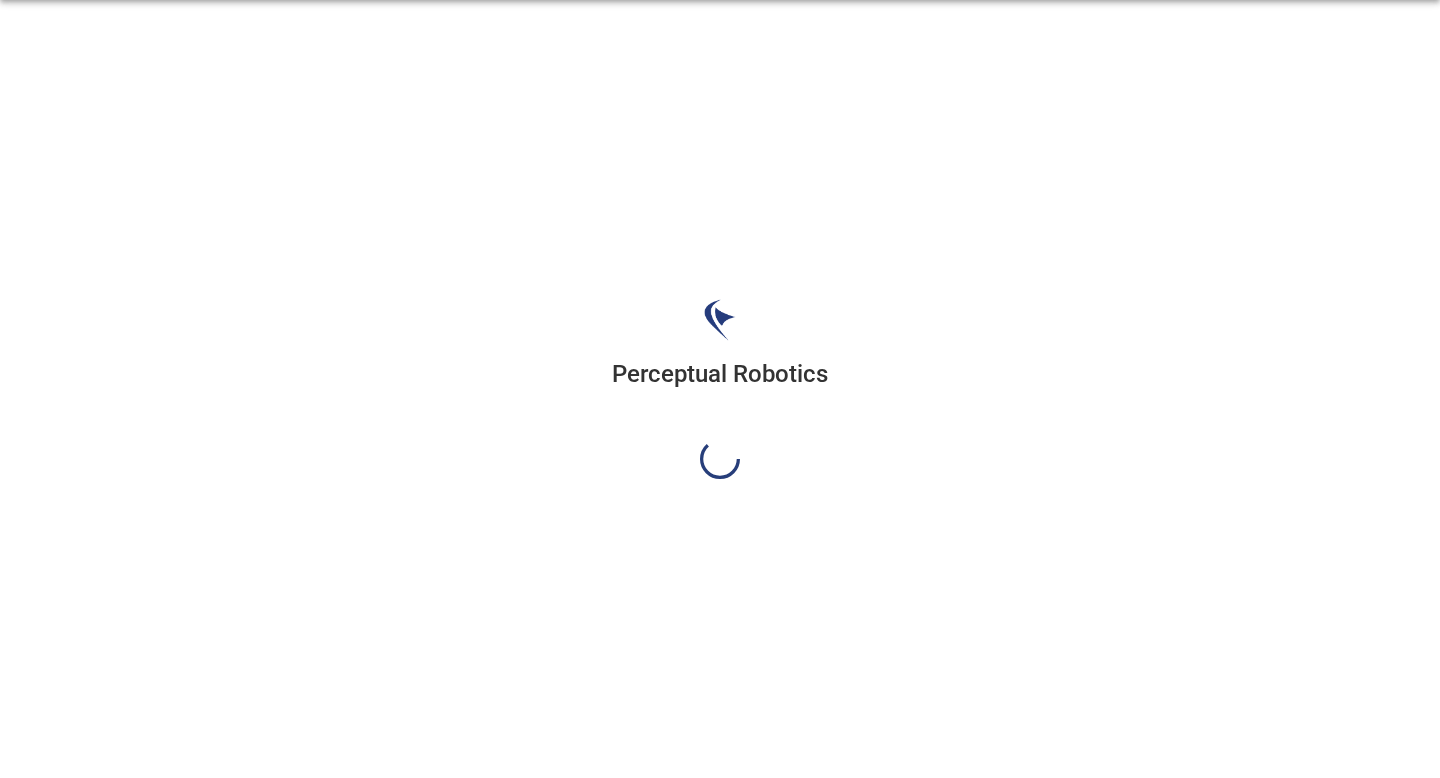 scroll, scrollTop: 0, scrollLeft: 0, axis: both 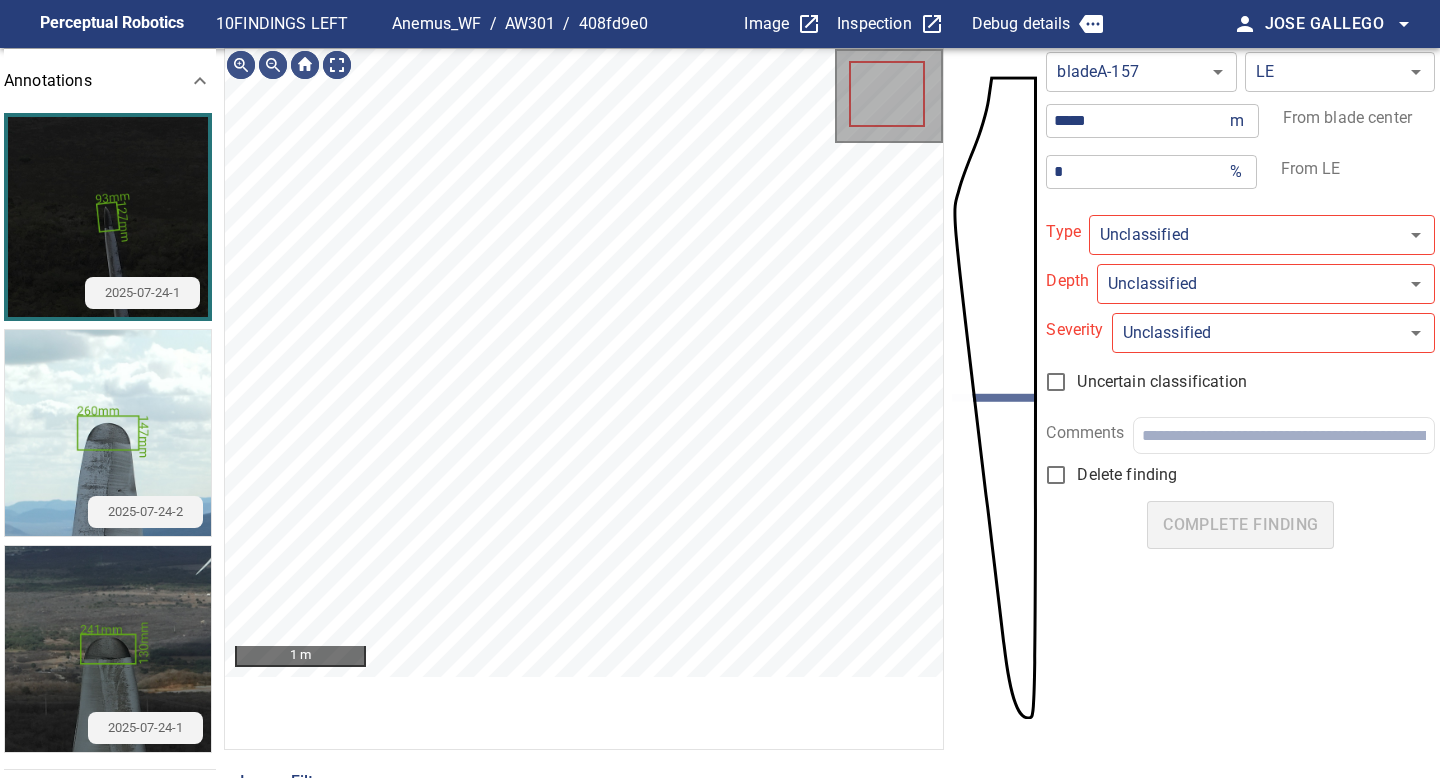 type on "**********" 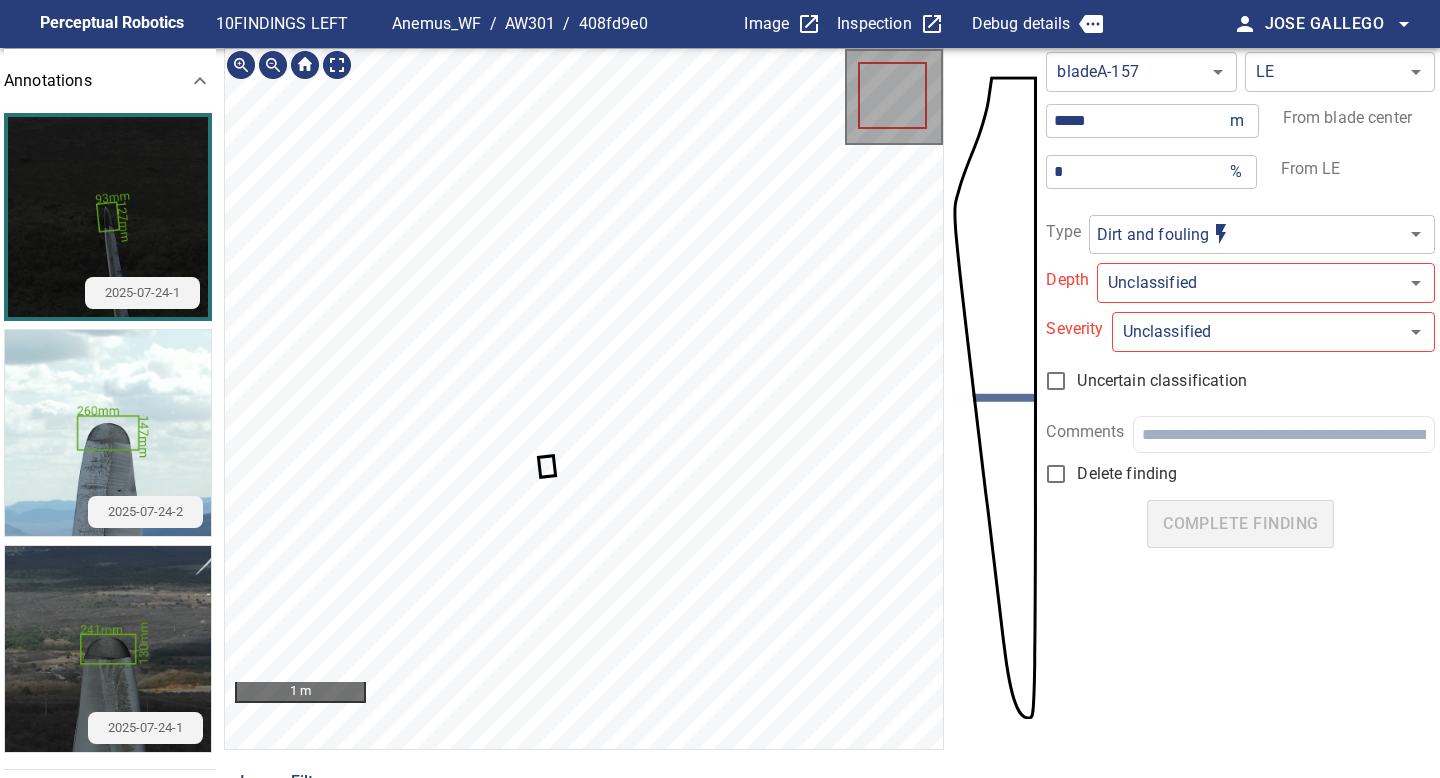 click 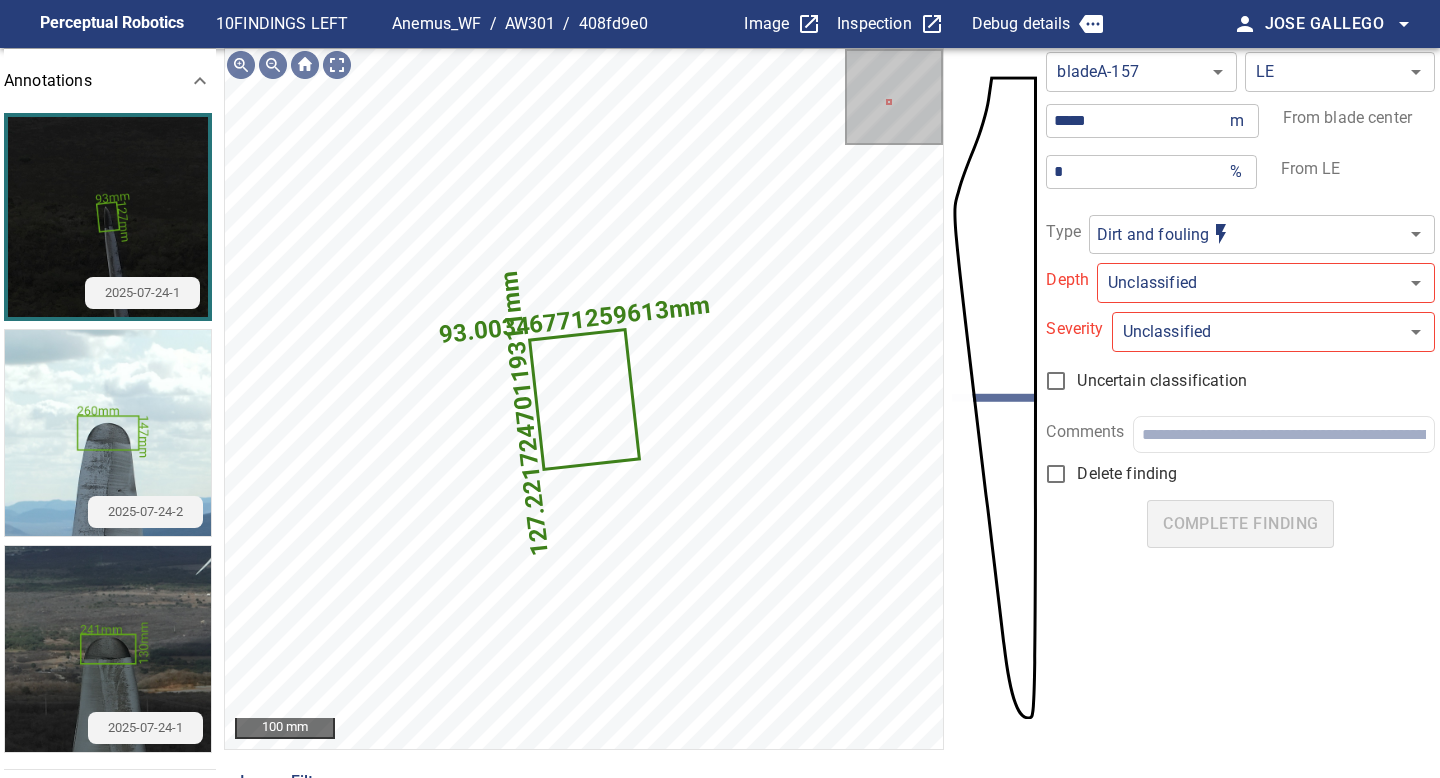 click at bounding box center [108, 433] 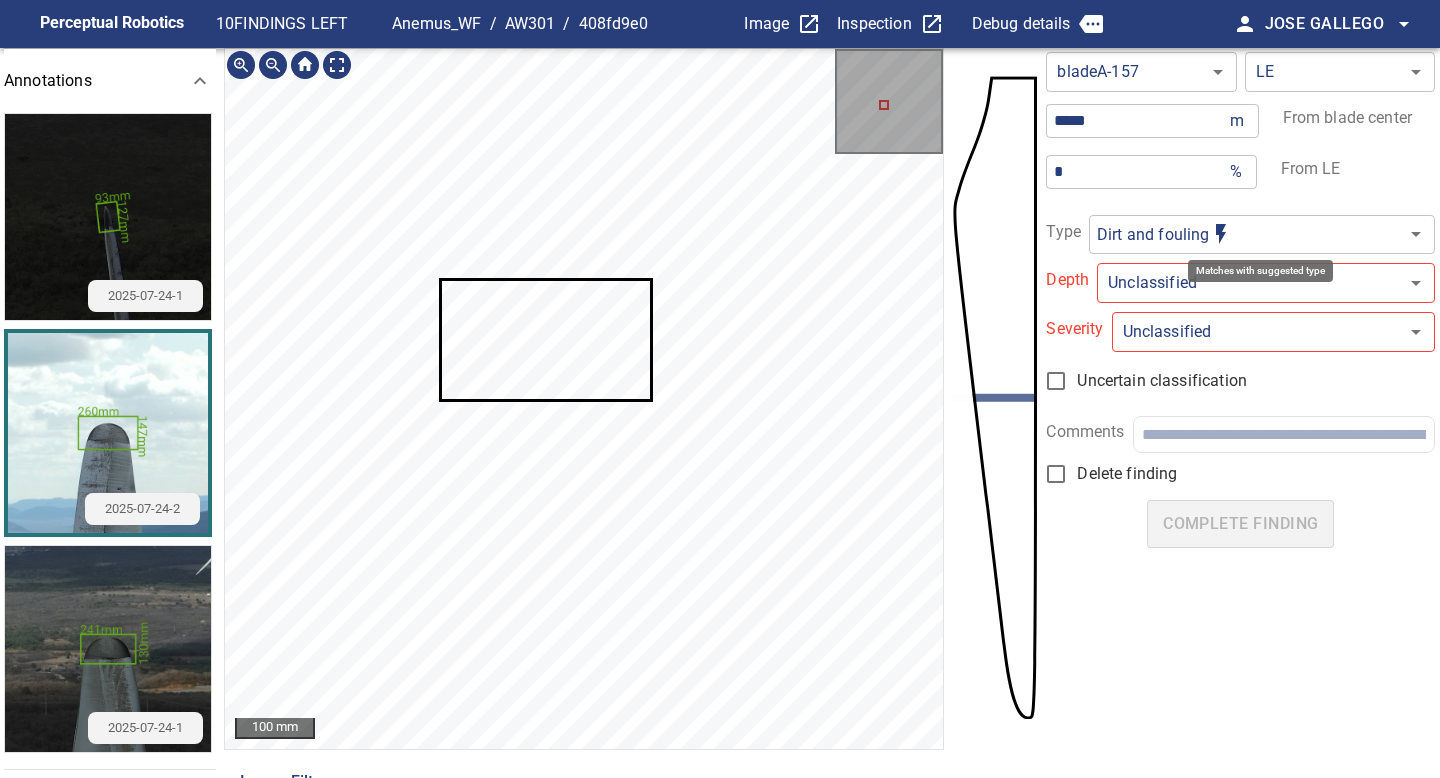 click on "**********" at bounding box center (720, 389) 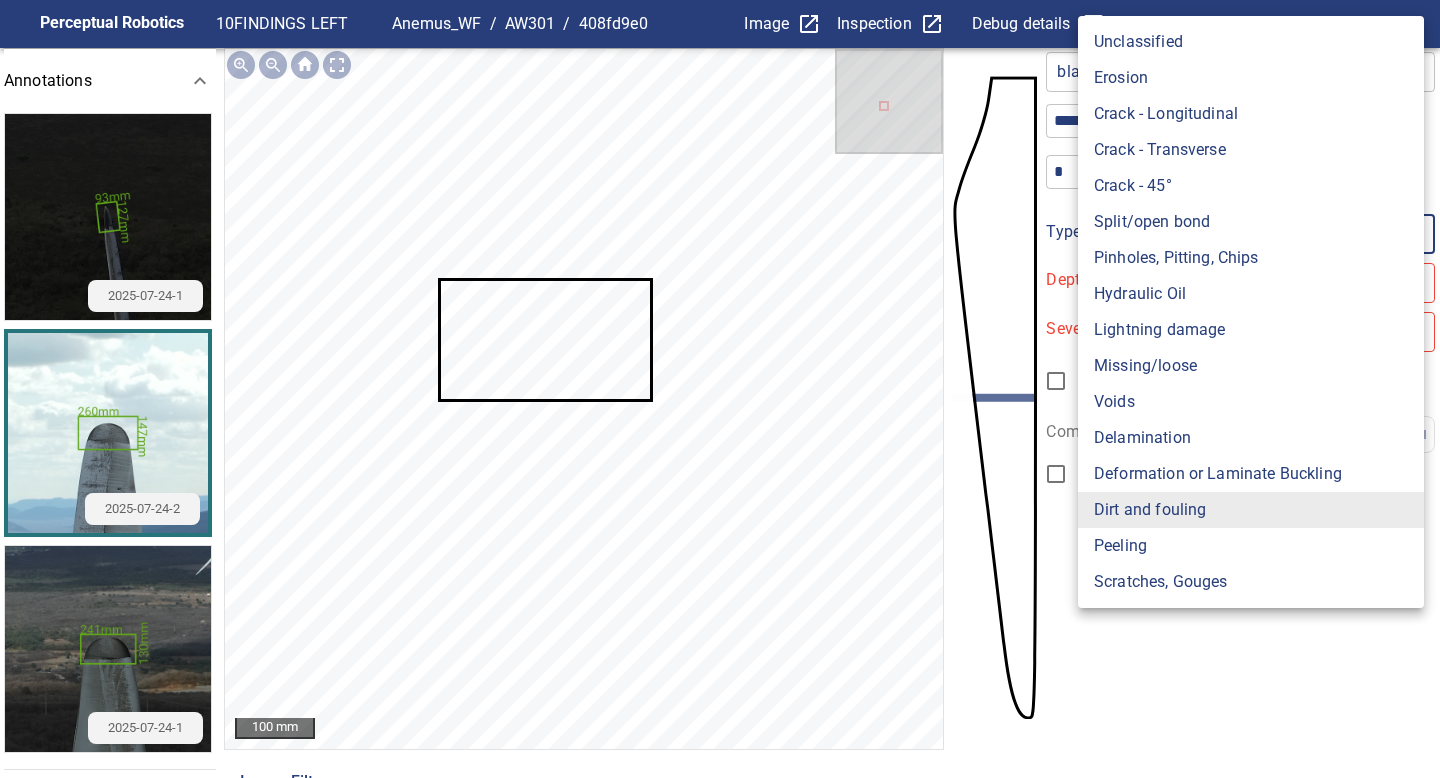 click on "Dirt and fouling" at bounding box center [1251, 510] 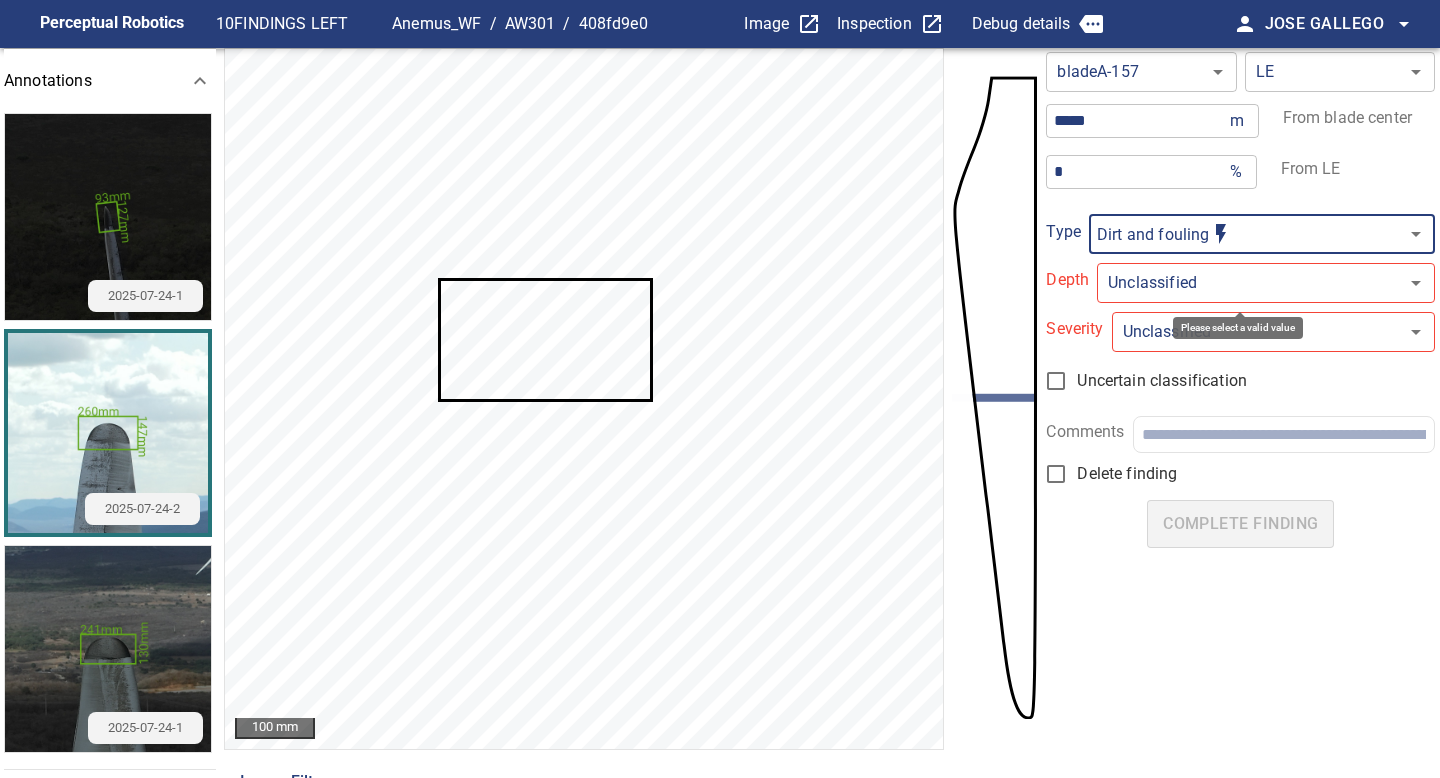click on "**********" at bounding box center (720, 389) 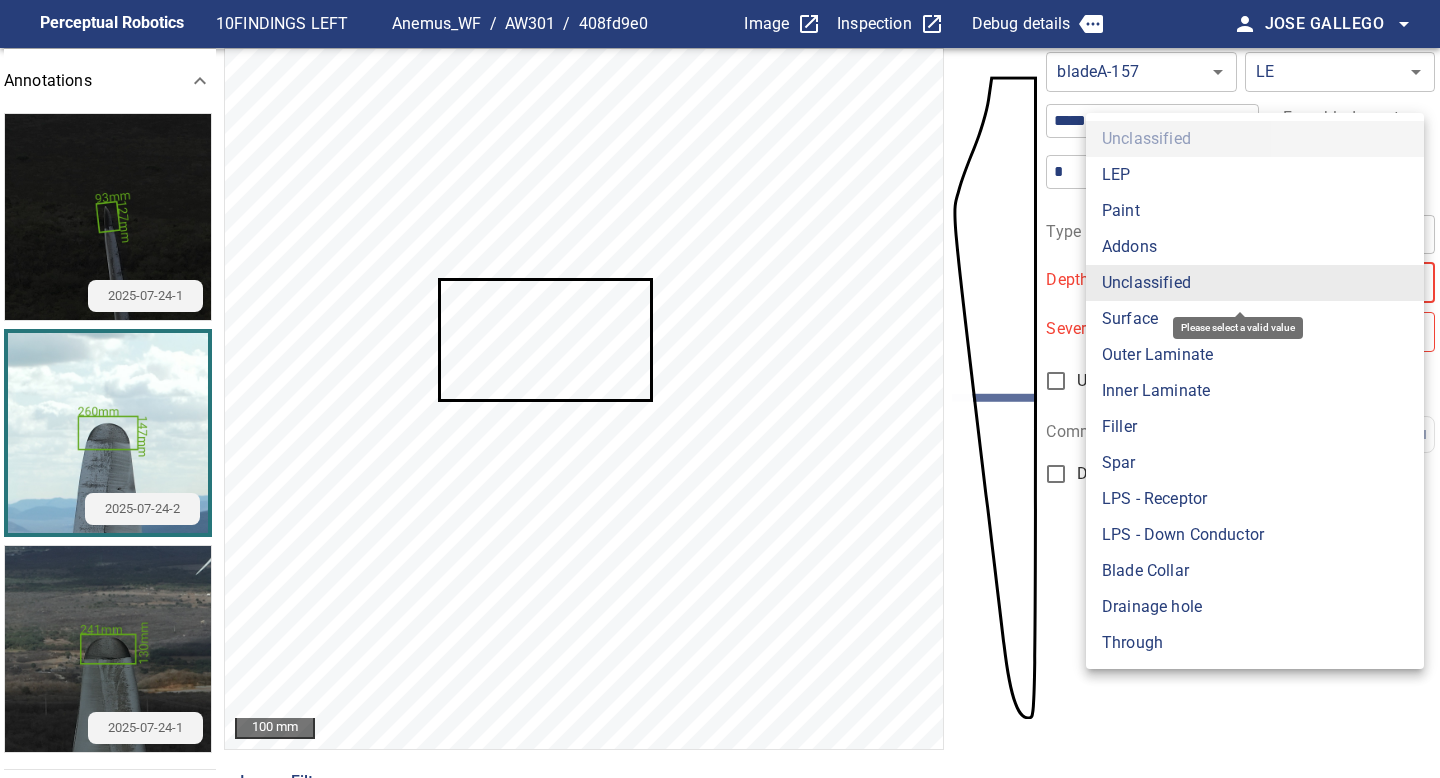 click on "Surface" at bounding box center (1255, 319) 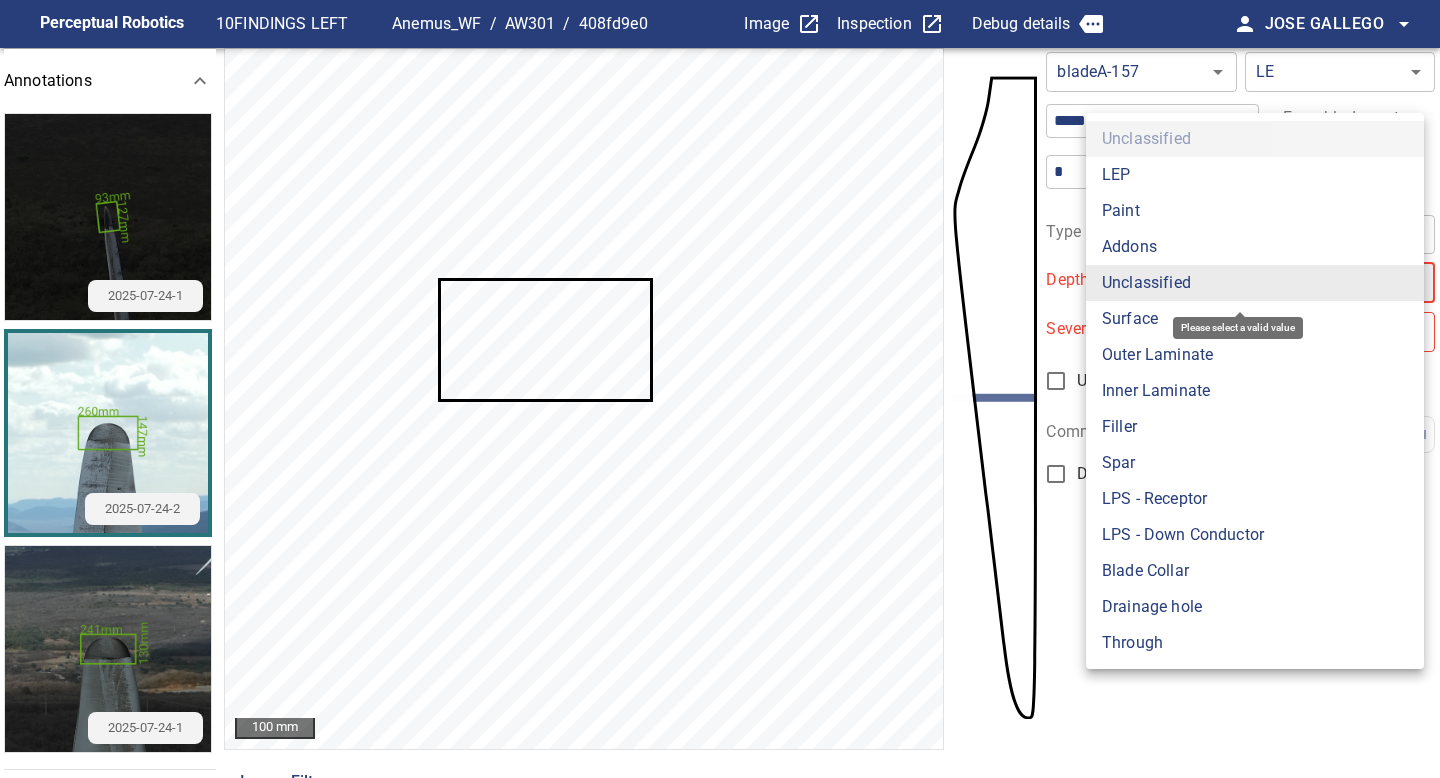 type on "*******" 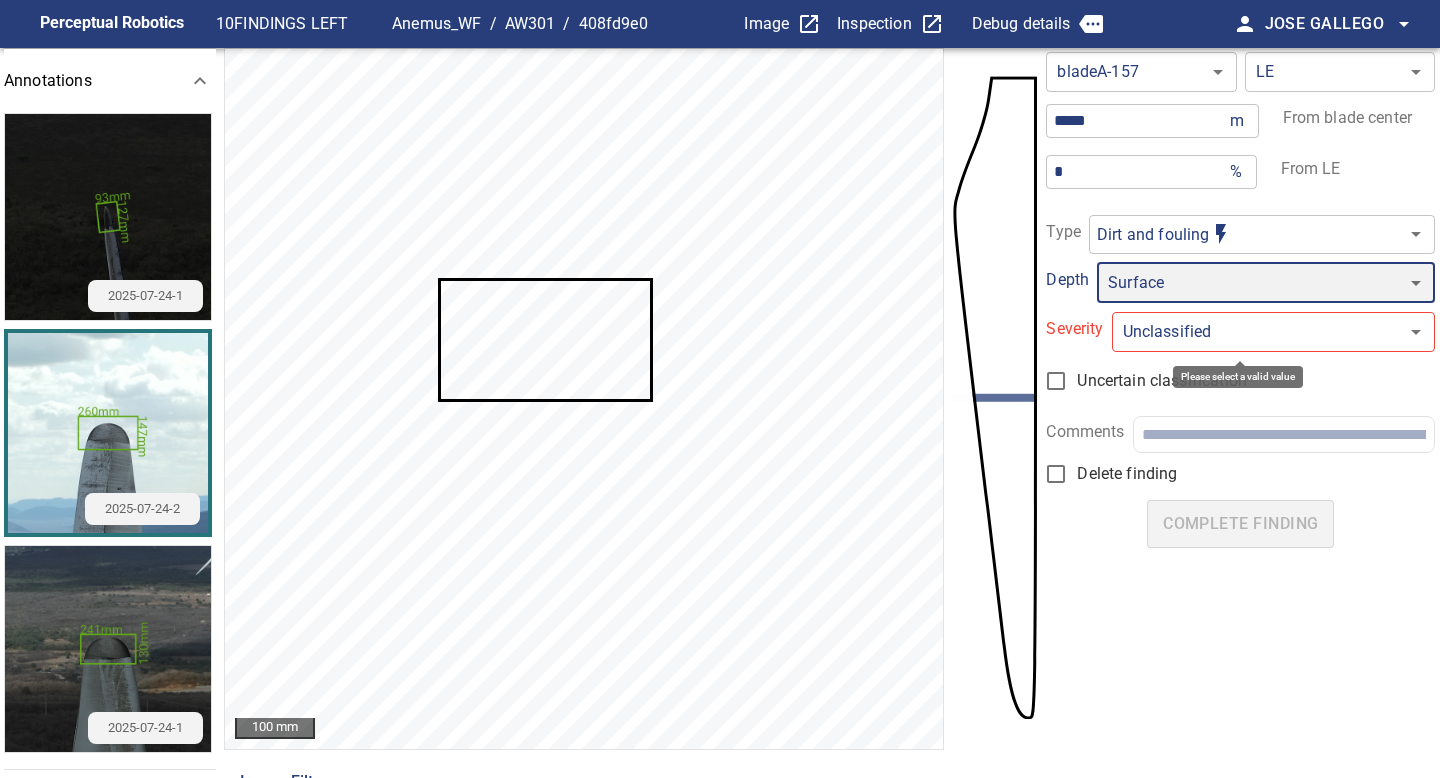 type on "*" 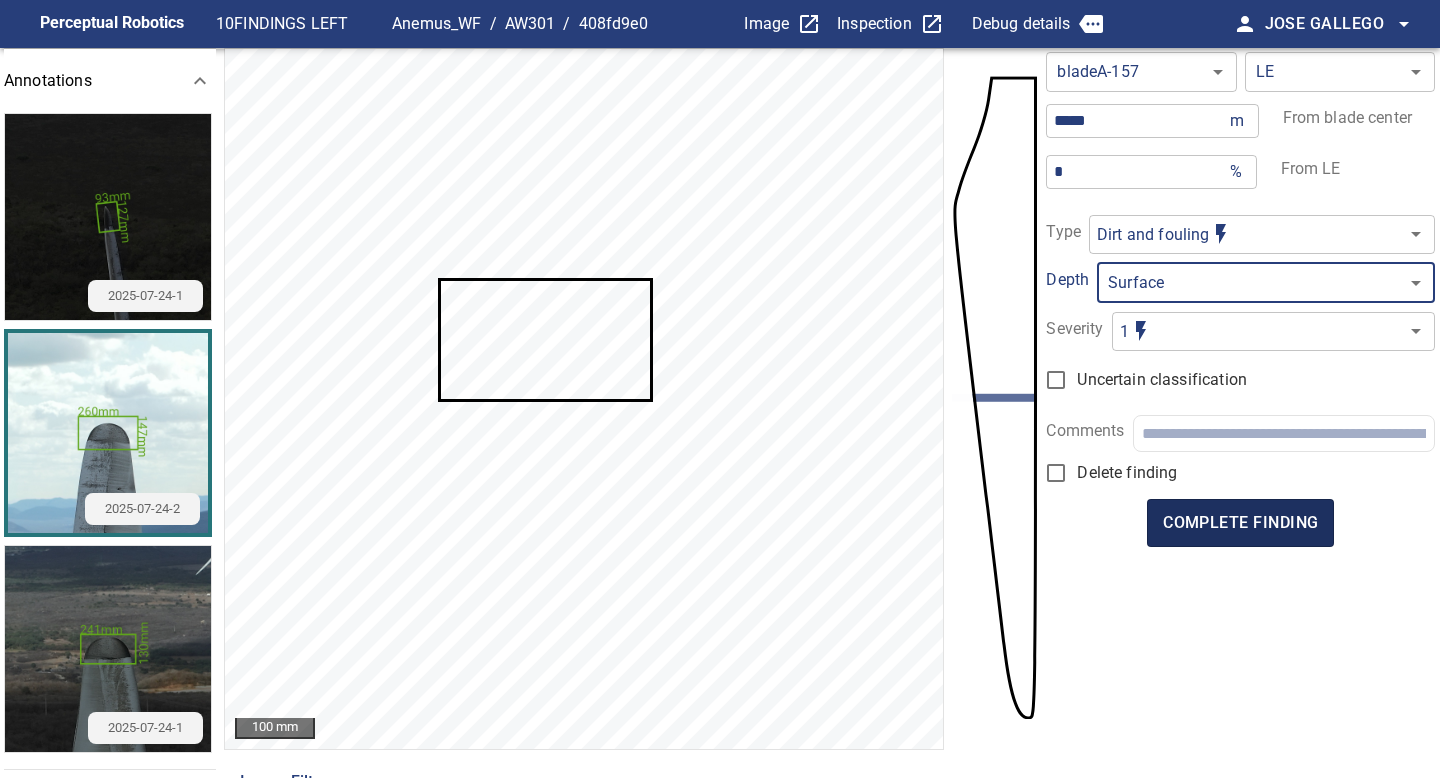 click on "complete finding" at bounding box center [1240, 523] 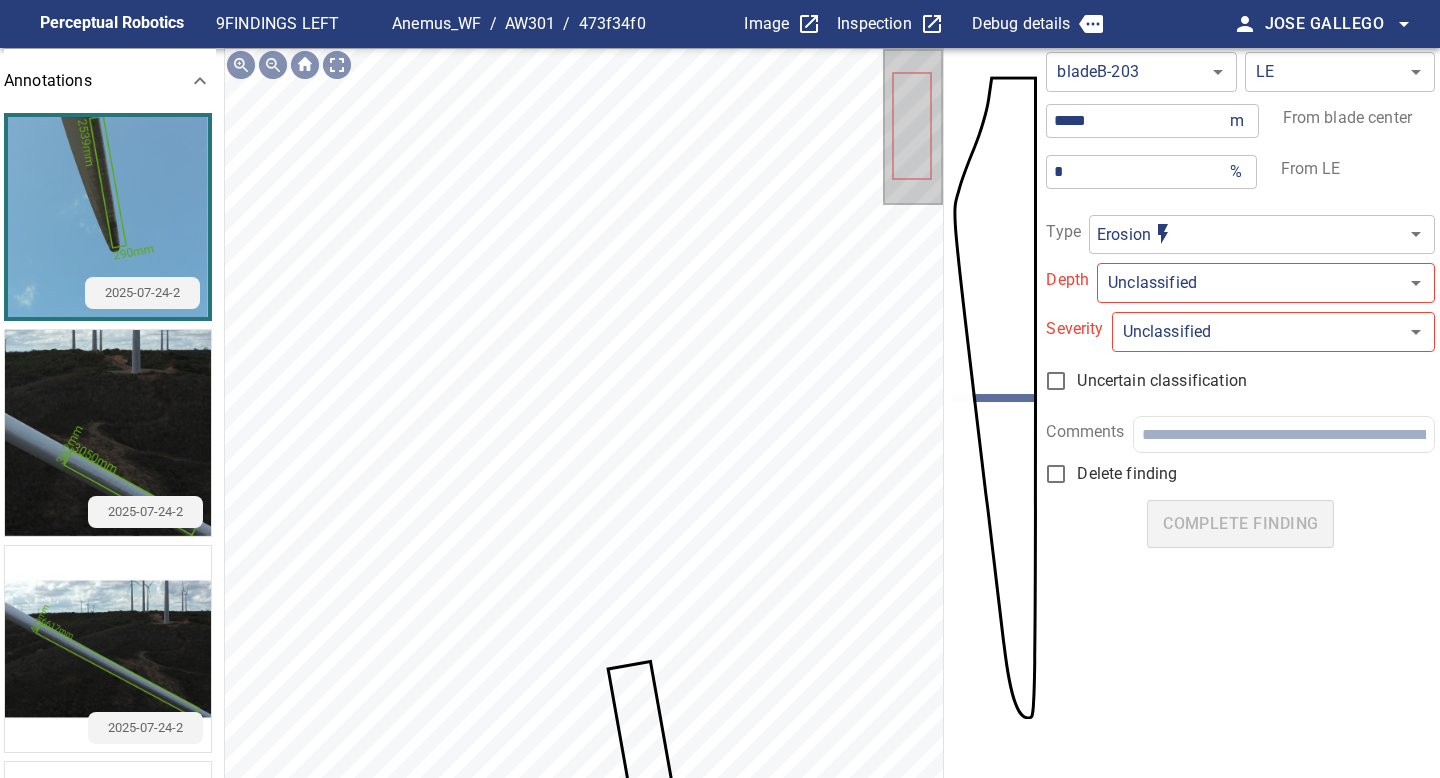 scroll, scrollTop: 38, scrollLeft: 0, axis: vertical 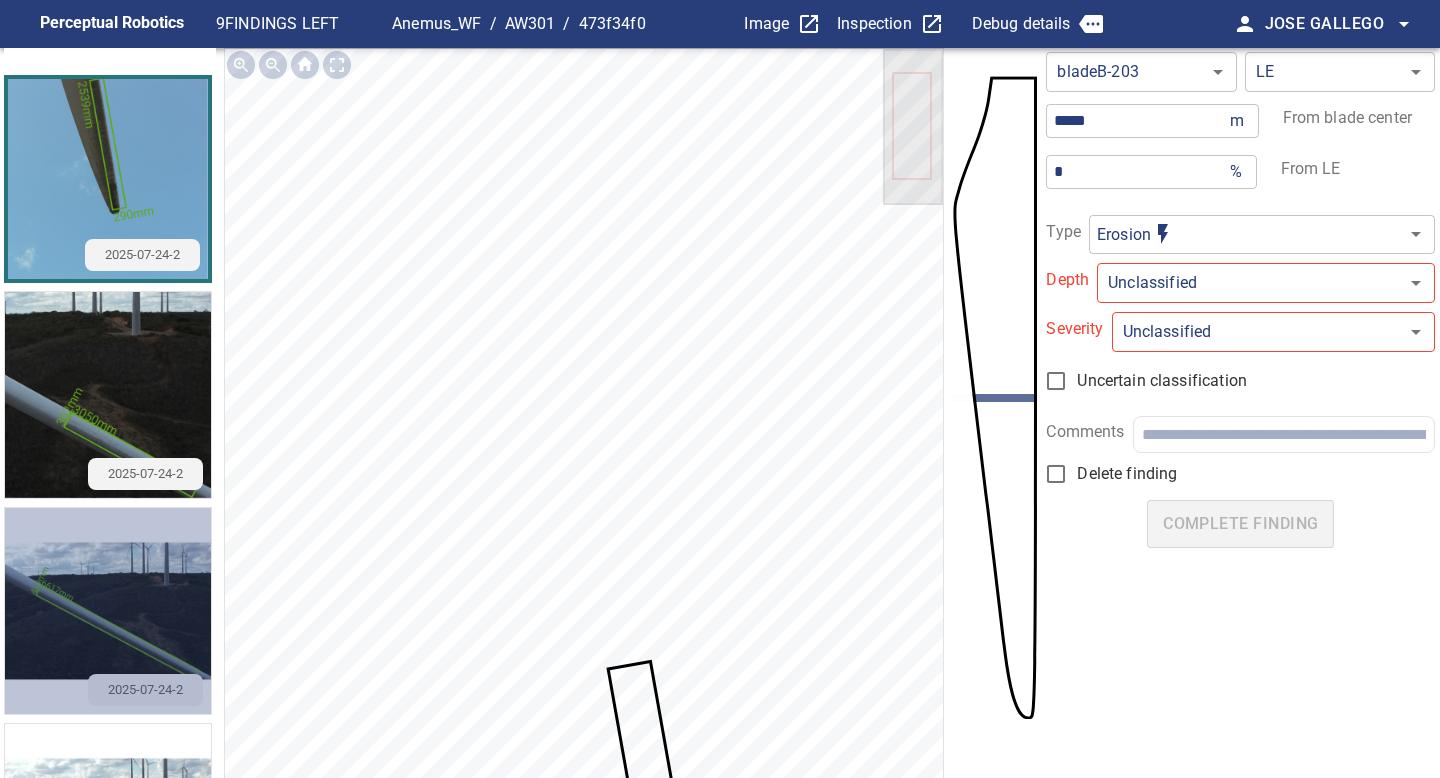 click at bounding box center (108, 611) 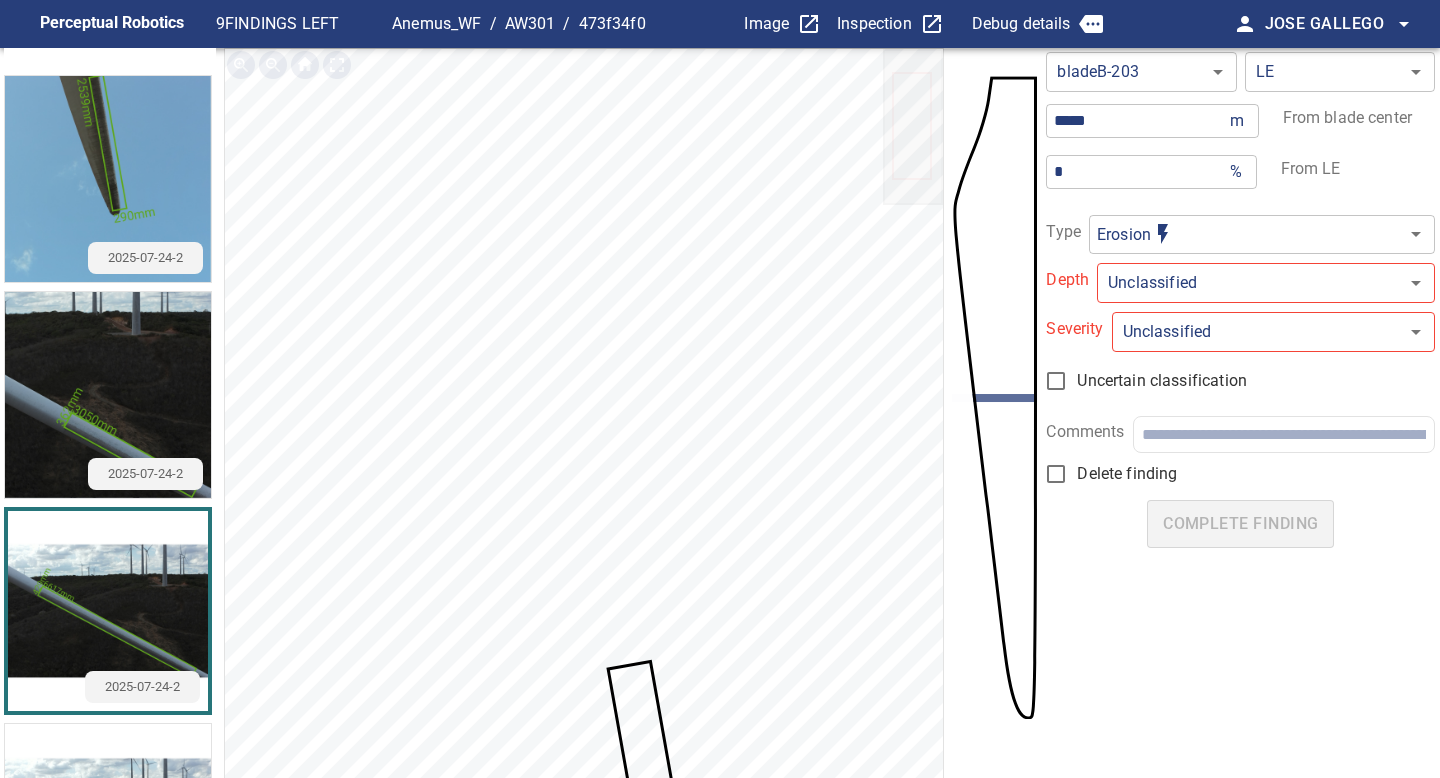 scroll, scrollTop: 1, scrollLeft: 0, axis: vertical 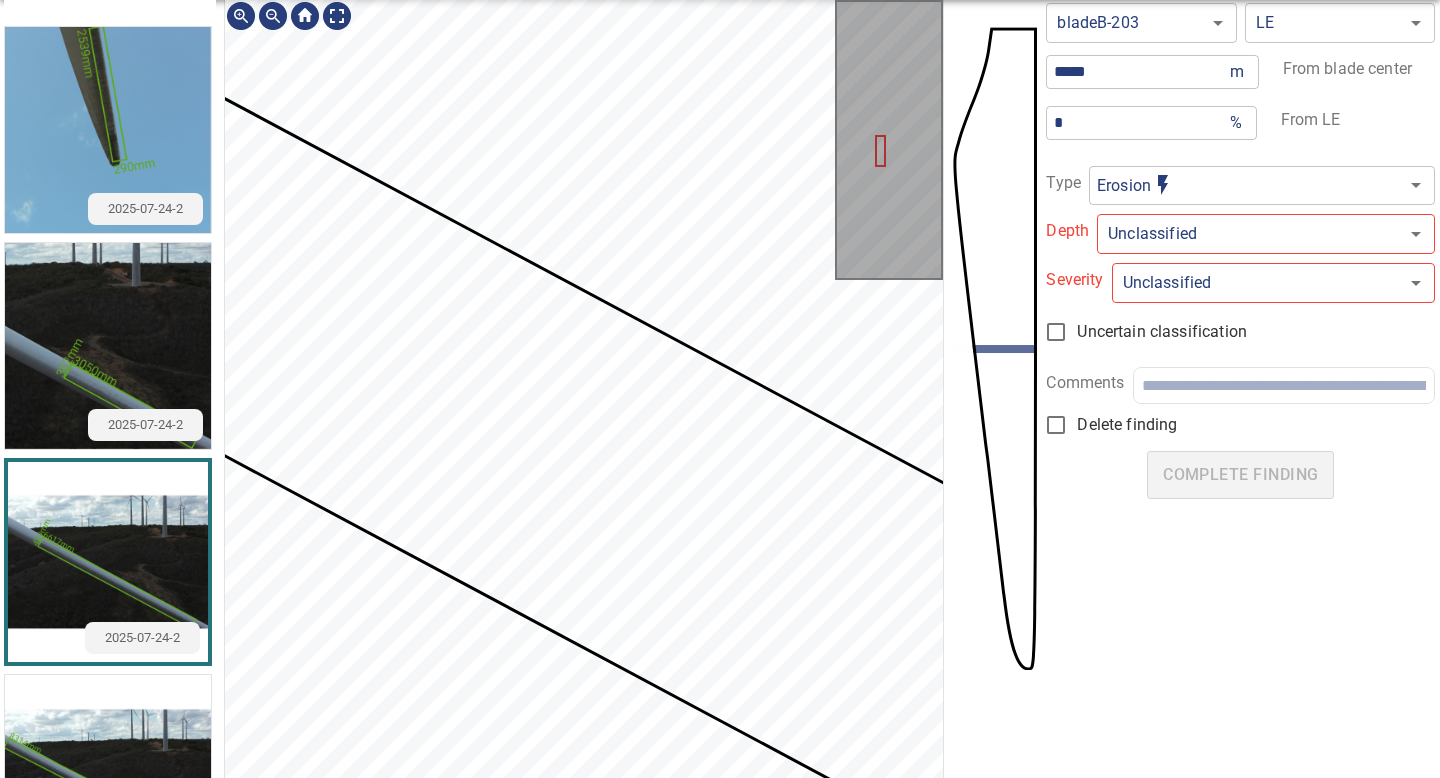 click at bounding box center (584, 933) 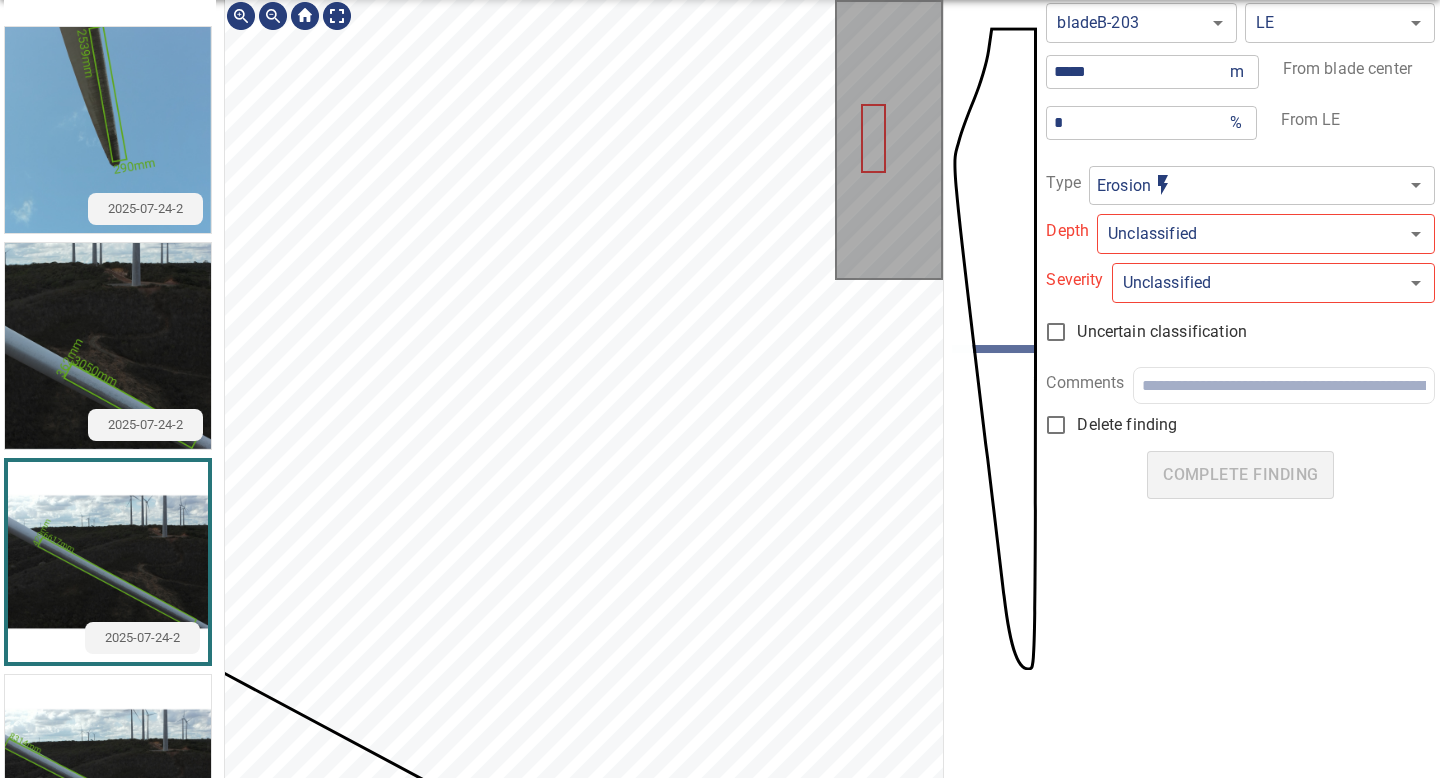 click on "**********" at bounding box center [720, 389] 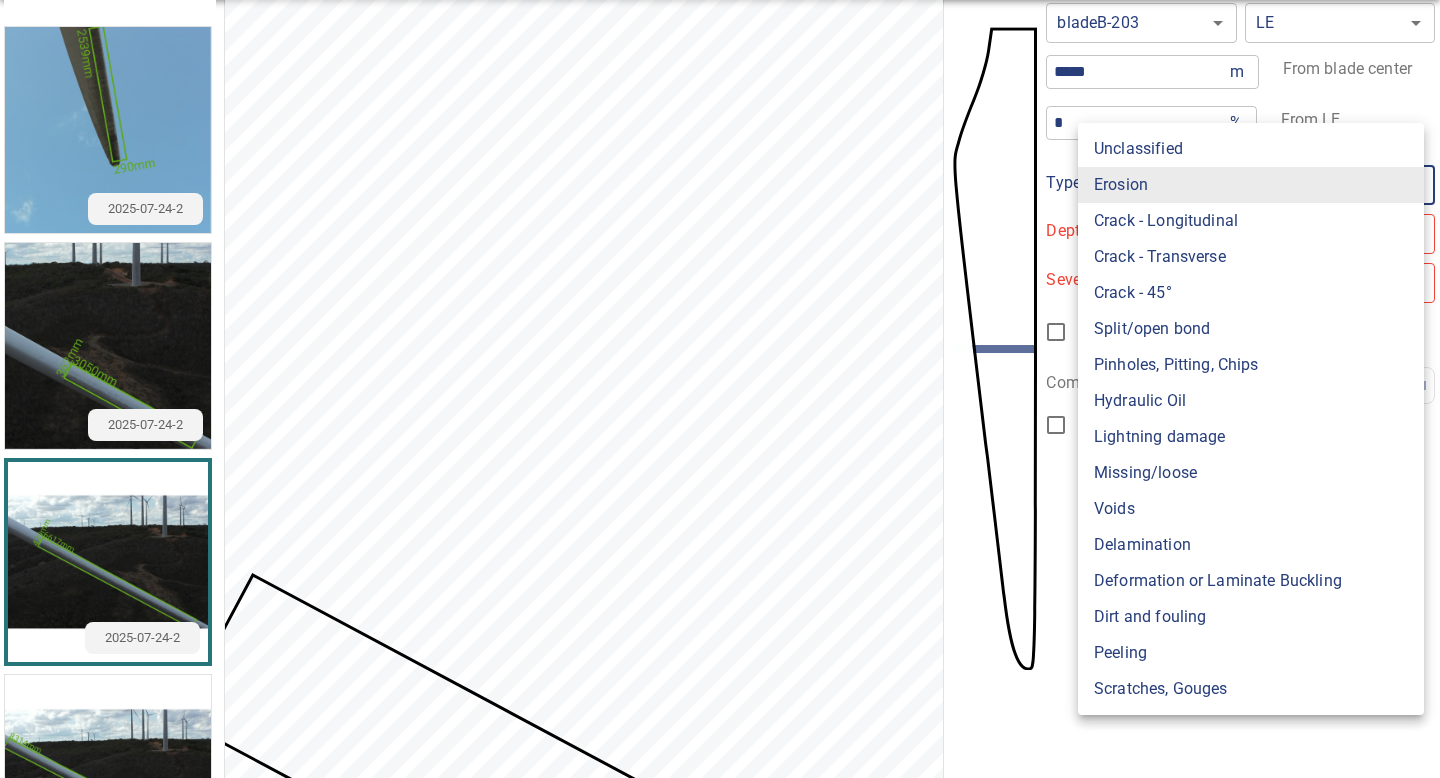 click on "**********" at bounding box center (720, 389) 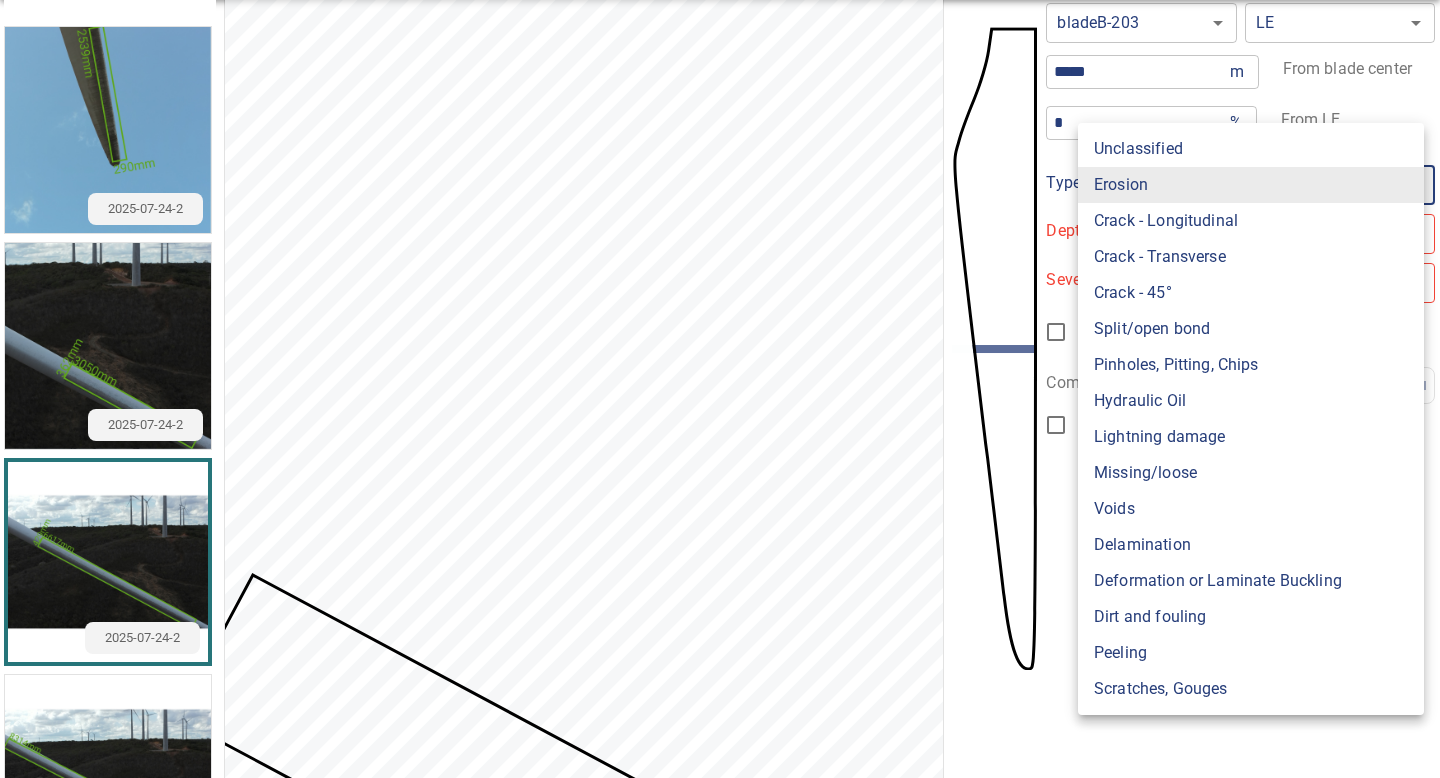type on "**********" 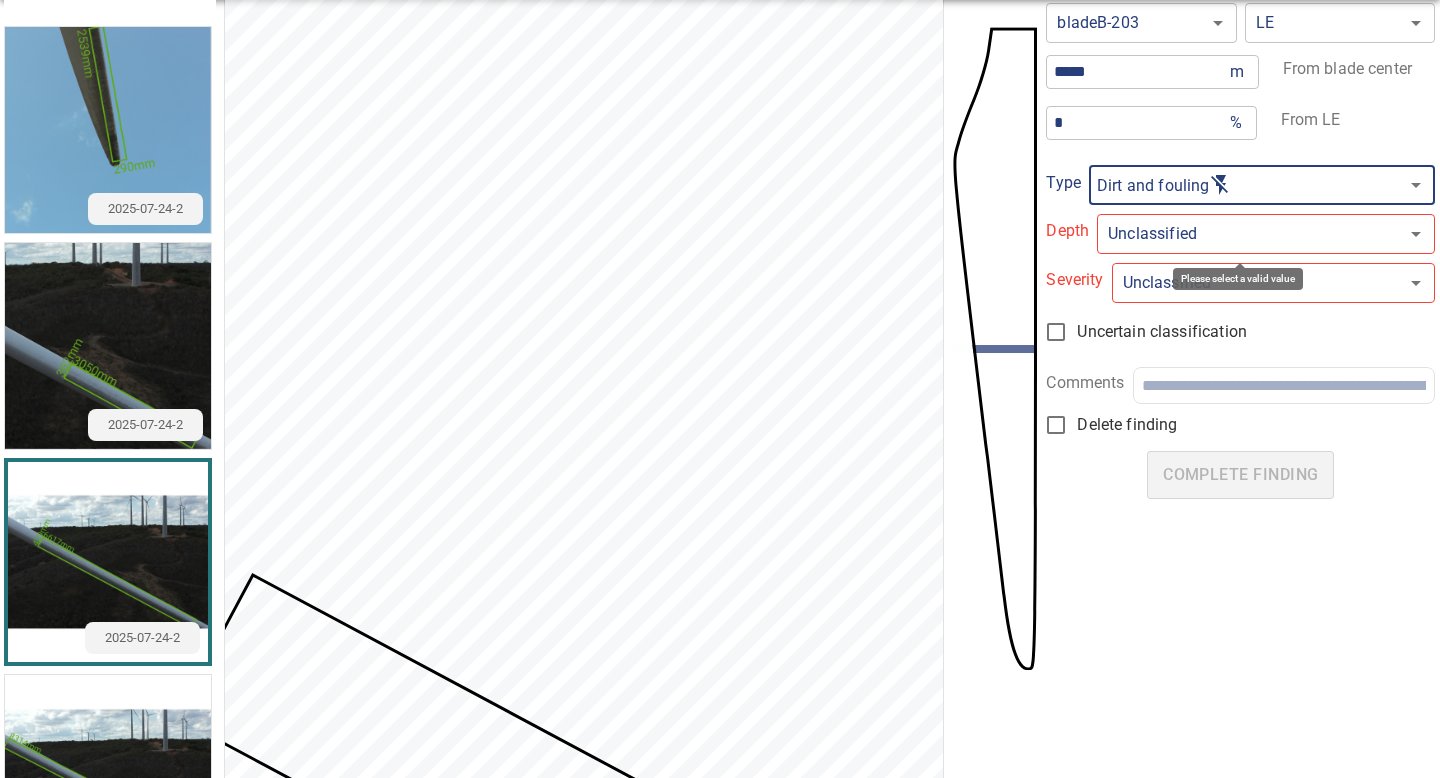 click on "**********" at bounding box center [720, 389] 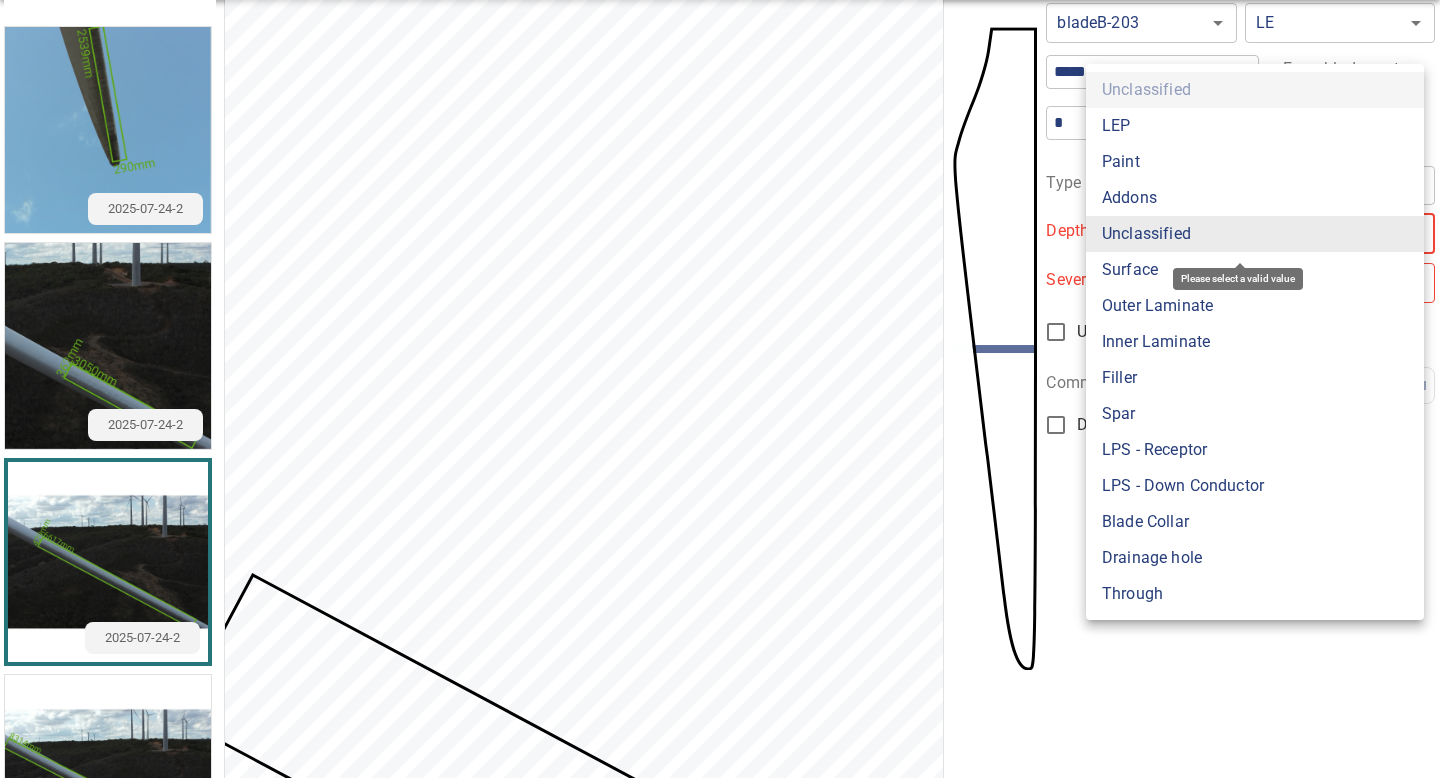 click on "LEP" at bounding box center (1255, 126) 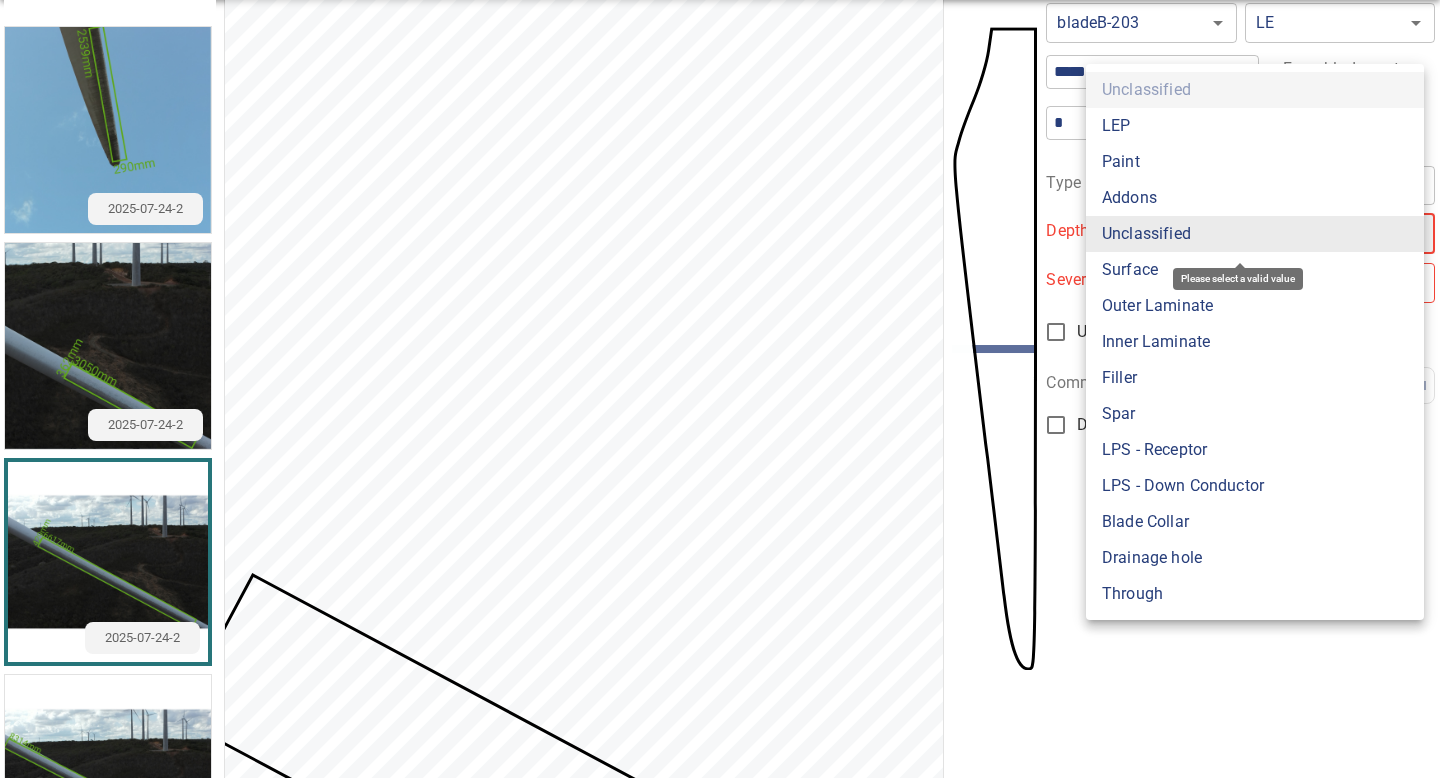 type on "***" 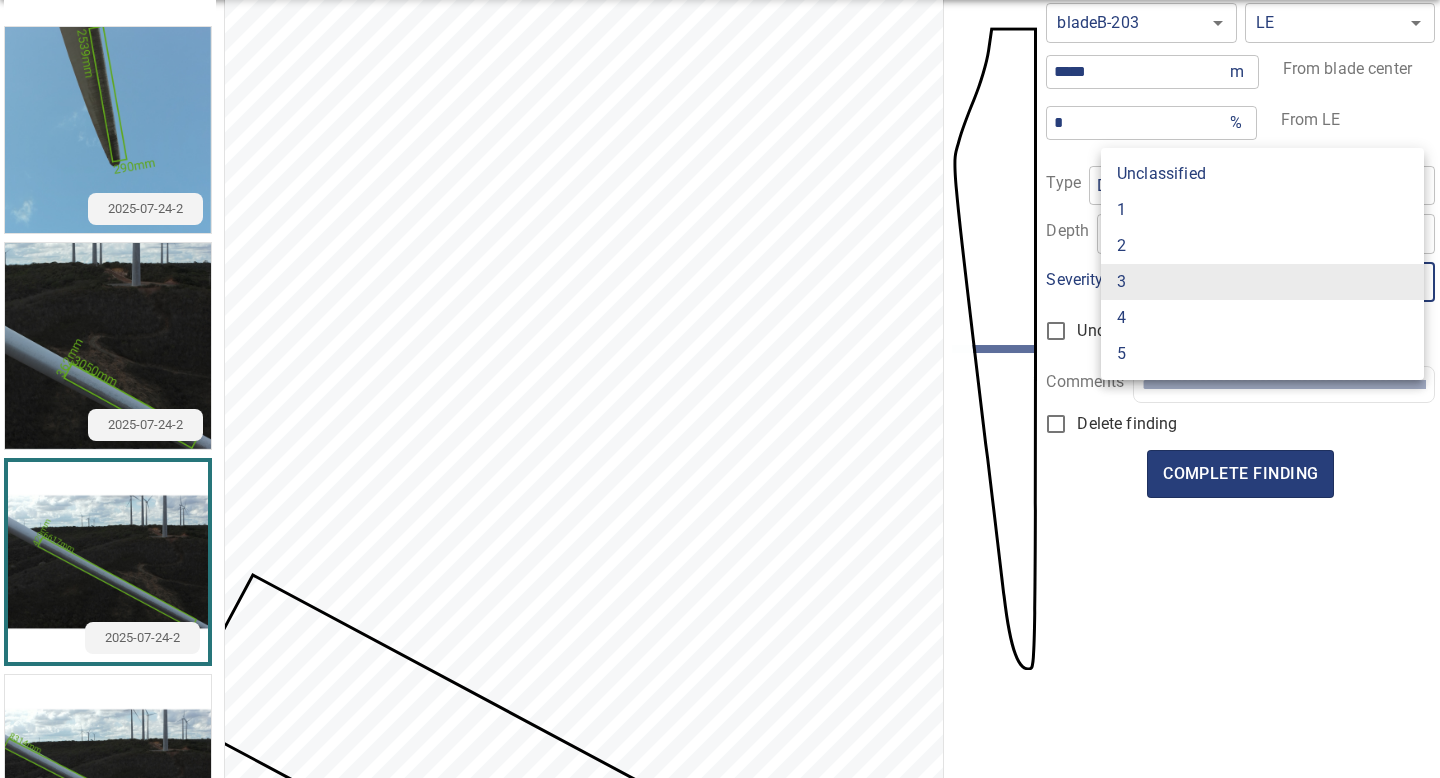 click on "**********" at bounding box center [720, 389] 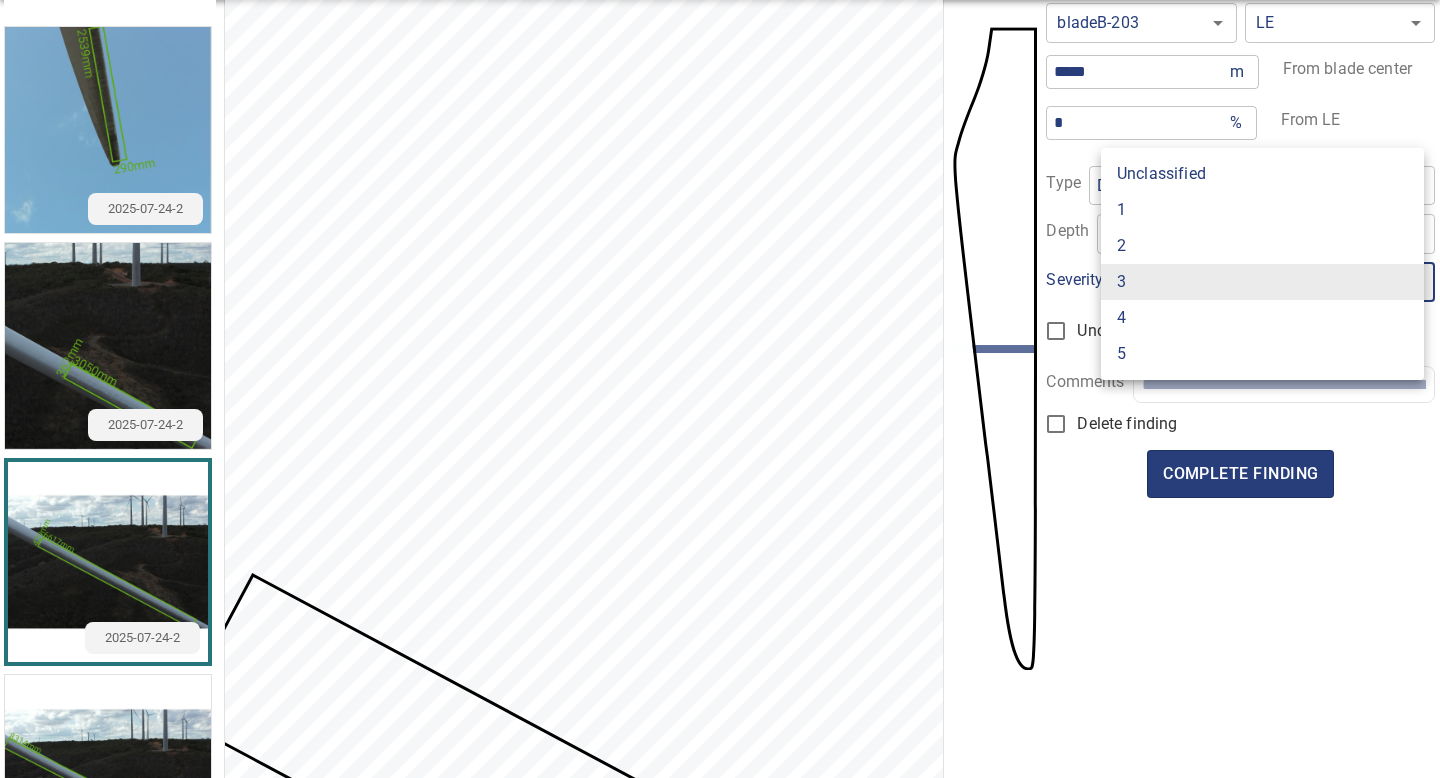 type on "*" 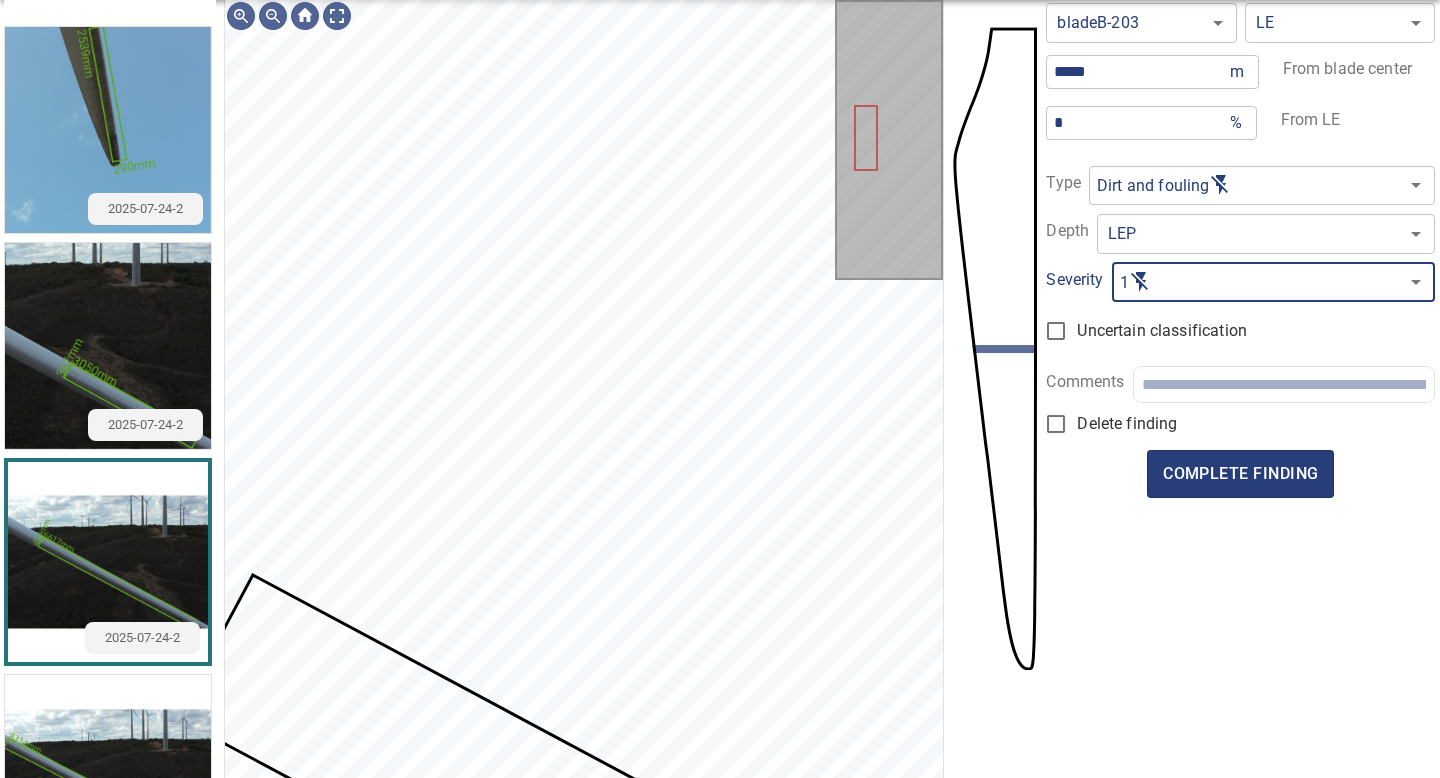 click at bounding box center (108, 778) 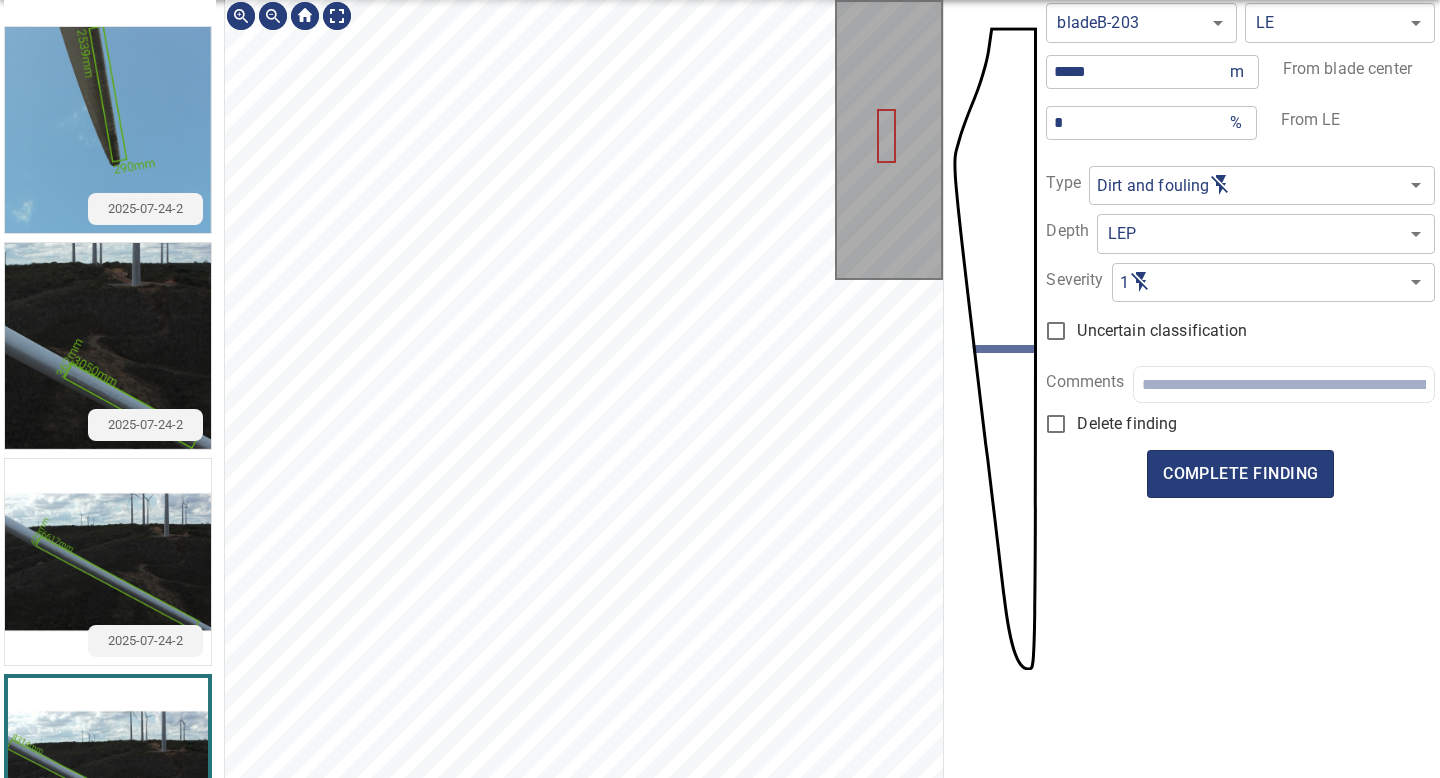 click on "200 mm" at bounding box center [584, 933] 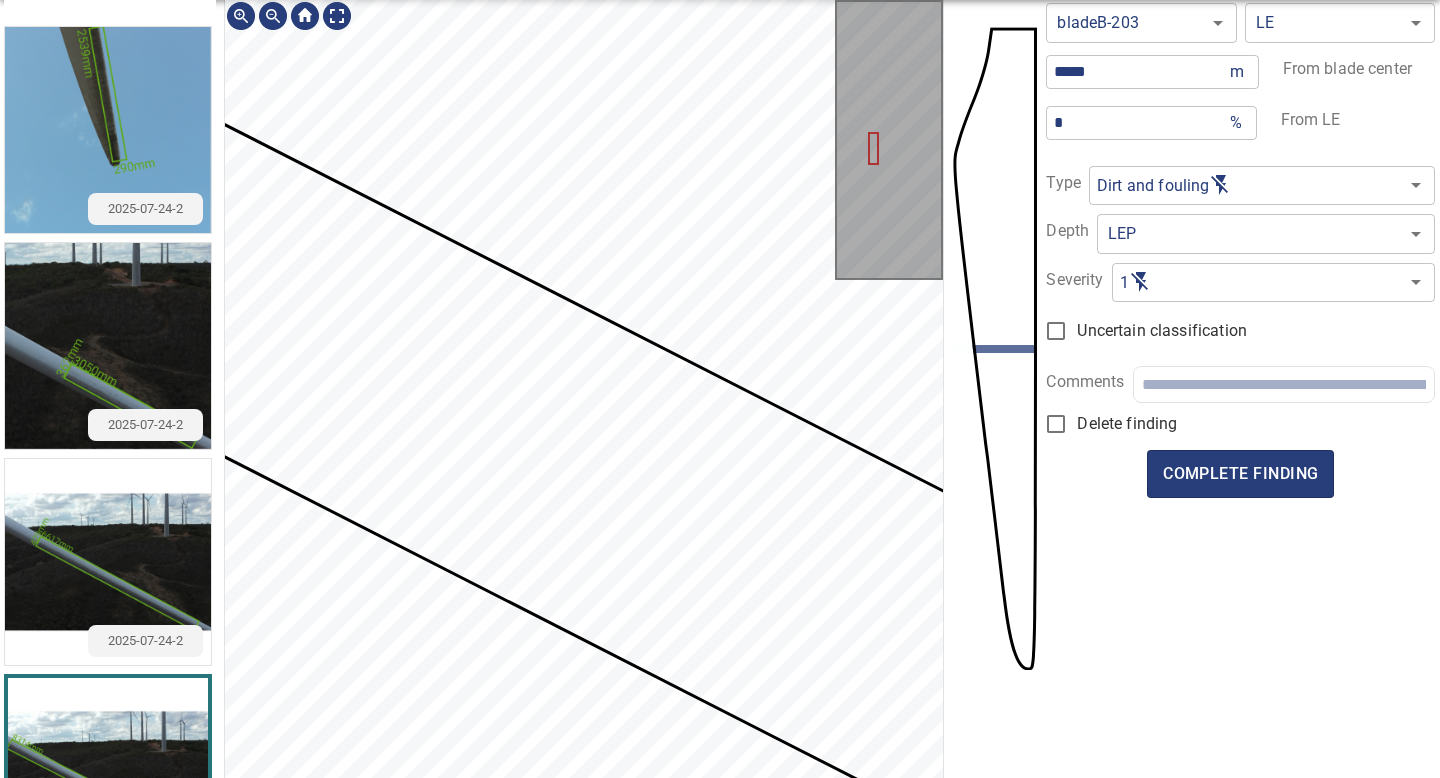 click at bounding box center (584, 933) 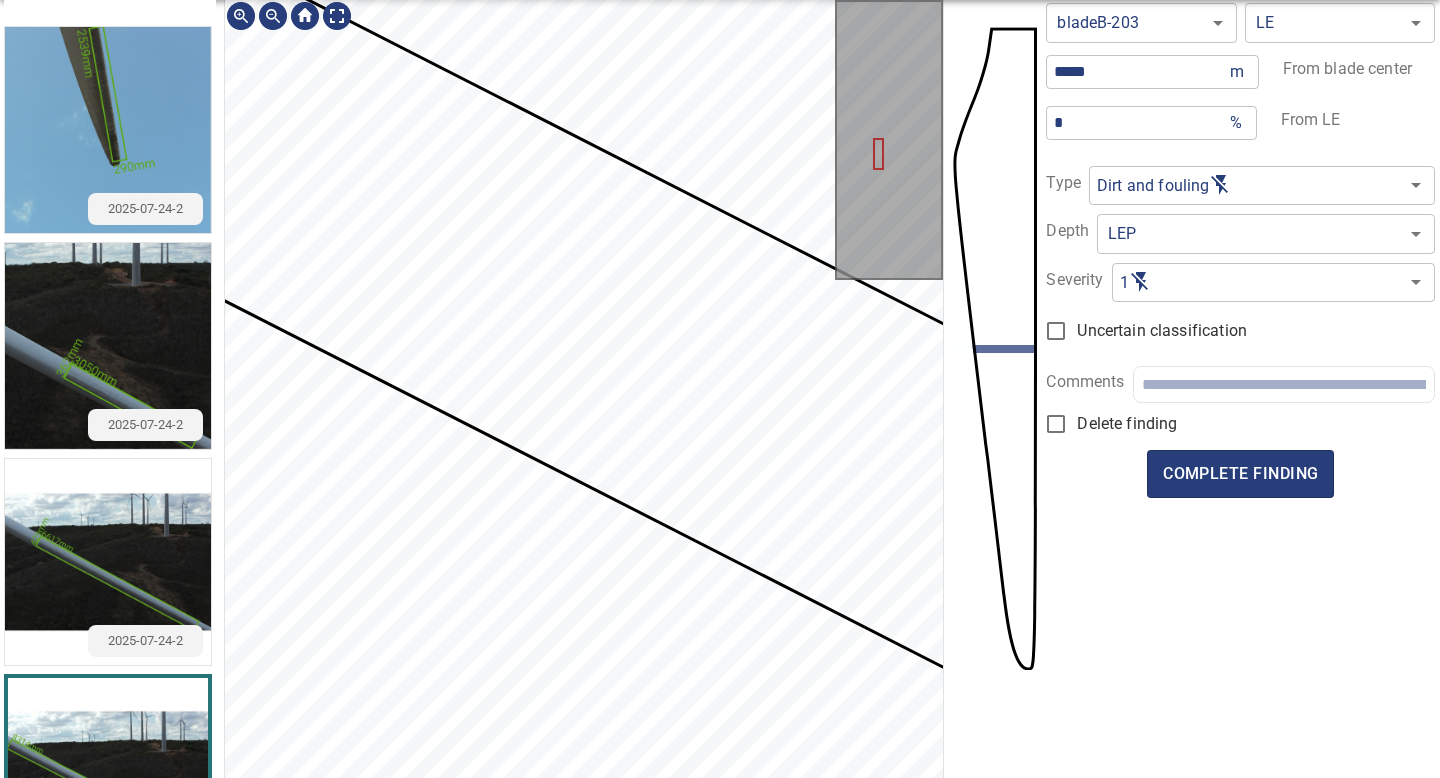 click on "**********" at bounding box center (720, 388) 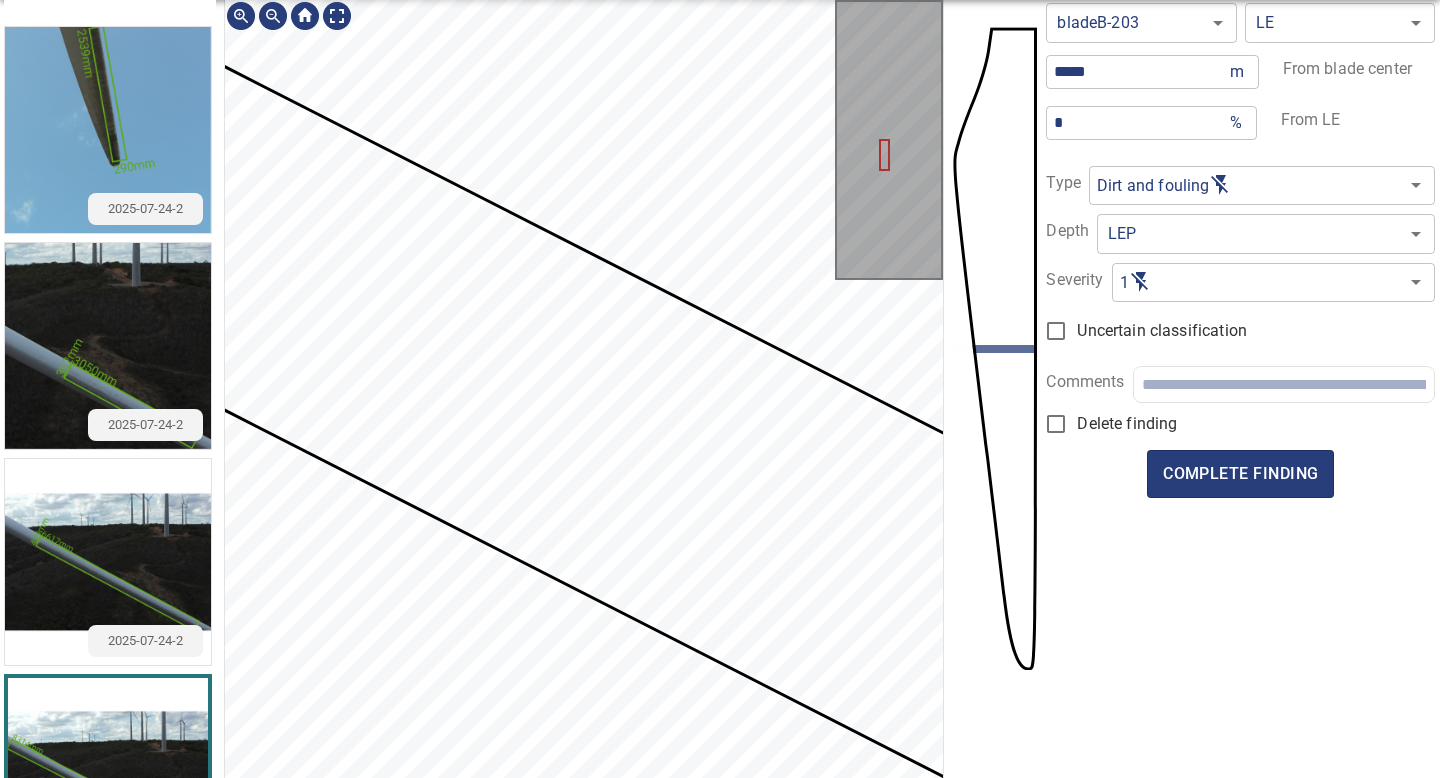 click on "**********" at bounding box center (720, 388) 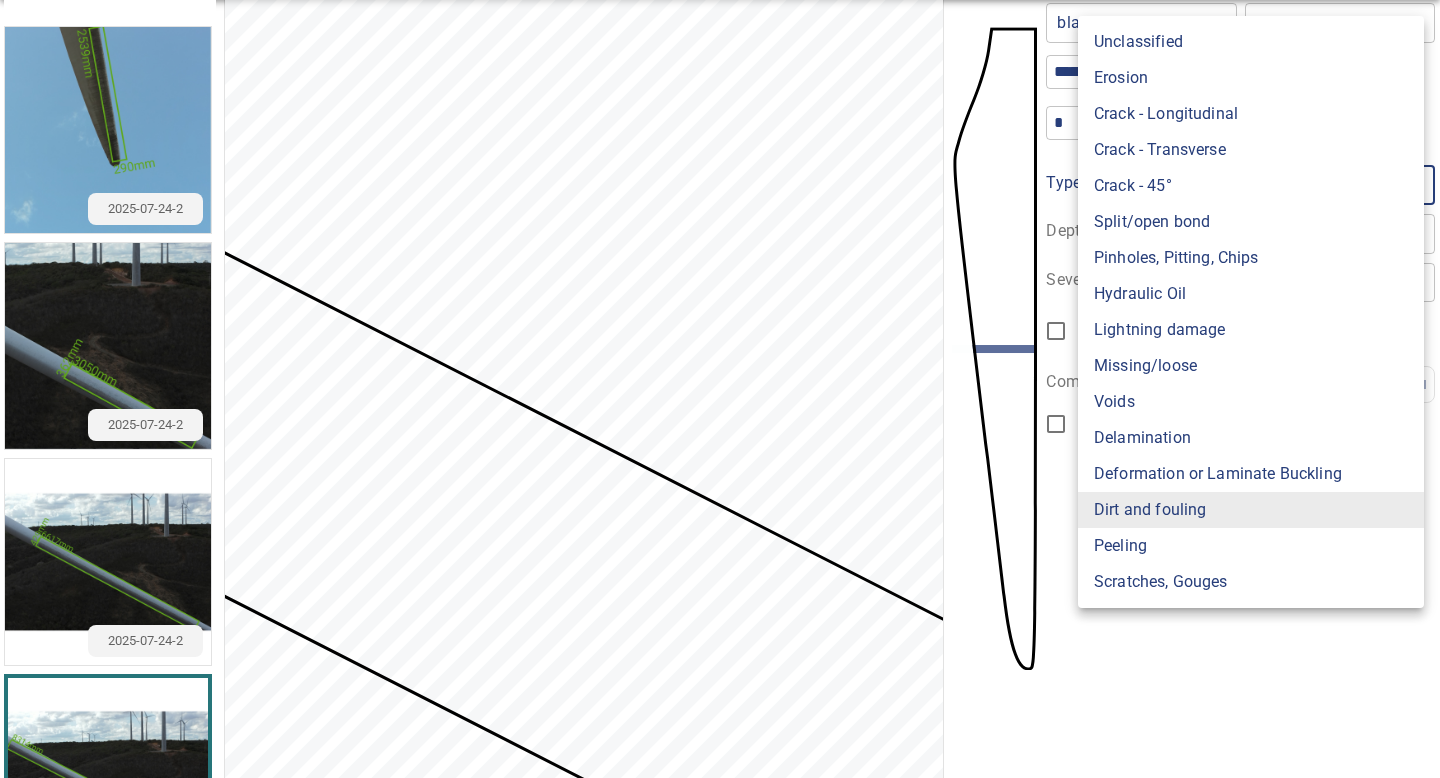 click on "**********" at bounding box center (720, 389) 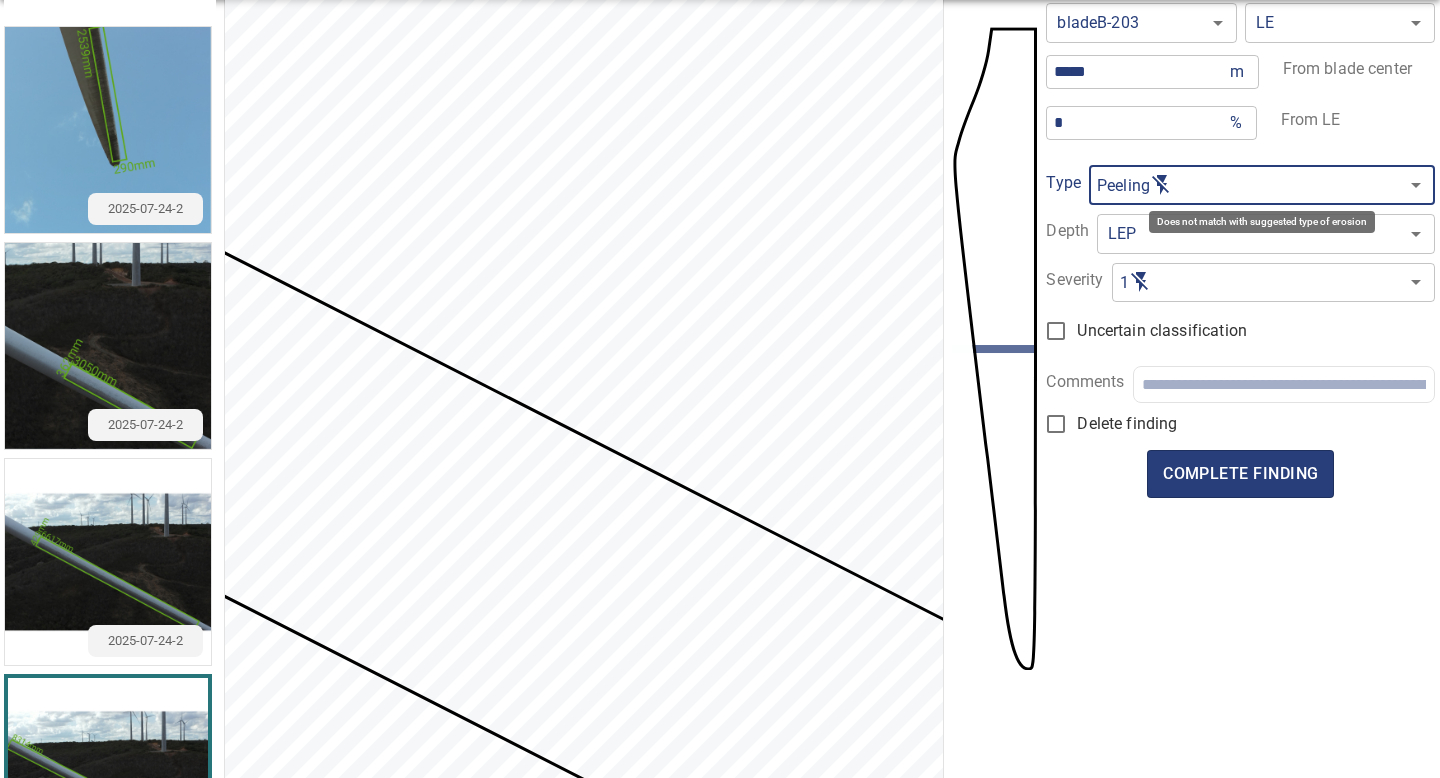 click on "**********" at bounding box center [720, 389] 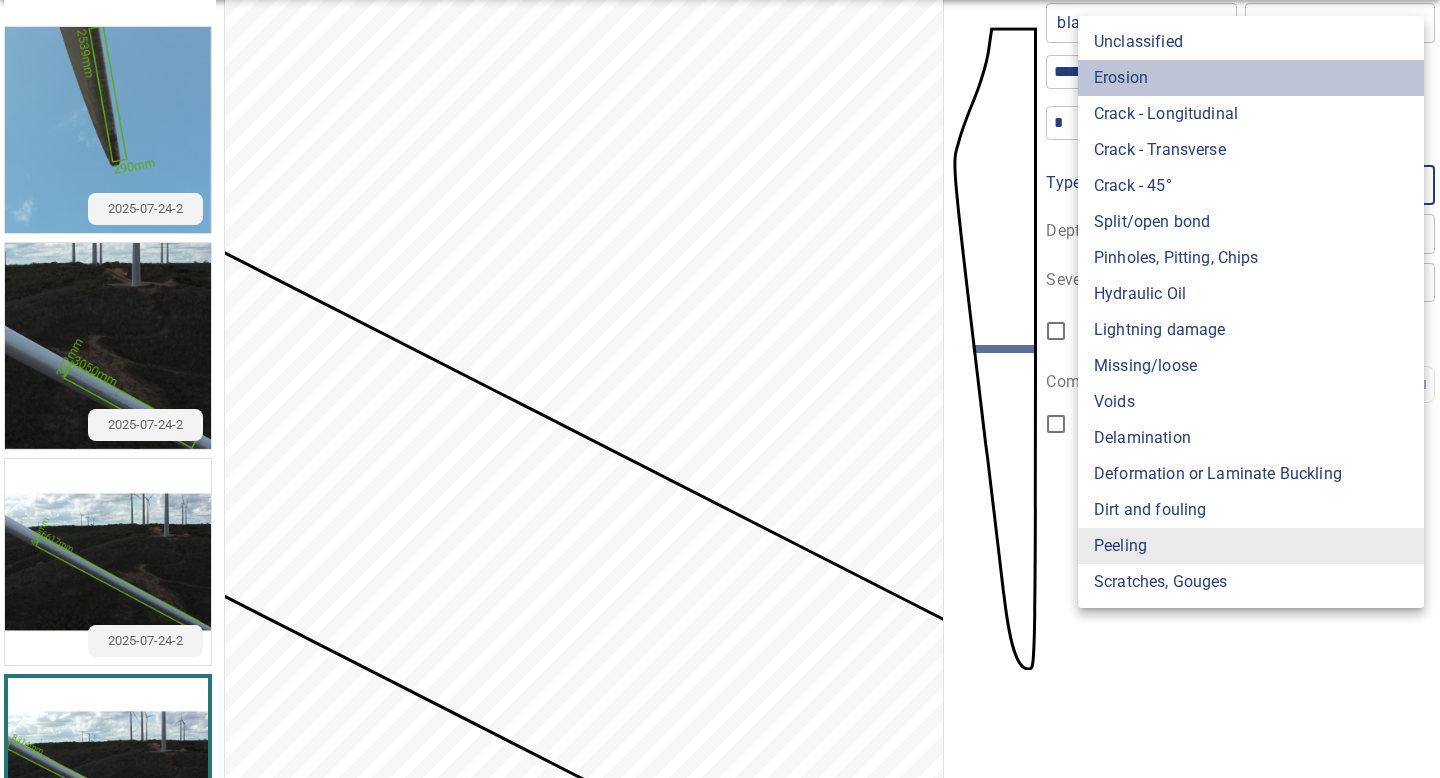 click on "Erosion" at bounding box center [1251, 78] 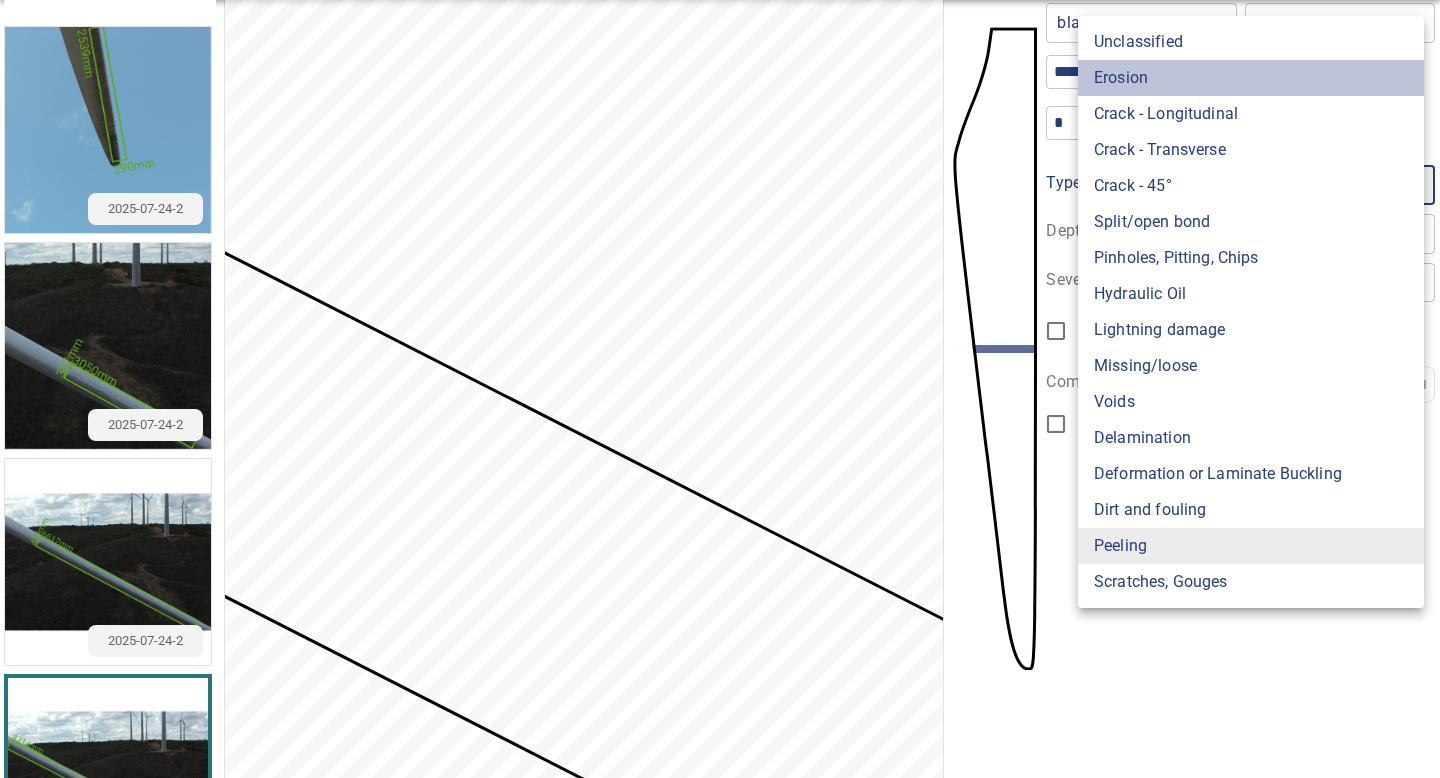 type on "*******" 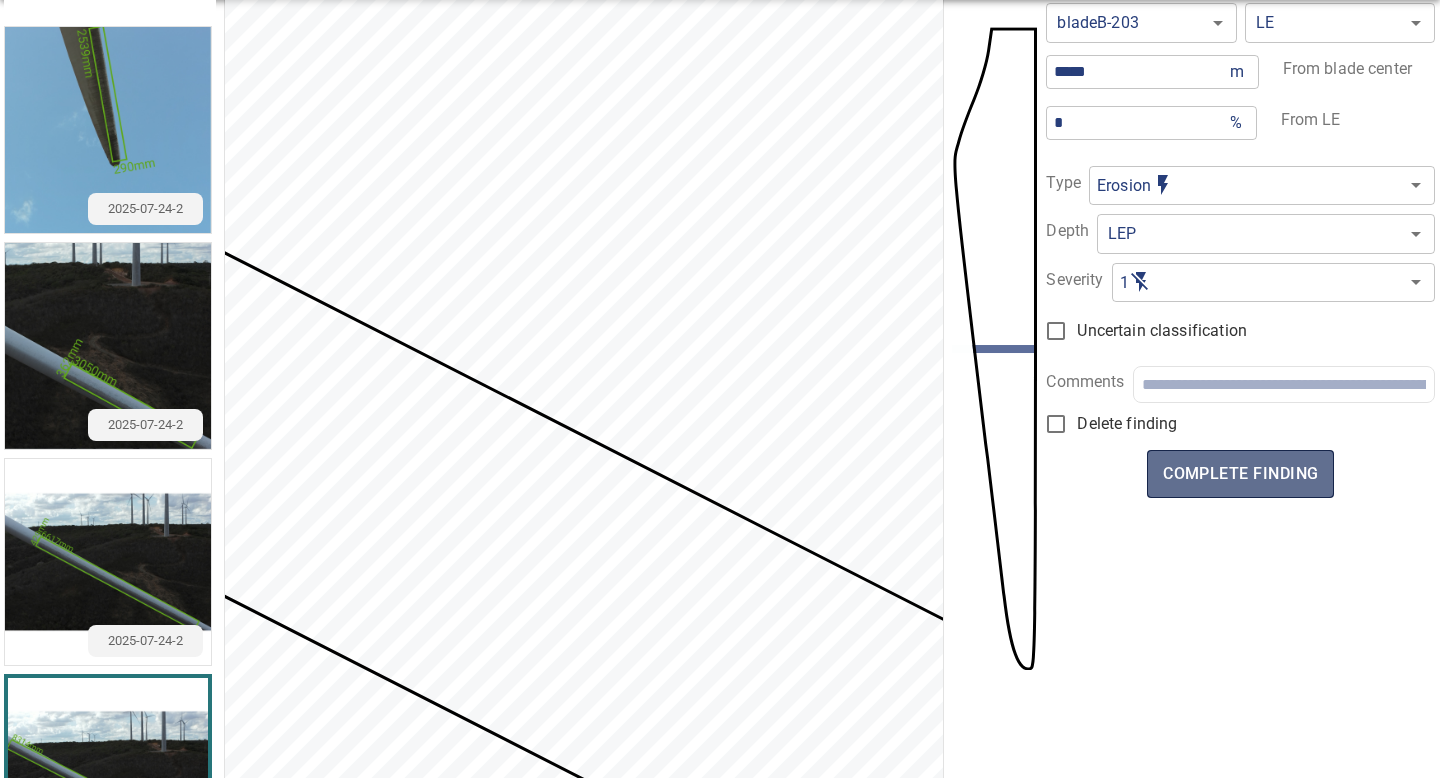 click on "complete finding" at bounding box center [1240, 474] 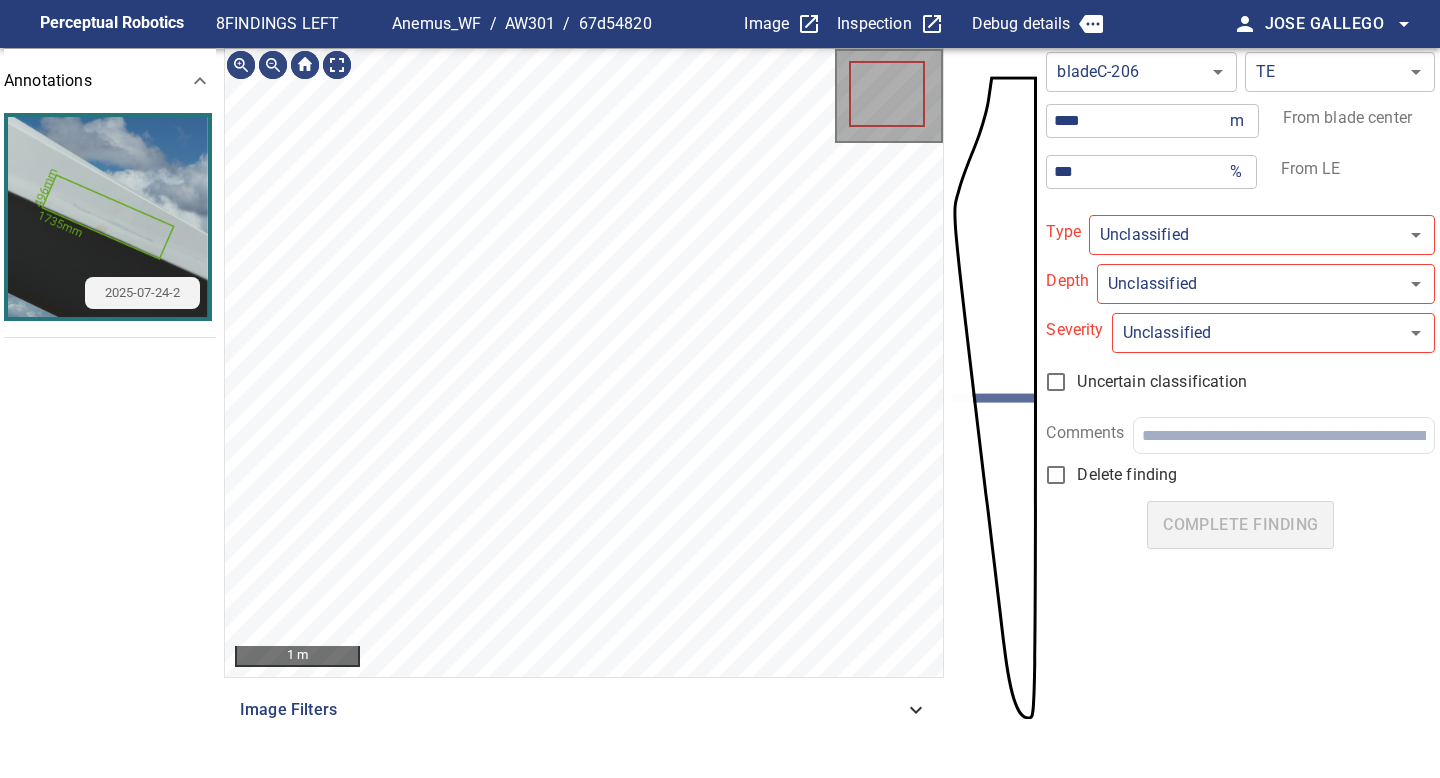 type on "**********" 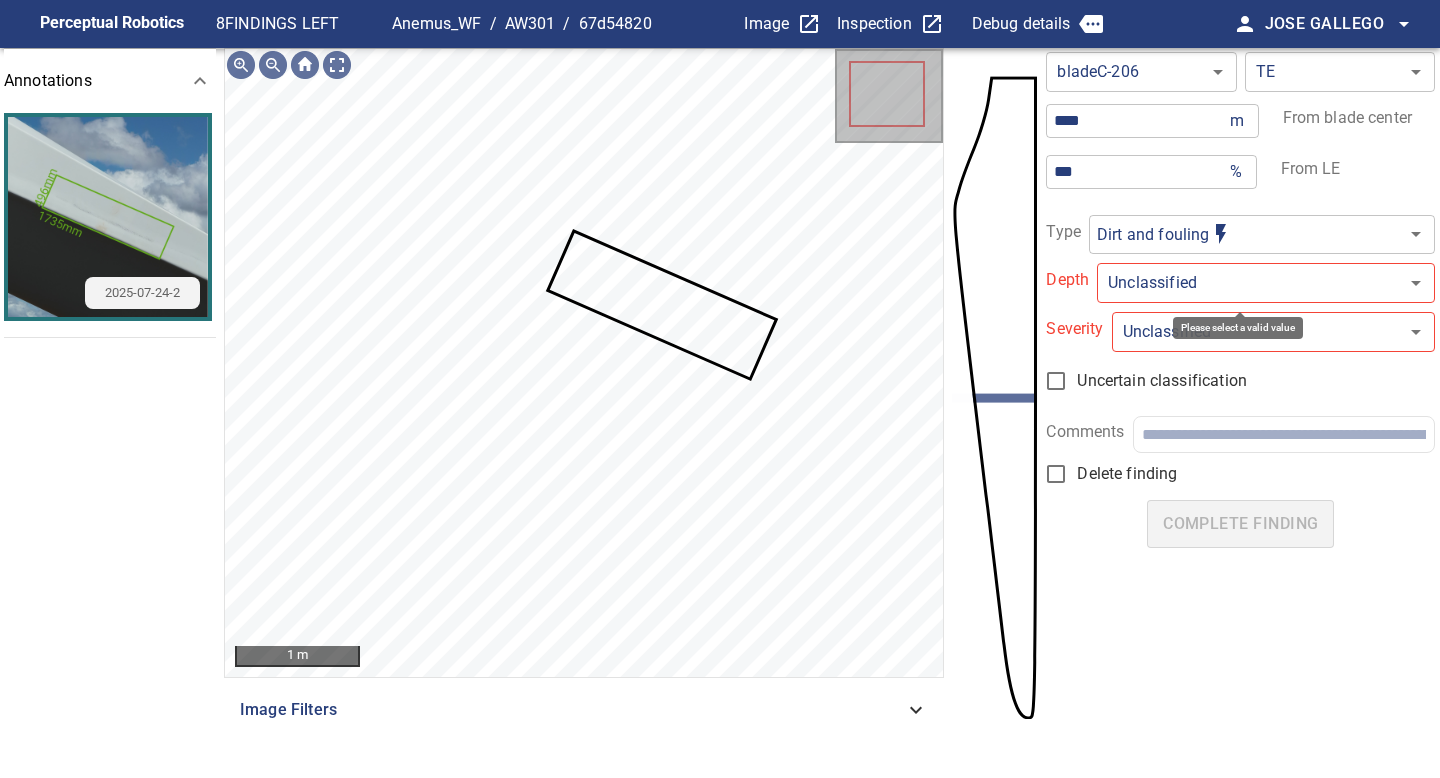 click on "**********" at bounding box center (720, 389) 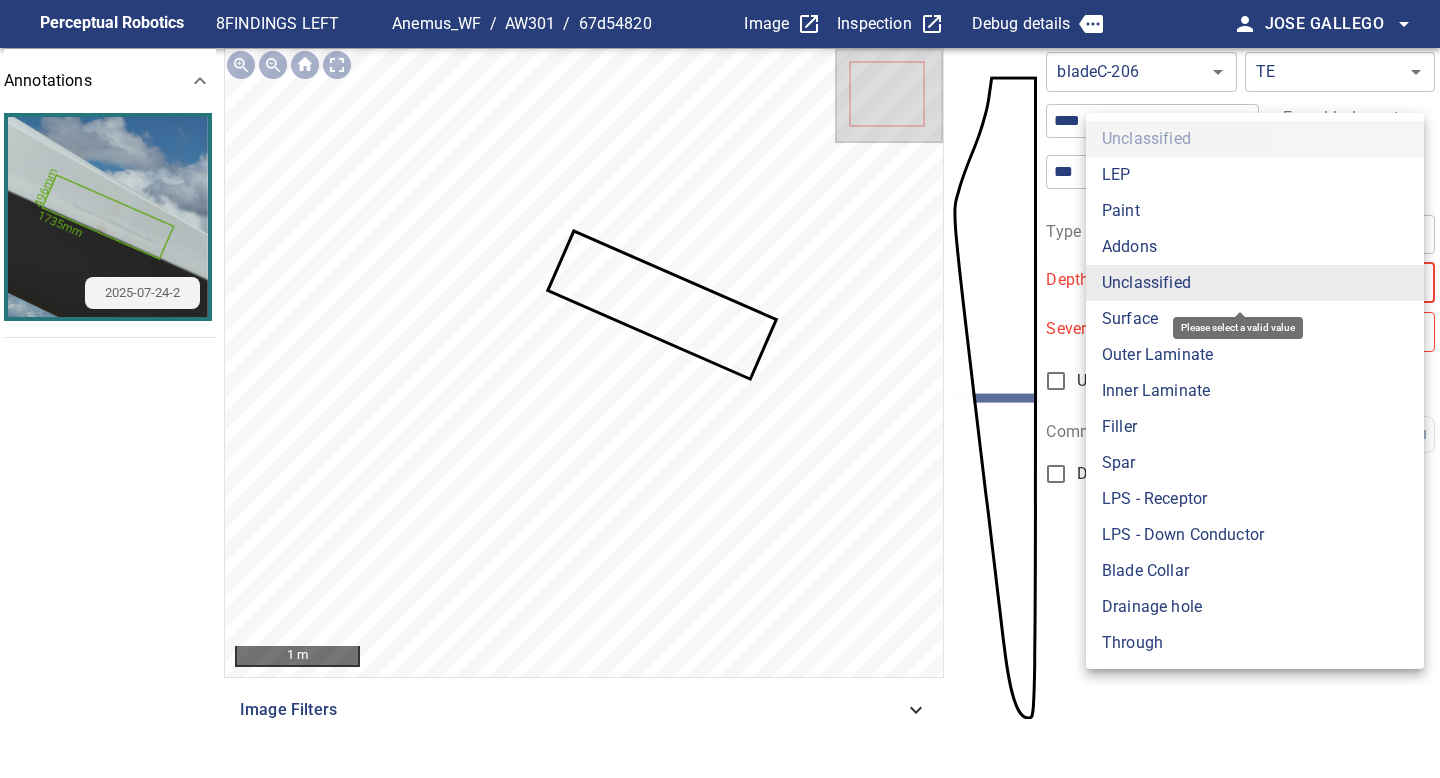 click on "Surface" at bounding box center (1255, 319) 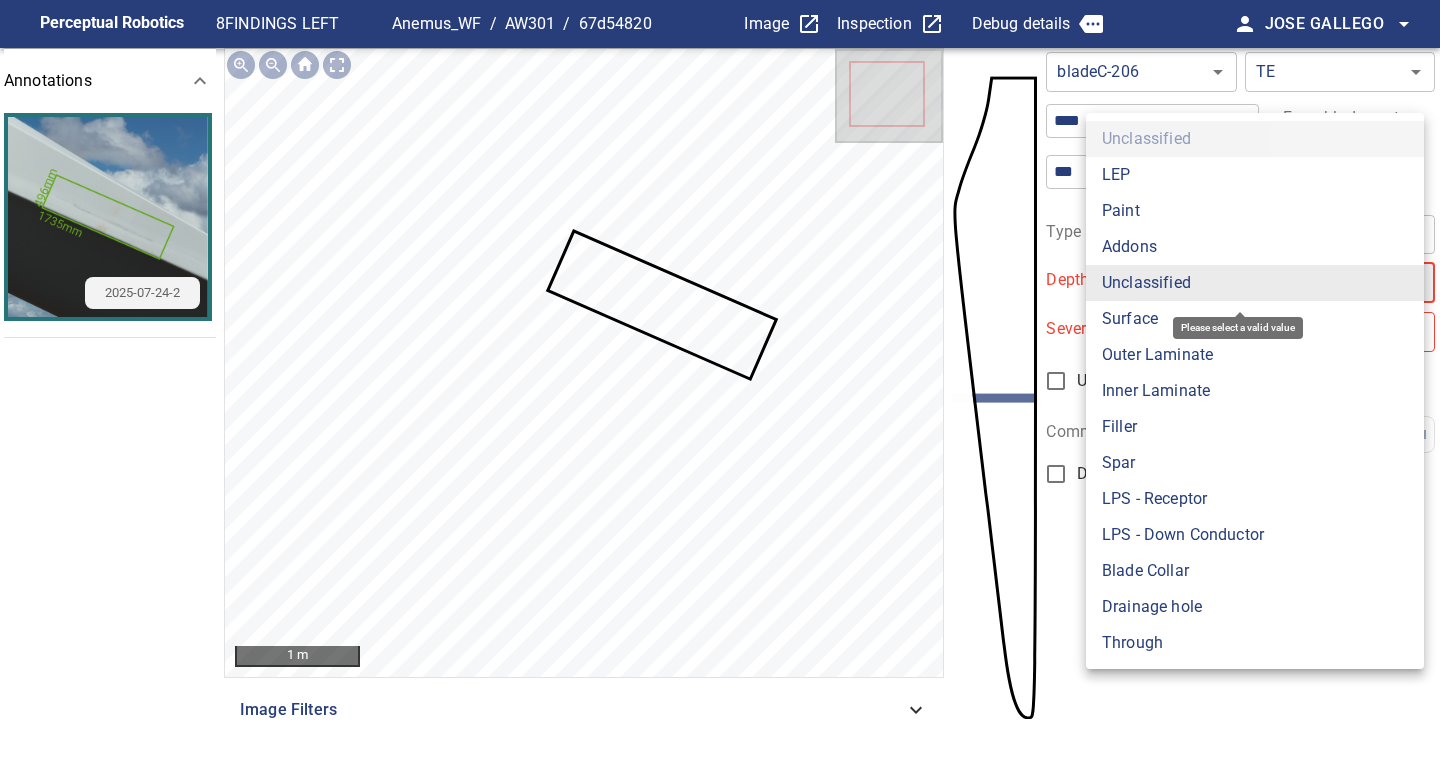 type on "*******" 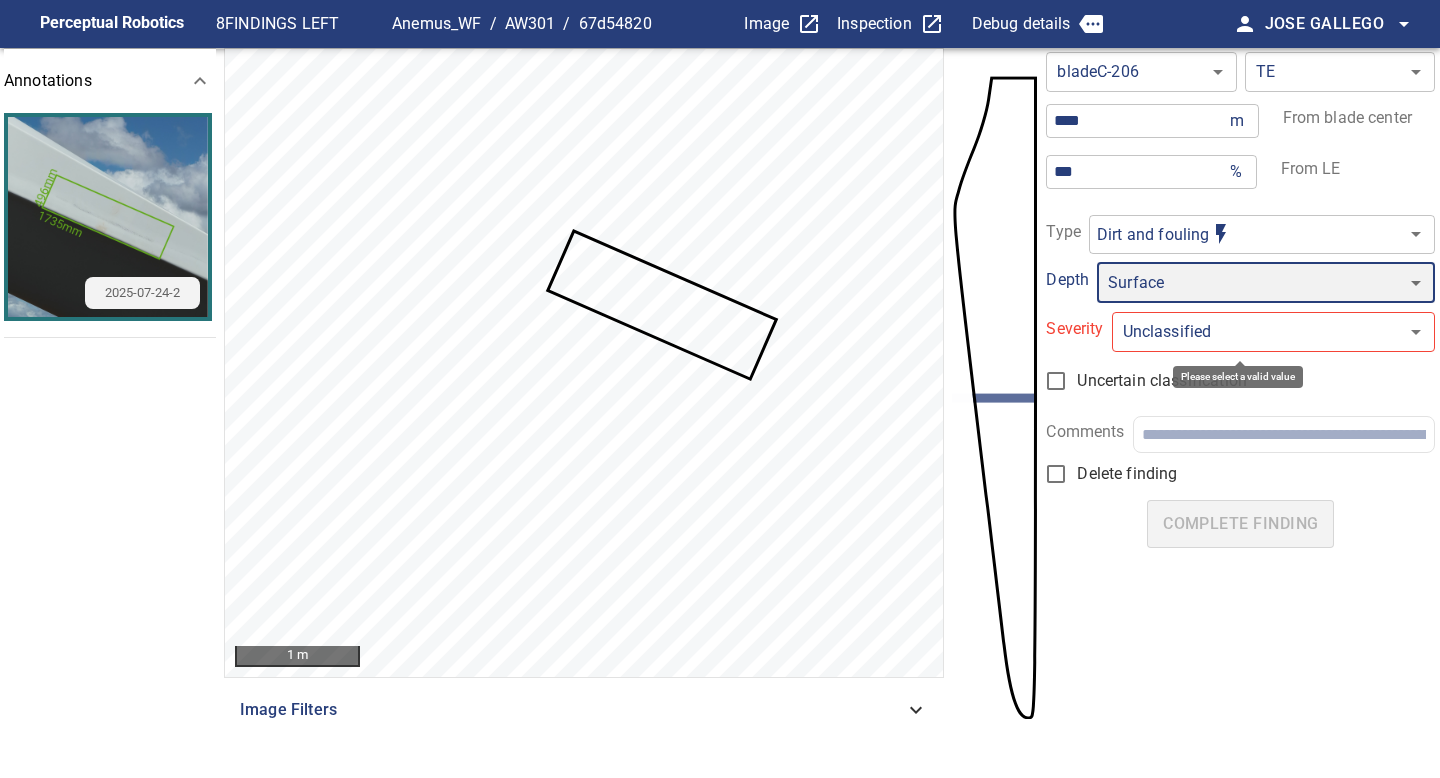 type on "*" 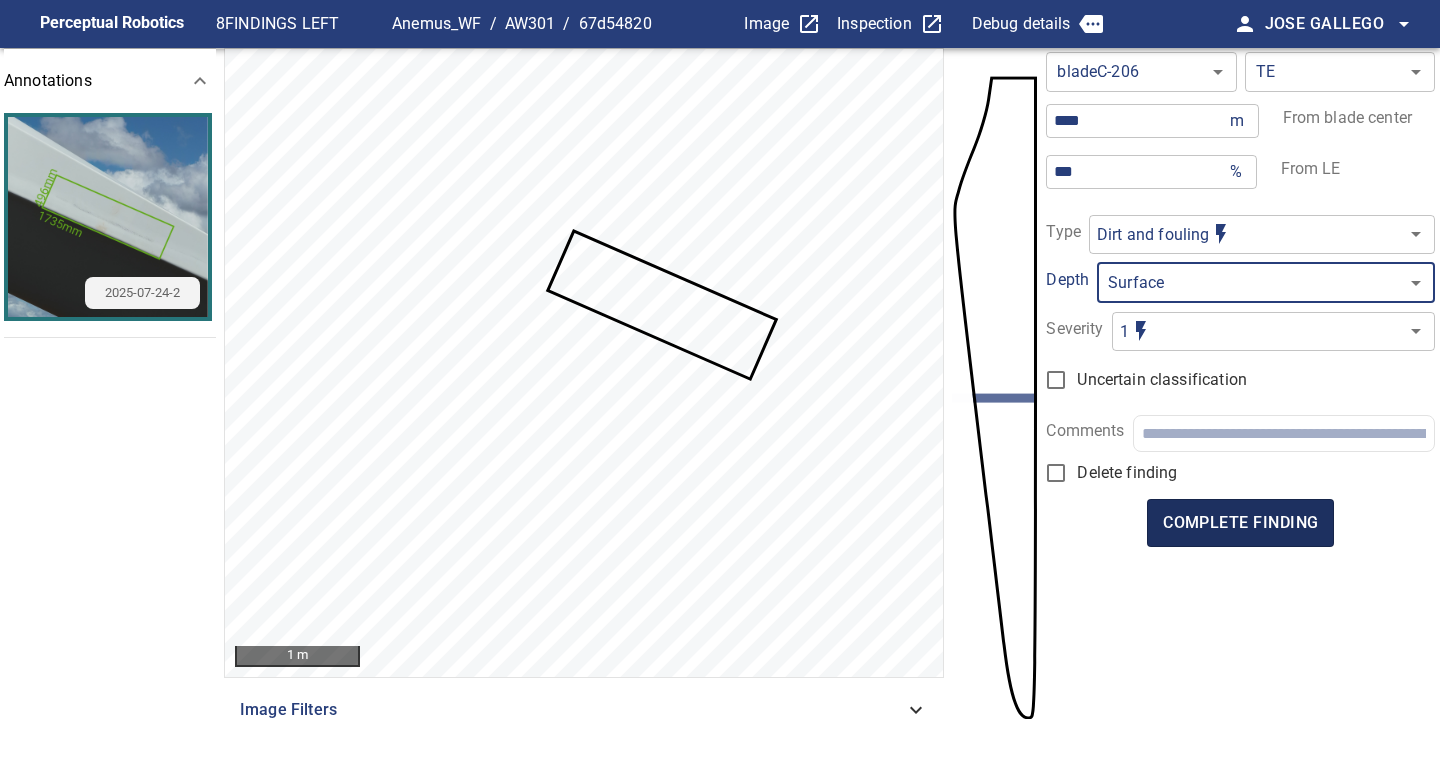 click on "complete finding" at bounding box center (1240, 523) 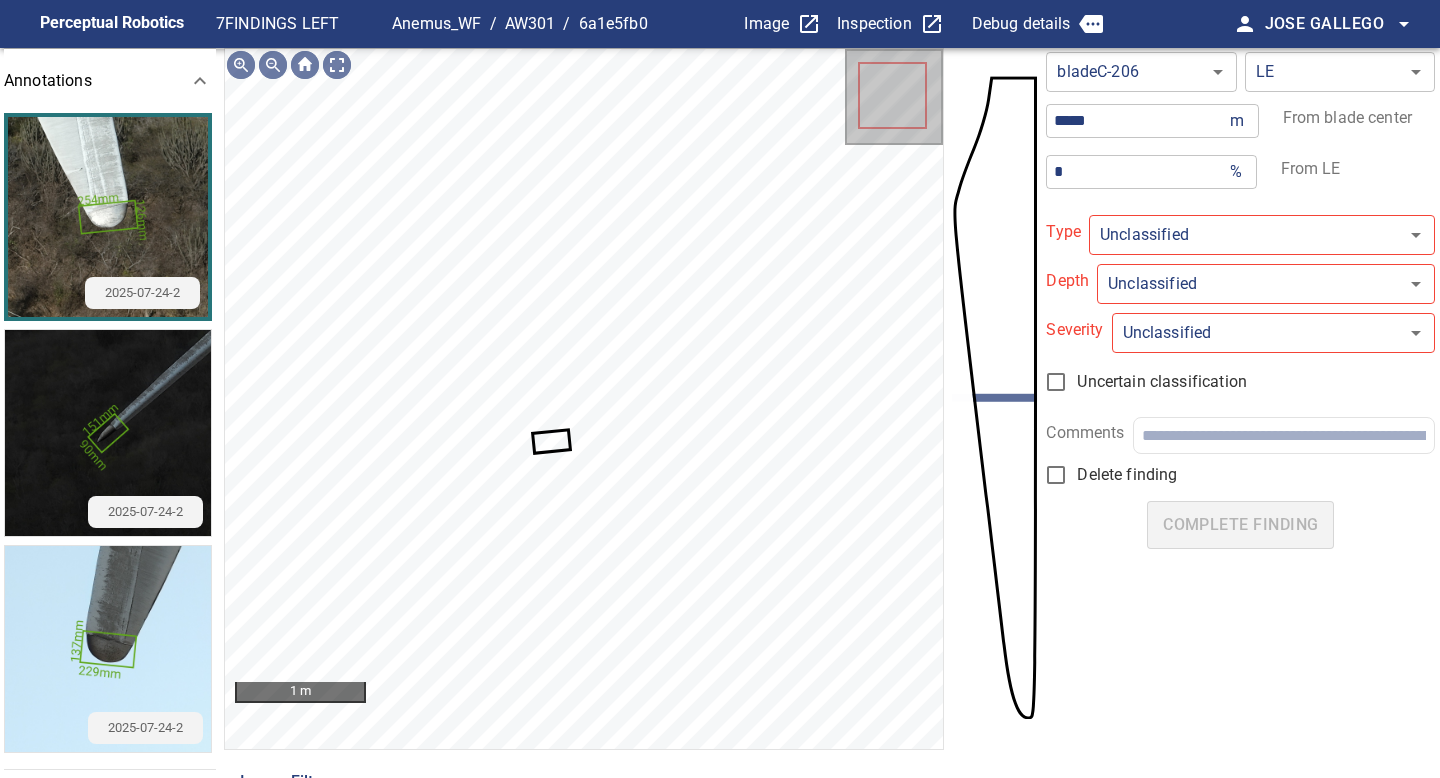 type on "**********" 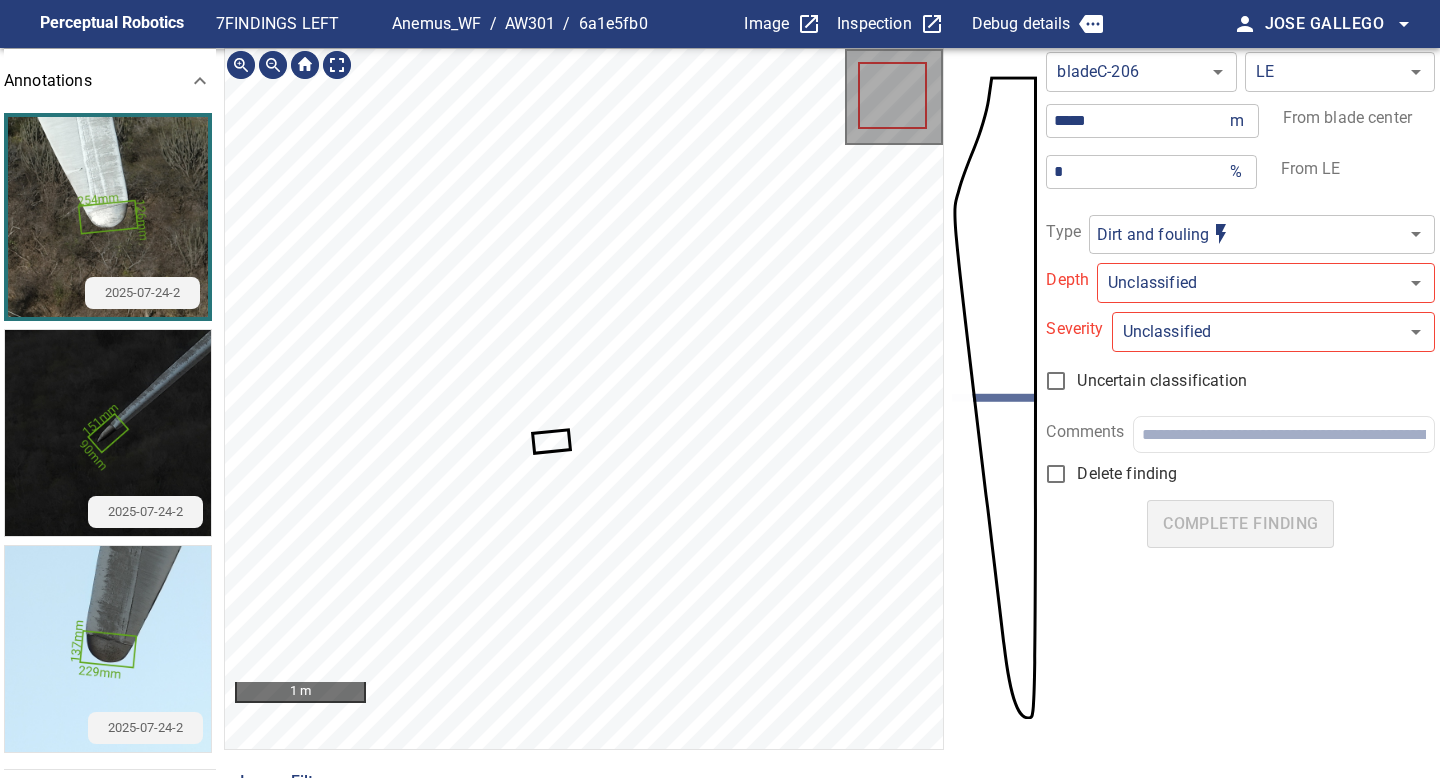 click 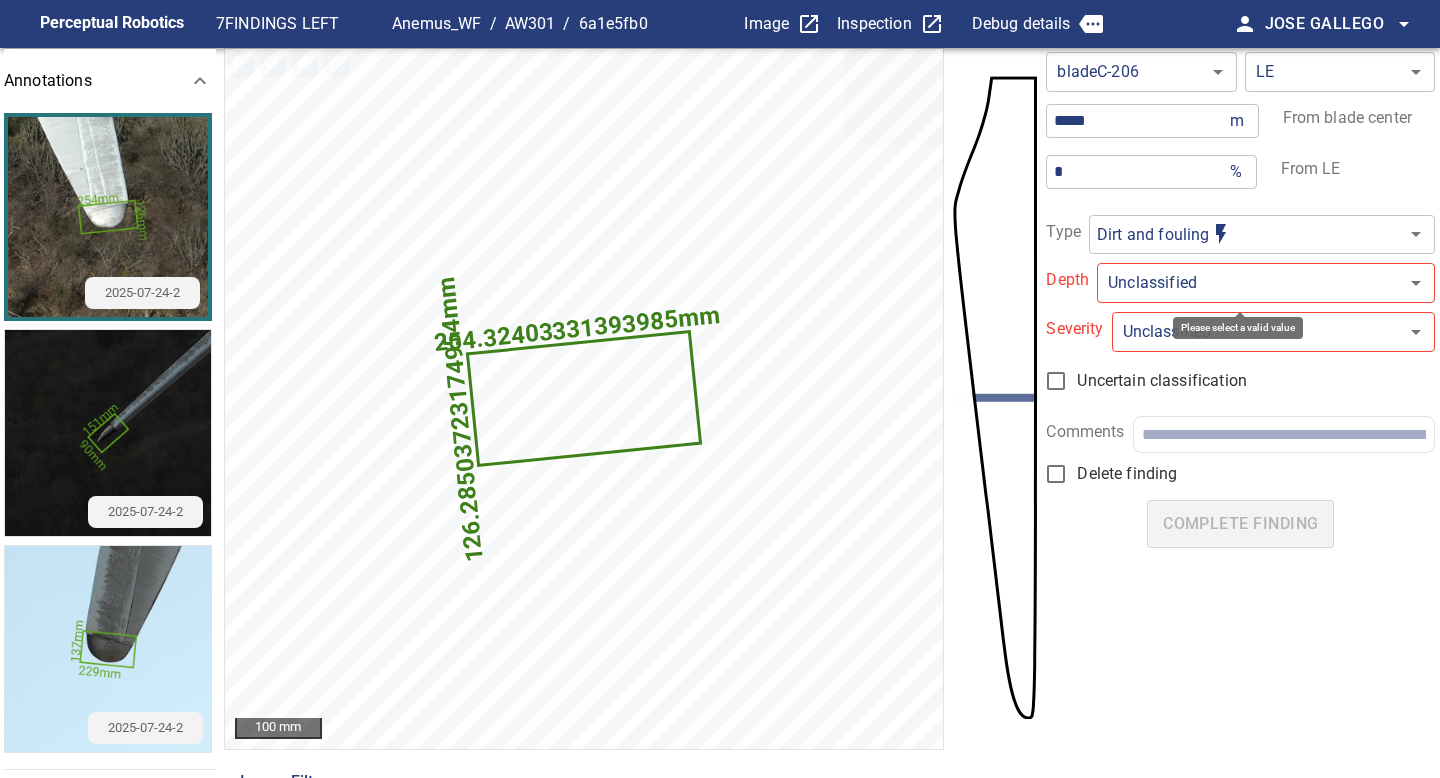 click on "**********" at bounding box center [720, 389] 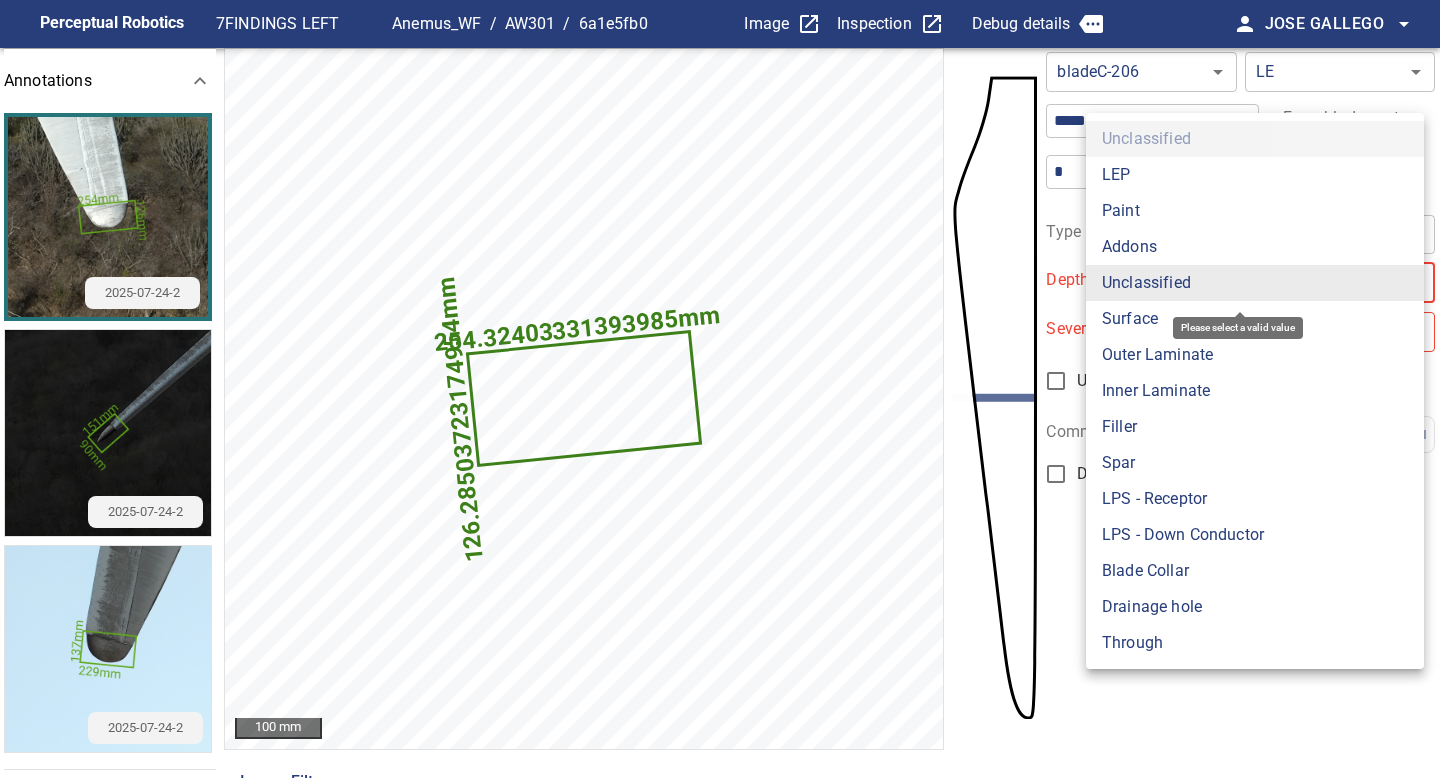 click on "Surface" at bounding box center (1255, 319) 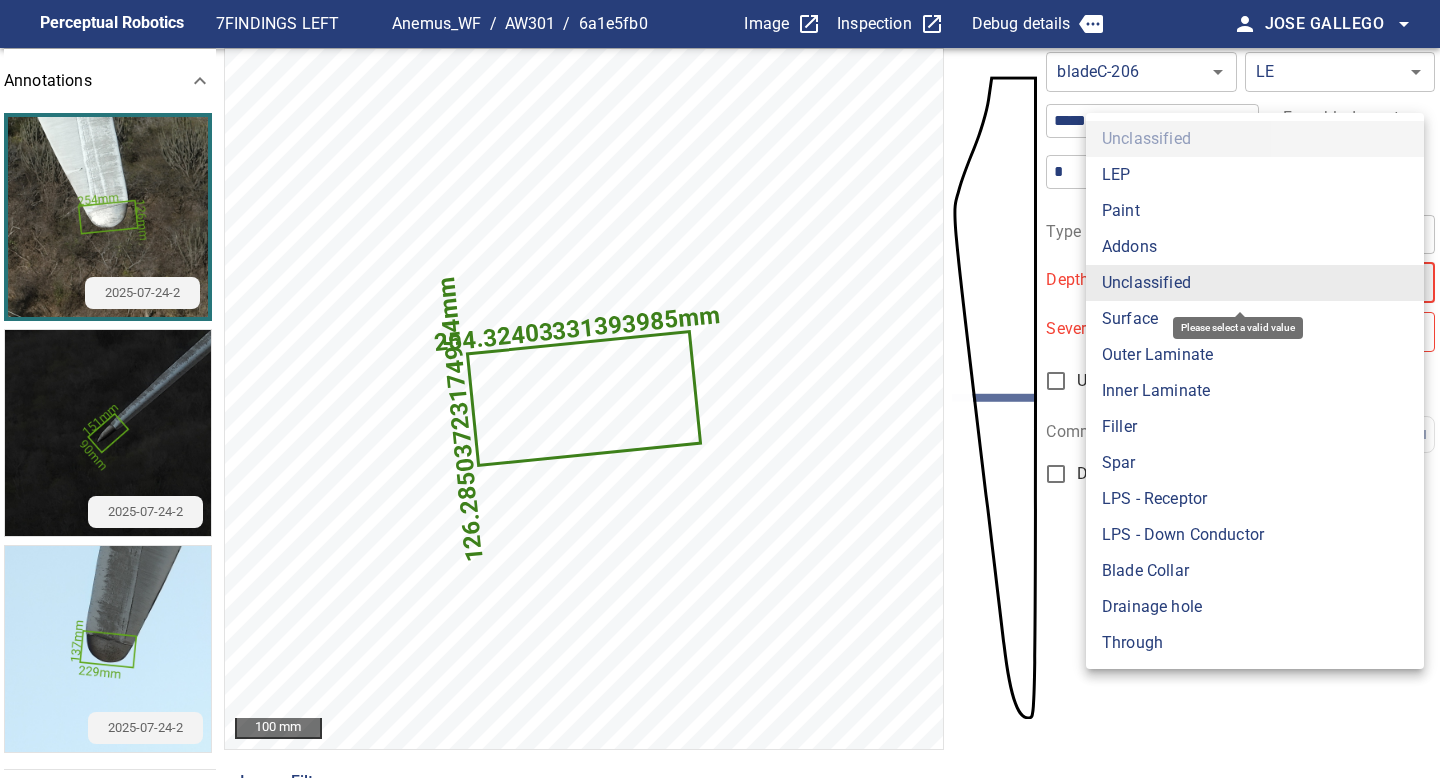 type on "*******" 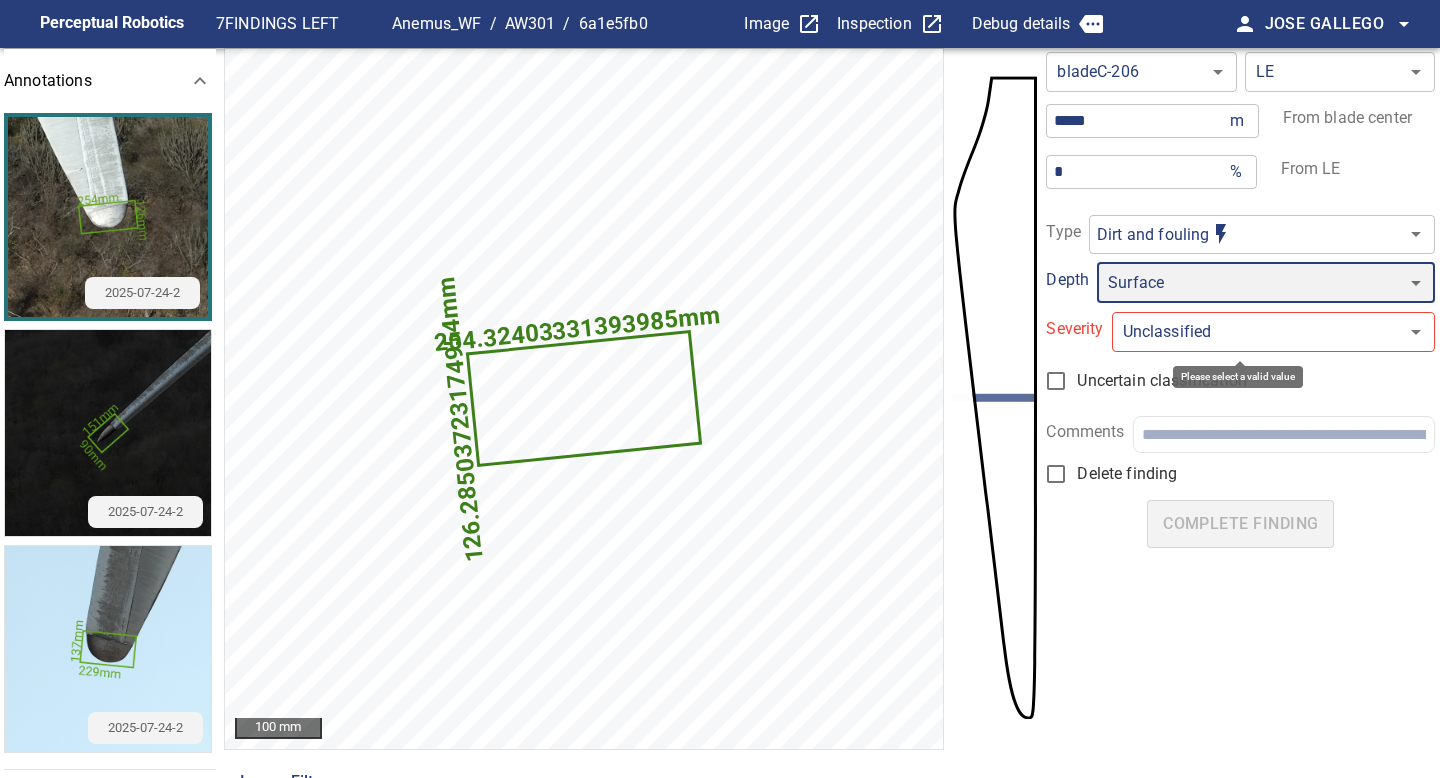 type on "*" 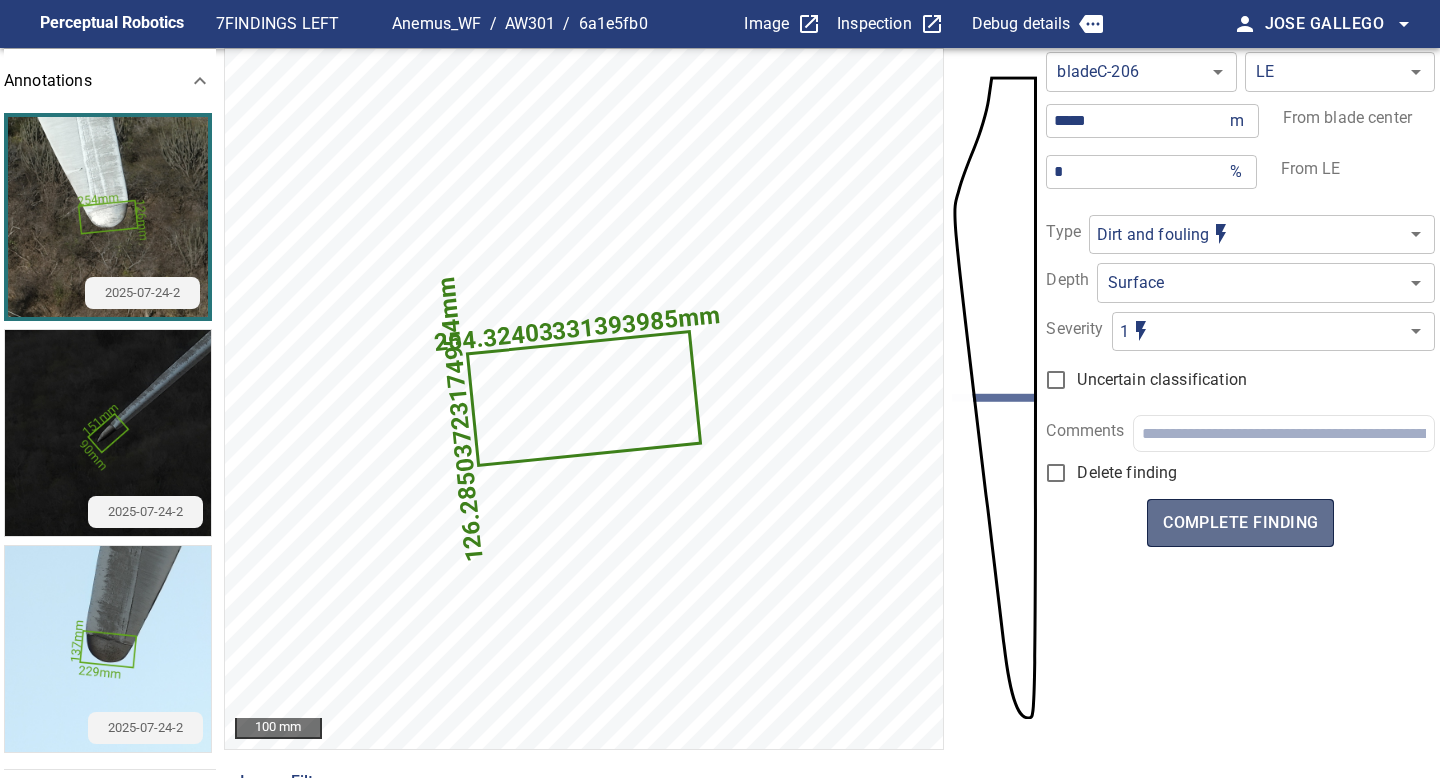 click on "complete finding" at bounding box center (1240, 523) 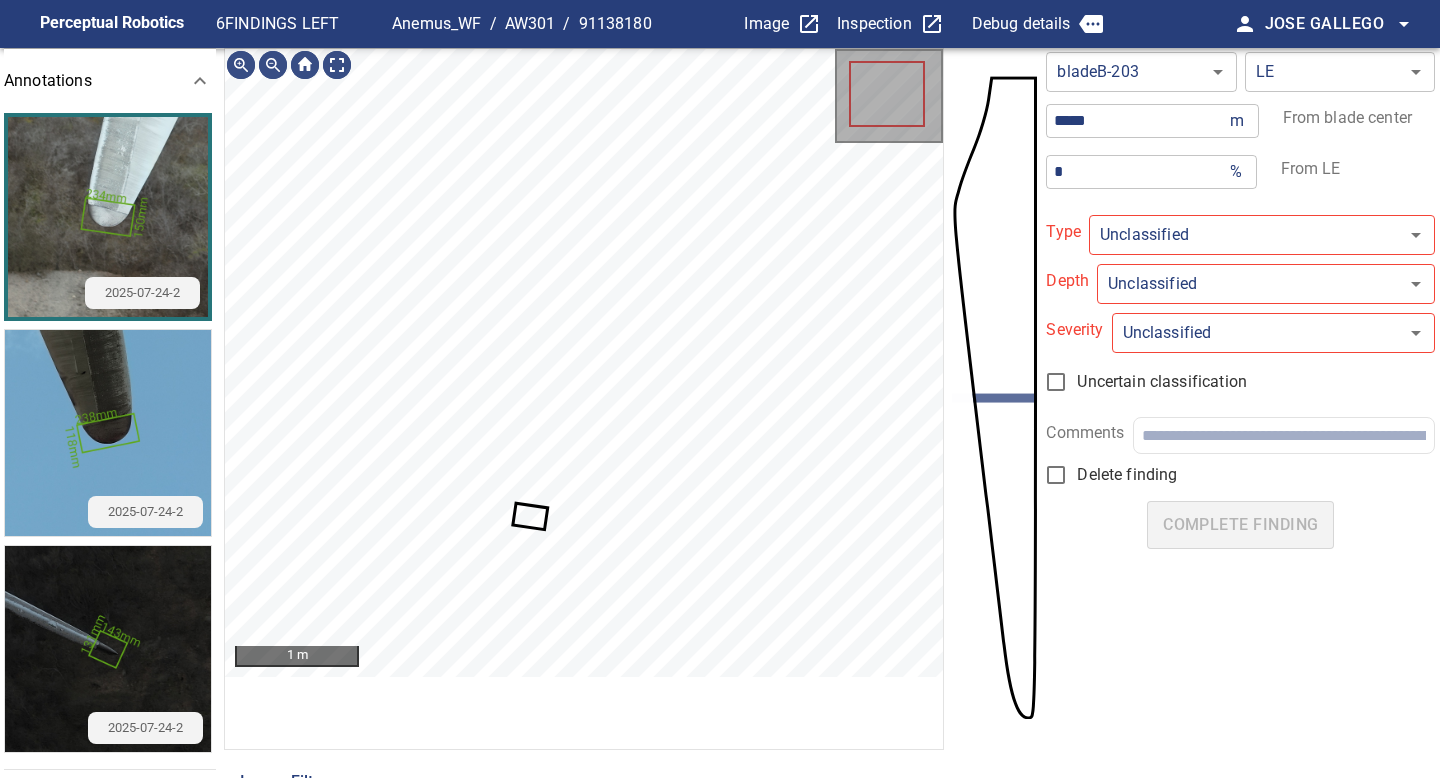 type on "**********" 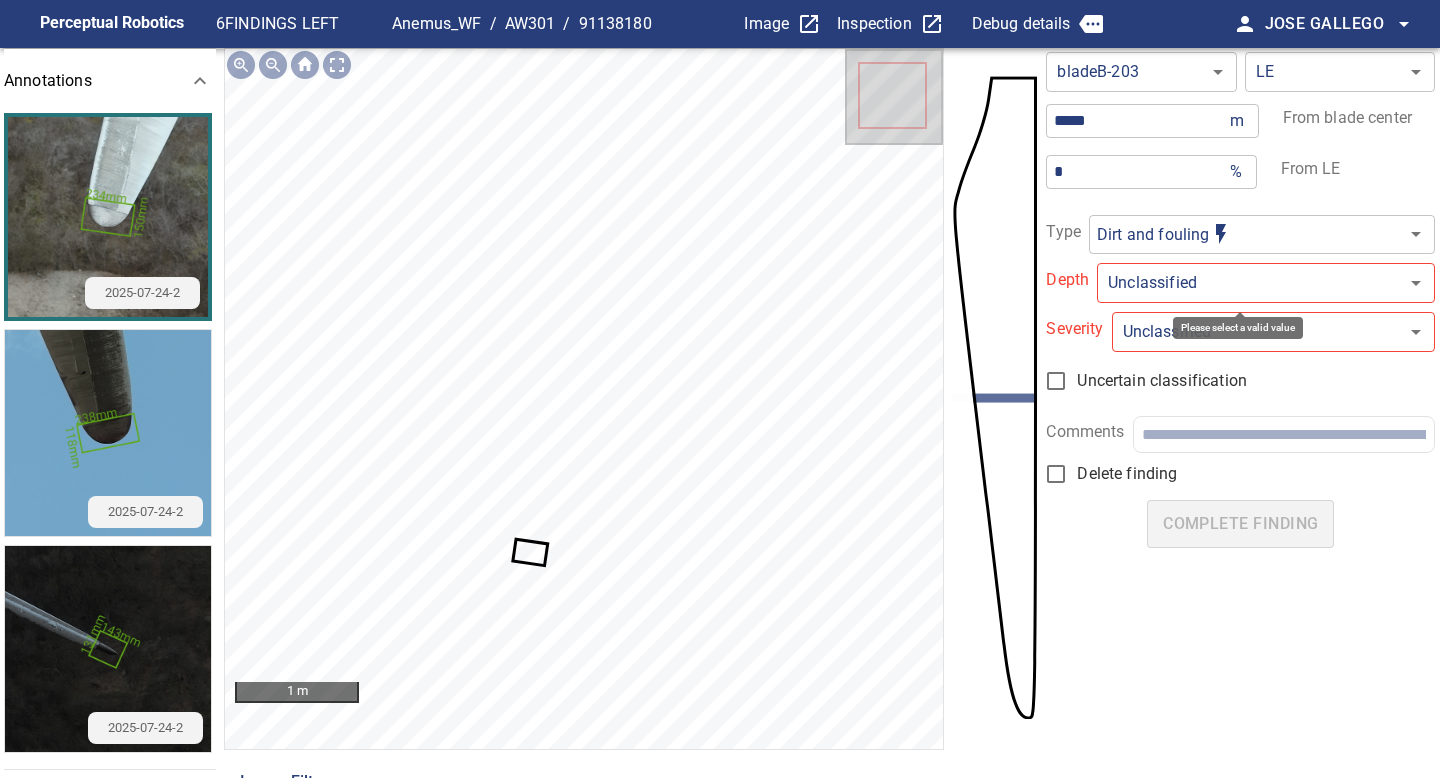 click on "**********" at bounding box center (720, 389) 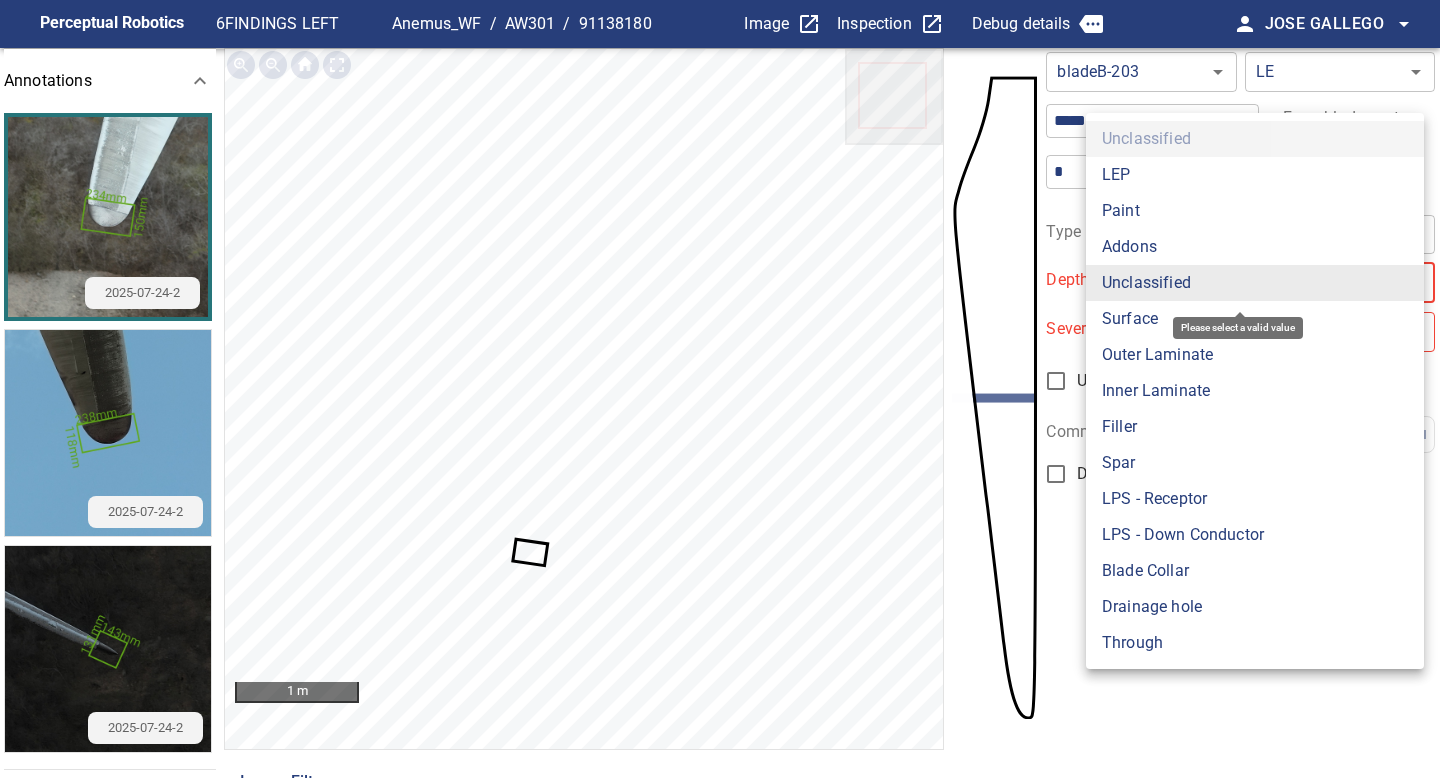 click on "Surface" at bounding box center [1255, 319] 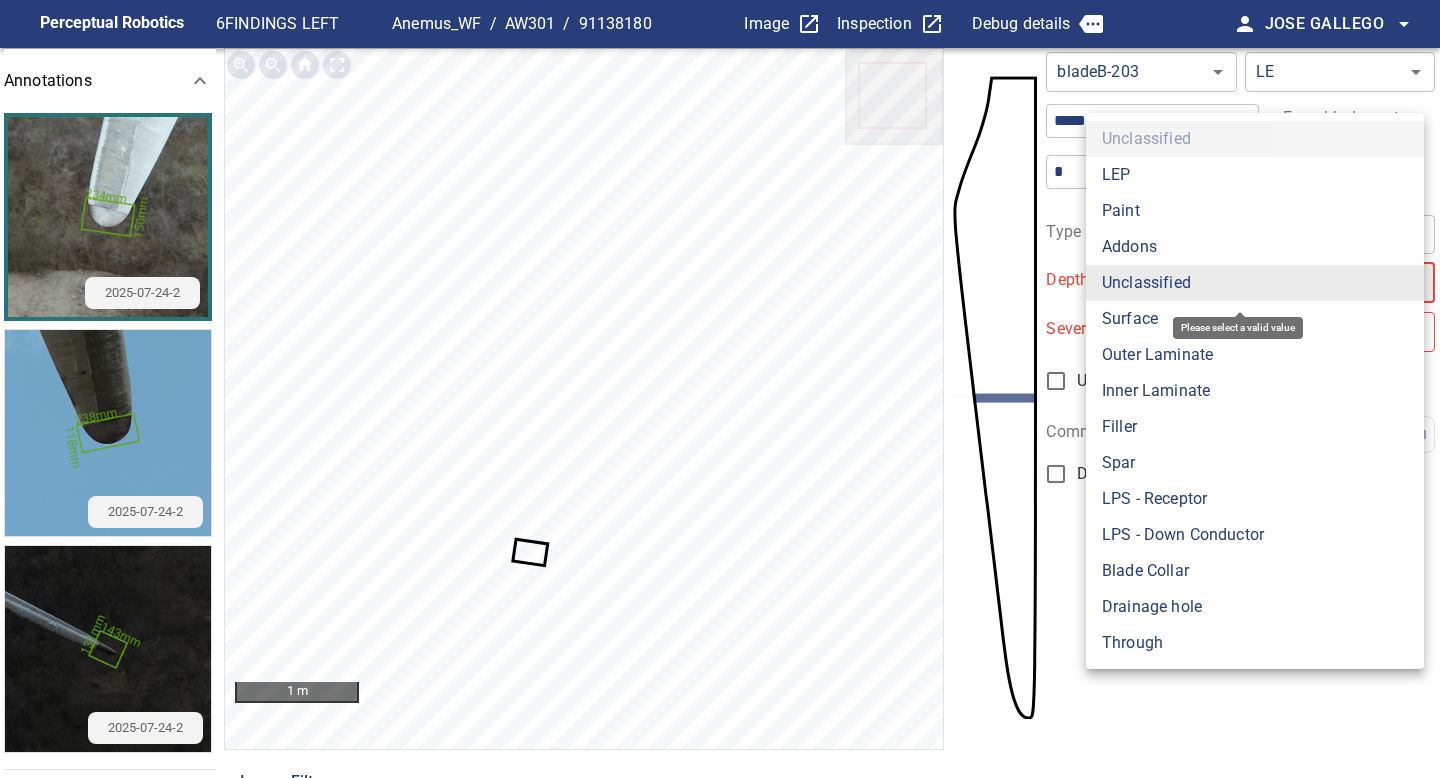 type on "*******" 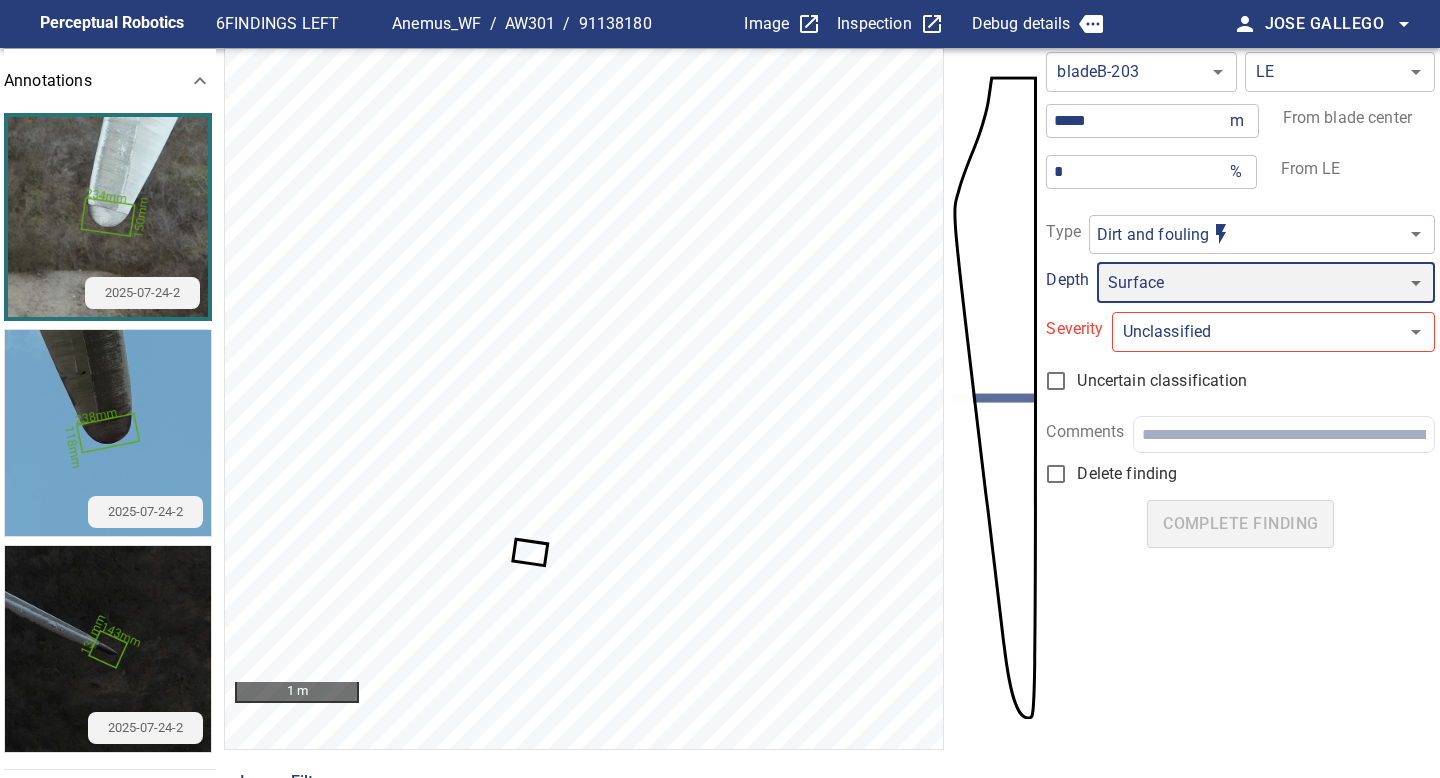 type on "*" 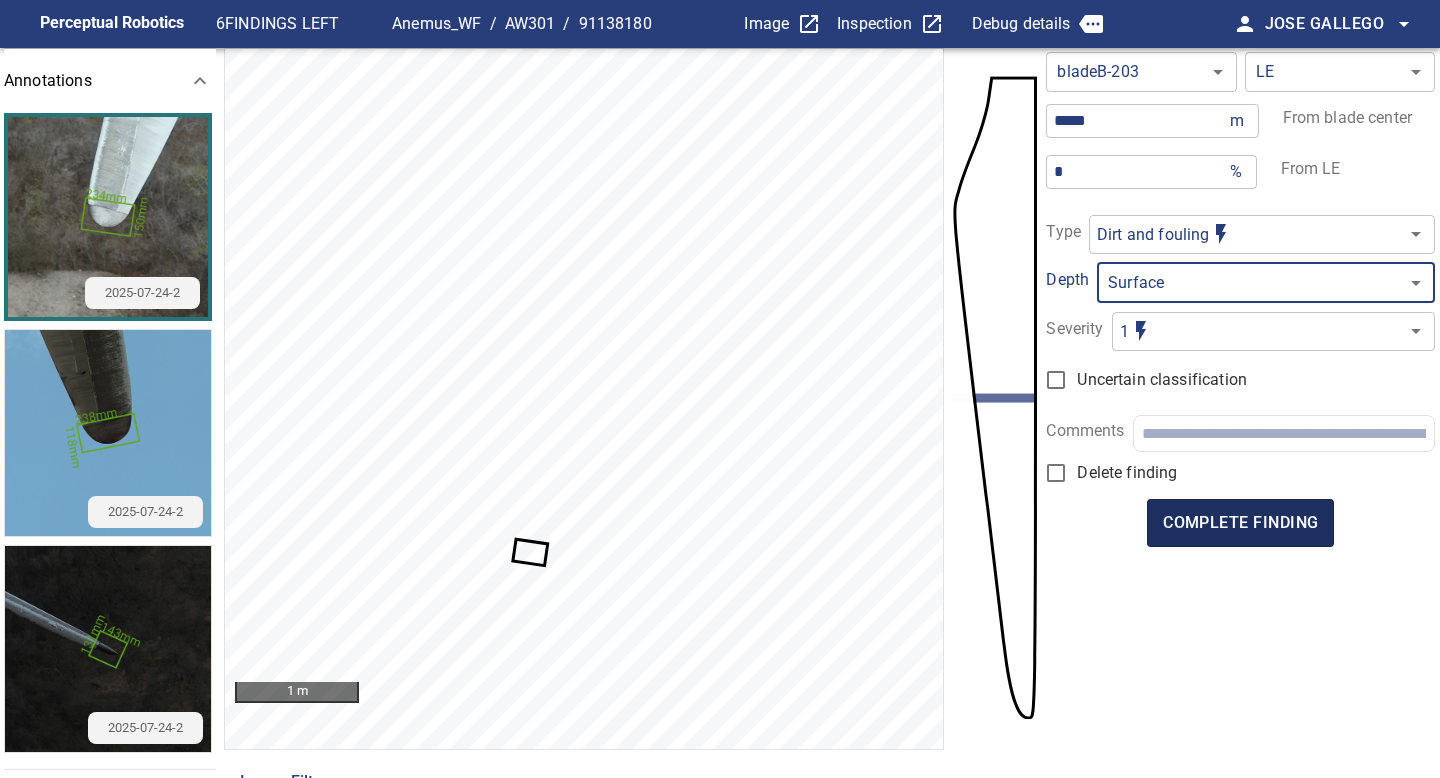 click on "complete finding" at bounding box center [1240, 523] 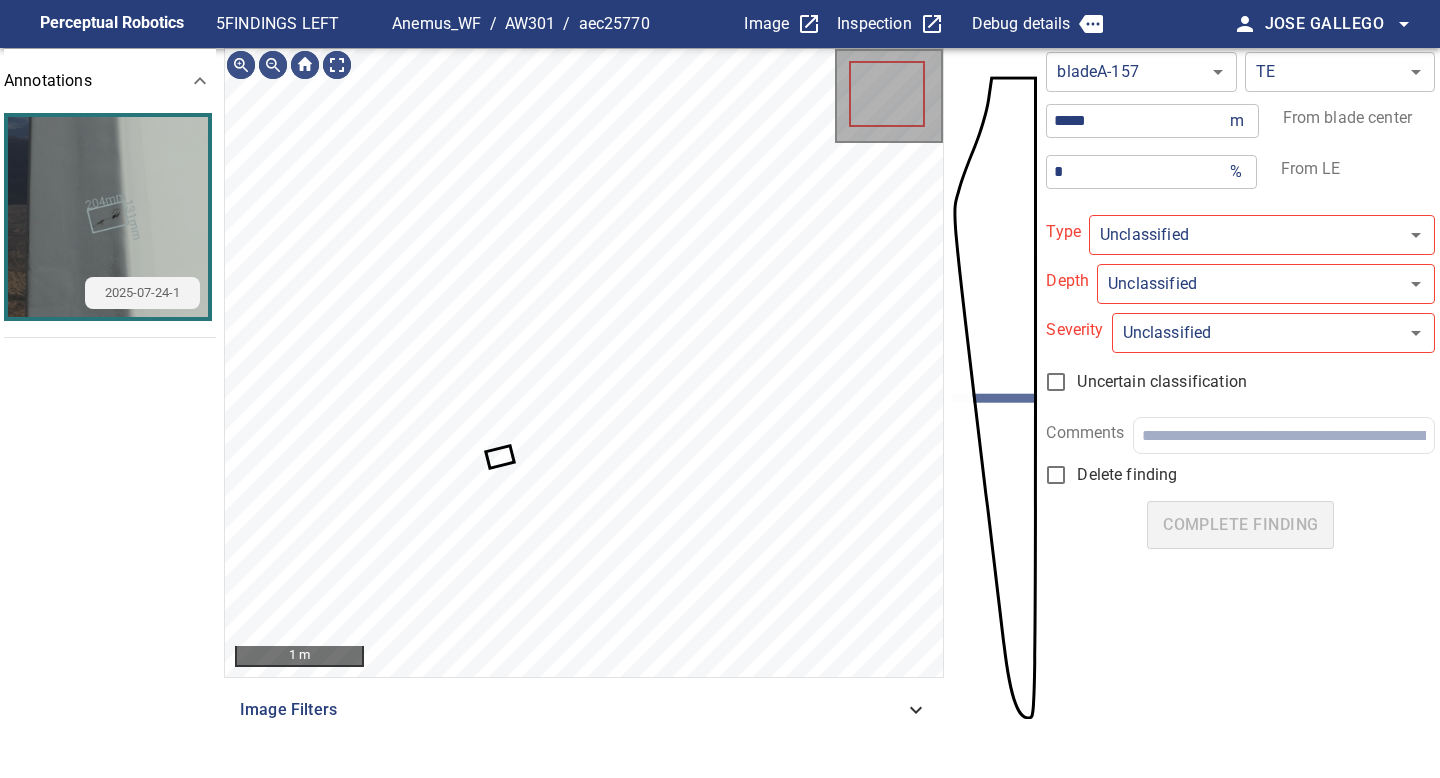 type on "**********" 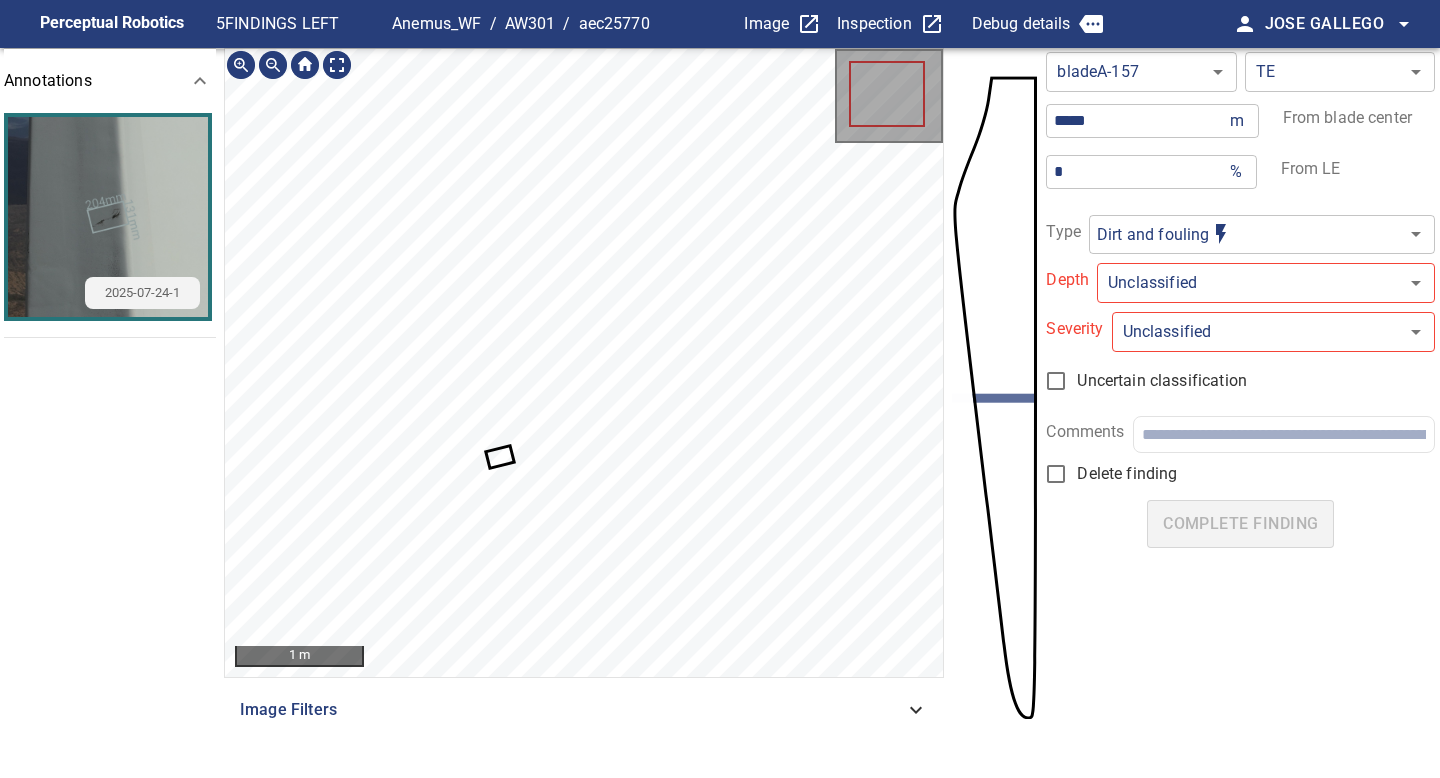 click 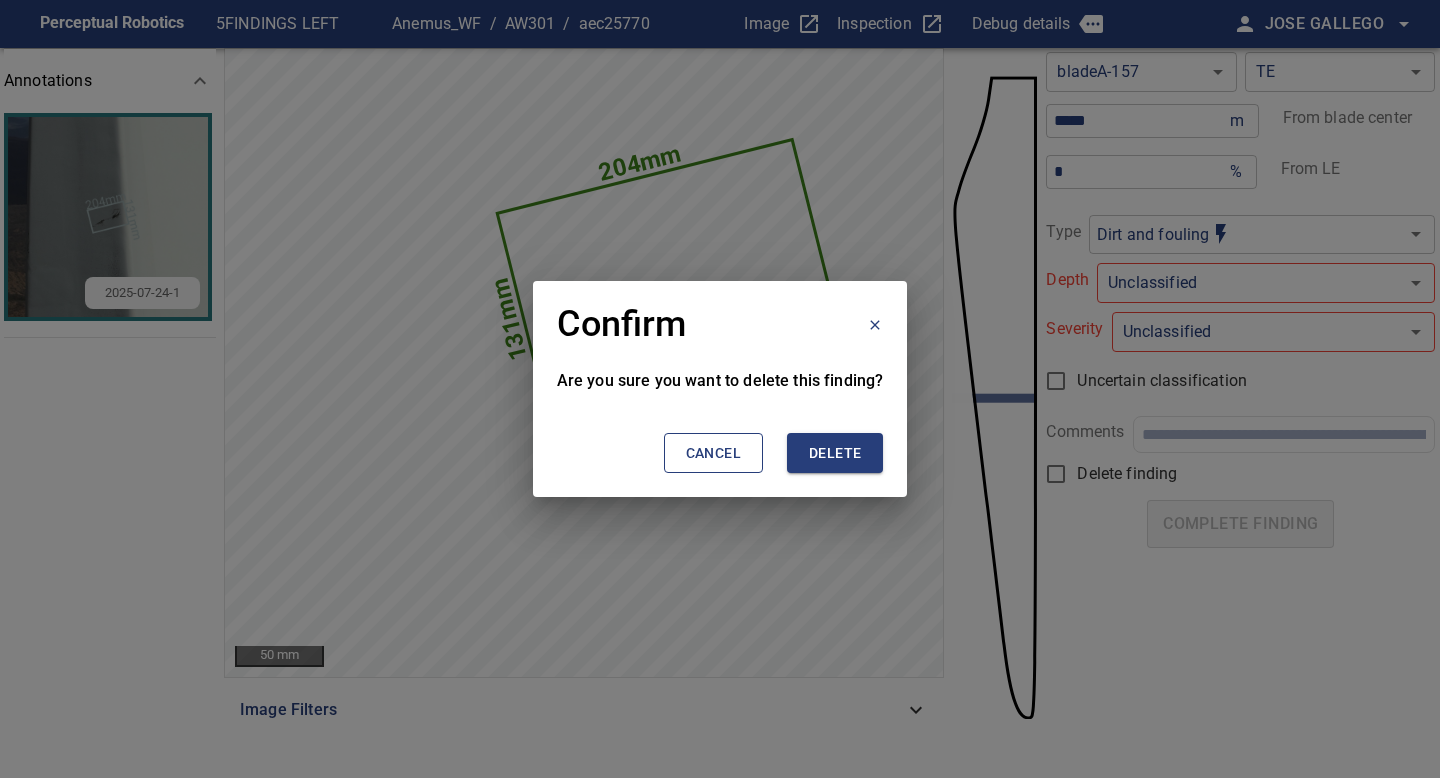 click on "Delete" at bounding box center [835, 453] 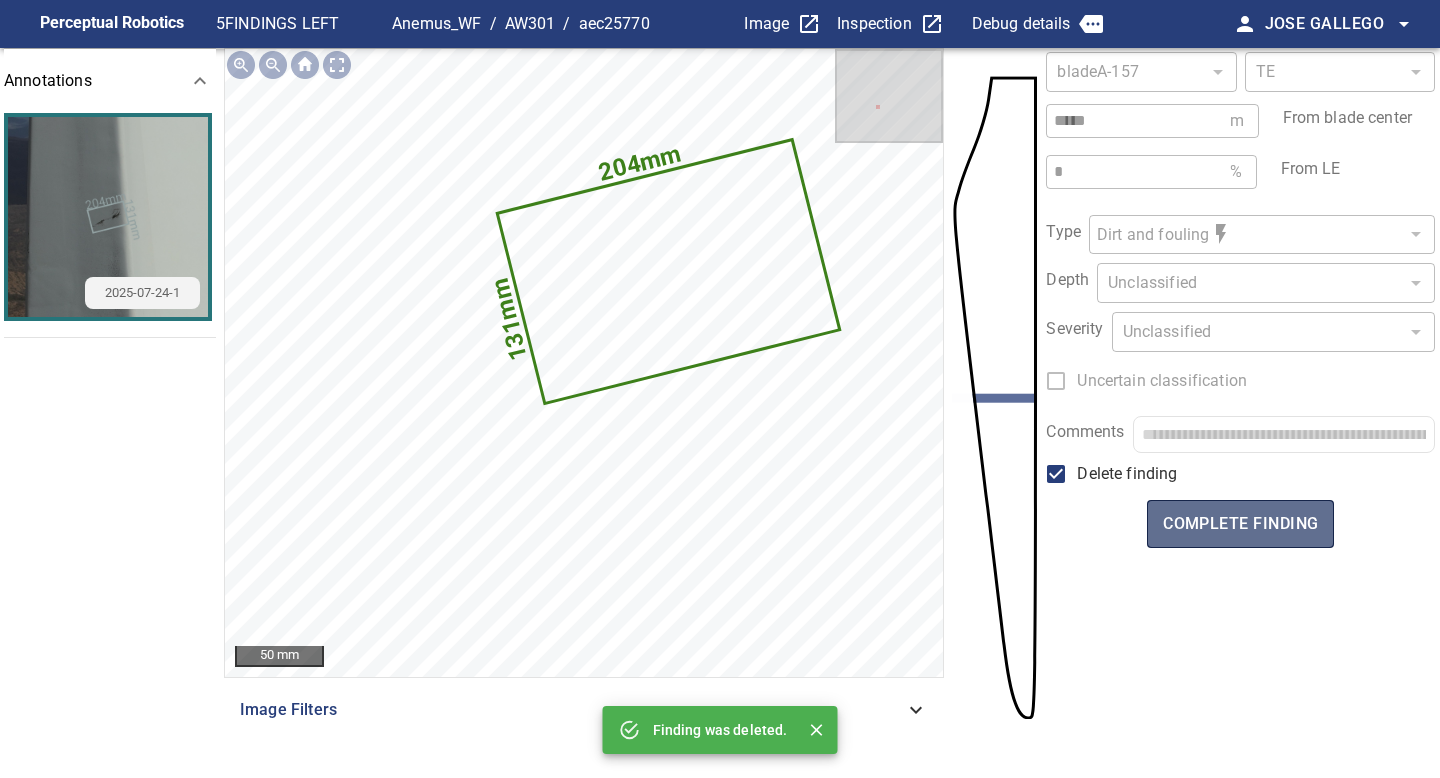 click on "complete finding" at bounding box center [1240, 524] 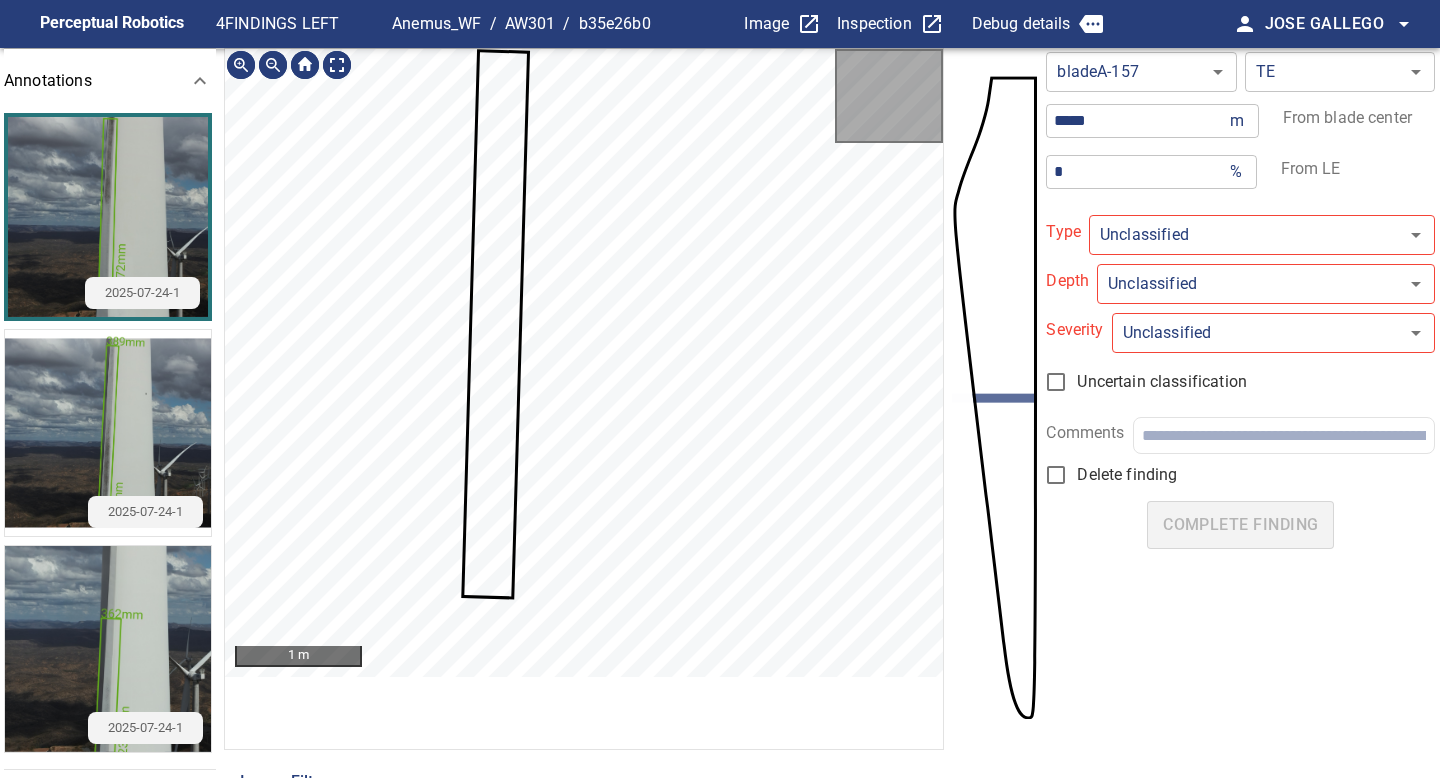 type on "**********" 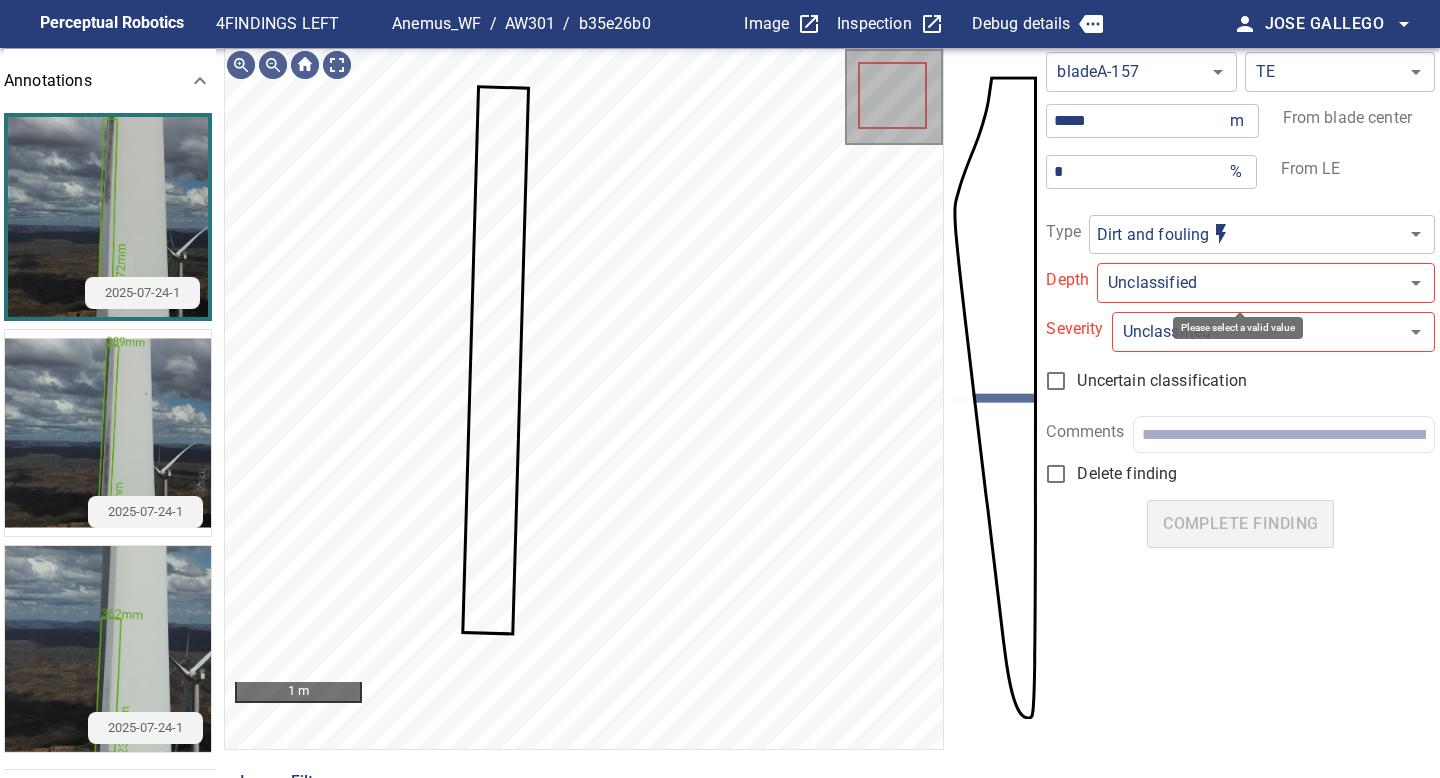 click on "**********" at bounding box center [720, 389] 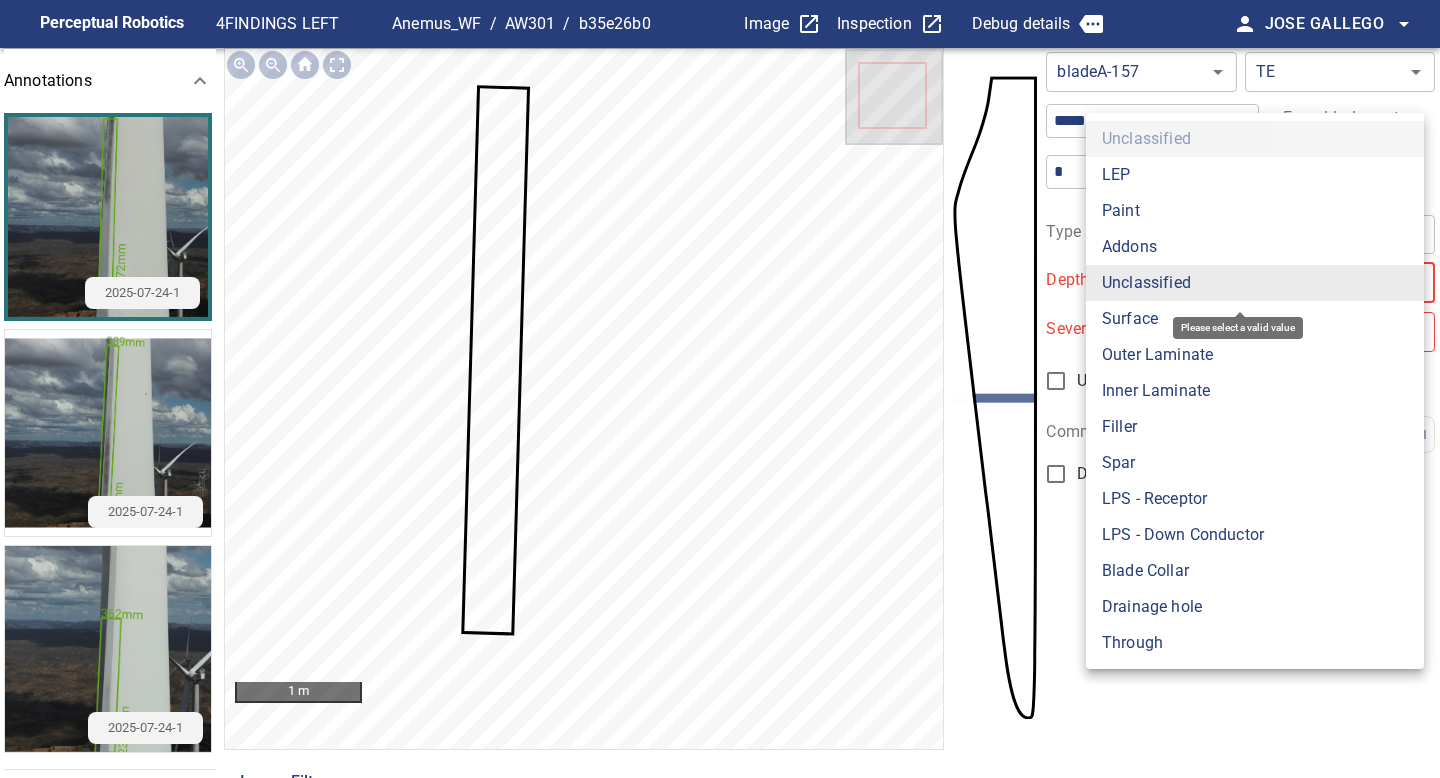 click on "Surface" at bounding box center (1255, 319) 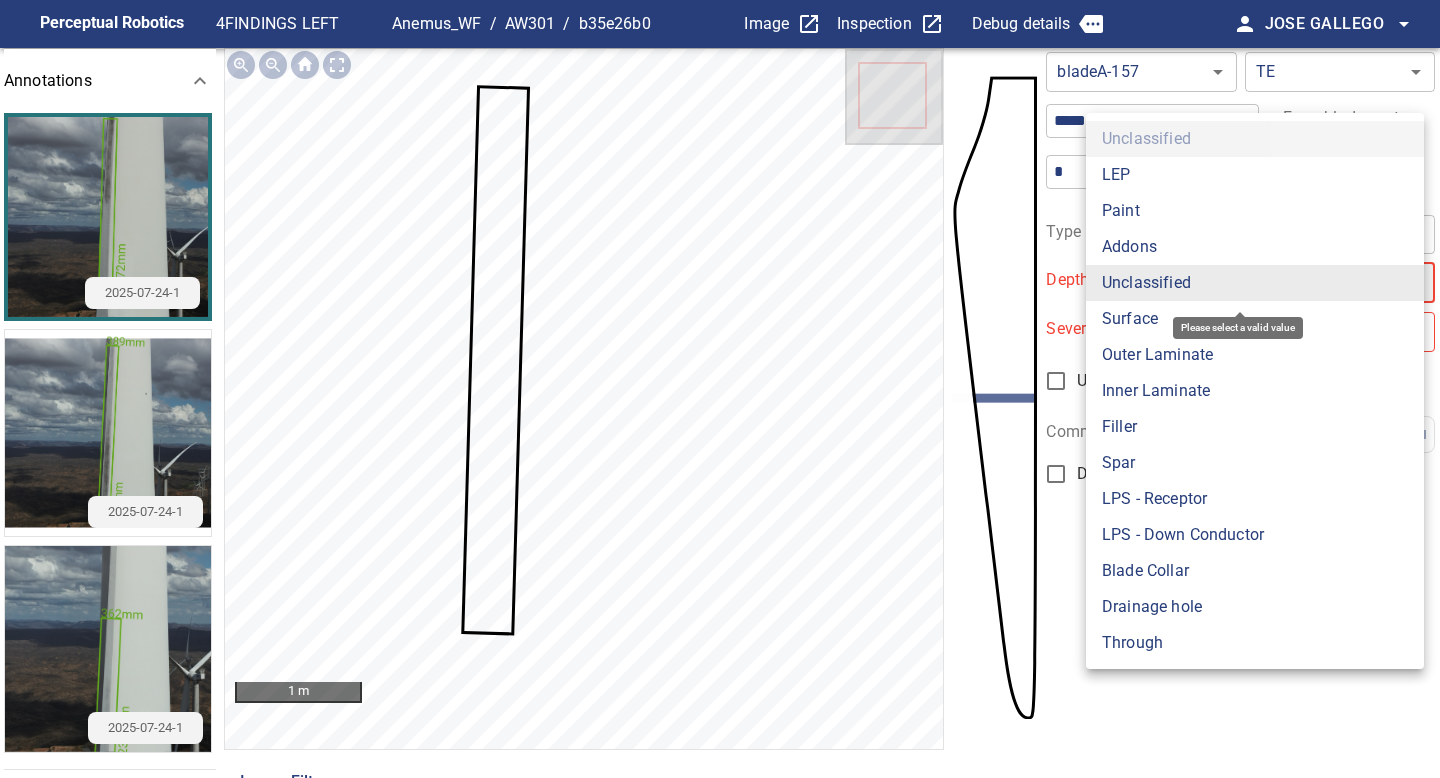 type on "*******" 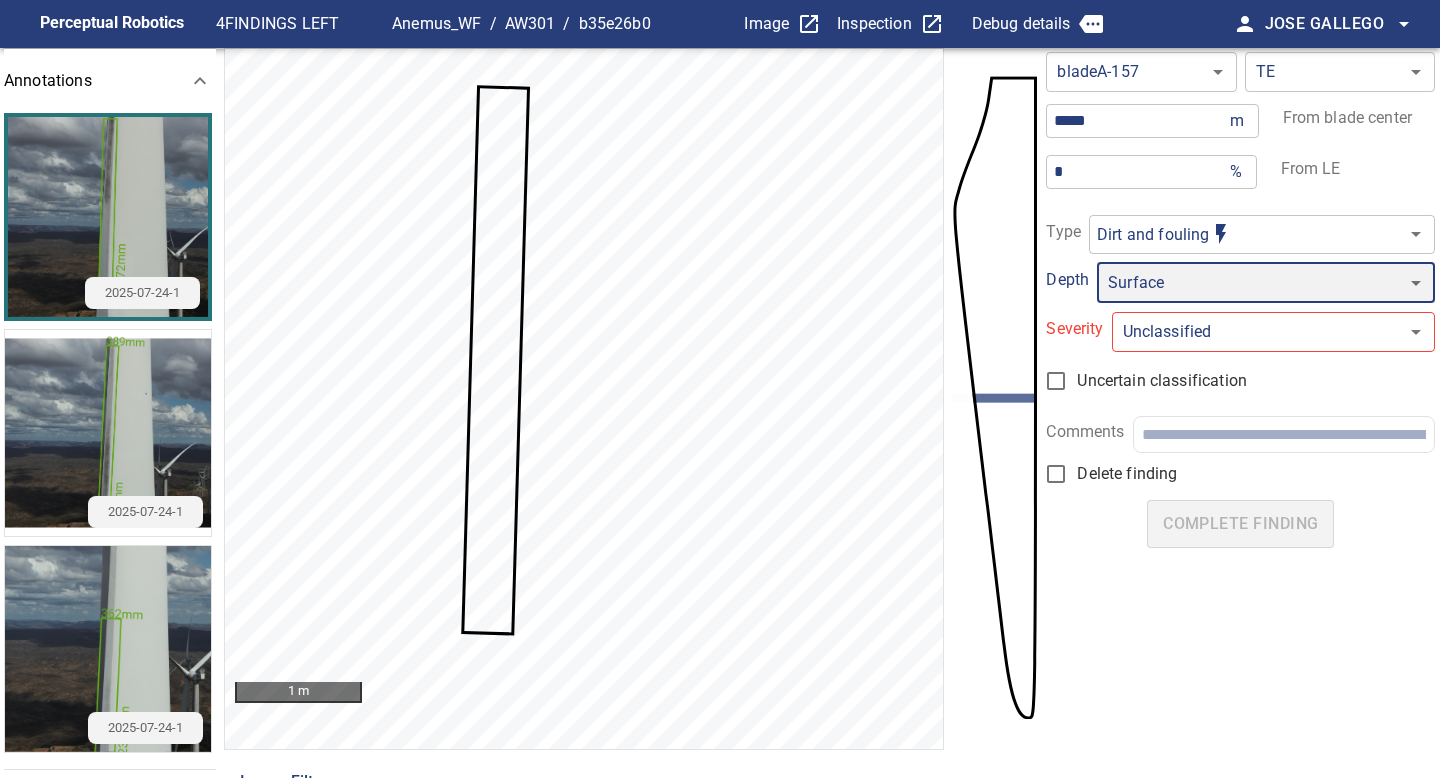 type on "*" 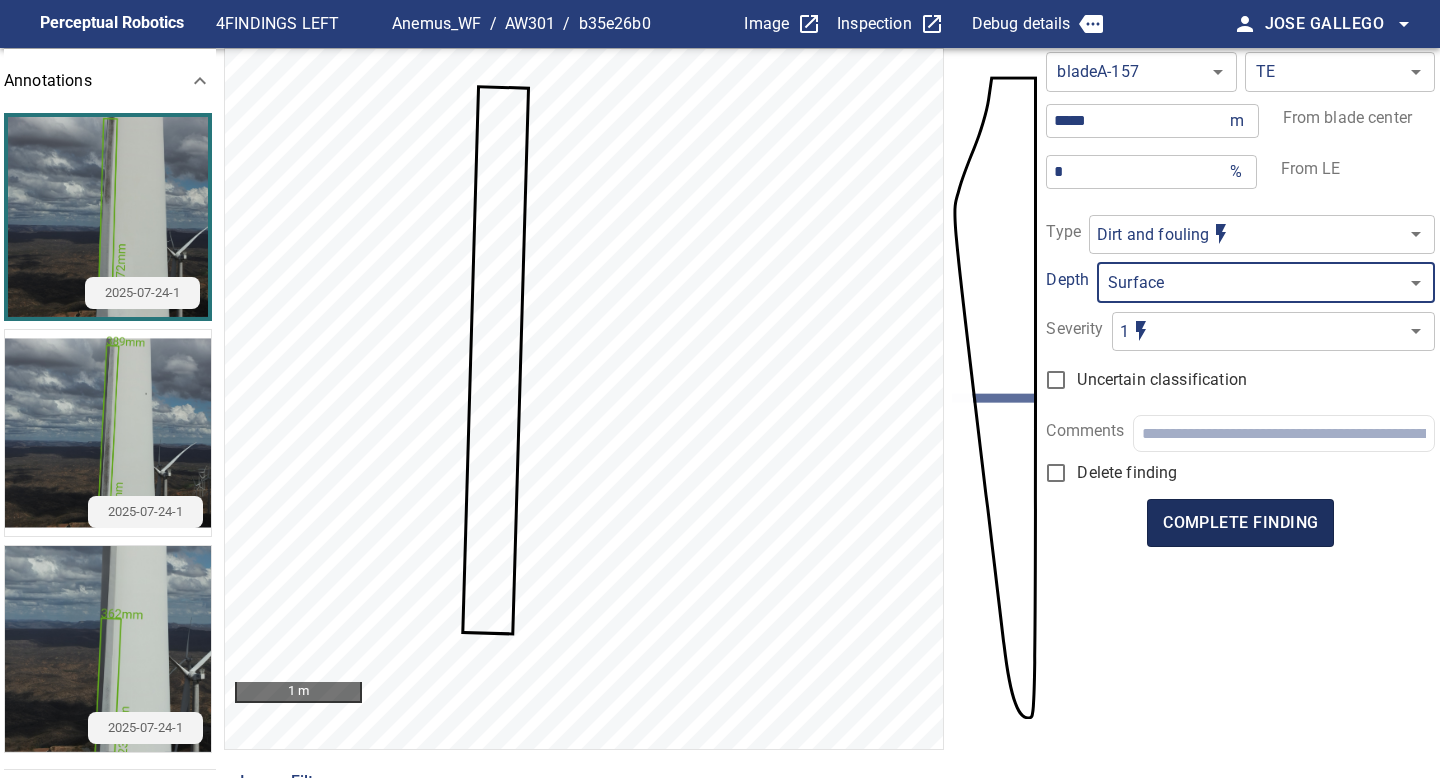 click on "complete finding" at bounding box center (1240, 523) 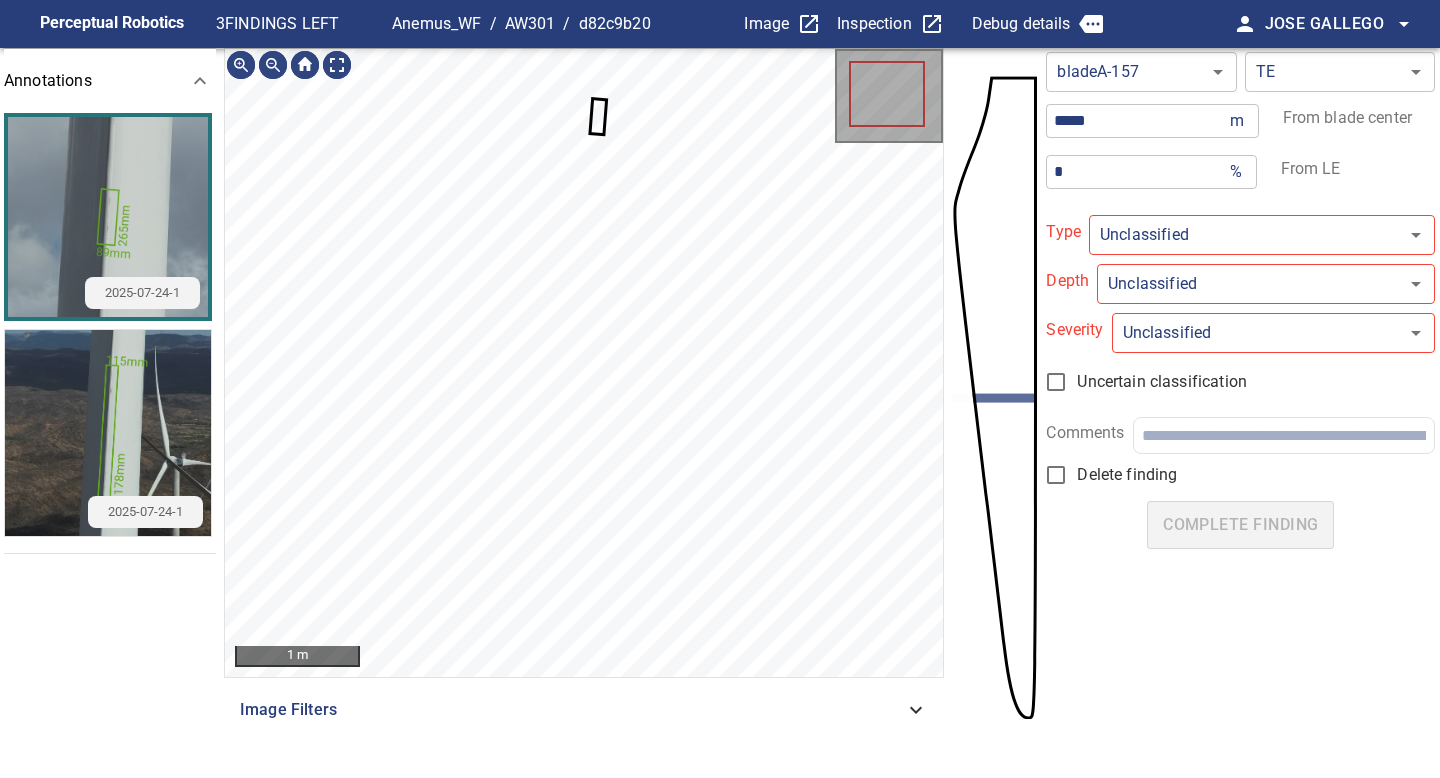 type on "**********" 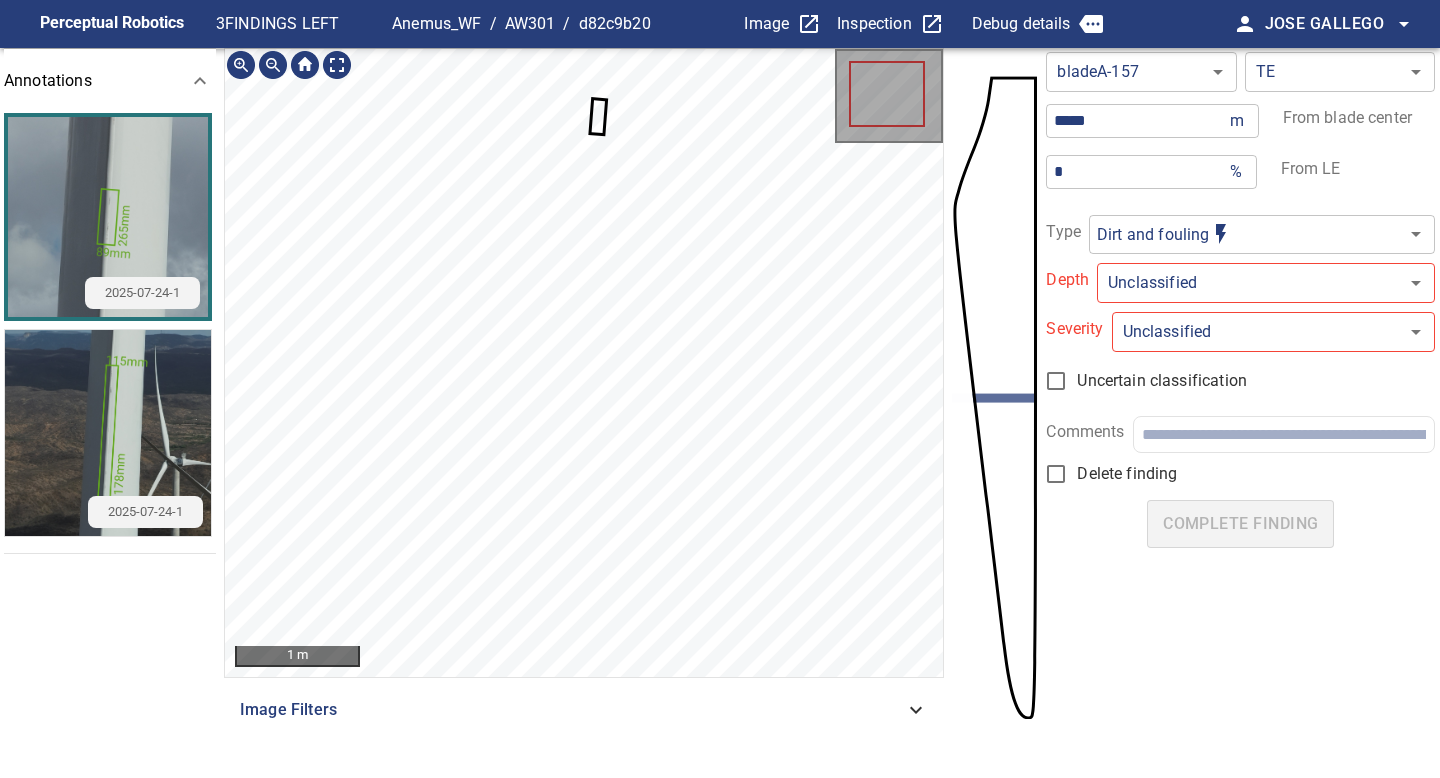 click 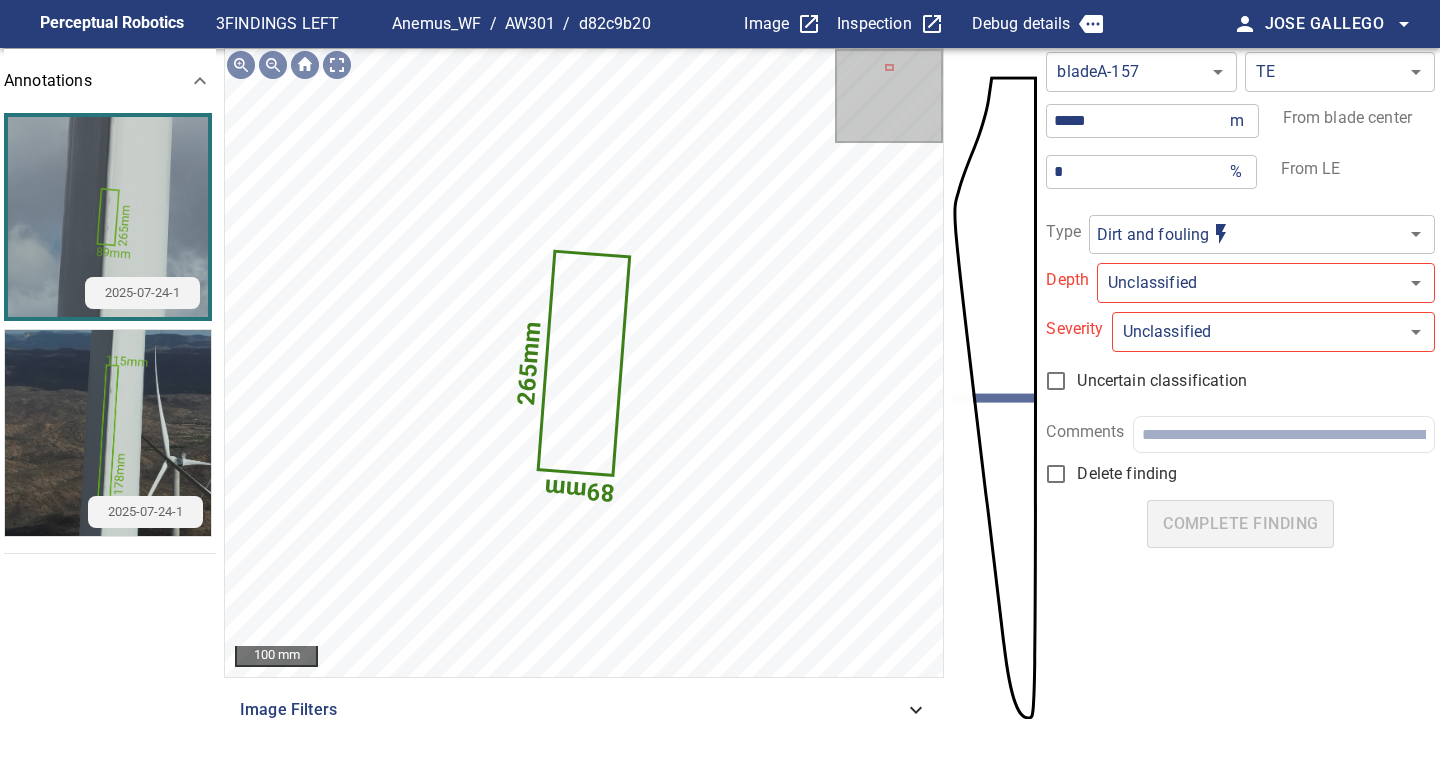click on "**********" at bounding box center (720, 389) 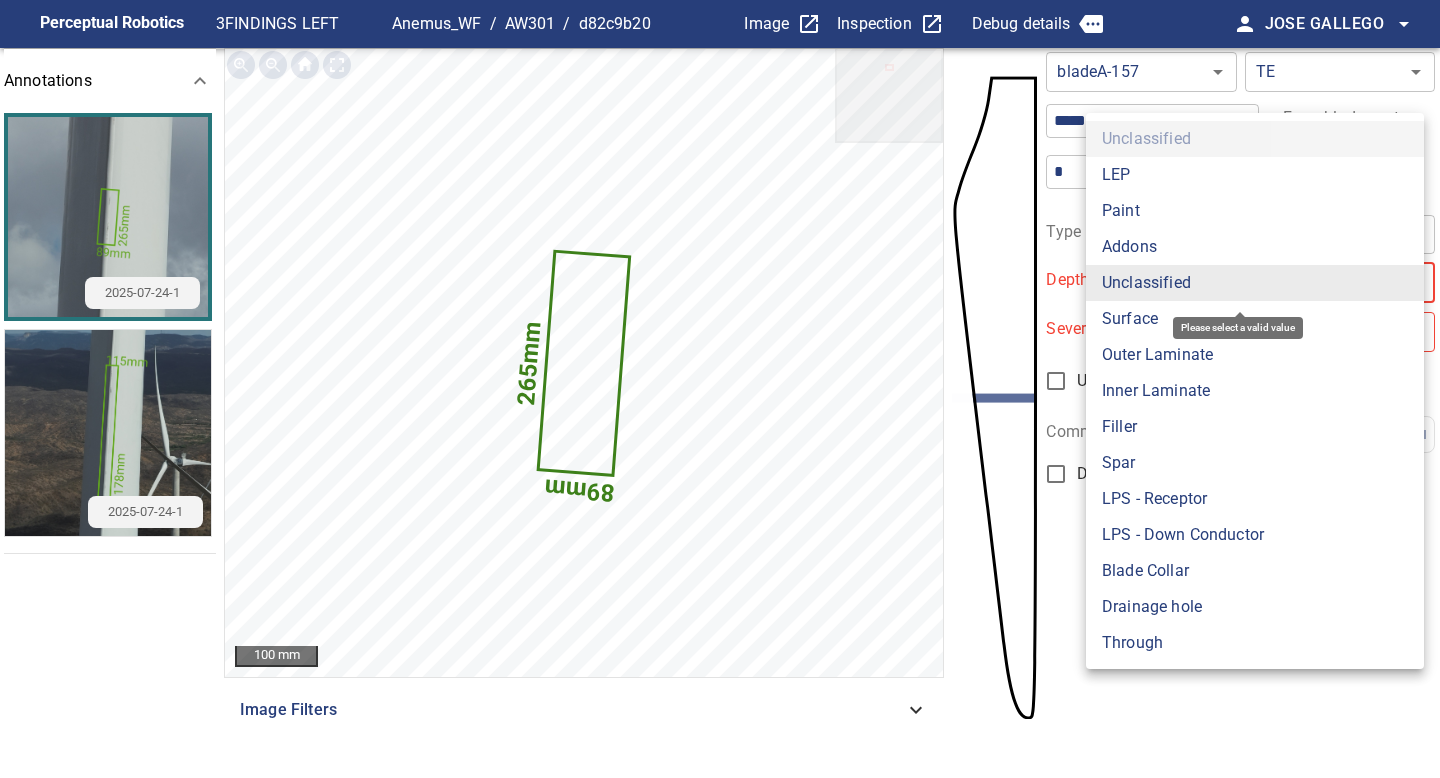 click on "Surface" at bounding box center [1255, 319] 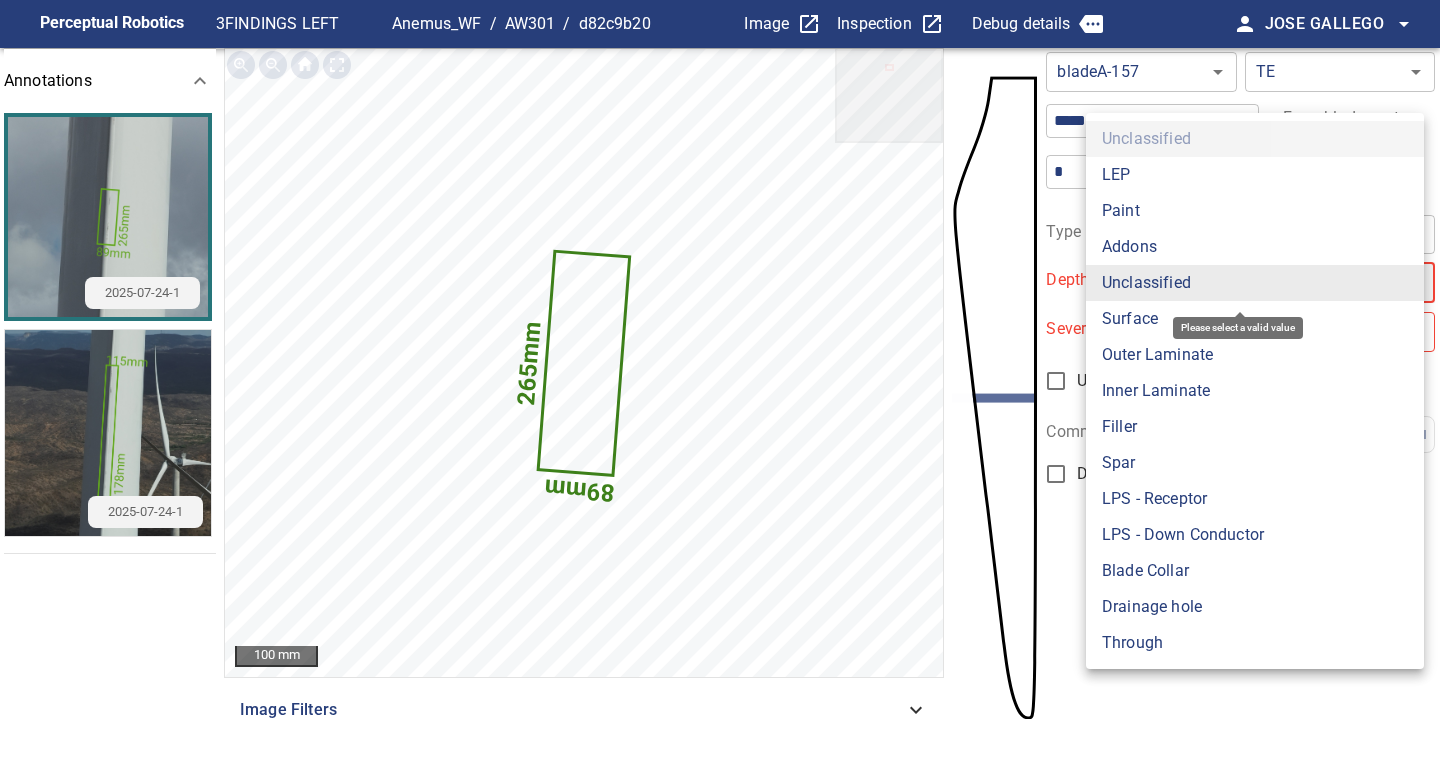 type on "*******" 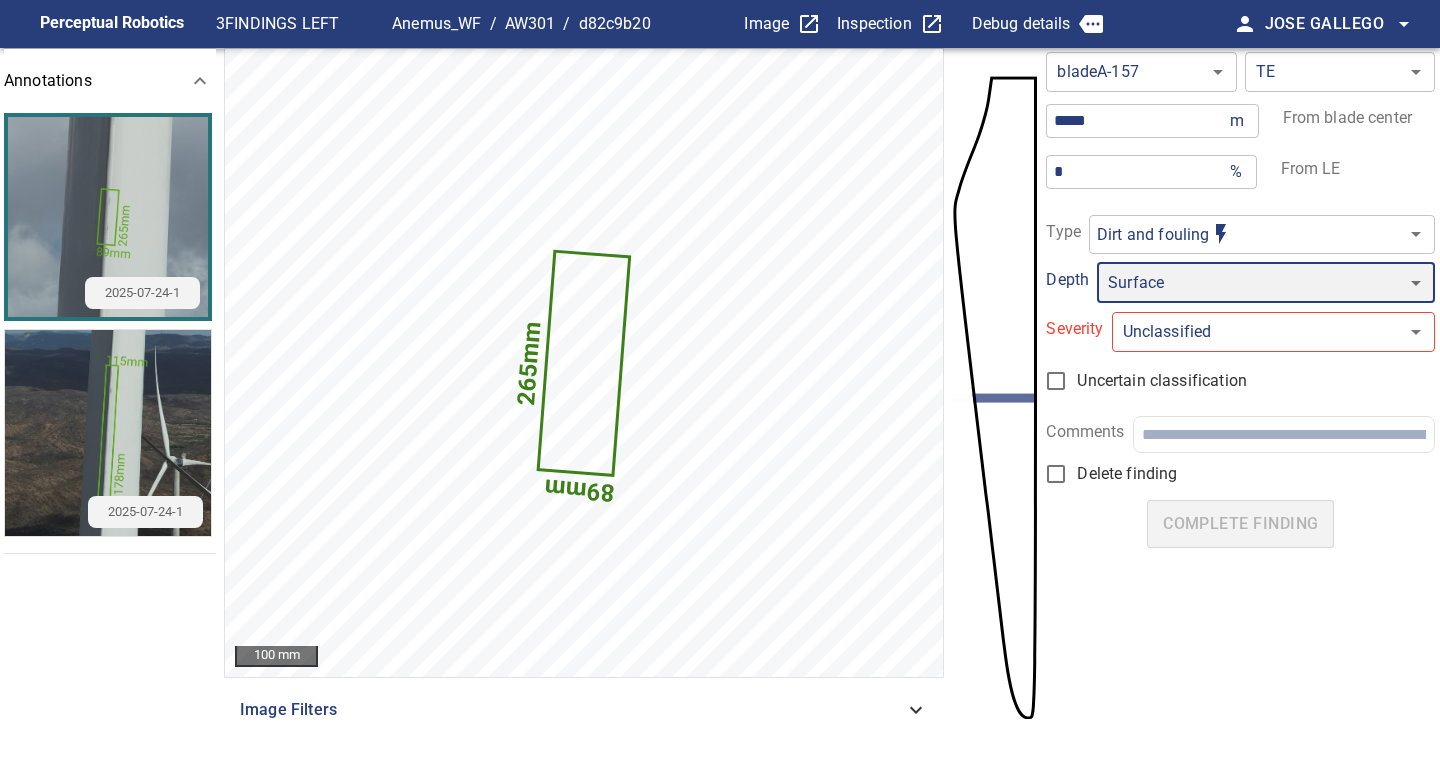 type on "*" 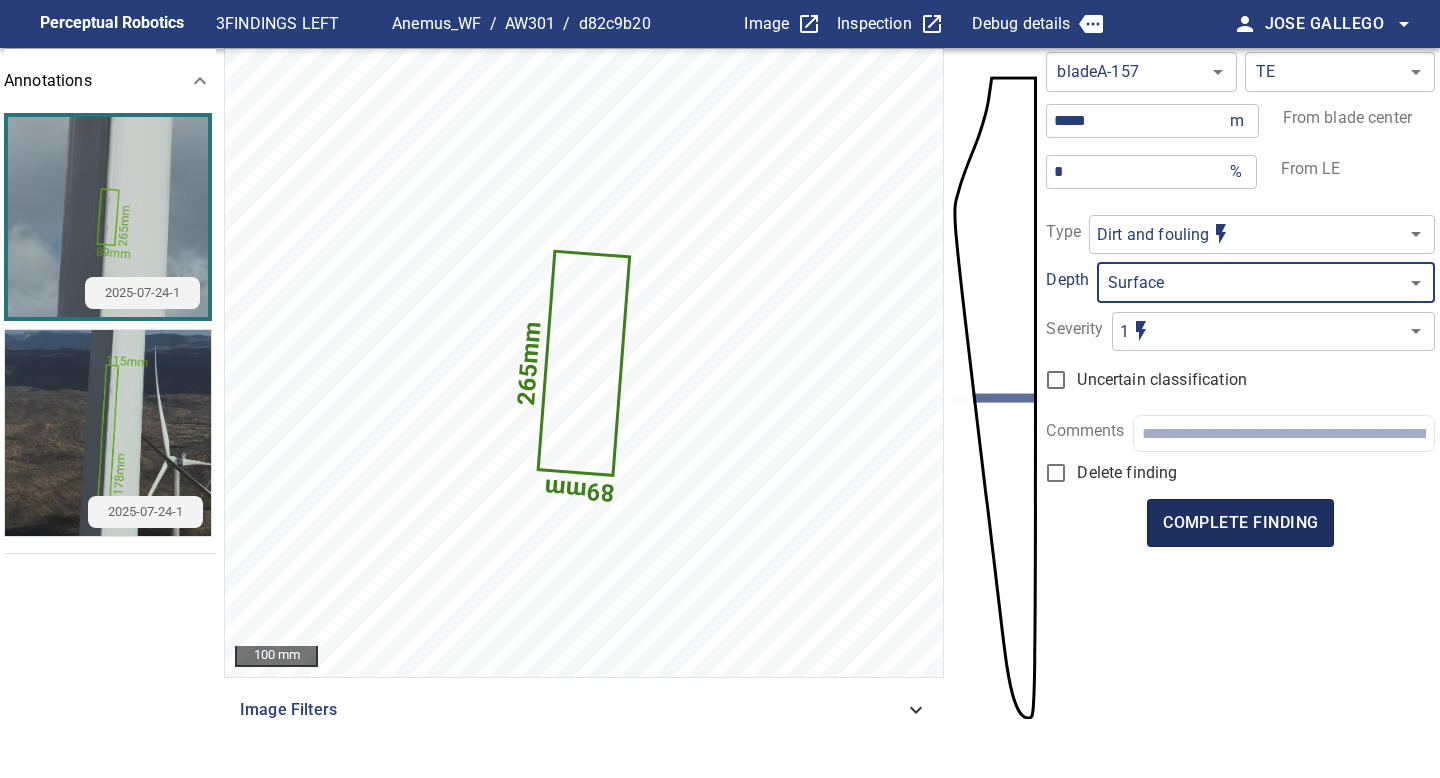 click on "complete finding" at bounding box center [1240, 523] 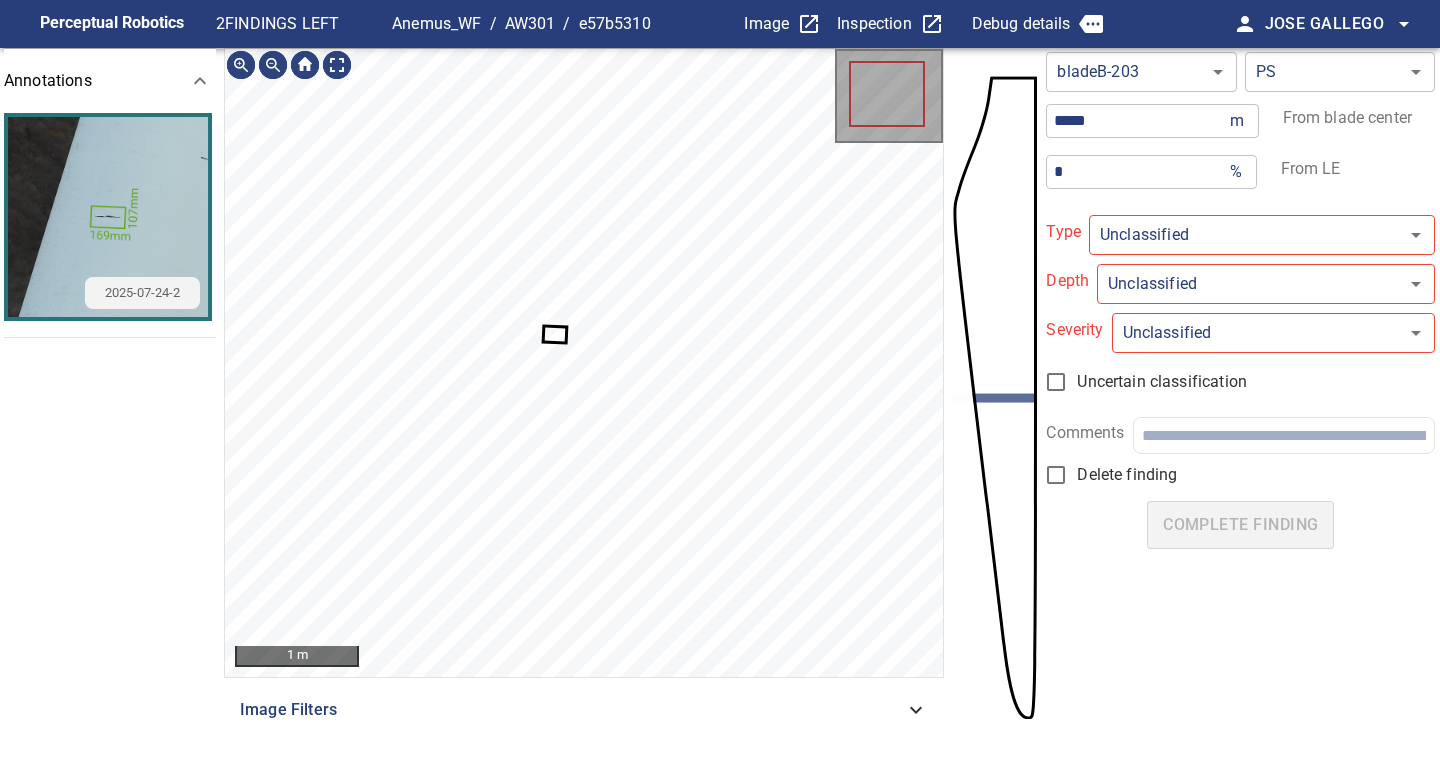 type on "**********" 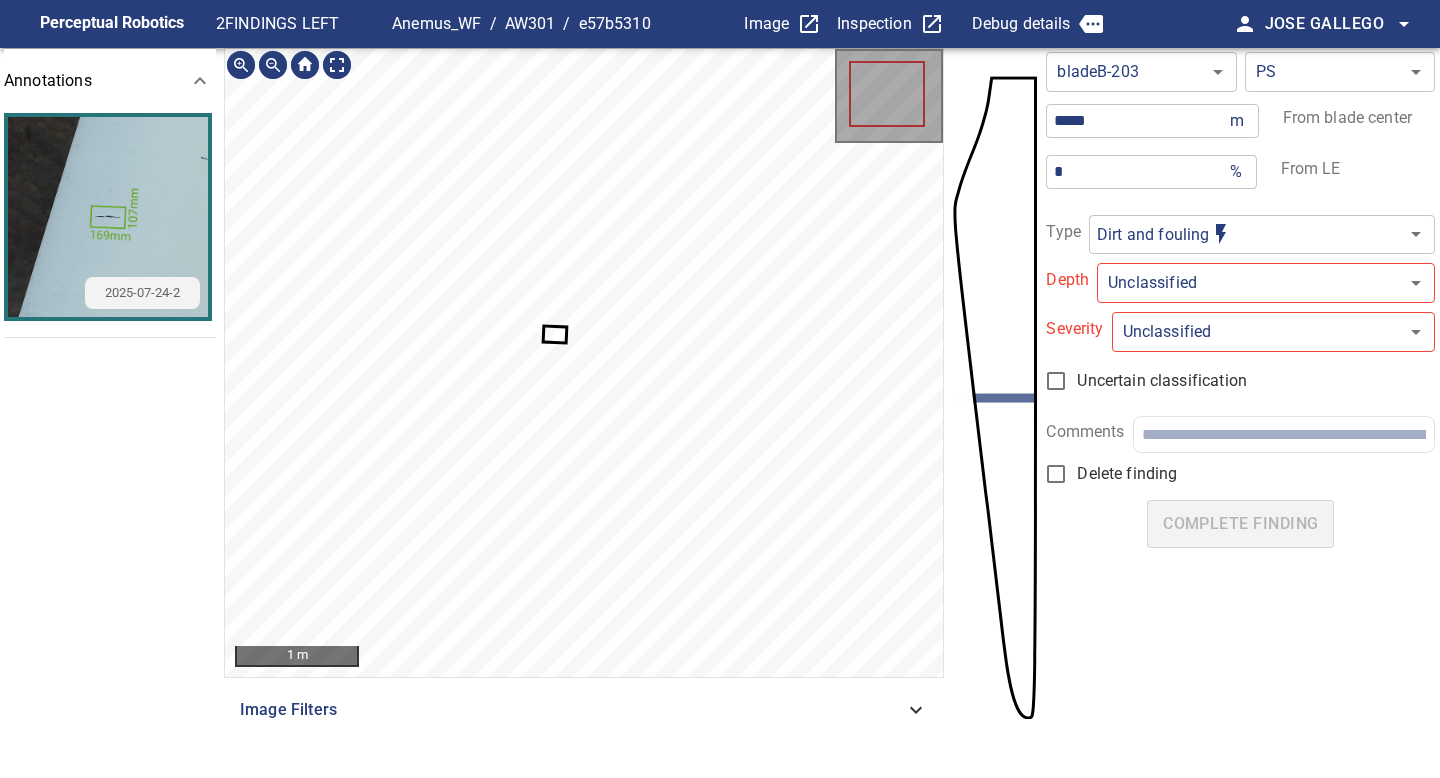 click 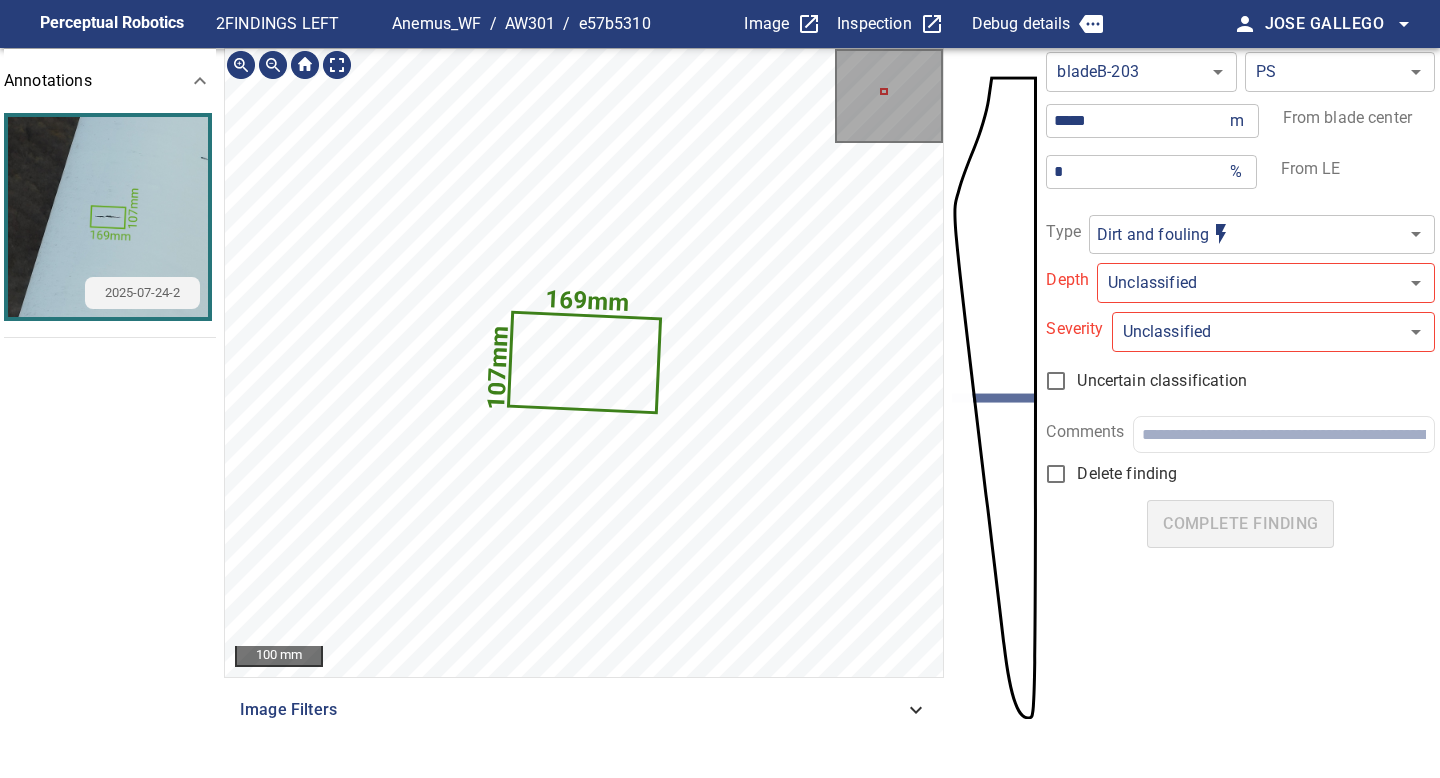 click on "169mm" 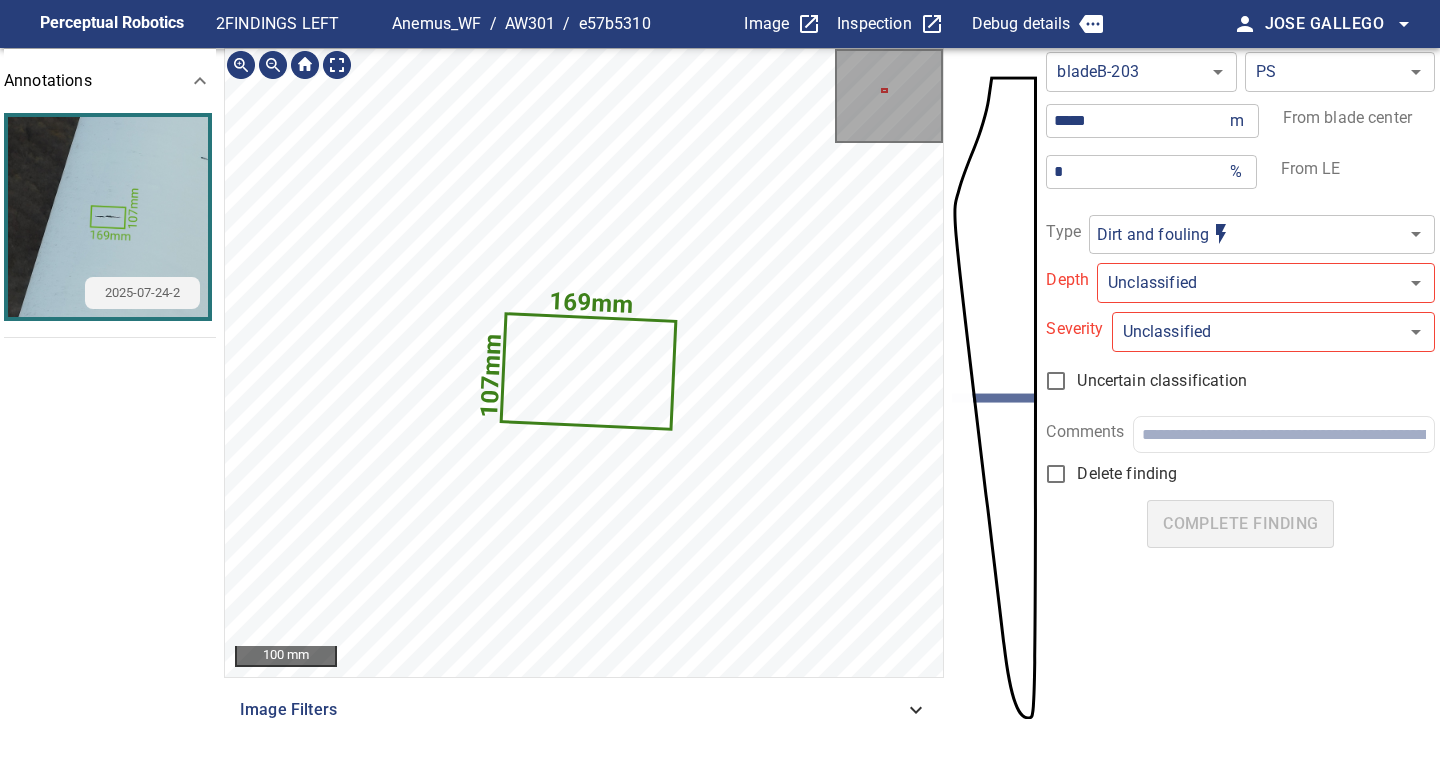 click on "169mm" 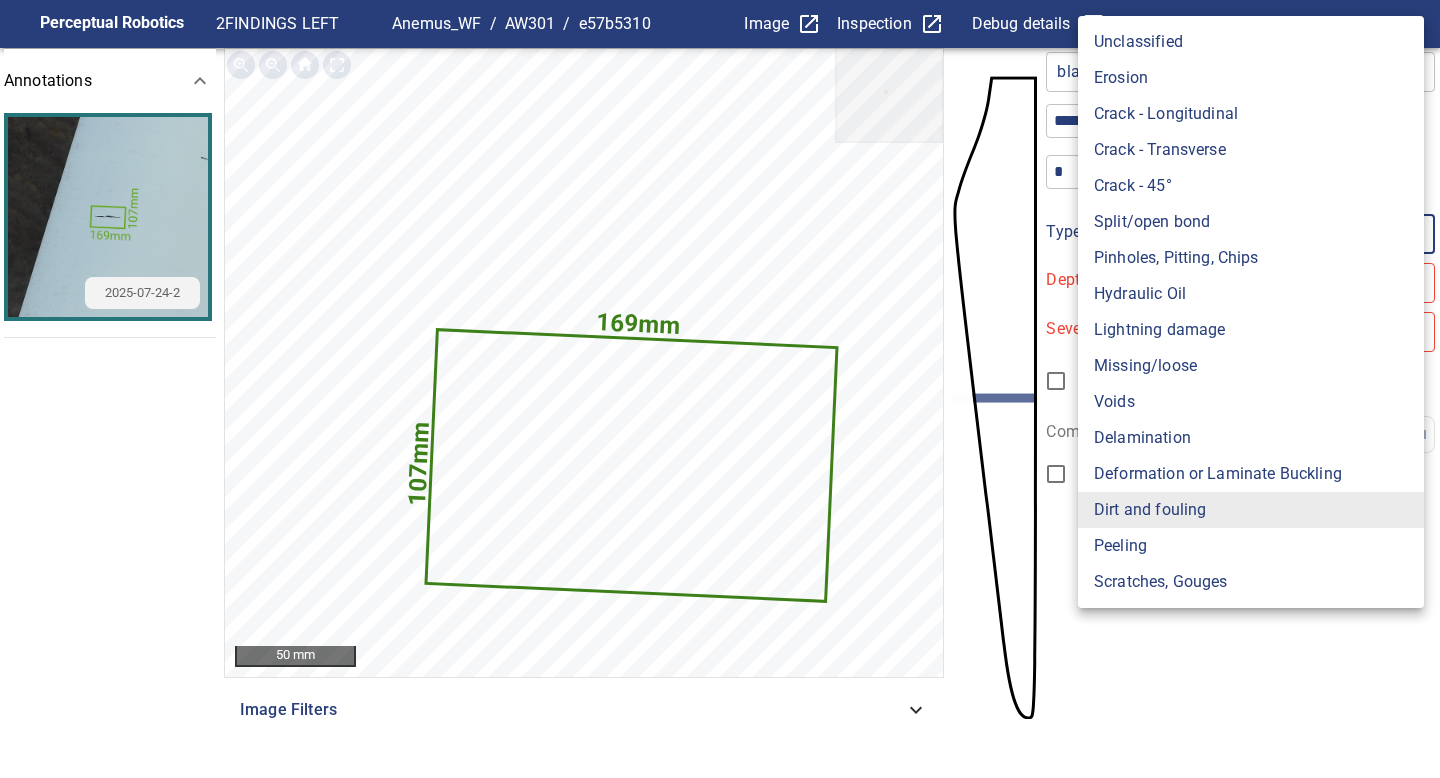 click on "**********" at bounding box center (720, 389) 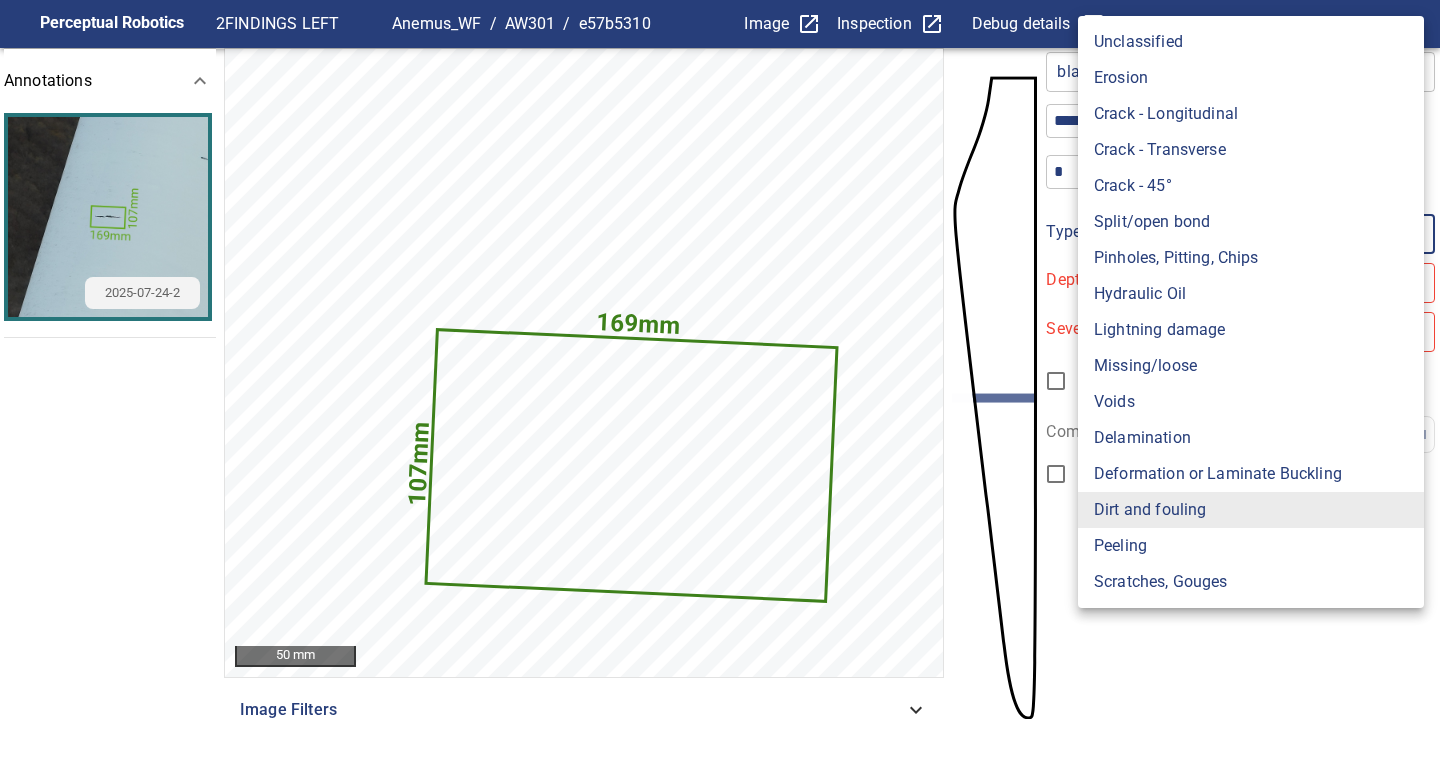 click on "Dirt and fouling" at bounding box center [1251, 510] 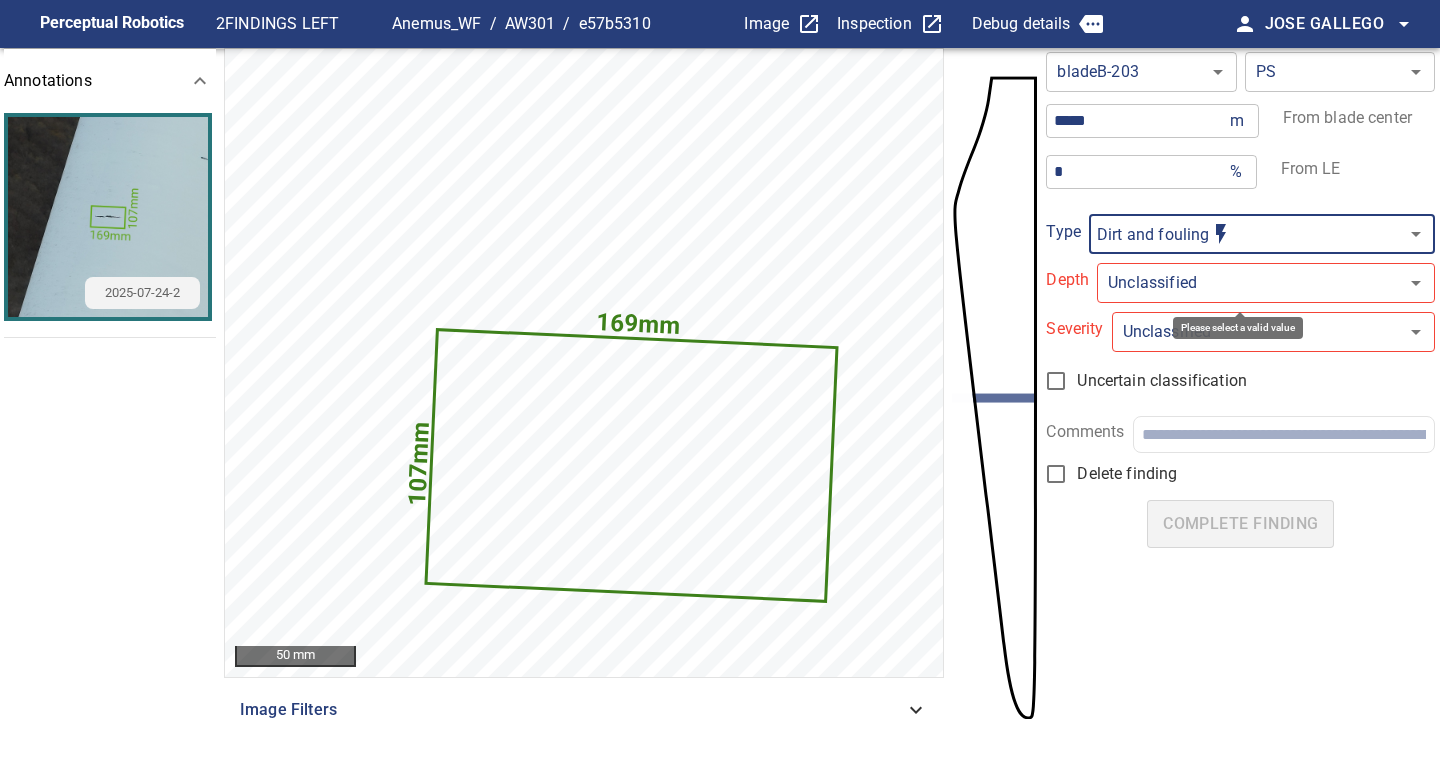 click on "**********" at bounding box center [720, 389] 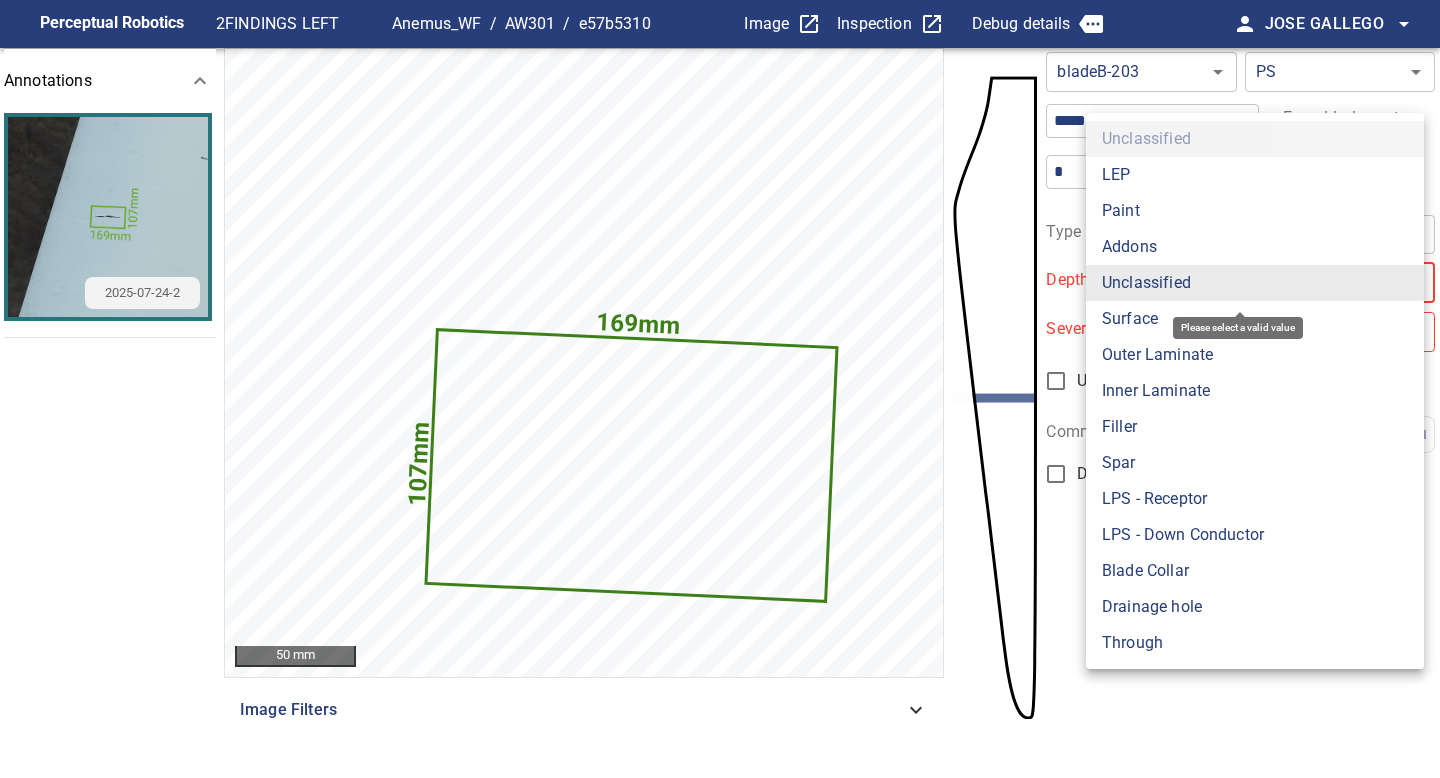 click on "Surface" at bounding box center (1255, 319) 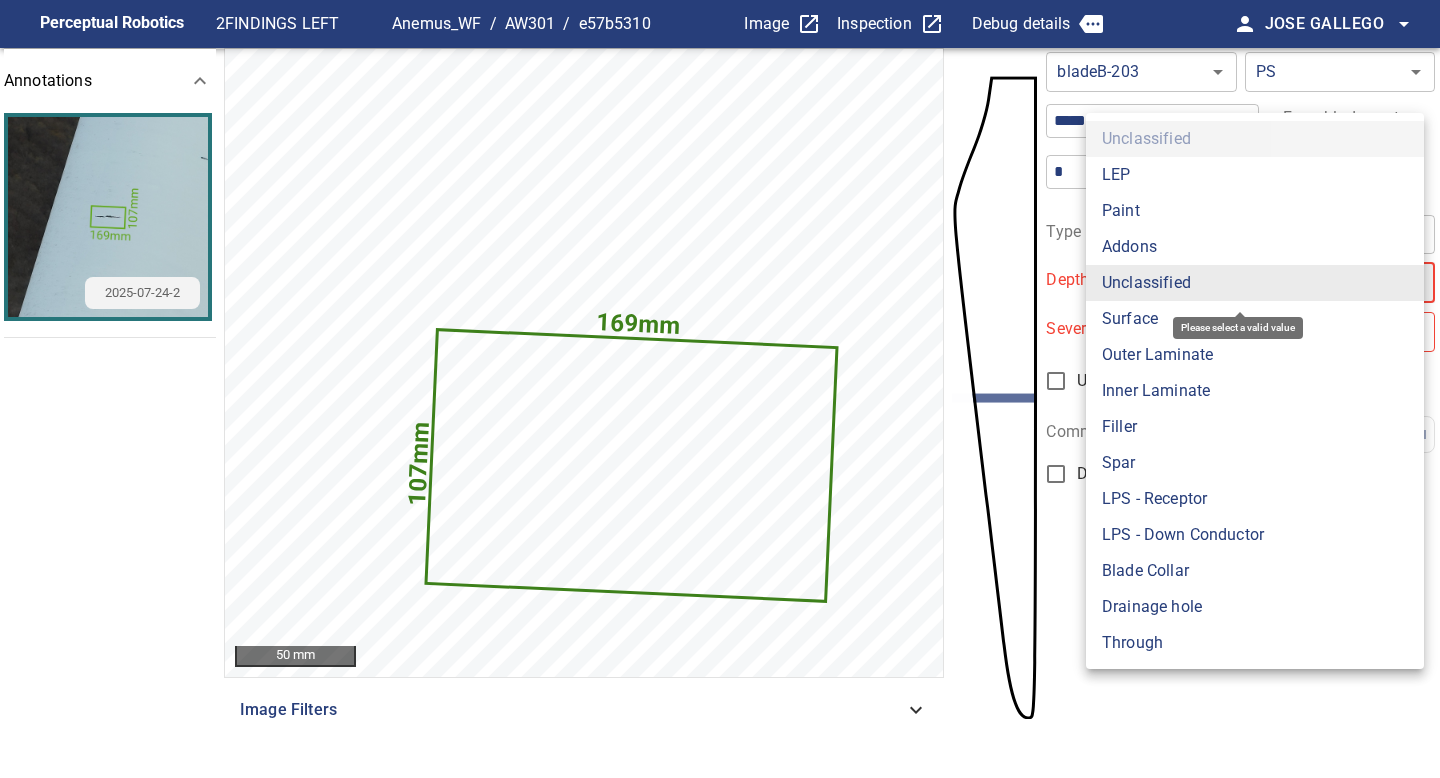 type on "*******" 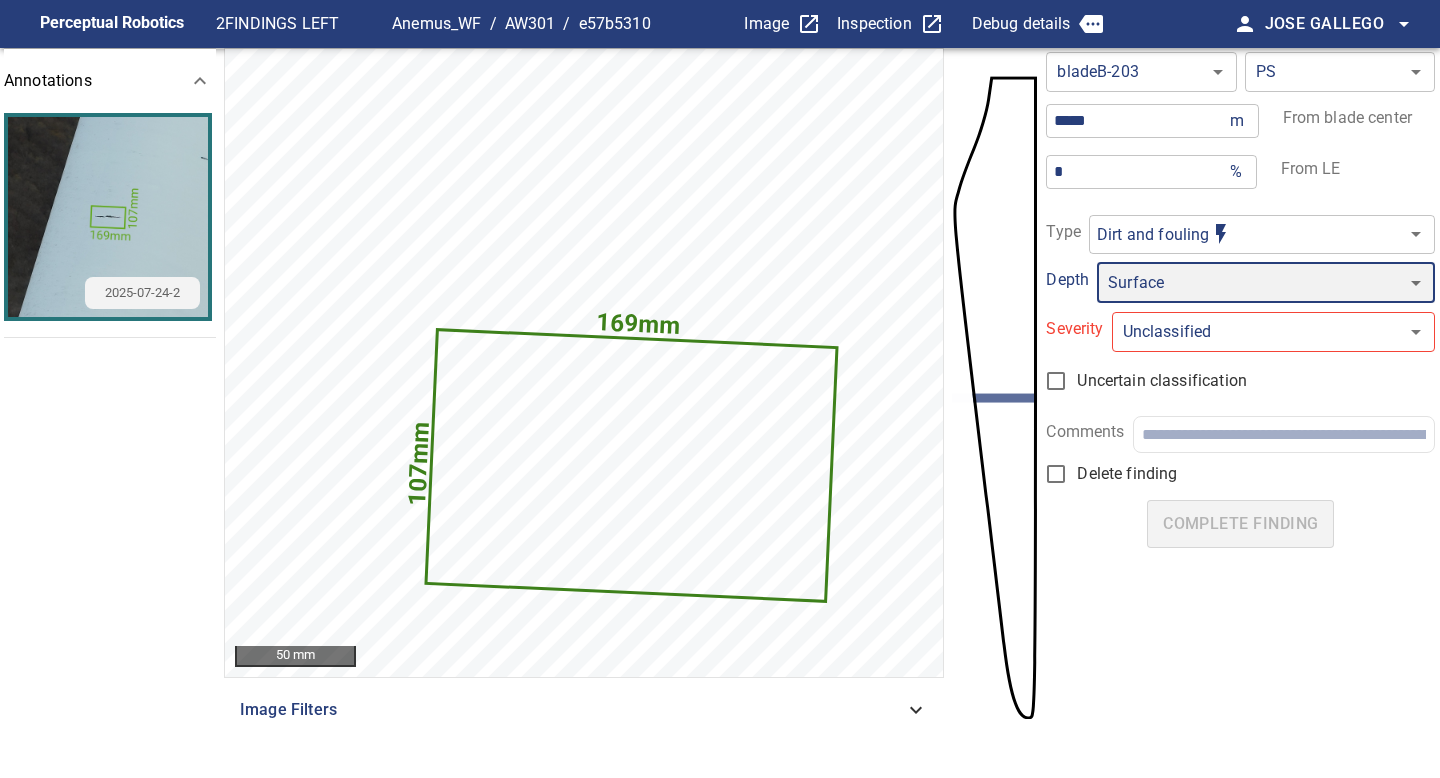 type on "*" 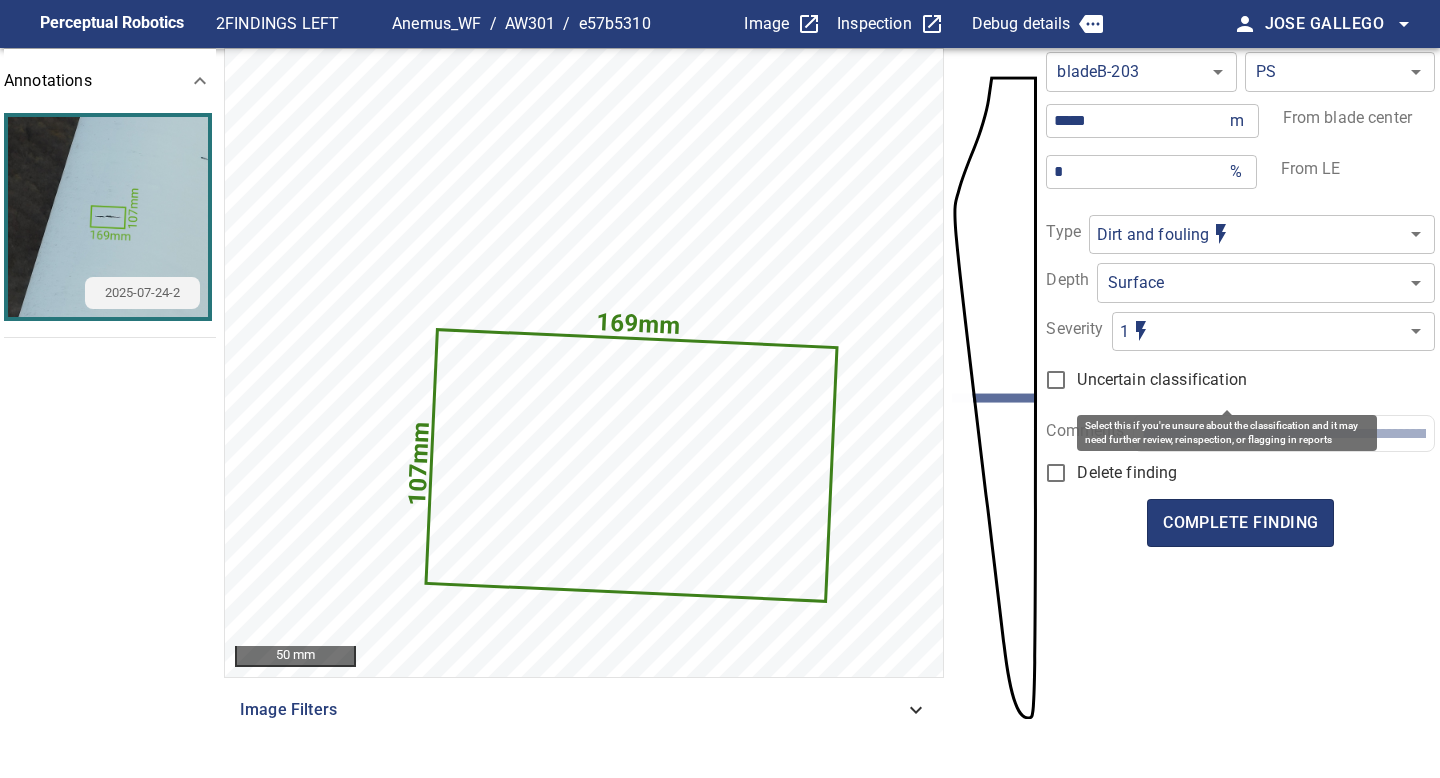 click on "Uncertain classification" at bounding box center [1162, 380] 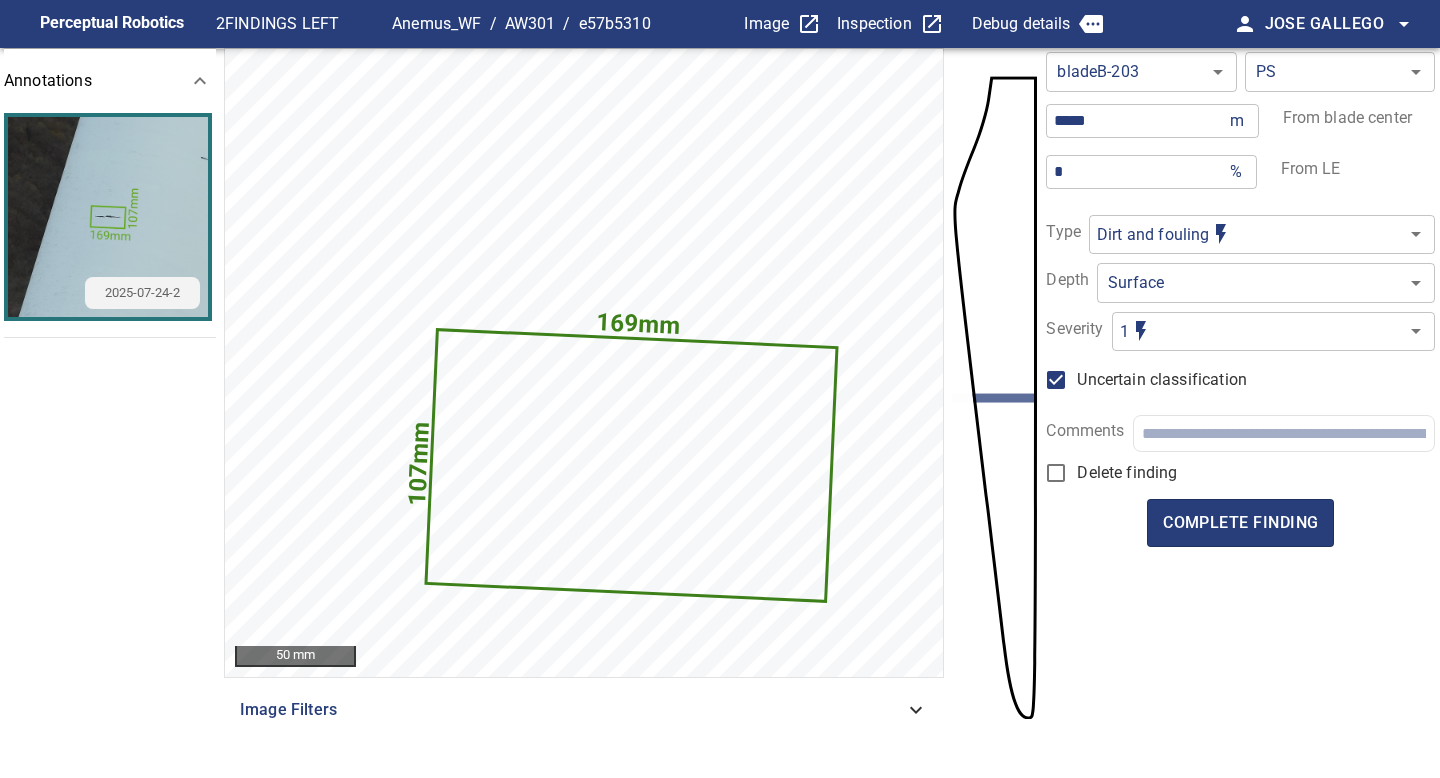 click at bounding box center [1284, 433] 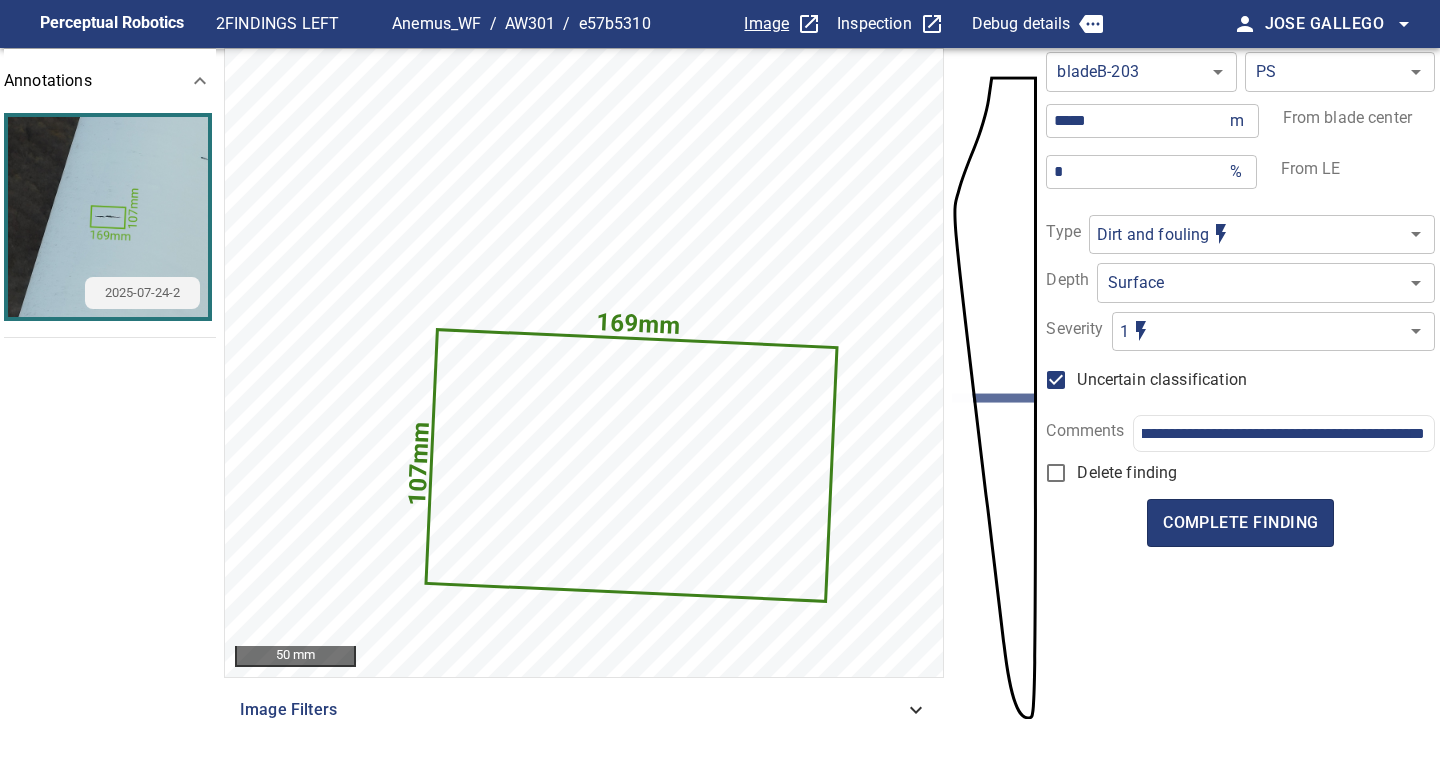 scroll, scrollTop: 0, scrollLeft: 211, axis: horizontal 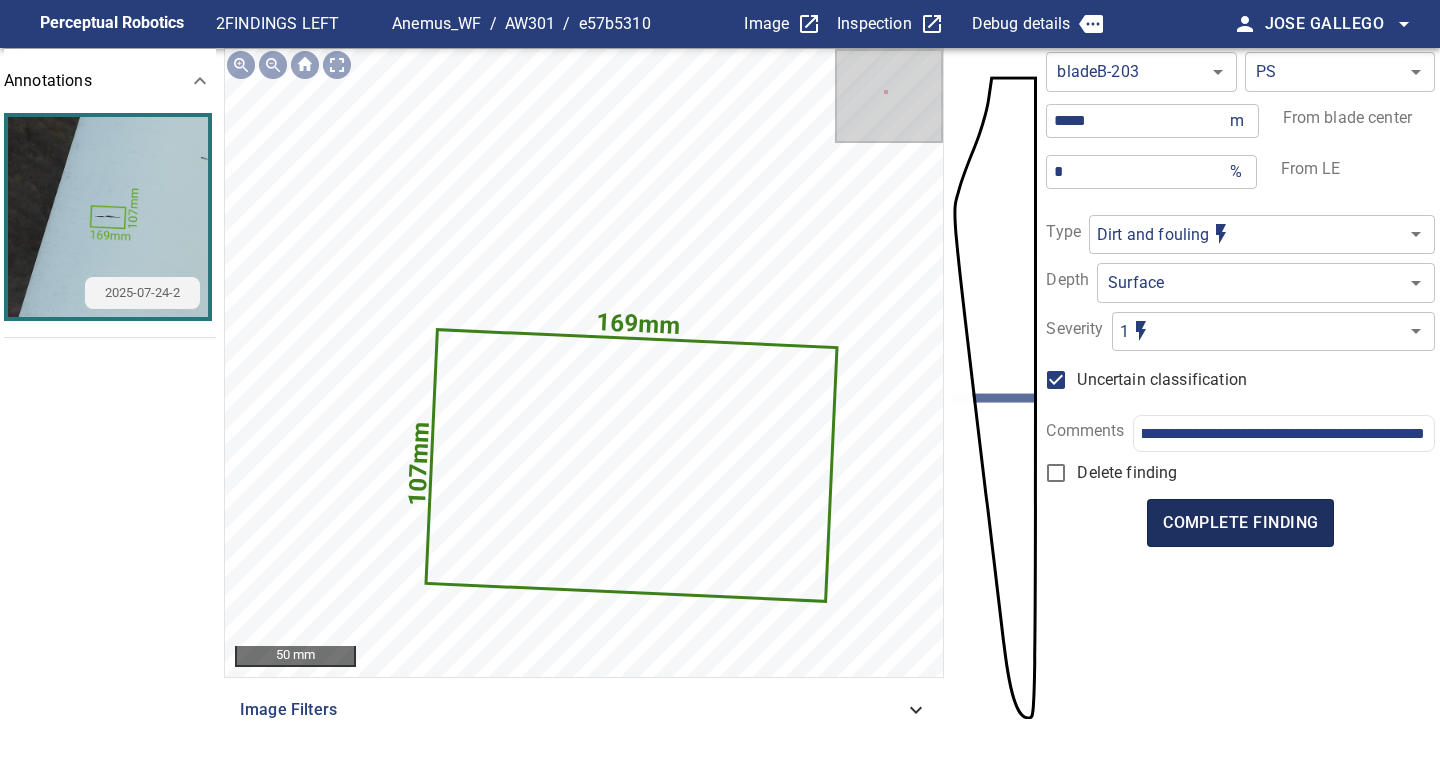 type on "**********" 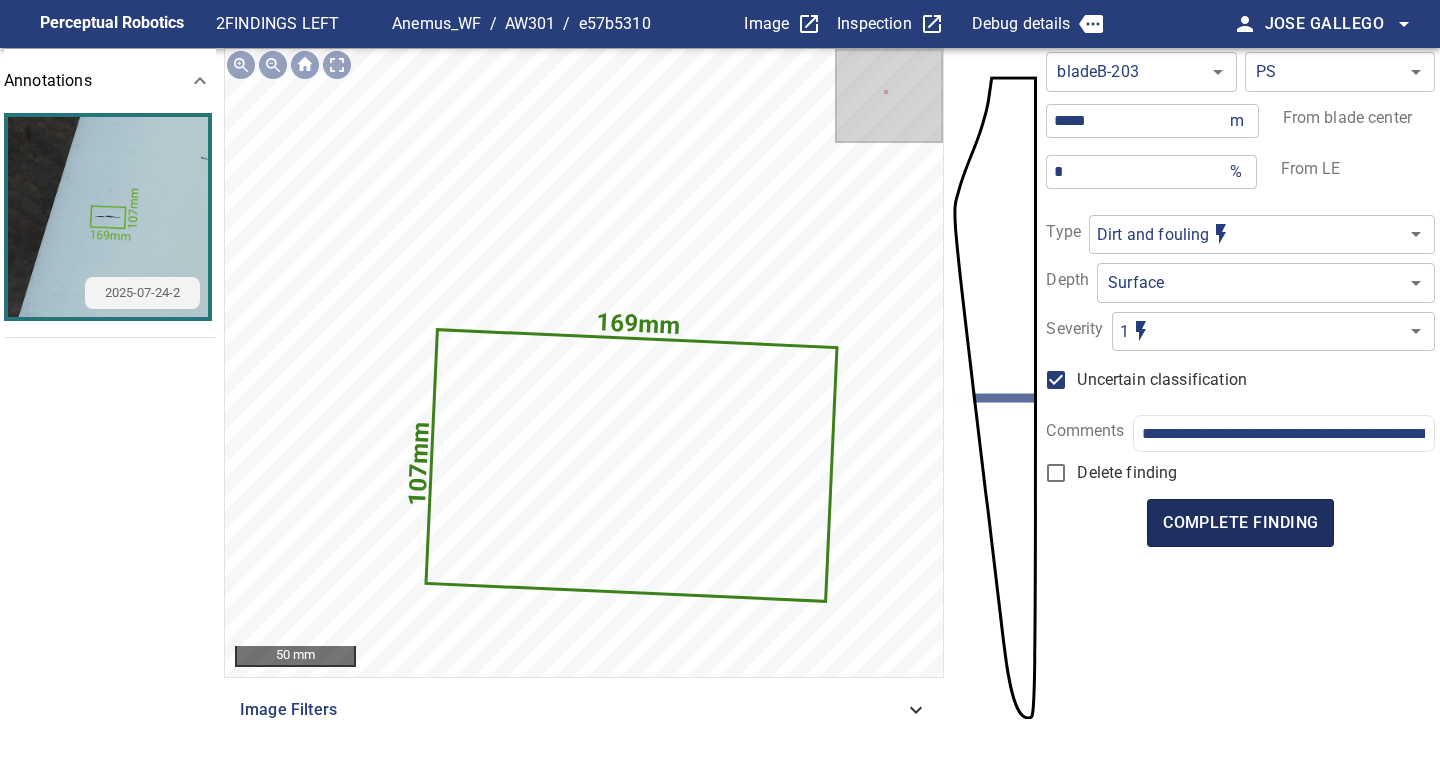 click on "complete finding" at bounding box center (1240, 523) 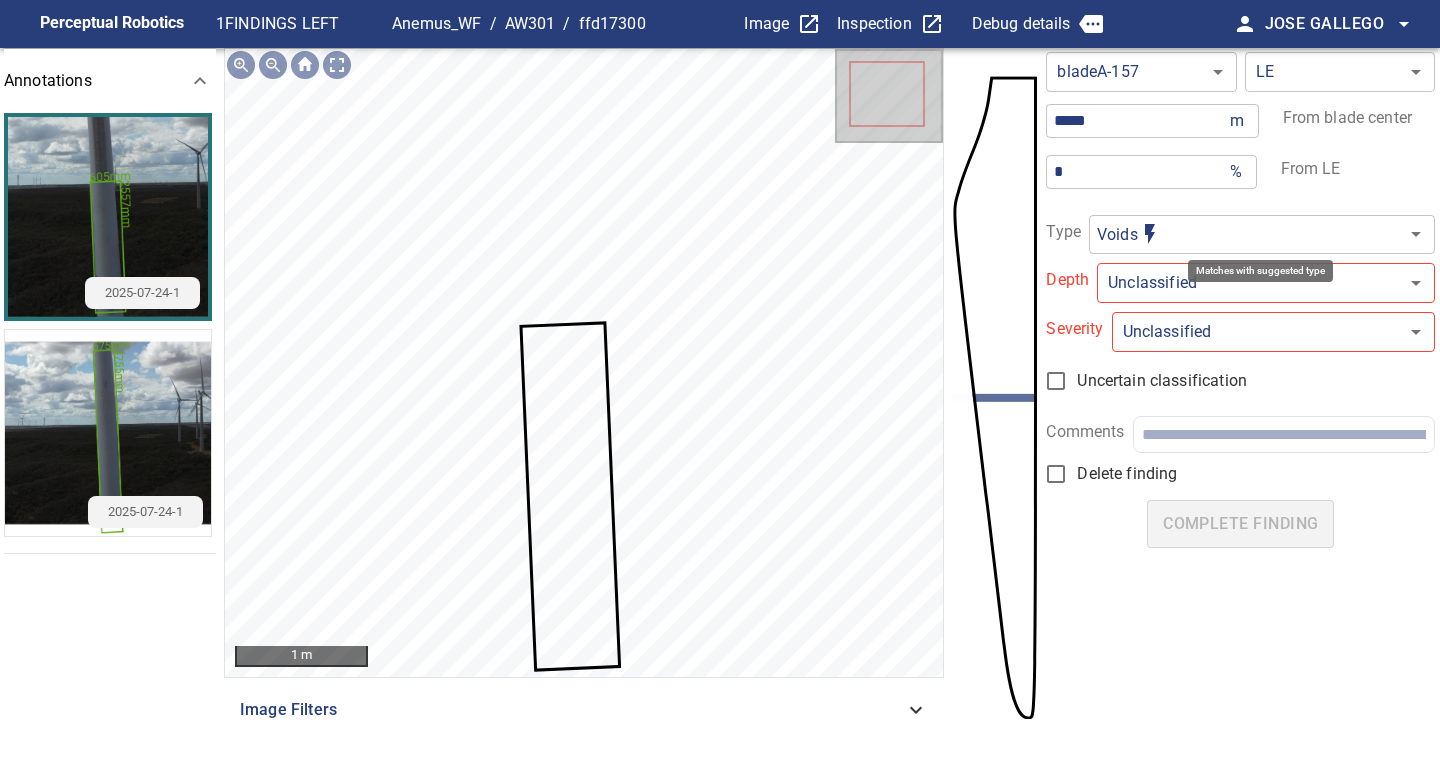 click on "**********" at bounding box center [720, 389] 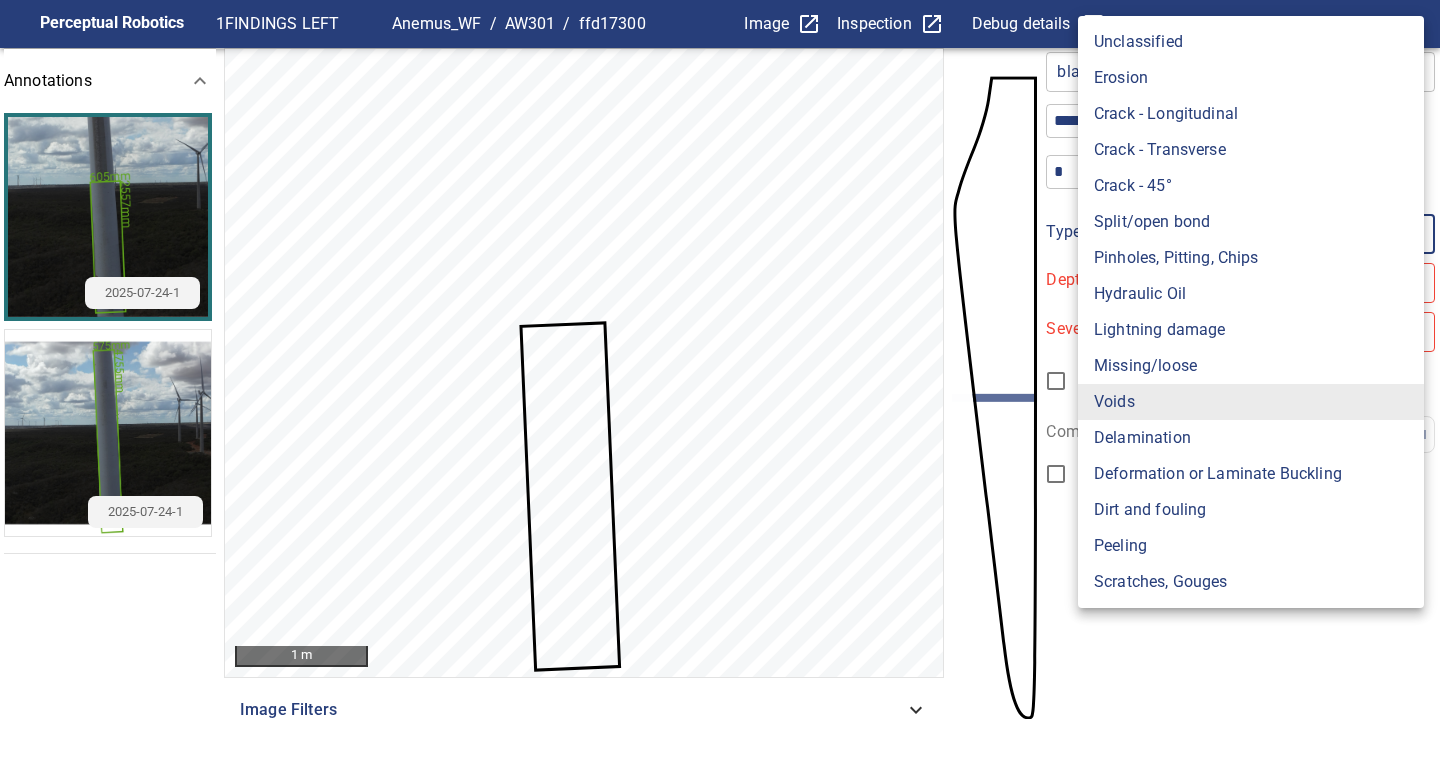 click at bounding box center [720, 389] 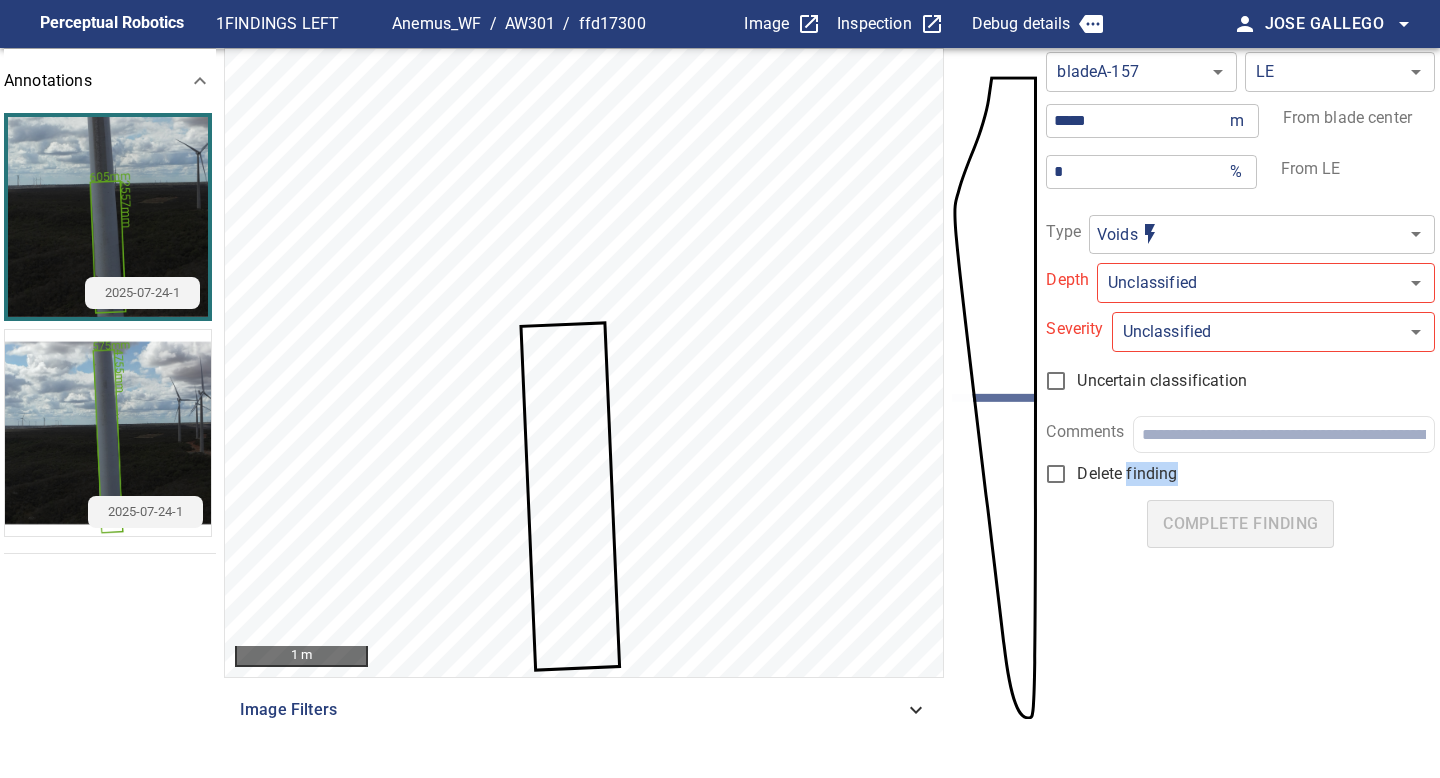 click on "Unclassified Erosion Crack - Longitudinal Crack - Transverse Crack - 45° Split/open bond Pinholes, Pitting, Chips Hydraulic Oil Lightning damage Missing/loose Voids Delamination Deformation or Laminate Buckling Dirt and fouling Peeling Scratches, Gouges" 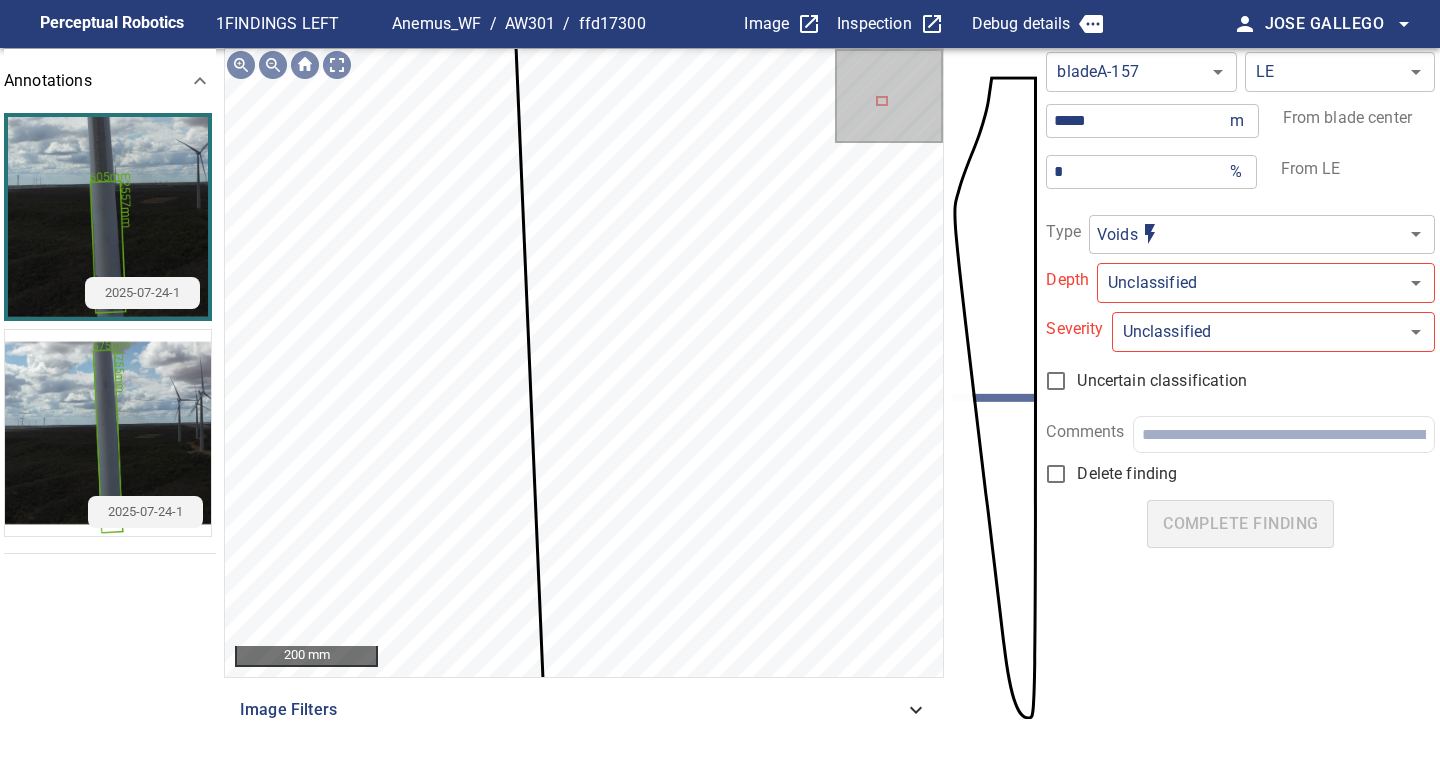 click on "**********" at bounding box center [720, 389] 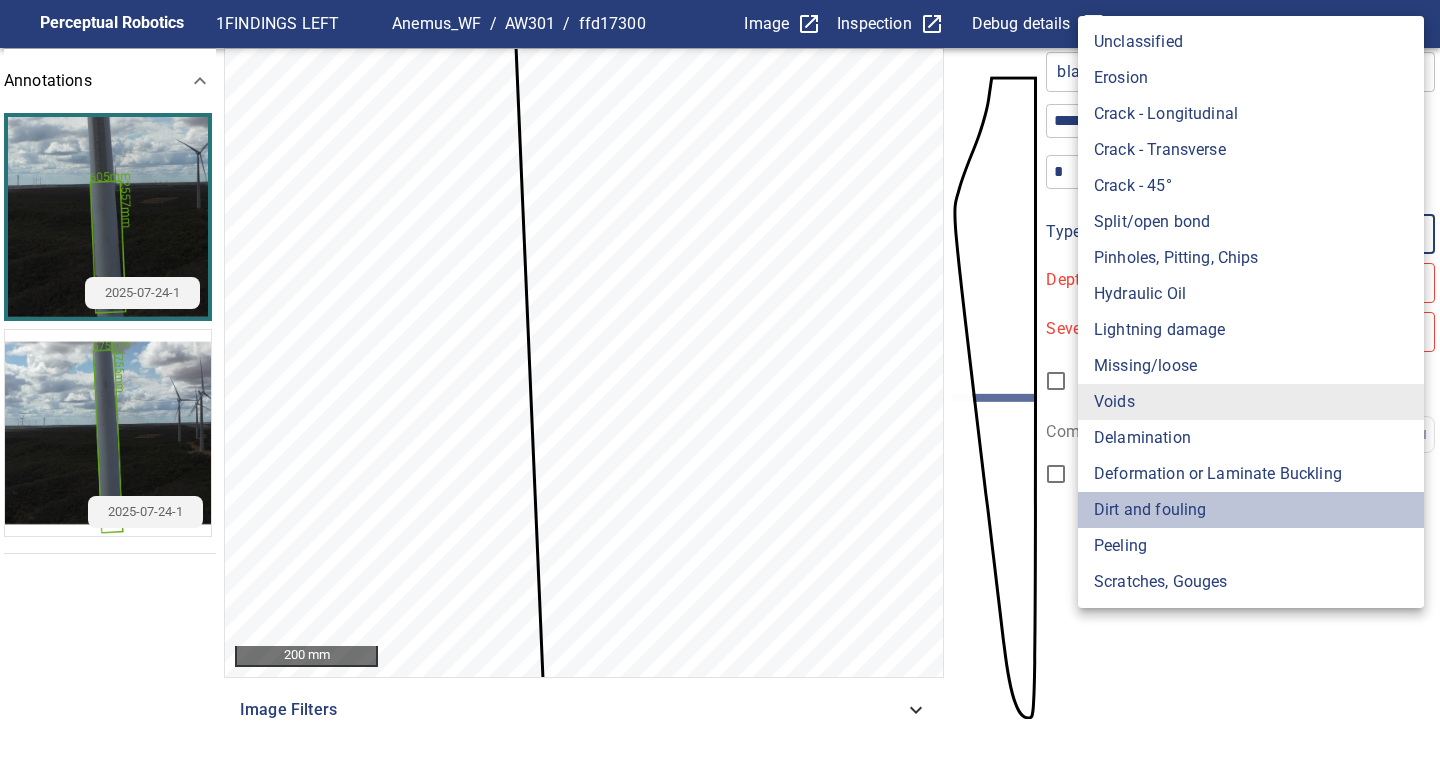 click on "Dirt and fouling" at bounding box center (1251, 510) 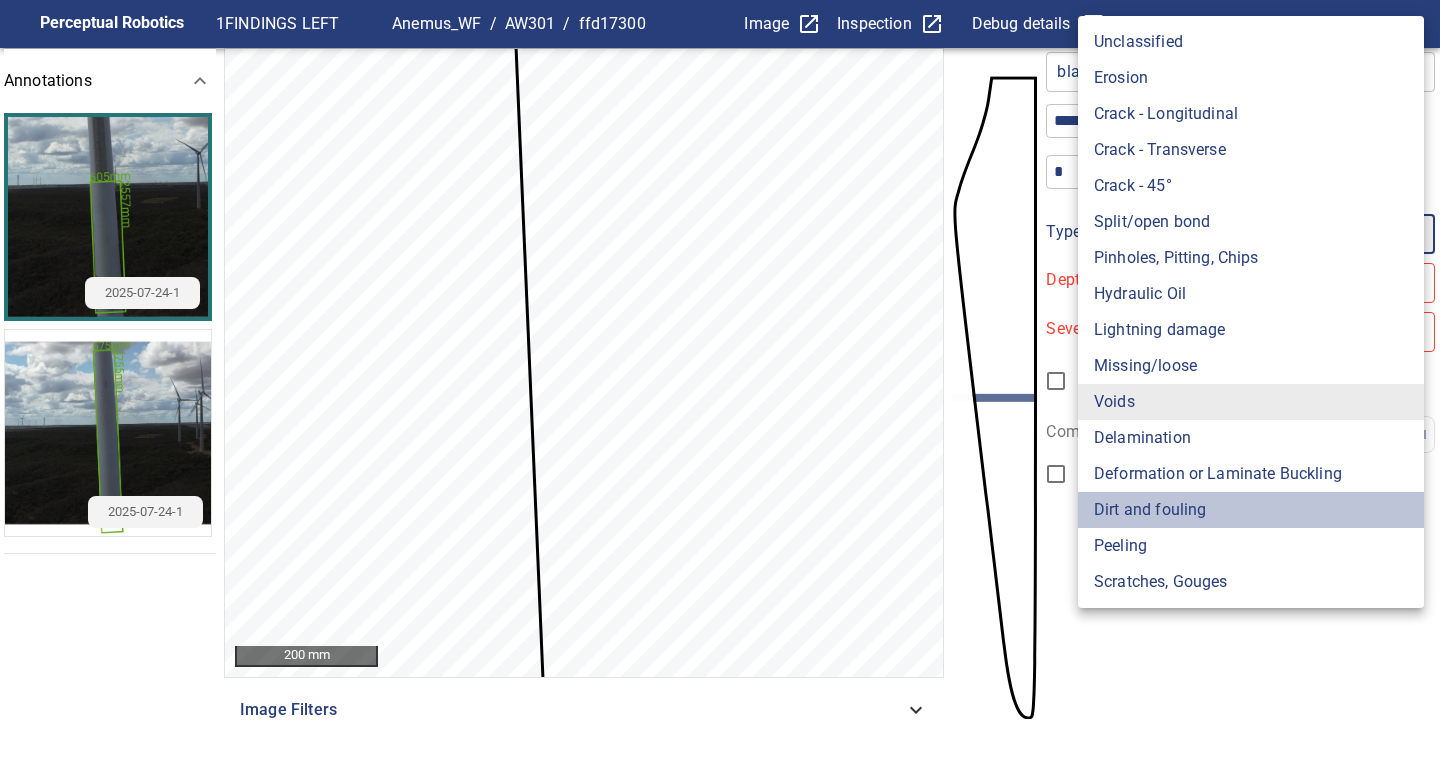 type on "**********" 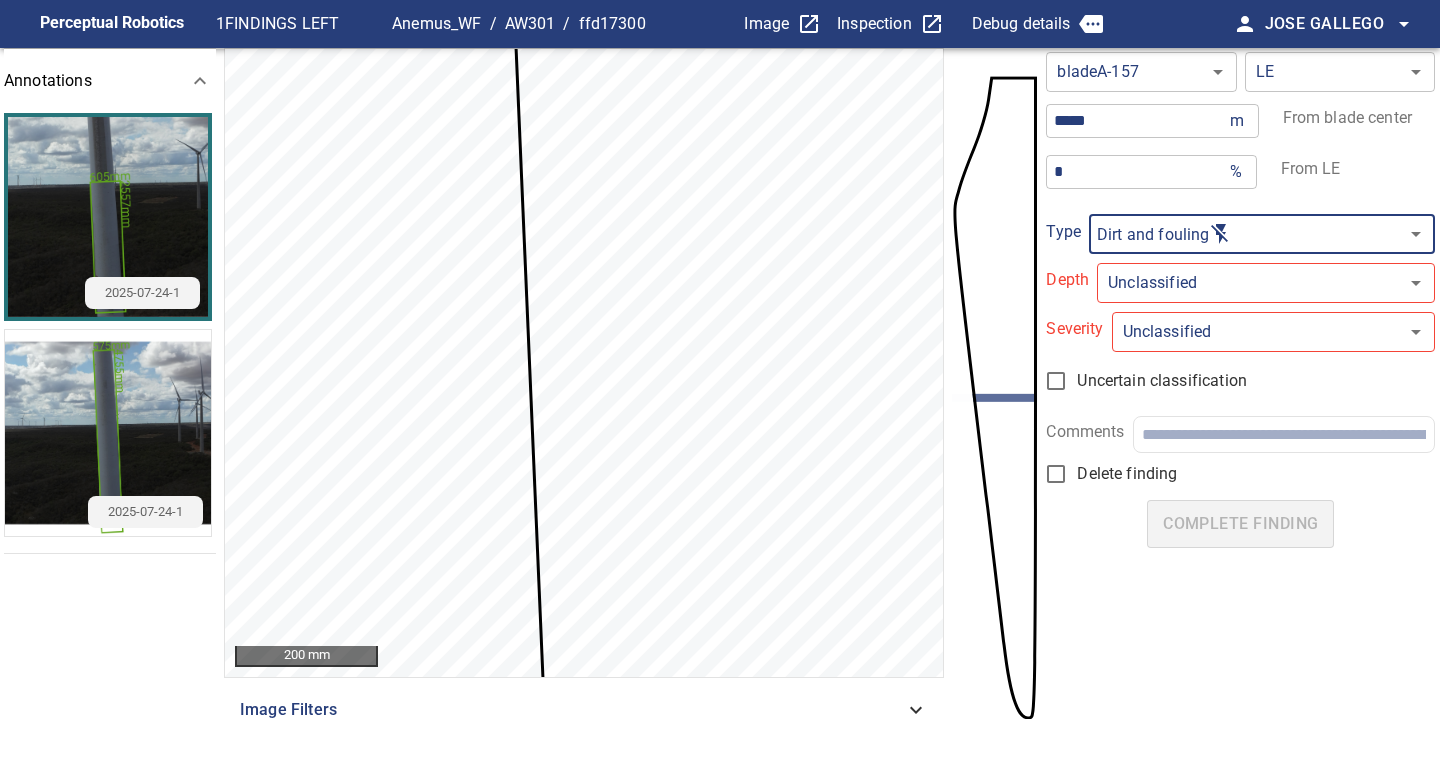 click on "**********" at bounding box center (720, 389) 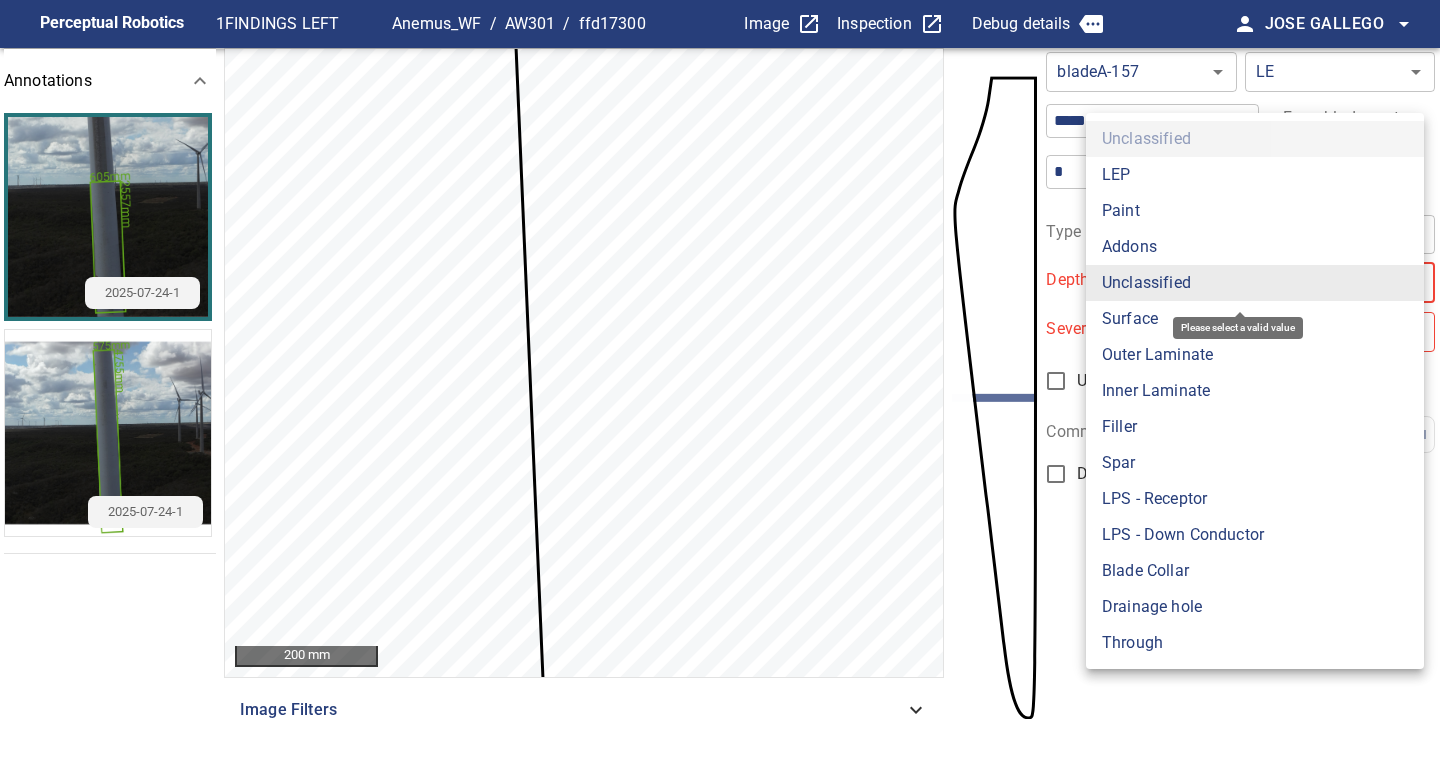 click on "Surface" at bounding box center (1255, 319) 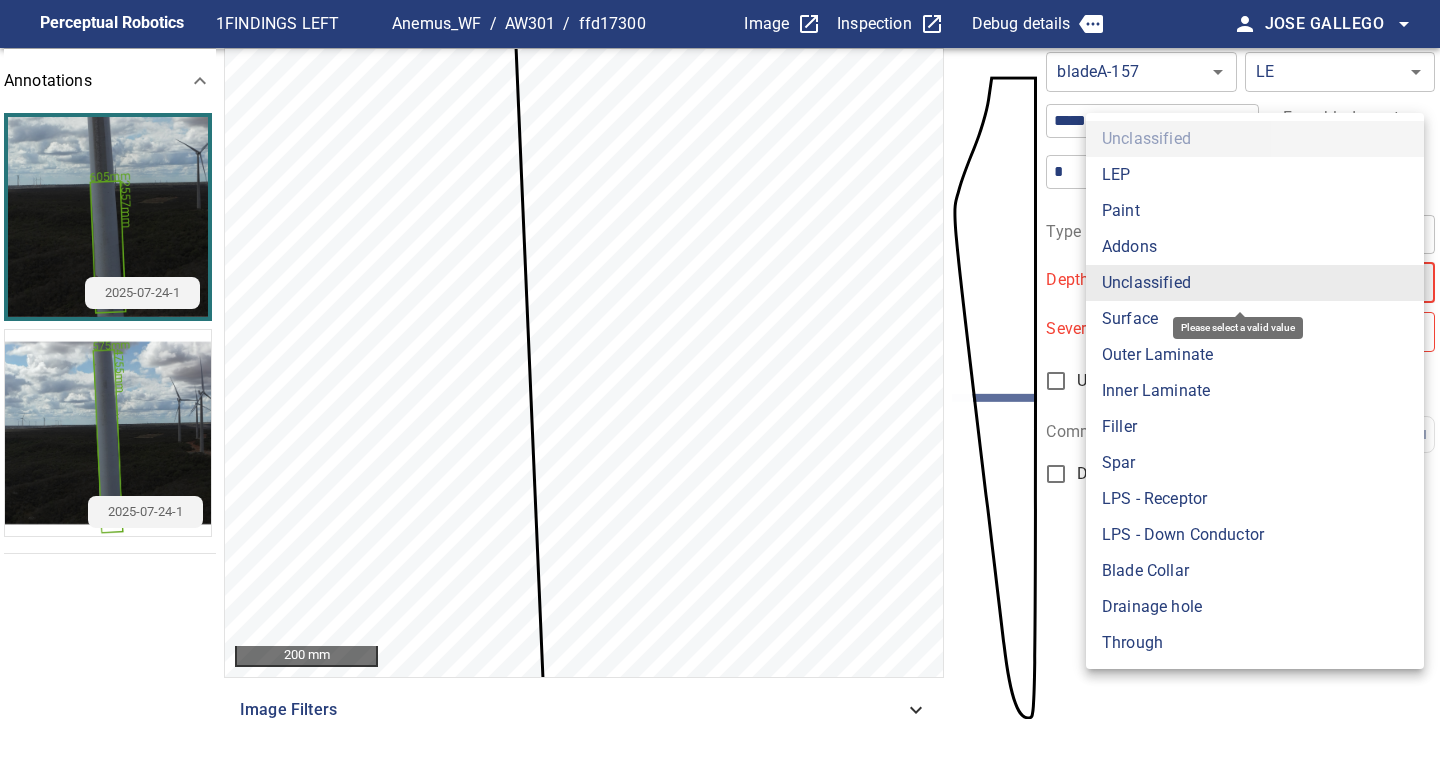 type on "*******" 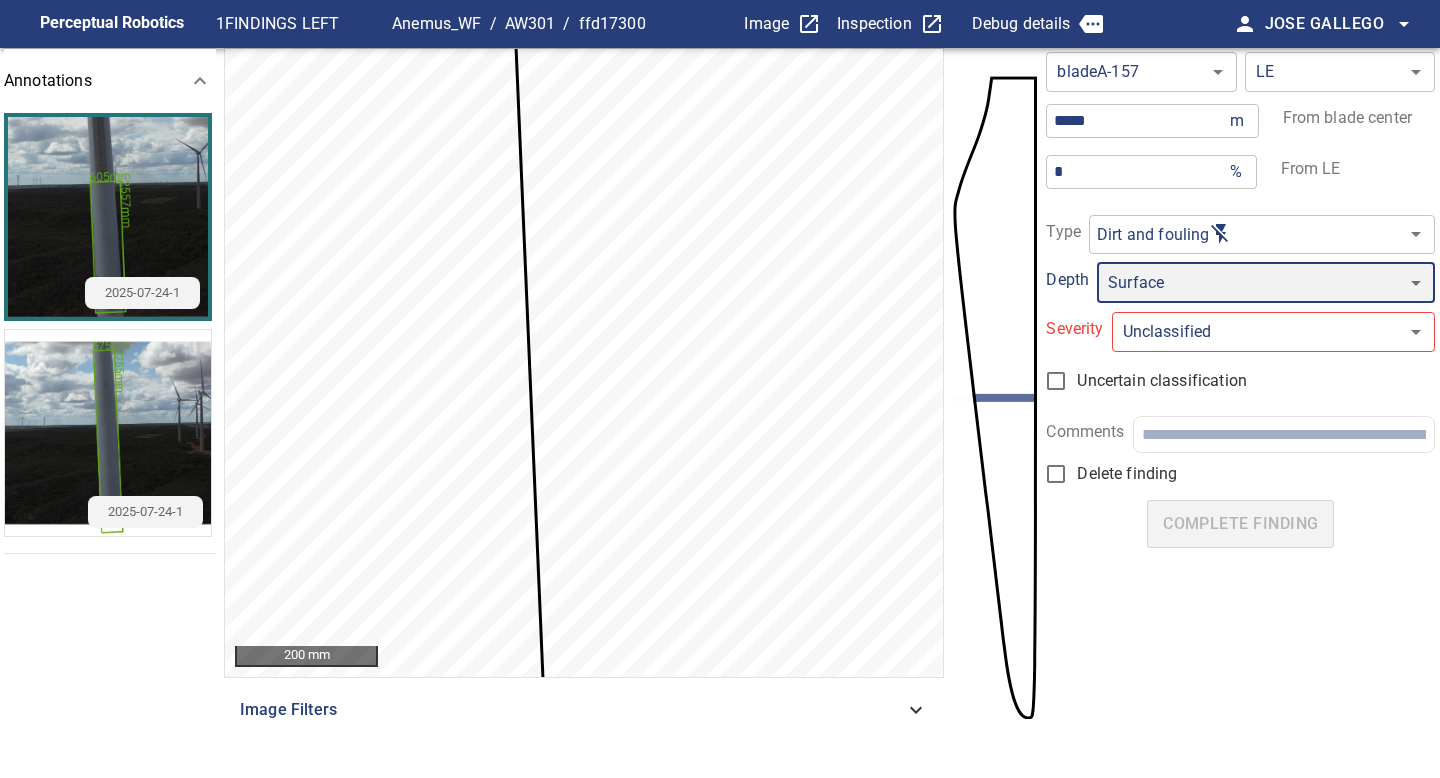 type on "*" 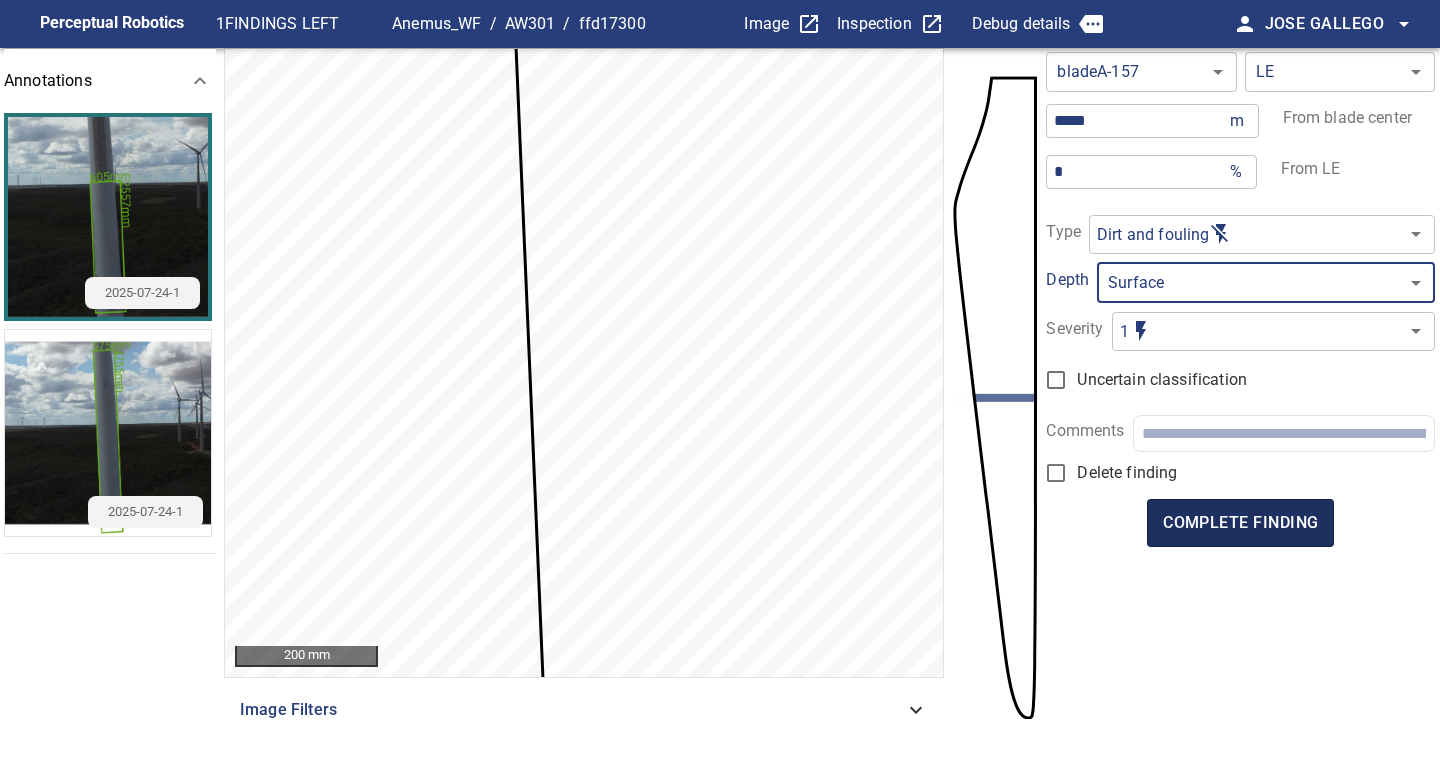 click on "complete finding" at bounding box center (1240, 523) 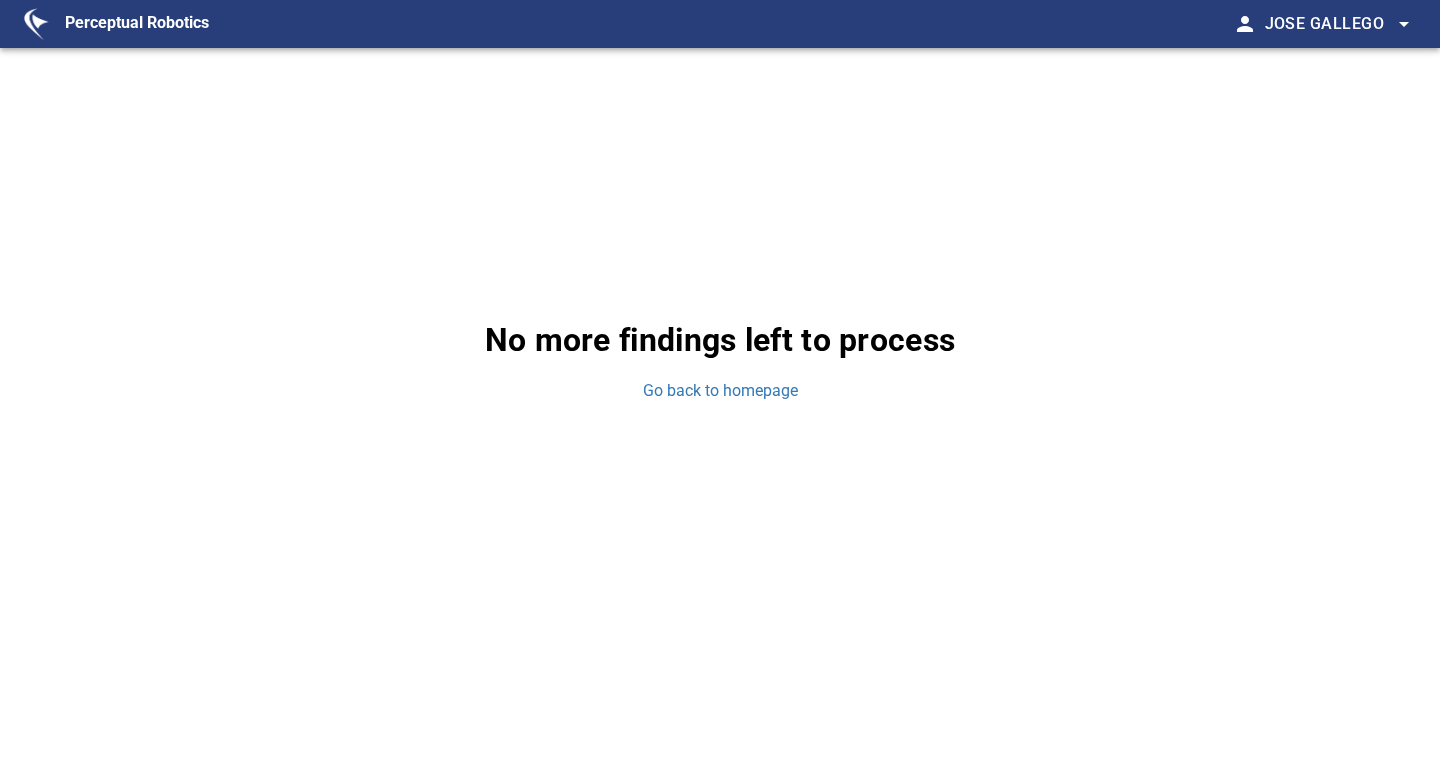 click on "No more findings left to process Go back to homepage" at bounding box center (720, 359) 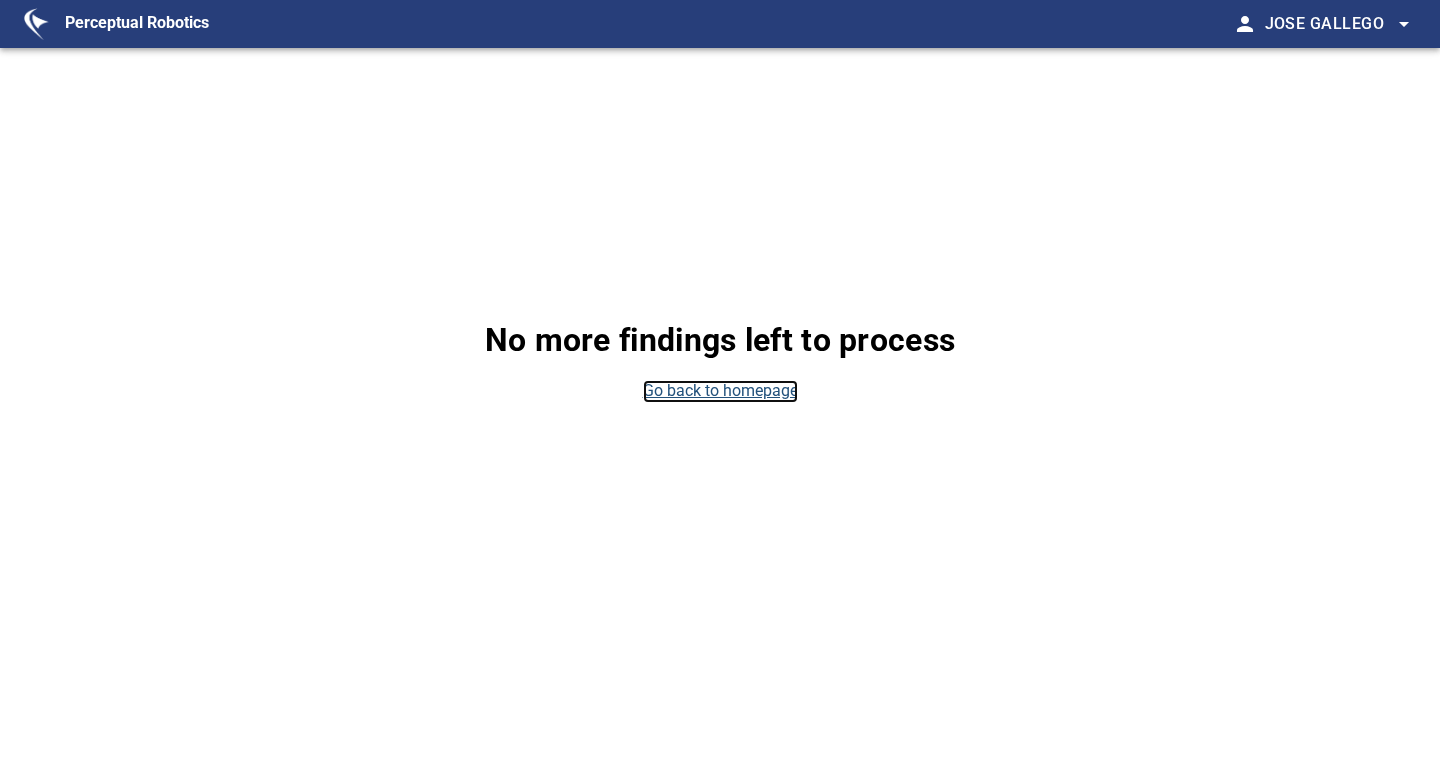 click on "Go back to homepage" at bounding box center (720, 391) 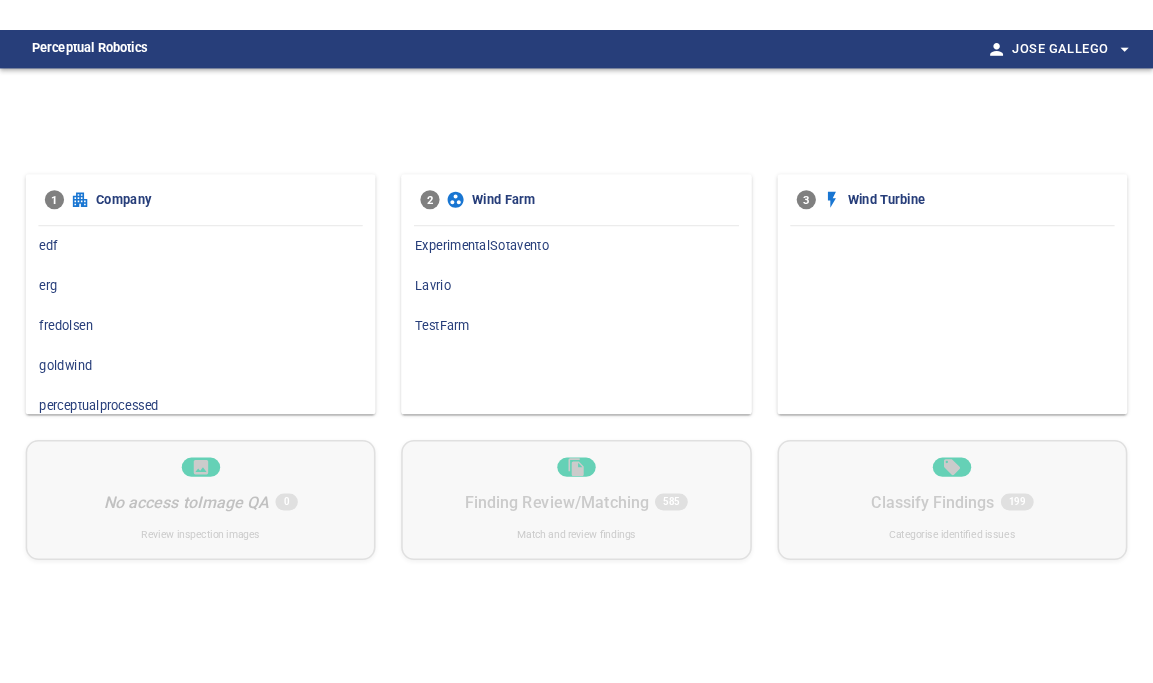 scroll, scrollTop: 0, scrollLeft: 0, axis: both 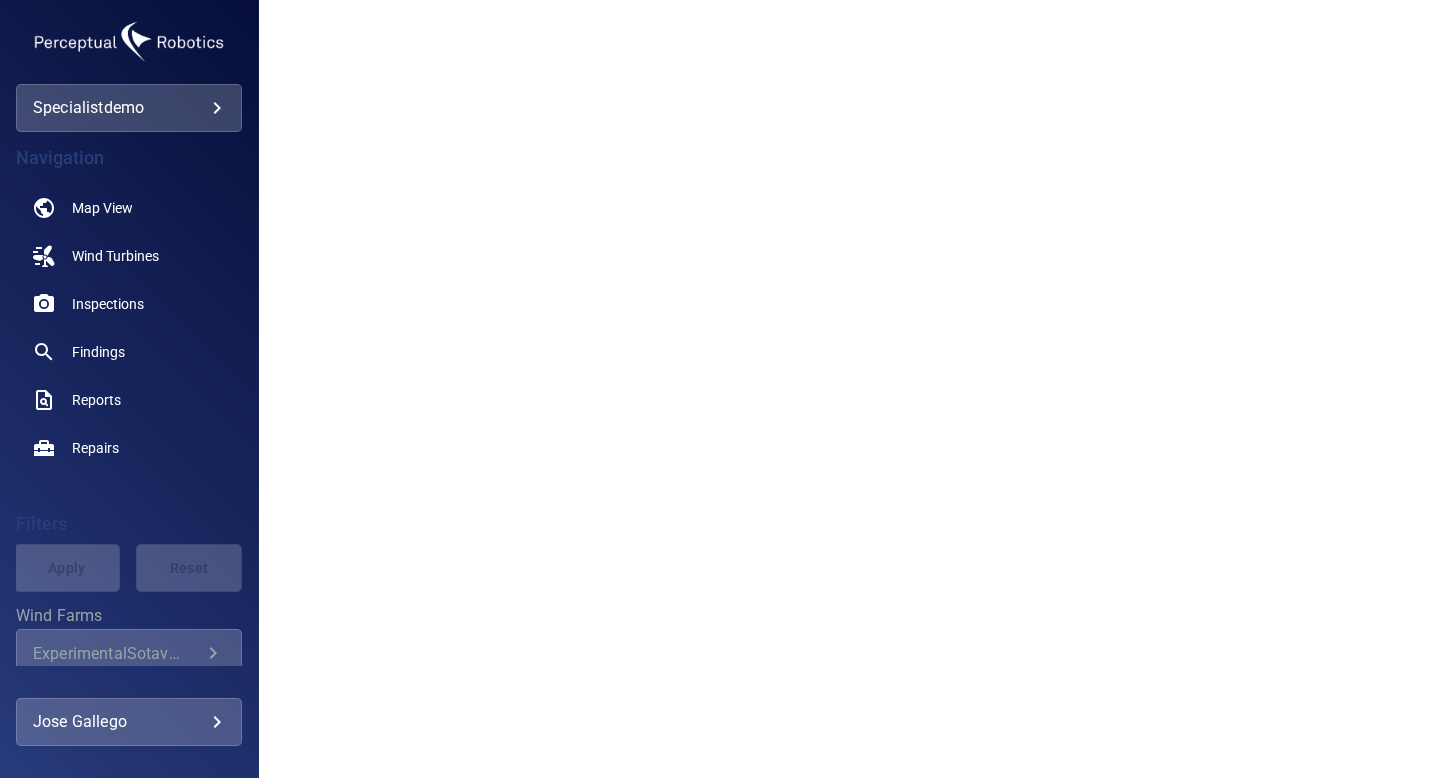 click on "**********" at bounding box center [720, 389] 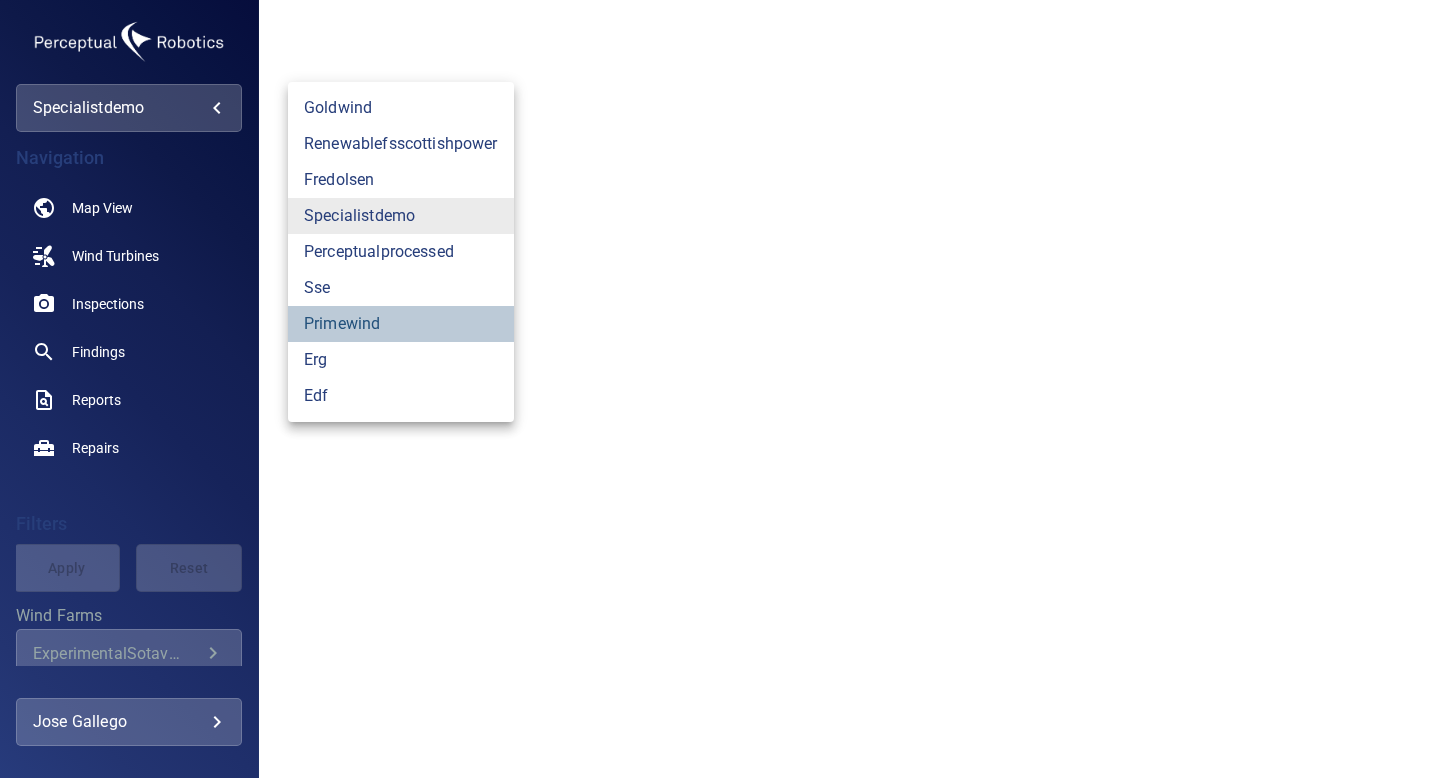 click on "primewind" at bounding box center [401, 324] 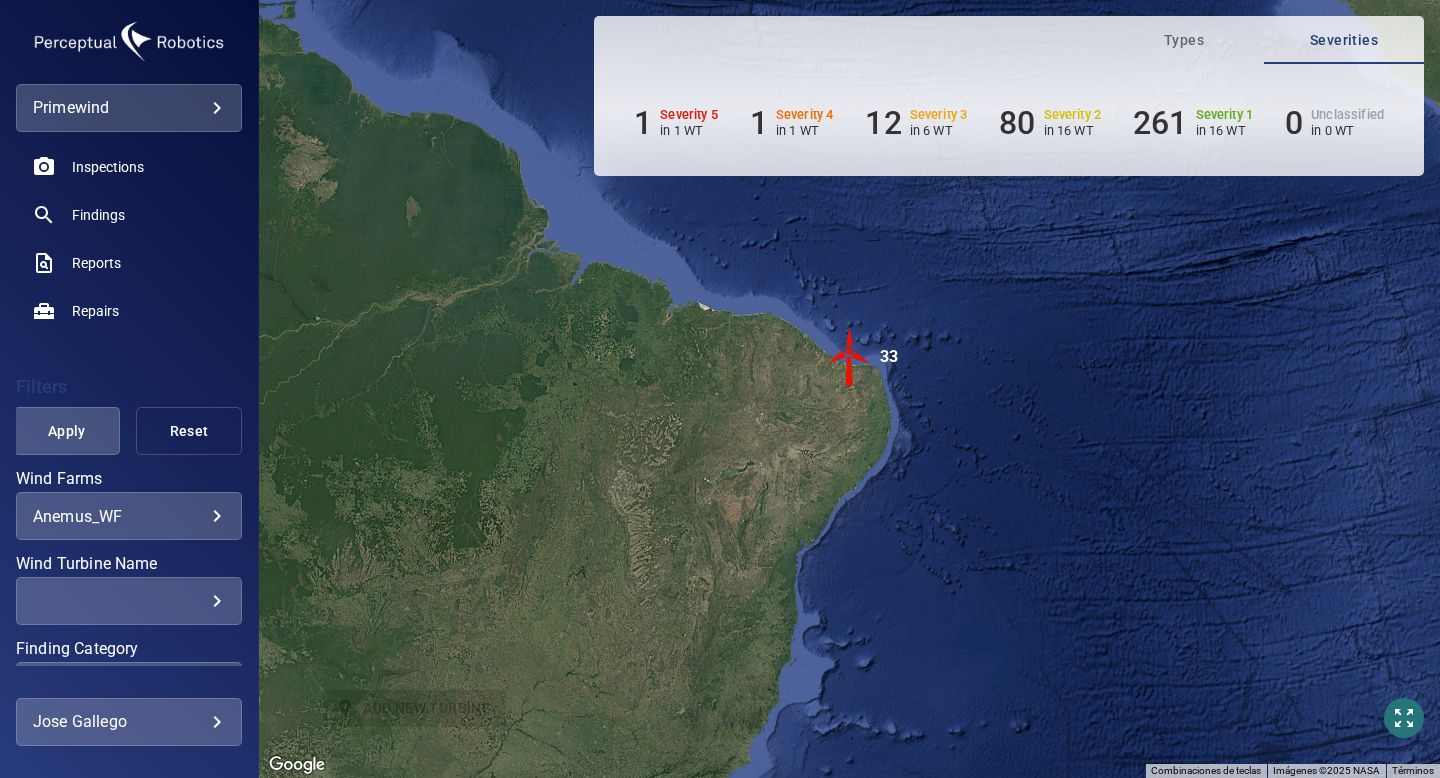 scroll, scrollTop: 170, scrollLeft: 0, axis: vertical 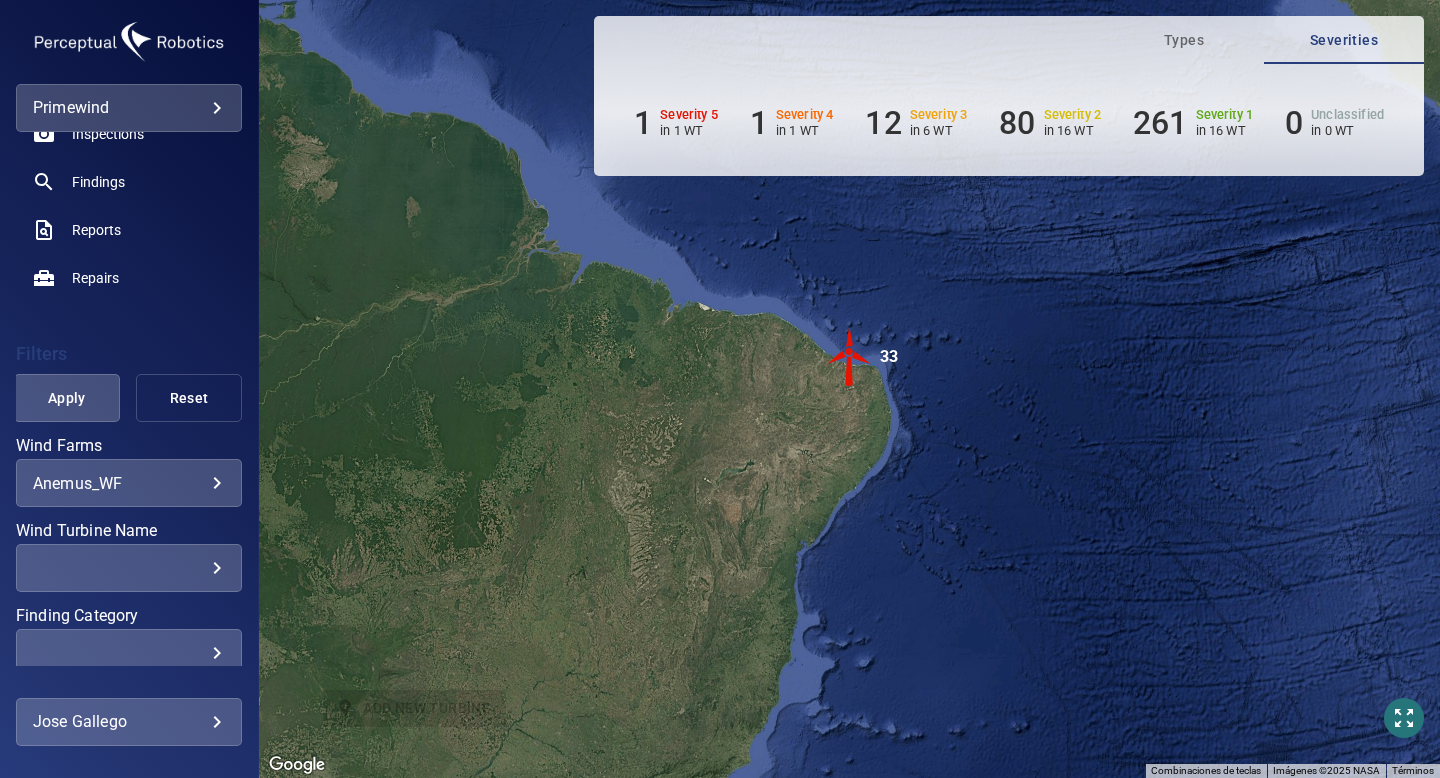 click on "​" at bounding box center (129, 568) 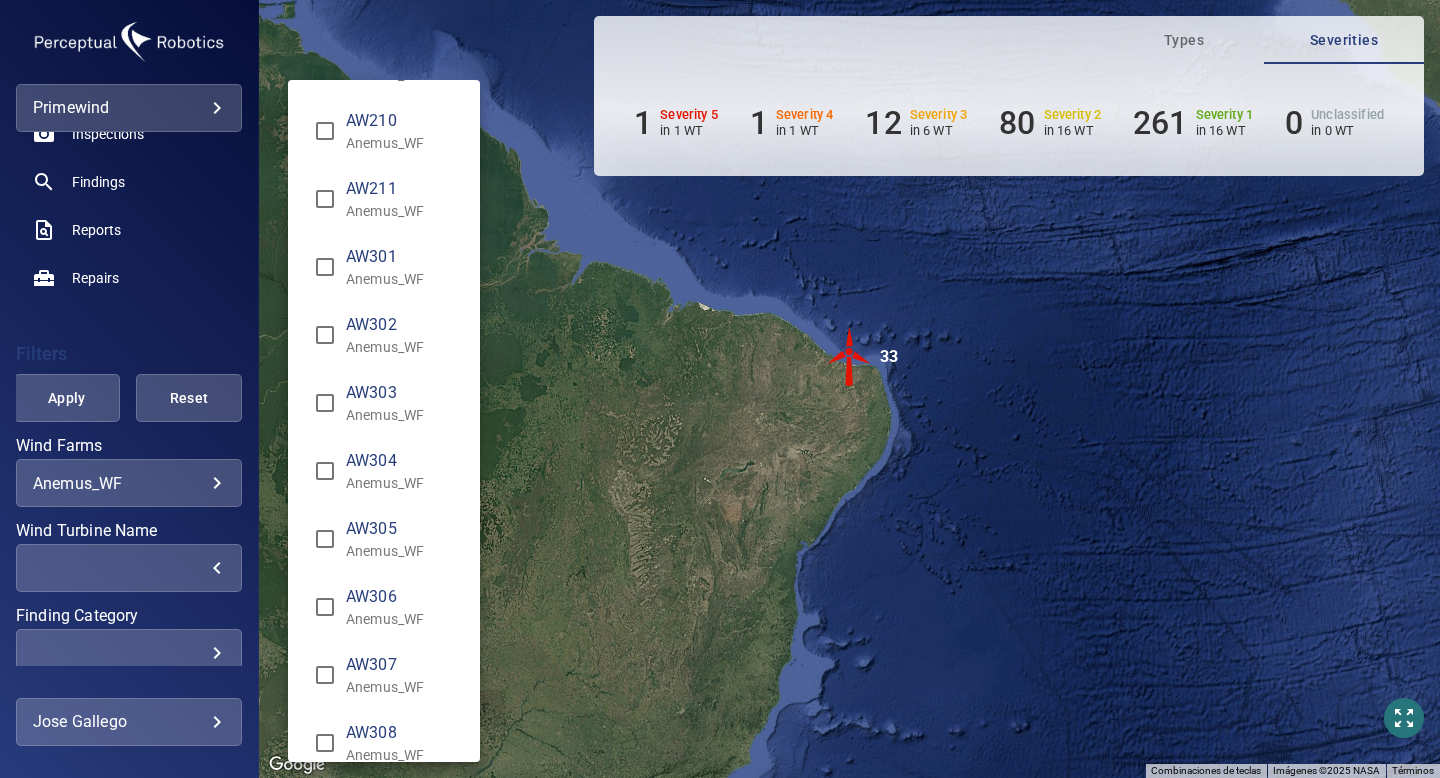 scroll, scrollTop: 1218, scrollLeft: 0, axis: vertical 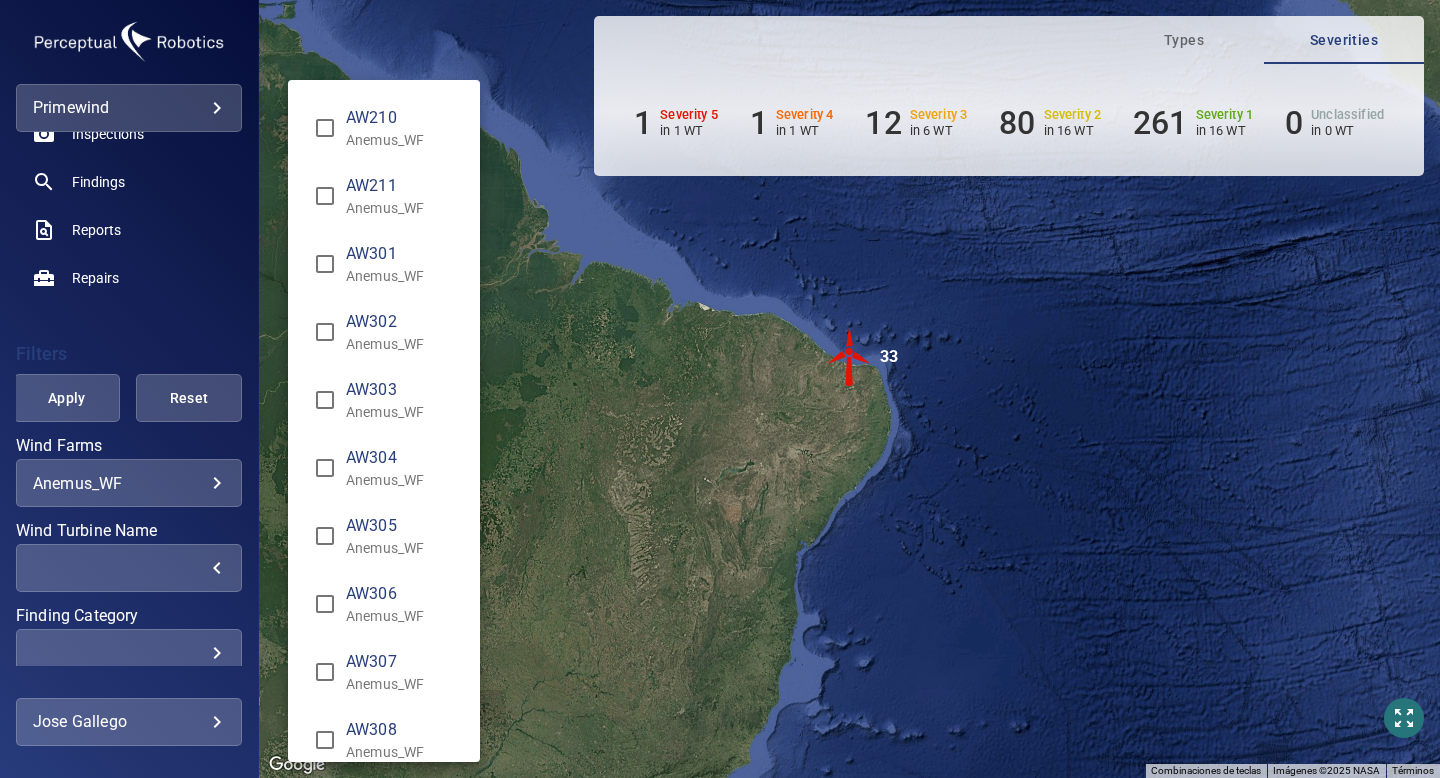 type on "**********" 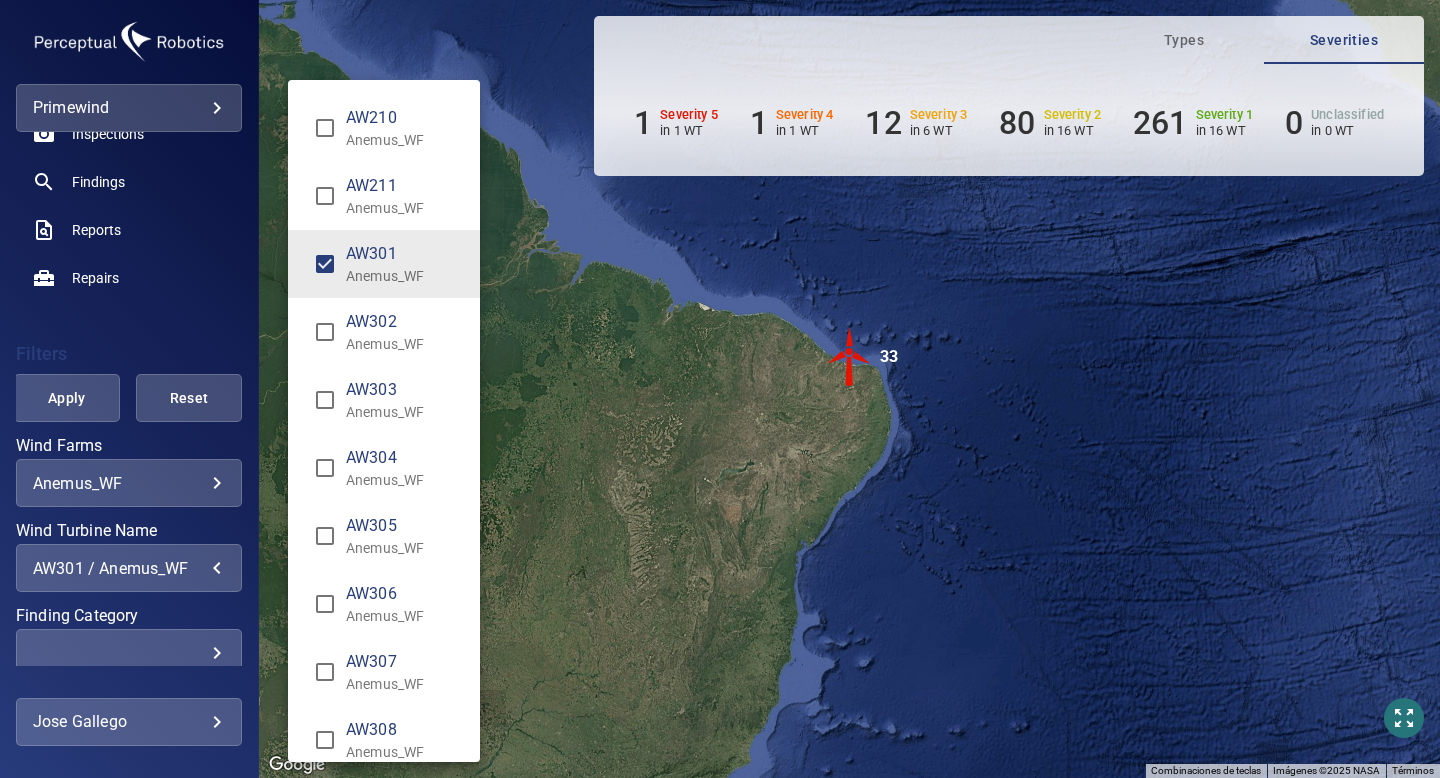 click at bounding box center [720, 389] 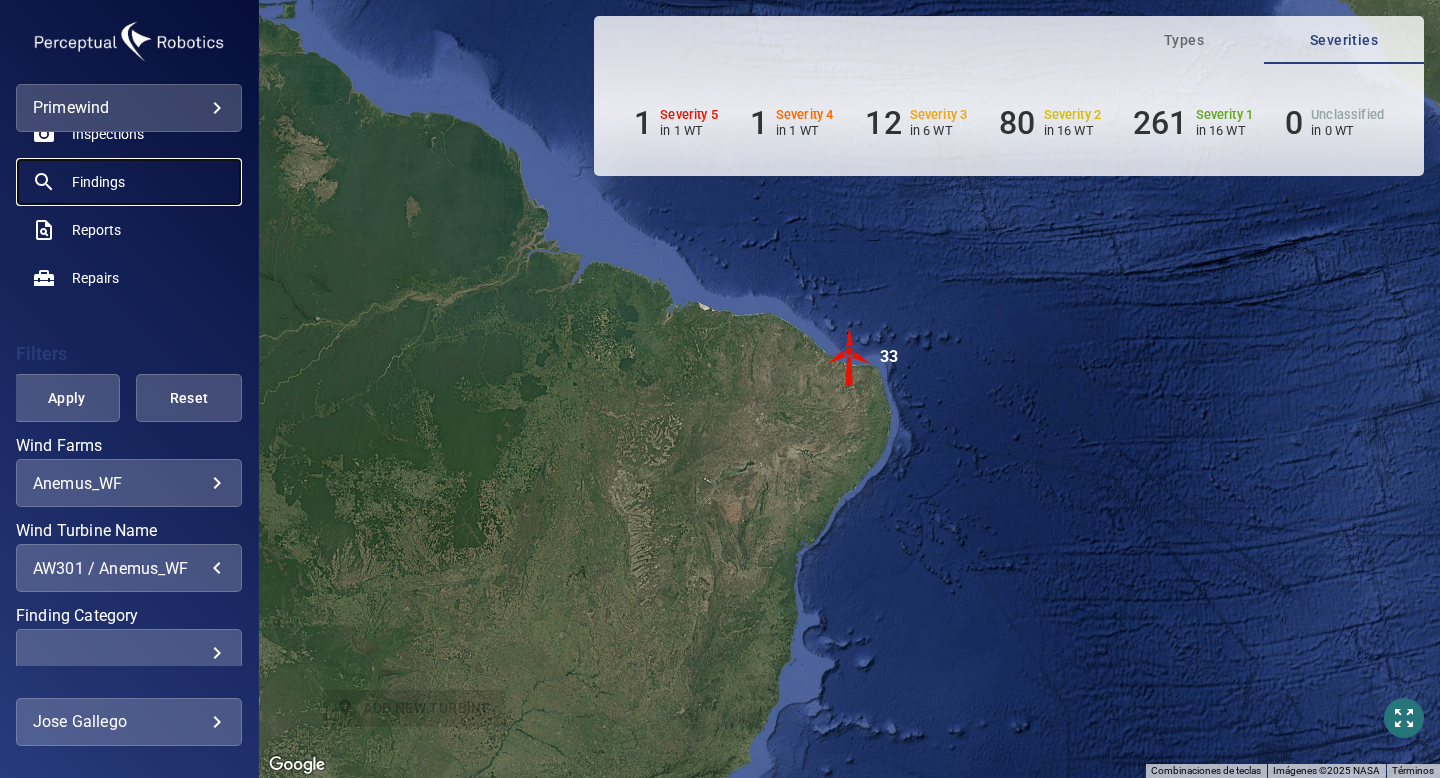 click on "Findings" at bounding box center [129, 182] 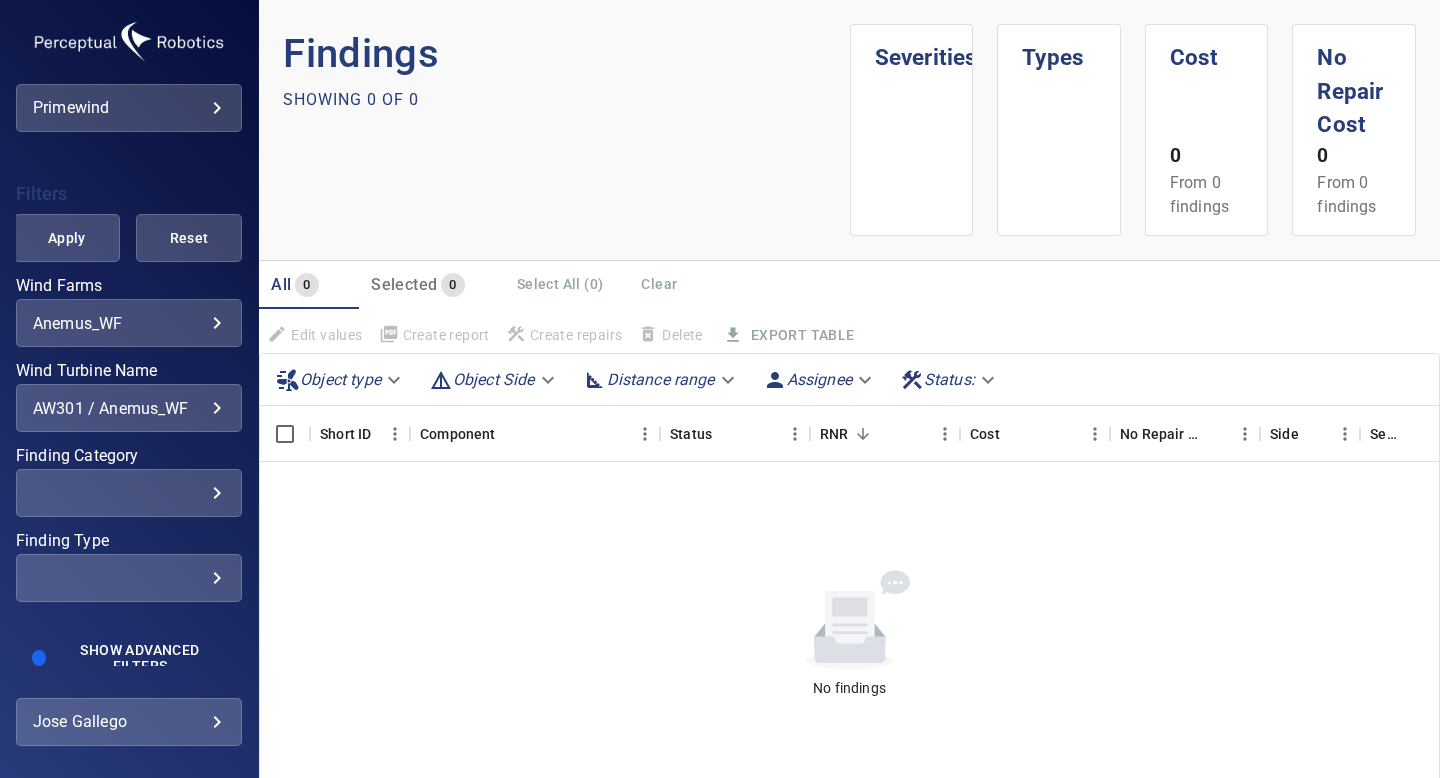 scroll, scrollTop: 347, scrollLeft: 0, axis: vertical 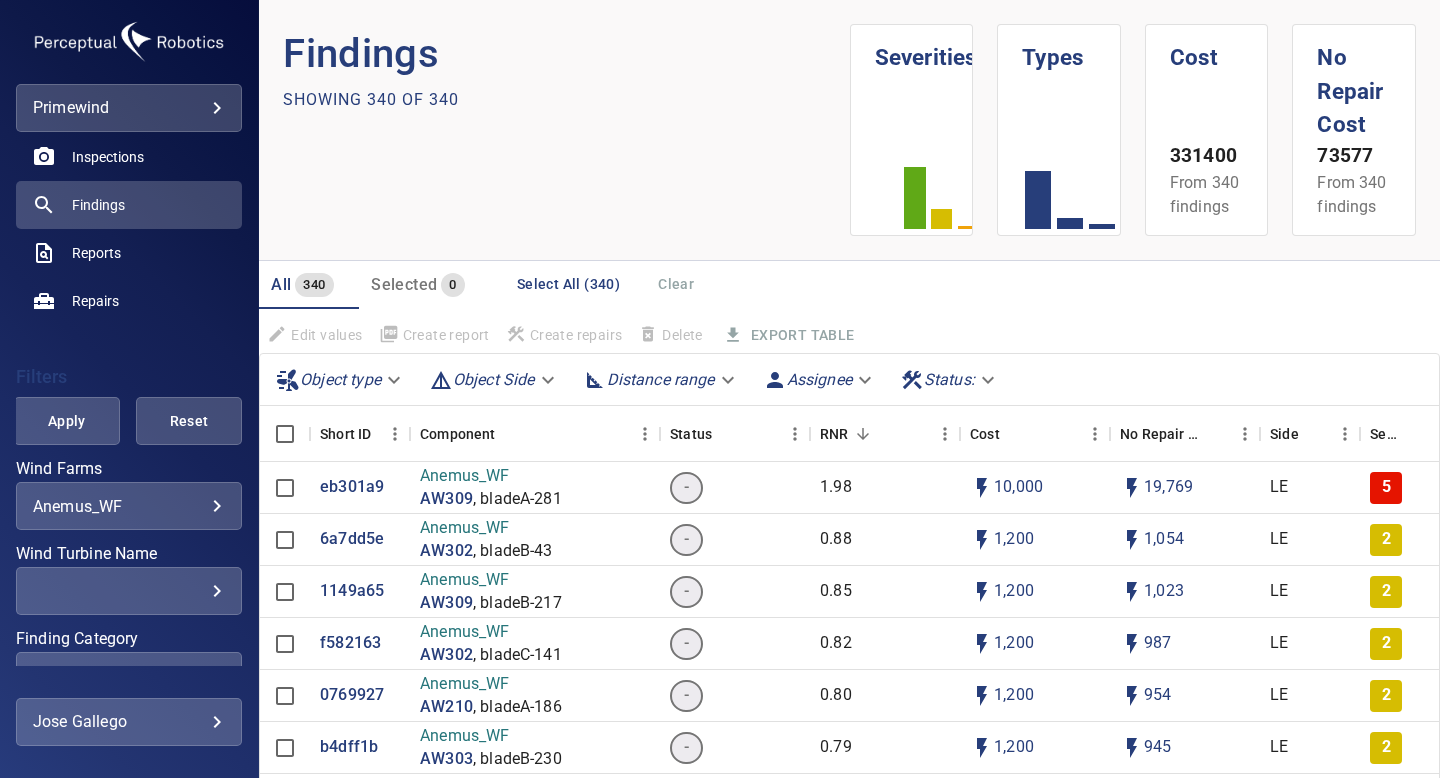 click on "​" at bounding box center [129, 591] 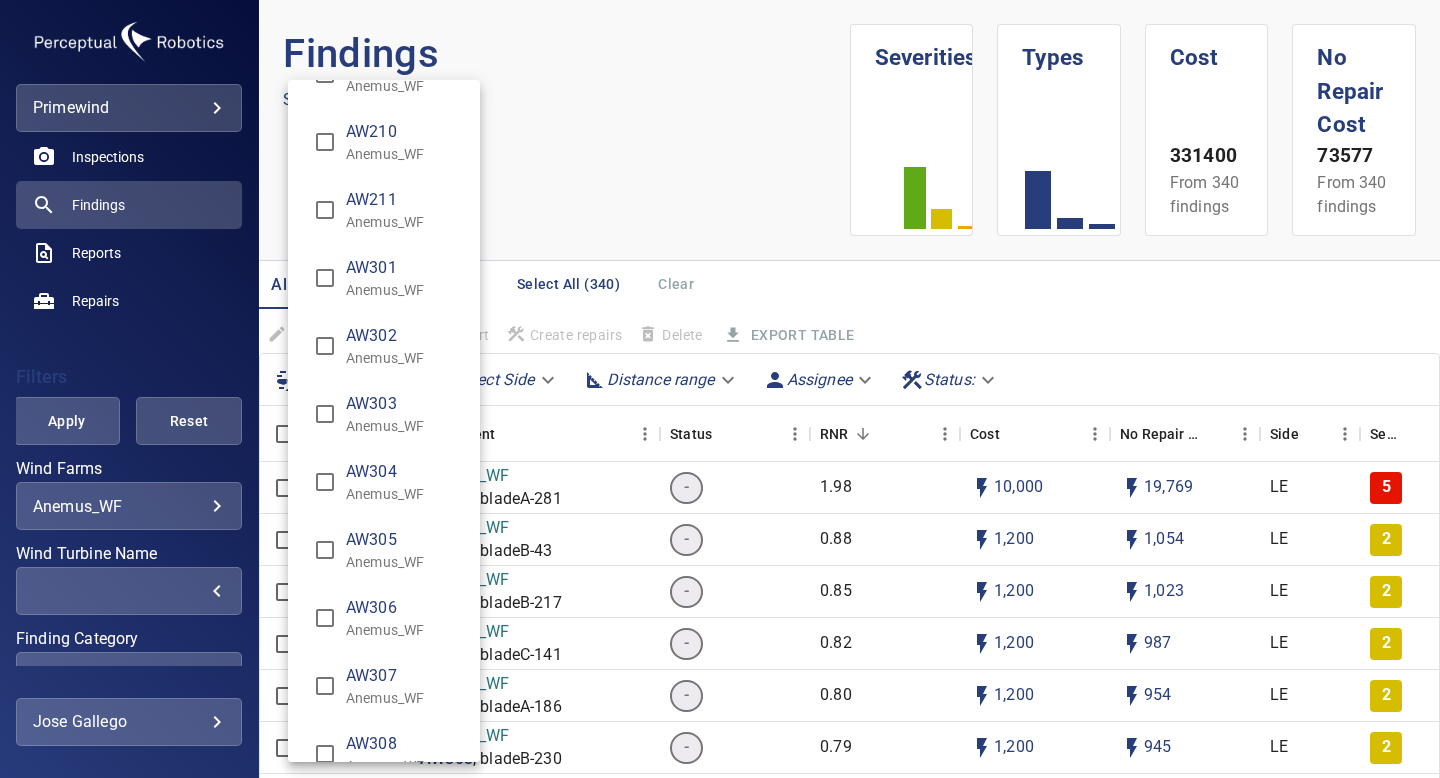 scroll, scrollTop: 1062, scrollLeft: 0, axis: vertical 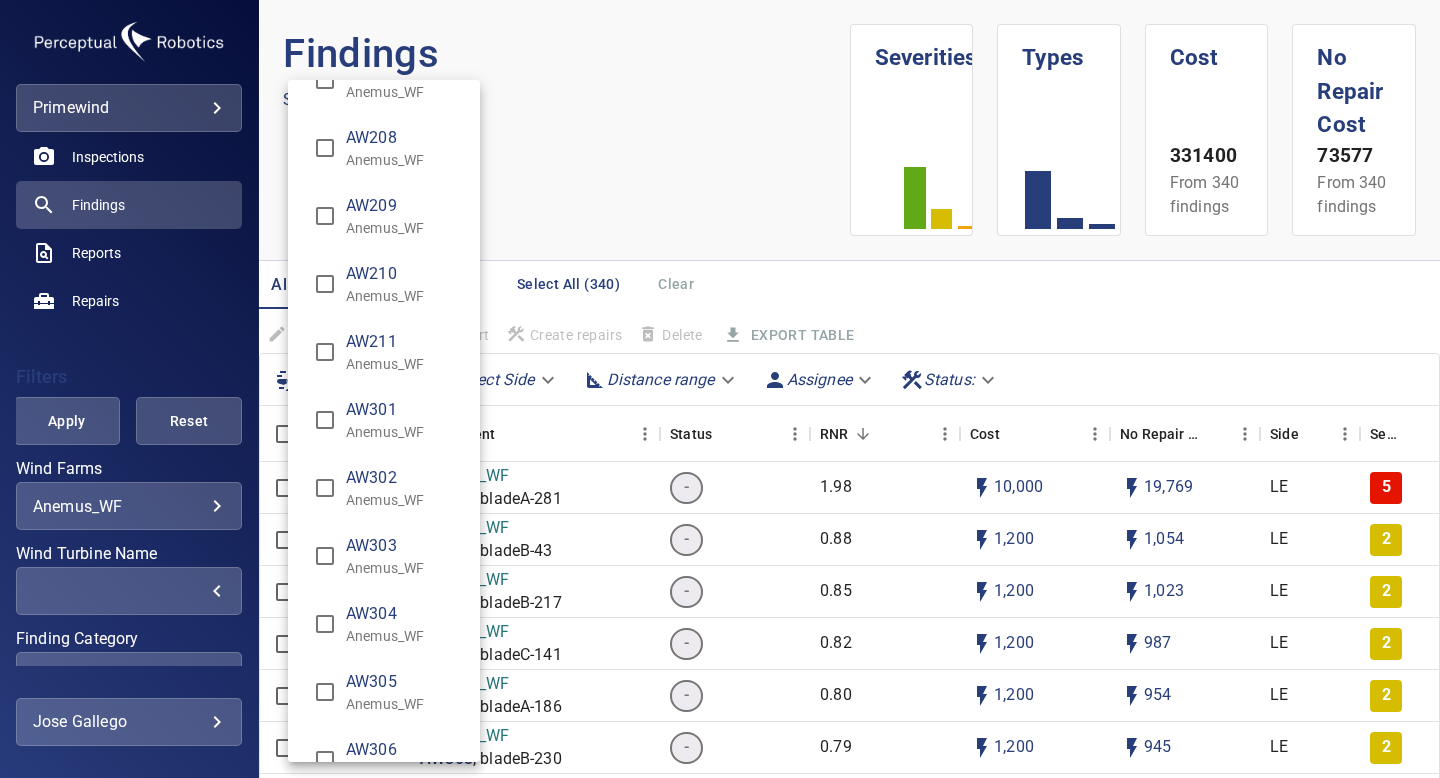 type on "**********" 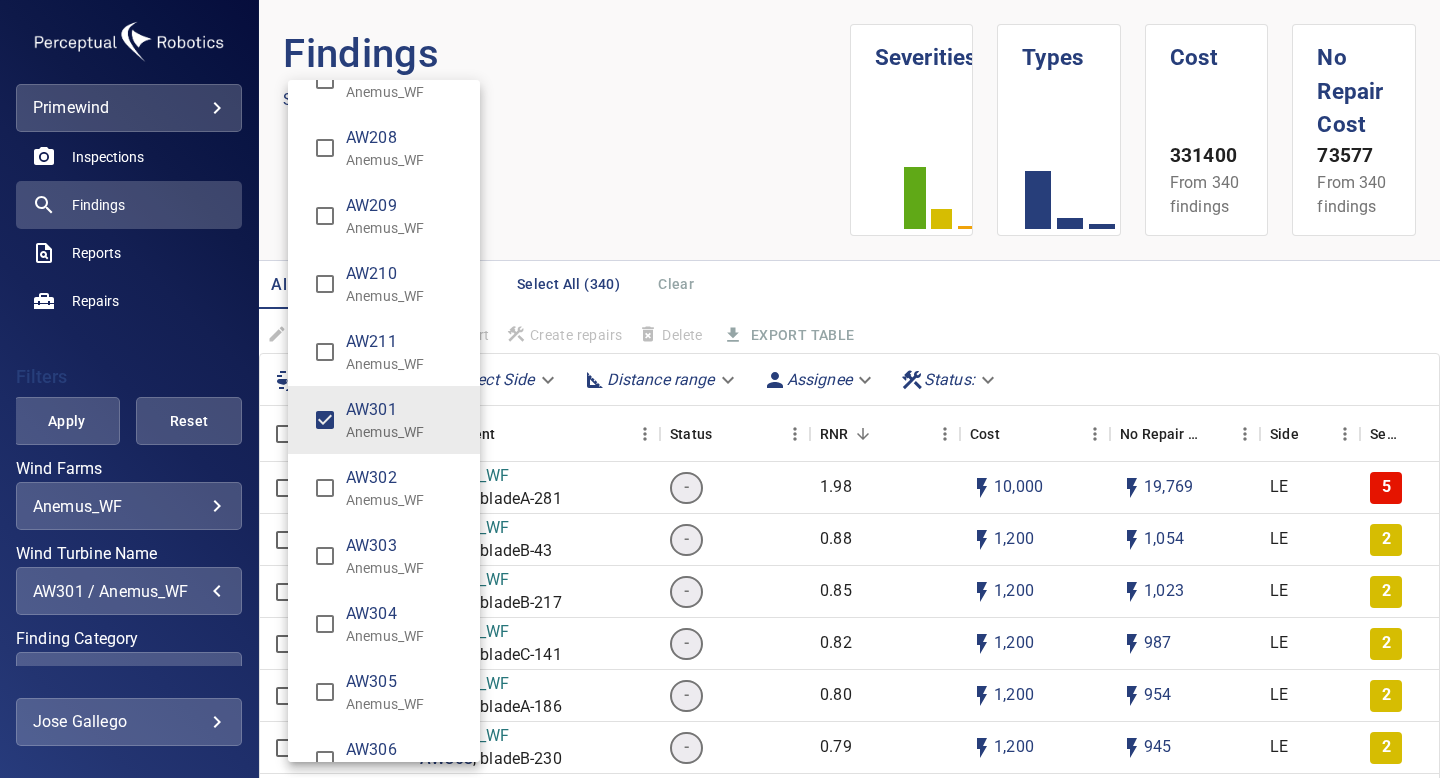 click at bounding box center (720, 389) 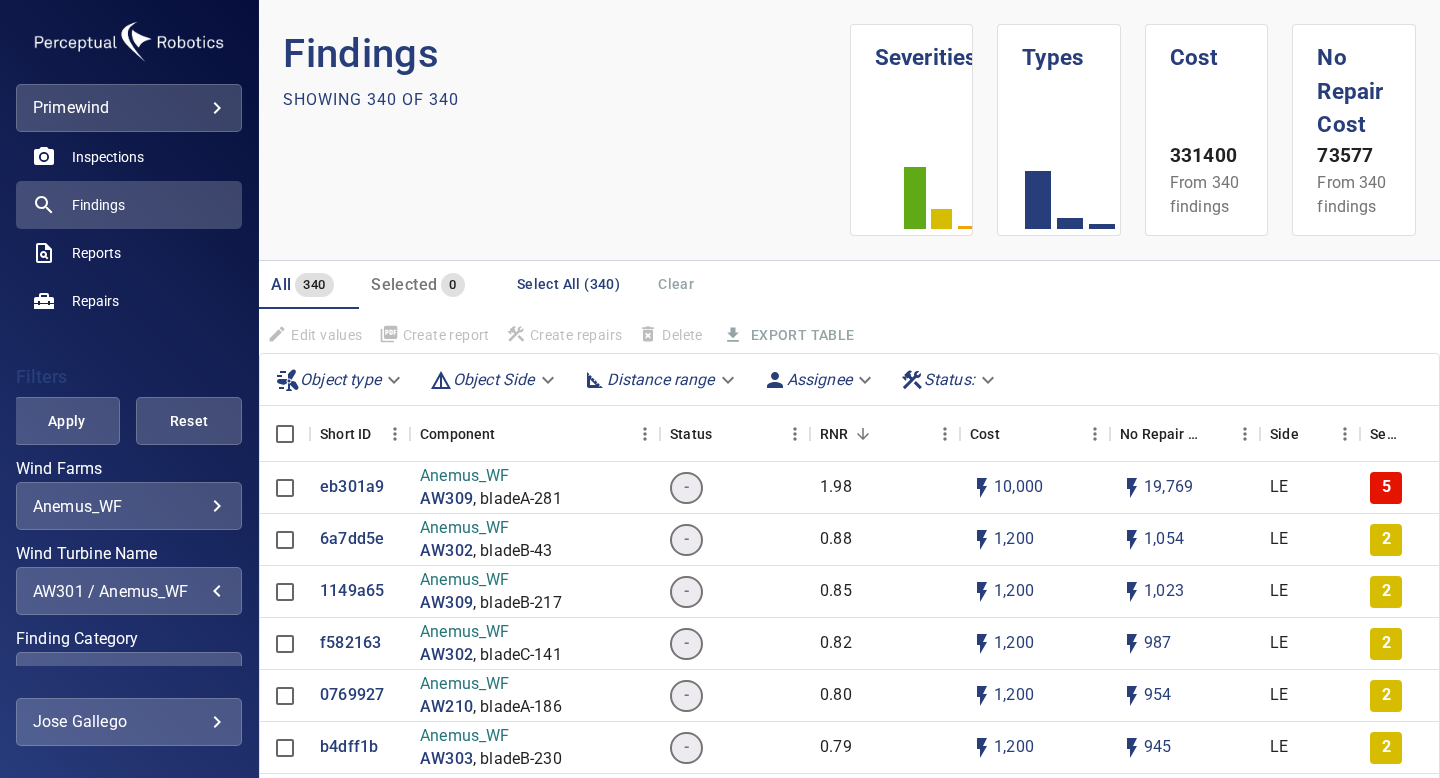 click on "Apply" at bounding box center (67, 421) 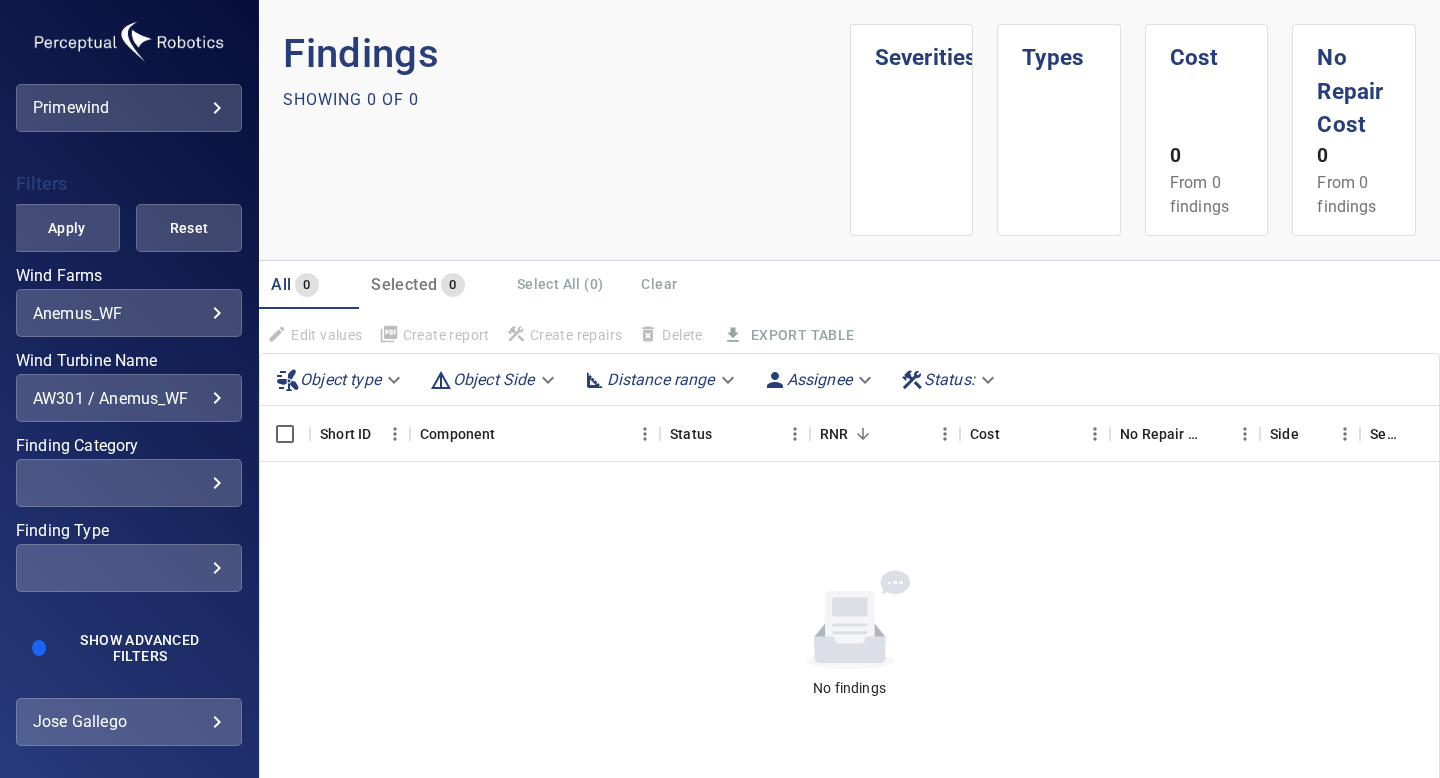 scroll, scrollTop: 347, scrollLeft: 0, axis: vertical 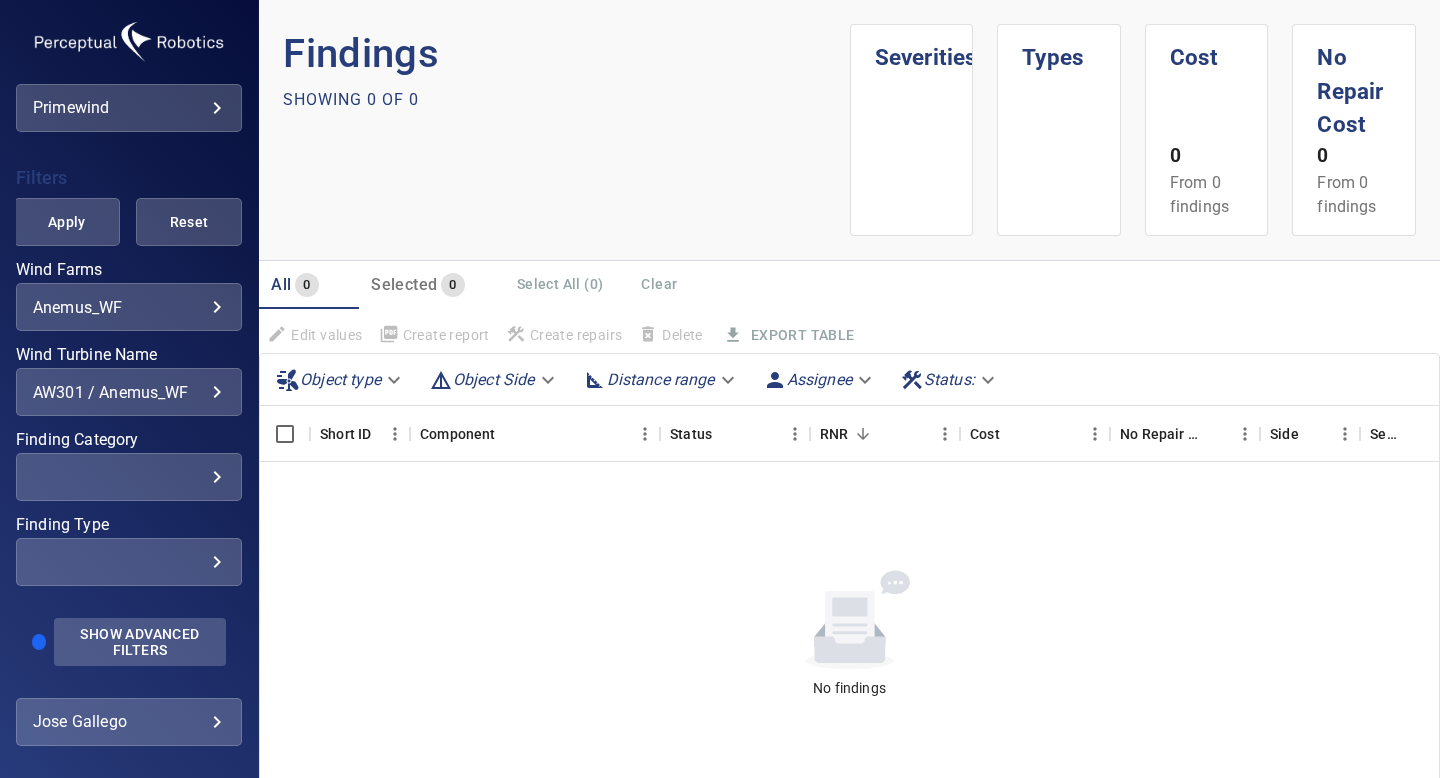 click on "Show Advanced Filters" at bounding box center (140, 642) 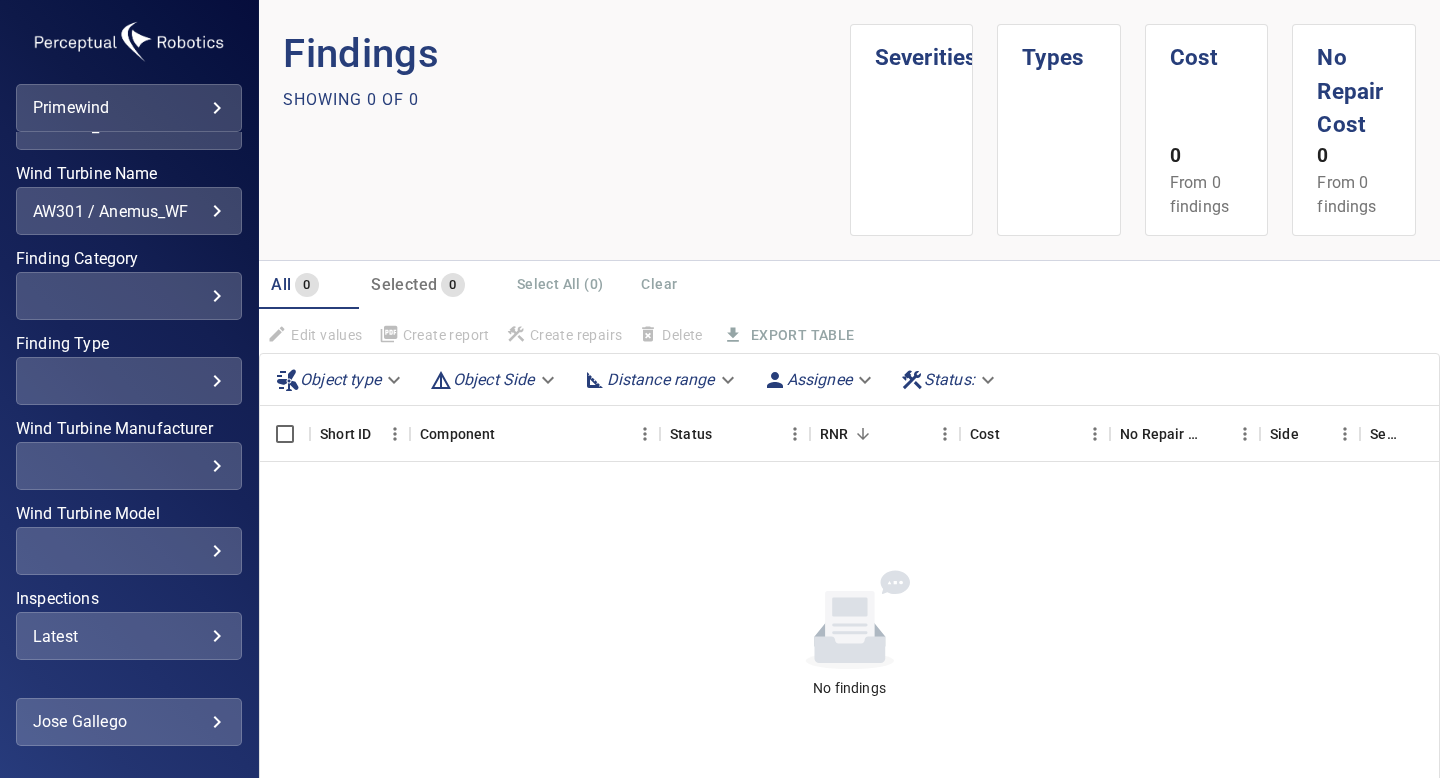 scroll, scrollTop: 618, scrollLeft: 0, axis: vertical 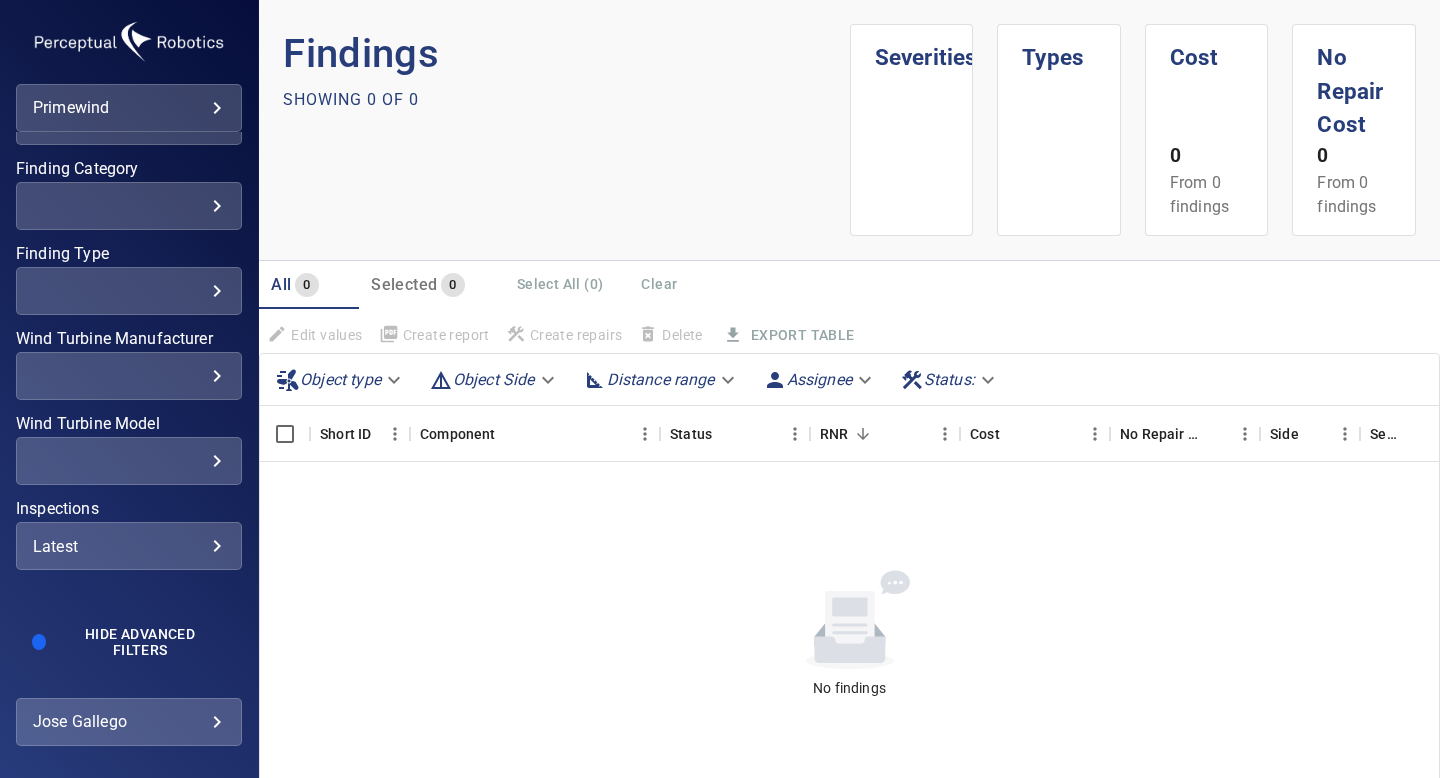 click on "Latest" at bounding box center [129, 546] 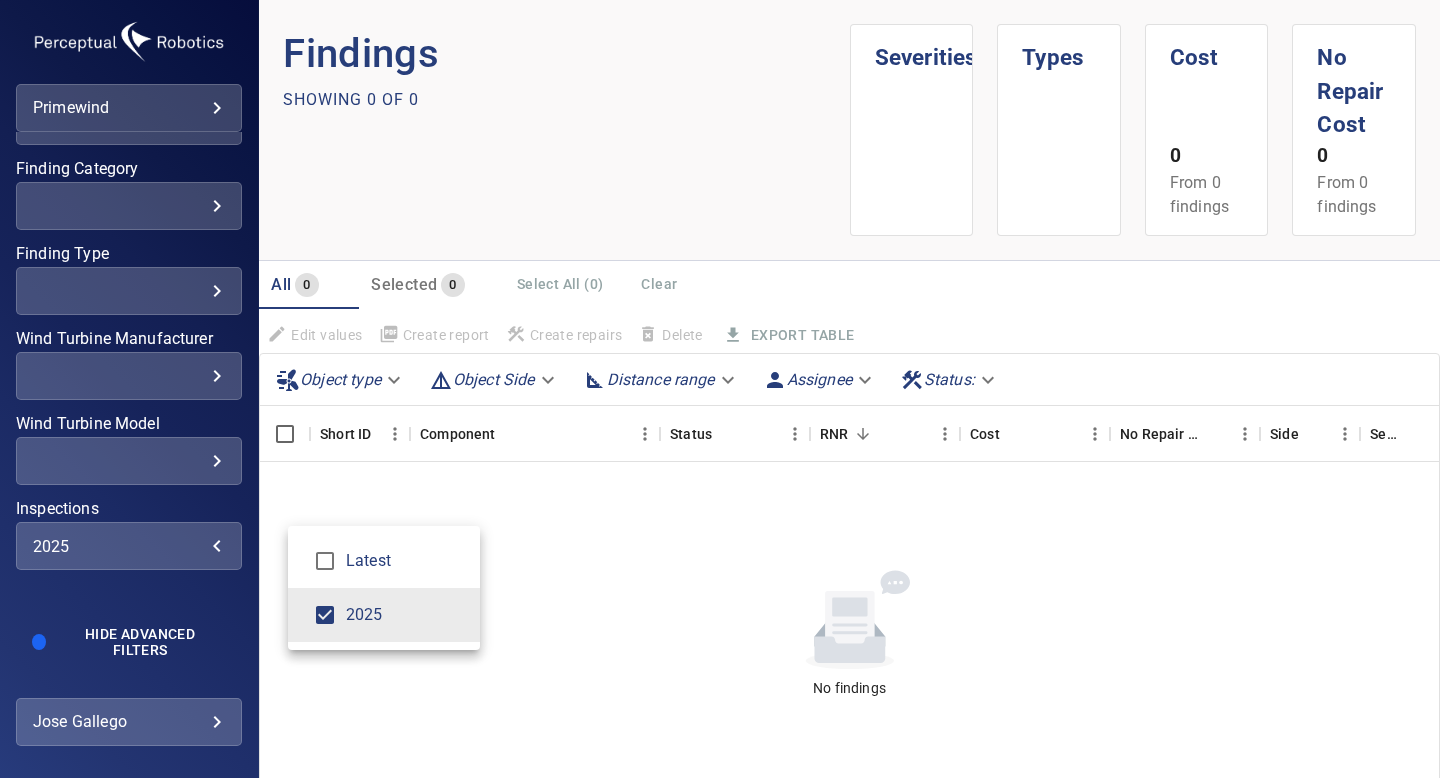 type on "****" 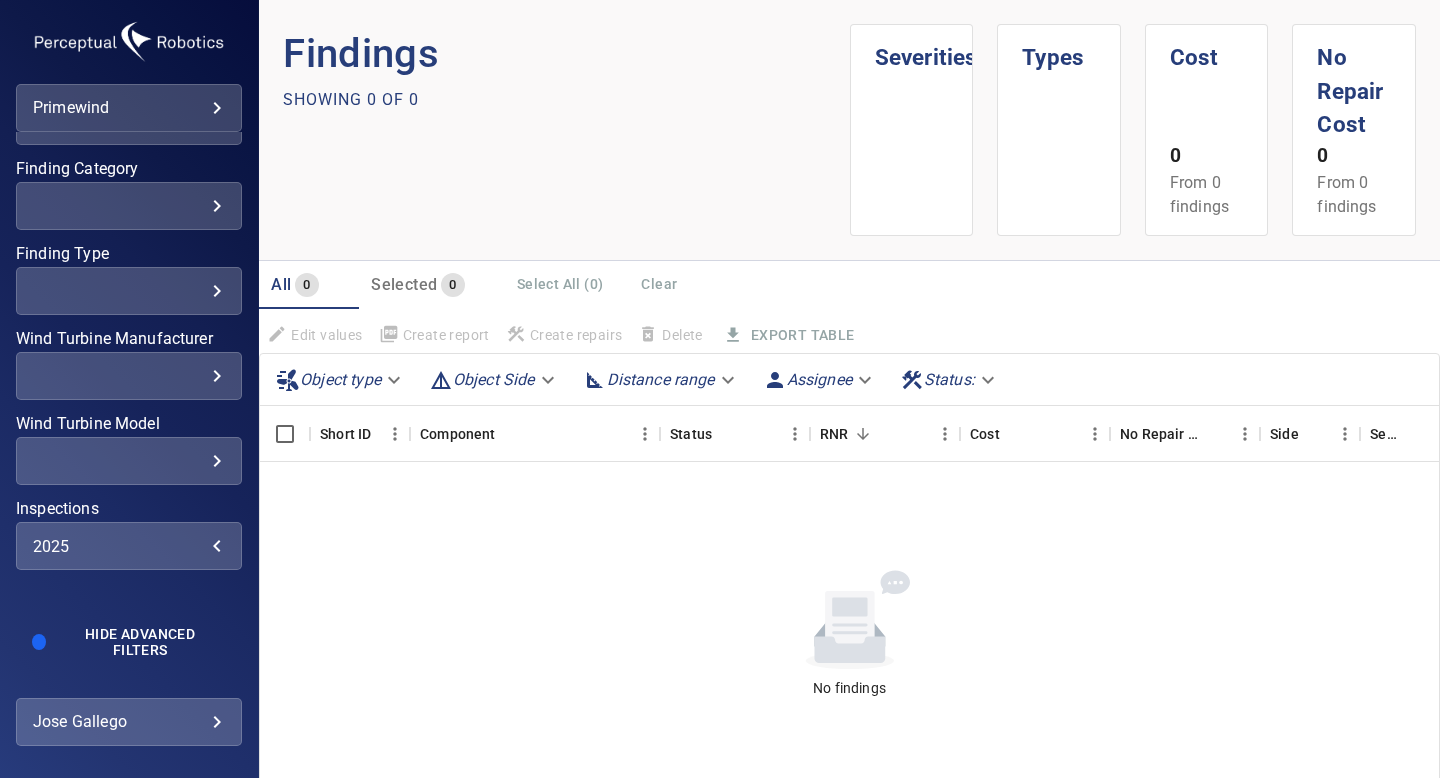 scroll, scrollTop: 0, scrollLeft: 0, axis: both 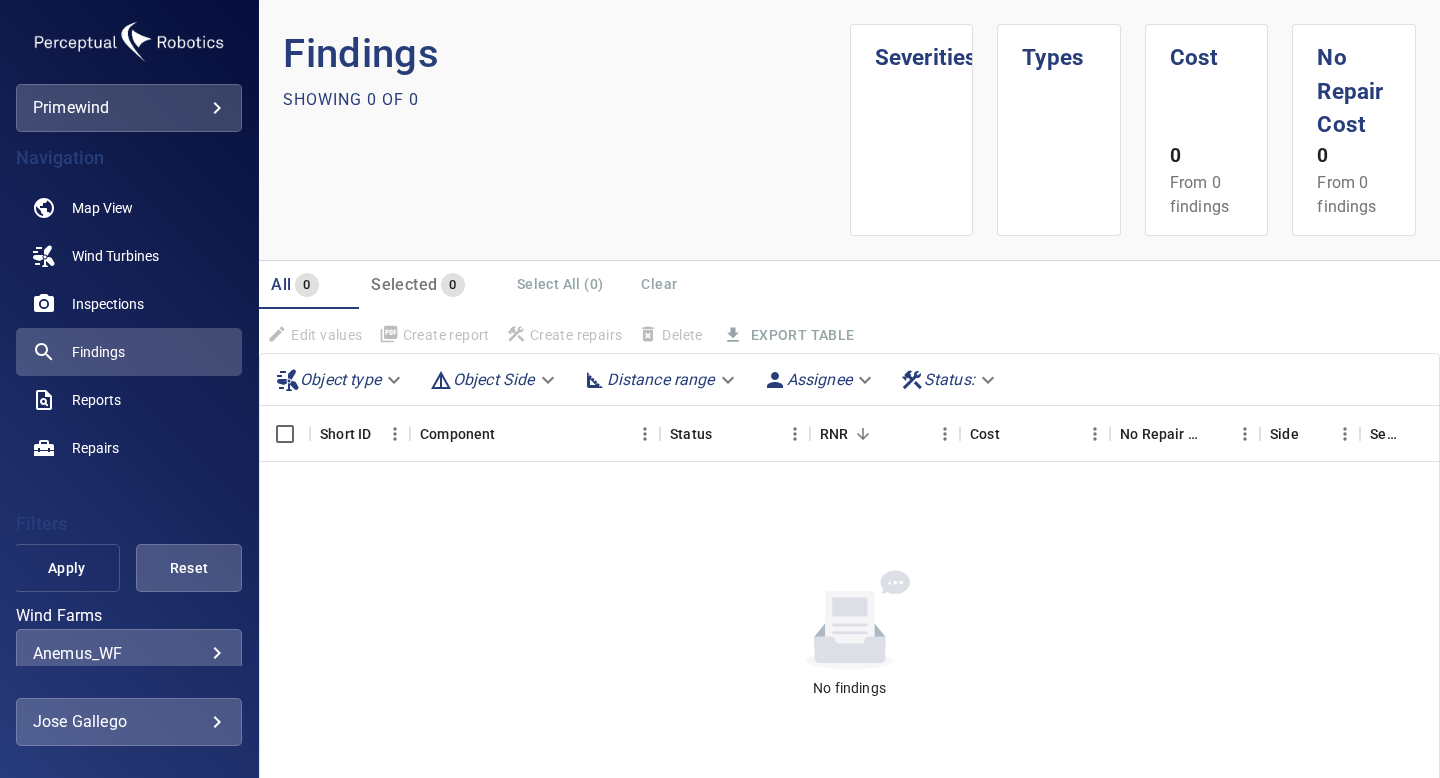 click on "Apply" at bounding box center (67, 568) 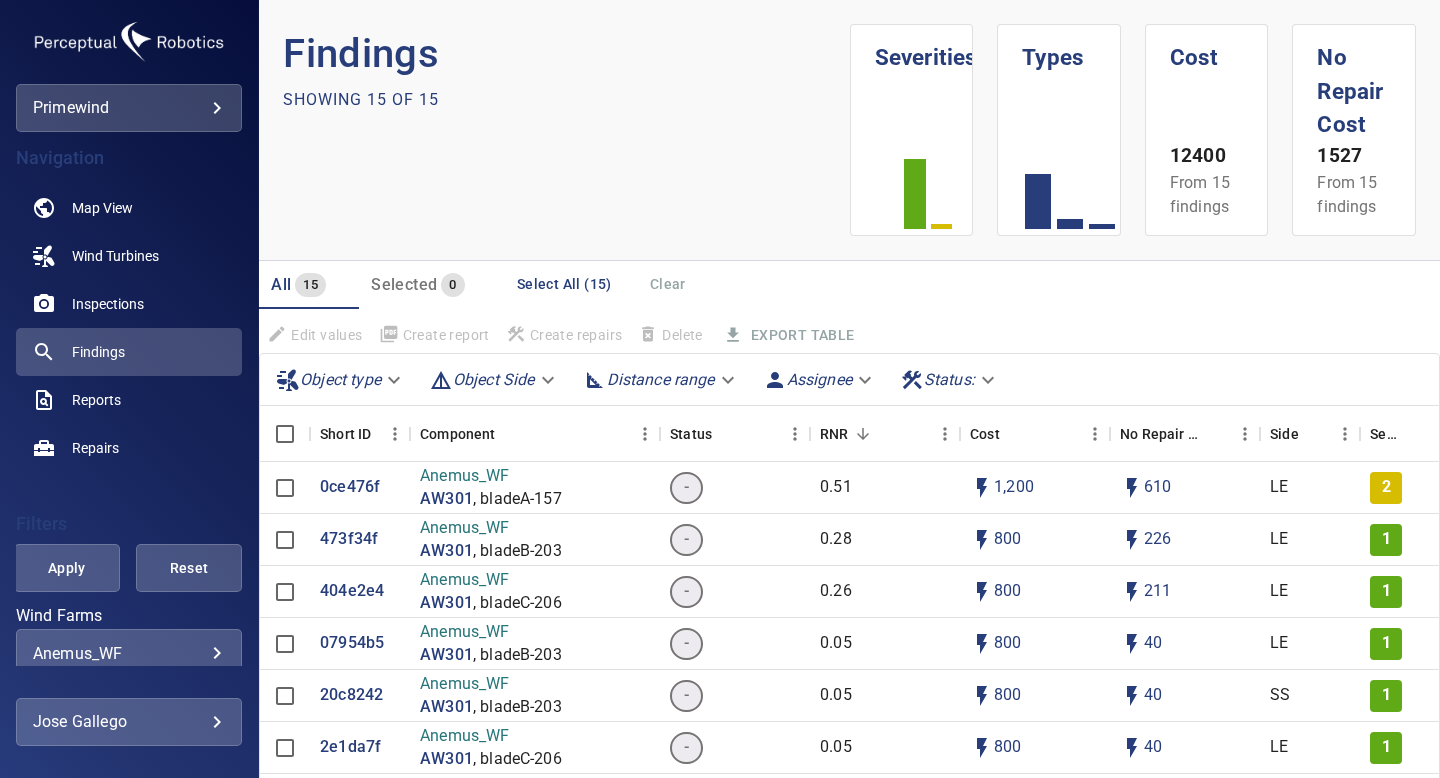 scroll, scrollTop: 145, scrollLeft: 0, axis: vertical 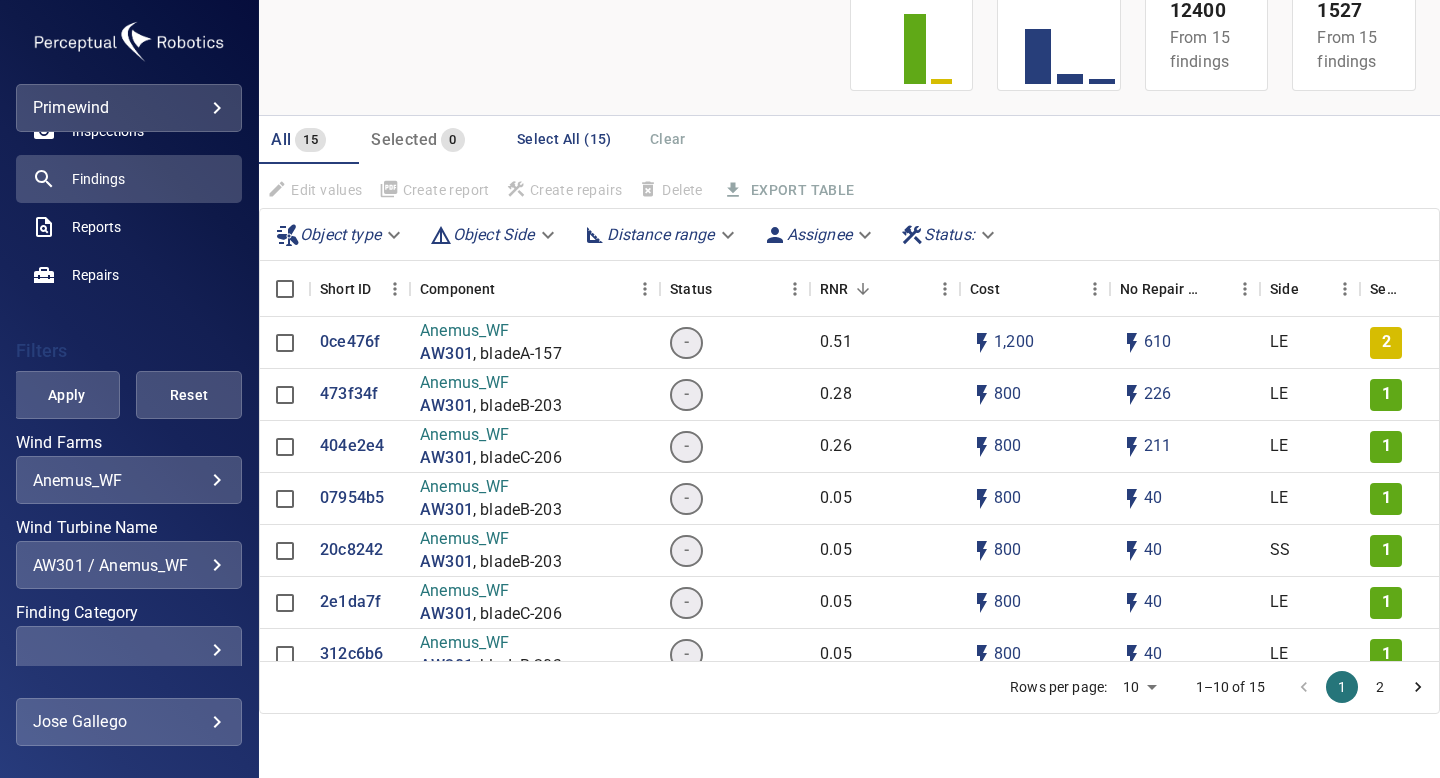 click on "**********" at bounding box center (720, 389) 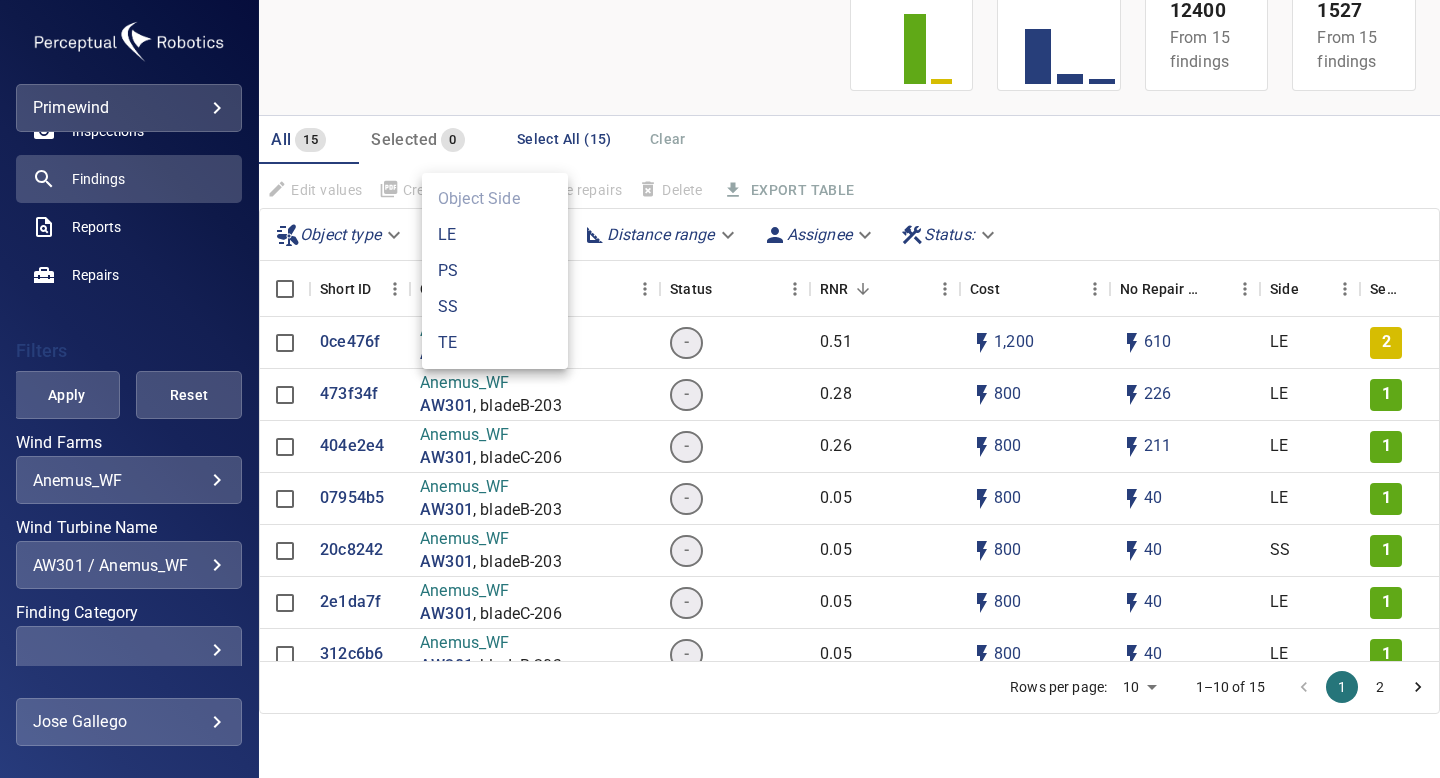 click on "LE" at bounding box center (495, 235) 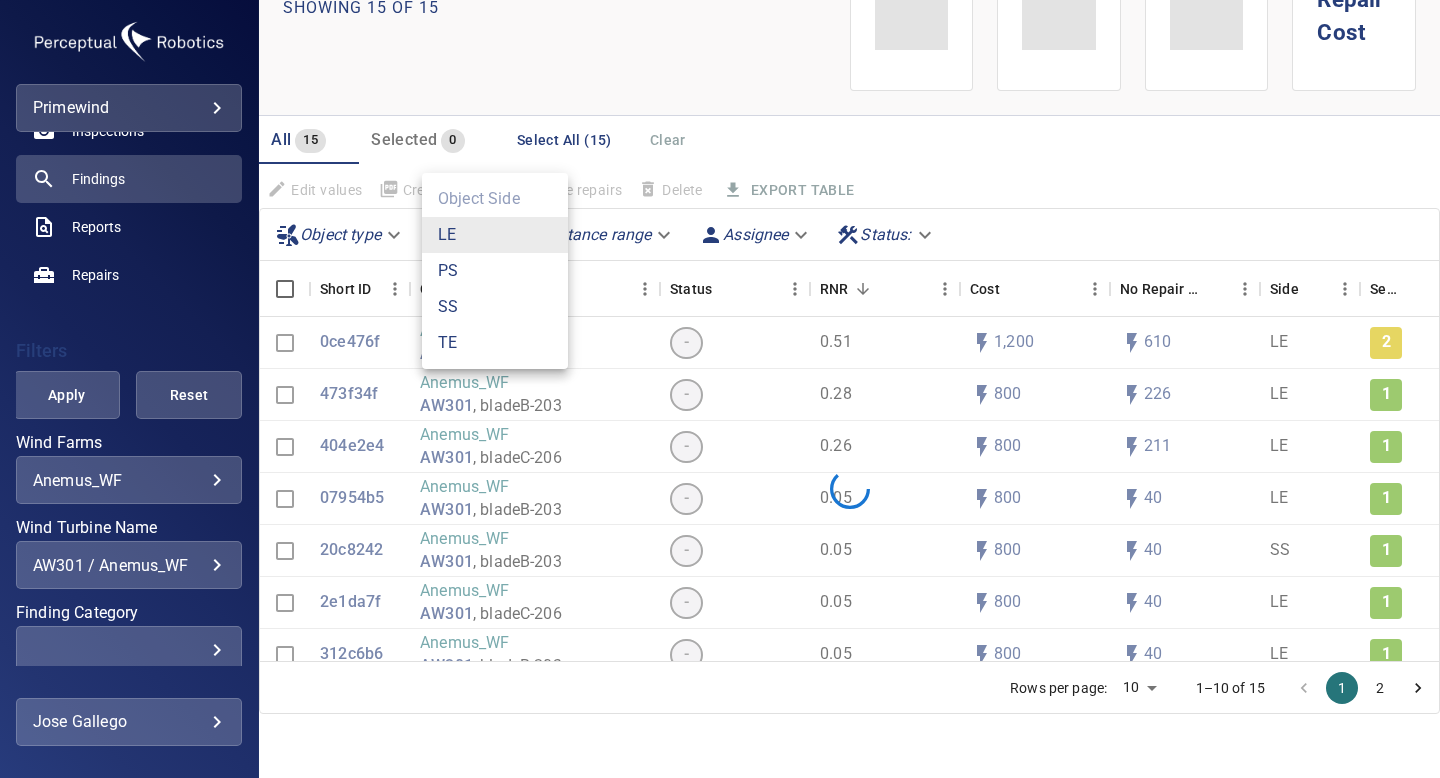 scroll, scrollTop: 92, scrollLeft: 0, axis: vertical 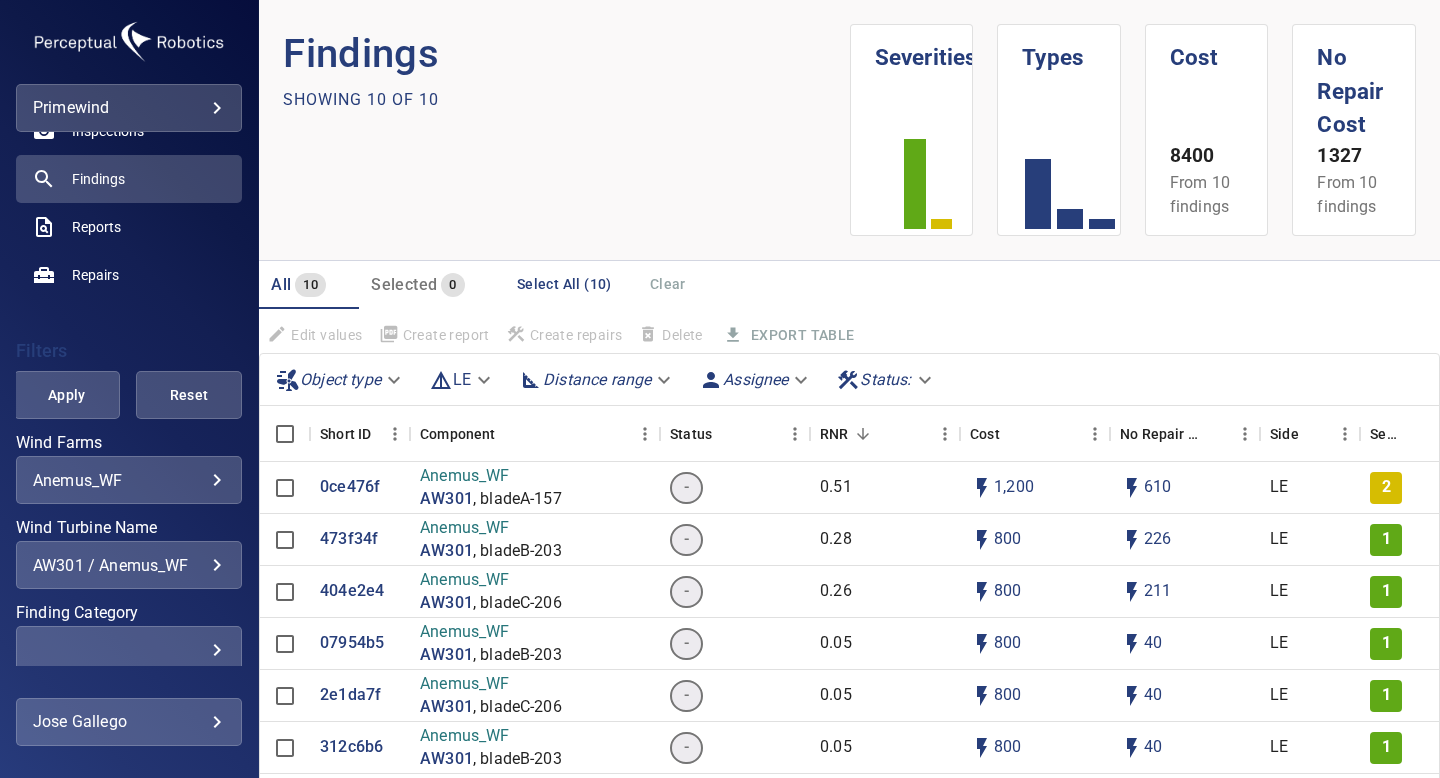 click on "Findings Showing 10 of 10" at bounding box center (566, 130) 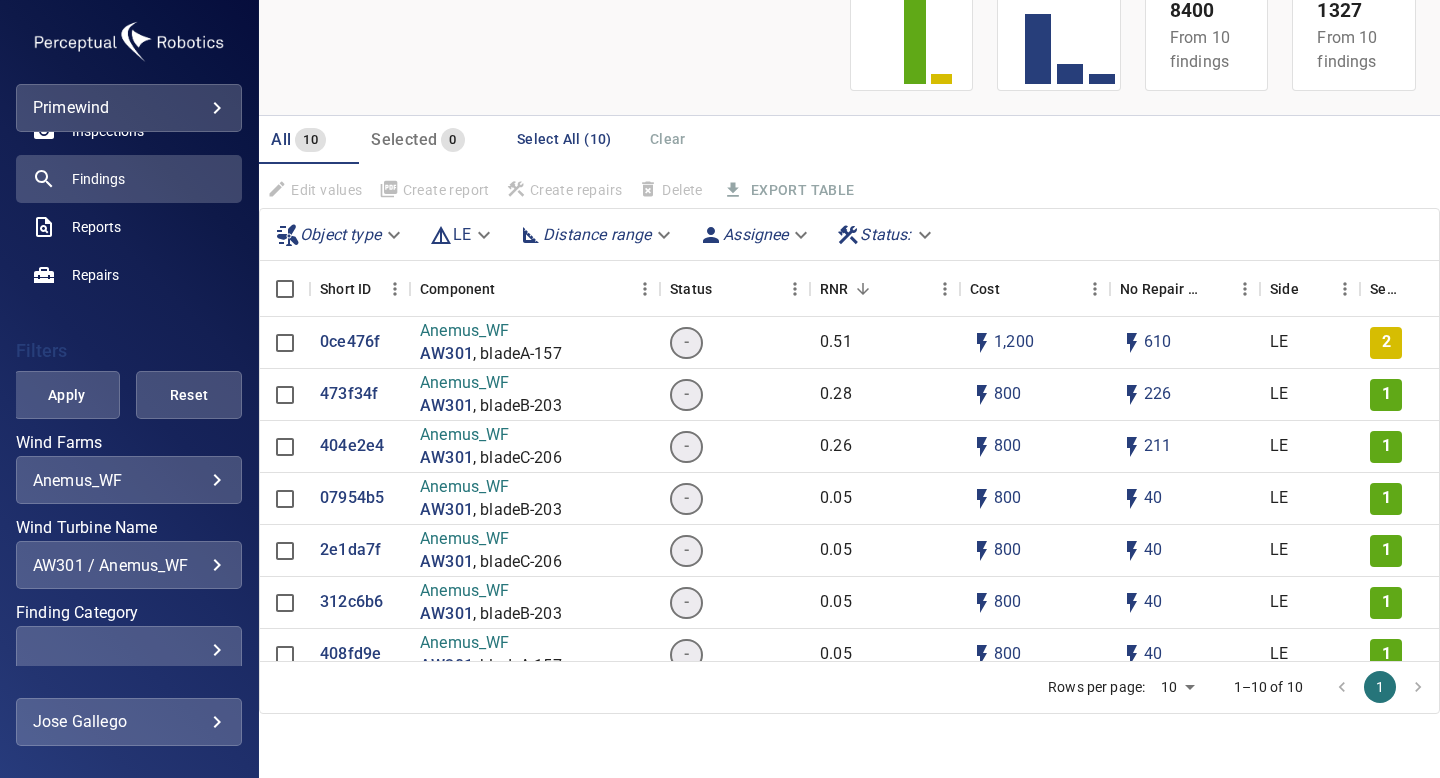 scroll, scrollTop: 144, scrollLeft: 0, axis: vertical 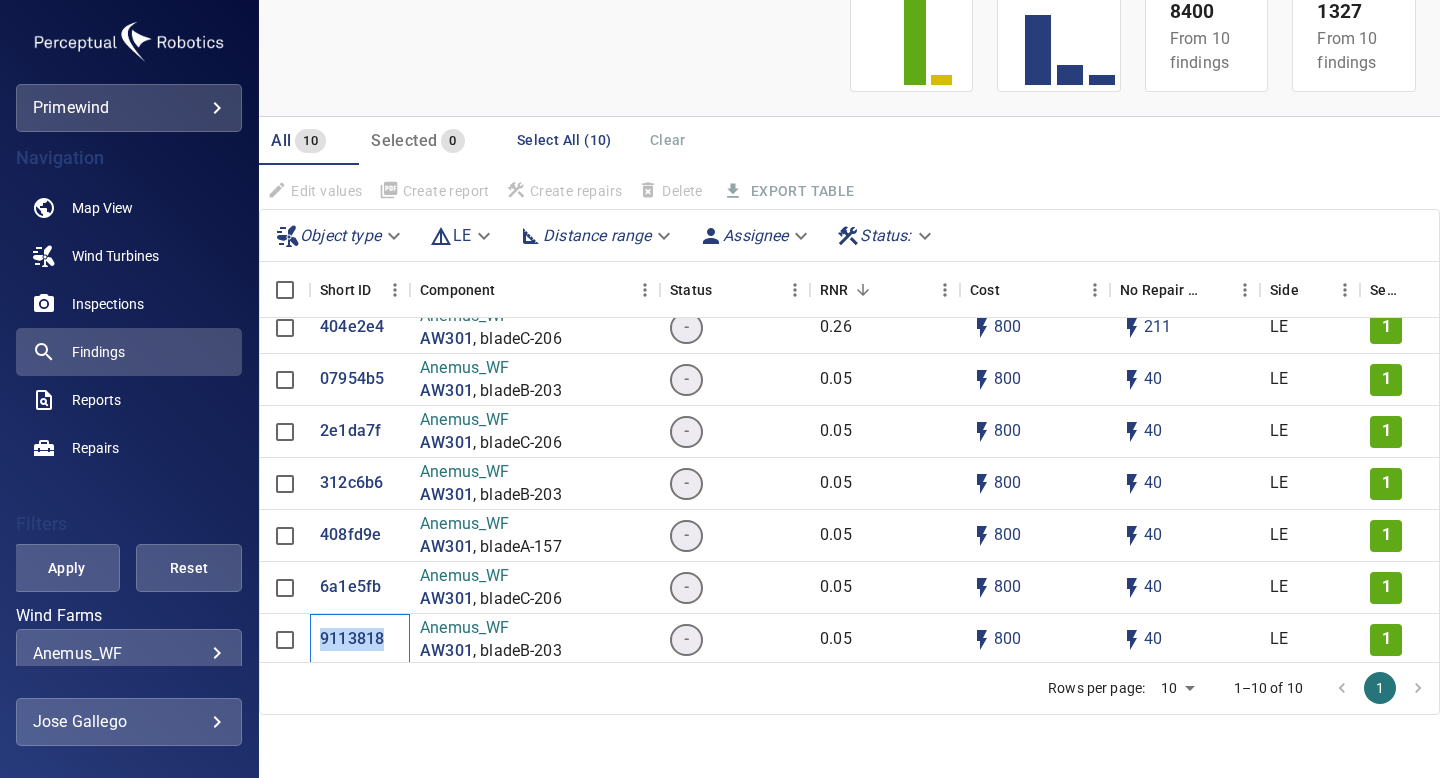 click on "Repairs" at bounding box center (95, 448) 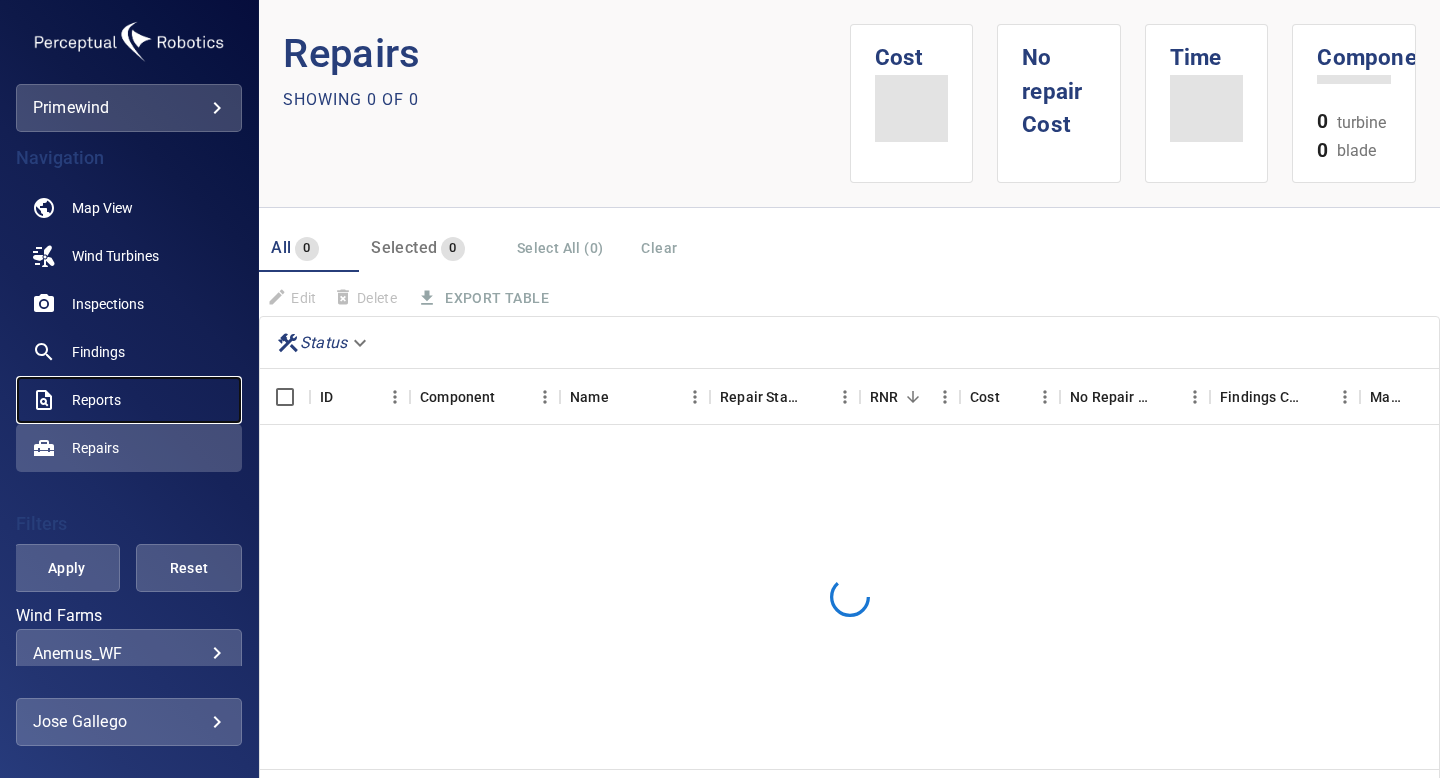 click on "Reports" at bounding box center (96, 400) 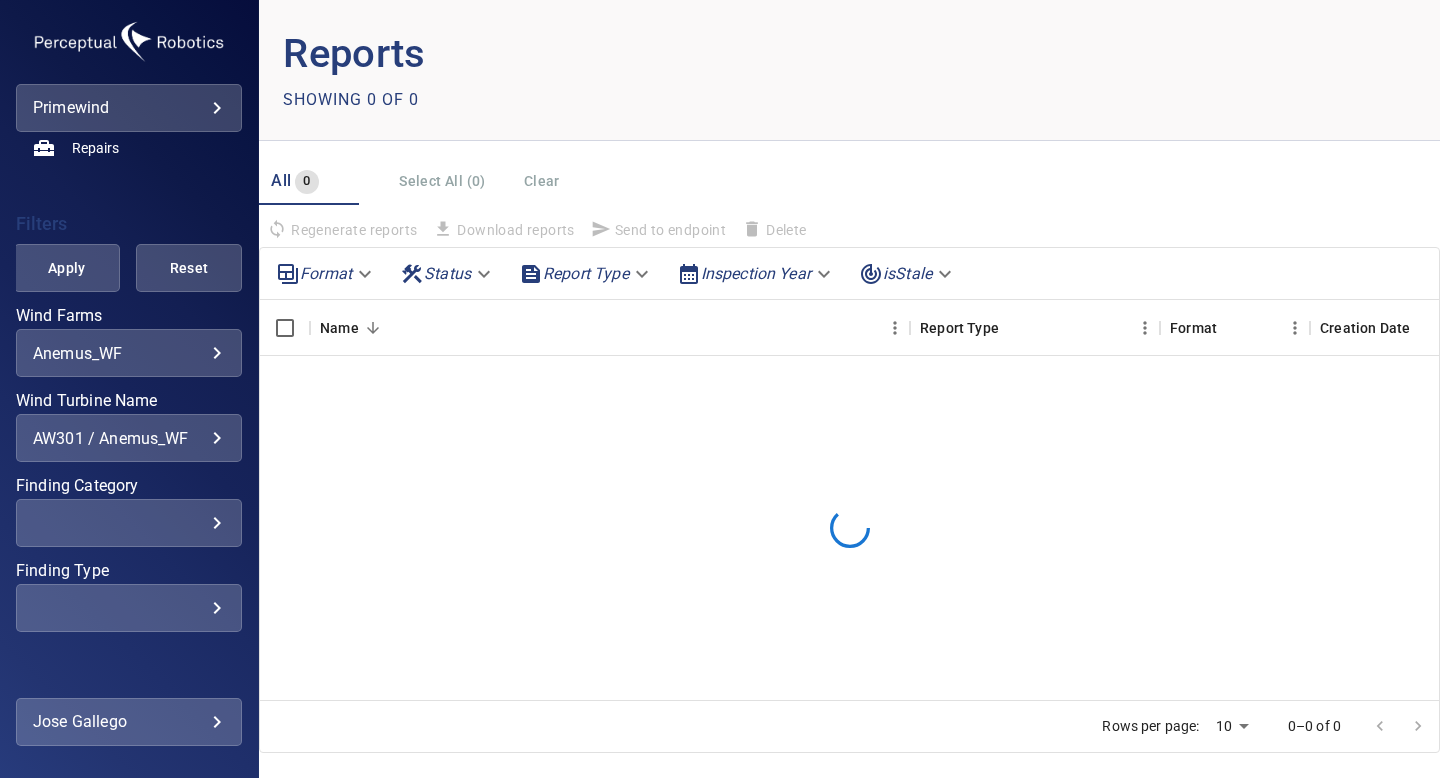 scroll, scrollTop: 304, scrollLeft: 0, axis: vertical 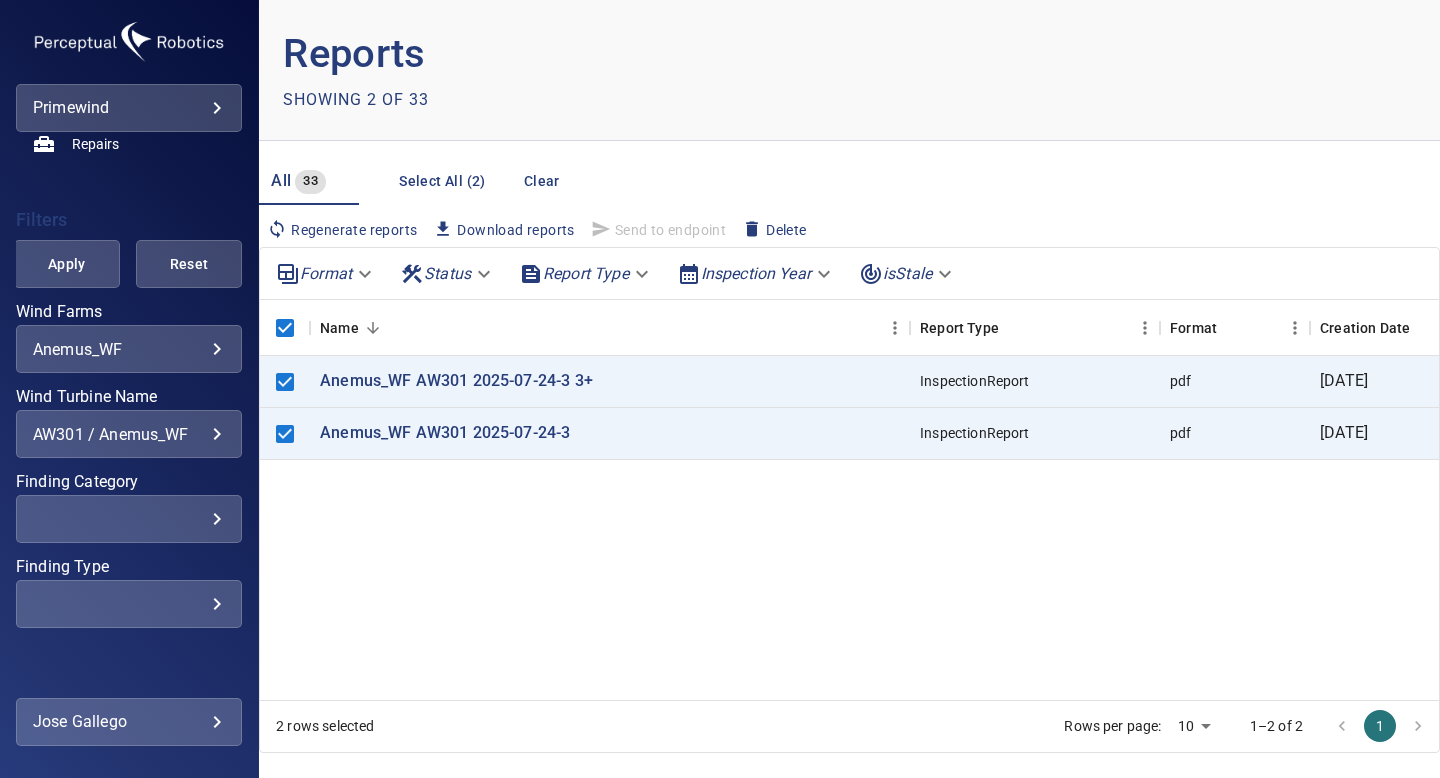click on "Regenerate reports" at bounding box center [342, 230] 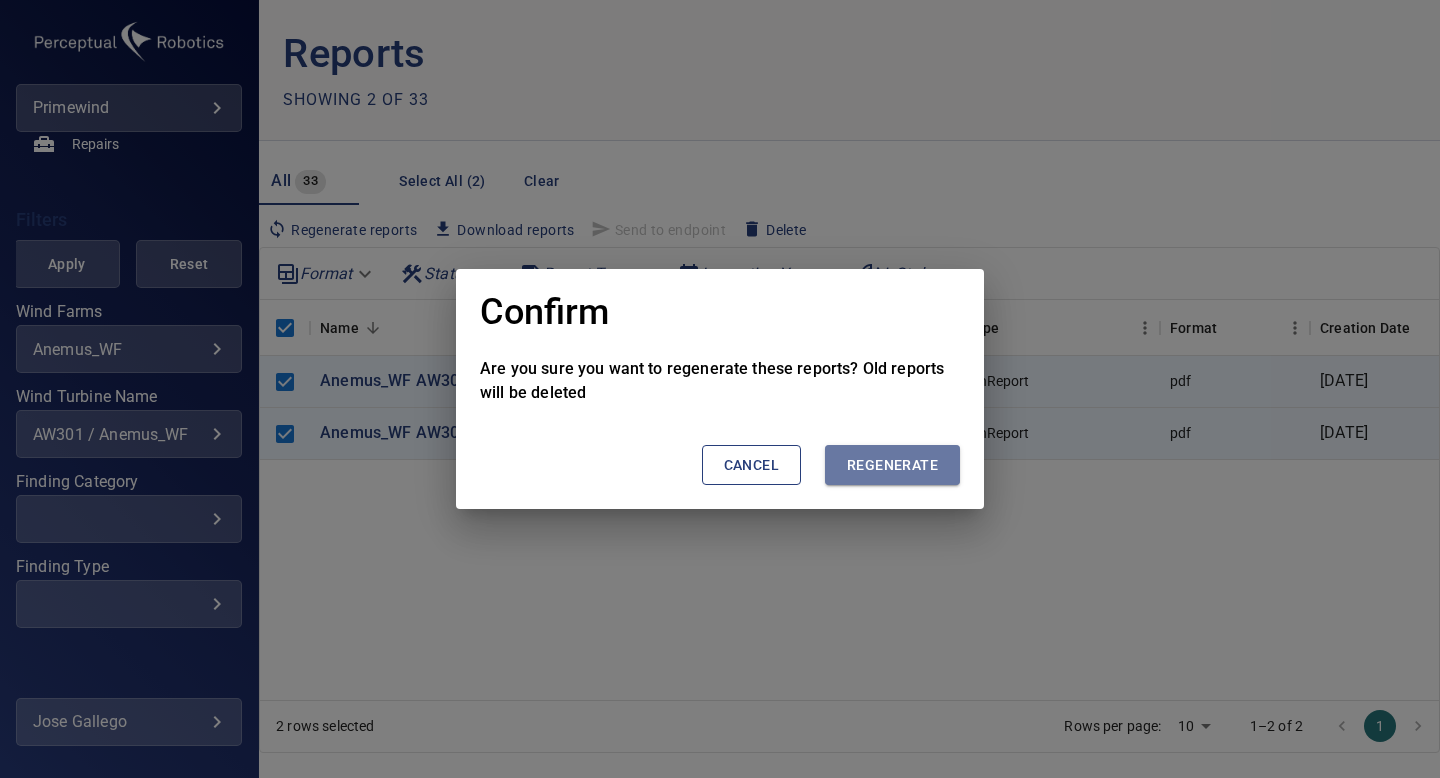 click on "Regenerate" at bounding box center (892, 465) 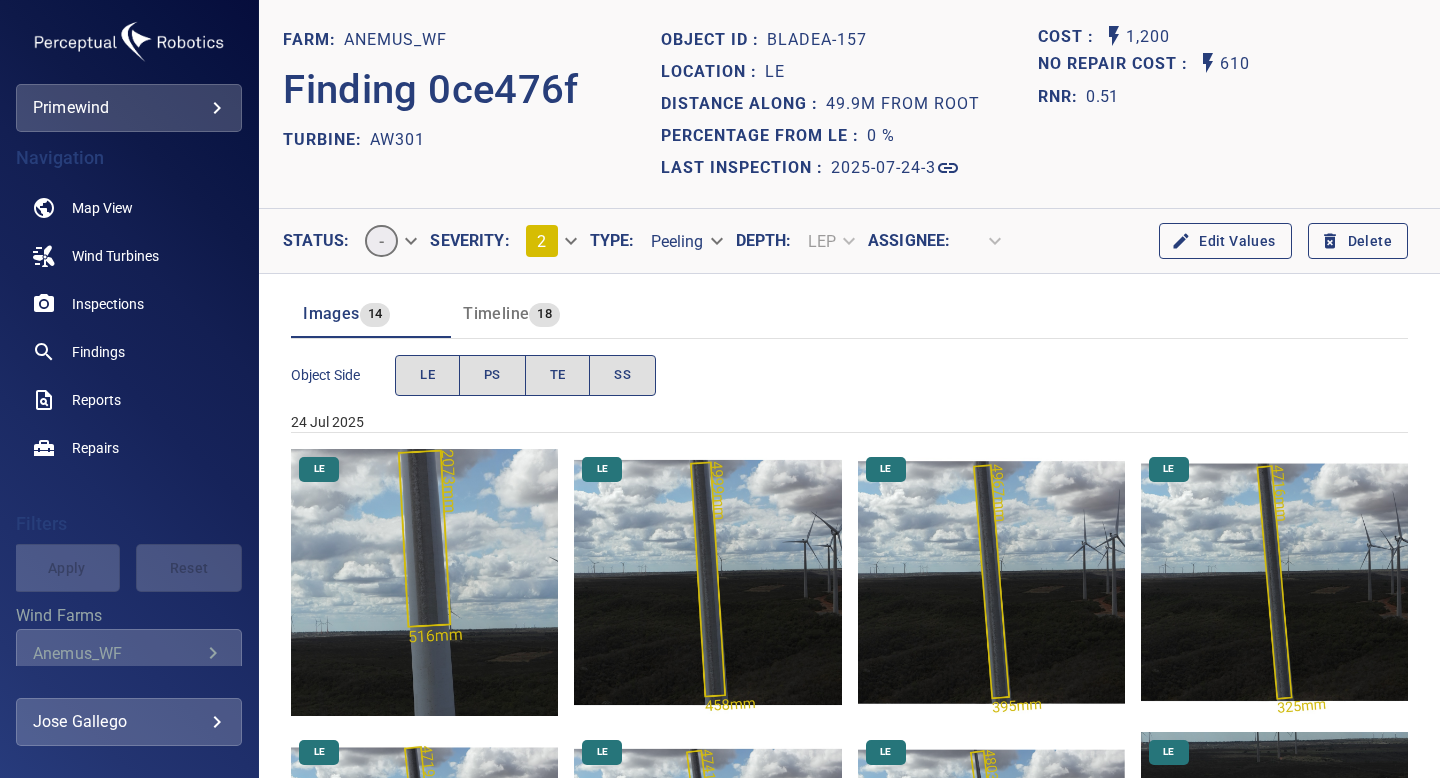 scroll, scrollTop: 0, scrollLeft: 0, axis: both 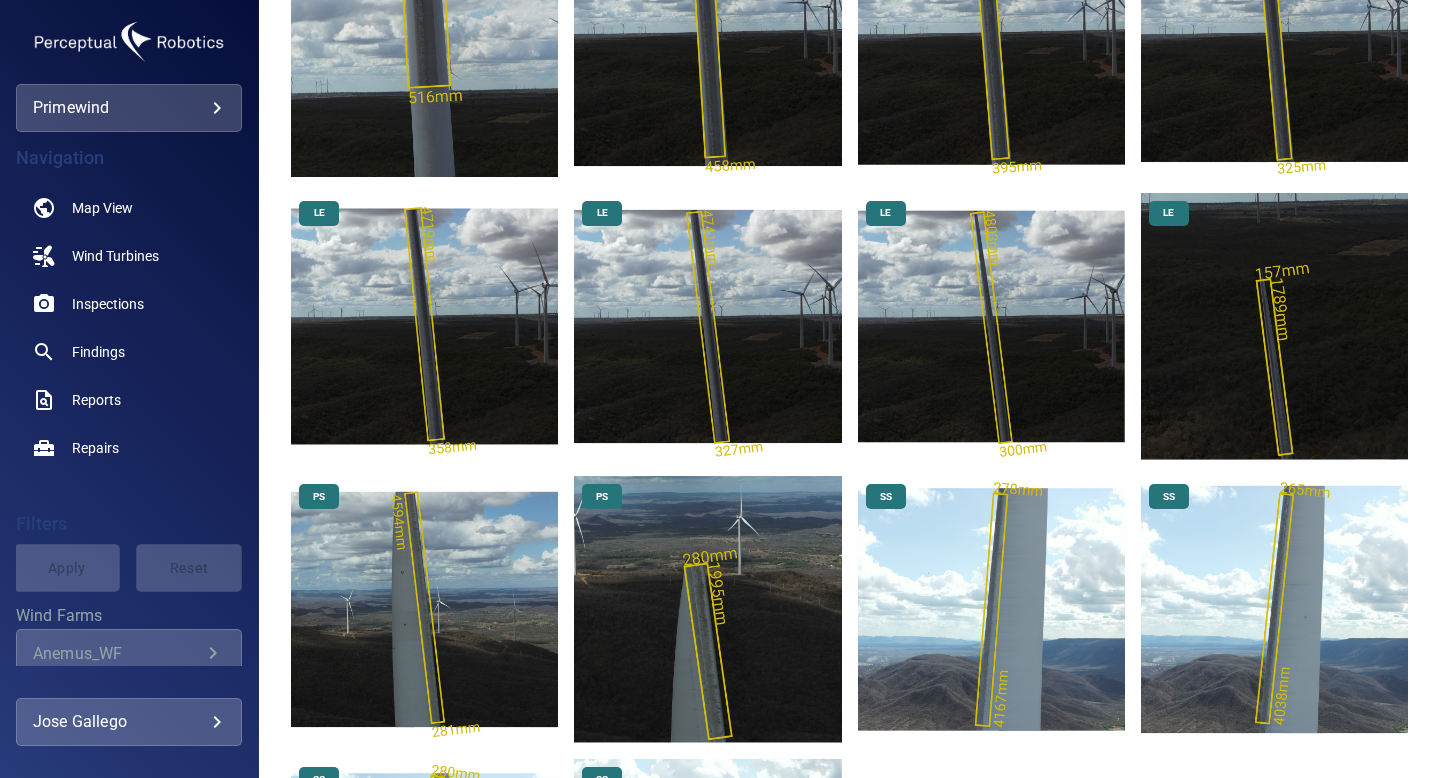 click at bounding box center [1274, 326] 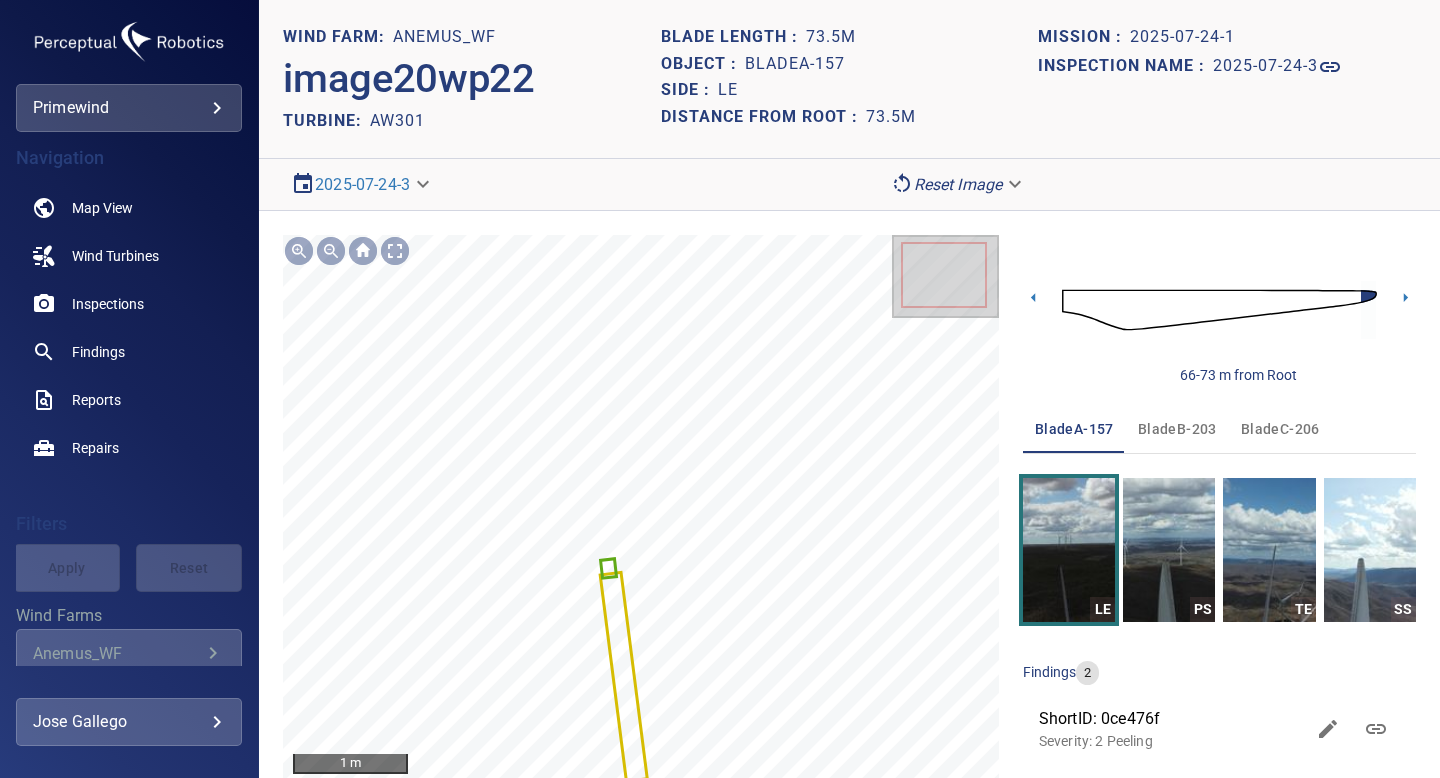scroll, scrollTop: 7, scrollLeft: 0, axis: vertical 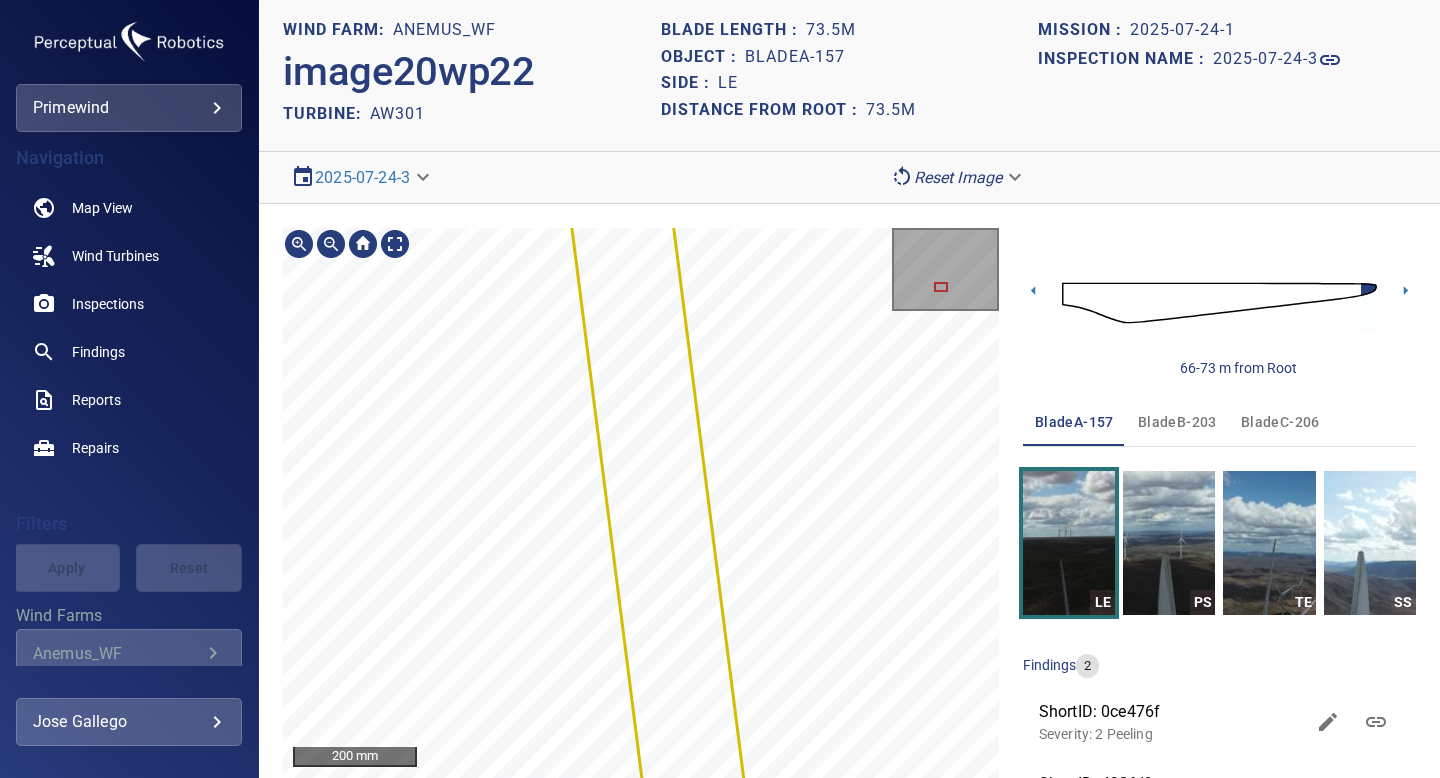 click on "200 mm Image Filters" at bounding box center (641, 533) 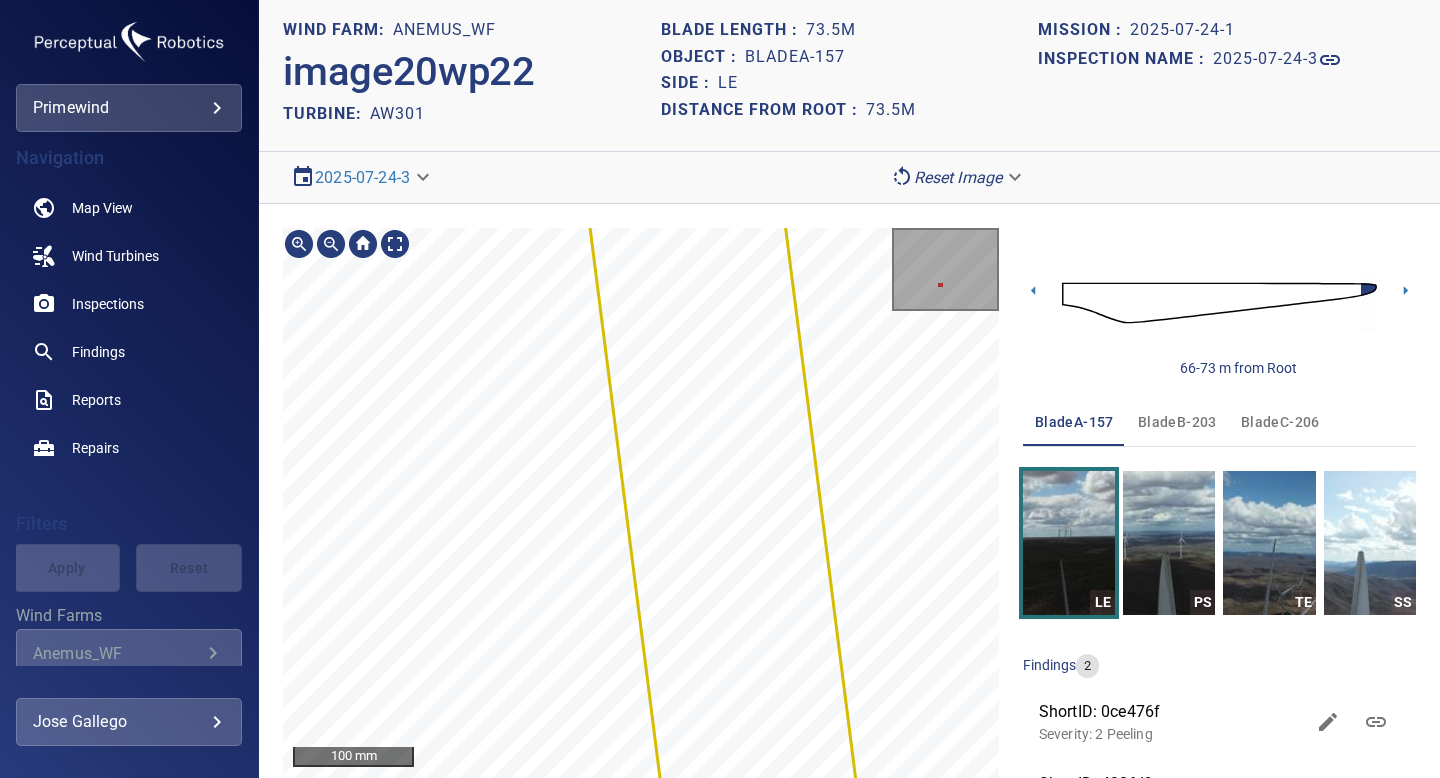 click on "**********" at bounding box center (849, 389) 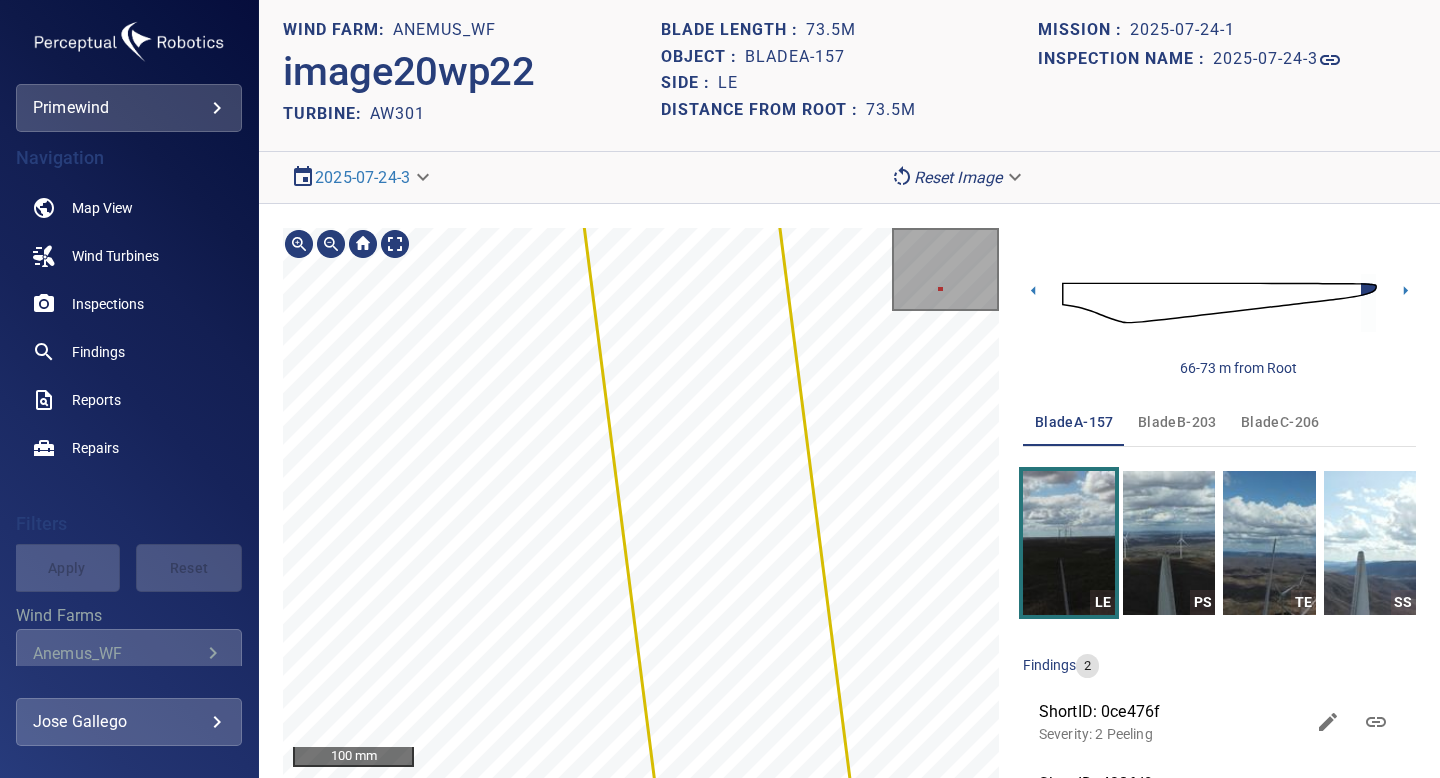 click on "**********" at bounding box center (720, 389) 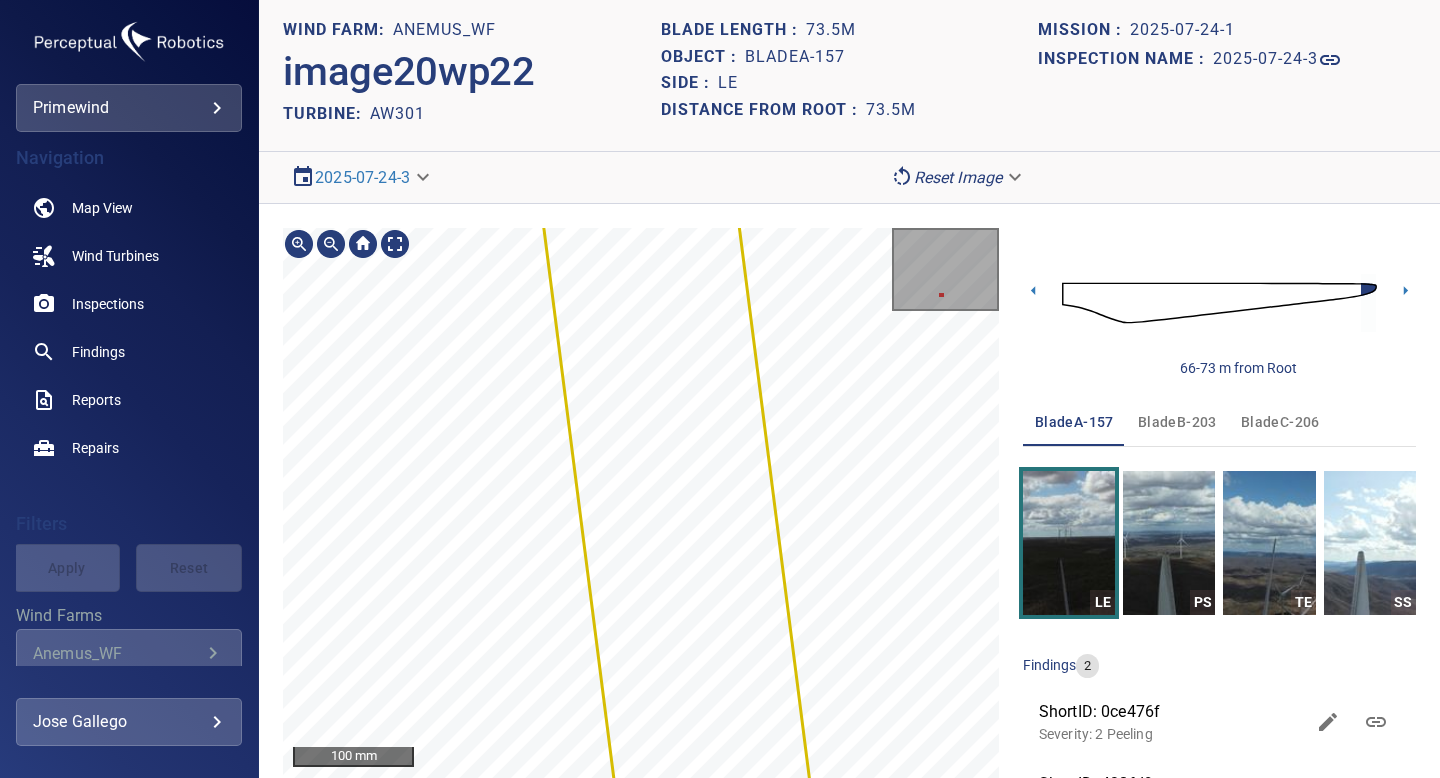 click on "**********" at bounding box center (720, 389) 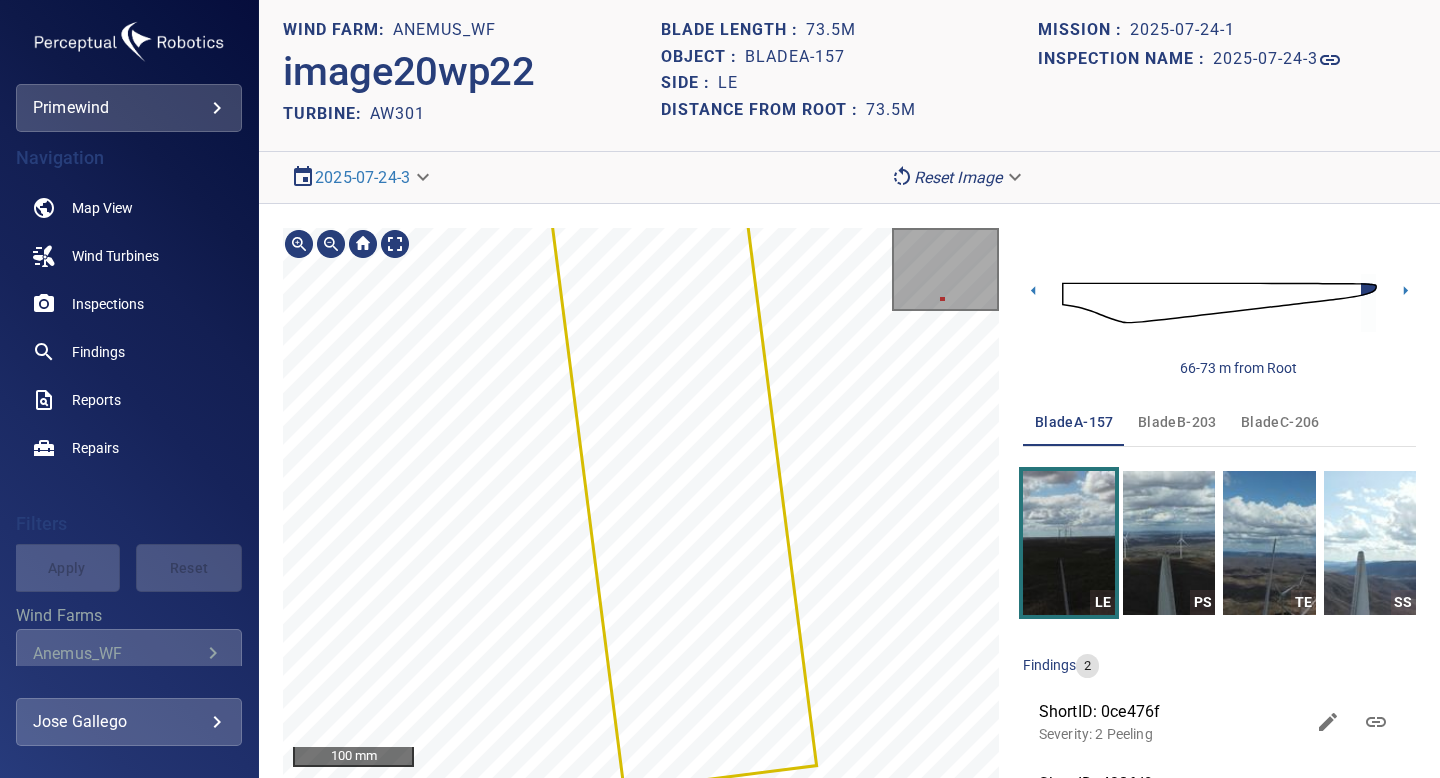 click on "**********" at bounding box center (849, 389) 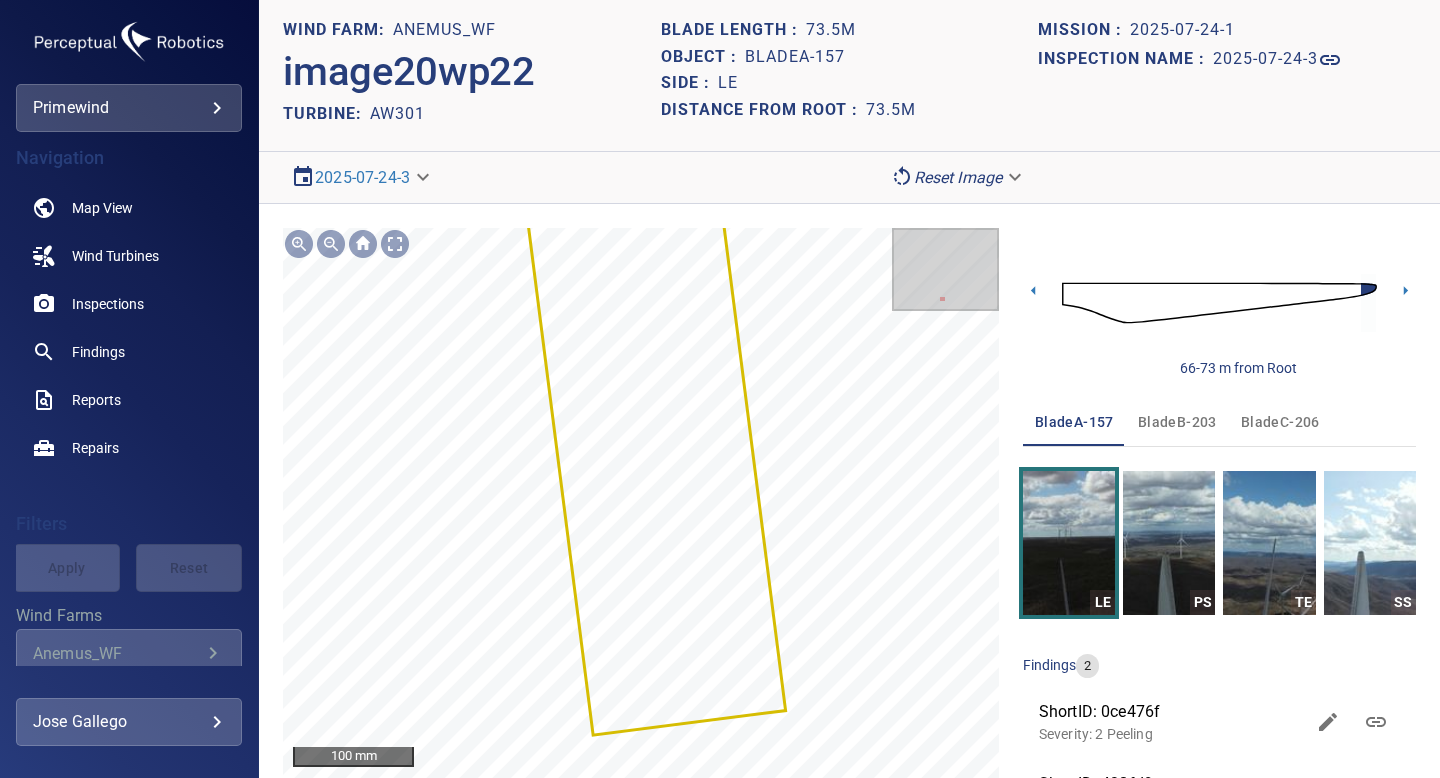 click 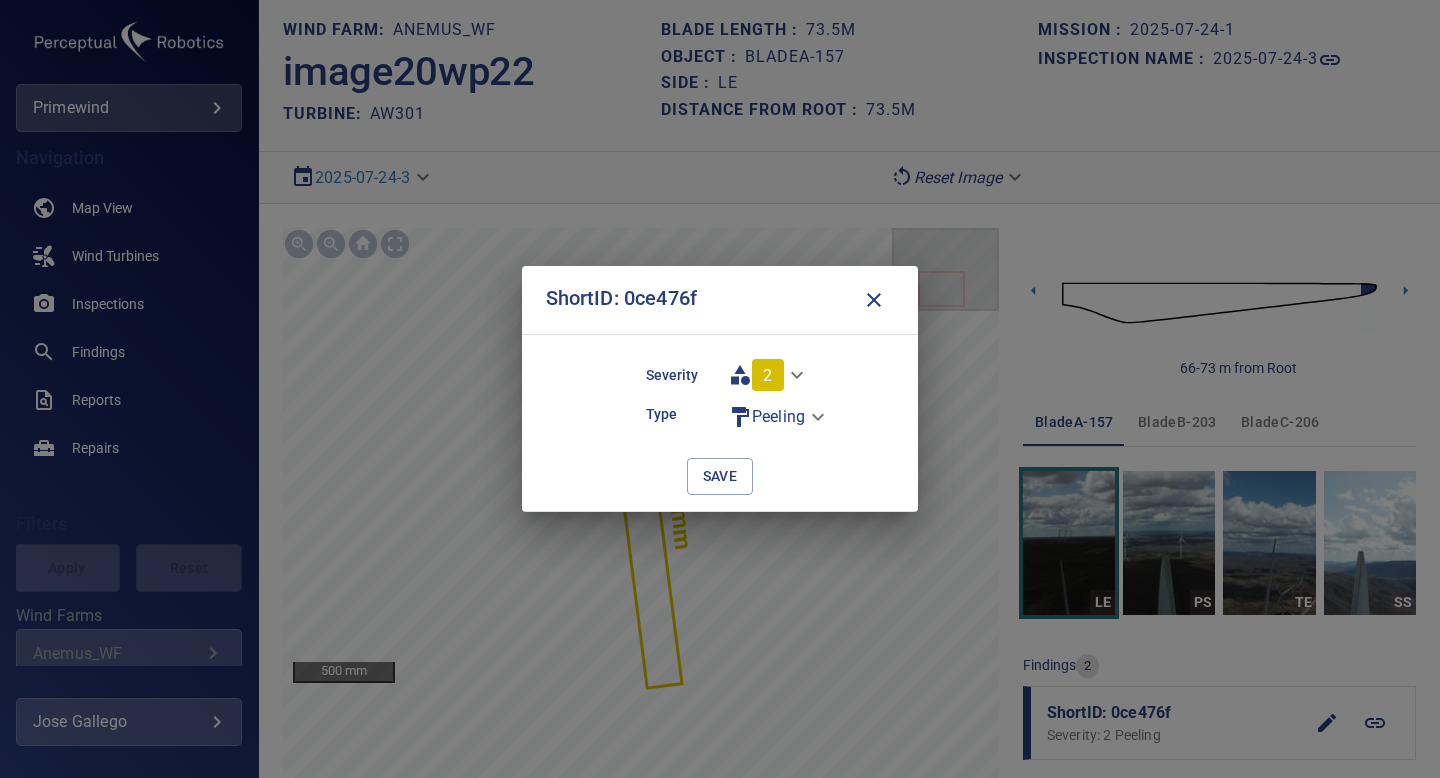 click on "**********" at bounding box center [720, 389] 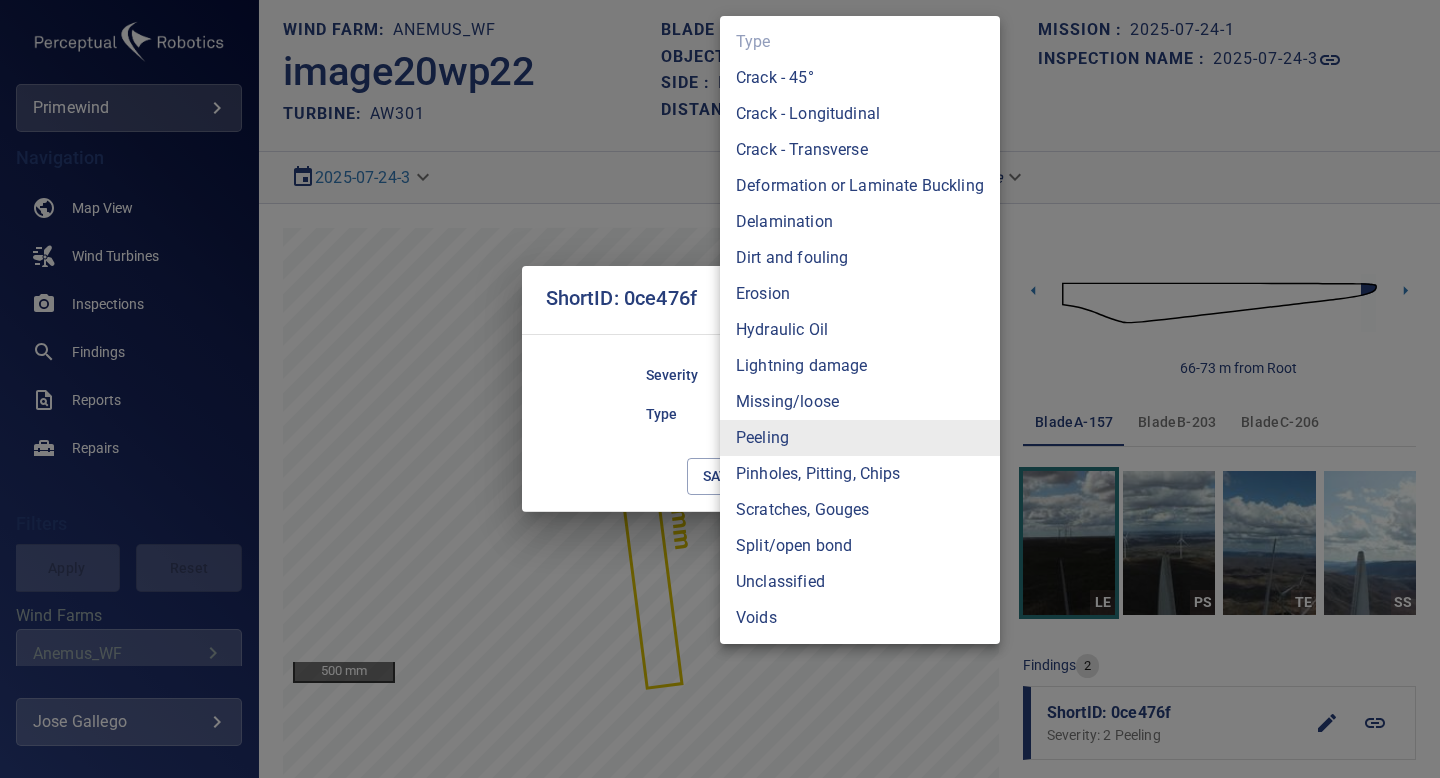click on "Erosion" at bounding box center (860, 294) 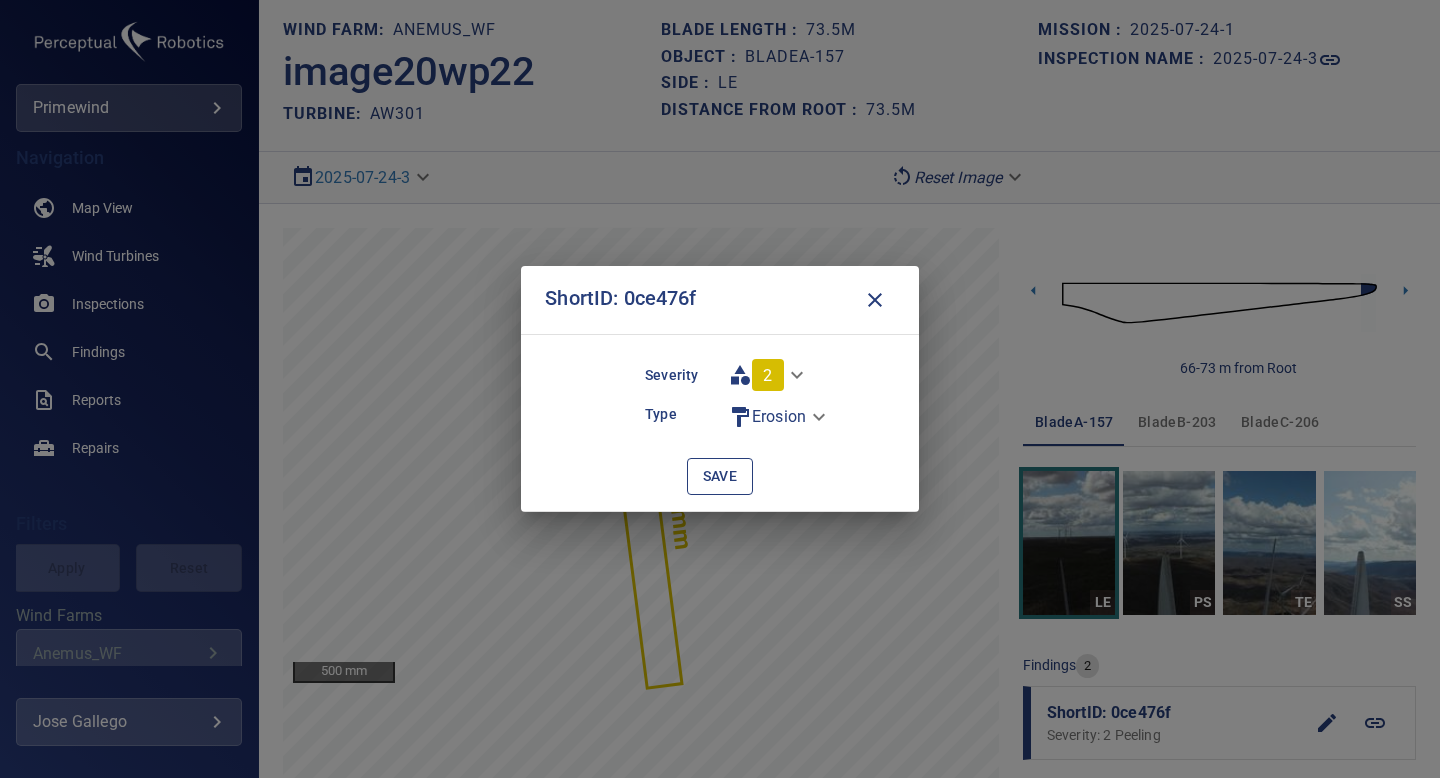click on "save" at bounding box center (720, 476) 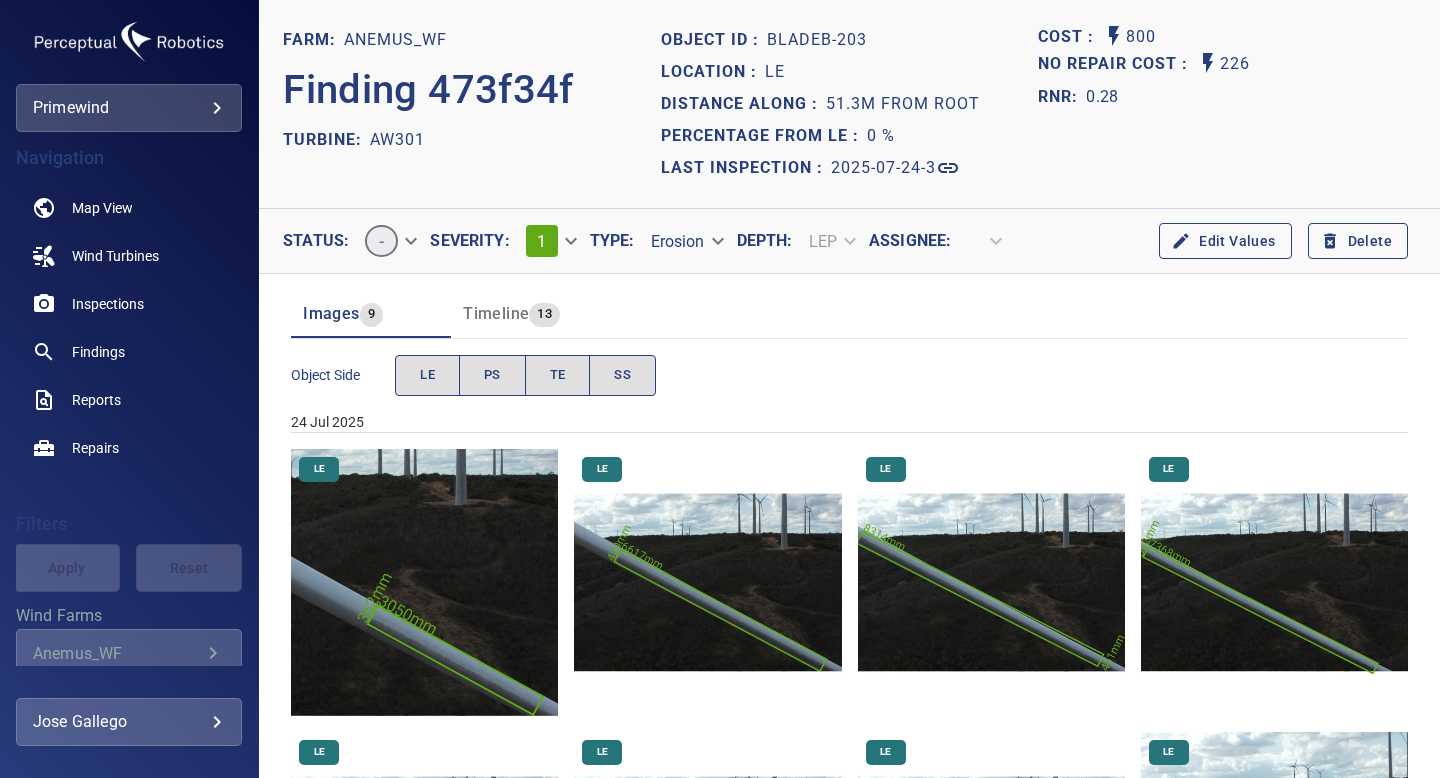 scroll, scrollTop: 0, scrollLeft: 0, axis: both 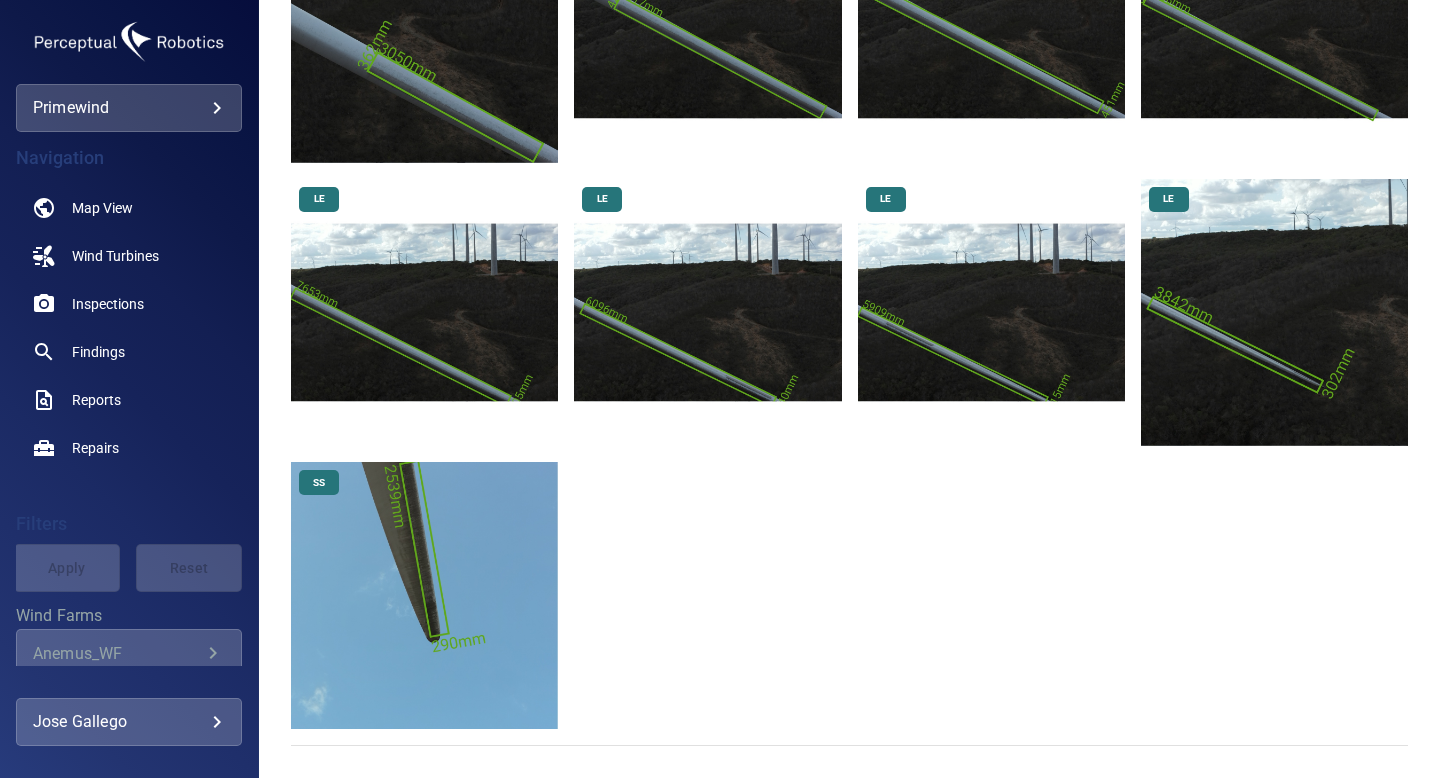 click at bounding box center (1274, 312) 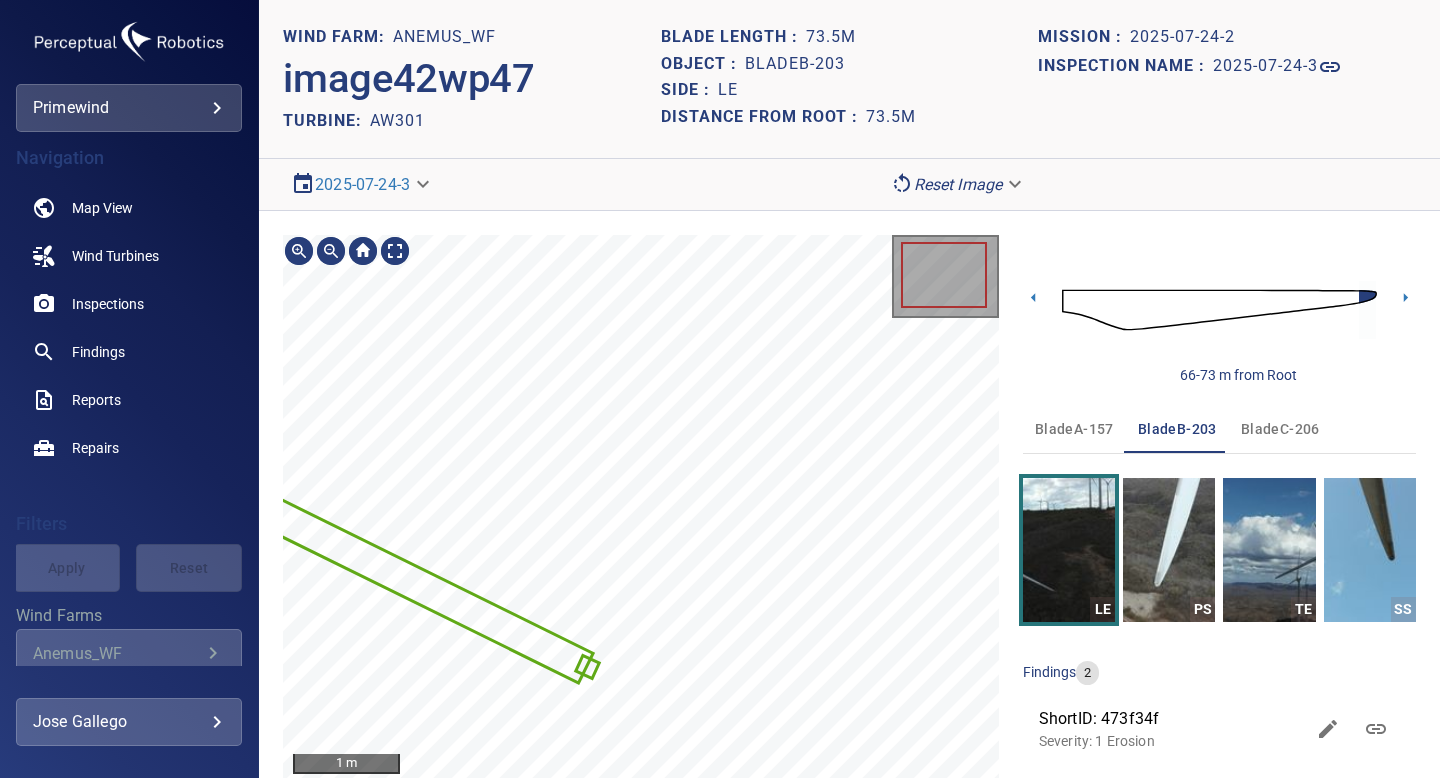 scroll, scrollTop: 7, scrollLeft: 0, axis: vertical 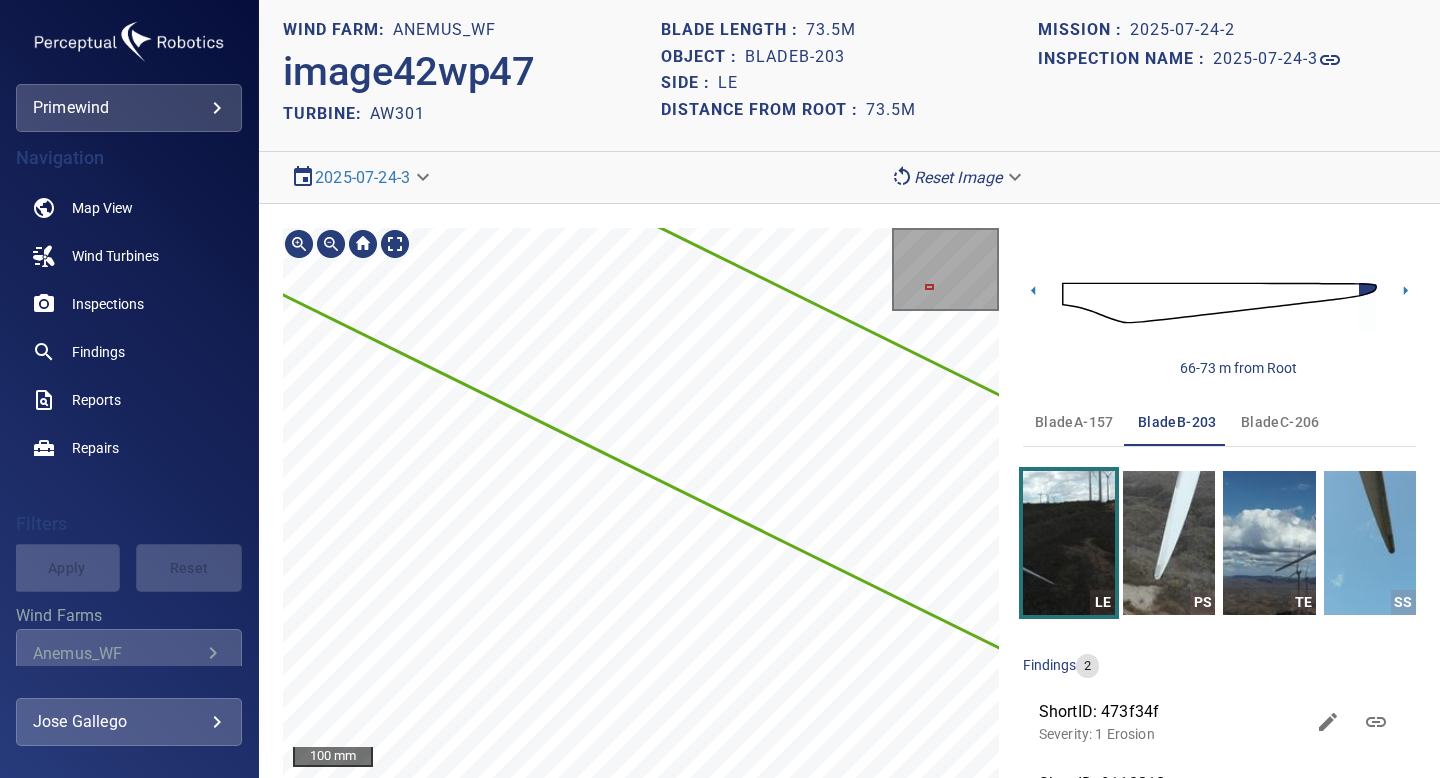click on "100 mm Image Filters 66-73 m from Root bladeA-157 bladeB-203 bladeC-206 LE PS TE SS findings 2 ShortID: 473f34f Severity: 1 Erosion ShortID: 9113818 Severity: 1 Dirt and fouling" at bounding box center (849, 533) 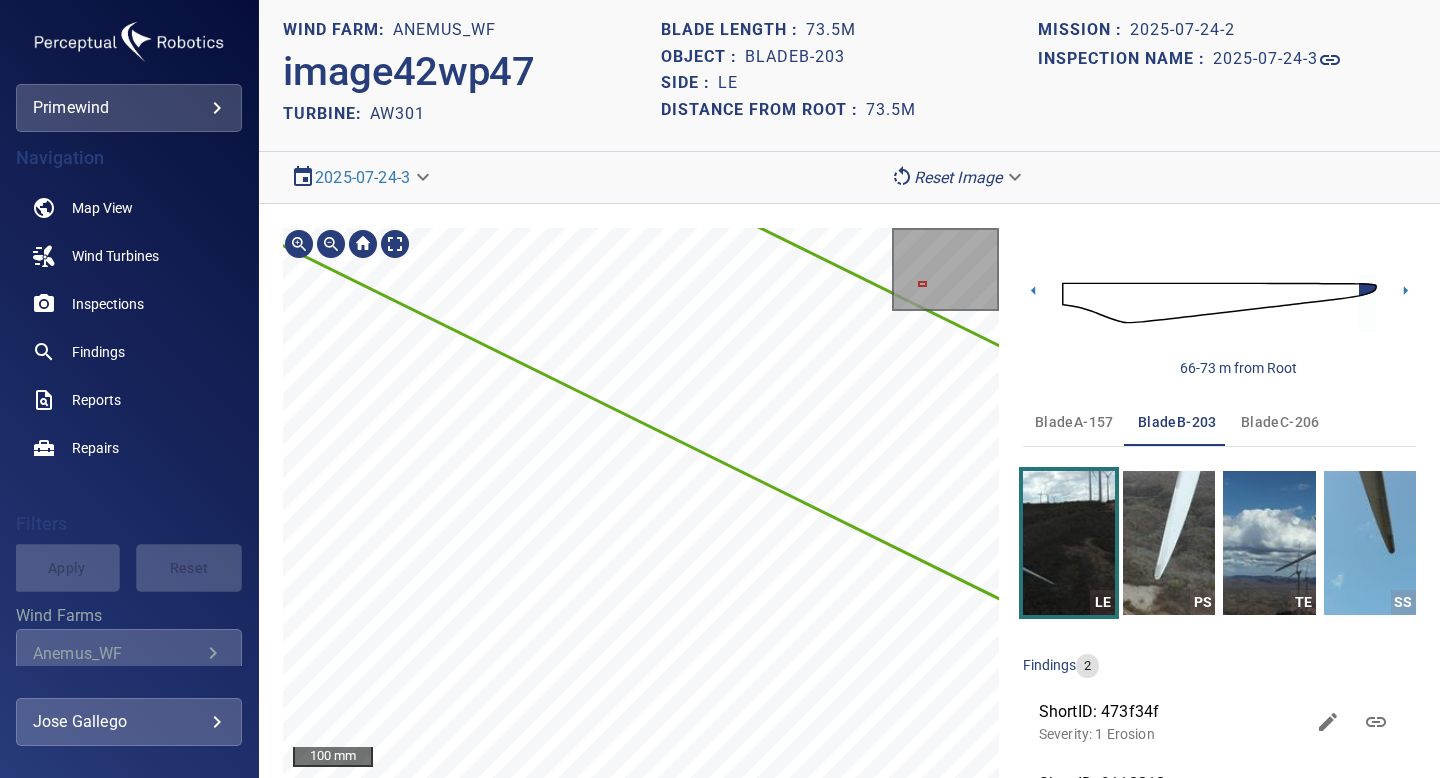 click on "100 mm Image Filters 66-73 m from Root bladeA-157 bladeB-203 bladeC-206 LE PS TE SS findings 2 ShortID: 473f34f Severity: 1 Erosion ShortID: 9113818 Severity: 1 Dirt and fouling" at bounding box center (849, 533) 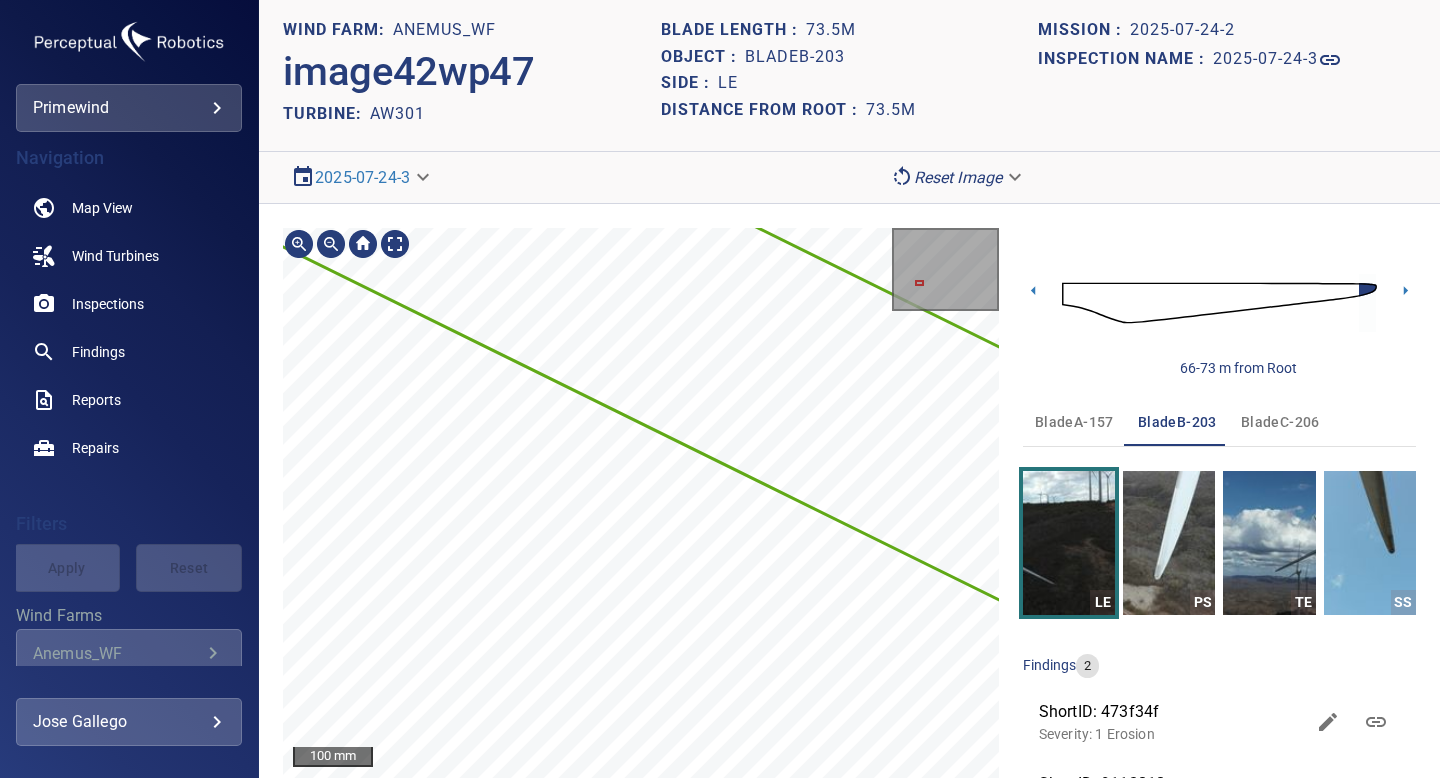 click on "**********" at bounding box center [720, 389] 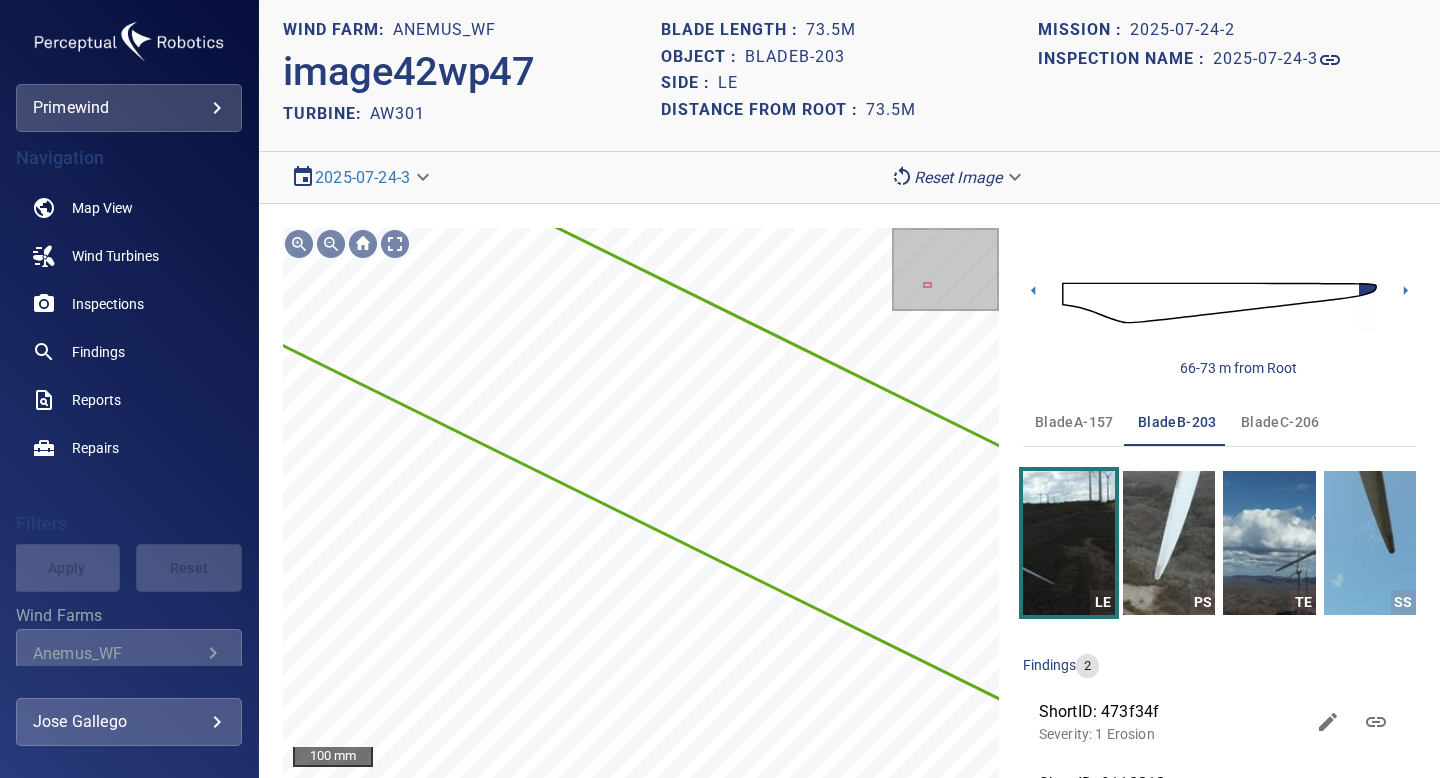 click 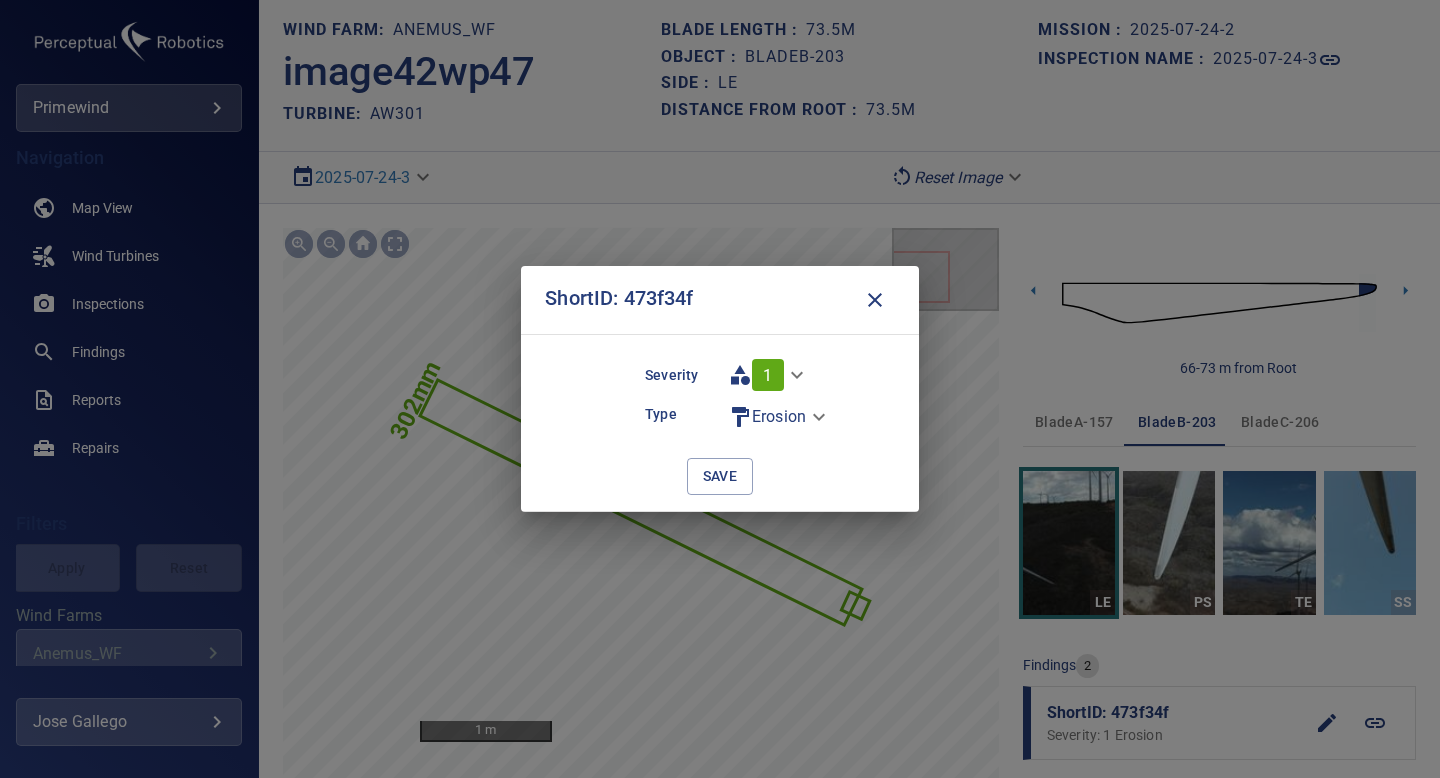 click on "**********" at bounding box center [720, 389] 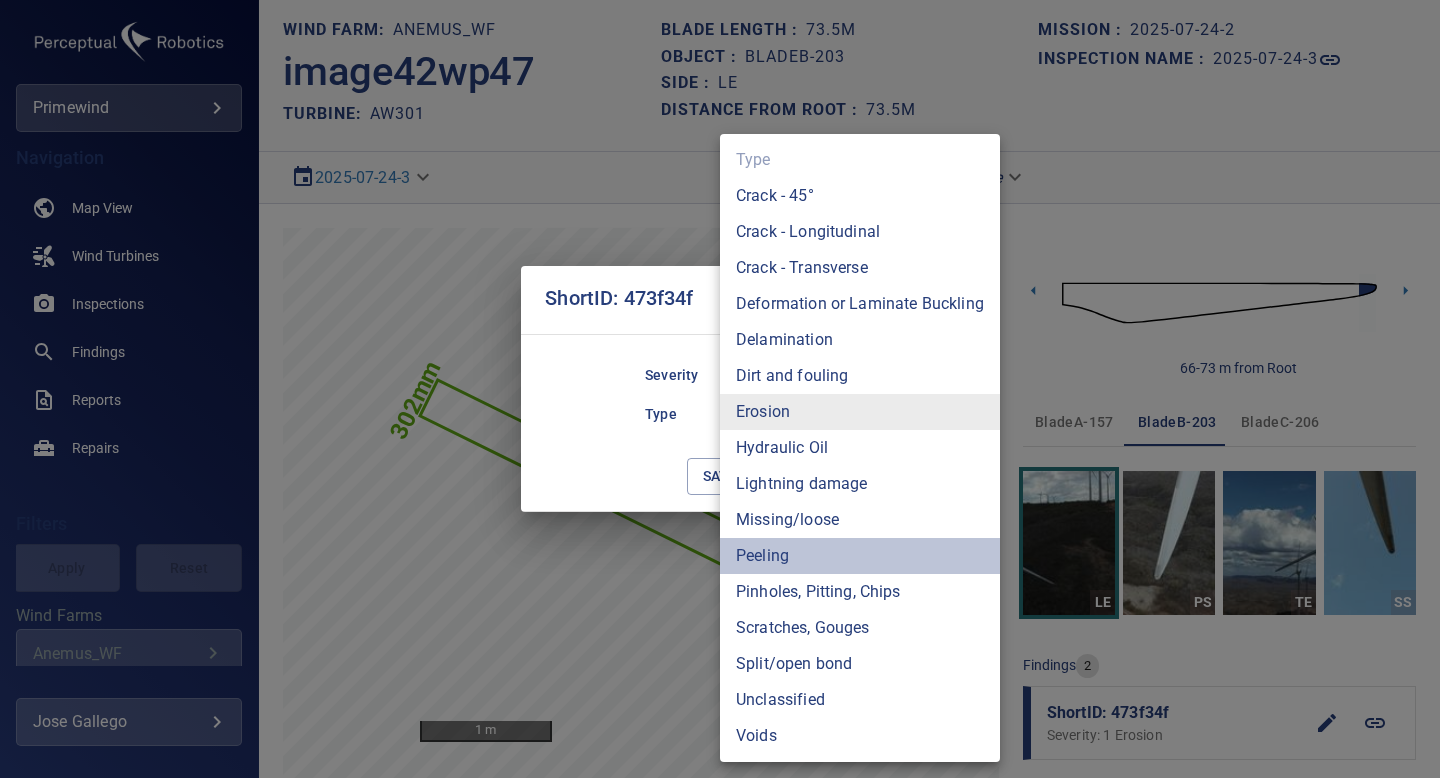 click on "Peeling" at bounding box center [860, 556] 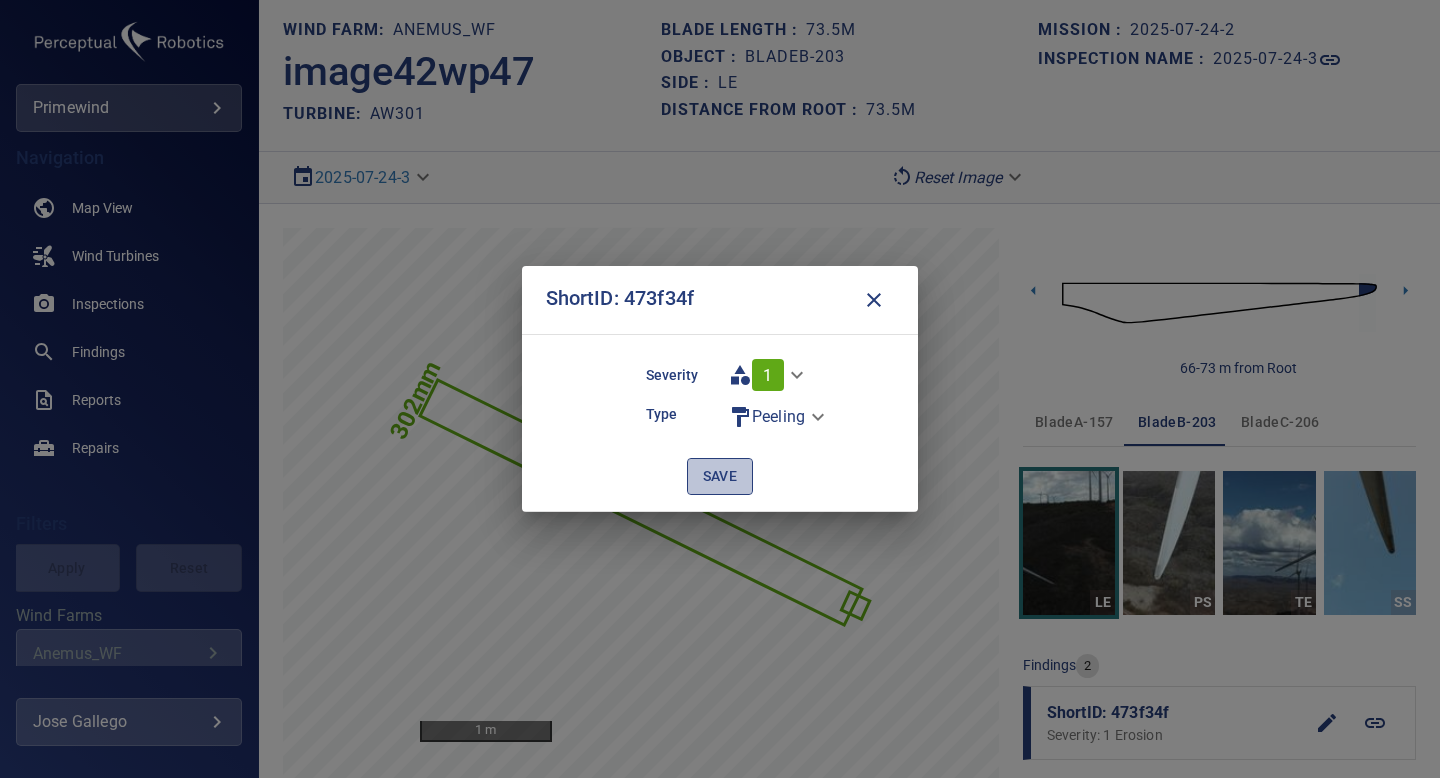 click on "save" at bounding box center [720, 476] 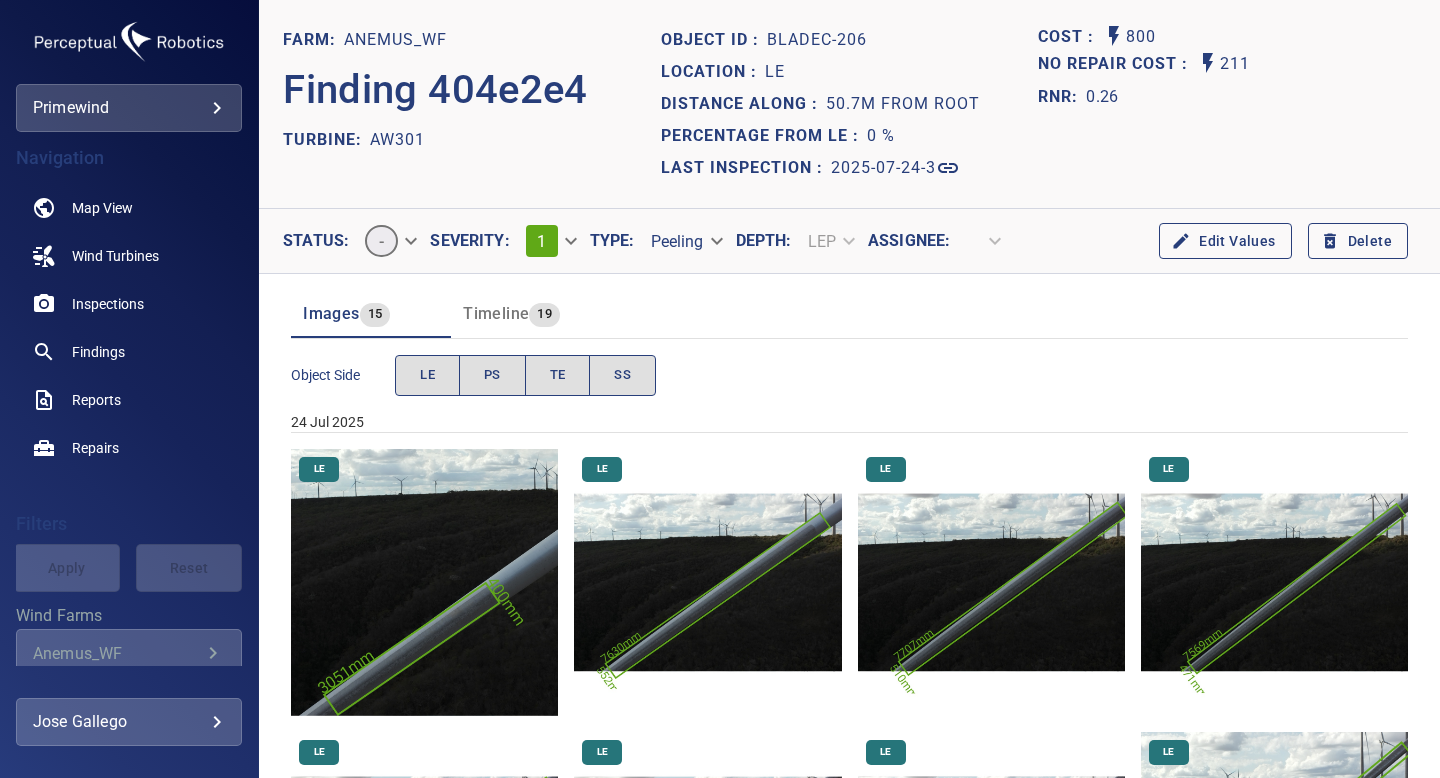 scroll, scrollTop: 0, scrollLeft: 0, axis: both 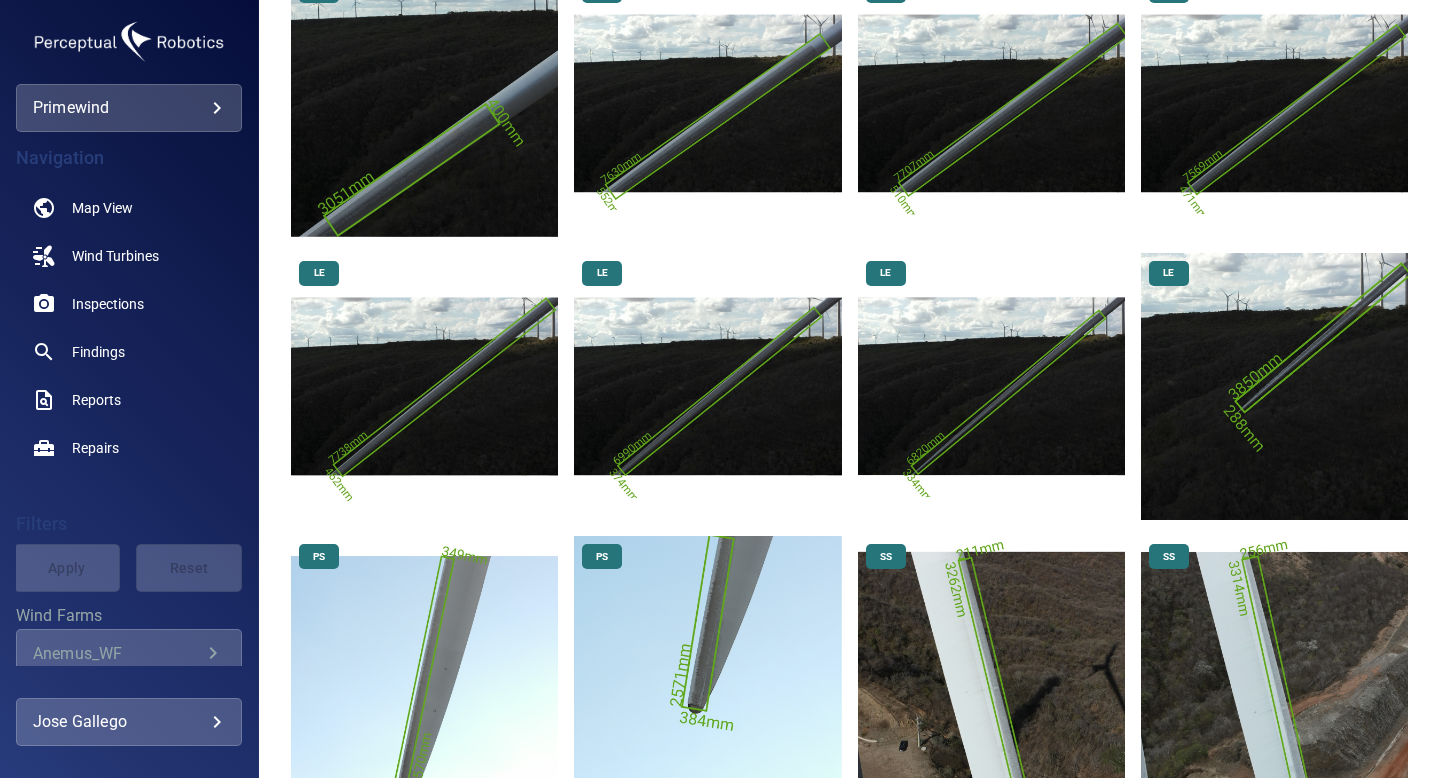 click at bounding box center (1274, 386) 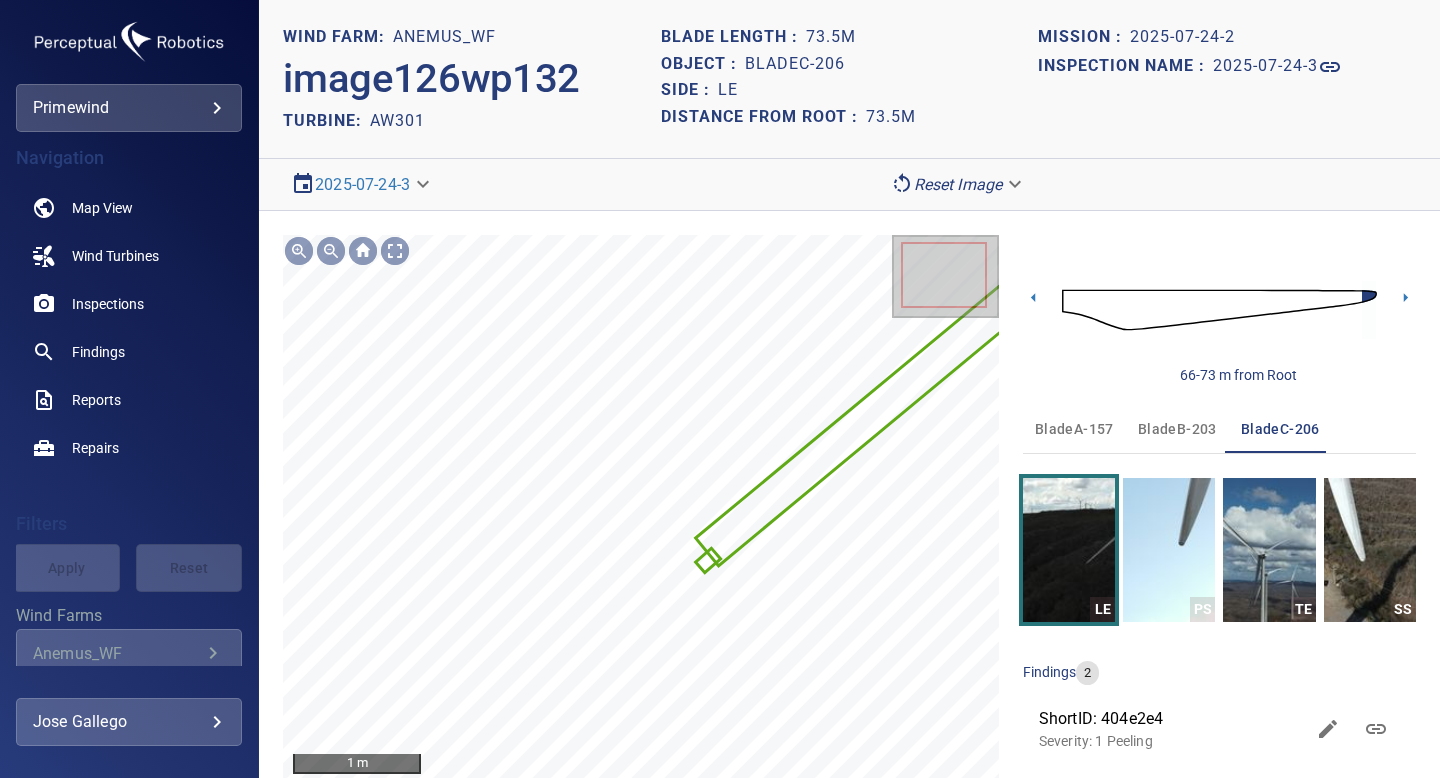 scroll, scrollTop: 7, scrollLeft: 0, axis: vertical 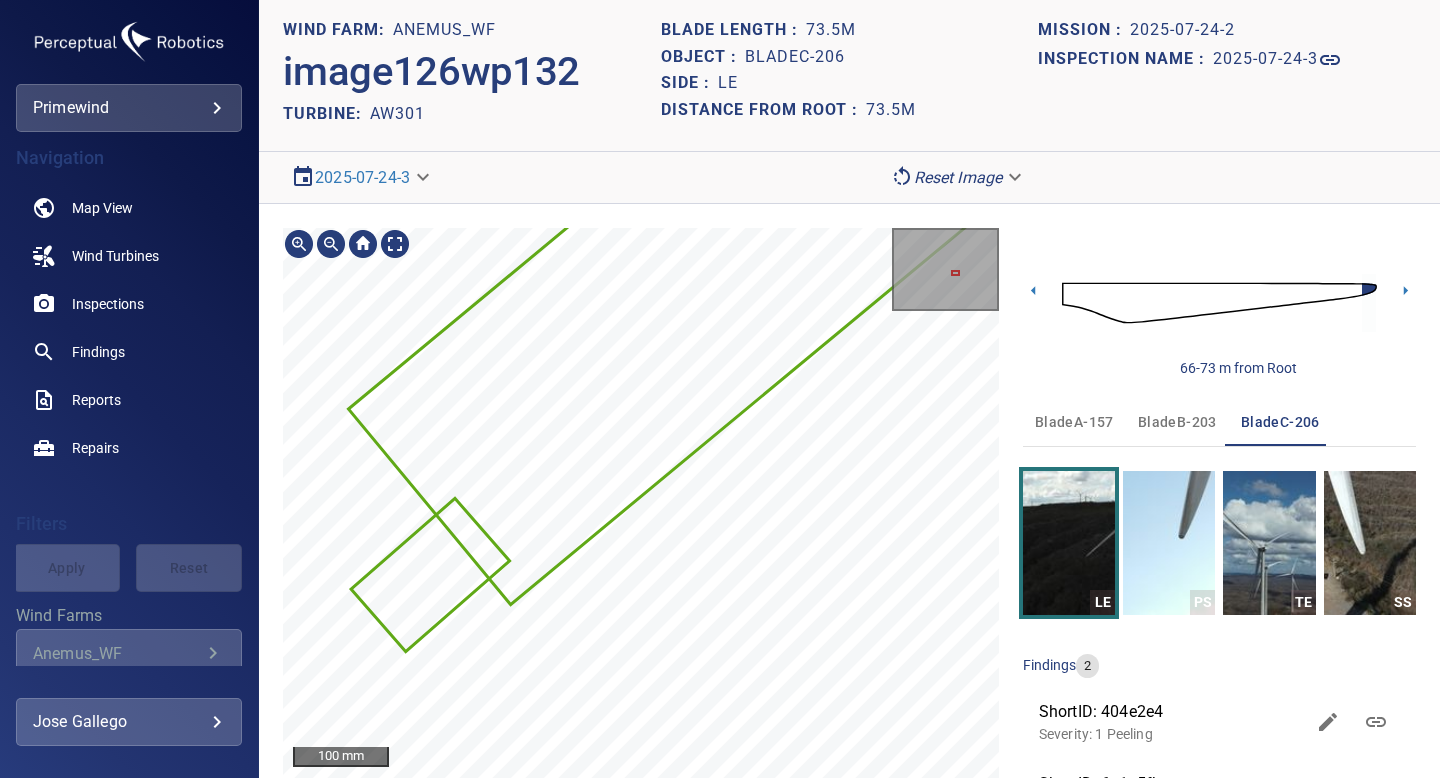 click on "100 mm Image Filters" at bounding box center (641, 533) 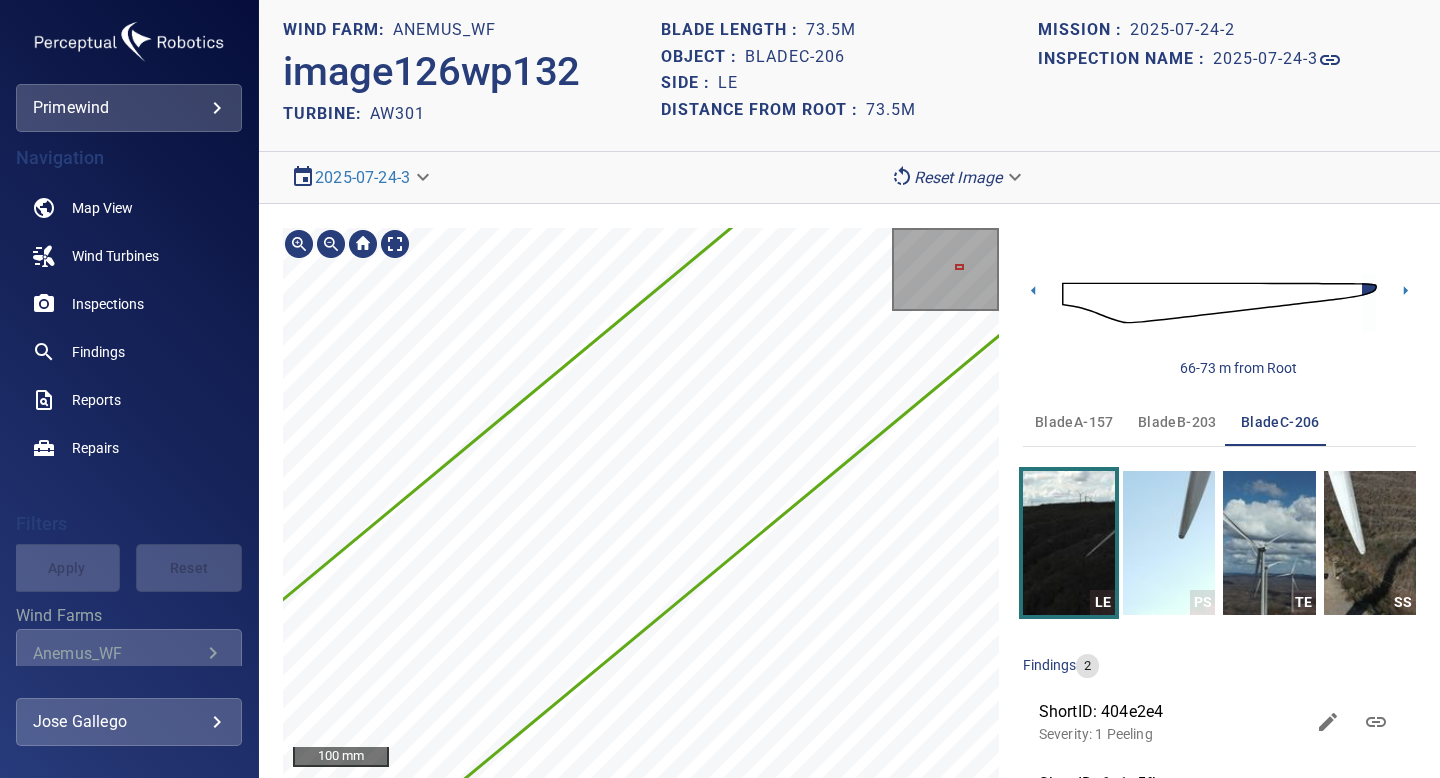 click on "100 mm Image Filters" at bounding box center (641, 533) 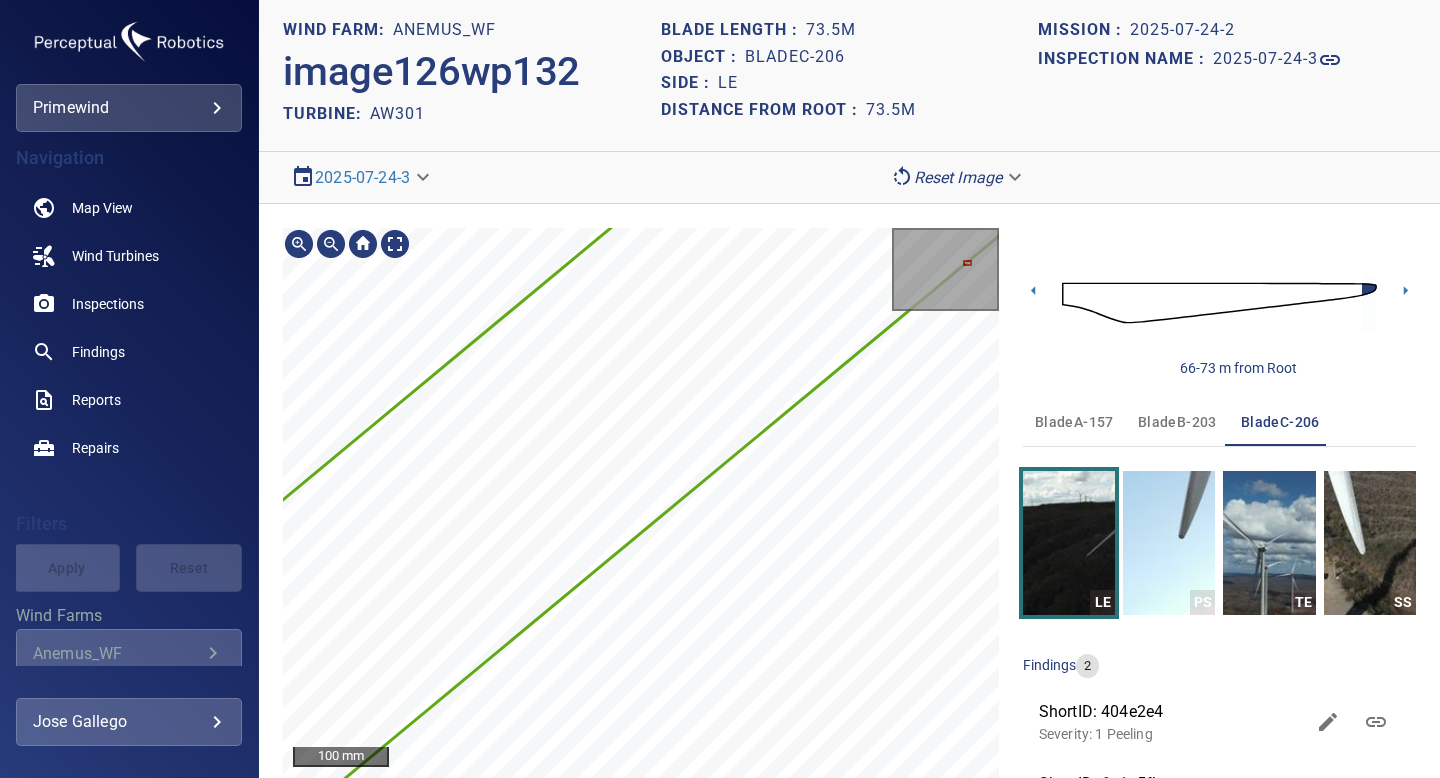 click on "100 mm Image Filters" at bounding box center (641, 533) 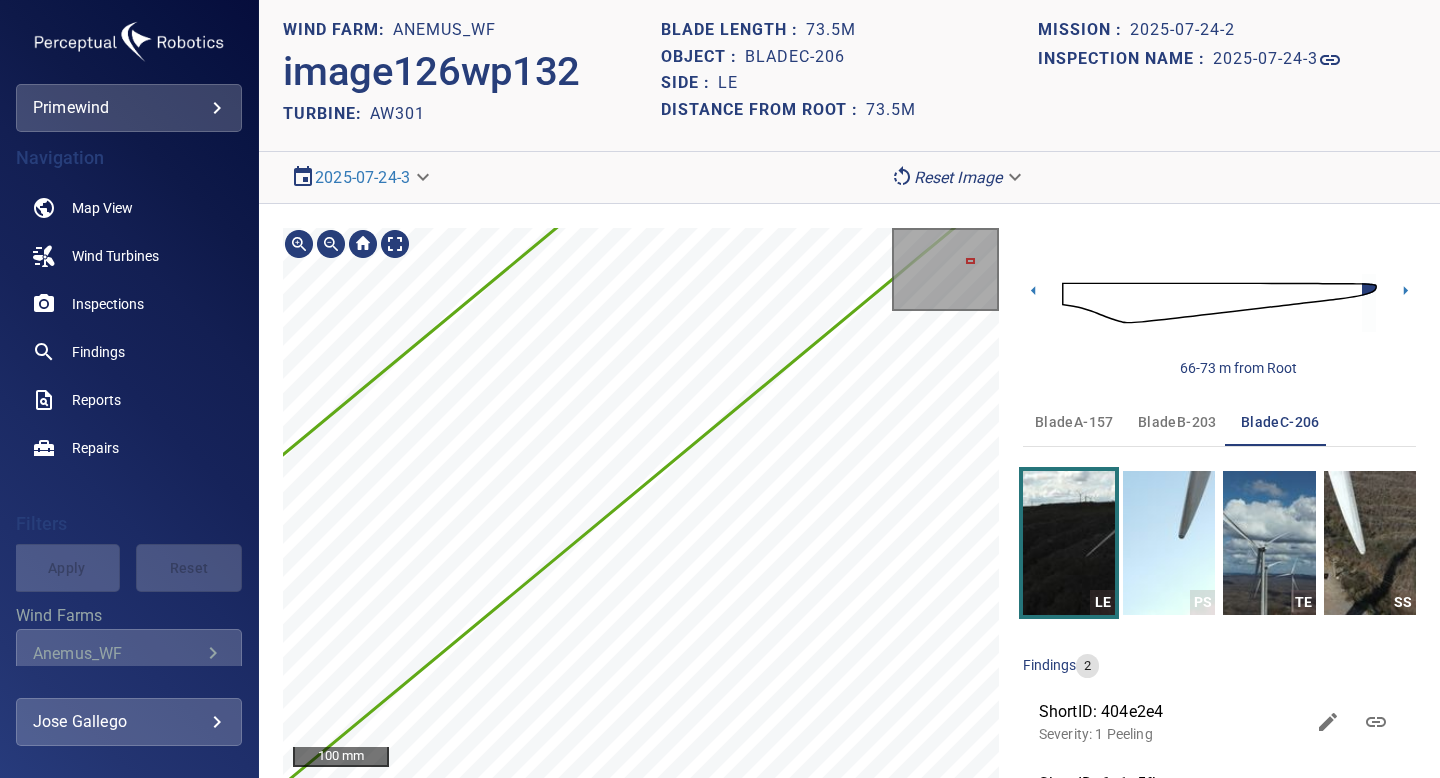 click on "100 mm Image Filters" at bounding box center (641, 533) 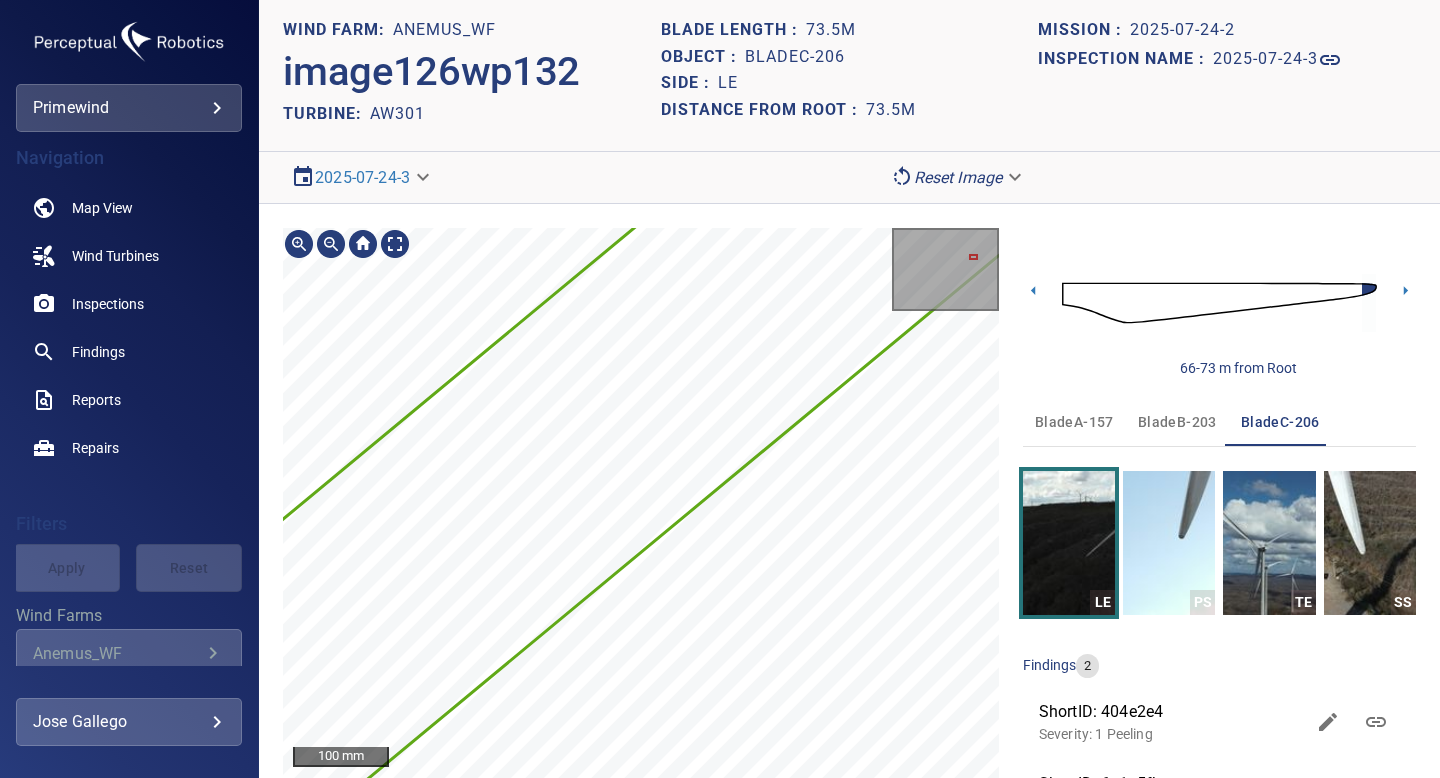 click on "100 mm Image Filters" at bounding box center [641, 533] 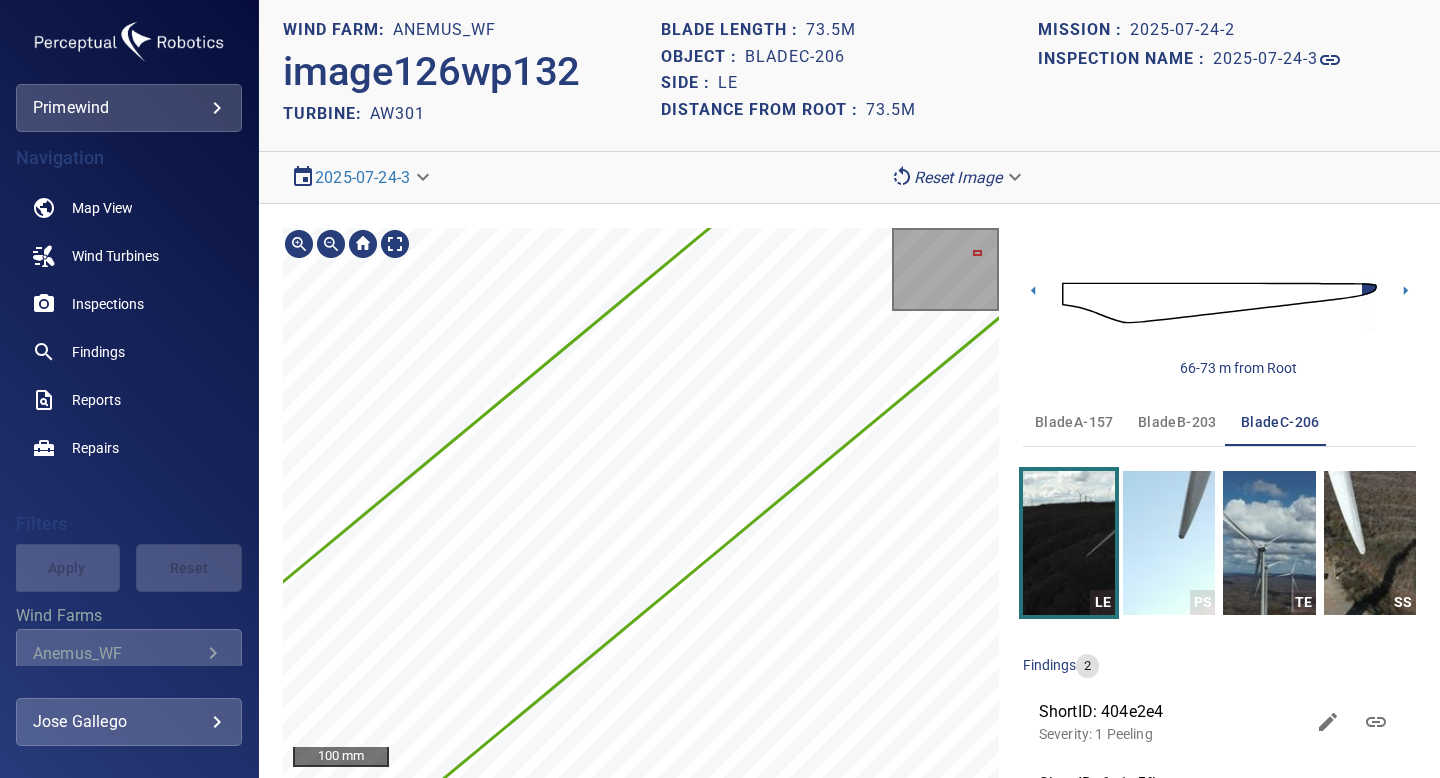 click on "100 mm Image Filters" at bounding box center (641, 533) 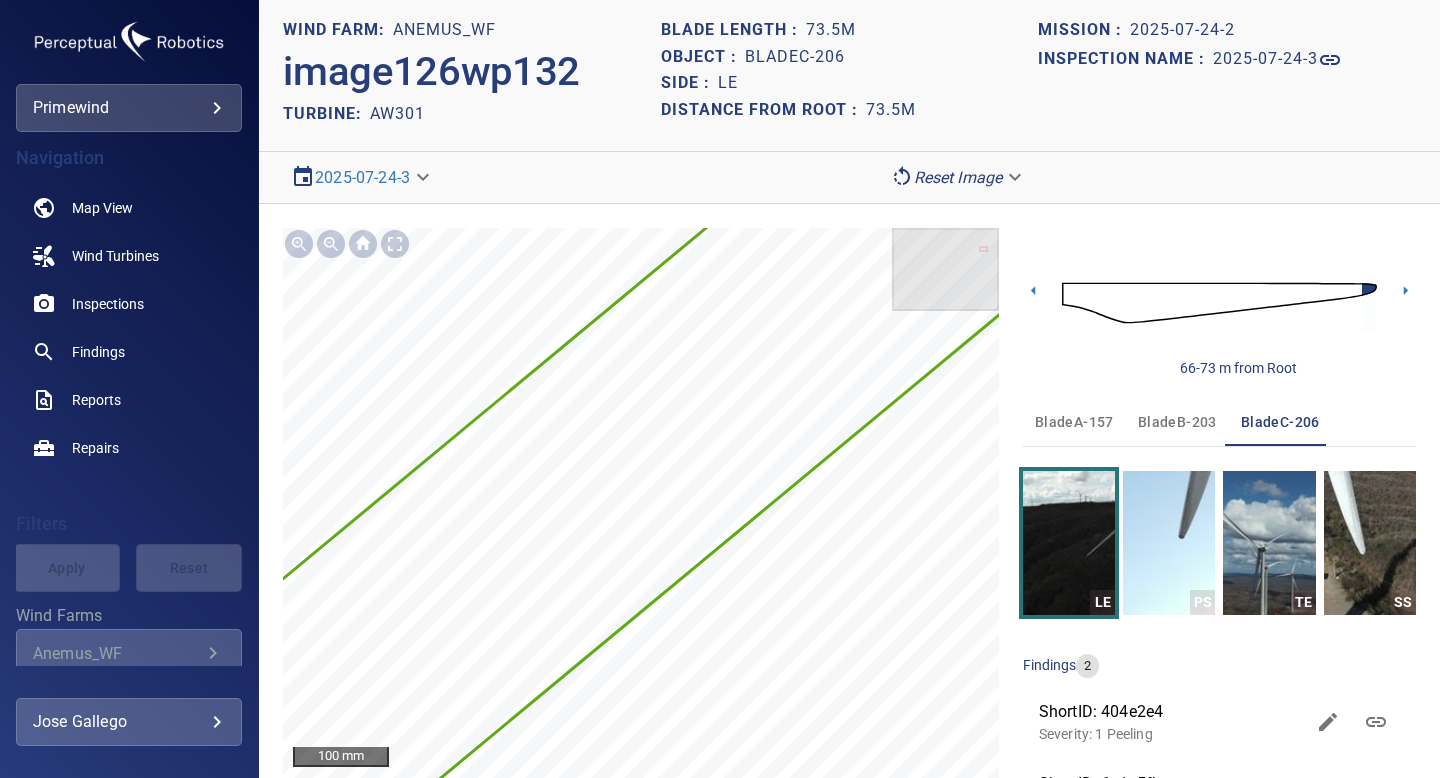 click 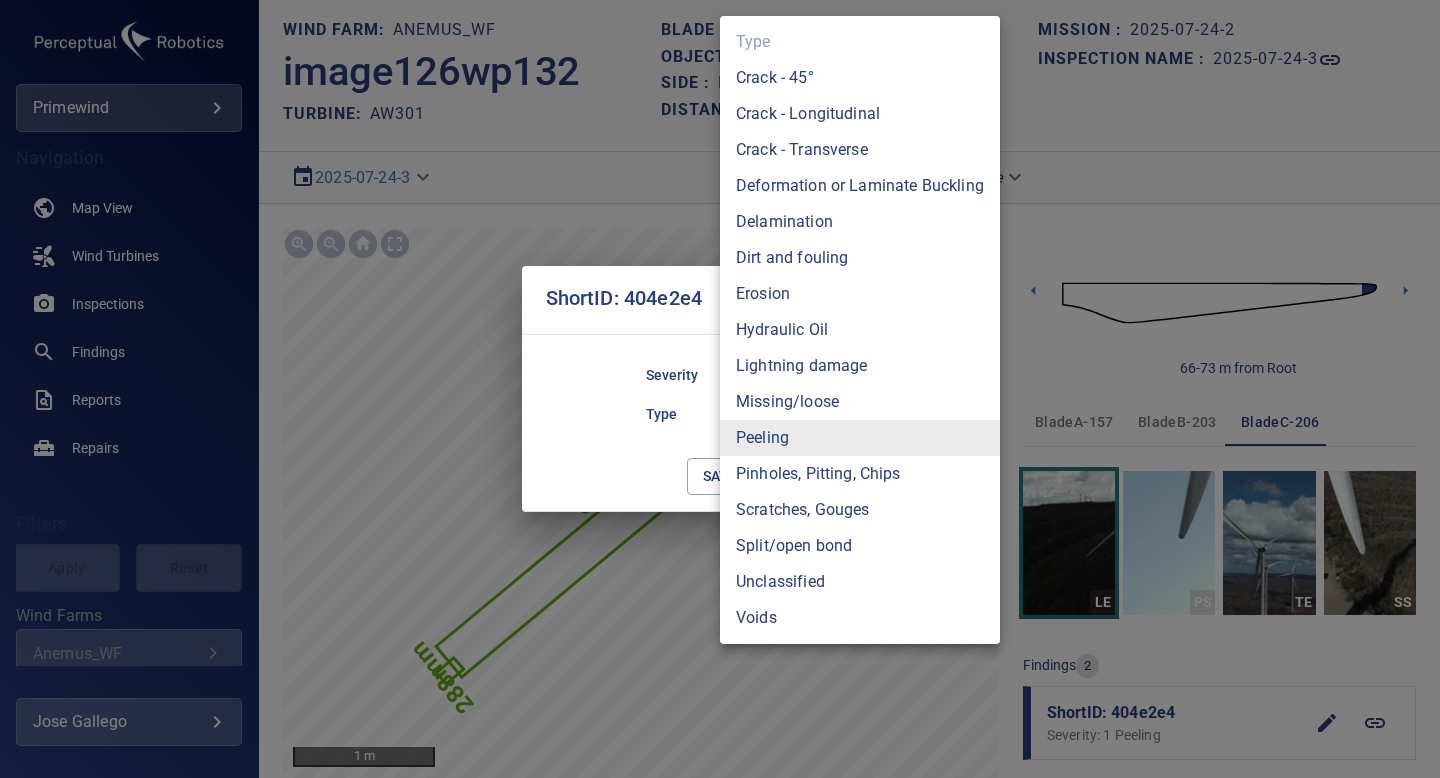 click on "**********" at bounding box center (720, 389) 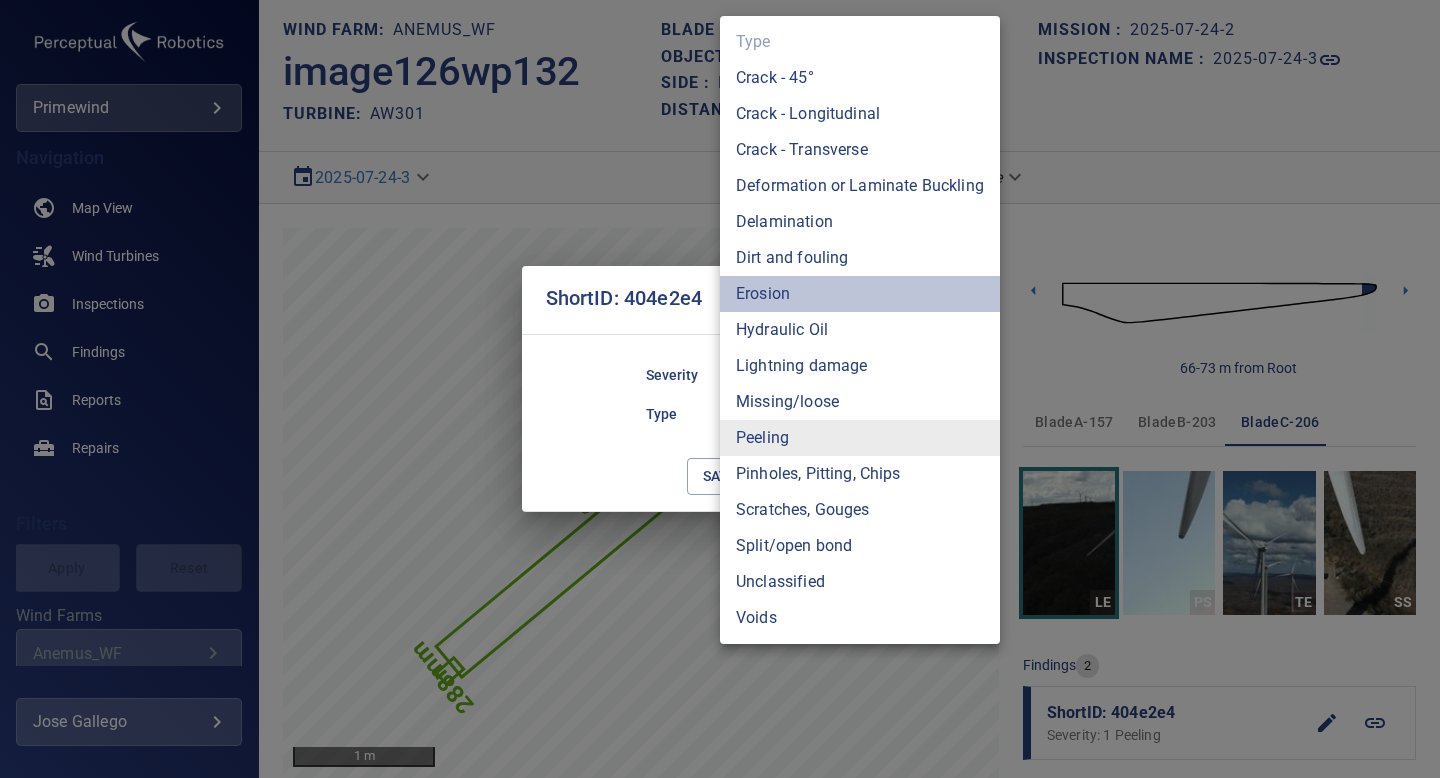 click on "Erosion" at bounding box center [860, 294] 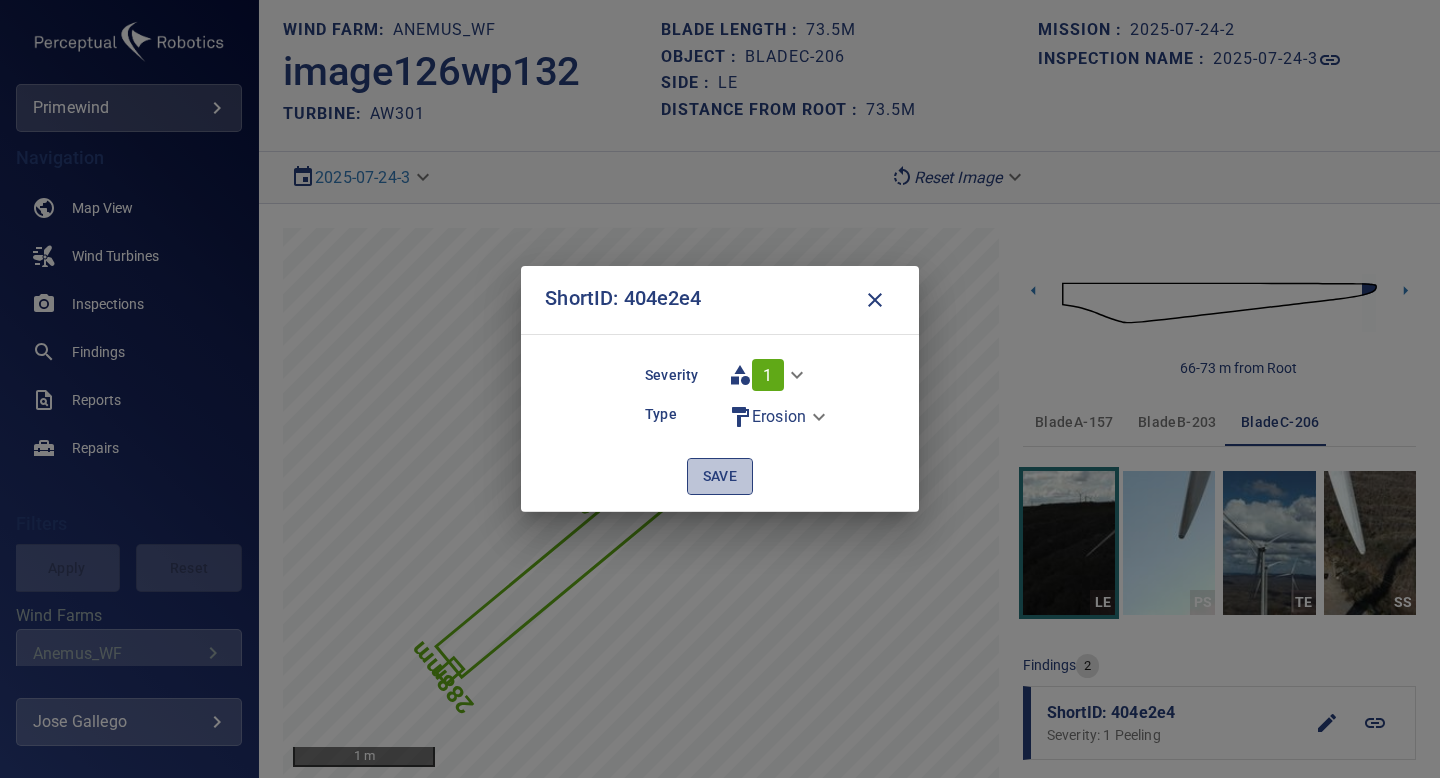 click on "save" at bounding box center [720, 476] 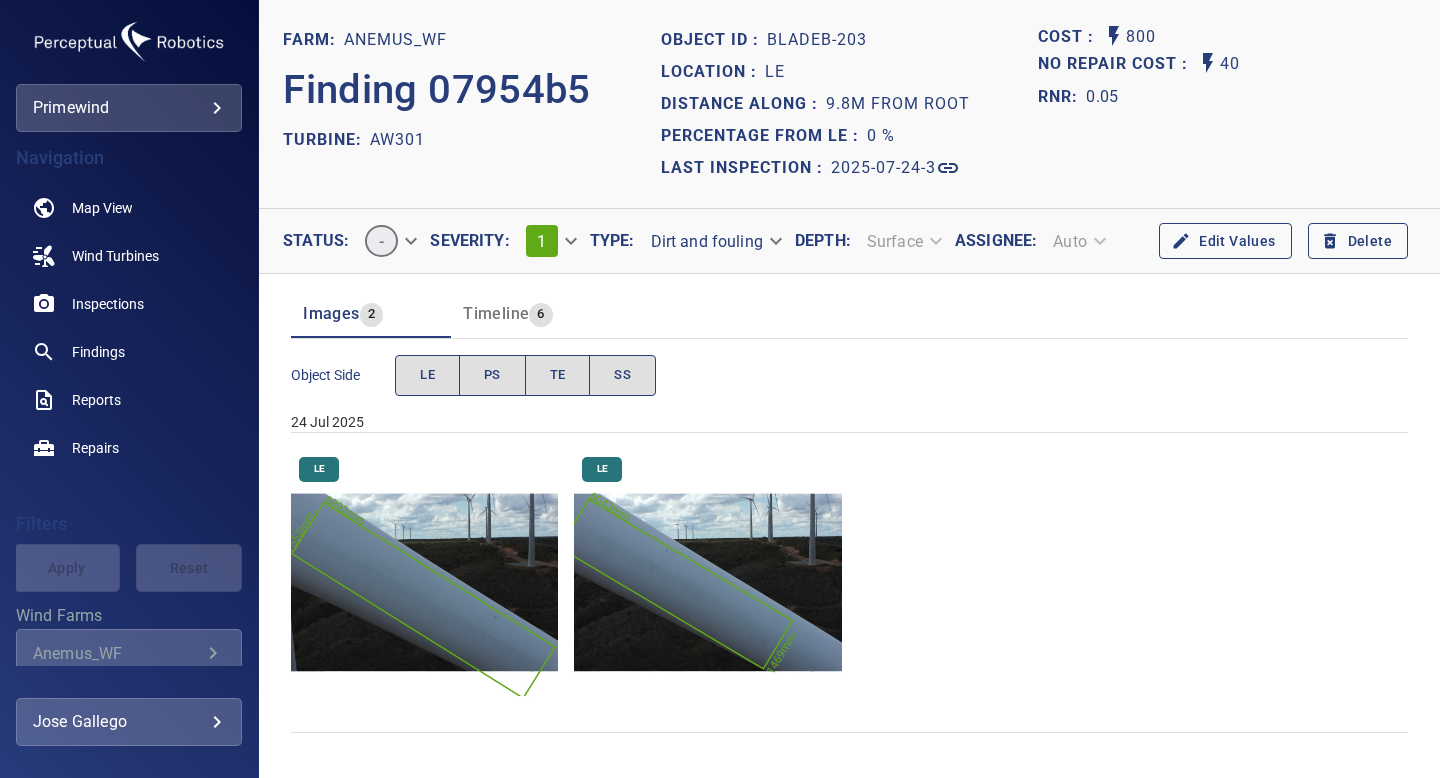 scroll, scrollTop: 0, scrollLeft: 0, axis: both 